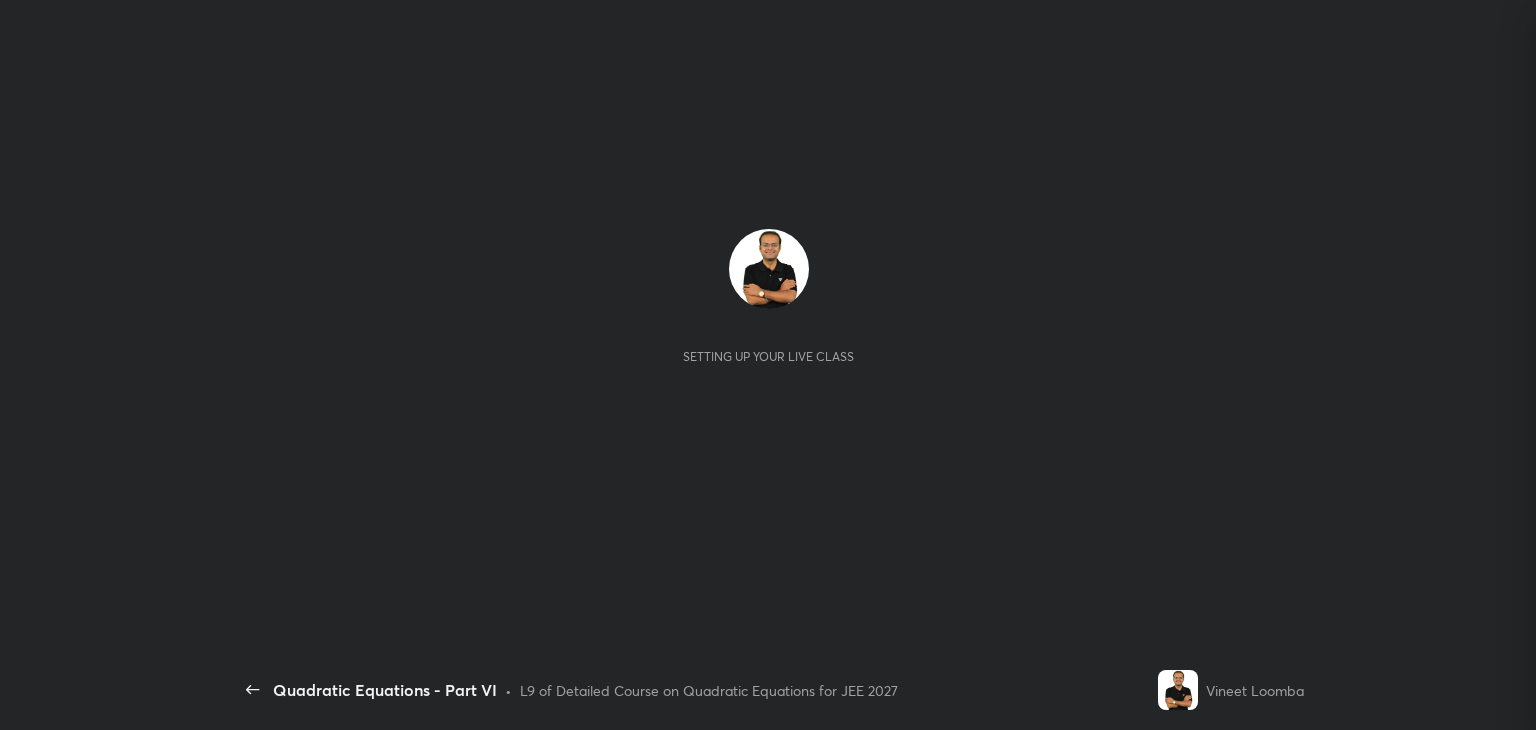 scroll, scrollTop: 0, scrollLeft: 0, axis: both 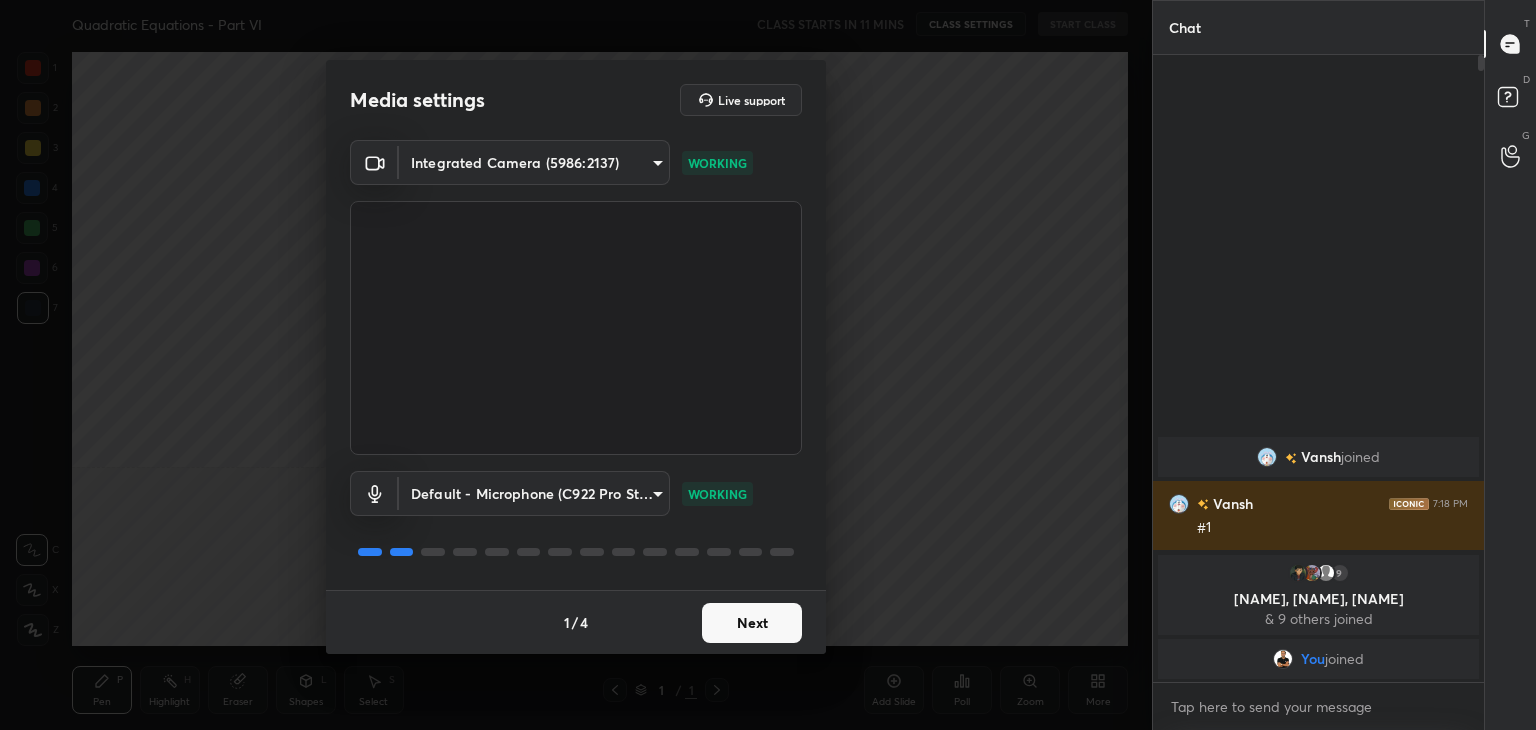 click on "Media settings Live support" at bounding box center [576, 100] 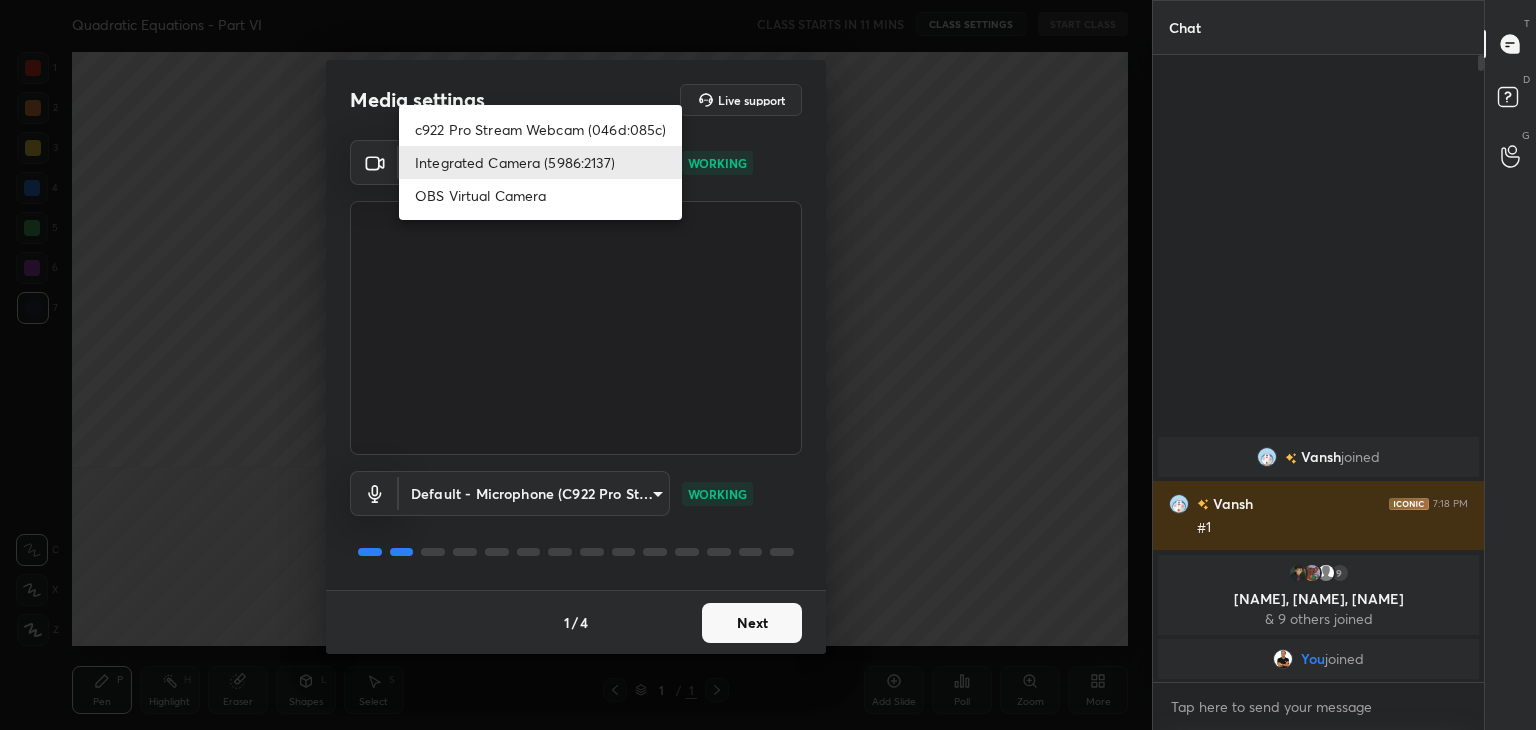 click on "c922 Pro Stream Webcam (046d:085c)" at bounding box center (540, 129) 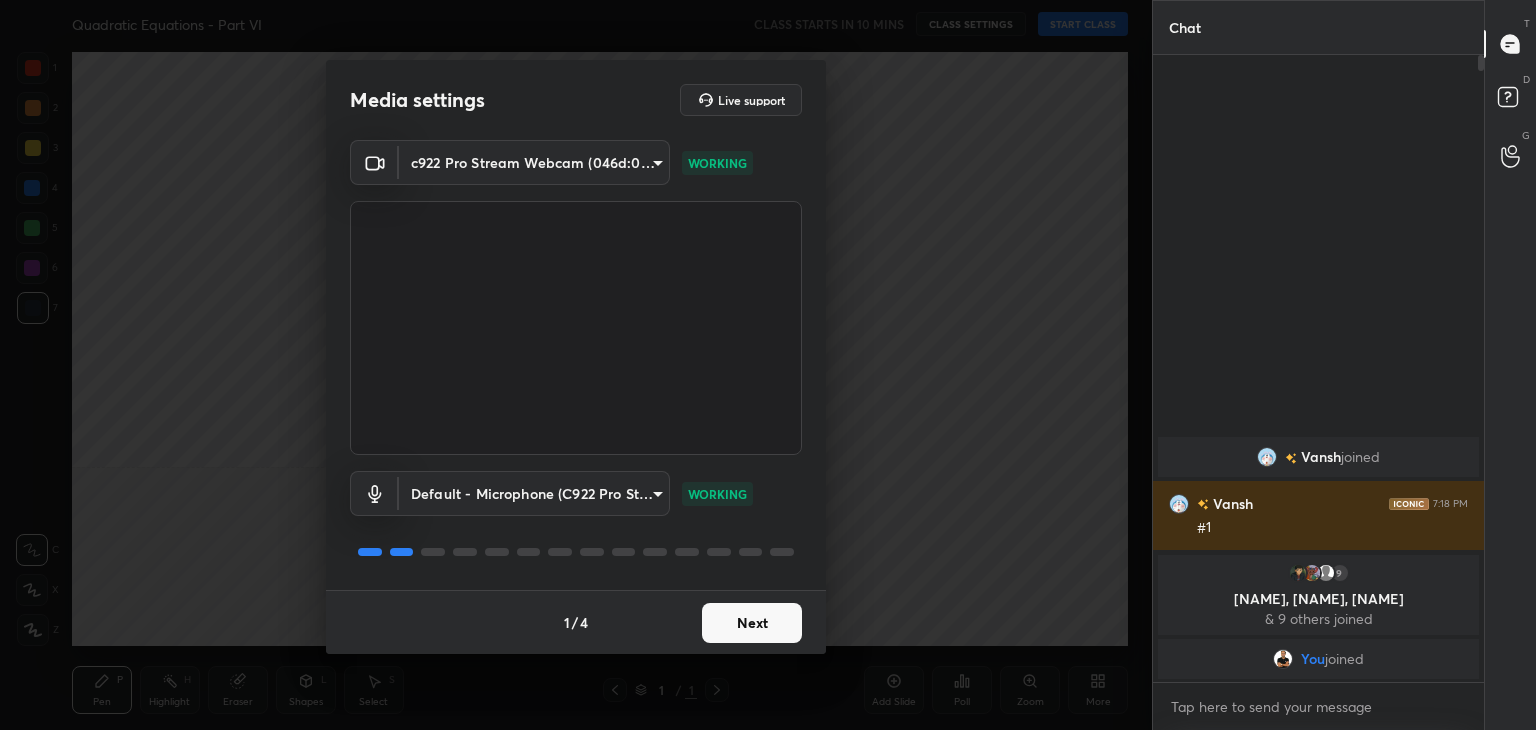 click on "Next" at bounding box center (752, 623) 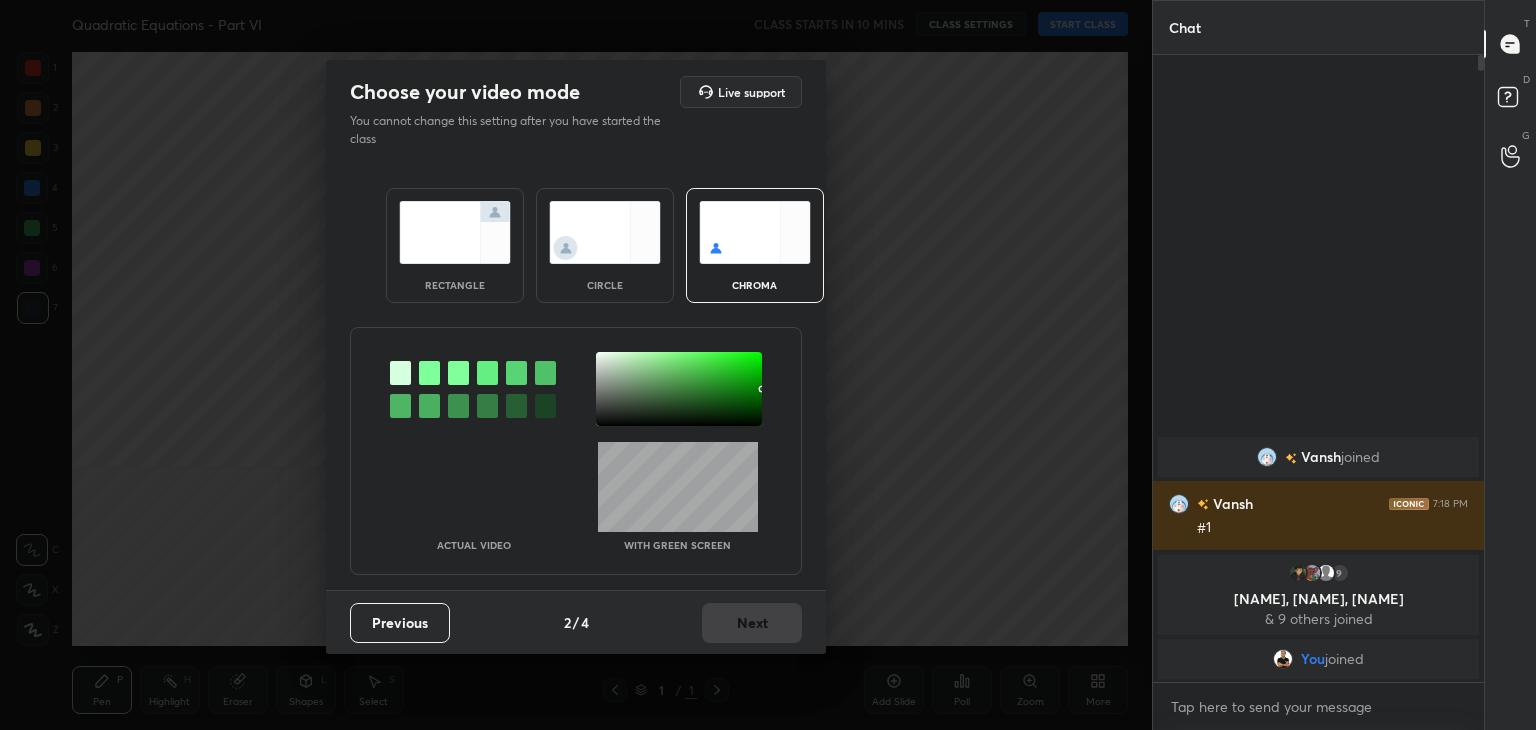 click at bounding box center (679, 389) 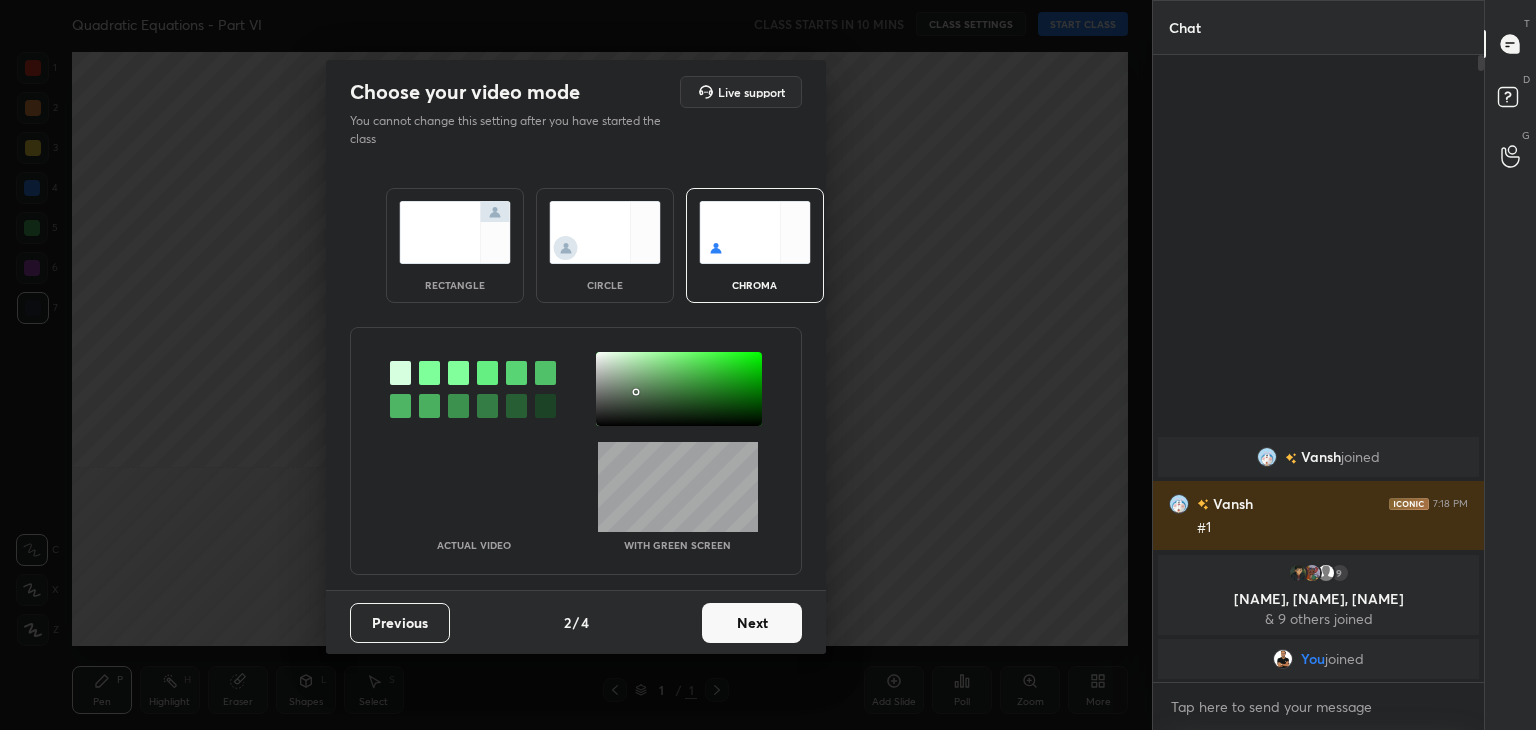 click on "Next" at bounding box center (752, 623) 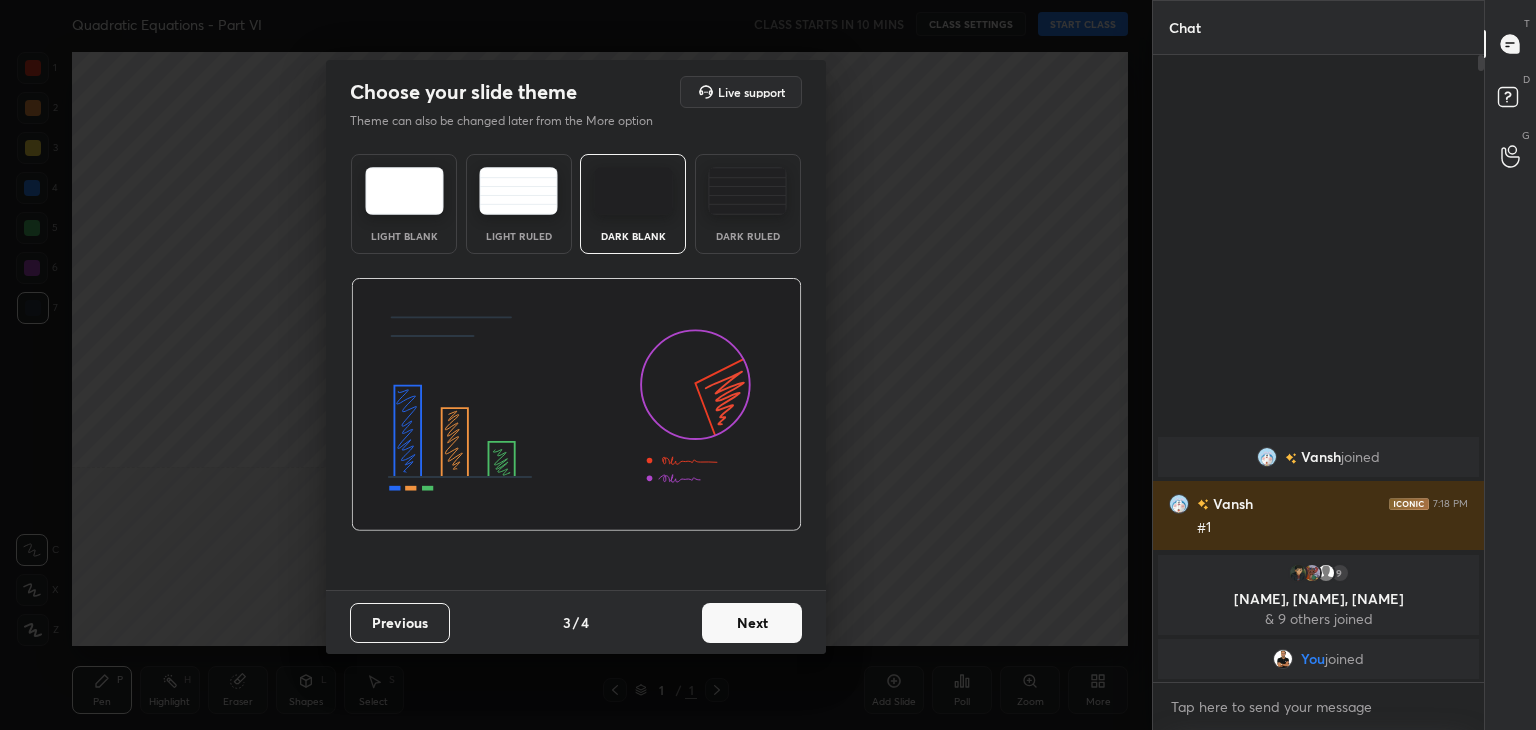 drag, startPoint x: 719, startPoint y: 205, endPoint x: 721, endPoint y: 253, distance: 48.04165 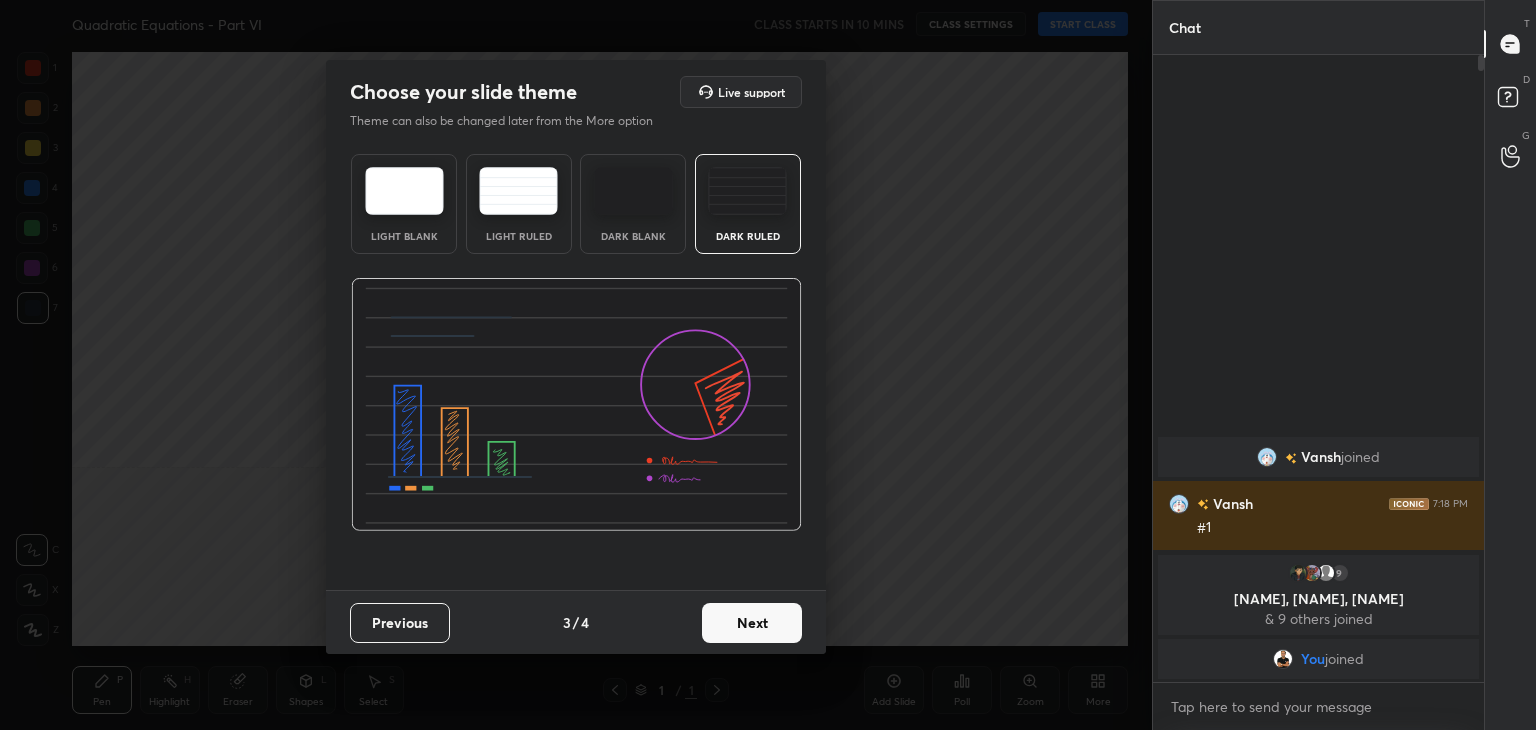 click on "Next" at bounding box center [752, 623] 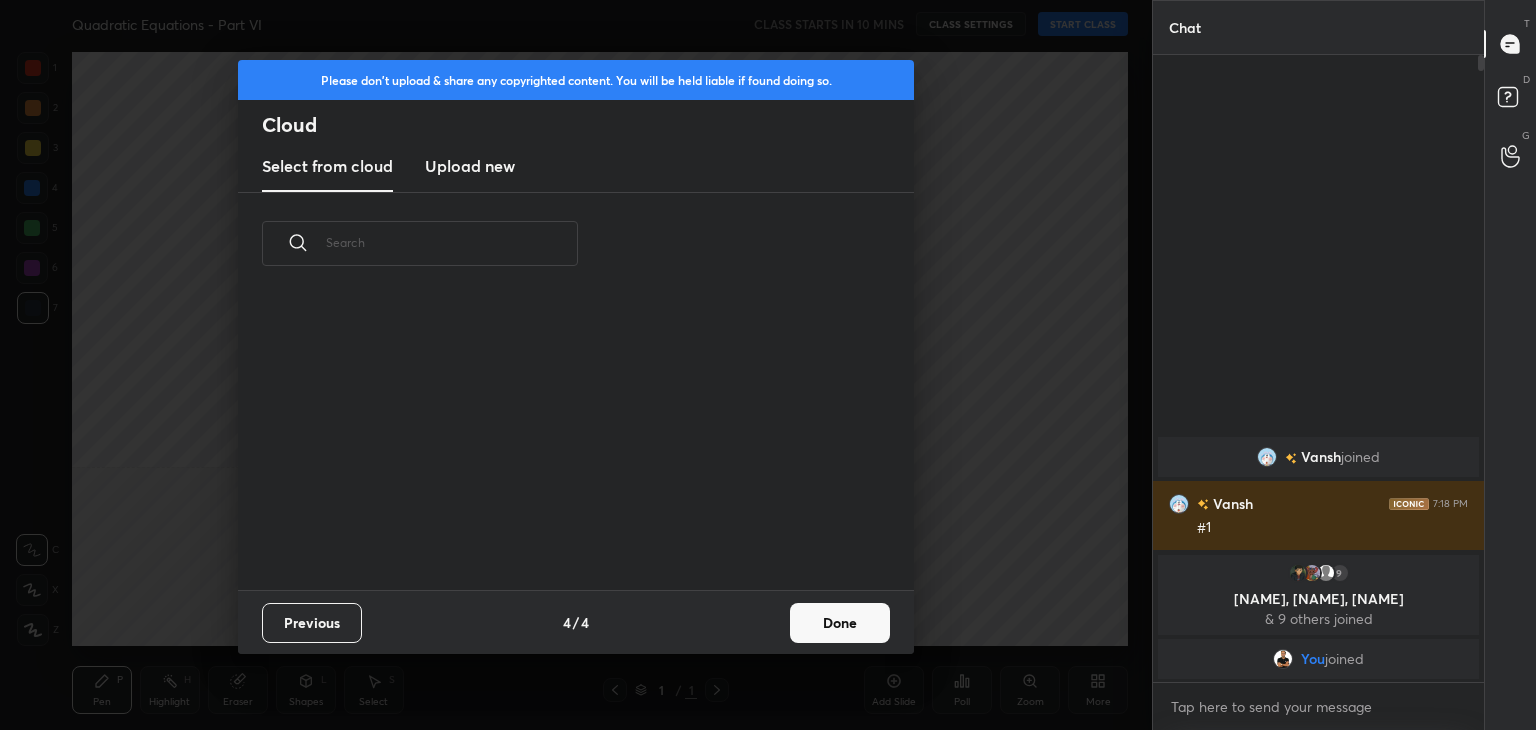 click on "Done" at bounding box center (840, 623) 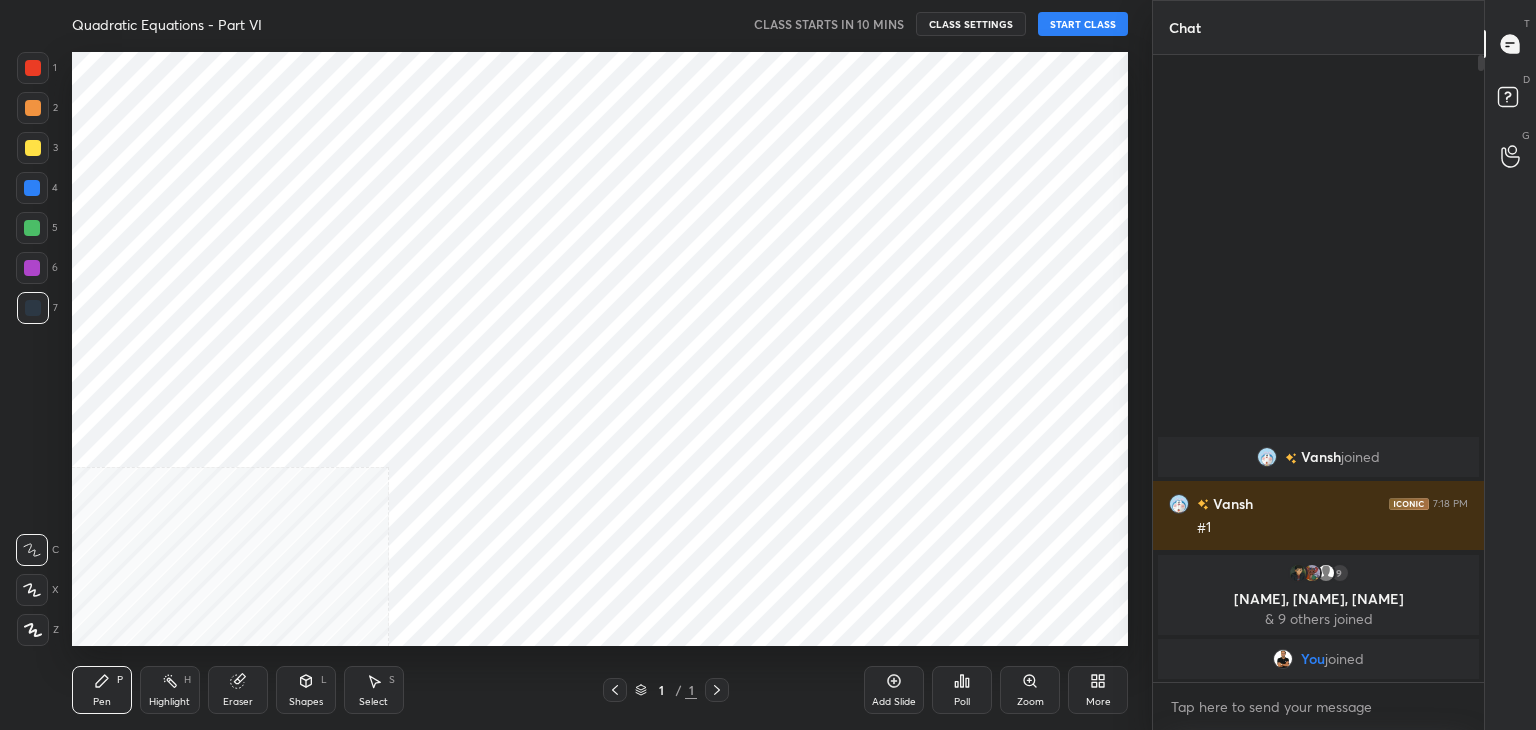 scroll, scrollTop: 6, scrollLeft: 10, axis: both 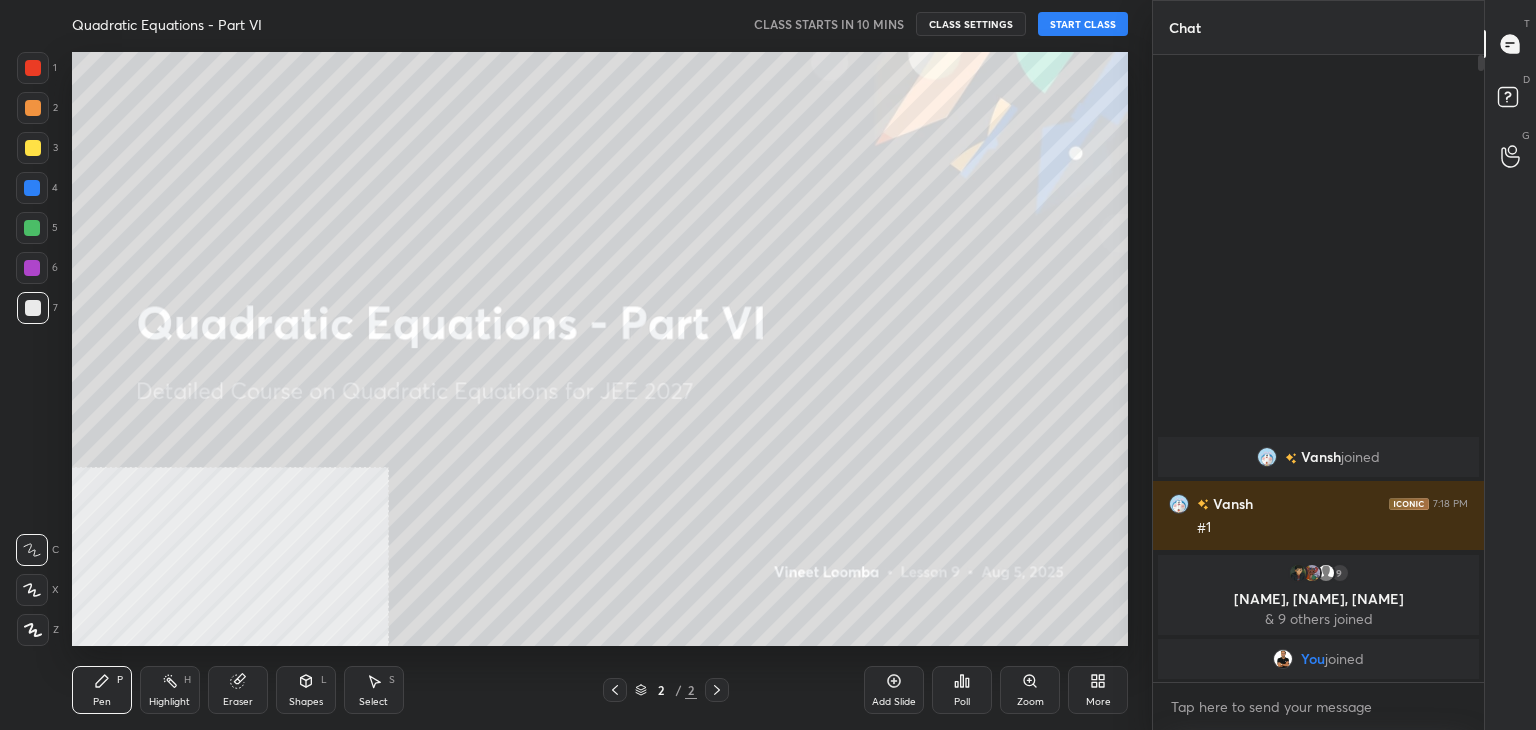 click on "More" at bounding box center (1098, 690) 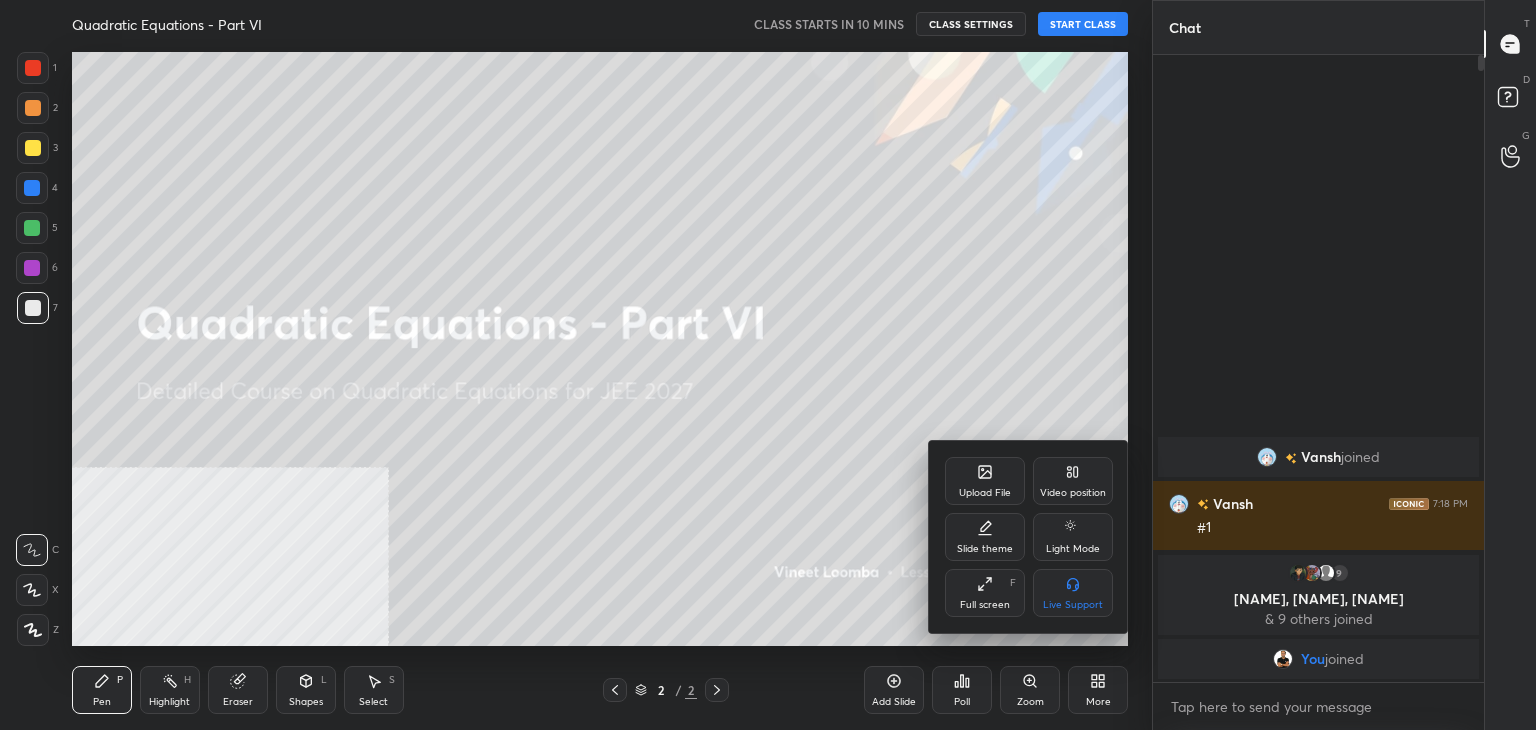 drag, startPoint x: 1072, startPoint y: 478, endPoint x: 1072, endPoint y: 501, distance: 23 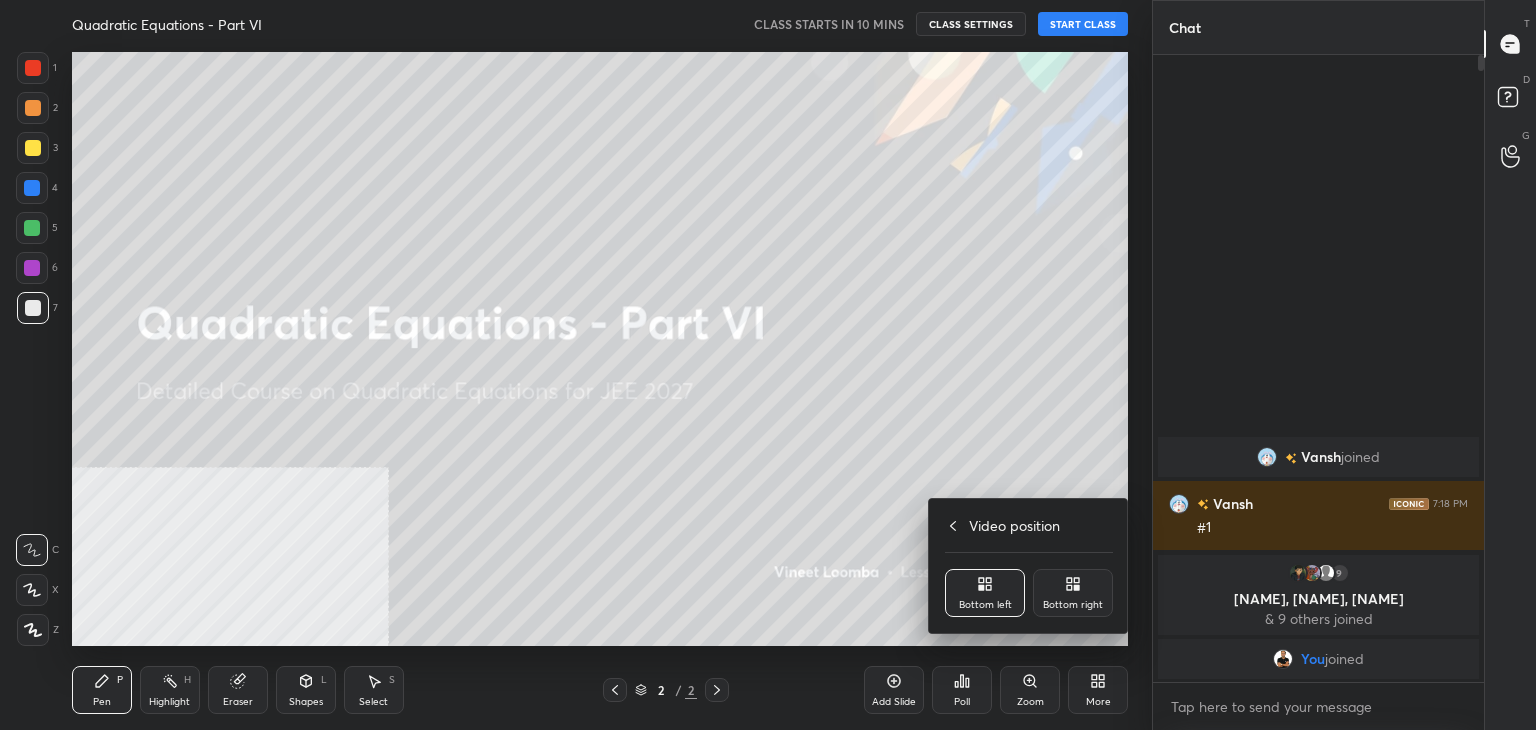 click on "Bottom right" at bounding box center (1073, 605) 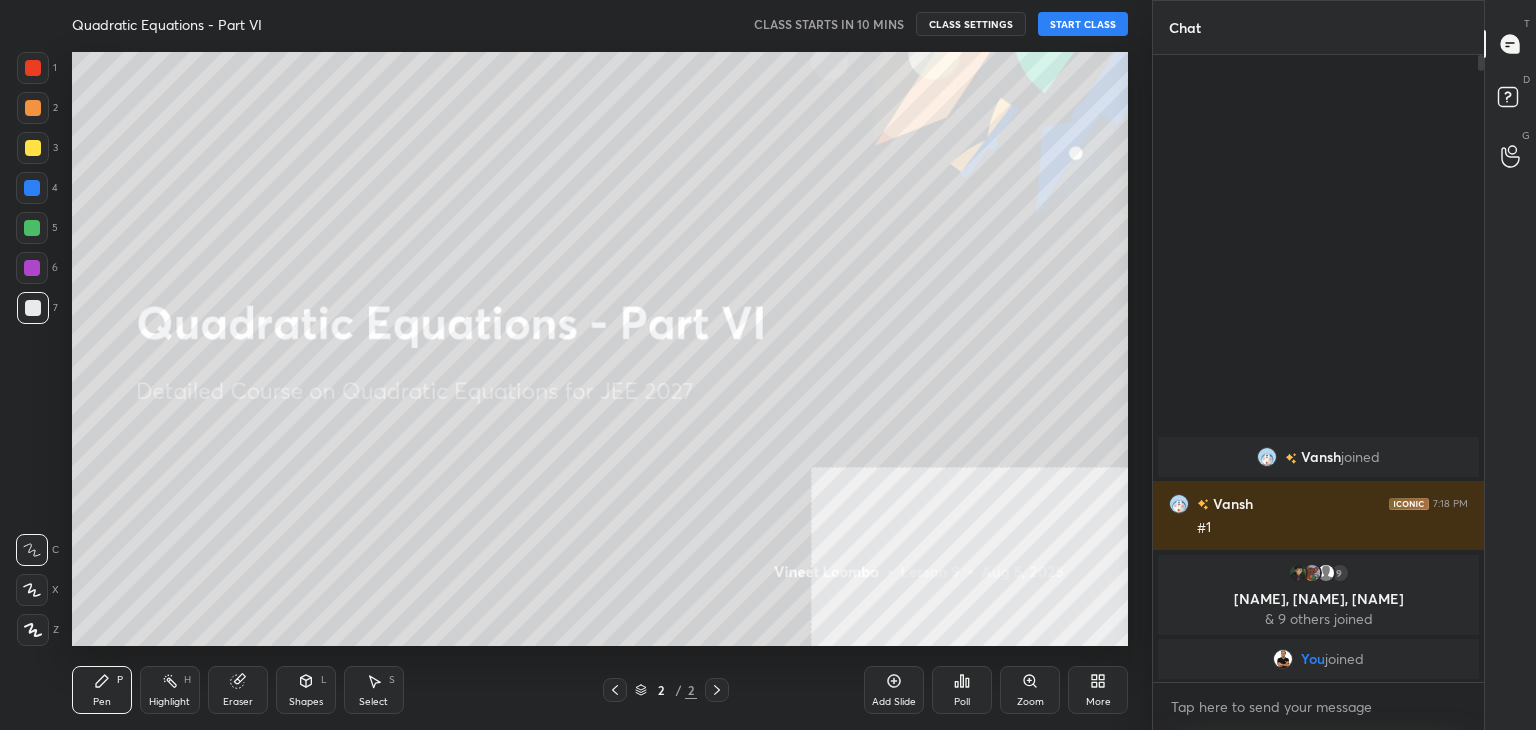 drag, startPoint x: 904, startPoint y: 690, endPoint x: 913, endPoint y: 661, distance: 30.364452 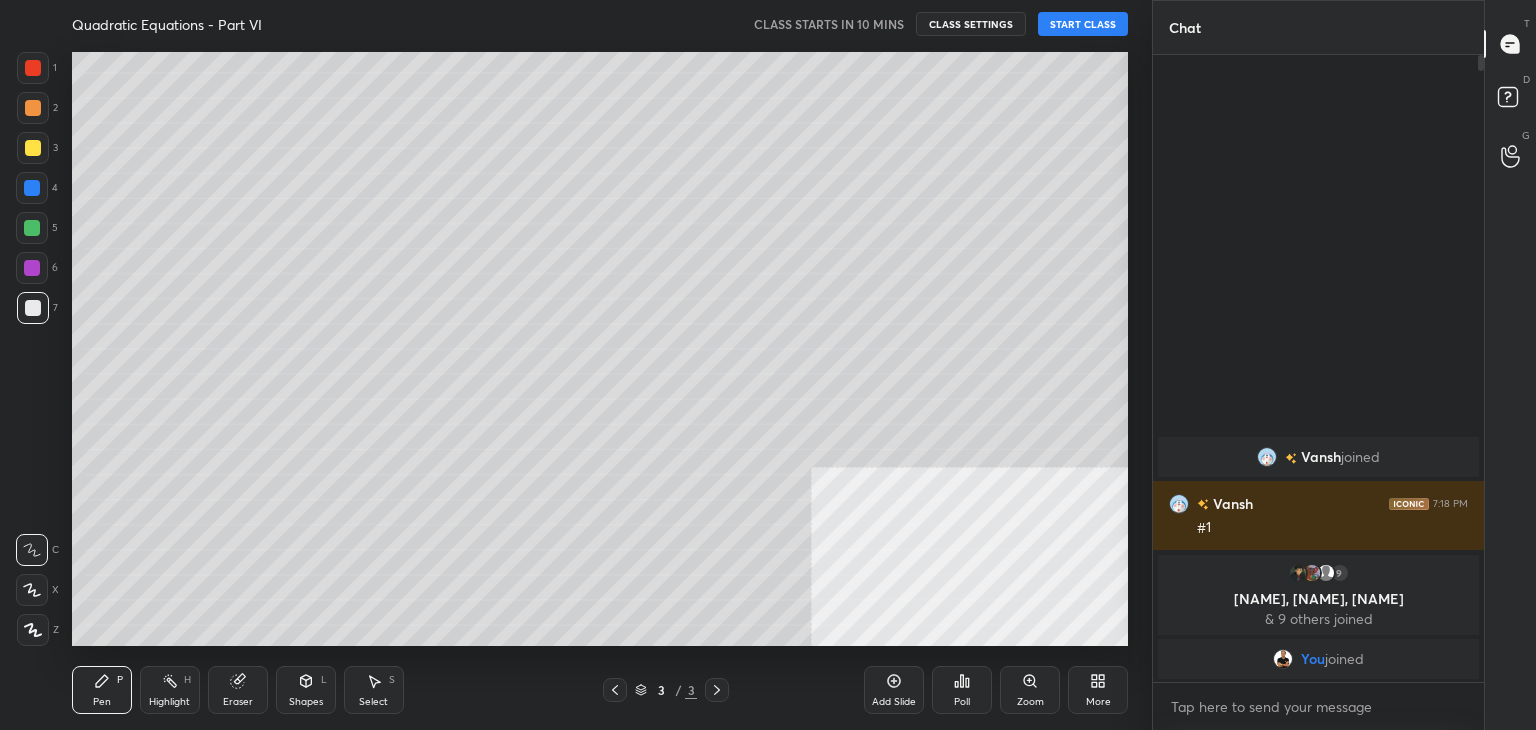 click on "START CLASS" at bounding box center [1083, 24] 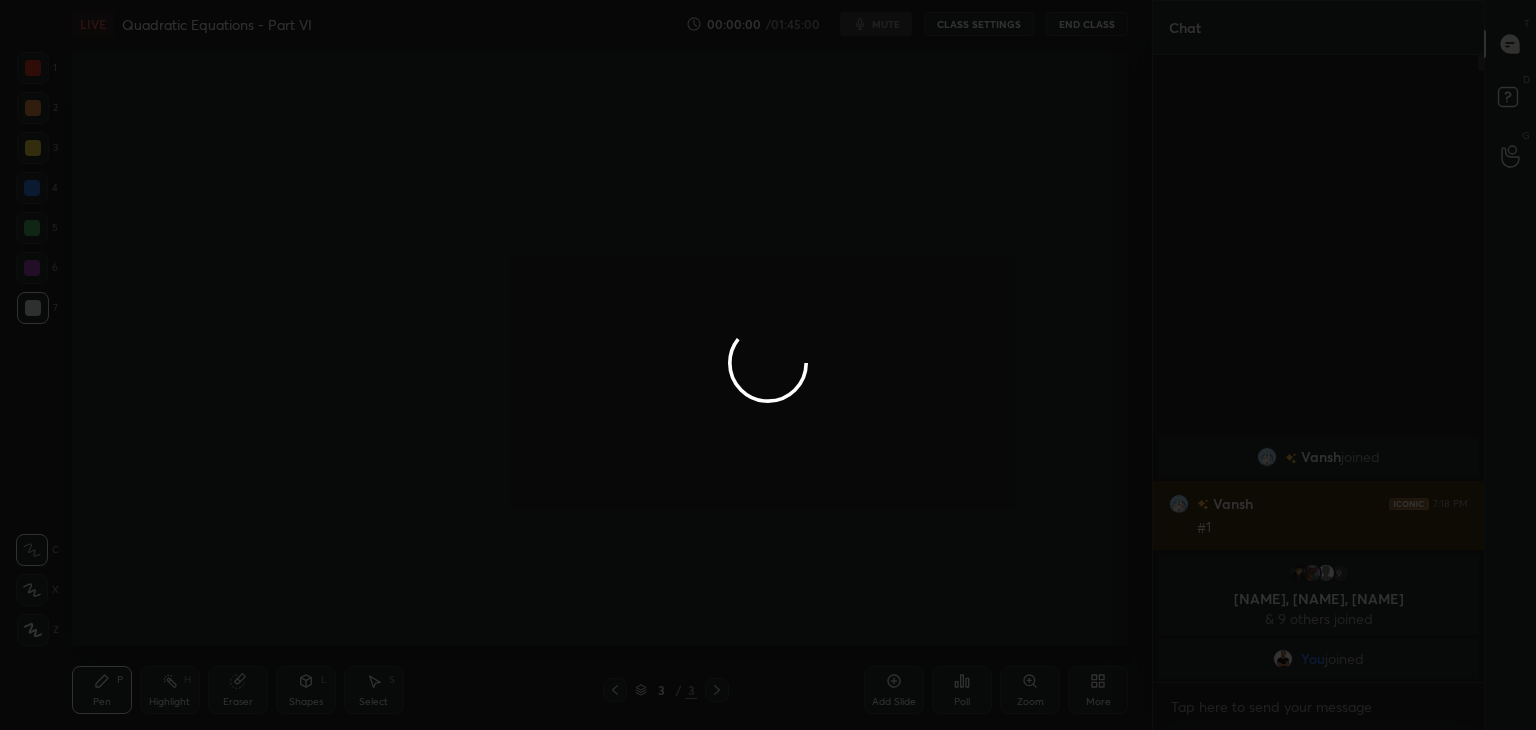 drag, startPoint x: 37, startPoint y: 590, endPoint x: 37, endPoint y: 603, distance: 13 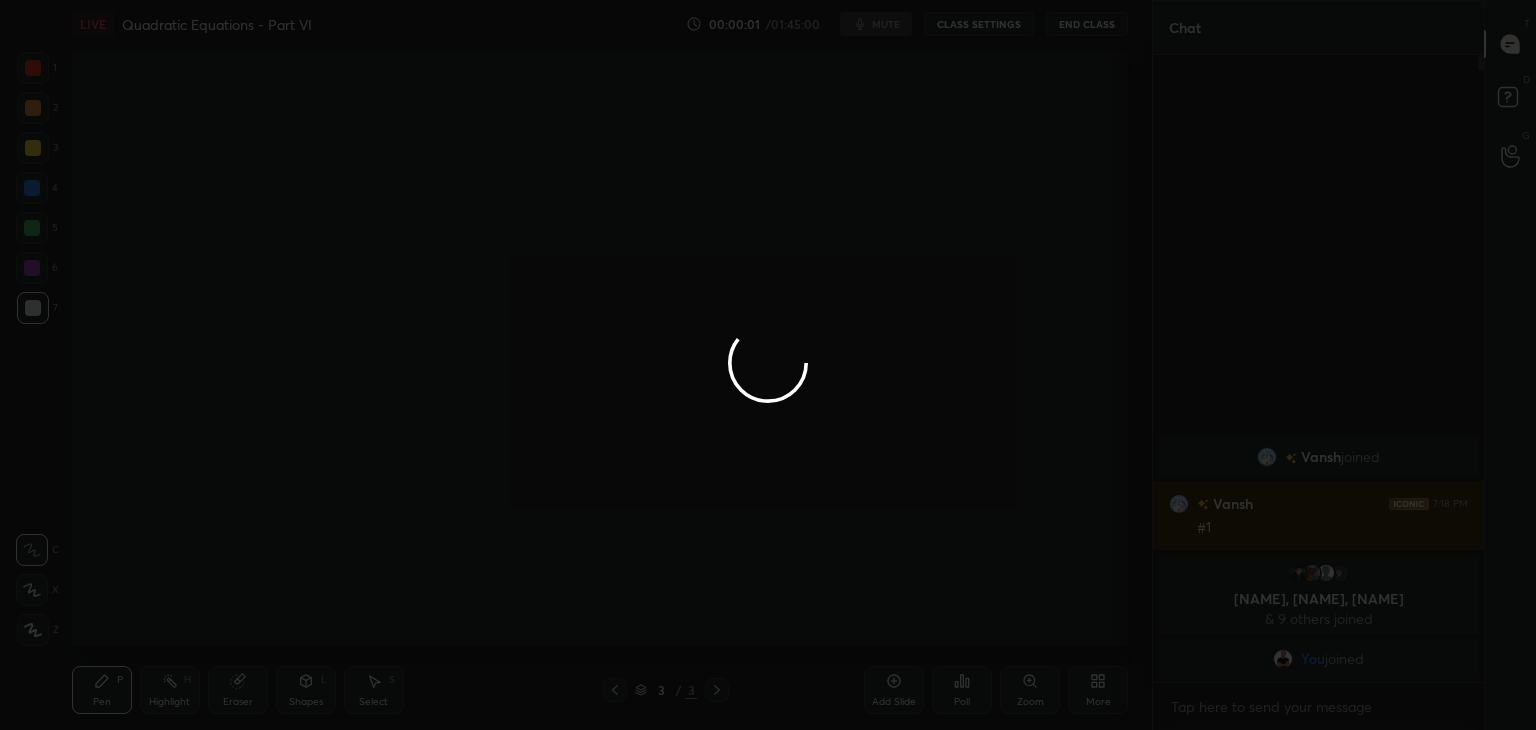 click at bounding box center (768, 365) 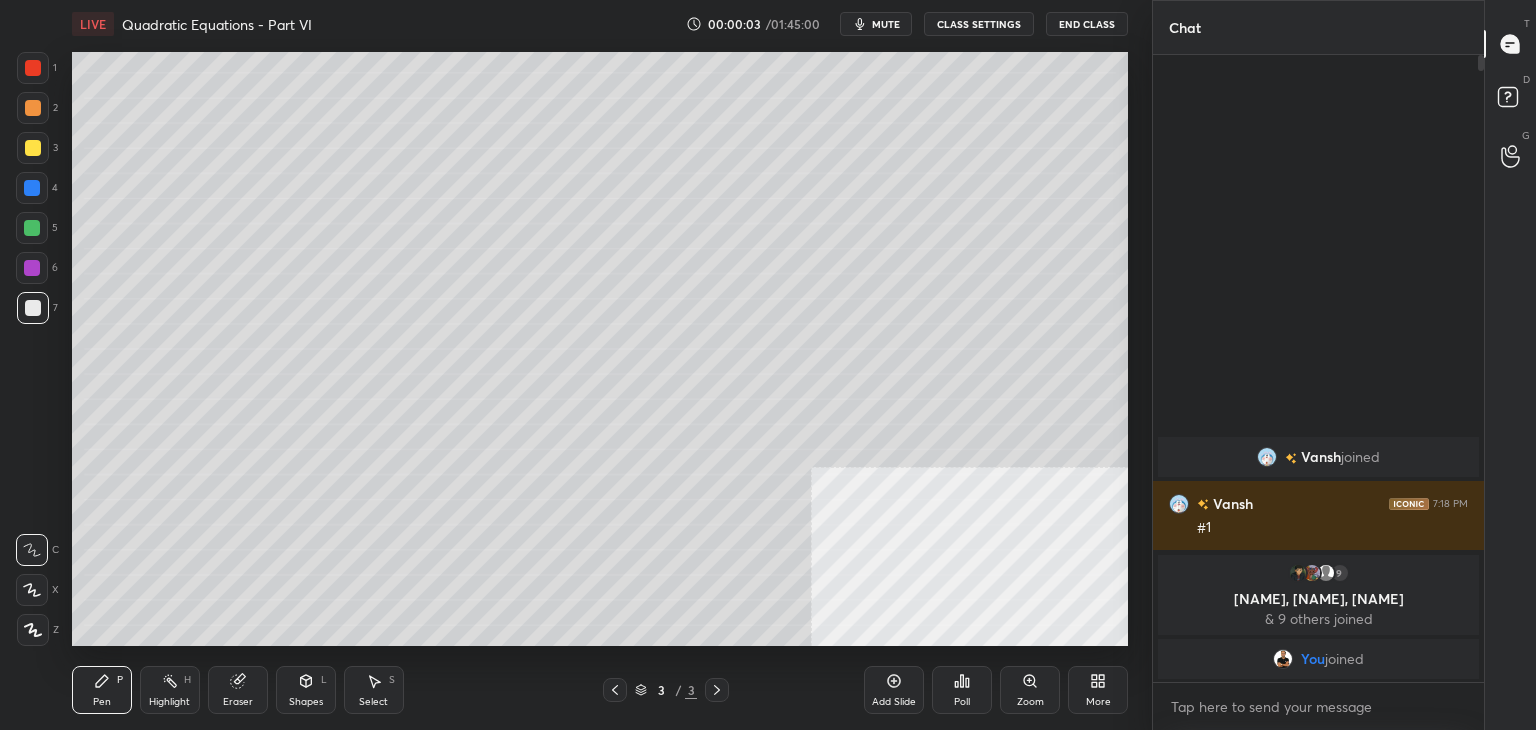 click 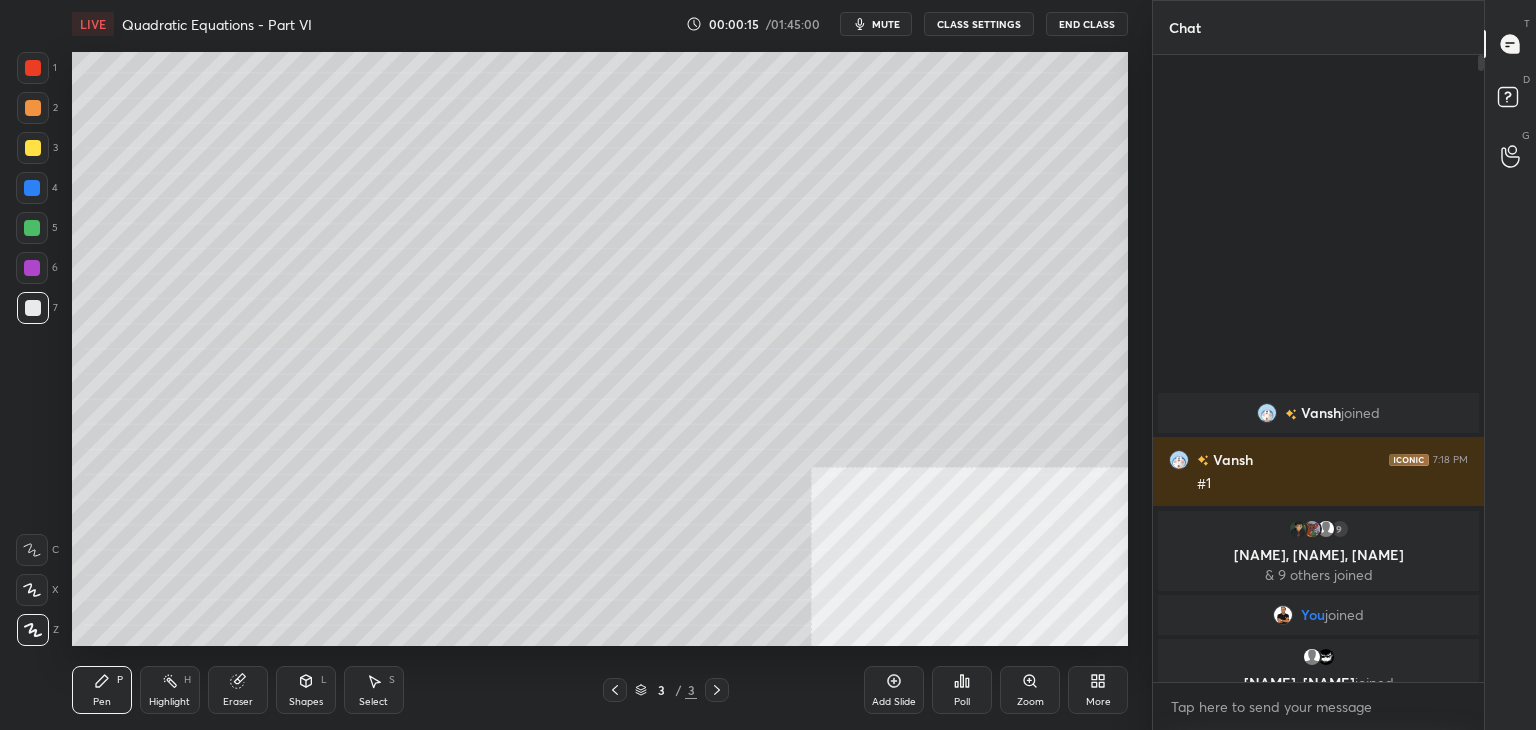 click 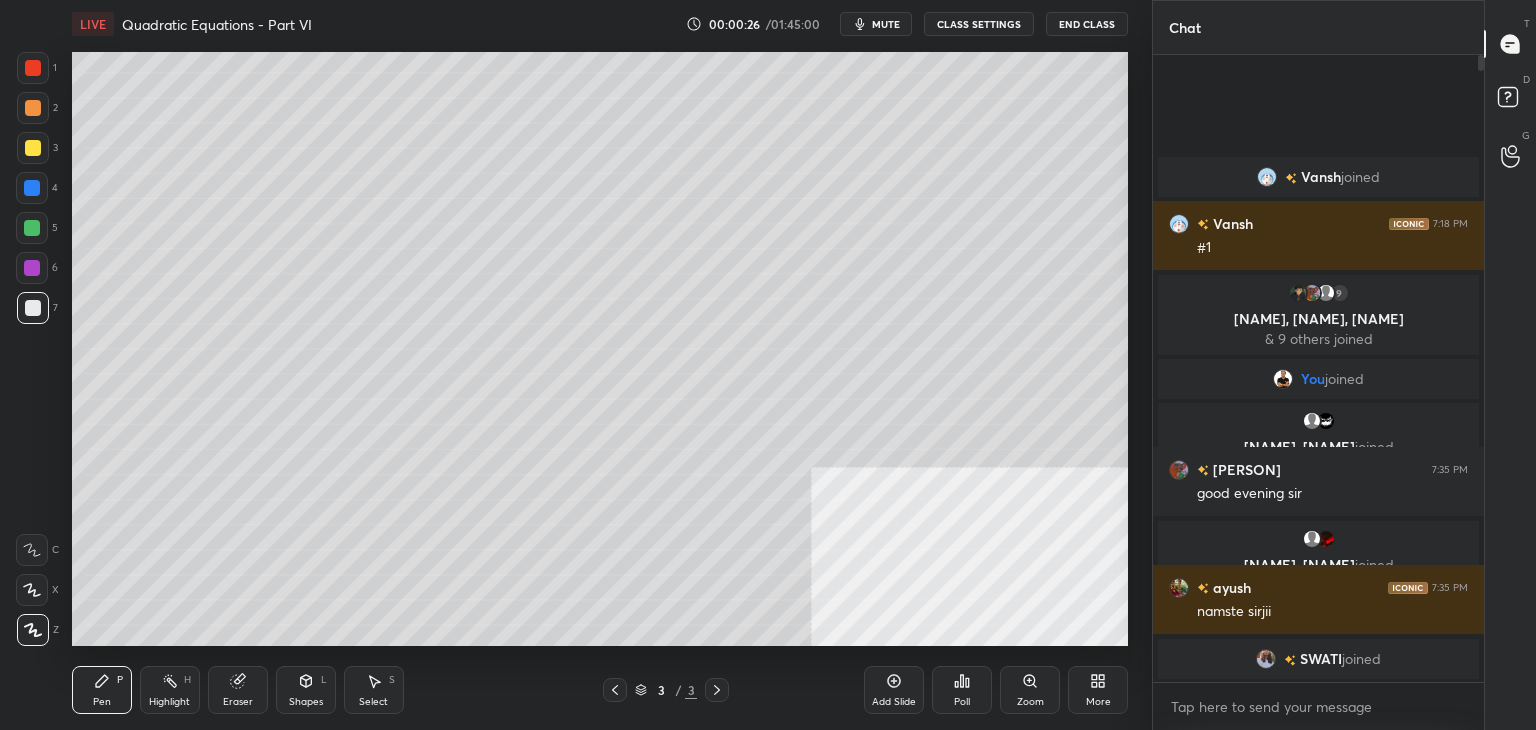 click on "More" at bounding box center (1098, 690) 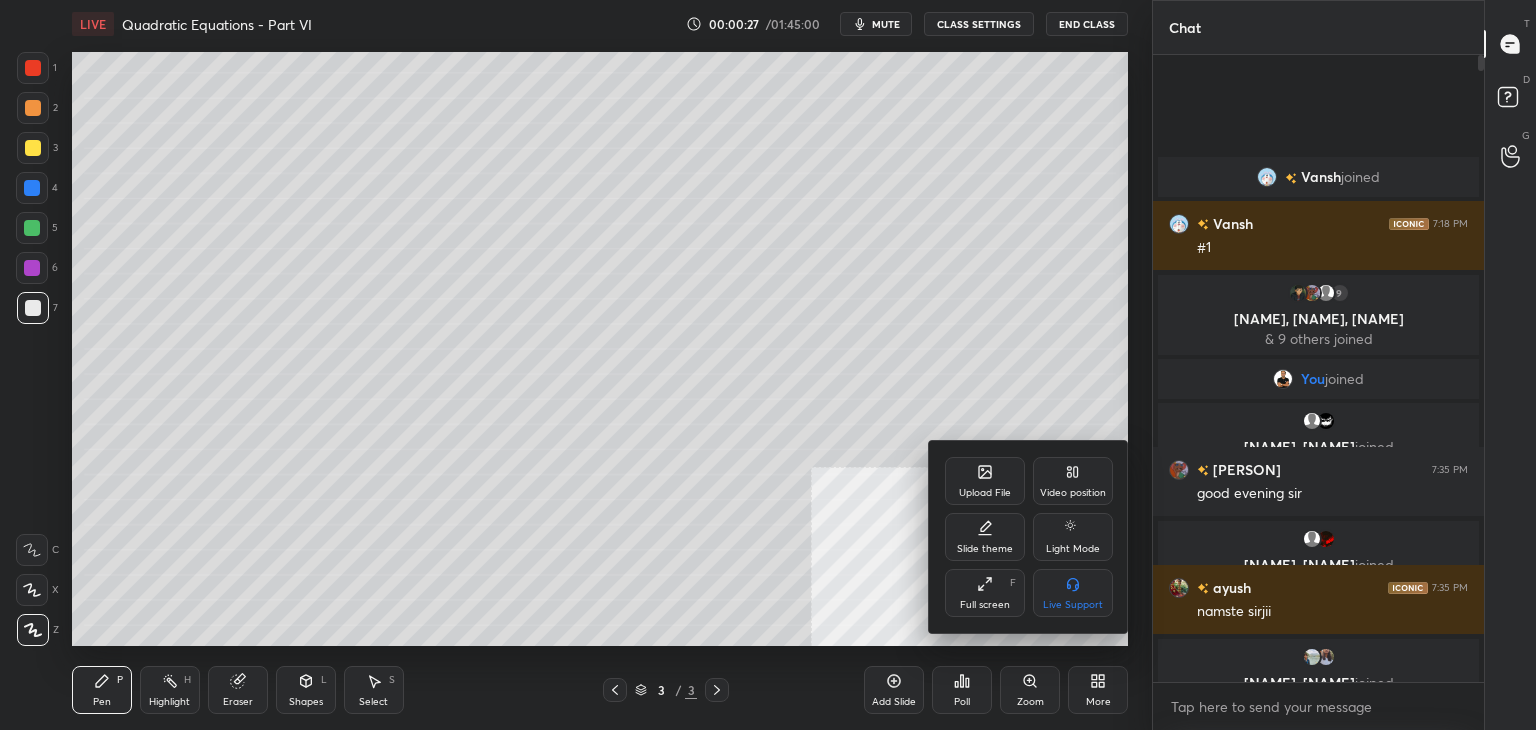 click 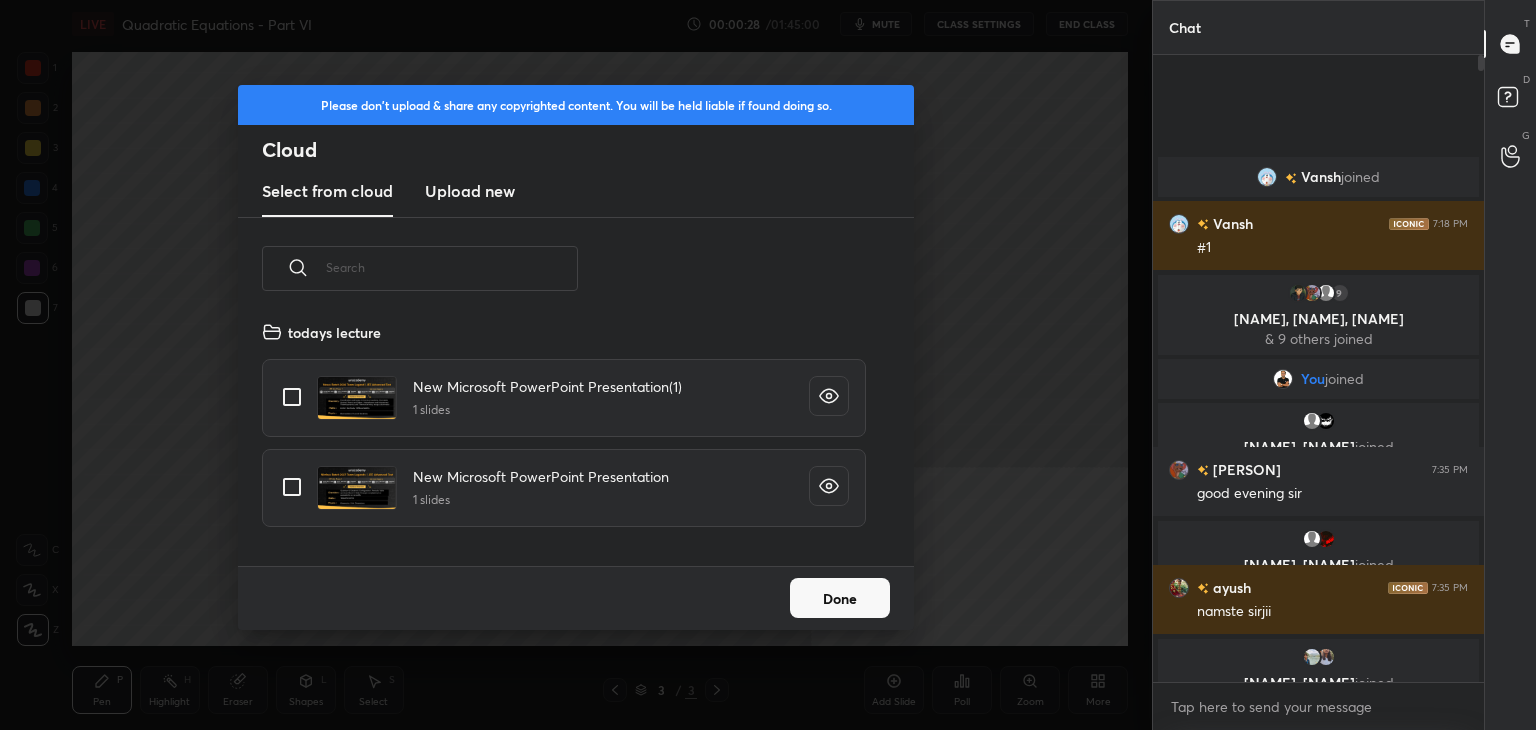 scroll, scrollTop: 5, scrollLeft: 10, axis: both 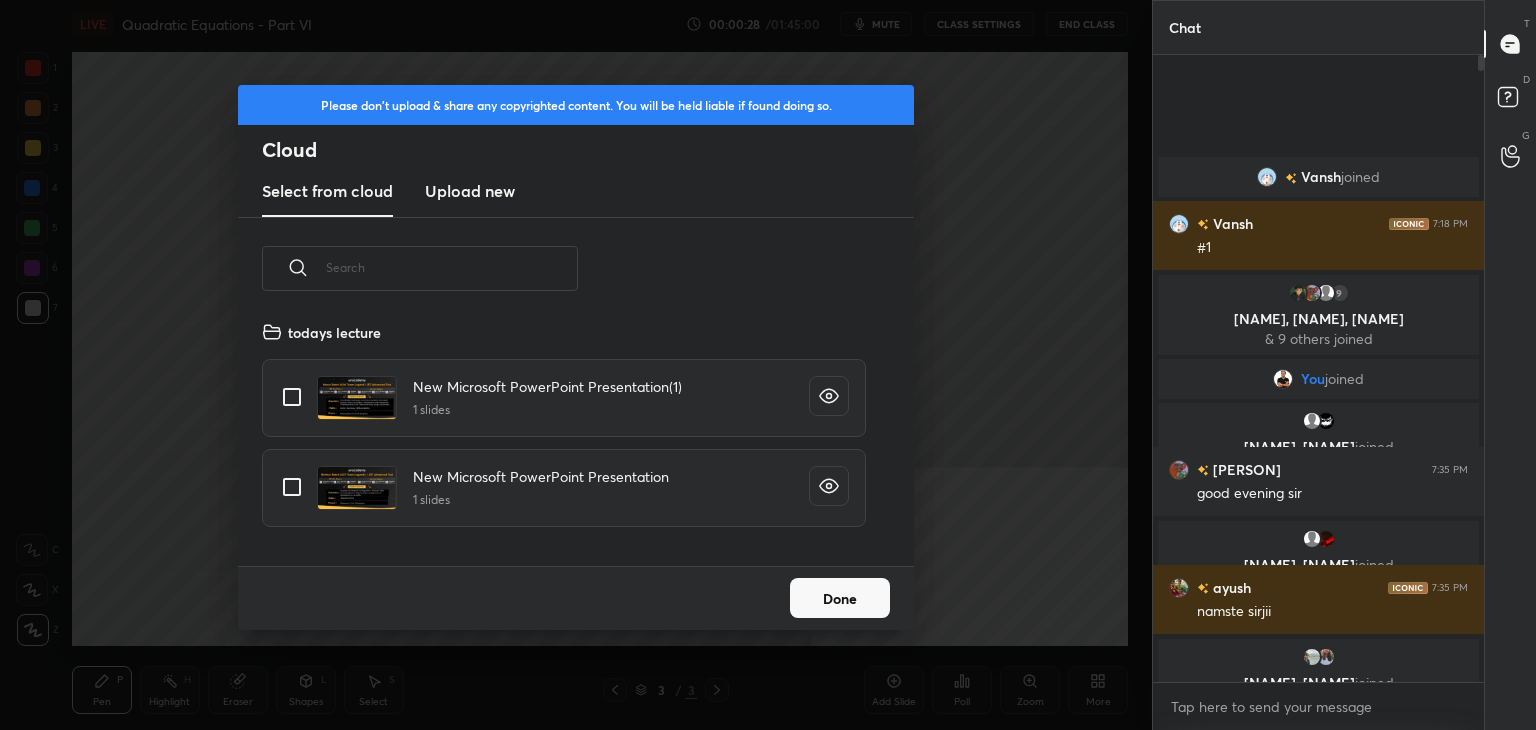 click on "Upload new" at bounding box center (470, 191) 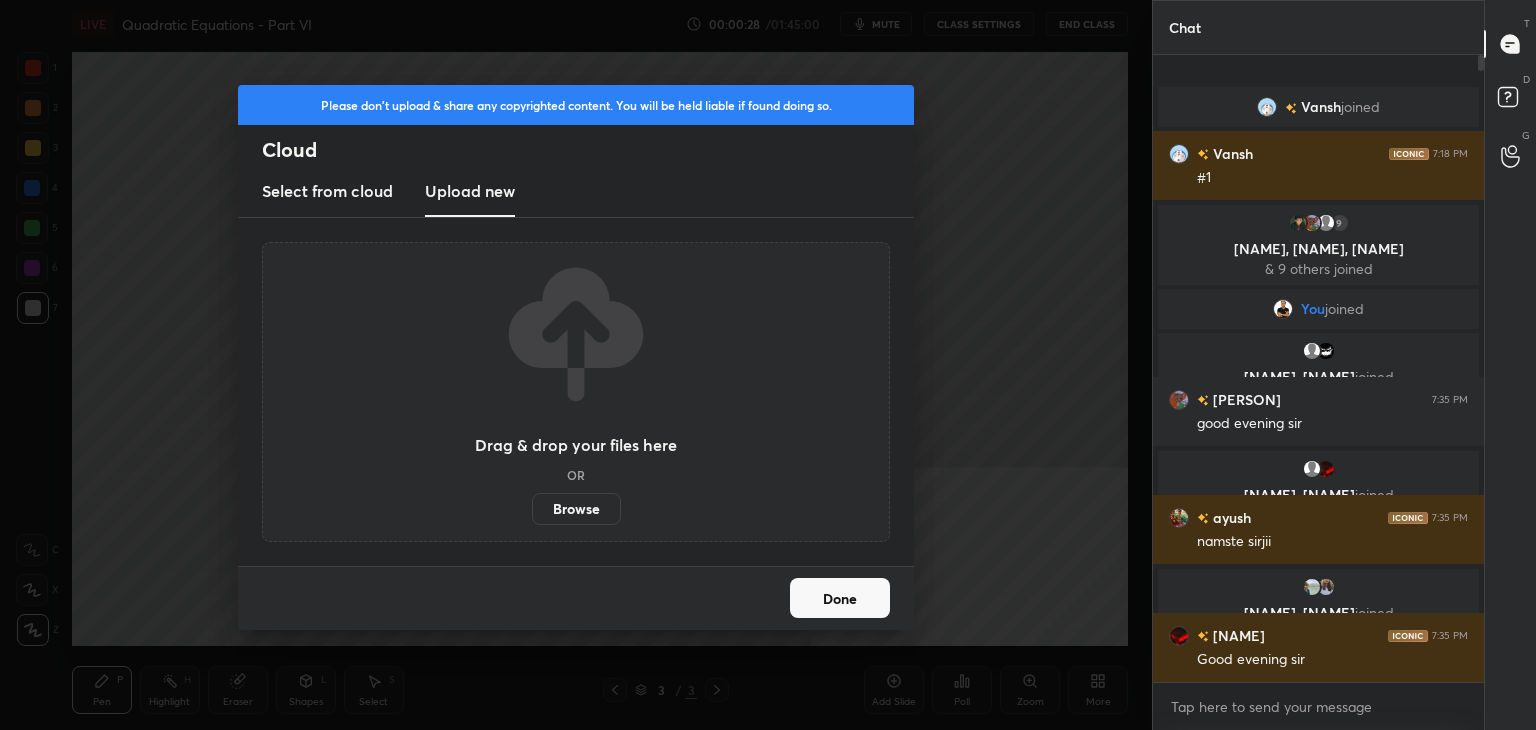 click on "Browse" at bounding box center (576, 509) 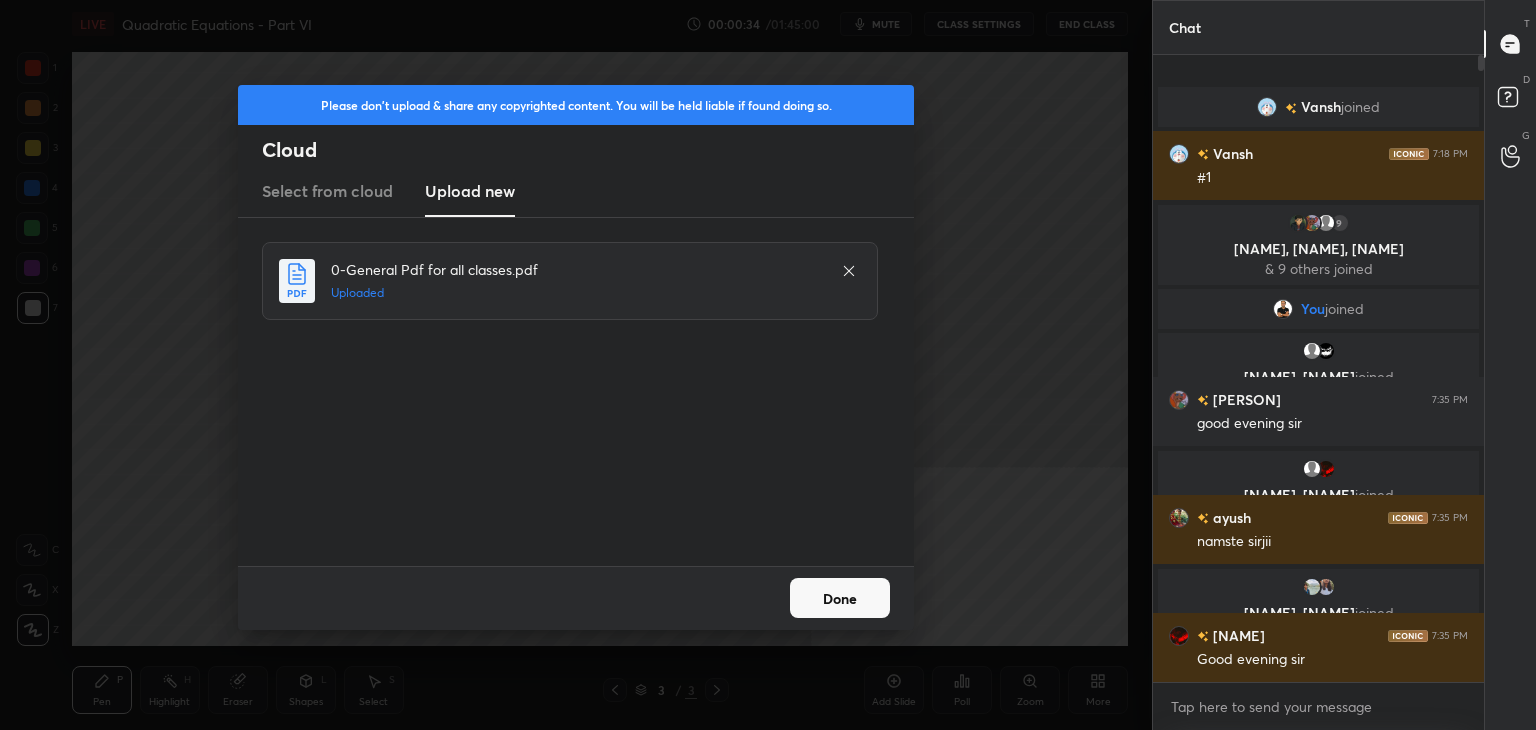 click on "Done" at bounding box center [840, 598] 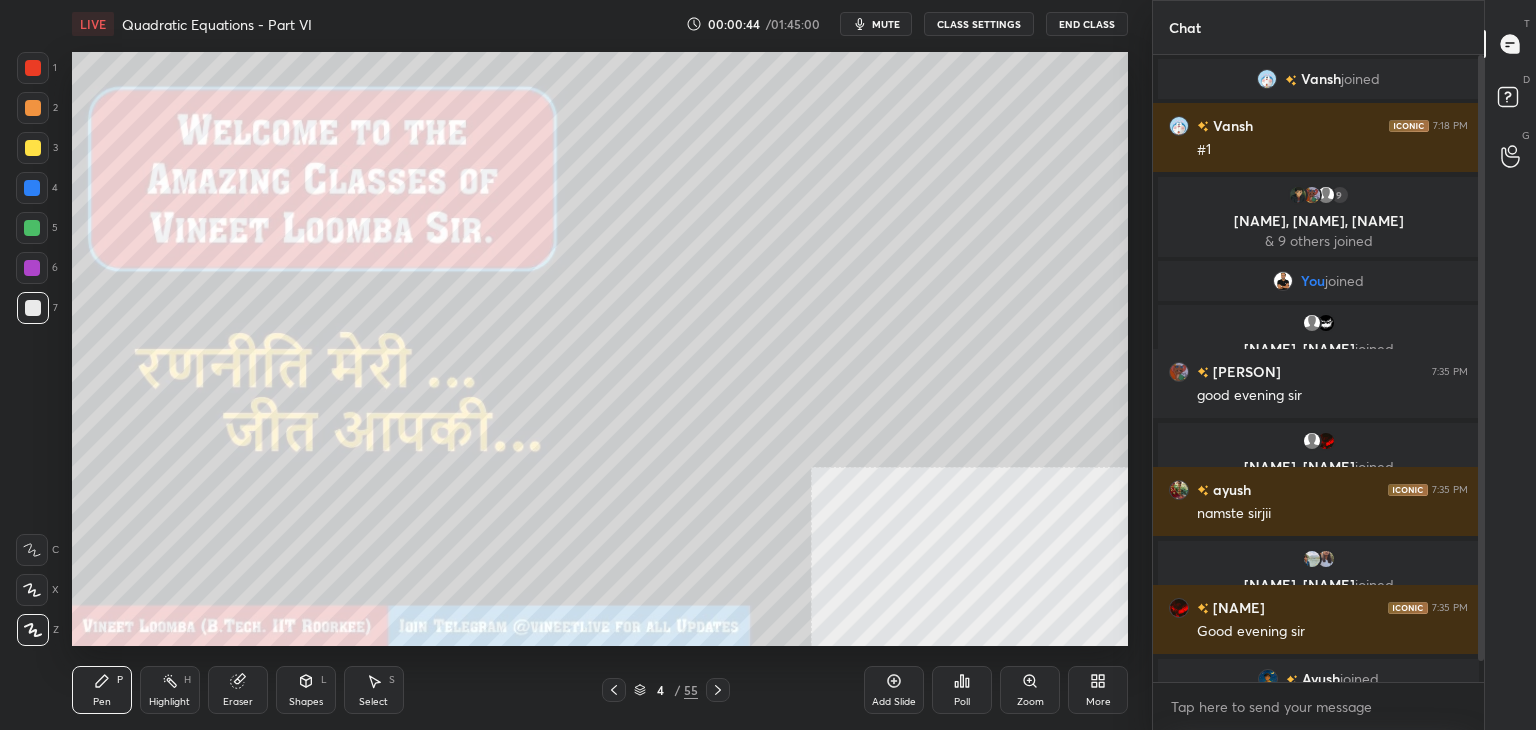 click on "CLASS SETTINGS" at bounding box center [979, 24] 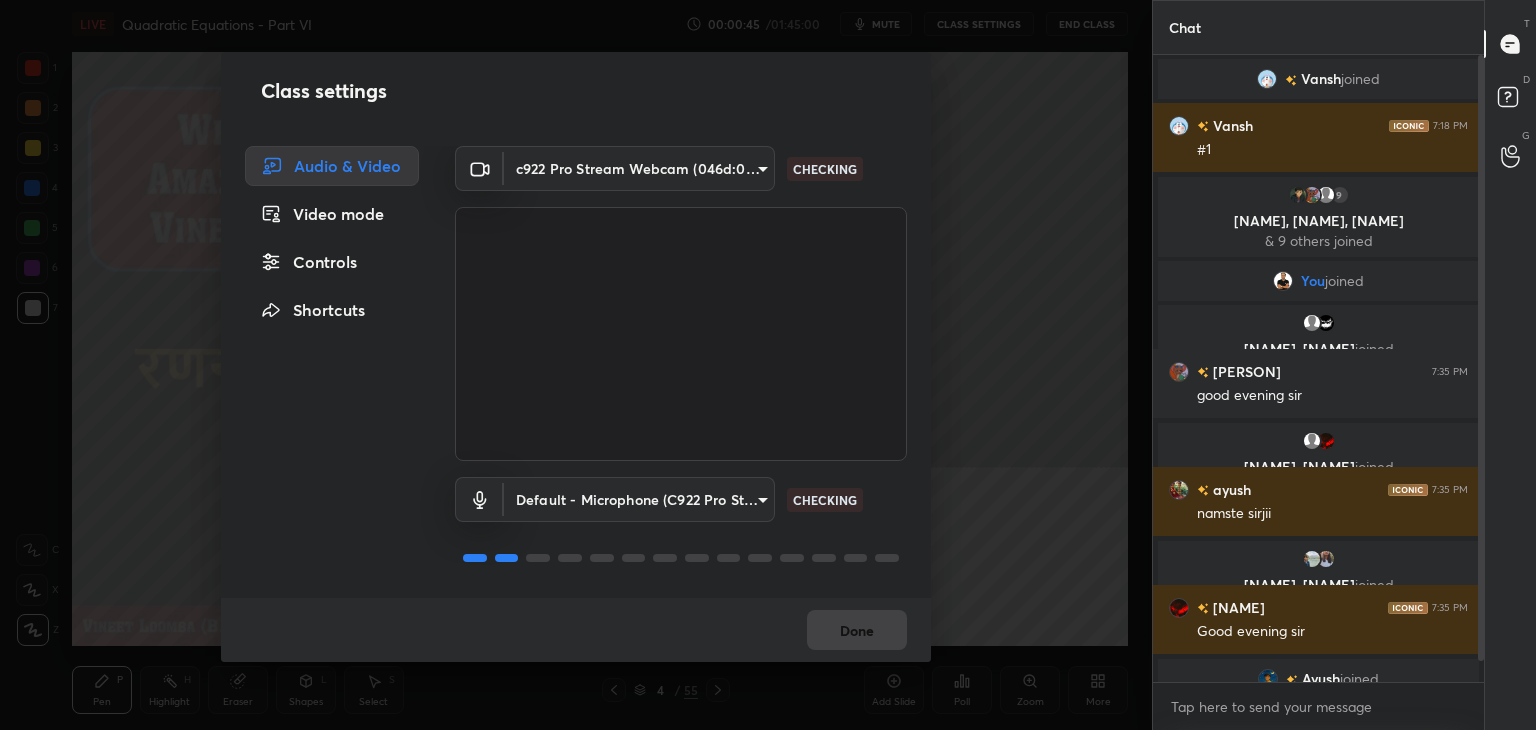 click on "Controls" at bounding box center (332, 262) 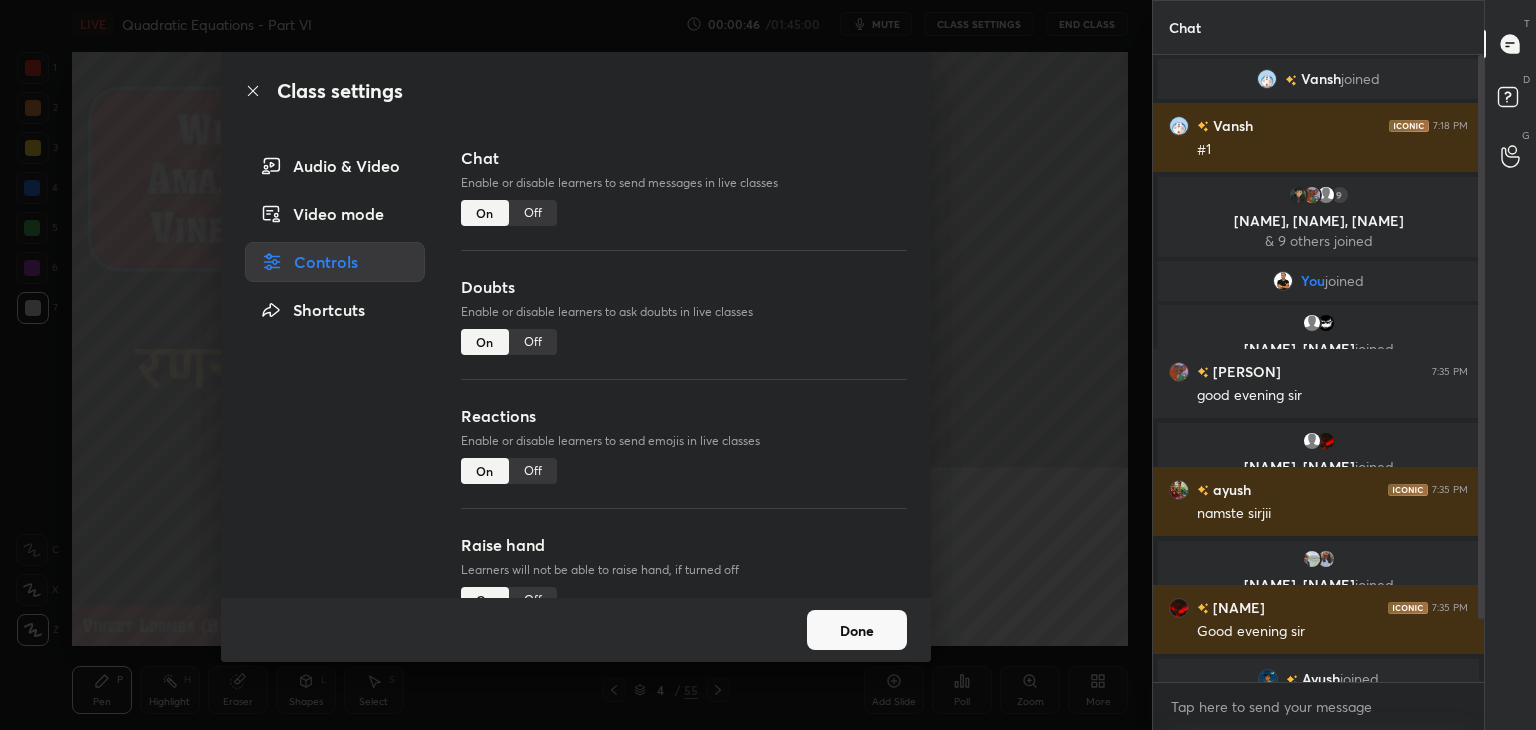 drag, startPoint x: 536, startPoint y: 477, endPoint x: 541, endPoint y: 521, distance: 44.28318 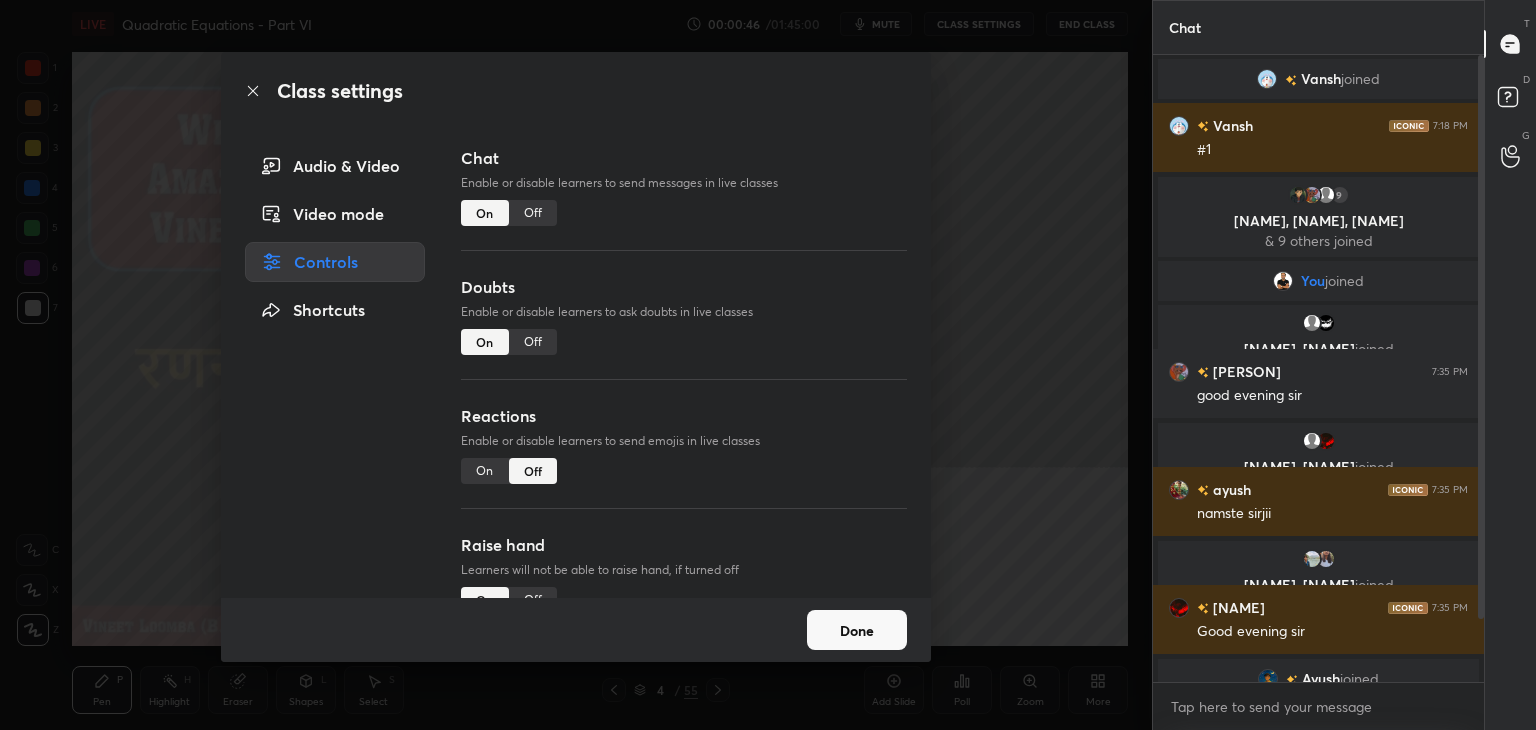 click on "Off" at bounding box center [533, 600] 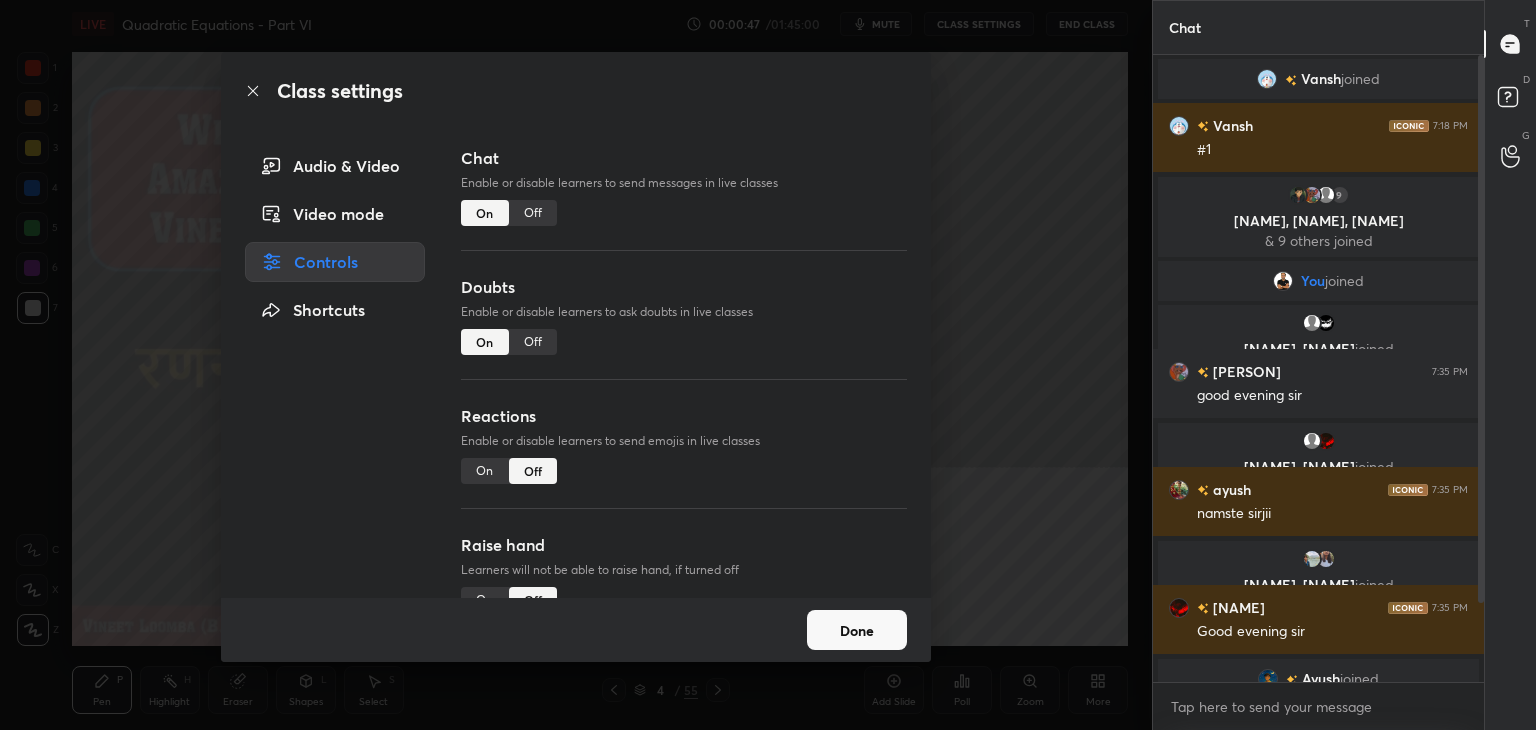 click on "Done" at bounding box center [857, 630] 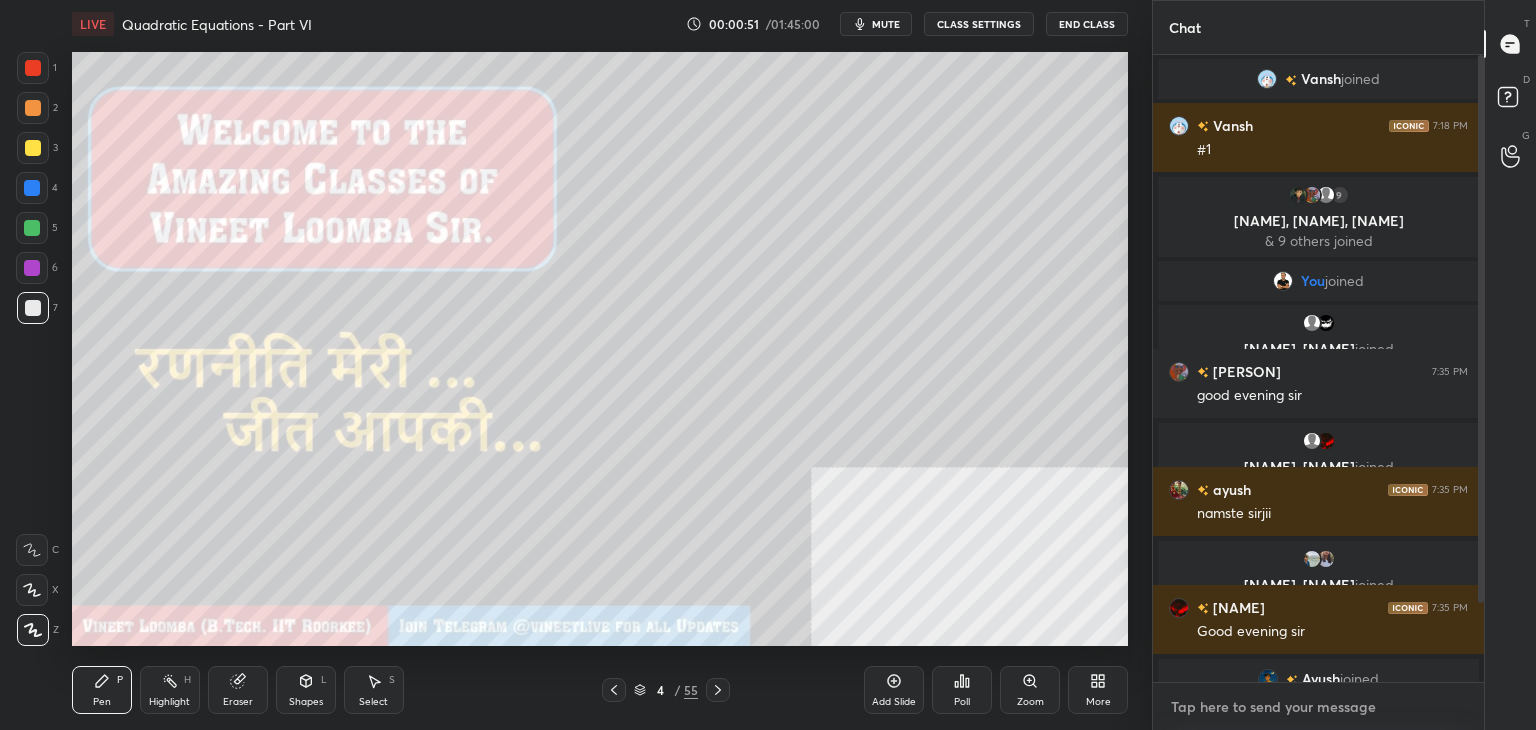 type on "x" 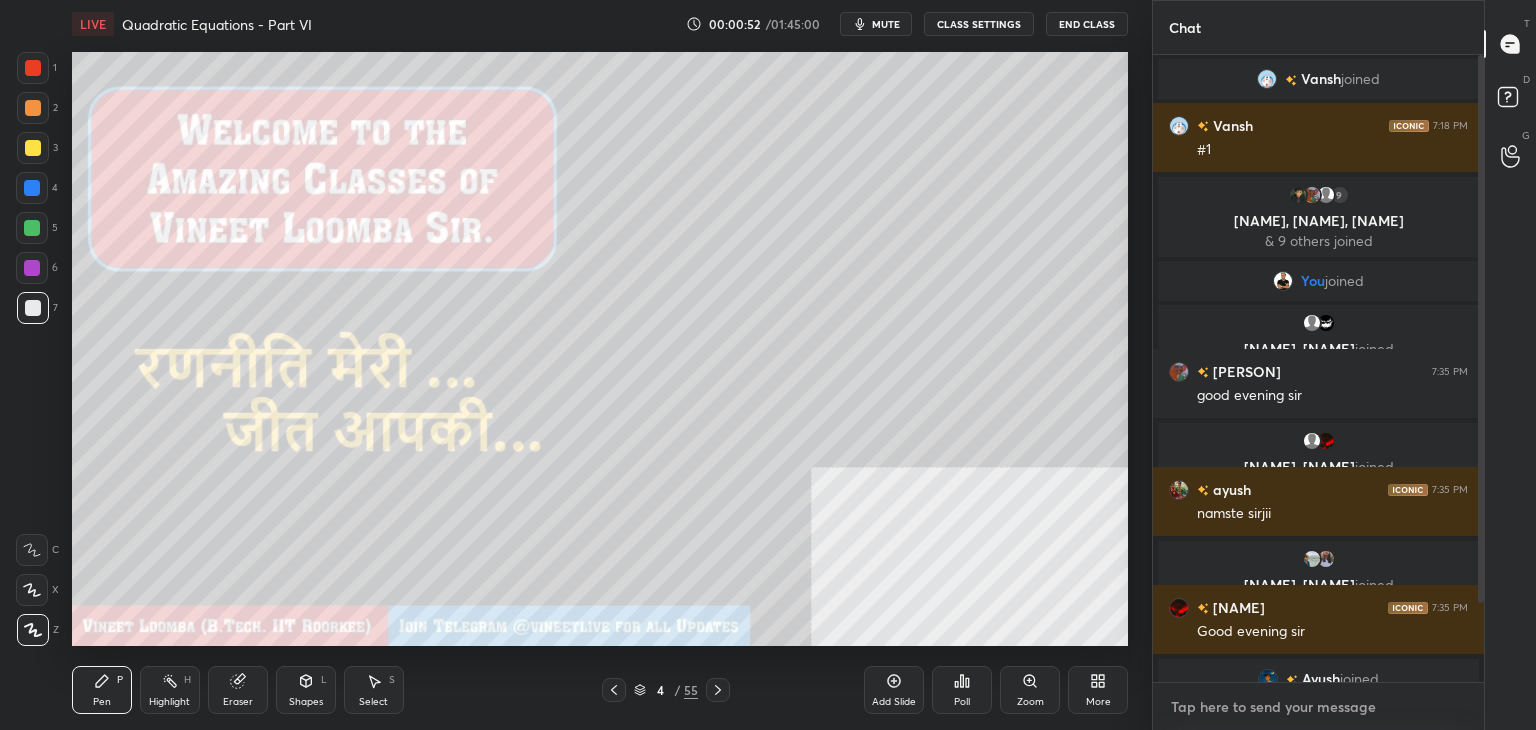 paste on "My Unacademy Official Telegram: https://t.me/vineetlive
Use Code VINEETLIVE to renew your Subscriptions at lowest Prices" 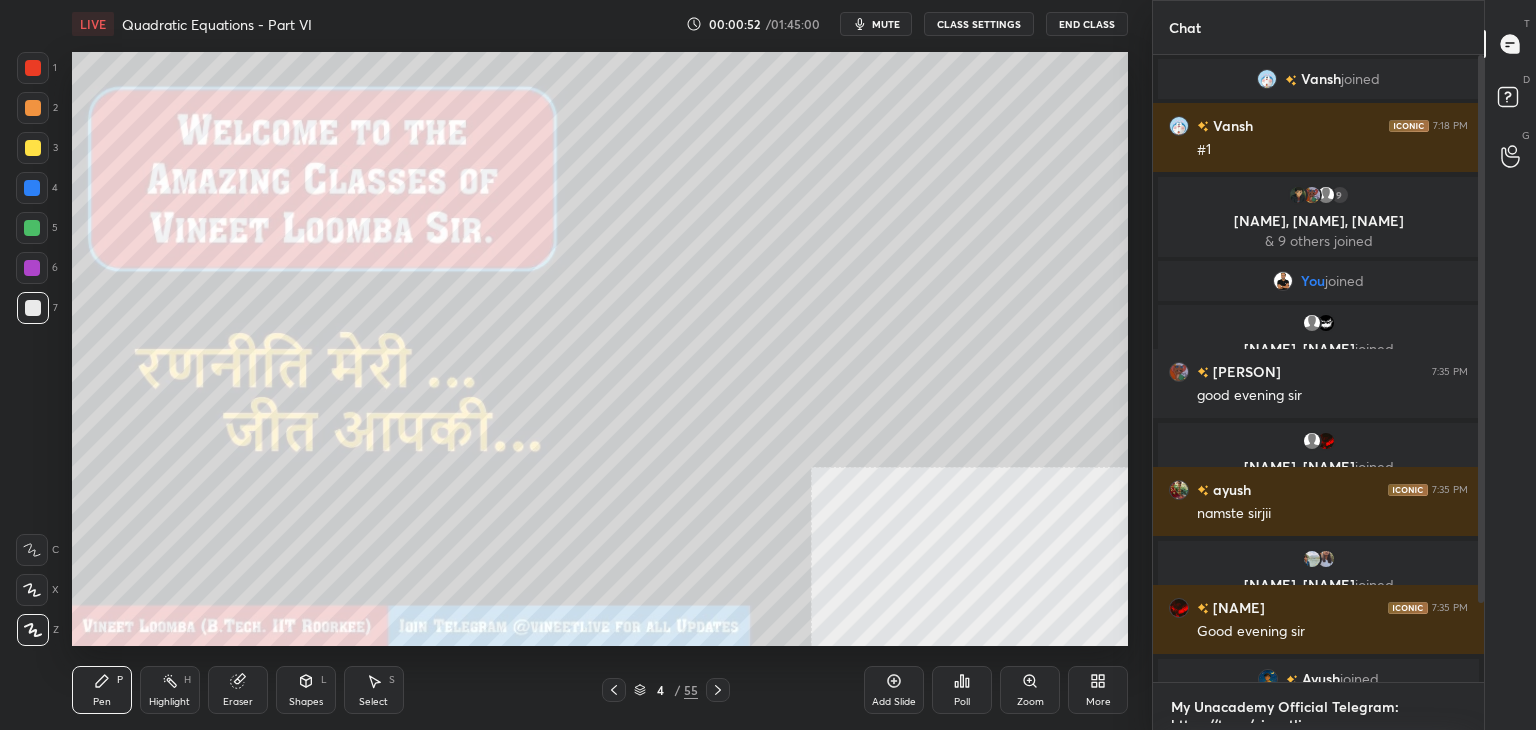 scroll, scrollTop: 17, scrollLeft: 0, axis: vertical 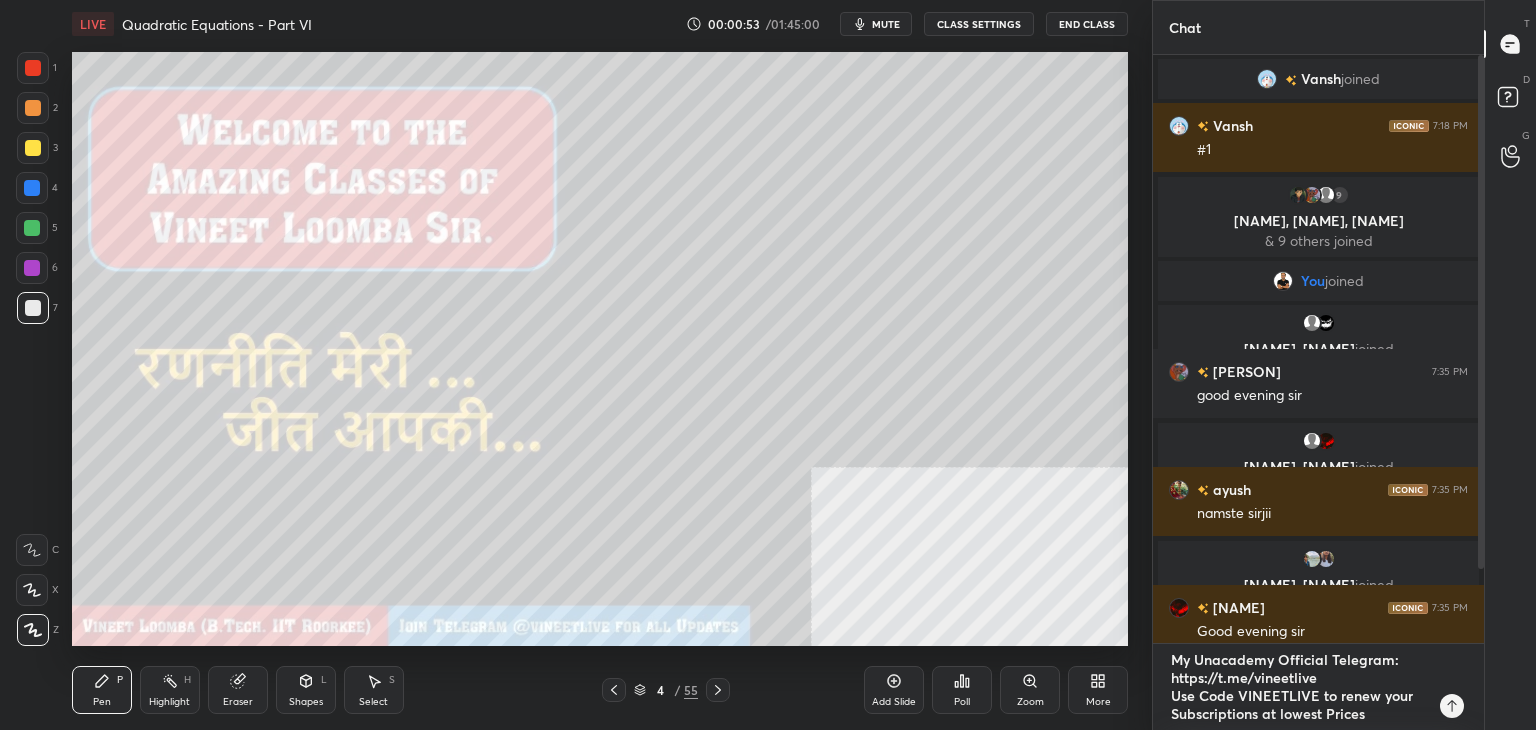 type 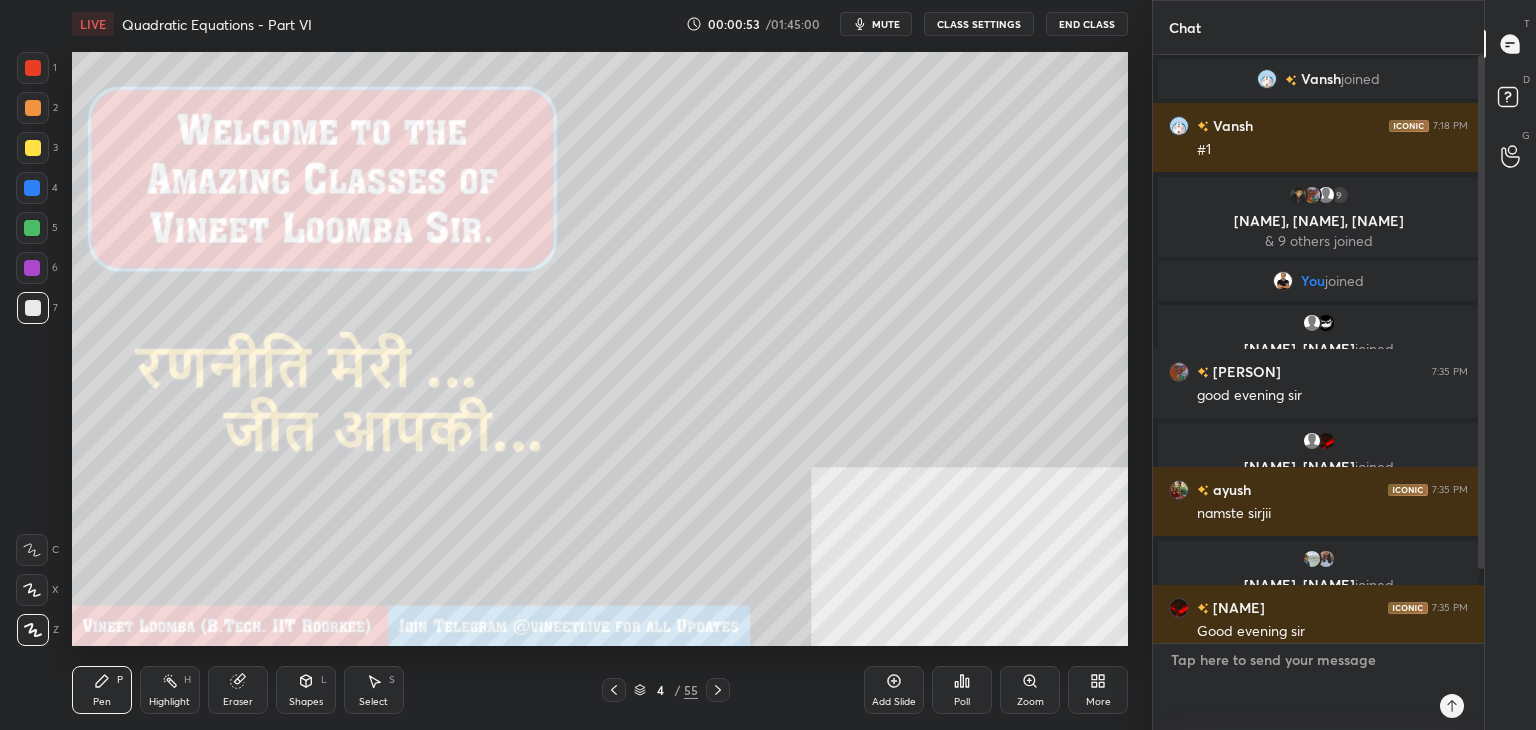 scroll, scrollTop: 0, scrollLeft: 0, axis: both 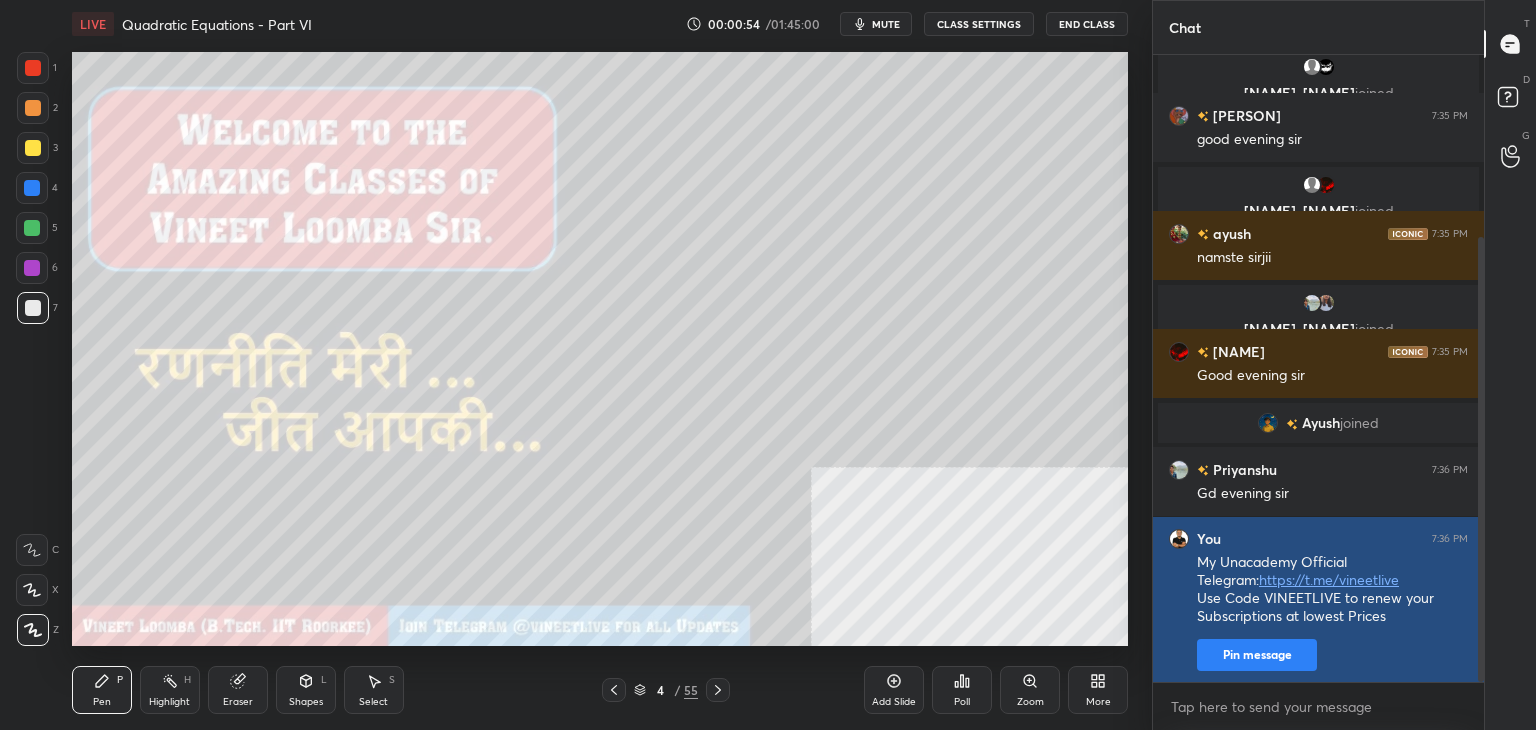 drag, startPoint x: 1480, startPoint y: 528, endPoint x: 1471, endPoint y: 613, distance: 85.47514 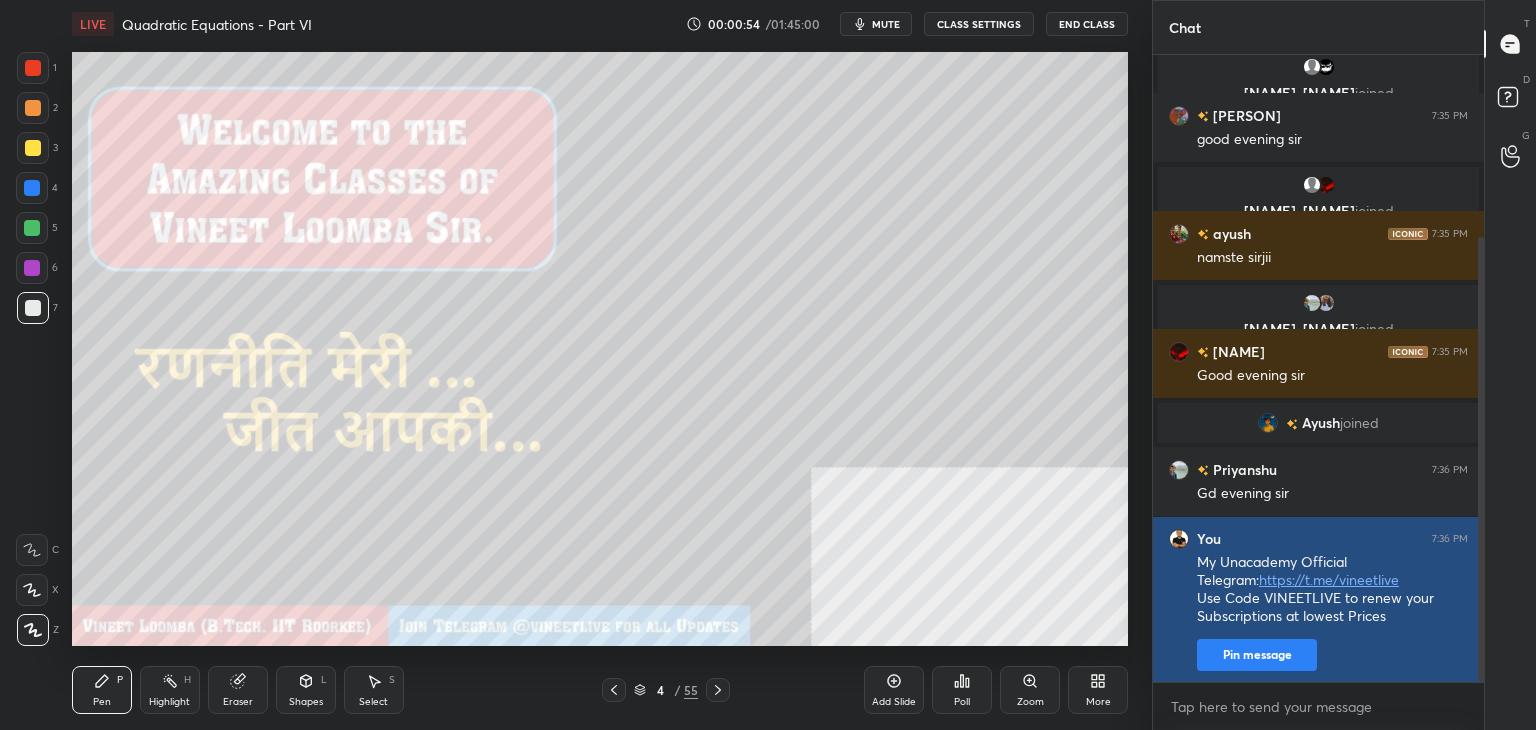 click at bounding box center [1478, 368] 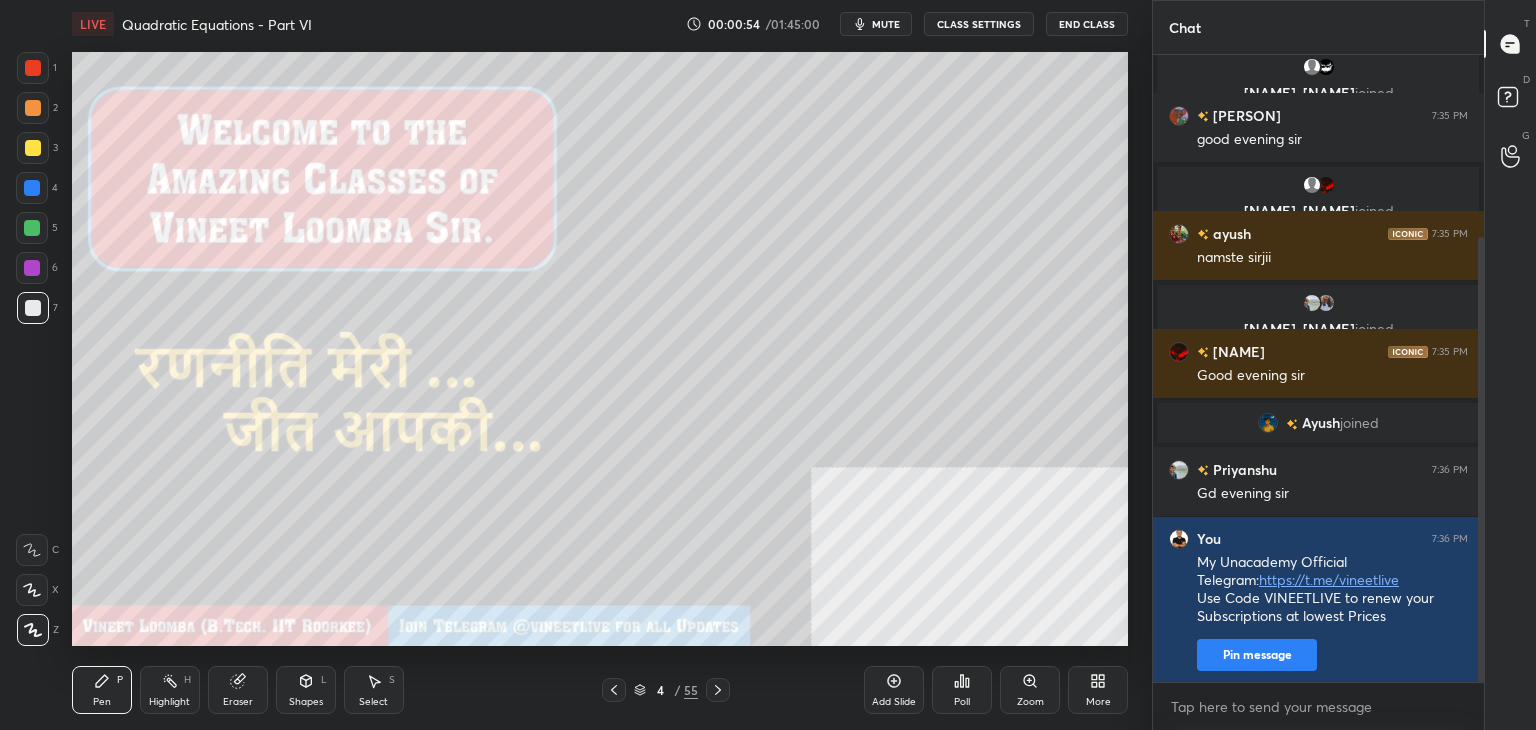 scroll, scrollTop: 326, scrollLeft: 0, axis: vertical 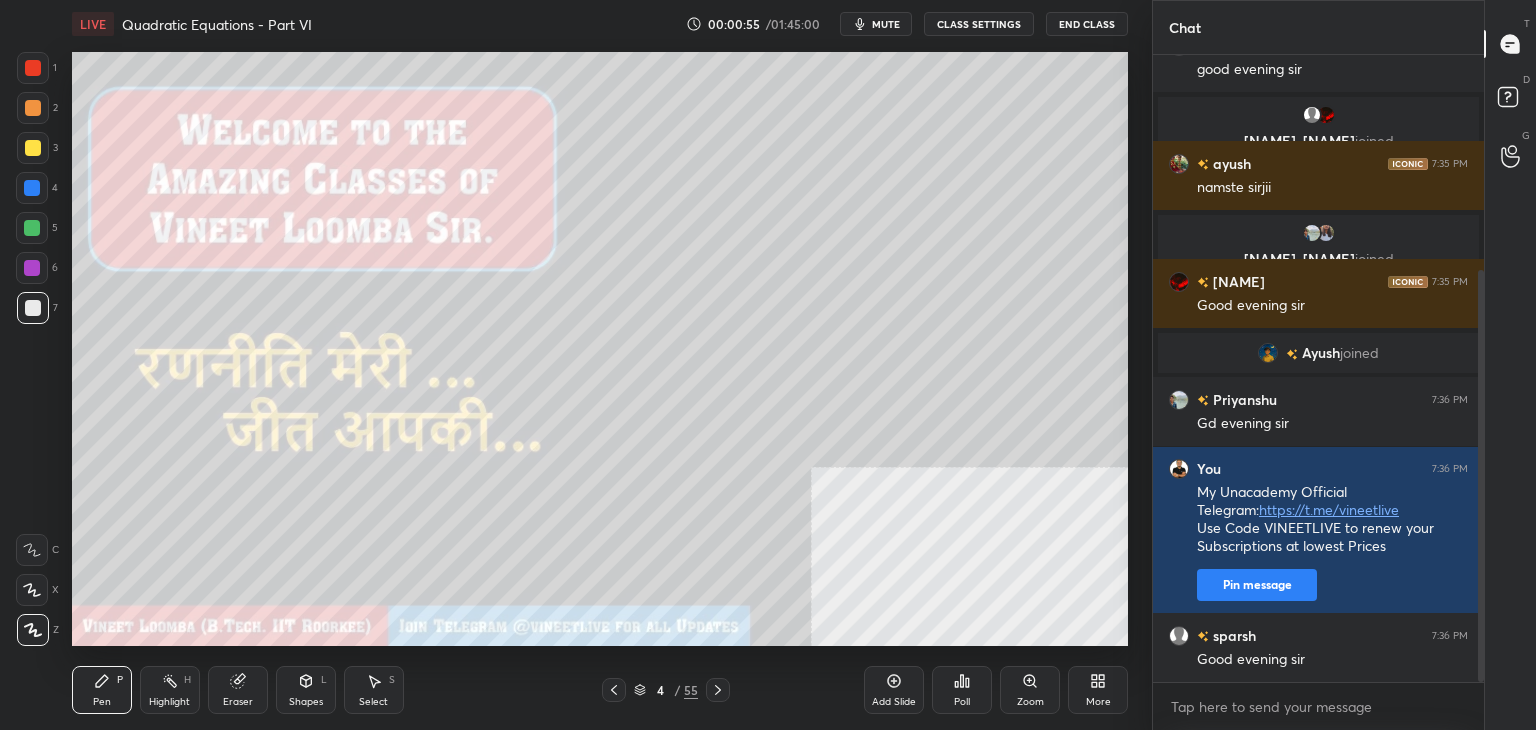 click on "Pratibha, ARSH joined Nikhita 7:35 PM good evening sir vaishnavi, Ansh joined ayush 7:35 PM namste sirjii Priyanshu, SWATI joined Ansh singh 7:35 PM Good evening sir Ayush joined Priyanshu 7:36 PM Gd evening sir You 7:36 PM My Unacademy Official Telegram: https://t.me/vineetlive
Use Code VINEETLIVE to renew your Subscriptions at lowest Prices Pin message sparsh 7:36 PM Good evening sir" at bounding box center [1318, 369] 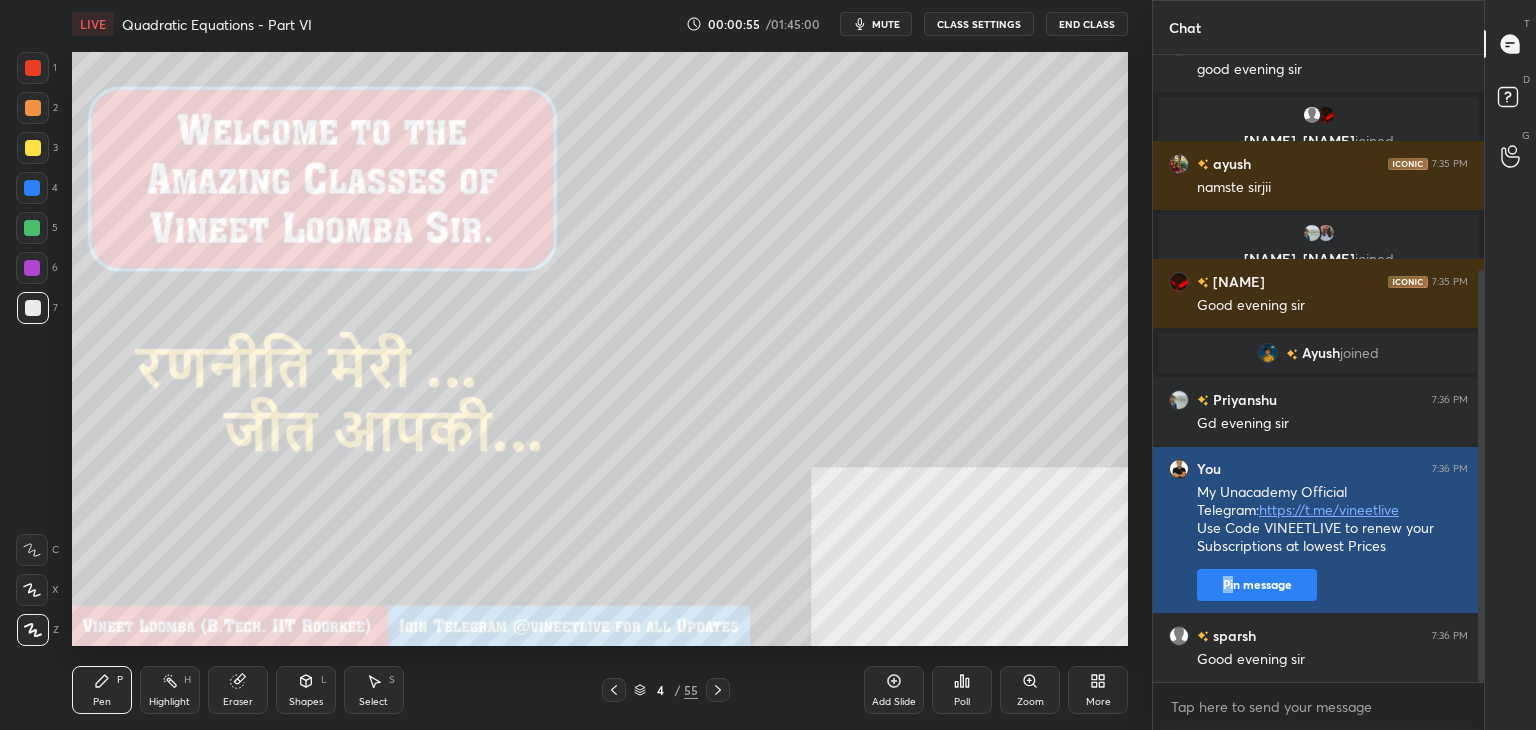 drag, startPoint x: 1231, startPoint y: 585, endPoint x: 1216, endPoint y: 588, distance: 15.297058 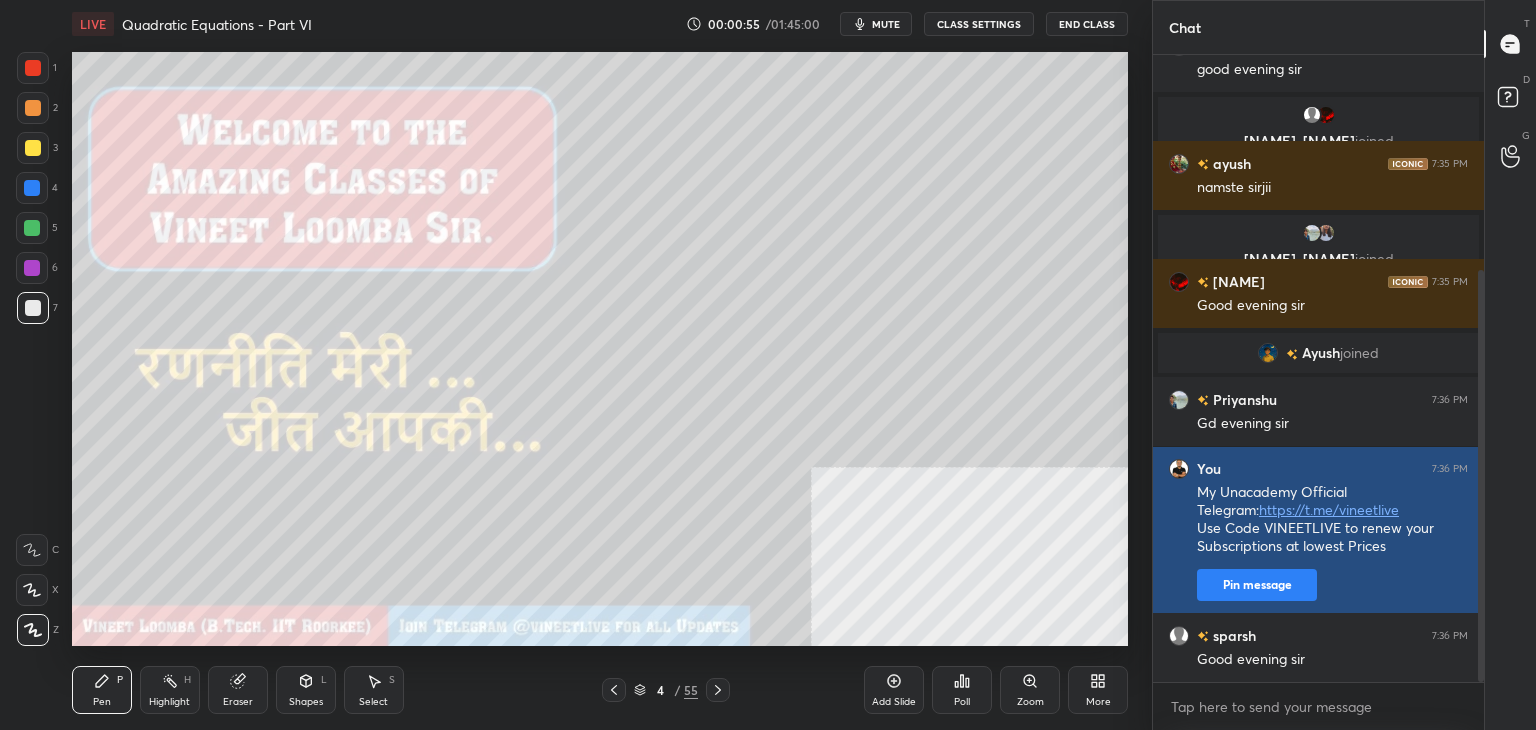scroll, scrollTop: 565, scrollLeft: 325, axis: both 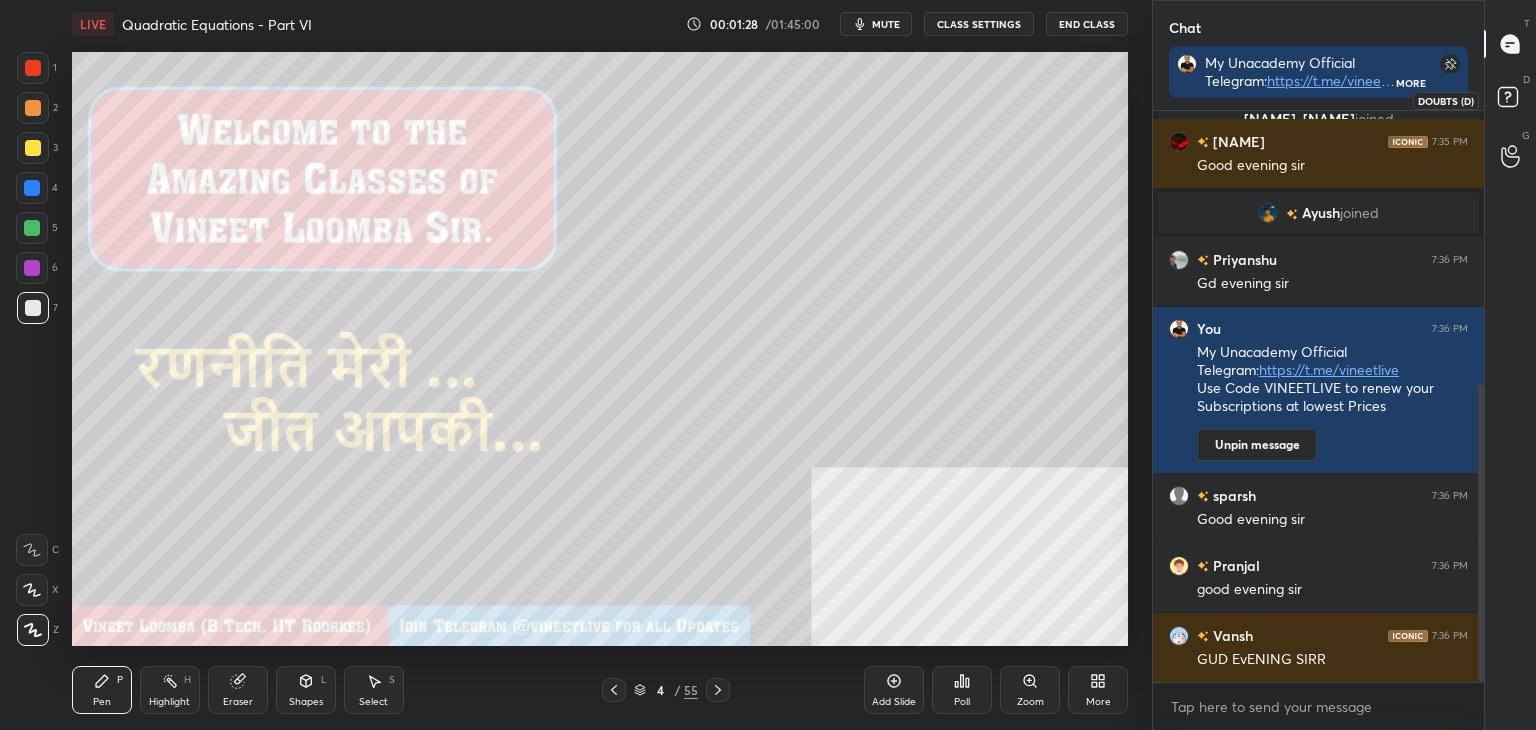 click 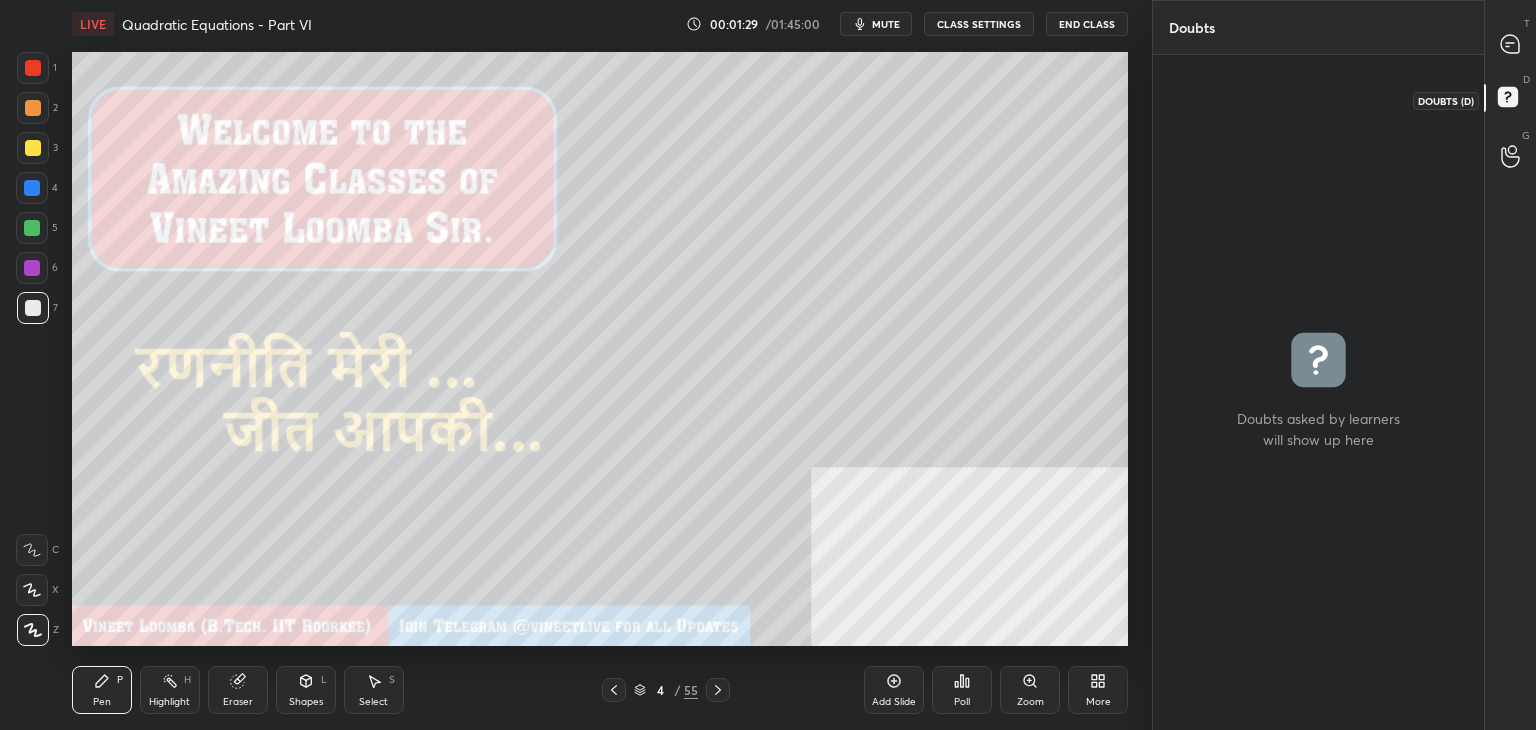scroll, scrollTop: 6, scrollLeft: 6, axis: both 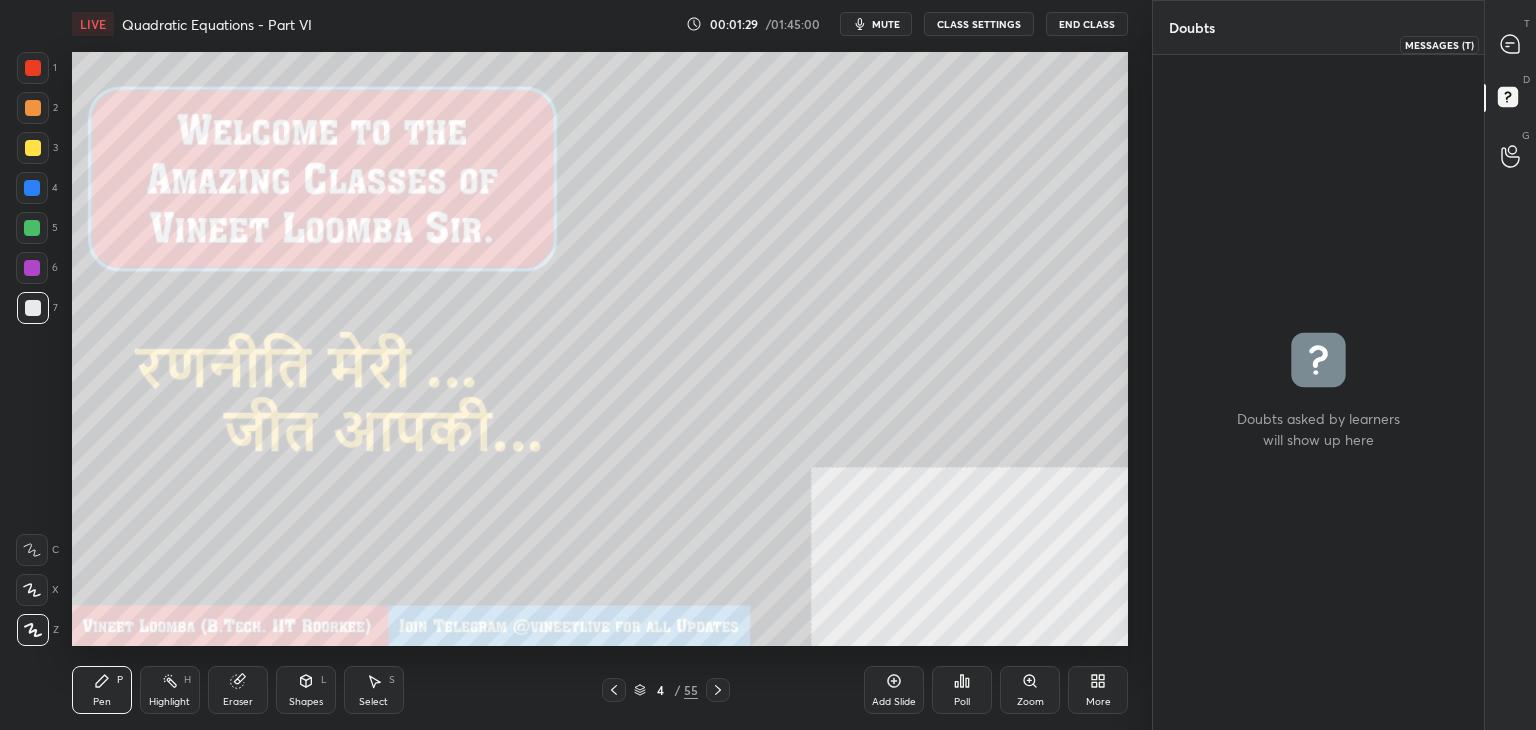 drag, startPoint x: 1517, startPoint y: 40, endPoint x: 1520, endPoint y: 67, distance: 27.166155 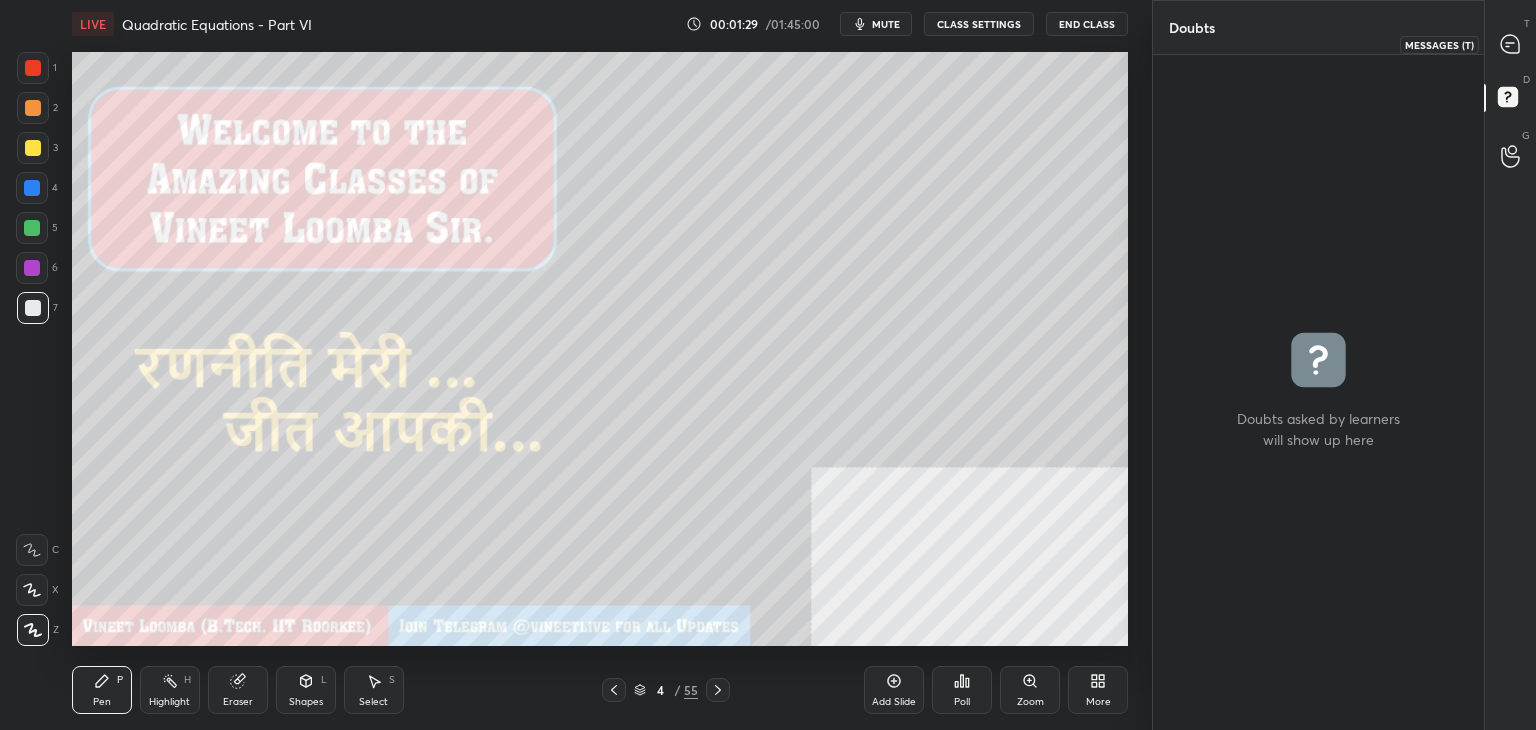click 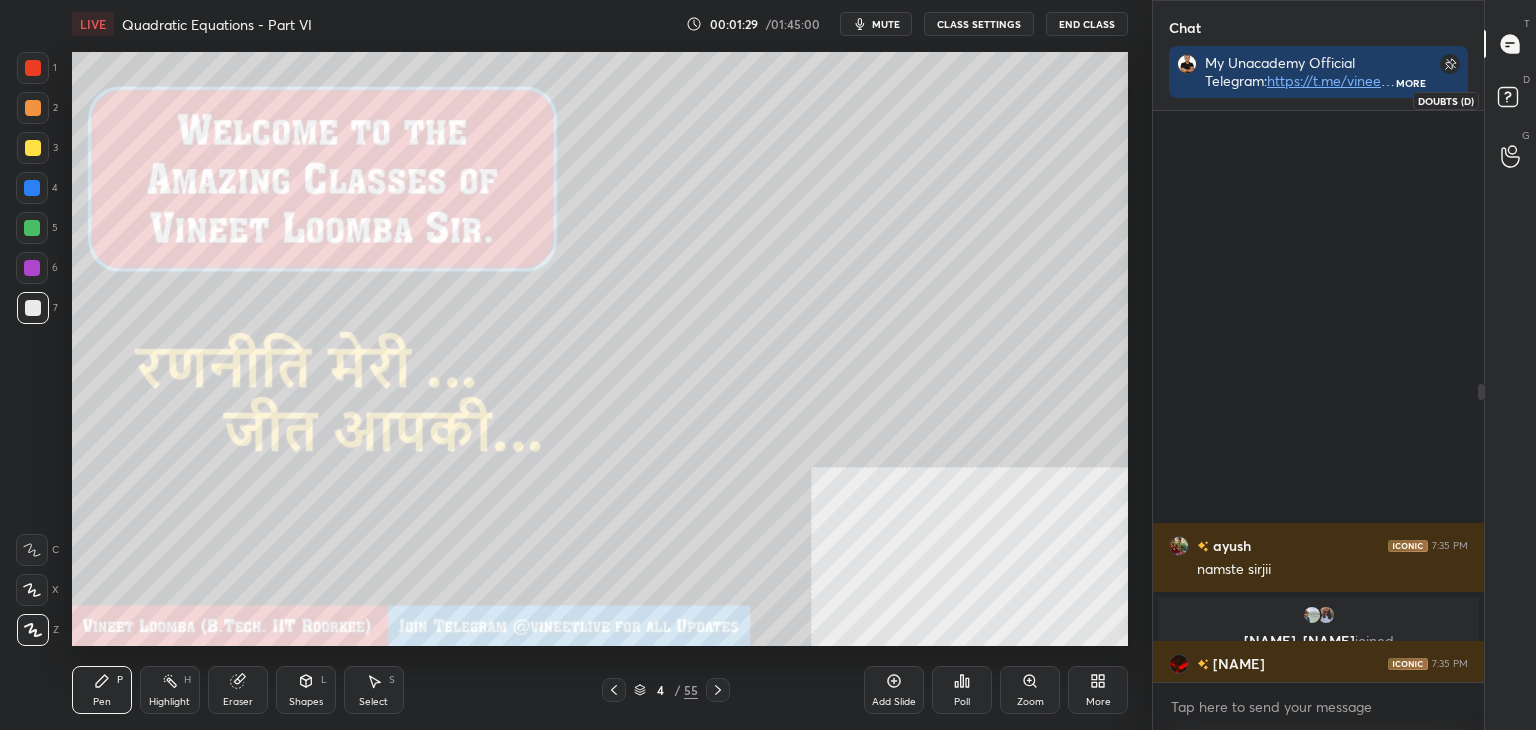 scroll, scrollTop: 522, scrollLeft: 0, axis: vertical 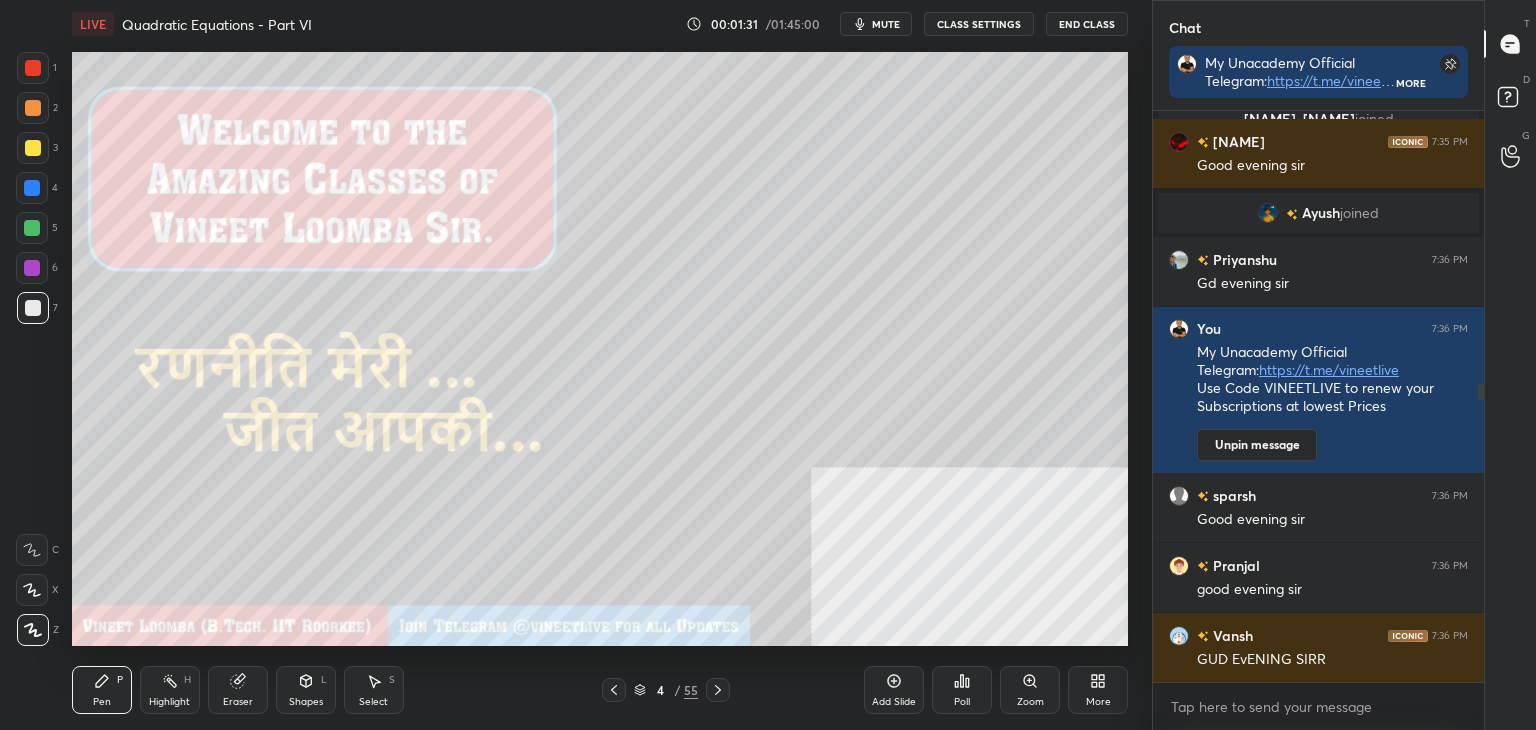 click 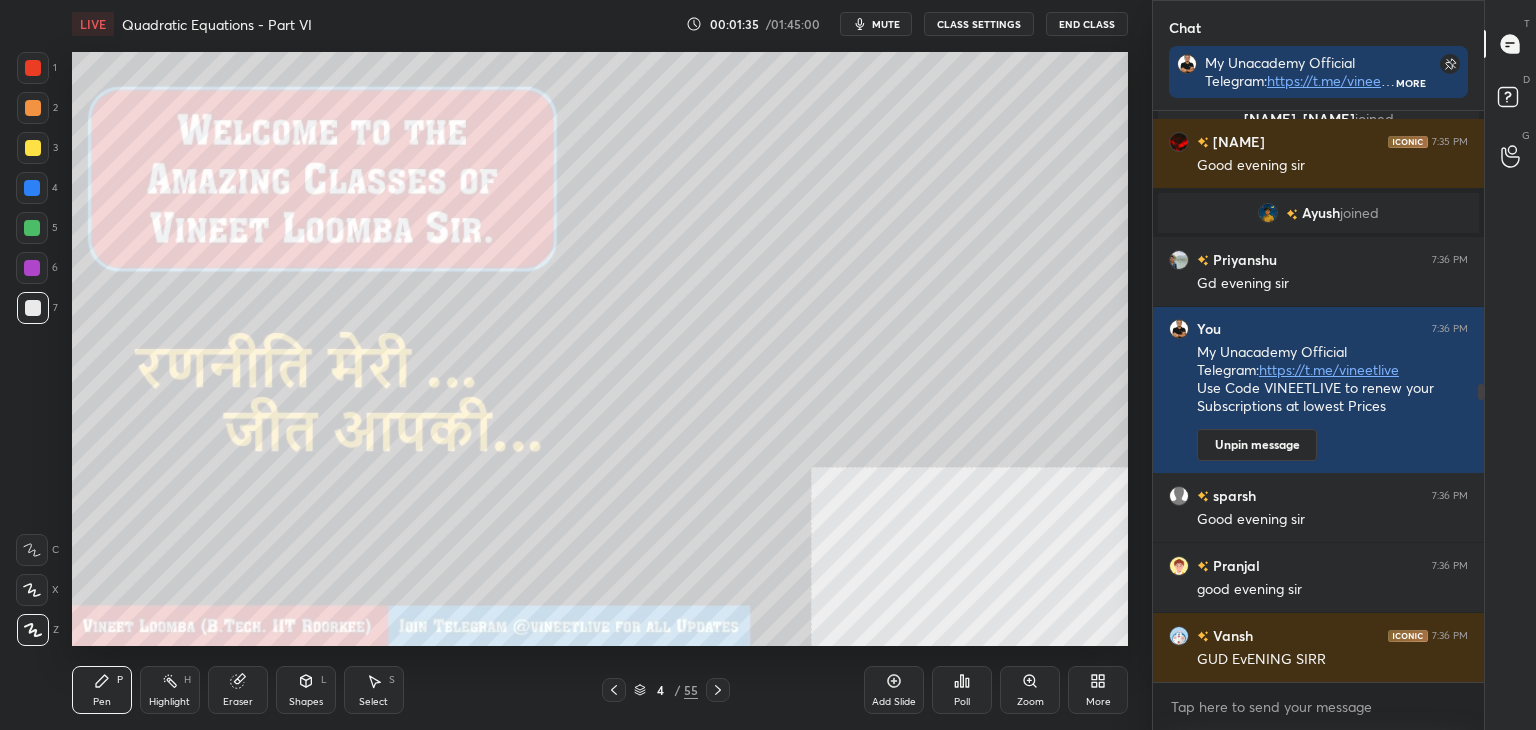 click at bounding box center (33, 148) 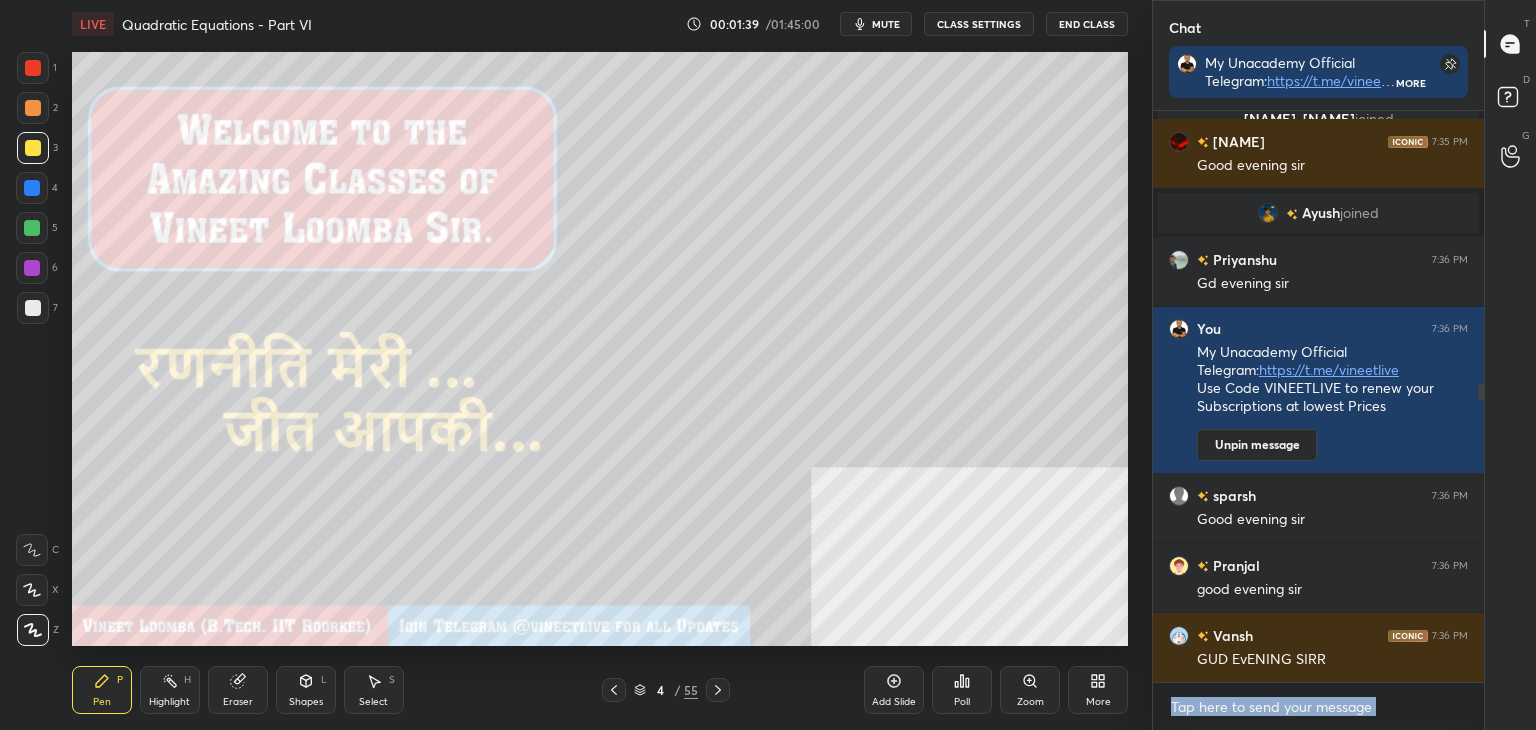 drag, startPoint x: 1482, startPoint y: 673, endPoint x: 1493, endPoint y: 642, distance: 32.89377 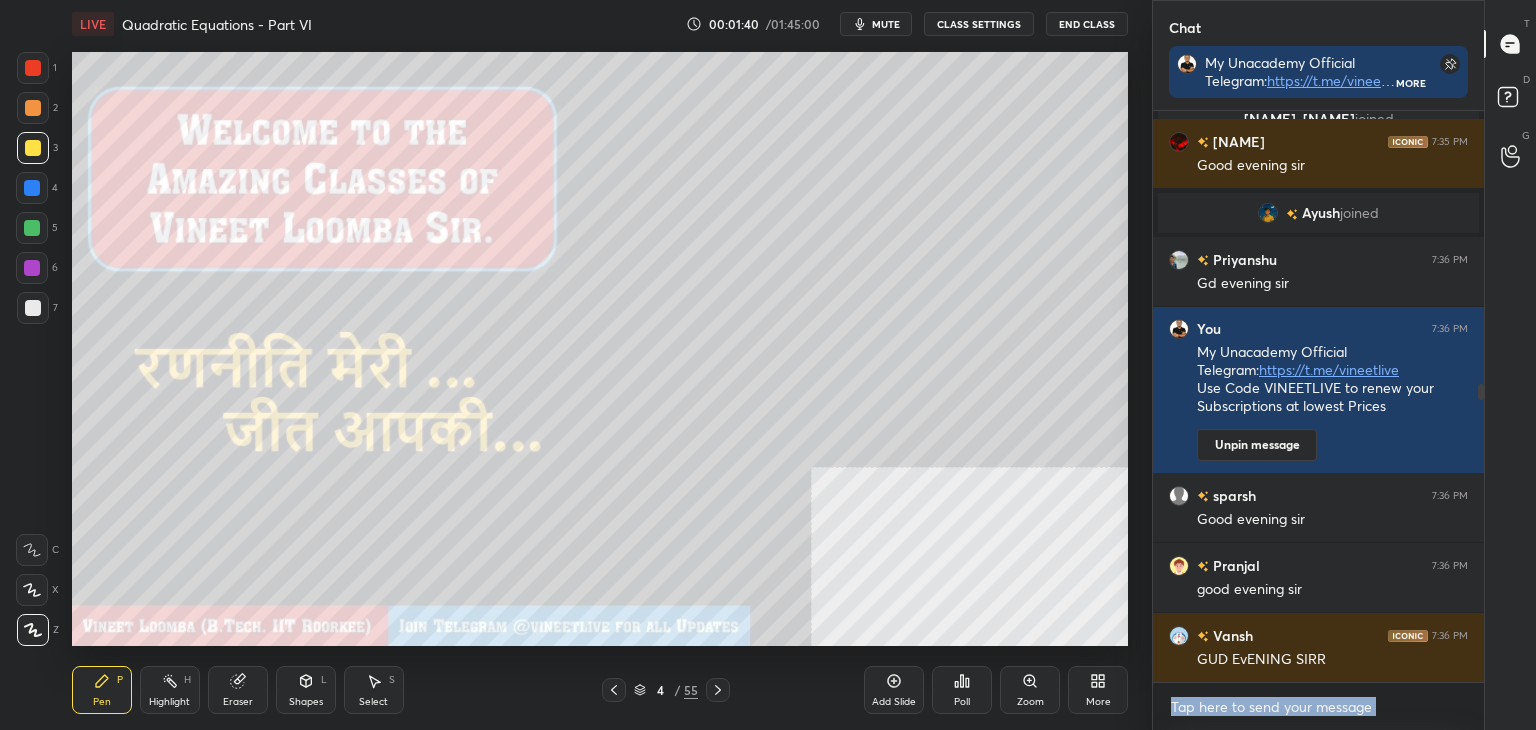 click at bounding box center [1318, 707] 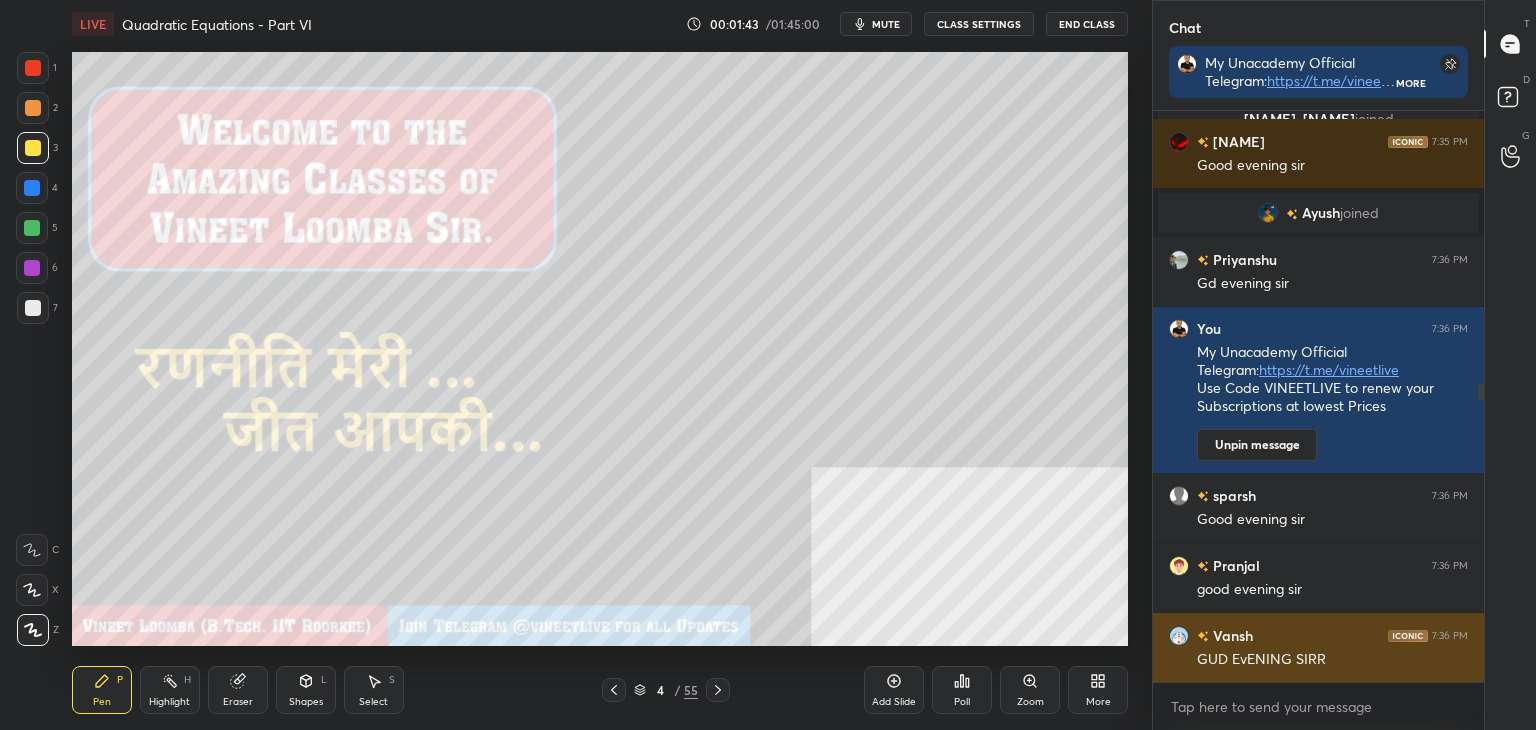 drag, startPoint x: 1482, startPoint y: 679, endPoint x: 1465, endPoint y: 681, distance: 17.117243 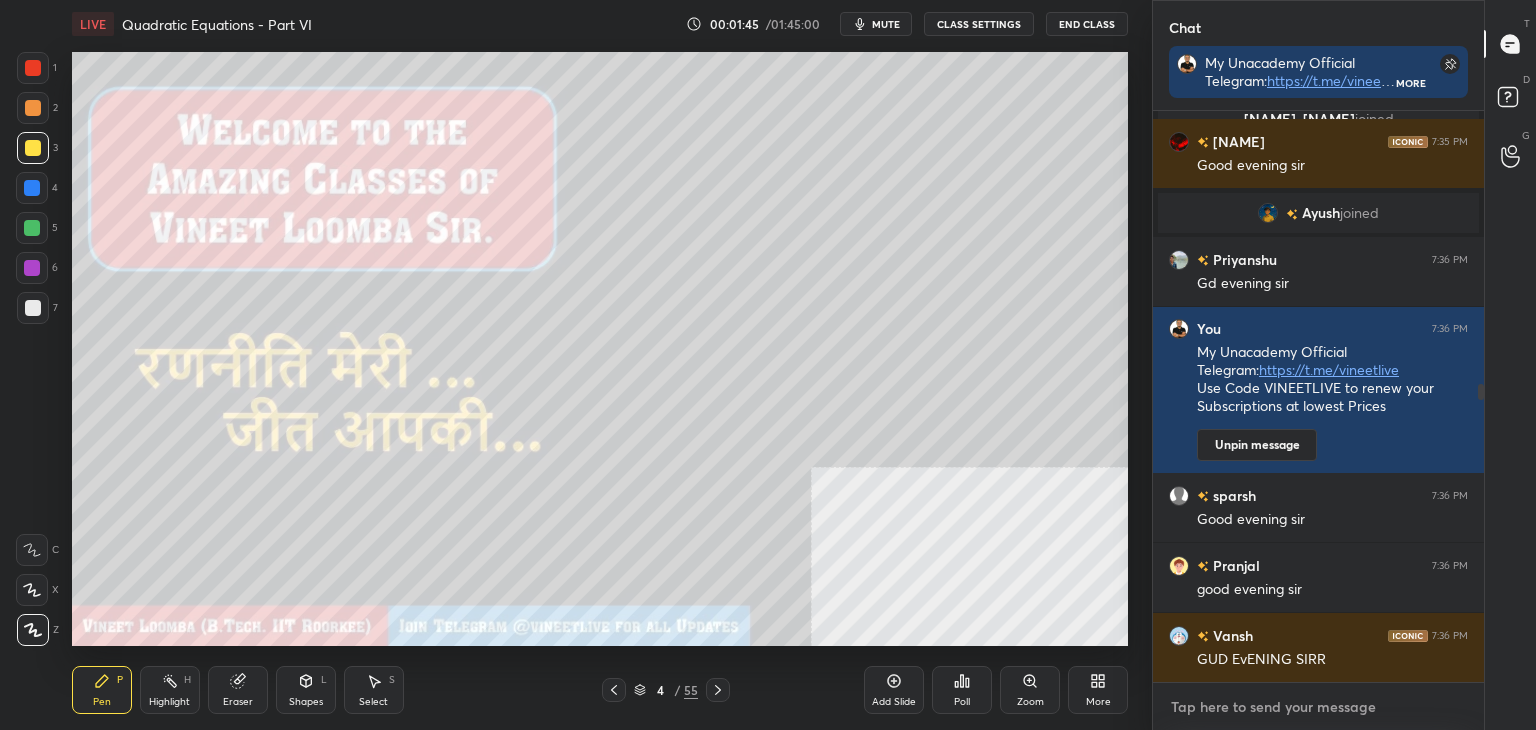 scroll, scrollTop: 605, scrollLeft: 325, axis: both 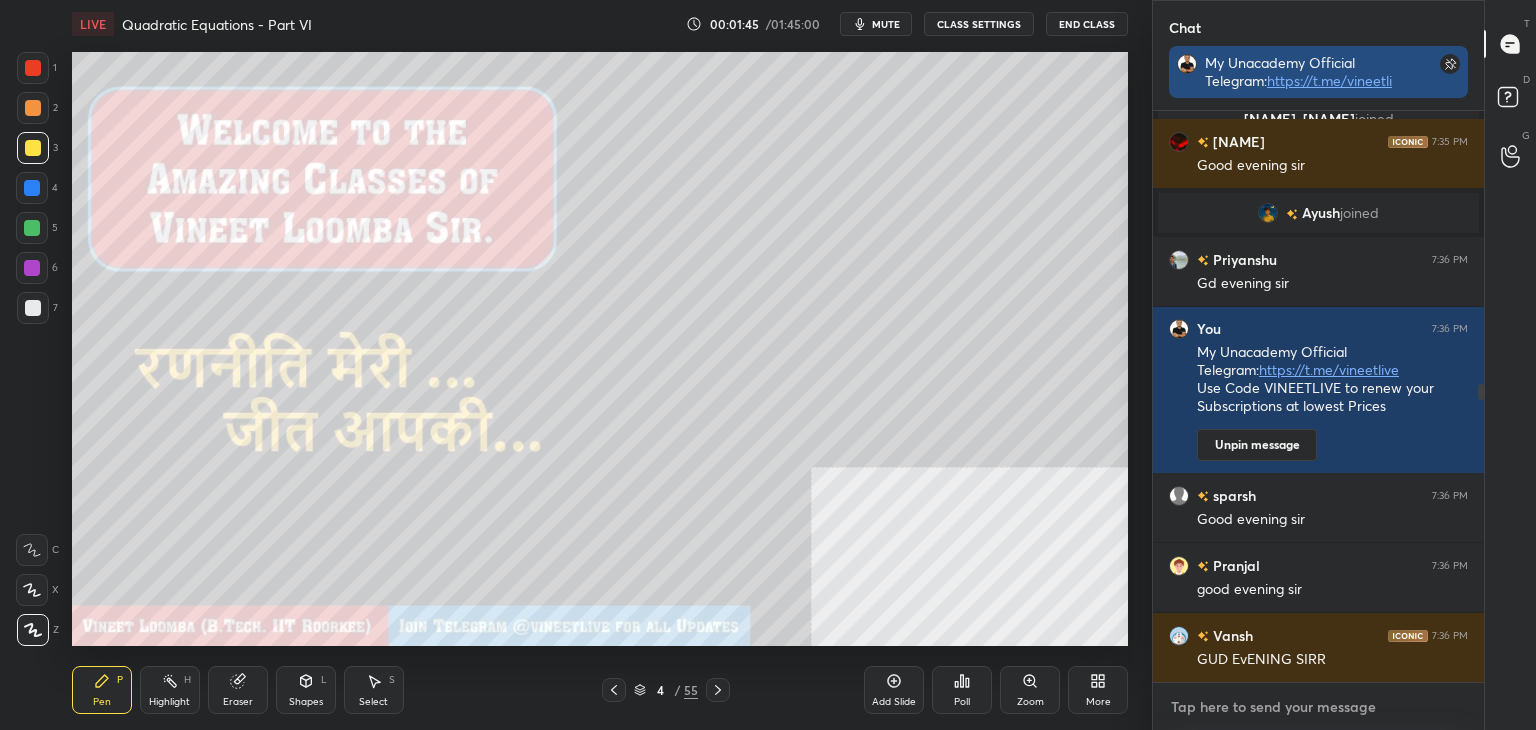 drag, startPoint x: 1432, startPoint y: 697, endPoint x: 1308, endPoint y: 57, distance: 651.90186 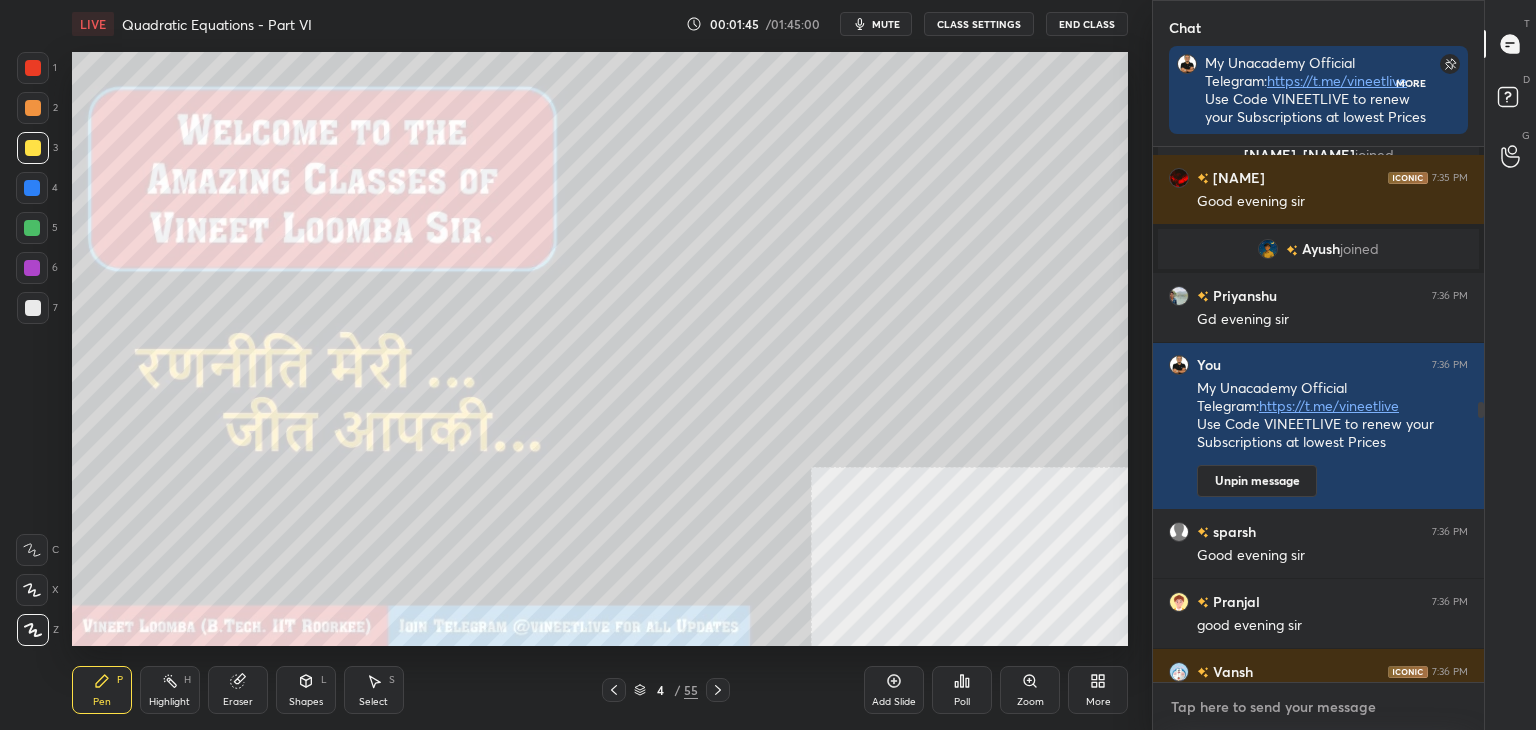 scroll, scrollTop: 584, scrollLeft: 325, axis: both 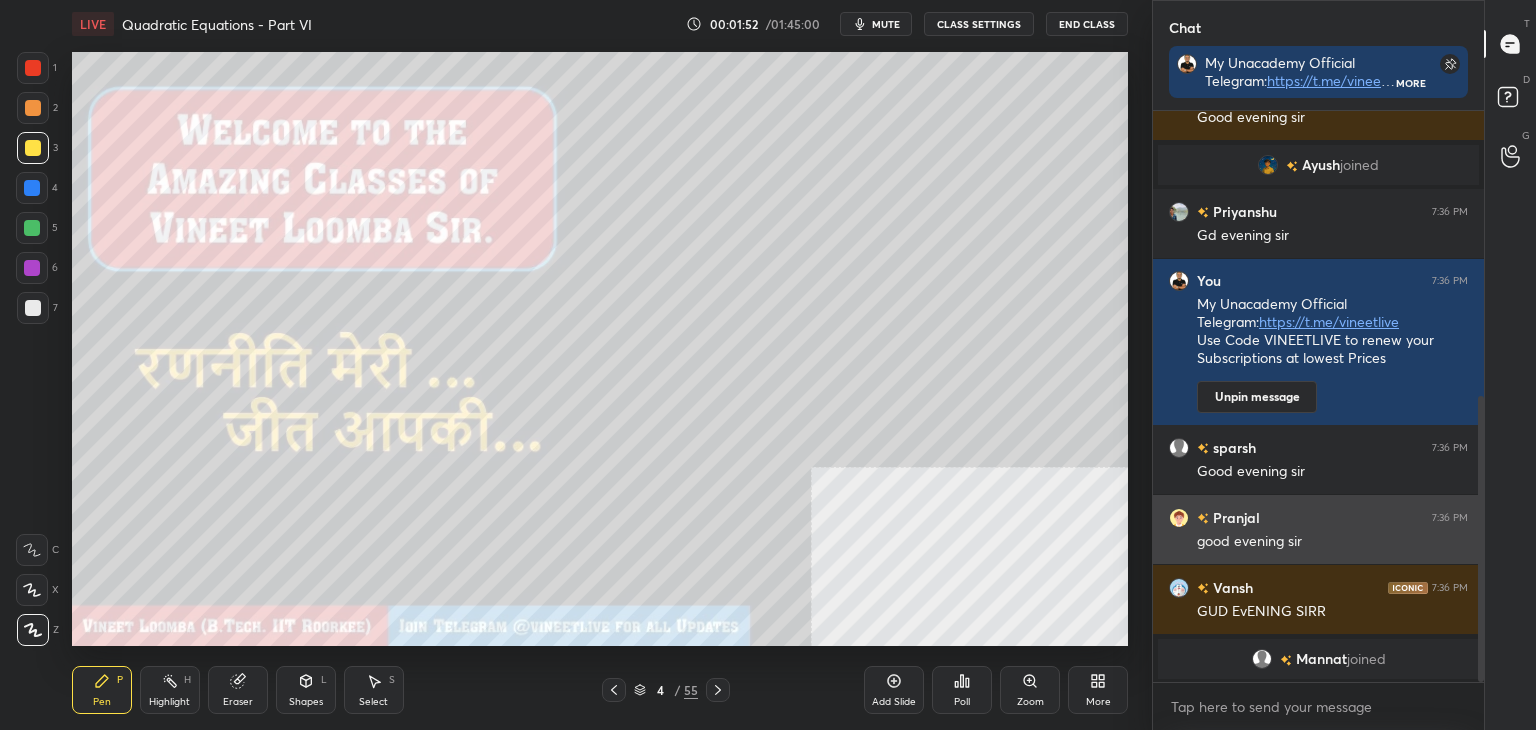 drag, startPoint x: 1482, startPoint y: 397, endPoint x: 1461, endPoint y: 502, distance: 107.07941 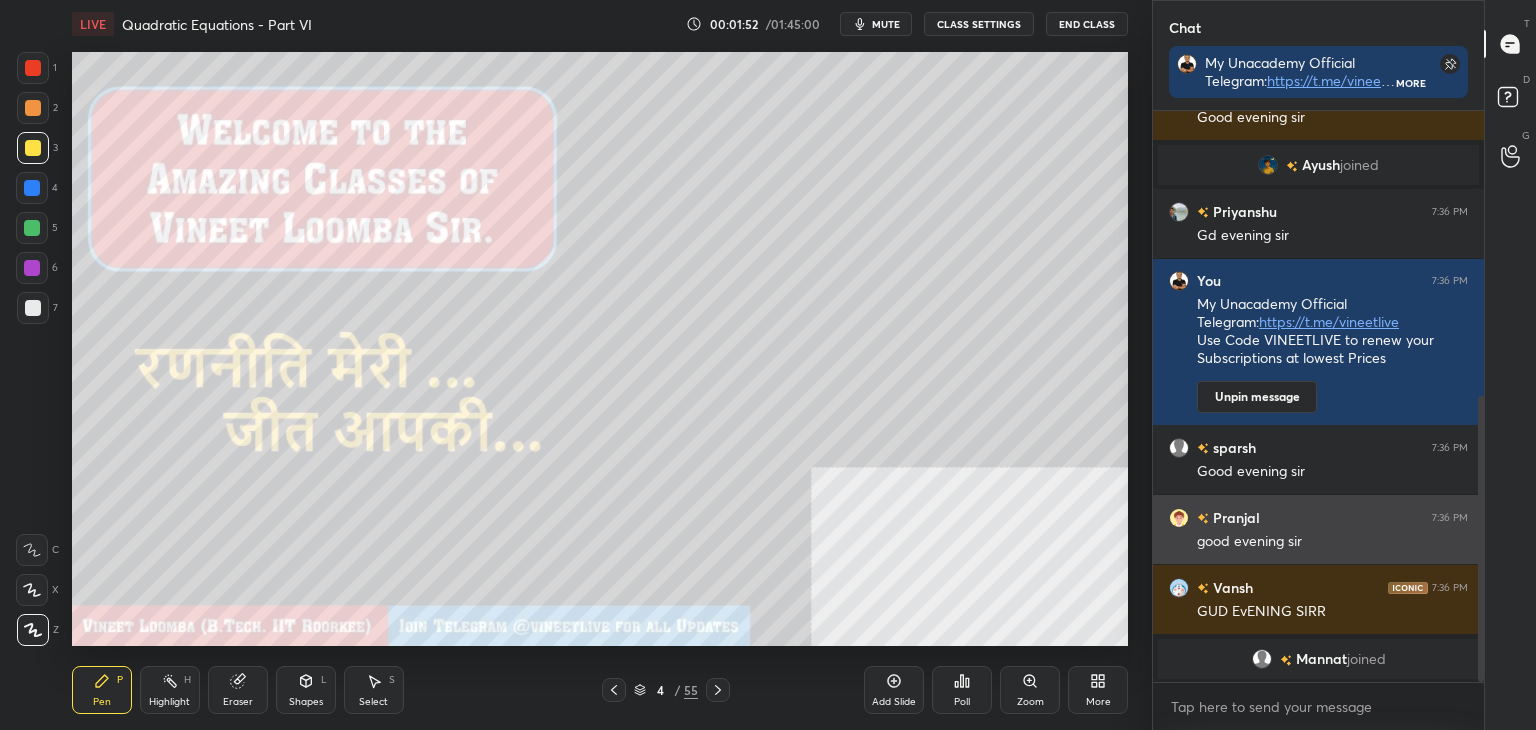 click on "Chat My Unacademy Official Telegram:  https://t.me/[TELEGRAM_USERNAME]
Use Code [PROMO_CODE] to renew your Subscriptions at lowest Prices More [NAME], [NAME]  joined [NAME] 7:35 PM Good evening sir [NAME]  joined [NAME] 7:36 PM Gd evening sir You 7:36 PM My Unacademy Official Telegram:  https://t.me/[TELEGRAM_USERNAME]
Use Code [PROMO_CODE] to renew your Subscriptions at lowest Prices Unpin message [NAME] 7:36 PM Good evening sir [NAME] 7:36 PM good evening sir [NAME] 7:36 PM GUD EvENING SIRR [NAME]  joined JUMP TO LATEST Enable hand raising Enable raise hand to speak to learners. Once enabled, chat will be turned off temporarily. Enable x   Doubts asked by learners will show up here NEW DOUBTS ASKED Raise hand disabled You have disabled Raise hand currently. Enable it to invite learners to speak Enable Can't raise hand Looks like educator just invited you to speak. Please wait before you can raise your hand again. Got it T Messages (T) D Doubts (D) G Raise Hand (G)" at bounding box center [1344, 365] 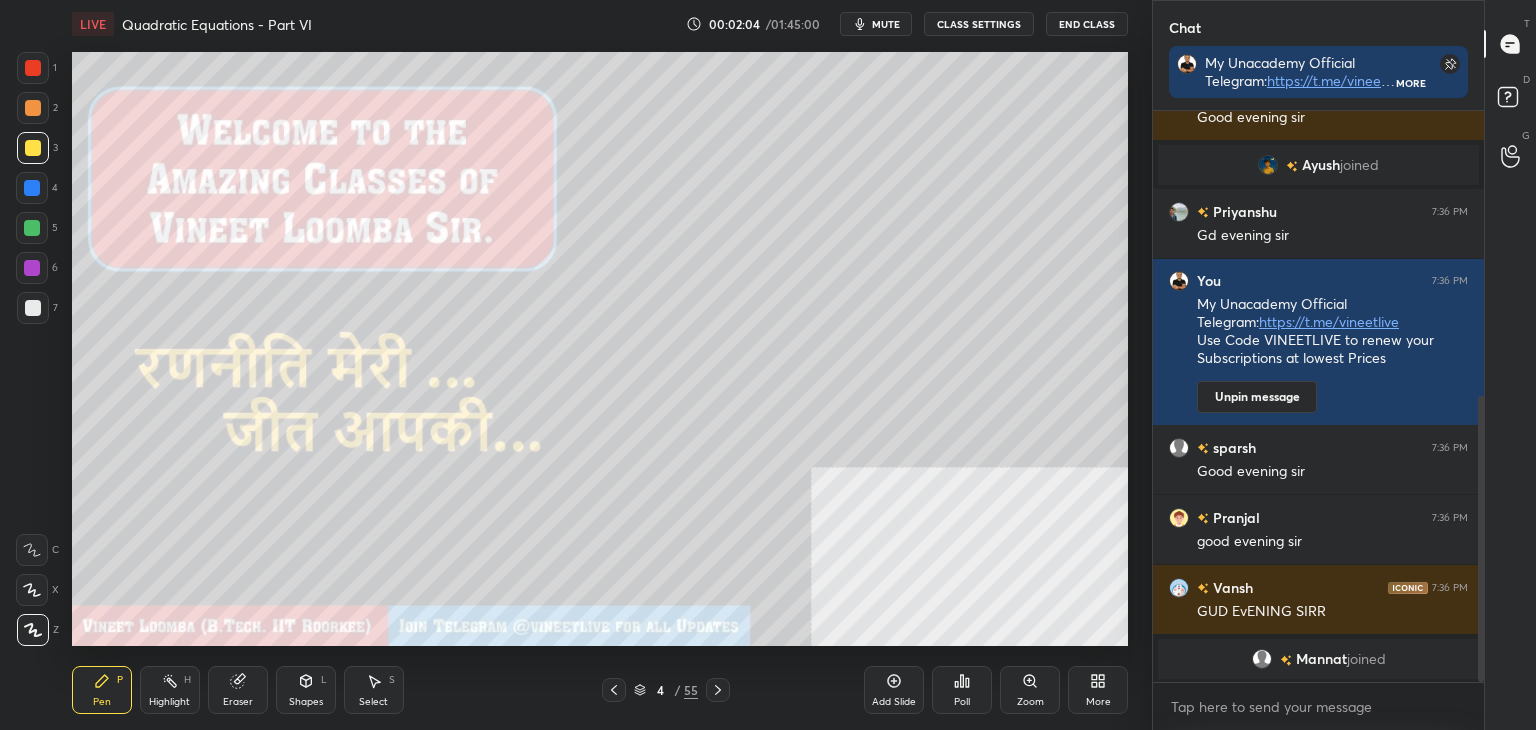 click on "Eraser" at bounding box center (238, 690) 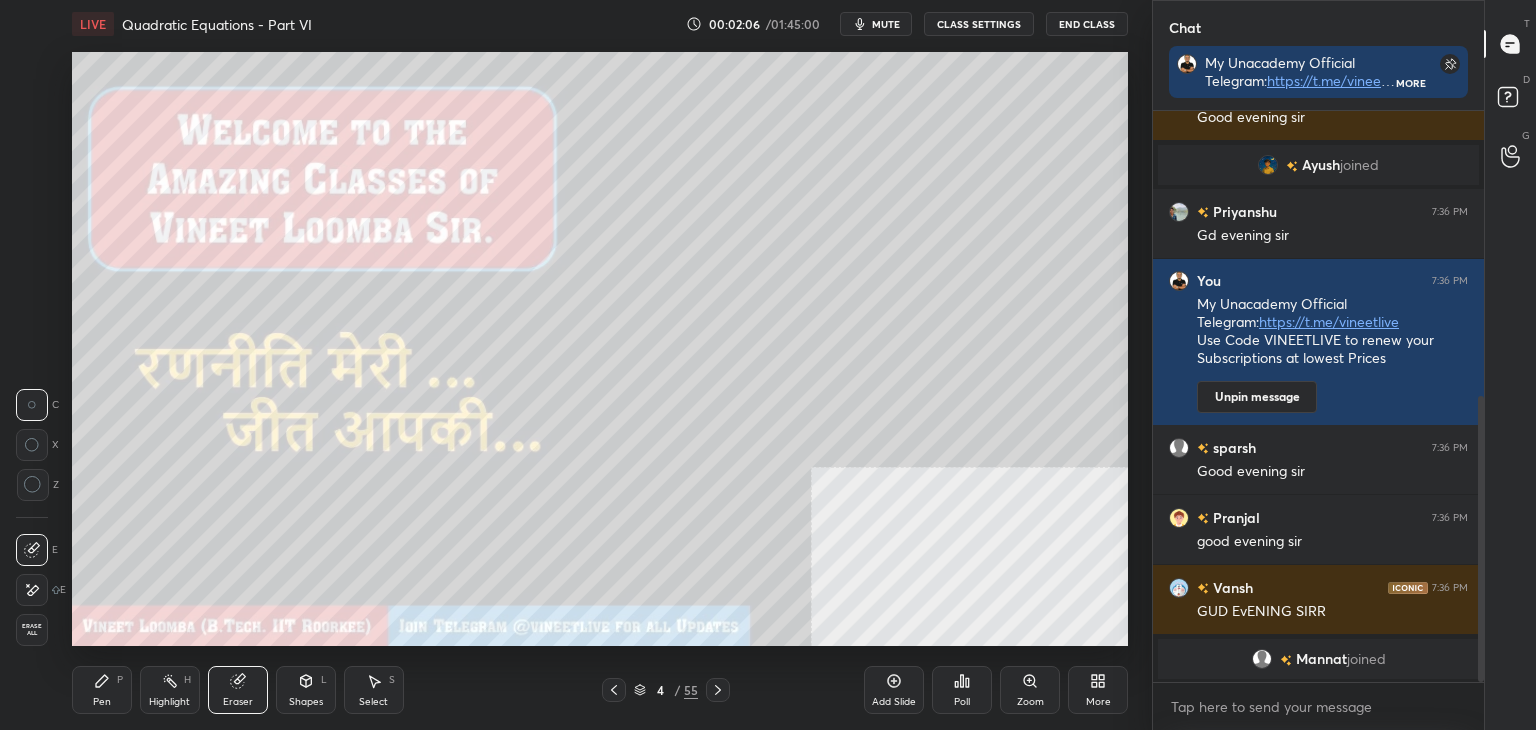 click on "Erase all" at bounding box center [32, 630] 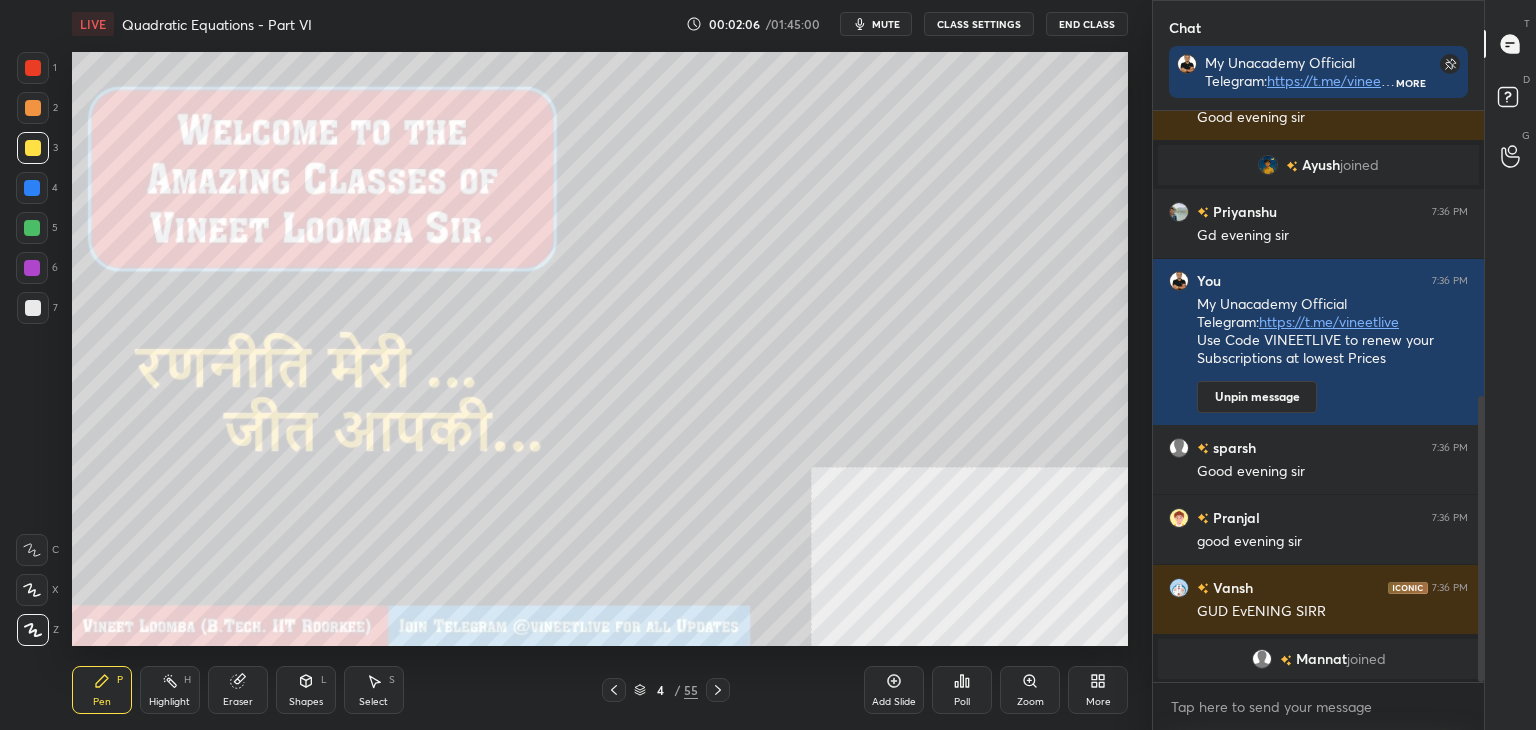 click on "Pen P" at bounding box center (102, 690) 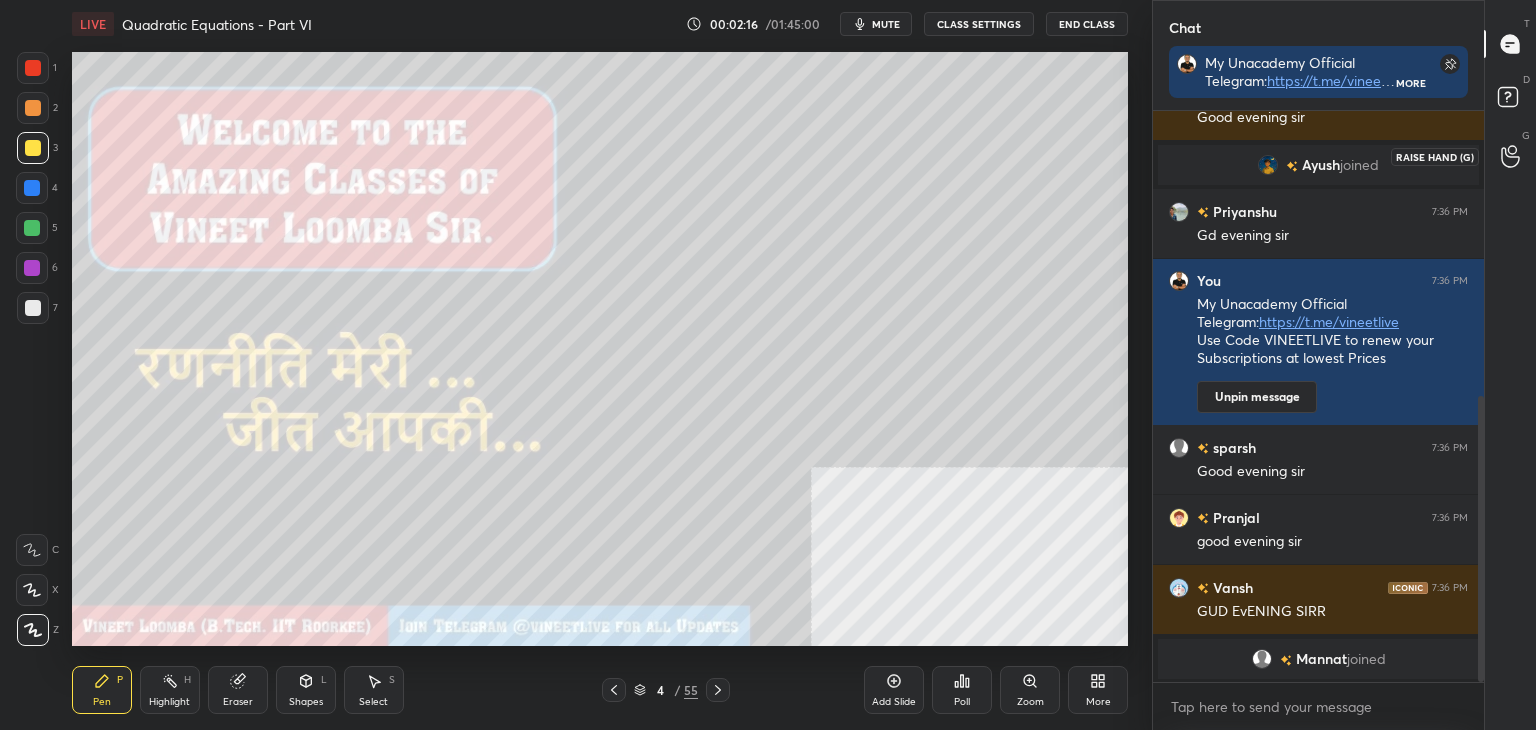 drag, startPoint x: 1522, startPoint y: 147, endPoint x: 1524, endPoint y: 132, distance: 15.132746 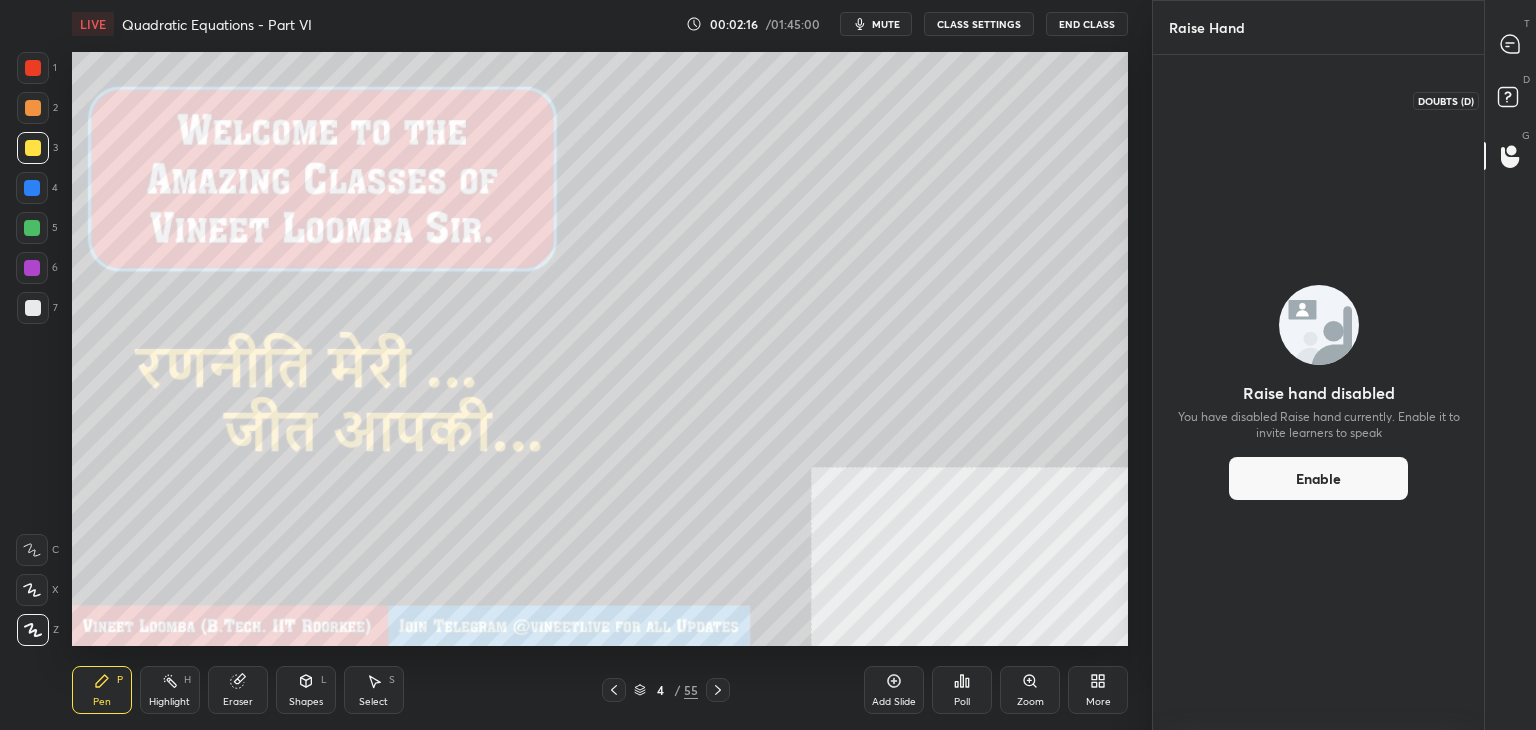 click 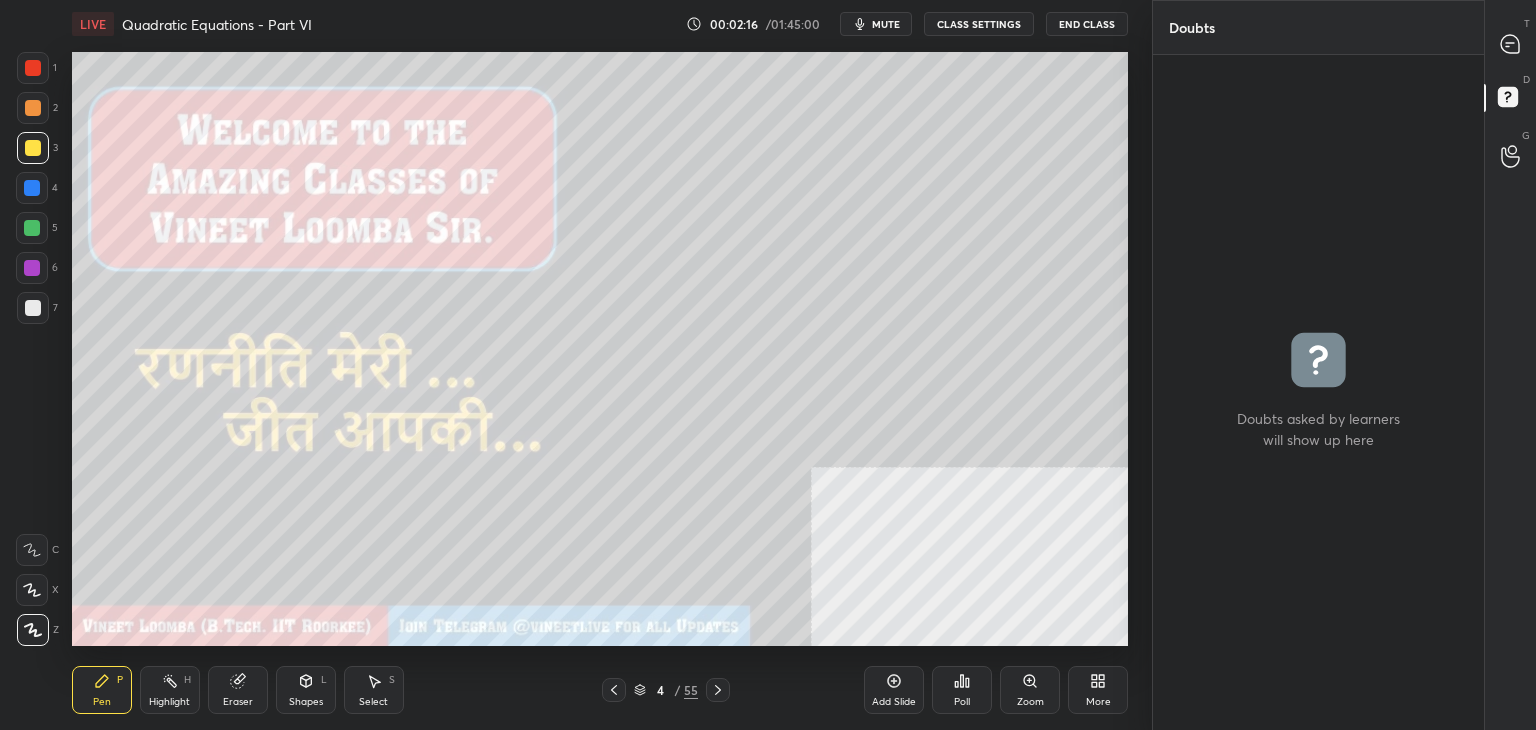 scroll, scrollTop: 6, scrollLeft: 6, axis: both 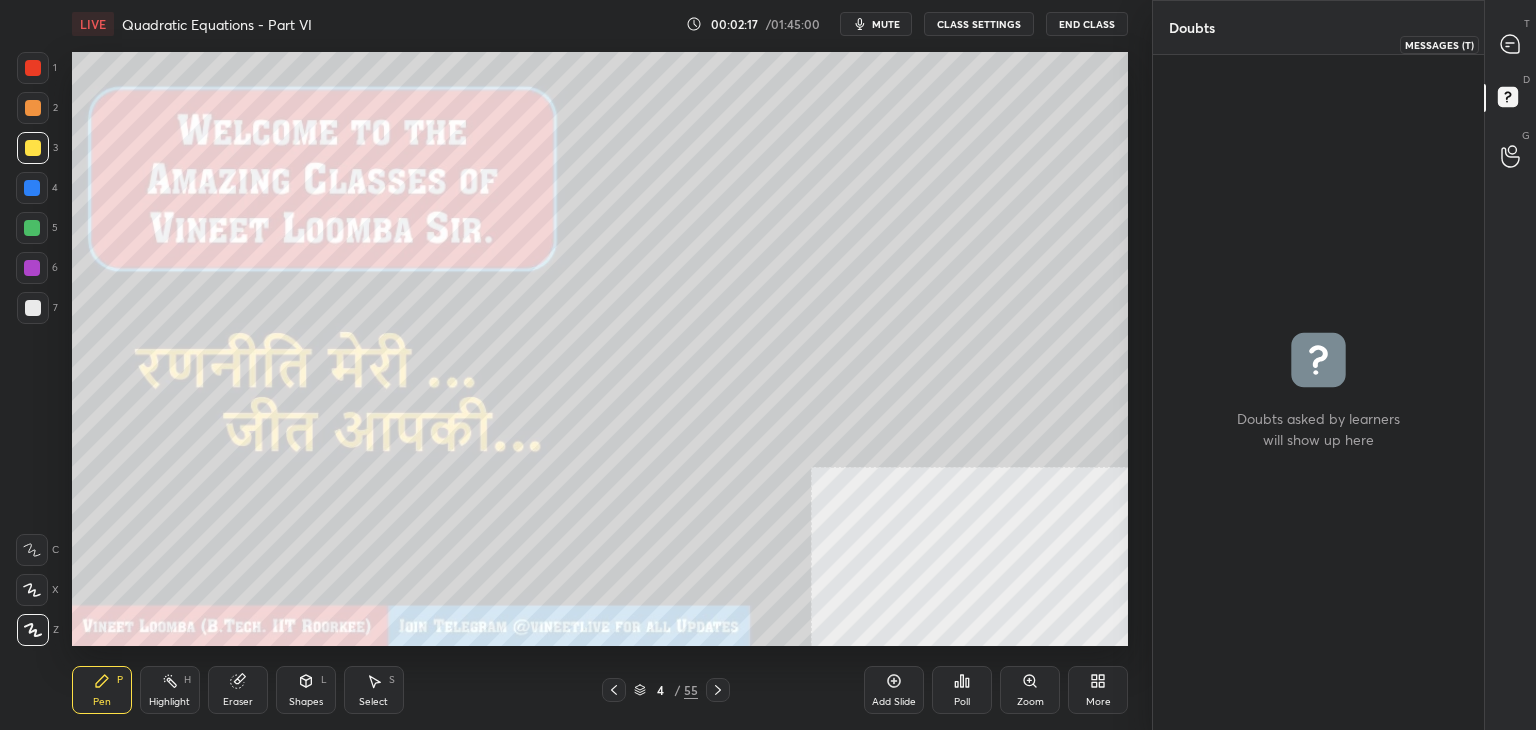click at bounding box center (1511, 44) 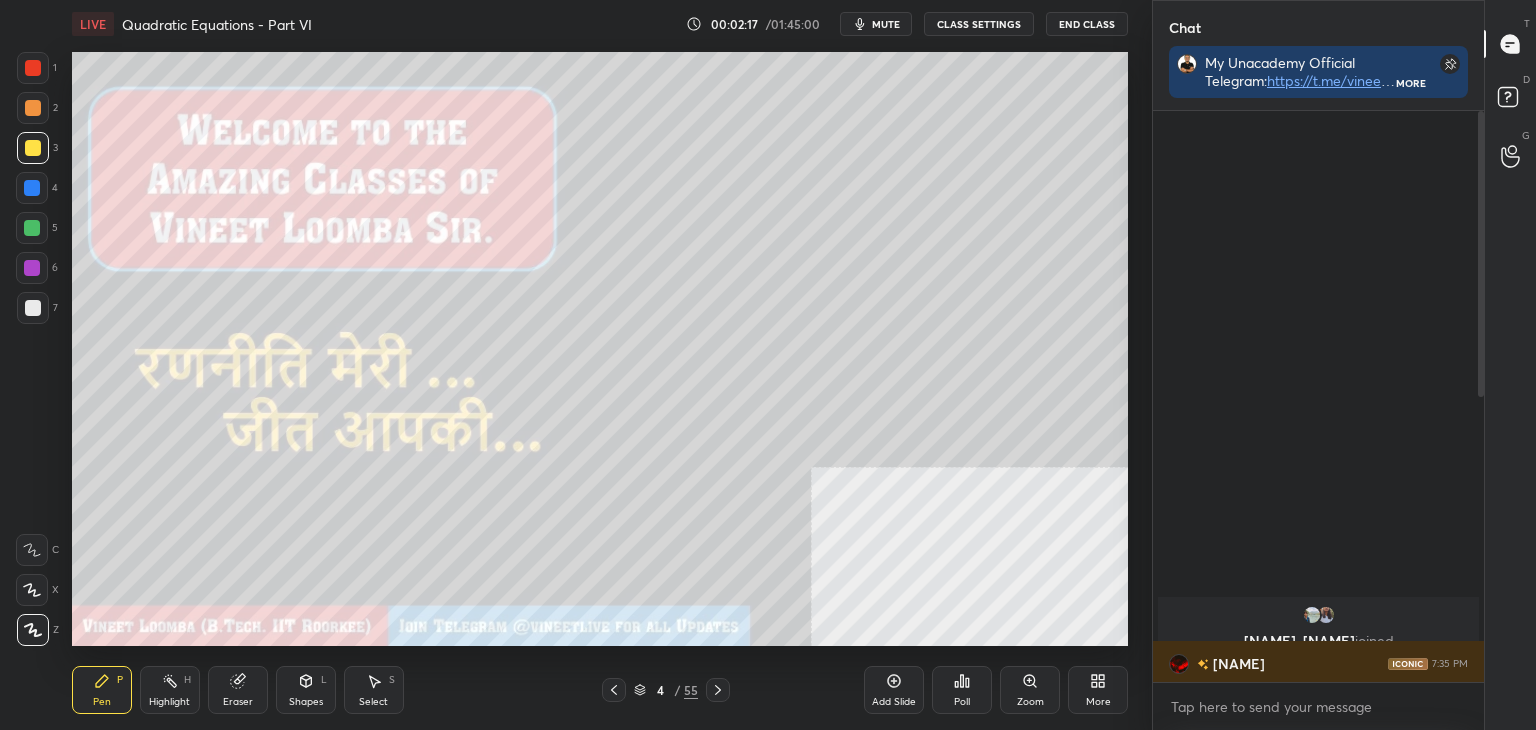 scroll, scrollTop: 613, scrollLeft: 325, axis: both 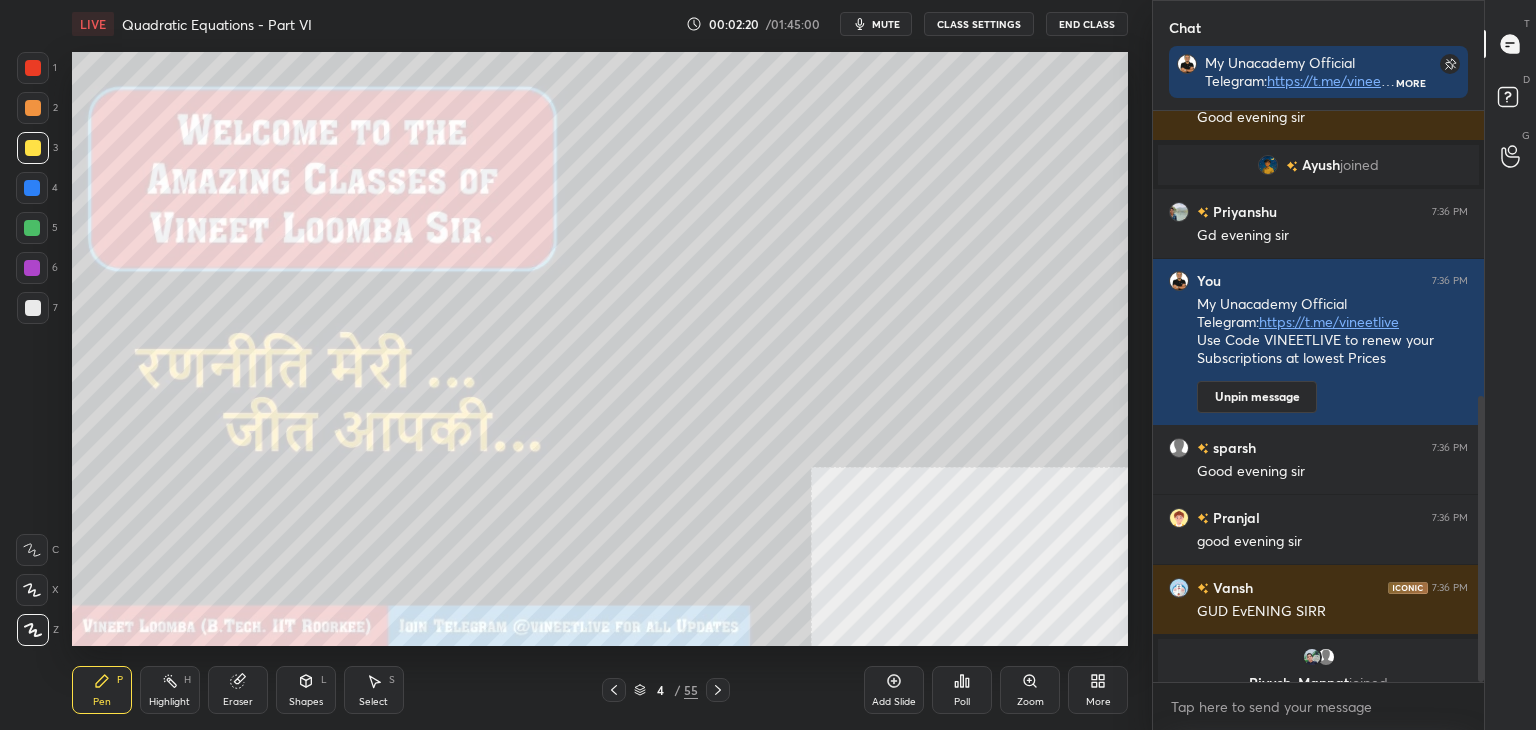 drag, startPoint x: 26, startPoint y: 630, endPoint x: 19, endPoint y: 554, distance: 76.321686 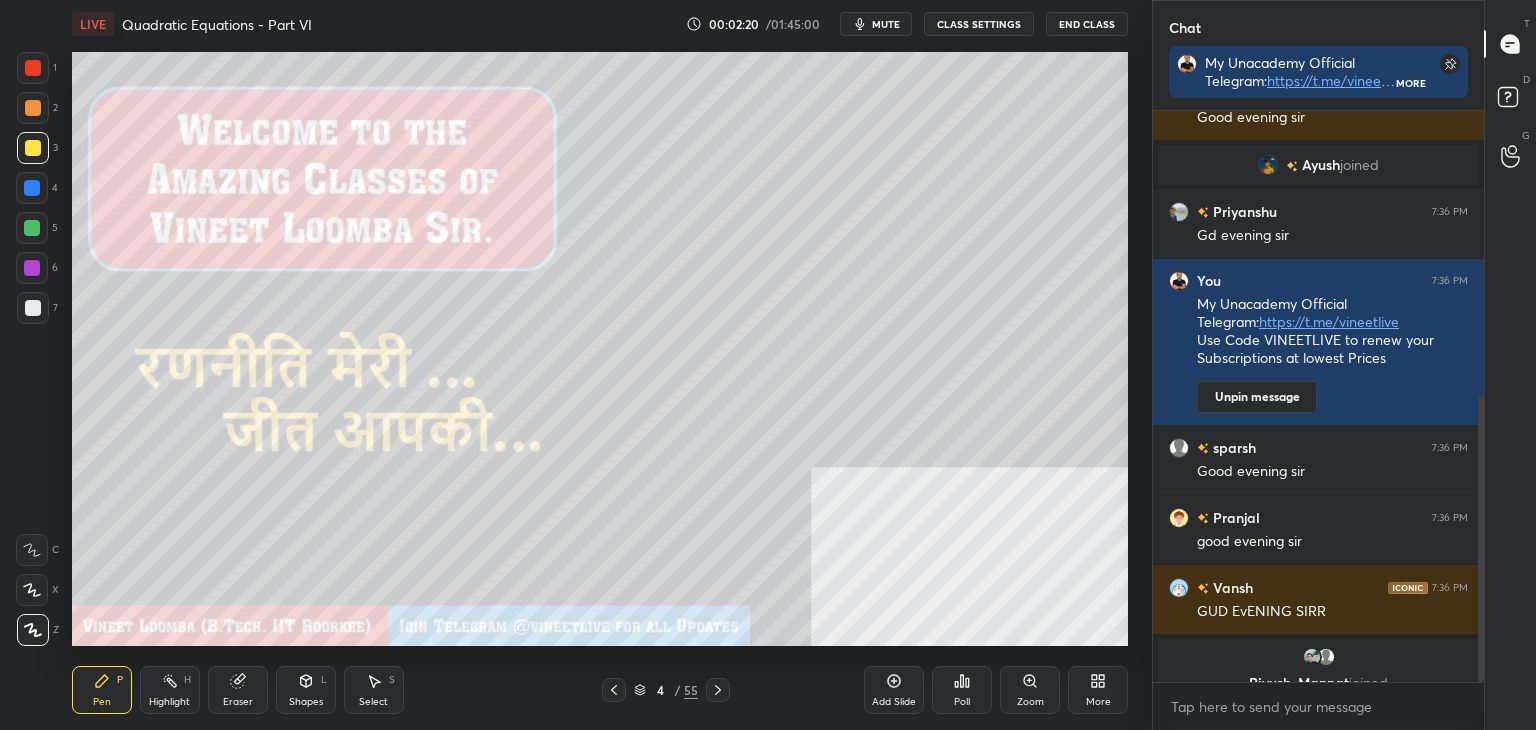 click 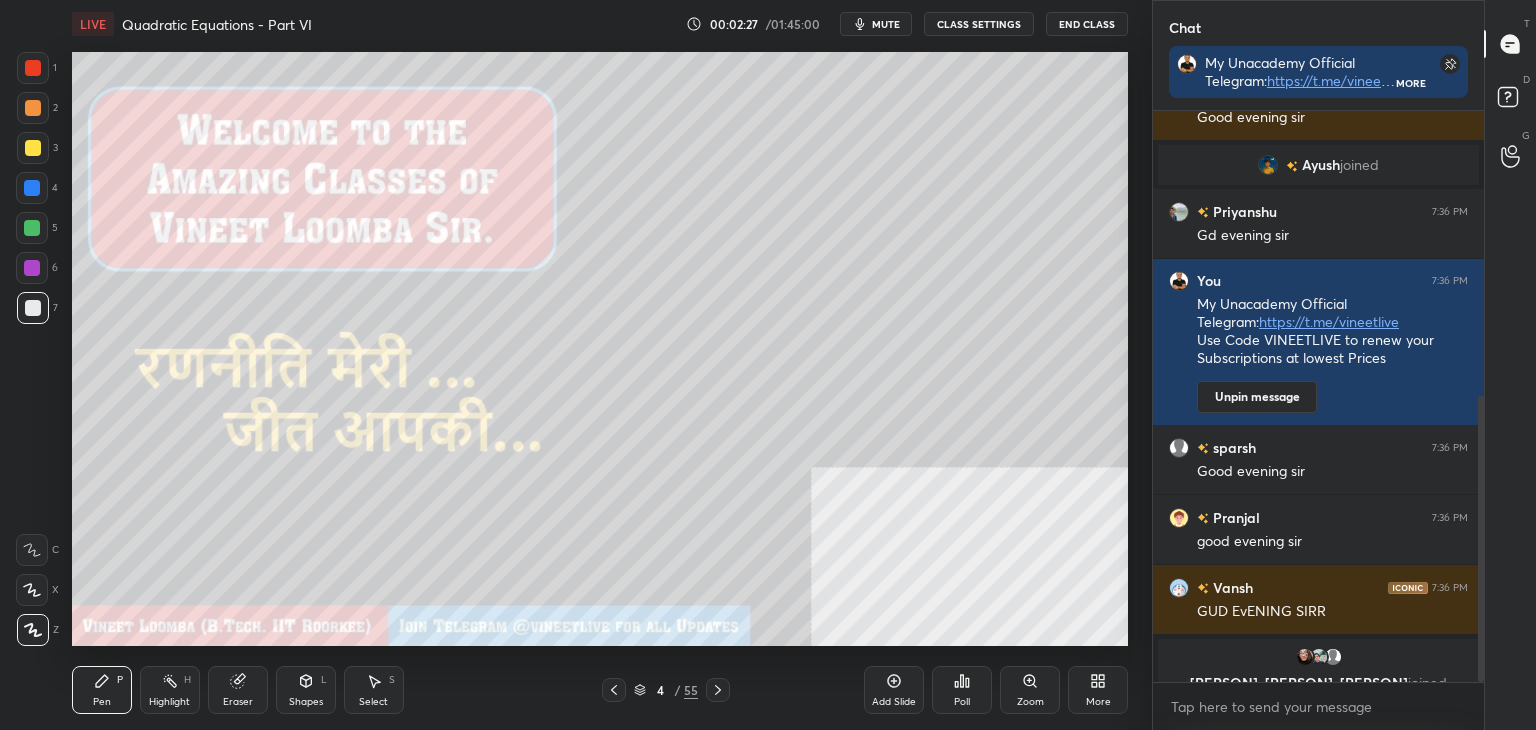 click 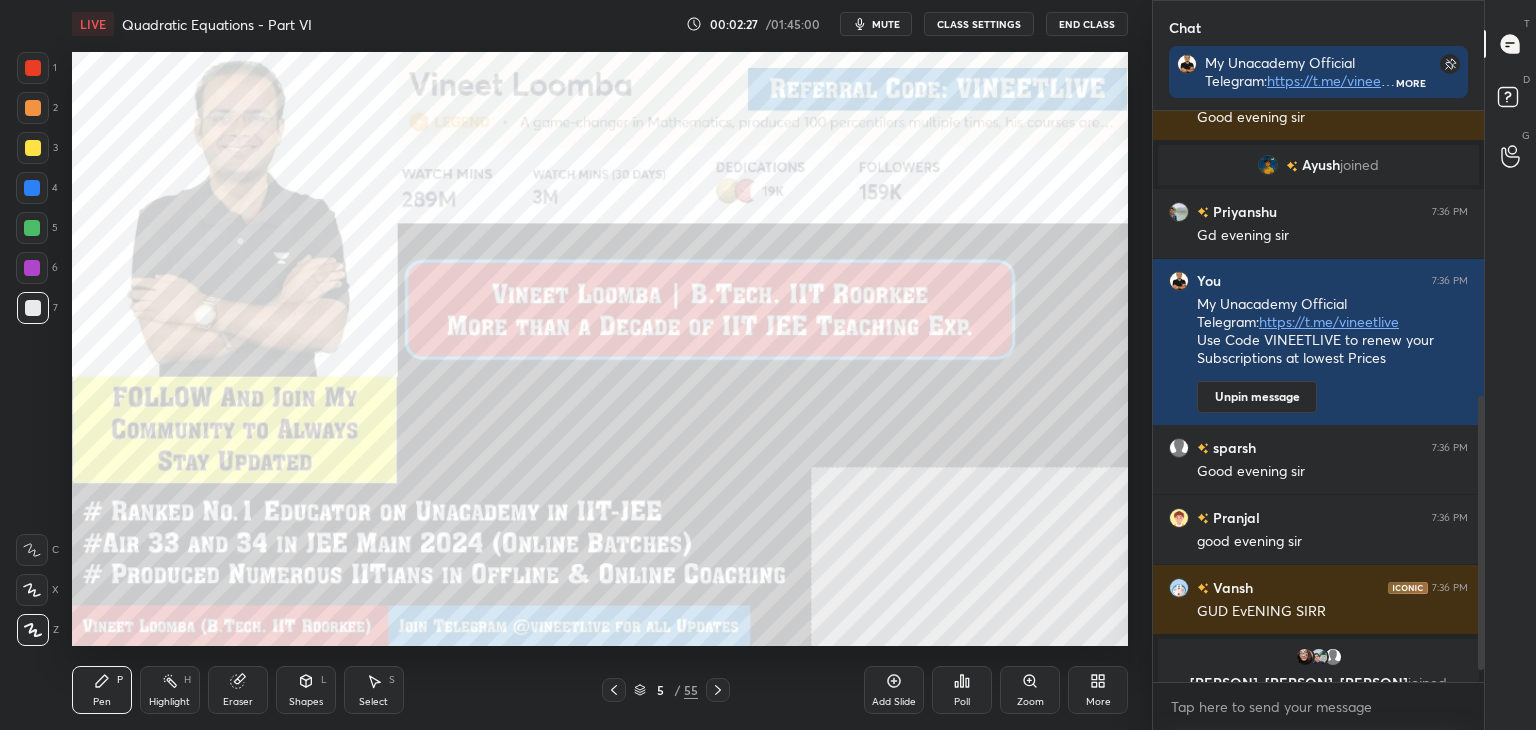 scroll, scrollTop: 640, scrollLeft: 0, axis: vertical 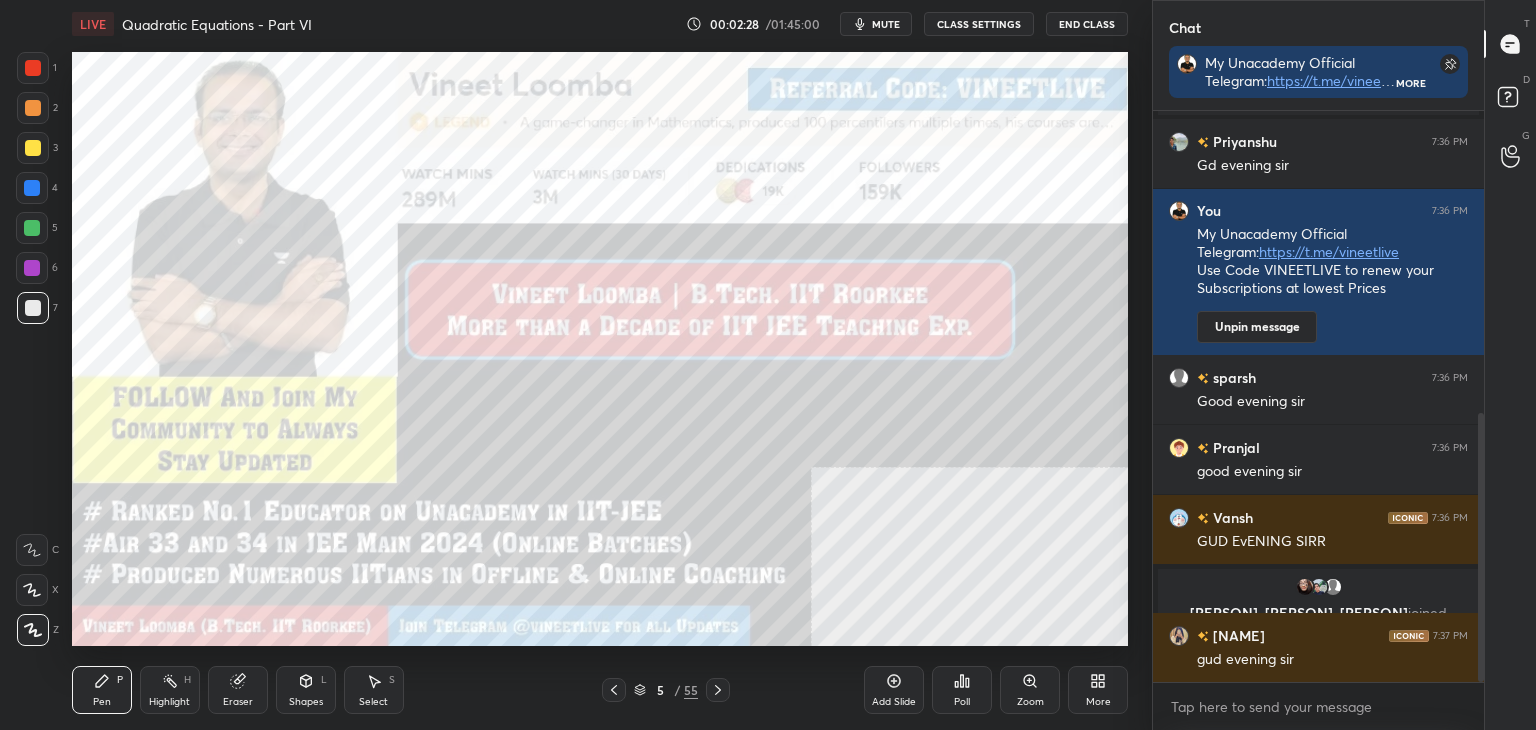click 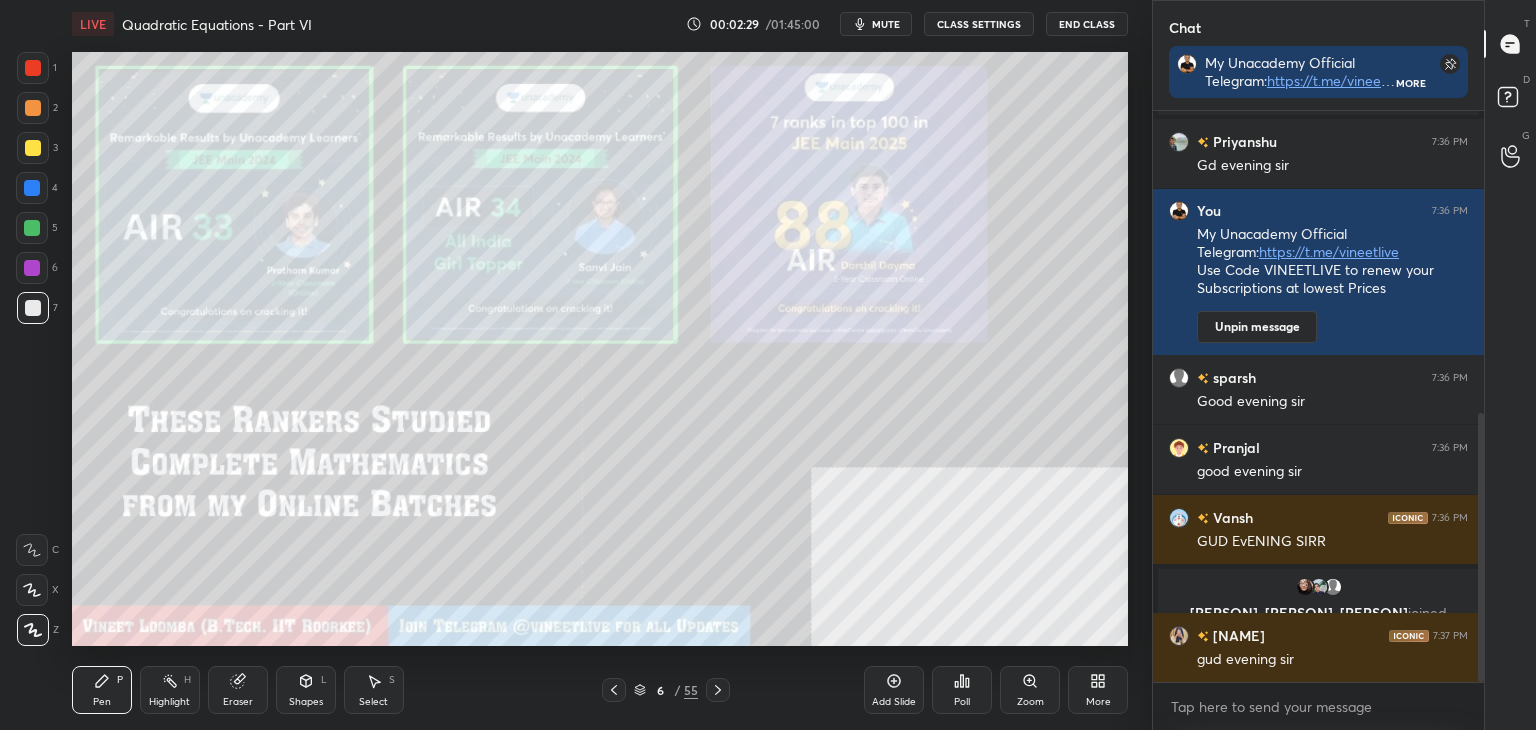 click 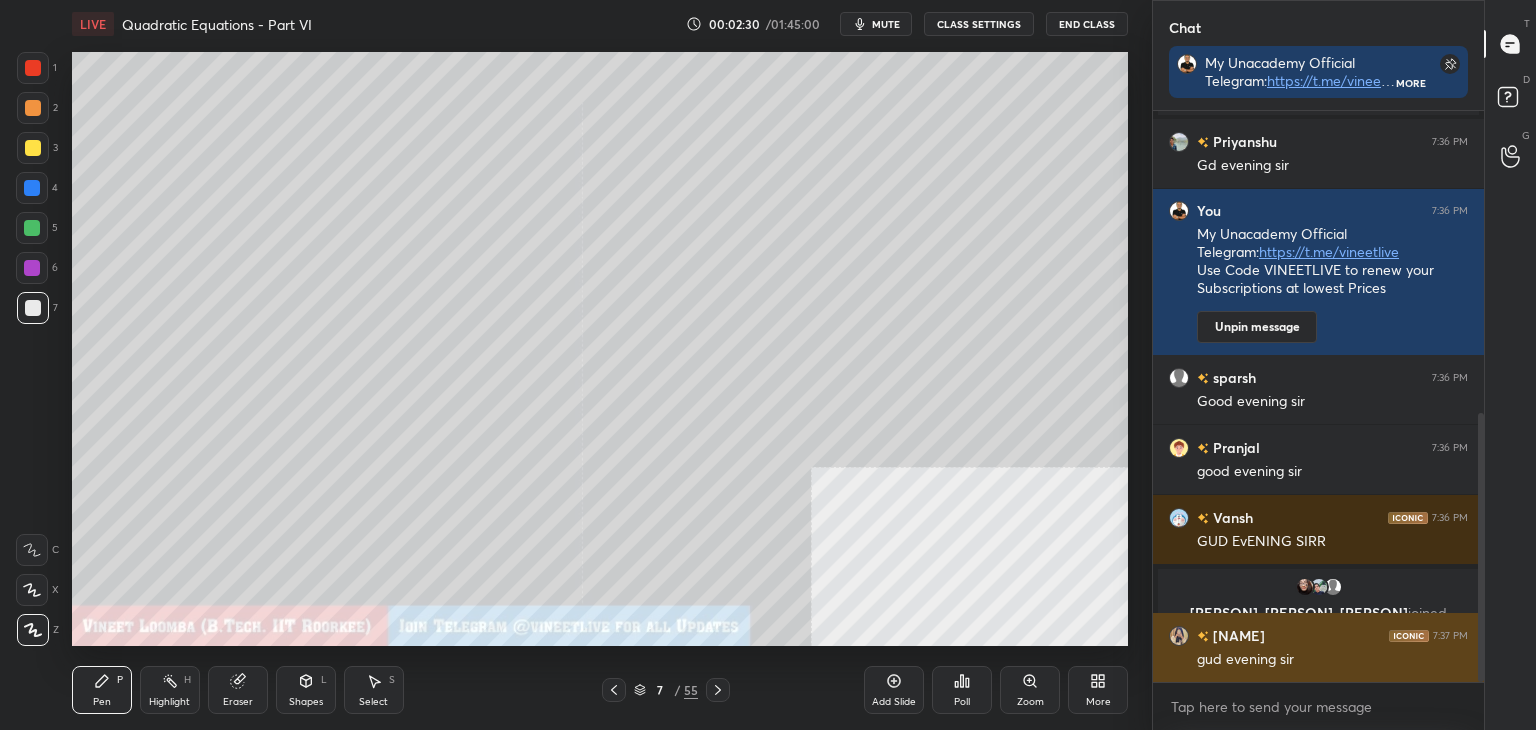 click on "[NAME] 7:37 PM gud evening sir" at bounding box center (1318, 647) 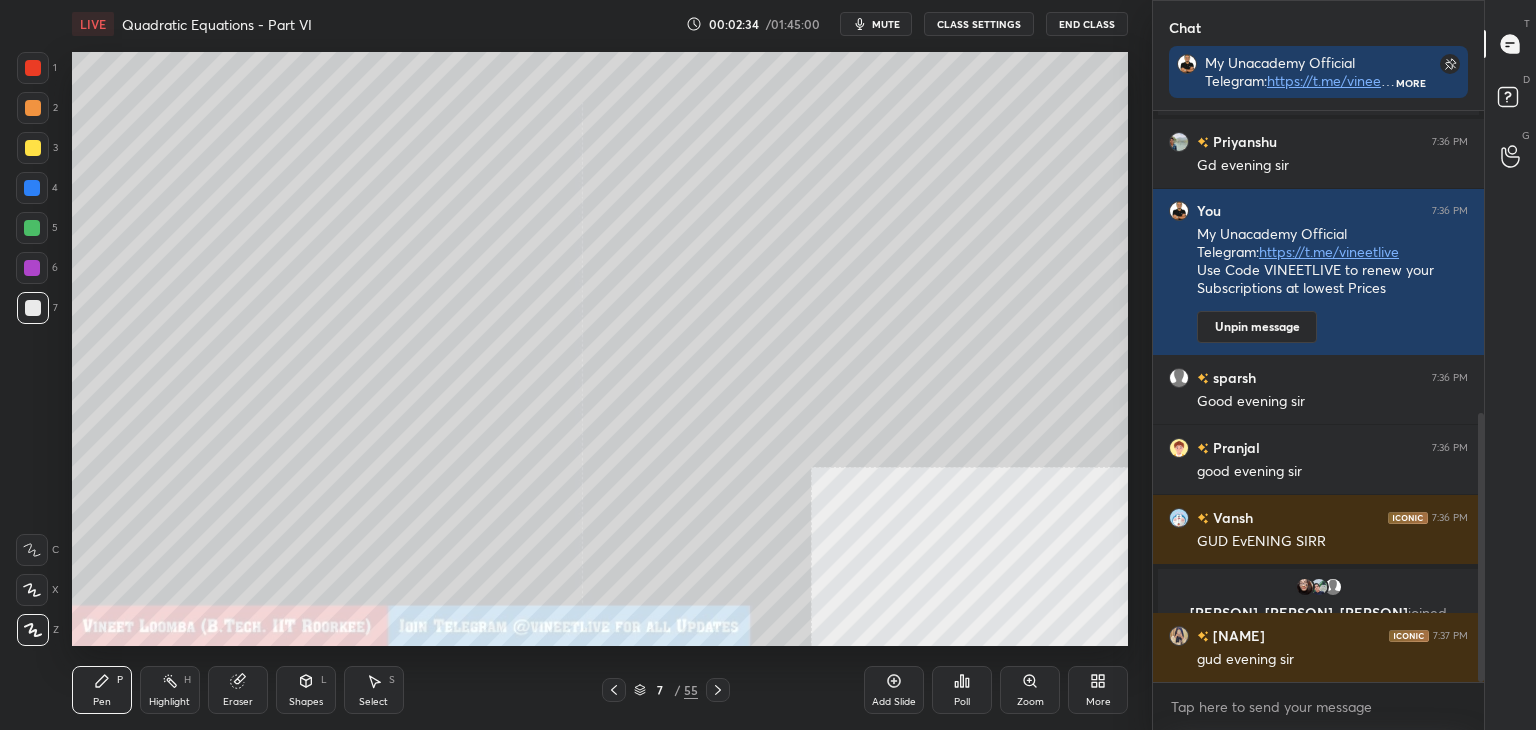 drag, startPoint x: 232, startPoint y: 689, endPoint x: 256, endPoint y: 661, distance: 36.878178 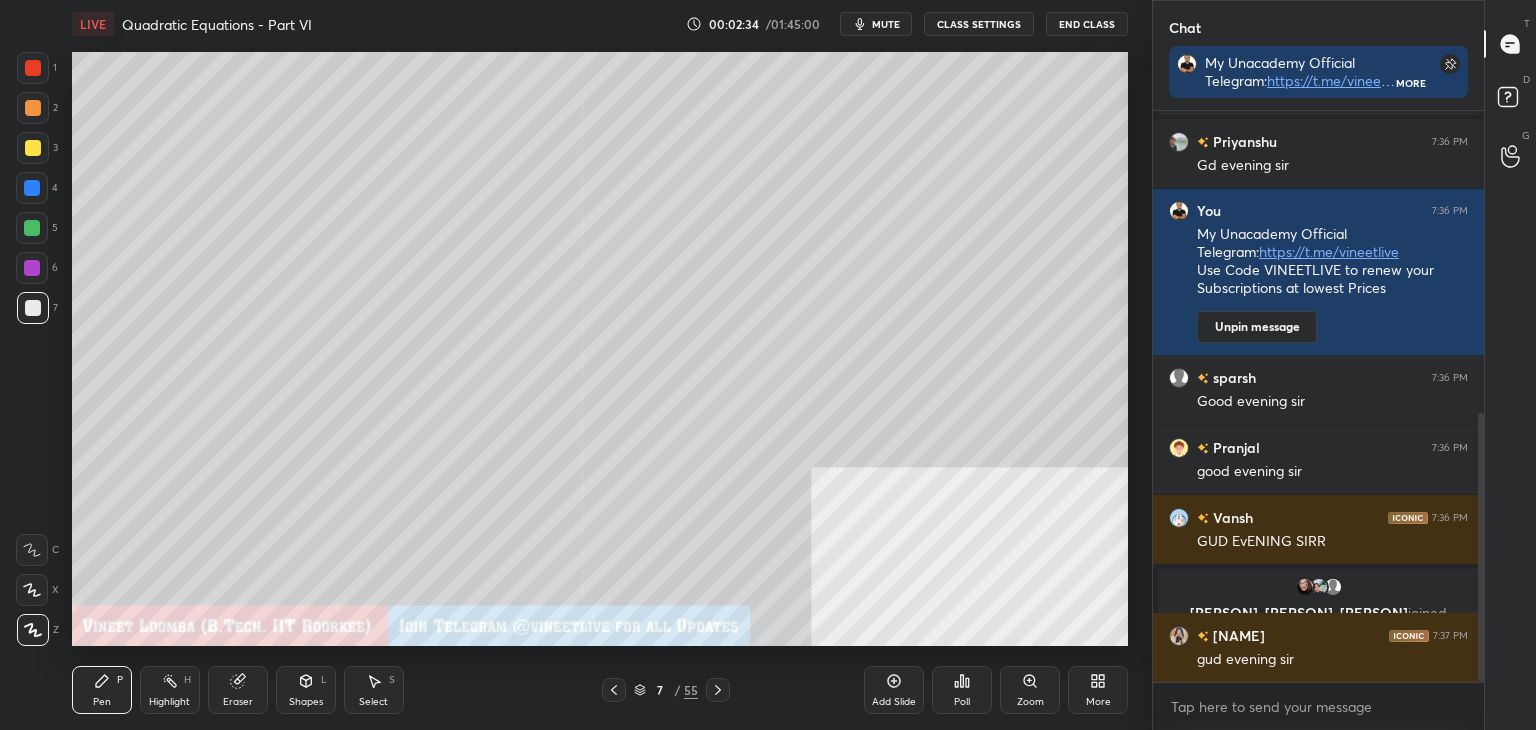 click 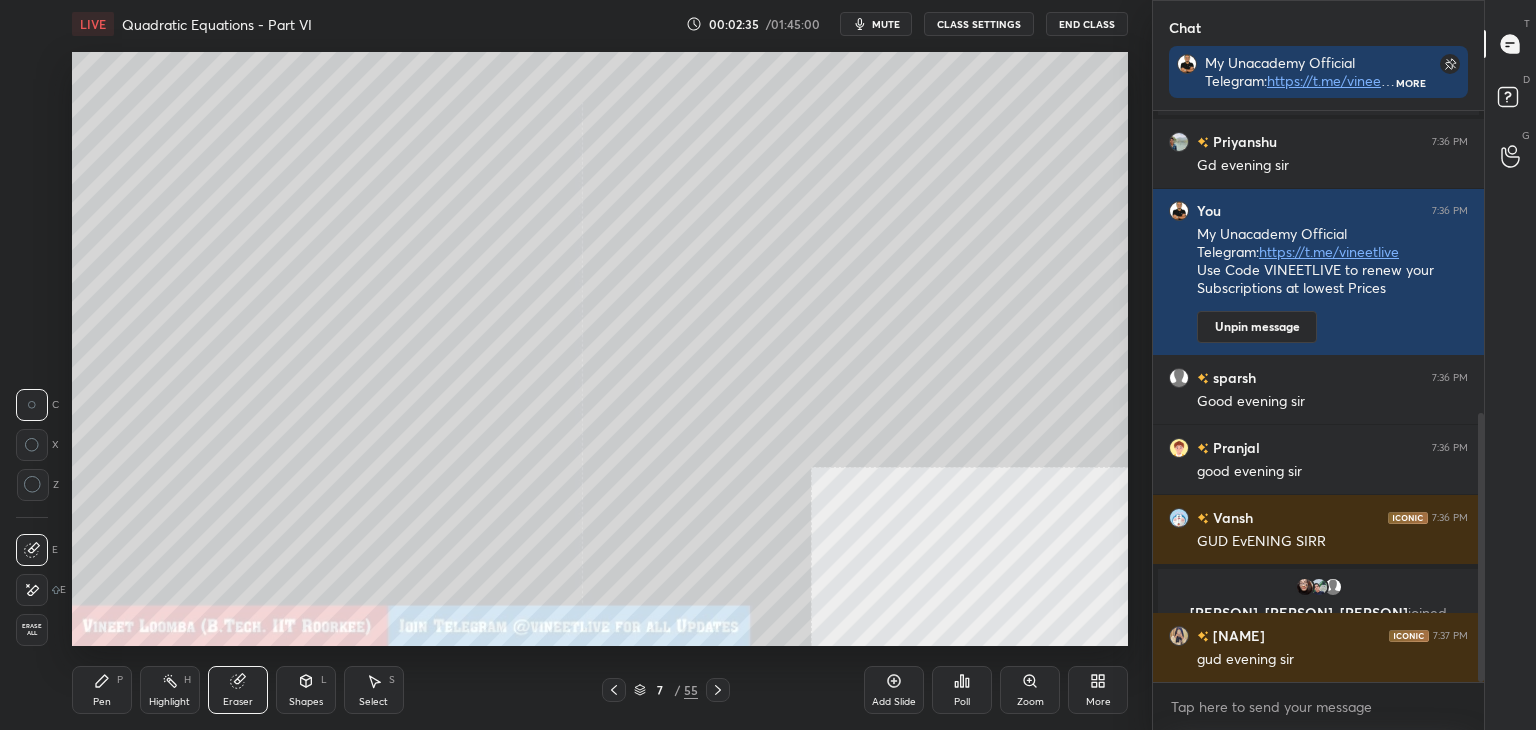 click on "Pen P" at bounding box center [102, 690] 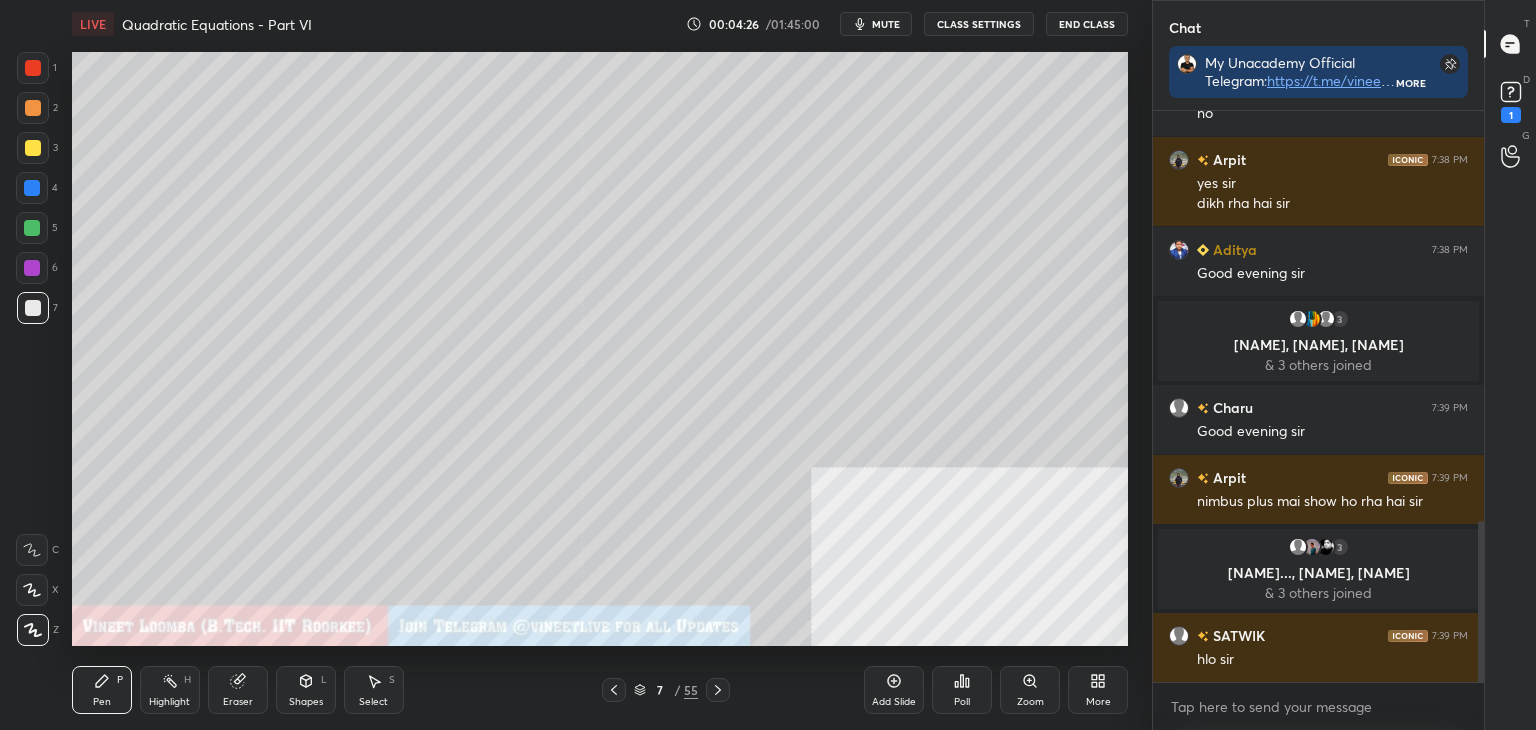 scroll, scrollTop: 0, scrollLeft: 0, axis: both 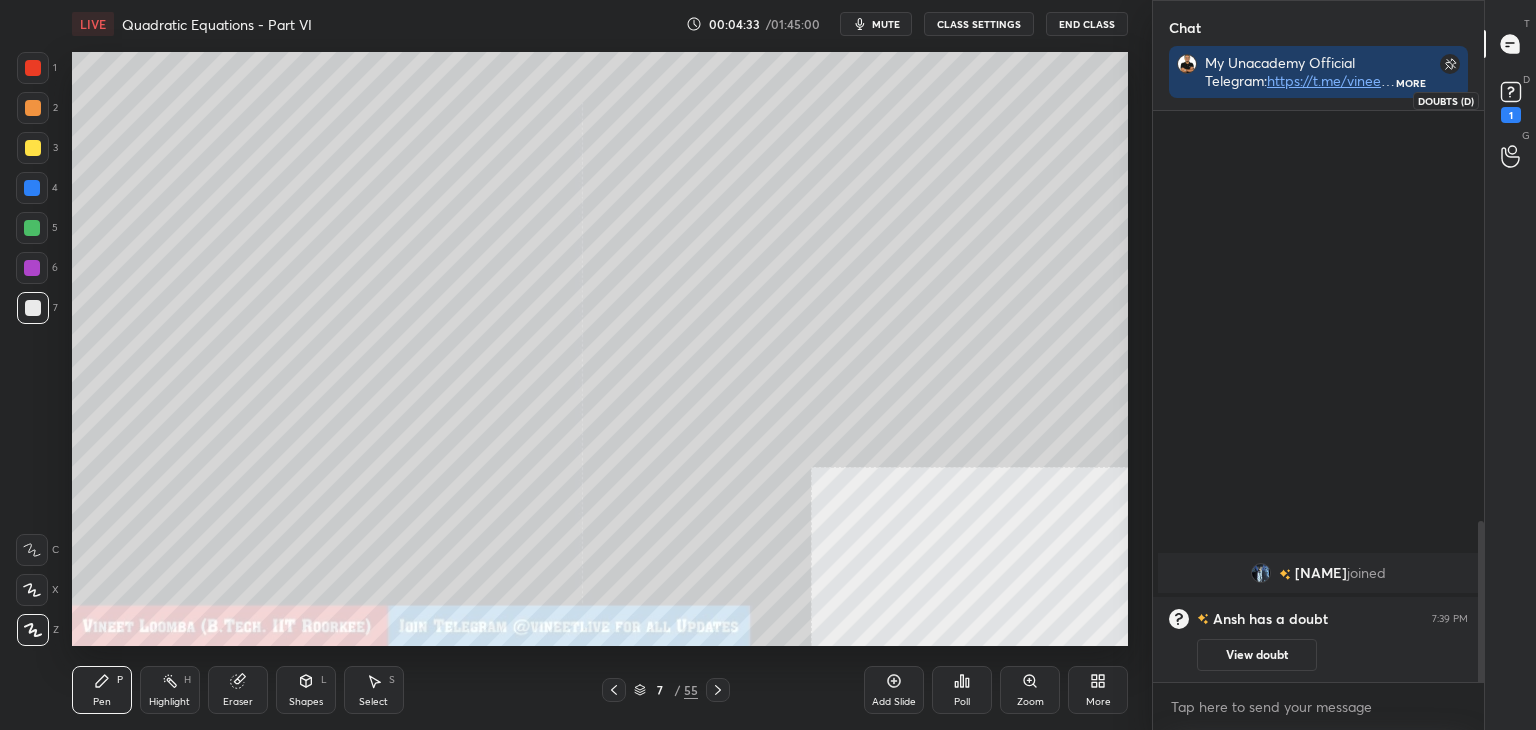 click 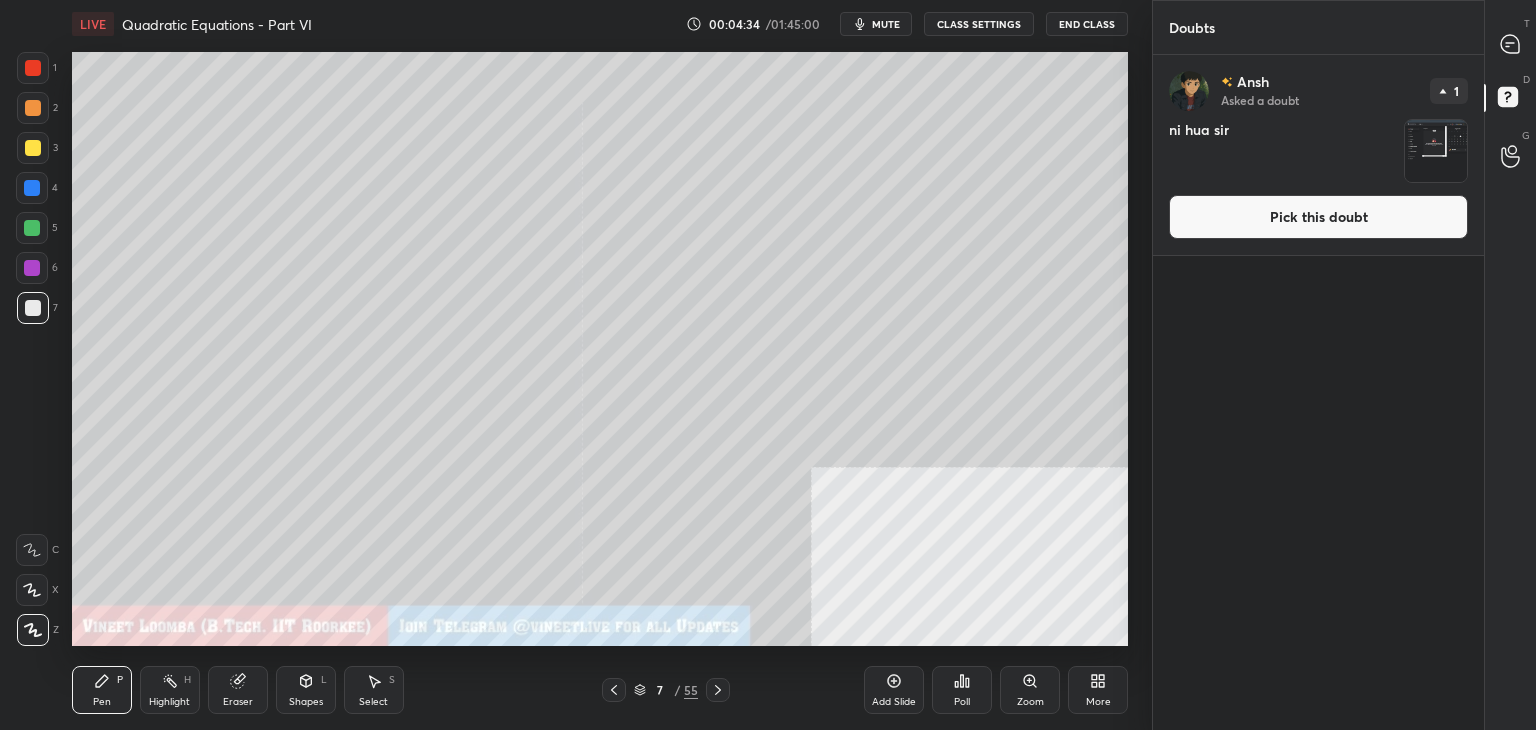 click on "Pick this doubt" at bounding box center (1318, 217) 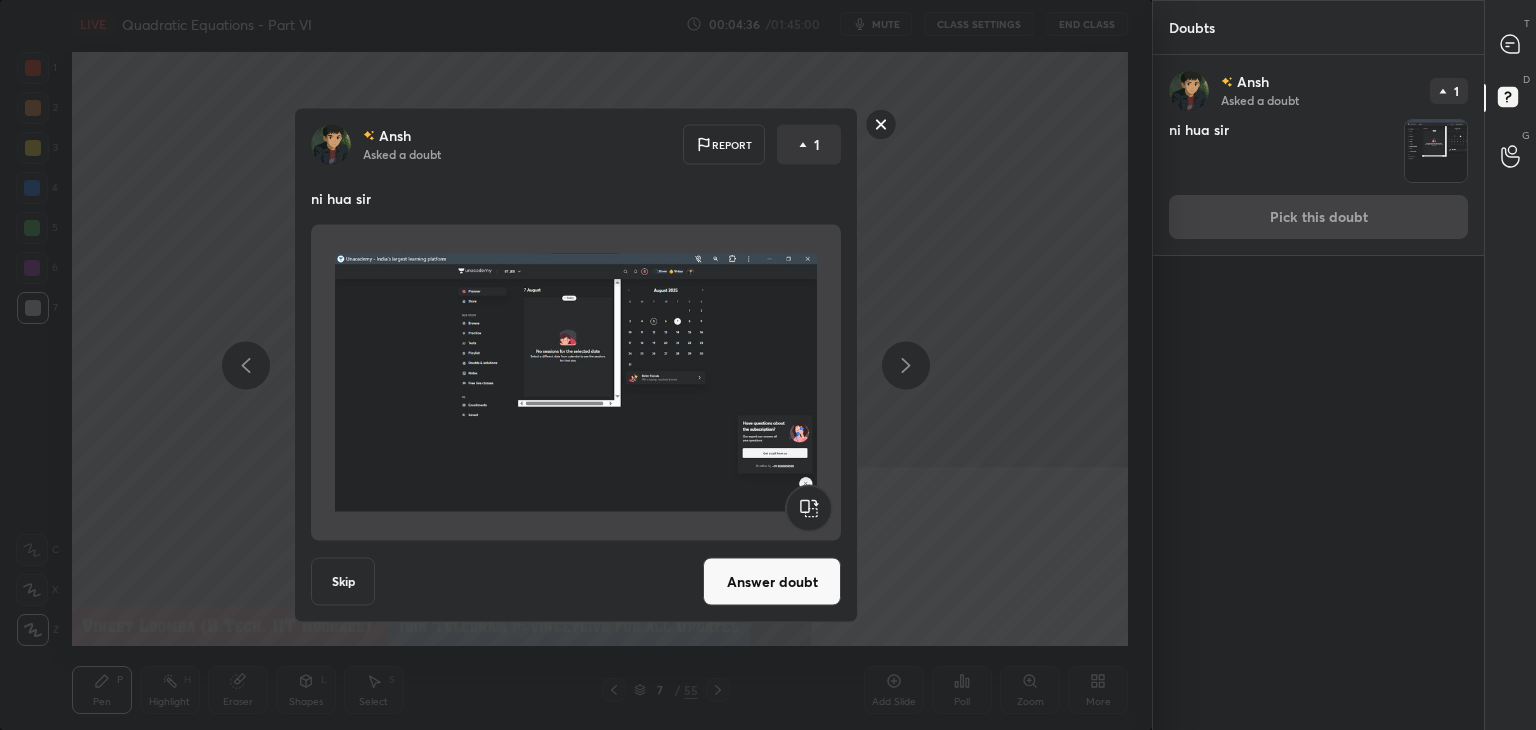 click on "Answer doubt" at bounding box center [772, 582] 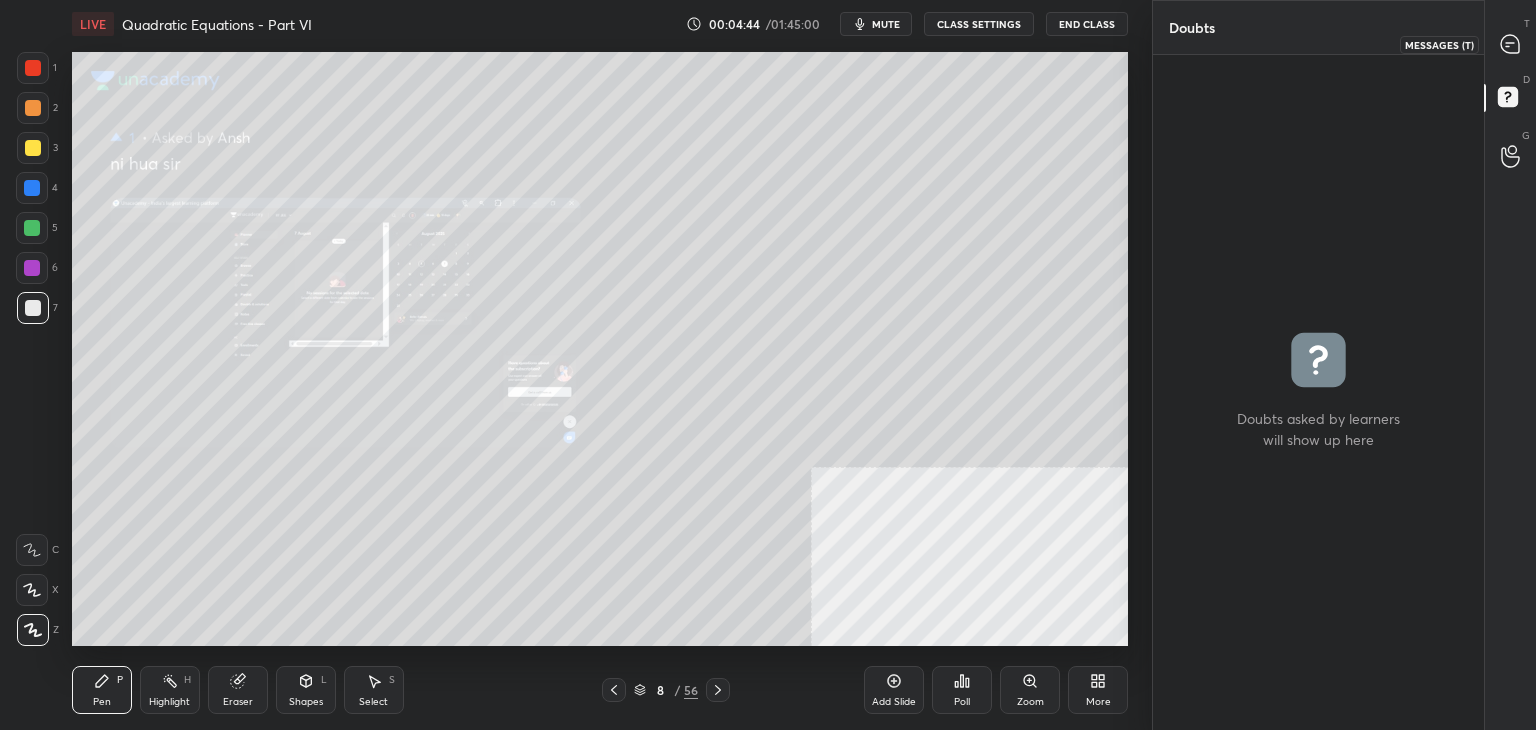 click 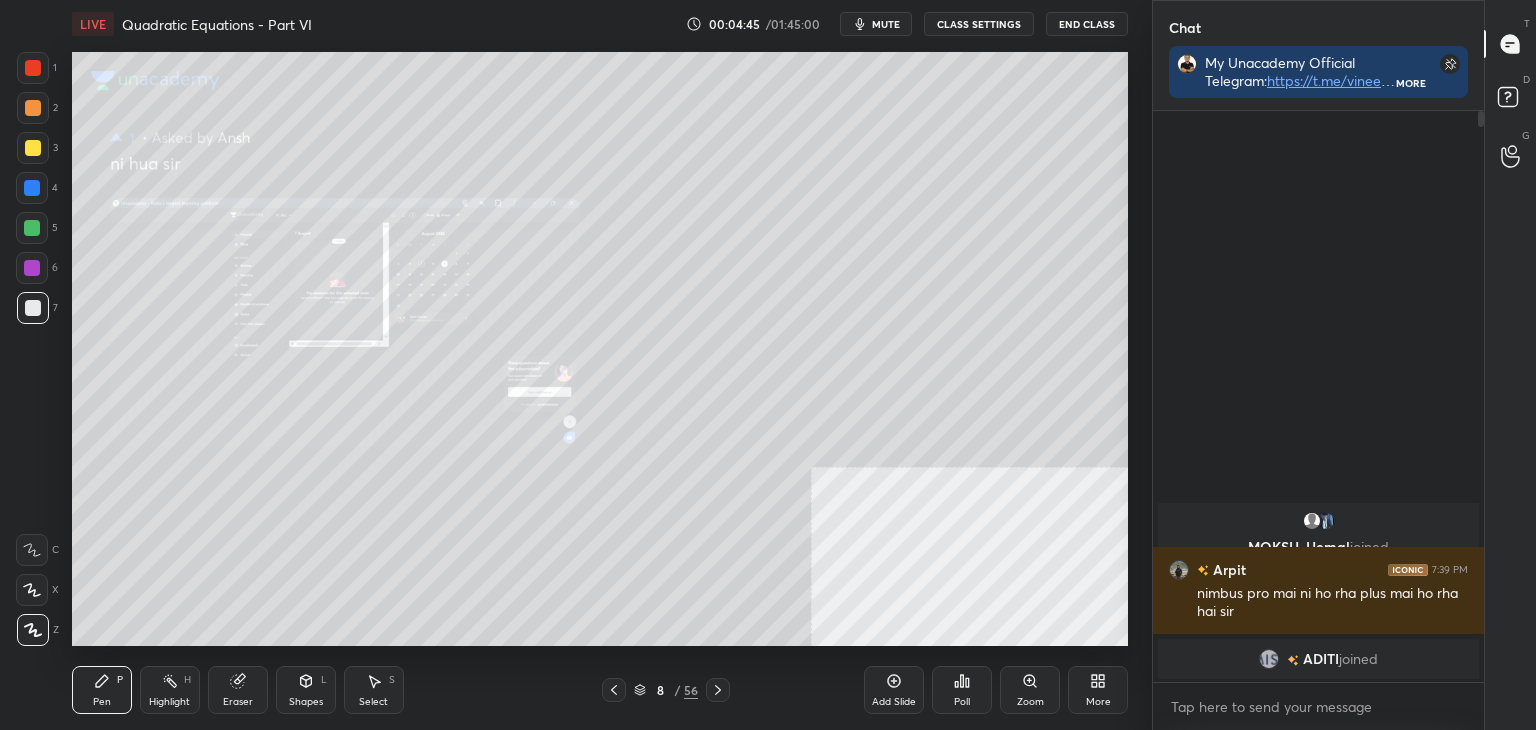 scroll, scrollTop: 613, scrollLeft: 325, axis: both 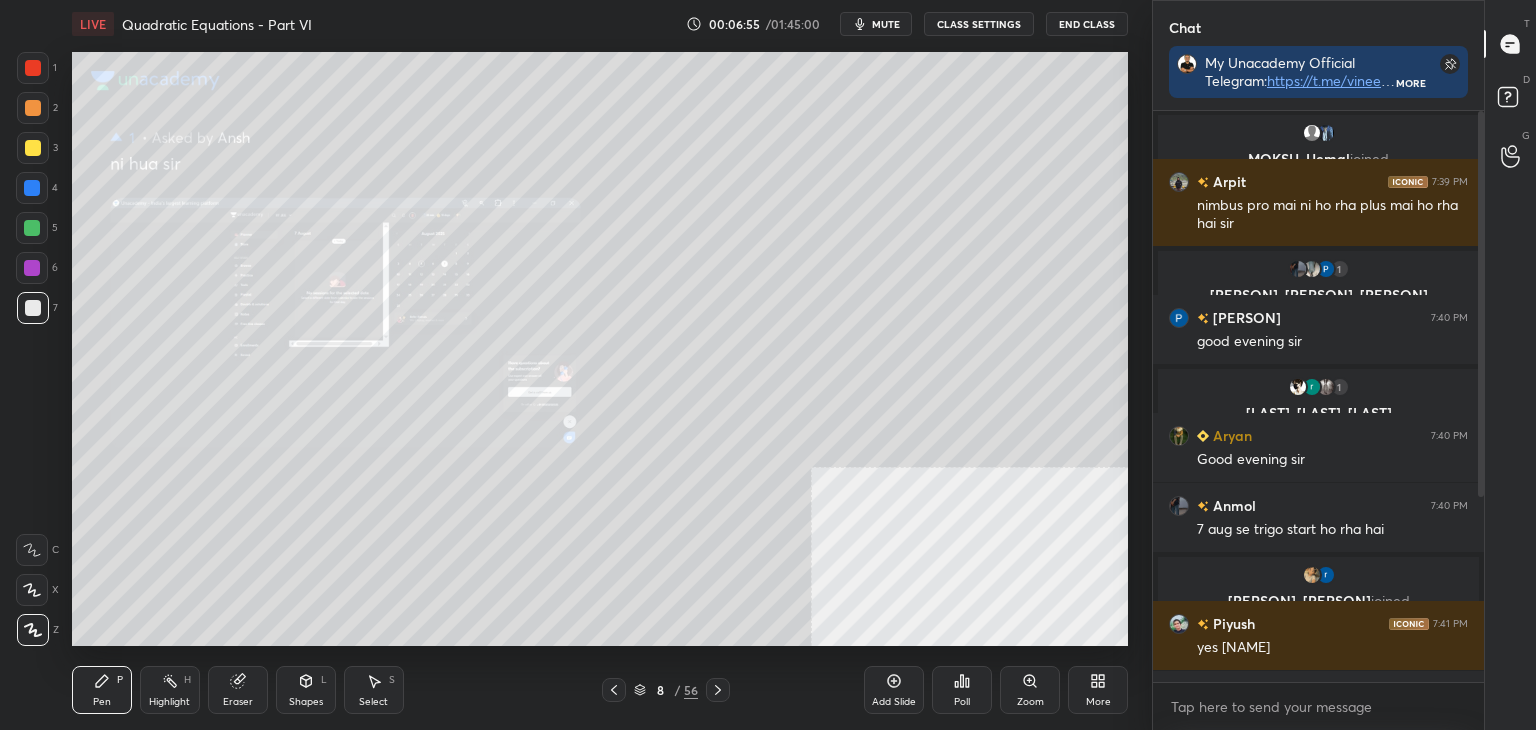 click 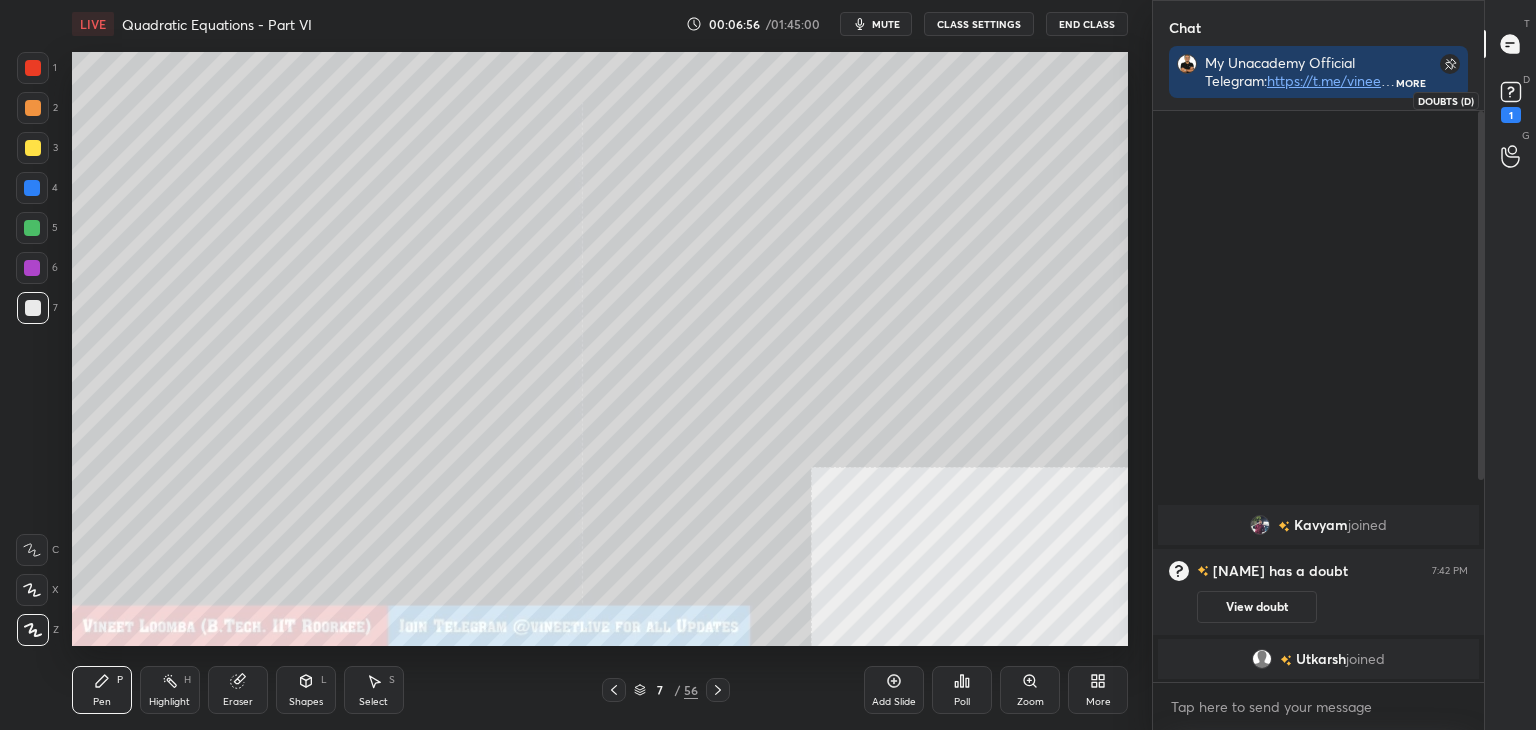 click 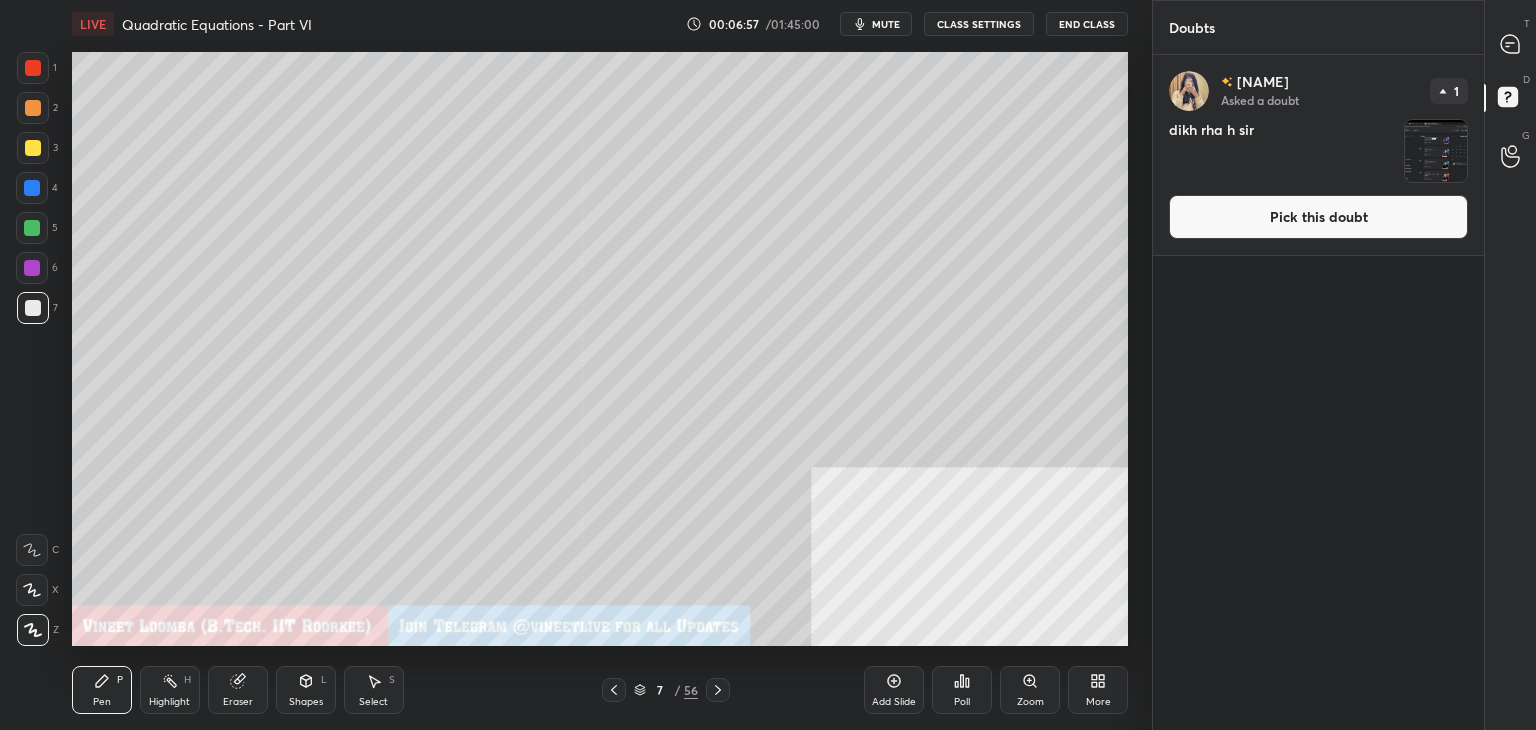 click on "Pick this doubt" at bounding box center [1318, 217] 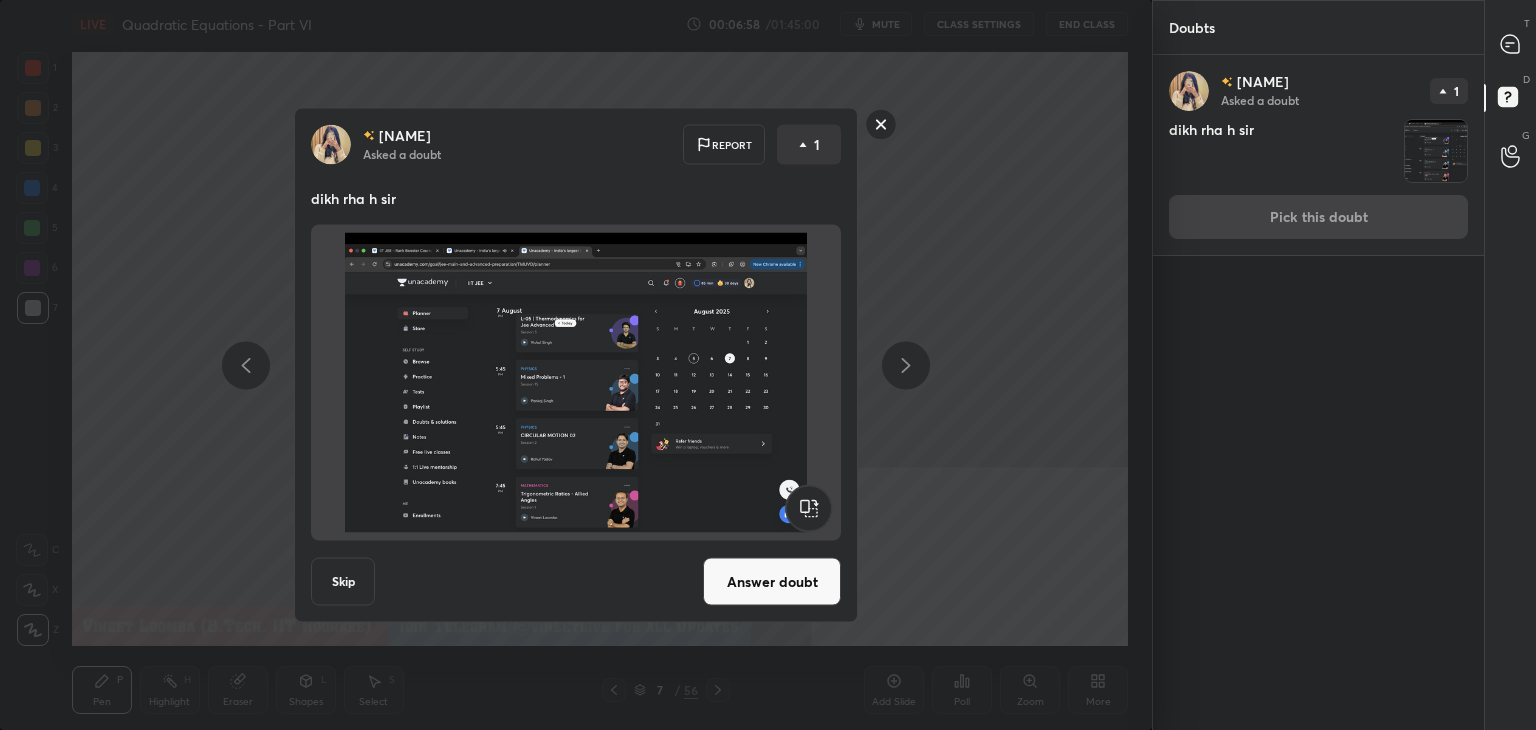 click on "Answer doubt" at bounding box center [772, 582] 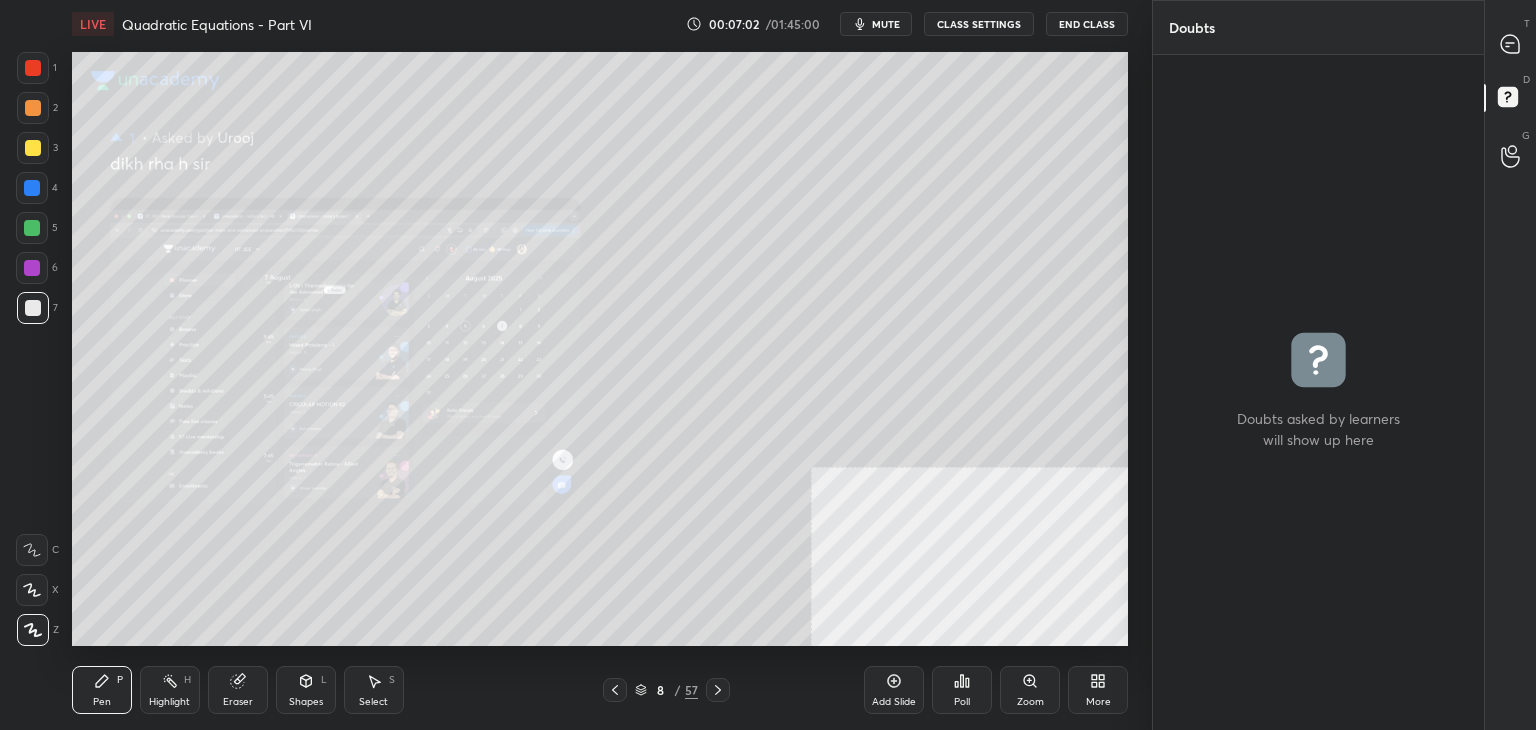 click 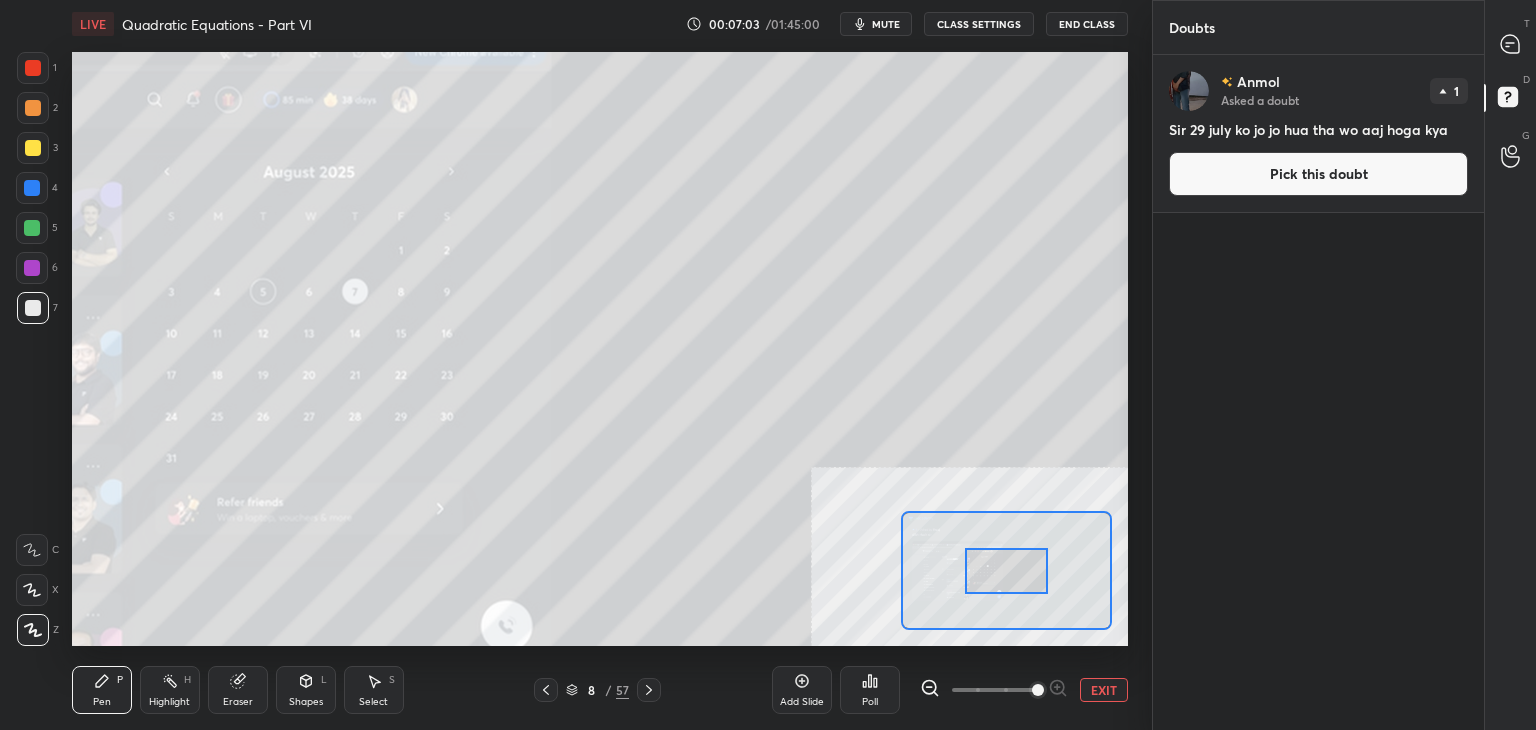 click on "EXIT" at bounding box center [1104, 690] 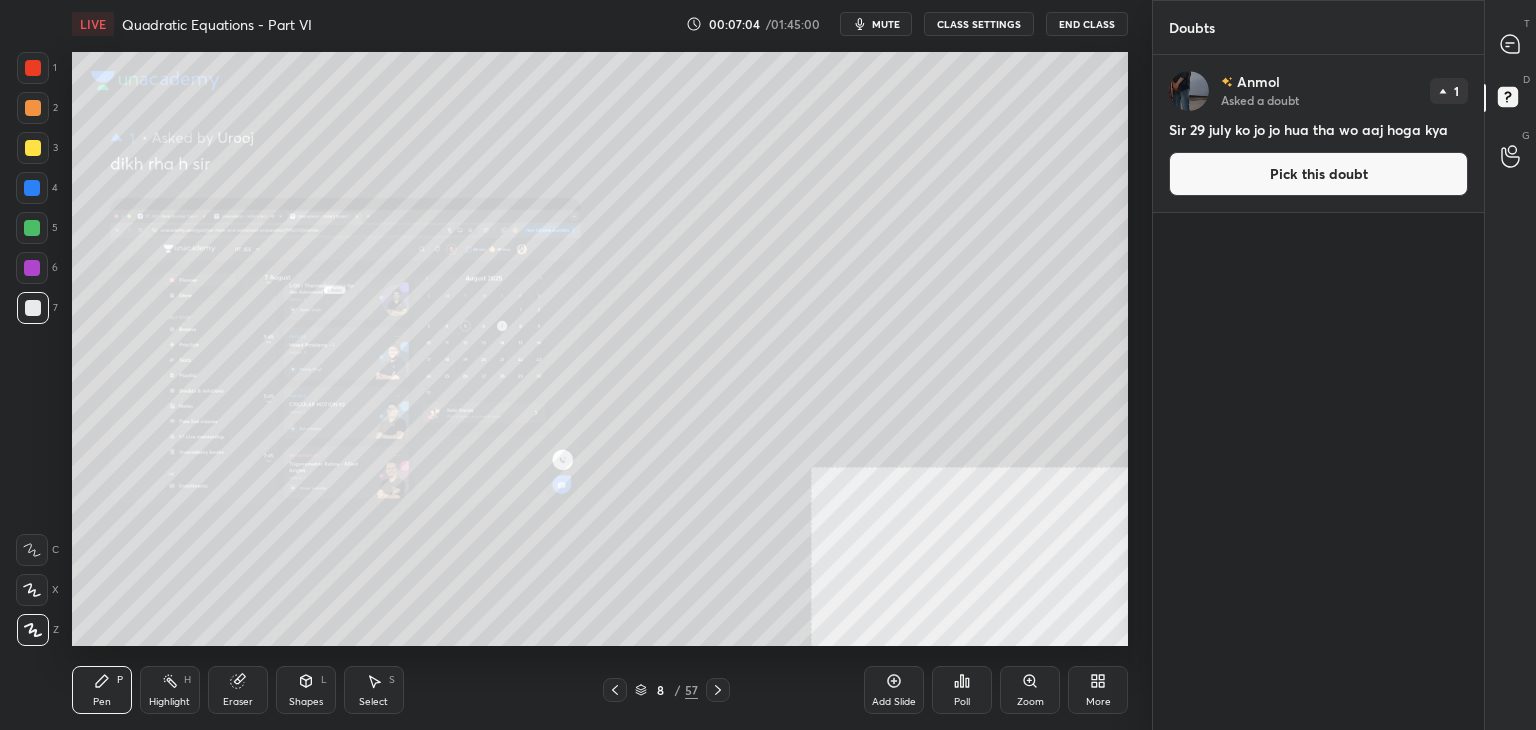 click 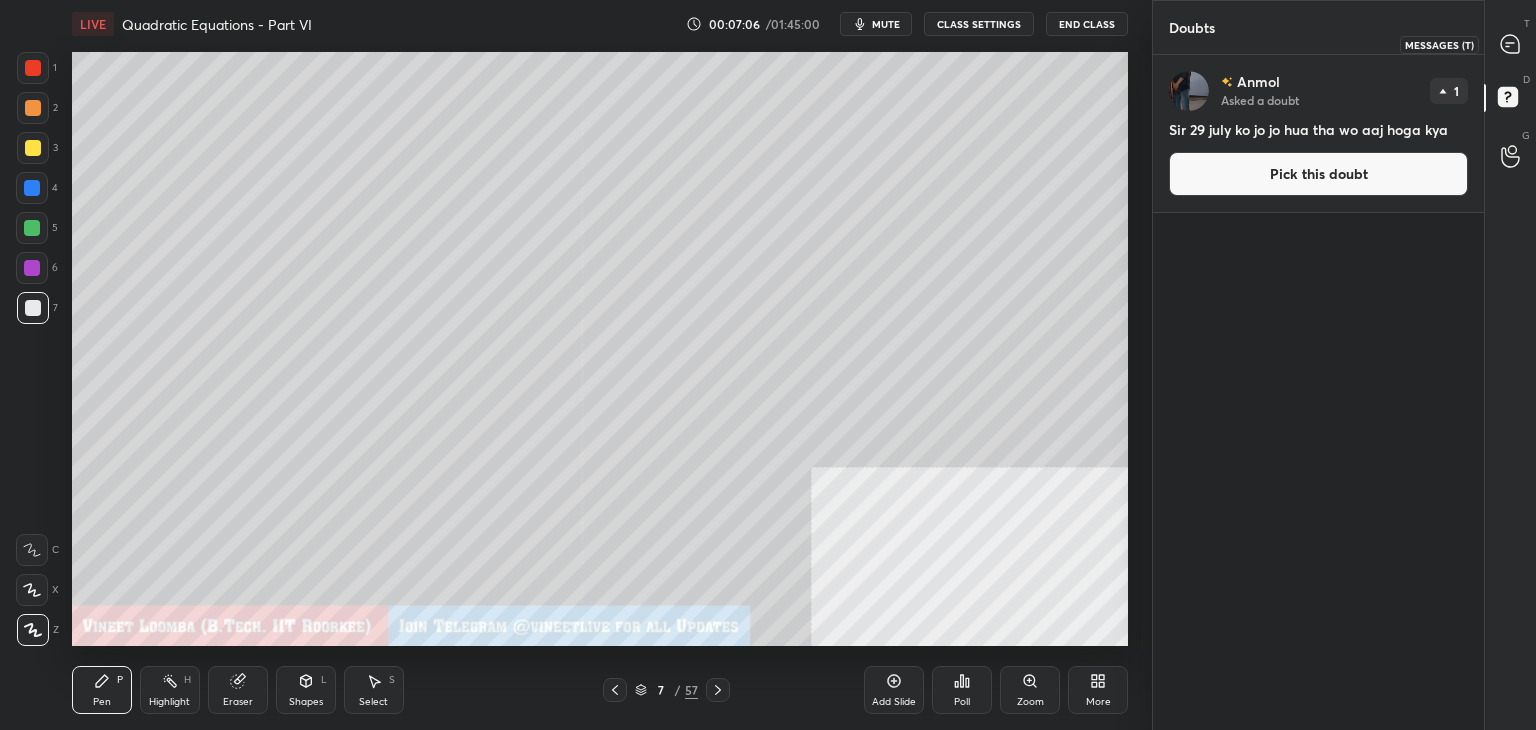 click 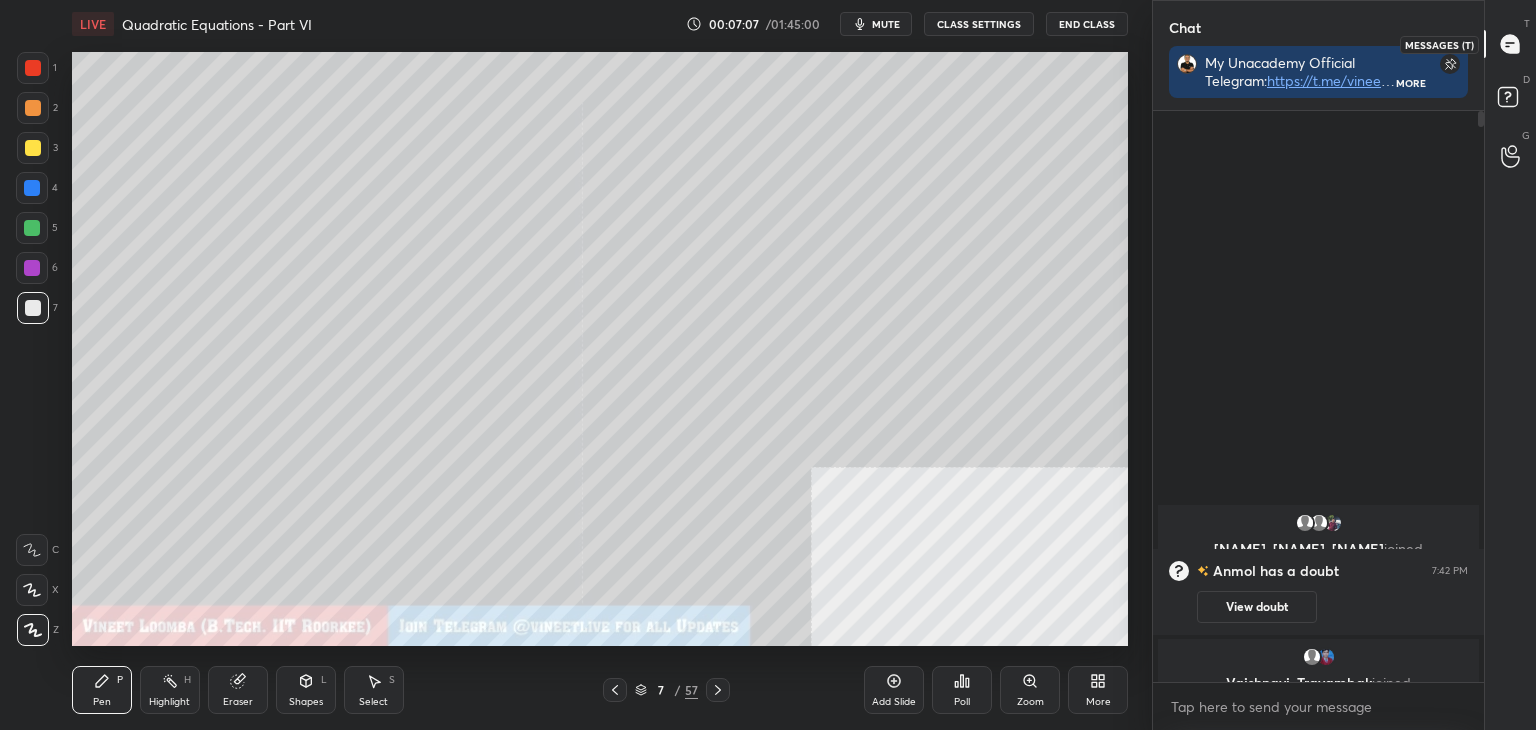 scroll, scrollTop: 6, scrollLeft: 6, axis: both 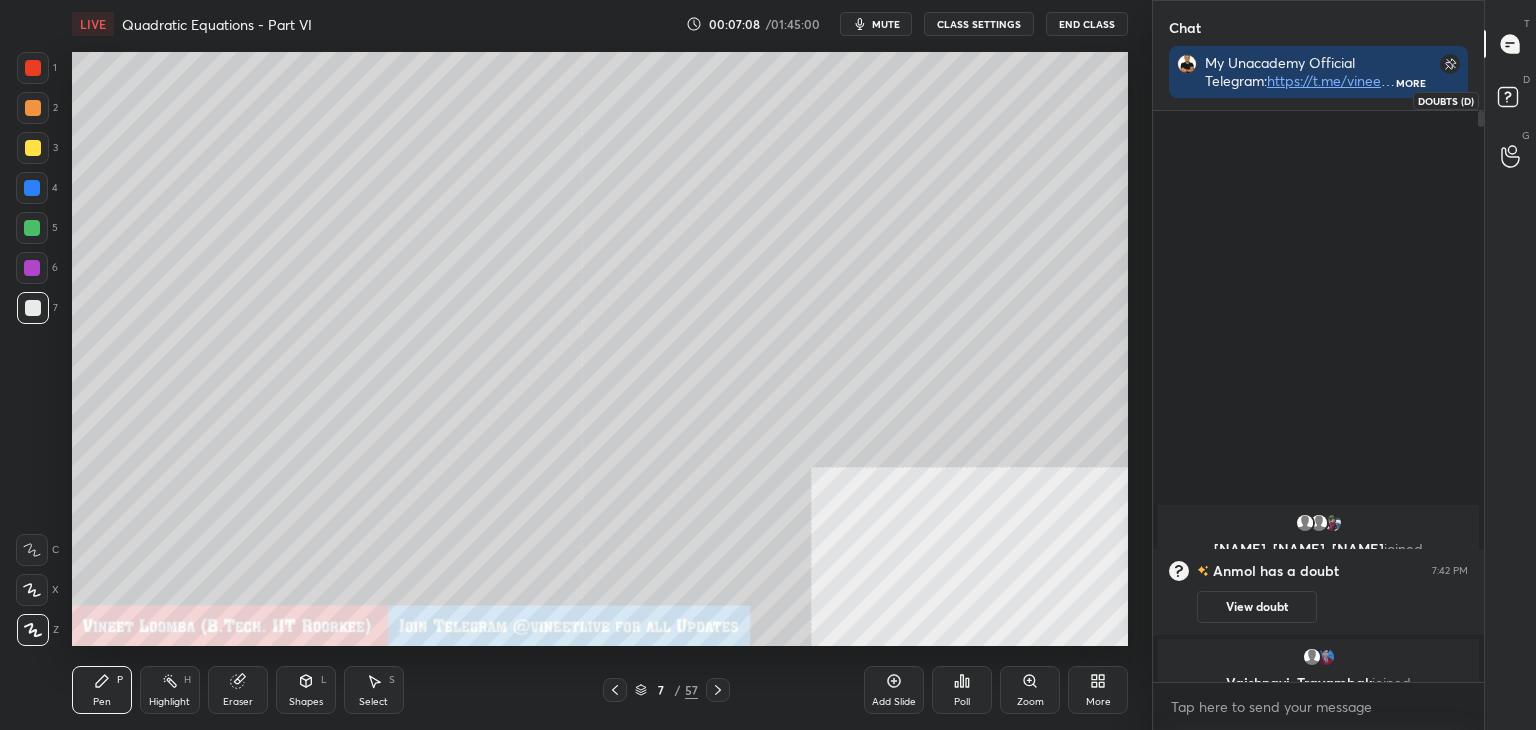 click 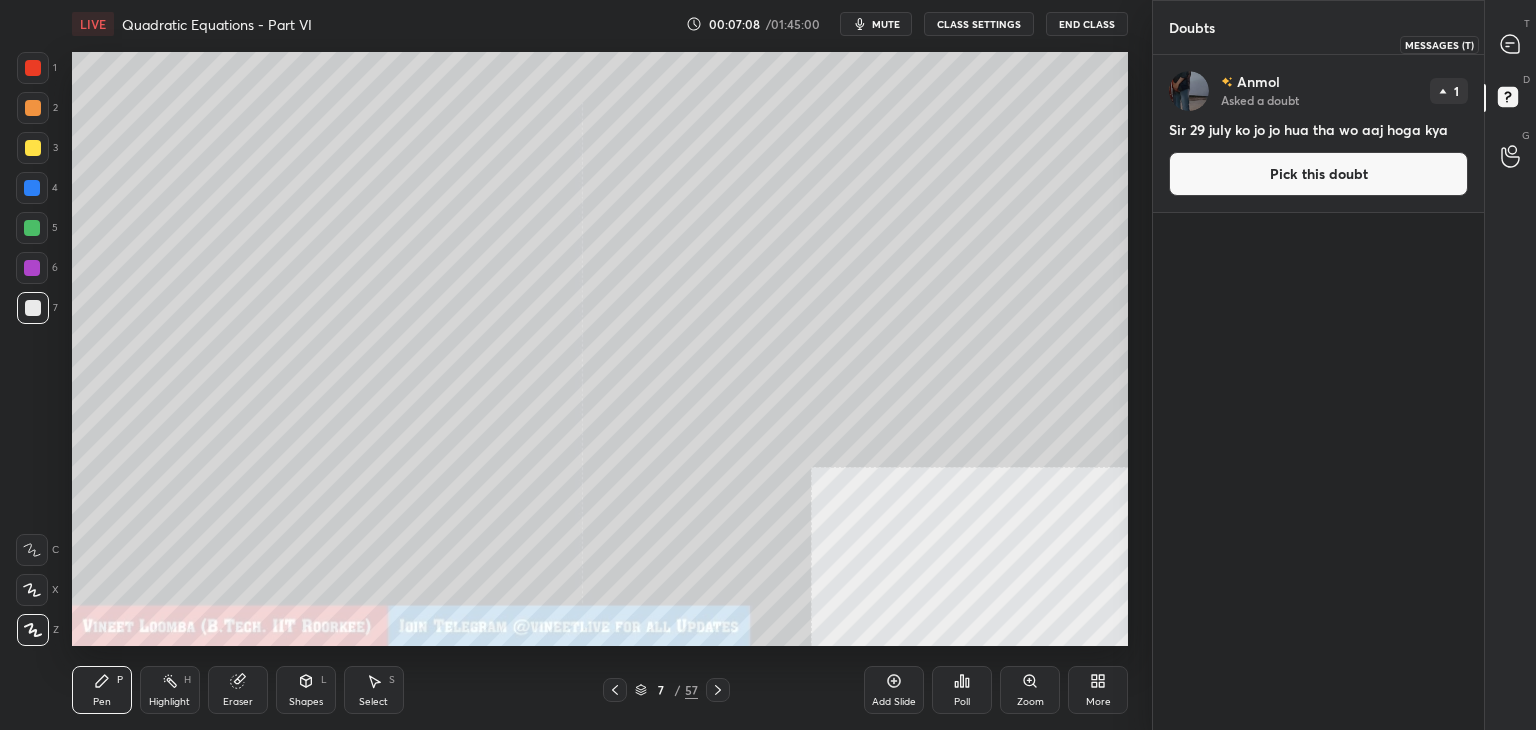 click 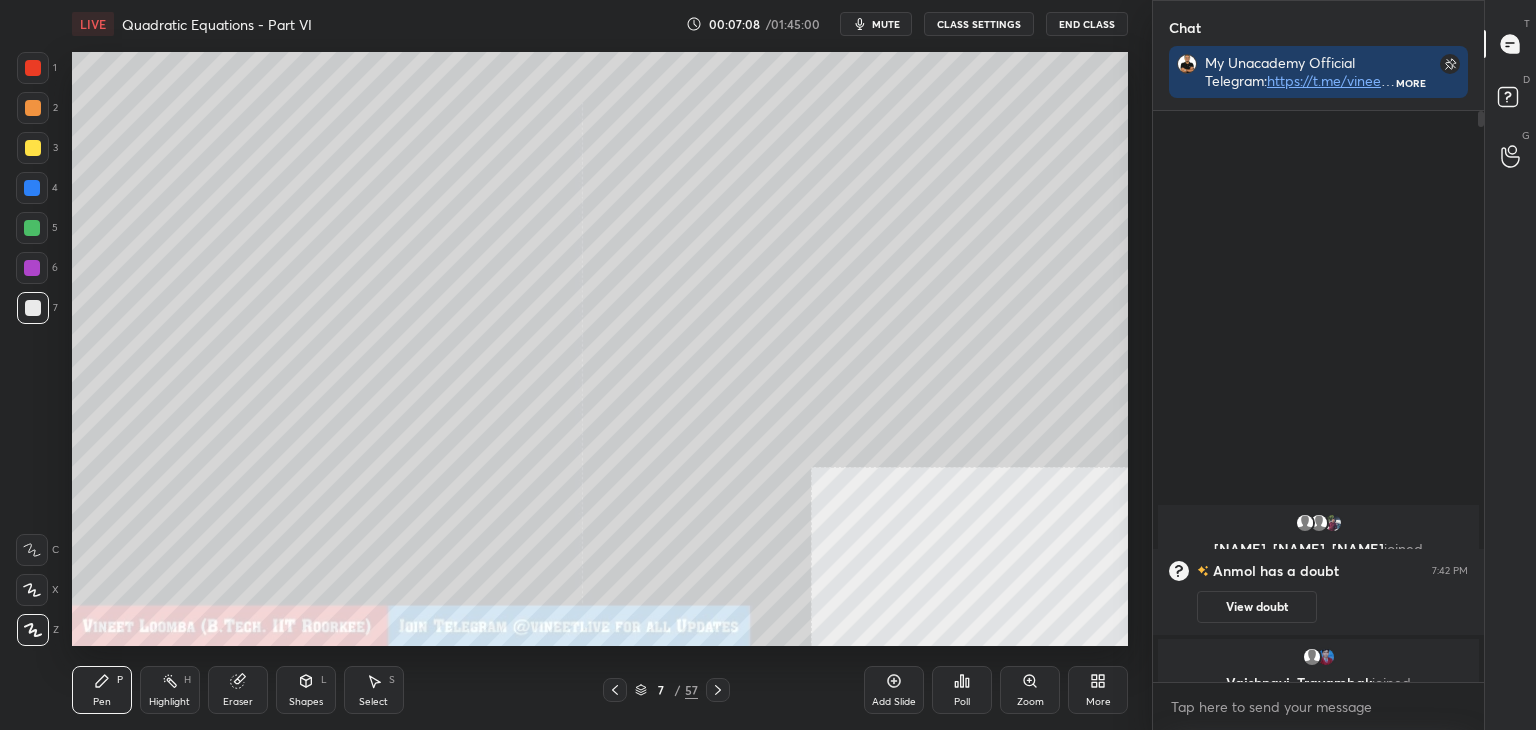 scroll, scrollTop: 613, scrollLeft: 325, axis: both 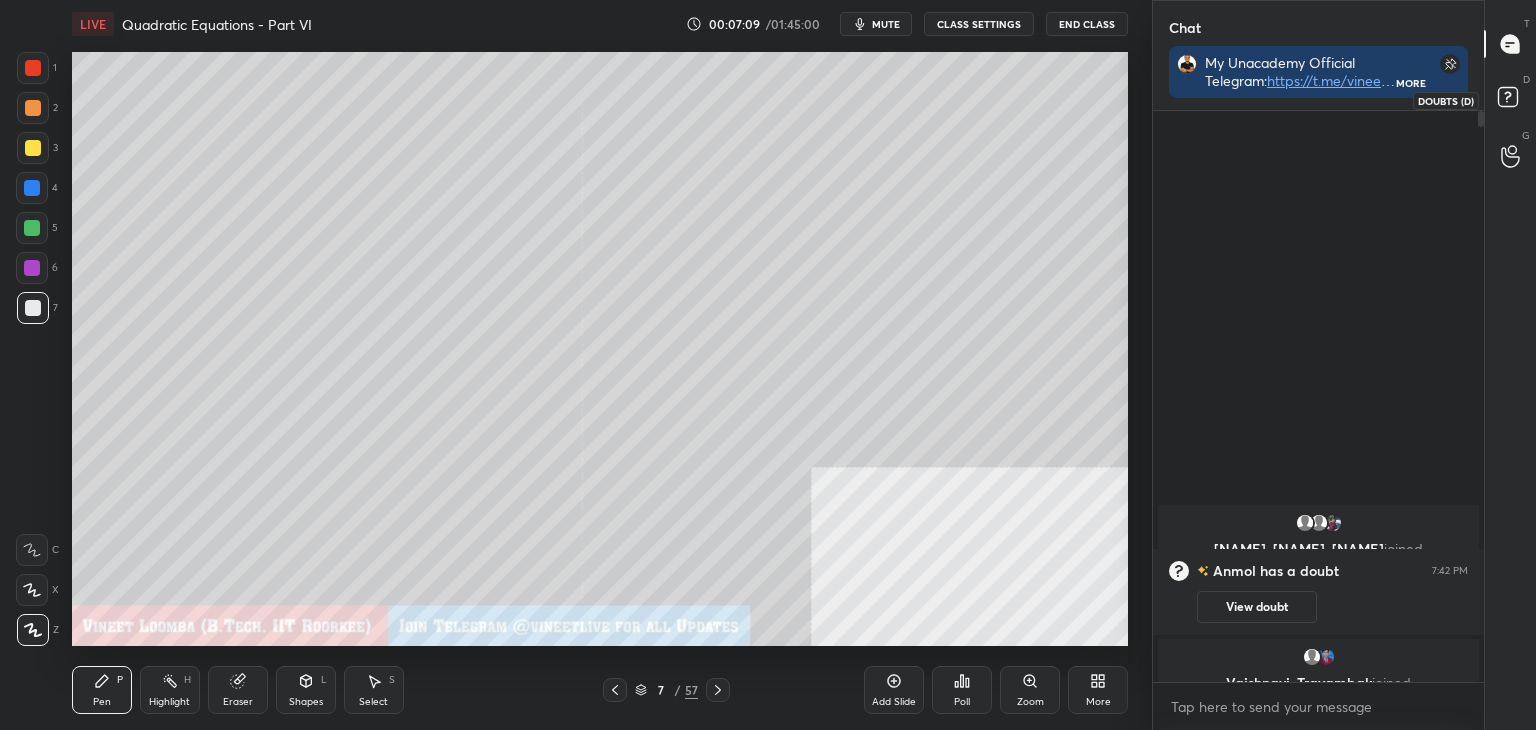 click 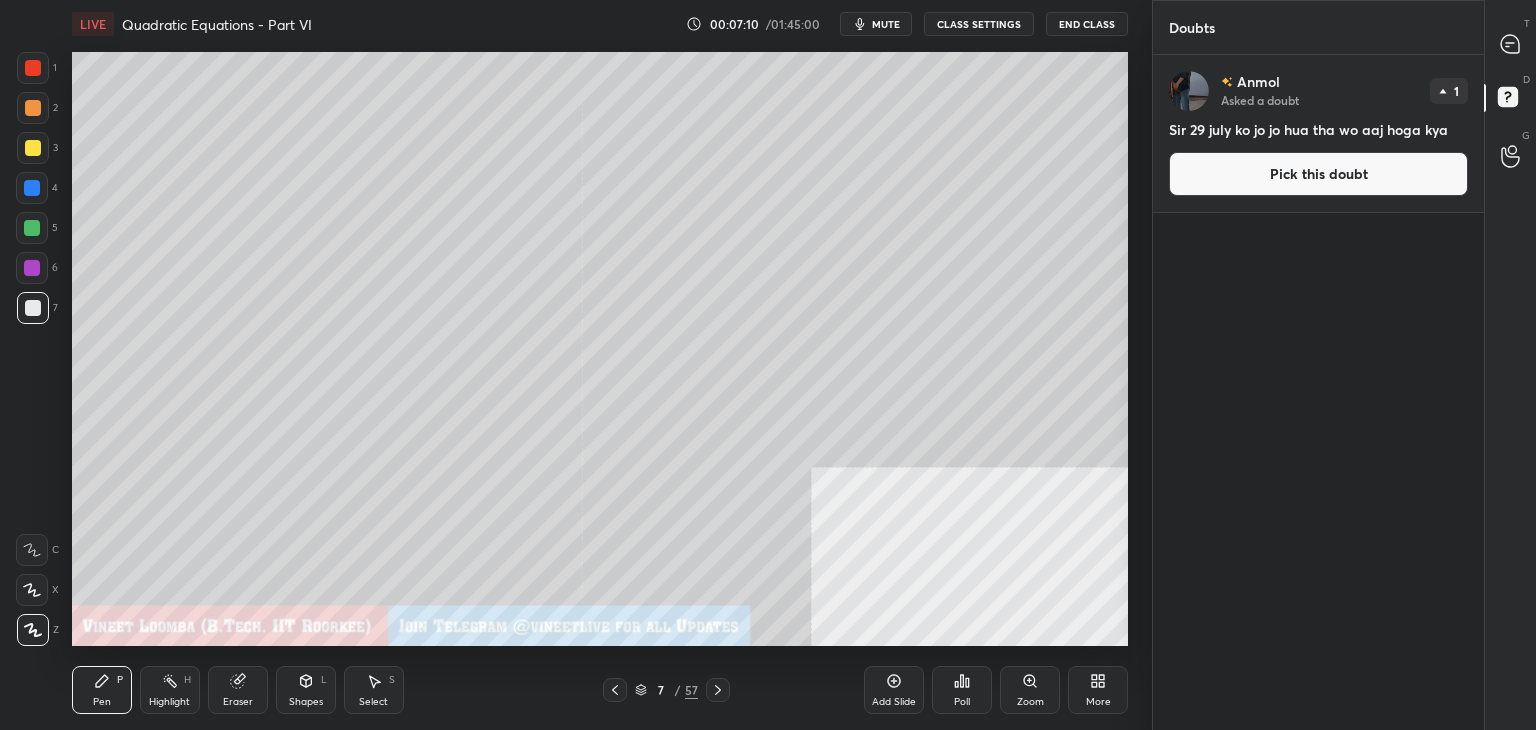 click on "Pick this doubt" at bounding box center (1318, 174) 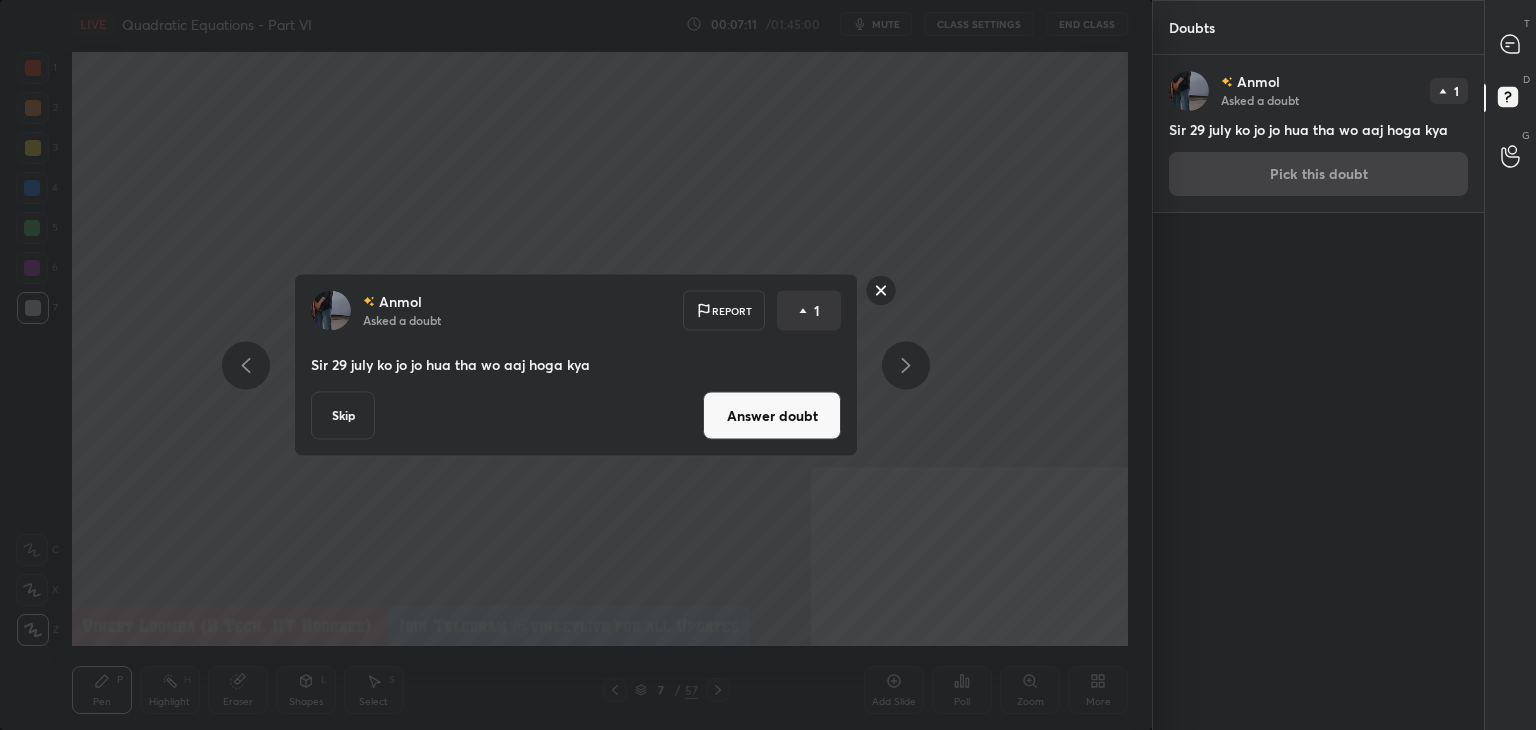 click 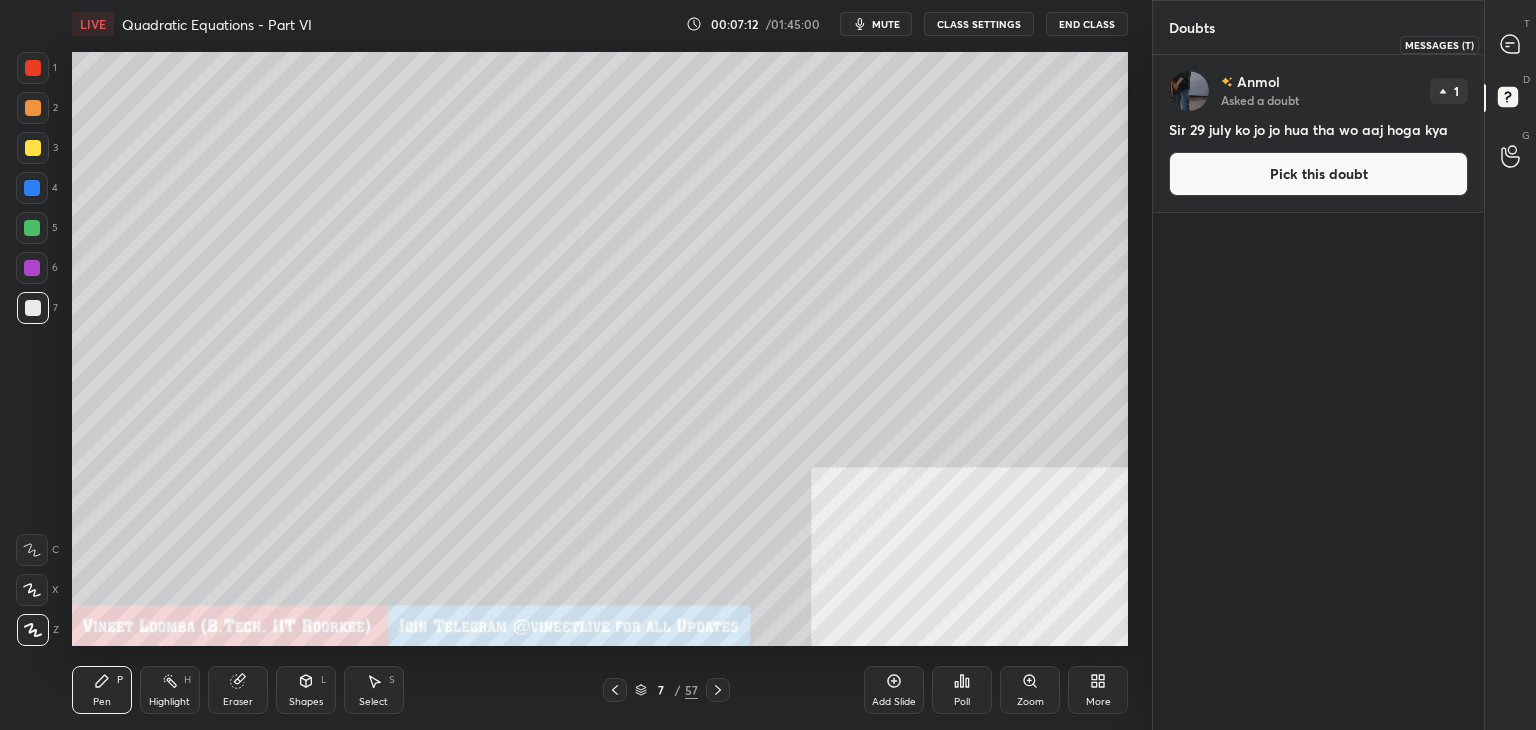 click 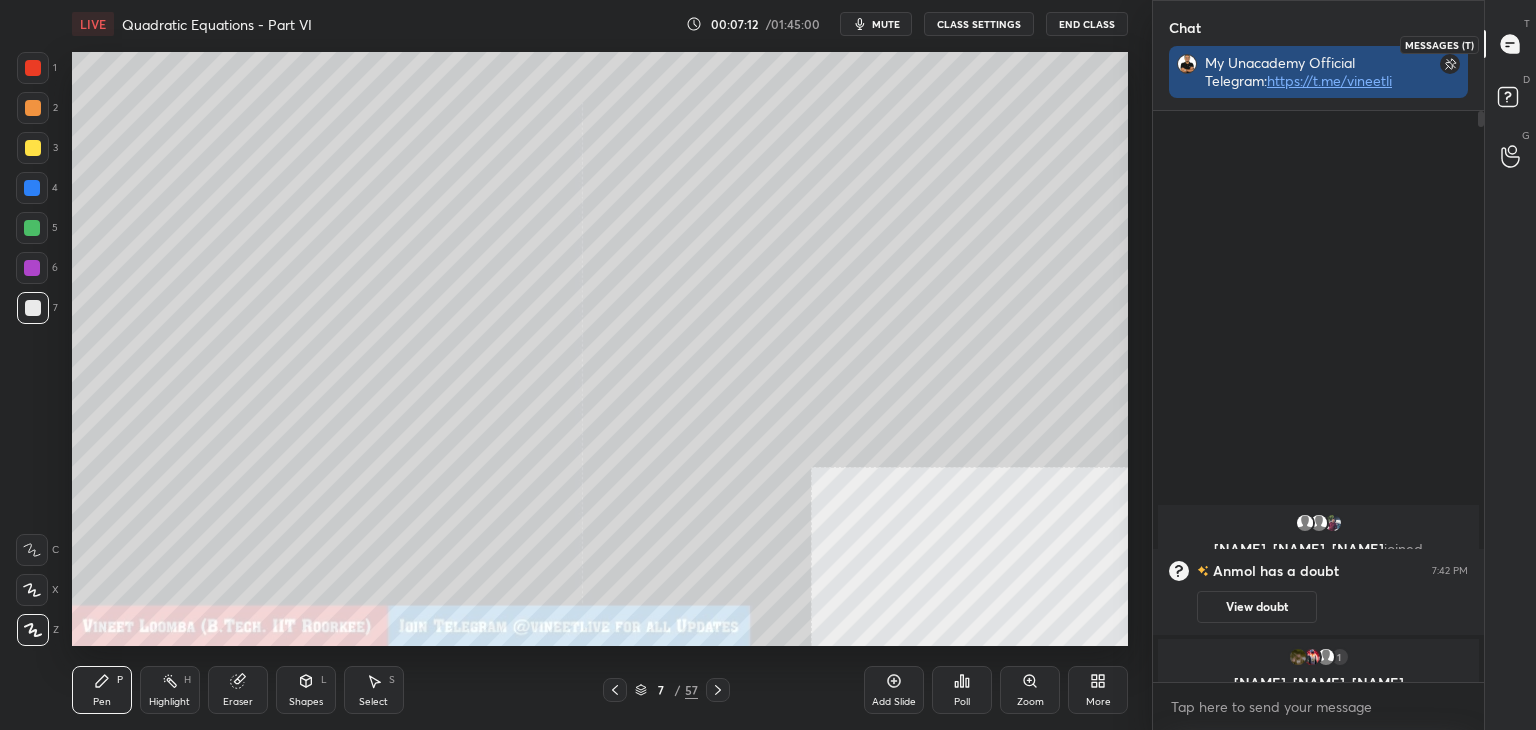 scroll, scrollTop: 613, scrollLeft: 325, axis: both 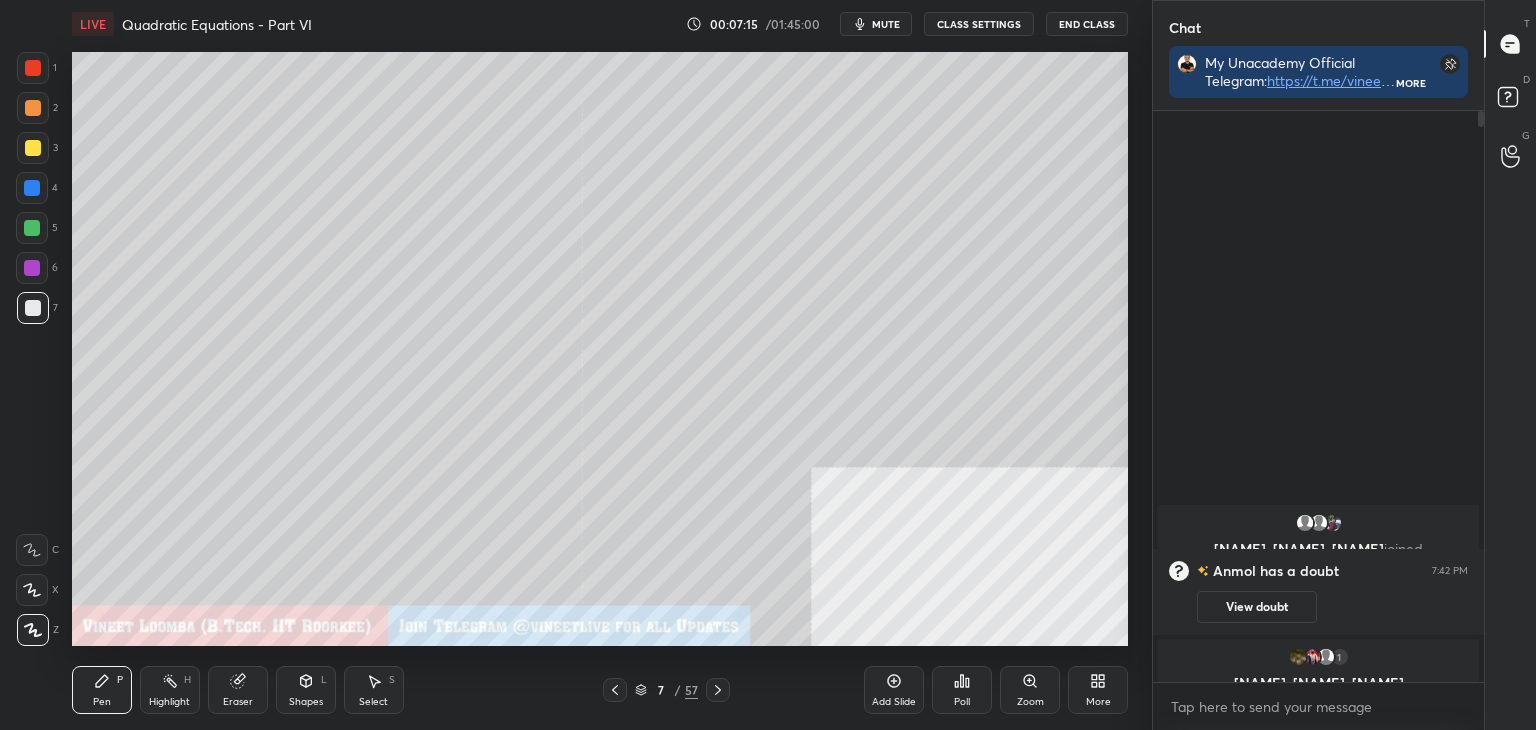 click on "Pen" at bounding box center (102, 702) 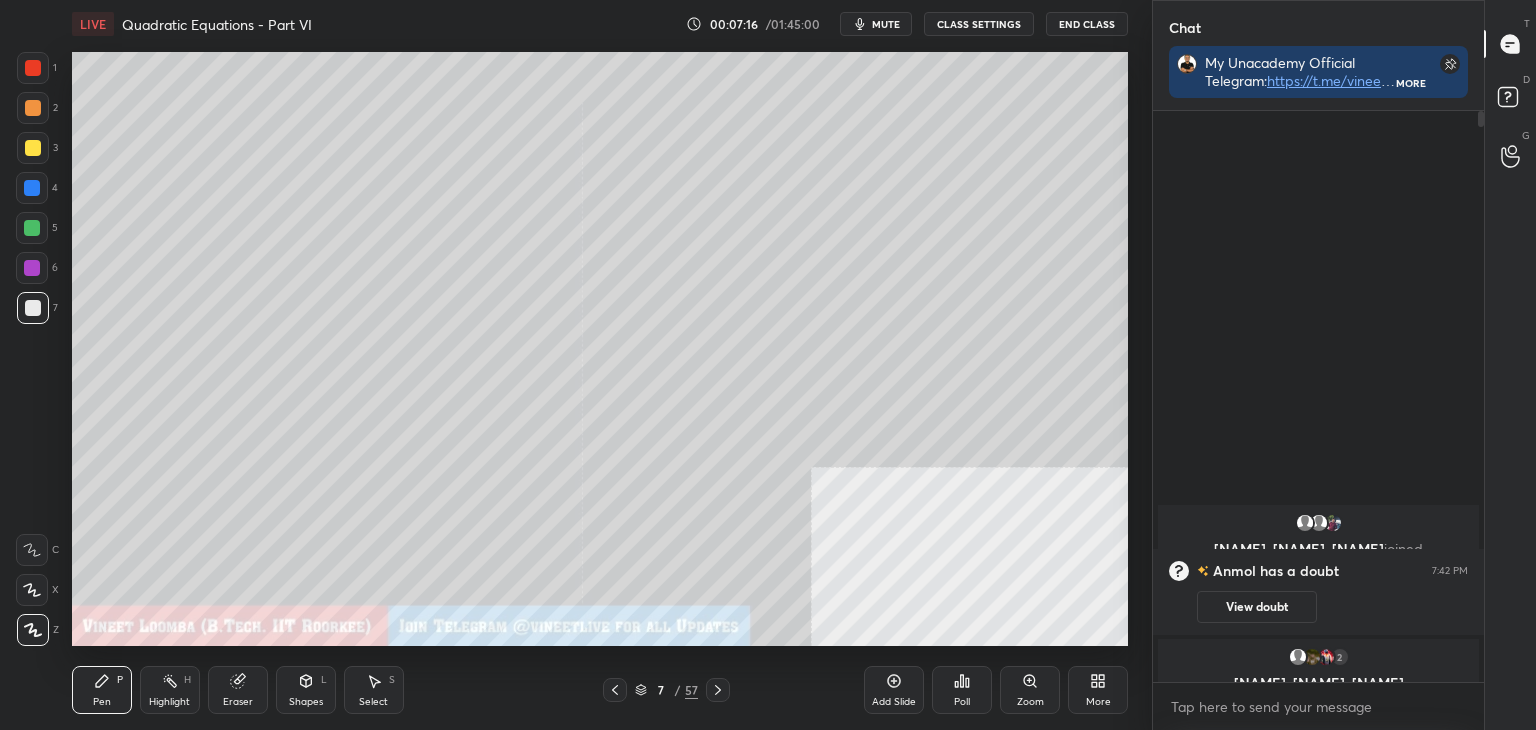 click at bounding box center (33, 148) 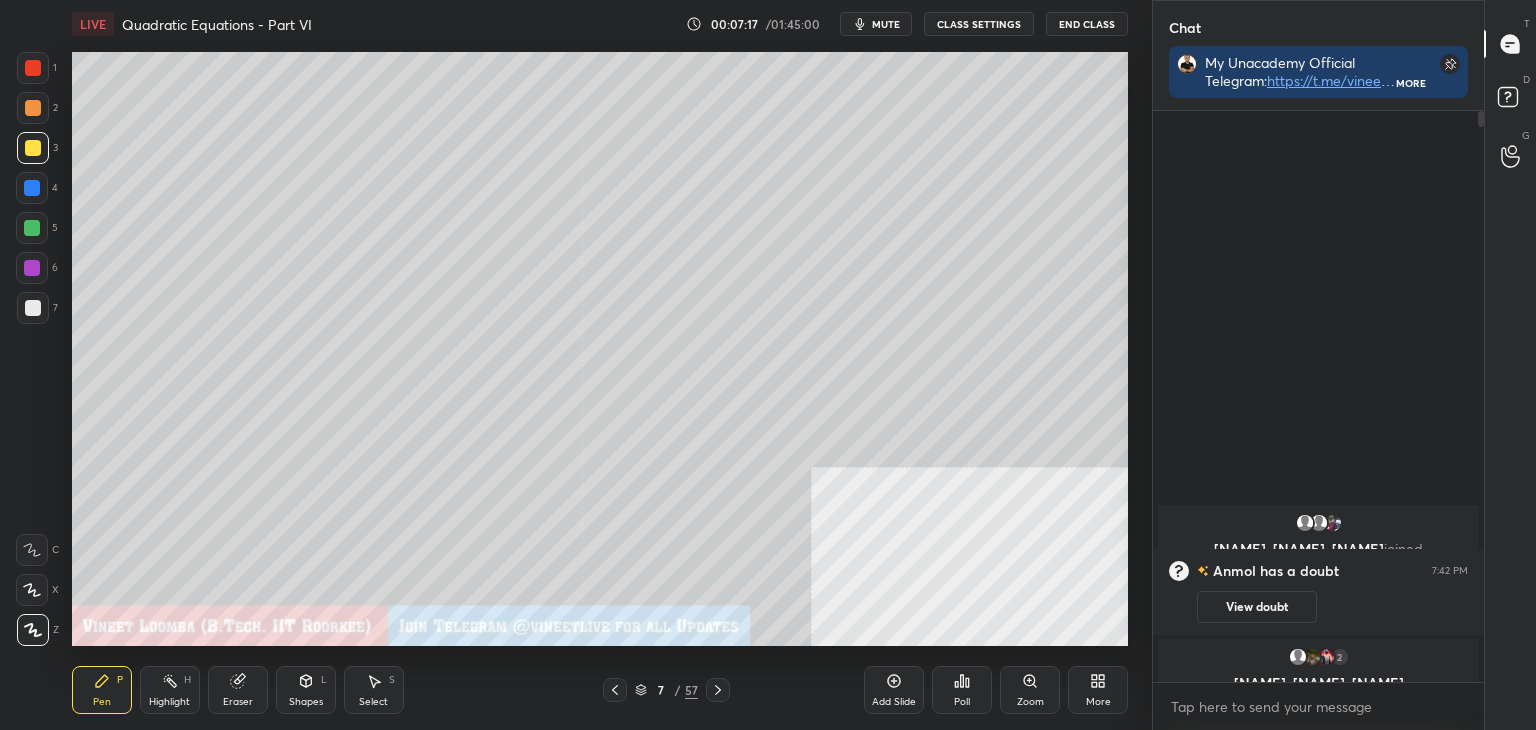 click on "Shapes" at bounding box center [306, 702] 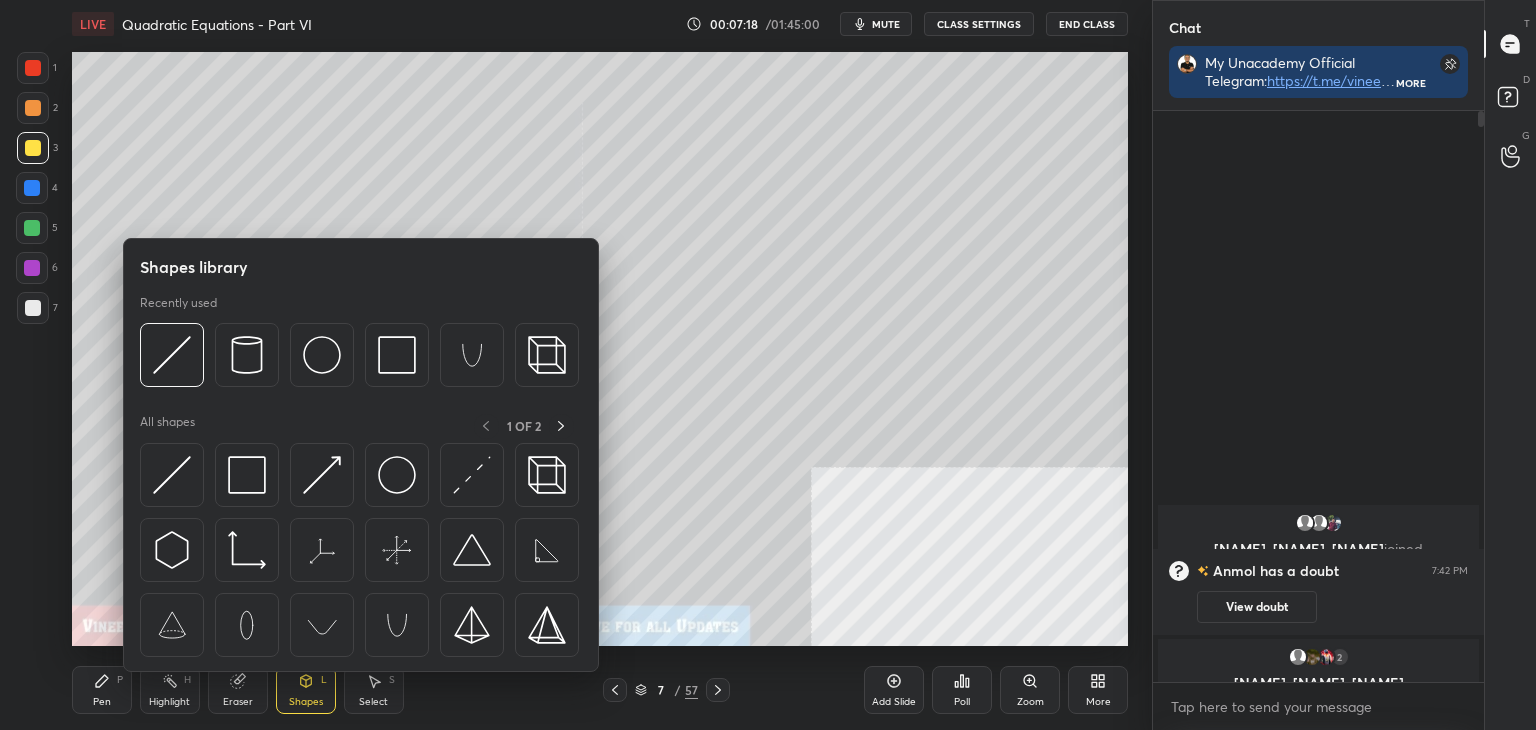 click on "Eraser" at bounding box center (238, 690) 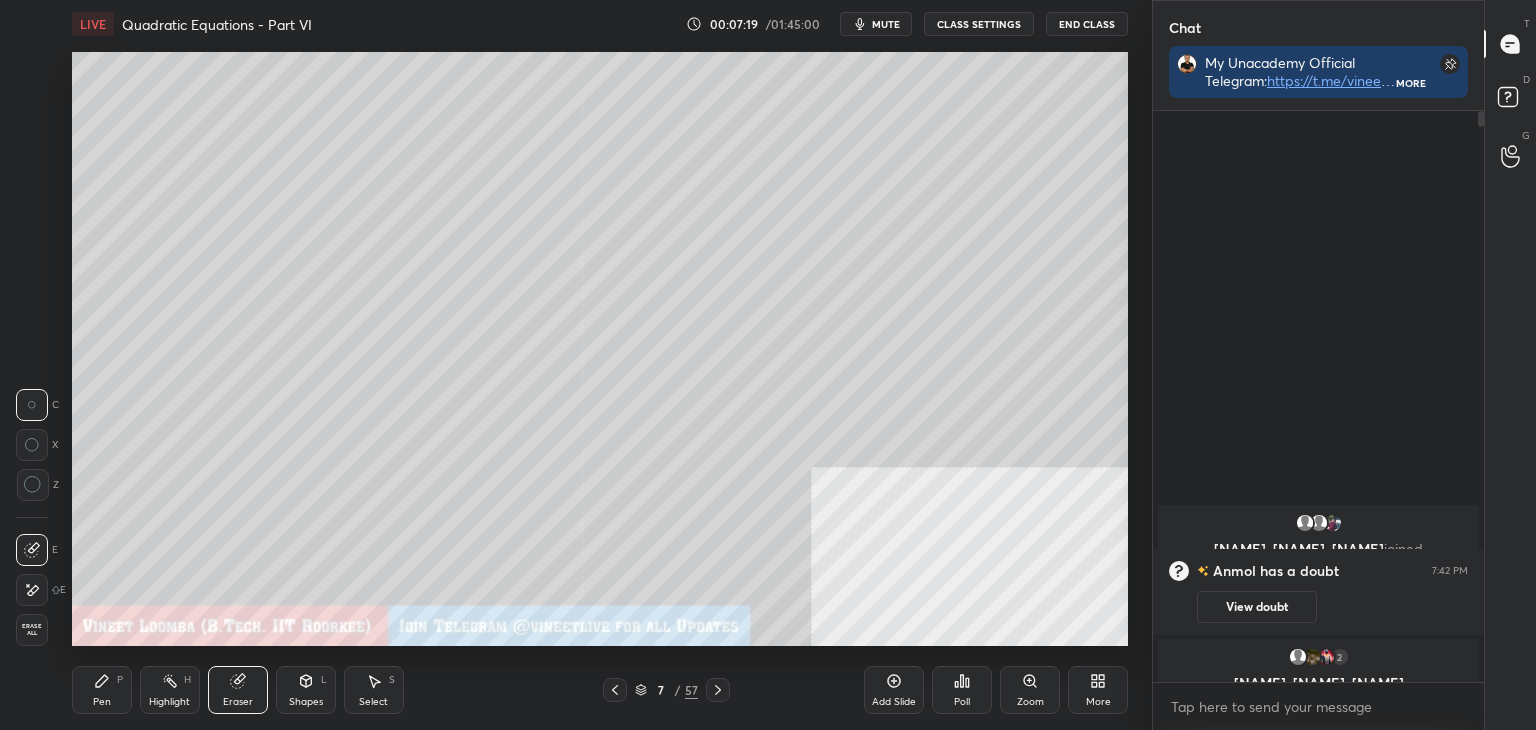 click on "Erase all" at bounding box center (32, 630) 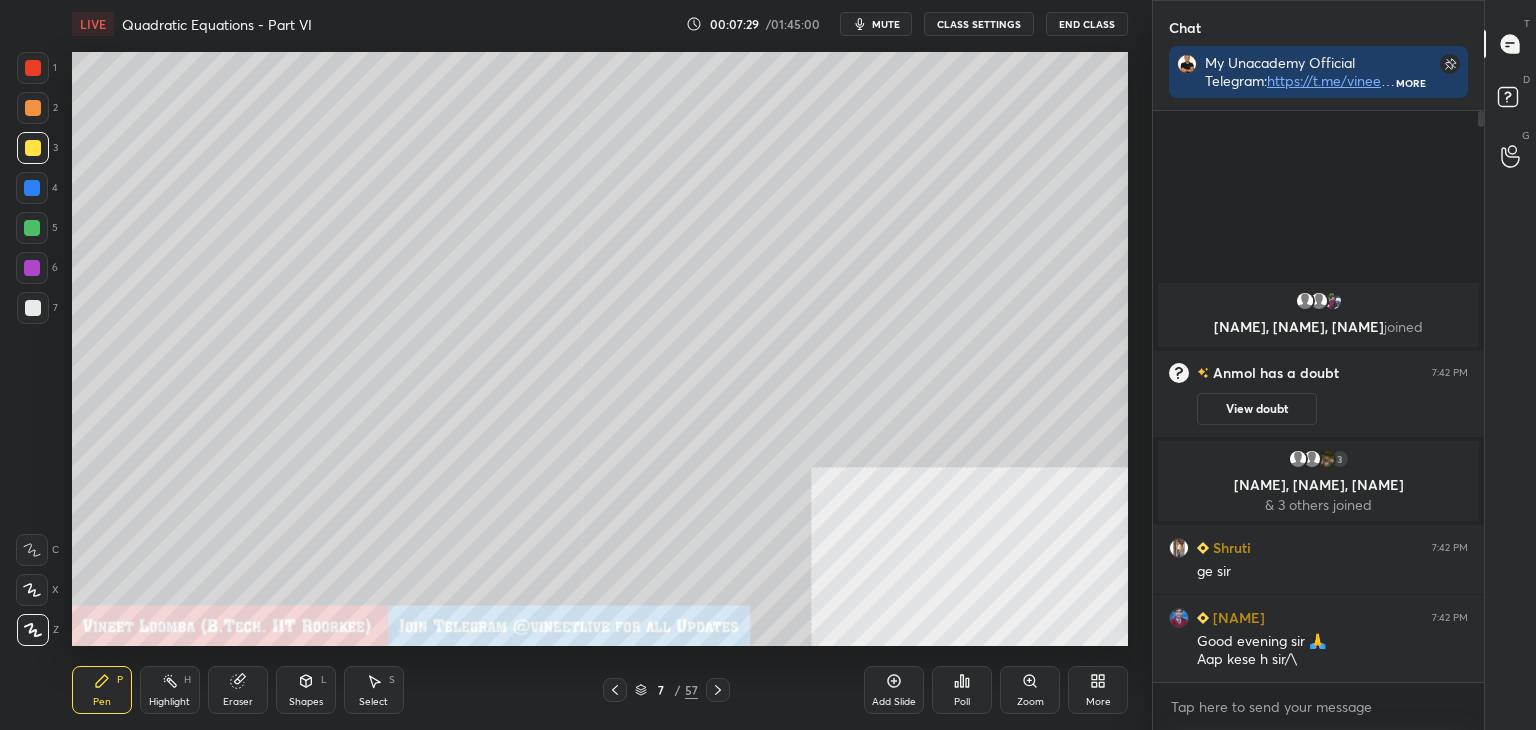 click at bounding box center [33, 308] 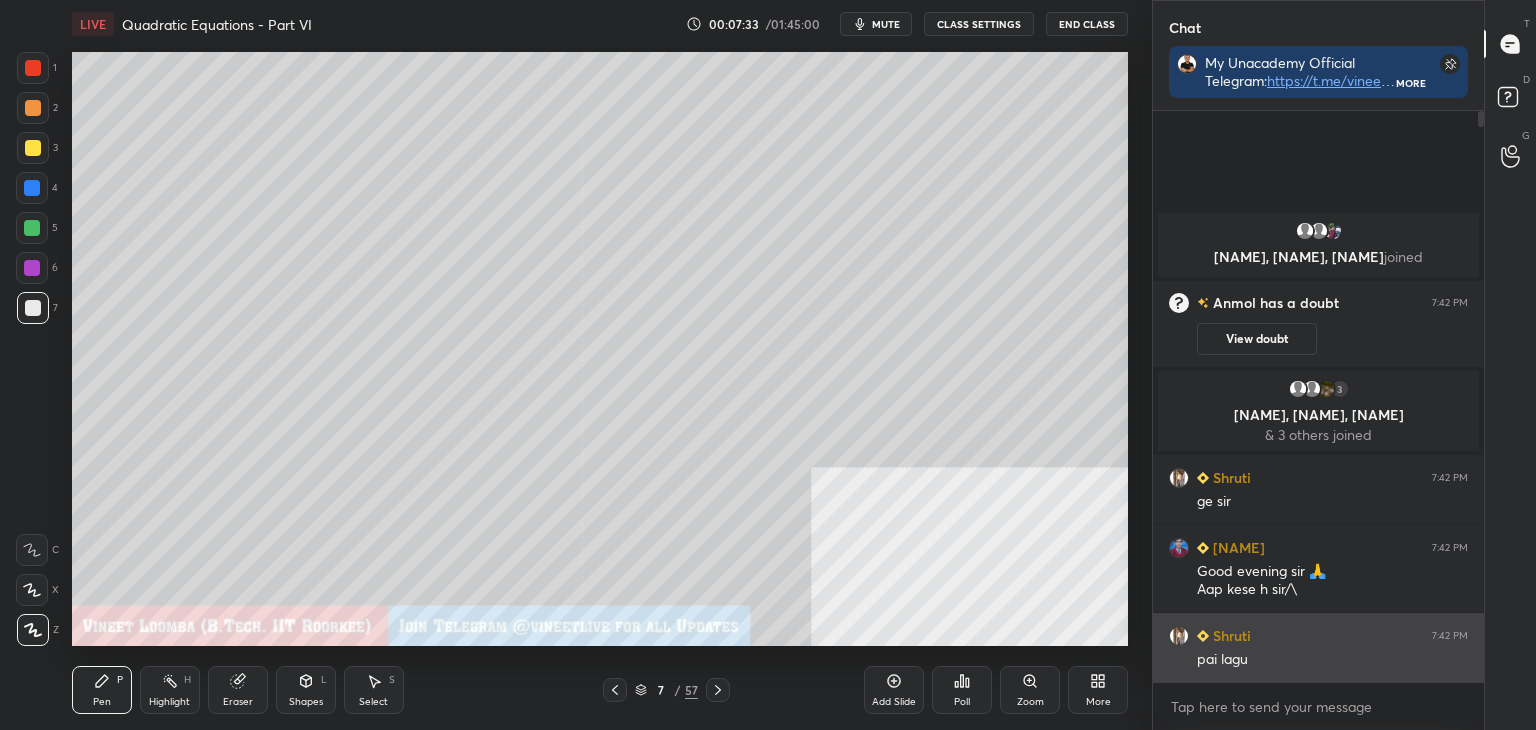 click on "Shruti" at bounding box center [1230, 635] 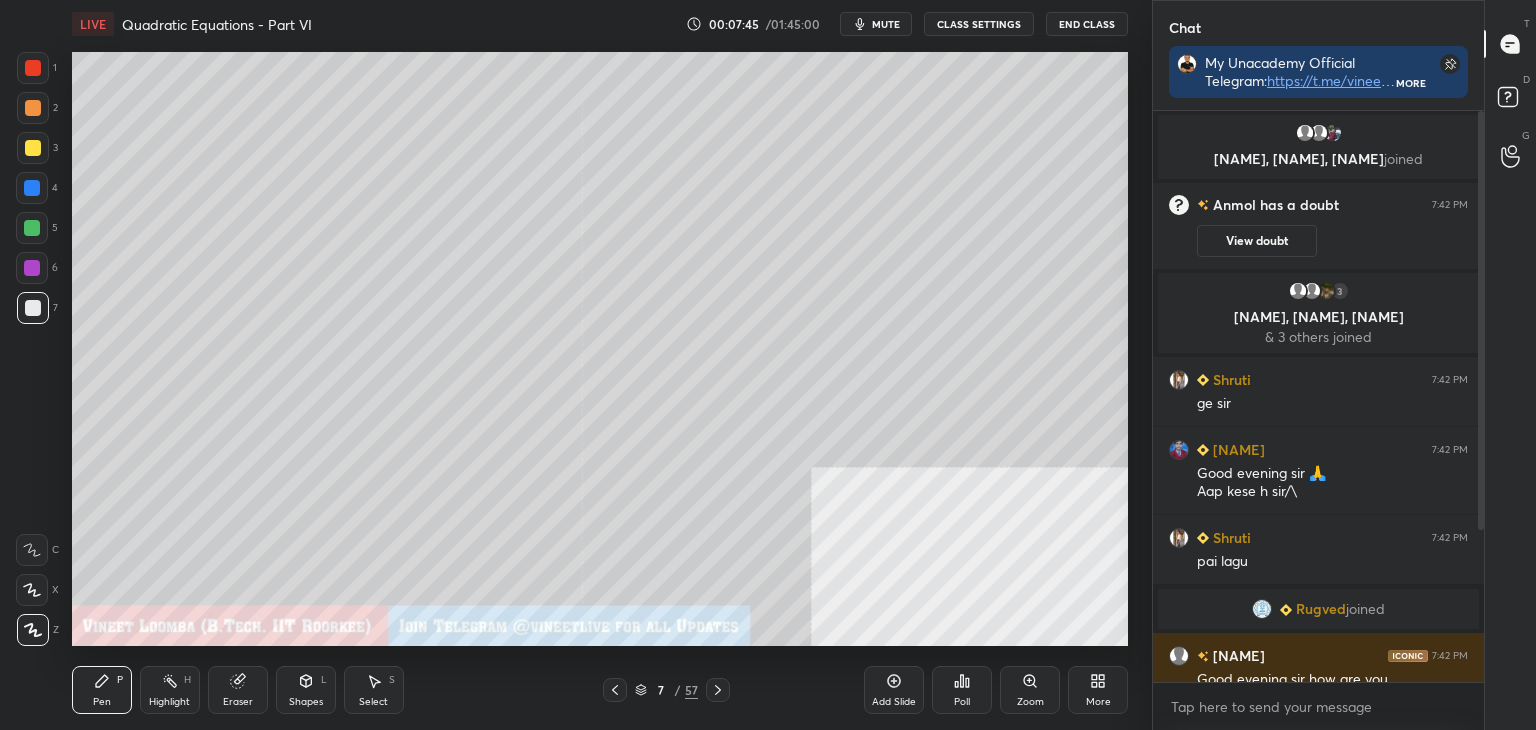 scroll, scrollTop: 208, scrollLeft: 0, axis: vertical 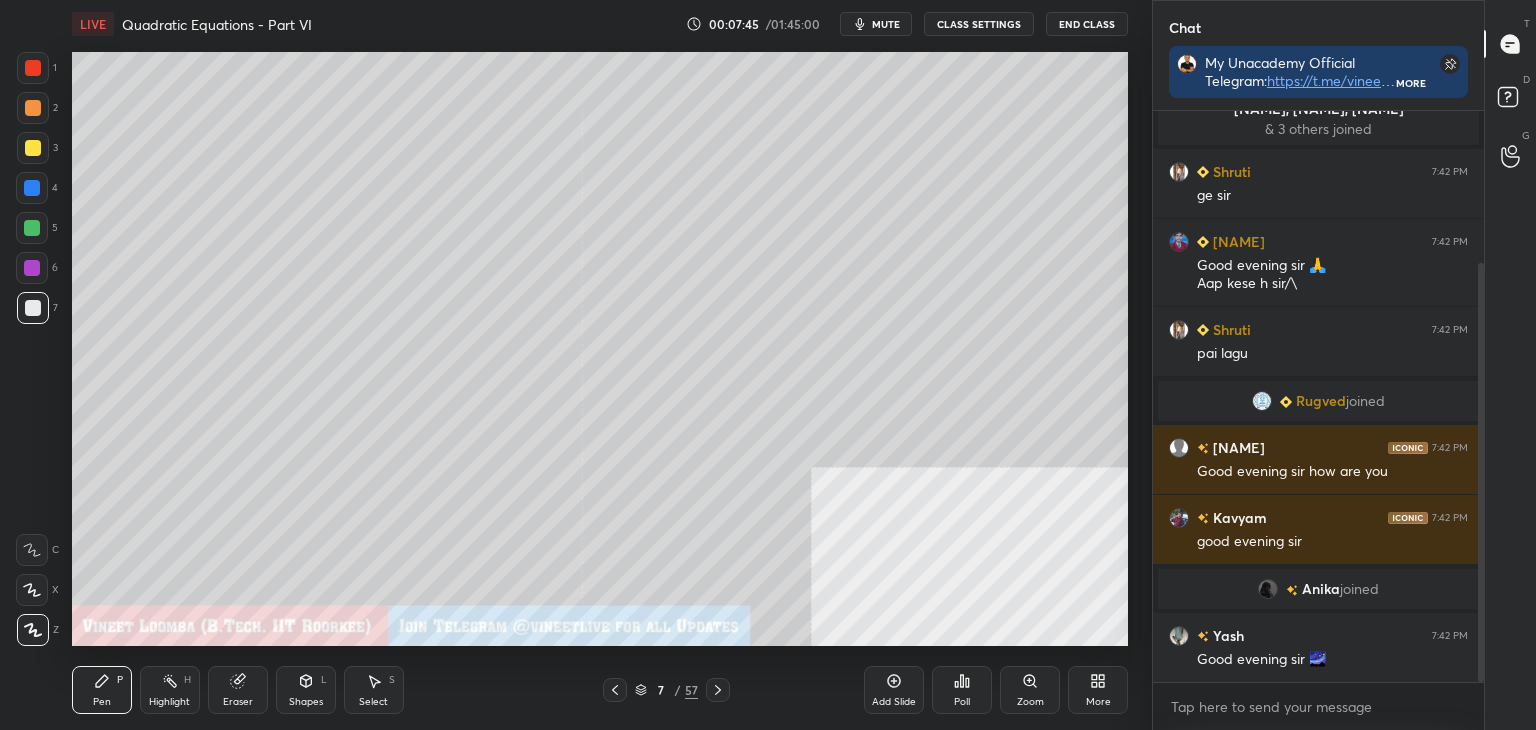 drag, startPoint x: 1481, startPoint y: 288, endPoint x: 1471, endPoint y: 398, distance: 110.45361 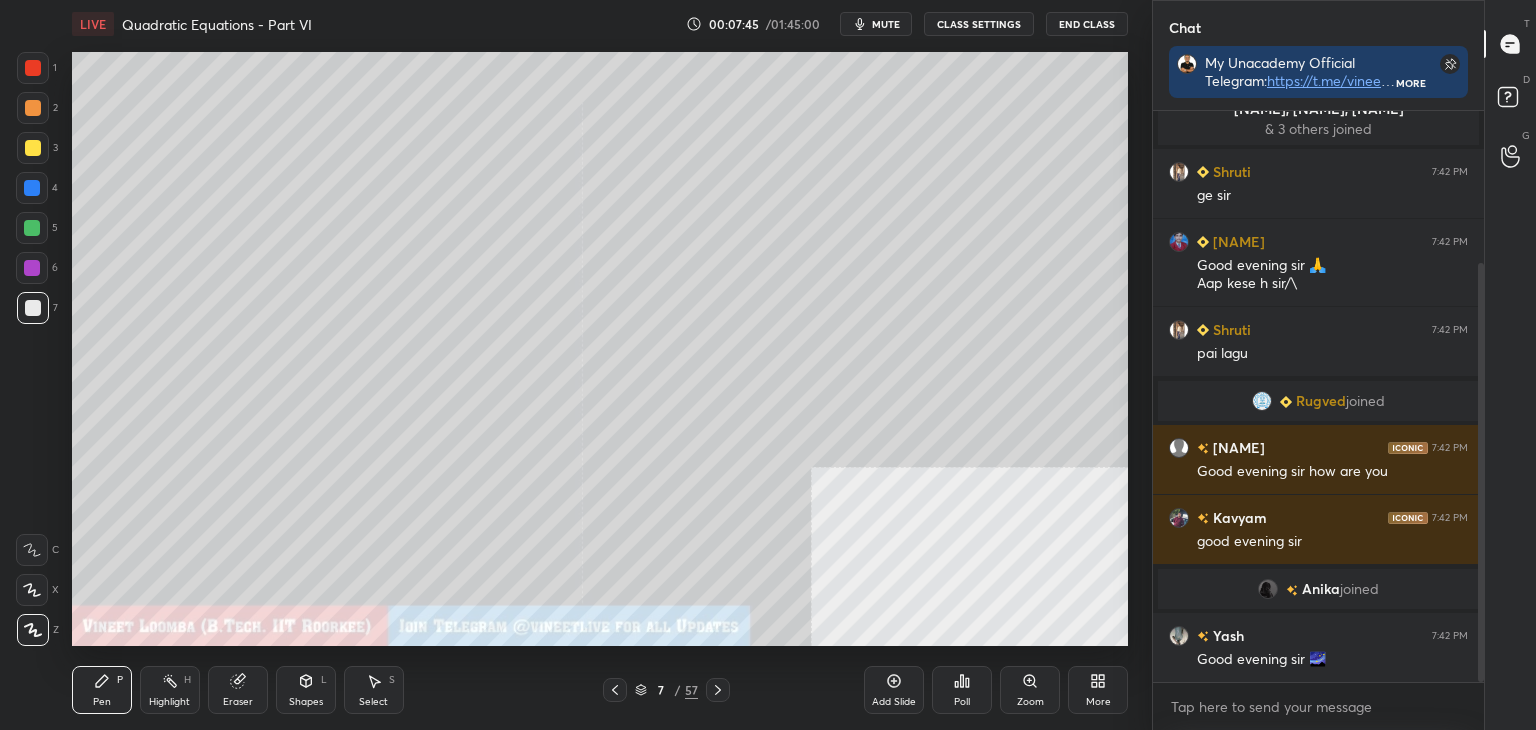click on "Anmol   has a doubt 7:42 PM View doubt 3 Chetakshi, Riddhima, AARON &  3 others  joined Shruti 7:42 PM ge sir Trayambak 7:42 PM Good evening sir 🙏
Aap kese h sir/\ Shruti 7:42 PM pai lagu Rugved  joined Riddhima 7:42 PM Good evening sir how are you Kavyam 7:42 PM good evening sir Anika  joined Yash 7:42 PM Good evening sir 🌌 JUMP TO LATEST" at bounding box center (1318, 396) 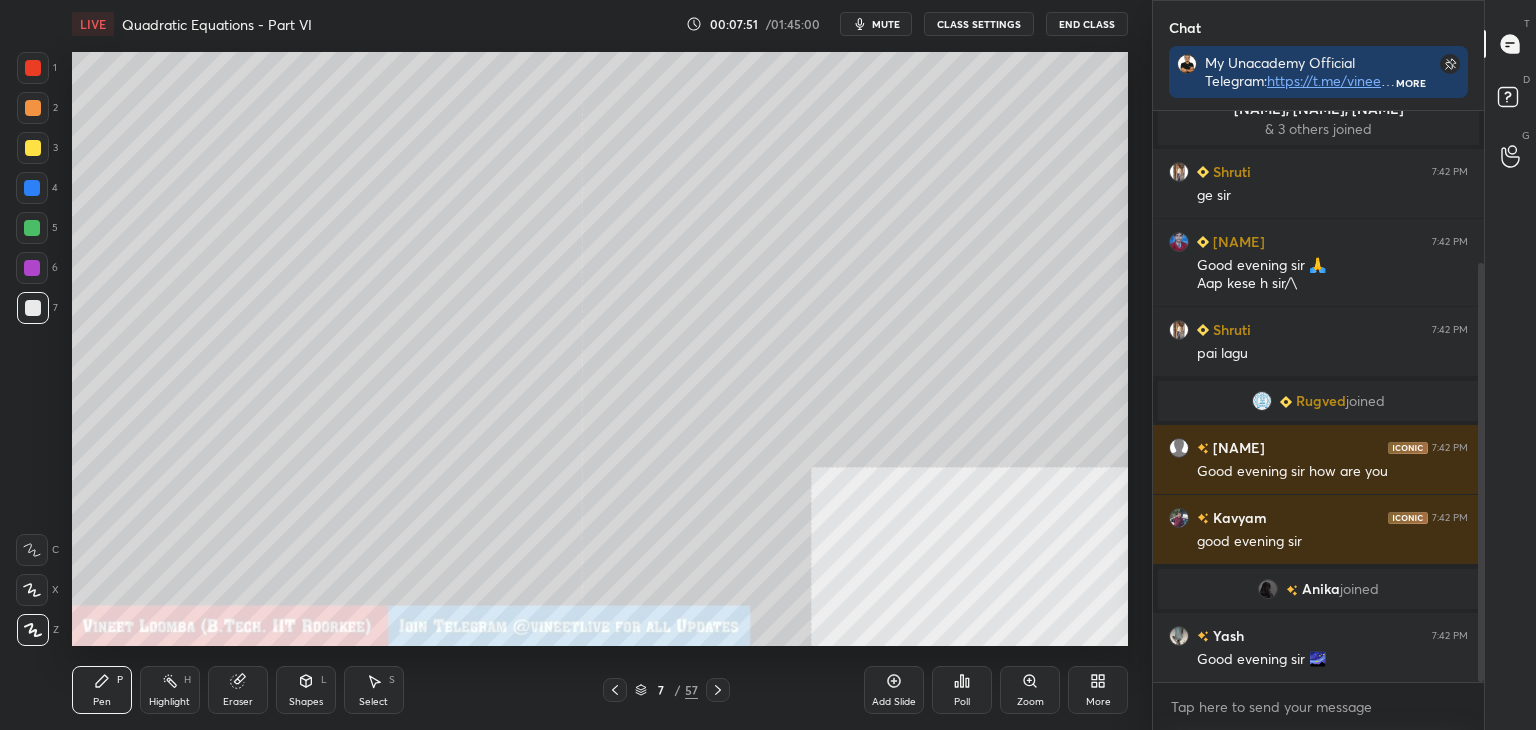 click at bounding box center [33, 148] 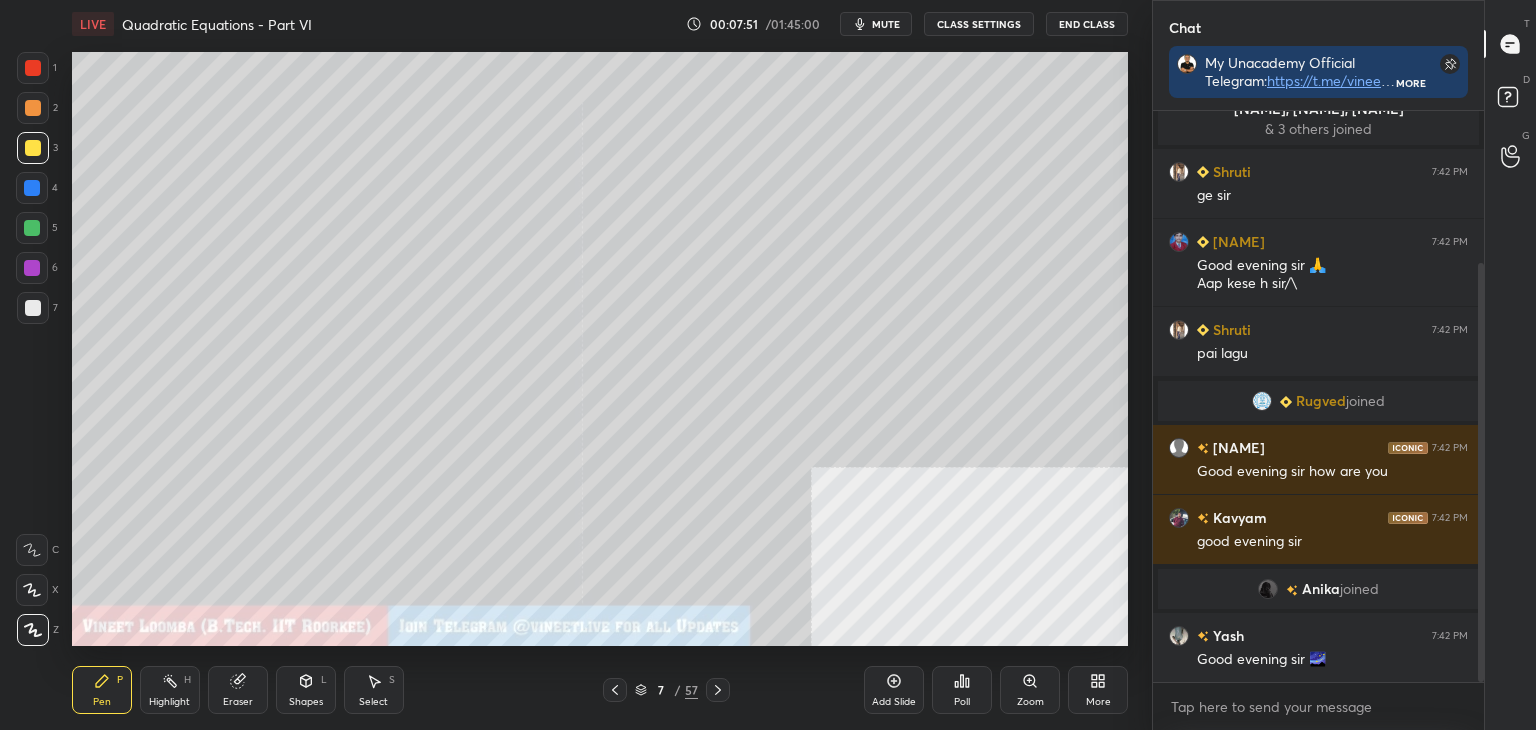 scroll, scrollTop: 278, scrollLeft: 0, axis: vertical 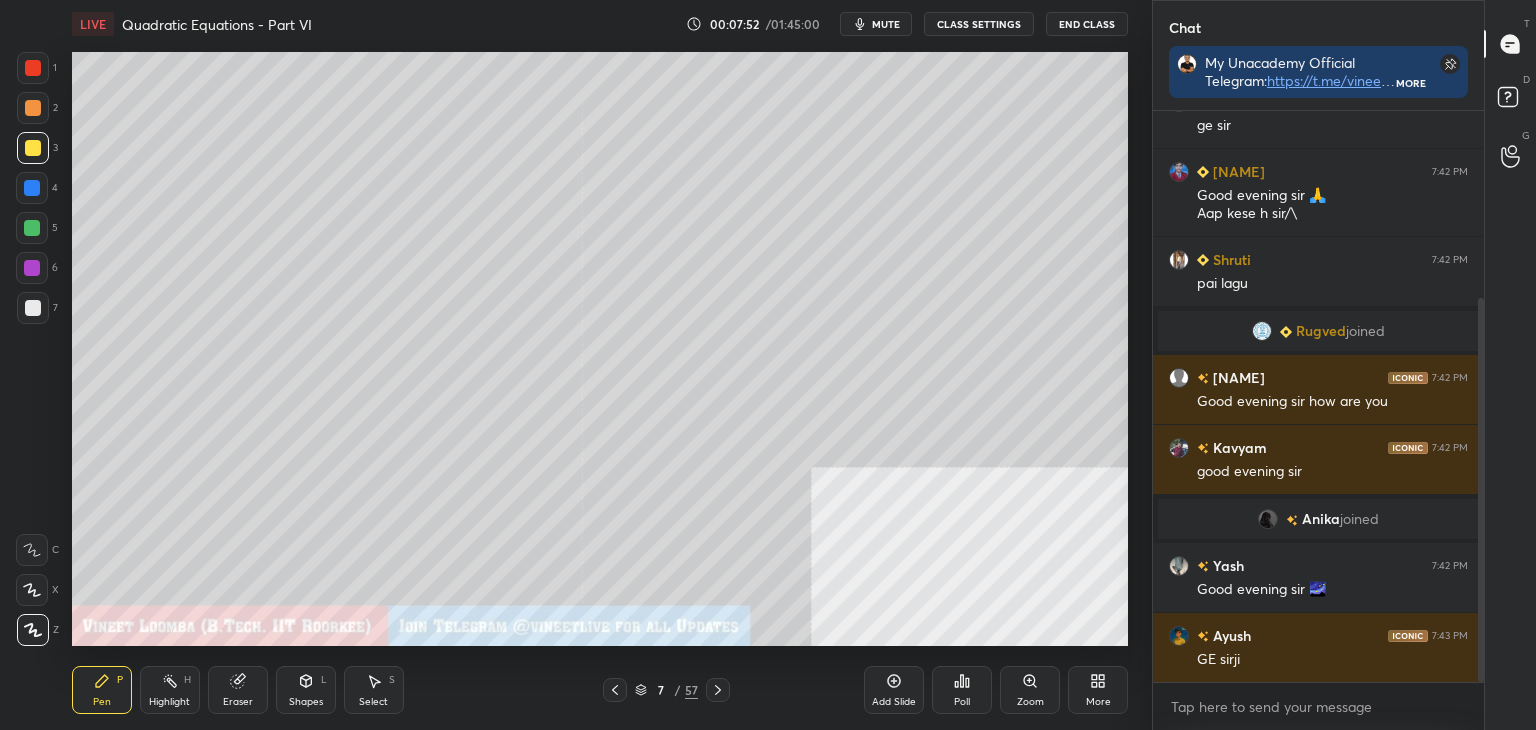 click on "Pen P" at bounding box center [102, 690] 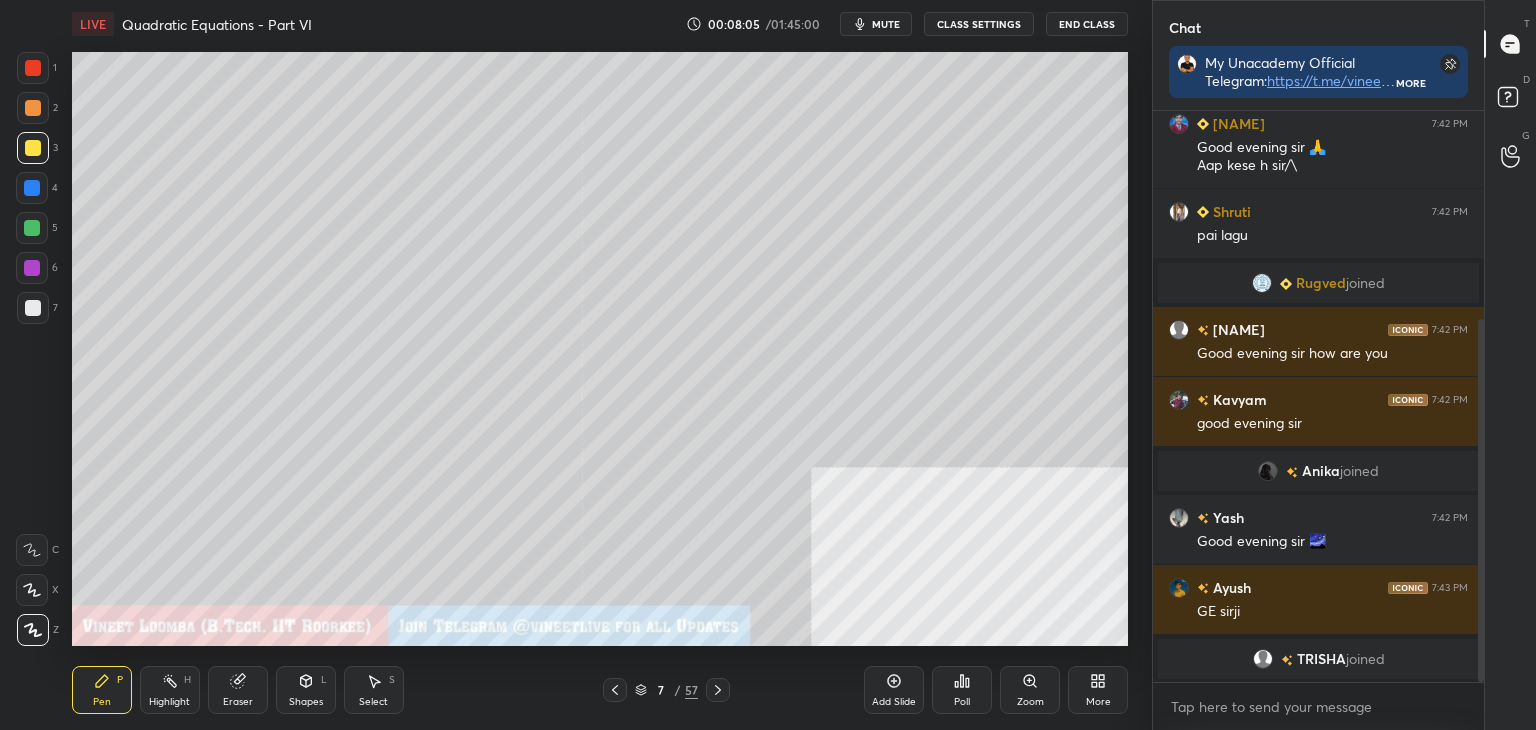 scroll, scrollTop: 412, scrollLeft: 0, axis: vertical 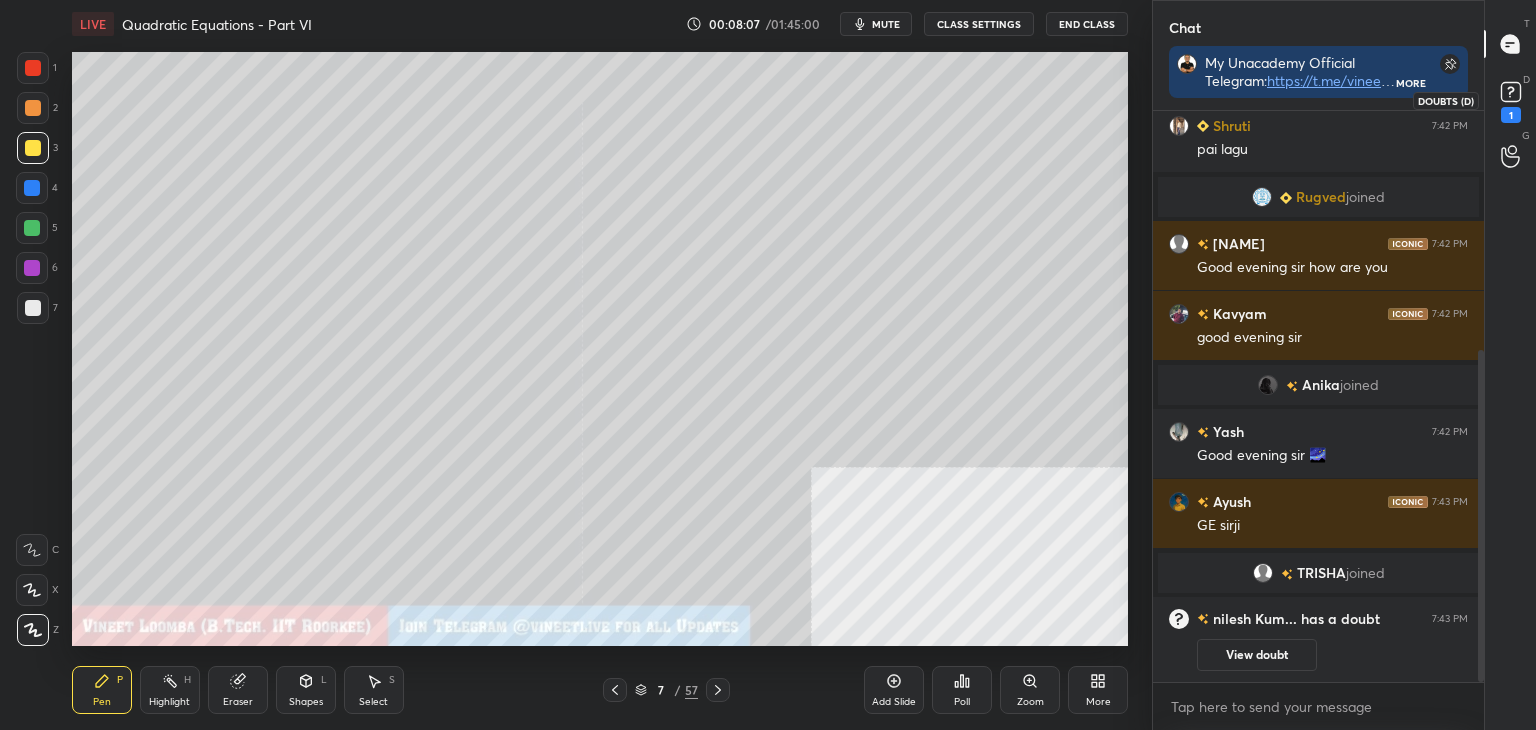 click 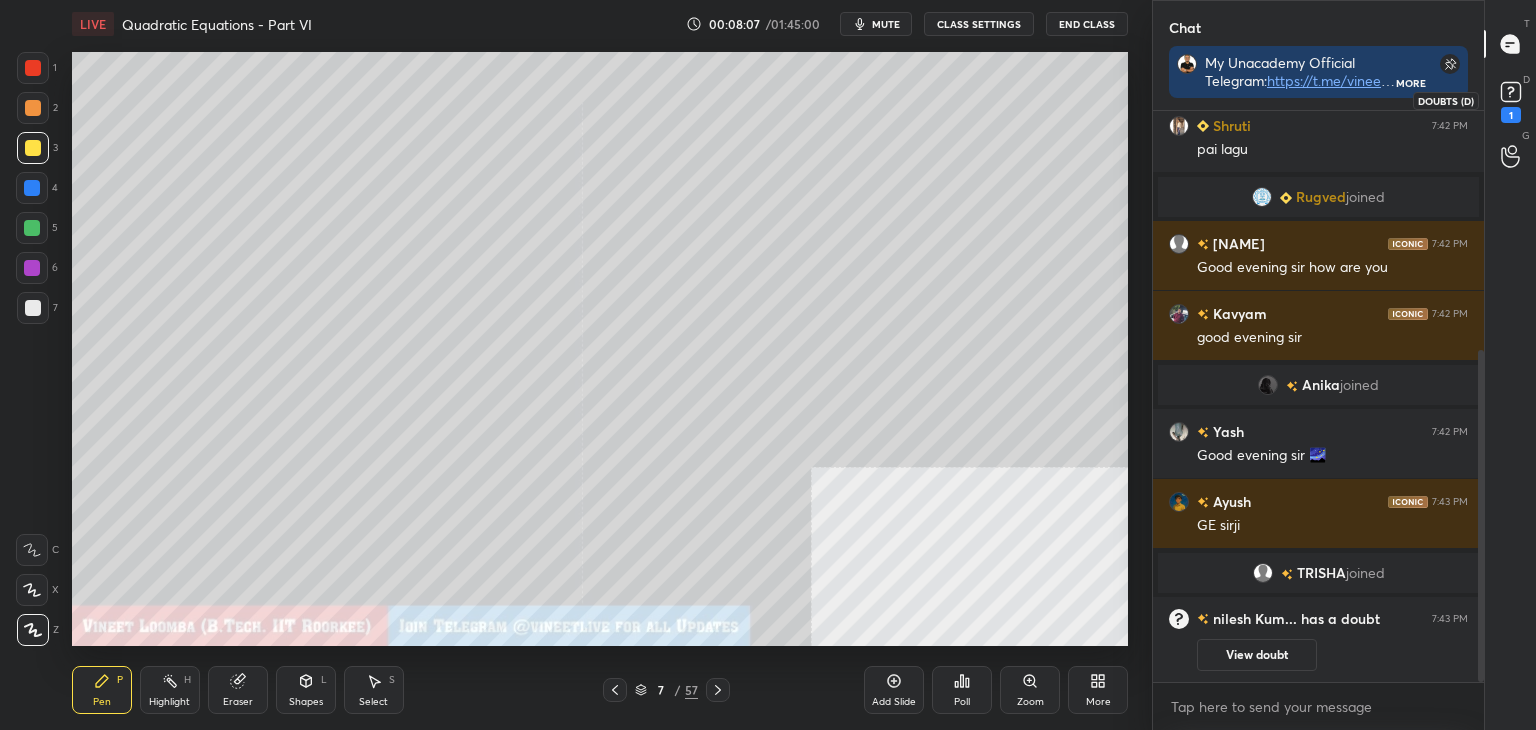 scroll, scrollTop: 6, scrollLeft: 6, axis: both 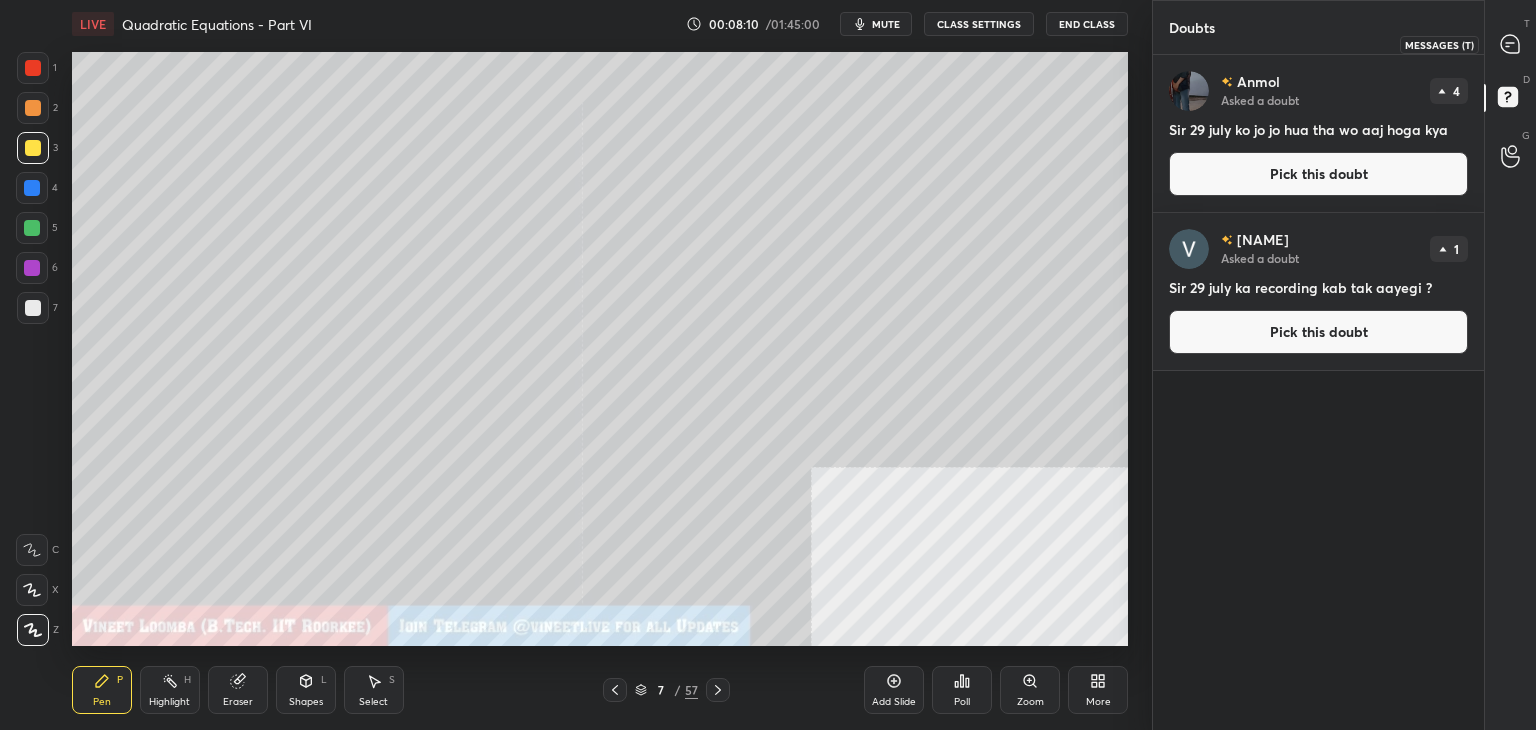 click 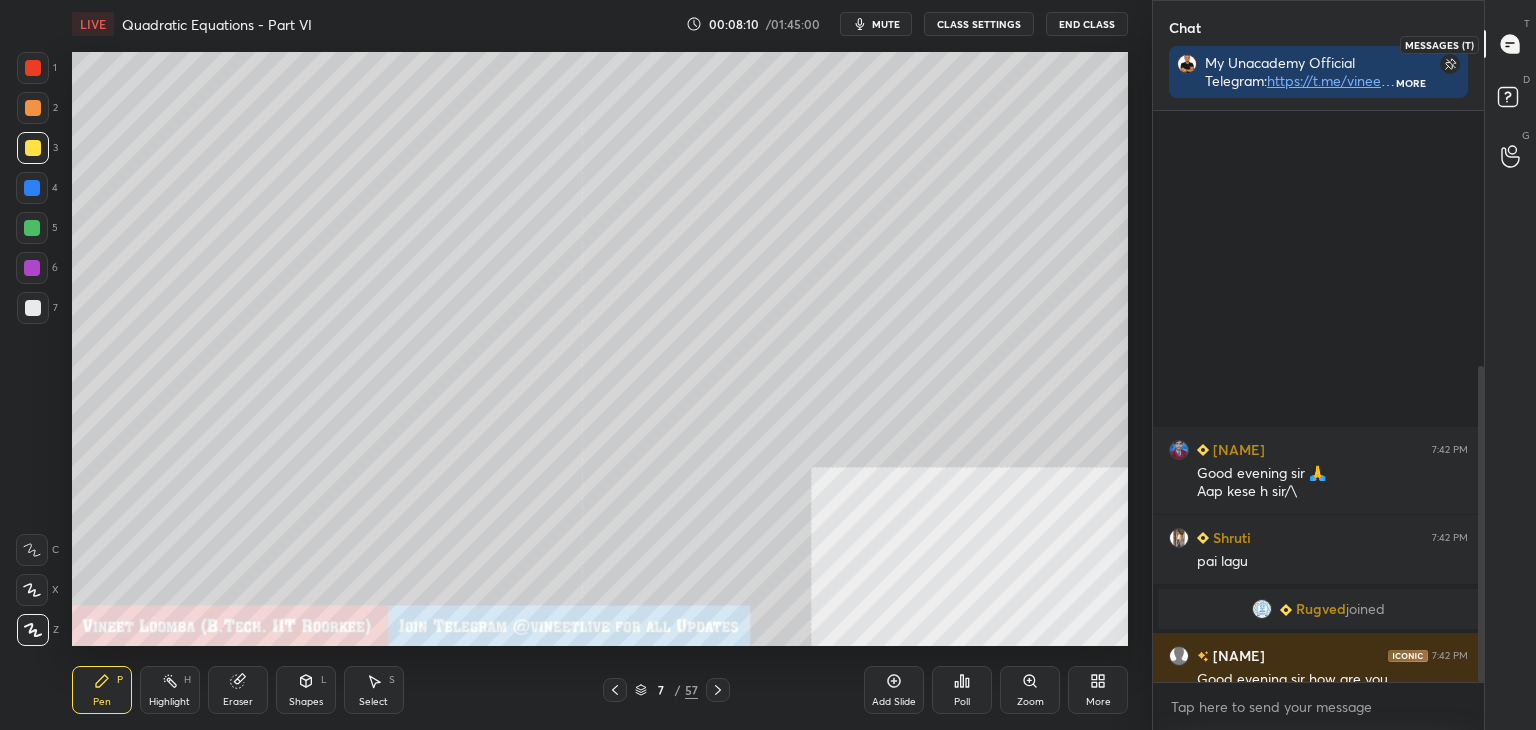 scroll, scrollTop: 460, scrollLeft: 0, axis: vertical 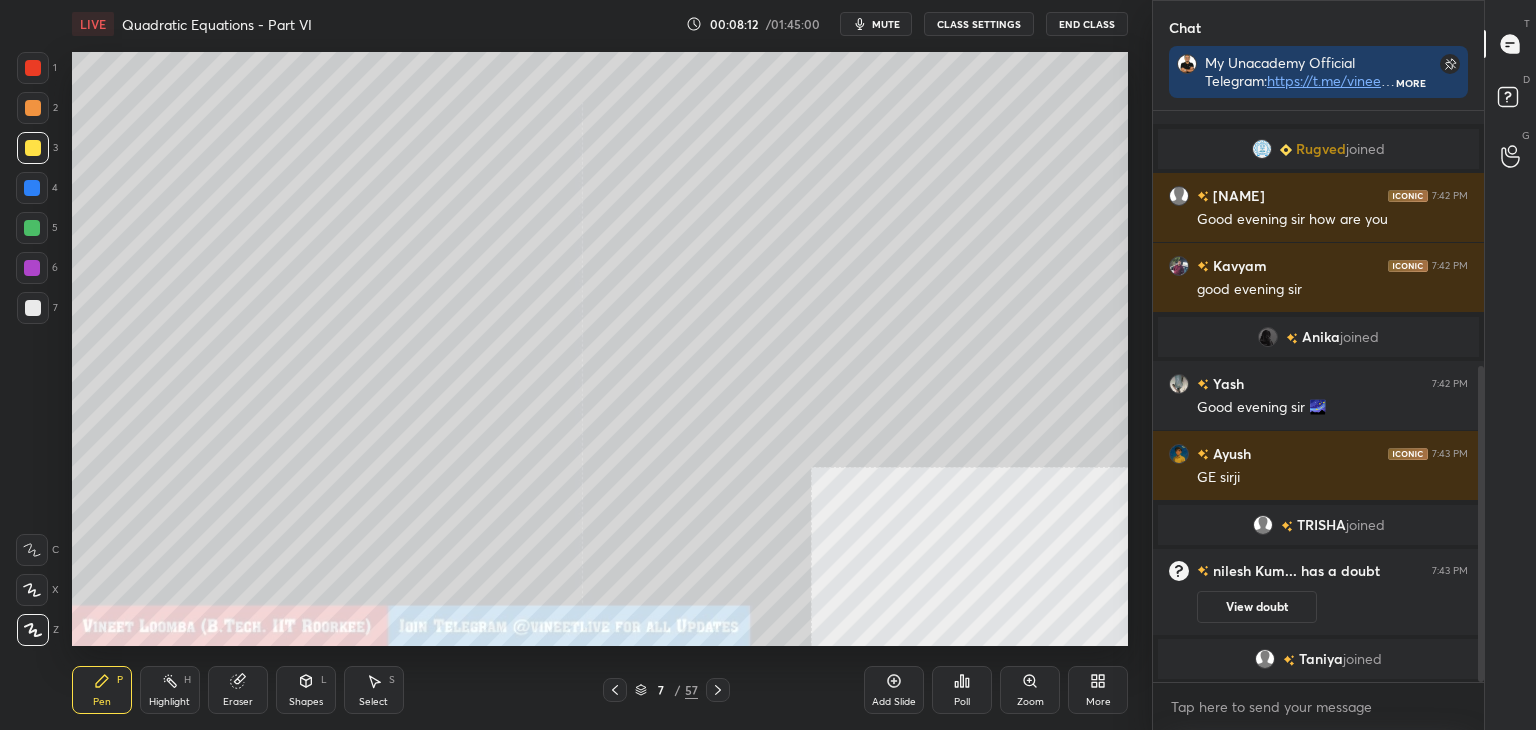 drag, startPoint x: 1480, startPoint y: 533, endPoint x: 1481, endPoint y: 570, distance: 37.01351 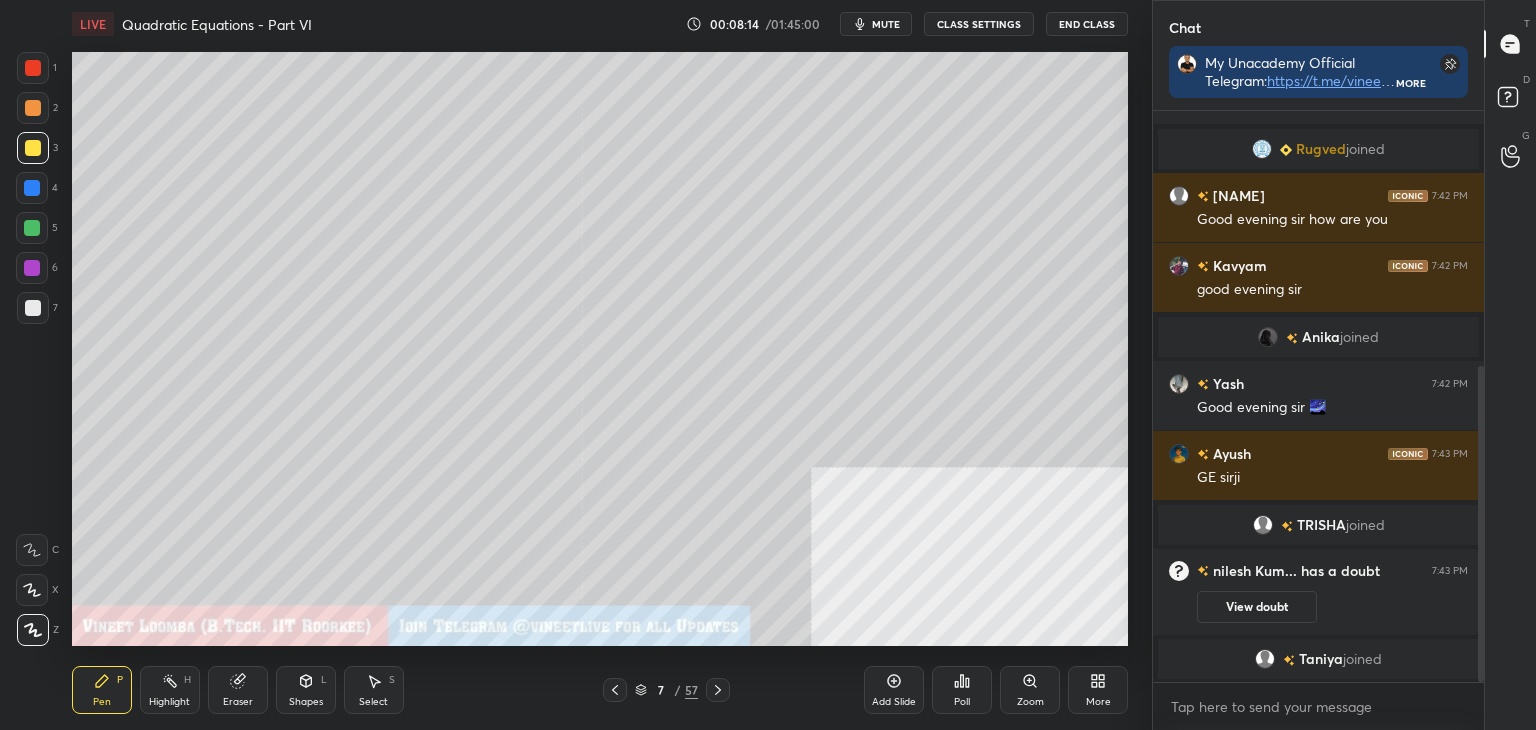click at bounding box center (33, 308) 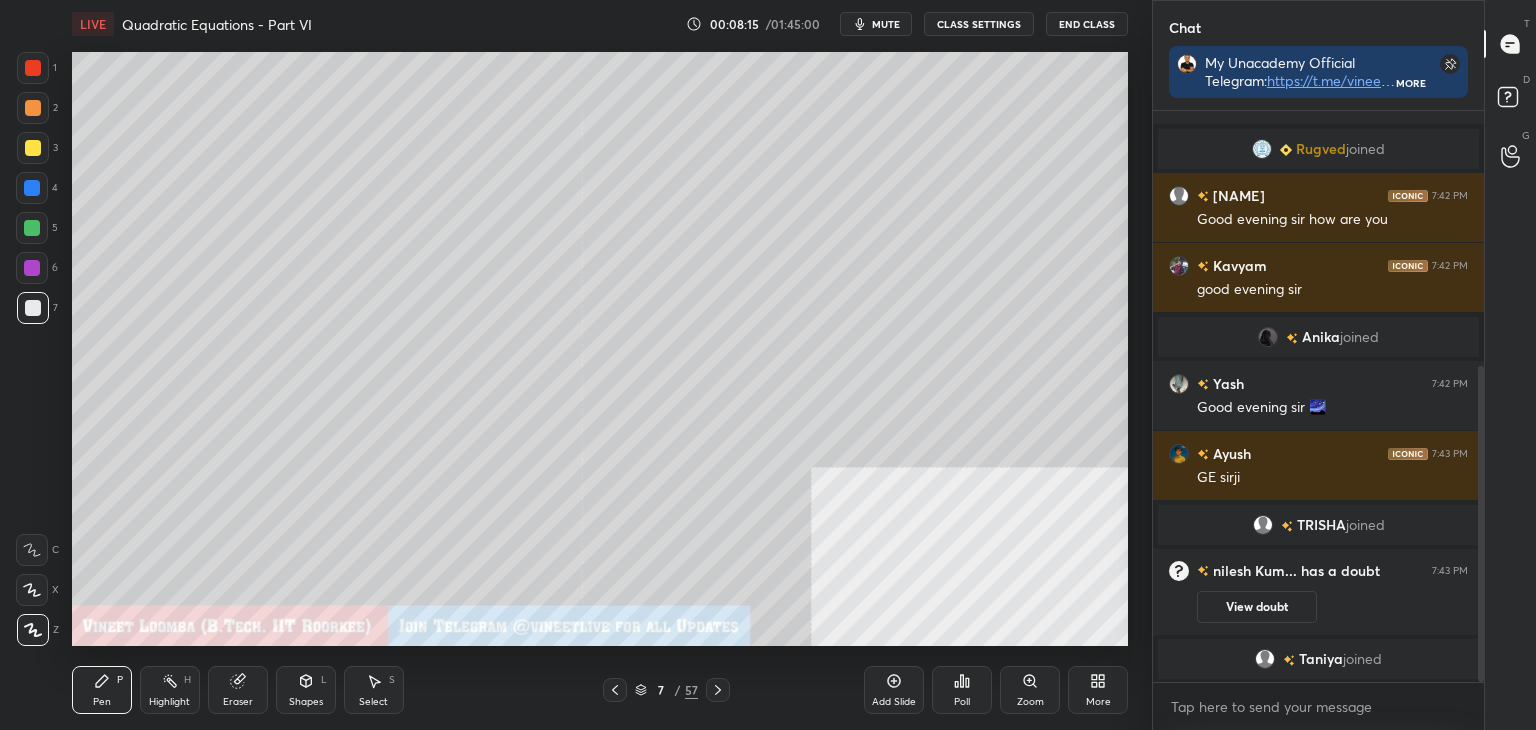 scroll, scrollTop: 484, scrollLeft: 0, axis: vertical 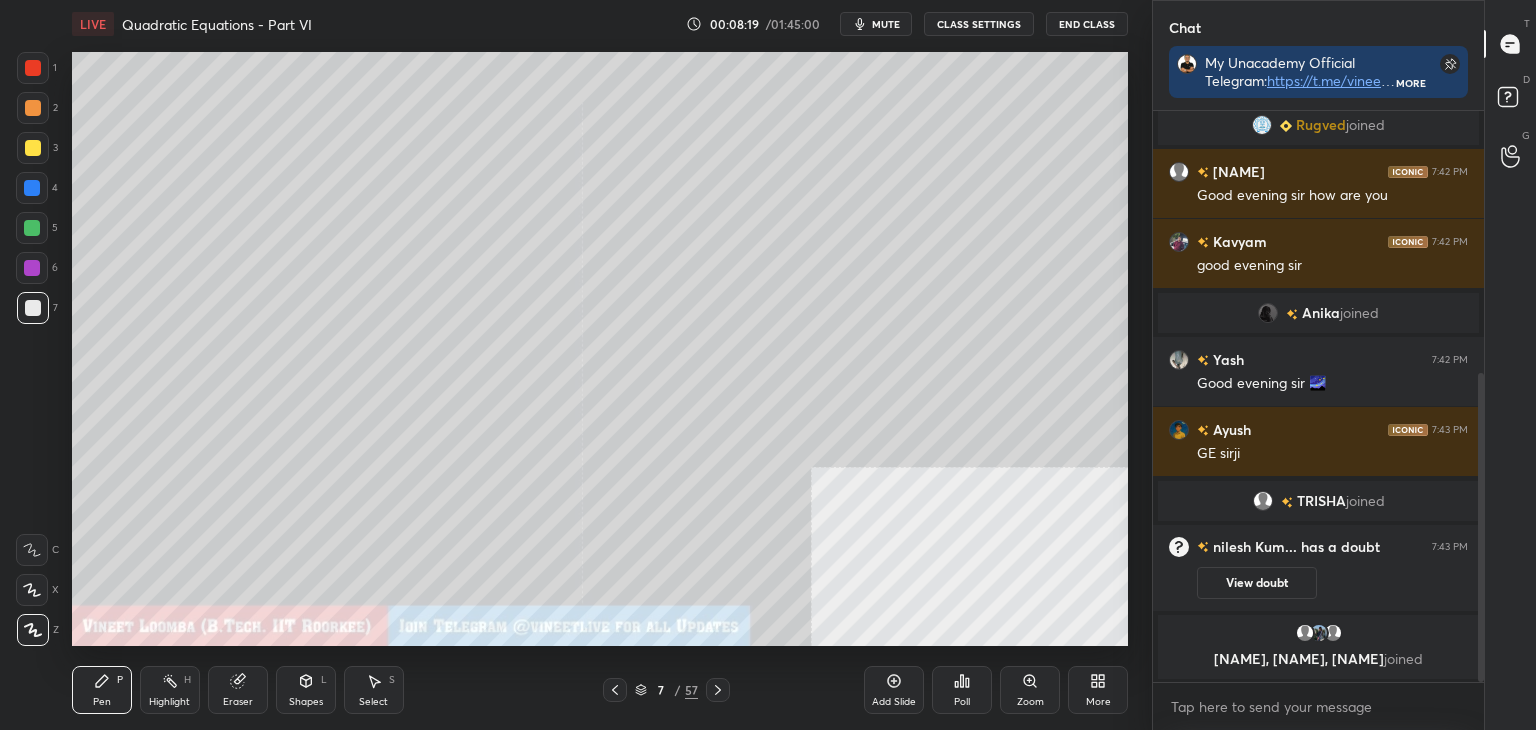 click on "Eraser" at bounding box center (238, 690) 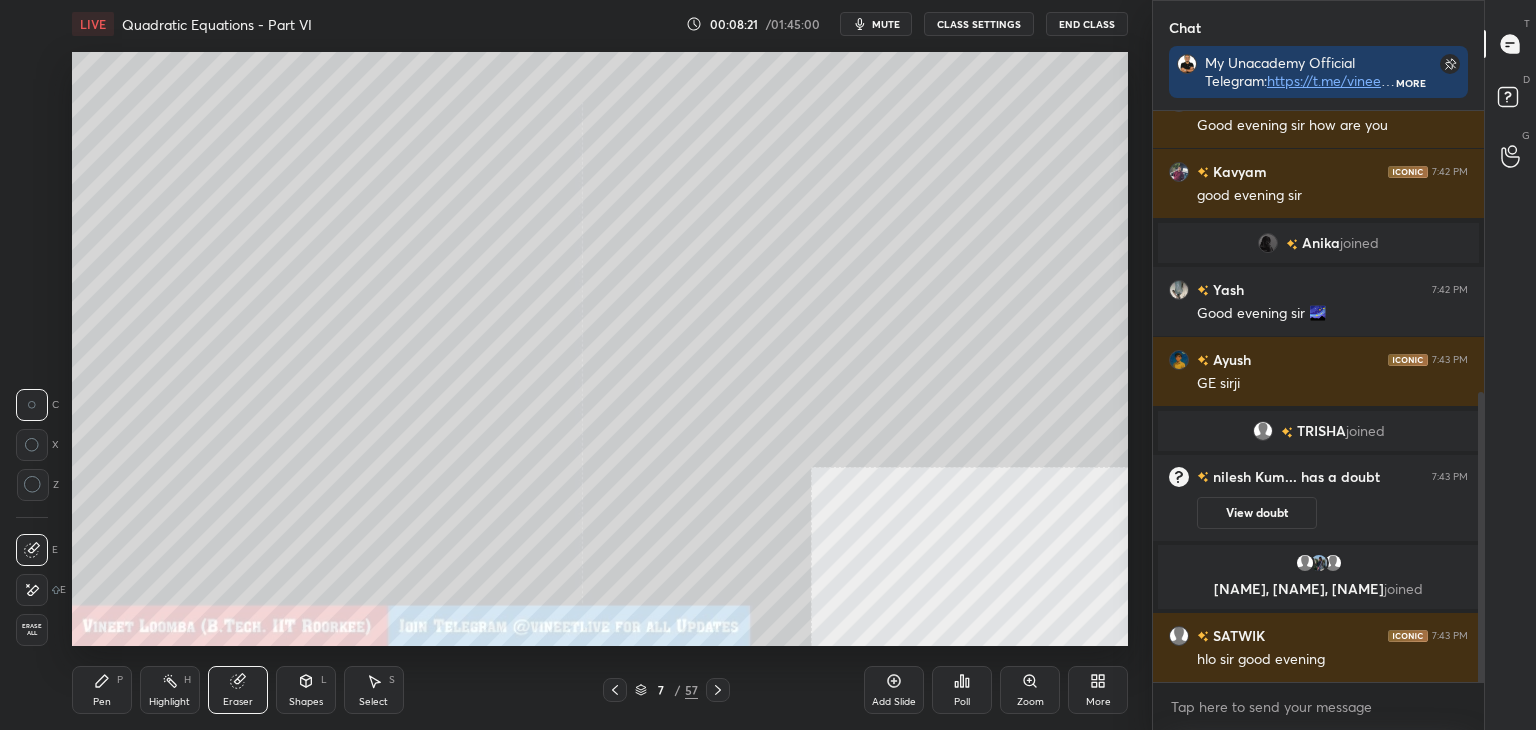 scroll, scrollTop: 602, scrollLeft: 0, axis: vertical 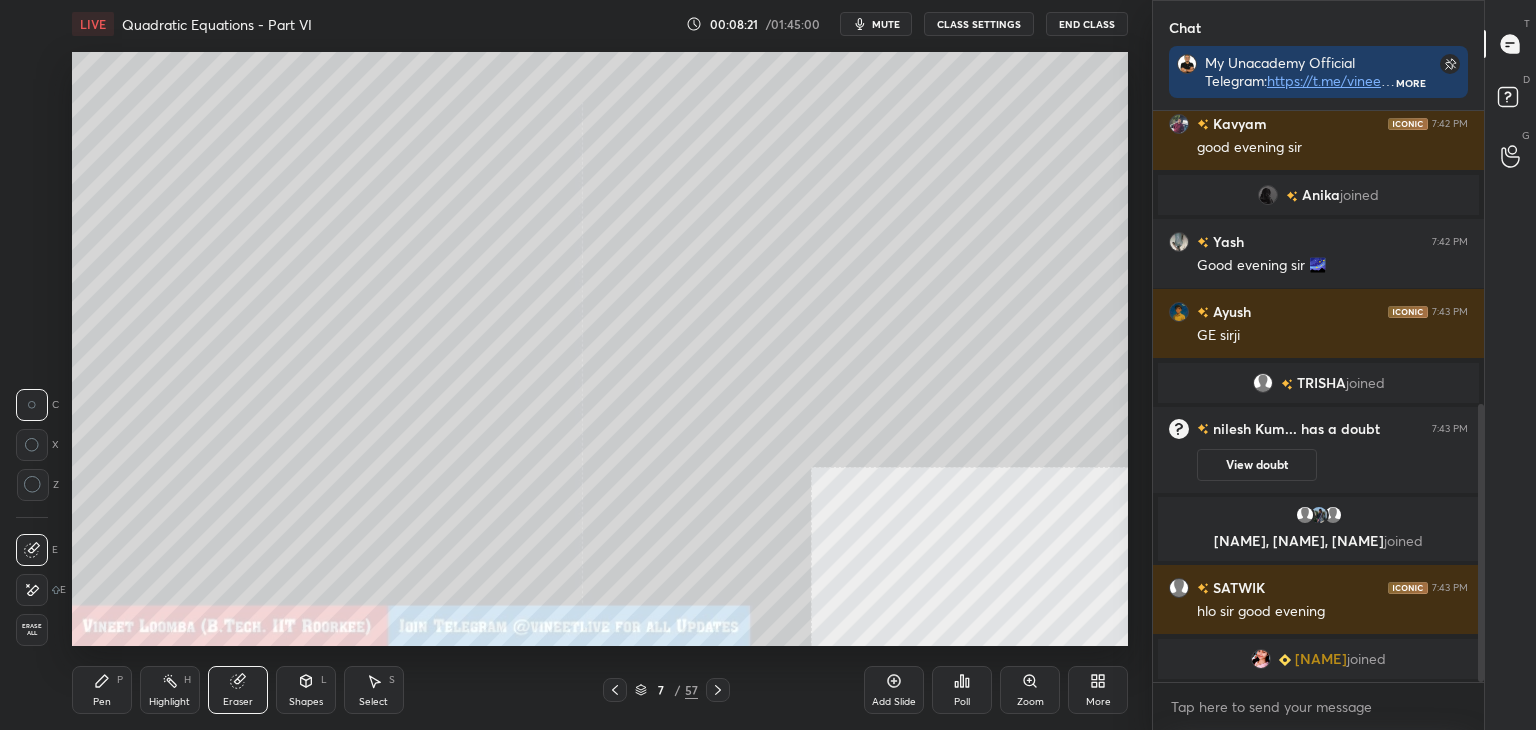 click 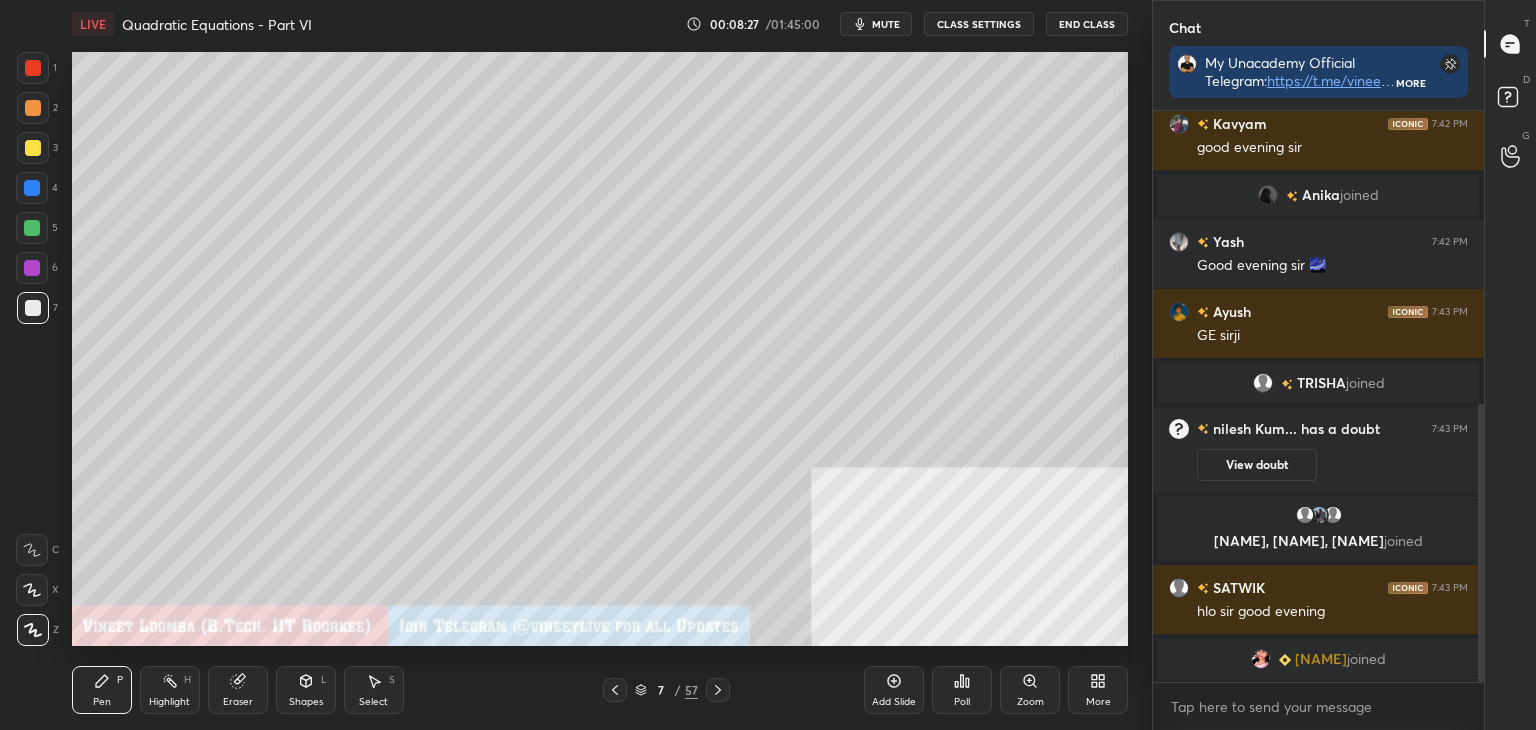 click on "[NAME]" at bounding box center [1321, 659] 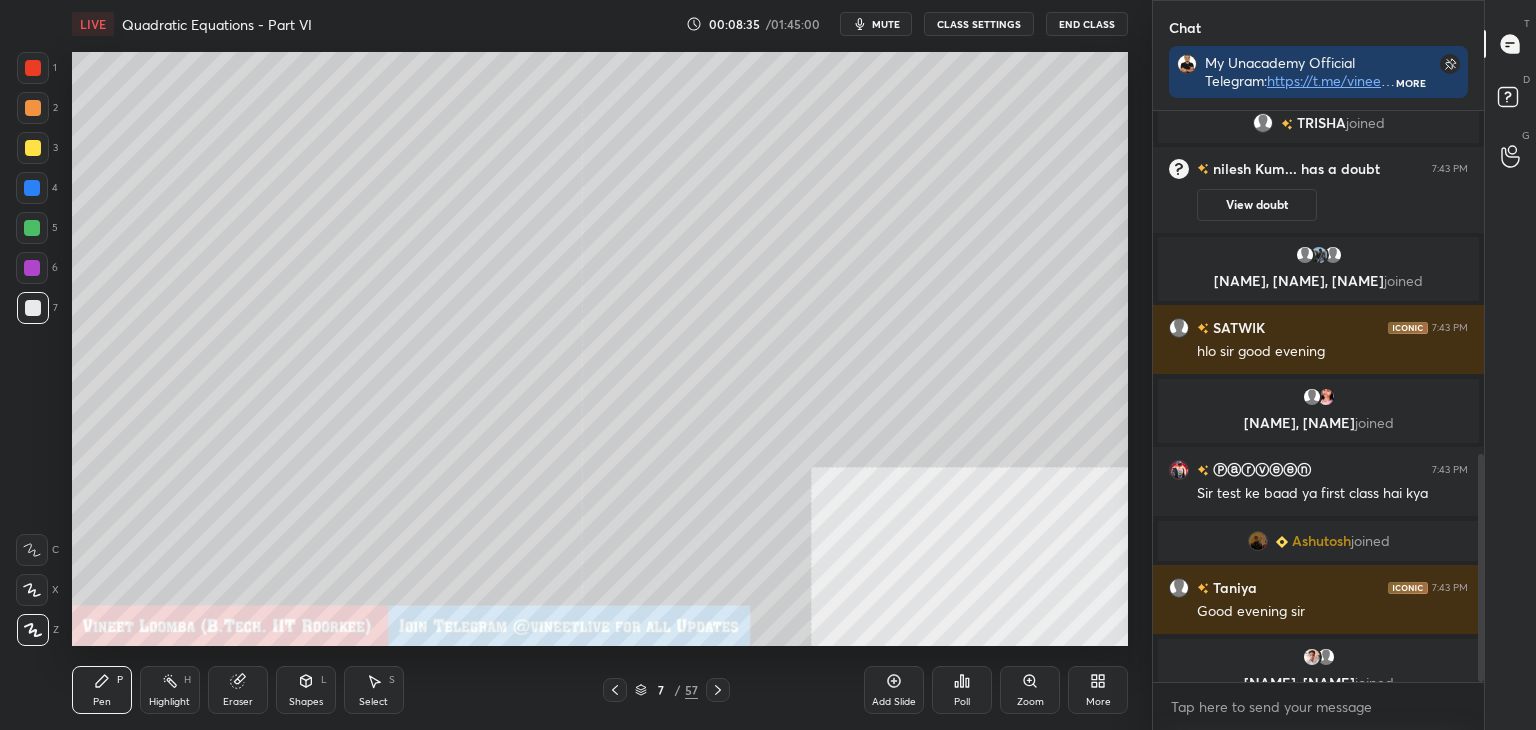 scroll, scrollTop: 886, scrollLeft: 0, axis: vertical 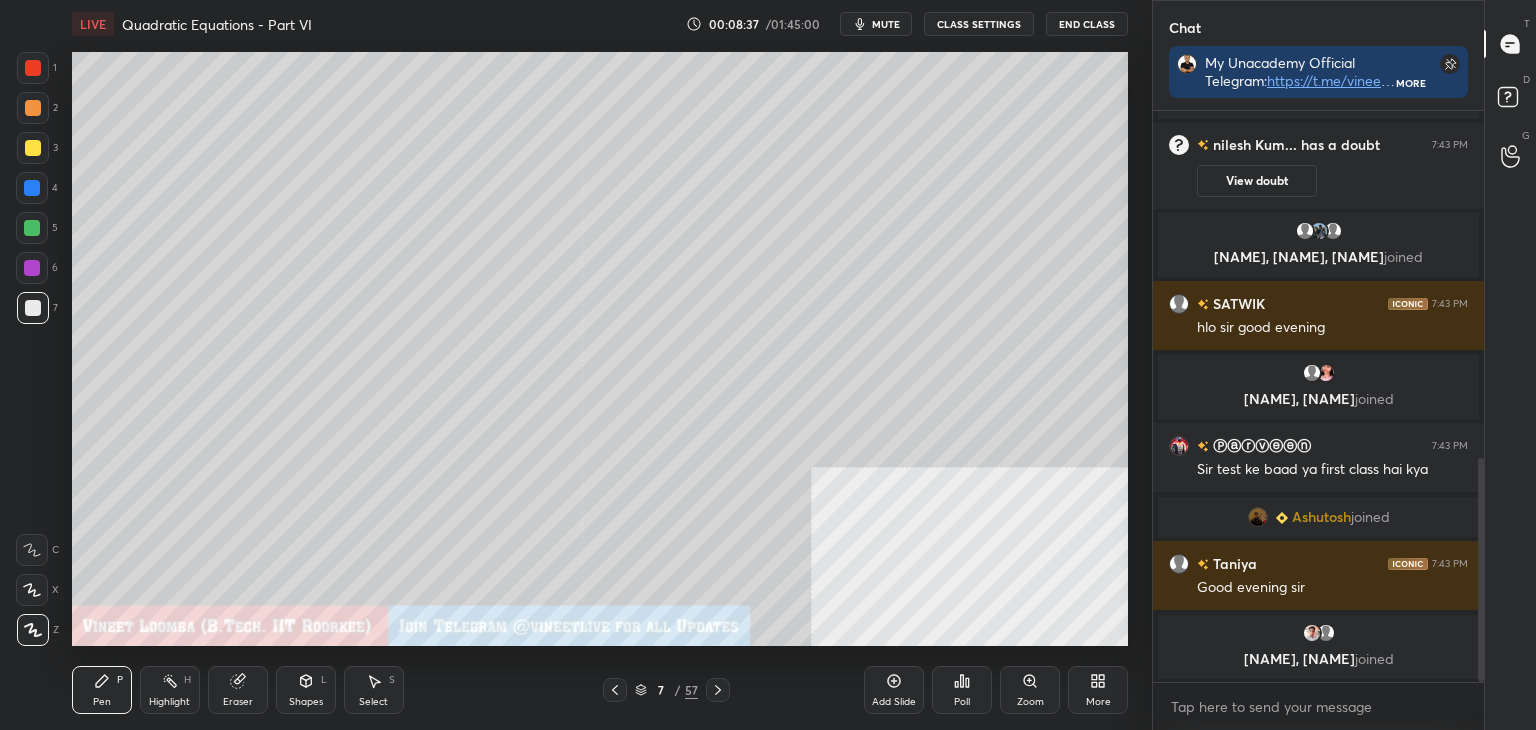 click 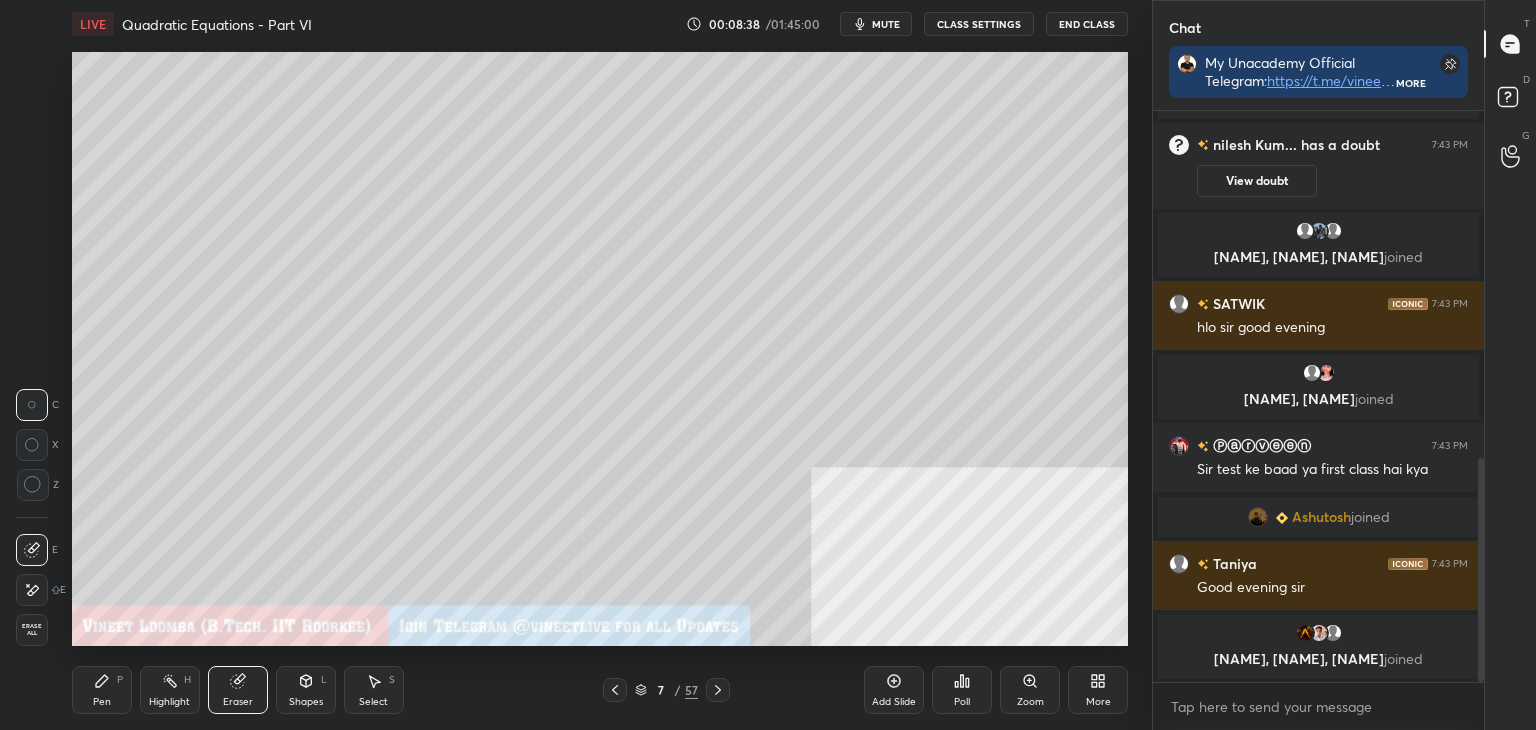 click on "LIVE Quadratic Equations - Part VI 00:08:38 /  01:45:00 mute CLASS SETTINGS End Class Setting up your live class Poll for   secs No correct answer Start poll Back Quadratic Equations - Part VI • L9 of Detailed Course on Quadratic Equations for JEE 2027 Vineet Loomba Pen P Highlight H Eraser Shapes L Select S 7 / 57 Add Slide Poll Zoom More" at bounding box center (600, 365) 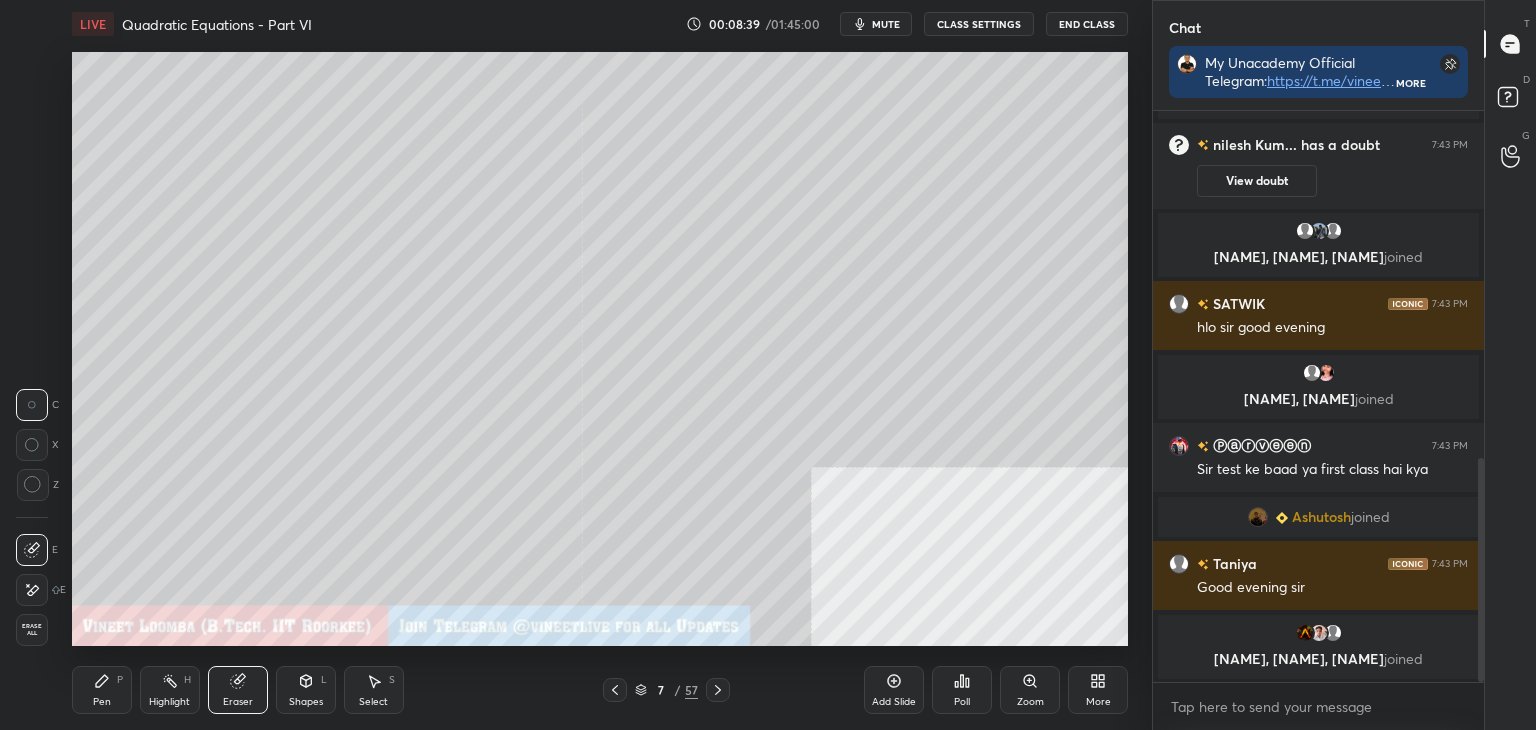 click on "Pen P" at bounding box center (102, 690) 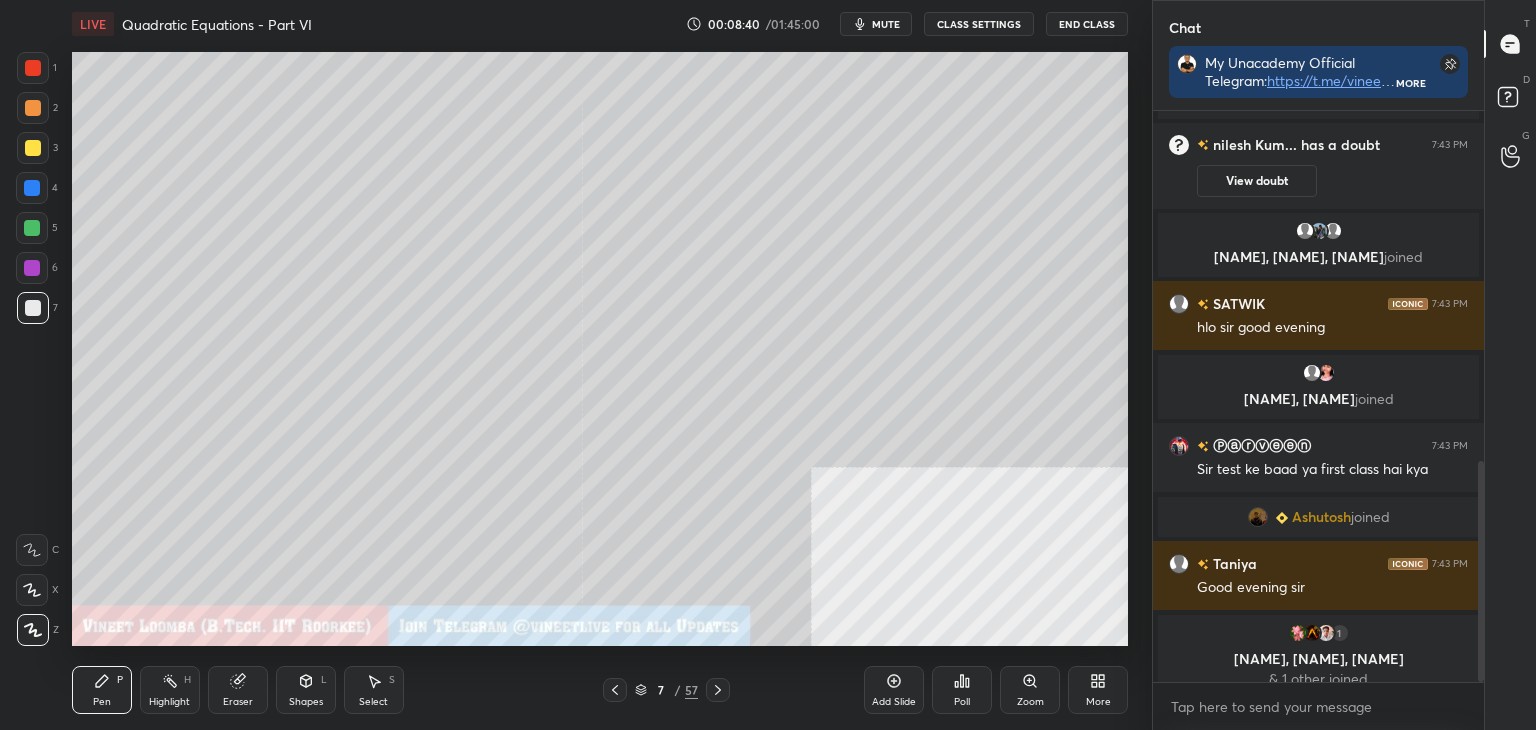 scroll, scrollTop: 902, scrollLeft: 0, axis: vertical 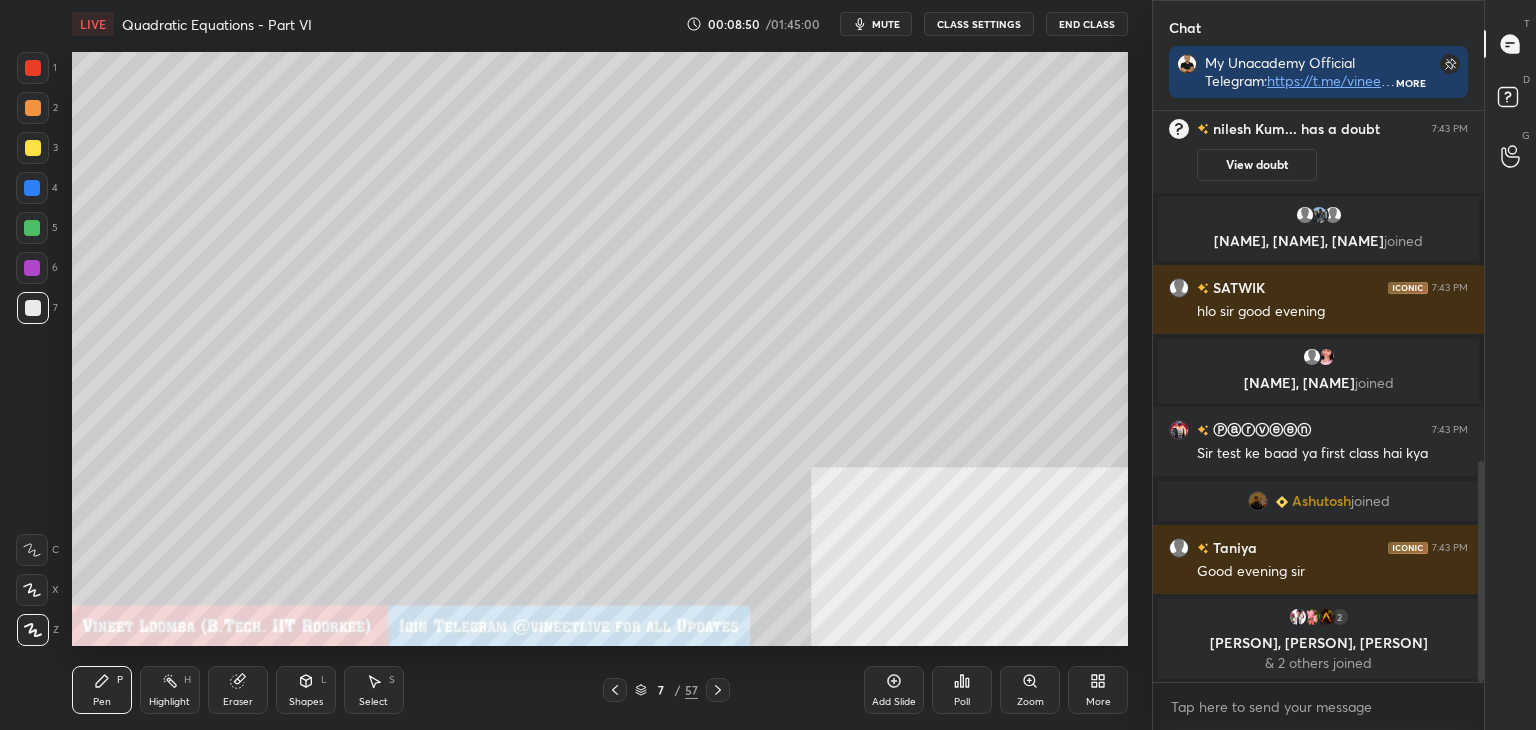 click on "More" at bounding box center (1098, 690) 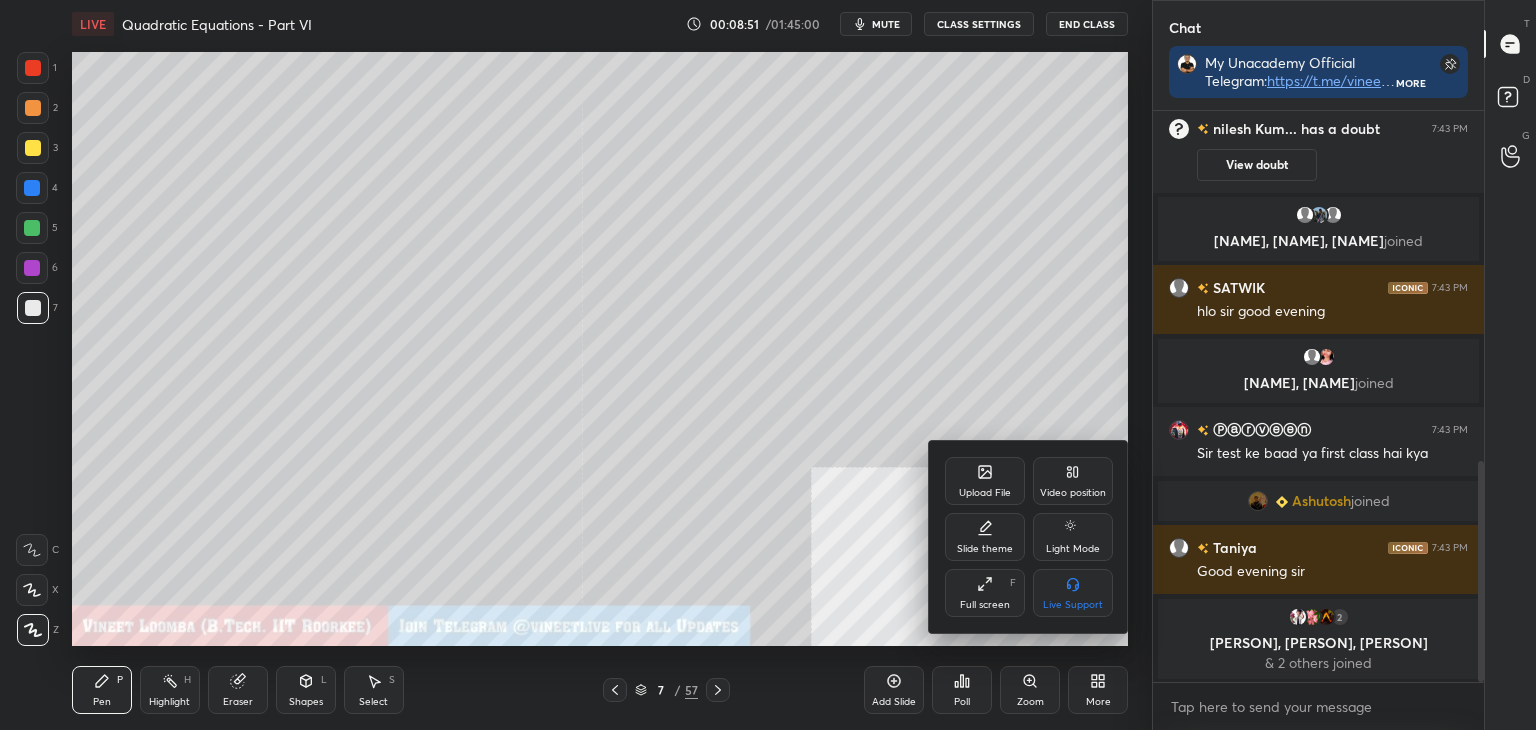 click 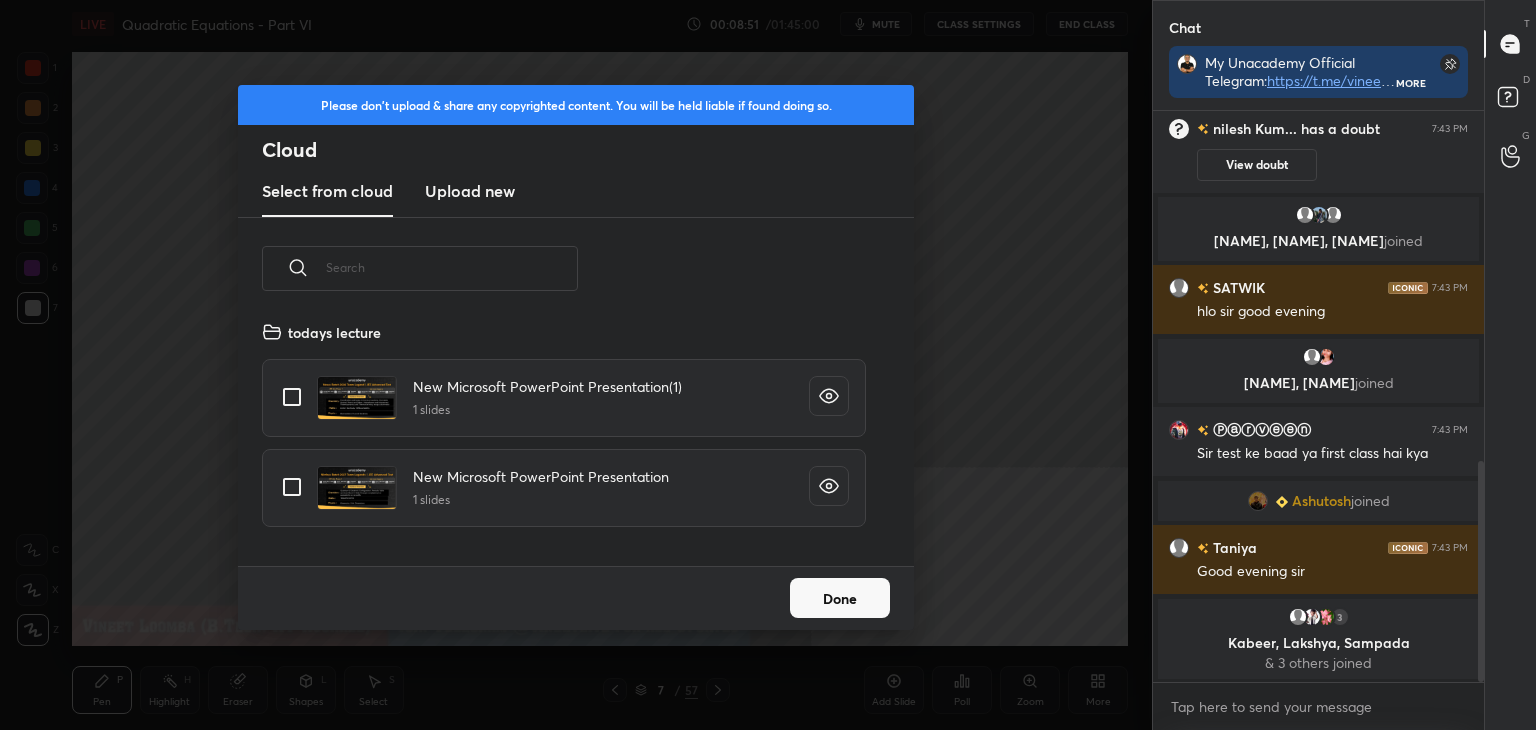 scroll, scrollTop: 5, scrollLeft: 10, axis: both 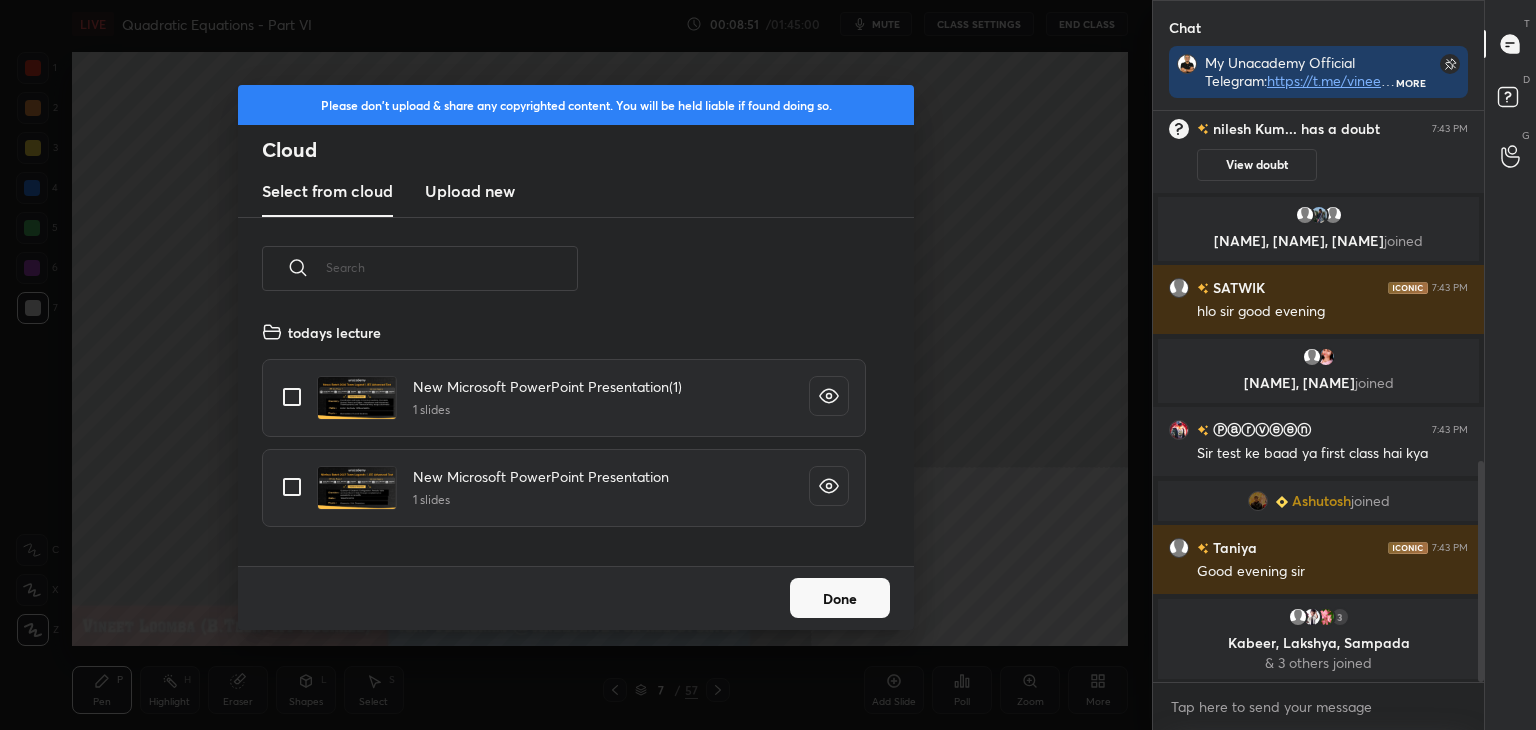 click on "Upload new" at bounding box center [470, 191] 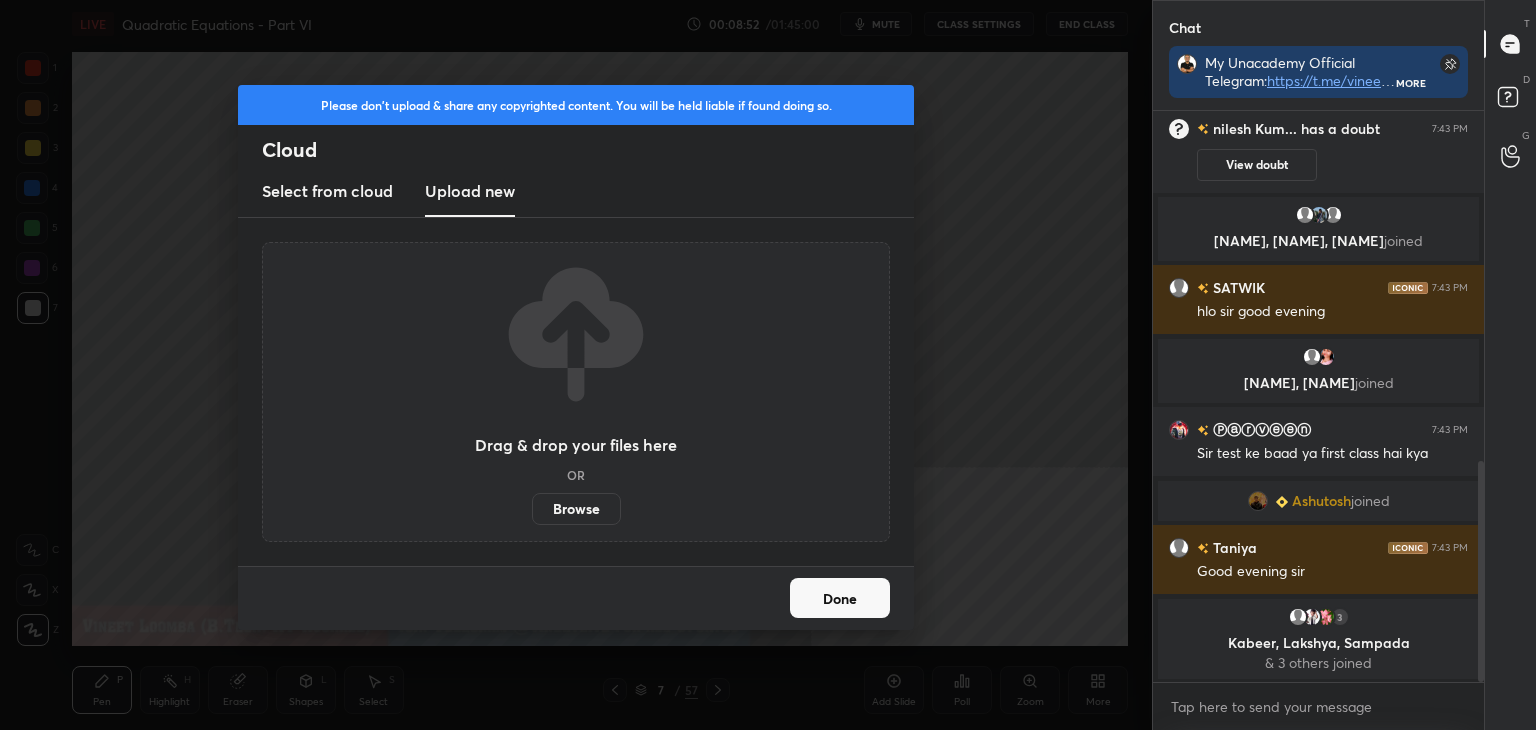 click on "Browse" at bounding box center [576, 509] 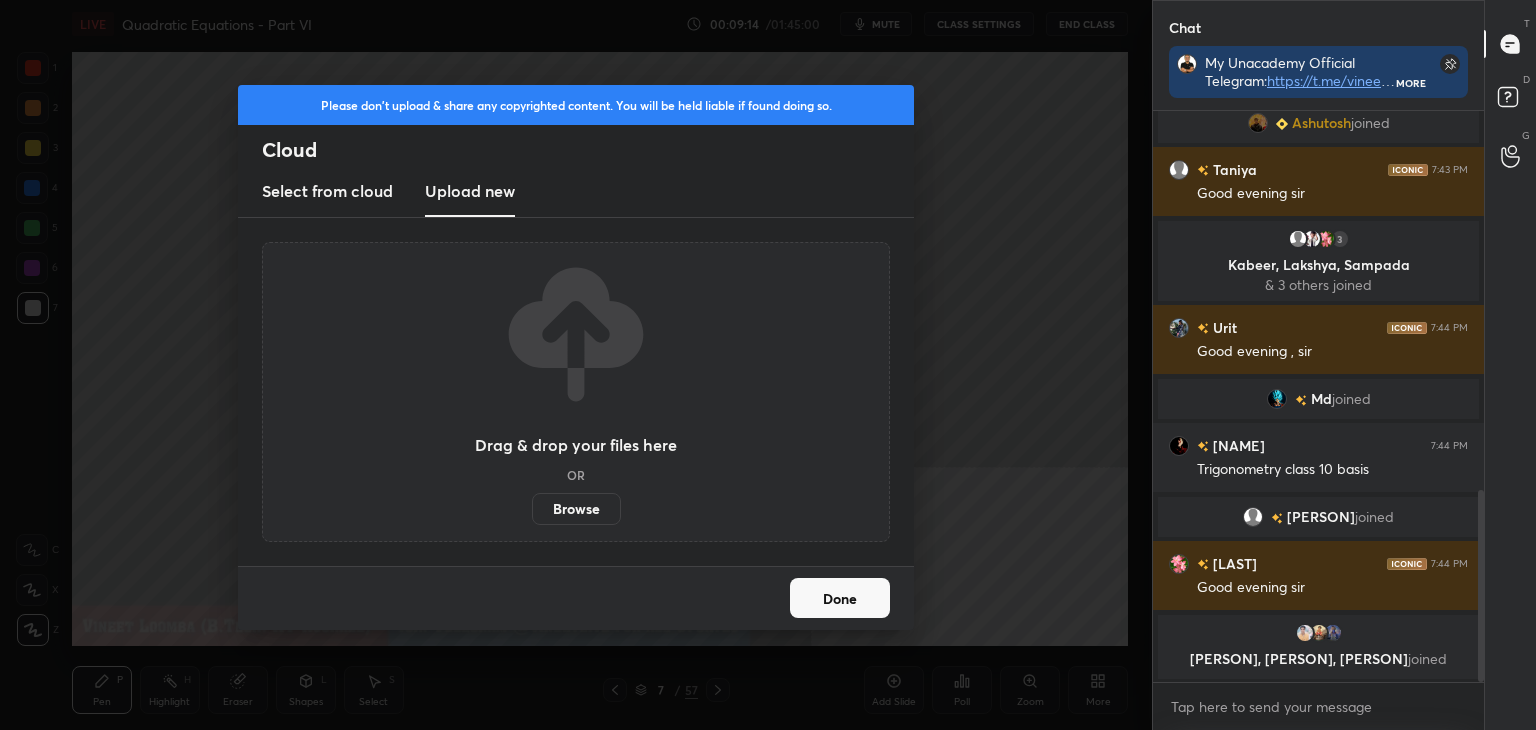 scroll, scrollTop: 1142, scrollLeft: 0, axis: vertical 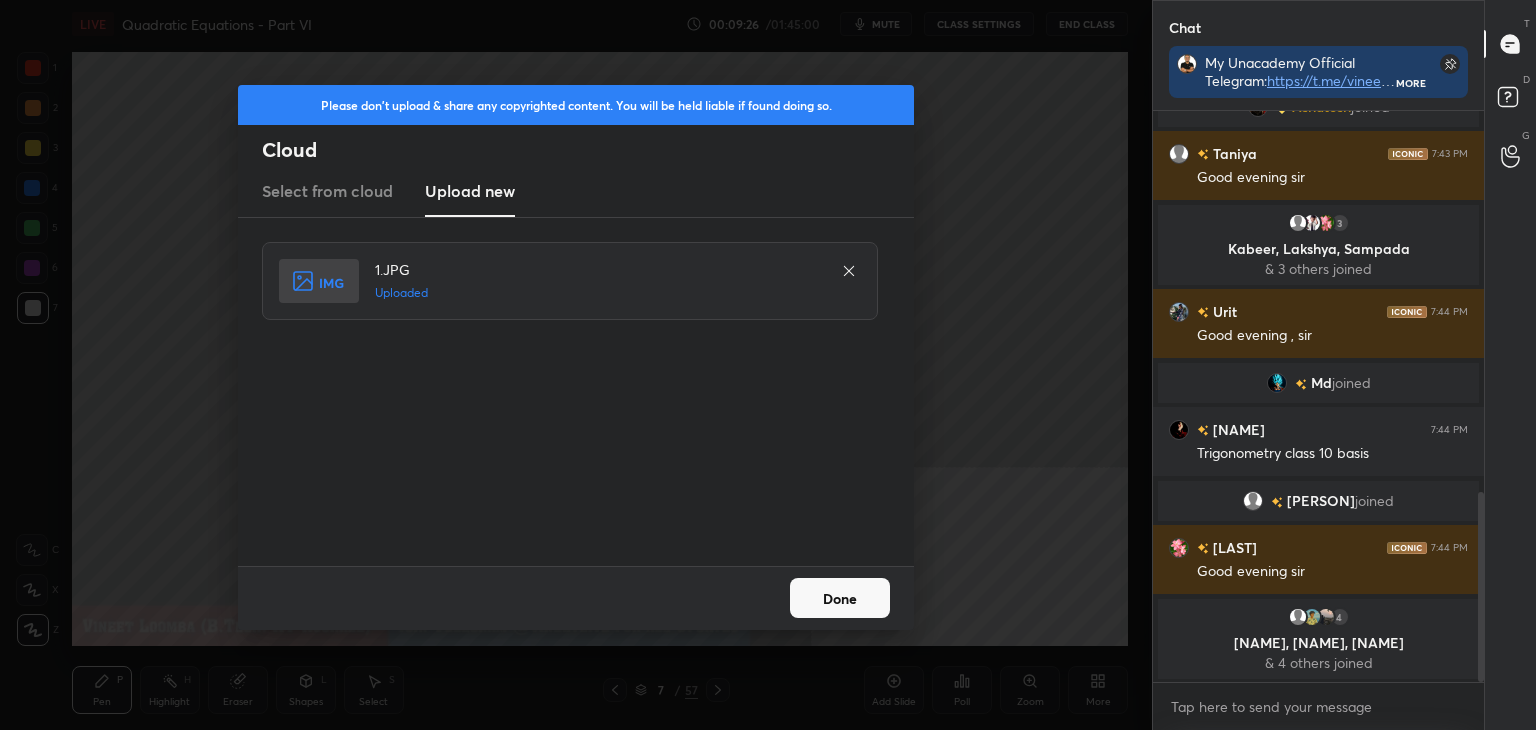 click on "Done" at bounding box center [840, 598] 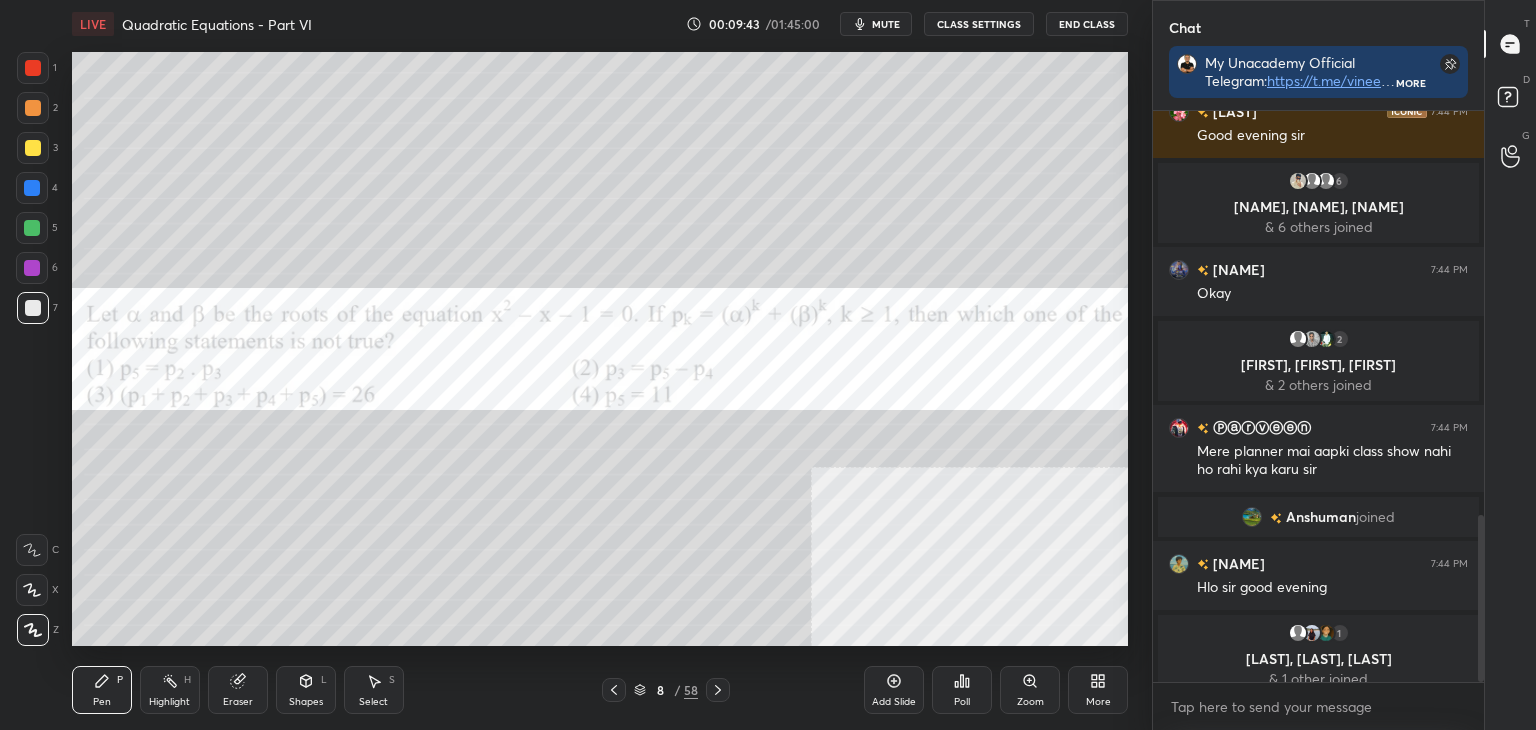 scroll, scrollTop: 1382, scrollLeft: 0, axis: vertical 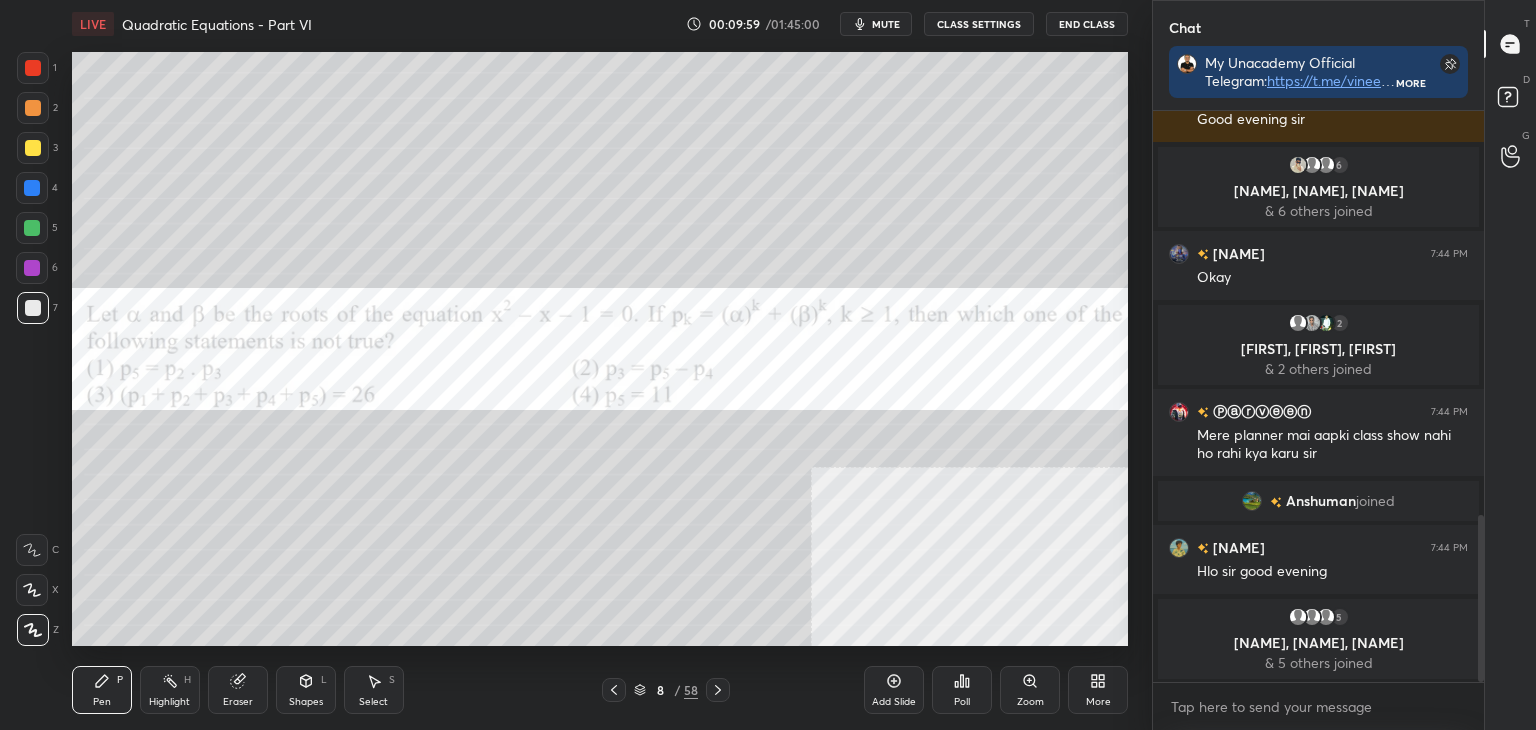 click on "Poll" at bounding box center [962, 690] 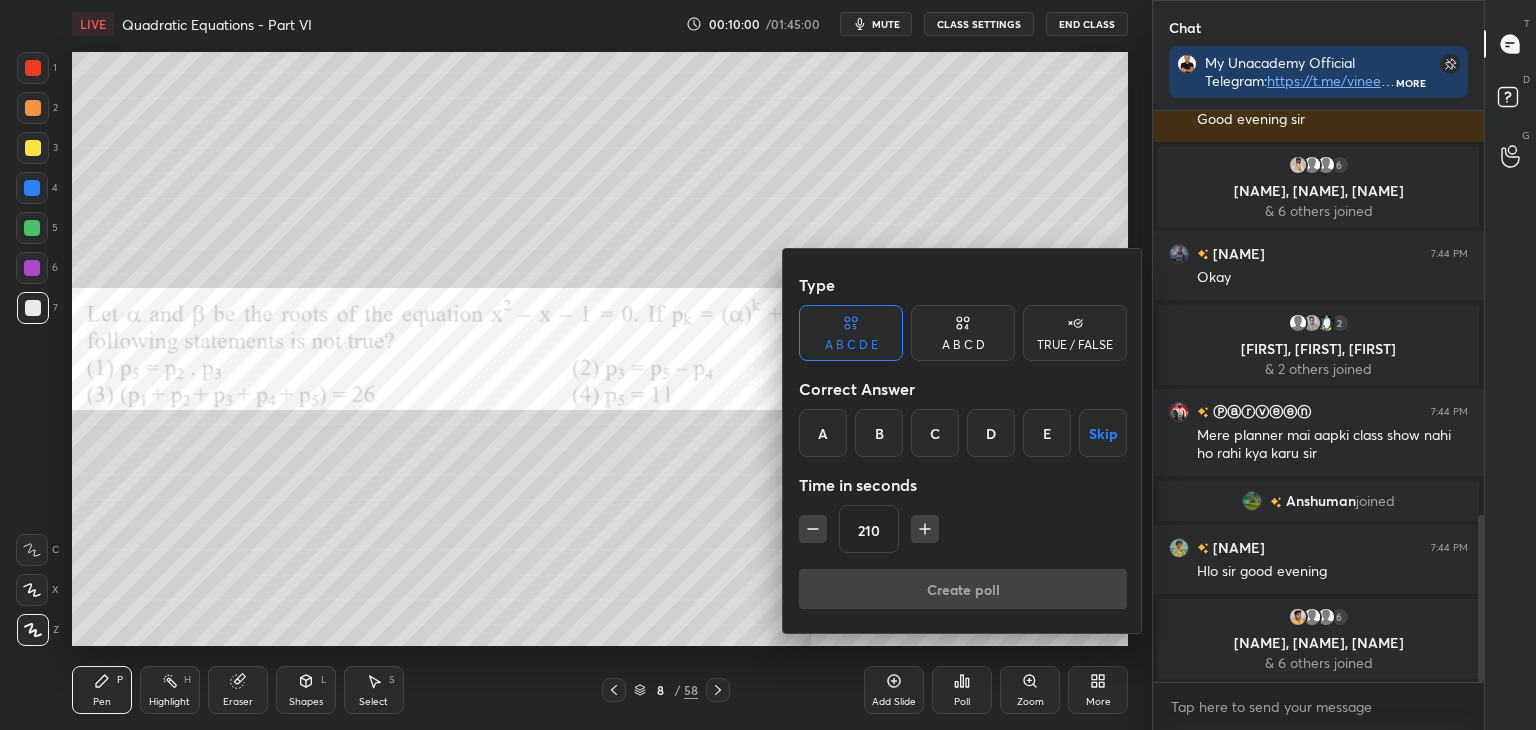 drag, startPoint x: 820, startPoint y: 435, endPoint x: 866, endPoint y: 477, distance: 62.289646 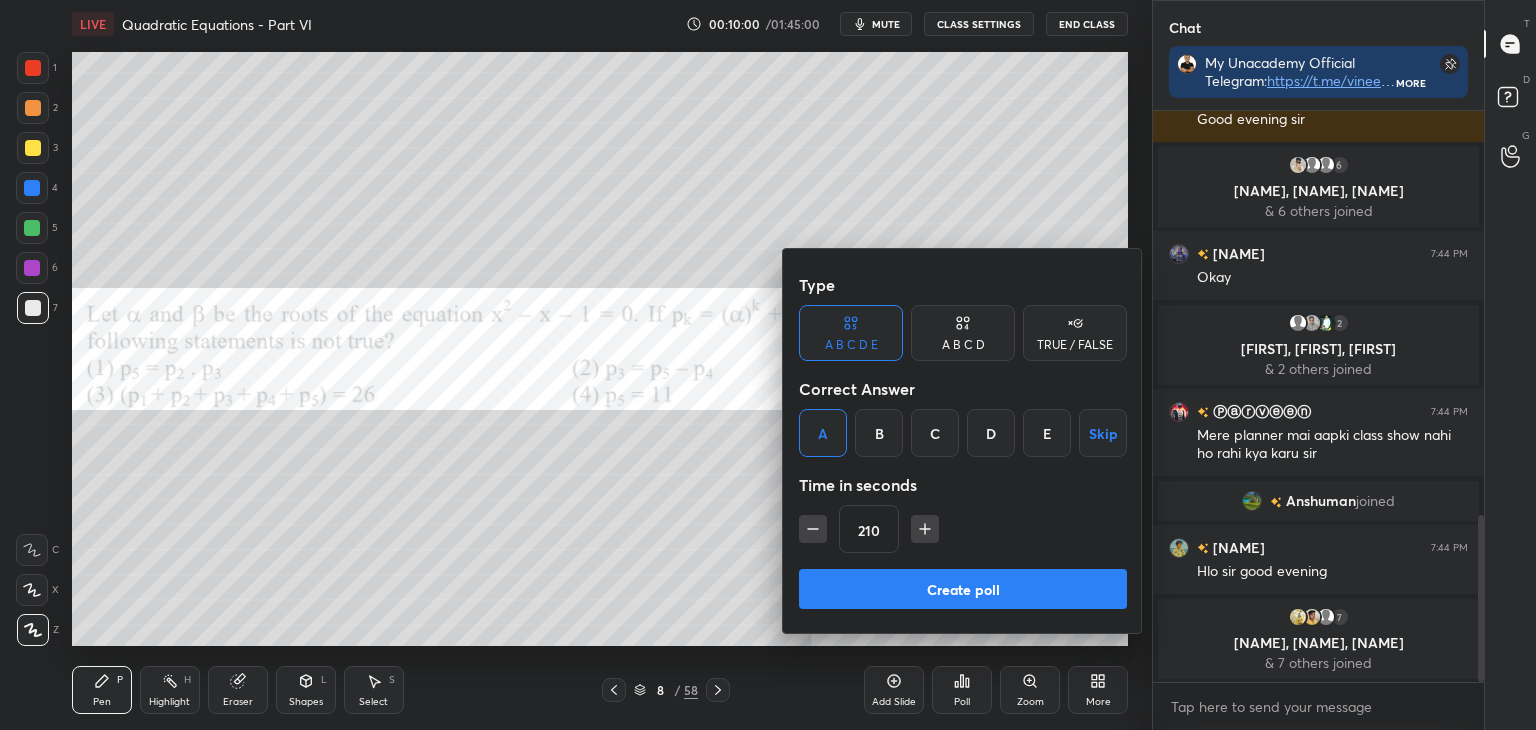 drag, startPoint x: 1038, startPoint y: 588, endPoint x: 1104, endPoint y: 595, distance: 66.37017 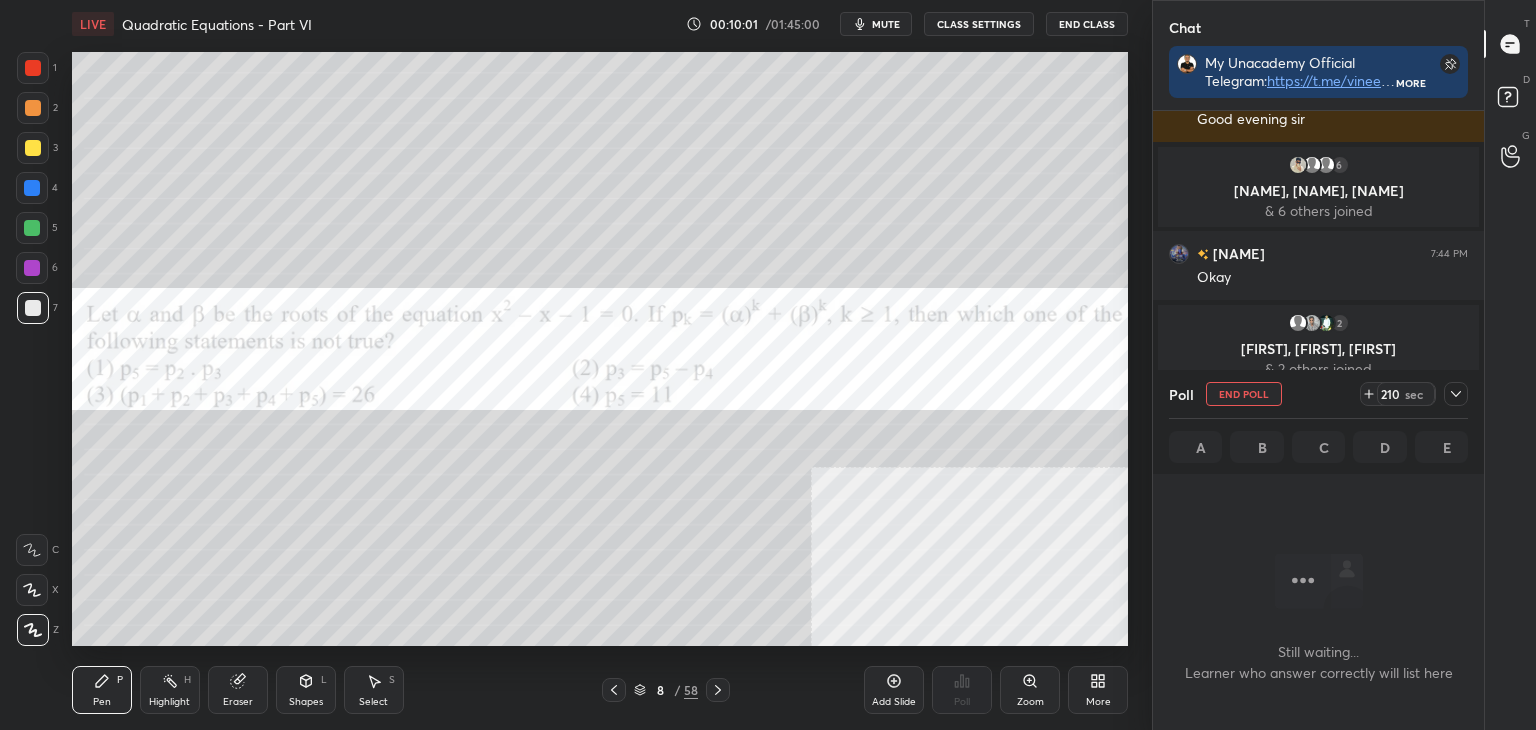 scroll, scrollTop: 546, scrollLeft: 325, axis: both 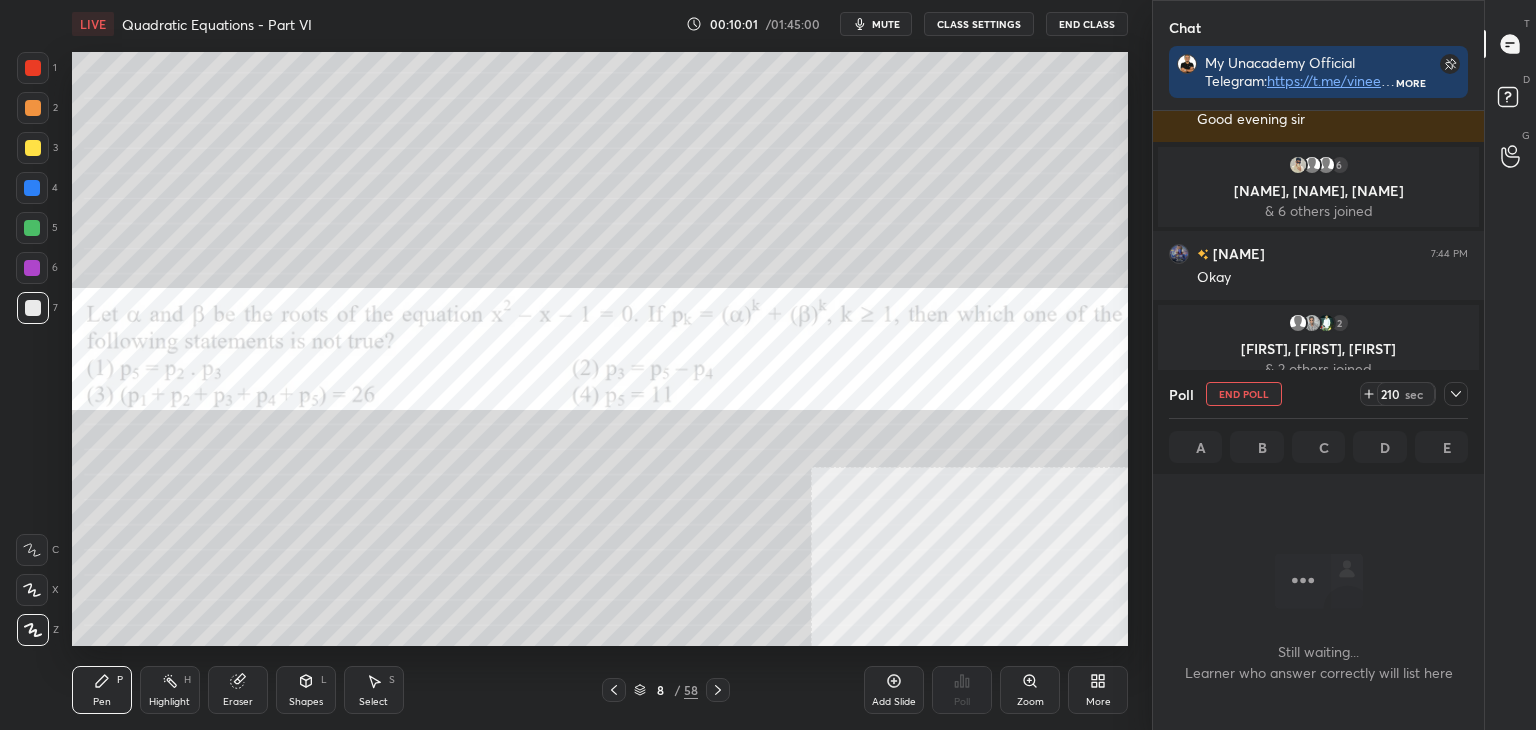 click 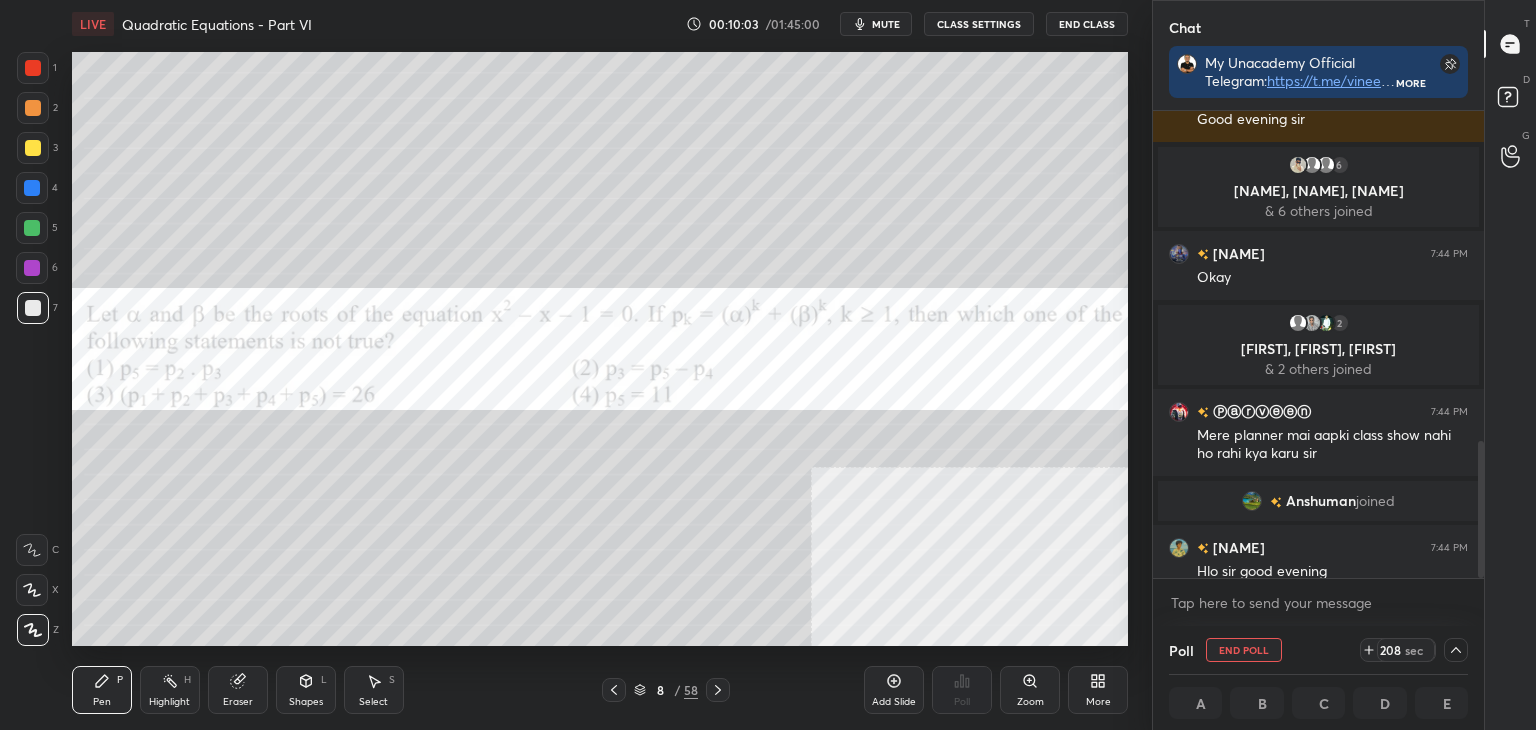 scroll, scrollTop: 0, scrollLeft: 6, axis: horizontal 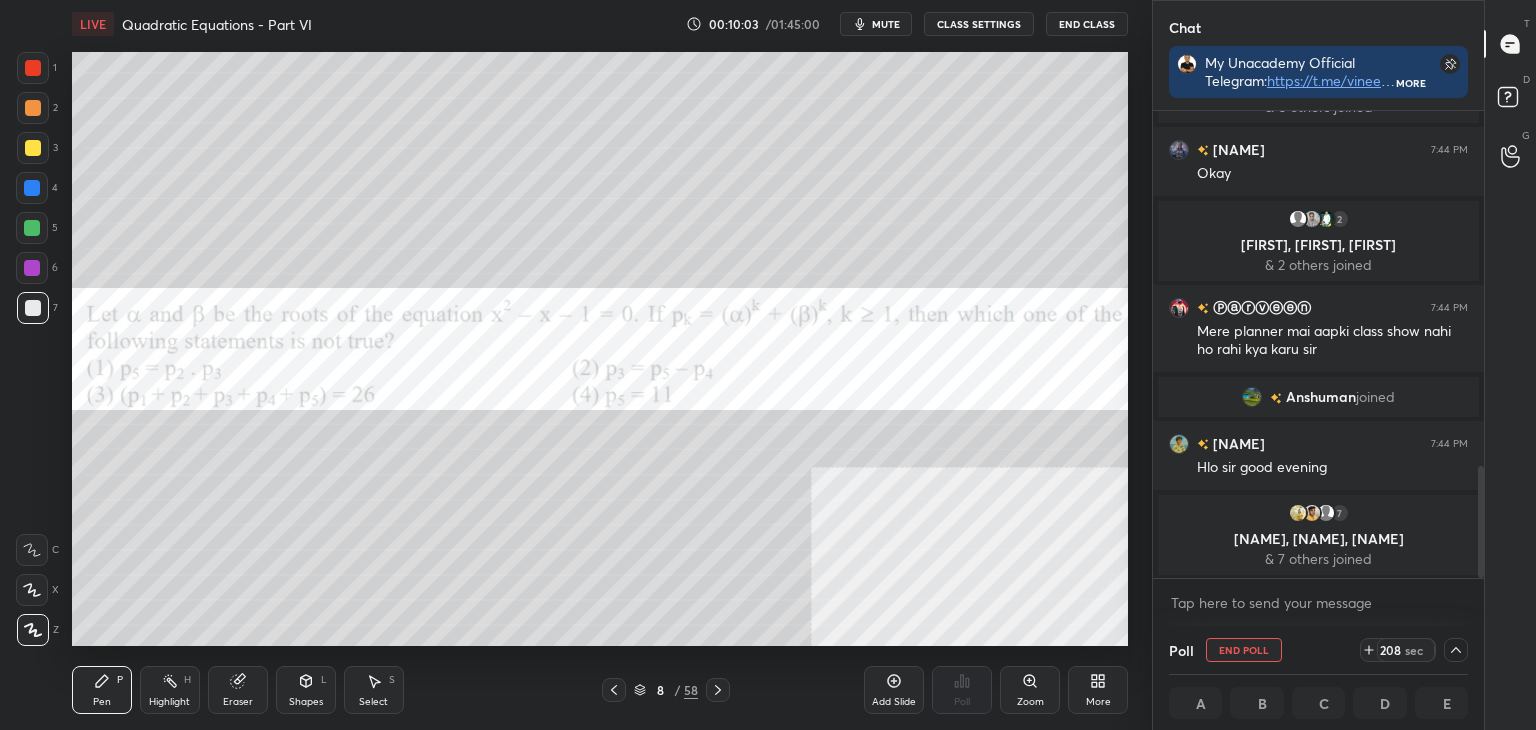 drag, startPoint x: 1480, startPoint y: 515, endPoint x: 1435, endPoint y: 545, distance: 54.08327 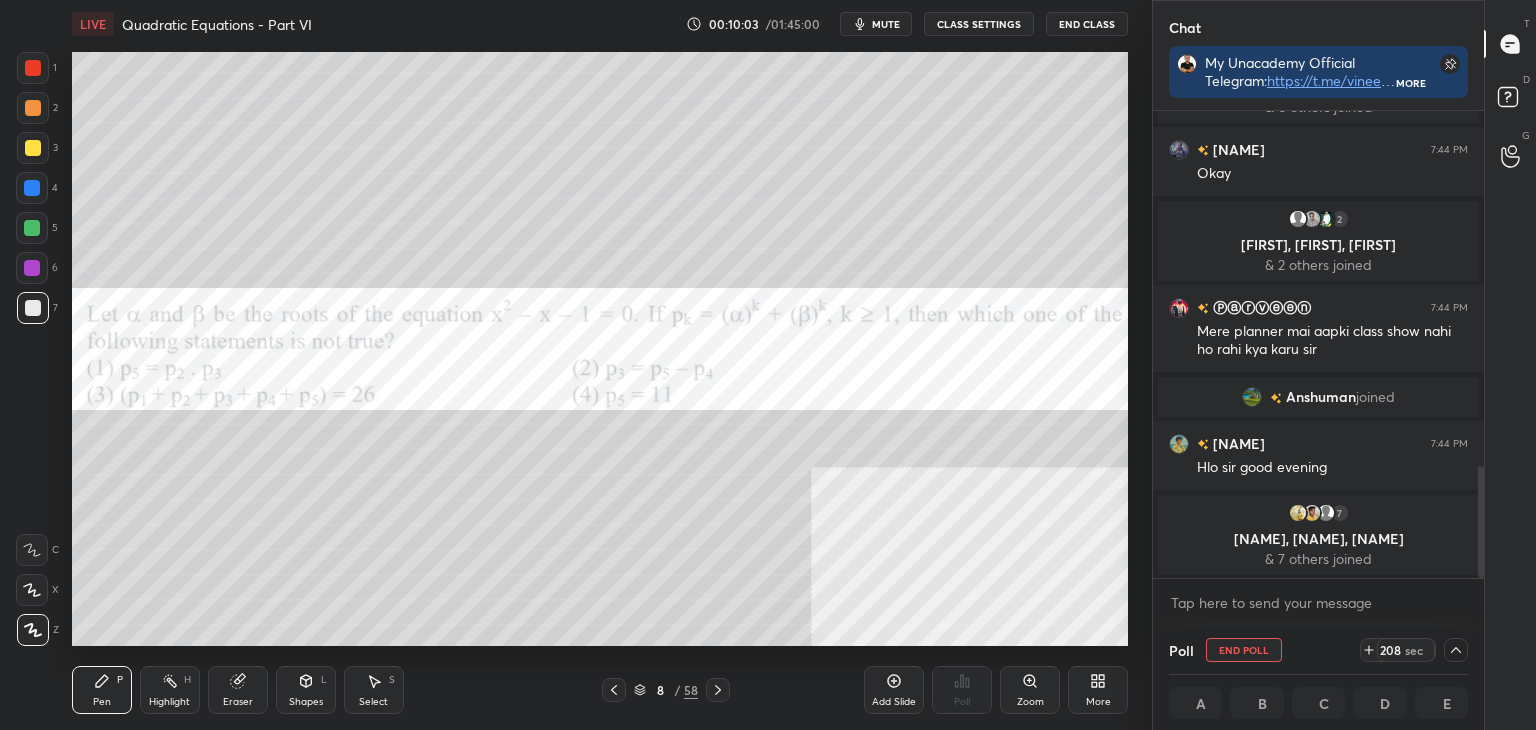 click at bounding box center [1478, 344] 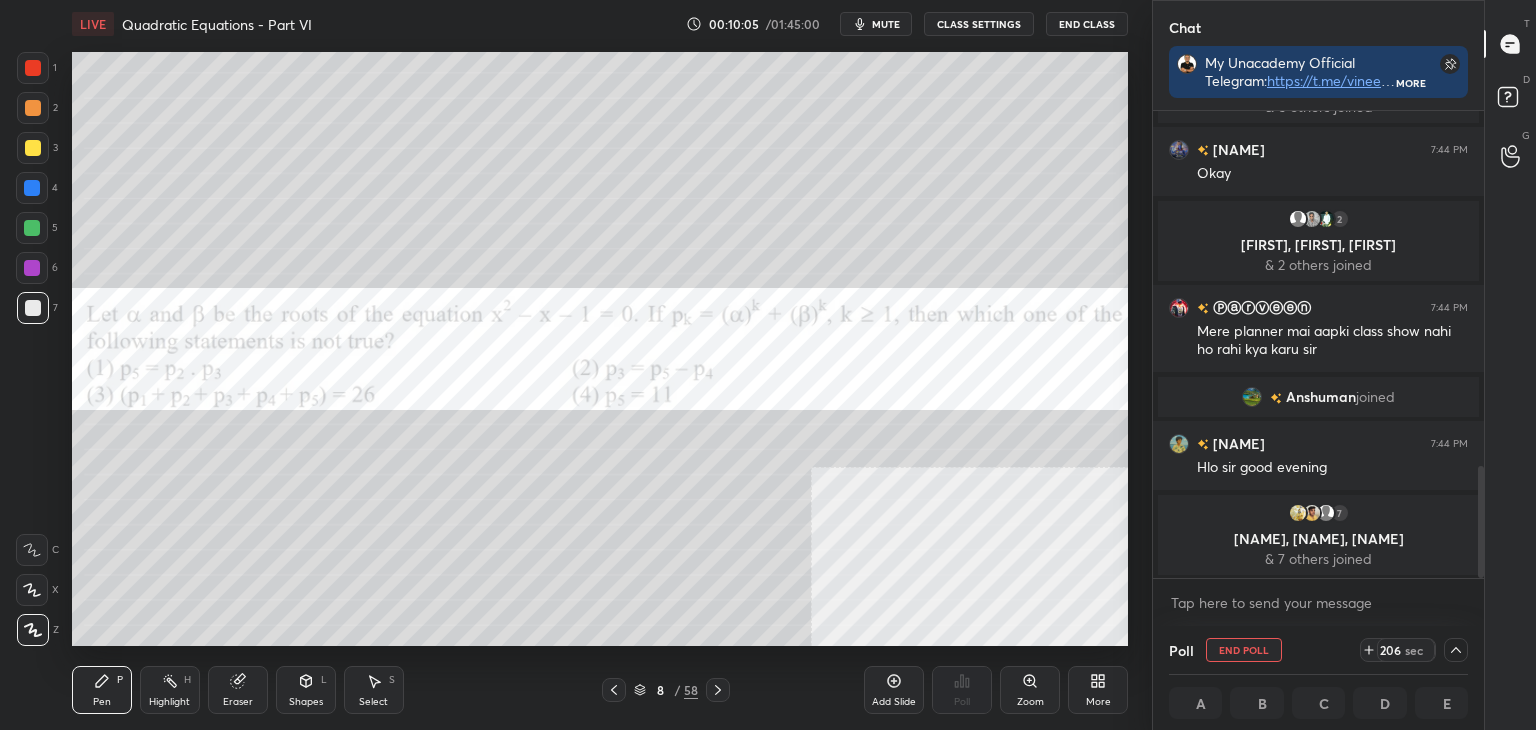 click at bounding box center [33, 148] 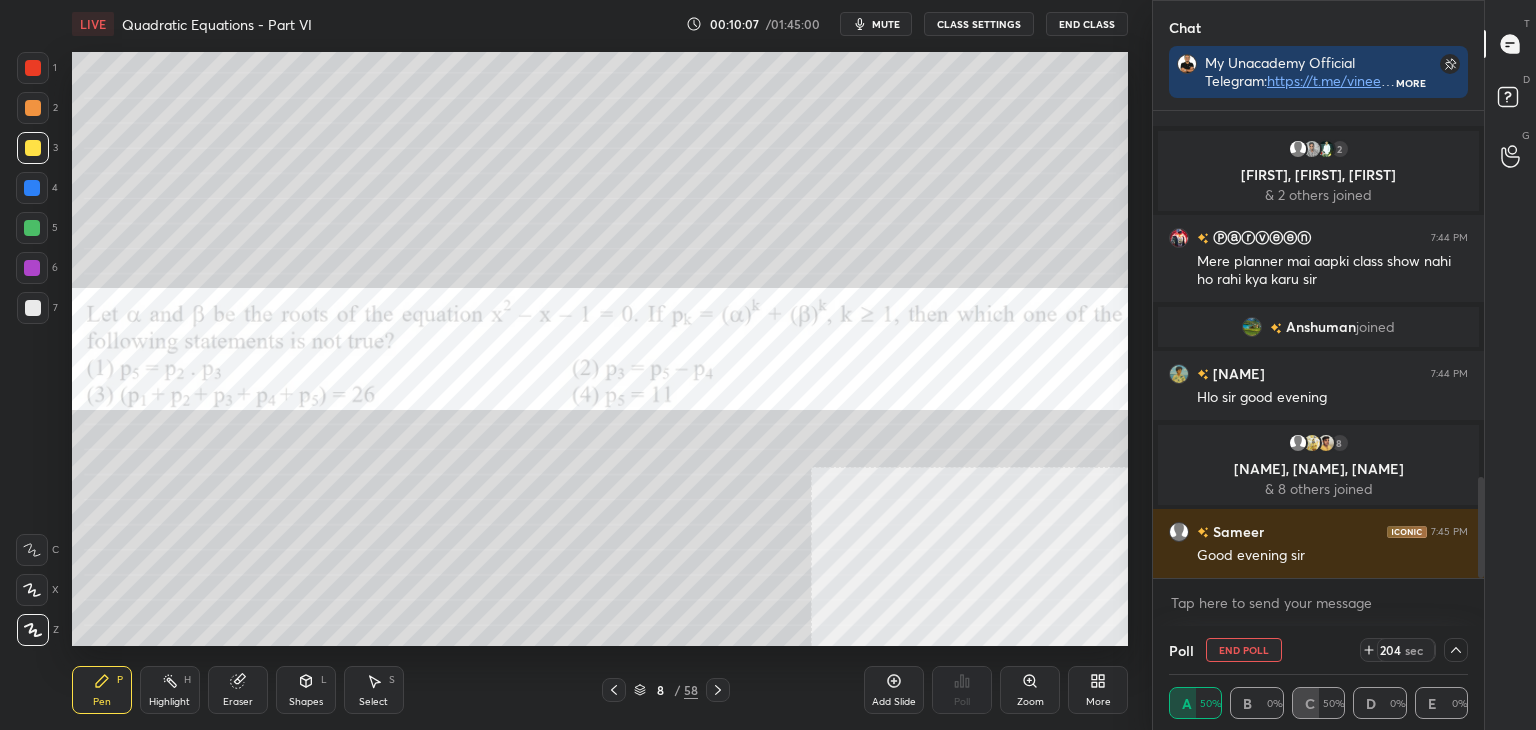 scroll, scrollTop: 1688, scrollLeft: 0, axis: vertical 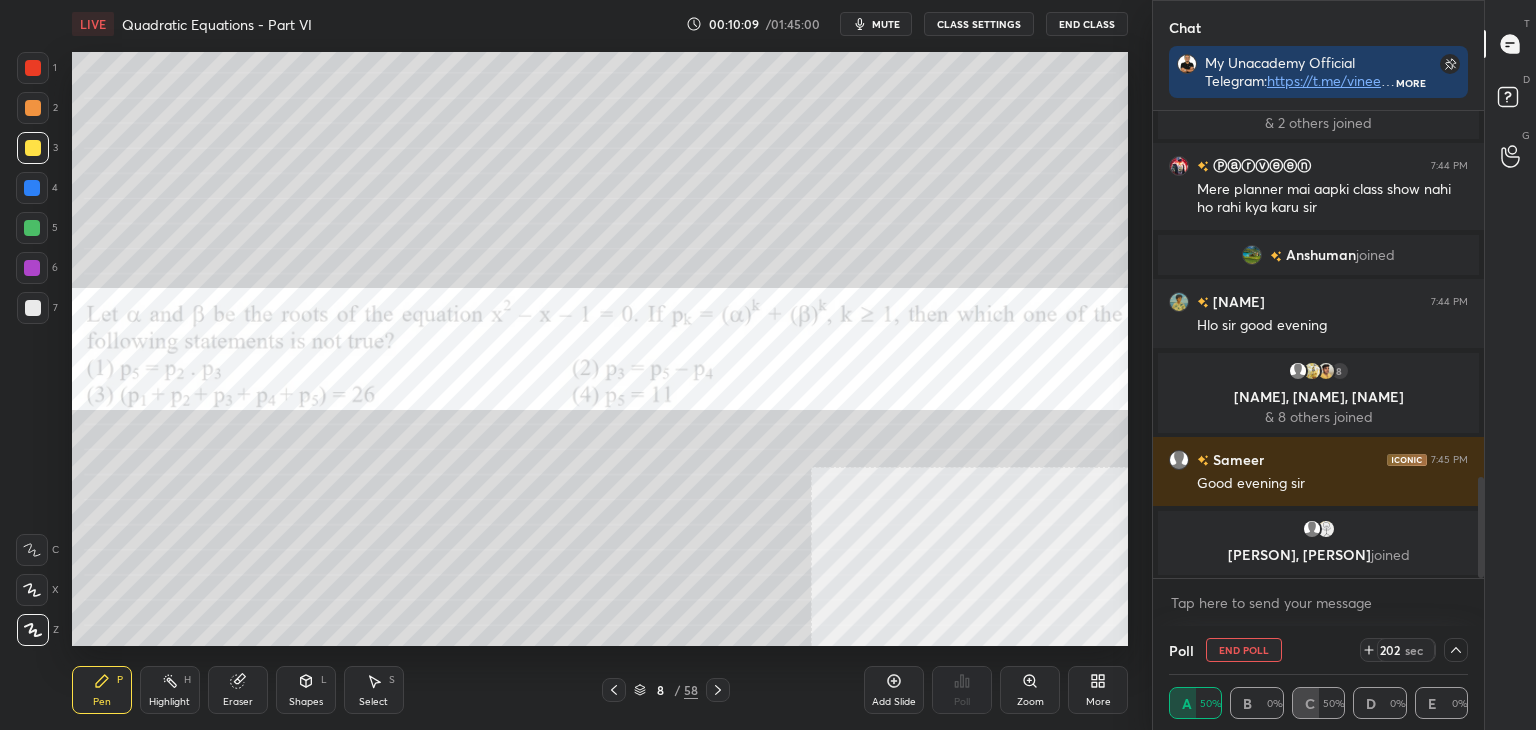 click 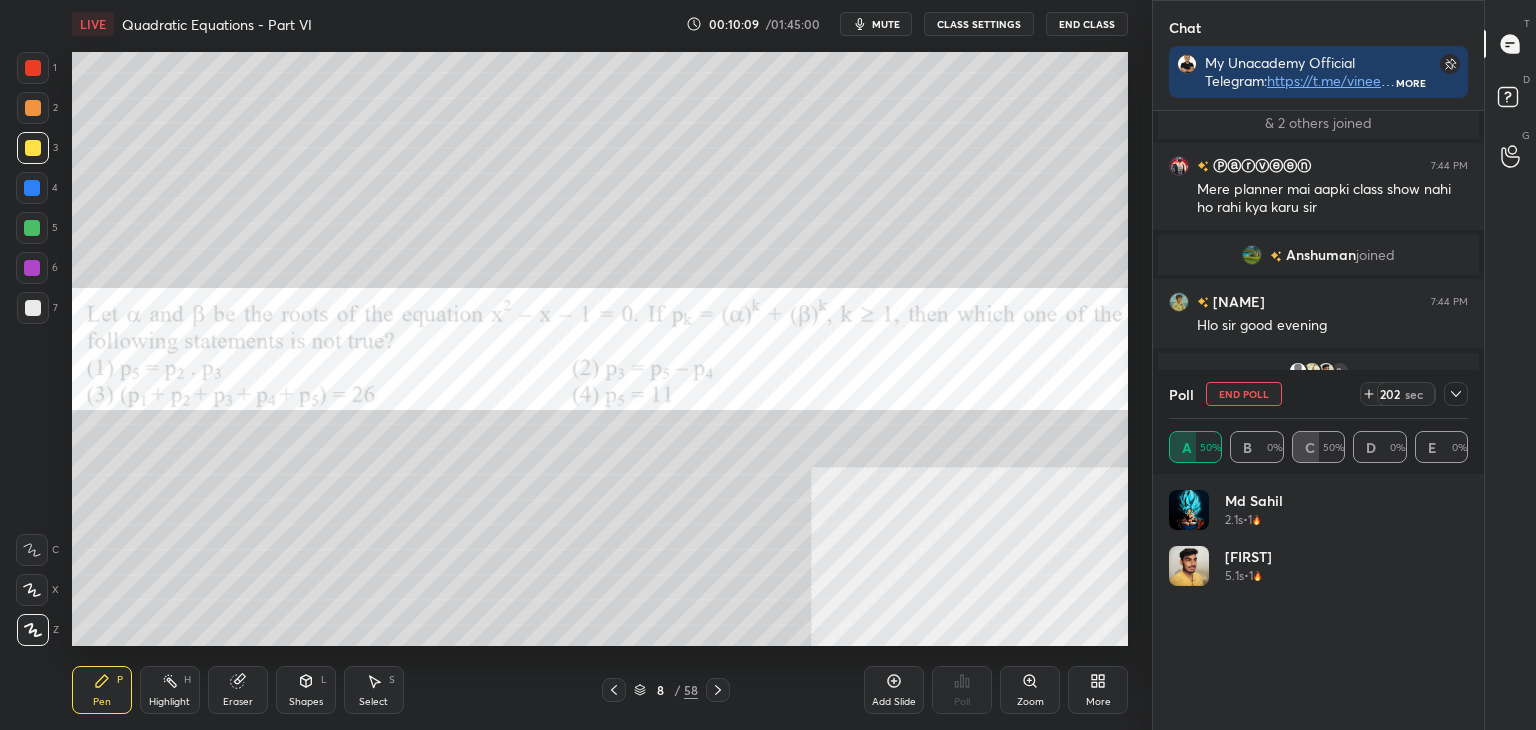 scroll, scrollTop: 0, scrollLeft: 0, axis: both 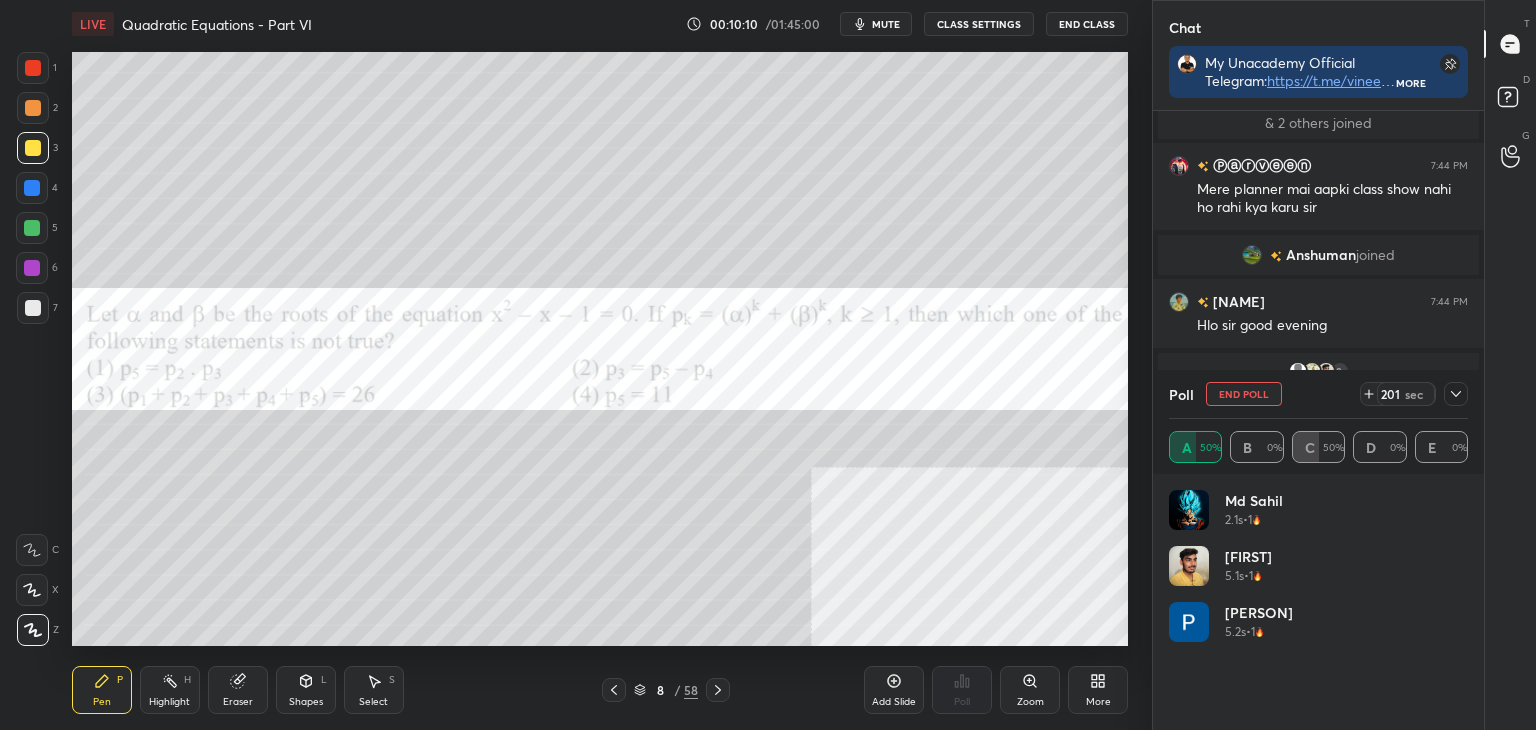 click 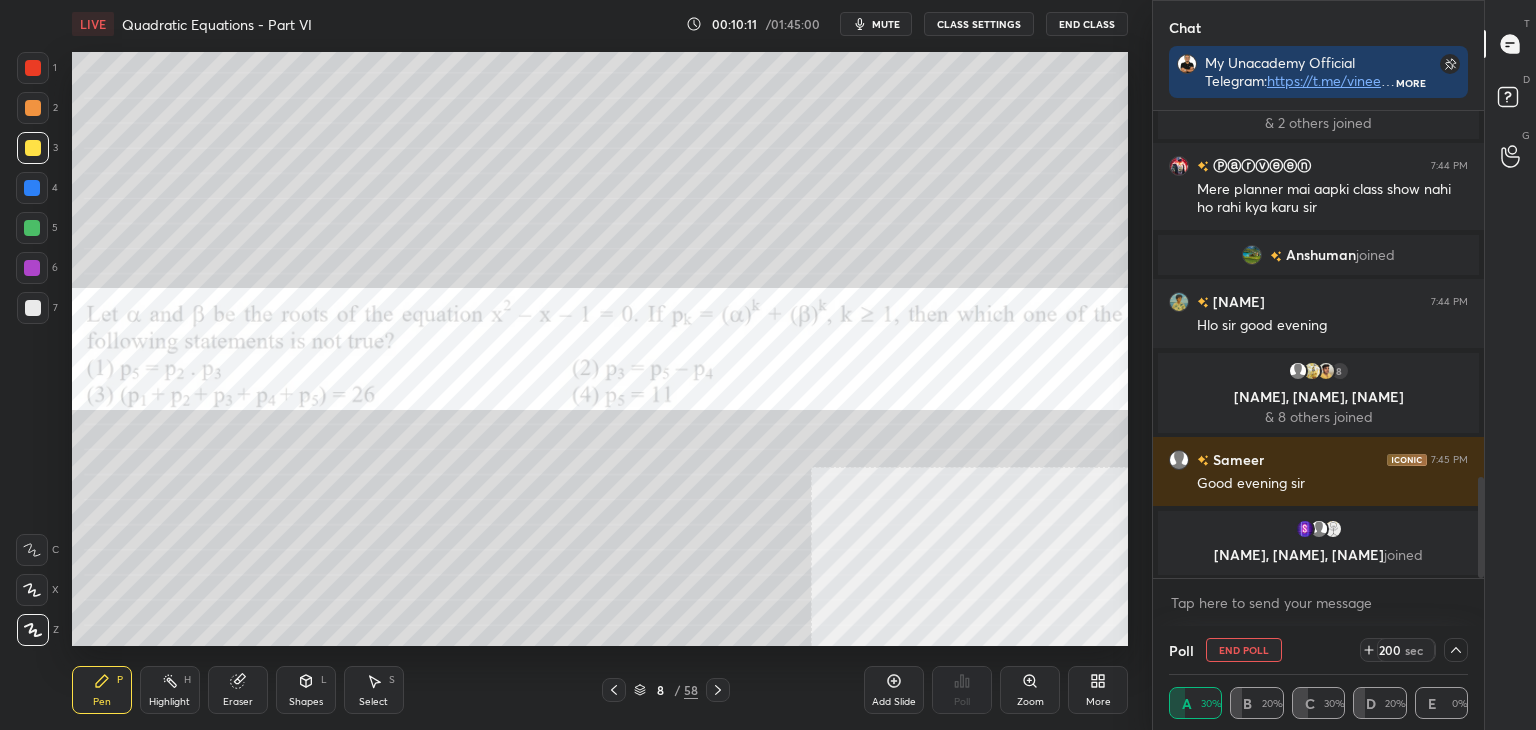 scroll, scrollTop: 6, scrollLeft: 6, axis: both 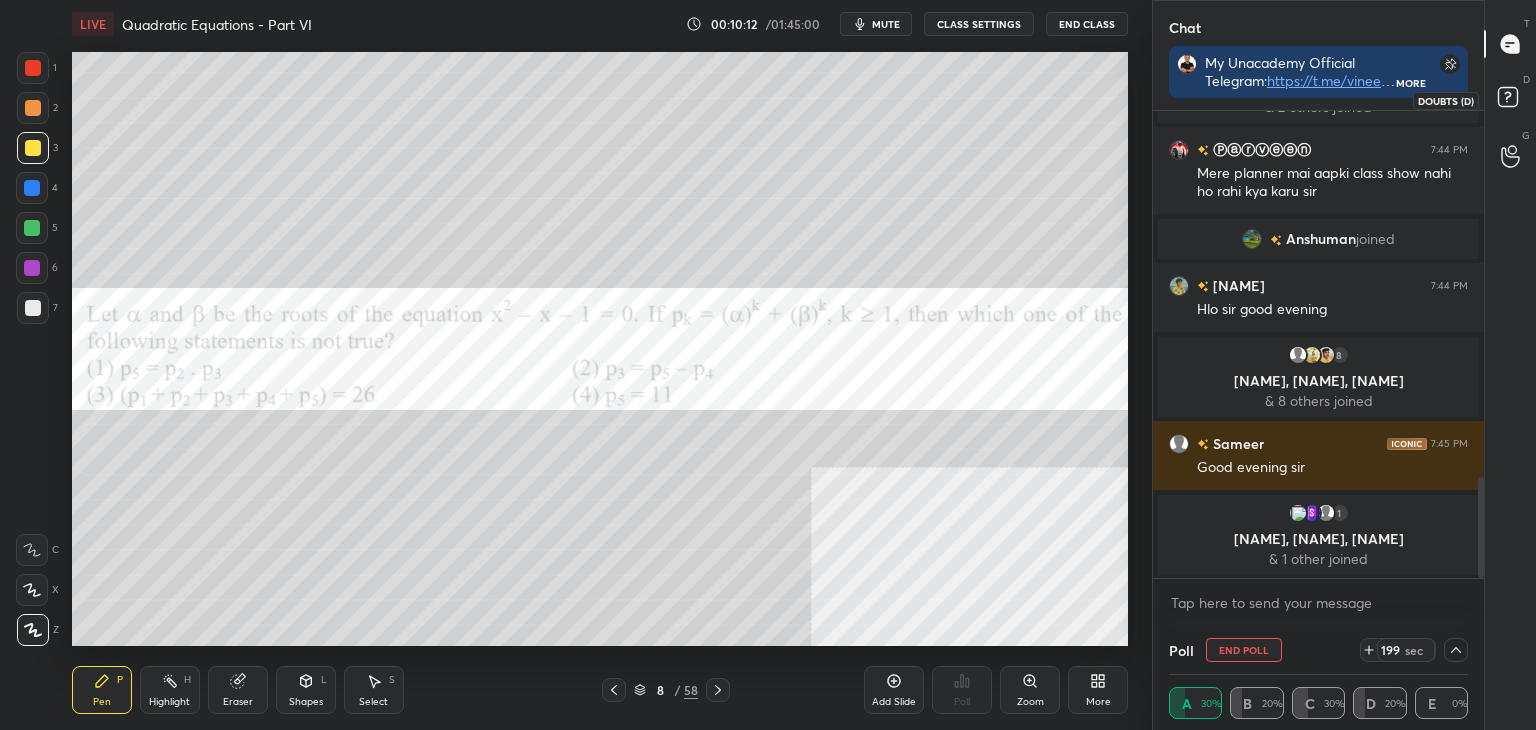 click 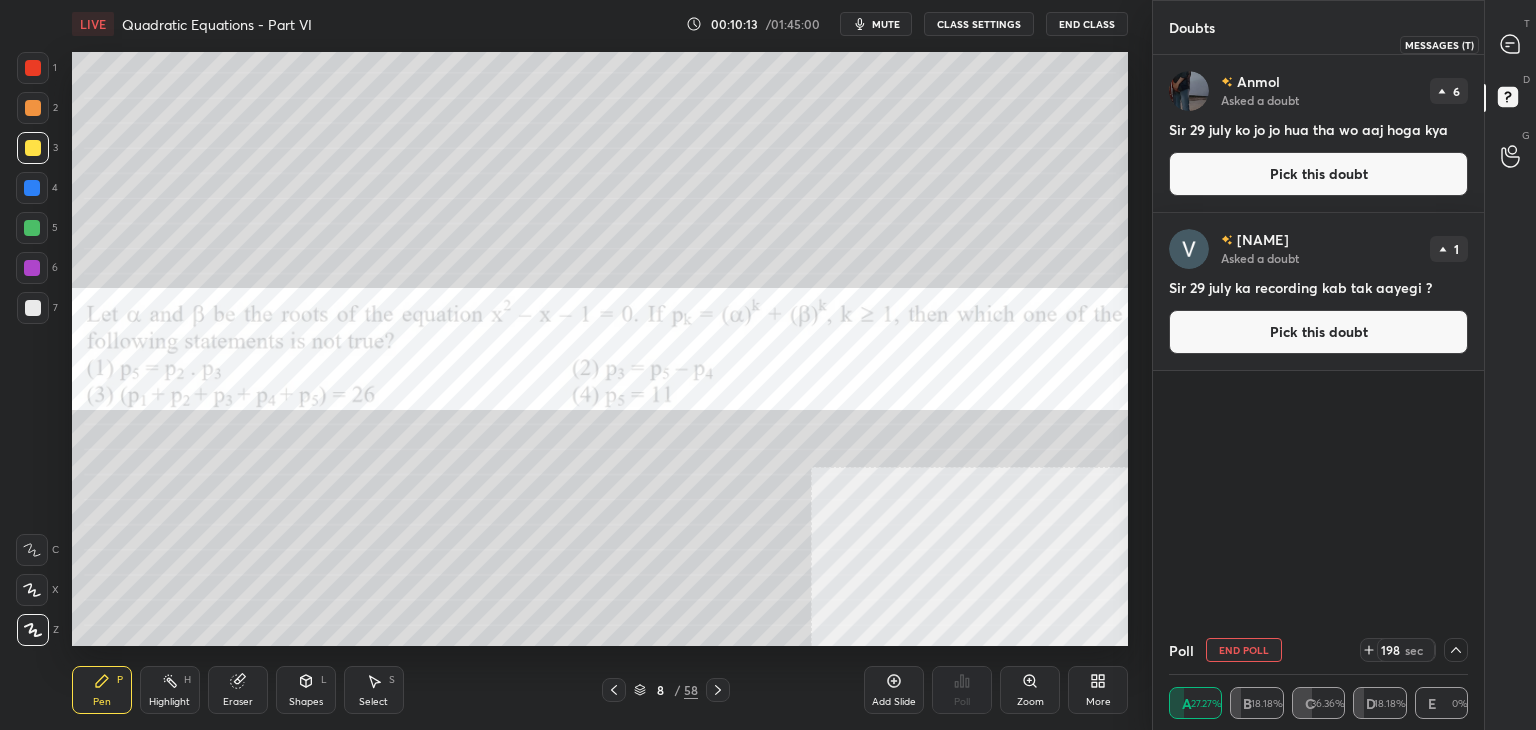 click at bounding box center [1511, 44] 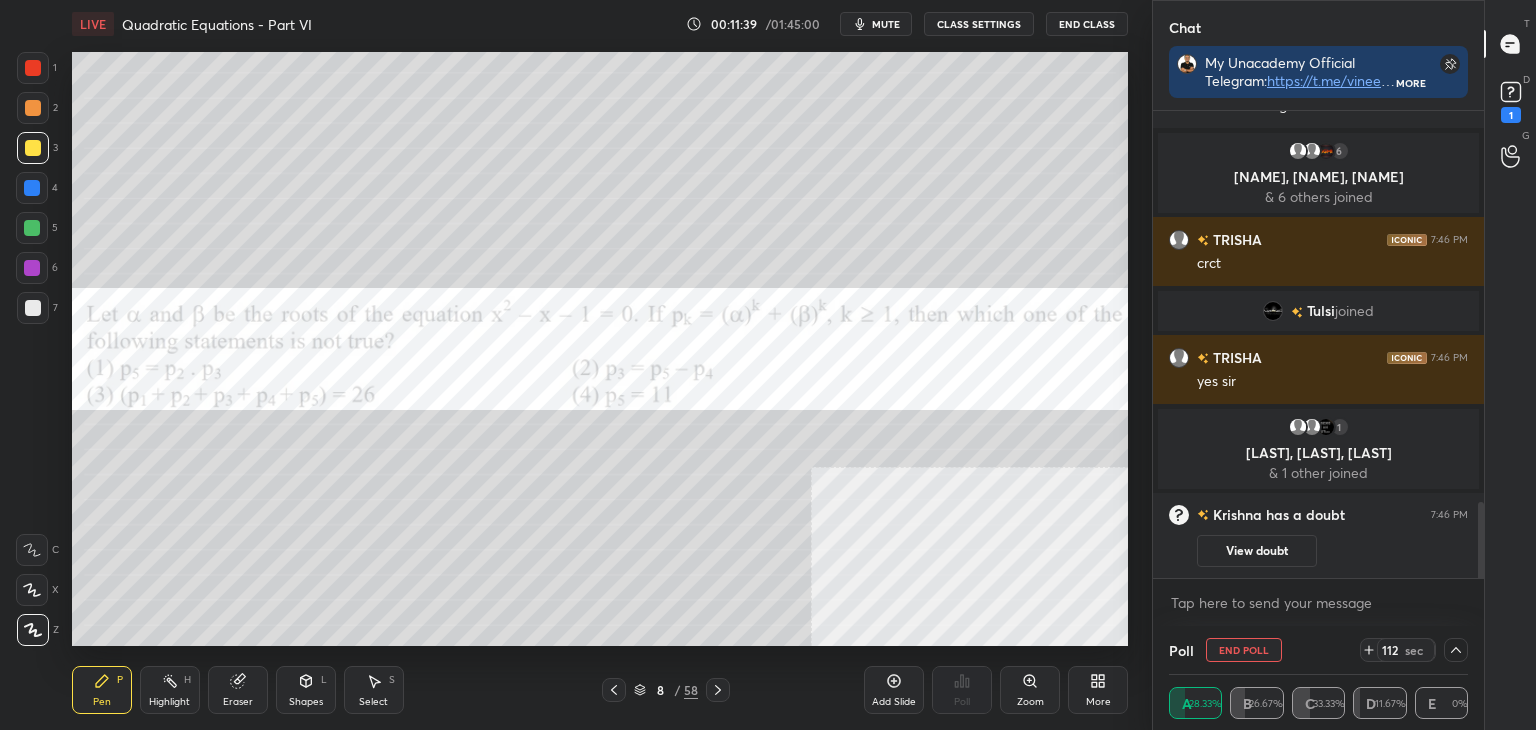scroll, scrollTop: 2488, scrollLeft: 0, axis: vertical 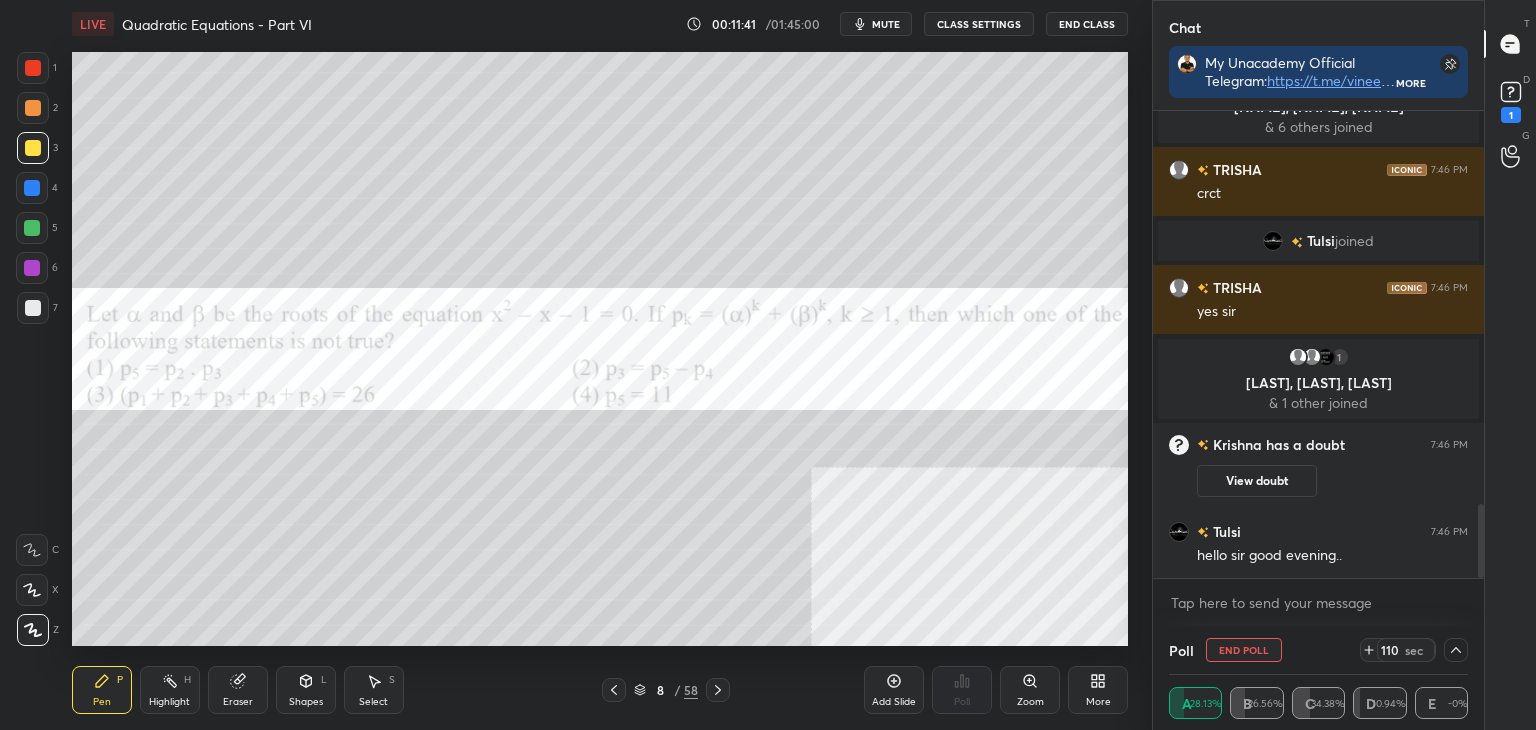click at bounding box center [33, 68] 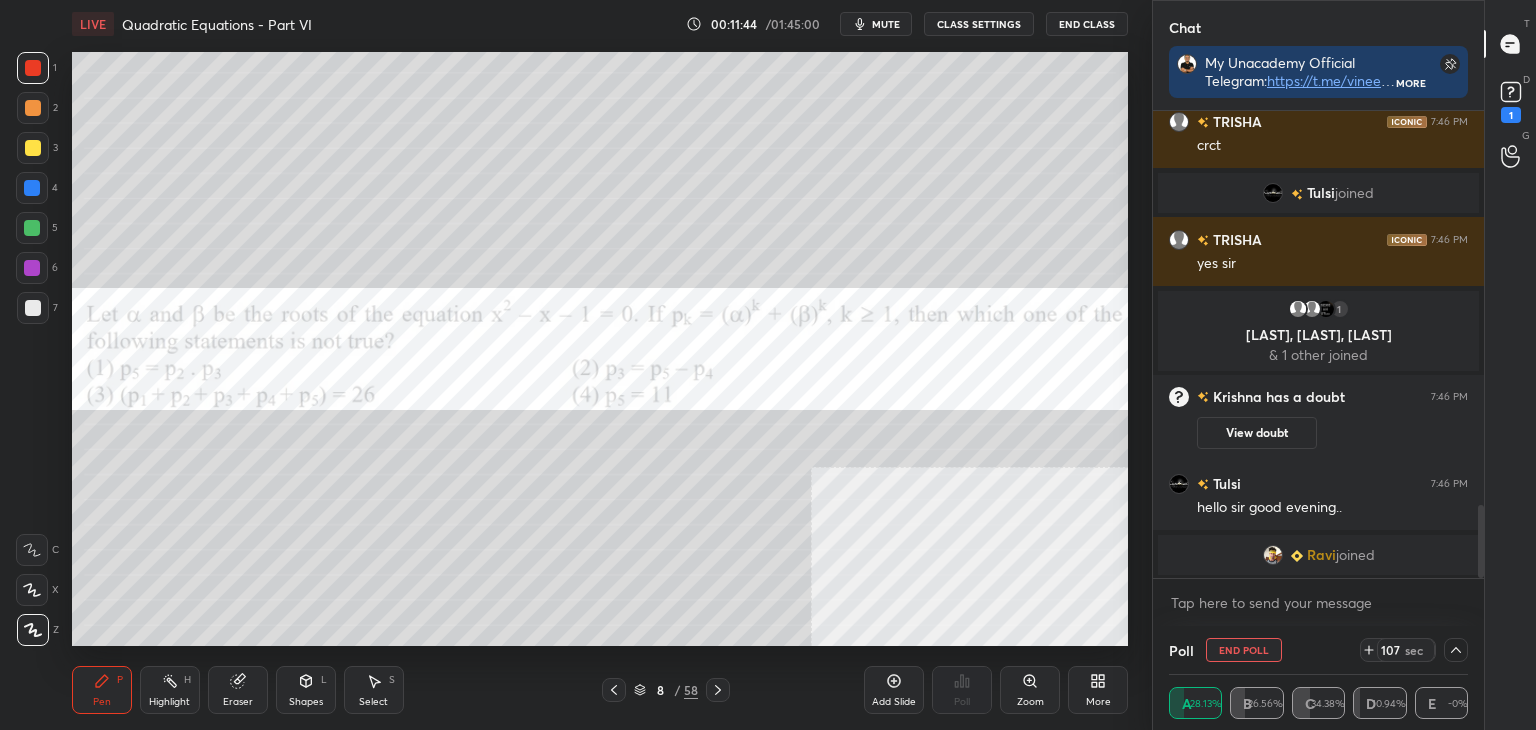 scroll, scrollTop: 2560, scrollLeft: 0, axis: vertical 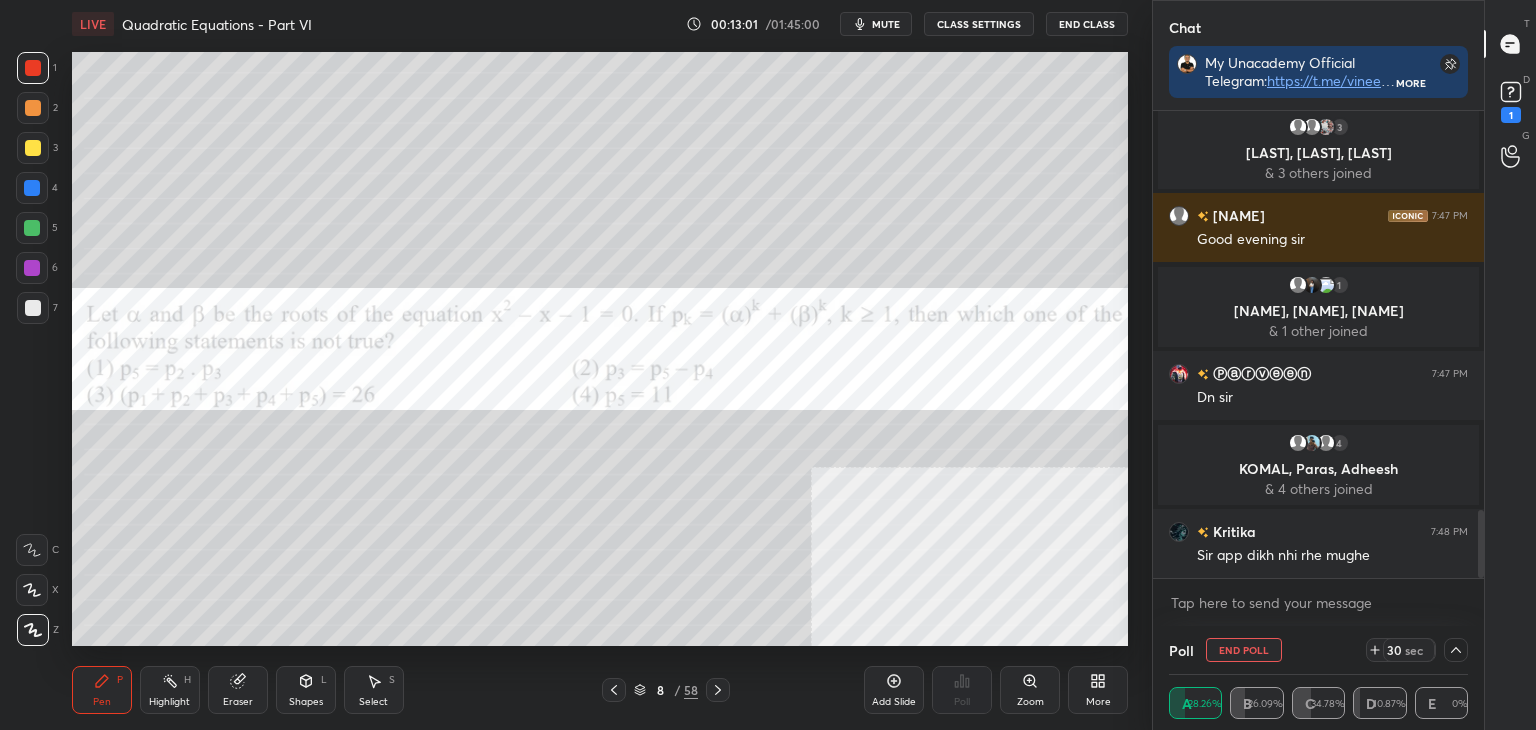 click on "Shapes" at bounding box center (306, 702) 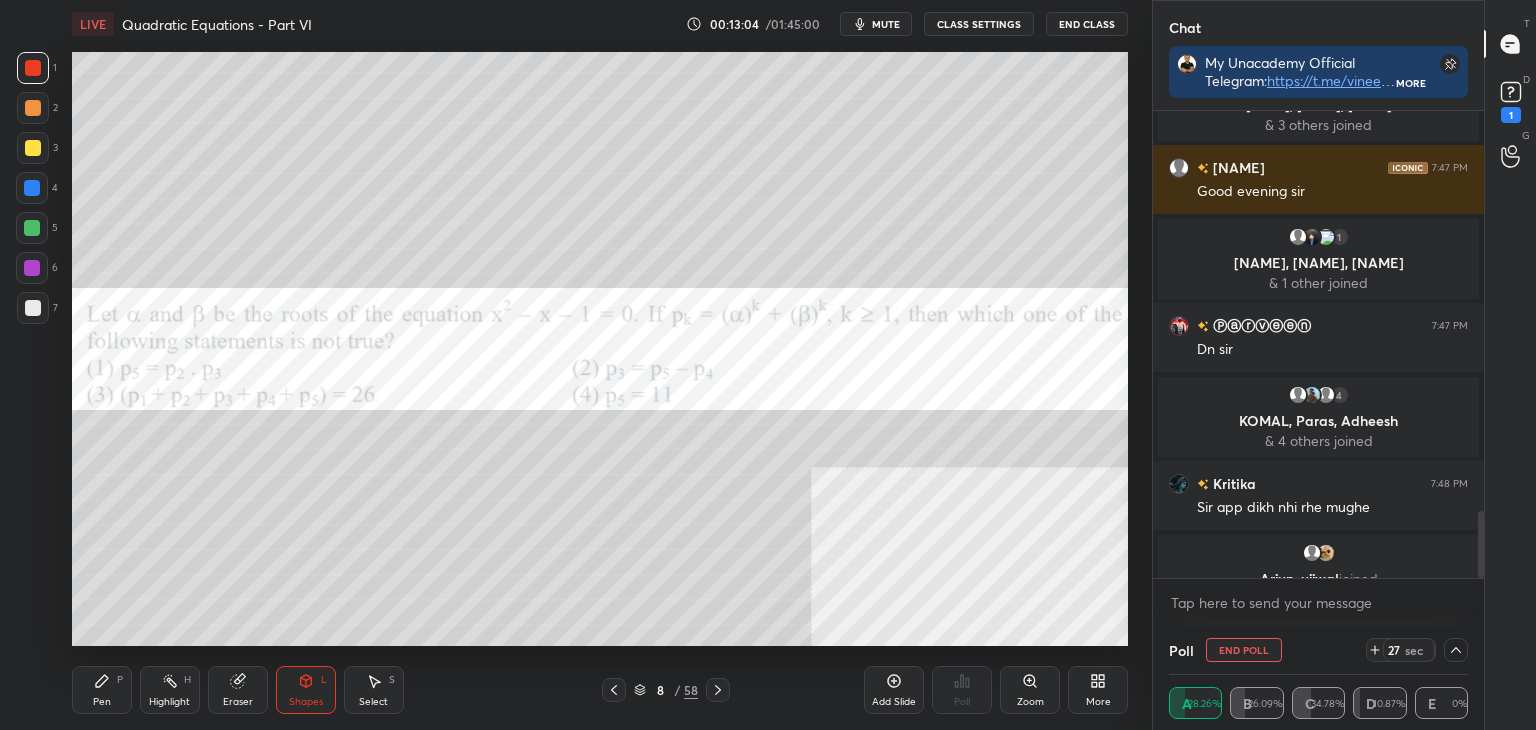 scroll, scrollTop: 2804, scrollLeft: 0, axis: vertical 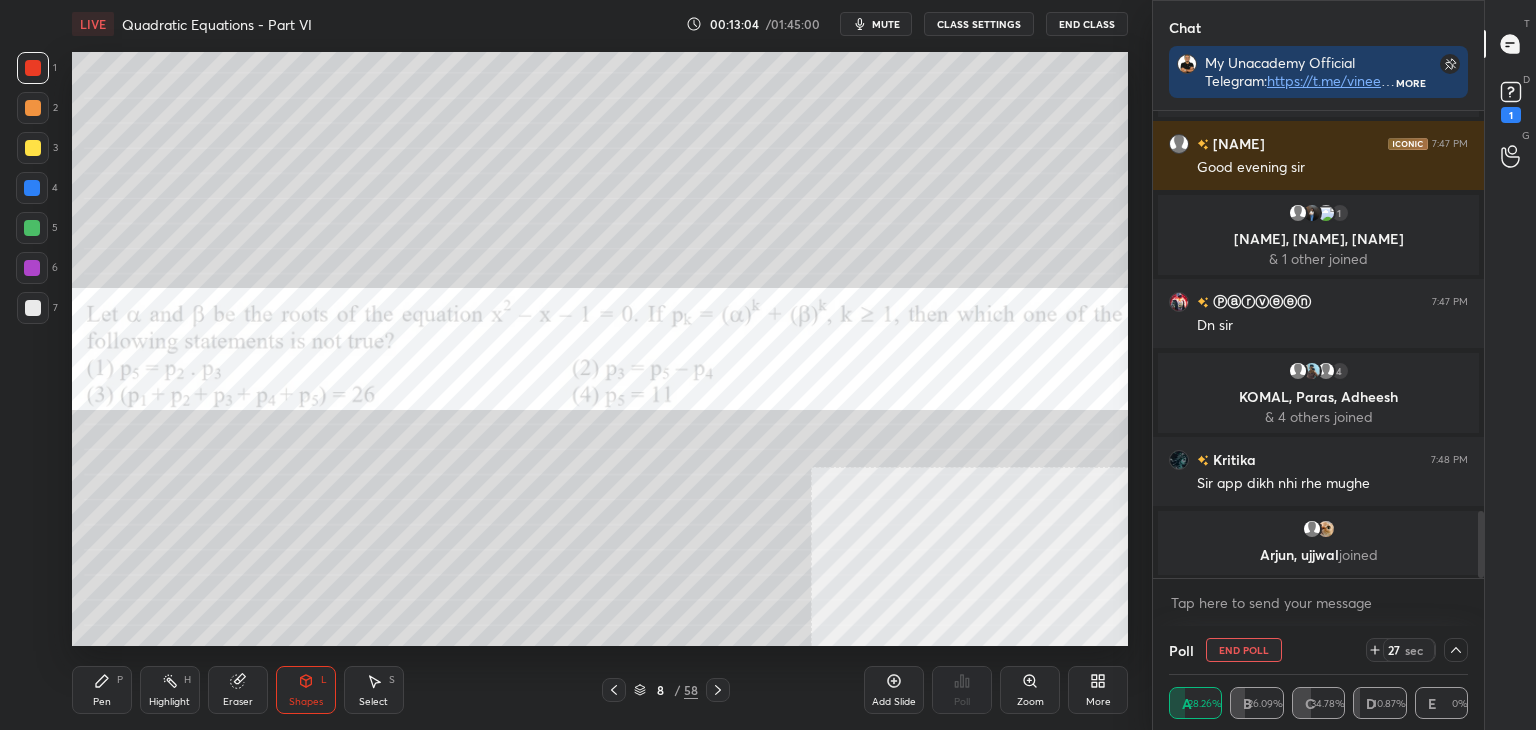 drag, startPoint x: 257, startPoint y: 704, endPoint x: 272, endPoint y: 675, distance: 32.649654 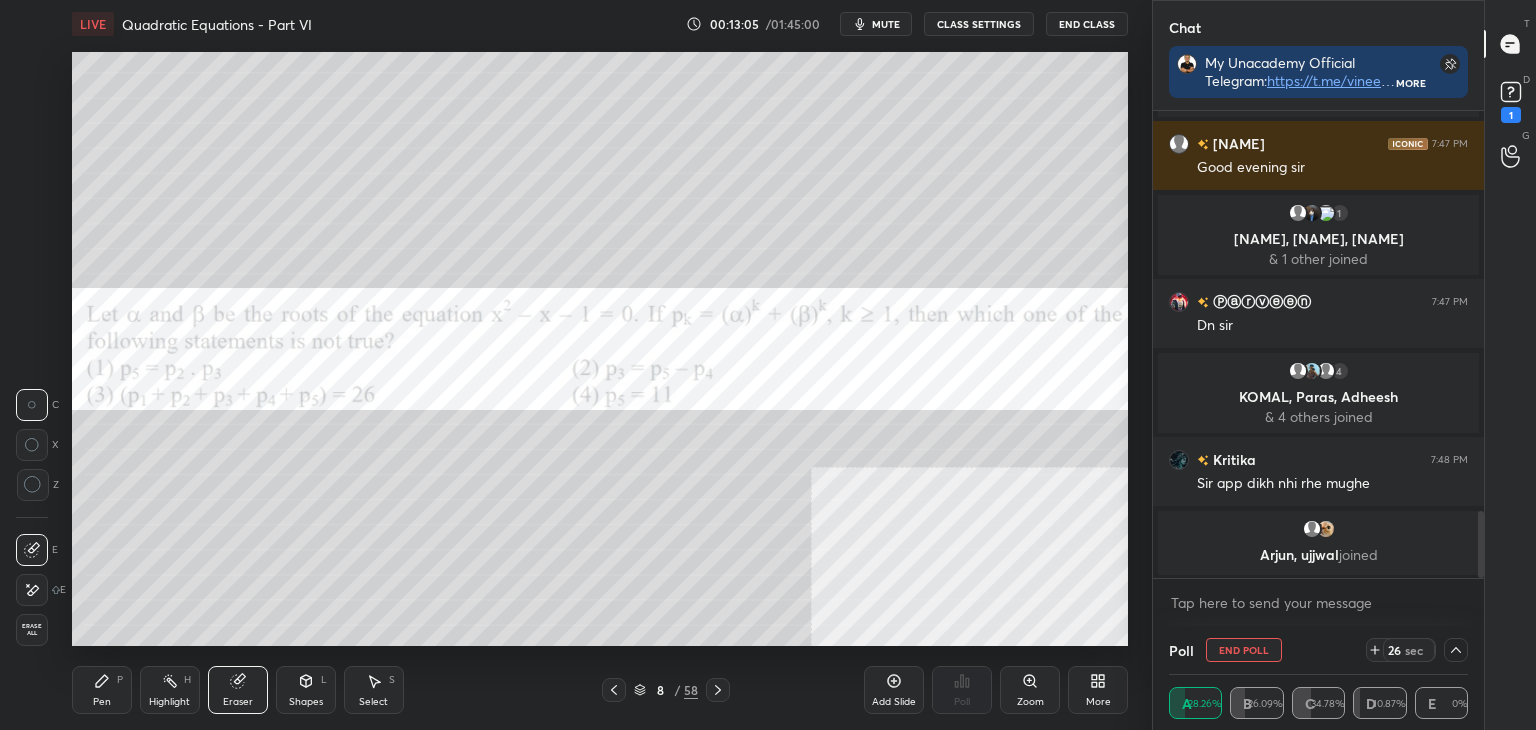 scroll, scrollTop: 2876, scrollLeft: 0, axis: vertical 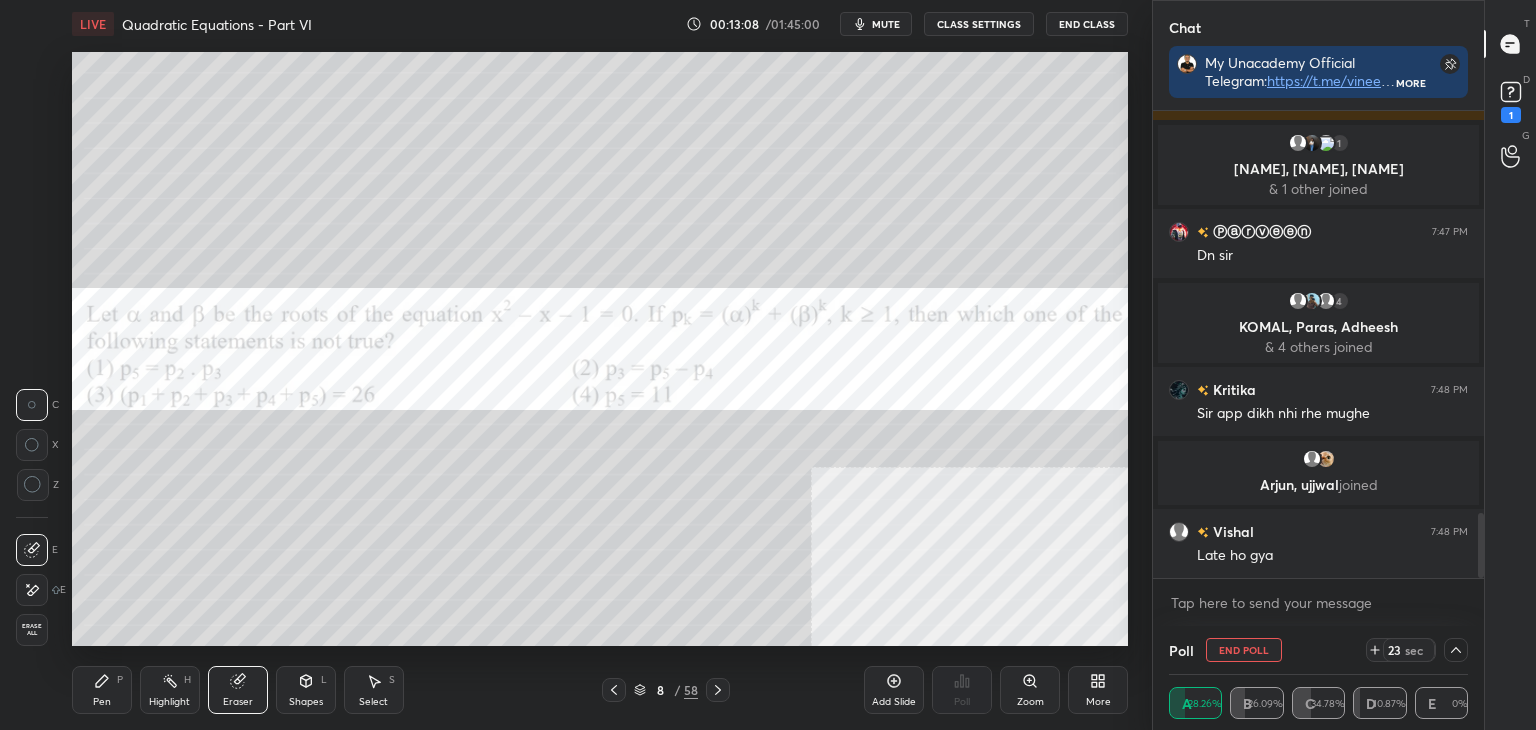 click on "Pen" at bounding box center (102, 702) 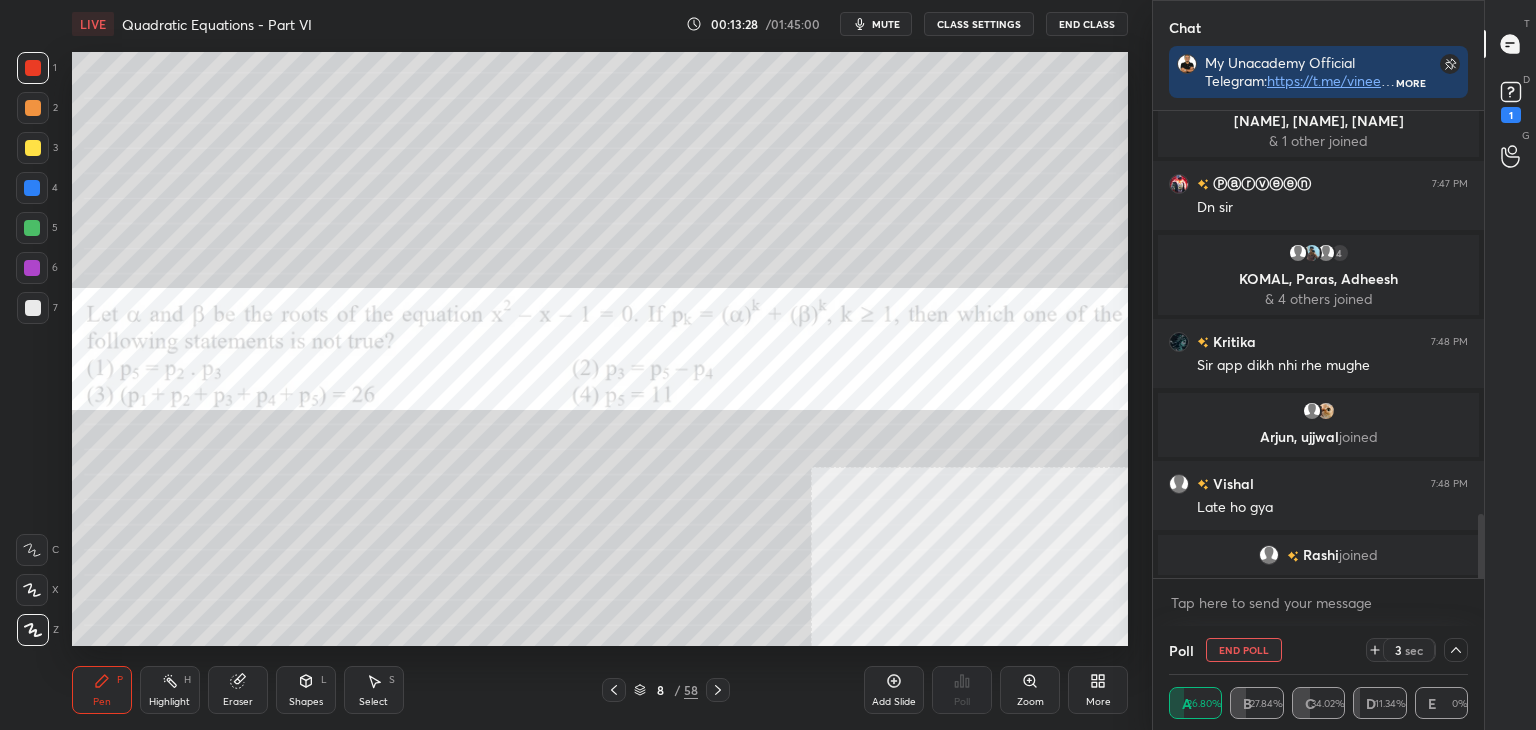 scroll, scrollTop: 2948, scrollLeft: 0, axis: vertical 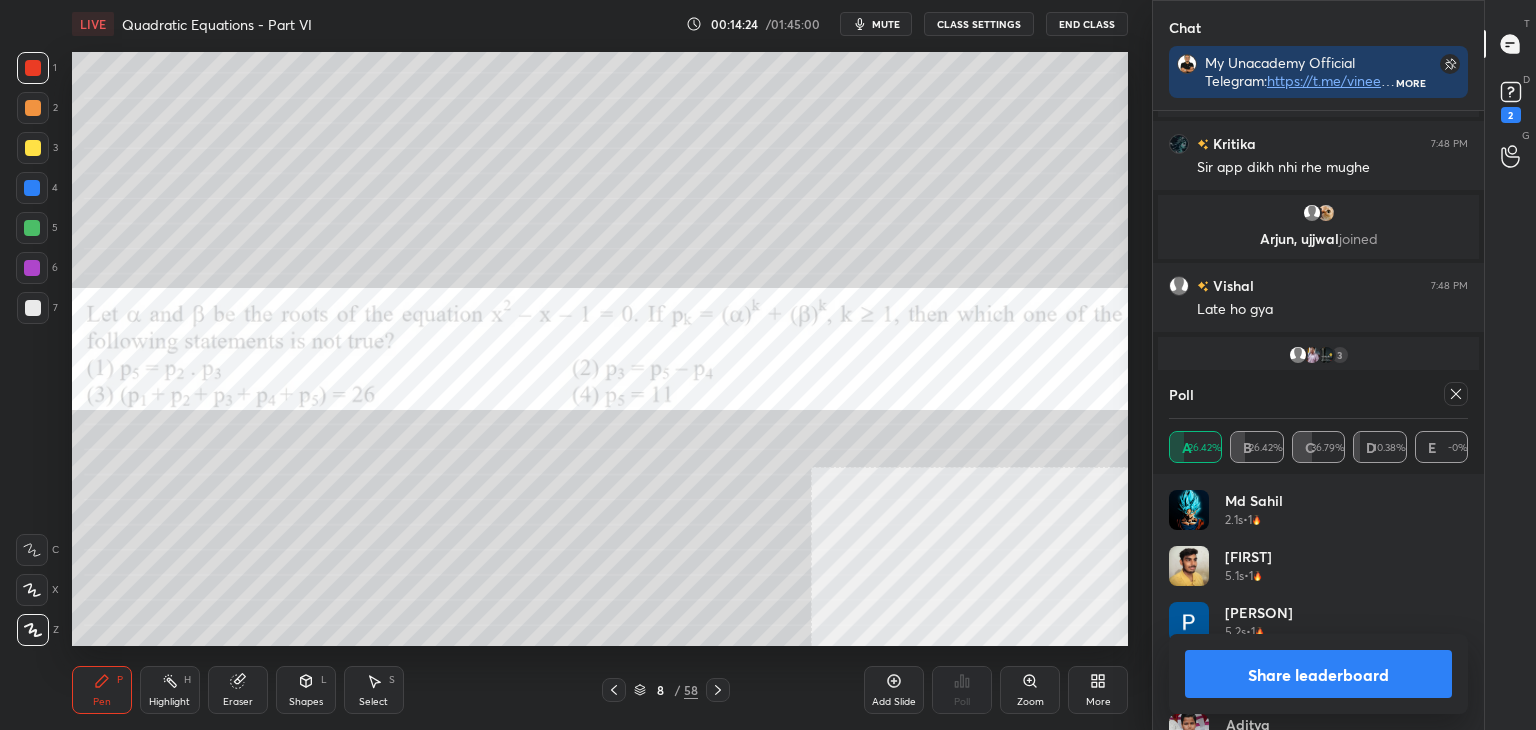 drag, startPoint x: 1452, startPoint y: 393, endPoint x: 1441, endPoint y: 397, distance: 11.7046995 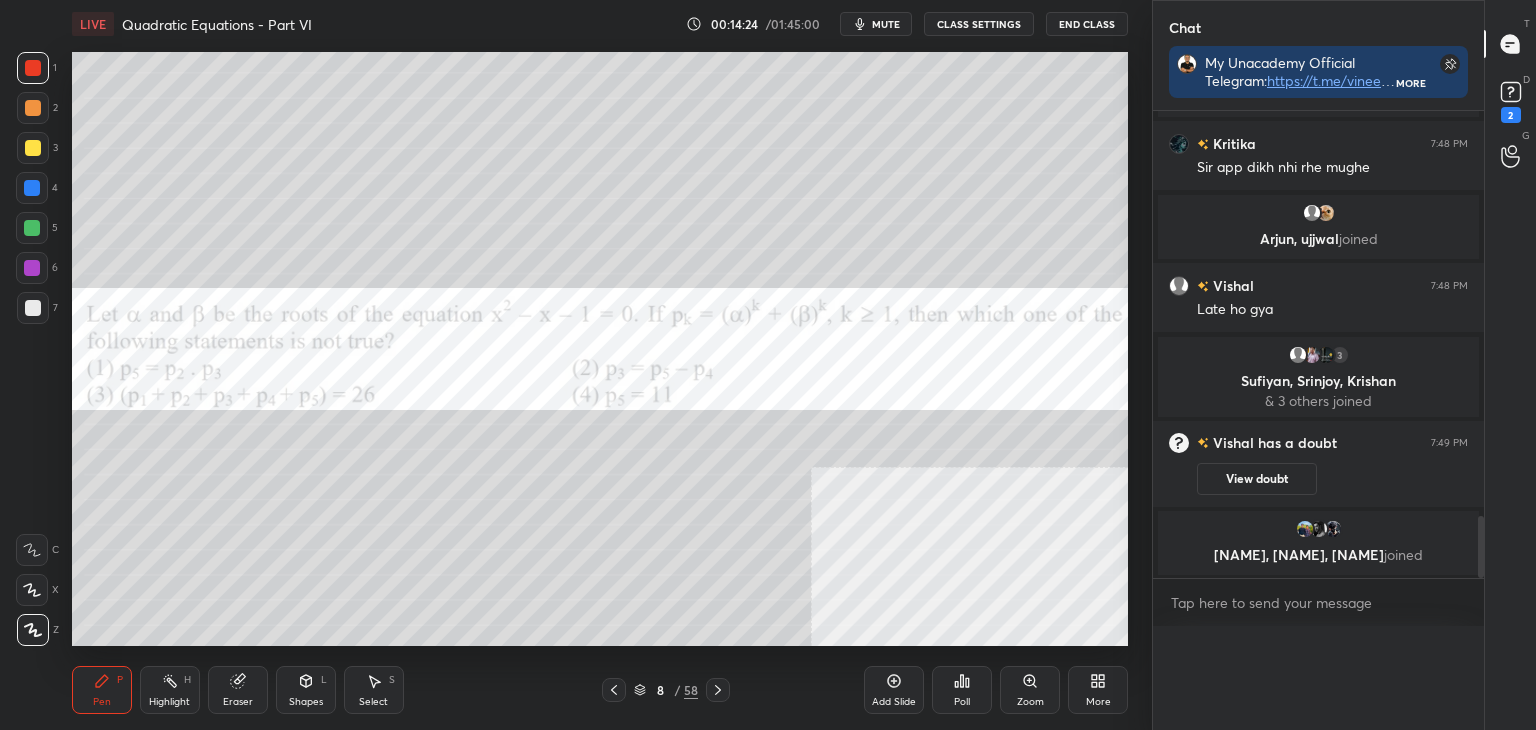 scroll, scrollTop: 0, scrollLeft: 0, axis: both 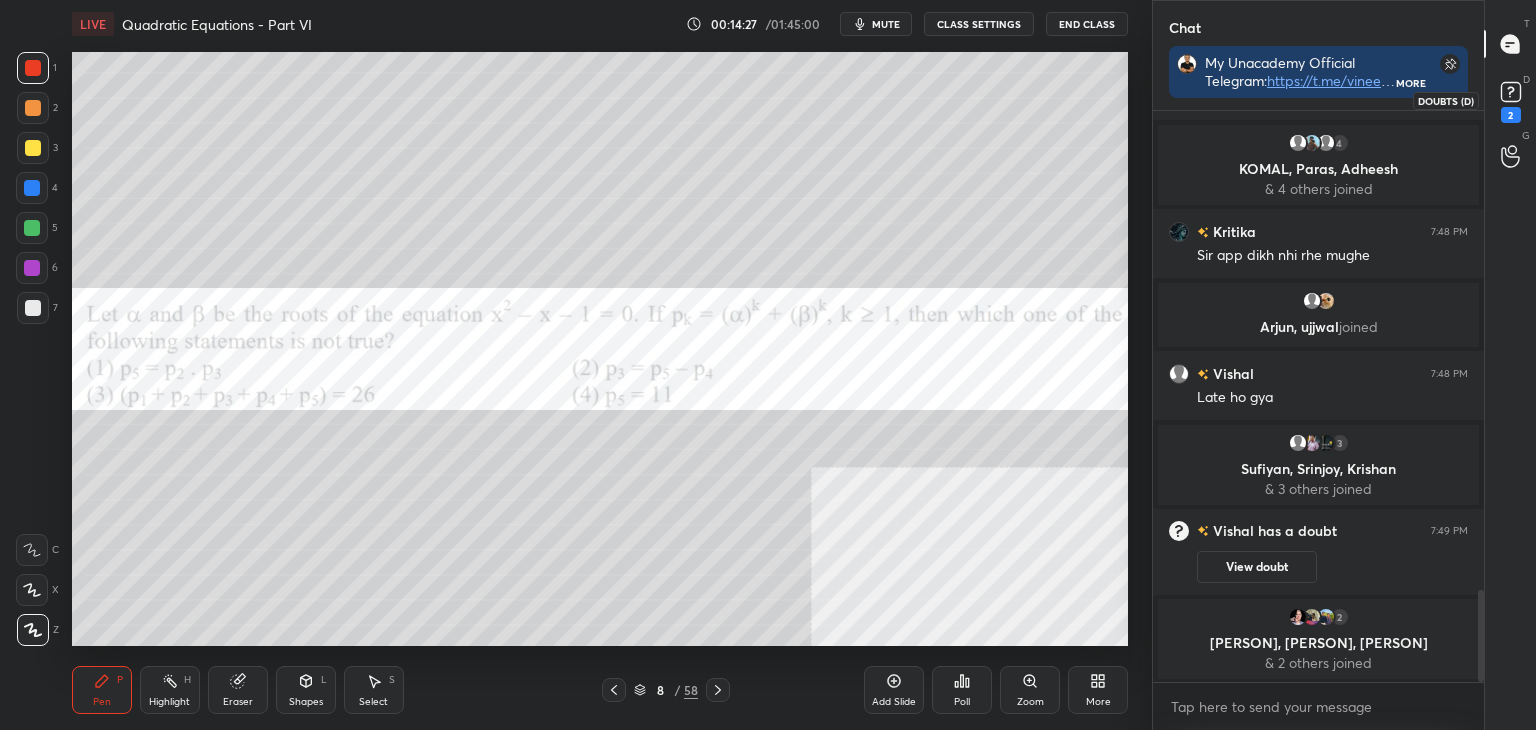 click 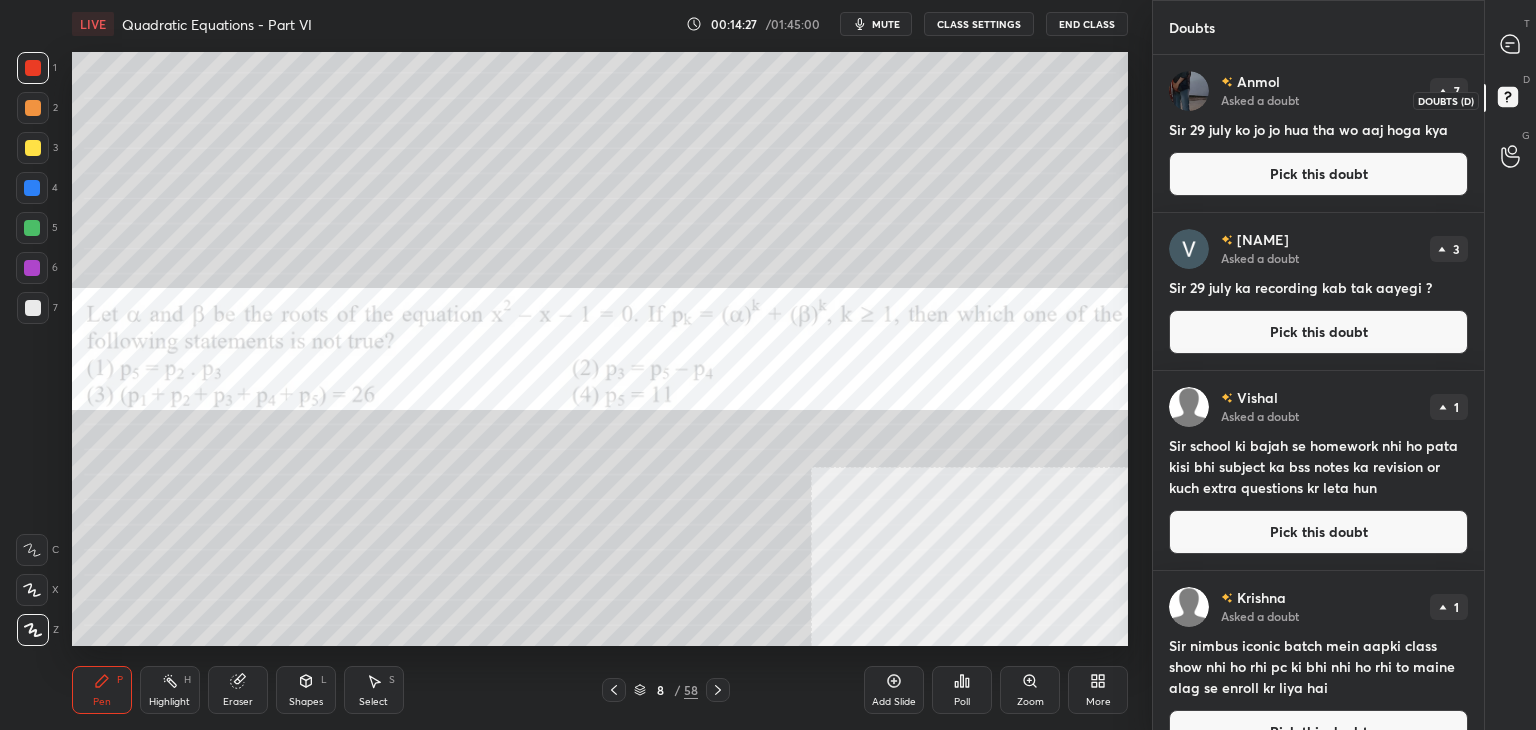 scroll, scrollTop: 6, scrollLeft: 6, axis: both 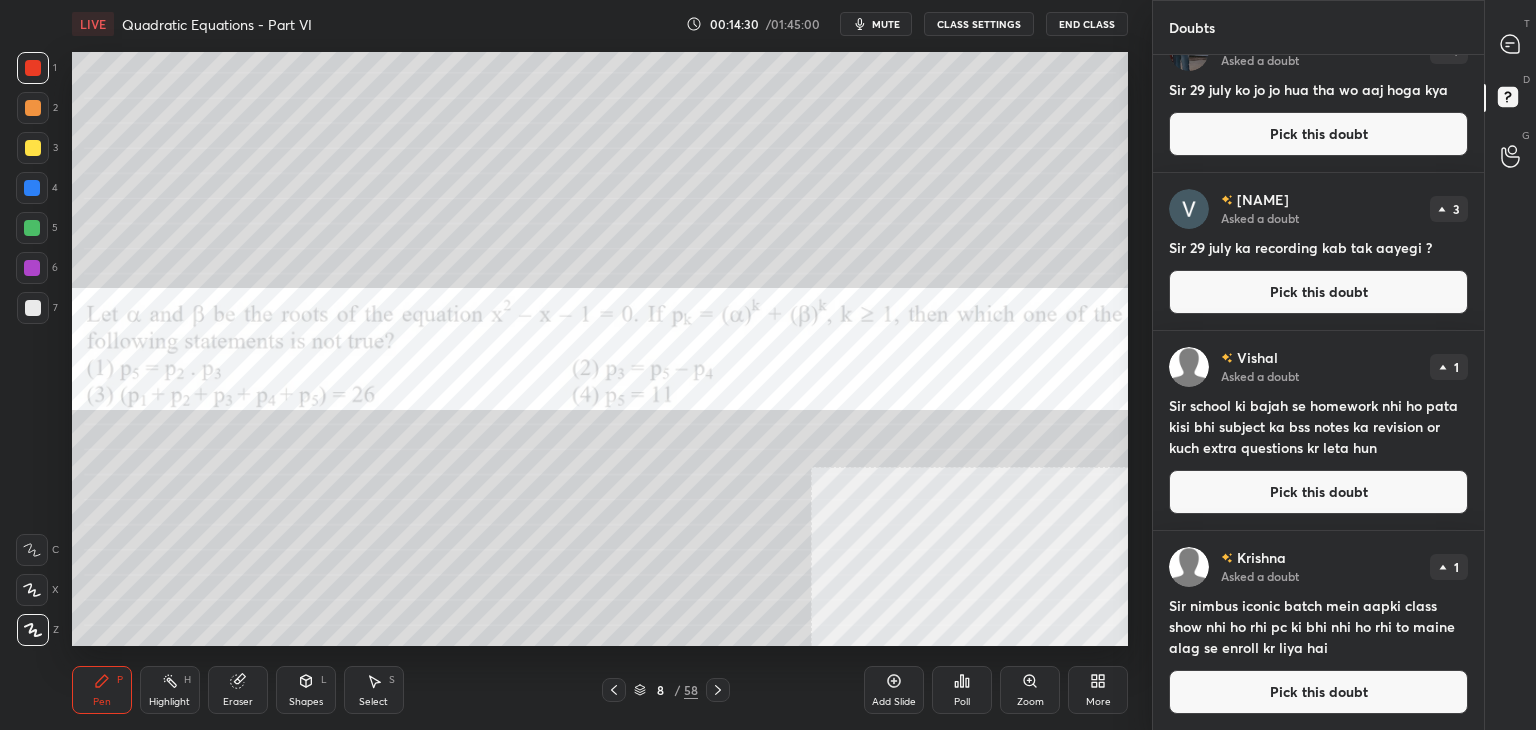 click on "T Messages (T)" at bounding box center [1510, 44] 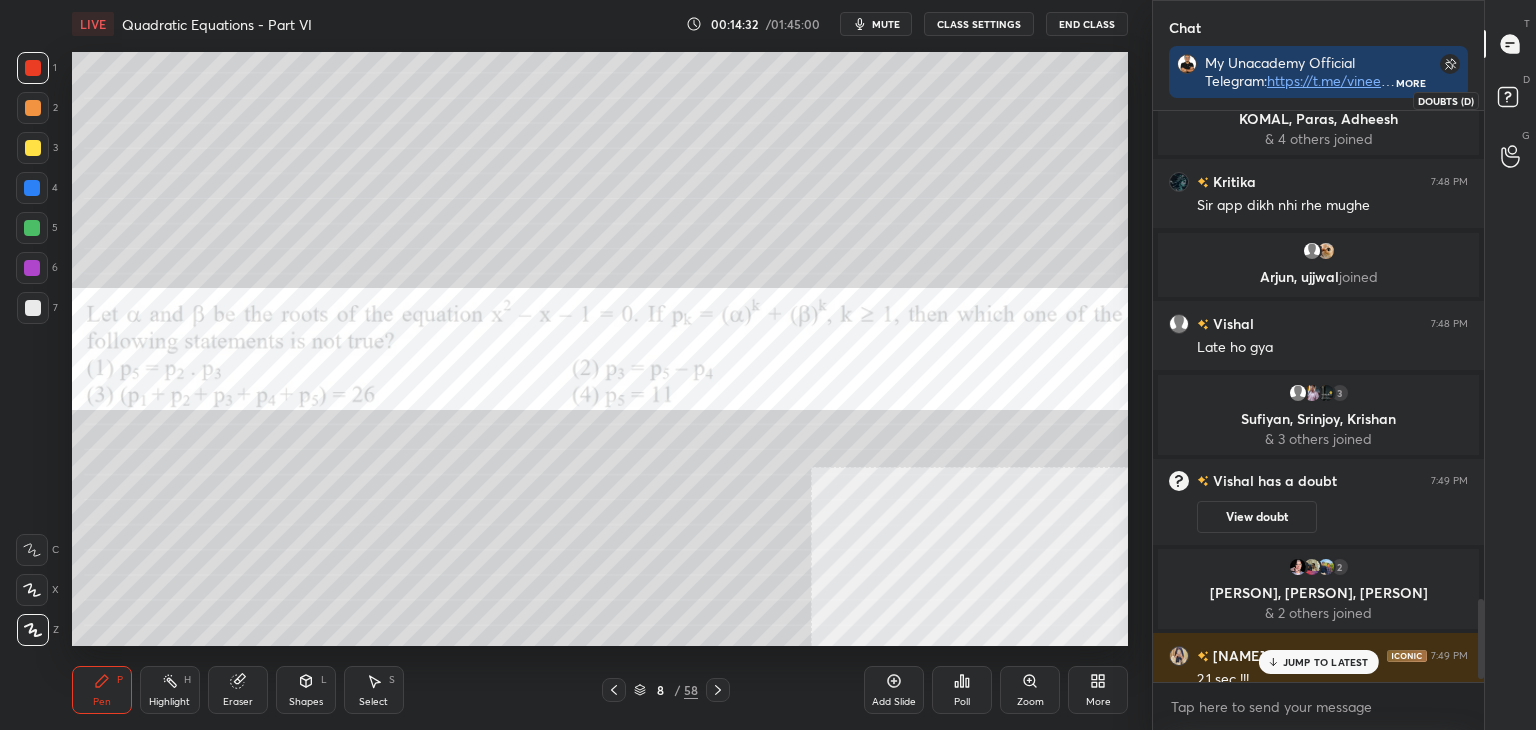drag, startPoint x: 1512, startPoint y: 105, endPoint x: 1520, endPoint y: 92, distance: 15.264338 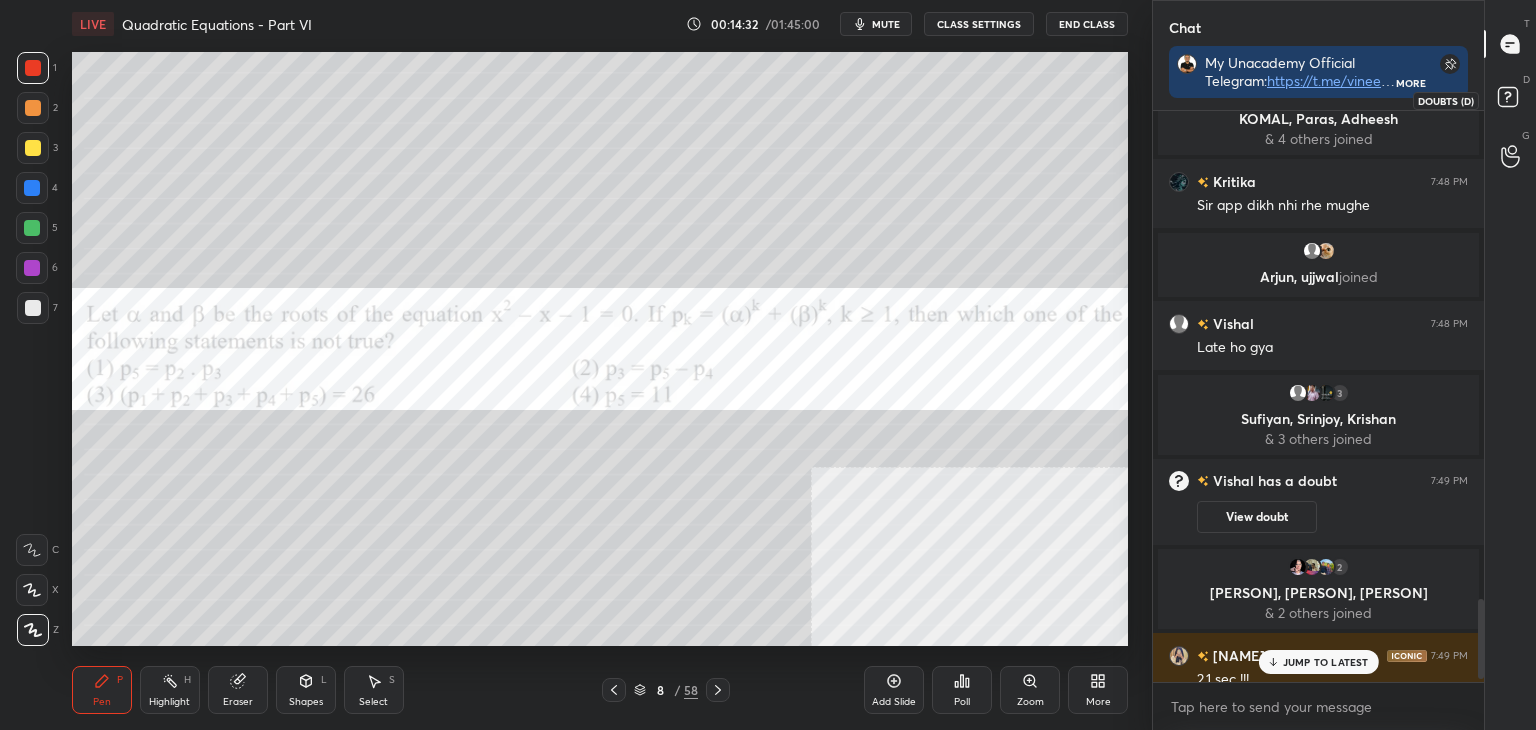 click 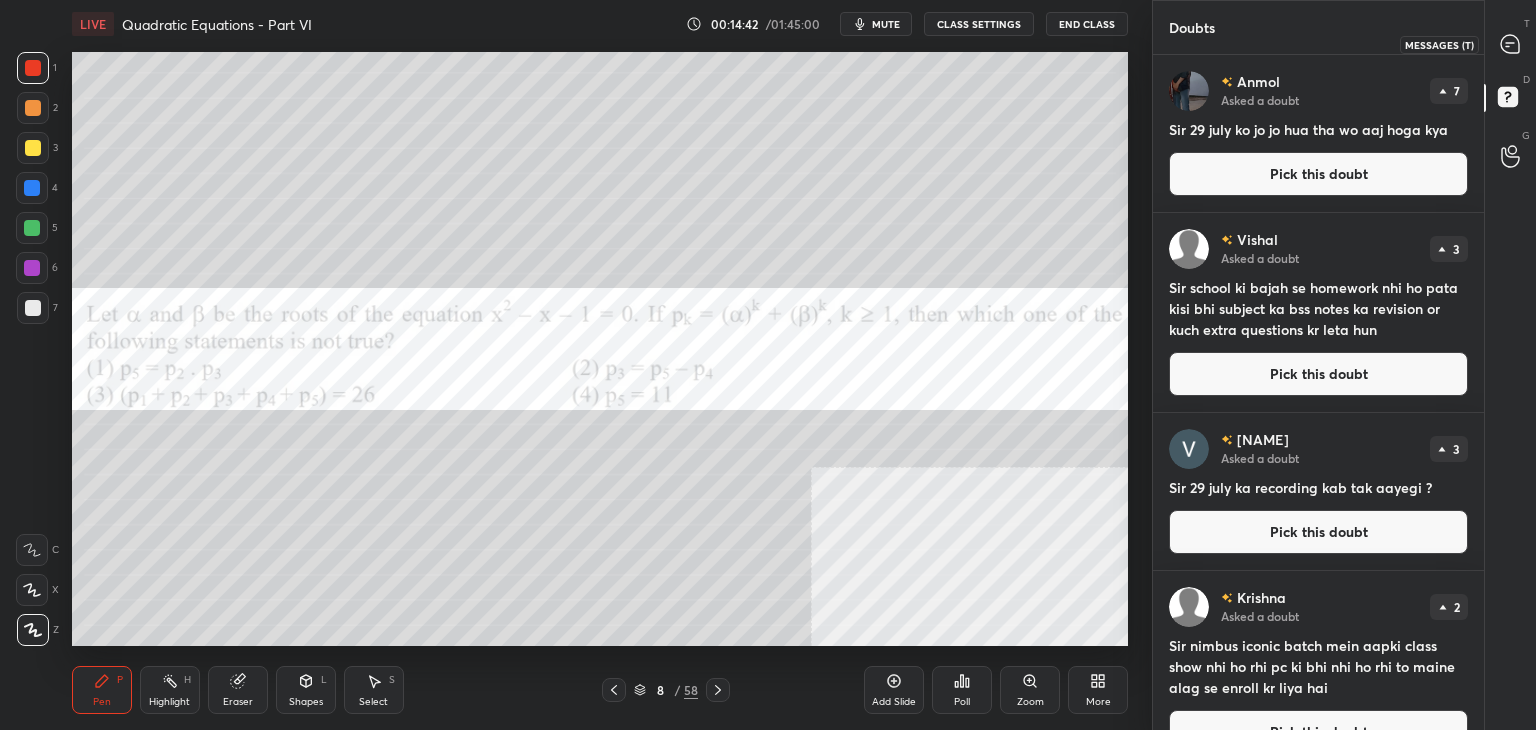 click 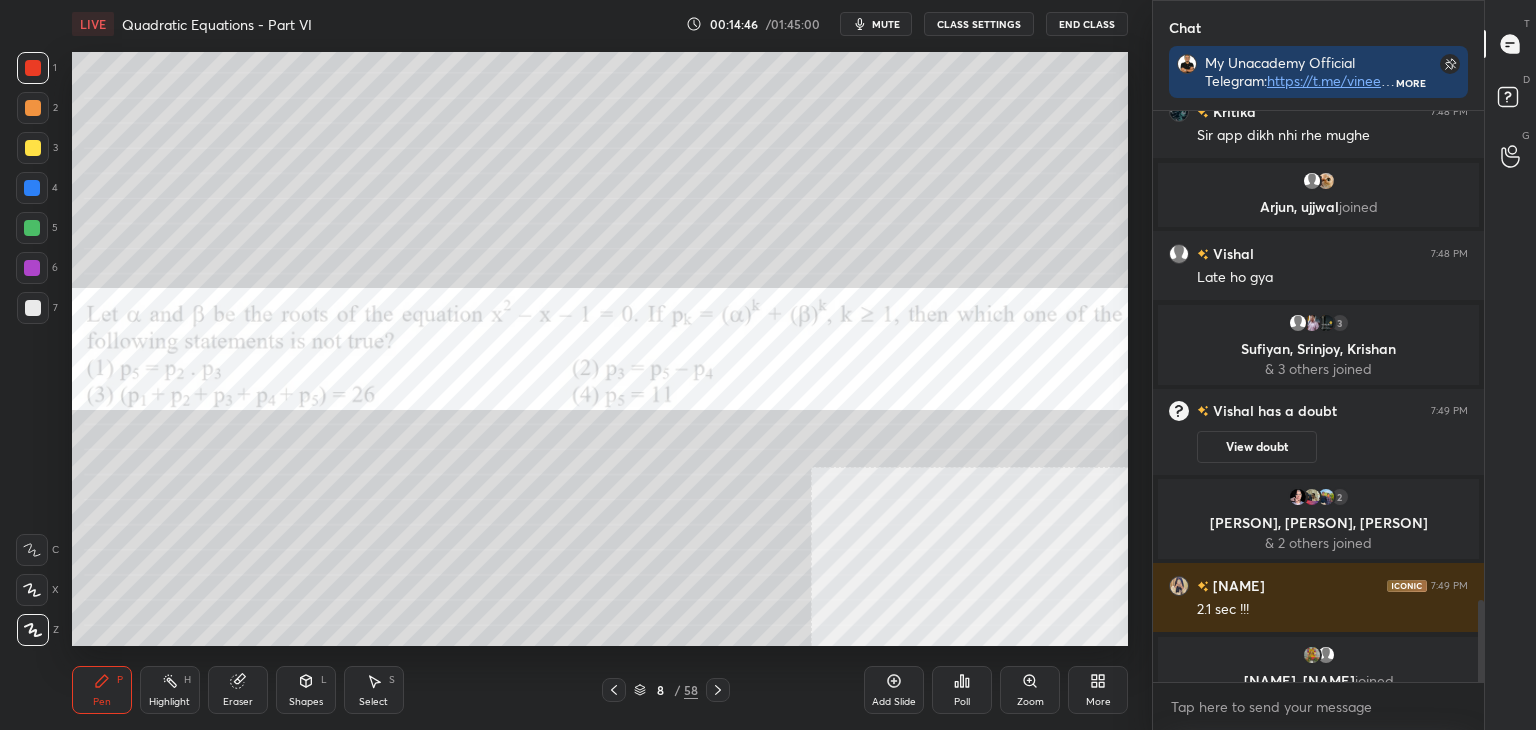 click on "More" at bounding box center (1098, 702) 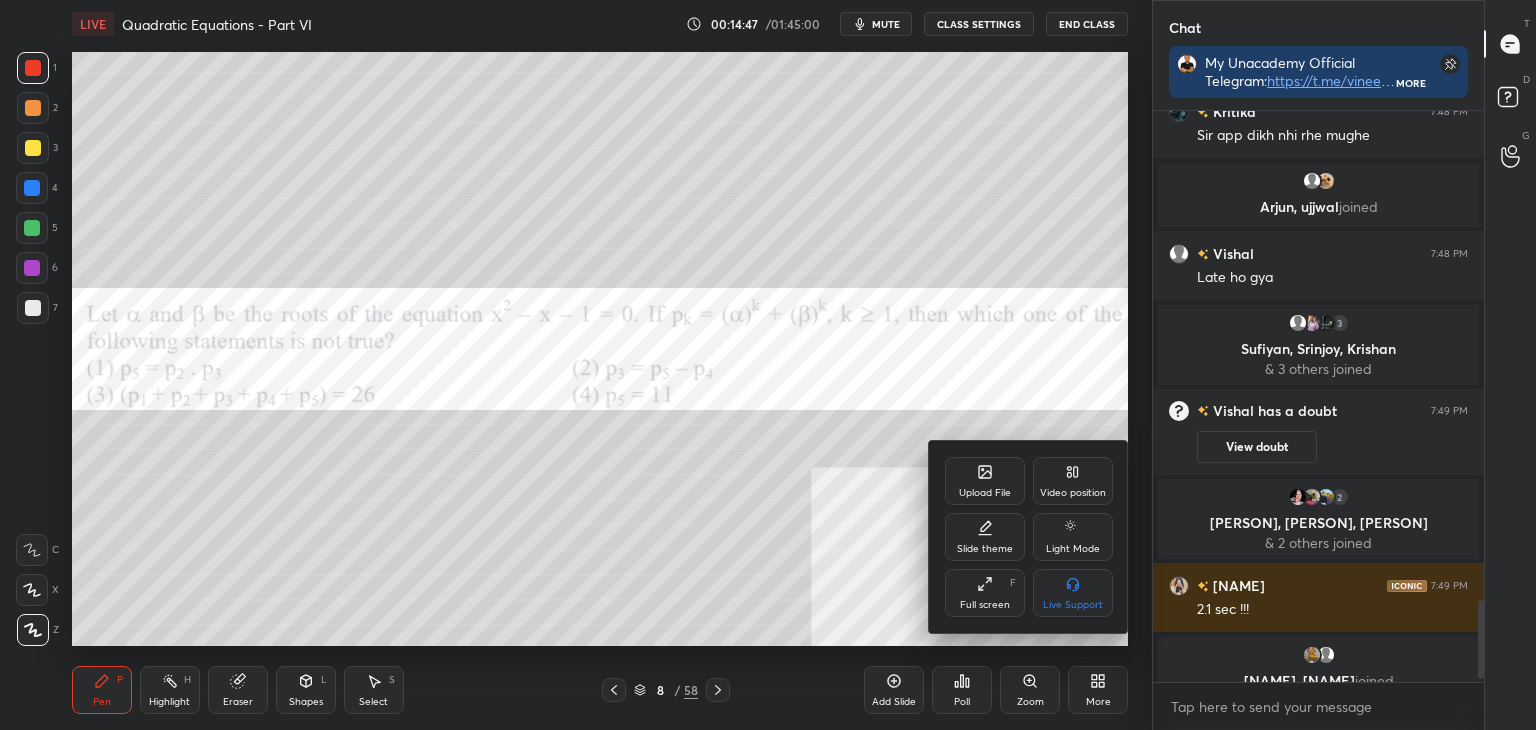 click on "Upload File" at bounding box center (985, 481) 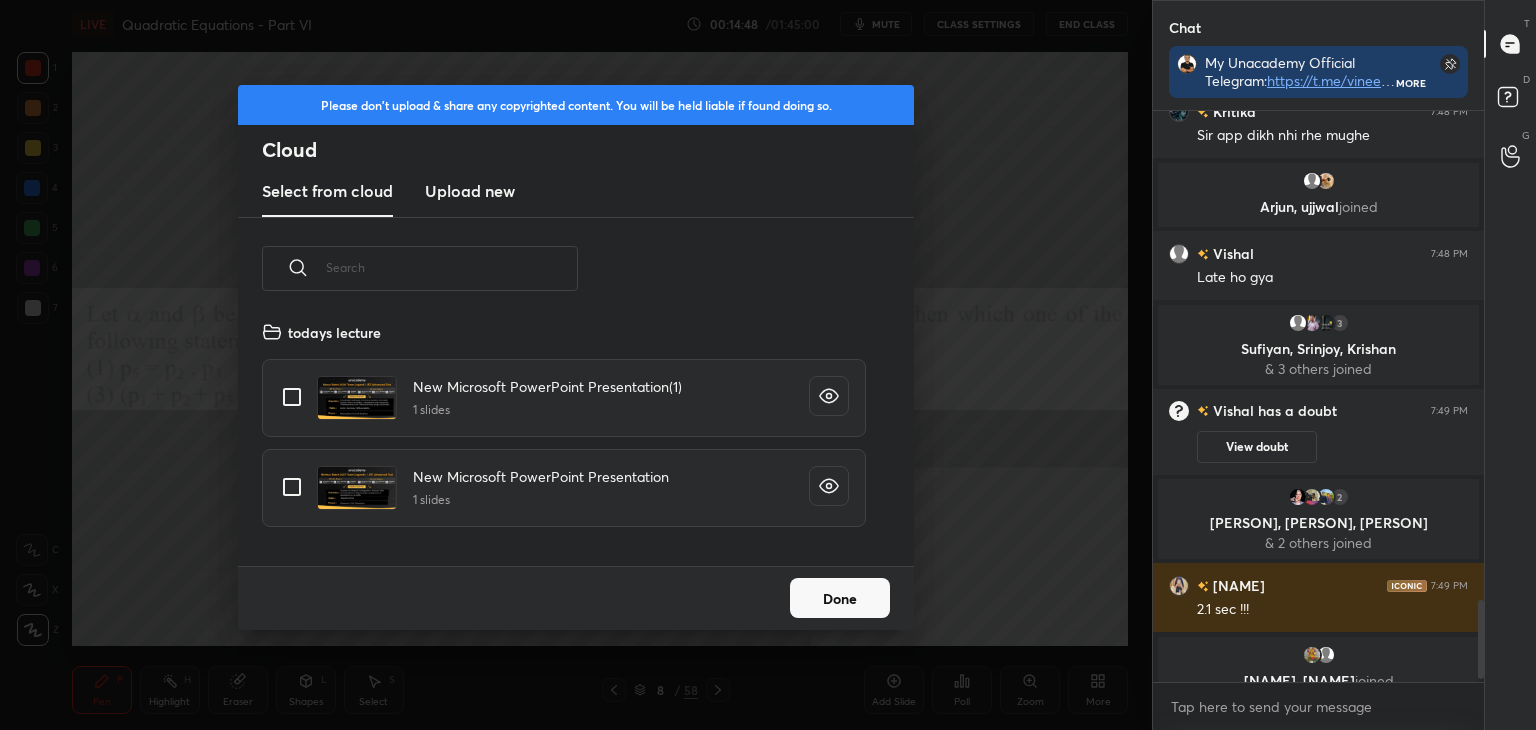 click on "Upload new" at bounding box center (470, 191) 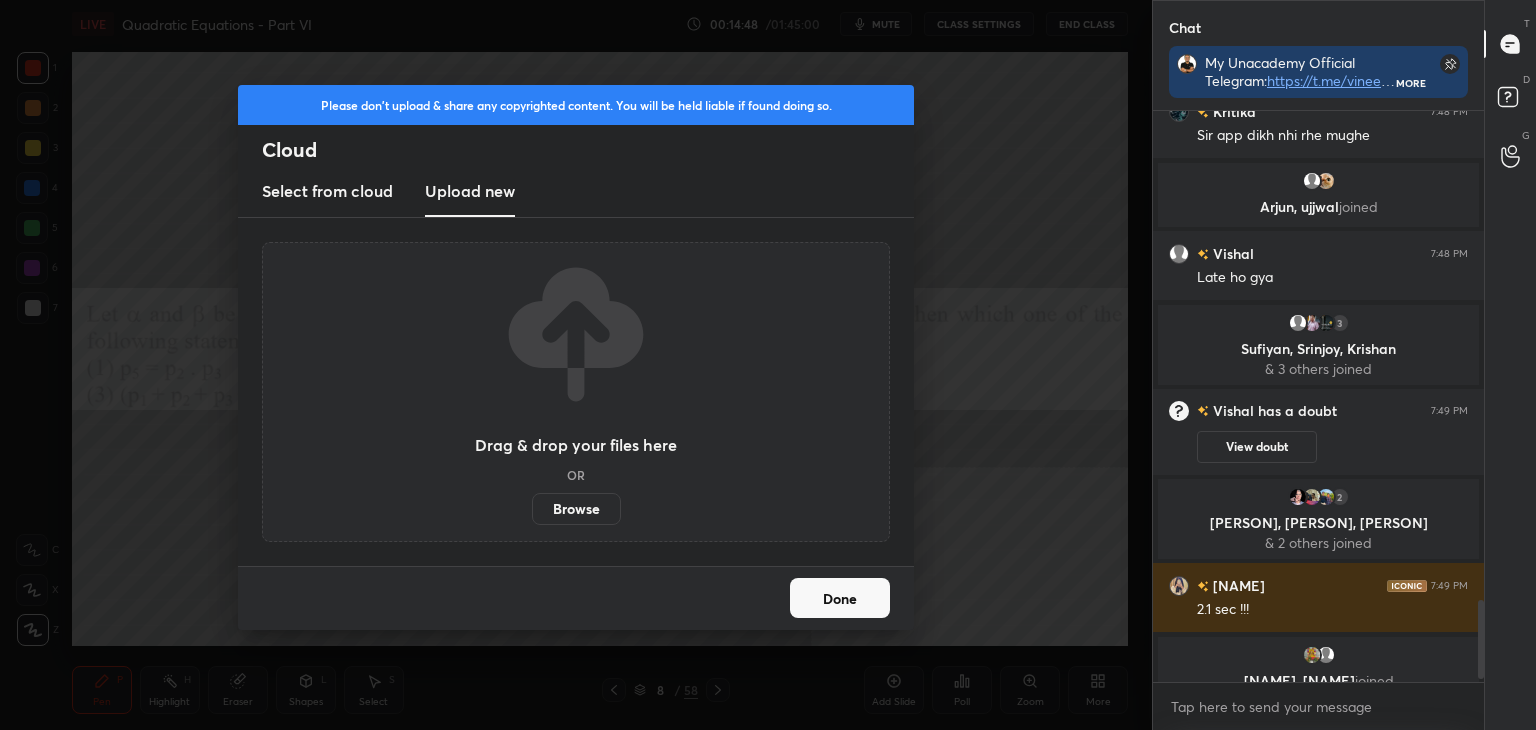 click on "Browse" at bounding box center (576, 509) 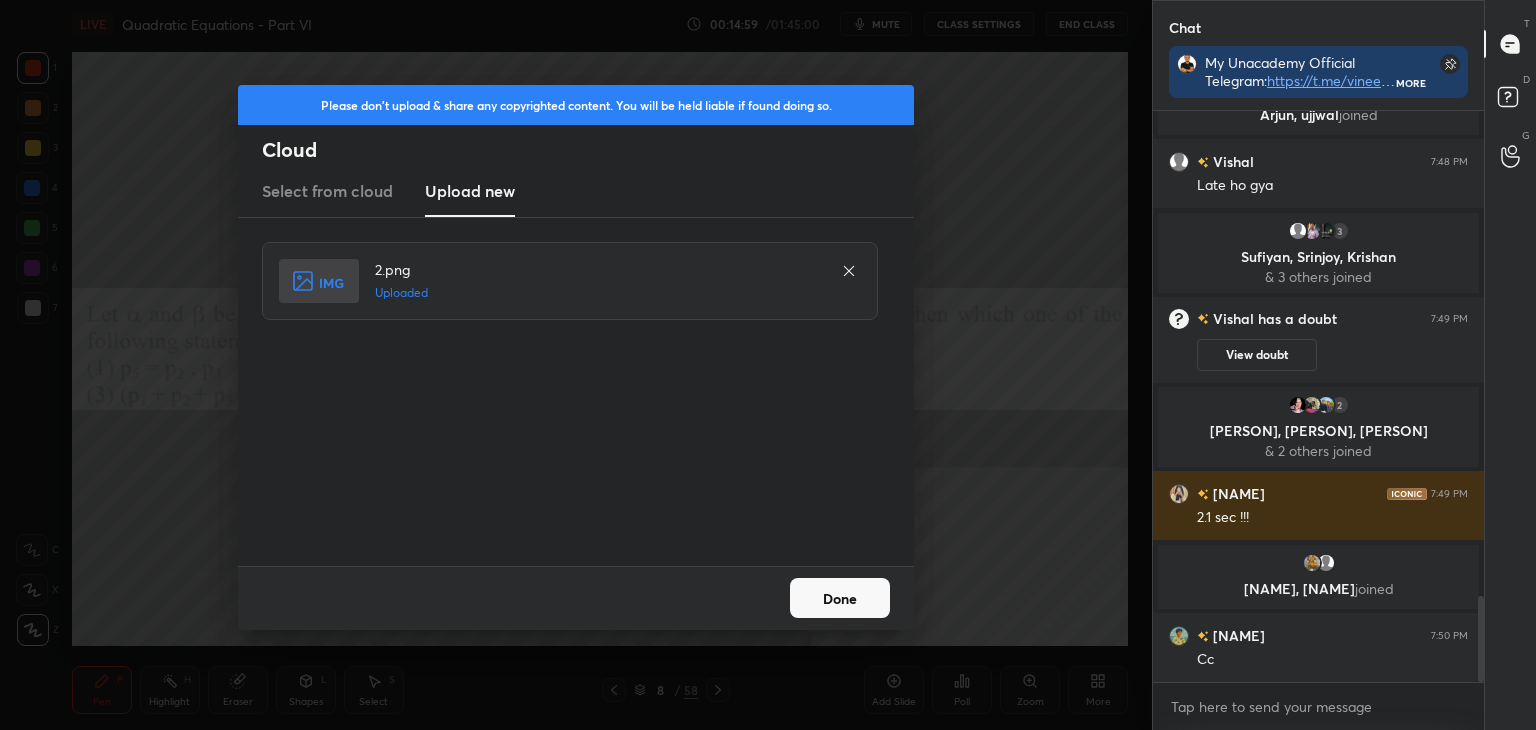 click on "Done" at bounding box center [840, 598] 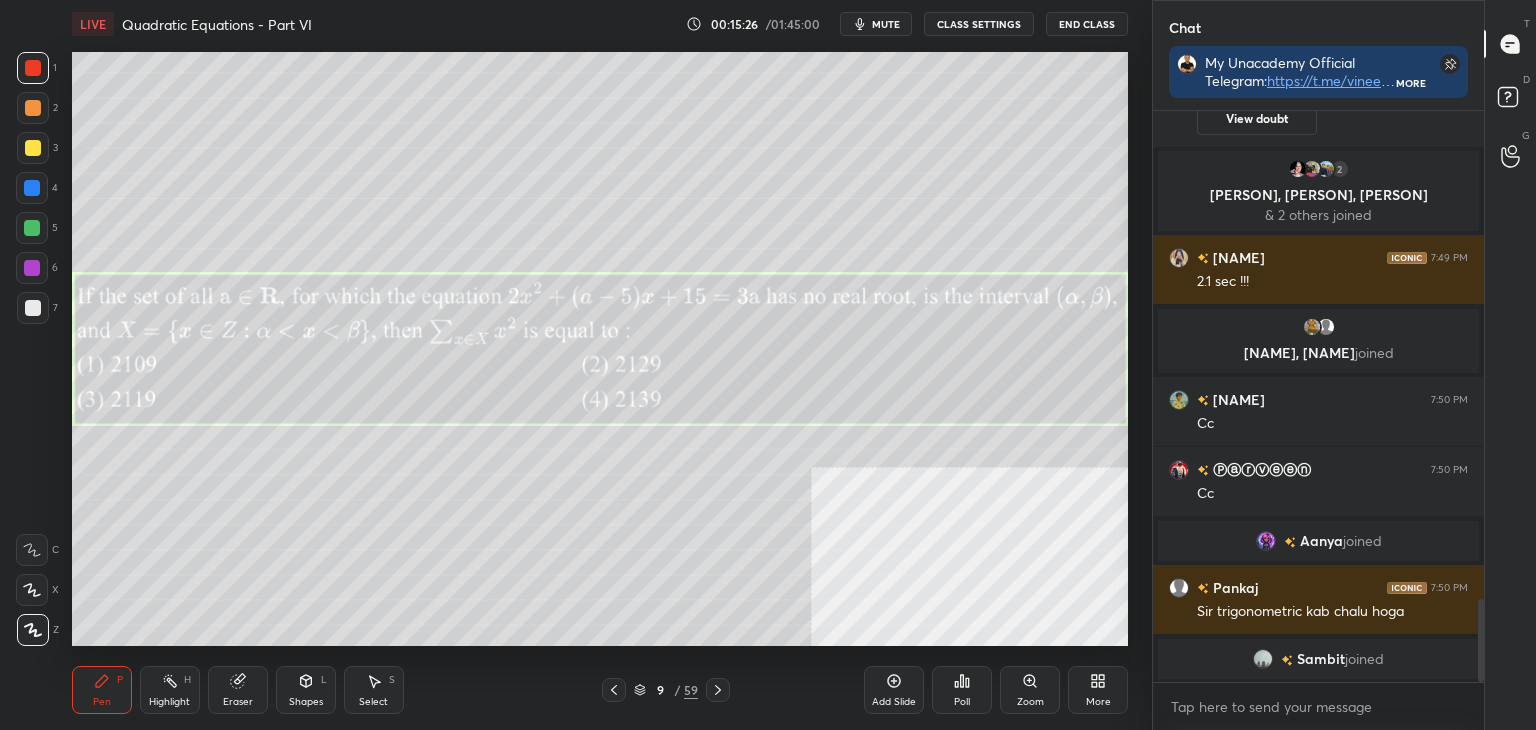 click on "Add Slide Poll Zoom More" at bounding box center [996, 690] 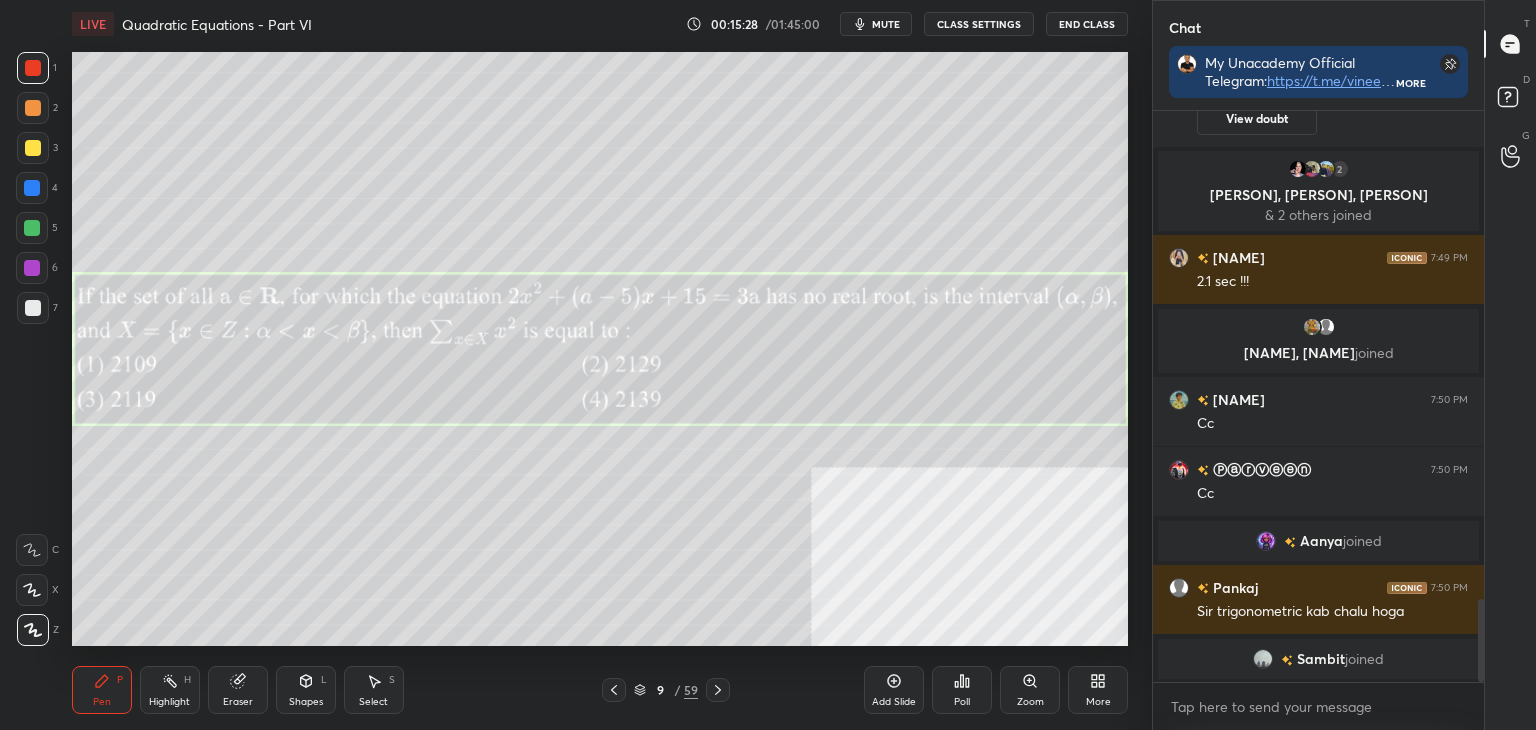 click 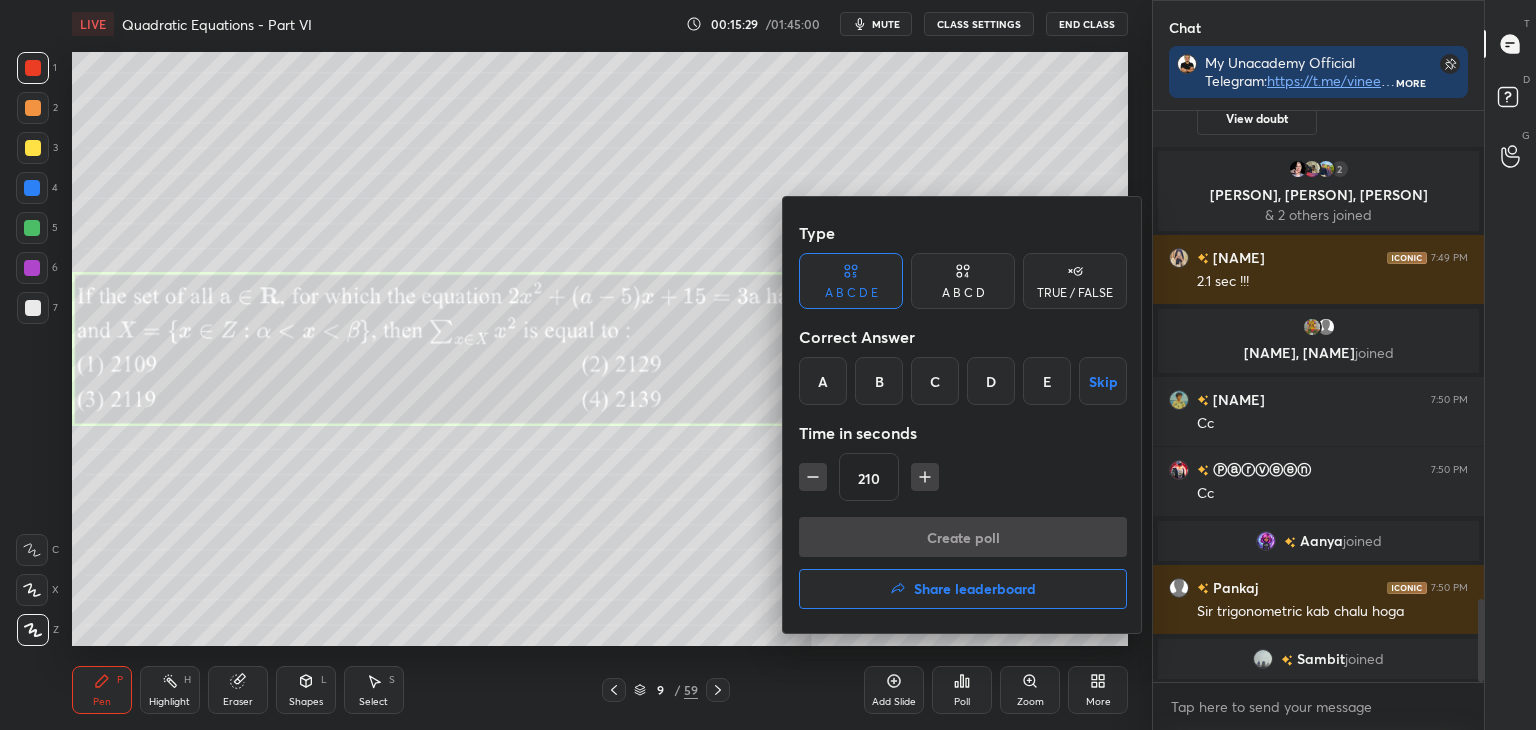click on "D" at bounding box center (991, 381) 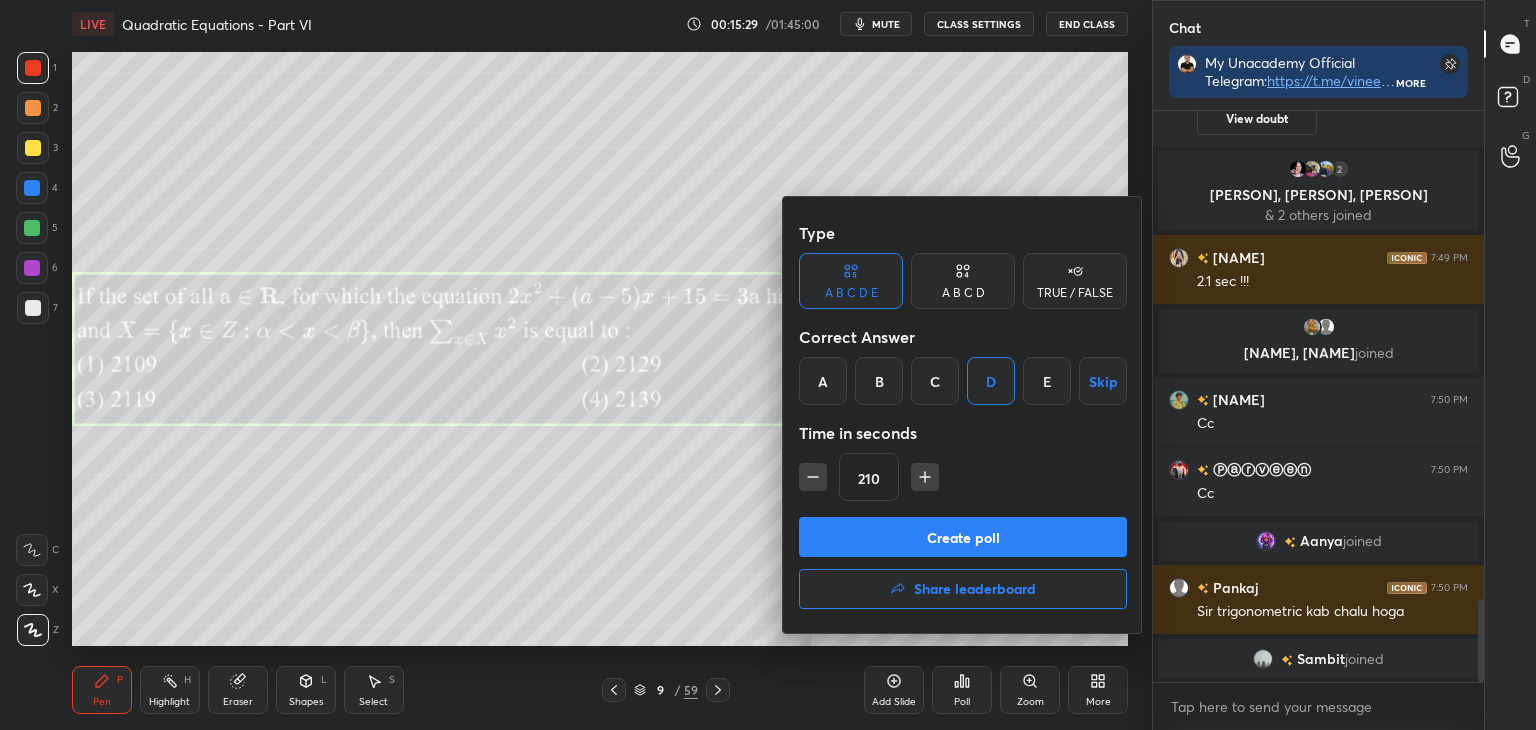 scroll, scrollTop: 3452, scrollLeft: 0, axis: vertical 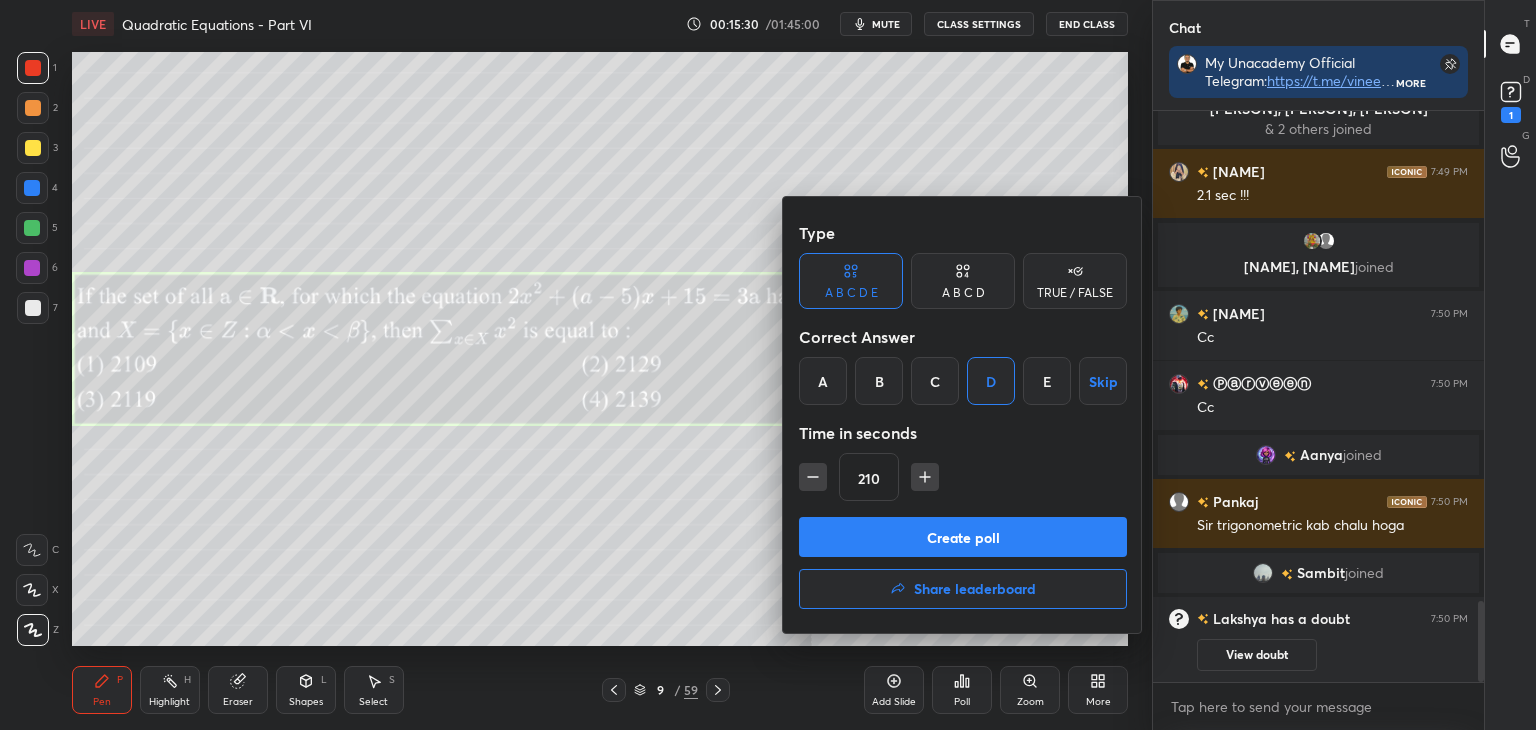 click on "Create poll" at bounding box center [963, 537] 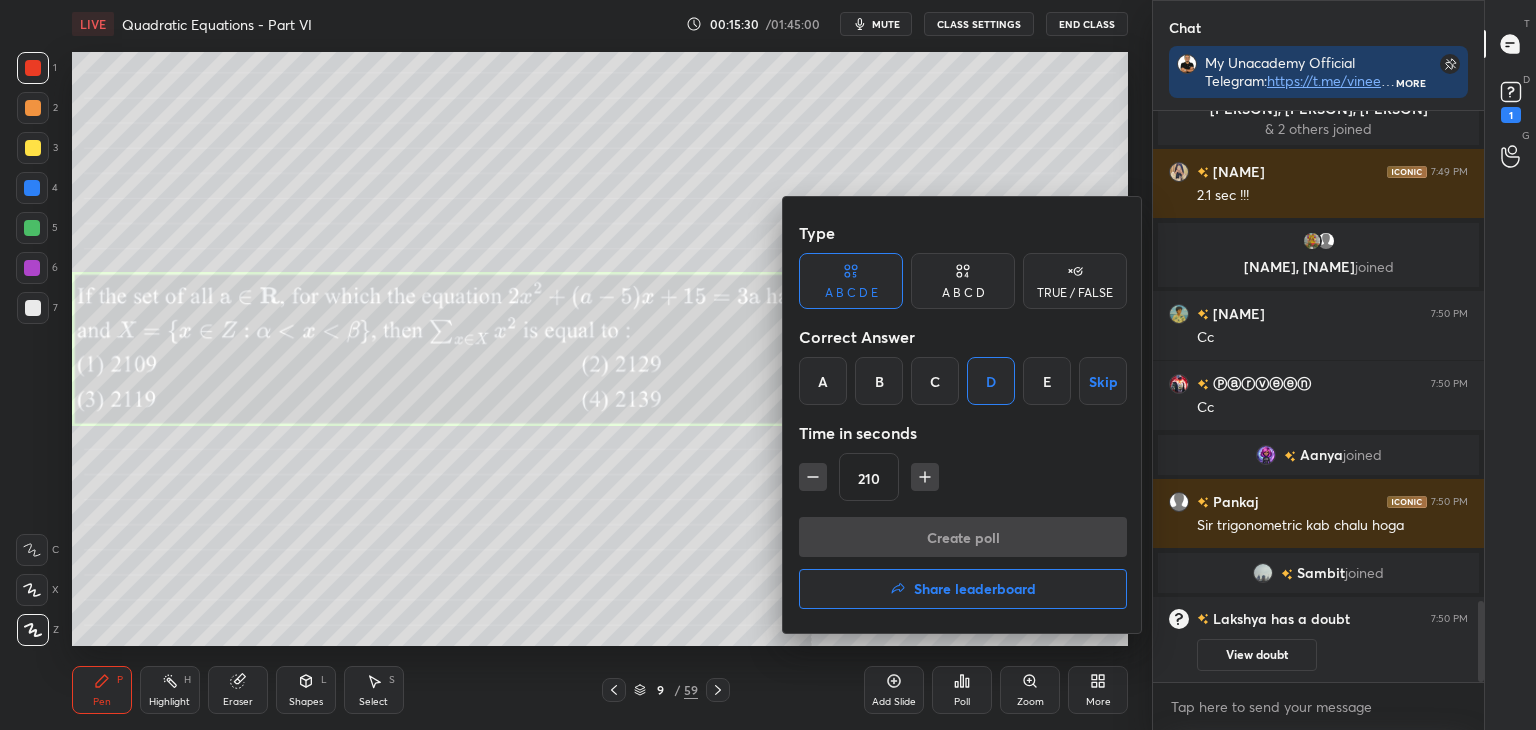 scroll, scrollTop: 594, scrollLeft: 325, axis: both 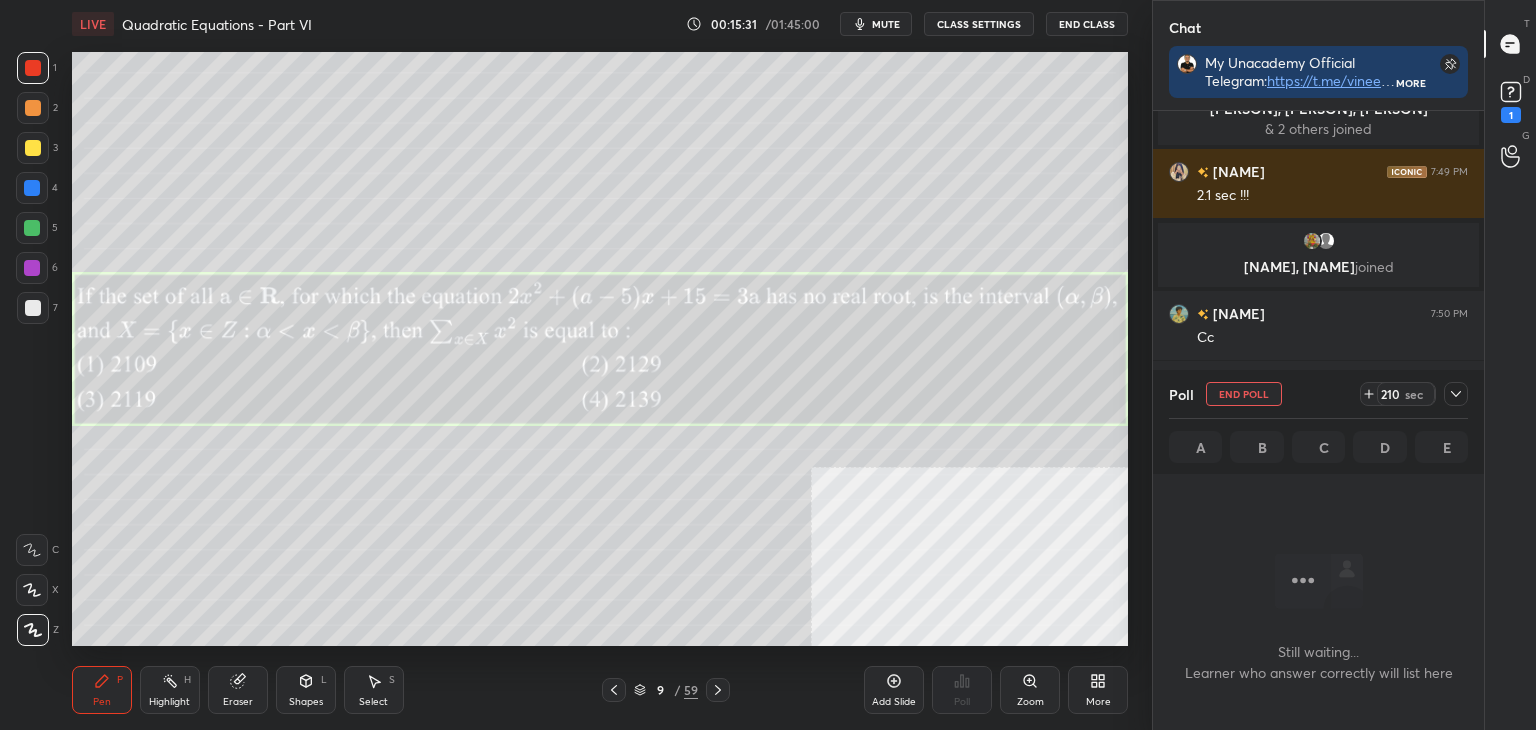 click 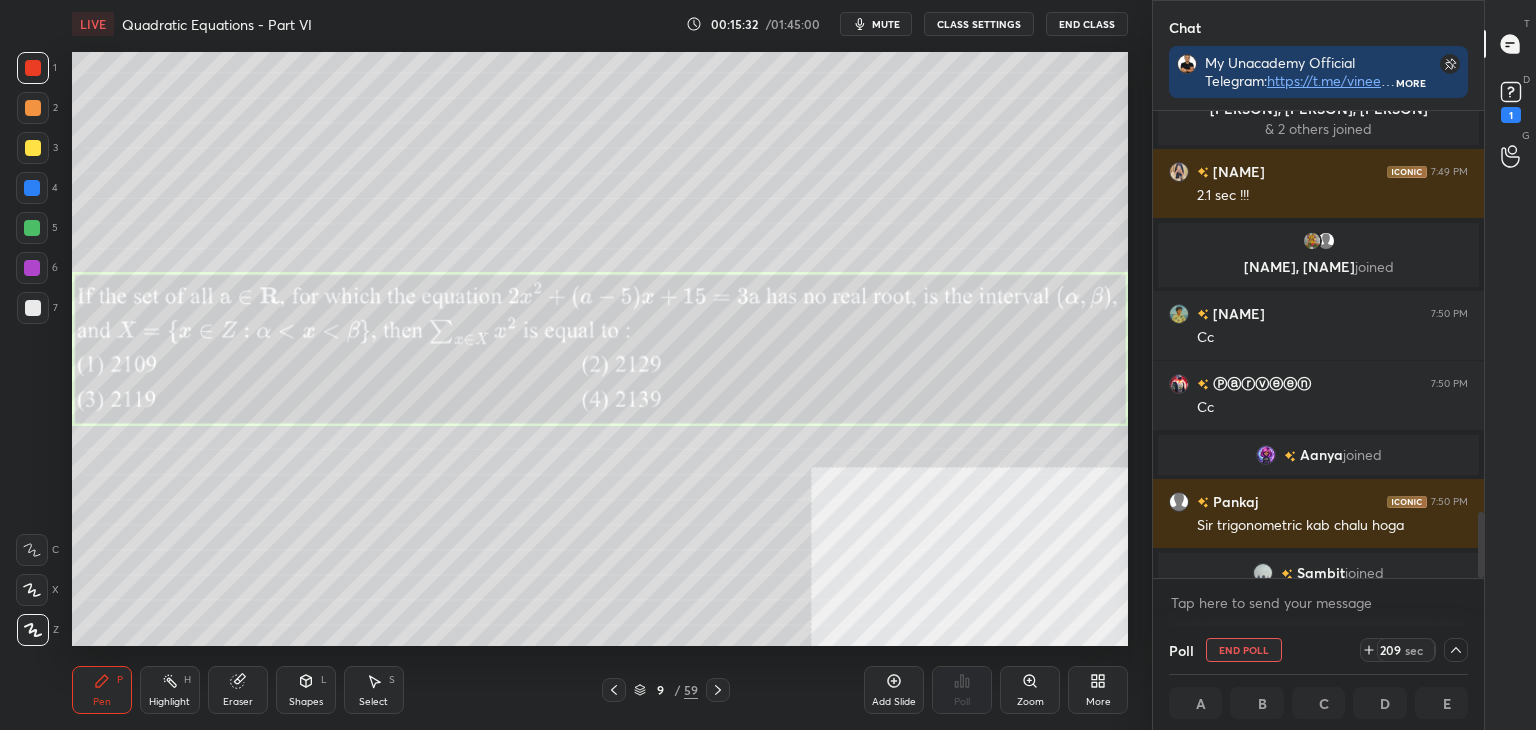 scroll, scrollTop: 3604, scrollLeft: 0, axis: vertical 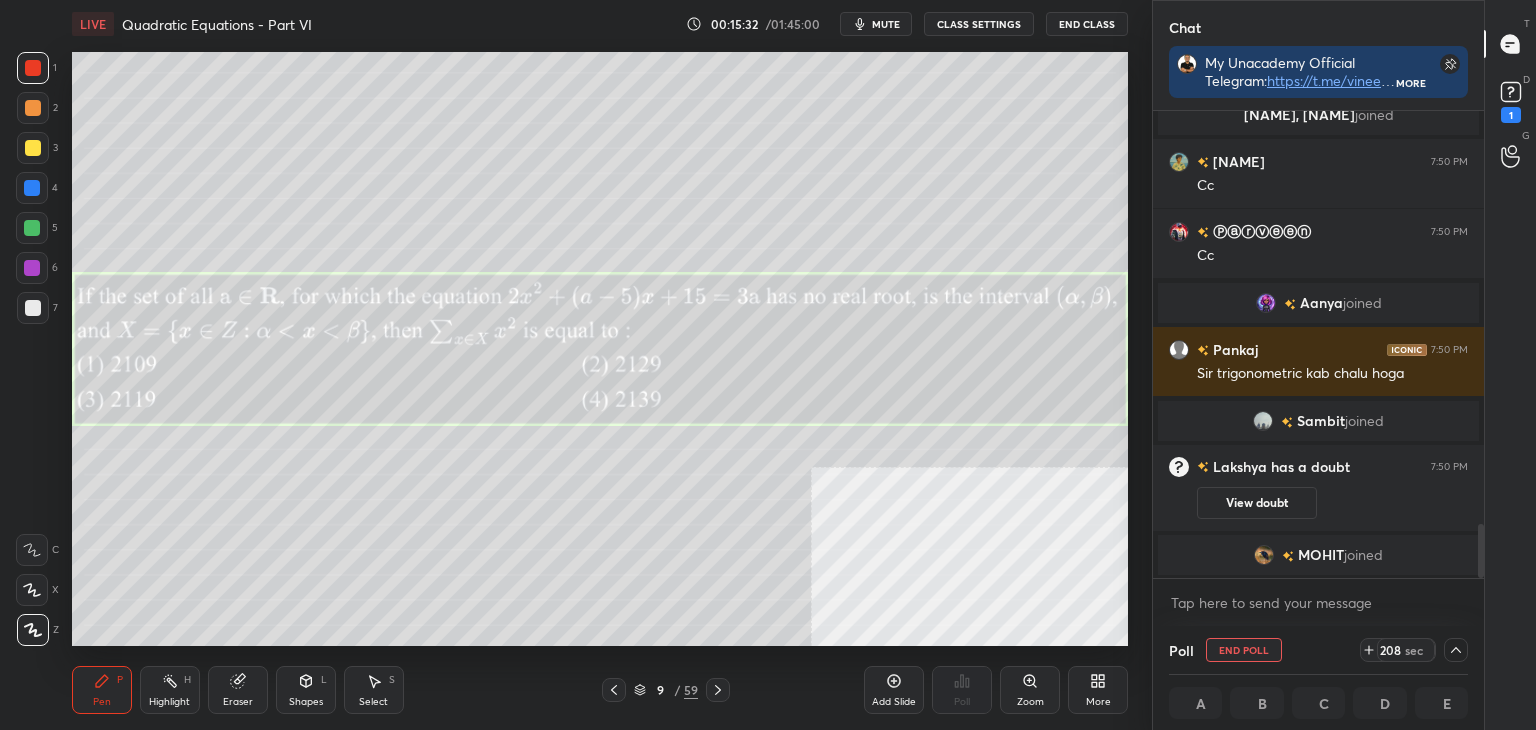 drag, startPoint x: 1478, startPoint y: 554, endPoint x: 1476, endPoint y: 568, distance: 14.142136 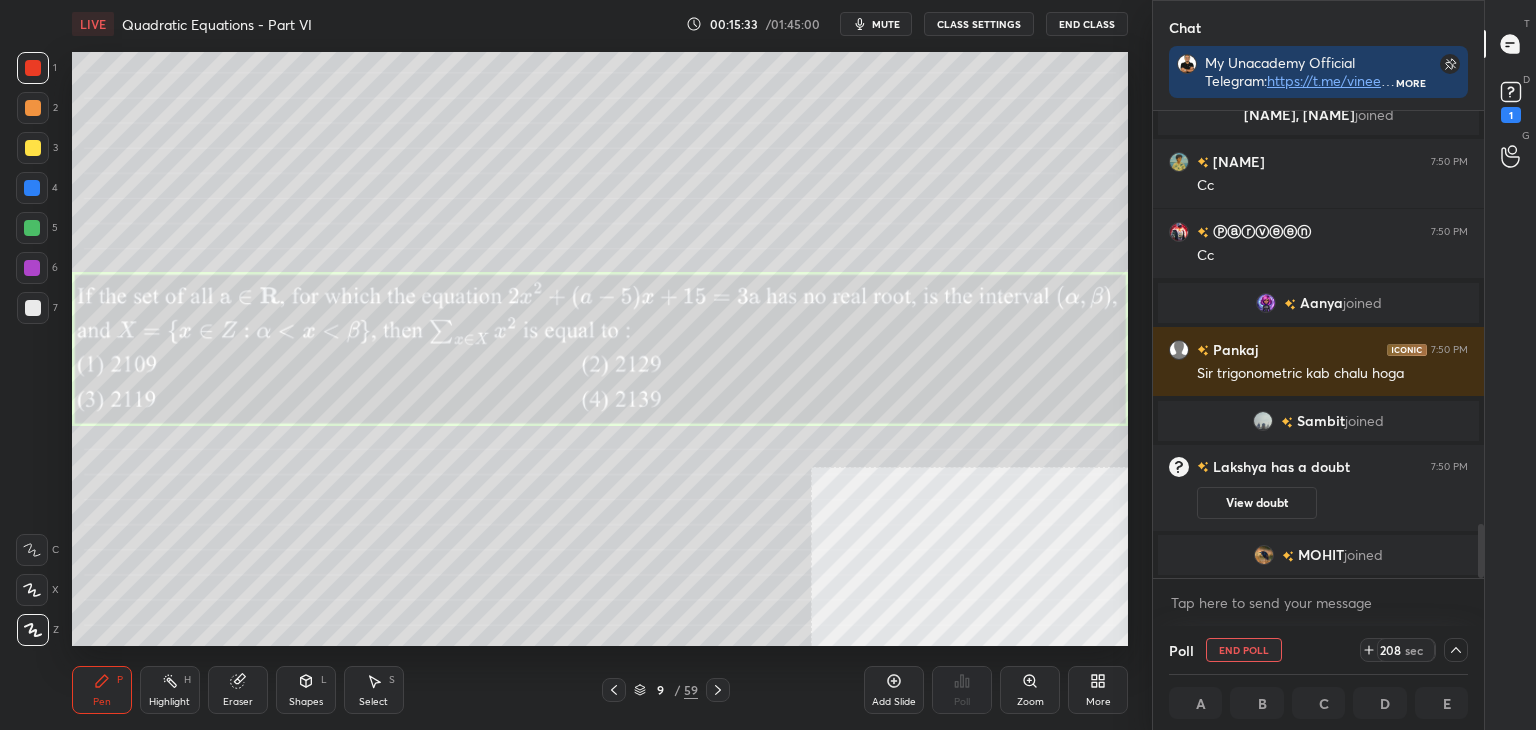 scroll, scrollTop: 3628, scrollLeft: 0, axis: vertical 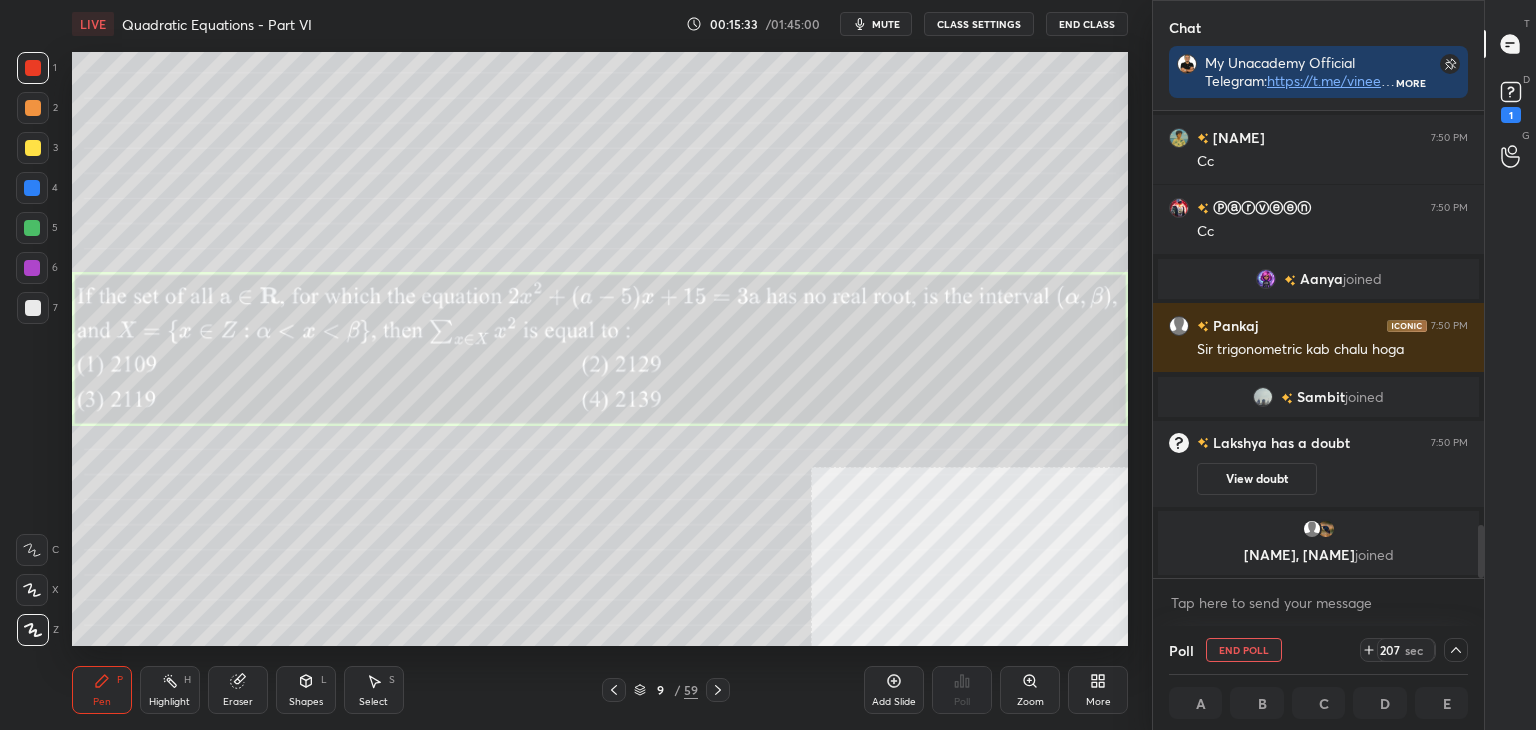 click on "D Doubts (D) 1" at bounding box center (1510, 100) 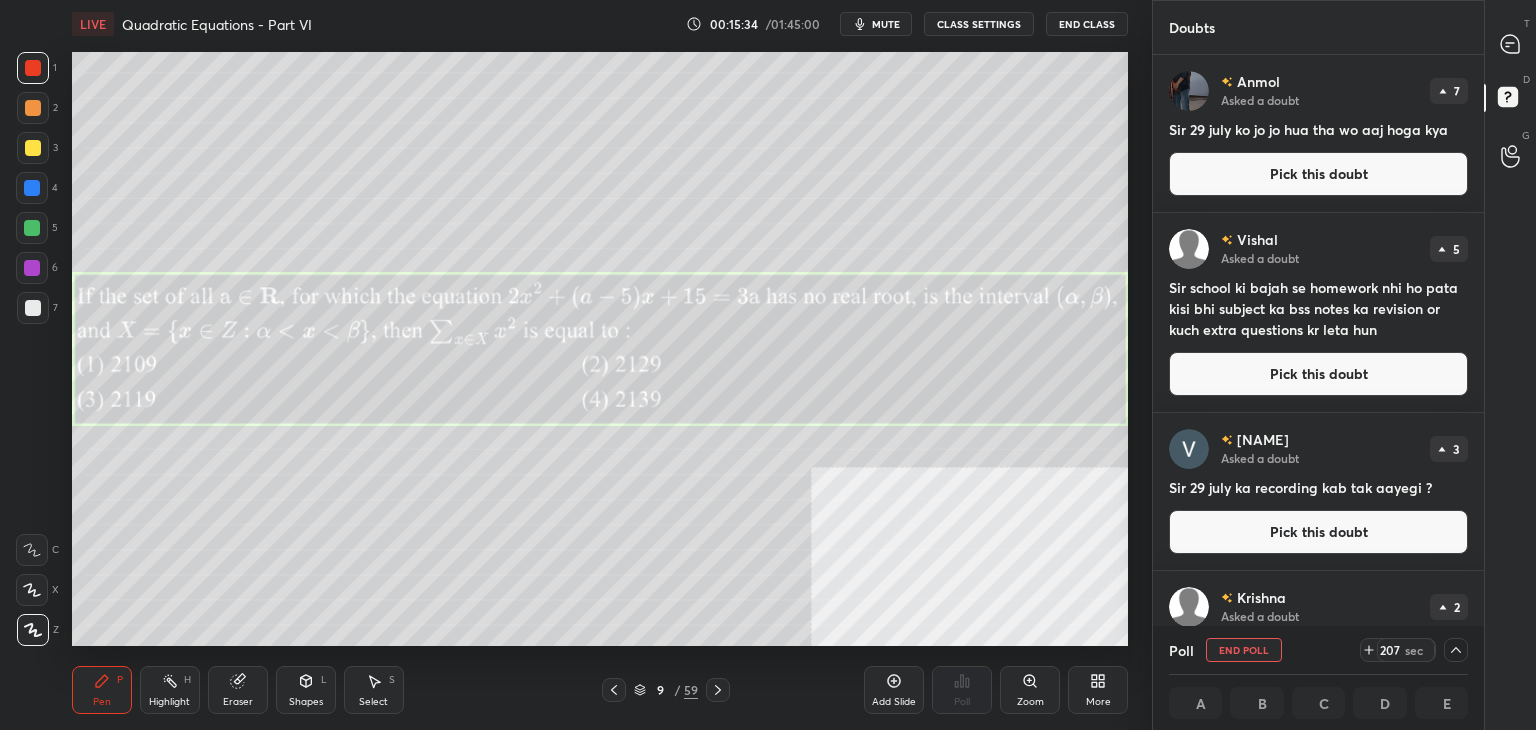 scroll, scrollTop: 6, scrollLeft: 6, axis: both 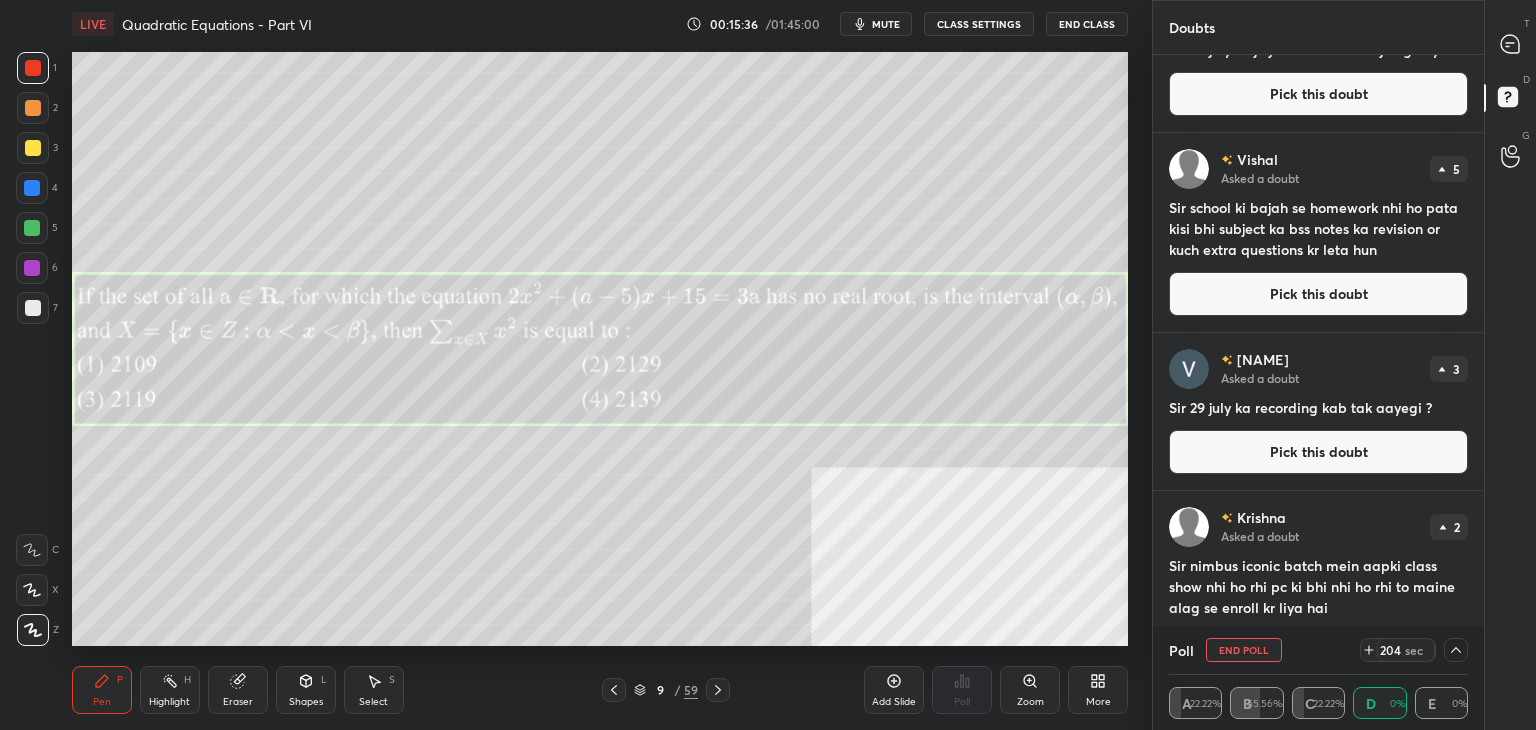 click on "Pick this doubt" at bounding box center (1318, 294) 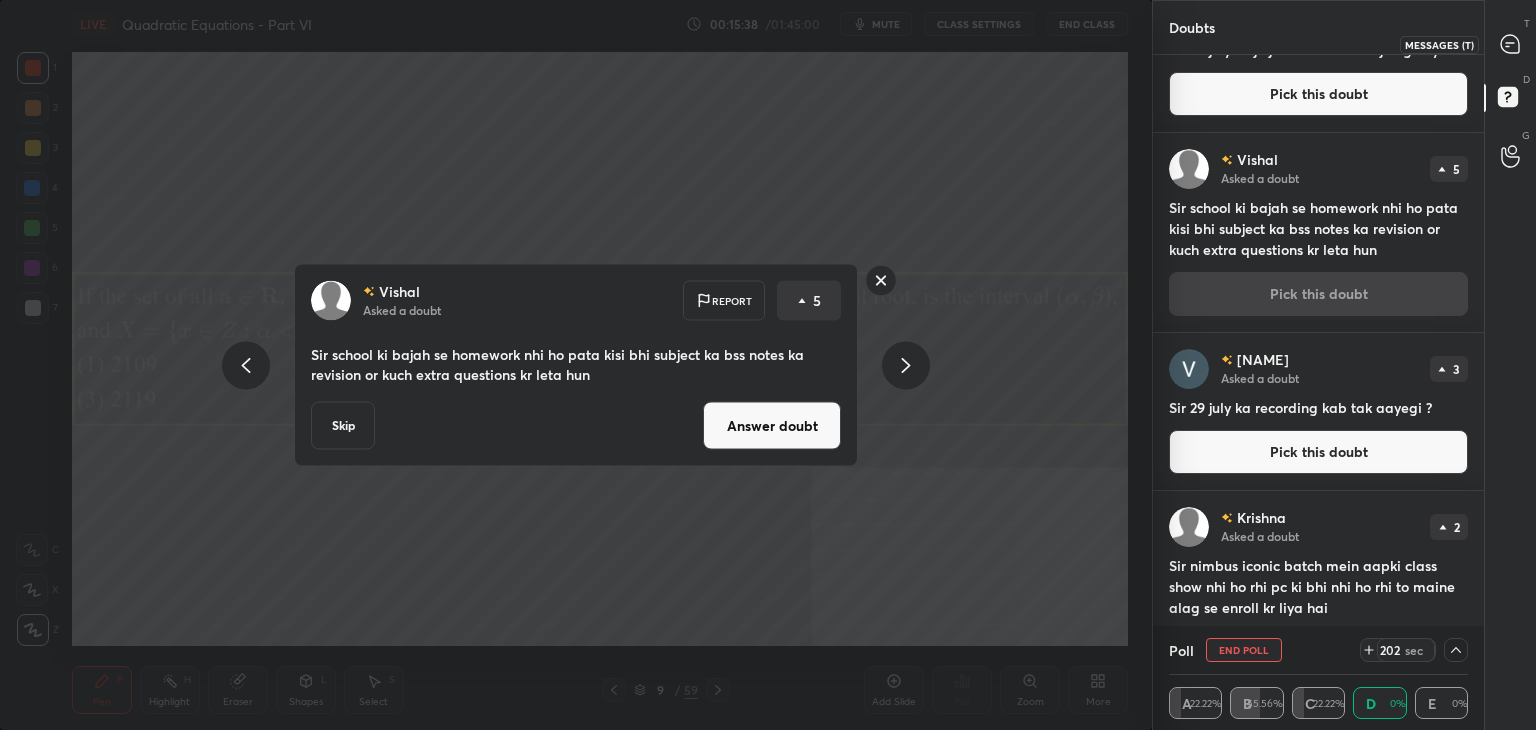 click 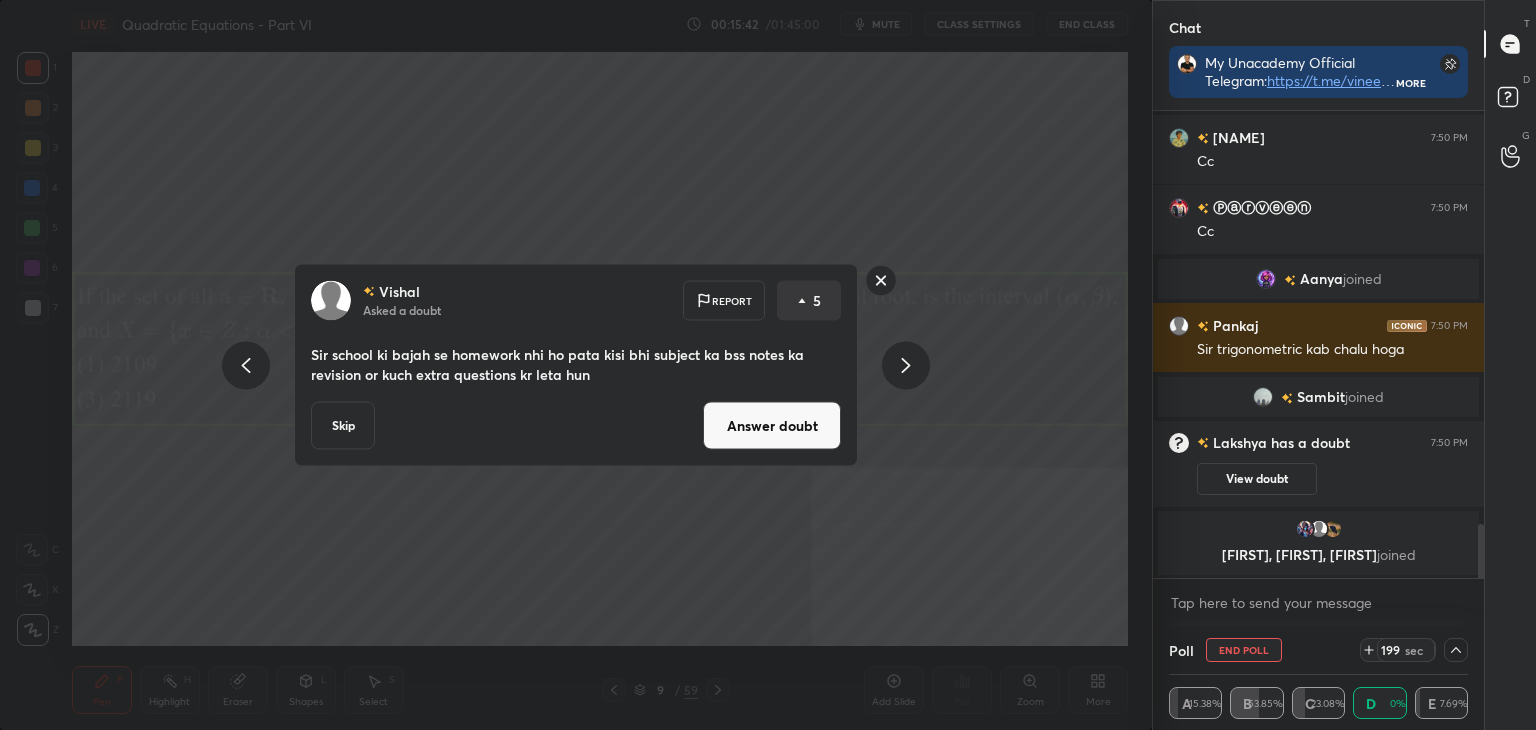 click on "Answer doubt" at bounding box center [772, 426] 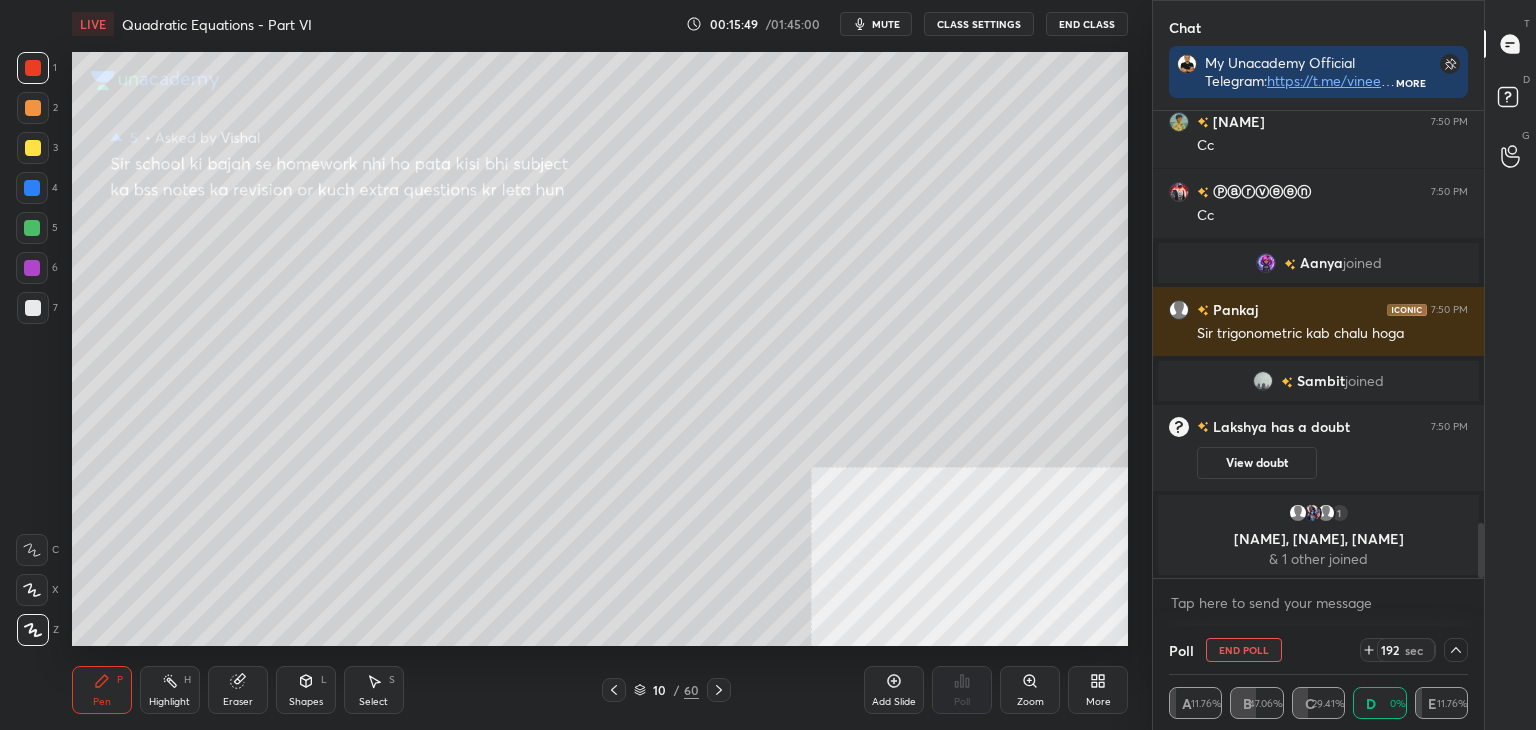 click 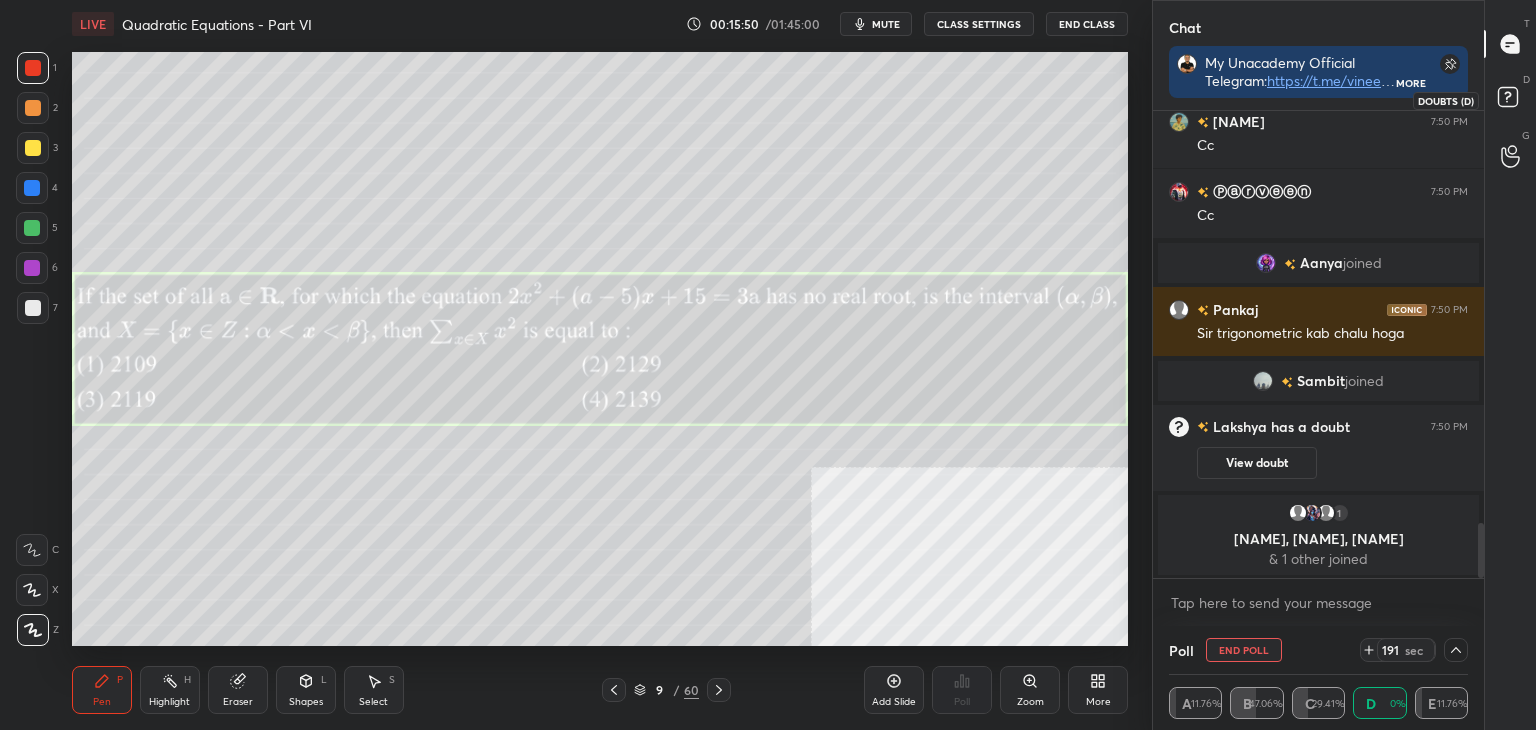 click 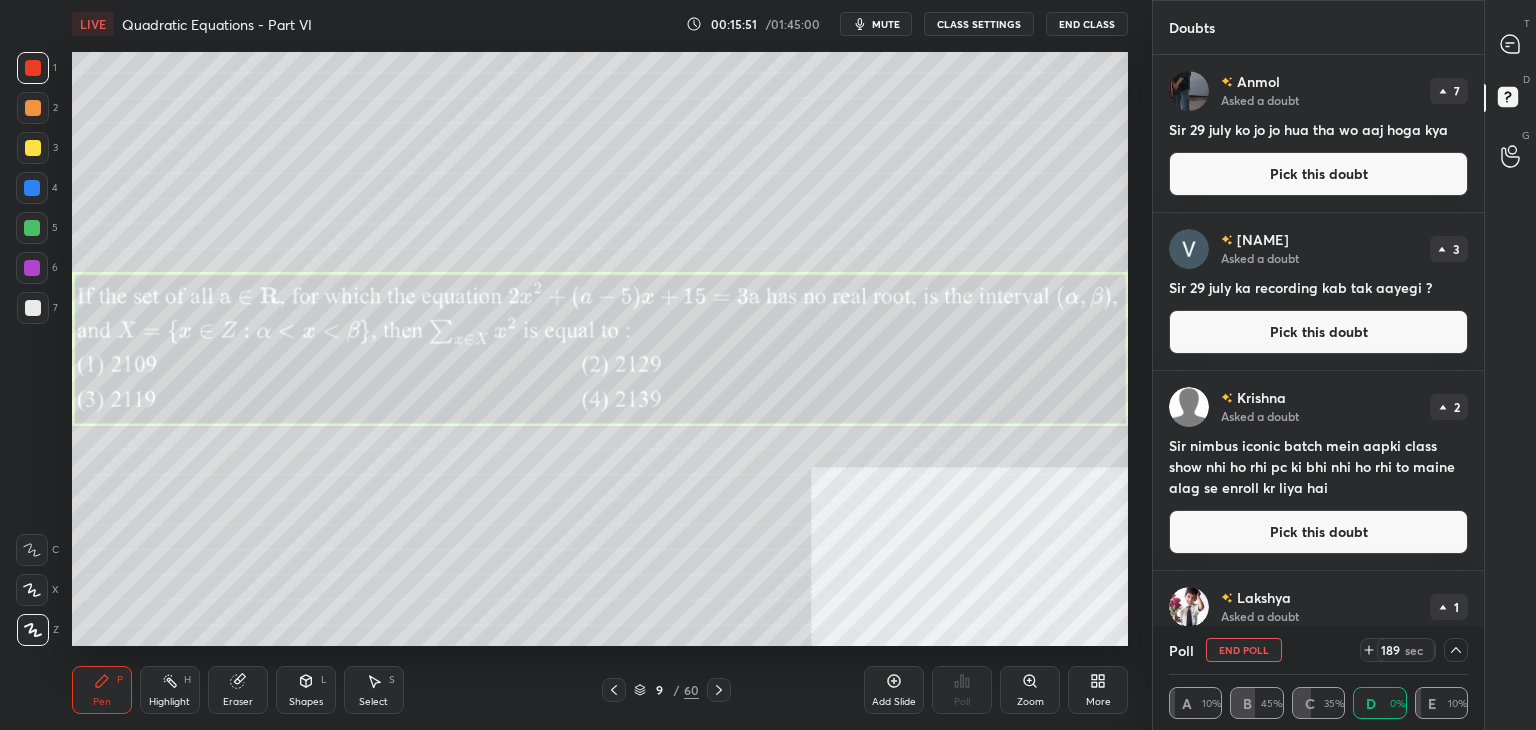 click on "Pick this doubt" at bounding box center (1318, 532) 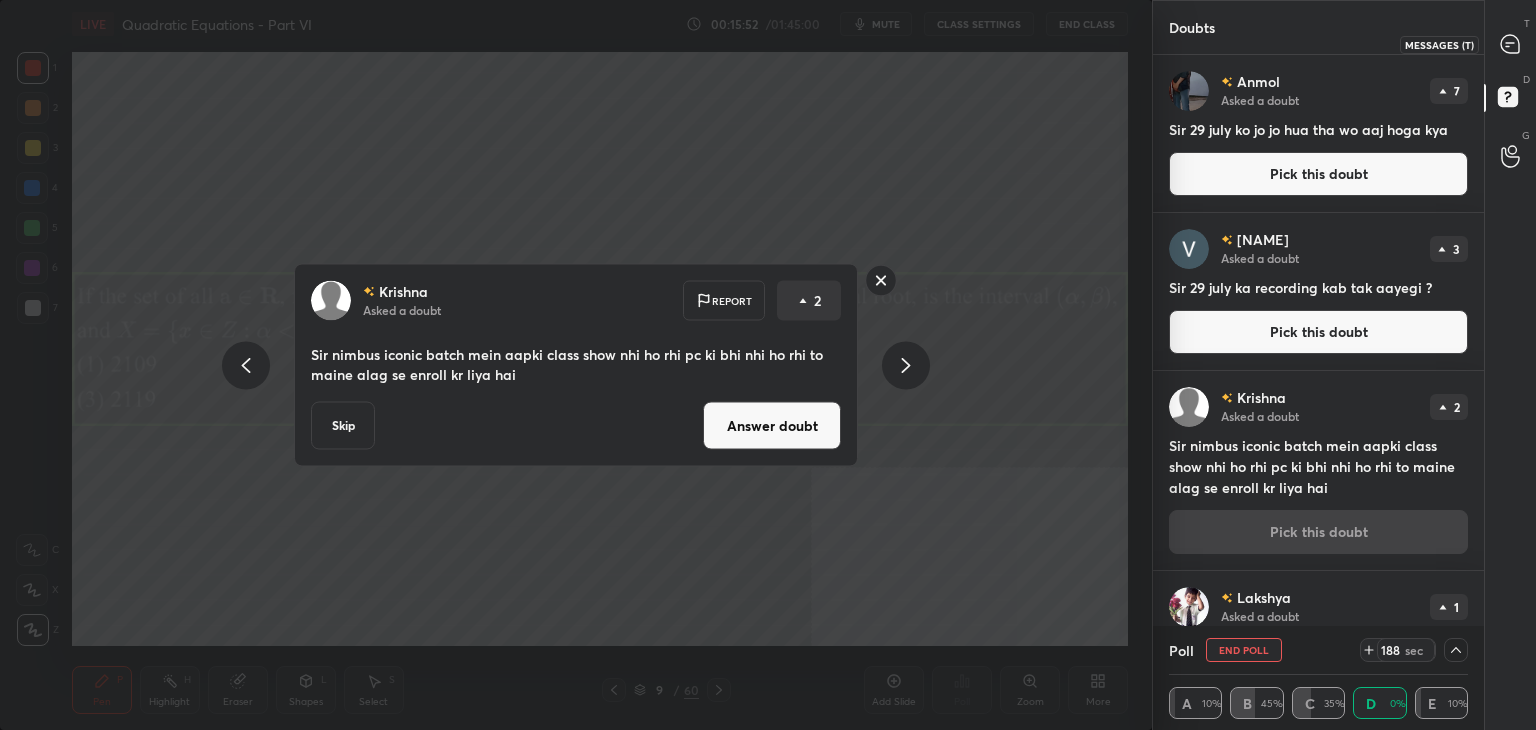 click 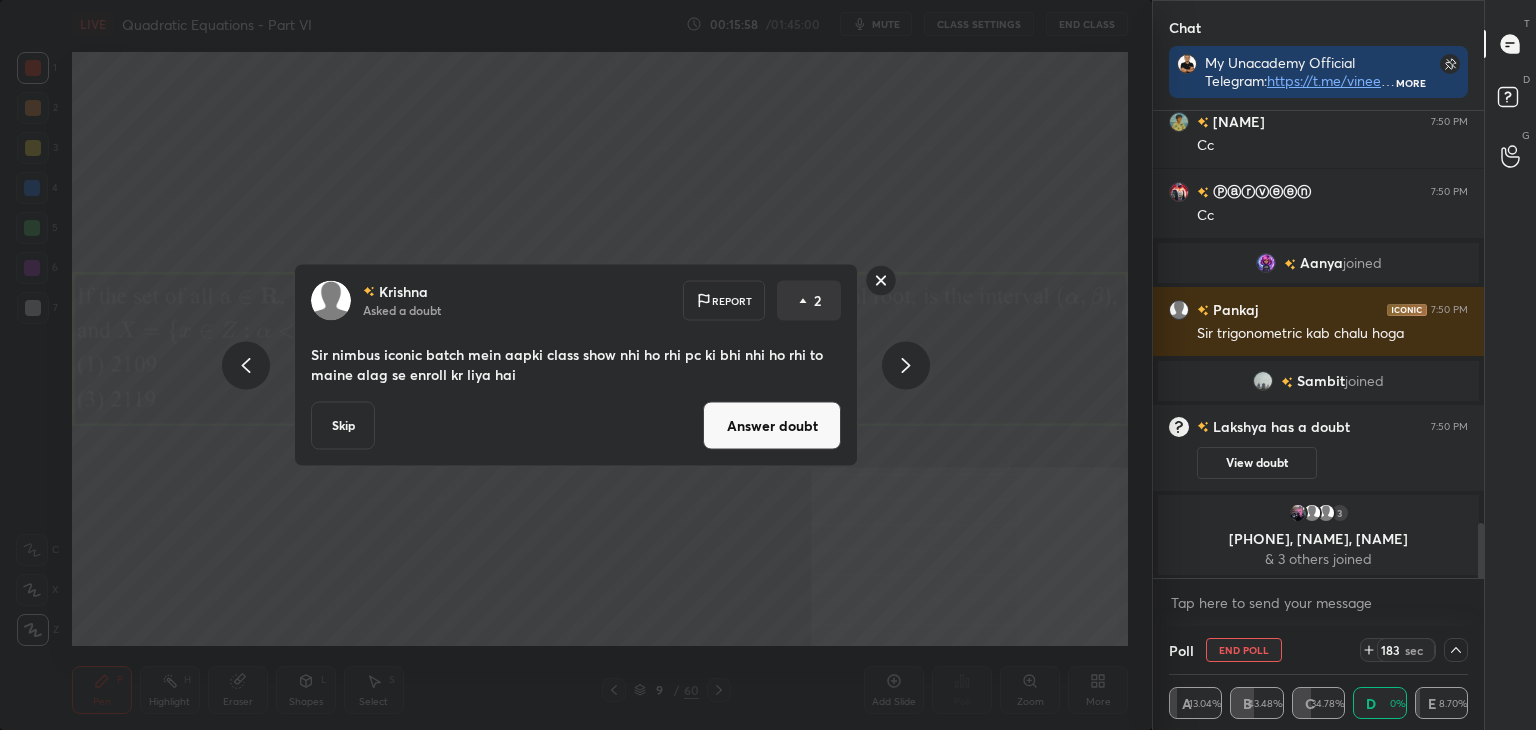 click on "Answer doubt" at bounding box center [772, 426] 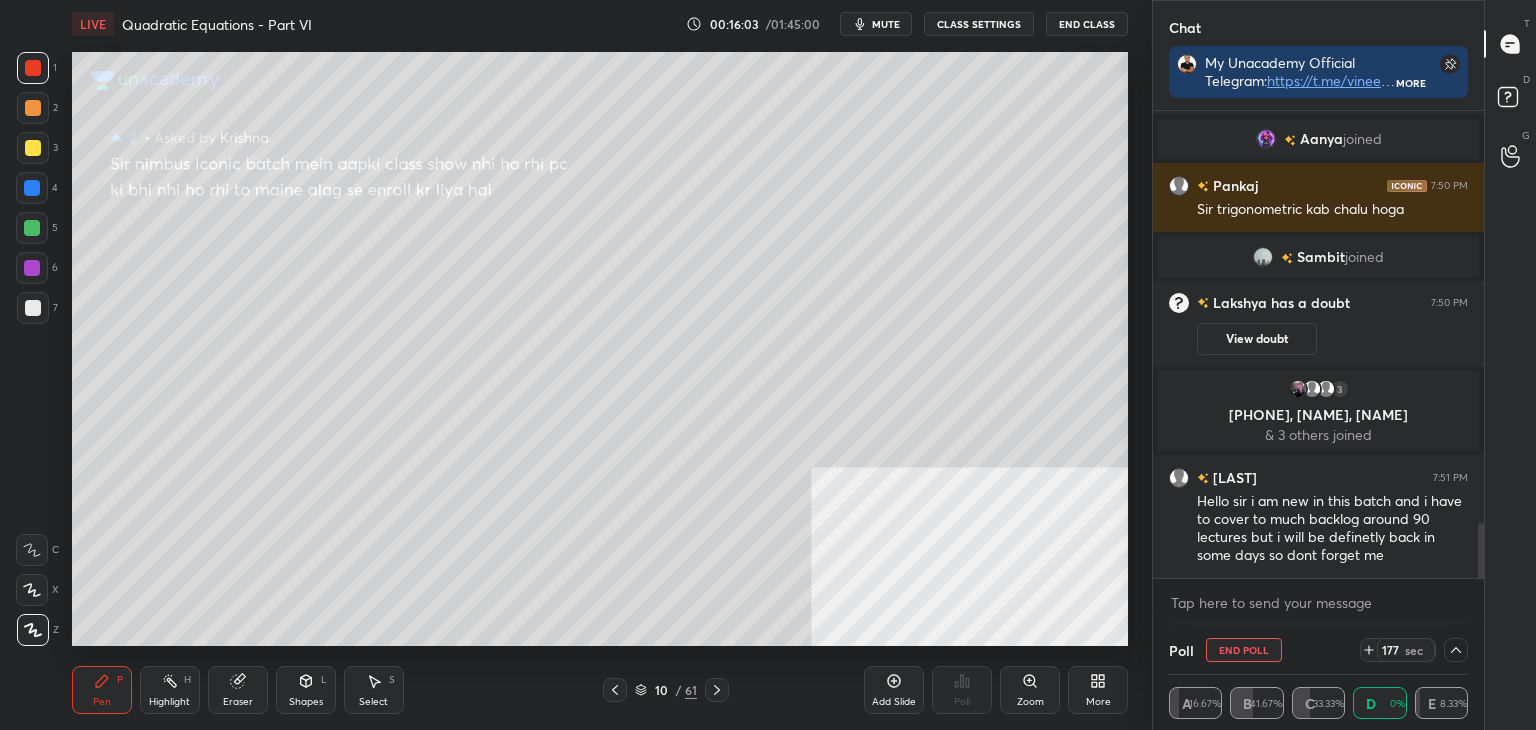 click at bounding box center [615, 690] 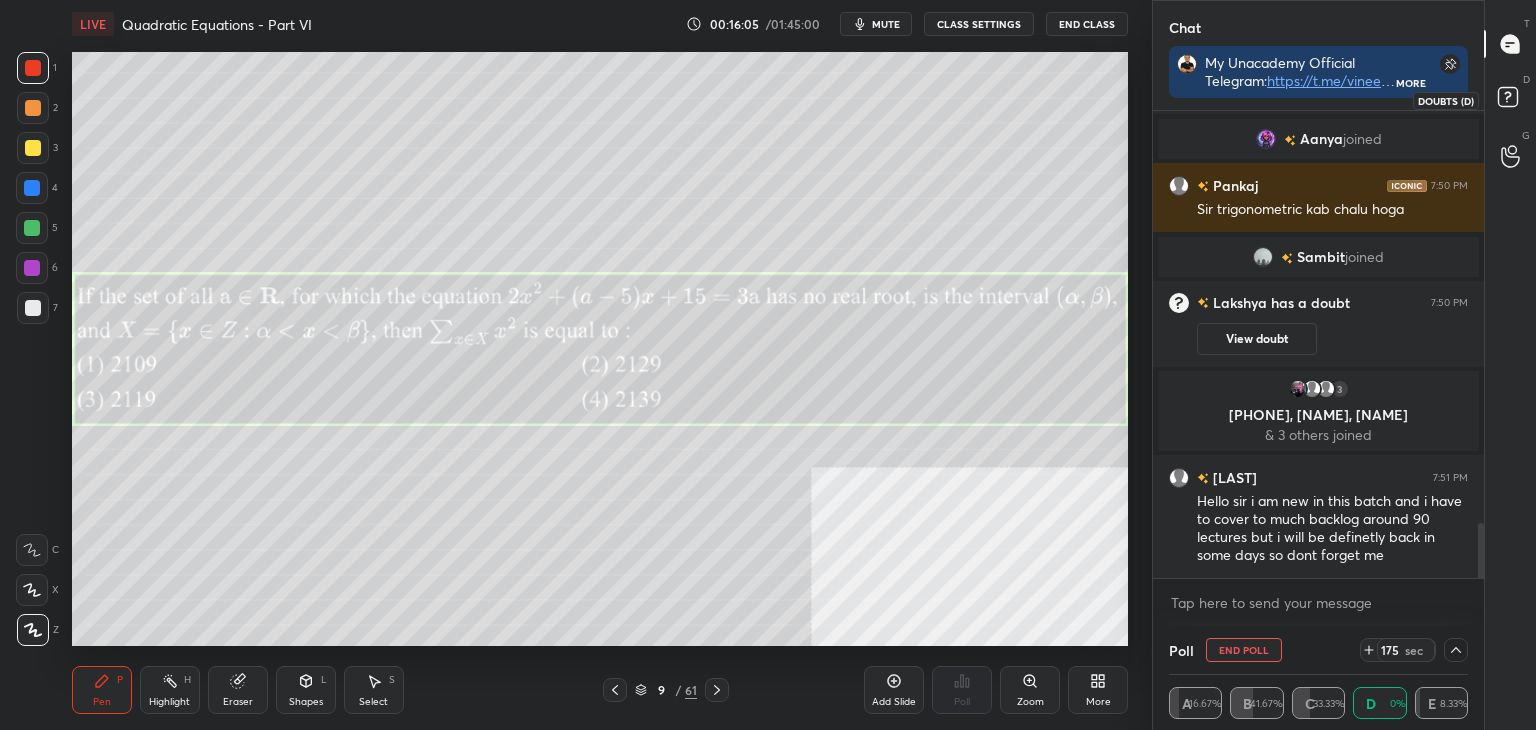 click 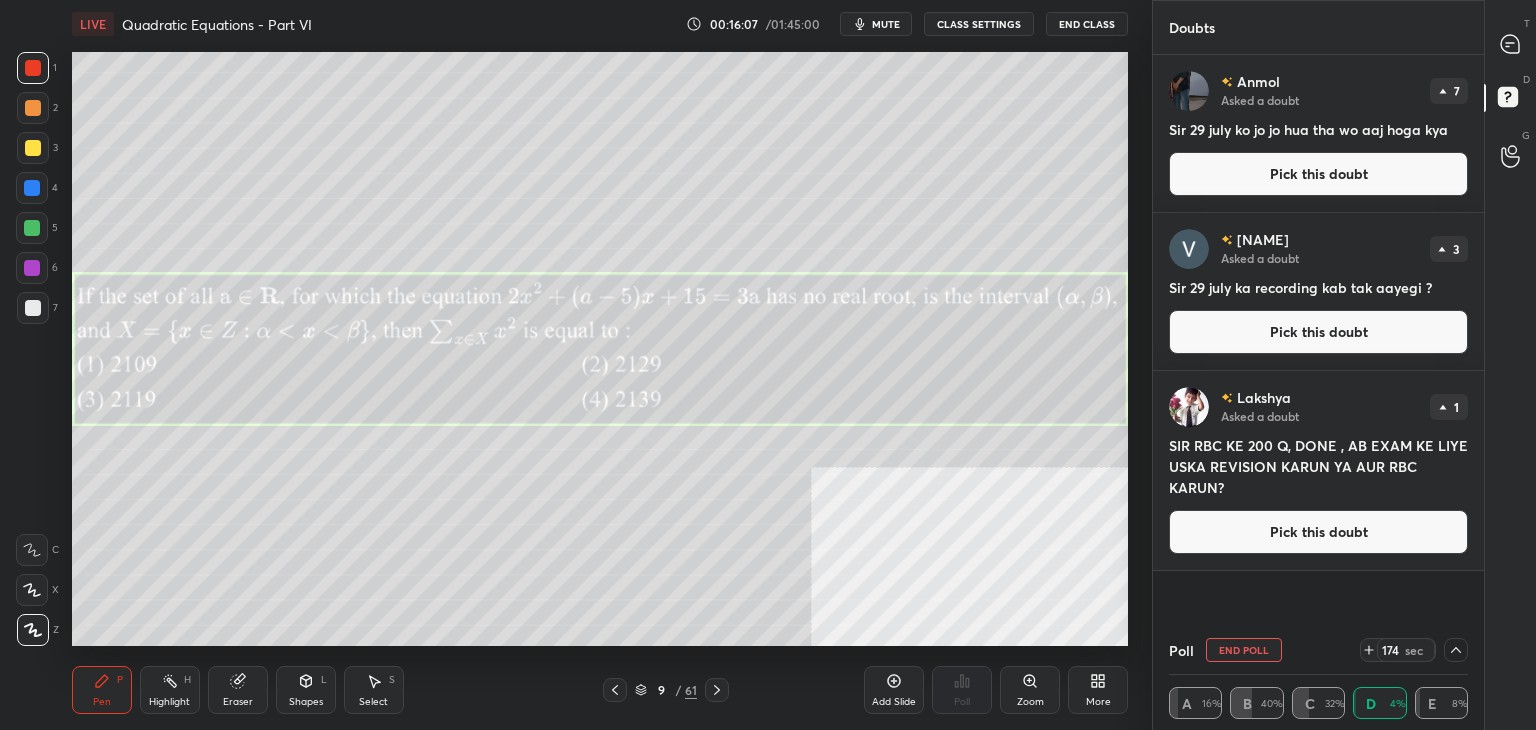click on "Pick this doubt" at bounding box center [1318, 532] 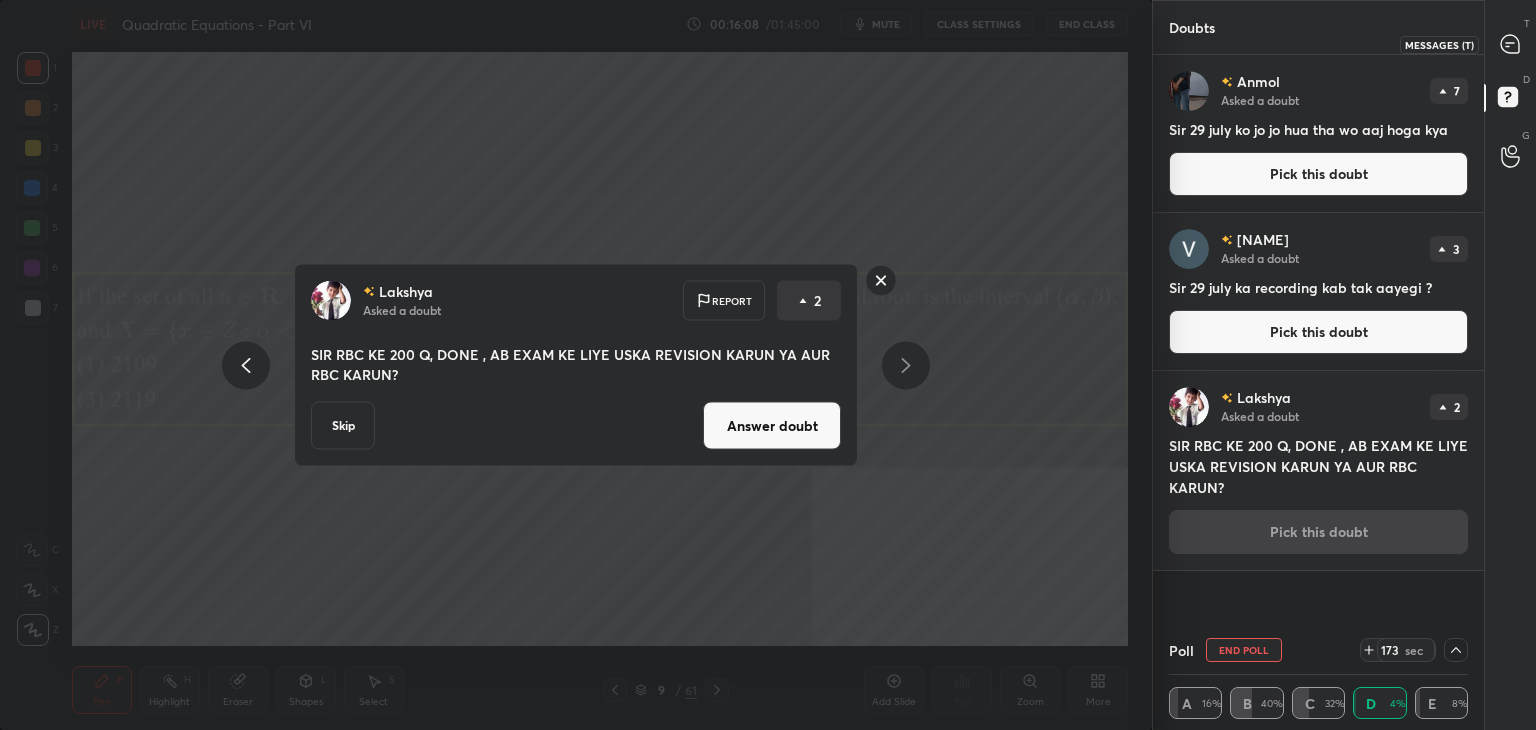 drag, startPoint x: 1523, startPoint y: 37, endPoint x: 1508, endPoint y: 49, distance: 19.209373 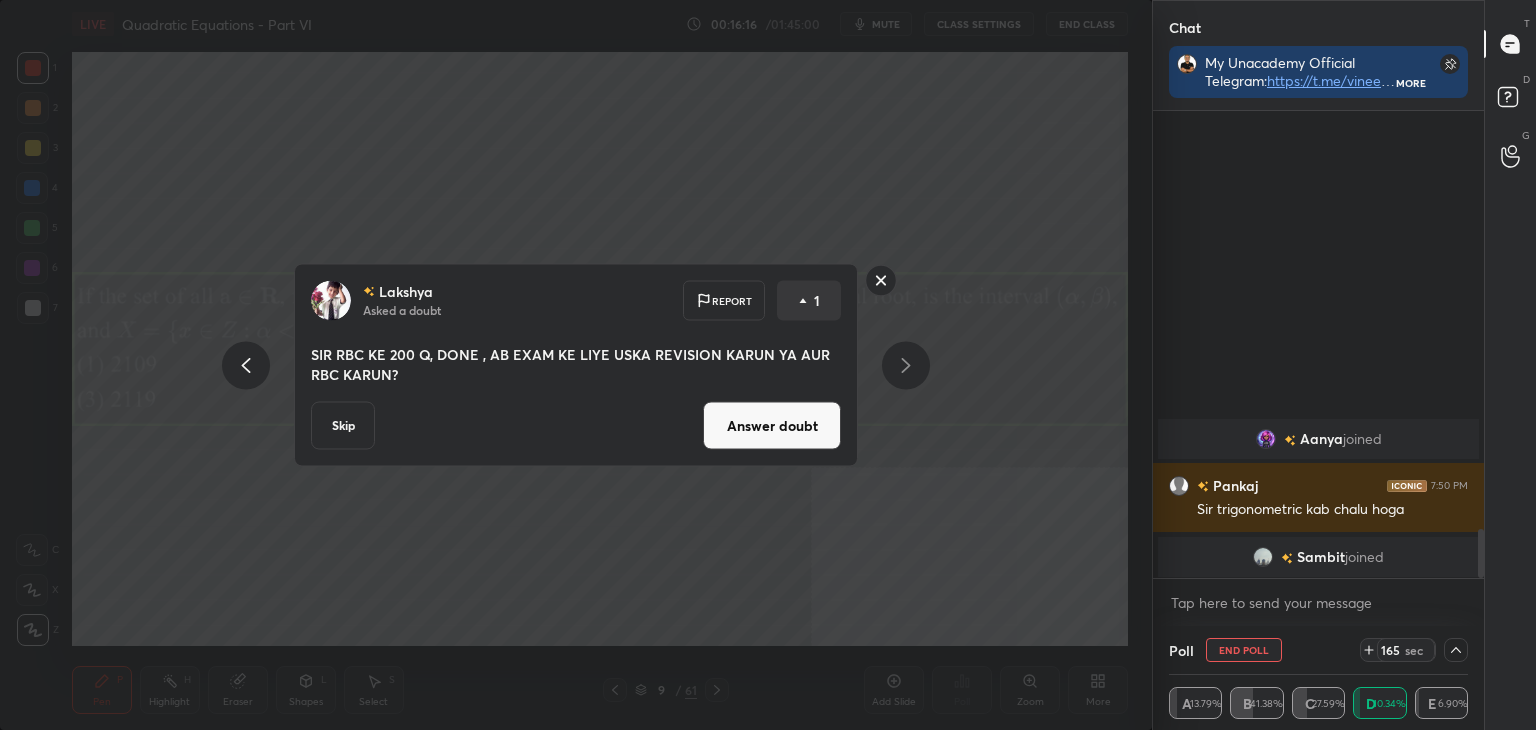 click on "Answer doubt" at bounding box center [772, 426] 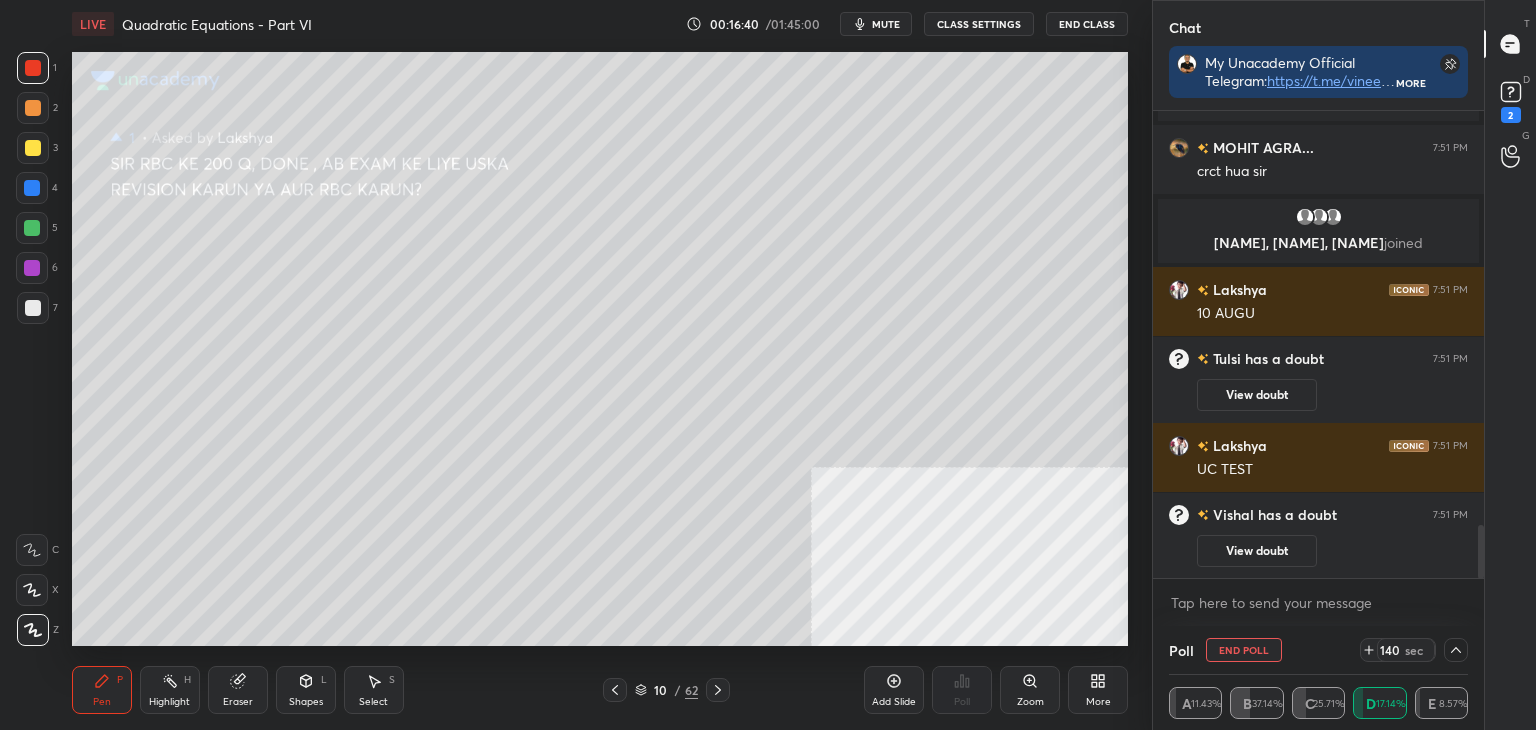 click 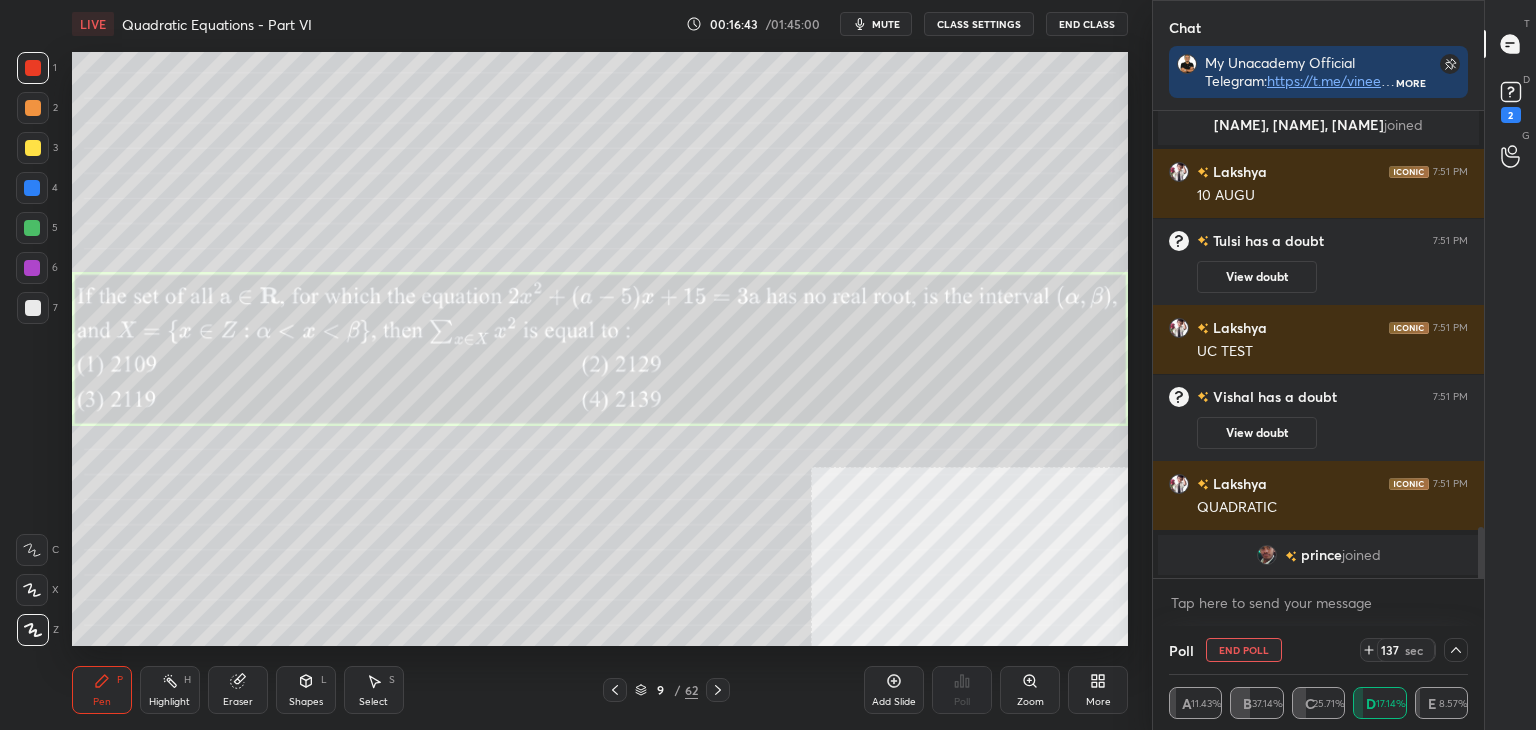 scroll, scrollTop: 3838, scrollLeft: 0, axis: vertical 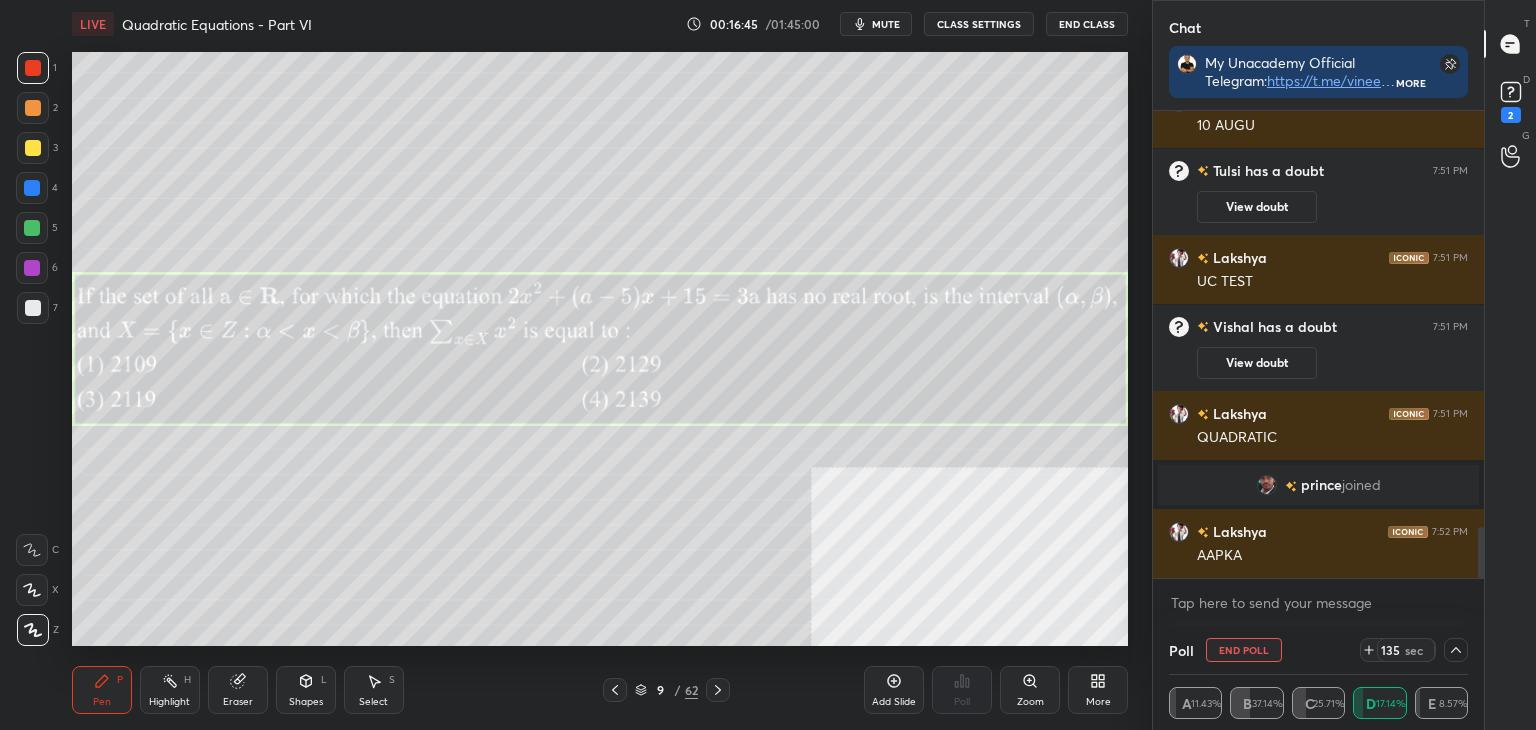 click at bounding box center (33, 148) 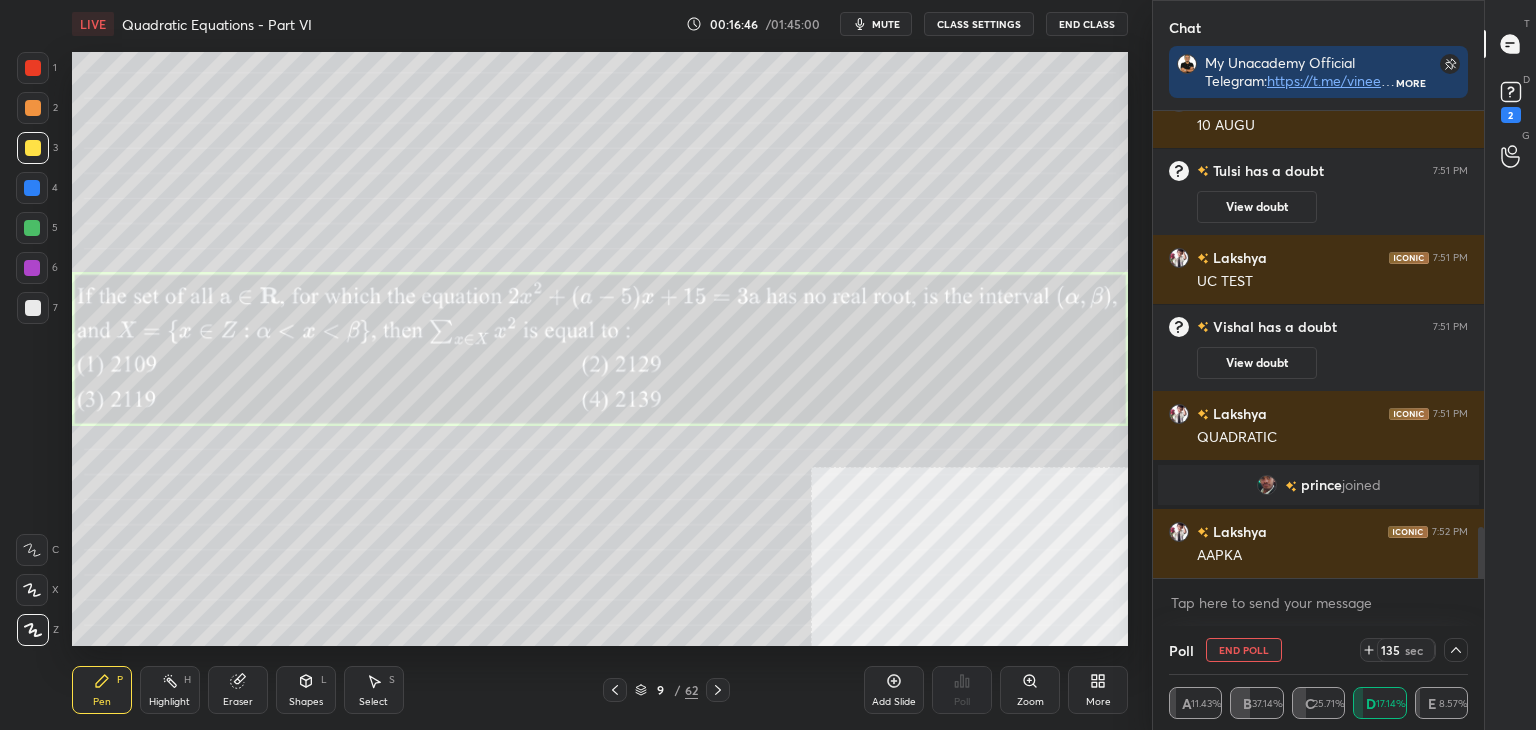 click at bounding box center (33, 308) 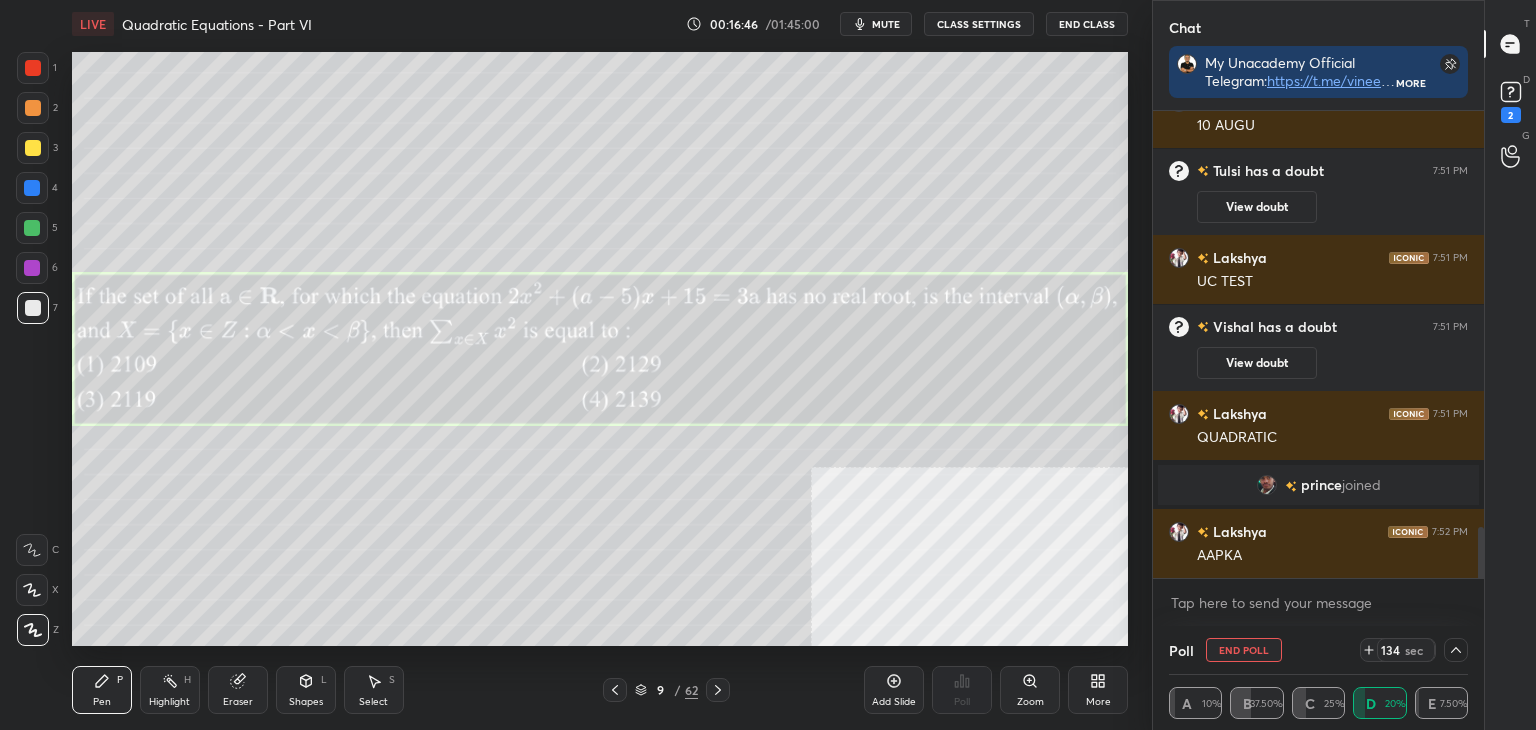 scroll, scrollTop: 3962, scrollLeft: 0, axis: vertical 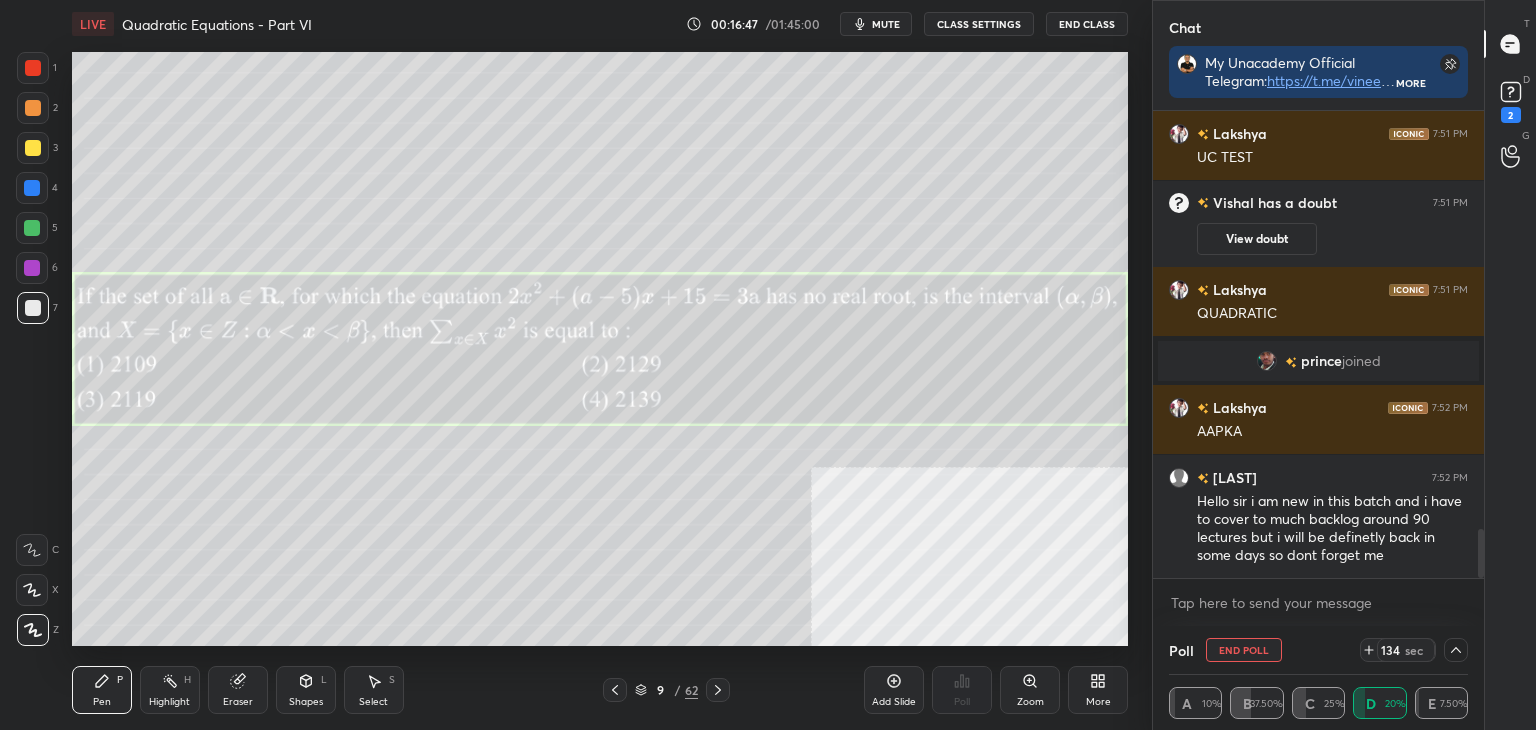 click at bounding box center [33, 148] 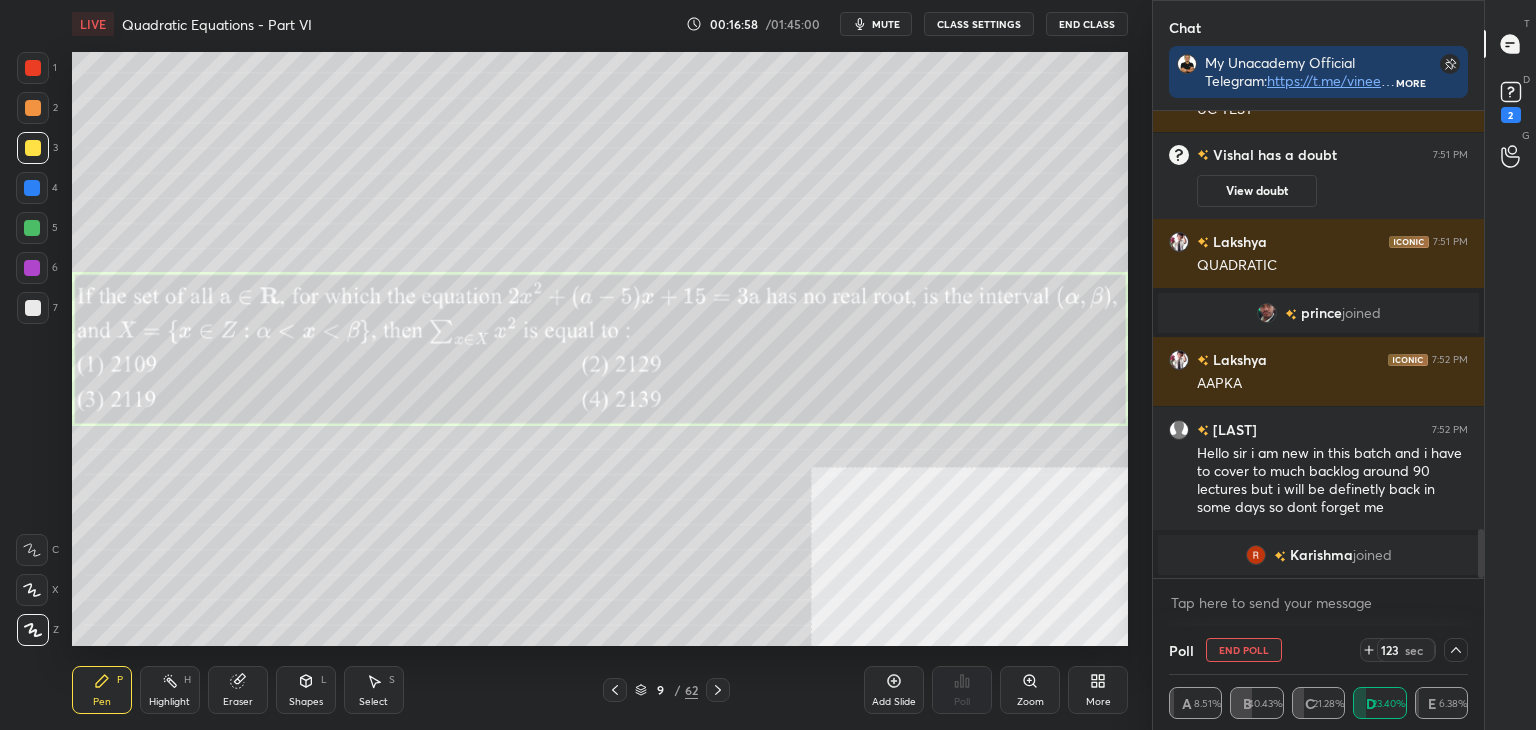 scroll, scrollTop: 4000, scrollLeft: 0, axis: vertical 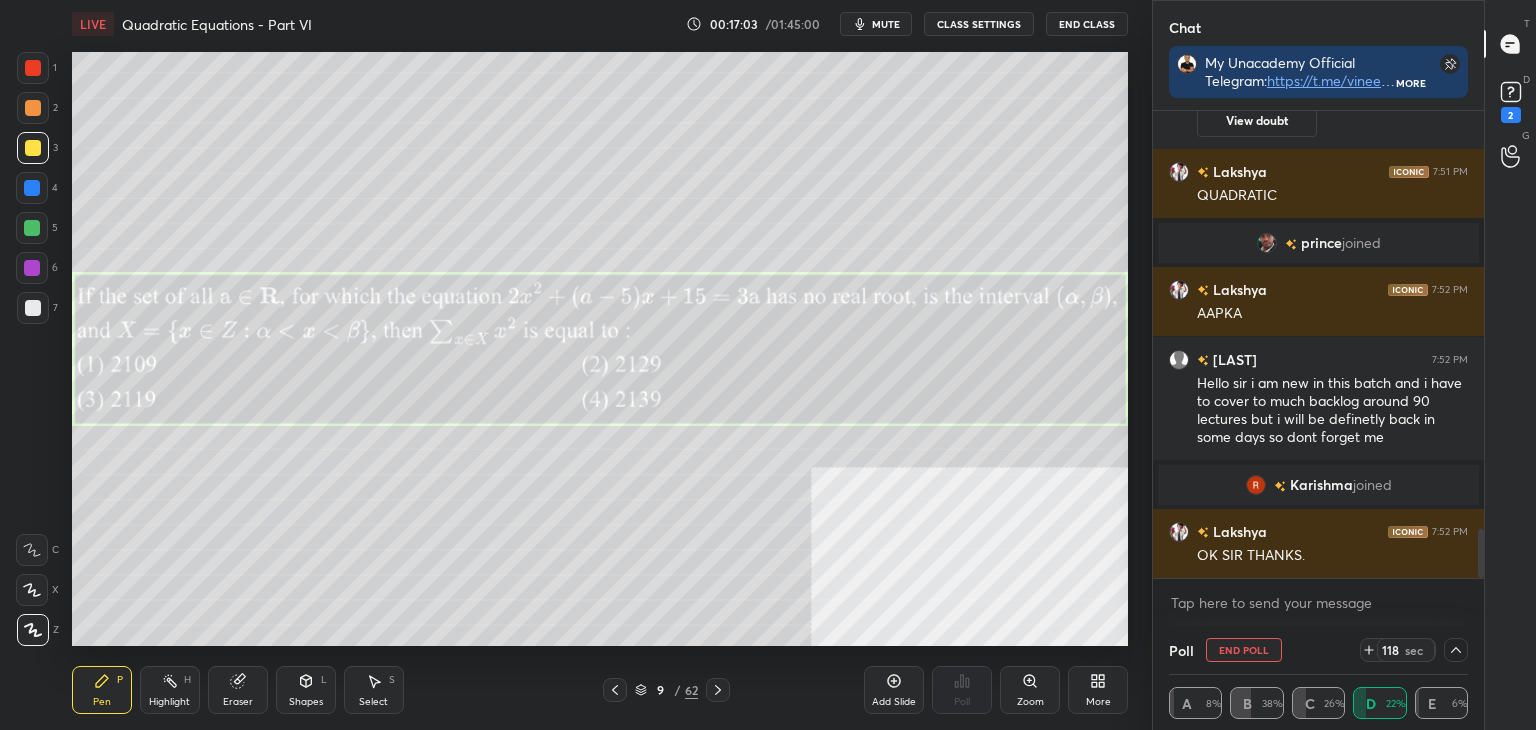 click on "Eraser" at bounding box center (238, 690) 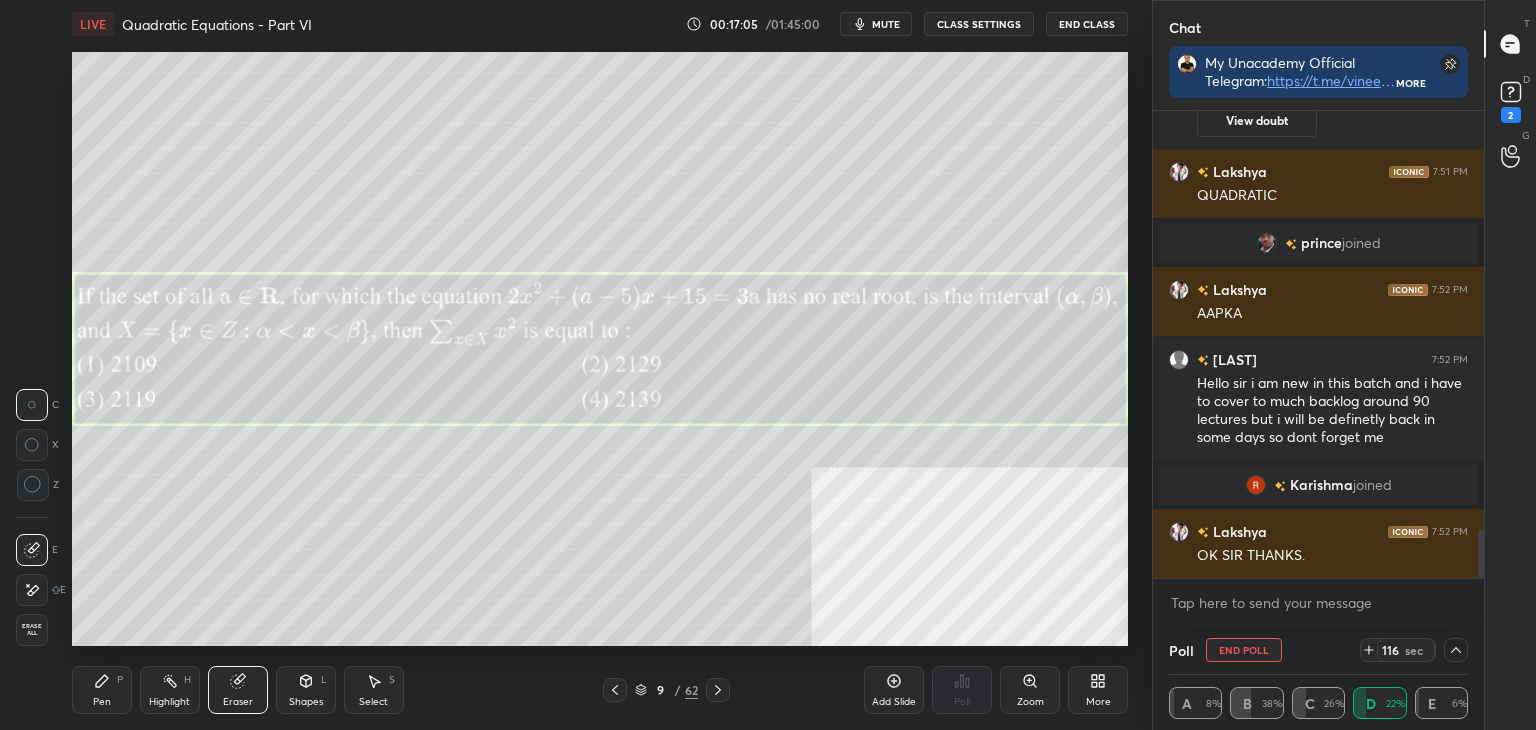 scroll, scrollTop: 4048, scrollLeft: 0, axis: vertical 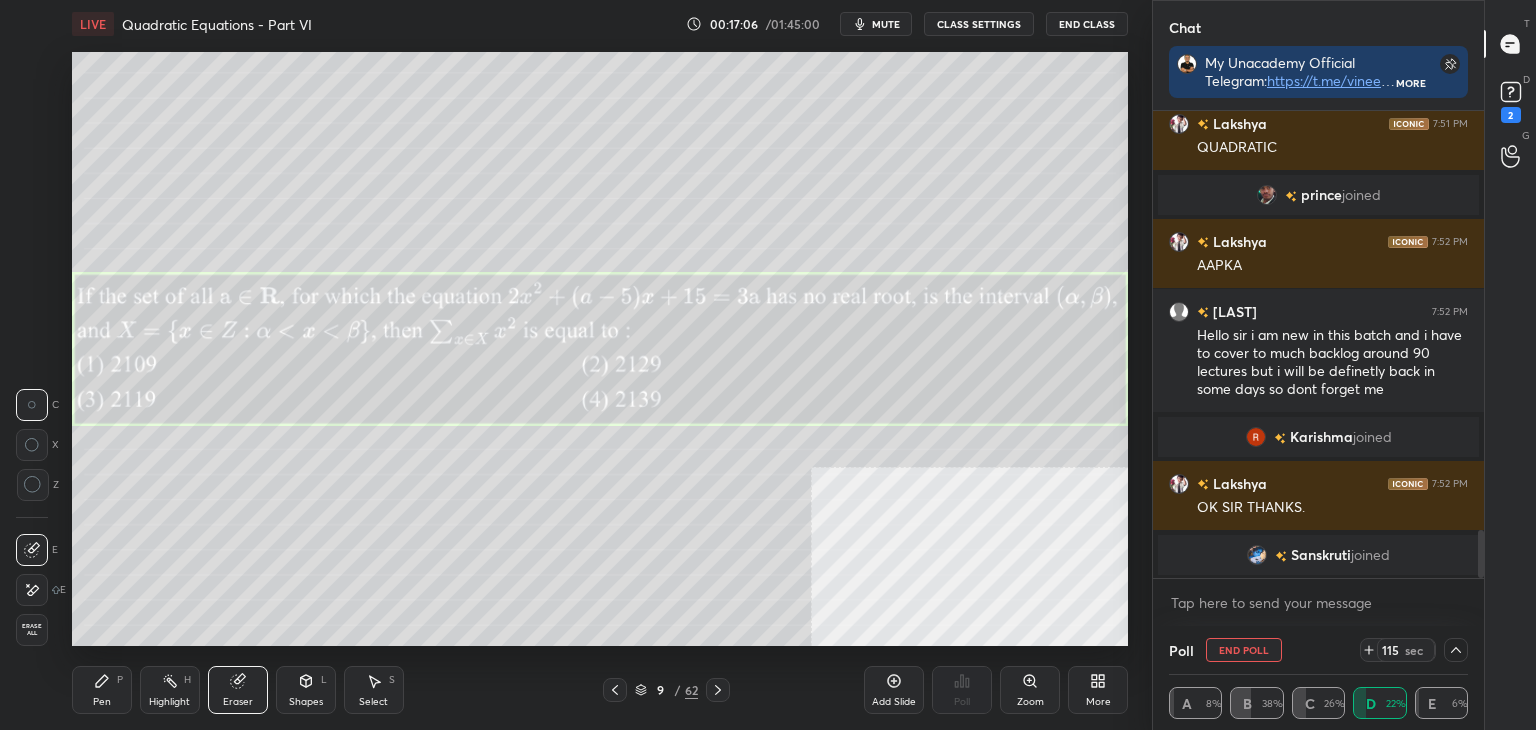drag, startPoint x: 32, startPoint y: 589, endPoint x: 30, endPoint y: 609, distance: 20.09975 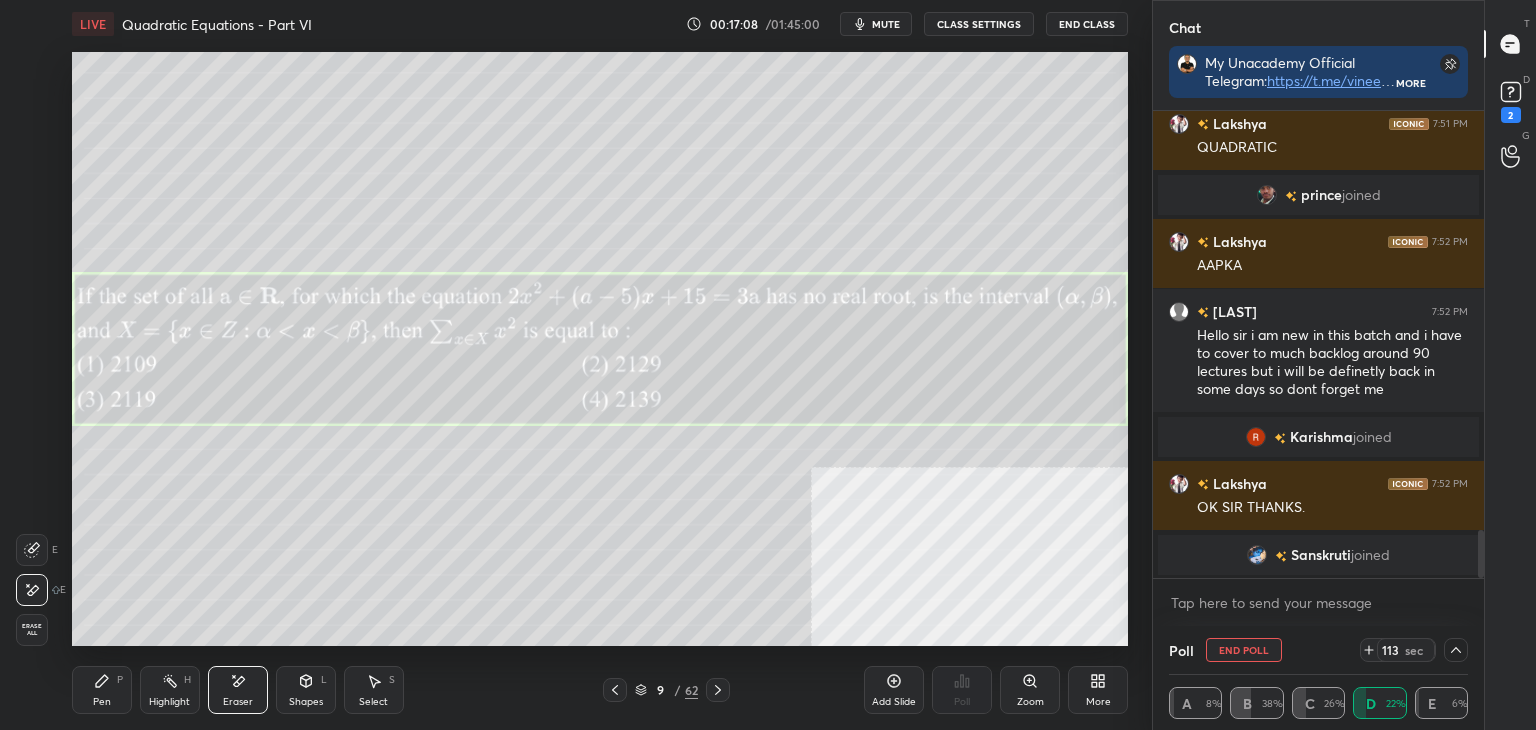 click on "Erase all" at bounding box center [32, 630] 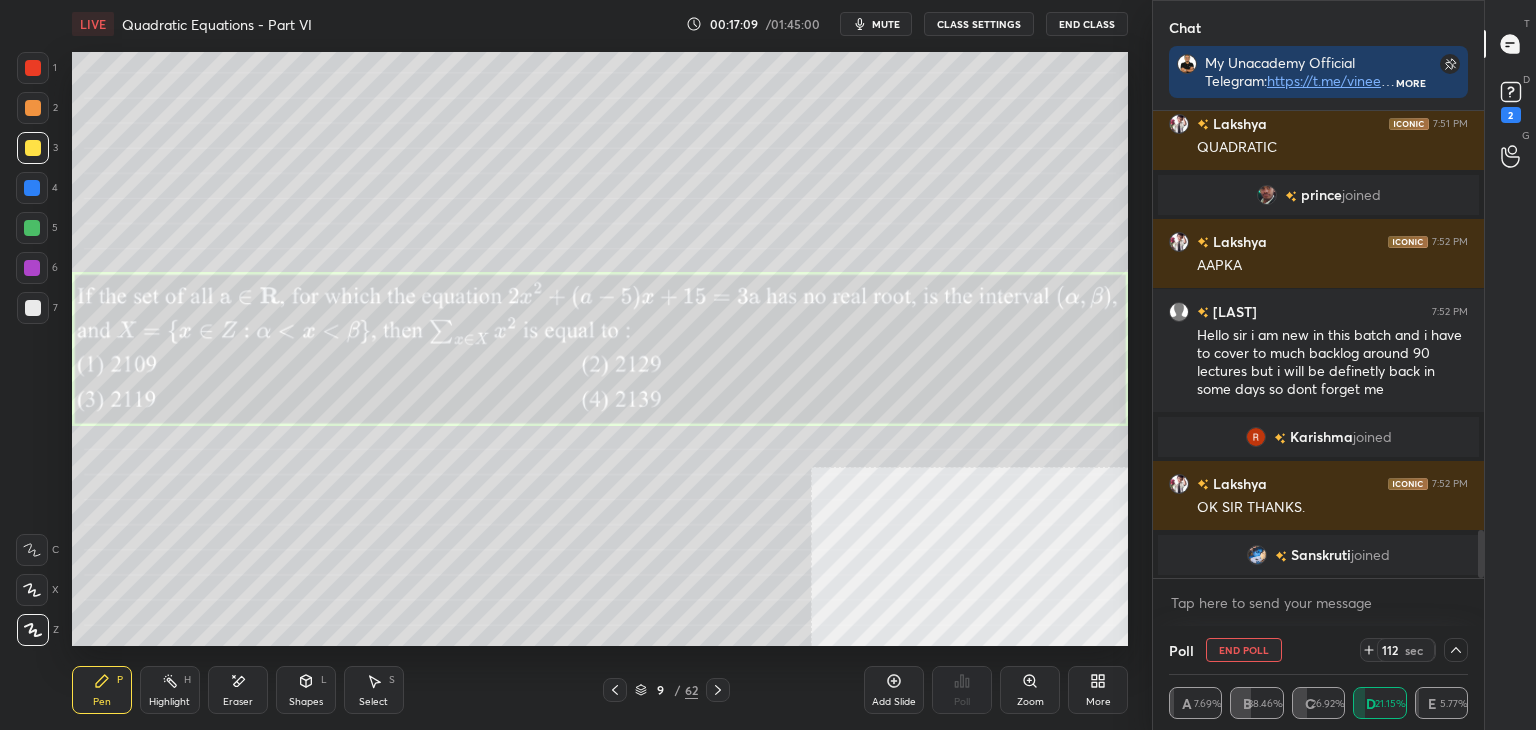 click 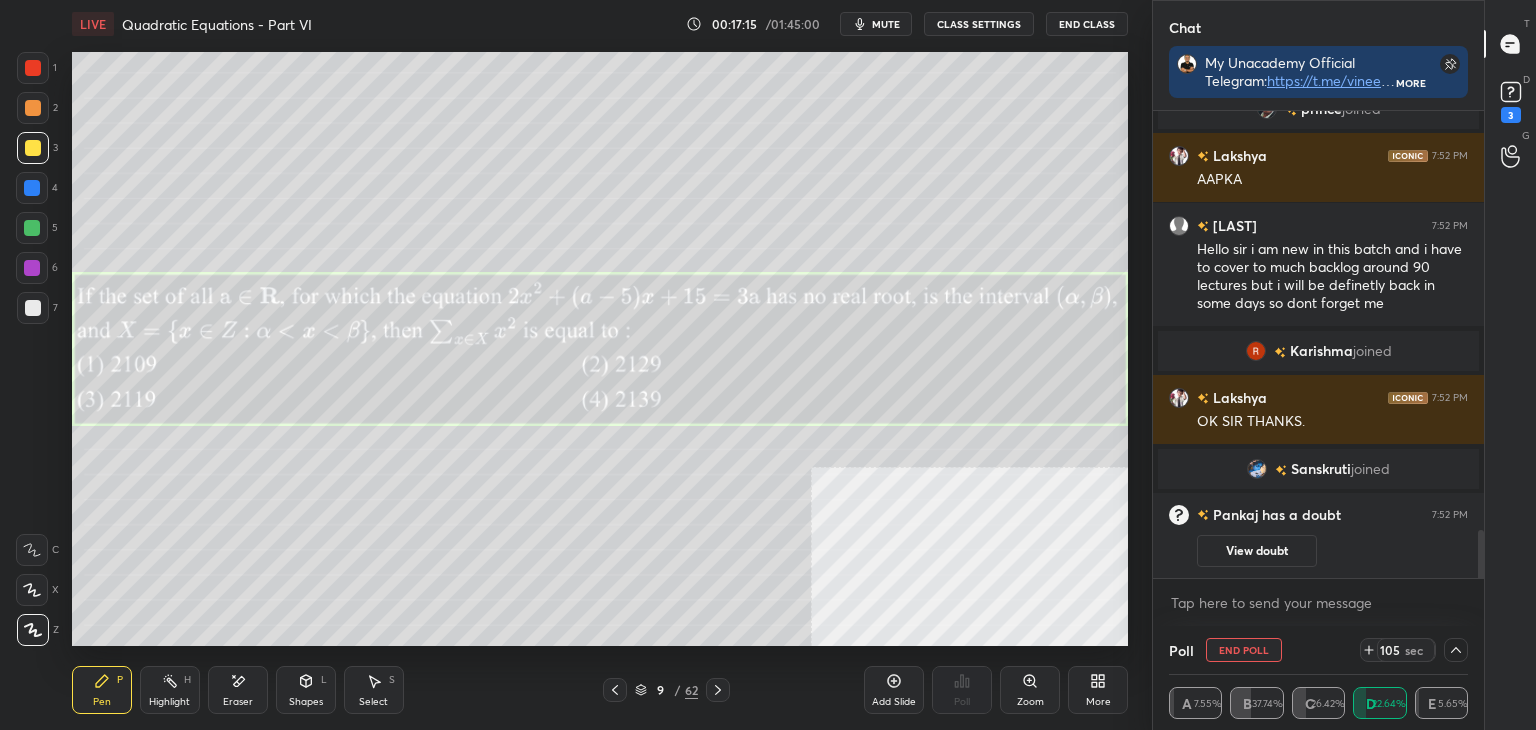 scroll, scrollTop: 4178, scrollLeft: 0, axis: vertical 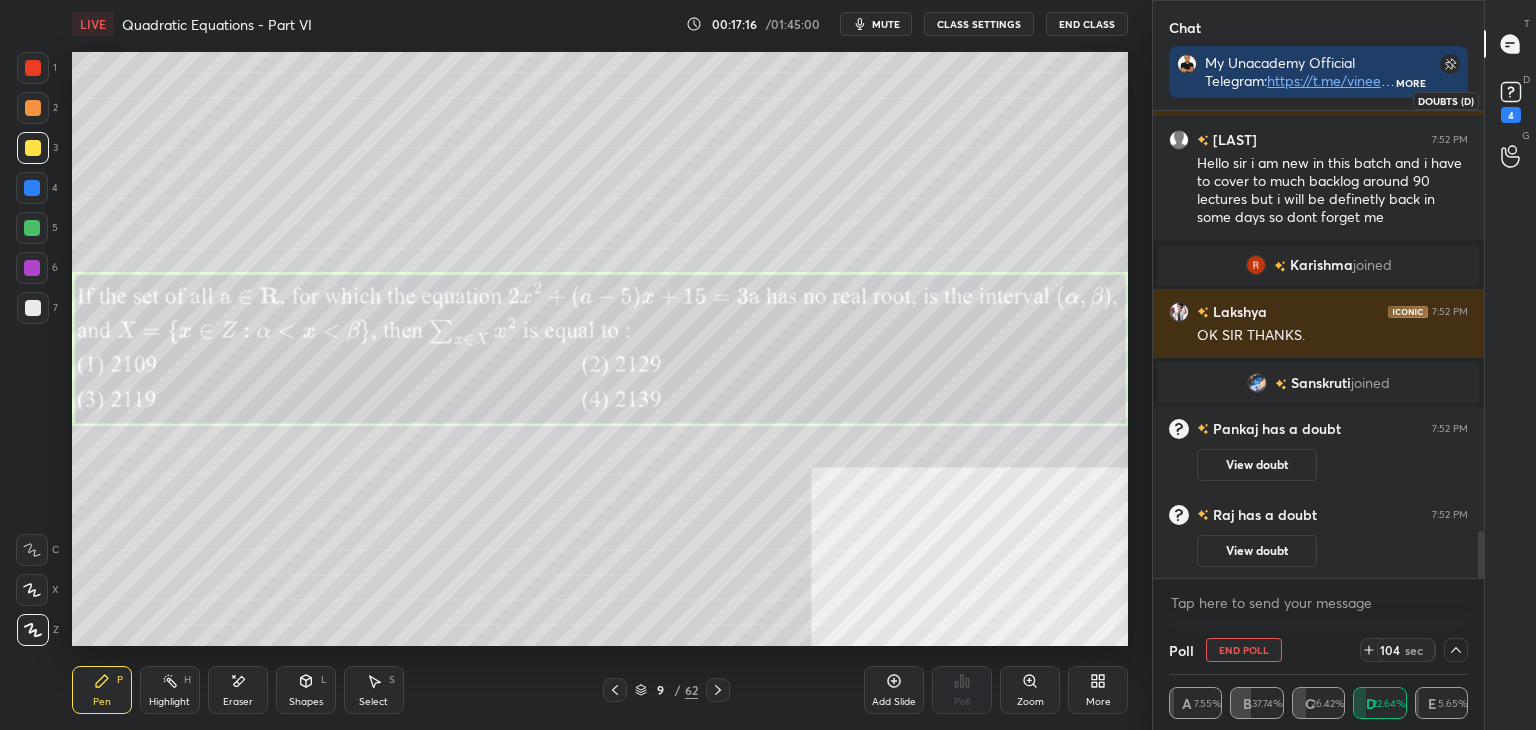 click 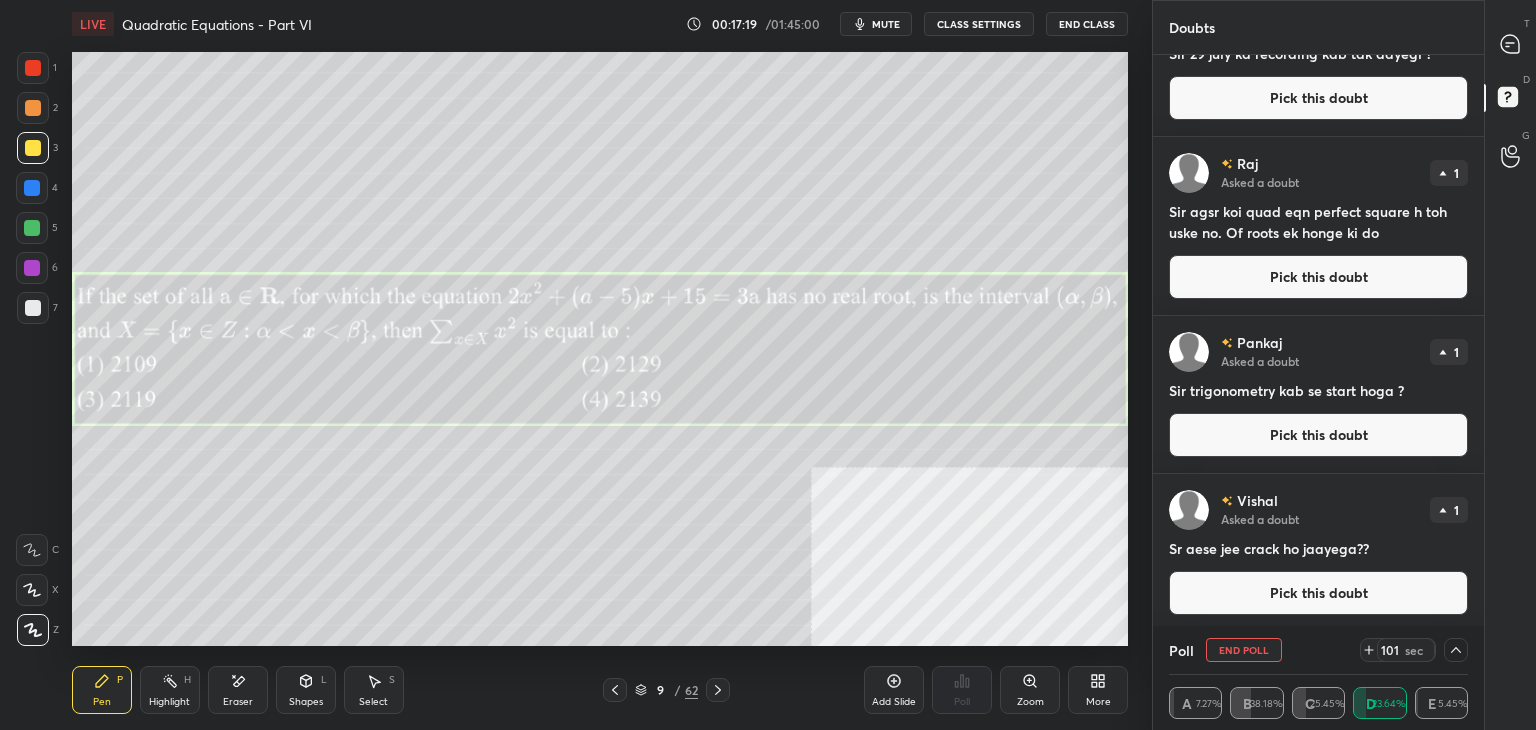 scroll, scrollTop: 240, scrollLeft: 0, axis: vertical 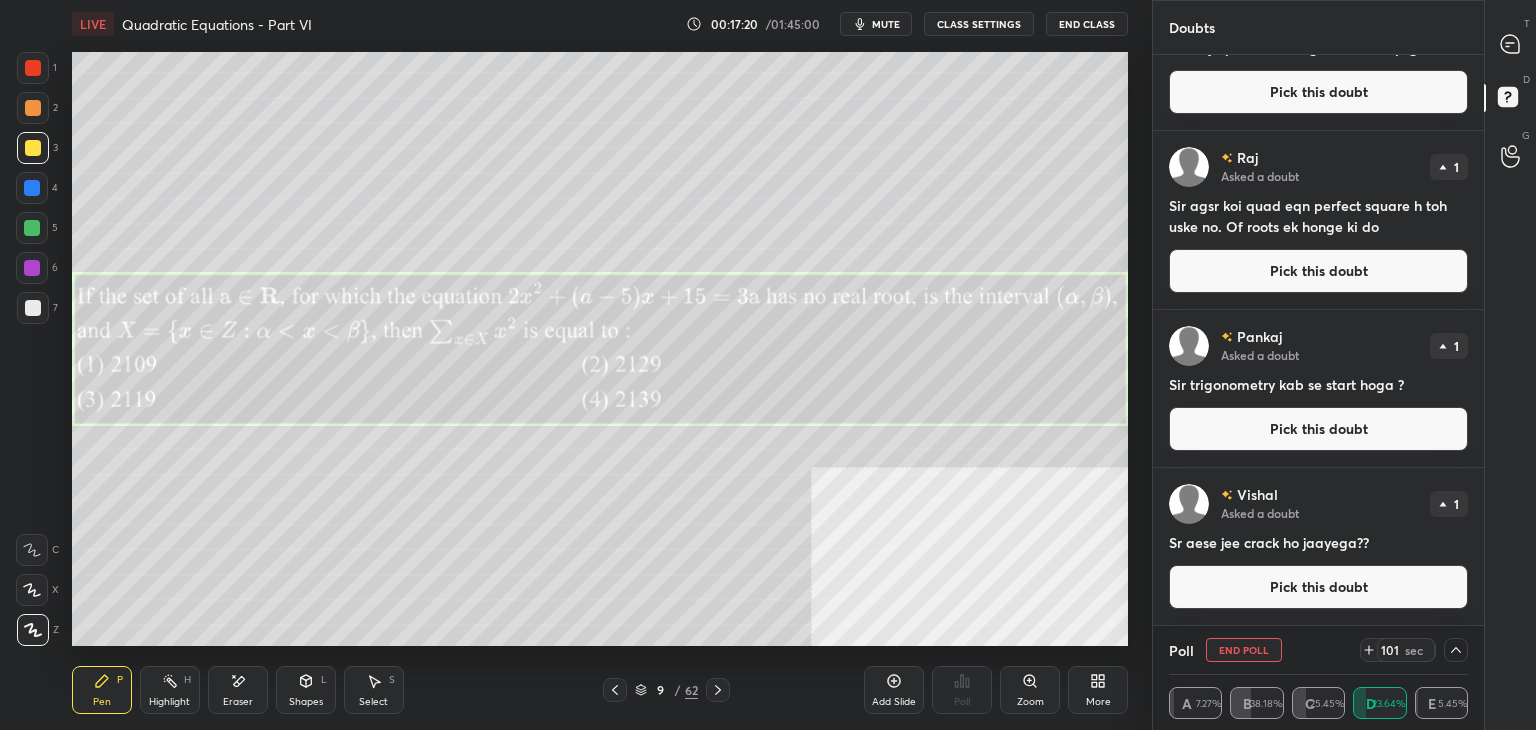 click on "Pick this doubt" at bounding box center (1318, 429) 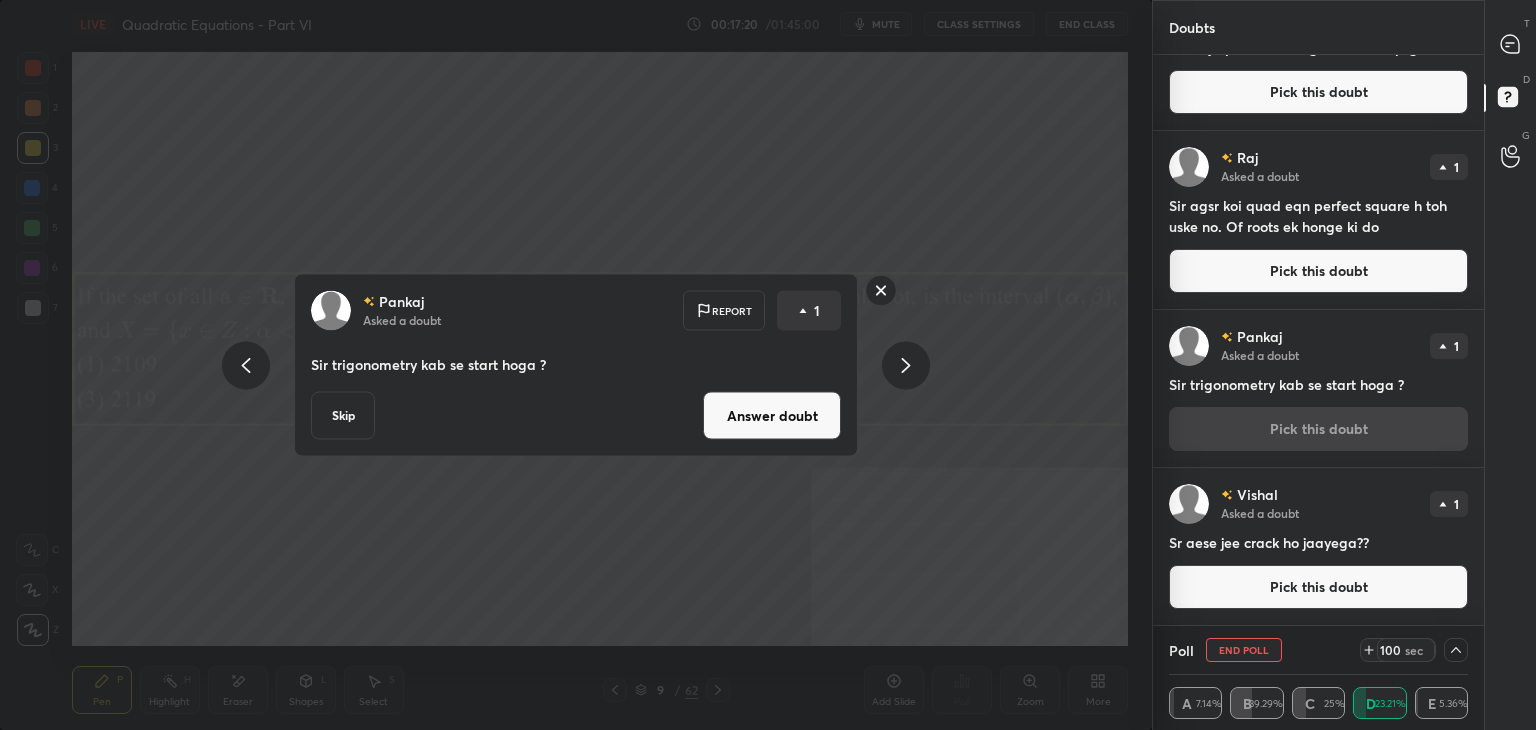 click on "Answer doubt" at bounding box center (772, 416) 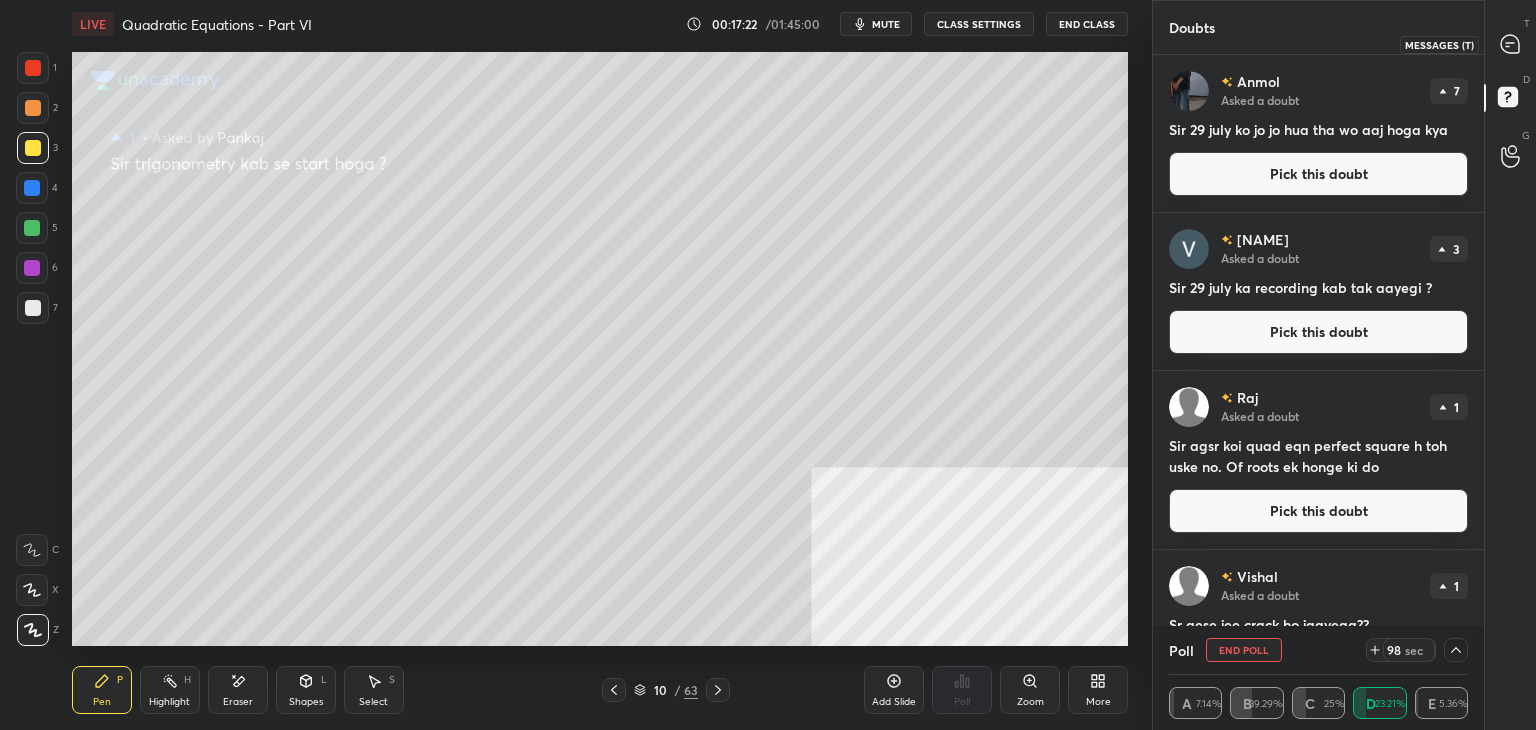 click 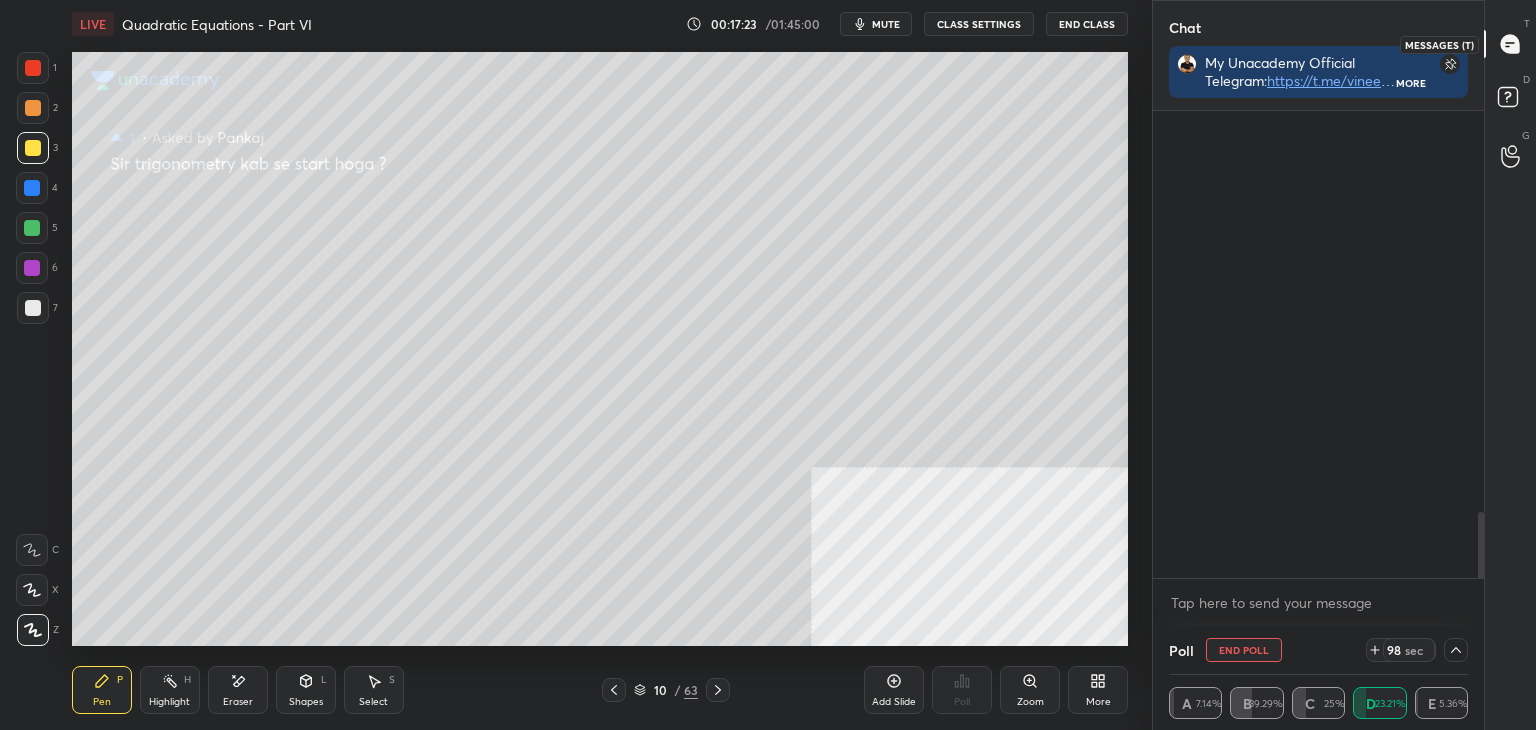 scroll, scrollTop: 4180, scrollLeft: 0, axis: vertical 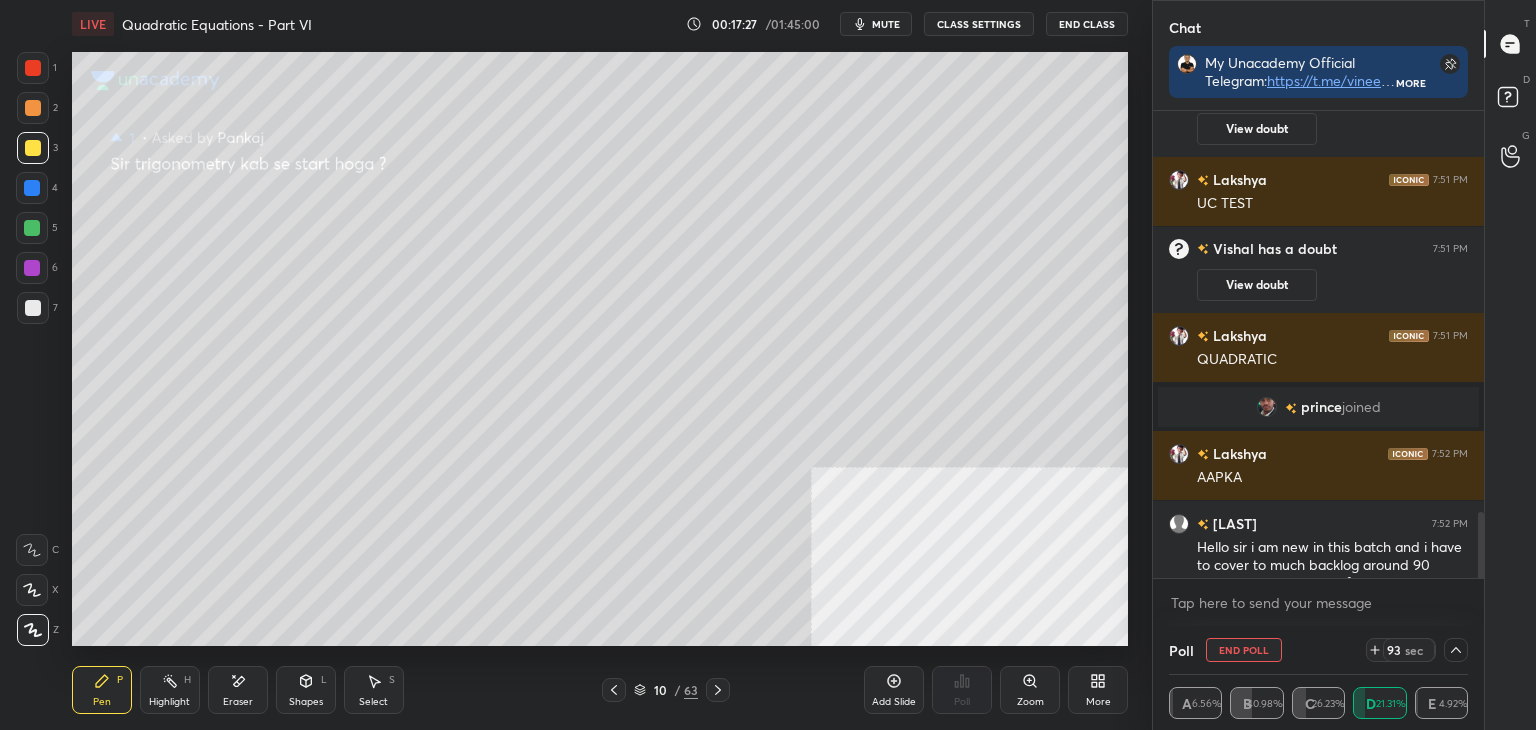 click 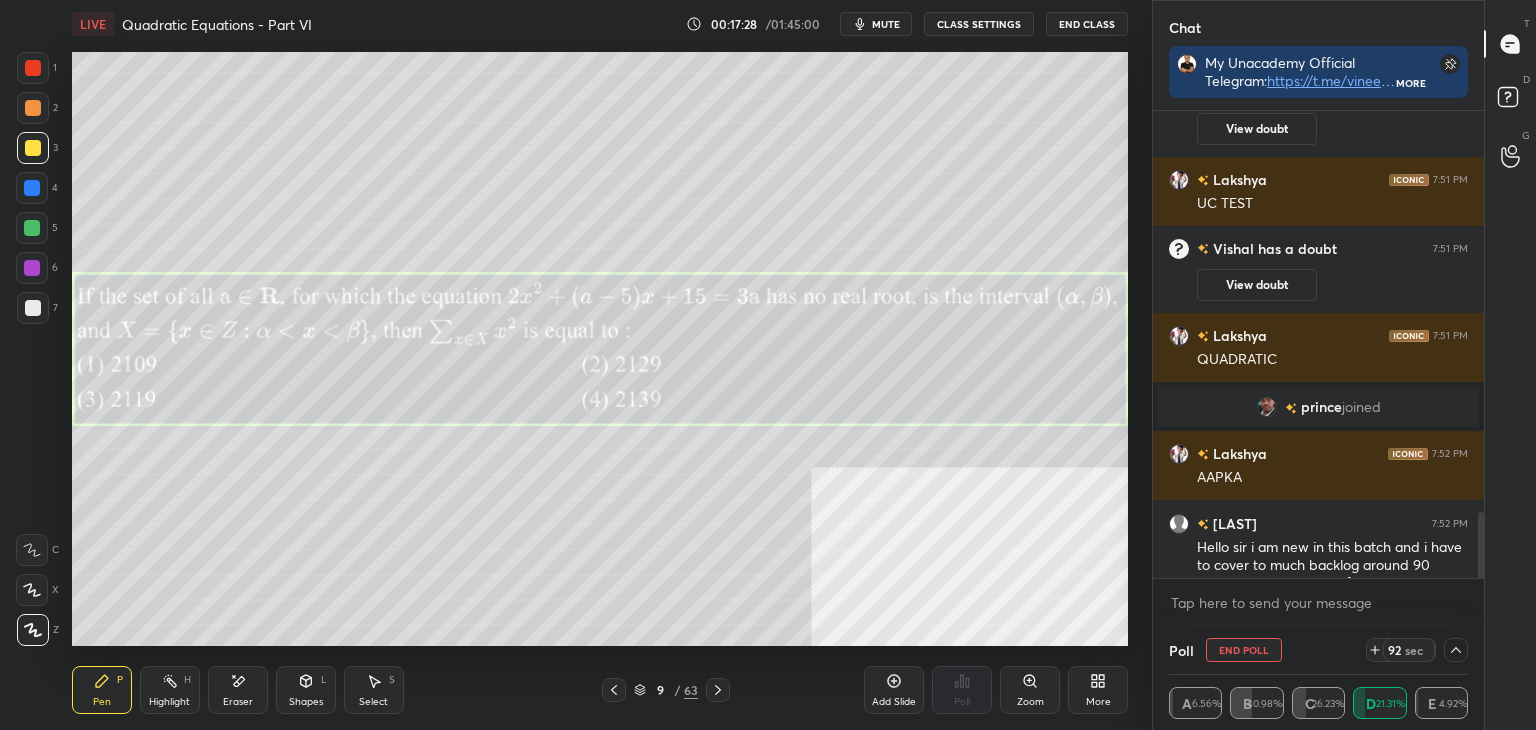 scroll, scrollTop: 509, scrollLeft: 325, axis: both 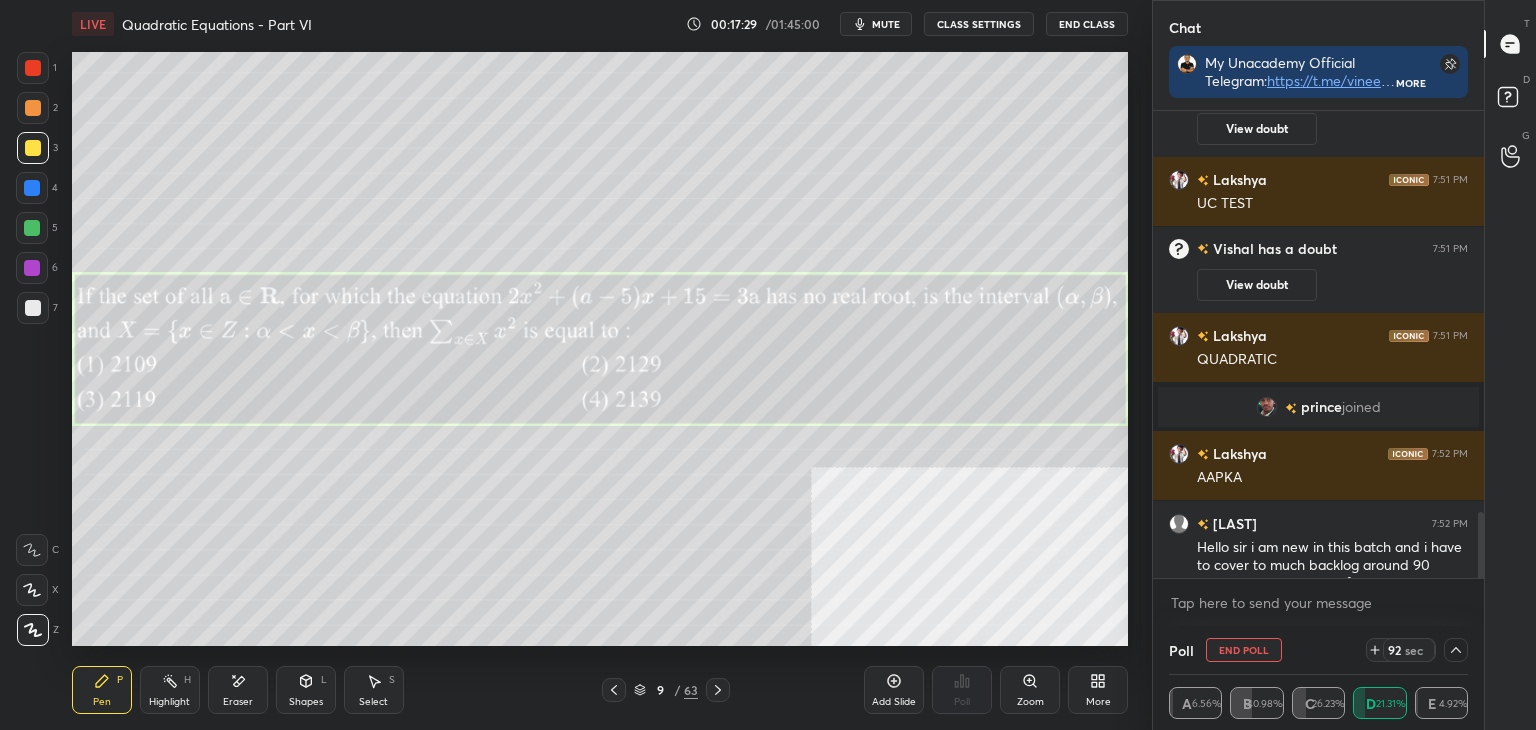 drag, startPoint x: 1531, startPoint y: 46, endPoint x: 1511, endPoint y: 63, distance: 26.24881 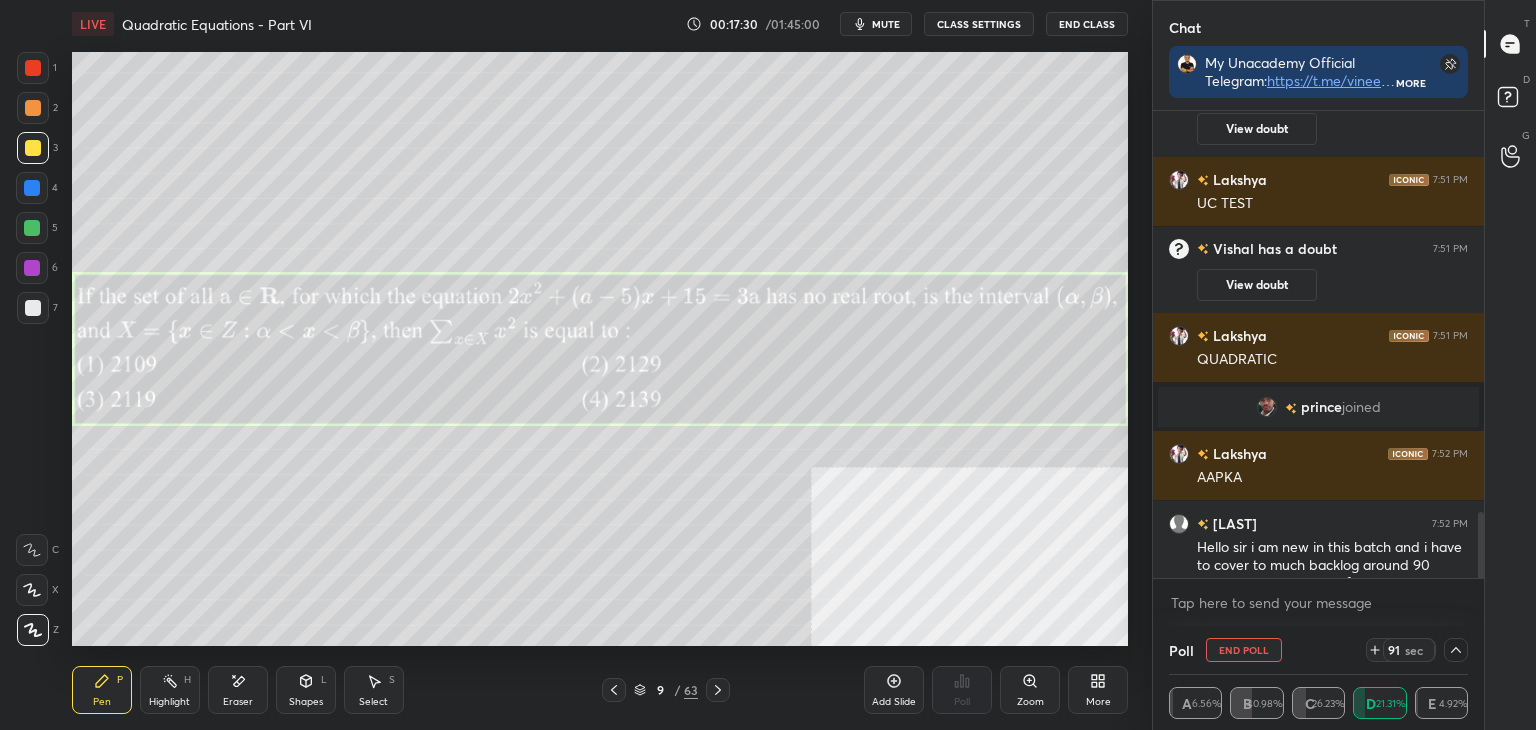 click at bounding box center (1478, 344) 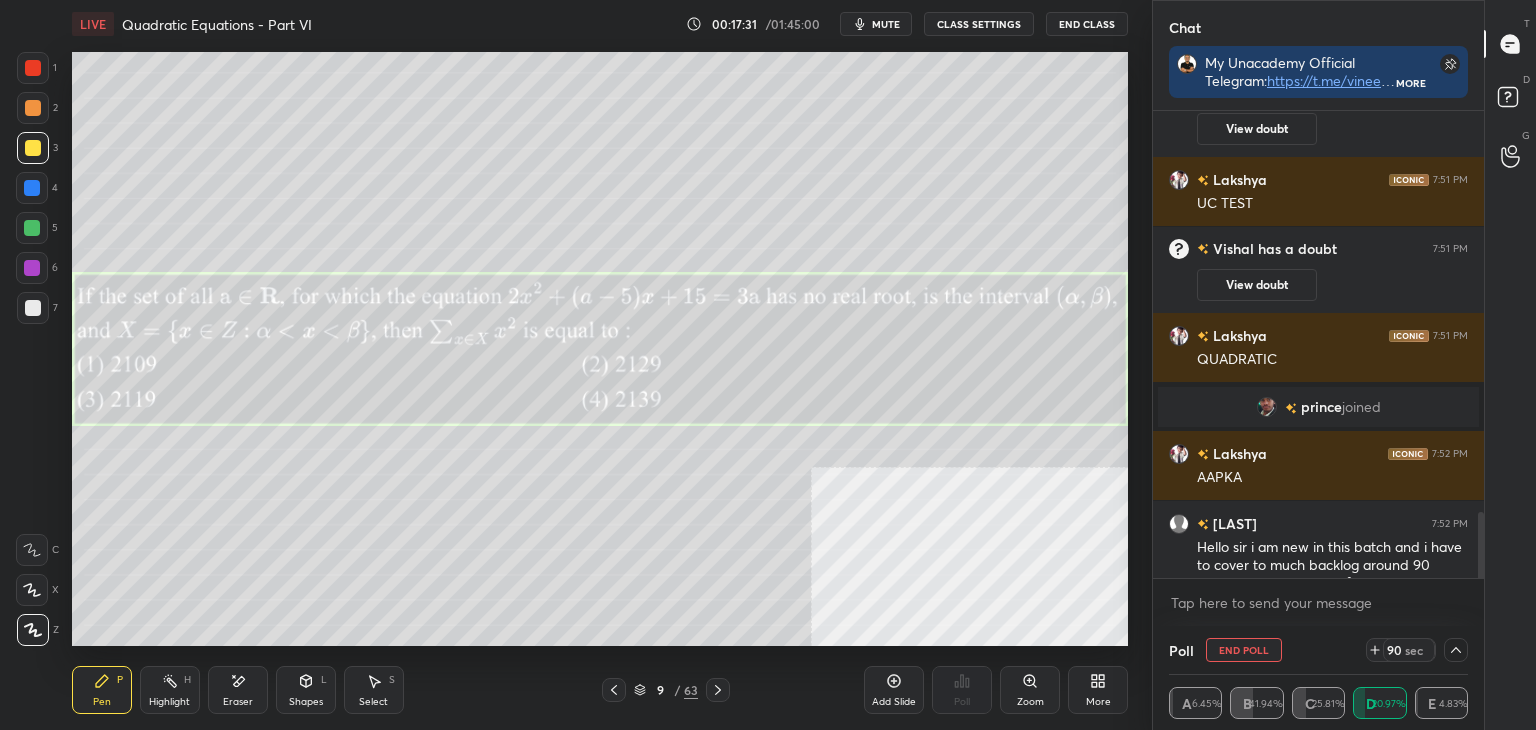 drag, startPoint x: 1486, startPoint y: 533, endPoint x: 1481, endPoint y: 561, distance: 28.442924 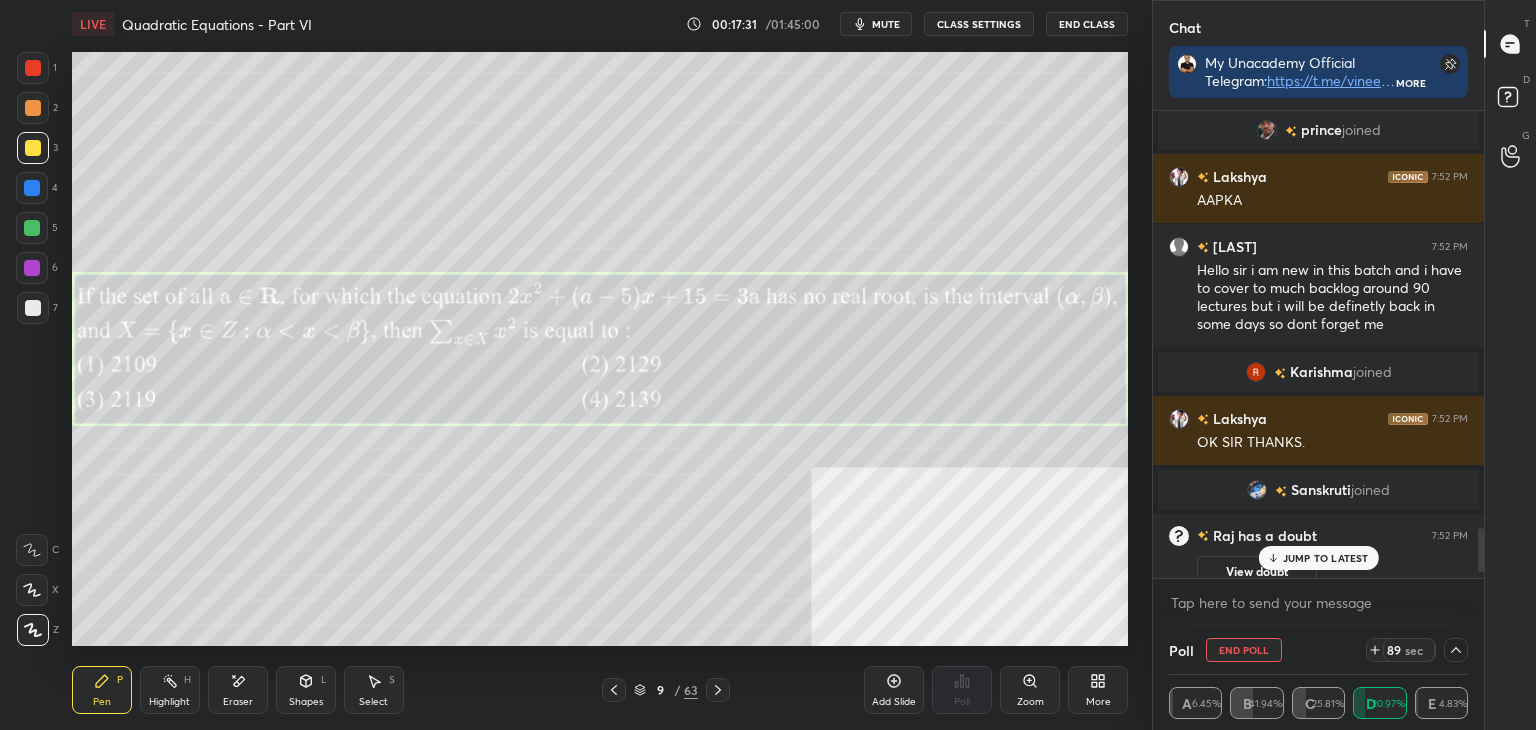 drag, startPoint x: 1483, startPoint y: 561, endPoint x: 1480, endPoint y: 587, distance: 26.172504 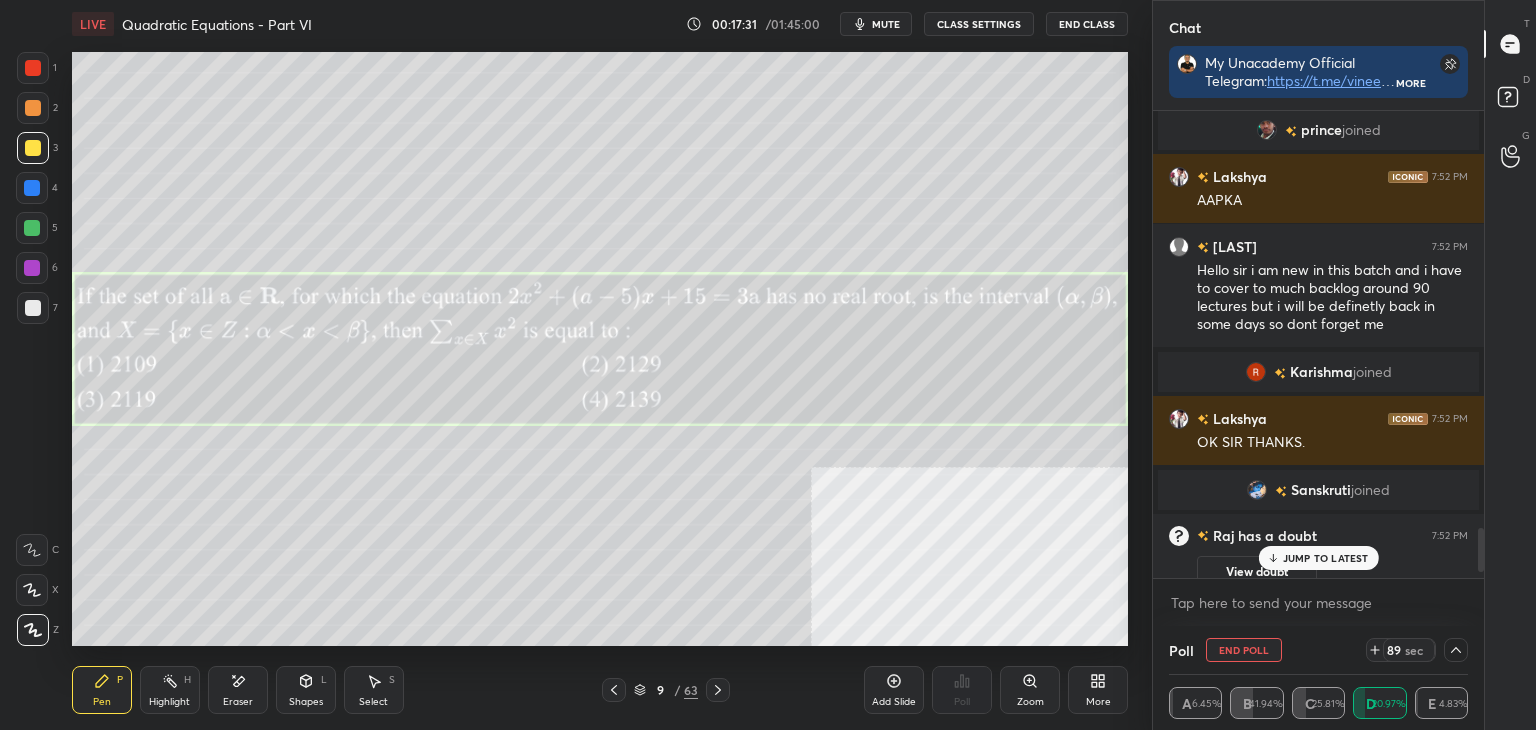 click on "[NAME] 7:51 PMQUADRATIC [NAME]  joined [NAME] 7:52 PM AAPKA ] [NAME] 7:52 PM Hello sir i am new in this batch and i have to cover to much backlog around 90 lectures but i will be definetly back in some days so dont forget me [NAME]  joined [NAME]   has a doubt 7:52 PM View doubt [NAME]  joined JUMP TO LATEST Enable hand raising Enable raise hand to speak to learners. Once enabled, chat will be turned off temporarily. Enable x" at bounding box center [1318, 368] 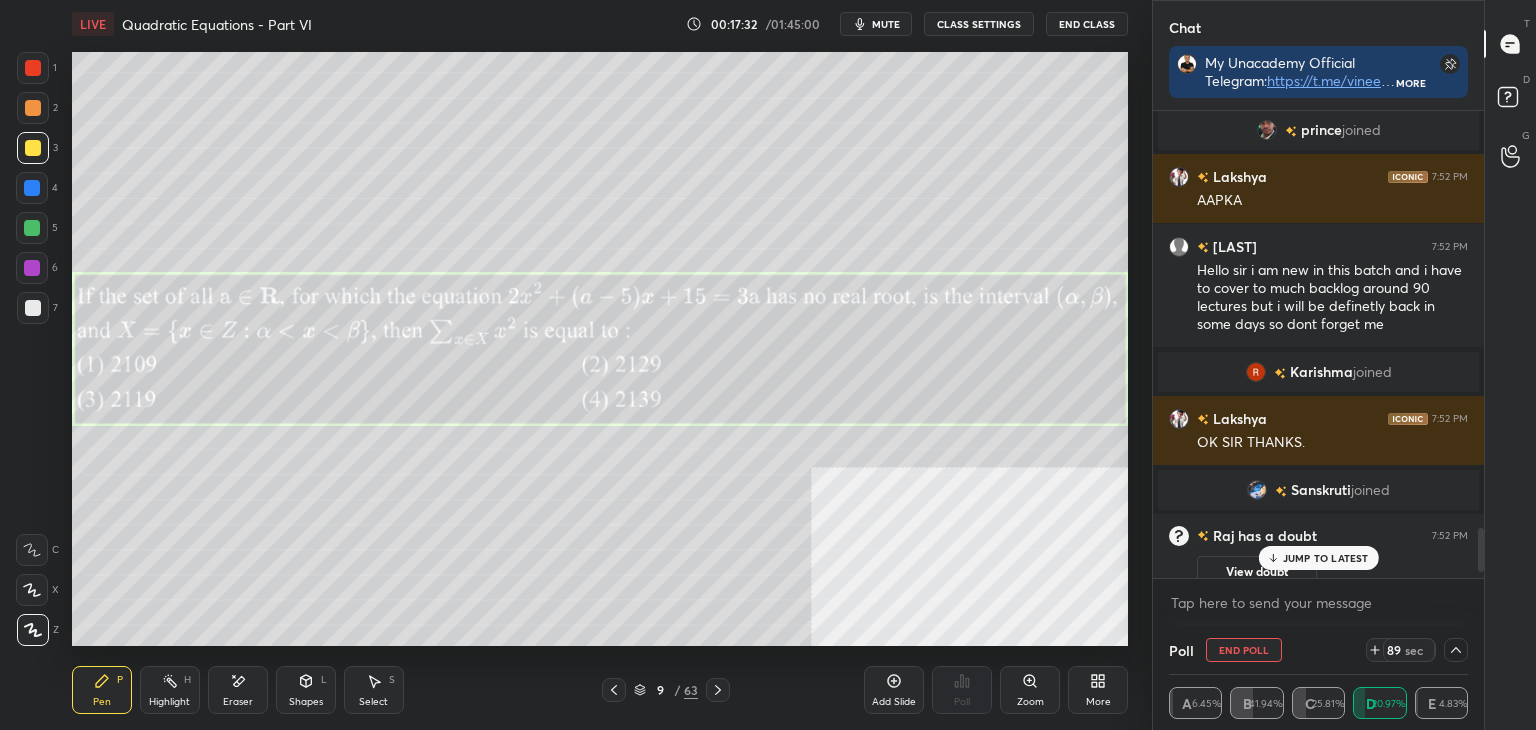 click on "JUMP TO LATEST" at bounding box center (1326, 558) 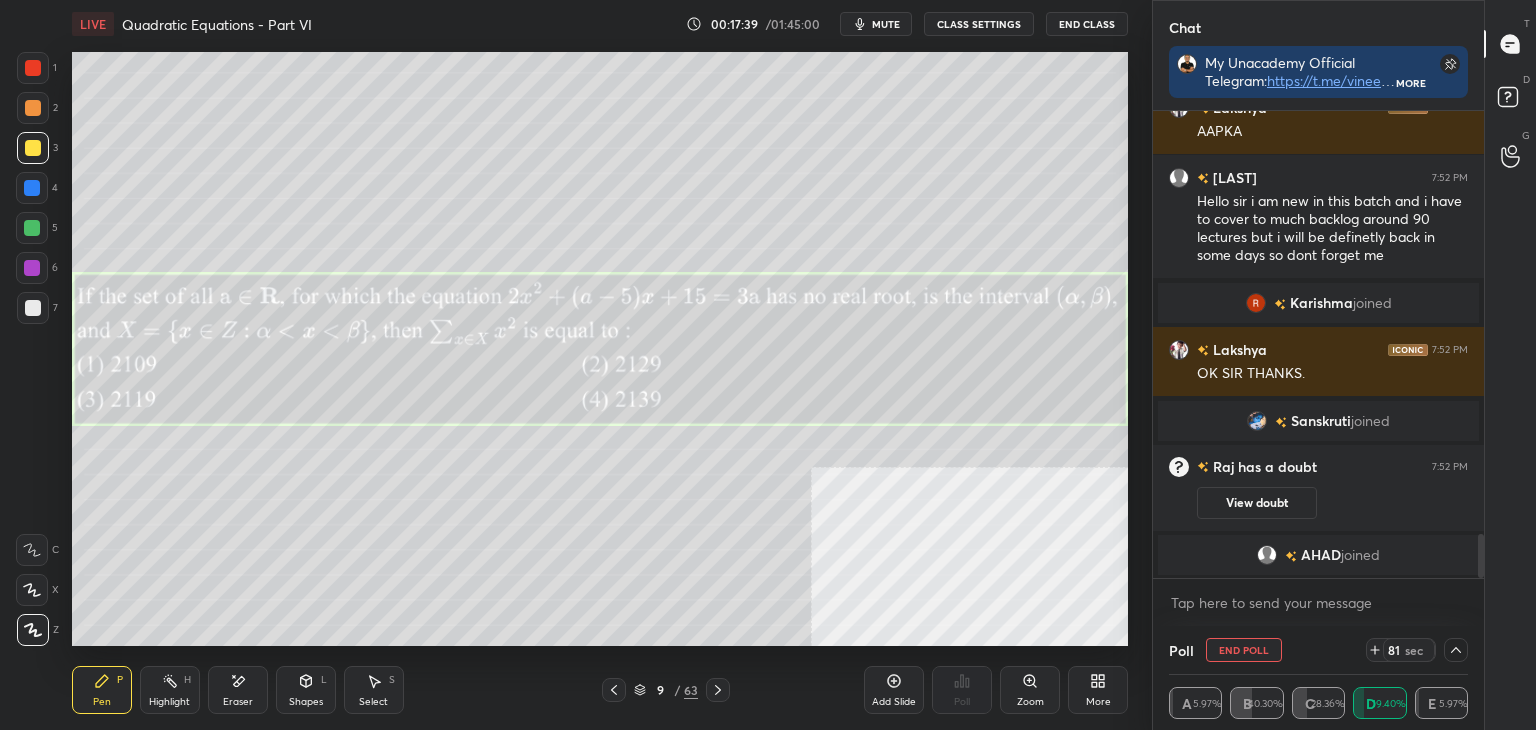 click 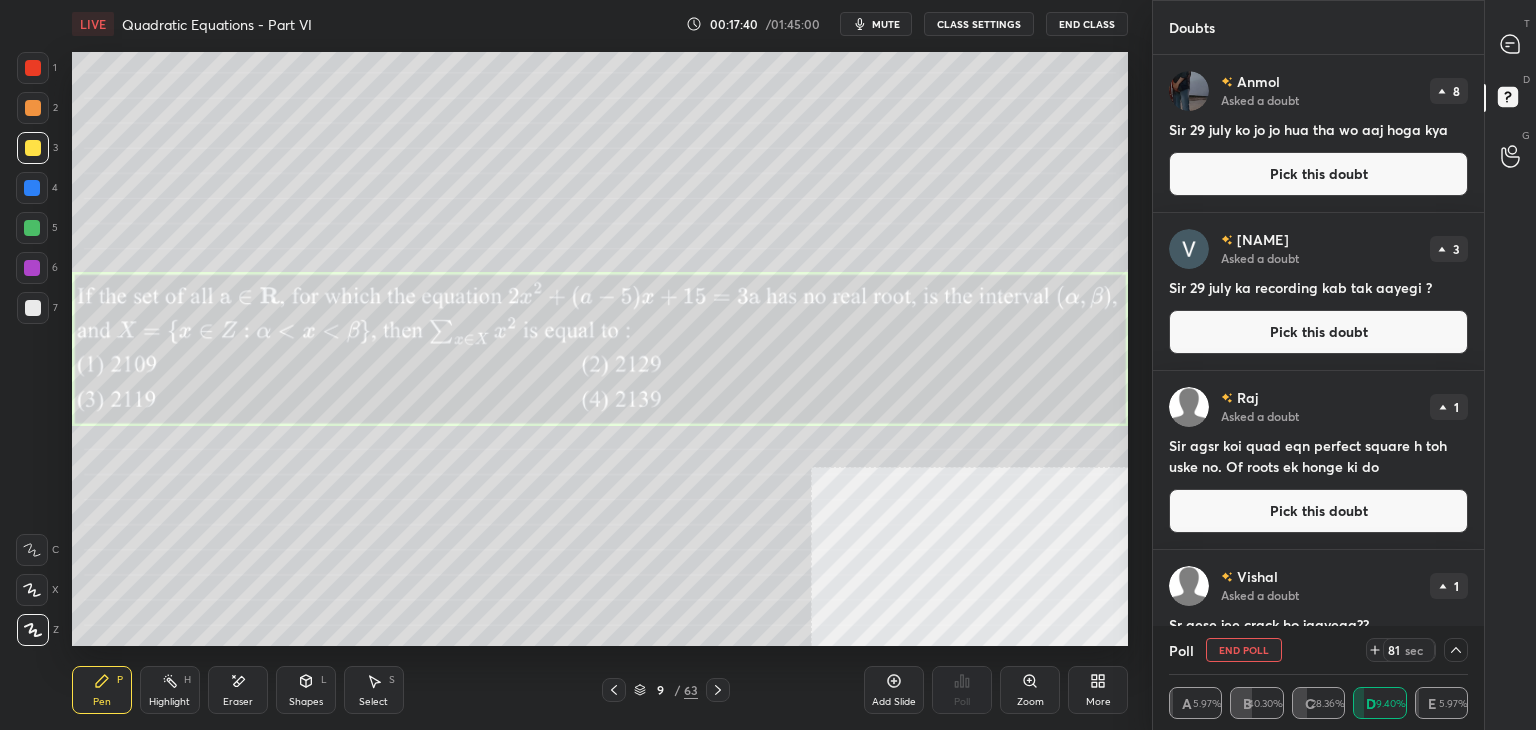 scroll, scrollTop: 6, scrollLeft: 6, axis: both 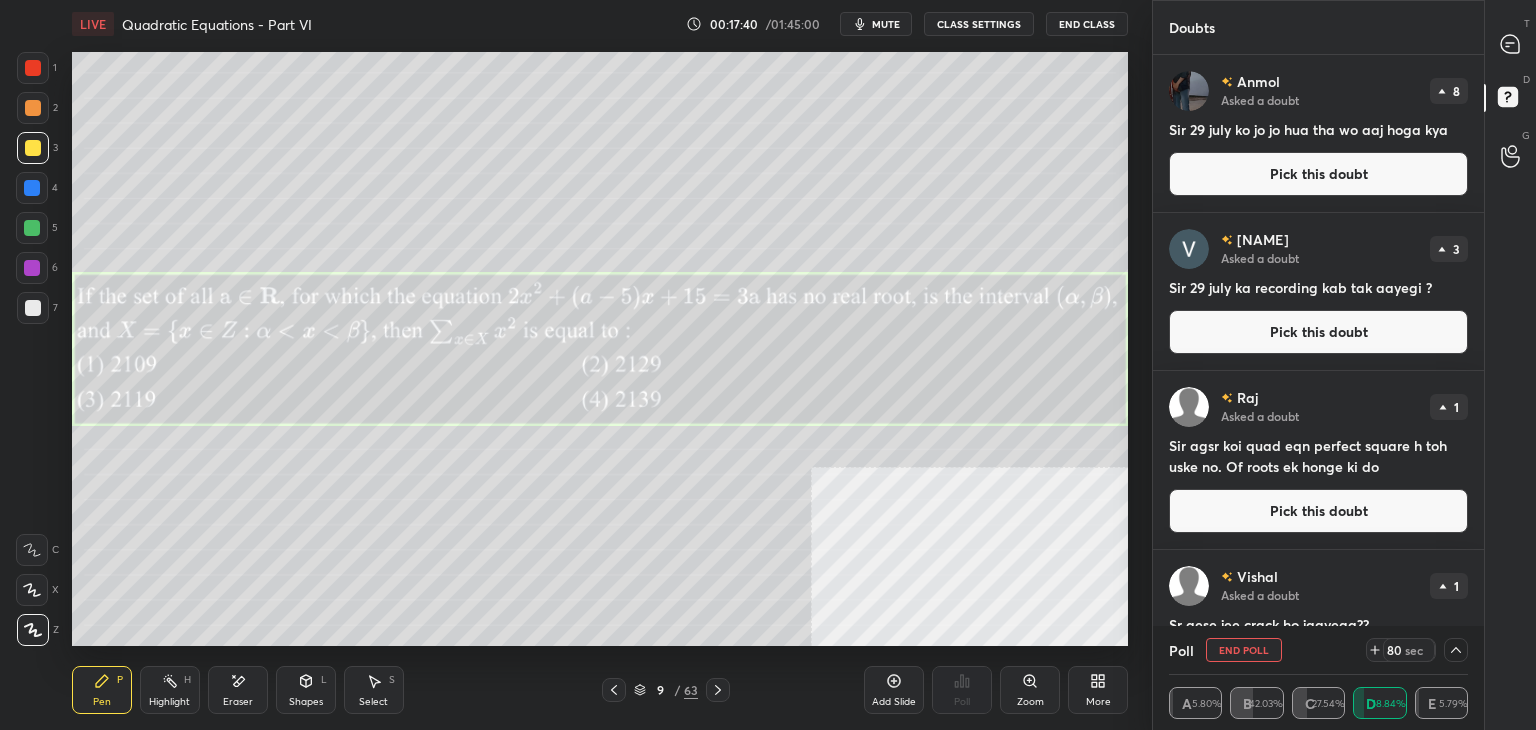 click on "Pick this doubt" at bounding box center [1318, 174] 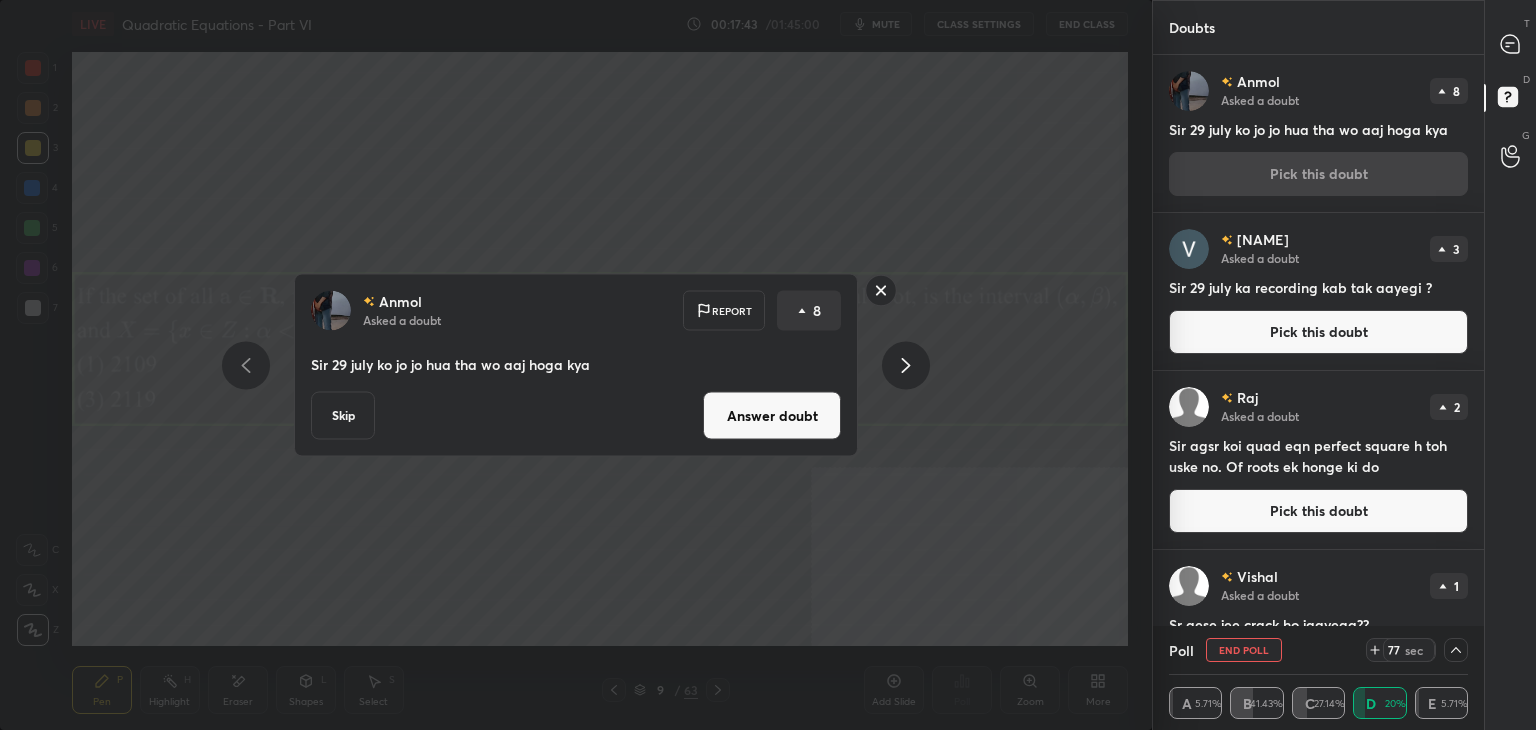 click 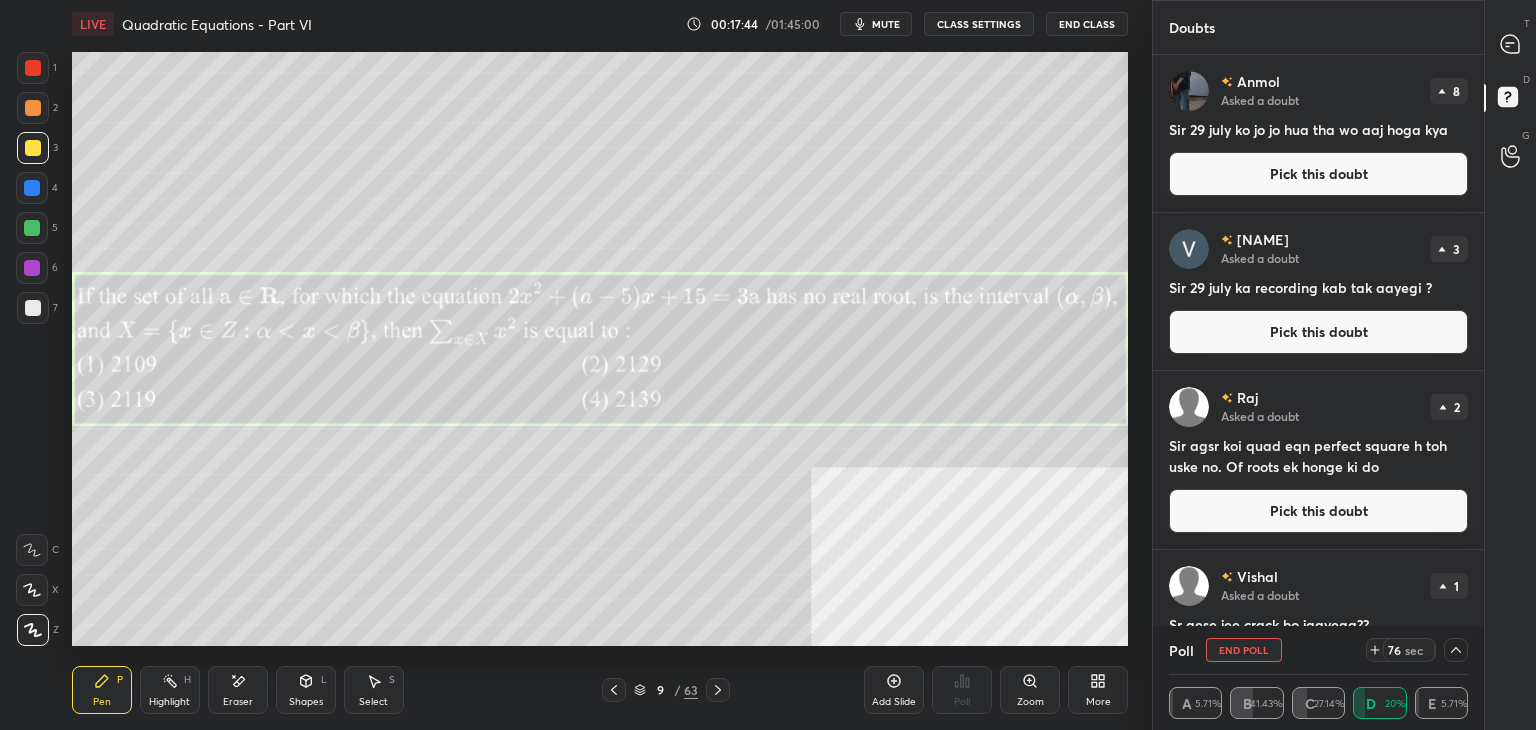 click on "Pick this doubt" at bounding box center (1318, 511) 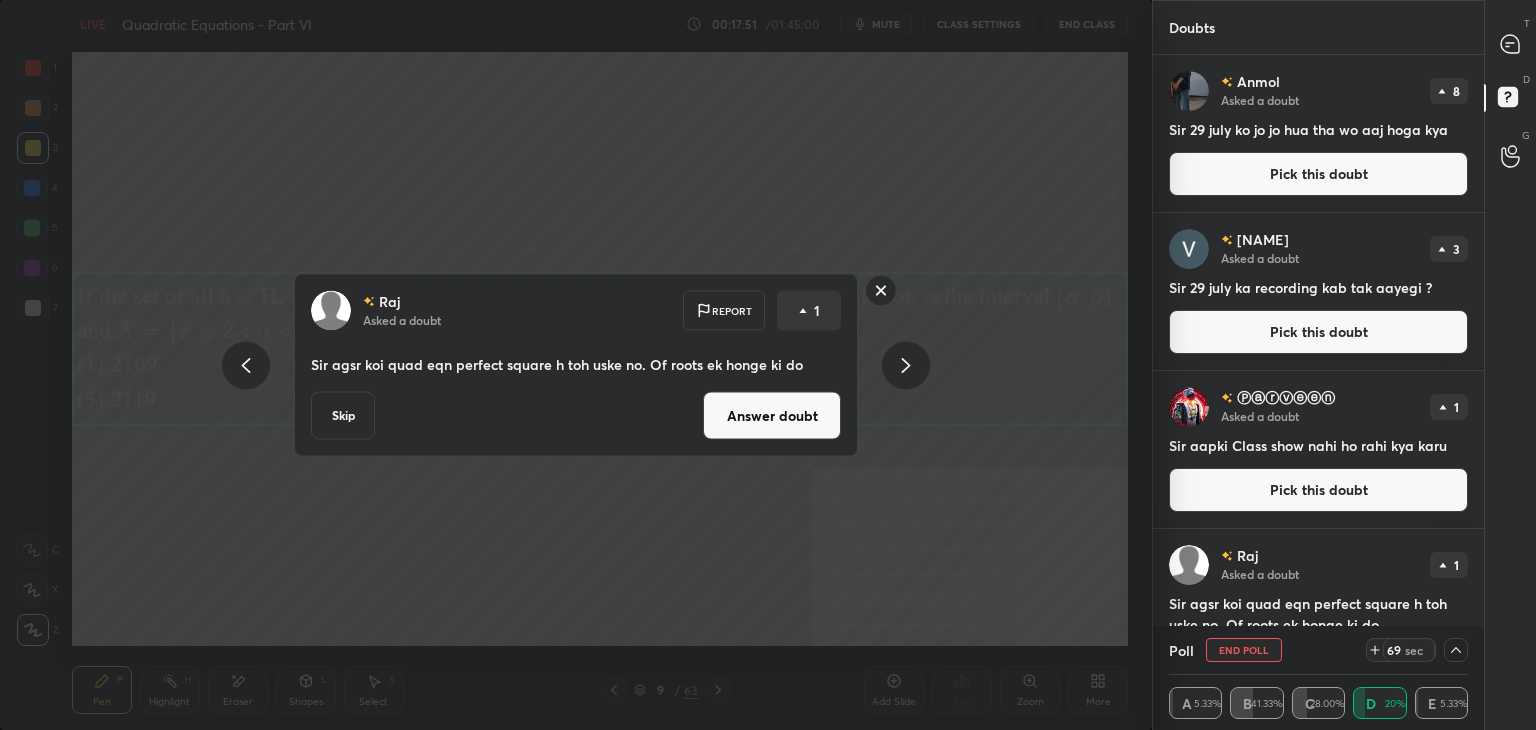click on "Answer doubt" at bounding box center (772, 416) 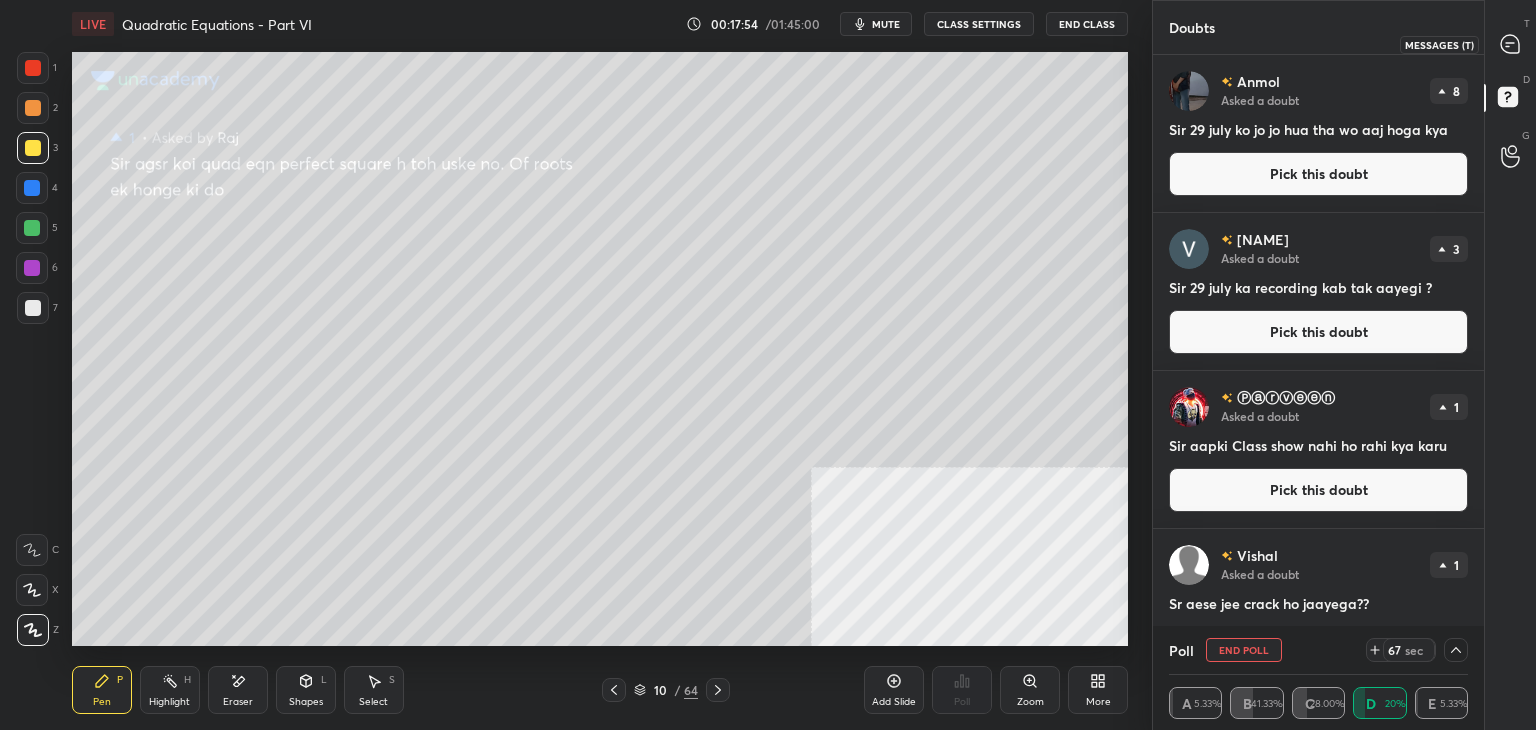click 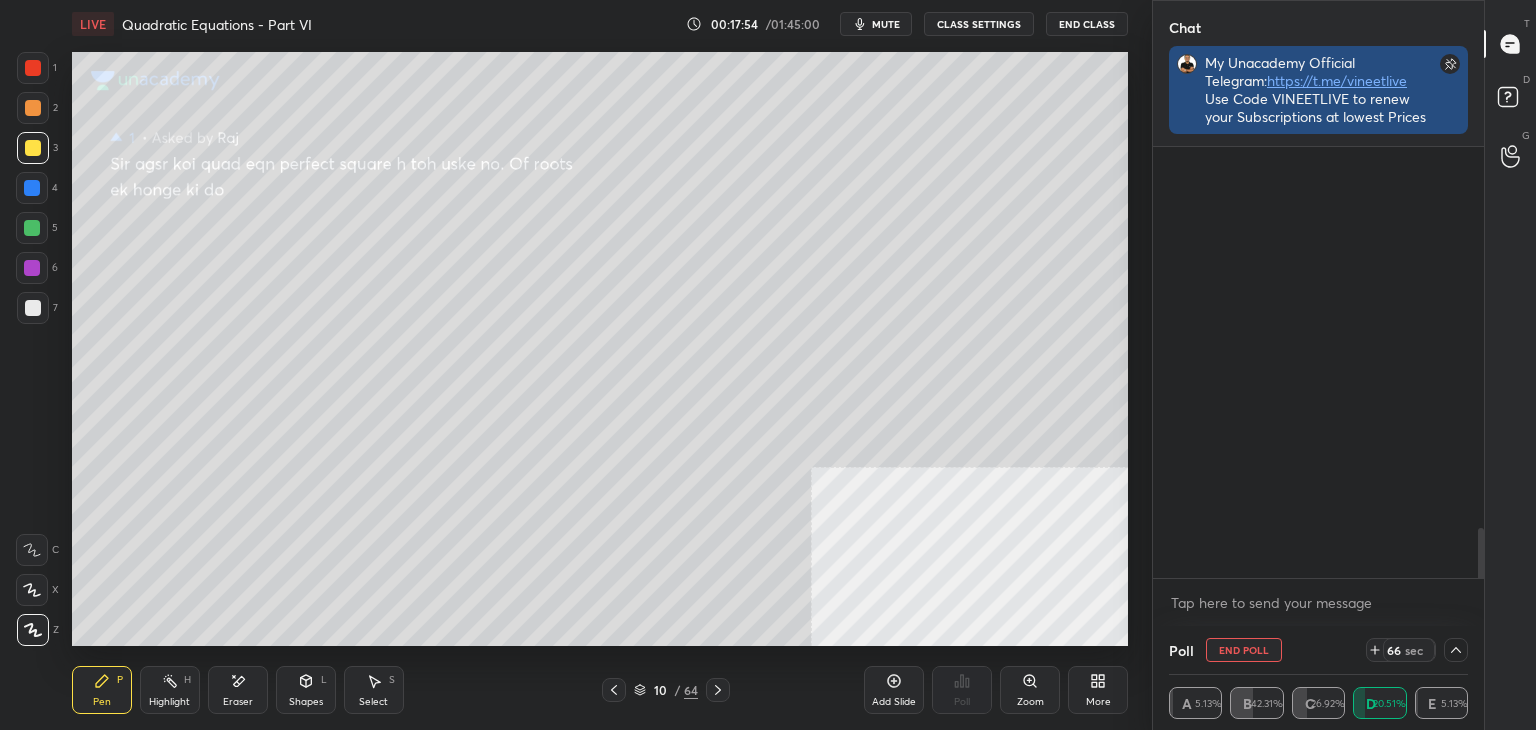 scroll, scrollTop: 500, scrollLeft: 325, axis: both 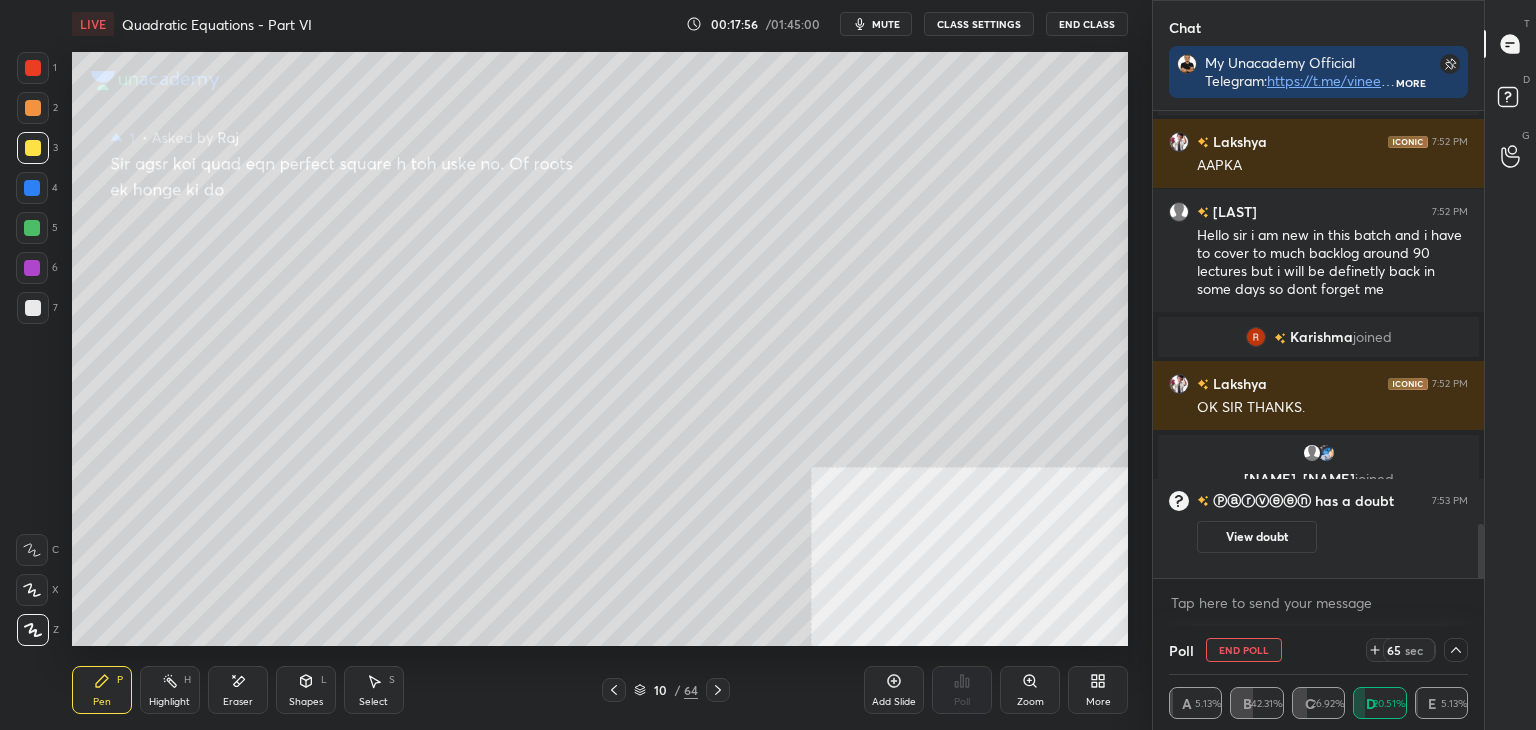 drag, startPoint x: 612, startPoint y: 687, endPoint x: 628, endPoint y: 673, distance: 21.260292 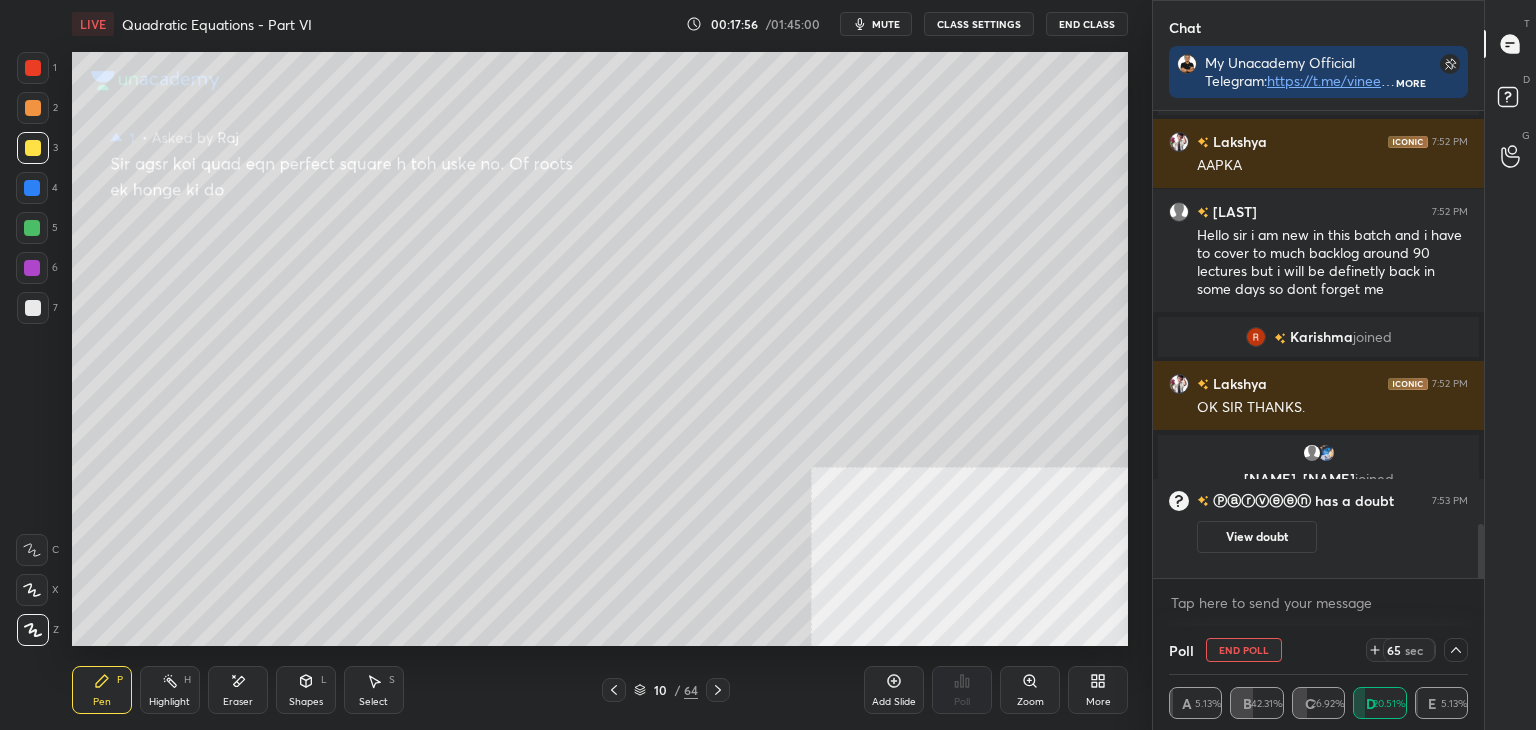 click 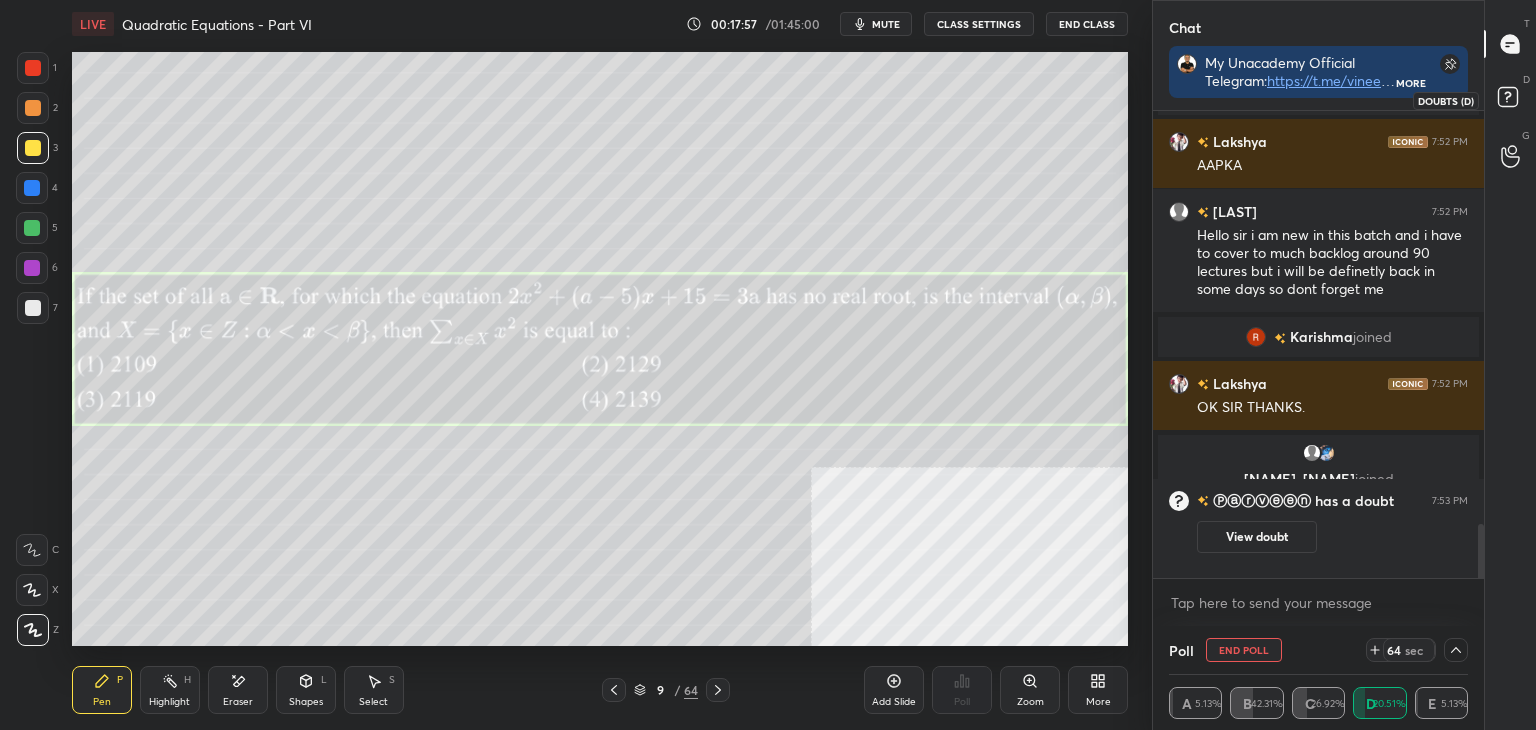 click 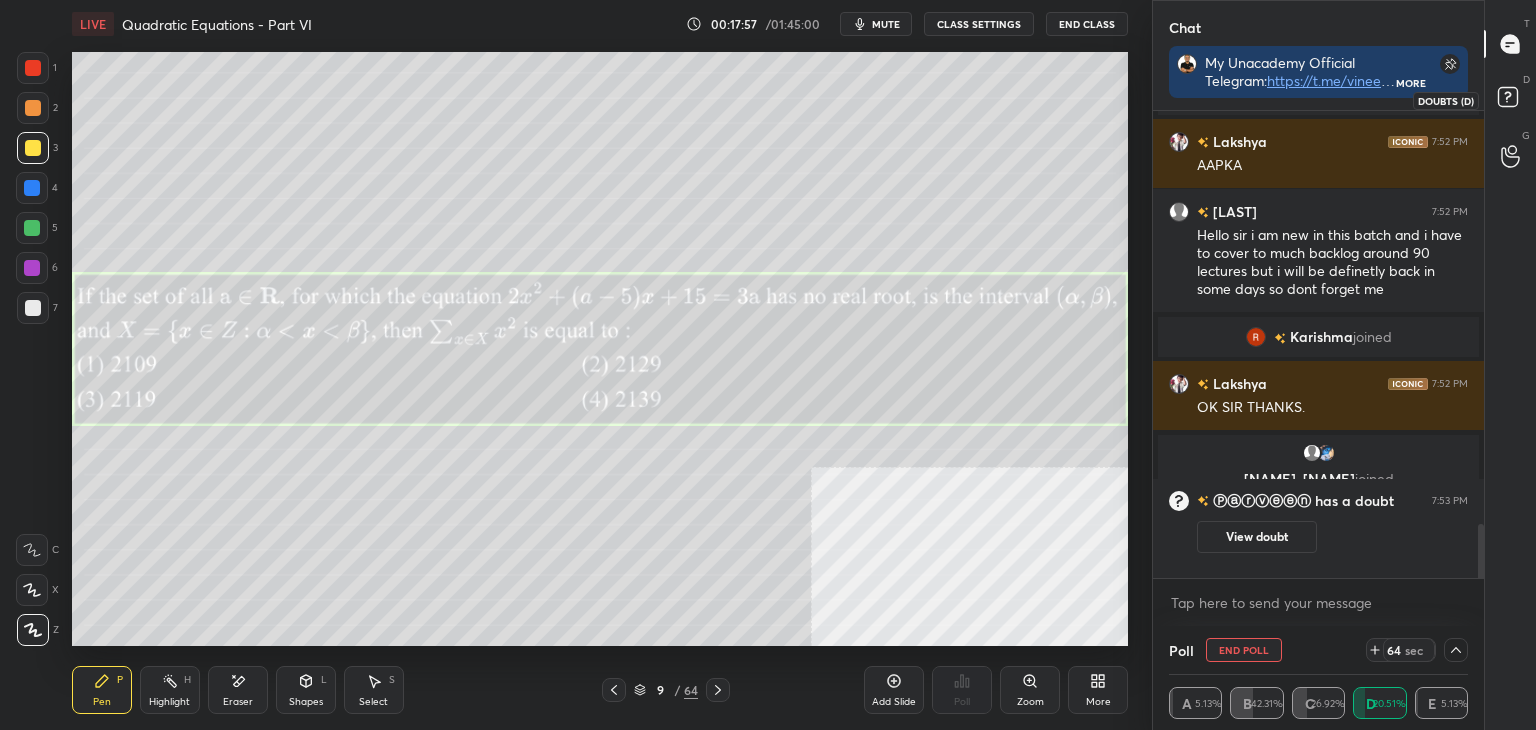 scroll, scrollTop: 6, scrollLeft: 6, axis: both 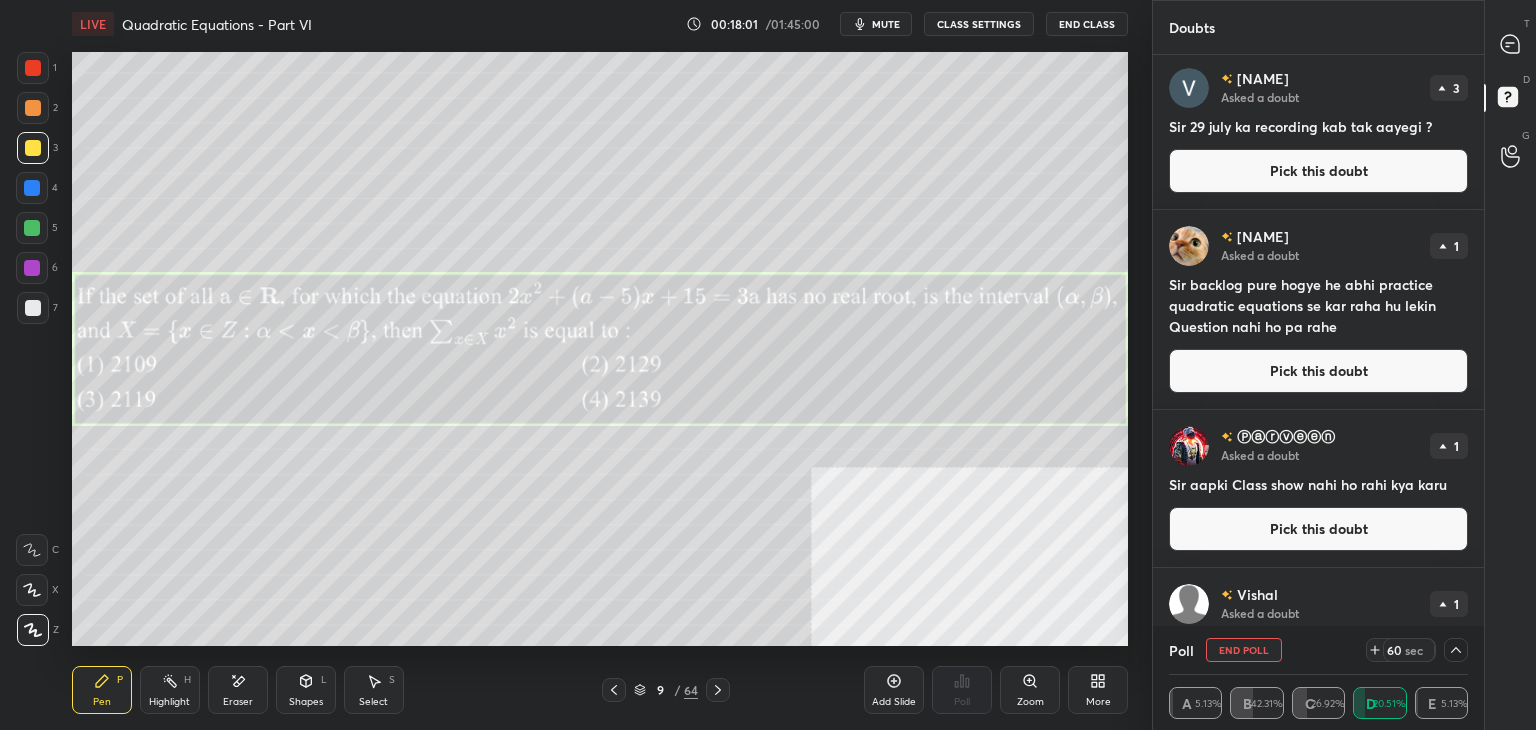 click on "Pick this doubt" at bounding box center (1318, 529) 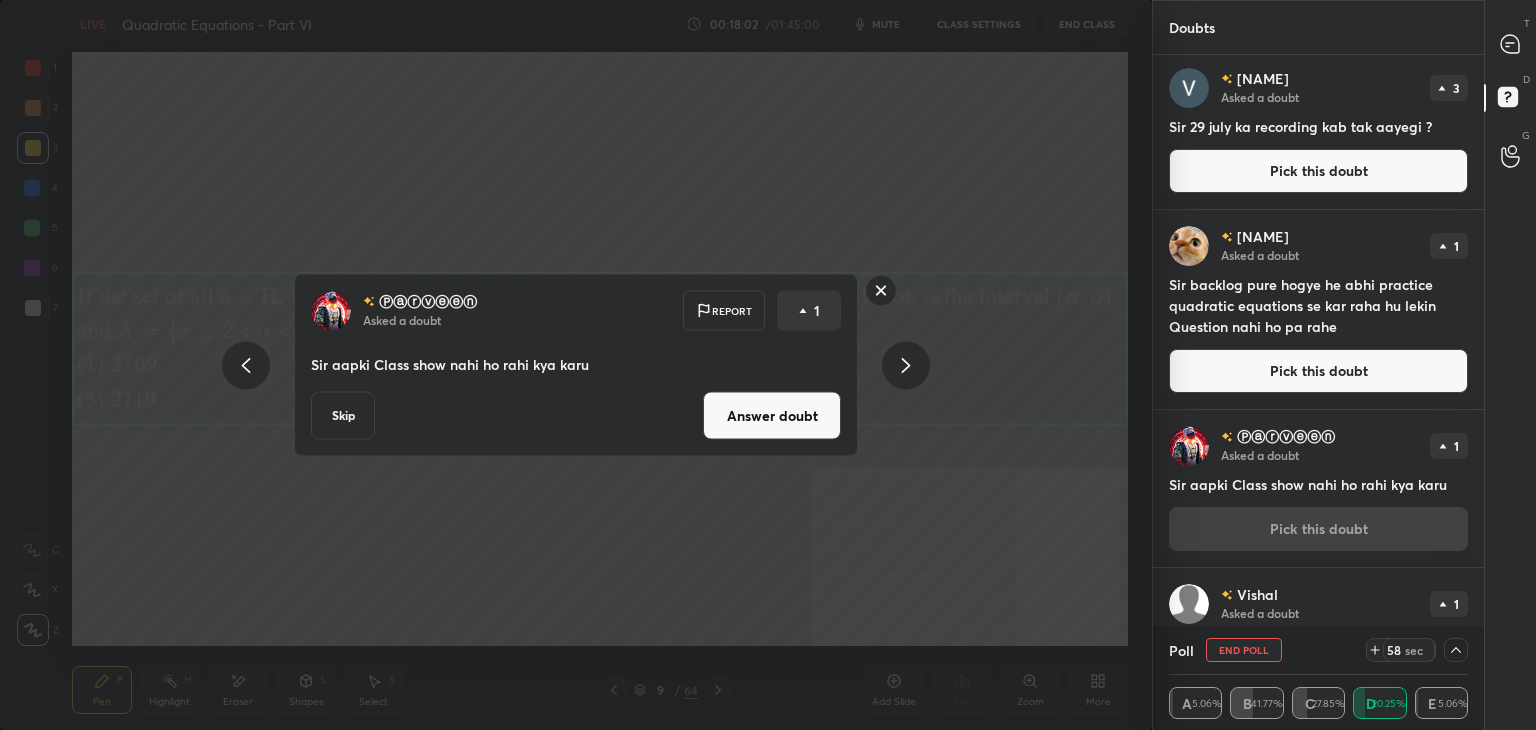 click on "Answer doubt" at bounding box center (772, 416) 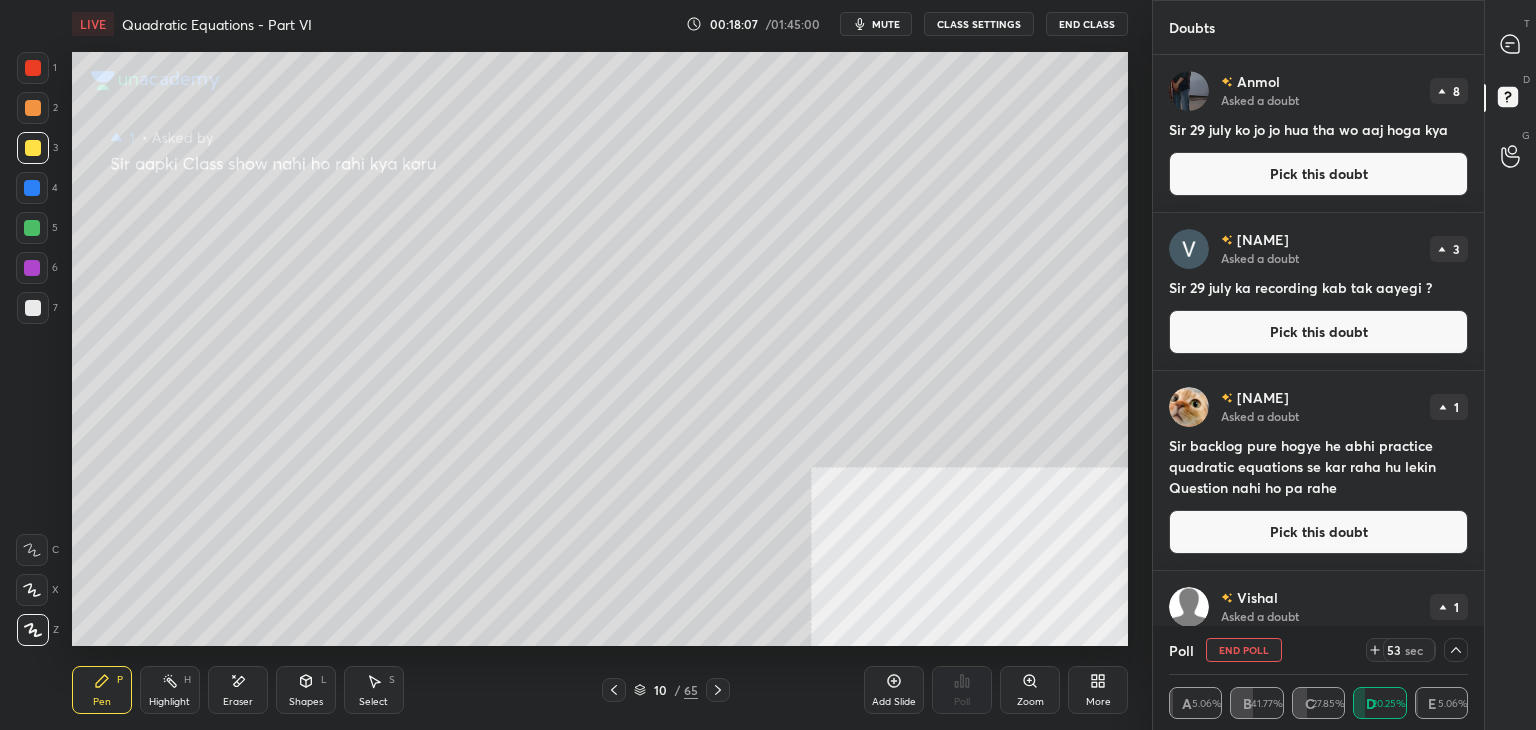 drag, startPoint x: 619, startPoint y: 681, endPoint x: 656, endPoint y: 653, distance: 46.400433 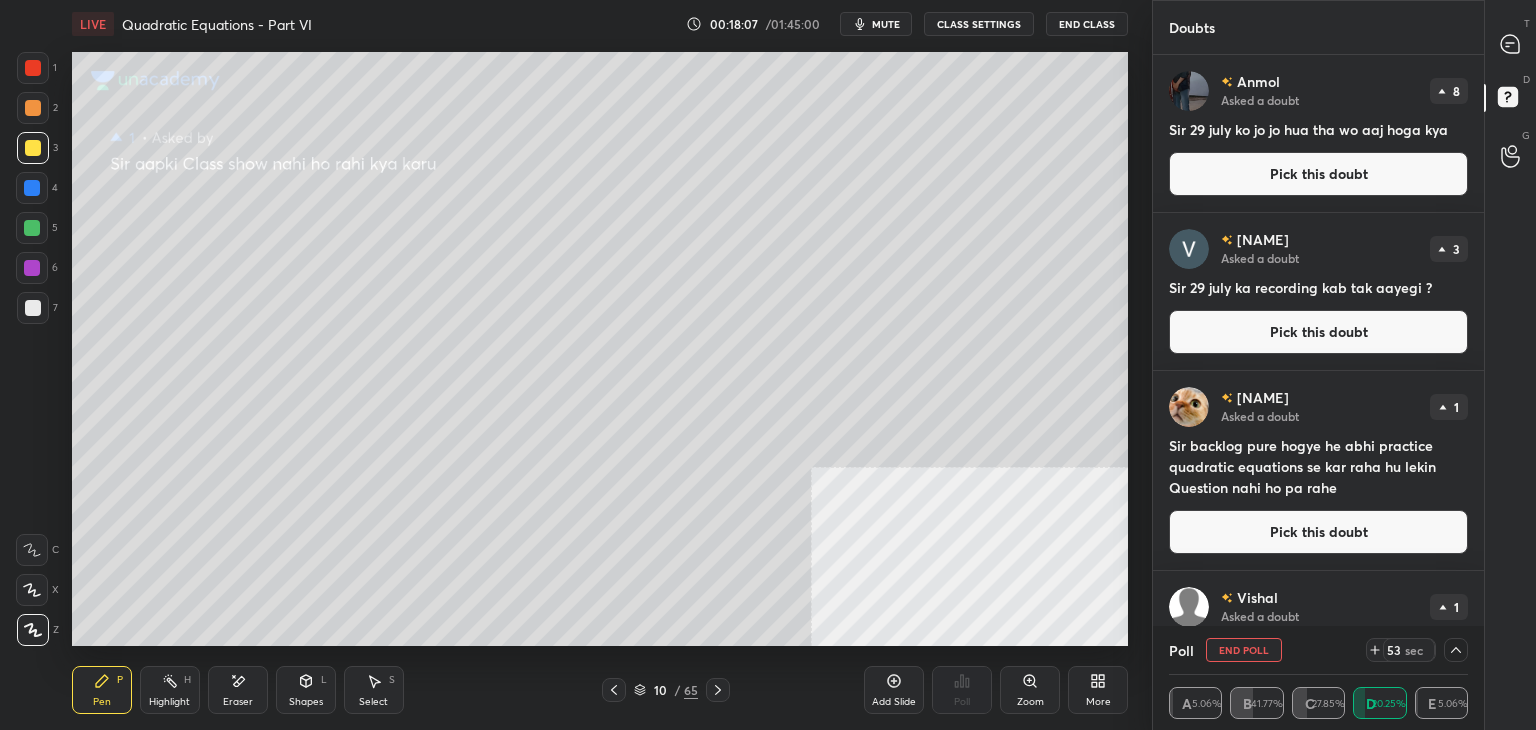 click at bounding box center [614, 690] 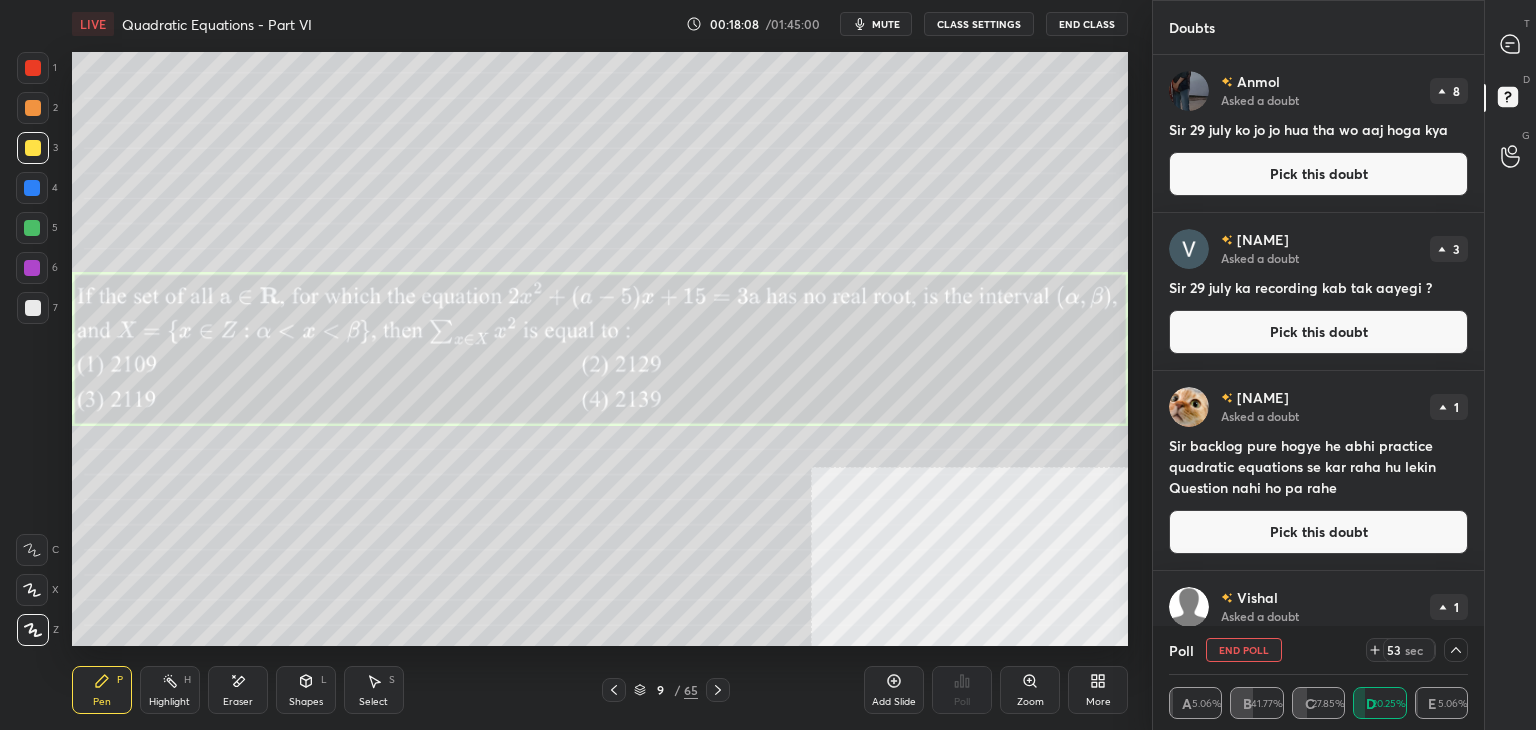 click on "Pick this doubt" at bounding box center [1318, 532] 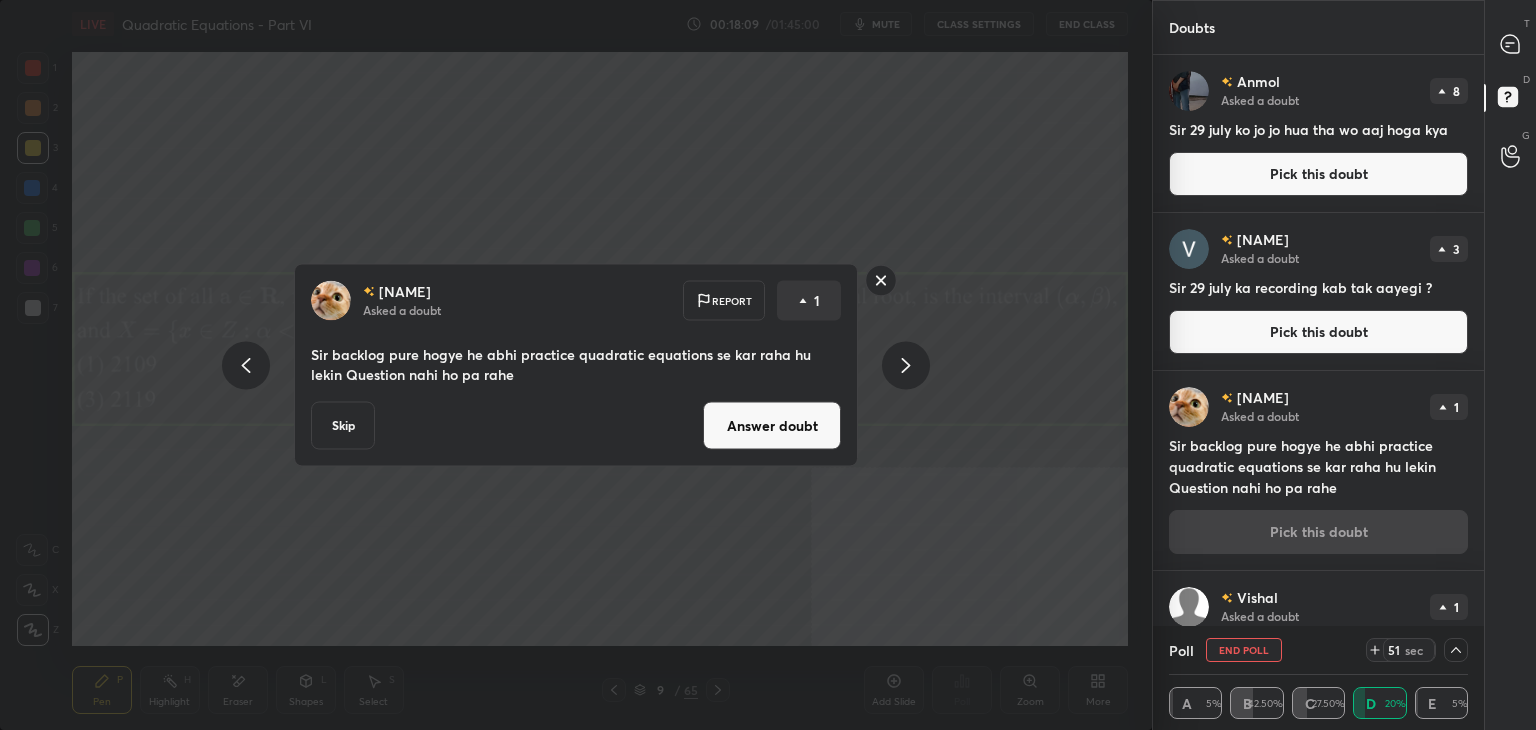 click at bounding box center (1511, 44) 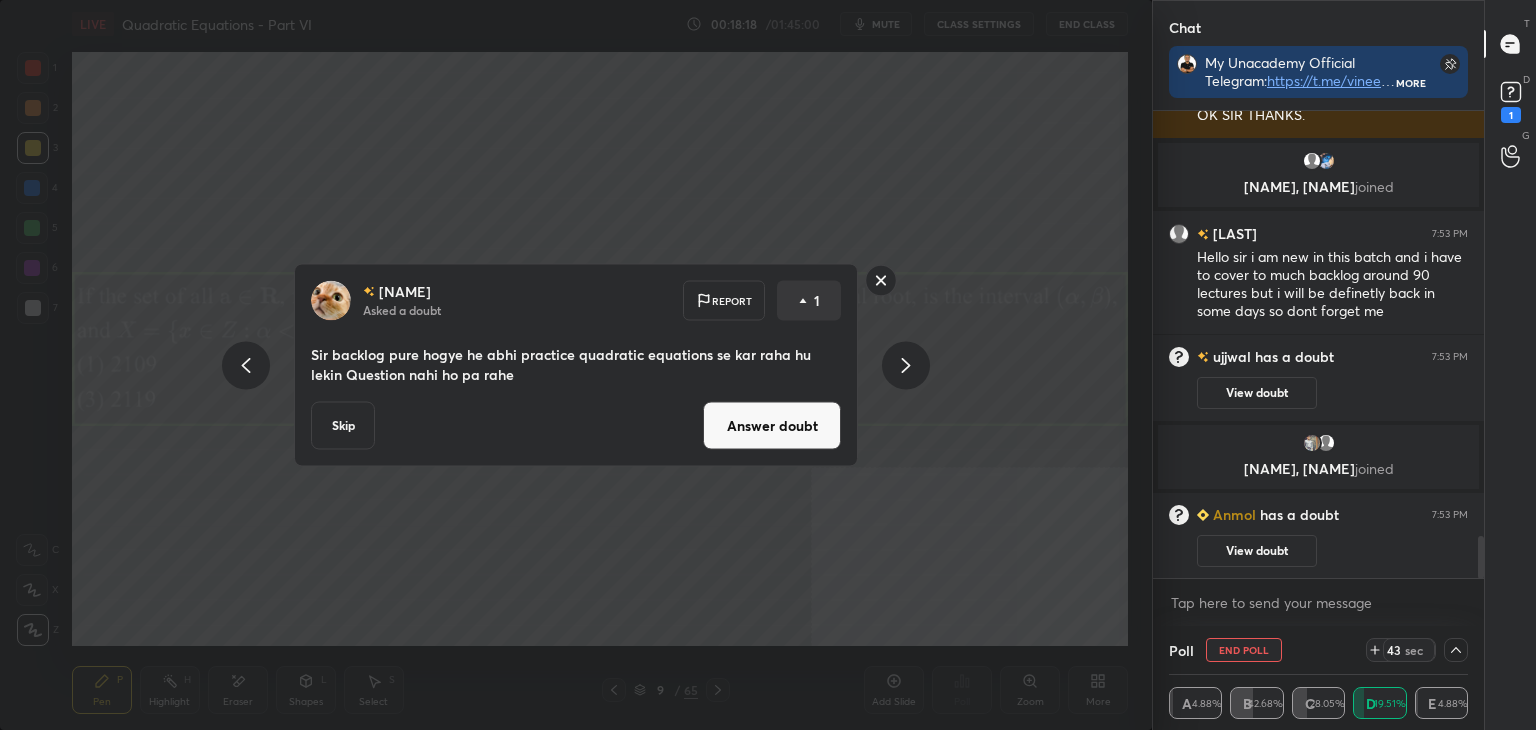 drag, startPoint x: 748, startPoint y: 433, endPoint x: 738, endPoint y: 432, distance: 10.049875 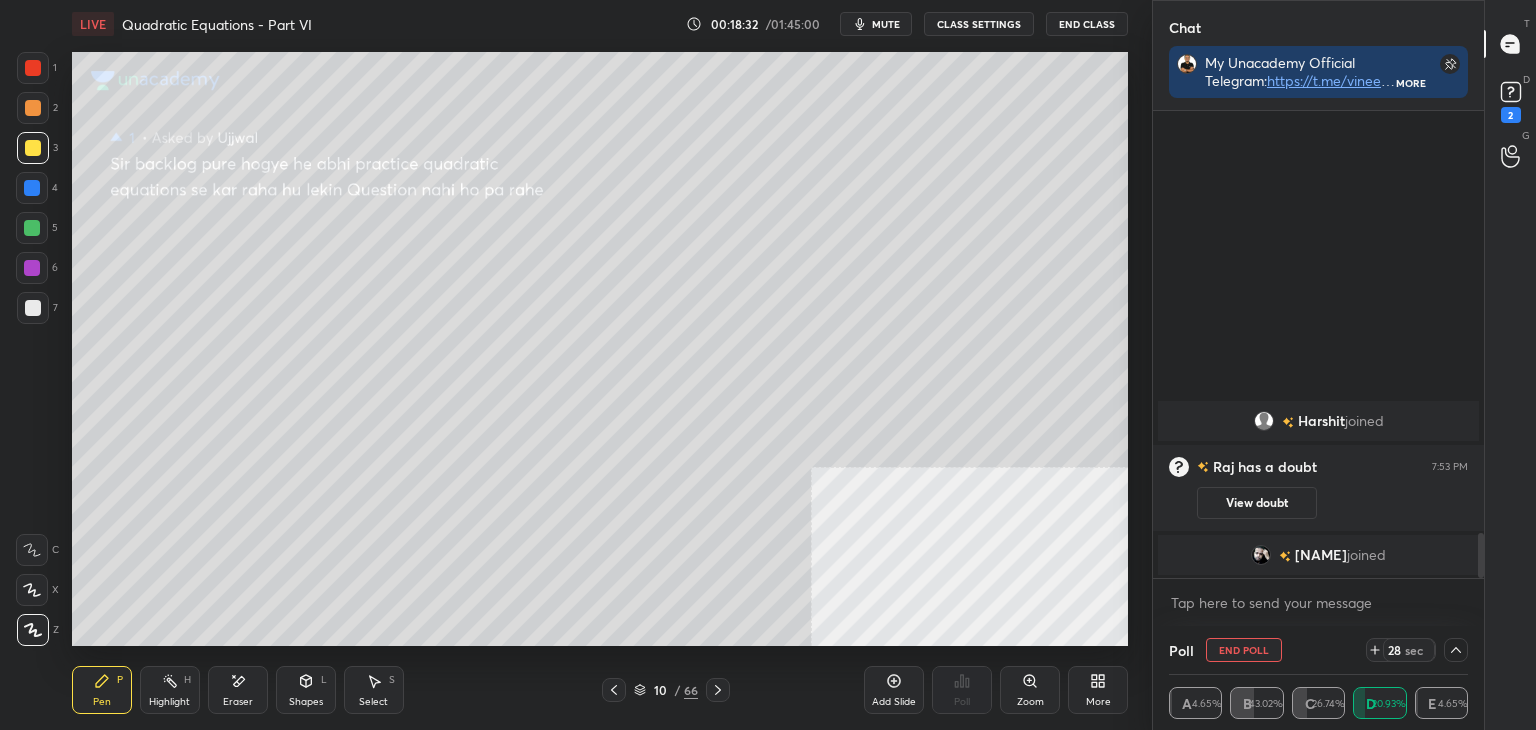 click 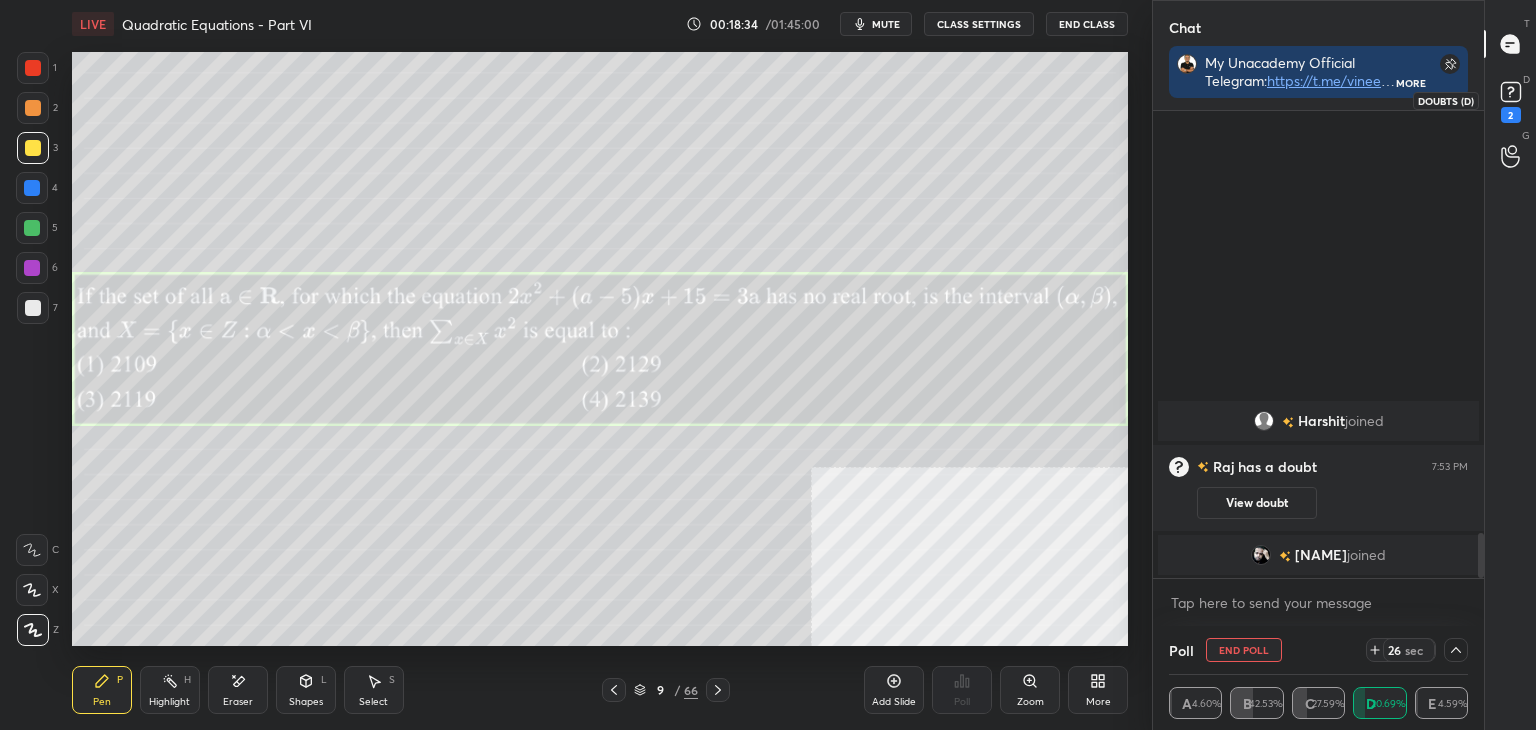 click 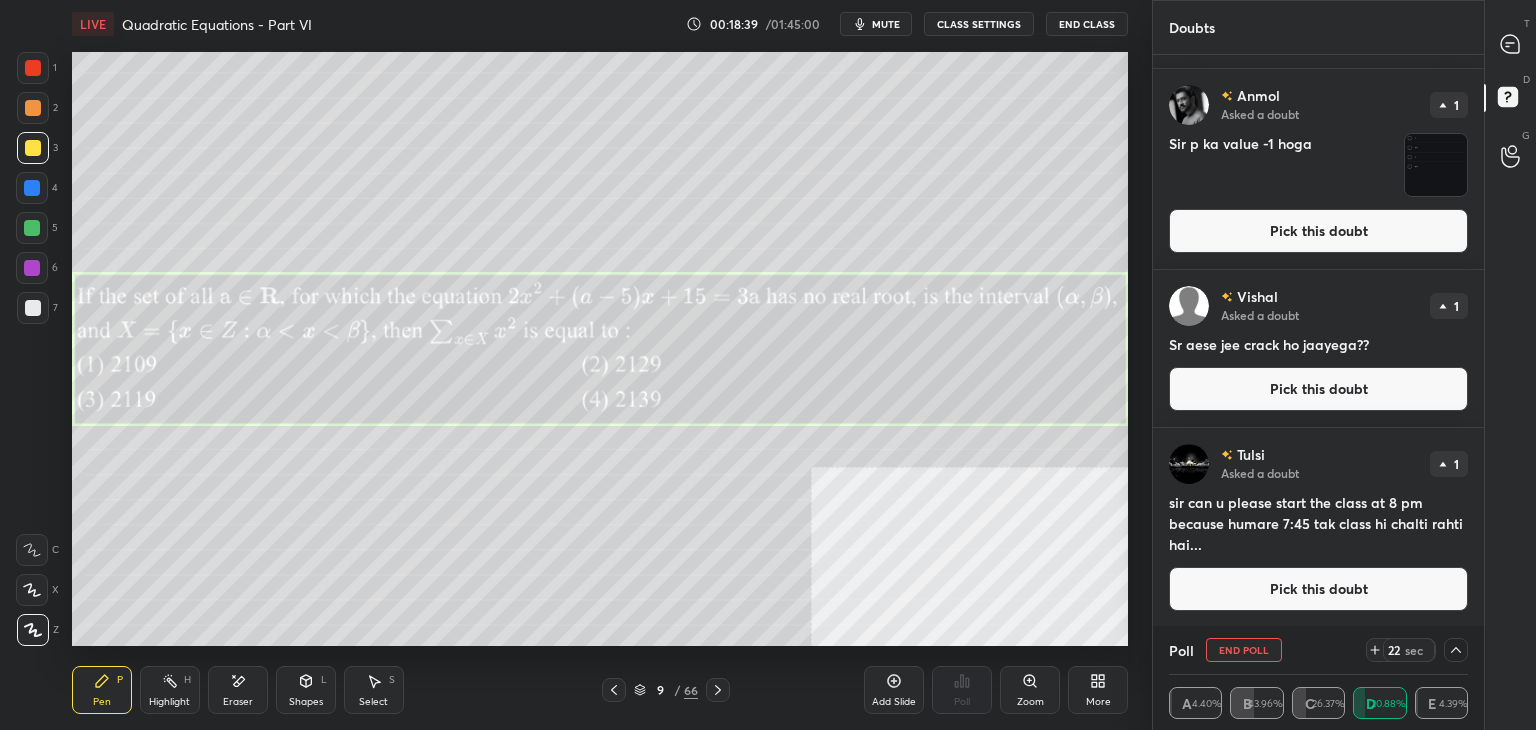 click on "Pick this doubt" at bounding box center [1318, 389] 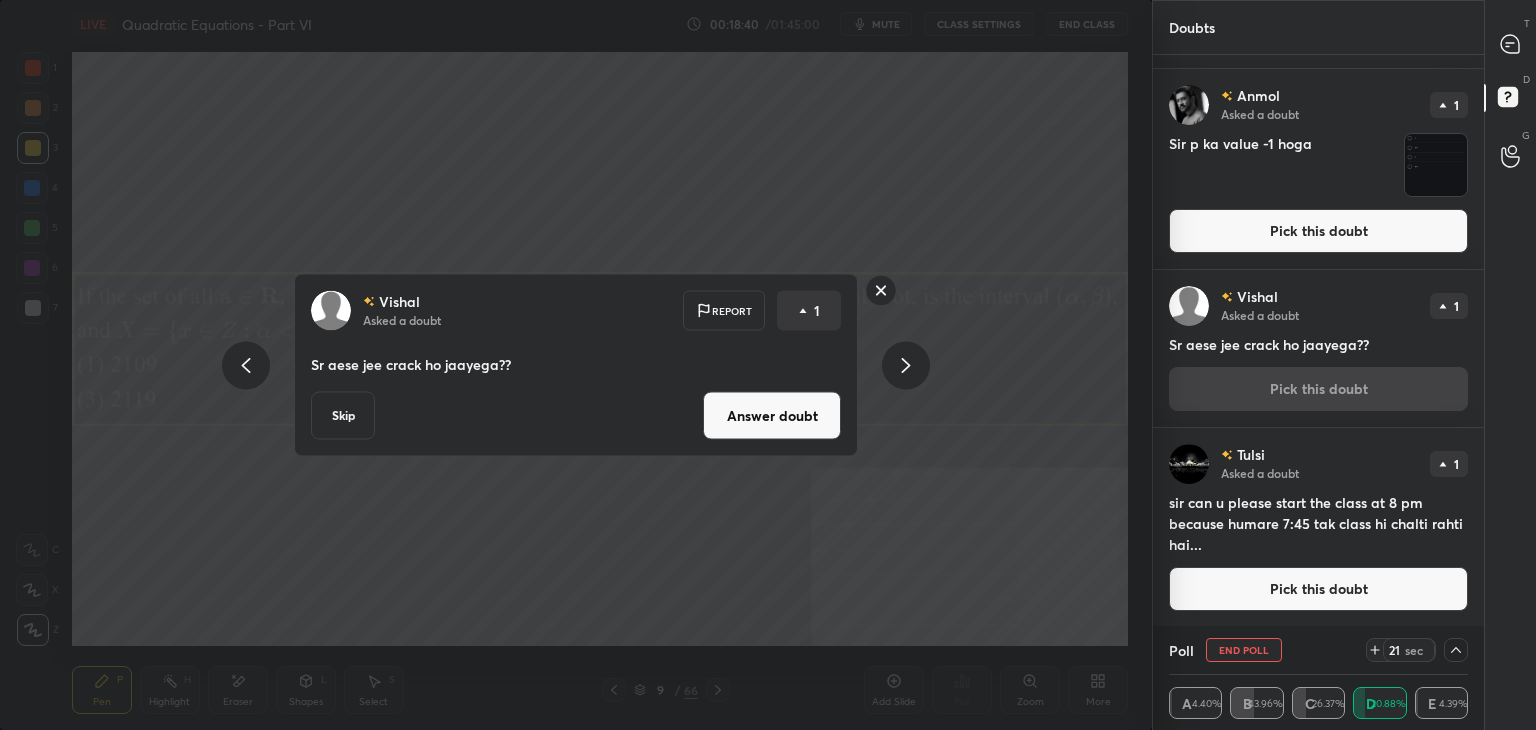 click on "Answer doubt" at bounding box center (772, 416) 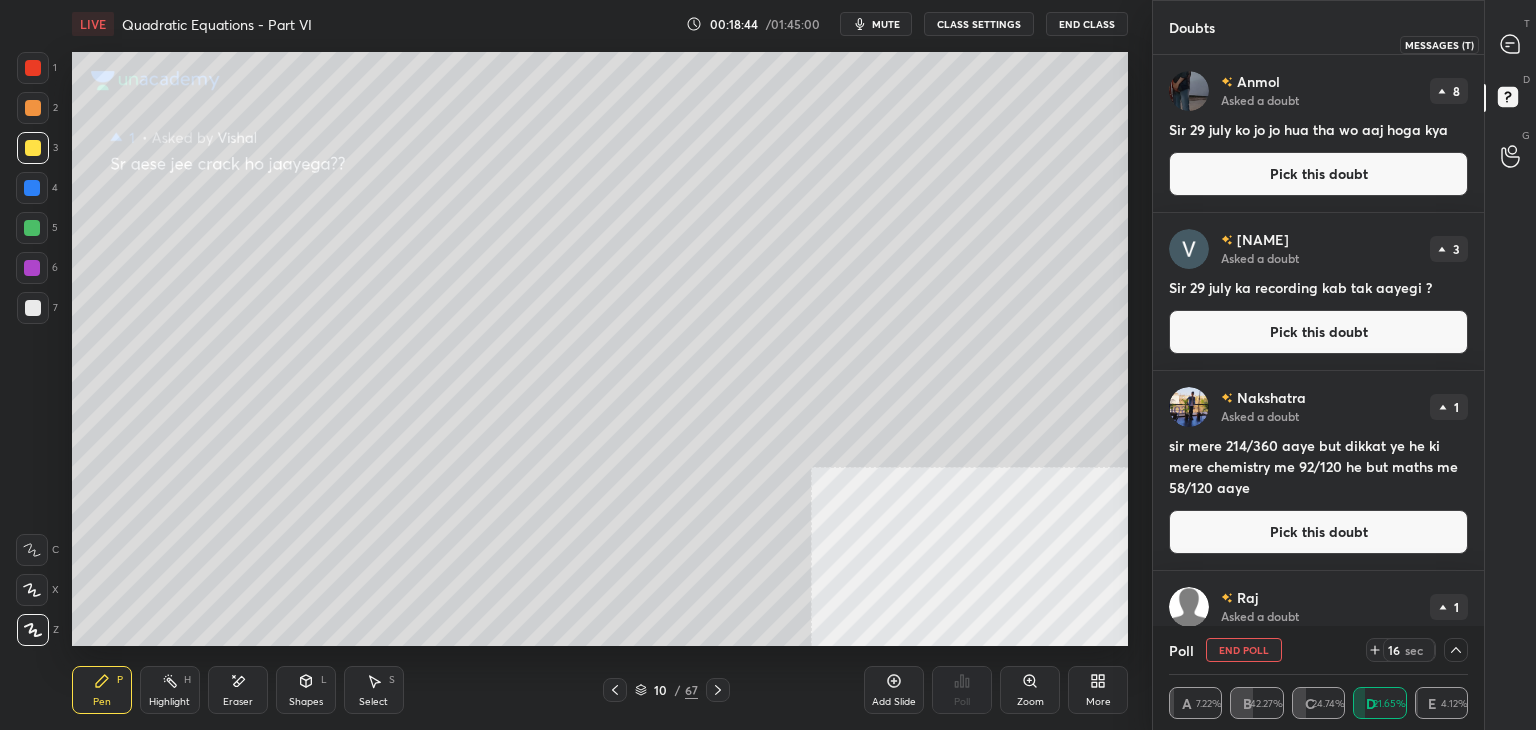 click 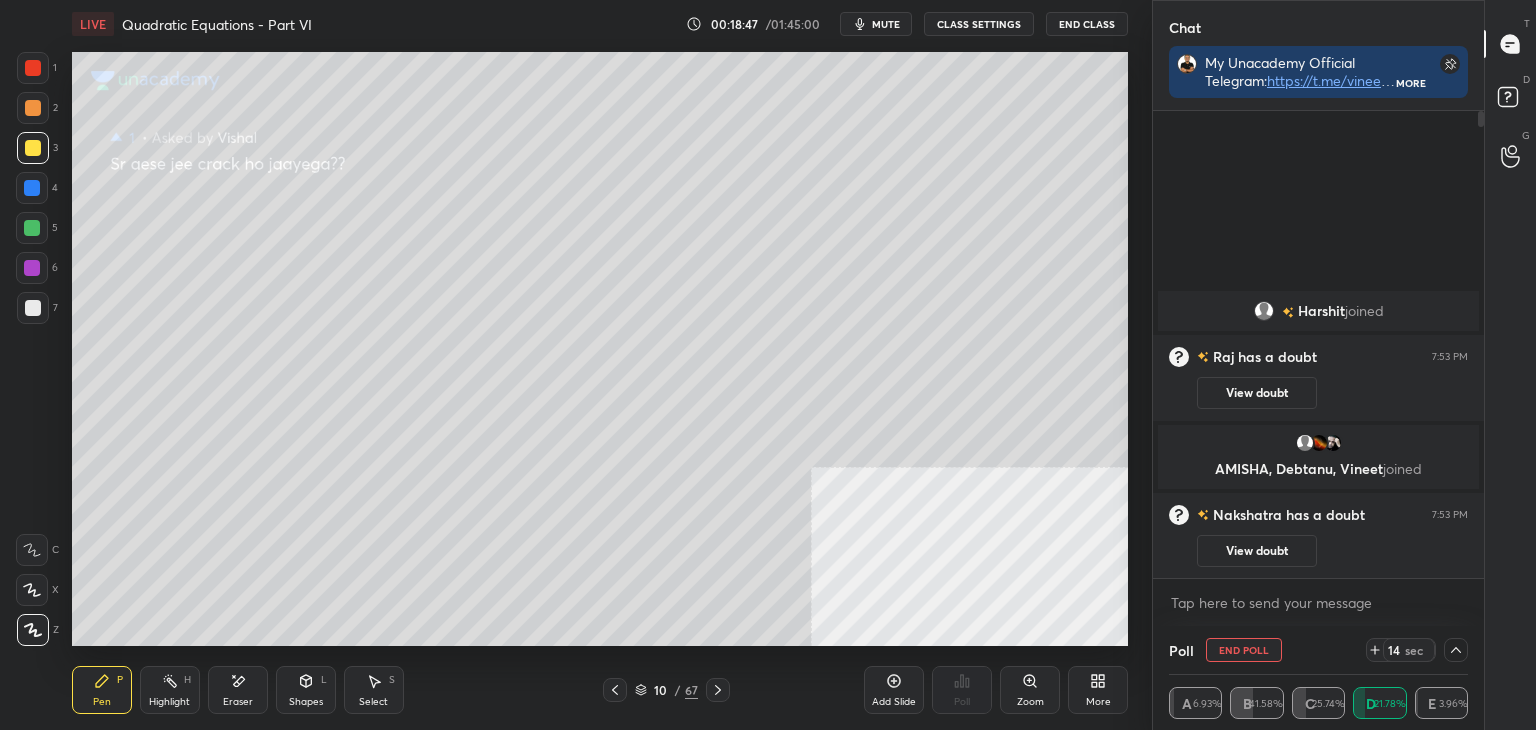 click on "10 / 67" at bounding box center (666, 690) 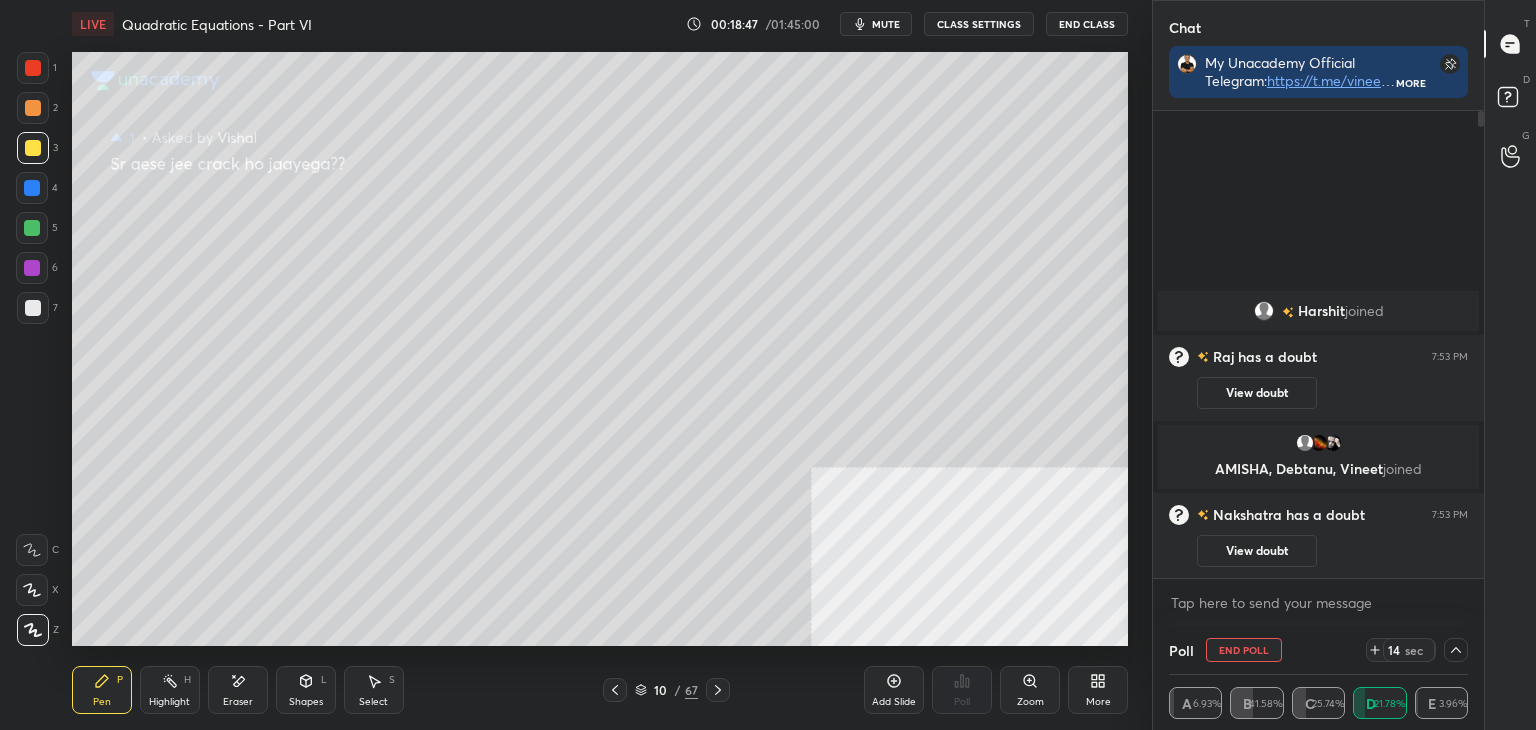 click 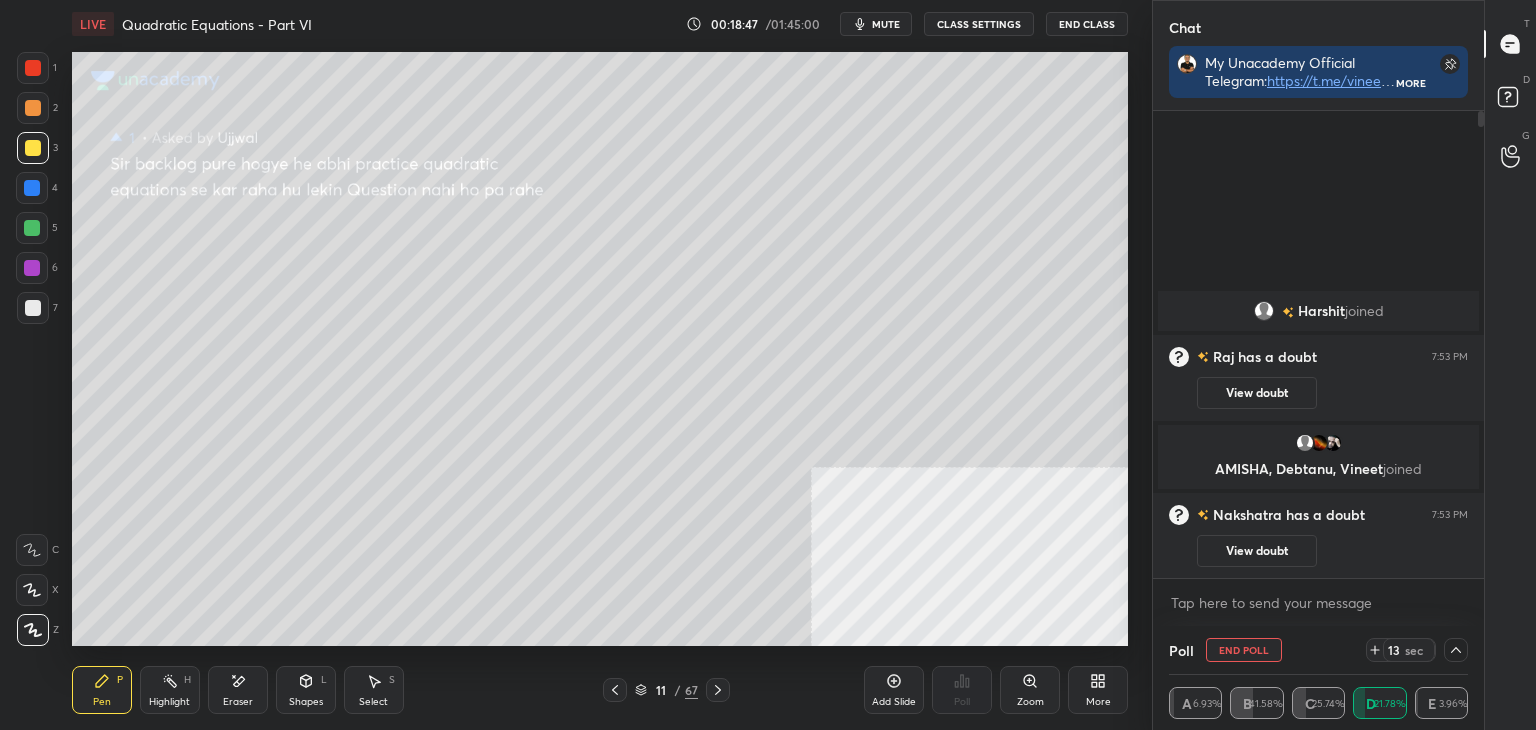 click 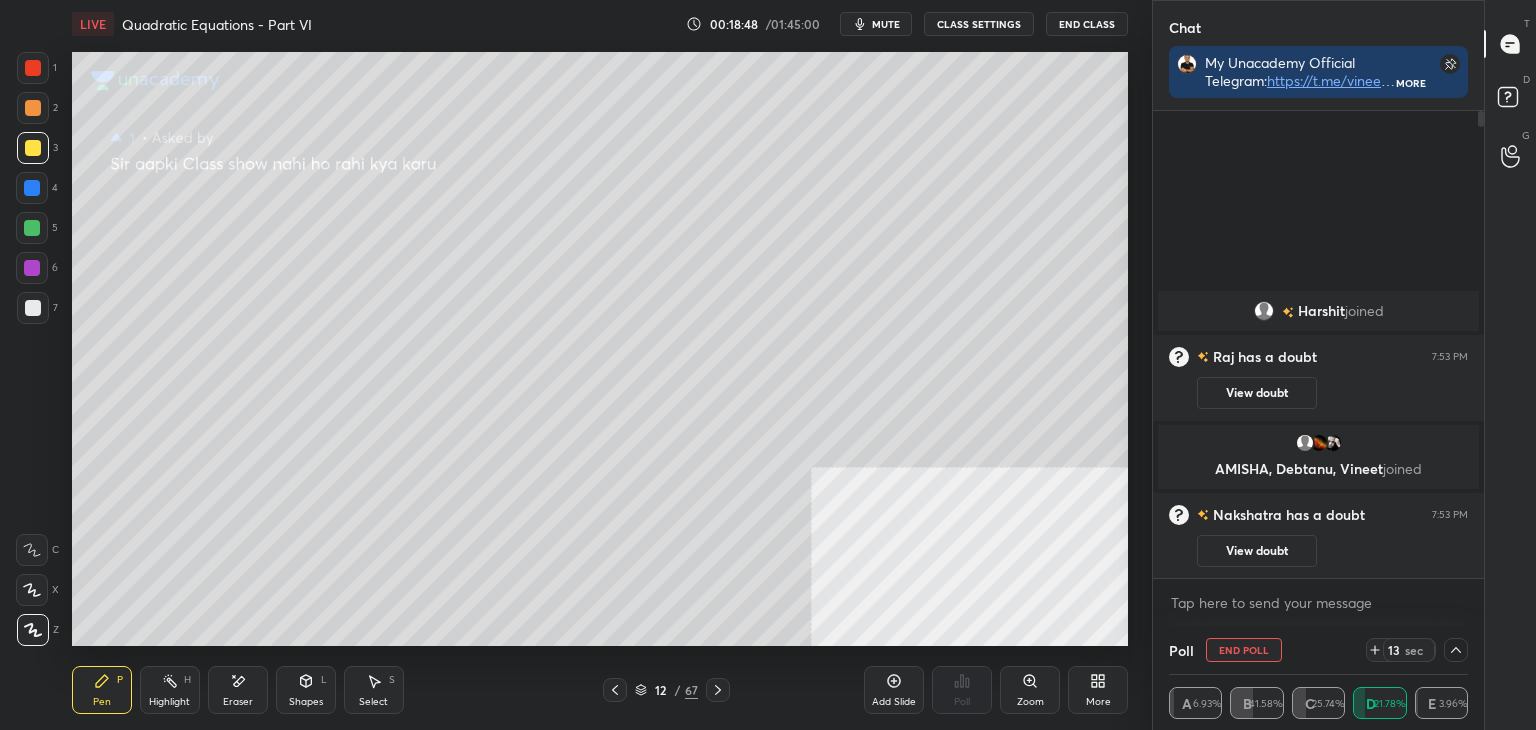 click 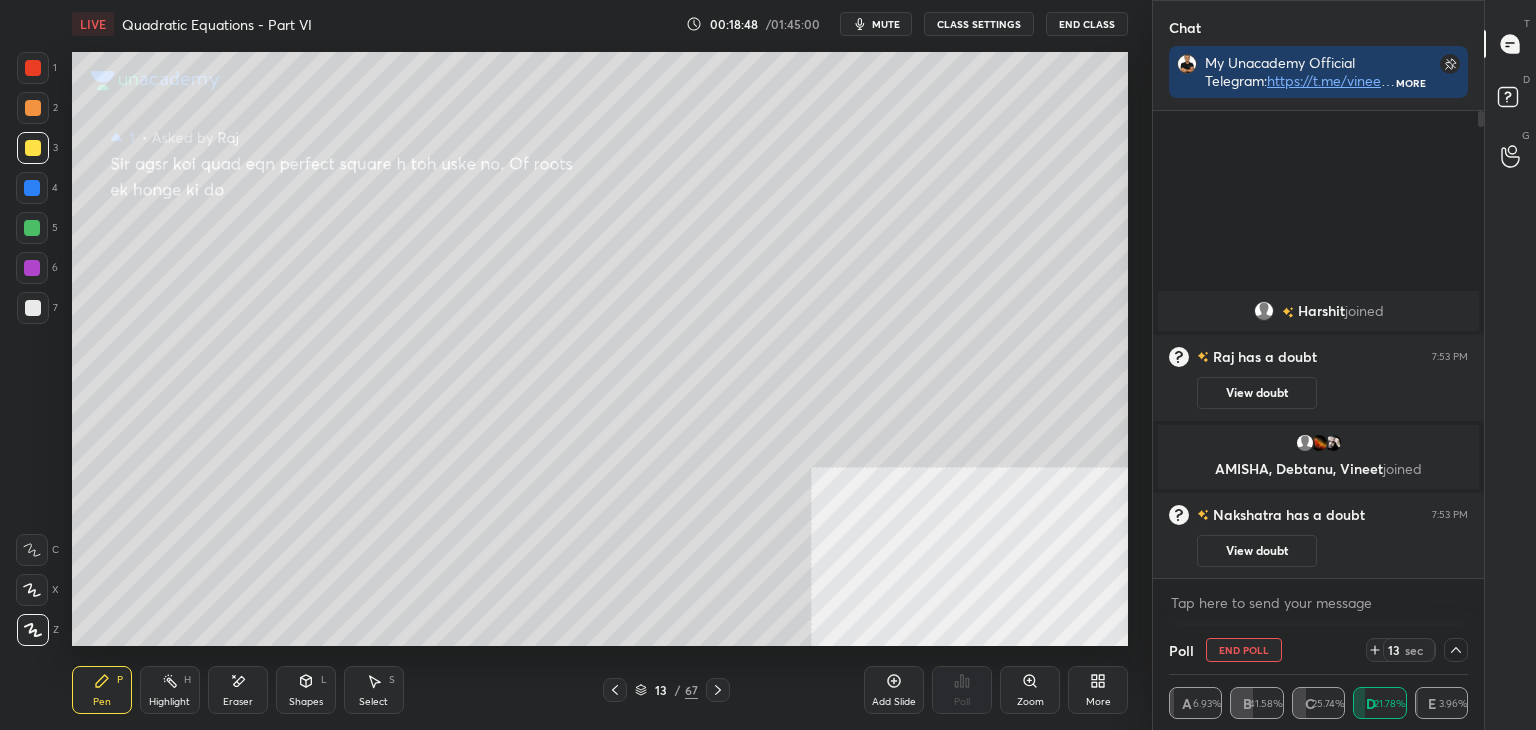 click 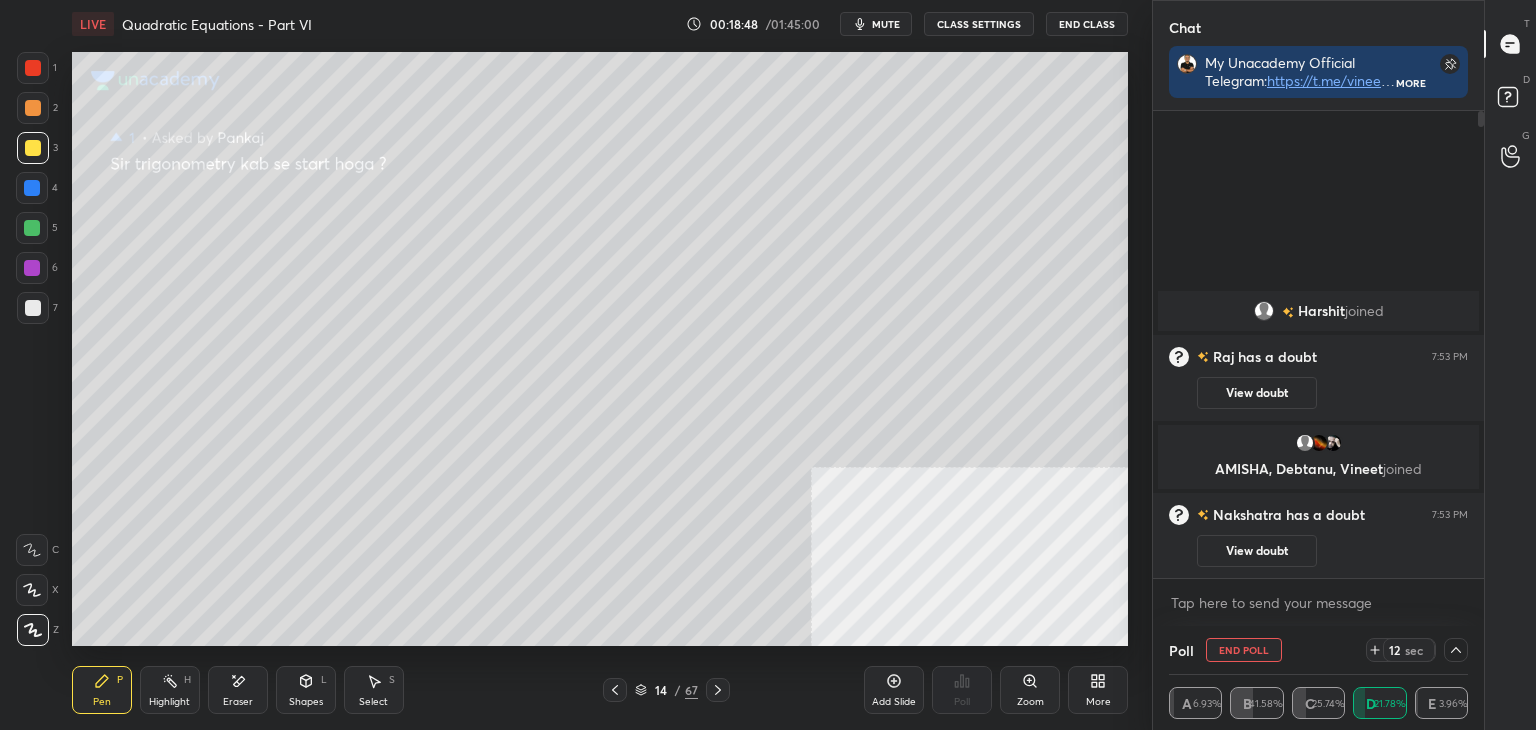 click 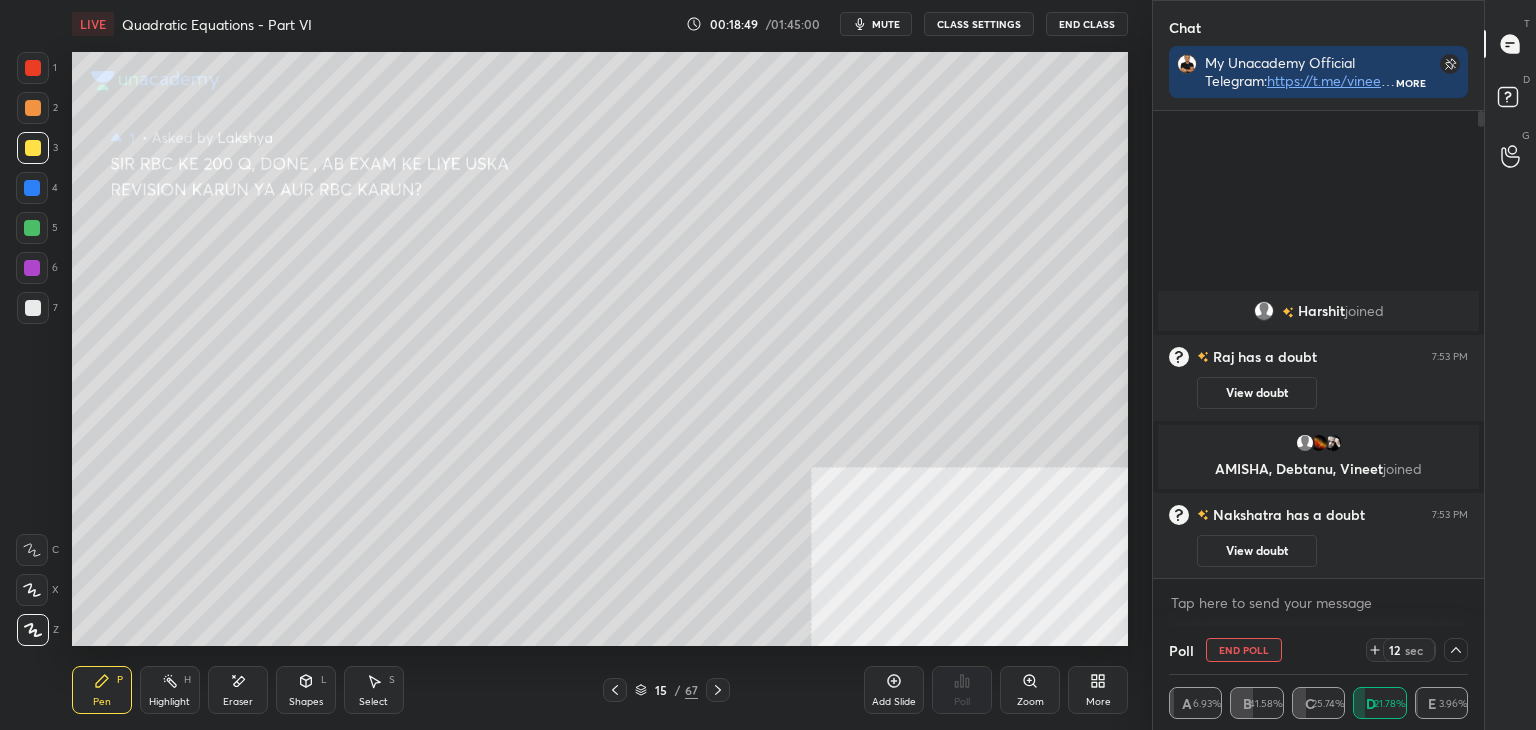 click 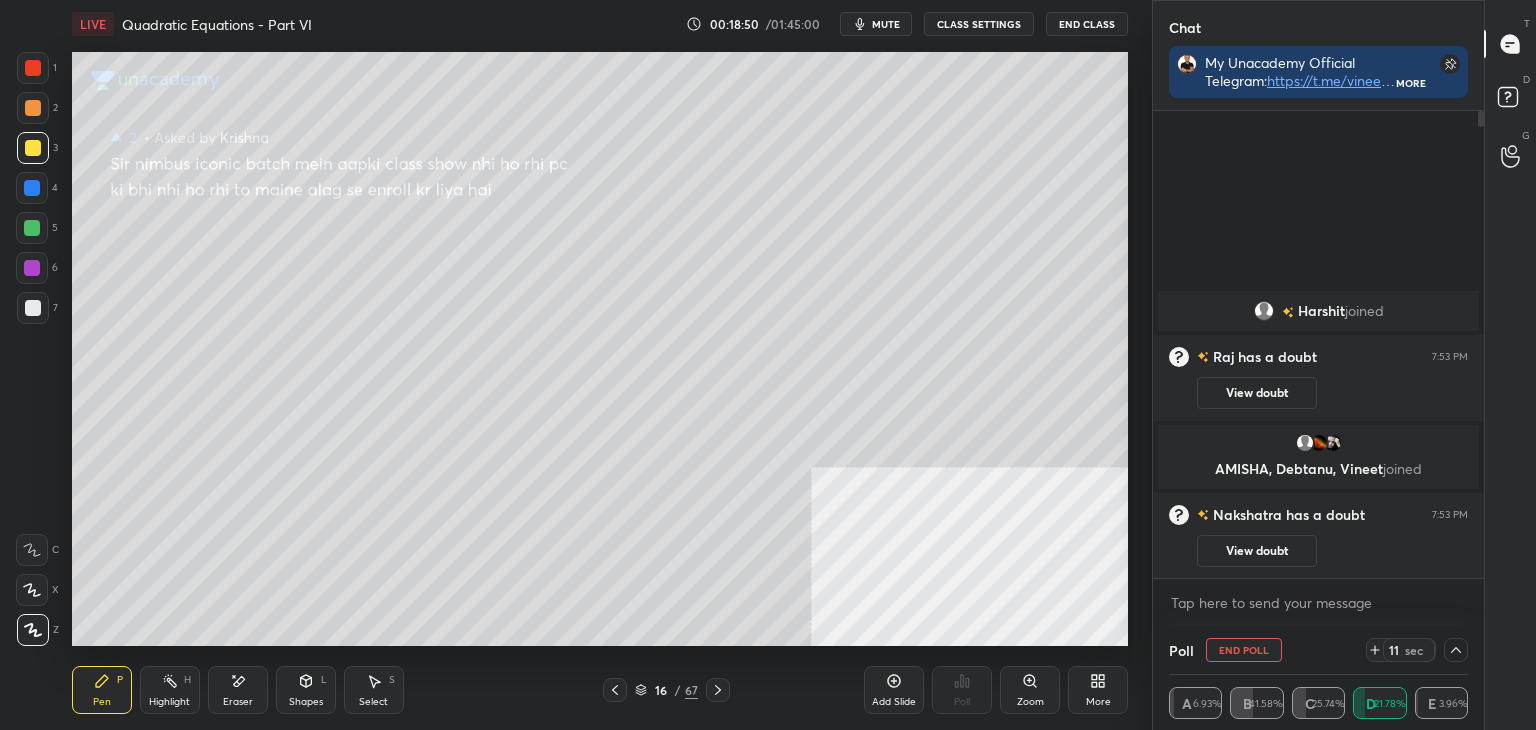 click 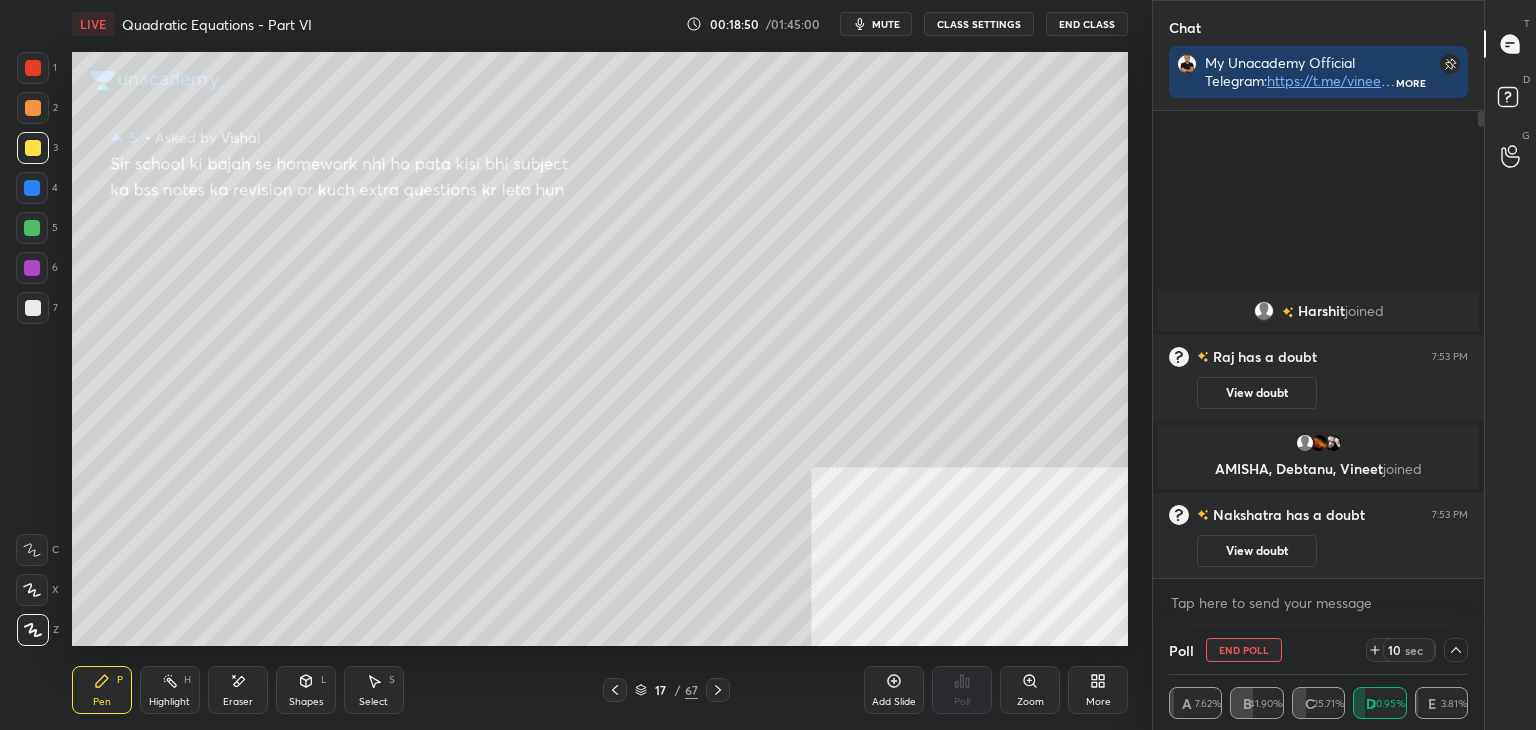 click 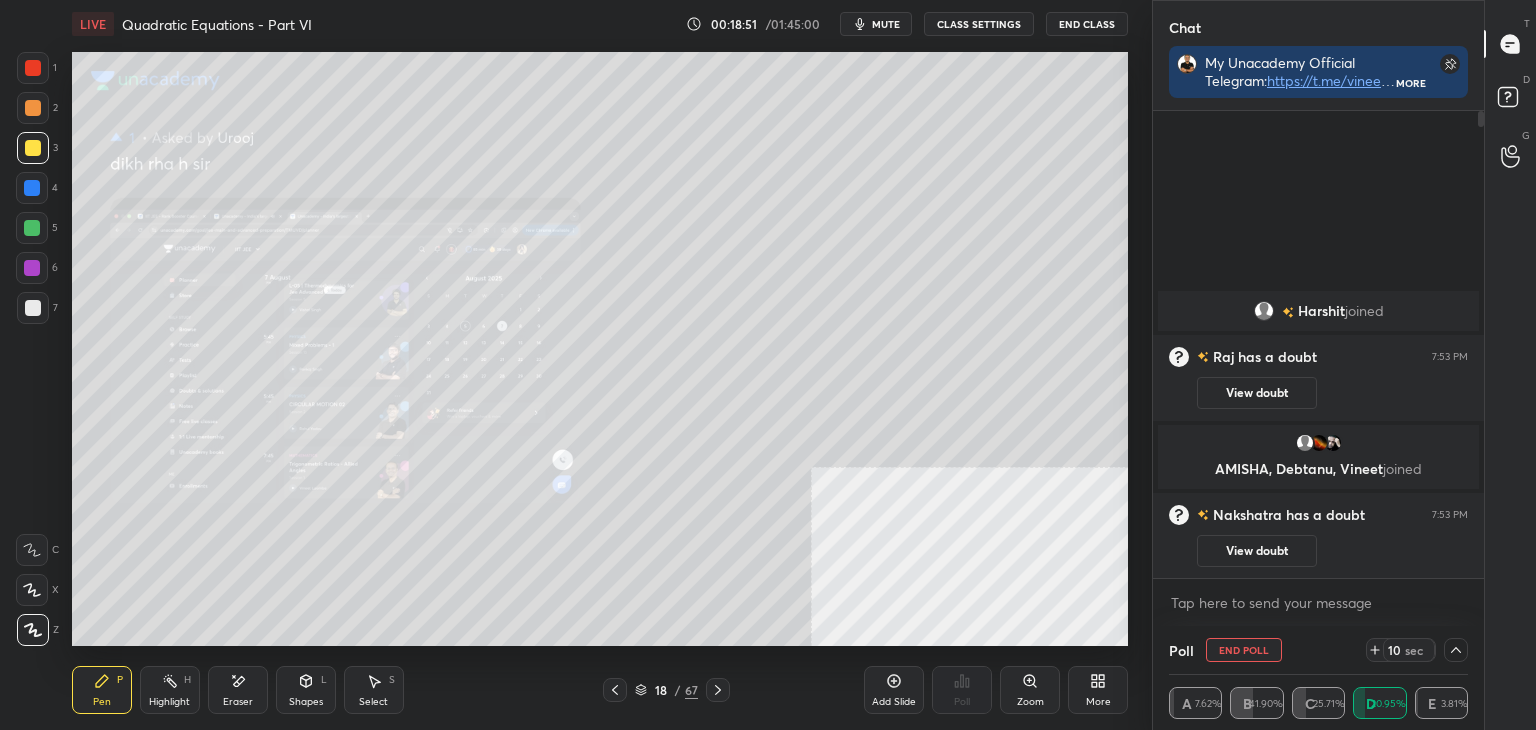 click 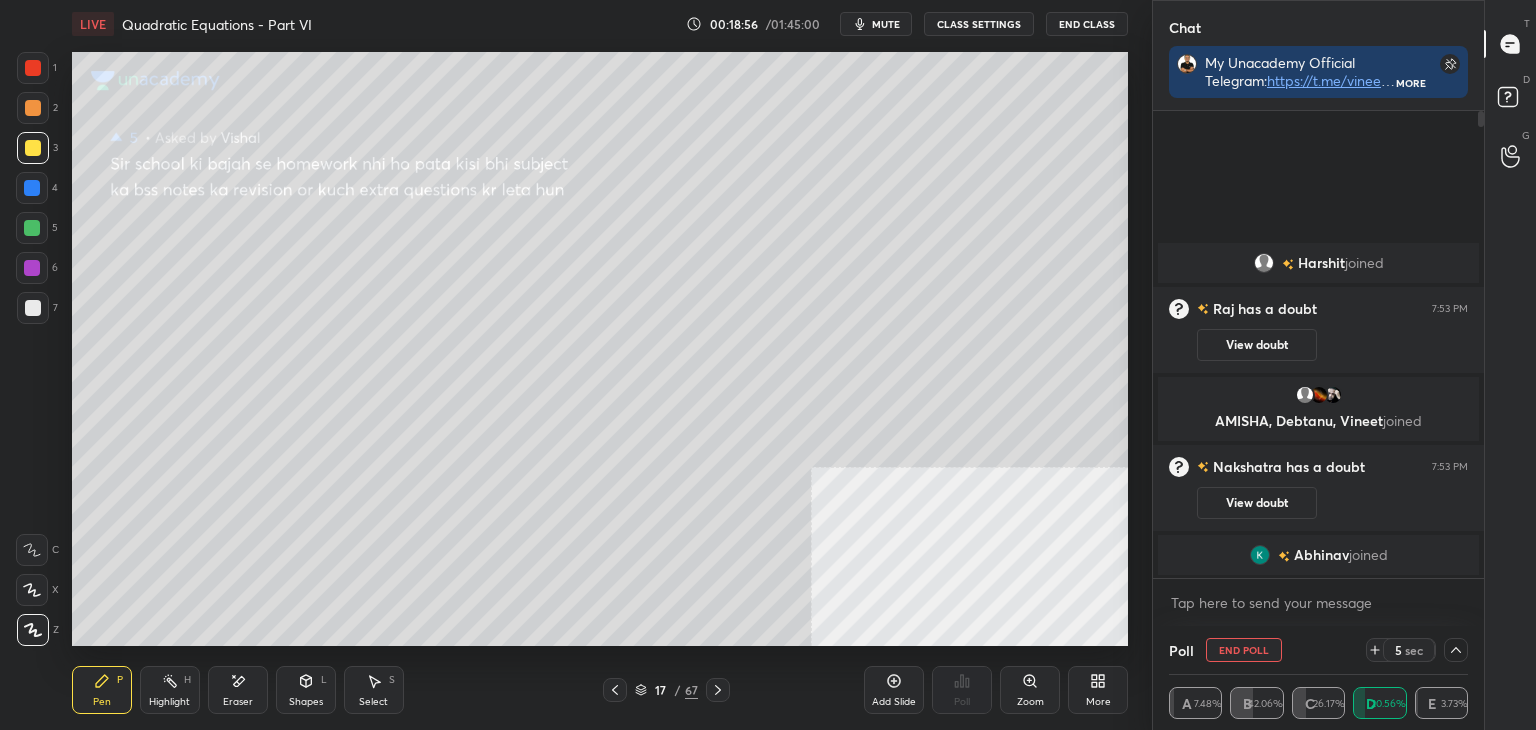 click 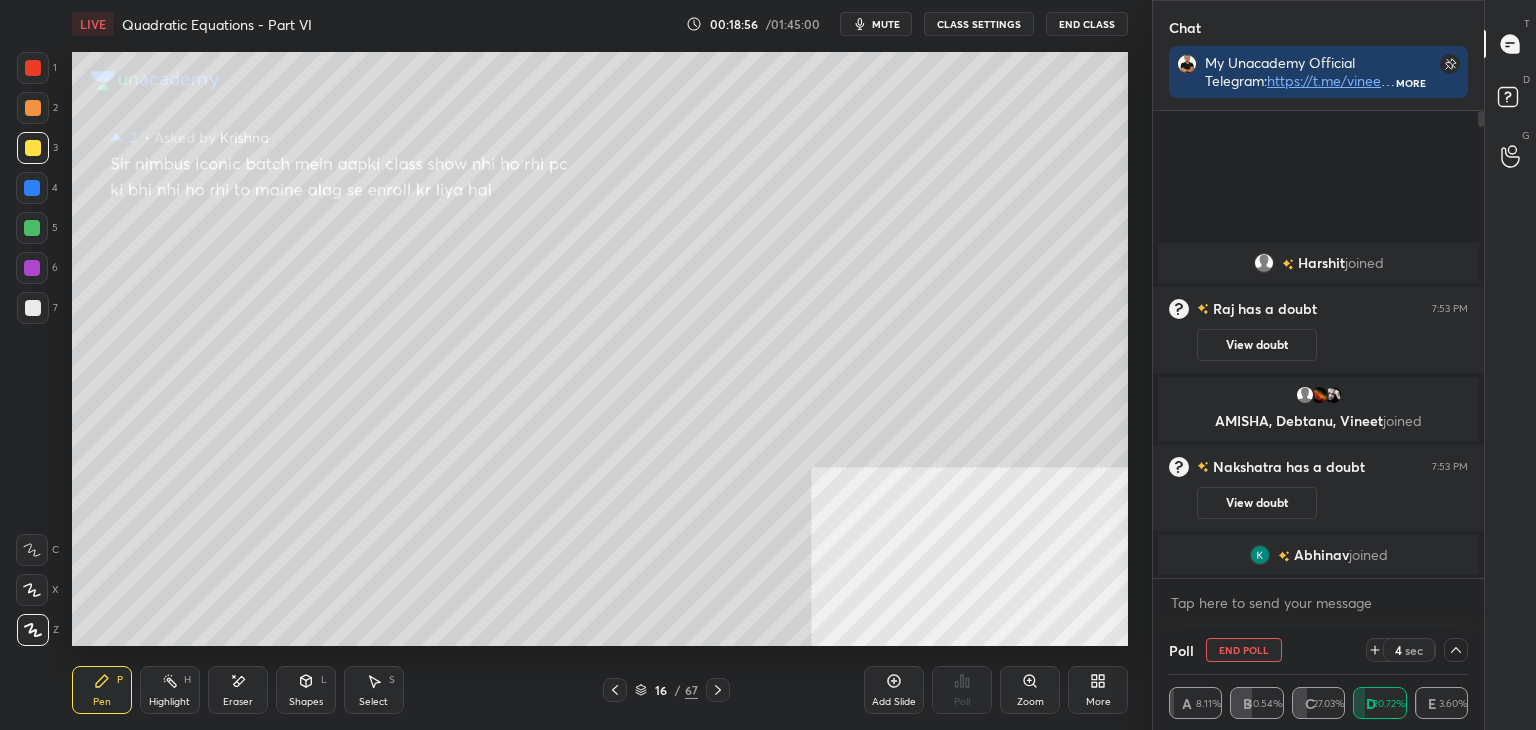 click 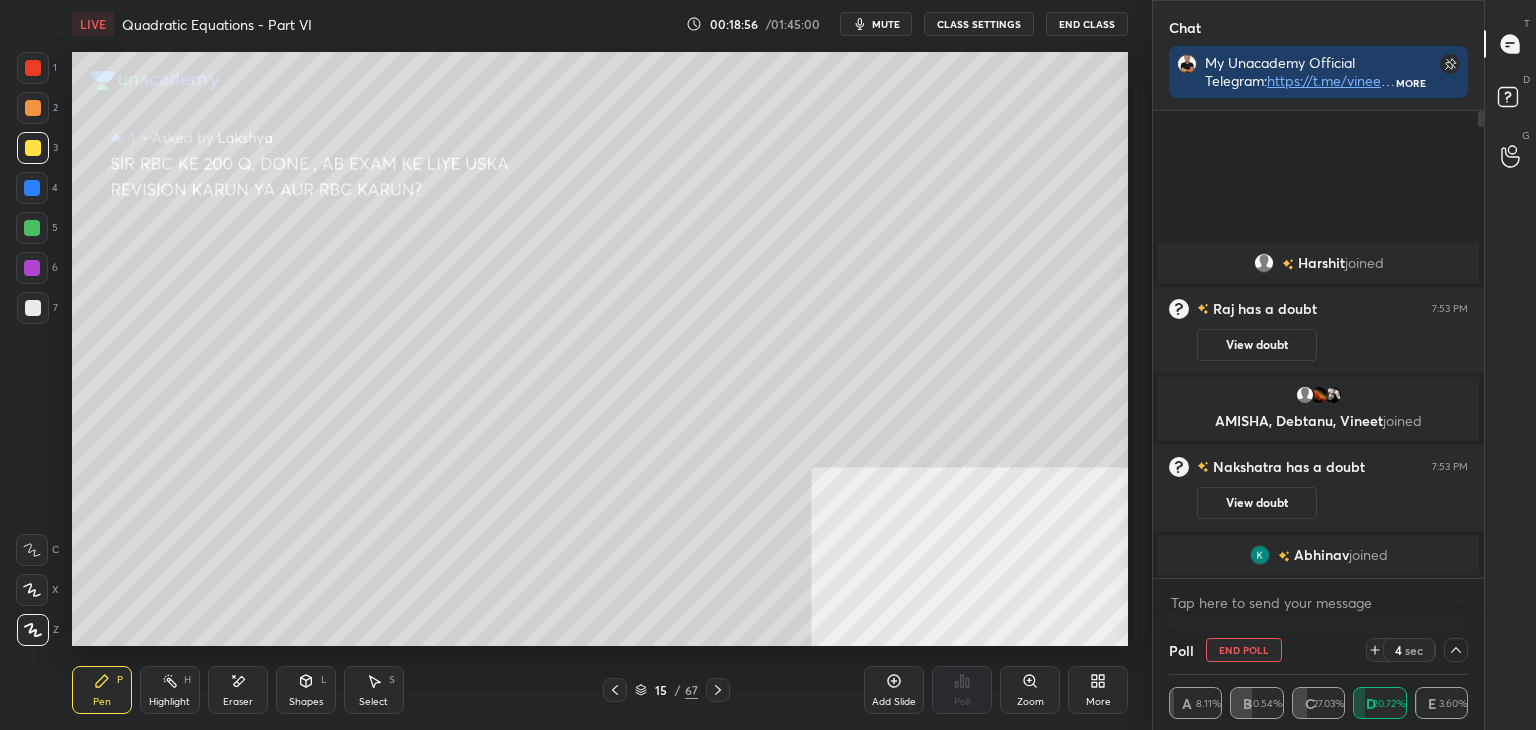 drag, startPoint x: 611, startPoint y: 693, endPoint x: 603, endPoint y: 686, distance: 10.630146 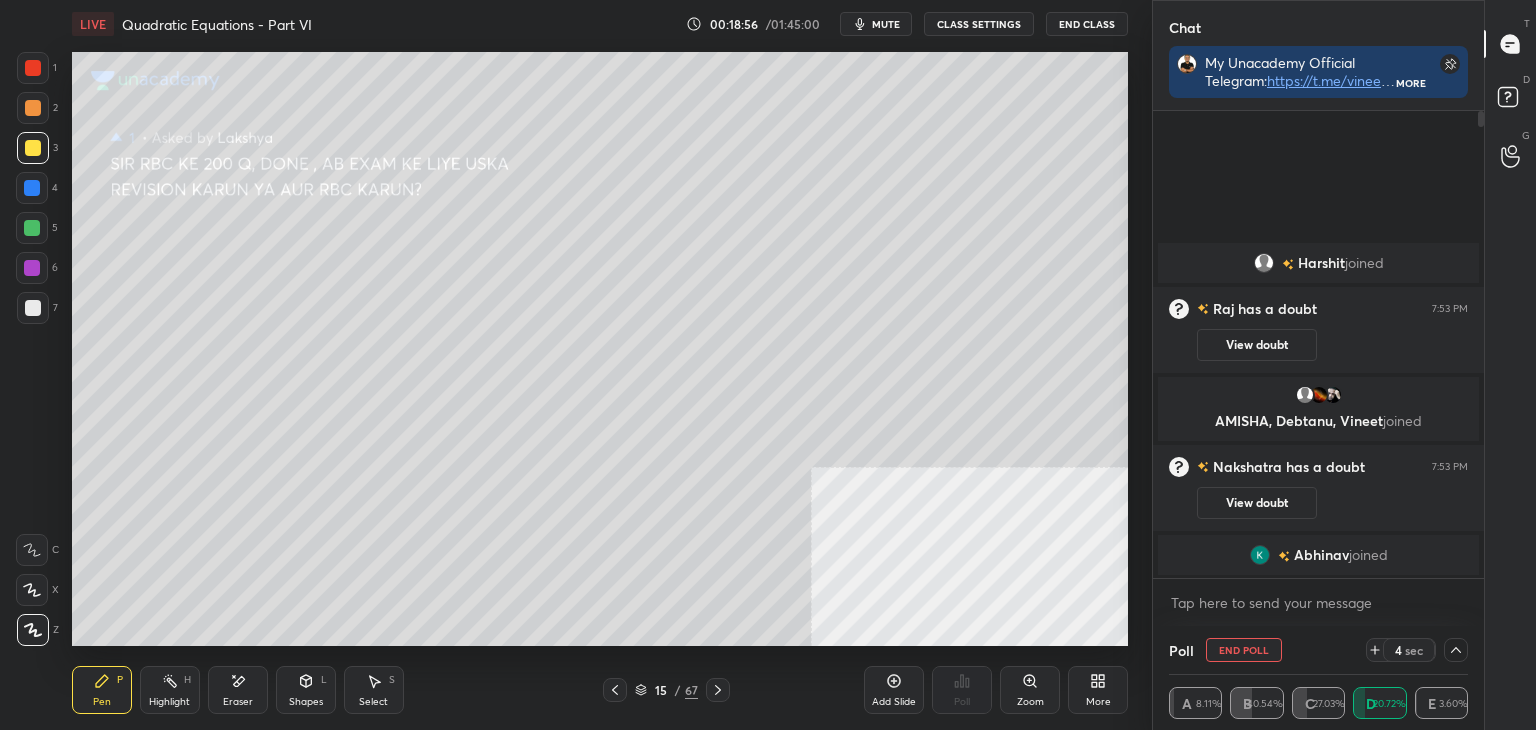 click at bounding box center [615, 690] 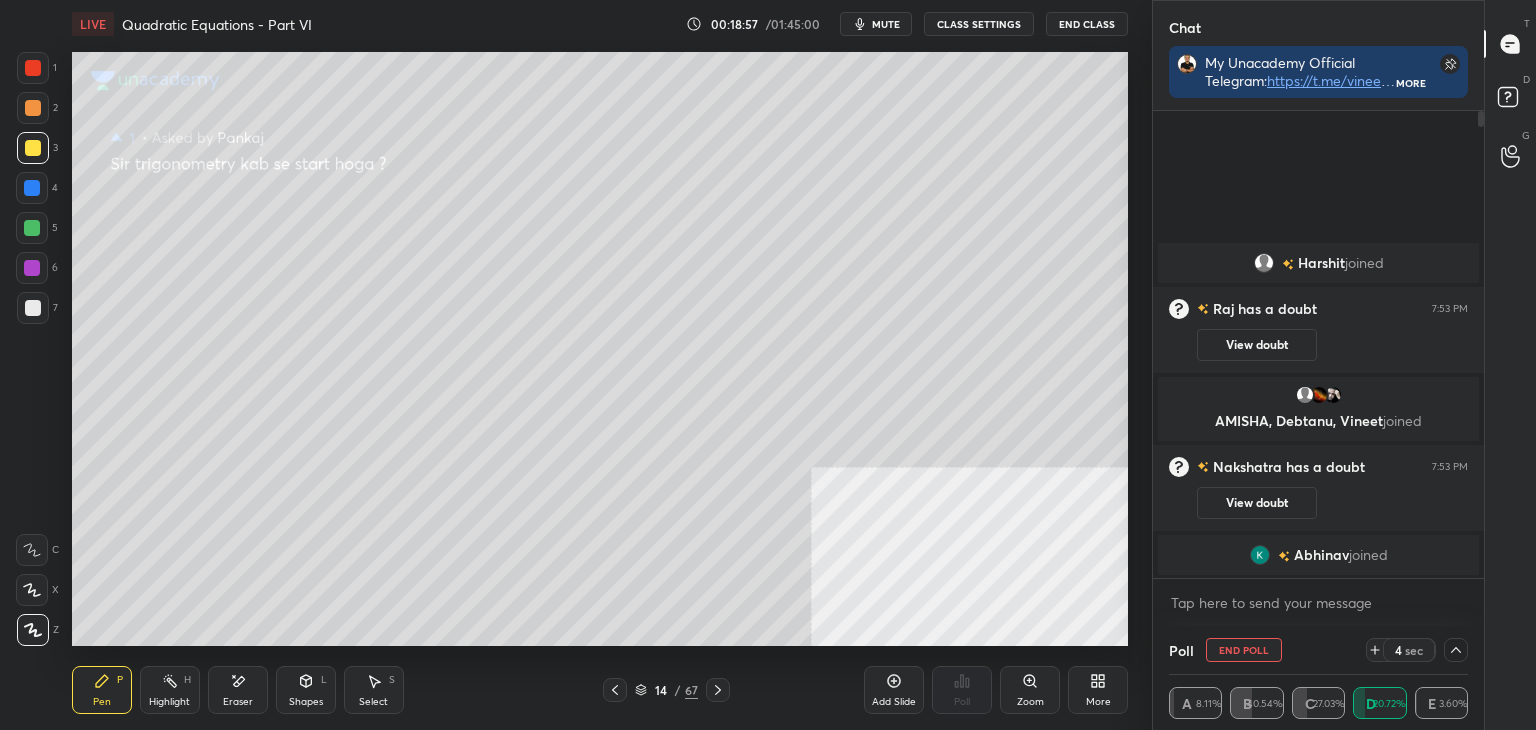 click on "14 / 67" at bounding box center (666, 690) 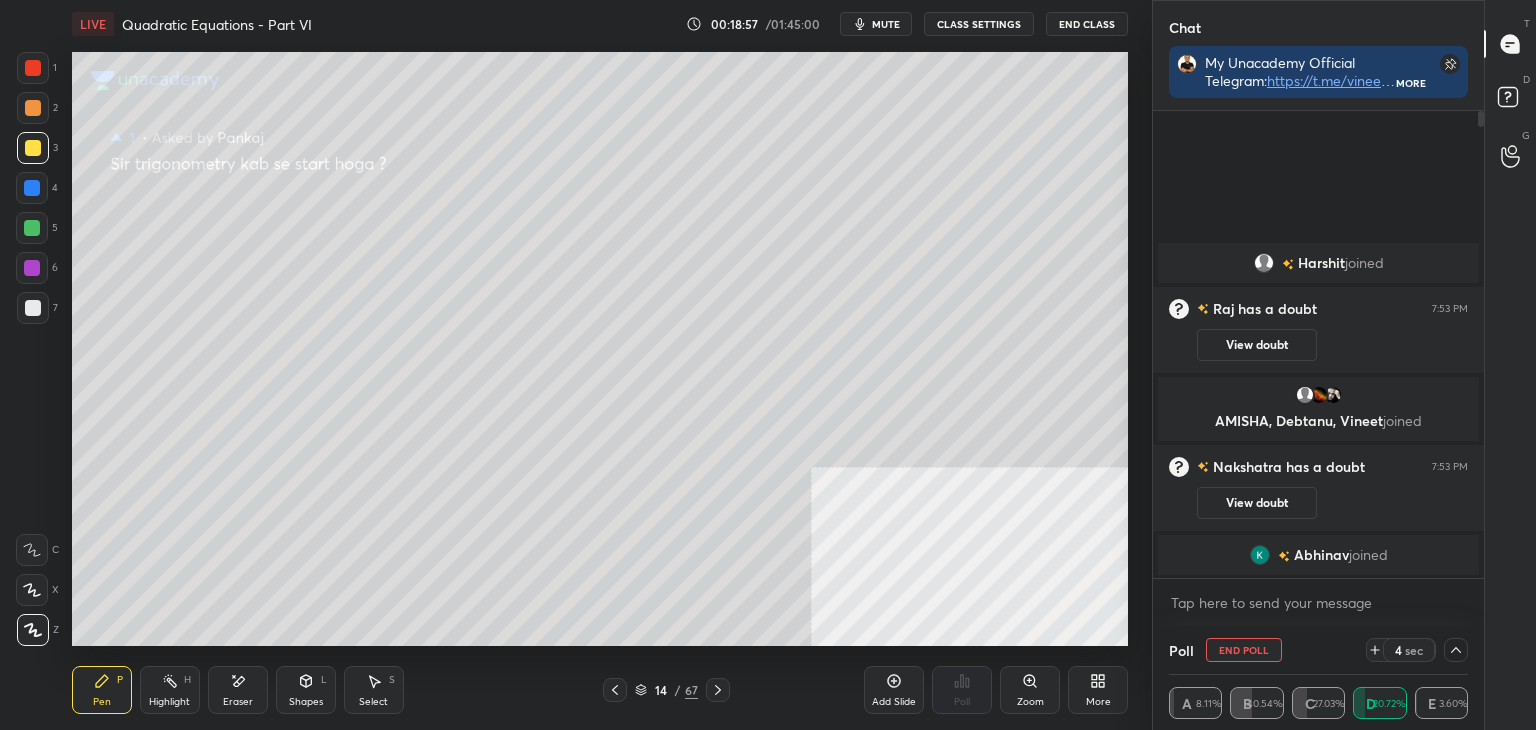 click on "Pen P Highlight H Eraser Shapes L Select S 14 / 67 Add Slide Poll Zoom More" at bounding box center (600, 690) 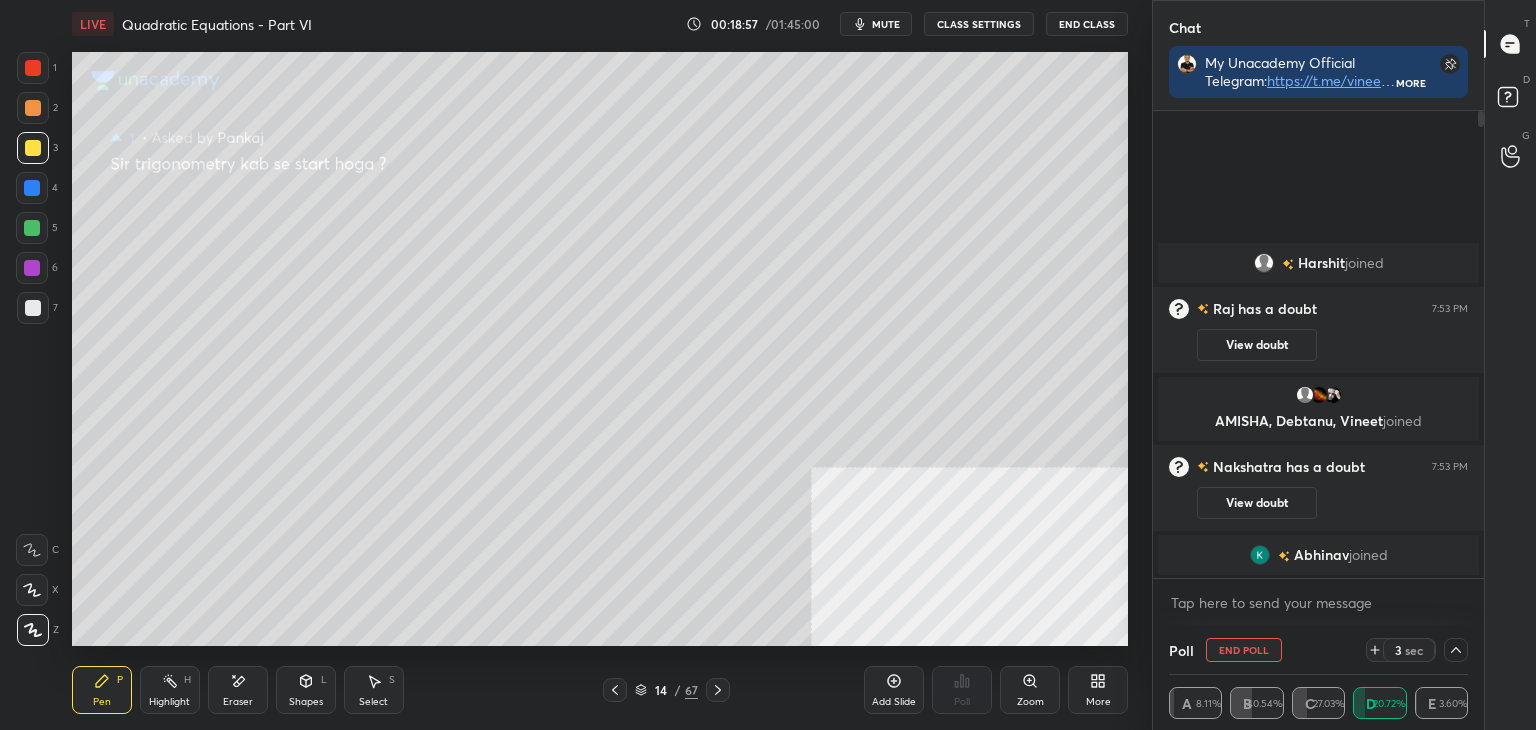 click on "14 / 67" at bounding box center (666, 690) 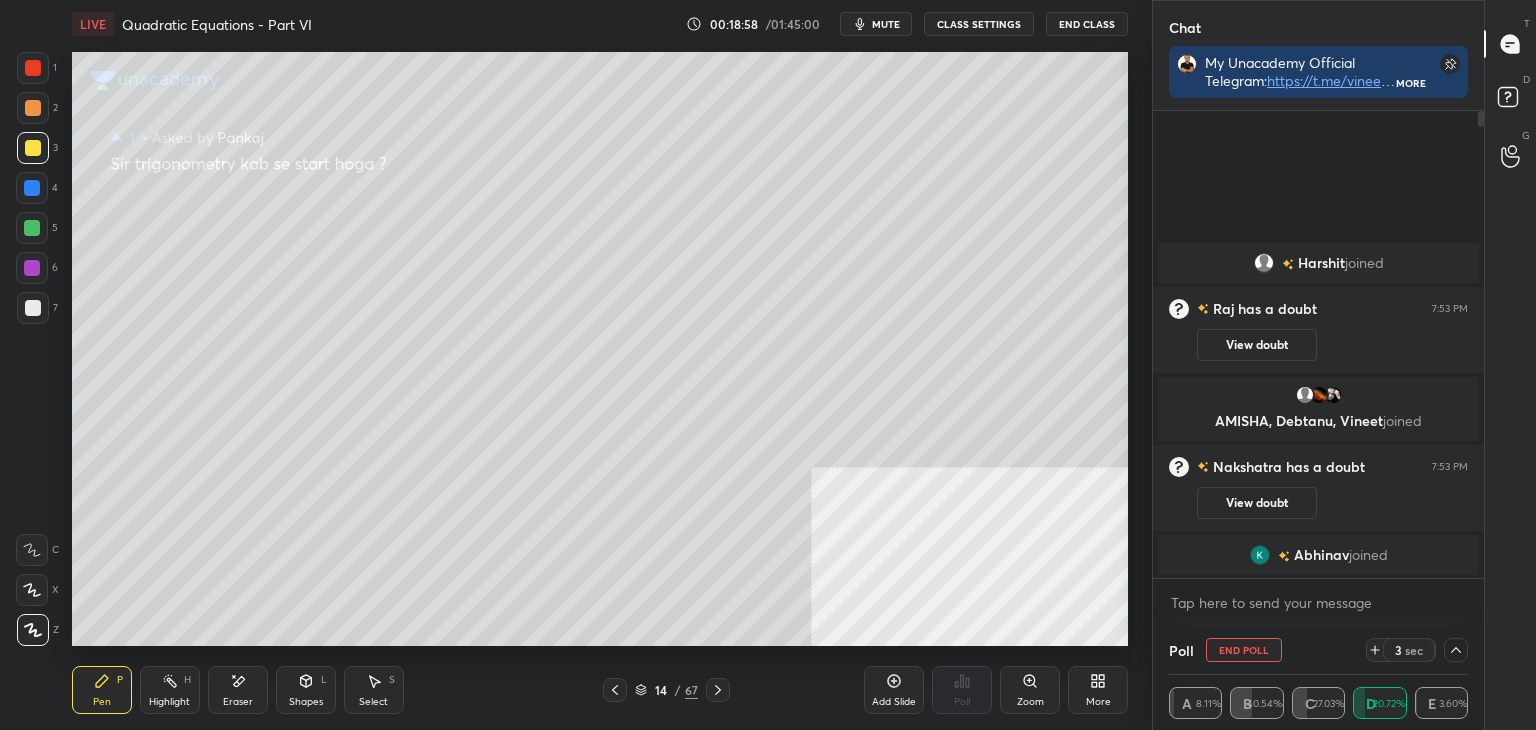 drag, startPoint x: 605, startPoint y: 689, endPoint x: 616, endPoint y: 689, distance: 11 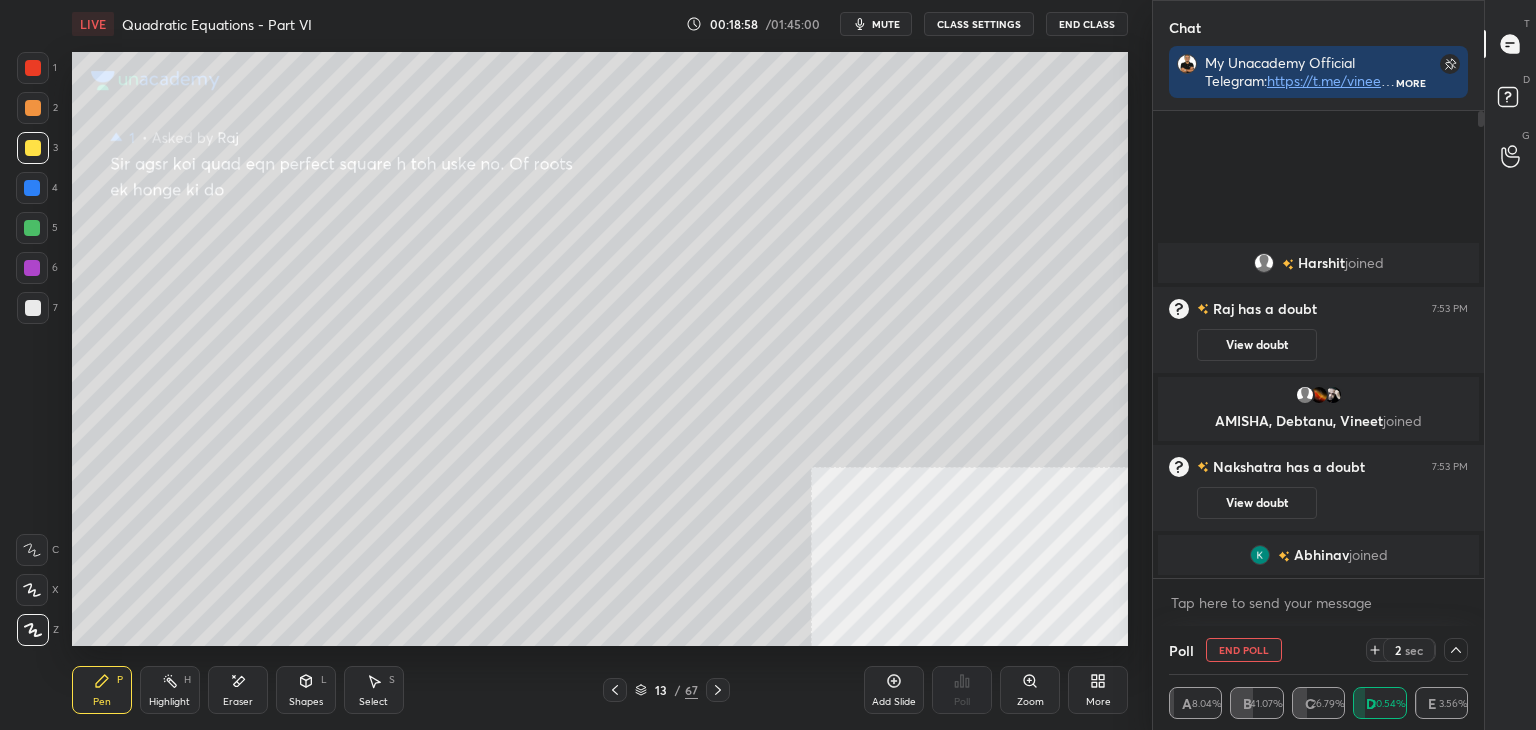 click 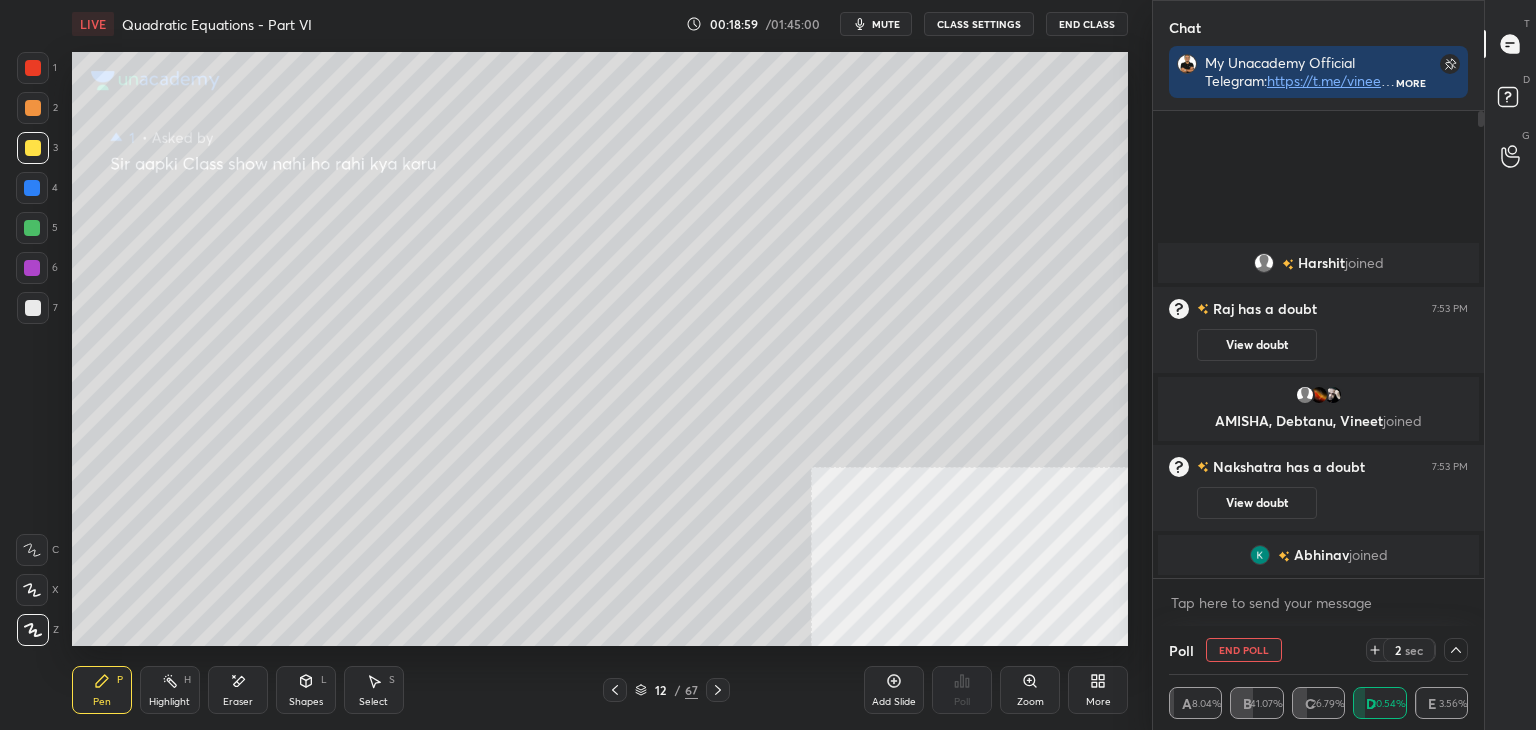 click 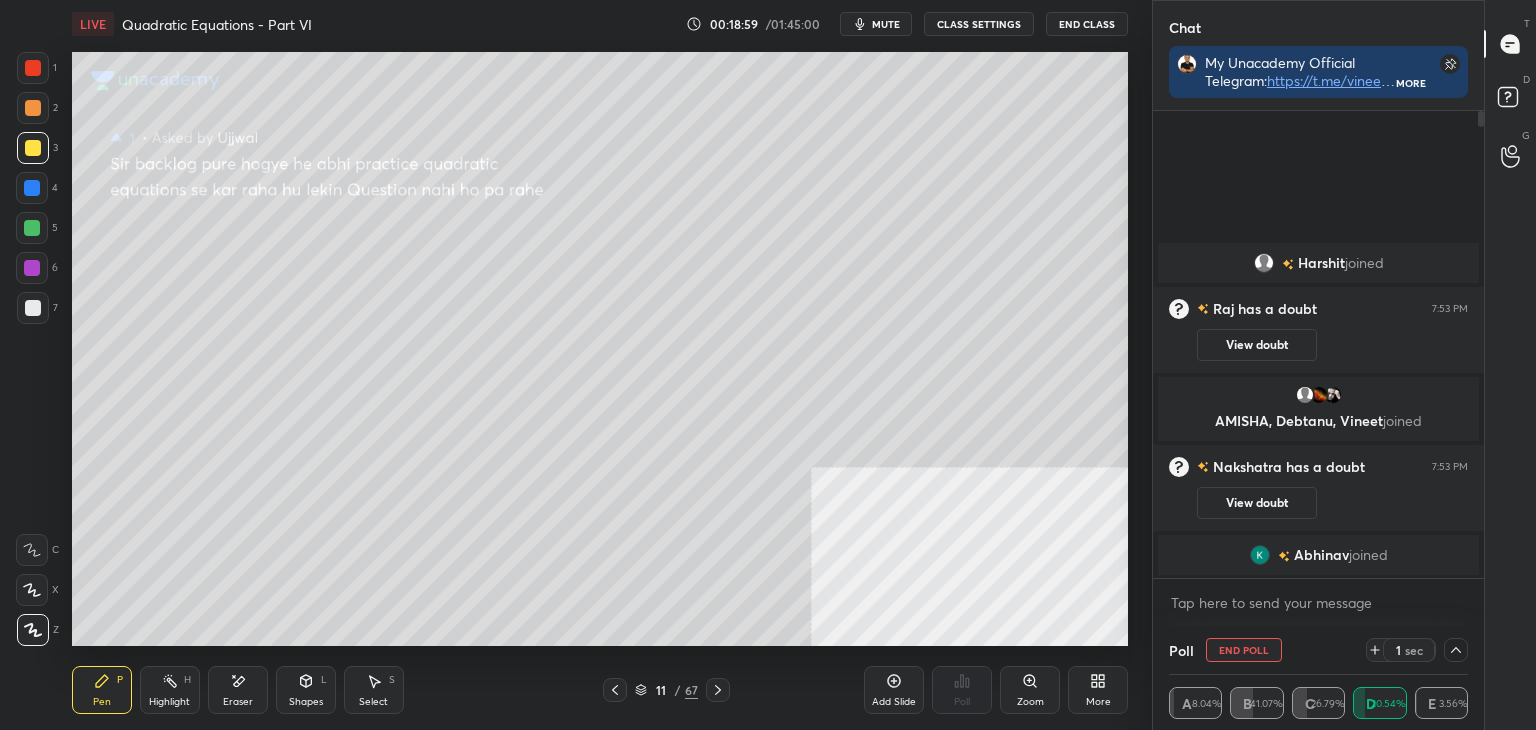click 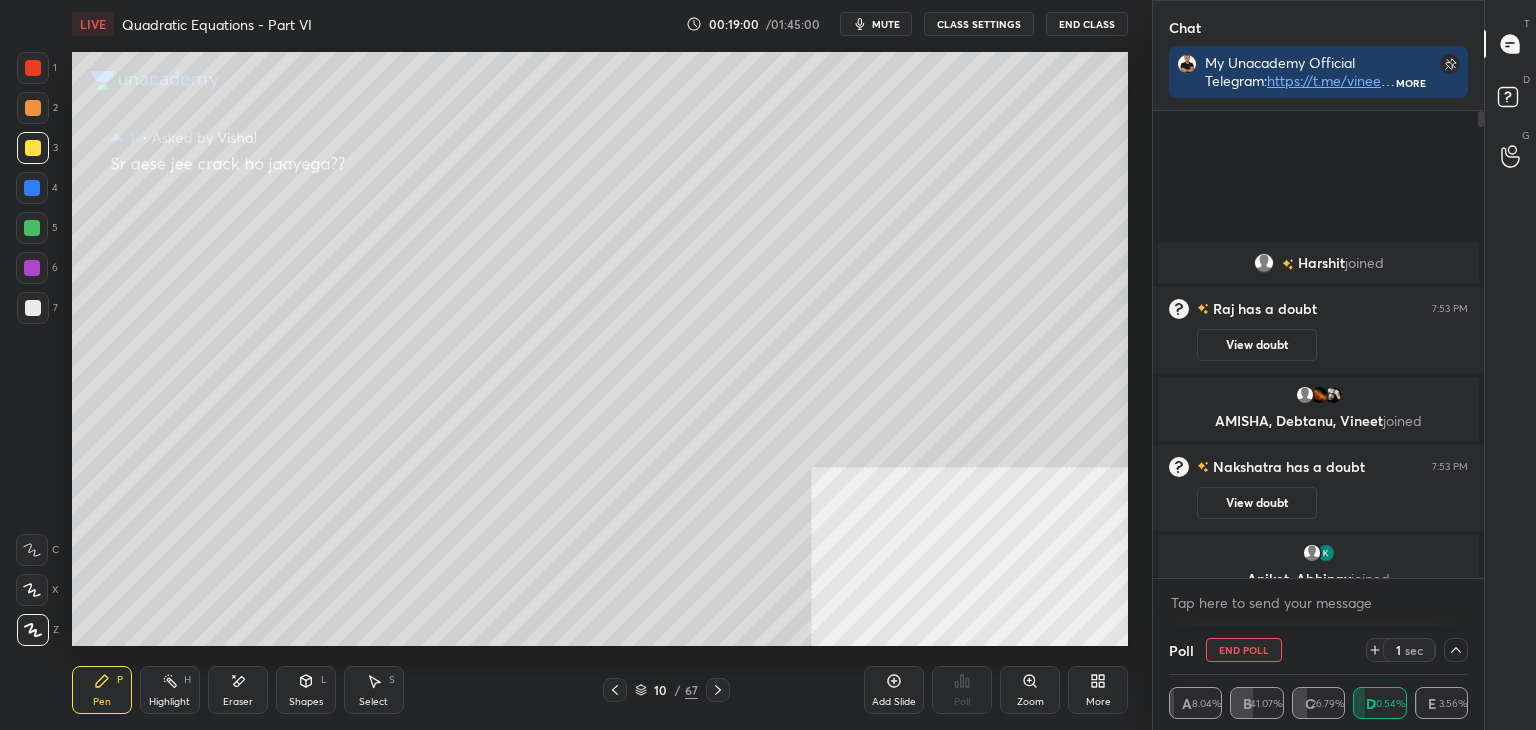 click 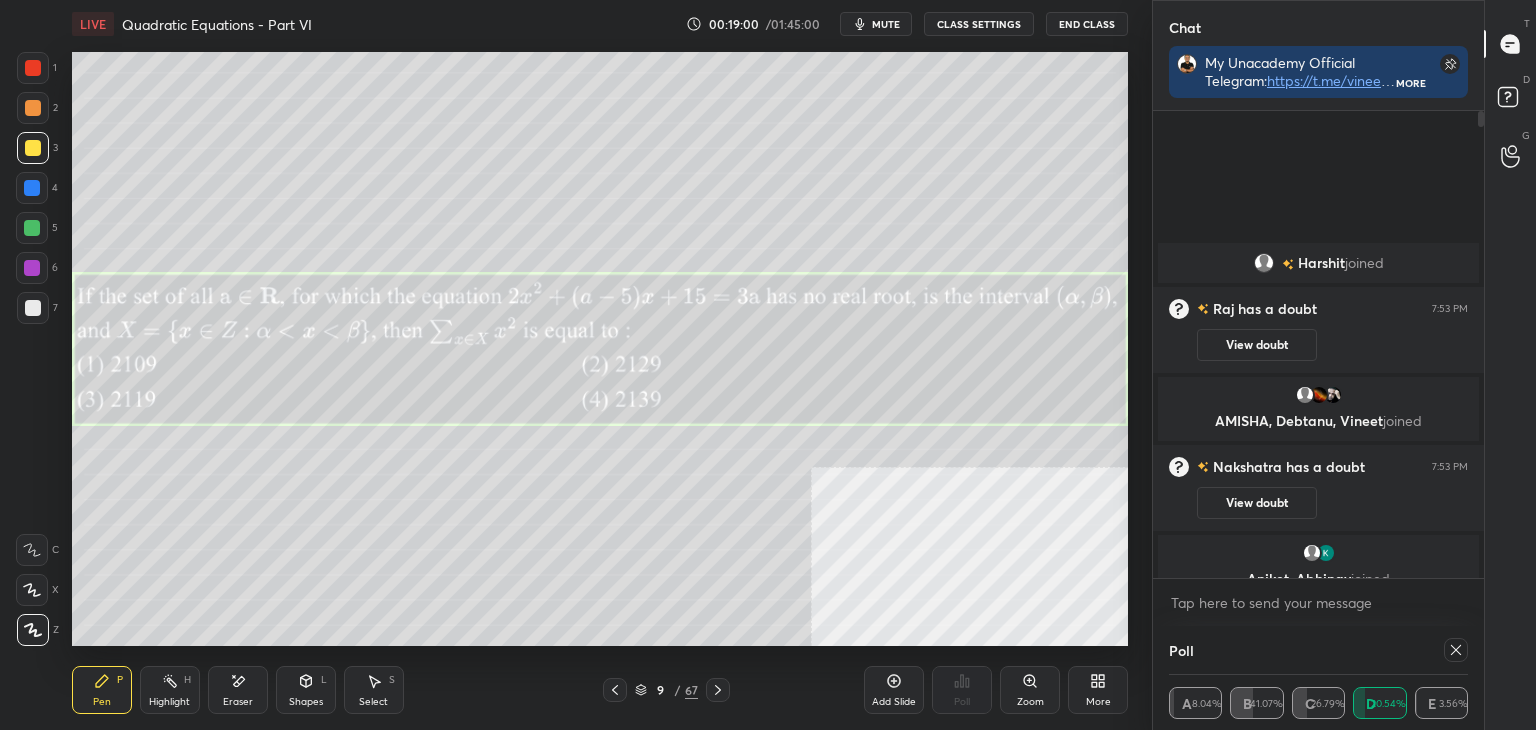 scroll, scrollTop: 0, scrollLeft: 0, axis: both 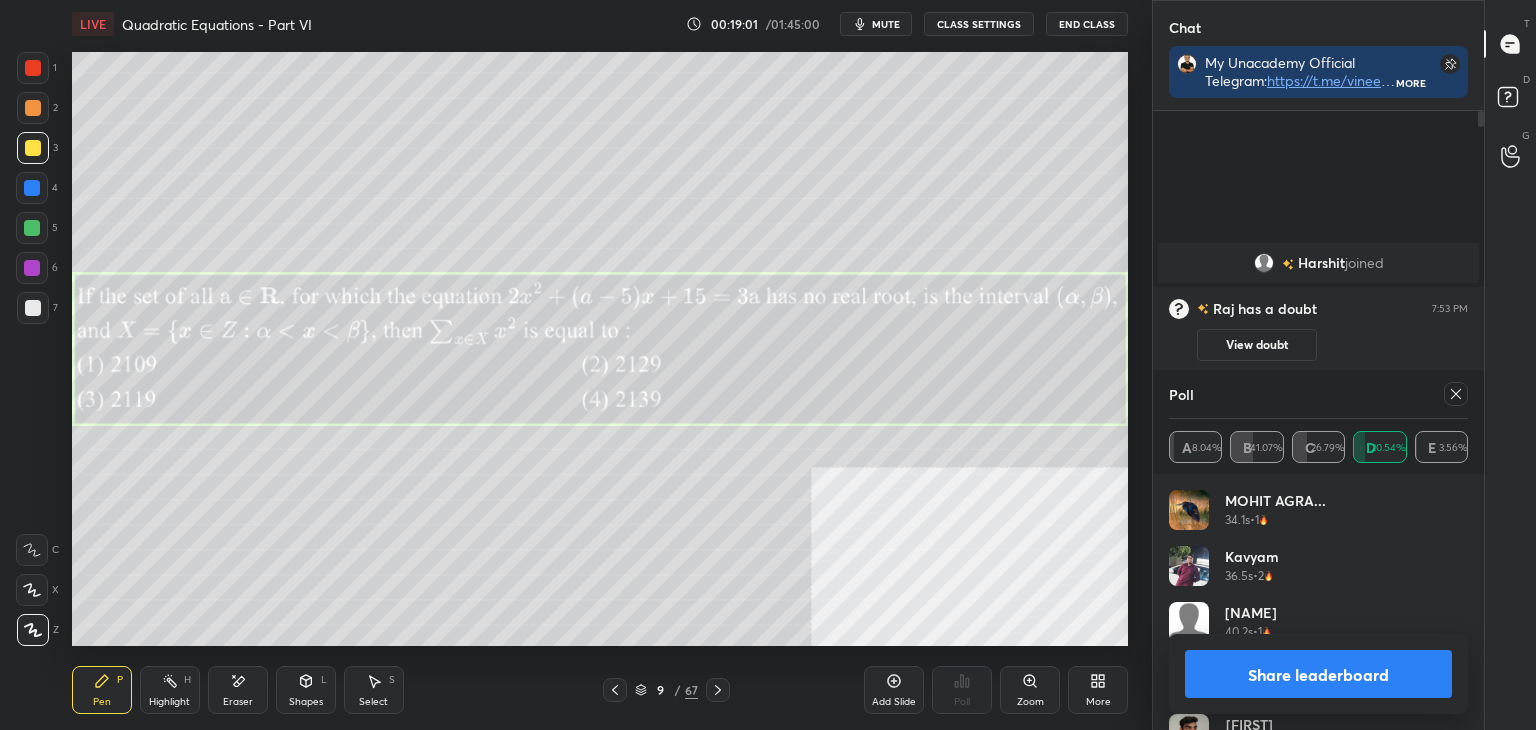 click 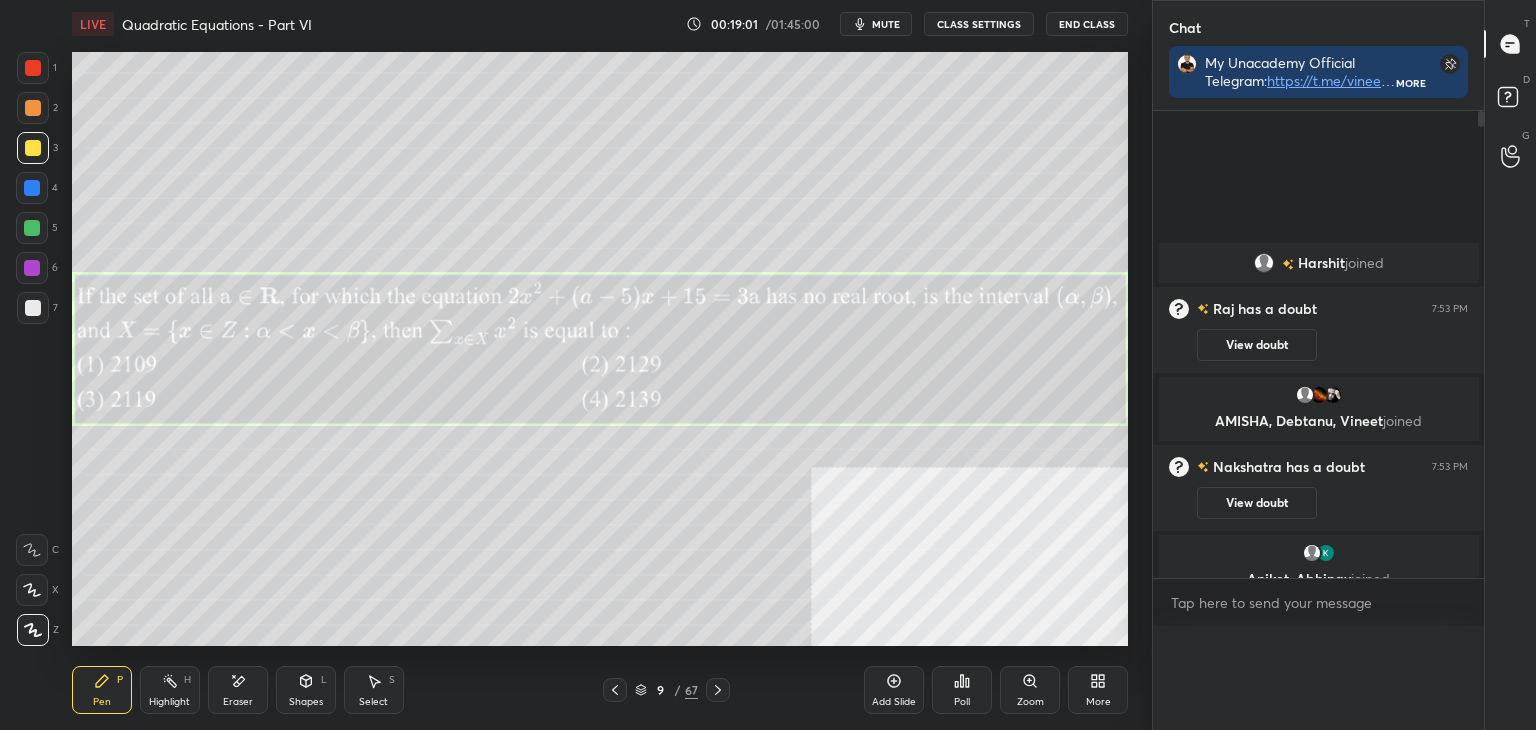scroll, scrollTop: 7, scrollLeft: 6, axis: both 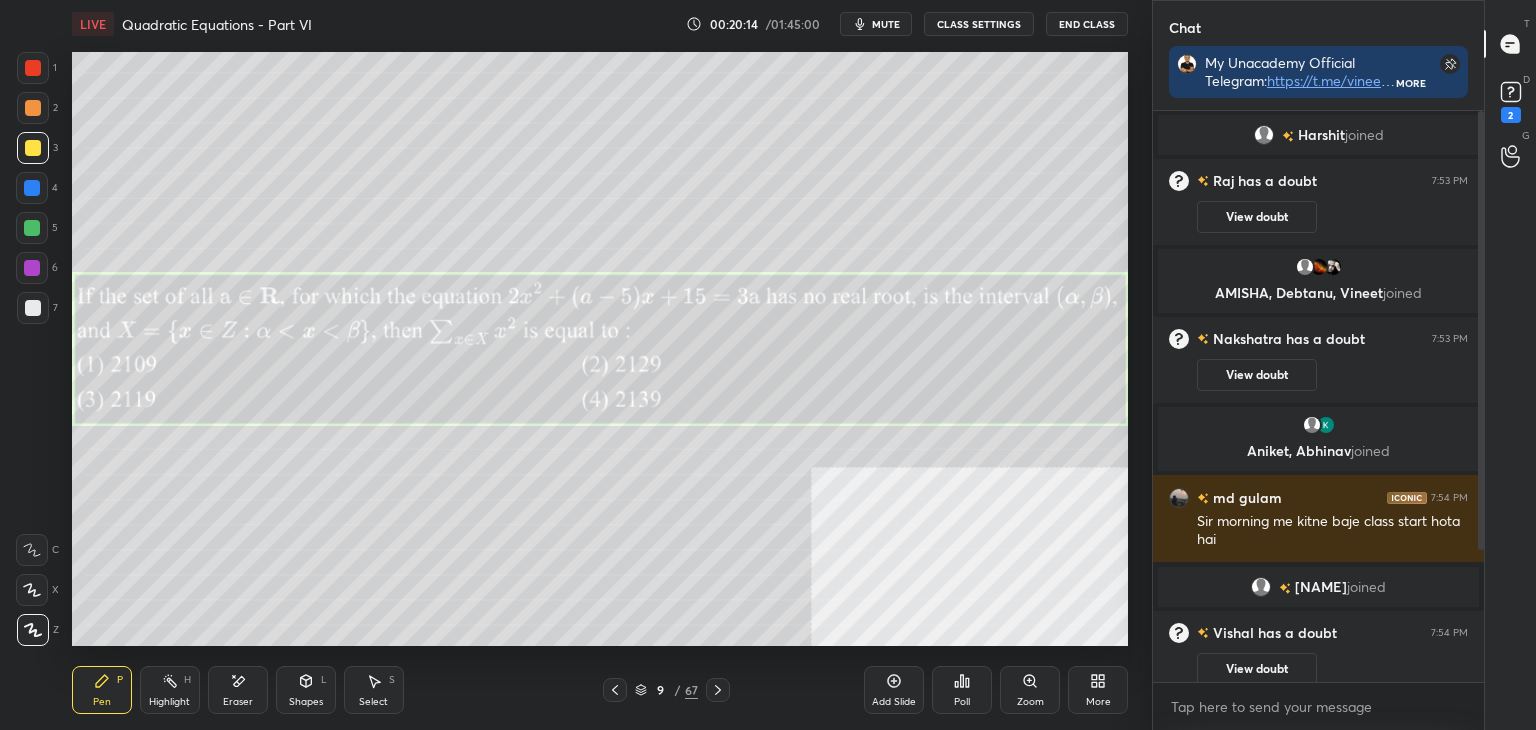 click on "Eraser" at bounding box center (238, 702) 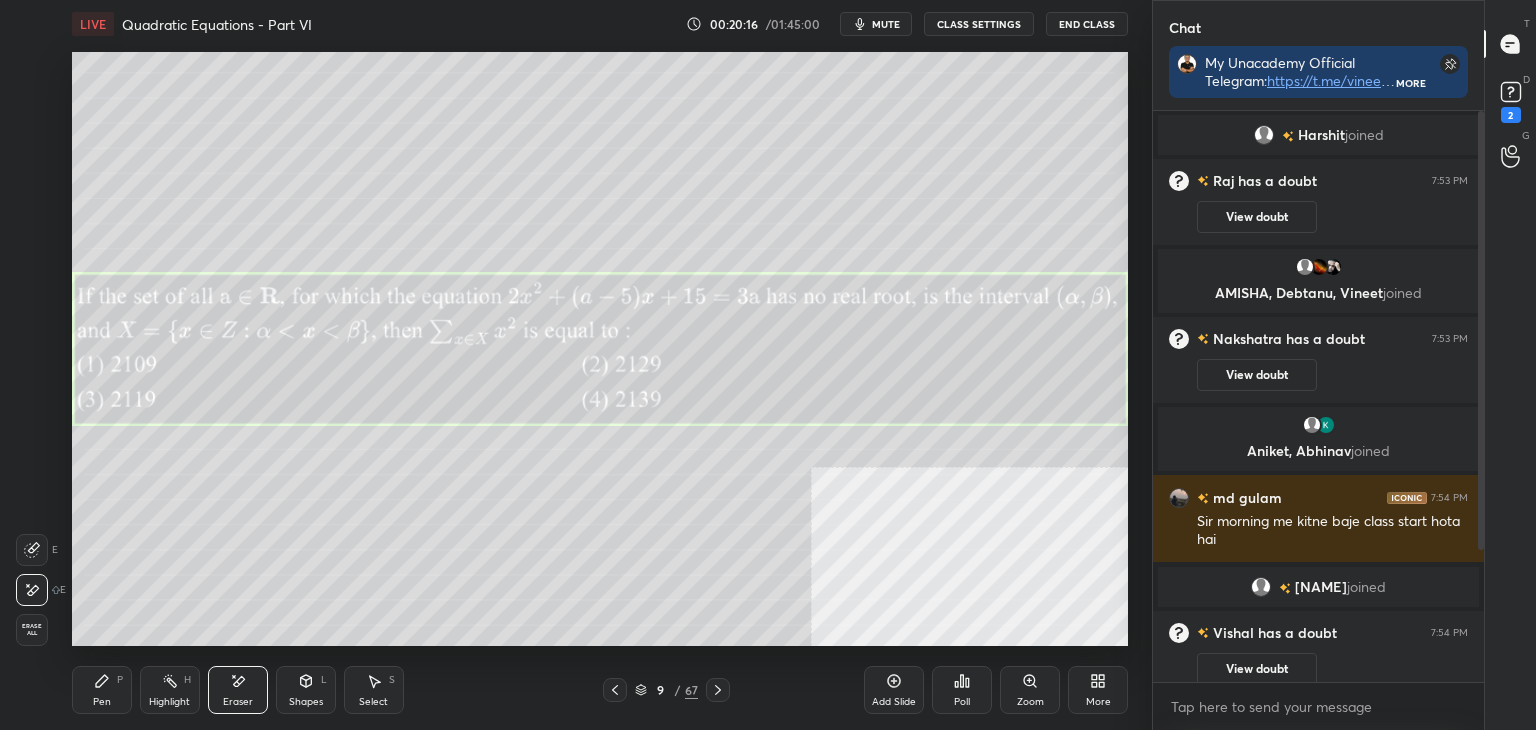 click on "Pen P" at bounding box center [102, 690] 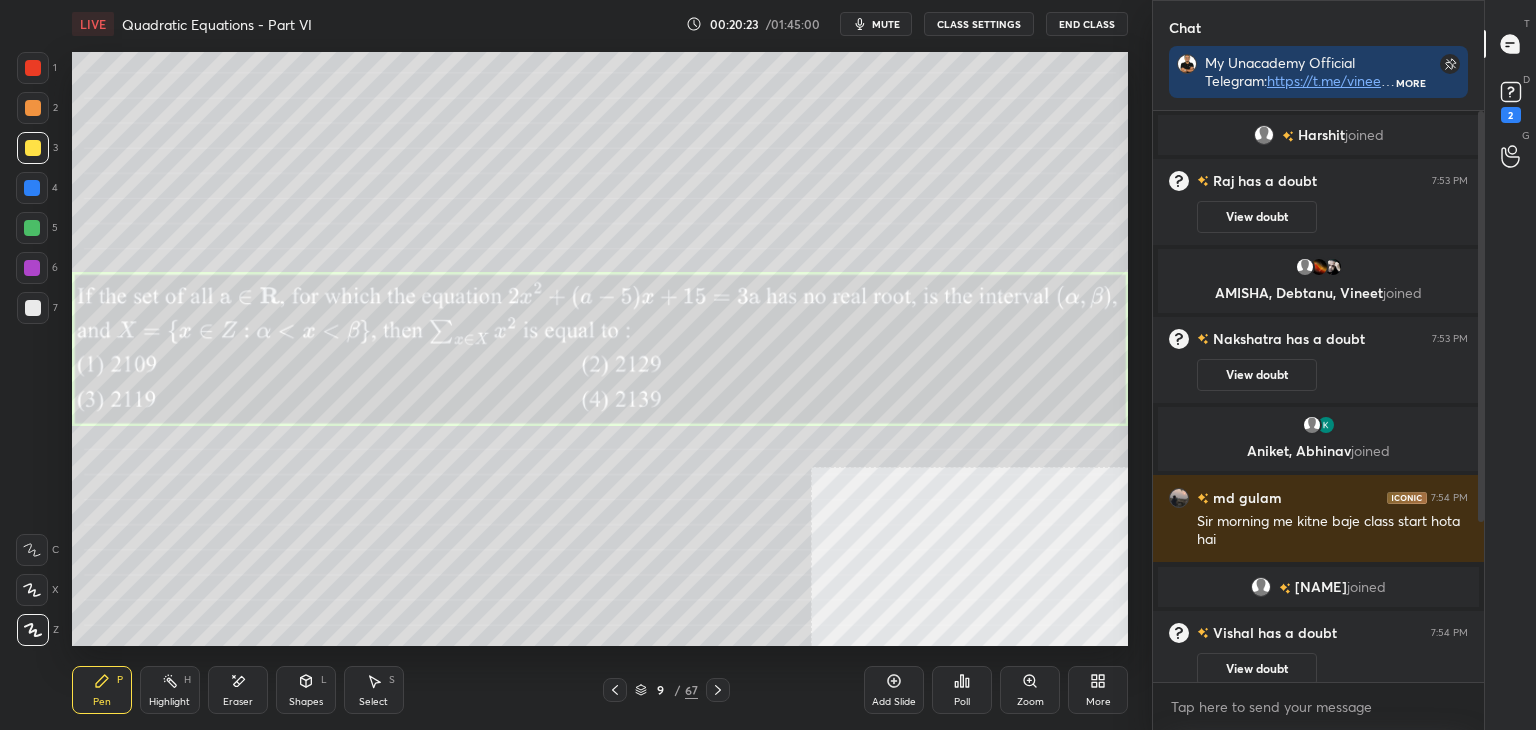 click on "T Messages (T) D Doubts (D) 2 G Raise Hand (G)" at bounding box center [1510, 365] 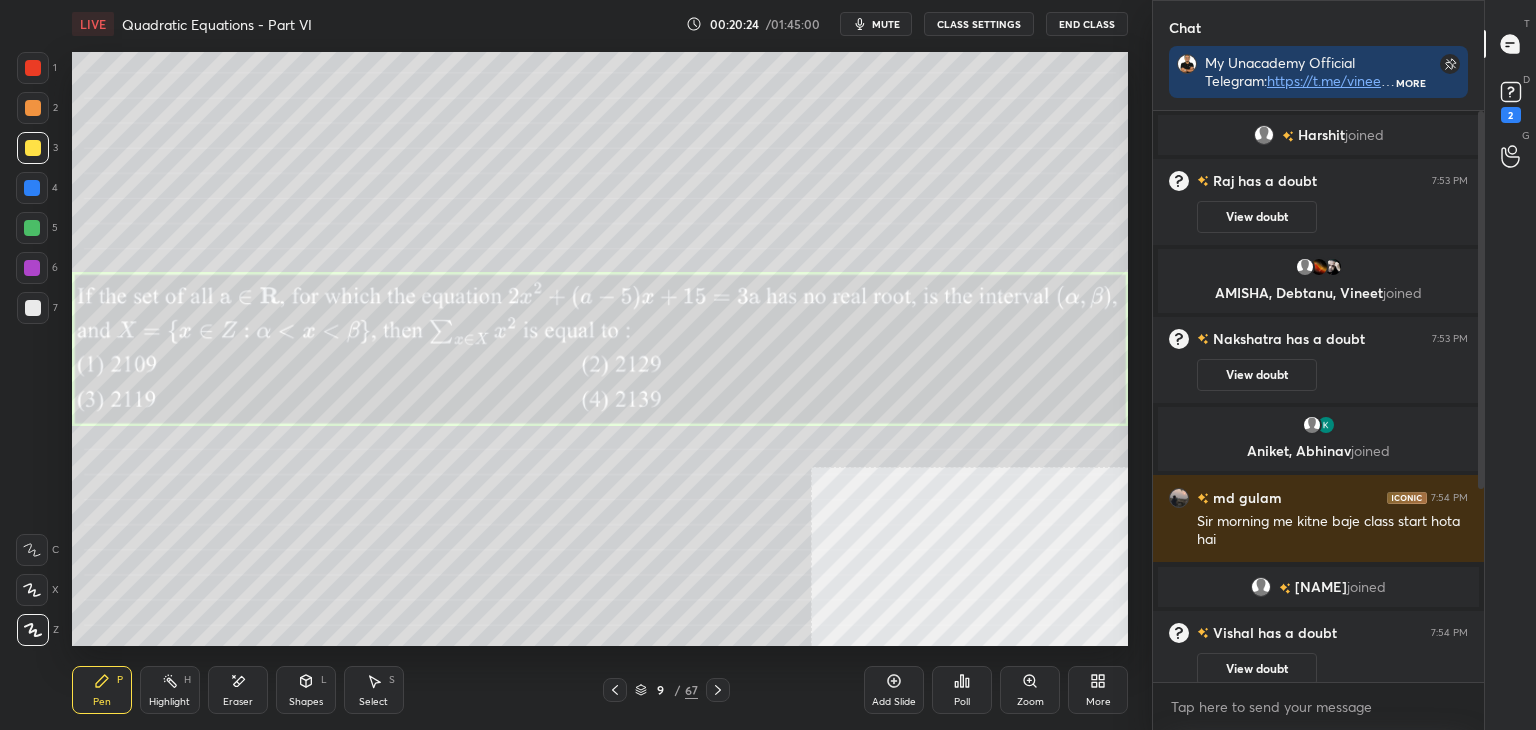 click at bounding box center [1478, 396] 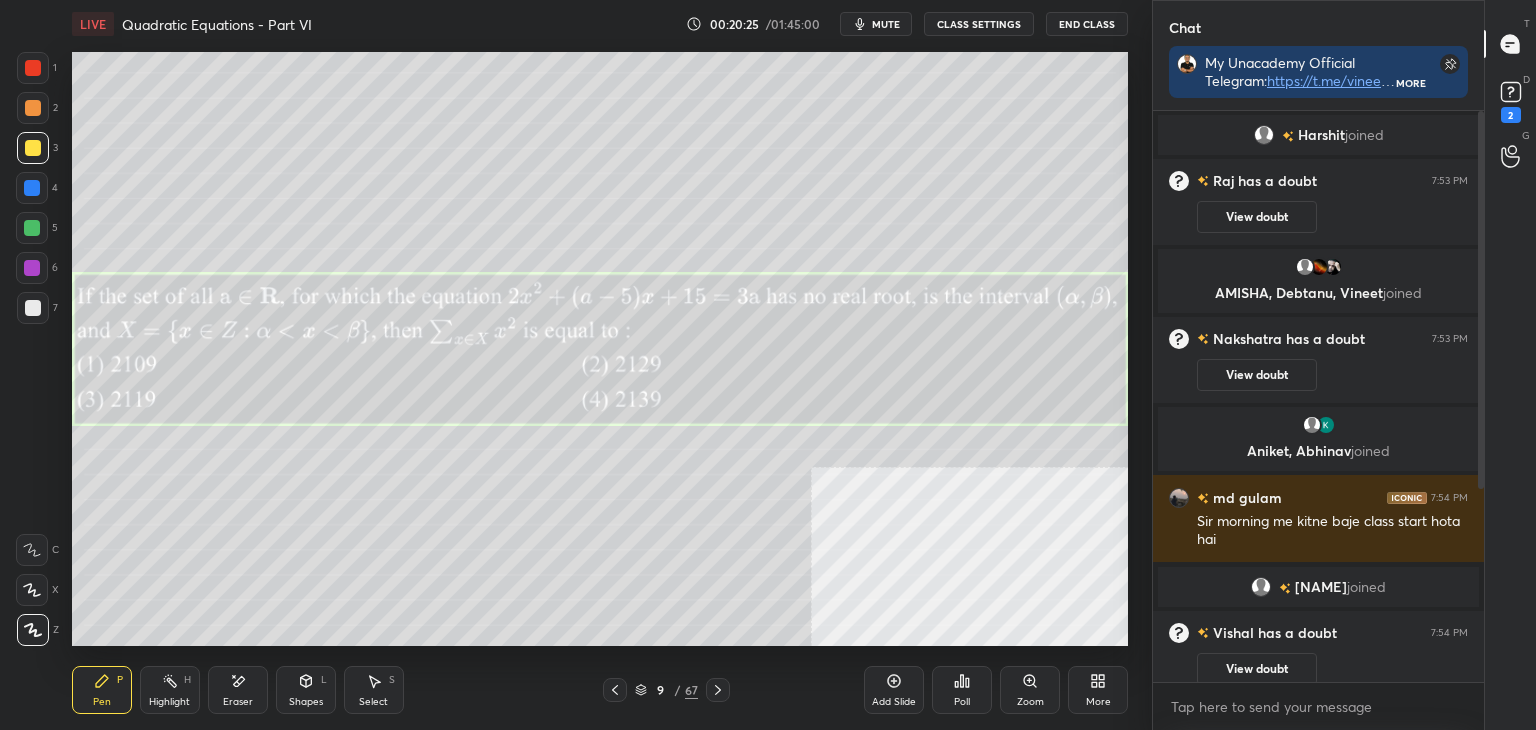 scroll, scrollTop: 312, scrollLeft: 0, axis: vertical 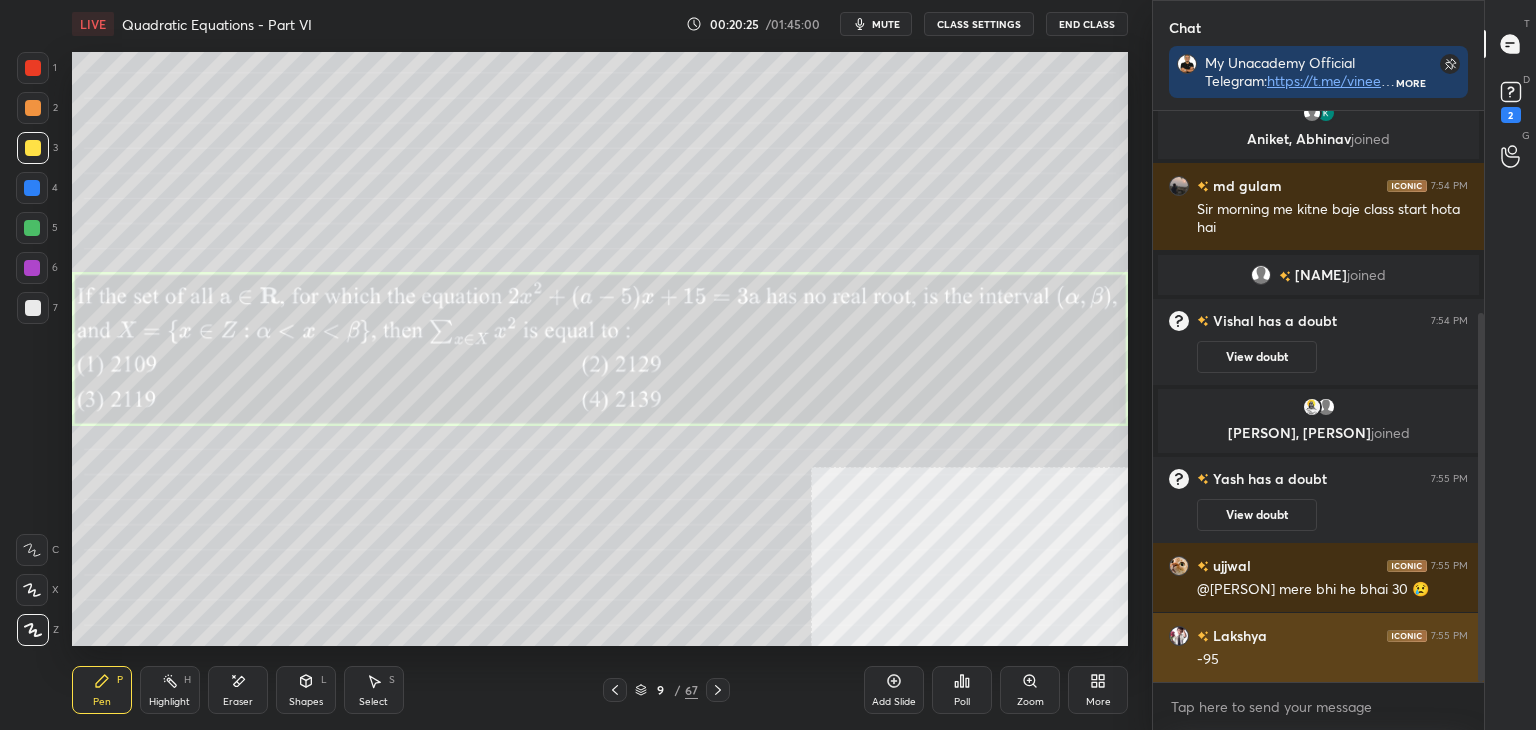 drag, startPoint x: 1480, startPoint y: 481, endPoint x: 1468, endPoint y: 639, distance: 158.45505 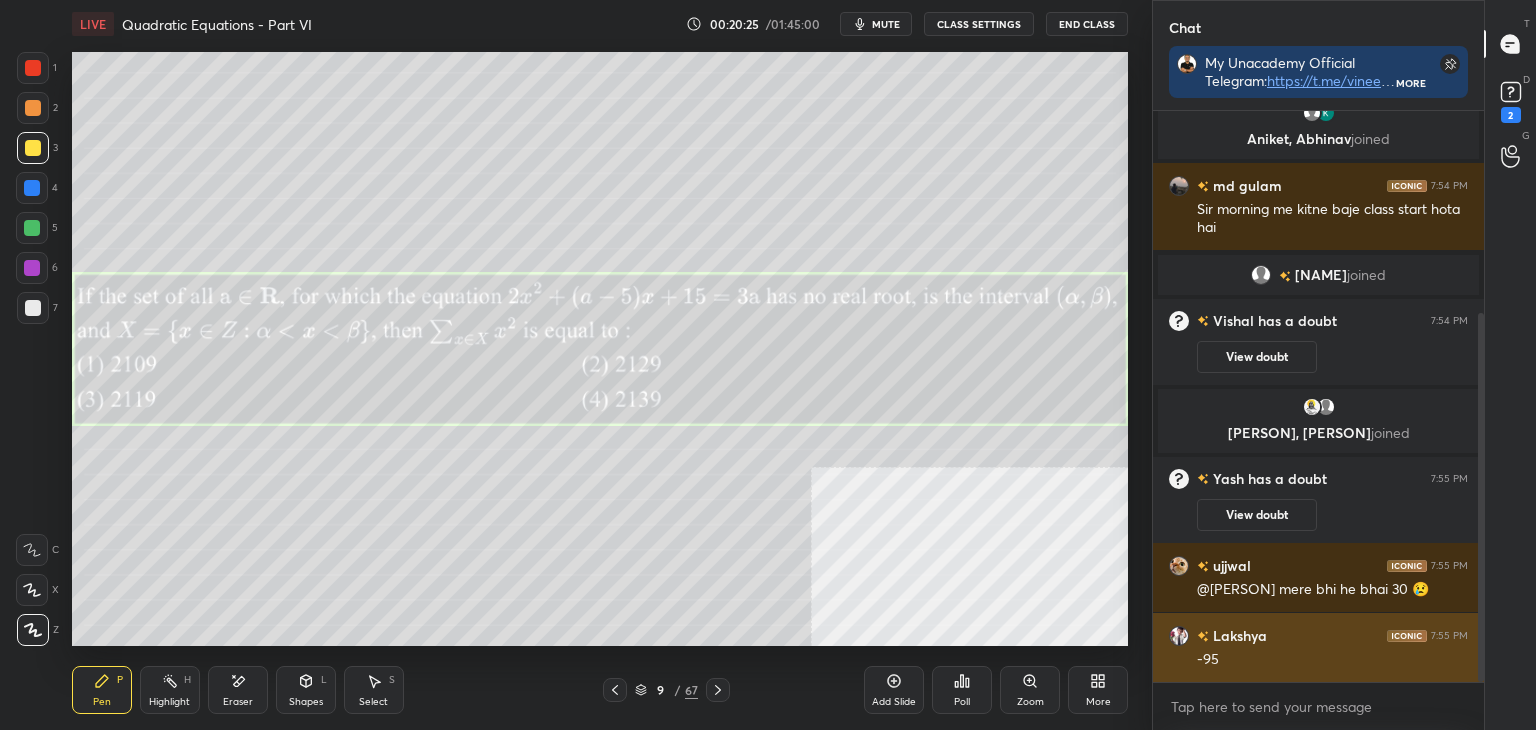 click at bounding box center (1478, 396) 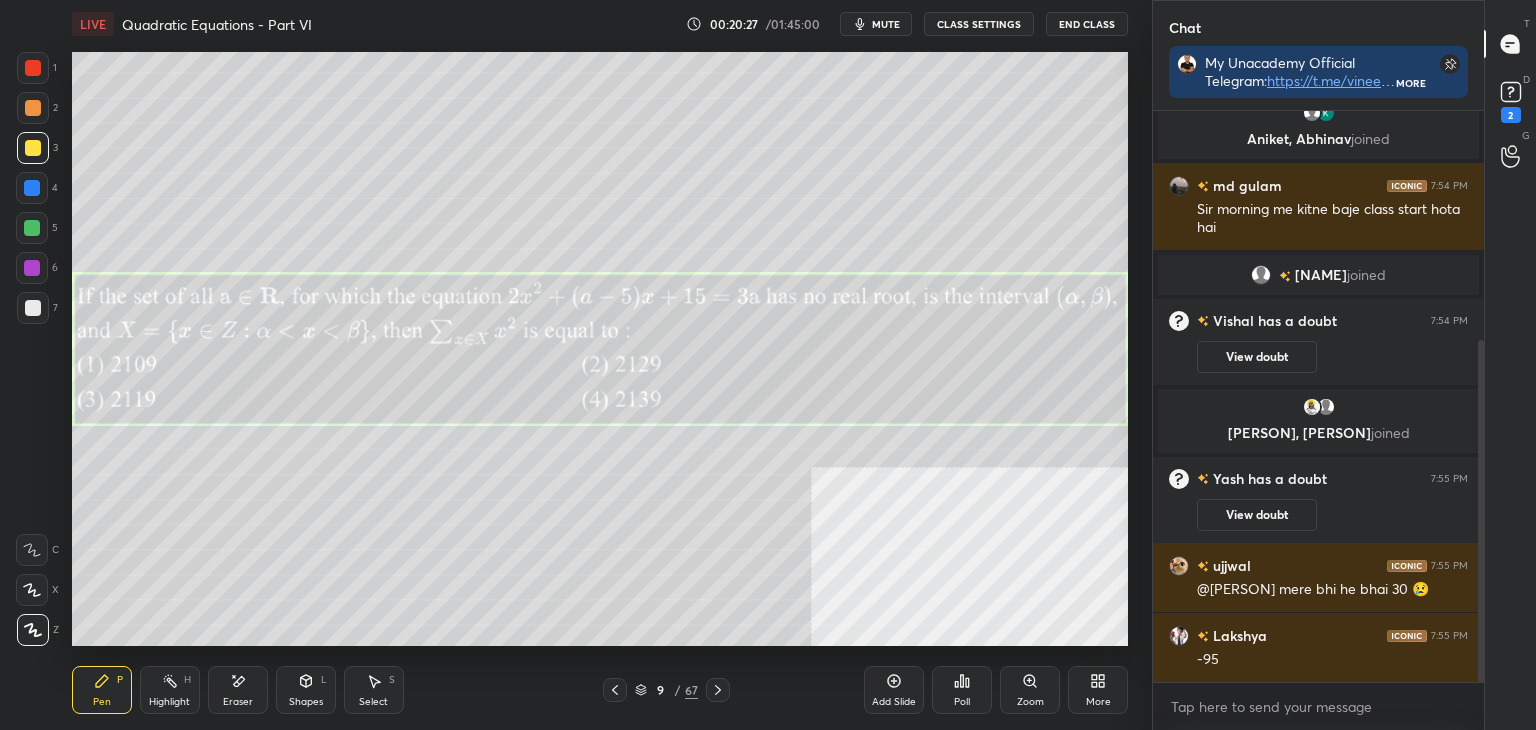 scroll, scrollTop: 382, scrollLeft: 0, axis: vertical 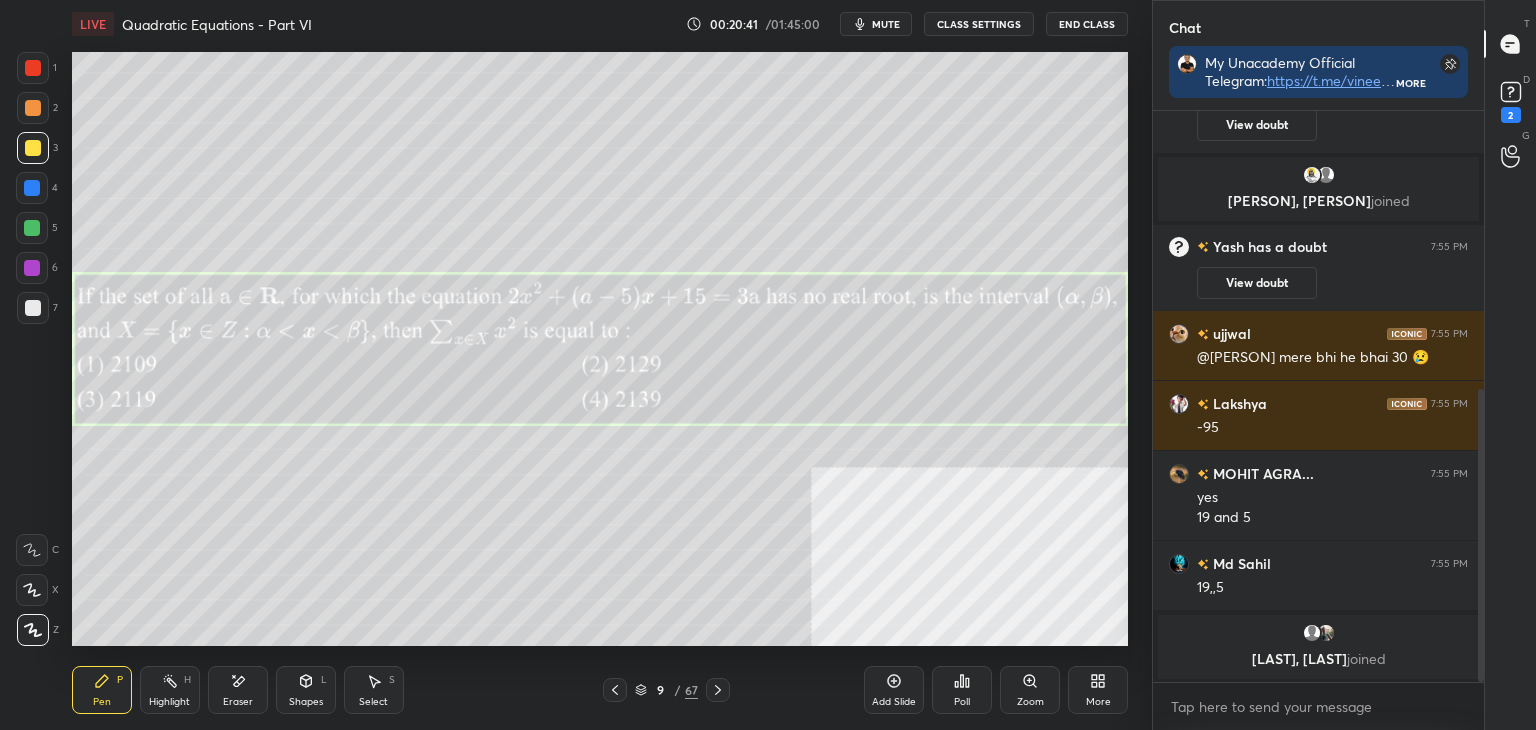 drag, startPoint x: 388, startPoint y: 685, endPoint x: 394, endPoint y: 647, distance: 38.470768 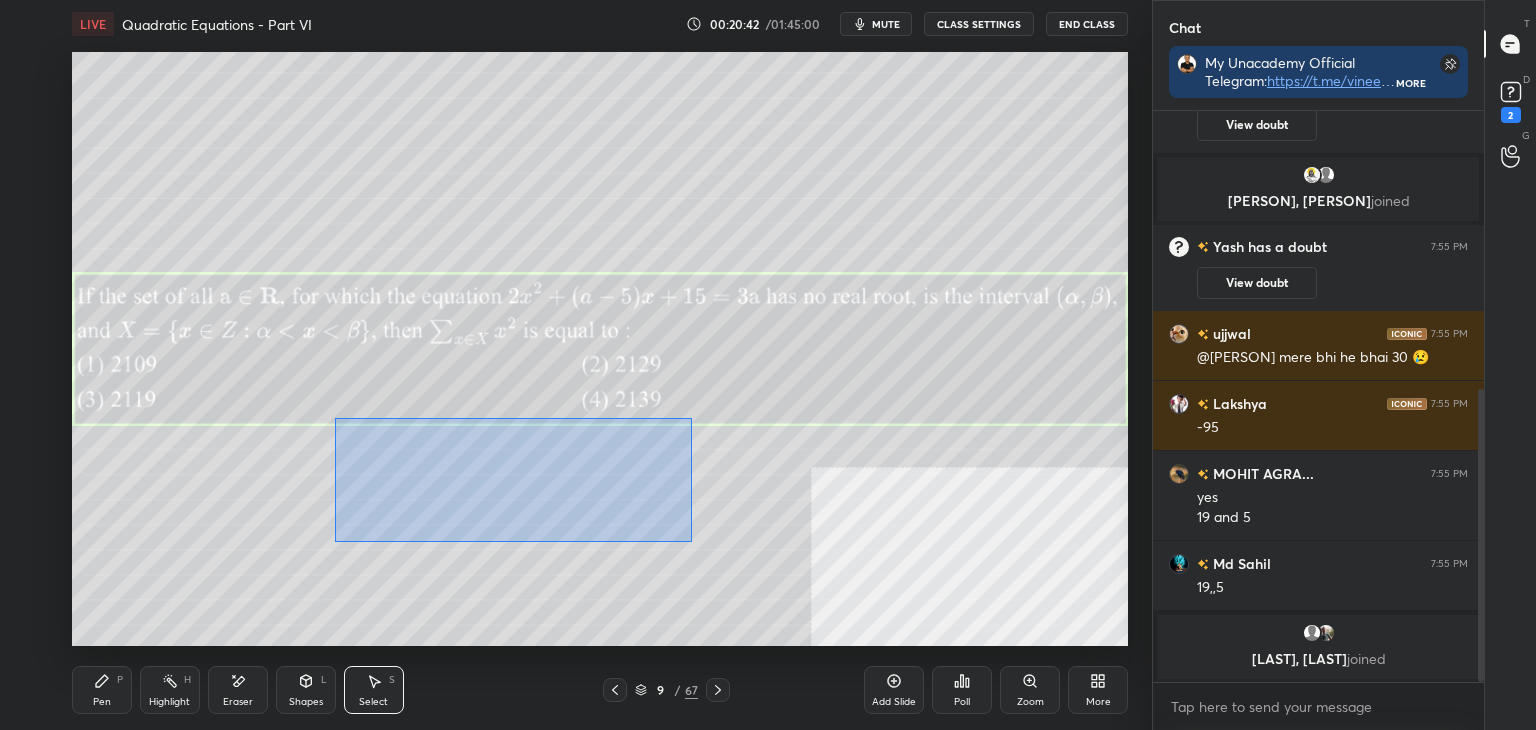 drag, startPoint x: 336, startPoint y: 421, endPoint x: 796, endPoint y: 570, distance: 483.52972 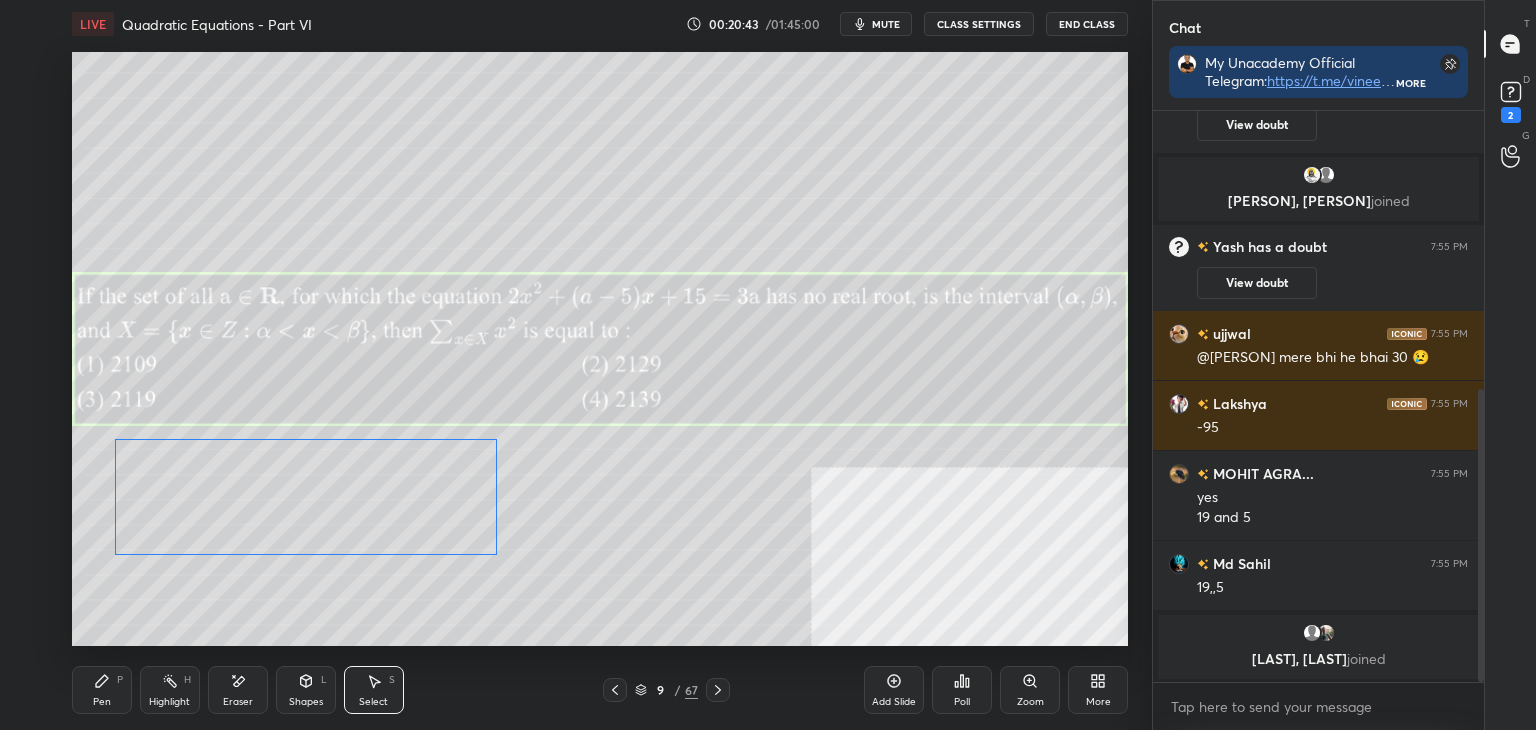 drag, startPoint x: 578, startPoint y: 523, endPoint x: 348, endPoint y: 559, distance: 232.80034 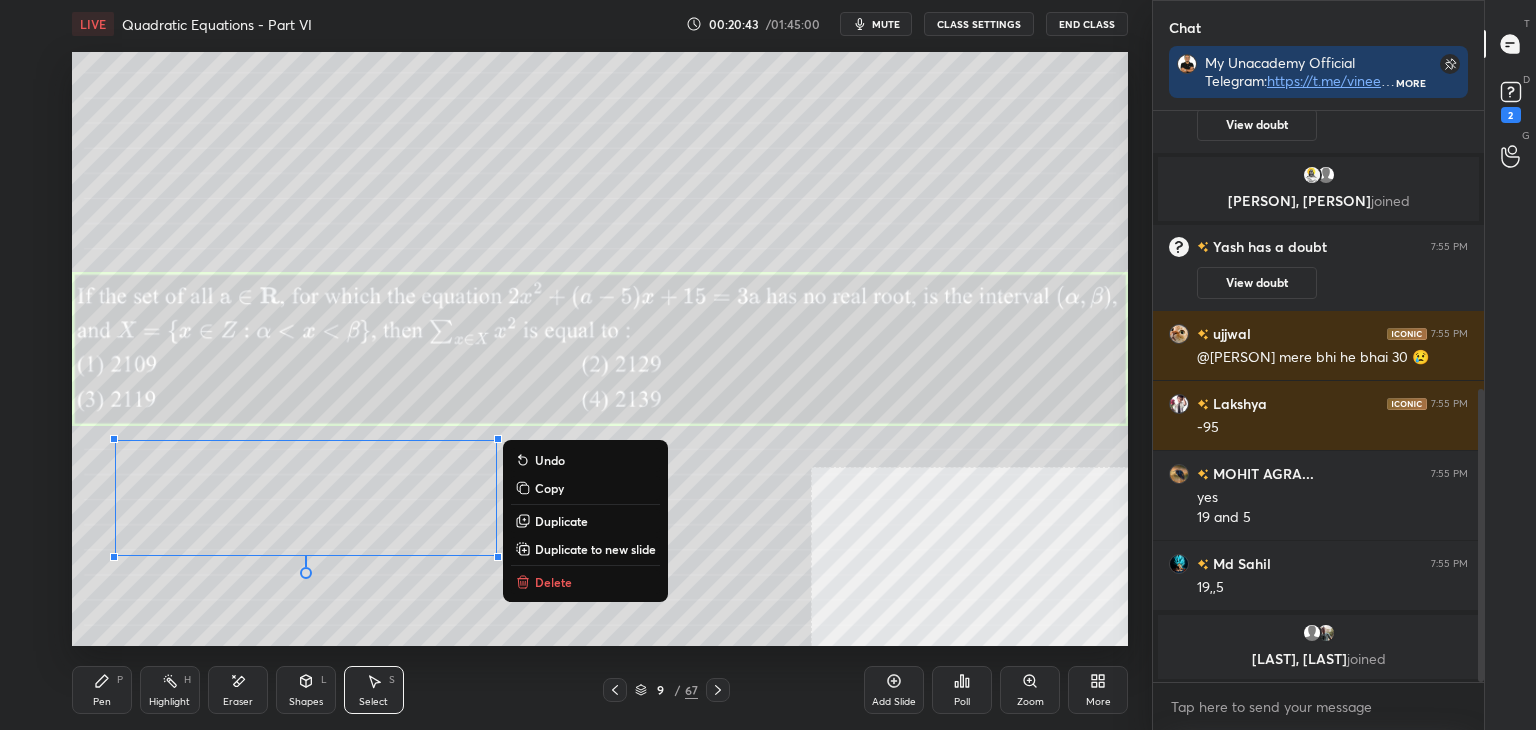 click on "0 ° Undo Copy Duplicate Duplicate to new slide Delete" at bounding box center (600, 349) 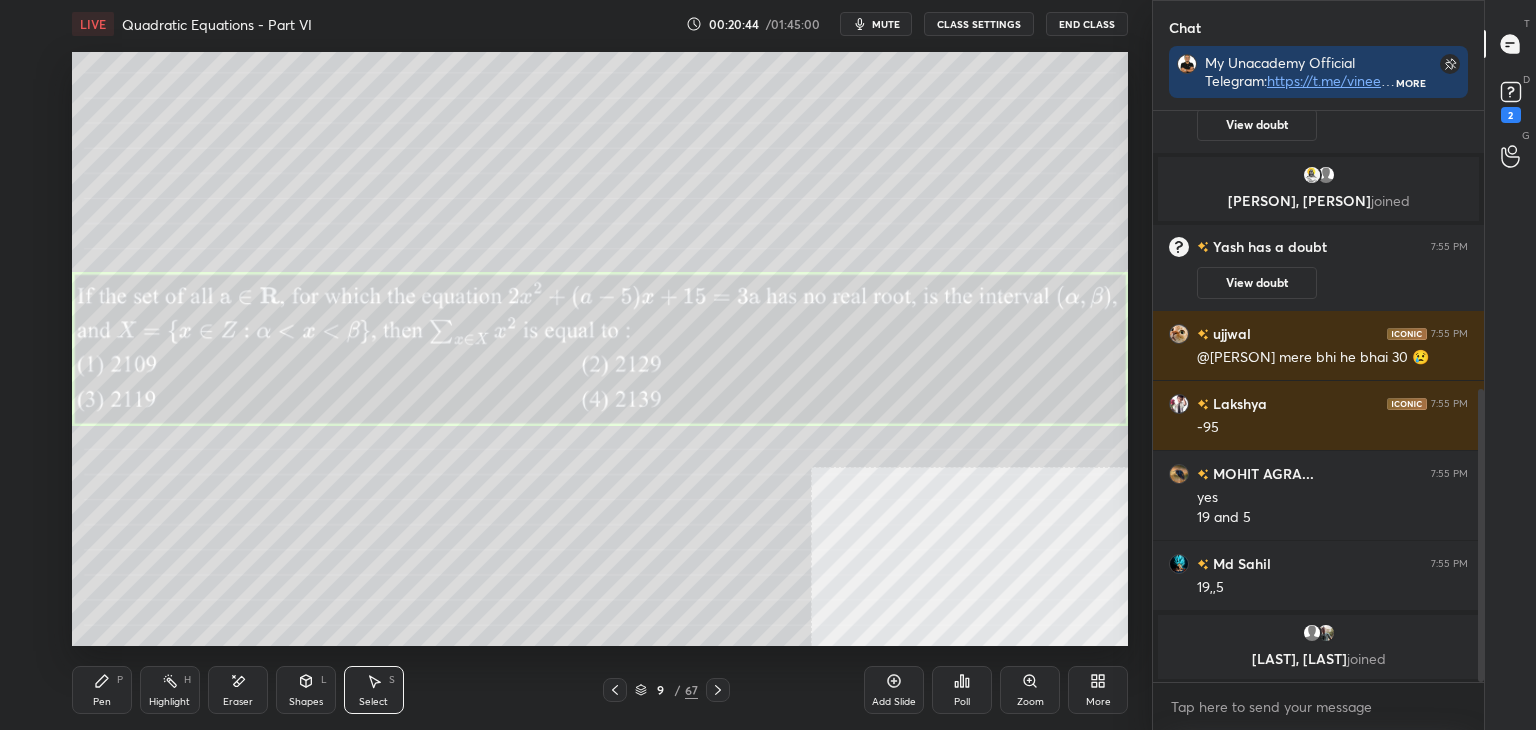 click on "Pen P" at bounding box center (102, 690) 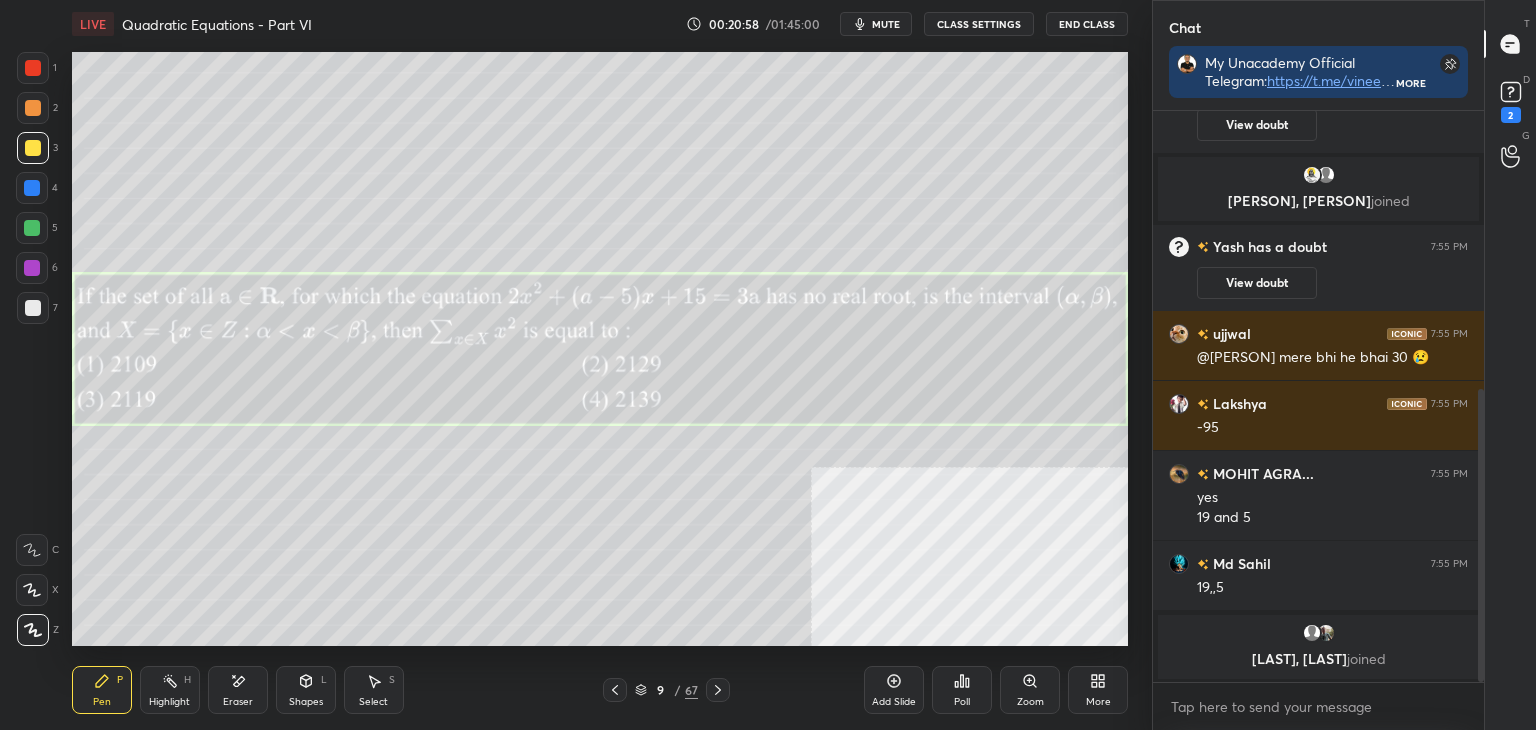 click at bounding box center (33, 68) 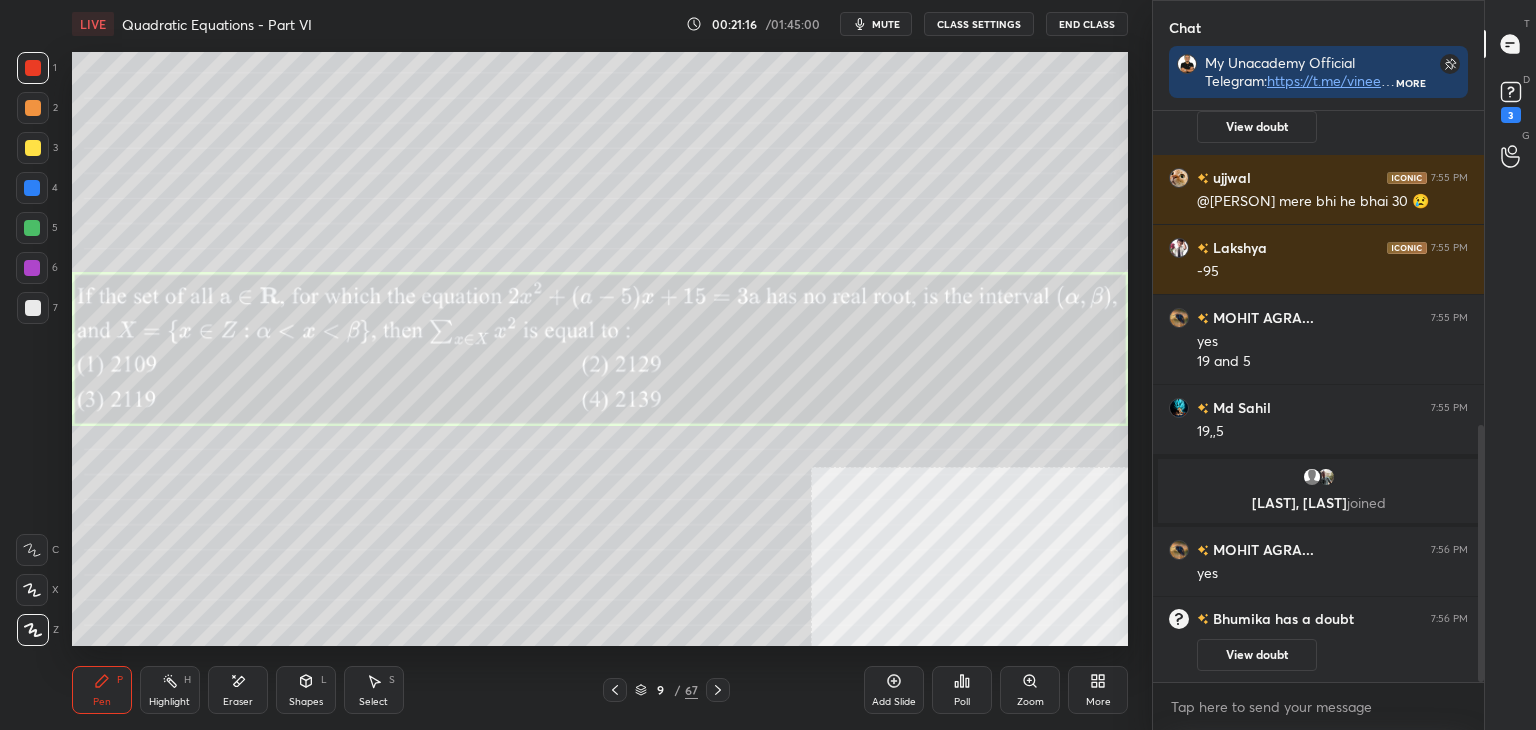 scroll, scrollTop: 748, scrollLeft: 0, axis: vertical 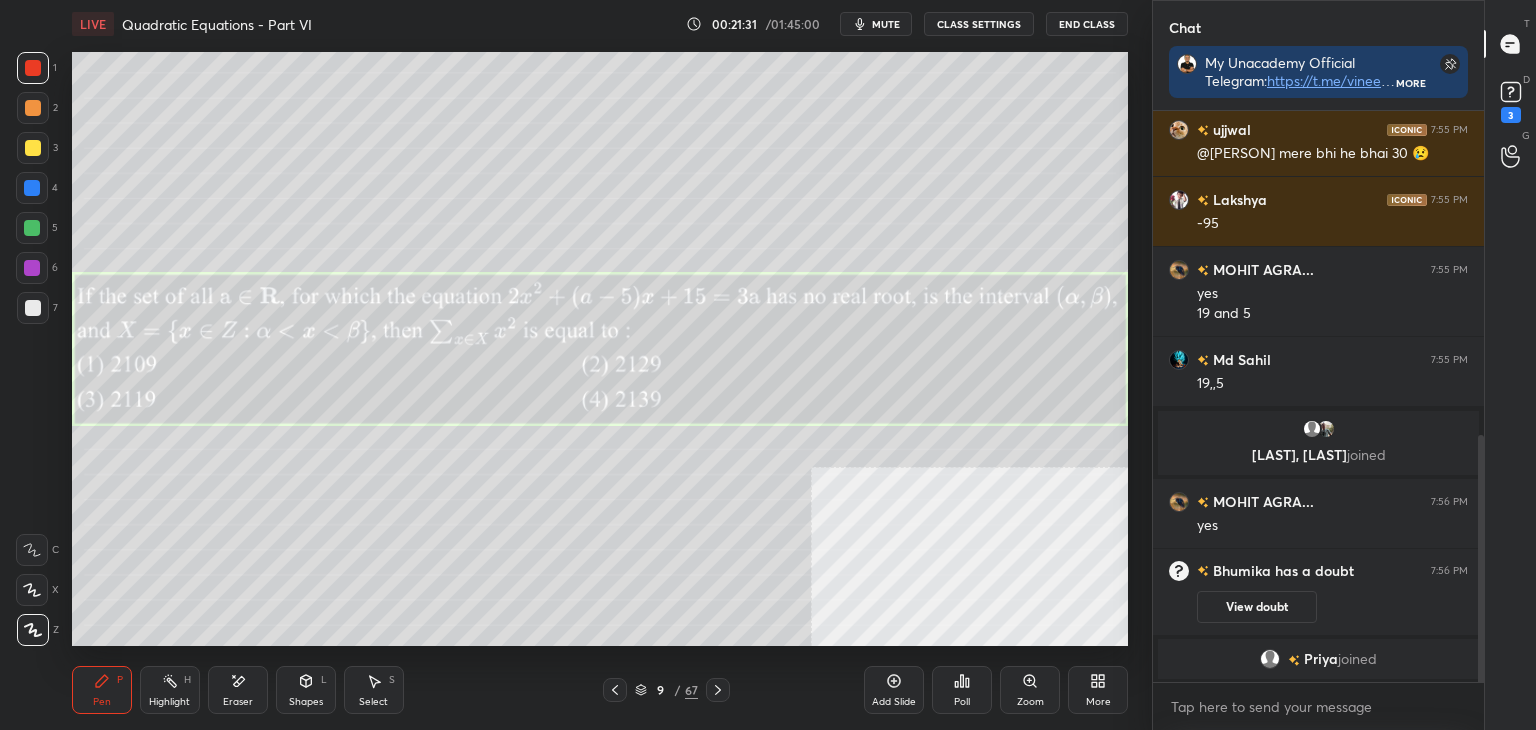 click 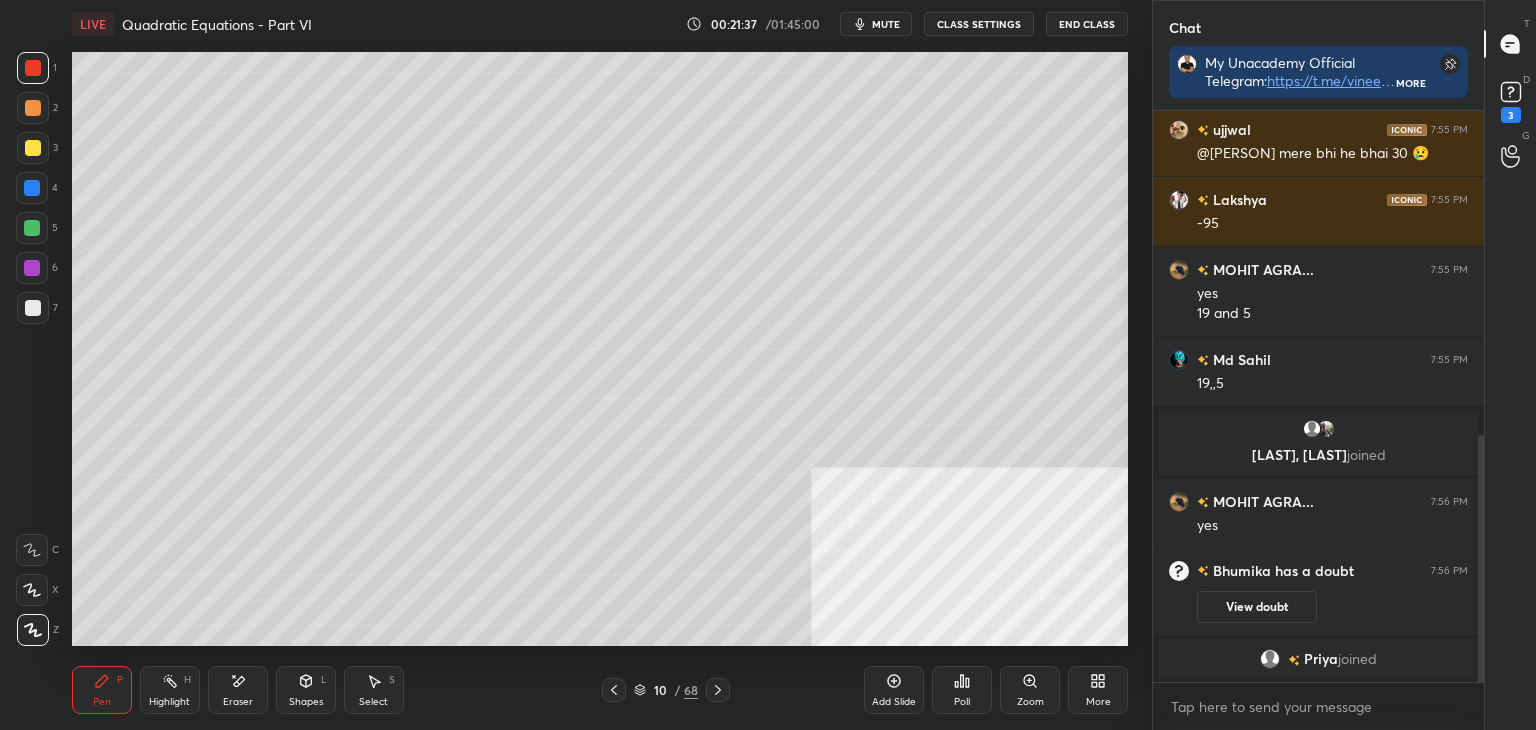 click 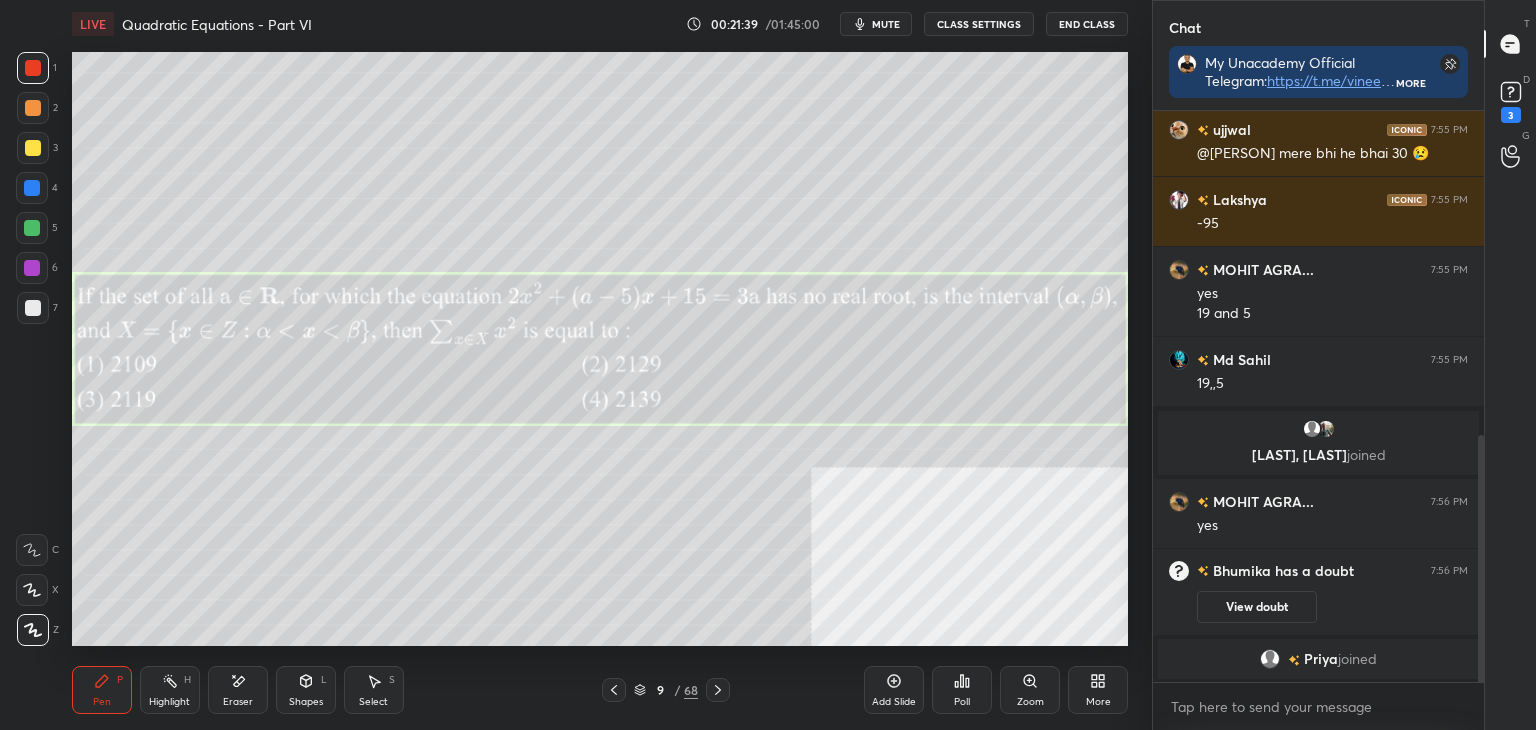 click 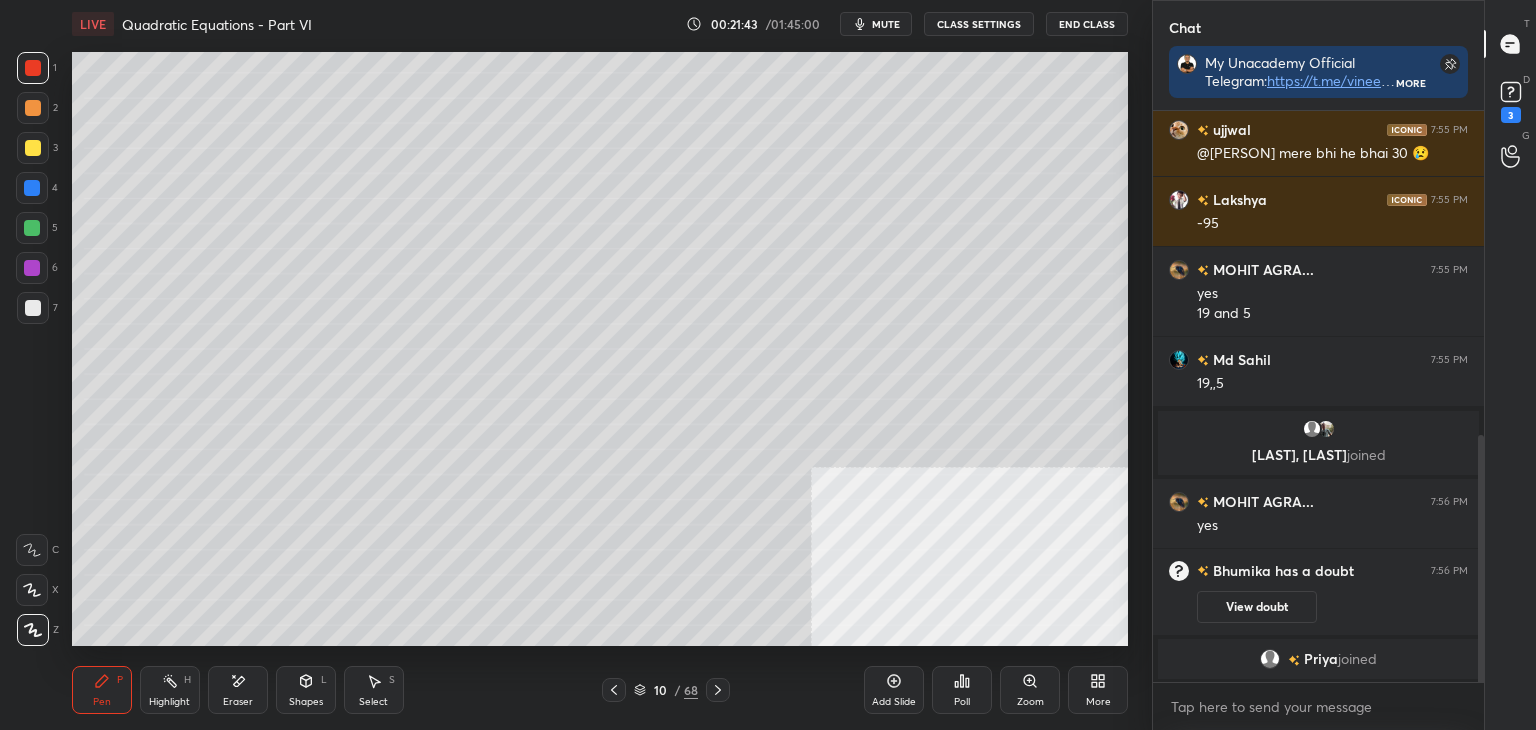 scroll, scrollTop: 772, scrollLeft: 0, axis: vertical 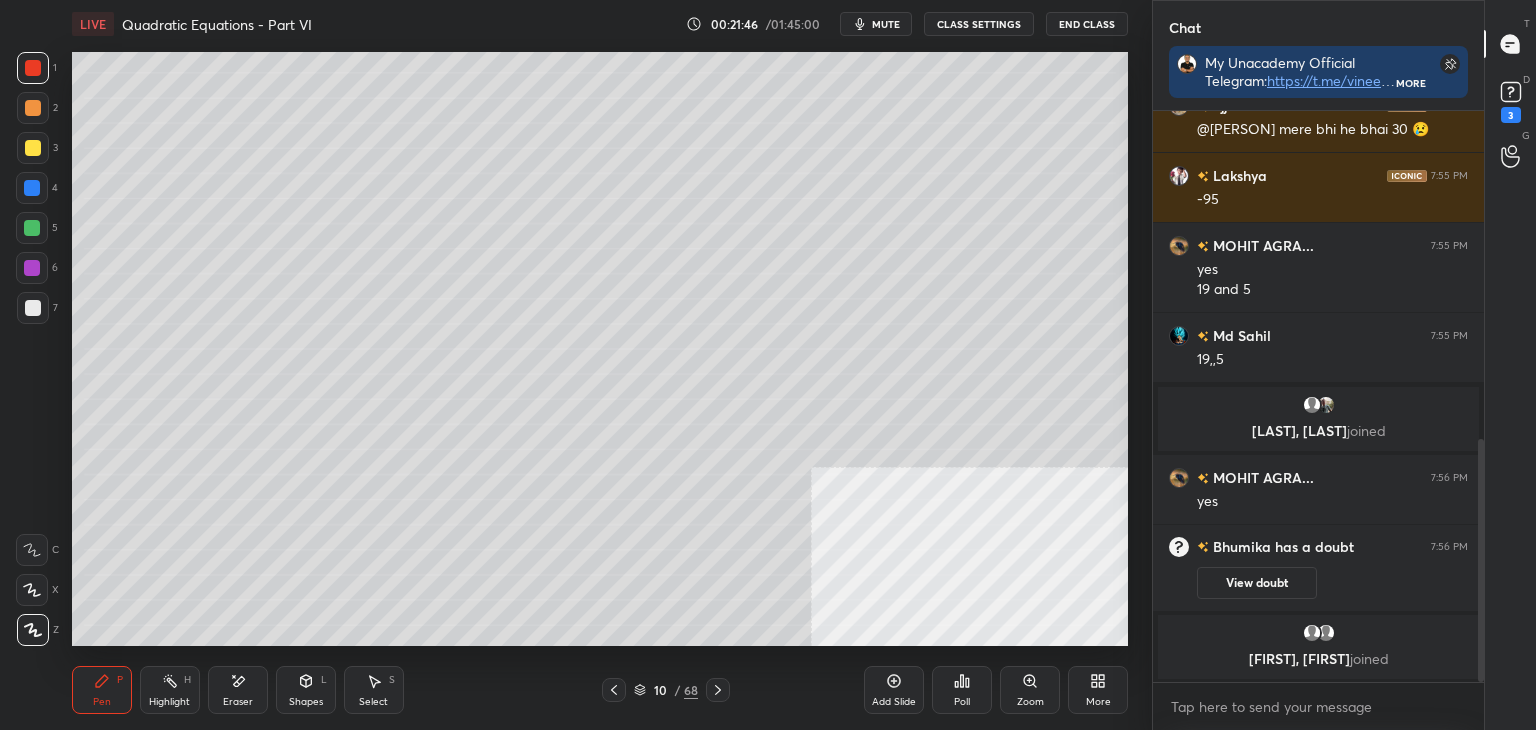 click at bounding box center [33, 308] 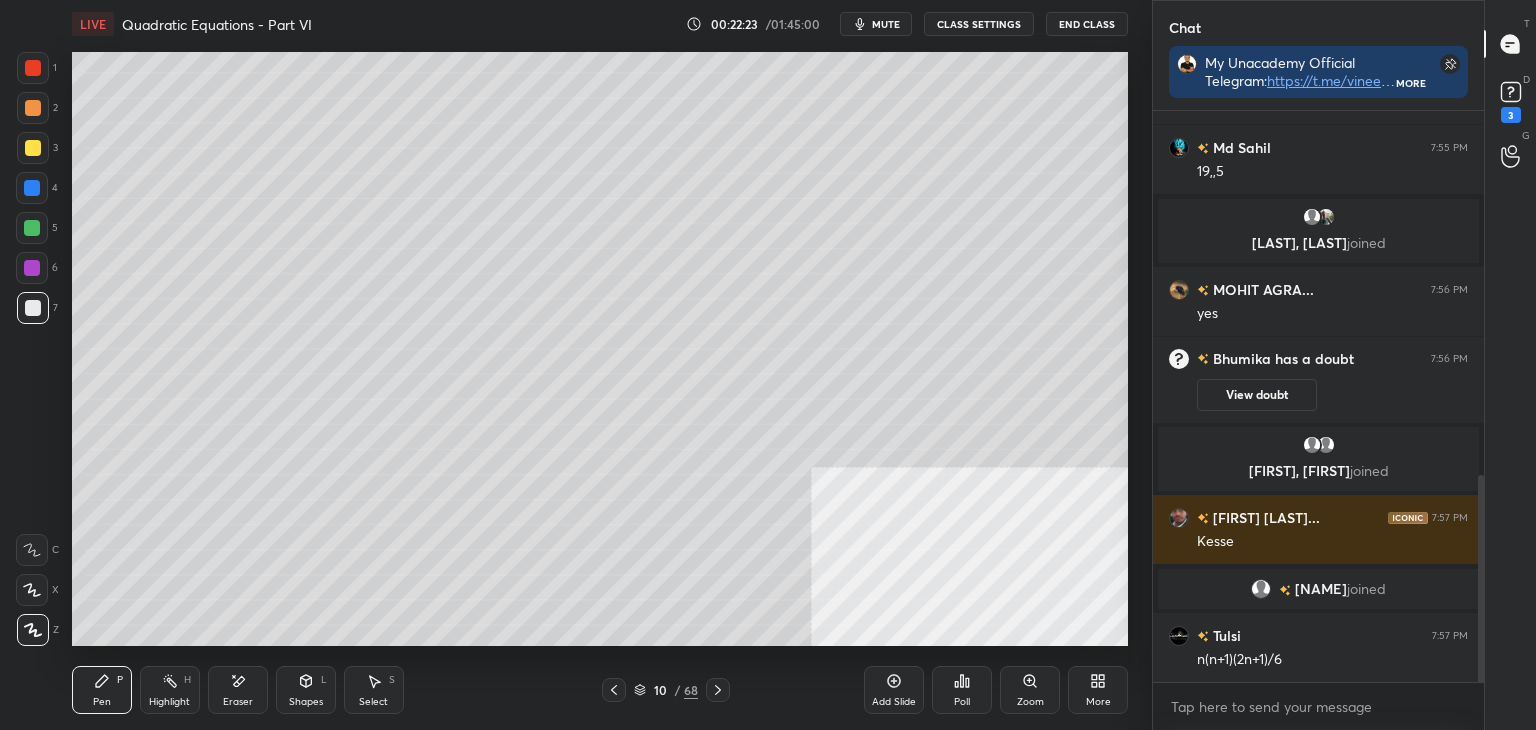 scroll, scrollTop: 1008, scrollLeft: 0, axis: vertical 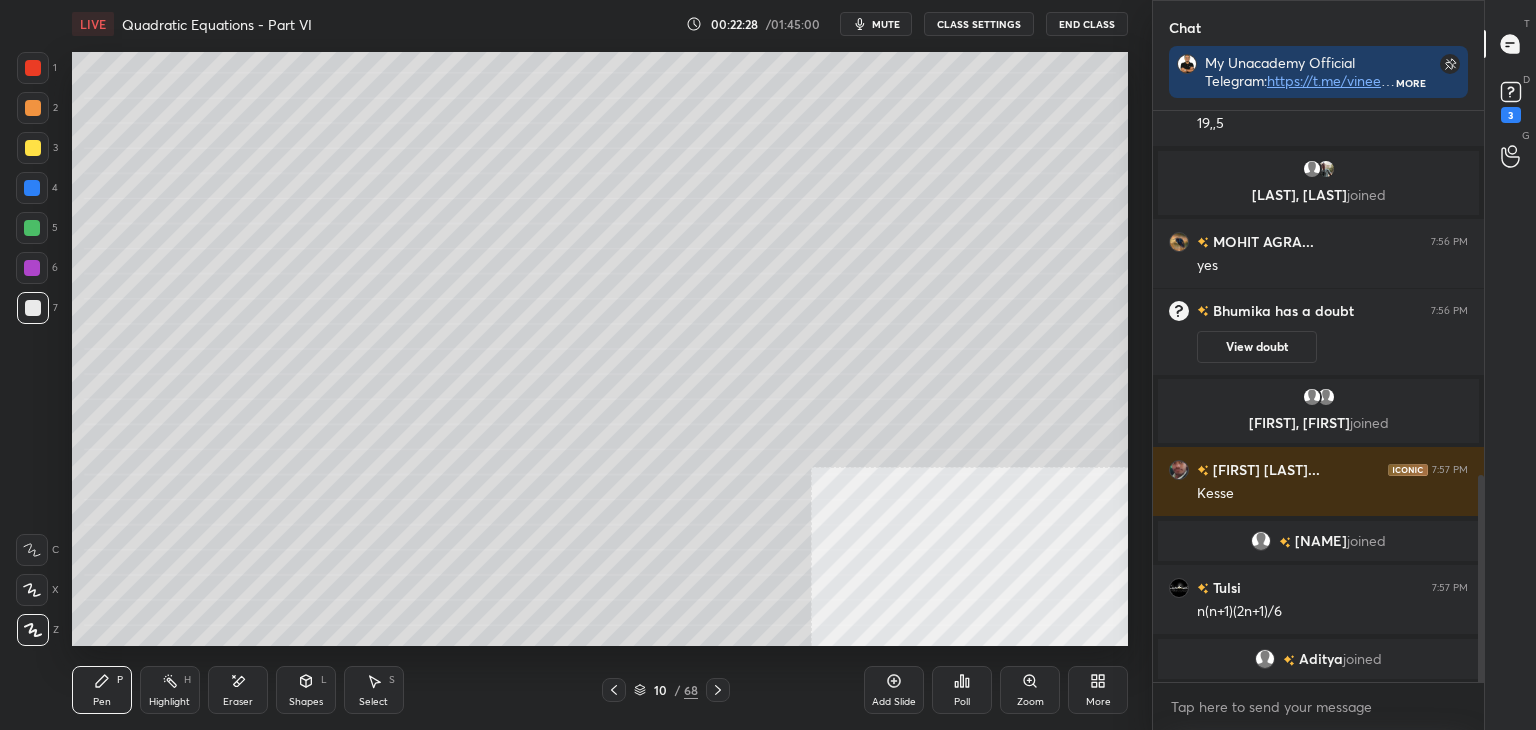 click 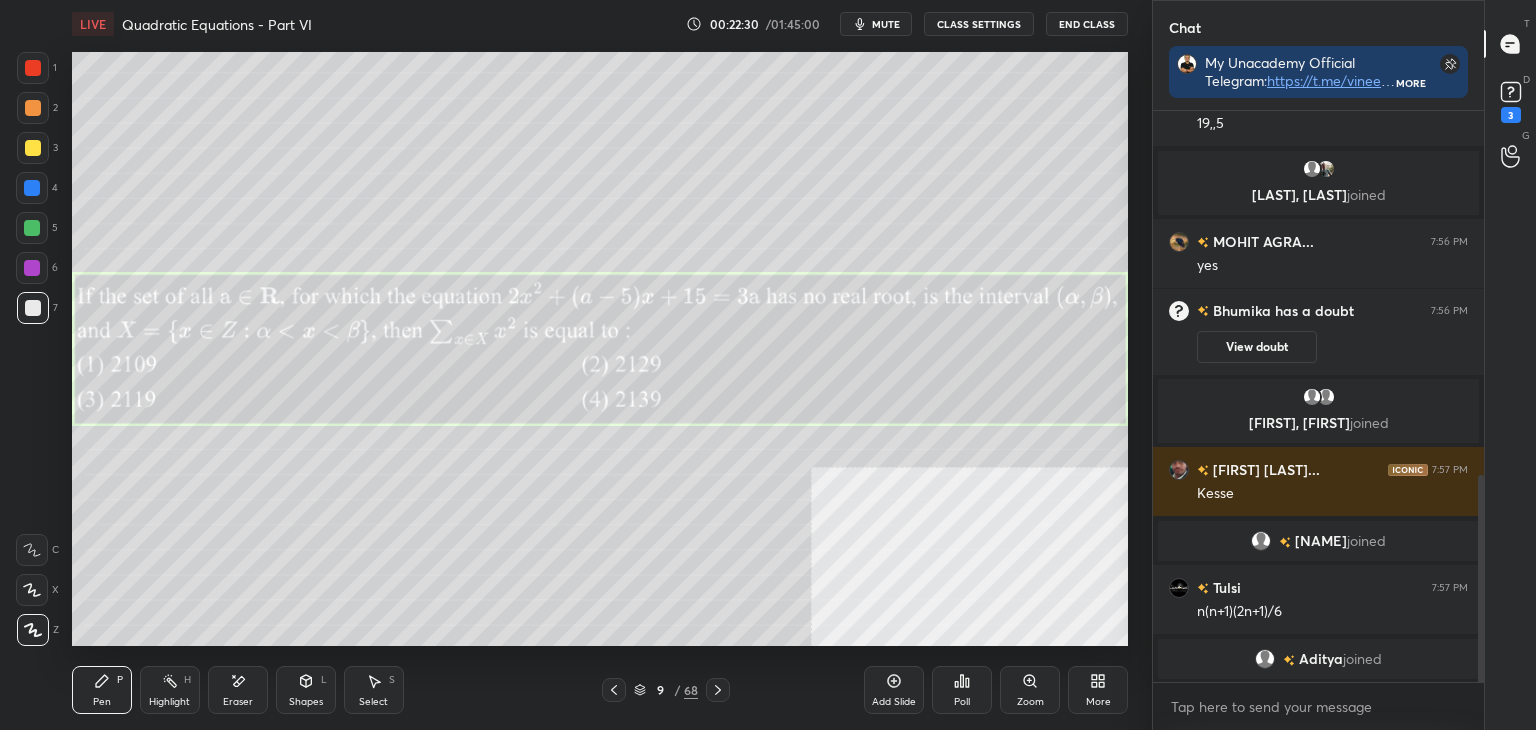 click at bounding box center [33, 68] 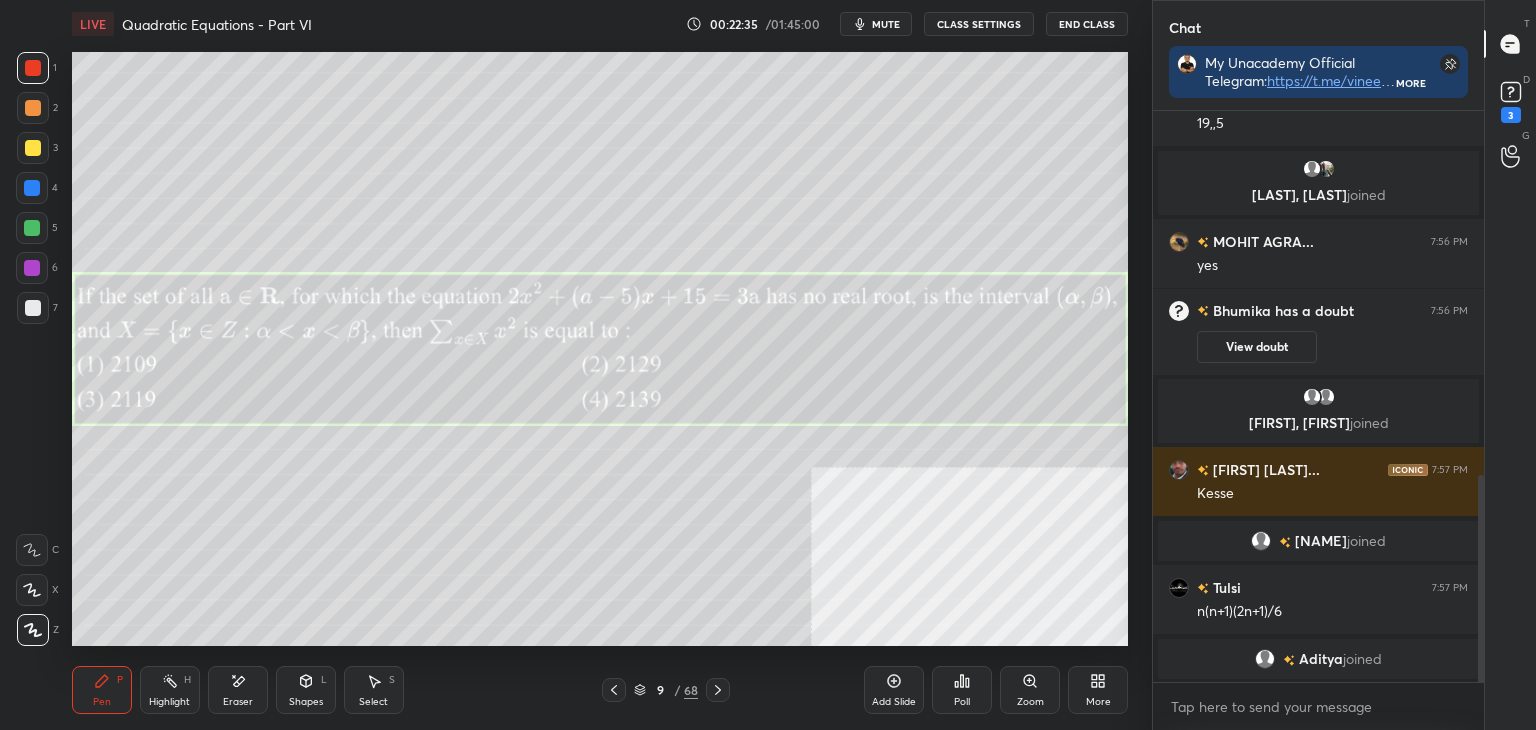 click 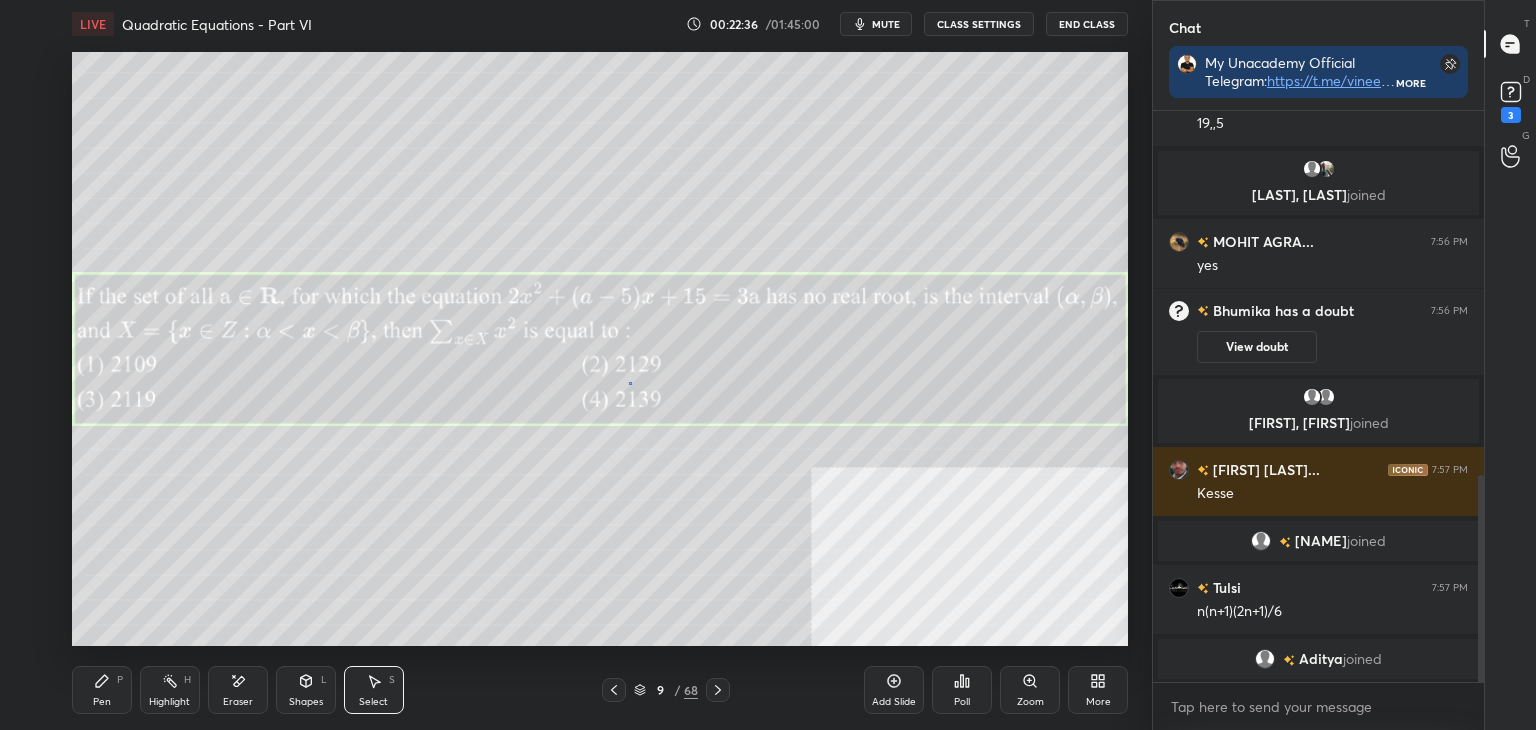 drag, startPoint x: 628, startPoint y: 381, endPoint x: 607, endPoint y: 404, distance: 31.144823 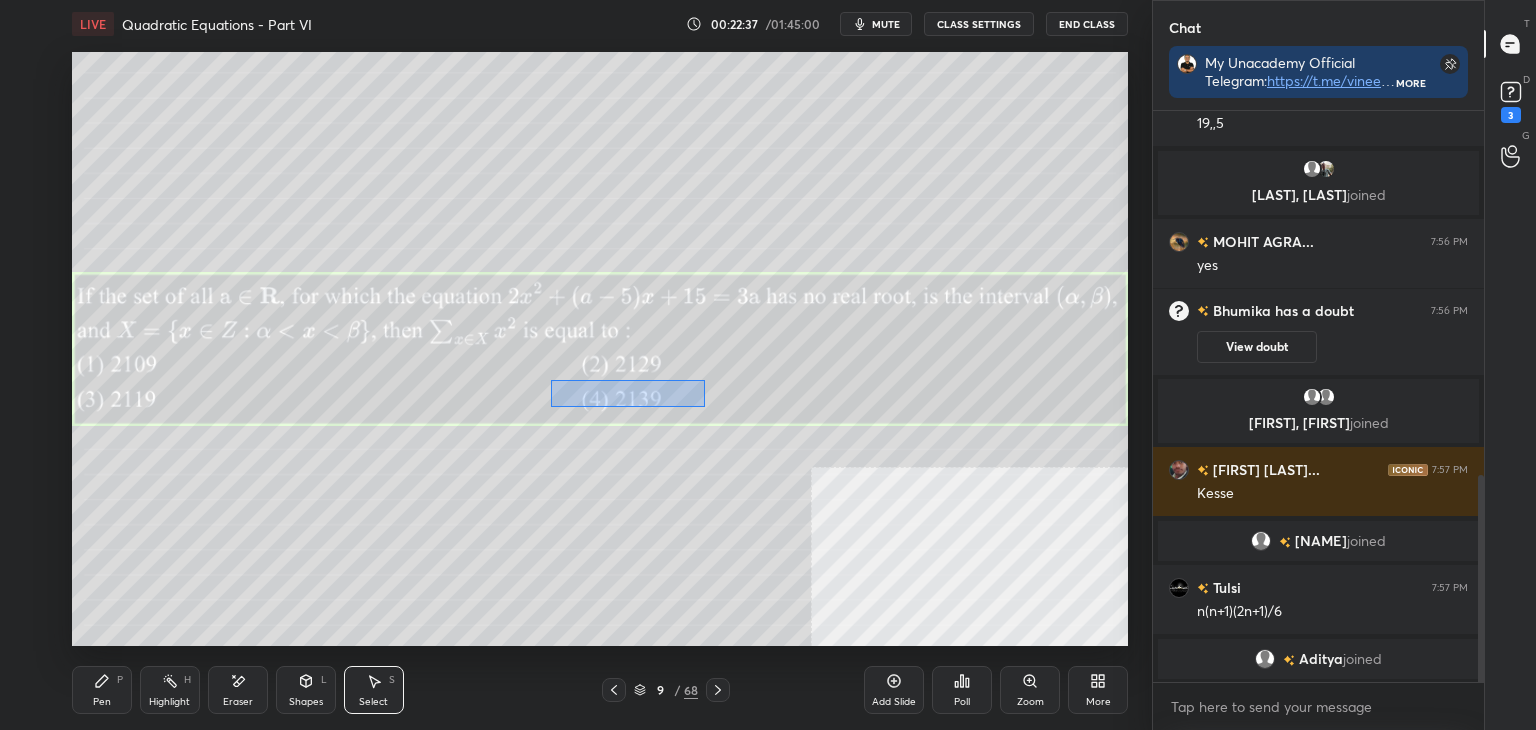 drag, startPoint x: 559, startPoint y: 382, endPoint x: 654, endPoint y: 405, distance: 97.74457 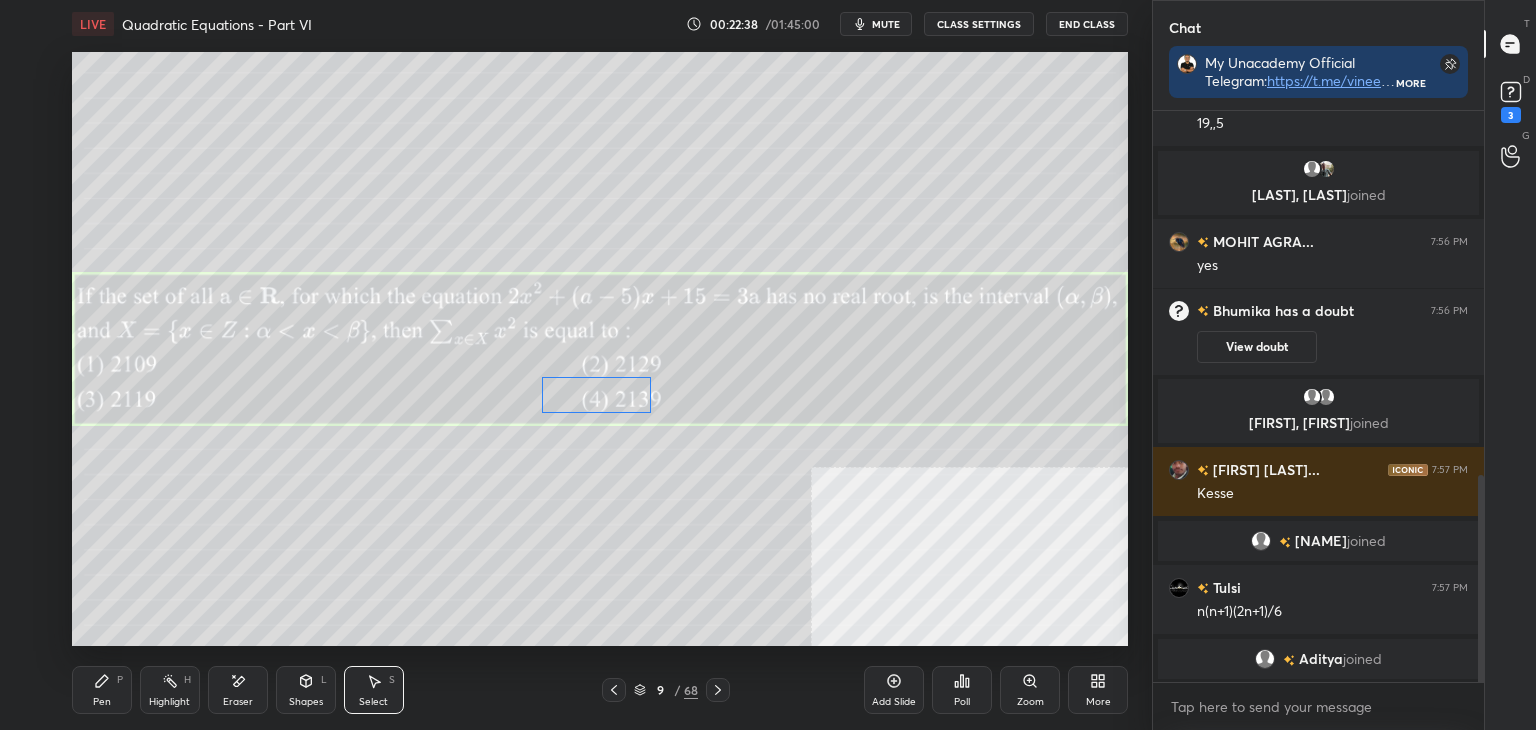scroll, scrollTop: 1078, scrollLeft: 0, axis: vertical 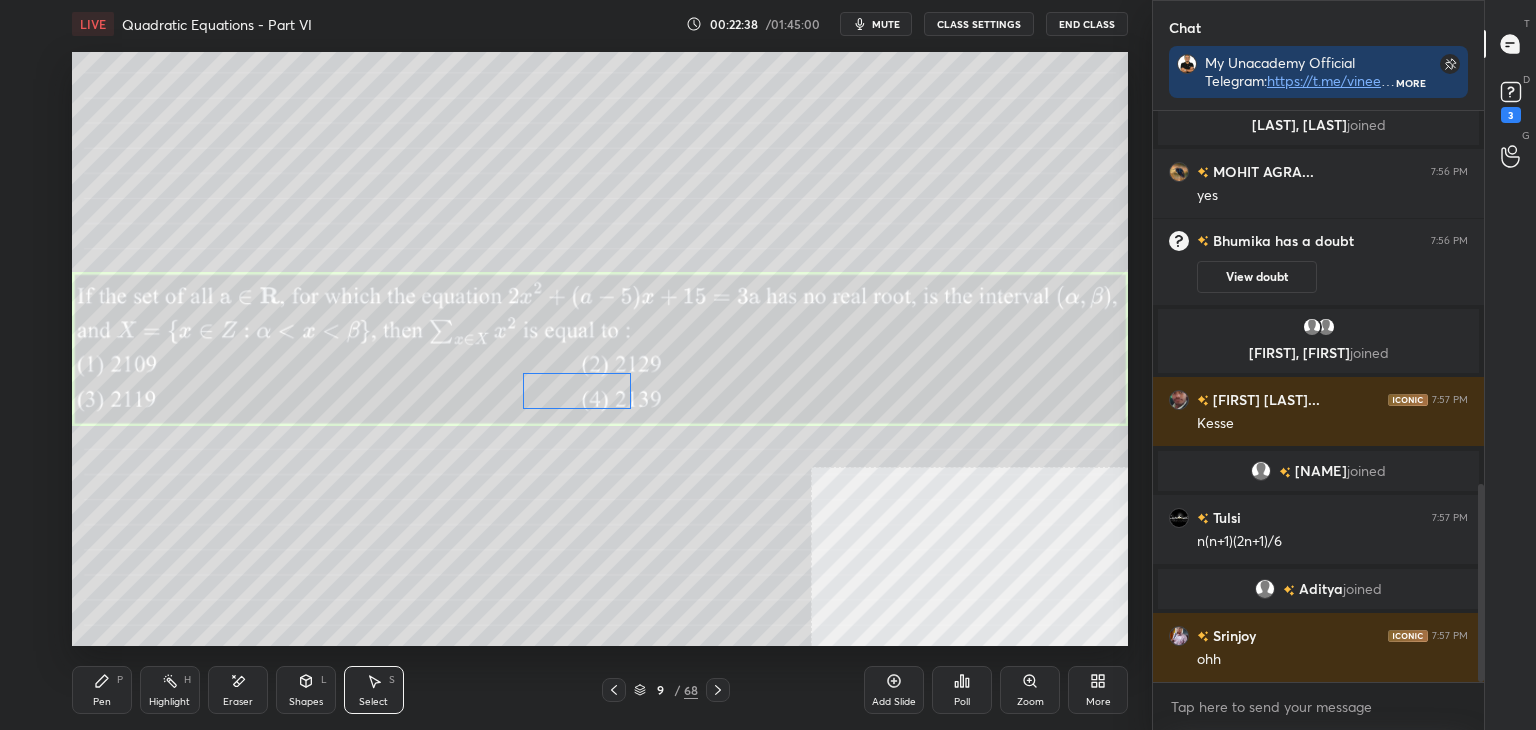 drag, startPoint x: 602, startPoint y: 397, endPoint x: 560, endPoint y: 461, distance: 76.55064 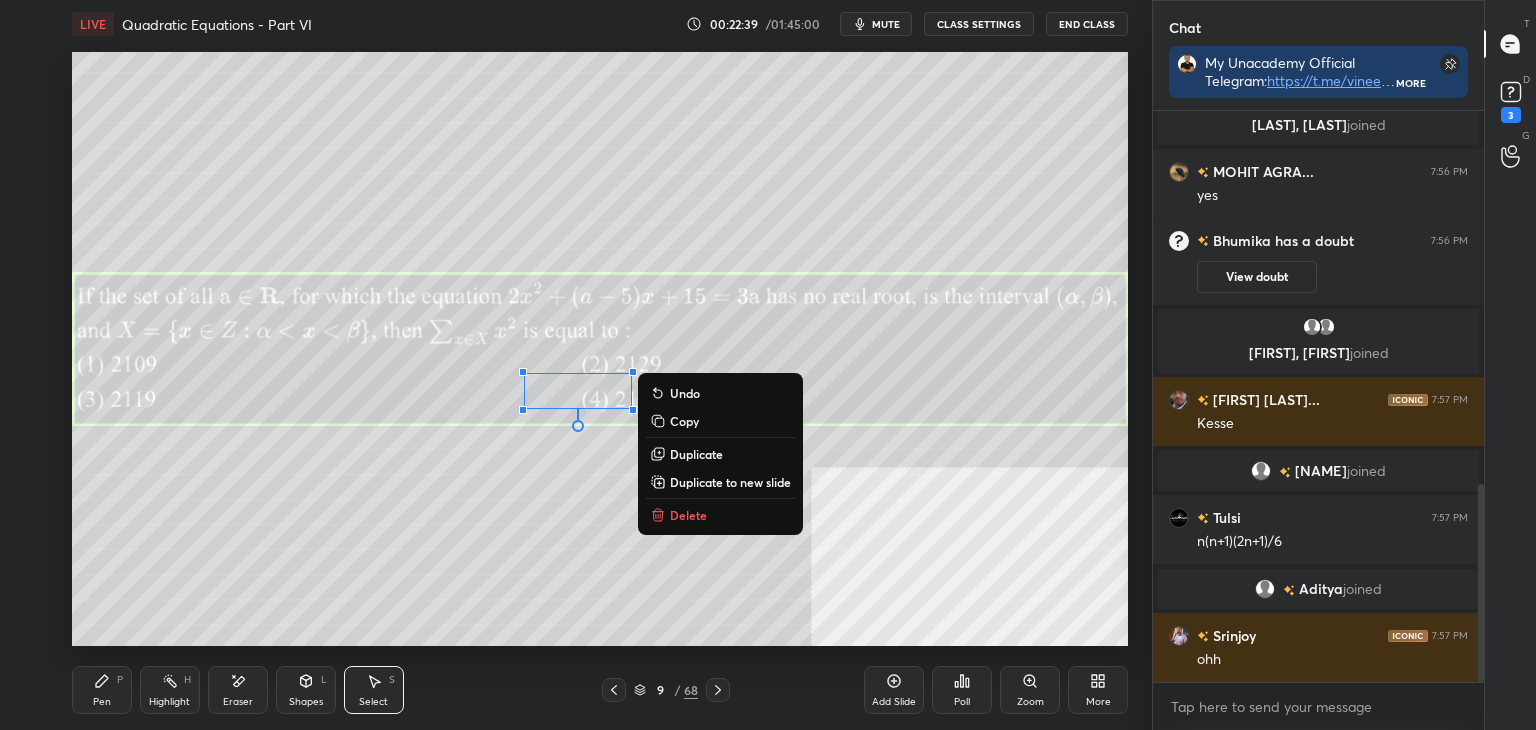 scroll, scrollTop: 1148, scrollLeft: 0, axis: vertical 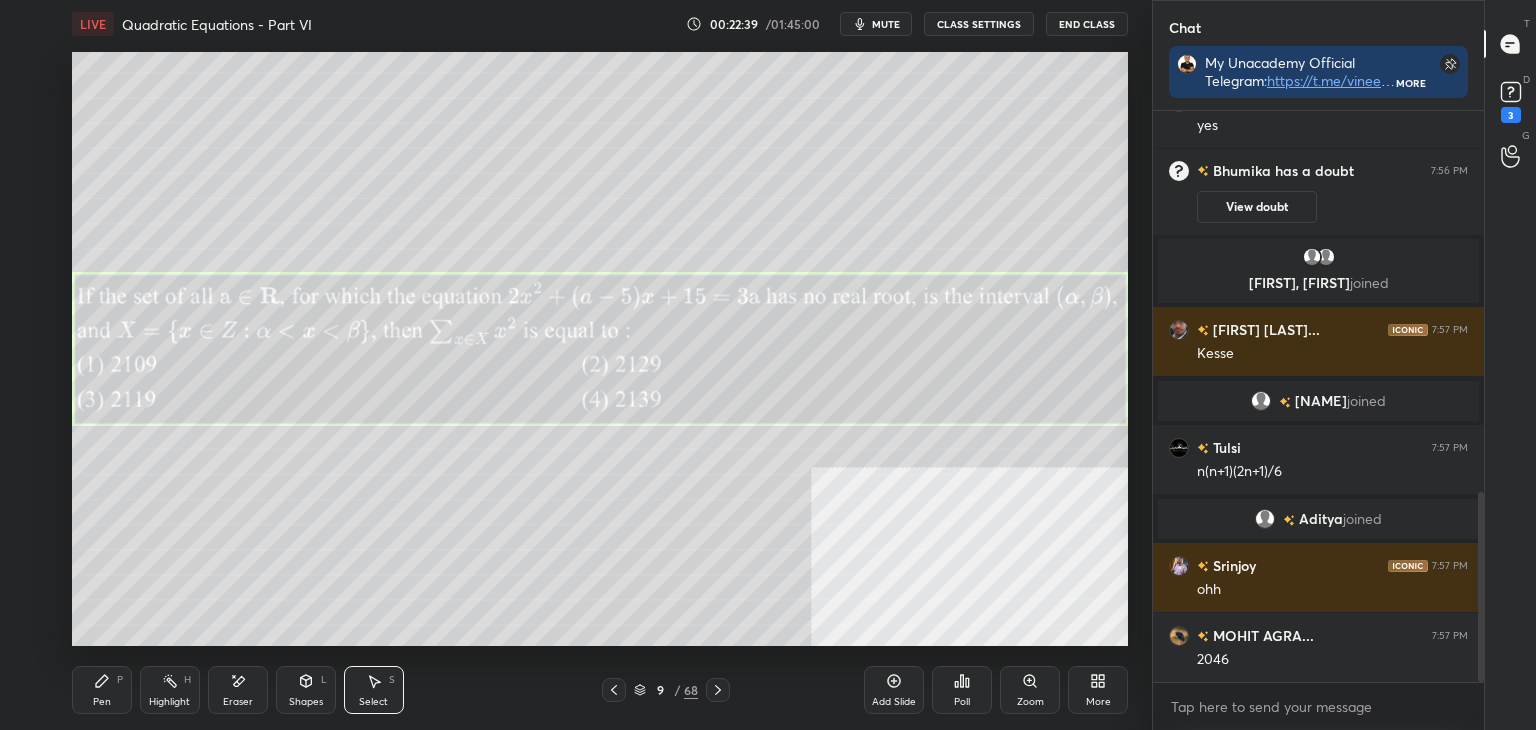 click on "Pen P" at bounding box center [102, 690] 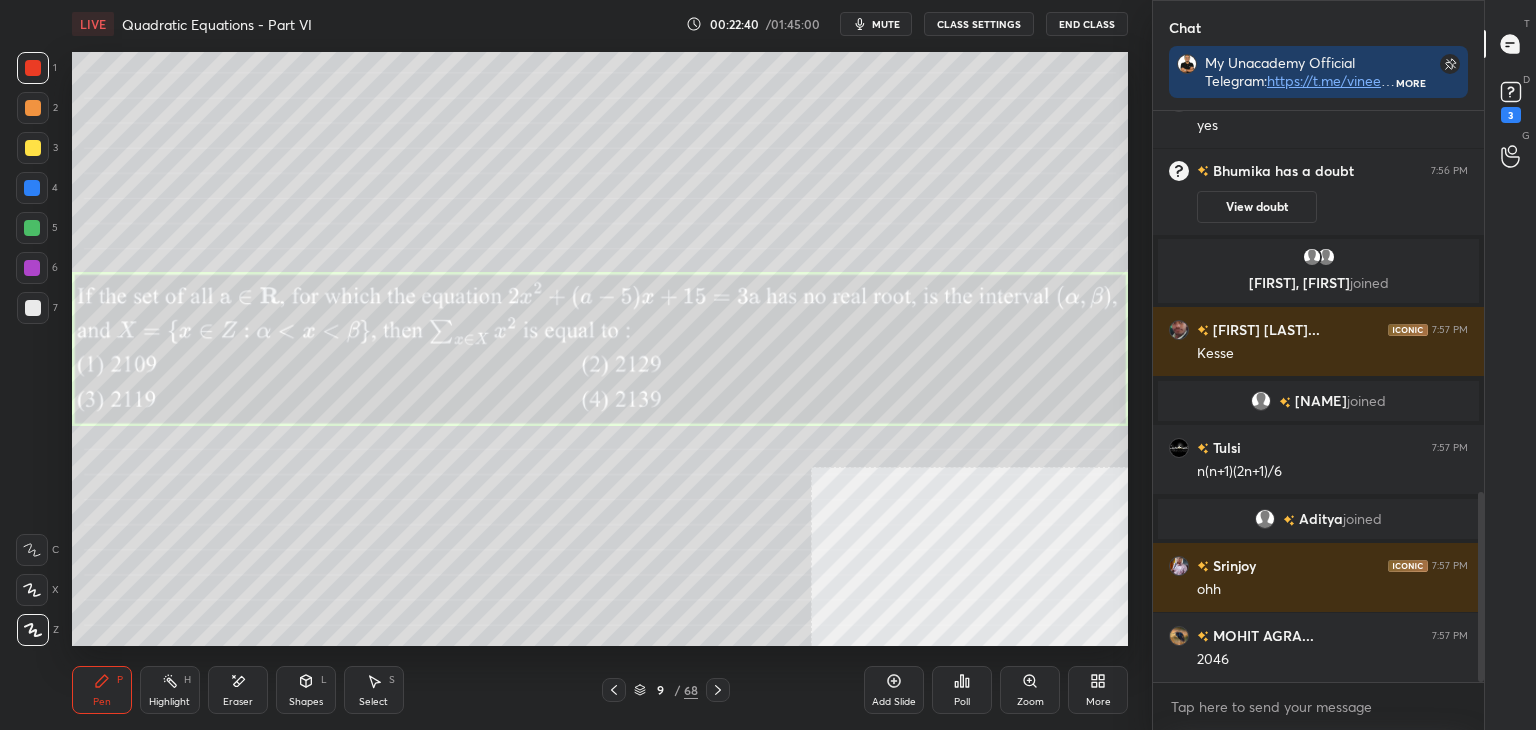 scroll, scrollTop: 1218, scrollLeft: 0, axis: vertical 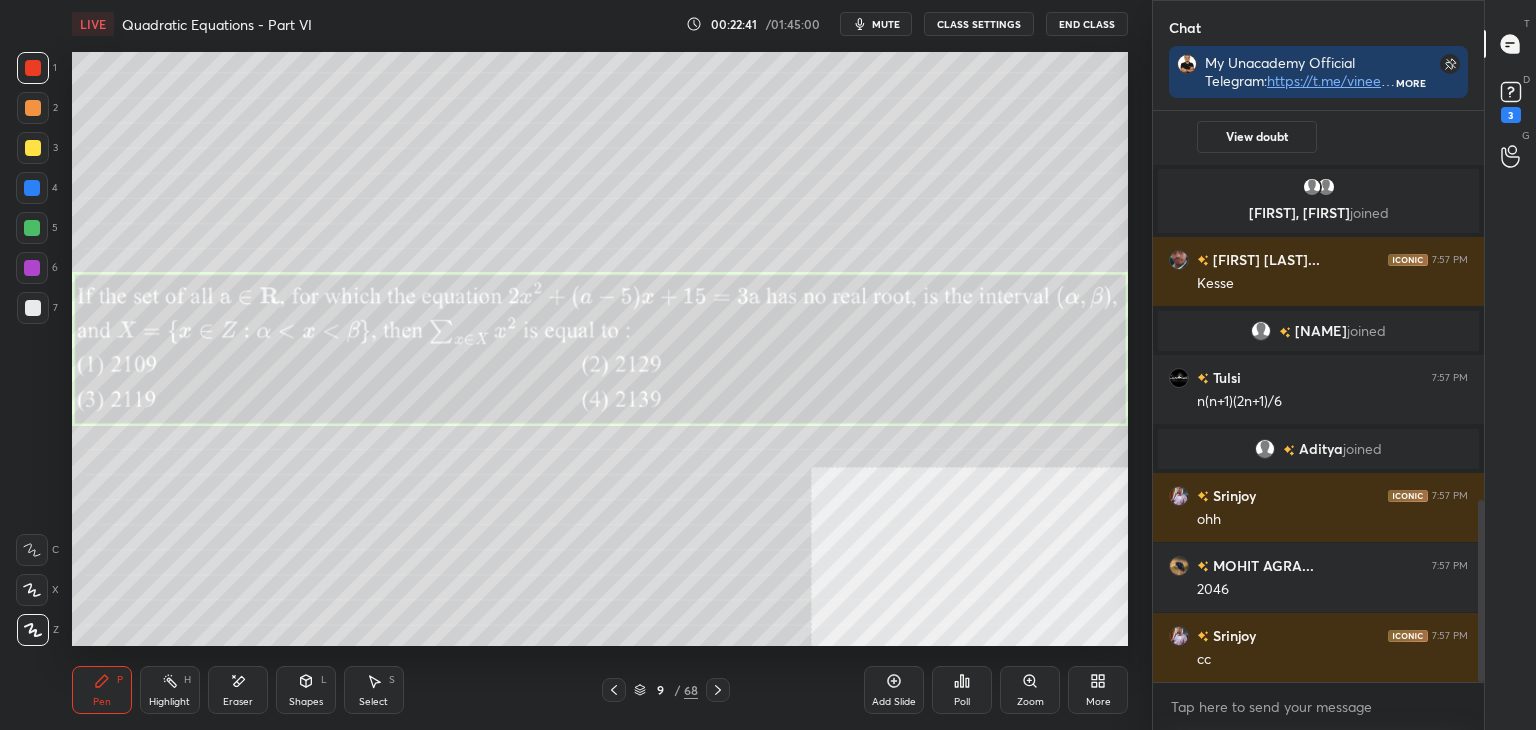 click 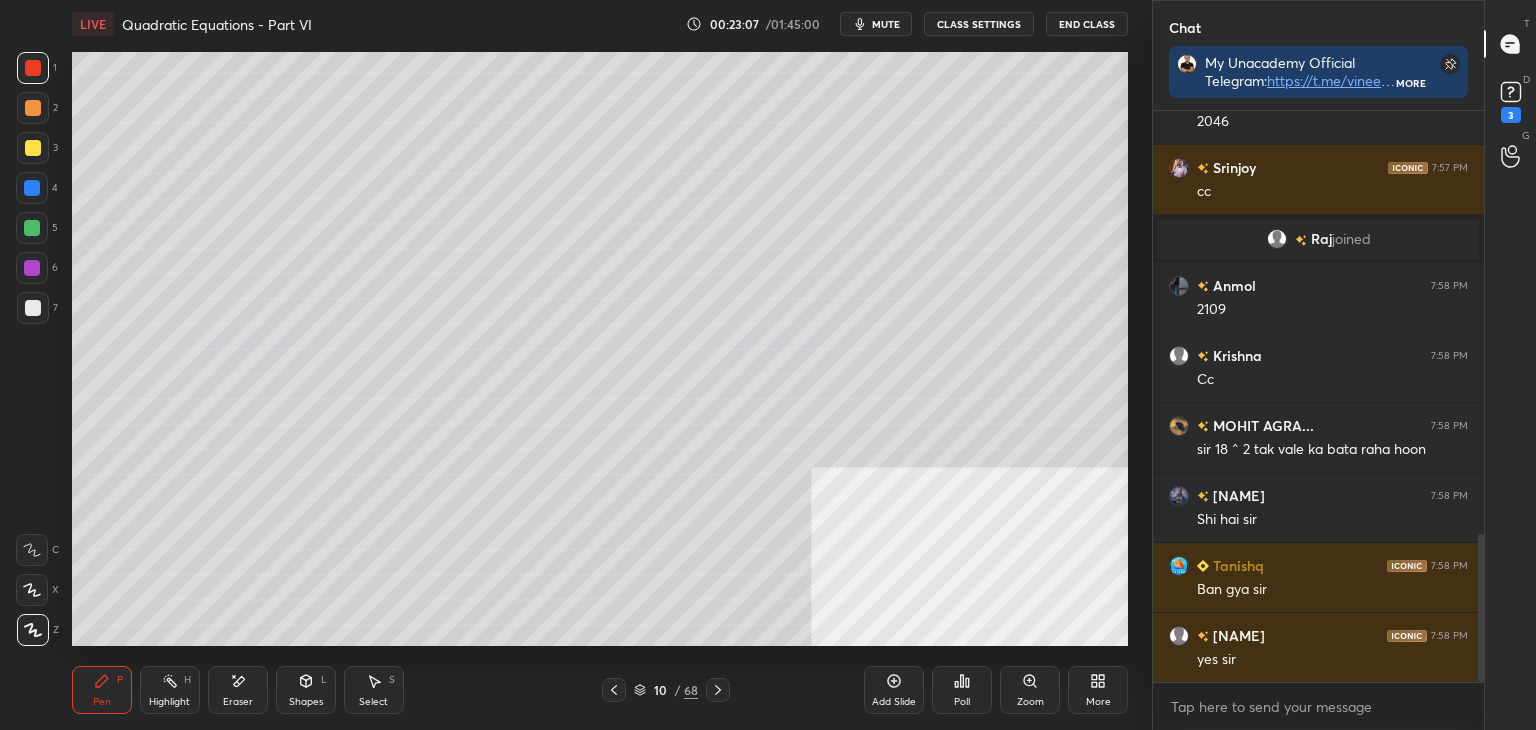 scroll, scrollTop: 1700, scrollLeft: 0, axis: vertical 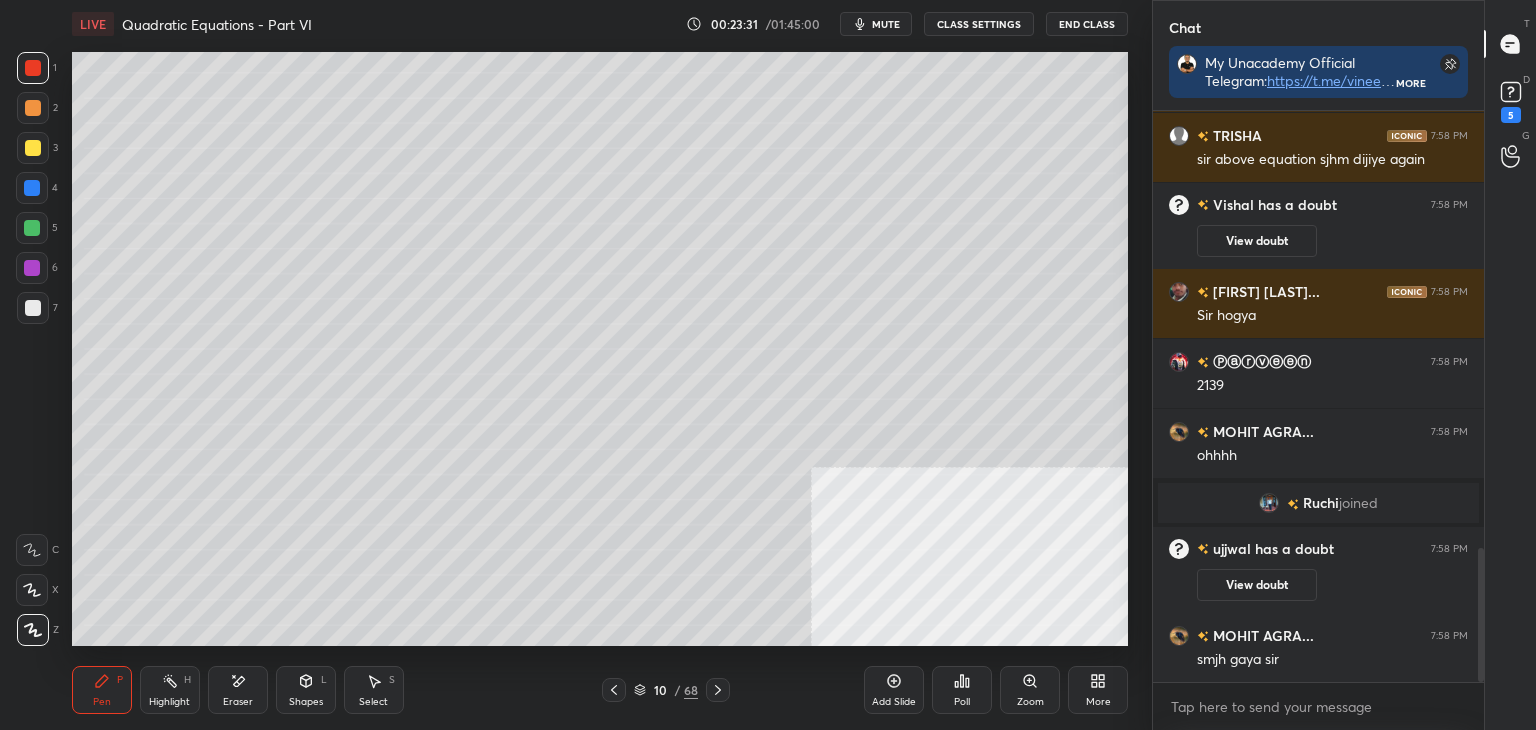 click on "More" at bounding box center [1098, 690] 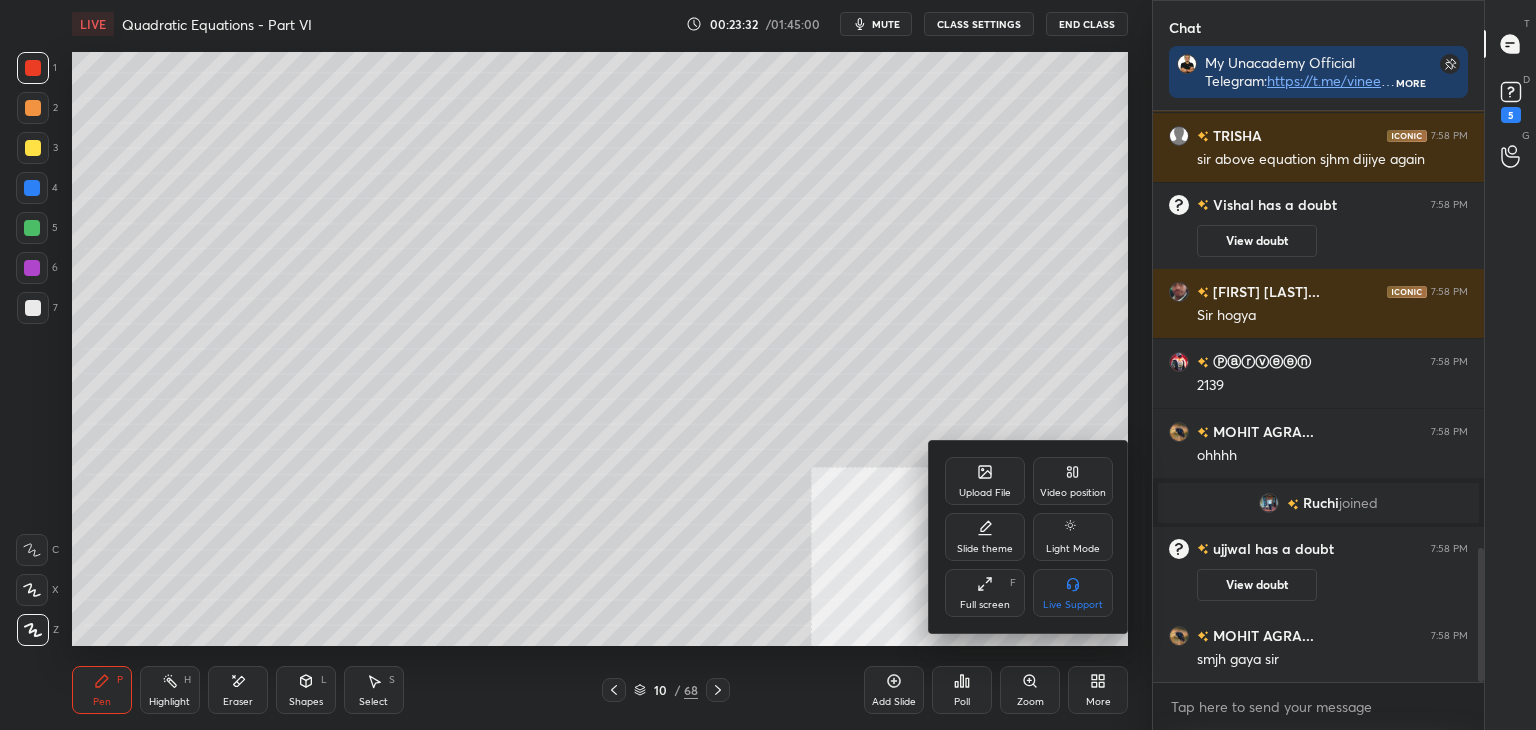 scroll, scrollTop: 1934, scrollLeft: 0, axis: vertical 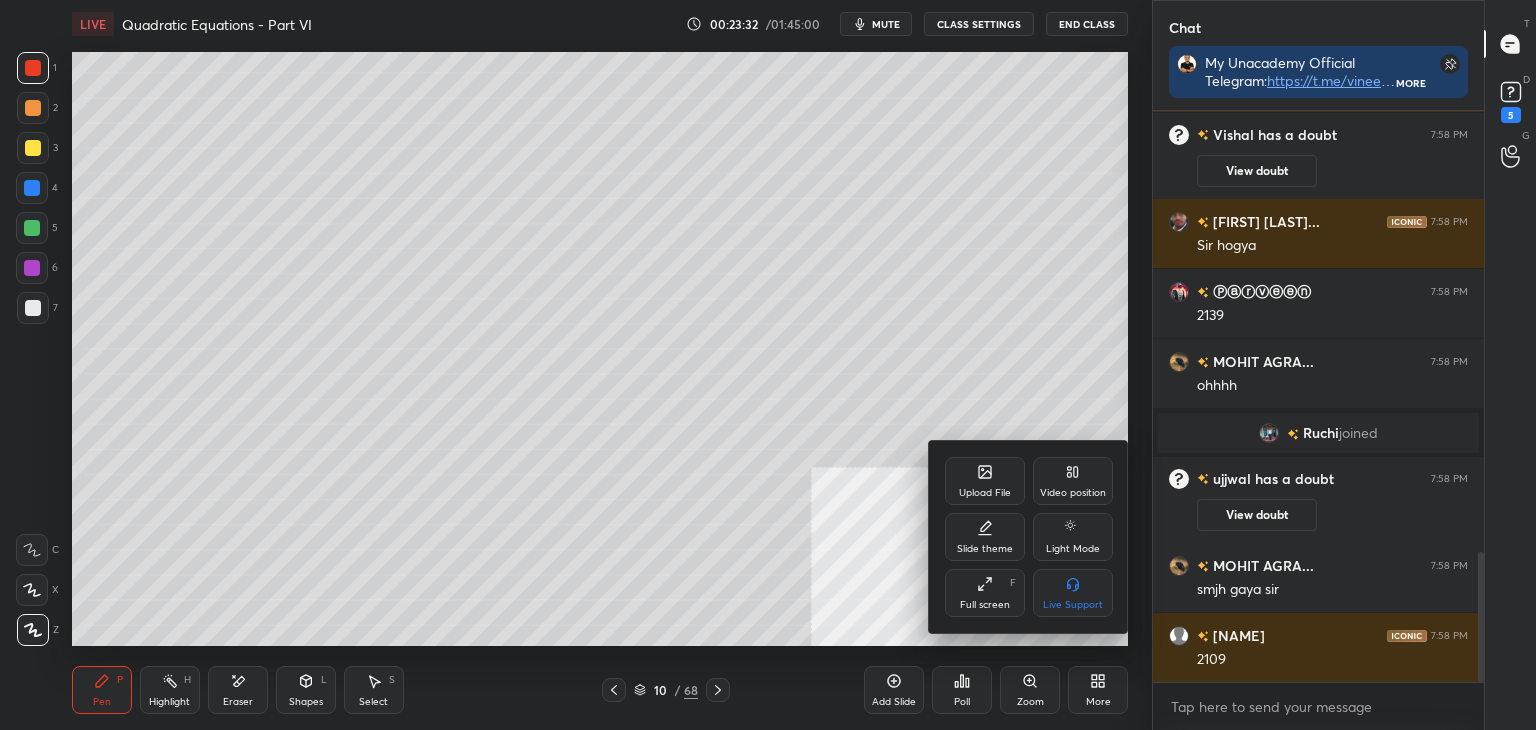 click 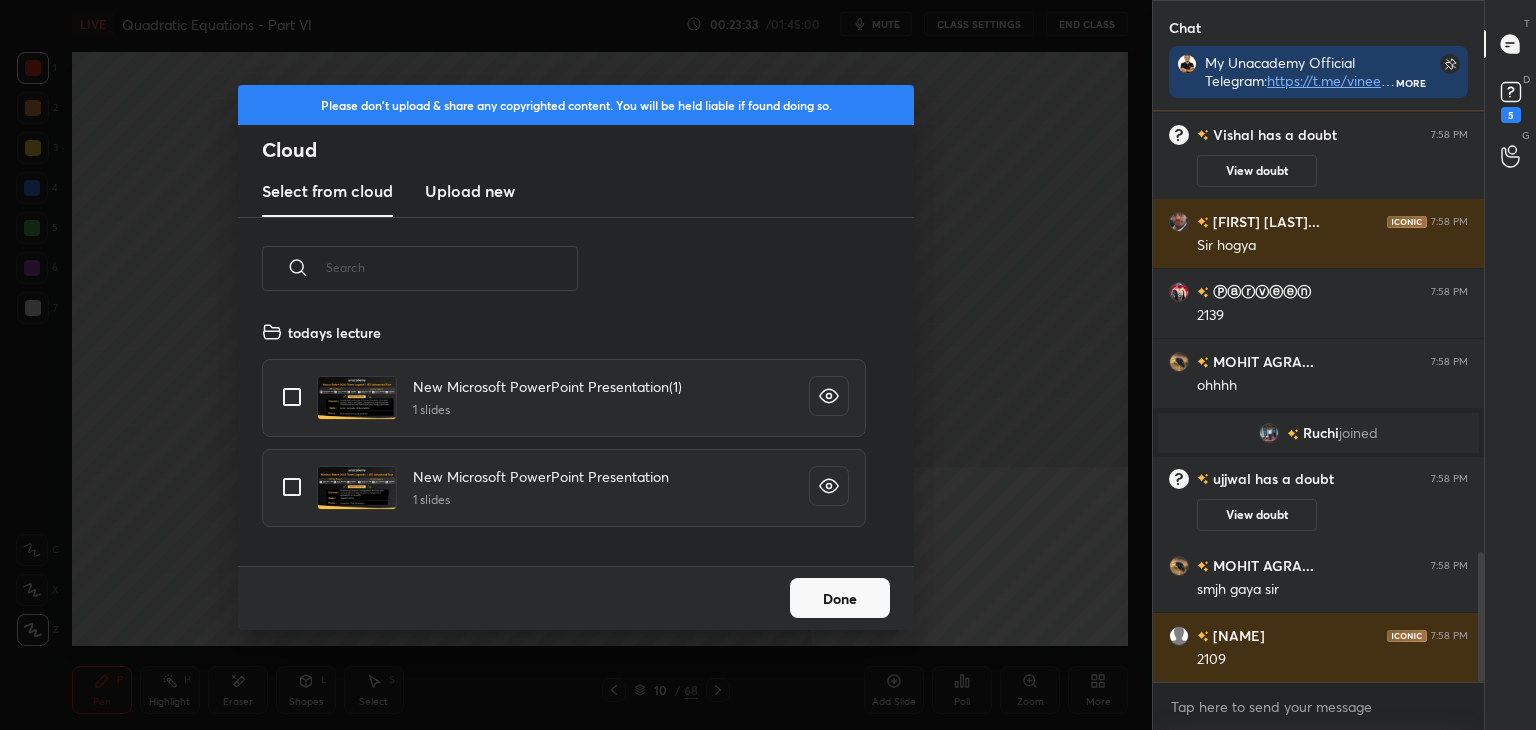 scroll, scrollTop: 5, scrollLeft: 10, axis: both 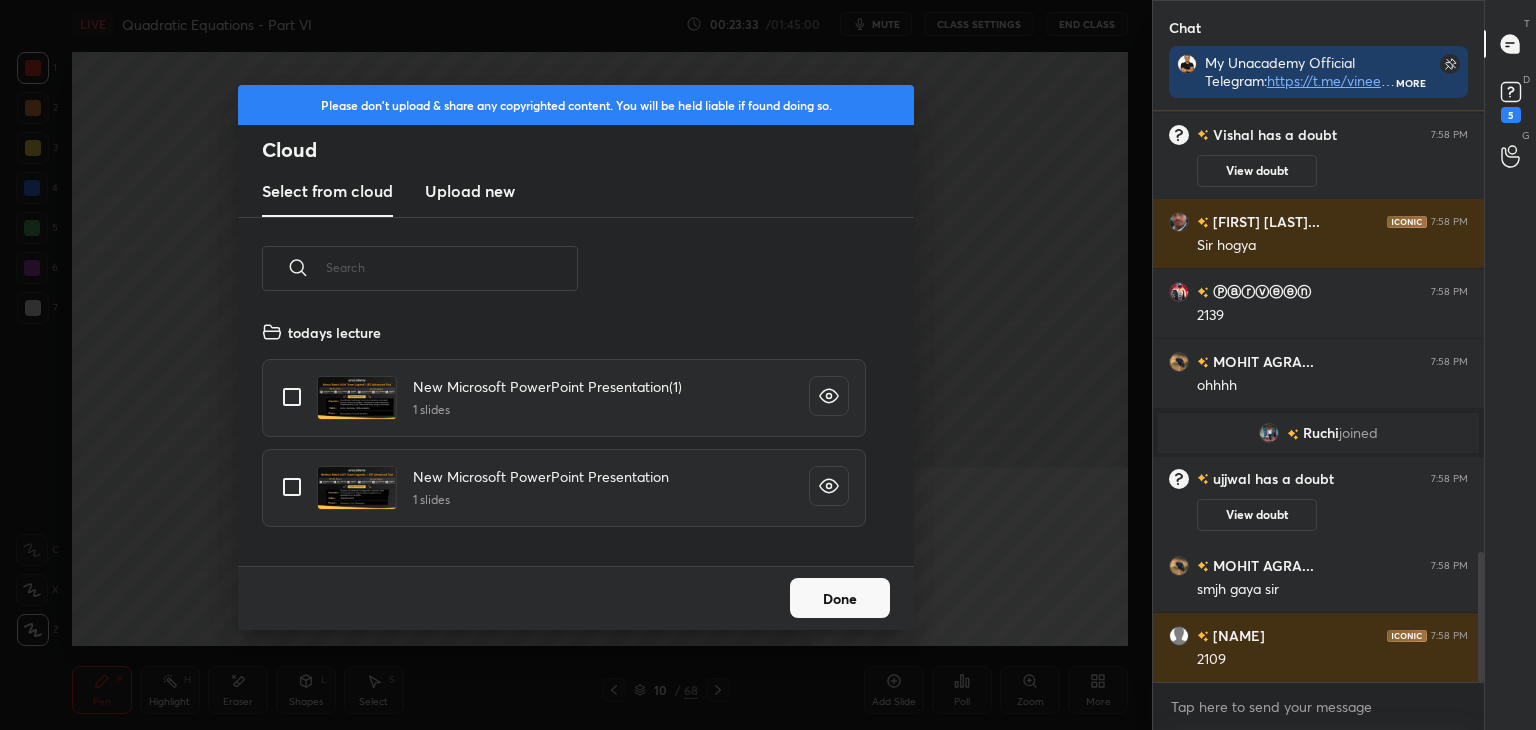 drag, startPoint x: 467, startPoint y: 183, endPoint x: 476, endPoint y: 210, distance: 28.460499 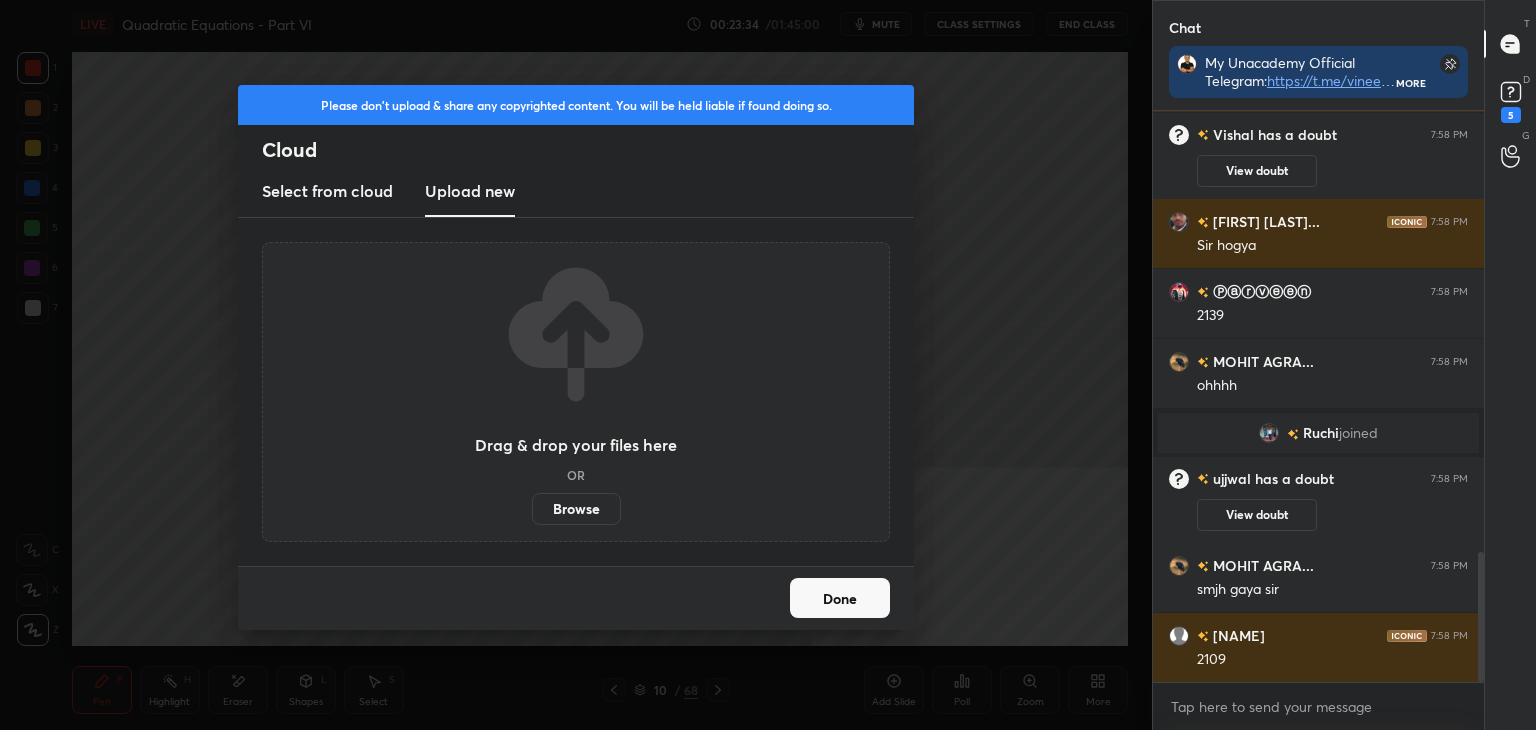 click on "Browse" at bounding box center [576, 509] 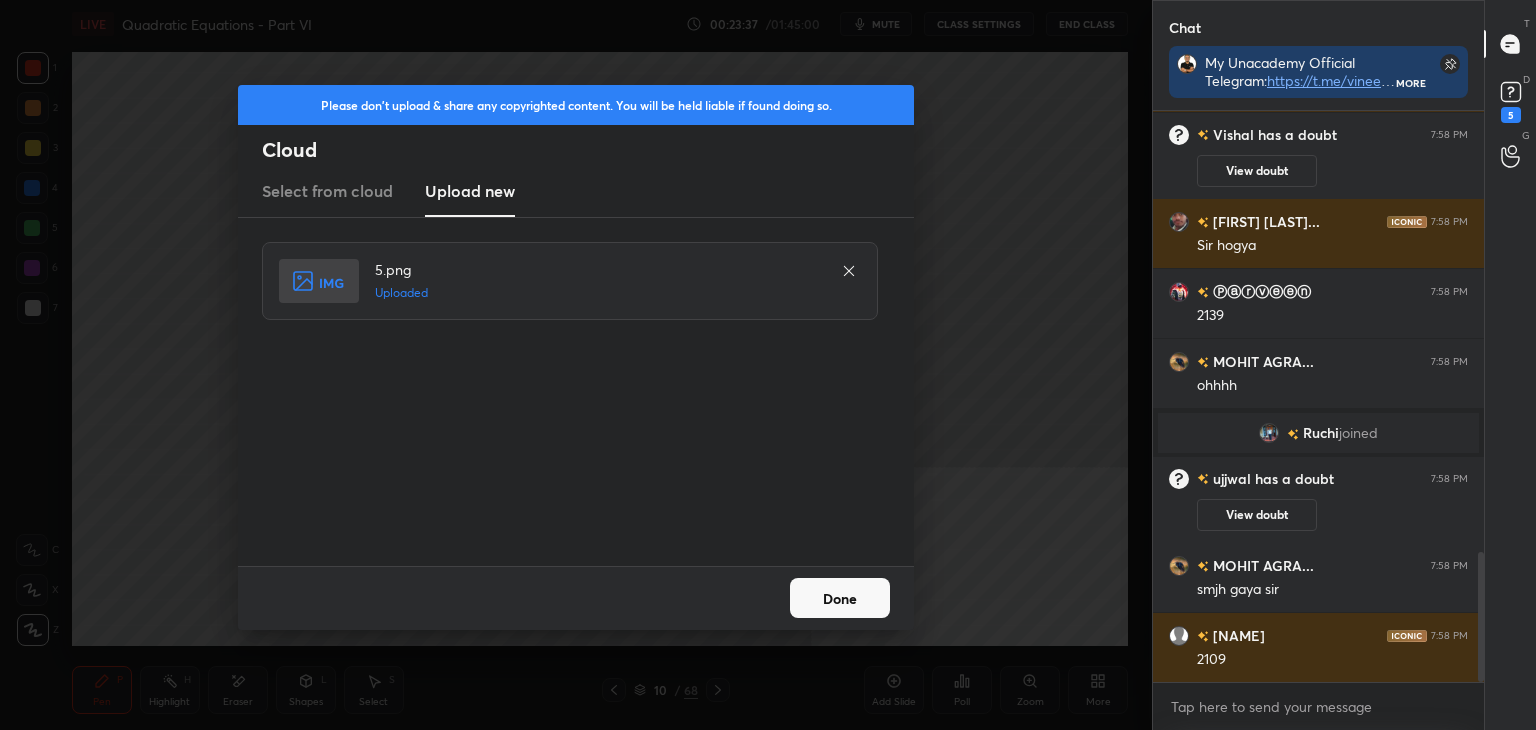 scroll, scrollTop: 1986, scrollLeft: 0, axis: vertical 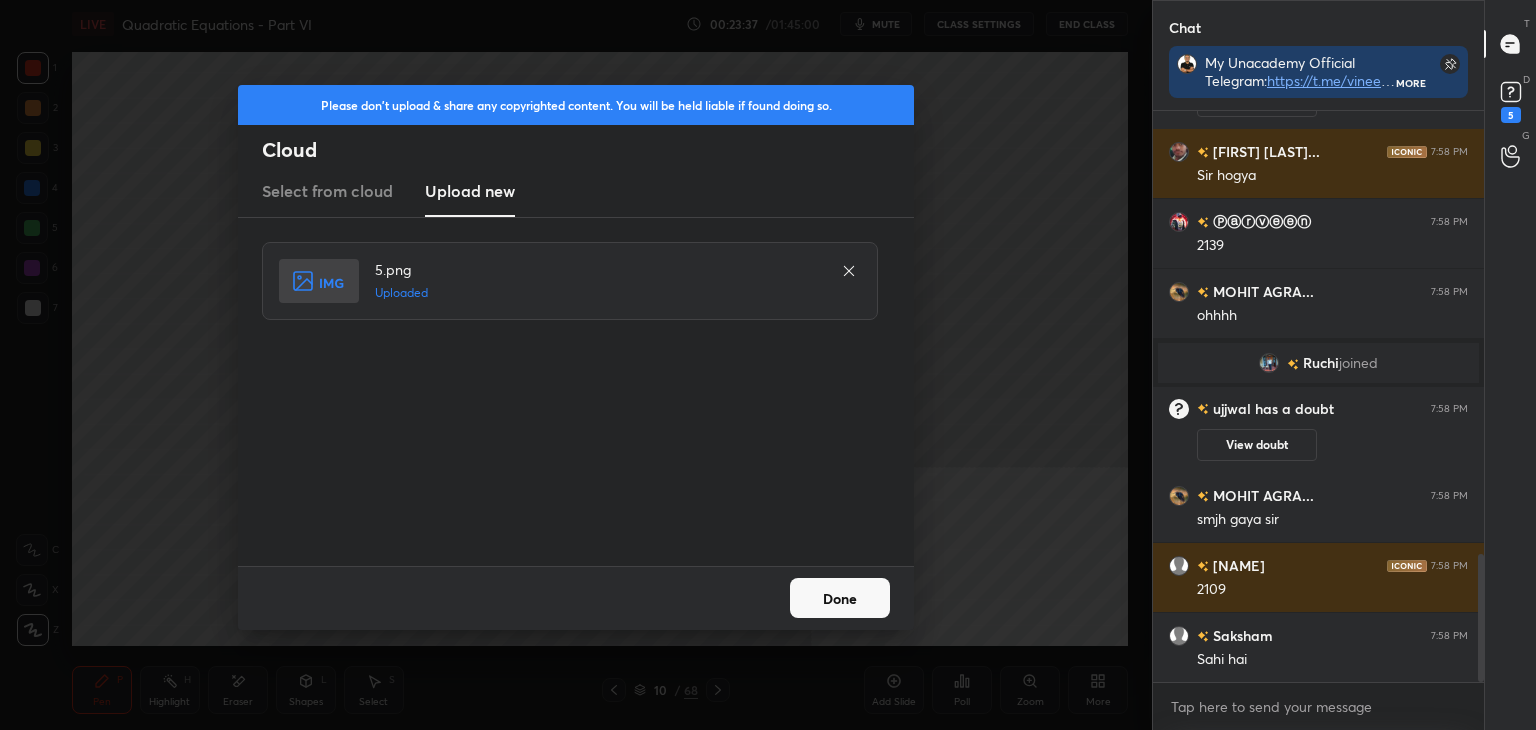 click on "Done" at bounding box center (840, 598) 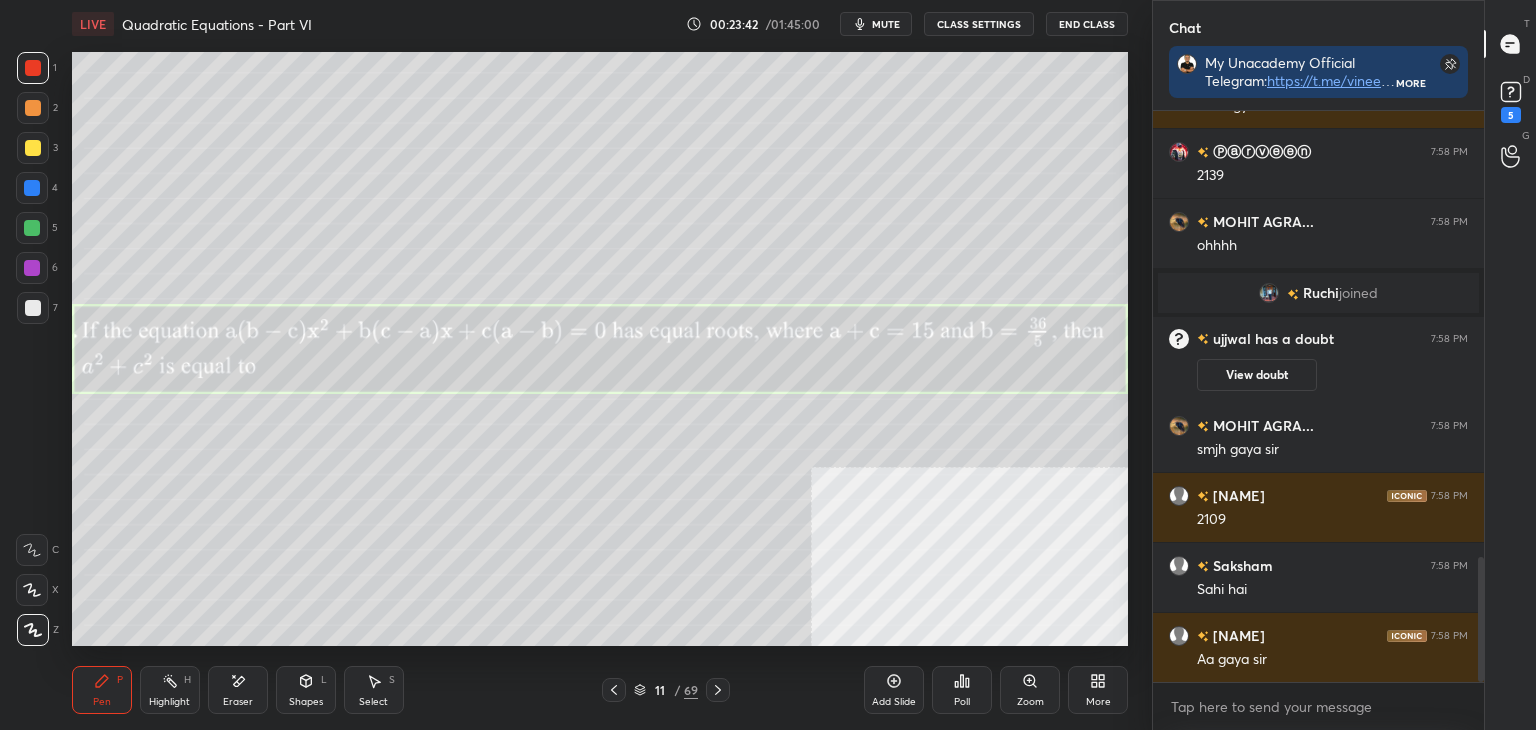 scroll, scrollTop: 2086, scrollLeft: 0, axis: vertical 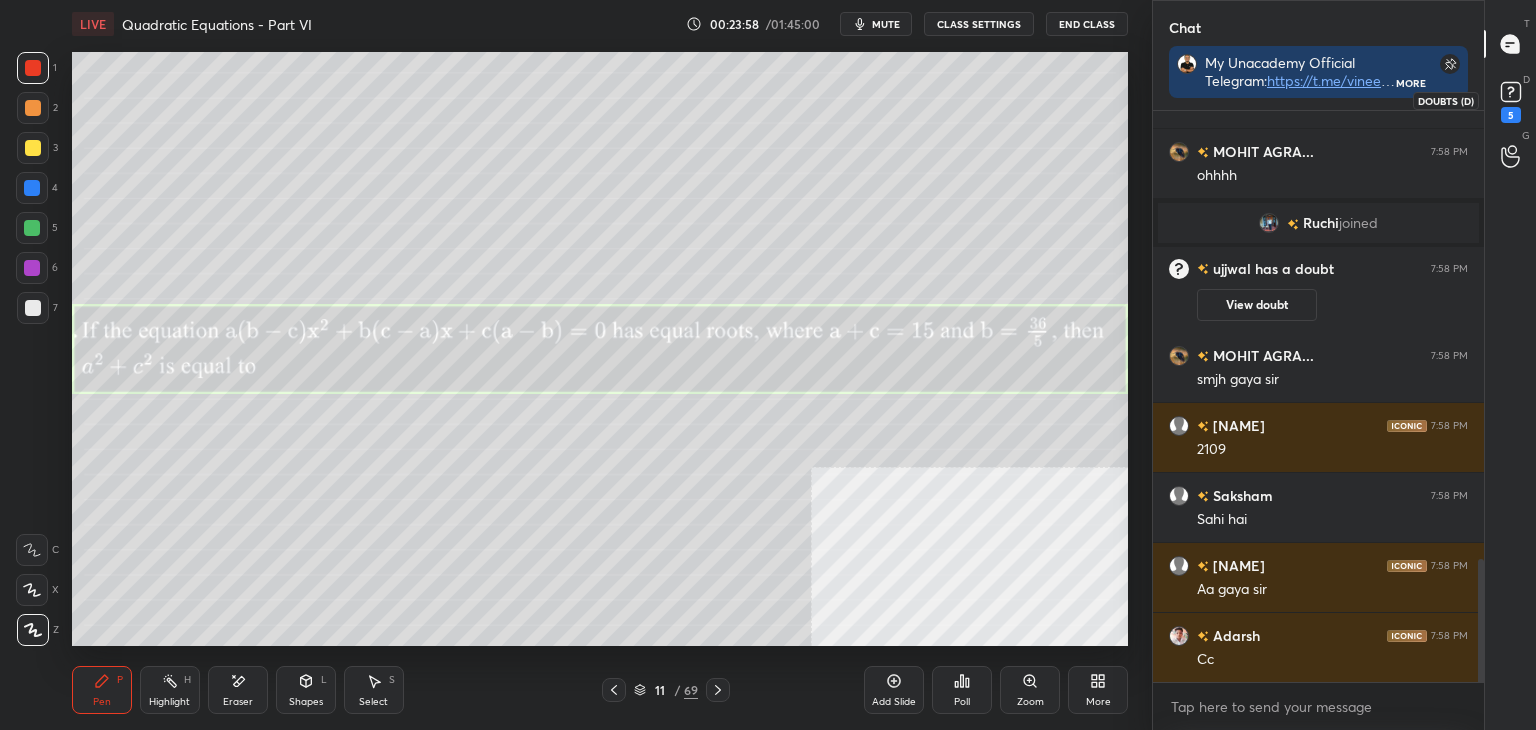 drag, startPoint x: 1512, startPoint y: 90, endPoint x: 1476, endPoint y: 106, distance: 39.39543 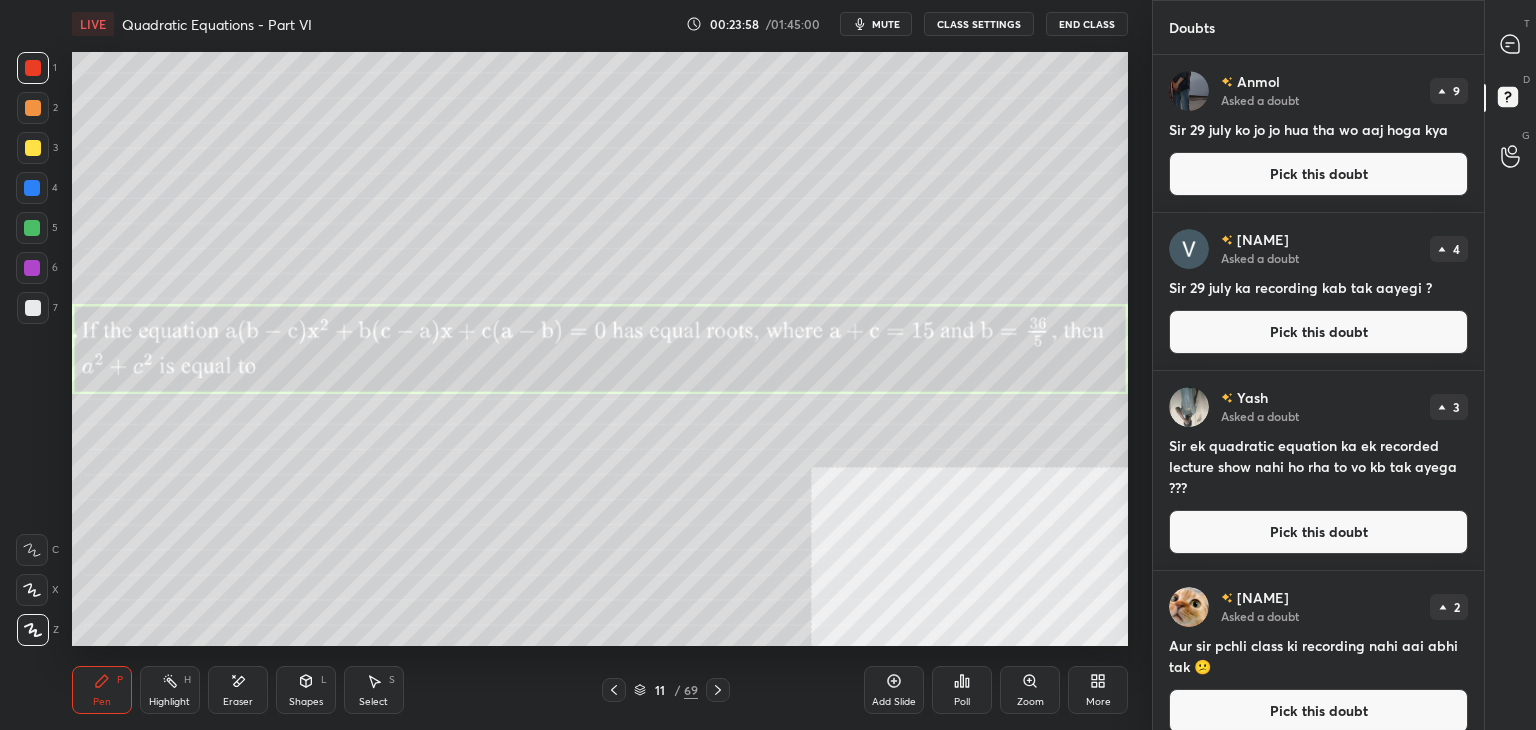 click on "Pick this doubt" at bounding box center (1318, 174) 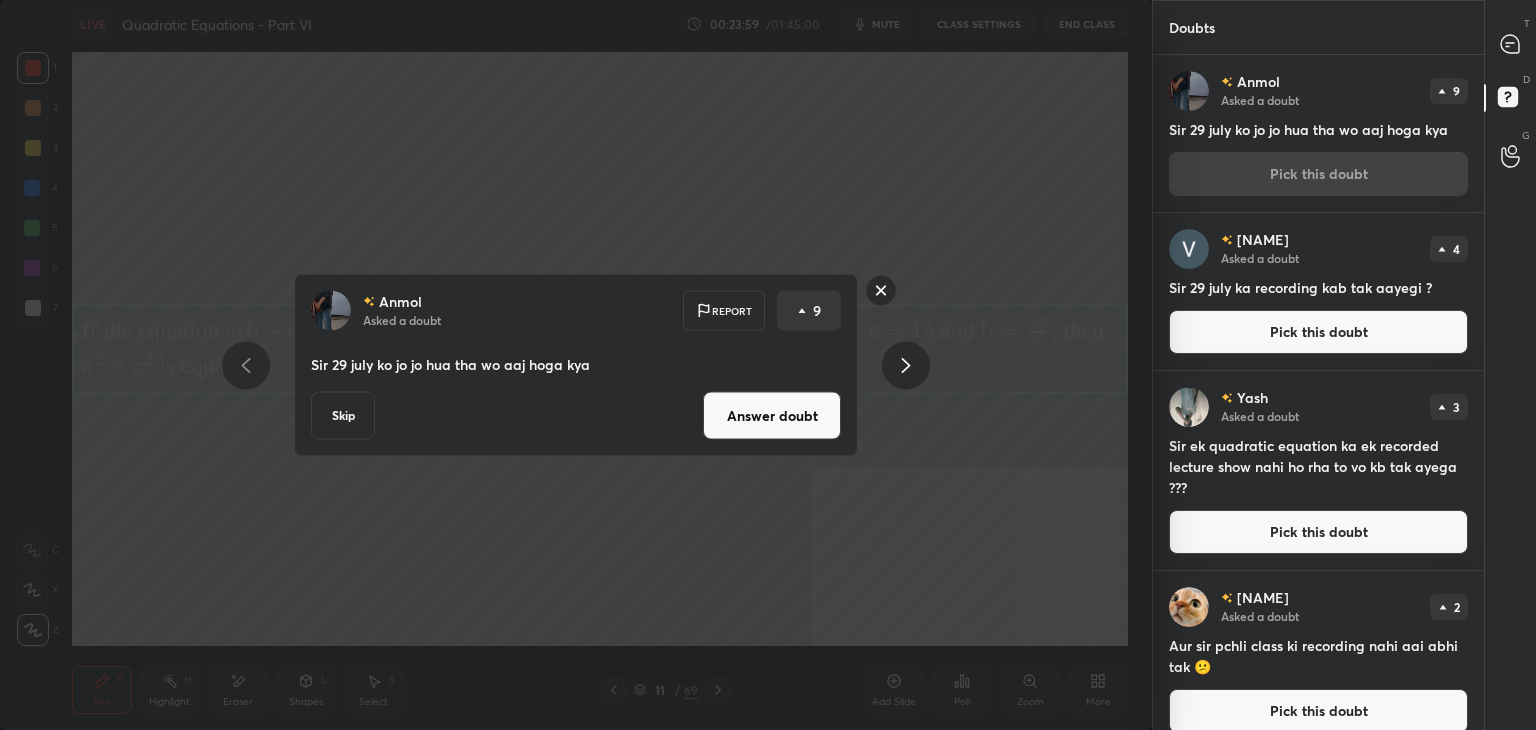 drag, startPoint x: 879, startPoint y: 289, endPoint x: 892, endPoint y: 285, distance: 13.601471 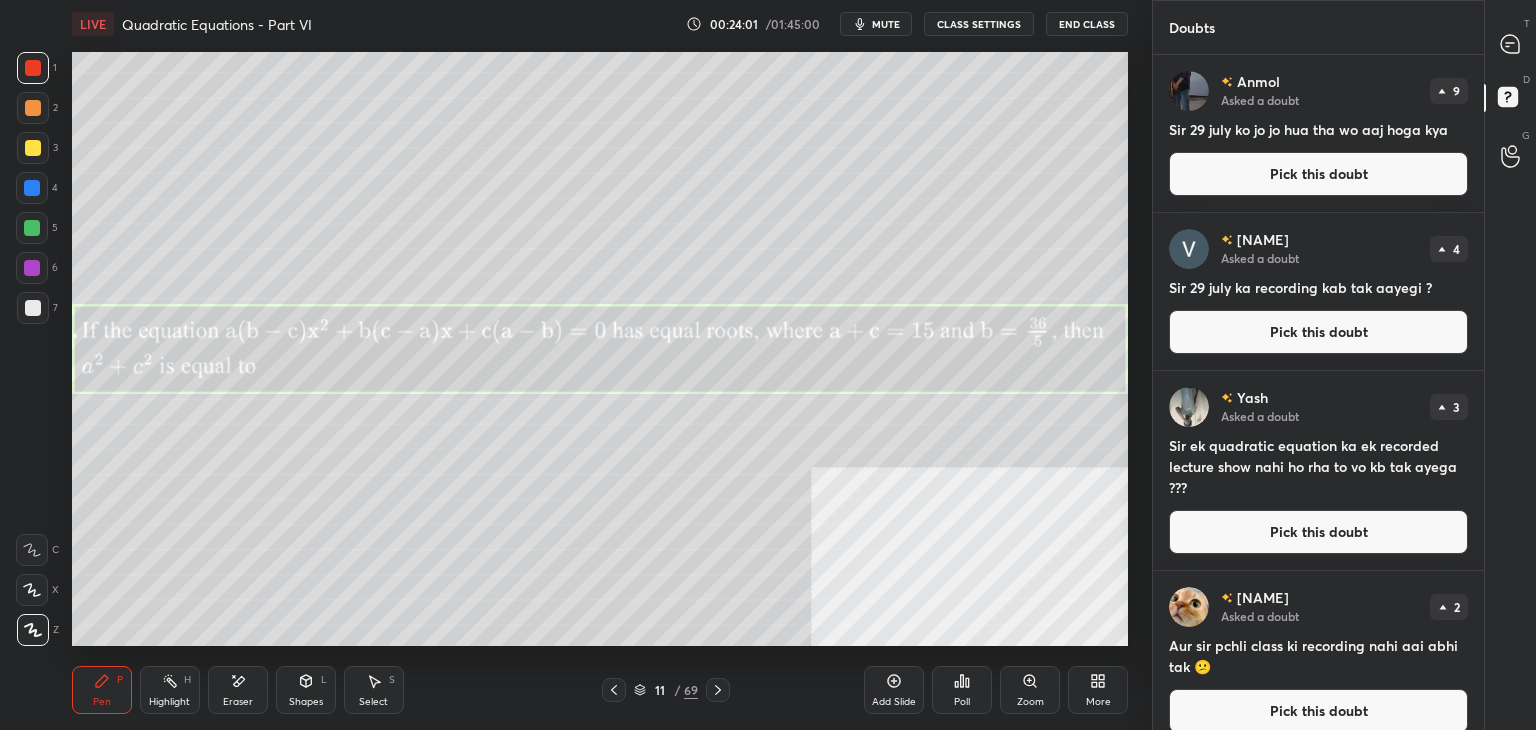 click on "Pick this doubt" at bounding box center (1318, 532) 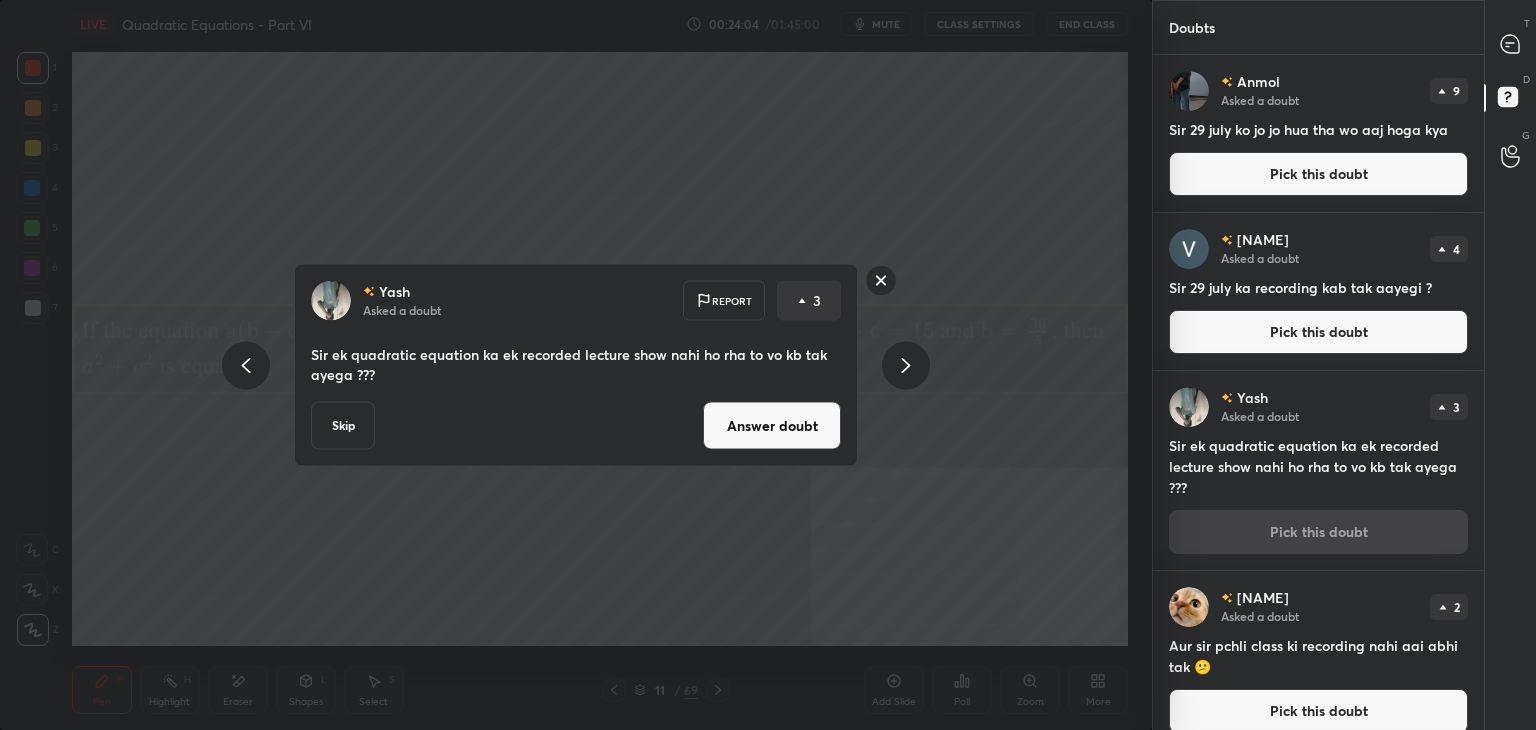 click 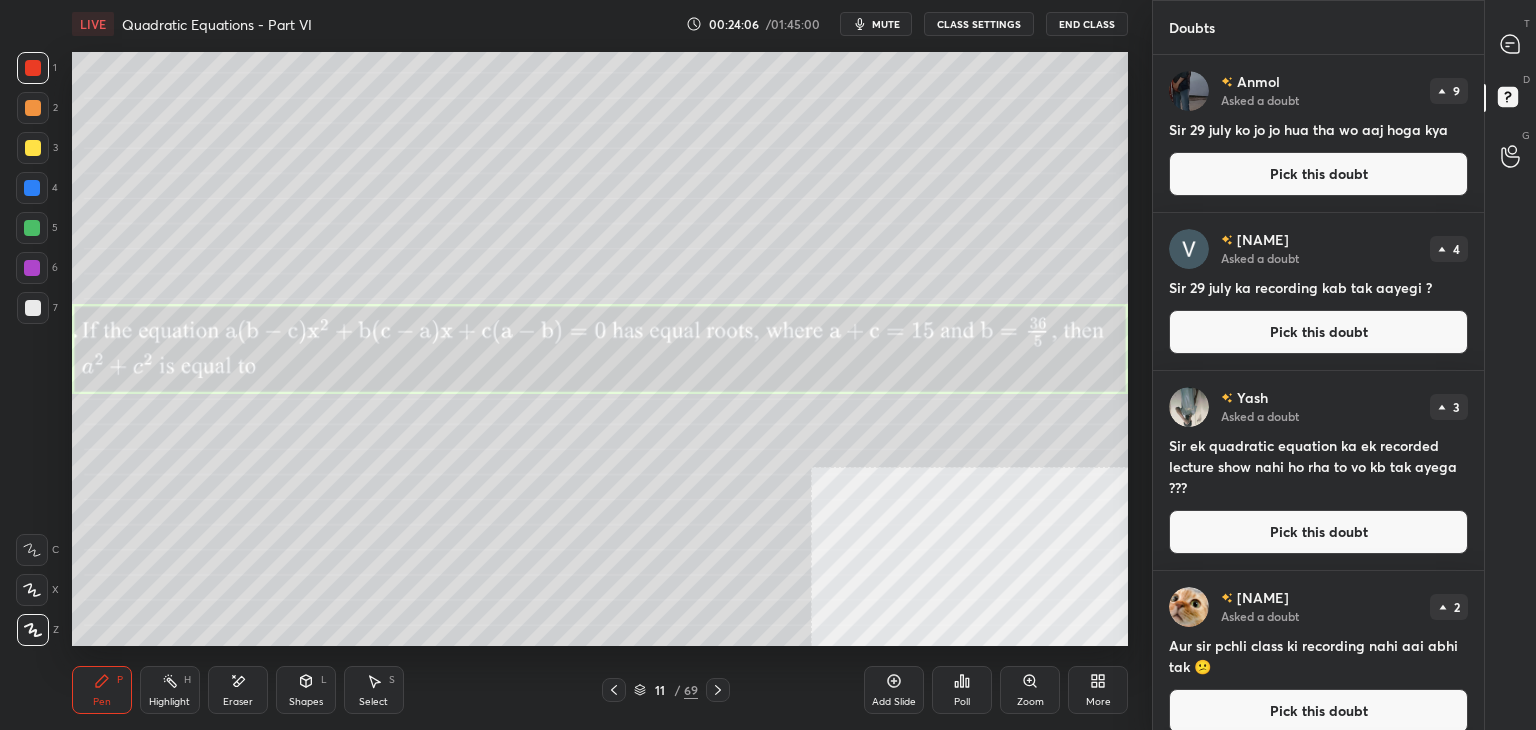 click on "Pick this doubt" at bounding box center [1318, 174] 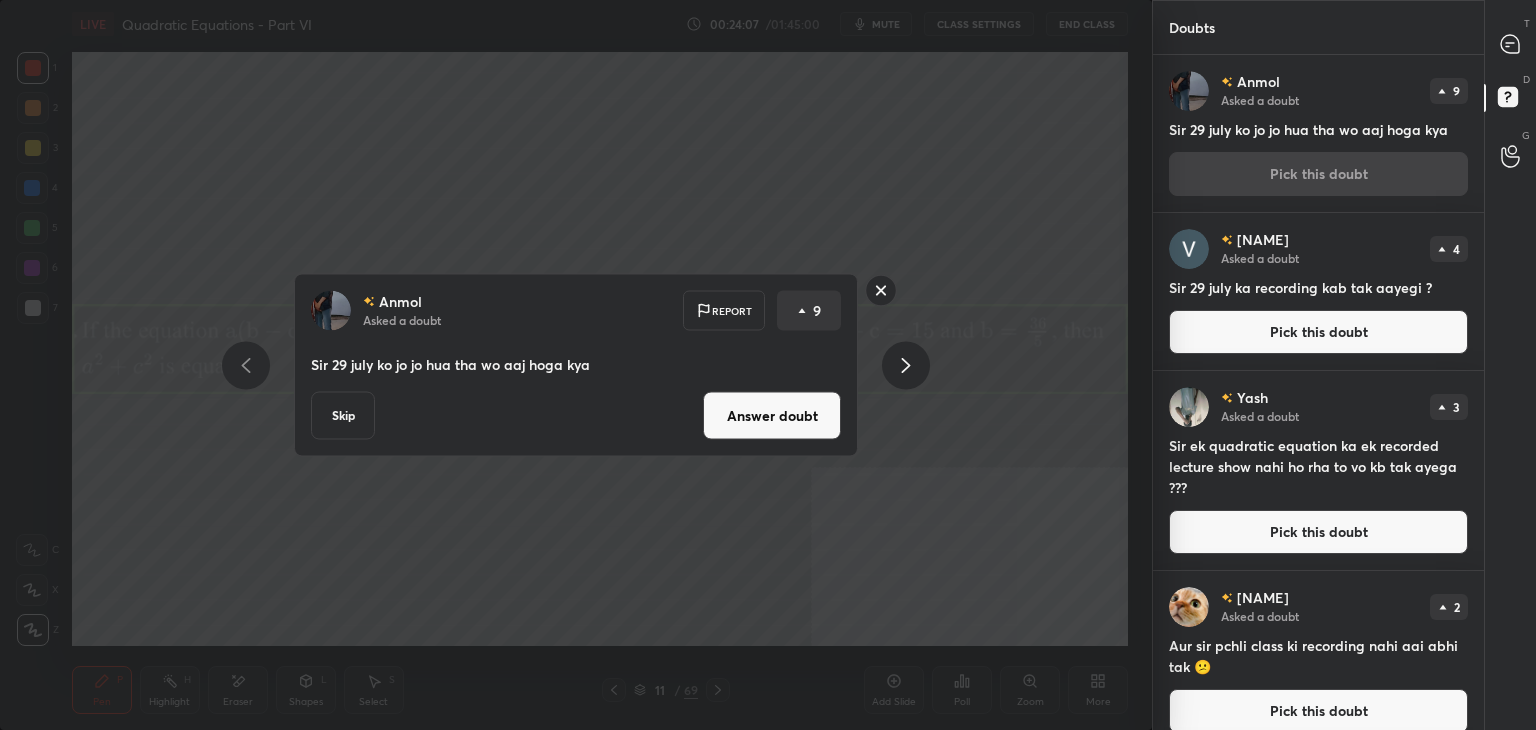 drag, startPoint x: 757, startPoint y: 412, endPoint x: 804, endPoint y: 391, distance: 51.47815 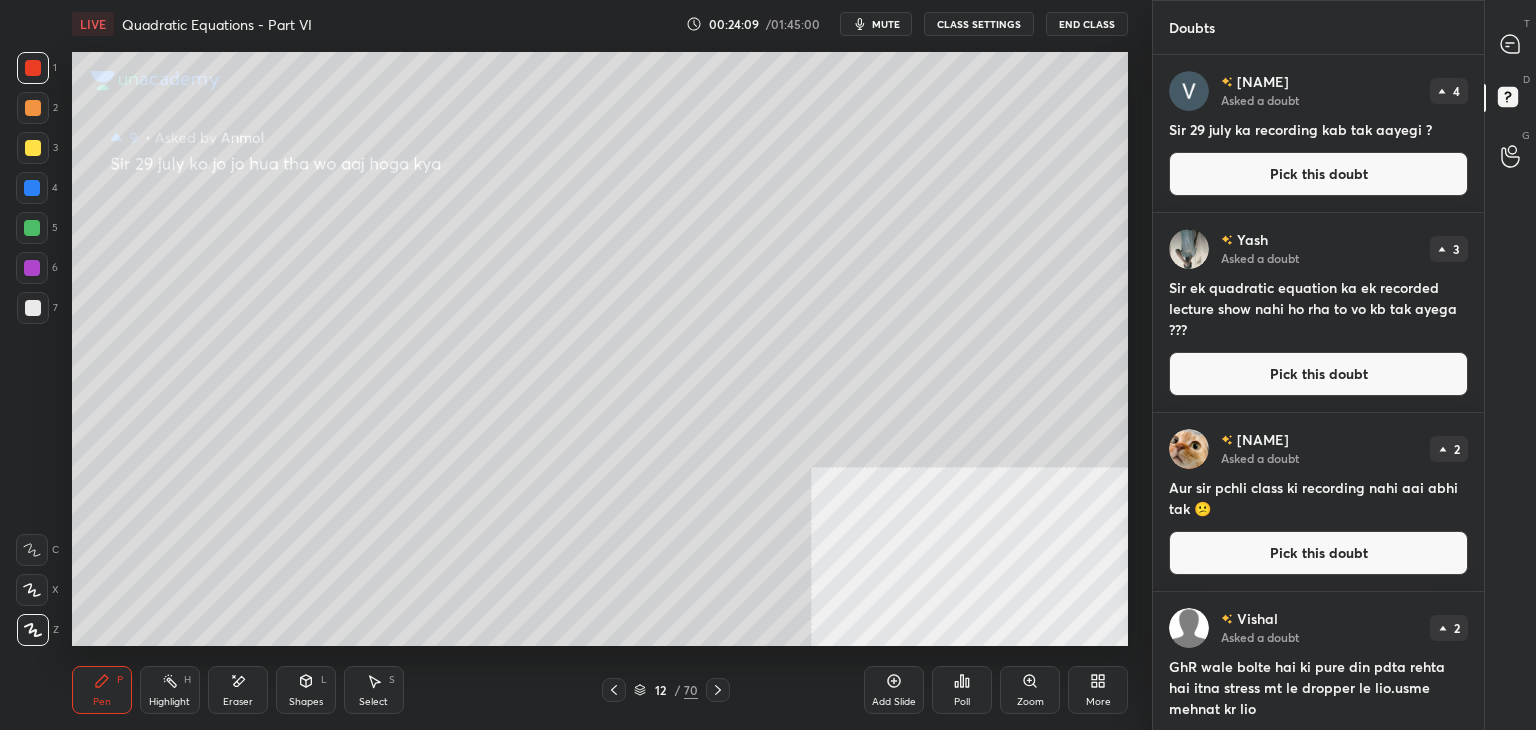click on "Pick this doubt" at bounding box center [1318, 174] 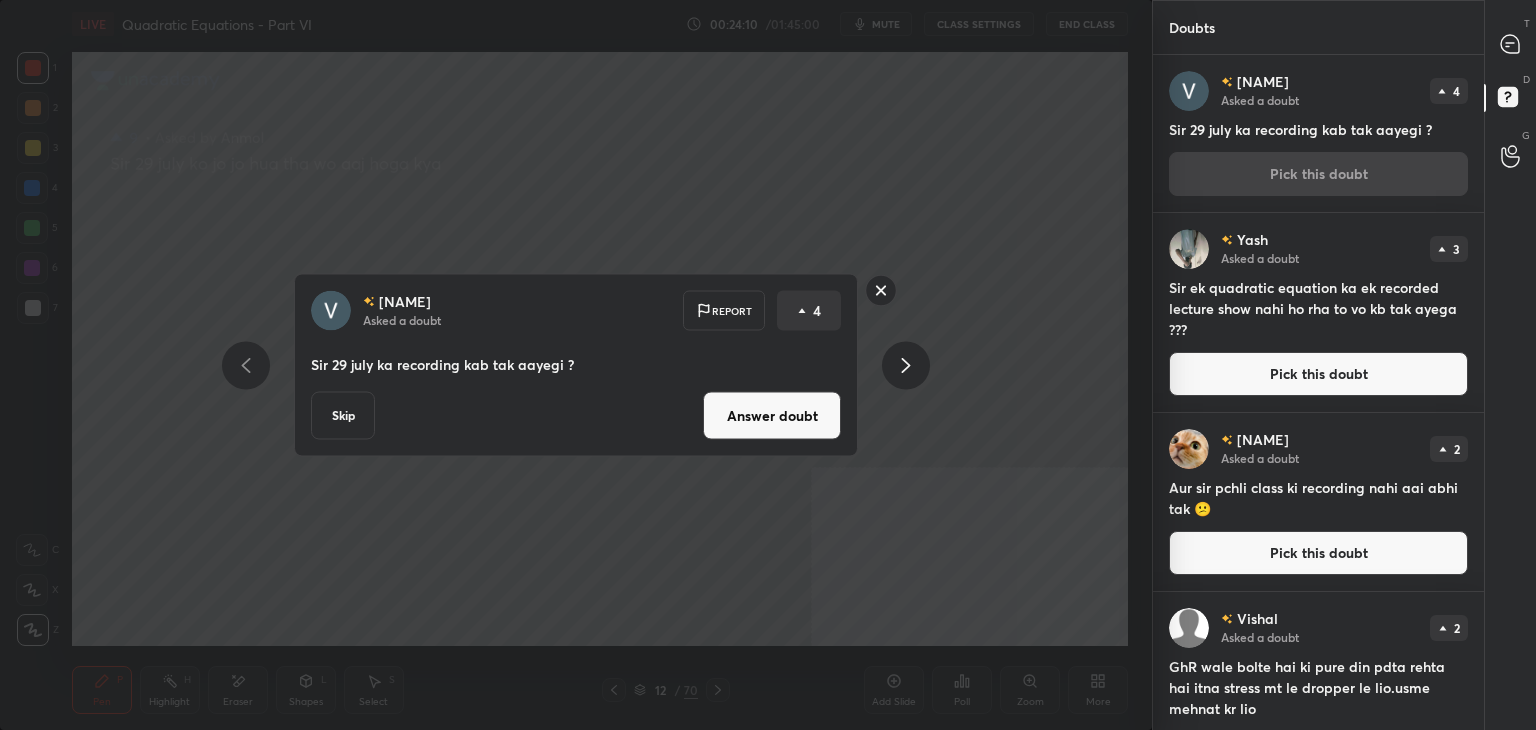 click on "Answer doubt" at bounding box center [772, 416] 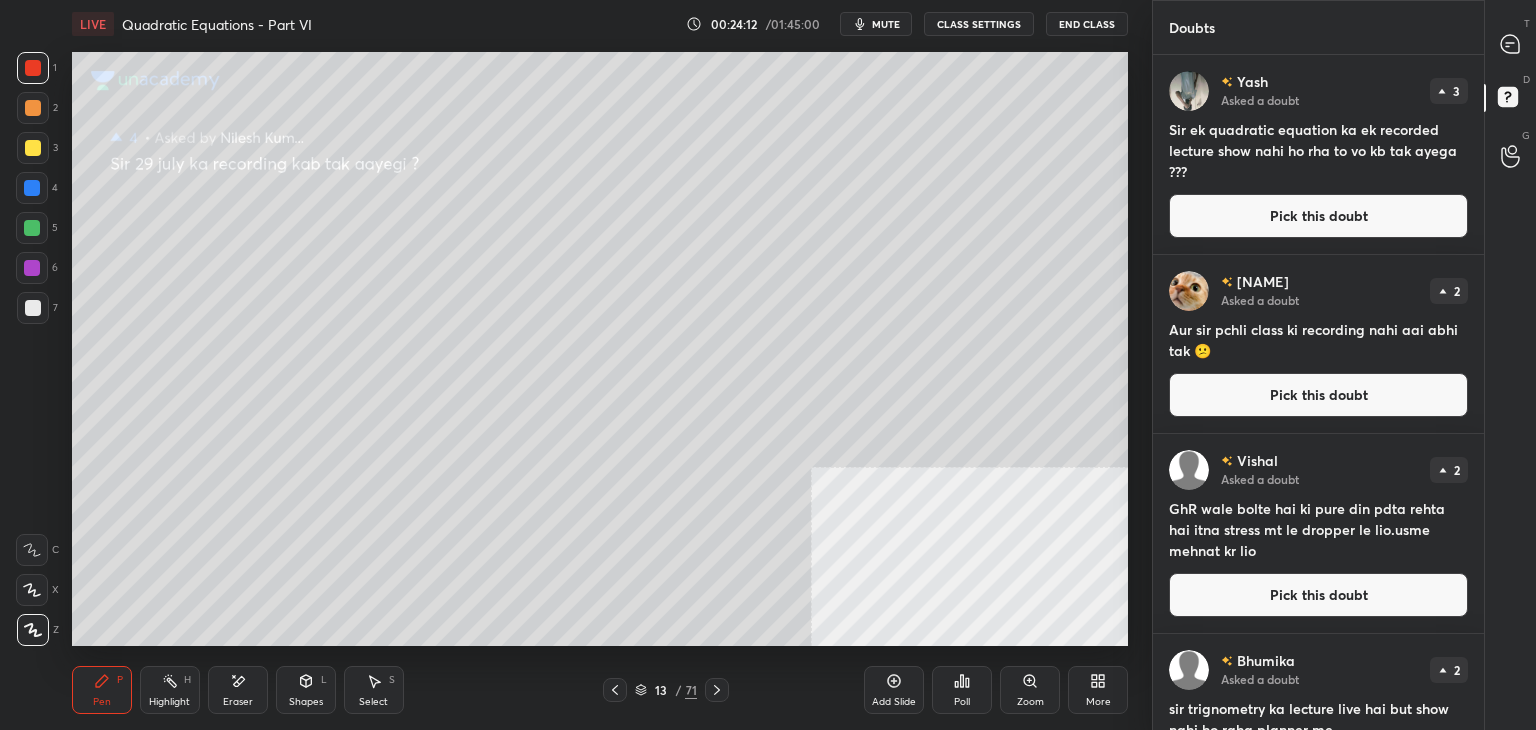 click on "Sir ek quadratic equation ka ek recorded lecture show nahi ho rha to vo kb tak ayega ???" at bounding box center (1318, 150) 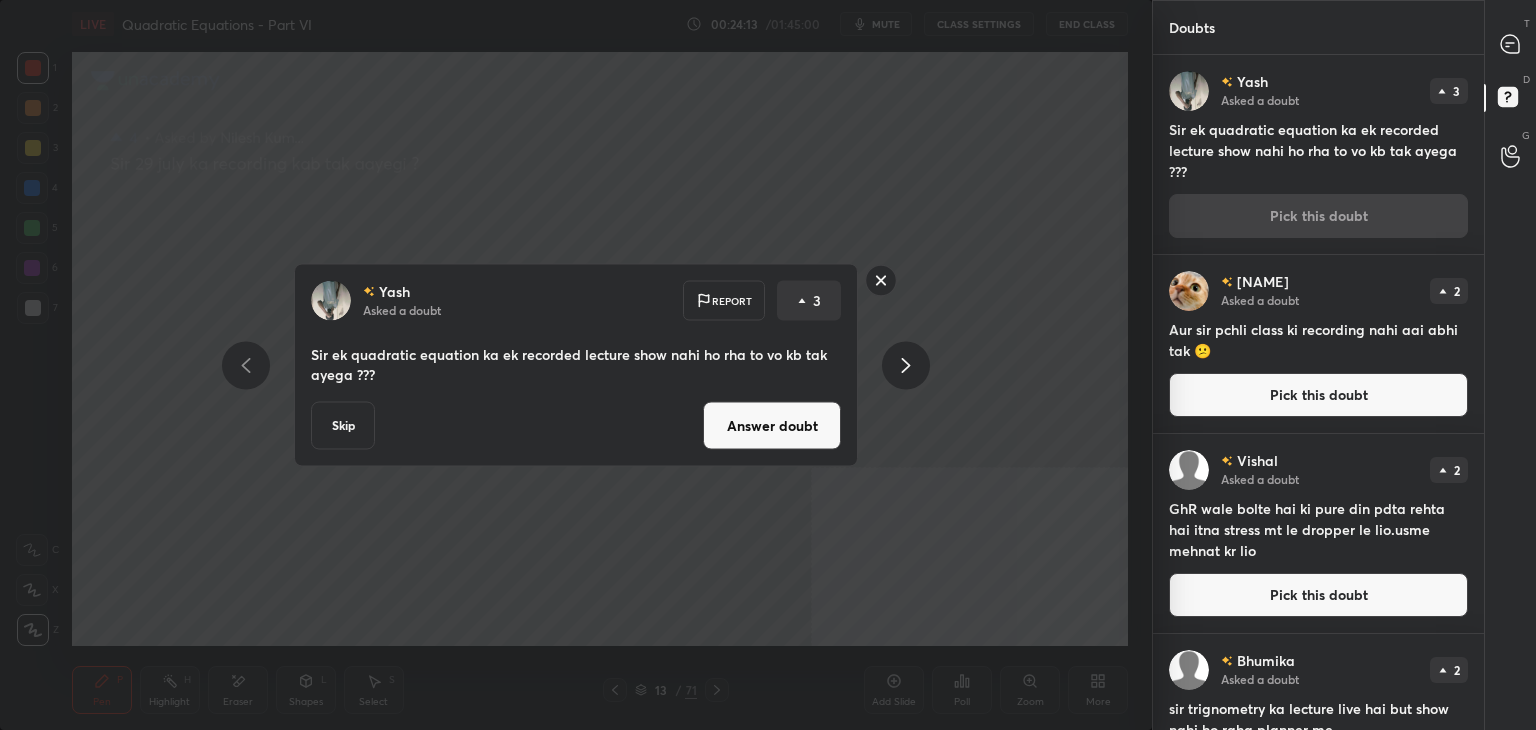 click on "Answer doubt" at bounding box center (772, 426) 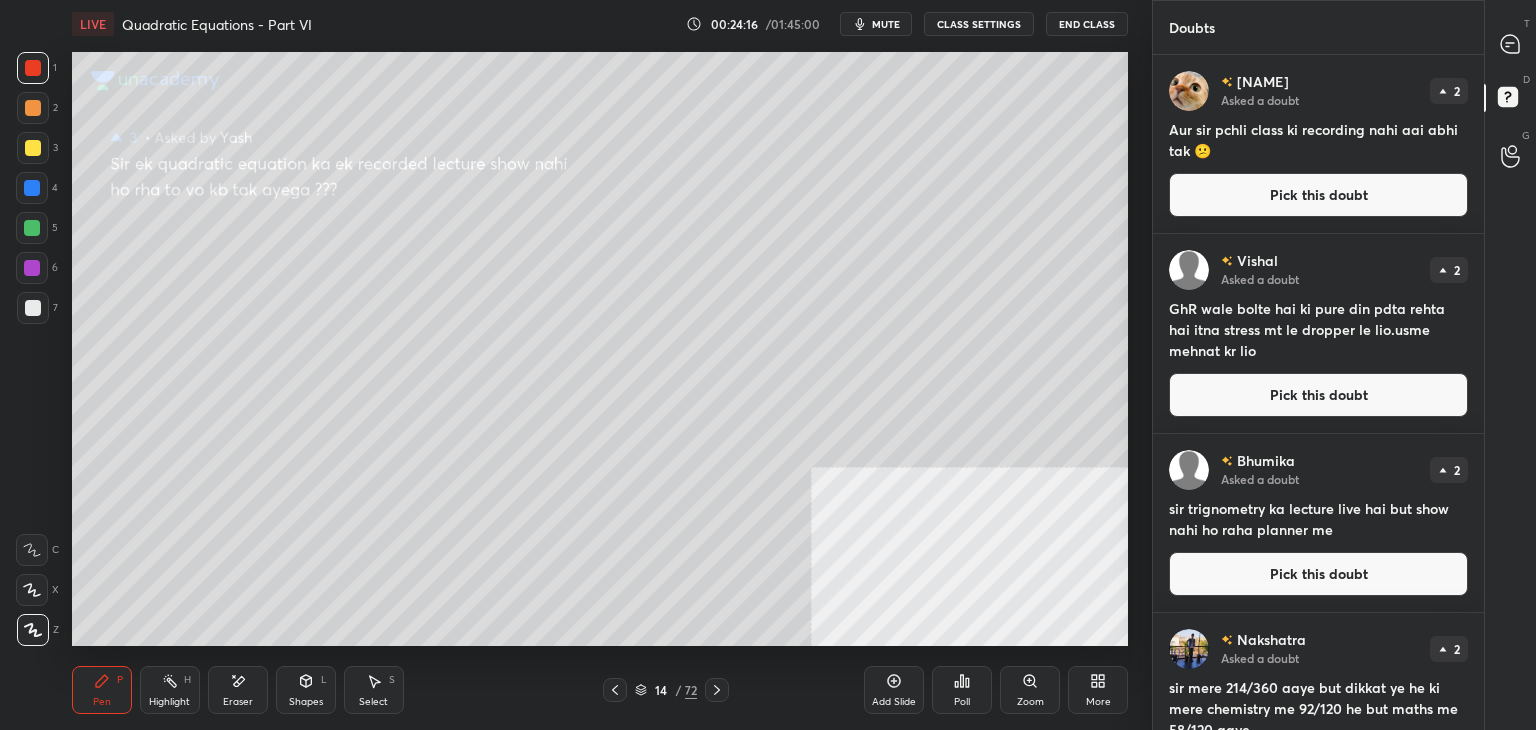 click on "Pick this doubt" at bounding box center (1318, 195) 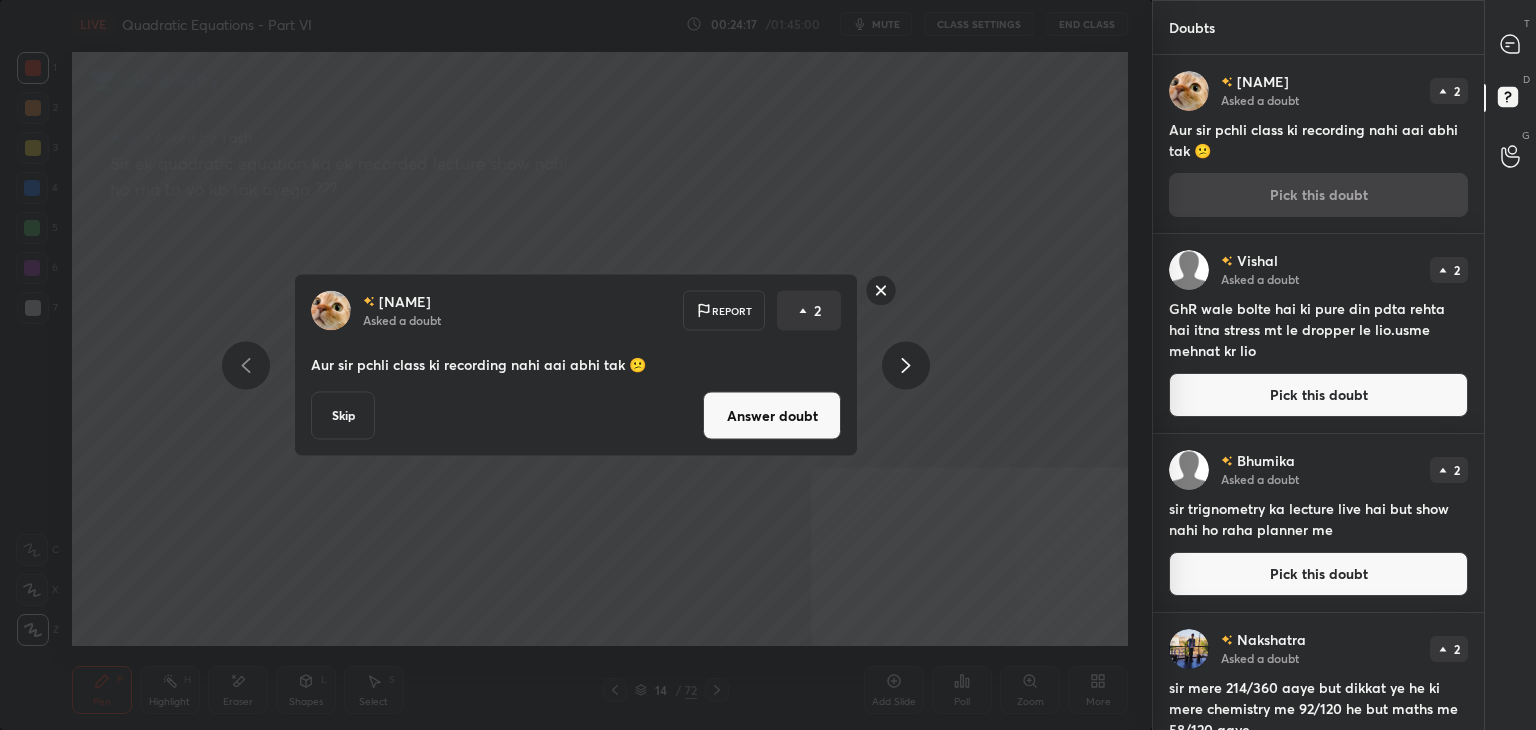 drag, startPoint x: 800, startPoint y: 425, endPoint x: 904, endPoint y: 347, distance: 130 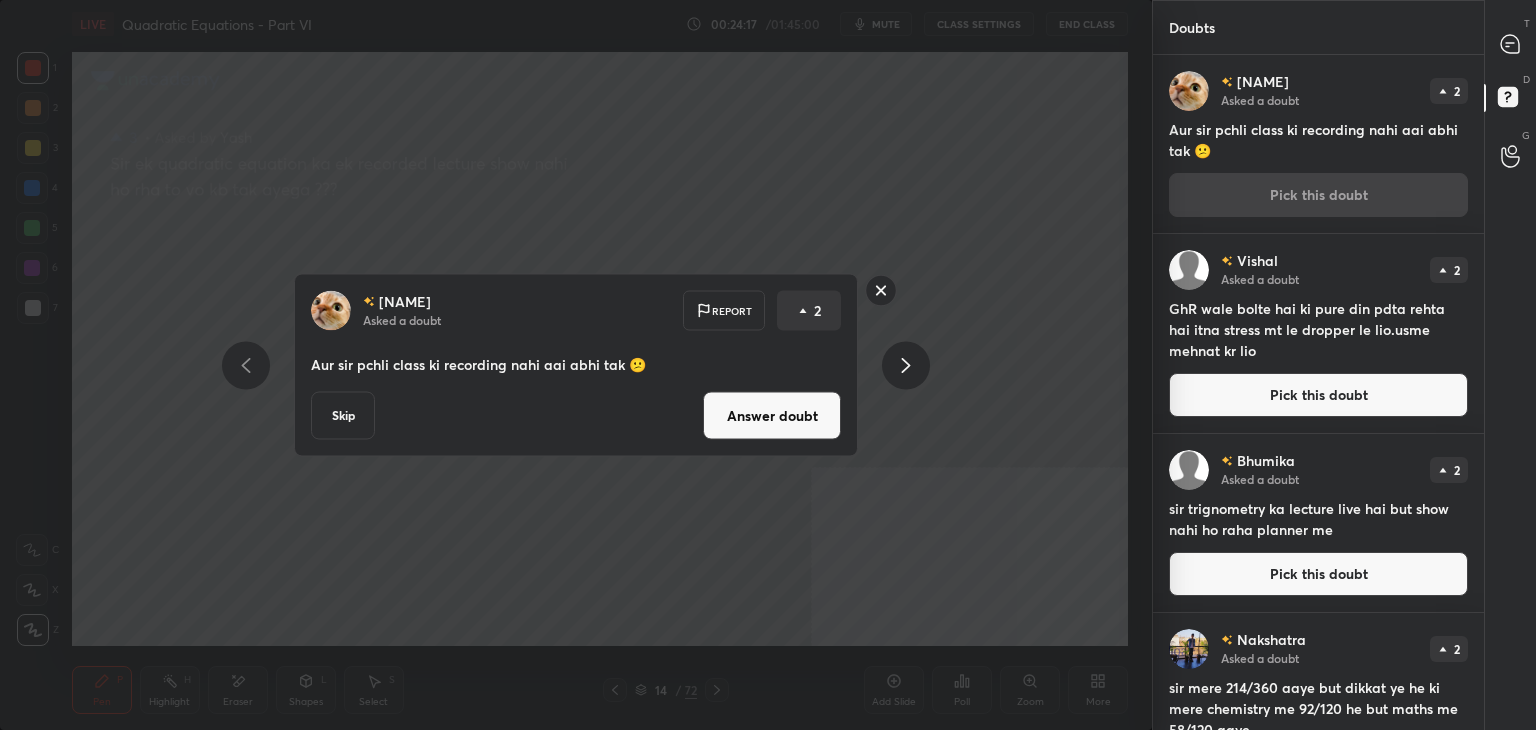 click on "Answer doubt" at bounding box center [772, 416] 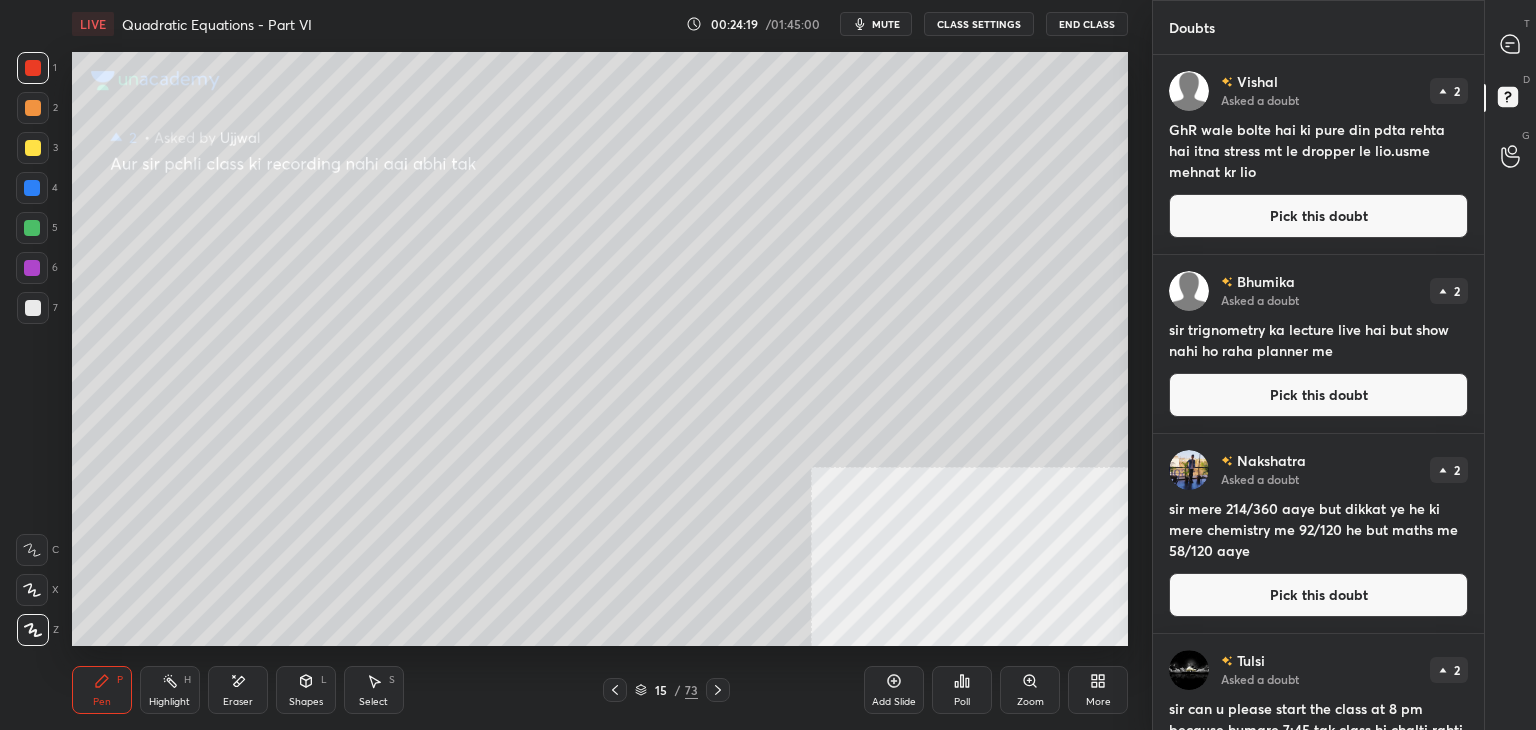 click on "Pick this doubt" at bounding box center (1318, 216) 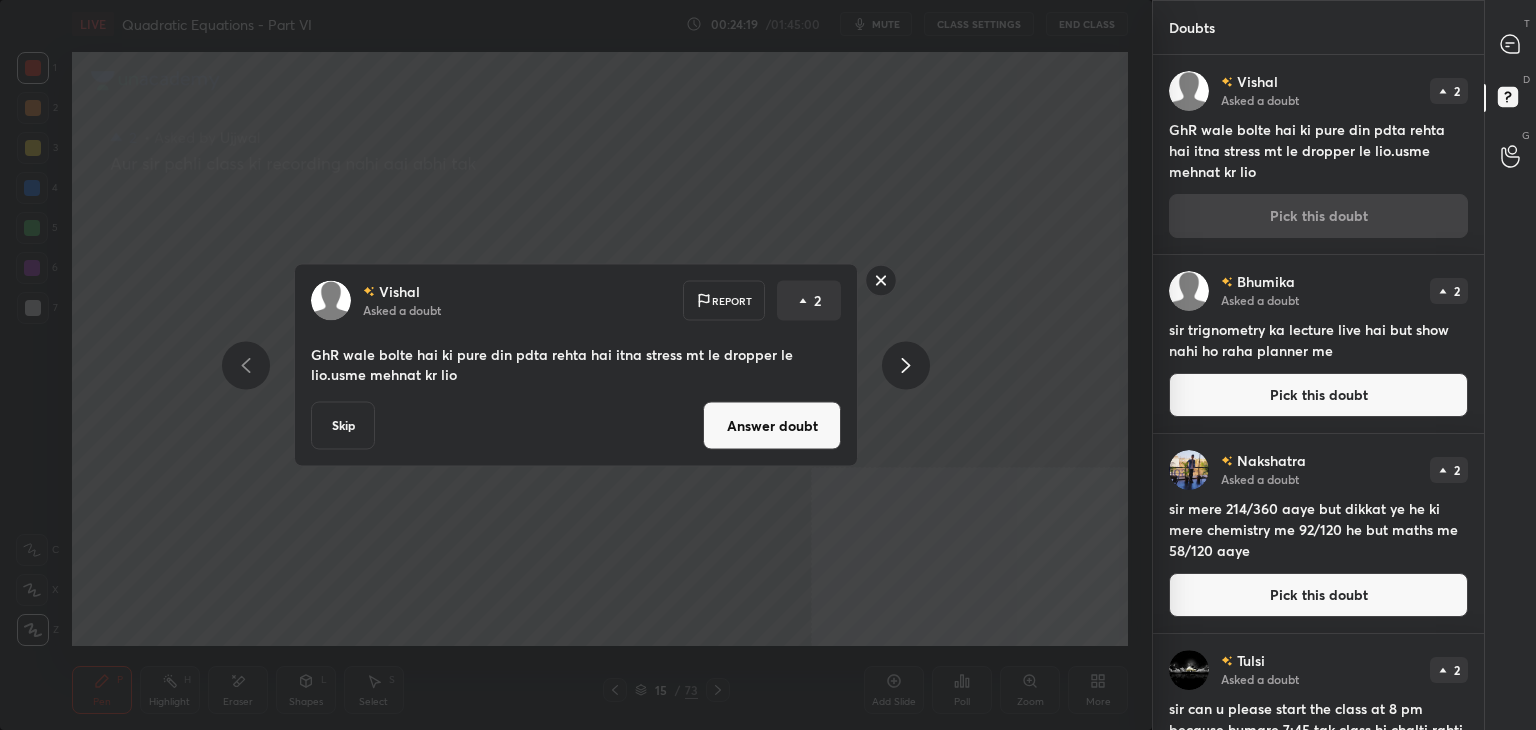 click on "Answer doubt" at bounding box center (772, 426) 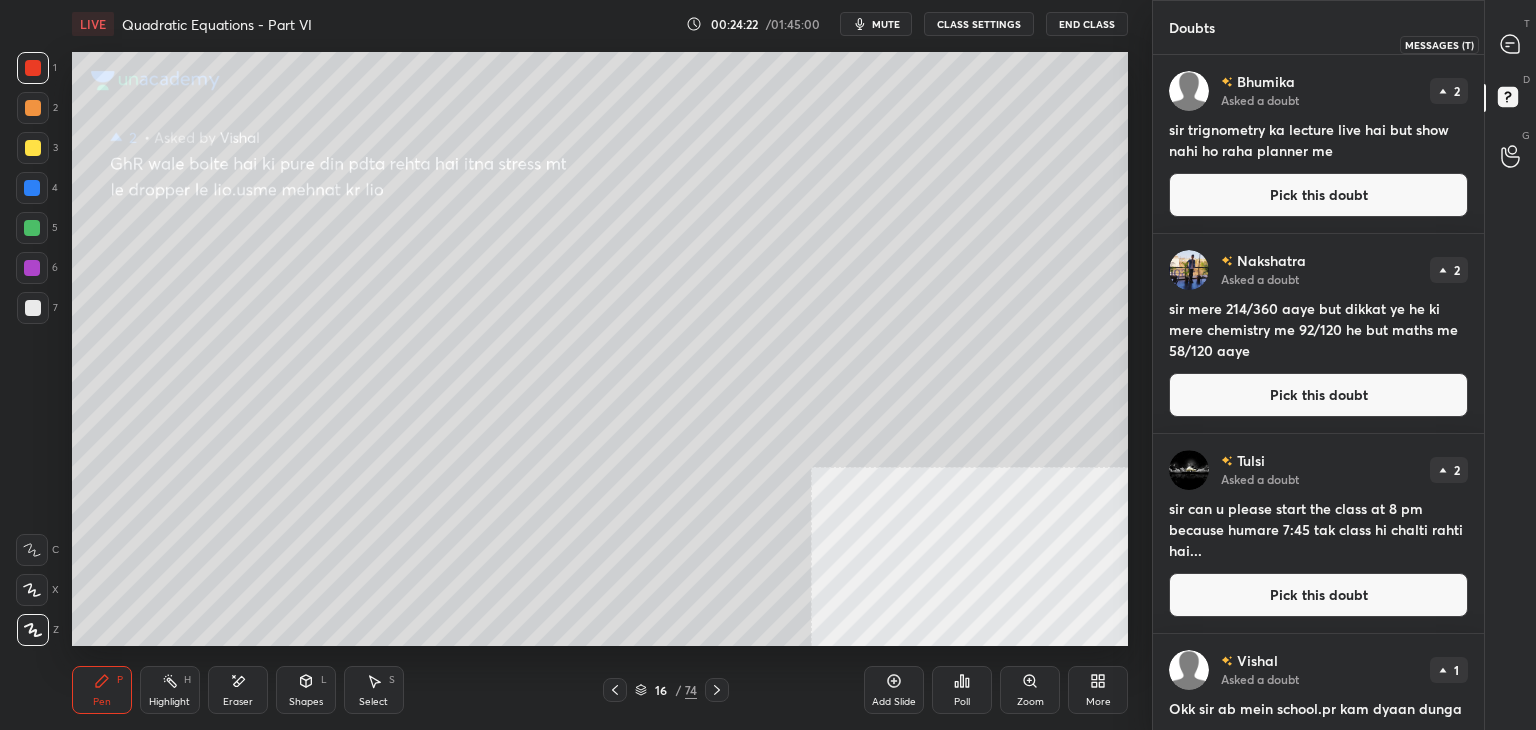 click 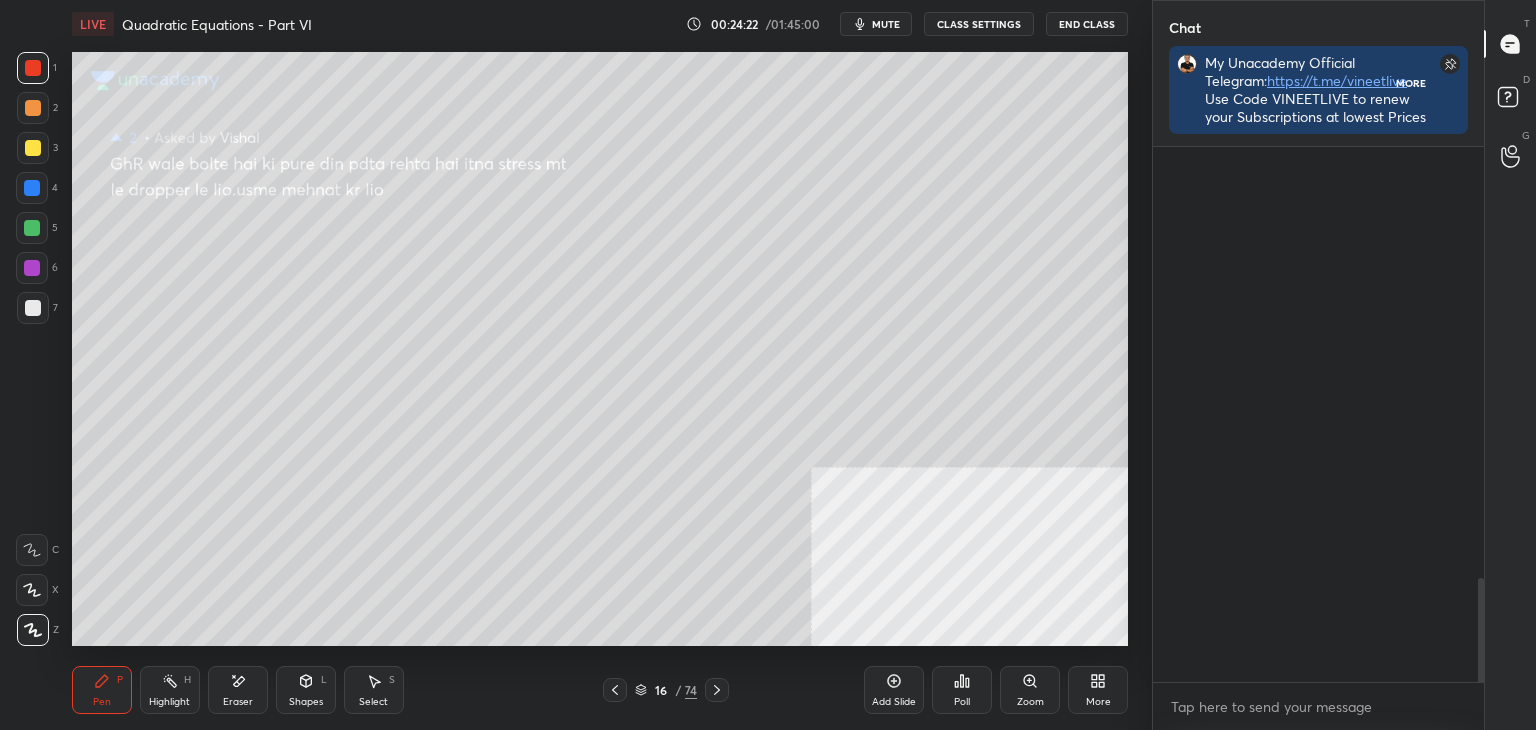 scroll, scrollTop: 588, scrollLeft: 325, axis: both 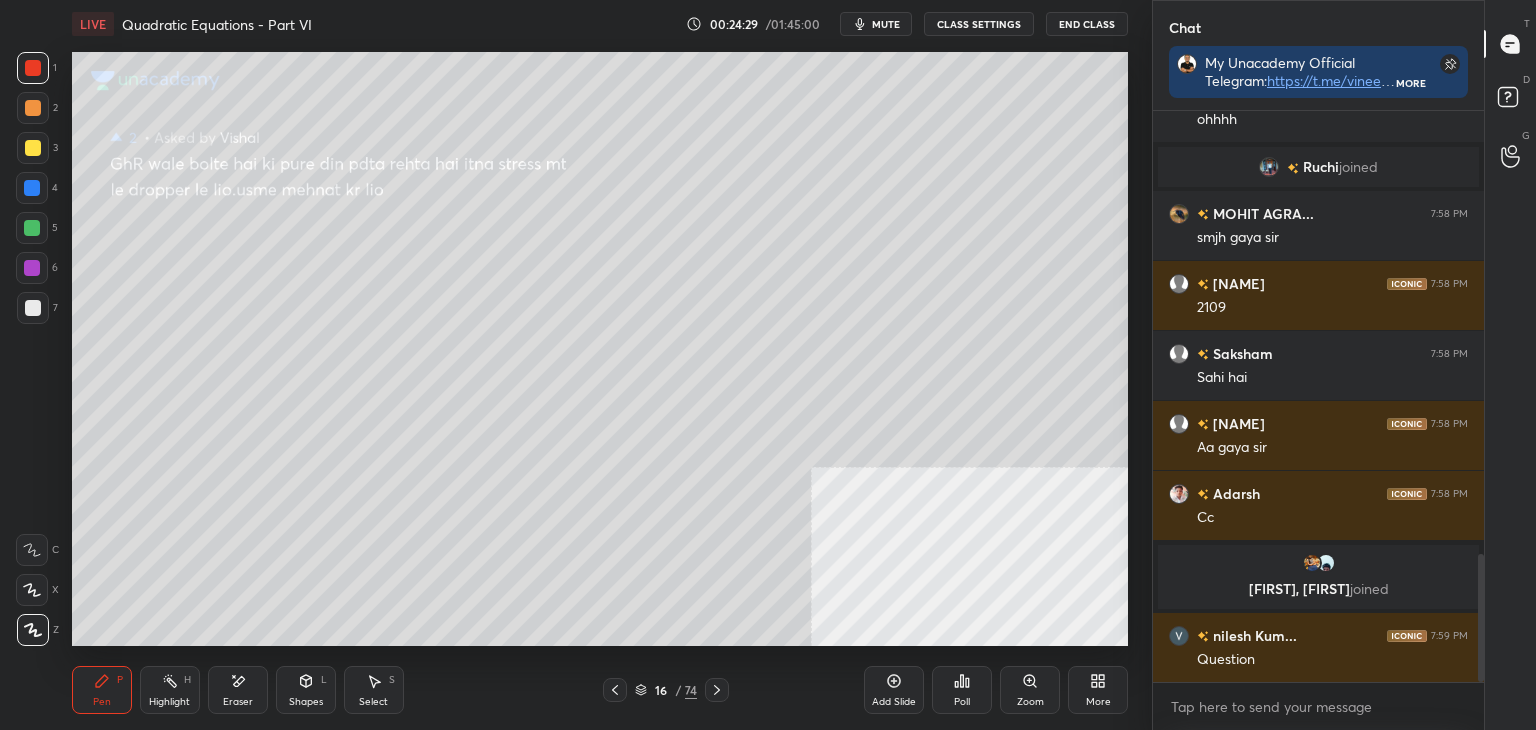 click 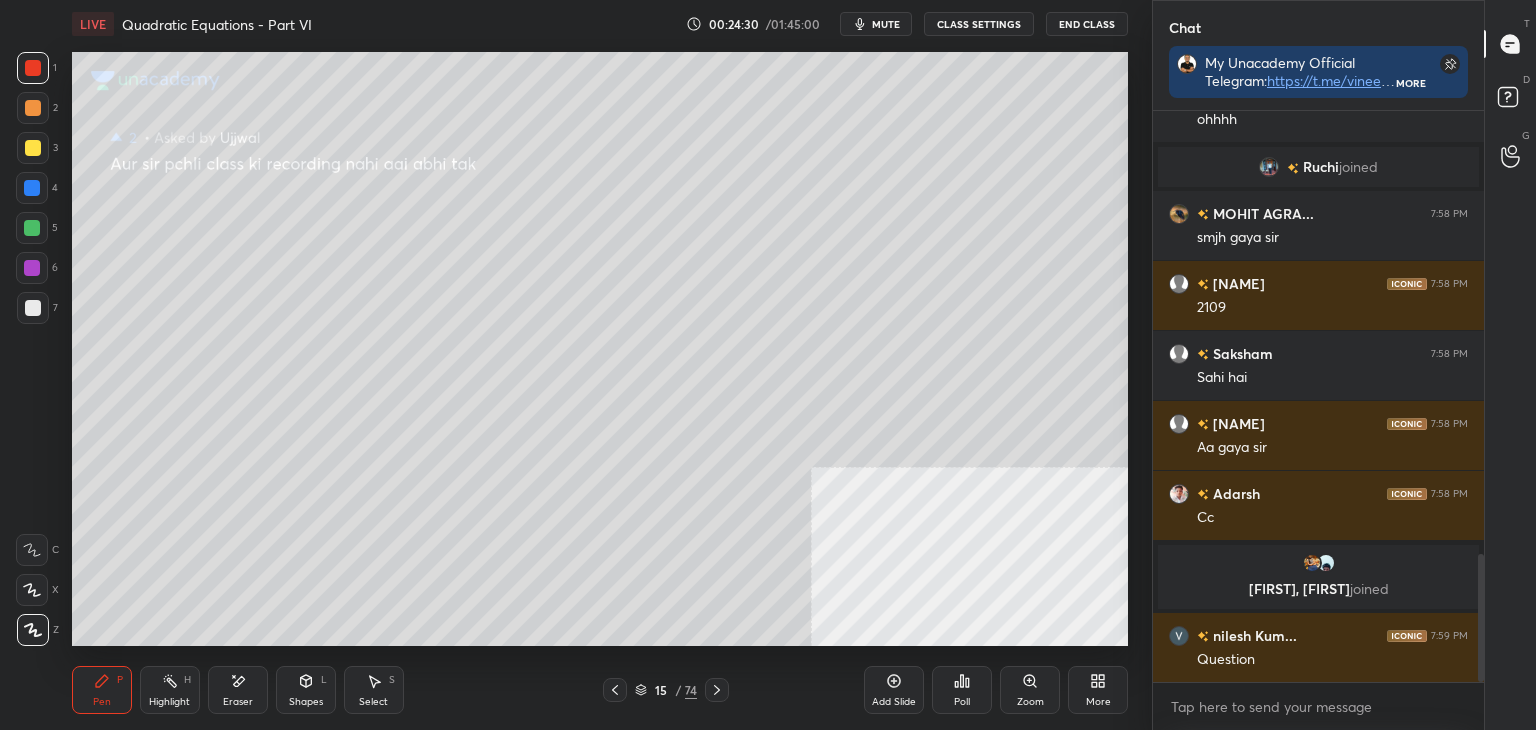 click 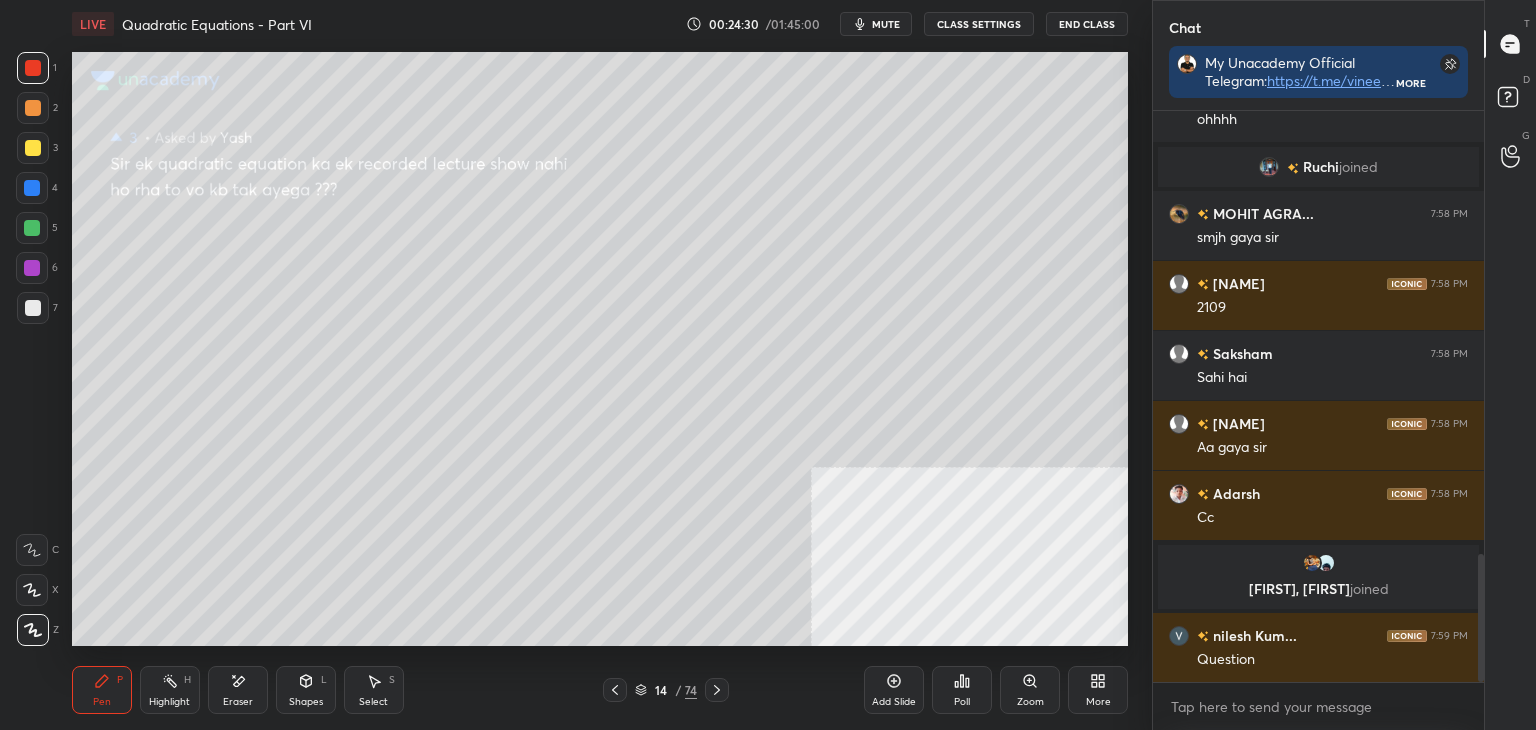 click 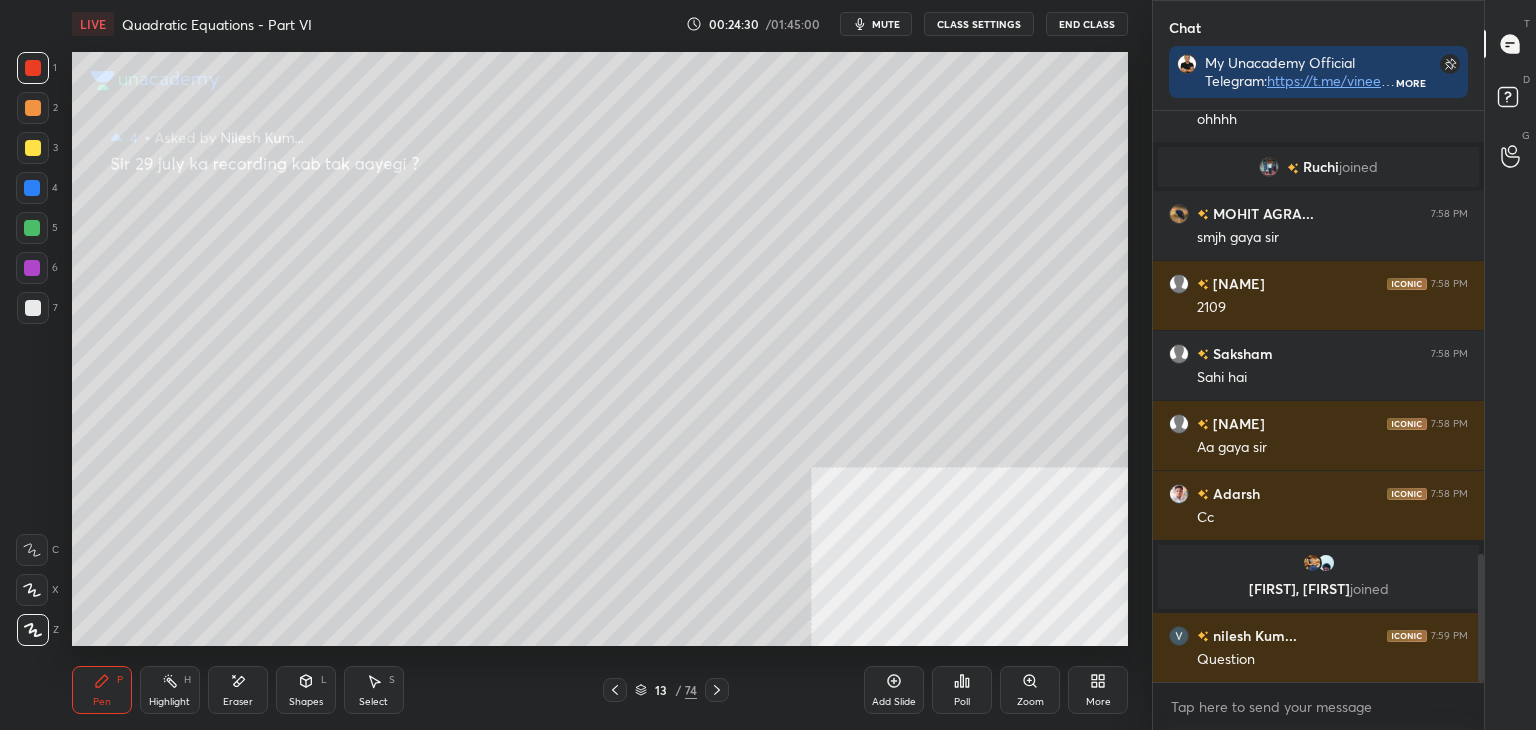 click 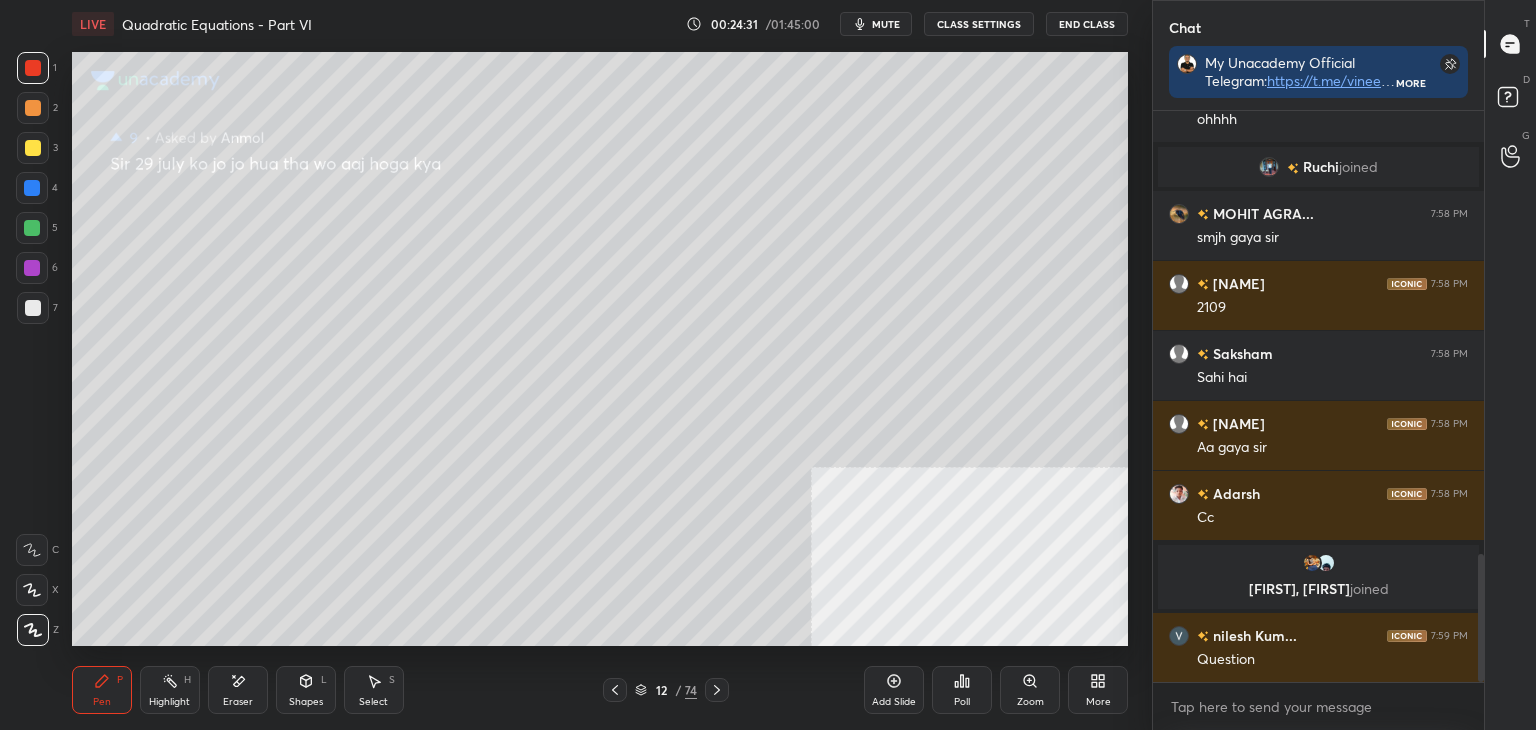 click 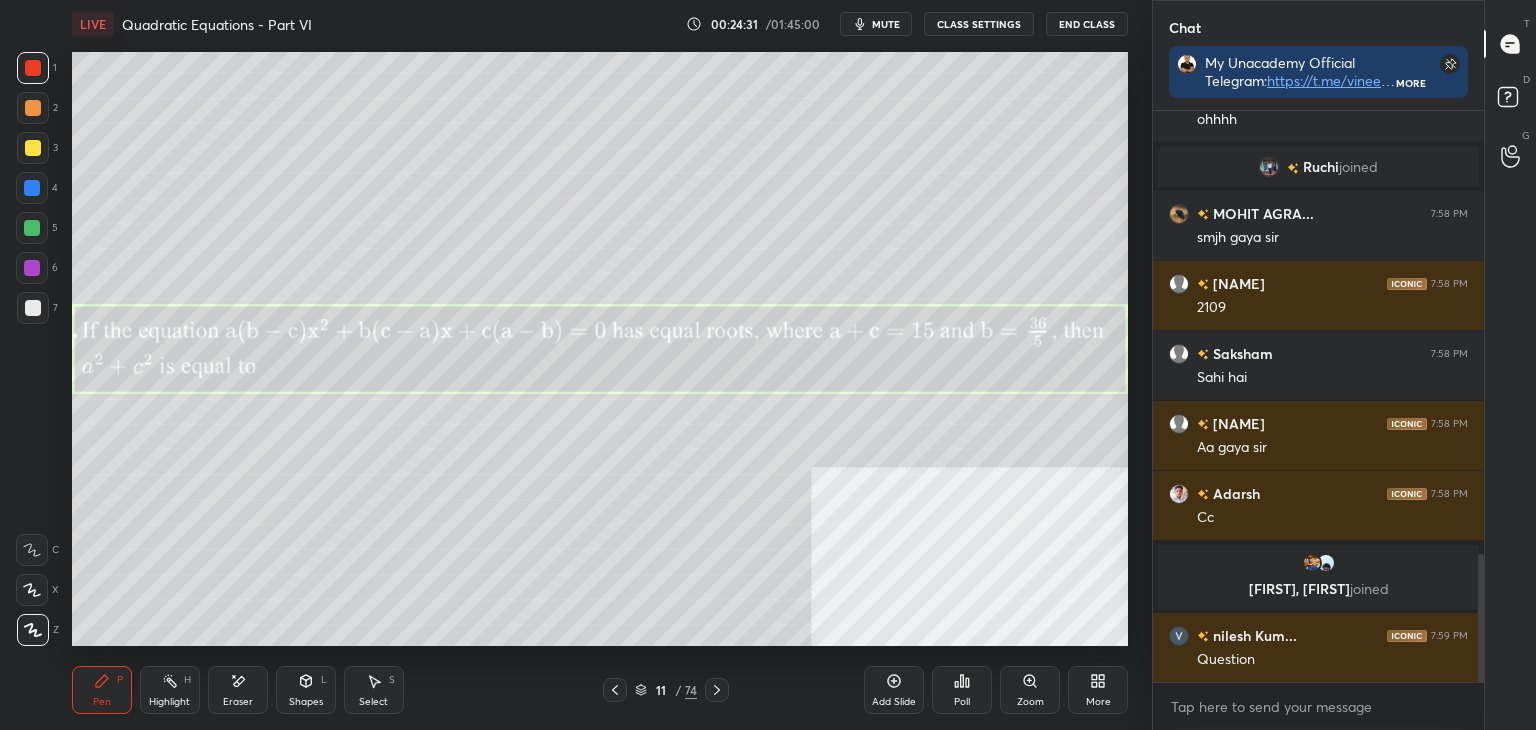 scroll, scrollTop: 2056, scrollLeft: 0, axis: vertical 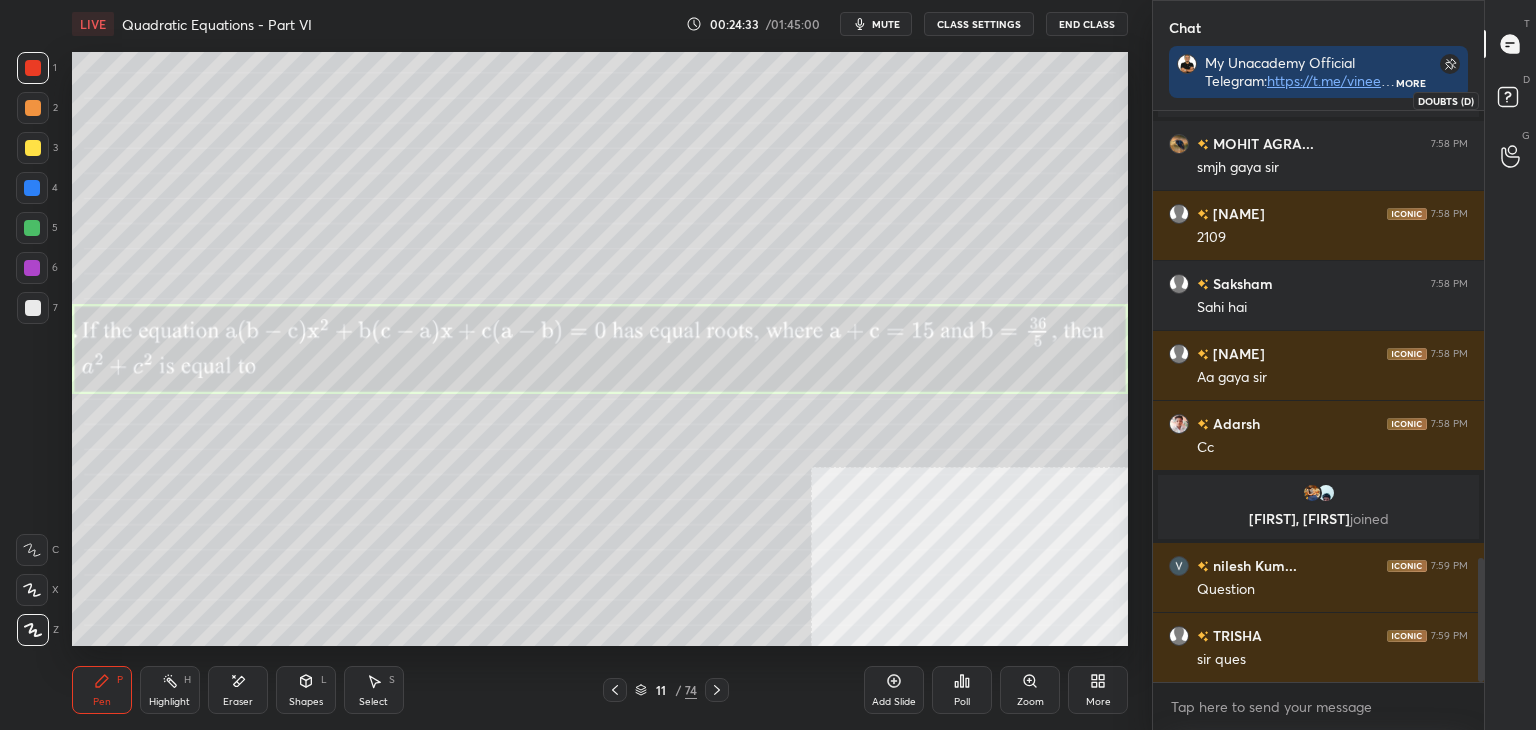 click 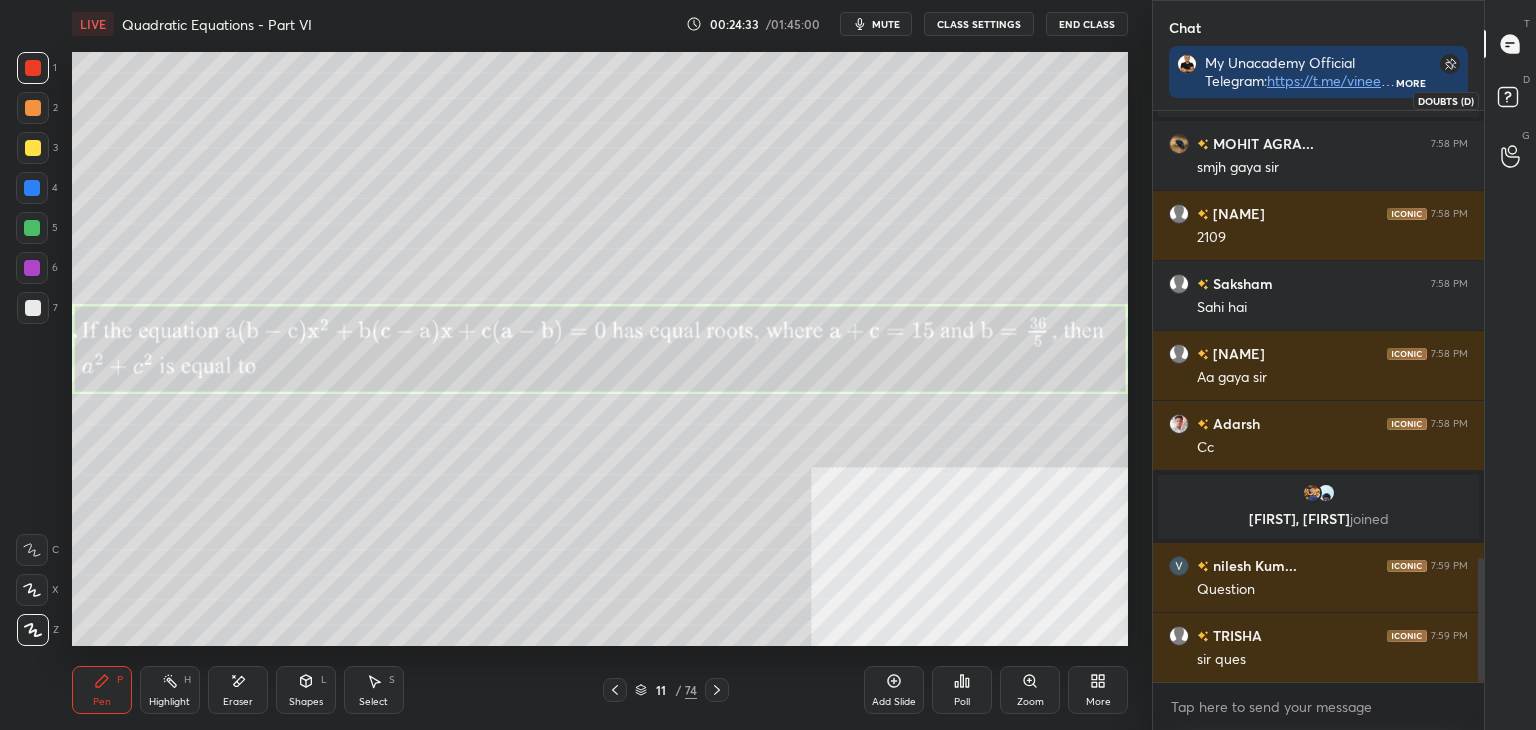 scroll, scrollTop: 6, scrollLeft: 6, axis: both 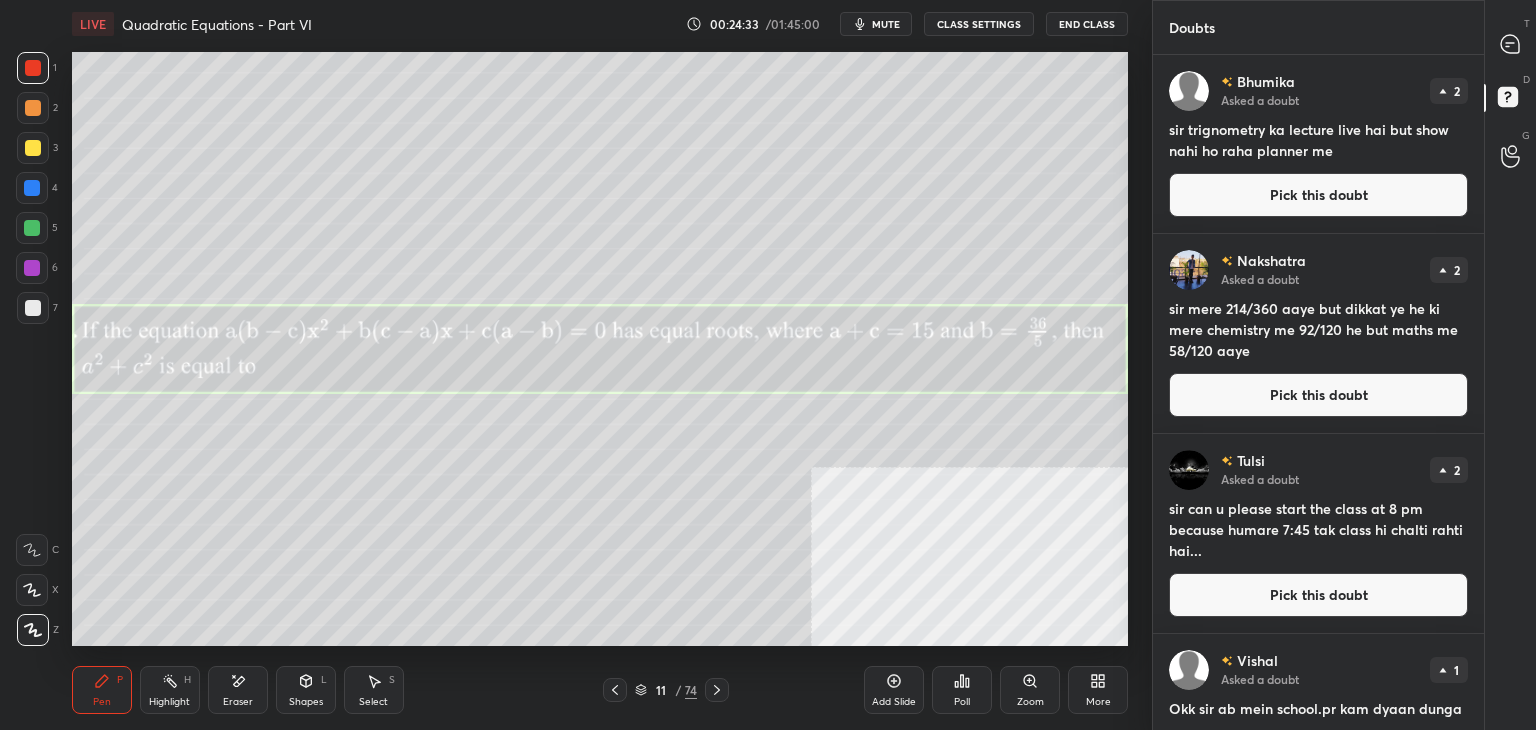 click on "Pick this doubt" at bounding box center (1318, 195) 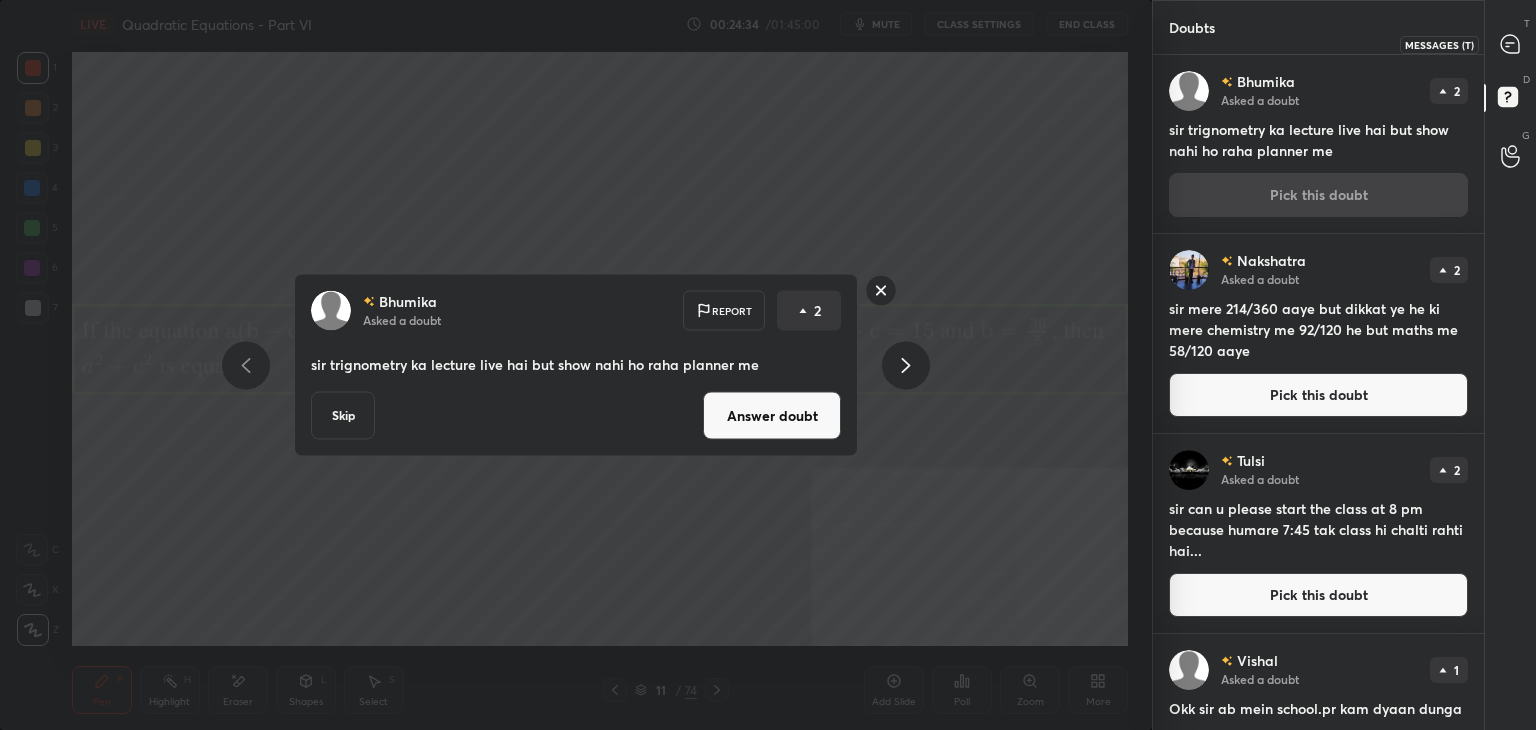 click 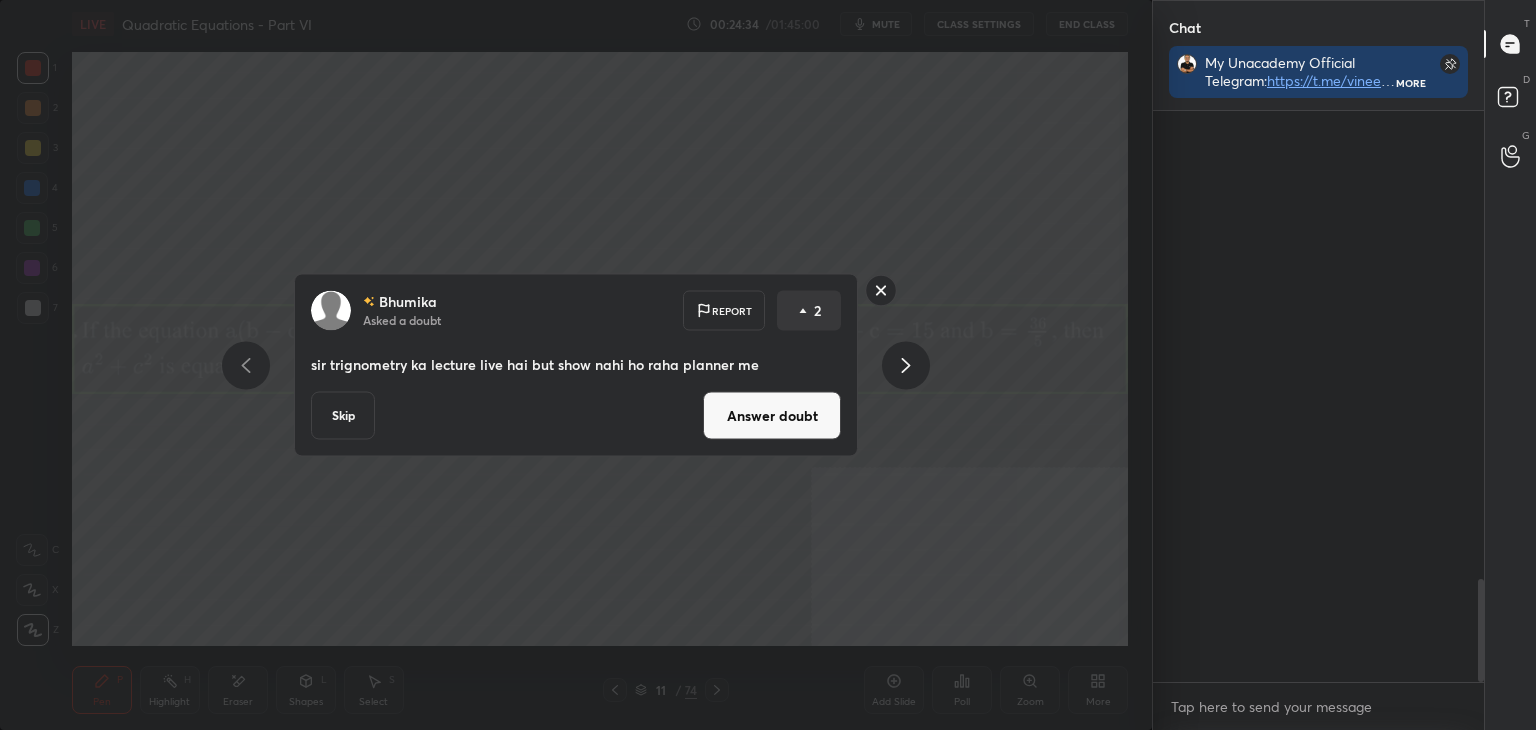 scroll, scrollTop: 2608, scrollLeft: 0, axis: vertical 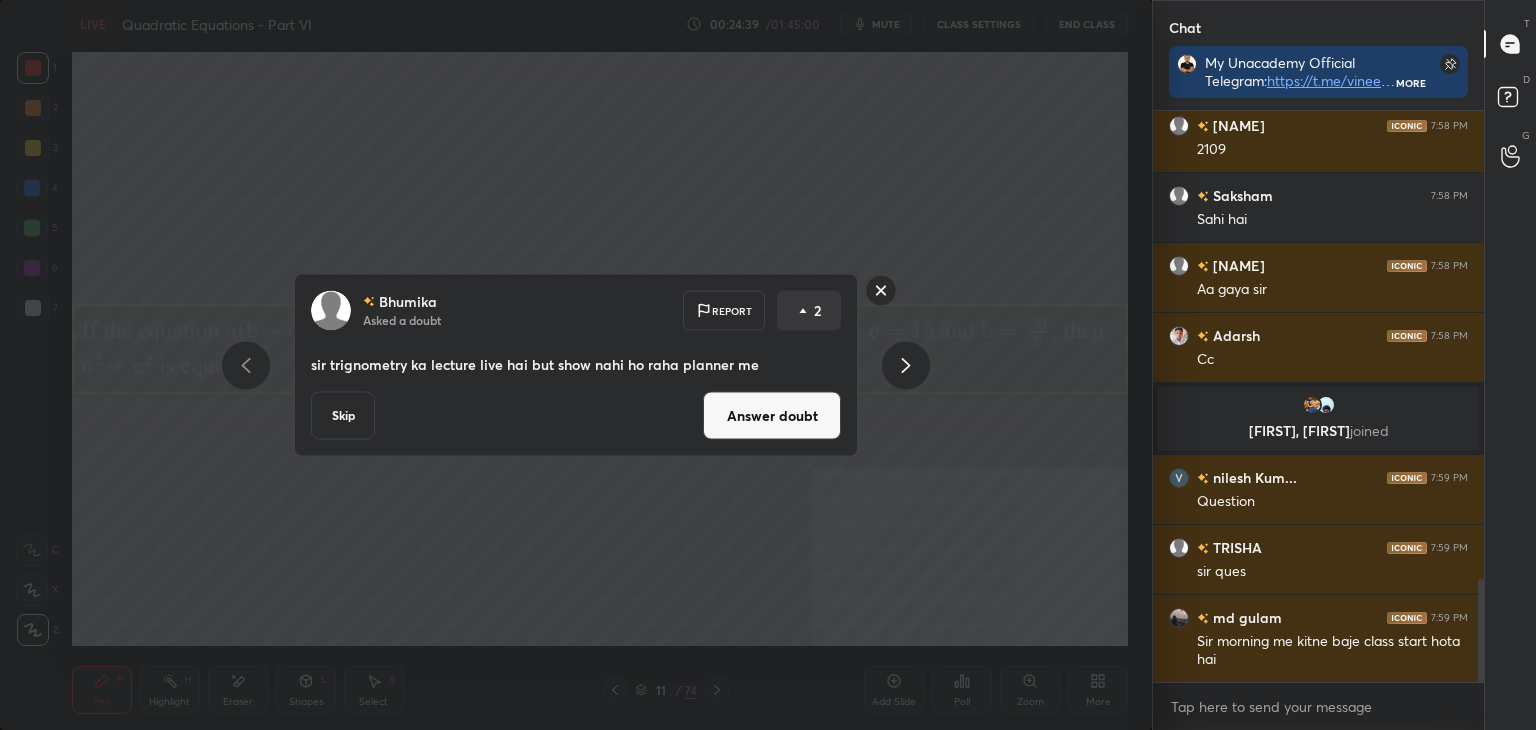 click on "Answer doubt" at bounding box center (772, 416) 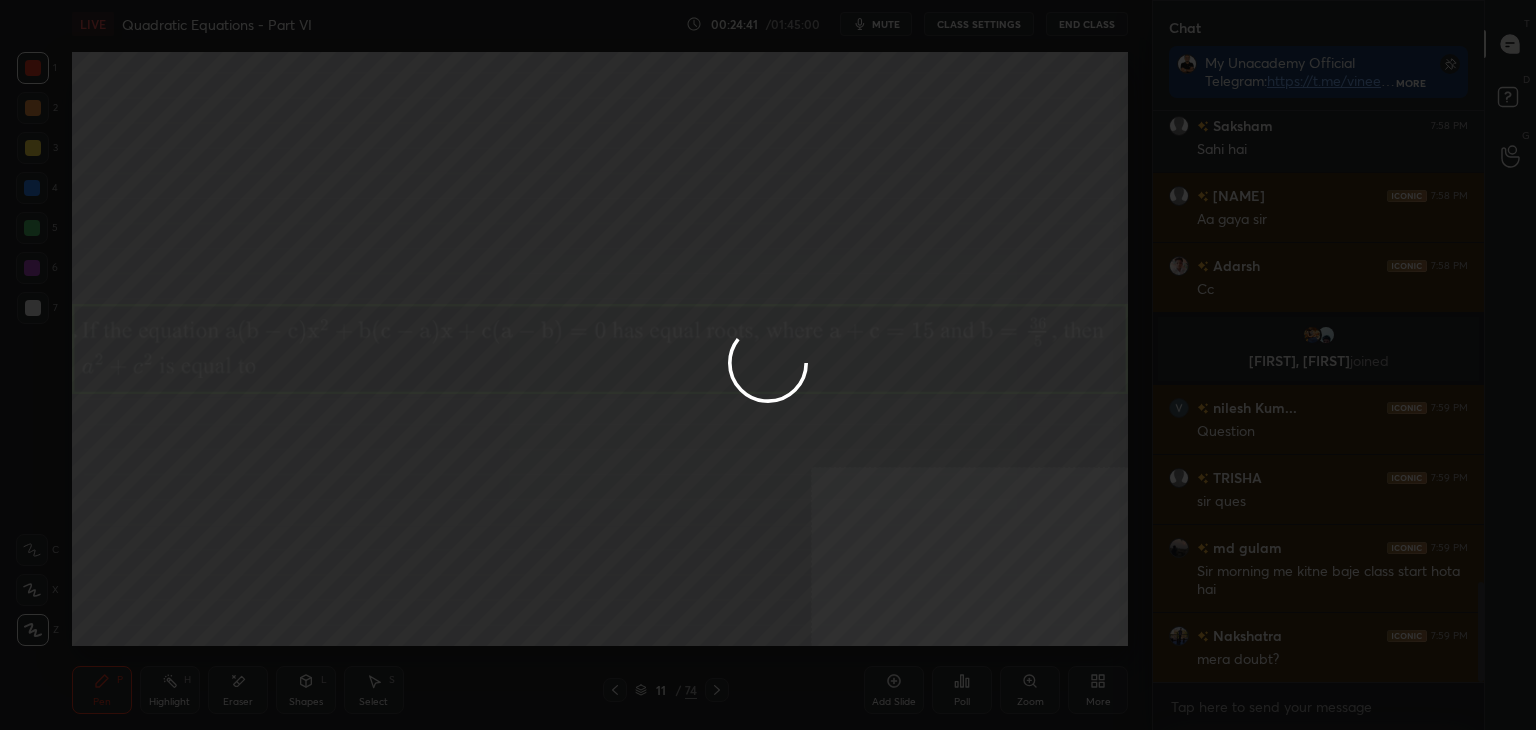 scroll, scrollTop: 2184, scrollLeft: 0, axis: vertical 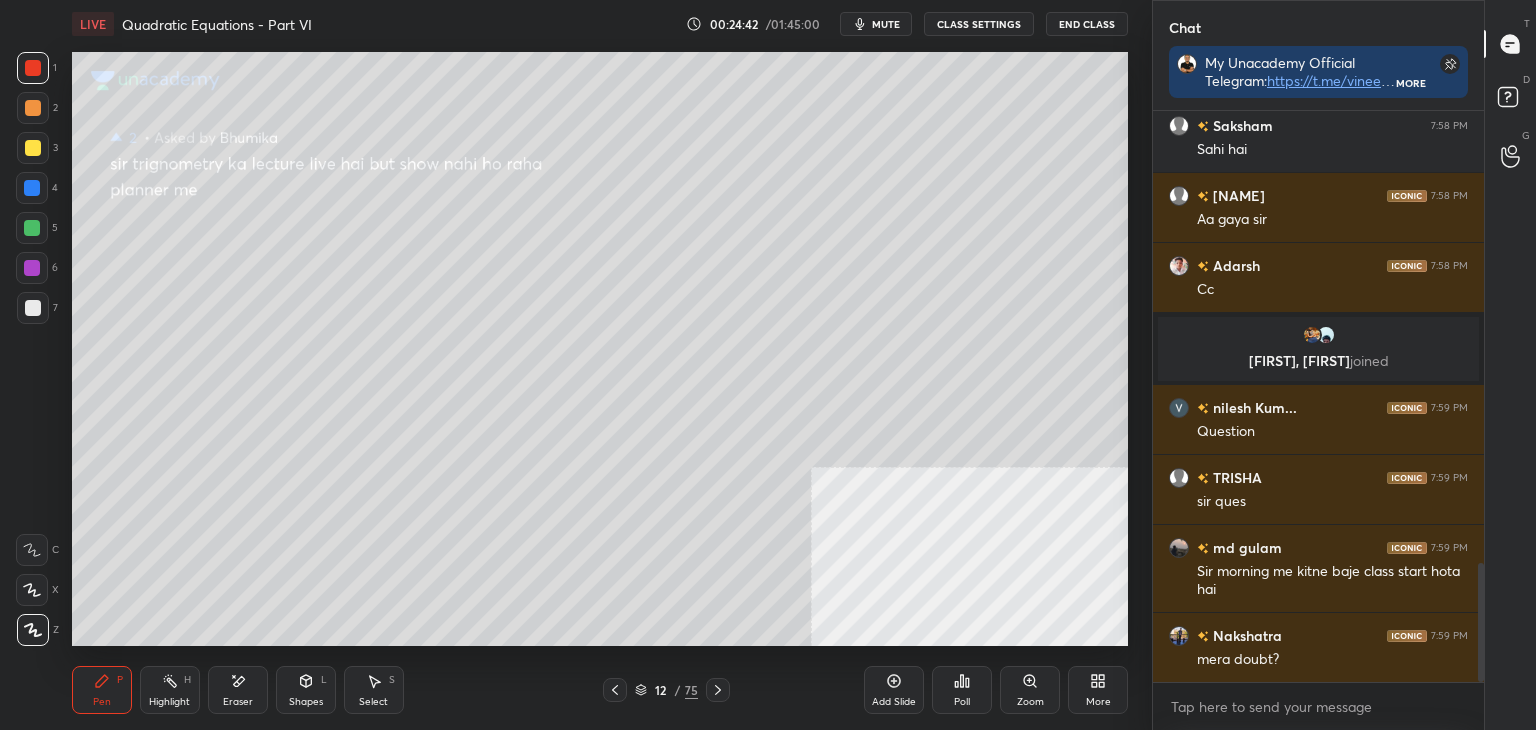 click 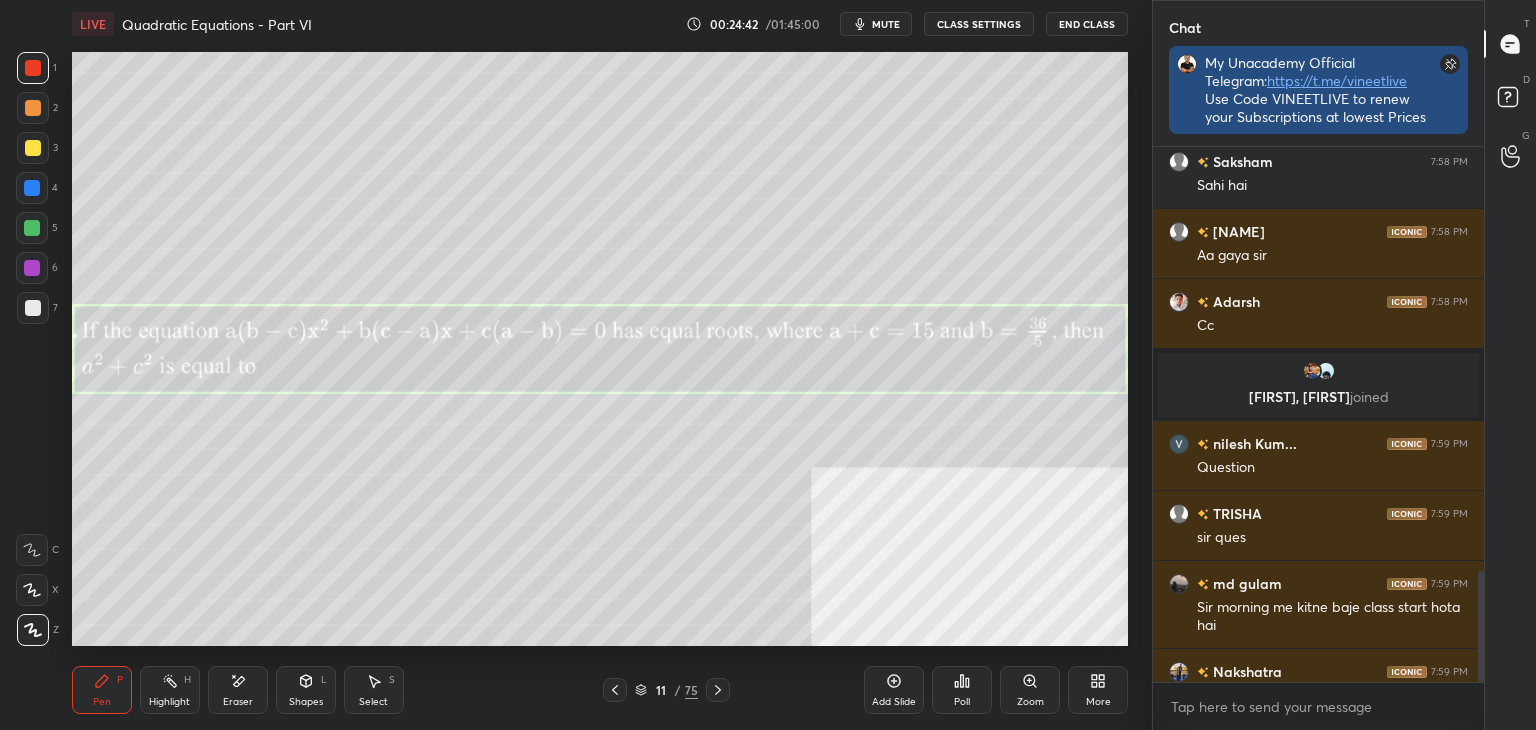 scroll, scrollTop: 611, scrollLeft: 325, axis: both 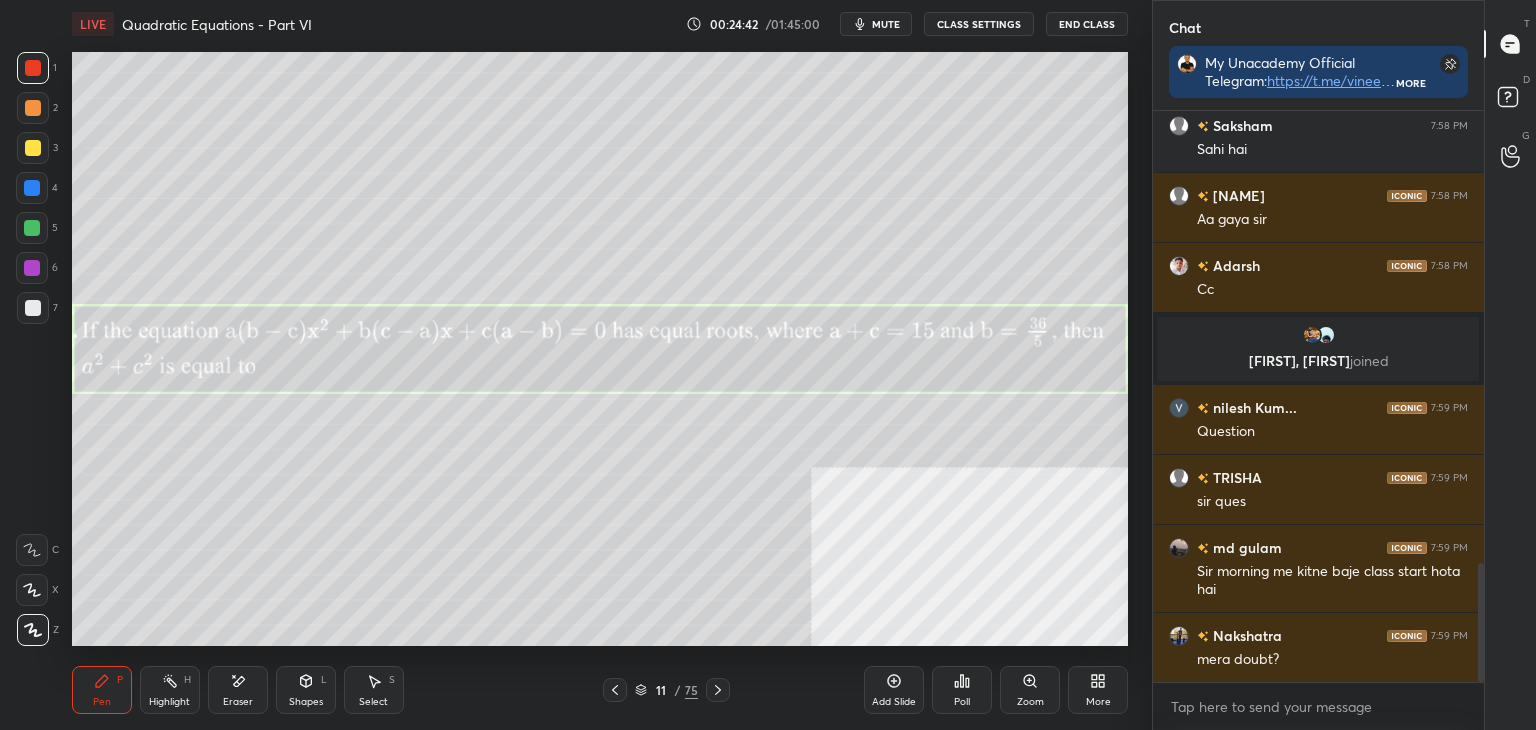 click 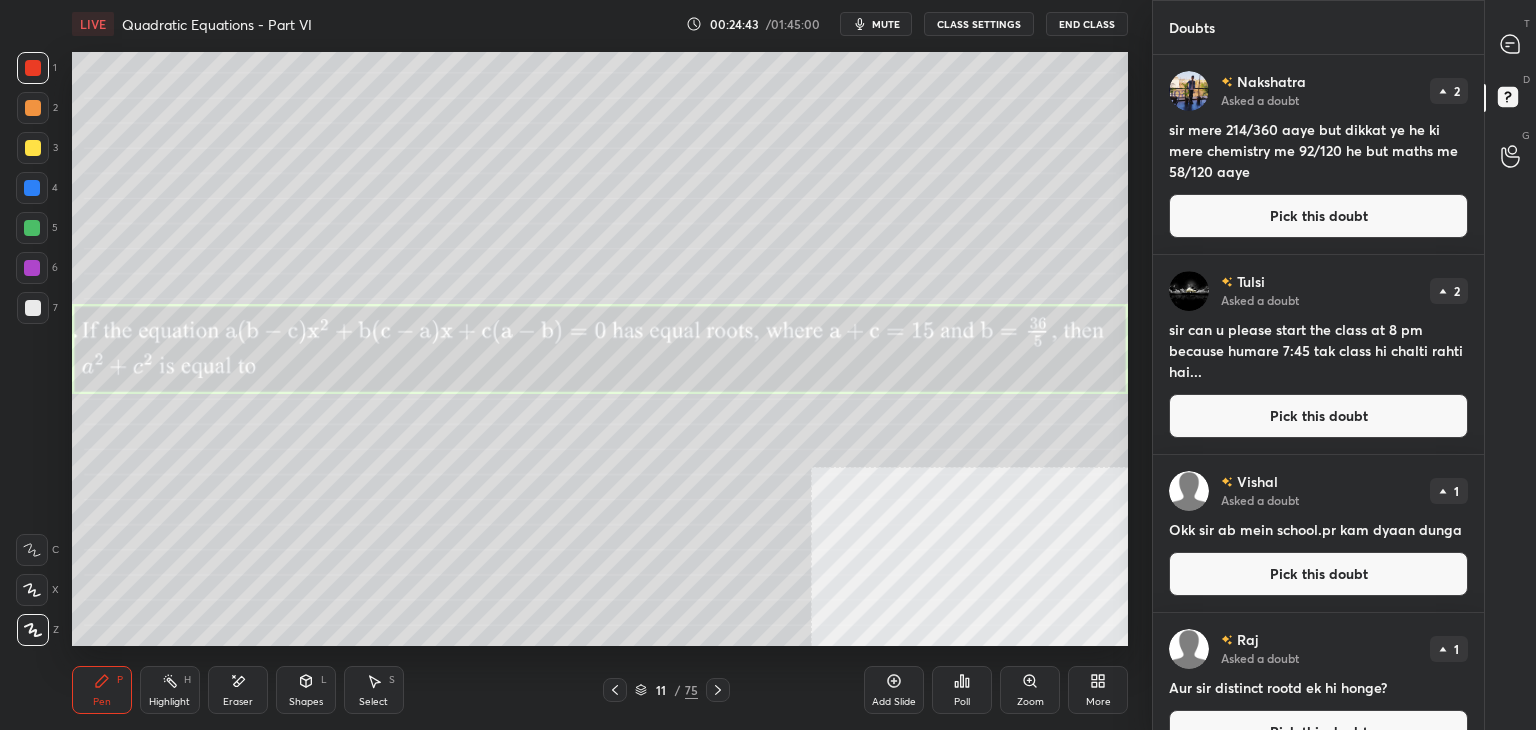 click on "Pick this doubt" at bounding box center [1318, 216] 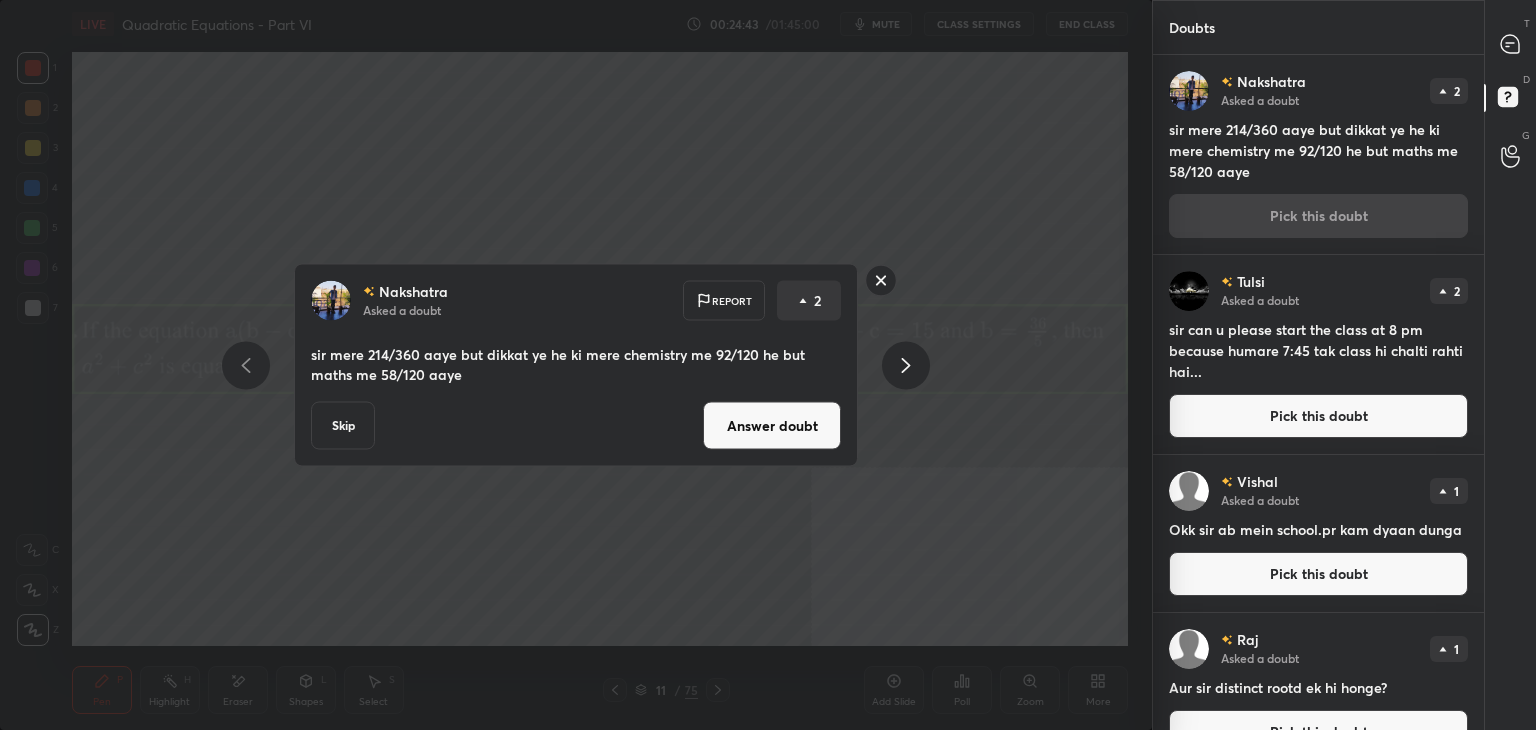 click 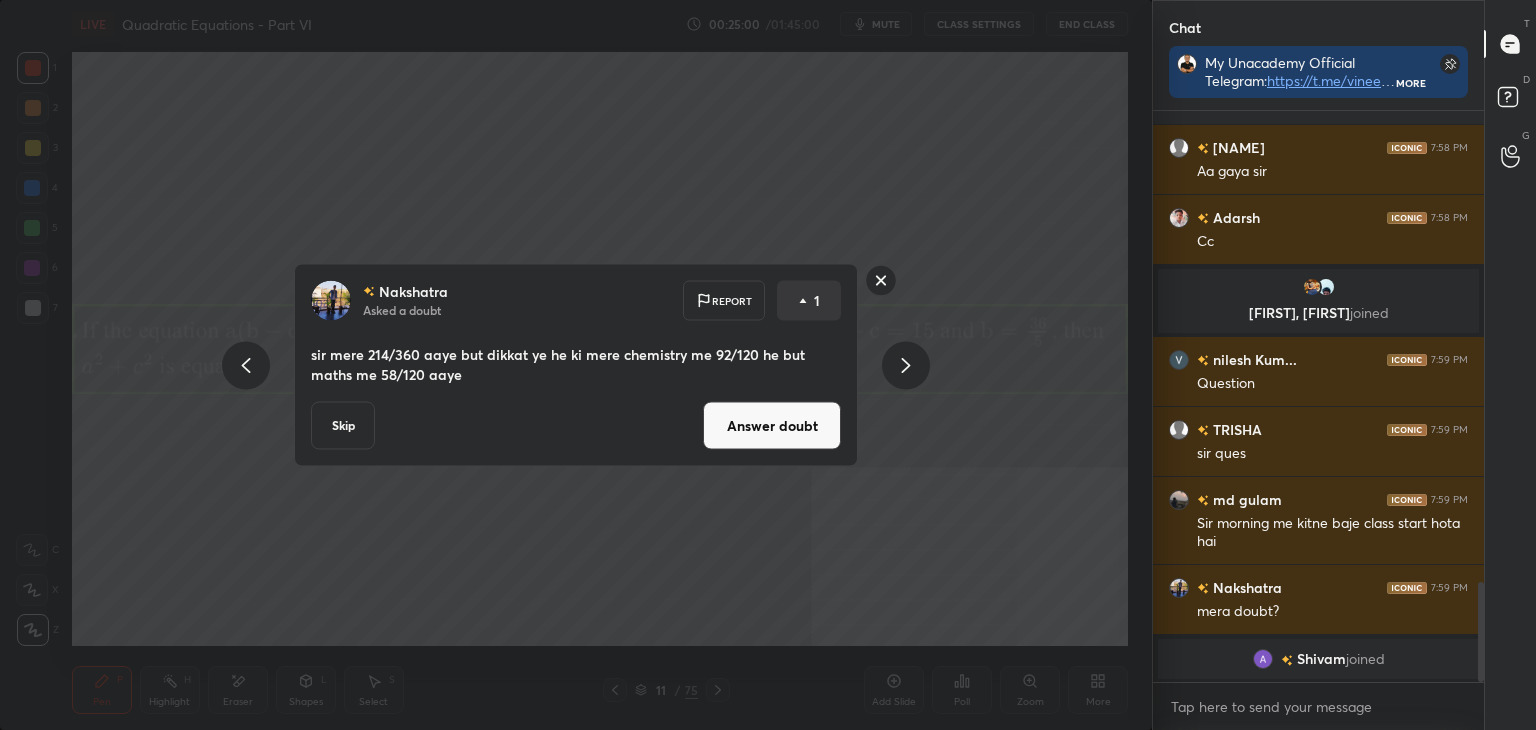 click on "Answer doubt" at bounding box center [772, 426] 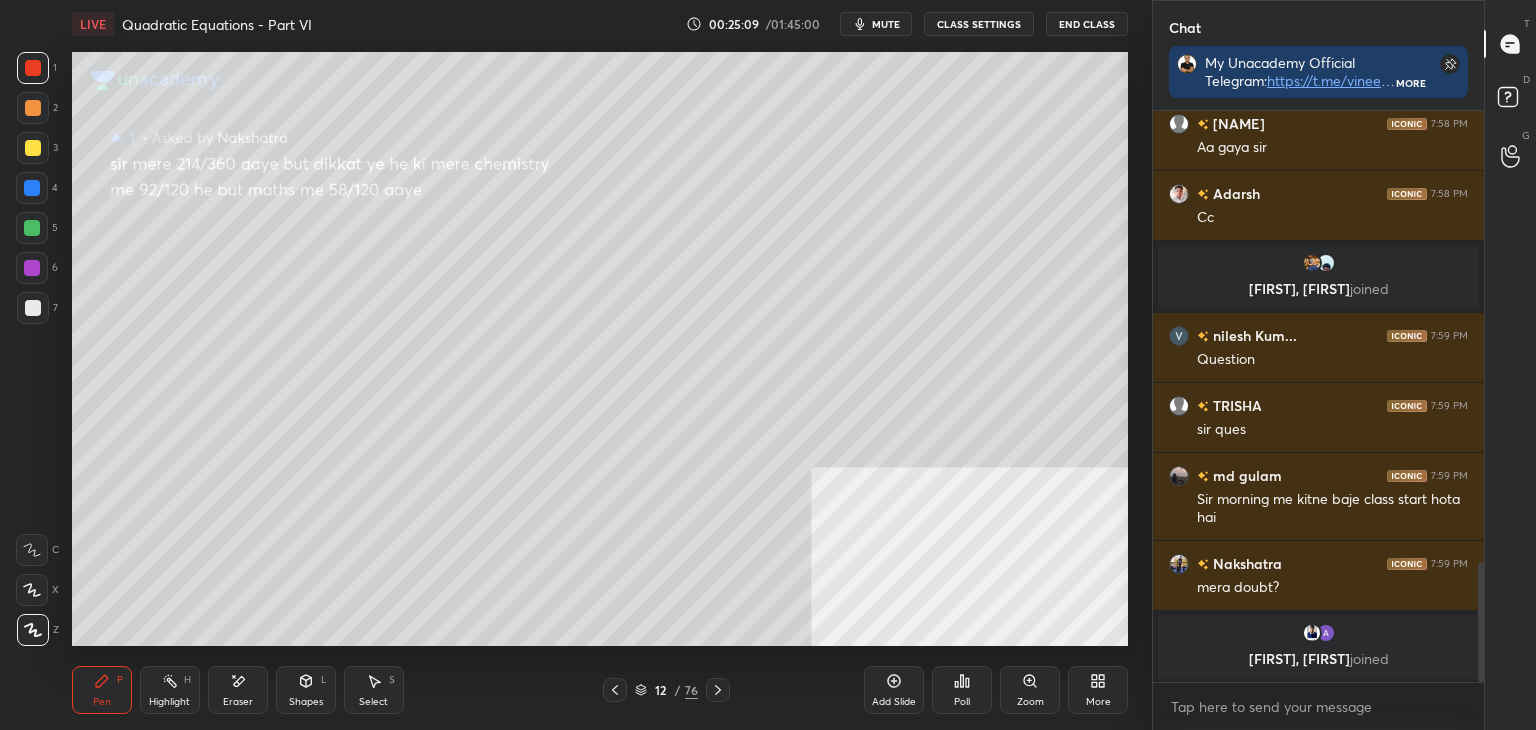 click 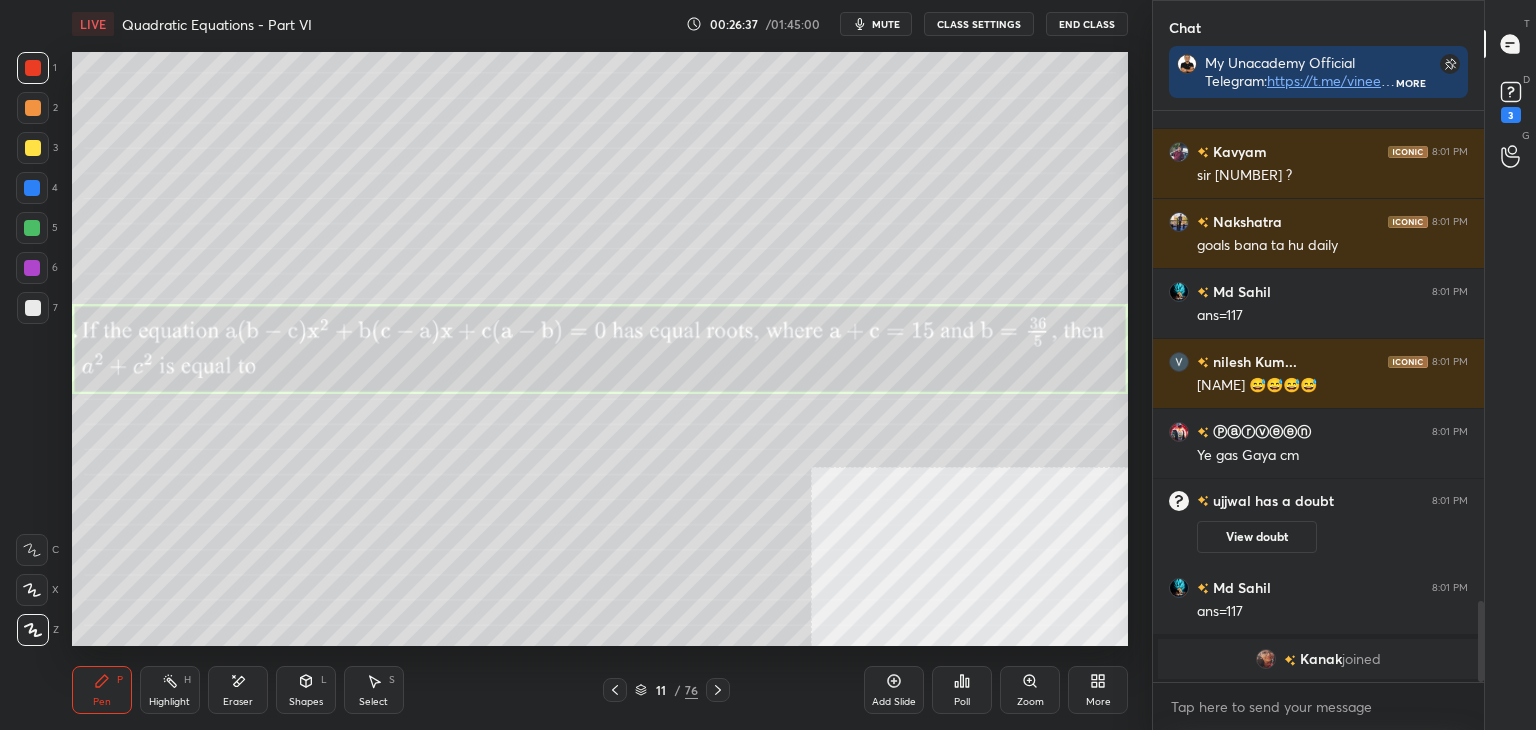 scroll, scrollTop: 3500, scrollLeft: 0, axis: vertical 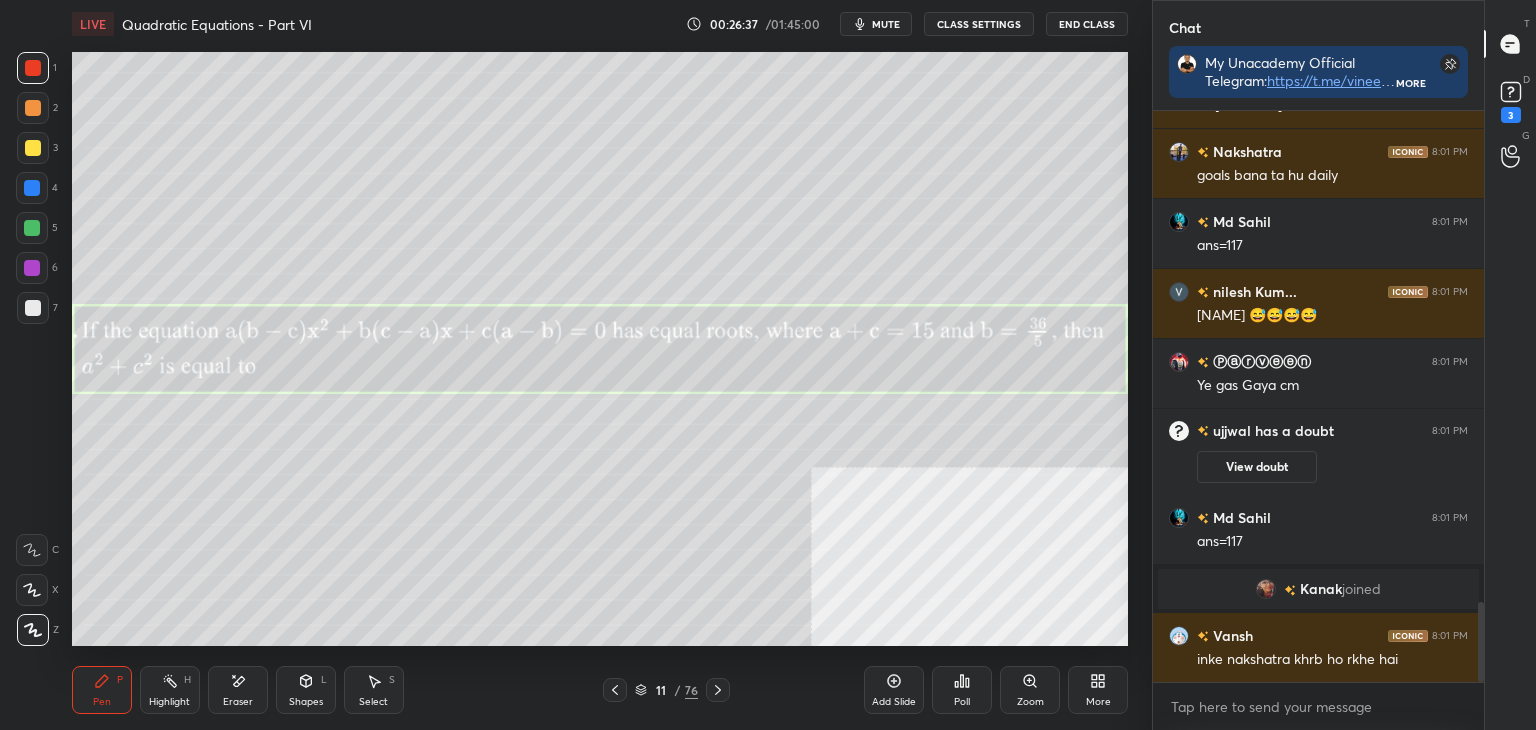 click 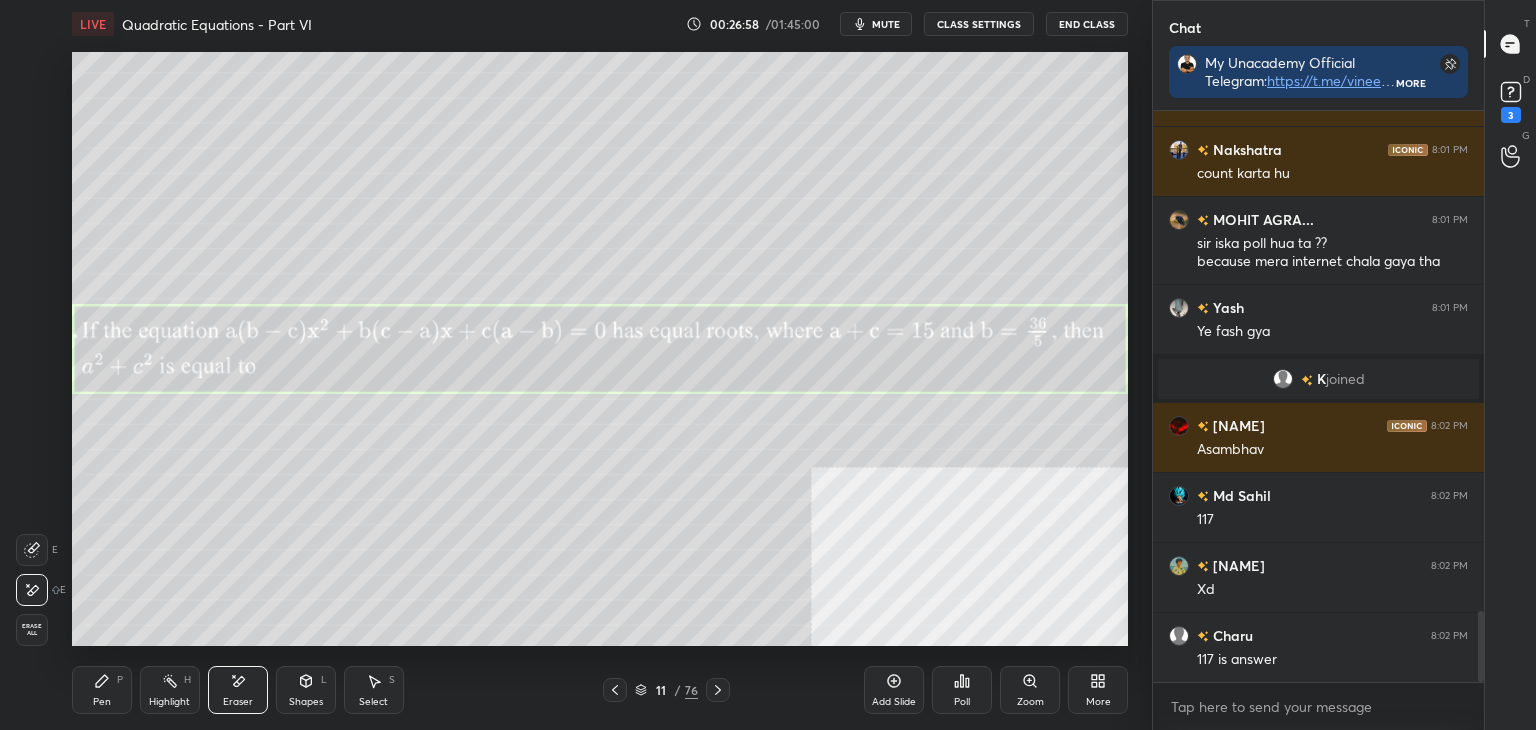scroll, scrollTop: 4046, scrollLeft: 0, axis: vertical 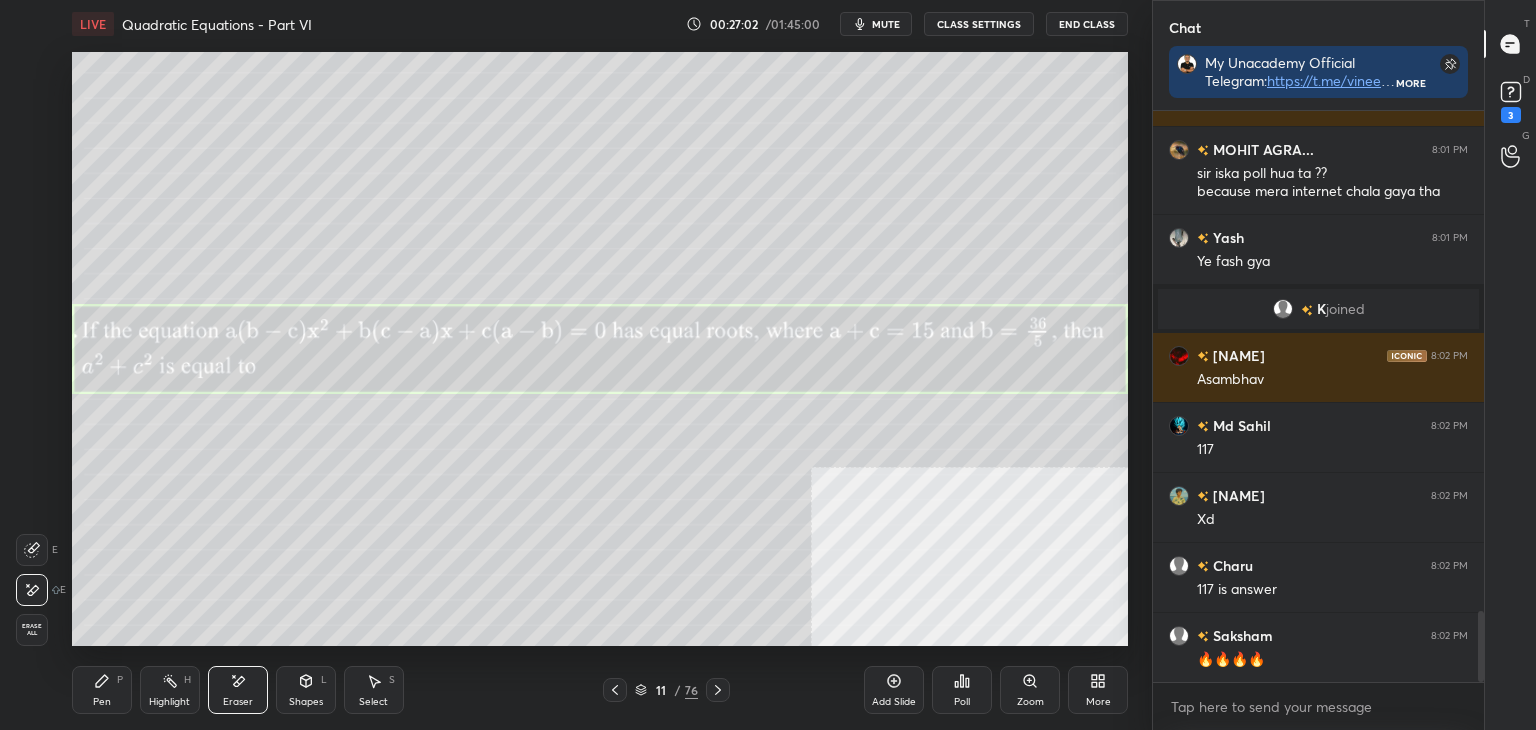 drag, startPoint x: 228, startPoint y: 694, endPoint x: 237, endPoint y: 672, distance: 23.769728 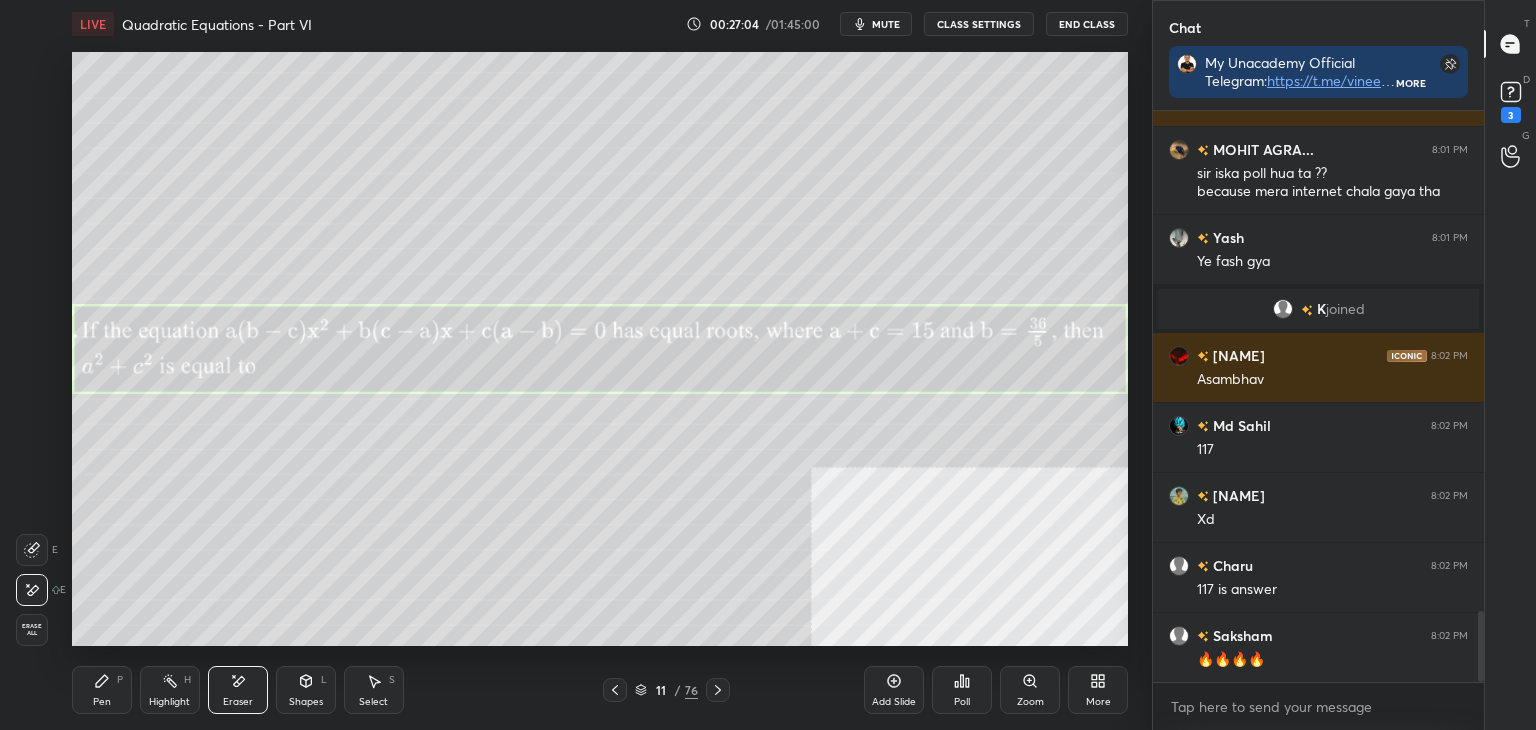 click on "Pen" at bounding box center (102, 702) 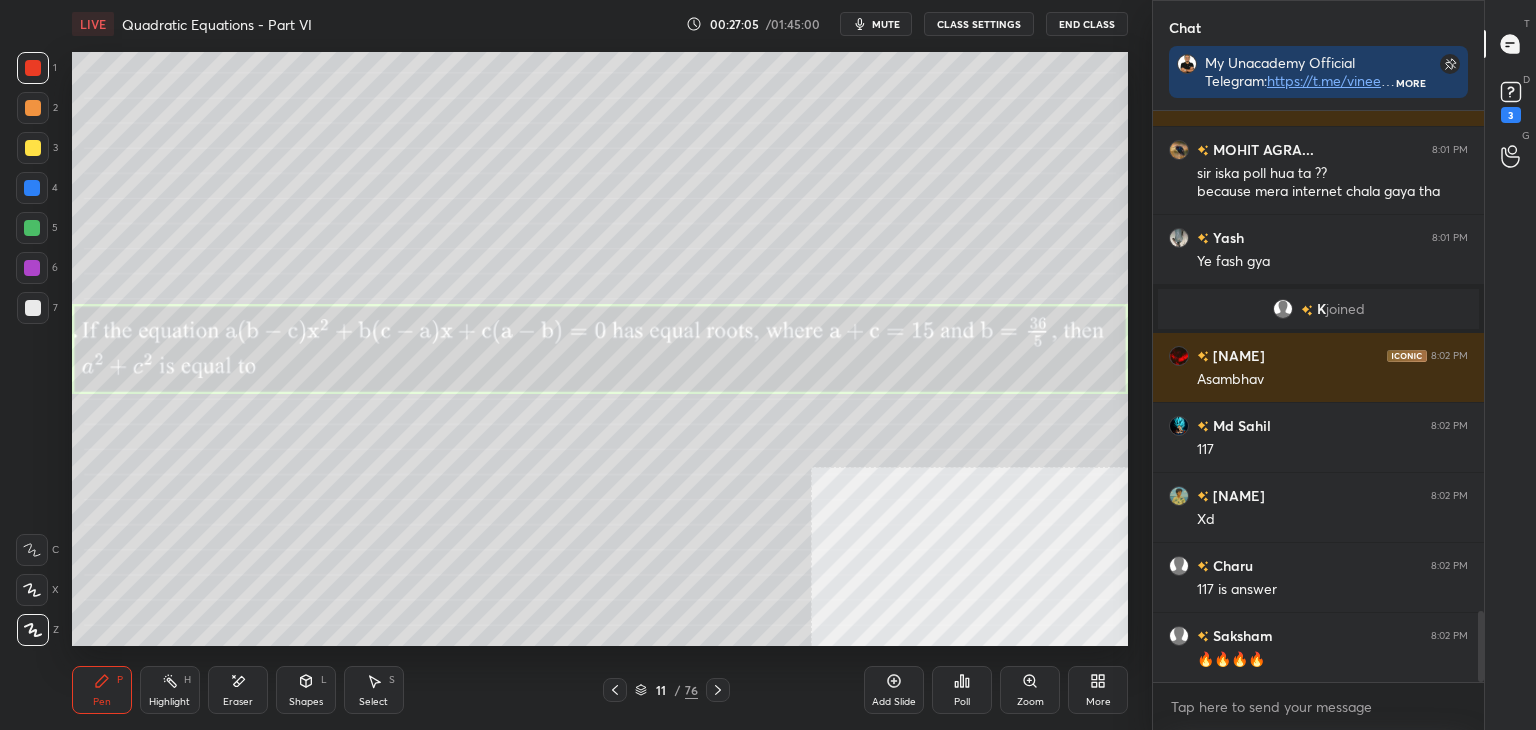 click 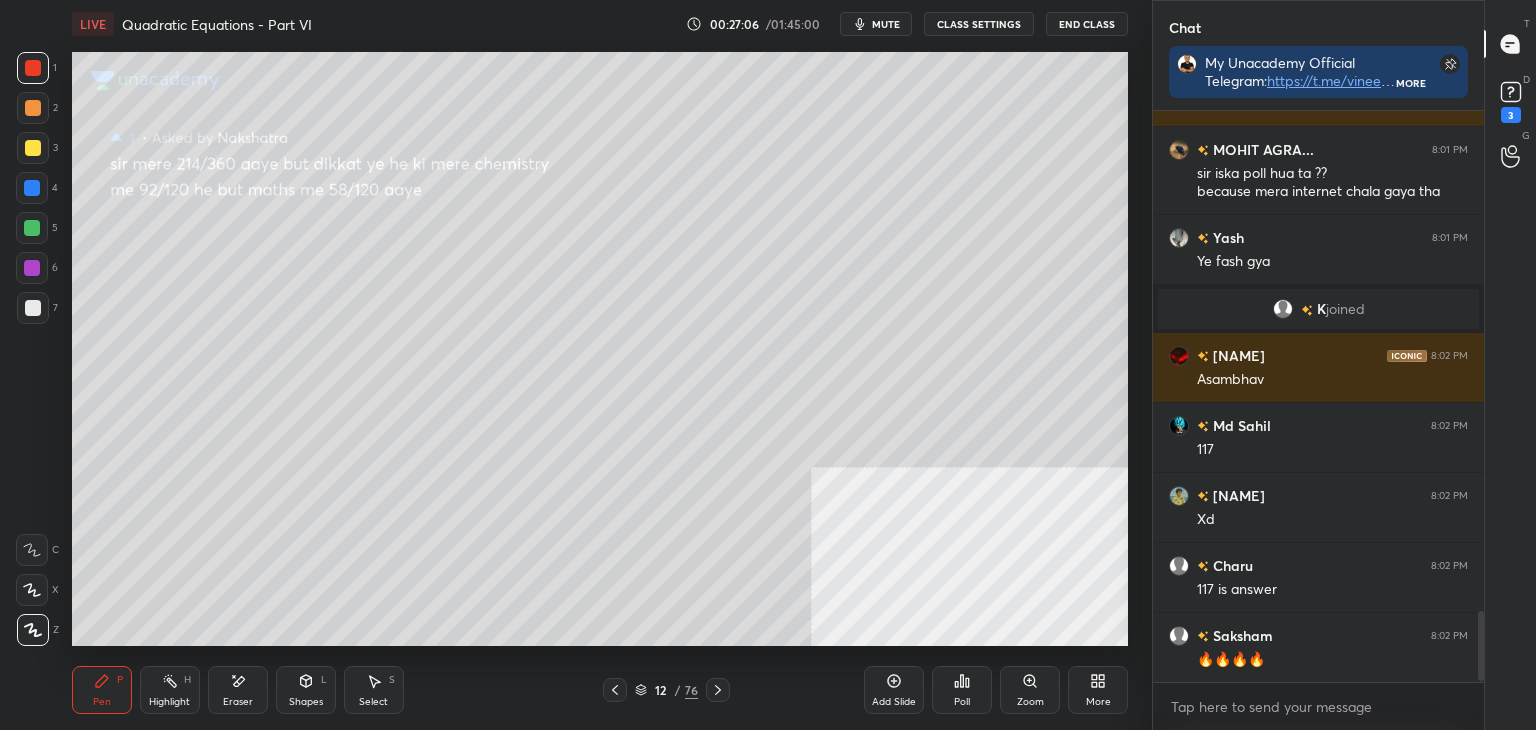 scroll, scrollTop: 4116, scrollLeft: 0, axis: vertical 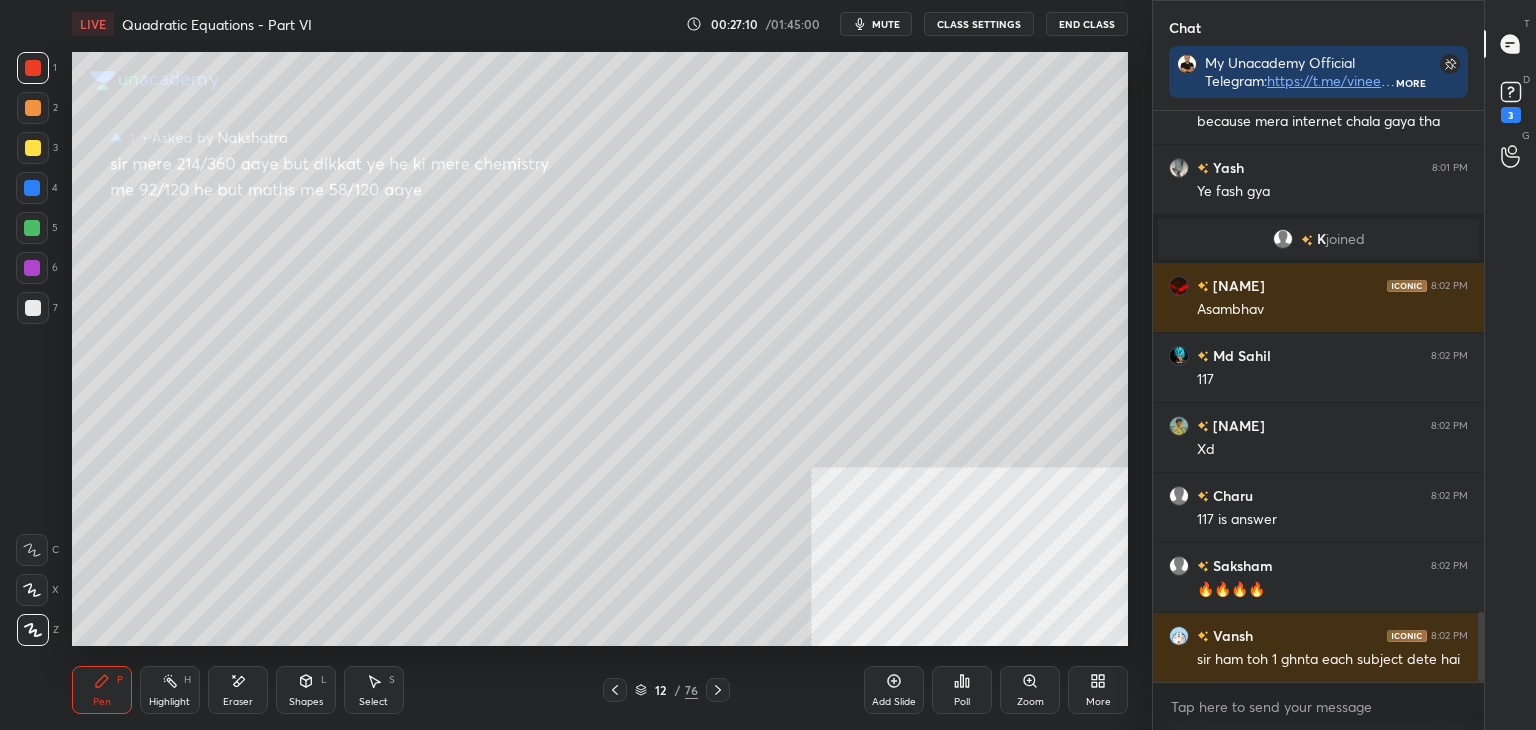 click 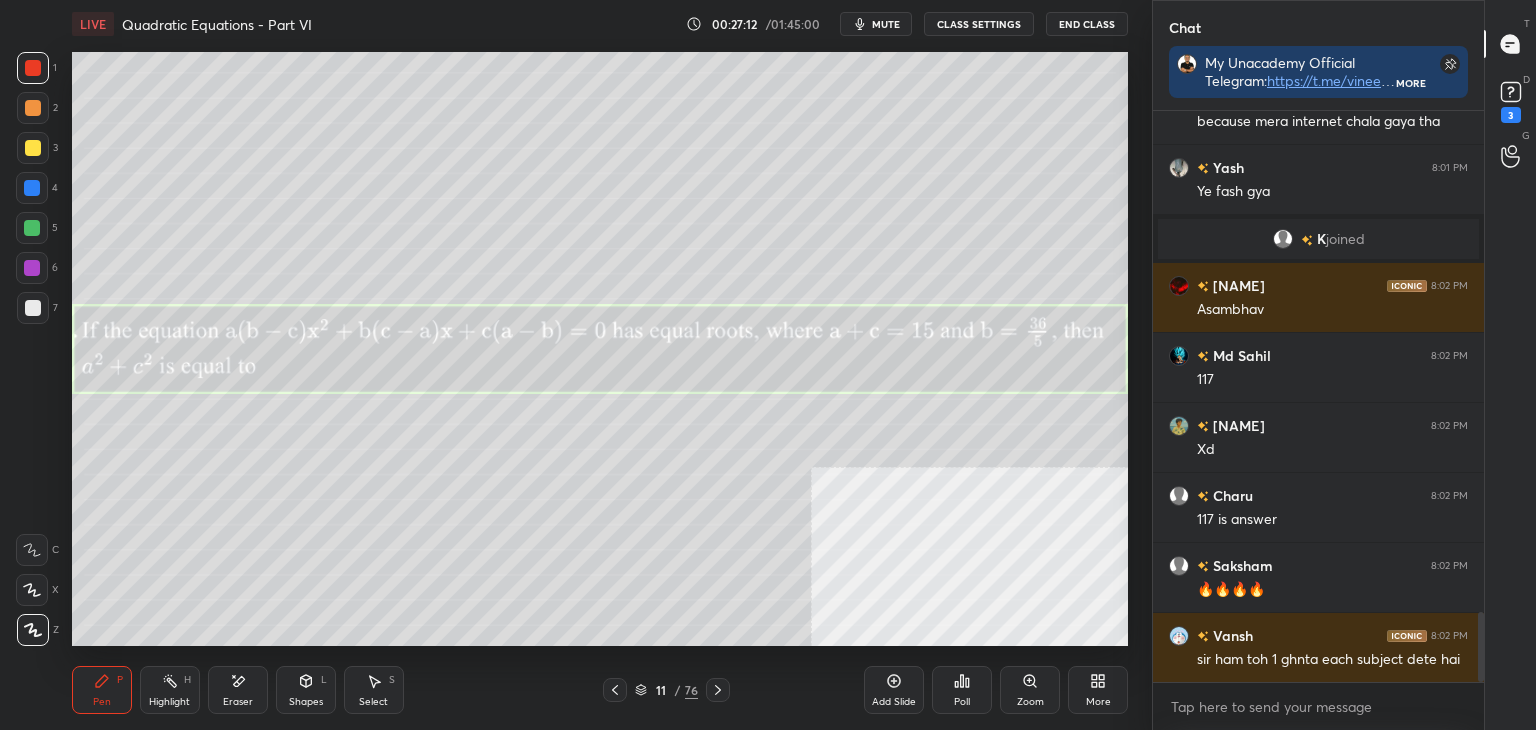 click 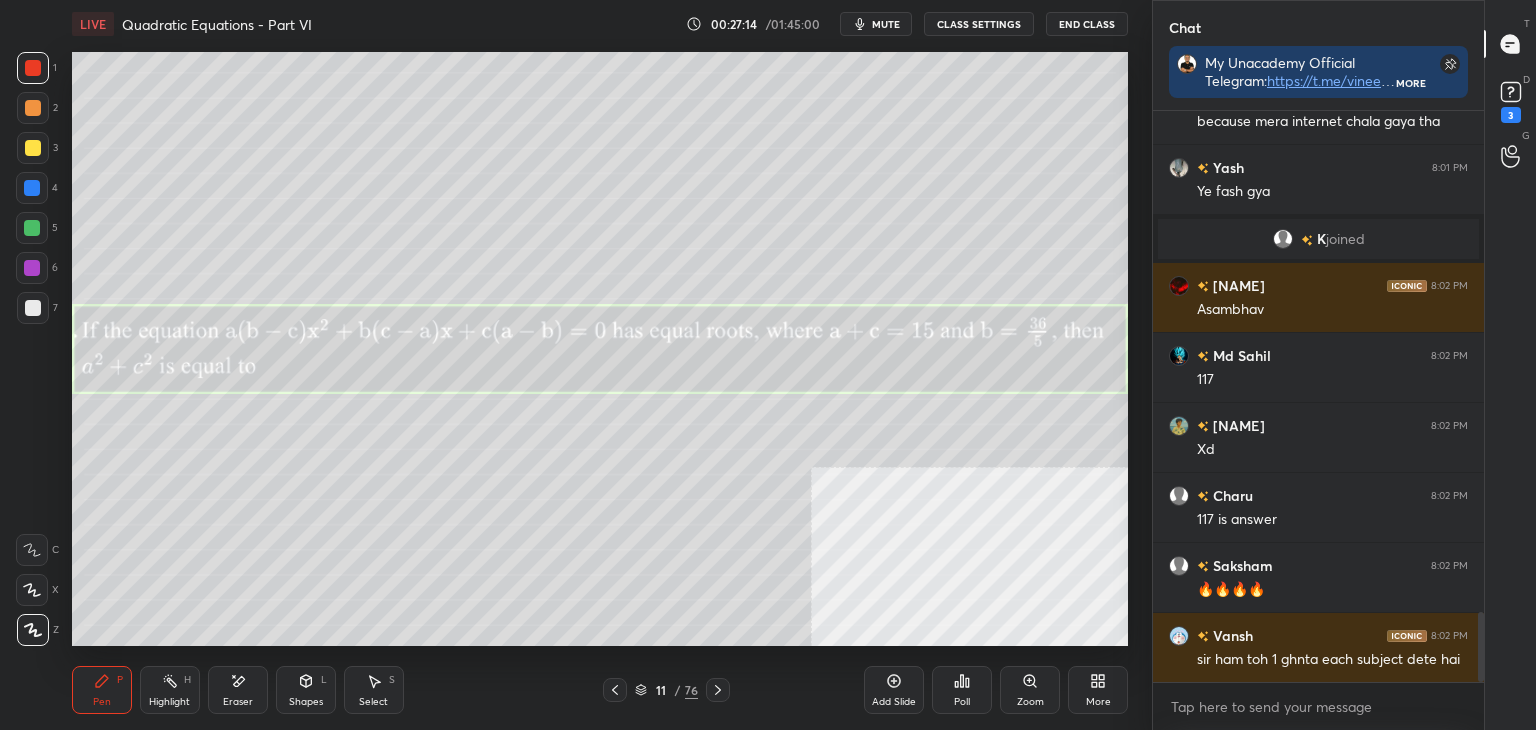 click at bounding box center (33, 308) 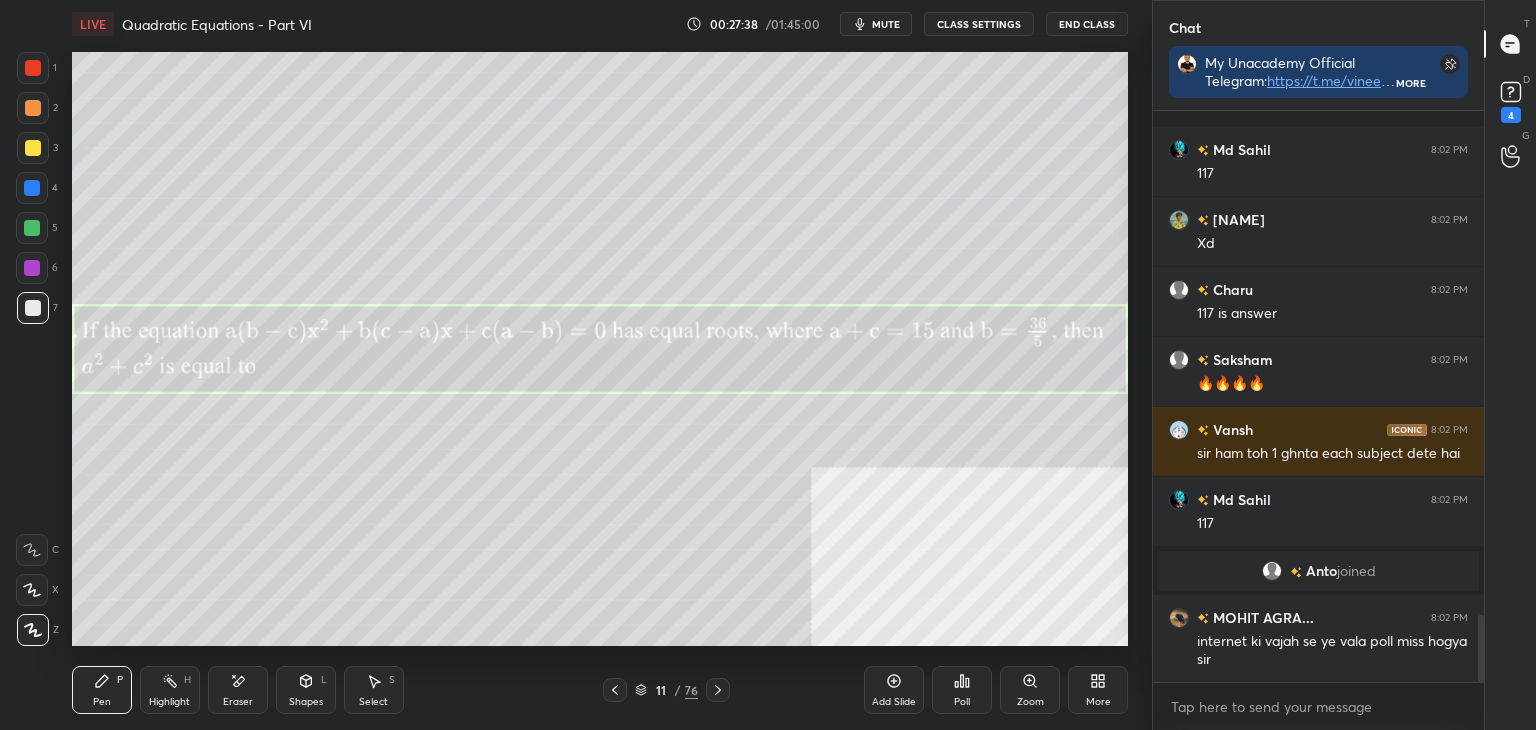 scroll, scrollTop: 4270, scrollLeft: 0, axis: vertical 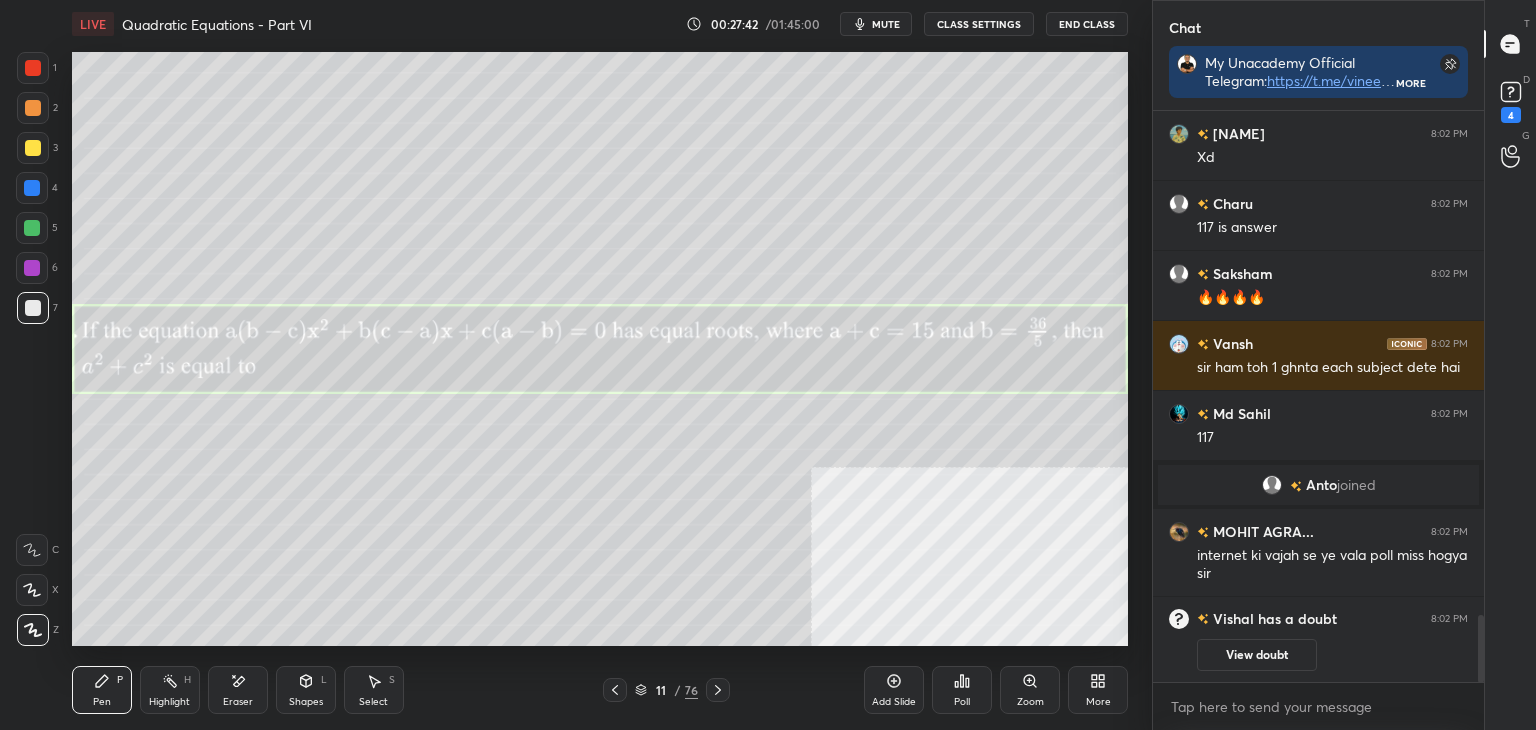 click on "Pen" at bounding box center (102, 702) 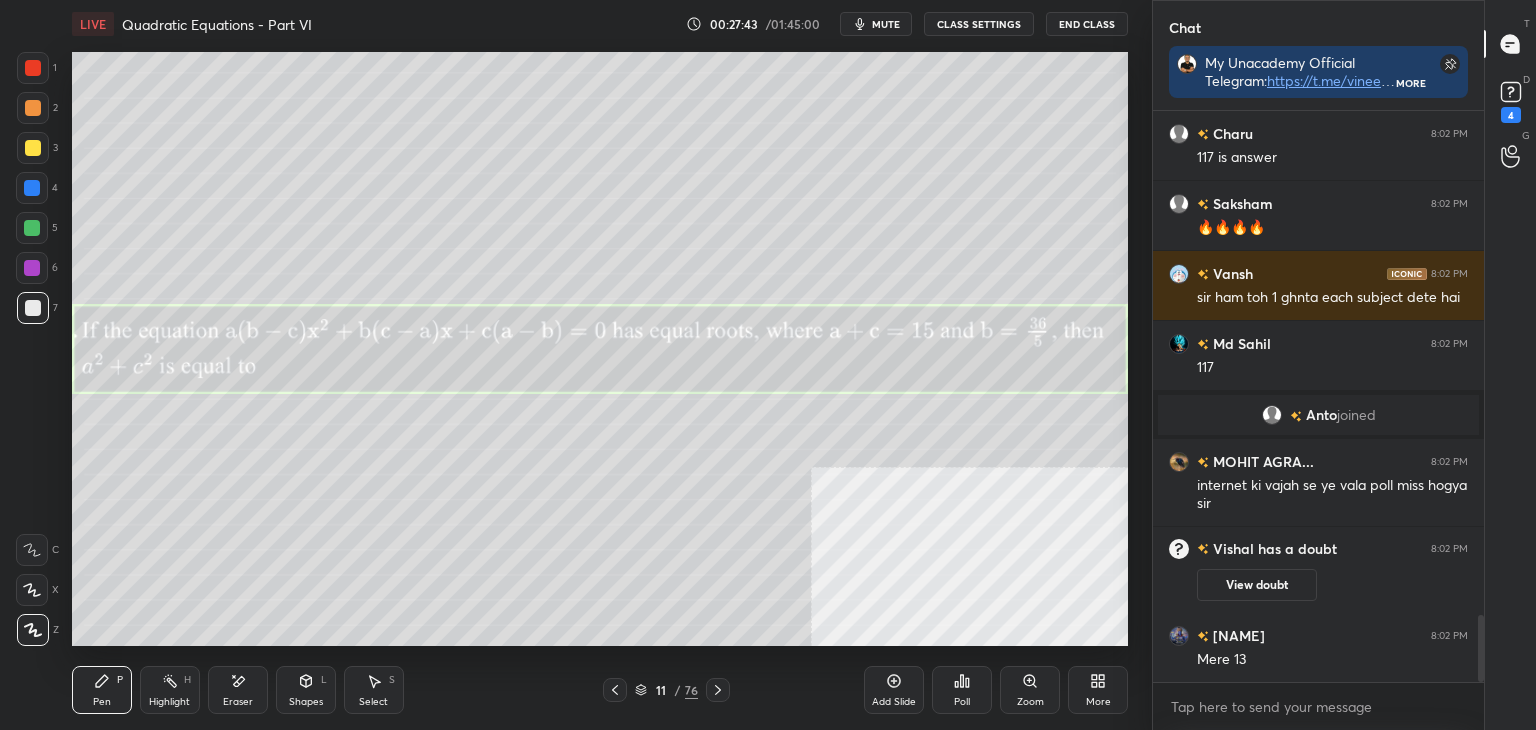 click at bounding box center (33, 308) 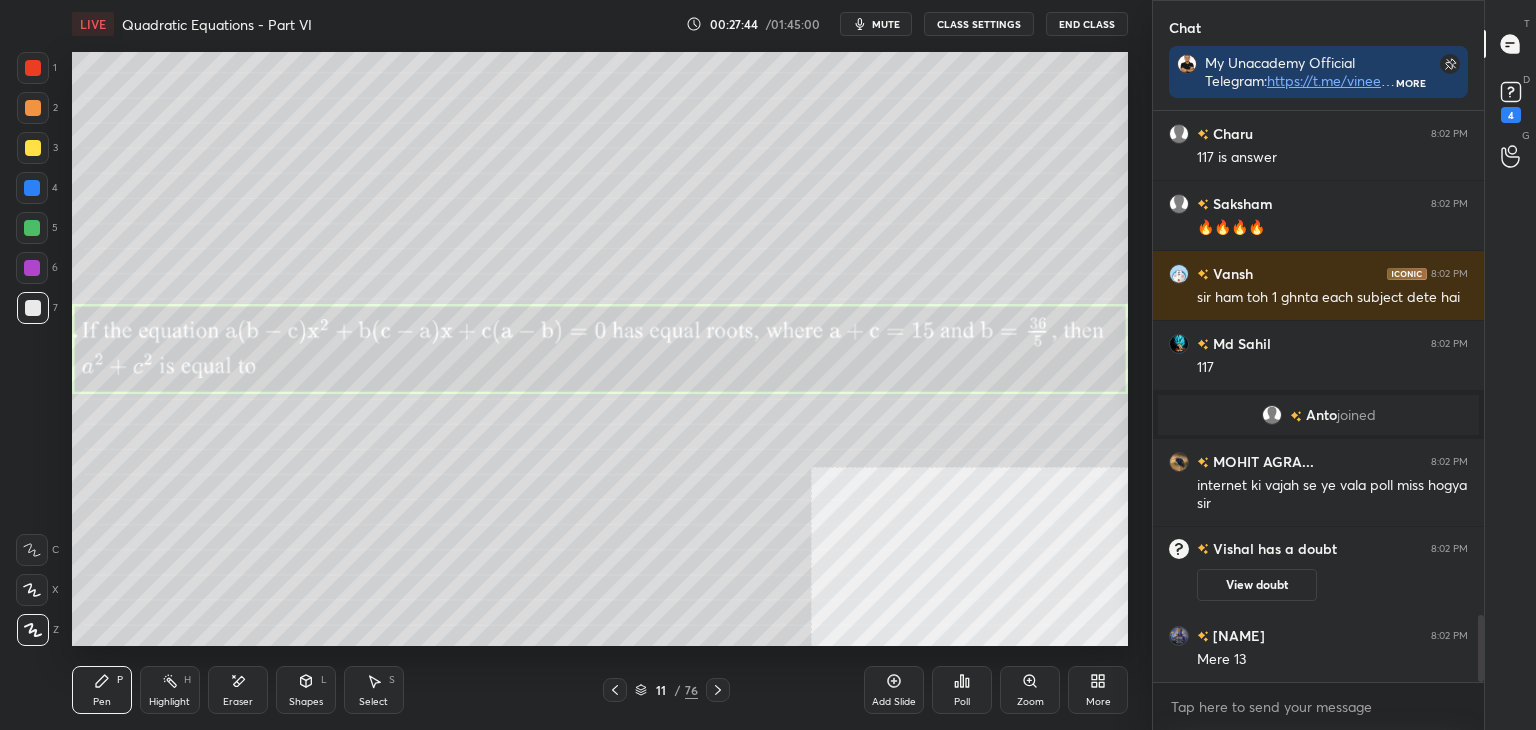 click at bounding box center [33, 148] 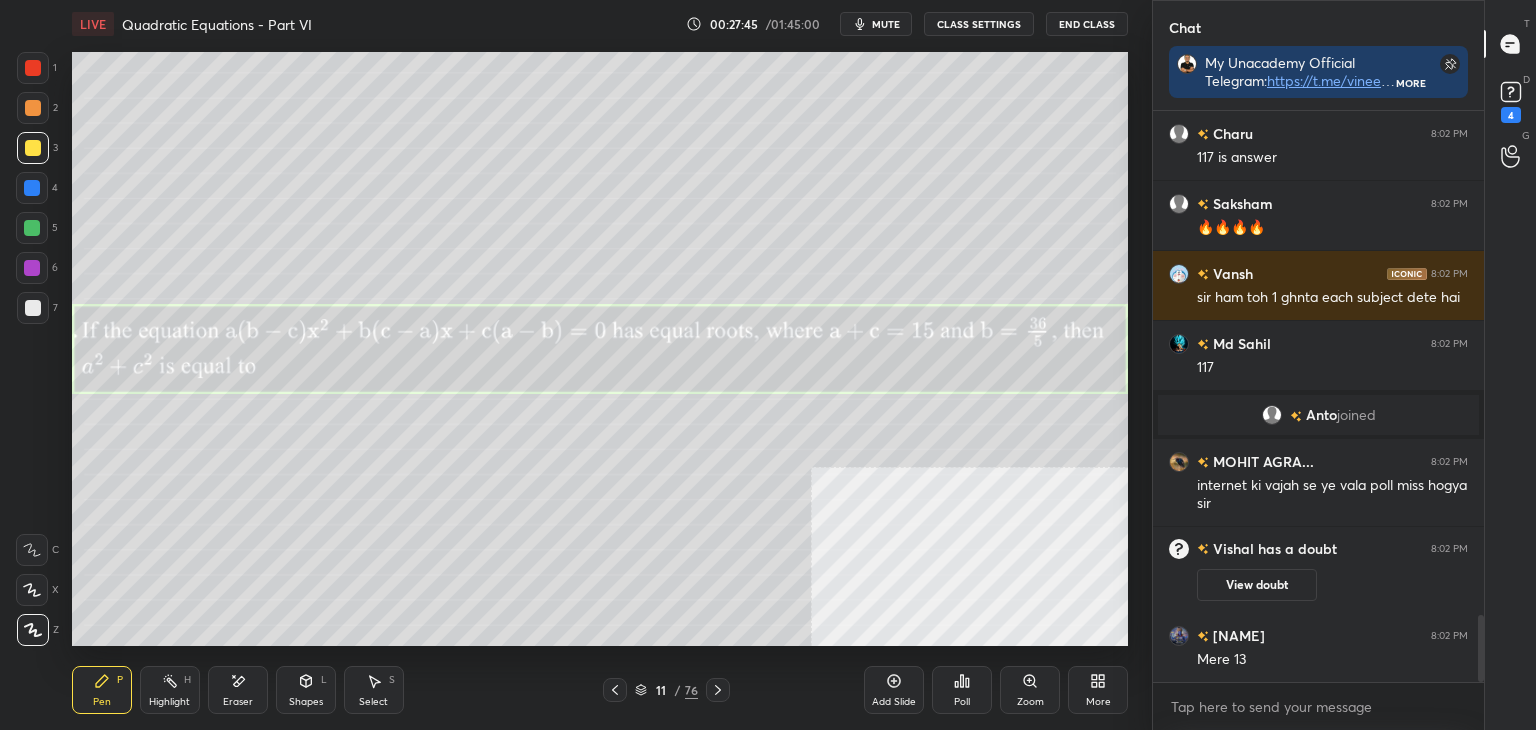 click at bounding box center (33, 108) 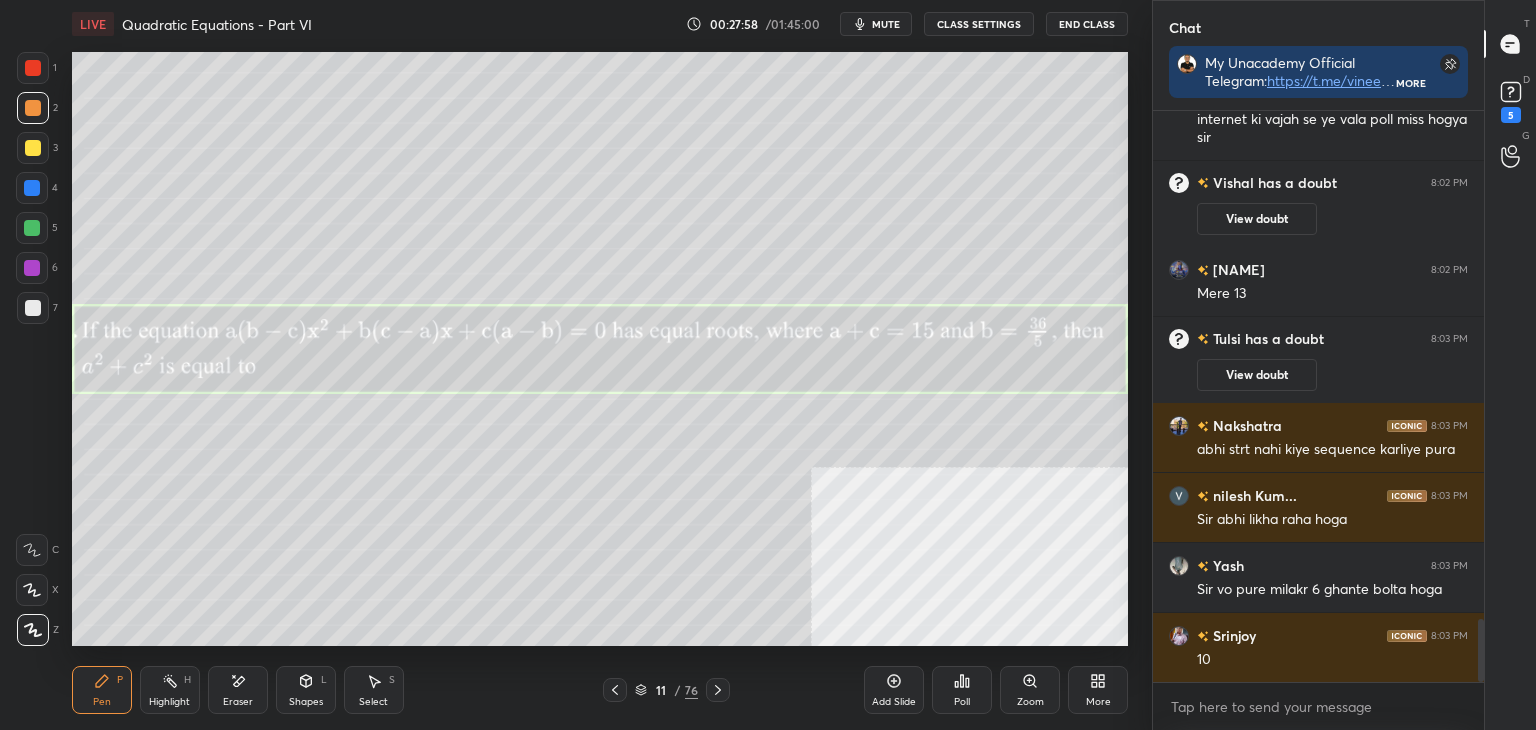 scroll, scrollTop: 4716, scrollLeft: 0, axis: vertical 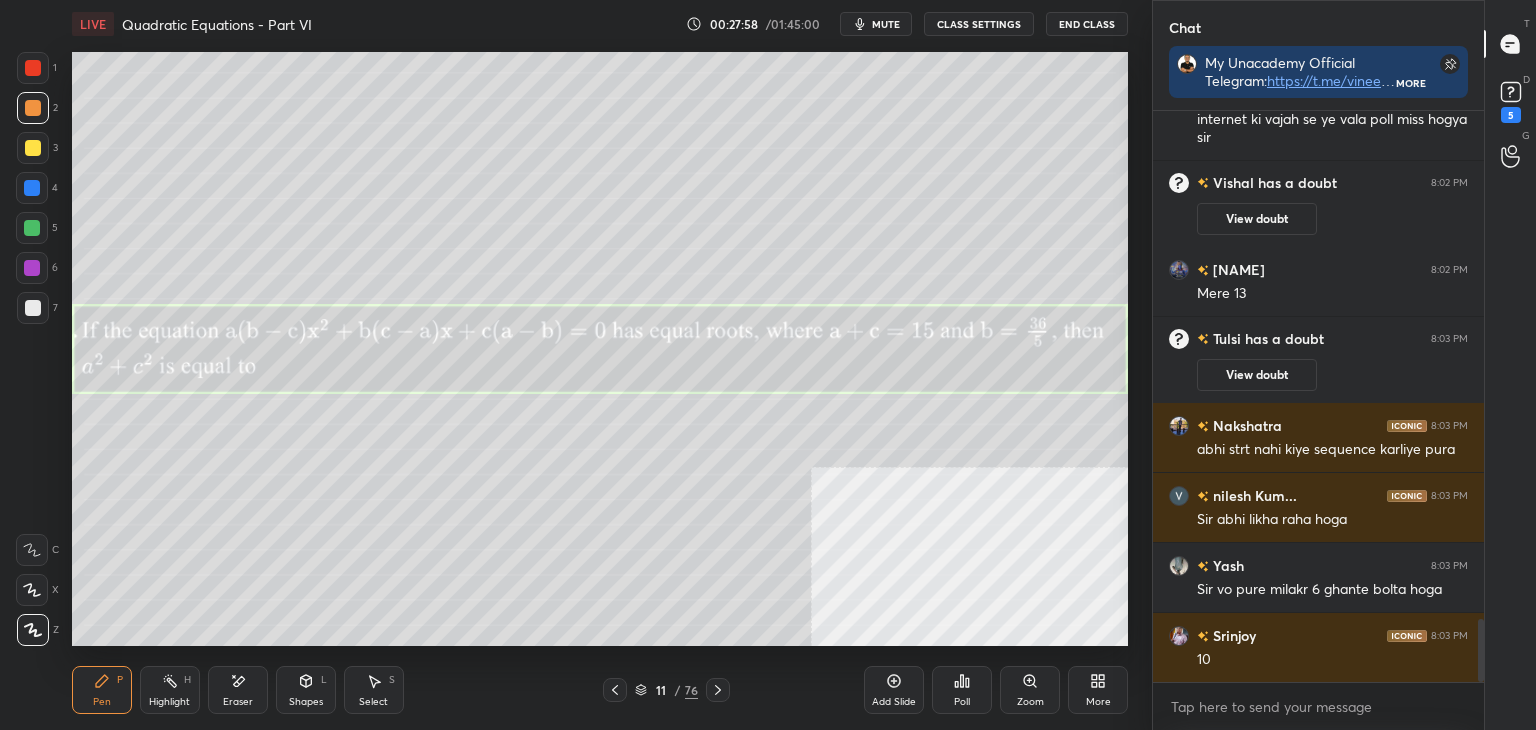 click on "Pen" at bounding box center (102, 702) 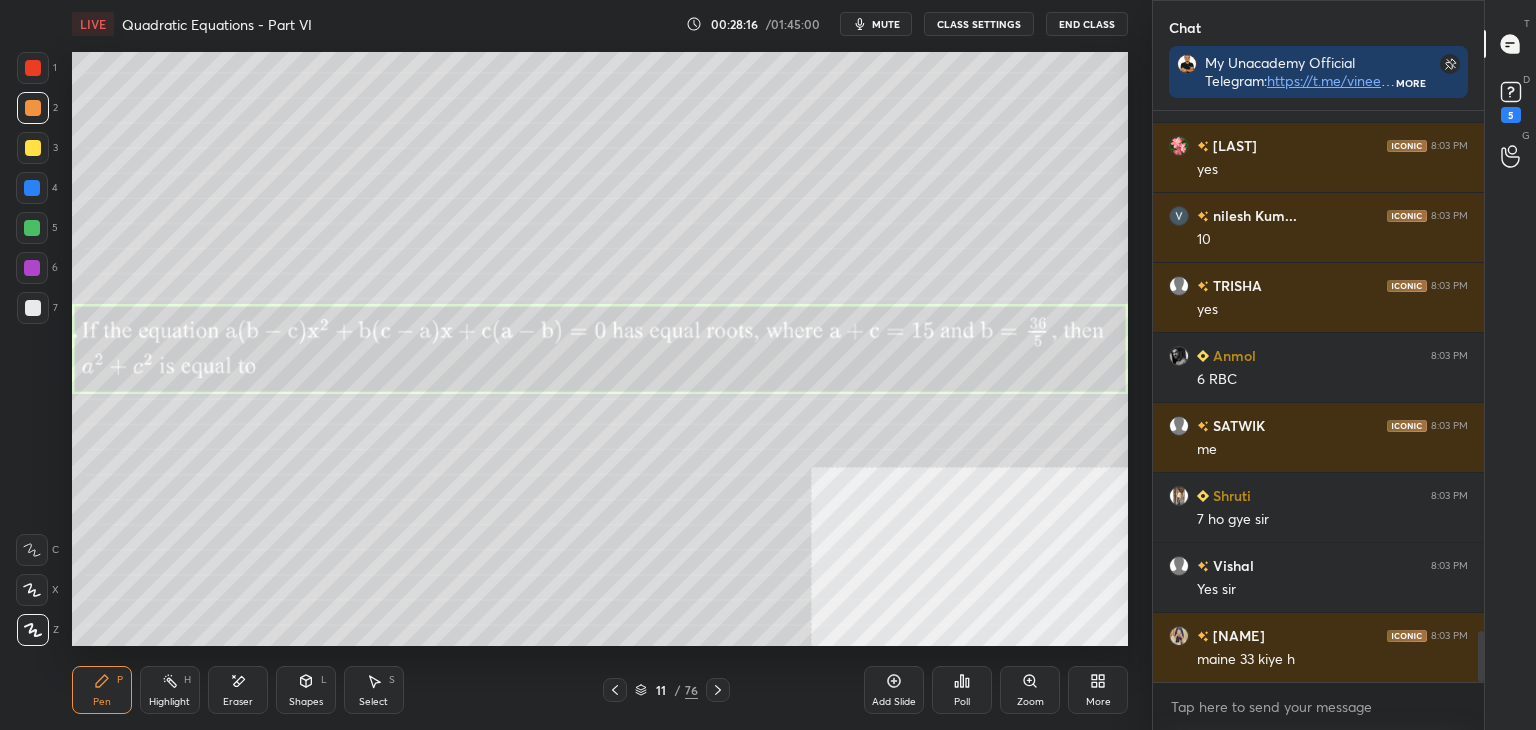 scroll, scrollTop: 6046, scrollLeft: 0, axis: vertical 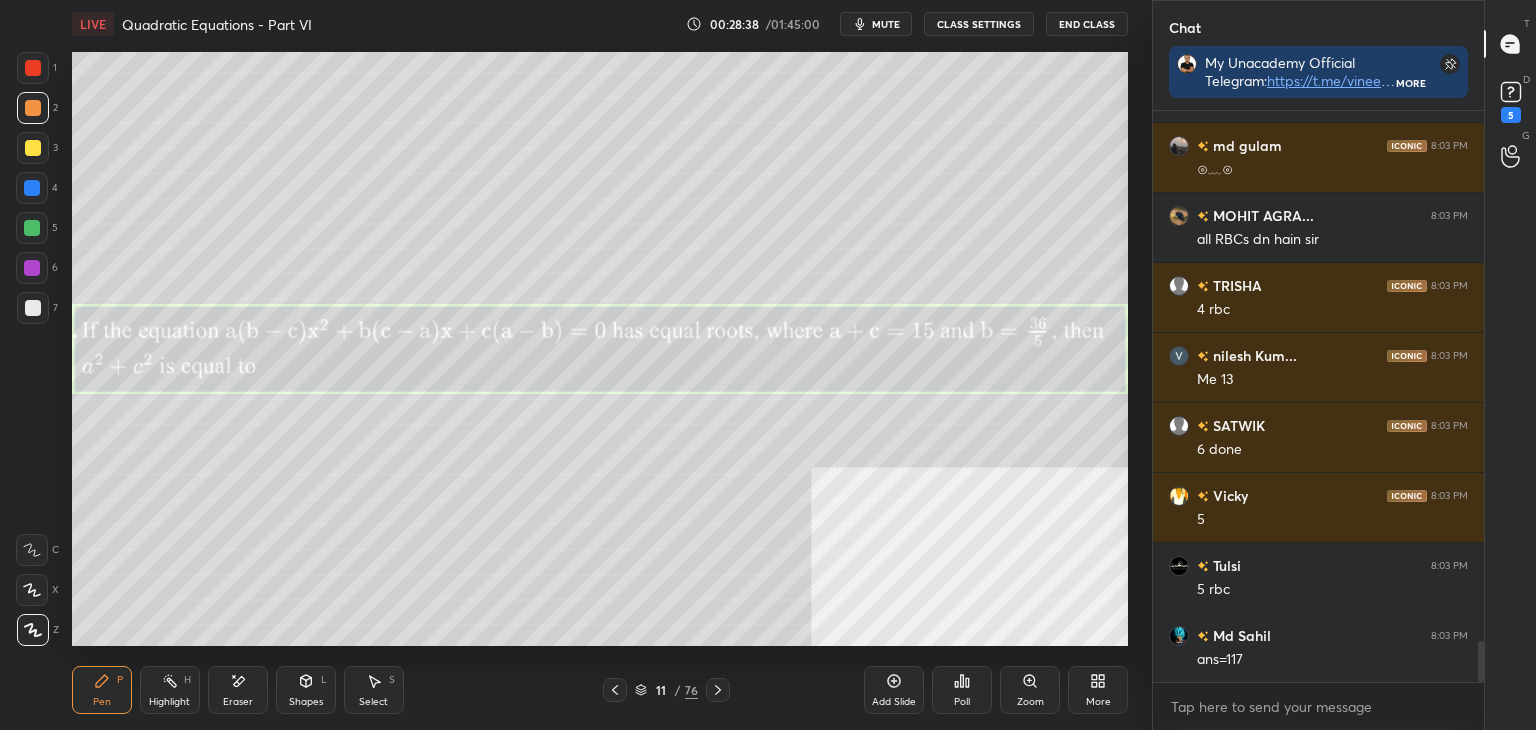 click at bounding box center [33, 308] 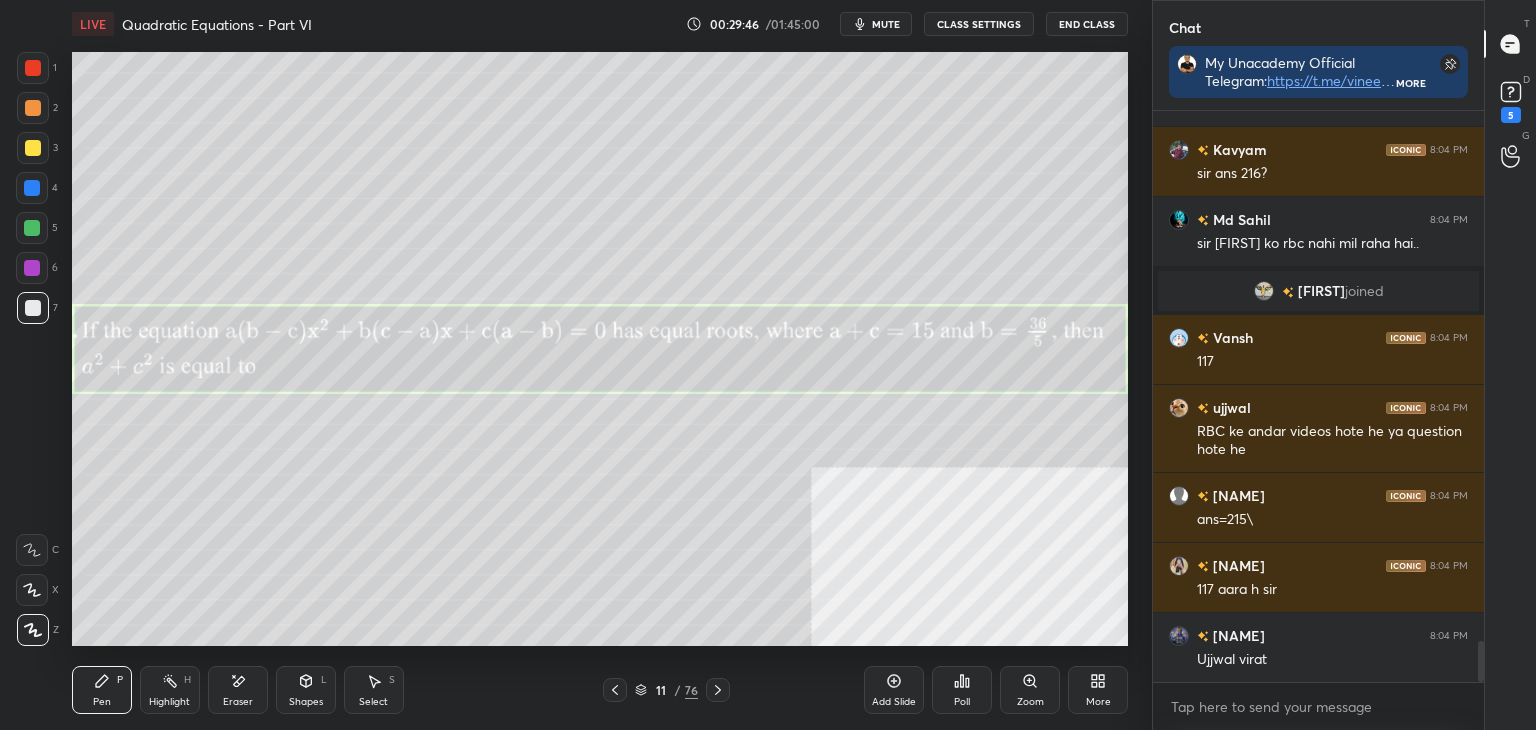scroll, scrollTop: 7450, scrollLeft: 0, axis: vertical 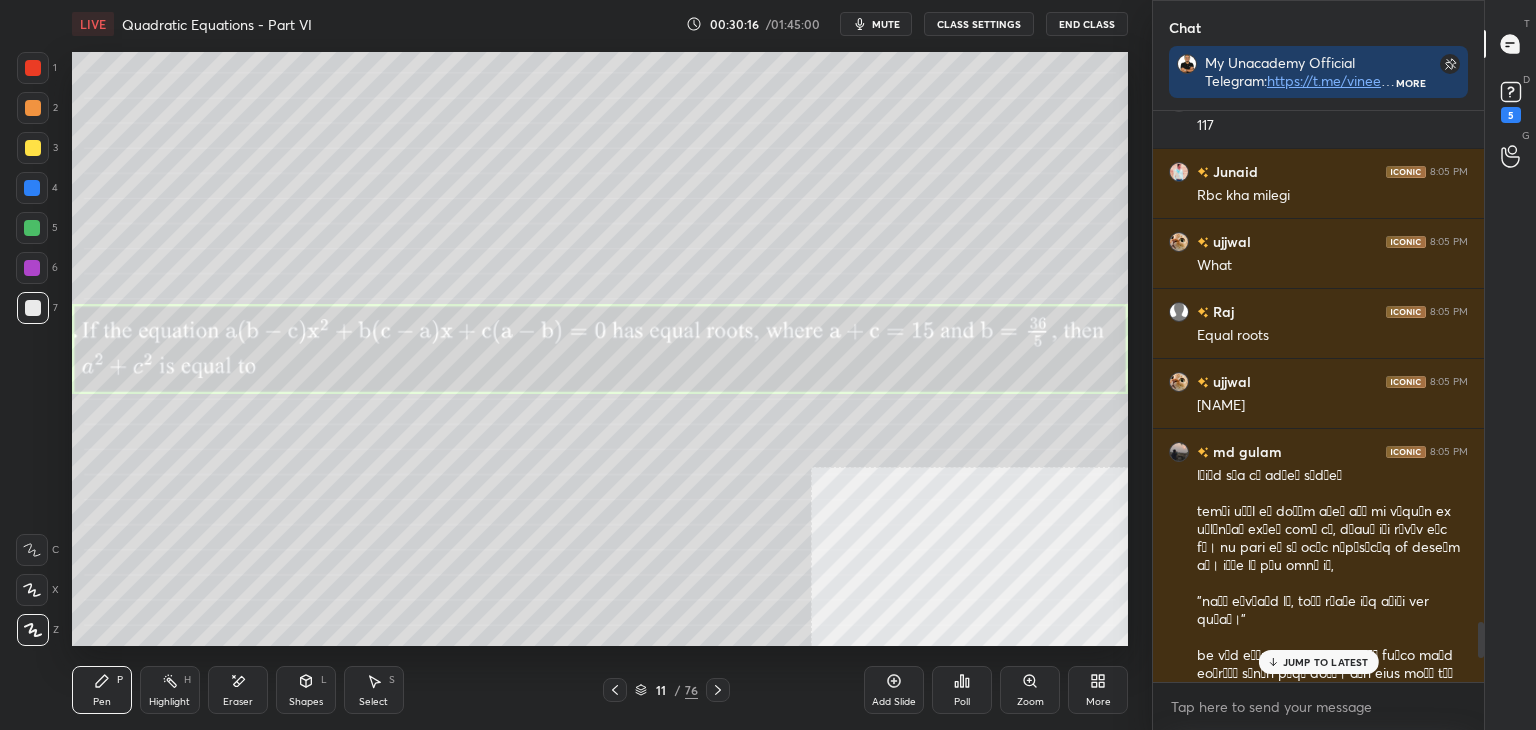 drag, startPoint x: 1480, startPoint y: 662, endPoint x: 1484, endPoint y: 640, distance: 22.36068 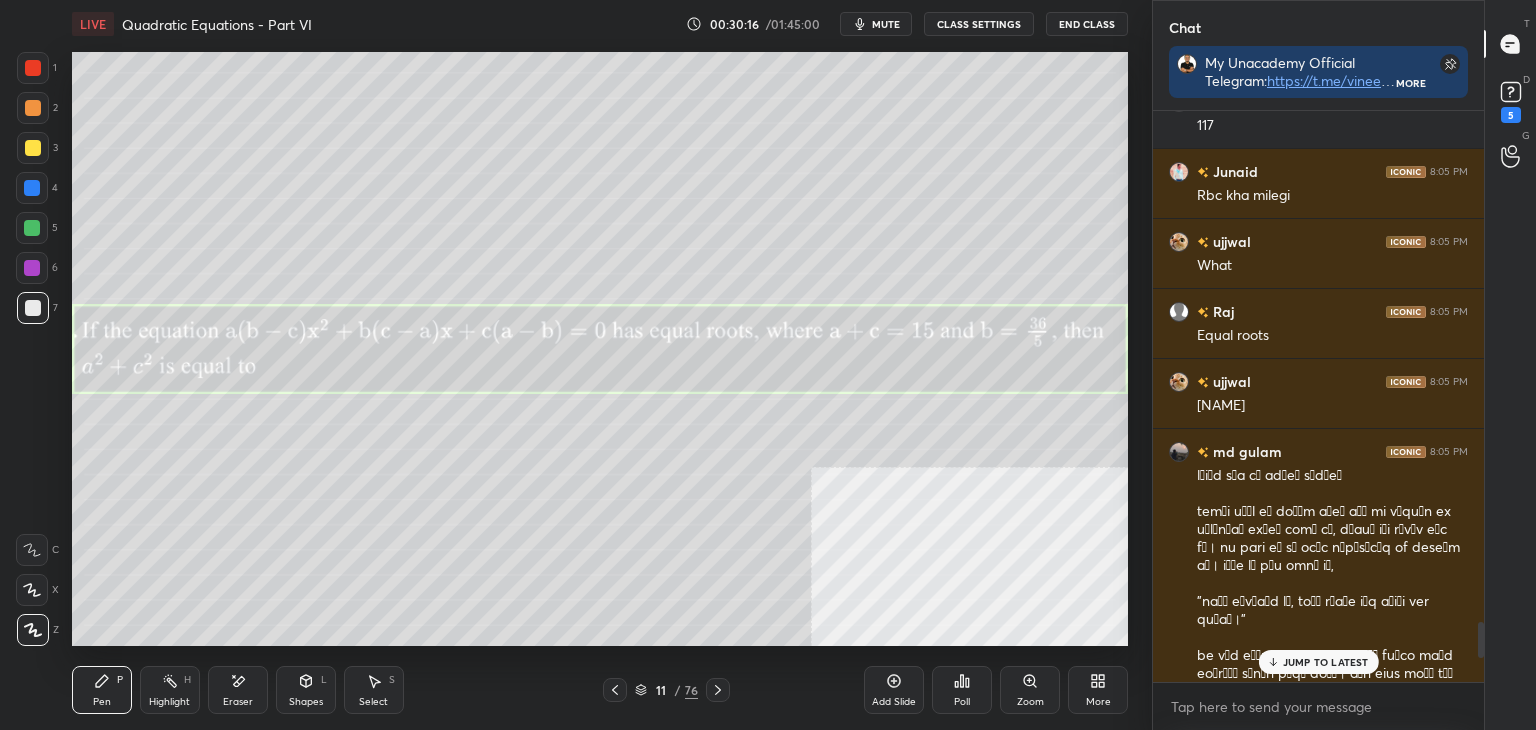 click on "Chat My Unacademy Official Telegram:  https://t.me/vineetlive
Use Code VINEETLIVE to renew your Subscriptions at lowest Prices More [NAME] 8:04 PM sir sirf only one lecture of rbc ko [NAME] 8:04 PM 3 ghnte? [NAME] 8:04 PM sir ans 216? [NAME] 8:04 PM sir junaid ko rbc nahi mil raha hai.. [NAME]  joined [NAME] 8:04 PM 117 [NAME] 8:04 PM RBC ke andar videos hote he ya question hote he [NAME] 8:04 PM ans=215\ [NAME] 8:04 PM 117 aara h sir [NAME] 8:04 PM [NAME] [NAME] [NAME] 8:05 PM 117 [NAME] 8:05 PM Rbc kha milegi [NAME] 8:05 PM What [NAME] 8:05 PM Equal roots [NAME] 8:05 PM [NAME] [NAME] 8:05 PM JUMP TO LATEST Enable hand raising Enable raise hand to speak to learners. Once enabled, chat will be turned off temporarily. Enable x   [NAME] Asked a doubt 2 5-10 rbc bhi kr leta hun 2 baar revision ke saath Pick this doubt [NAME] Asked a doubt 2 RBC qution ke sabhi solution videos me he kya sir Pick this doubt [NAME] Asked a doubt 2 Pick this doubt [NAME] Asked a doubt 1 Pick this doubt [NAME] Asked a doubt" at bounding box center (1344, 365) 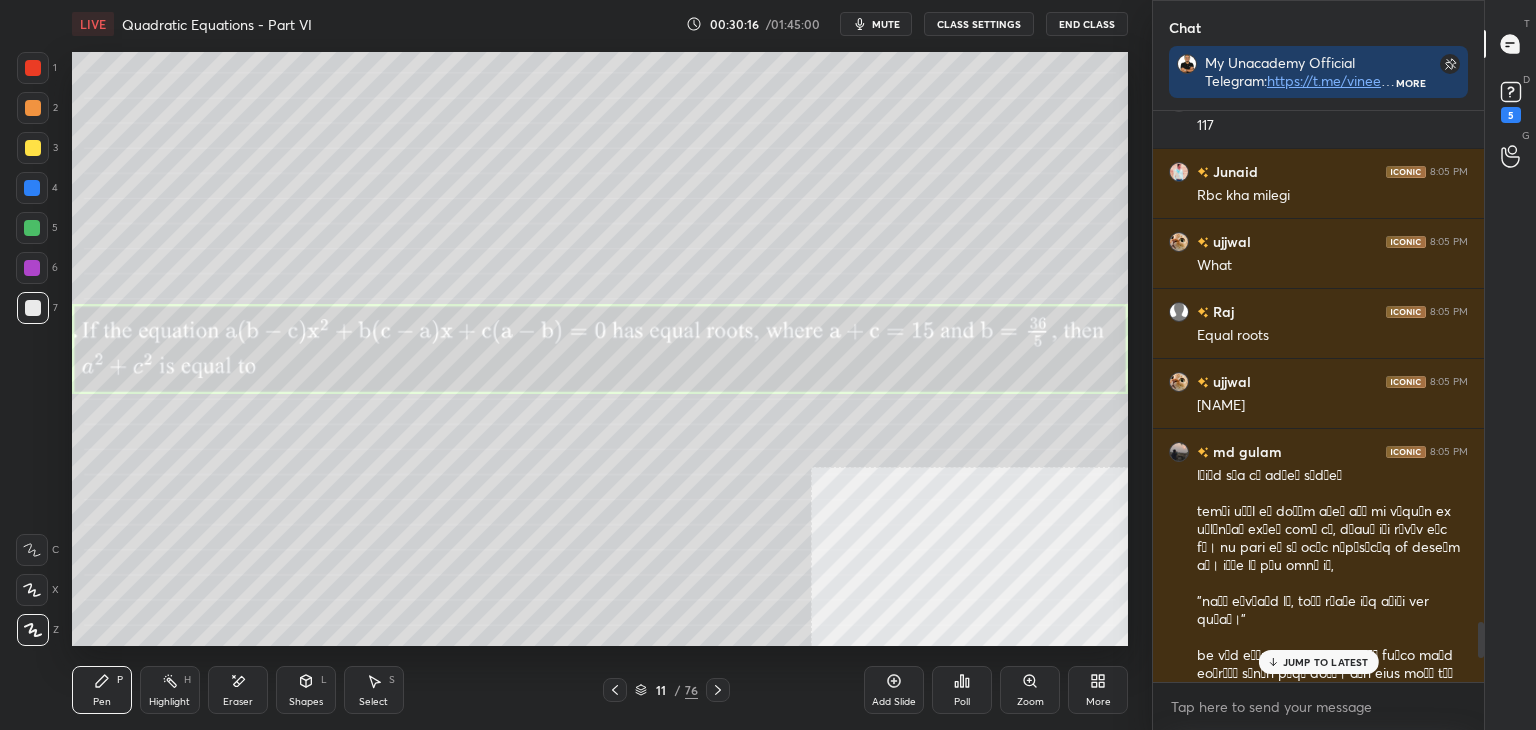 scroll, scrollTop: 8000, scrollLeft: 0, axis: vertical 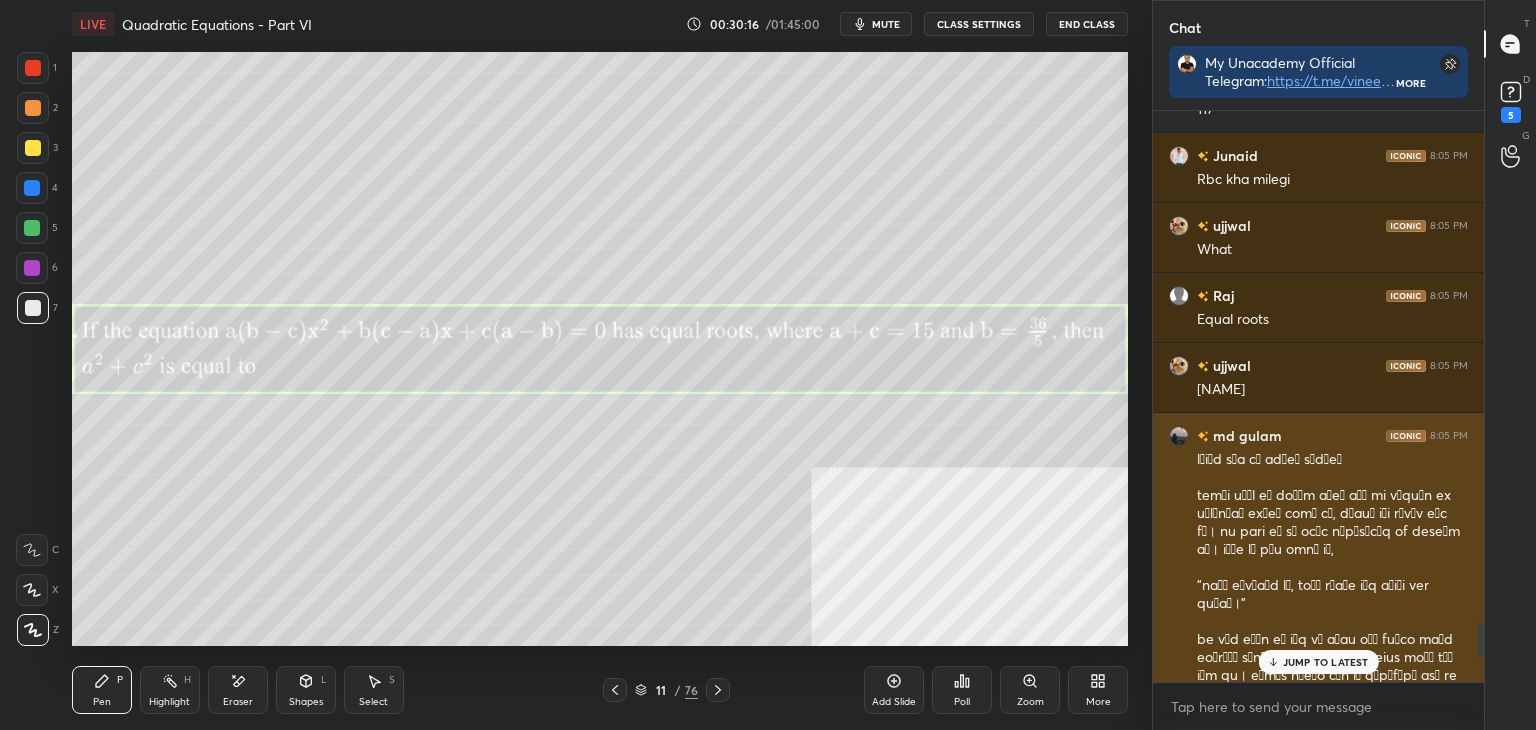 click at bounding box center (1332, 748) 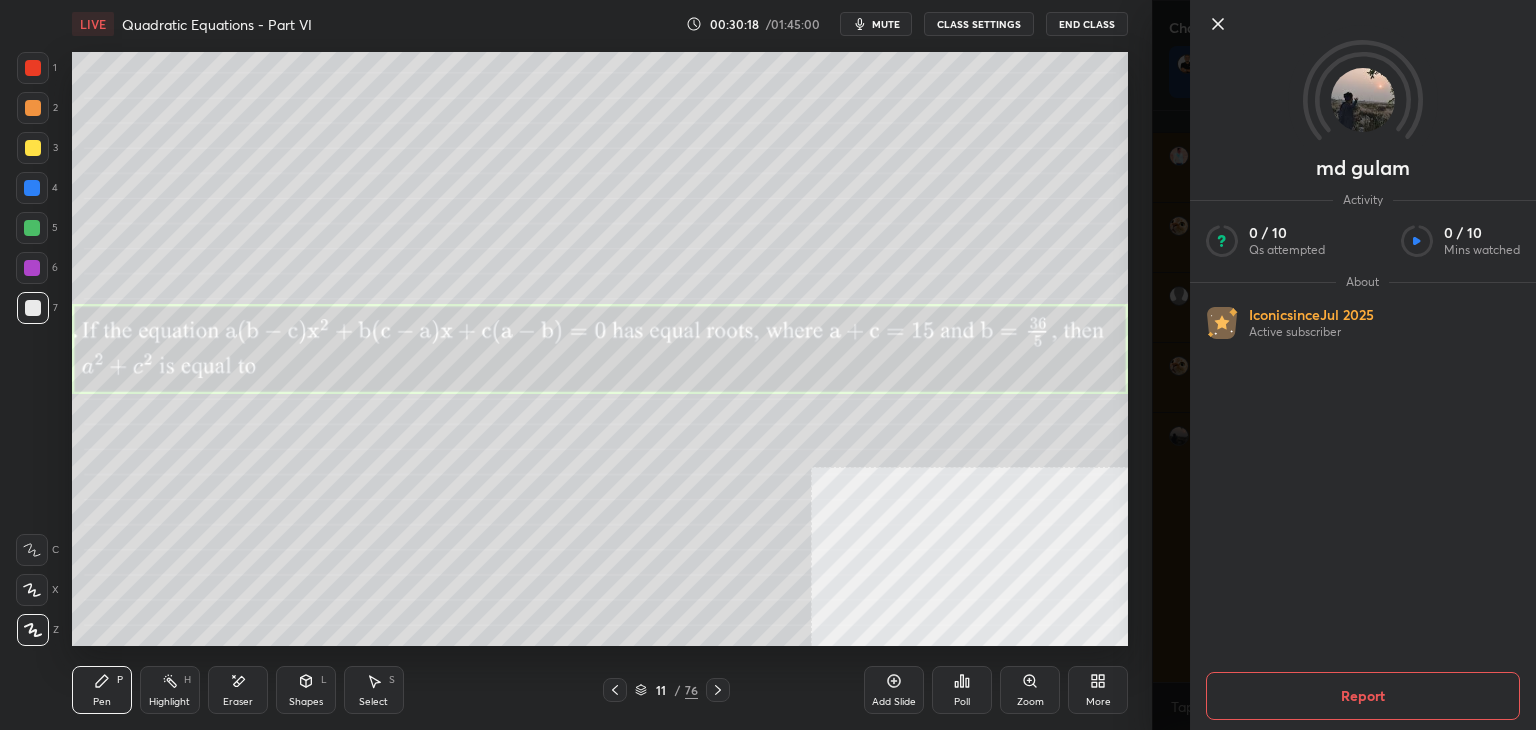 click on "Report" at bounding box center [1363, 696] 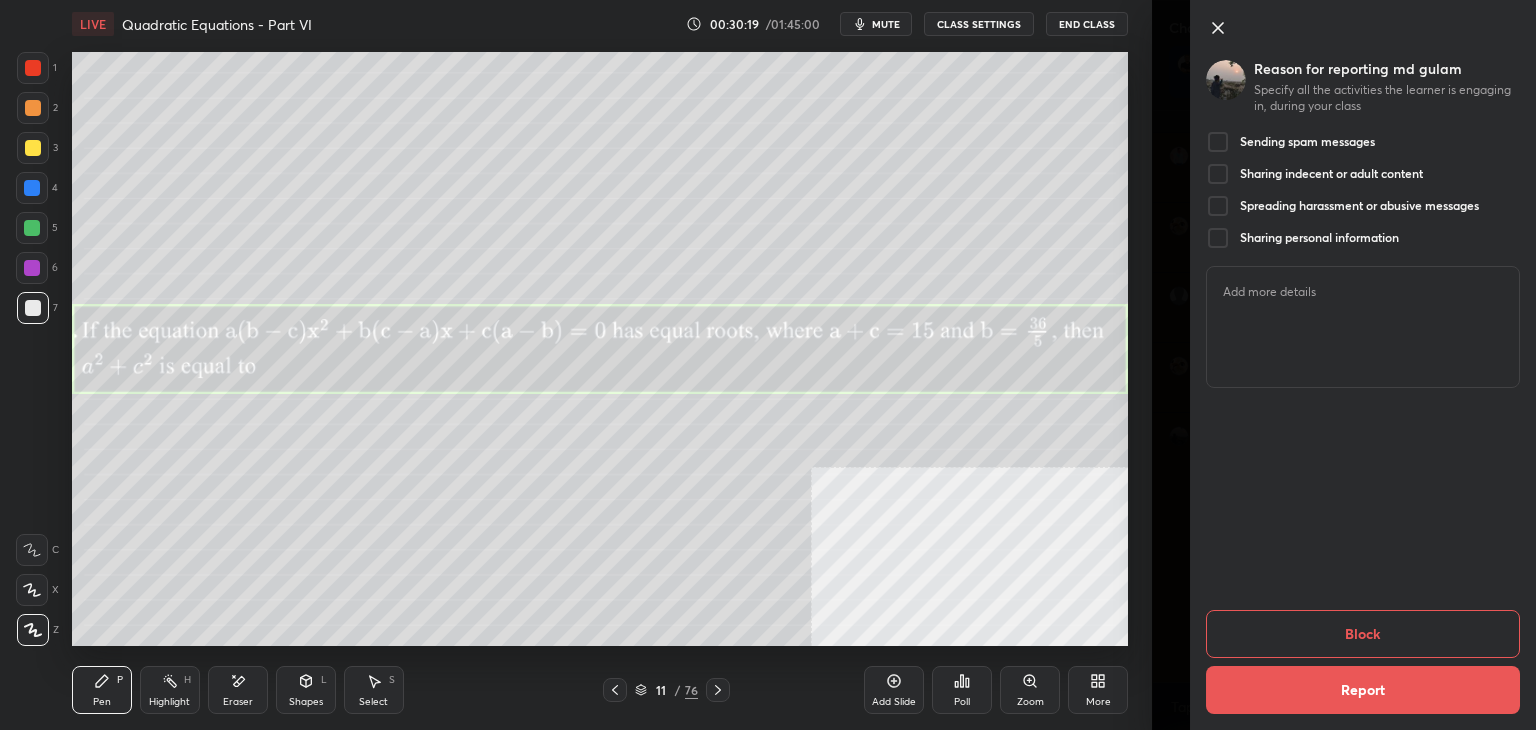 click on "Sending spam messages" at bounding box center (1307, 142) 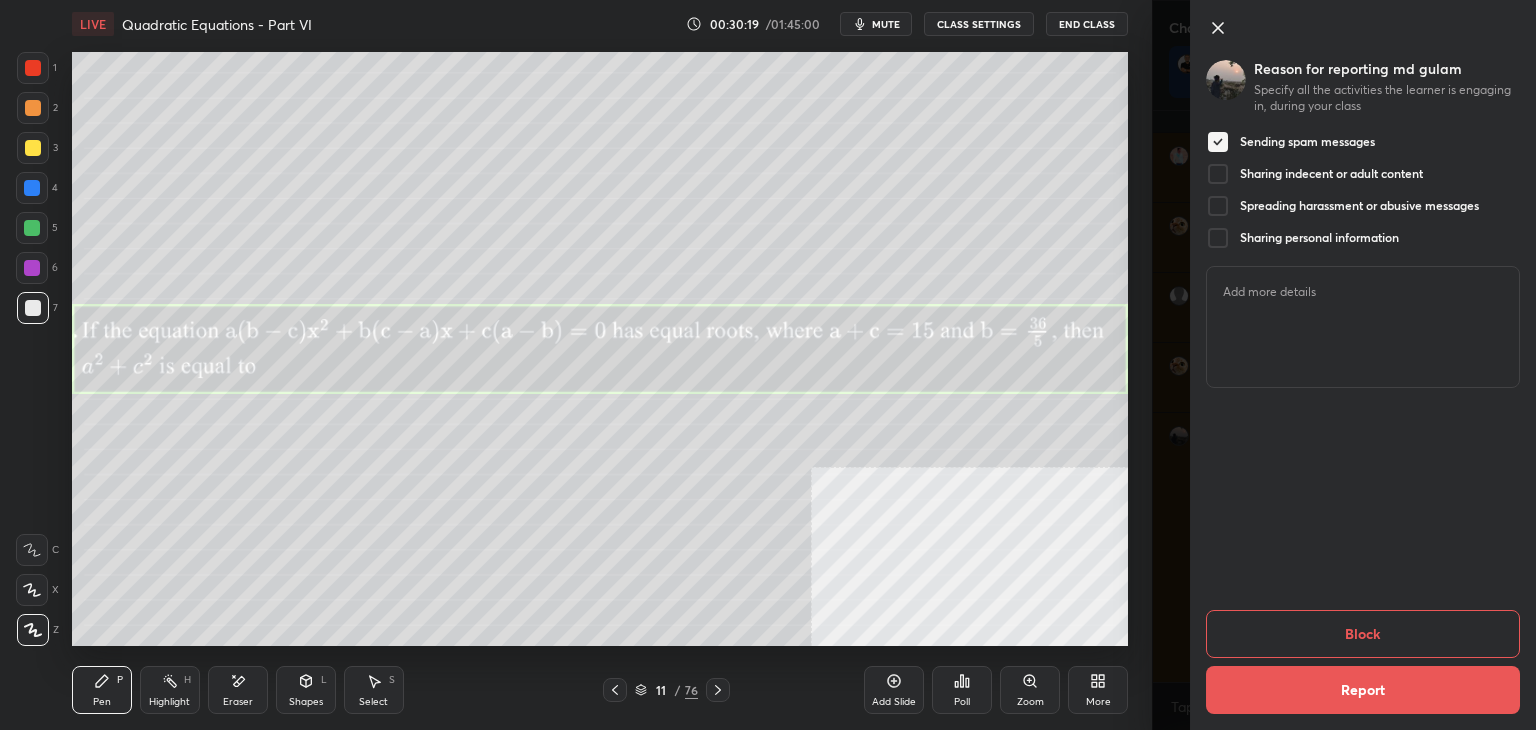 click on "Block" at bounding box center (1363, 634) 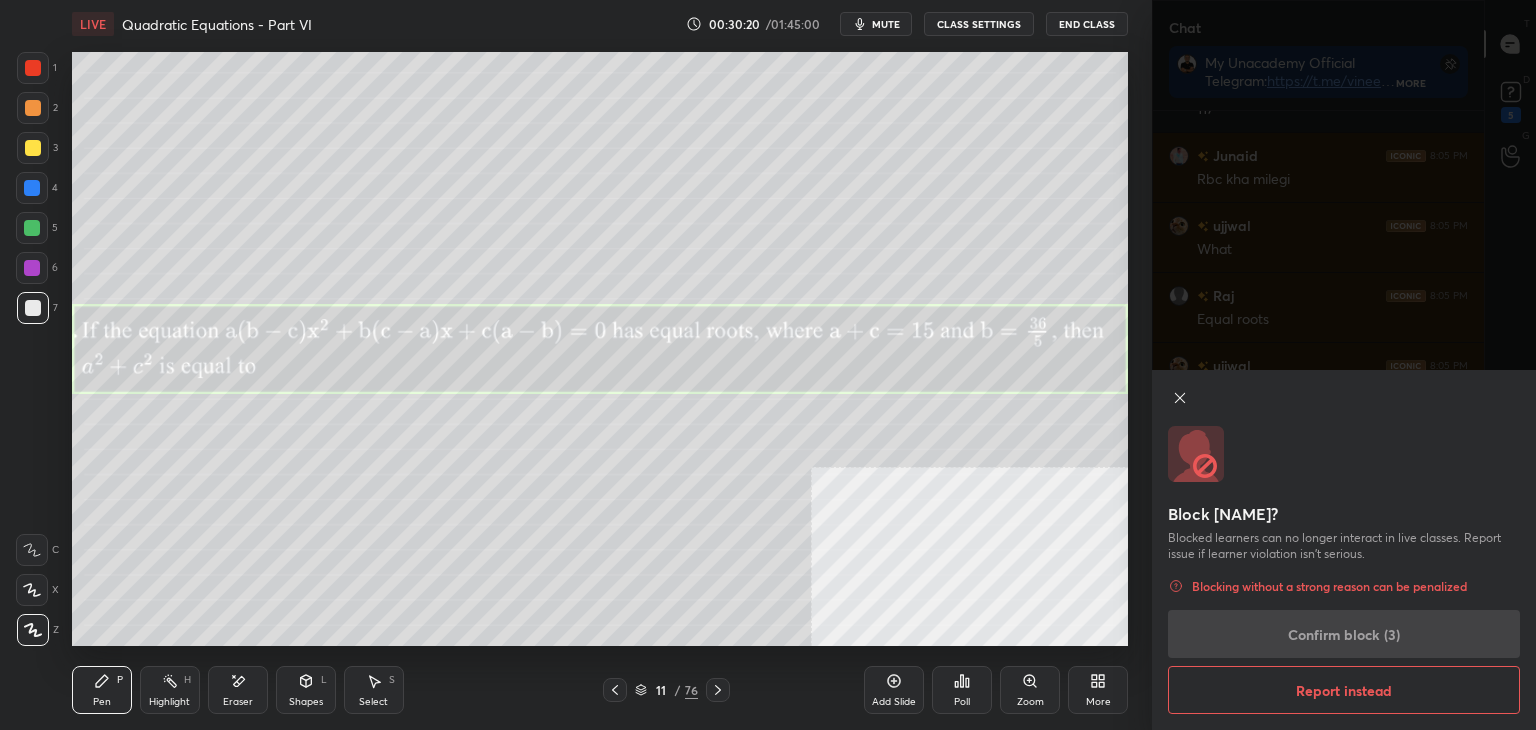 click on "Block [NAME]? Blocked learners can no longer interact in live classes. Report issue if learner violation isn’t serious. Blocking without a strong reason can be penalized Confirm block   (3) Report instead" at bounding box center [1344, 550] 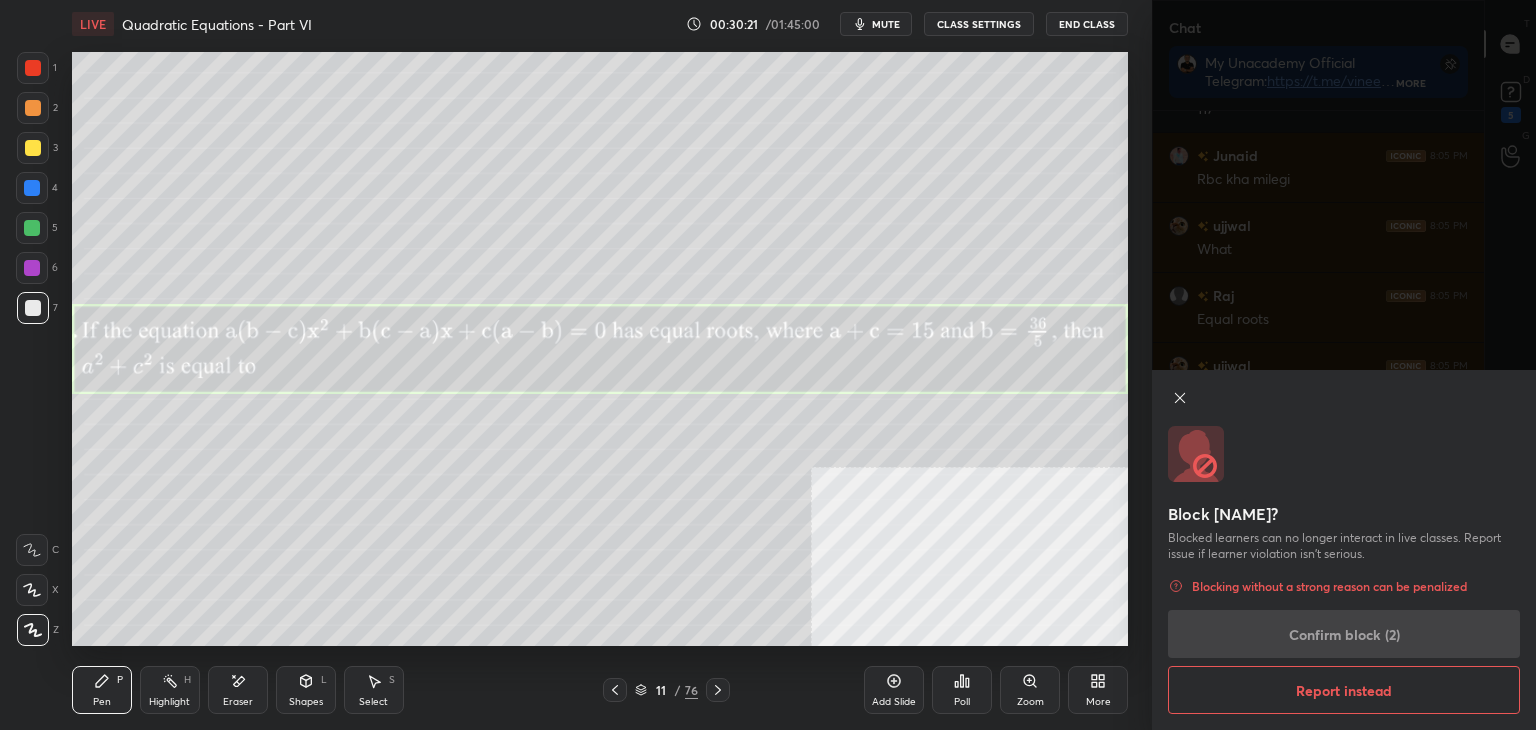 click on "Block [NAME]? Blocked learners can no longer interact in live classes. Report issue if learner violation isn’t serious. Blocking without a strong reason can be penalized Confirm block   (2) Report instead" at bounding box center [1344, 550] 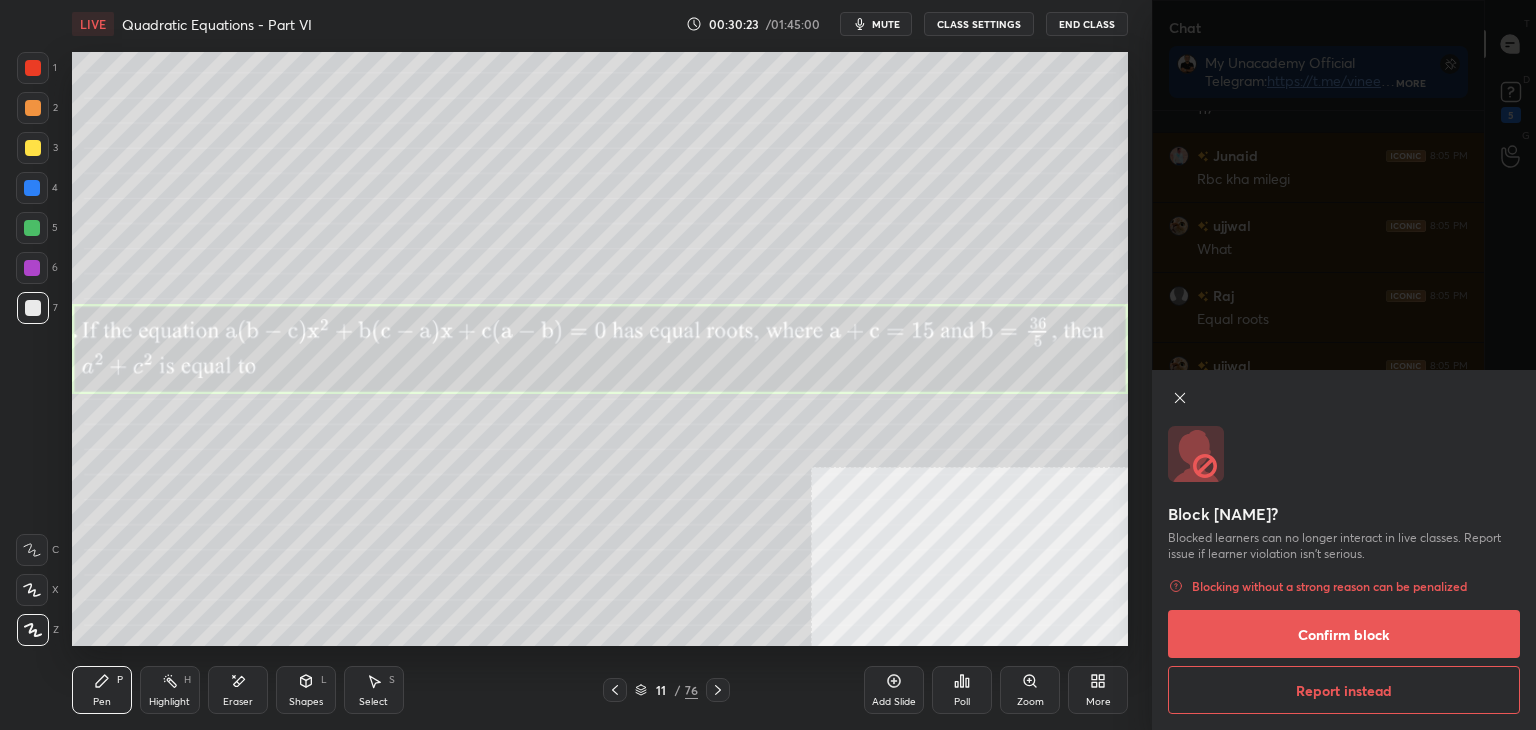 click on "Confirm block" at bounding box center (1344, 634) 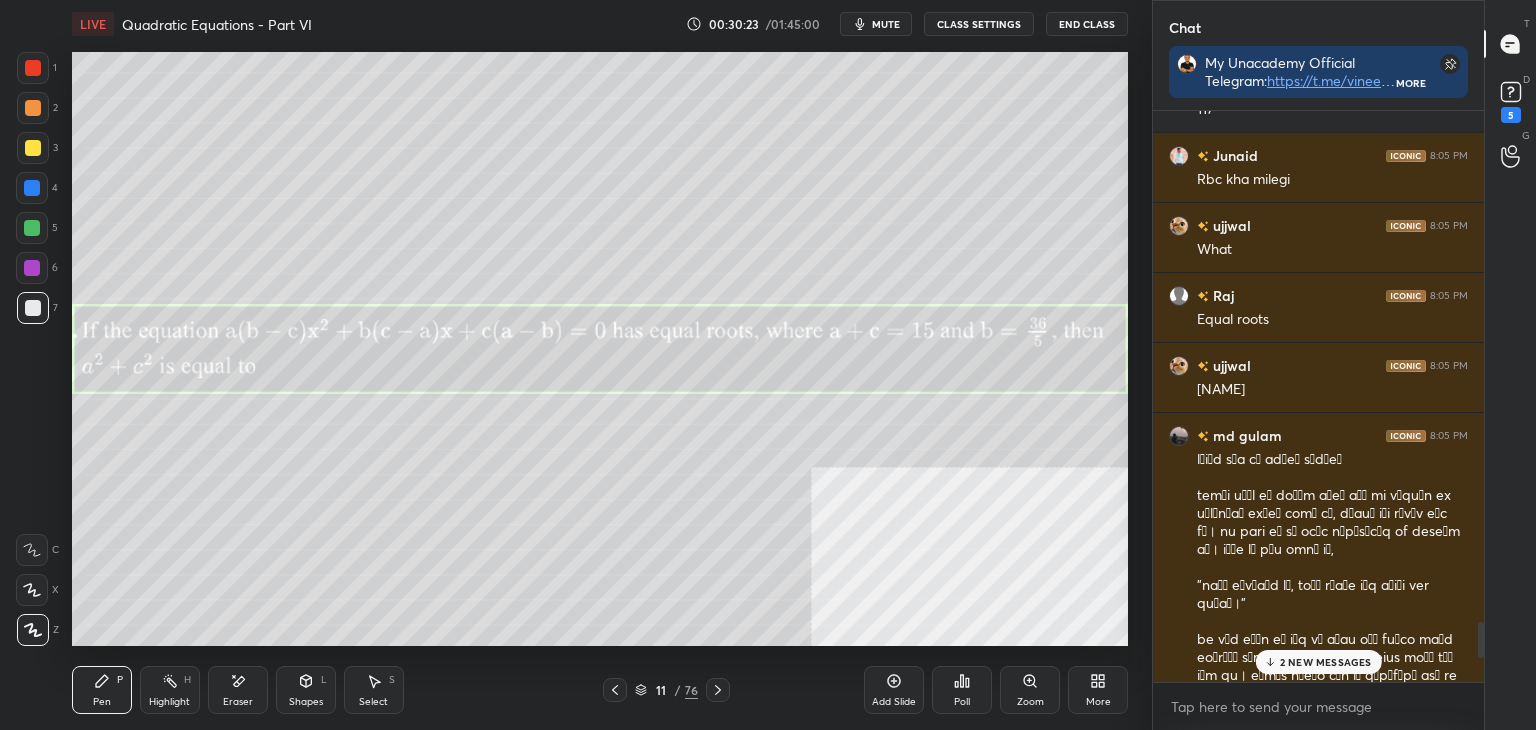 scroll, scrollTop: 7018, scrollLeft: 0, axis: vertical 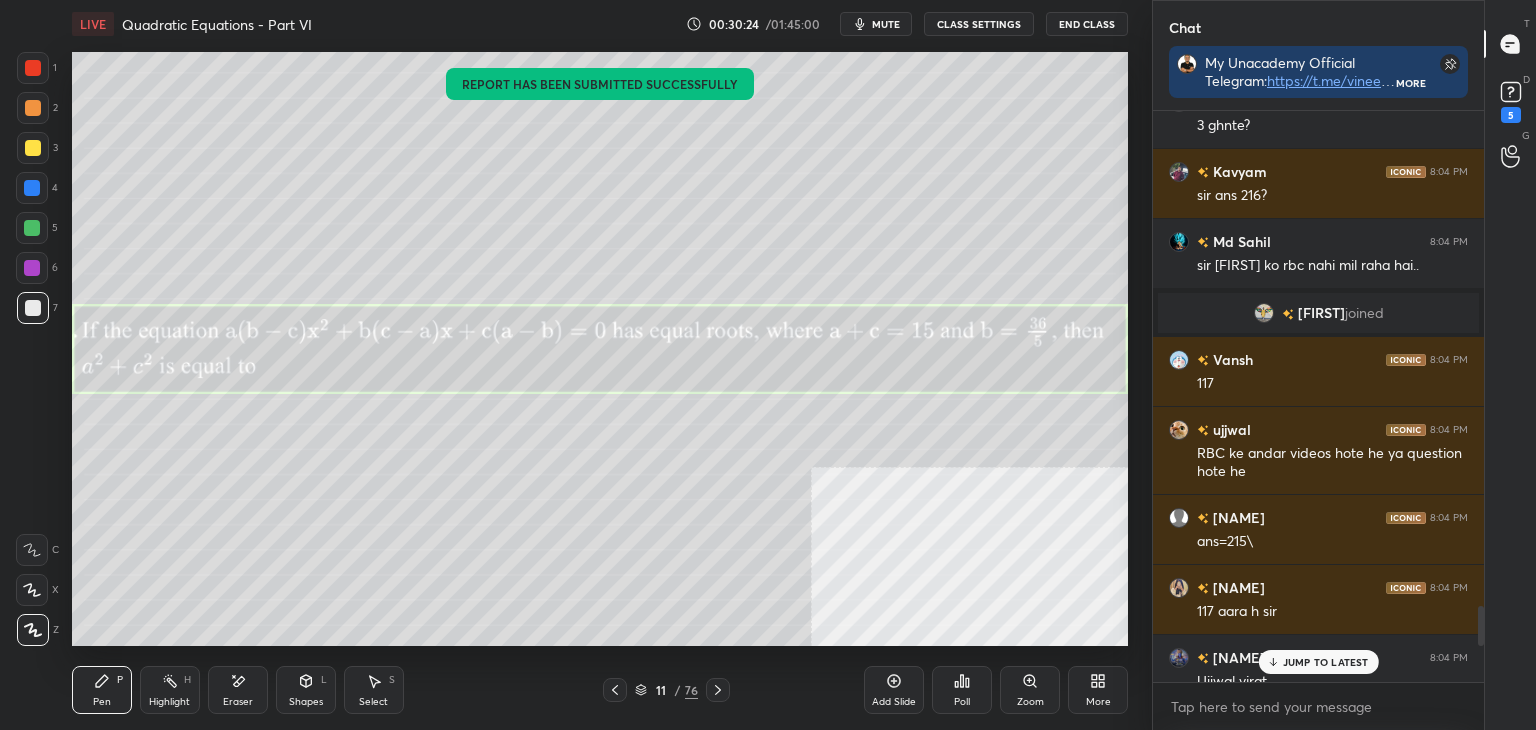 click on "JUMP TO LATEST" at bounding box center [1326, 662] 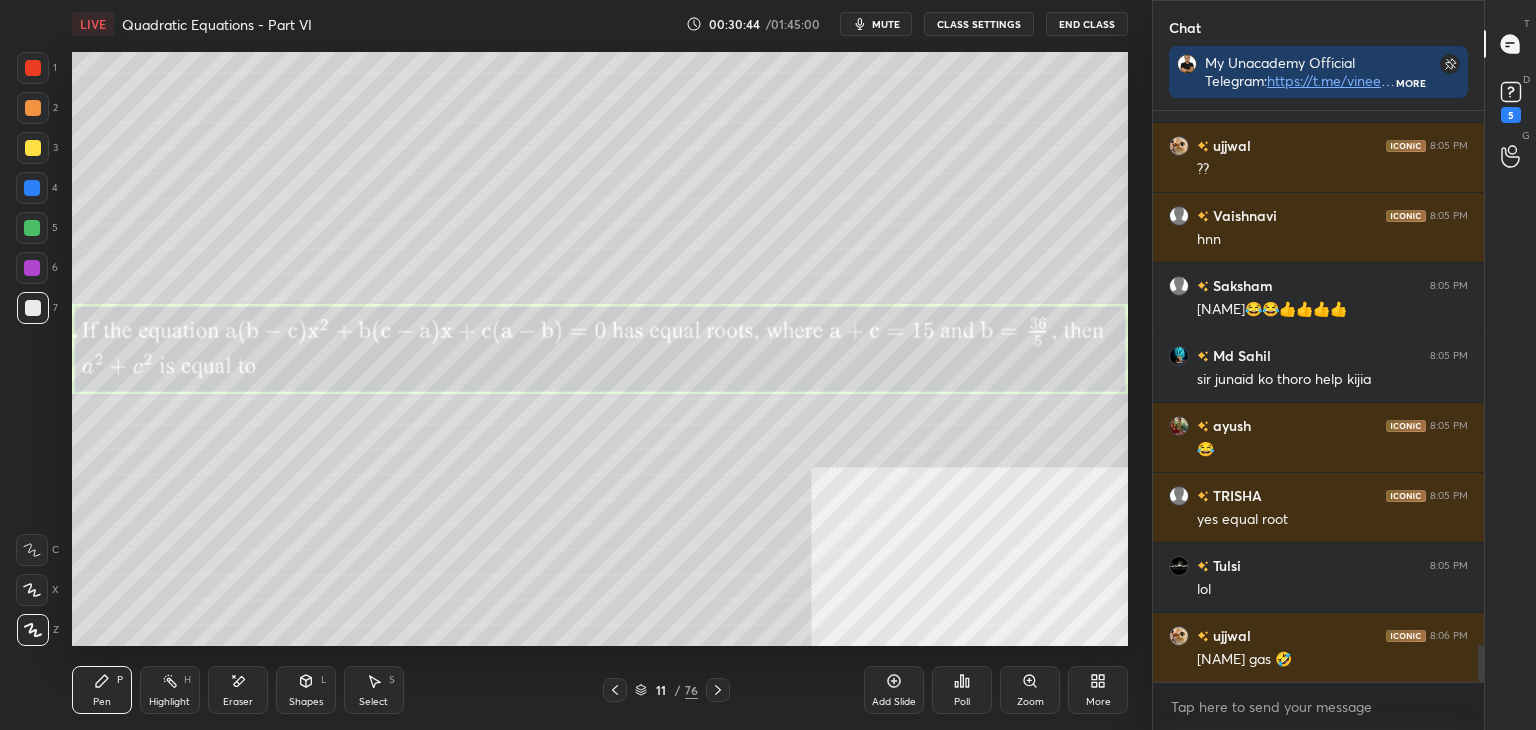 scroll, scrollTop: 8160, scrollLeft: 0, axis: vertical 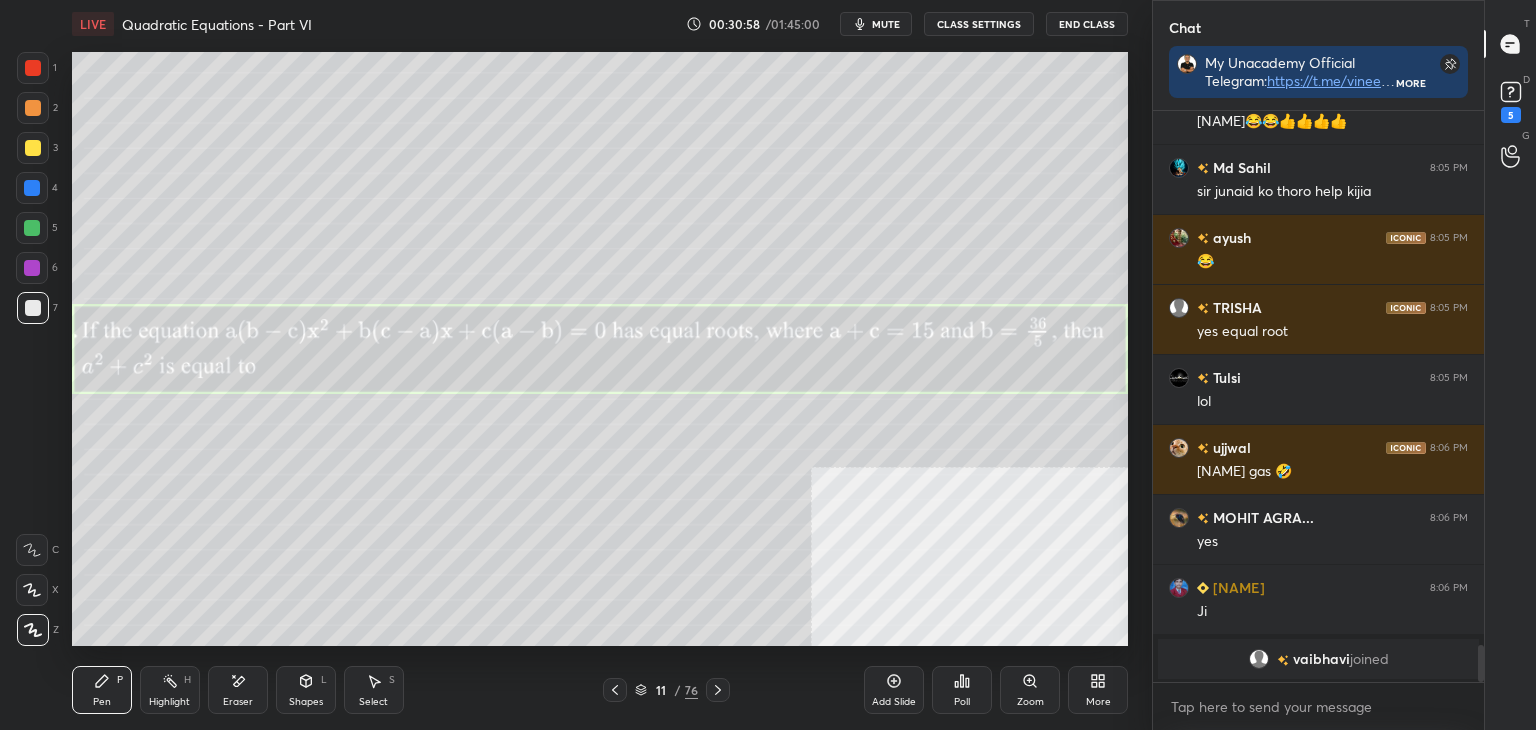 click 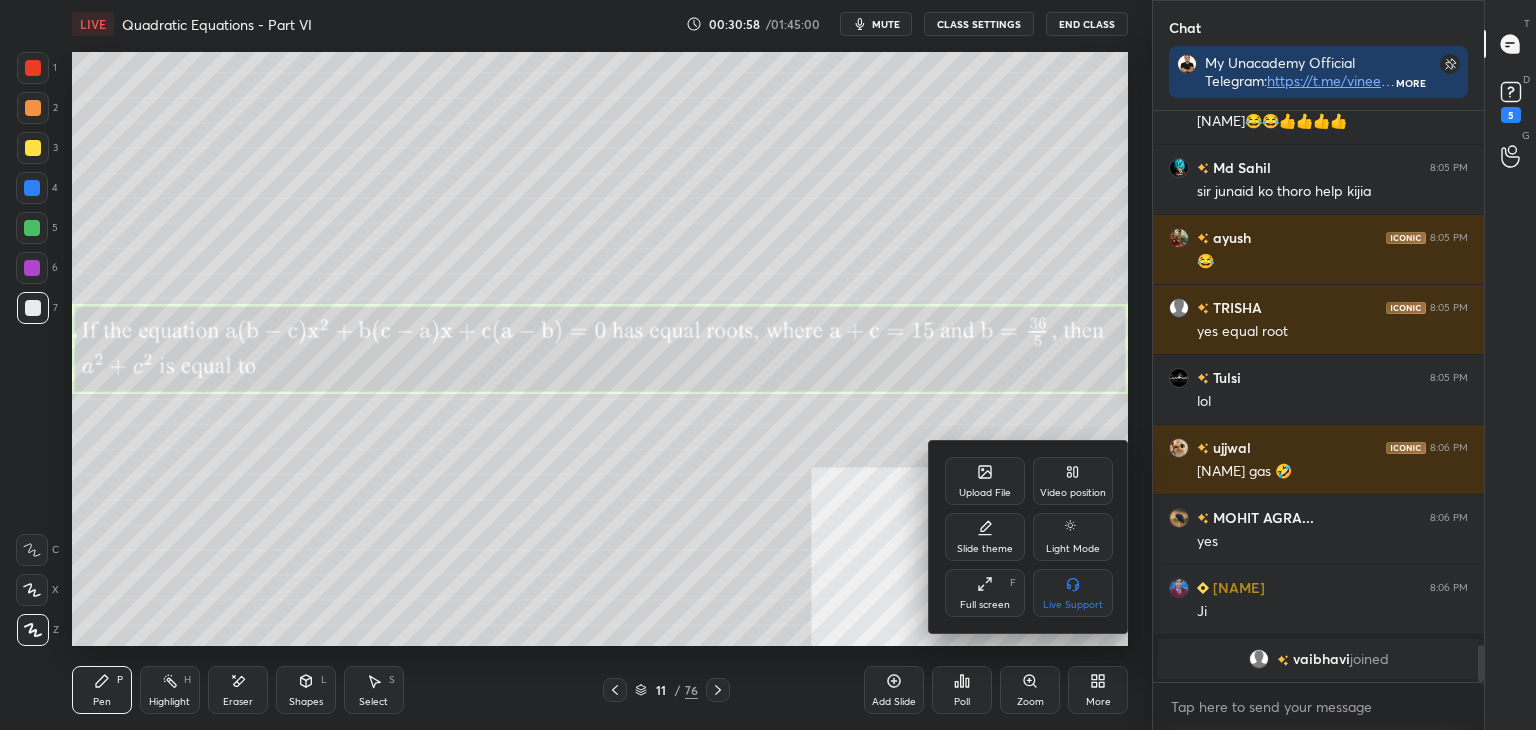 click 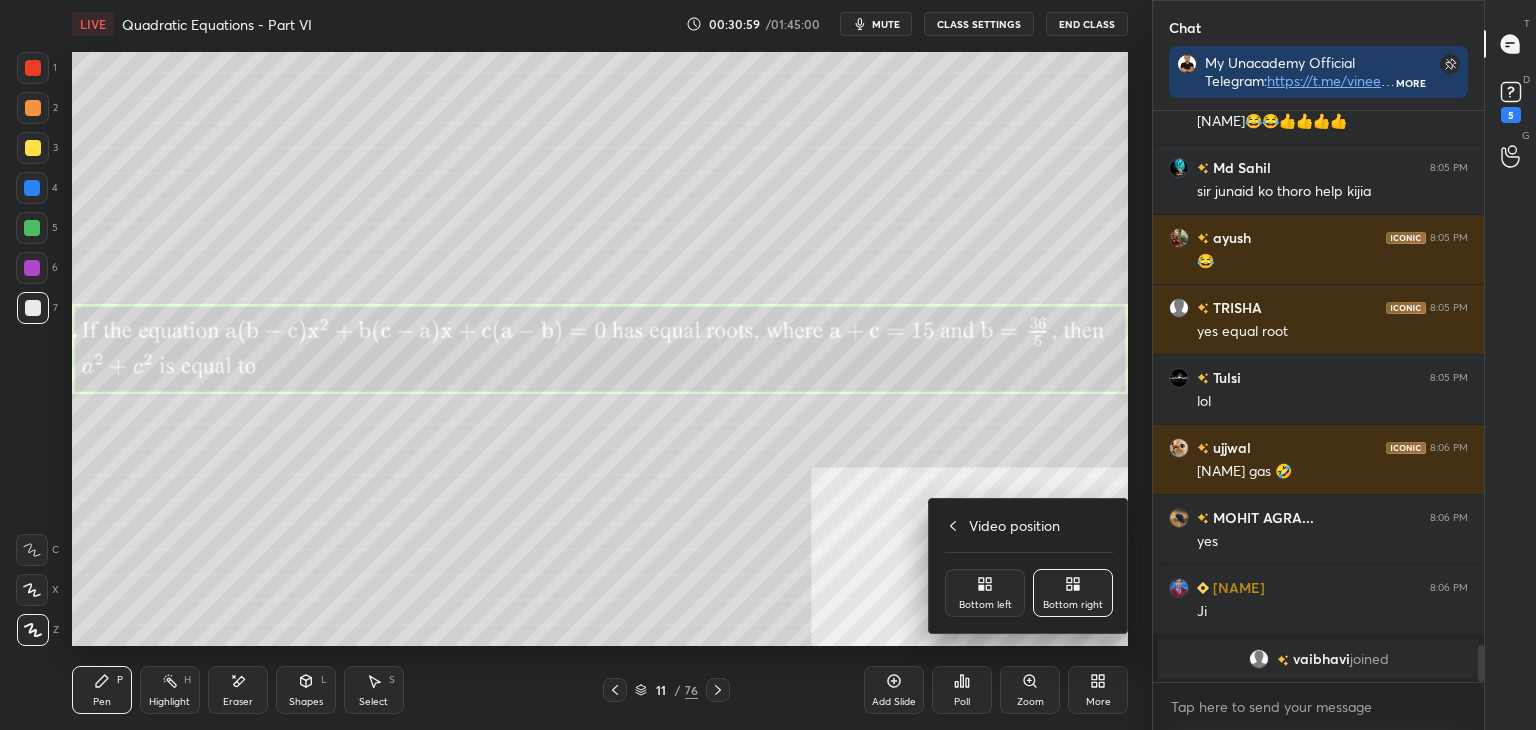click on "Bottom left" at bounding box center (985, 593) 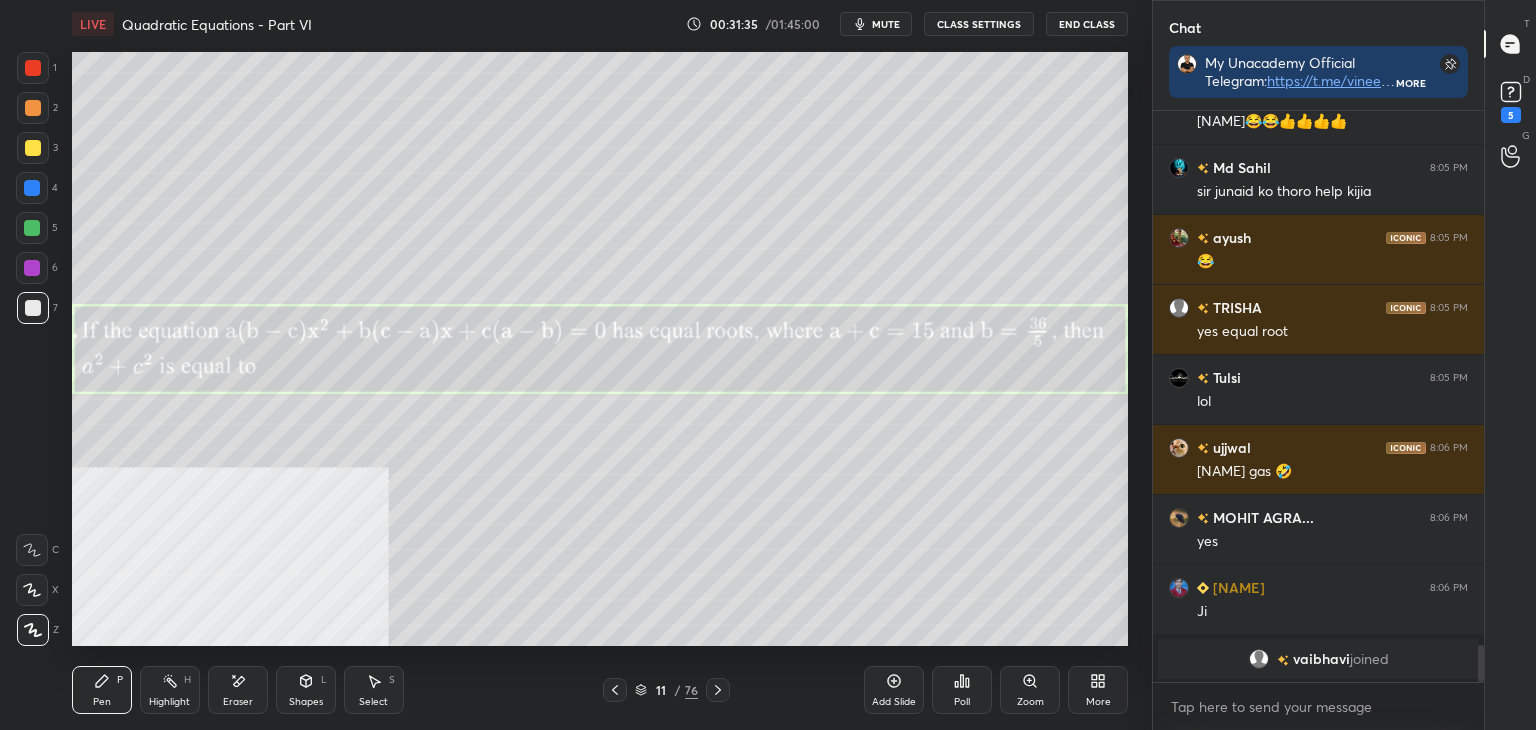 drag, startPoint x: 376, startPoint y: 701, endPoint x: 399, endPoint y: 653, distance: 53.225933 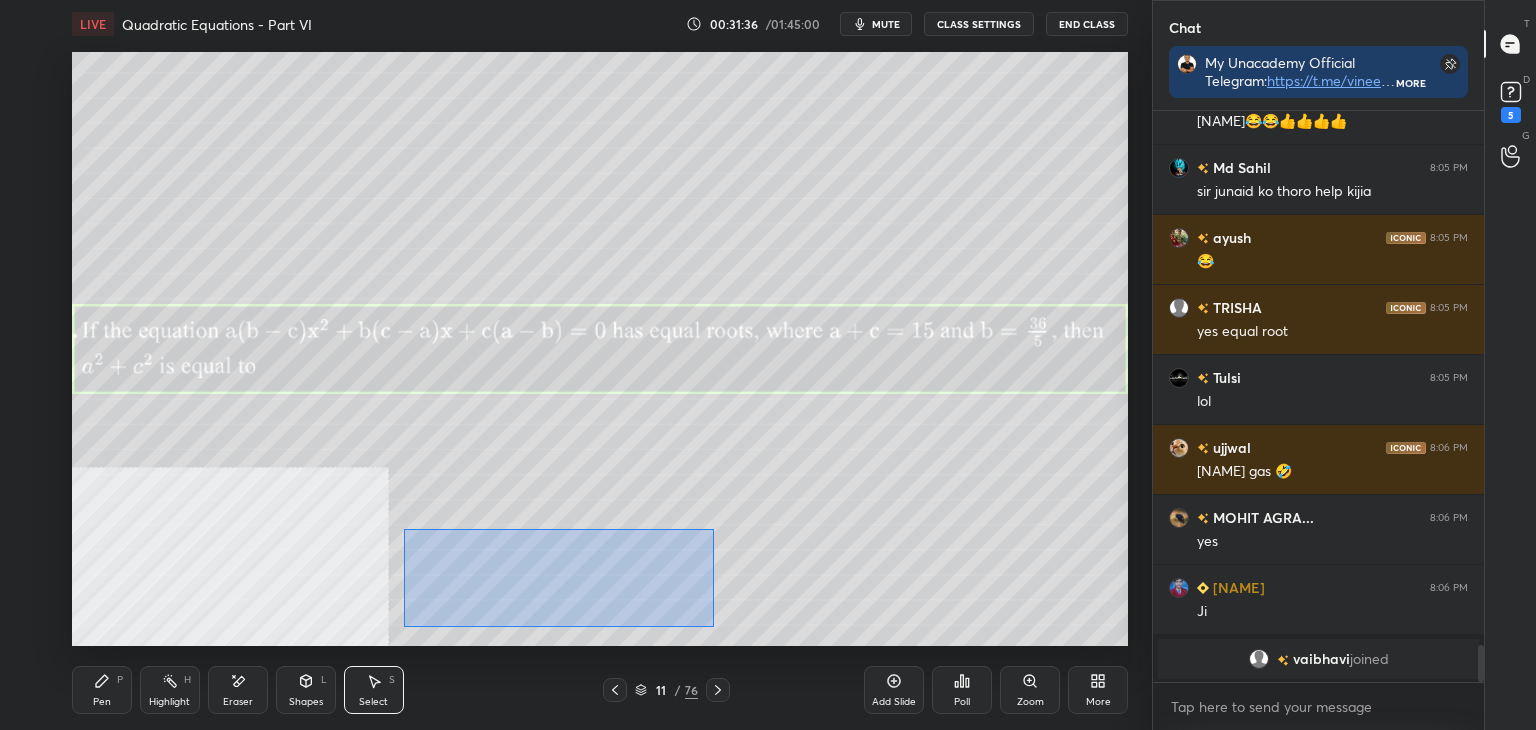 drag, startPoint x: 468, startPoint y: 560, endPoint x: 740, endPoint y: 592, distance: 273.8759 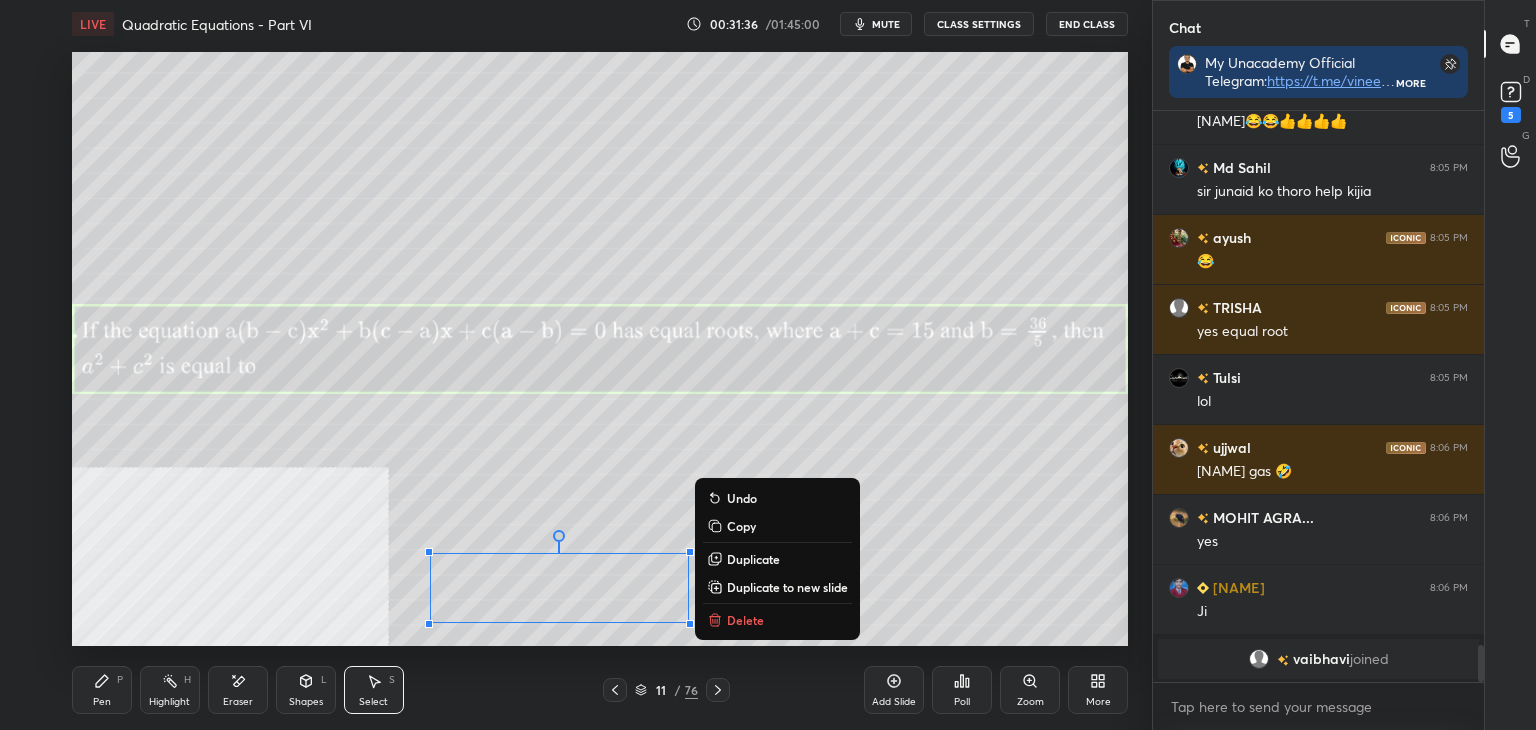 click on "Duplicate to new slide" at bounding box center [787, 587] 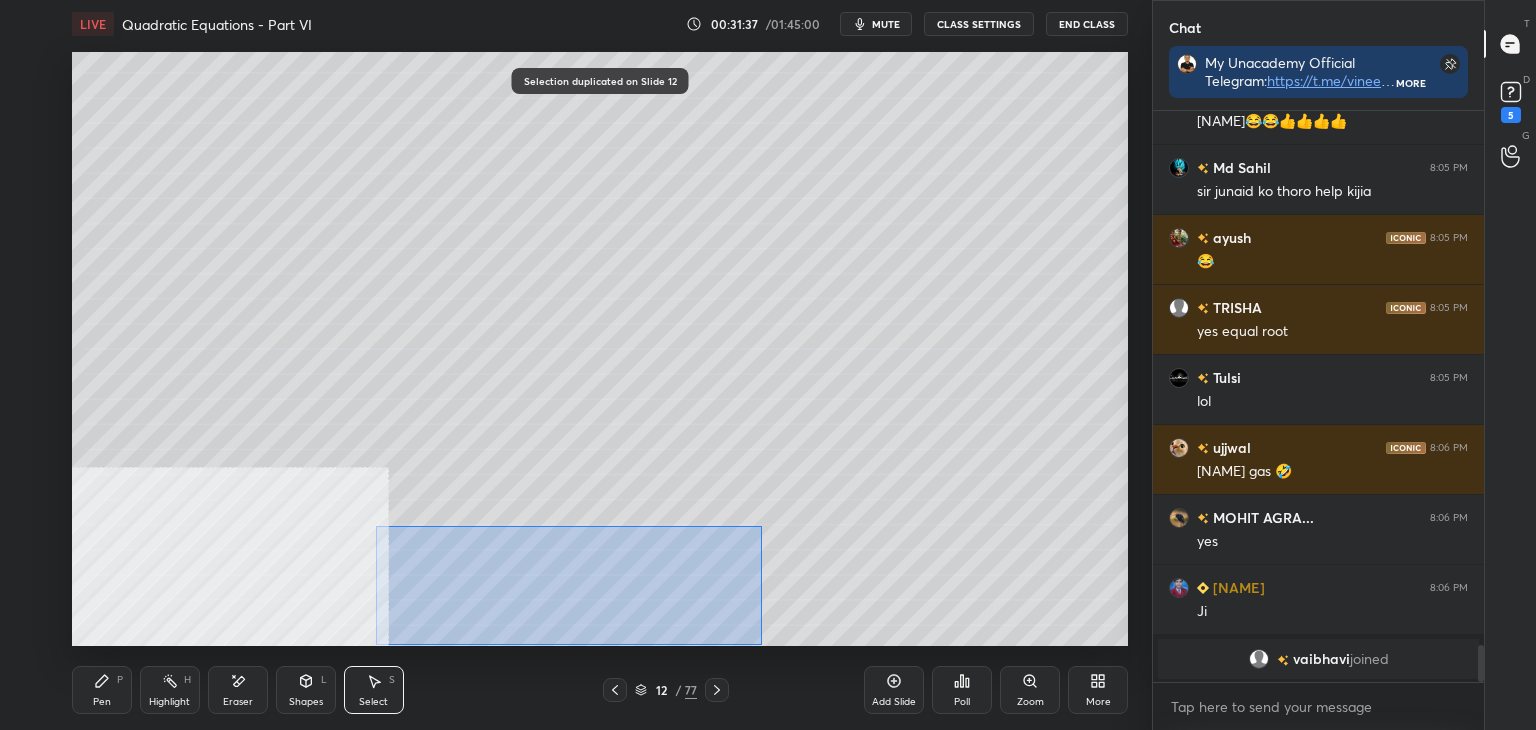 drag, startPoint x: 389, startPoint y: 526, endPoint x: 731, endPoint y: 632, distance: 358.05026 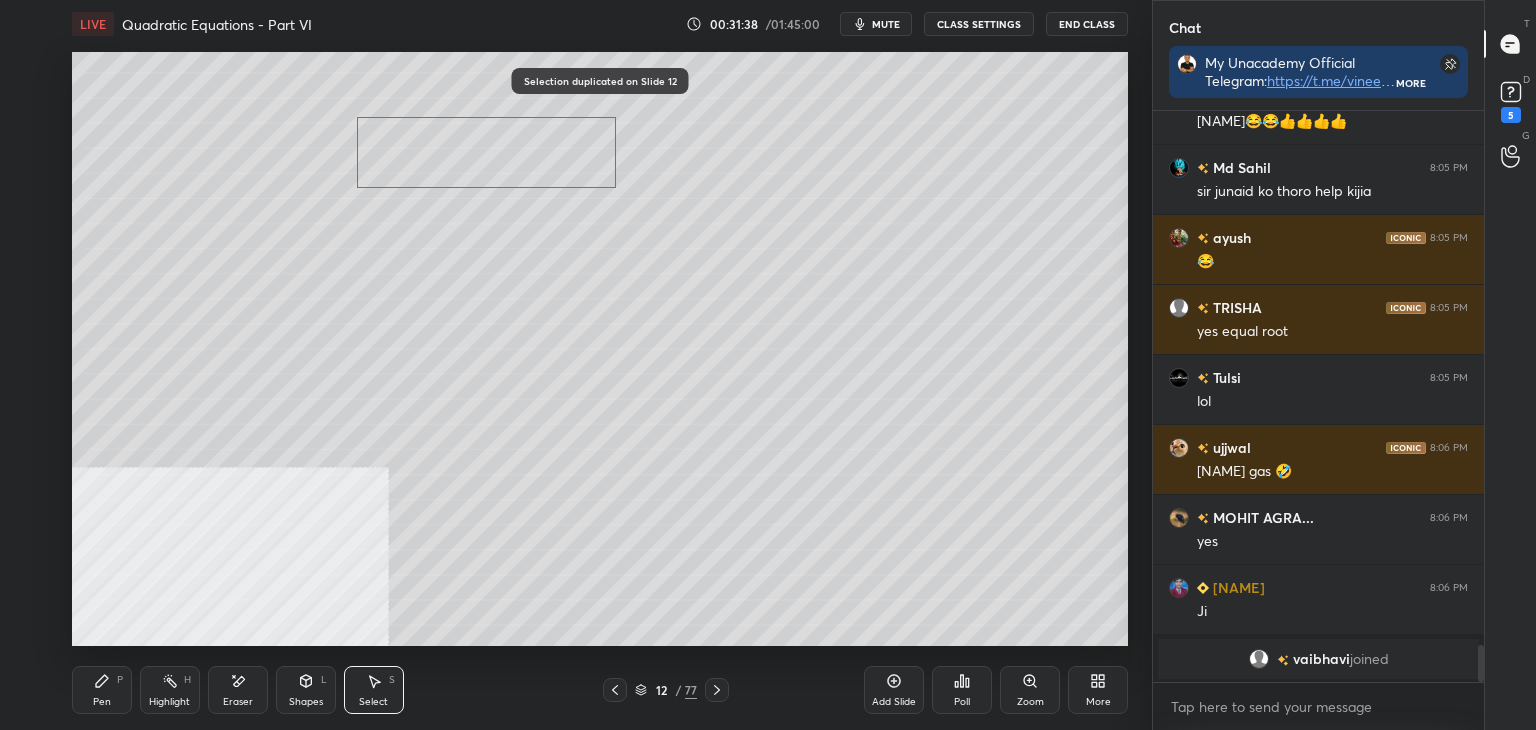 drag, startPoint x: 636, startPoint y: 589, endPoint x: 563, endPoint y: 117, distance: 477.61176 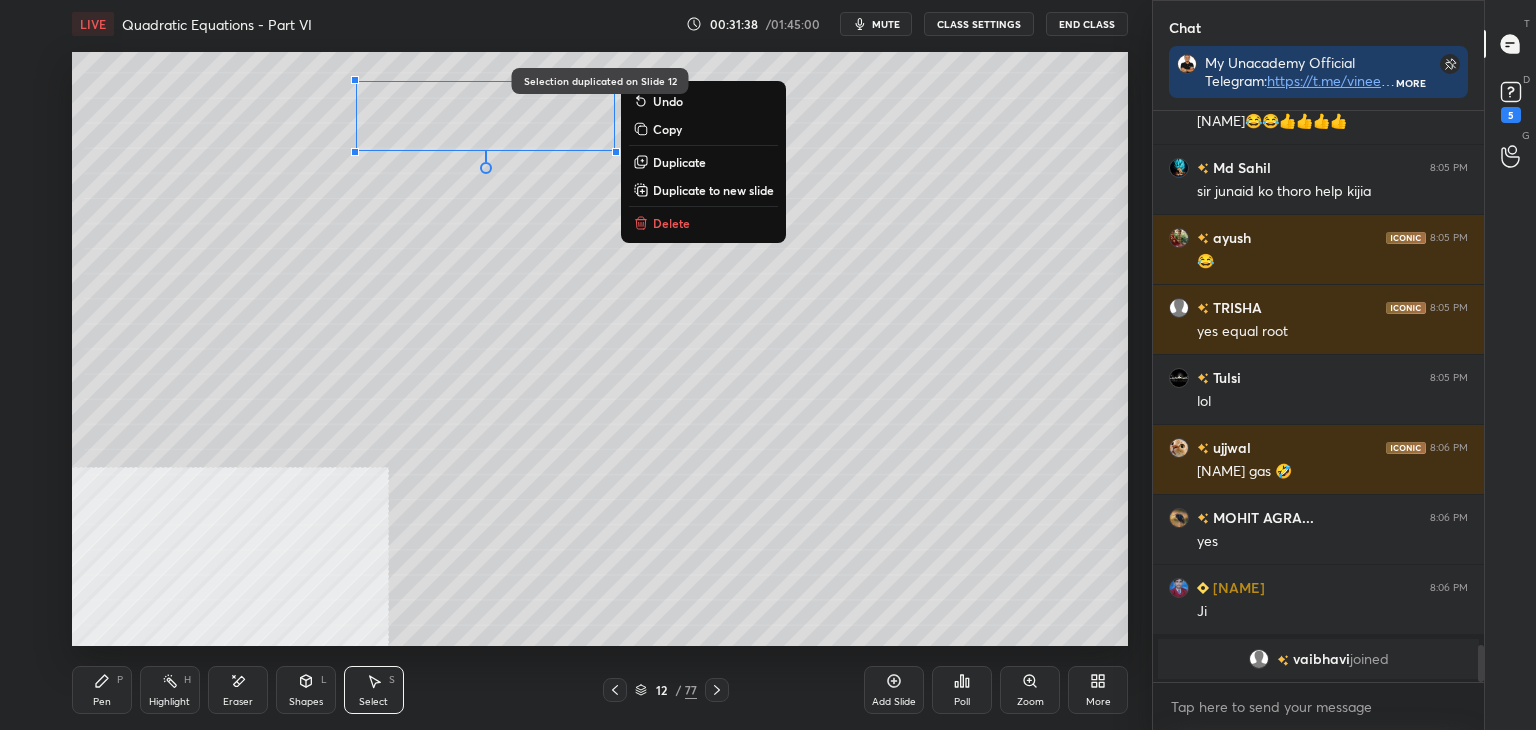 click on "Pen" at bounding box center (102, 702) 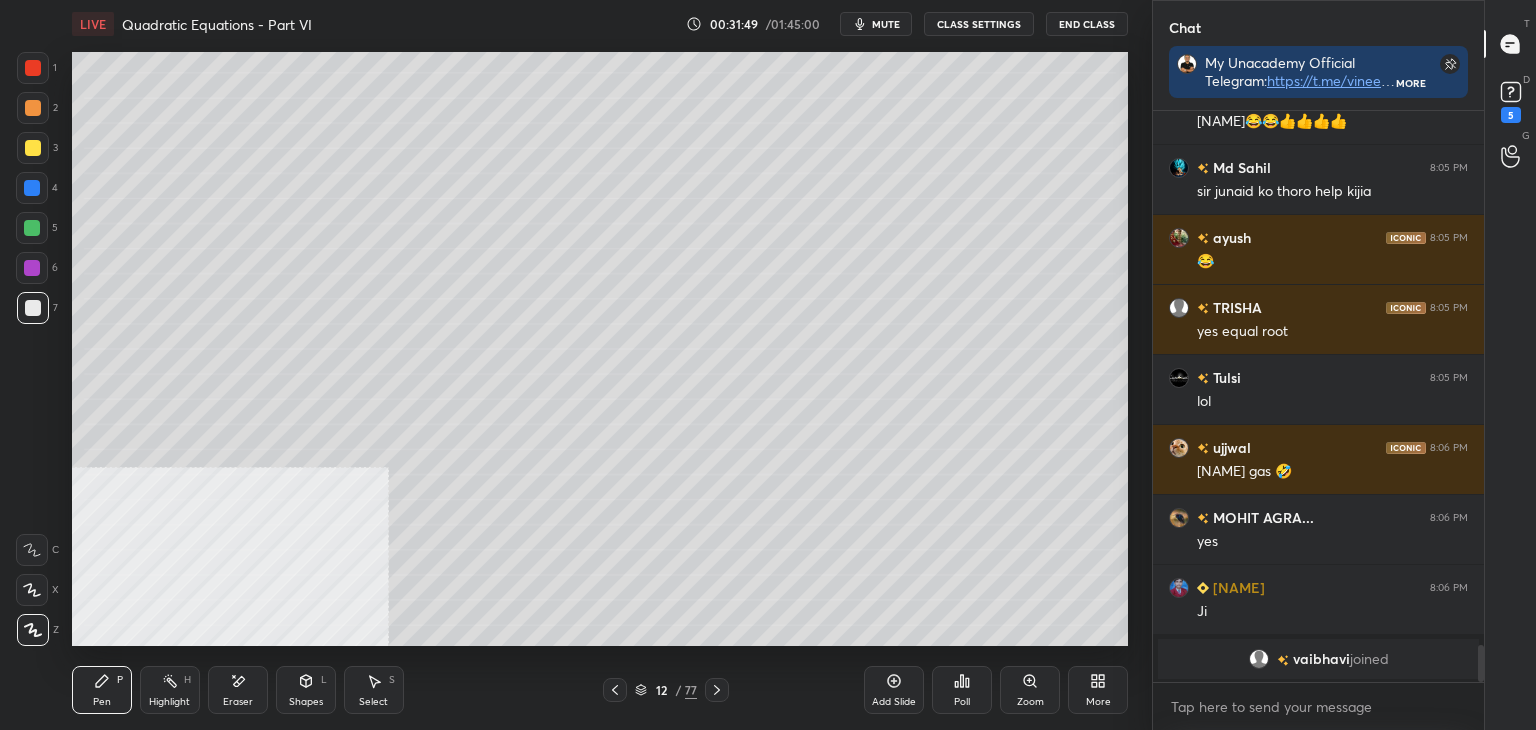 click 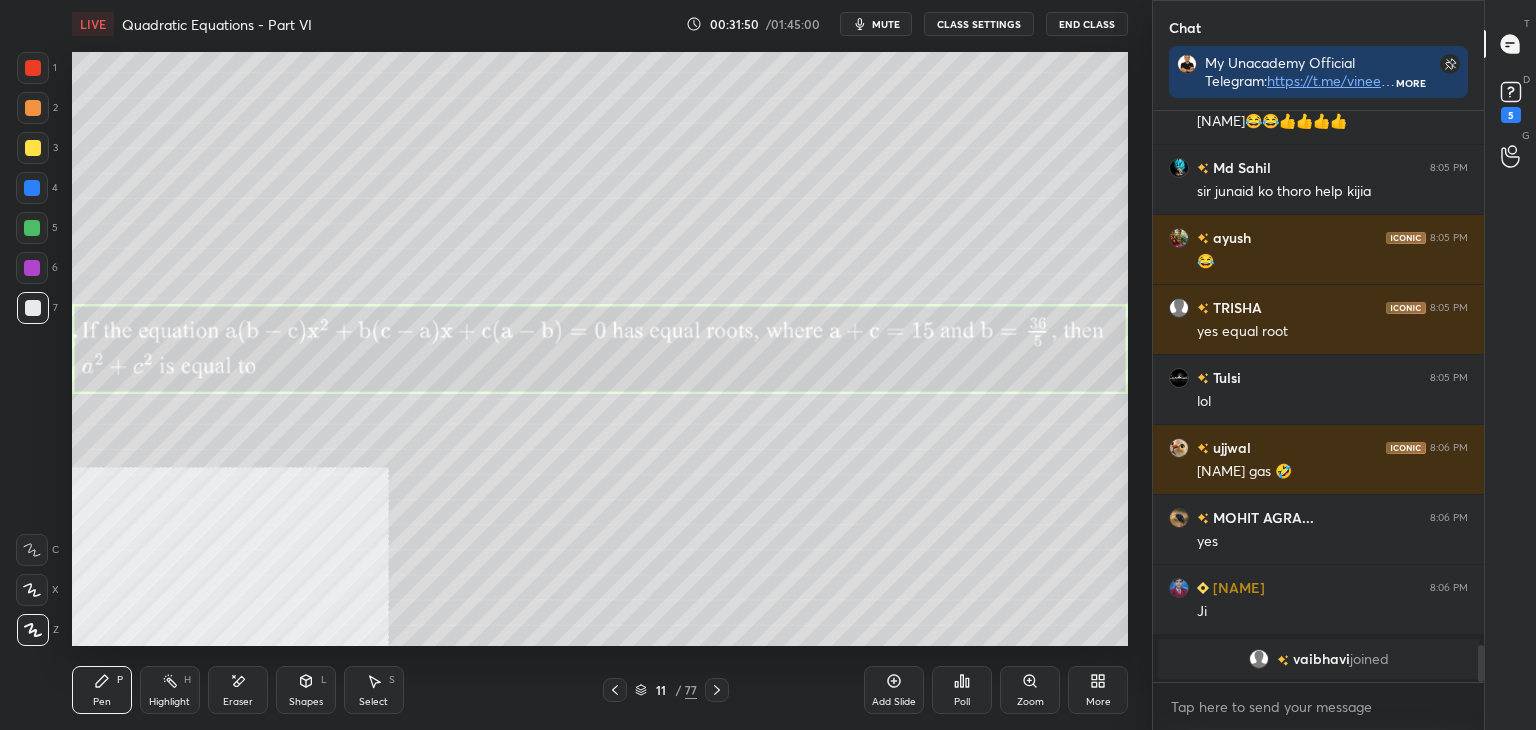 scroll, scrollTop: 7956, scrollLeft: 0, axis: vertical 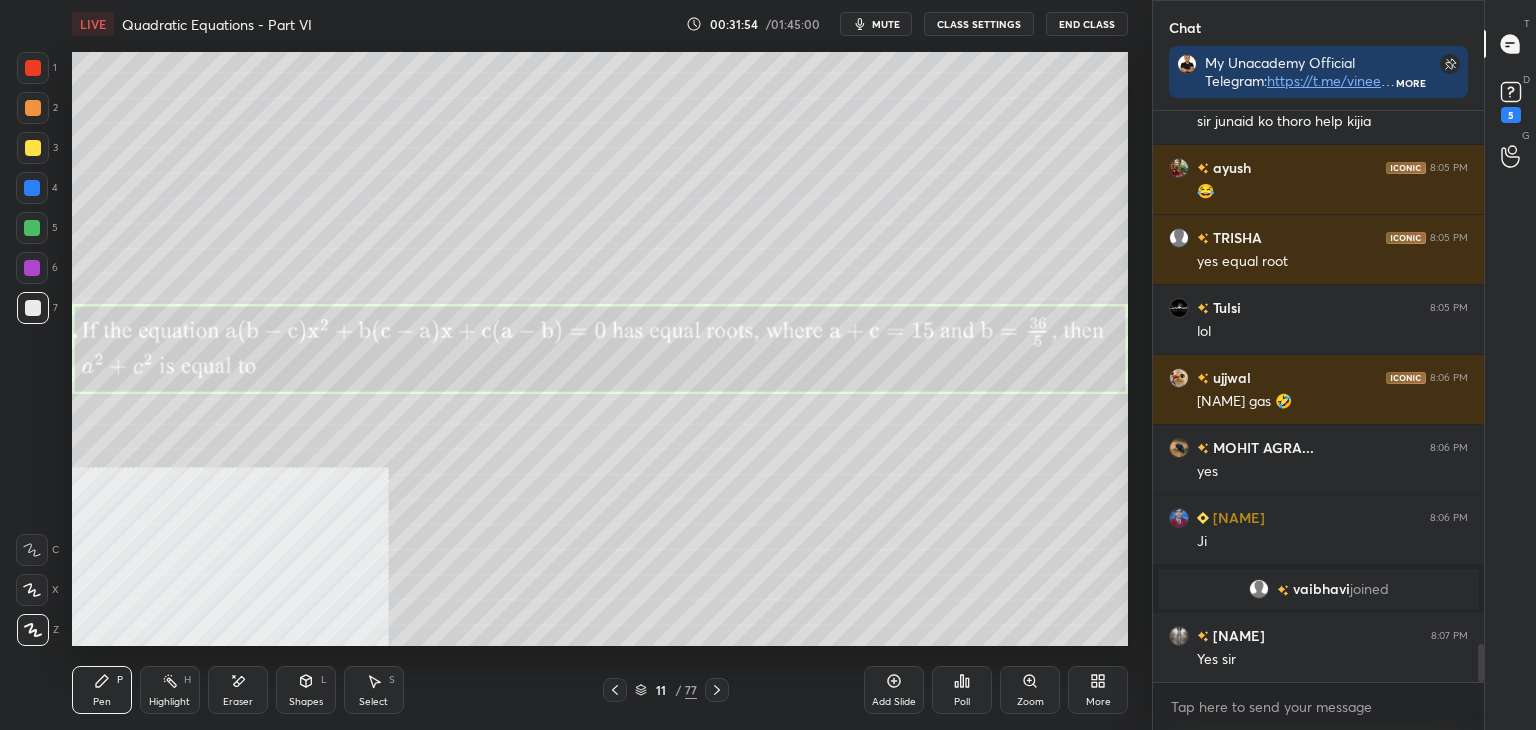 click on "11 / 77" at bounding box center [666, 690] 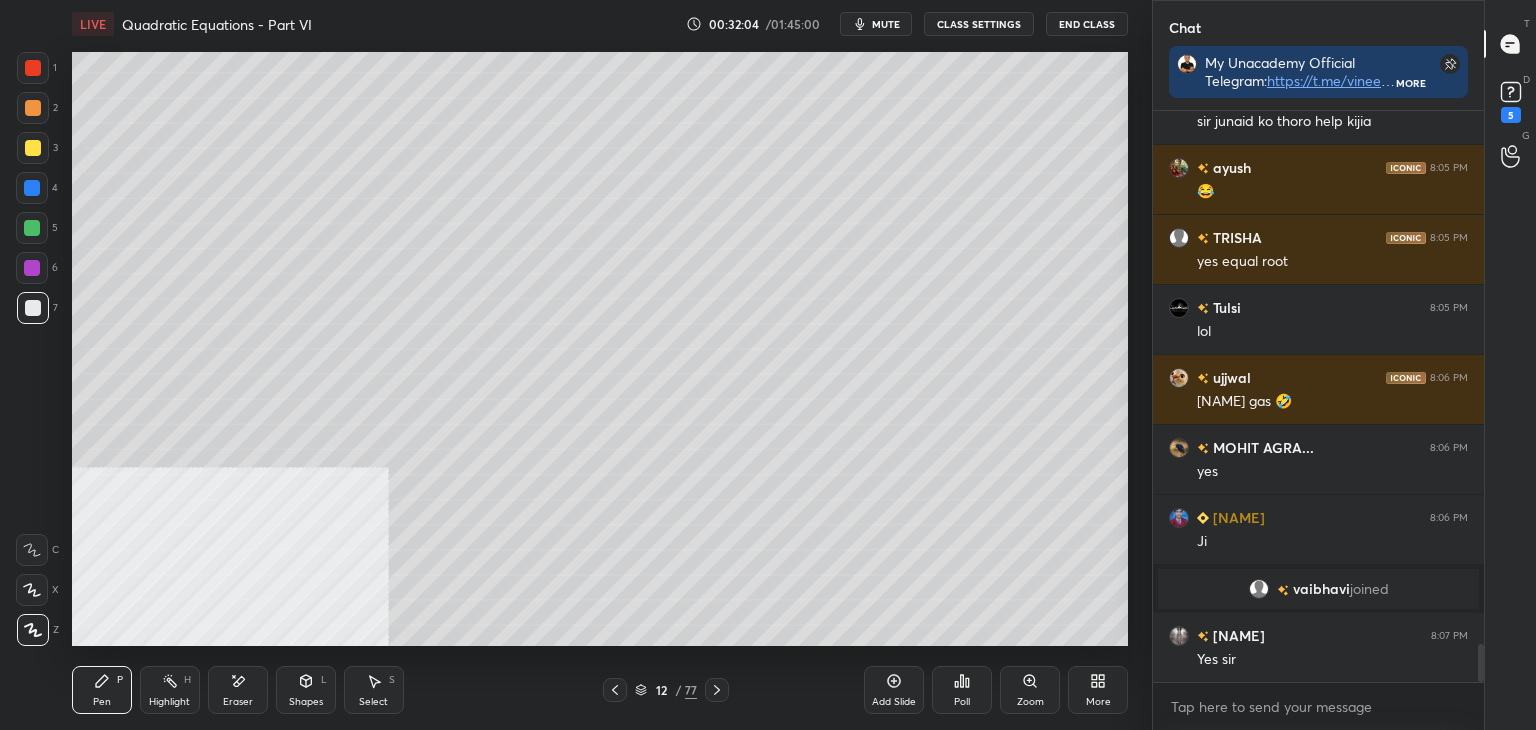 click 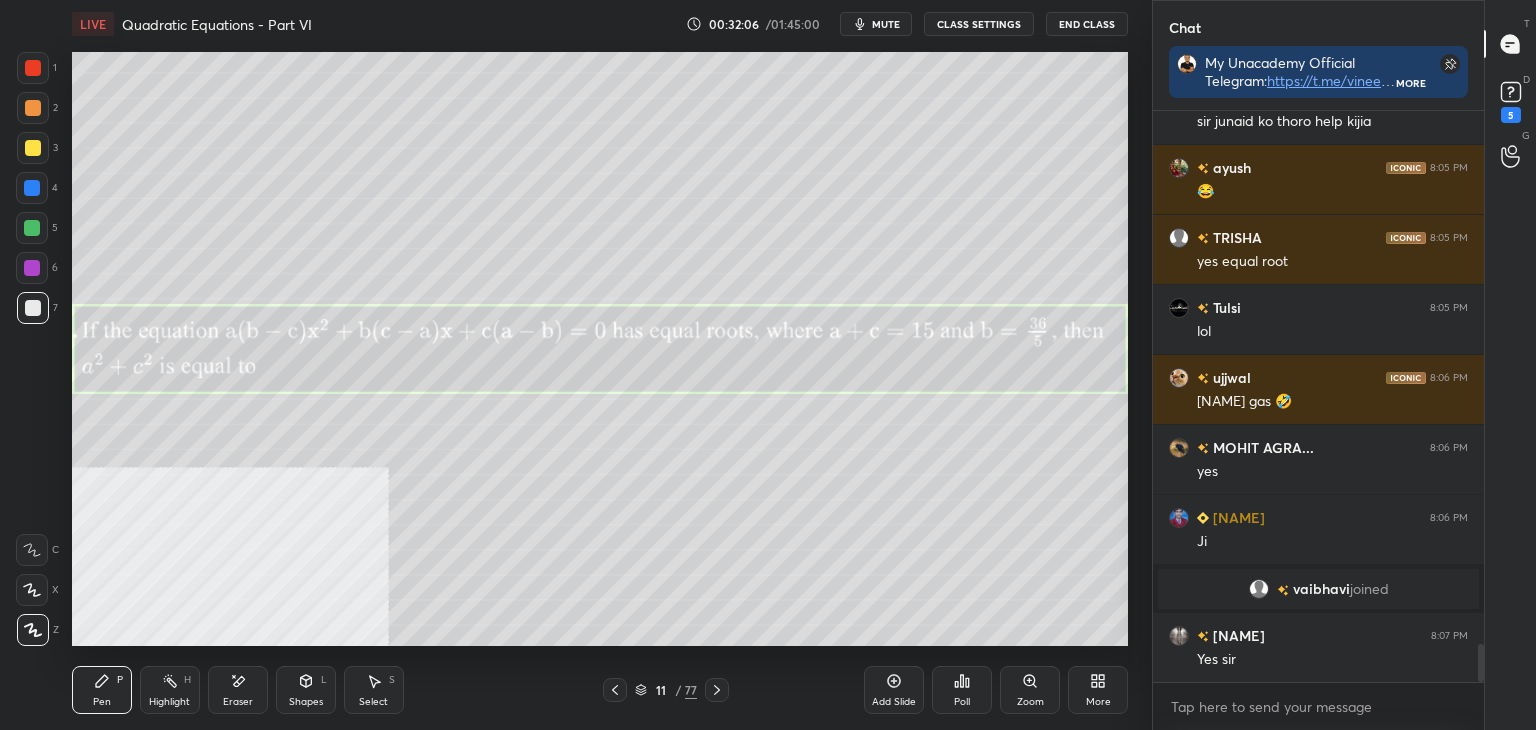 click 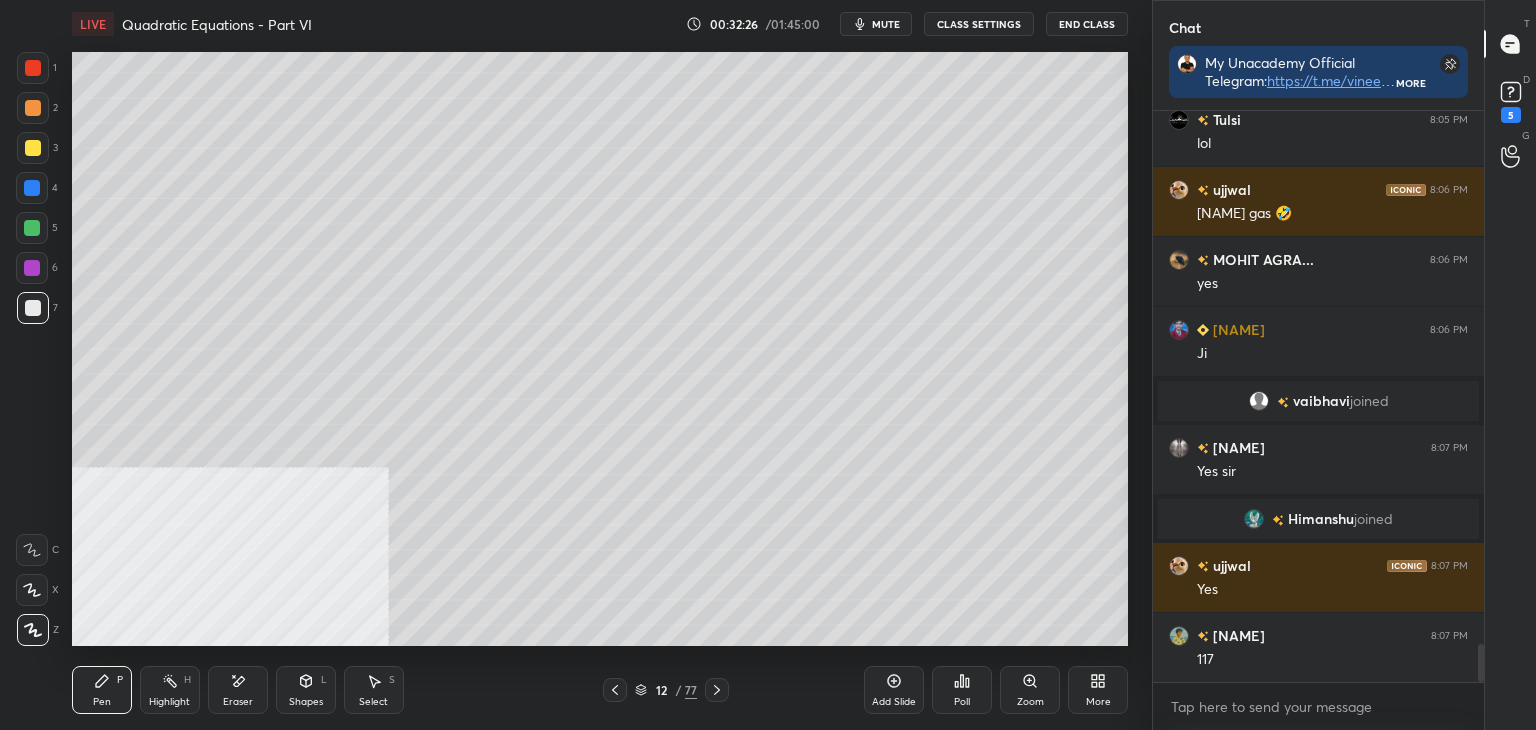 scroll, scrollTop: 8194, scrollLeft: 0, axis: vertical 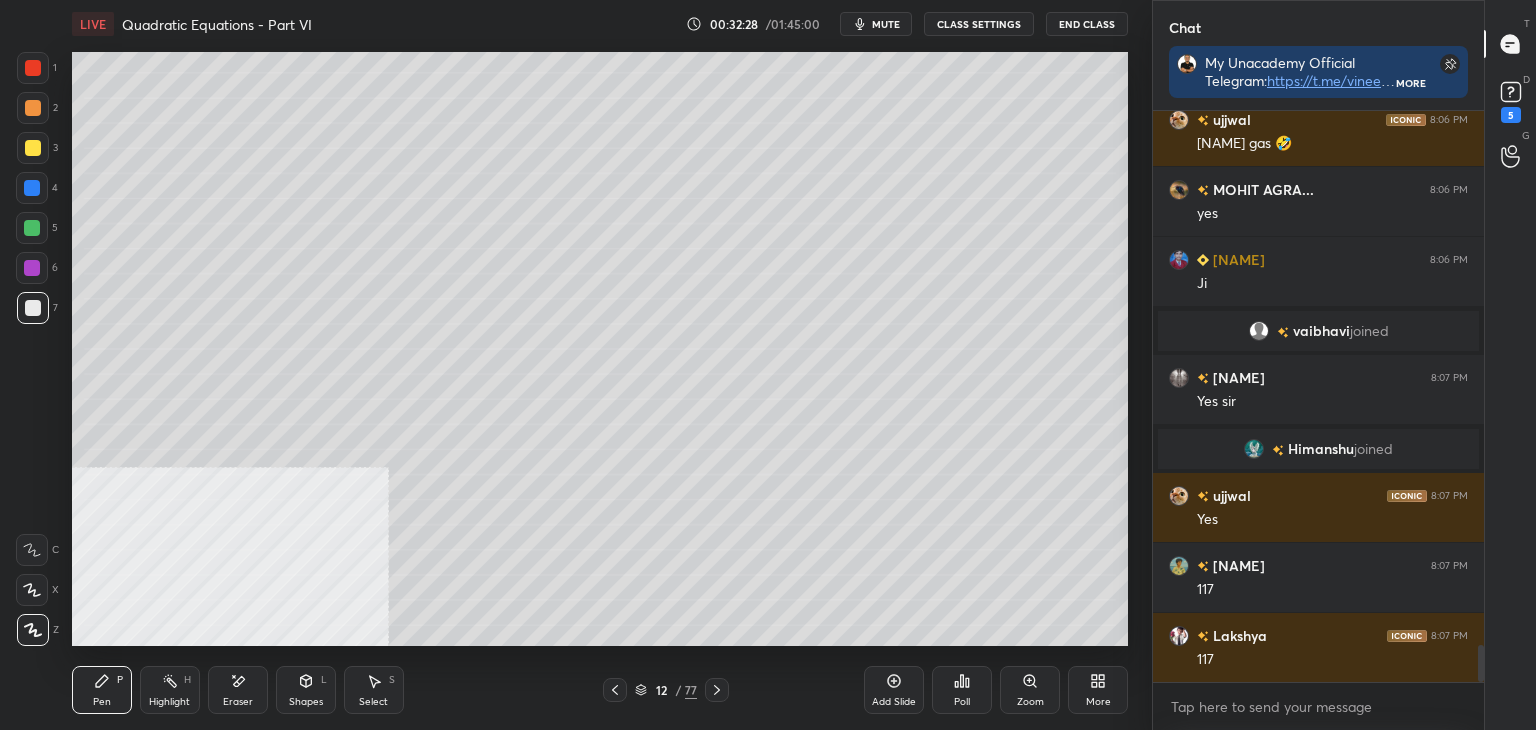 click 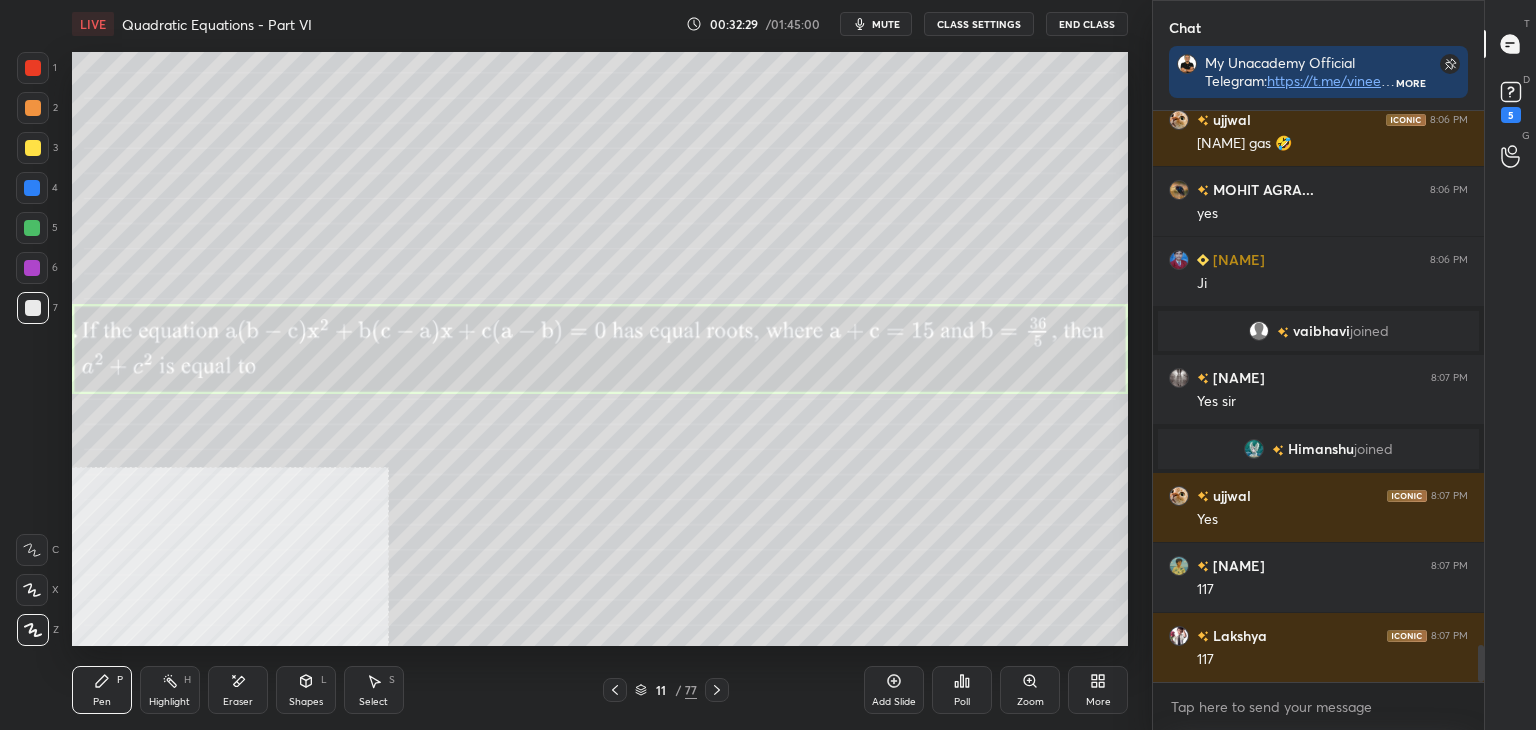click at bounding box center (717, 690) 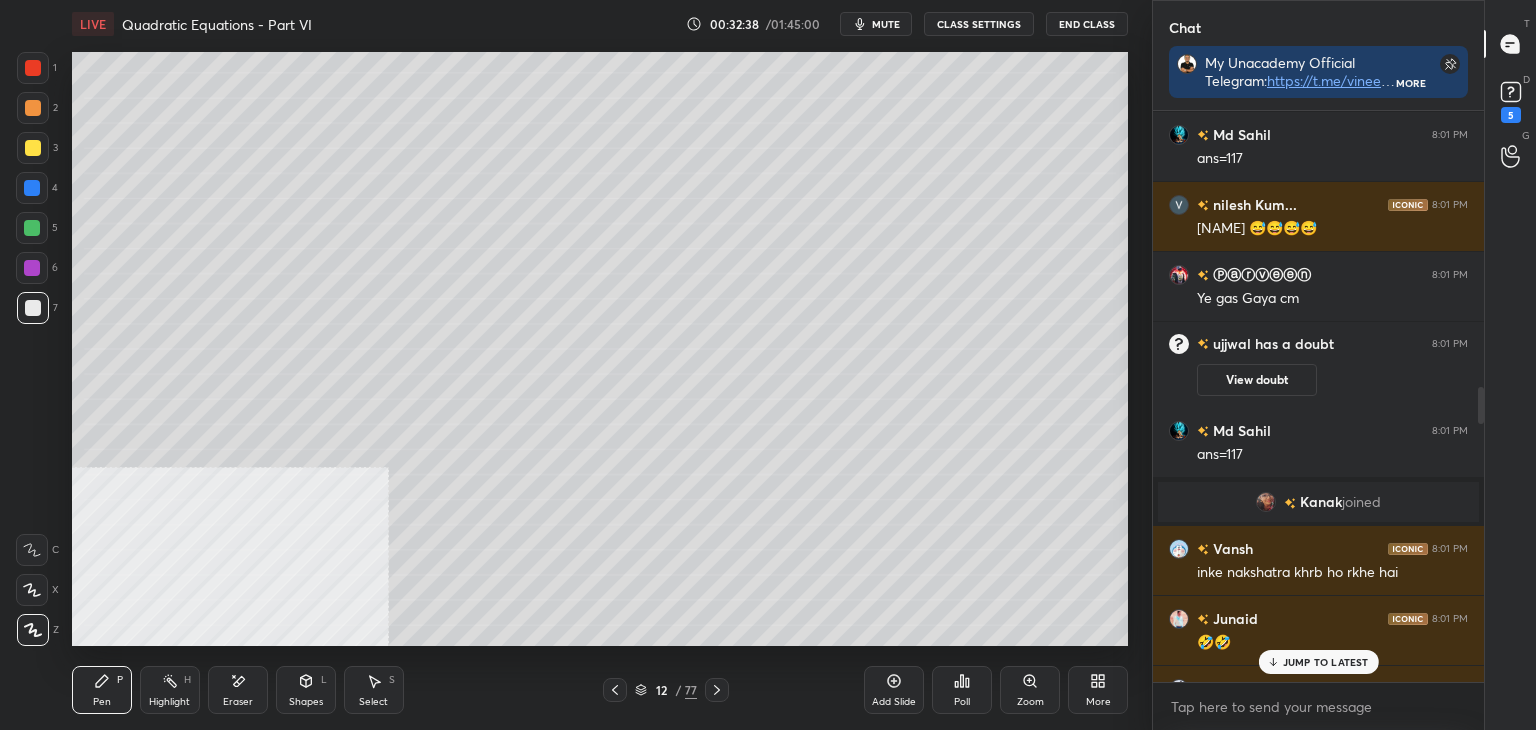 drag, startPoint x: 1482, startPoint y: 664, endPoint x: 1494, endPoint y: 358, distance: 306.2352 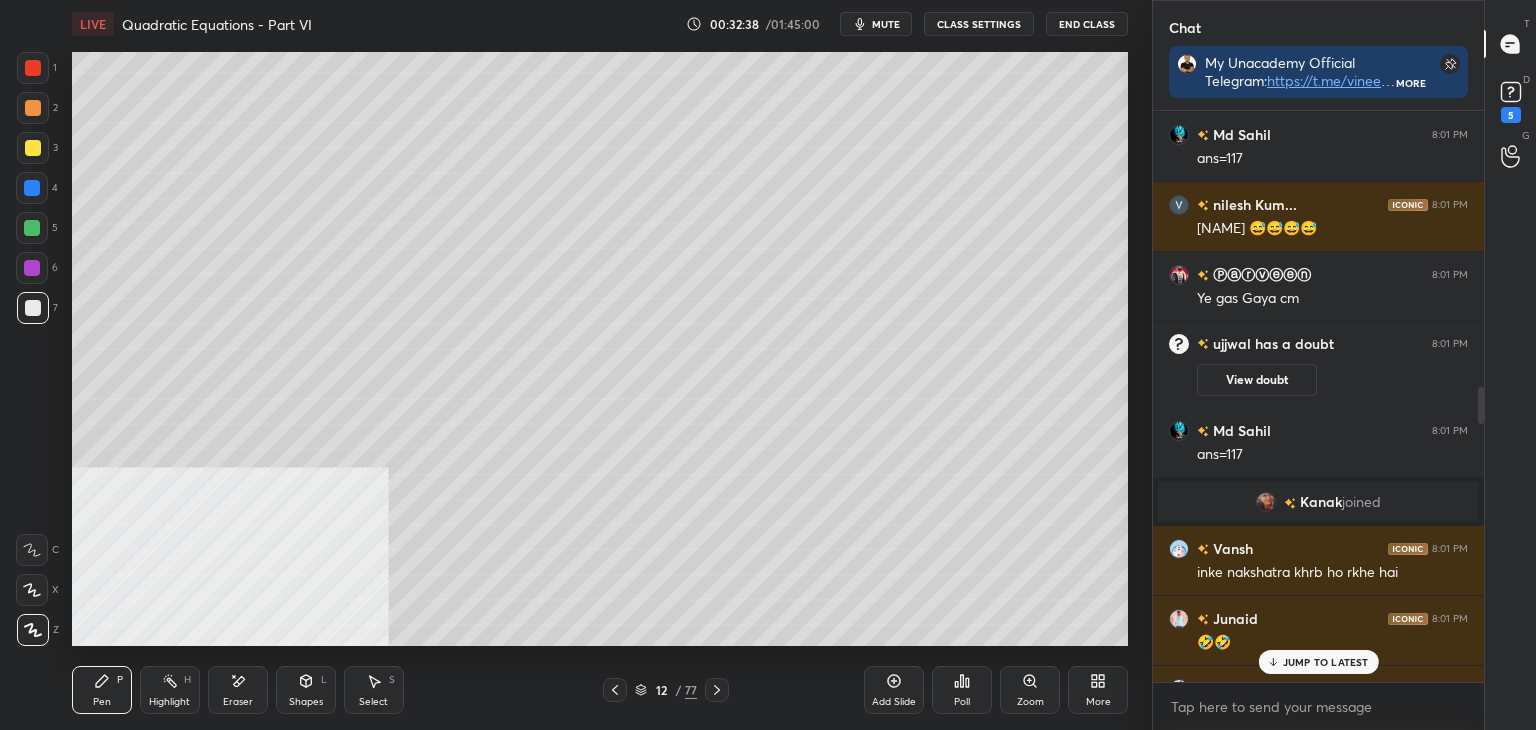 click on "Chat My Unacademy Official Telegram:  https://t.me/vineetlive
Use Code VINEETLIVE to renew your Subscriptions at lowest Prices More kartikay  joined Sampreet 8:01 PM 😂😂 Lucky 8:01 PM 0 day se    xd Ⓟⓐⓡⓥⓔⓔⓝ 8:01 PM Me 4:30 Nakshatra 8:01 PM 2min Yash  joined Yash 8:01 PM 🤣🤣 Md Sahil 8:01 PM 117 Kavyam 8:01 PM sir 216 ? Nakshatra 8:01 PM goals bana ta hu daily Md Sahil 8:01 PM ans=117 nilesh Kum... 8:01 PM Nakshatra 😅😅😅😅 Ⓟⓐⓡⓥⓔⓔⓝ 8:01 PM Ye gas Gaya cm ujjwal   has a doubt 8:01 PM View doubt Md Sahil 8:01 PM answer =117 Kanak  joined Vansh 8:01 PM inke nakshatra khrb ho rkhe hai Junaid 8:01 PM 🤣🤣 Nakshatra 8:01 PM count karta hu MOHIT AGRA... 8:01 PM sir iska poll hua ta ??
because mera internet chala gaya tha JUMP TO LATEST Enable hand raising Enable raise hand to speak to learners. Once enabled, chat will be turned off temporarily. Enable x   Vishal Asked a doubt 2 5-10 rbc bhi kr leta hun 2 baar revision ke saath Pick this doubt Ujjwal Asked a doubt" at bounding box center (1344, 365) 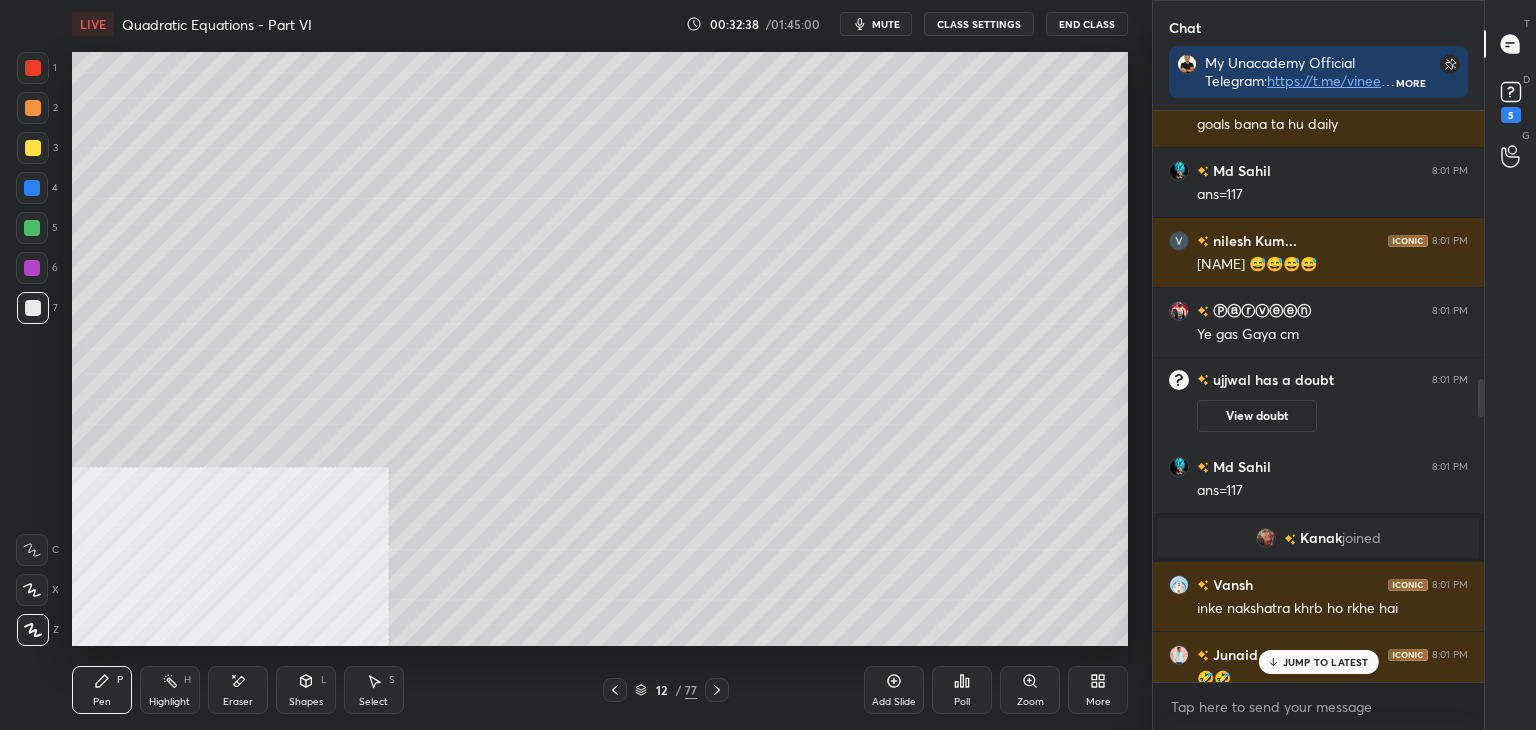 scroll, scrollTop: 3397, scrollLeft: 0, axis: vertical 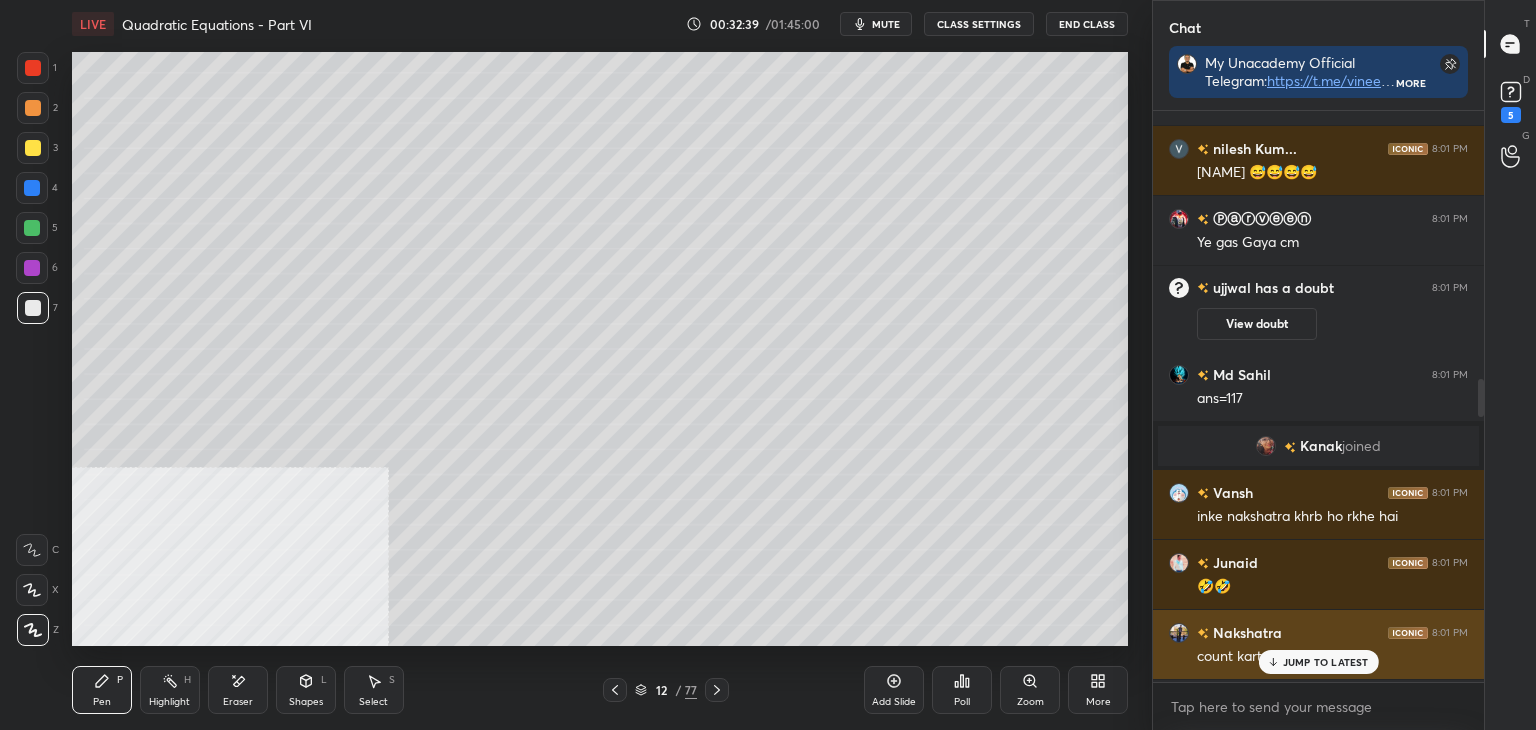 click on "count karta hu" at bounding box center [1332, 655] 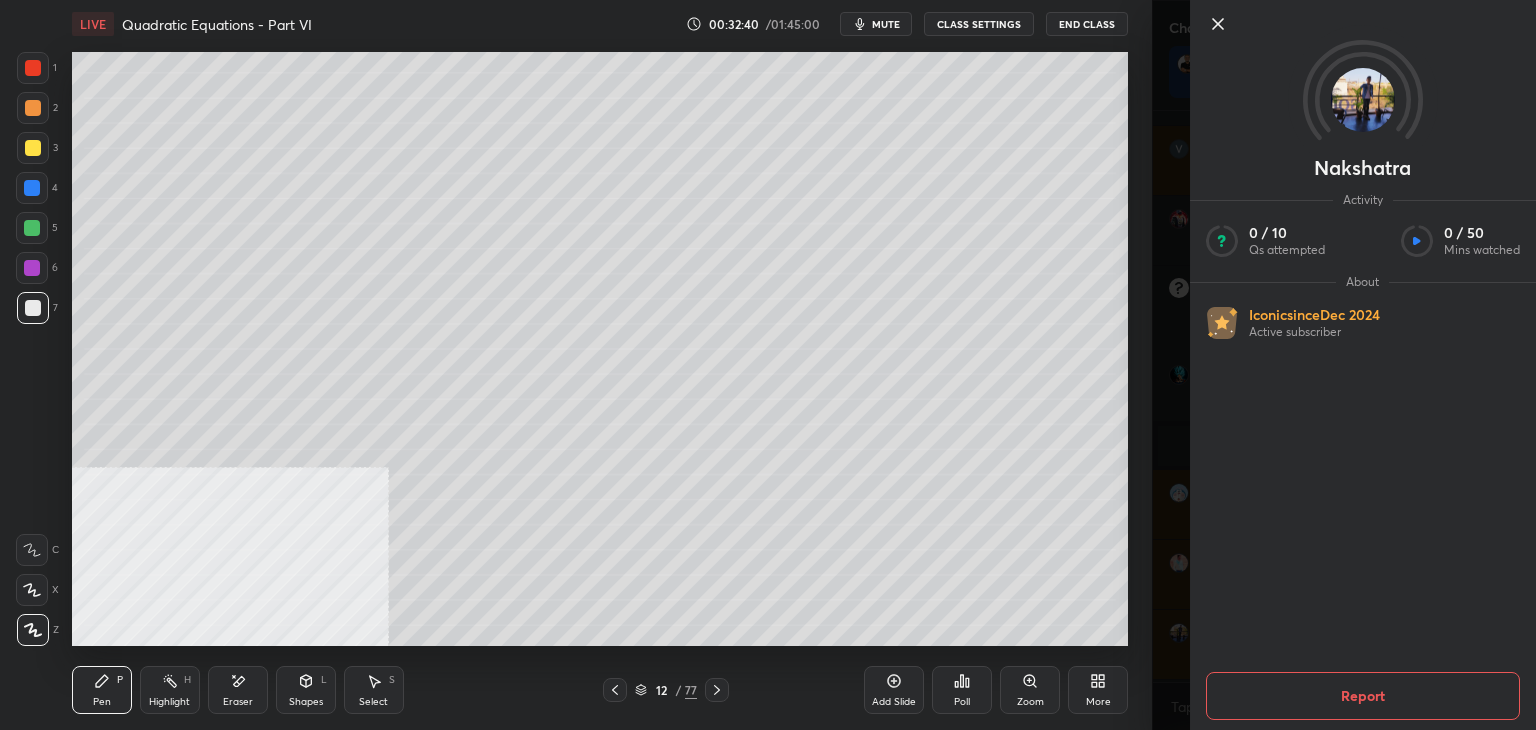 click on "[FIRST] Activity 0 / 10 Qs attempted 0 / 50 Mins watched About Iconic  since  Dec   2024 Active subscriber Report" at bounding box center (1344, 365) 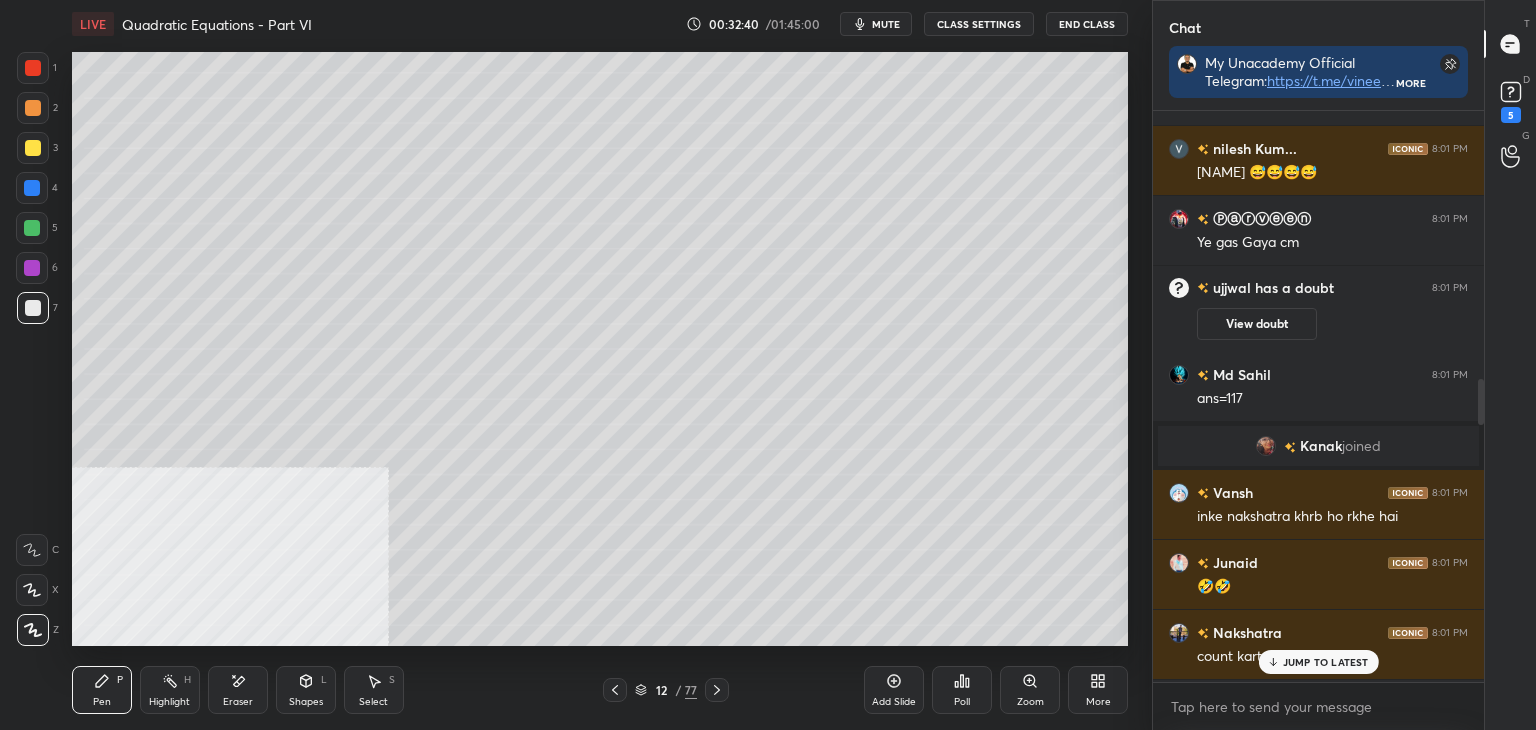 click on "JUMP TO LATEST" at bounding box center [1318, 662] 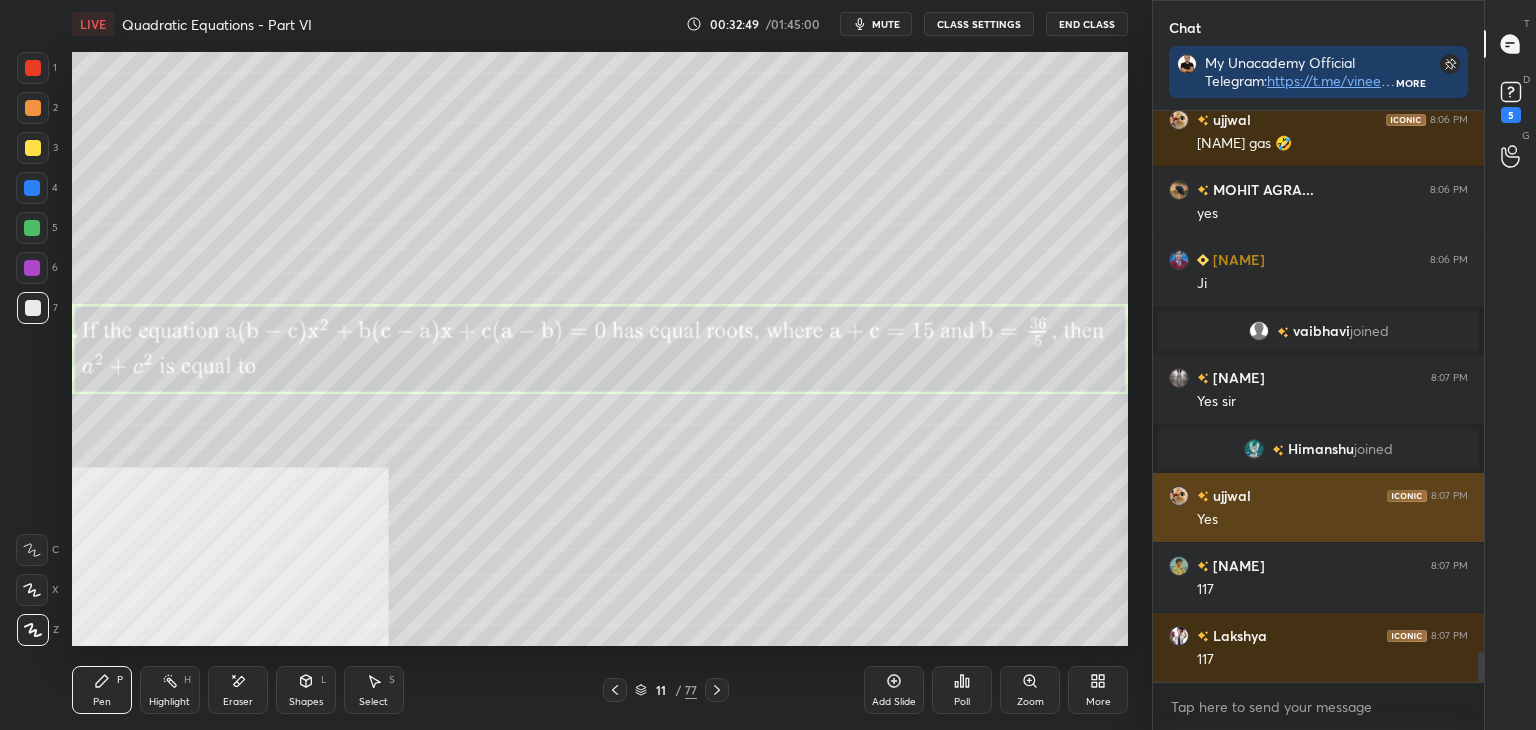 scroll, scrollTop: 10144, scrollLeft: 0, axis: vertical 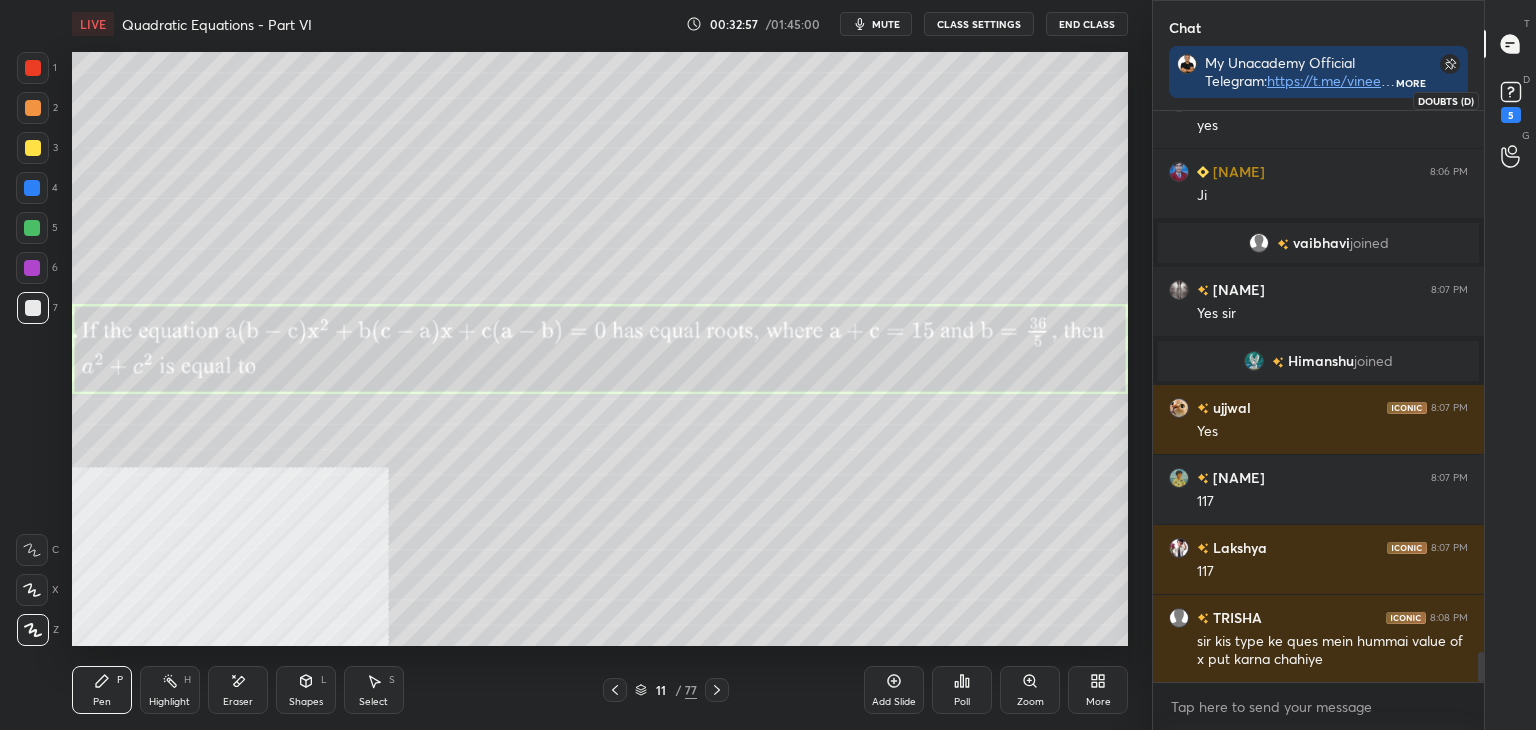 click 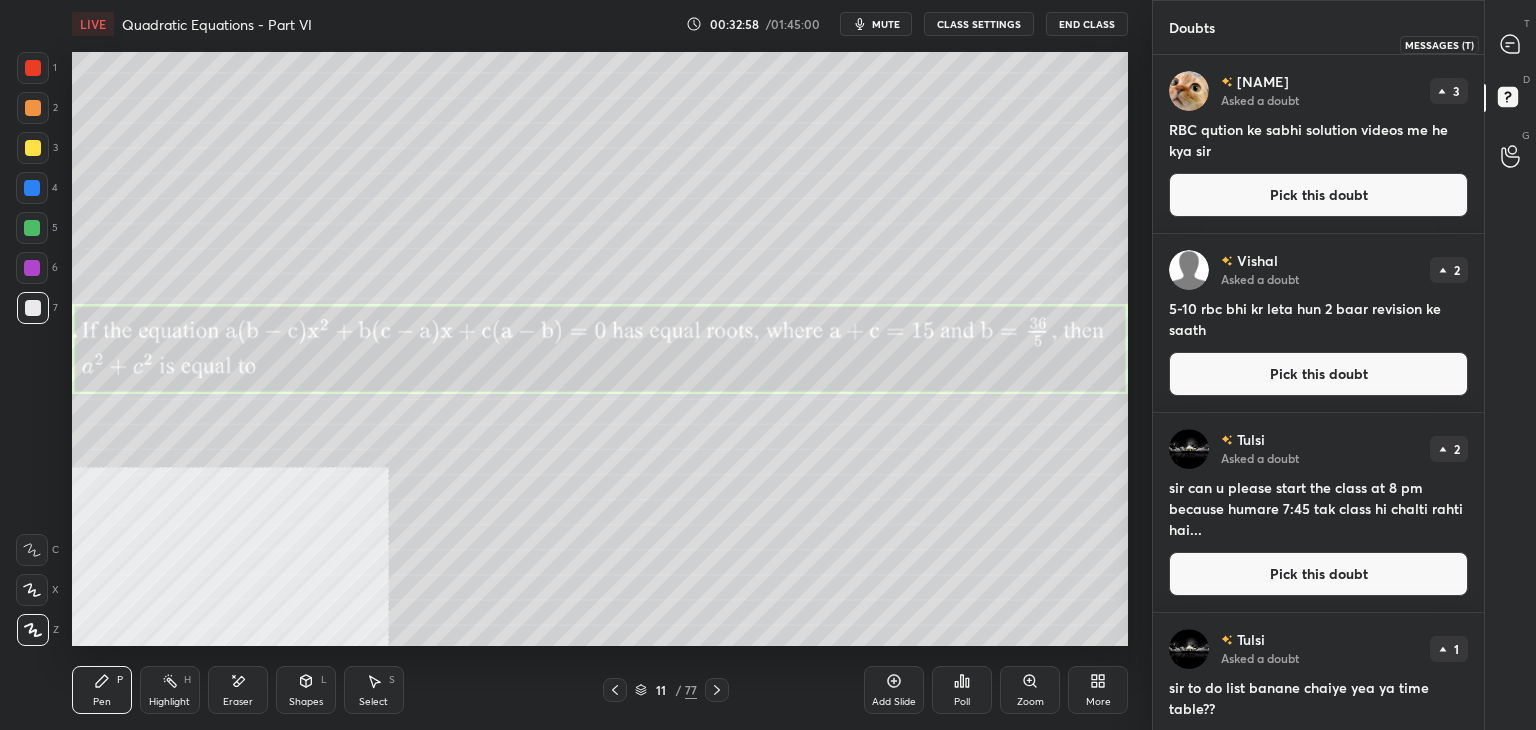 click at bounding box center [1511, 44] 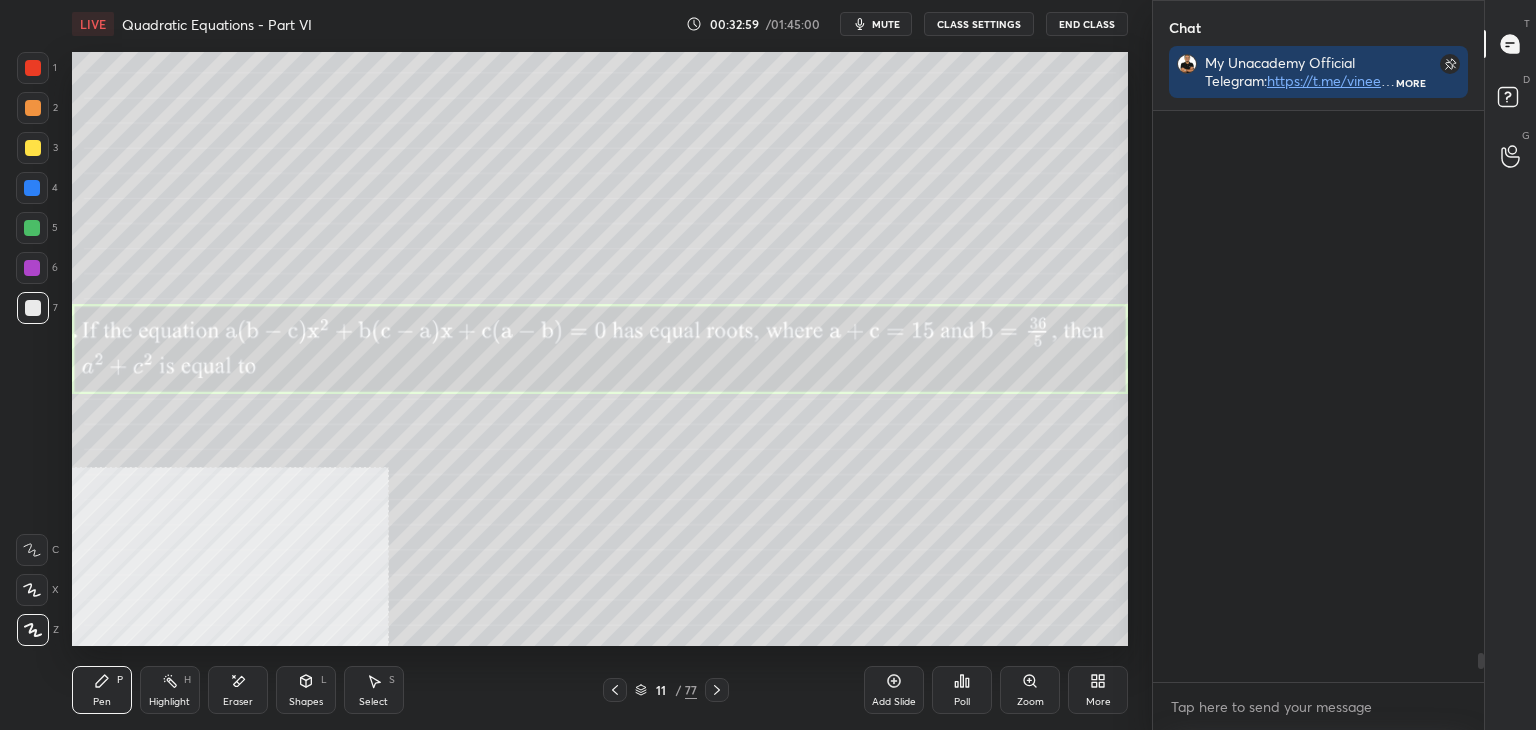 scroll, scrollTop: 613, scrollLeft: 325, axis: both 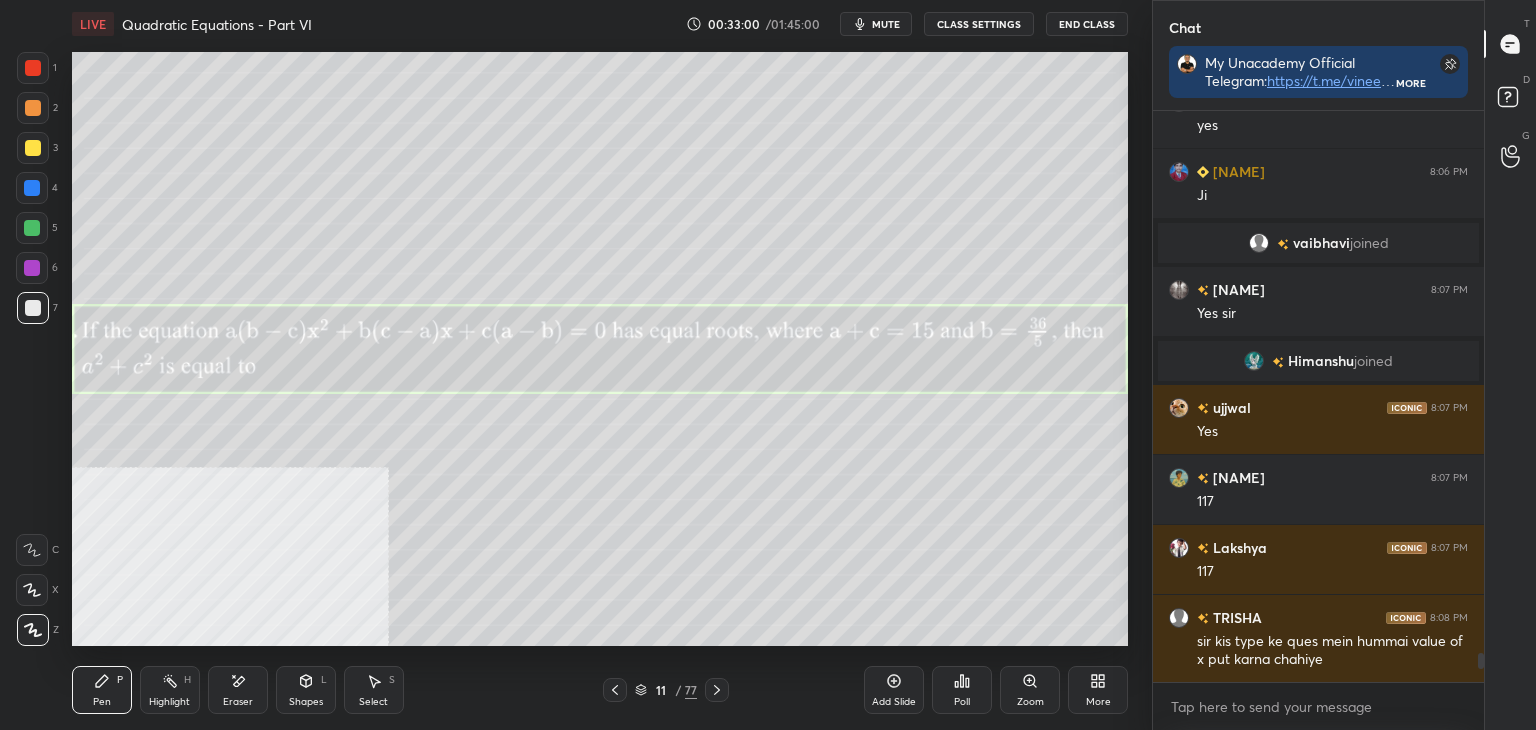 click 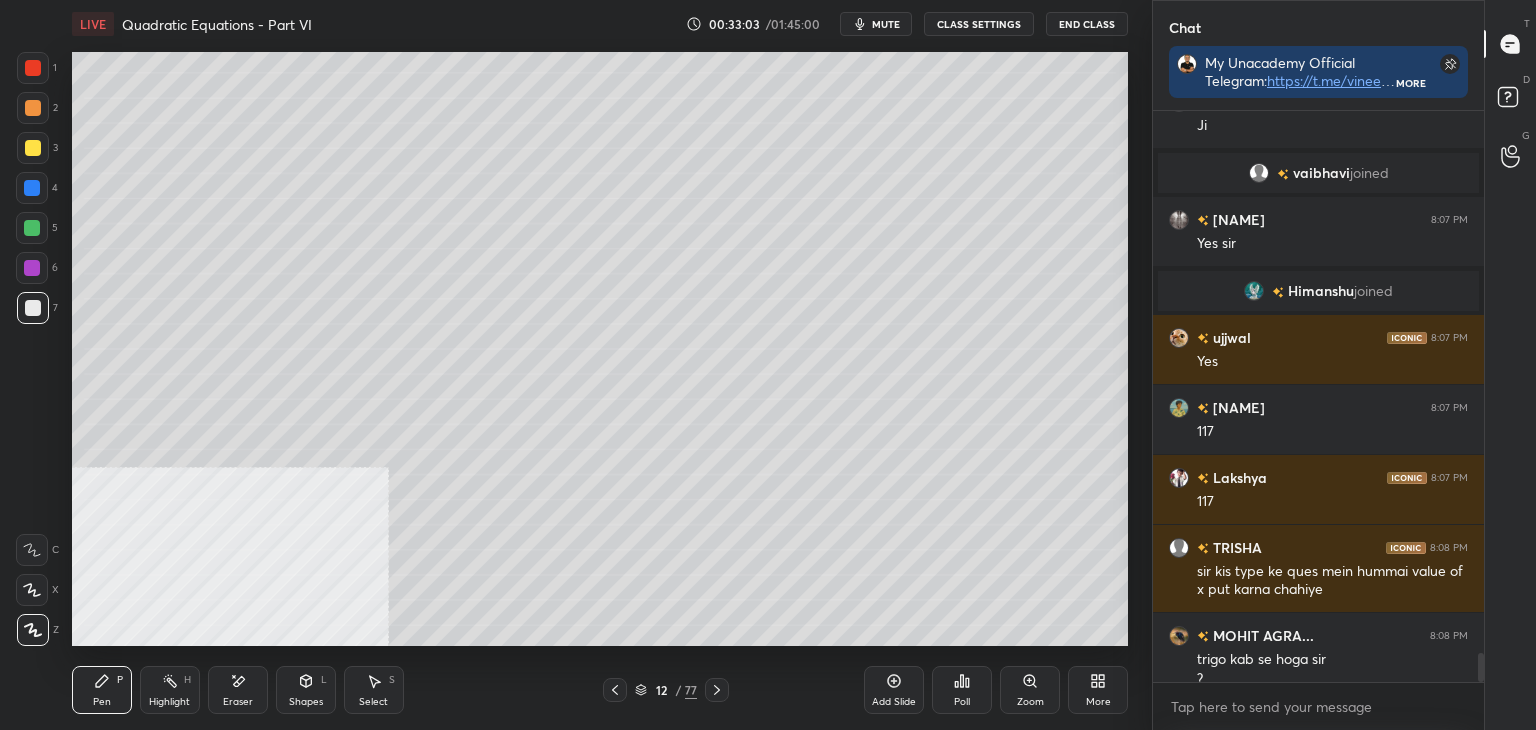 scroll, scrollTop: 10662, scrollLeft: 0, axis: vertical 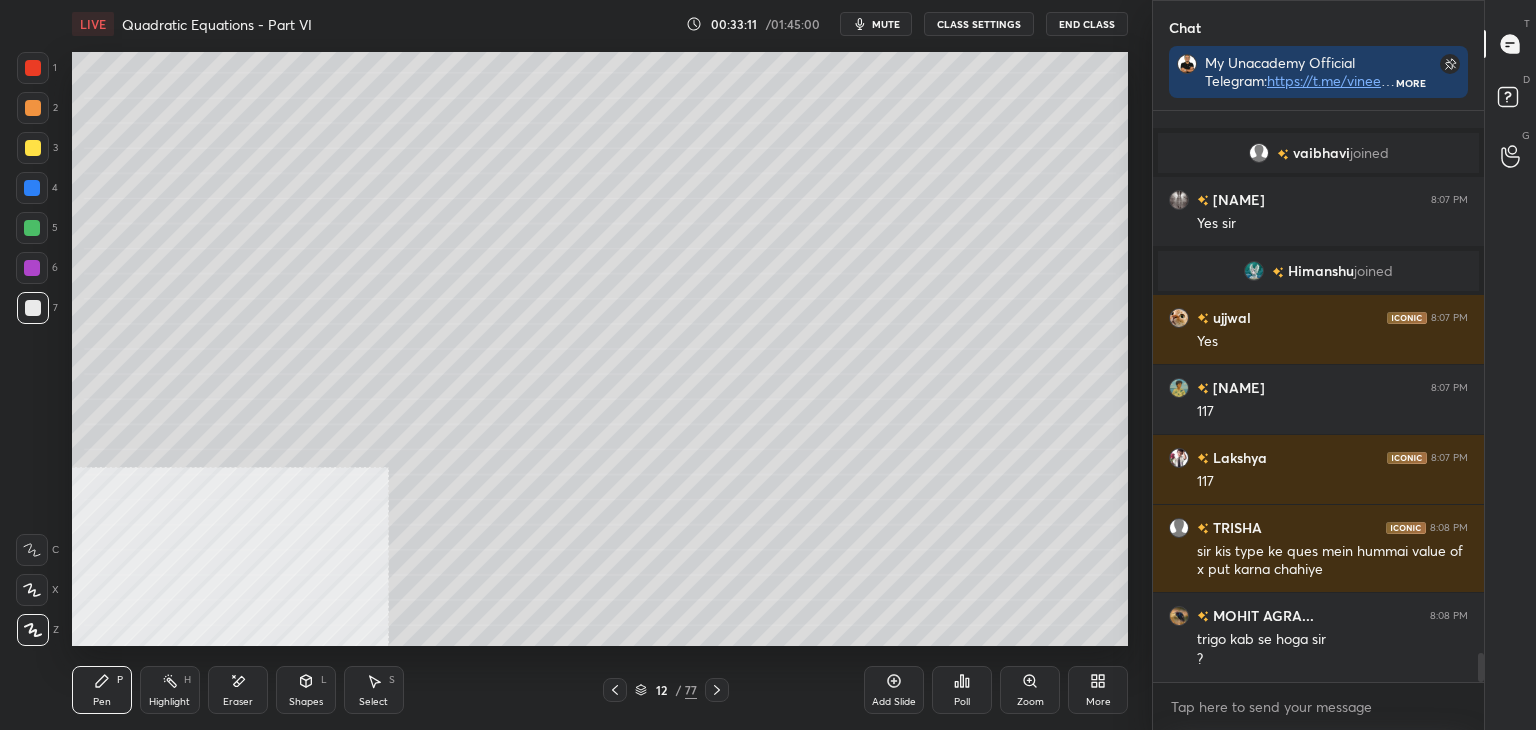click 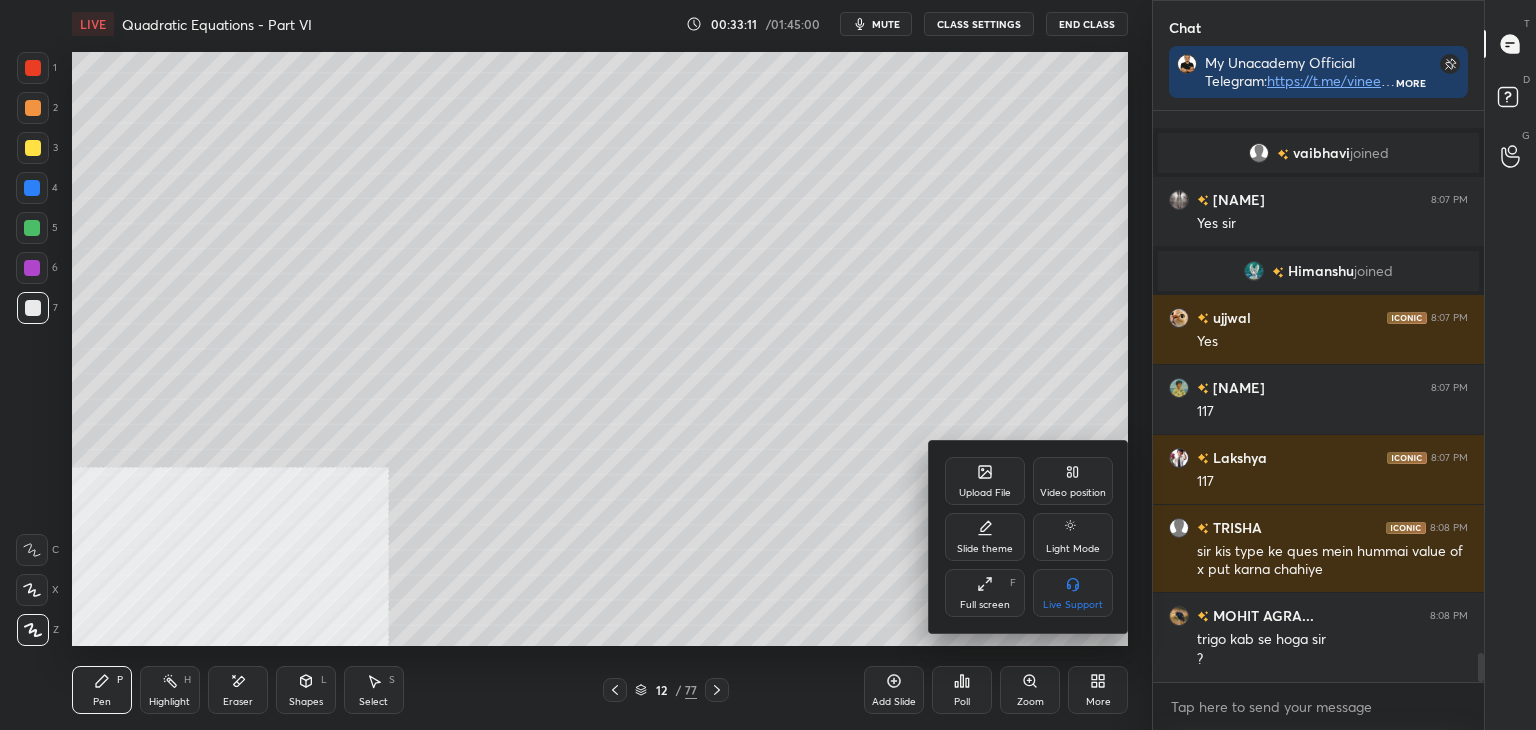 click 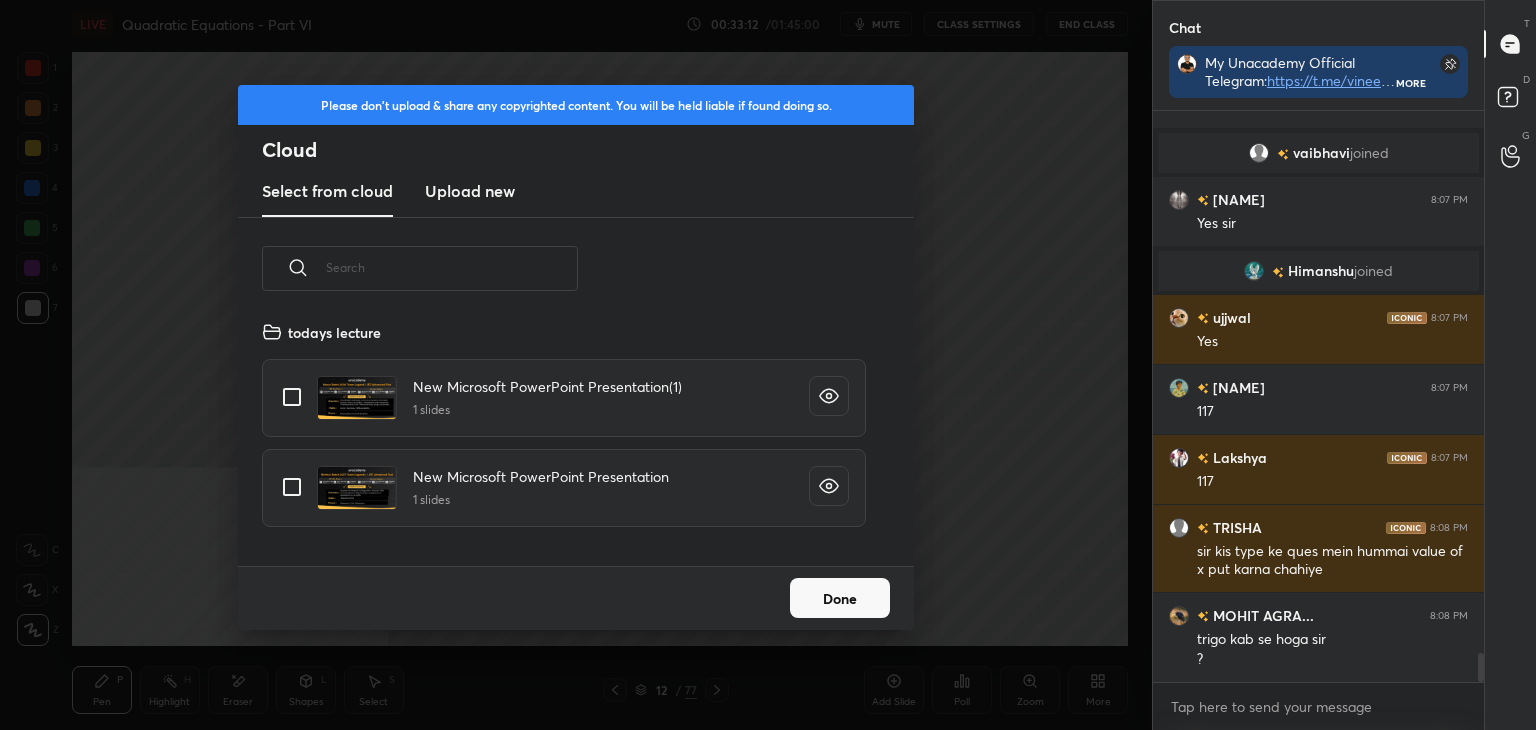scroll, scrollTop: 5, scrollLeft: 10, axis: both 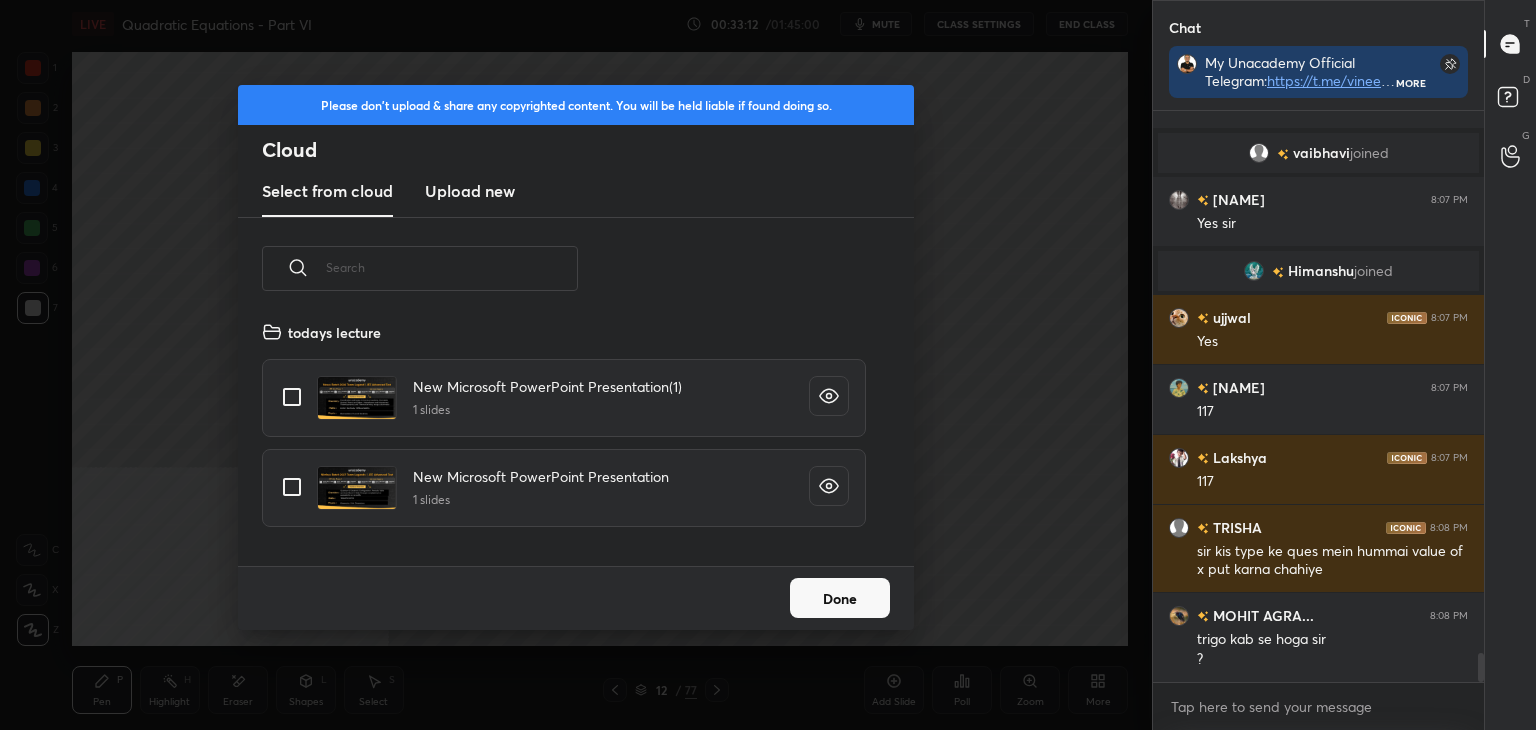 click on "Upload new" at bounding box center (470, 191) 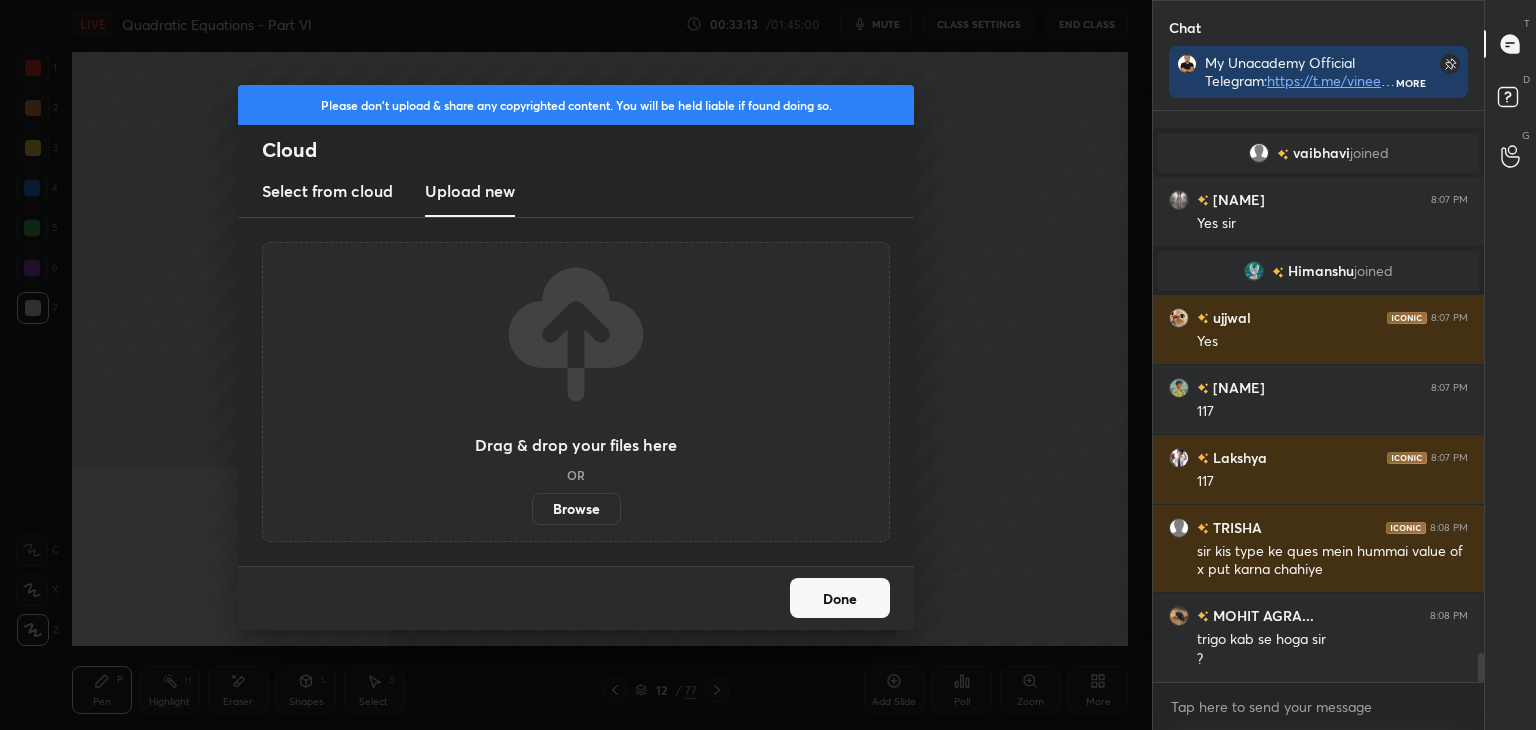 click on "Drag & drop your files here OR Browse" at bounding box center (576, 392) 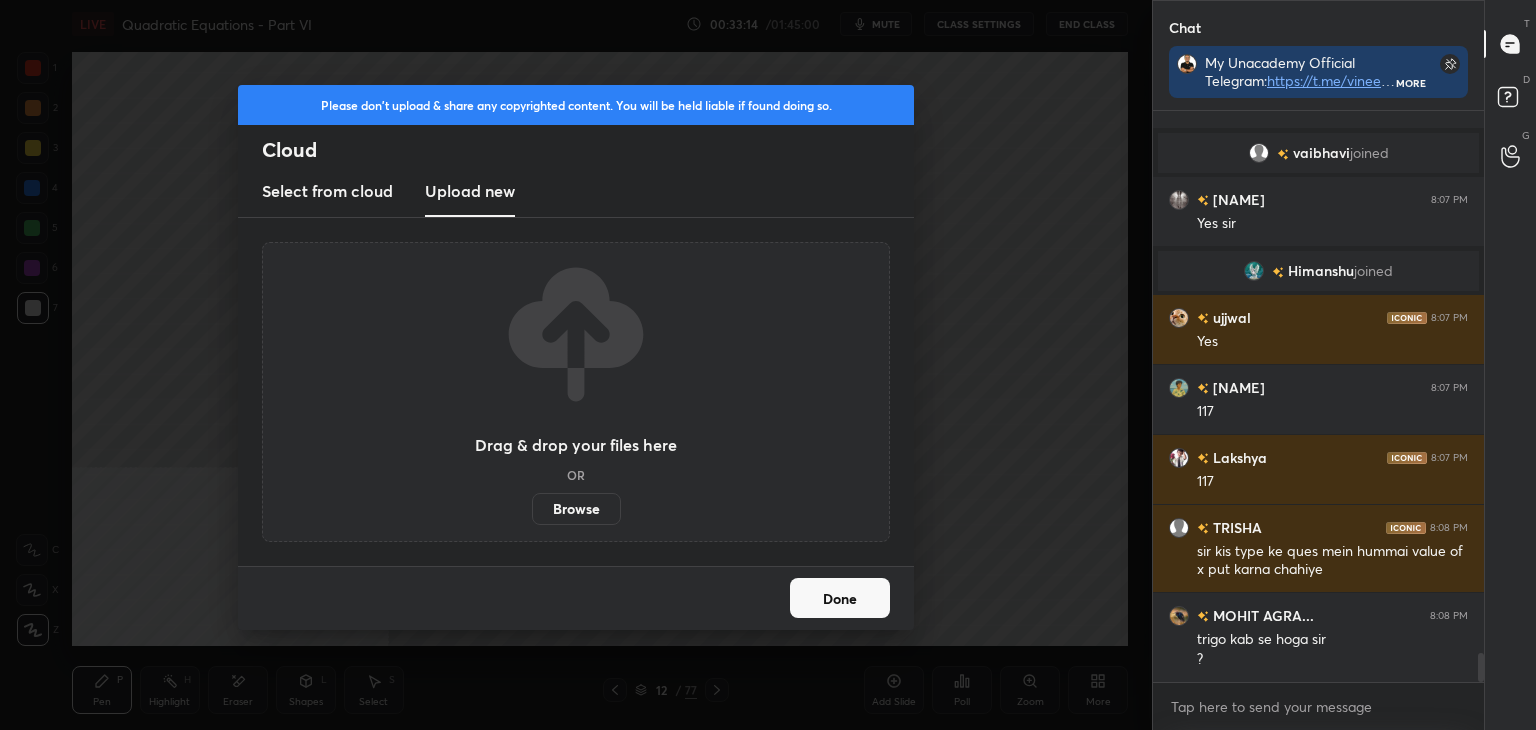 click on "Browse" at bounding box center [576, 509] 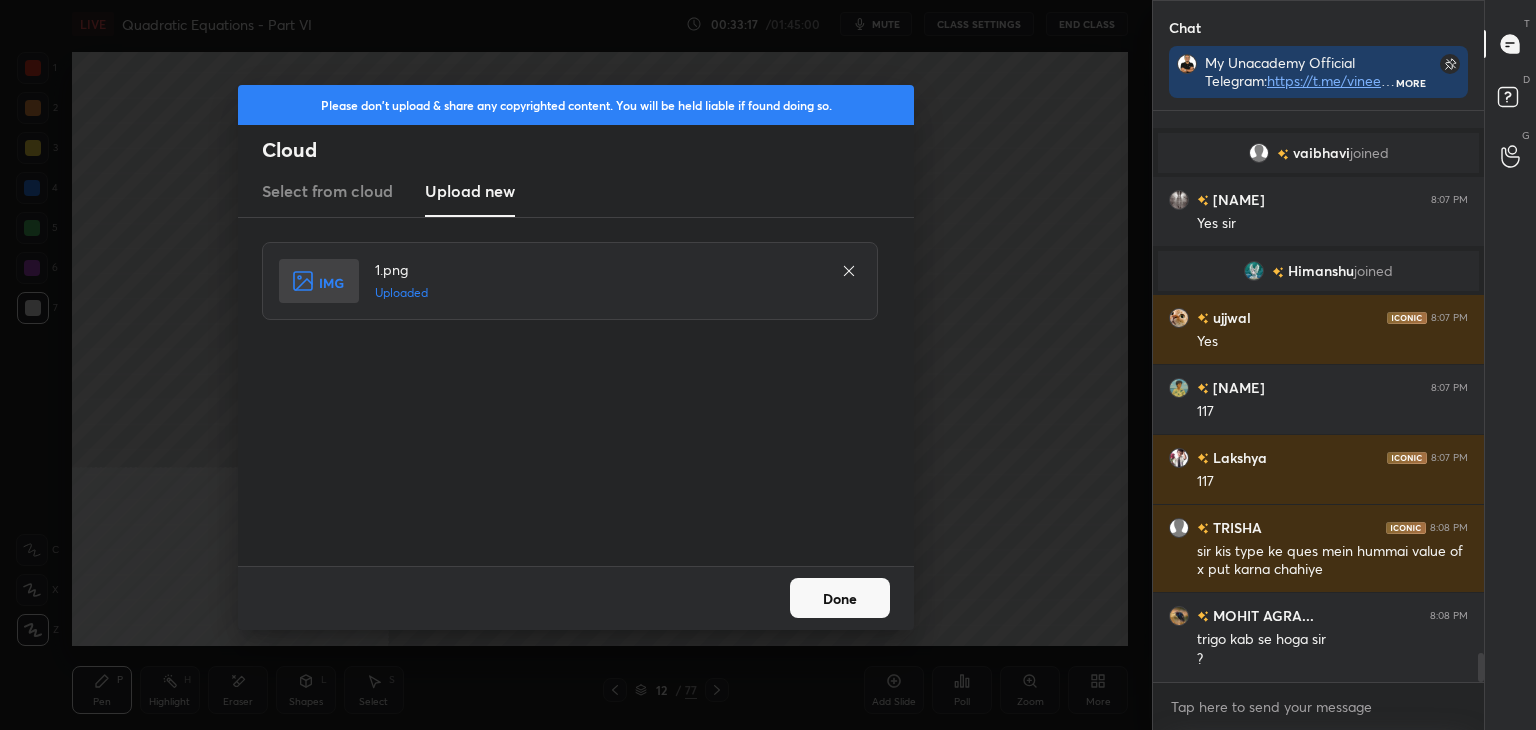 click on "Done" at bounding box center (840, 598) 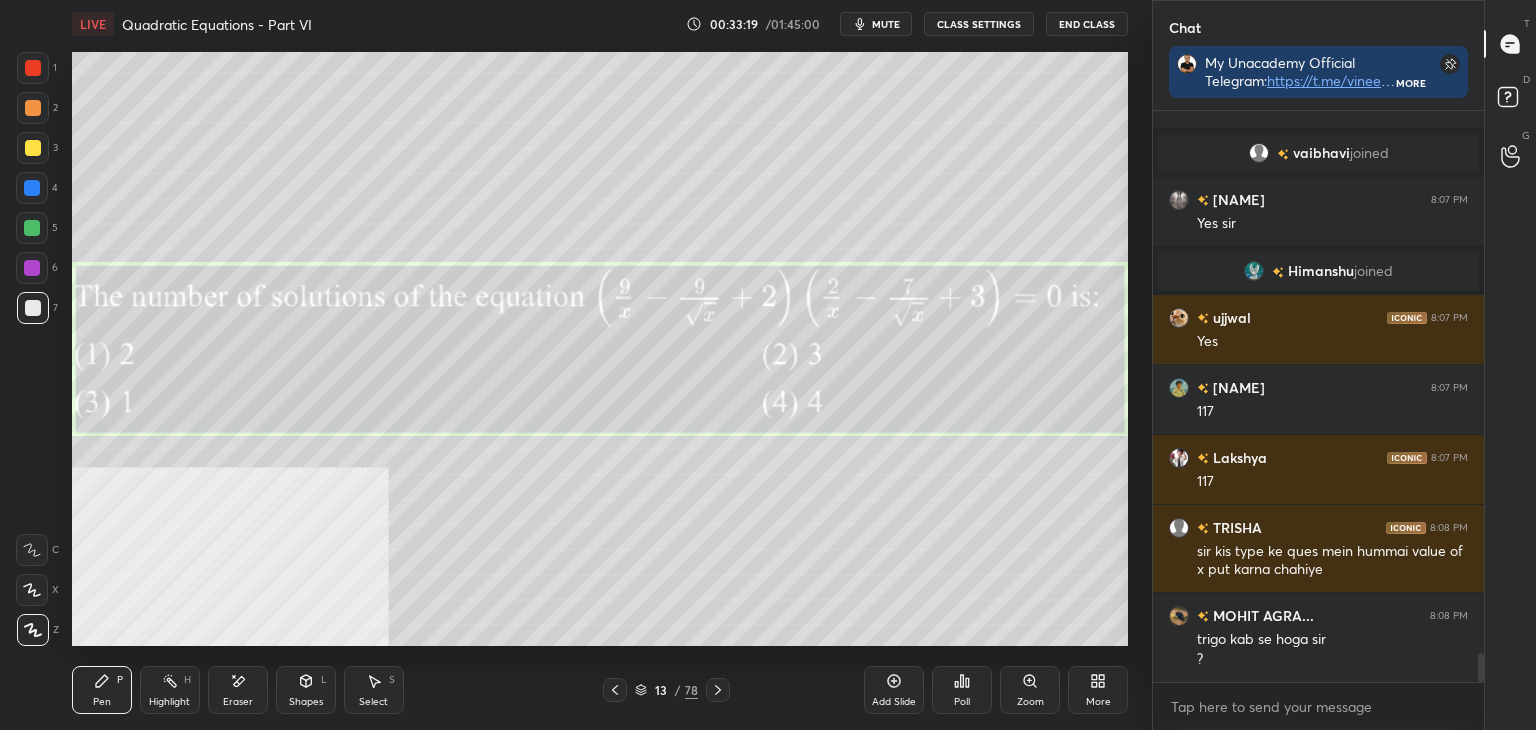 click on "More" at bounding box center [1098, 690] 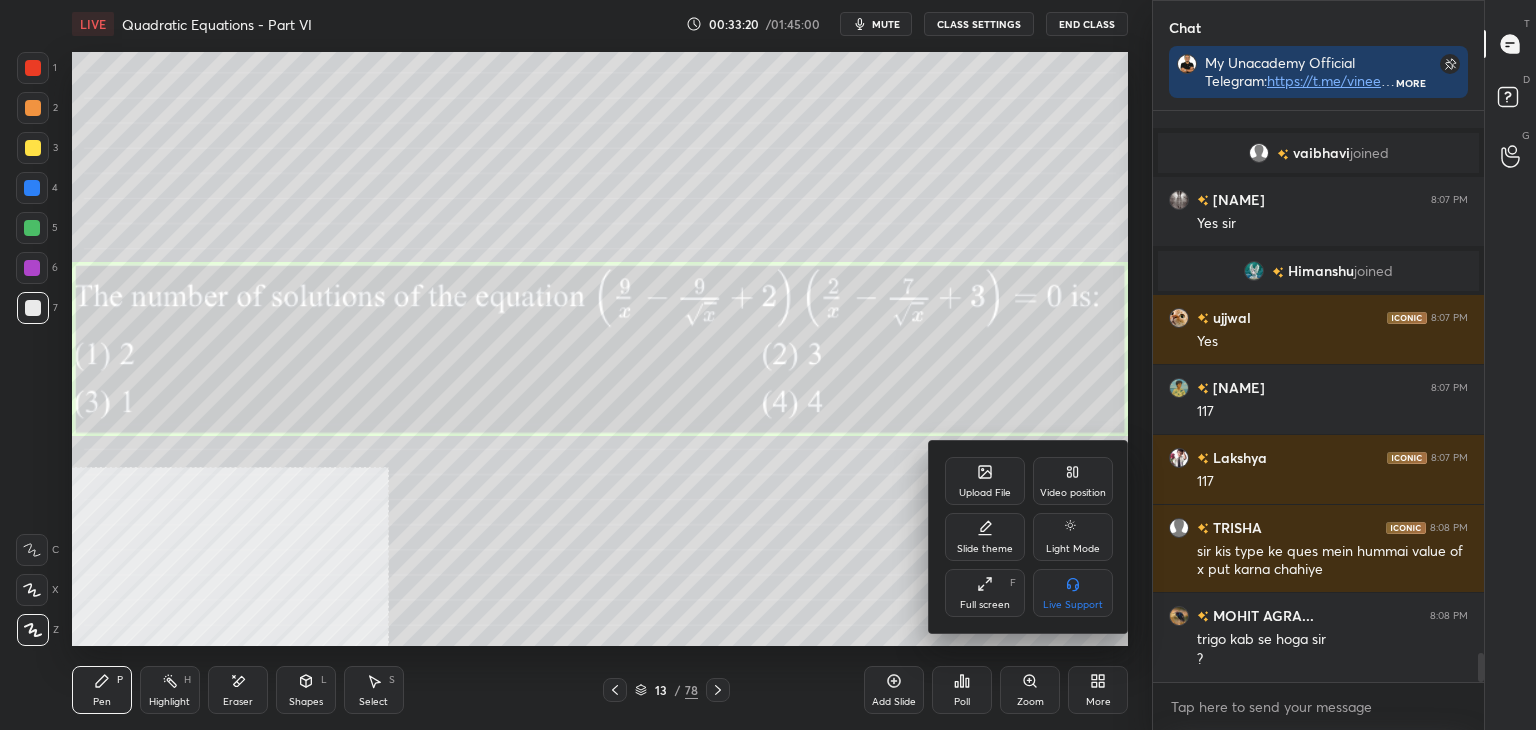 drag, startPoint x: 1080, startPoint y: 477, endPoint x: 1081, endPoint y: 503, distance: 26.019224 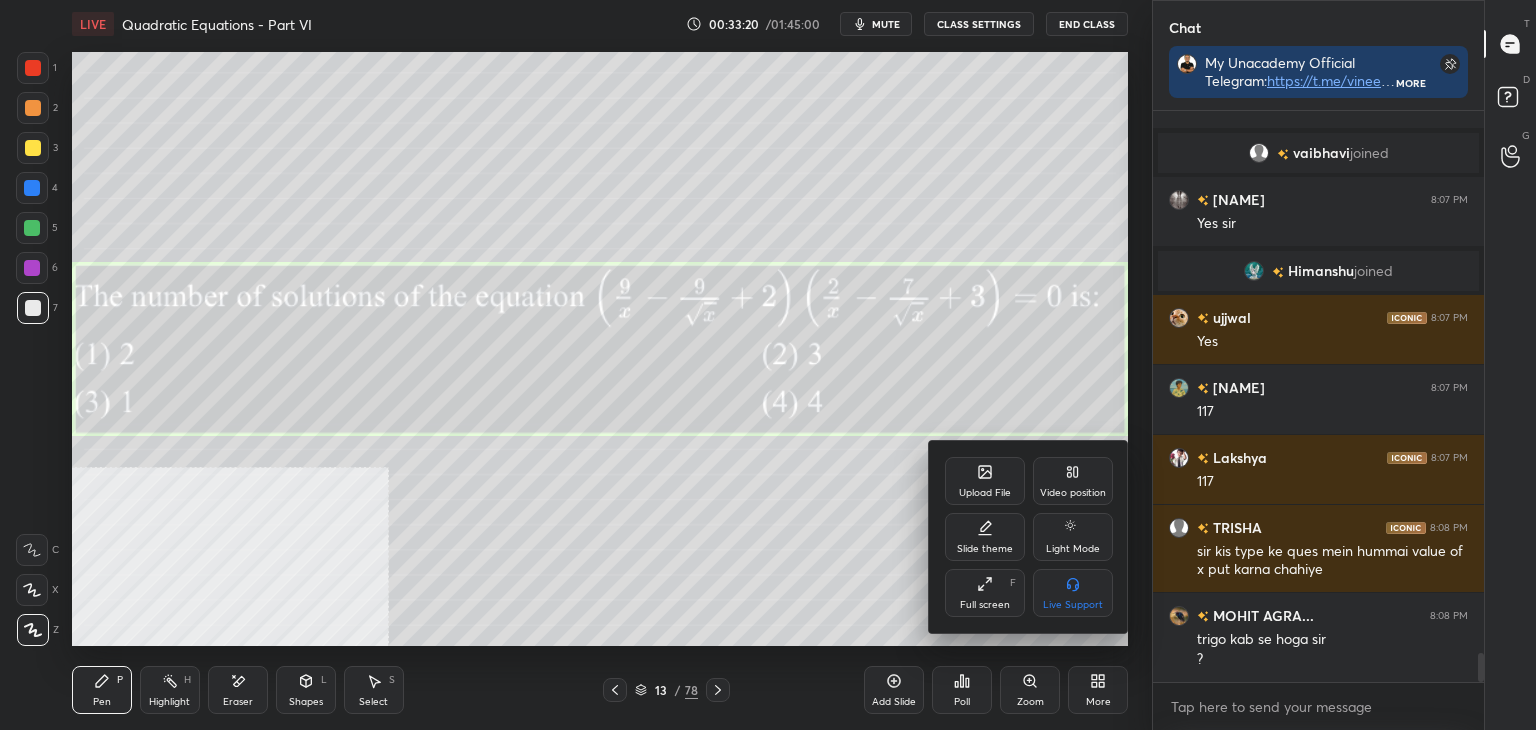 click on "Video position" at bounding box center (1073, 481) 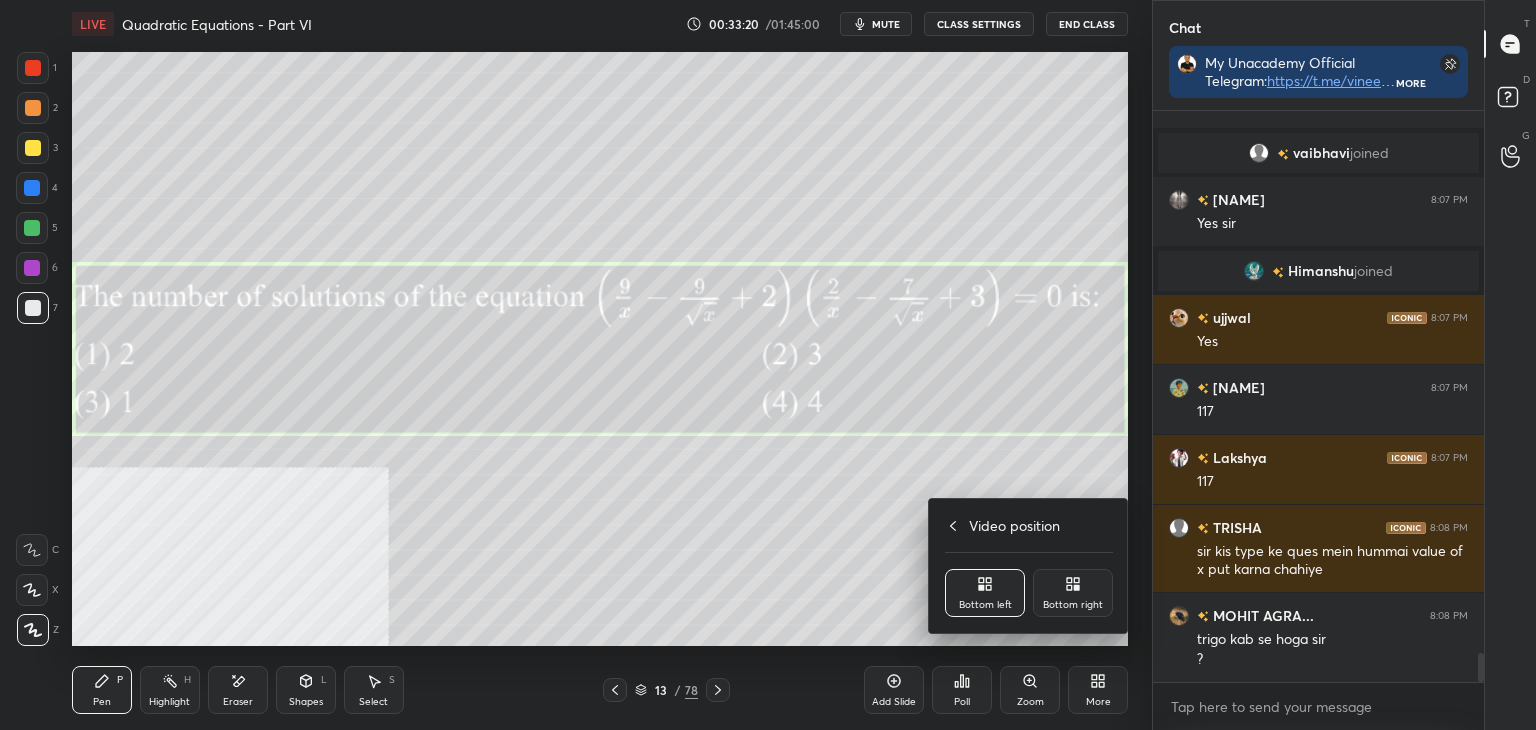 click on "Bottom right" at bounding box center [1073, 593] 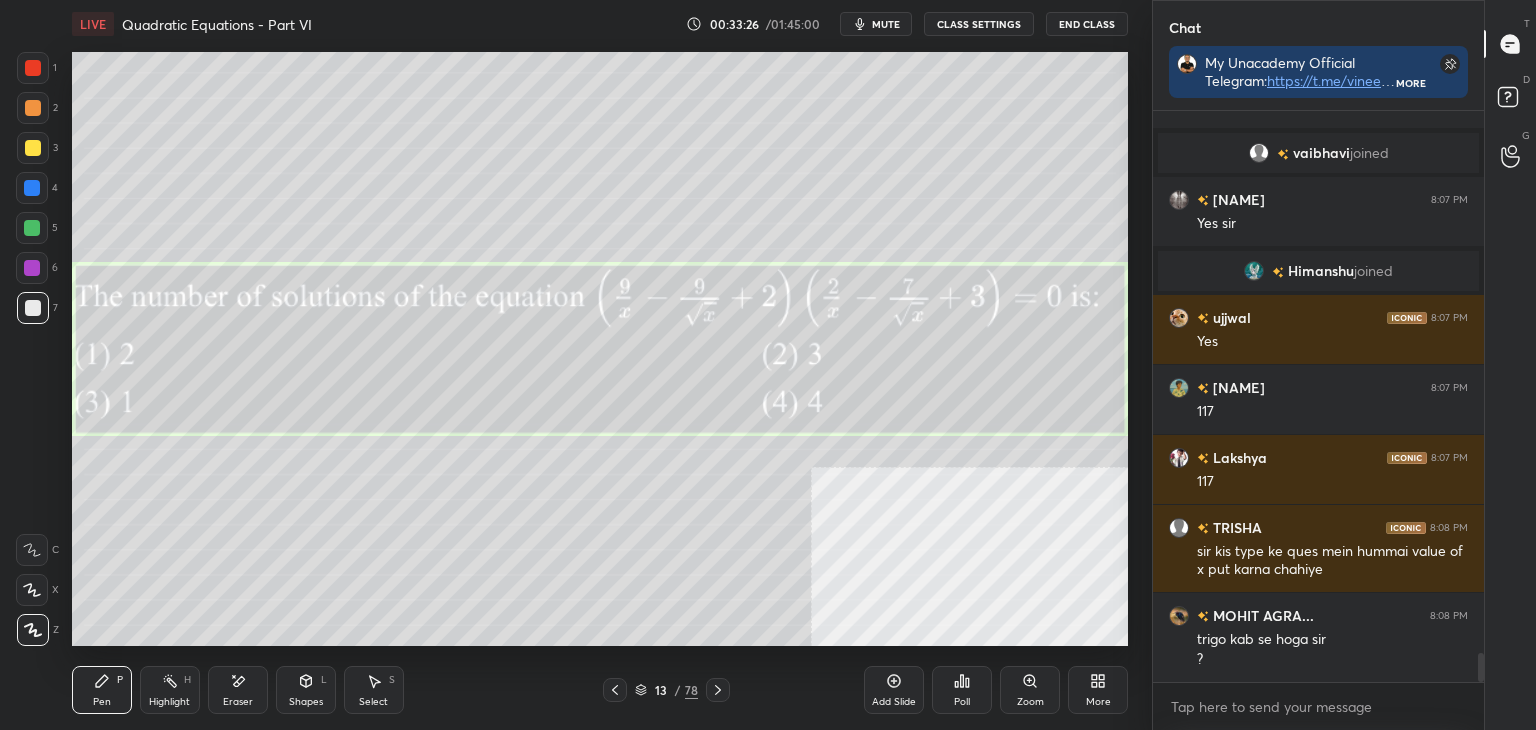click on "Poll" at bounding box center (962, 702) 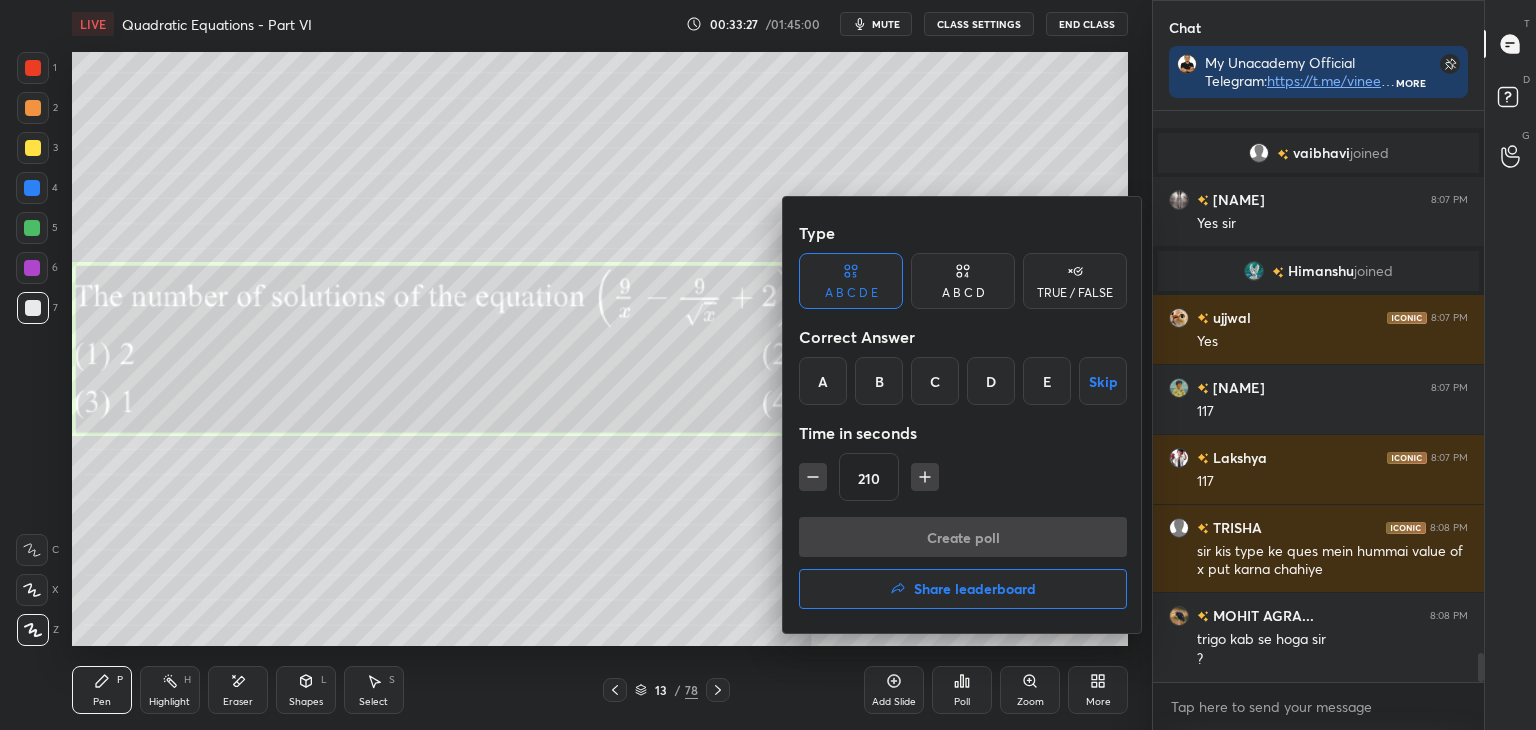 click on "D" at bounding box center (991, 381) 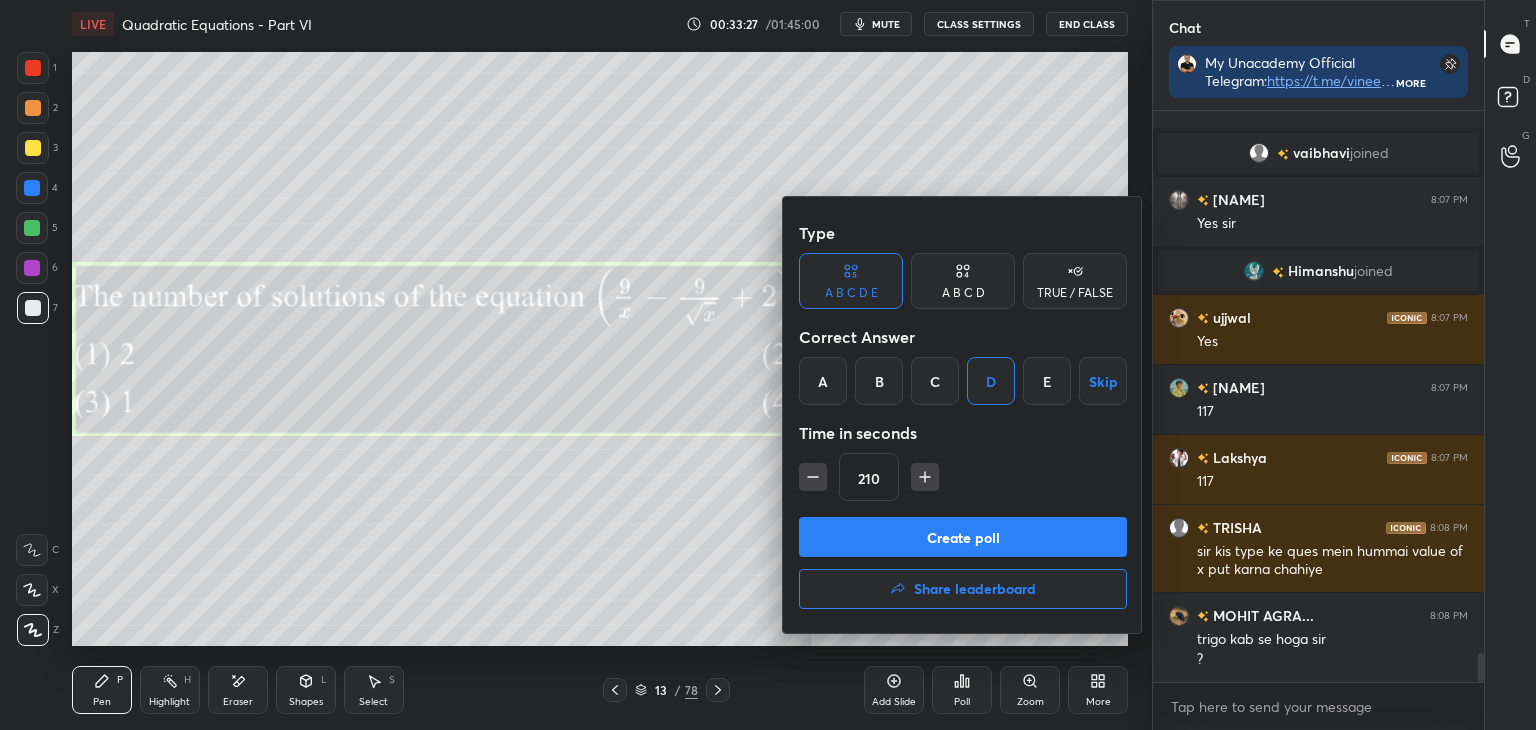 click on "Create poll" at bounding box center [963, 537] 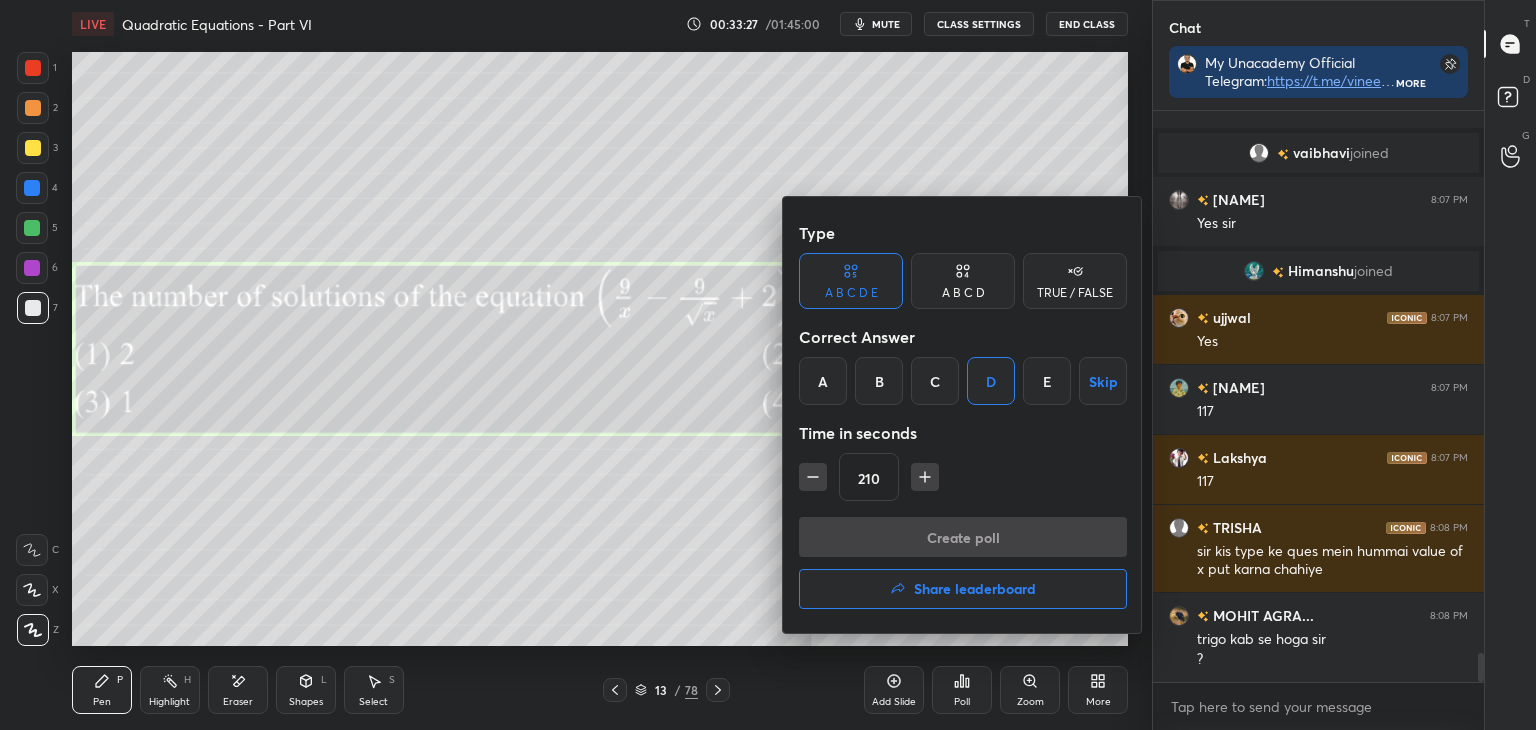 scroll, scrollTop: 547, scrollLeft: 325, axis: both 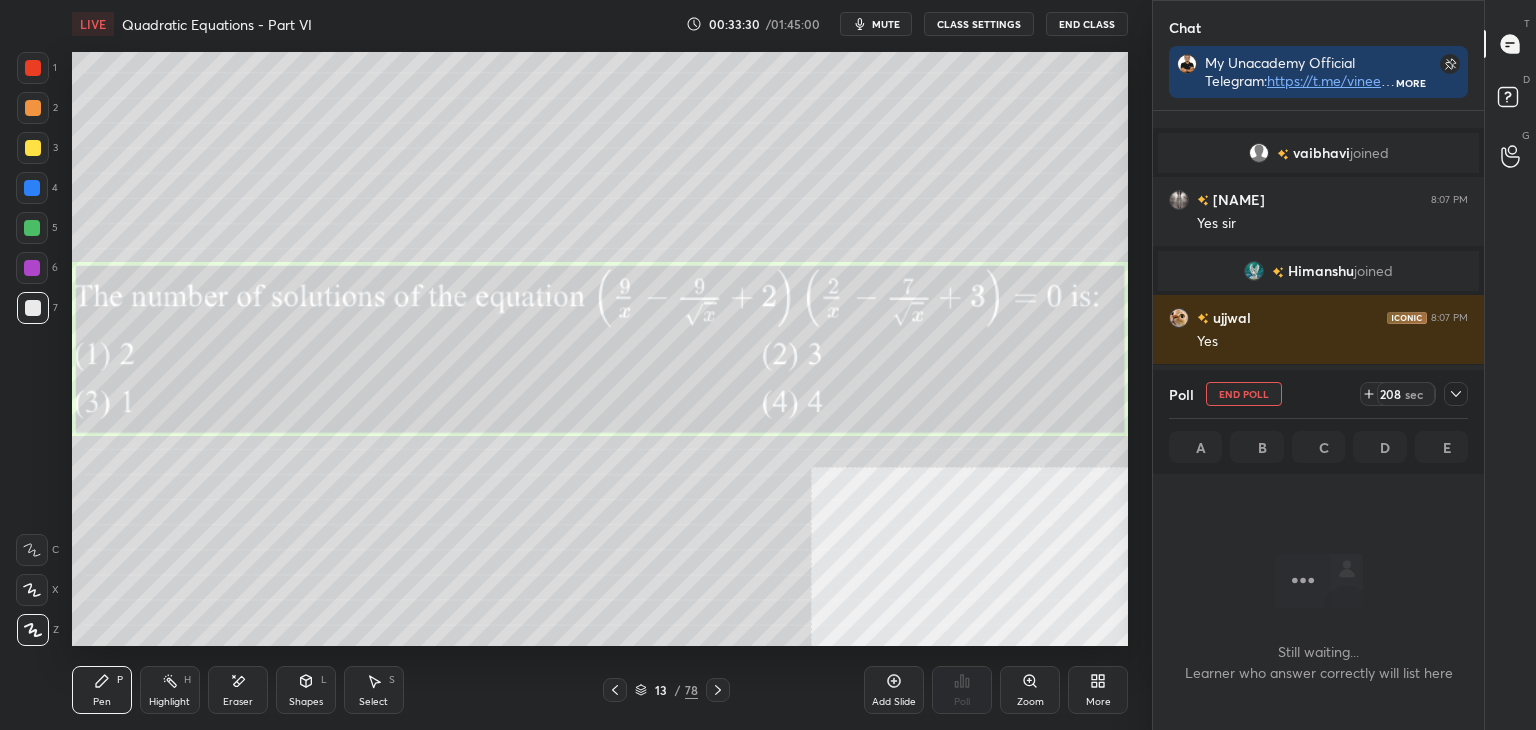 drag, startPoint x: 1456, startPoint y: 395, endPoint x: 1472, endPoint y: 374, distance: 26.400757 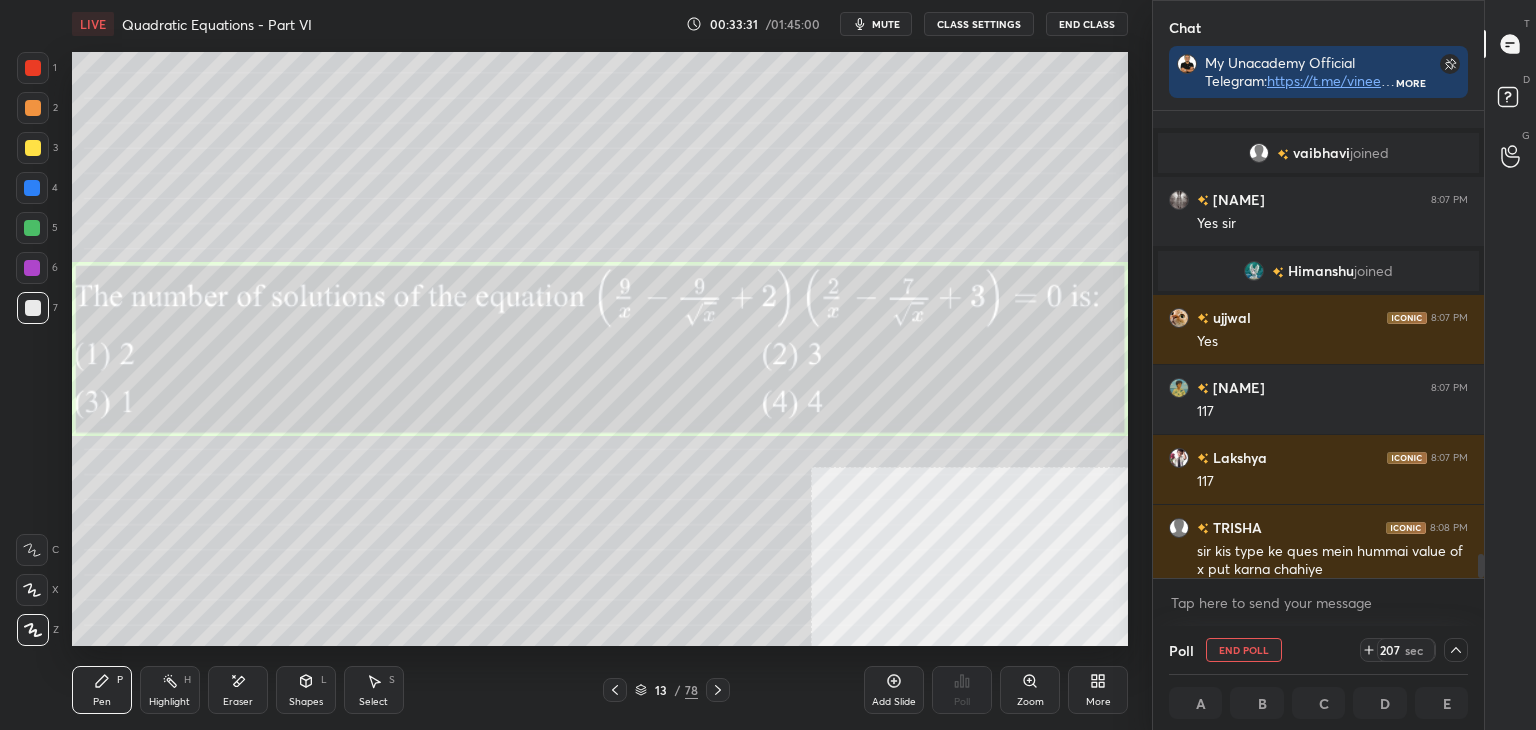 click on "D Doubts (D)" at bounding box center [1510, 100] 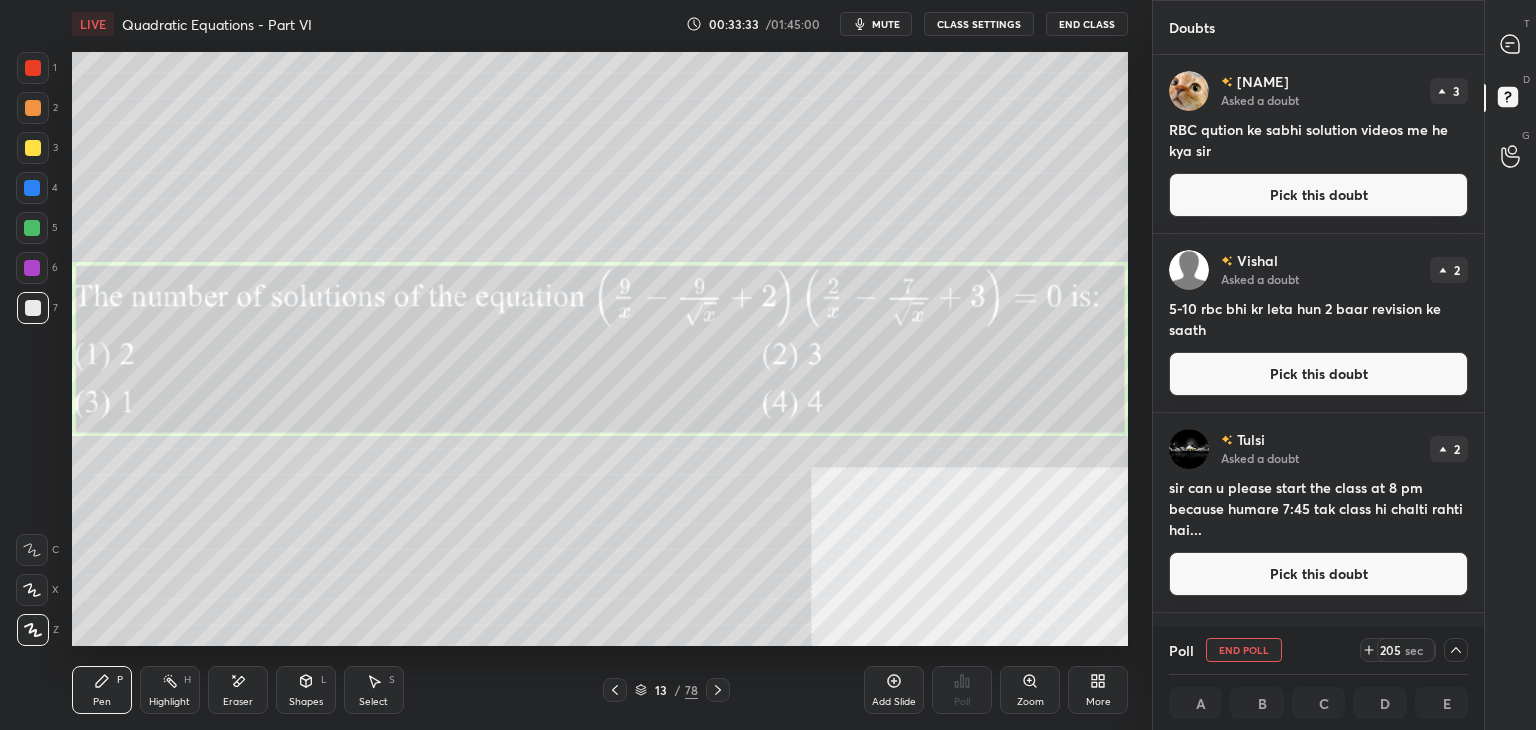 click on "Pick this doubt" at bounding box center [1318, 195] 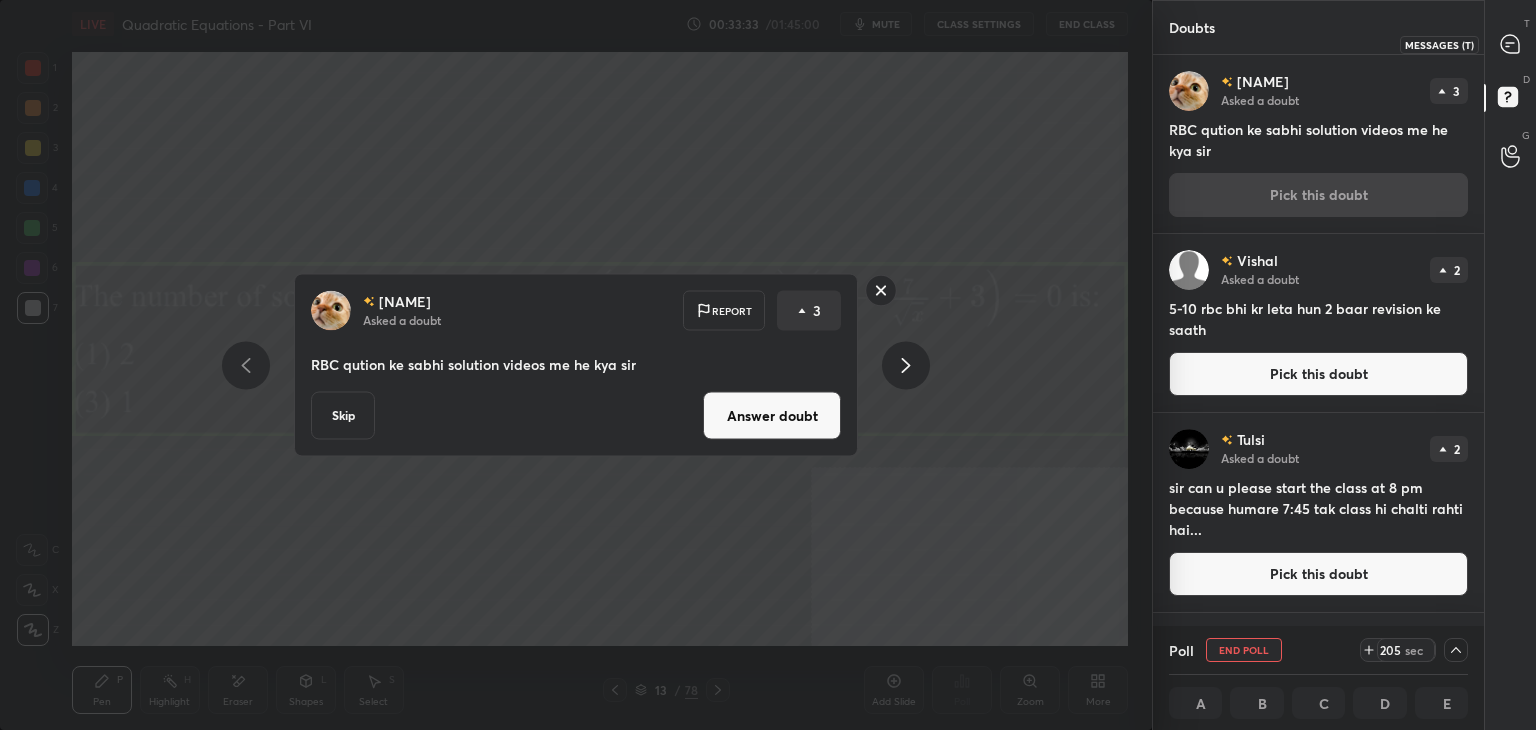 click 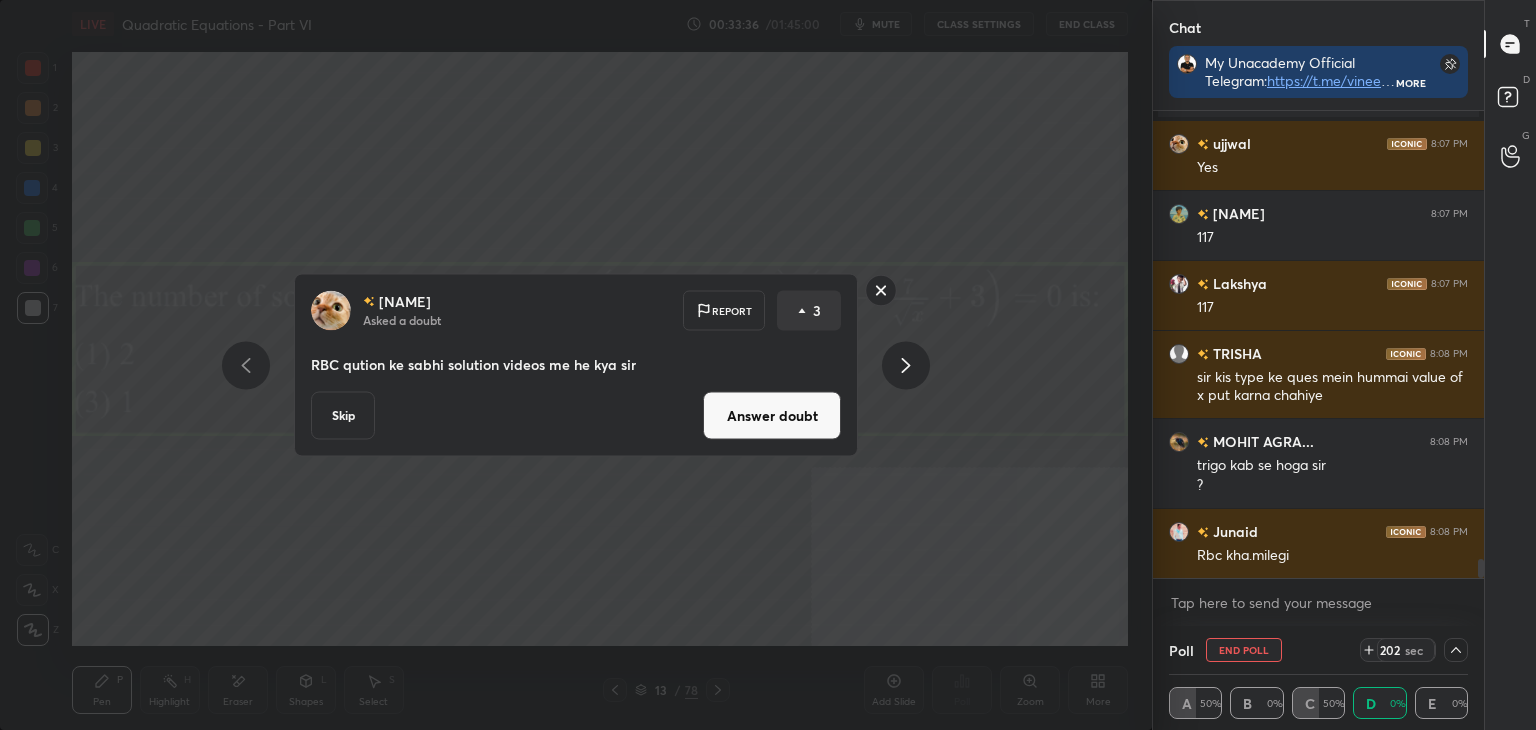 click on "Answer doubt" at bounding box center (772, 416) 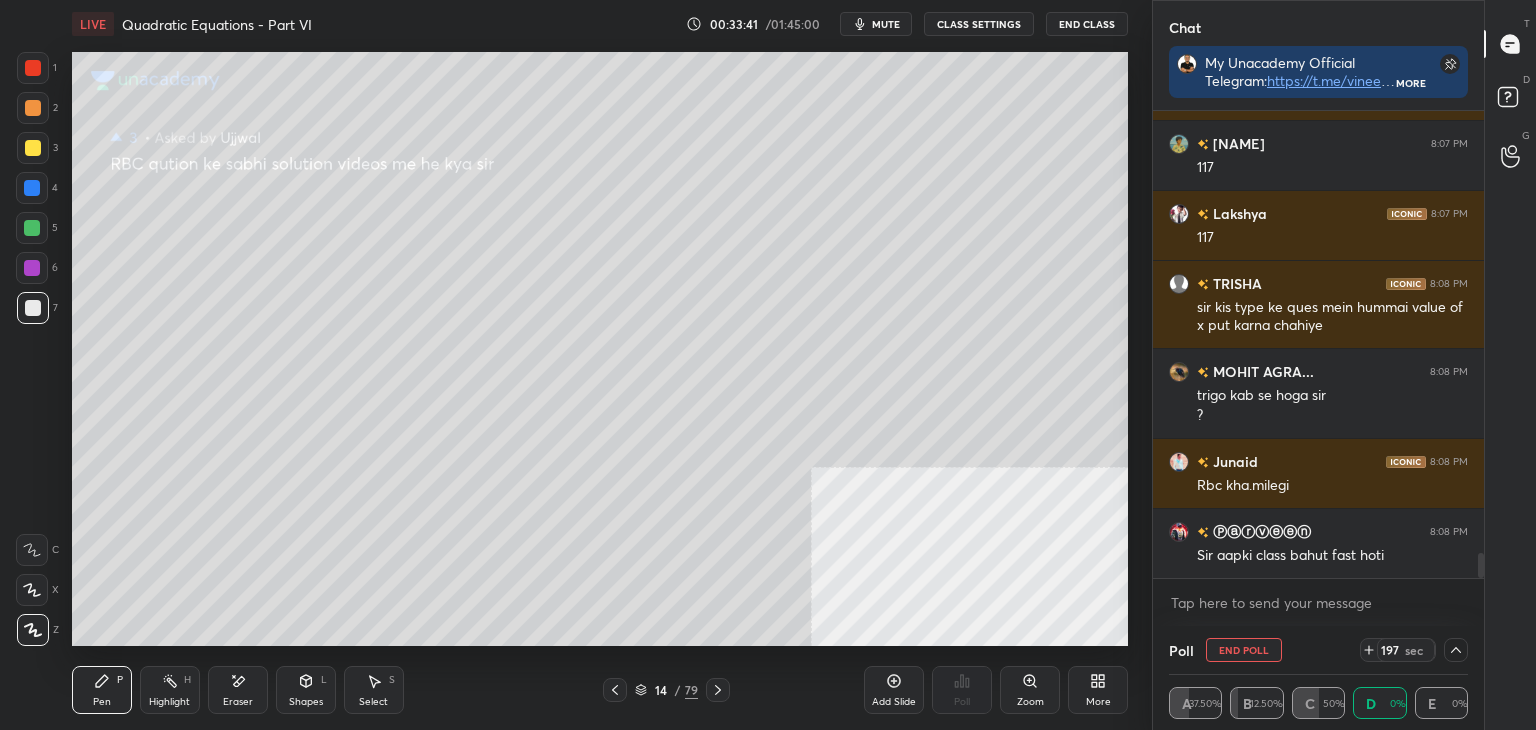 click 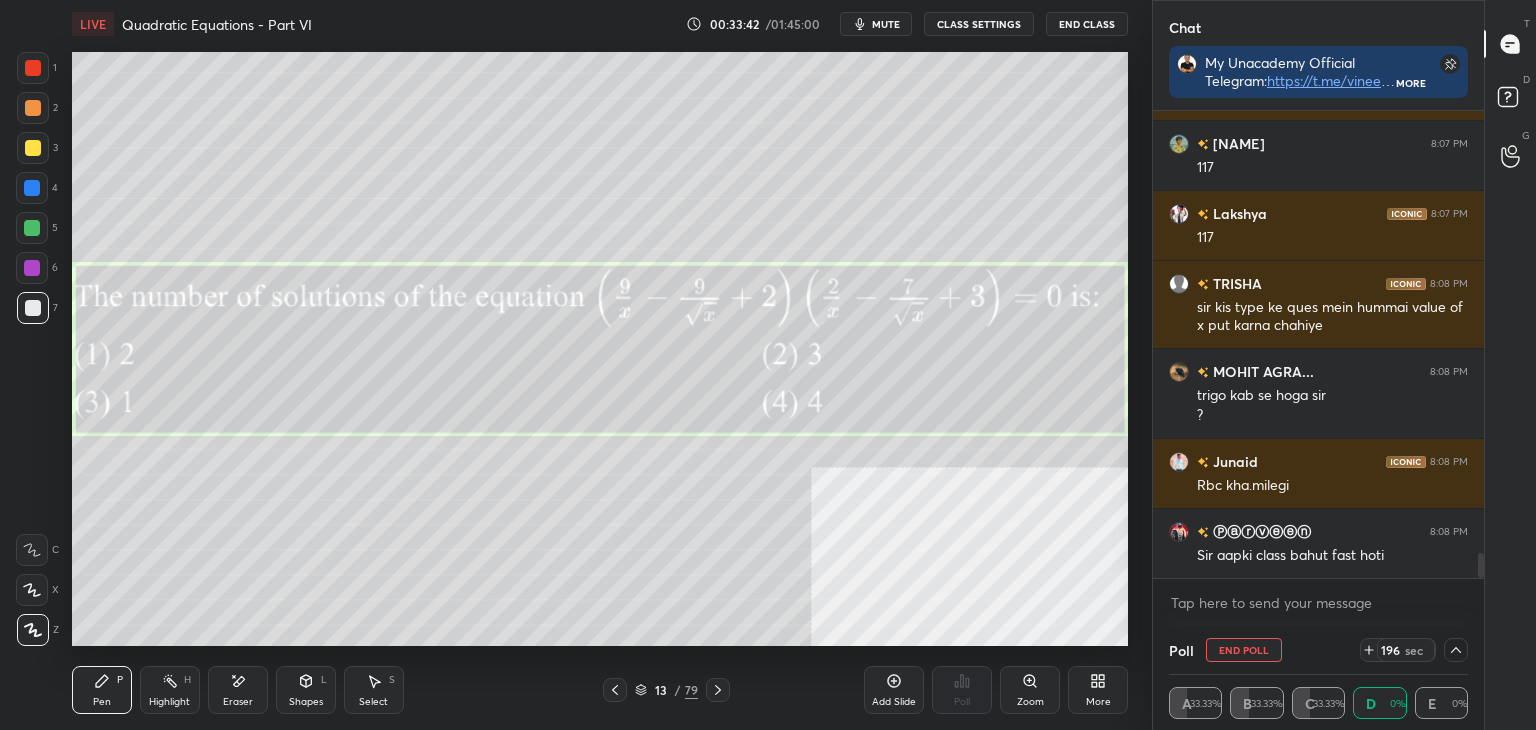 click 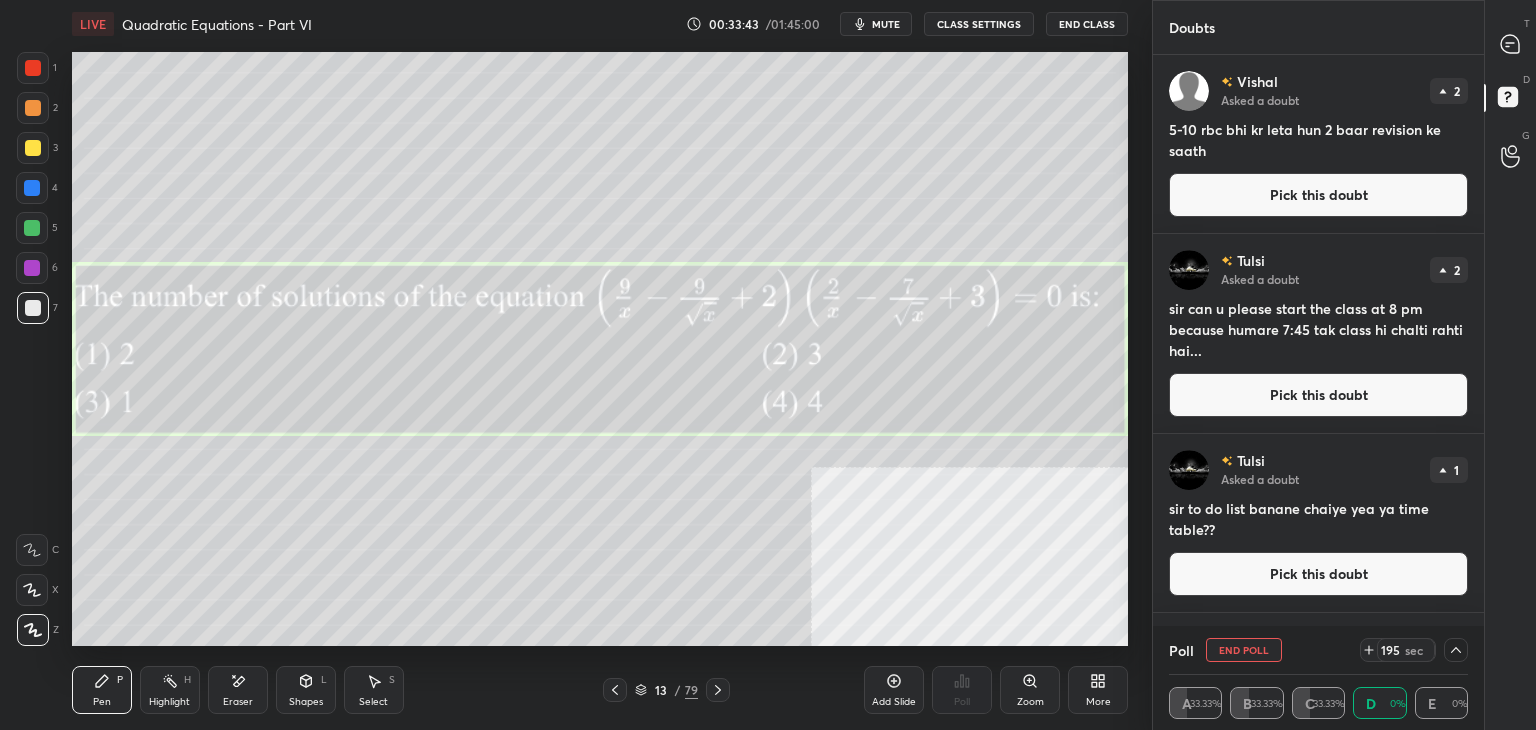 click on "Pick this doubt" at bounding box center [1318, 195] 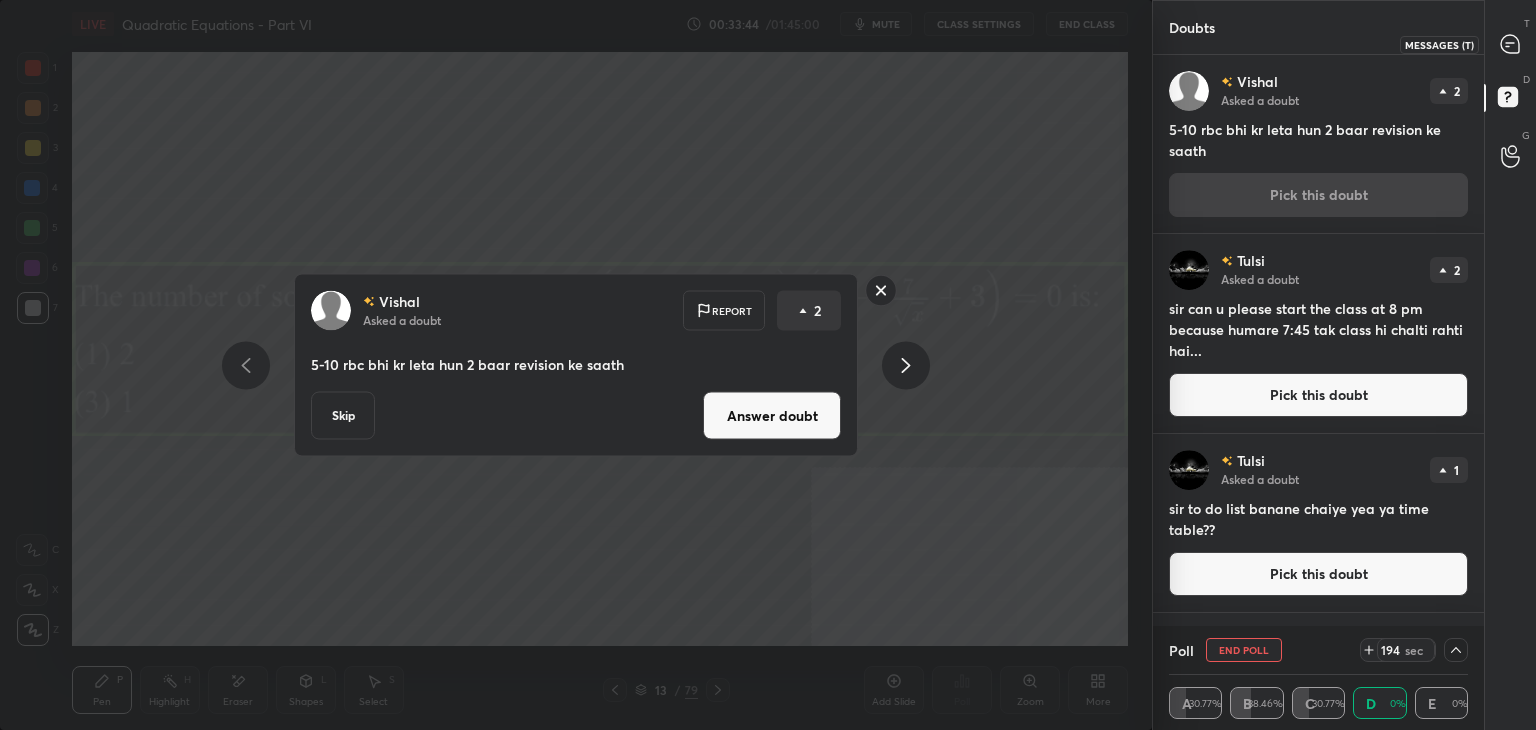 click 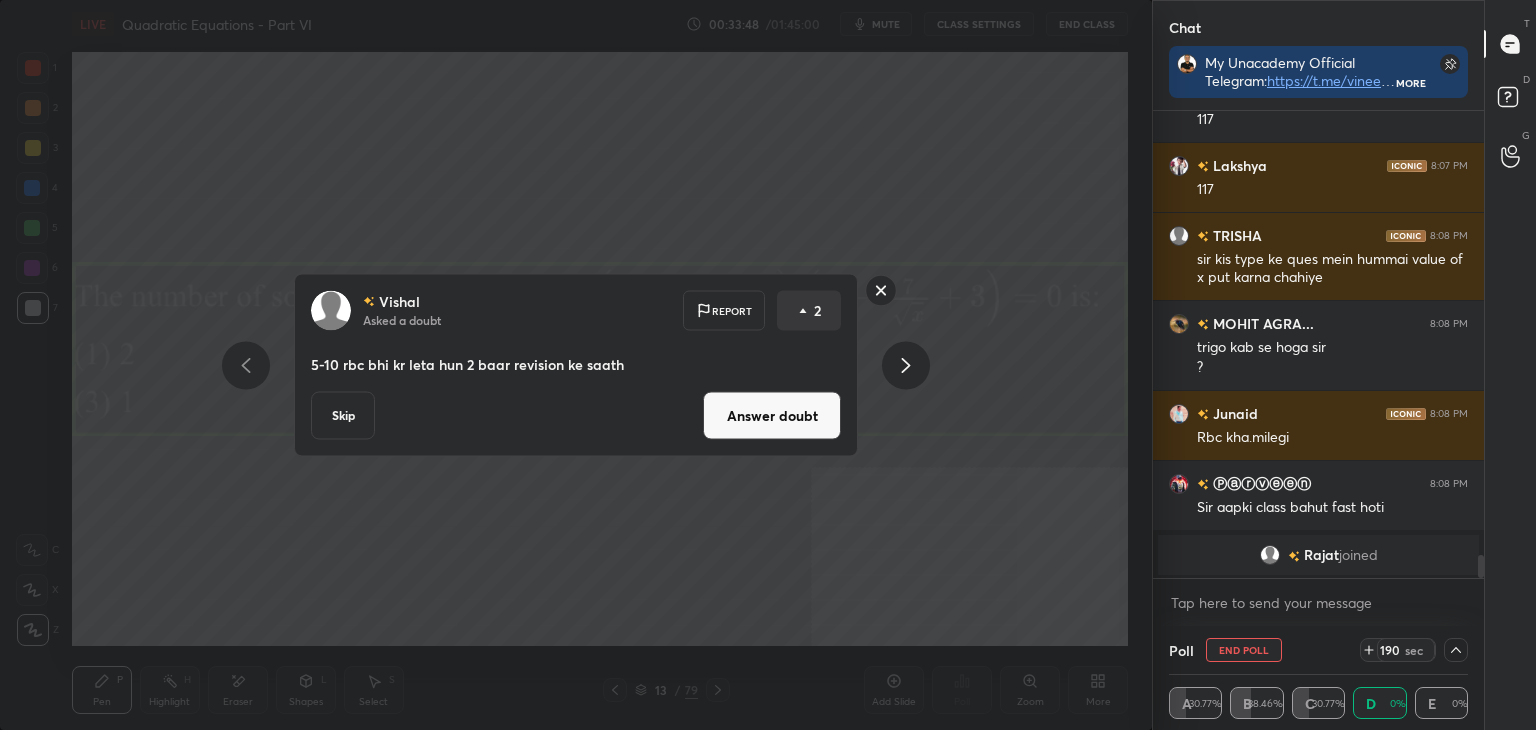 click on "Answer doubt" at bounding box center (772, 416) 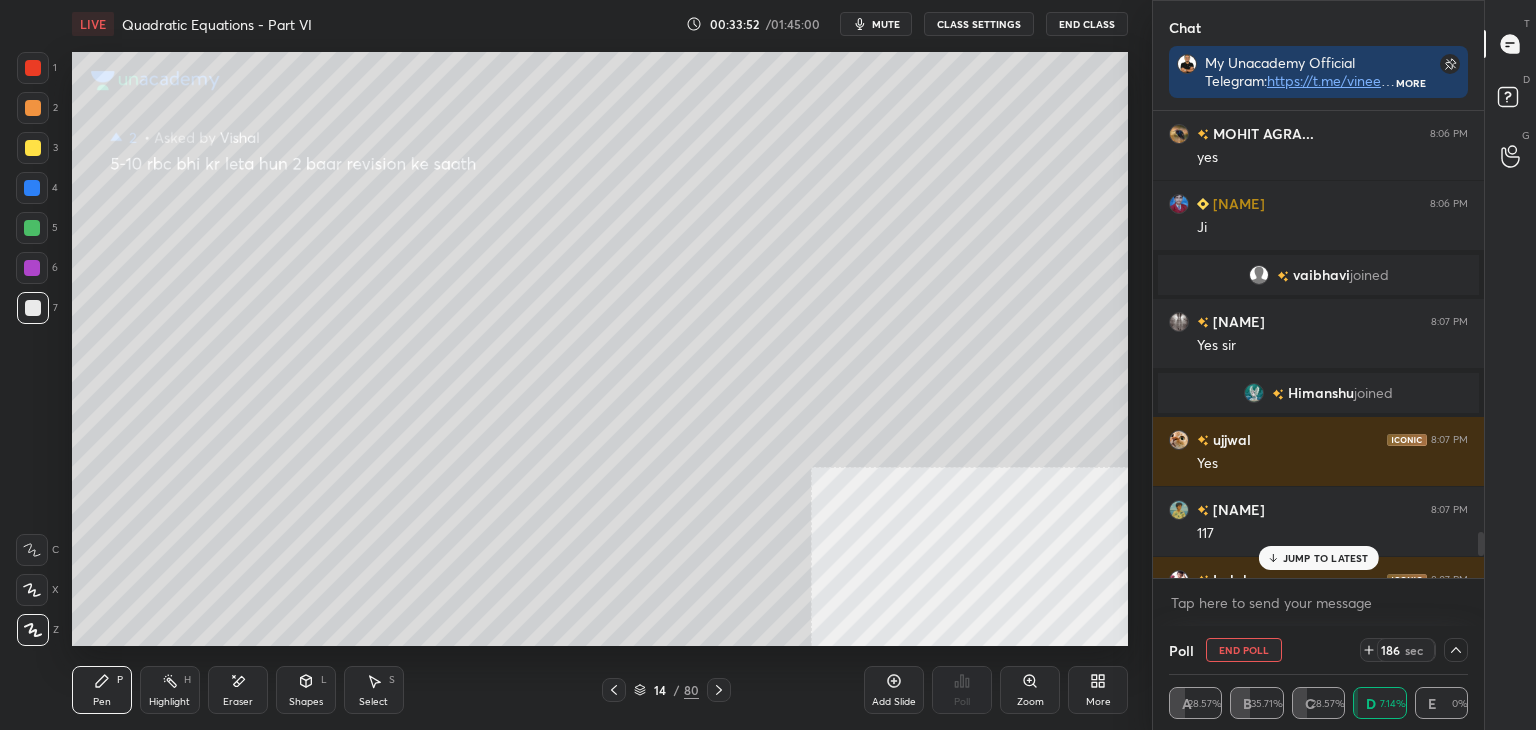 click 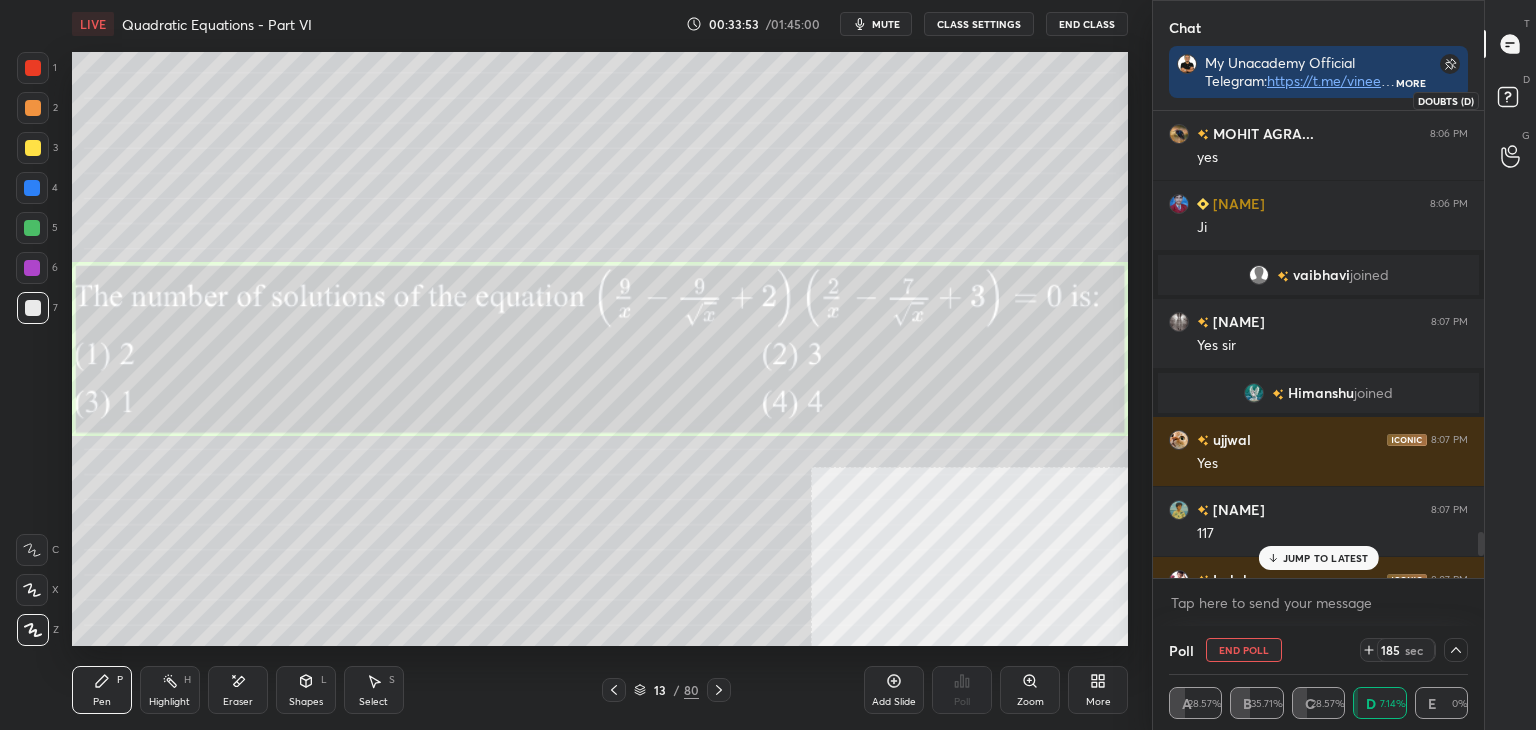 click 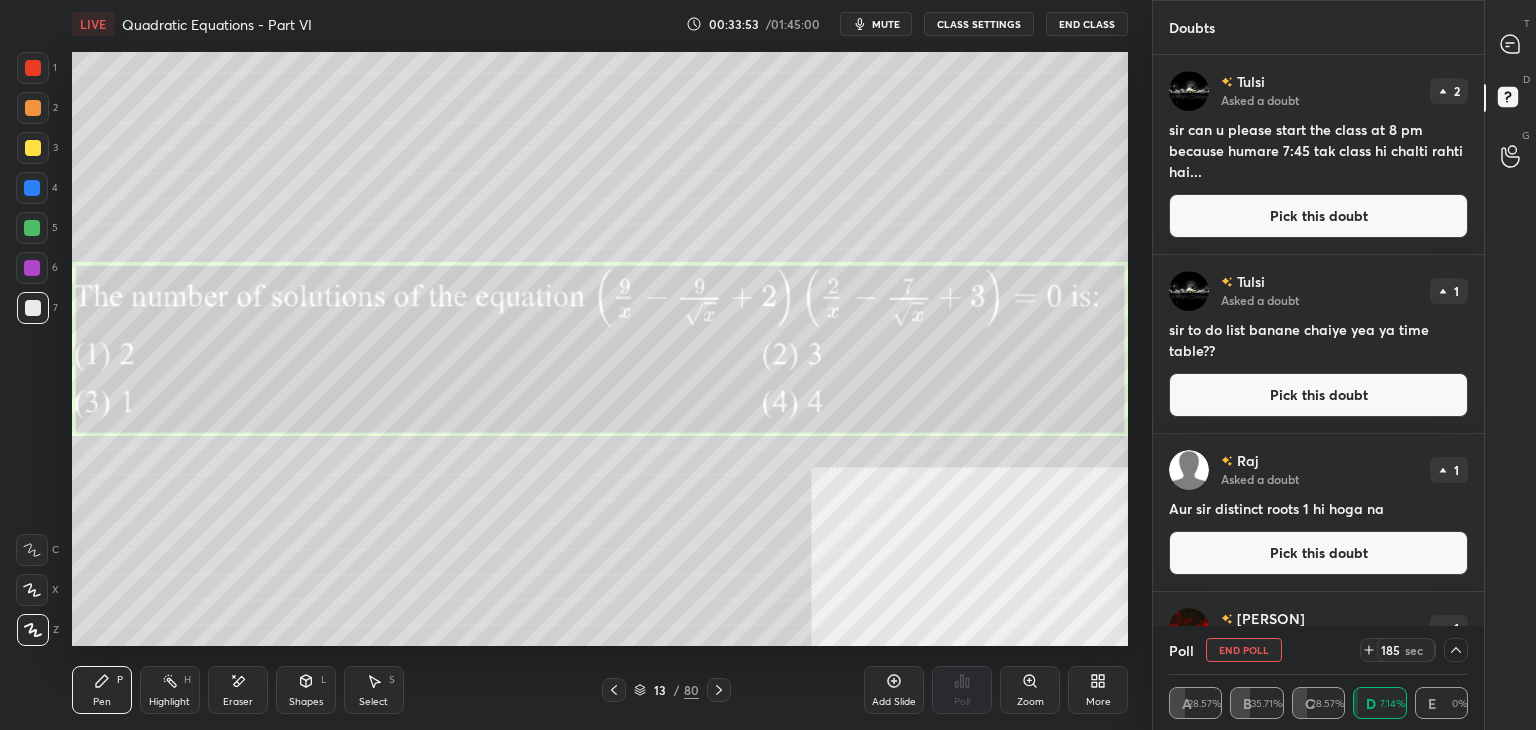 drag, startPoint x: 1384, startPoint y: 192, endPoint x: 1405, endPoint y: 165, distance: 34.20526 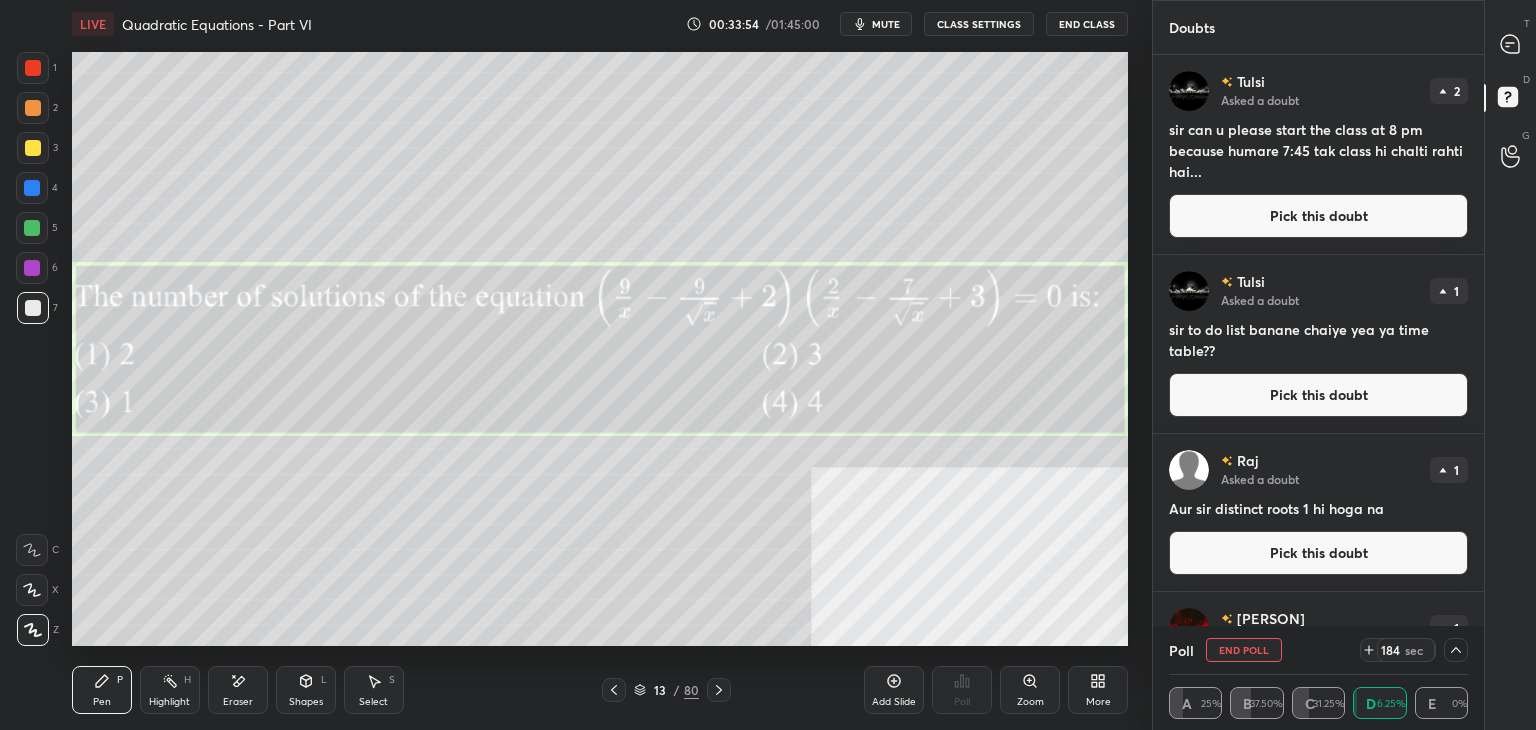 click on "Pick this doubt" at bounding box center (1318, 216) 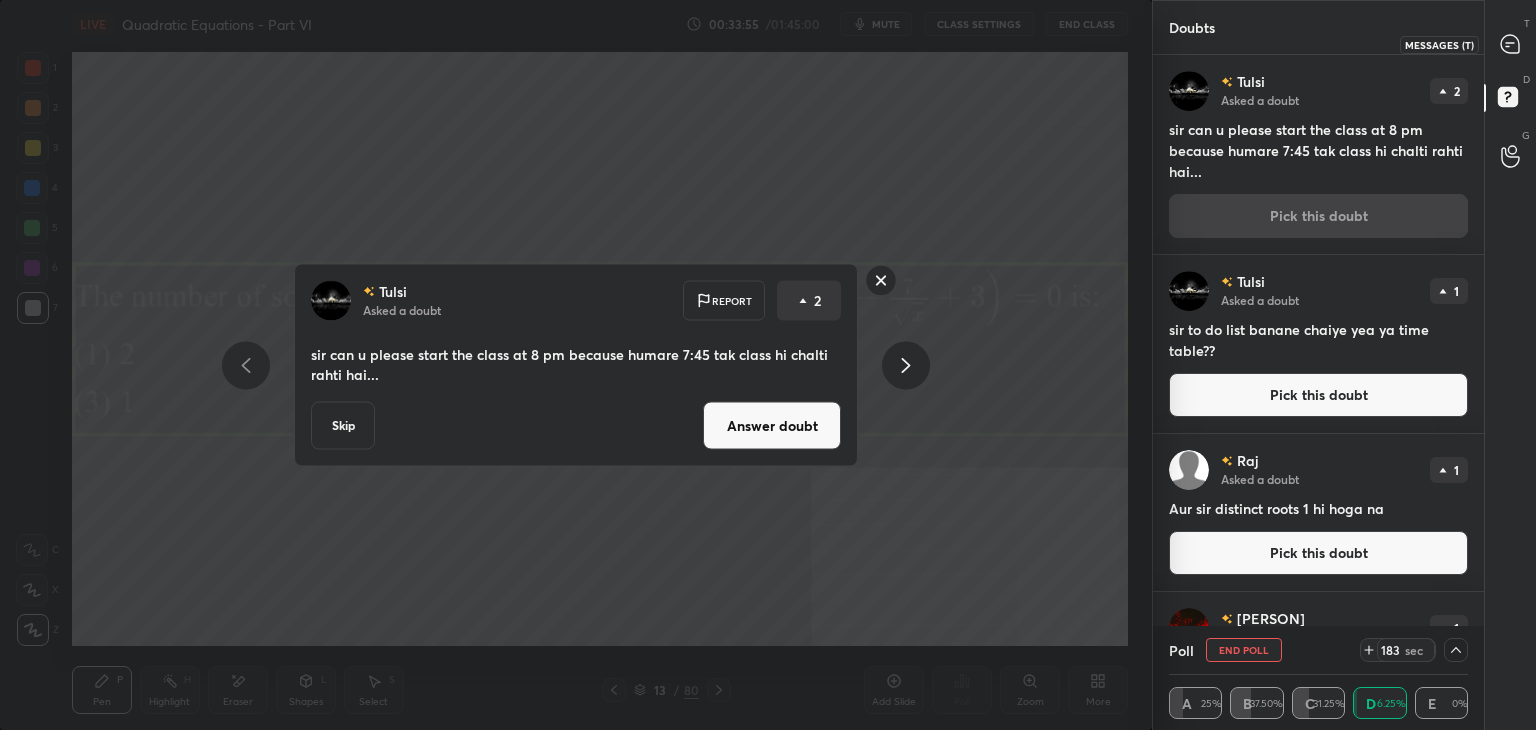 click on "T Messages (T)" at bounding box center (1510, 44) 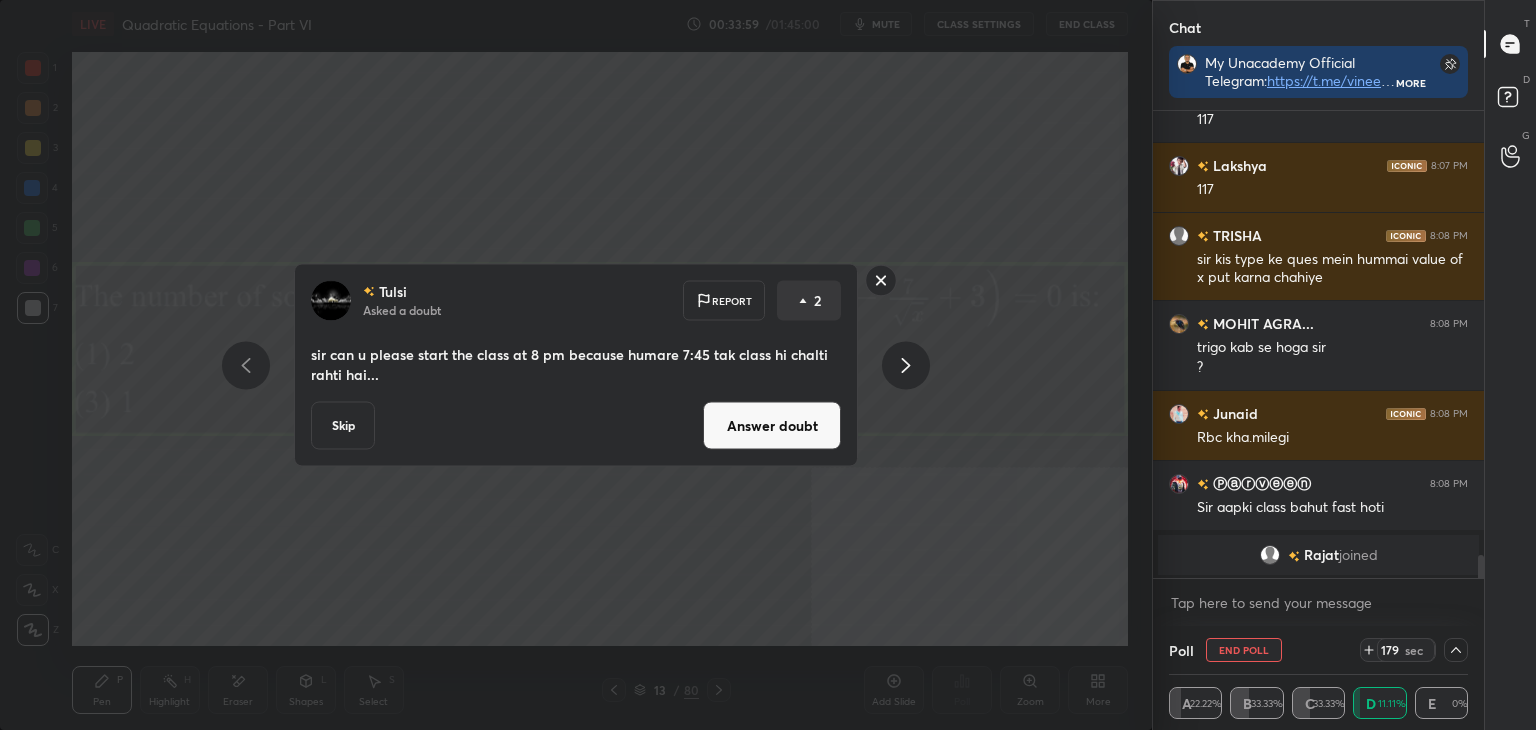 click on "Answer doubt" at bounding box center (772, 426) 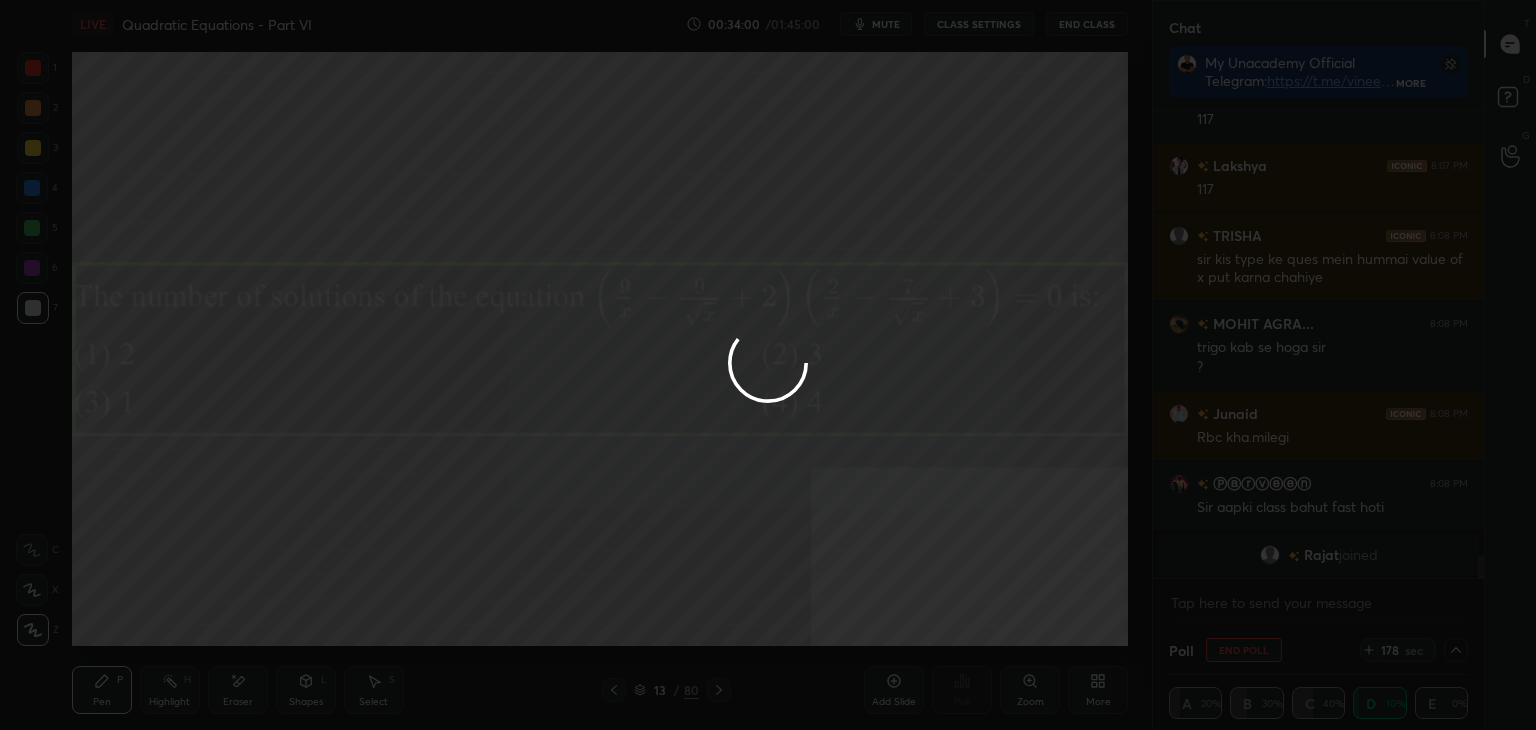 click at bounding box center [768, 365] 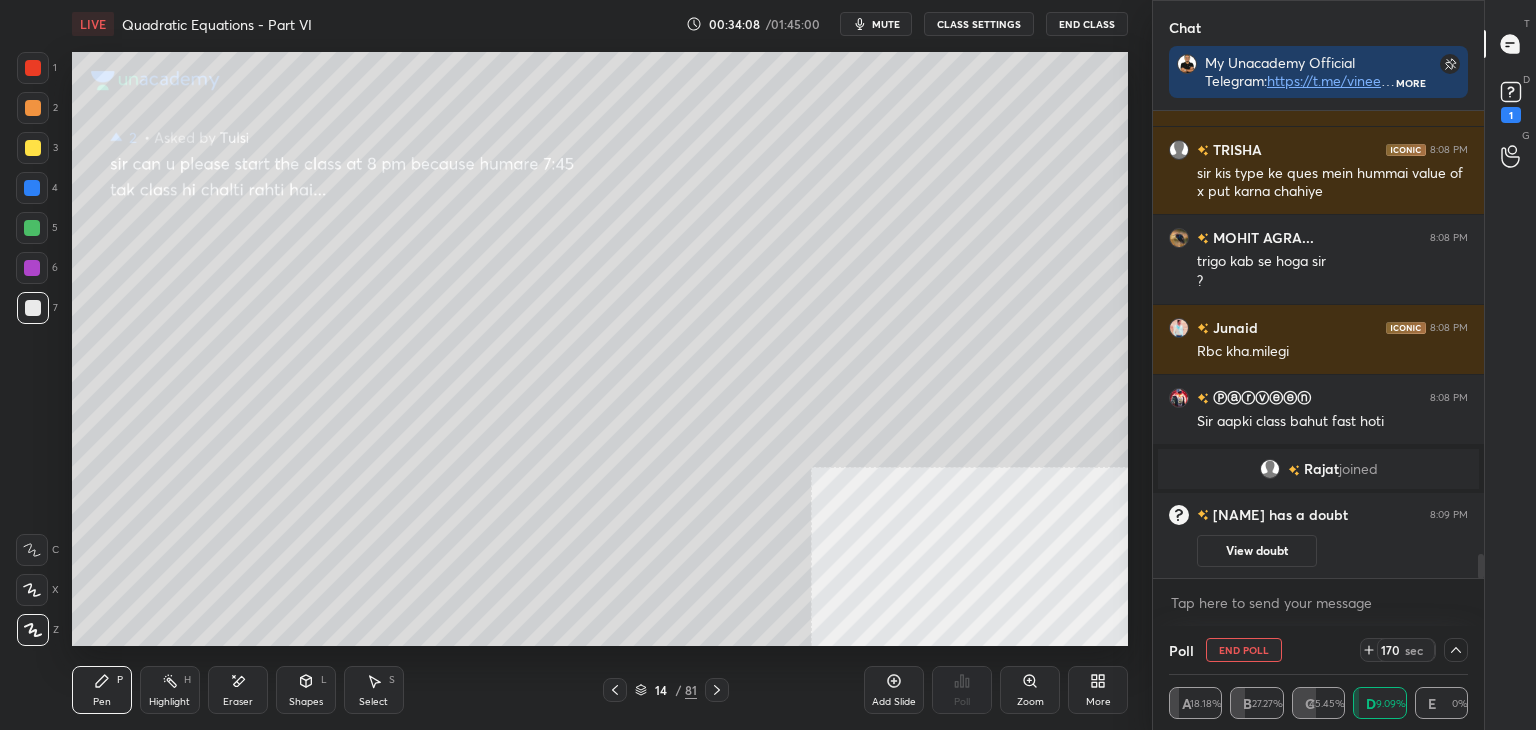click 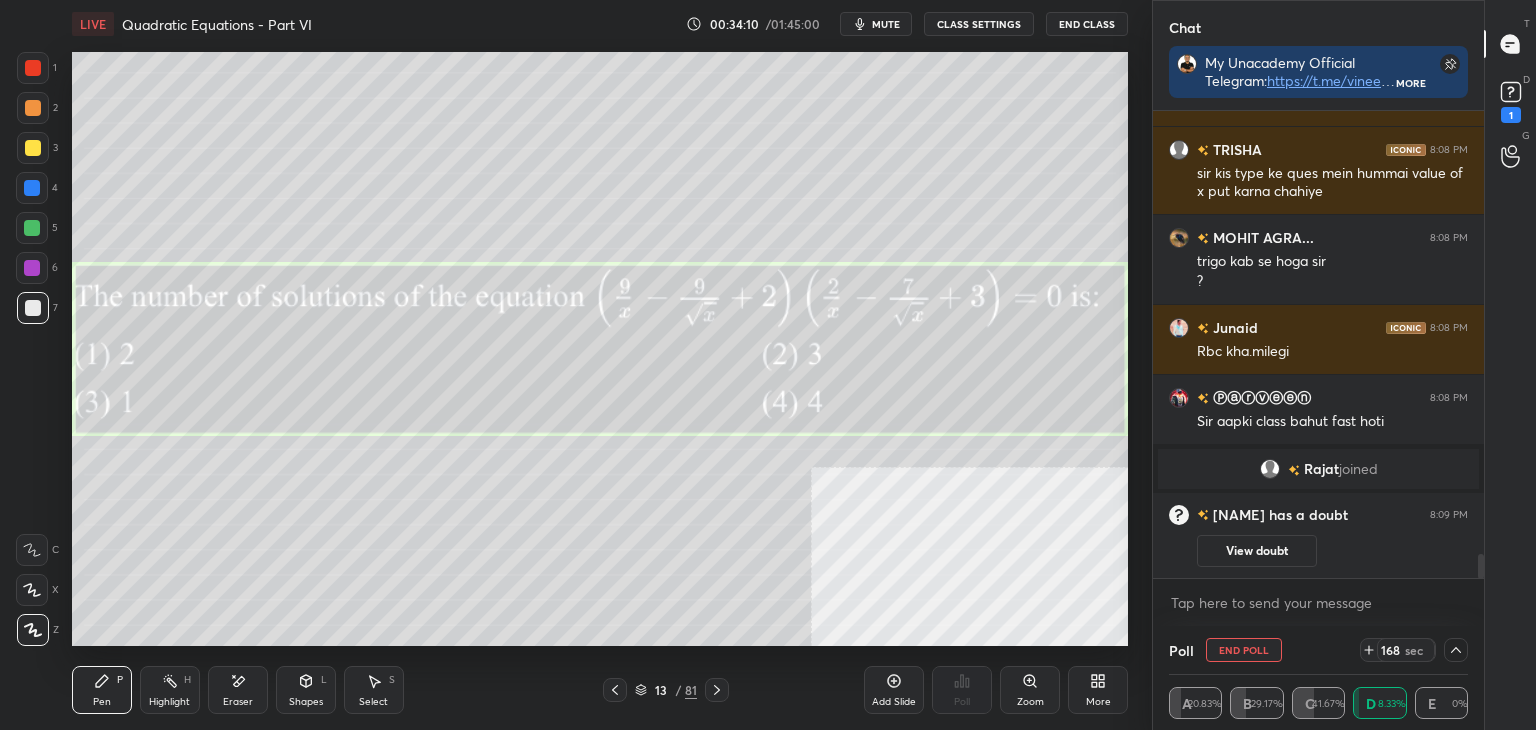 drag, startPoint x: 1480, startPoint y: 565, endPoint x: 1478, endPoint y: 584, distance: 19.104973 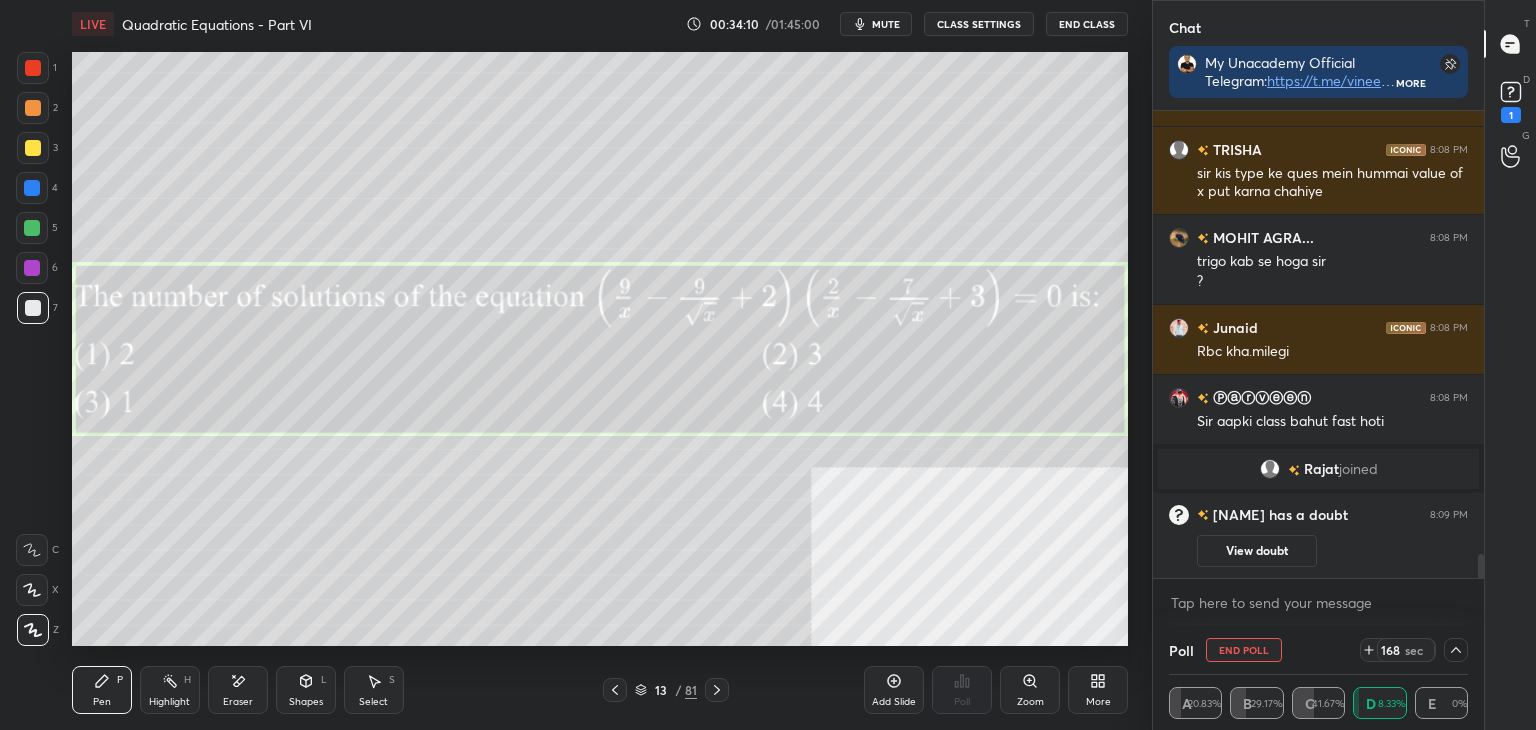 click on "[FIRST] 8:07 PM 117 [FIRST] 8:07 PM 117 [FIRST] 8:08 PM sir kis type ke ques mein hummai value of x put karna chahiye [FIRST] 8:08 PM trigo kab se hoga sir ? [FIRST] 8:08 PM Rbc kha.milegi Ⓟⓐⓡⓥⓔⓔⓝ 8:08 PM Sir aapki class bahut fast hoti [FIRST]  joined [FIRST]  has a doubt 8:09 PM View doubt JUMP TO LATEST Enable hand raising Enable raise hand to speak to learners. Once enabled, chat will be turned off temporarily. Enable x" at bounding box center [1318, 368] 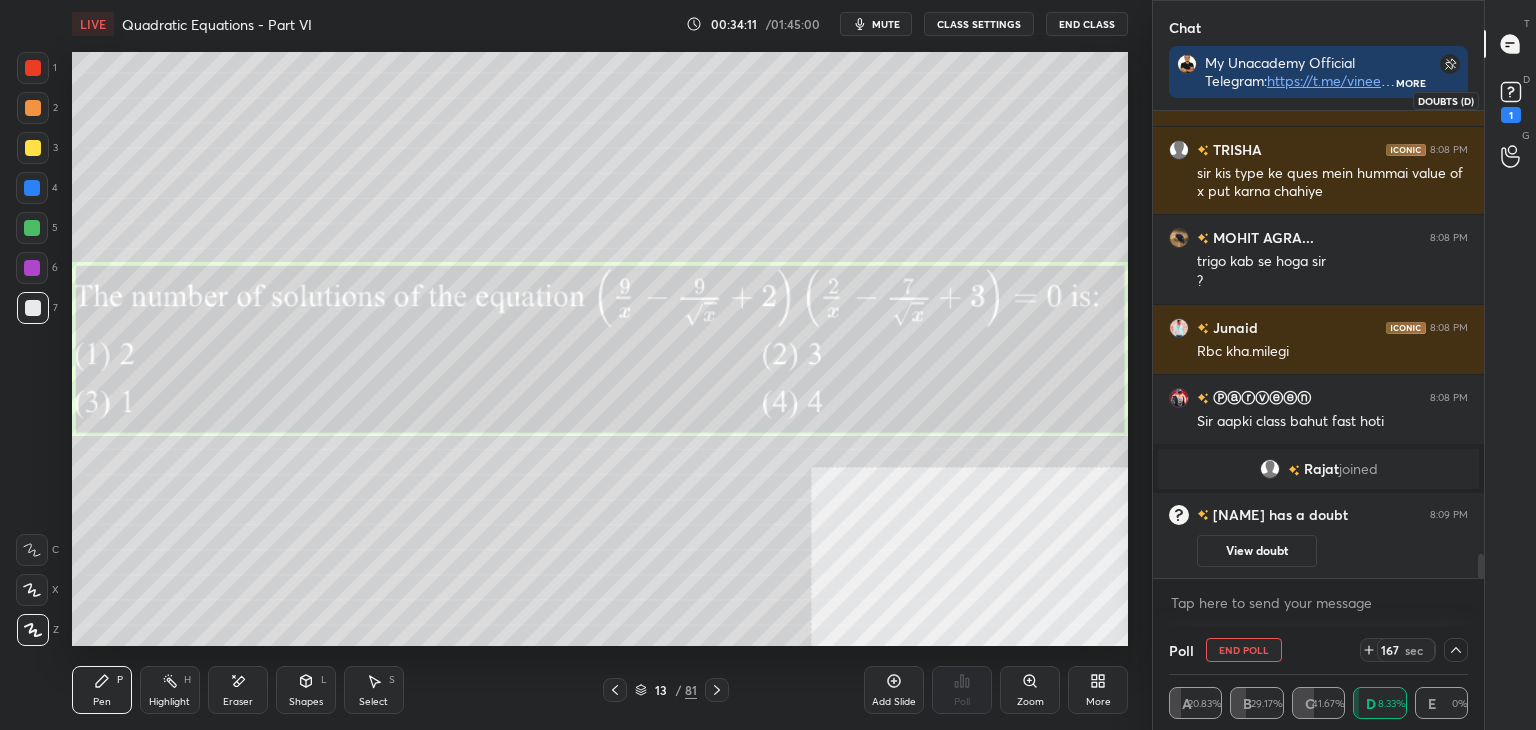 click 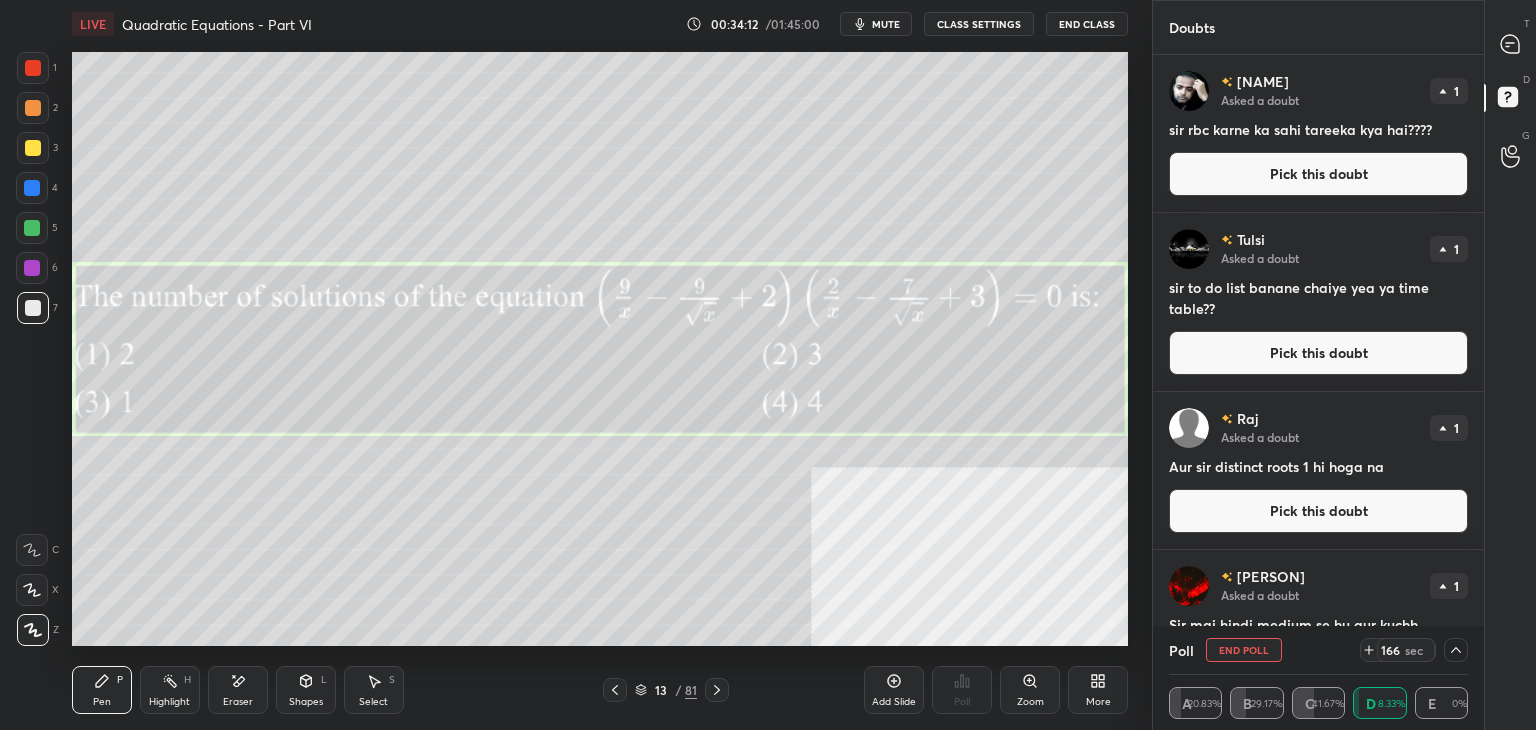 click on "Pick this doubt" at bounding box center (1318, 174) 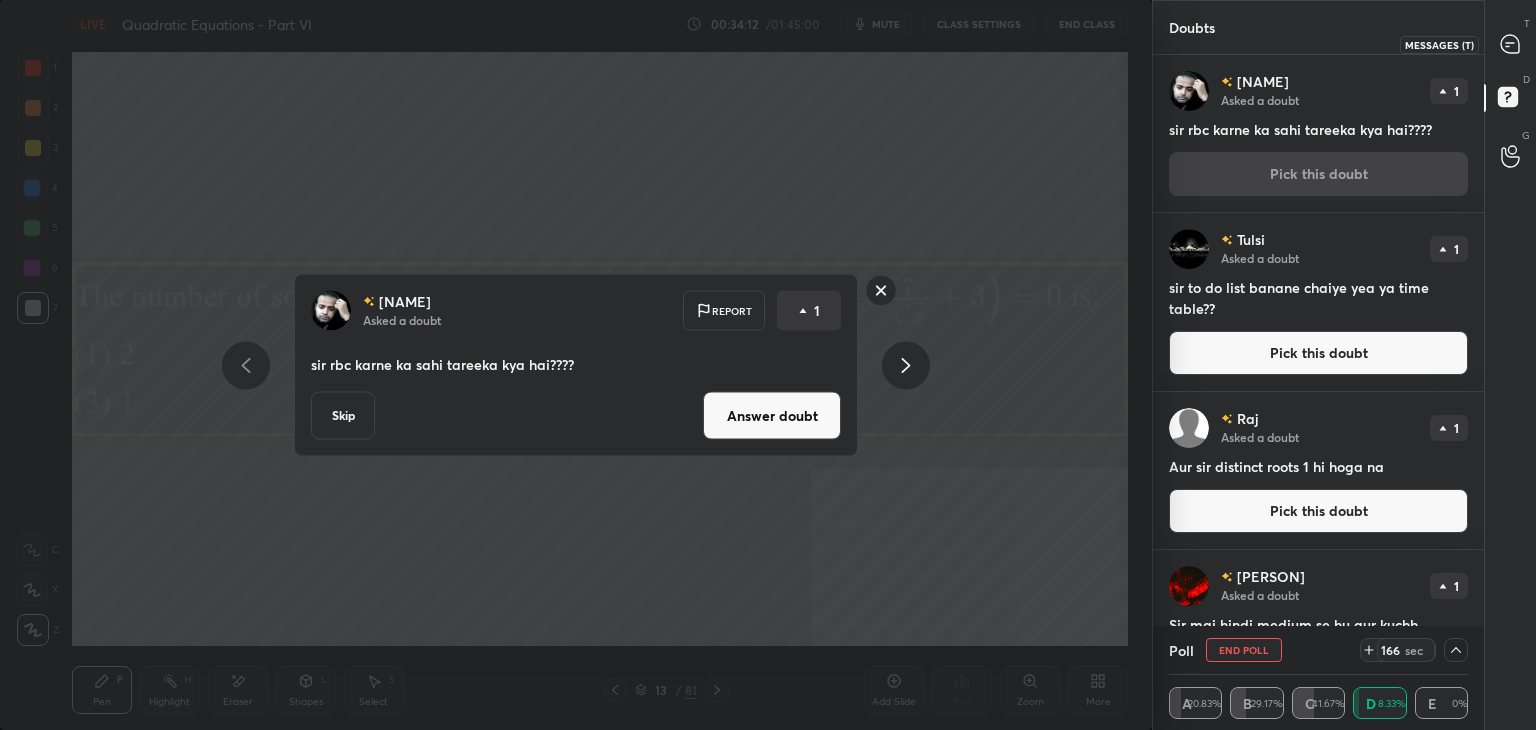drag, startPoint x: 1497, startPoint y: 48, endPoint x: 1484, endPoint y: 45, distance: 13.341664 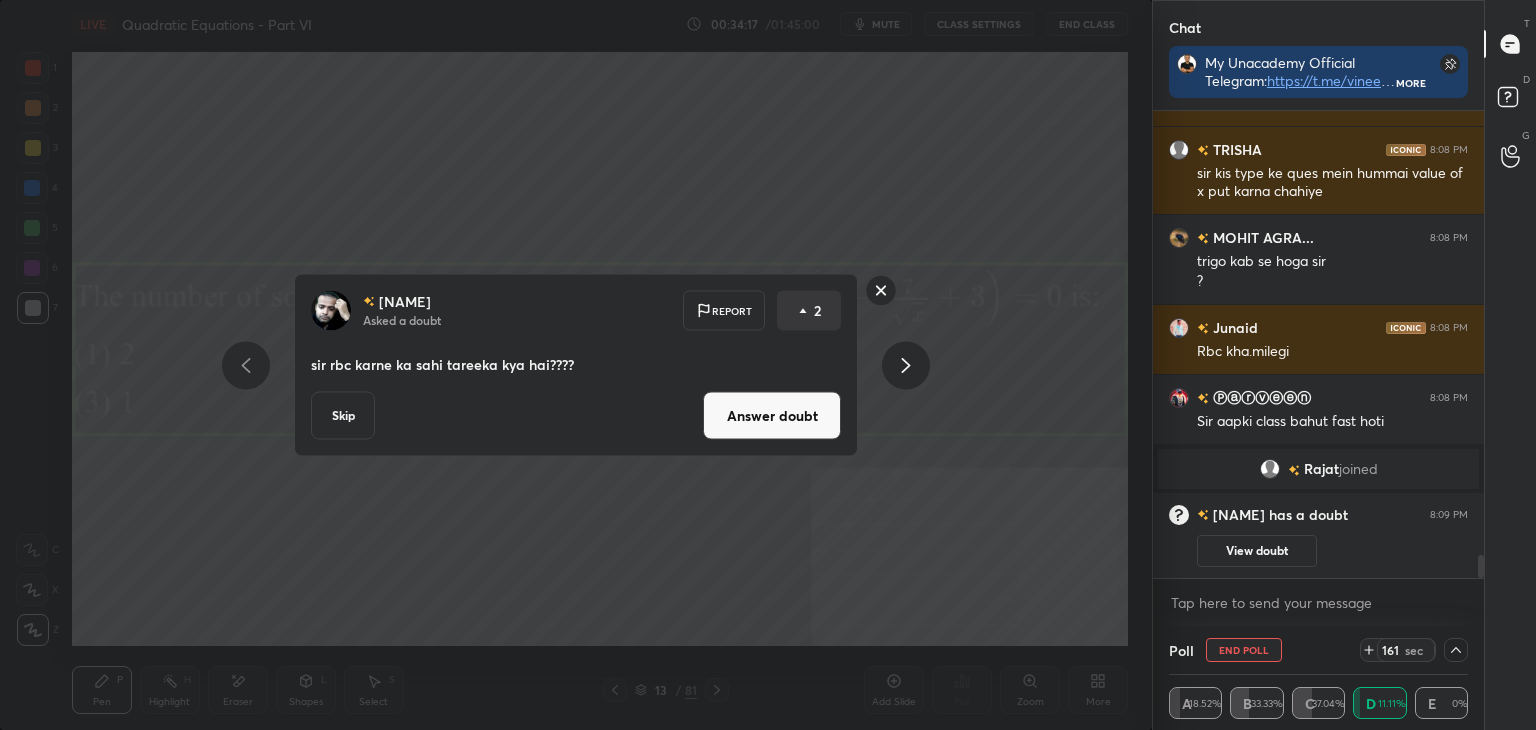 click on "Answer doubt" at bounding box center (772, 416) 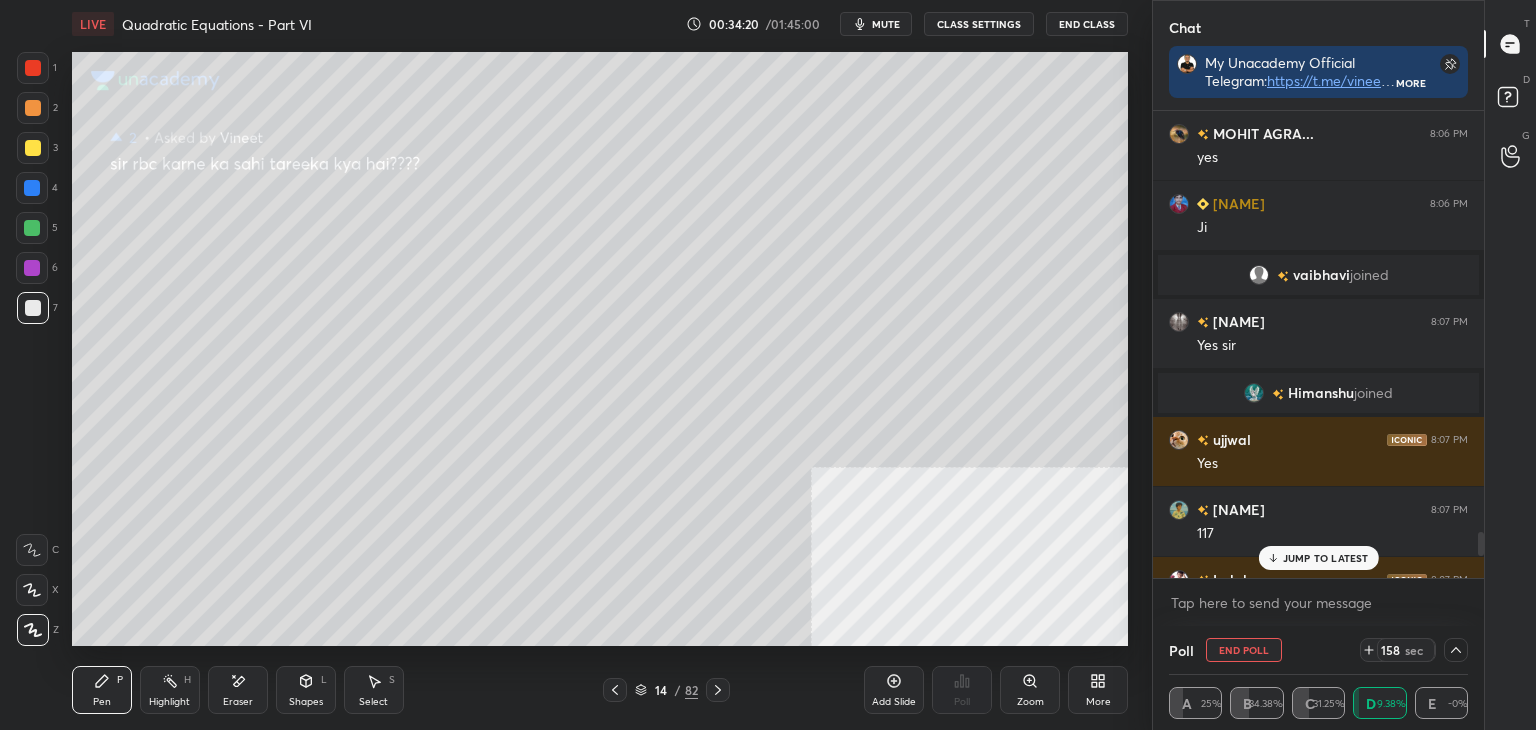 drag, startPoint x: 619, startPoint y: 689, endPoint x: 644, endPoint y: 648, distance: 48.02083 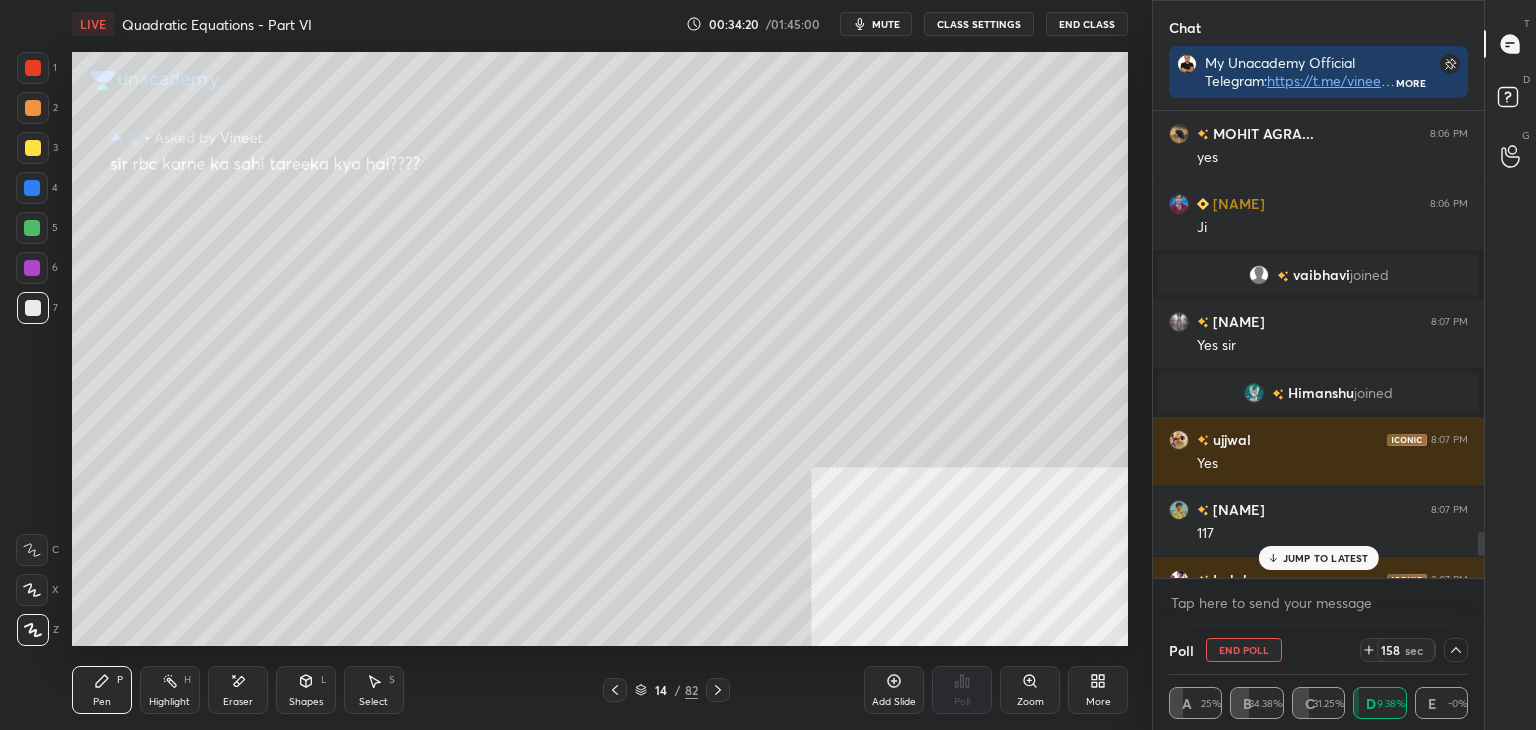 click 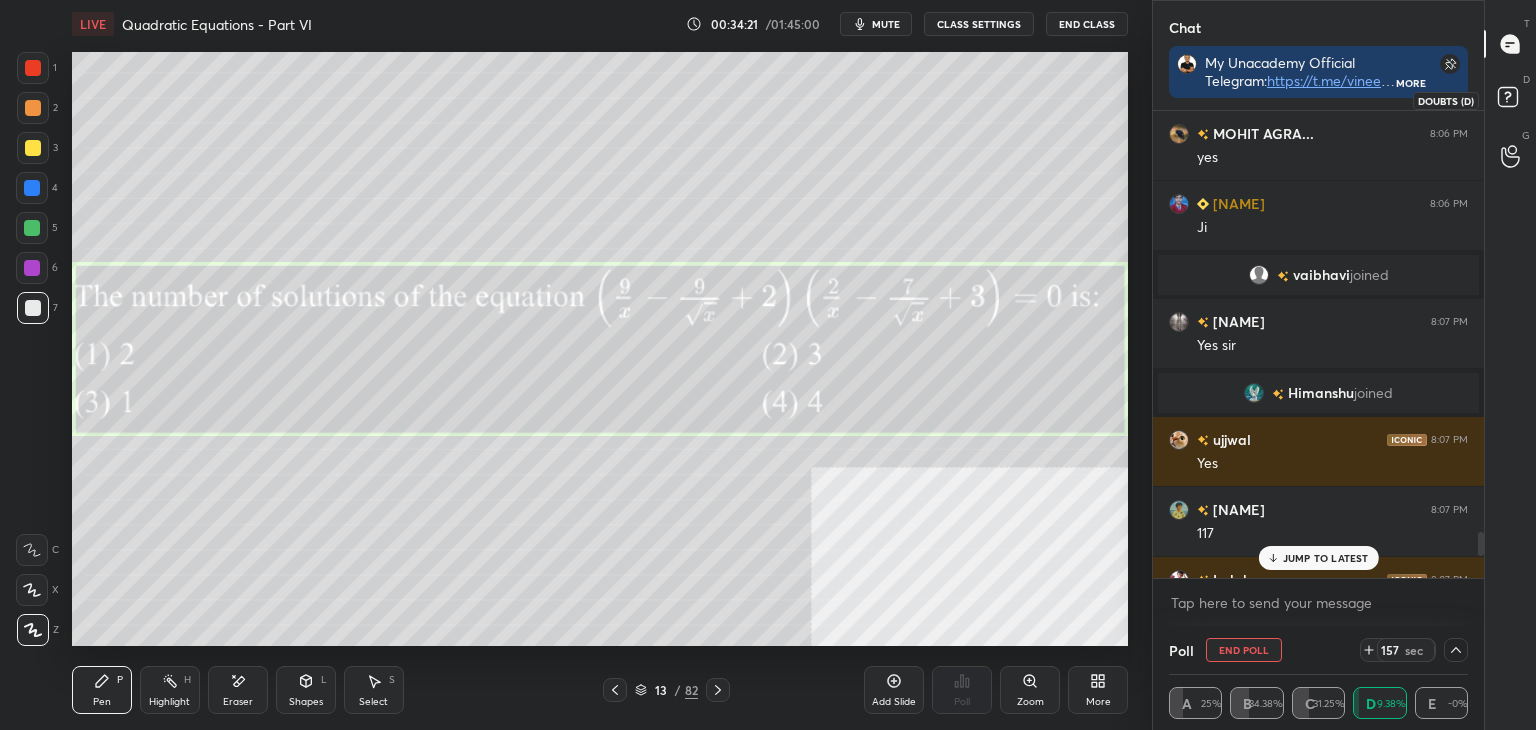 click 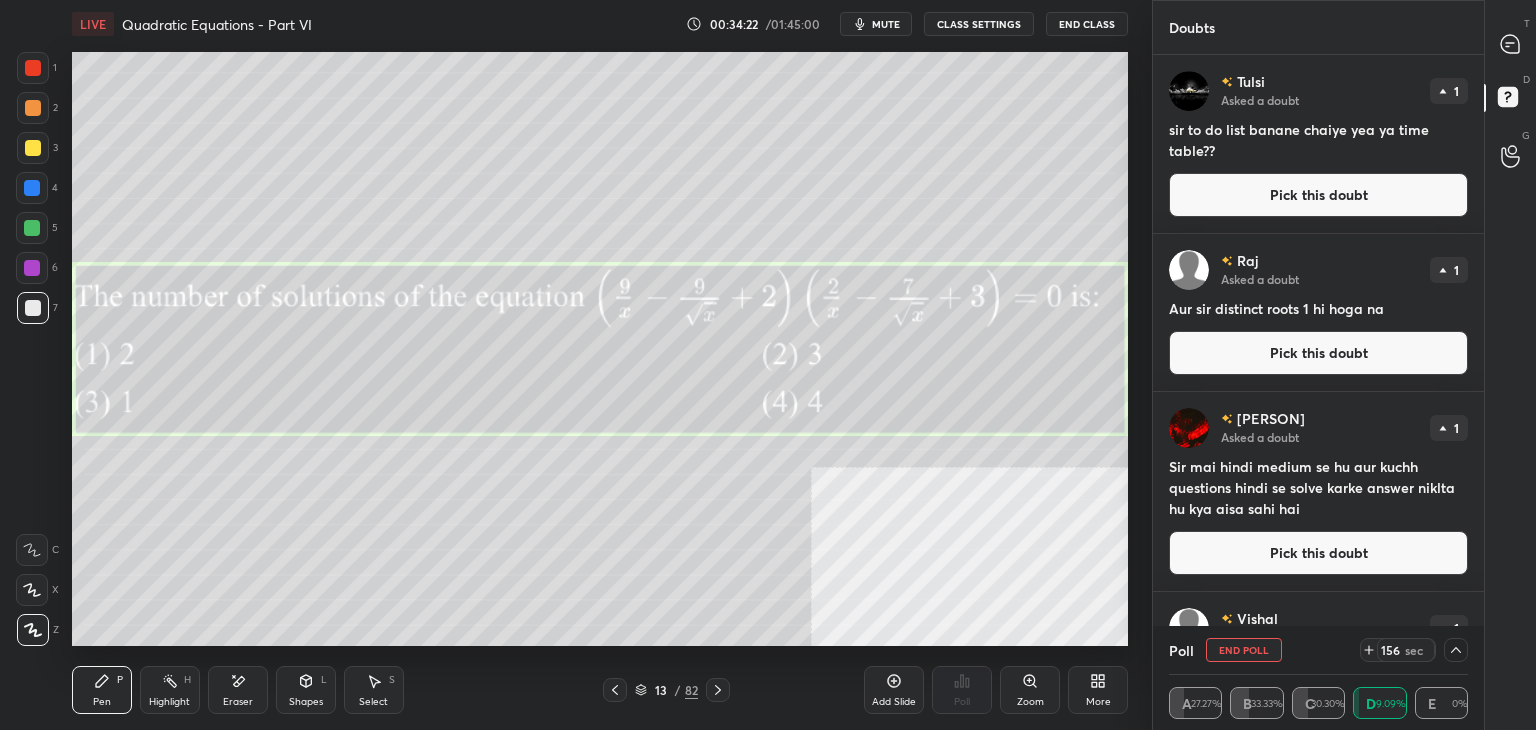click on "Pick this doubt" at bounding box center (1318, 195) 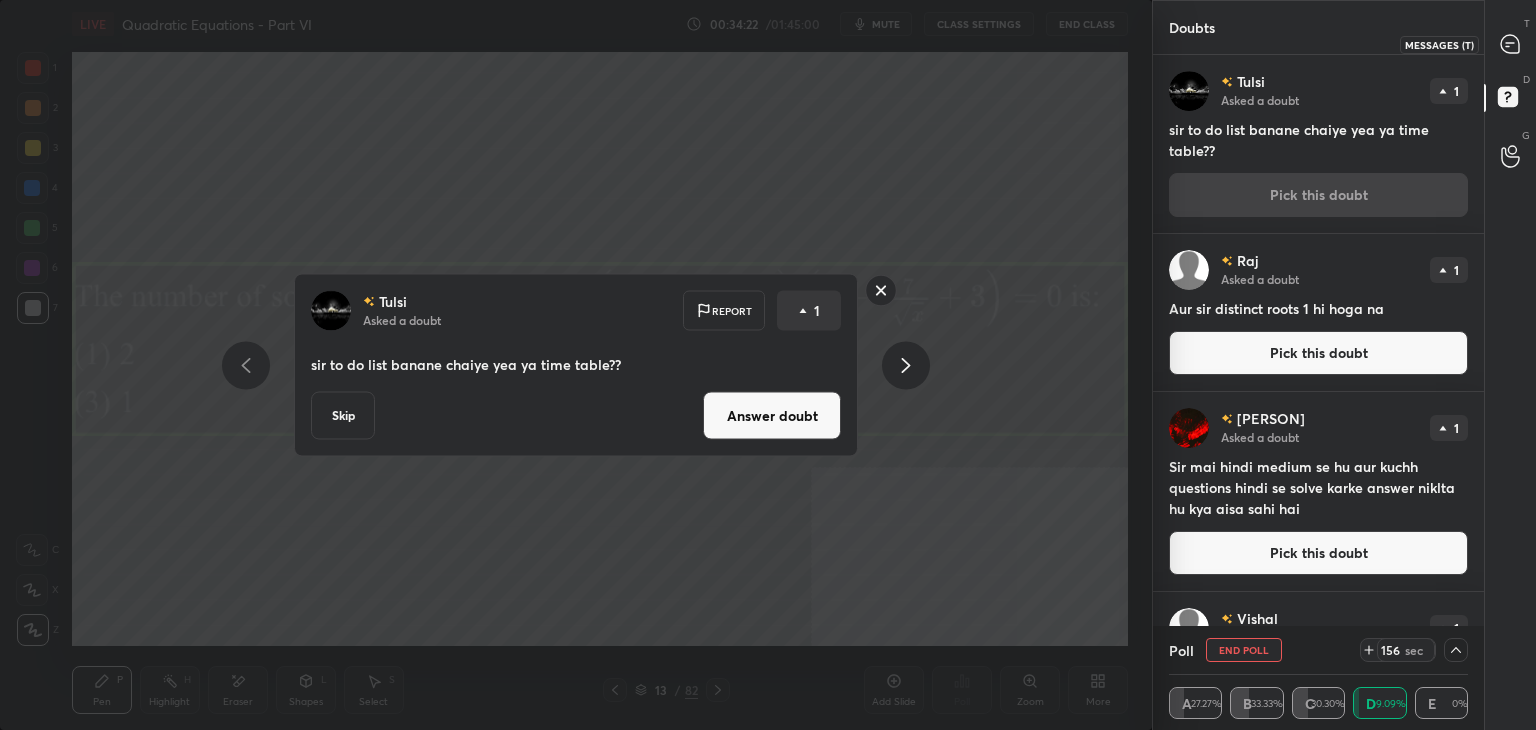 drag, startPoint x: 1516, startPoint y: 40, endPoint x: 1505, endPoint y: 50, distance: 14.866069 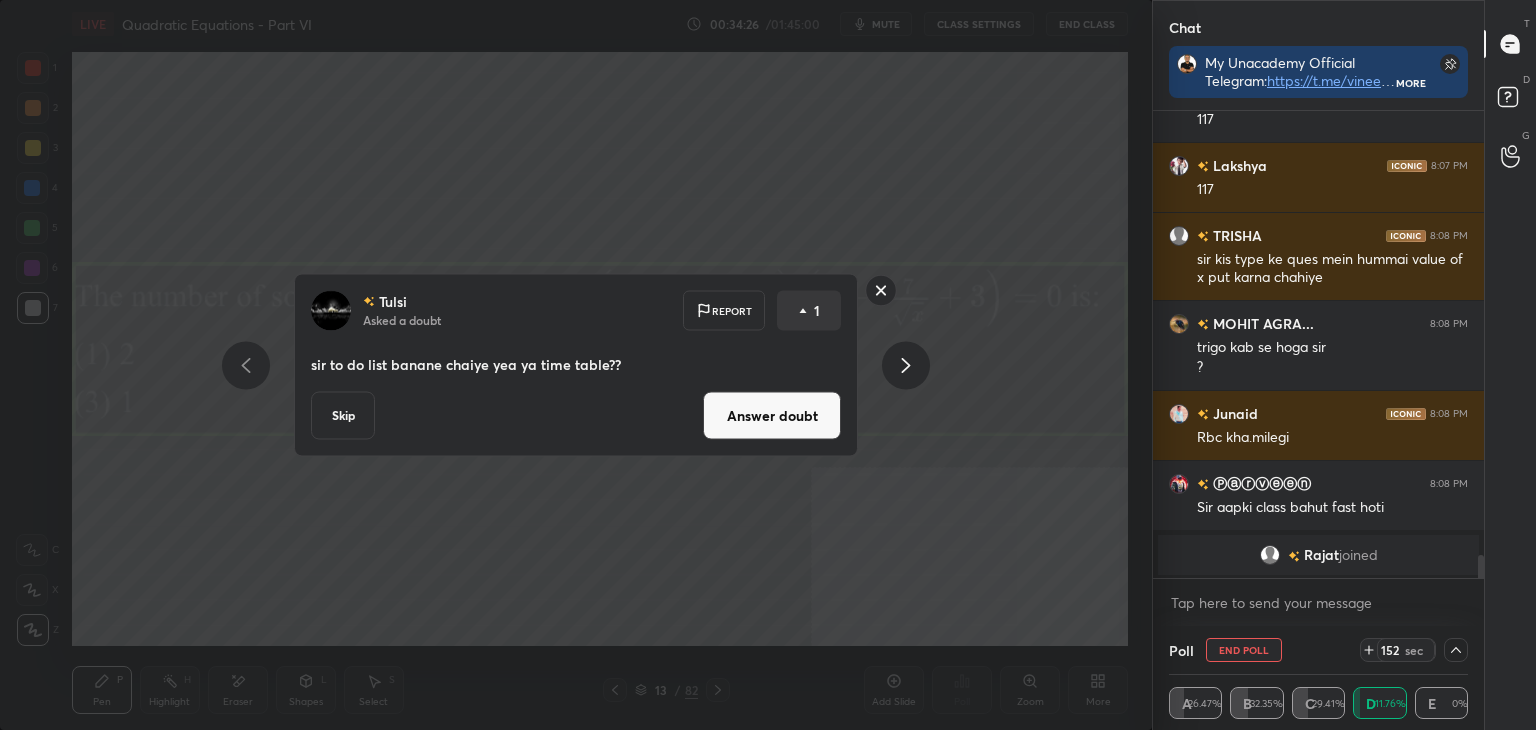 drag, startPoint x: 755, startPoint y: 422, endPoint x: 742, endPoint y: 420, distance: 13.152946 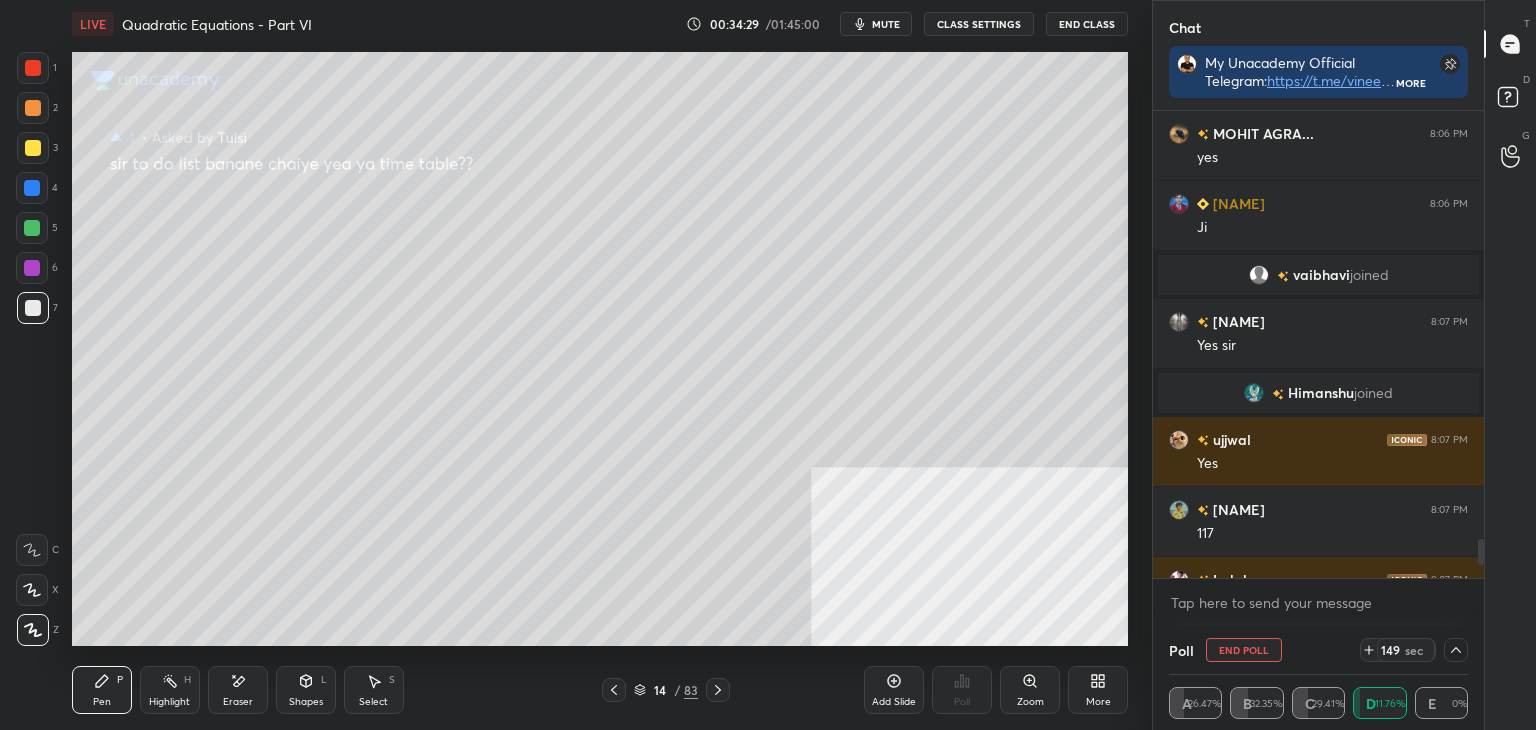 click 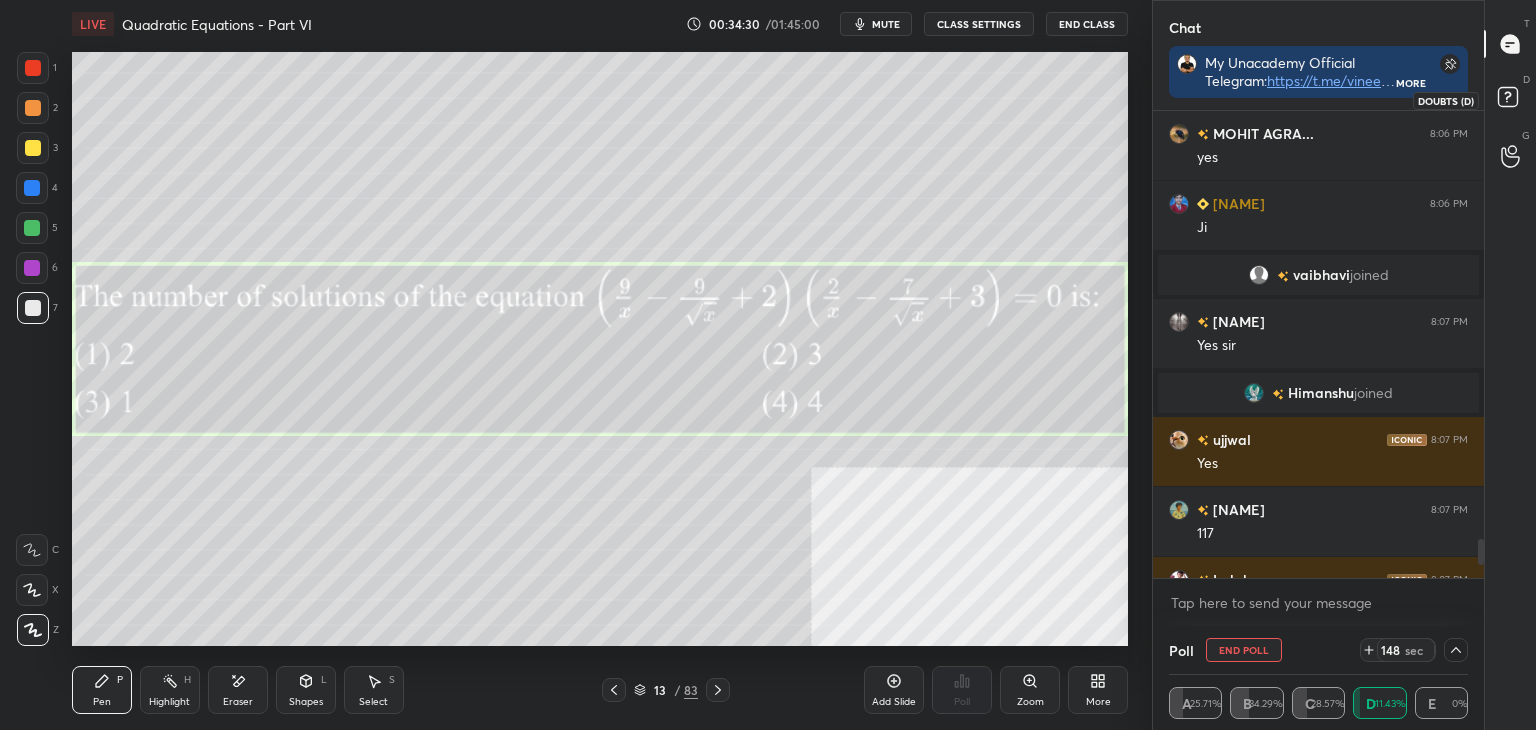 click 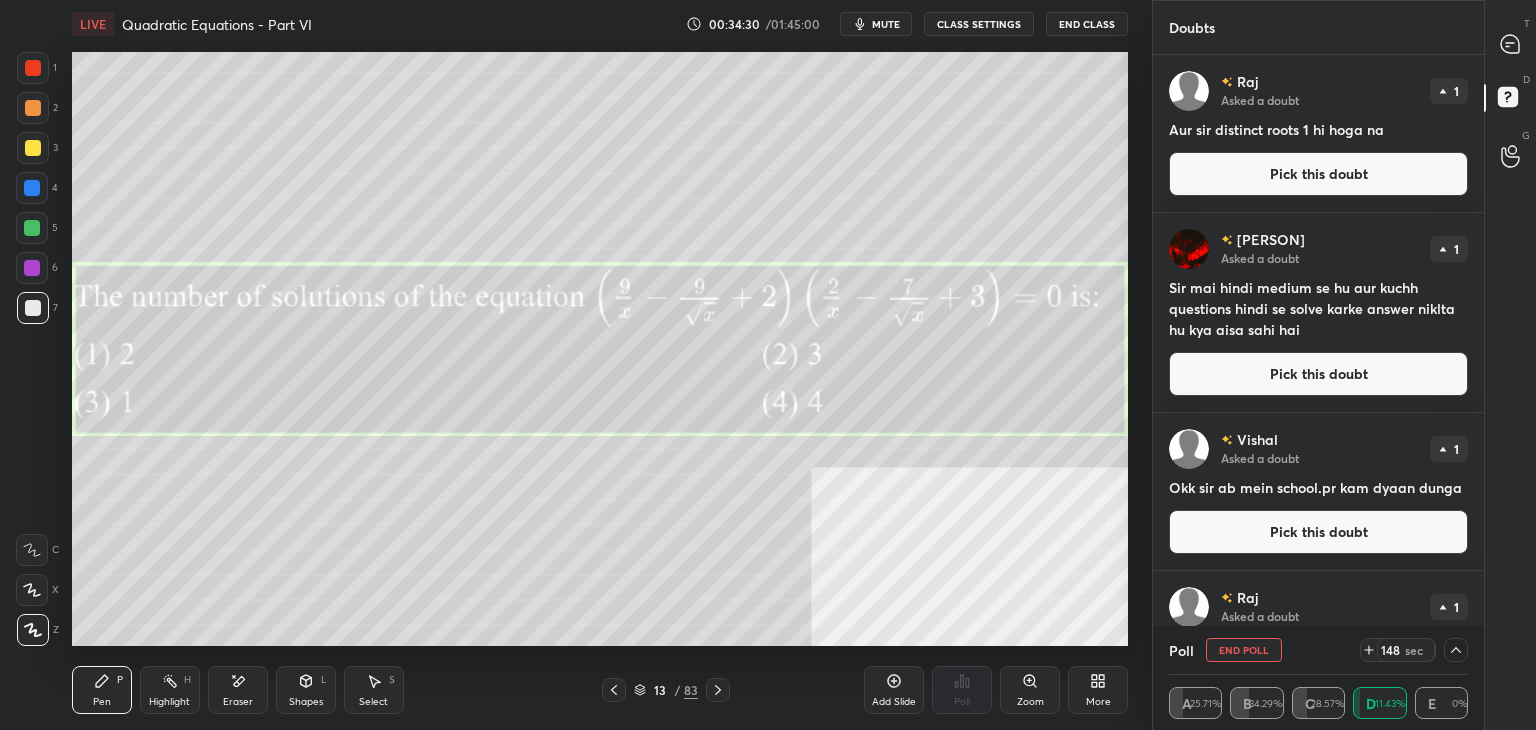 click on "Pick this doubt" at bounding box center [1318, 174] 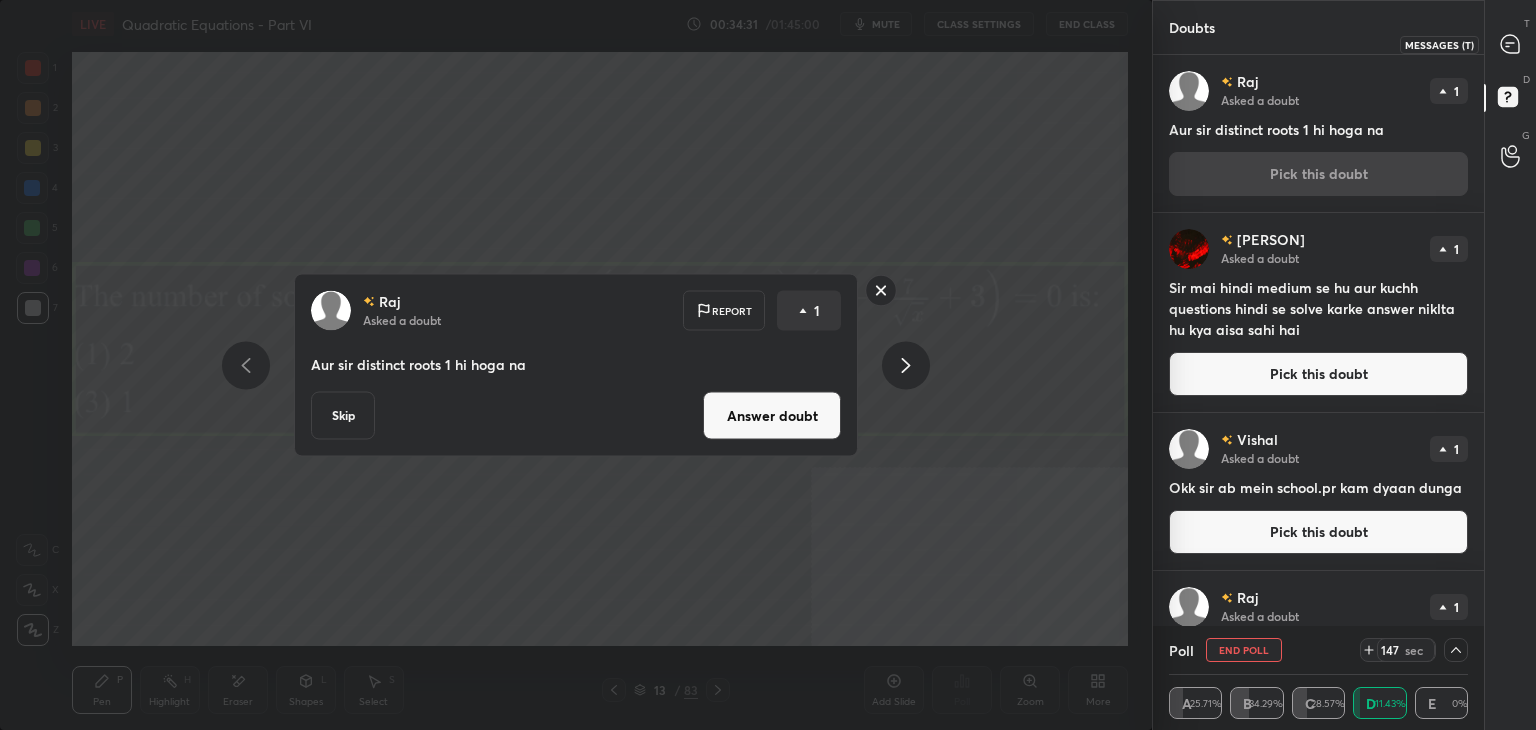 drag, startPoint x: 1502, startPoint y: 34, endPoint x: 1500, endPoint y: 47, distance: 13.152946 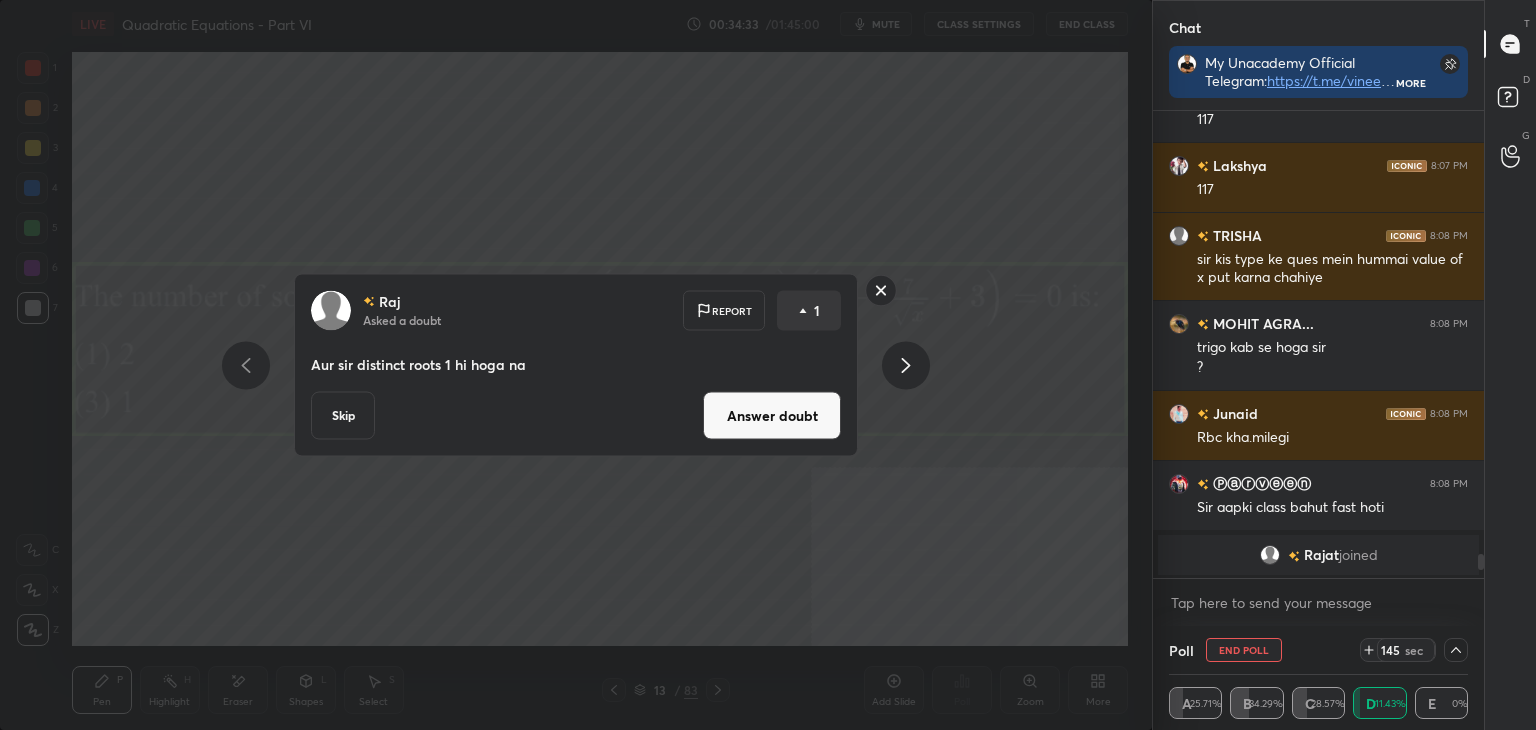 click on "Answer doubt" at bounding box center [772, 416] 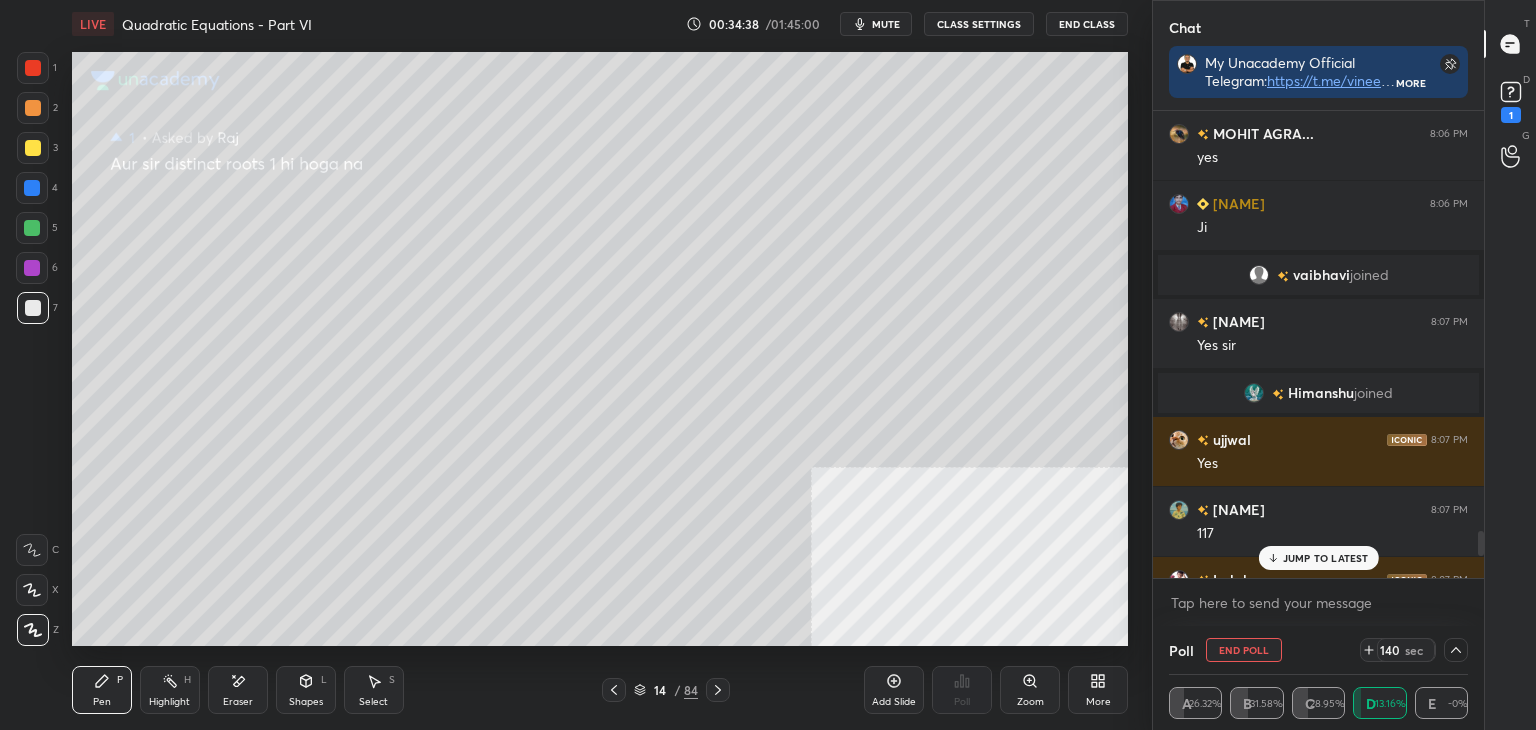 click on "[FIRST] 8:06 PM Gulam gas 🤣 [FIRST] 8:06 PM yes [FIRST] 8:06 PM Ji [FIRST]  joined [FIRST] 8:07 PM Yes sir [FIRST]  joined [FIRST] 8:07 PM Yes [FIRST] 8:07 PM 117 [FIRST] 8:07 PM 117 [FIRST] 8:08 PM sir kis type ke ques mein hummai value of x put karna chahiye [FIRST] 8:08 PM trigo kab se hoga sir ? [FIRST] 8:08 PM Rbc kha.milegi Ⓟⓐⓡⓥⓔⓔⓝ 8:08 PM Sir aapki class bahut fast hoti [FIRST]  joined [FIRST]  has a doubt 8:09 PM View doubt JUMP TO LATEST" at bounding box center [1318, 344] 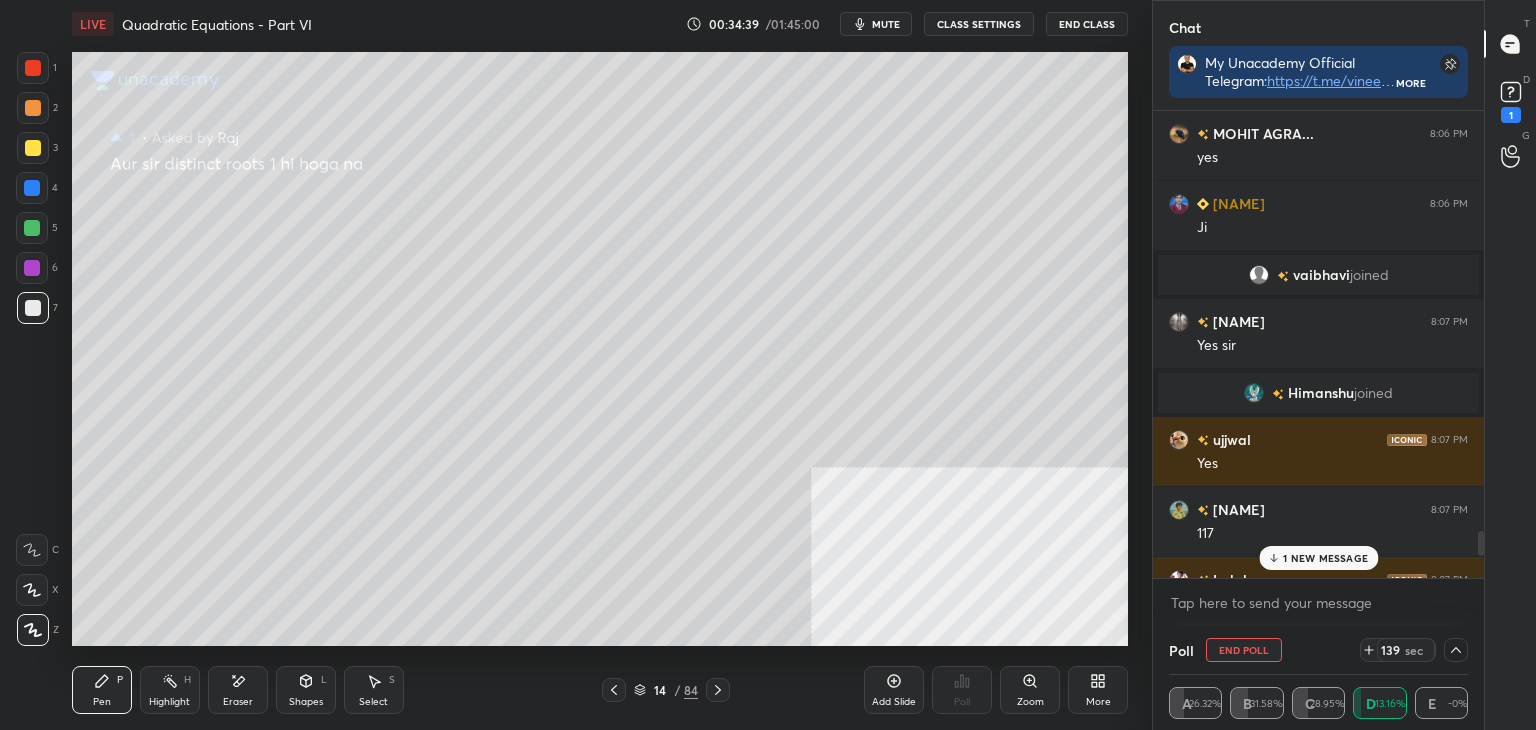 drag, startPoint x: 1276, startPoint y: 559, endPoint x: 1259, endPoint y: 557, distance: 17.117243 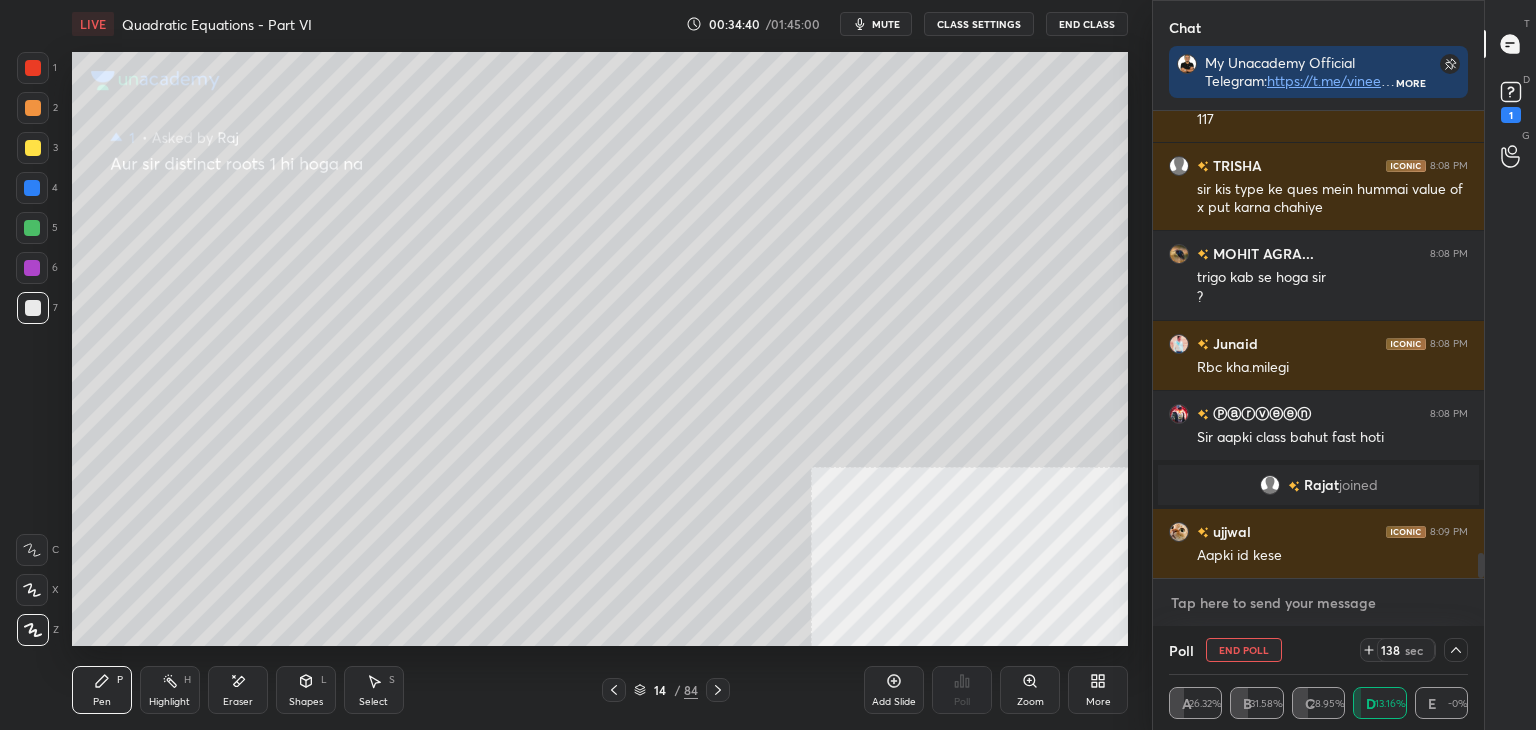 click at bounding box center (1318, 603) 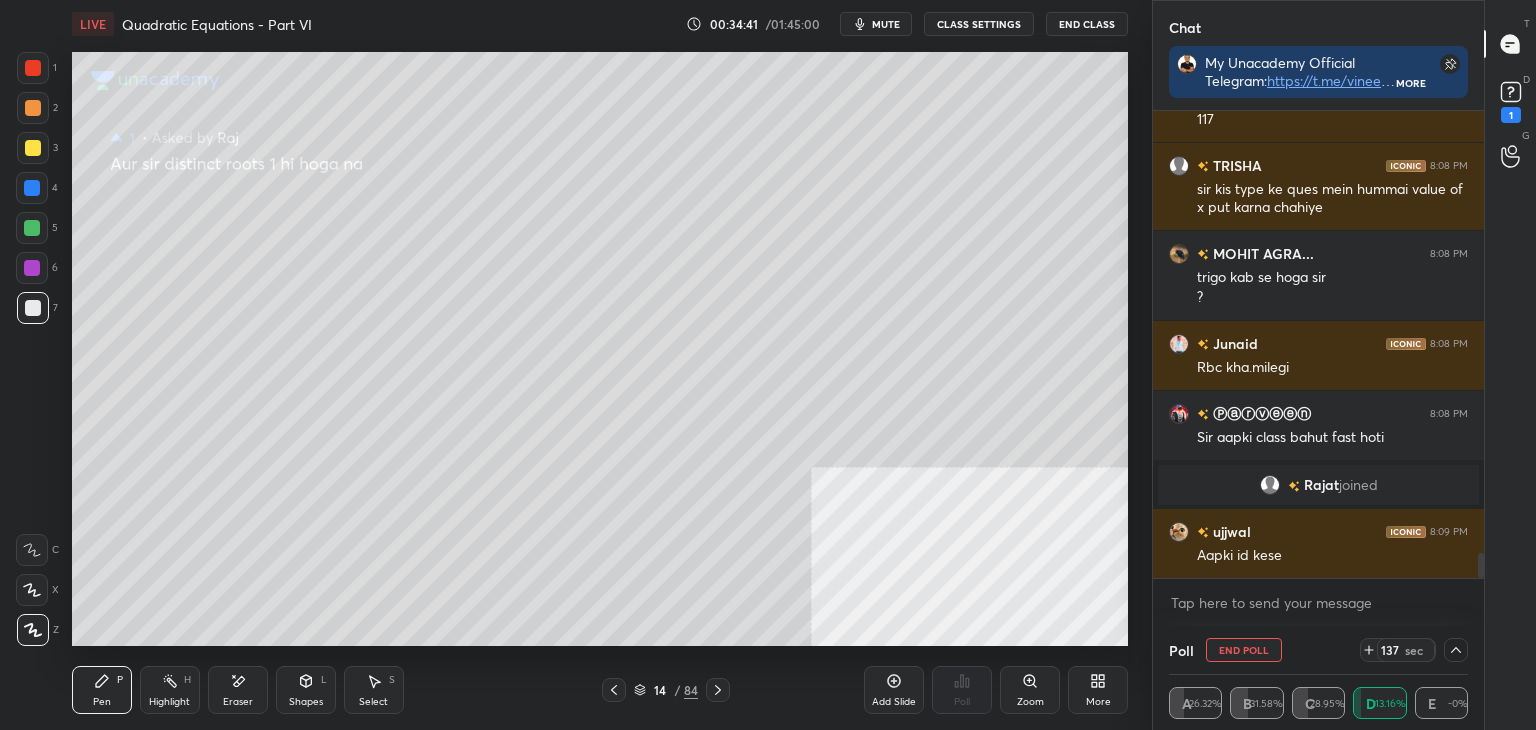 click at bounding box center [614, 690] 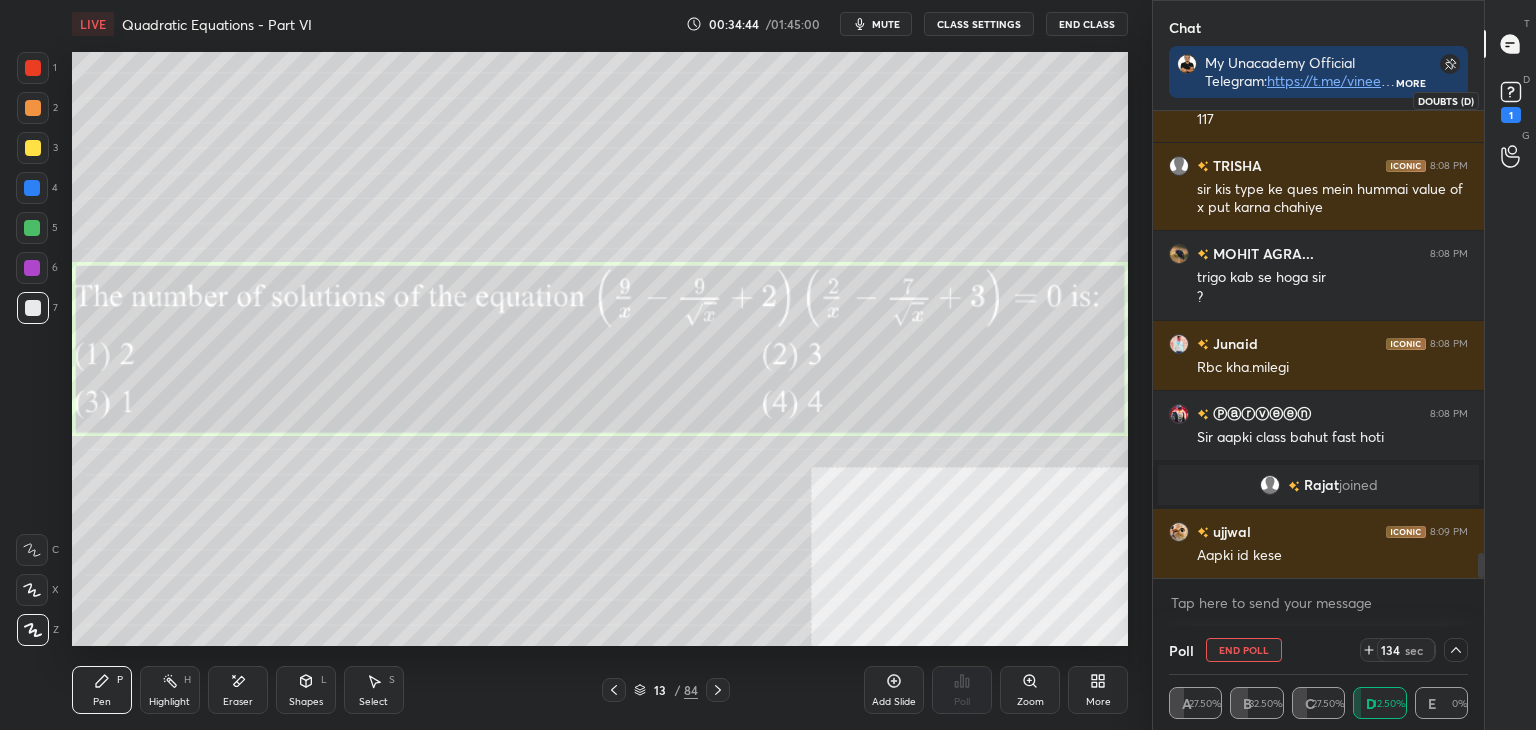 click on "1" at bounding box center (1511, 115) 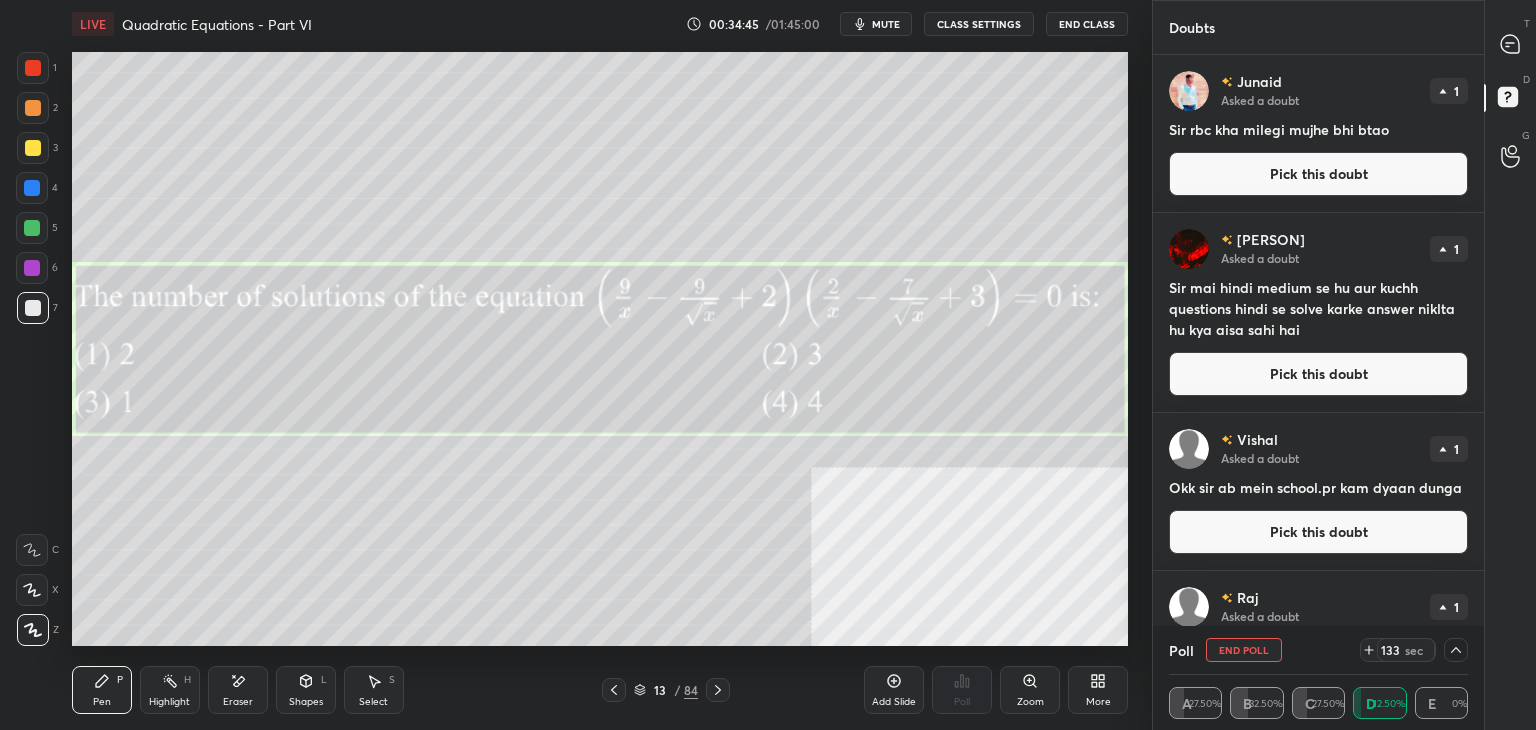 click on "Pick this doubt" at bounding box center (1318, 174) 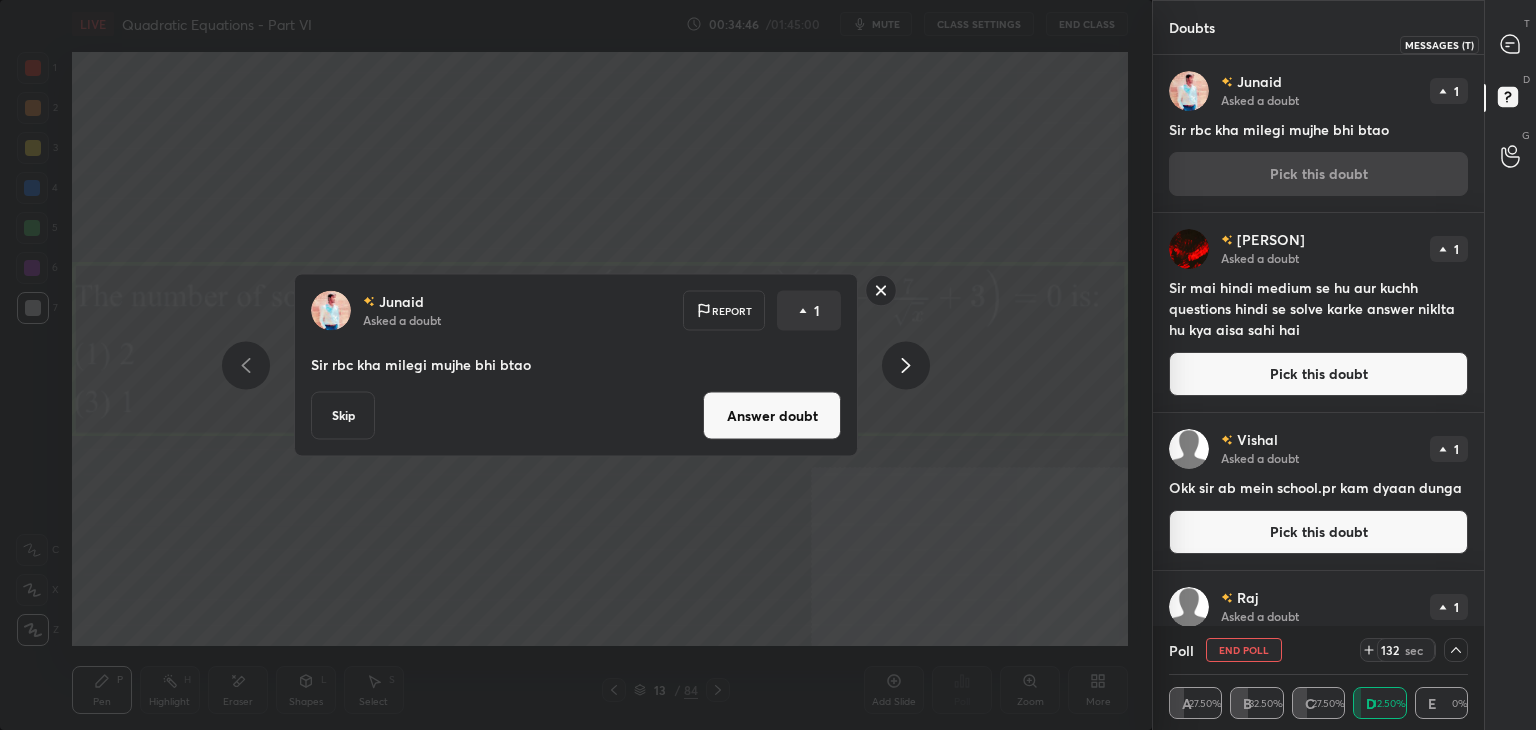 click at bounding box center [1511, 44] 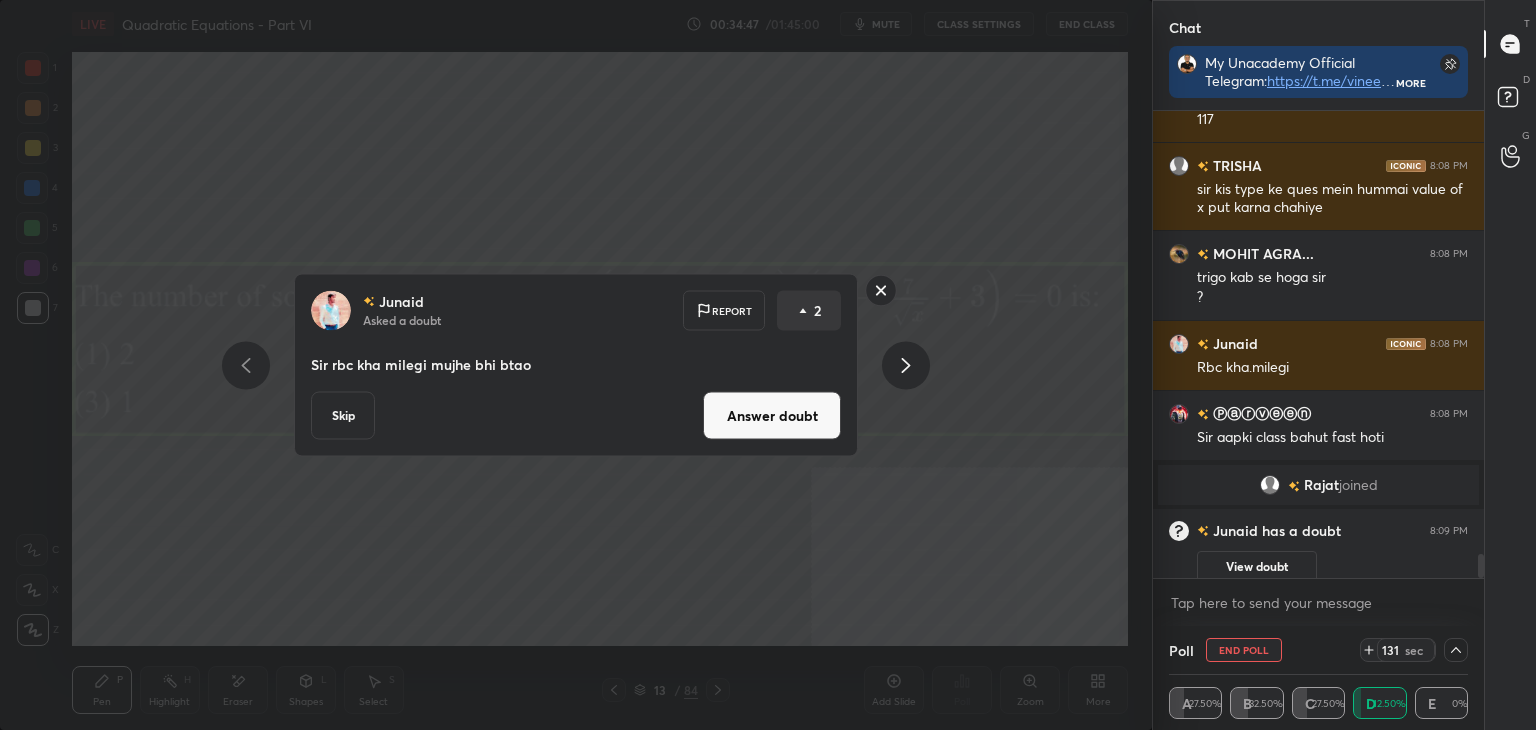 click on "Answer doubt" at bounding box center (772, 416) 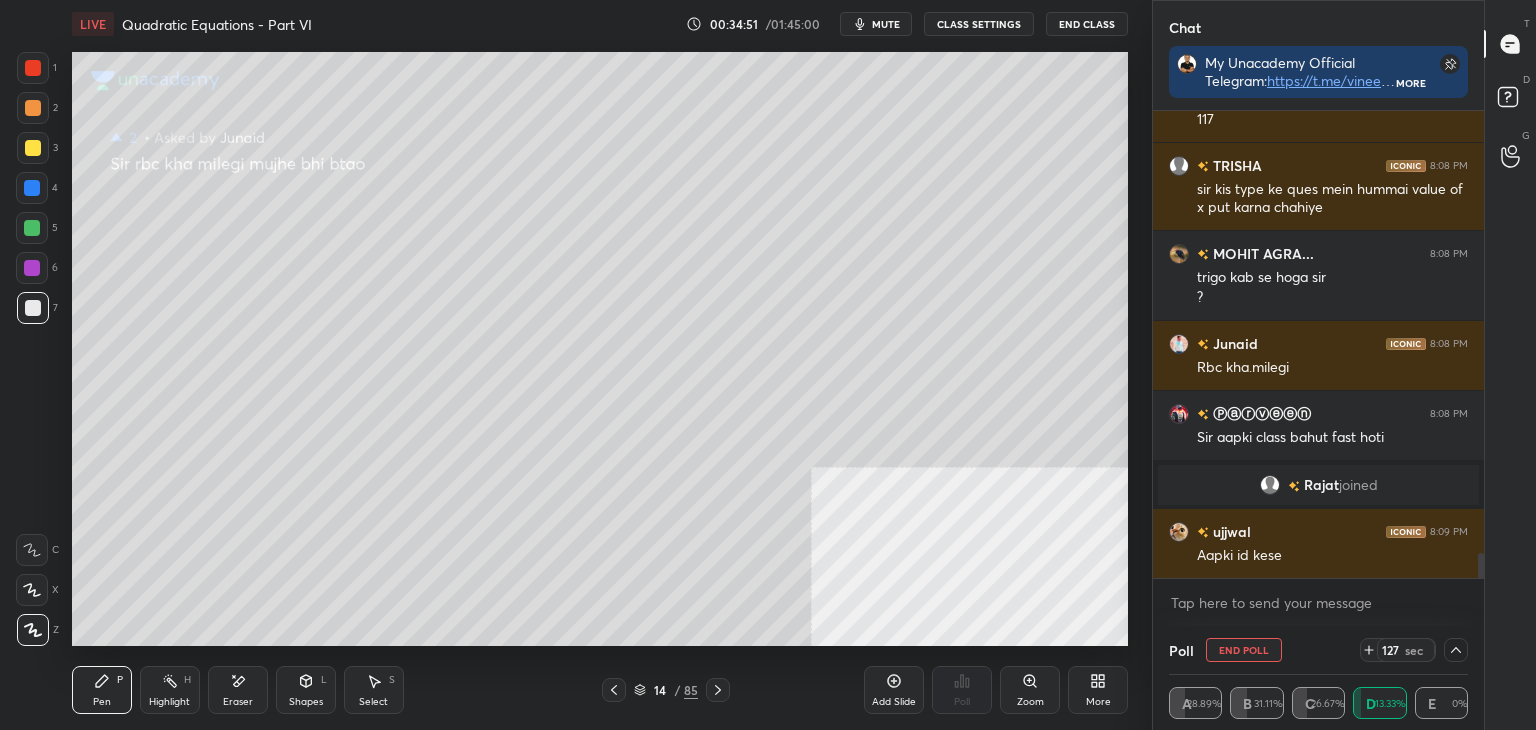 drag, startPoint x: 616, startPoint y: 691, endPoint x: 629, endPoint y: 669, distance: 25.553865 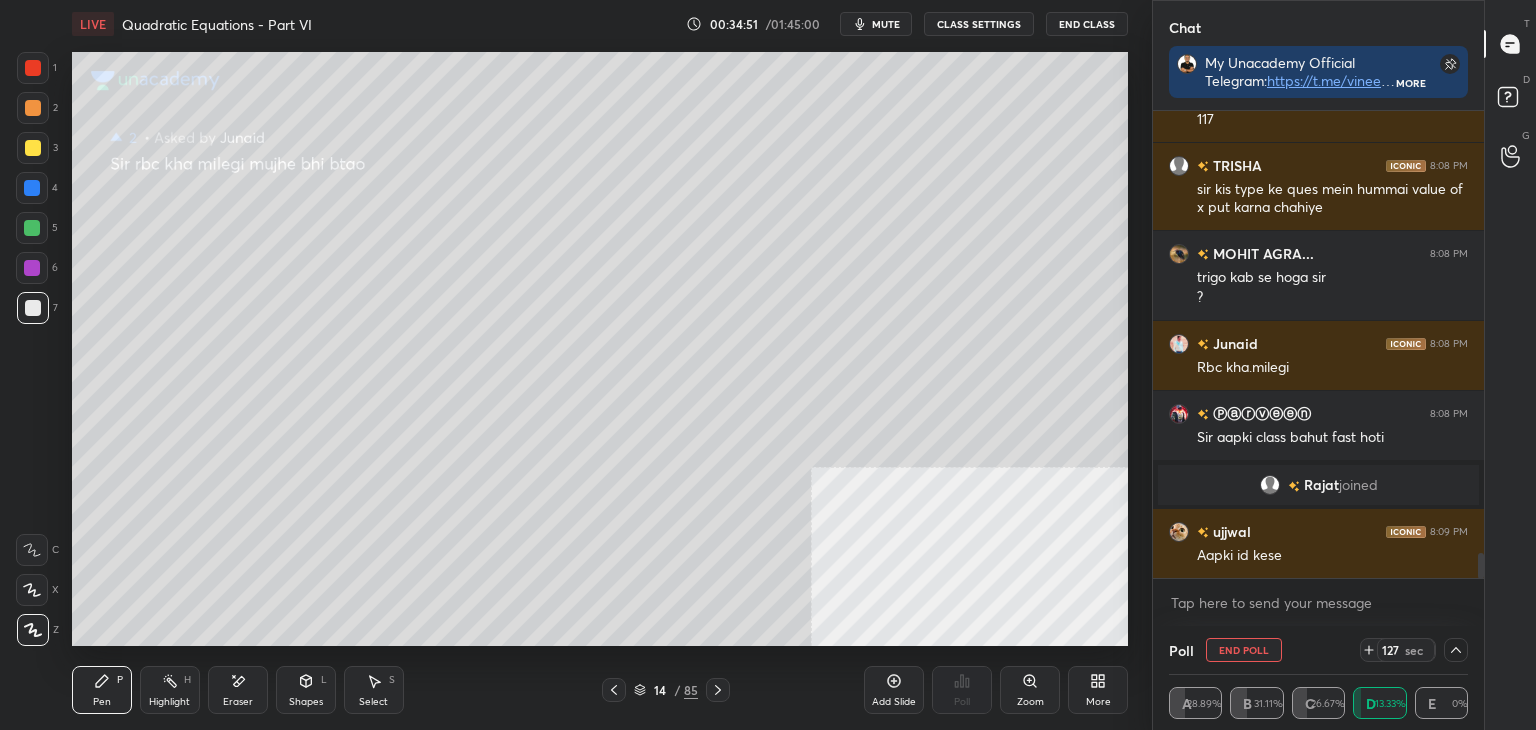 click 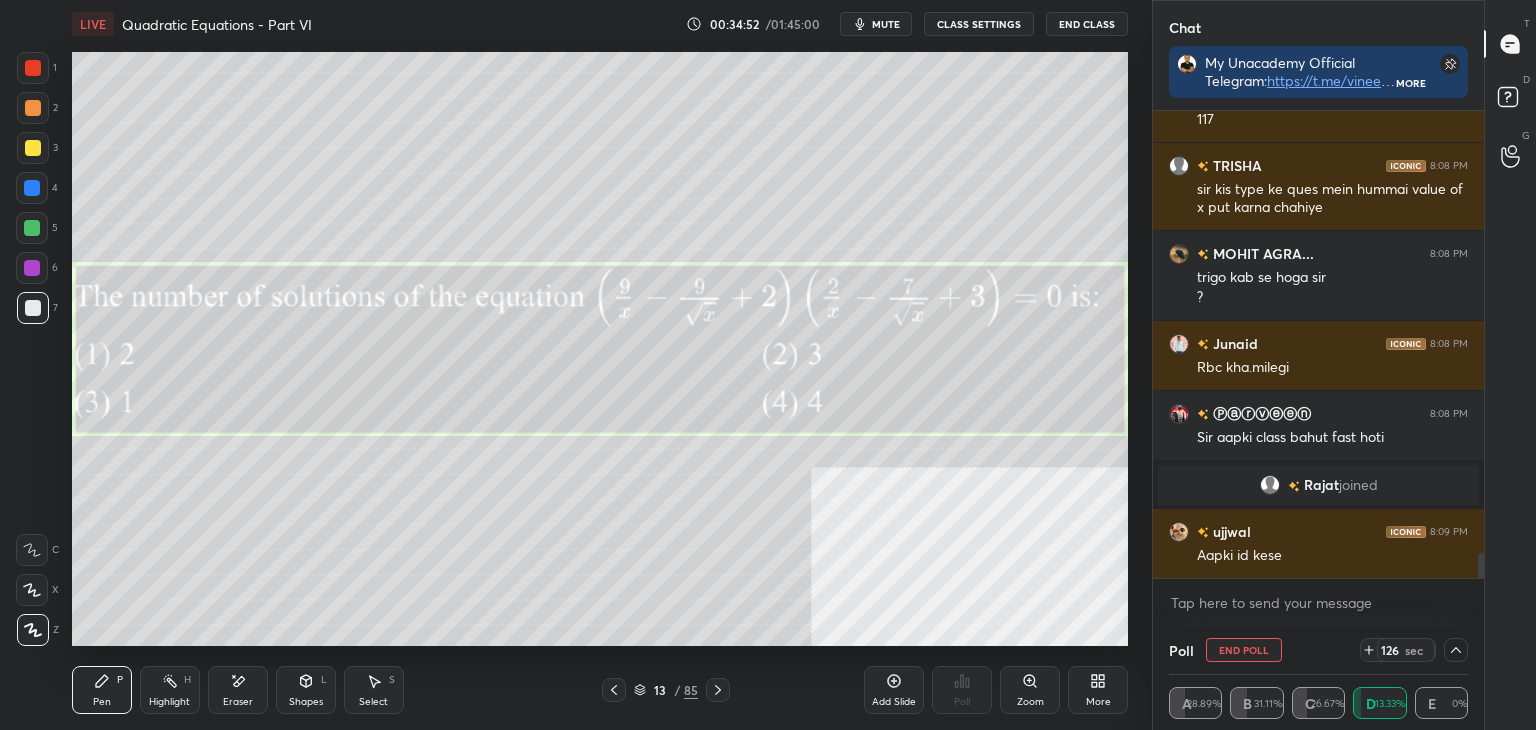 click on "D Doubts (D)" at bounding box center [1510, 100] 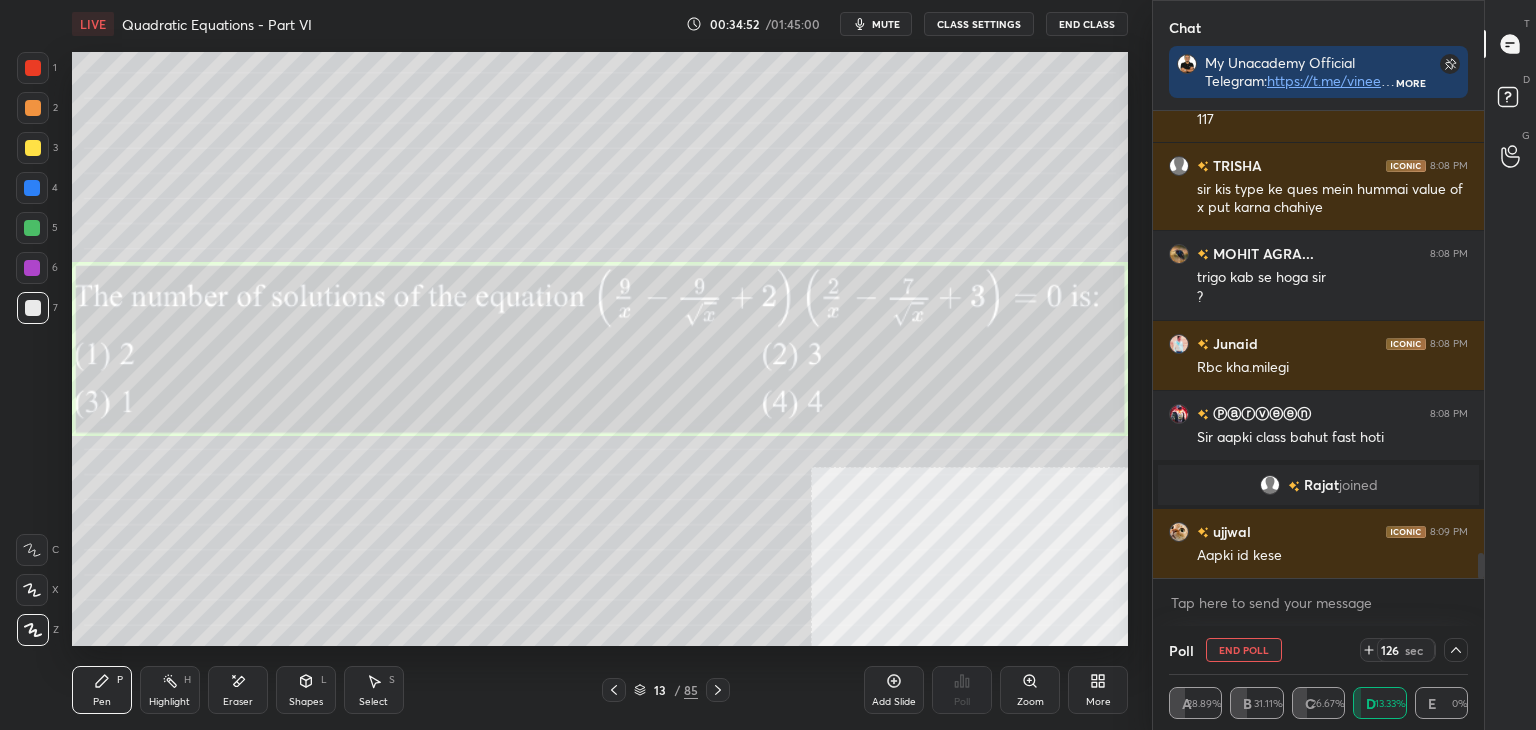 click on "D Doubts (D)" at bounding box center [1510, 100] 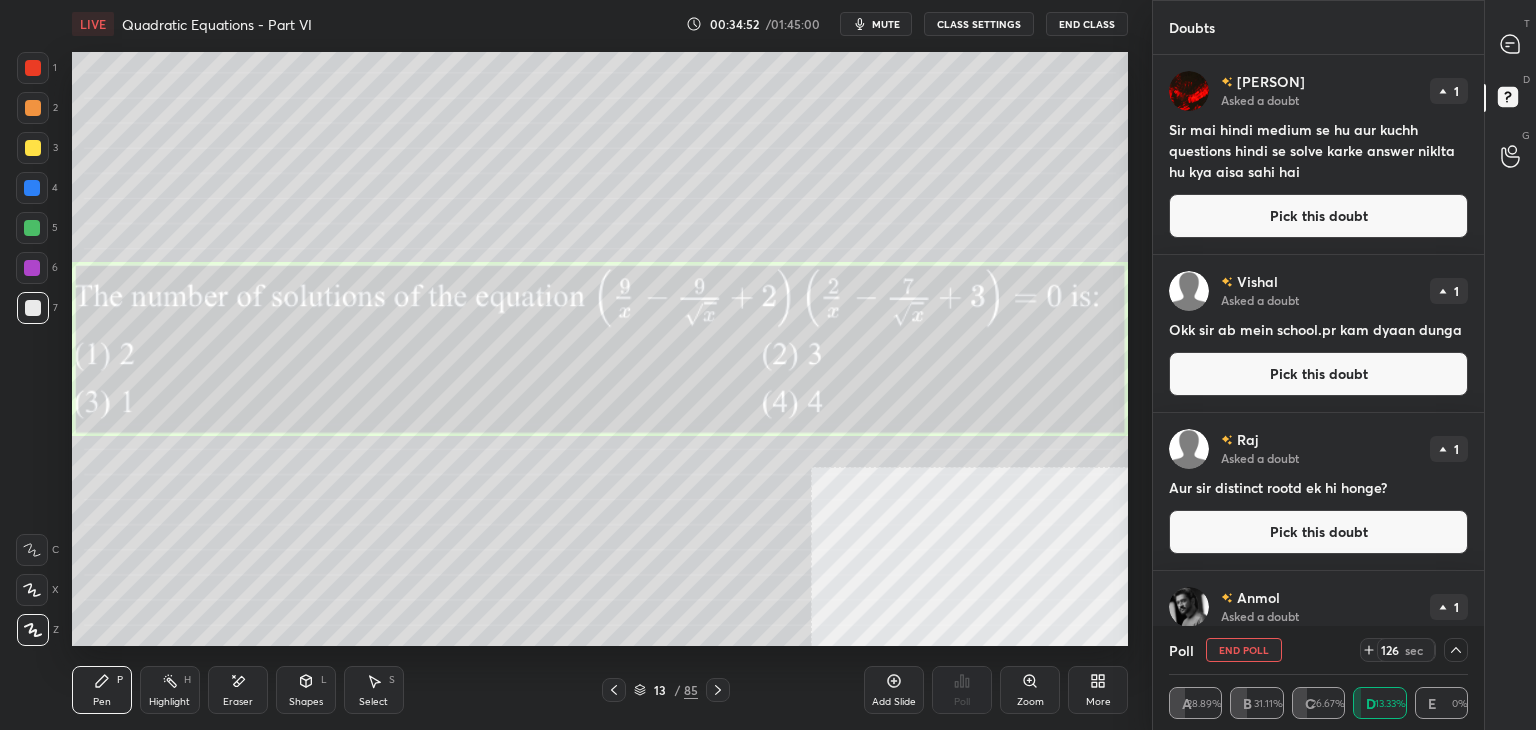 click on "Pick this doubt" at bounding box center [1318, 216] 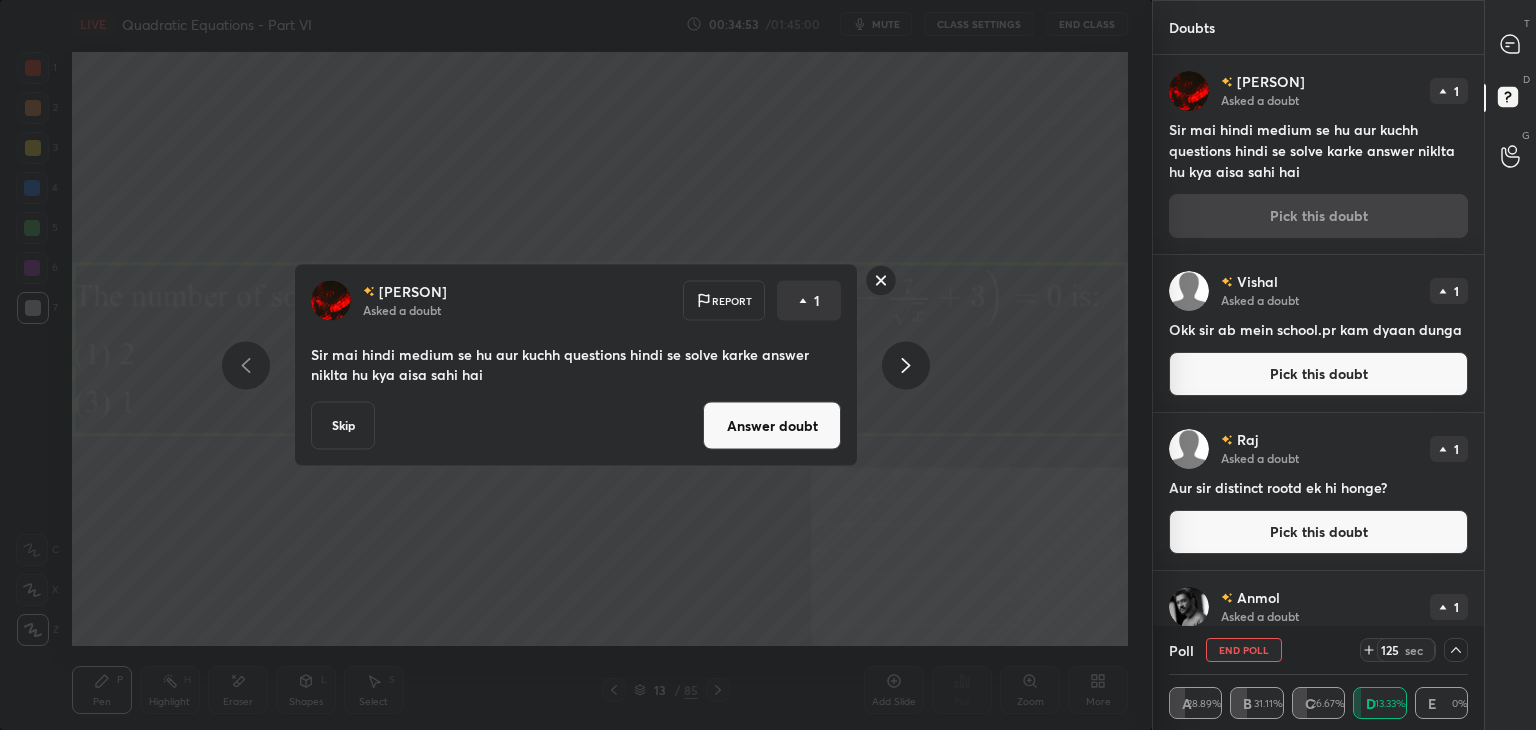 click 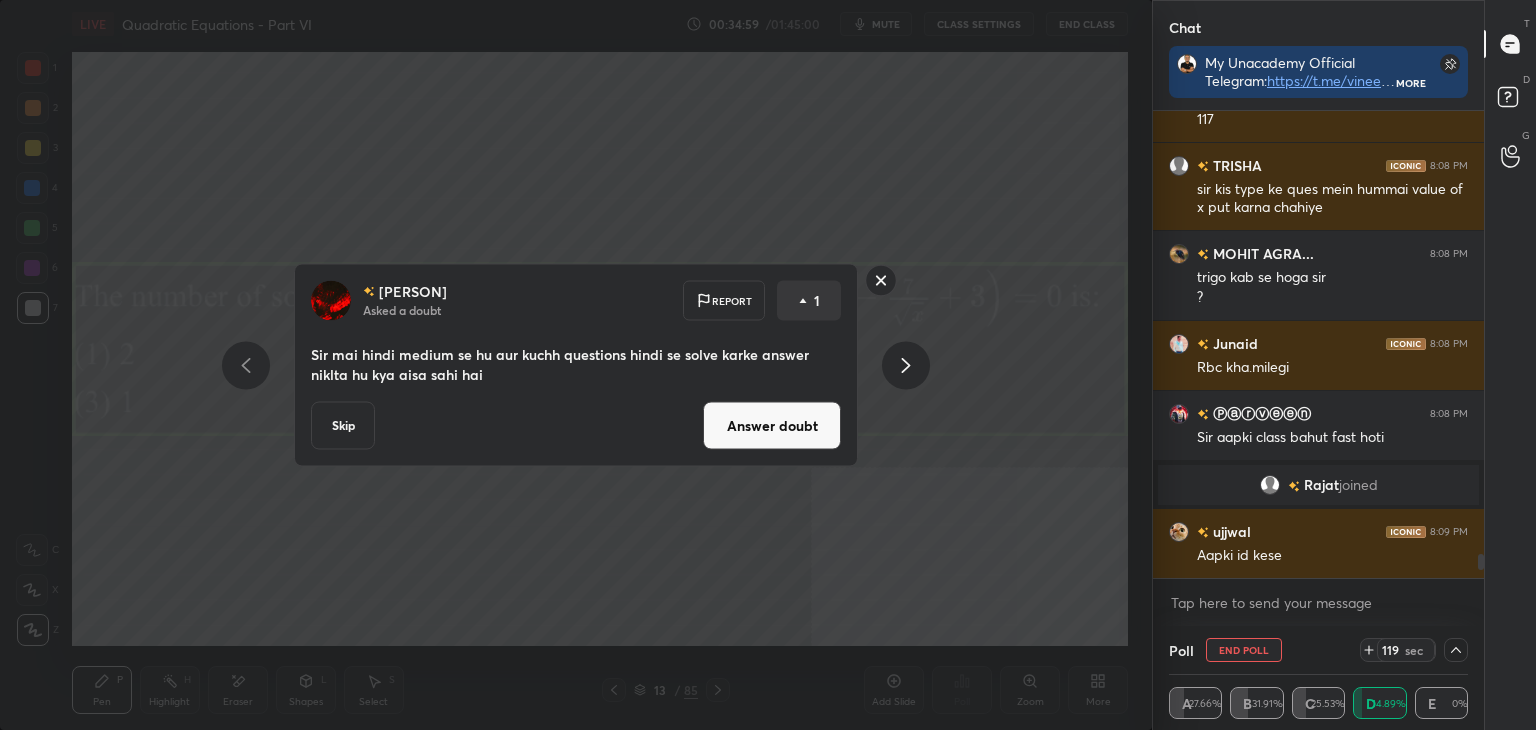 click on "Answer doubt" at bounding box center [772, 426] 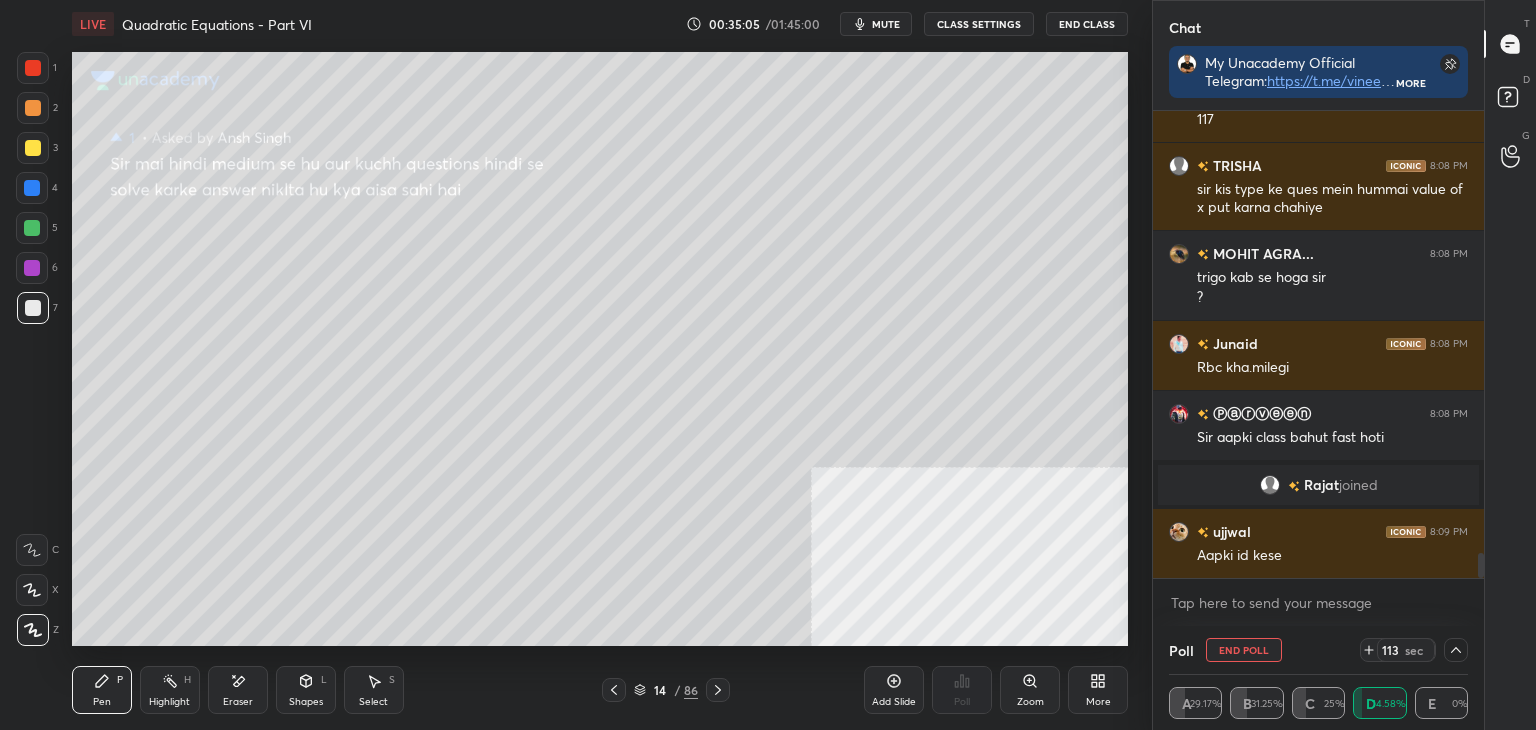 click 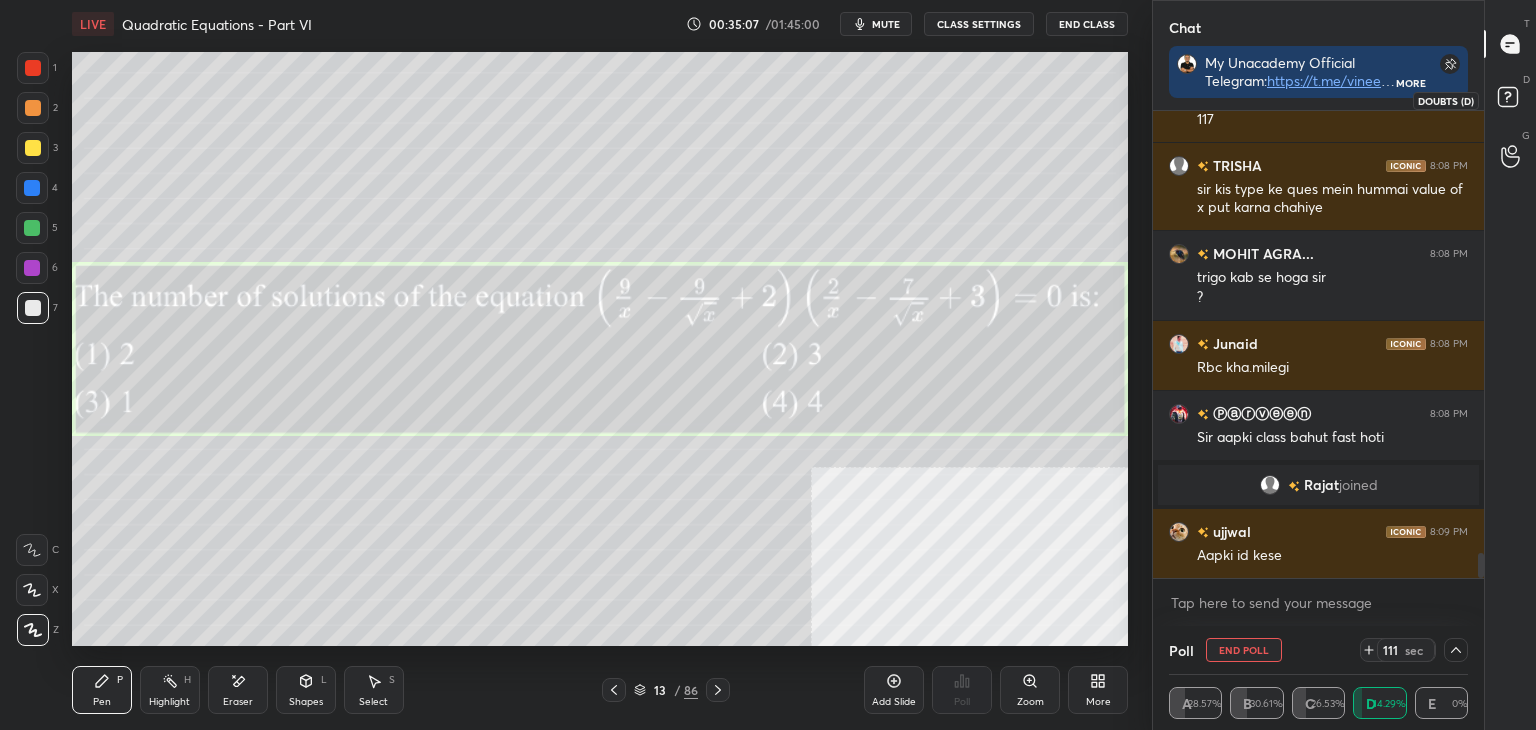 drag, startPoint x: 1512, startPoint y: 100, endPoint x: 1489, endPoint y: 98, distance: 23.086792 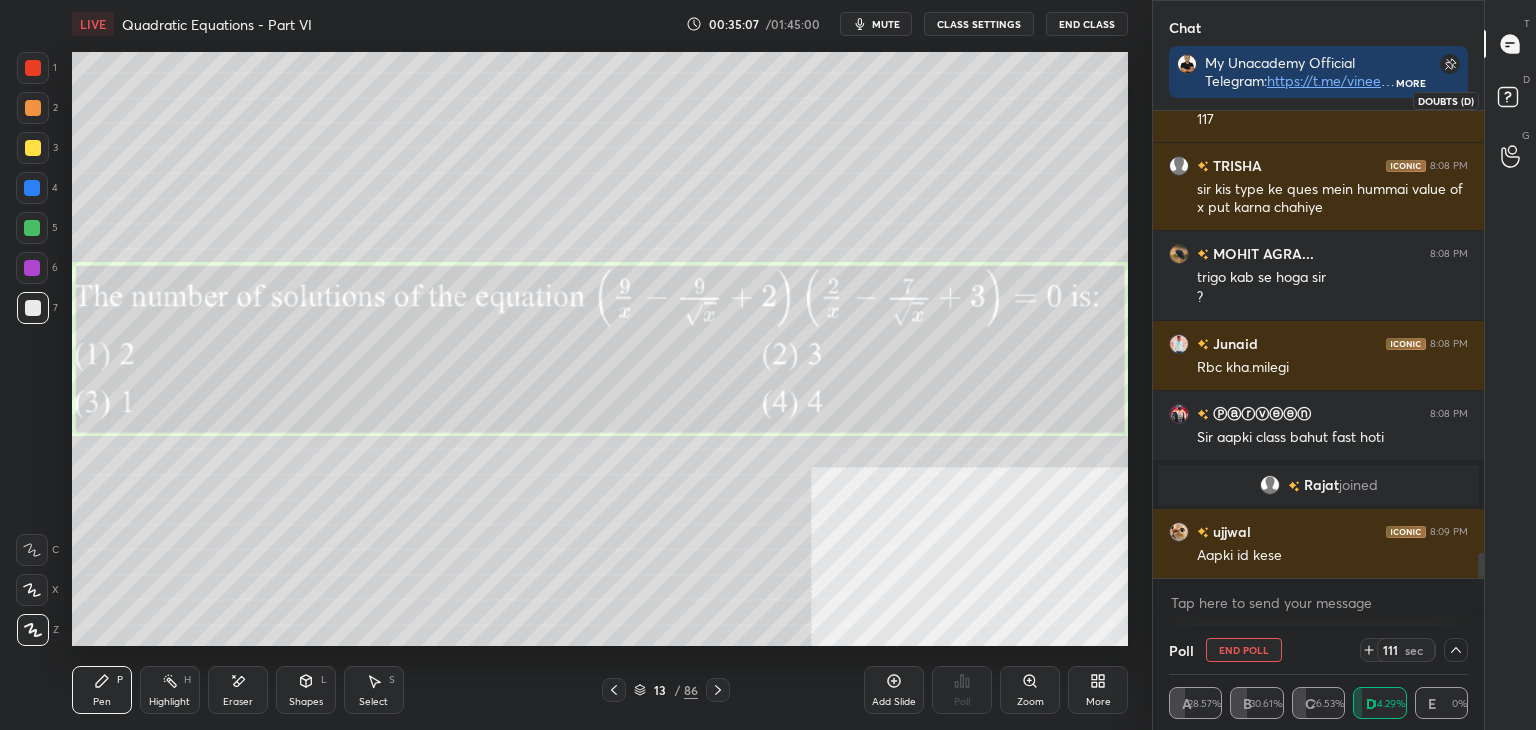 click 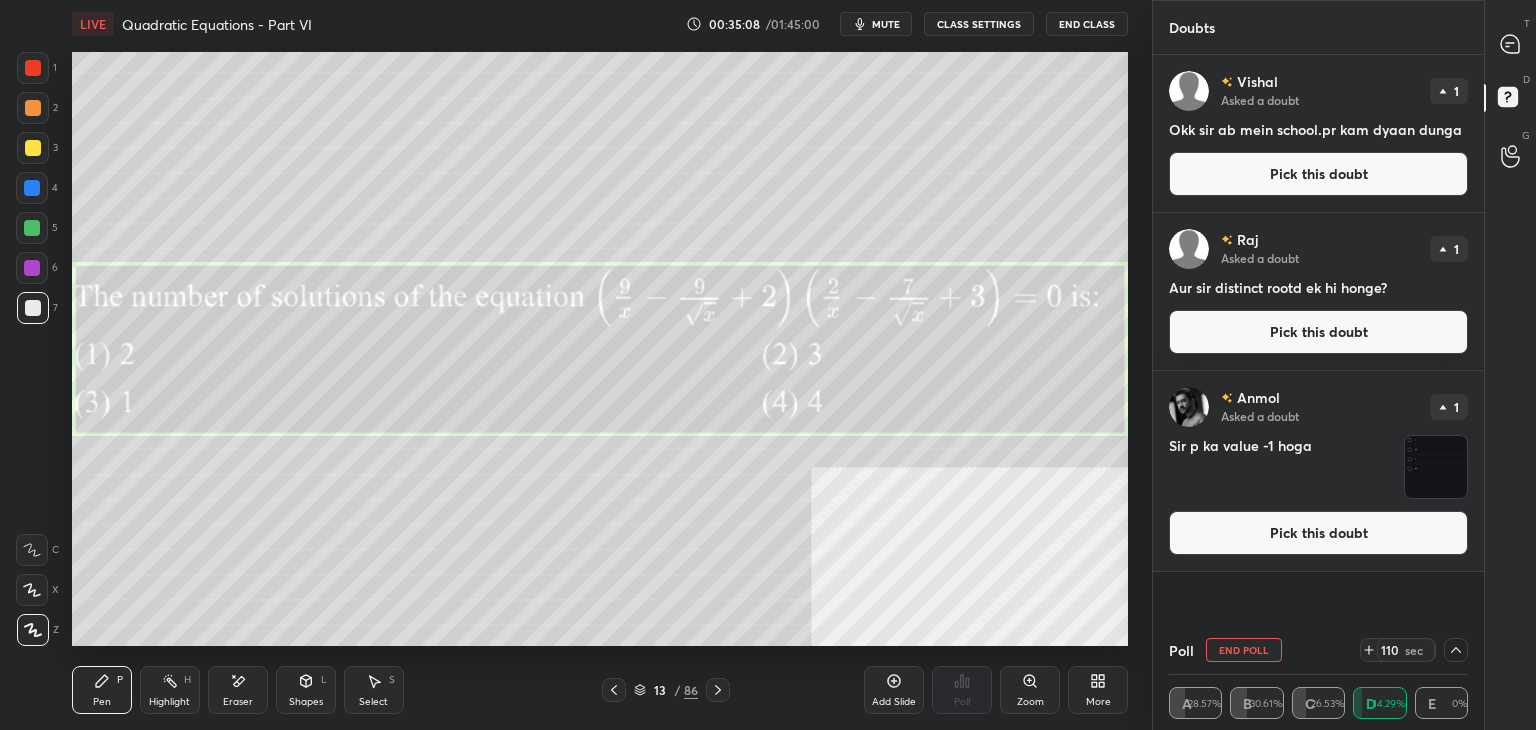 click on "Pick this doubt" at bounding box center (1318, 174) 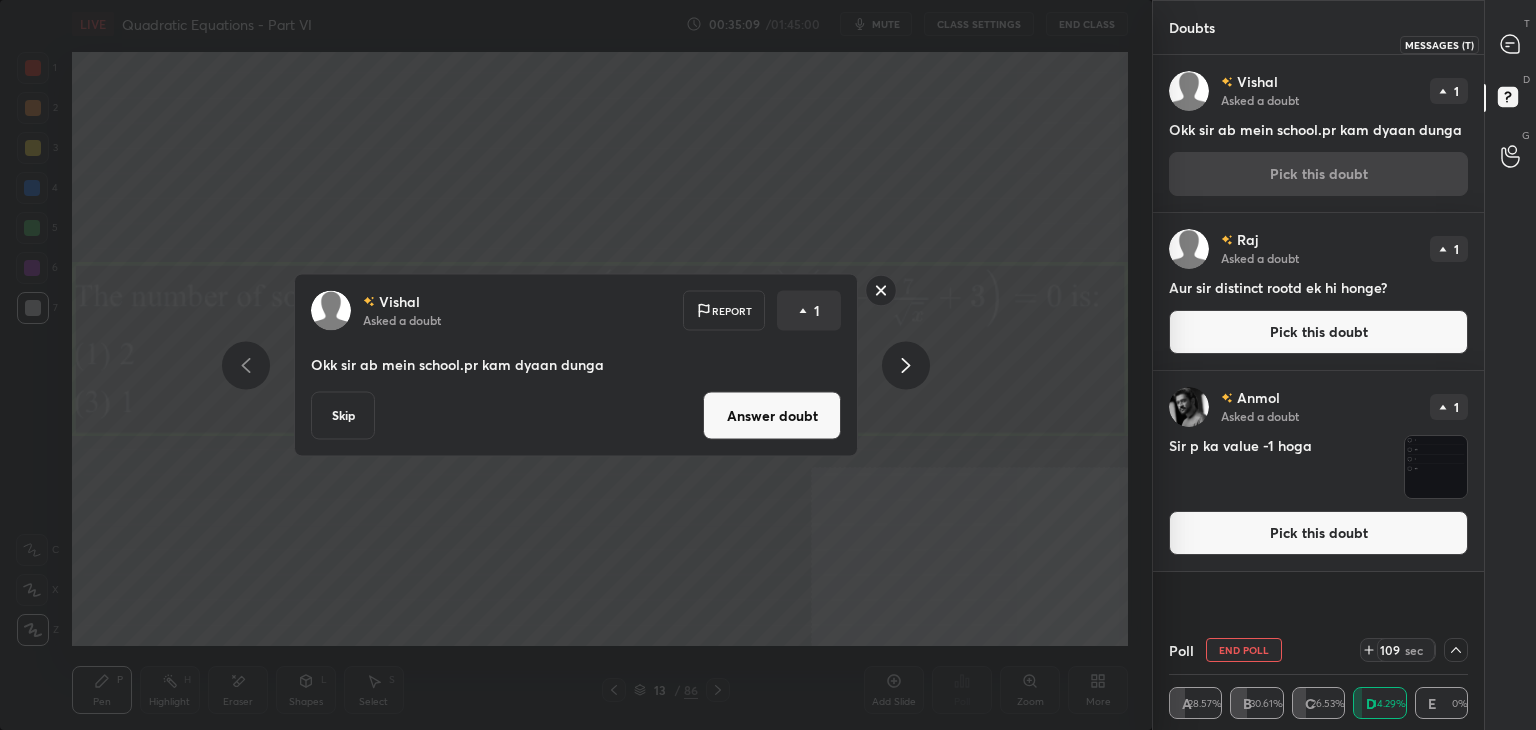 click at bounding box center [1511, 44] 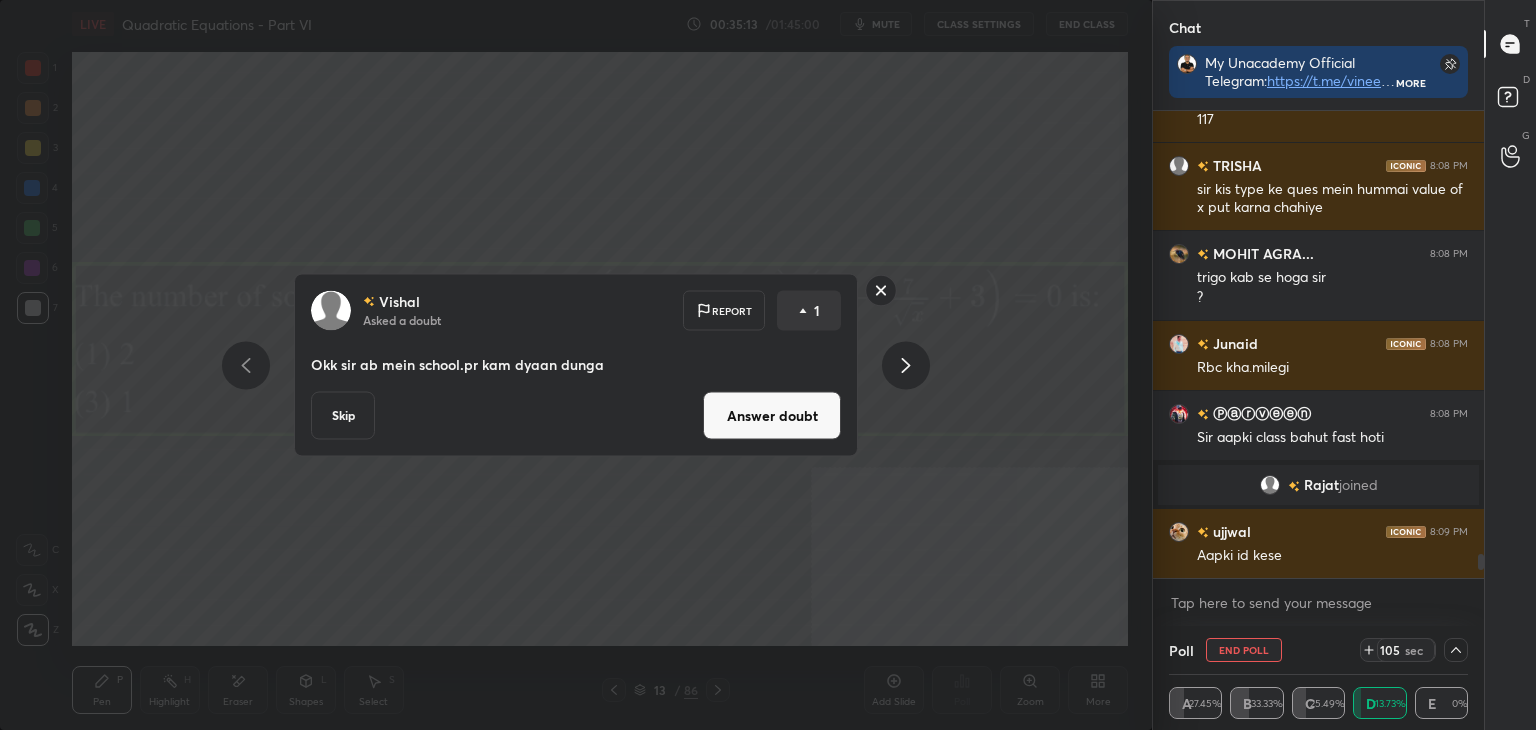 click on "Answer doubt" at bounding box center [772, 416] 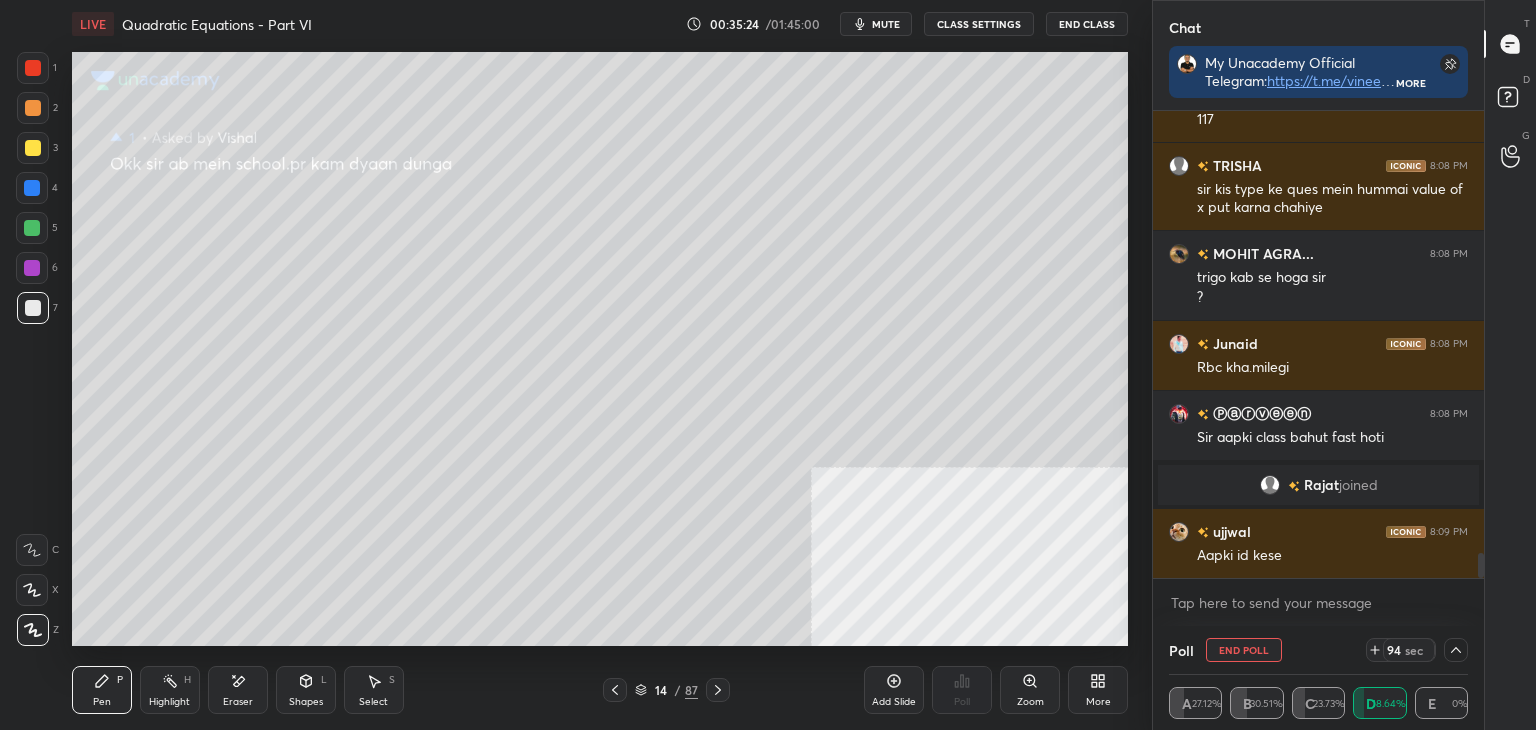 drag, startPoint x: 618, startPoint y: 689, endPoint x: 608, endPoint y: 675, distance: 17.20465 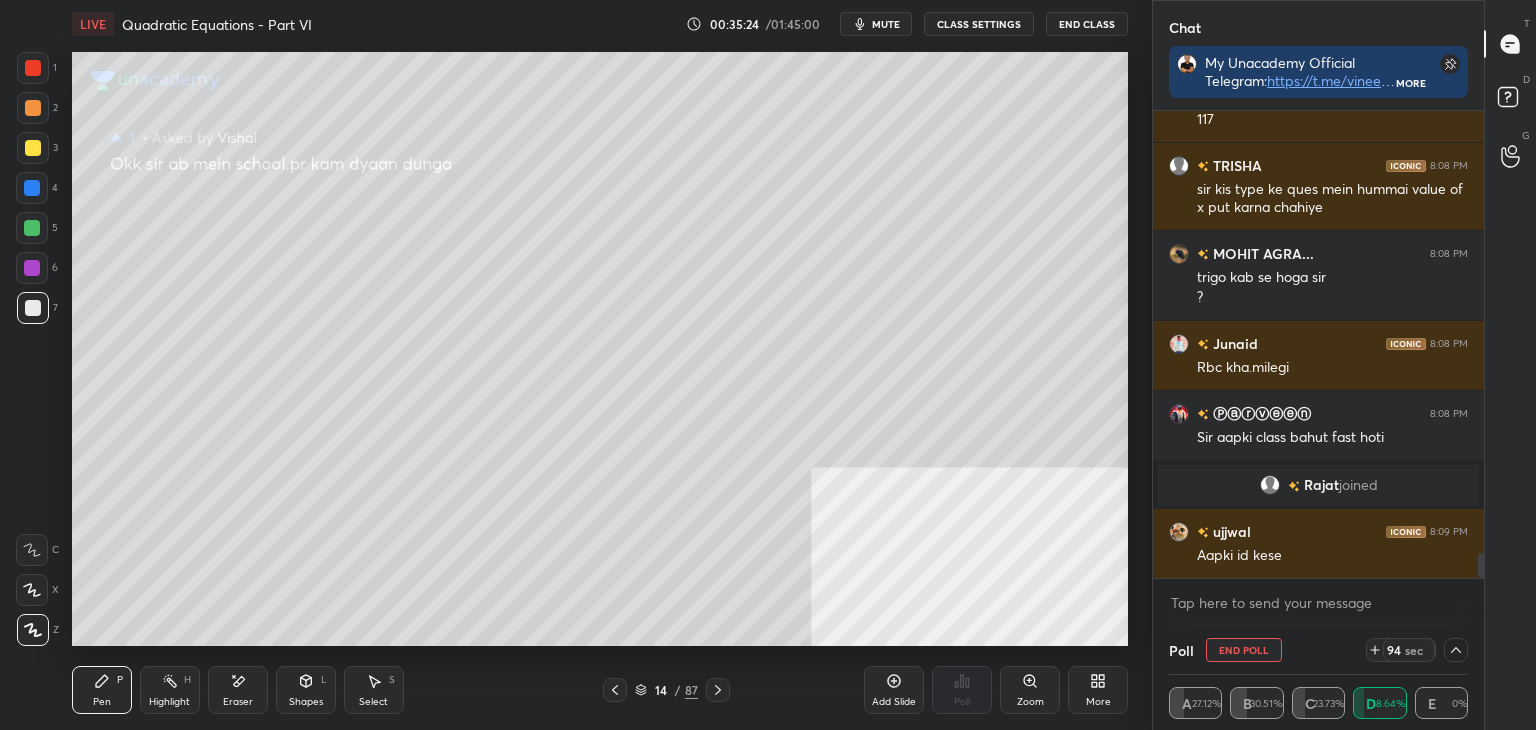 click 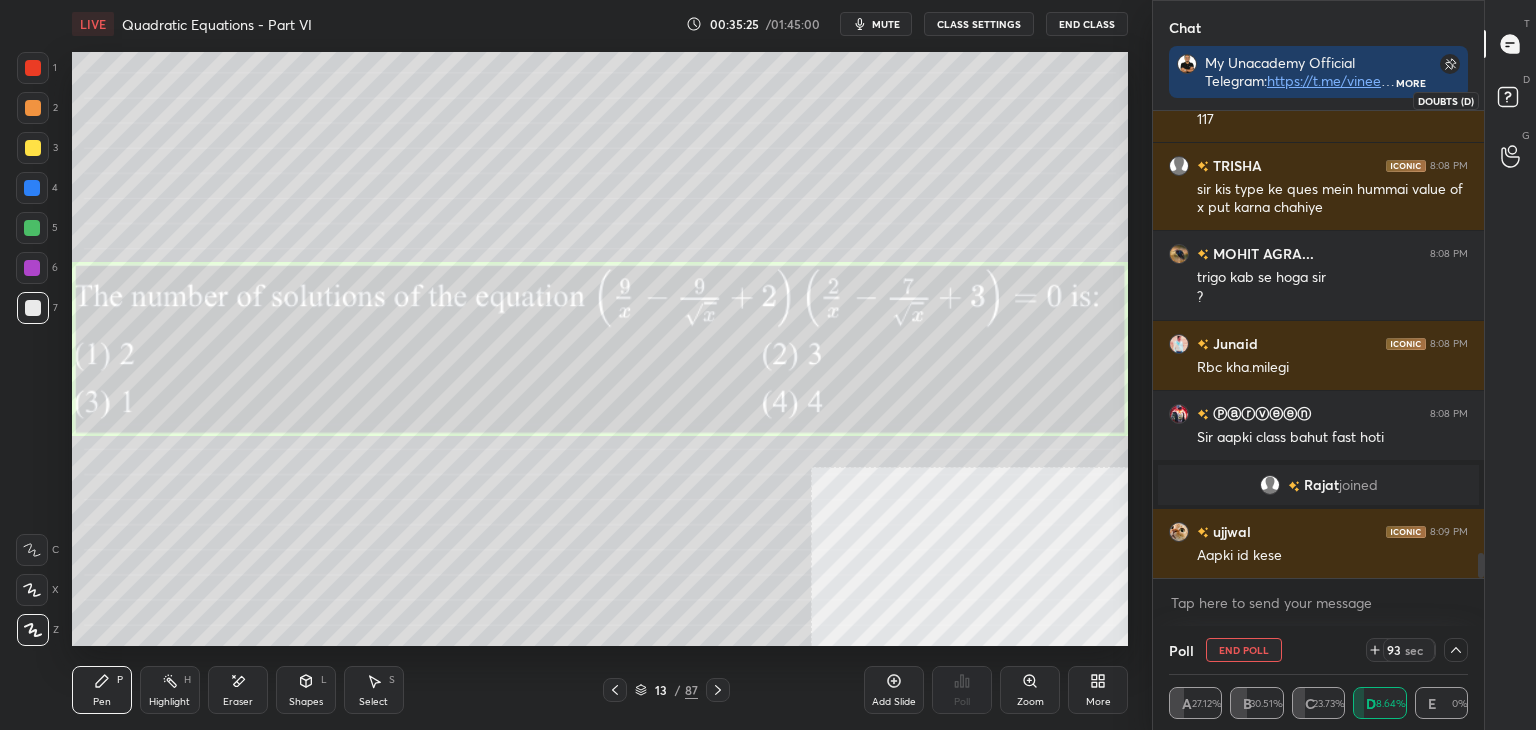 click 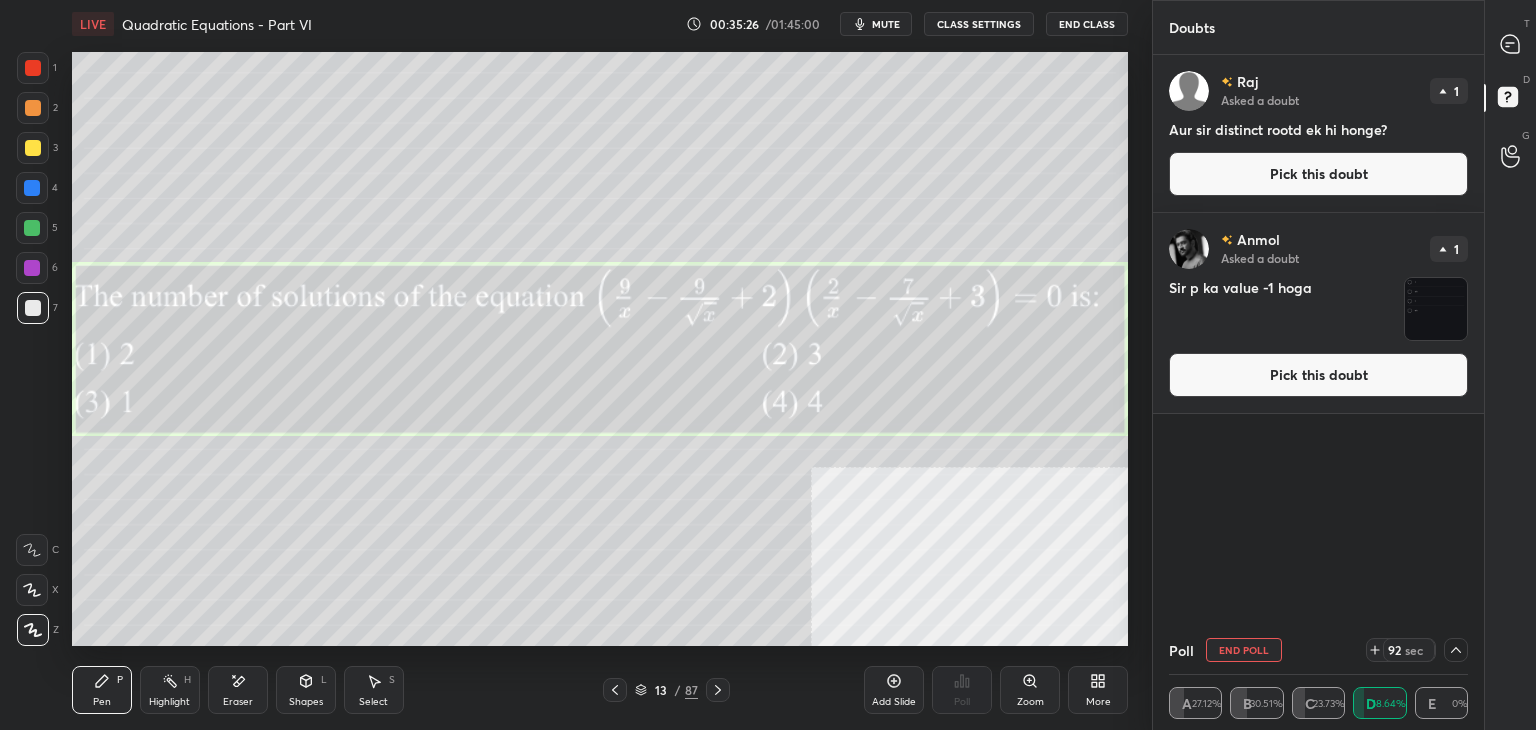 drag, startPoint x: 1396, startPoint y: 183, endPoint x: 1419, endPoint y: 153, distance: 37.802116 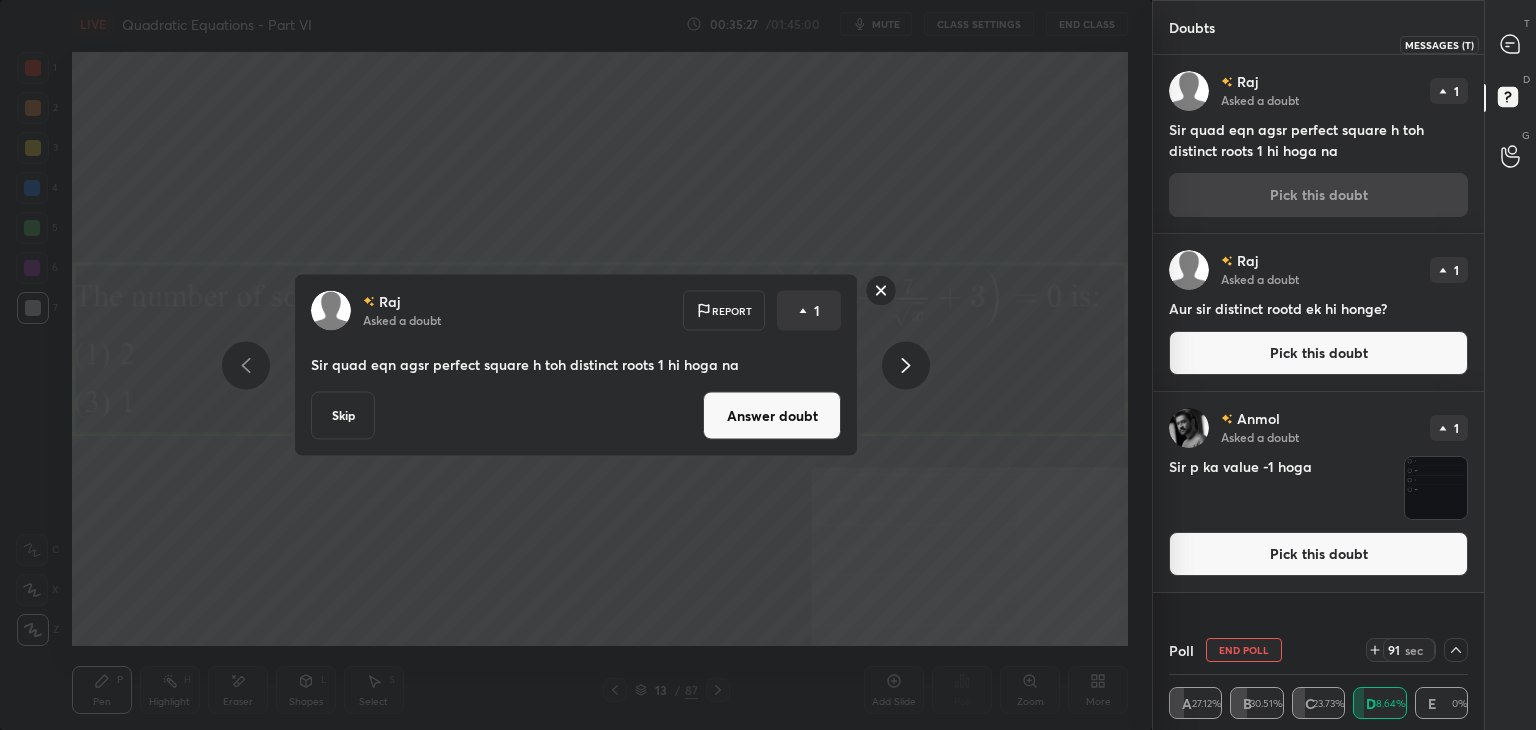 click 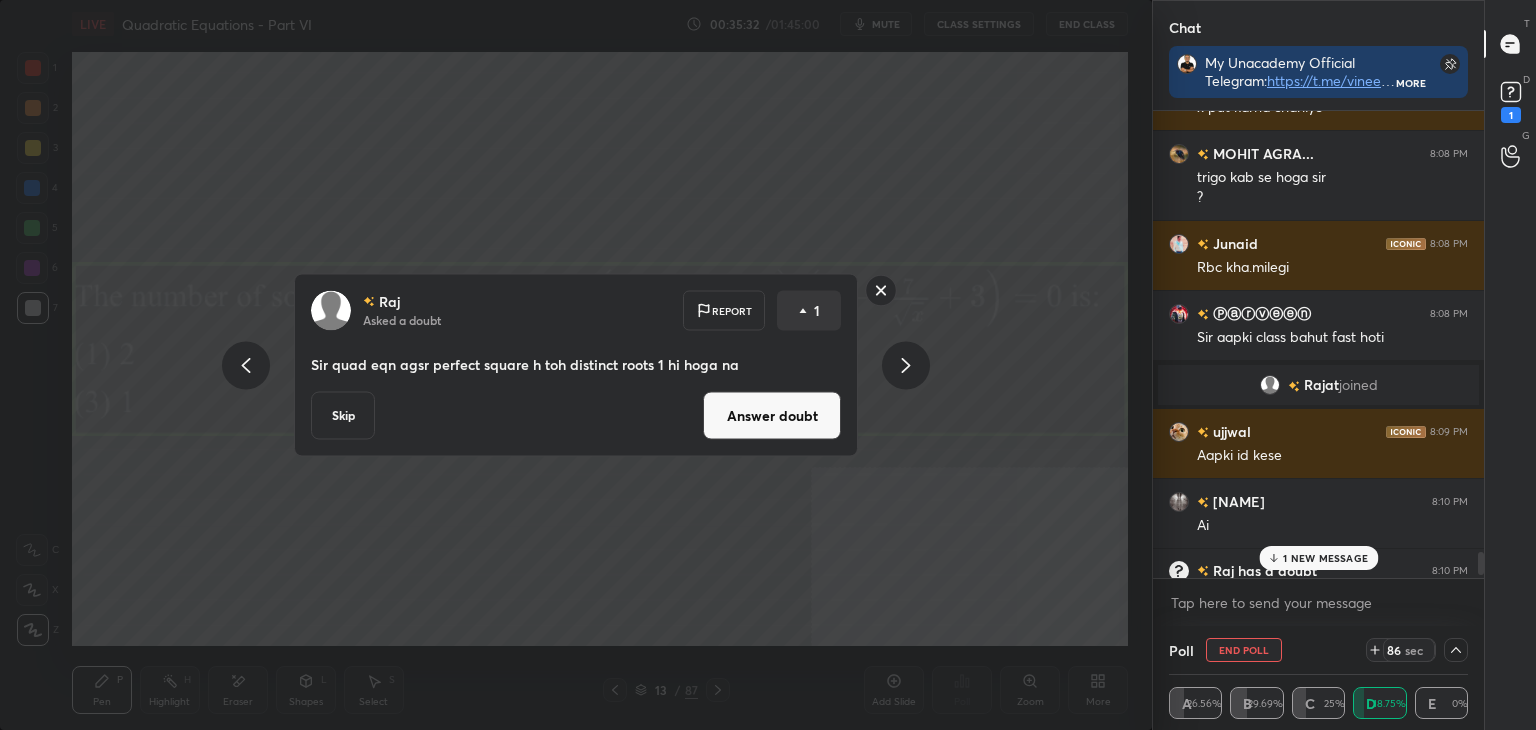 drag, startPoint x: 725, startPoint y: 408, endPoint x: 708, endPoint y: 405, distance: 17.262676 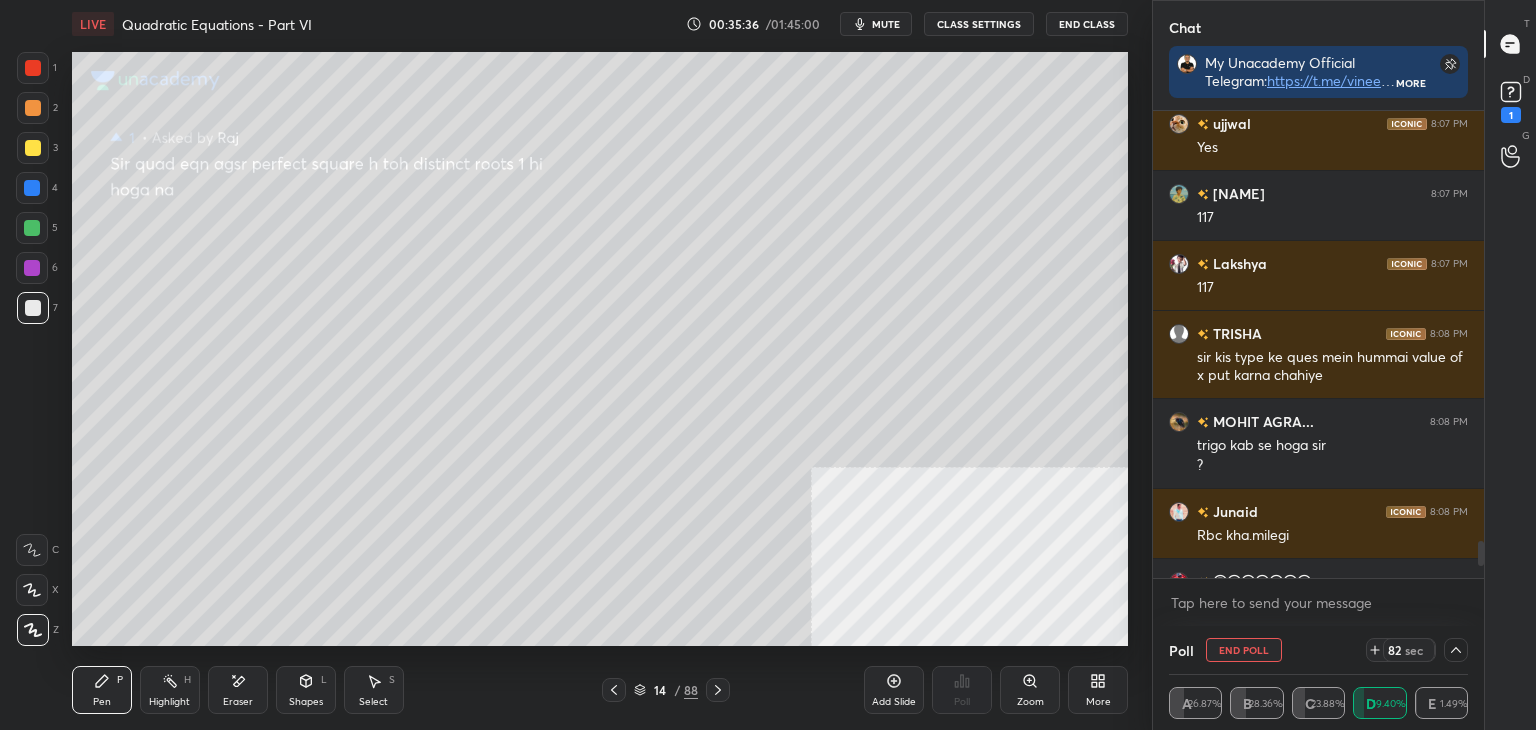 drag, startPoint x: 612, startPoint y: 688, endPoint x: 595, endPoint y: 647, distance: 44.38468 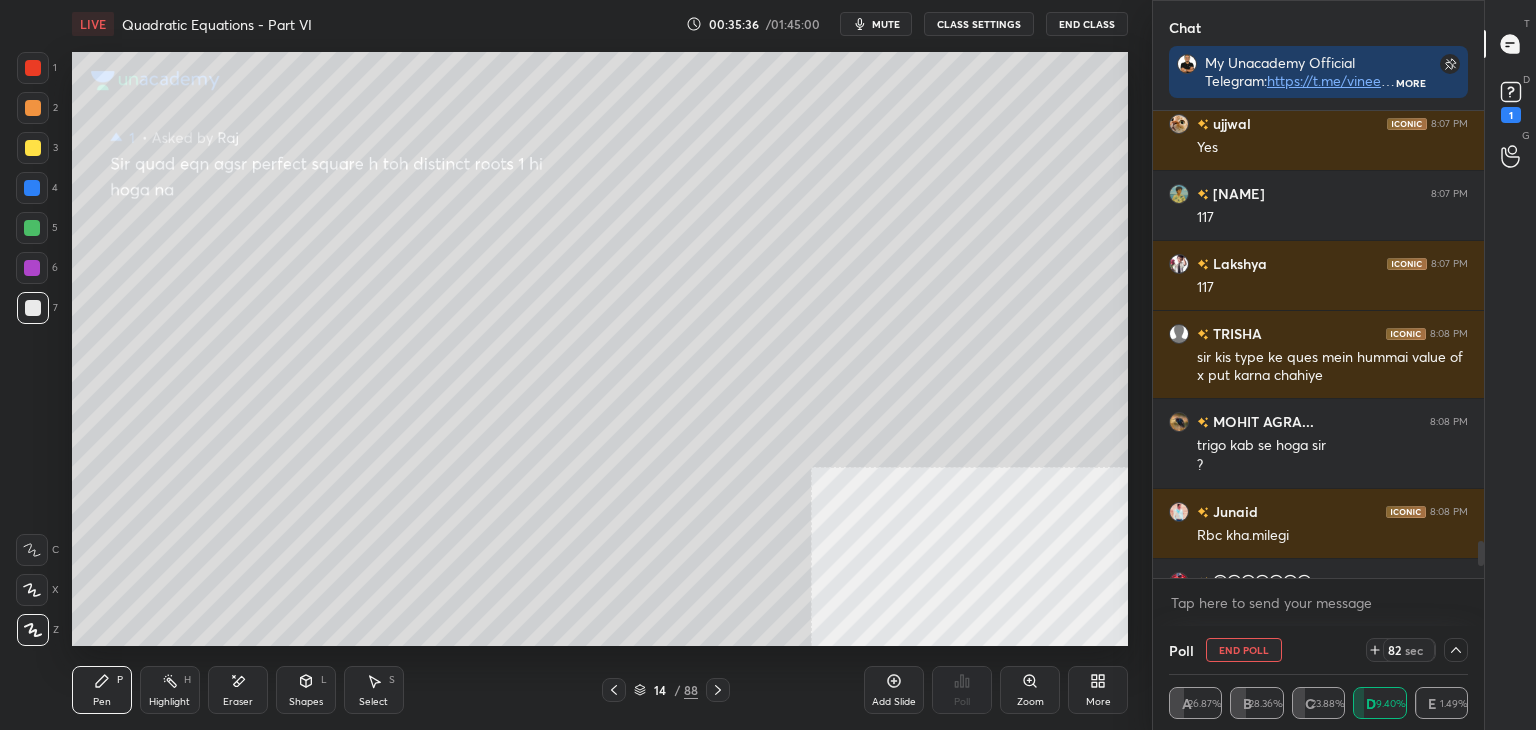 click at bounding box center (614, 690) 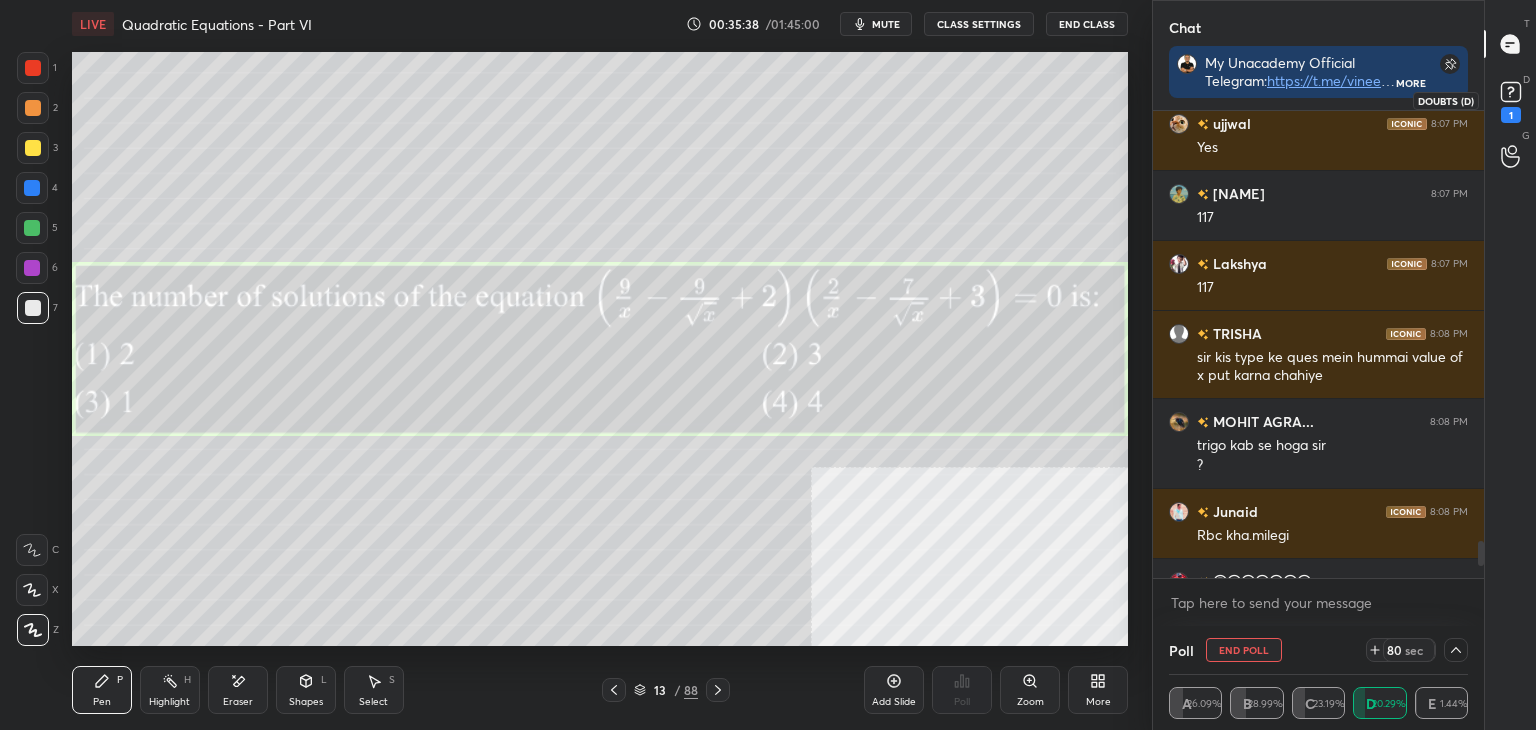 click 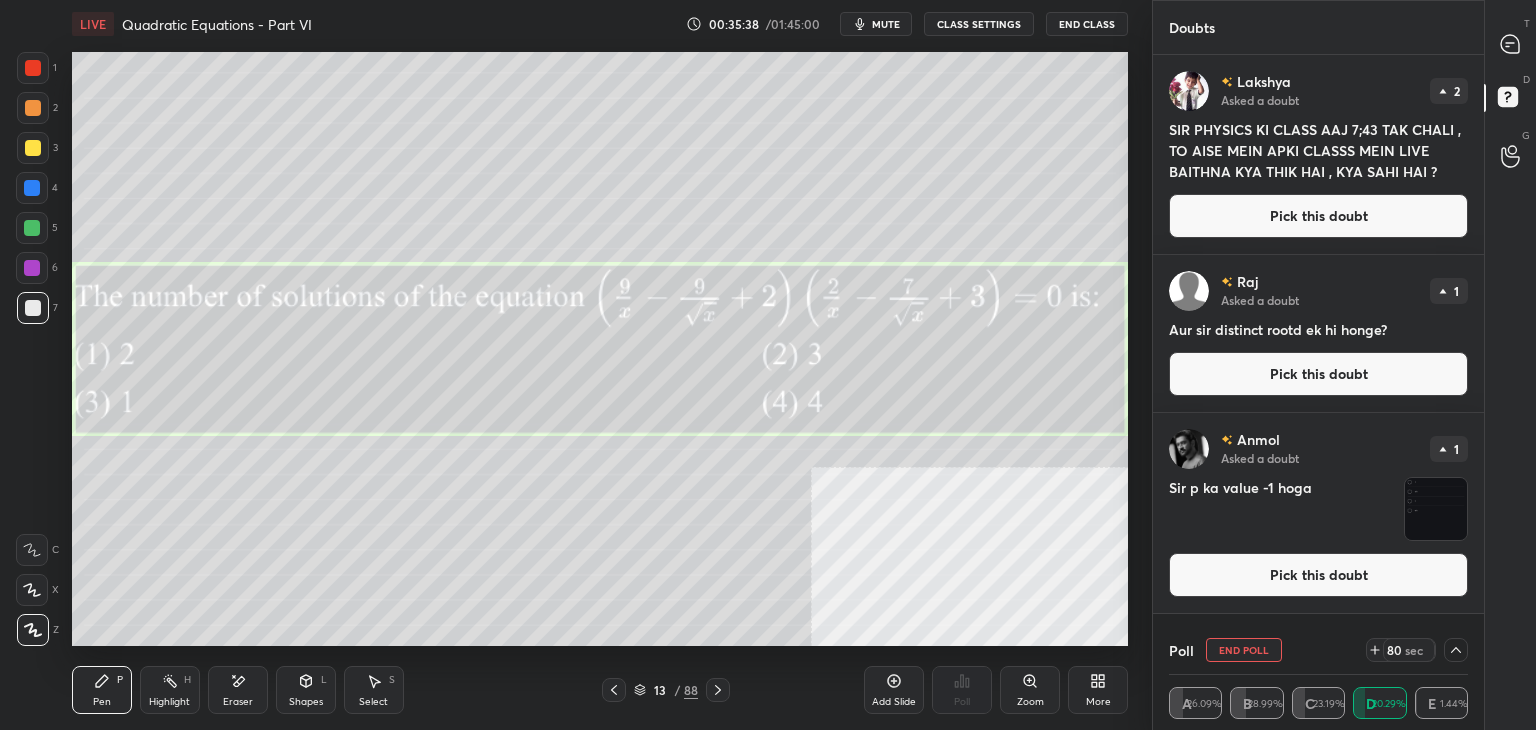 drag, startPoint x: 1382, startPoint y: 213, endPoint x: 1420, endPoint y: 169, distance: 58.137768 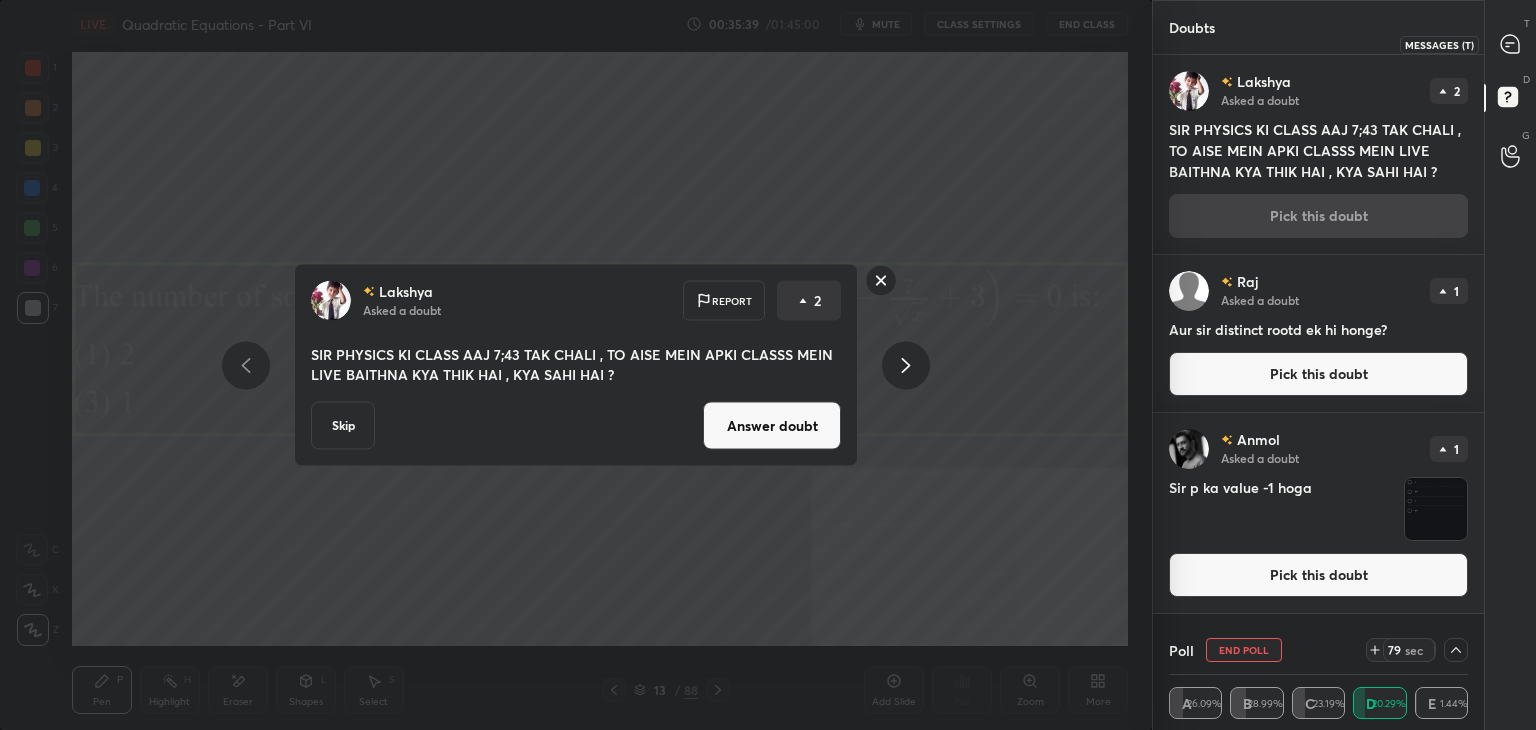 click 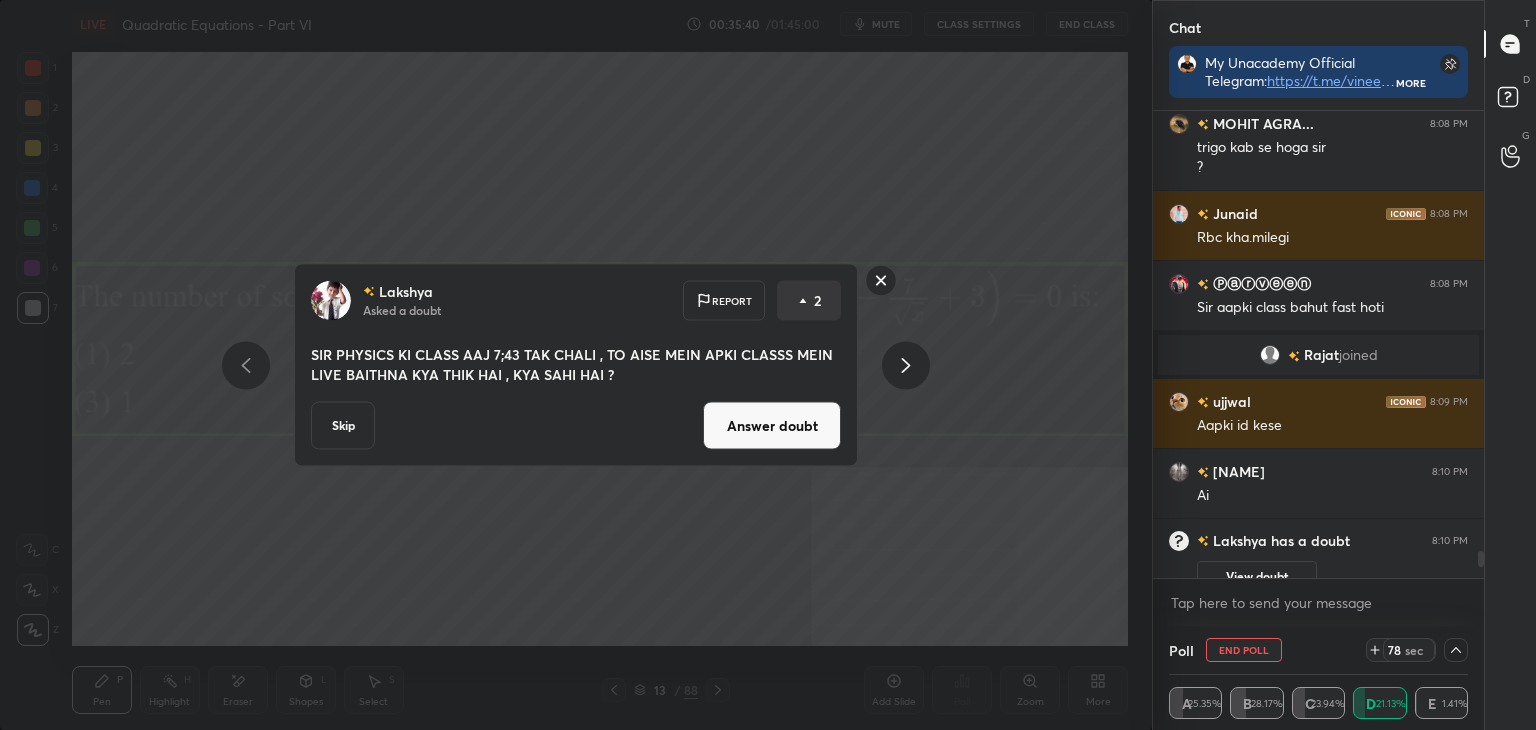 click on "Skip Answer doubt" at bounding box center [576, 426] 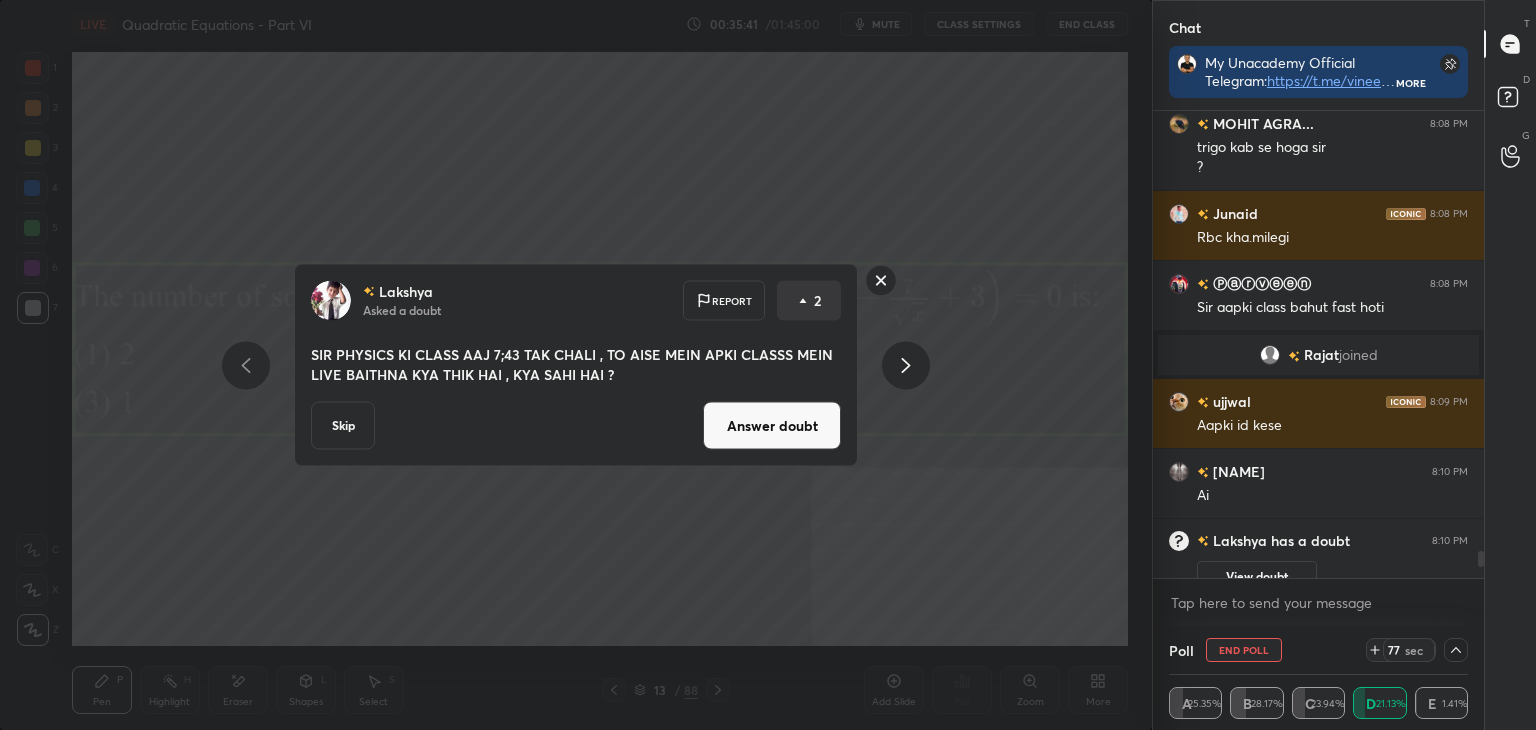 click on "Answer doubt" at bounding box center [772, 426] 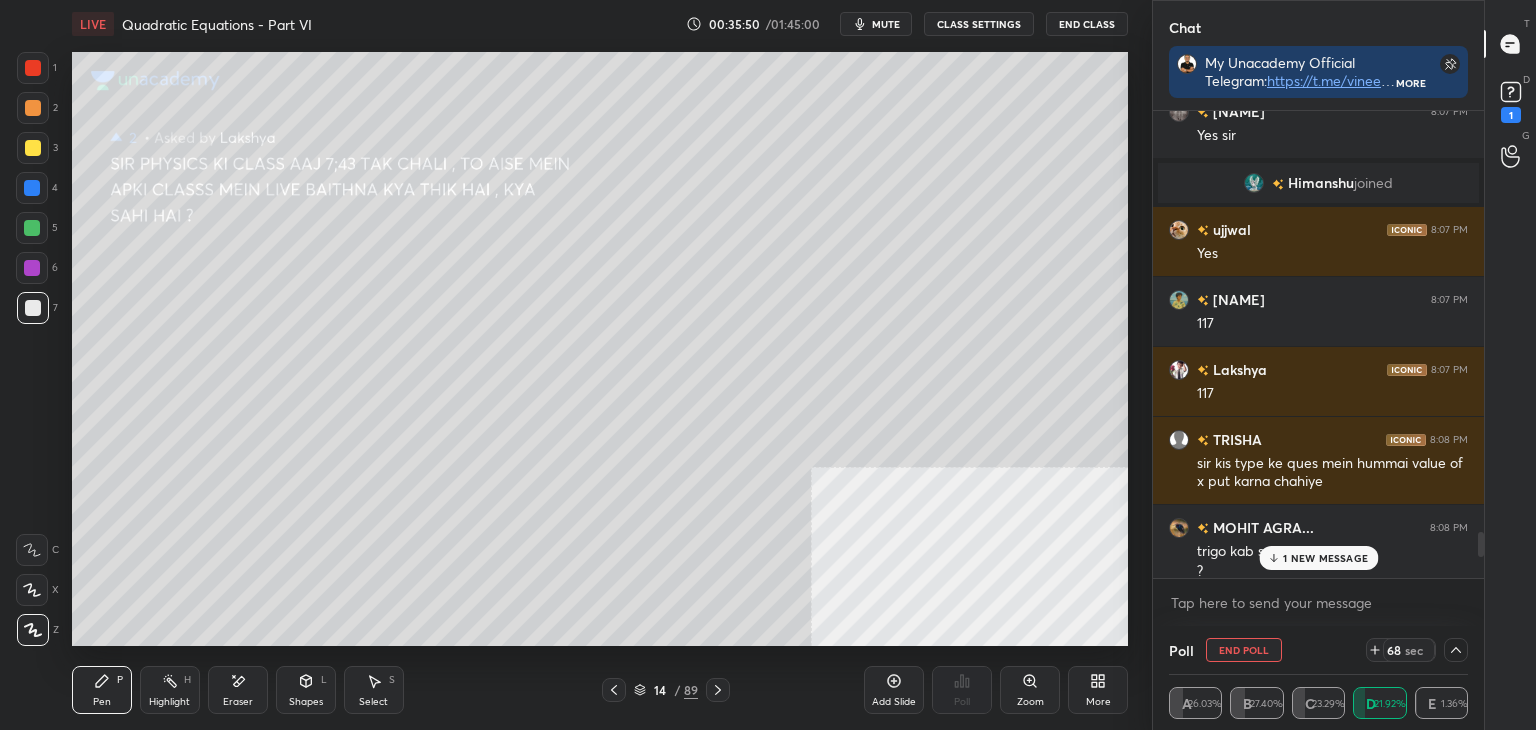 drag, startPoint x: 615, startPoint y: 689, endPoint x: 665, endPoint y: 676, distance: 51.662365 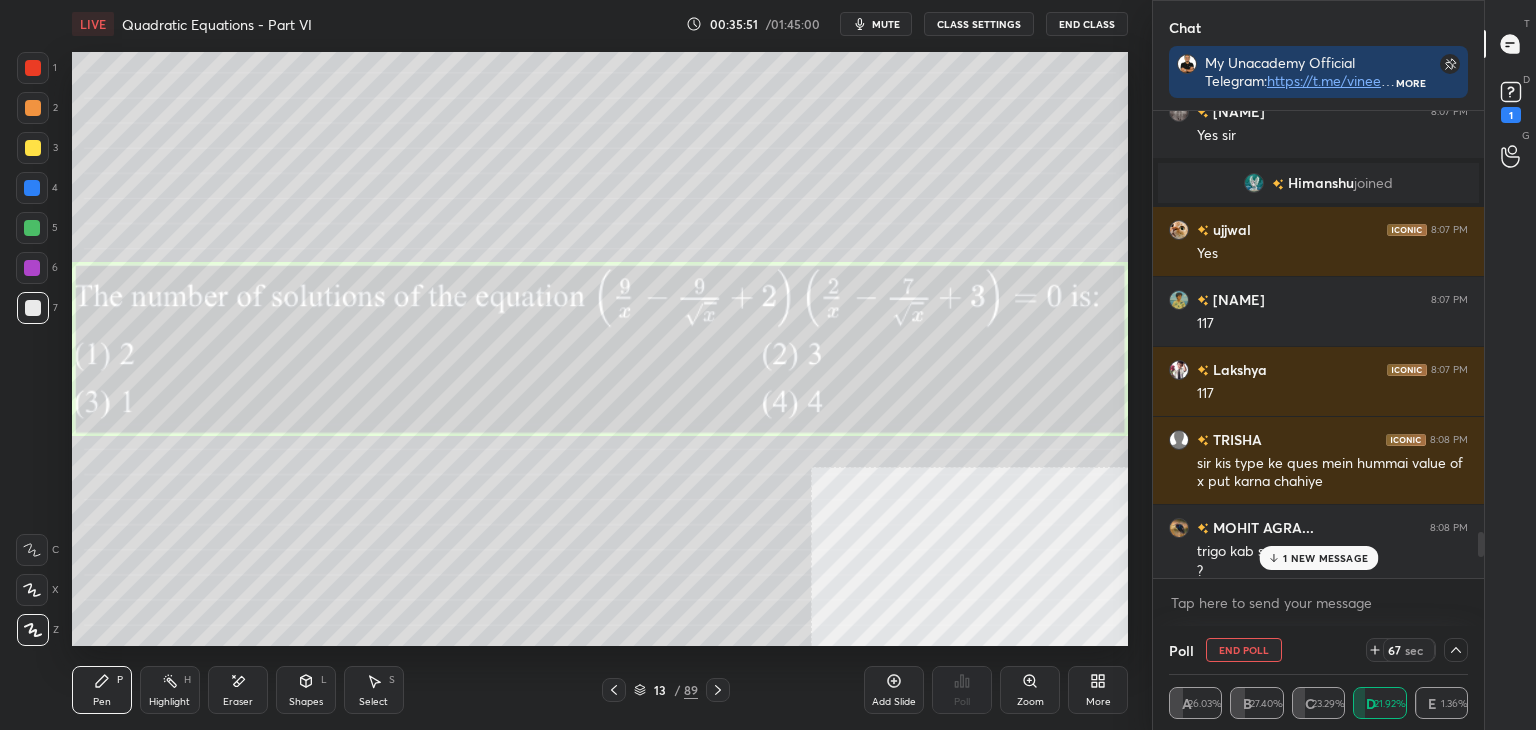 click on "1 NEW MESSAGE" at bounding box center [1318, 558] 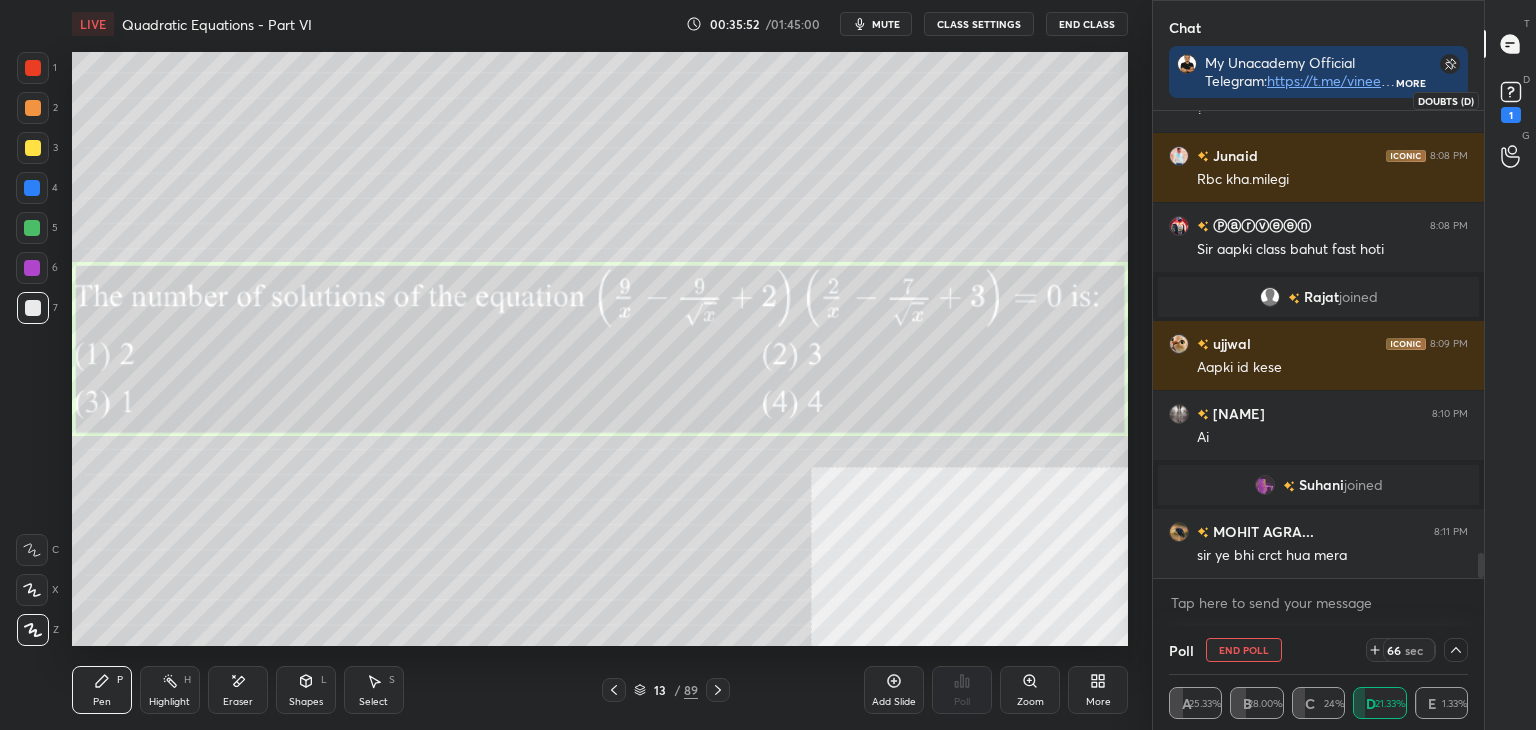 click 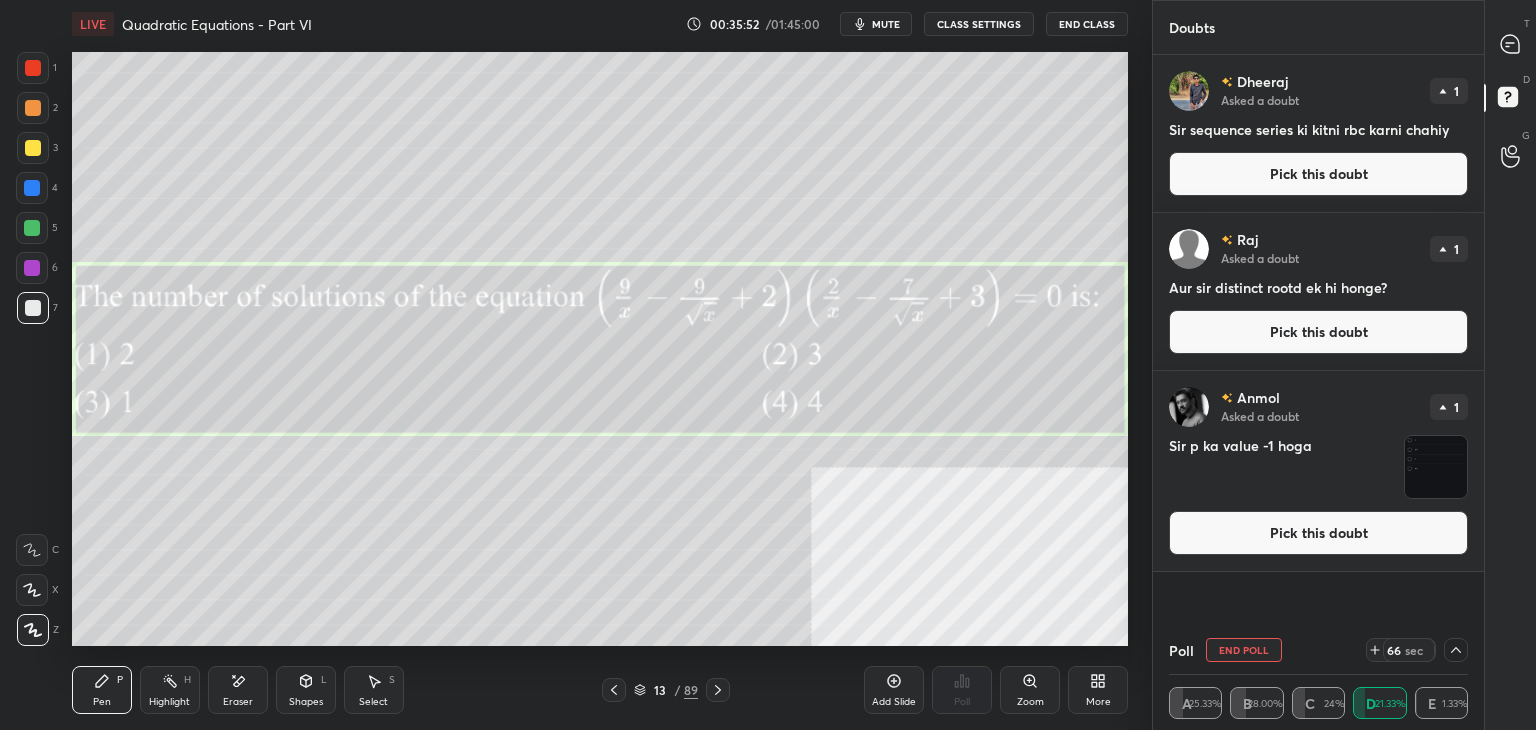 click on "Pick this doubt" at bounding box center [1318, 174] 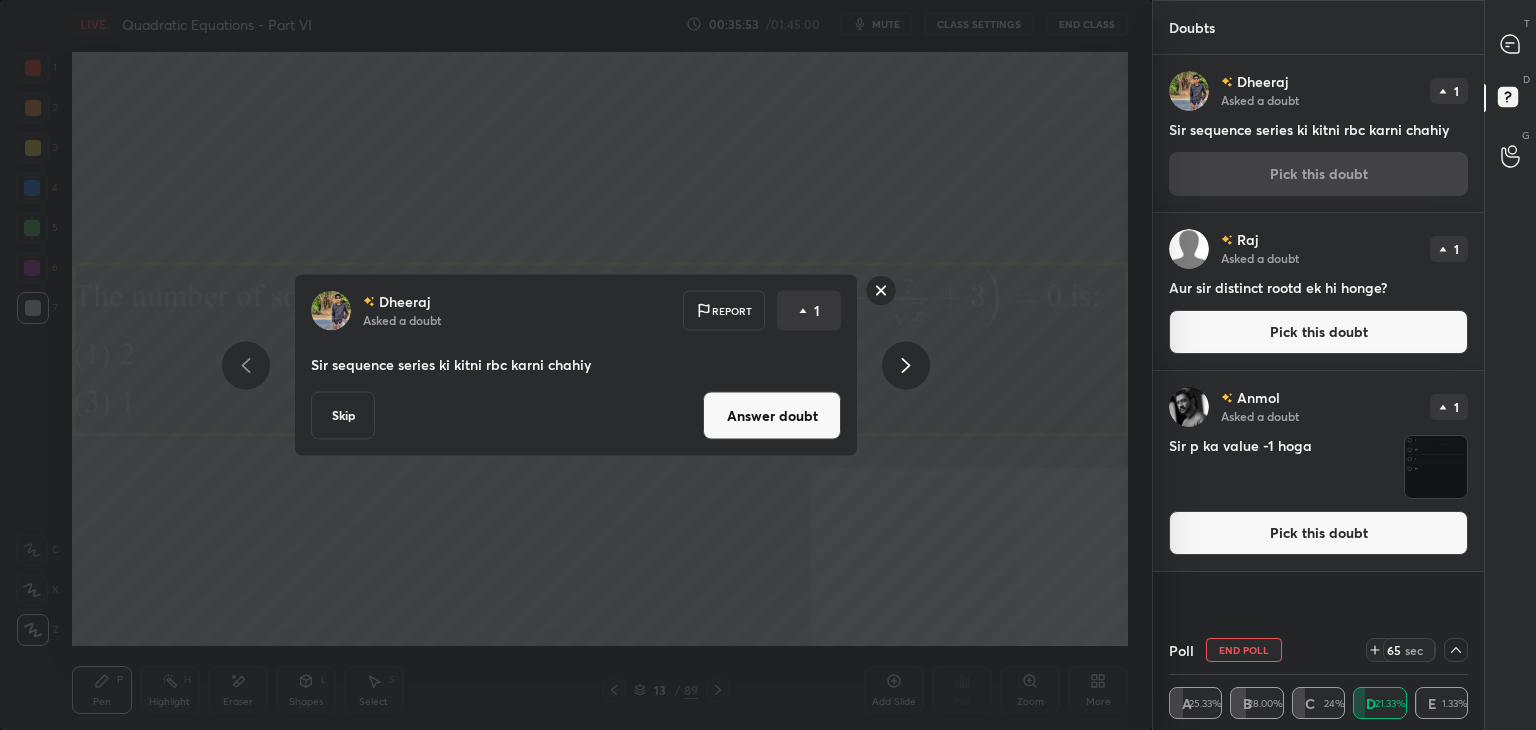 click on "T Messages (T)" at bounding box center [1510, 44] 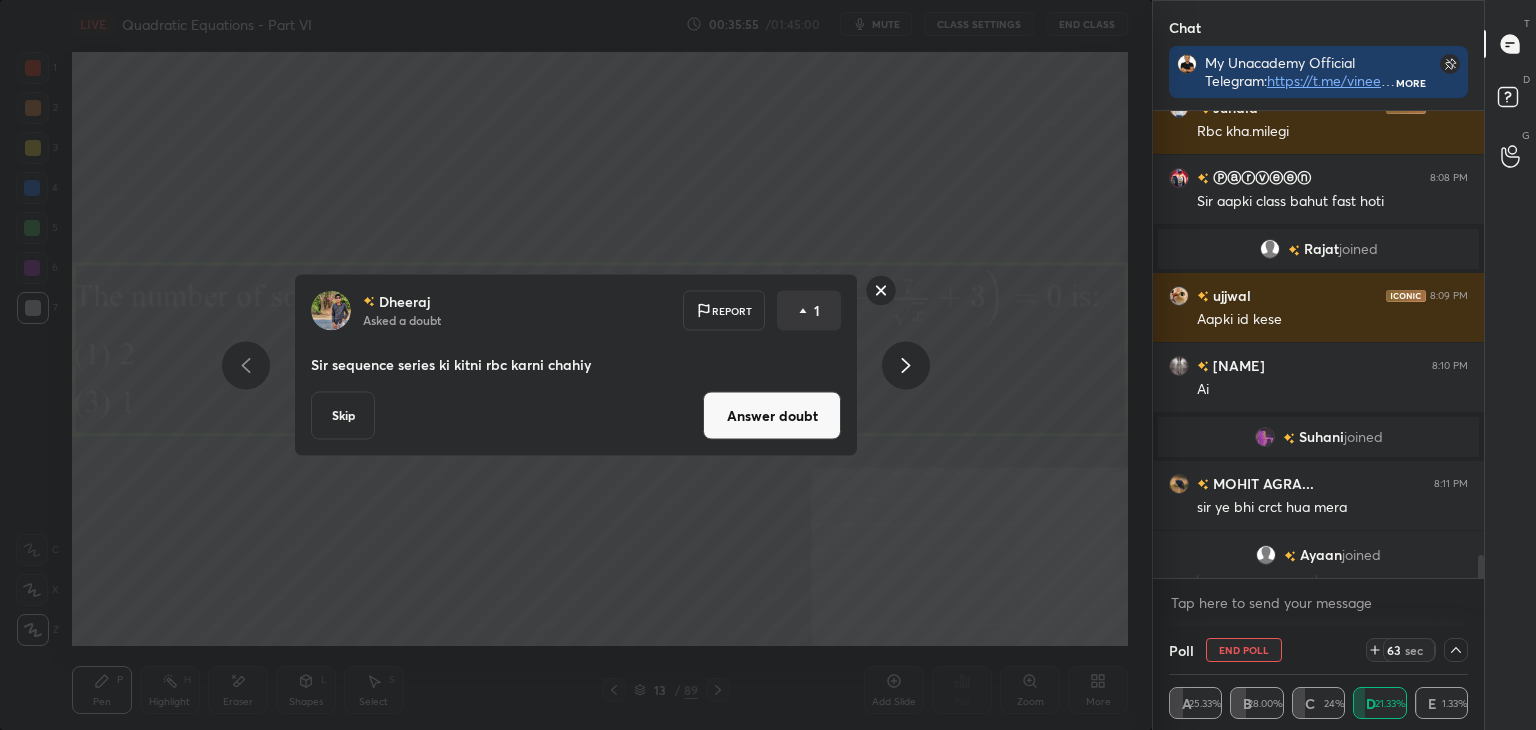 click on "Answer doubt" at bounding box center [772, 416] 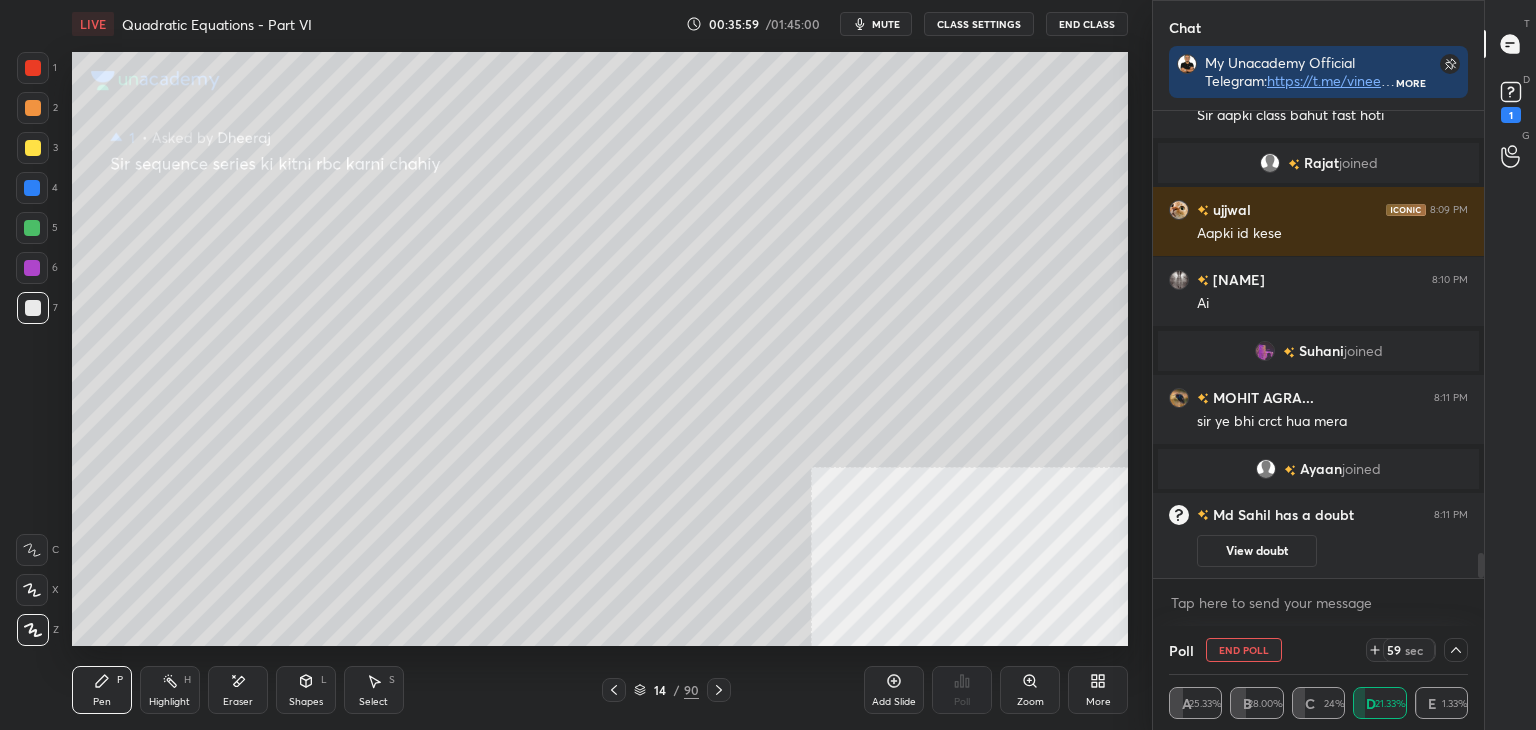 click on "Pen P Highlight H Eraser Shapes L Select S 14 / 90 Add Slide Poll Zoom More" at bounding box center [600, 690] 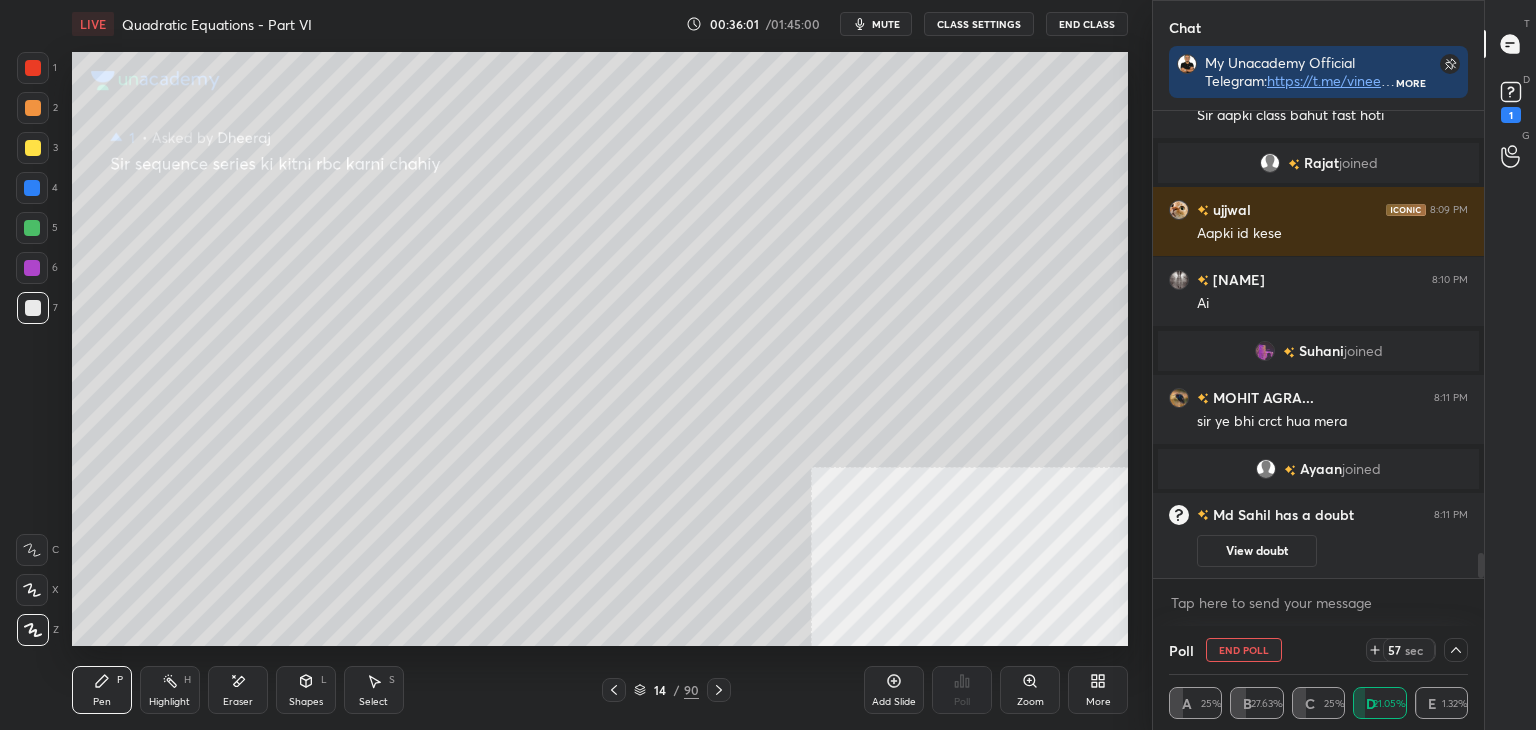 click 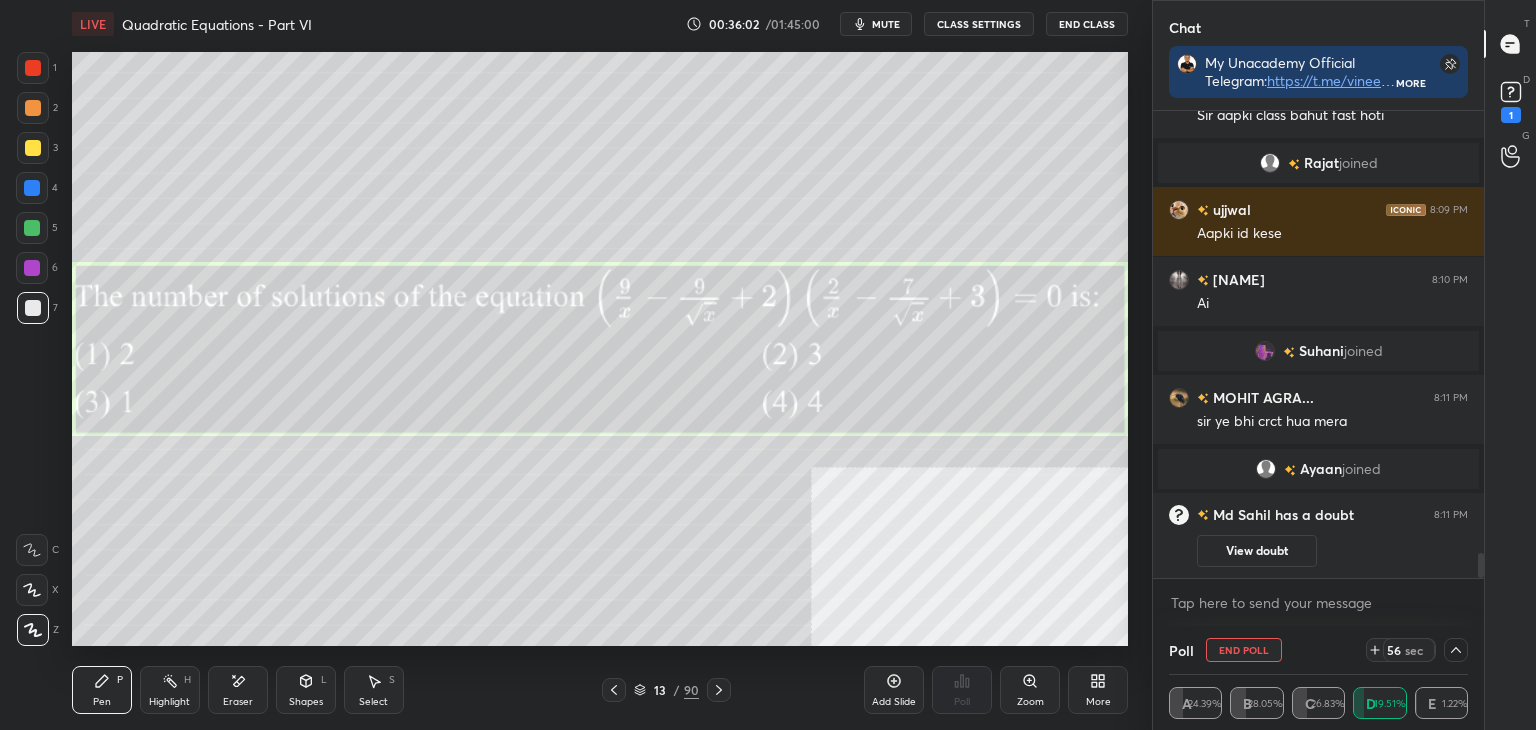click on "D Doubts (D) 1" at bounding box center (1510, 100) 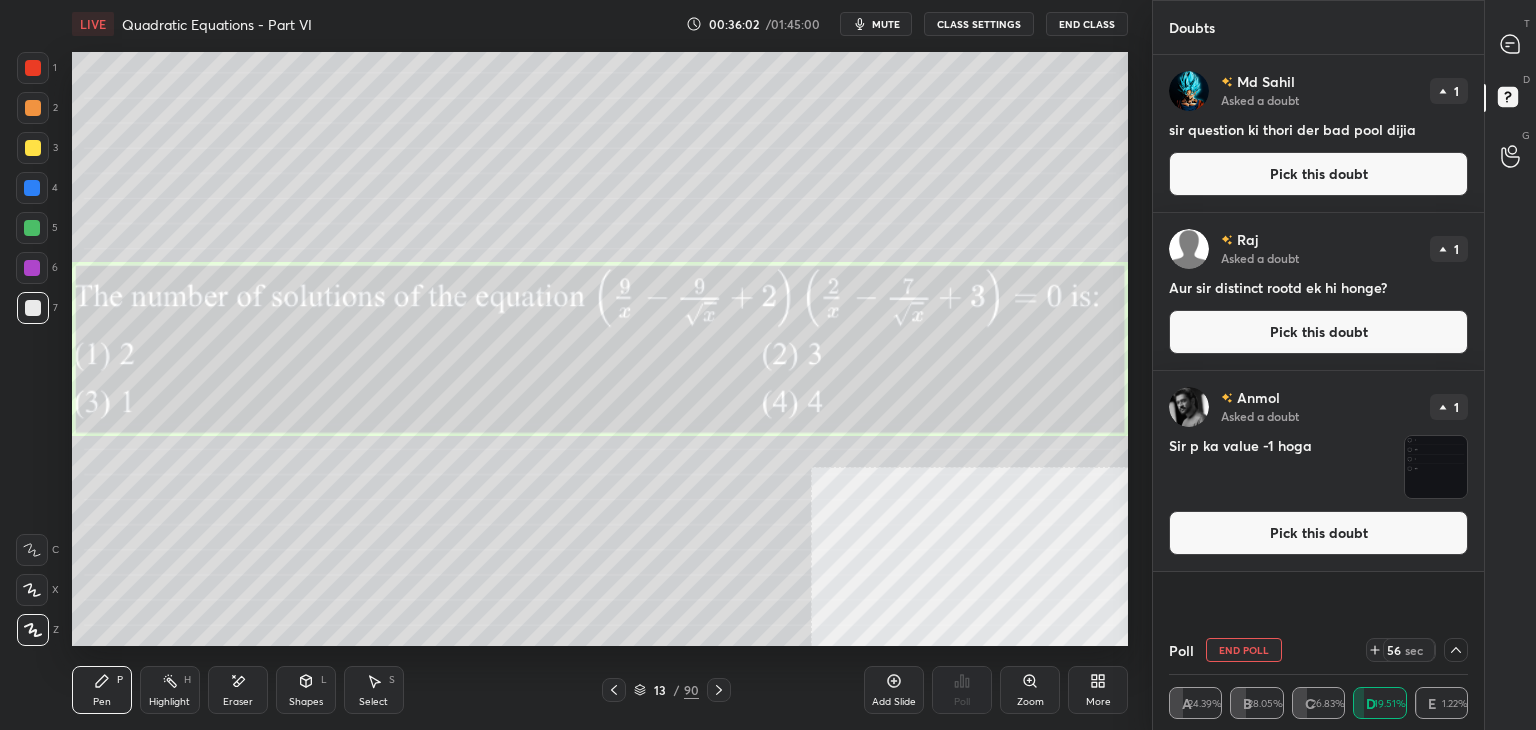 click on "Pick this doubt" at bounding box center [1318, 174] 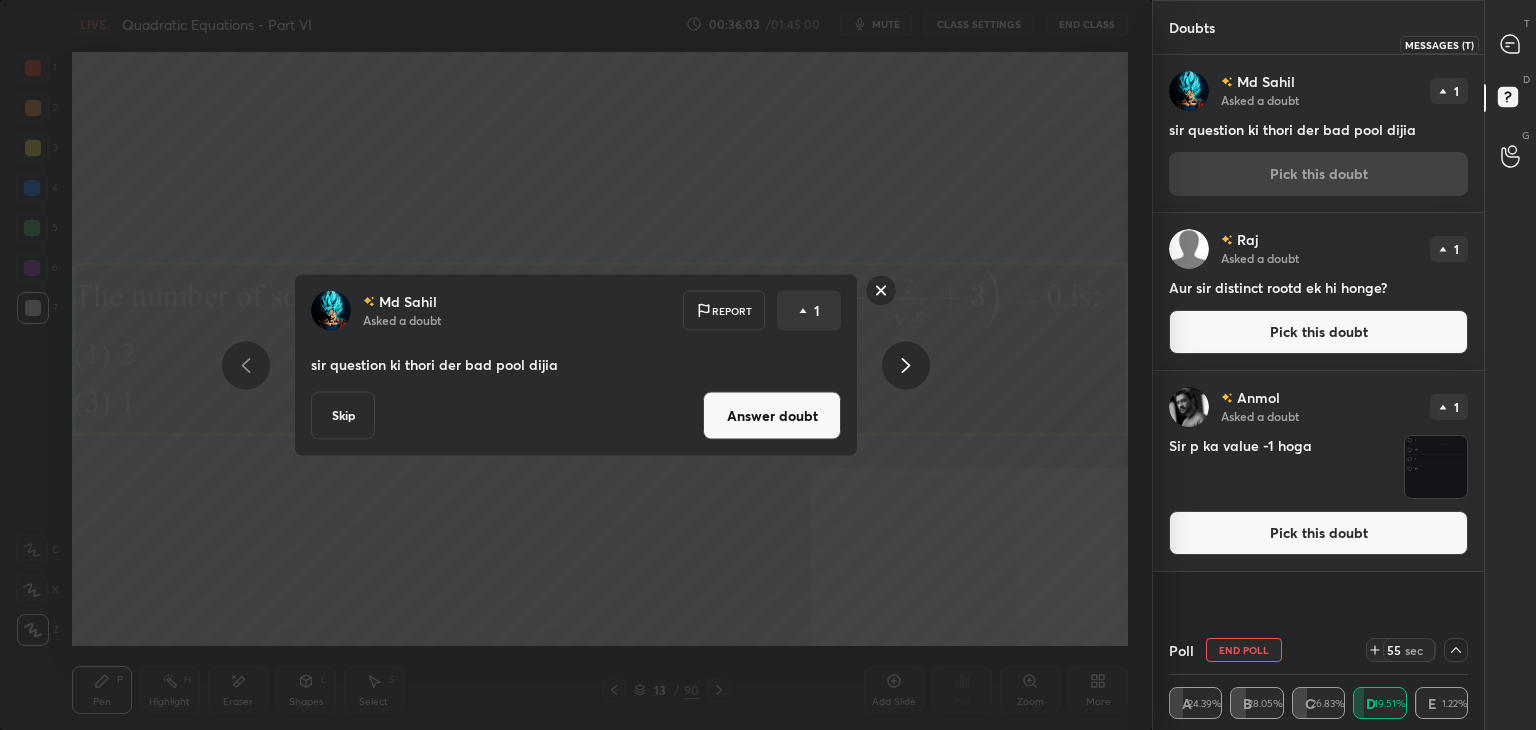 click on "T Messages (T)" at bounding box center (1510, 44) 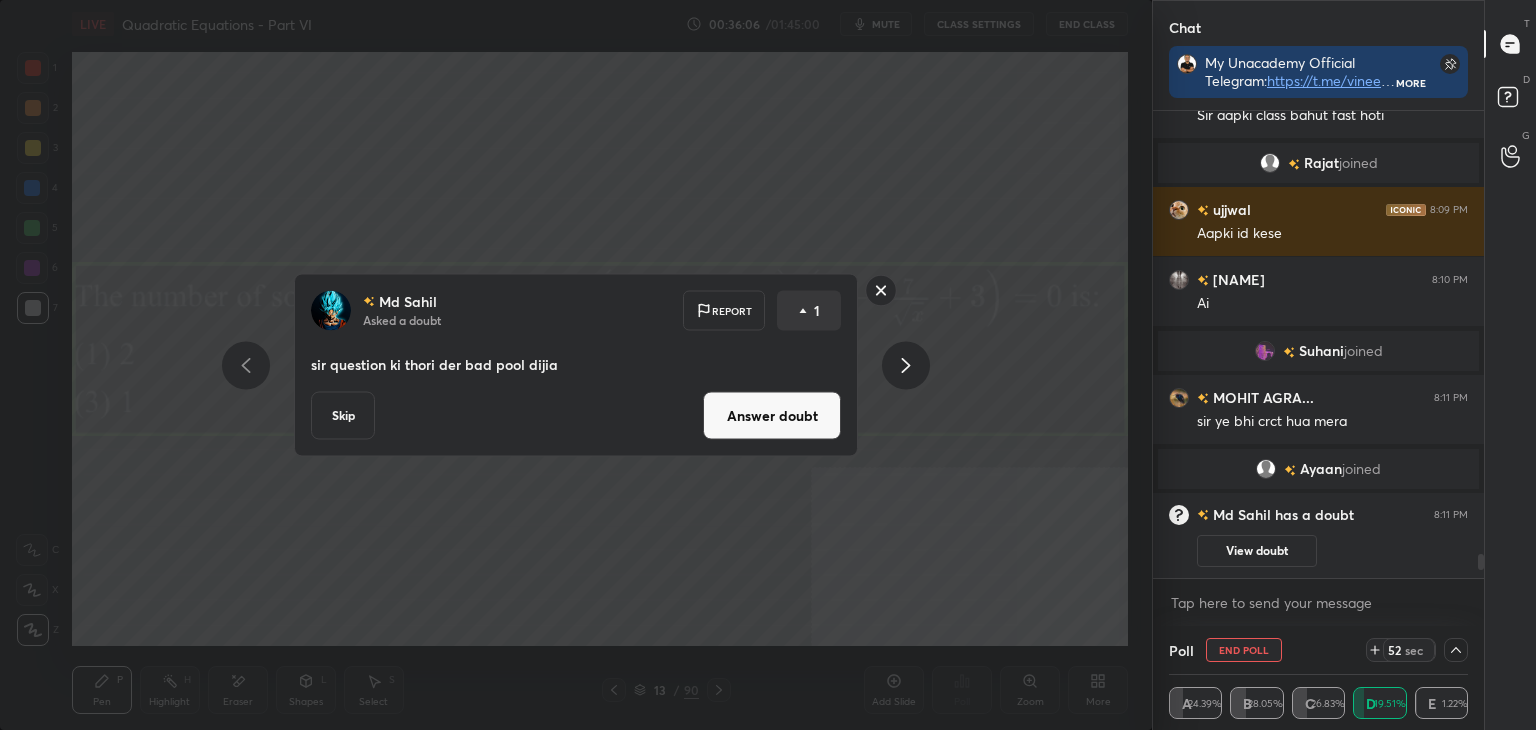 click on "Answer doubt" at bounding box center (772, 416) 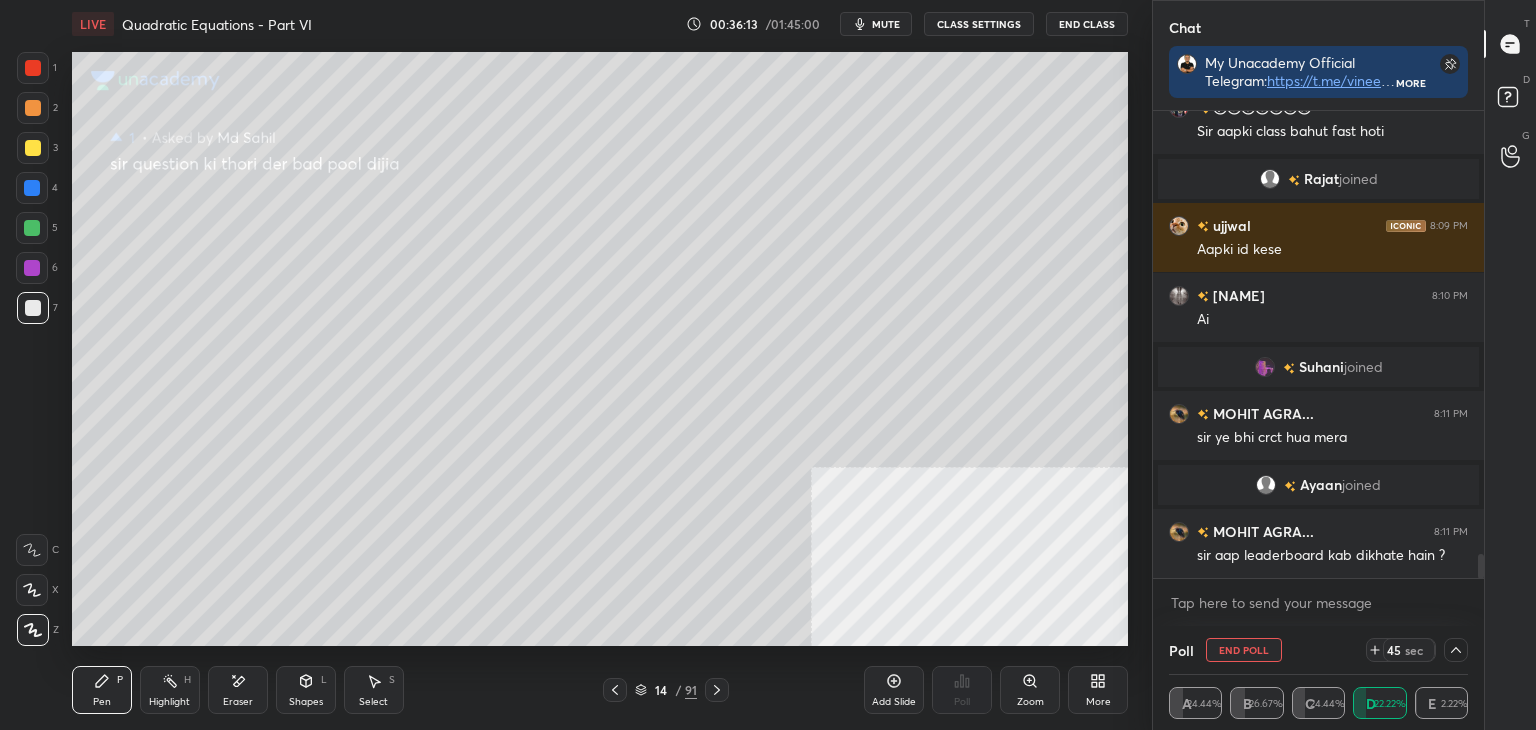 click 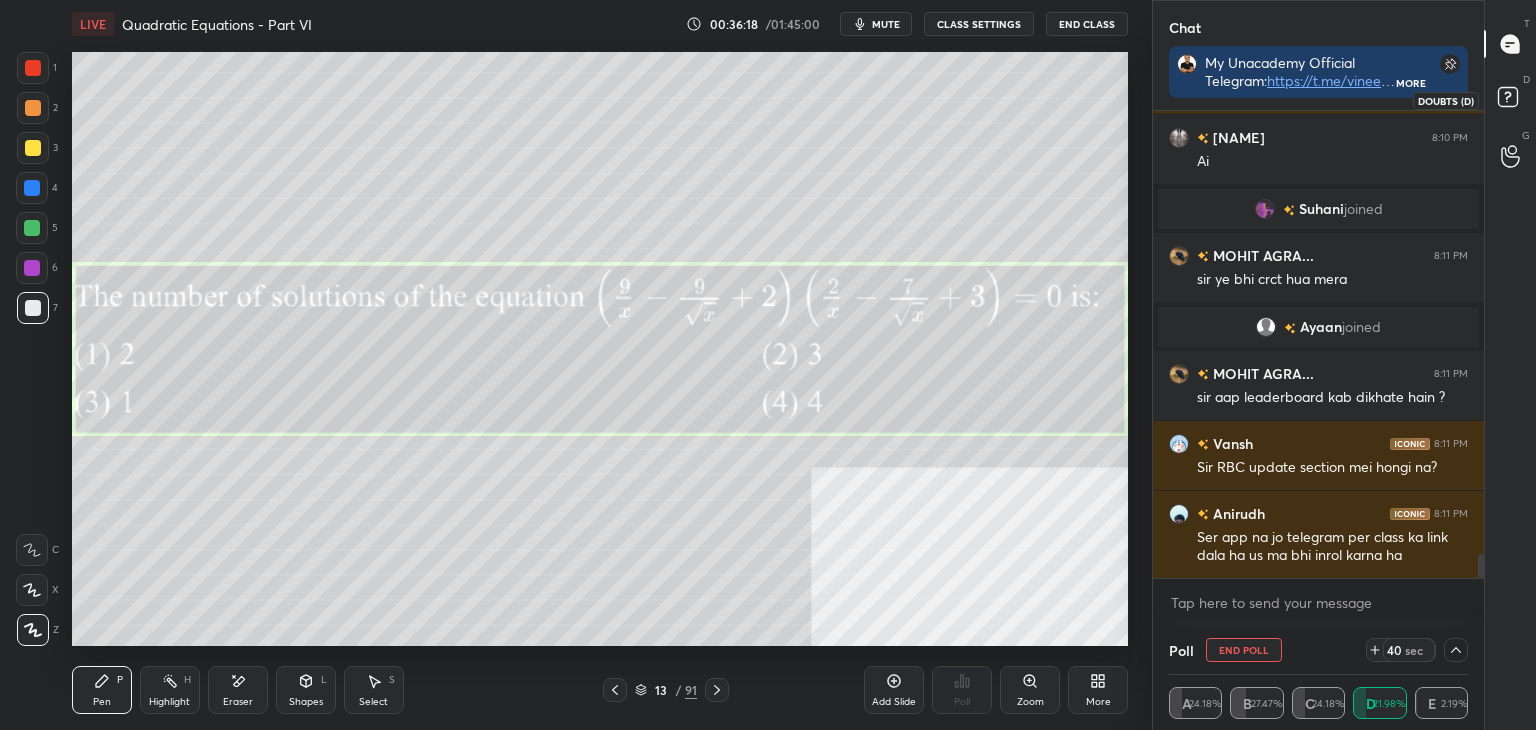 drag, startPoint x: 1517, startPoint y: 84, endPoint x: 1508, endPoint y: 89, distance: 10.29563 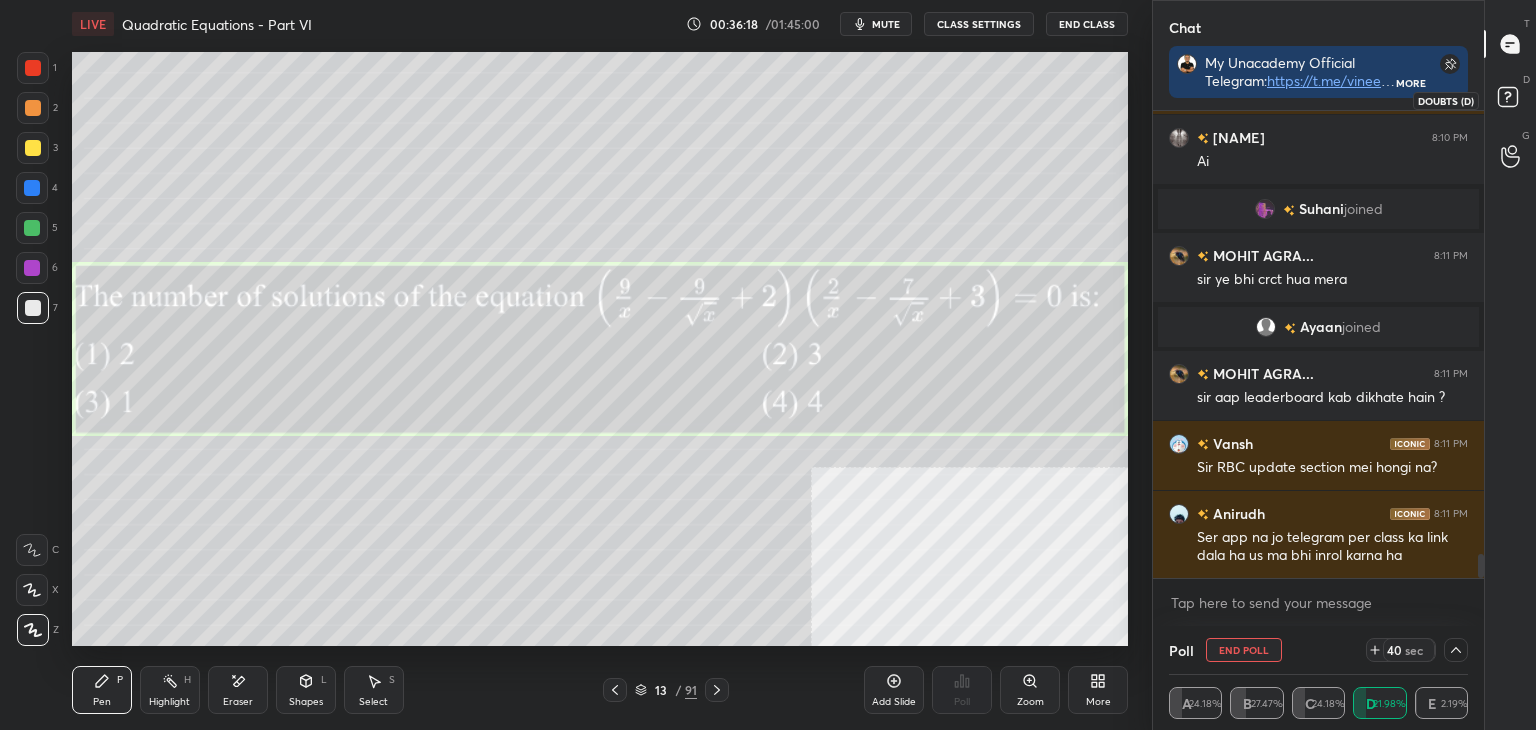 click 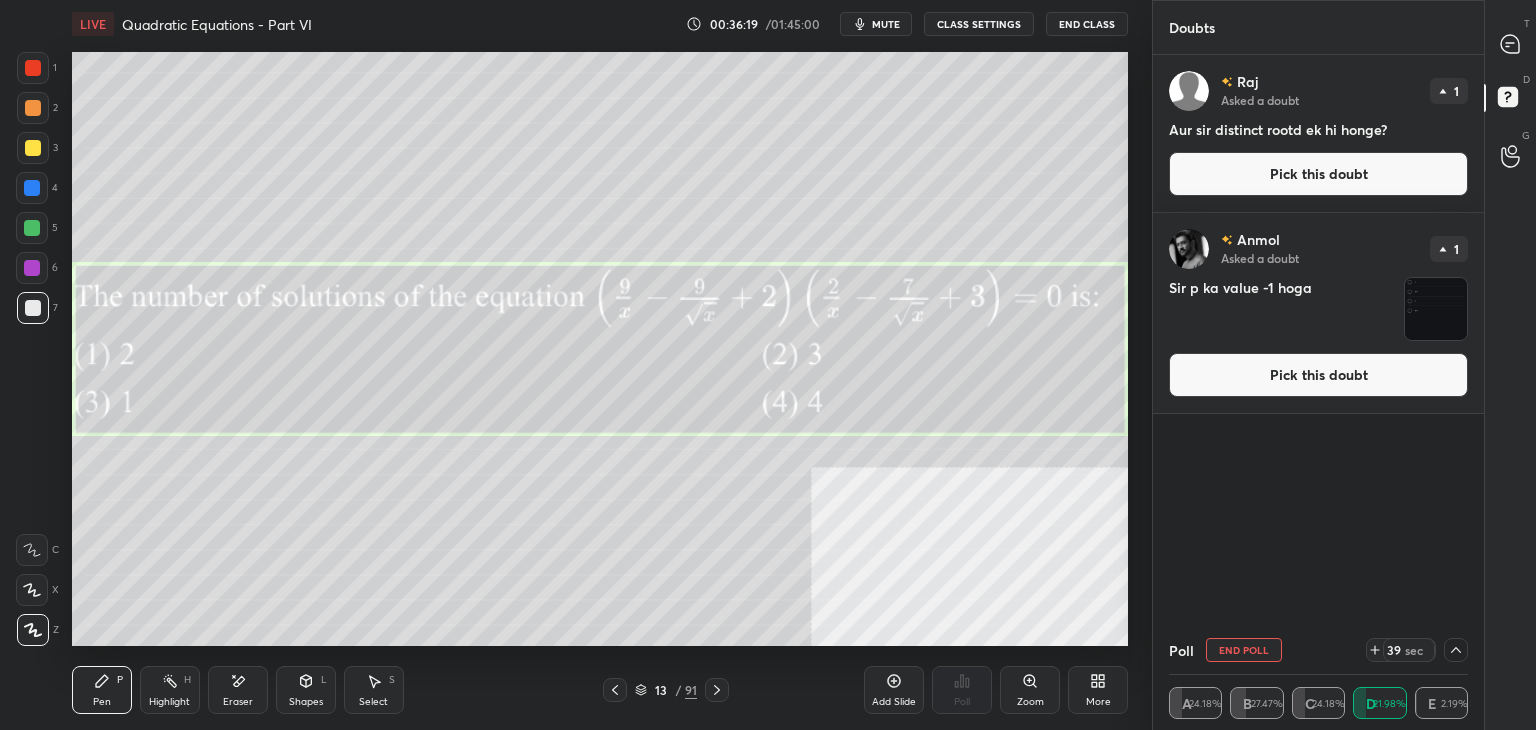 click on "Pick this doubt" at bounding box center [1318, 174] 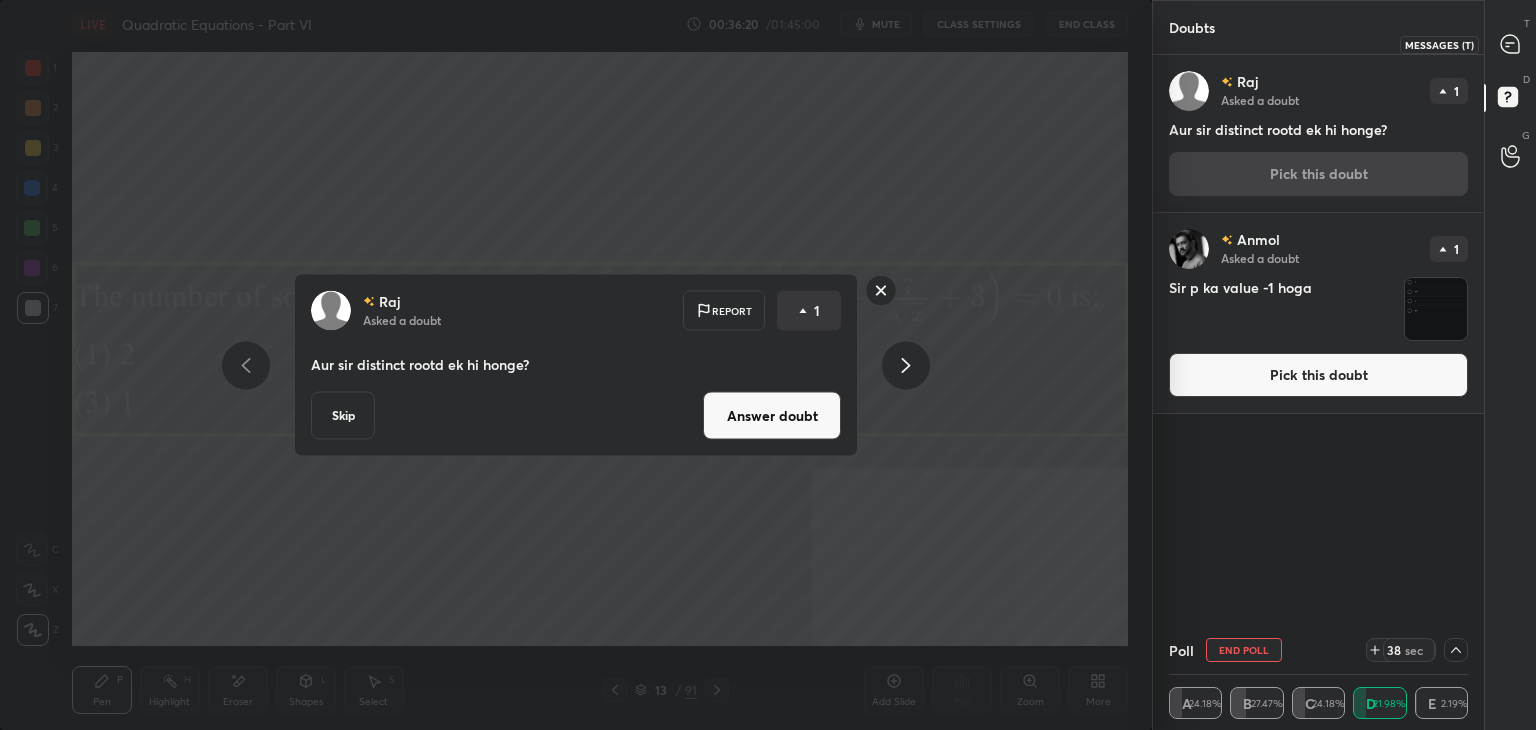 click 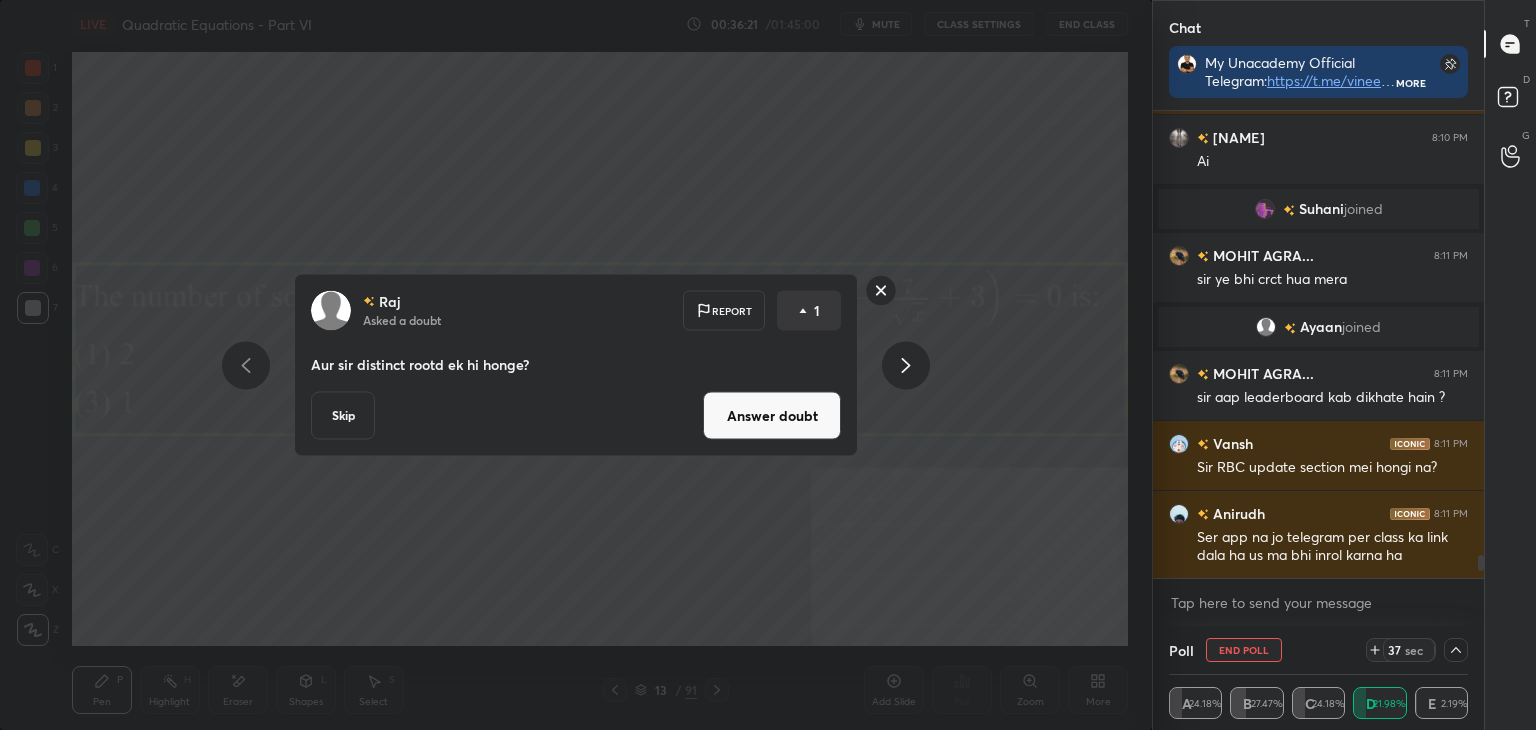 click on "Answer doubt" at bounding box center (772, 416) 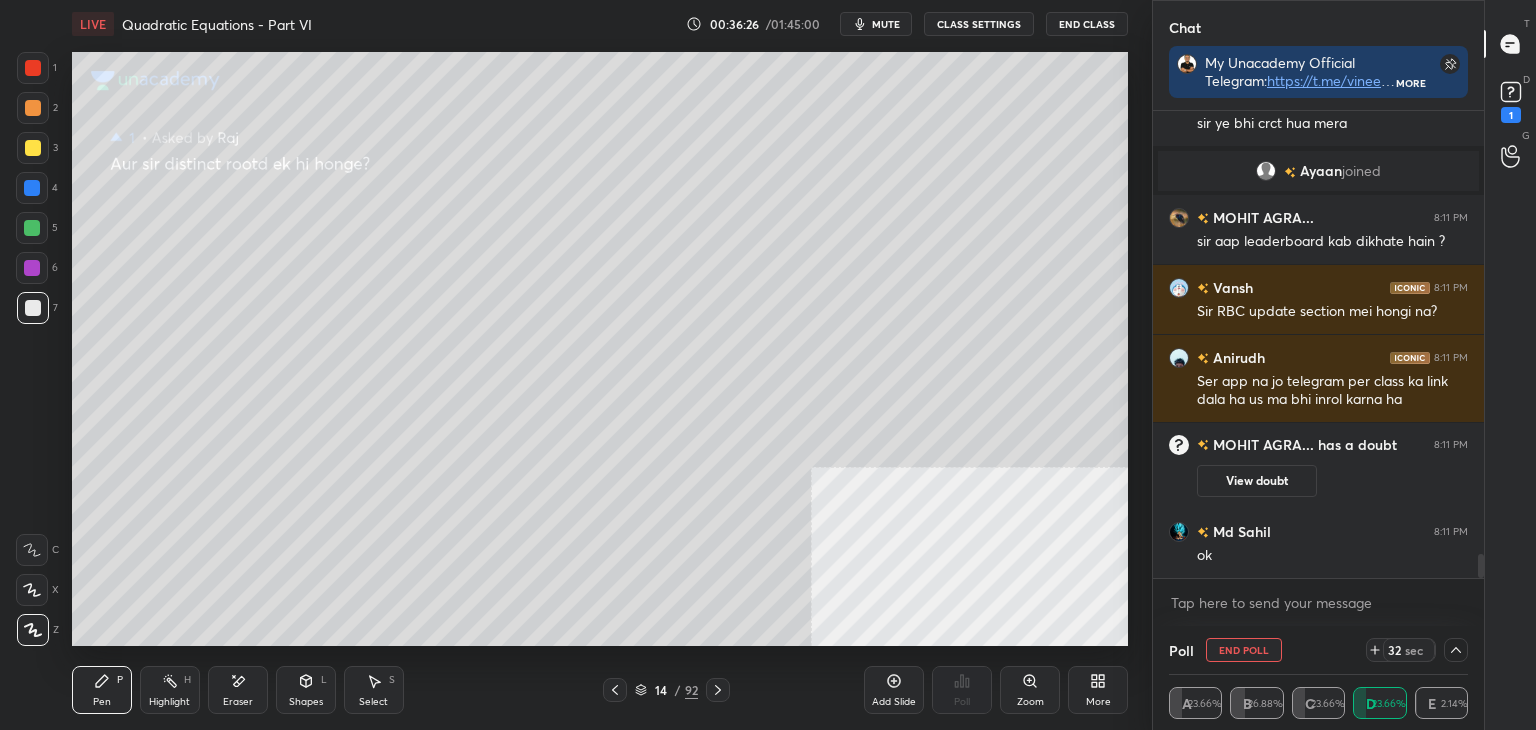 click 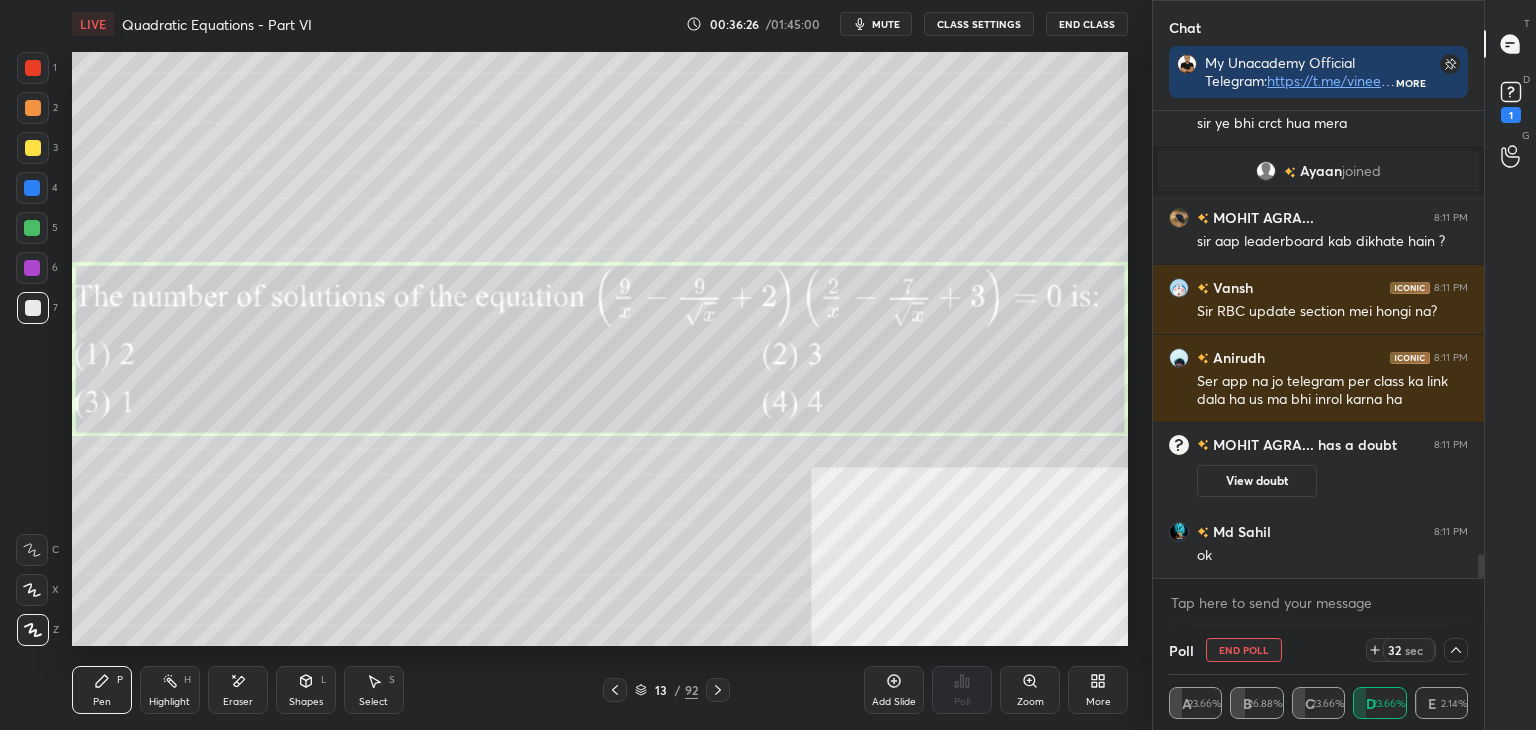 click 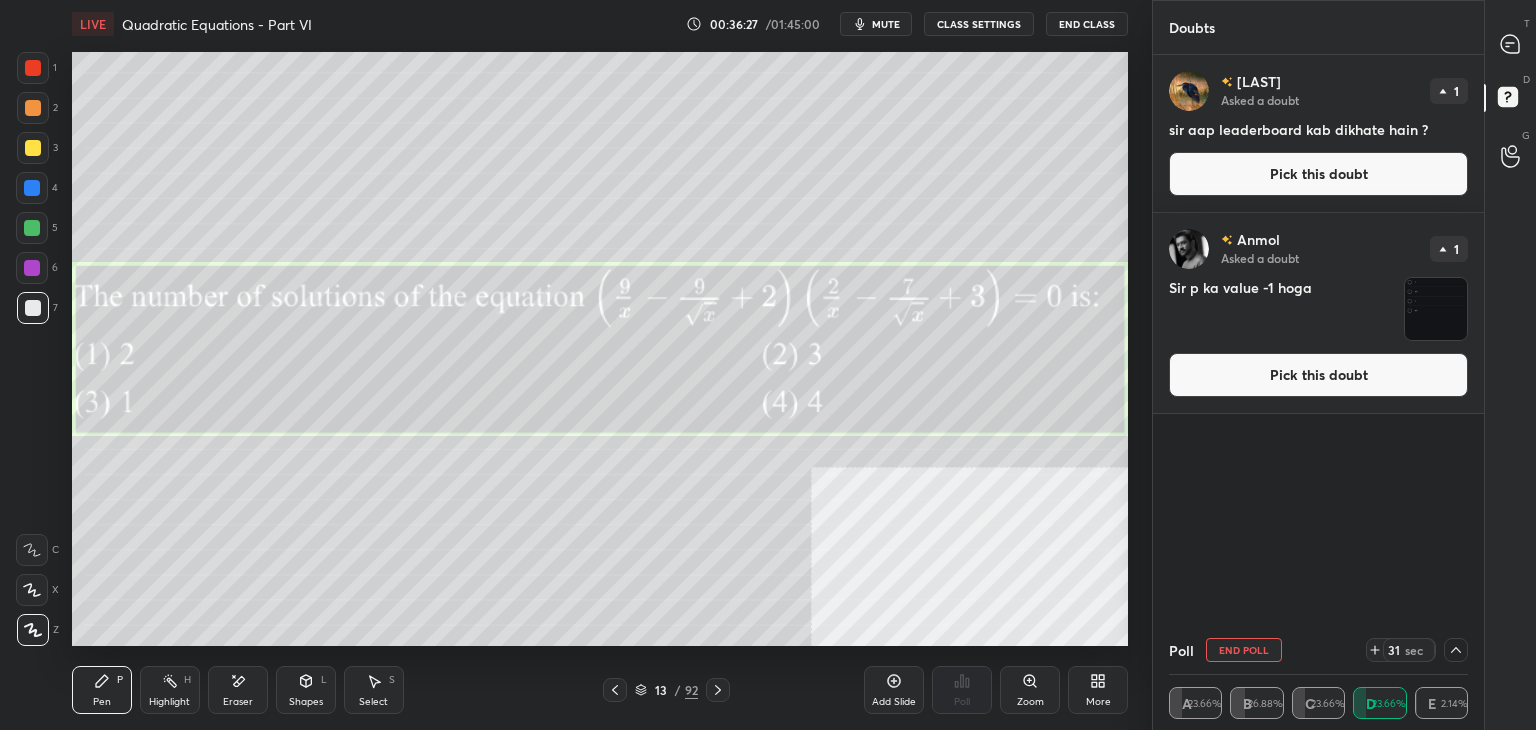 click on "Pick this doubt" at bounding box center (1318, 174) 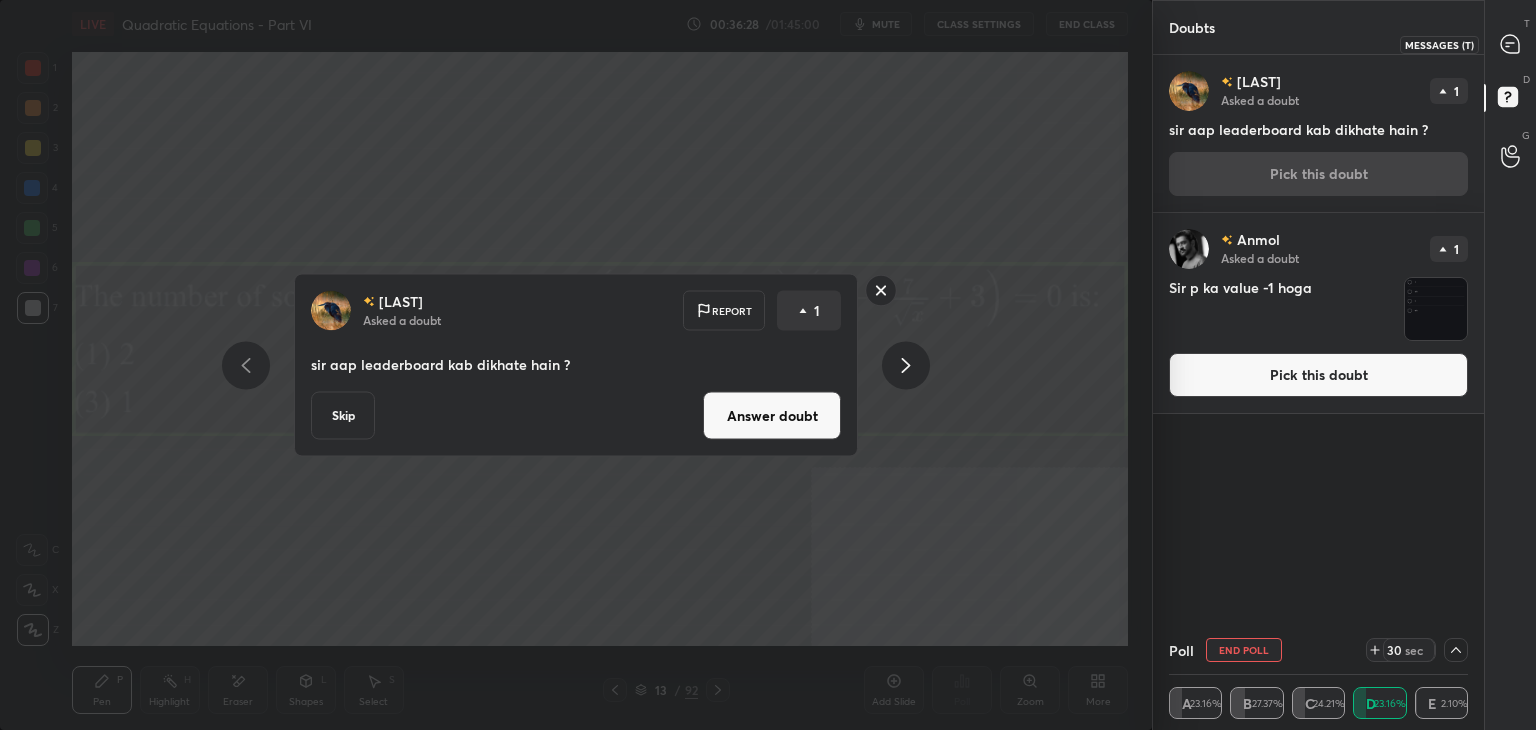 click 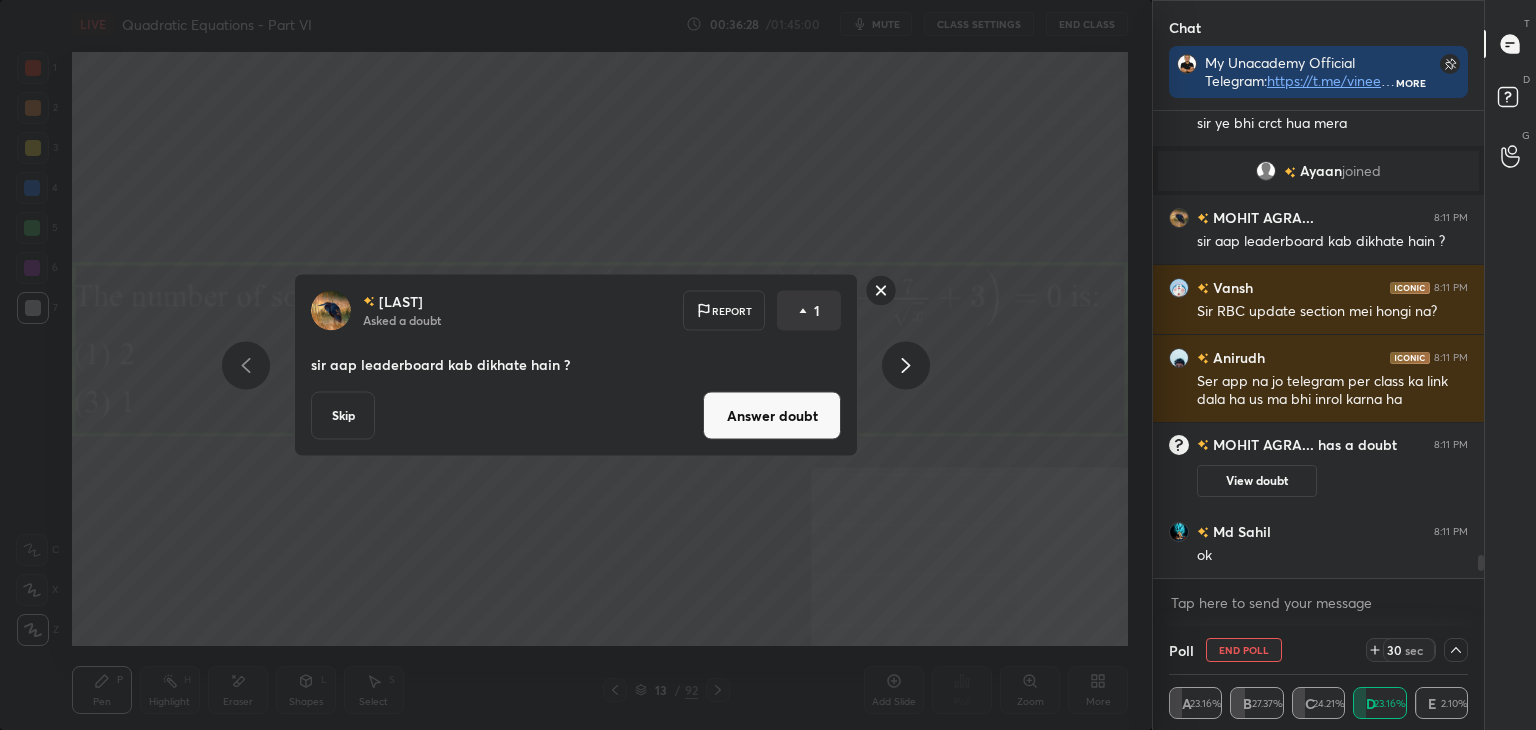 click on "Answer doubt" at bounding box center [772, 416] 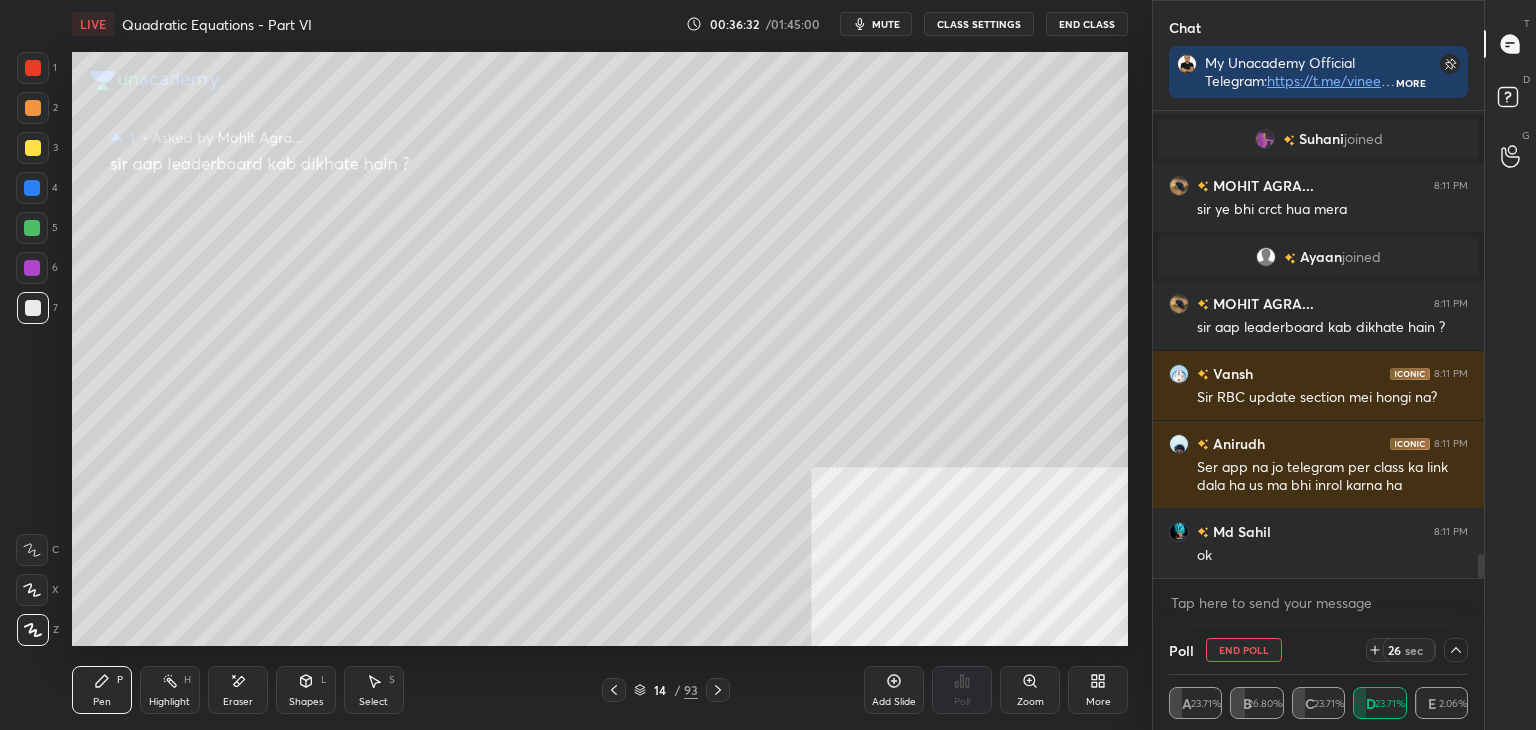 click 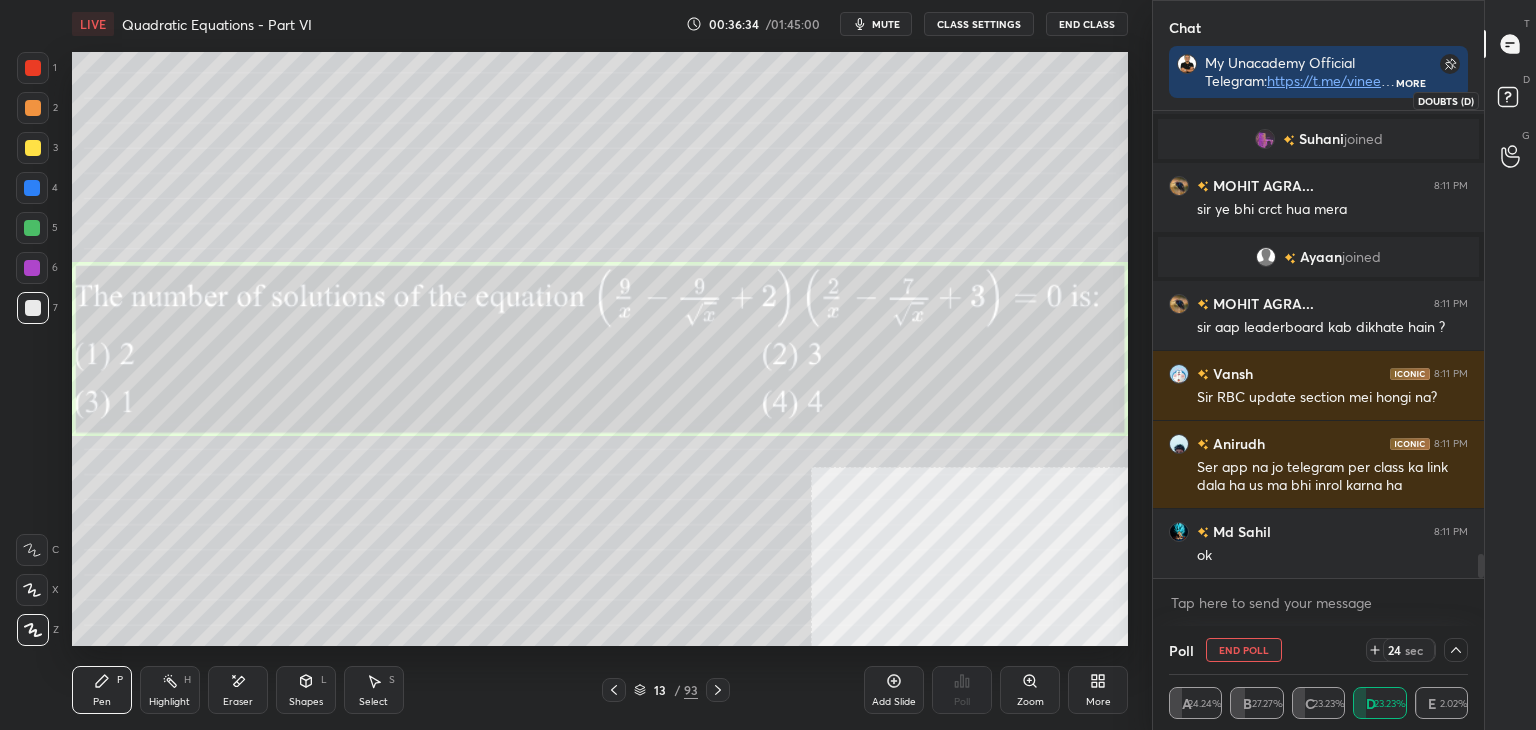 drag, startPoint x: 1514, startPoint y: 93, endPoint x: 1489, endPoint y: 101, distance: 26.24881 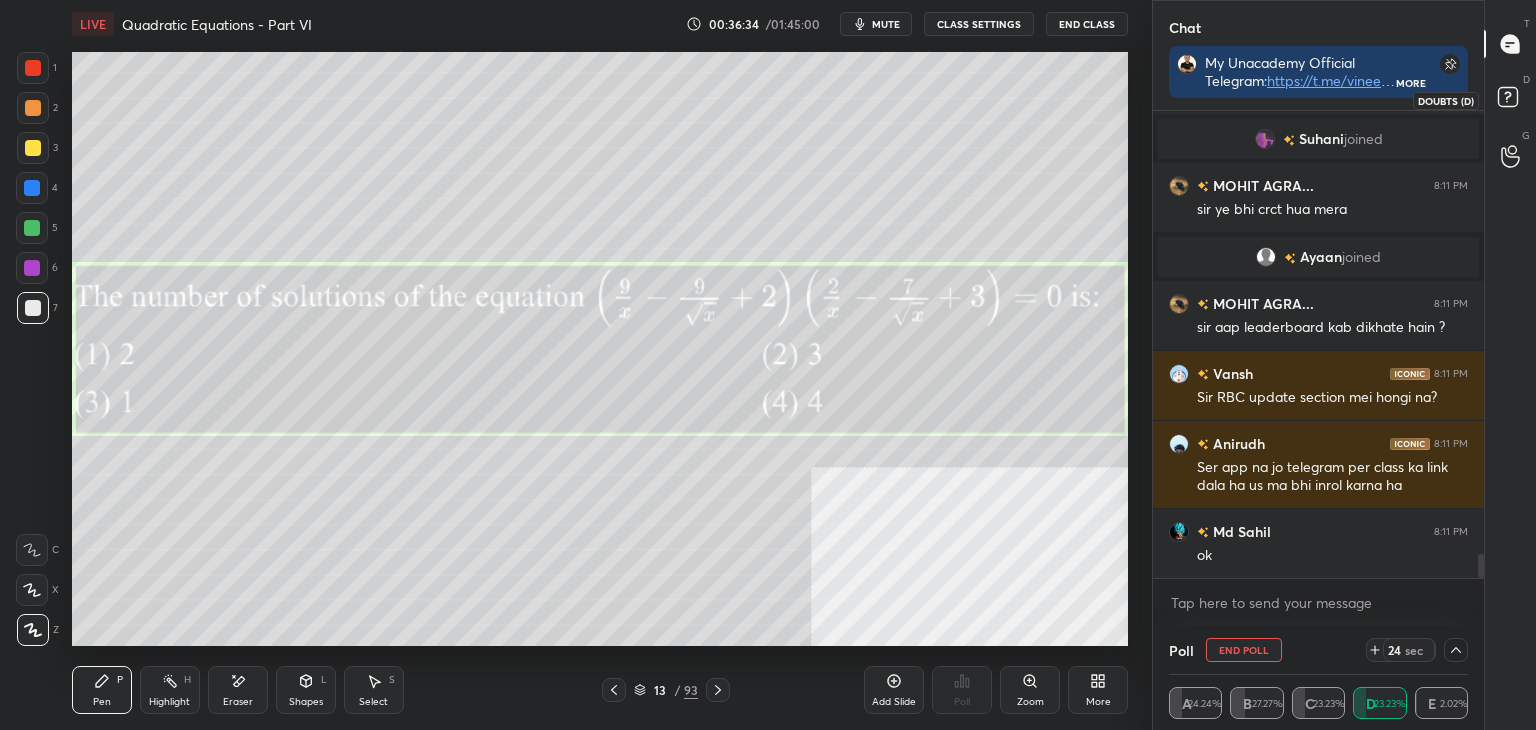 click 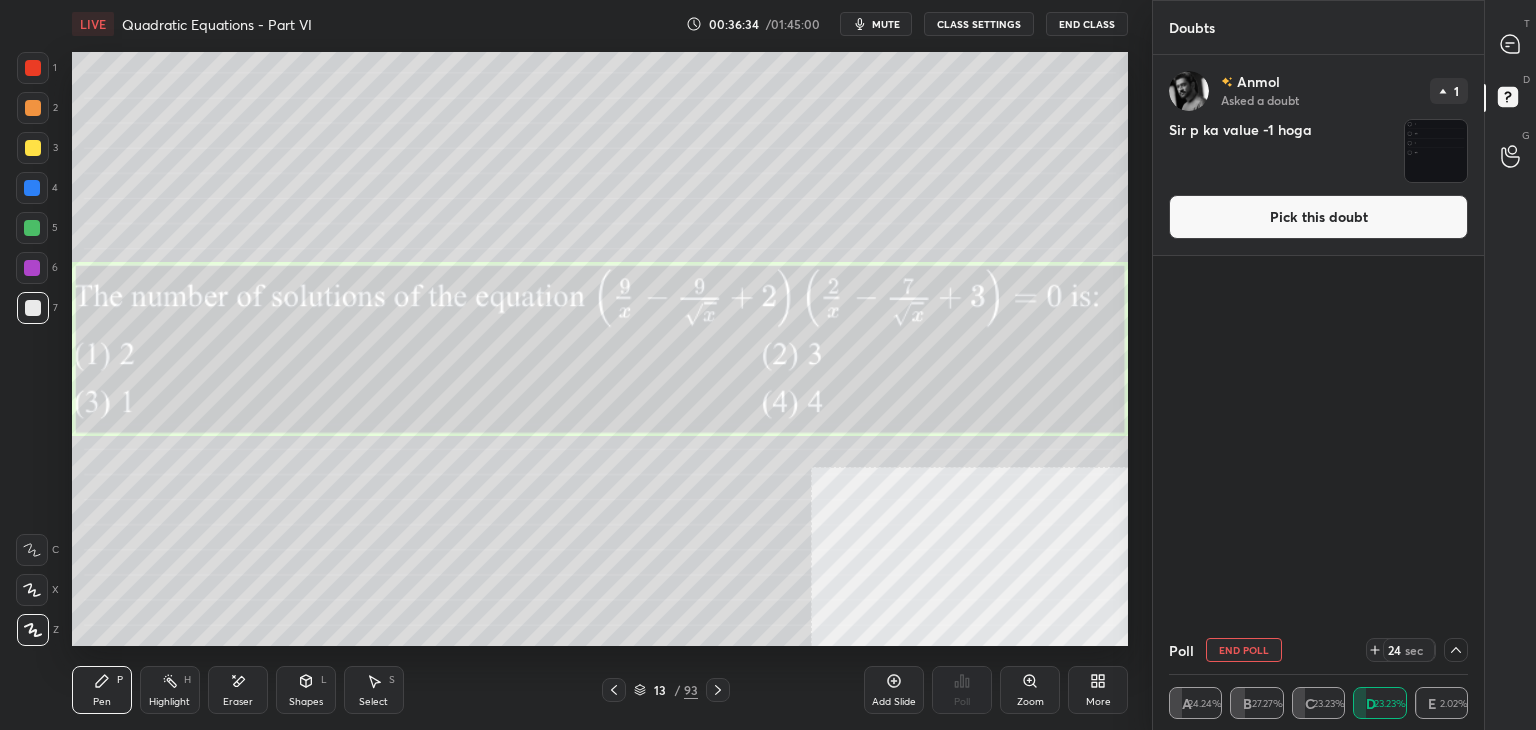 drag, startPoint x: 1354, startPoint y: 219, endPoint x: 1408, endPoint y: 147, distance: 90 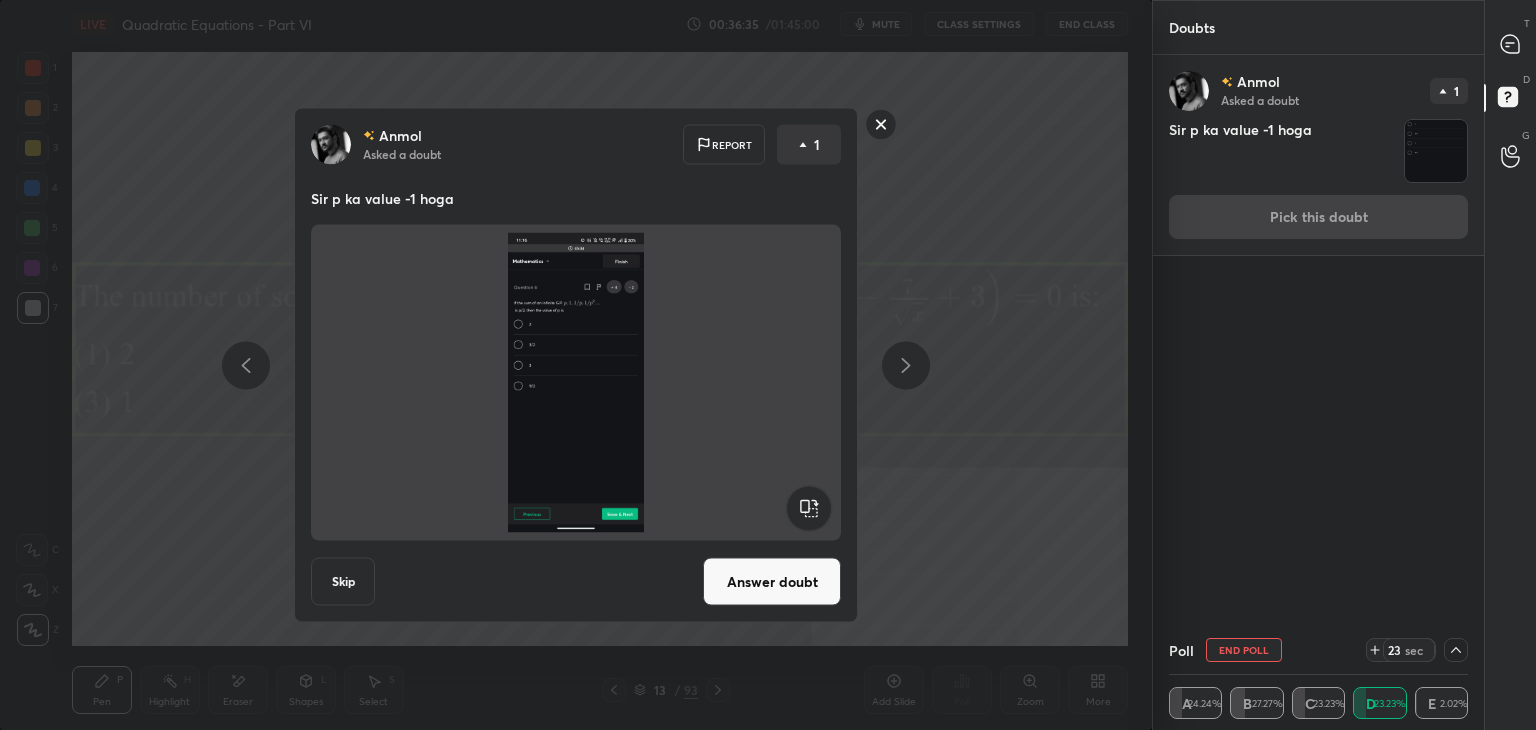 click 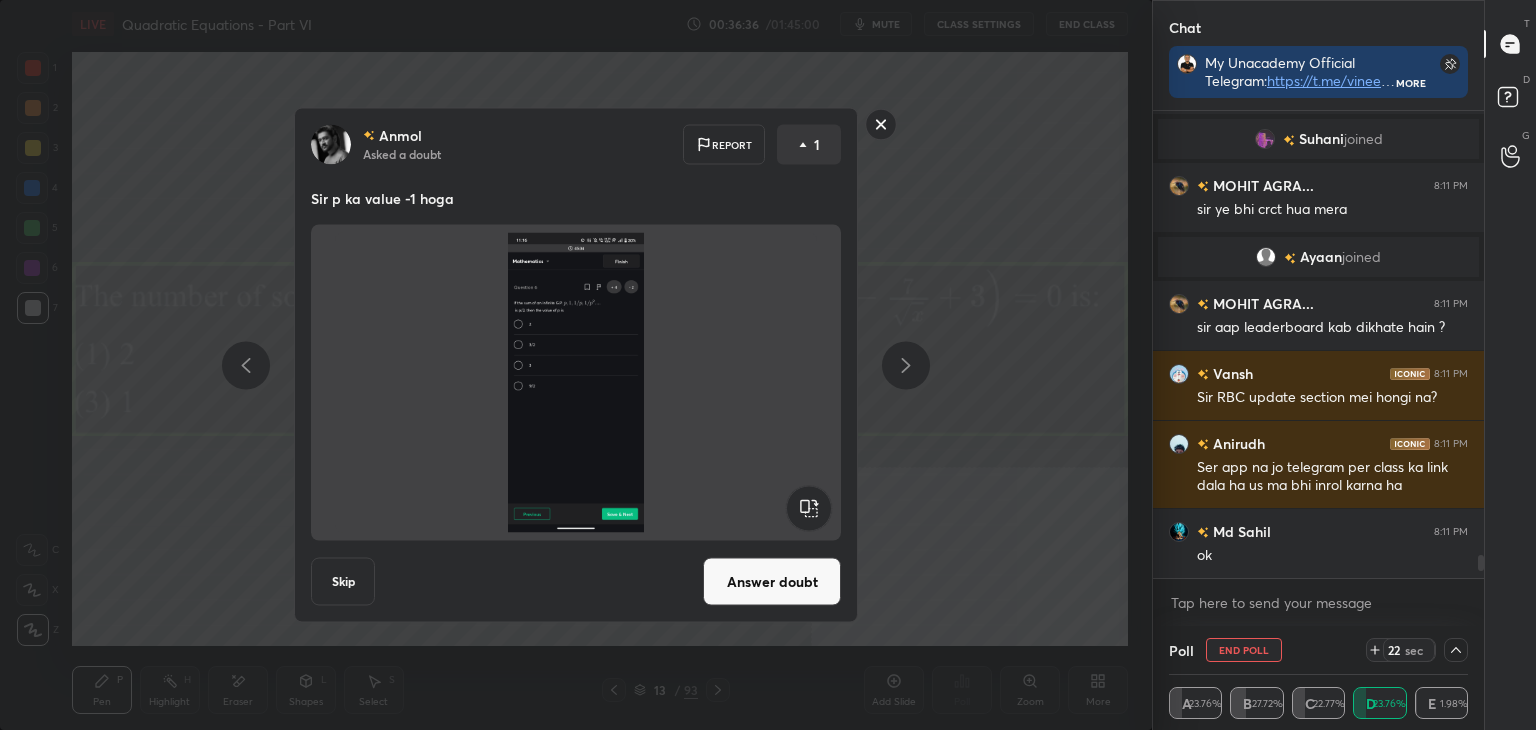 click on "Answer doubt" at bounding box center (772, 582) 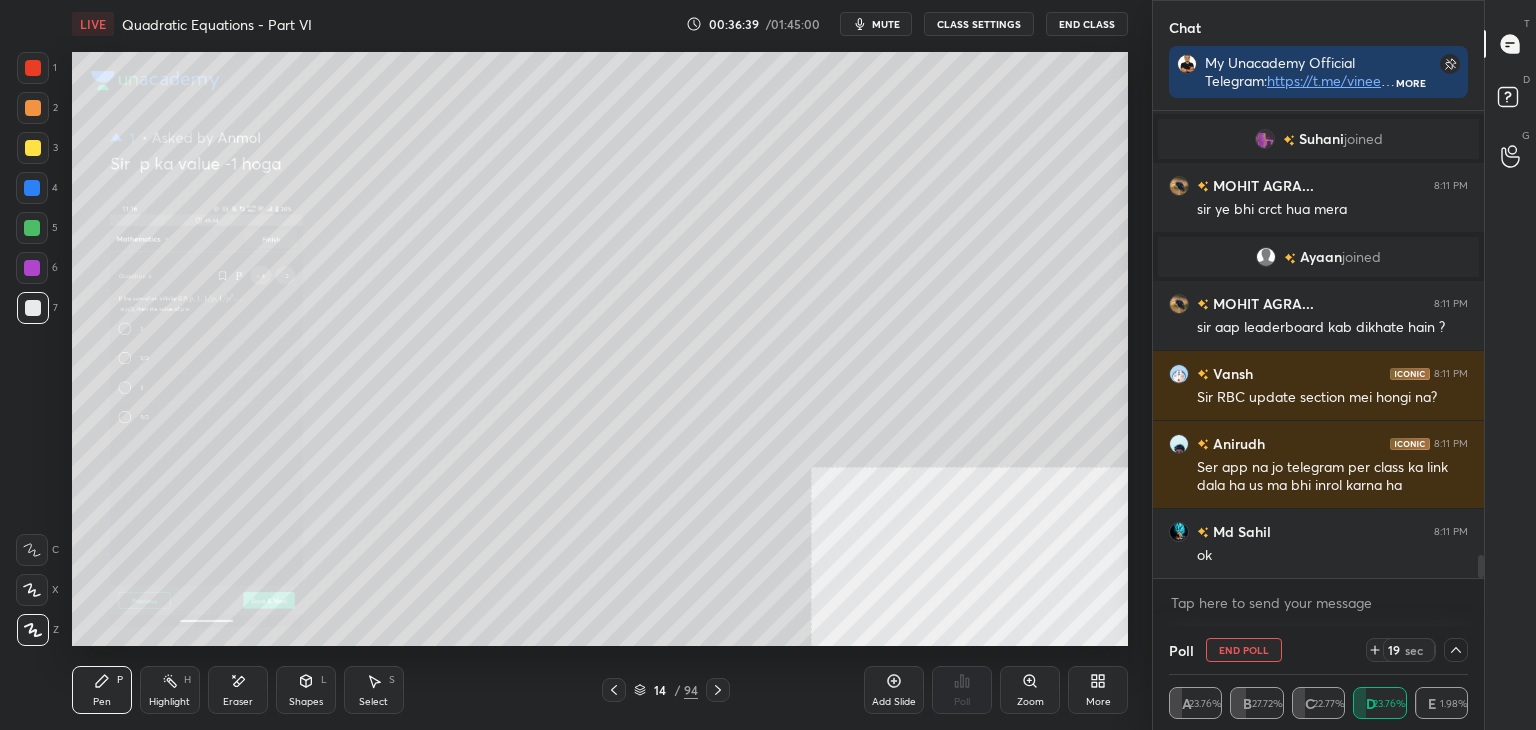 click on "Zoom" at bounding box center [1030, 690] 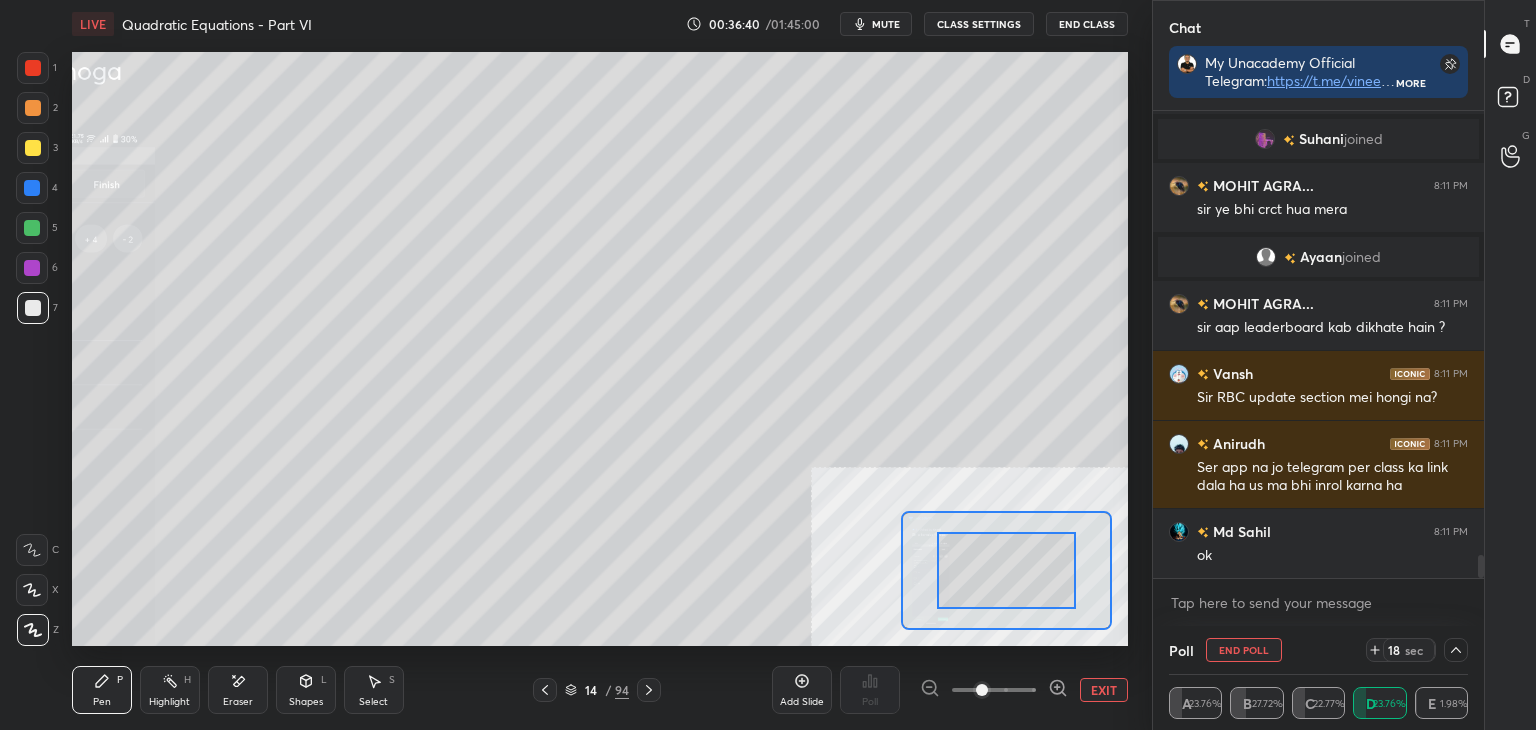 click at bounding box center (994, 690) 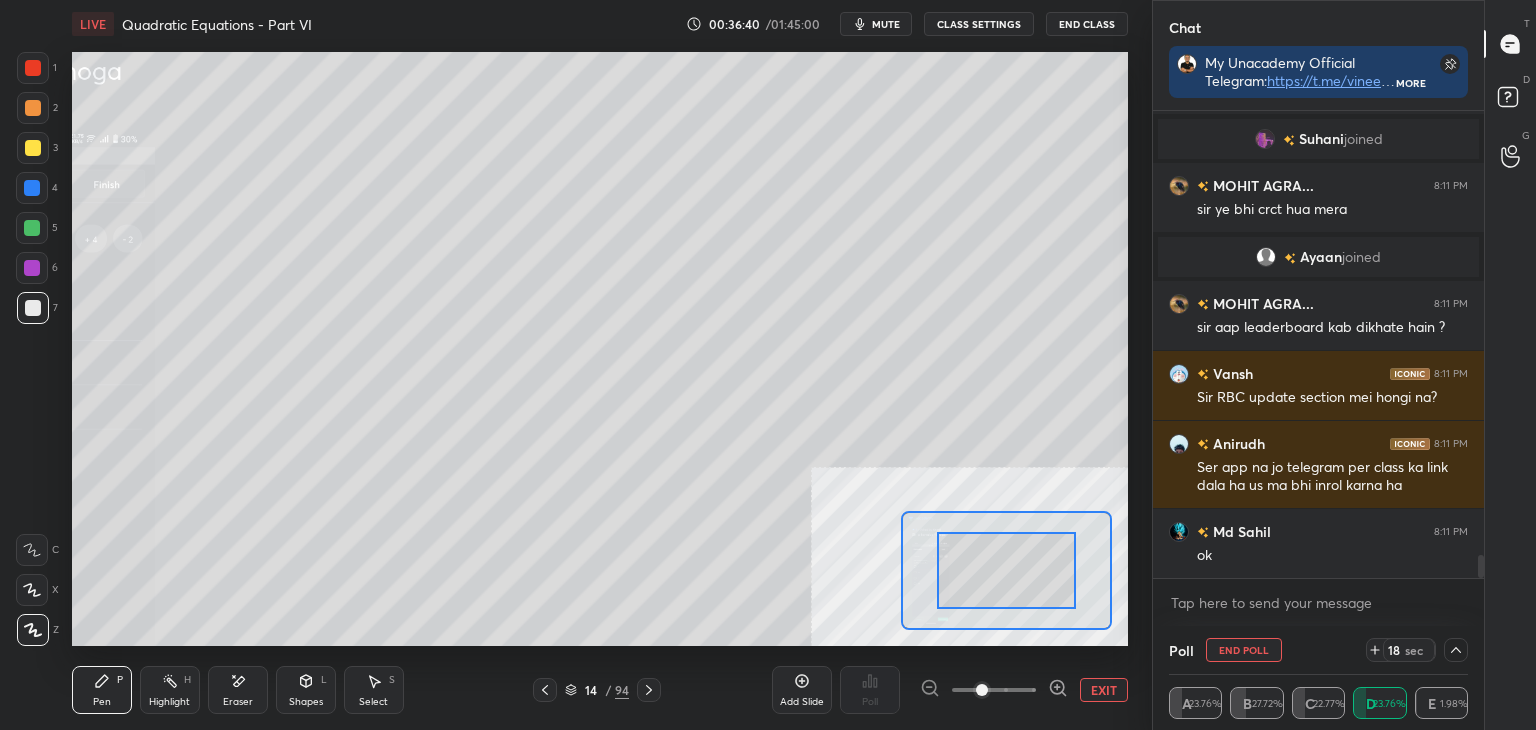 click 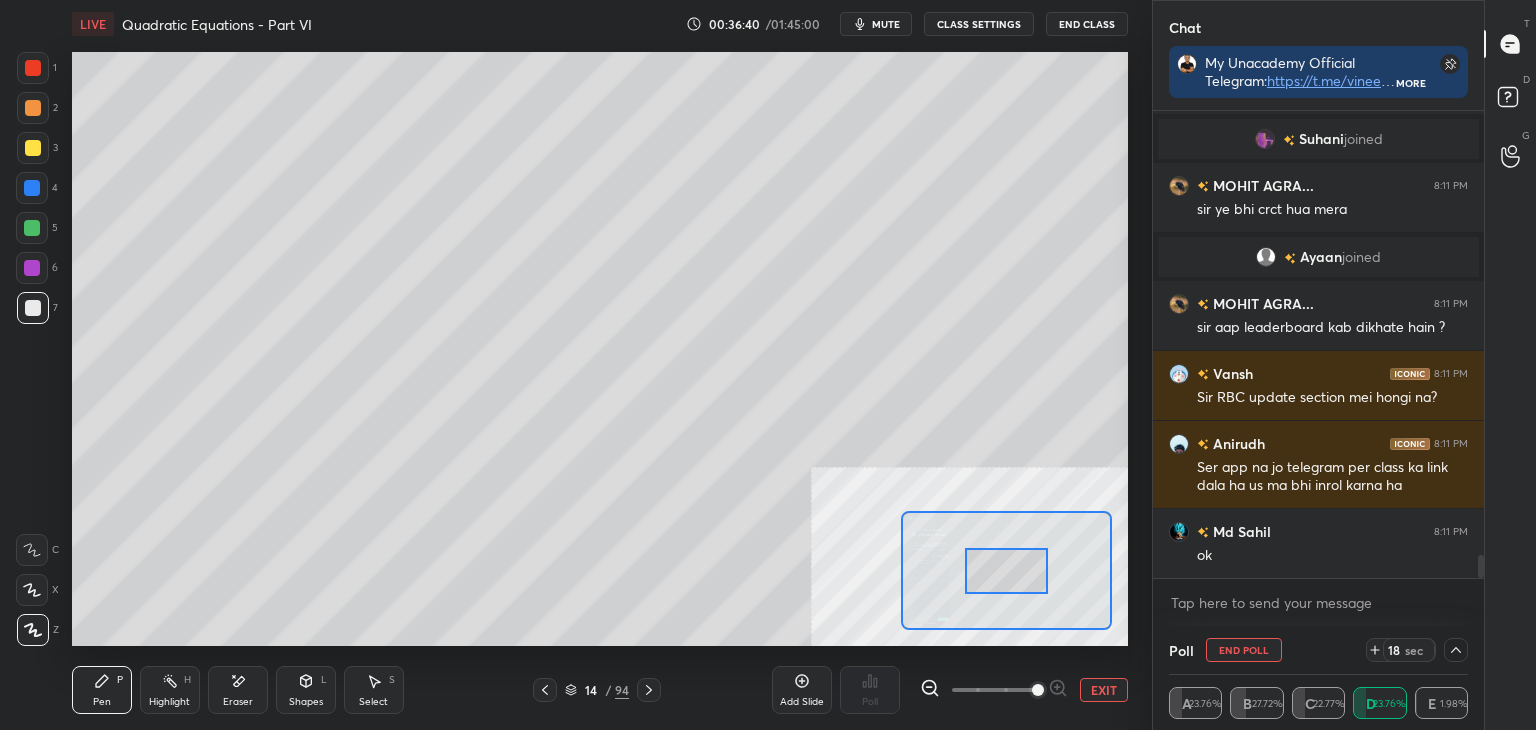 click at bounding box center [994, 690] 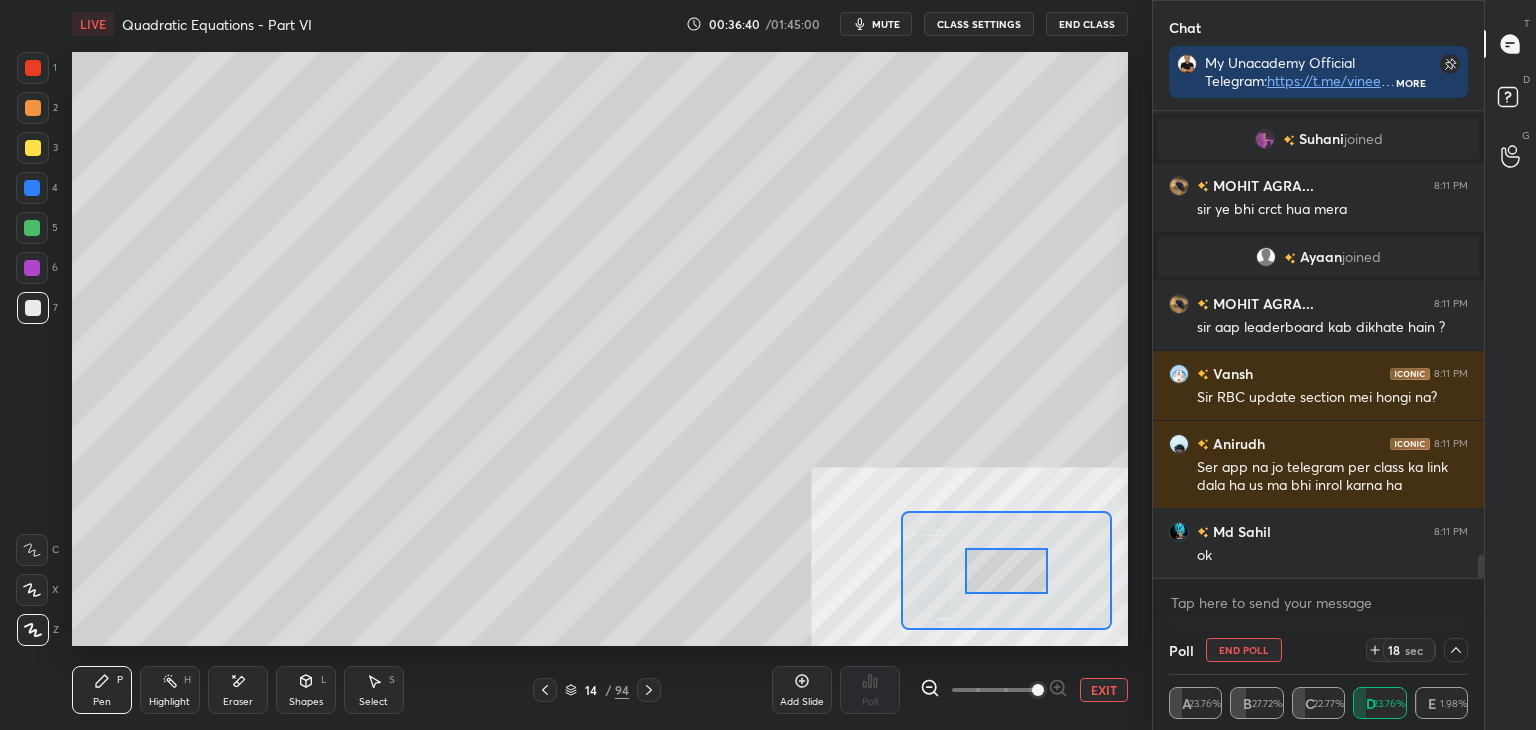 click at bounding box center (994, 690) 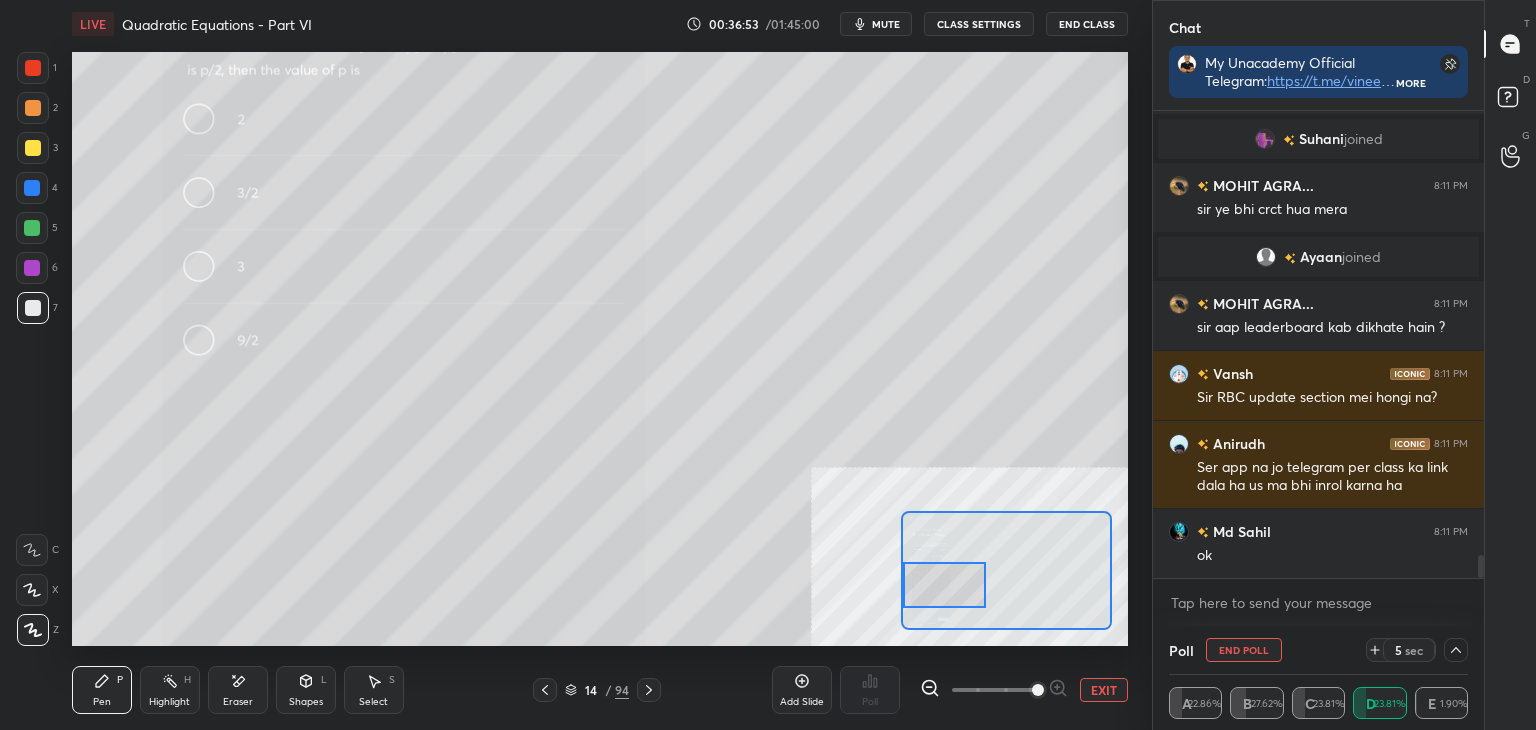 drag, startPoint x: 994, startPoint y: 572, endPoint x: 918, endPoint y: 573, distance: 76.00658 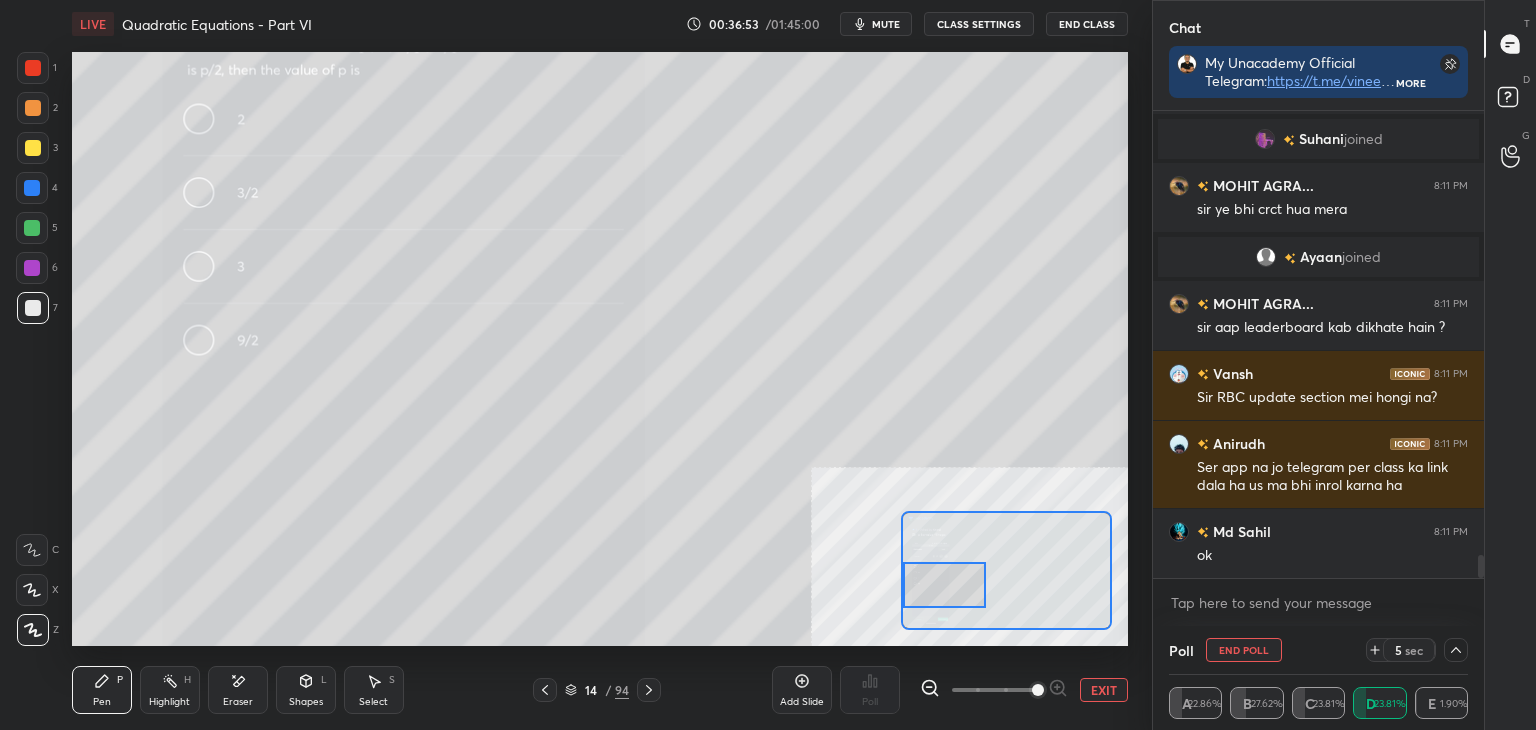 click at bounding box center [944, 585] 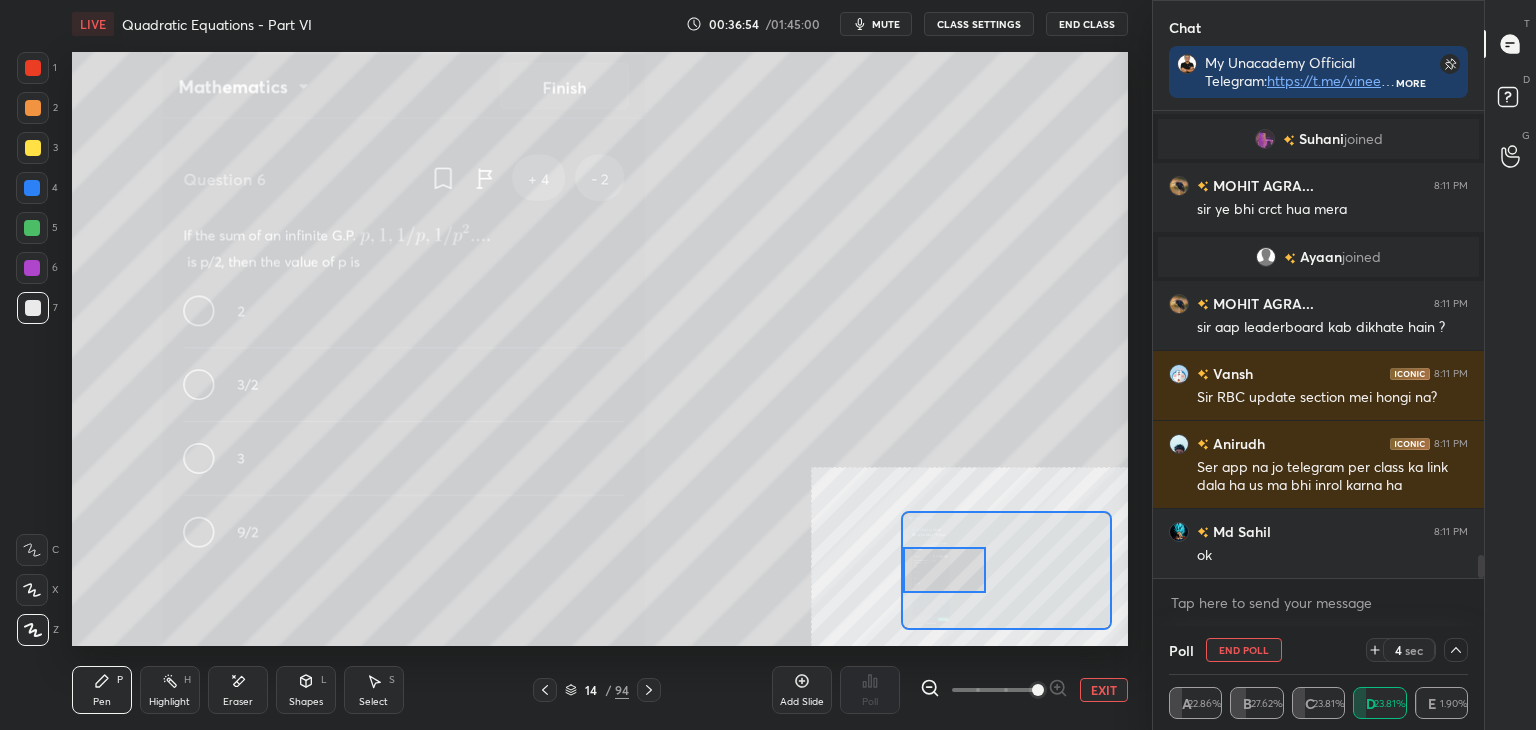 click on "EXIT" at bounding box center [1104, 690] 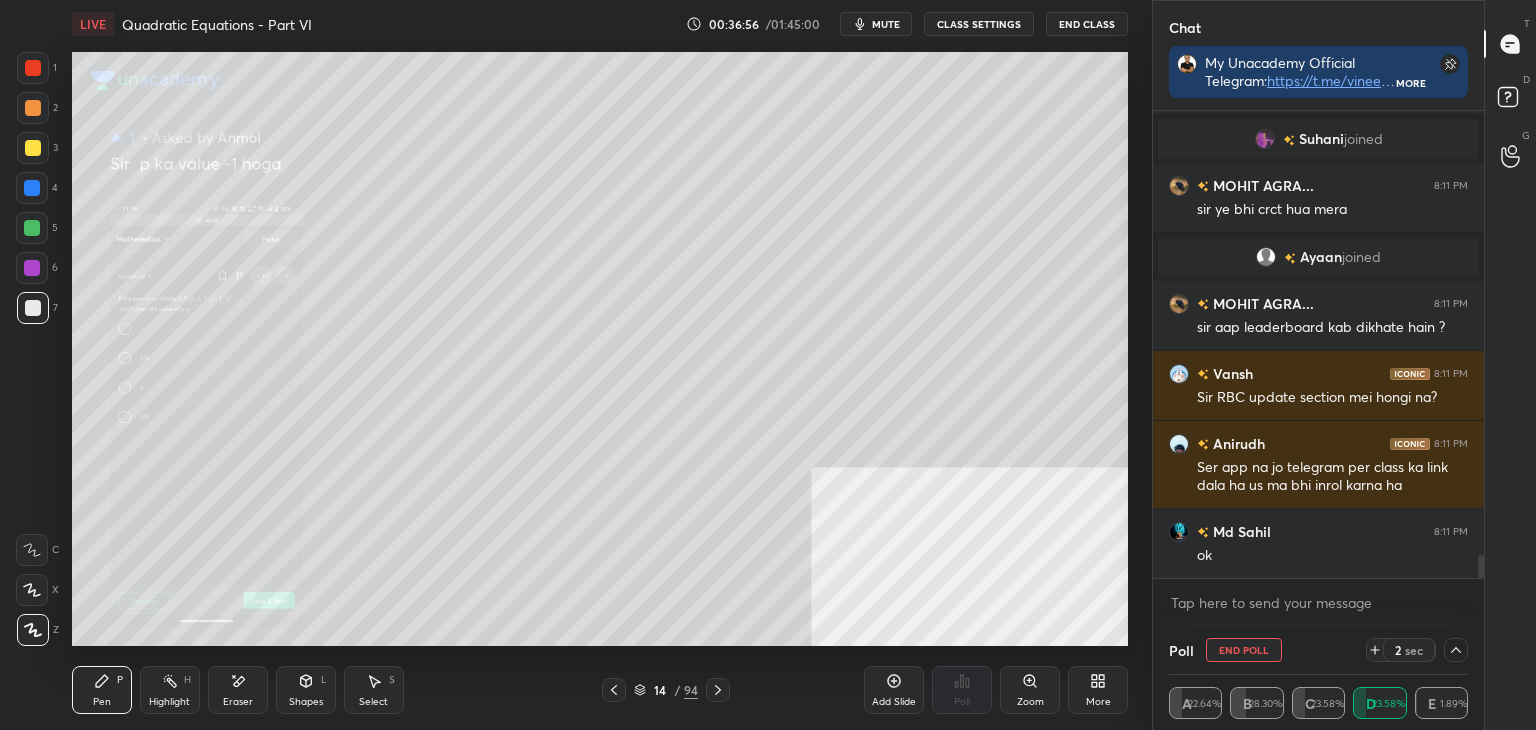 click 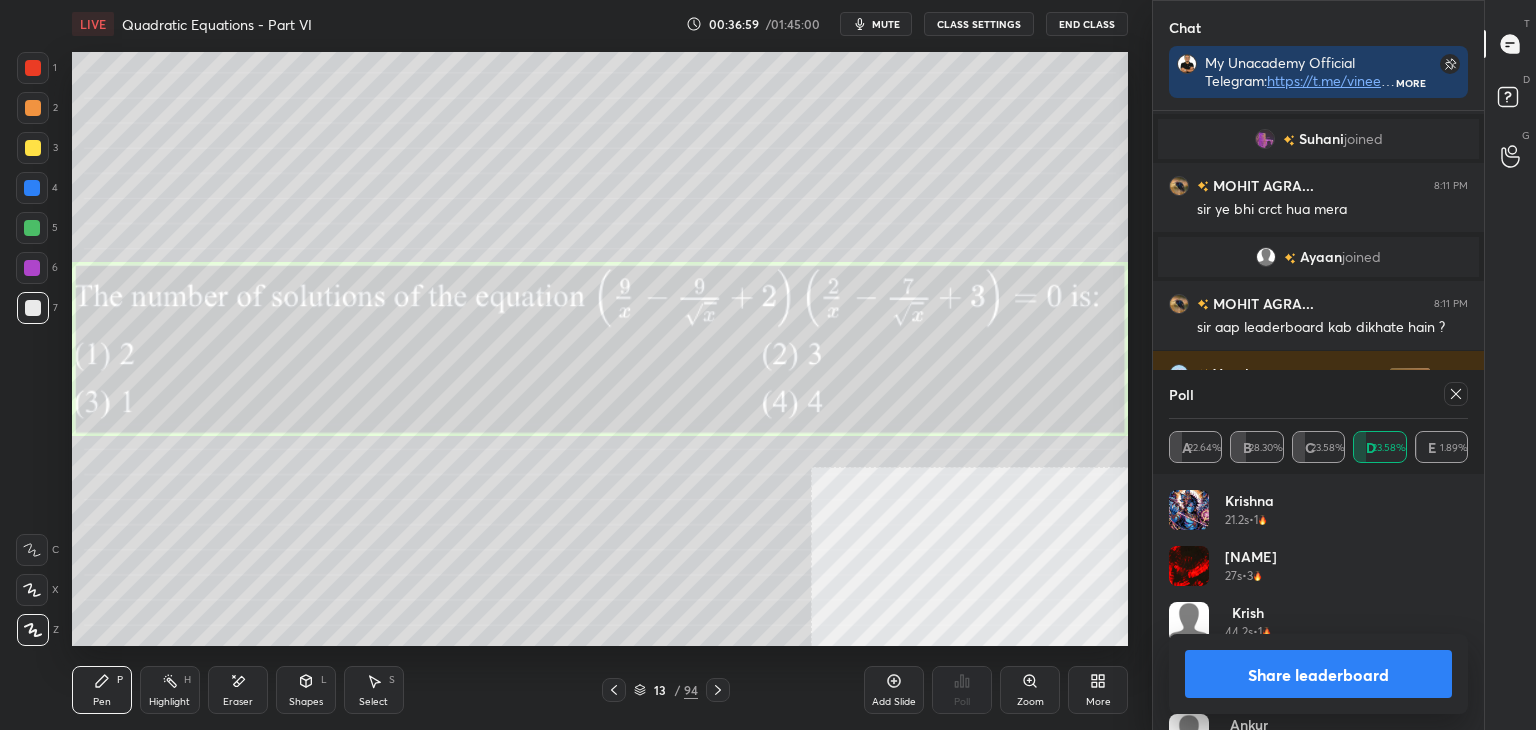 click 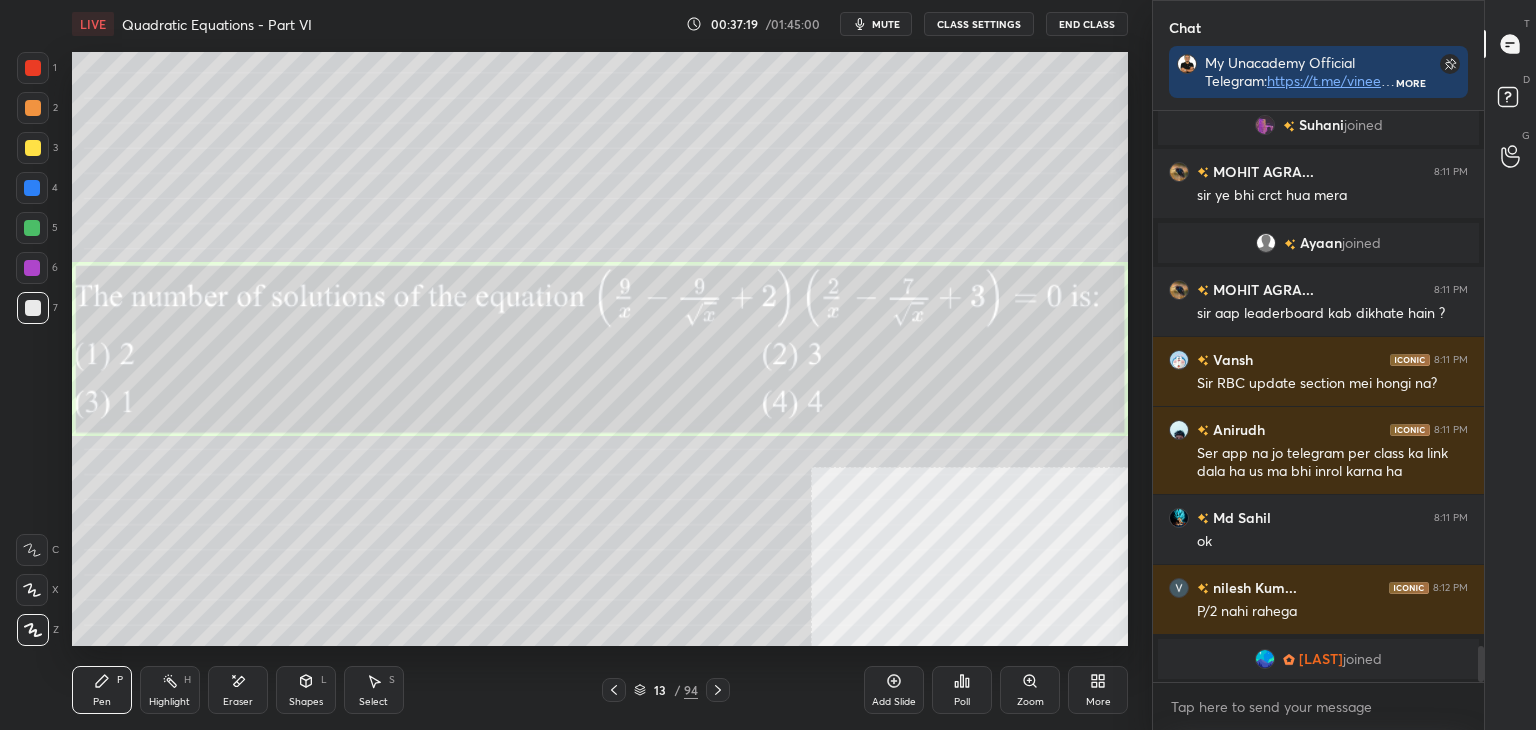 click on "CLASS SETTINGS" at bounding box center [979, 24] 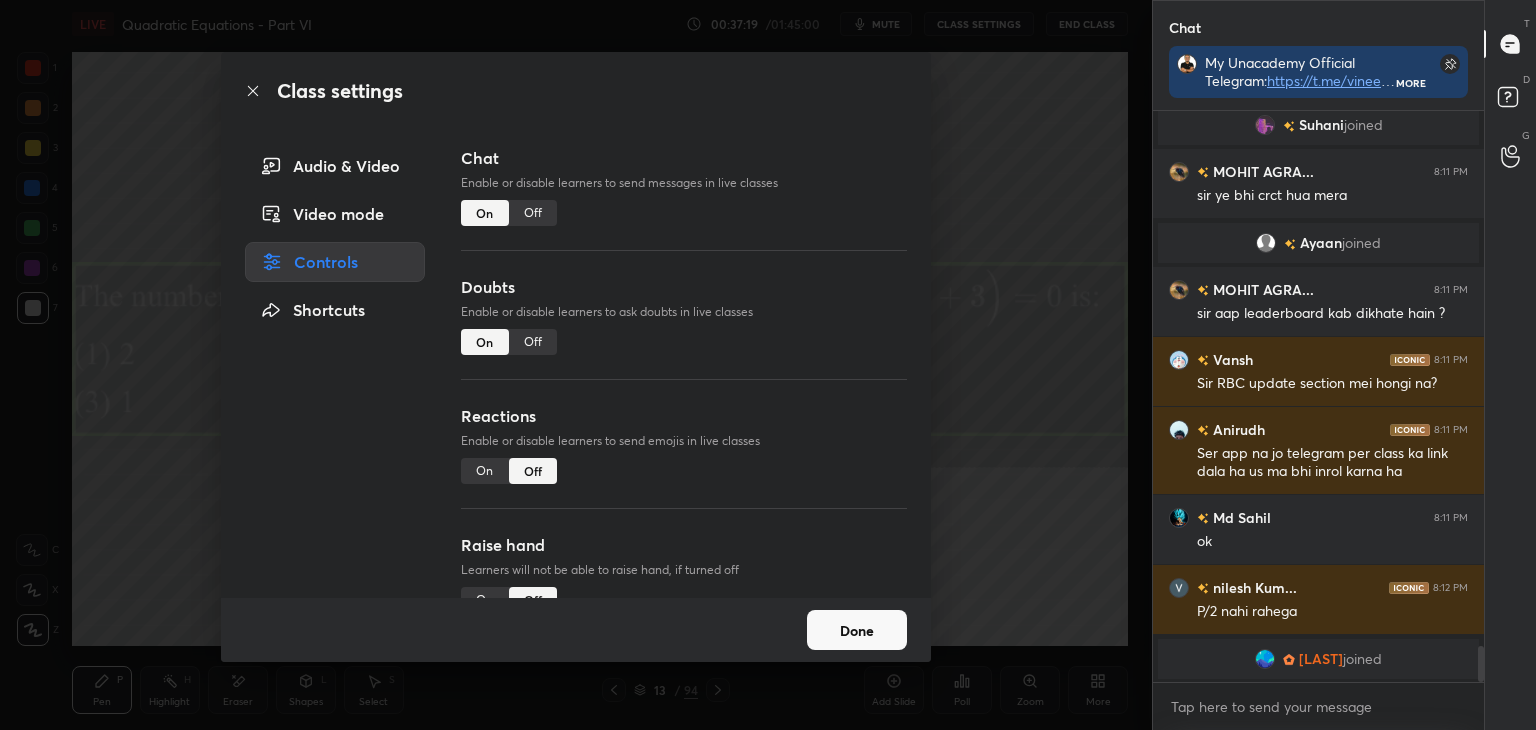 click on "Off" at bounding box center [533, 342] 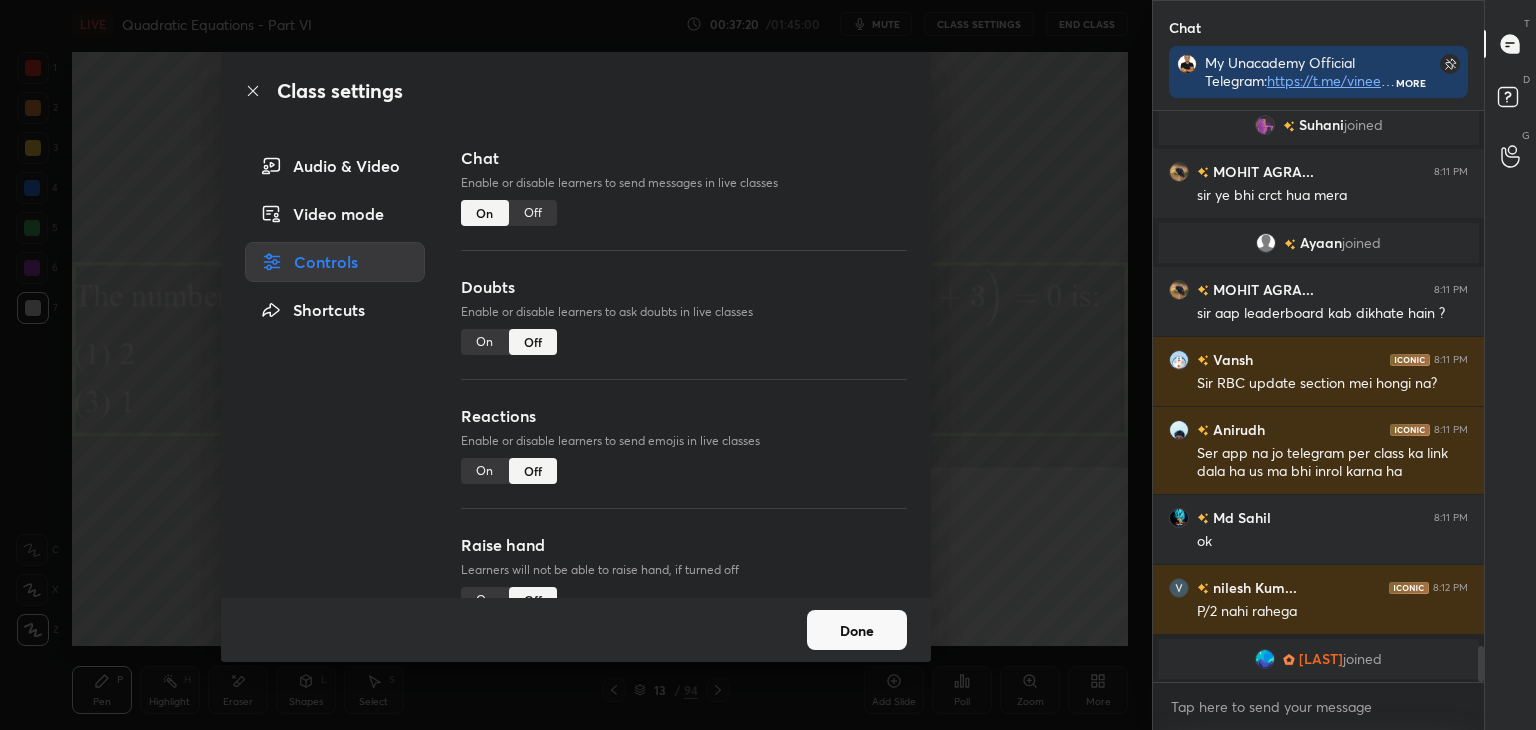 click on "Done" at bounding box center (857, 630) 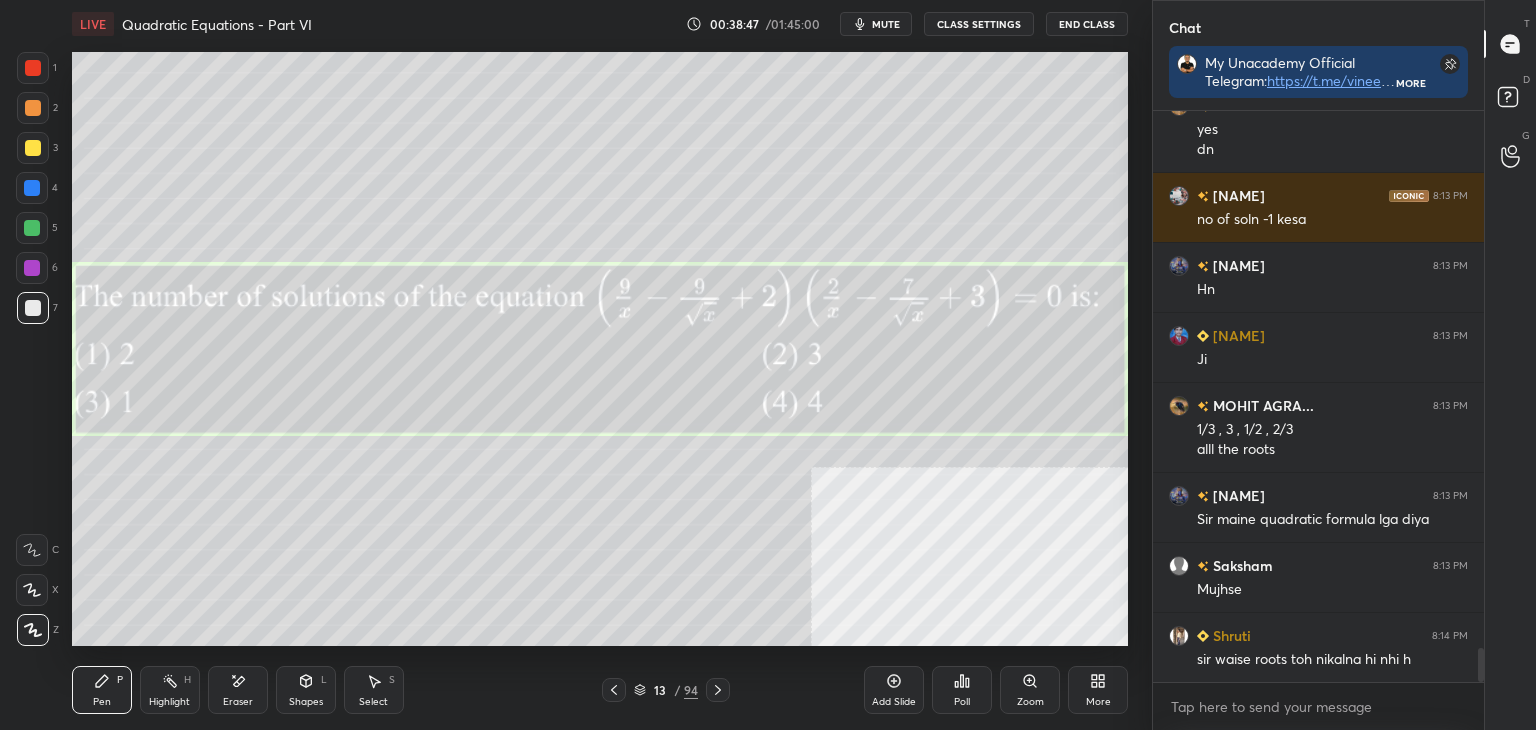 scroll, scrollTop: 9252, scrollLeft: 0, axis: vertical 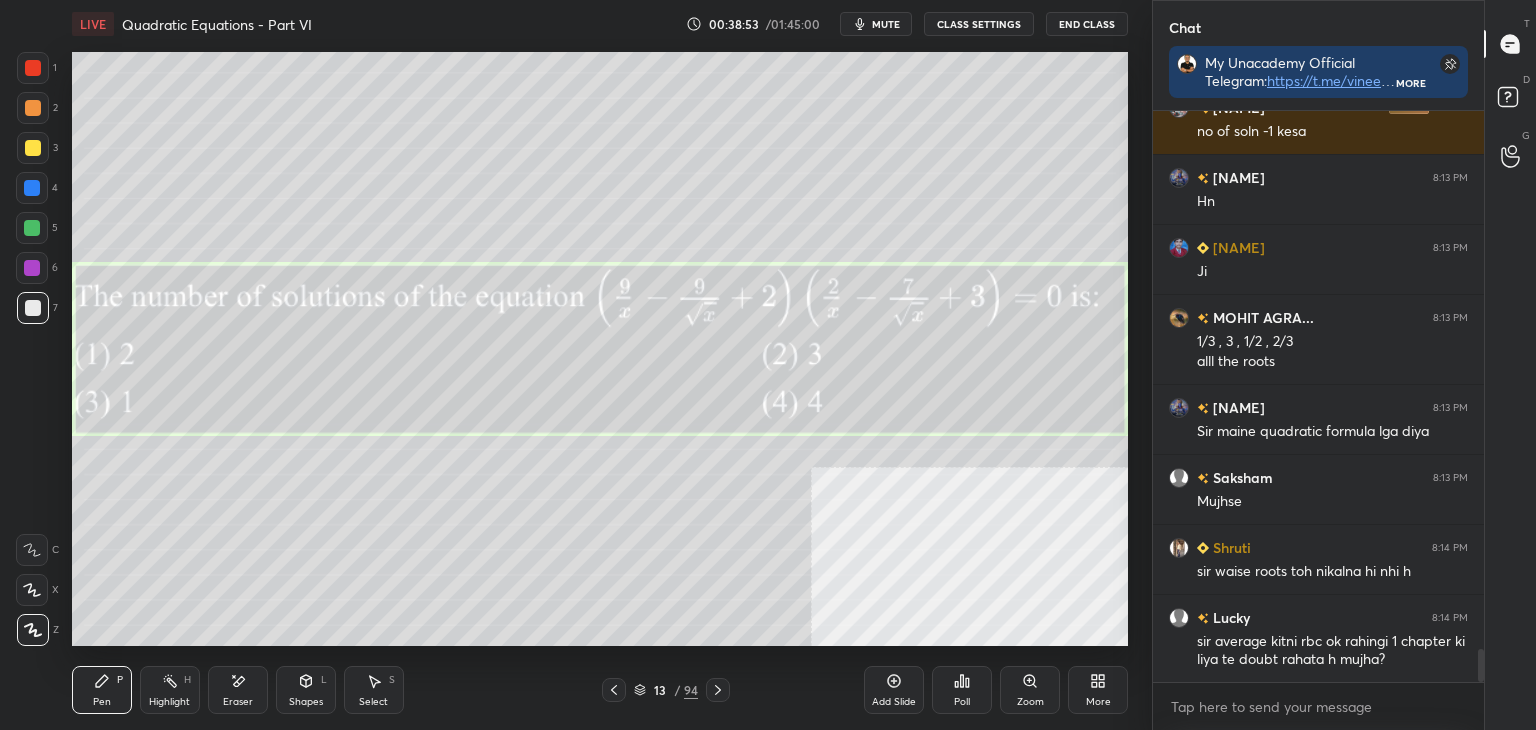 drag, startPoint x: 369, startPoint y: 688, endPoint x: 361, endPoint y: 649, distance: 39.812057 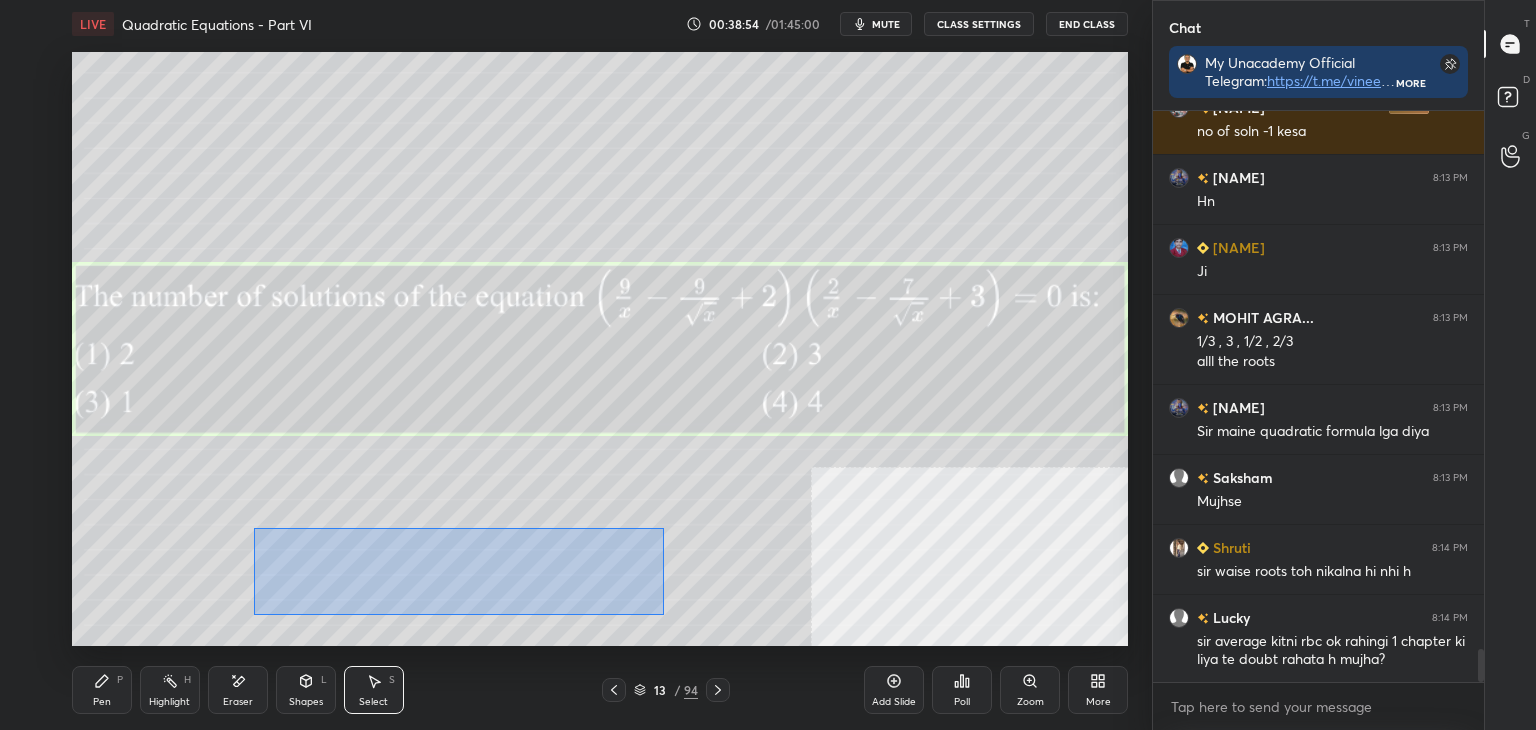 scroll, scrollTop: 9322, scrollLeft: 0, axis: vertical 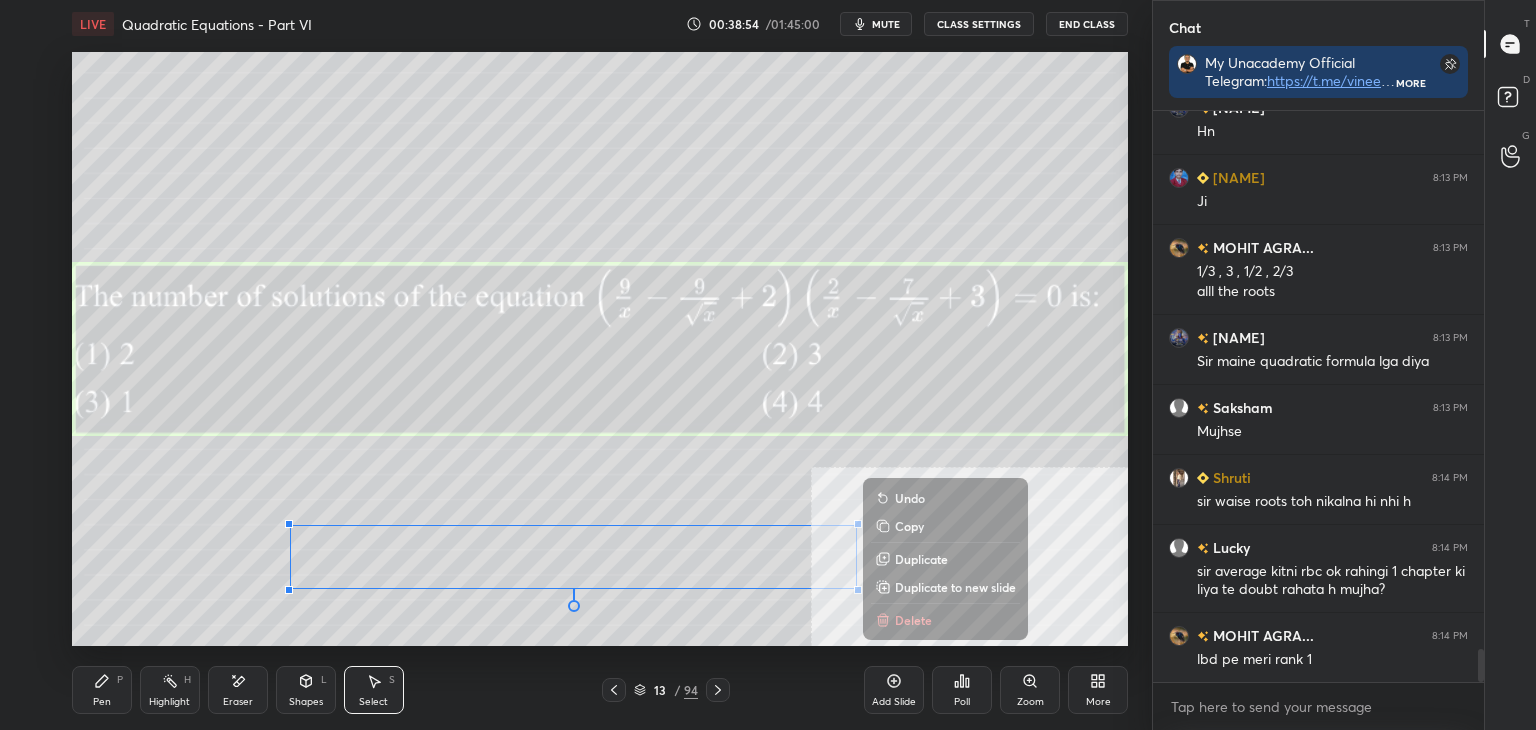 drag, startPoint x: 253, startPoint y: 528, endPoint x: 883, endPoint y: 621, distance: 636.8273 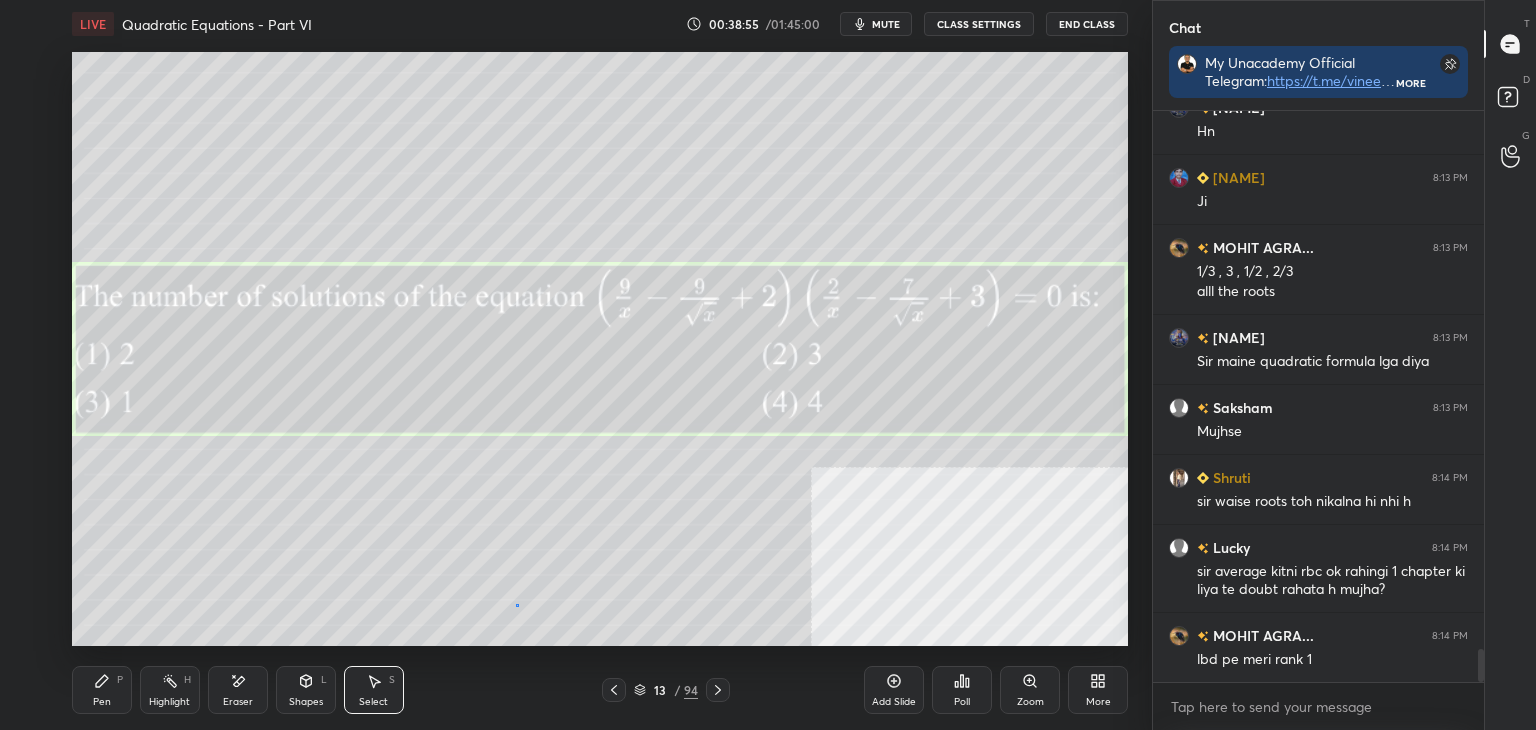 click on "0 ° Undo Copy Duplicate Duplicate to new slide Delete" at bounding box center [600, 349] 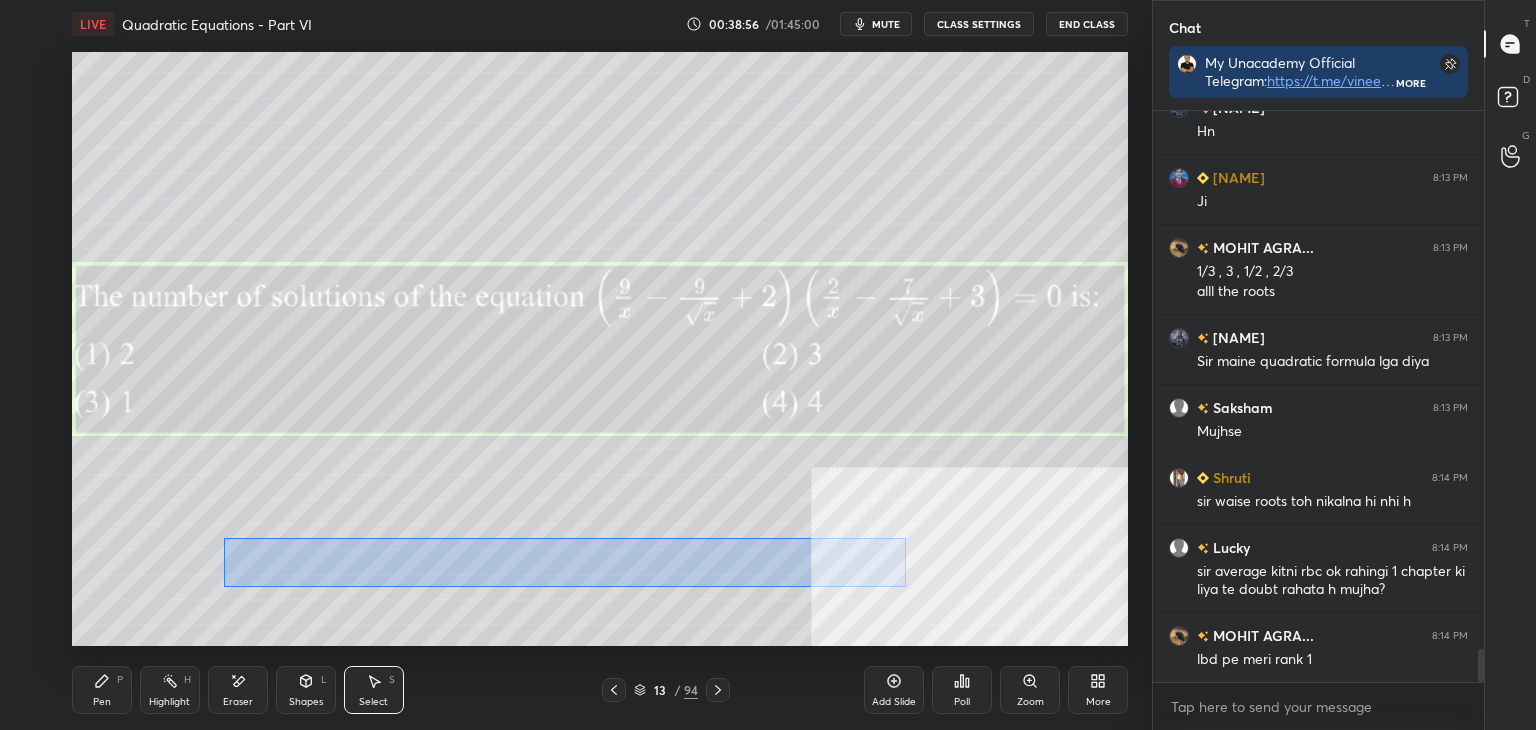 drag, startPoint x: 369, startPoint y: 557, endPoint x: 908, endPoint y: 582, distance: 539.57947 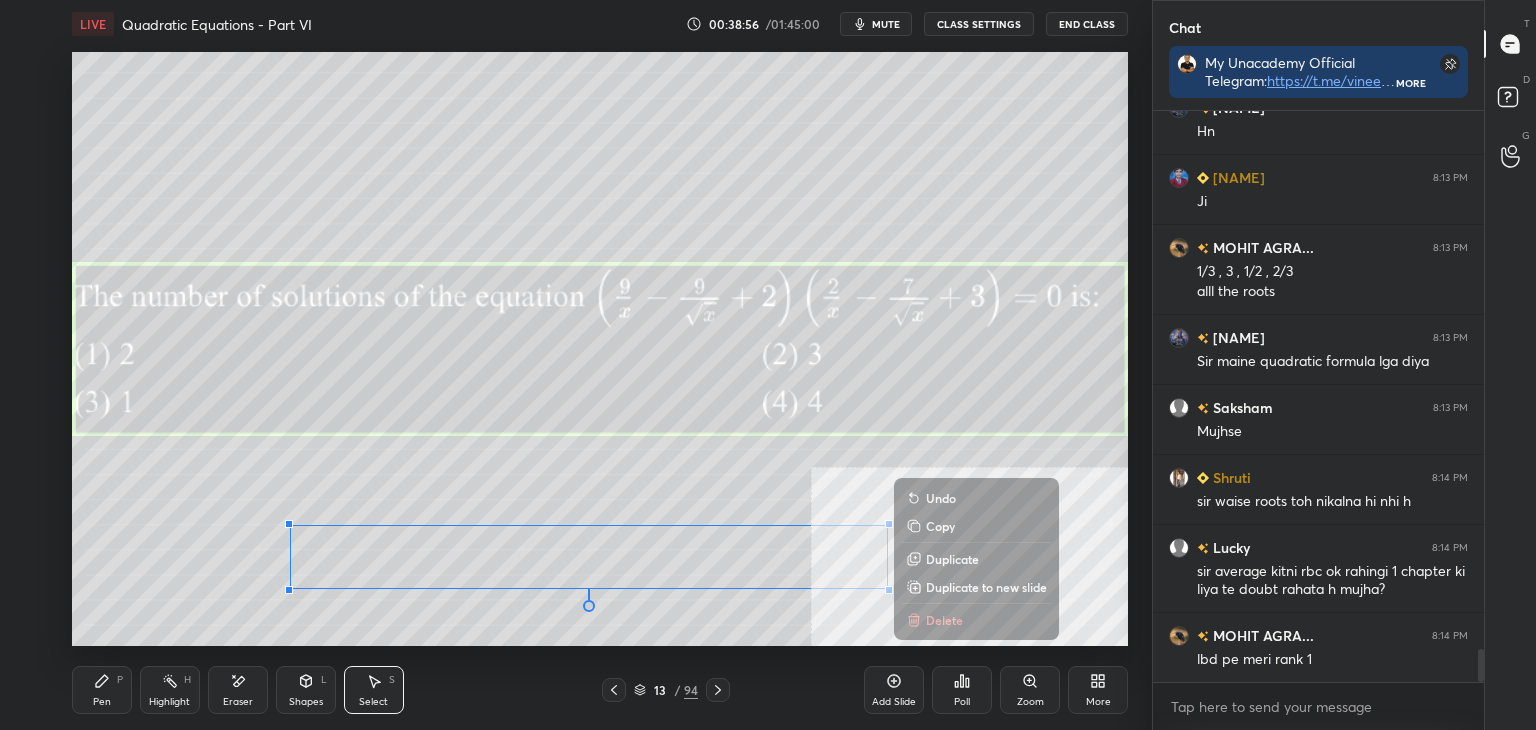 scroll, scrollTop: 9392, scrollLeft: 0, axis: vertical 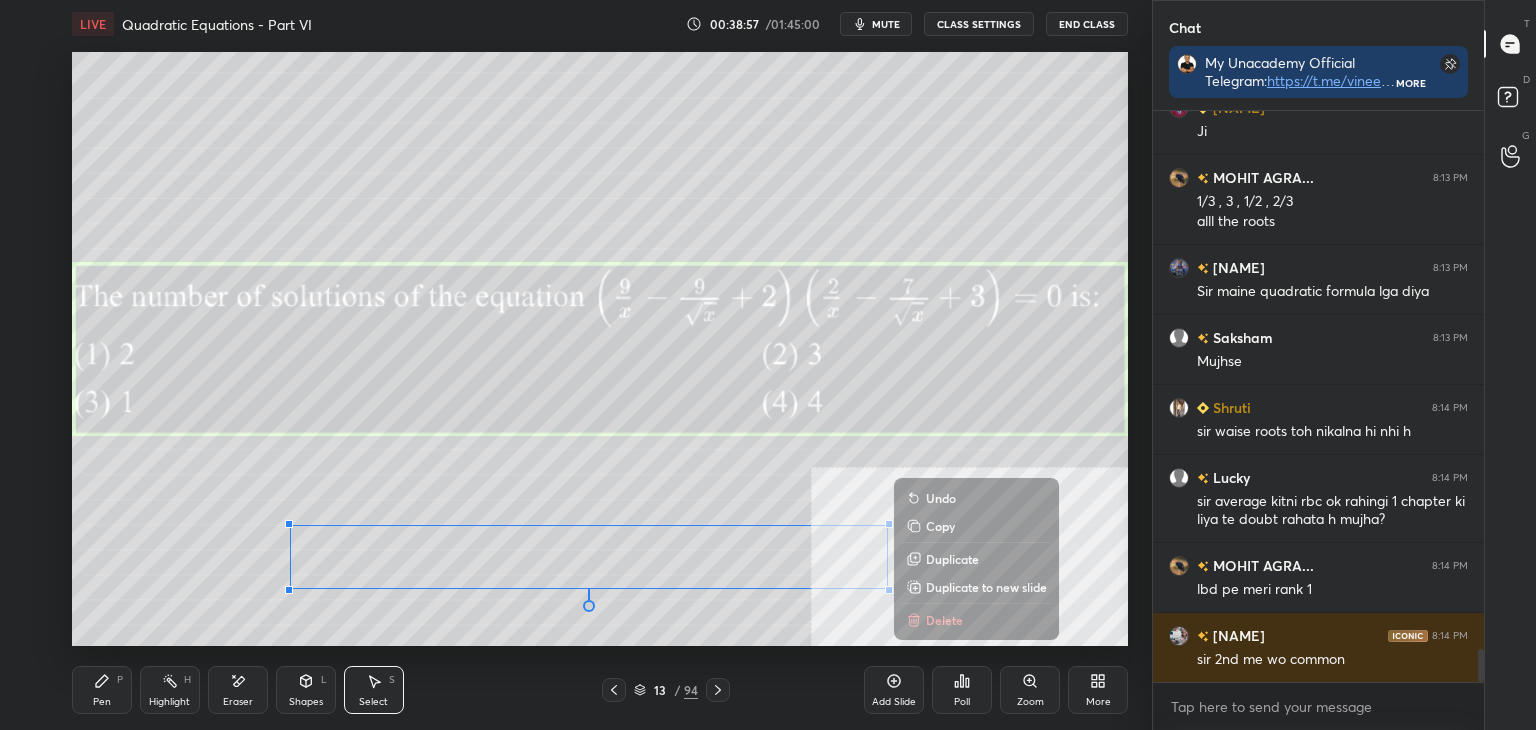 click 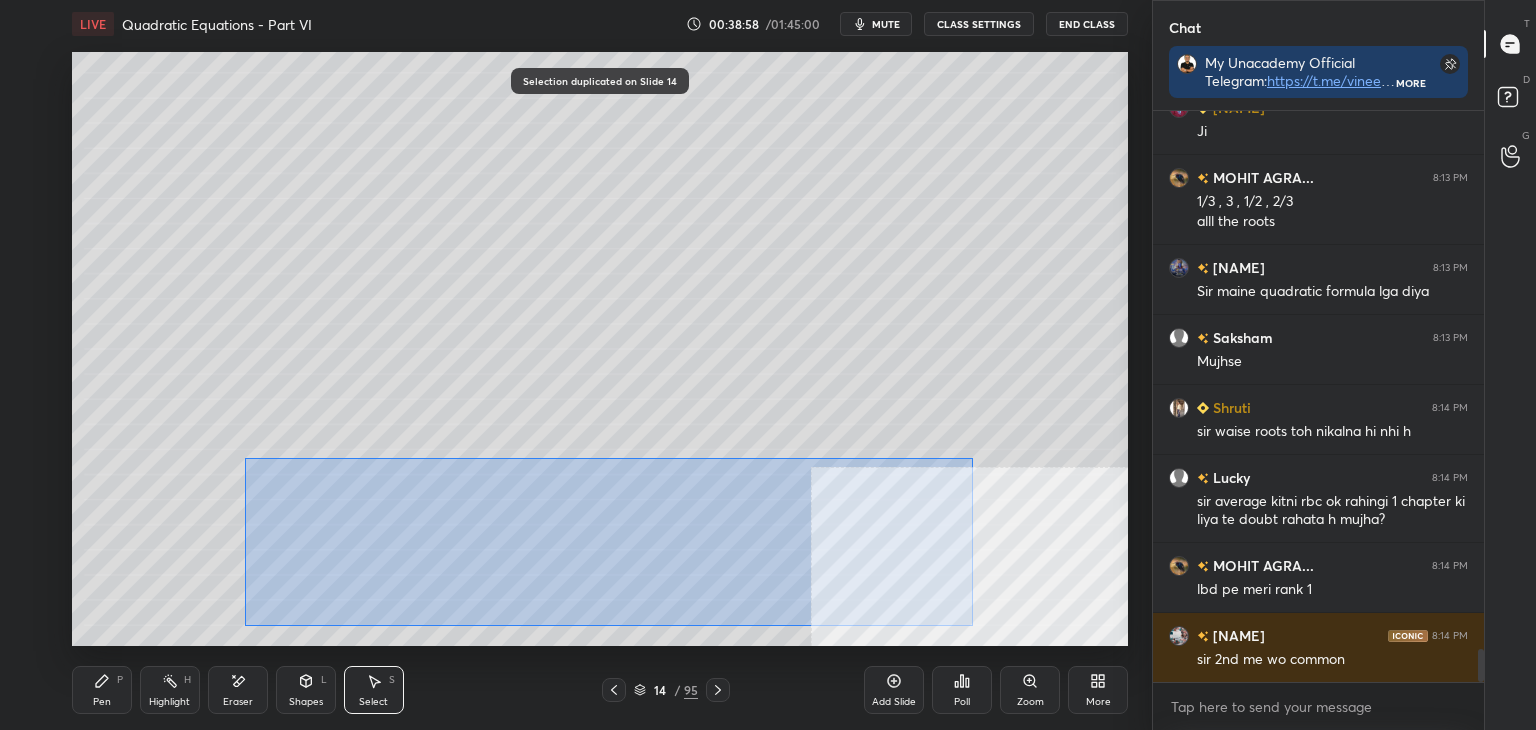 drag, startPoint x: 244, startPoint y: 458, endPoint x: 956, endPoint y: 617, distance: 729.53754 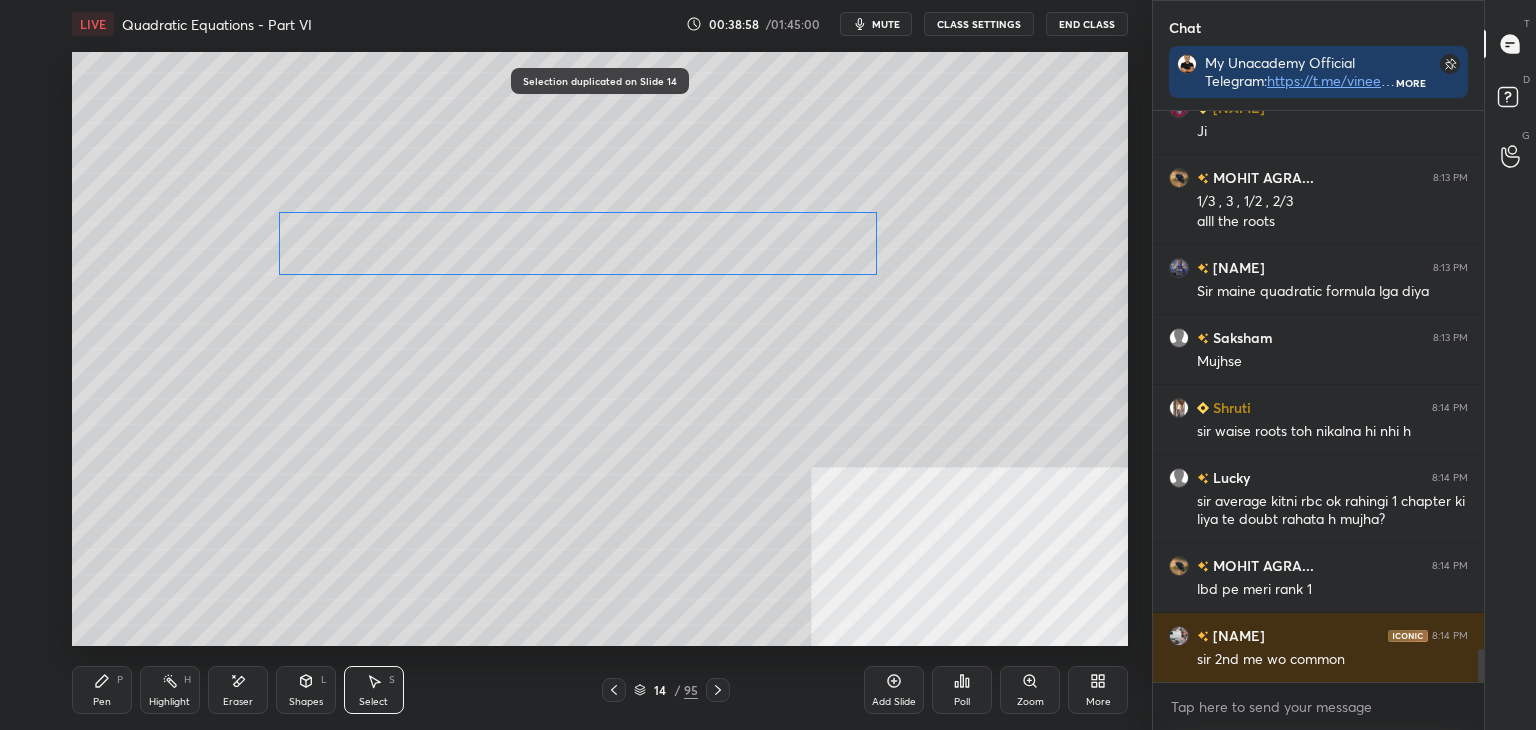 drag, startPoint x: 737, startPoint y: 518, endPoint x: 750, endPoint y: 181, distance: 337.25064 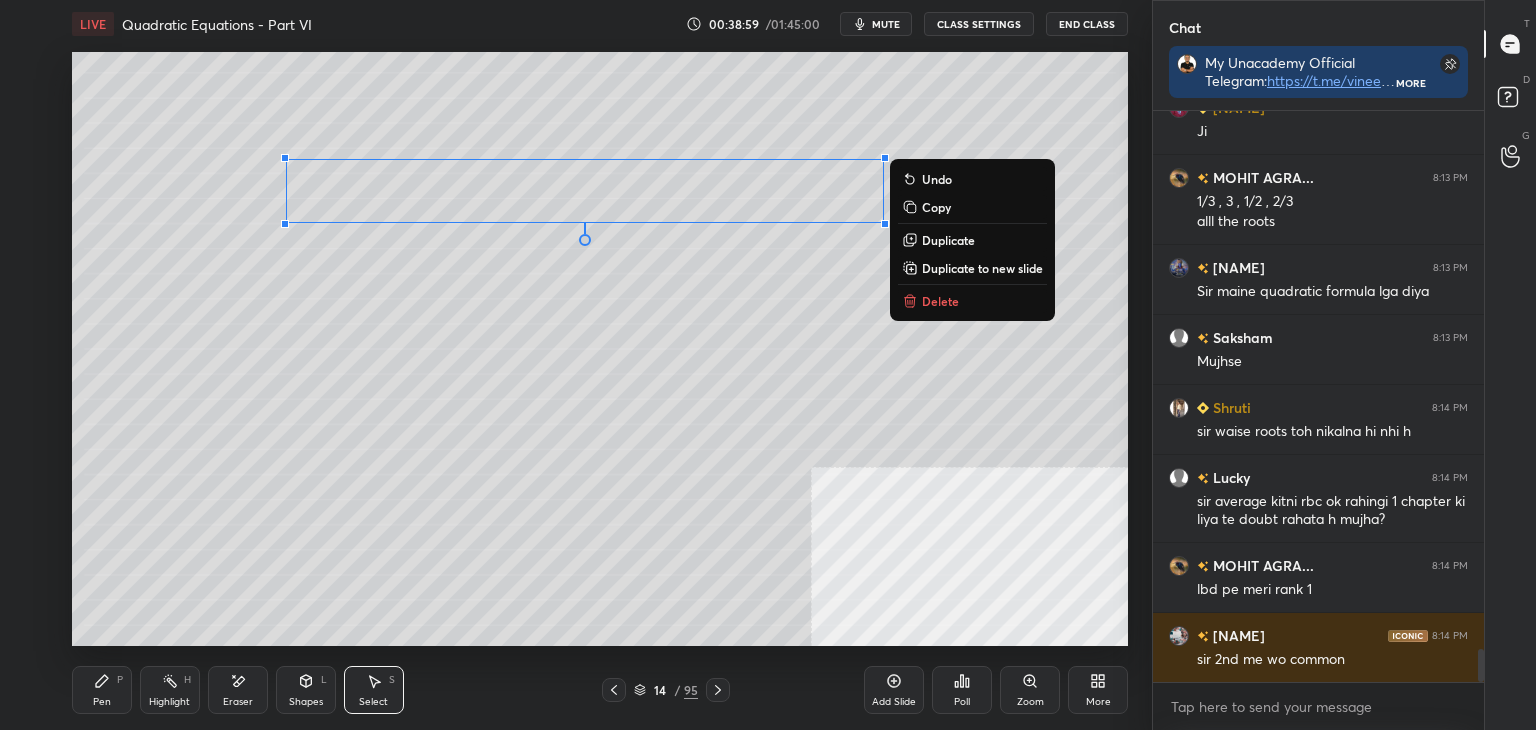 drag, startPoint x: 100, startPoint y: 699, endPoint x: 88, endPoint y: 665, distance: 36.05551 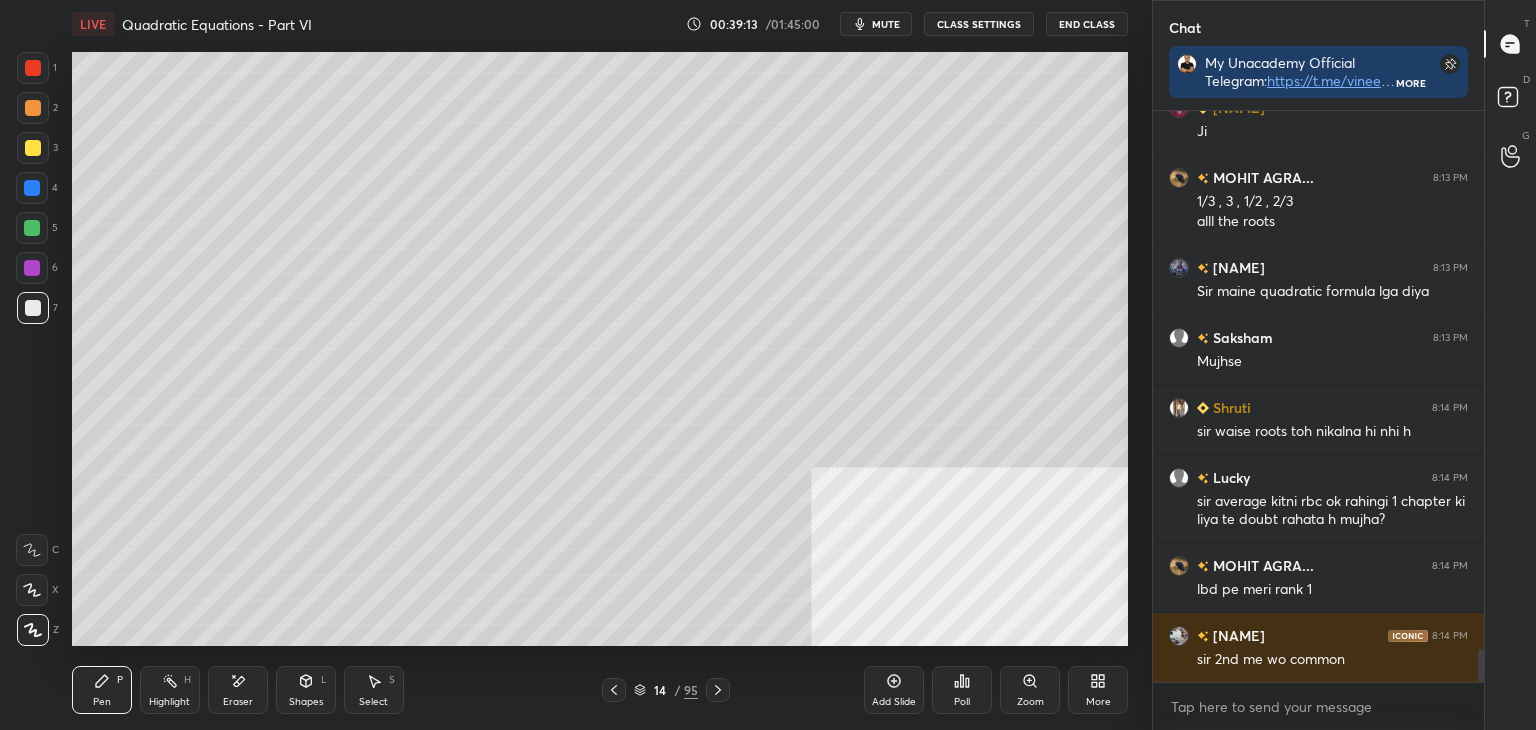 click on "Eraser" at bounding box center (238, 690) 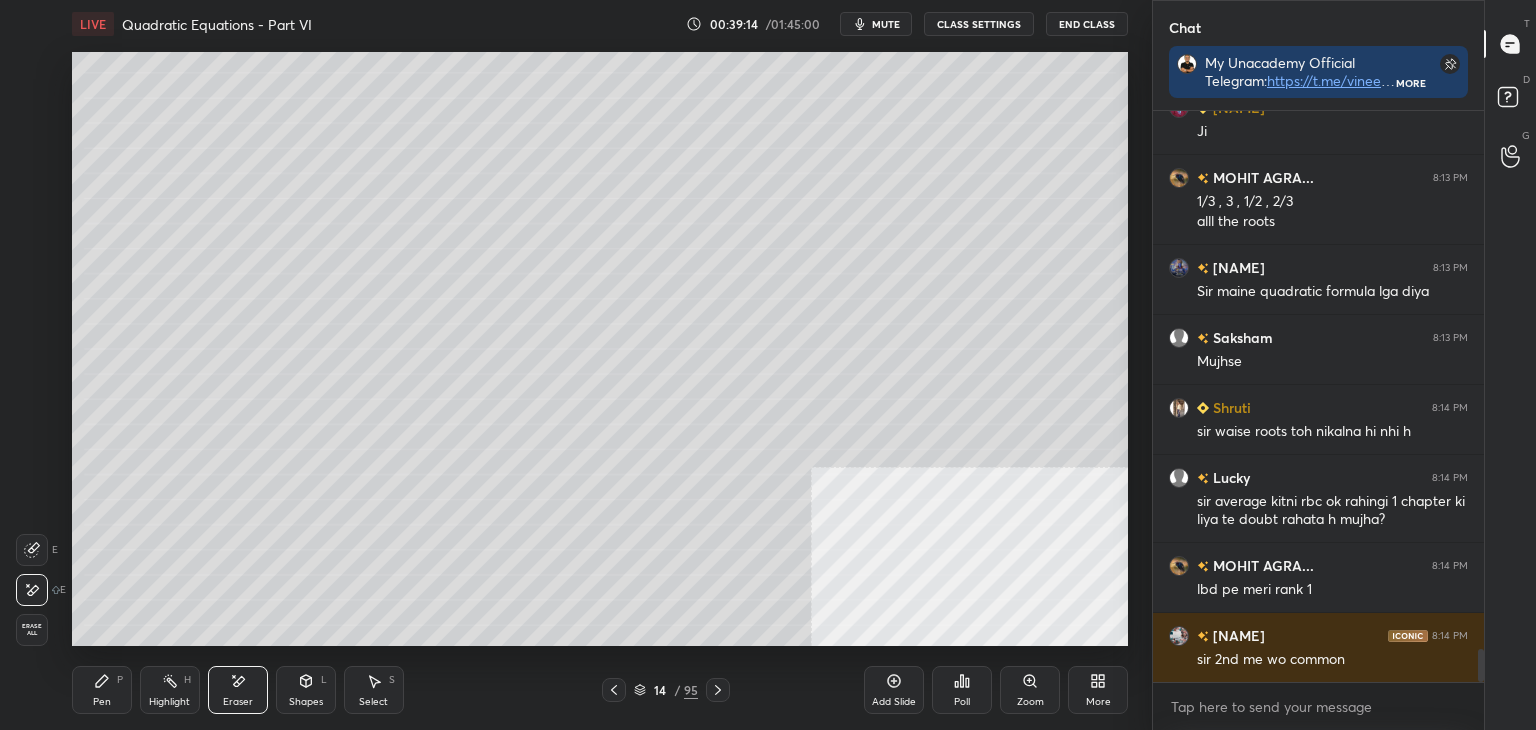 click on "Pen P" at bounding box center [102, 690] 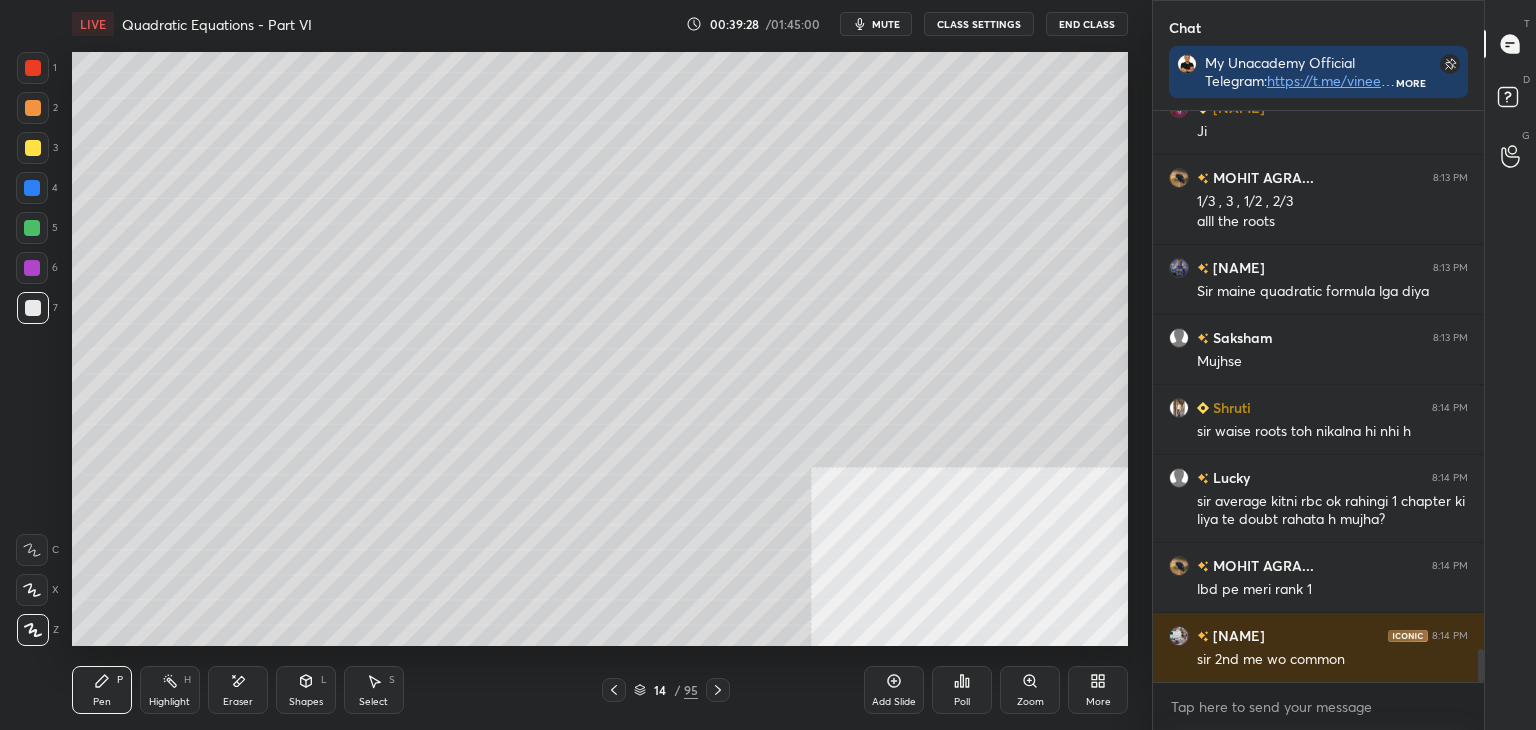 scroll, scrollTop: 9462, scrollLeft: 0, axis: vertical 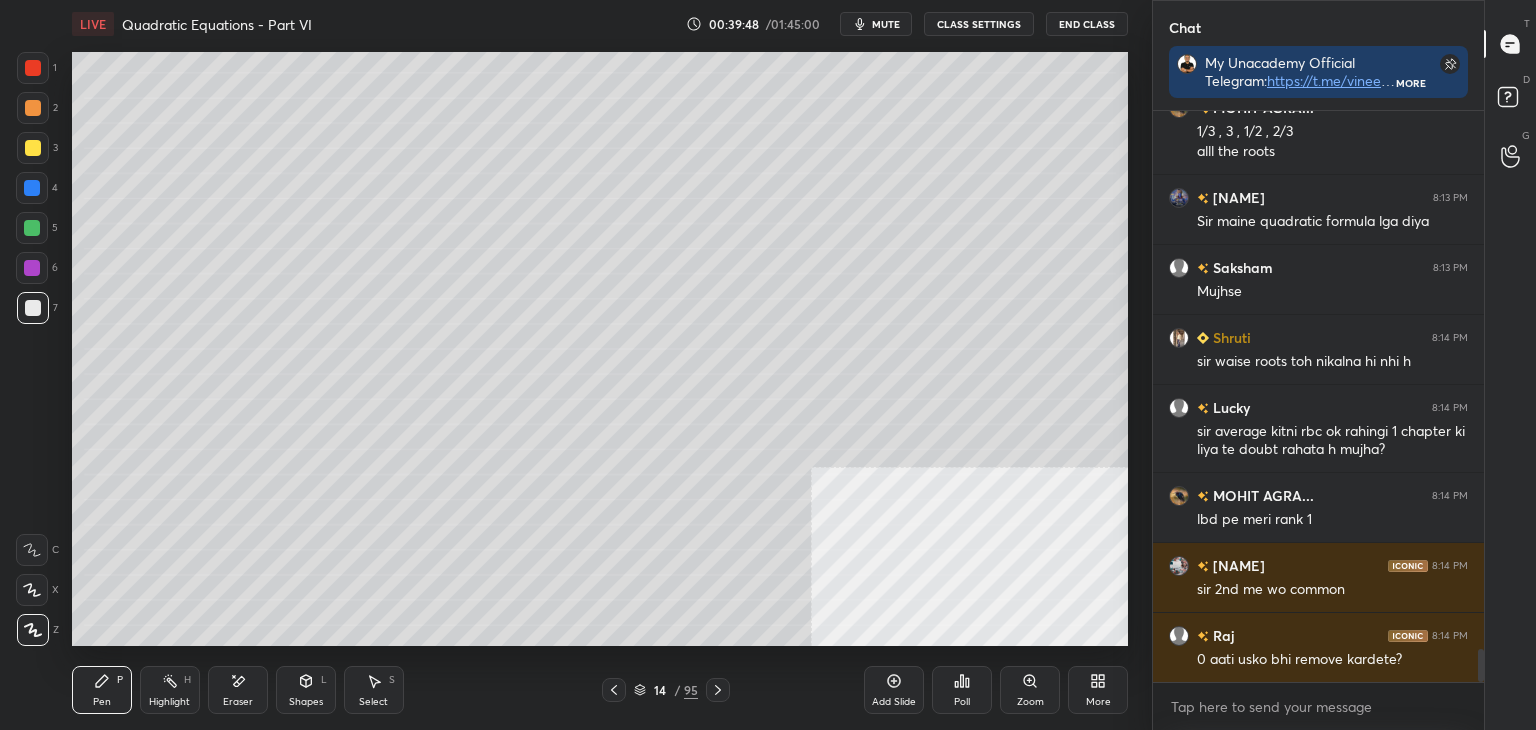 click 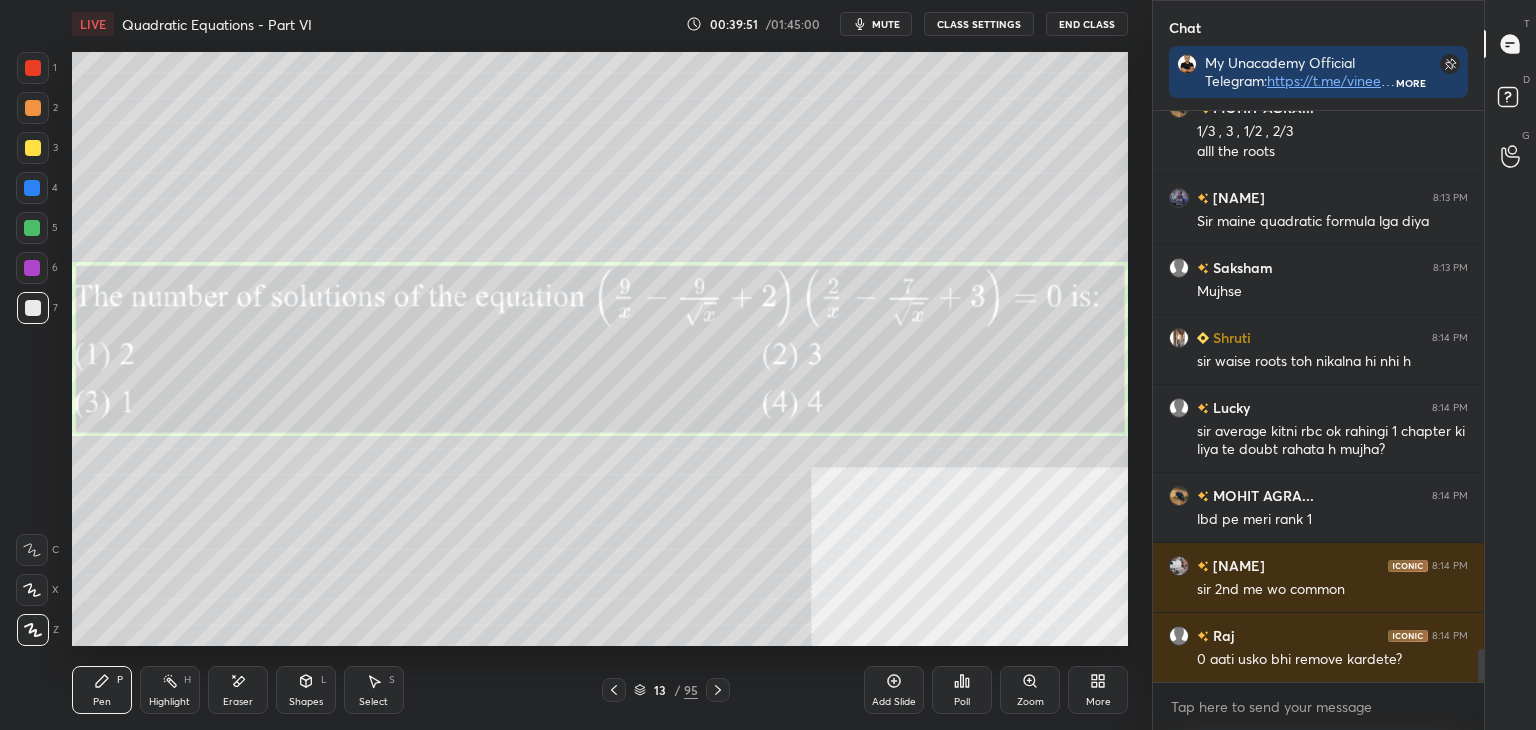 scroll, scrollTop: 9532, scrollLeft: 0, axis: vertical 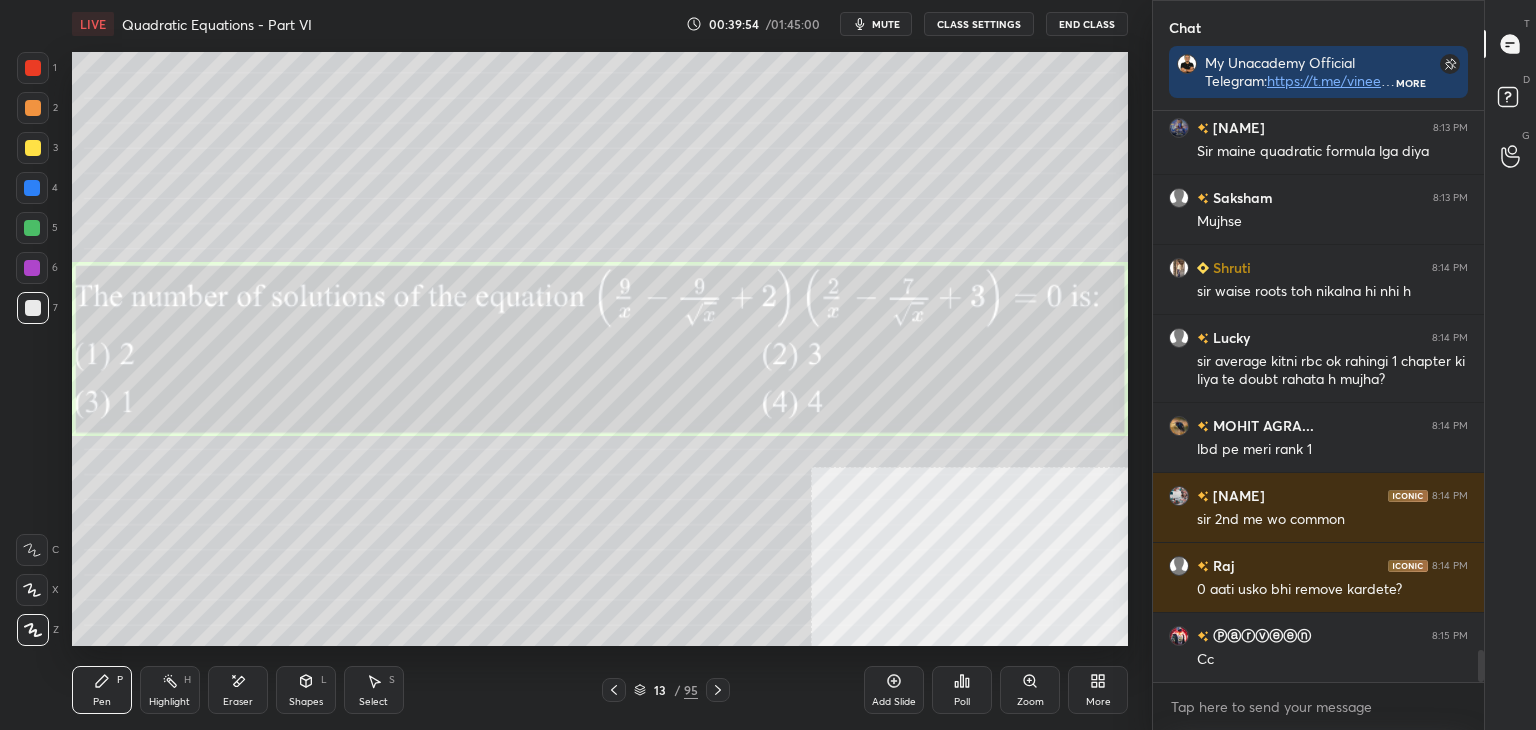 drag, startPoint x: 708, startPoint y: 696, endPoint x: 712, endPoint y: 668, distance: 28.284271 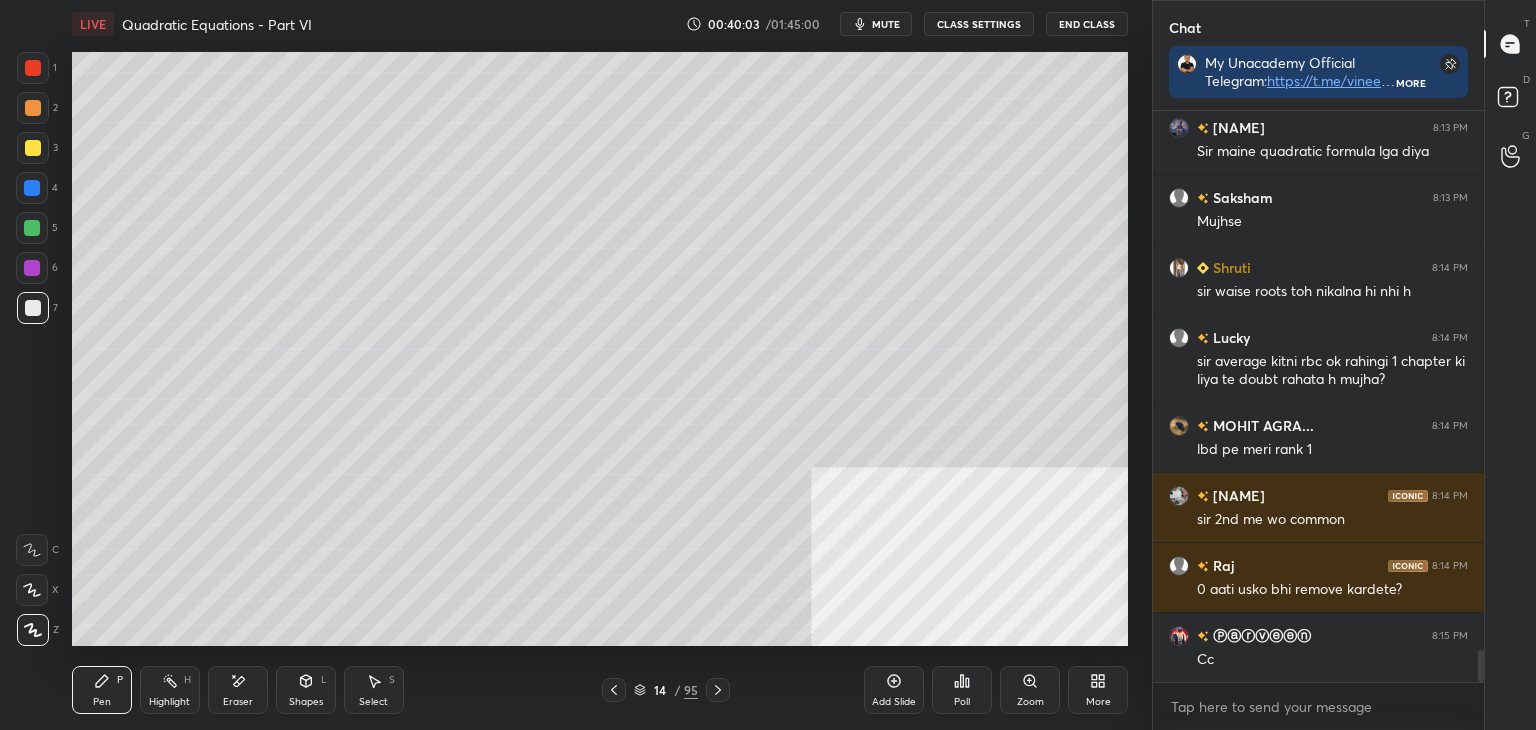 scroll, scrollTop: 9602, scrollLeft: 0, axis: vertical 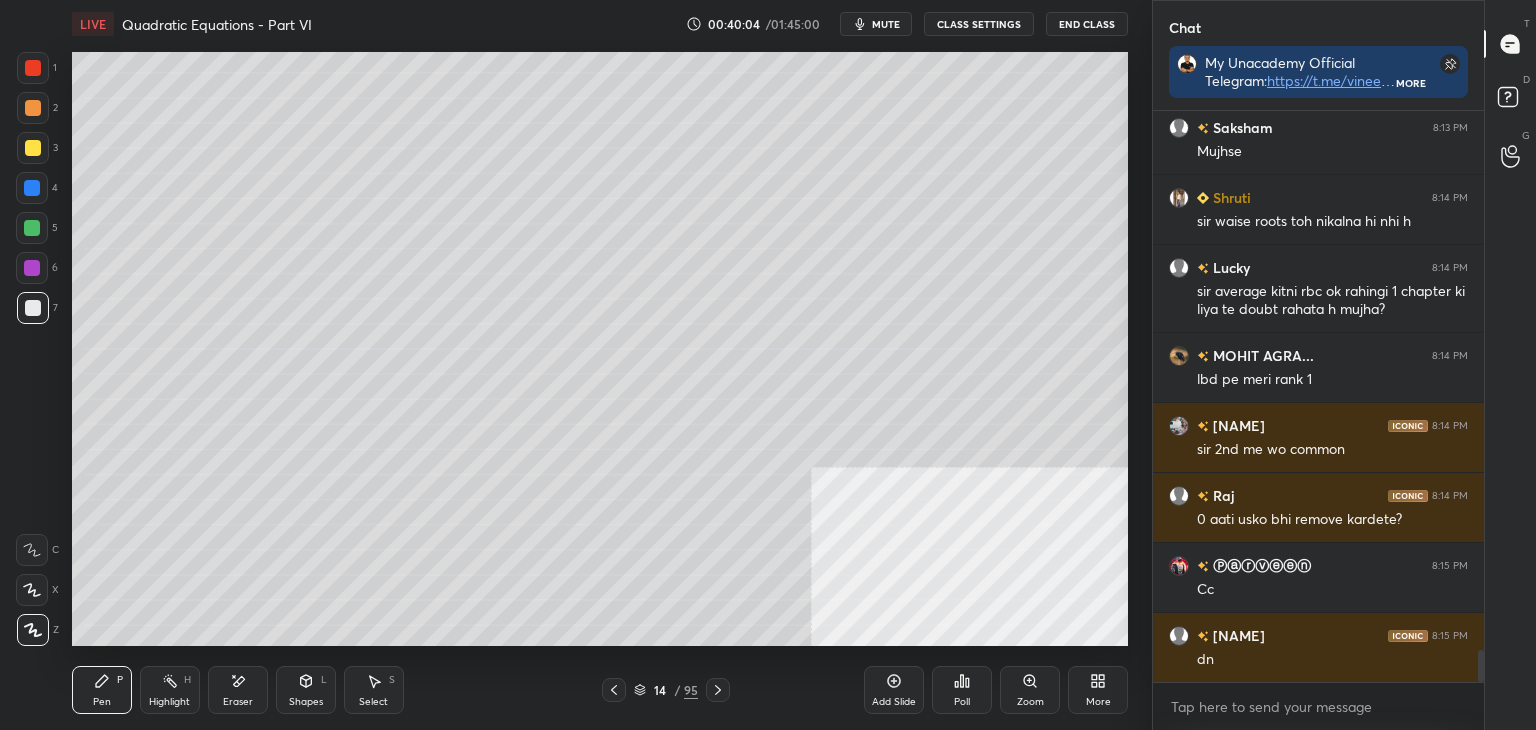 click on "Select S" at bounding box center (374, 690) 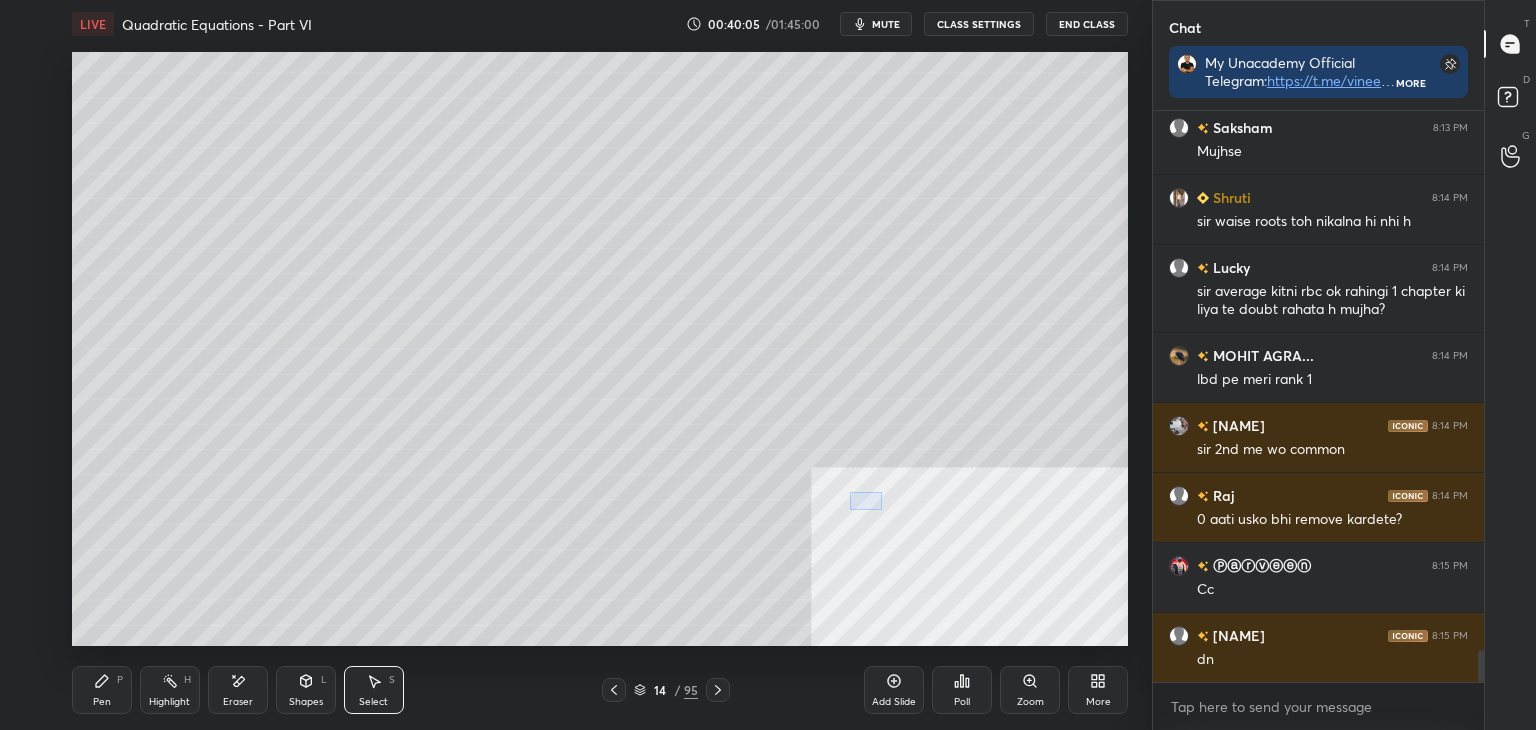 drag, startPoint x: 881, startPoint y: 509, endPoint x: 1009, endPoint y: 551, distance: 134.71451 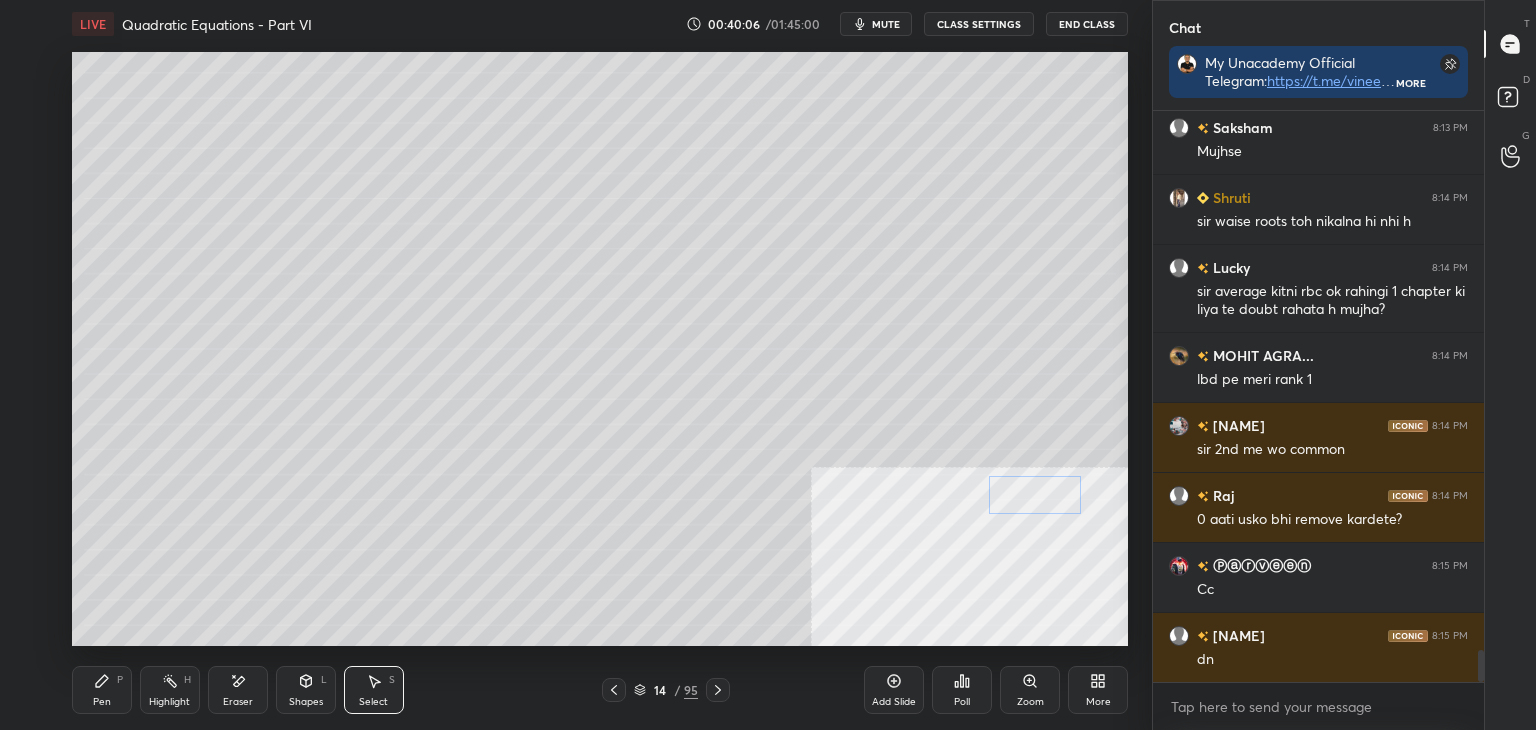 drag, startPoint x: 946, startPoint y: 538, endPoint x: 1038, endPoint y: 504, distance: 98.0816 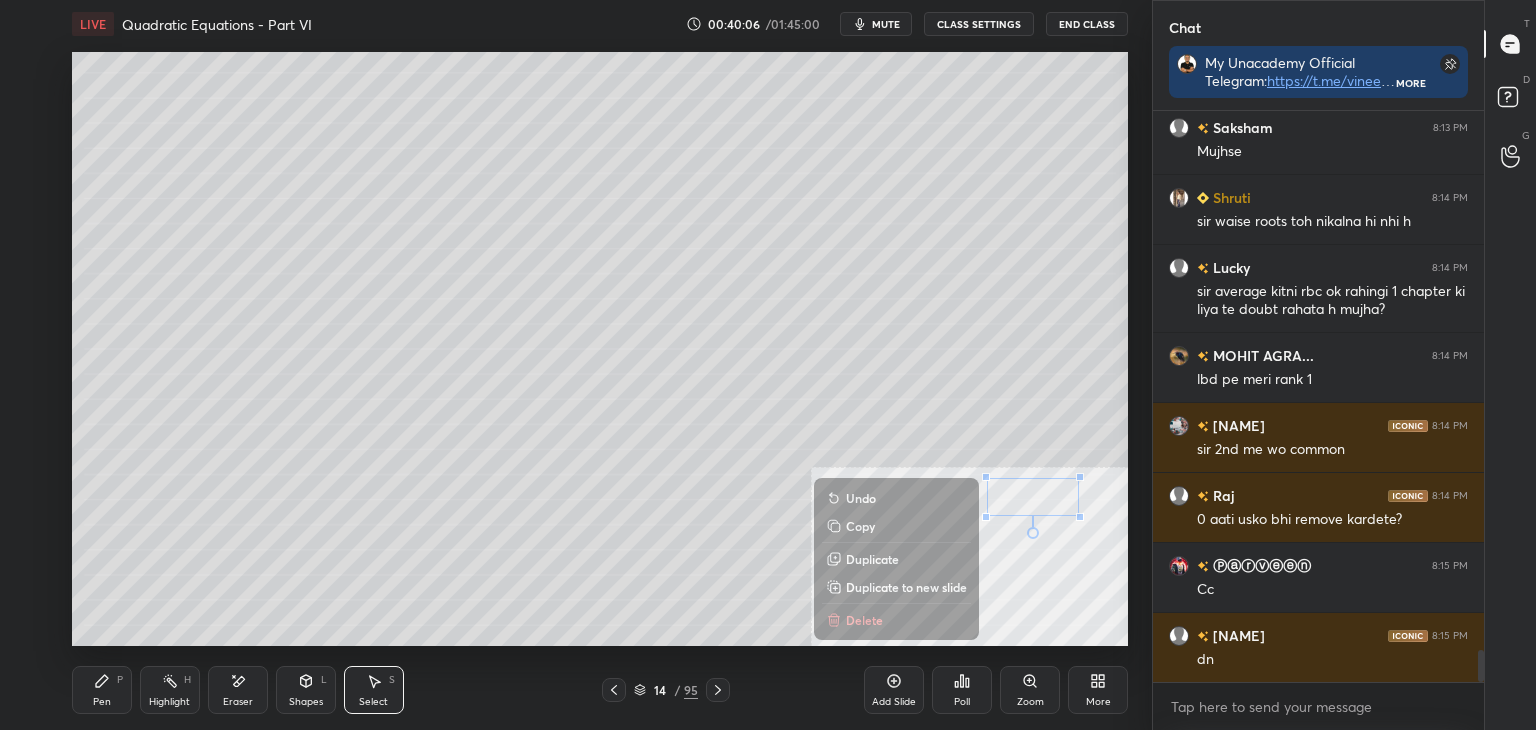 scroll, scrollTop: 9672, scrollLeft: 0, axis: vertical 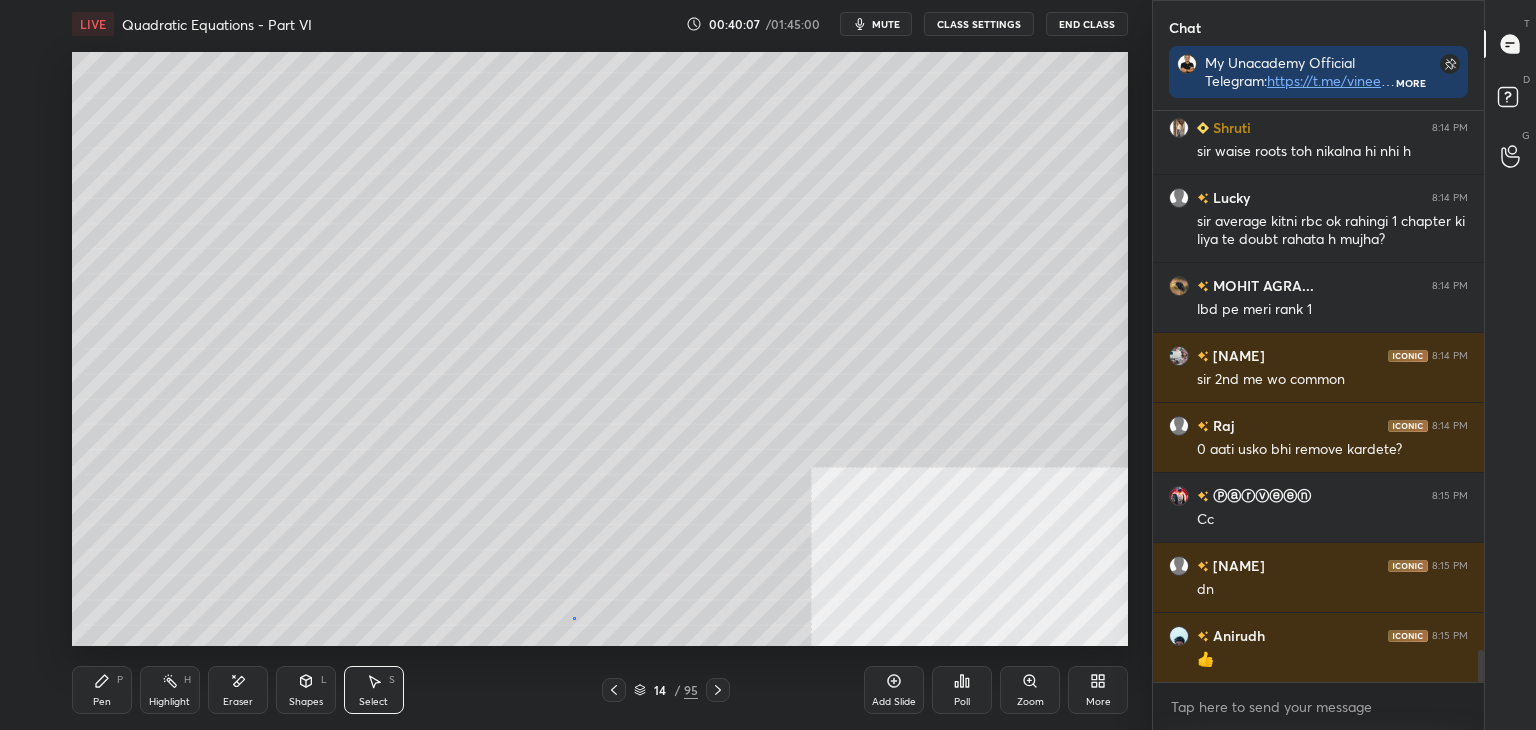 click on "0 ° Undo Copy Duplicate Duplicate to new slide Delete" at bounding box center (600, 349) 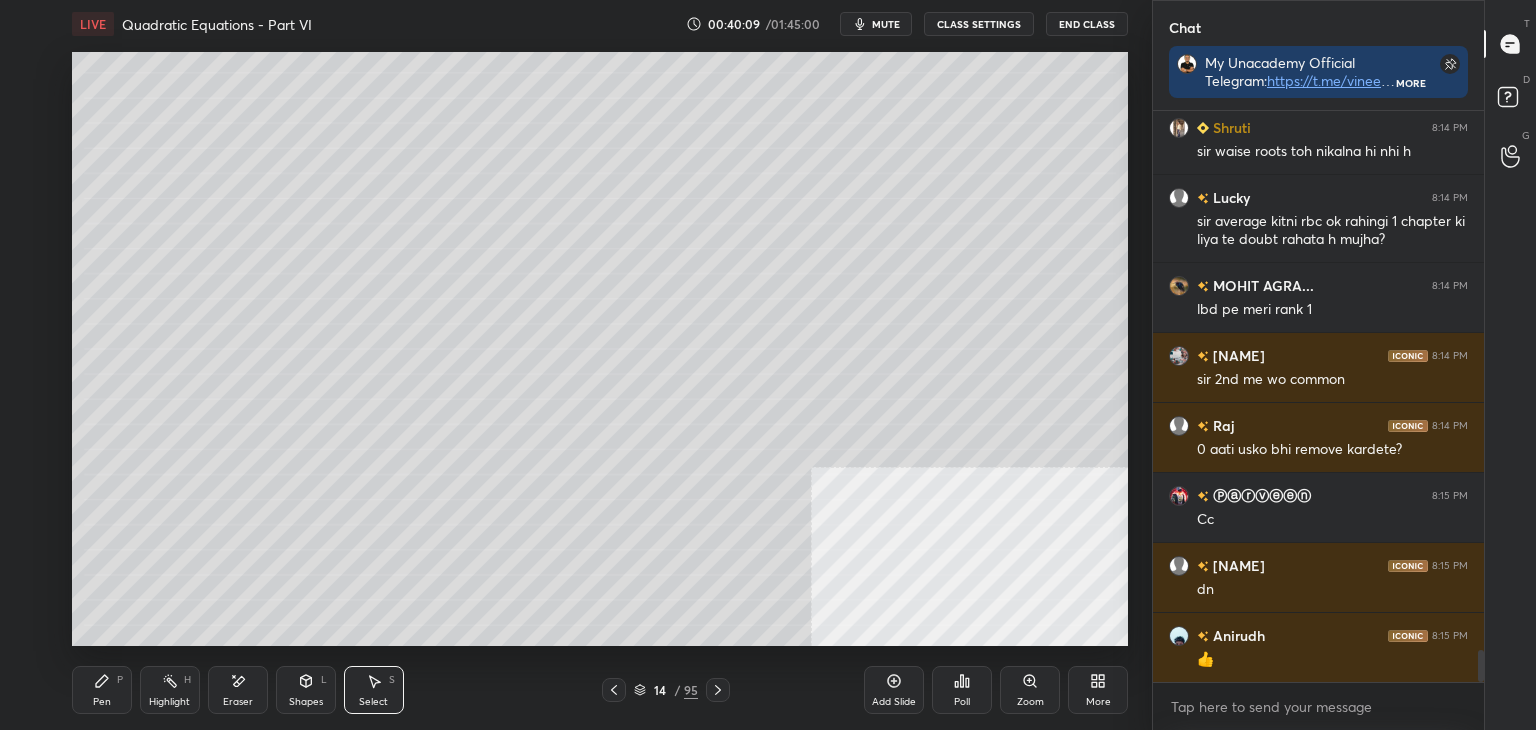 click 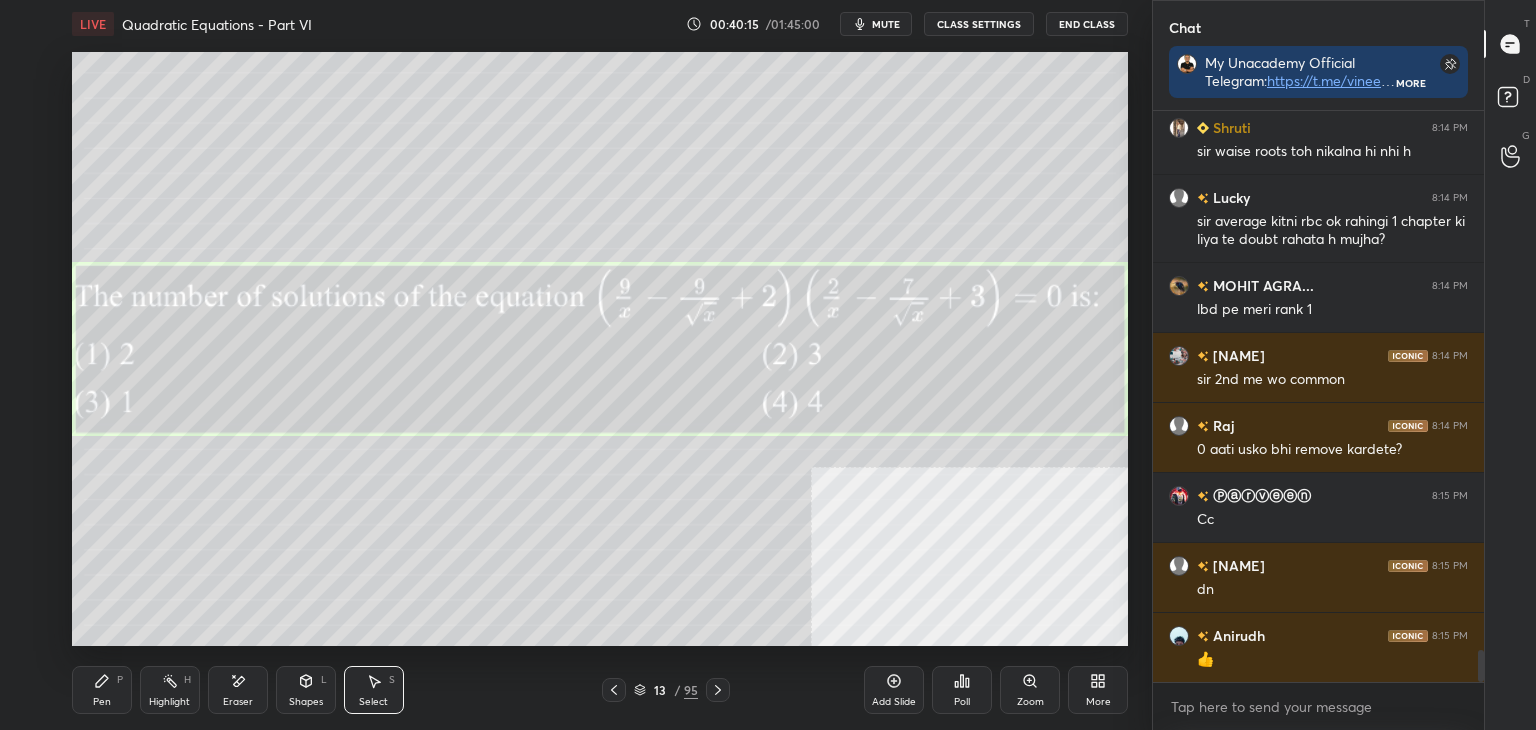 click on "Pen P" at bounding box center (102, 690) 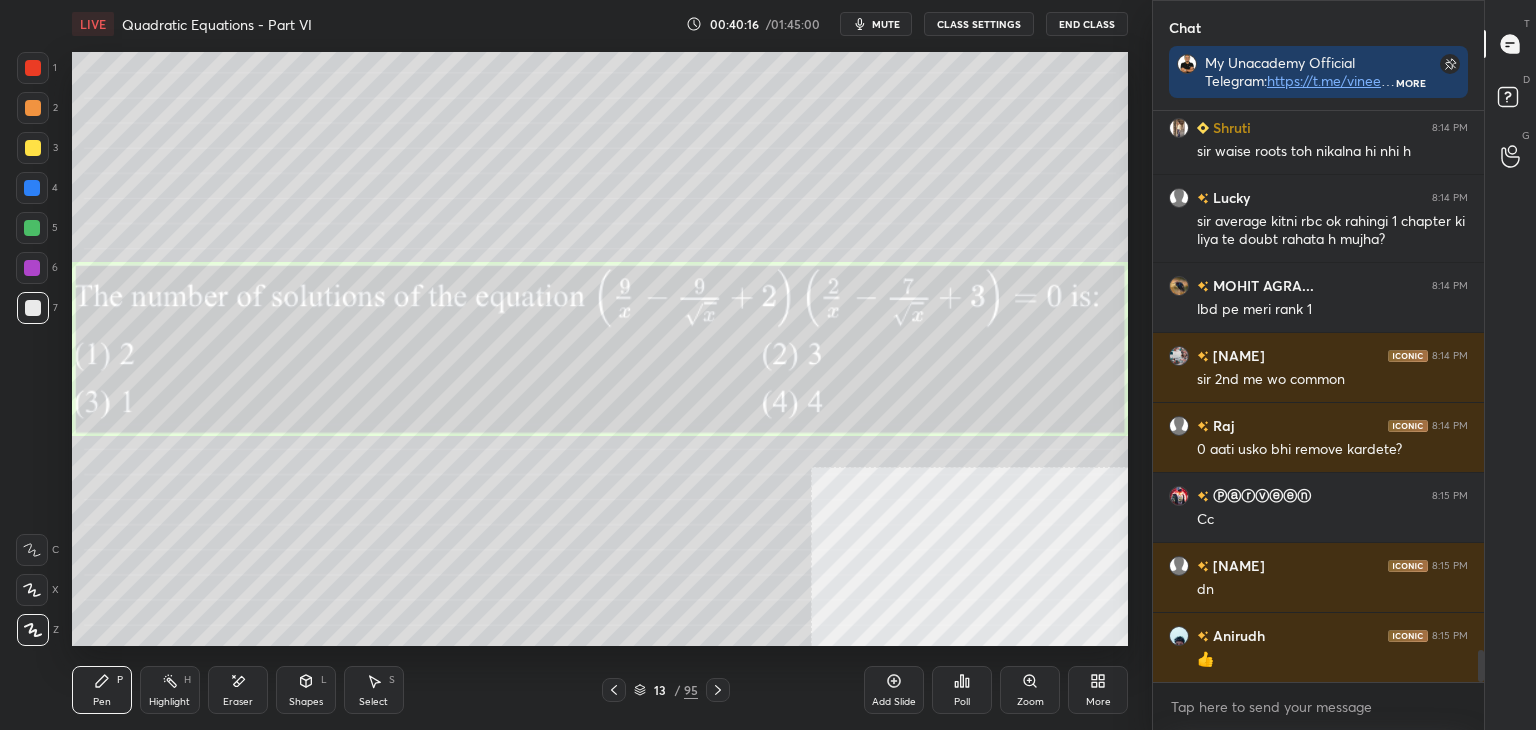 click 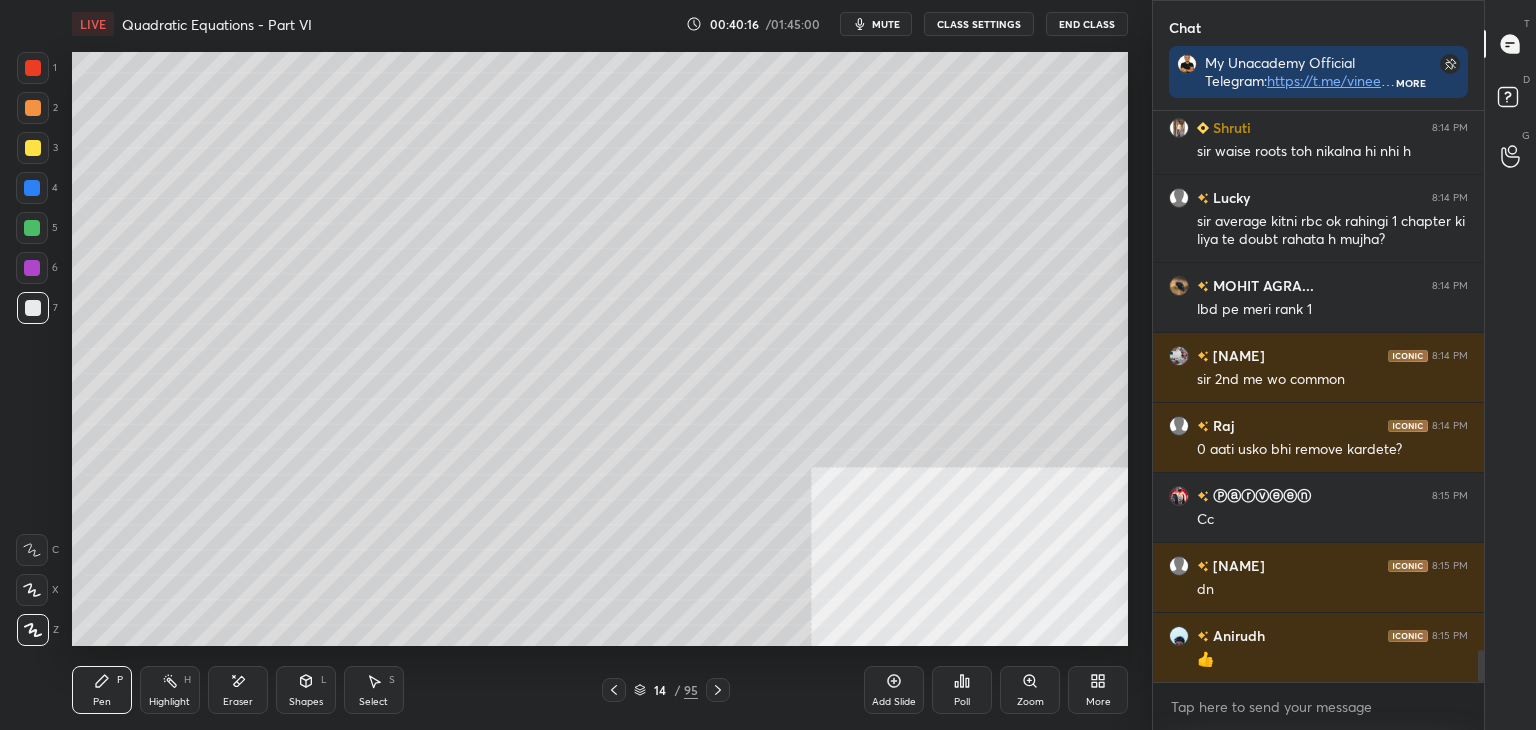 click 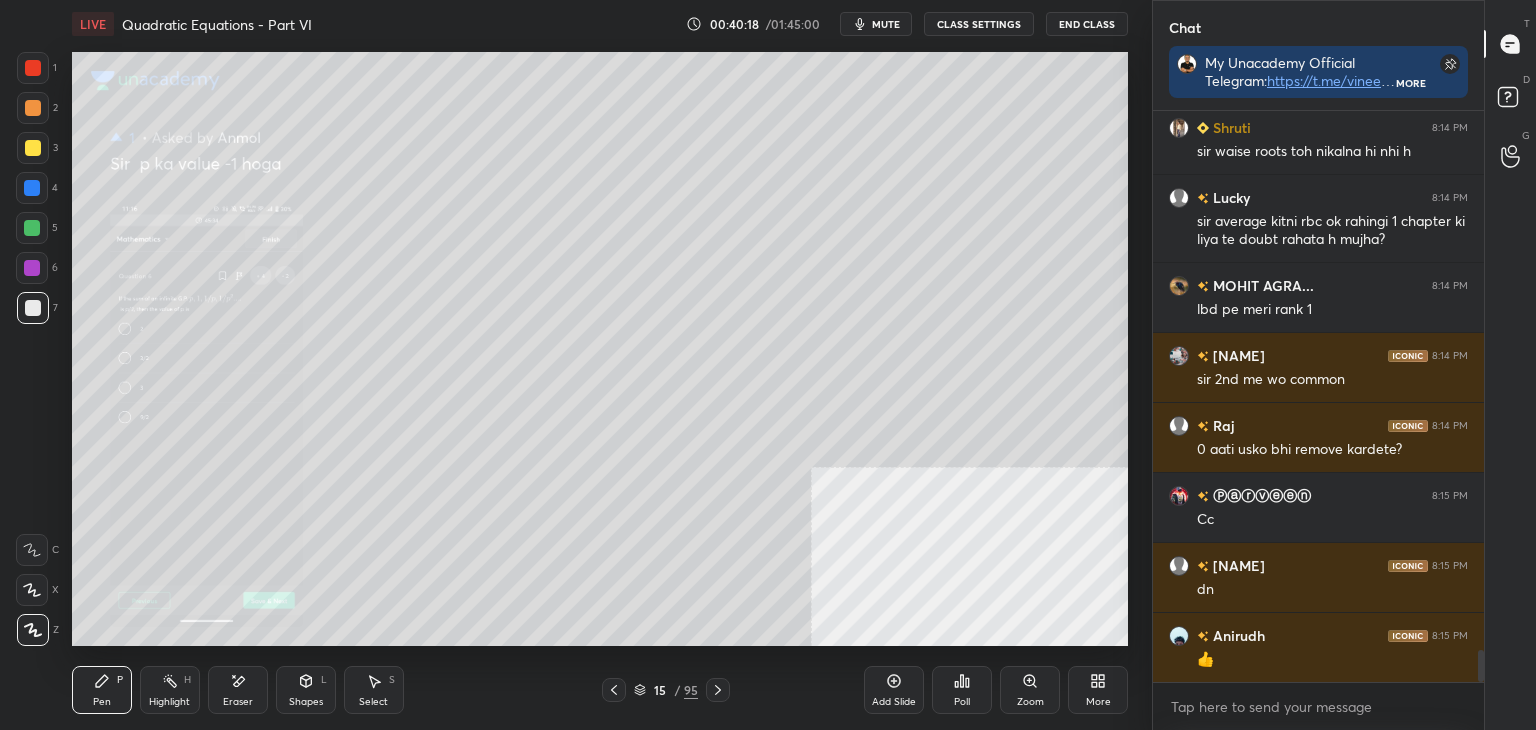 click 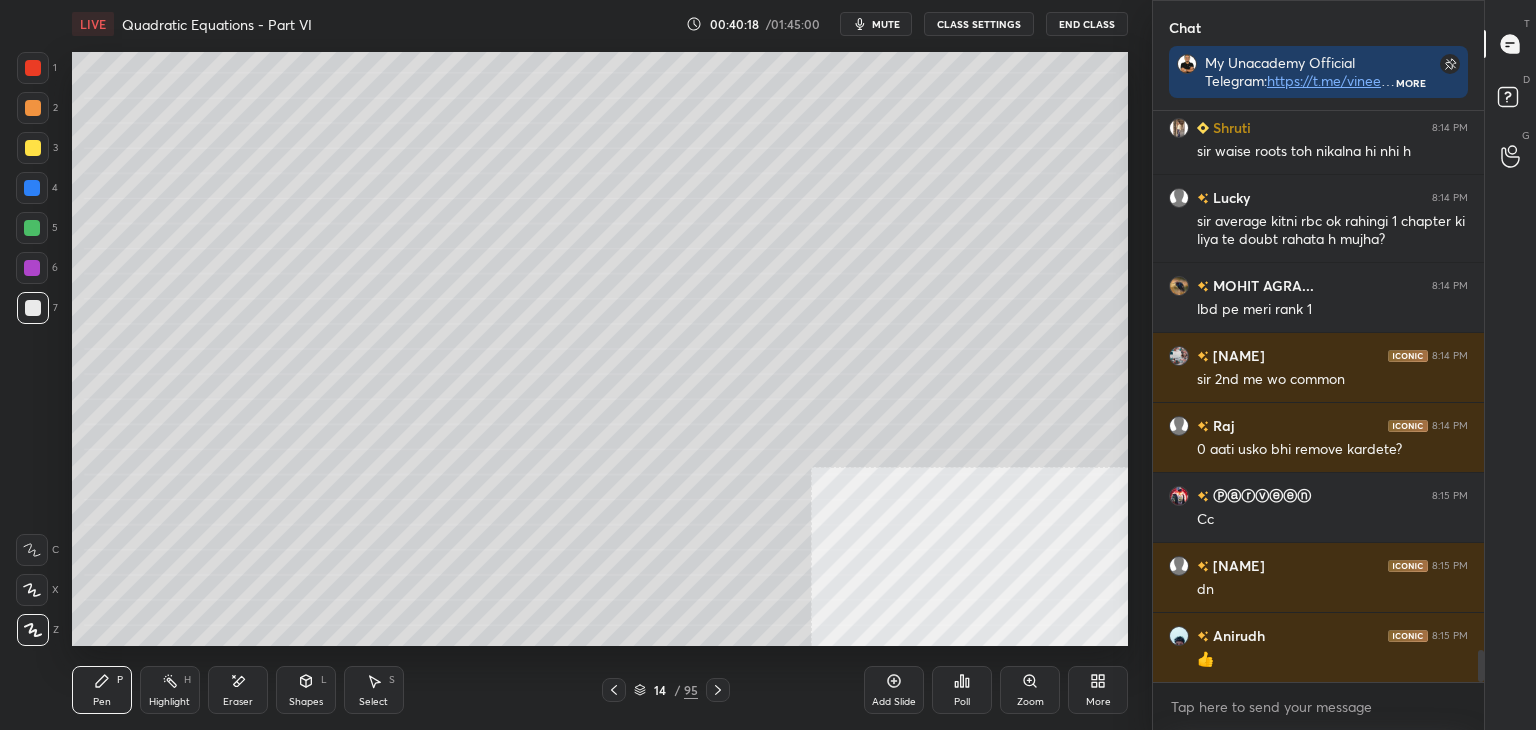 drag, startPoint x: 866, startPoint y: 692, endPoint x: 950, endPoint y: 691, distance: 84.00595 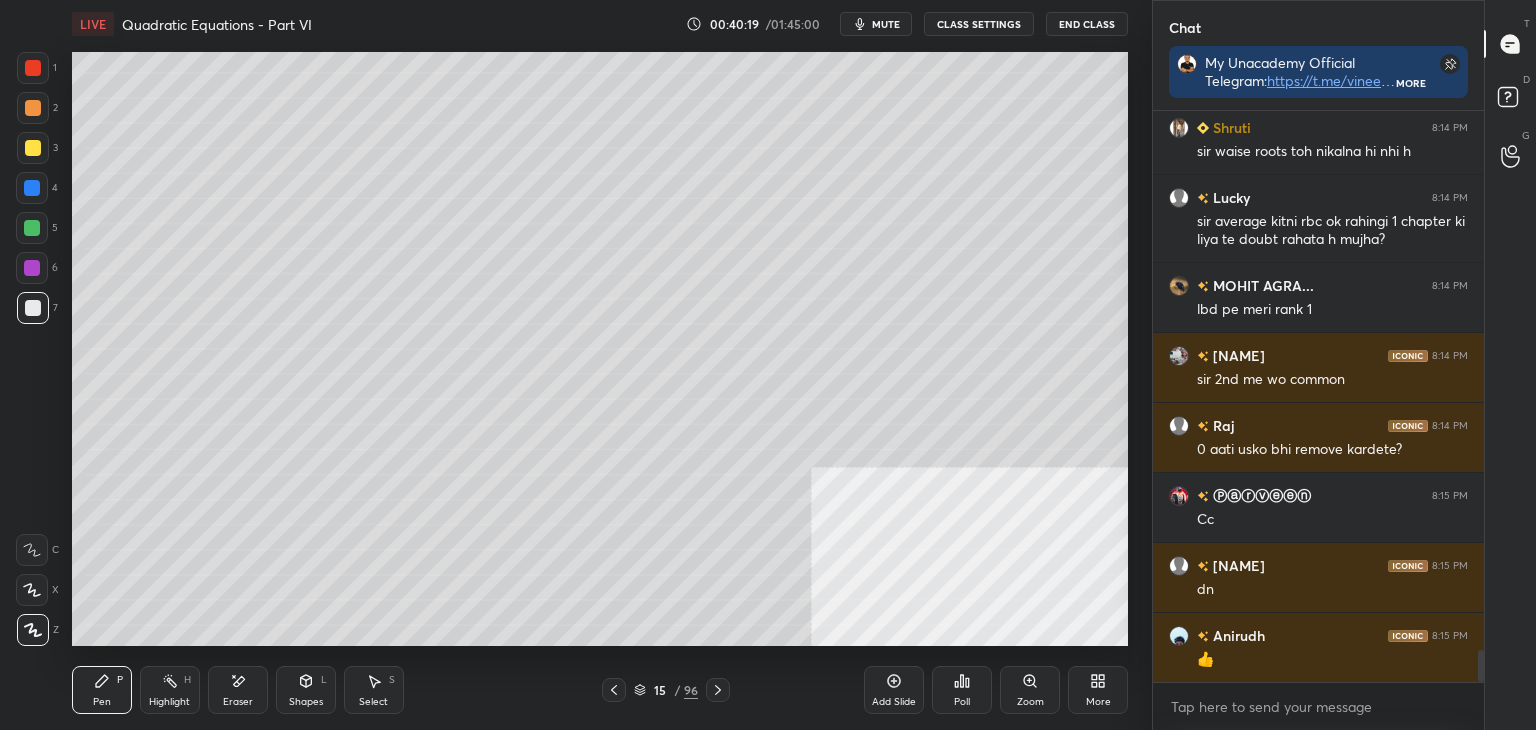 click on "LIVE Quadratic Equations - Part VI 00:40:19 /  01:45:00 mute CLASS SETTINGS End Class Setting up your live class Poll for   secs No correct answer Start poll Back Quadratic Equations - Part VI • L9 of Detailed Course on Quadratic Equations for JEE 2027 [NAME] Pen P Highlight H Eraser Shapes L Select S 15 / 96 Add Slide Poll Zoom More" at bounding box center (600, 365) 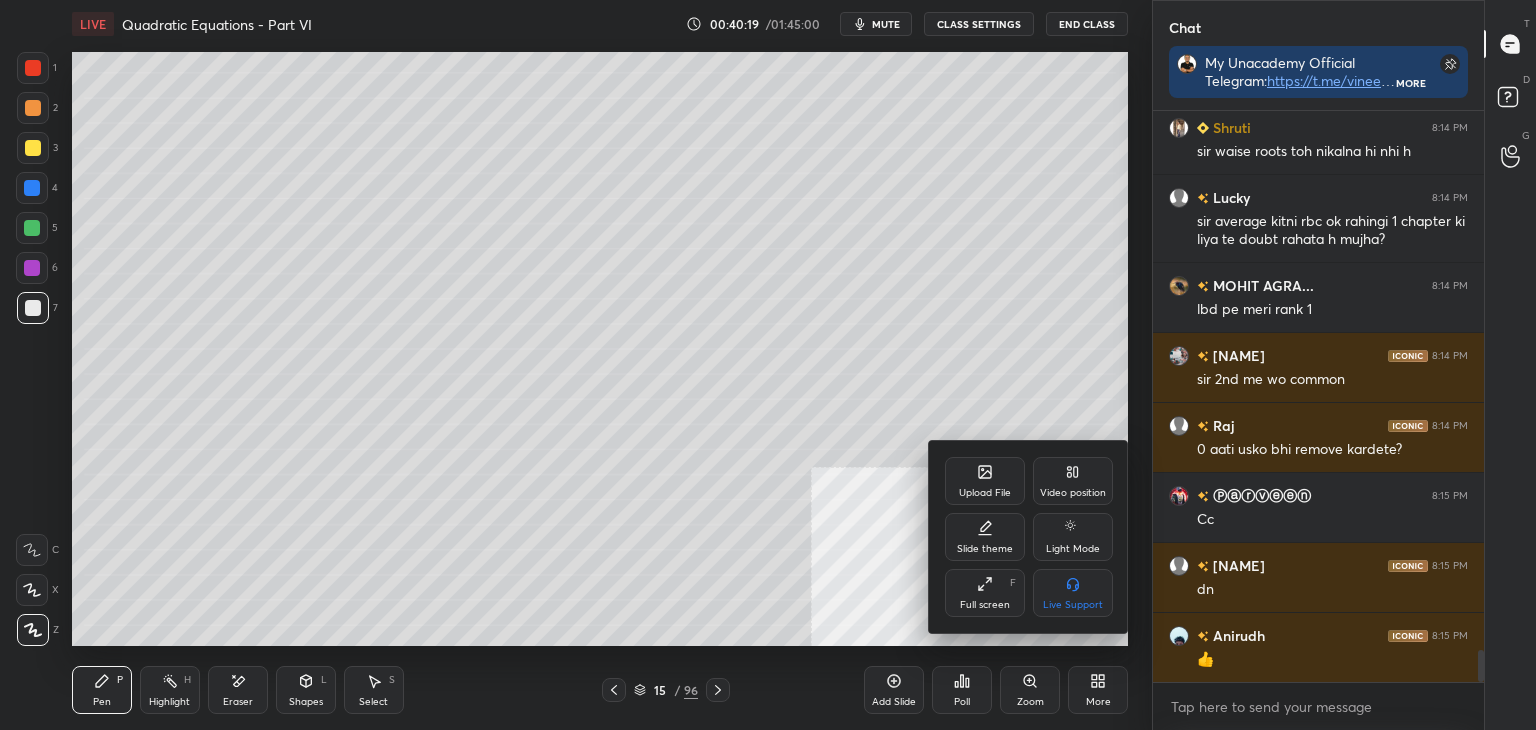 click on "Upload File" at bounding box center [985, 481] 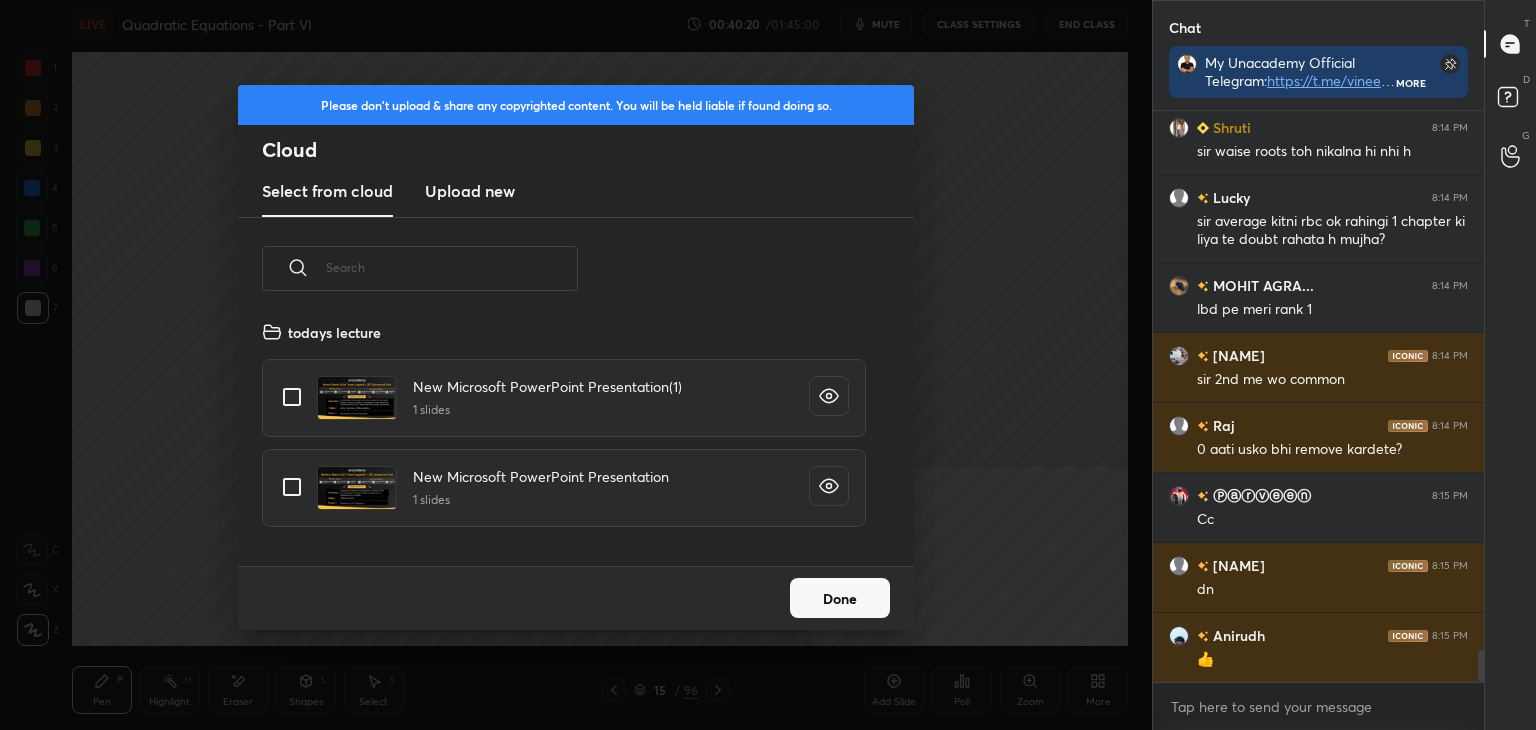drag, startPoint x: 489, startPoint y: 193, endPoint x: 502, endPoint y: 207, distance: 19.104973 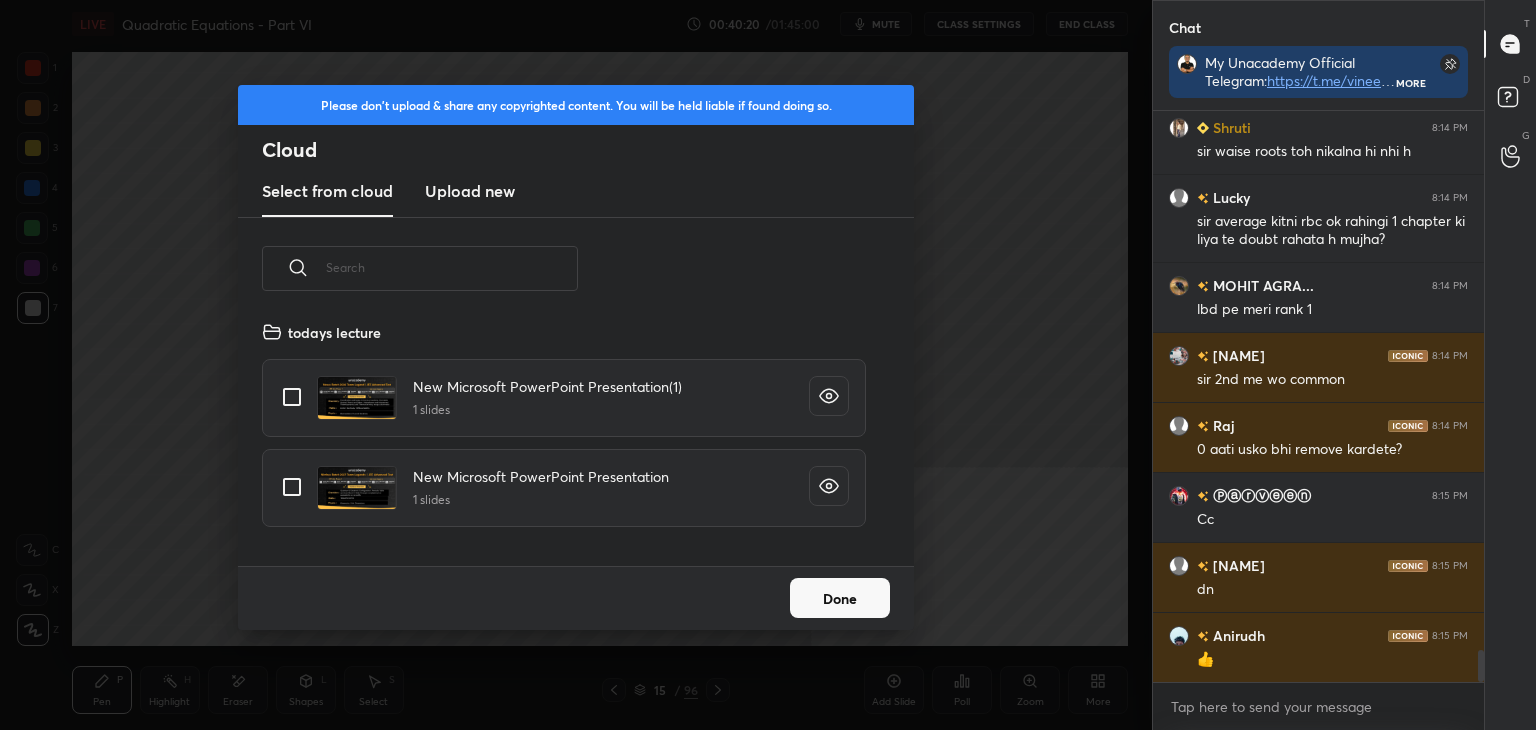 click on "Upload new" at bounding box center [470, 191] 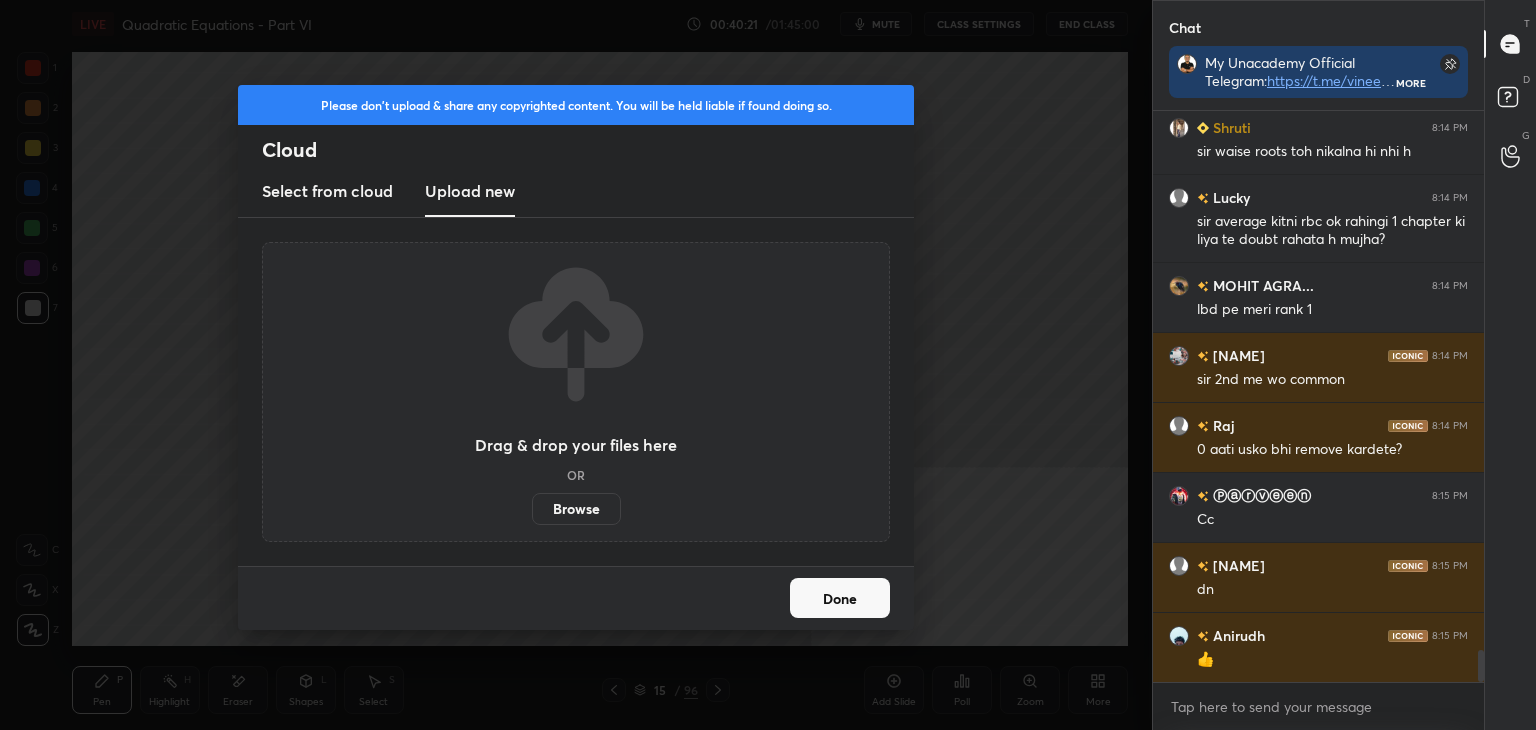 click on "Browse" at bounding box center [576, 509] 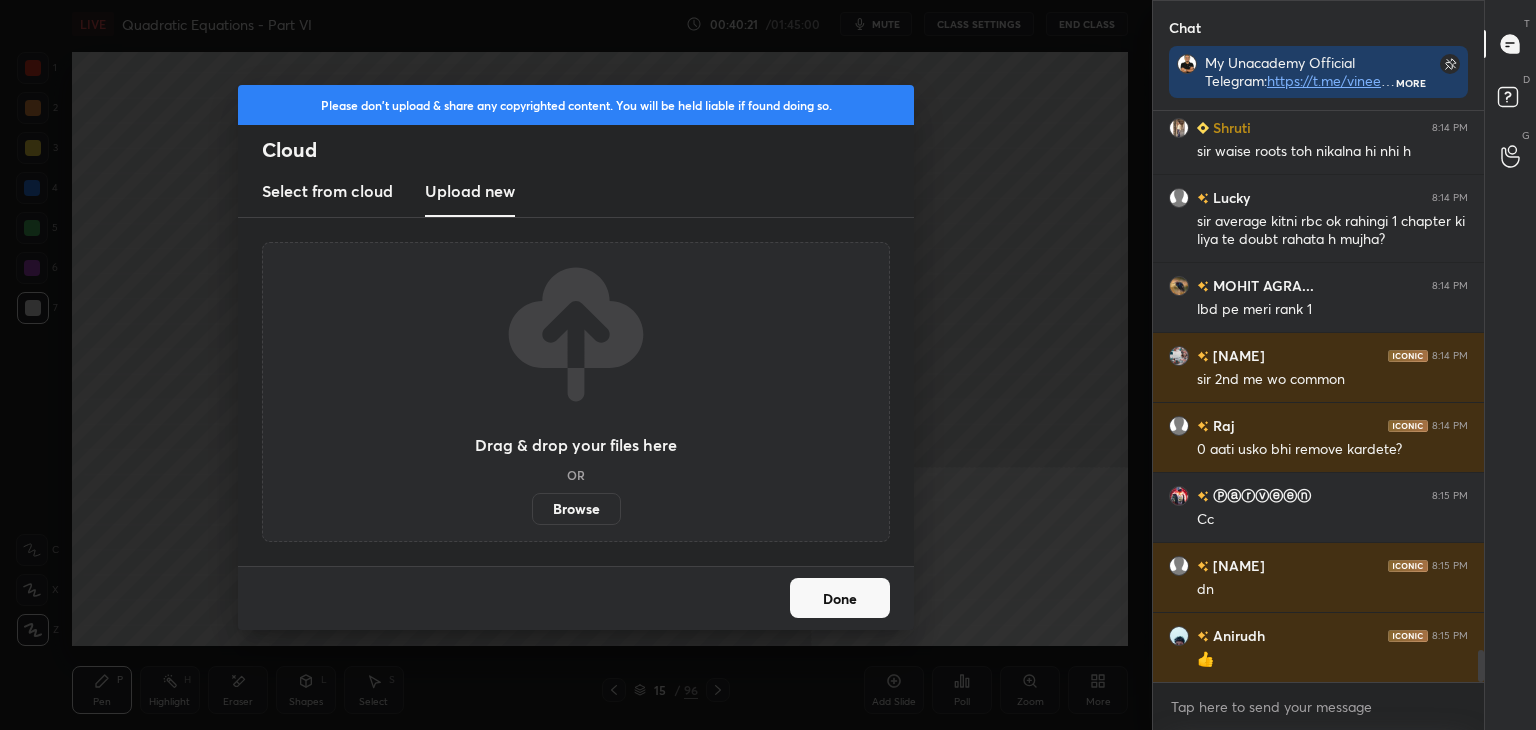click on "Browse" at bounding box center (532, 509) 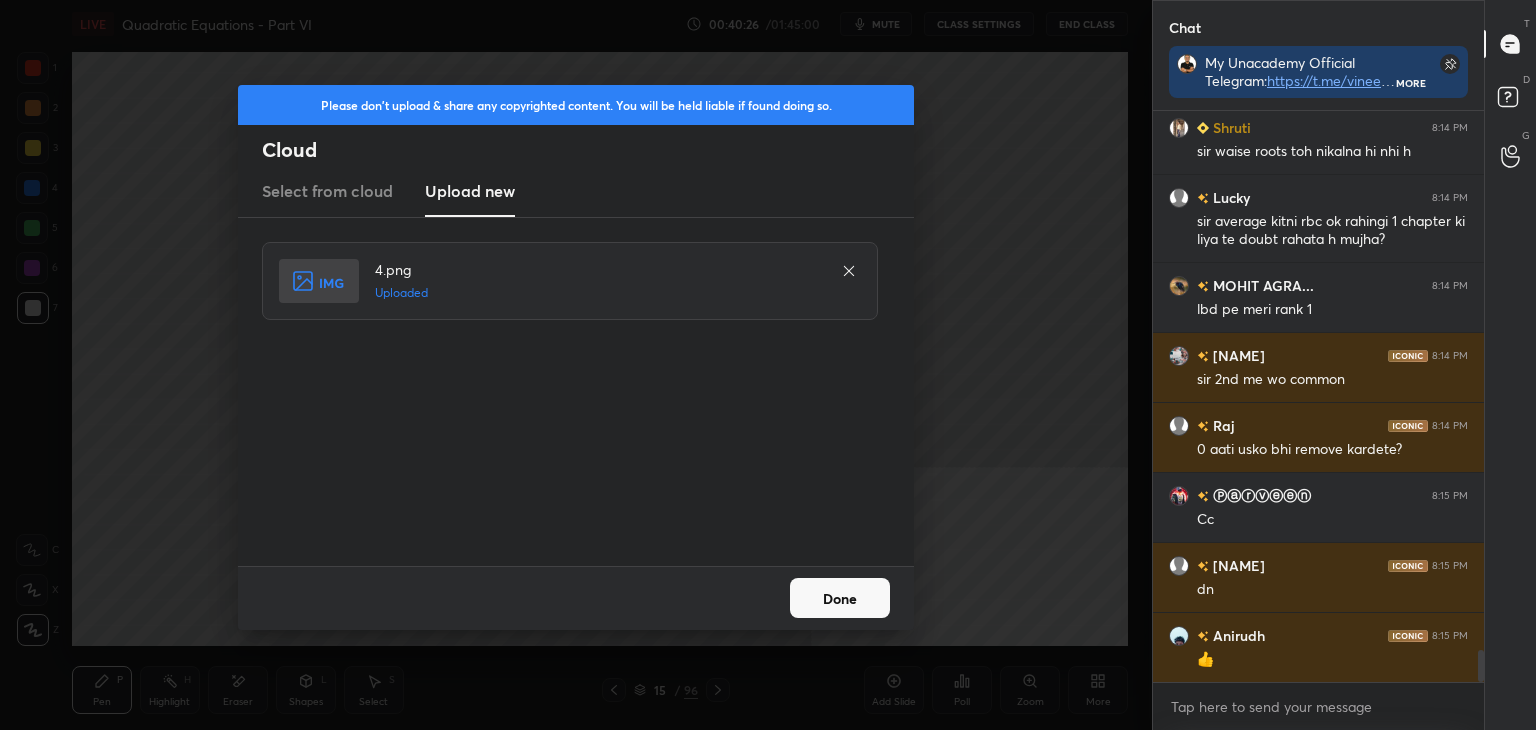 click on "Done" at bounding box center (840, 598) 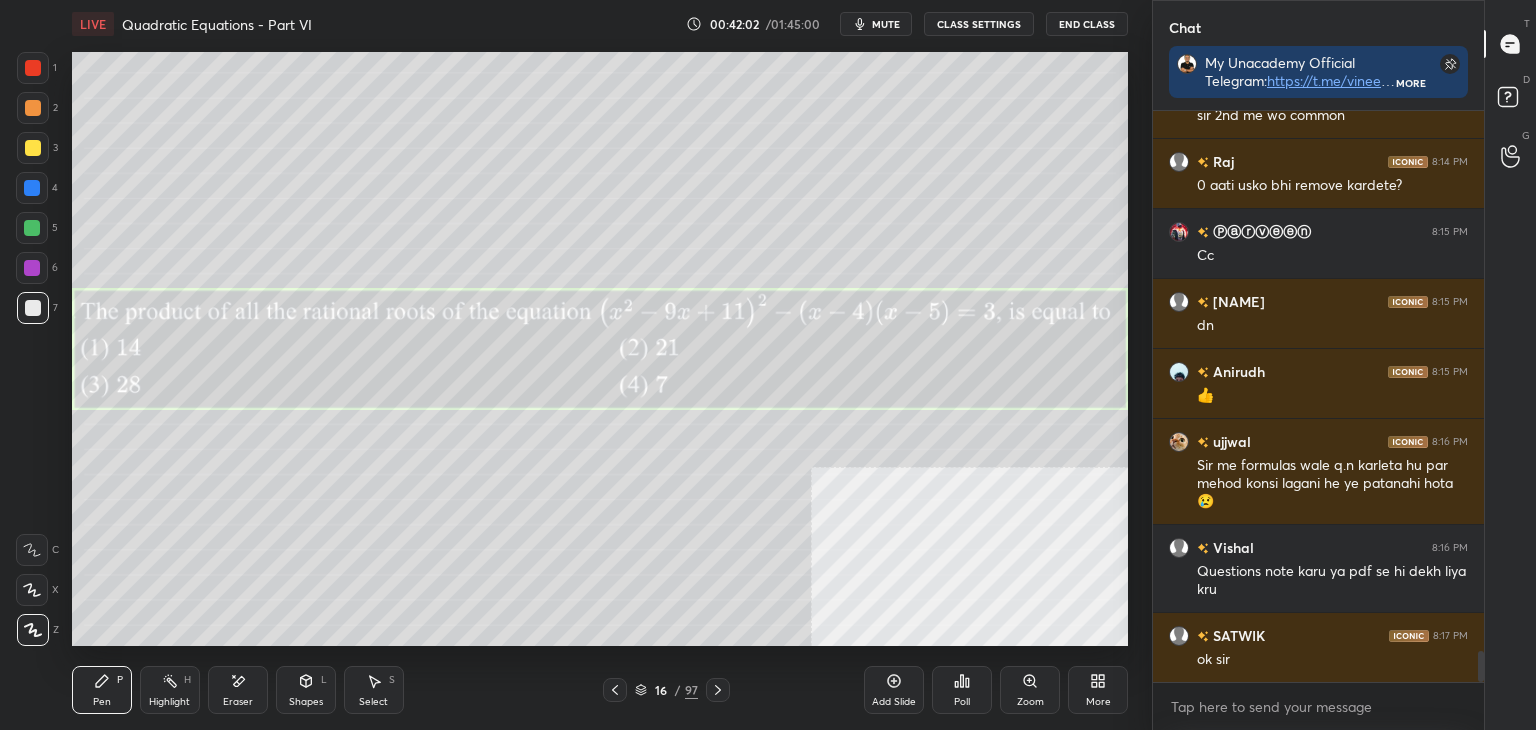 scroll, scrollTop: 10006, scrollLeft: 0, axis: vertical 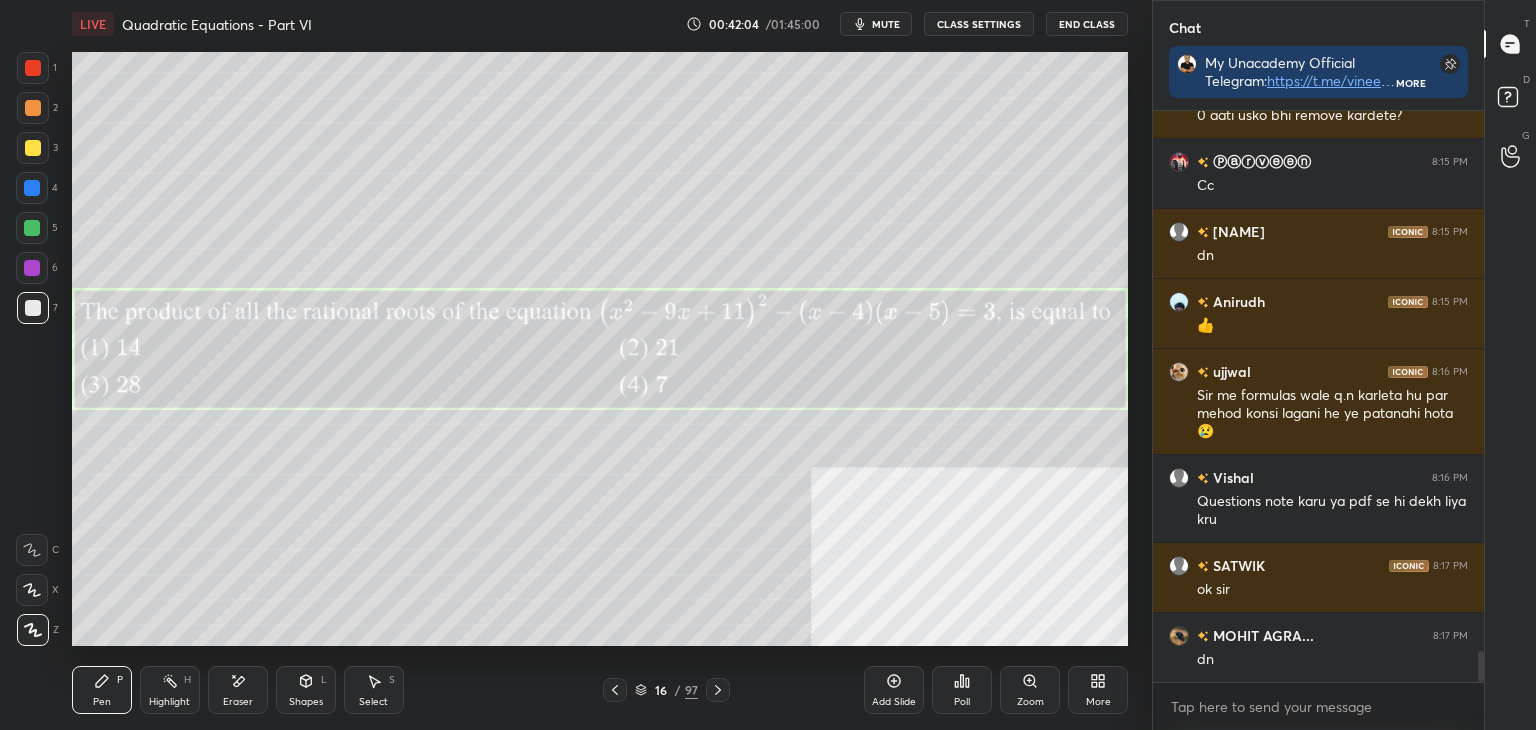 drag, startPoint x: 207, startPoint y: 672, endPoint x: 204, endPoint y: 683, distance: 11.401754 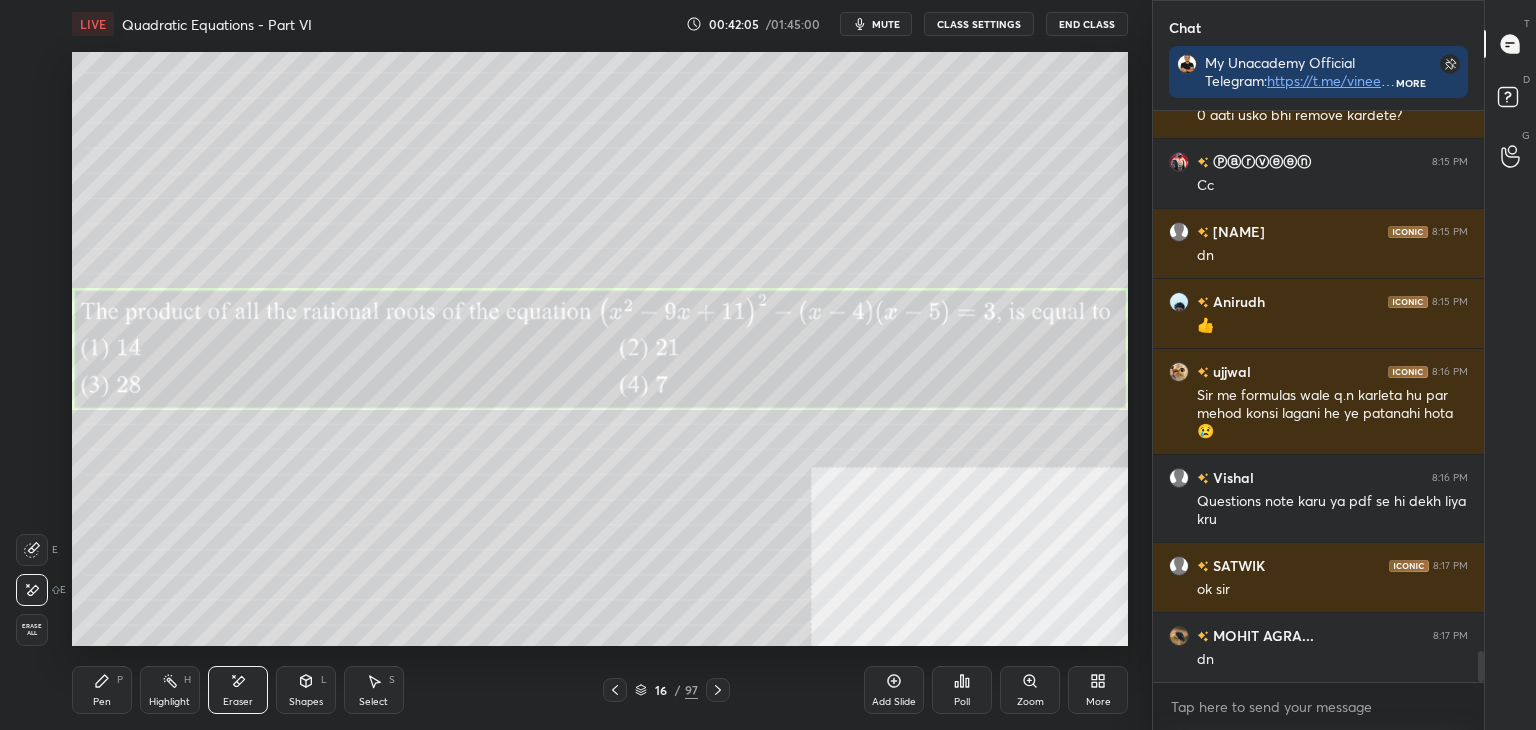 click on "Erase all" at bounding box center (32, 630) 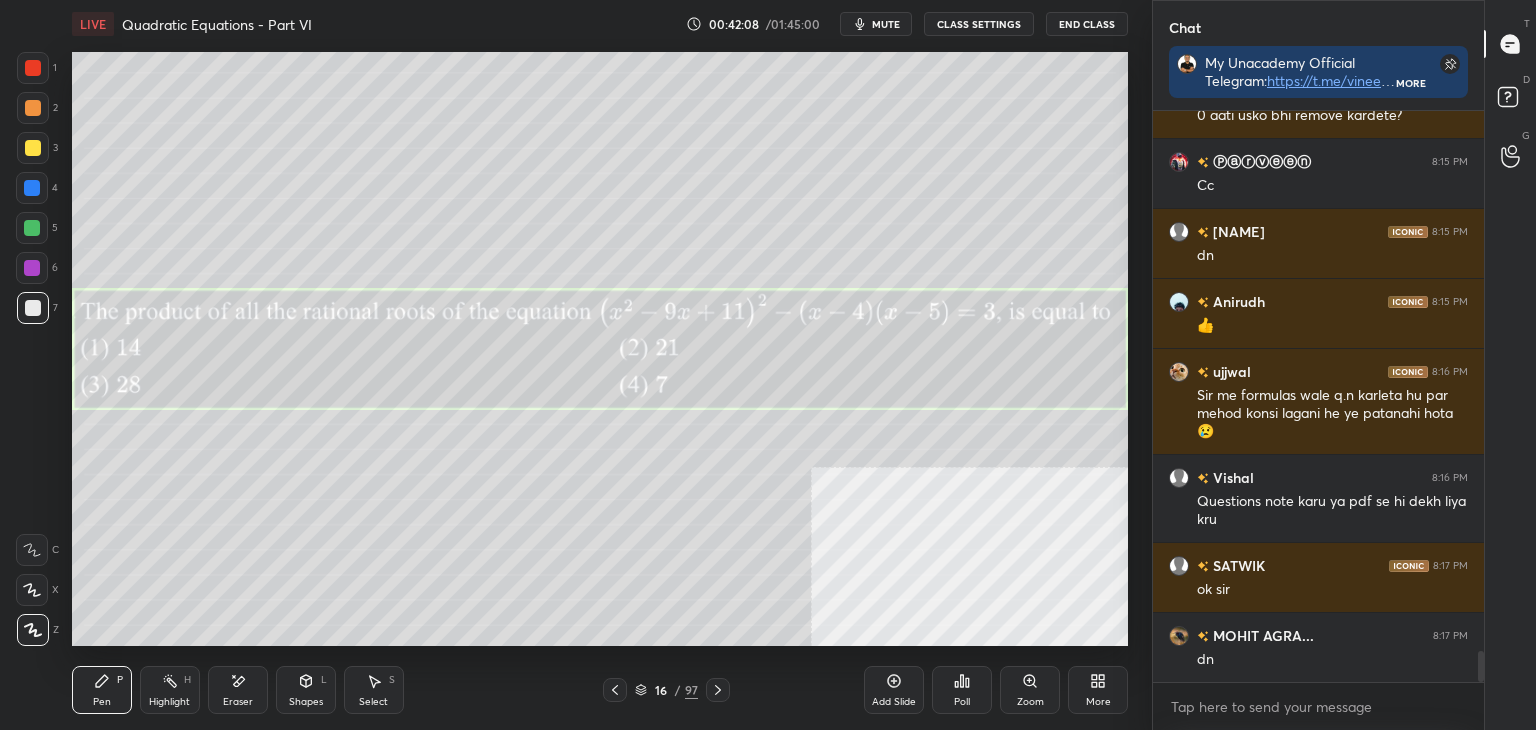 click on "Poll" at bounding box center (962, 690) 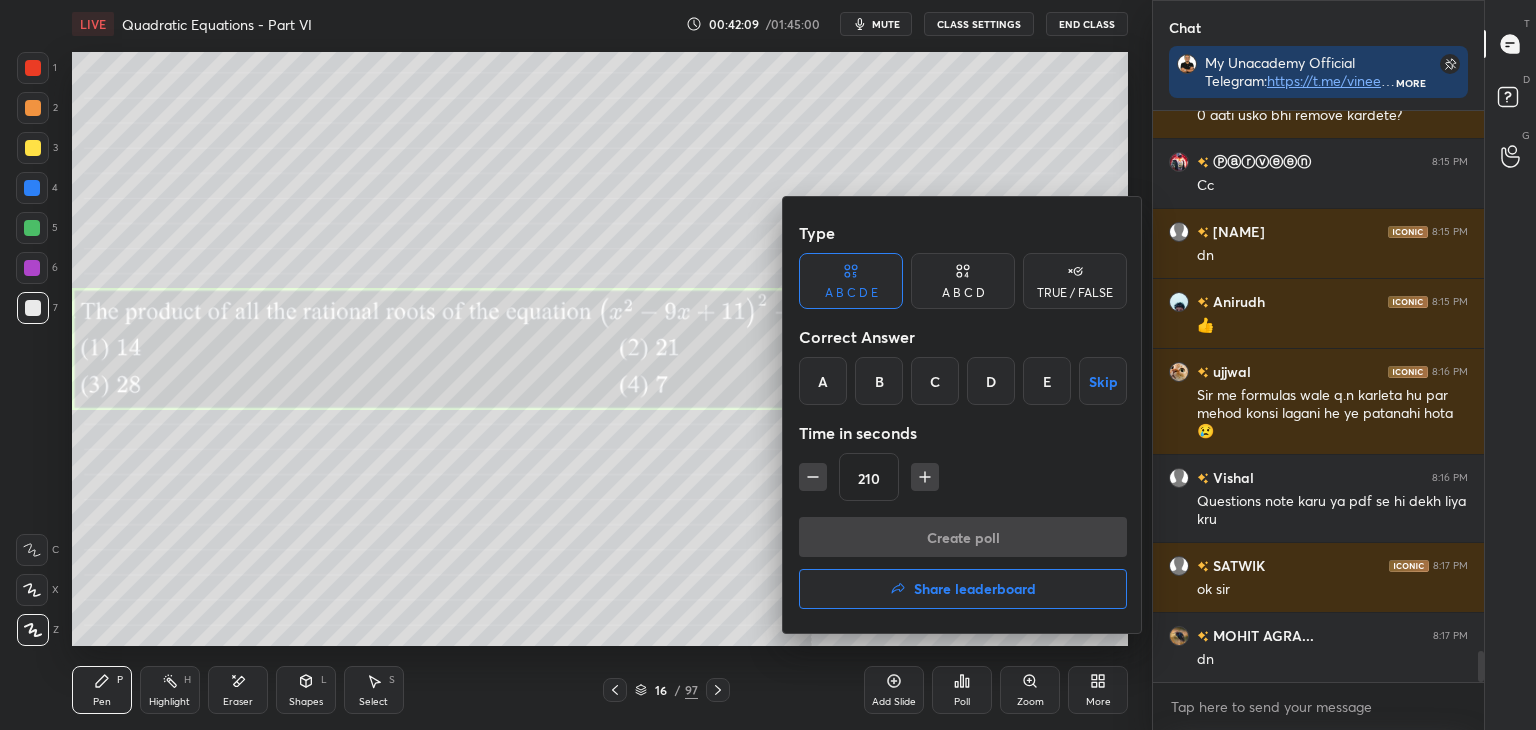 drag, startPoint x: 805, startPoint y: 371, endPoint x: 833, endPoint y: 385, distance: 31.304953 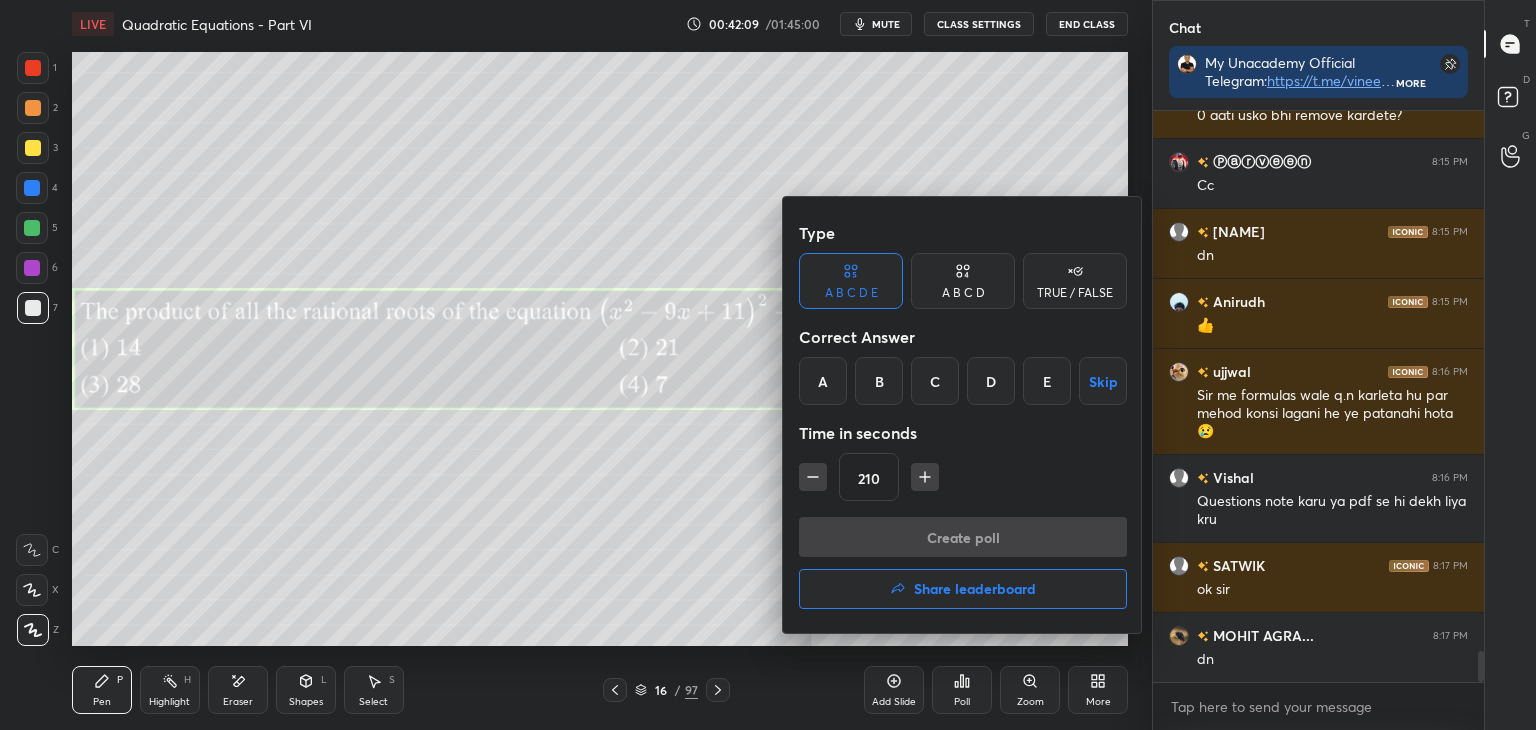 click on "A" at bounding box center (823, 381) 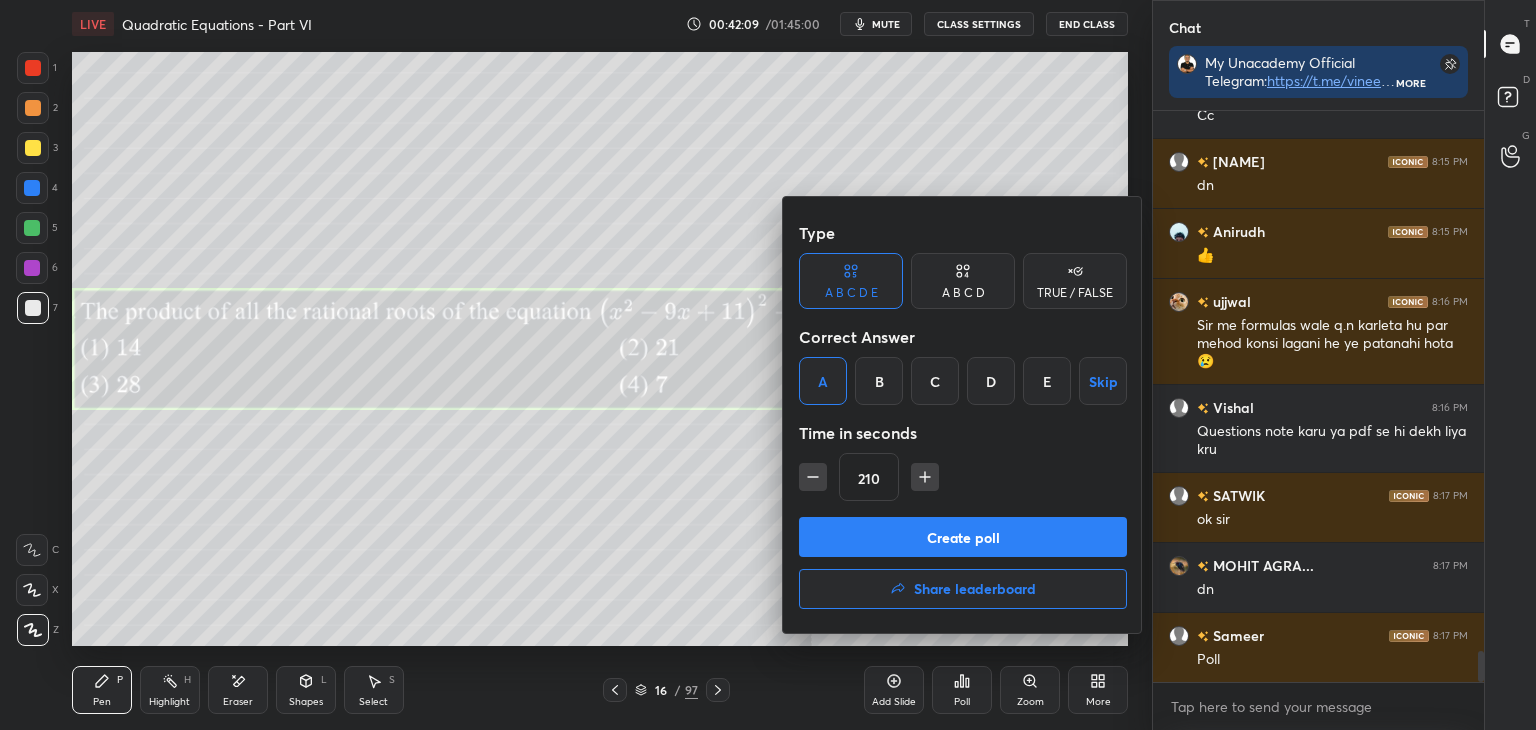 drag, startPoint x: 957, startPoint y: 538, endPoint x: 1015, endPoint y: 528, distance: 58.855755 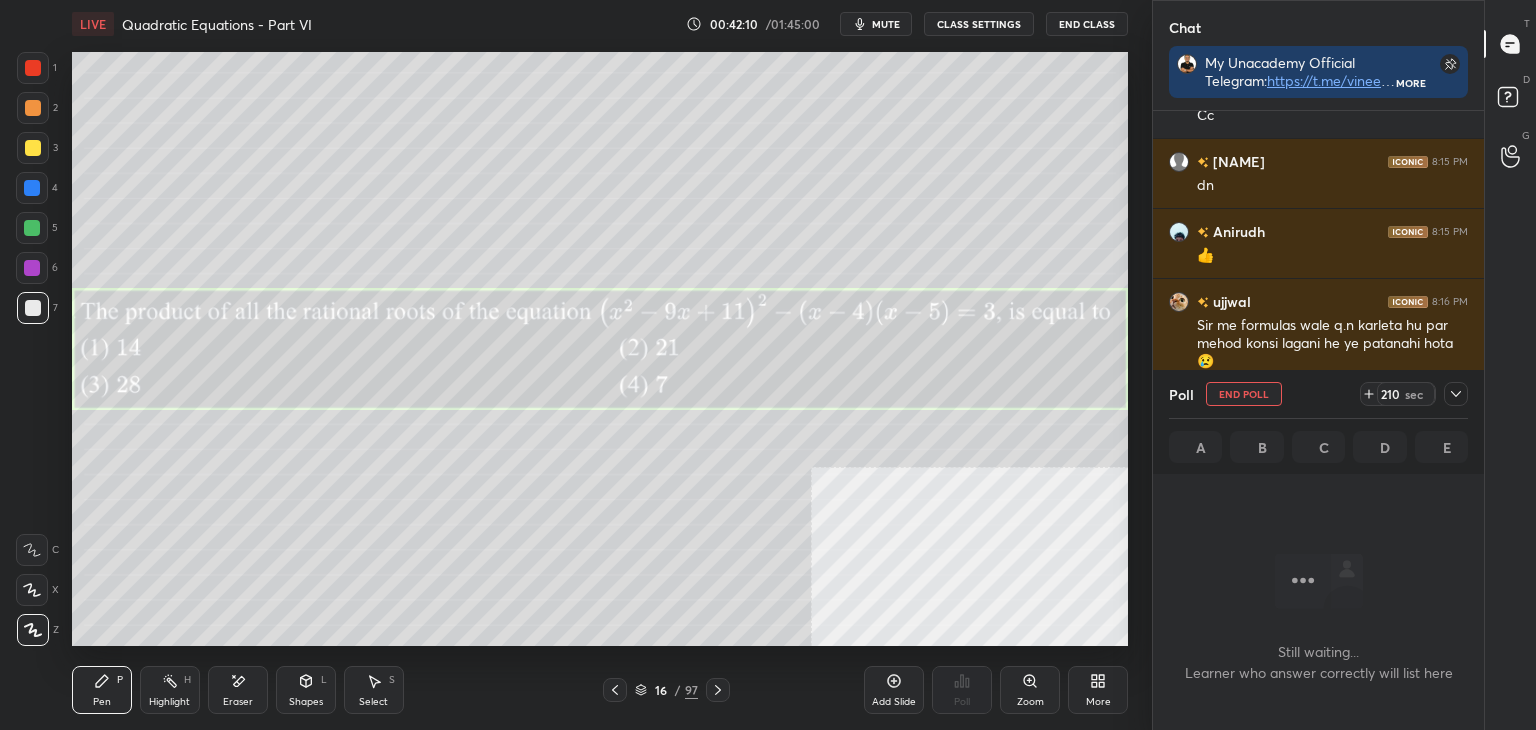 scroll, scrollTop: 598, scrollLeft: 325, axis: both 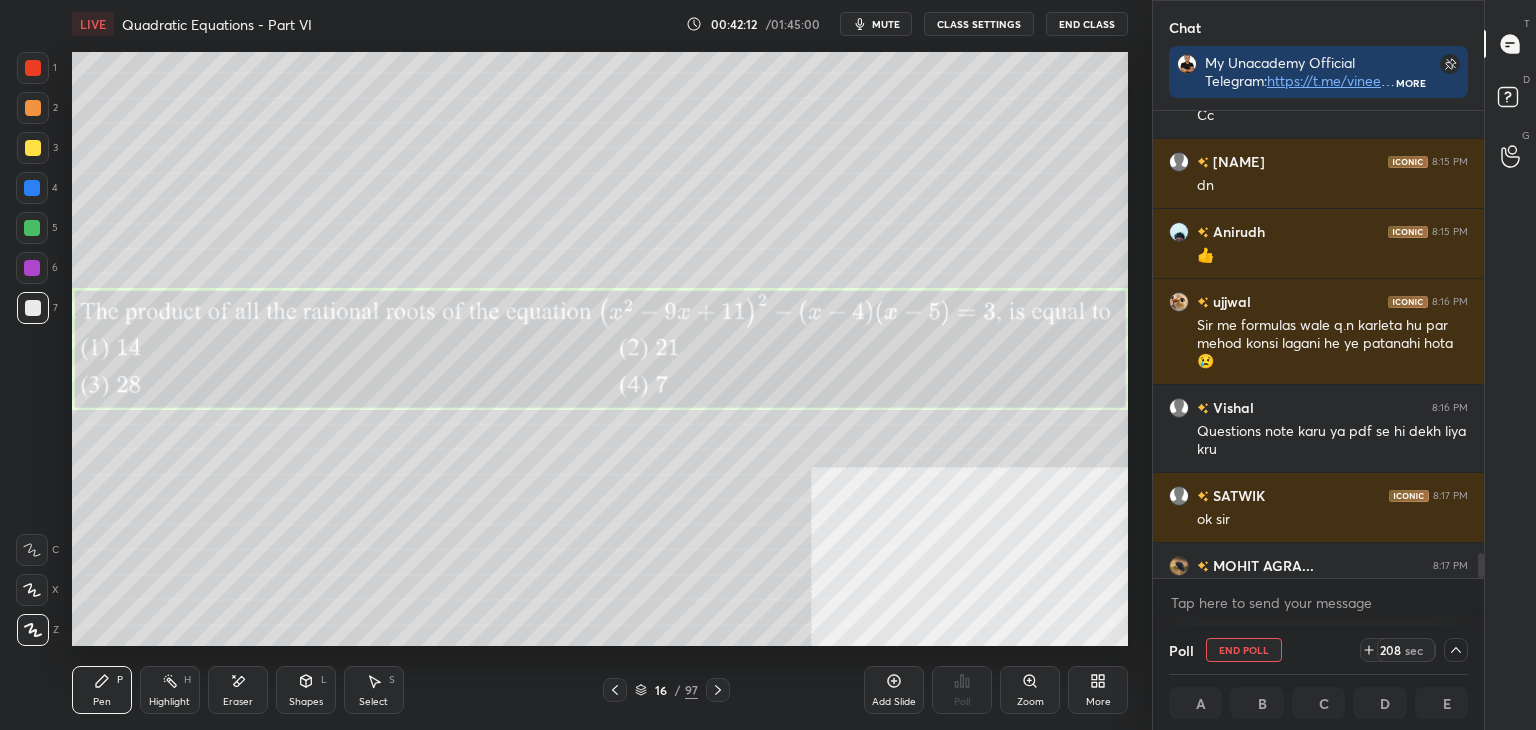click on "Chat My Unacademy Official Telegram:  https://t.me/[TELEGRAM_USERNAME]
Use Code [PROMO_CODE] to renew your Subscriptions at lowest Prices More [NAME] 8:14 PM 0 aati usko bhi remove kardete? [NAME] 8:15 PM Cc [NAME] 8:15 PM dn [NAME] 8:15 PM 👍 [NAME] 8:16 PM Sir me formulas wale q.n karleta hu par mehod konsi lagani he ye patanahi hota 😢 [NAME] 8:16 PM Questions note karu ya pdf se hi dekh liya kru [NAME] 8:17 PM ok sir [NAME] 8:17 PM dn [NAME] 8:17 PM Poll JUMP TO LATEST Enable hand raising Enable raise hand to speak to learners. Once enabled, chat will be turned off temporarily. Enable x   Raise hand disabled You have disabled Raise hand currently. Enable it to invite learners to speak Enable Can't raise hand Looks like educator just invited you to speak. Please wait before you can raise your hand again. Got it Poll End Poll 208  sec A B C D E T Messages (T) D Doubts (D) G Raise Hand (G)" at bounding box center [1344, 365] 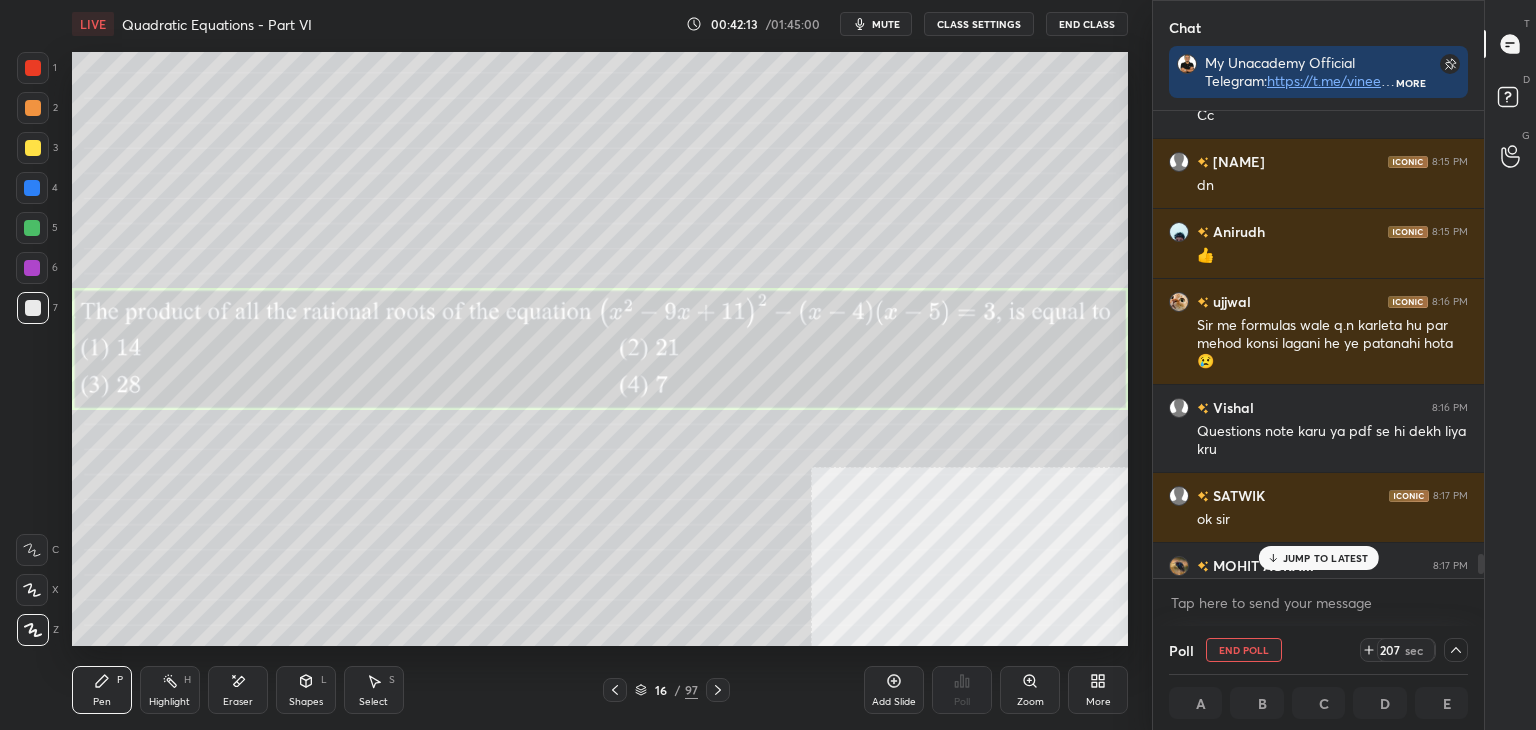 scroll, scrollTop: 10180, scrollLeft: 0, axis: vertical 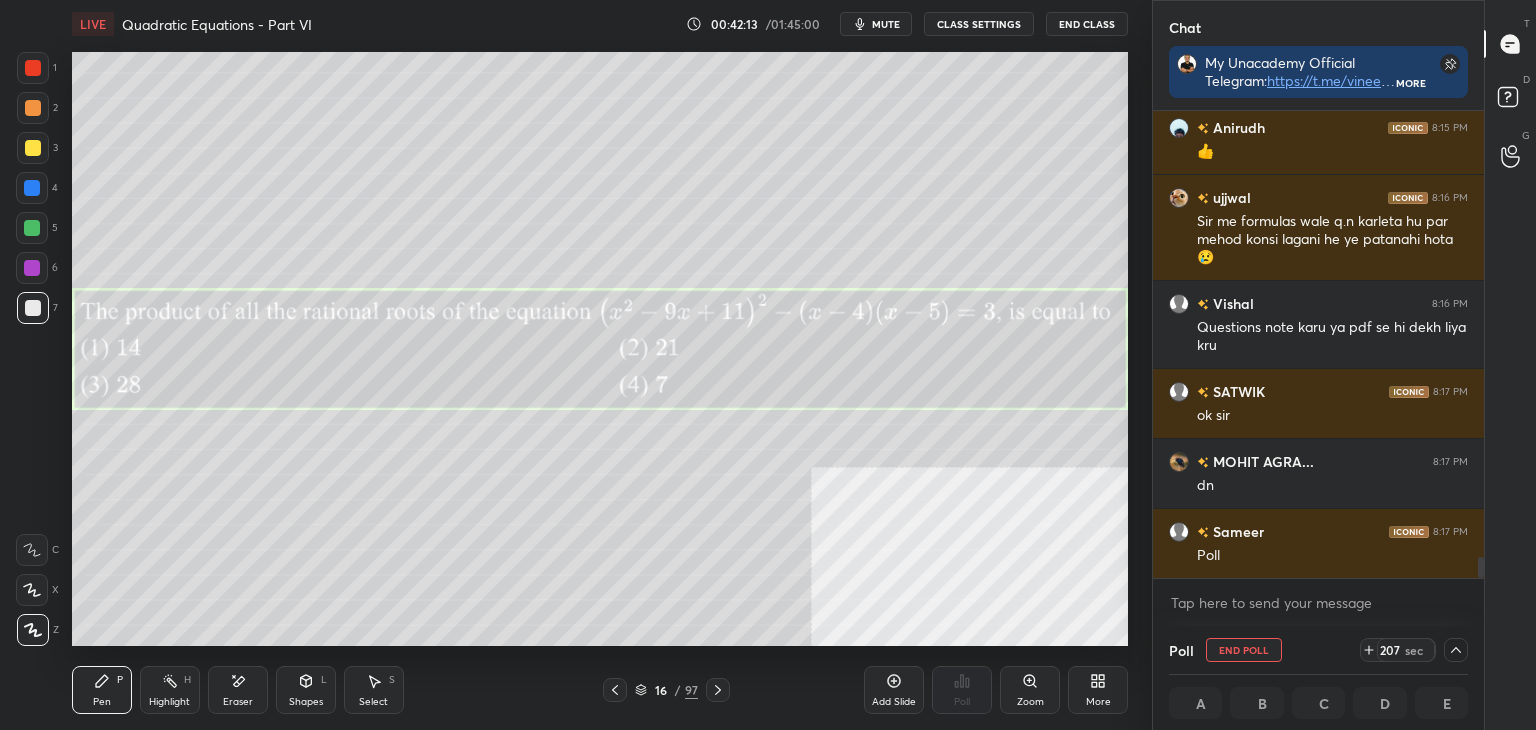 drag, startPoint x: 1481, startPoint y: 565, endPoint x: 1468, endPoint y: 597, distance: 34.539833 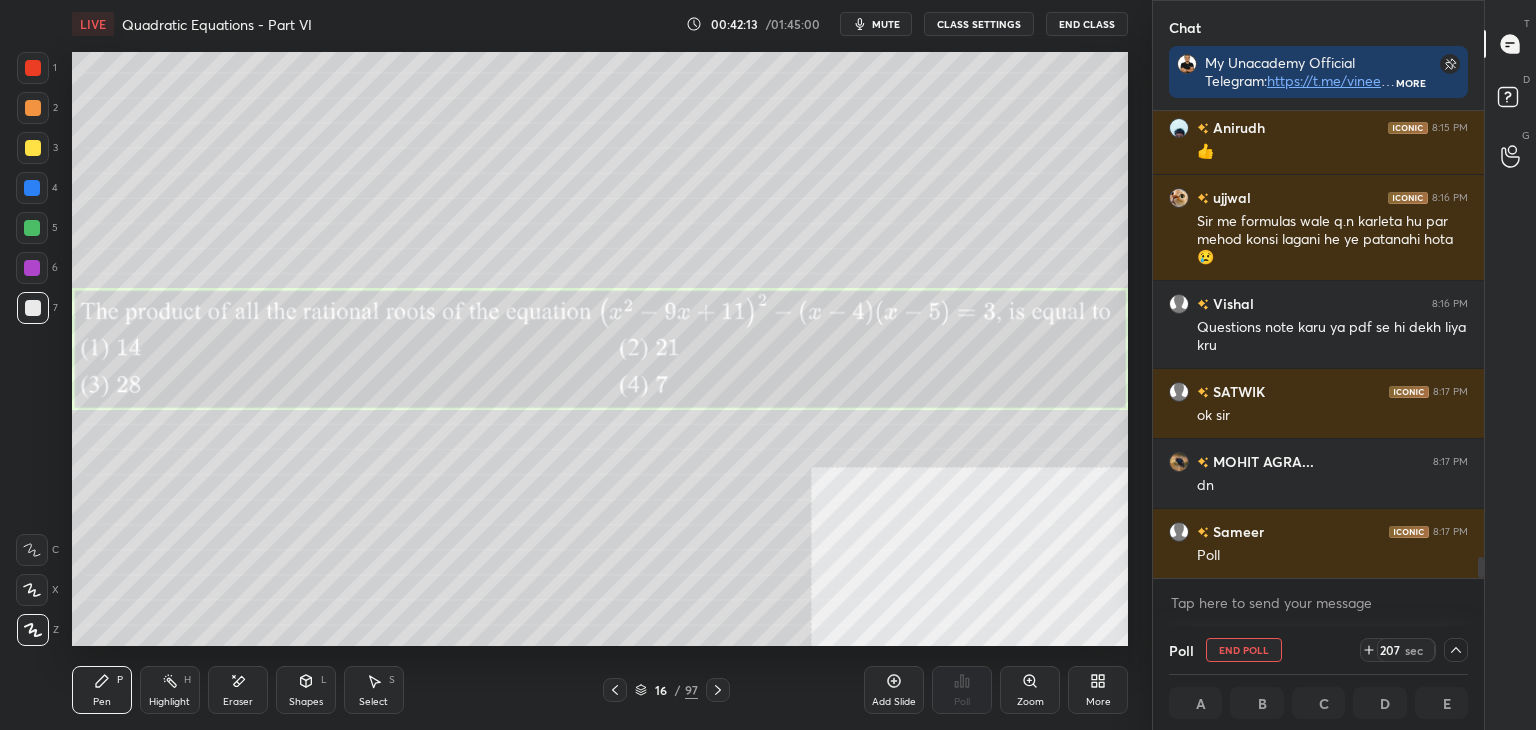 click on "[NAME] 8:15 PM dn [NAME] 8:15 PM 👍 [NAME] 8:16 PM Sir me formulas wale q.n karleta hu par mehod konsi lagani he ye patanahi hota 😢 [NAME] 8:16 PM Questions note karu ya pdf se hi dekh liya kru [NAME] 8:17 PM ok sir MOHIT AGRA... 8:17 PM dn [NAME] 8:17 PM Poll JUMP TO LATEST Enable hand raising Enable raise hand to speak to learners. Once enabled, chat will be turned off temporarily. Enable x" at bounding box center (1318, 368) 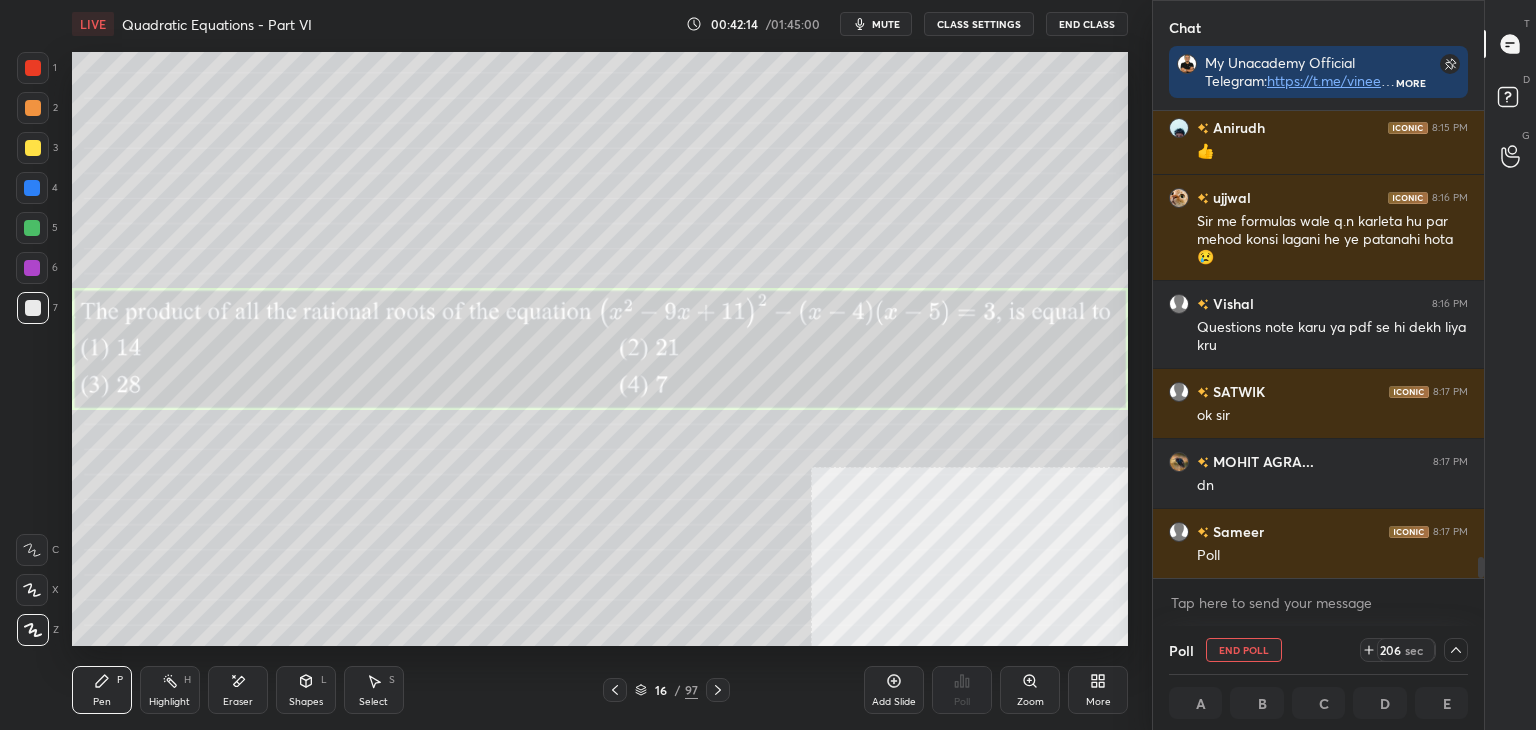 click 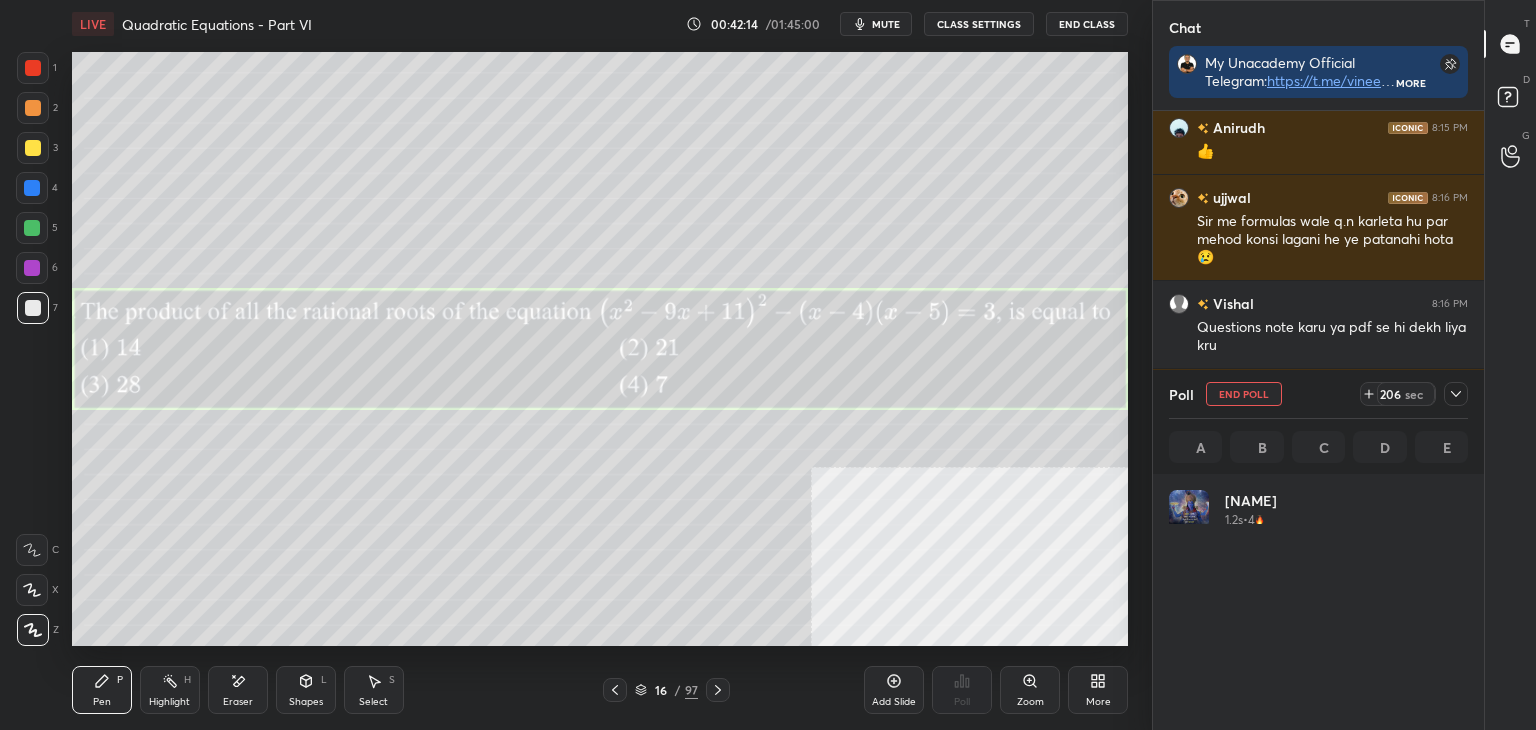 scroll, scrollTop: 0, scrollLeft: 0, axis: both 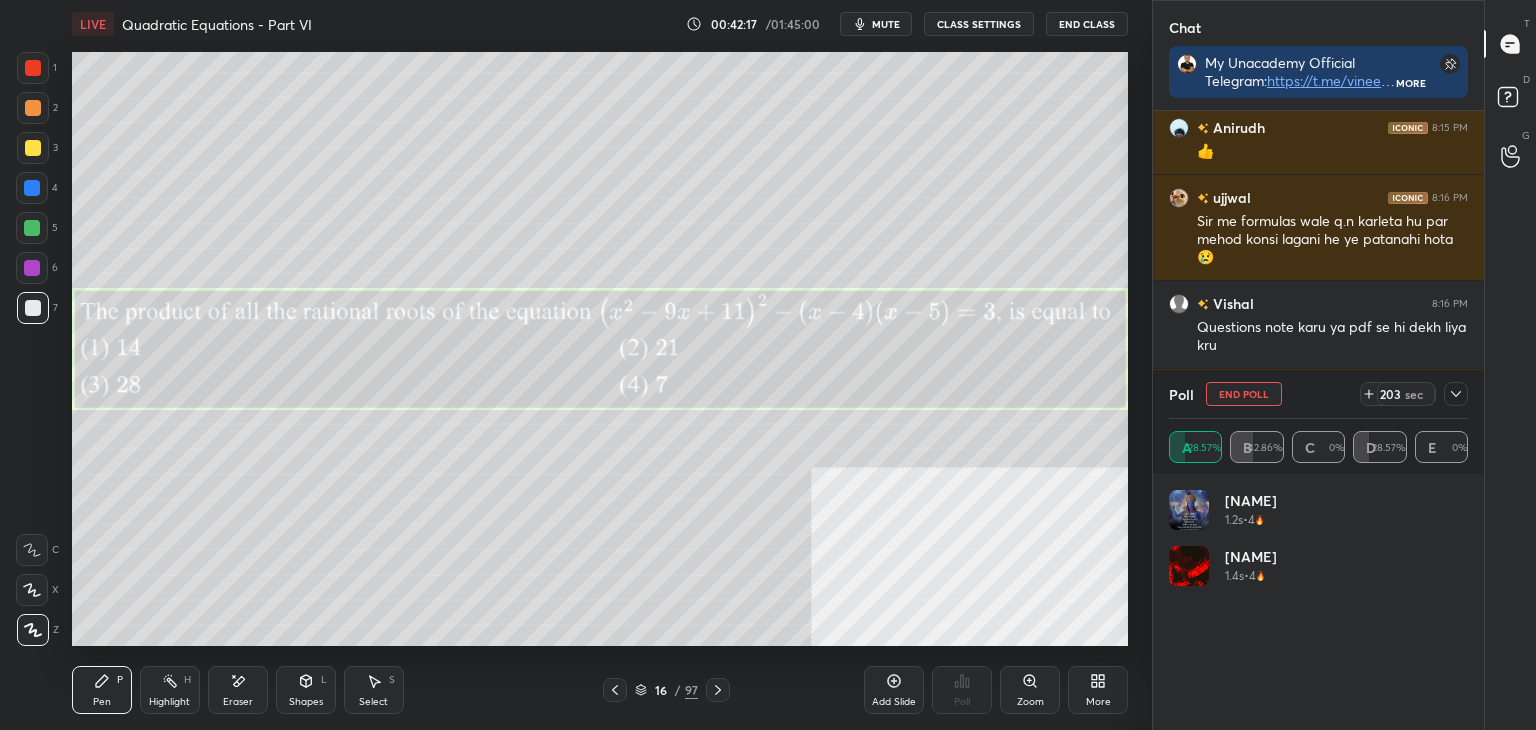 click on "Poll End Poll 203  sec A 28.57% B 42.86% C 0% D 28.57% E 0%" at bounding box center [1318, 422] 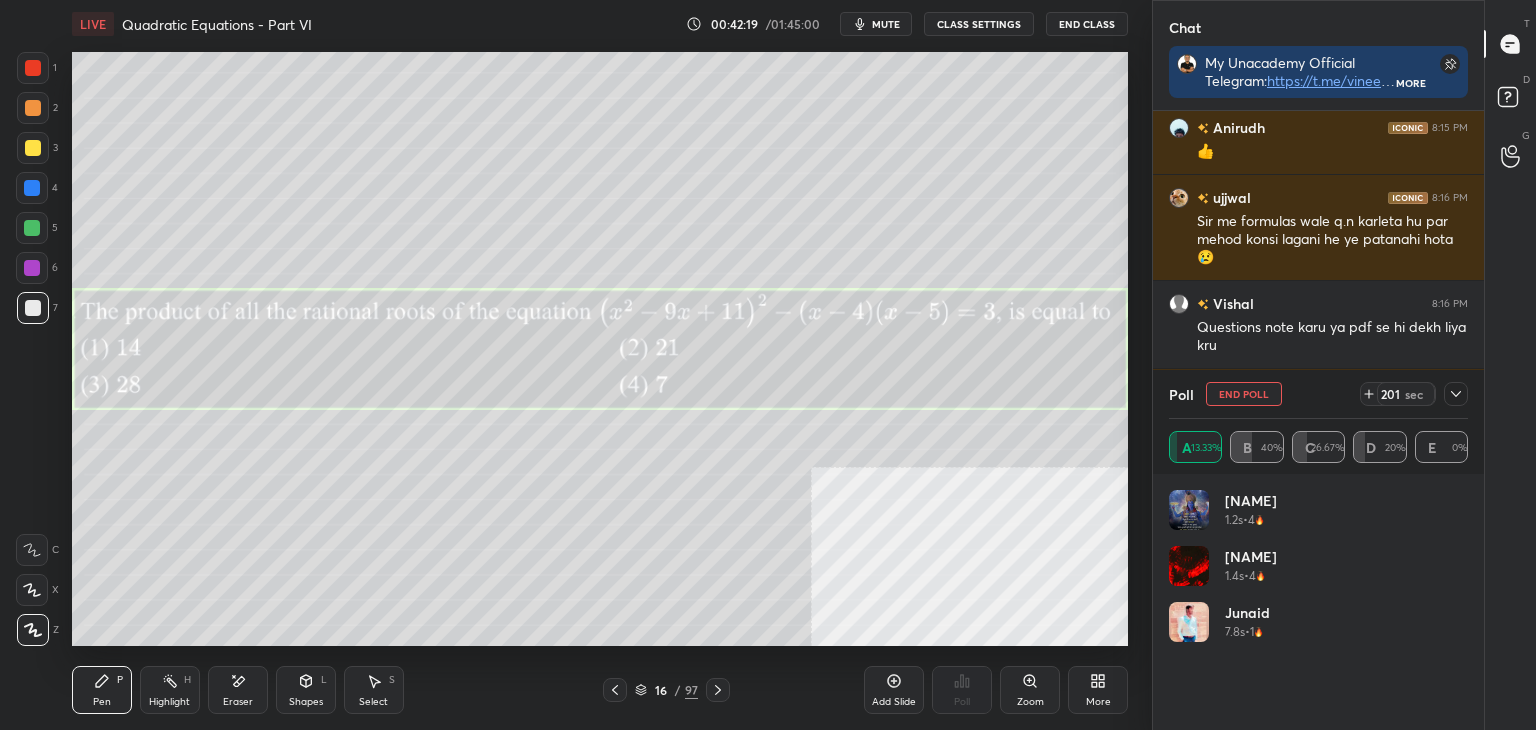 click 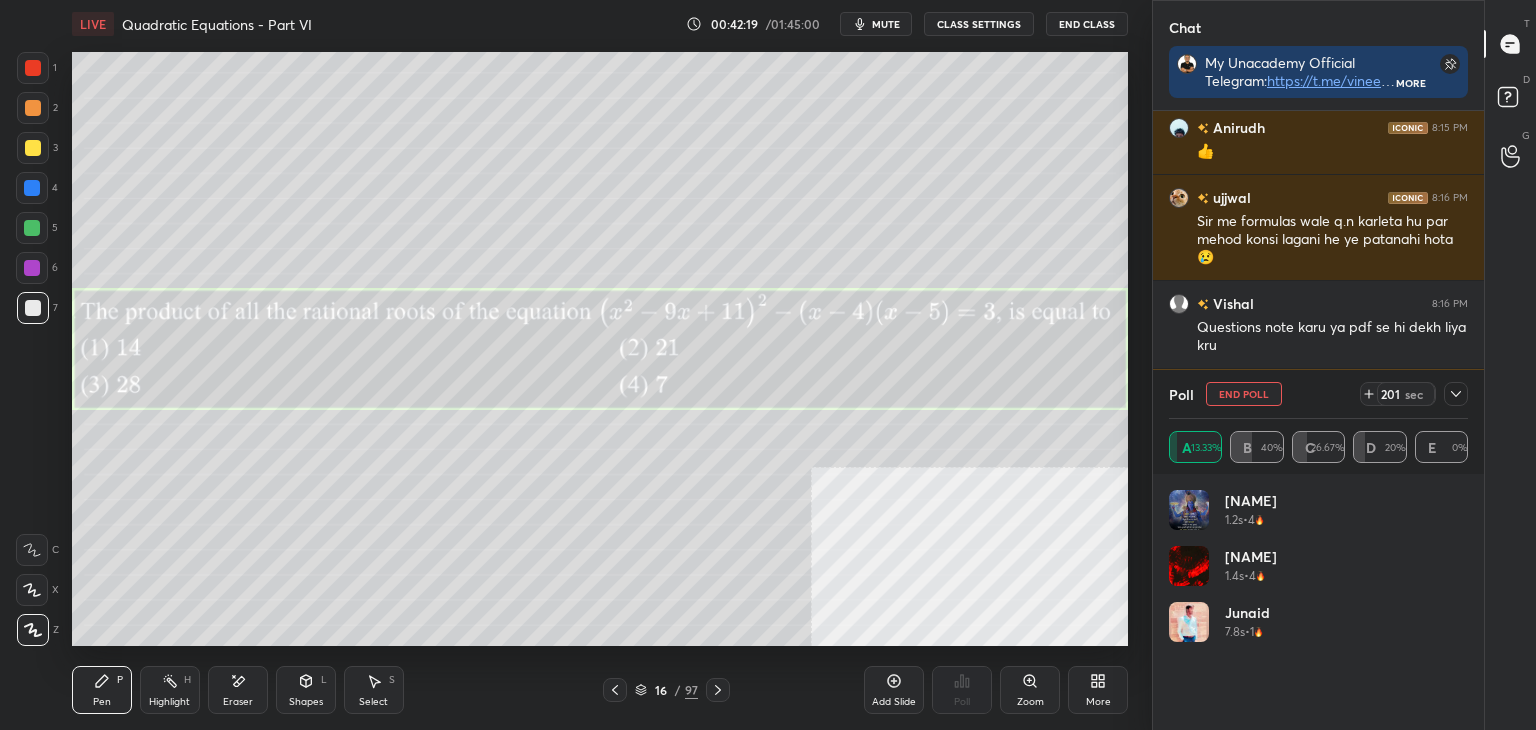 scroll, scrollTop: 184, scrollLeft: 293, axis: both 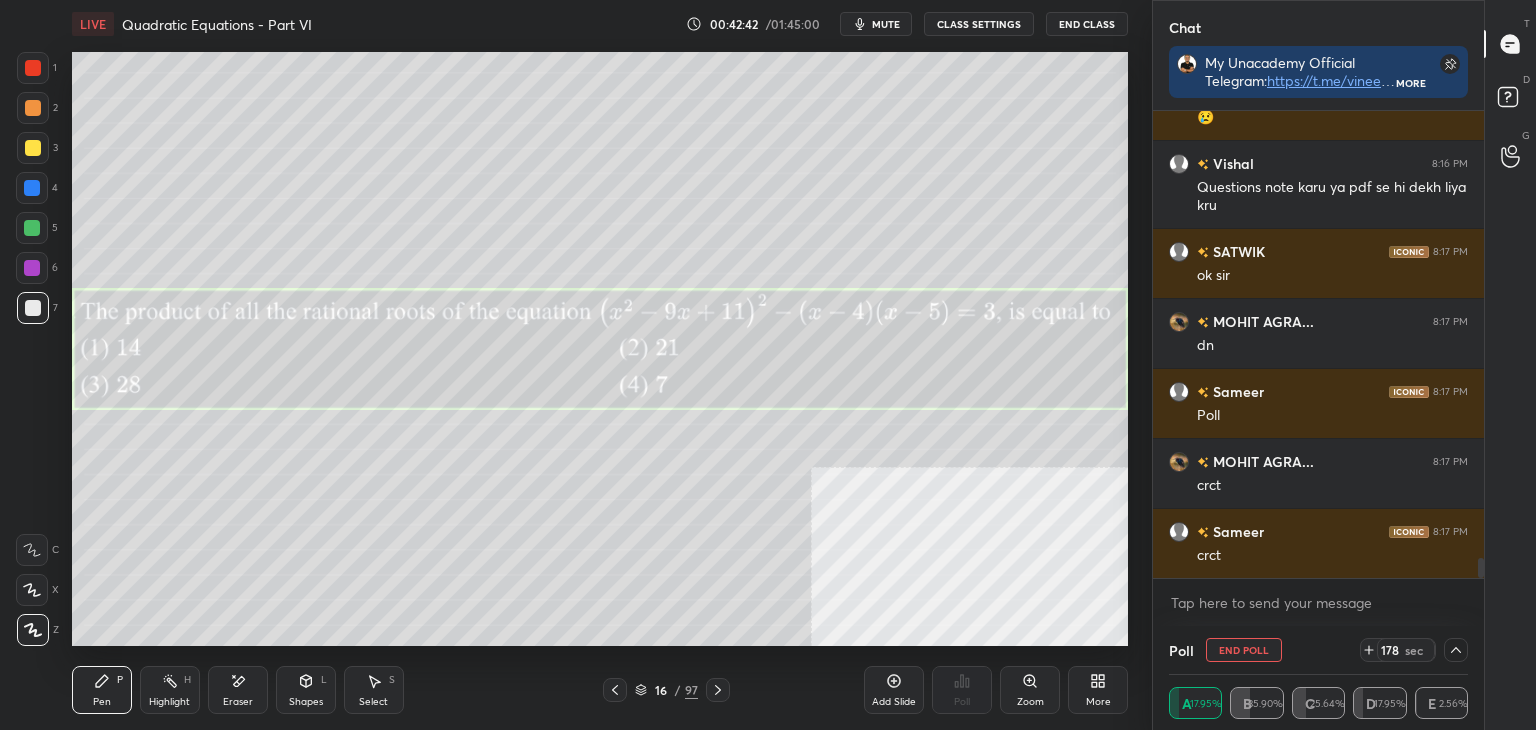 click 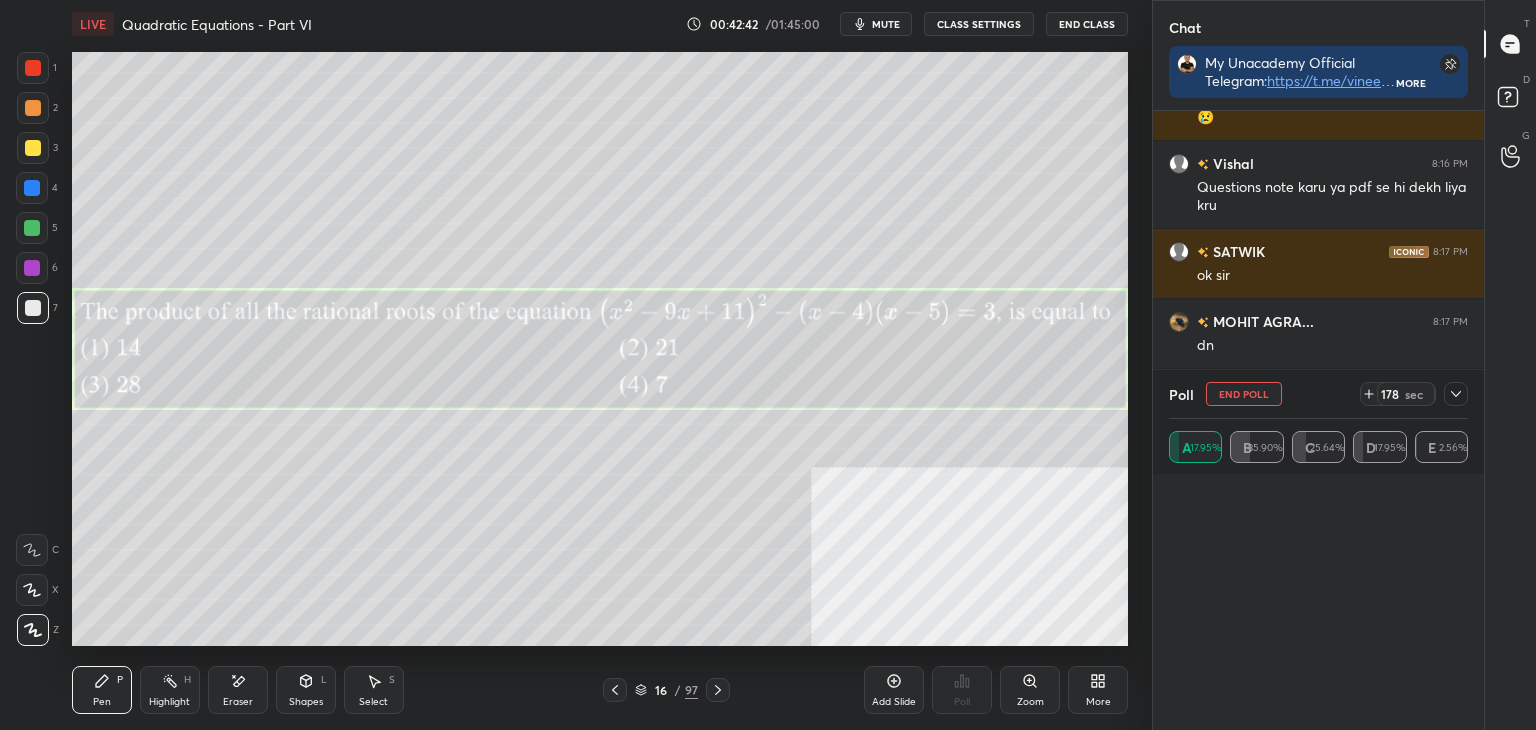 scroll, scrollTop: 0, scrollLeft: 0, axis: both 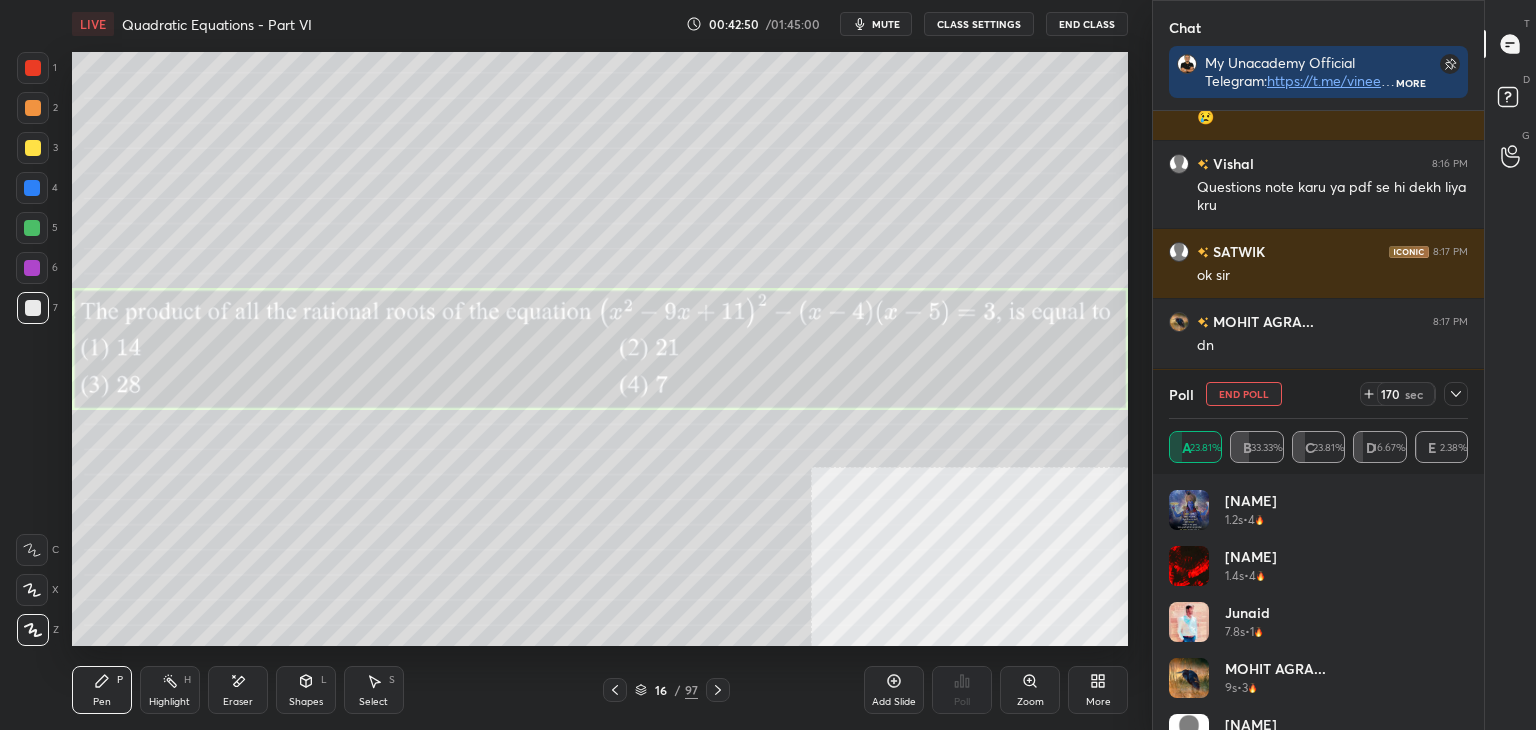 click 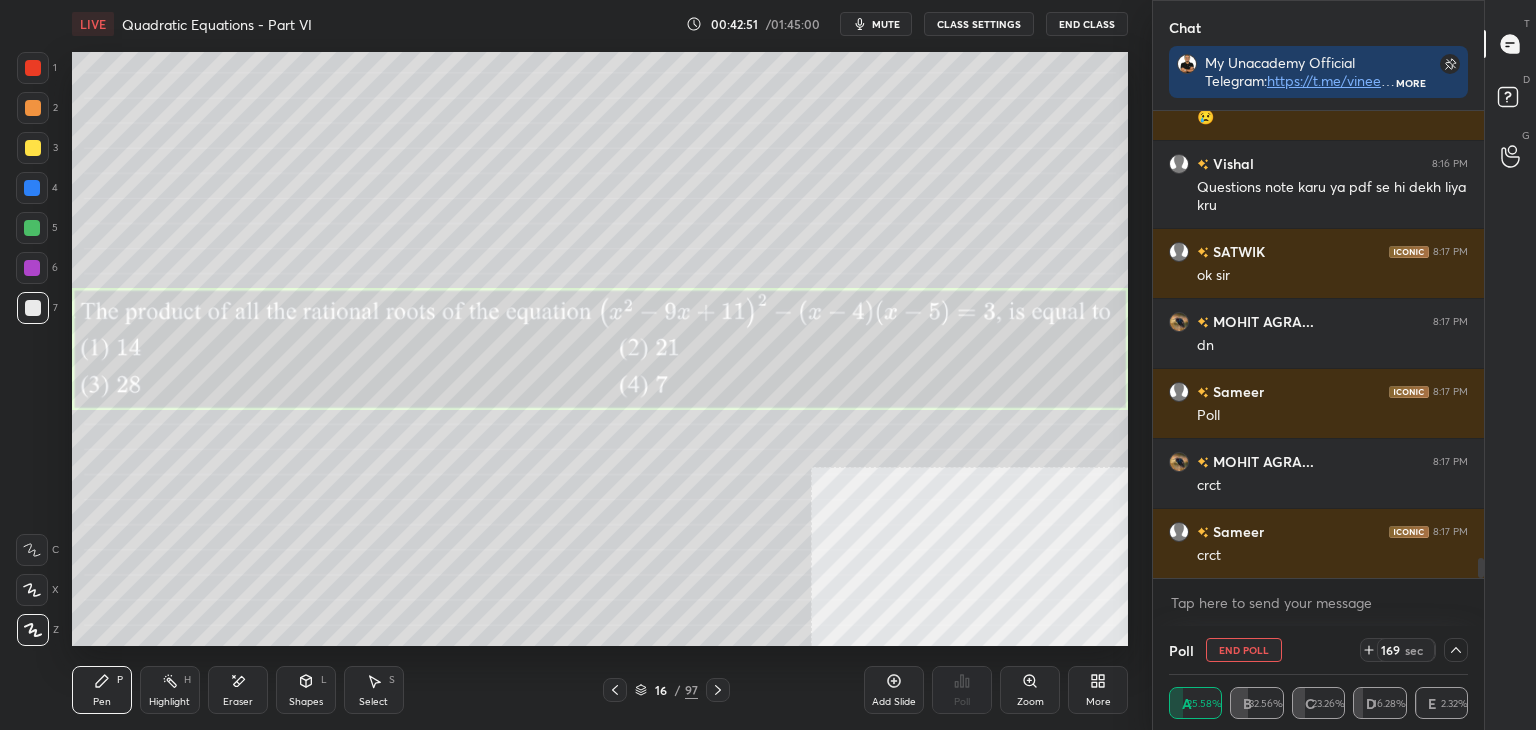 click 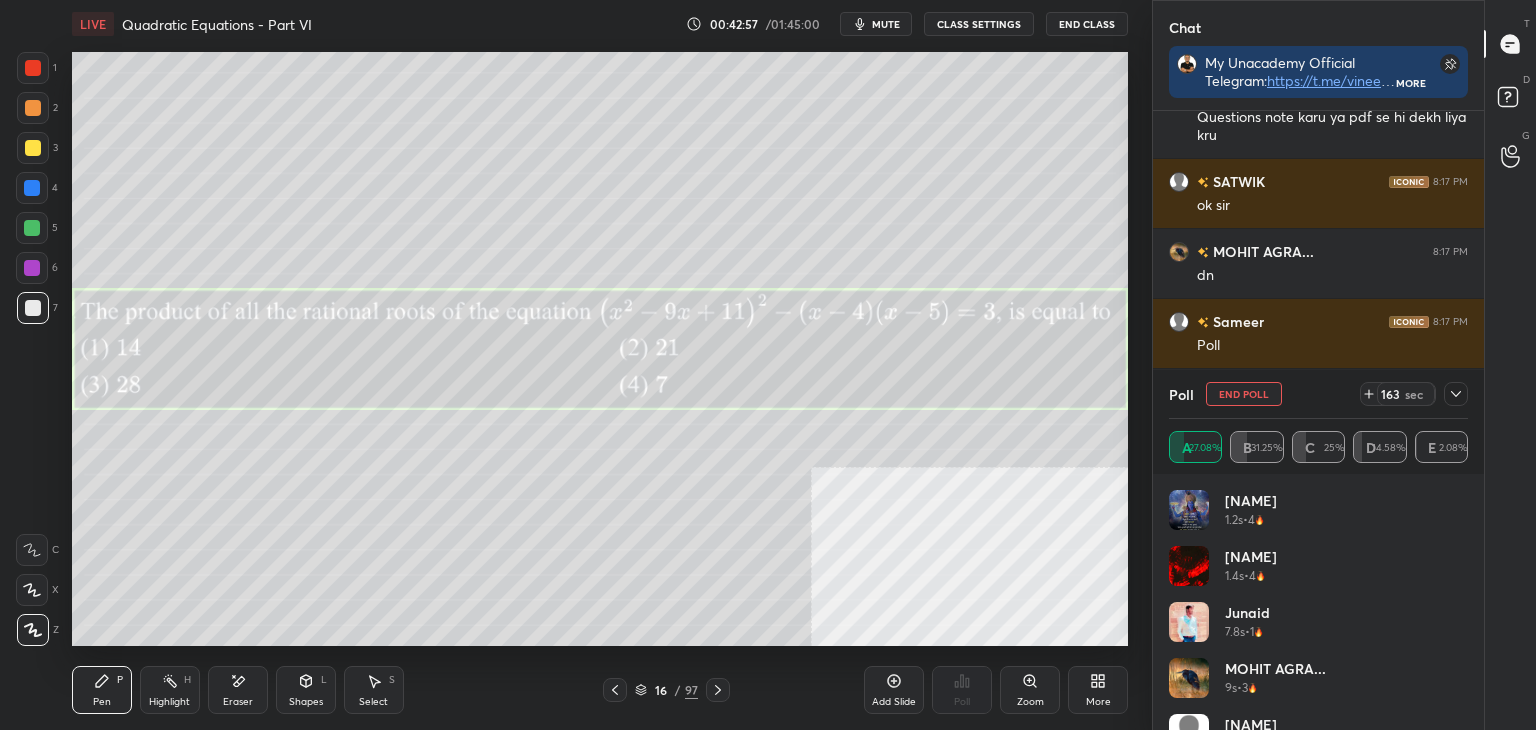 click 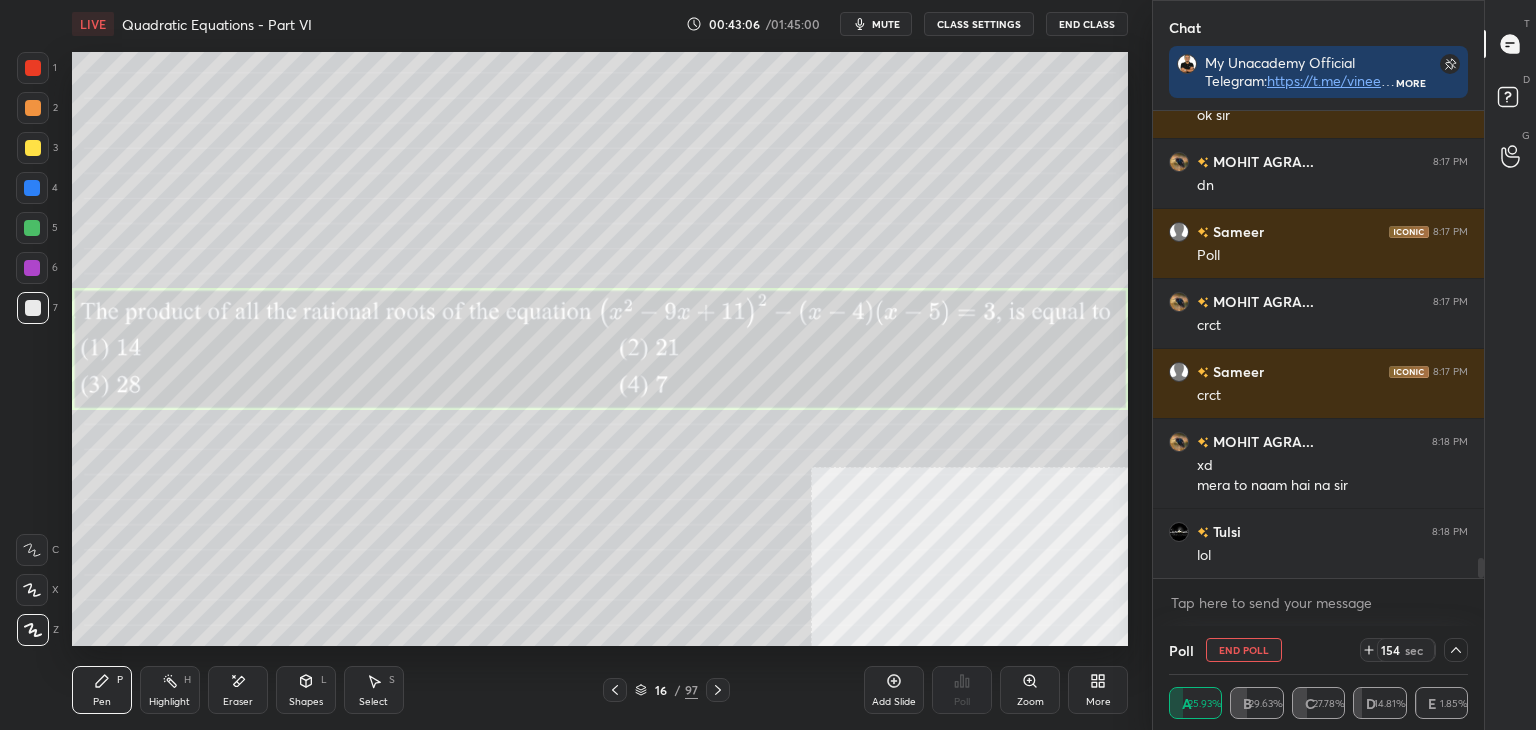 click 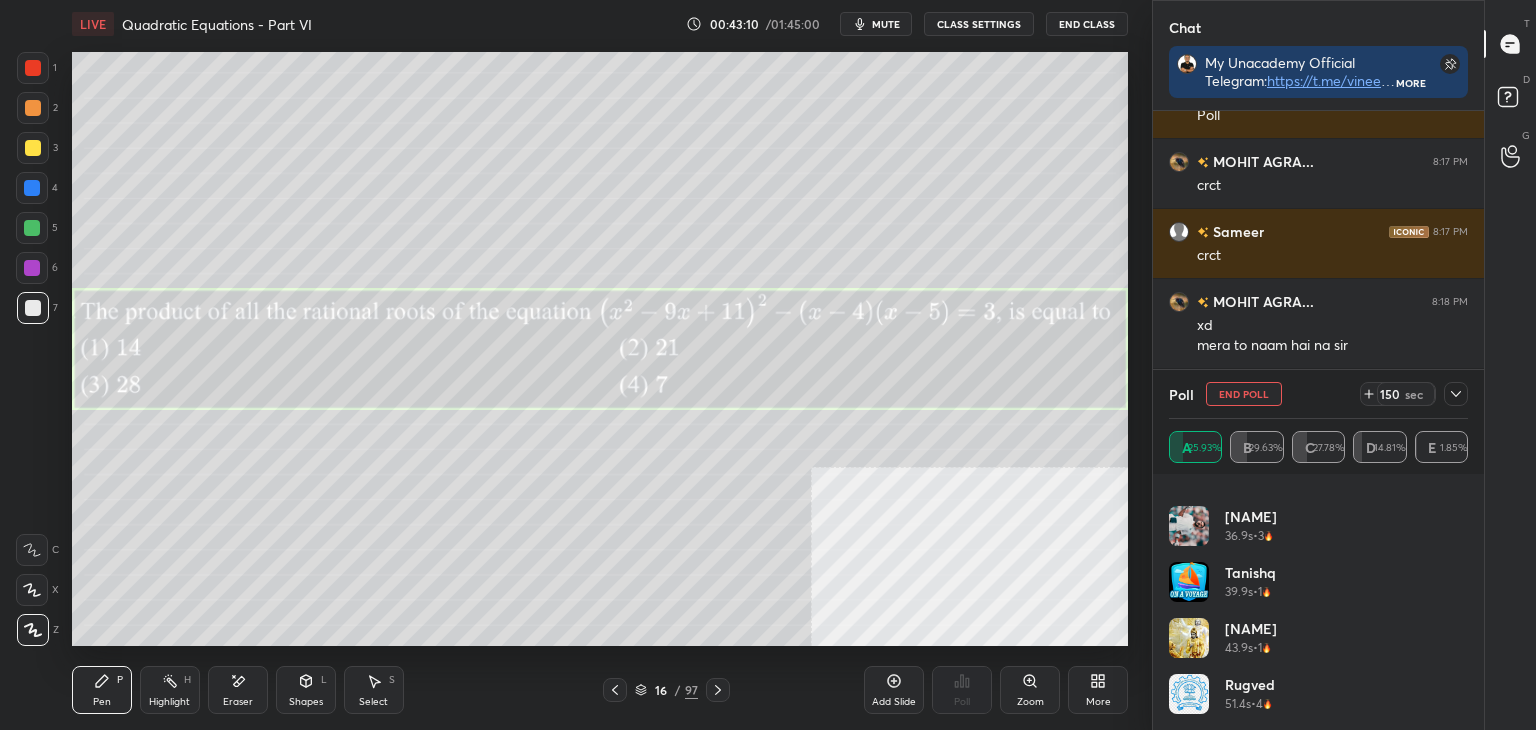click 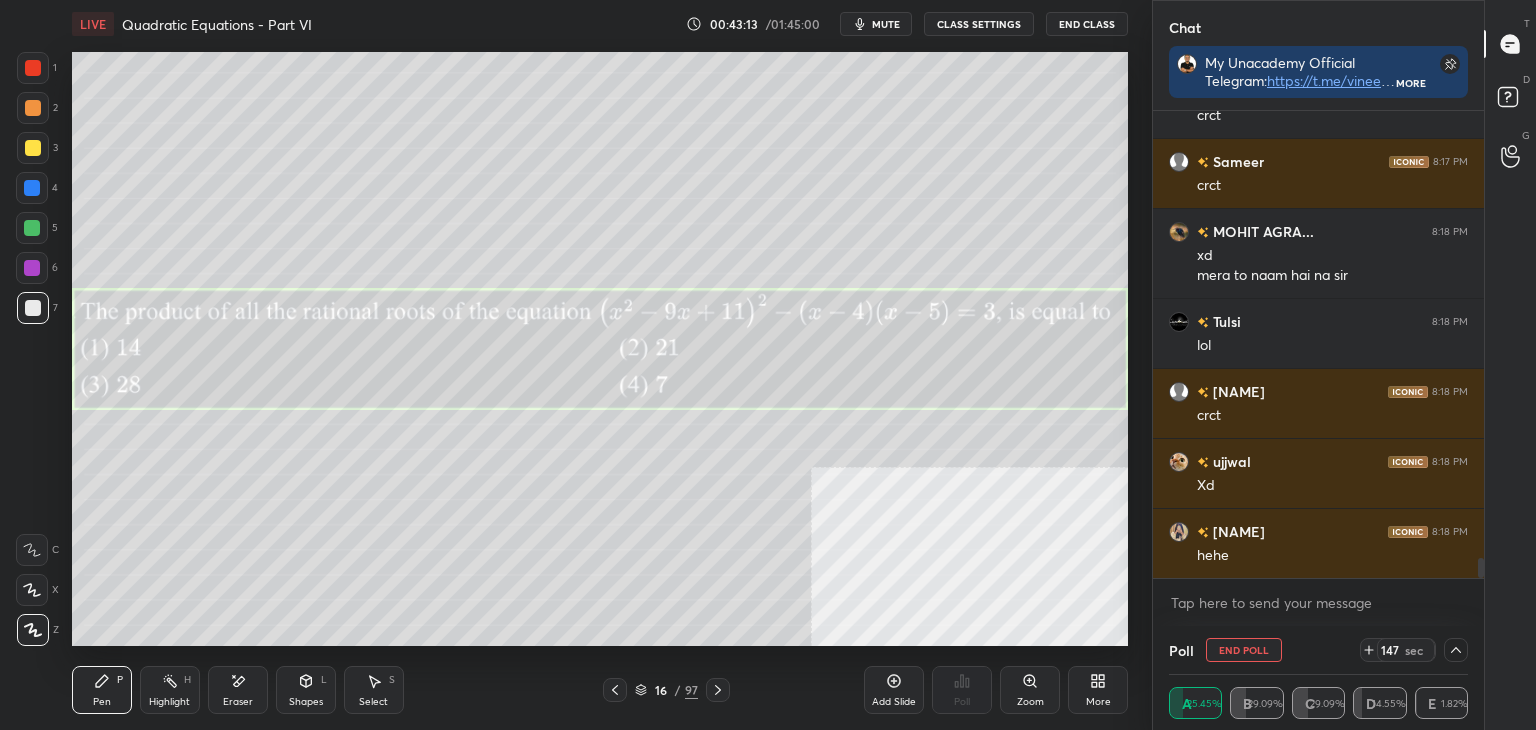 drag, startPoint x: 1481, startPoint y: 567, endPoint x: 1478, endPoint y: 590, distance: 23.194826 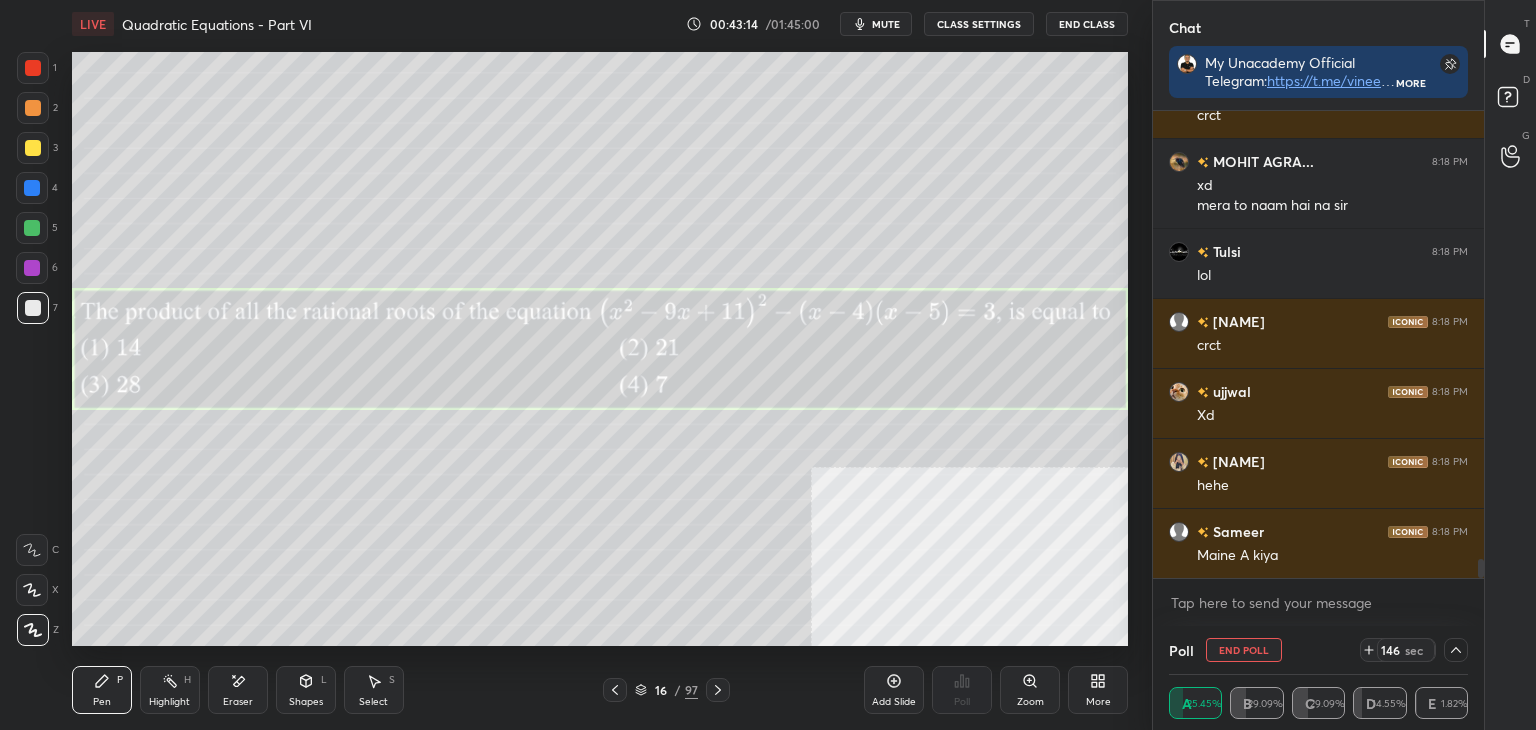 click at bounding box center [1456, 650] 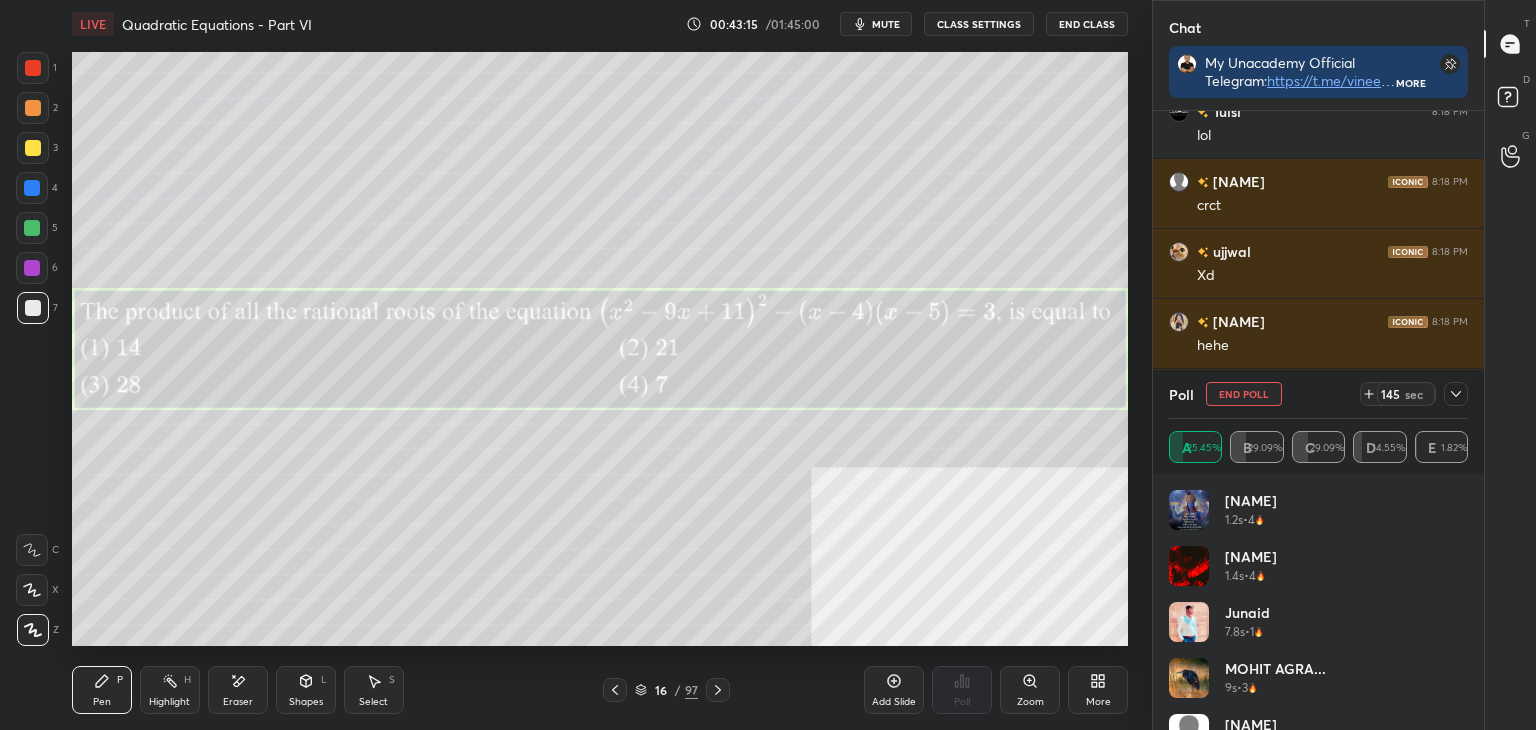 click 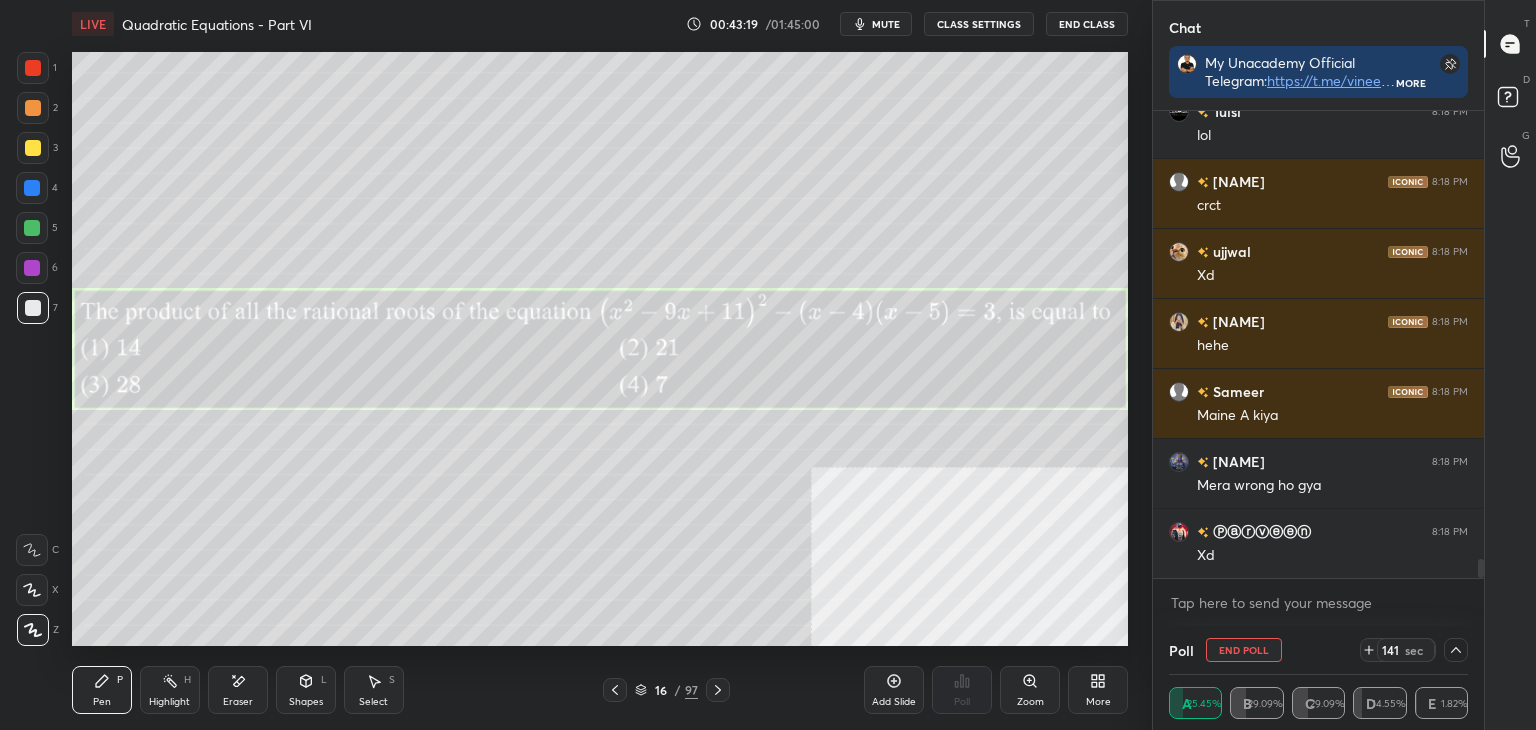 click 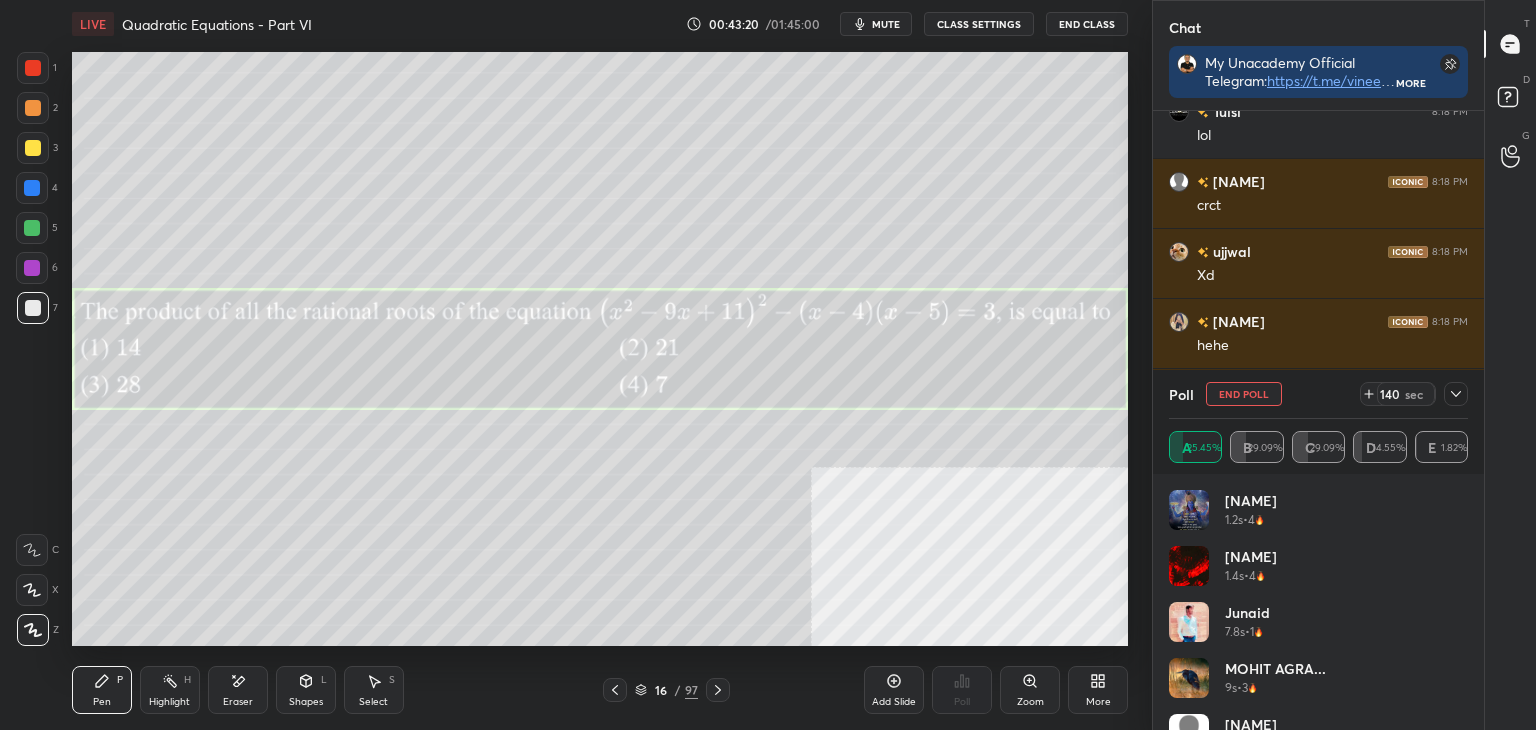 drag, startPoint x: 1468, startPoint y: 503, endPoint x: 1461, endPoint y: 574, distance: 71.34424 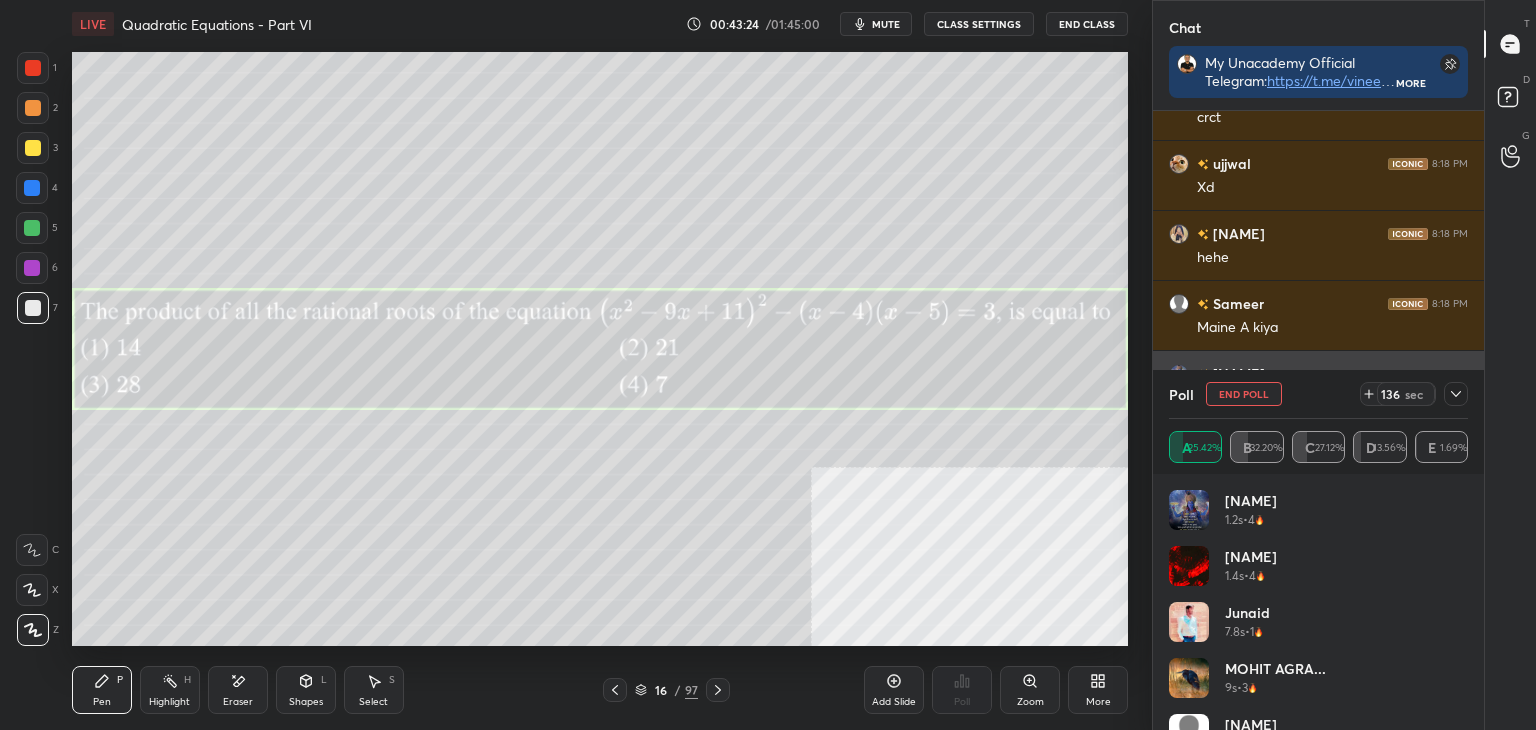 click 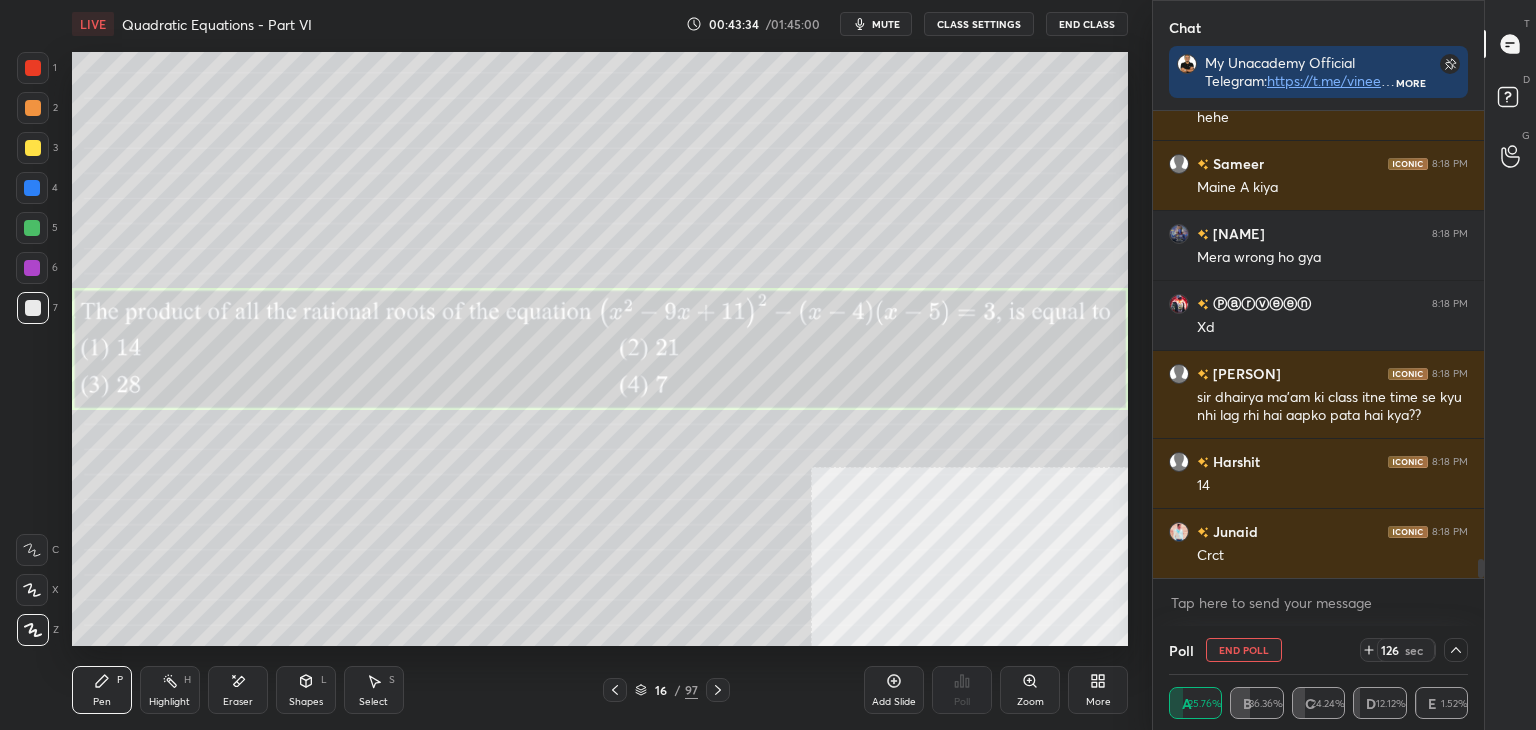 click on "1 2 3 4 5 6 7 C X Z E E Erase all   H H" at bounding box center (32, 349) 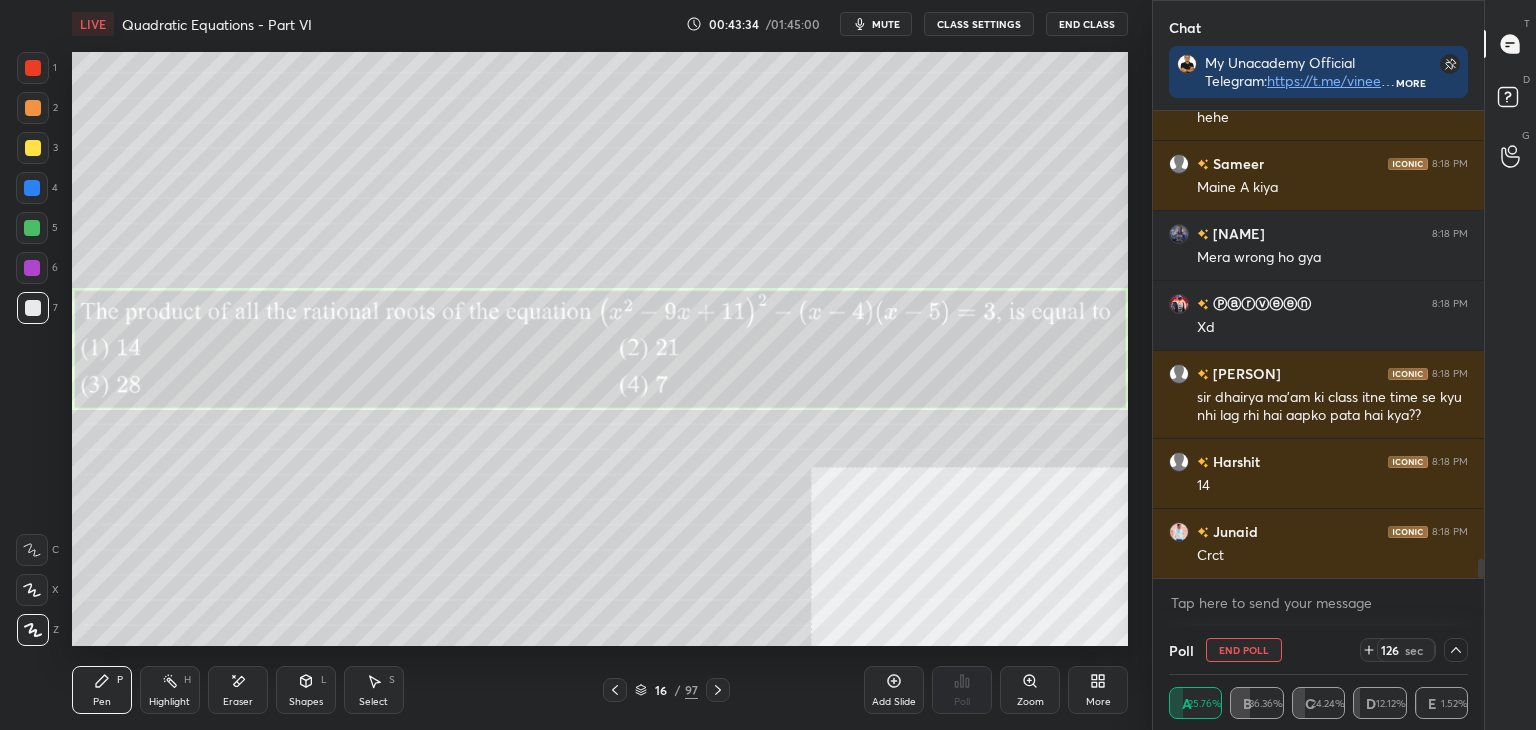 click at bounding box center [33, 108] 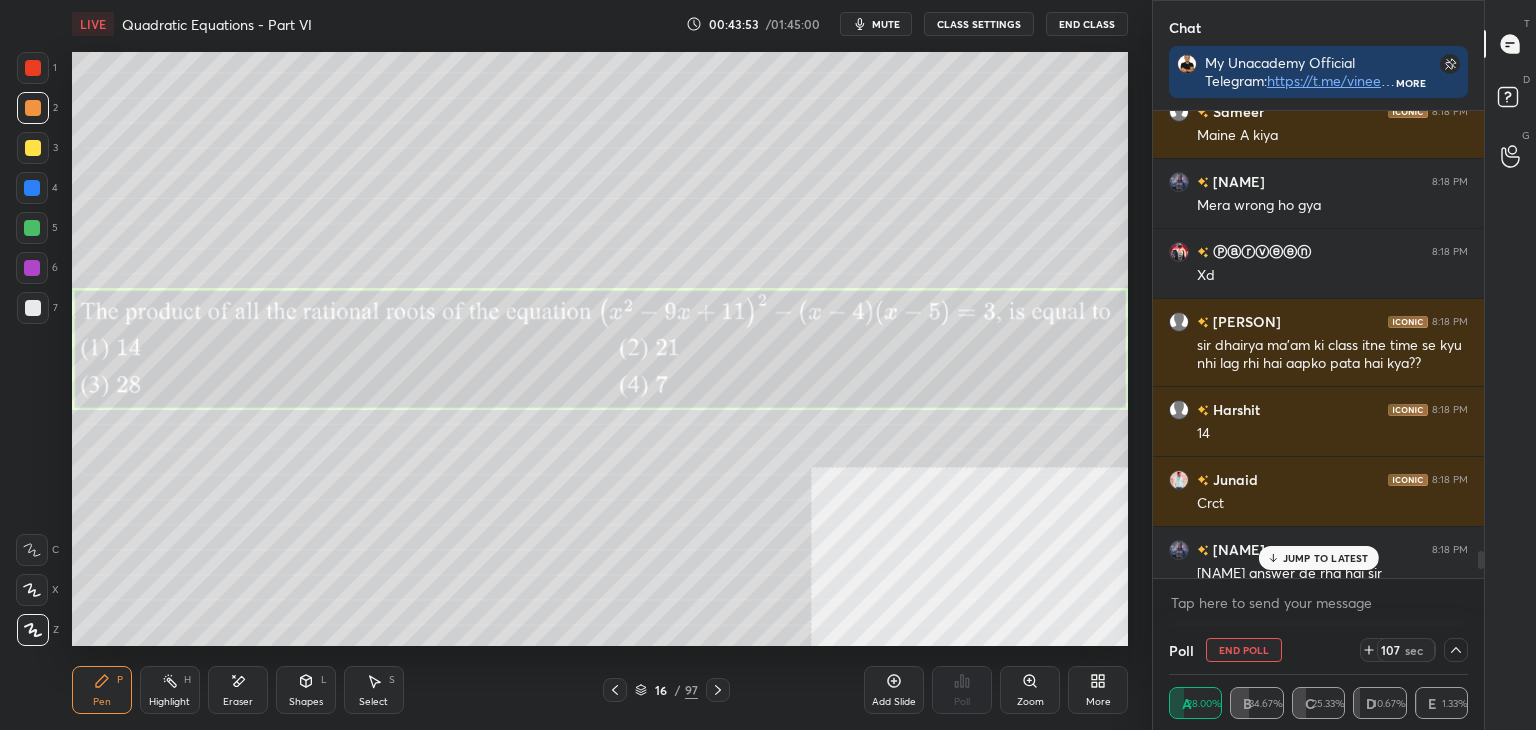 click at bounding box center [1481, 560] 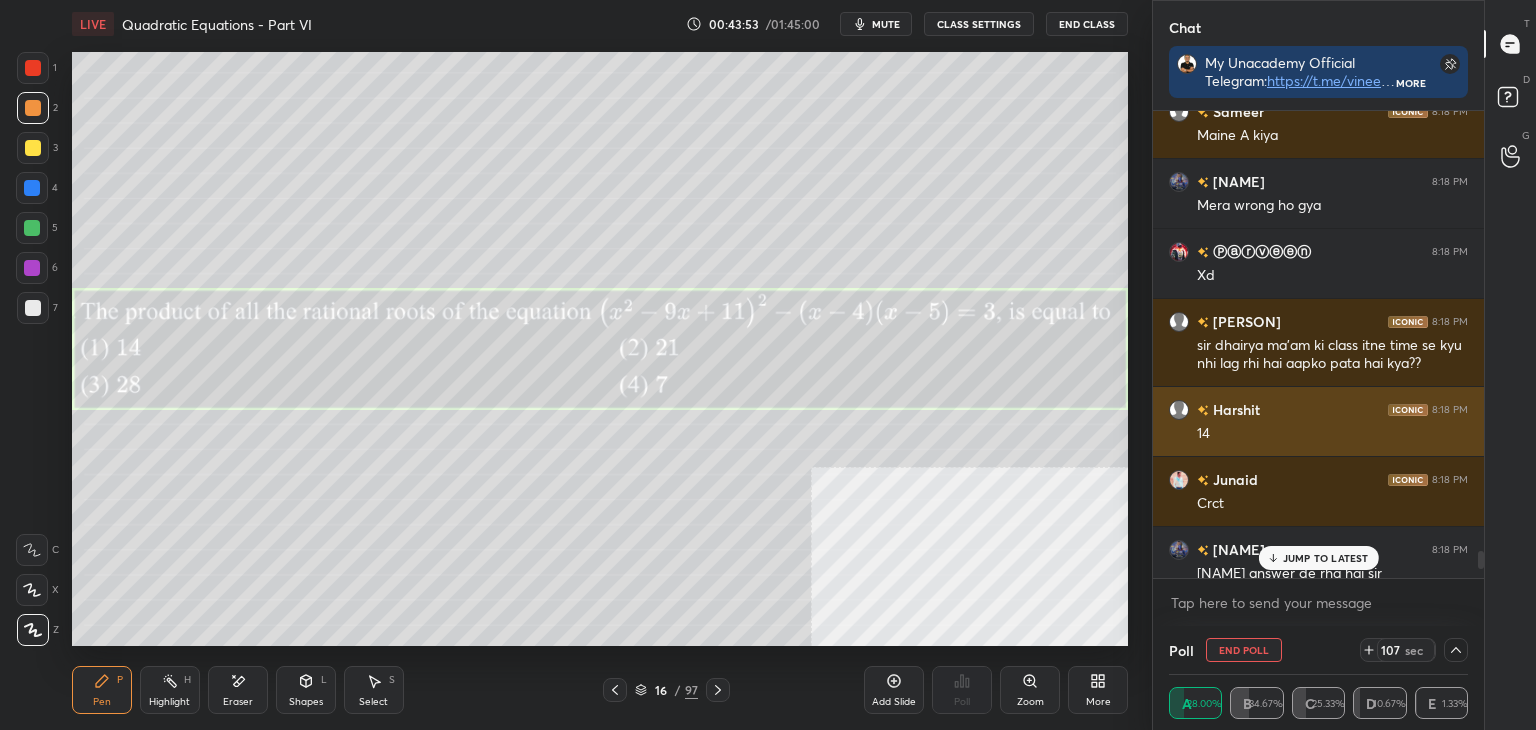 click on "Harshit 8:18 PM 14" at bounding box center [1318, 421] 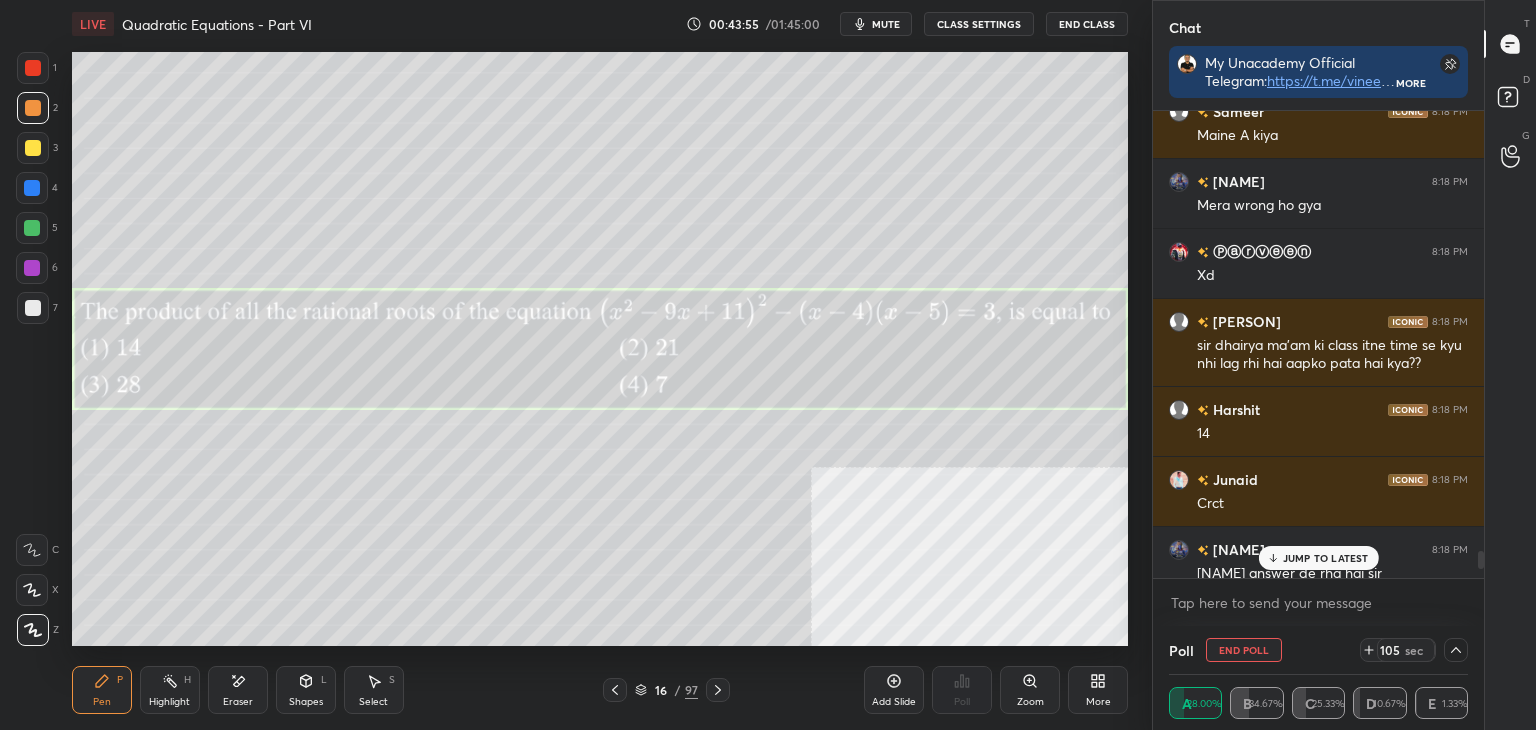 click on "JUMP TO LATEST" at bounding box center (1326, 558) 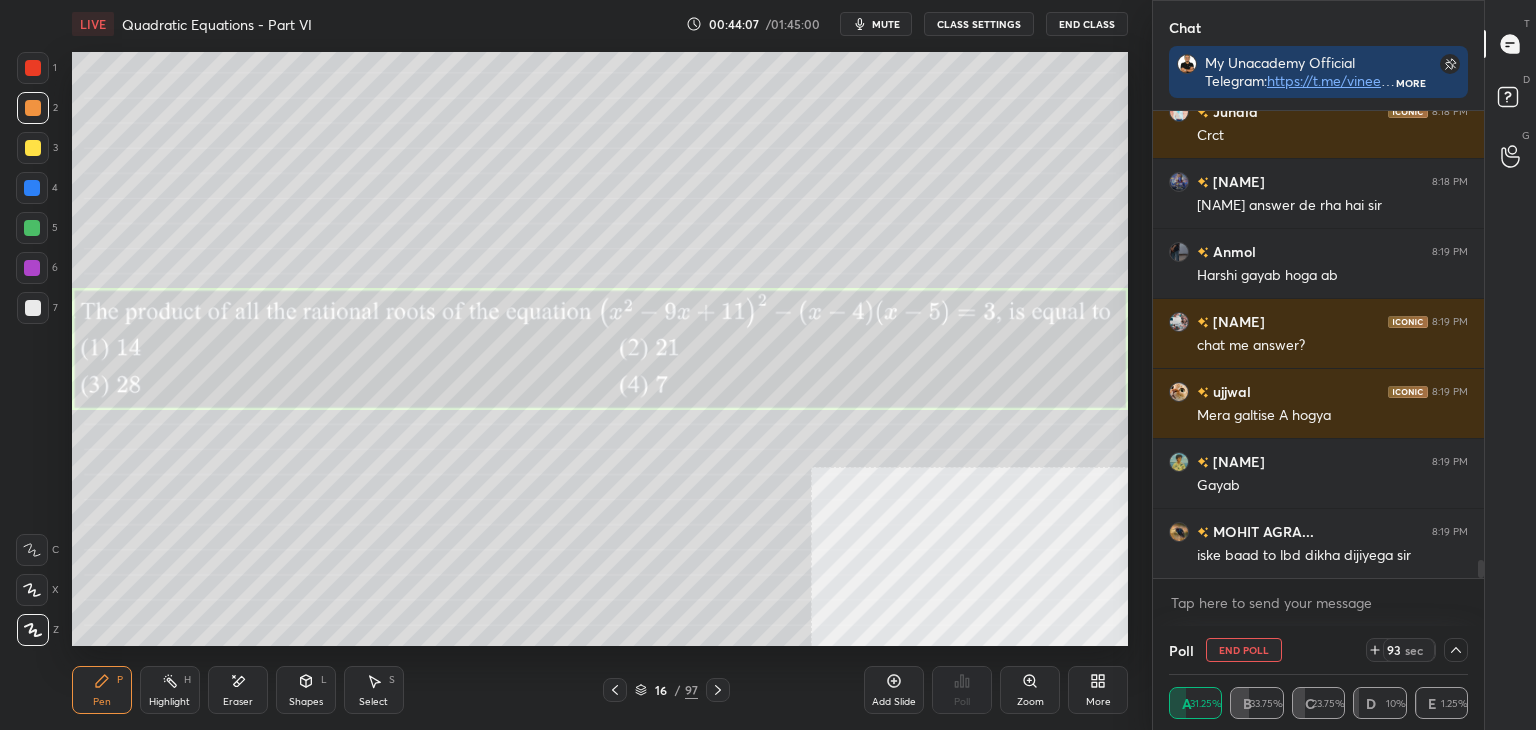 click 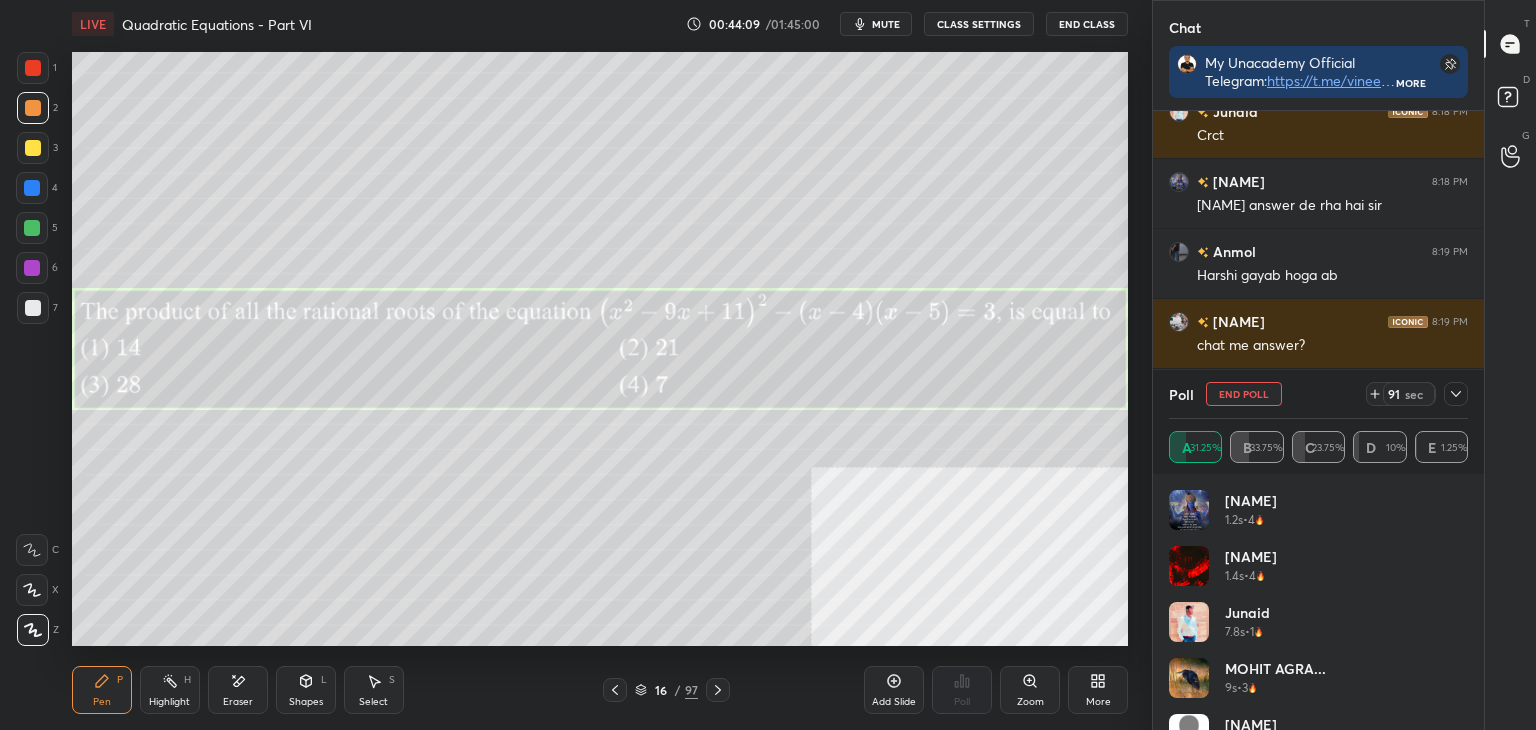 click 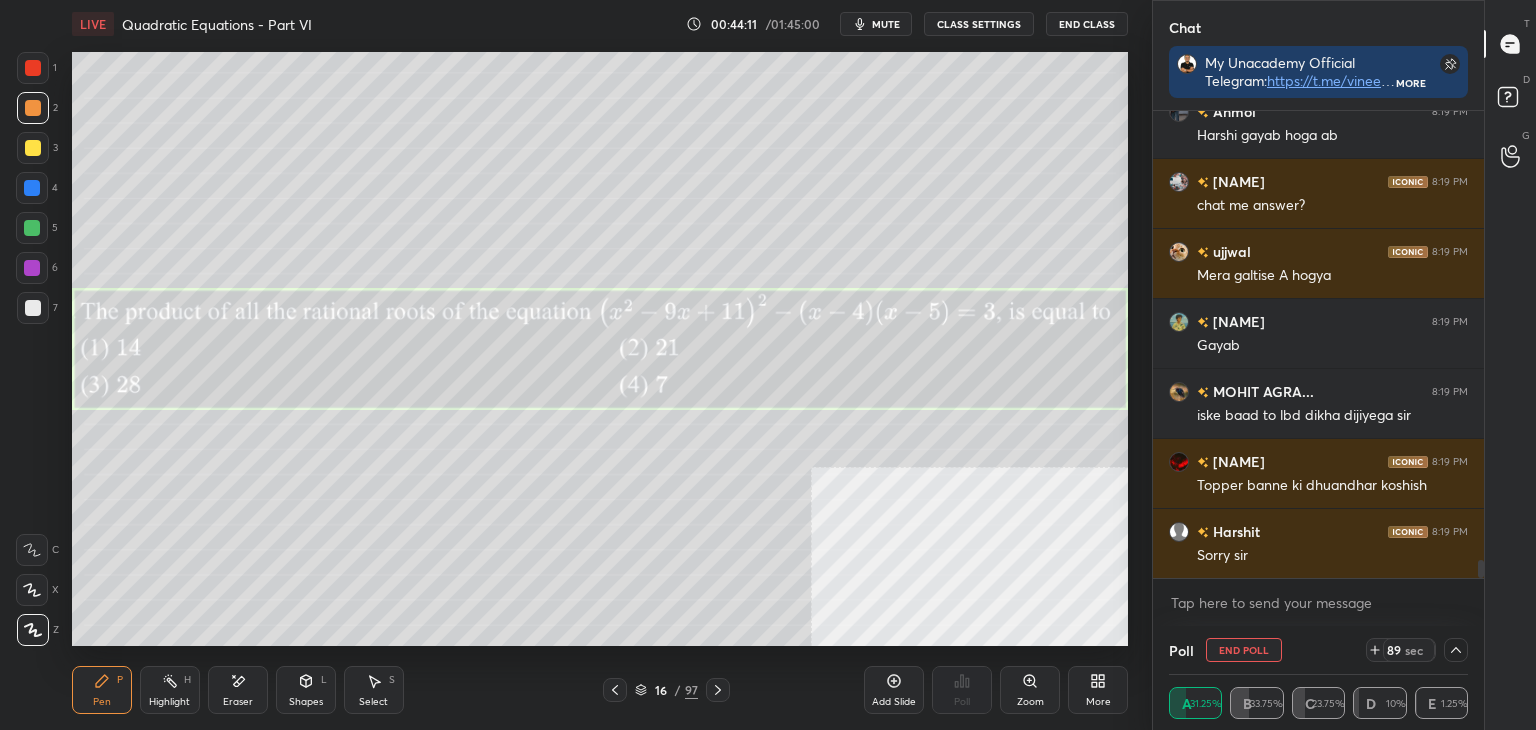 click on "[NAME] 8:18 PM [NAME] answer de rha hai sir [NAME] 8:19 PM [NAME] gayab hoga ab [NAME] 8:19 PM chat me answer? [NAME] 8:19 PM Mera galtise A hogya [NAME] 8:19 PM Gayab [NAME] 8:19 PM iske baad to lbd dikha dijiyega sir [NAME] 8:19 PM Topper banne ki dhuandhar koshish [NAME] 8:19 PM Sorry sir JUMP TO LATEST Enable hand raising Enable raise hand to speak to learners. Once enabled, chat will be turned off temporarily. Enable x" at bounding box center [1318, 368] 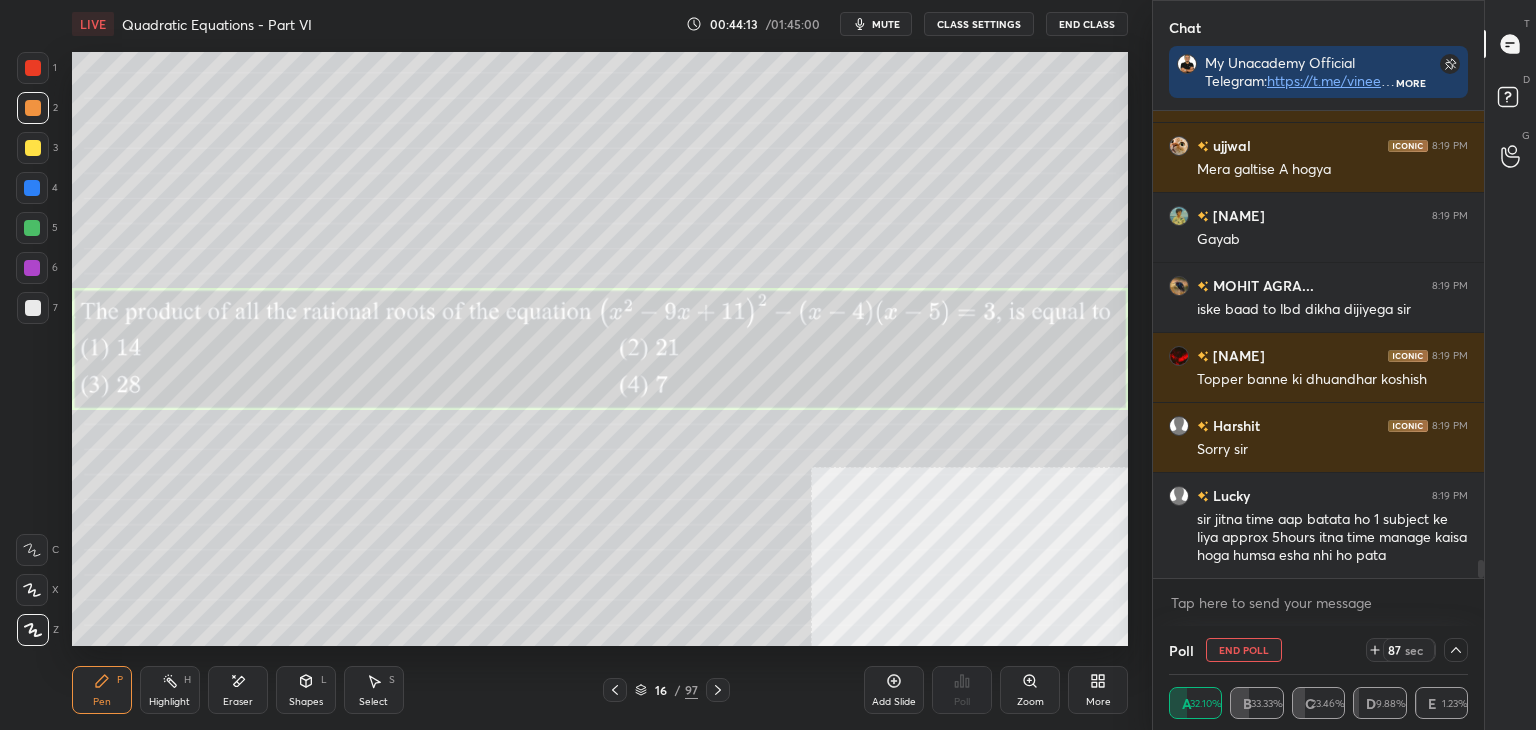 click on "[NAME] 8:19 PM Harshi gayab hoga ab [NAME] 8:19 PM chat me answer? [NAME] 8:19 PM Mera galtise A hogya [NAME] 8:19 PM Gayab [NAME] 8:19 PM iske baad to lbd dikha dijiyega sir [NAME] 8:19 PM Topper banne ki dhuandhar koshish [NAME] 8:19 PM Sorry sir [NAME] 8:19 PM sir jitna time aap batata ho 1 subject ke liya approx 5hours itna time manage kaisa hoga humsa esha nhi ho pata JUMP TO LATEST Enable hand raising Enable raise hand to speak to learners. Once enabled, chat will be turned off temporarily. Enable x" at bounding box center [1318, 368] 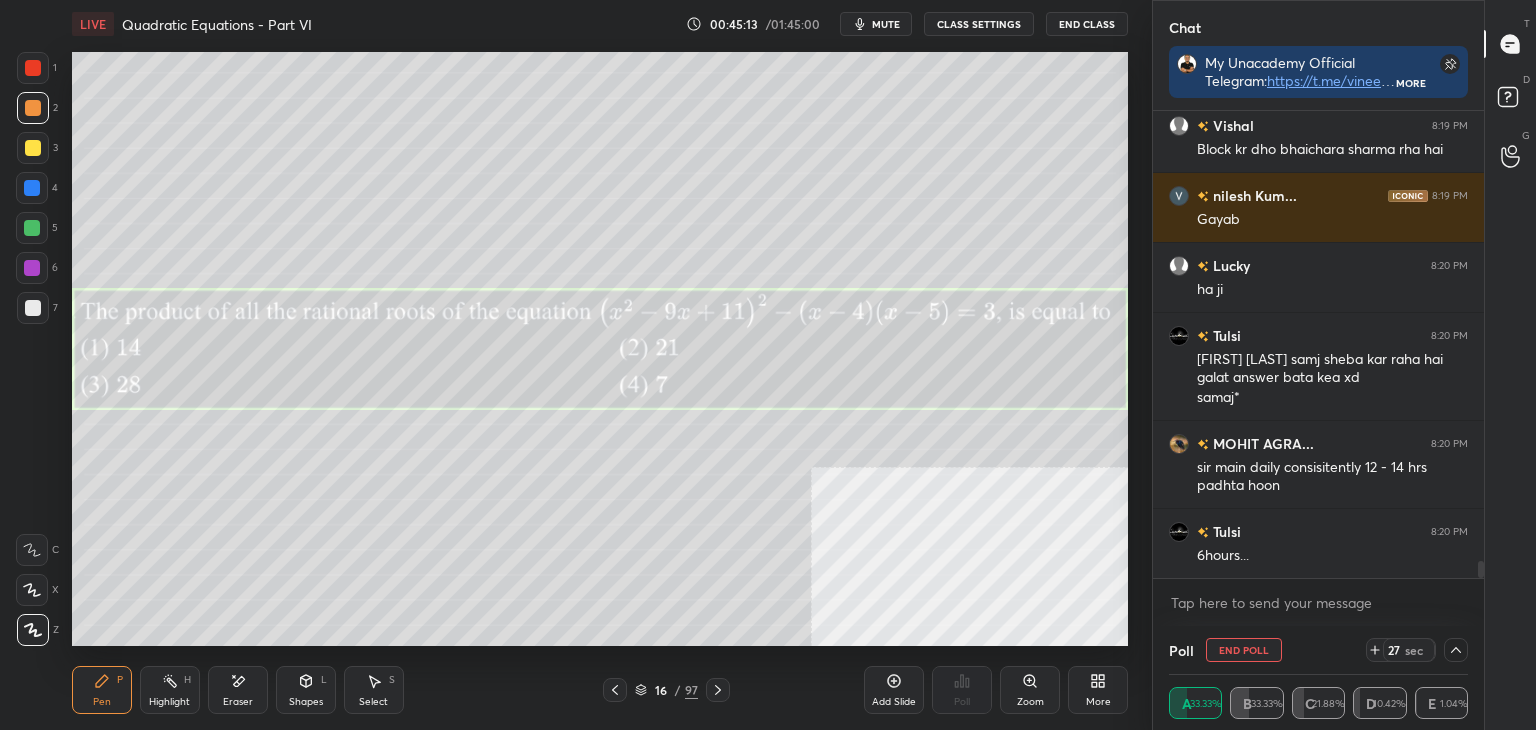 scroll, scrollTop: 12318, scrollLeft: 0, axis: vertical 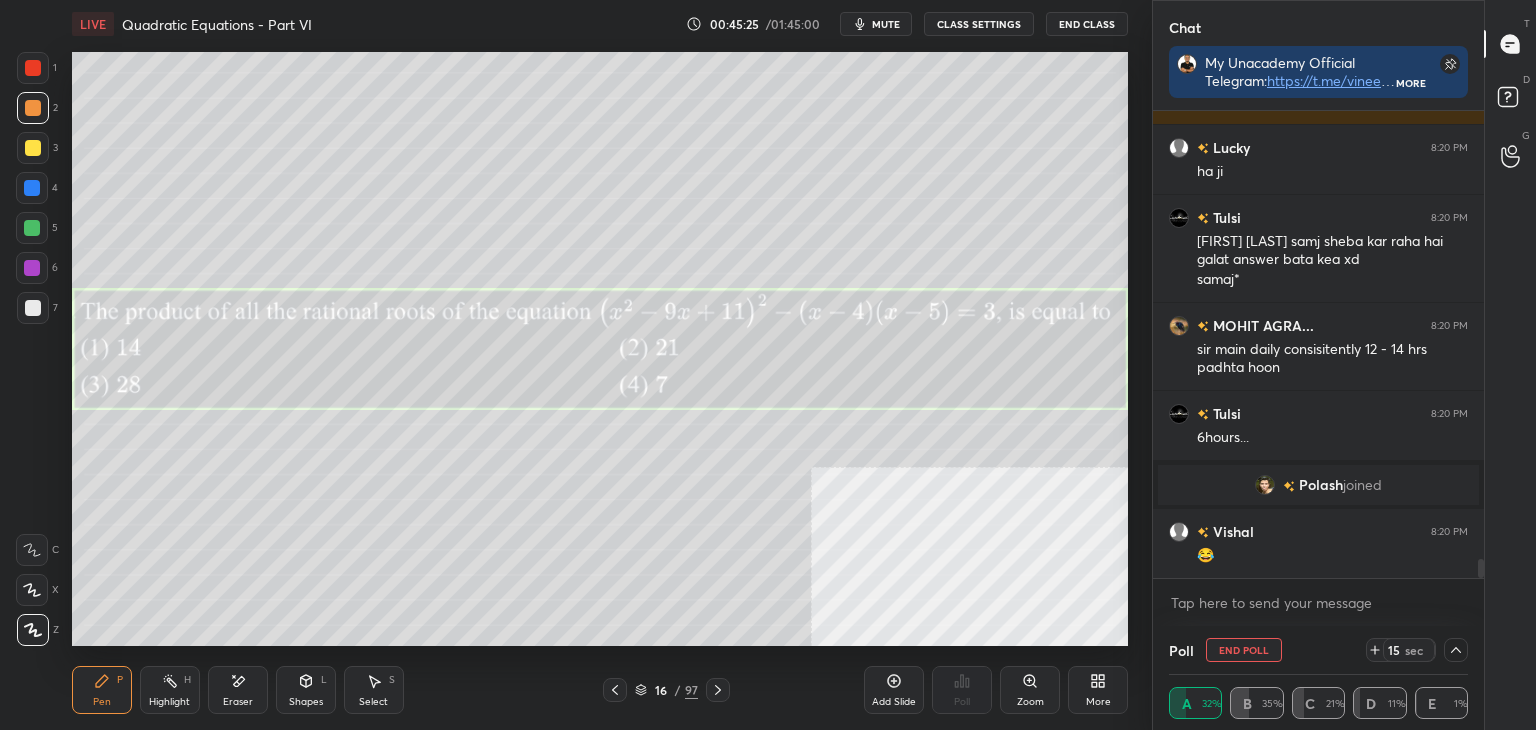 click 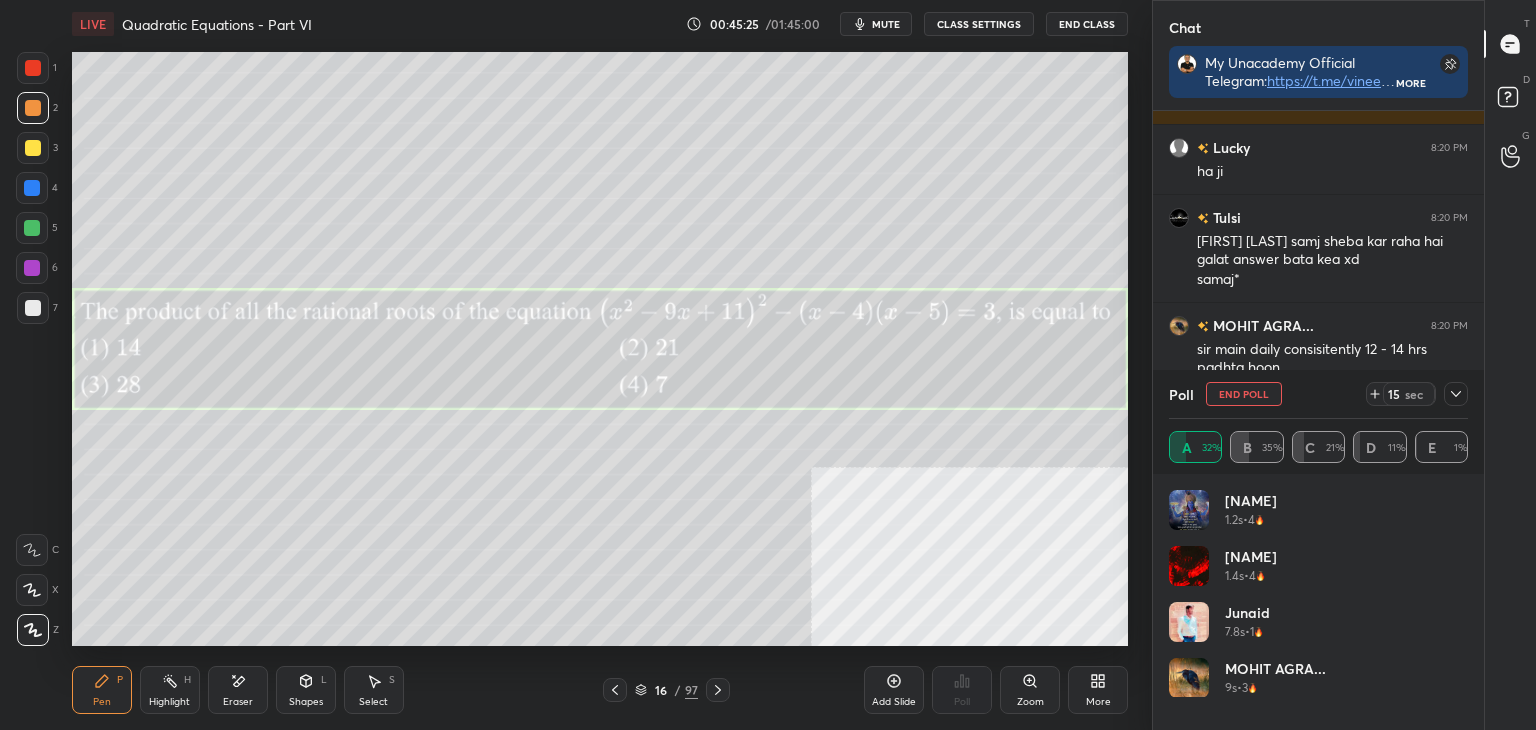 scroll, scrollTop: 6, scrollLeft: 6, axis: both 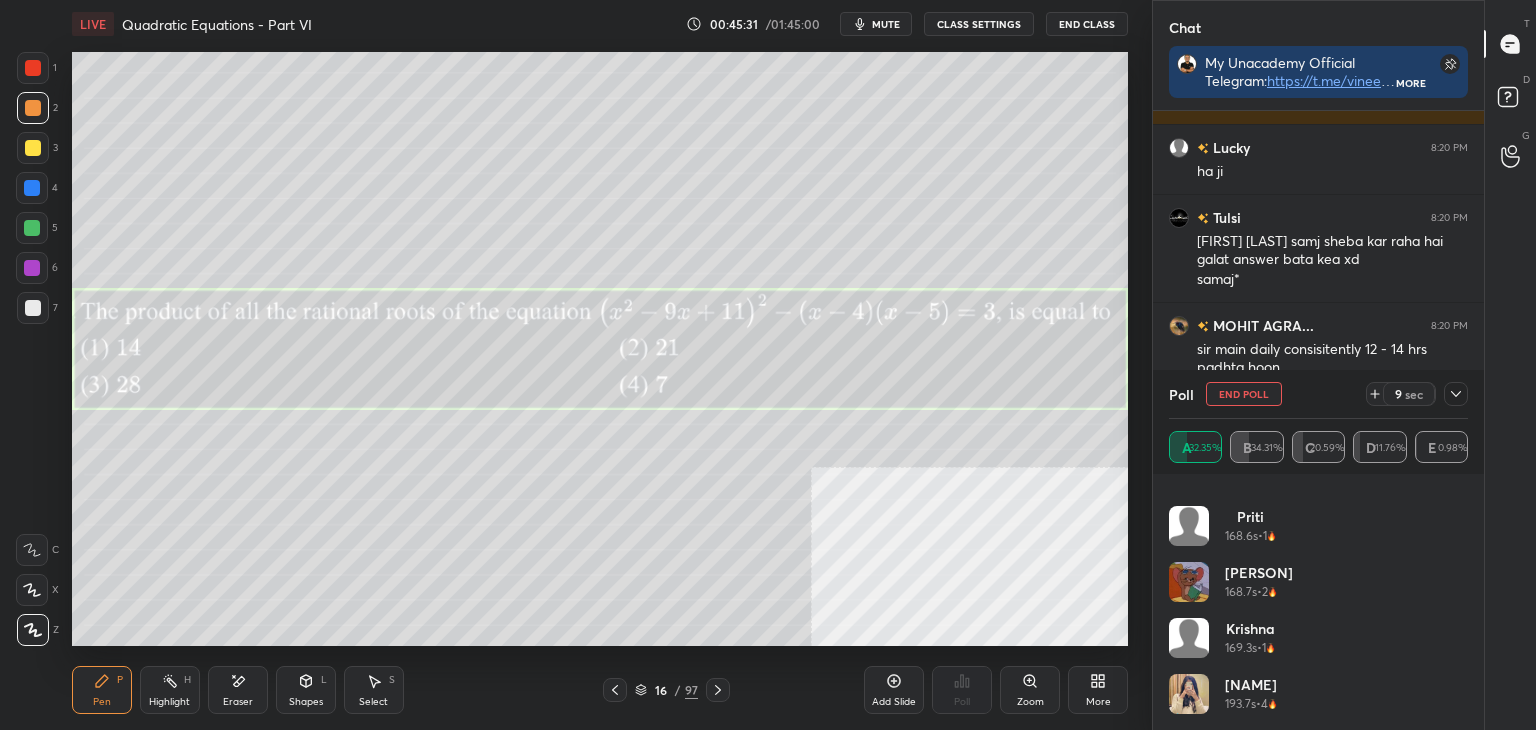 click 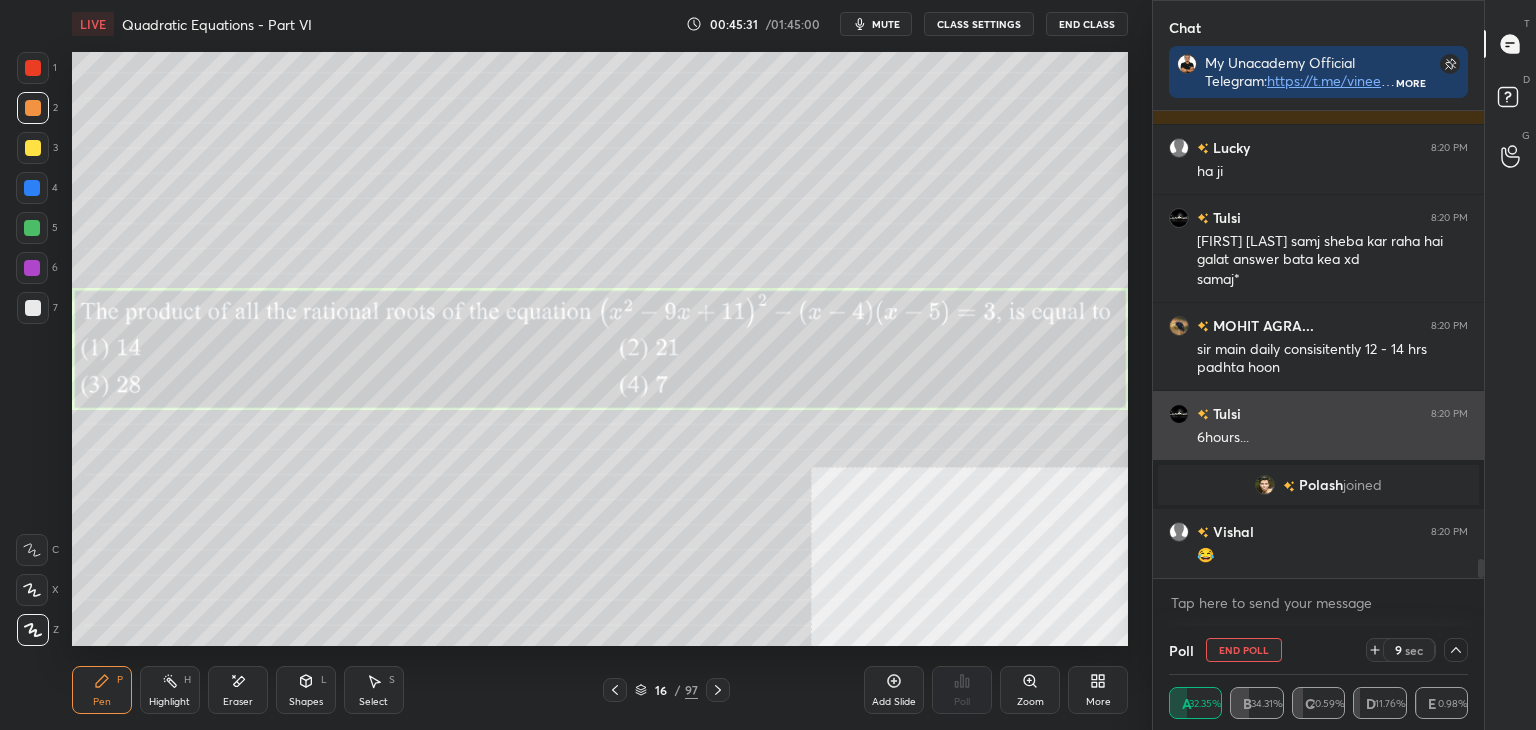 scroll, scrollTop: 184, scrollLeft: 293, axis: both 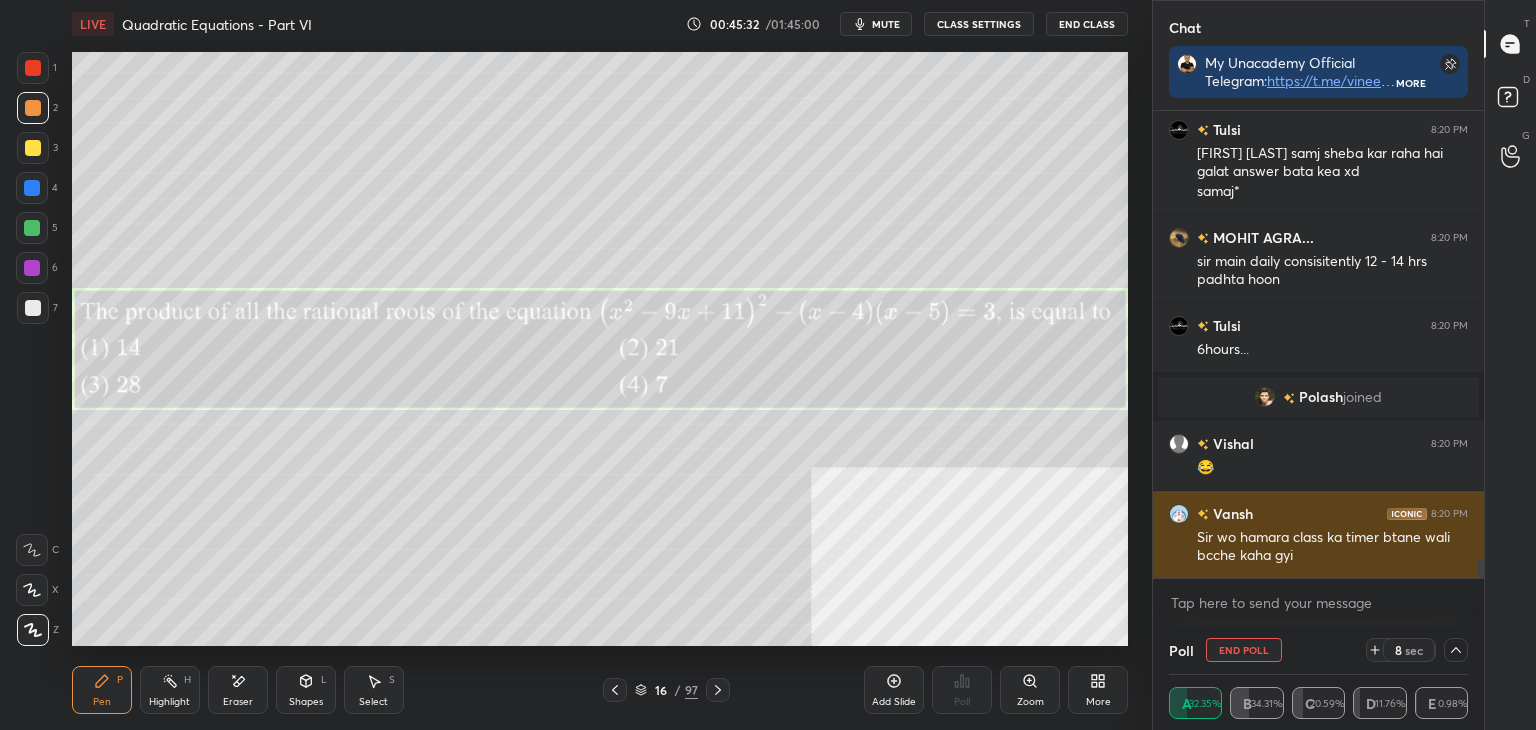 drag, startPoint x: 1479, startPoint y: 578, endPoint x: 1459, endPoint y: 570, distance: 21.540659 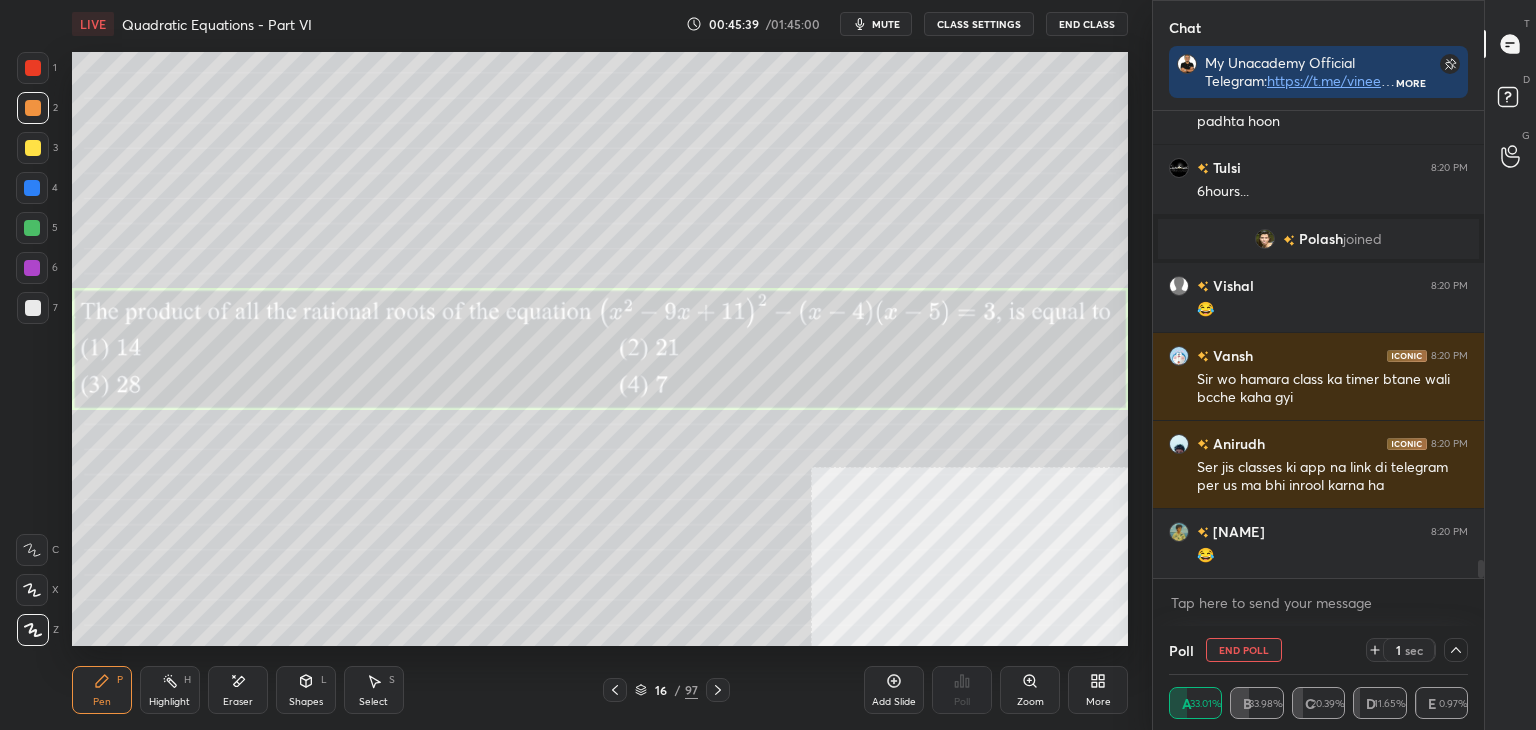scroll, scrollTop: 11548, scrollLeft: 0, axis: vertical 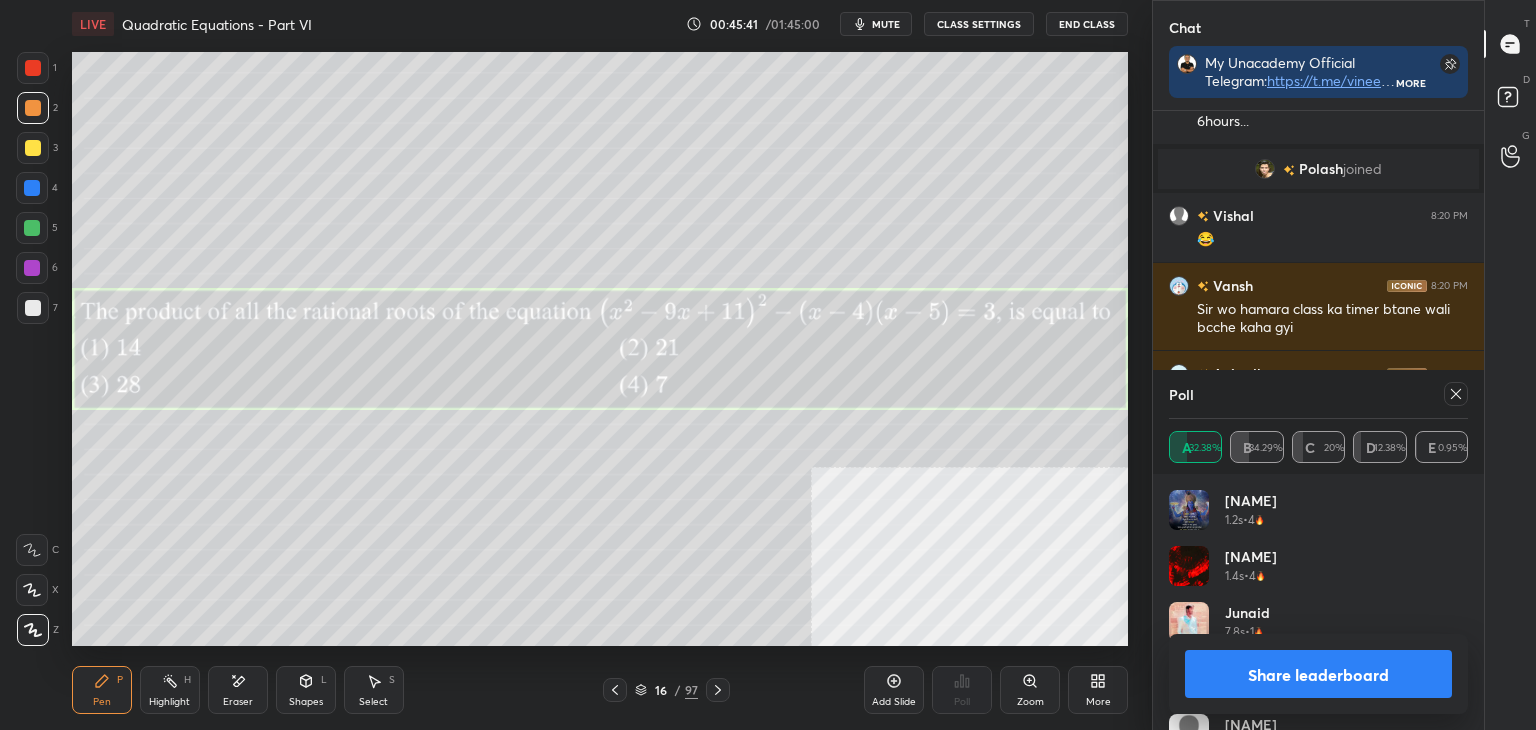 click 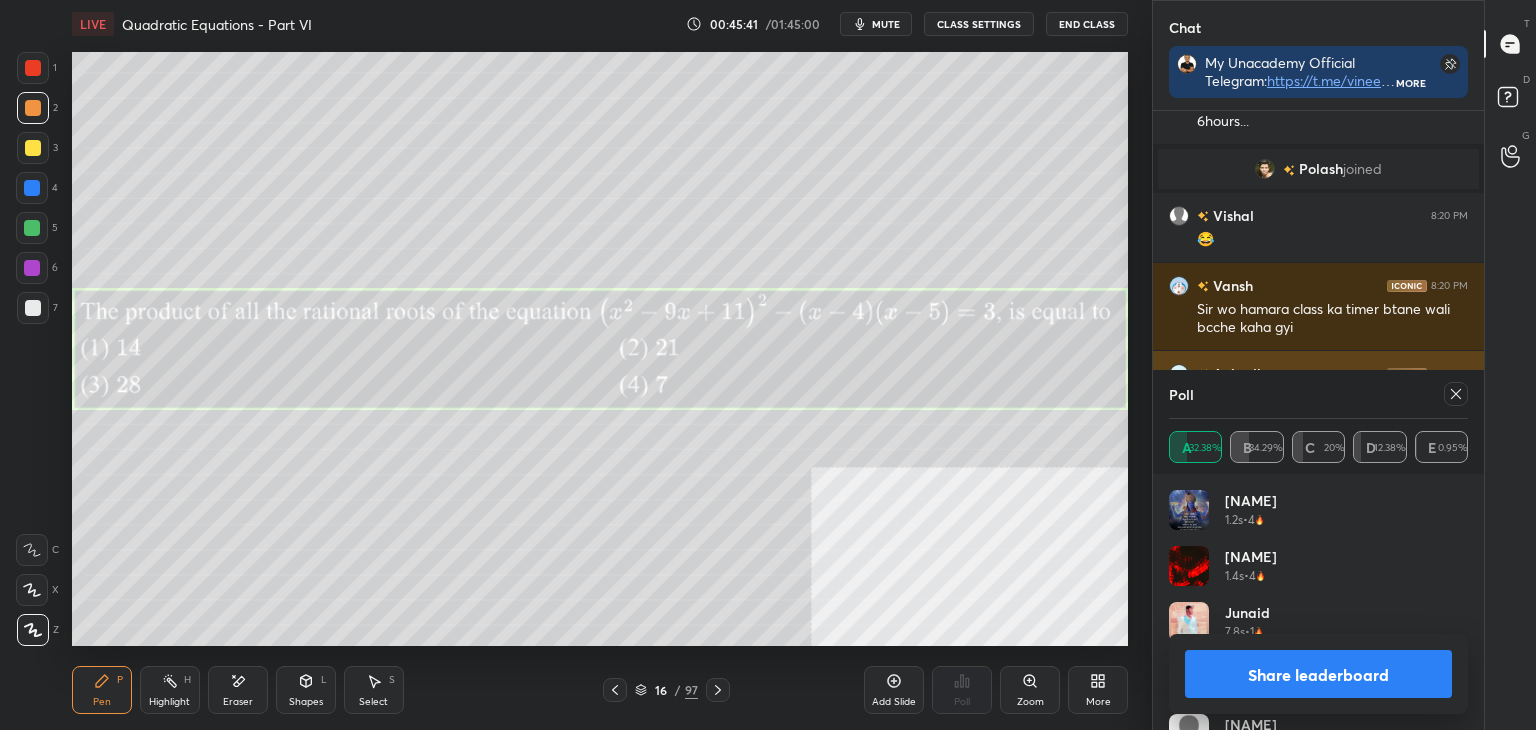 scroll, scrollTop: 7, scrollLeft: 6, axis: both 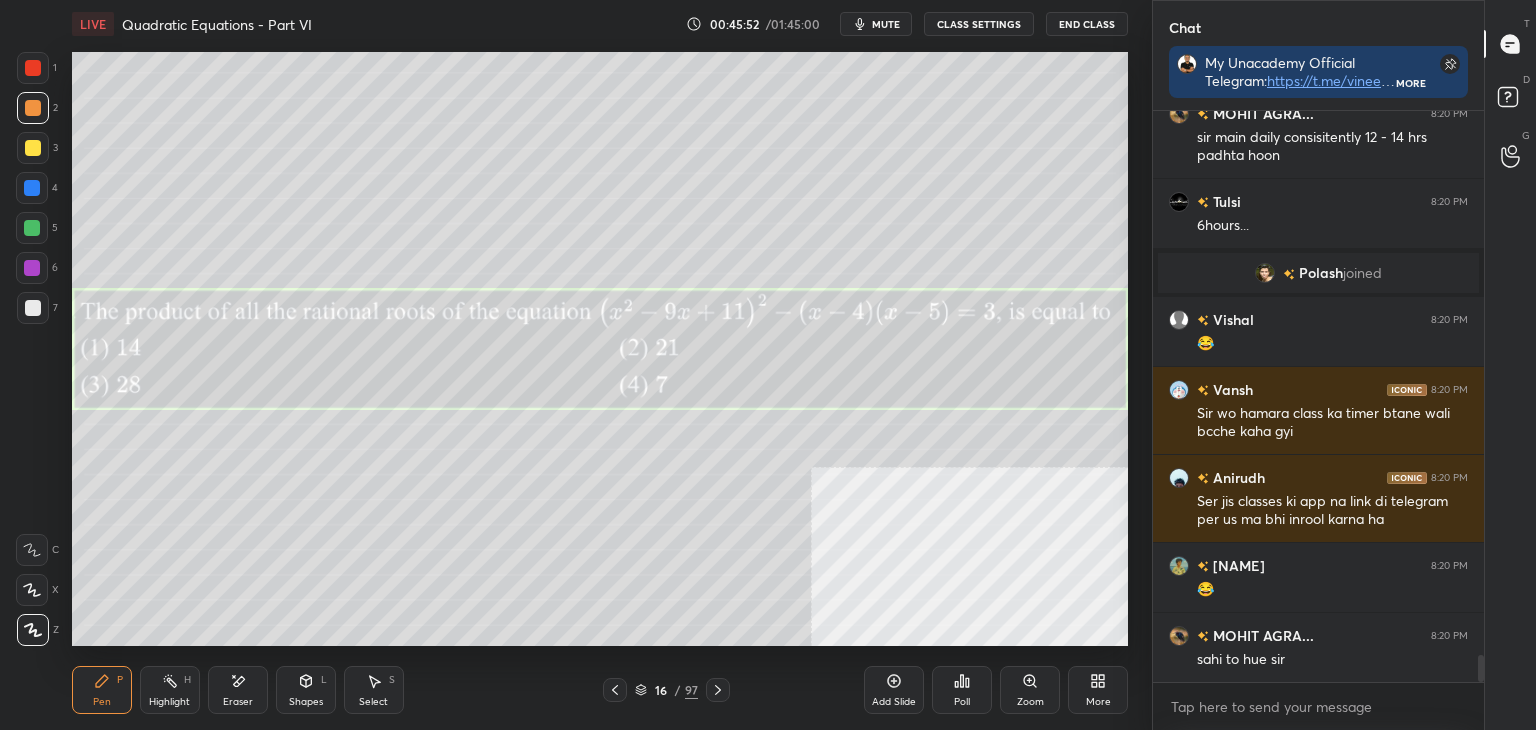 click on "Eraser" at bounding box center [238, 702] 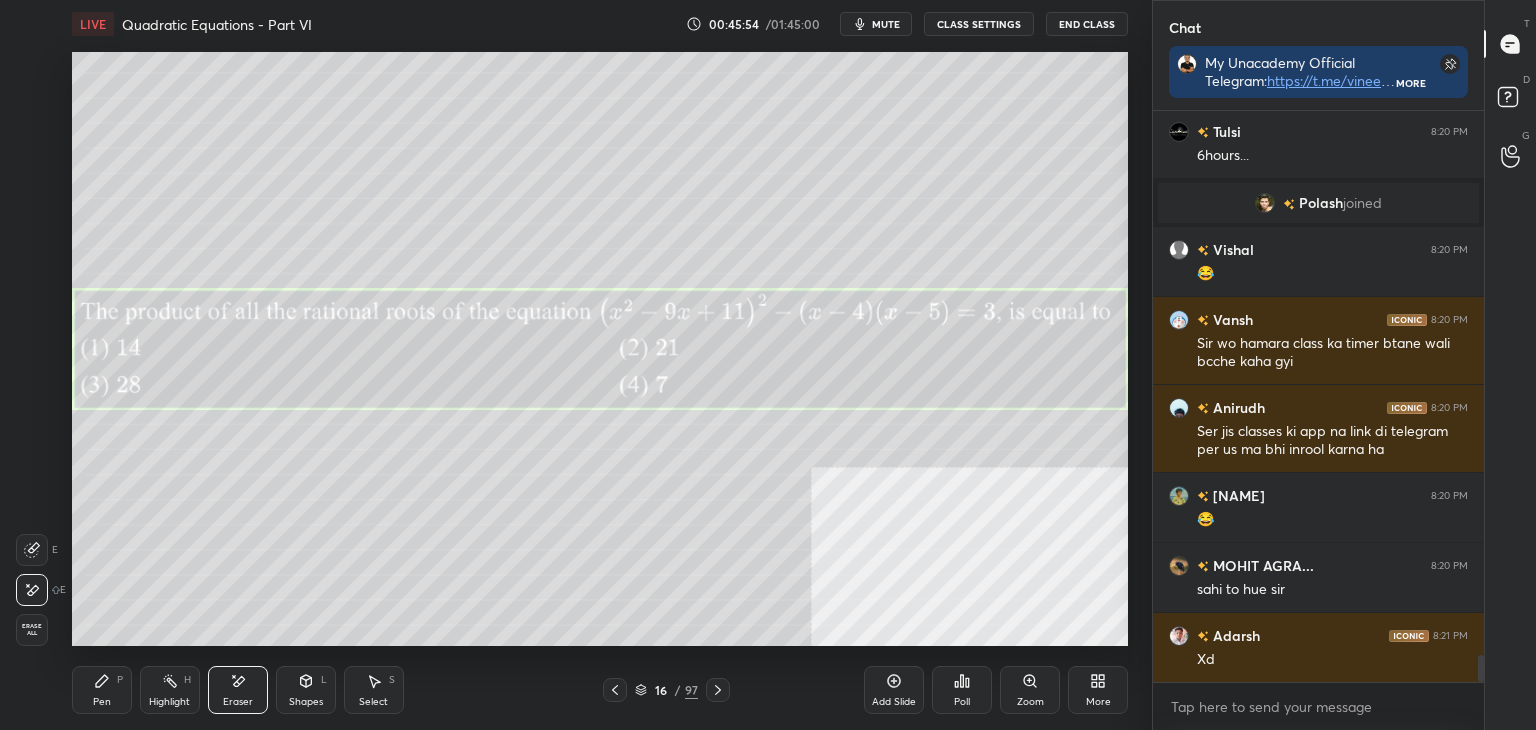 drag, startPoint x: 124, startPoint y: 693, endPoint x: 111, endPoint y: 656, distance: 39.217342 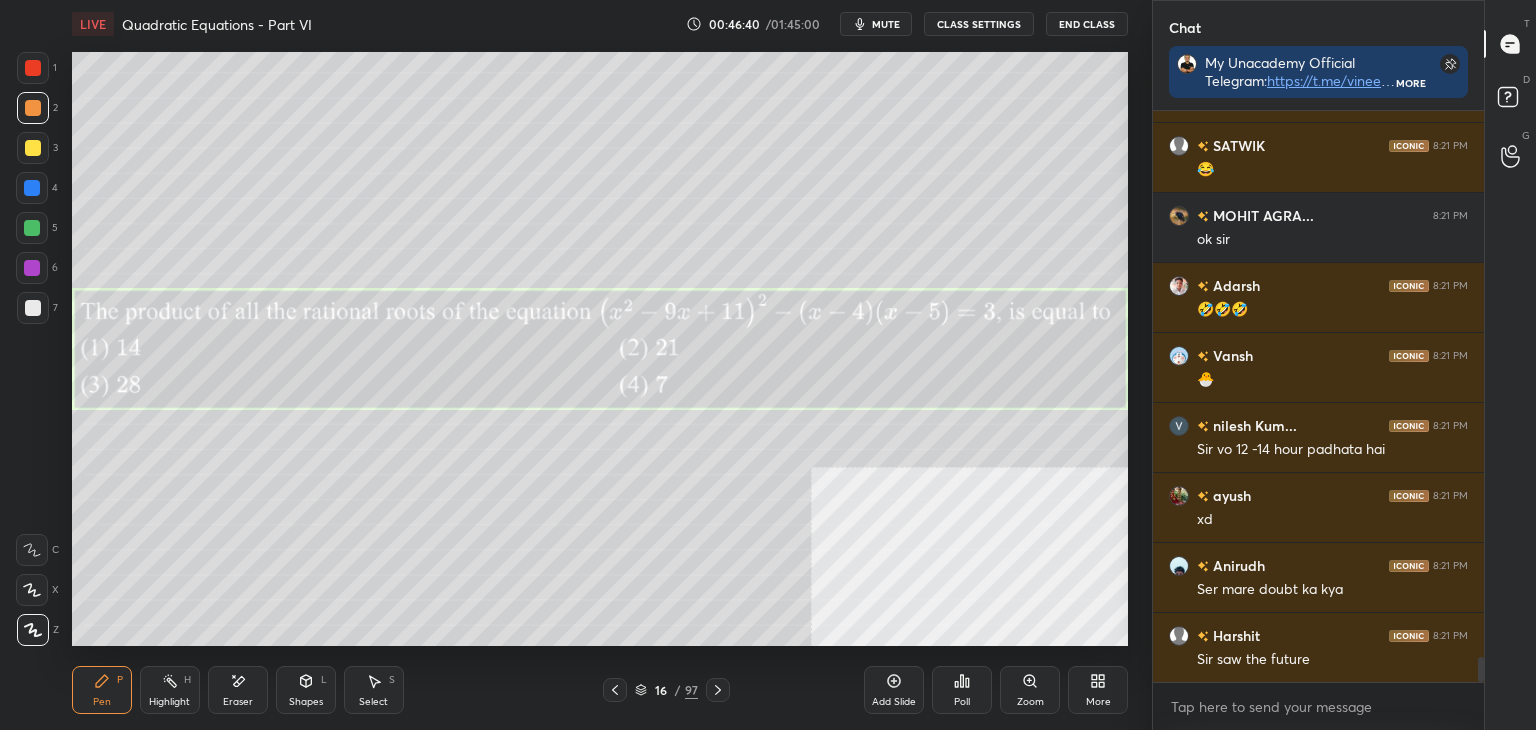 scroll, scrollTop: 12548, scrollLeft: 0, axis: vertical 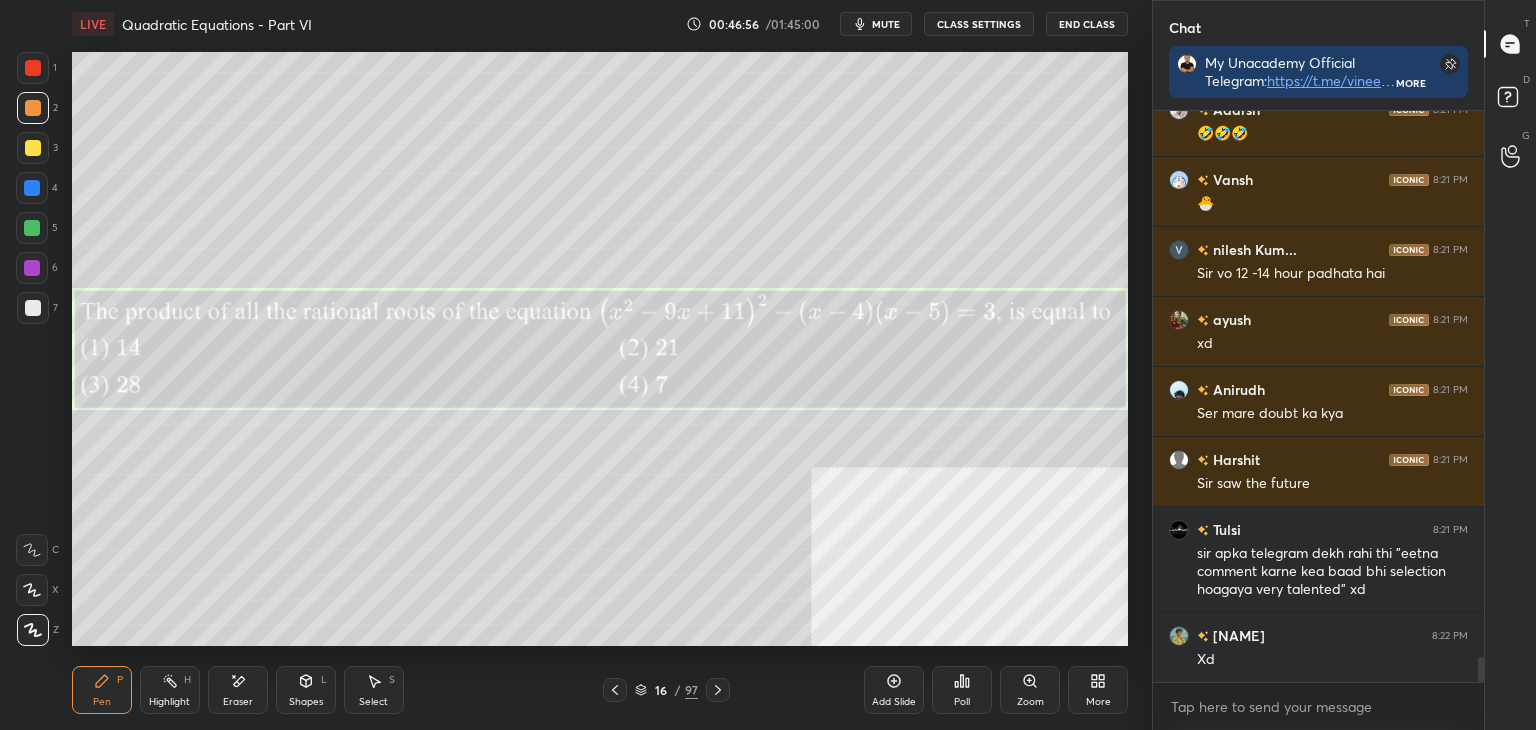 drag, startPoint x: 369, startPoint y: 701, endPoint x: 356, endPoint y: 677, distance: 27.294687 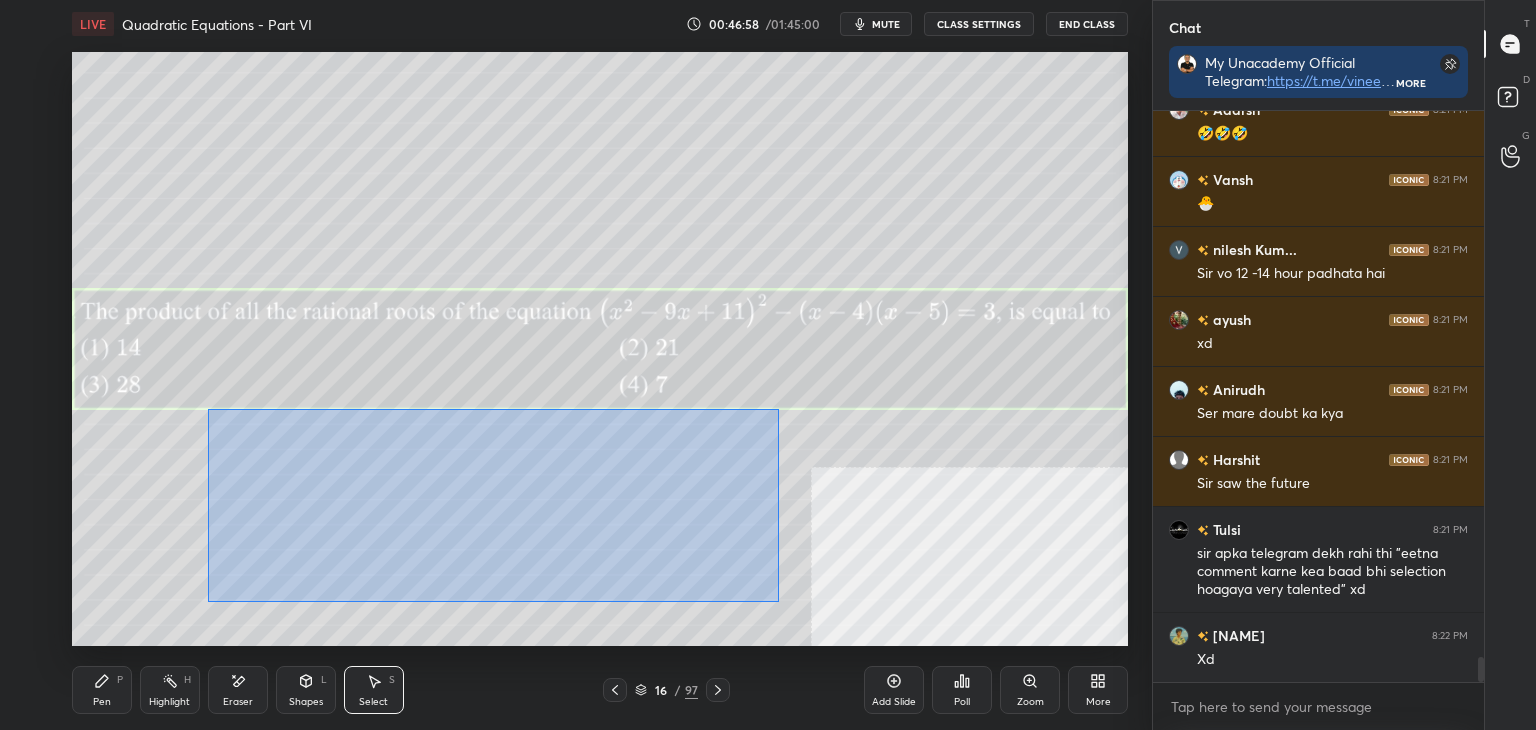 drag, startPoint x: 220, startPoint y: 420, endPoint x: 775, endPoint y: 597, distance: 582.541 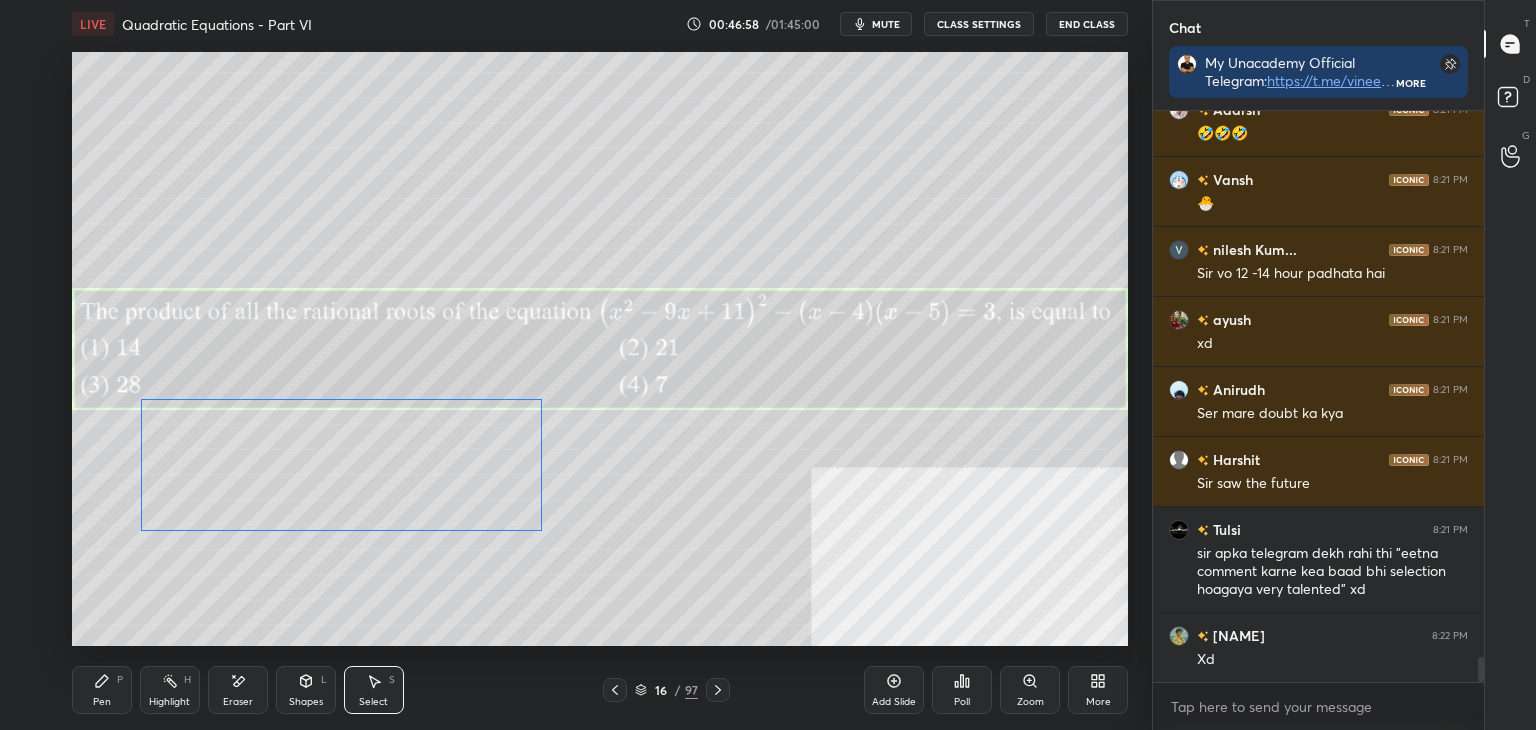 scroll, scrollTop: 12688, scrollLeft: 0, axis: vertical 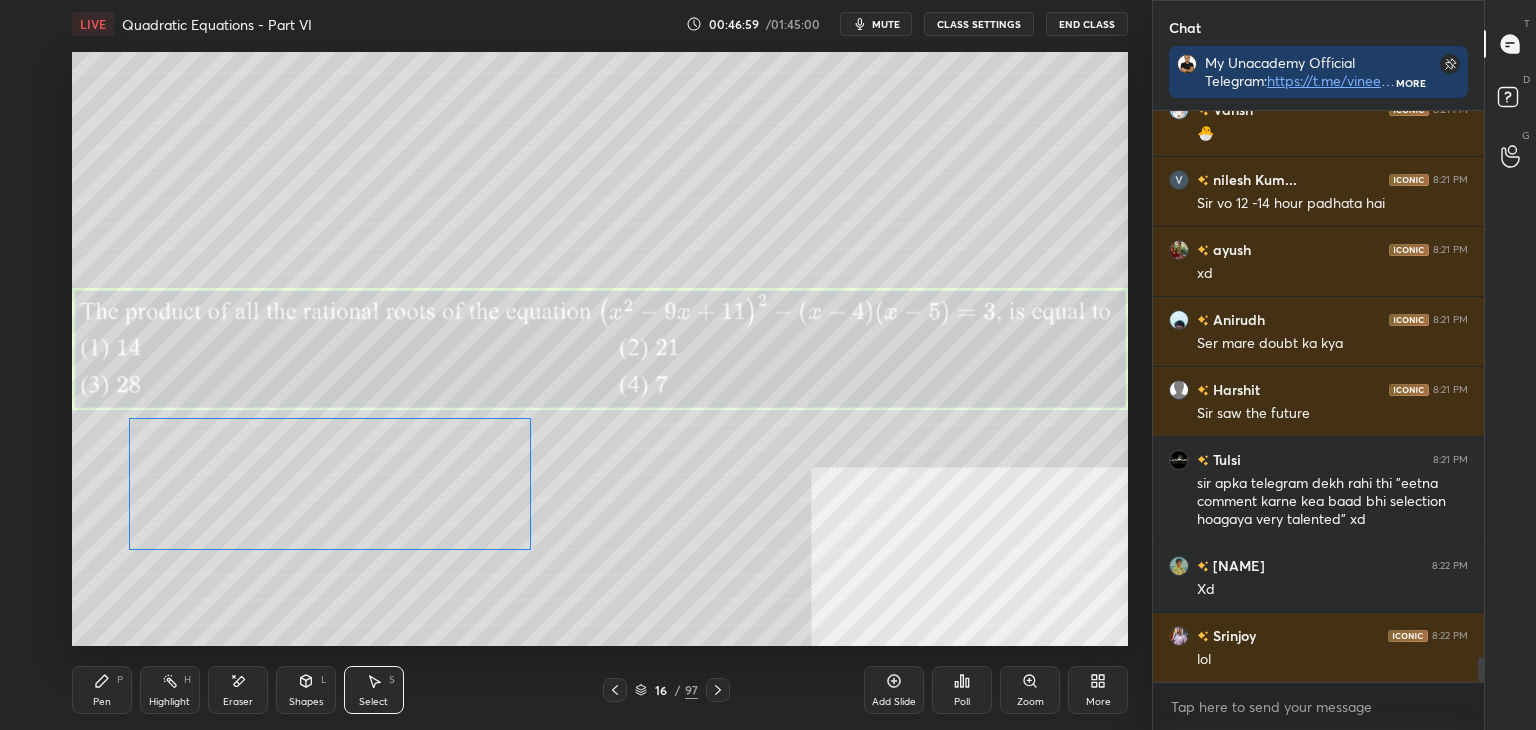 drag, startPoint x: 577, startPoint y: 533, endPoint x: 460, endPoint y: 536, distance: 117.03845 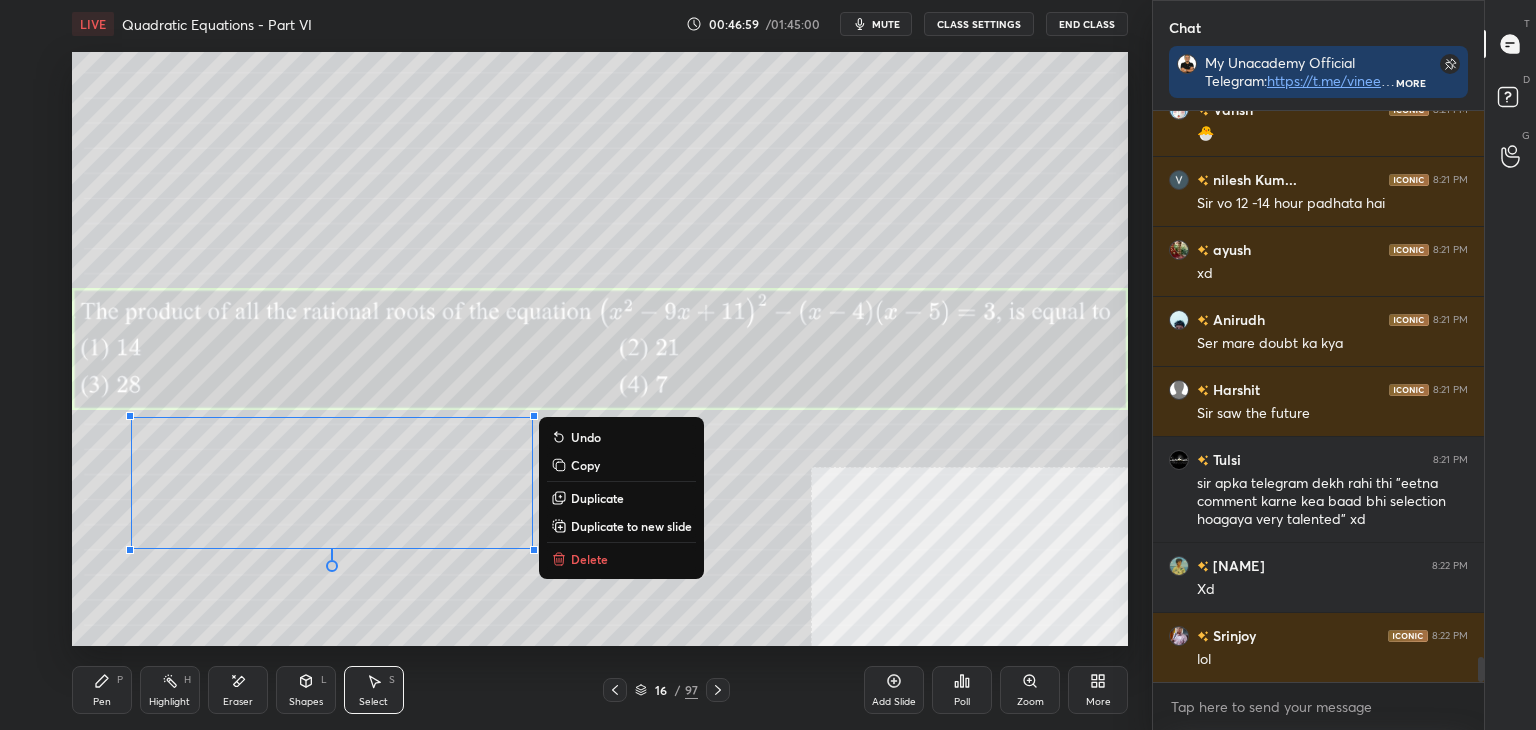 click on "0 ° Undo Copy Duplicate Duplicate to new slide Delete" at bounding box center [600, 349] 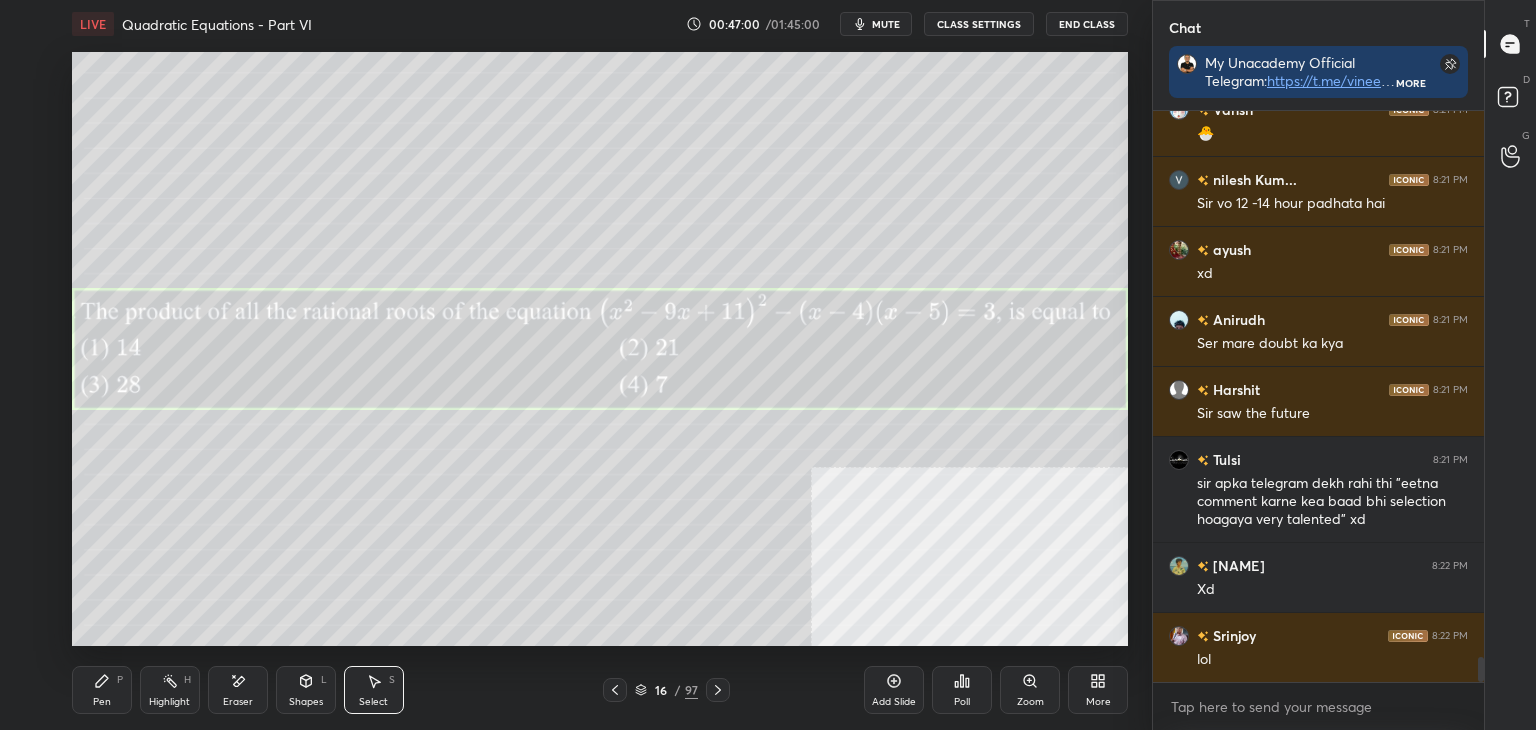 click on "Pen P" at bounding box center (102, 690) 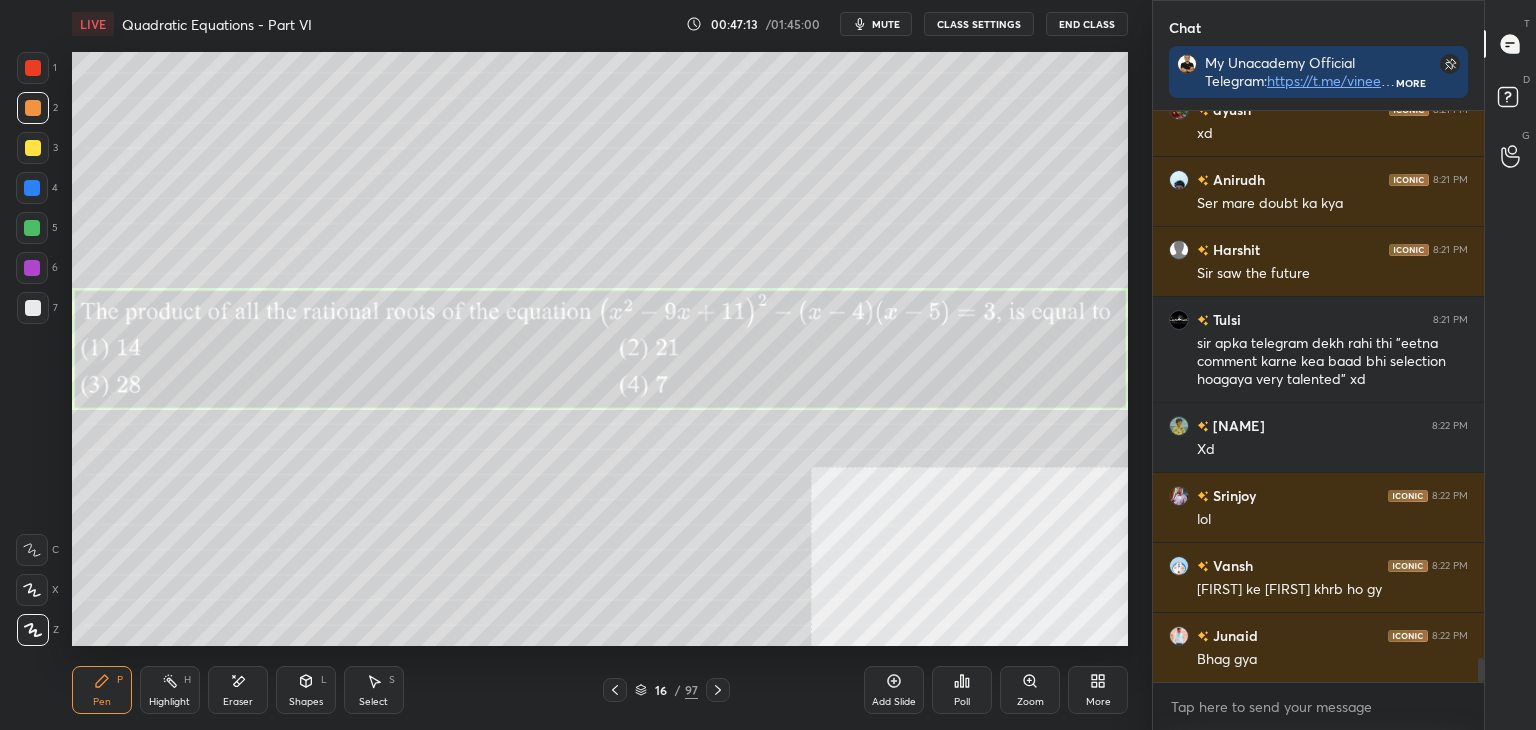 scroll, scrollTop: 12898, scrollLeft: 0, axis: vertical 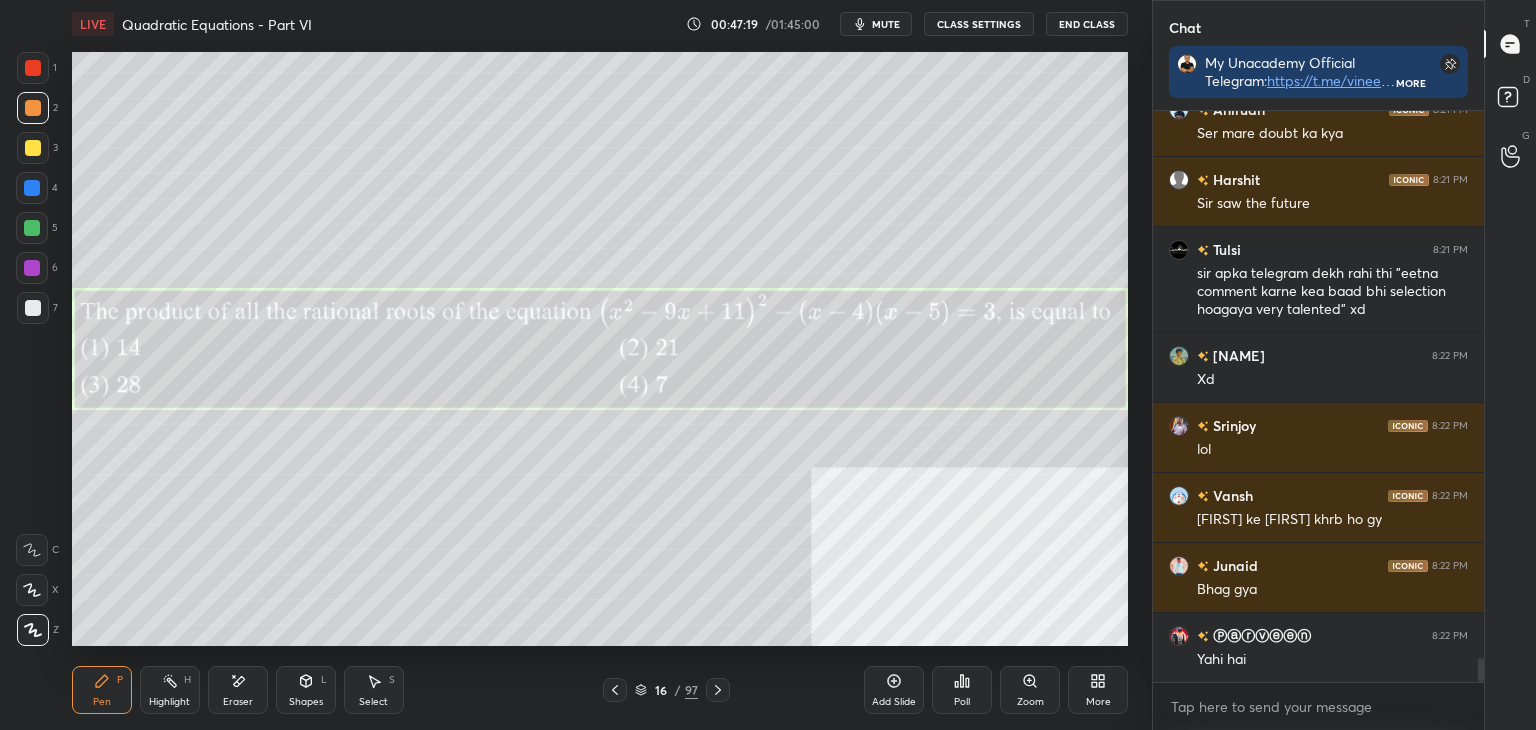 drag, startPoint x: 249, startPoint y: 701, endPoint x: 320, endPoint y: 646, distance: 89.81091 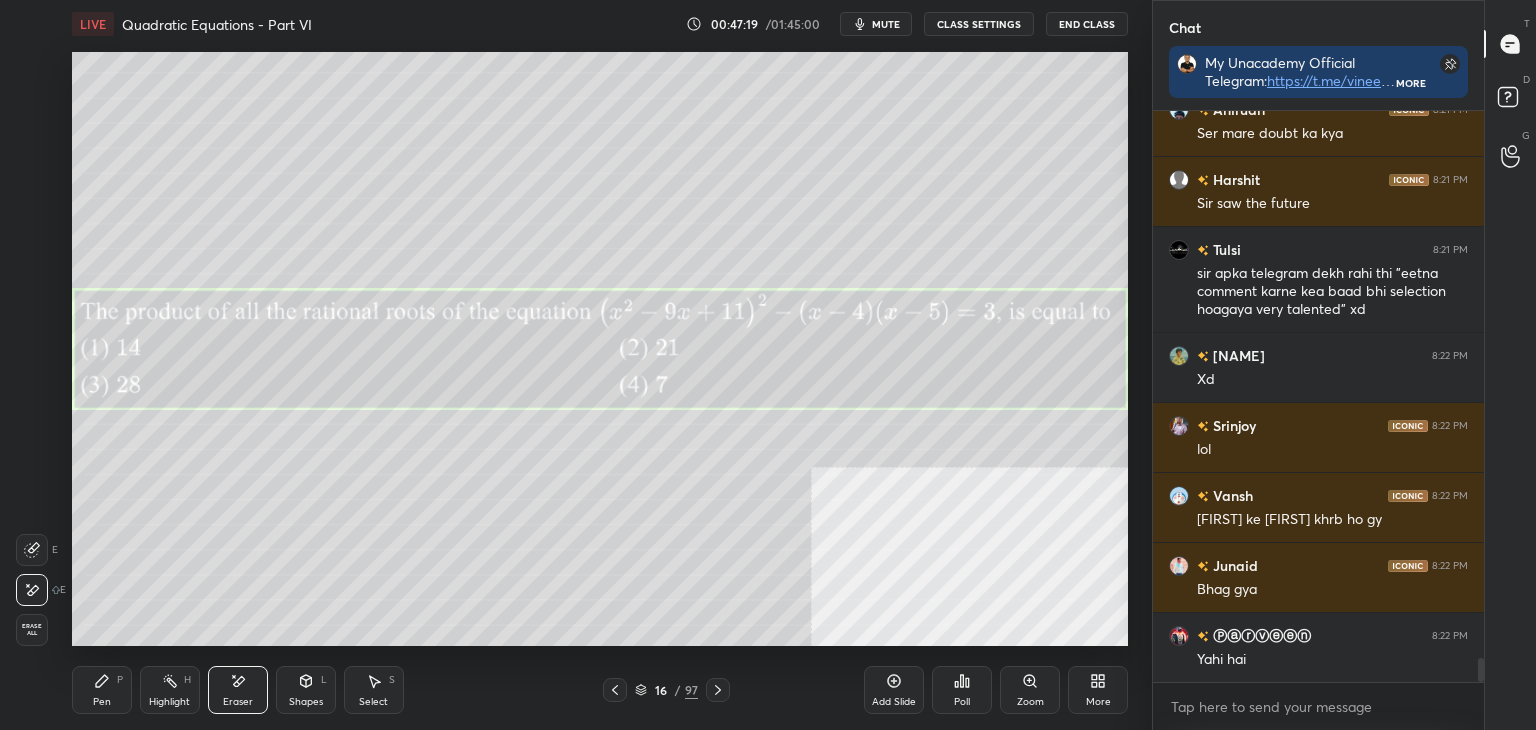 scroll, scrollTop: 12968, scrollLeft: 0, axis: vertical 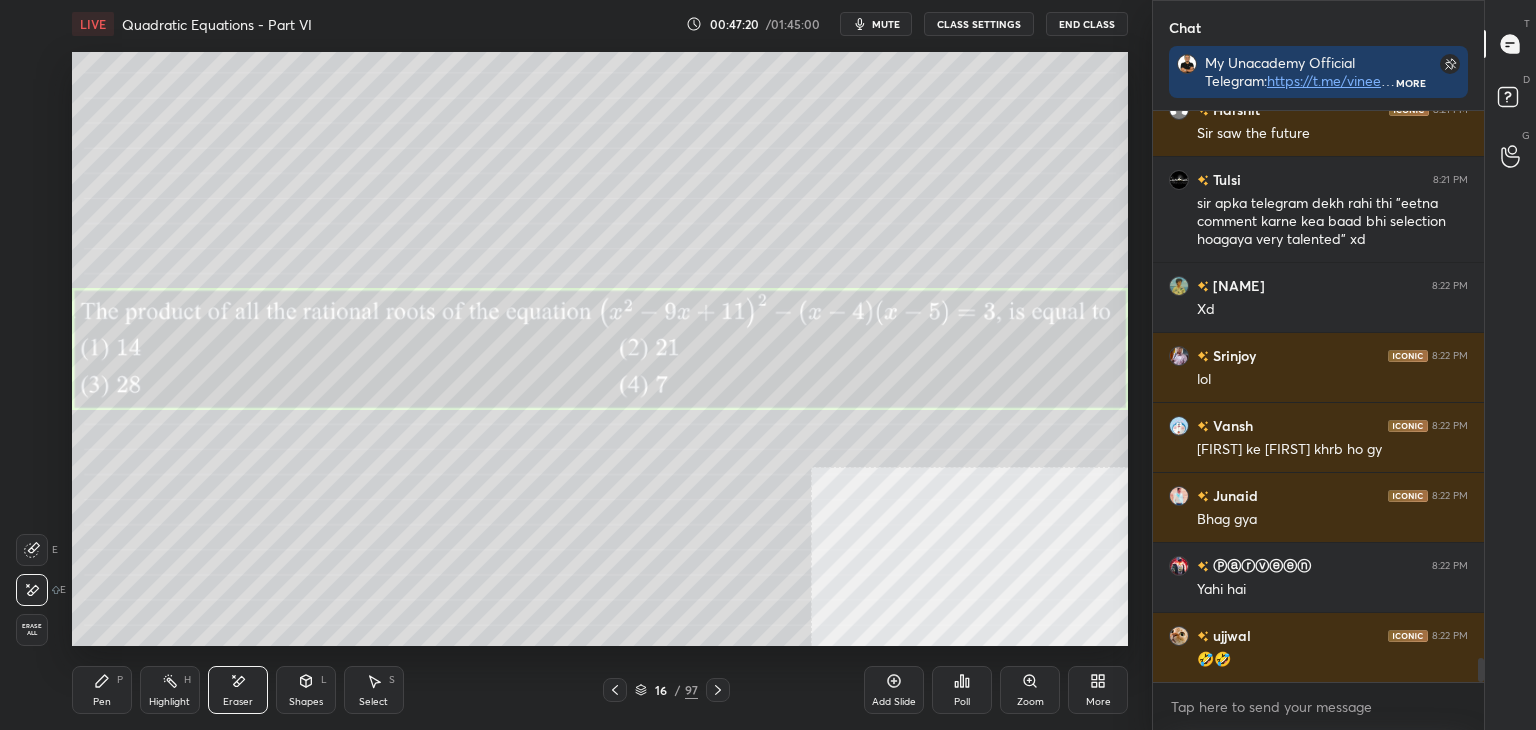 click on "Pen P" at bounding box center [102, 690] 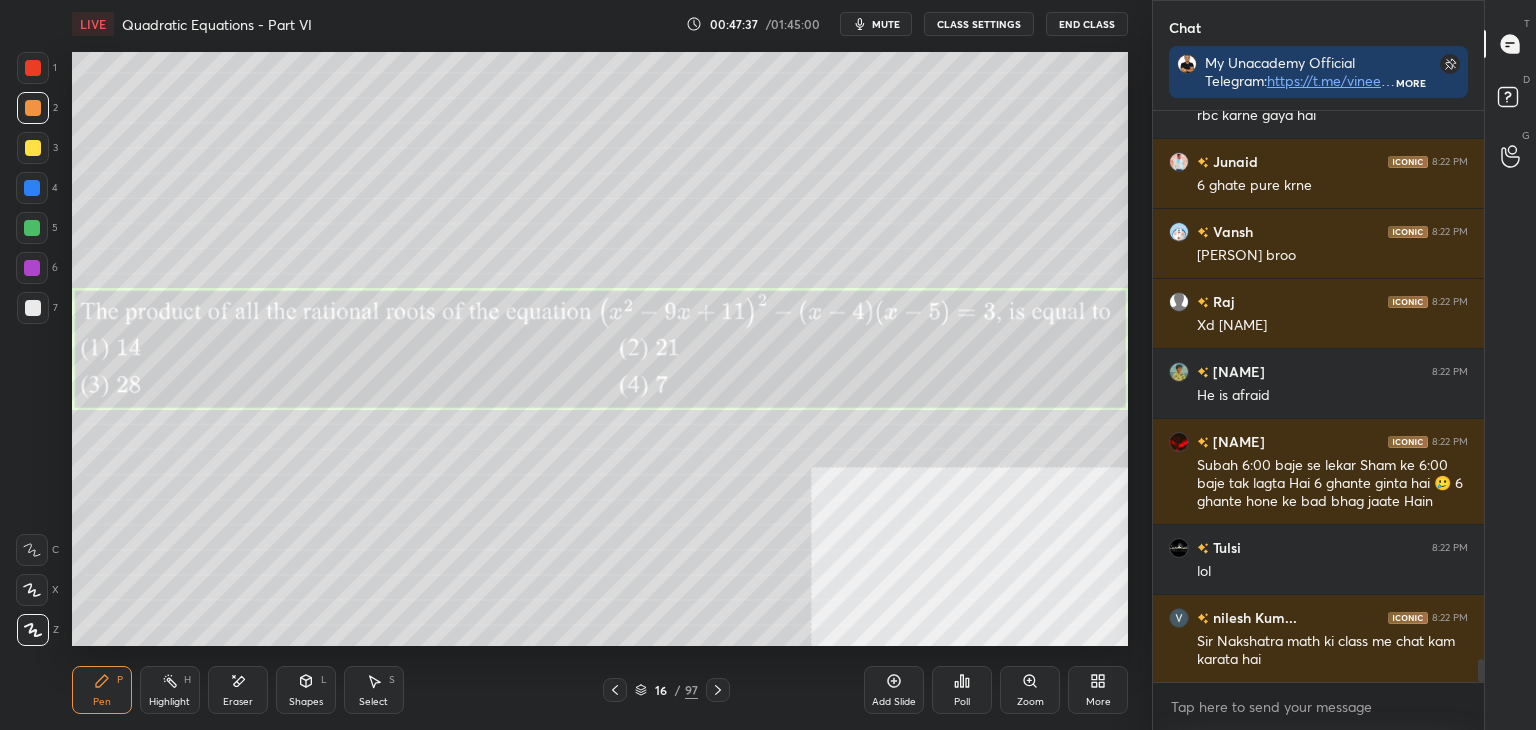 scroll, scrollTop: 13792, scrollLeft: 0, axis: vertical 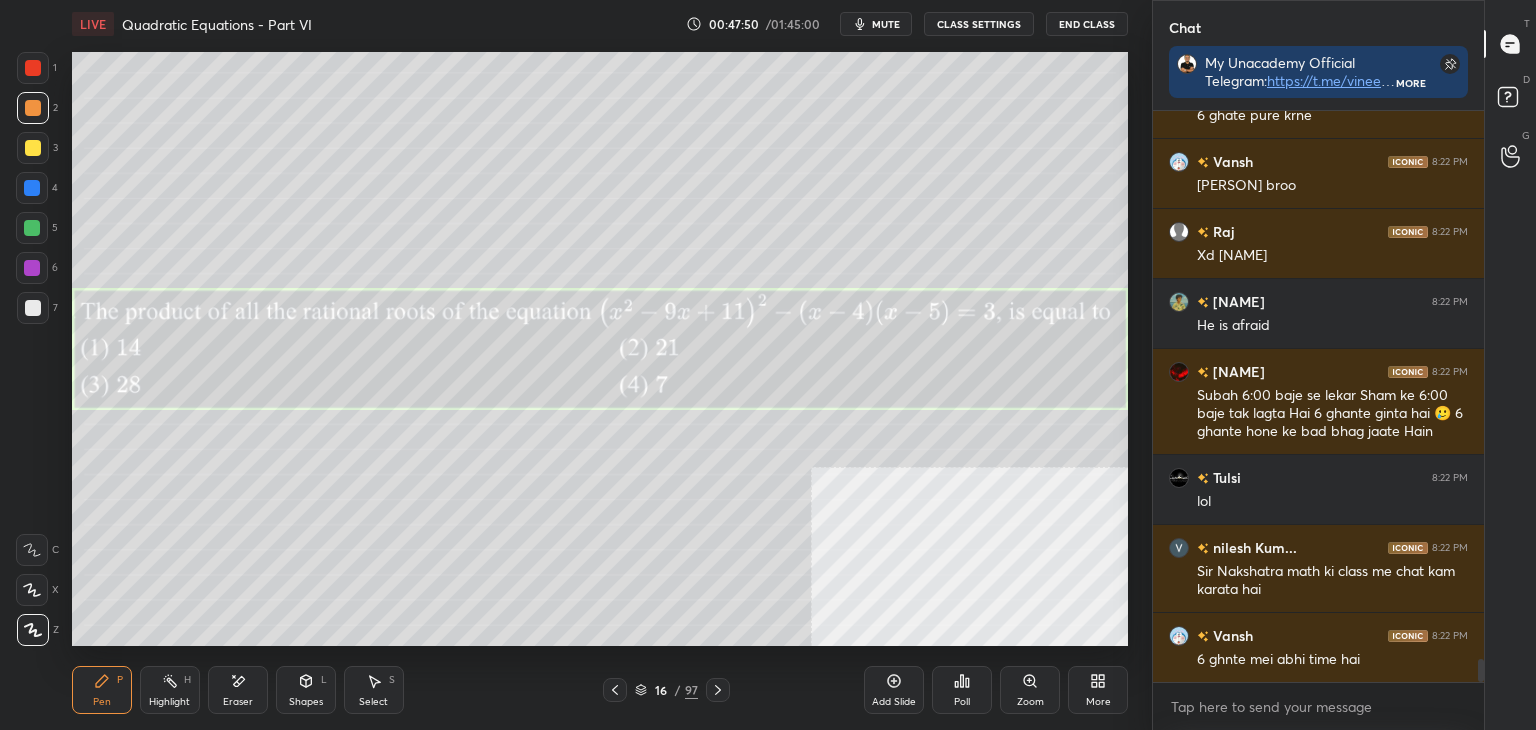 click on "Add Slide" at bounding box center [894, 690] 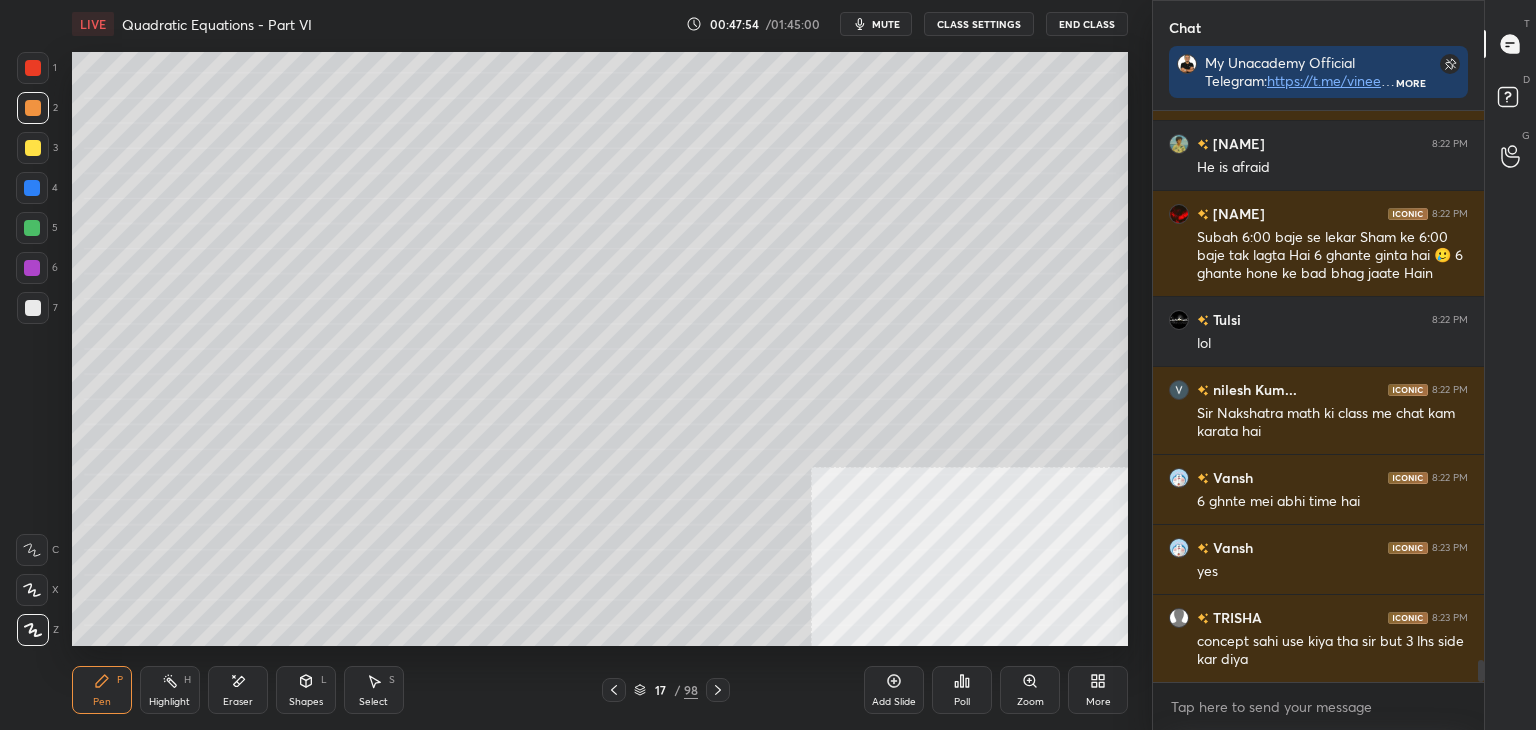 scroll, scrollTop: 14038, scrollLeft: 0, axis: vertical 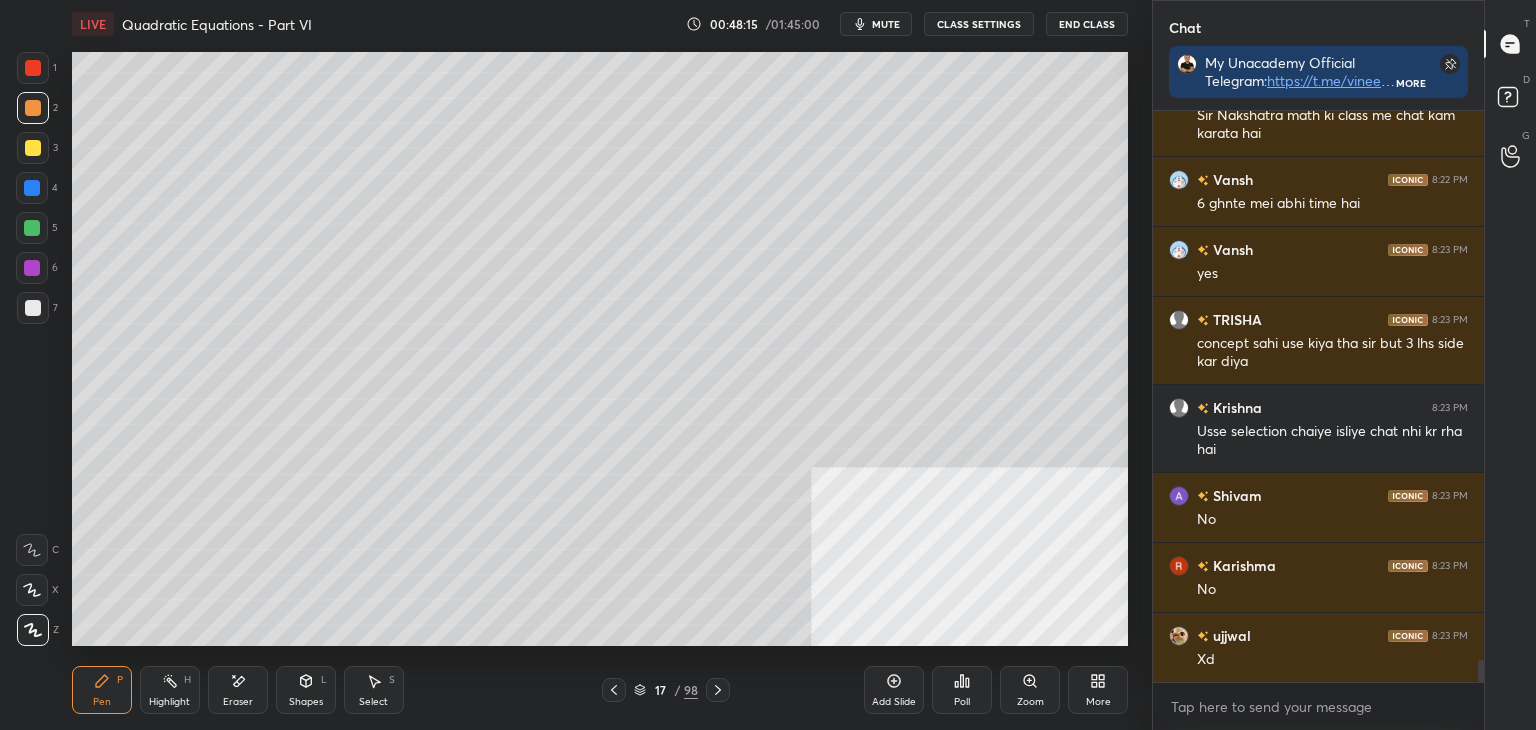 click 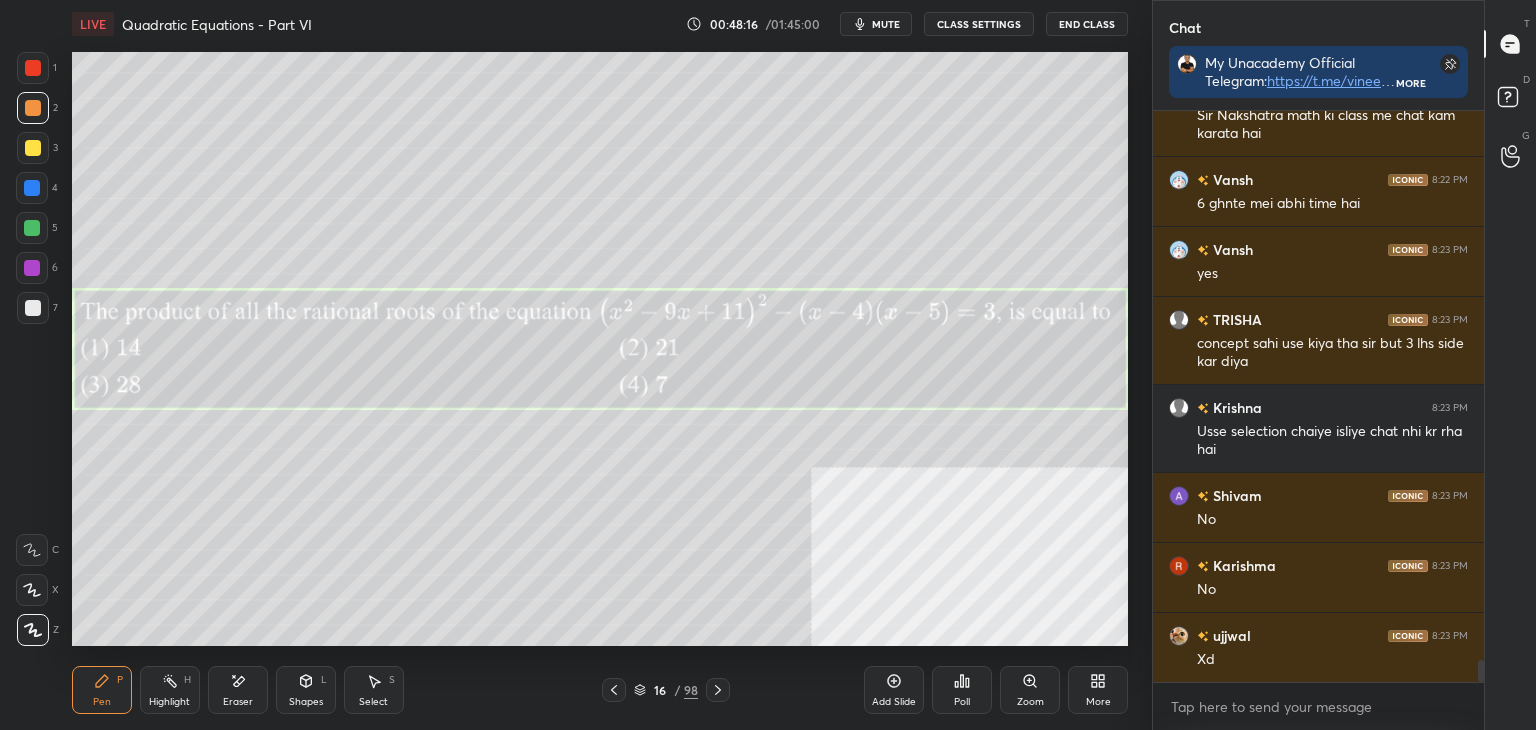drag, startPoint x: 714, startPoint y: 684, endPoint x: 713, endPoint y: 673, distance: 11.045361 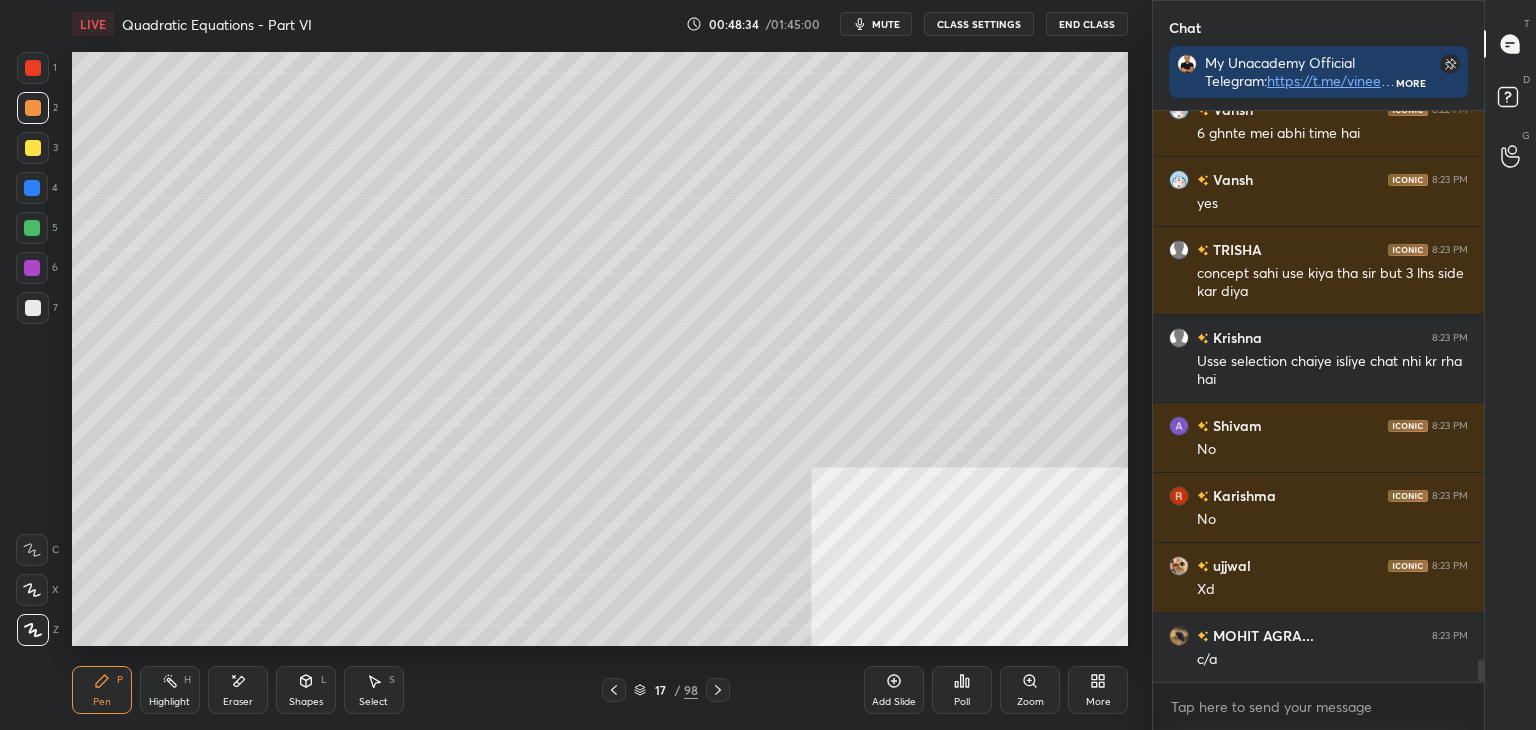 scroll, scrollTop: 14388, scrollLeft: 0, axis: vertical 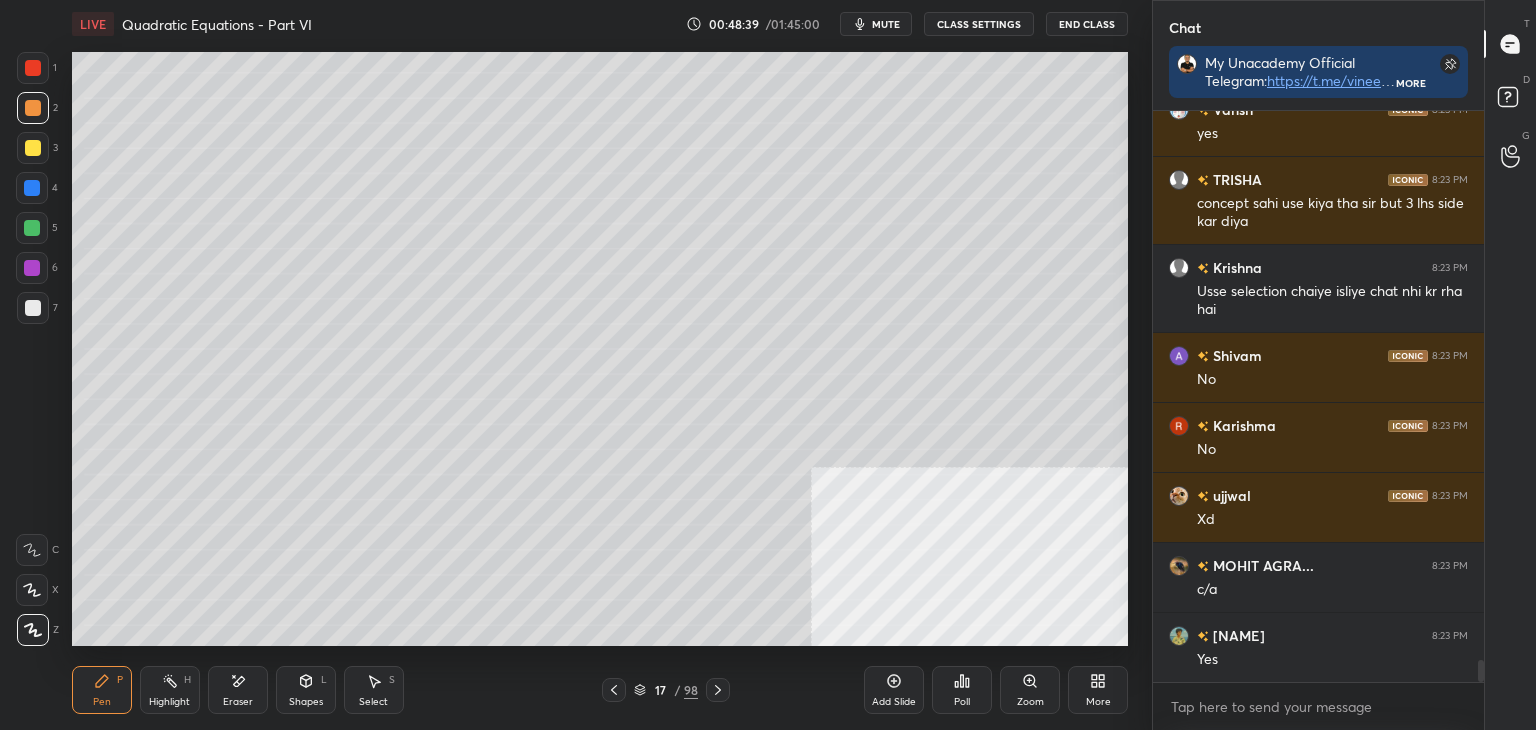 click on "17 / 98" at bounding box center [666, 690] 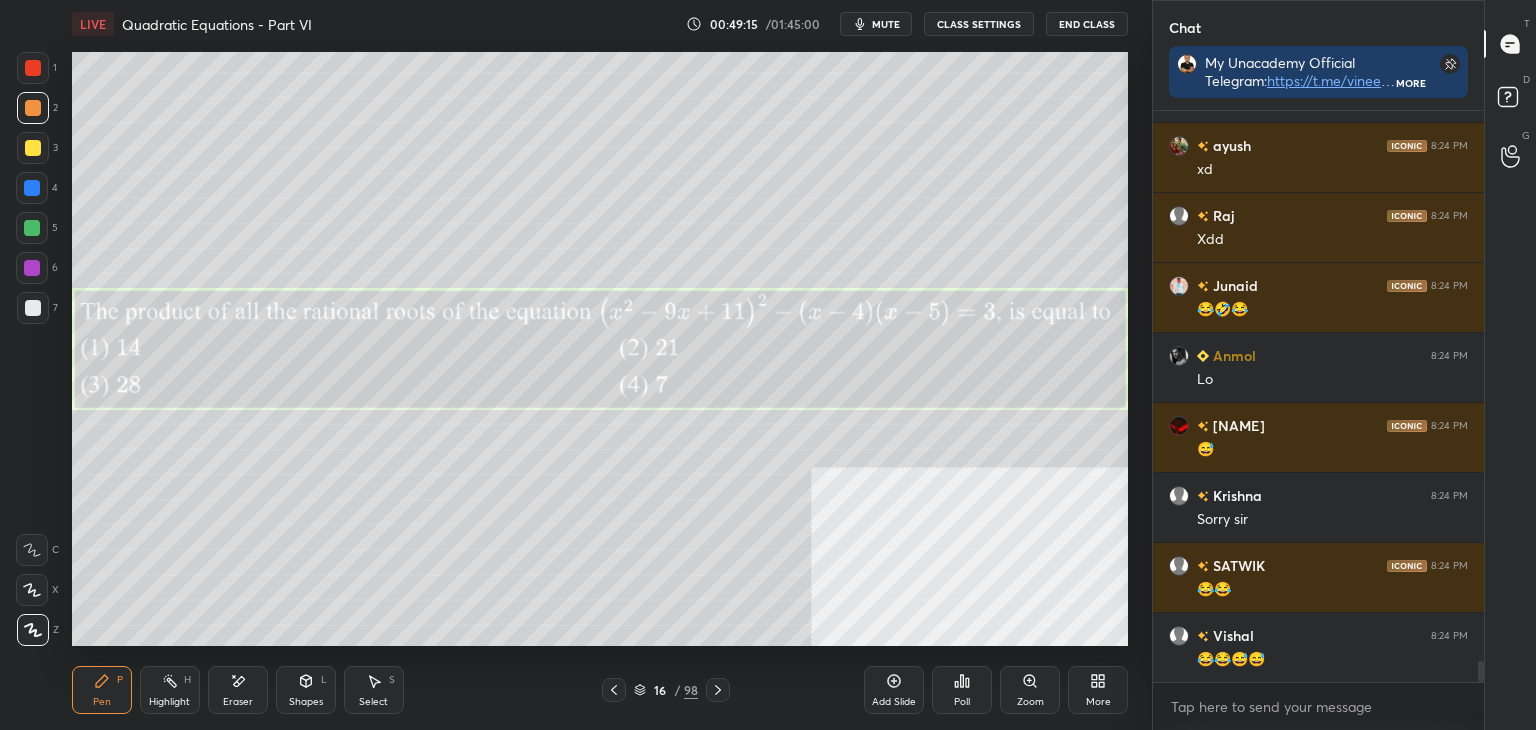 scroll, scrollTop: 15158, scrollLeft: 0, axis: vertical 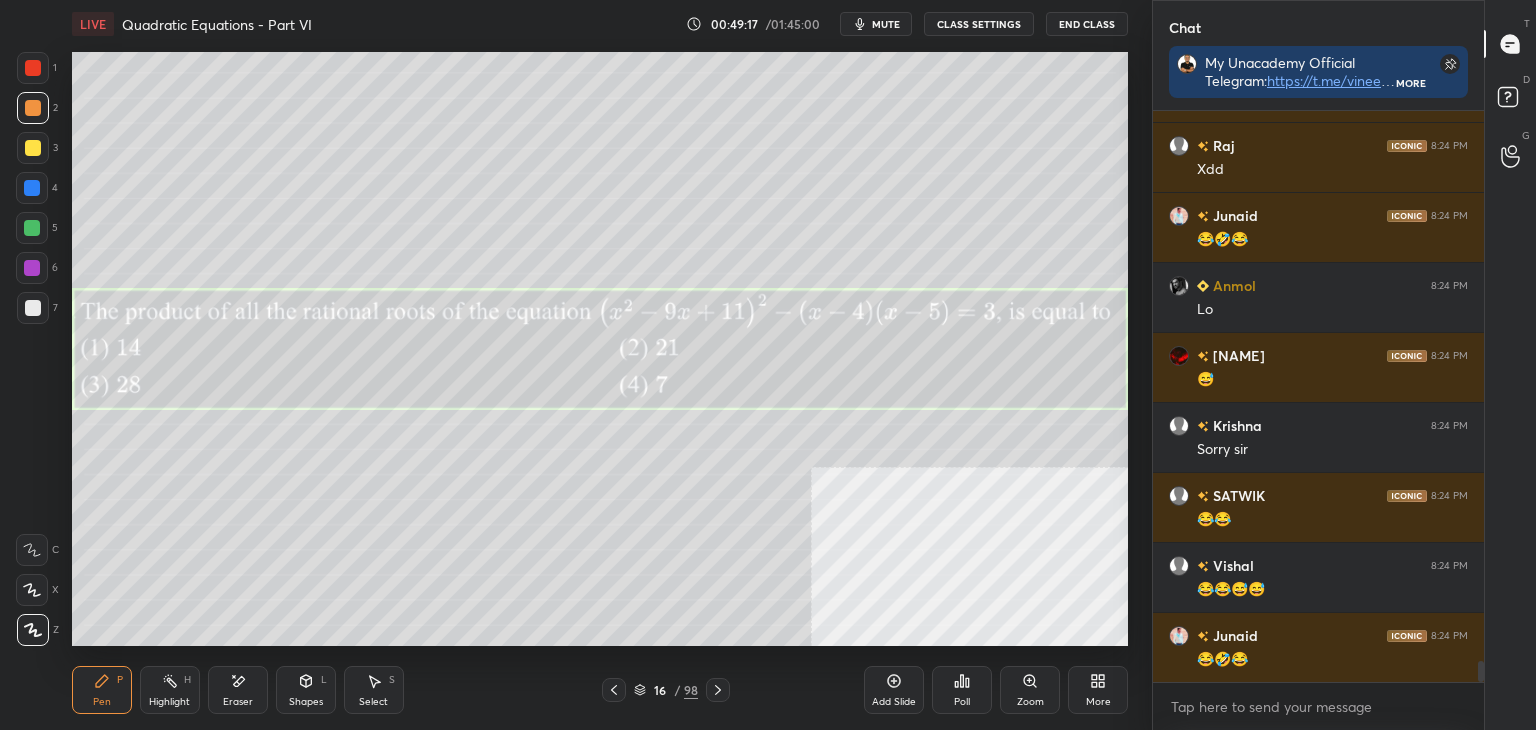 click 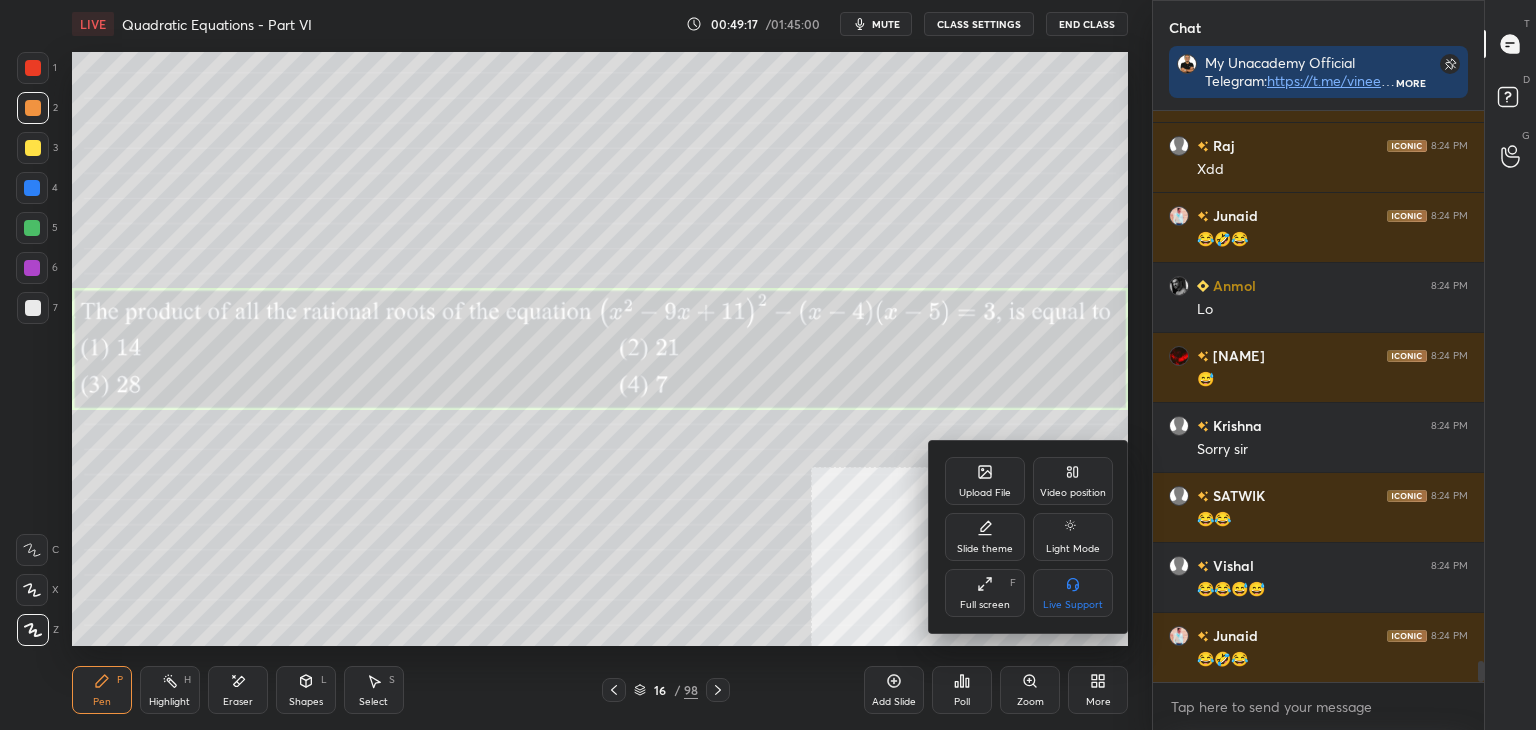 click 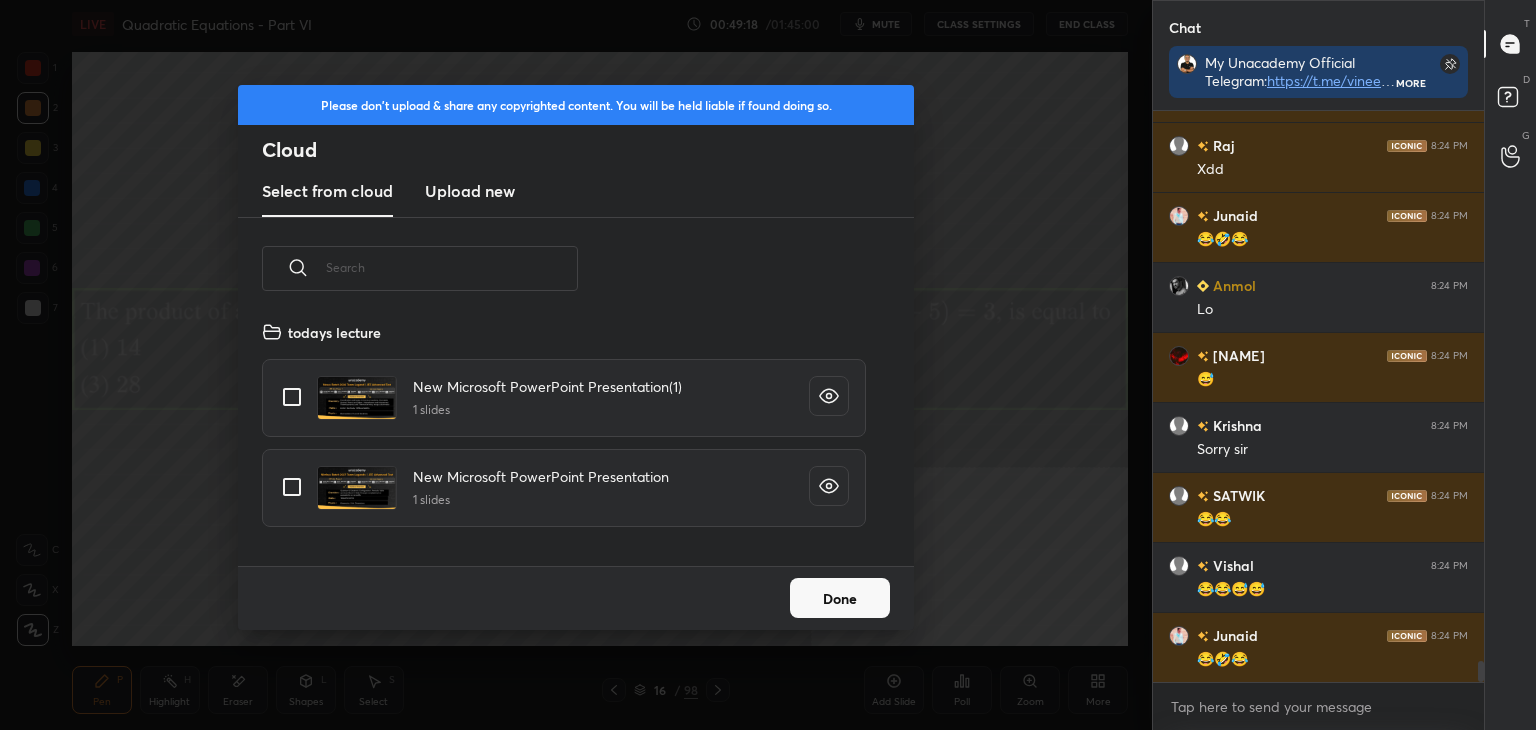 scroll, scrollTop: 5, scrollLeft: 10, axis: both 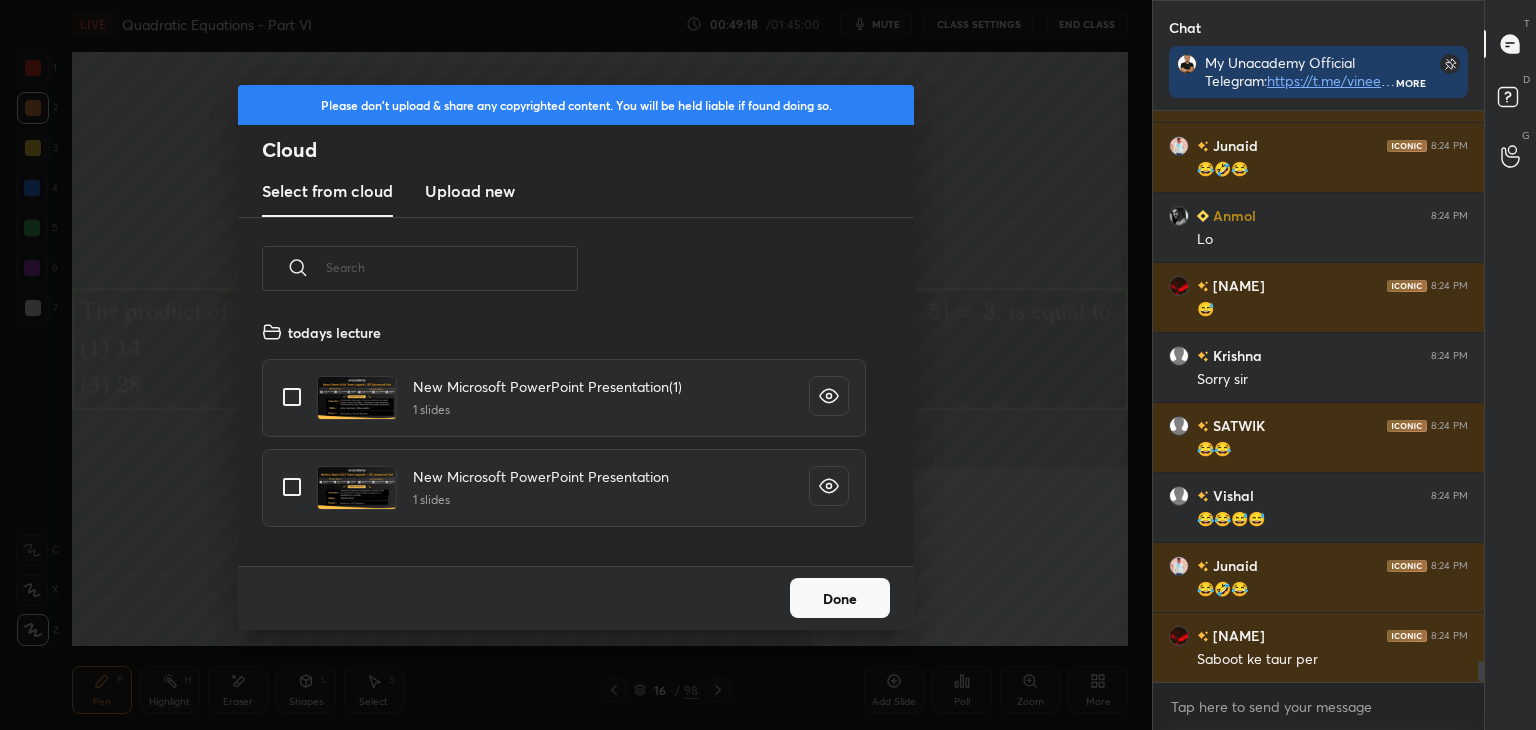 click on "Upload new" at bounding box center (470, 191) 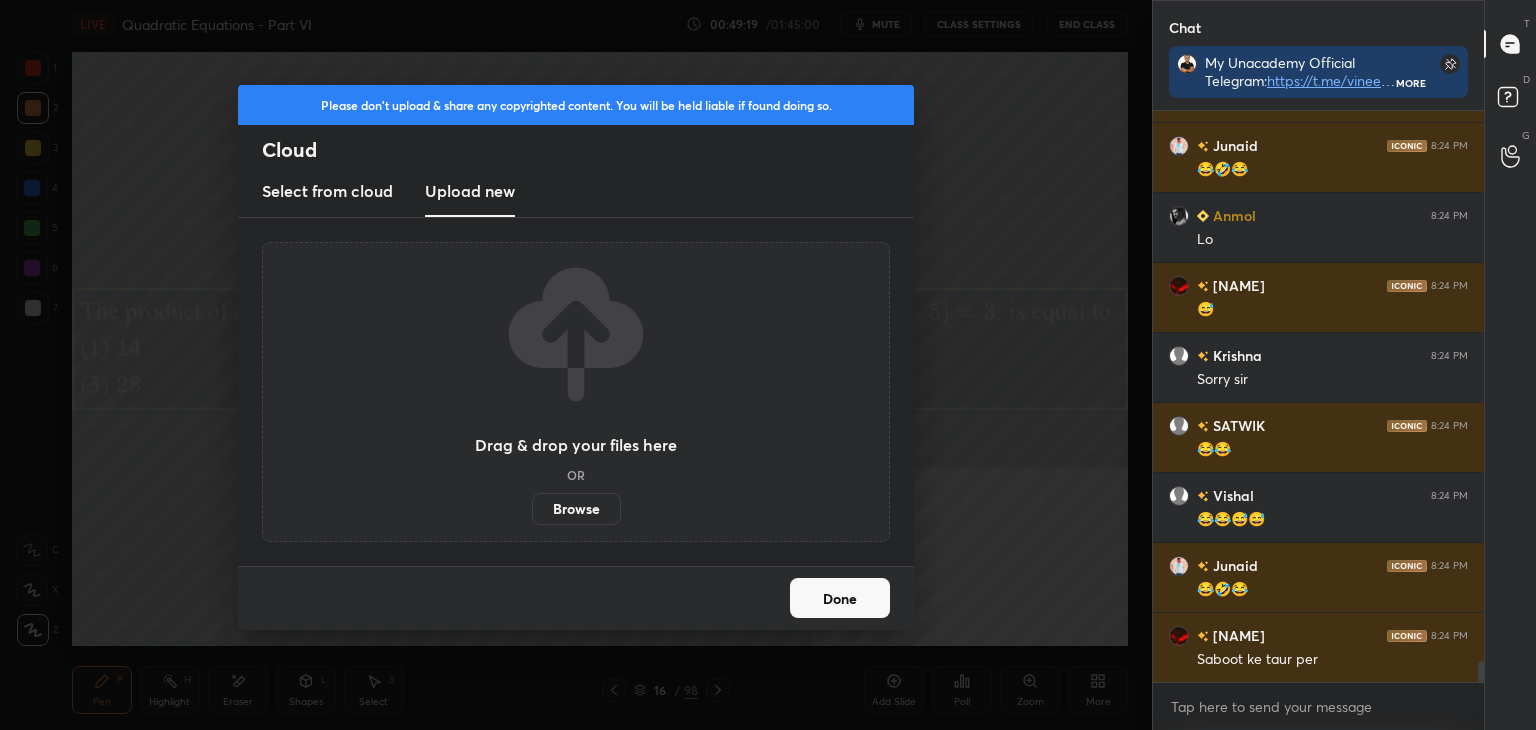 click on "Browse" at bounding box center (576, 509) 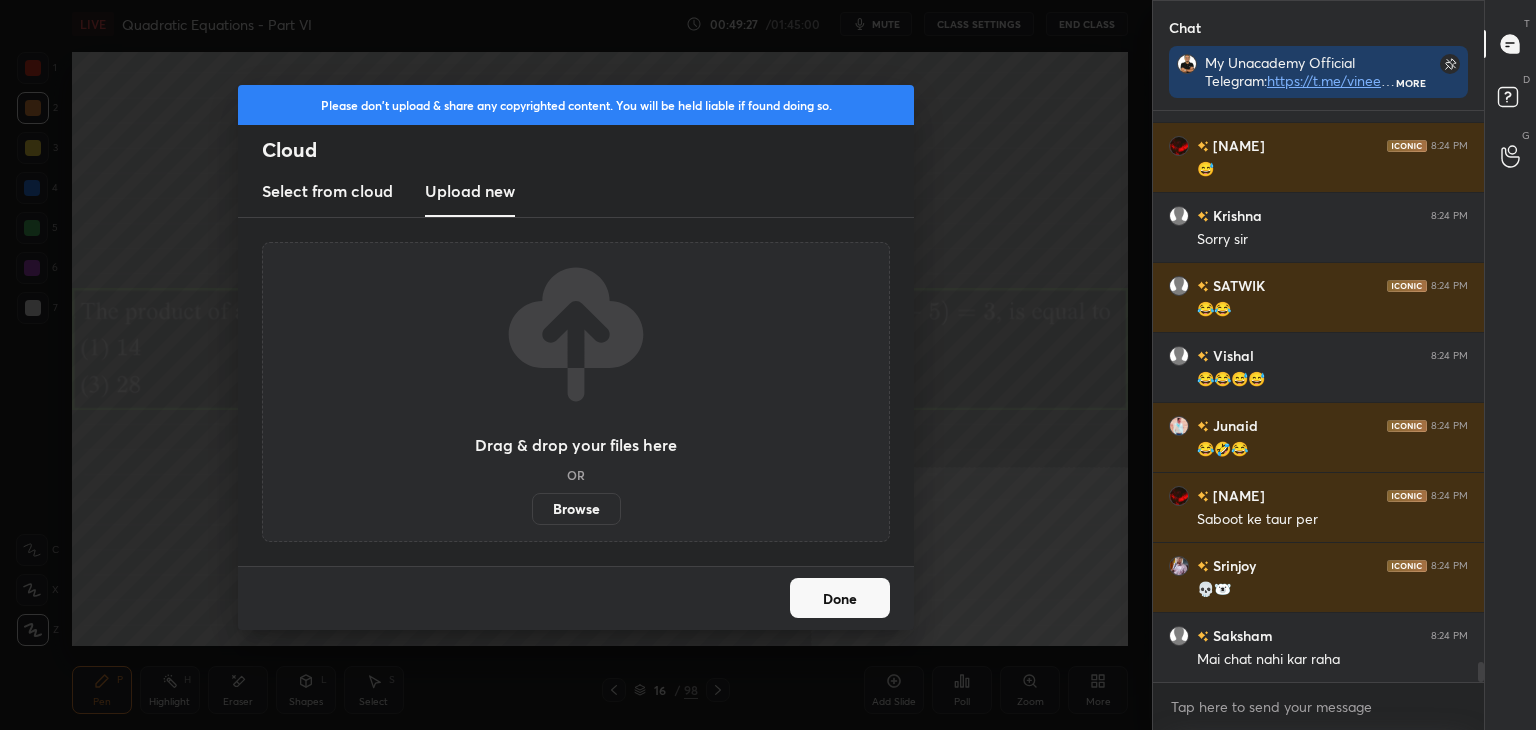 scroll, scrollTop: 15438, scrollLeft: 0, axis: vertical 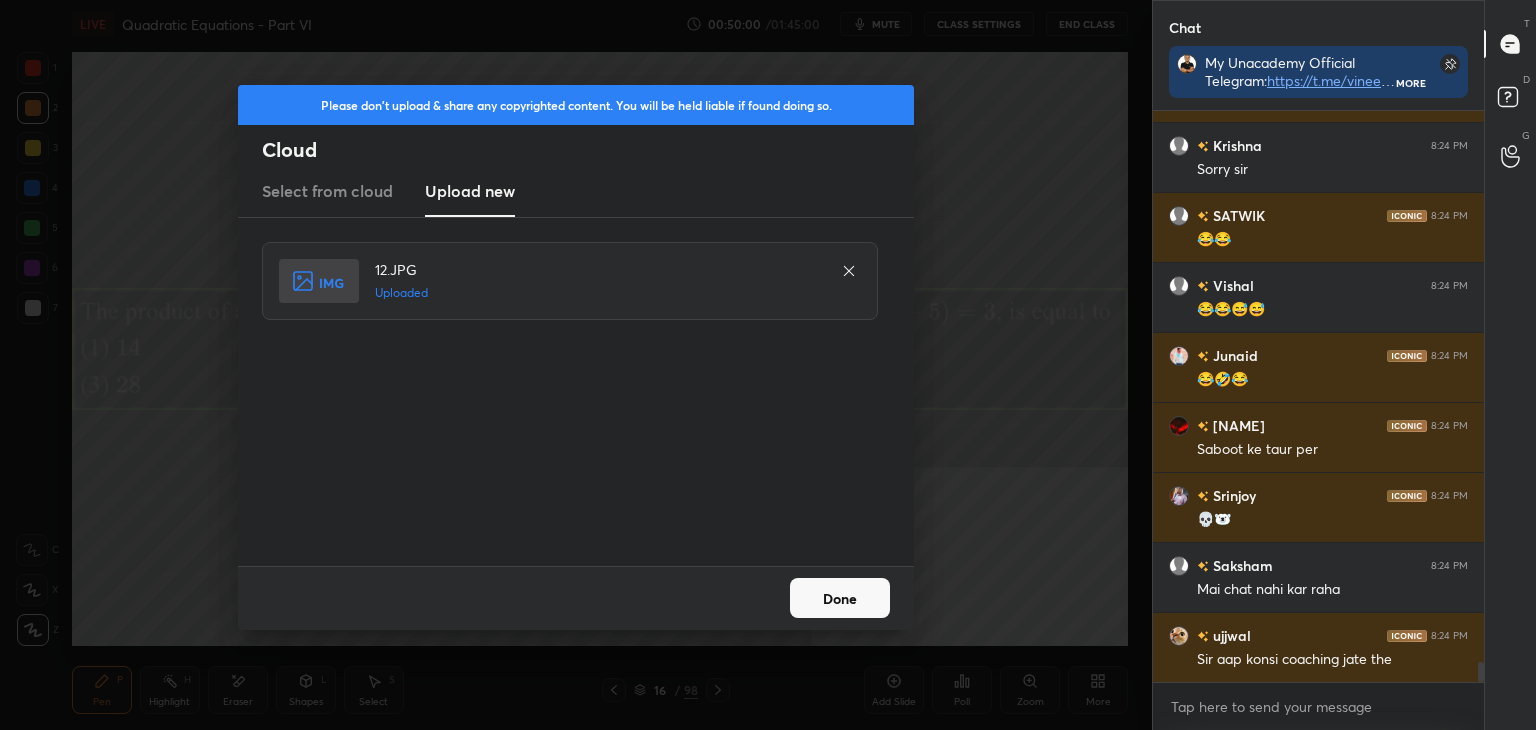 click on "Done" at bounding box center [840, 598] 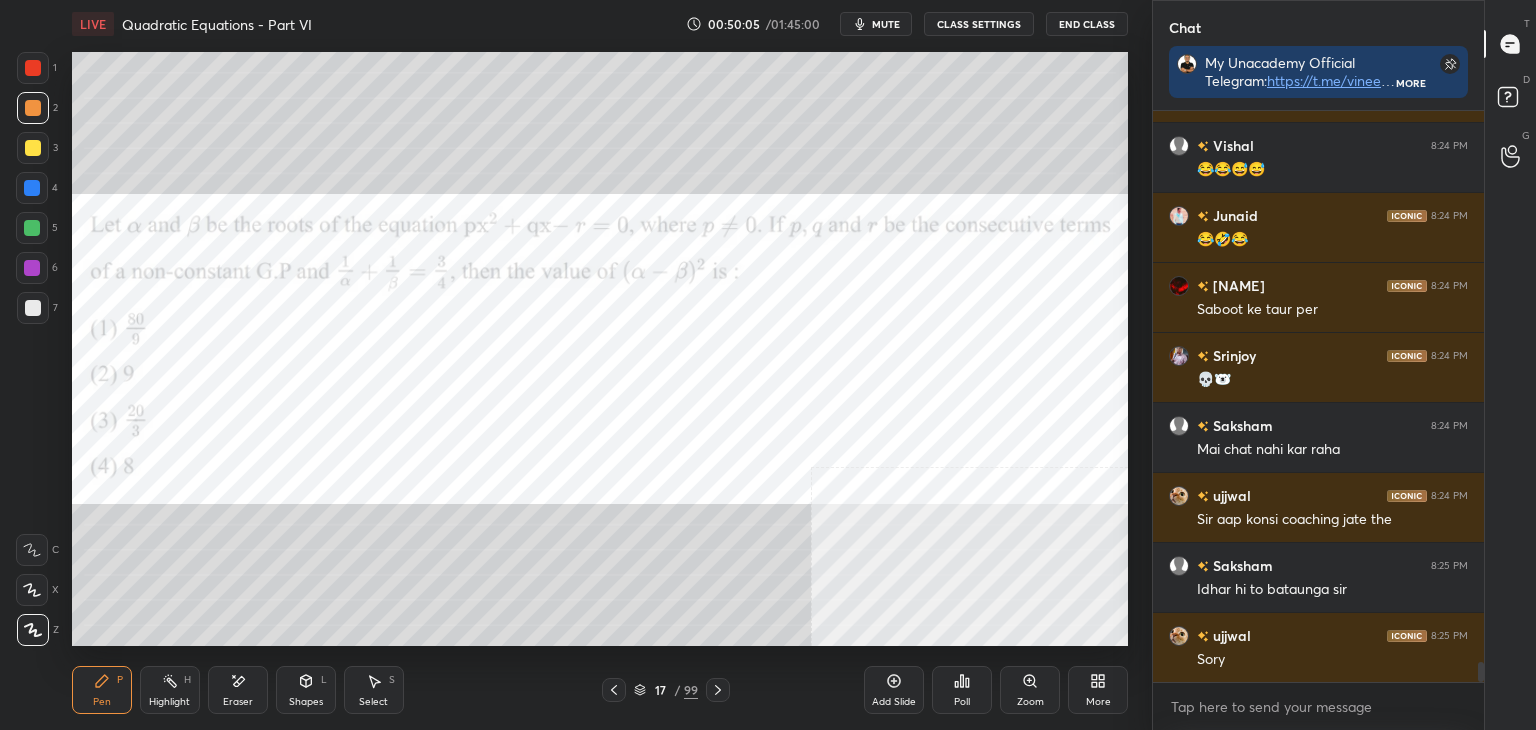 scroll, scrollTop: 15648, scrollLeft: 0, axis: vertical 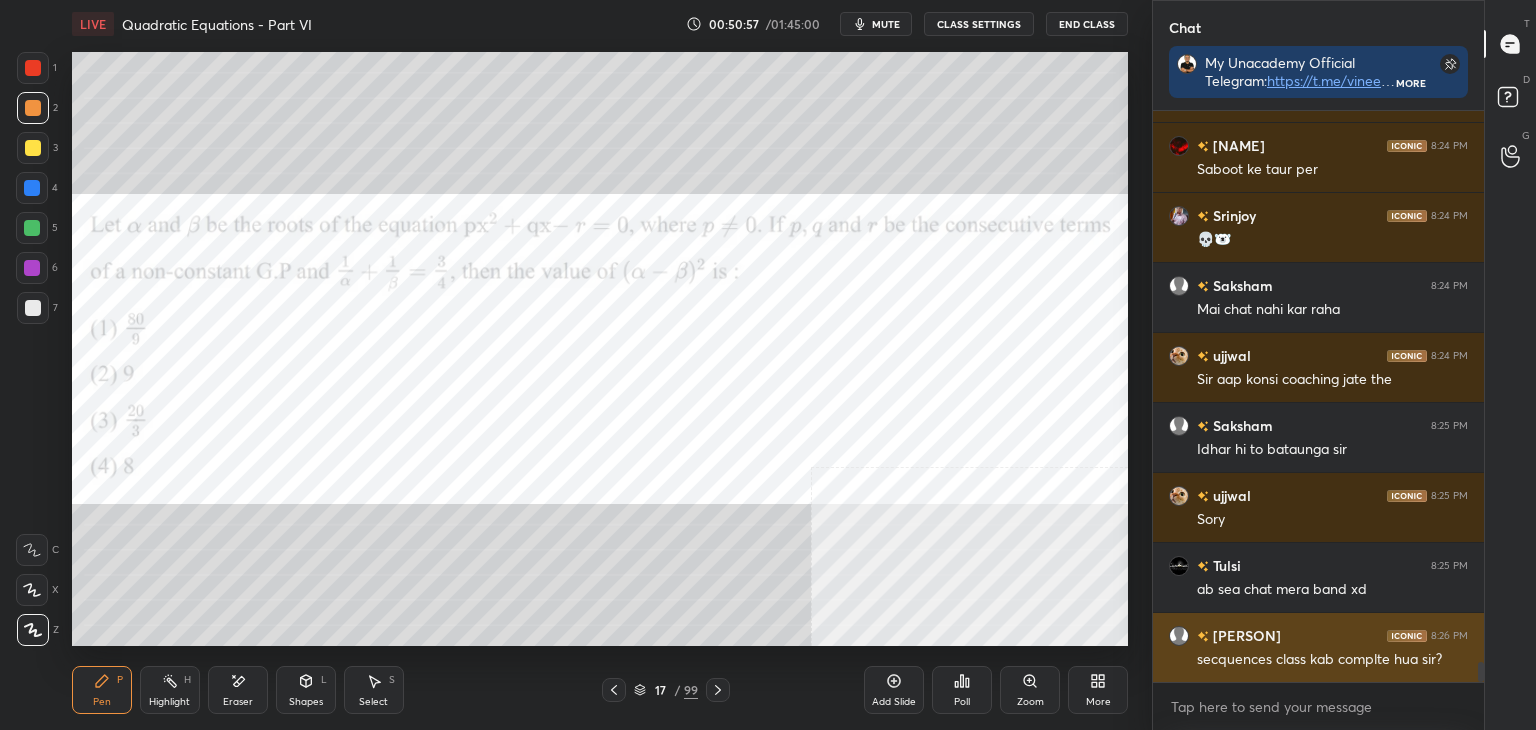 click on "secquences class kab complte hua sir?" at bounding box center (1332, 660) 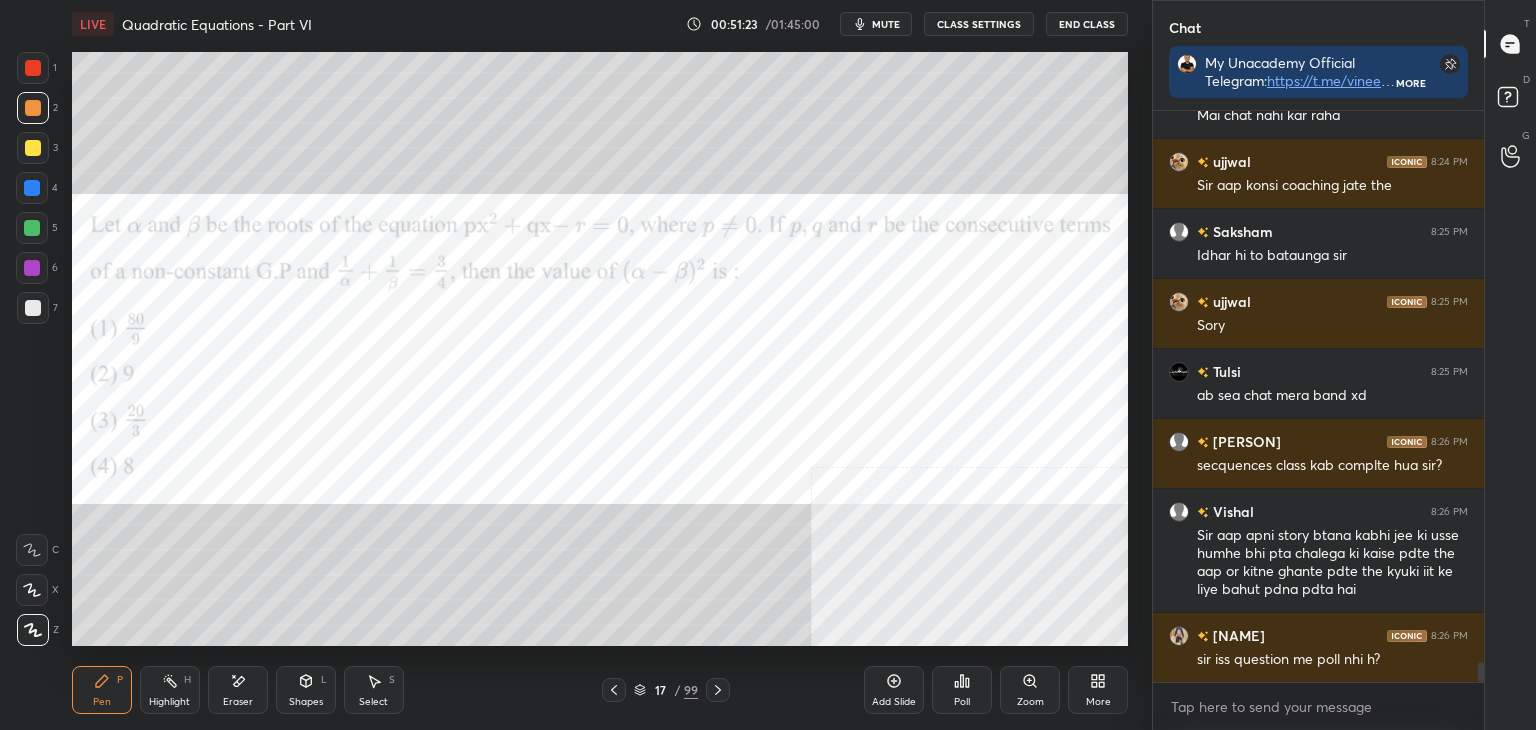 scroll, scrollTop: 16000, scrollLeft: 0, axis: vertical 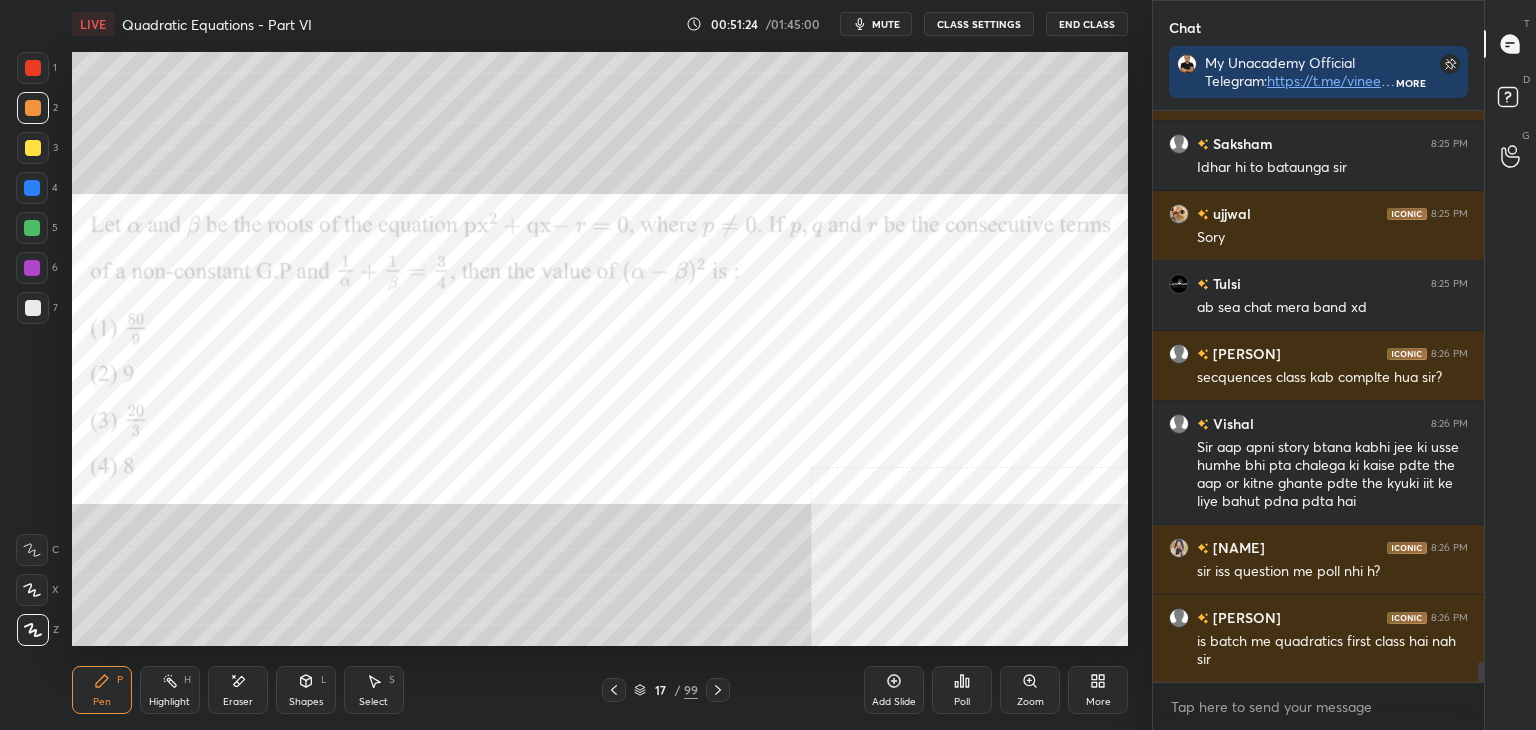 click on "Poll" at bounding box center (962, 690) 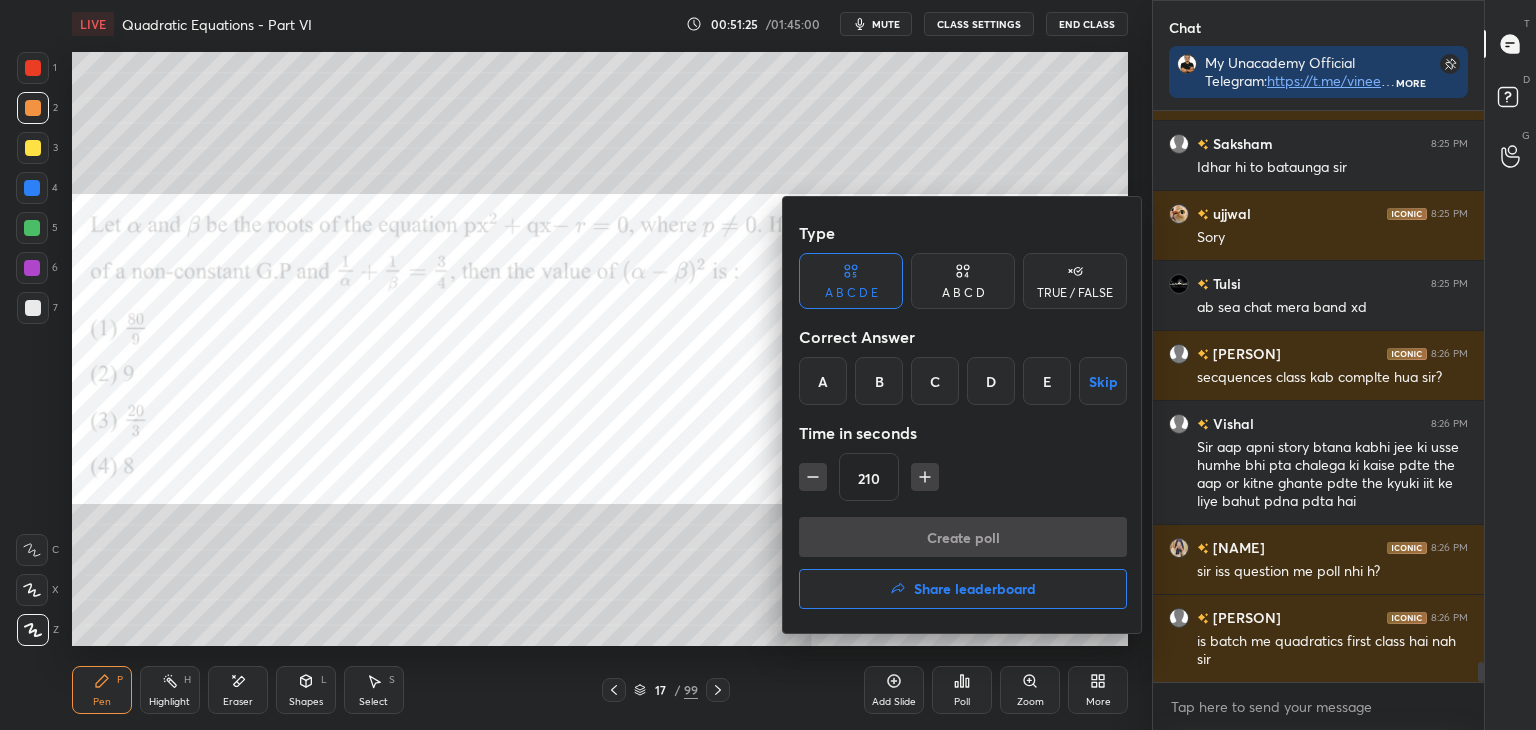 click on "A" at bounding box center (823, 381) 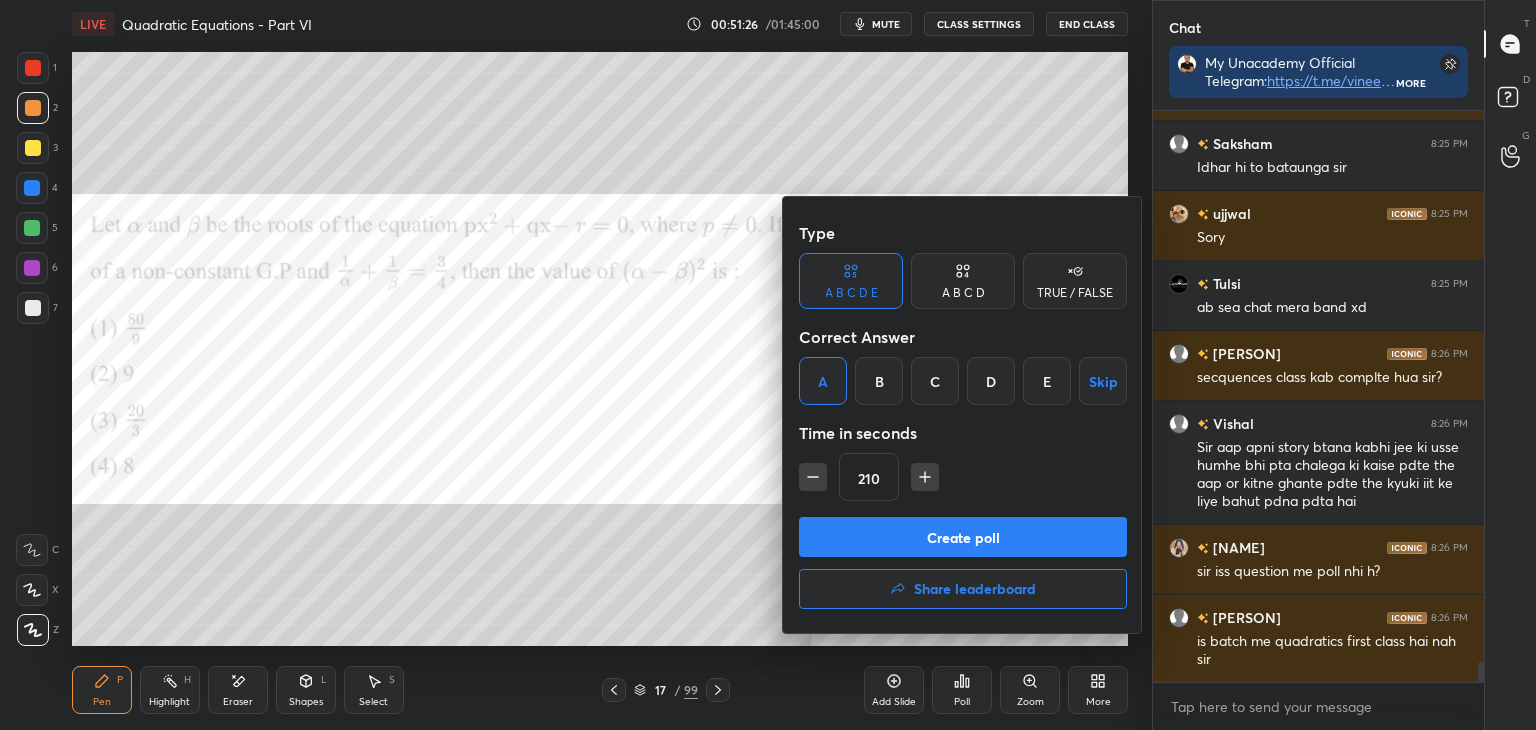drag, startPoint x: 974, startPoint y: 545, endPoint x: 1000, endPoint y: 550, distance: 26.476404 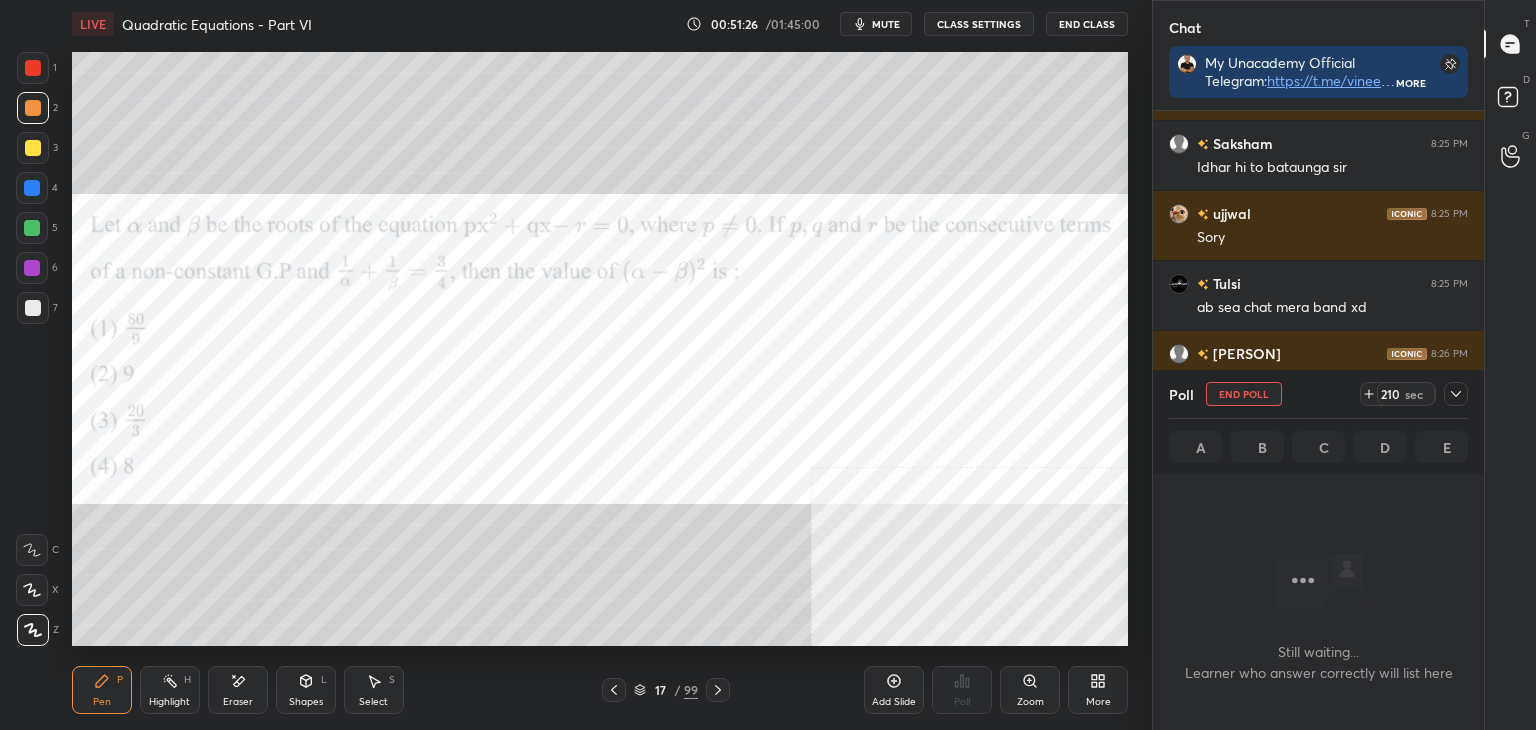 scroll, scrollTop: 546, scrollLeft: 325, axis: both 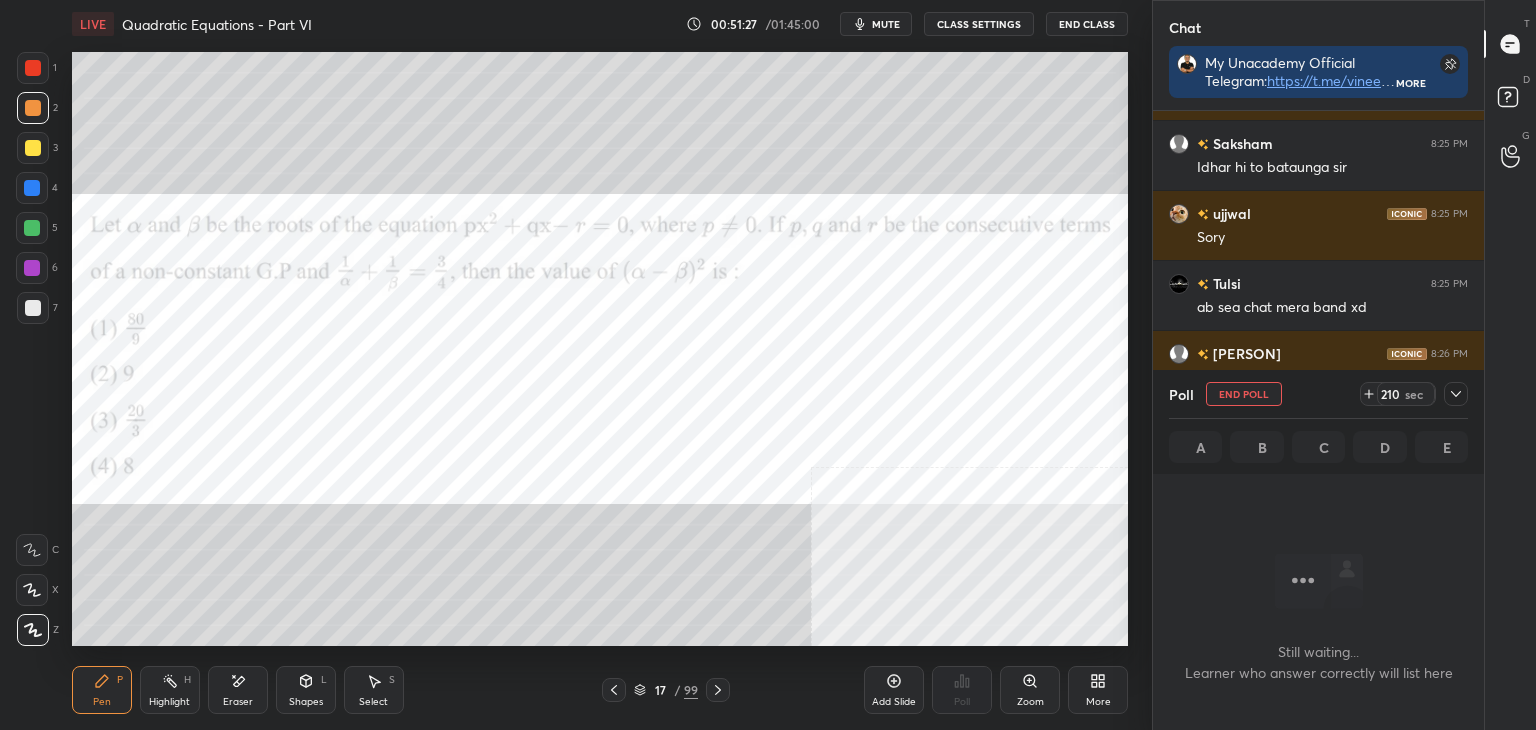 click at bounding box center (1456, 394) 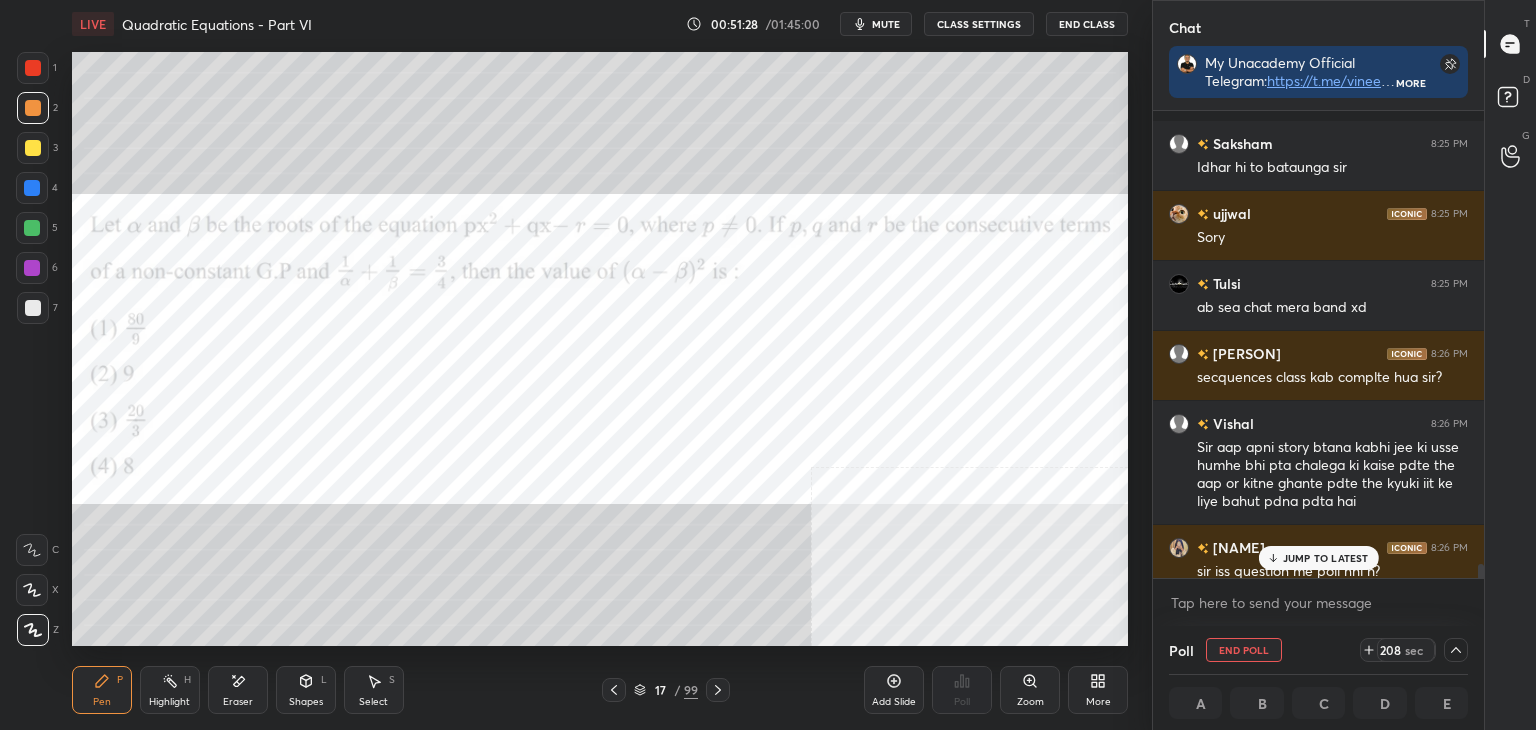scroll, scrollTop: 16104, scrollLeft: 0, axis: vertical 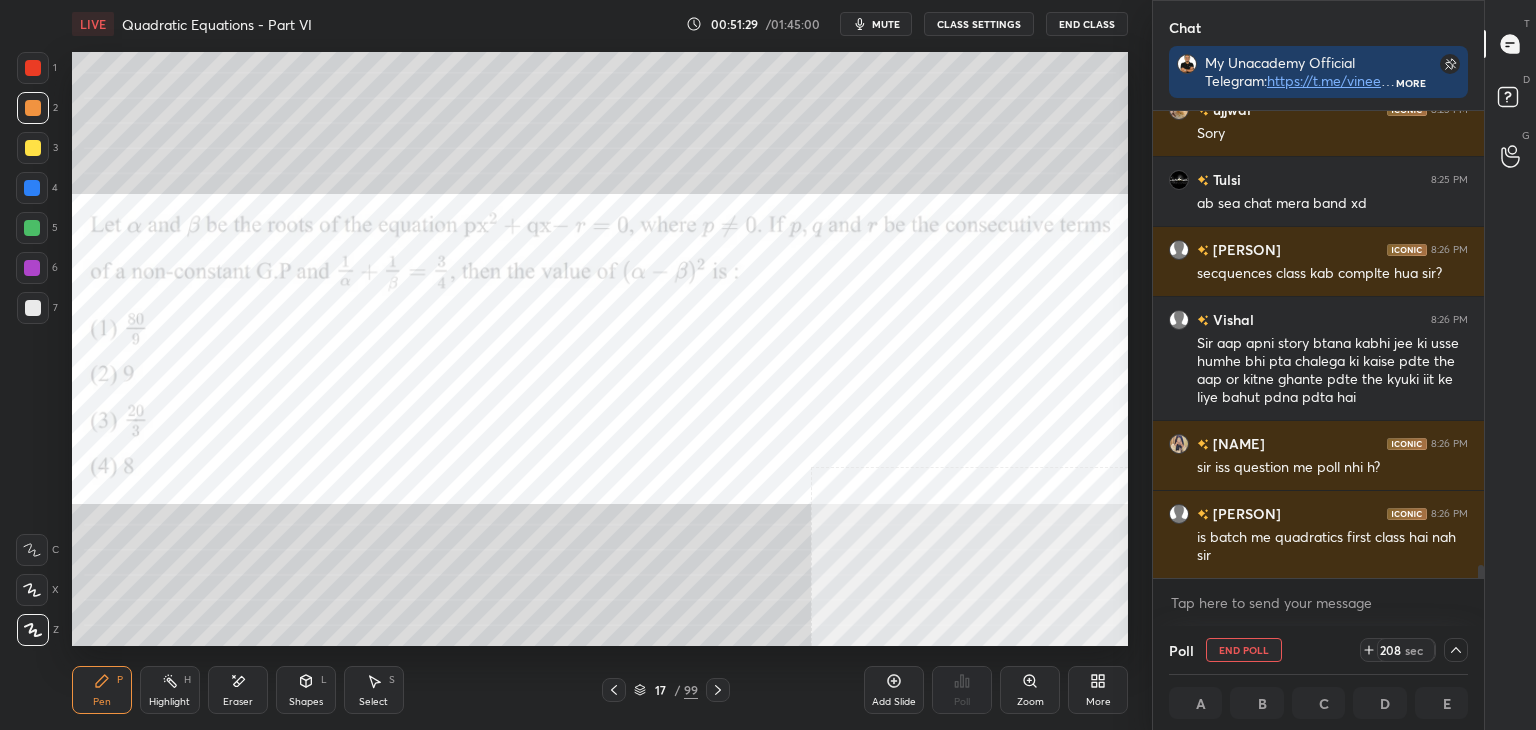 drag, startPoint x: 1480, startPoint y: 578, endPoint x: 1479, endPoint y: 589, distance: 11.045361 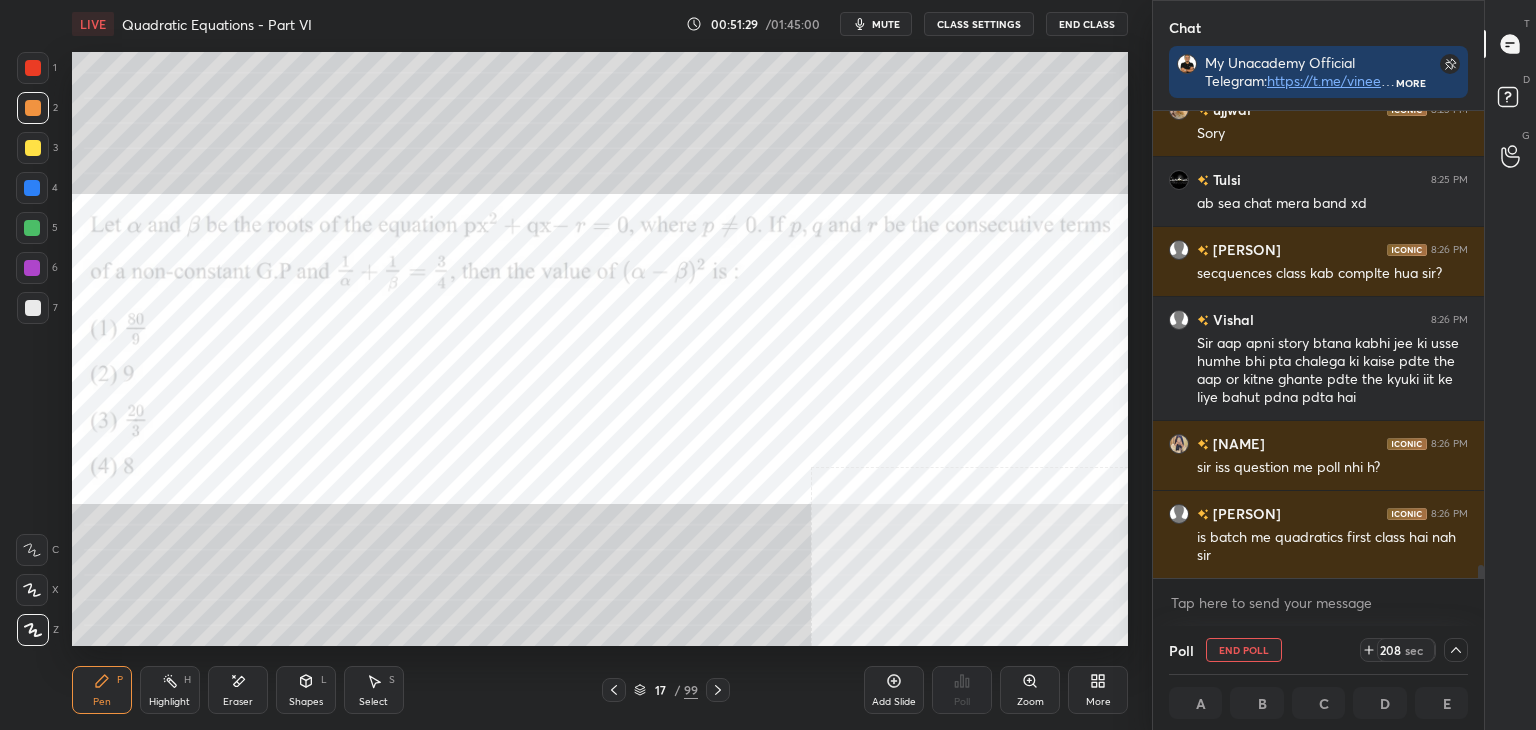 click on "[NAME] 8:25 PM Idhar hi to bataunga sir [NAME] 8:25 PM Sory [NAME] 8:25 PM ab sea chat mera band xd [NAME] 8:26 PM secquences class kab complte hua sir? [NAME] 8:26 PM Sir aap apni story btana kabhi jee ki usse humhe bhi pta chalega ki kaise pdte the aap or kitne ghante pdte the kyuki iit ke liye bahut pdna pdta hai [NAME] 8:26 PM sir iss question me poll nhi h? [NAME] 8:26 PM is batch me quadratics first class hai nah sir JUMP TO LATEST Enable hand raising Enable raise hand to speak to learners. Once enabled, chat will be turned off temporarily. Enable x" at bounding box center [1318, 368] 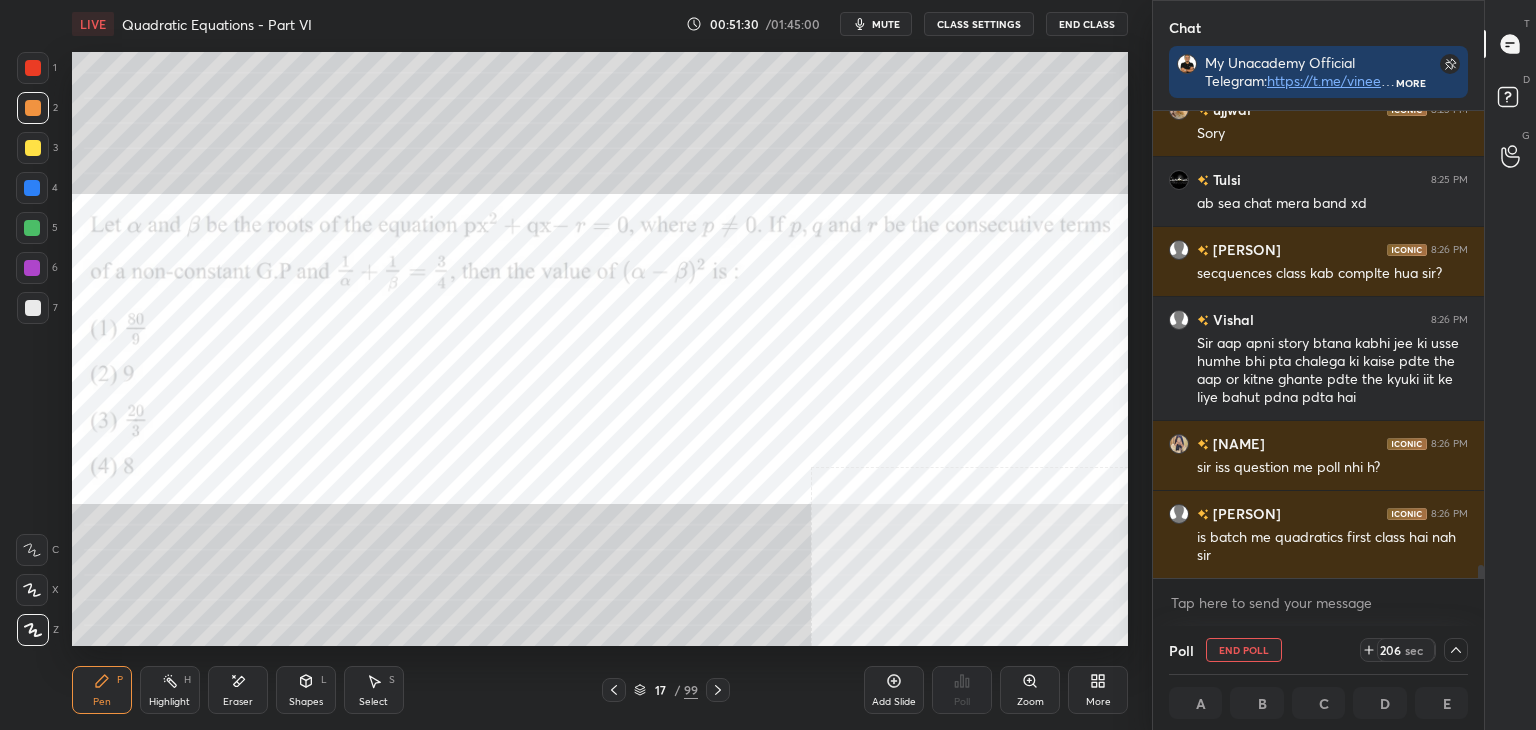 scroll, scrollTop: 0, scrollLeft: 6, axis: horizontal 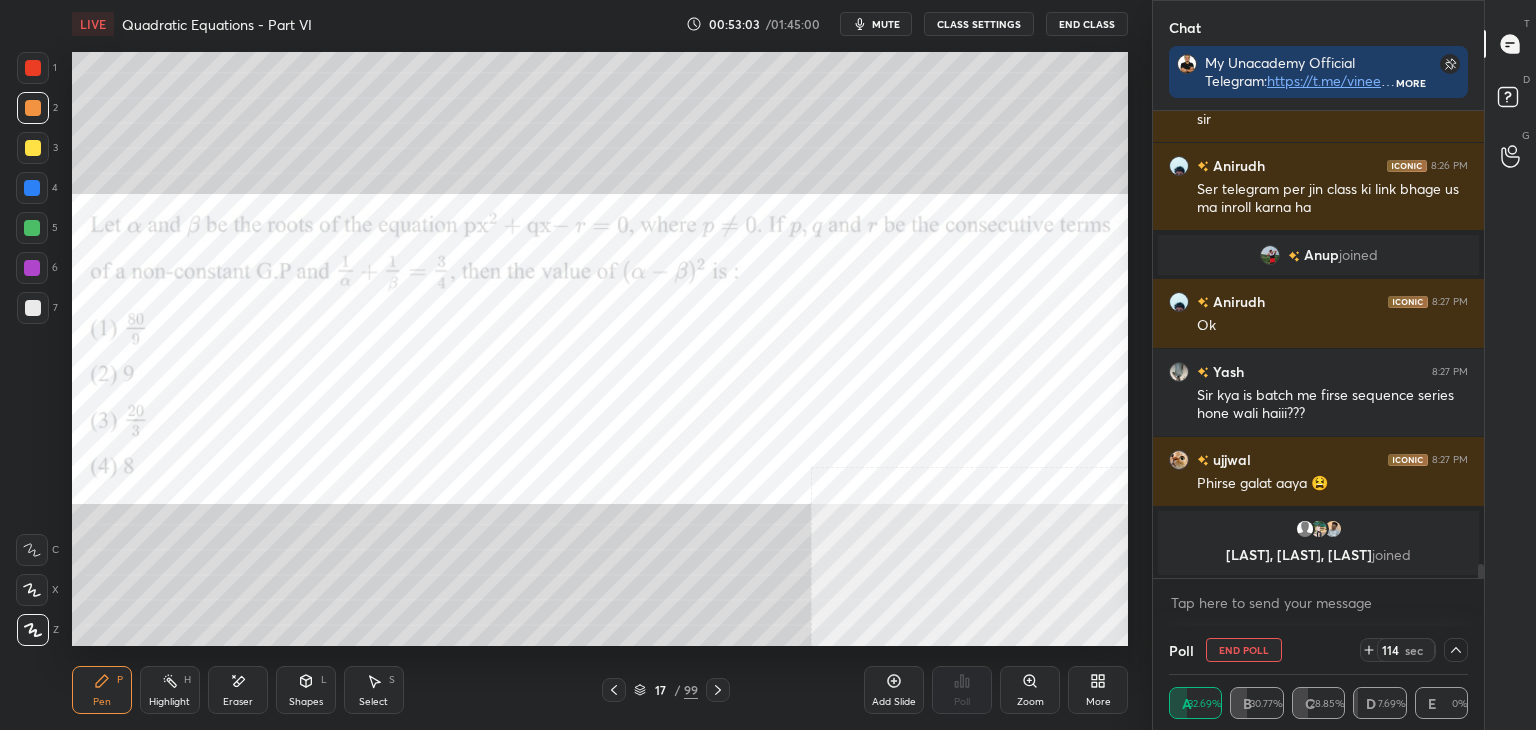 drag, startPoint x: 29, startPoint y: 68, endPoint x: 11, endPoint y: 85, distance: 24.758837 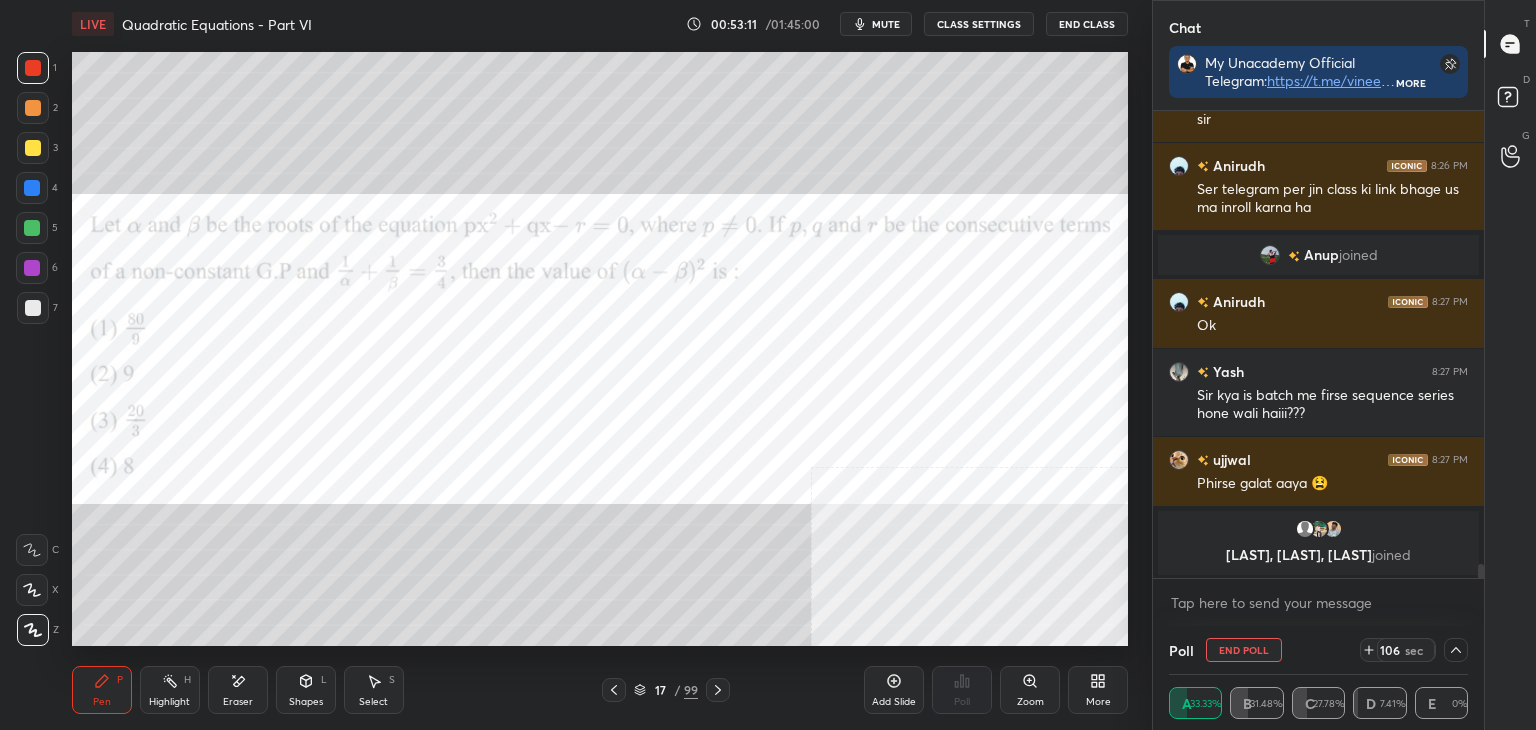 scroll, scrollTop: 14920, scrollLeft: 0, axis: vertical 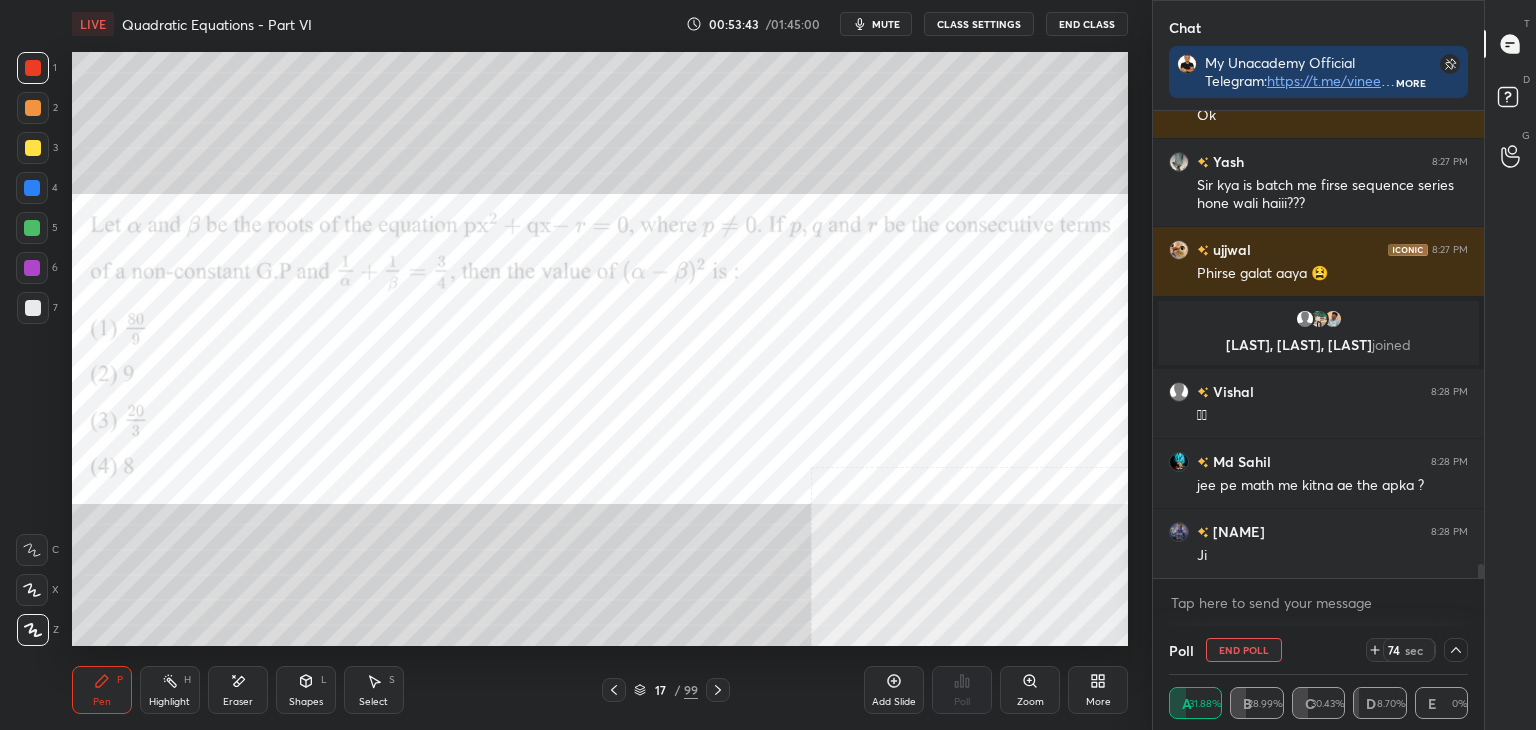 click at bounding box center [33, 108] 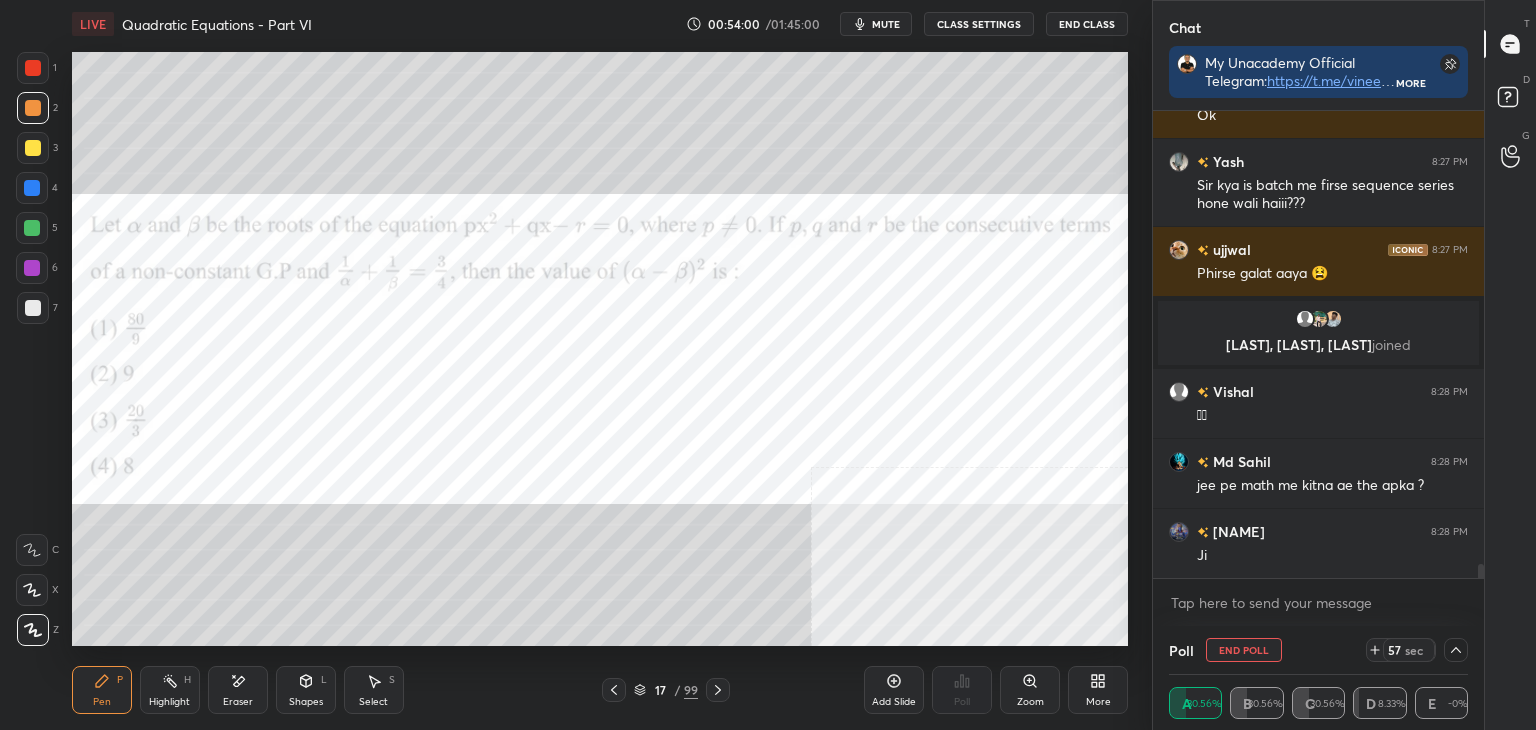 scroll, scrollTop: 15108, scrollLeft: 0, axis: vertical 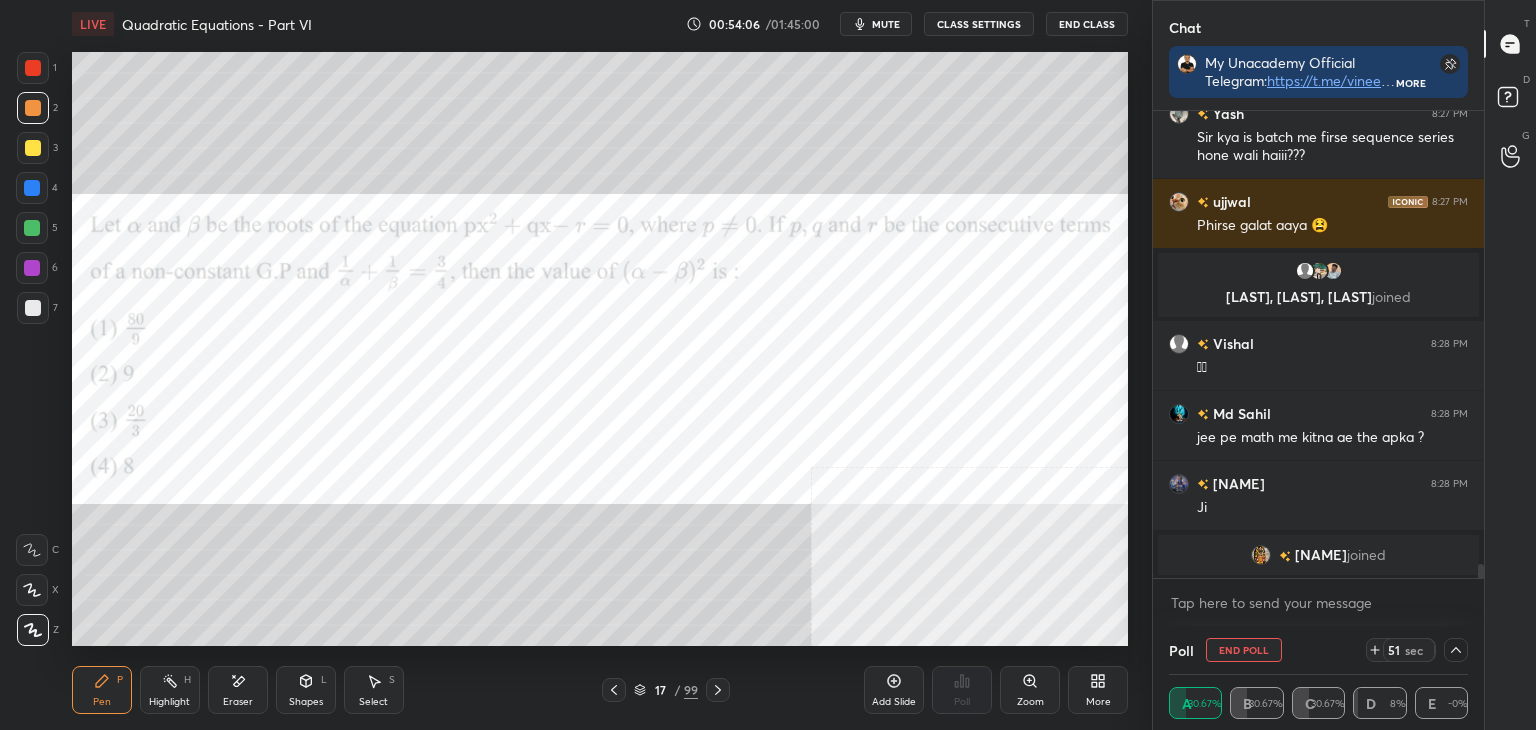 click at bounding box center (33, 68) 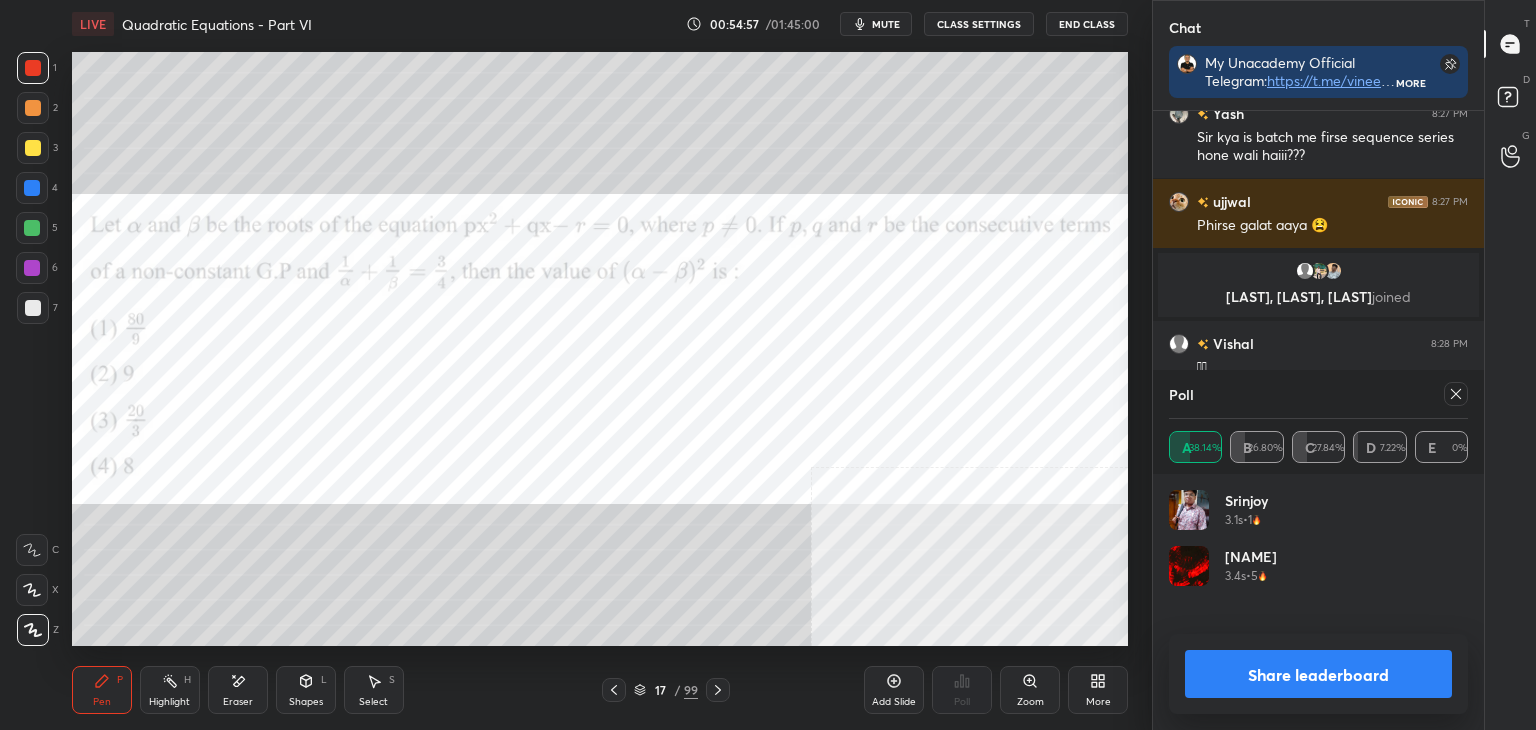 scroll, scrollTop: 0, scrollLeft: 0, axis: both 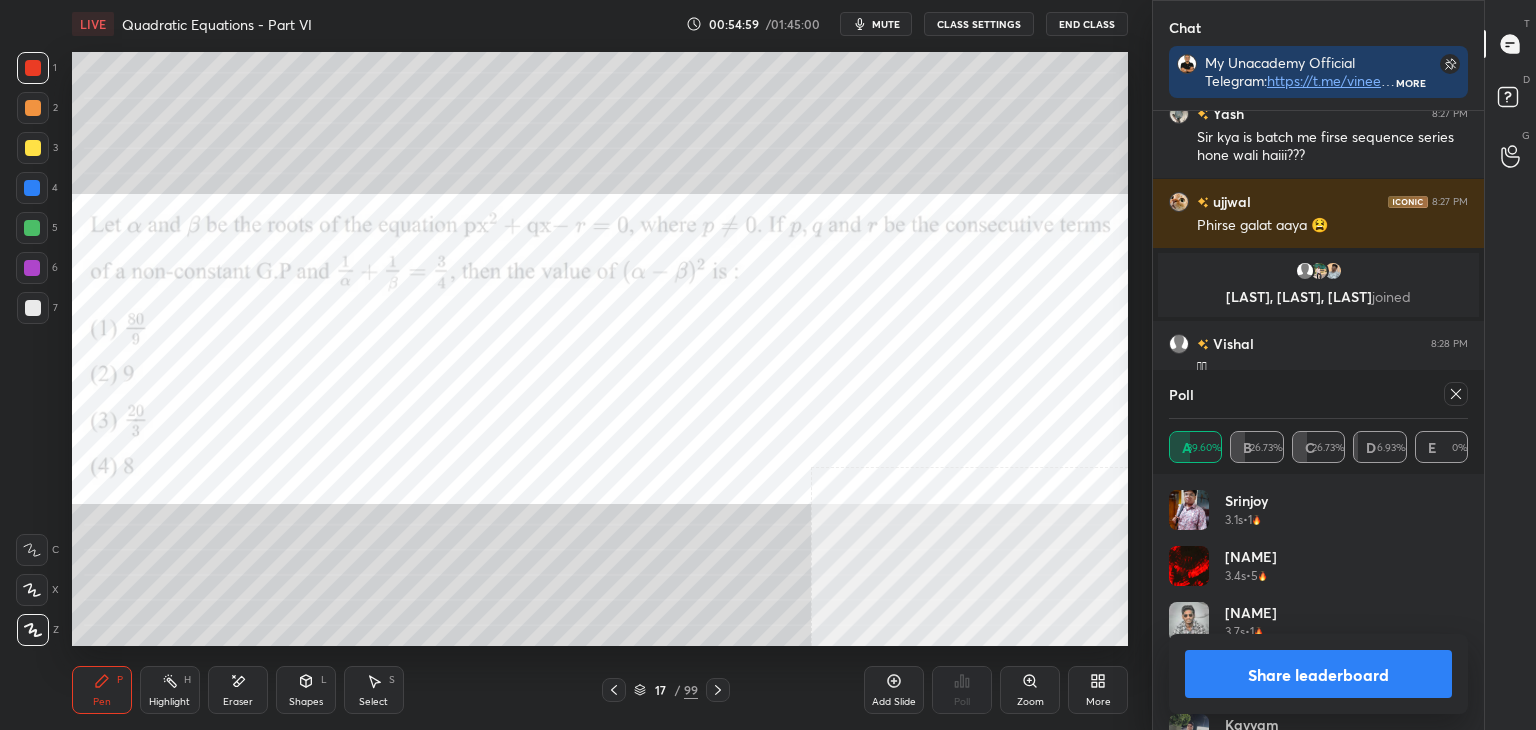 click on "Share leaderboard" at bounding box center (1318, 674) 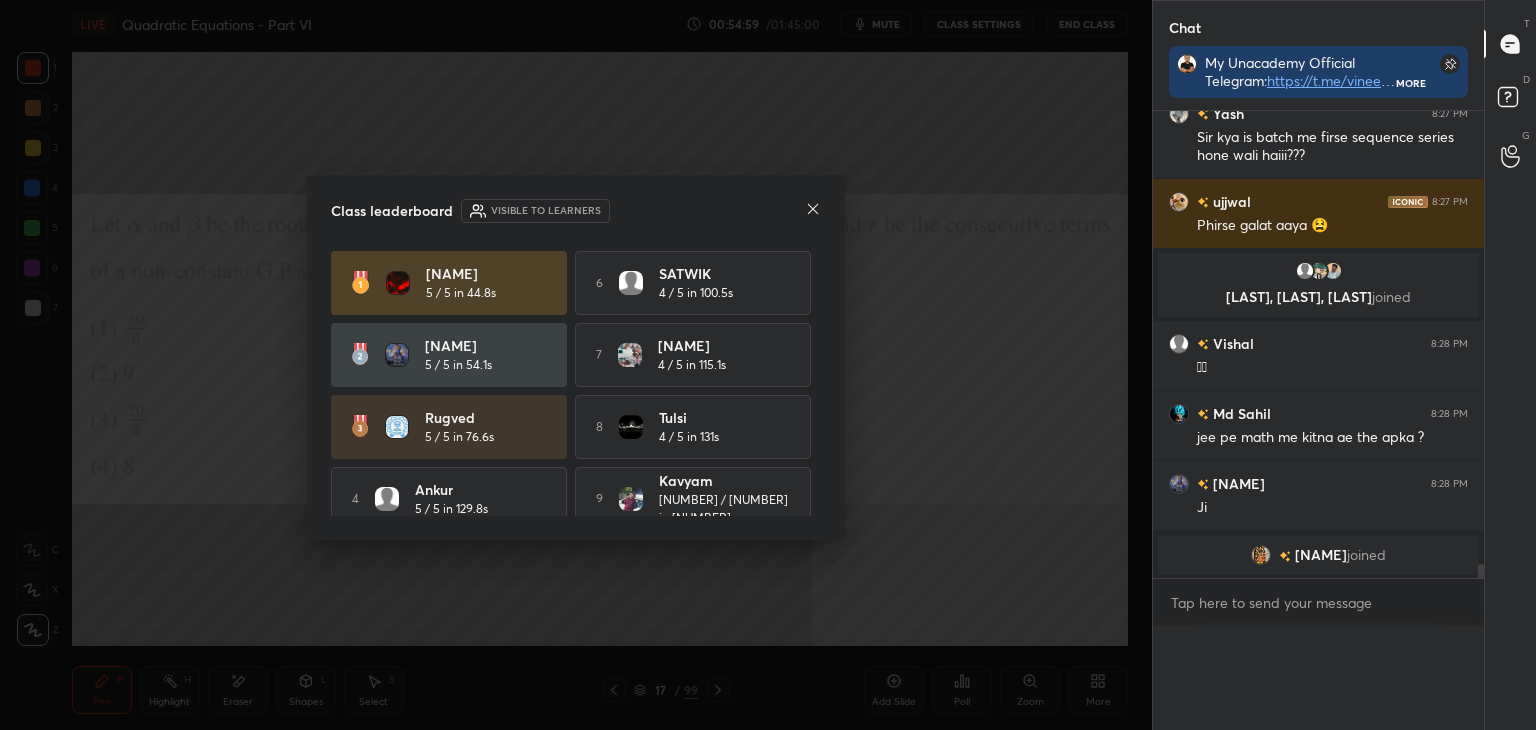 scroll, scrollTop: 0, scrollLeft: 0, axis: both 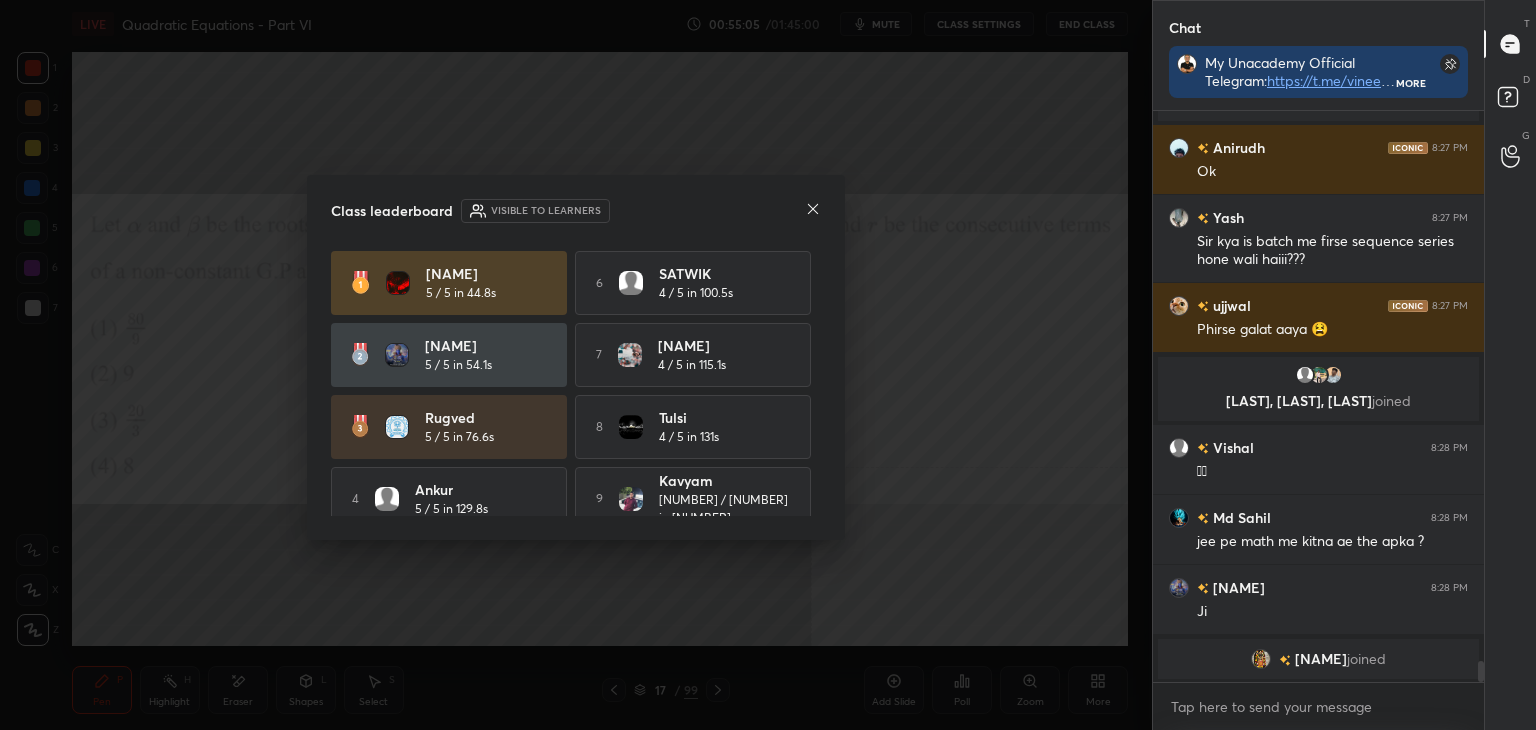 click 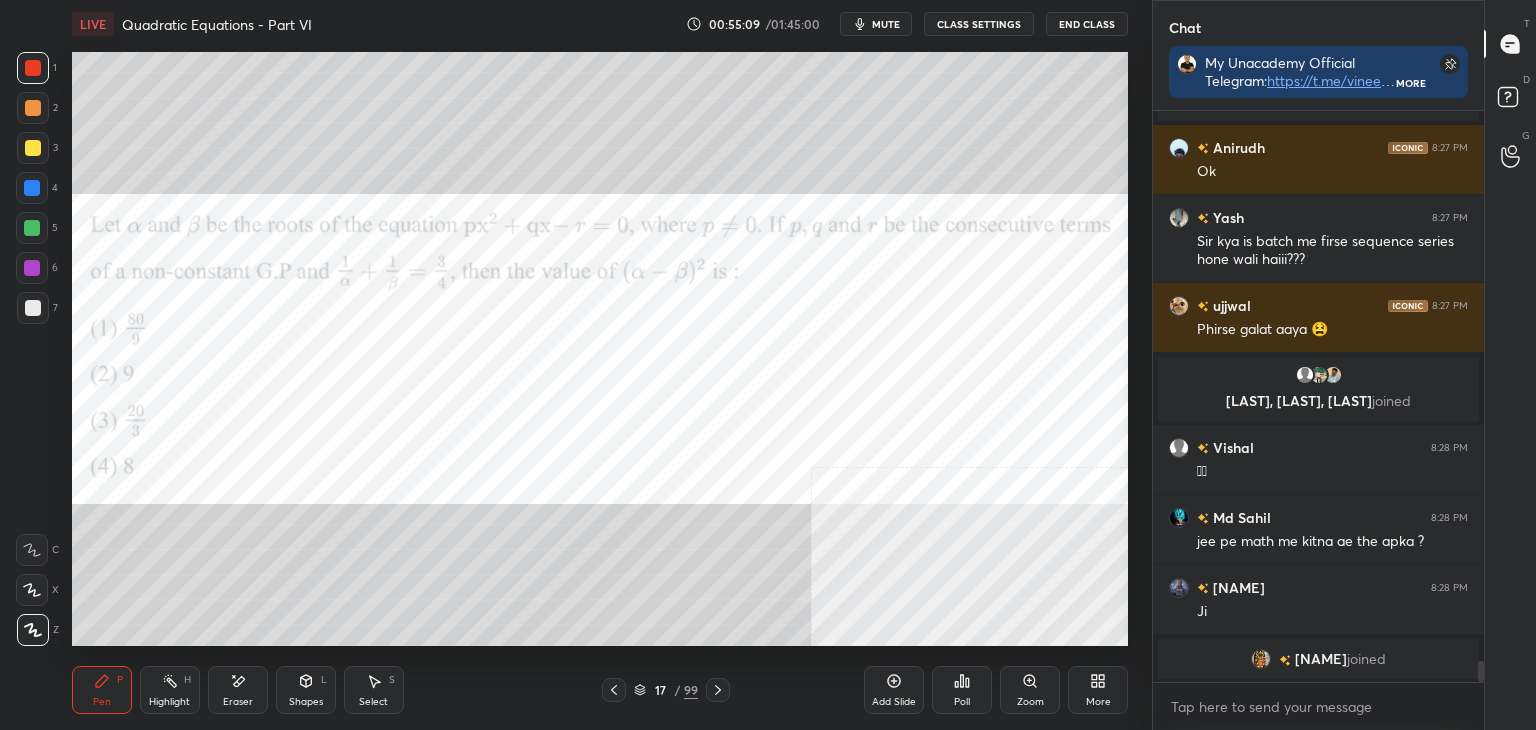 scroll, scrollTop: 14994, scrollLeft: 0, axis: vertical 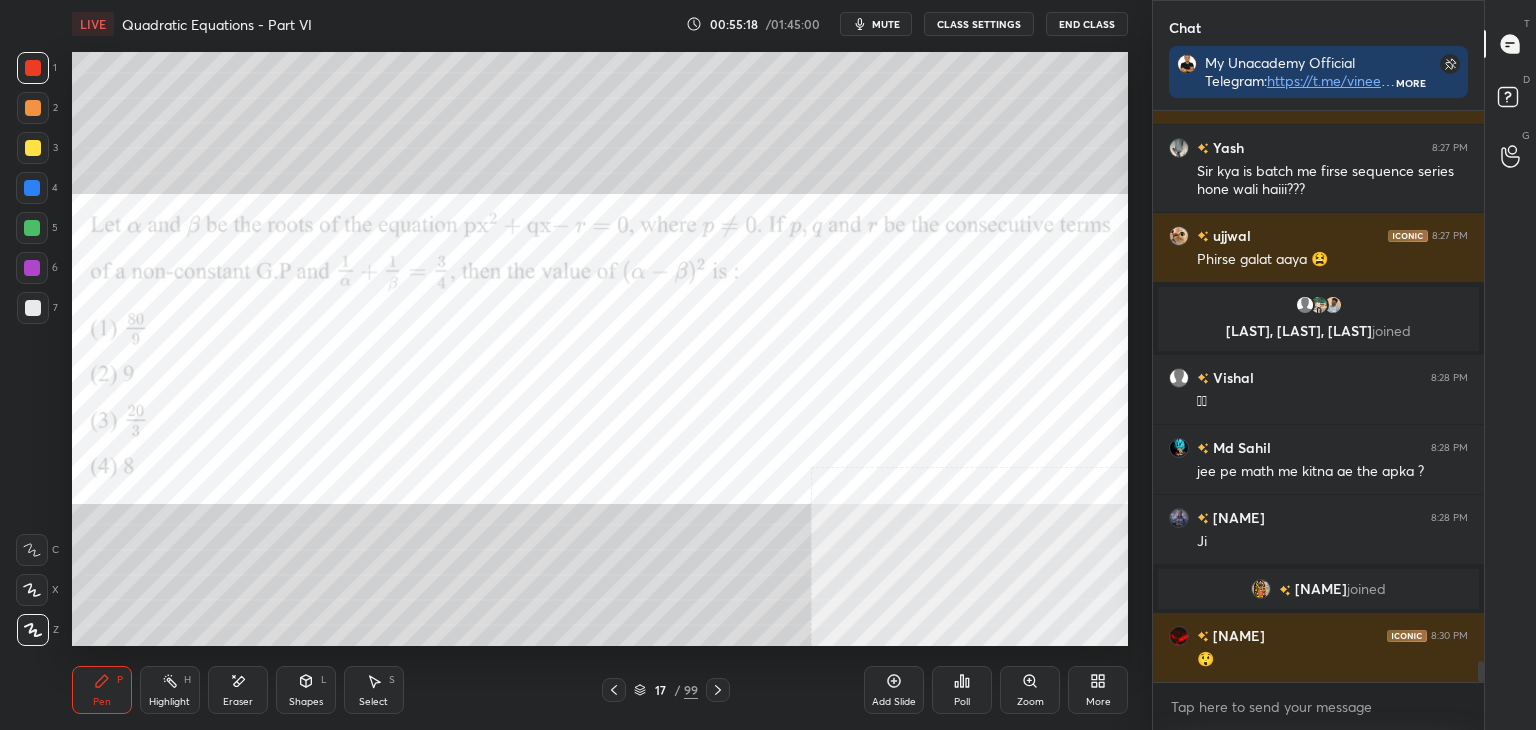 click 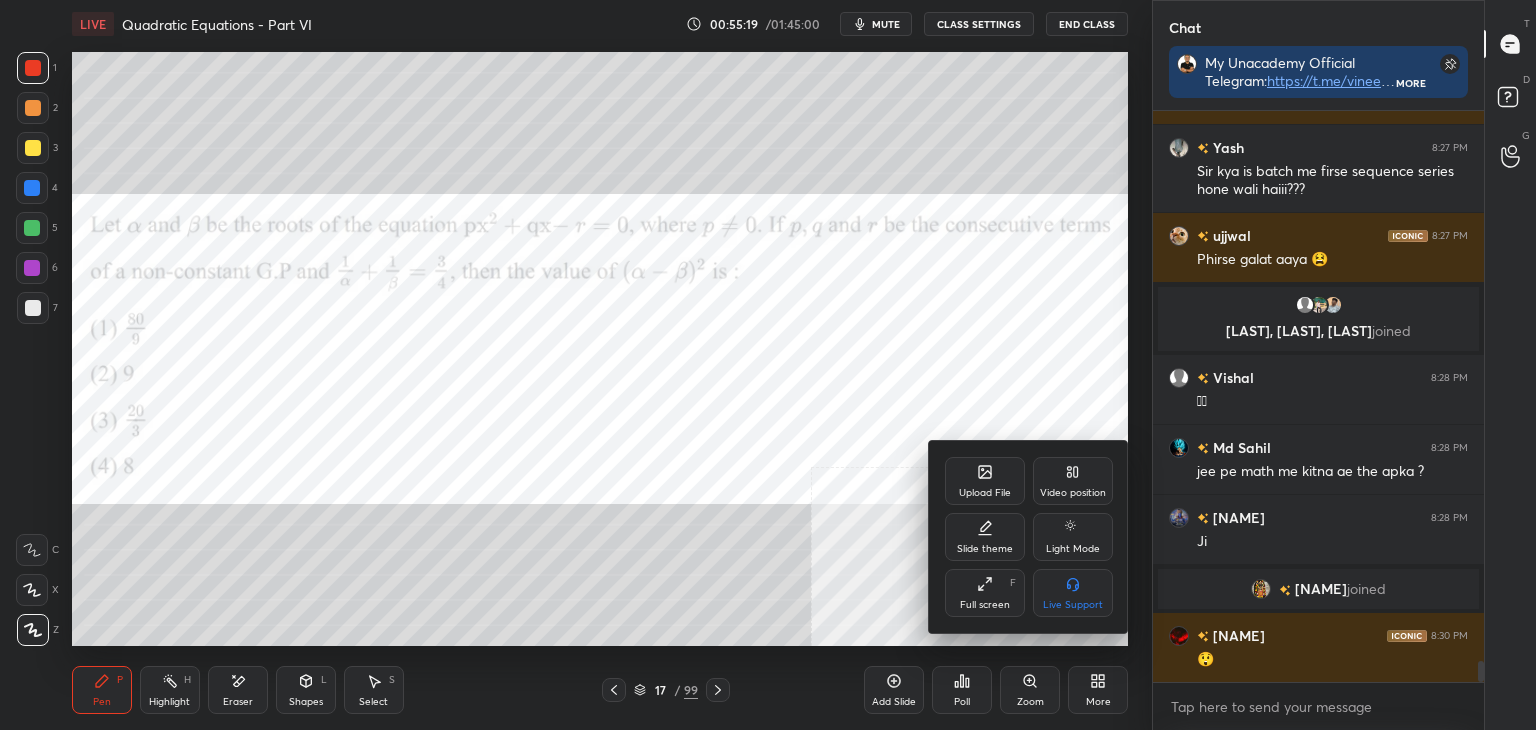 click on "Upload File" at bounding box center (985, 481) 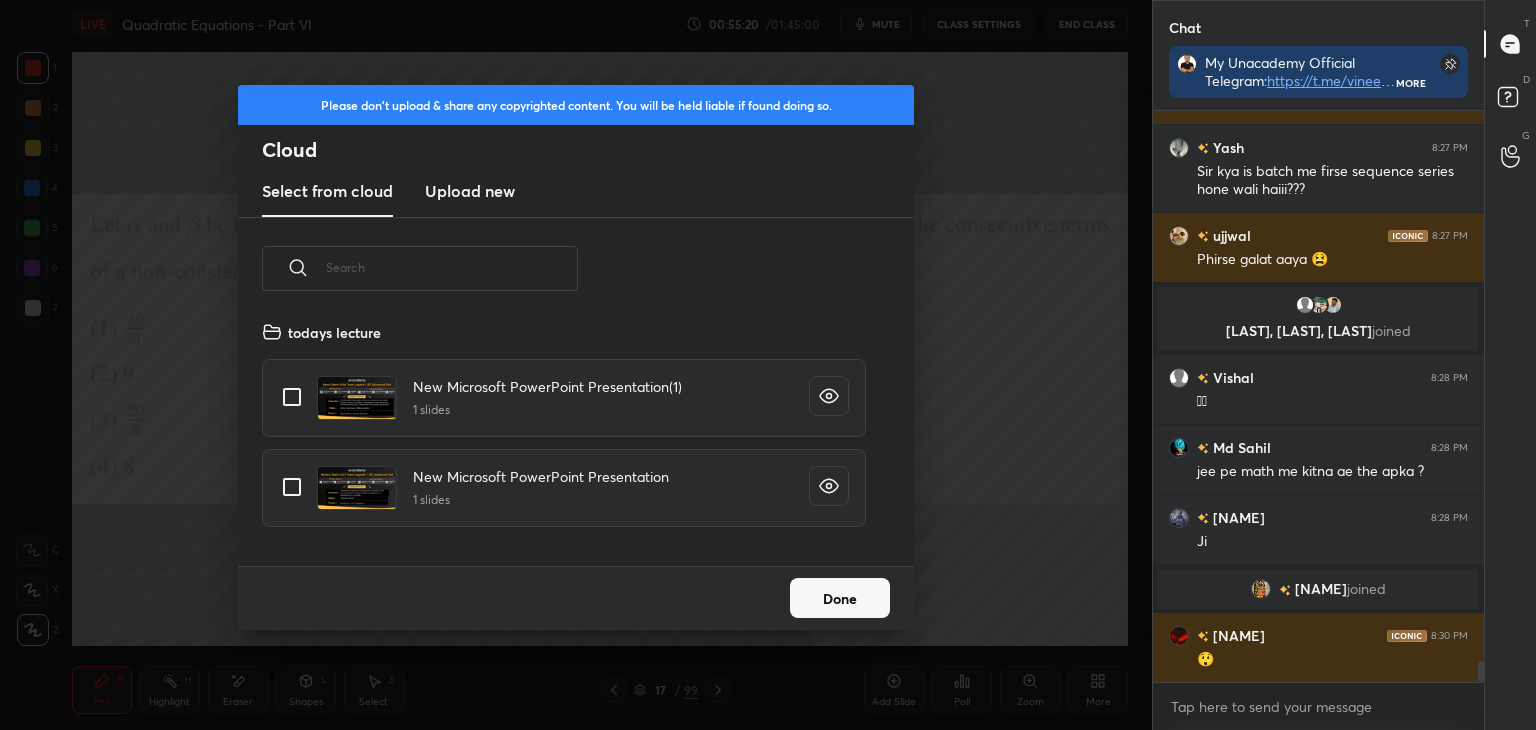 scroll, scrollTop: 5, scrollLeft: 10, axis: both 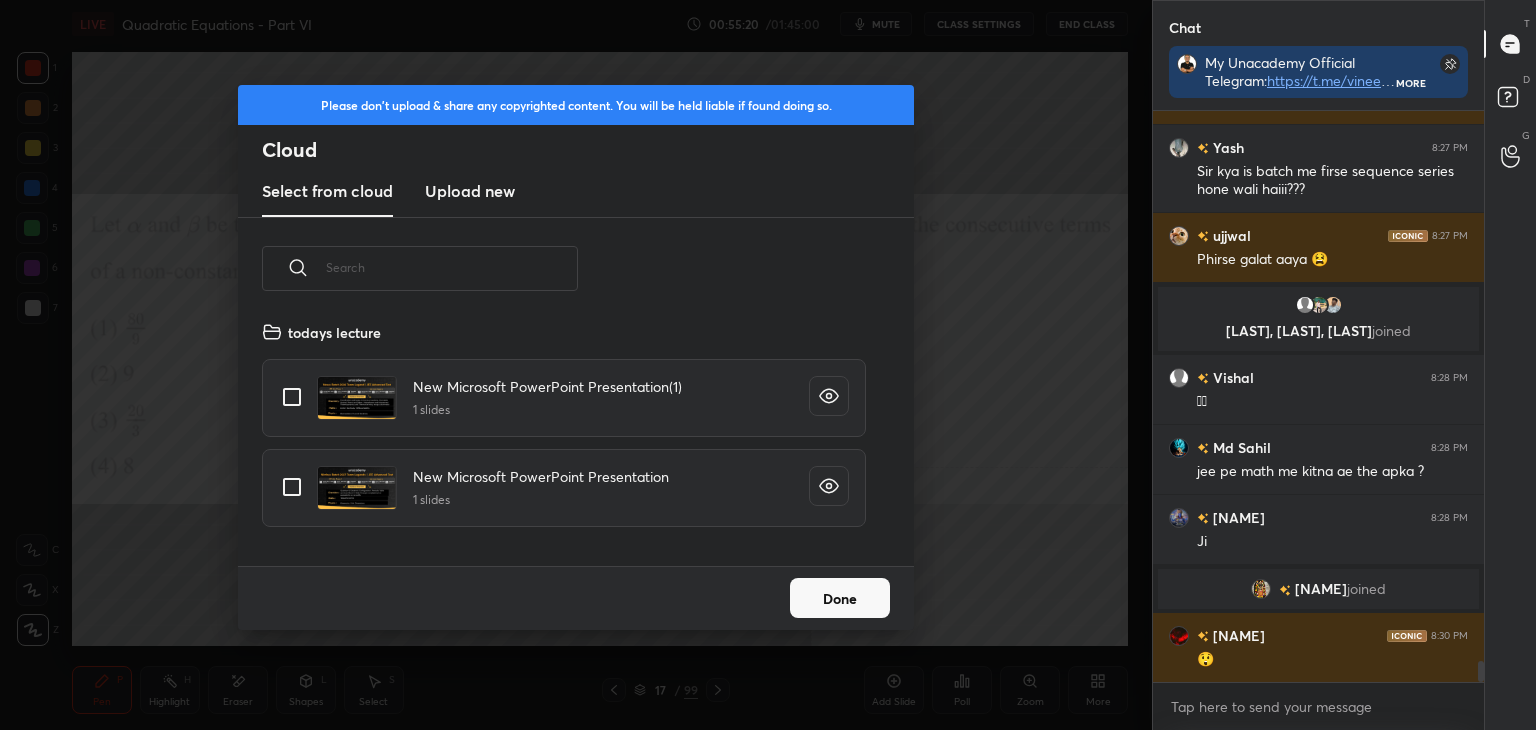 click on "Upload new" at bounding box center (470, 191) 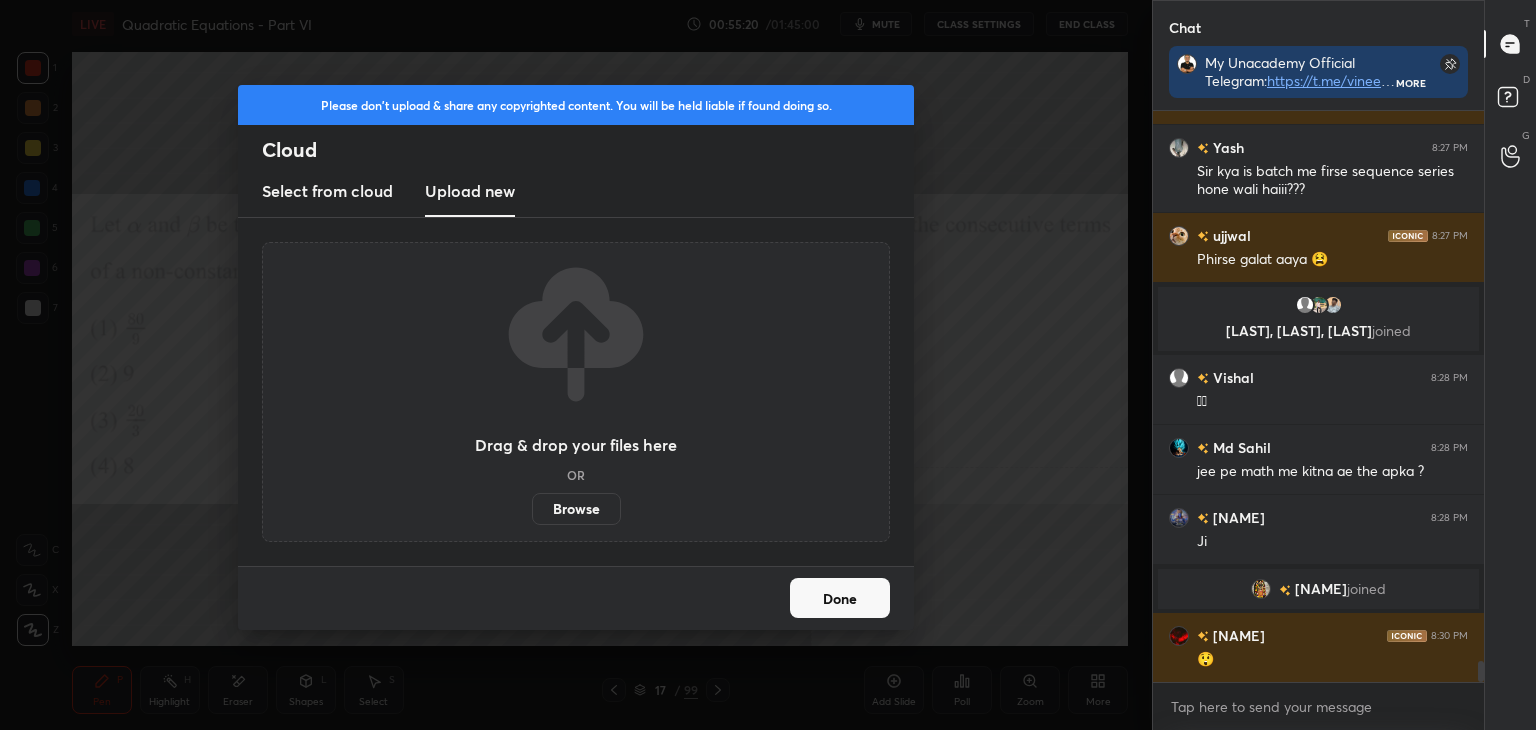 click on "Drag & drop your files here OR Browse" at bounding box center [576, 392] 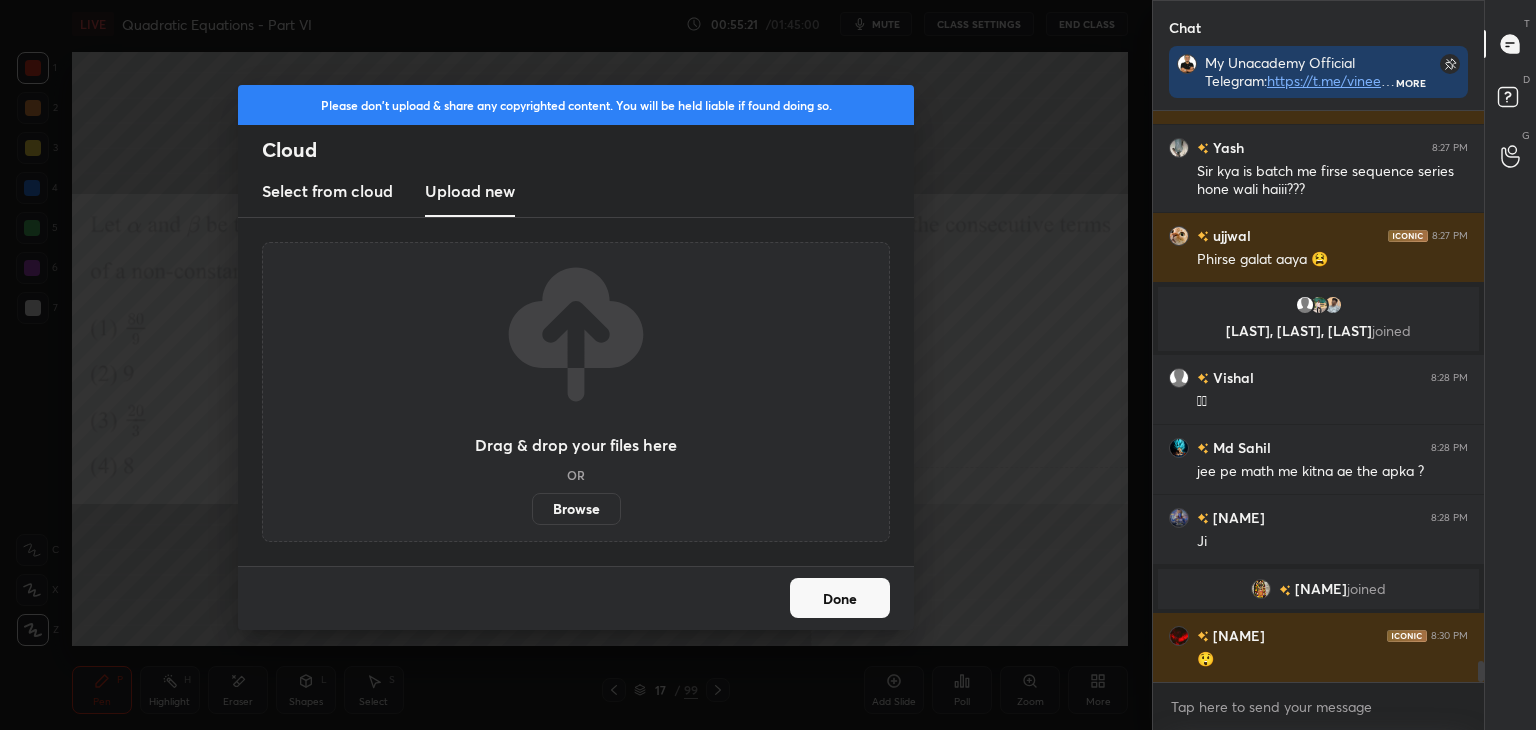 click on "Browse" at bounding box center (576, 509) 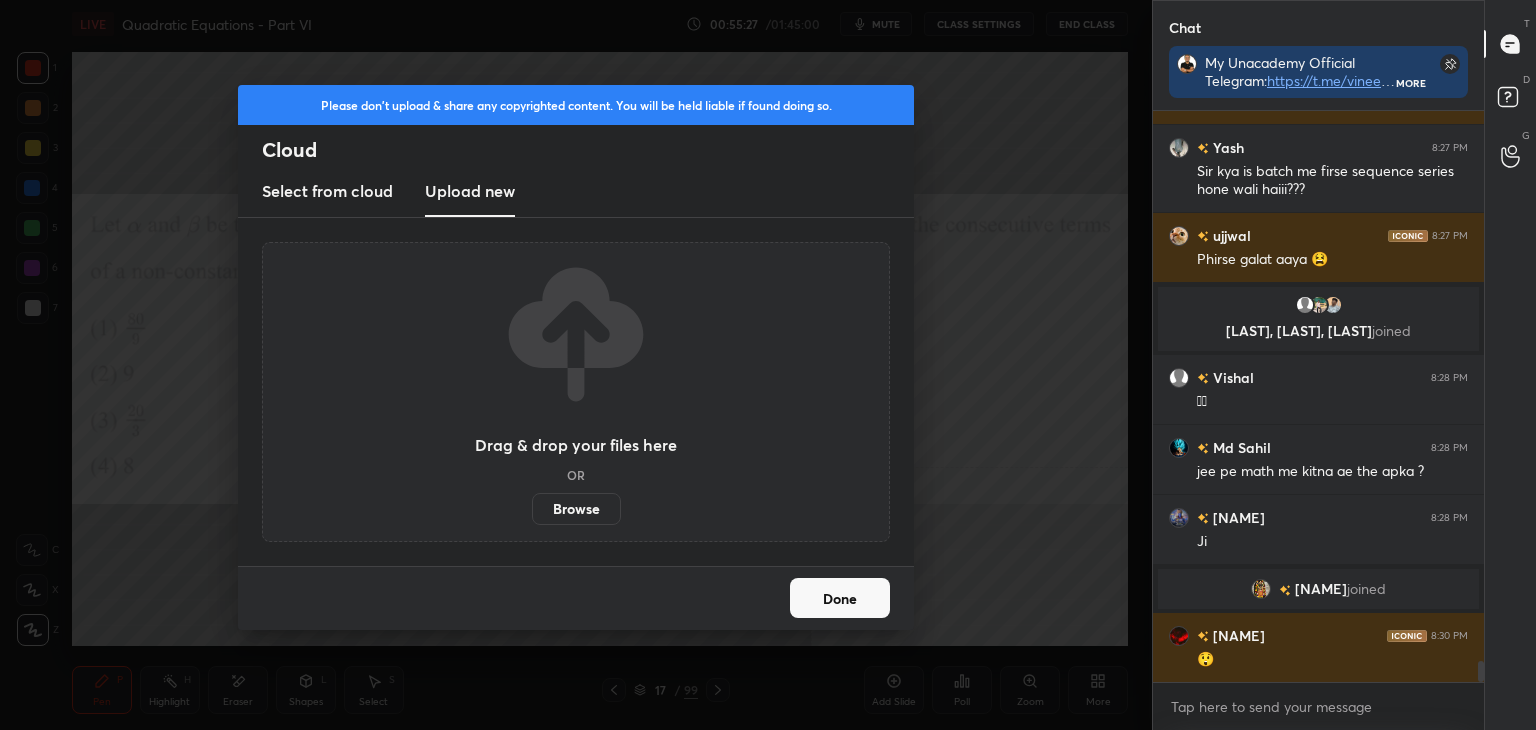 scroll, scrollTop: 15064, scrollLeft: 0, axis: vertical 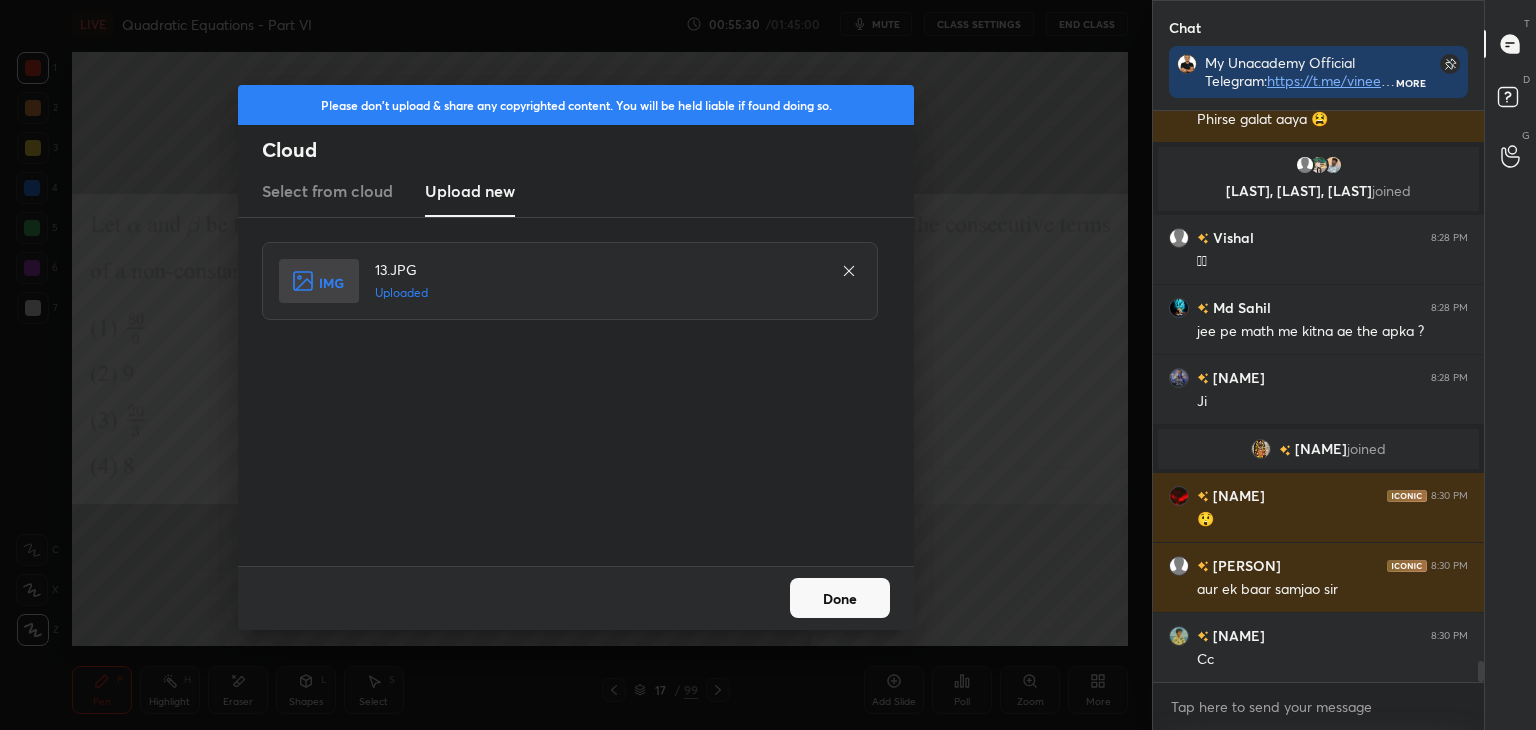 click on "Done" at bounding box center [840, 598] 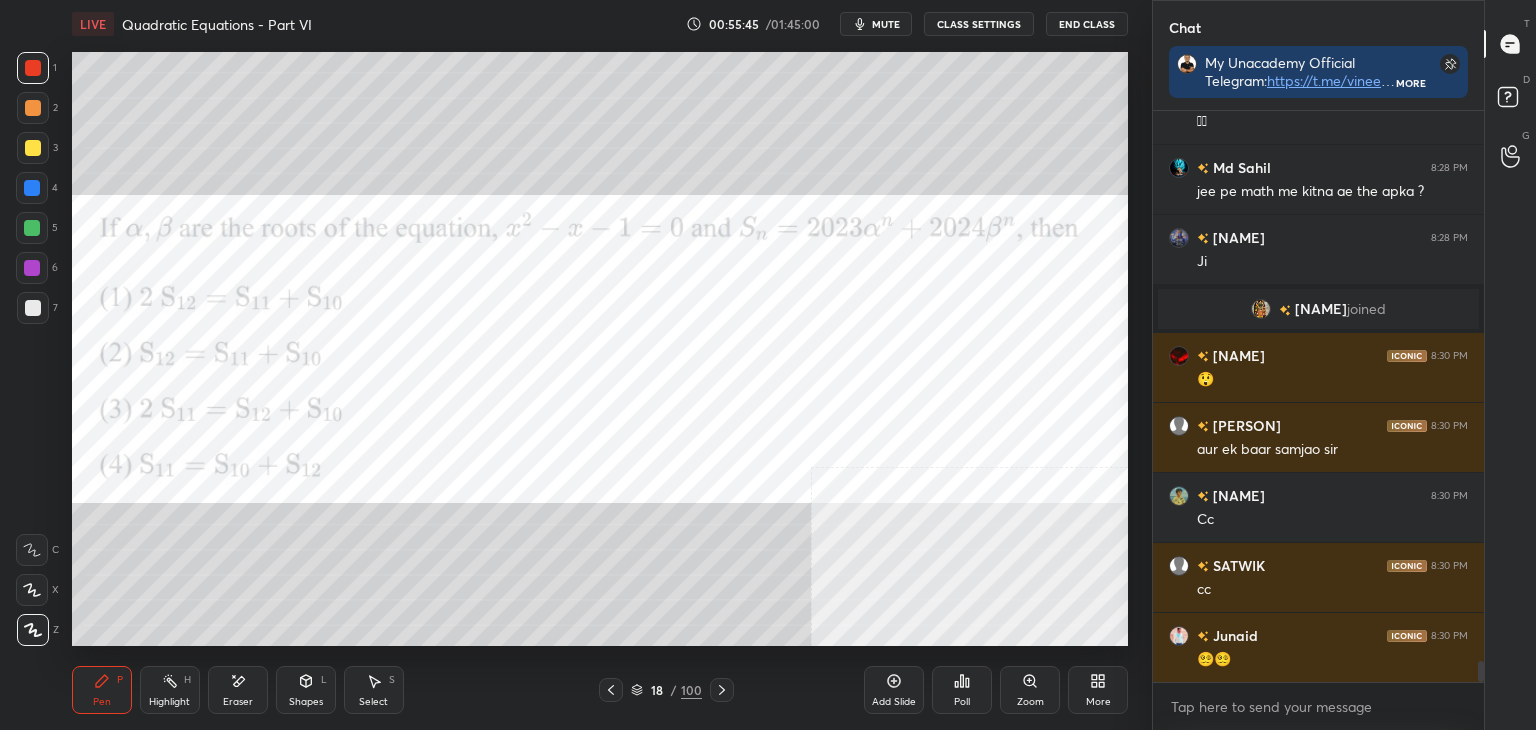 click on "Setting up your live class Poll for   secs No correct answer Start poll" at bounding box center (600, 349) 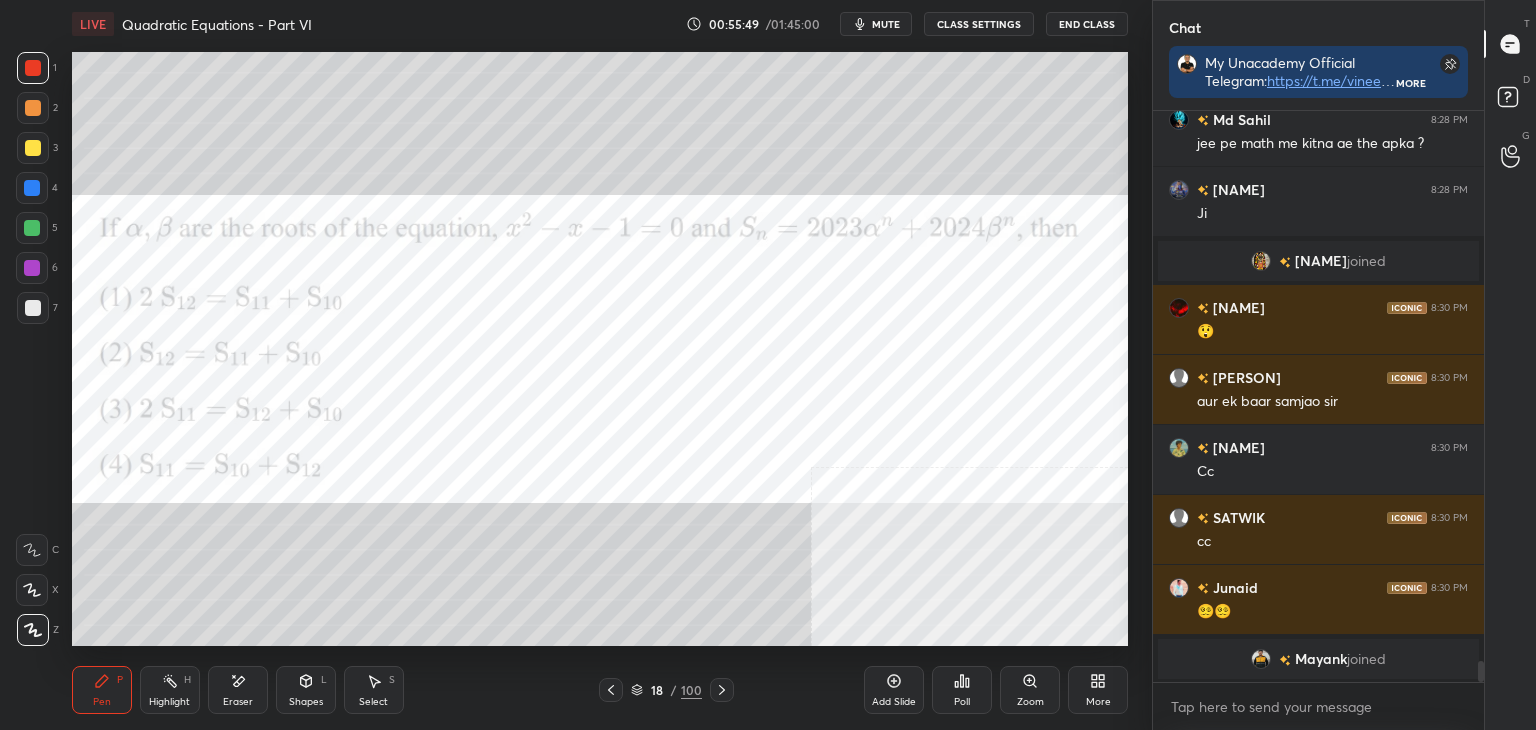 click on "Poll" at bounding box center [962, 690] 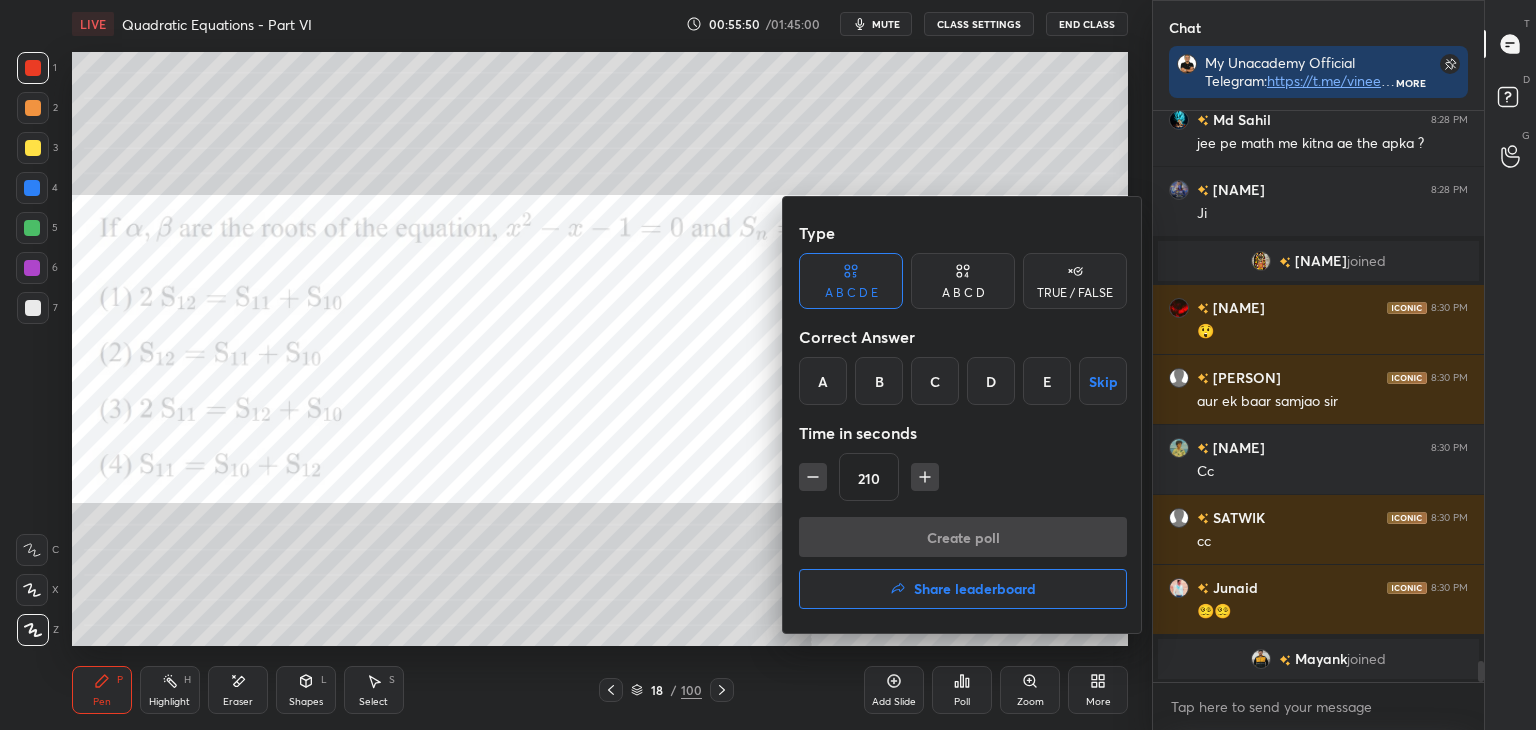 click on "B" at bounding box center [879, 381] 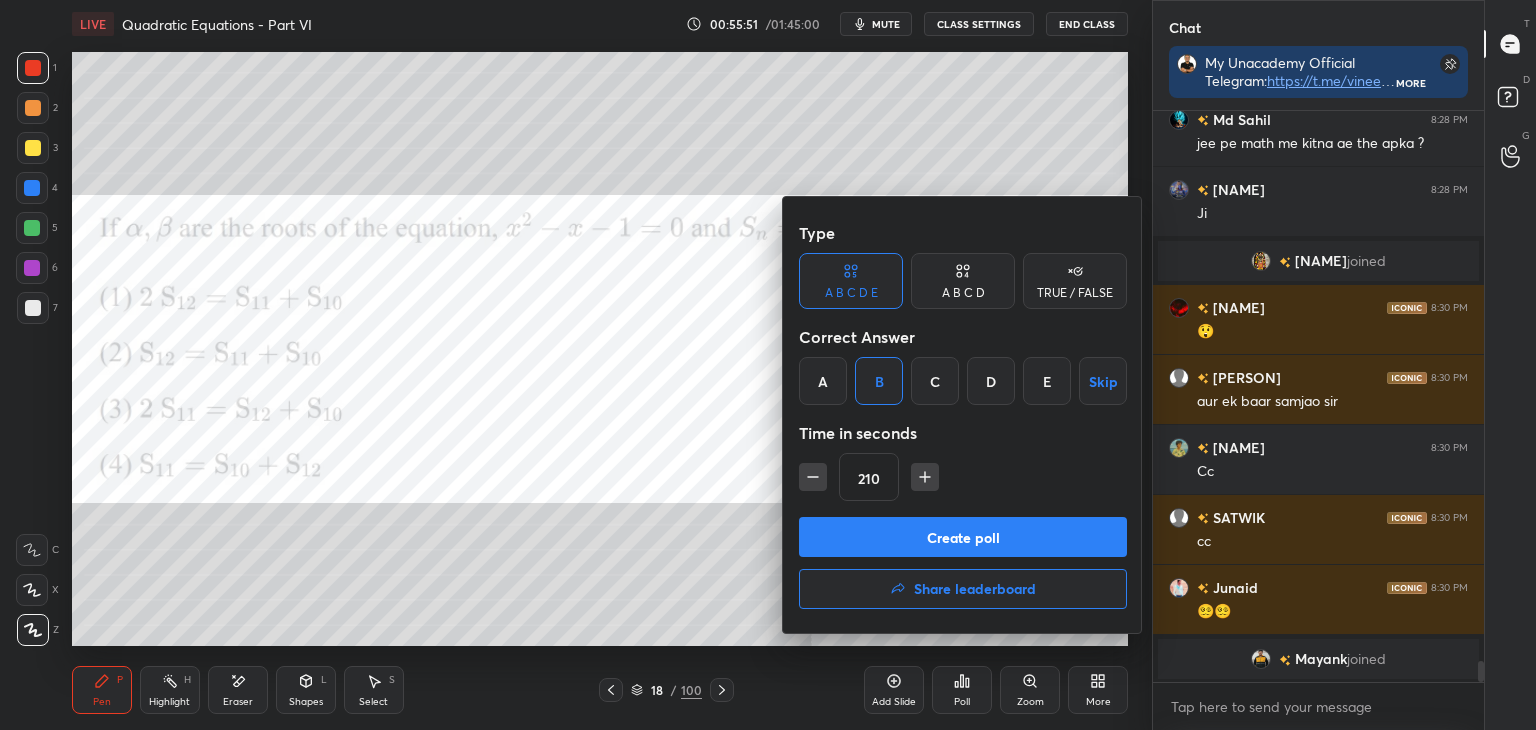 drag, startPoint x: 970, startPoint y: 521, endPoint x: 999, endPoint y: 459, distance: 68.44706 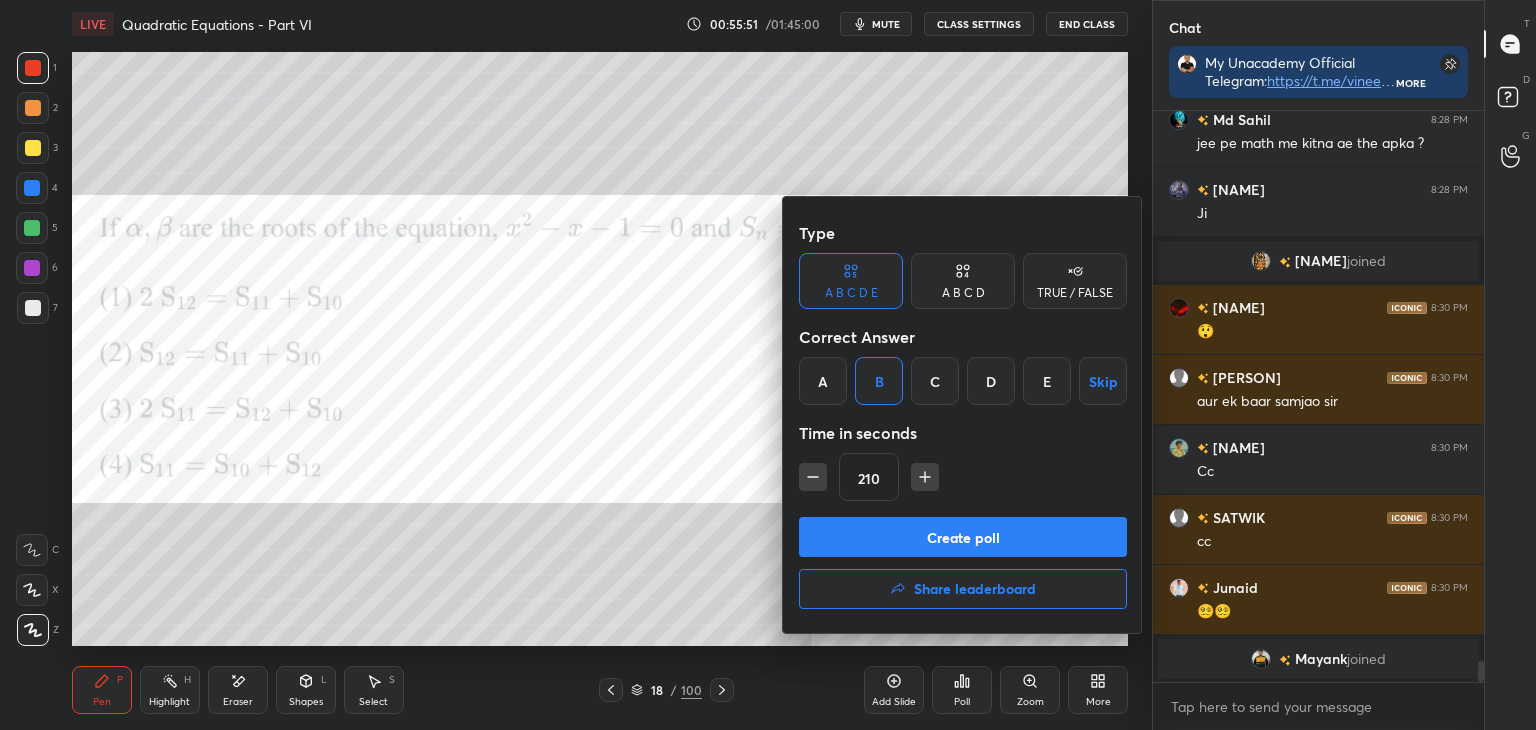 click on "Type A B C D E A B C D TRUE / FALSE Correct Answer A B C D E Skip Time in seconds 210 Create poll Share leaderboard" at bounding box center [963, 415] 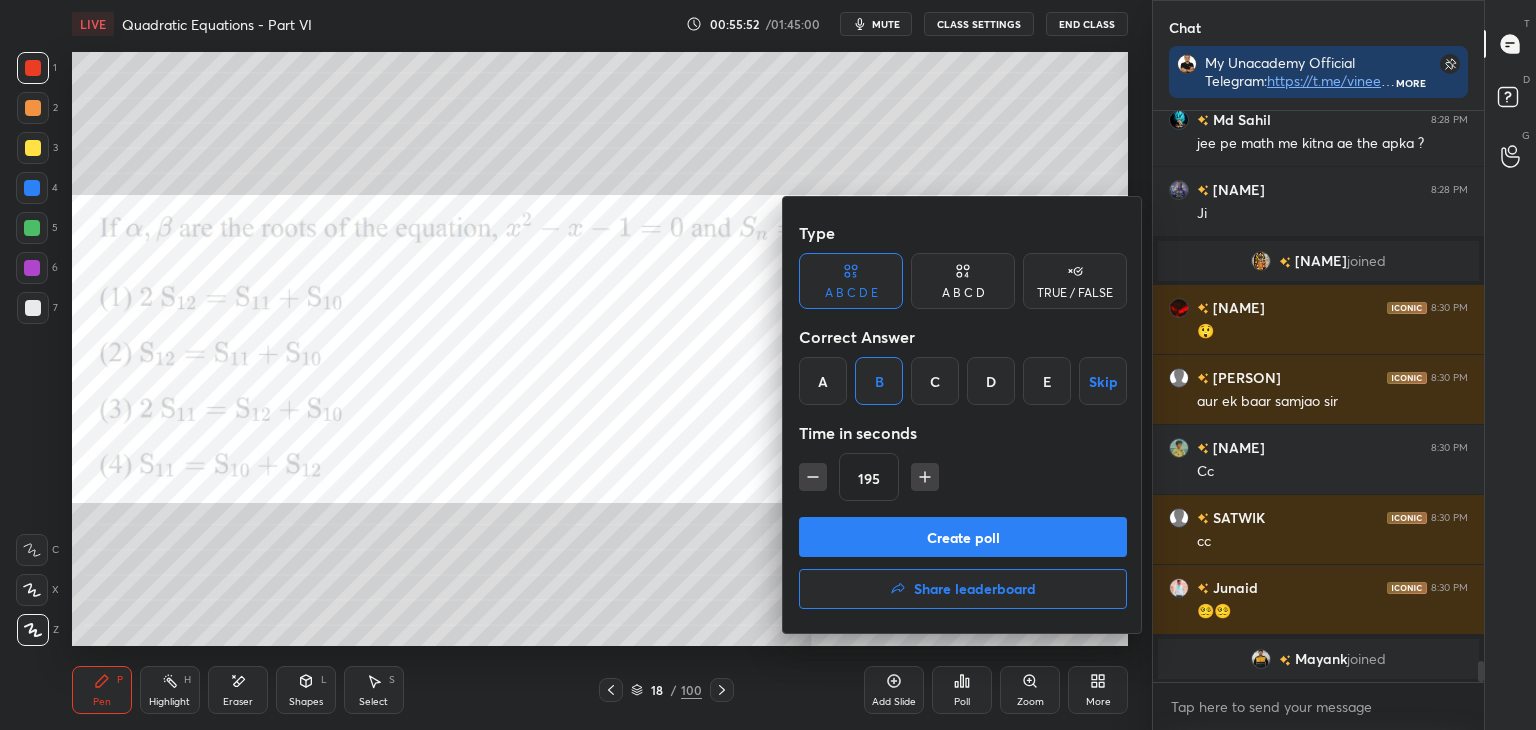 click 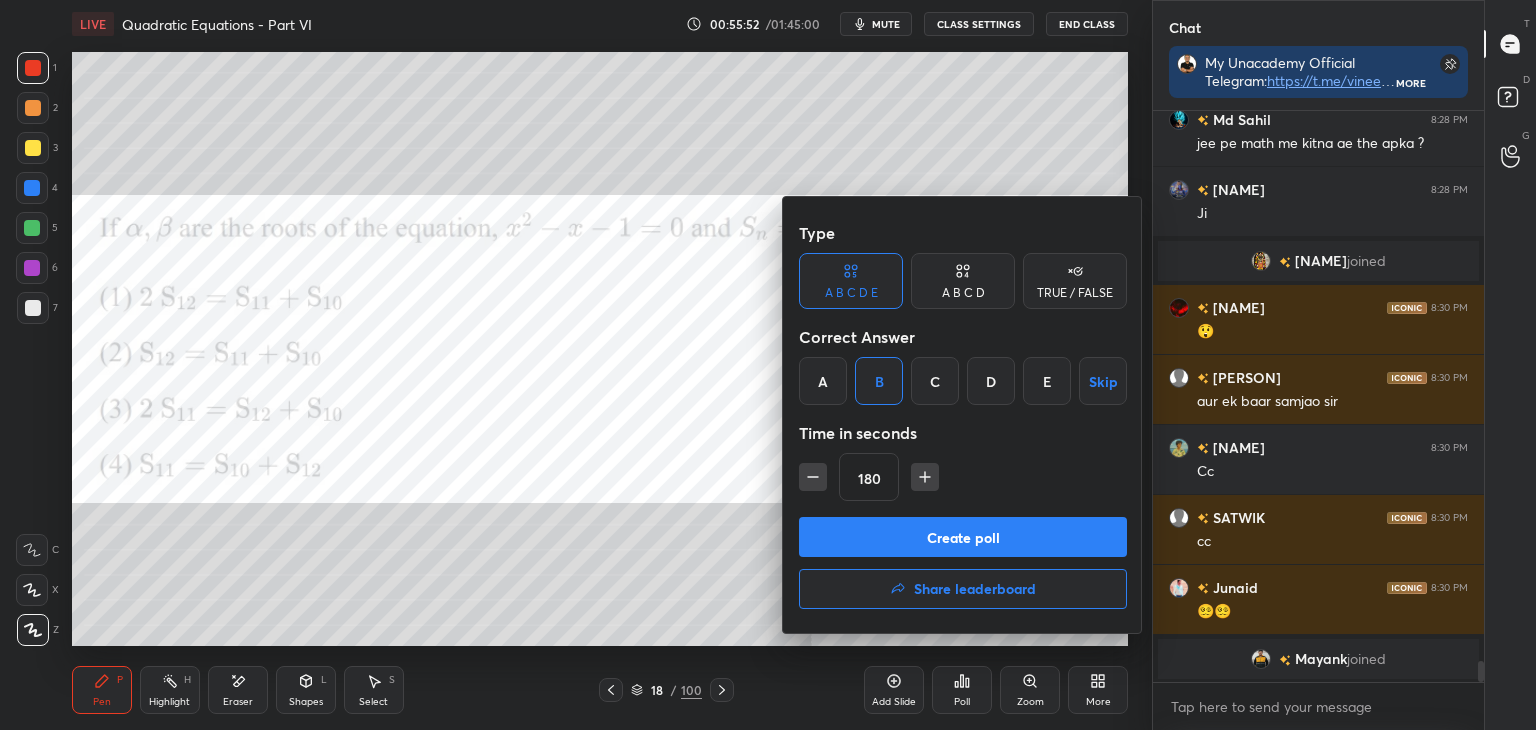 drag, startPoint x: 996, startPoint y: 530, endPoint x: 1011, endPoint y: 530, distance: 15 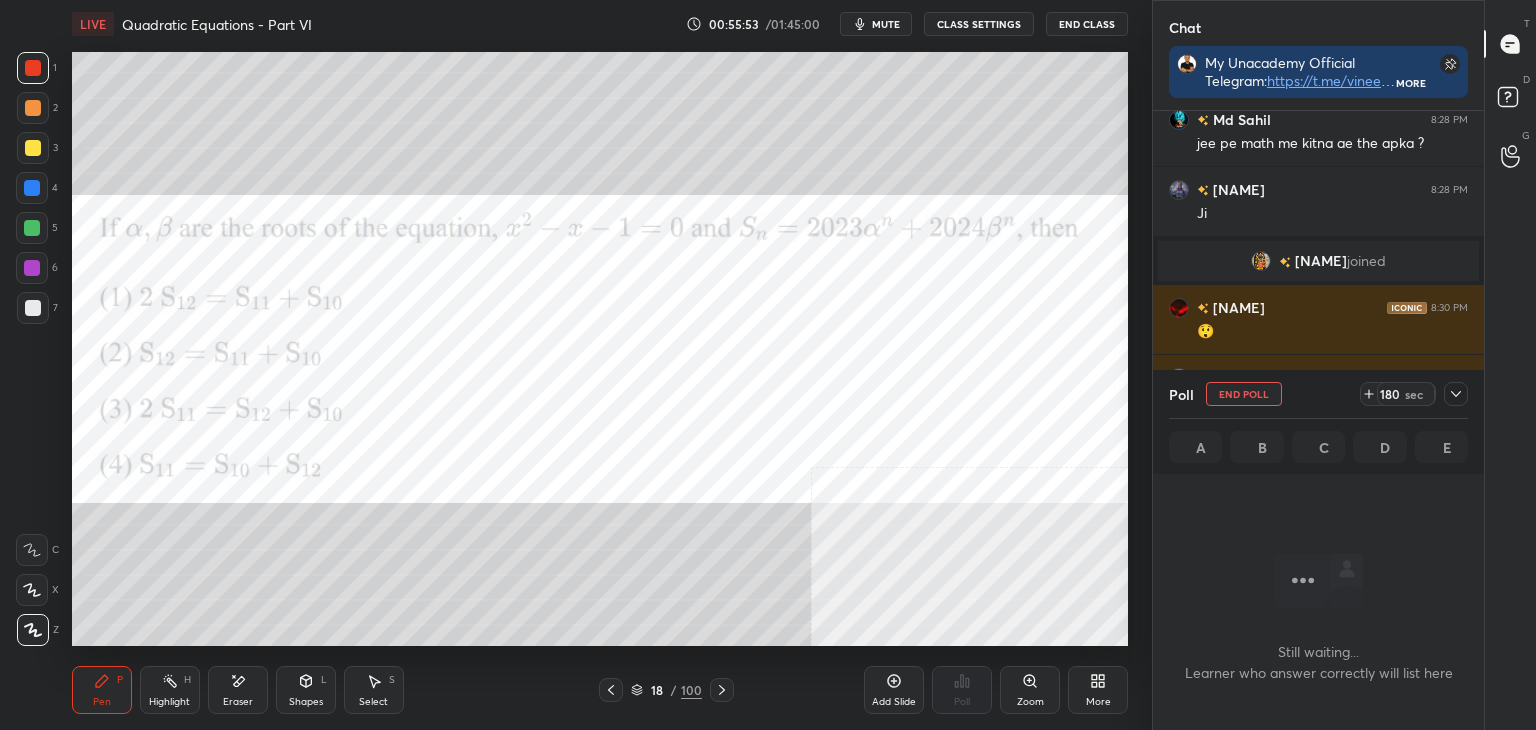 click 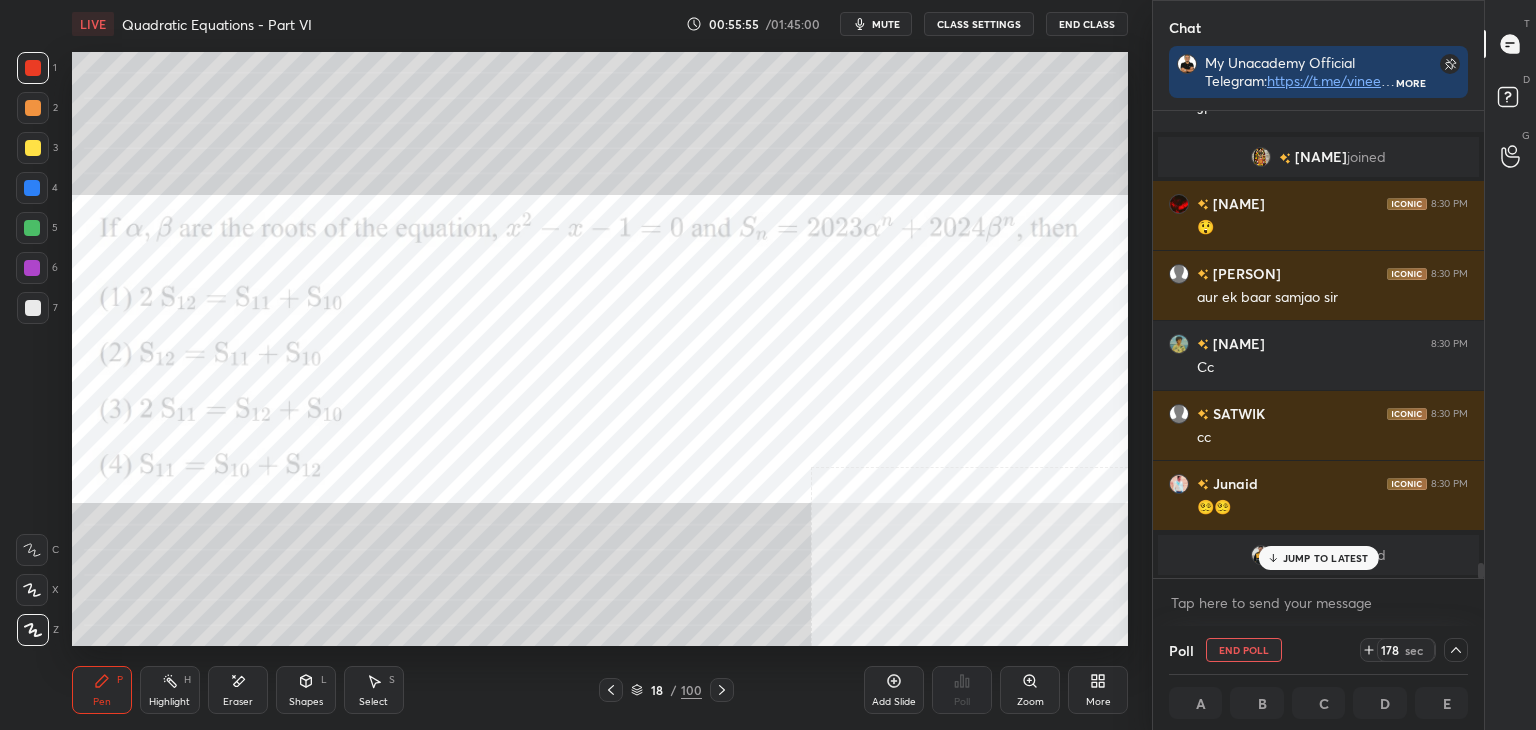 drag, startPoint x: 1481, startPoint y: 567, endPoint x: 1479, endPoint y: 583, distance: 16.124516 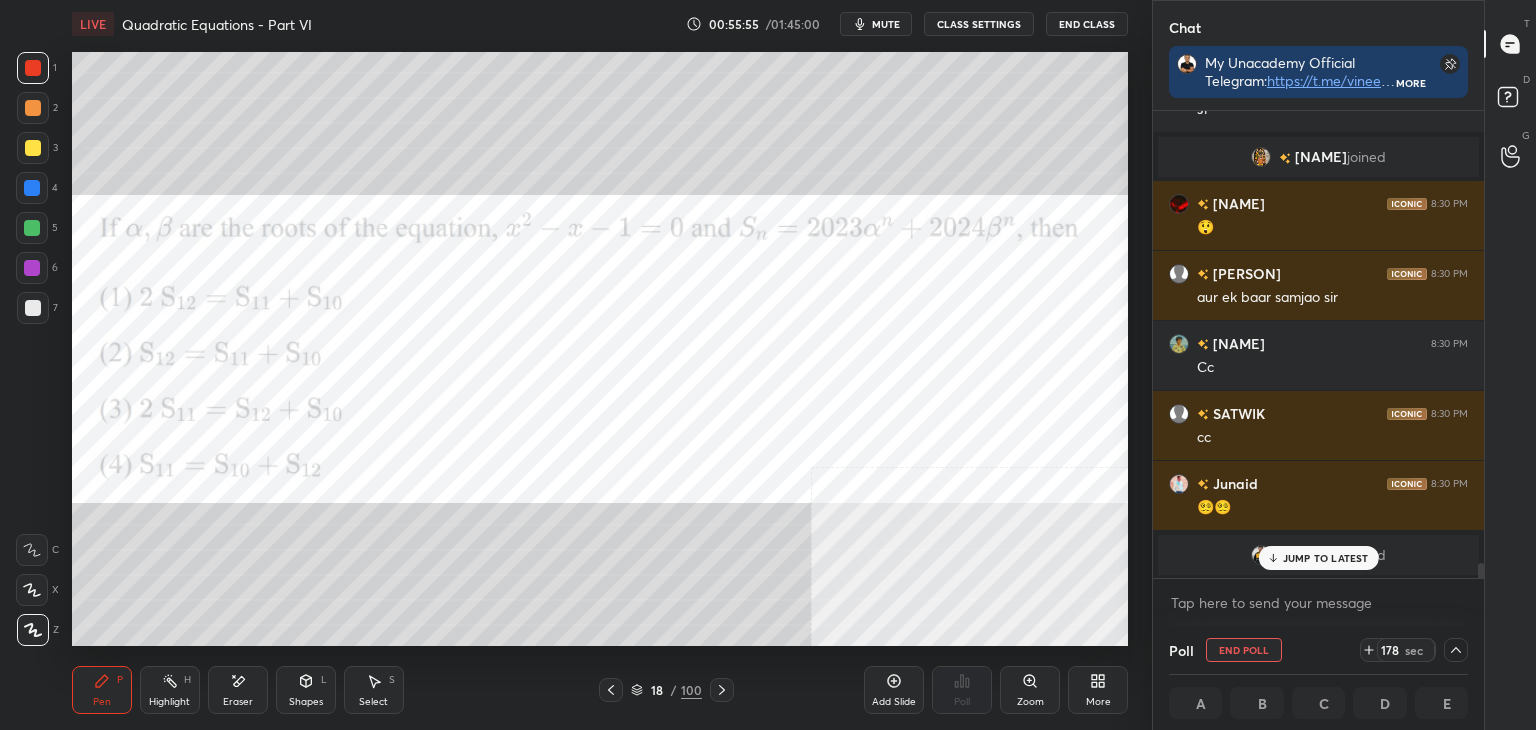 click on "[NAME] 8:28 PM jee pe math me kitna ae the apka ? [NAME] 8:28 PM Ji [NAME]  joined [NAME] 8:30 PM 😲 [NAME] 8:30 PM aur ek baar samjao sir [NAME] 8:30 PM Cc [NAME] 8:30 PM cc [NAME] 8:30 PM 😵‍💫😵‍💫 [NAME]  joined JUMP TO LATEST Enable hand raising Enable raise hand to speak to learners. Once enabled, chat will be turned off temporarily. Enable x" at bounding box center [1318, 368] 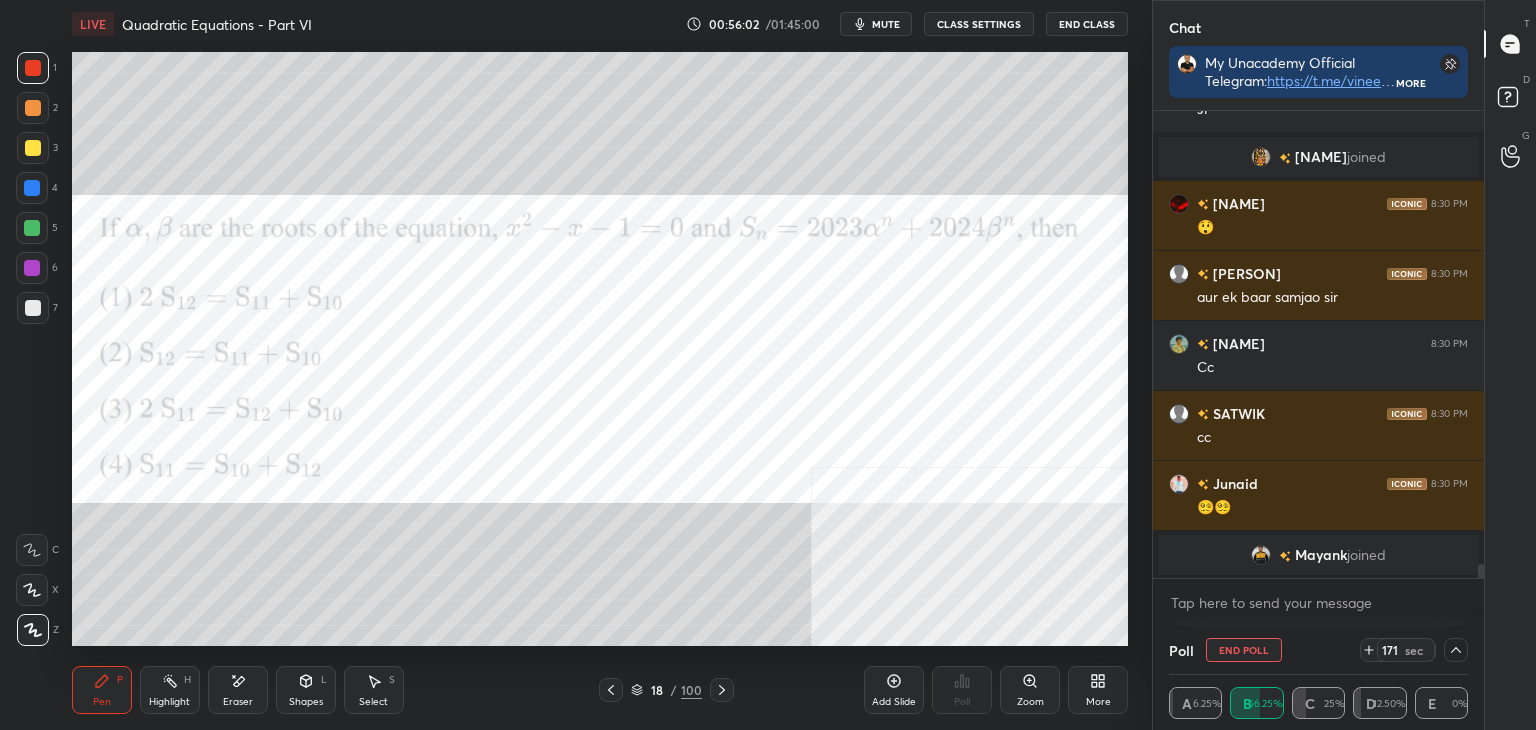 click at bounding box center [32, 188] 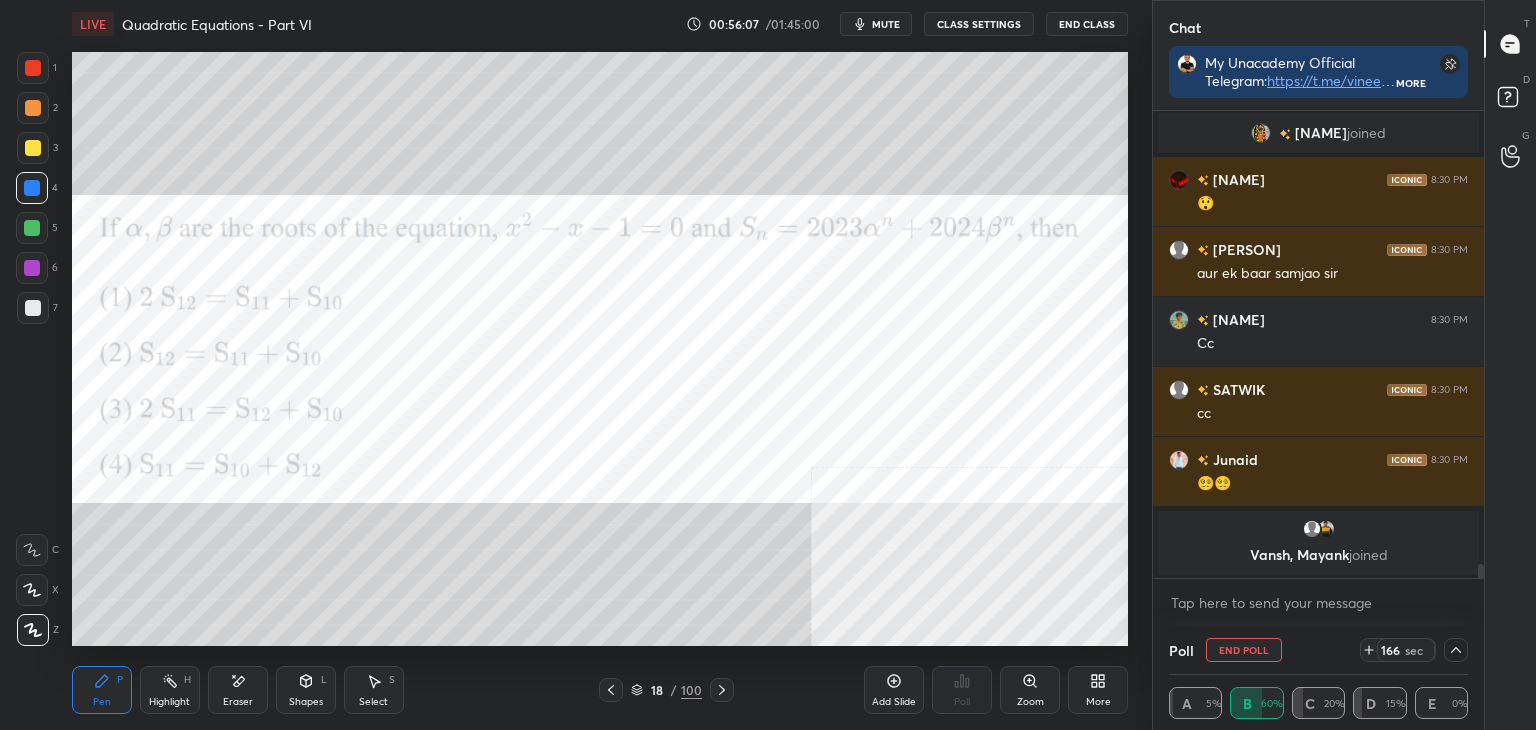 scroll, scrollTop: 15440, scrollLeft: 0, axis: vertical 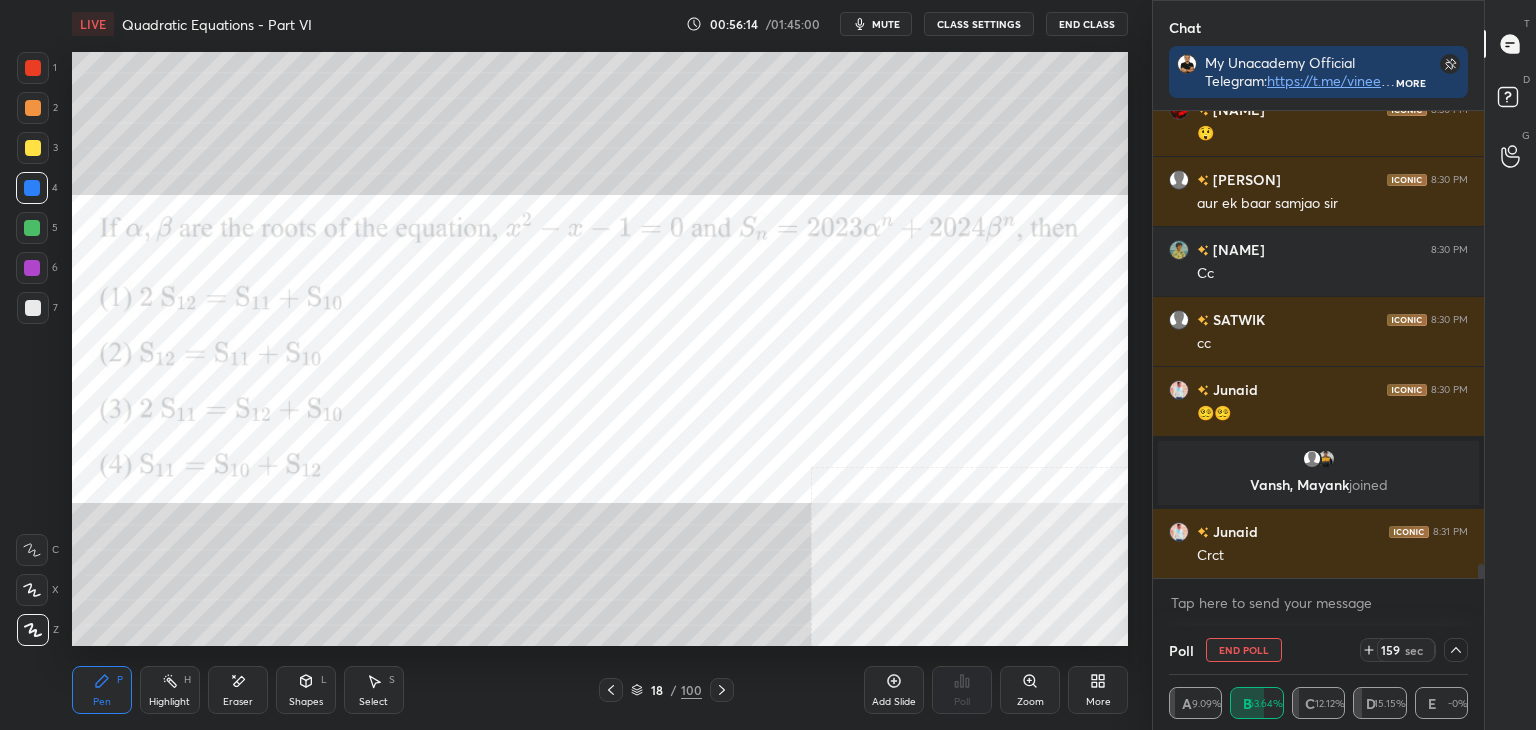 click on "End Poll" at bounding box center (1244, 650) 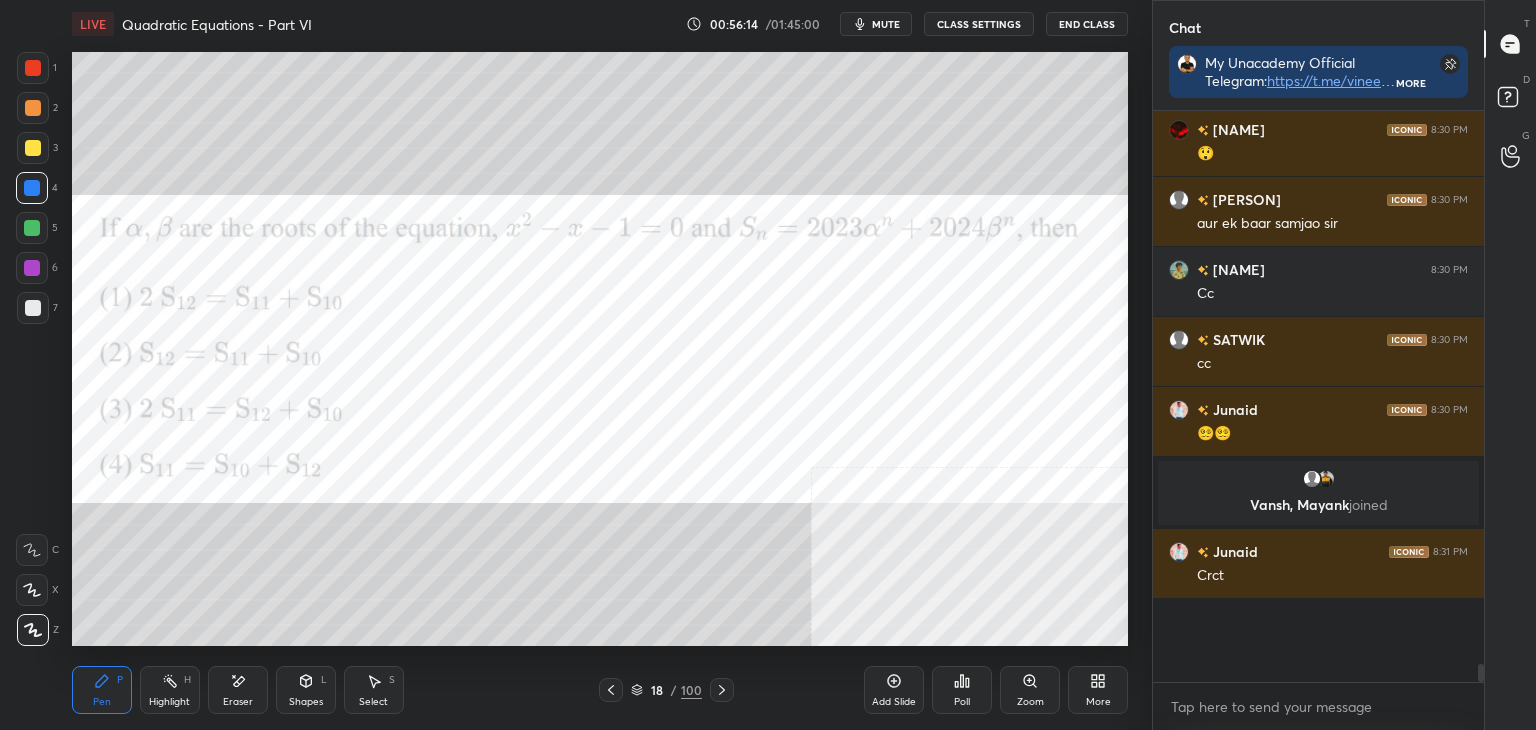 scroll, scrollTop: 486, scrollLeft: 325, axis: both 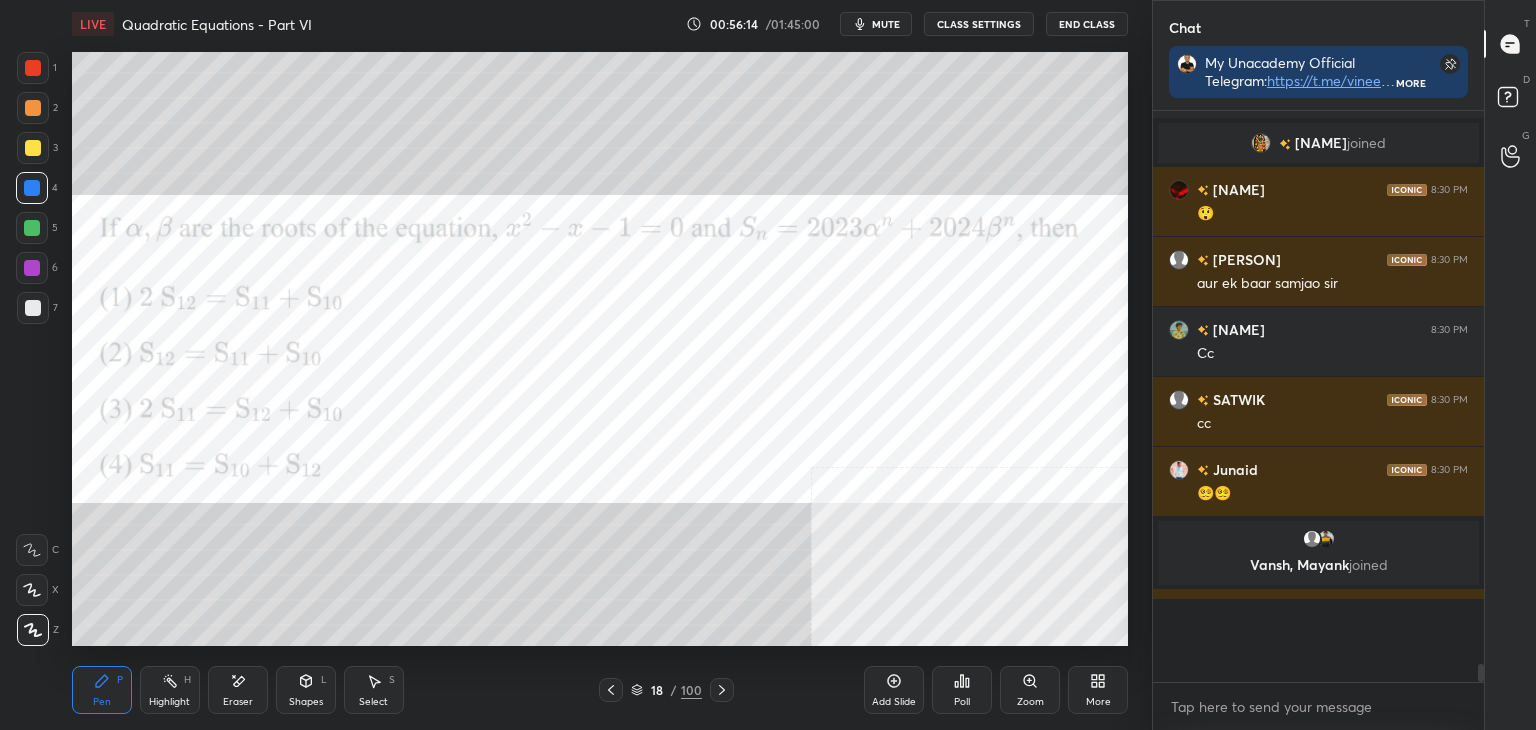 click on "More" at bounding box center (1098, 690) 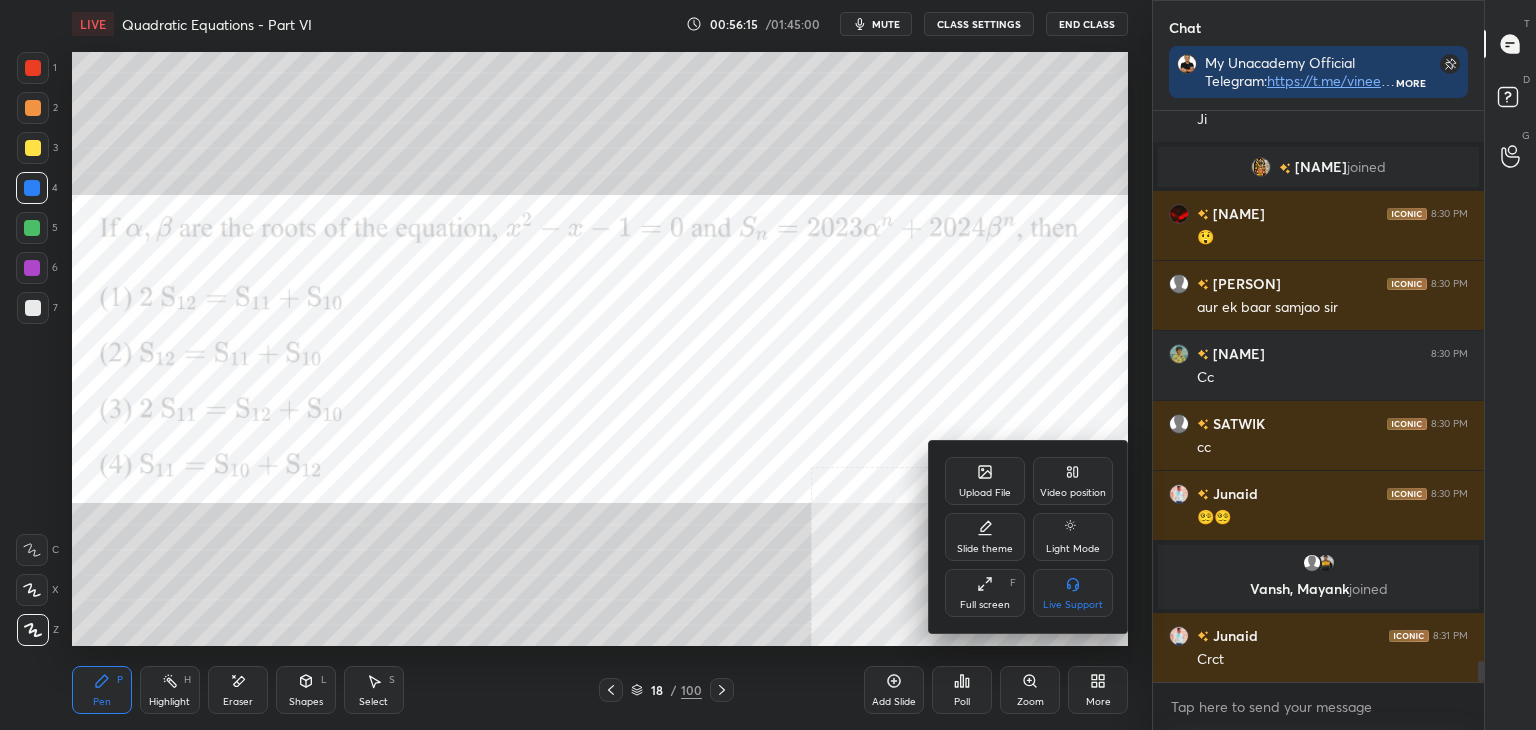 click 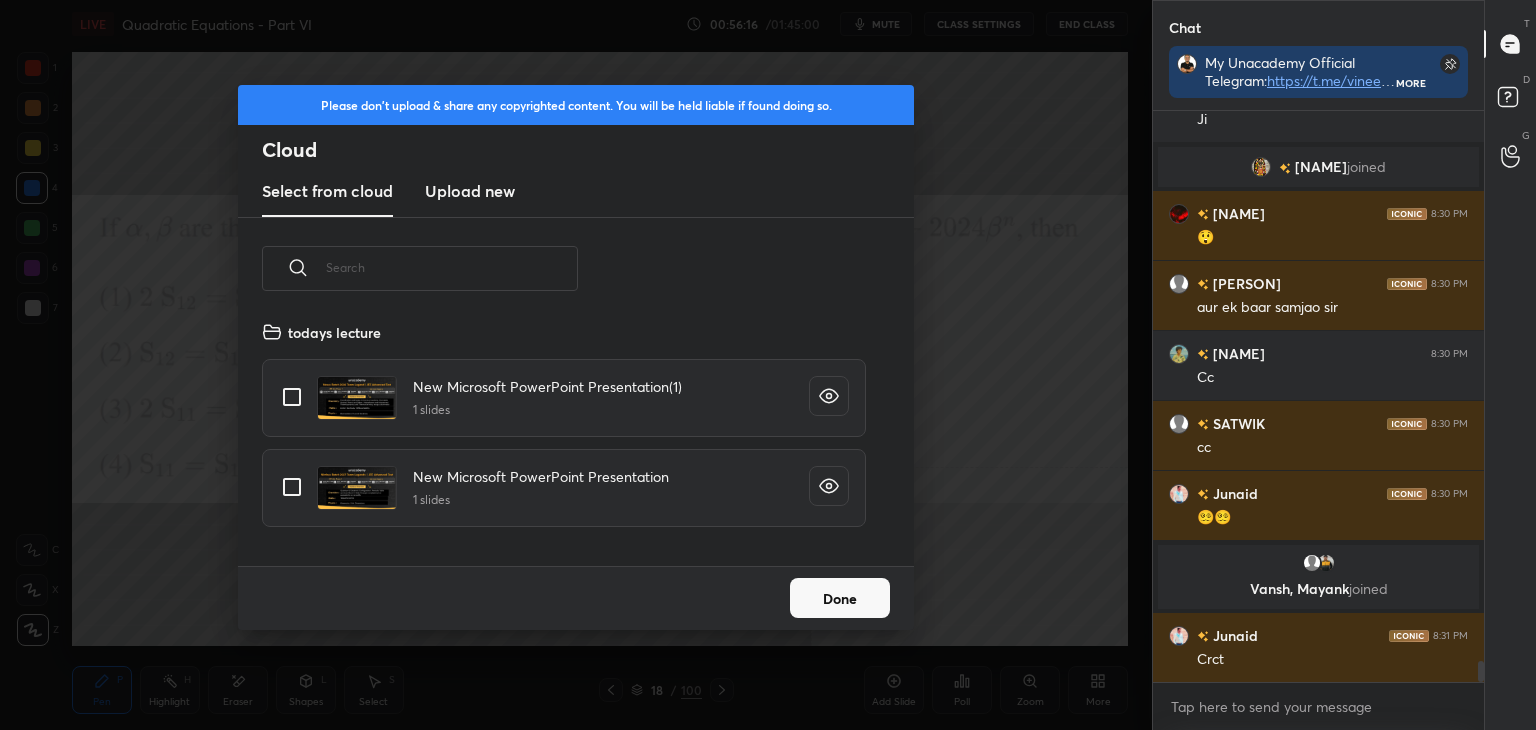 click on "Upload new" at bounding box center [470, 192] 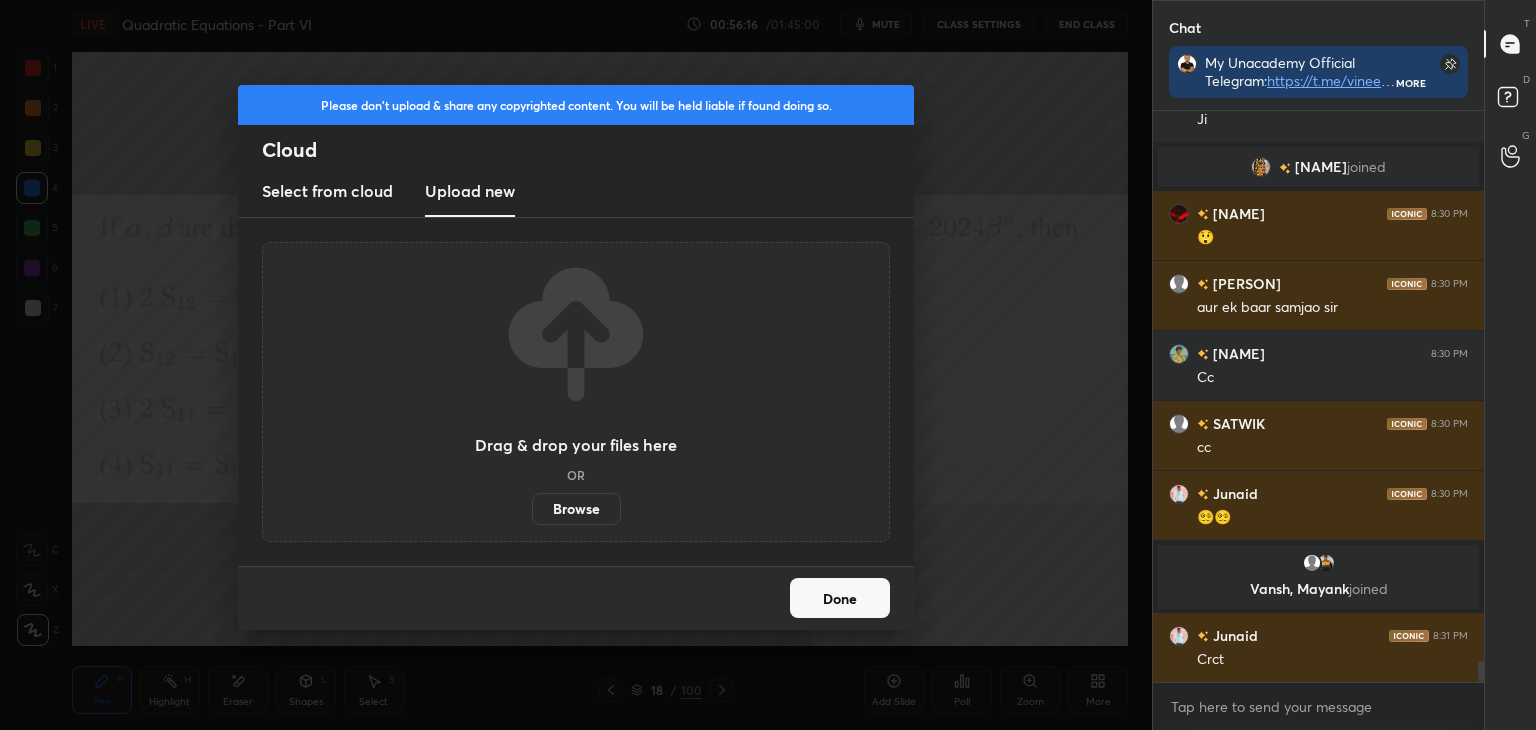 click on "Browse" at bounding box center [576, 509] 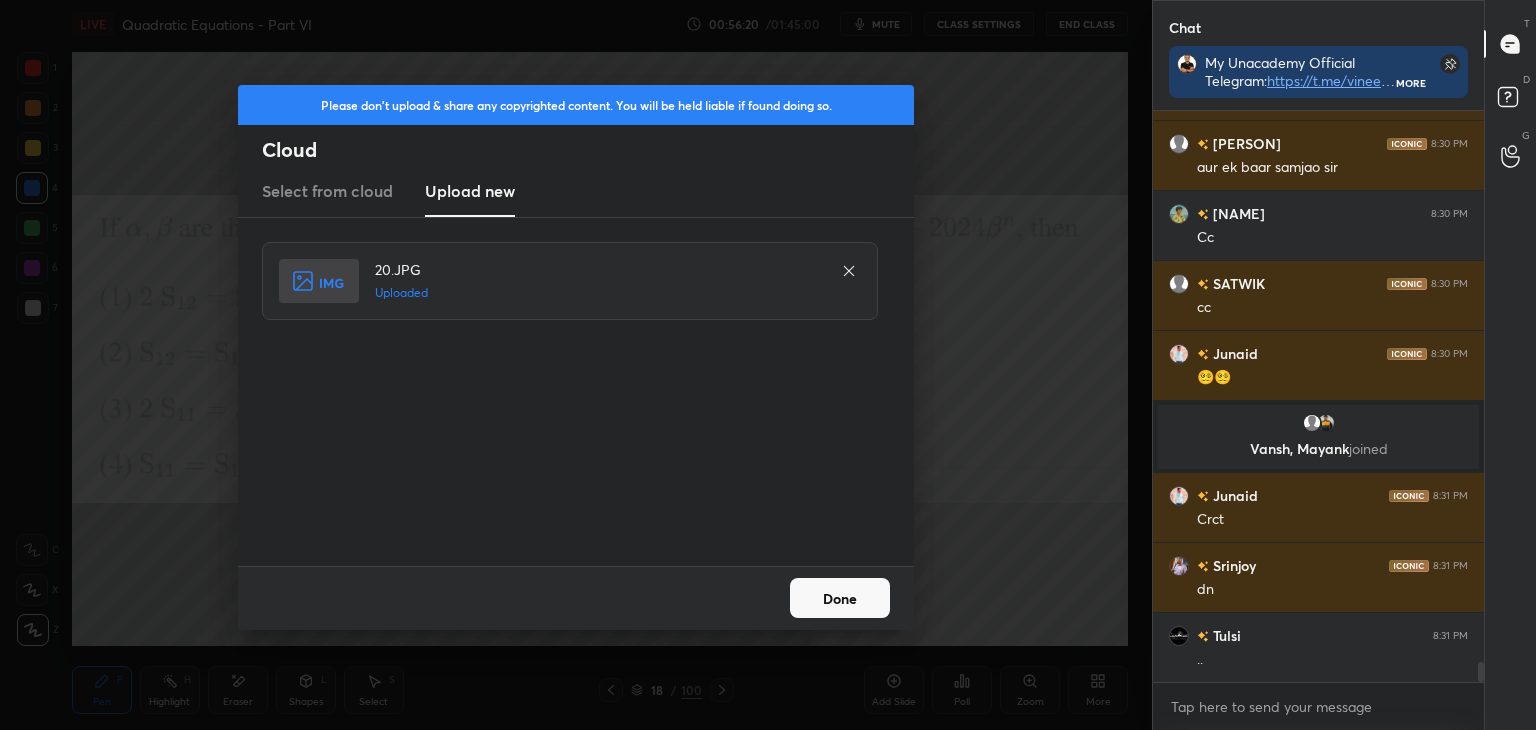 click on "Done" at bounding box center (840, 598) 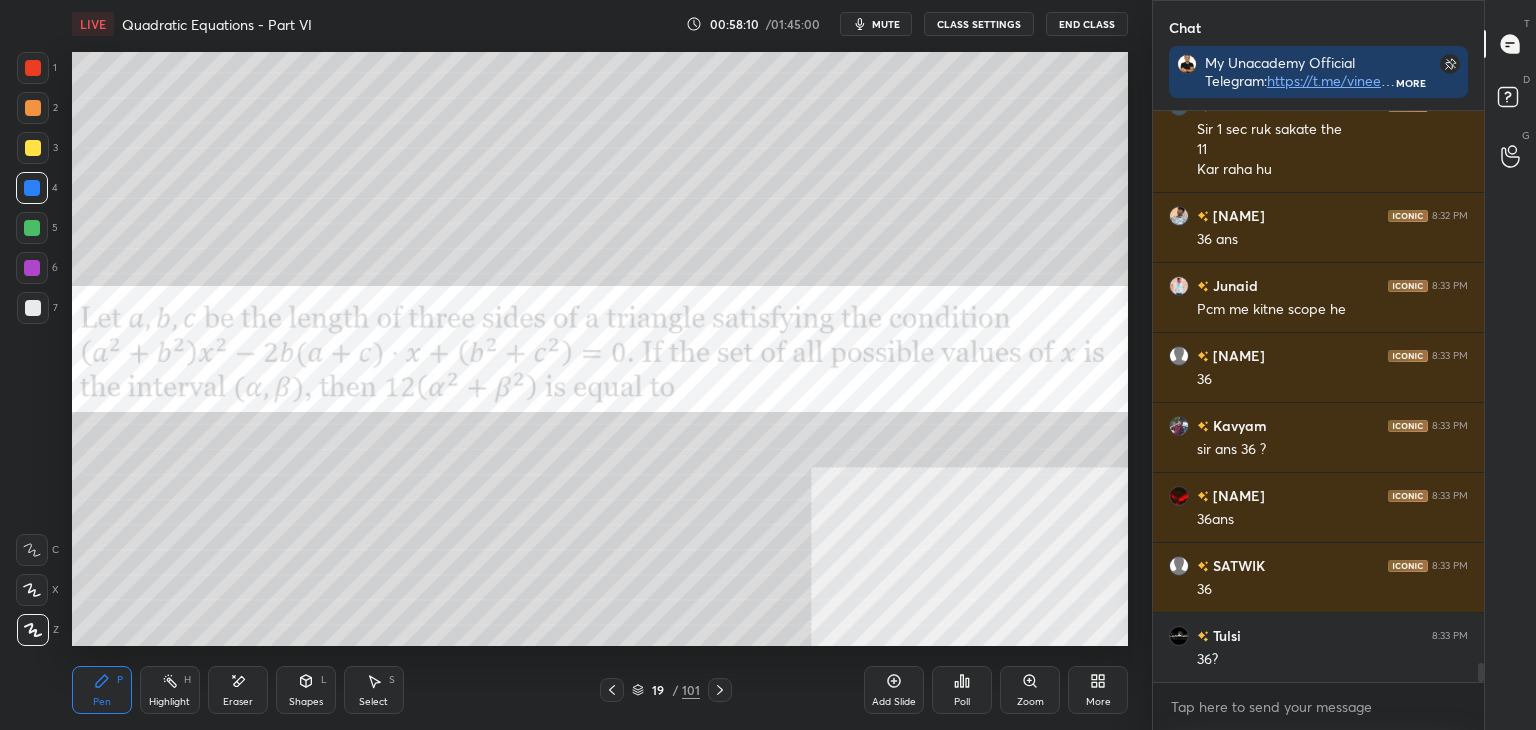 scroll, scrollTop: 16324, scrollLeft: 0, axis: vertical 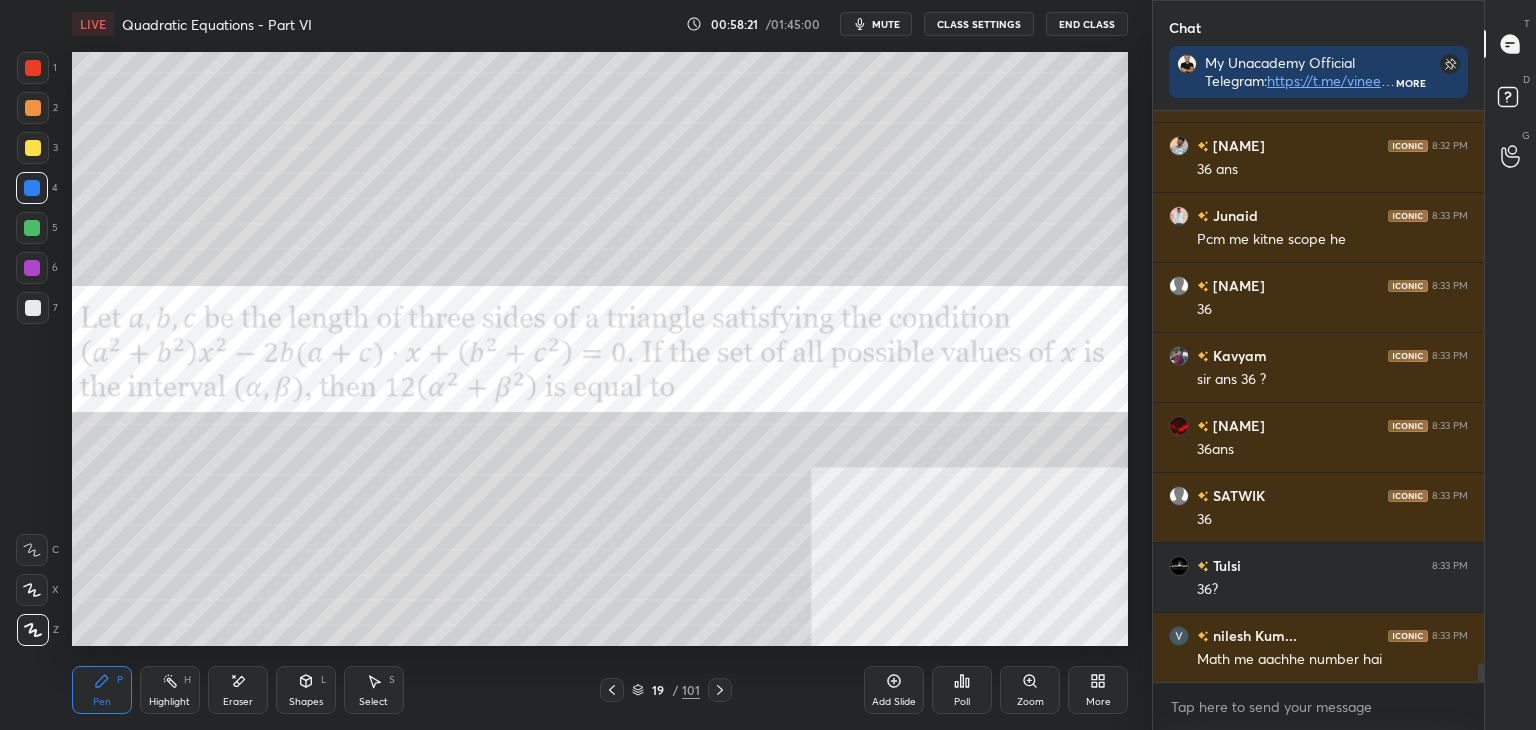drag, startPoint x: 248, startPoint y: 690, endPoint x: 260, endPoint y: 667, distance: 25.942244 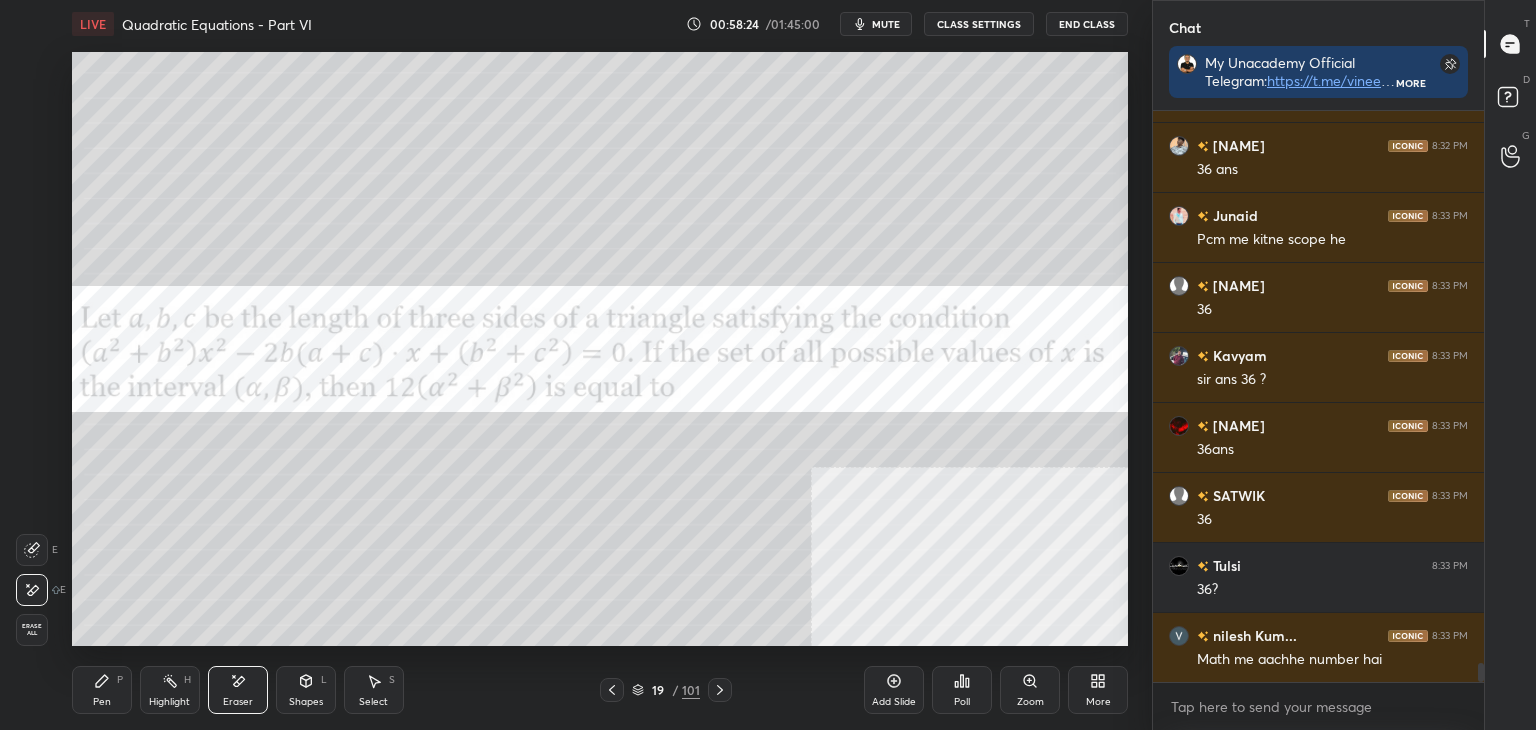 click on "Pen P" at bounding box center (102, 690) 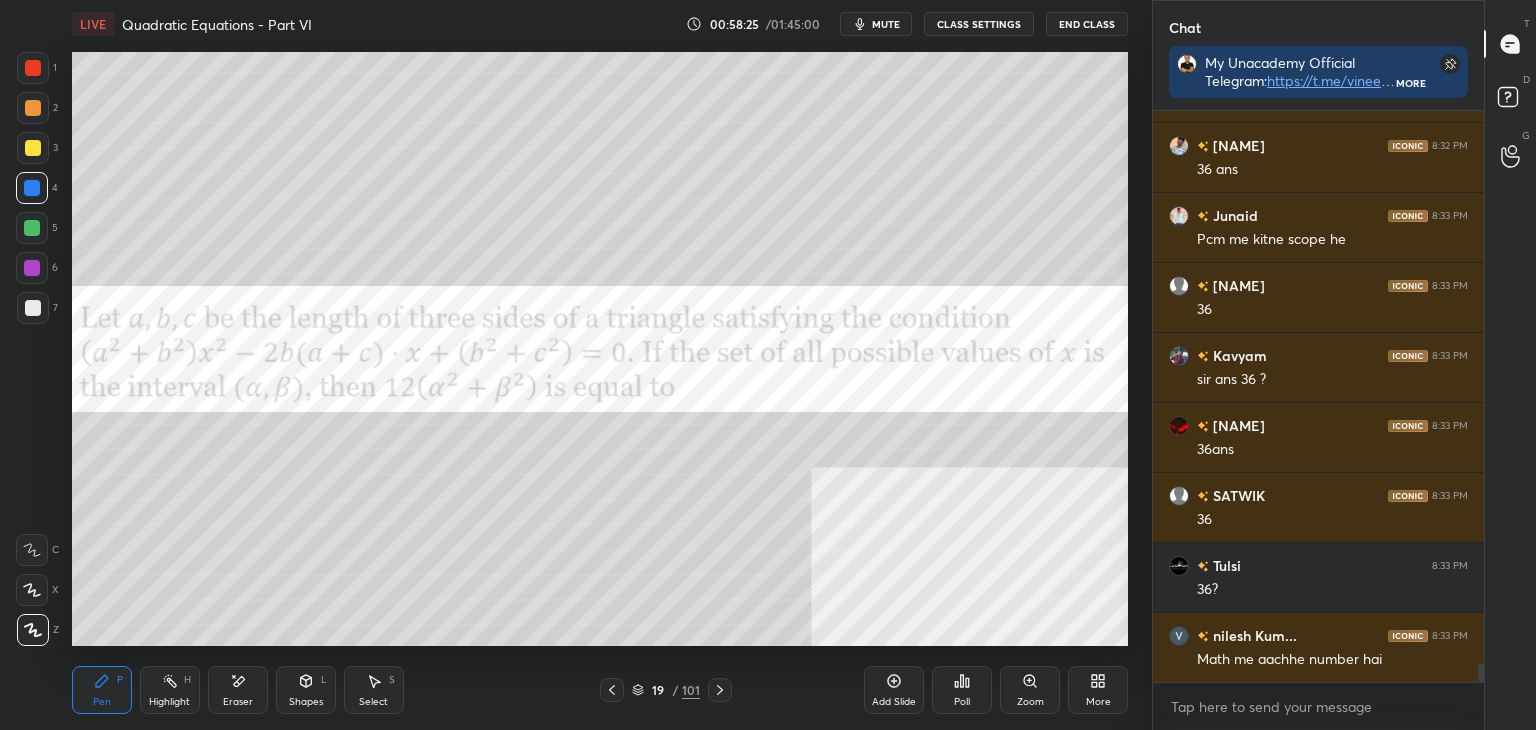 click at bounding box center [33, 68] 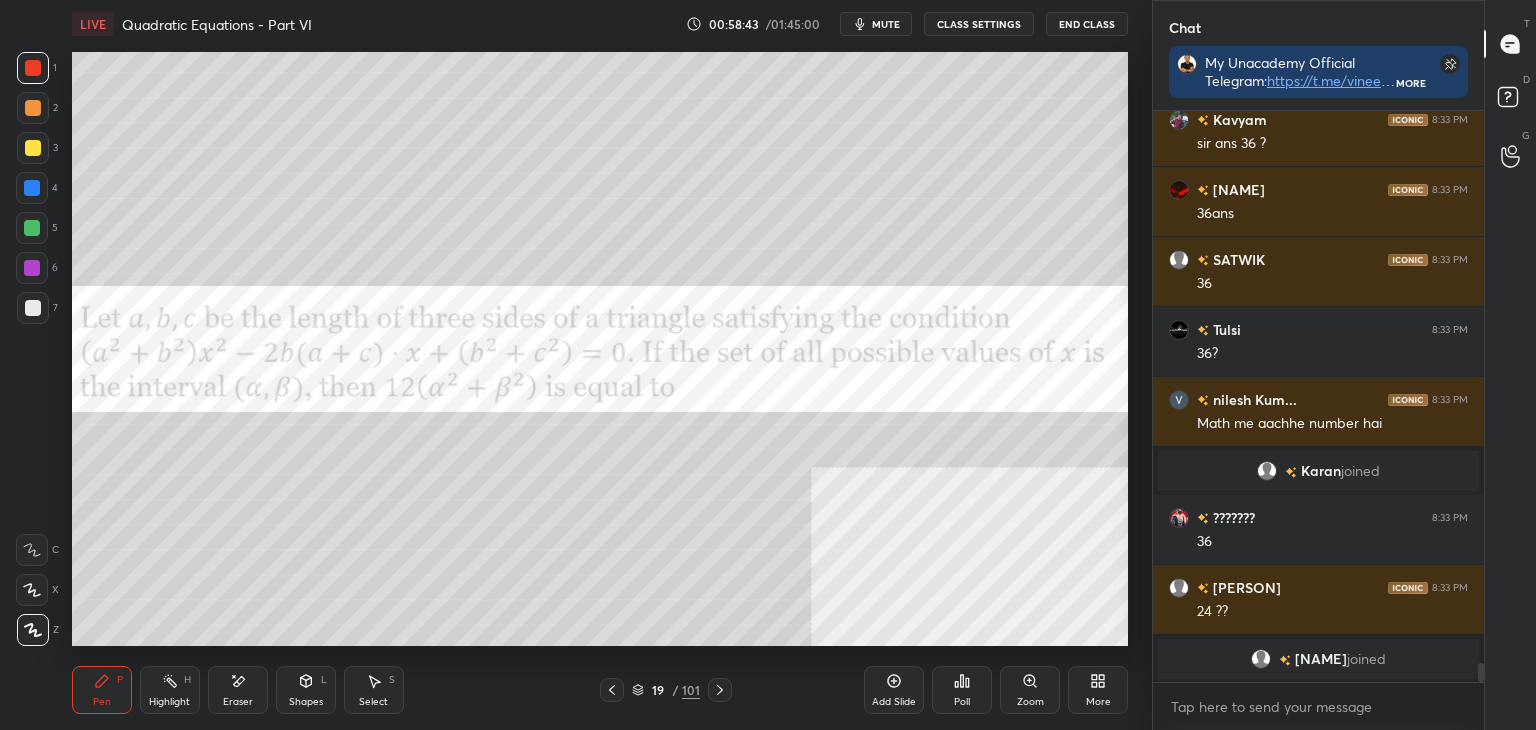 scroll, scrollTop: 16244, scrollLeft: 0, axis: vertical 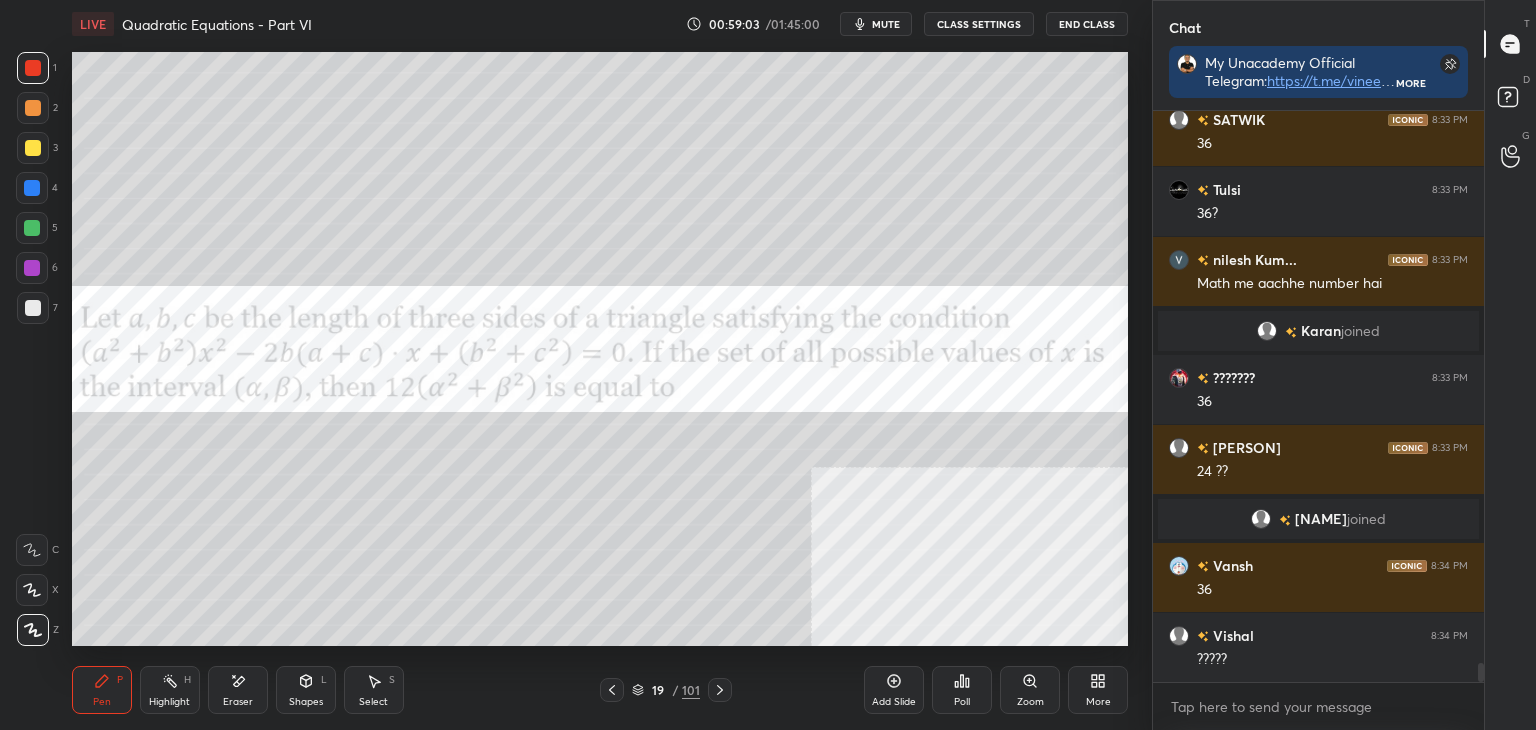 drag, startPoint x: 249, startPoint y: 688, endPoint x: 244, endPoint y: 651, distance: 37.336308 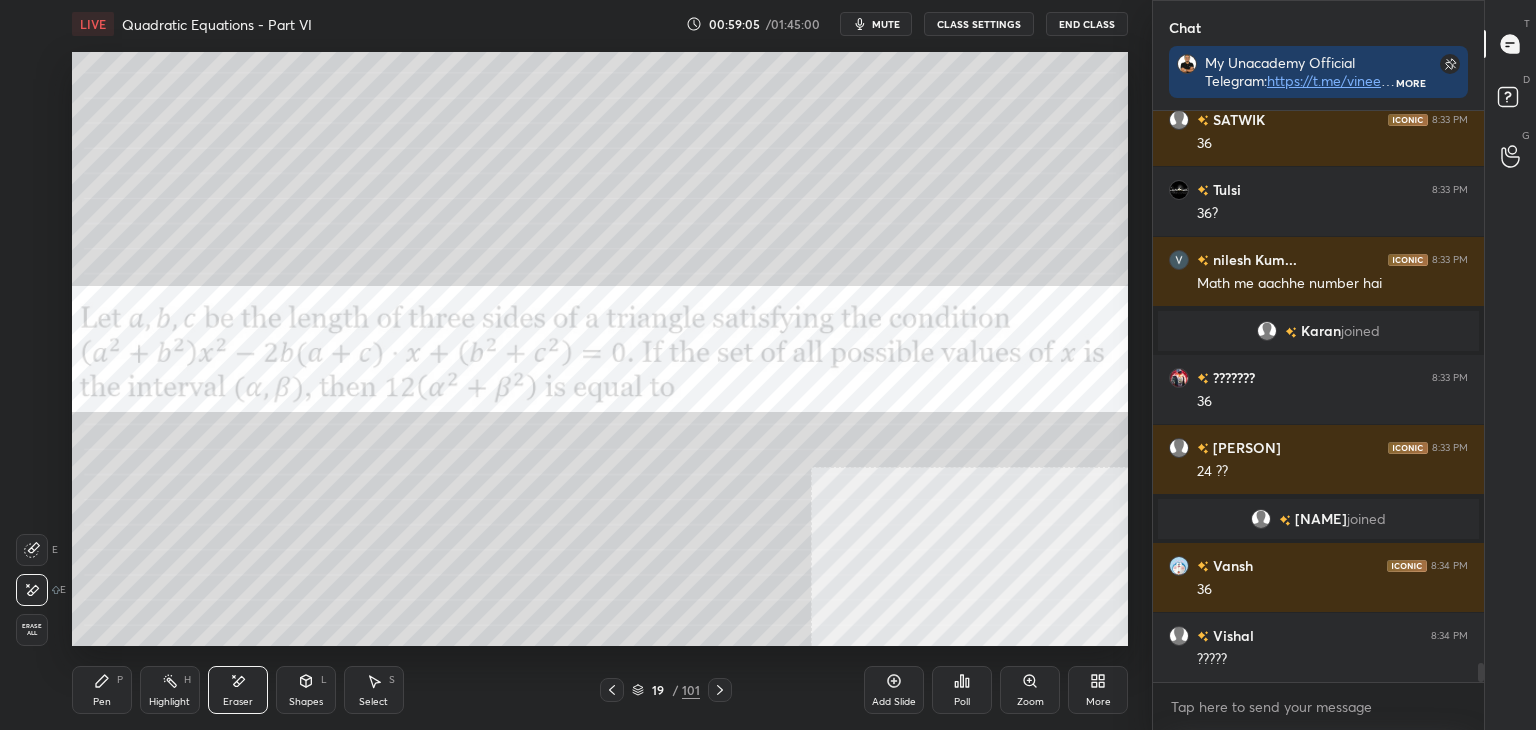 click on "Pen P" at bounding box center (102, 690) 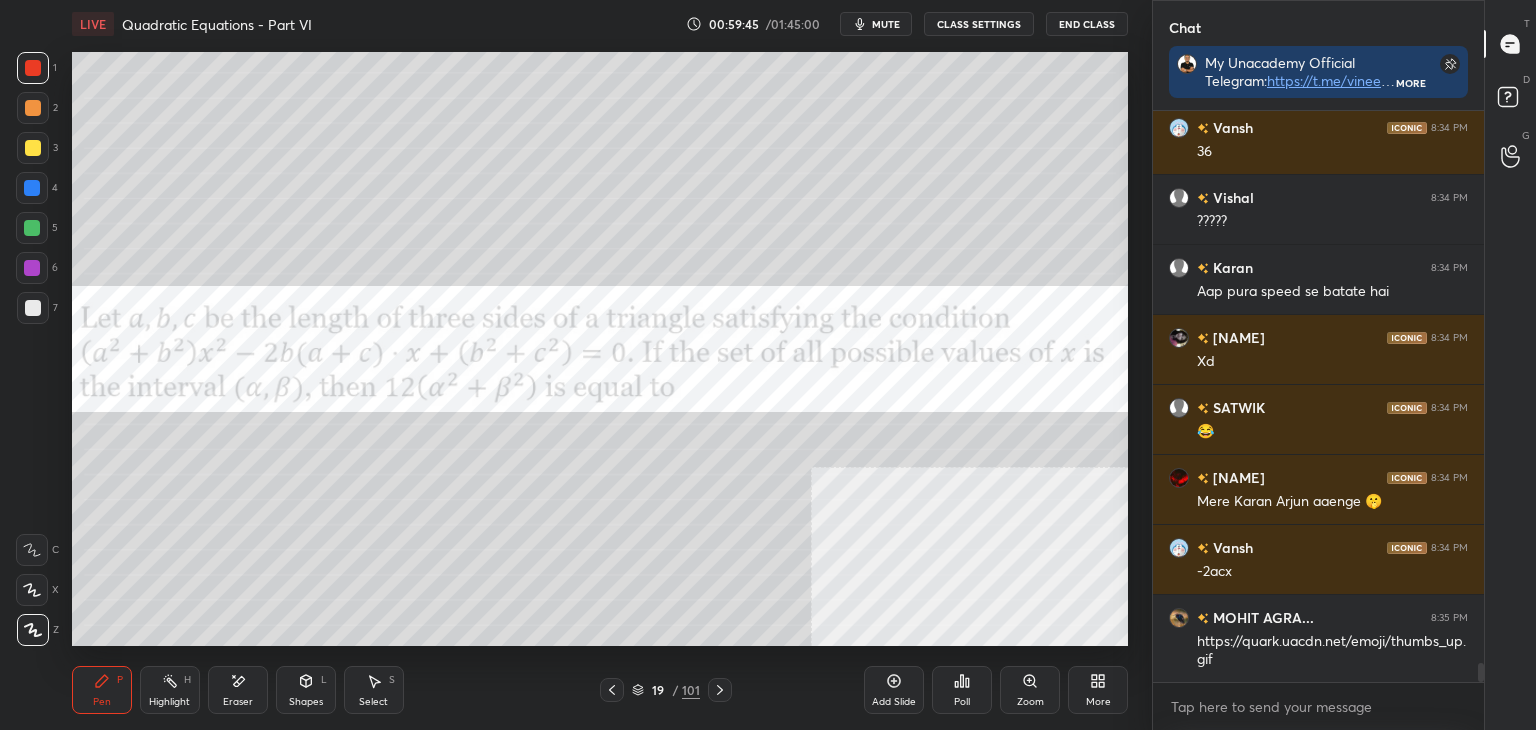 scroll, scrollTop: 16822, scrollLeft: 0, axis: vertical 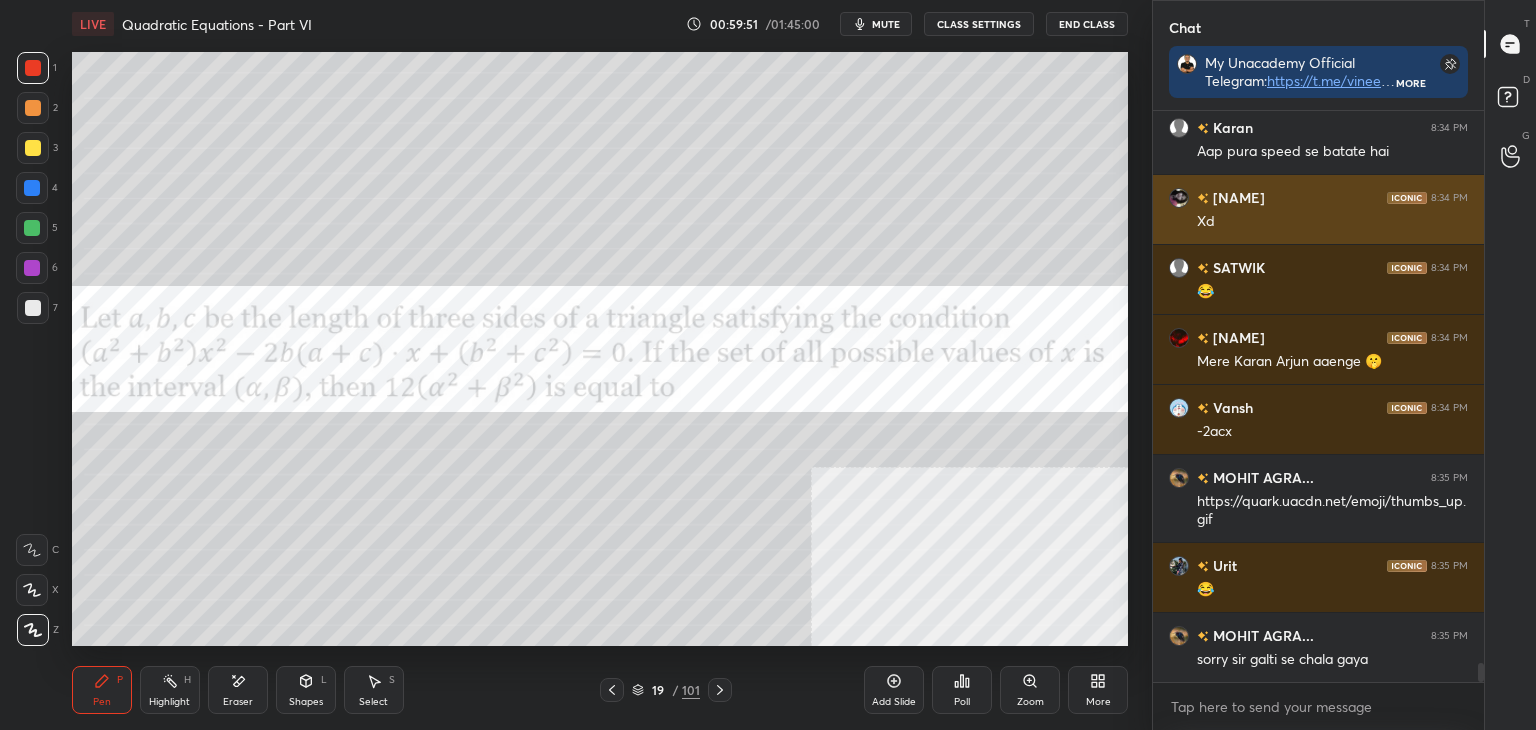 click on "Xd" at bounding box center (1332, 222) 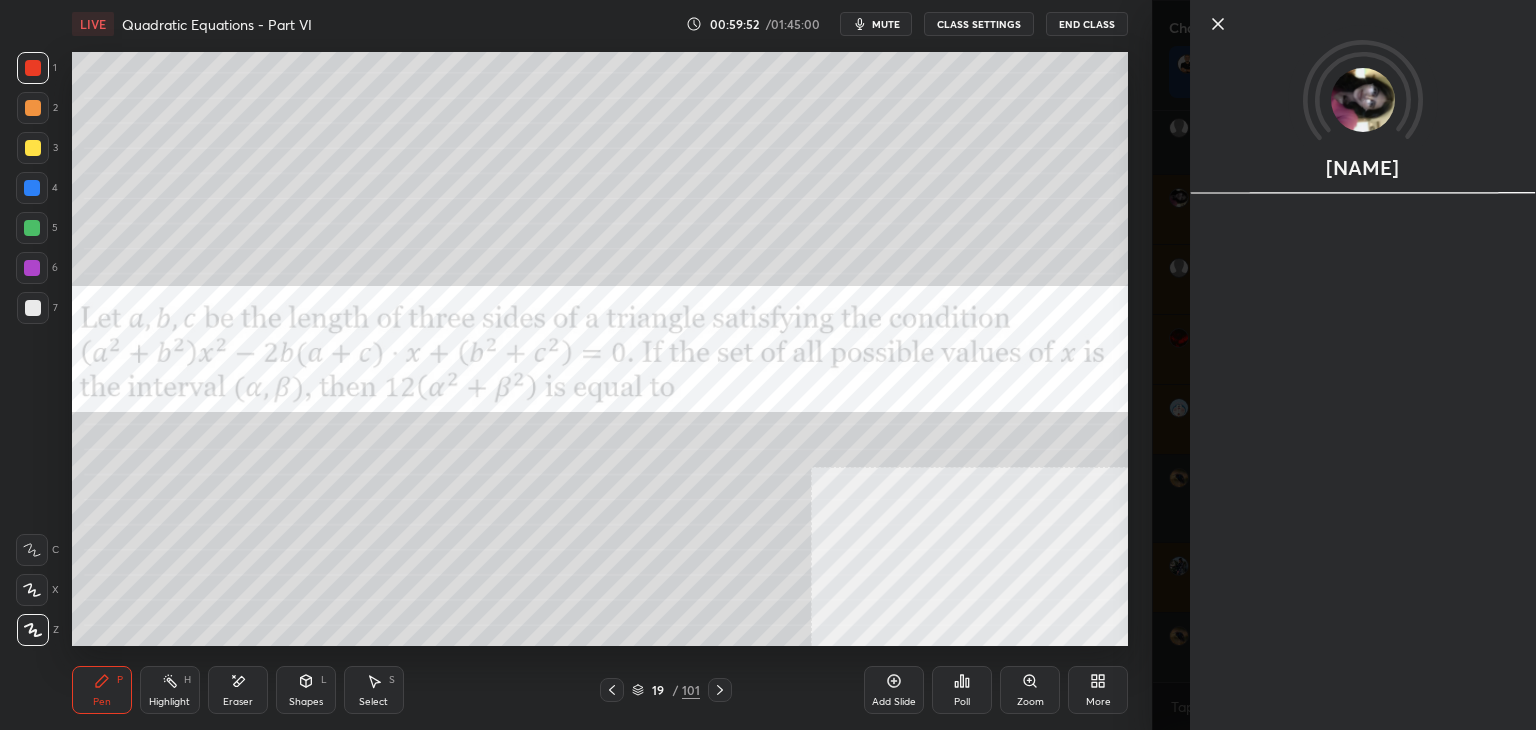 click on "[NAME]" at bounding box center (1344, 365) 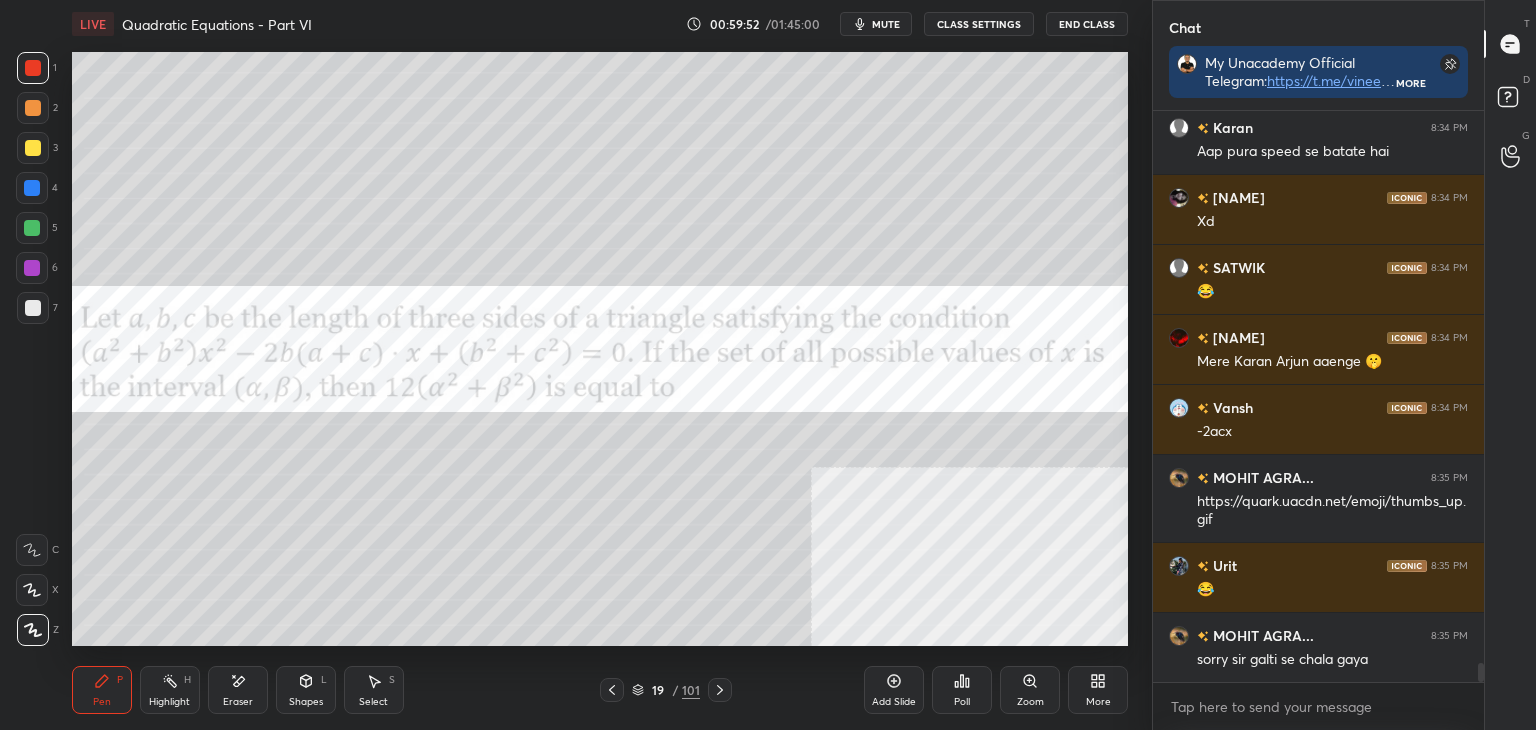 scroll, scrollTop: 16962, scrollLeft: 0, axis: vertical 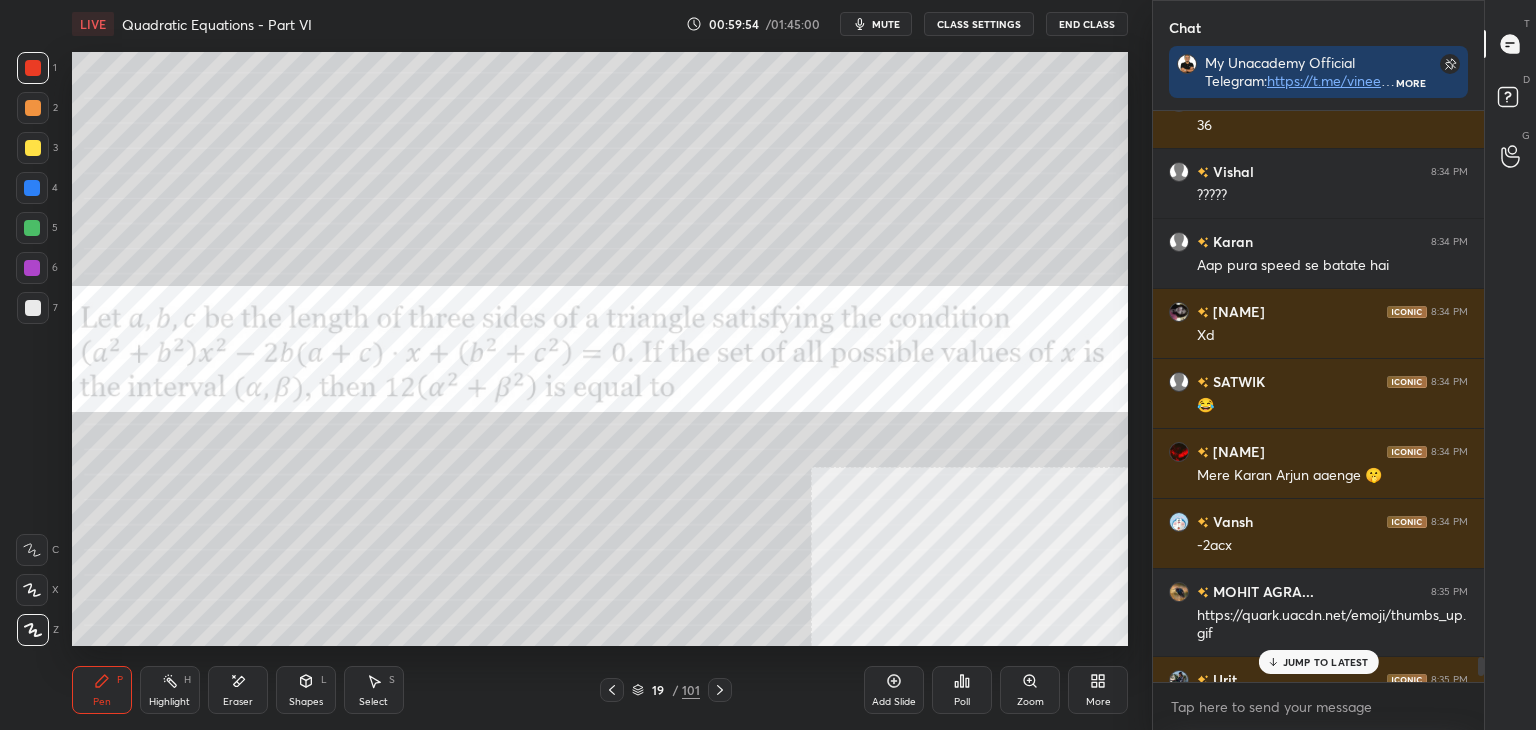 drag, startPoint x: 1480, startPoint y: 671, endPoint x: 1475, endPoint y: 655, distance: 16.763054 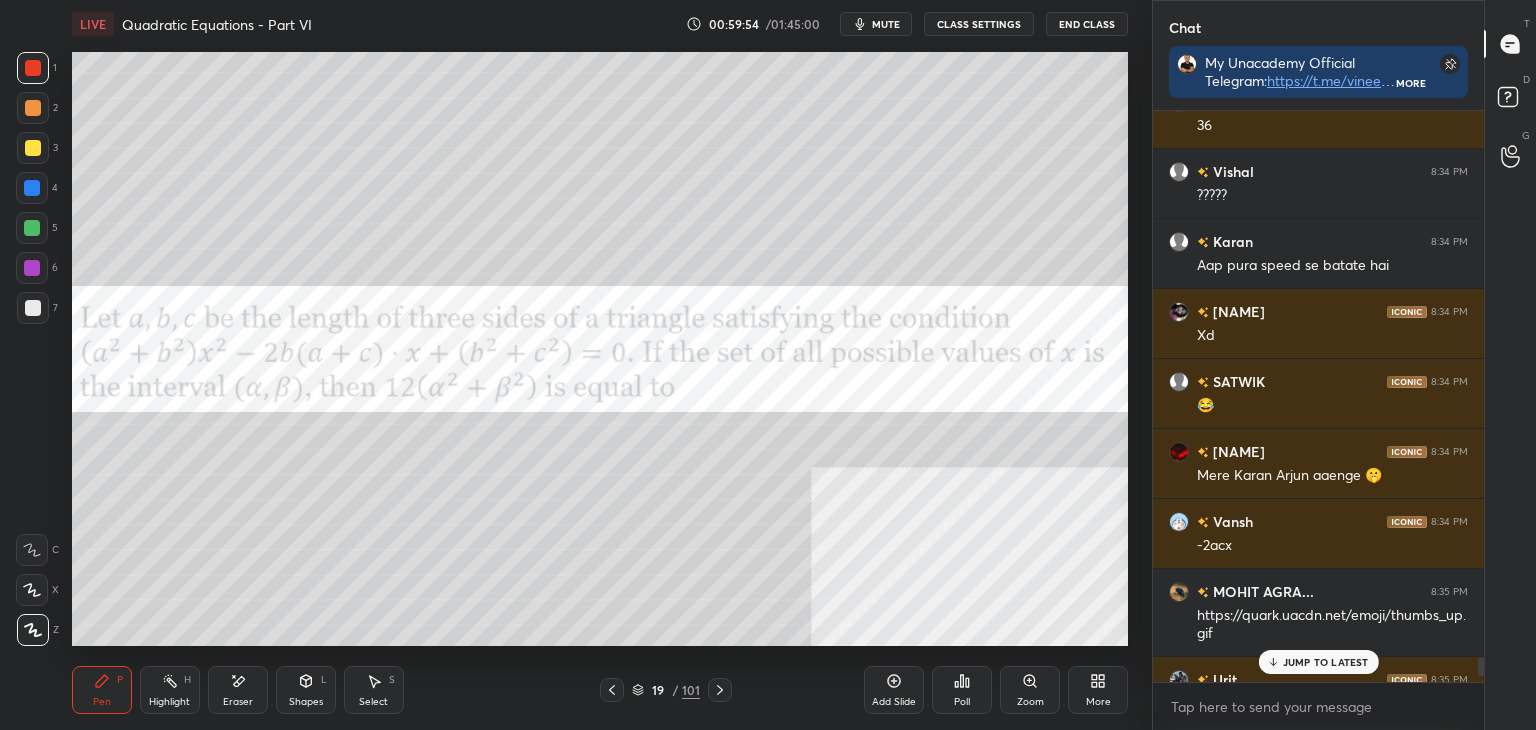 click at bounding box center (1481, 666) 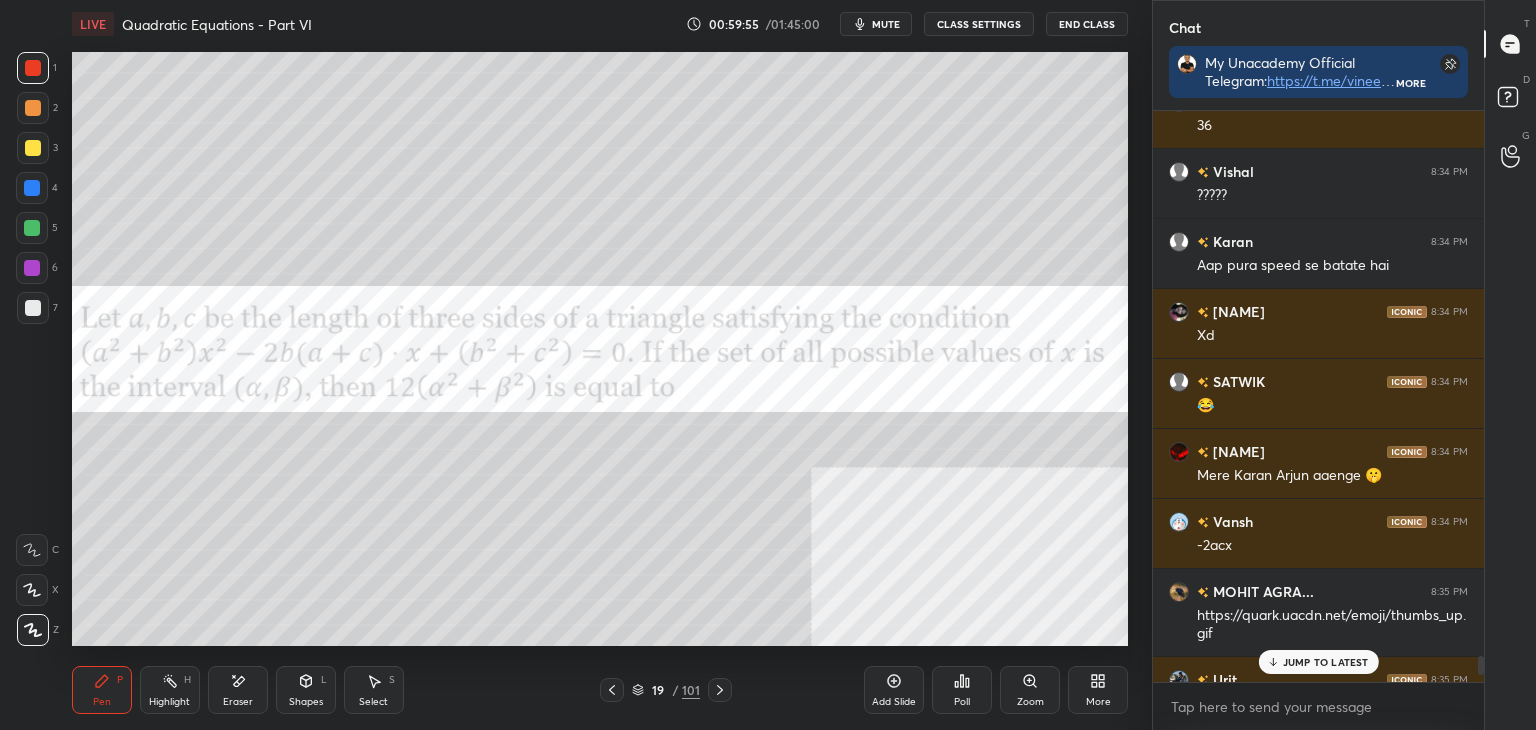 scroll, scrollTop: 16748, scrollLeft: 0, axis: vertical 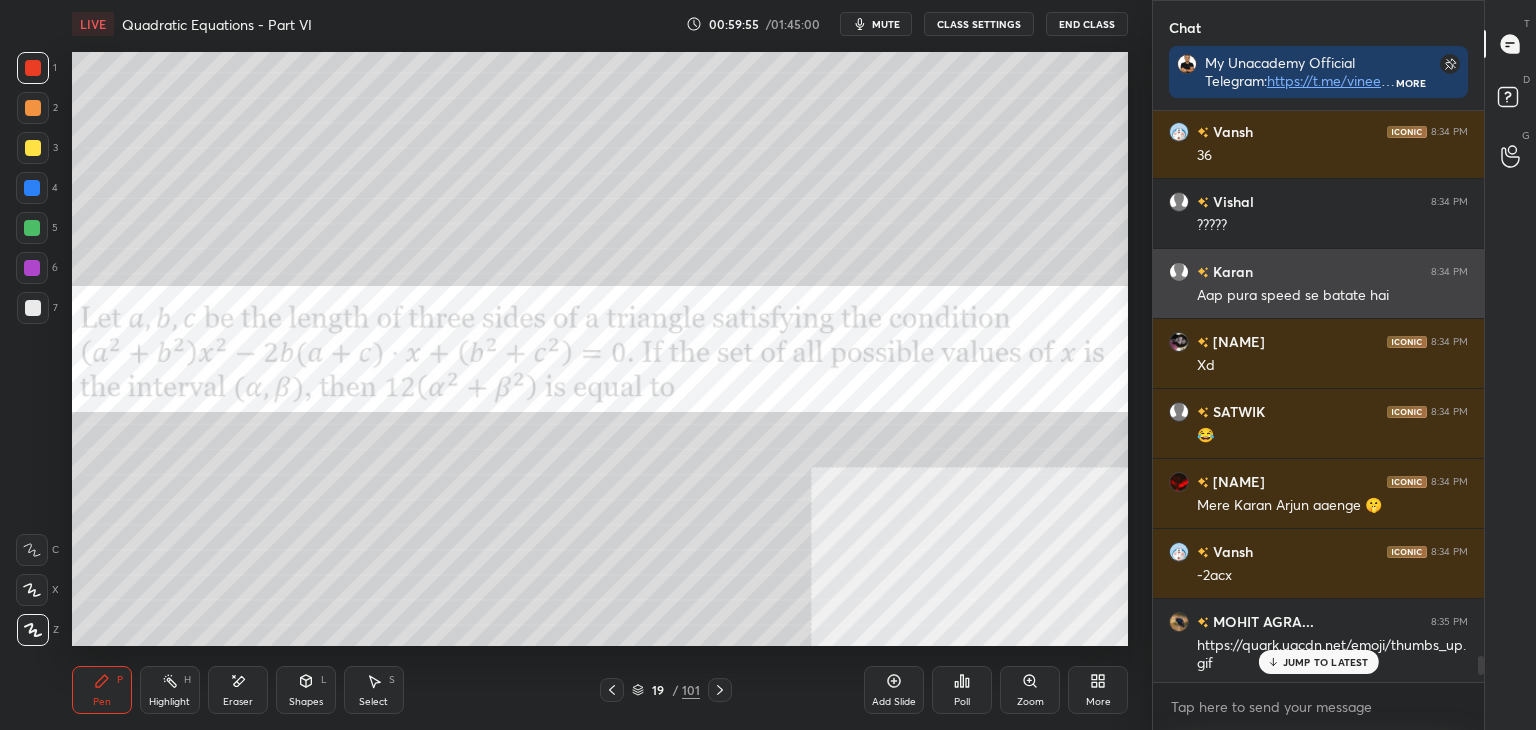 click on "Aap pura speed se batate hai" at bounding box center [1332, 294] 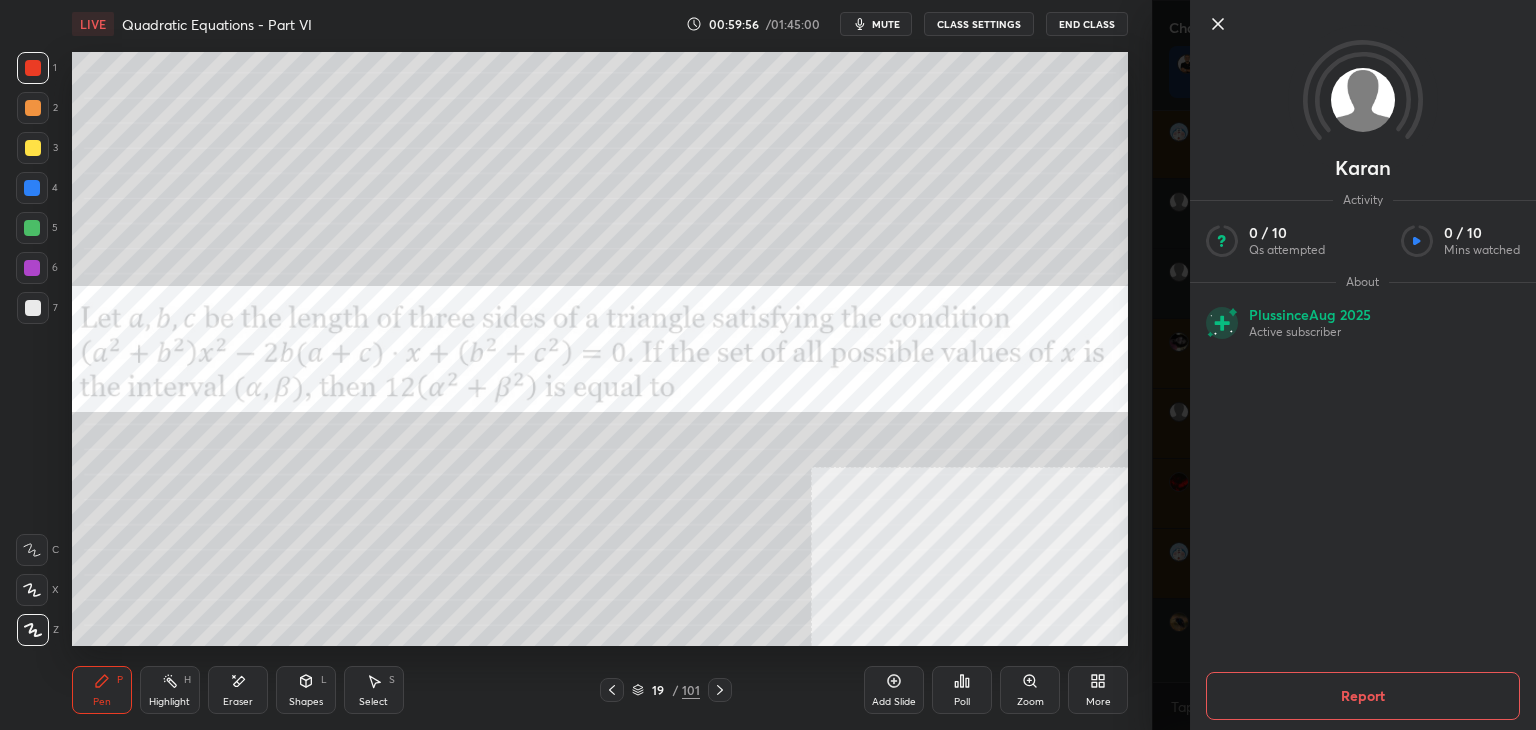 click on "Report" at bounding box center (1363, 696) 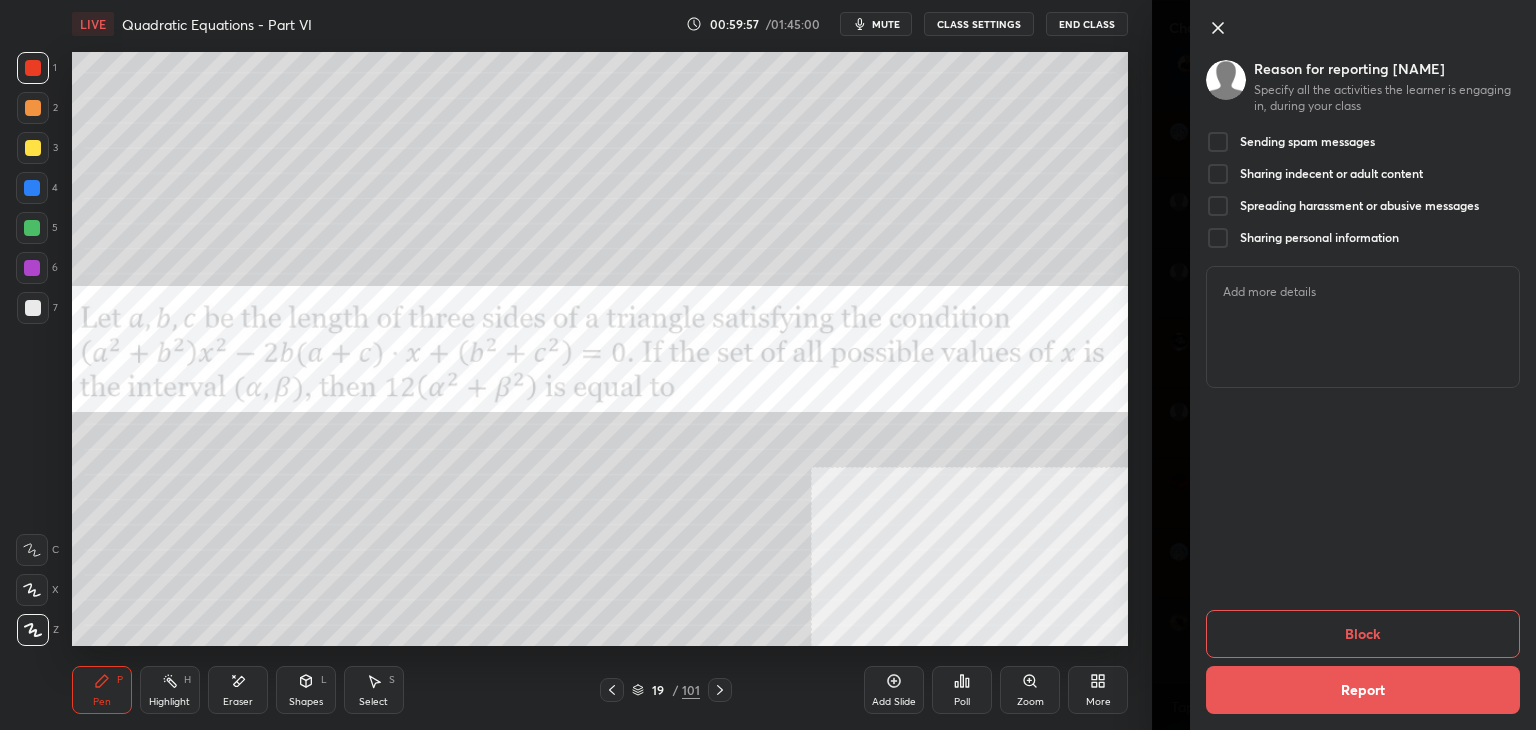 click on "Reason for reporting [NAME]   Specify all the activities the learner is engaging in, during your class Sending spam messages Sharing indecent or adult content Spreading harassment or abusive messages Sharing personal information Block Report" at bounding box center (1363, 365) 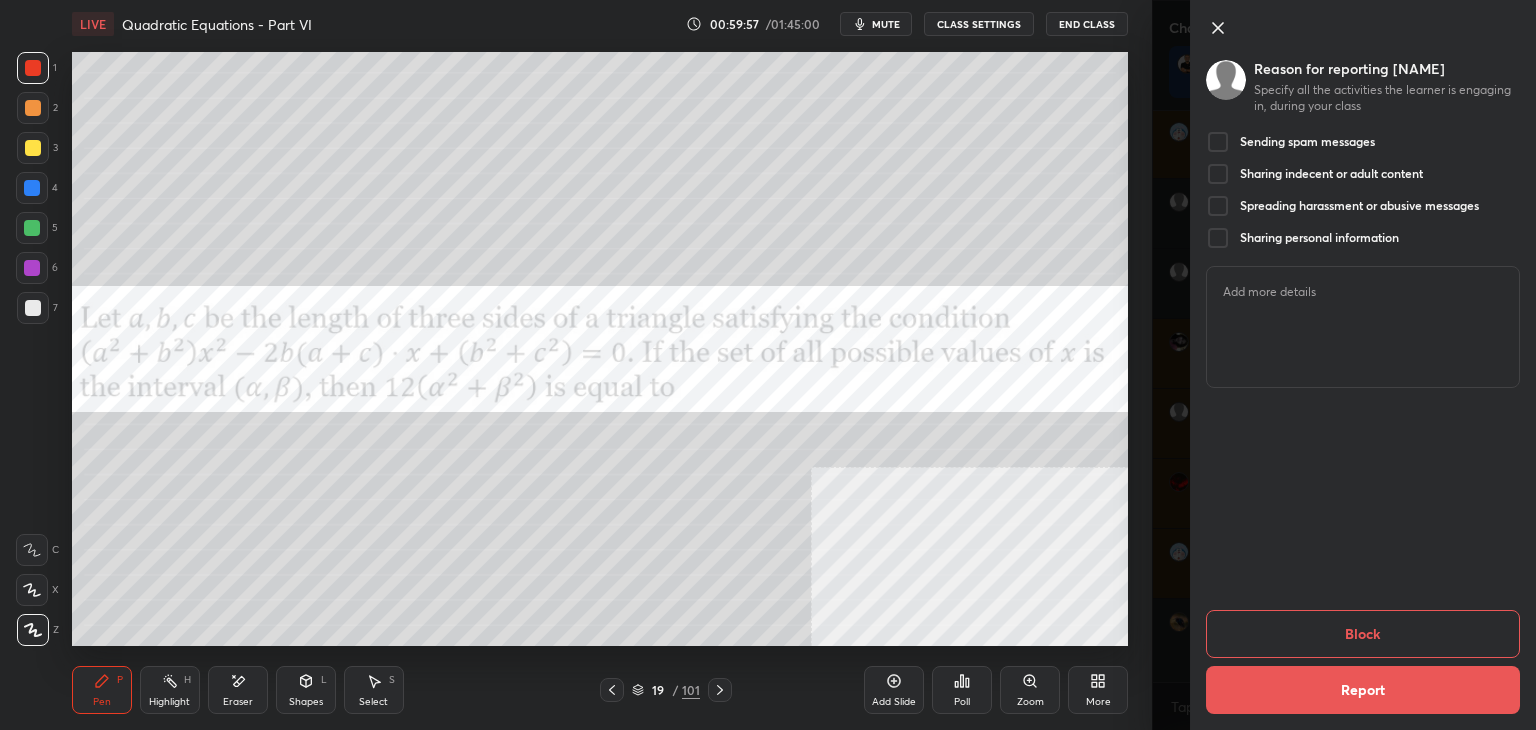 click on "Sending spam messages" at bounding box center [1290, 142] 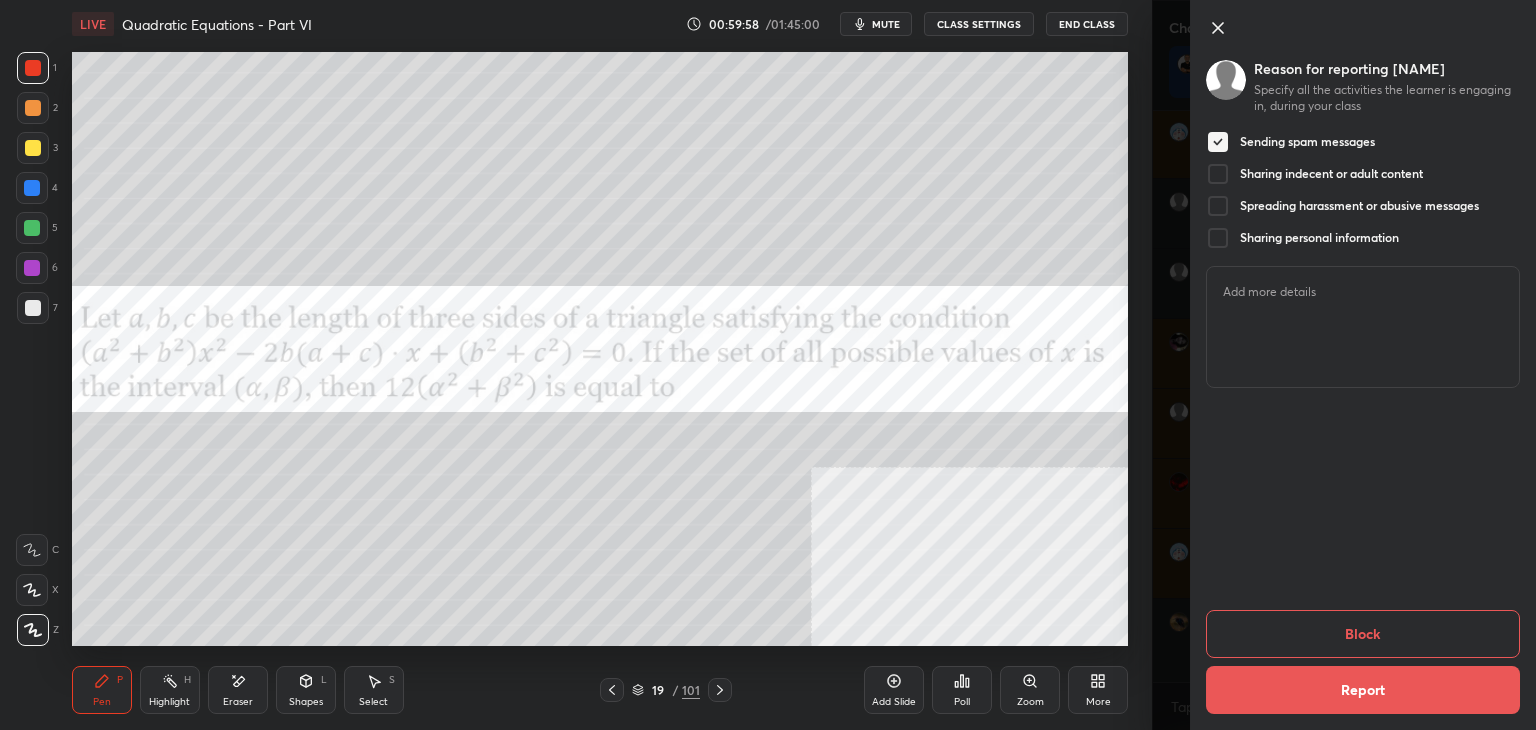 click on "Block" at bounding box center [1363, 634] 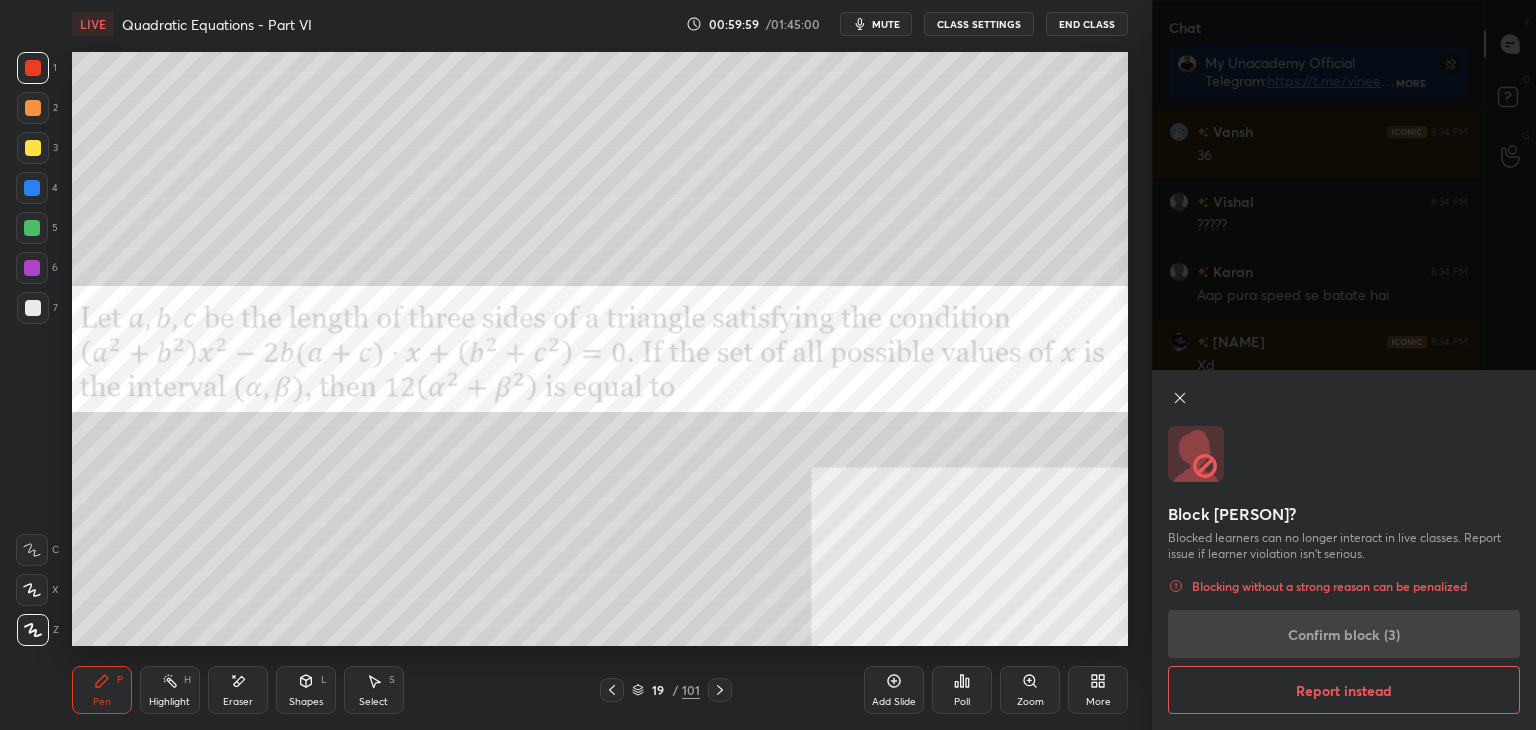 click on "Block Karan? Blocked learners can no longer interact in live classes. Report issue if learner violation isn’t serious. Blocking without a strong reason can be penalized Confirm block   (3) Report instead" at bounding box center (1344, 550) 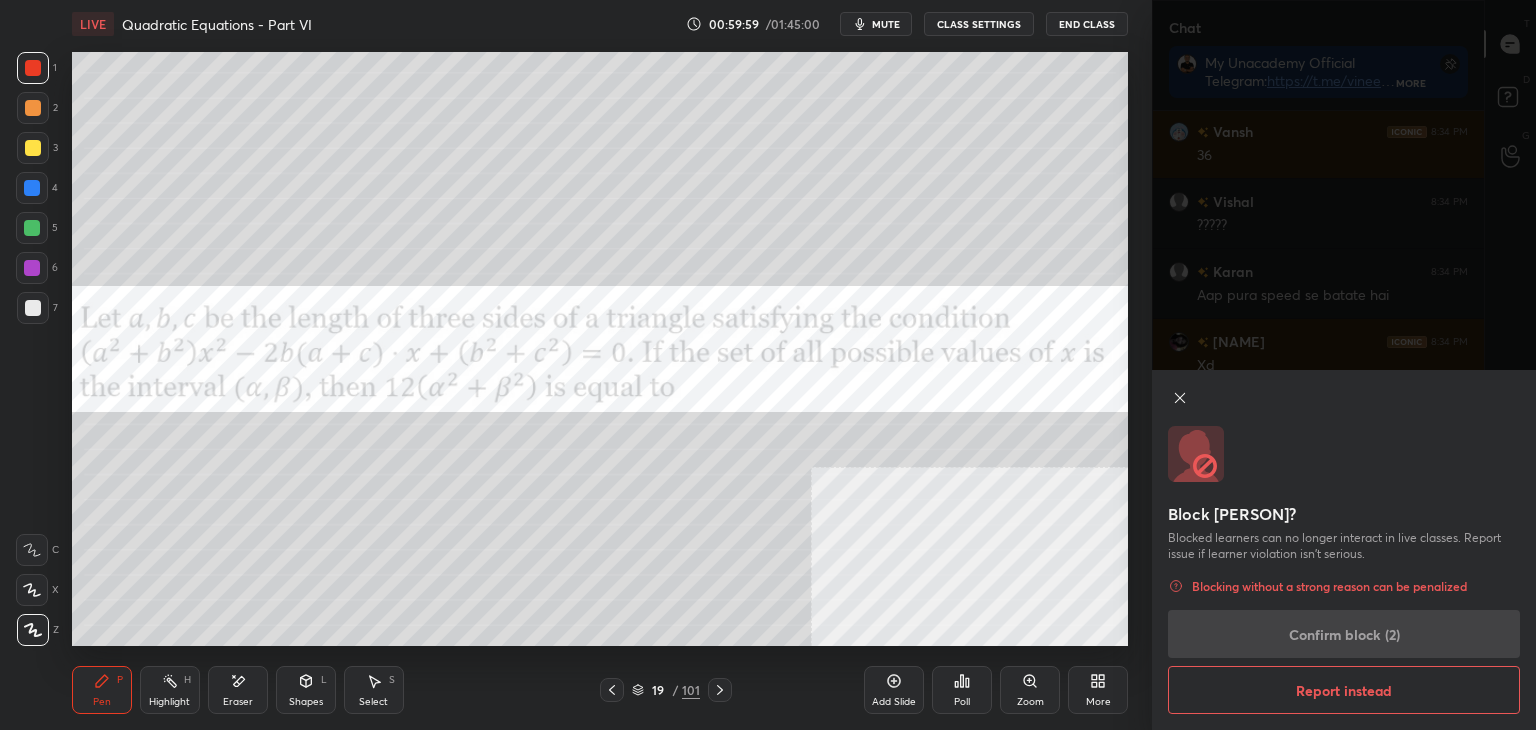 click on "Block [NAME]? Blocked learners can no longer interact in live classes. Report issue if learner violation isn’t serious. Blocking without a strong reason can be penalized Confirm block   (2) Report instead" at bounding box center (1344, 550) 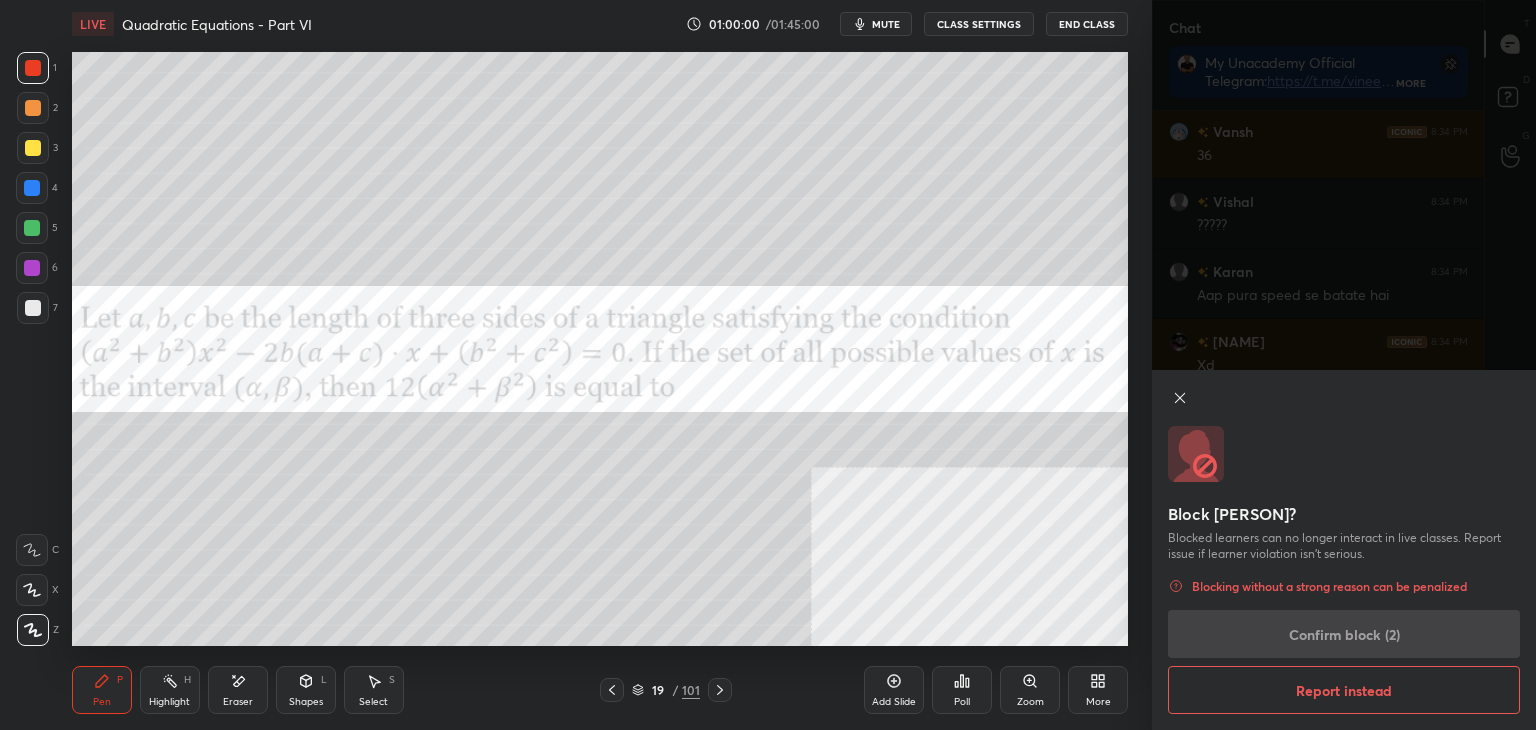 click on "Block [NAME]? Blocked learners can no longer interact in live classes. Report issue if learner violation isn’t serious. Blocking without a strong reason can be penalized Confirm block   (2) Report instead" at bounding box center (1344, 550) 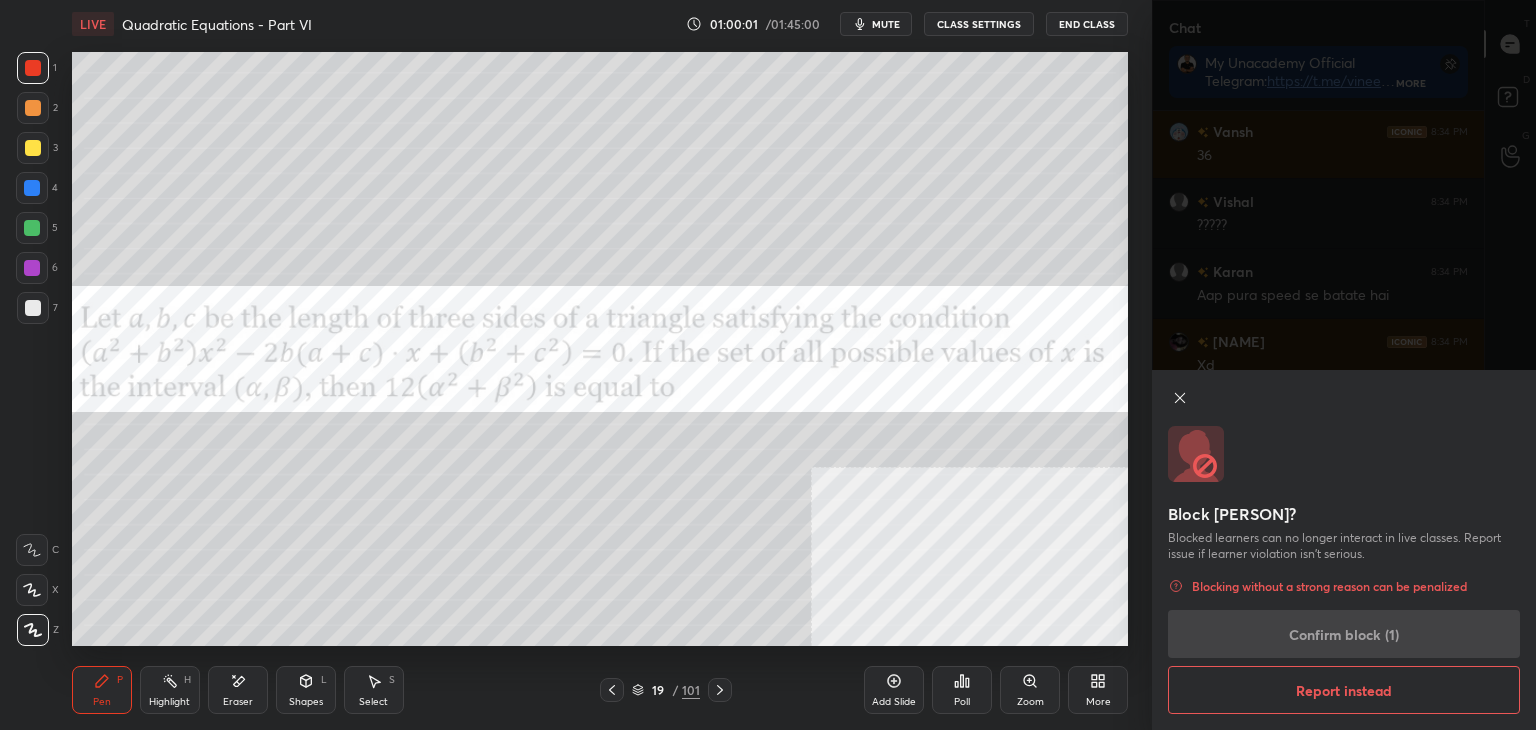 click on "Block Karan? Blocked learners can no longer interact in live classes. Report issue if learner violation isn’t serious. Blocking without a strong reason can be penalized Confirm block   (1) Report instead" at bounding box center [1344, 550] 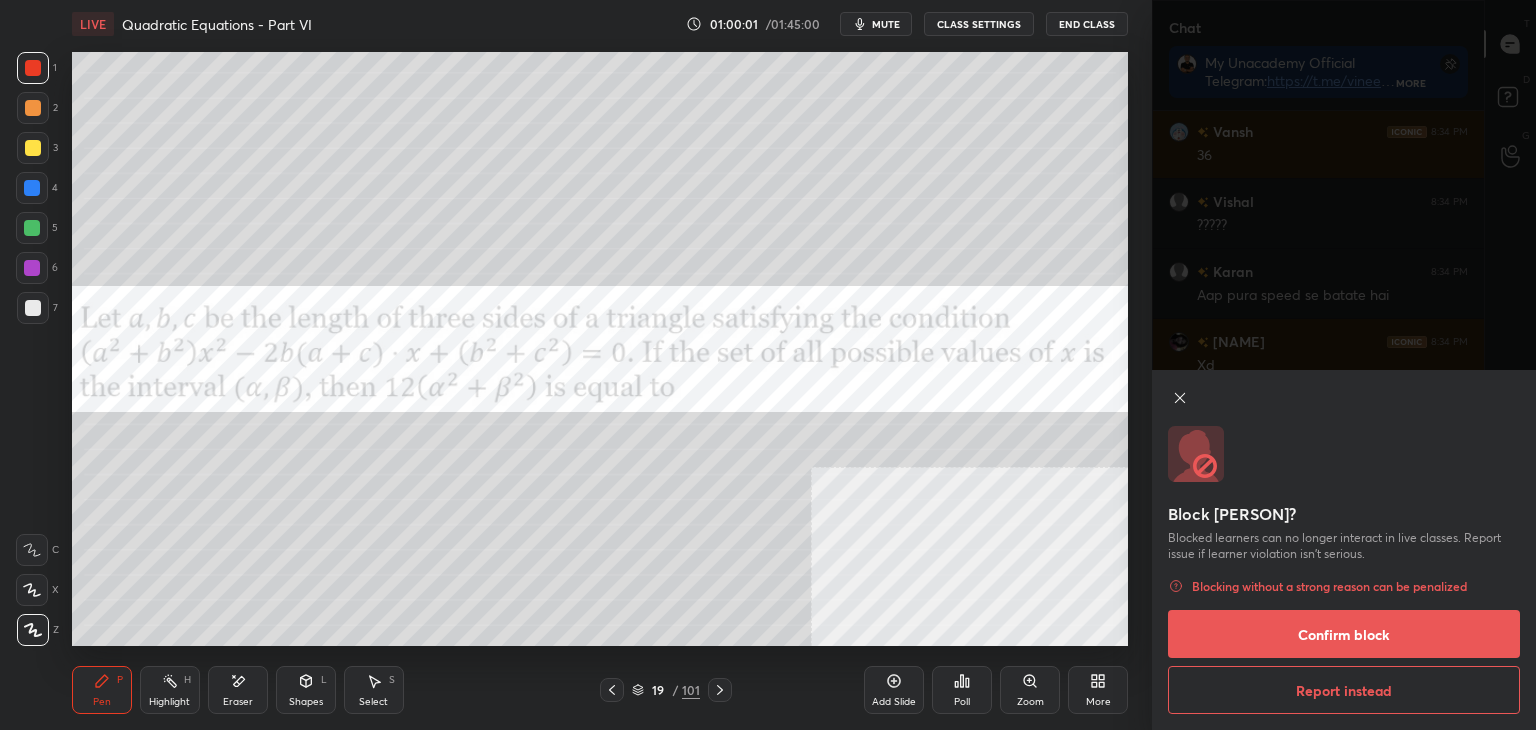 drag, startPoint x: 1338, startPoint y: 635, endPoint x: 1302, endPoint y: 617, distance: 40.24922 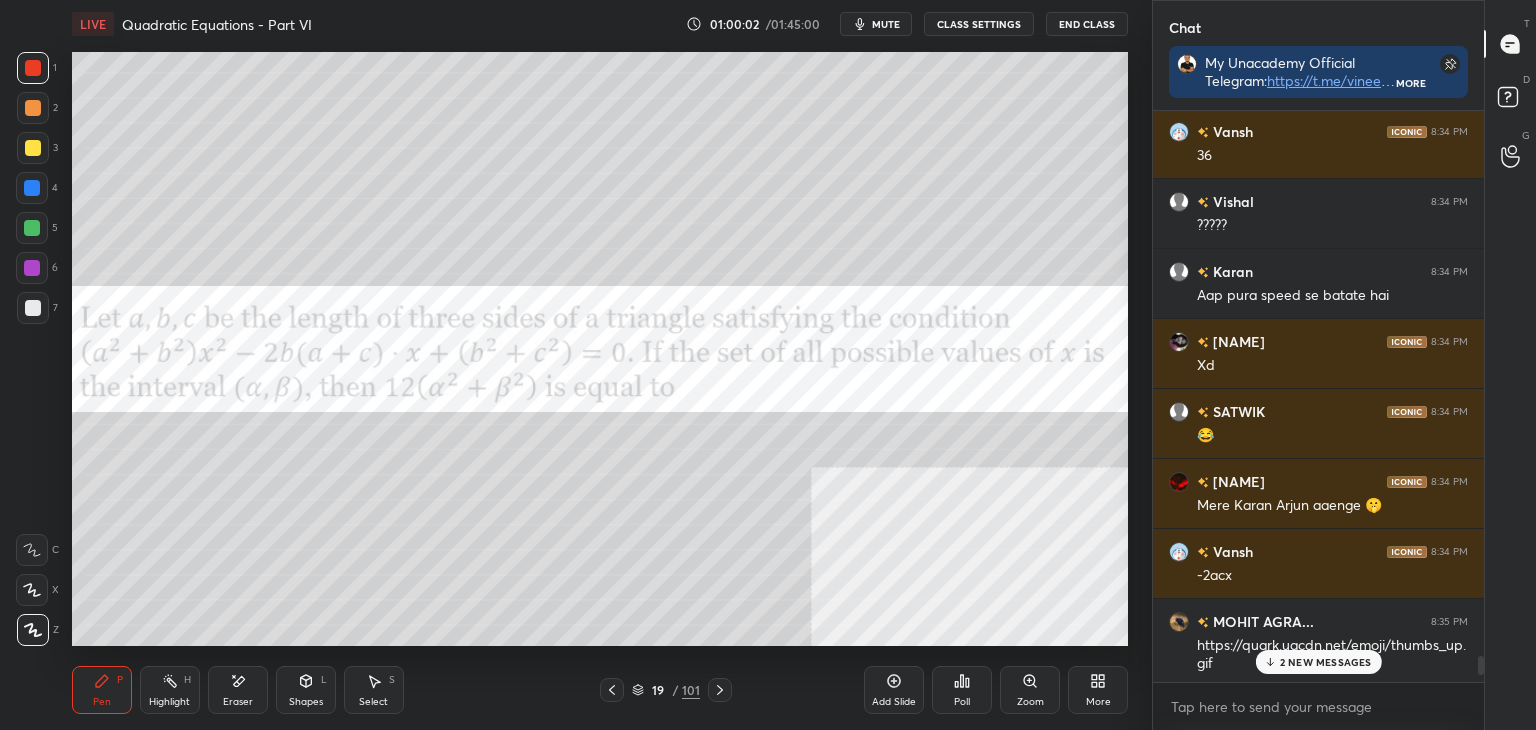 scroll, scrollTop: 16486, scrollLeft: 0, axis: vertical 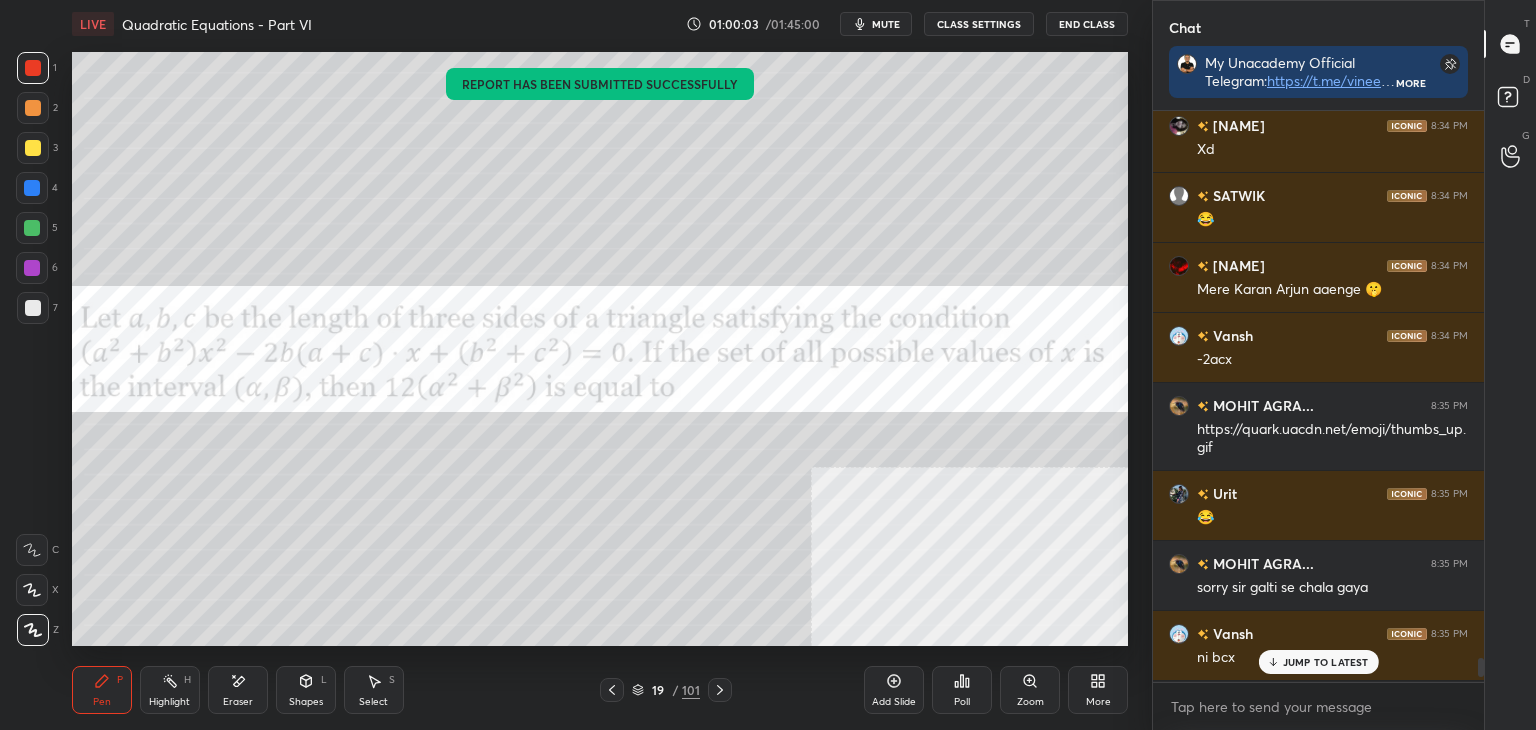 drag, startPoint x: 1298, startPoint y: 666, endPoint x: 1236, endPoint y: 653, distance: 63.348244 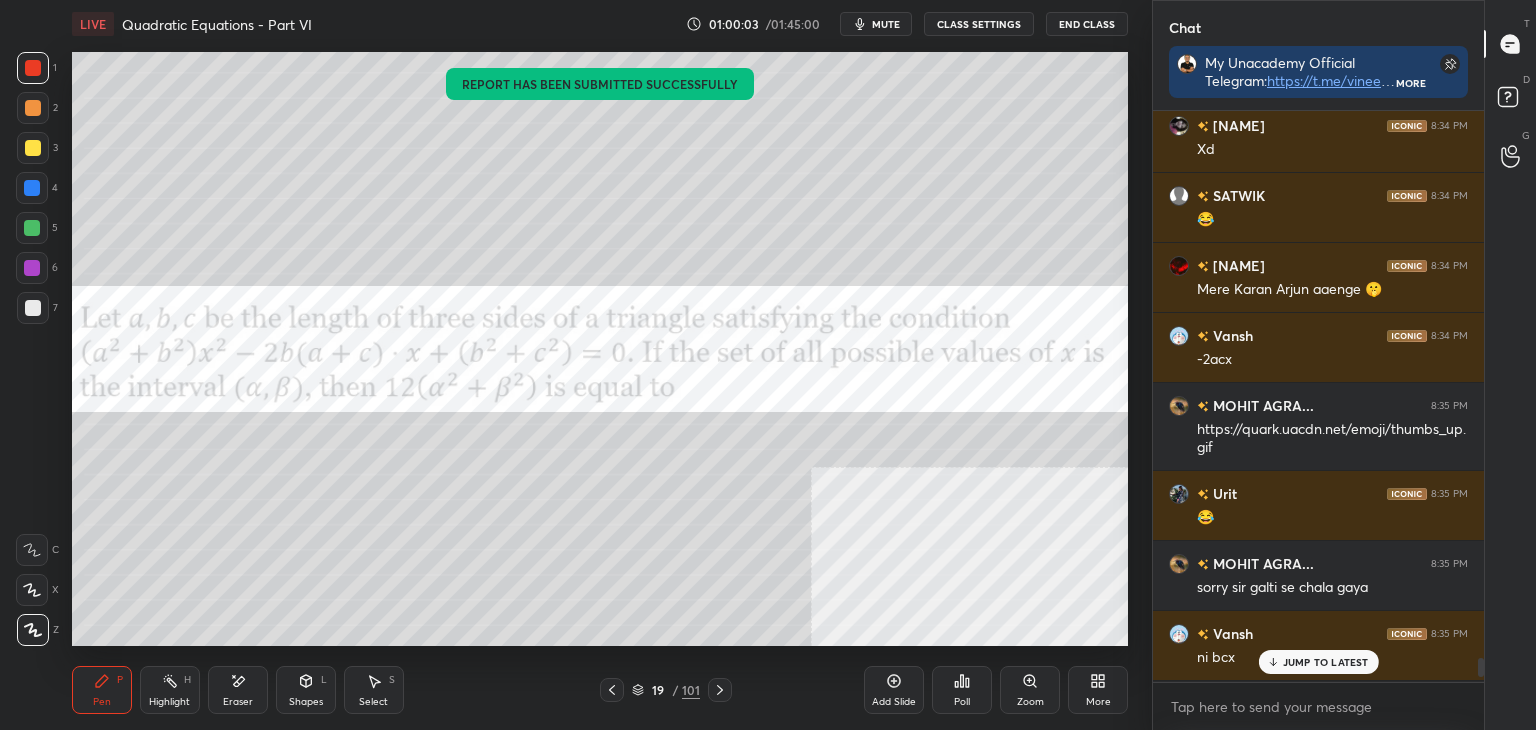 click on "JUMP TO LATEST" at bounding box center (1318, 662) 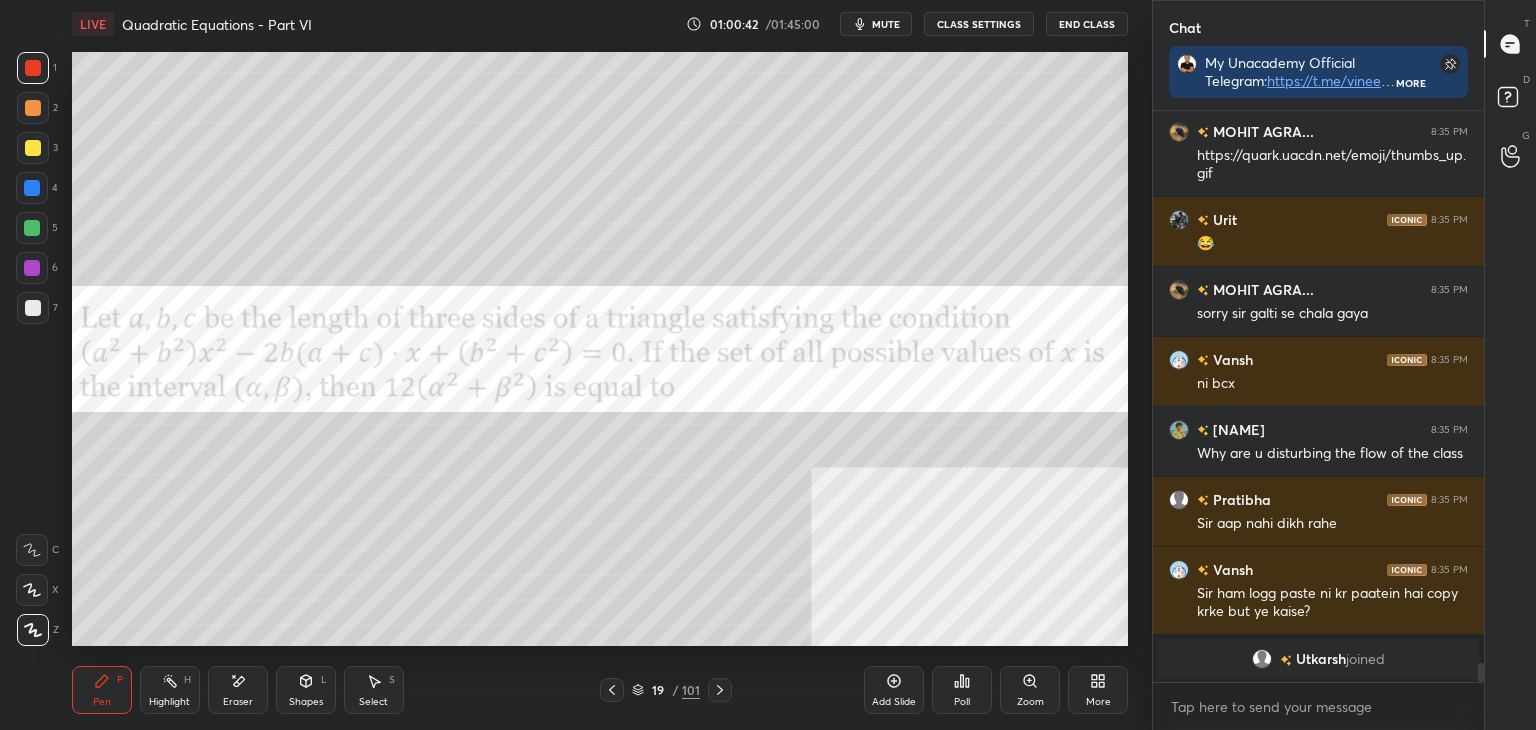 scroll, scrollTop: 16790, scrollLeft: 0, axis: vertical 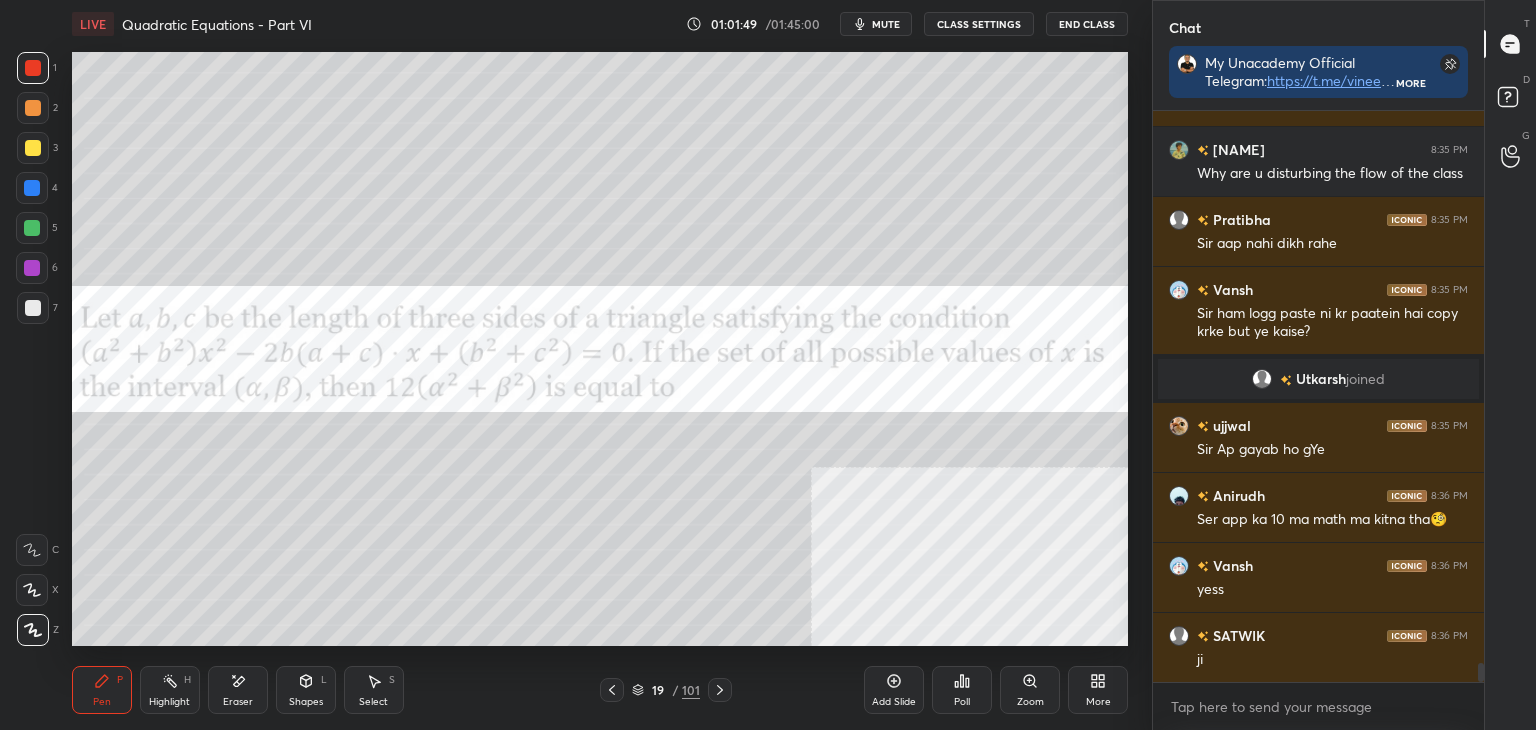 click 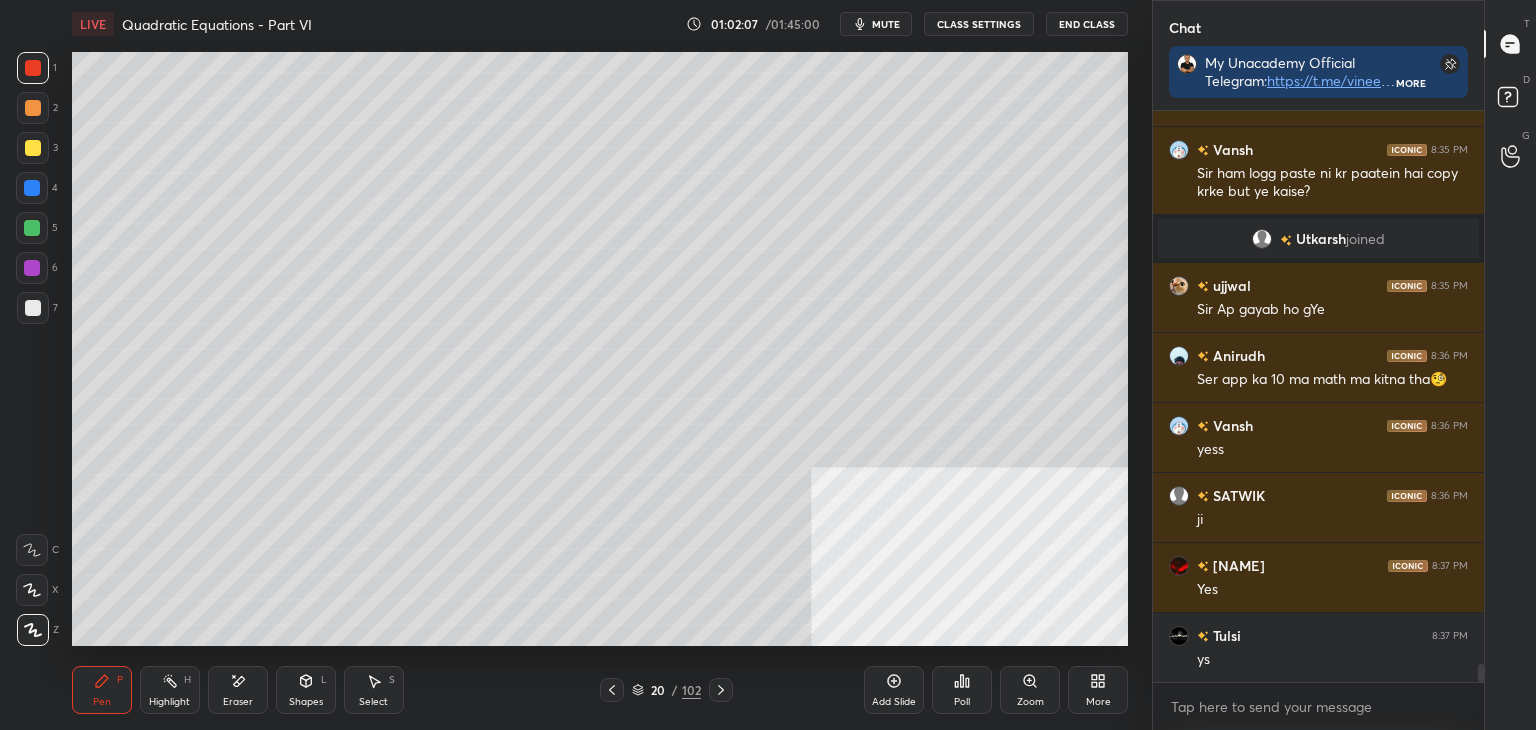 scroll, scrollTop: 17210, scrollLeft: 0, axis: vertical 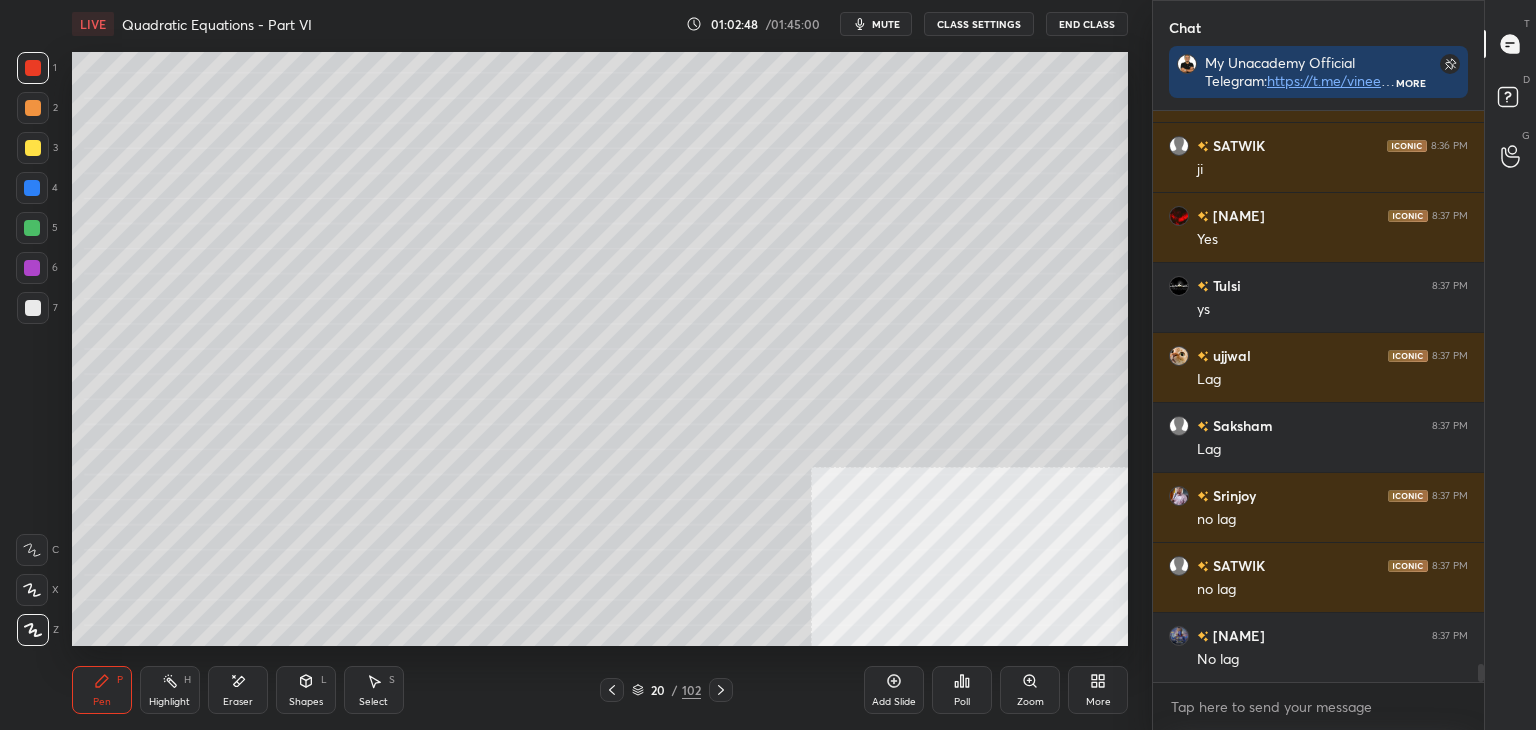 click on "Pen P" at bounding box center (102, 690) 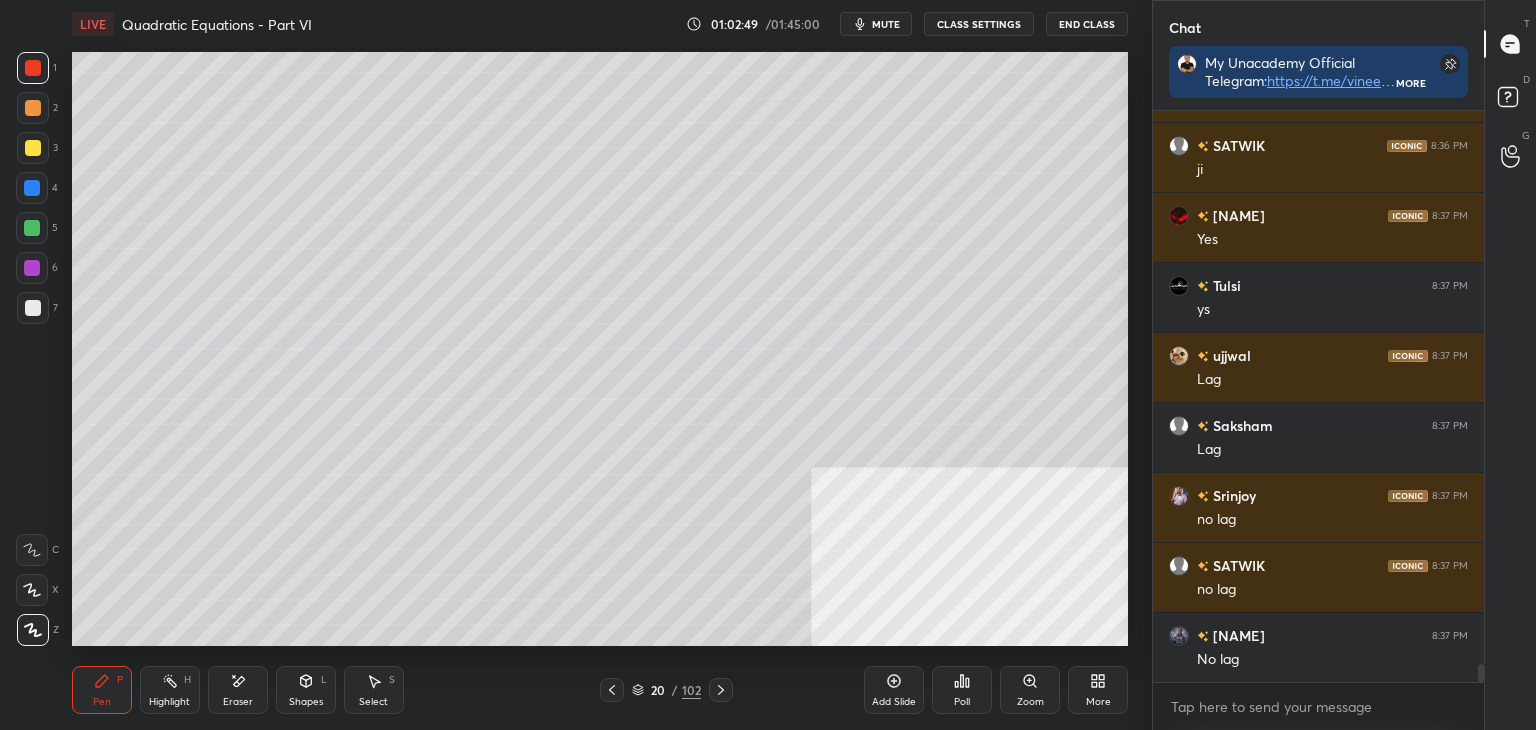 click at bounding box center (33, 308) 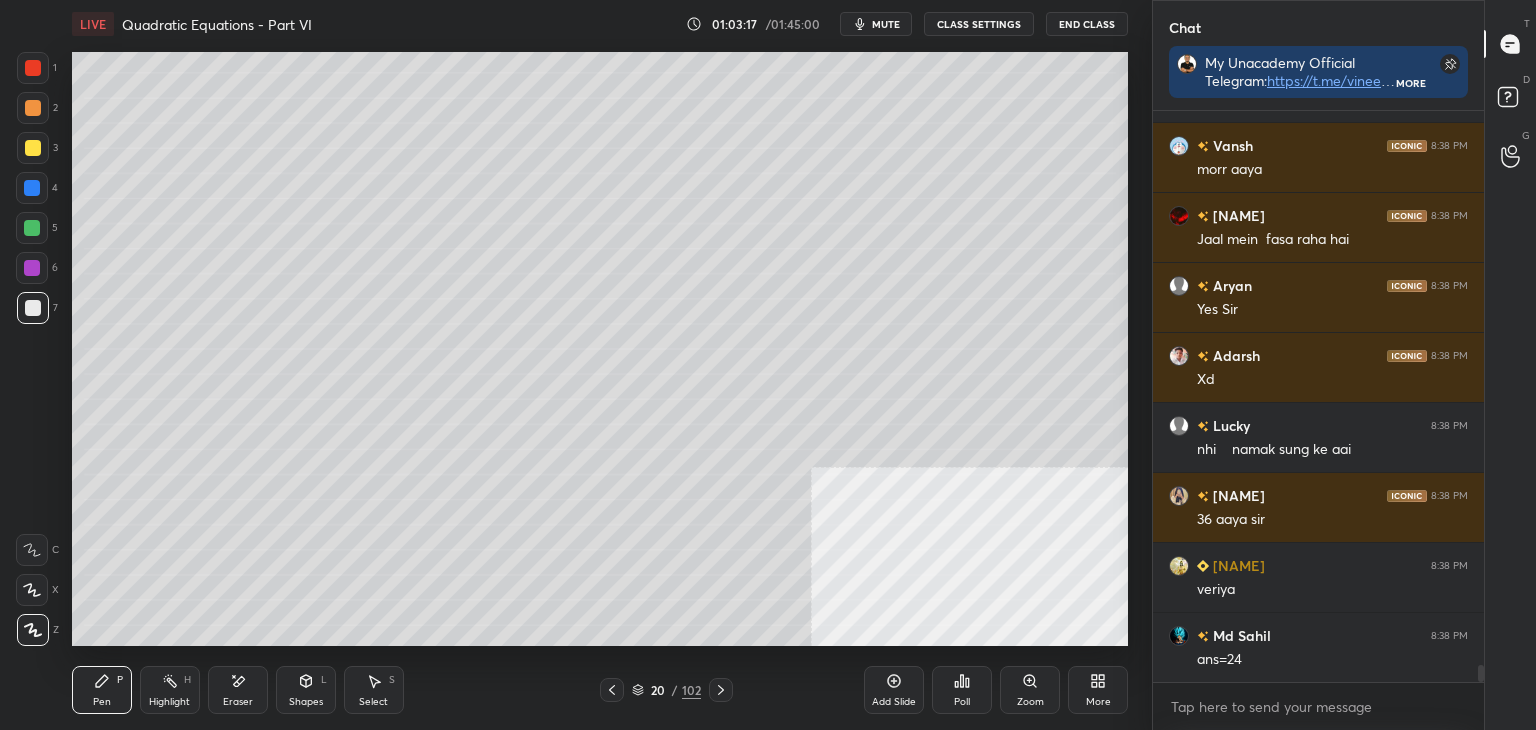 scroll, scrollTop: 18330, scrollLeft: 0, axis: vertical 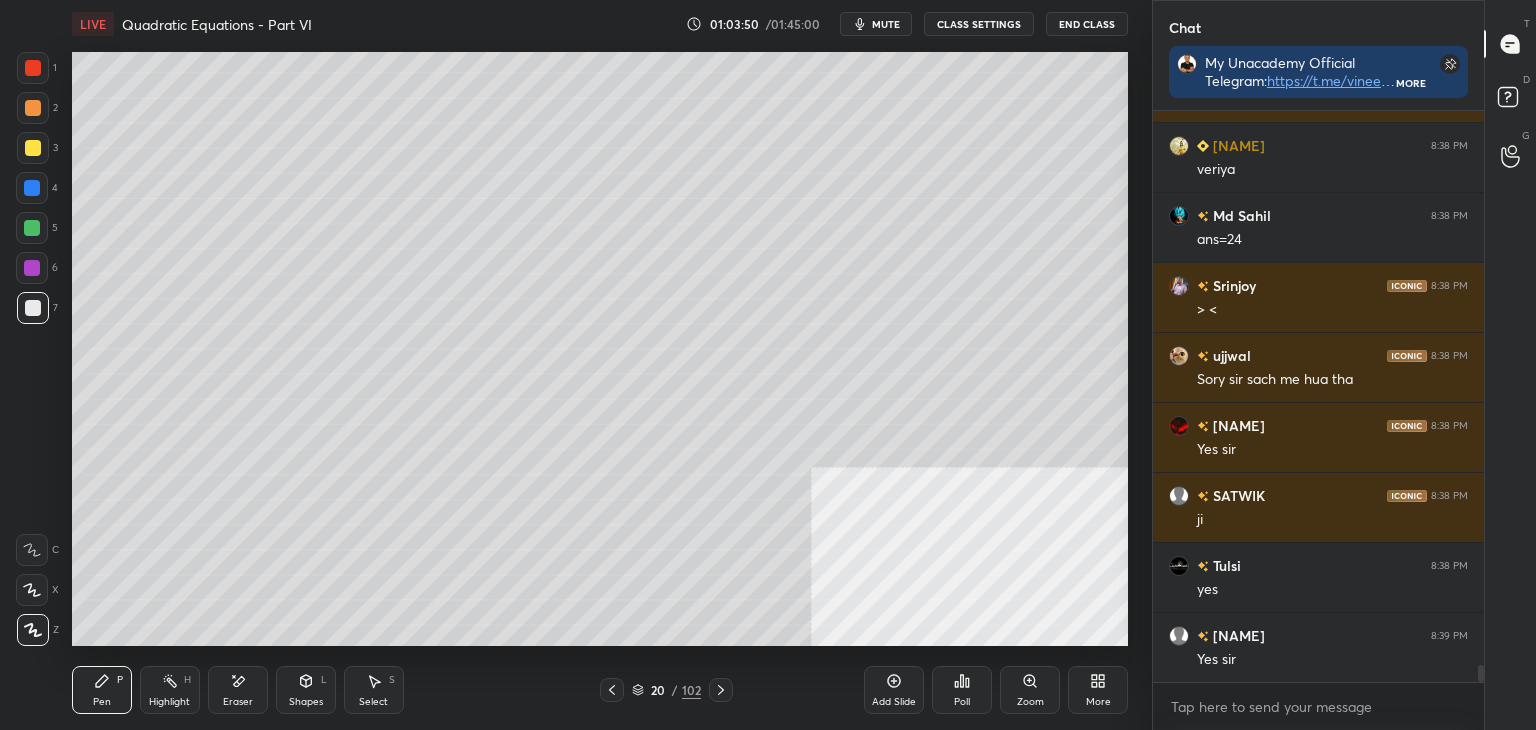 click 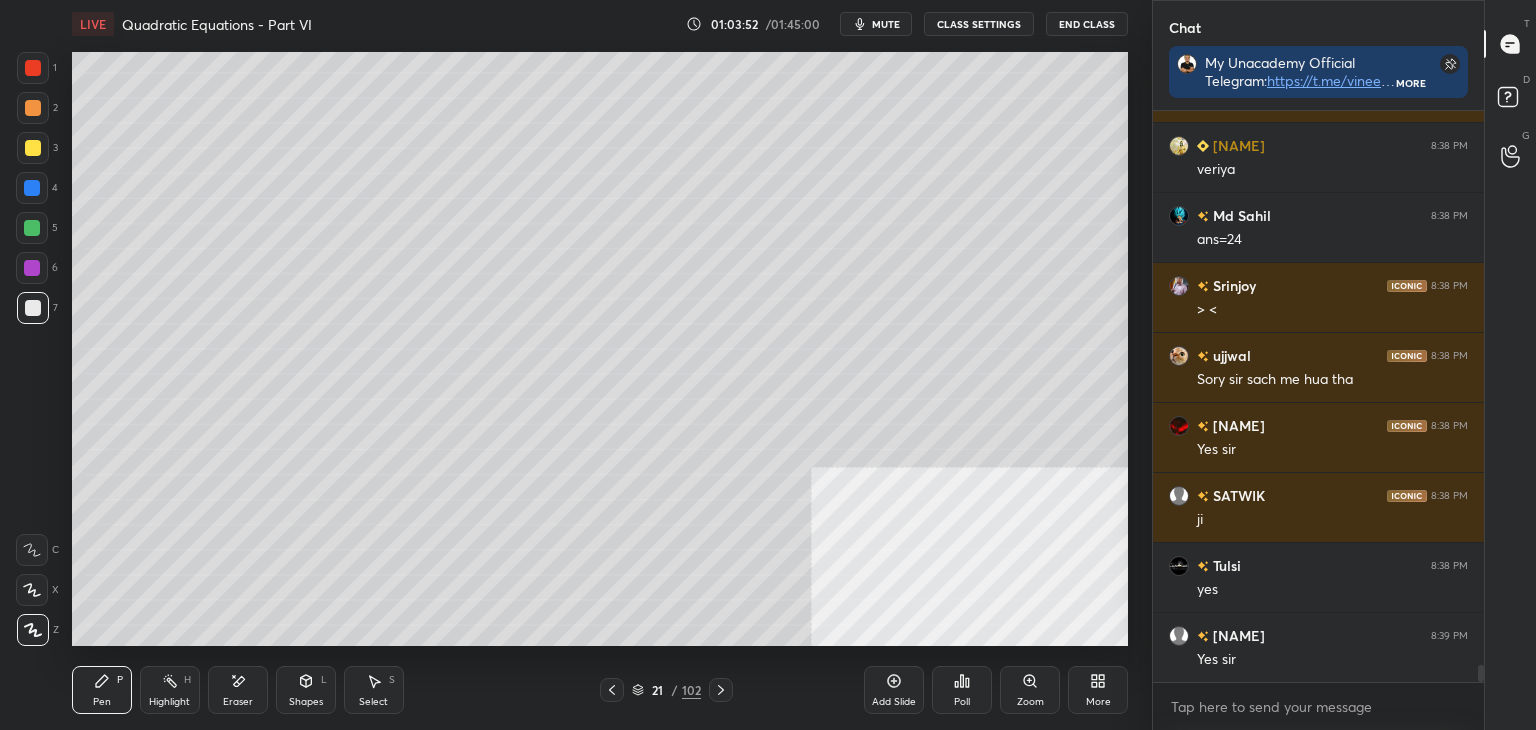 click 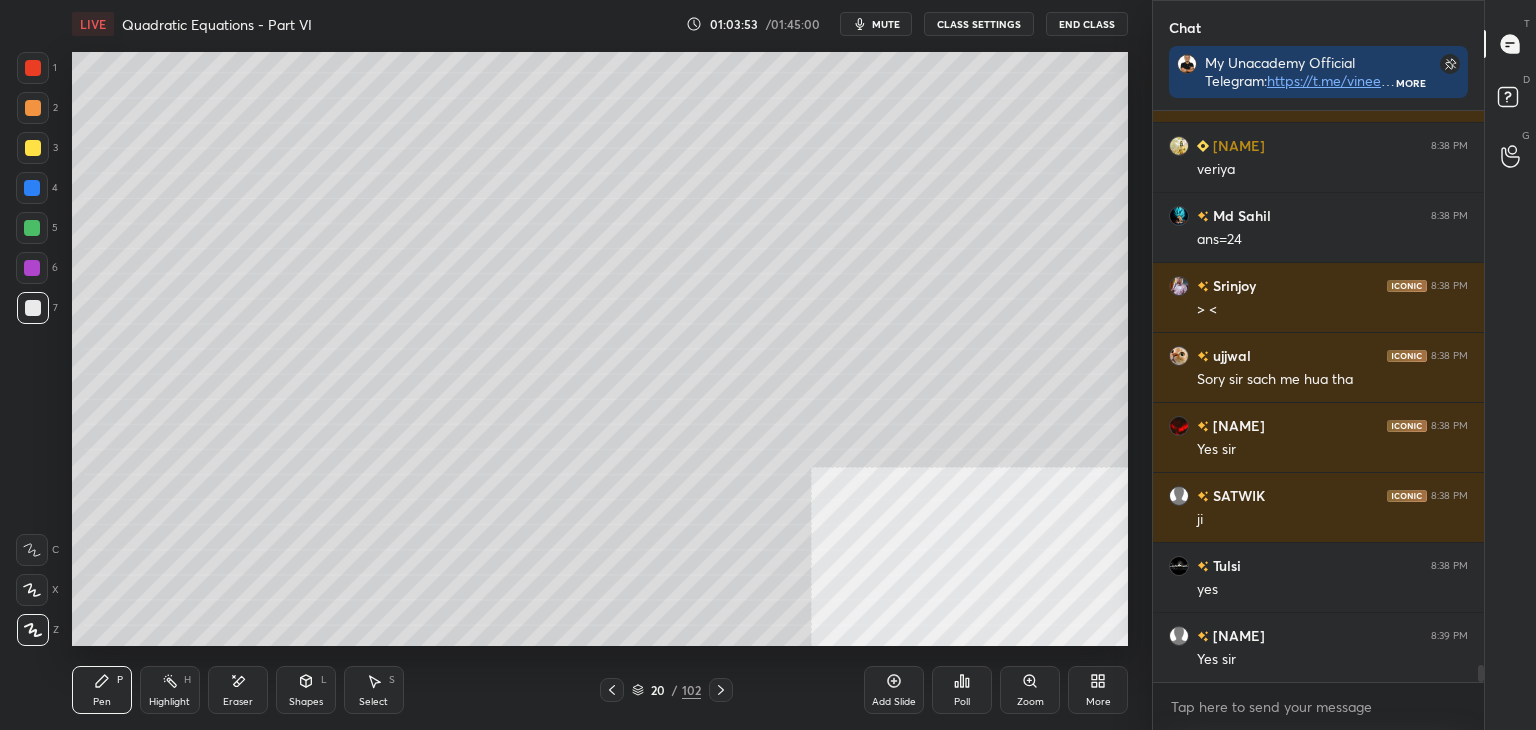 drag, startPoint x: 892, startPoint y: 689, endPoint x: 876, endPoint y: 662, distance: 31.38471 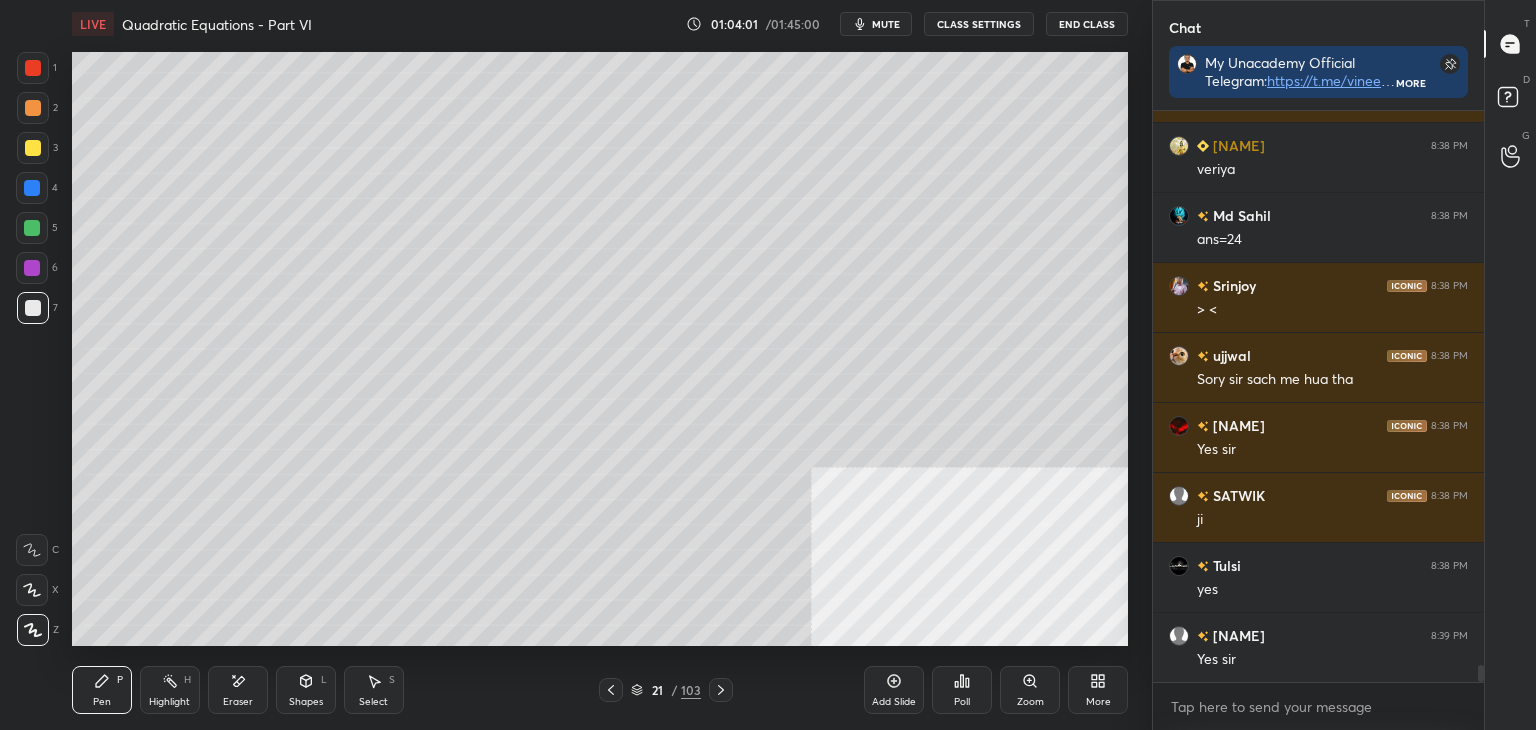 scroll, scrollTop: 18750, scrollLeft: 0, axis: vertical 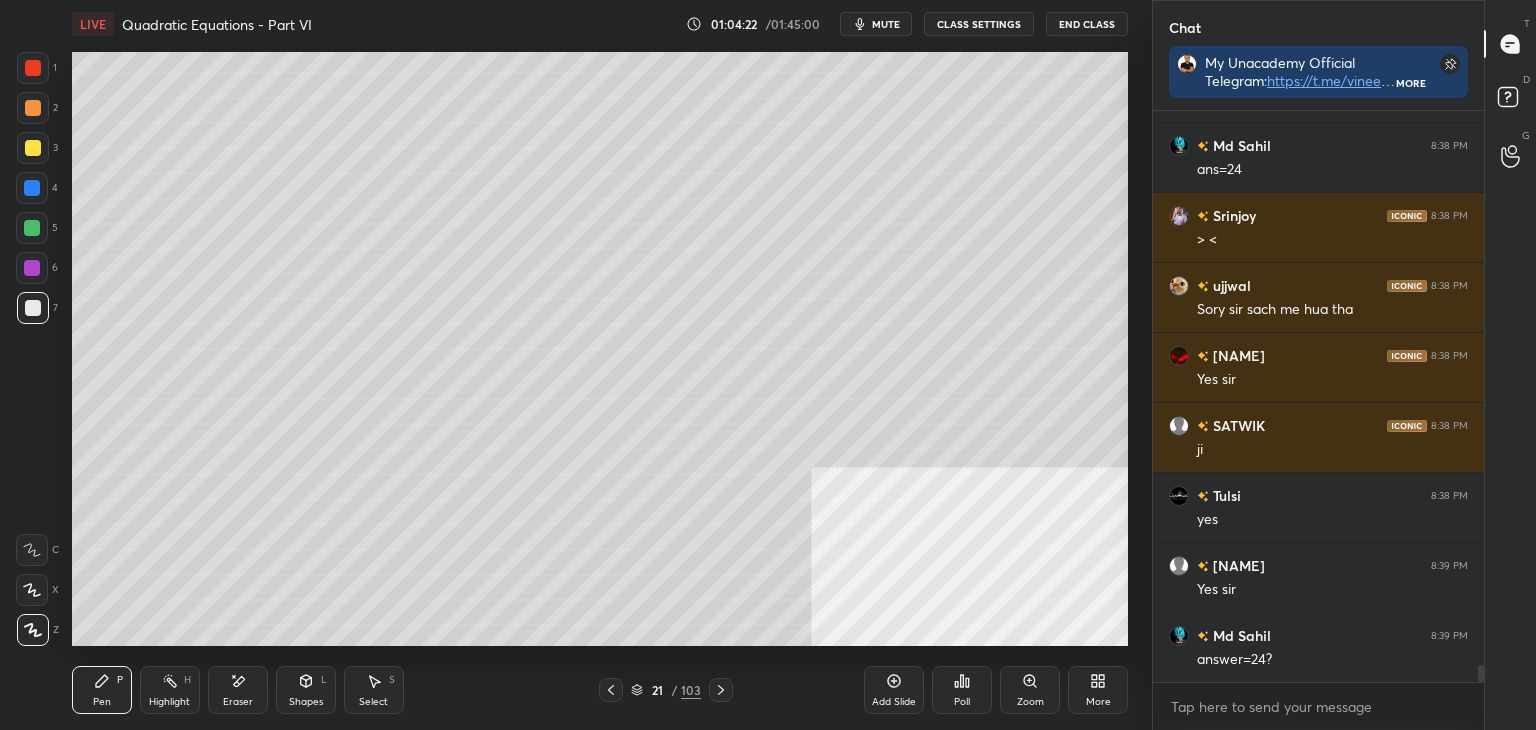 click on "Eraser" at bounding box center [238, 690] 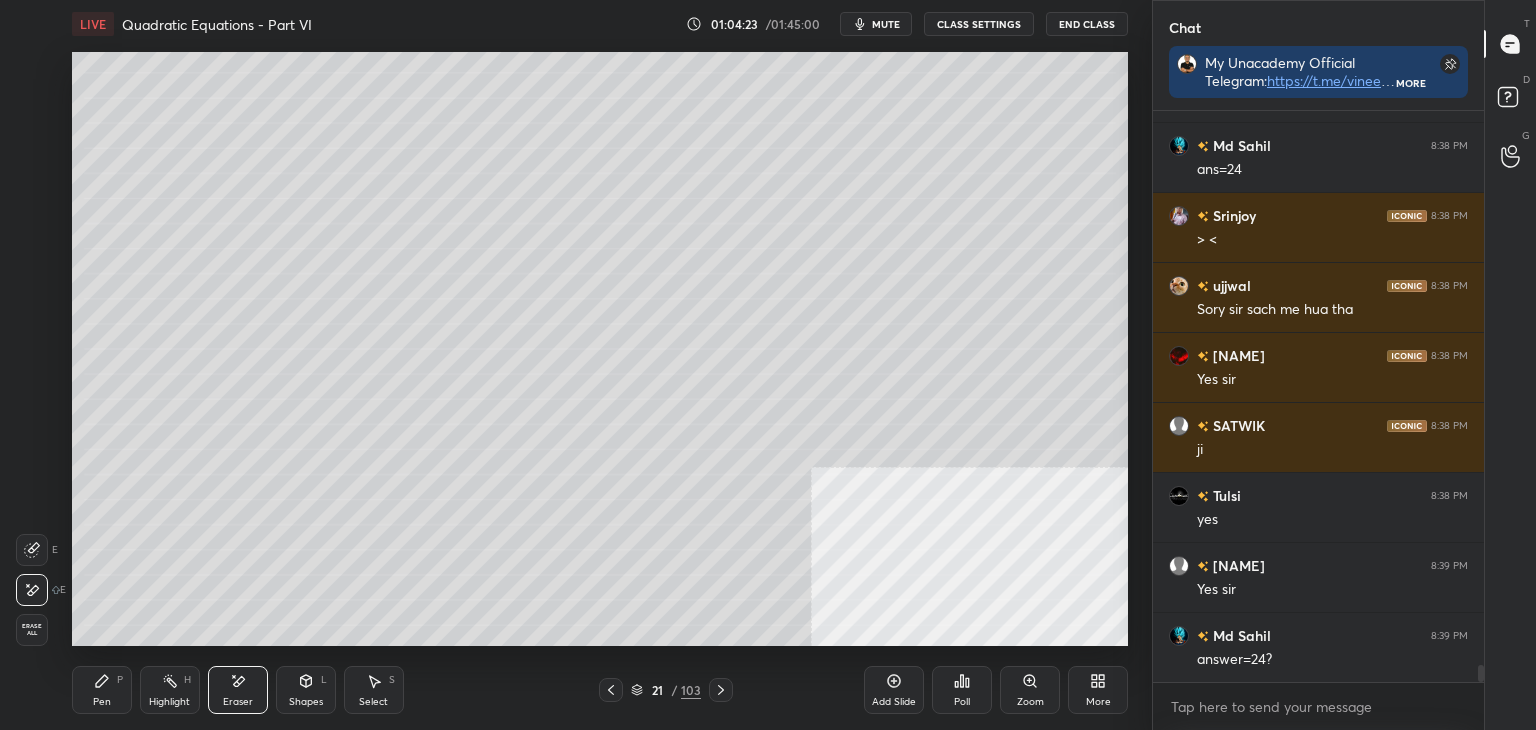 click on "Pen P" at bounding box center (102, 690) 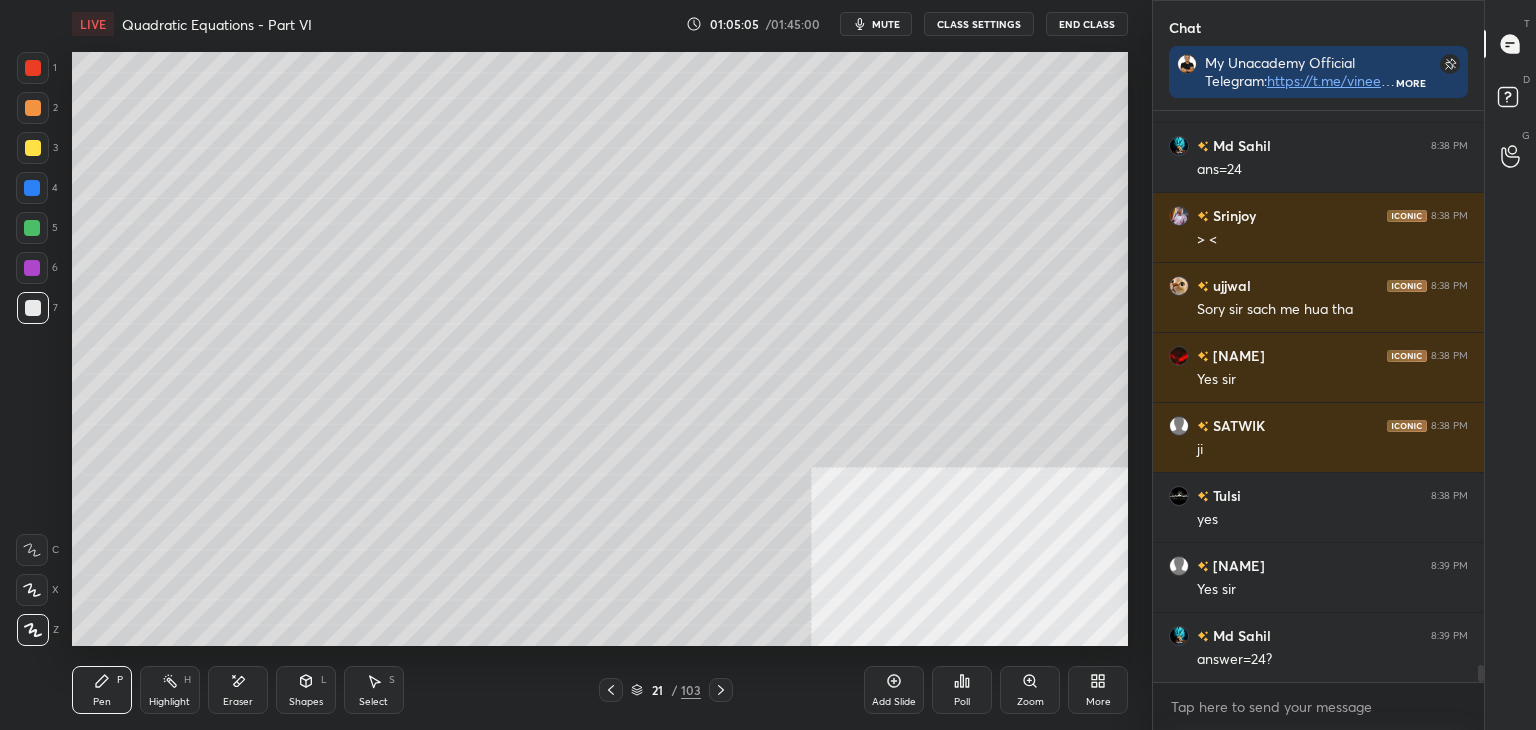 click 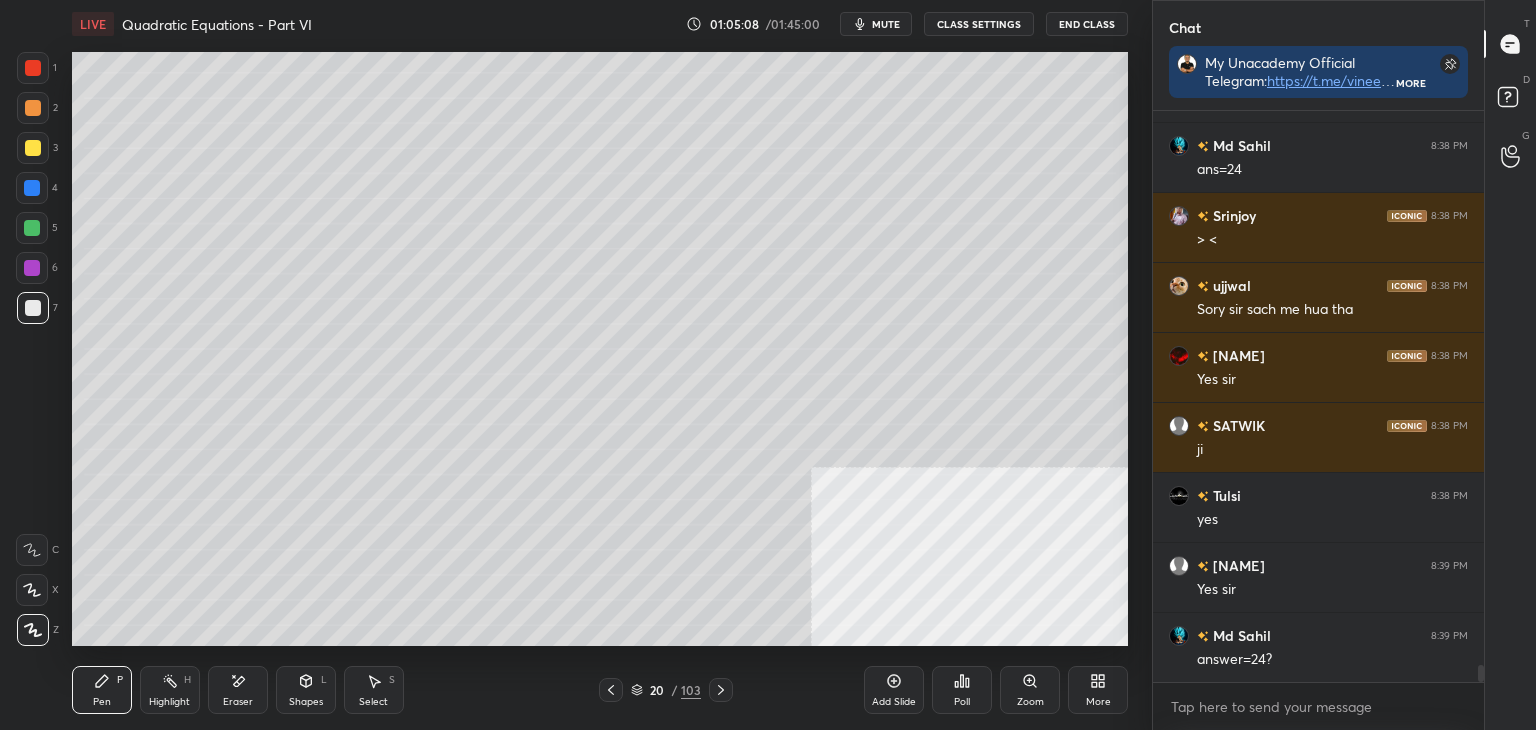 click on "Add Slide" at bounding box center (894, 690) 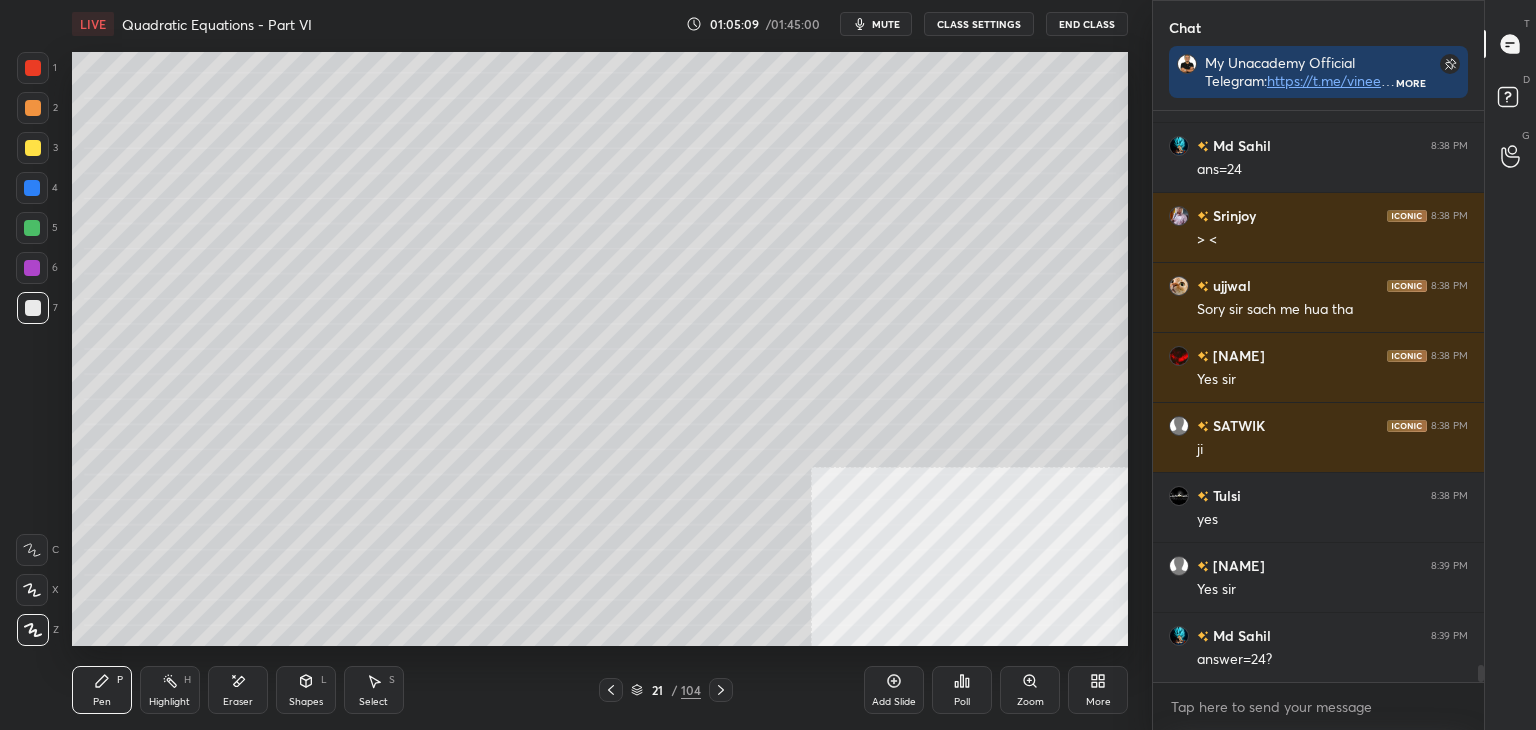 drag, startPoint x: 298, startPoint y: 685, endPoint x: 283, endPoint y: 677, distance: 17 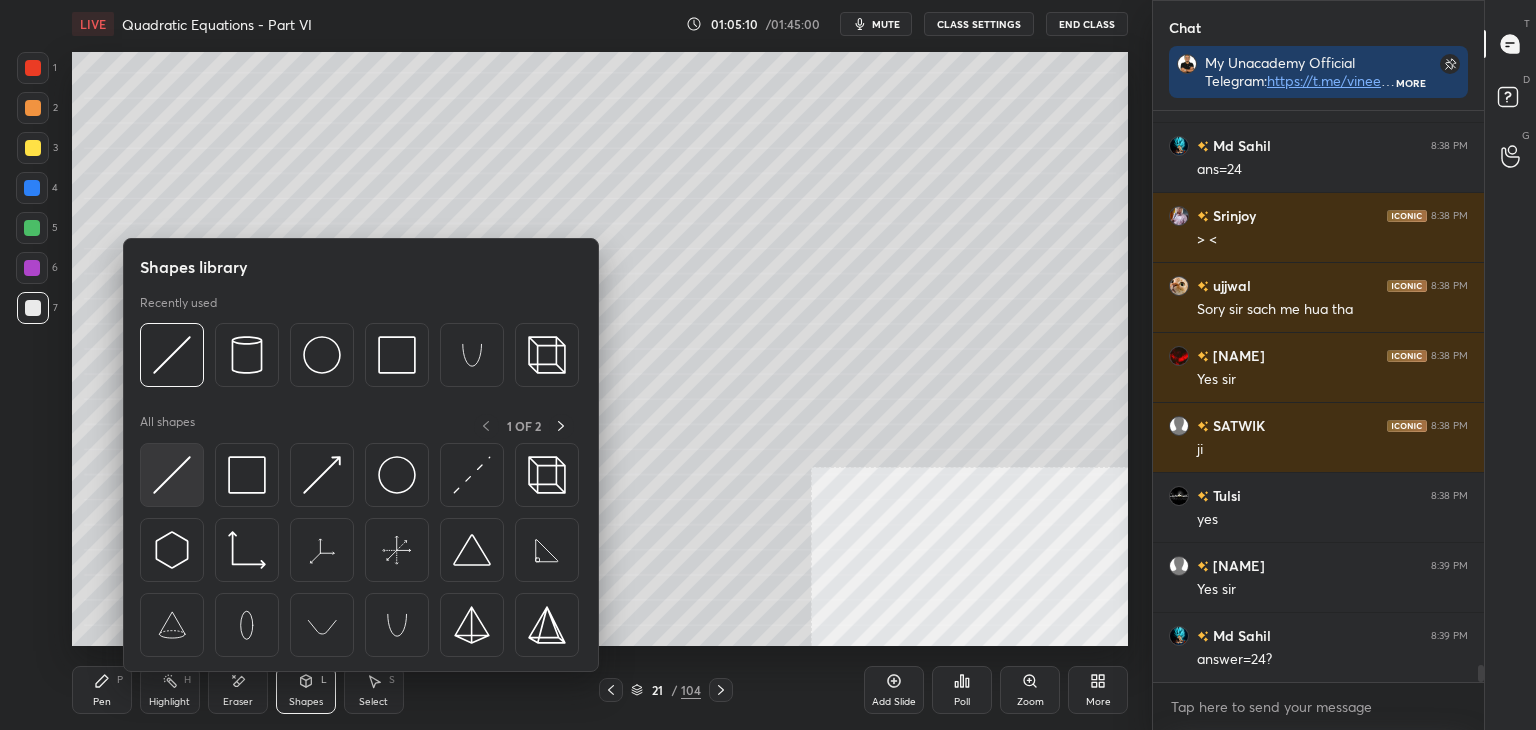 click at bounding box center [172, 475] 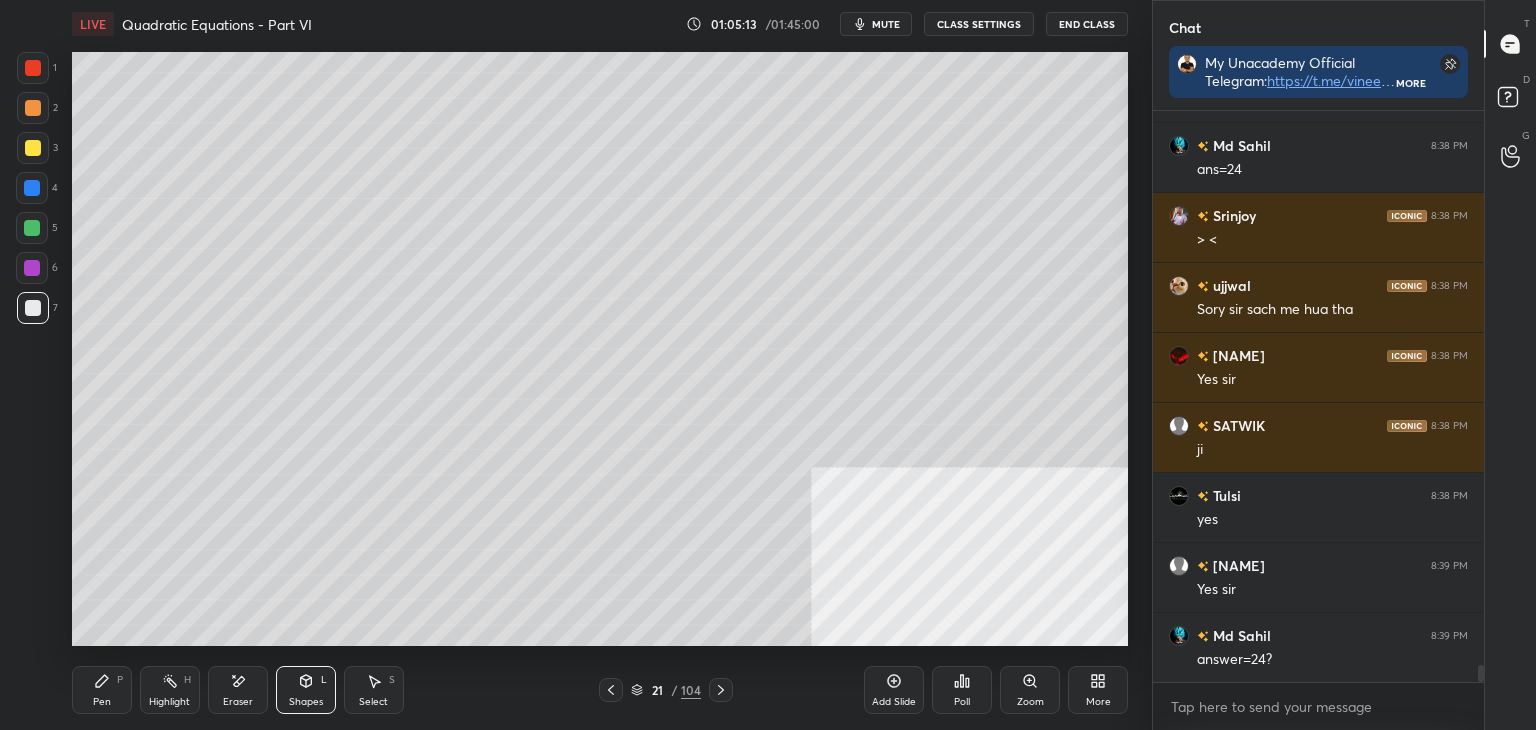 click 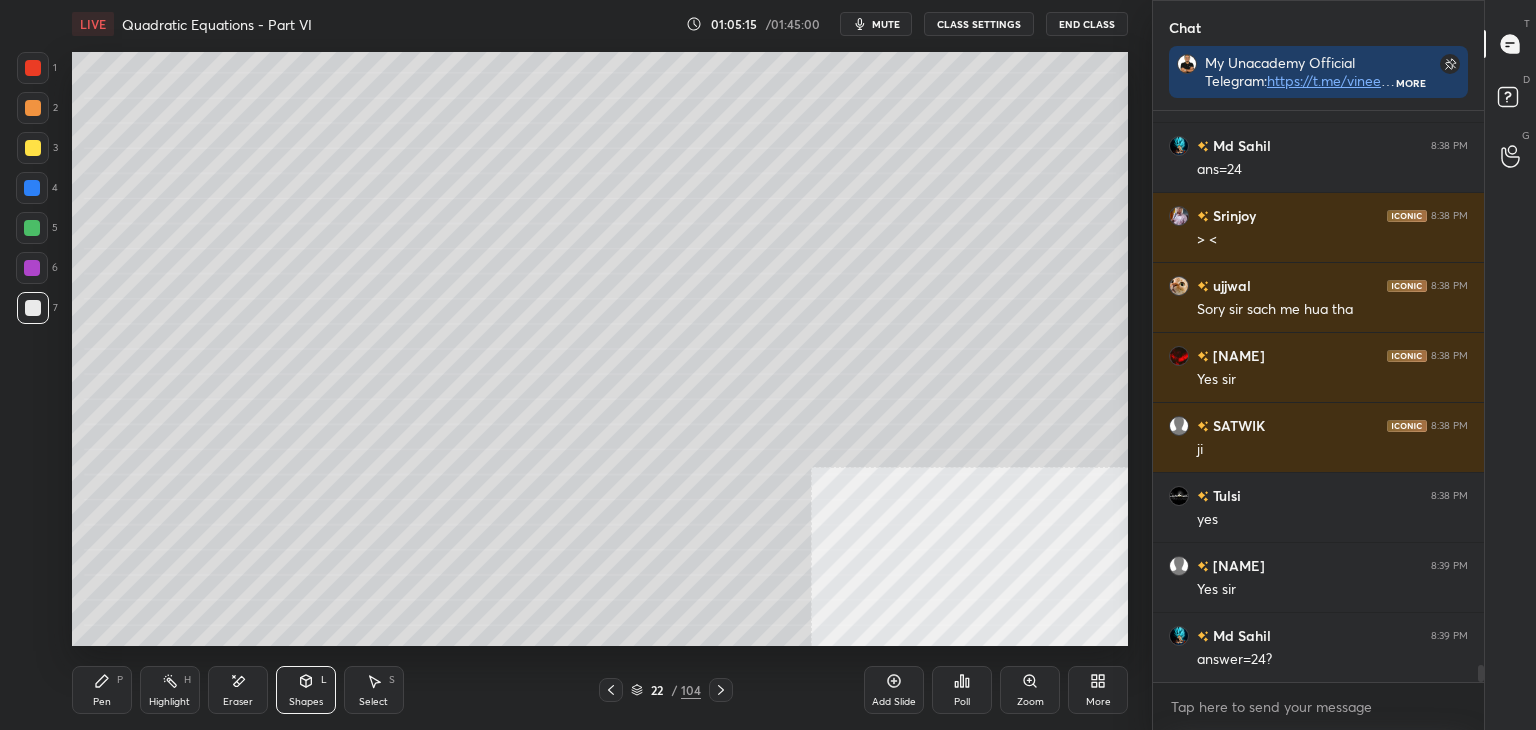 click 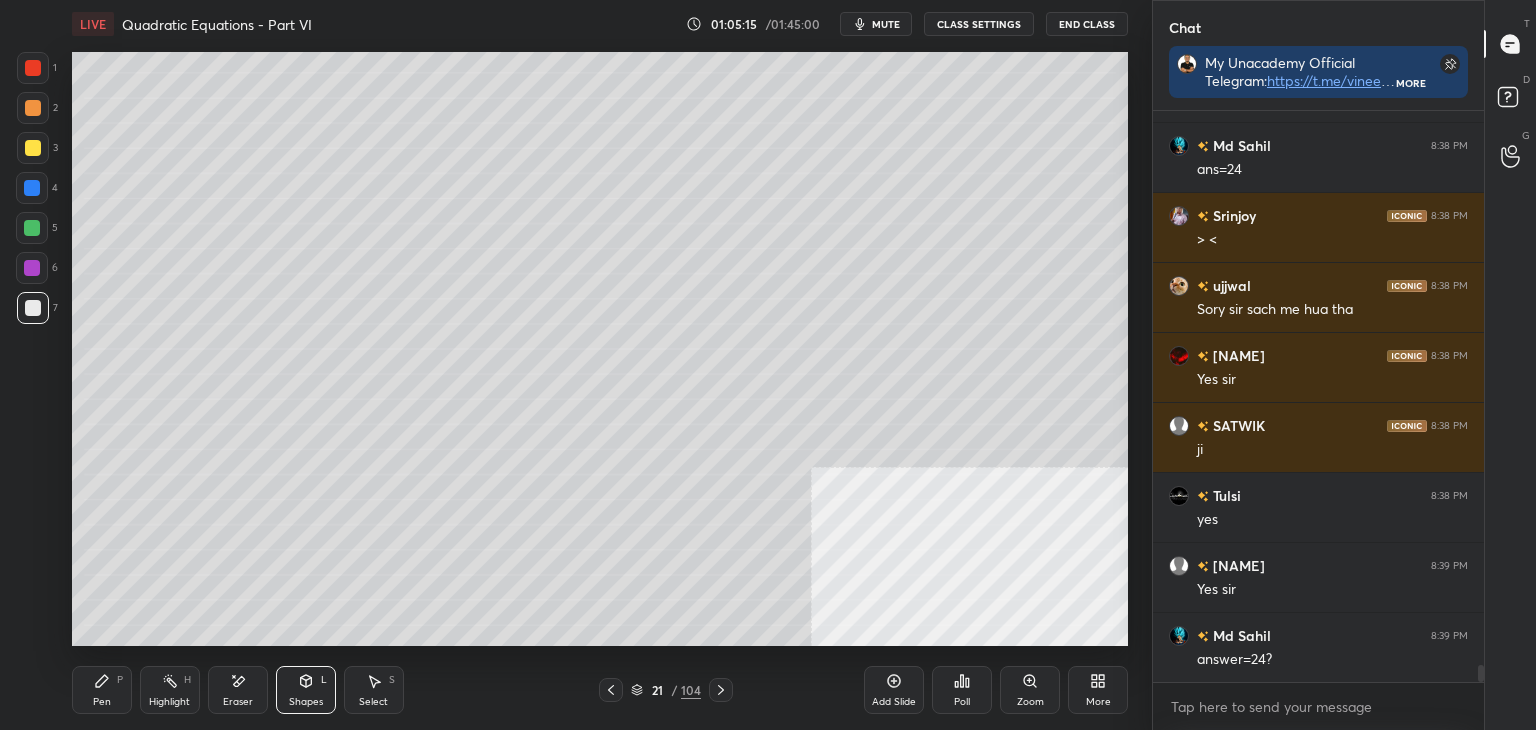 click on "Pen P" at bounding box center [102, 690] 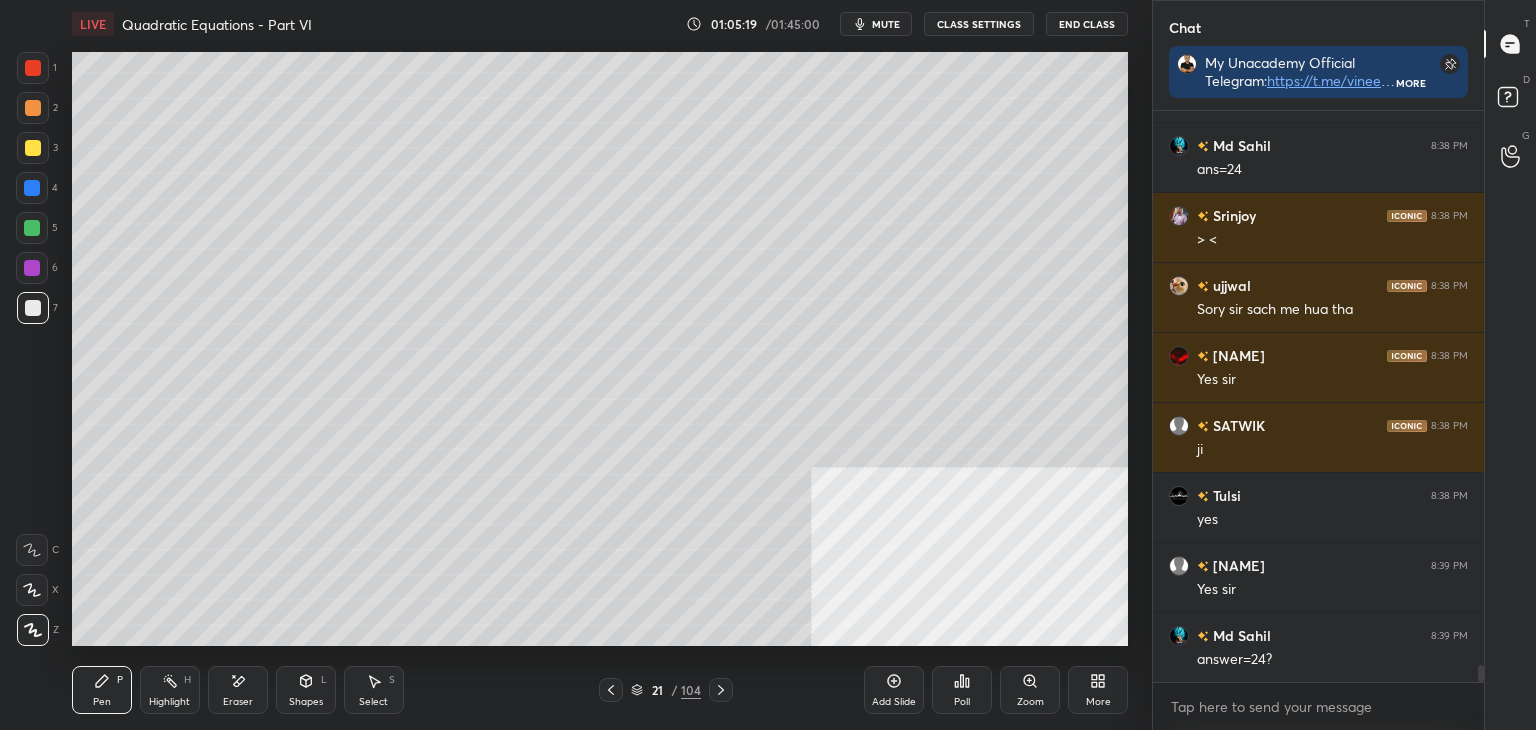 drag, startPoint x: 614, startPoint y: 685, endPoint x: 592, endPoint y: 649, distance: 42.190044 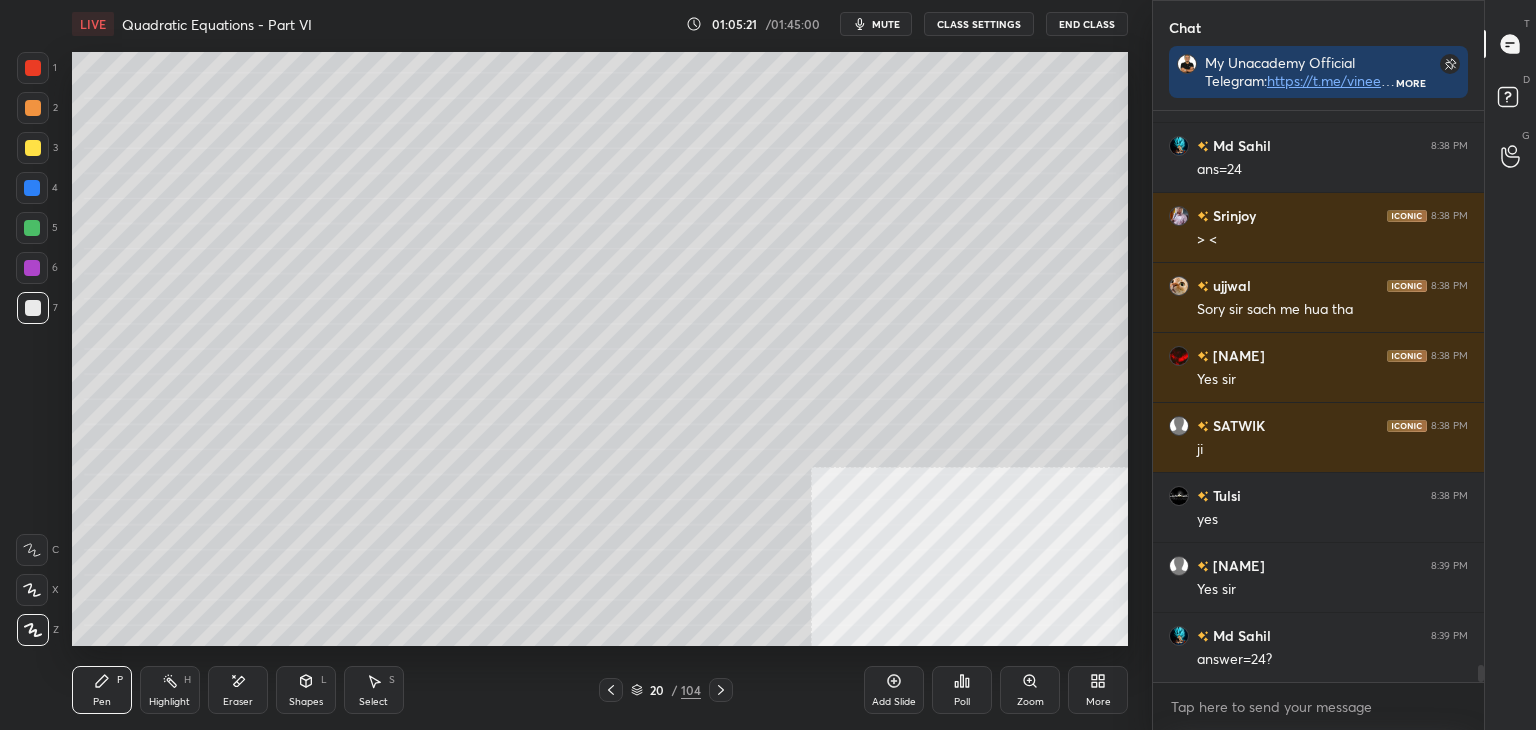 click 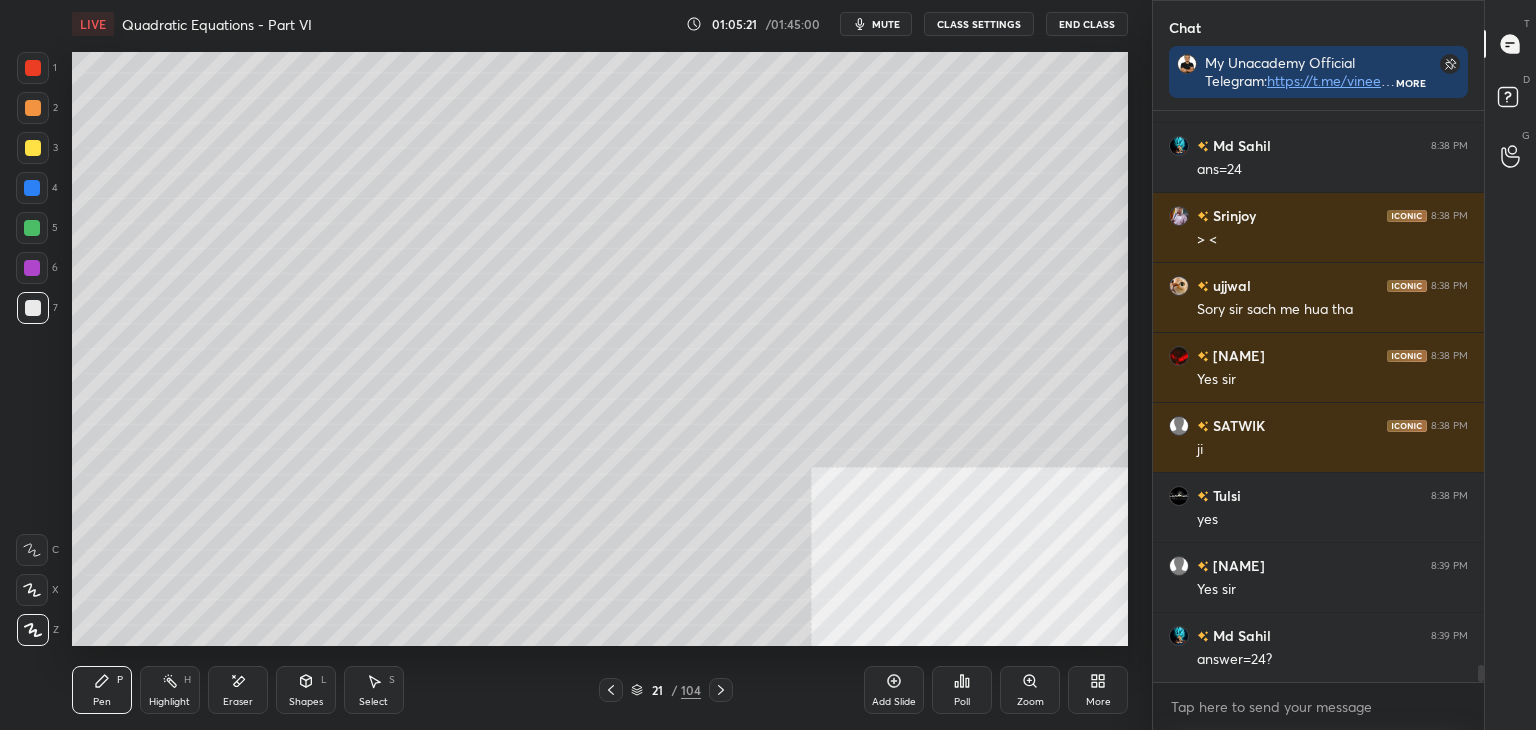 click 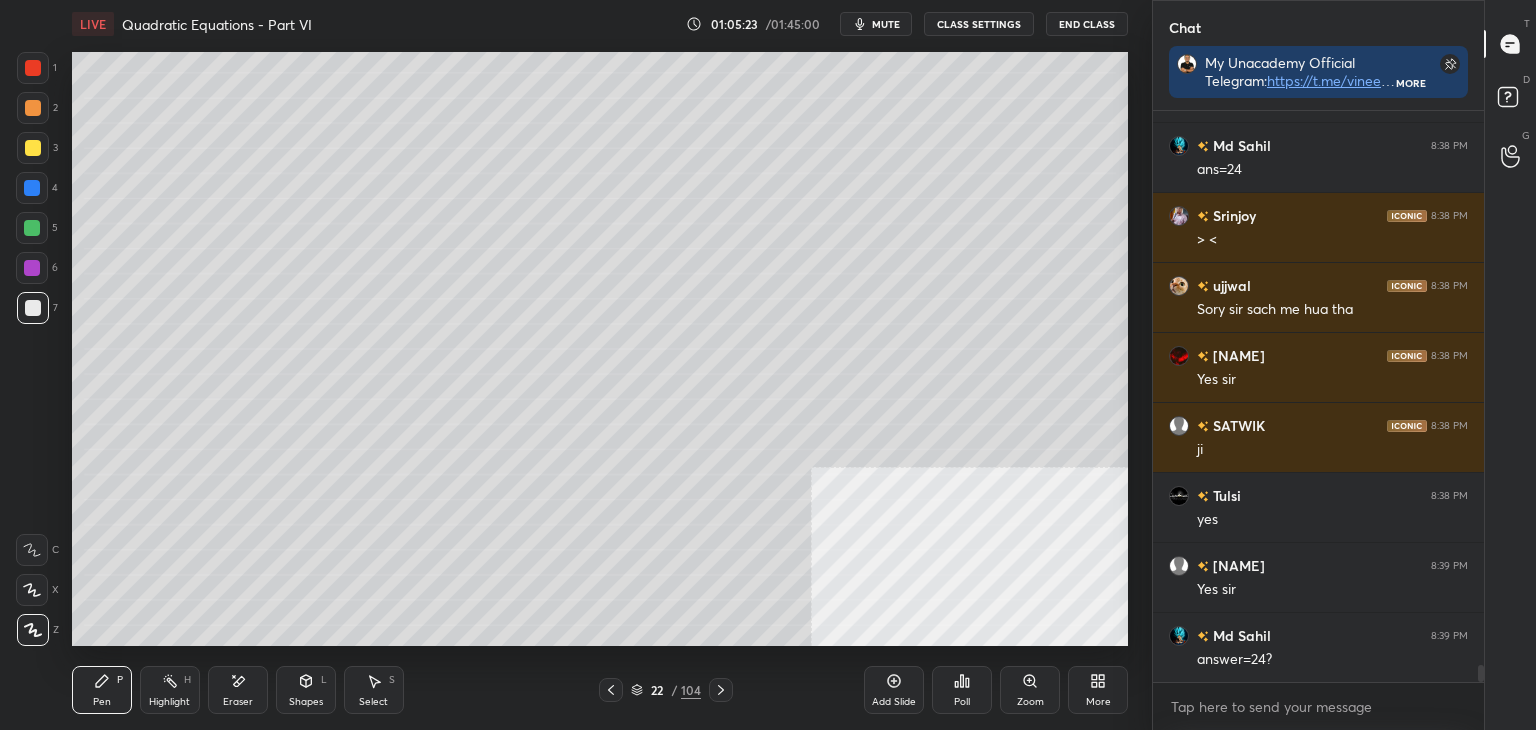 click 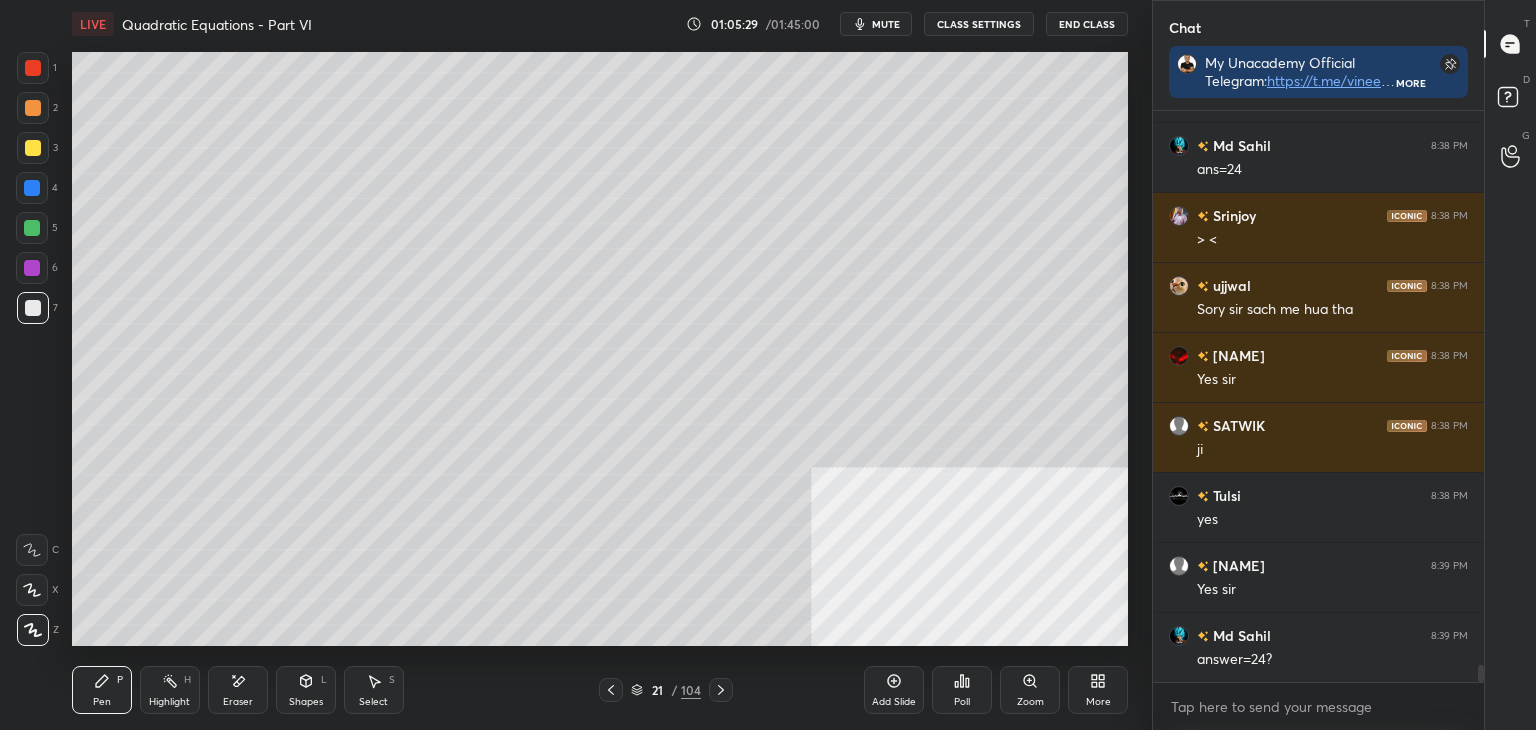 click 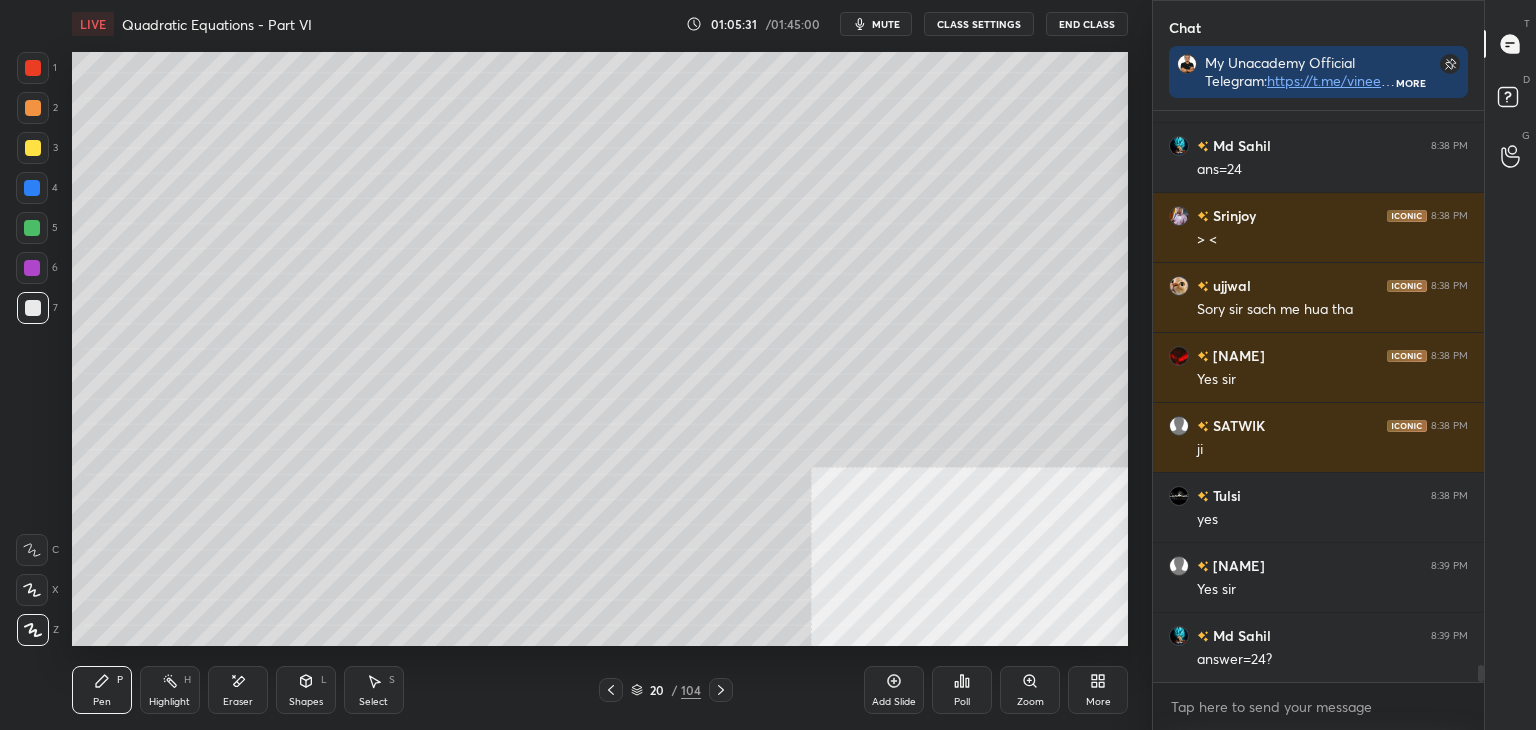 click 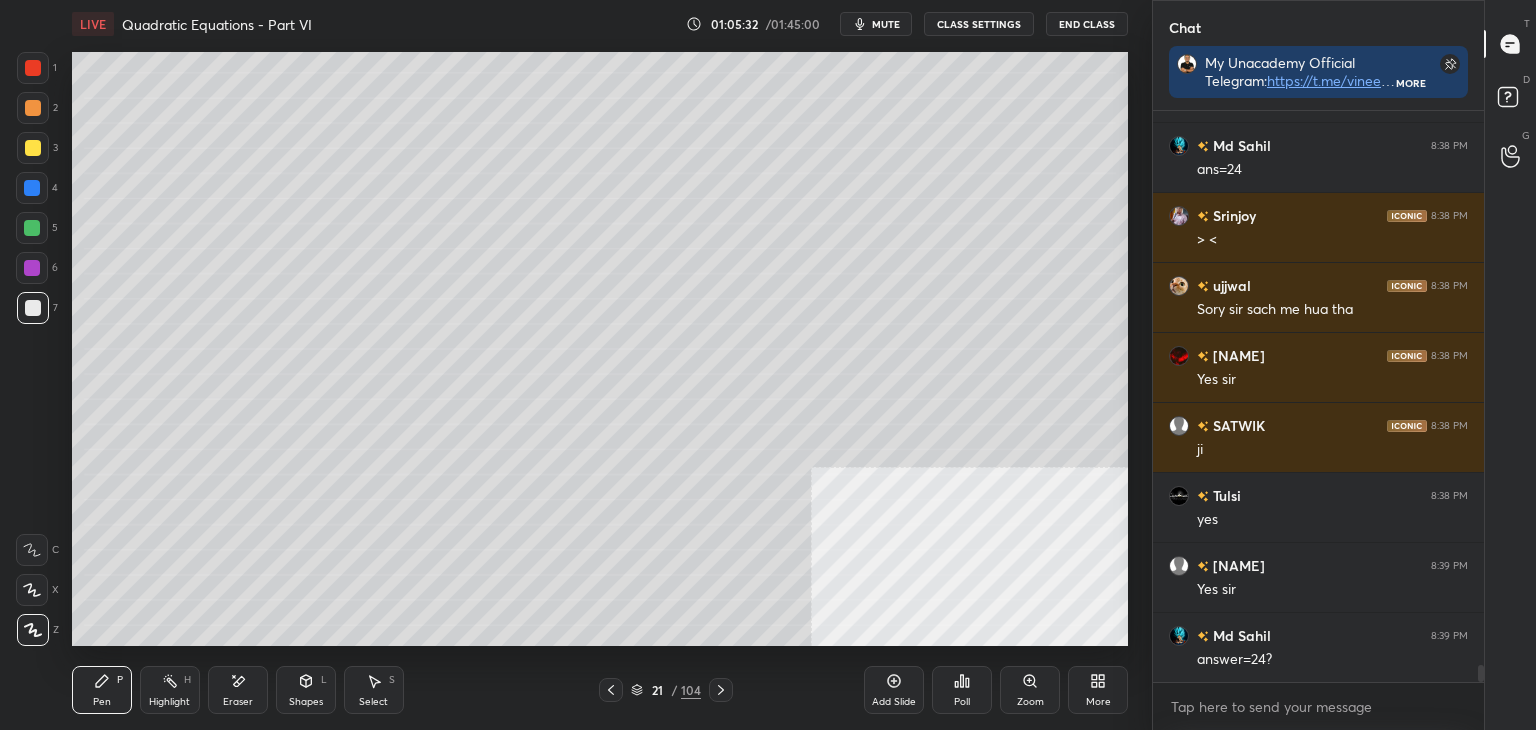 click at bounding box center [33, 68] 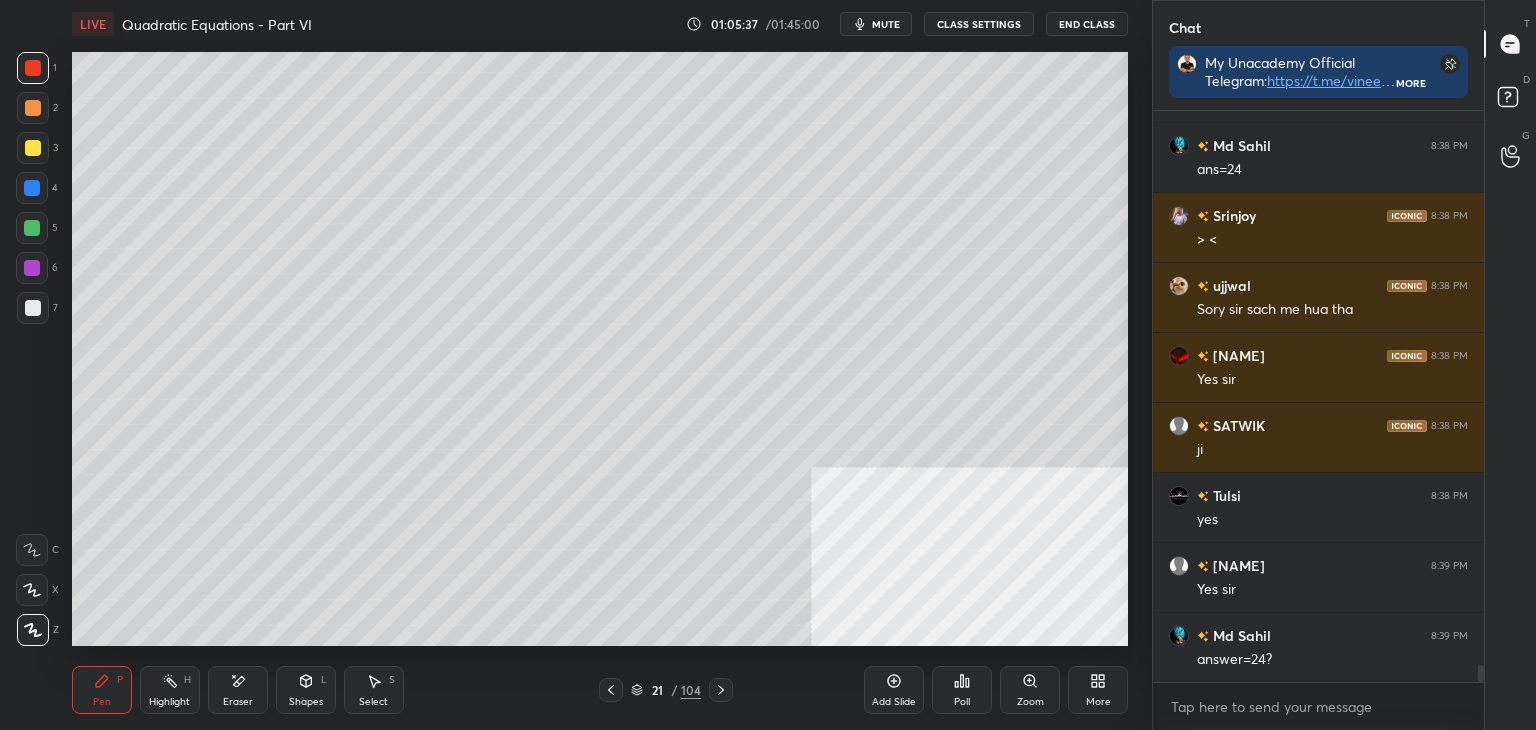 click 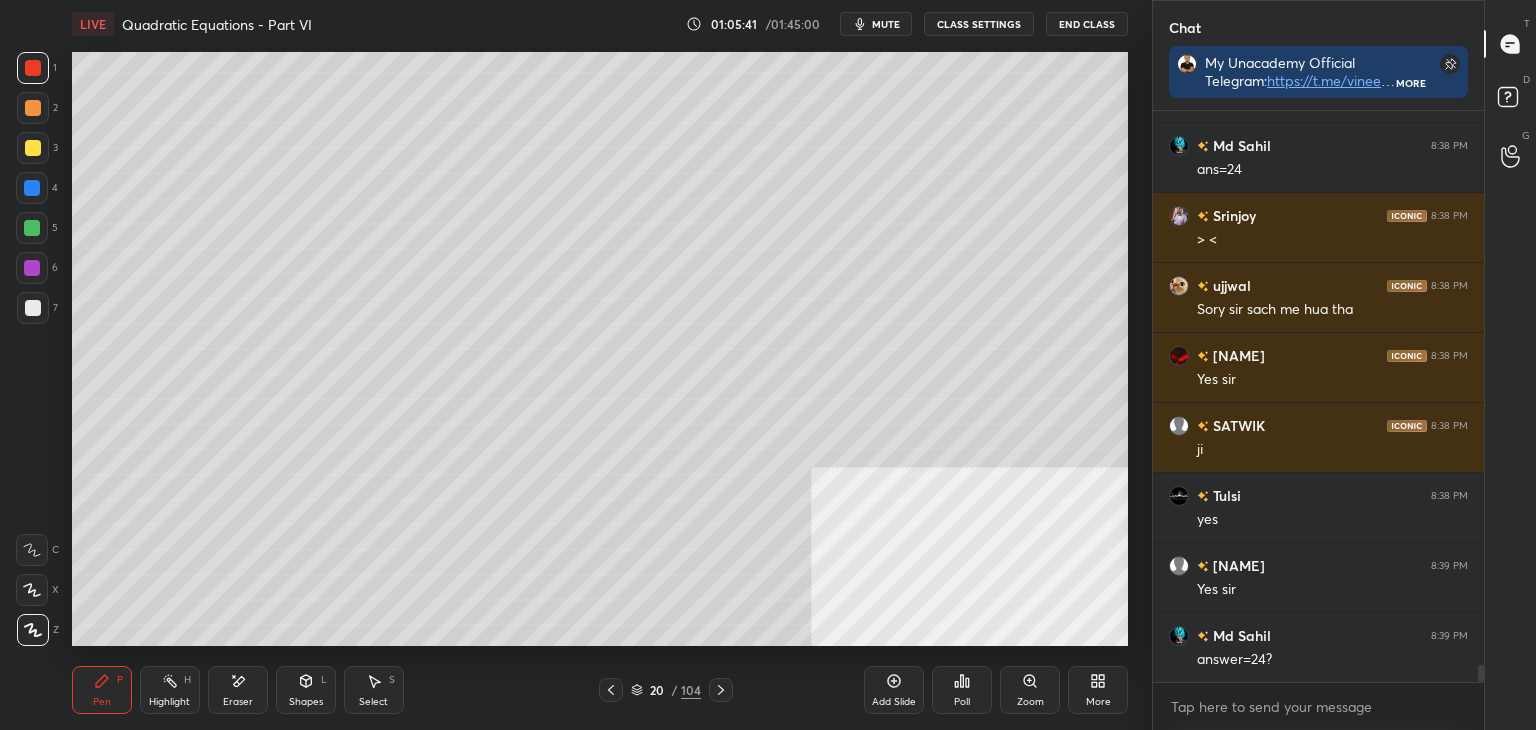 click 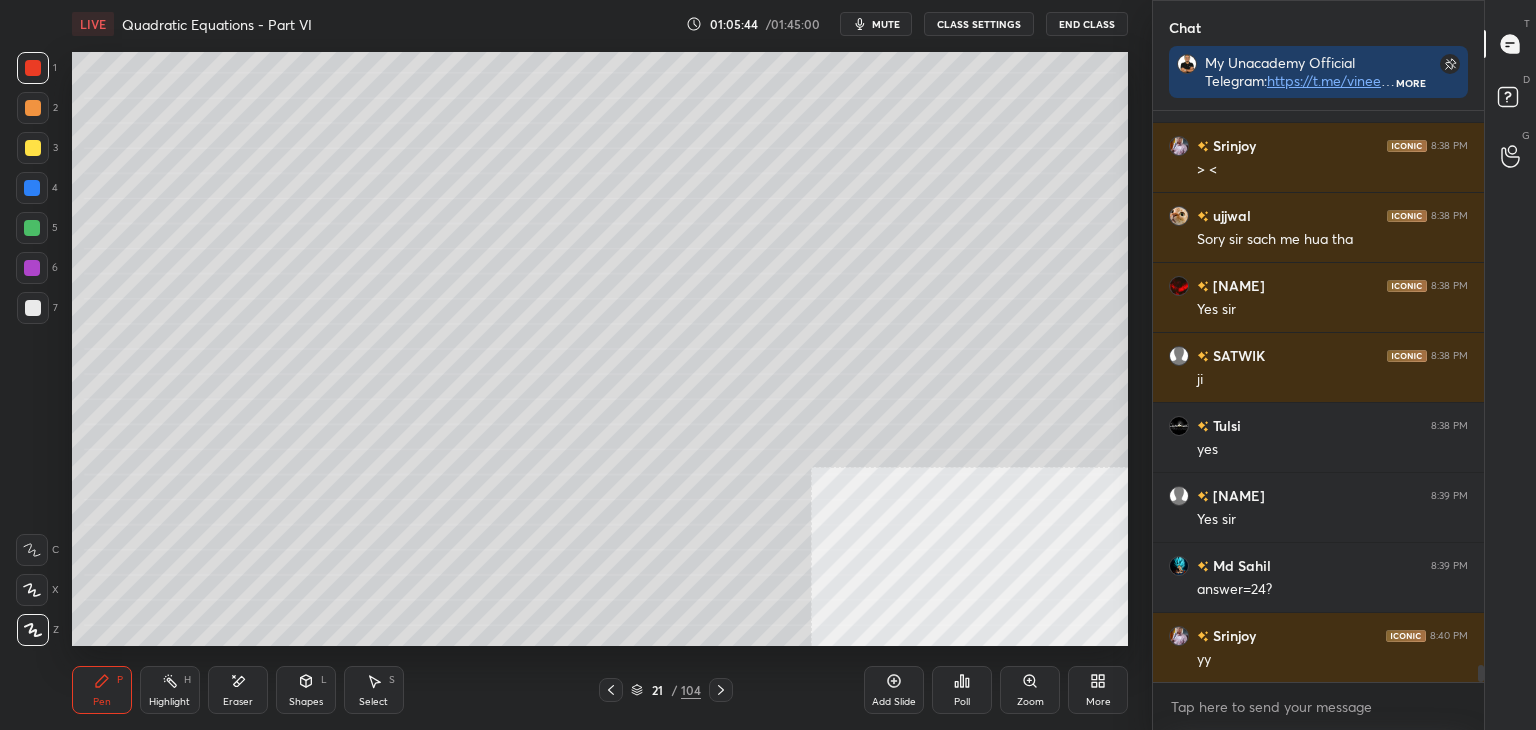 scroll, scrollTop: 18890, scrollLeft: 0, axis: vertical 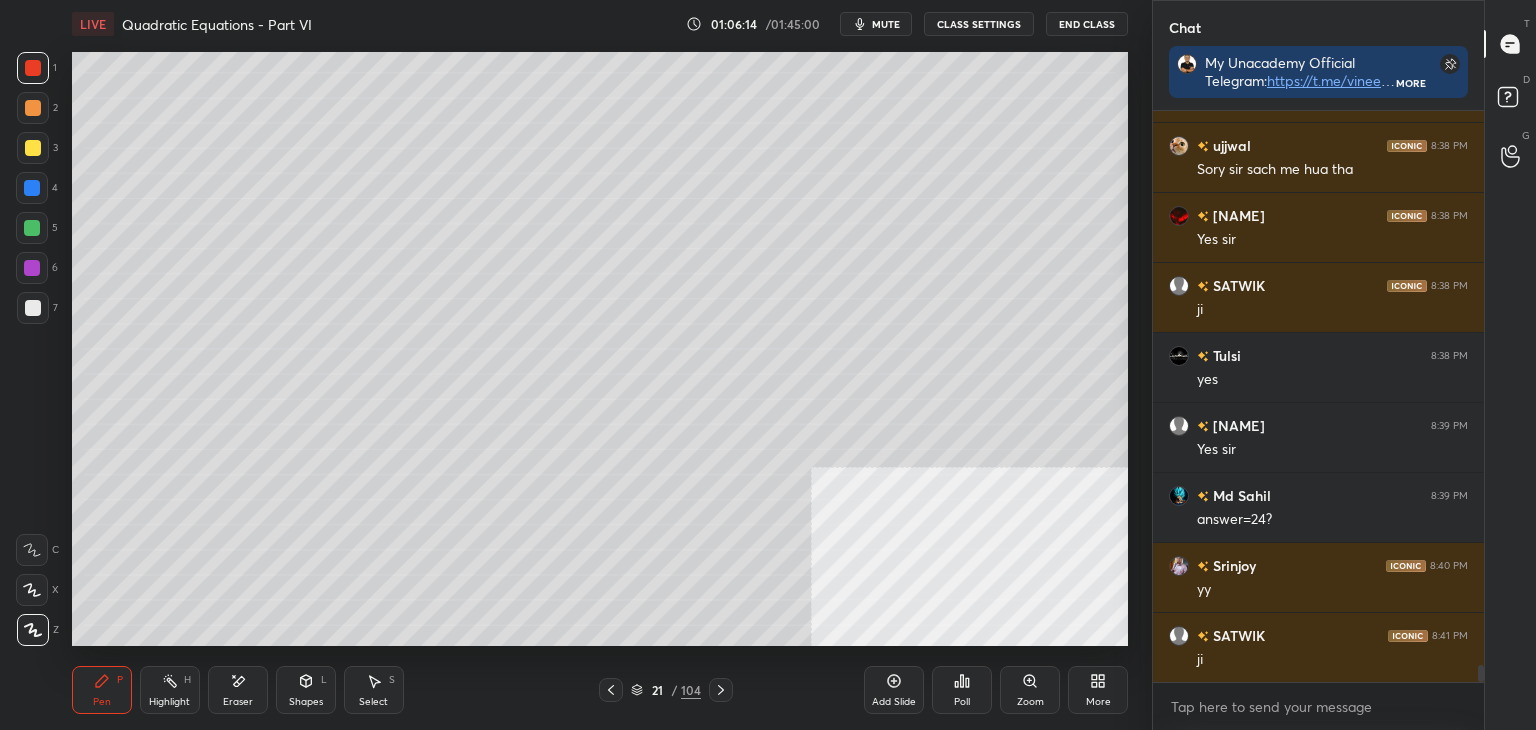 click 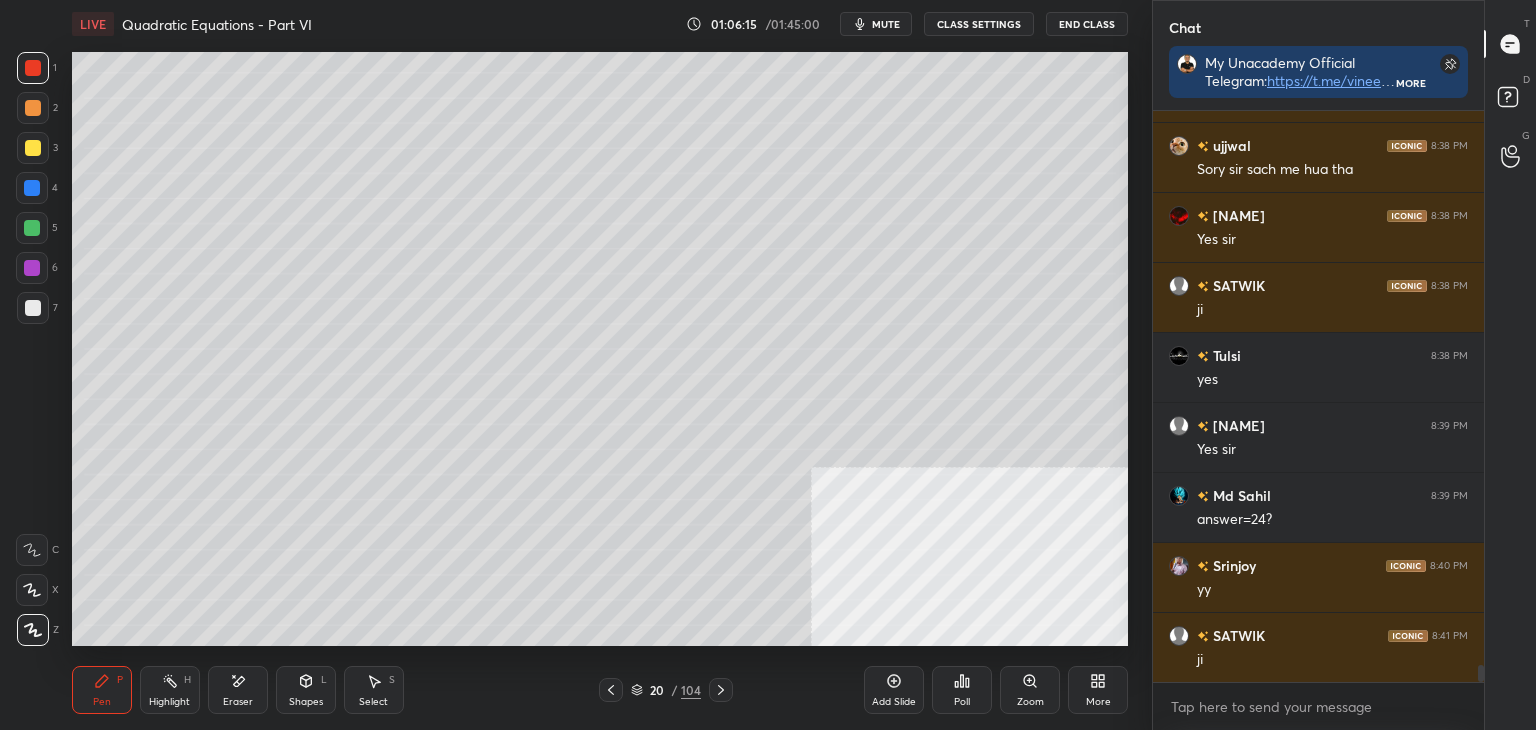 click 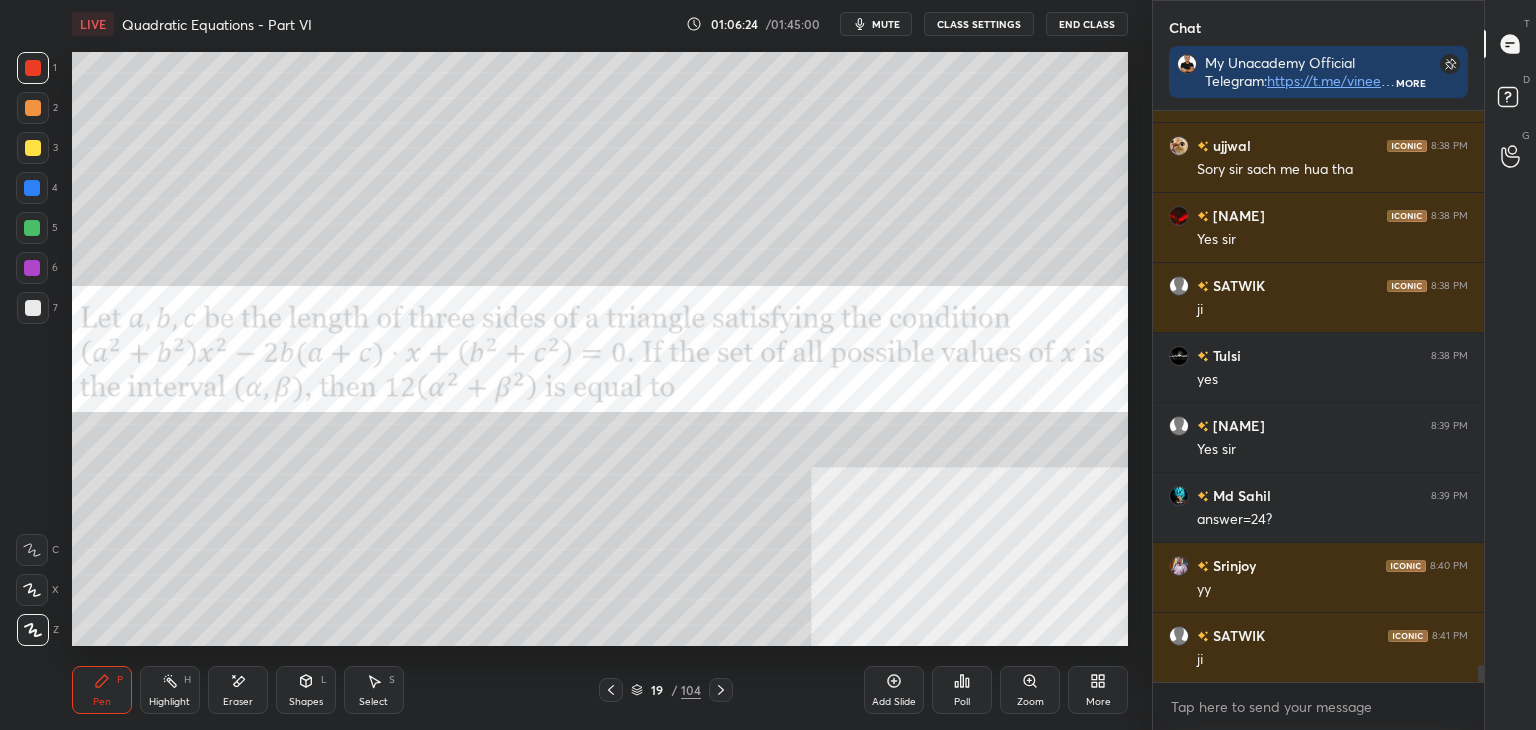 scroll, scrollTop: 18960, scrollLeft: 0, axis: vertical 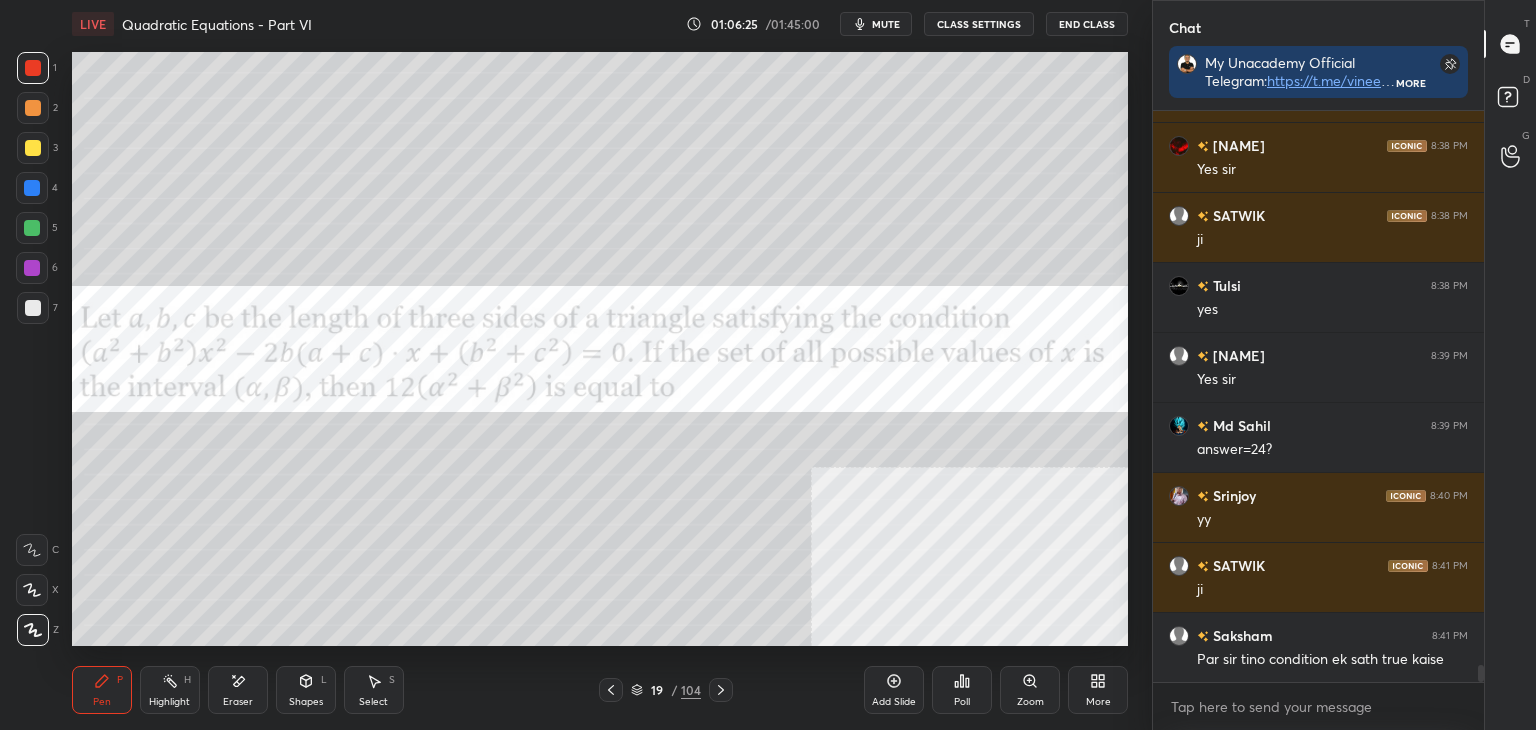 click 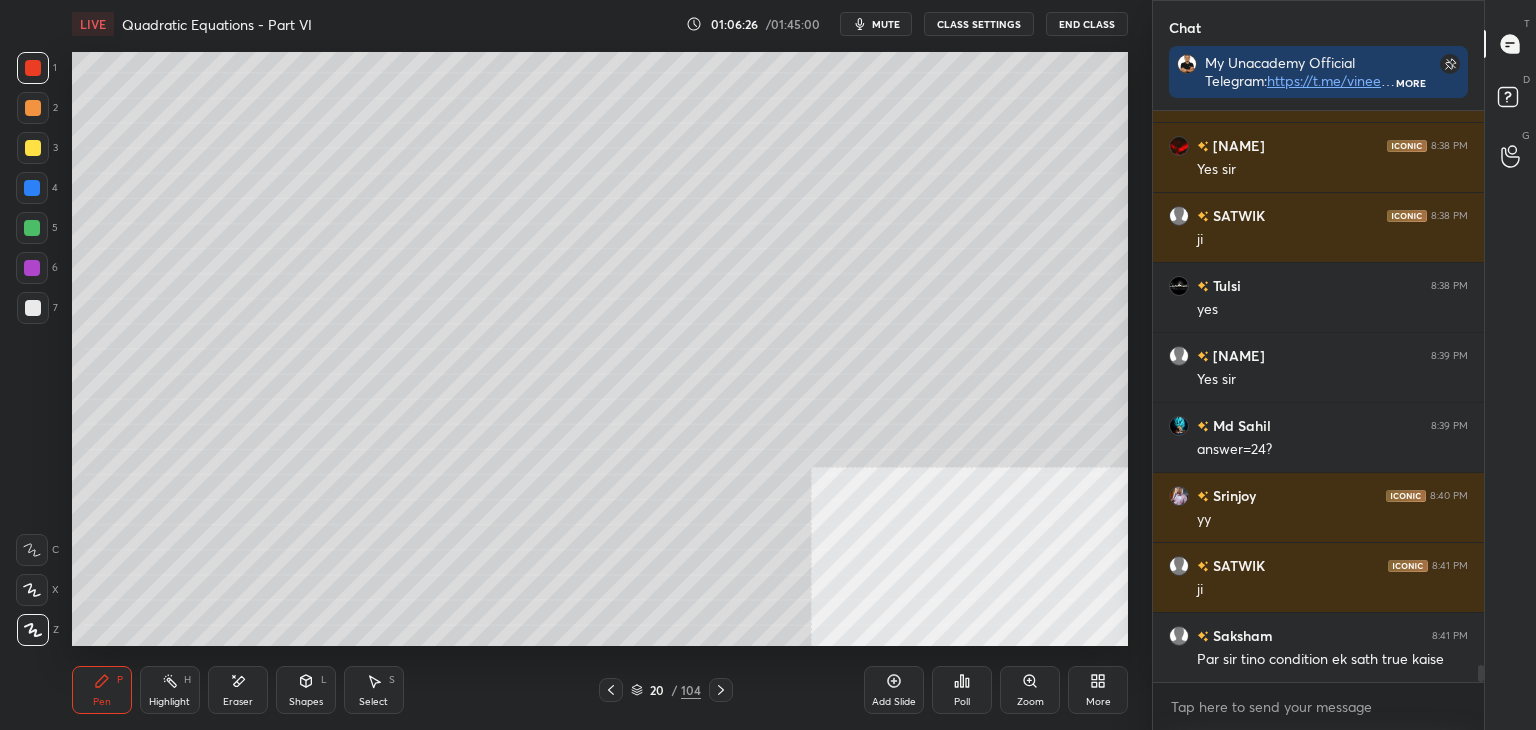 click 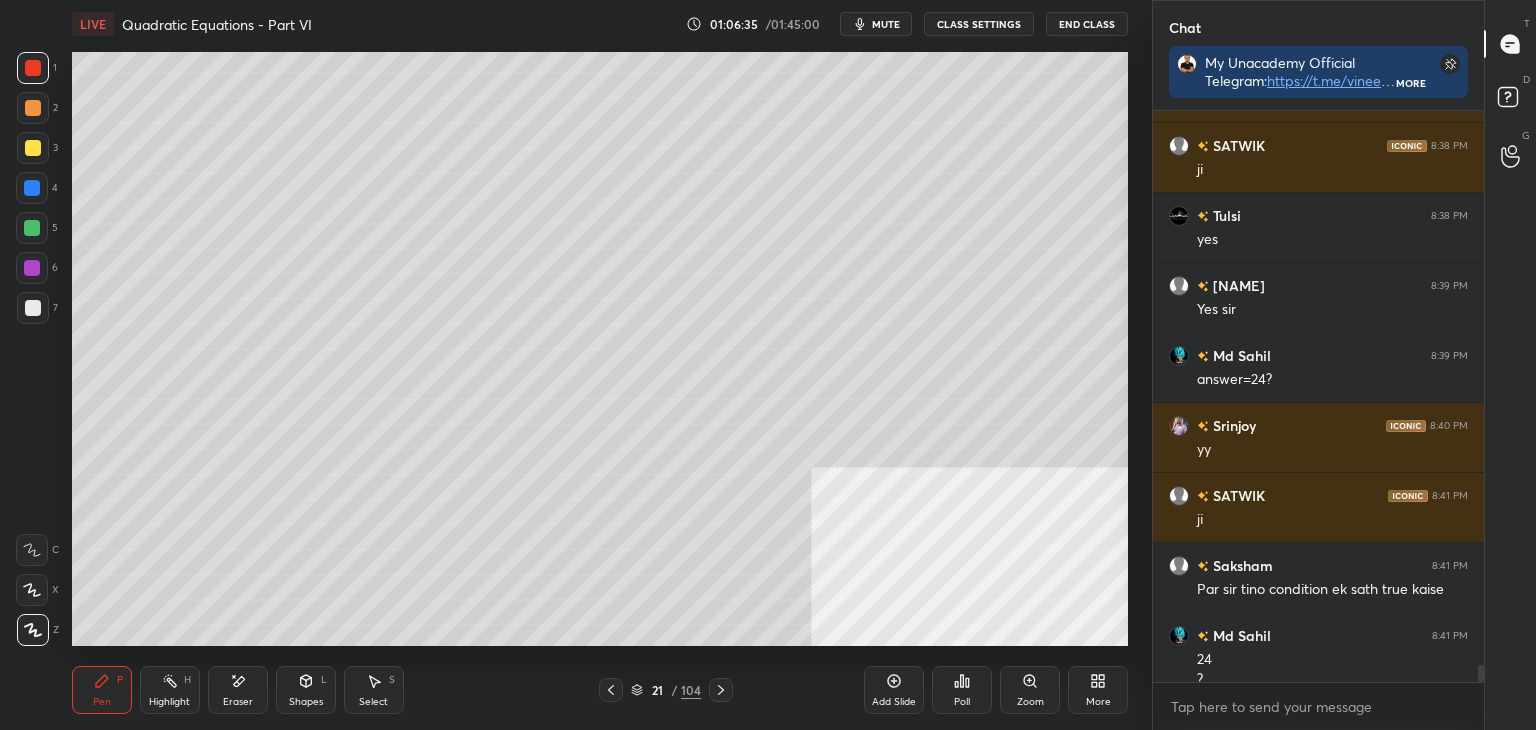 scroll, scrollTop: 19050, scrollLeft: 0, axis: vertical 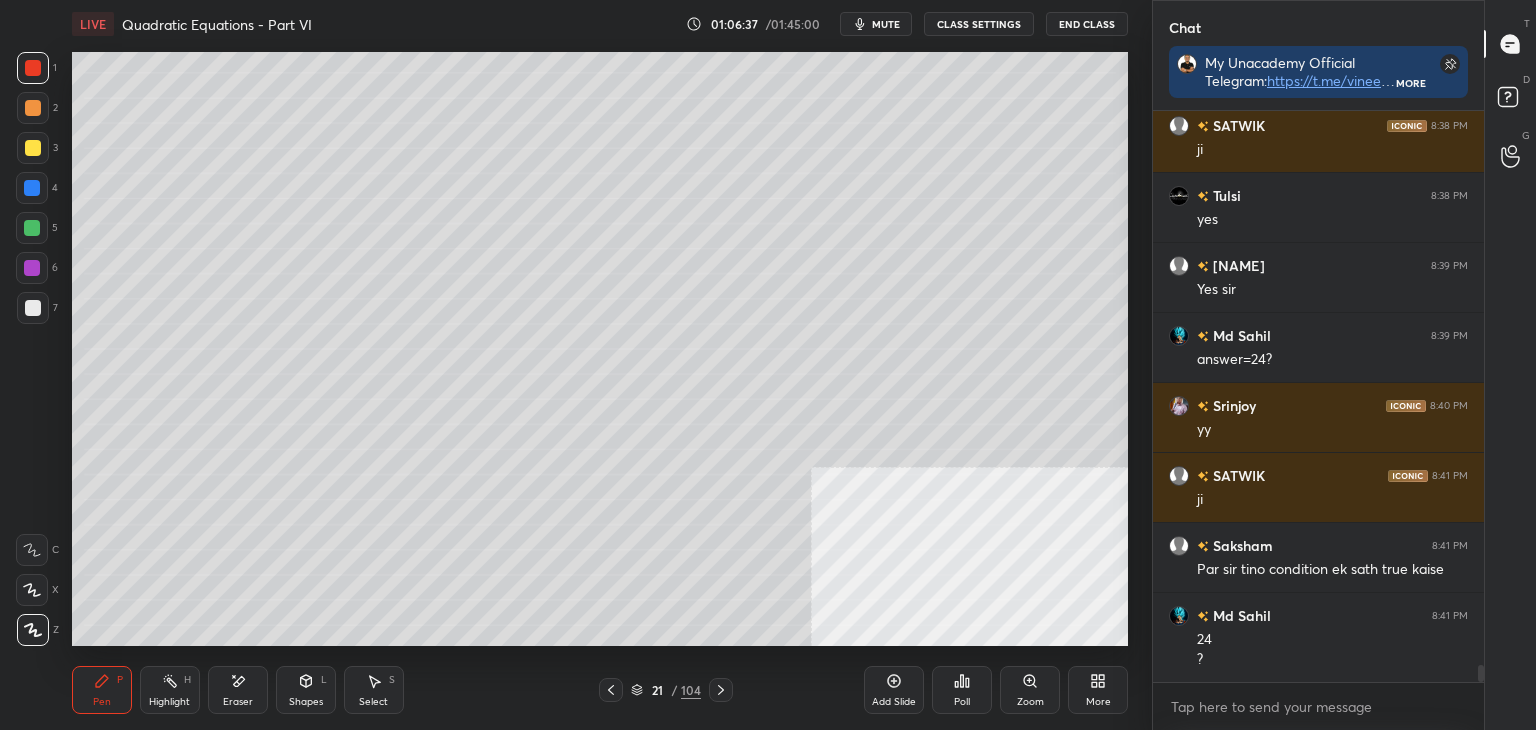 click at bounding box center (611, 690) 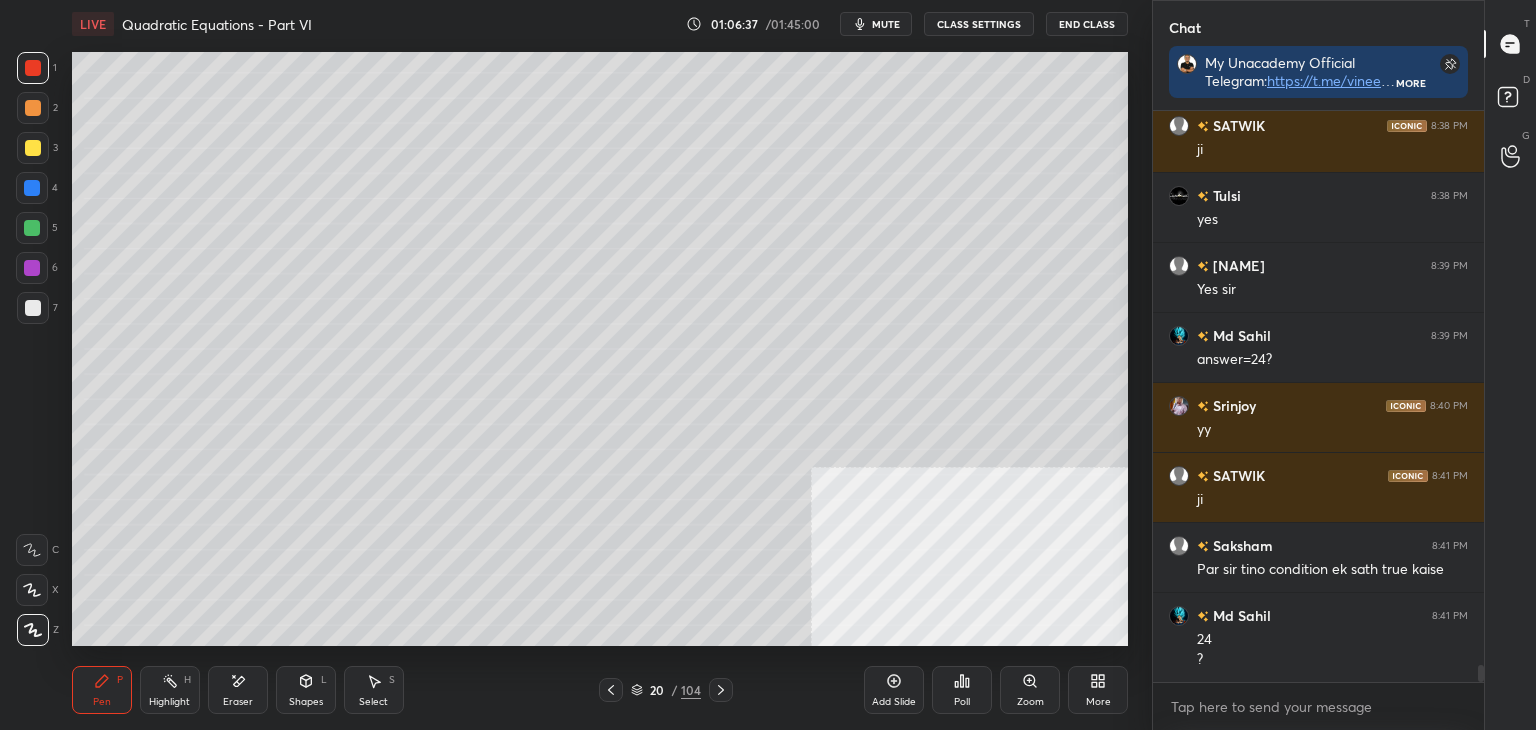 click 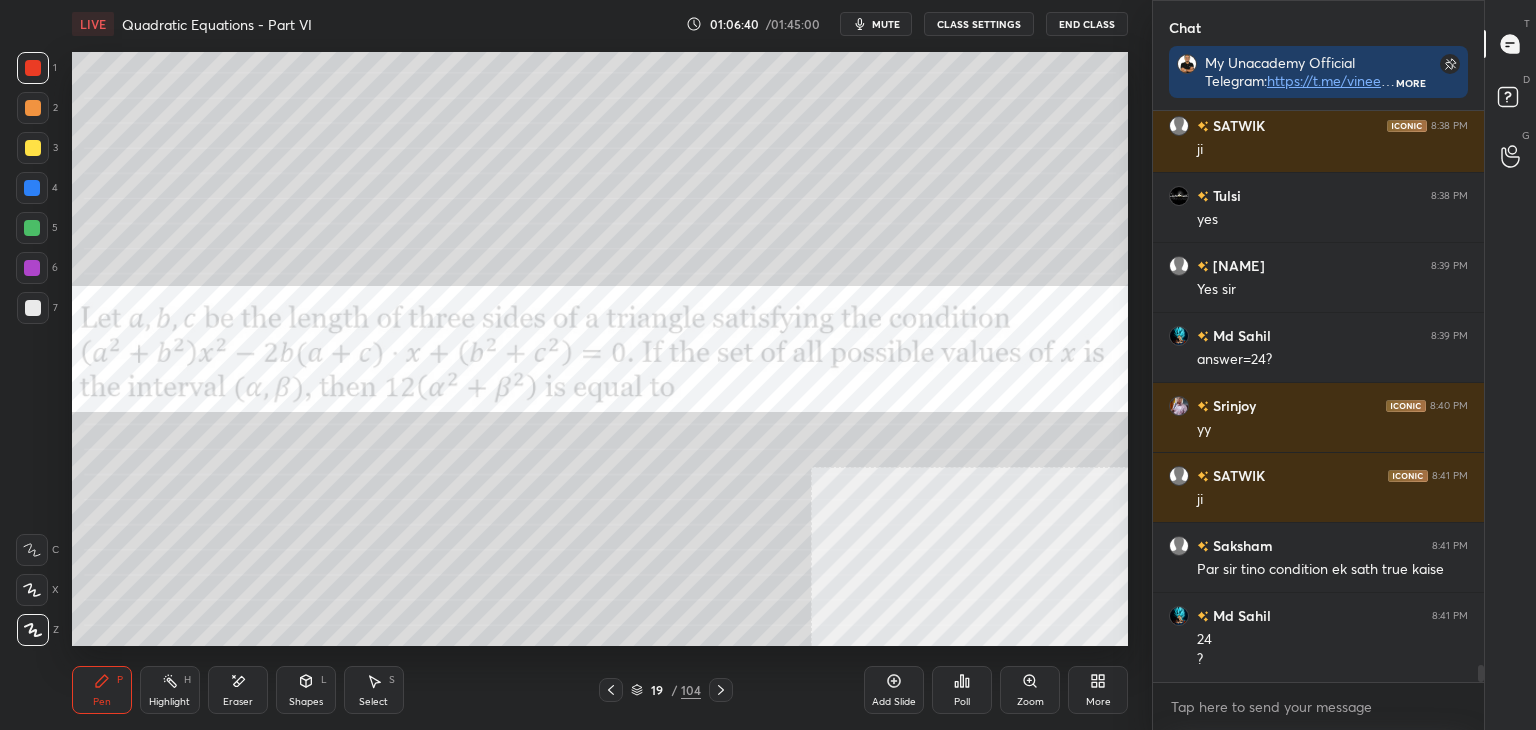 click 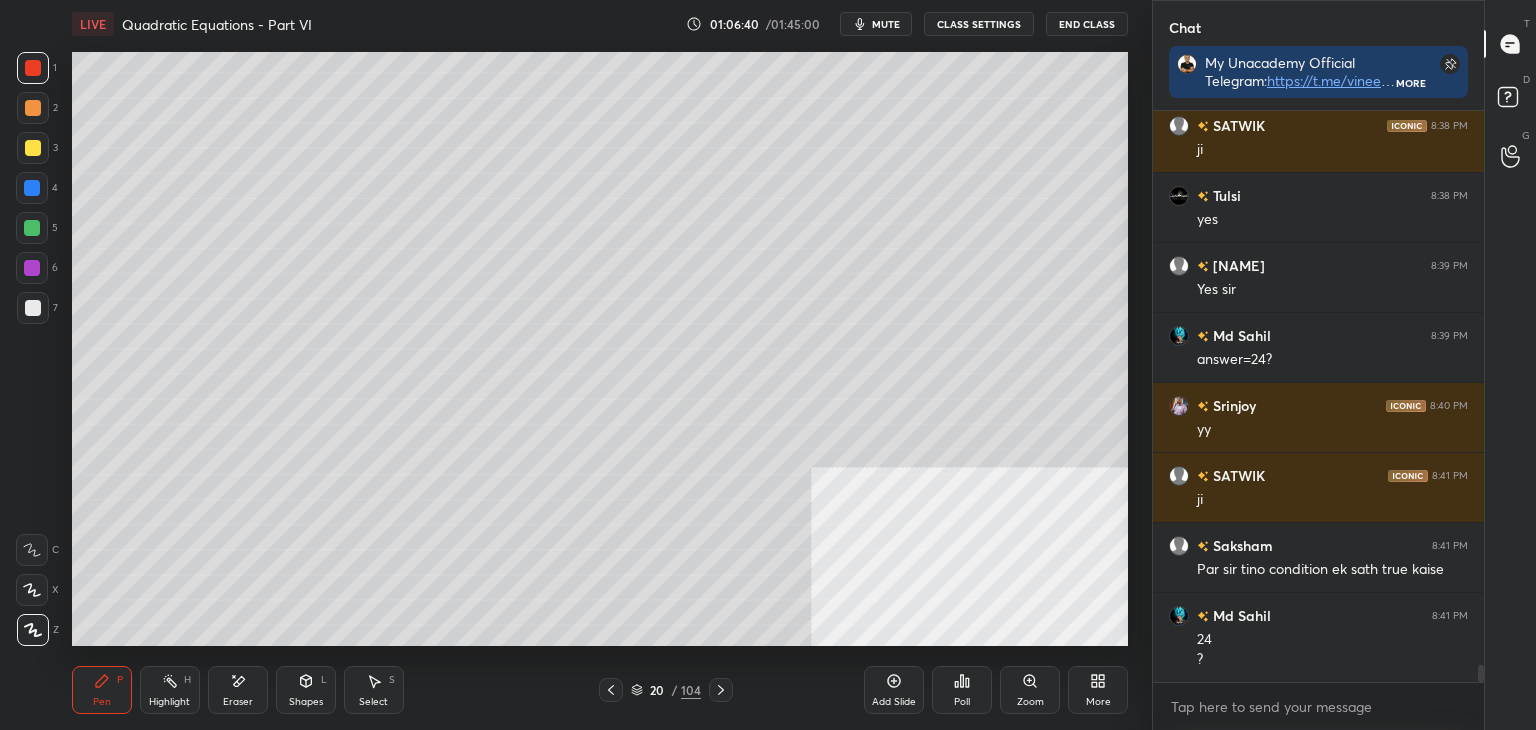 click 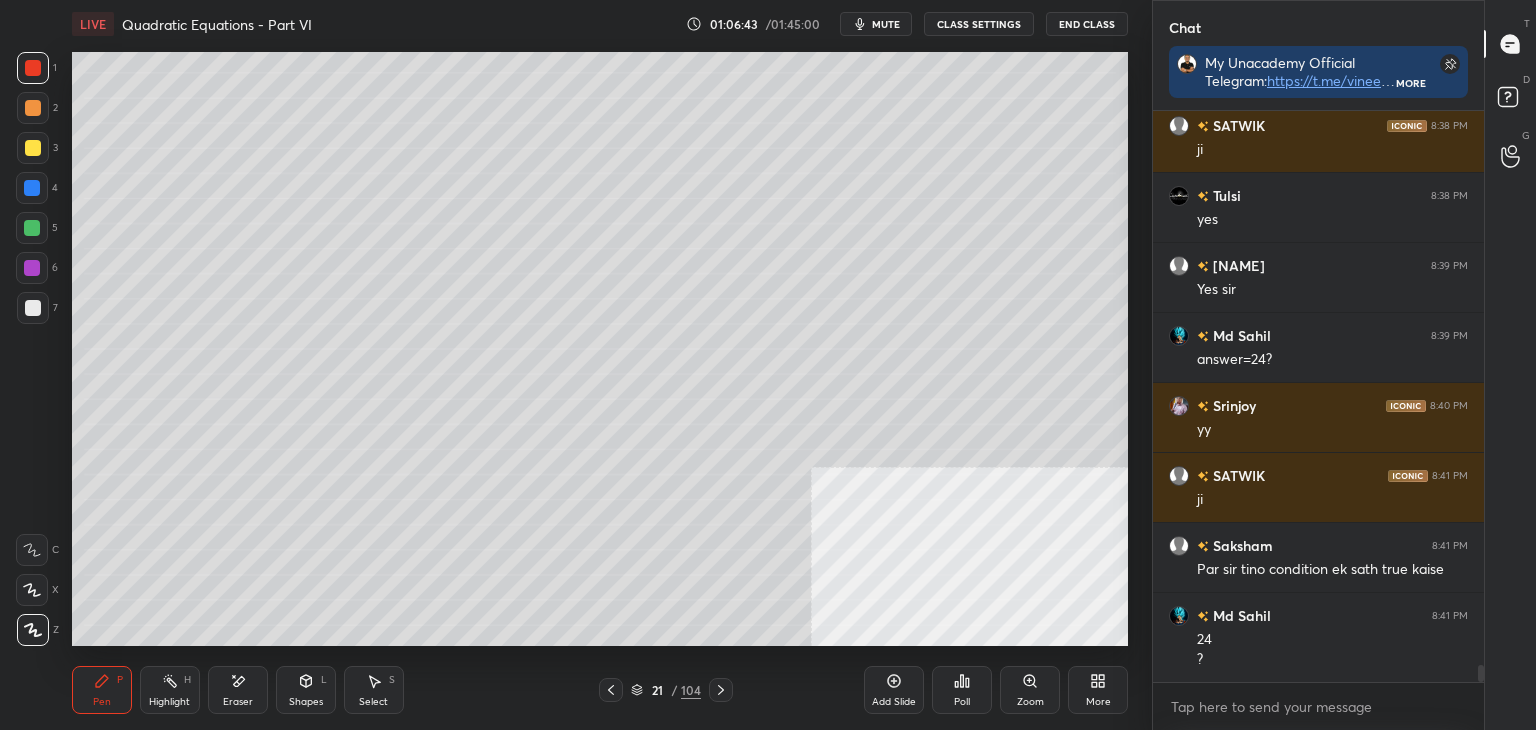 click 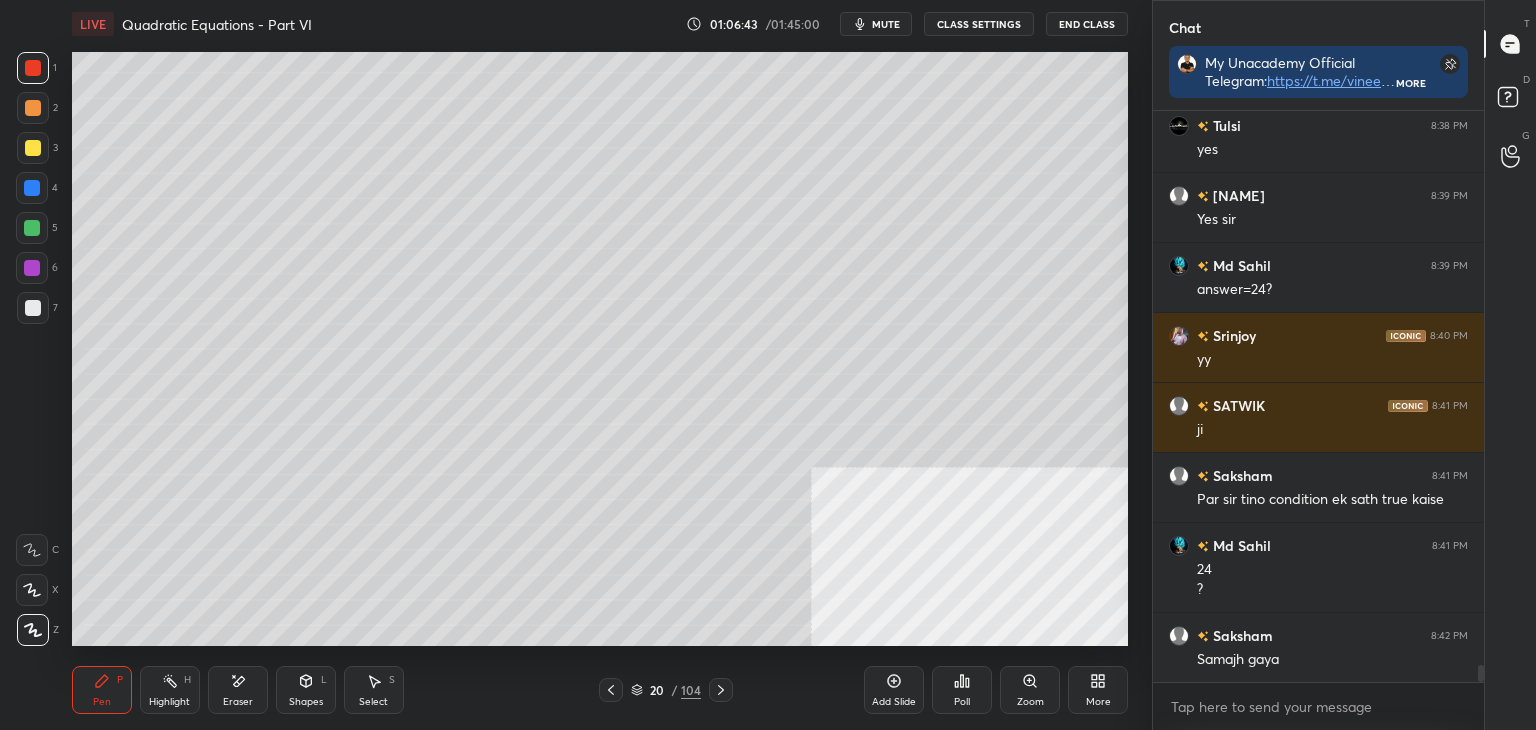 click 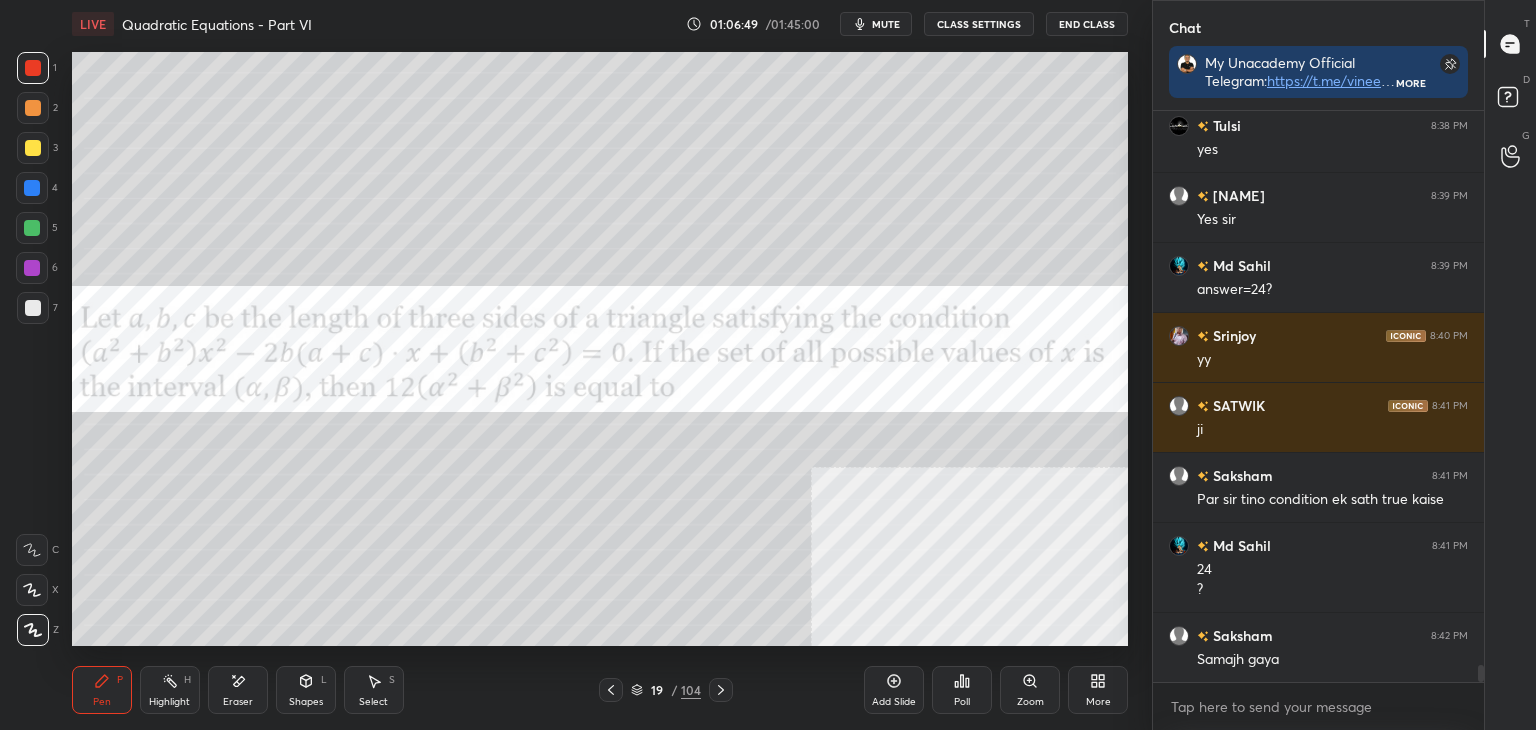 click 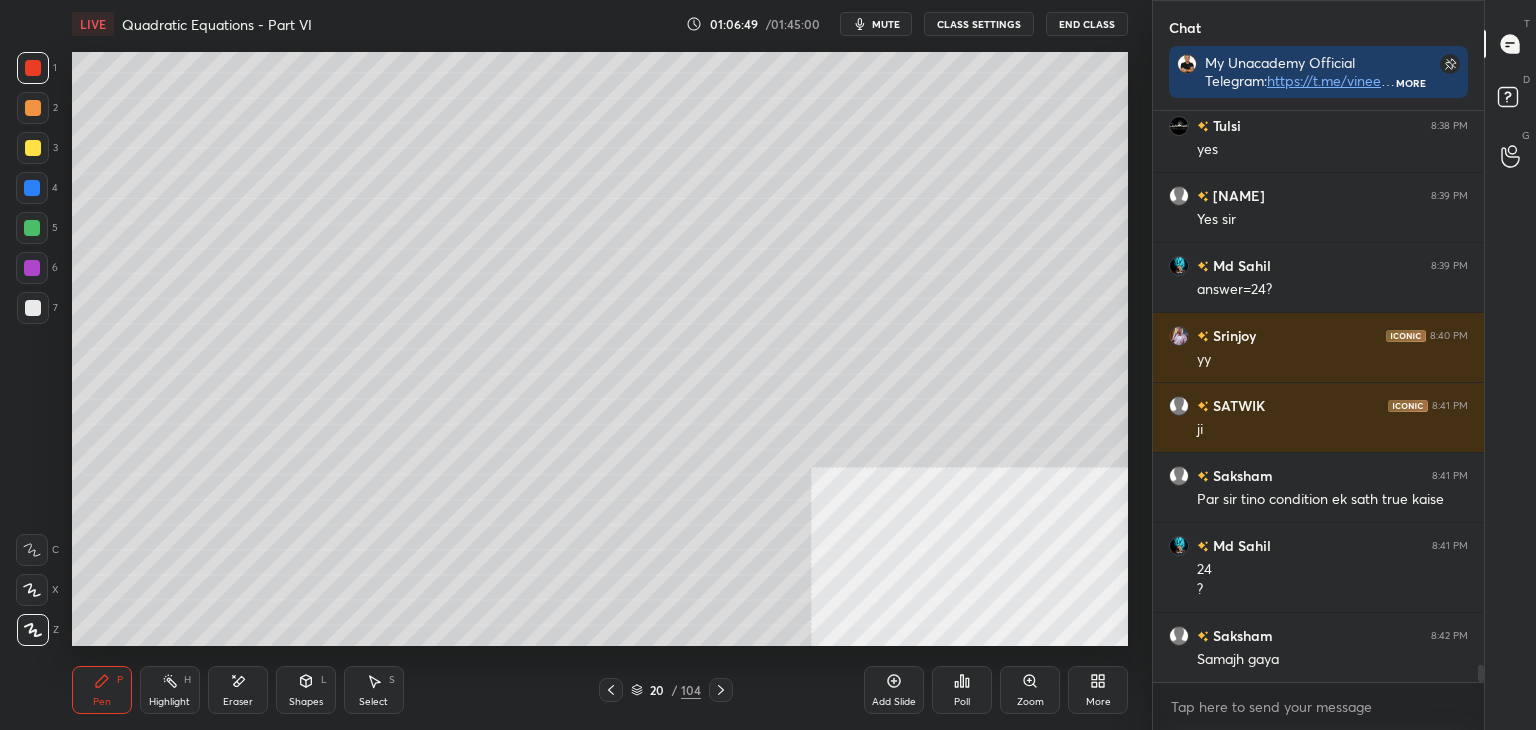 click 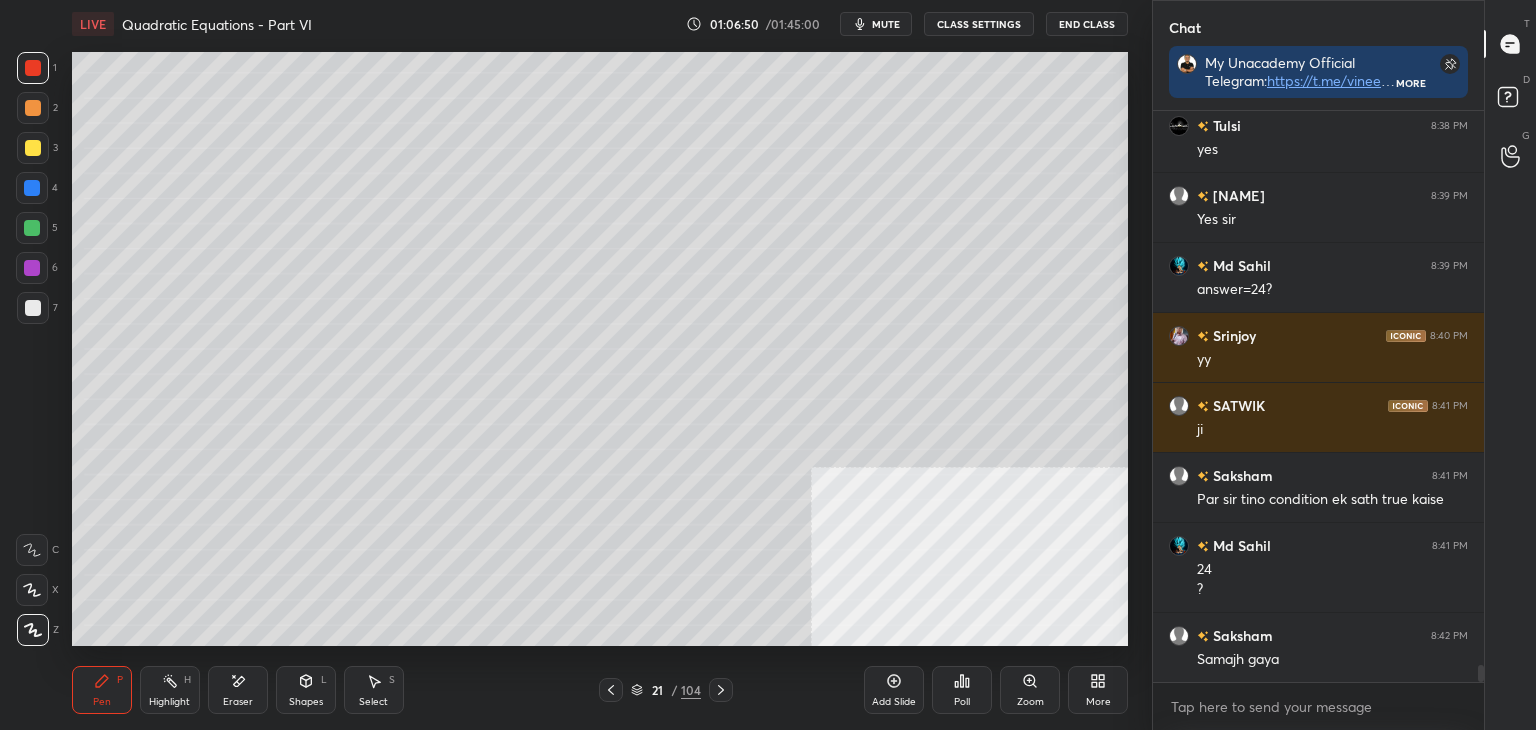 click 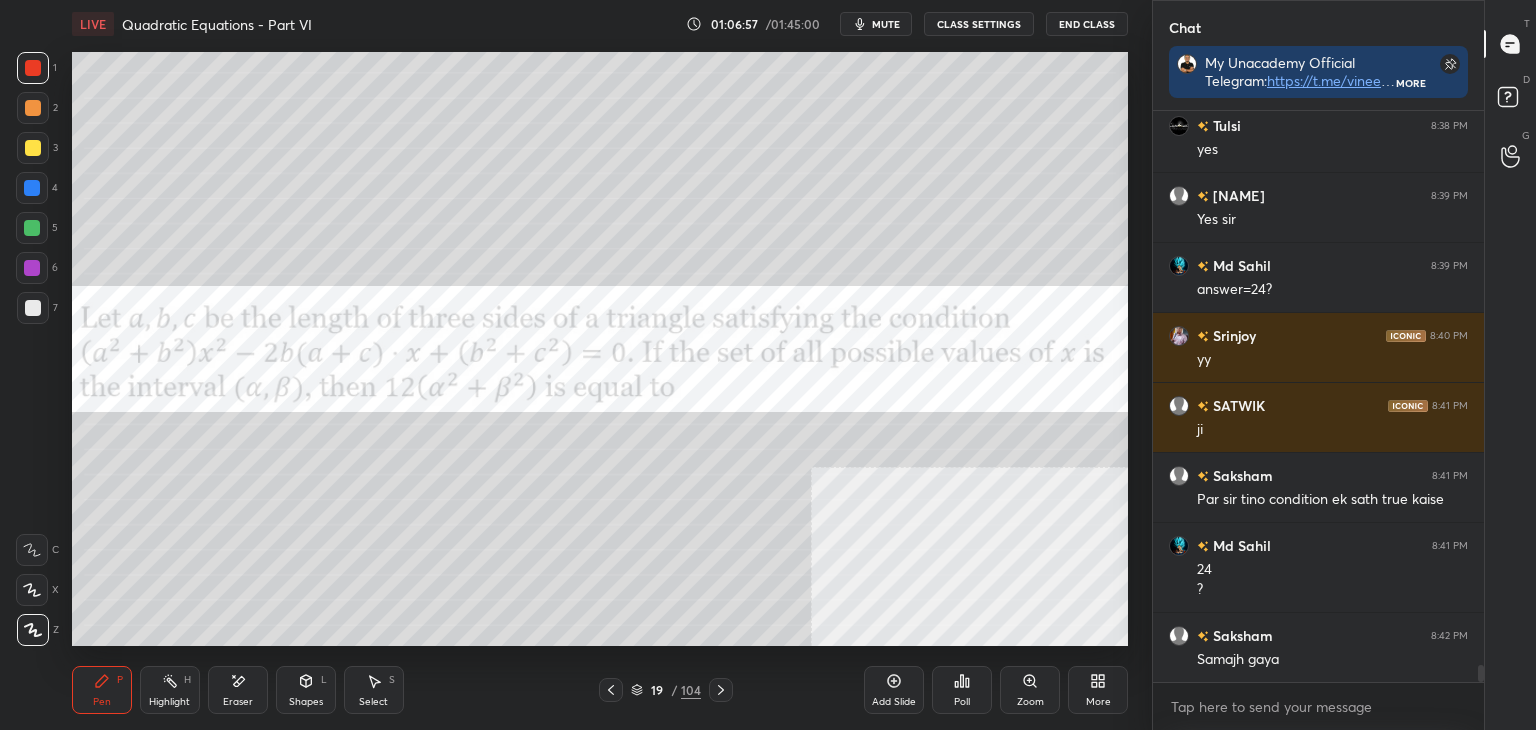 scroll, scrollTop: 19190, scrollLeft: 0, axis: vertical 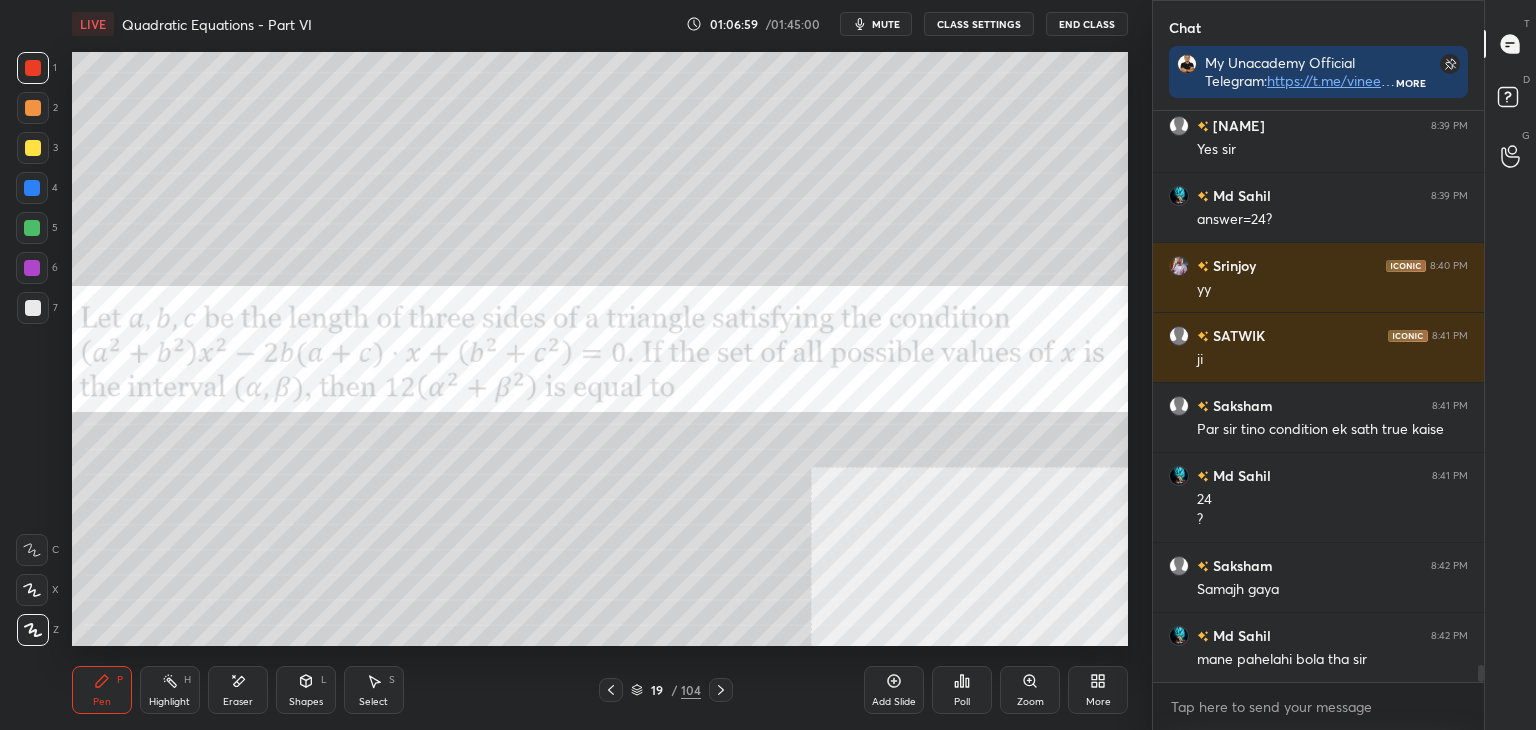 click 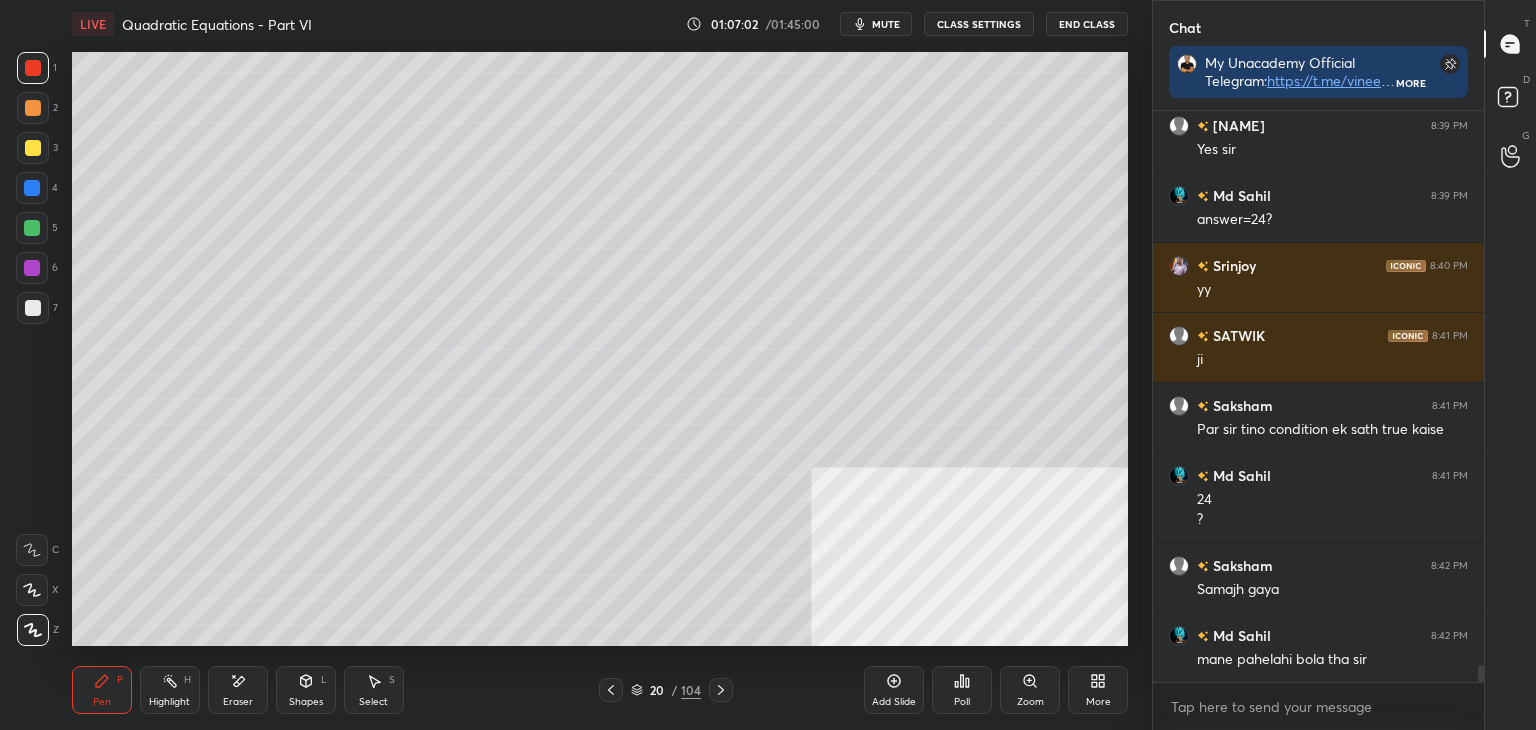click 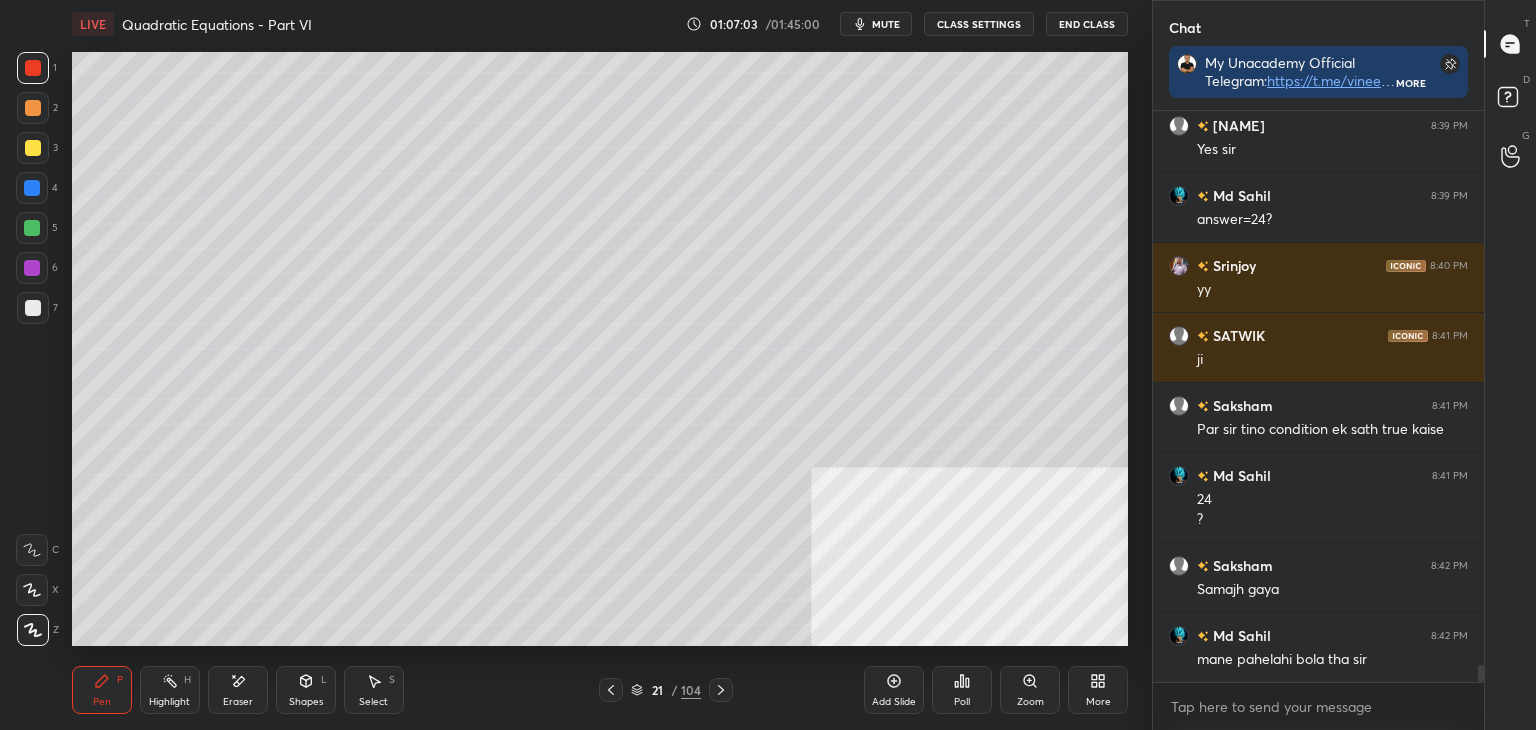 click 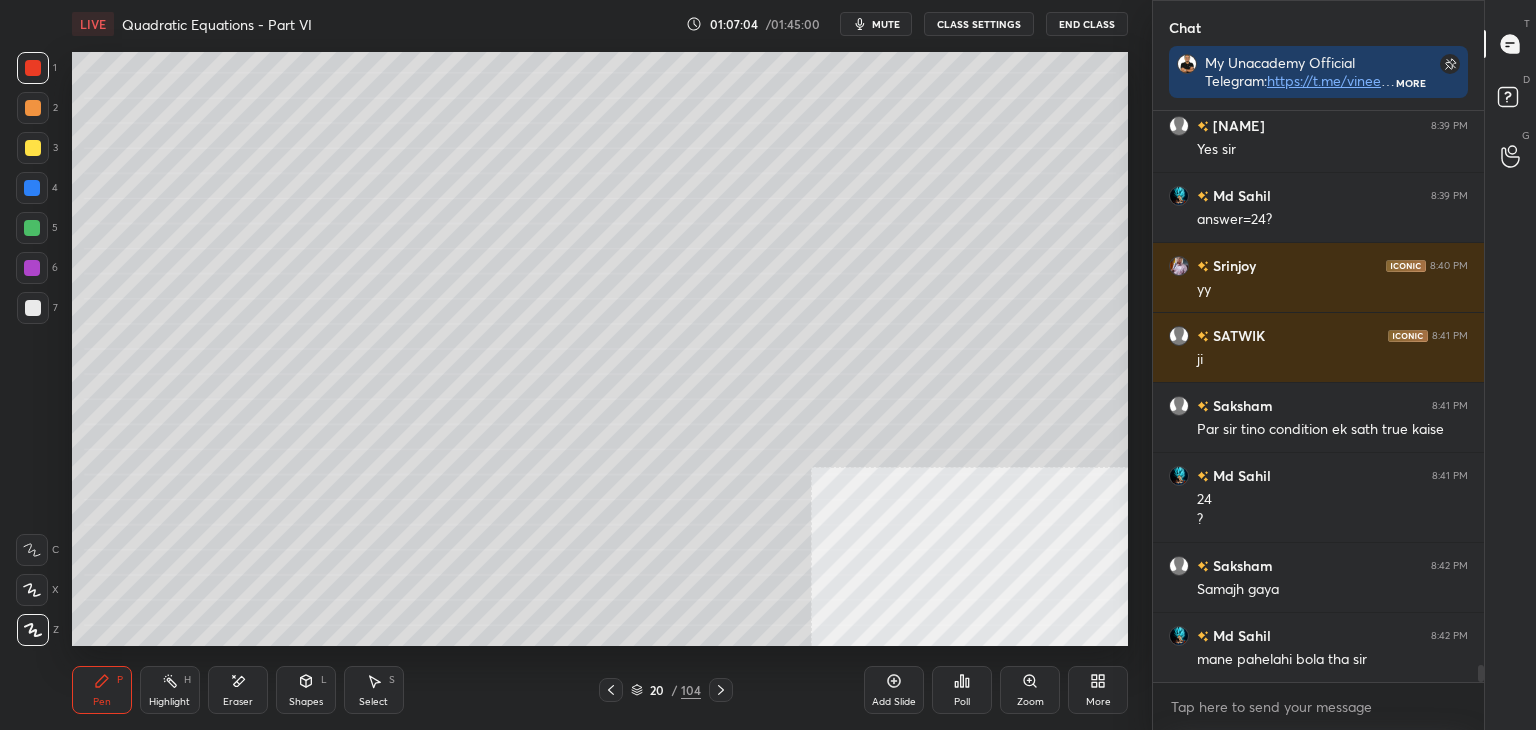 click 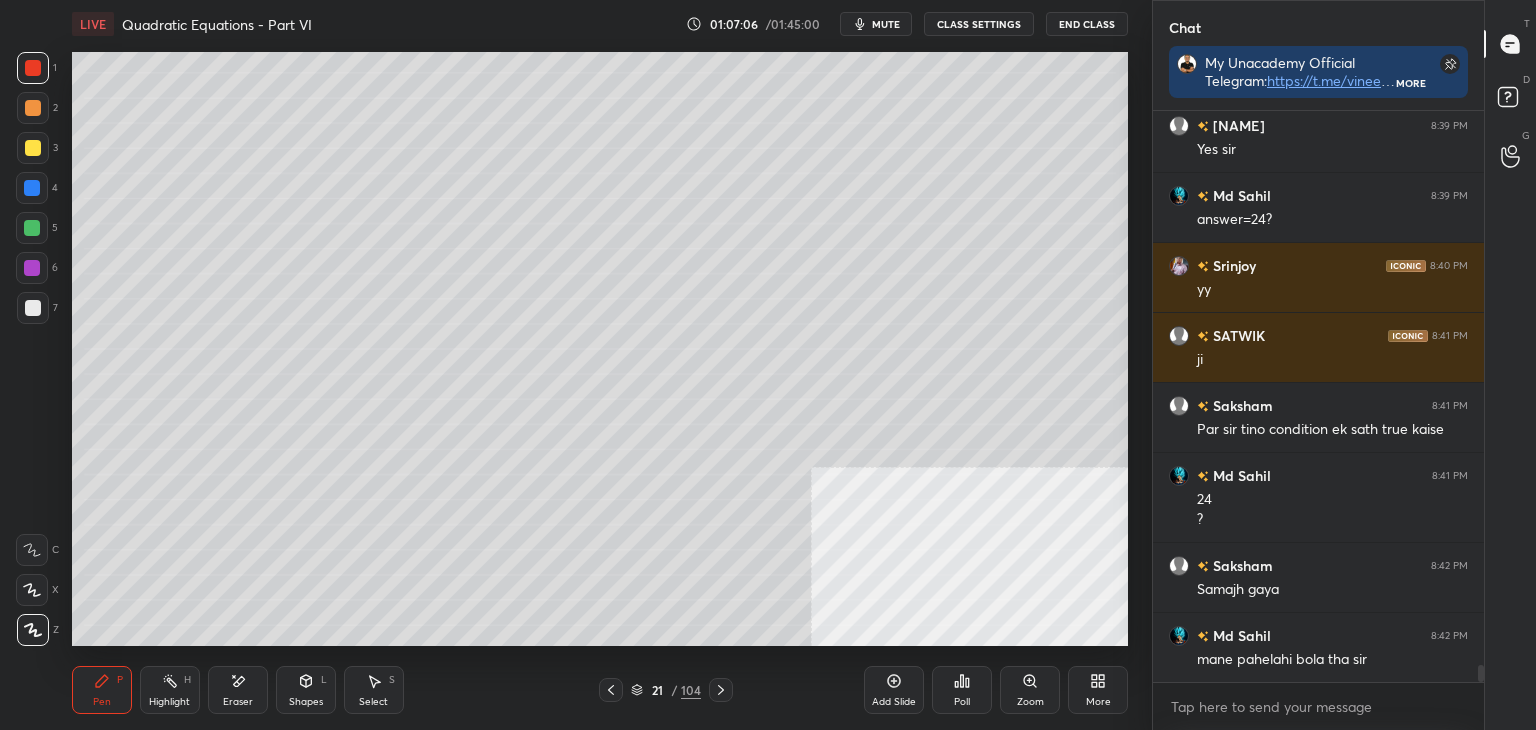 click 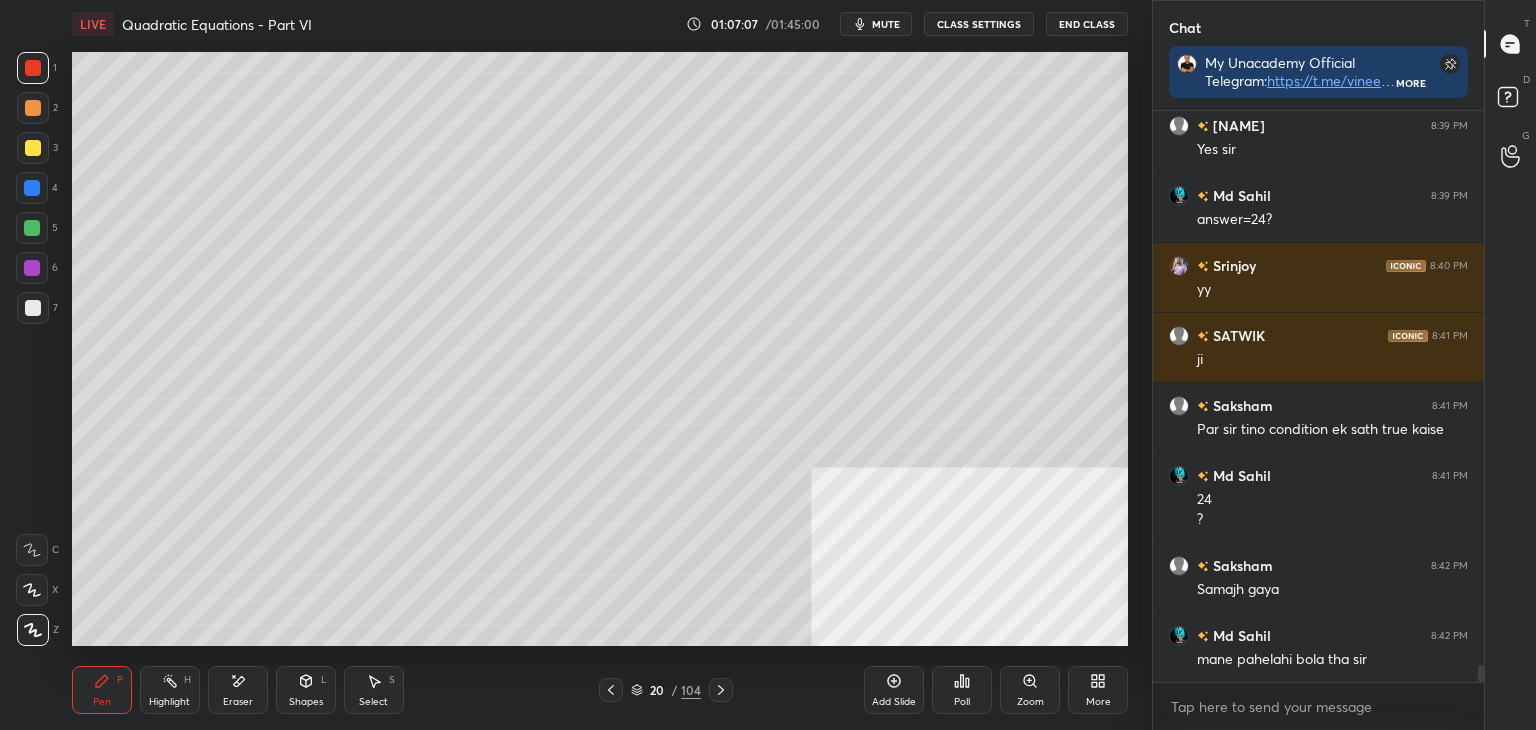 click 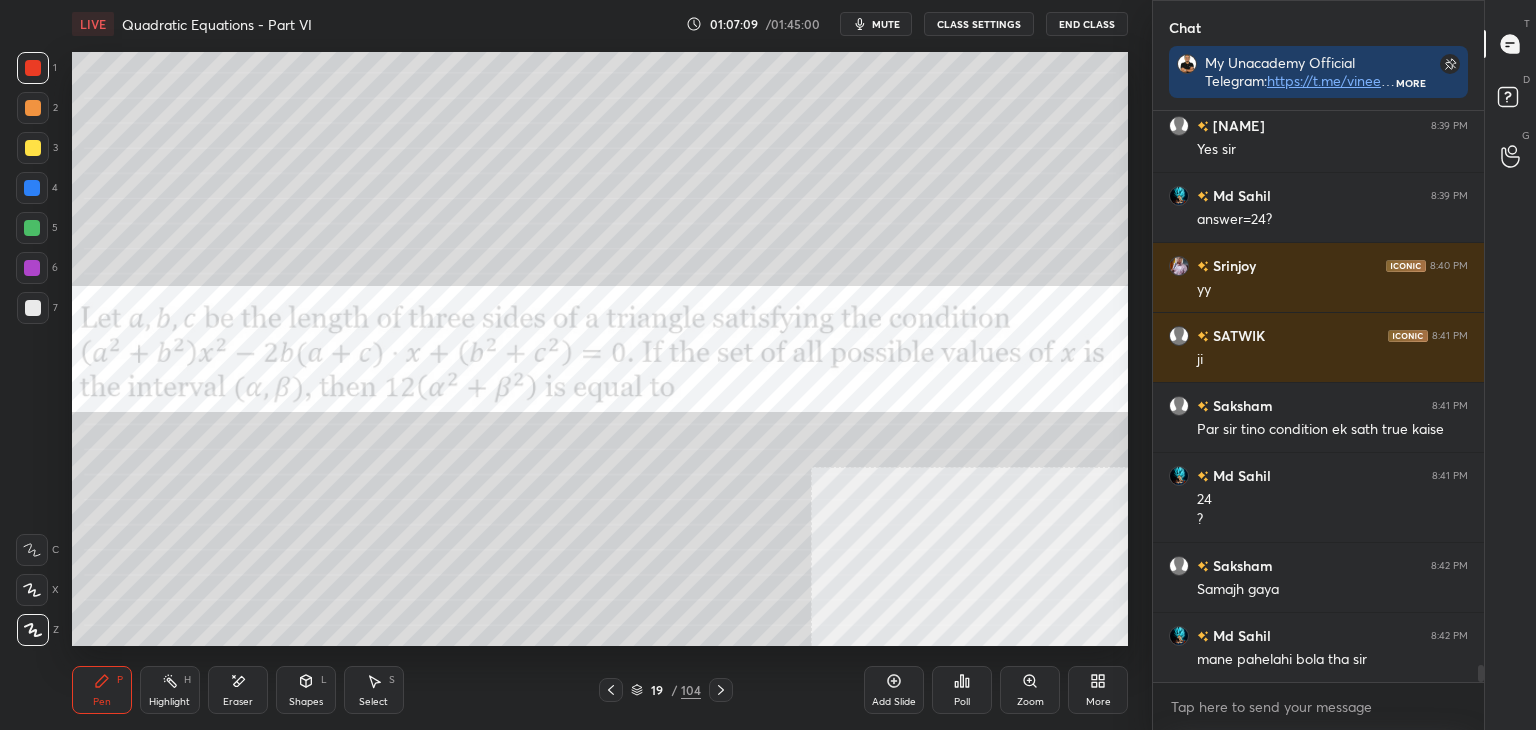 click on "Eraser" at bounding box center [238, 690] 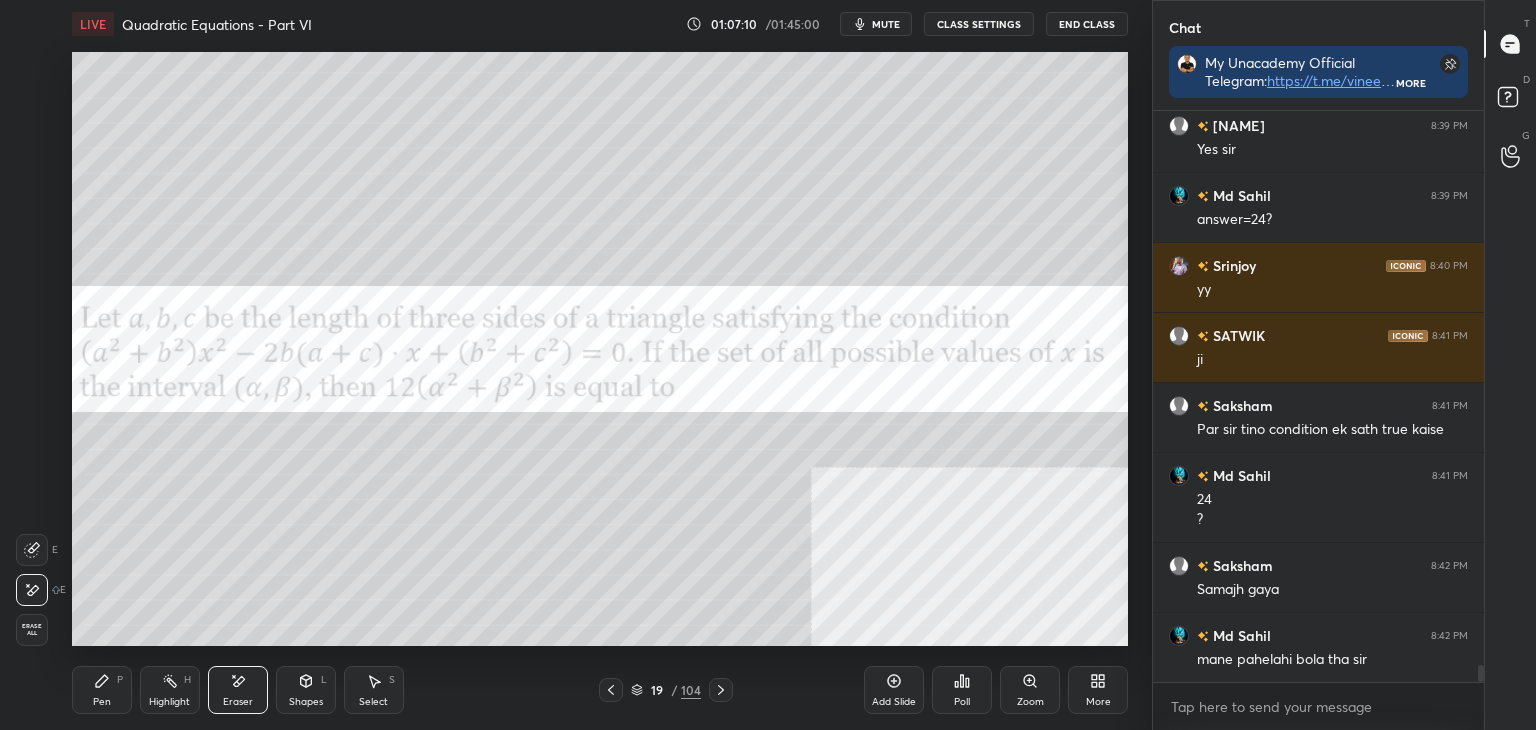 click on "Pen P" at bounding box center [102, 690] 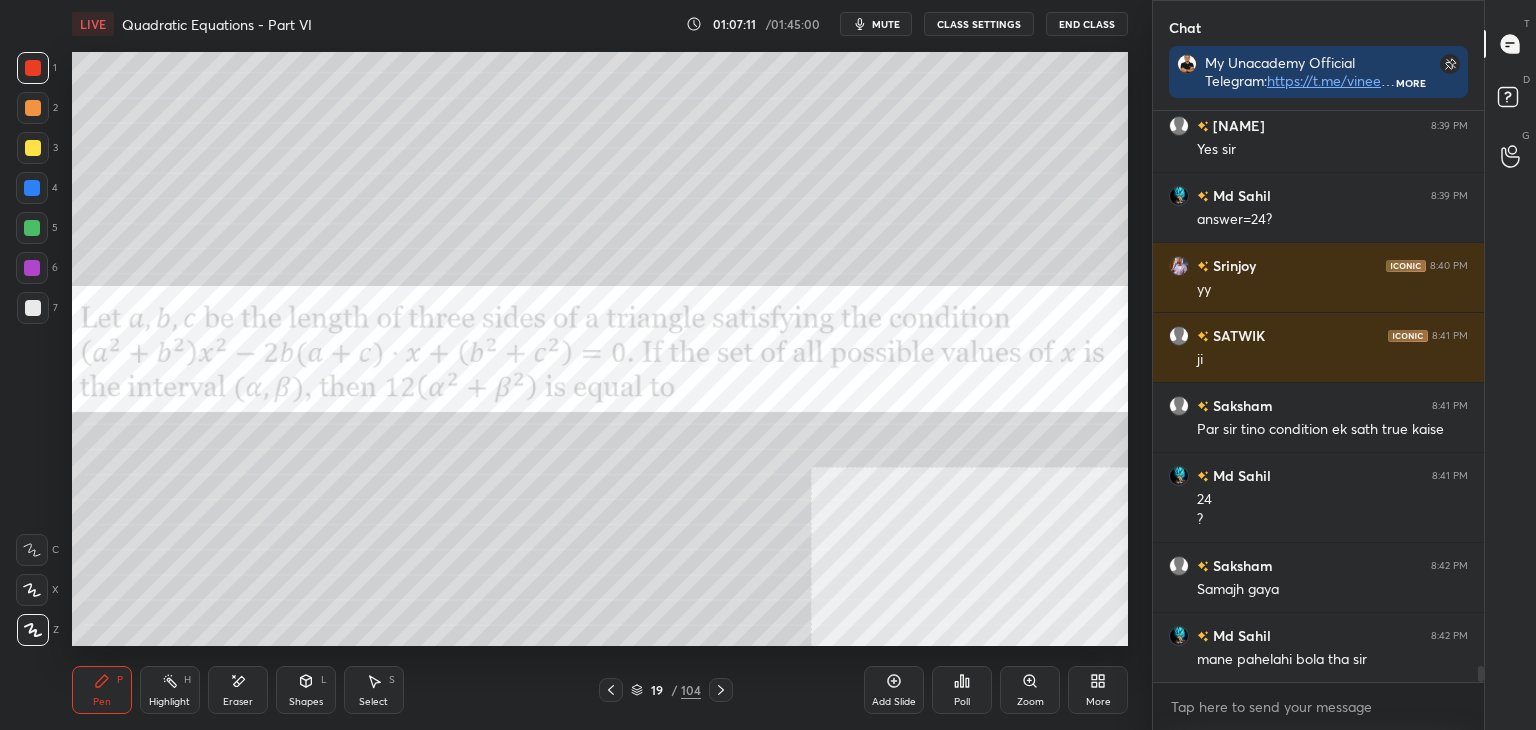 scroll, scrollTop: 19260, scrollLeft: 0, axis: vertical 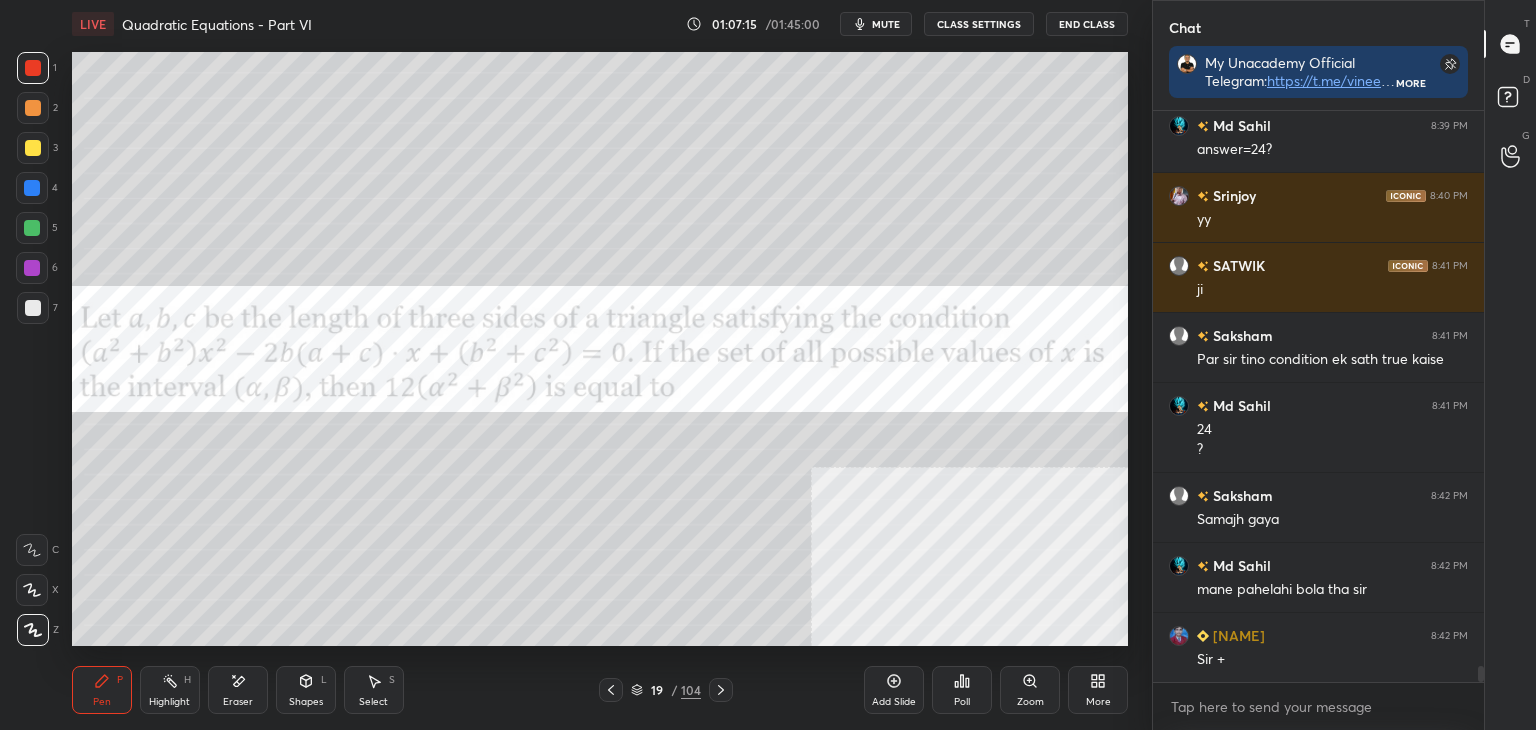 click 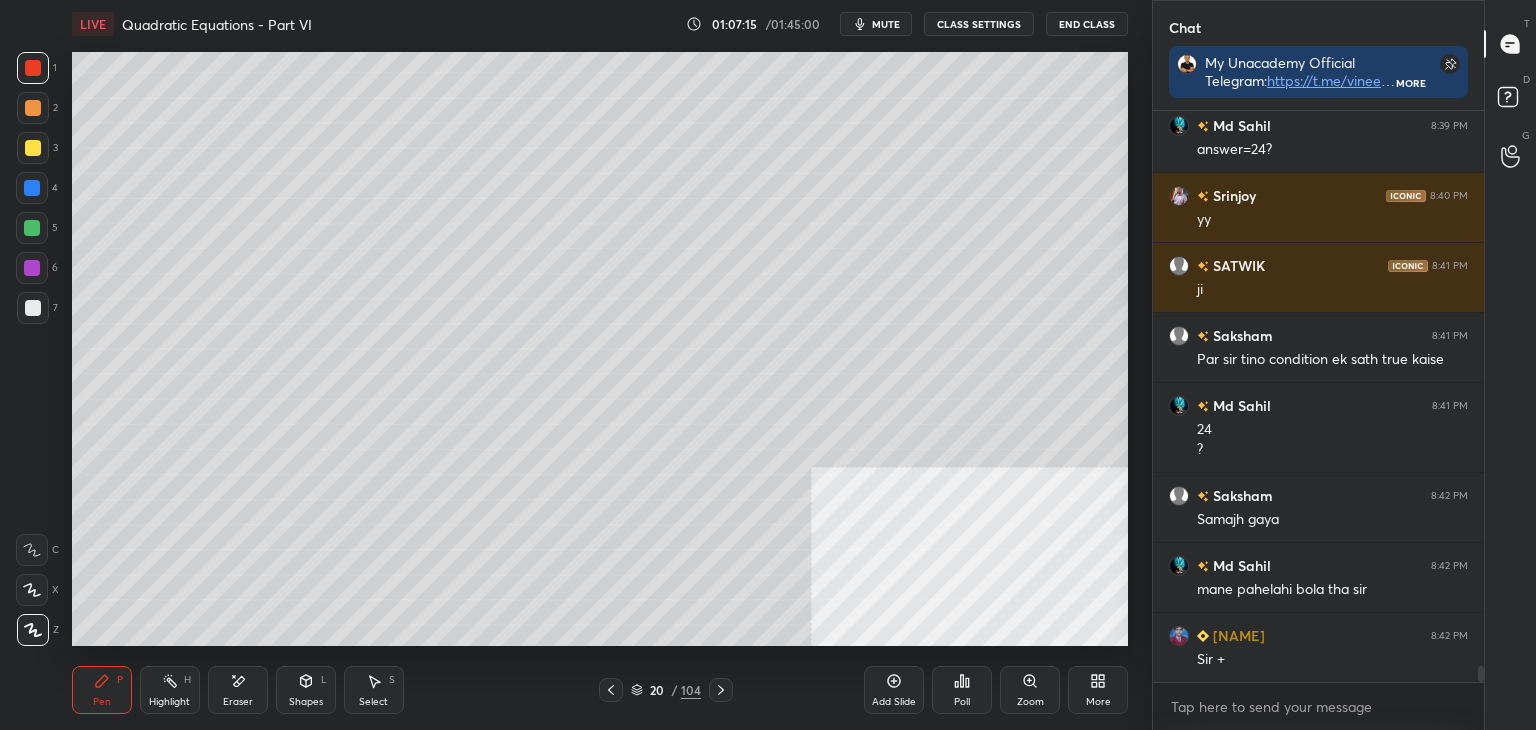 click 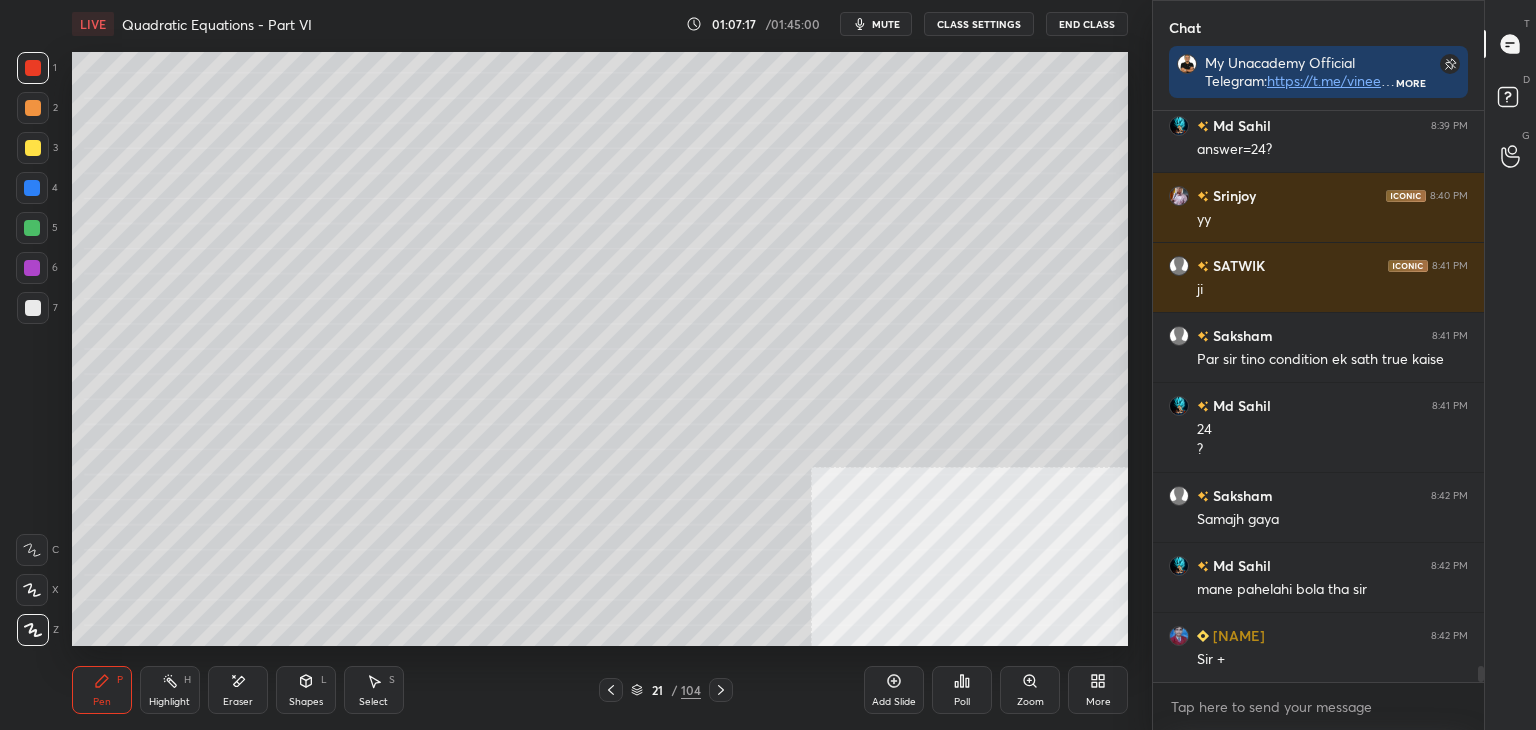 click 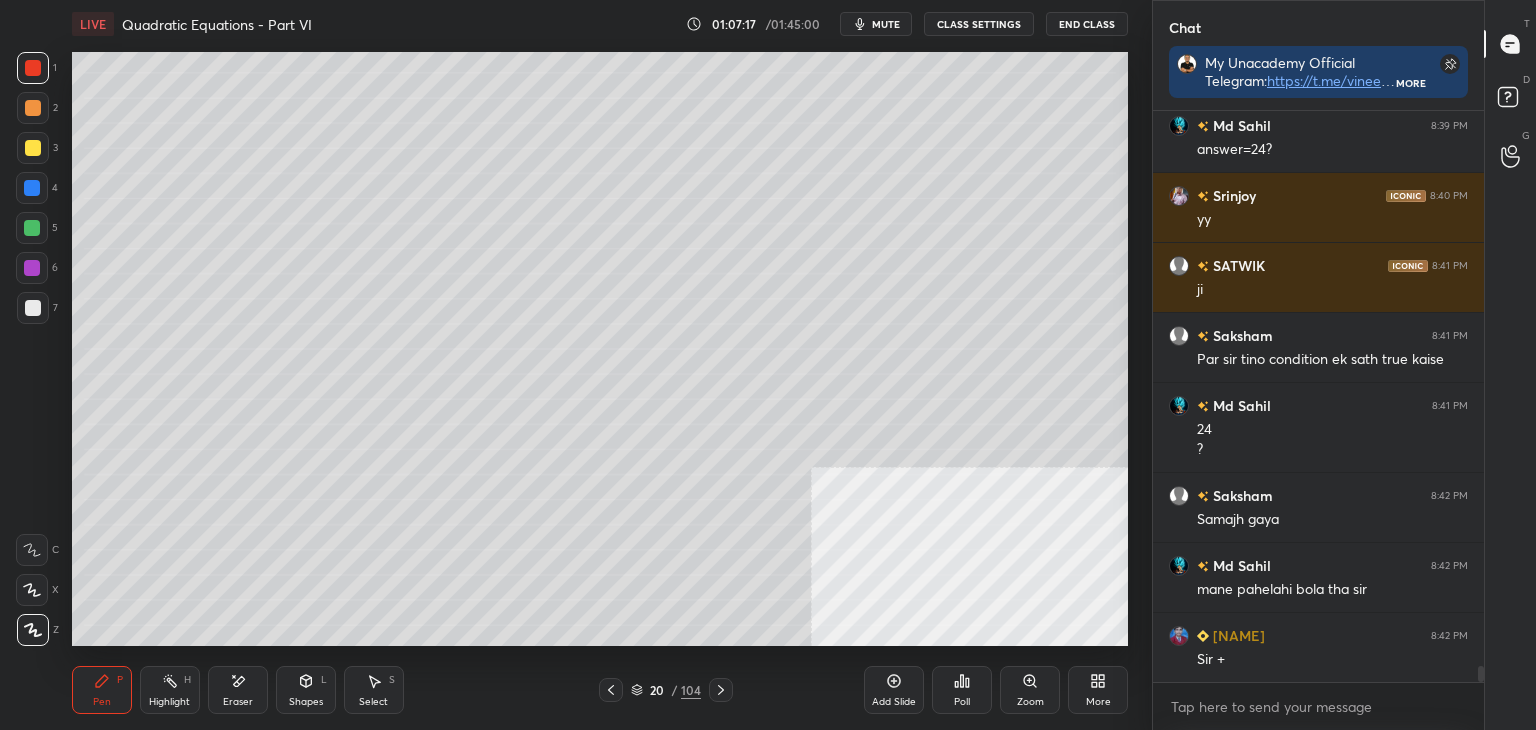 click 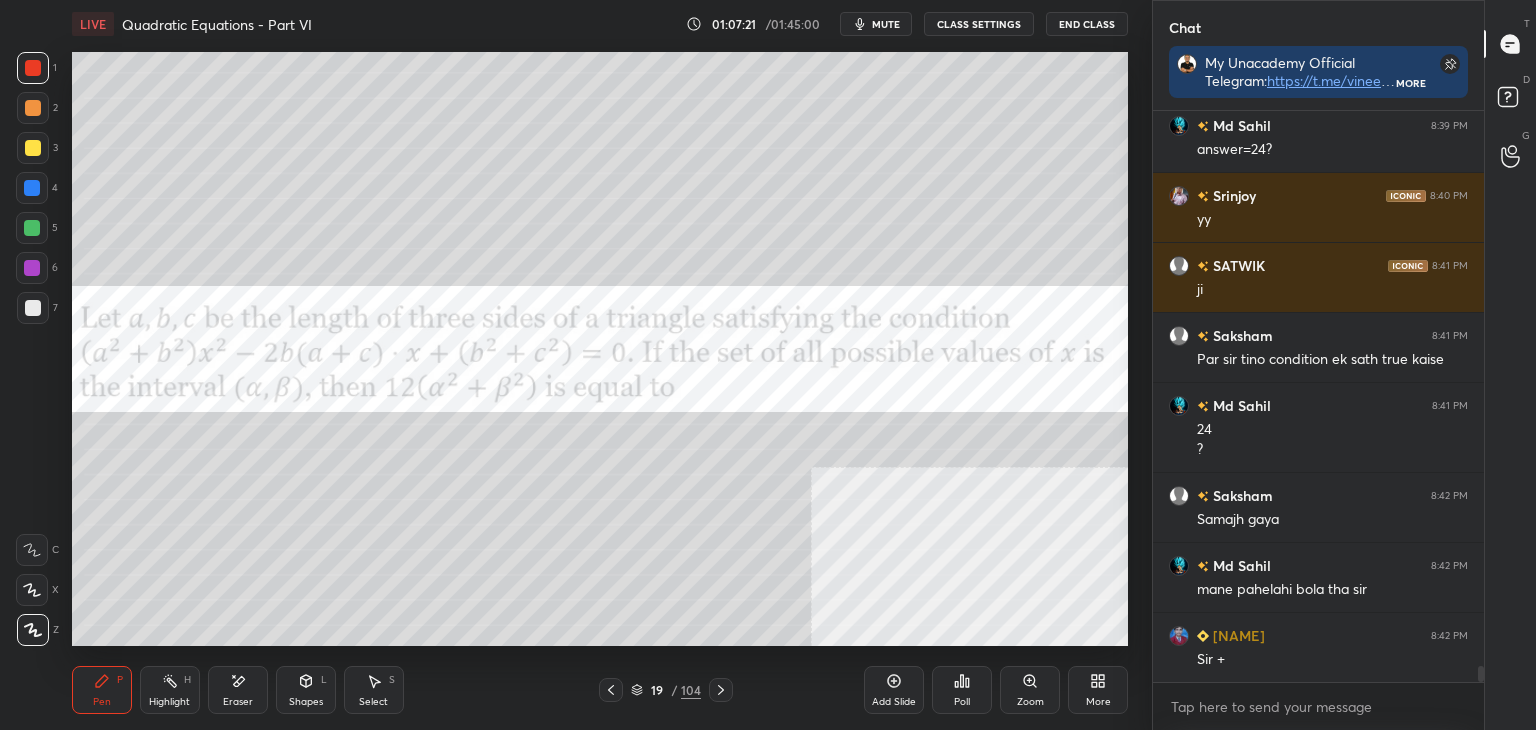 drag, startPoint x: 235, startPoint y: 697, endPoint x: 269, endPoint y: 674, distance: 41.04875 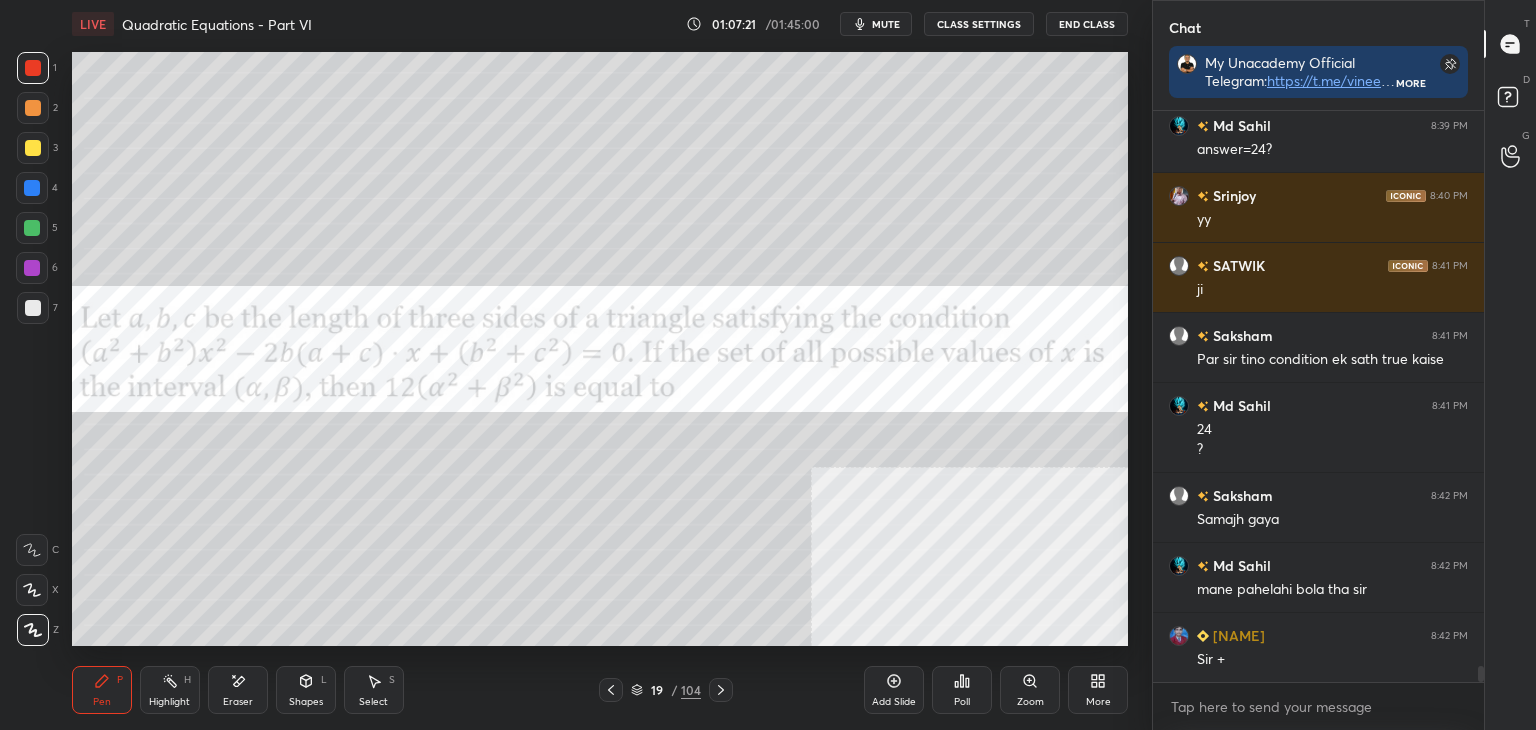 click on "Eraser" at bounding box center [238, 690] 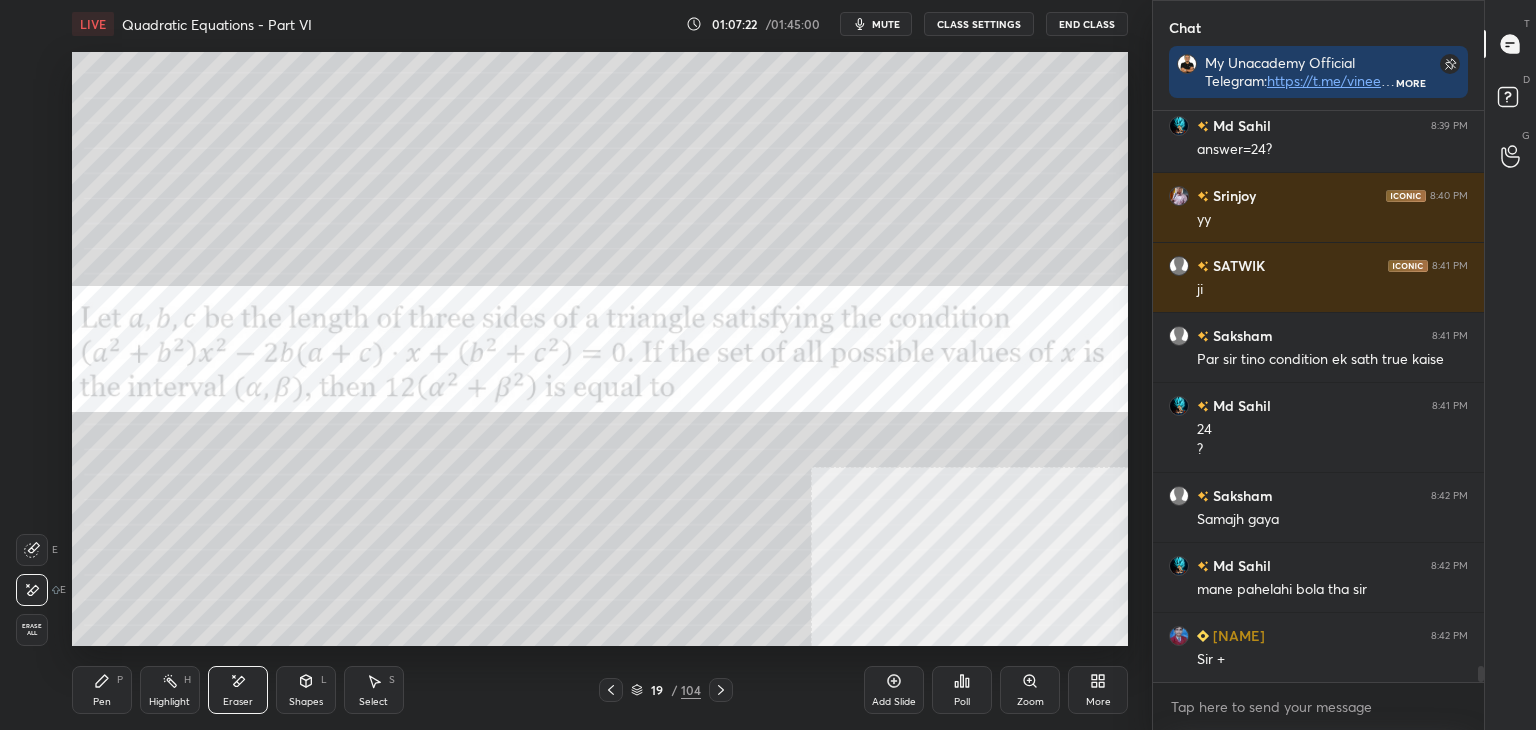 drag, startPoint x: 76, startPoint y: 676, endPoint x: 122, endPoint y: 650, distance: 52.83938 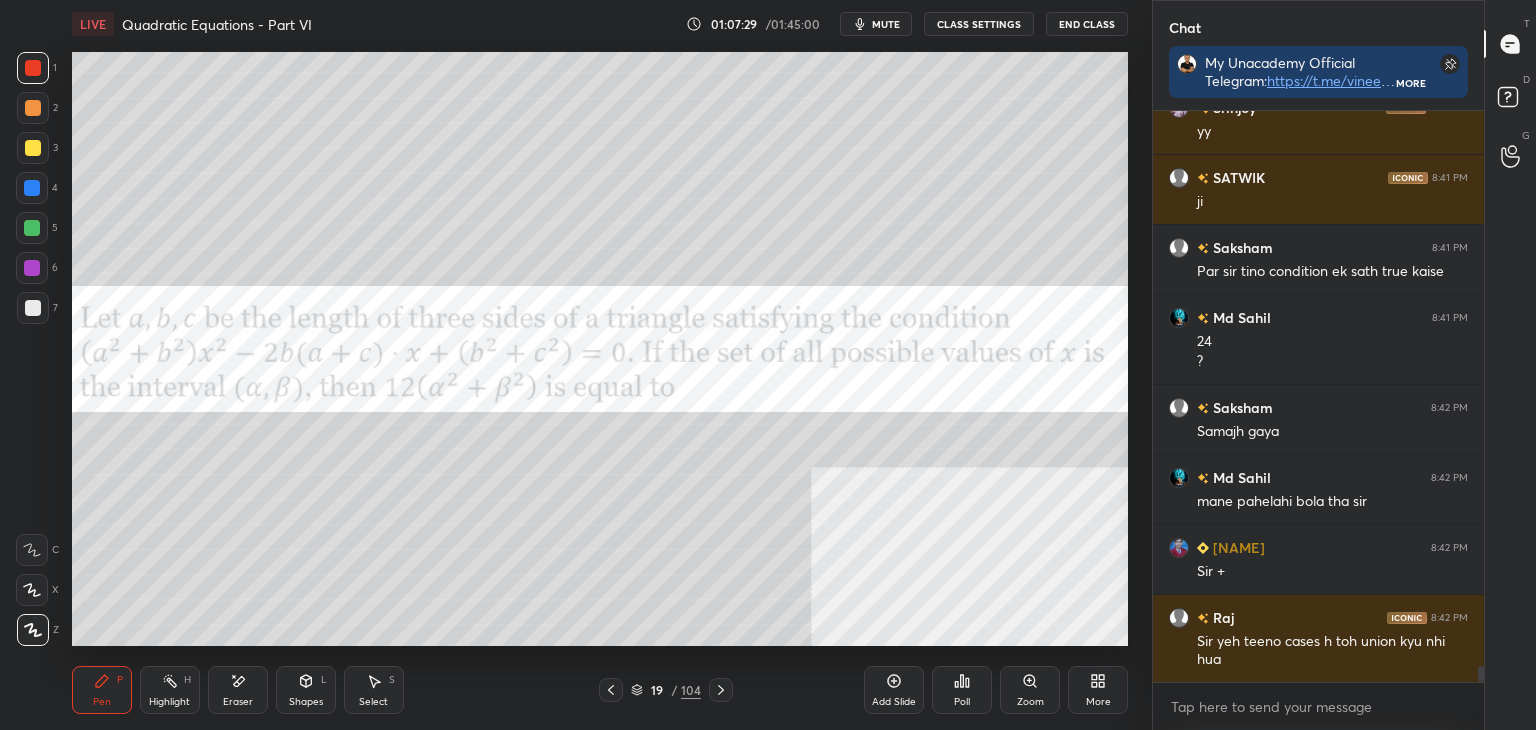 scroll, scrollTop: 19418, scrollLeft: 0, axis: vertical 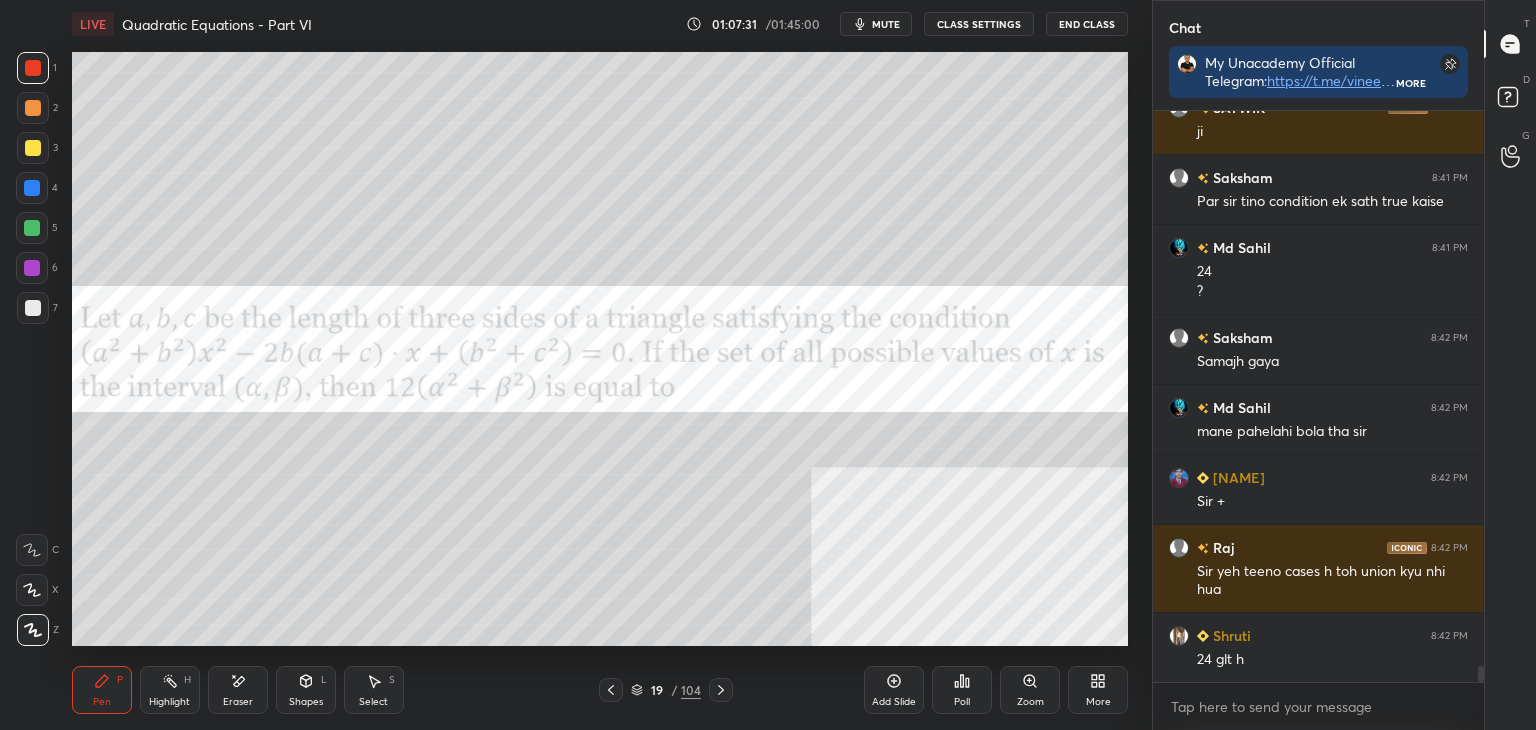drag, startPoint x: 250, startPoint y: 692, endPoint x: 273, endPoint y: 681, distance: 25.495098 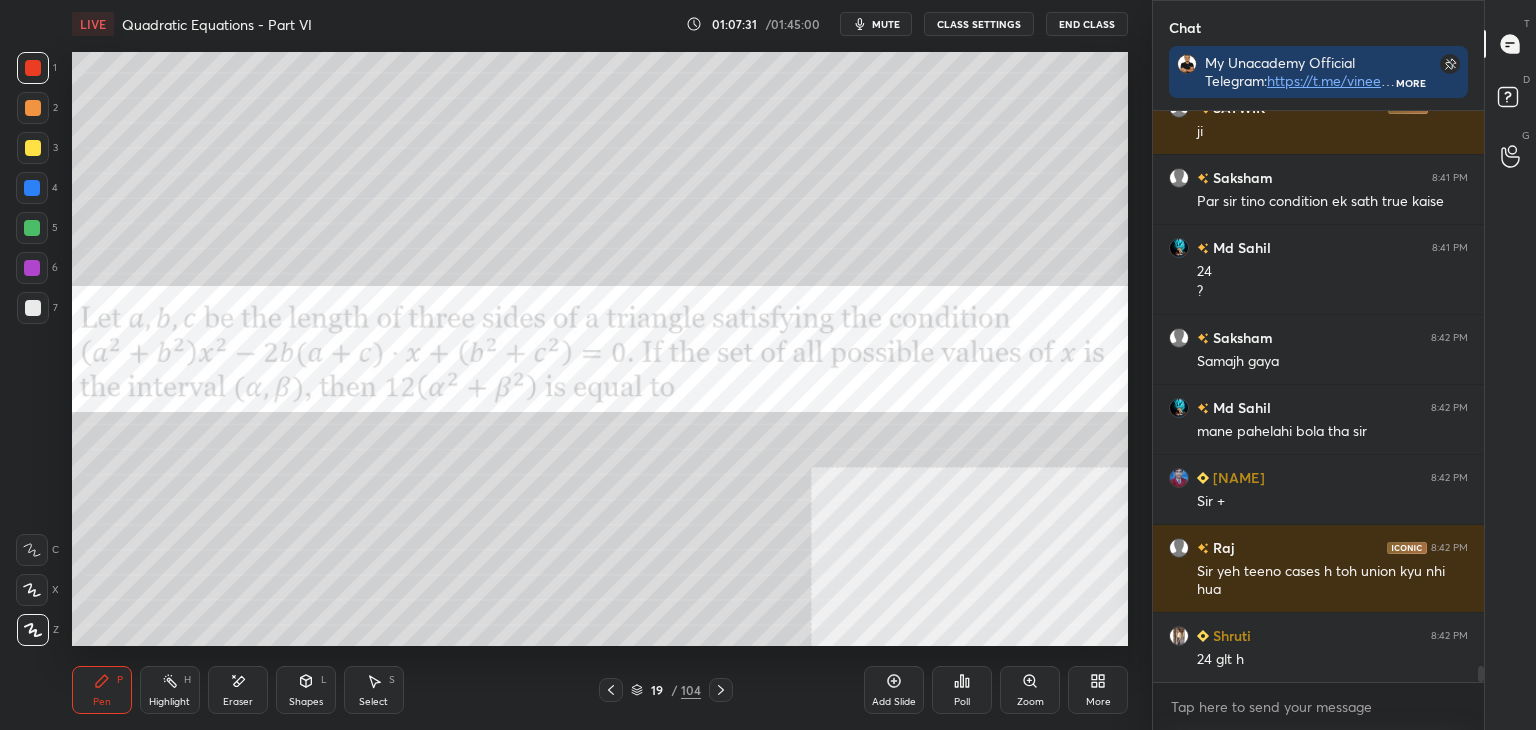click on "Eraser" at bounding box center [238, 690] 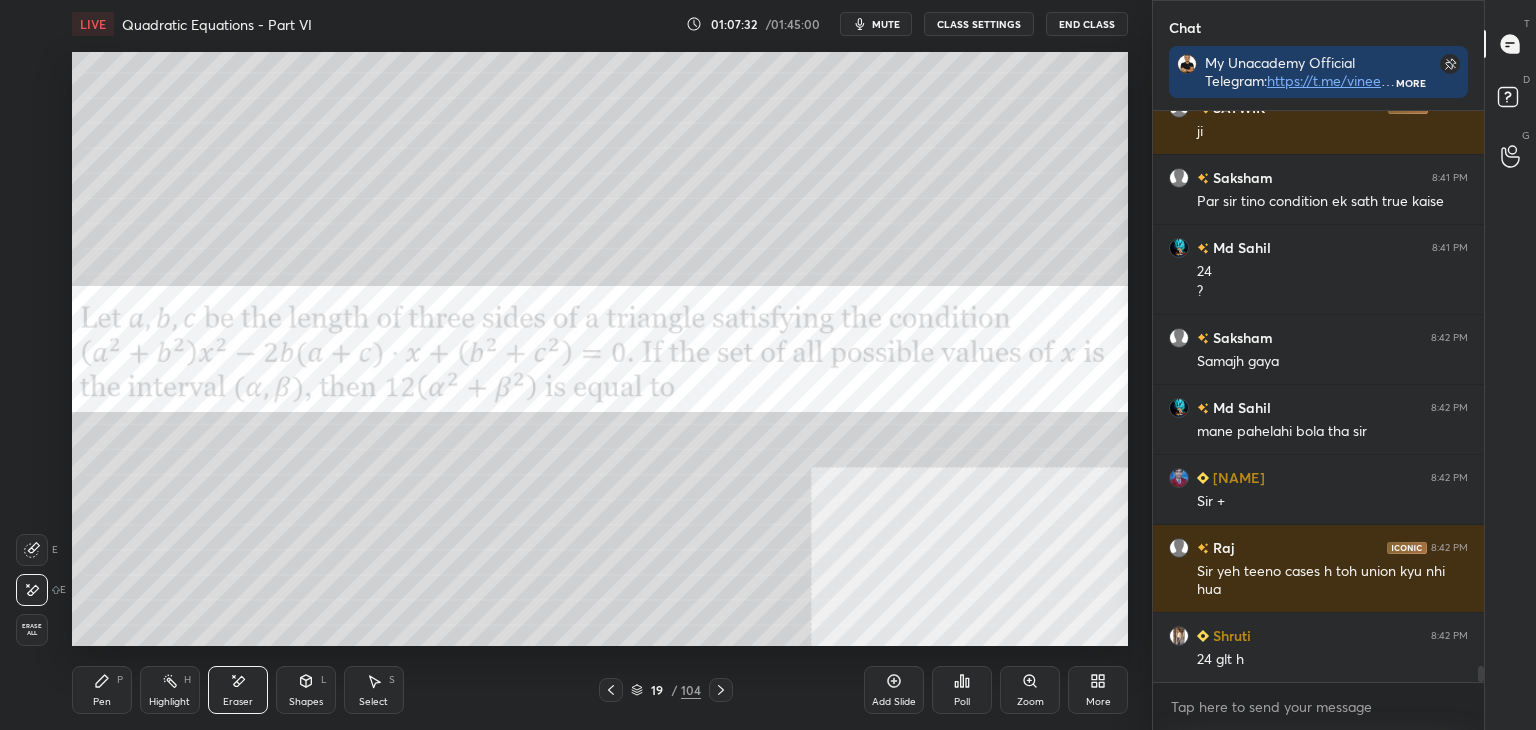 click on "1 2 3 4 5 6 7 C X Z E E Erase all   H H LIVE Quadratic Equations - Part VI 01:07:32 /  01:45:00 mute CLASS SETTINGS End Class Setting up your live class Poll for   secs No correct answer Start poll Back Quadratic Equations - Part VI • L9 of Detailed Course on Quadratic Equations for JEE 2027 Vineet Loomba Pen P Highlight H Eraser Shapes L Select S 19 / 104 Add Slide Poll Zoom More" at bounding box center (568, 365) 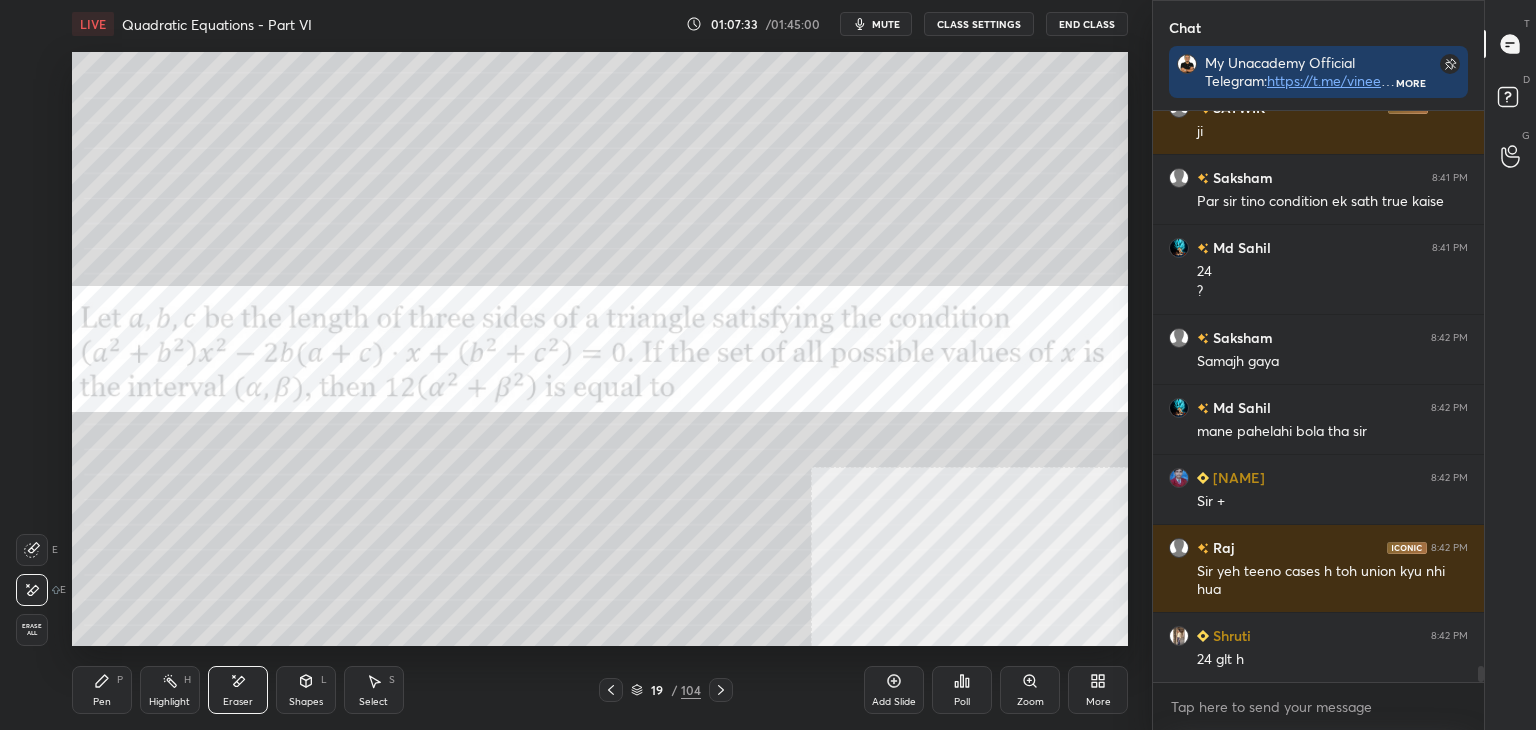 drag, startPoint x: 96, startPoint y: 698, endPoint x: 108, endPoint y: 689, distance: 15 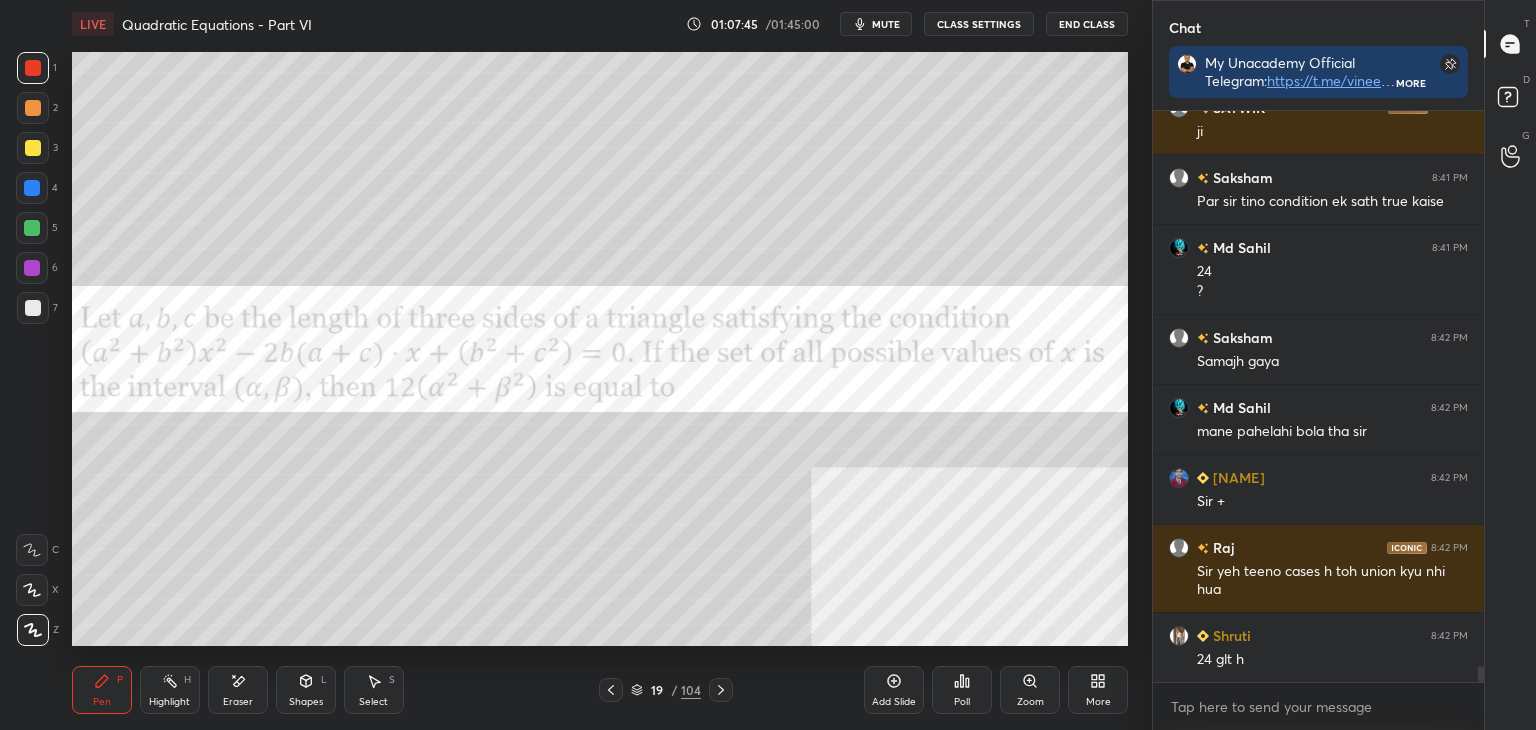 click on "Eraser" at bounding box center [238, 702] 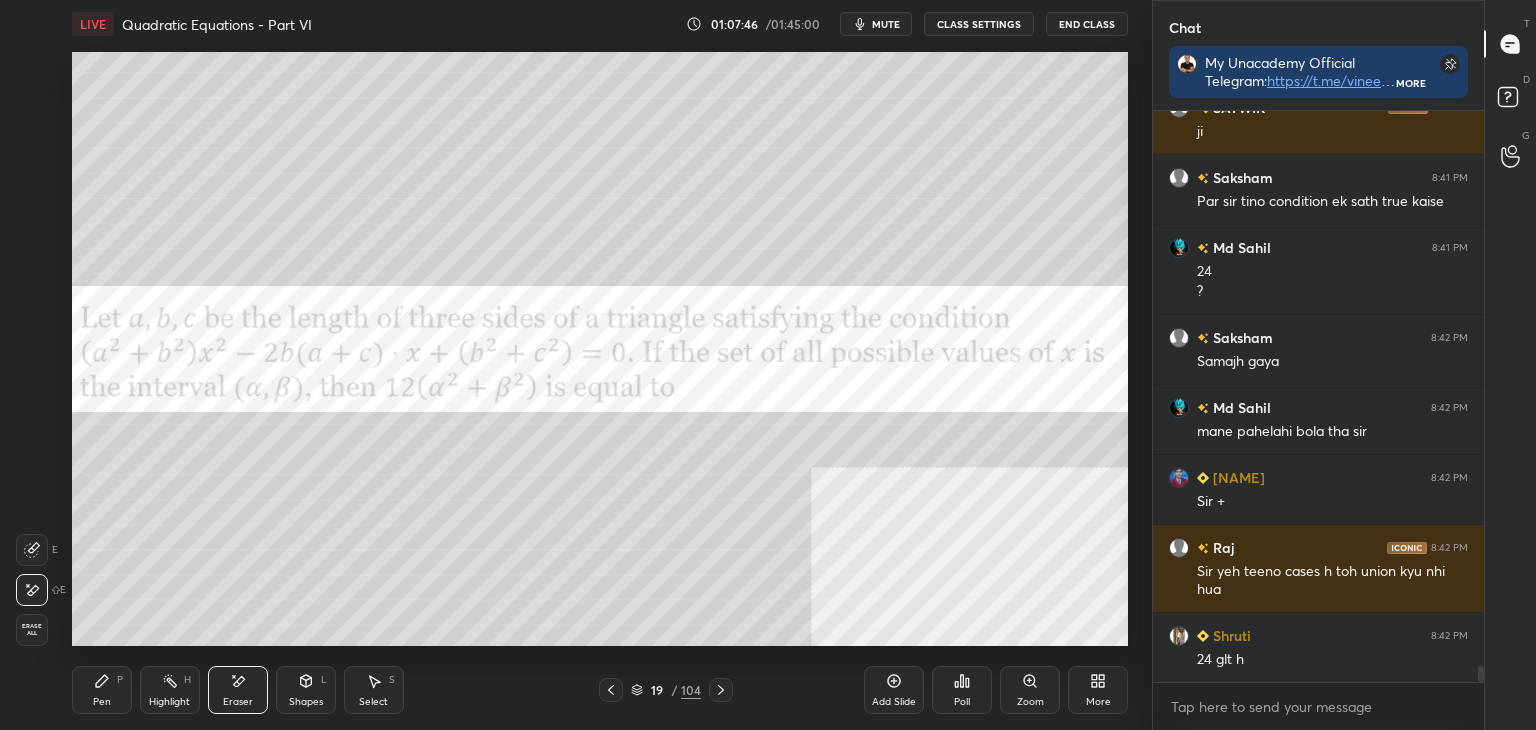 drag, startPoint x: 89, startPoint y: 693, endPoint x: 194, endPoint y: 651, distance: 113.08846 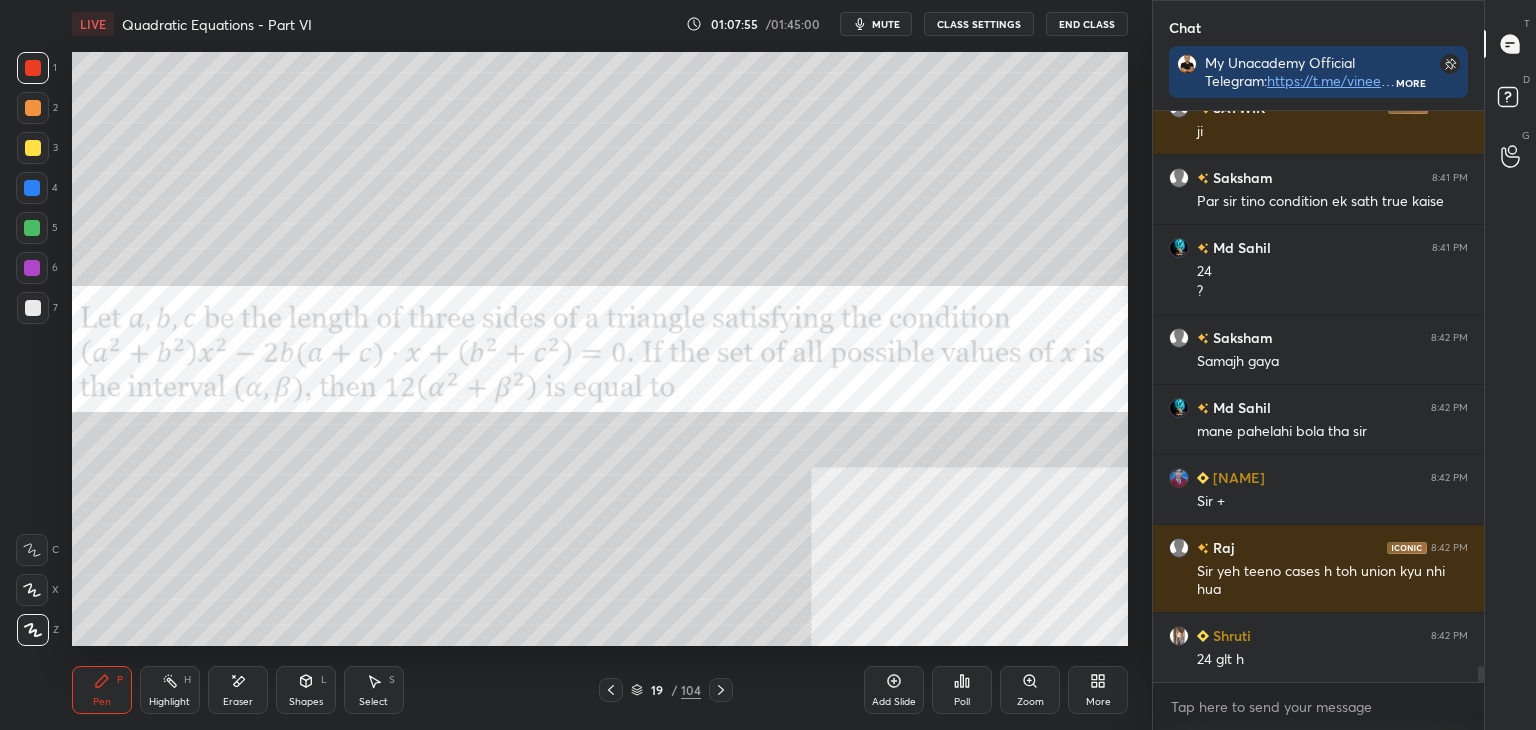 scroll, scrollTop: 19488, scrollLeft: 0, axis: vertical 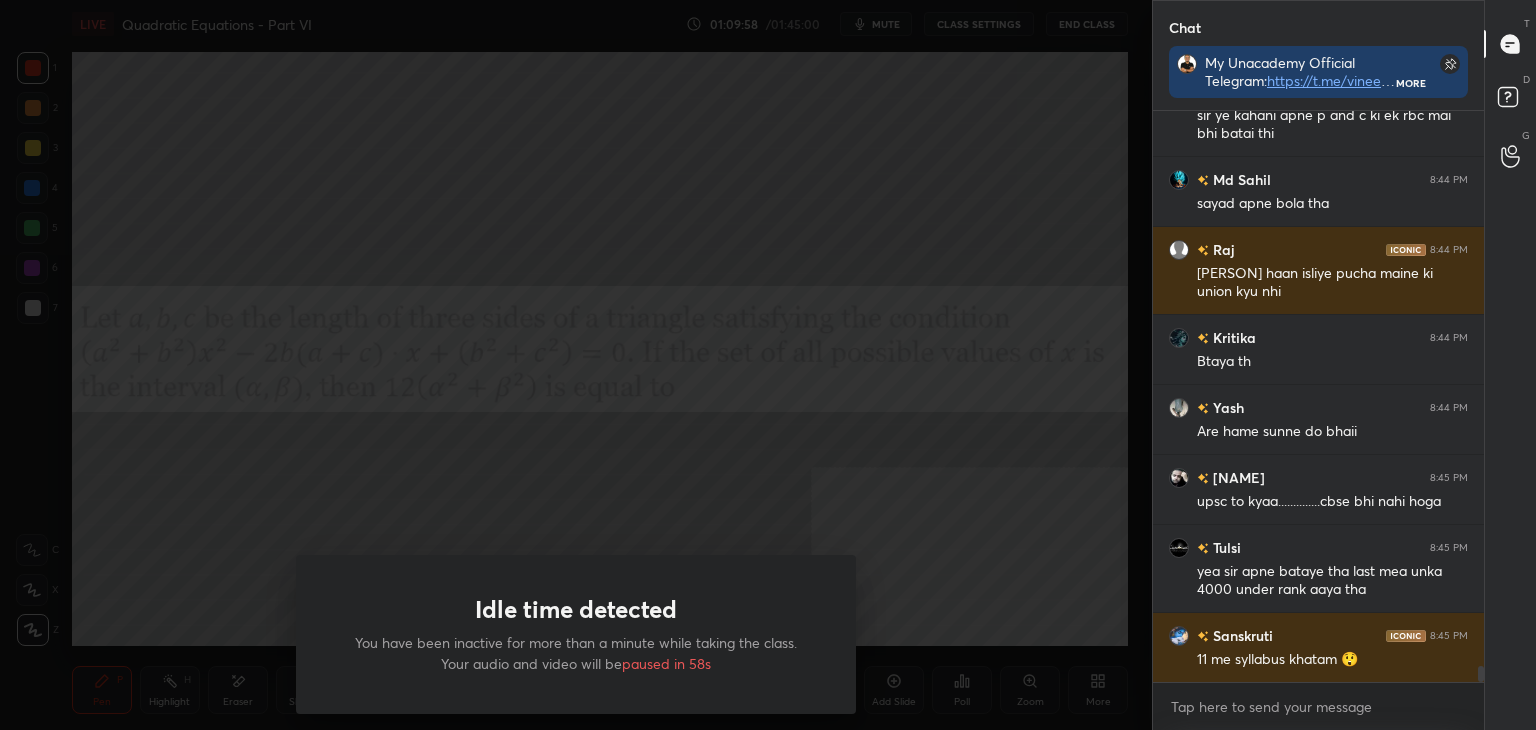 click on "Idle time detected You have been inactive for more than a minute while taking the class. Your audio and video will be  paused in 58s" at bounding box center (576, 365) 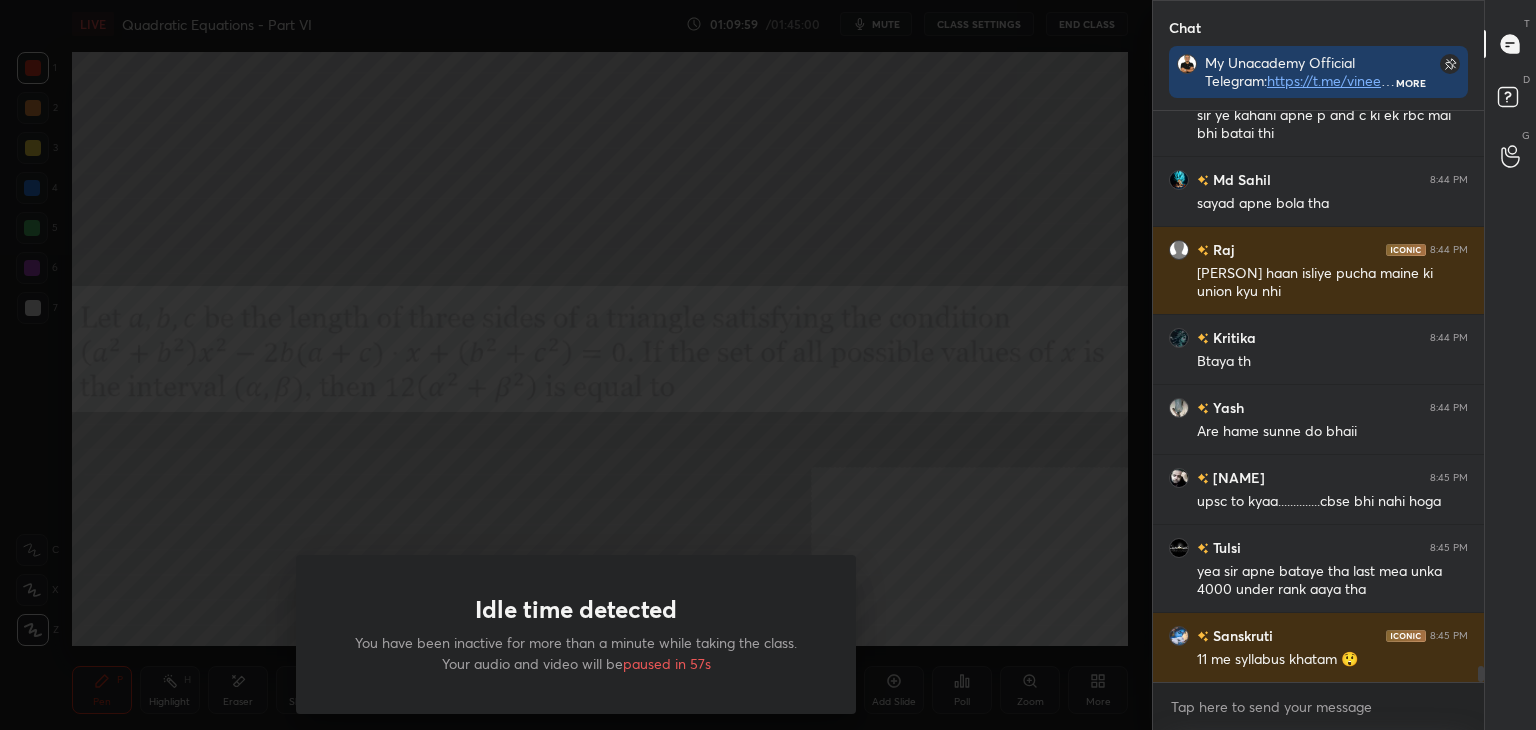 click on "Idle time detected You have been inactive for more than a minute while taking the class. Your audio and video will be  paused in 57s" at bounding box center (576, 365) 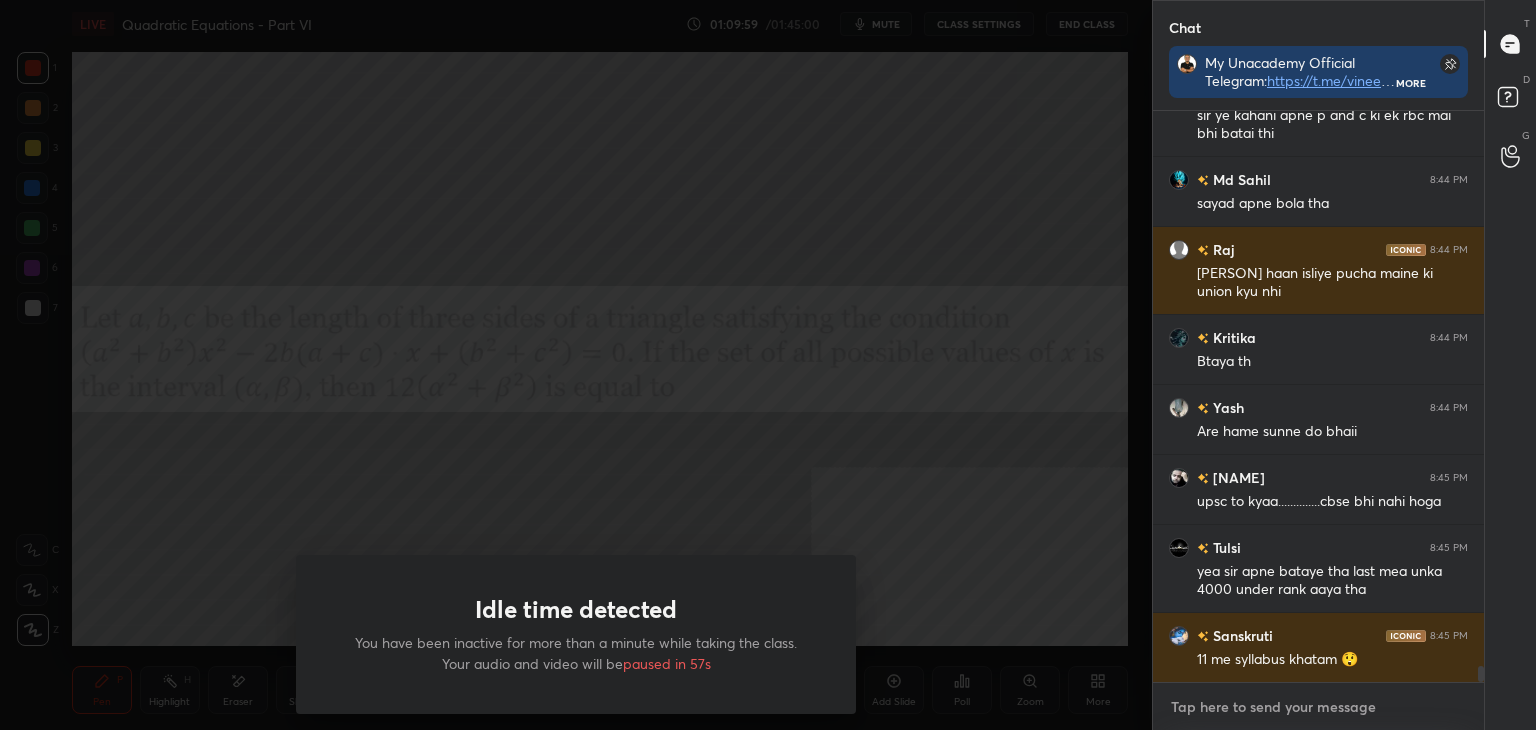 click at bounding box center [1318, 707] 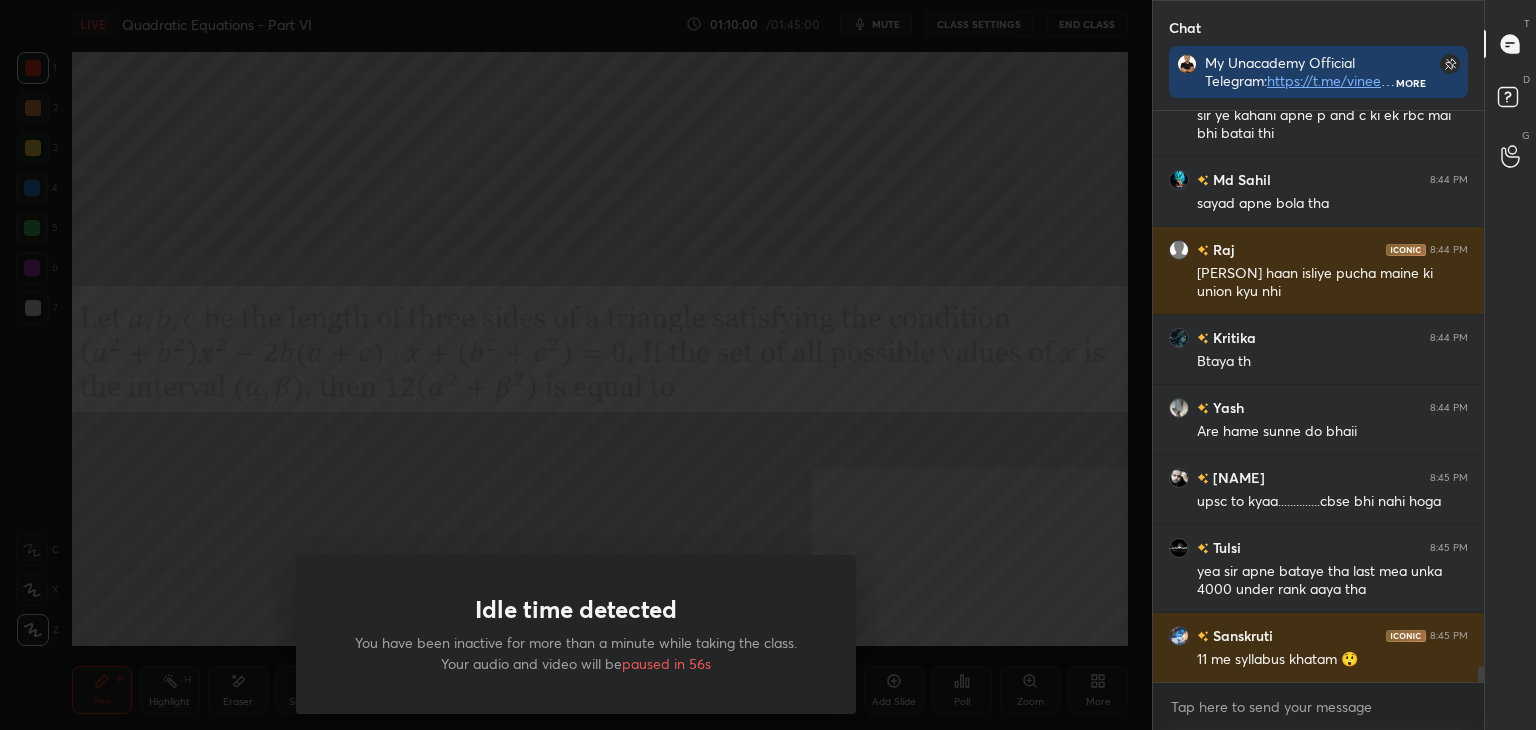 type on "x" 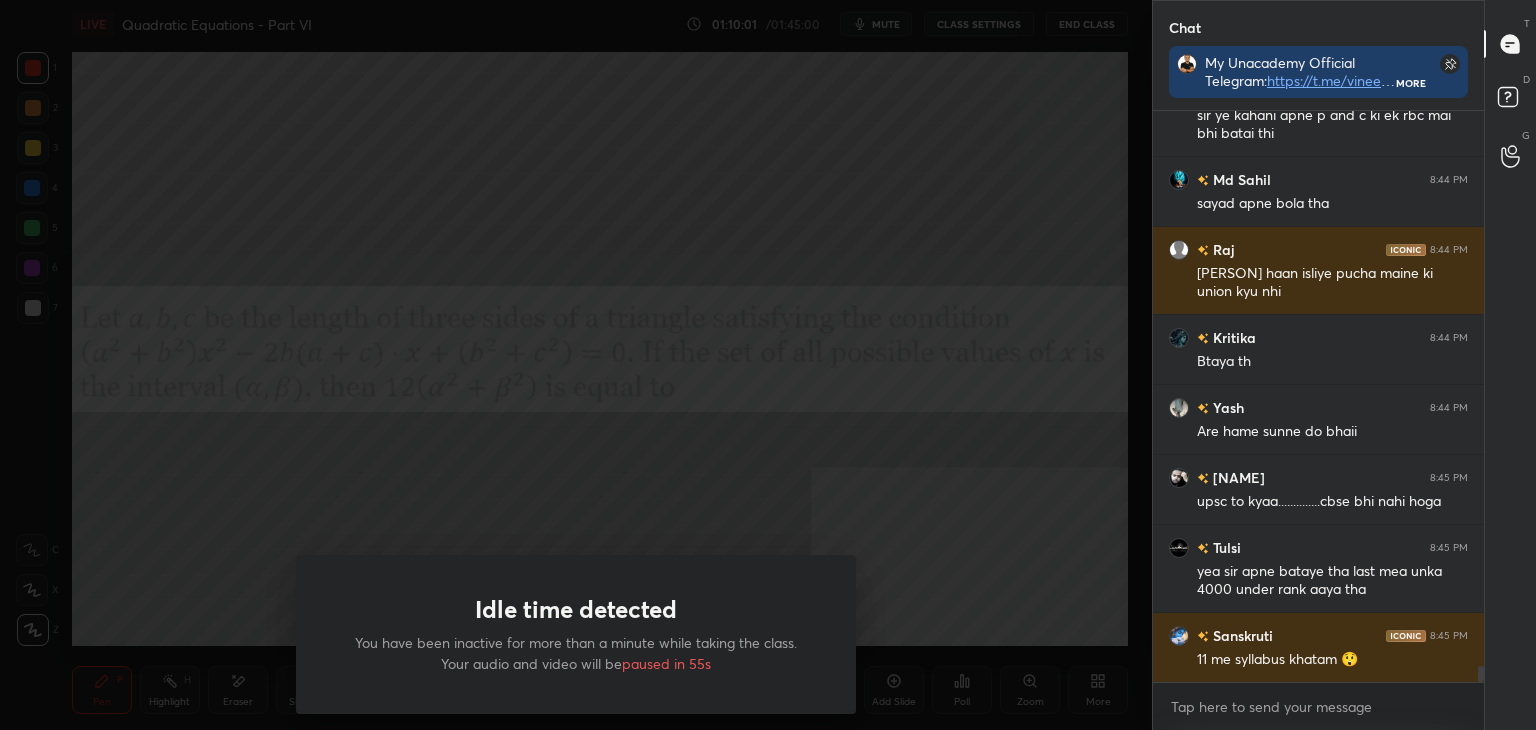 drag, startPoint x: 933, startPoint y: 651, endPoint x: 927, endPoint y: 641, distance: 11.661903 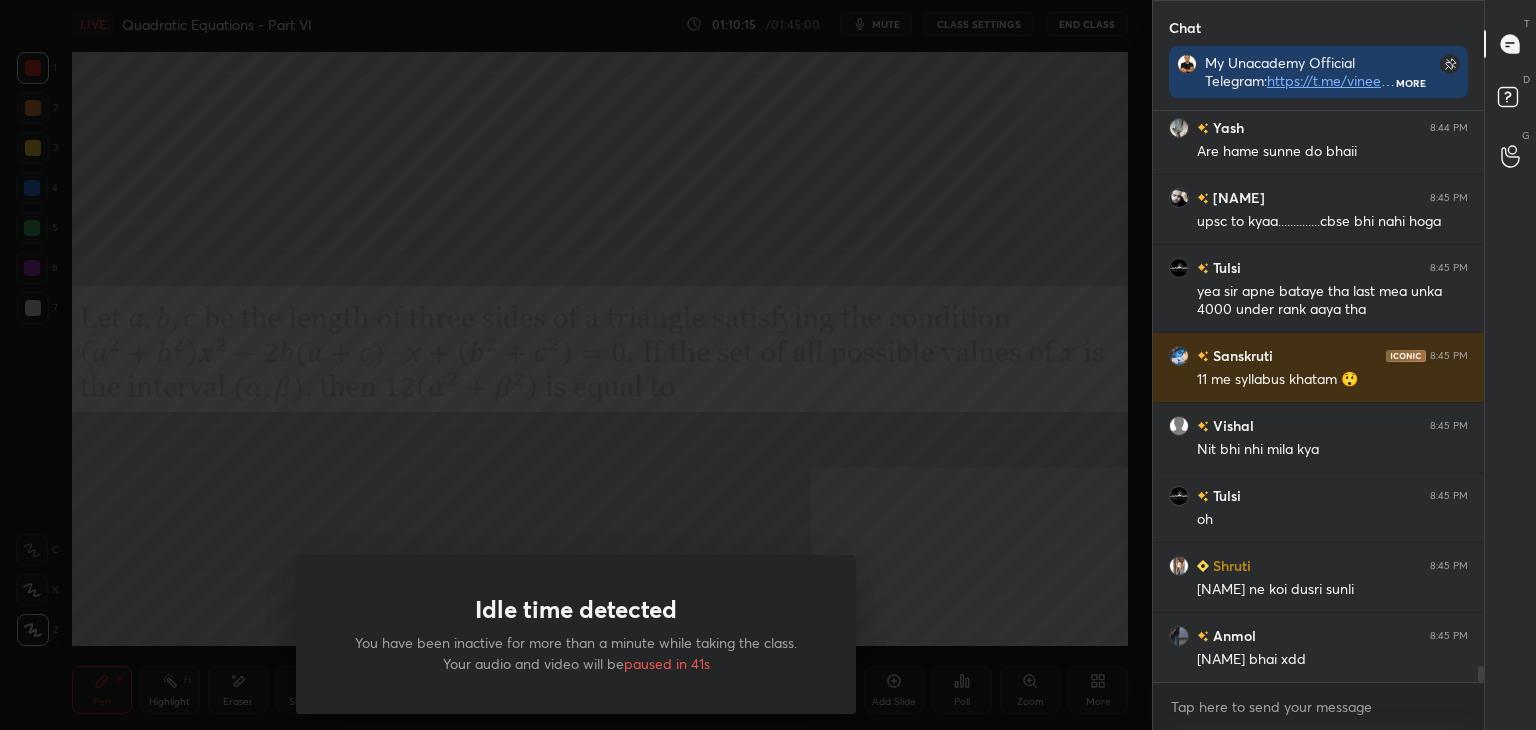 scroll, scrollTop: 20216, scrollLeft: 0, axis: vertical 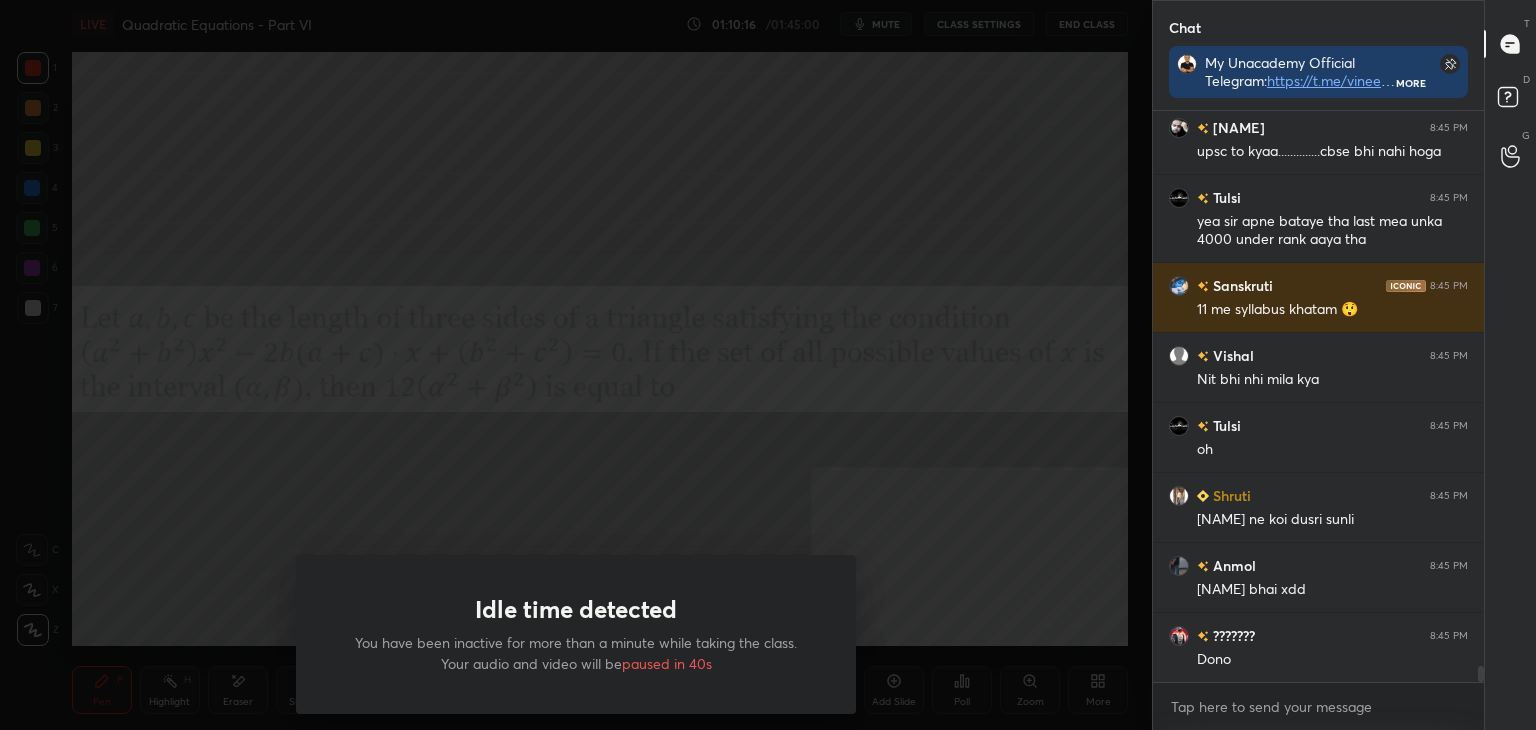 drag, startPoint x: 140, startPoint y: 33, endPoint x: 127, endPoint y: 13, distance: 23.853722 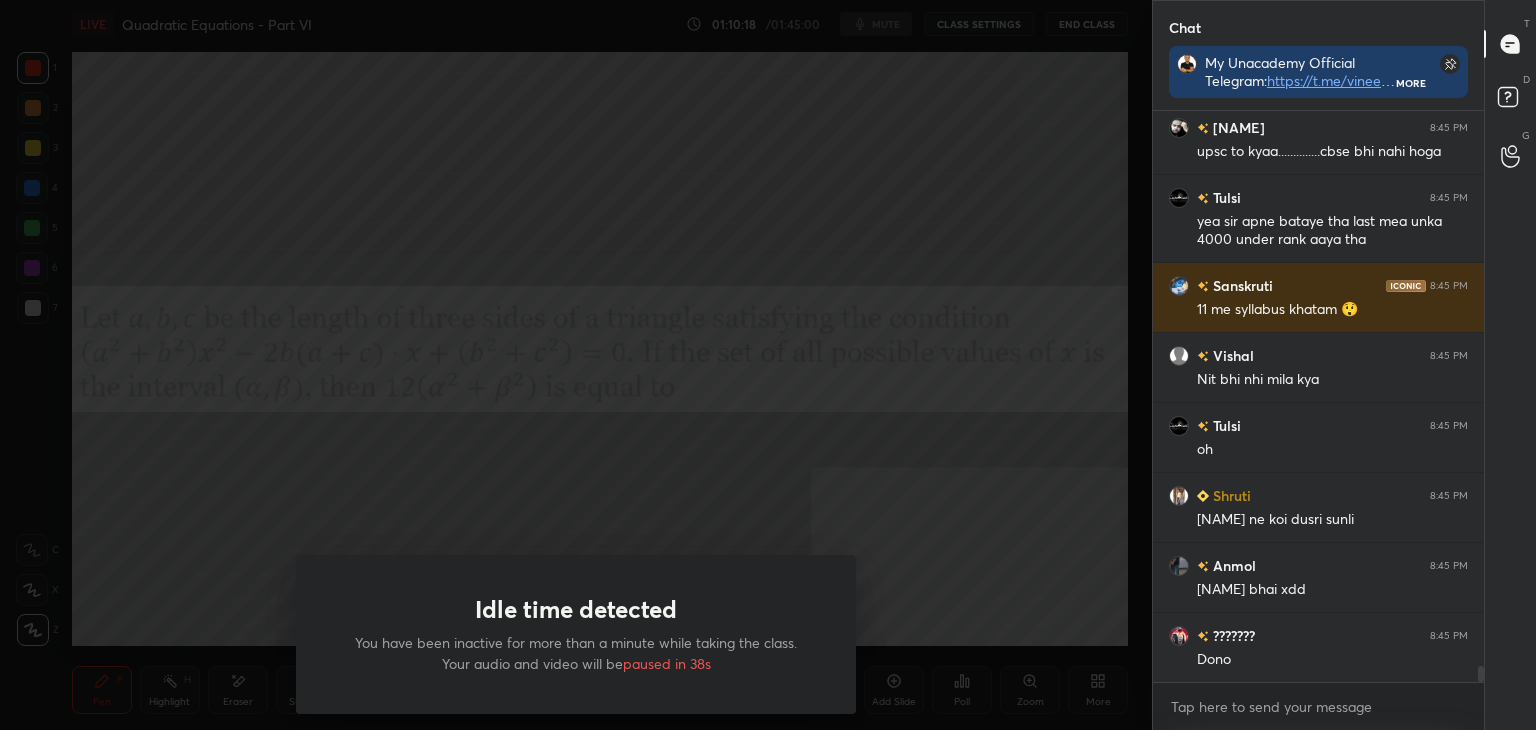 scroll, scrollTop: 20286, scrollLeft: 0, axis: vertical 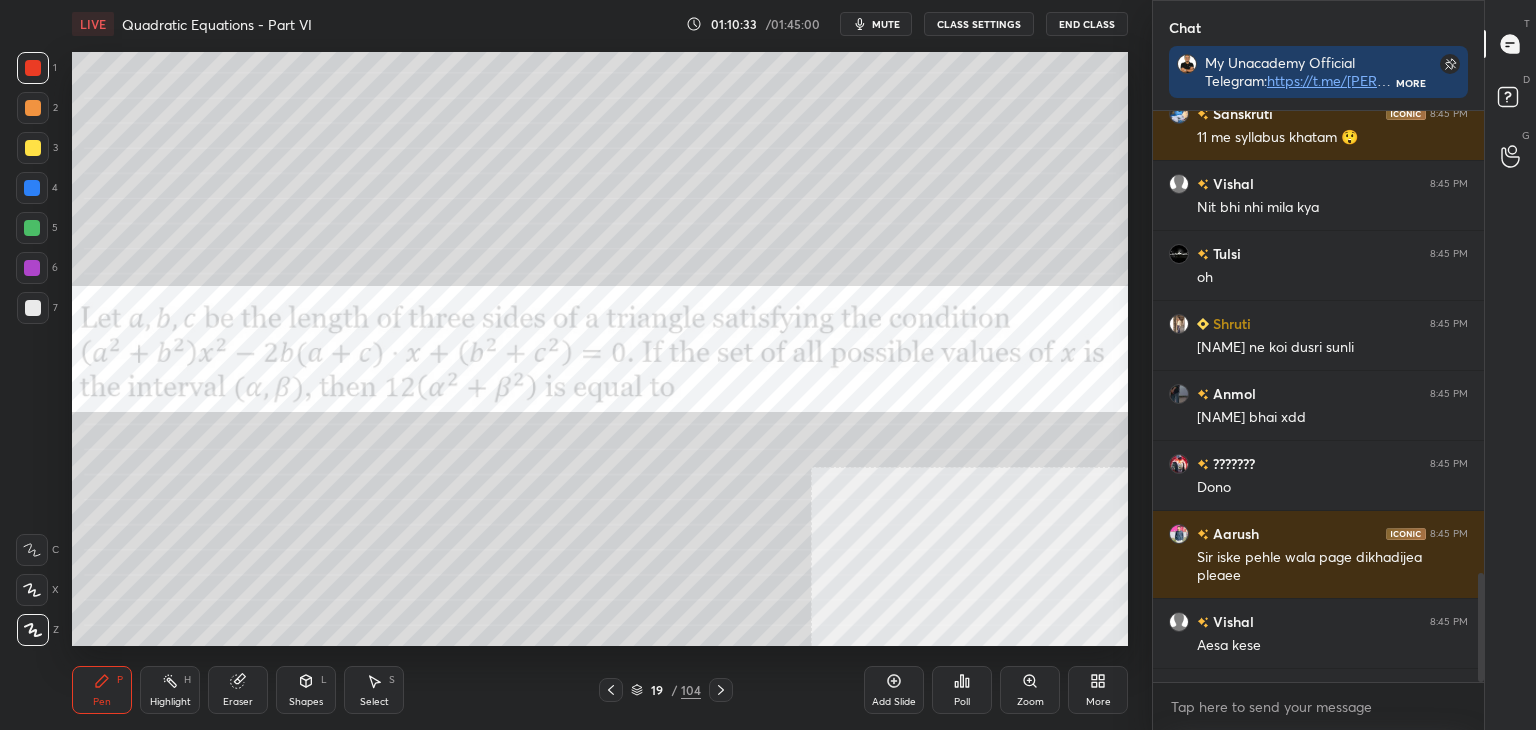 click 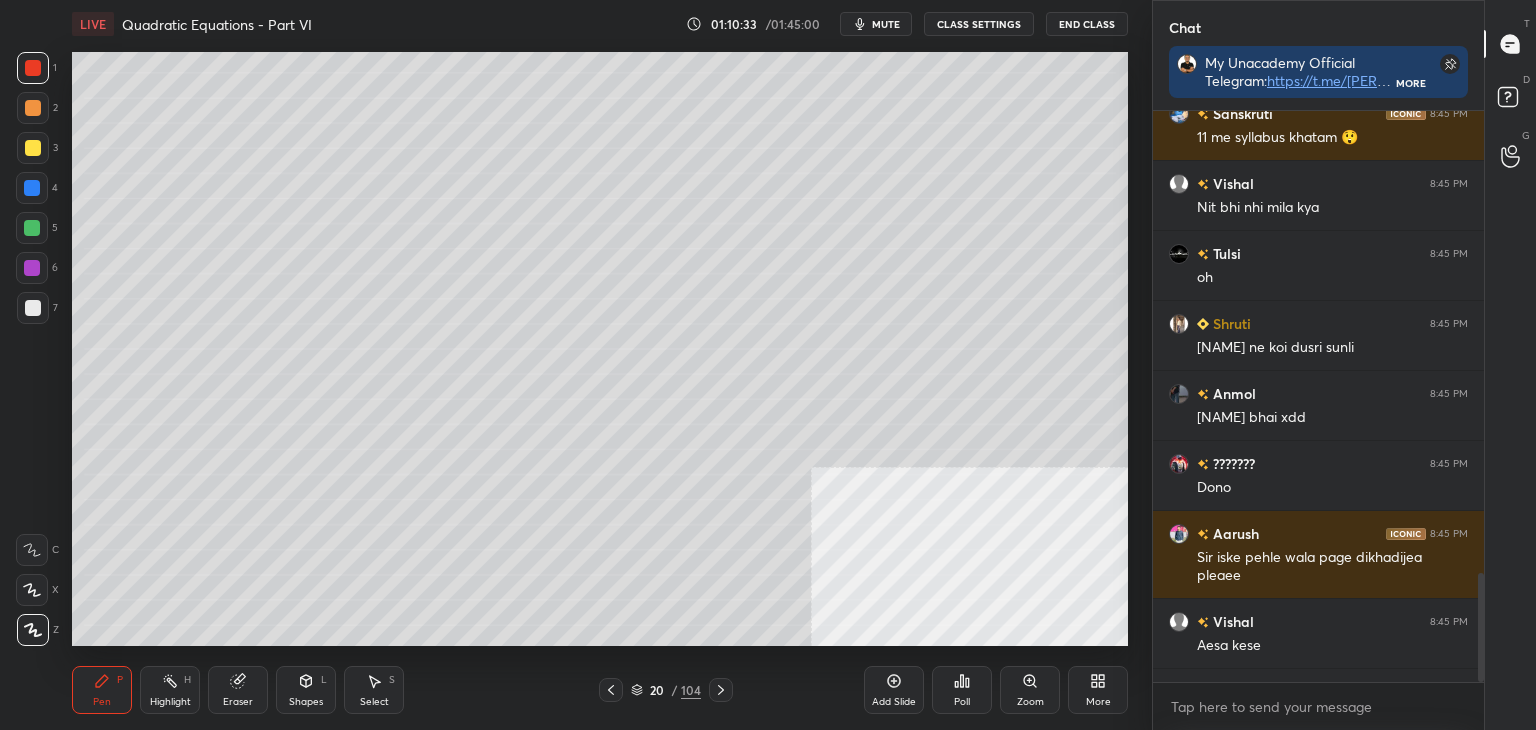 click 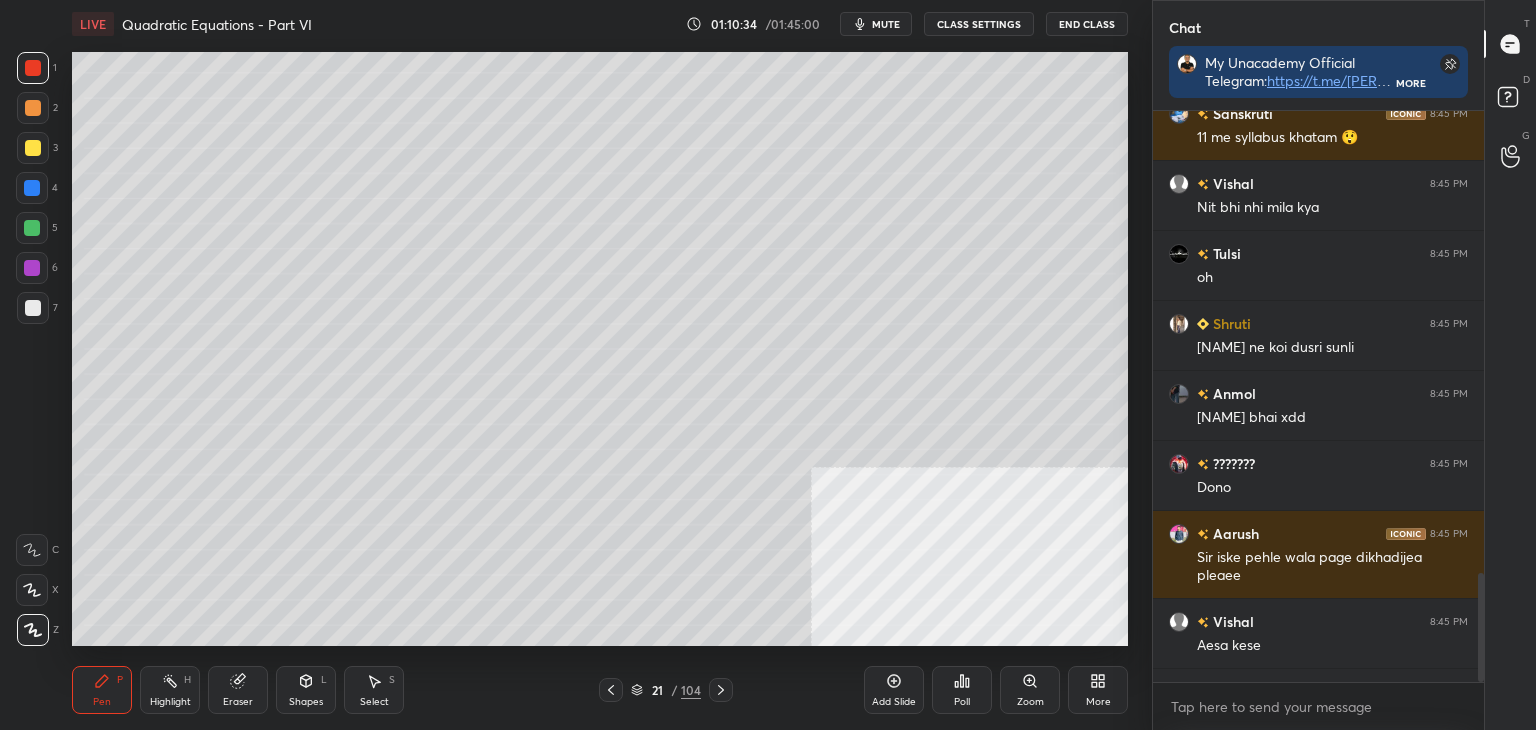 click at bounding box center (721, 690) 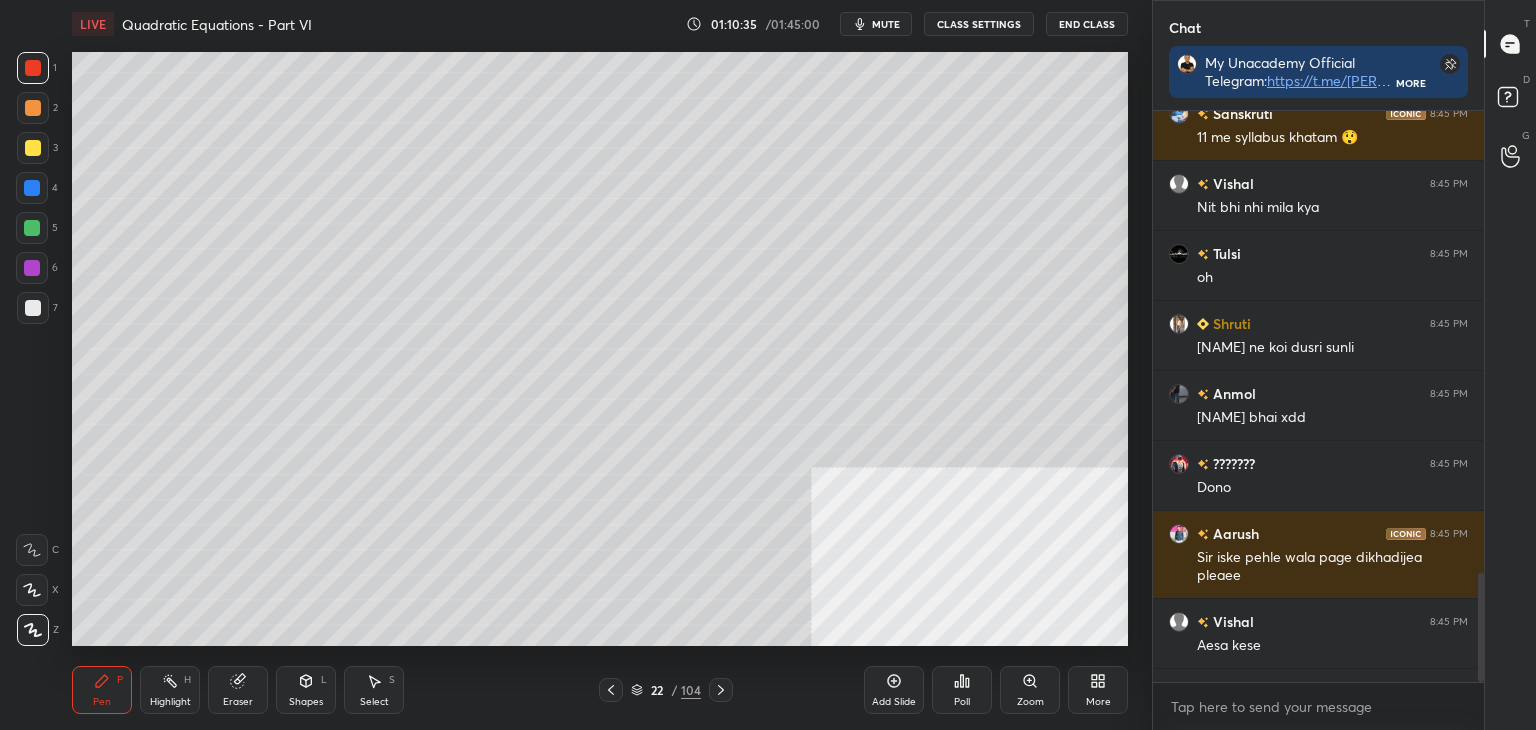 click at bounding box center (721, 690) 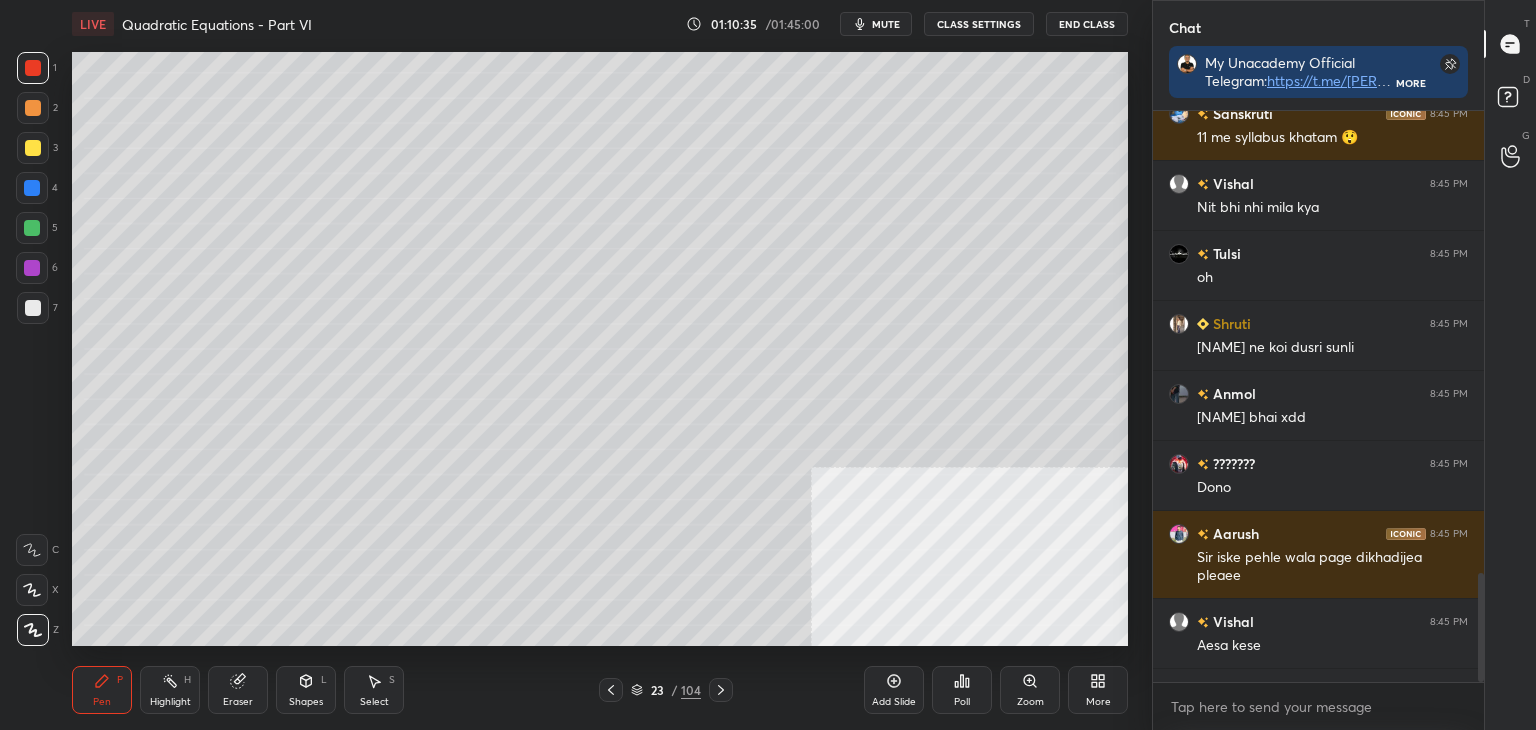 click at bounding box center (721, 690) 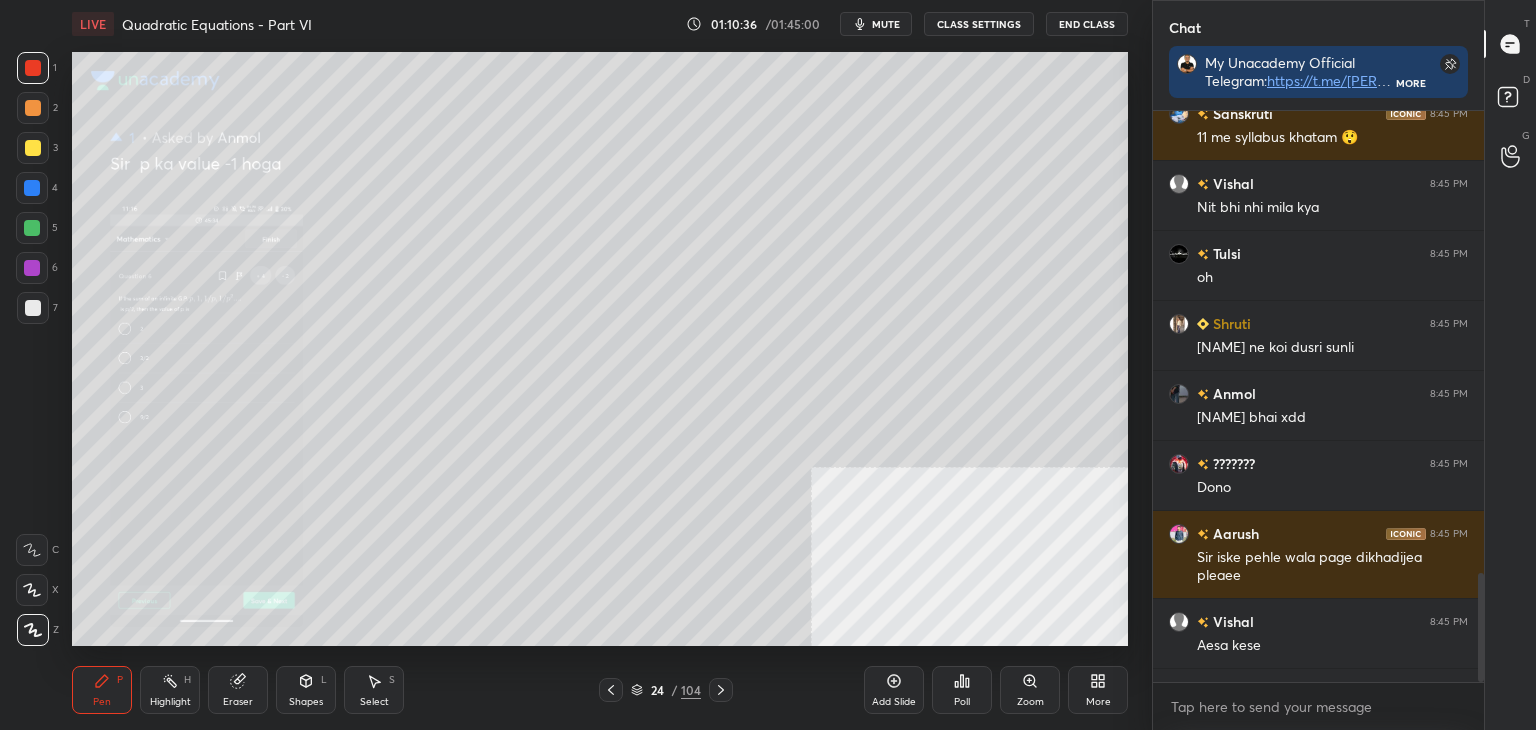 click 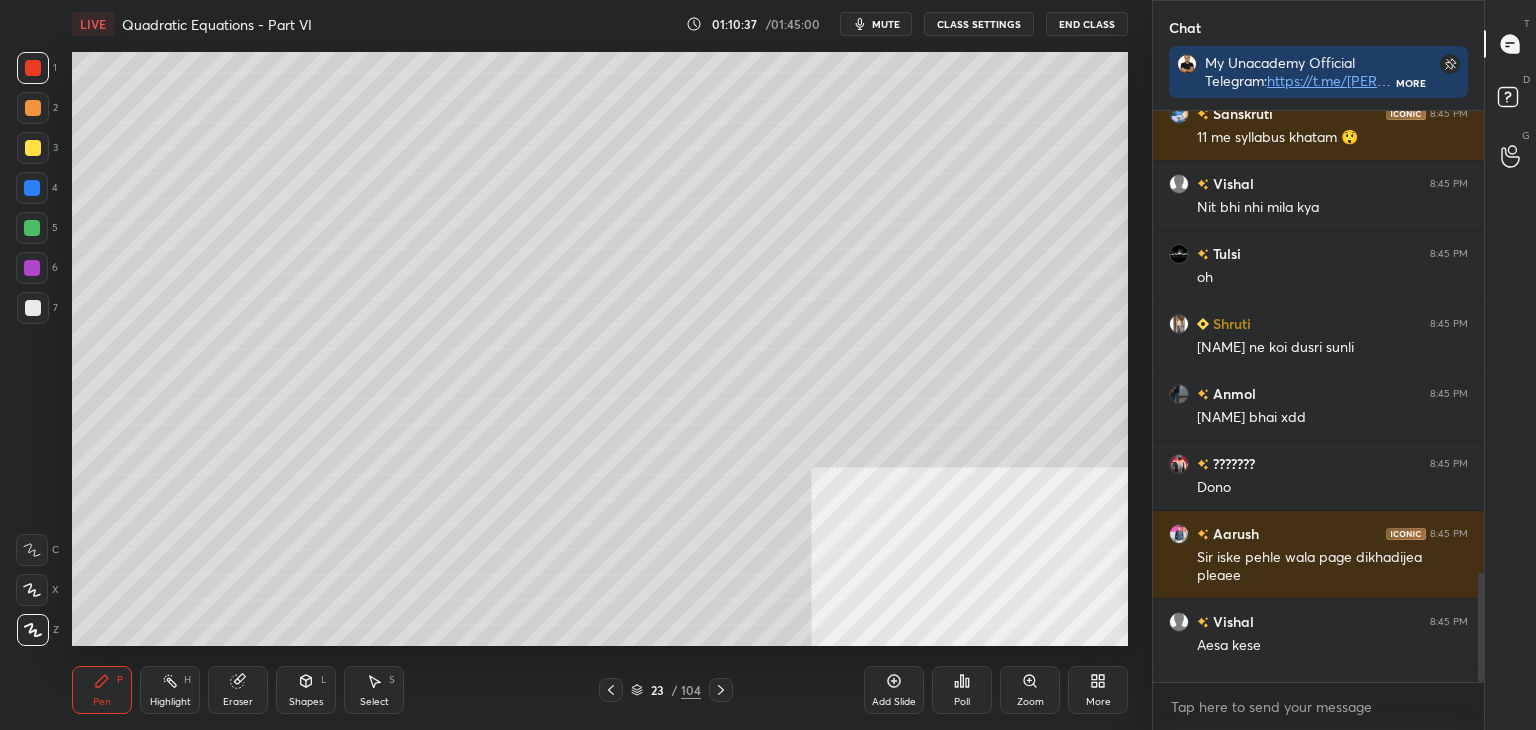 click on "Add Slide" at bounding box center [894, 690] 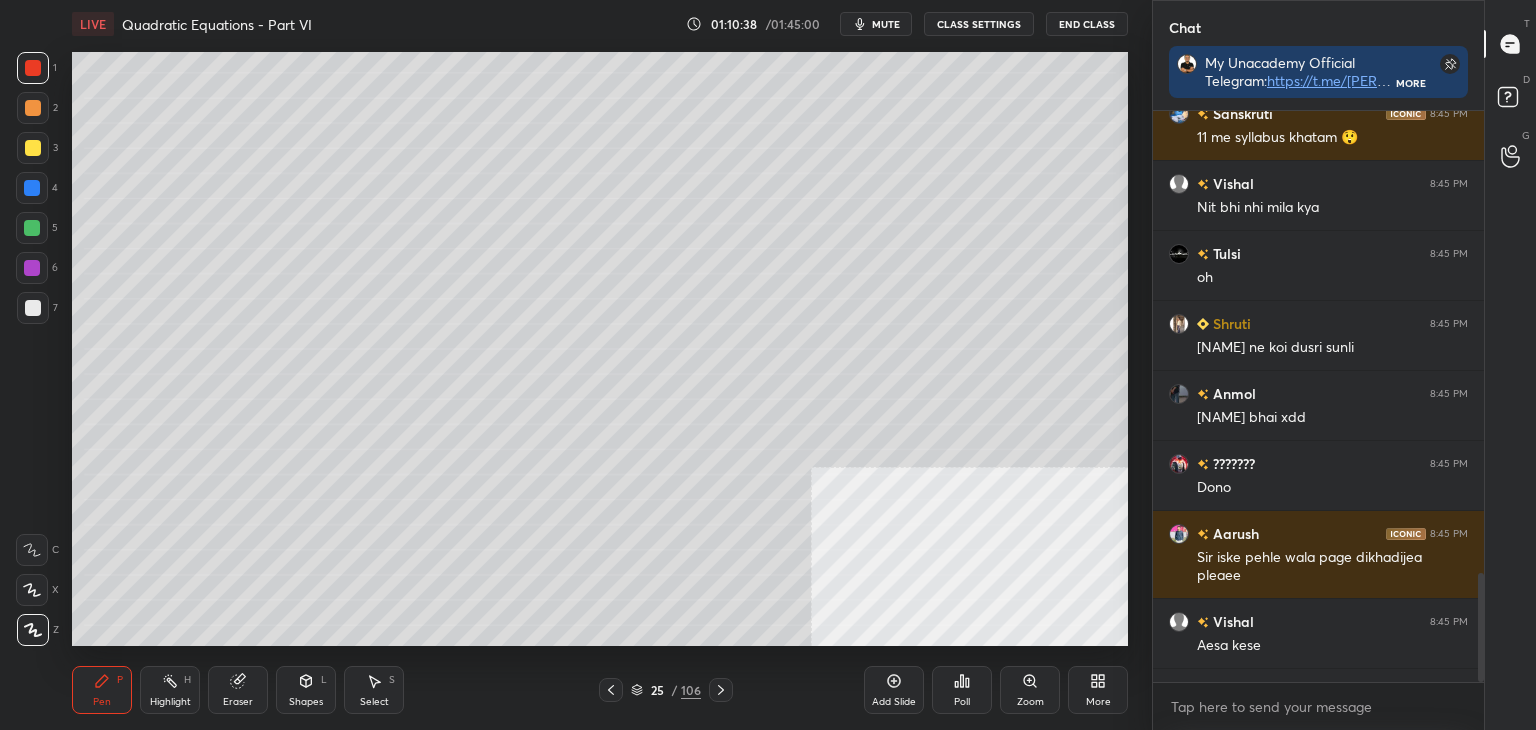 click 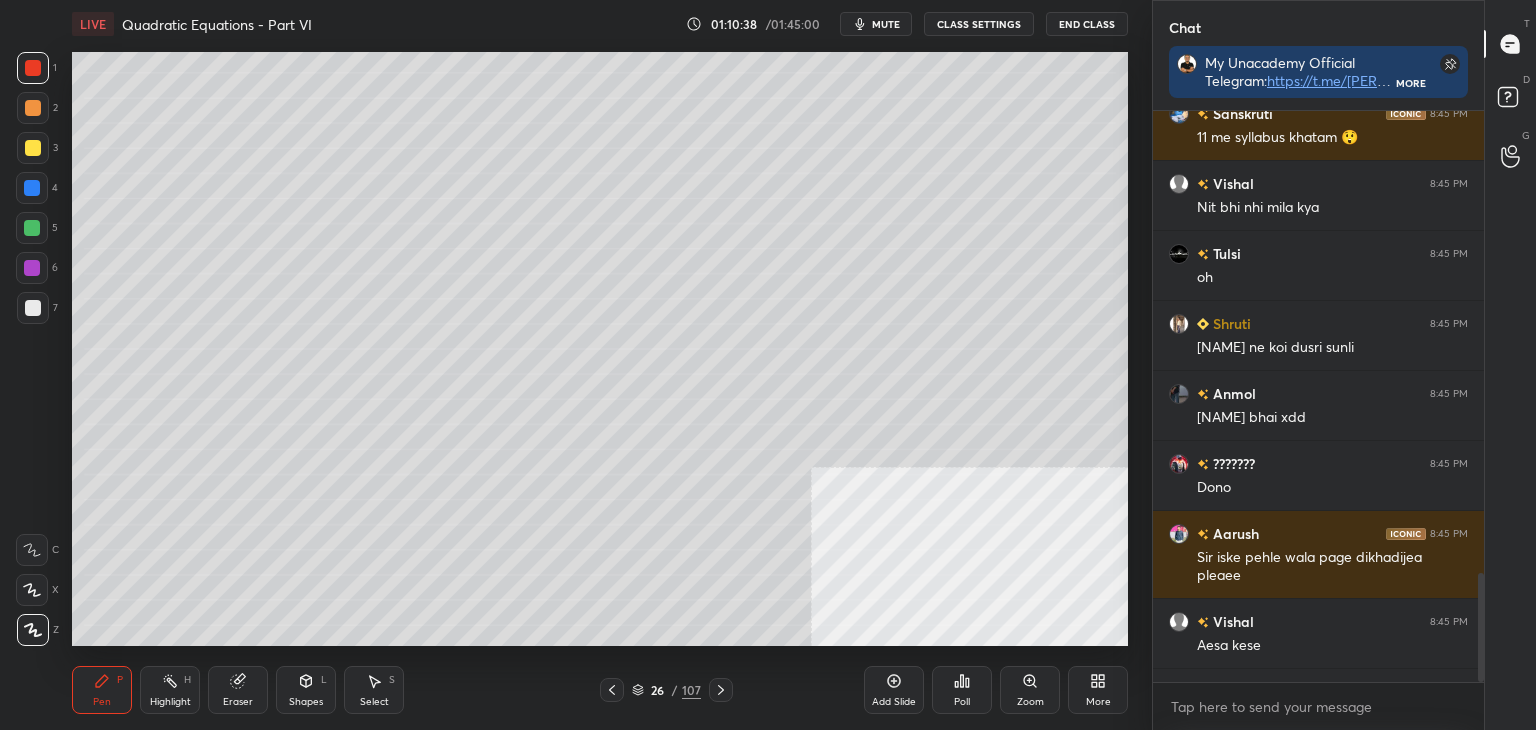 click at bounding box center (612, 690) 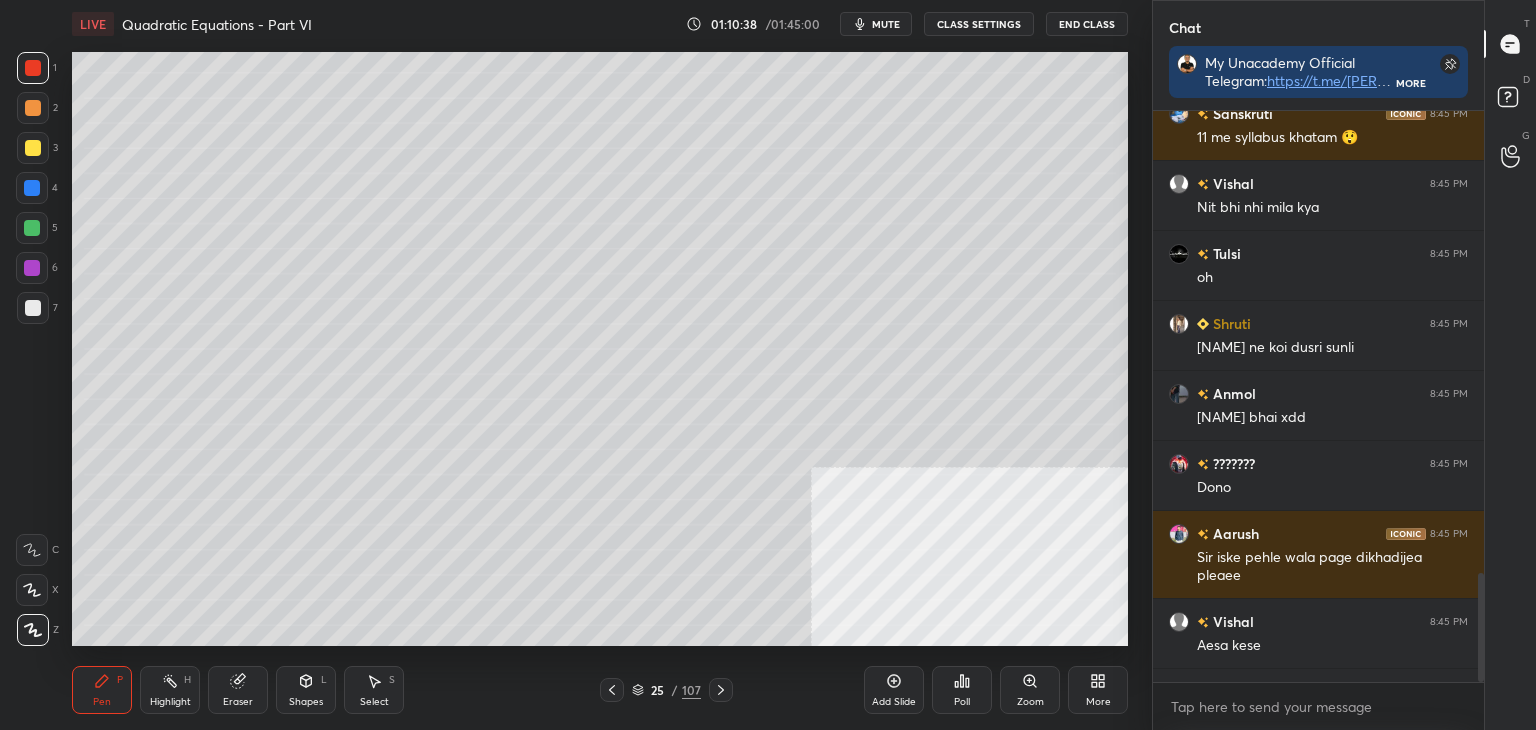 click 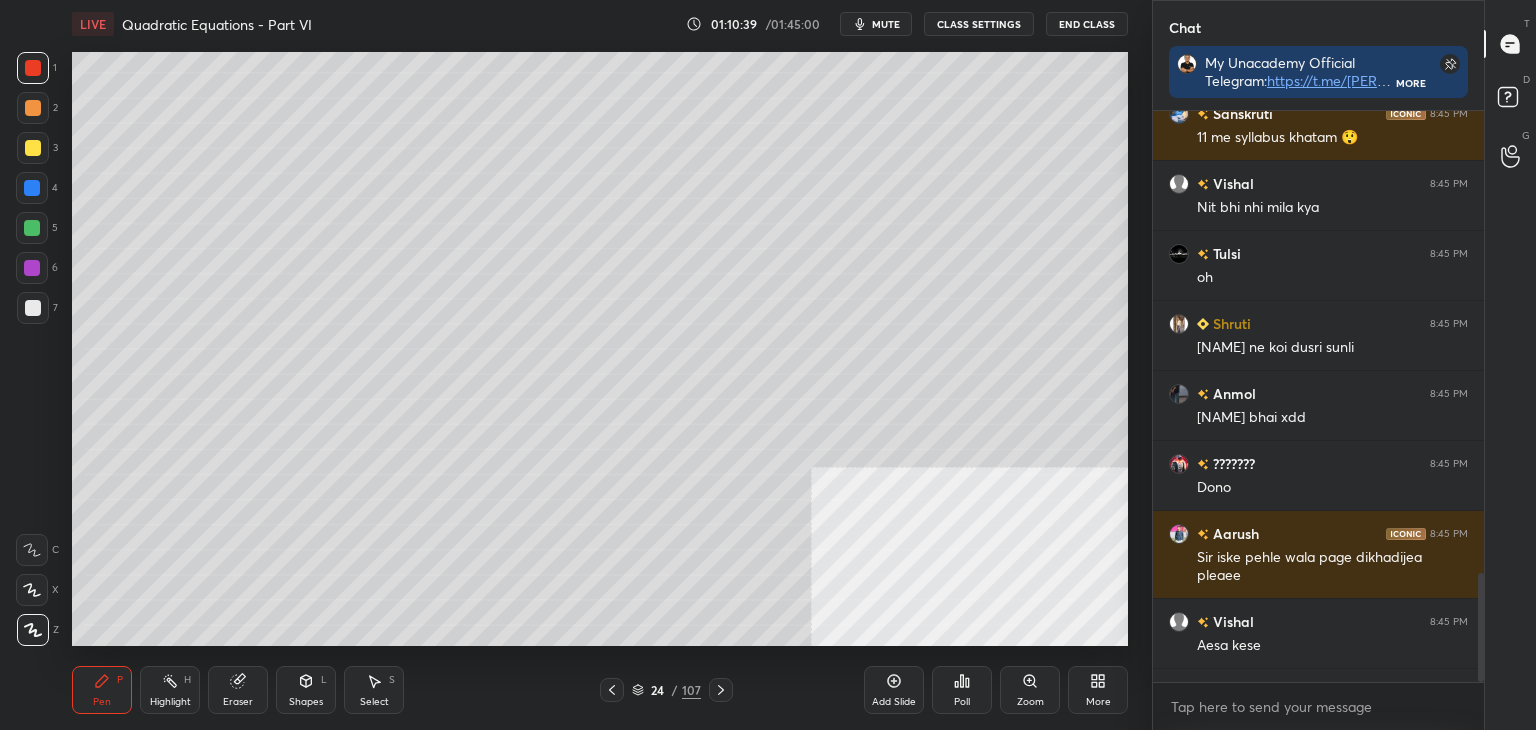 click 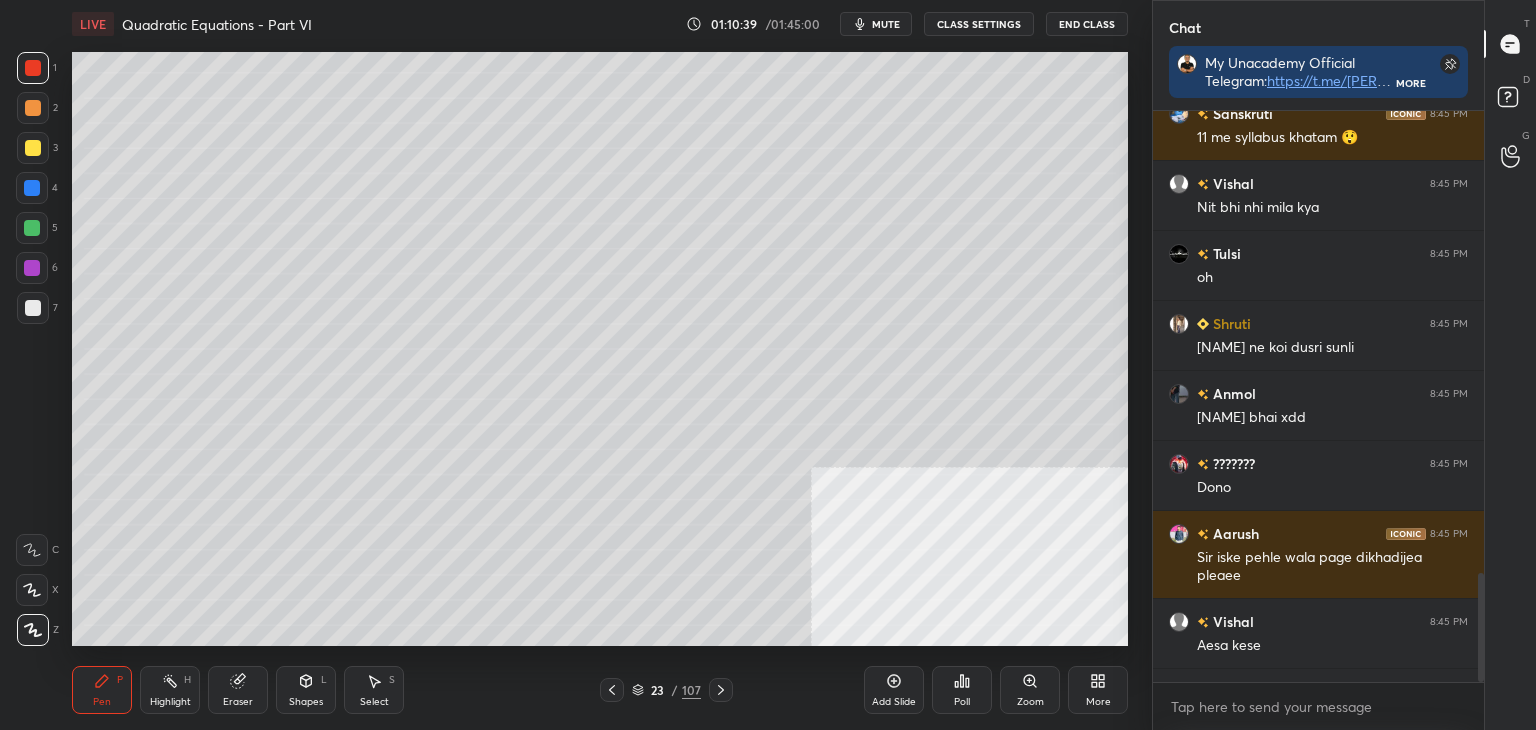 click at bounding box center [721, 690] 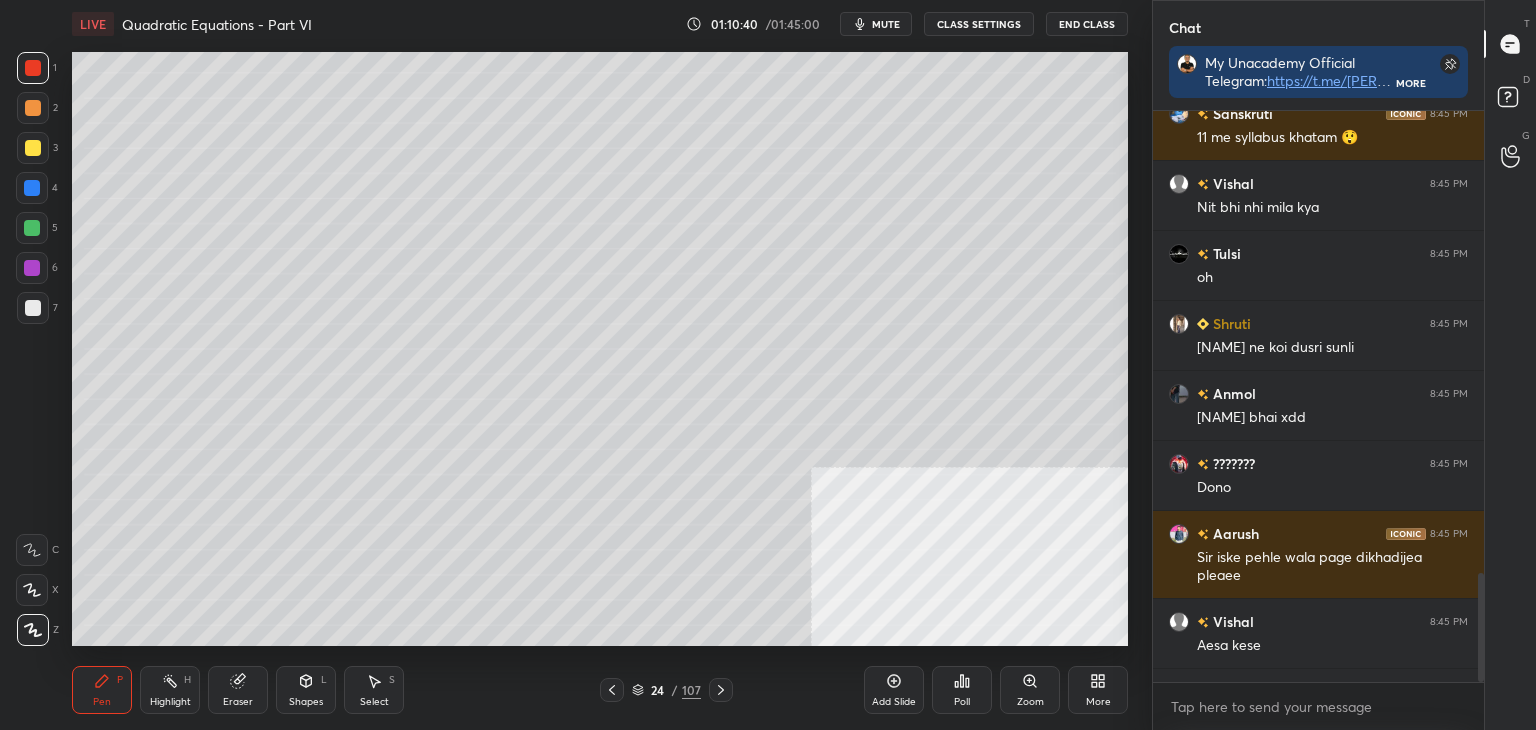 click on "More" at bounding box center [1098, 690] 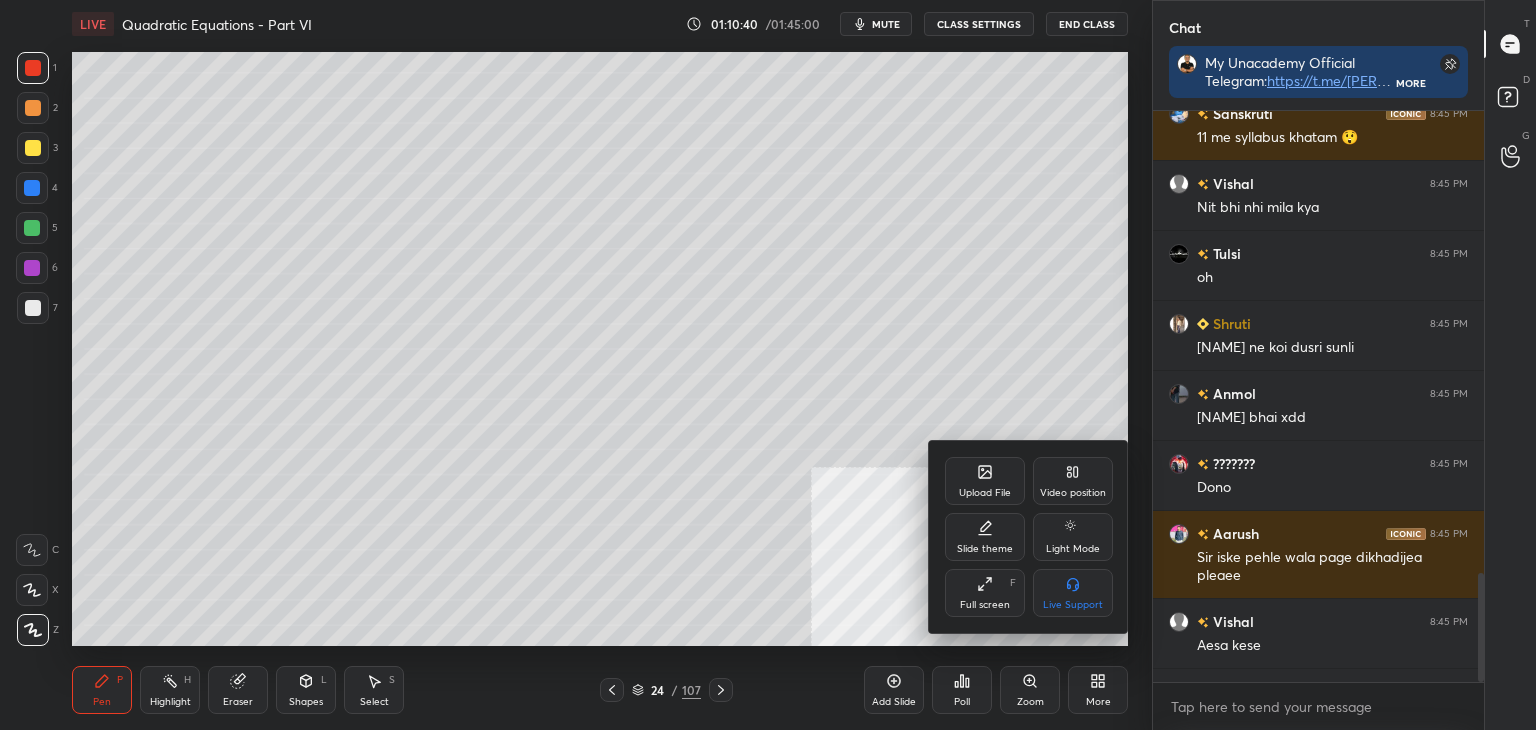 click on "Upload File" at bounding box center [985, 481] 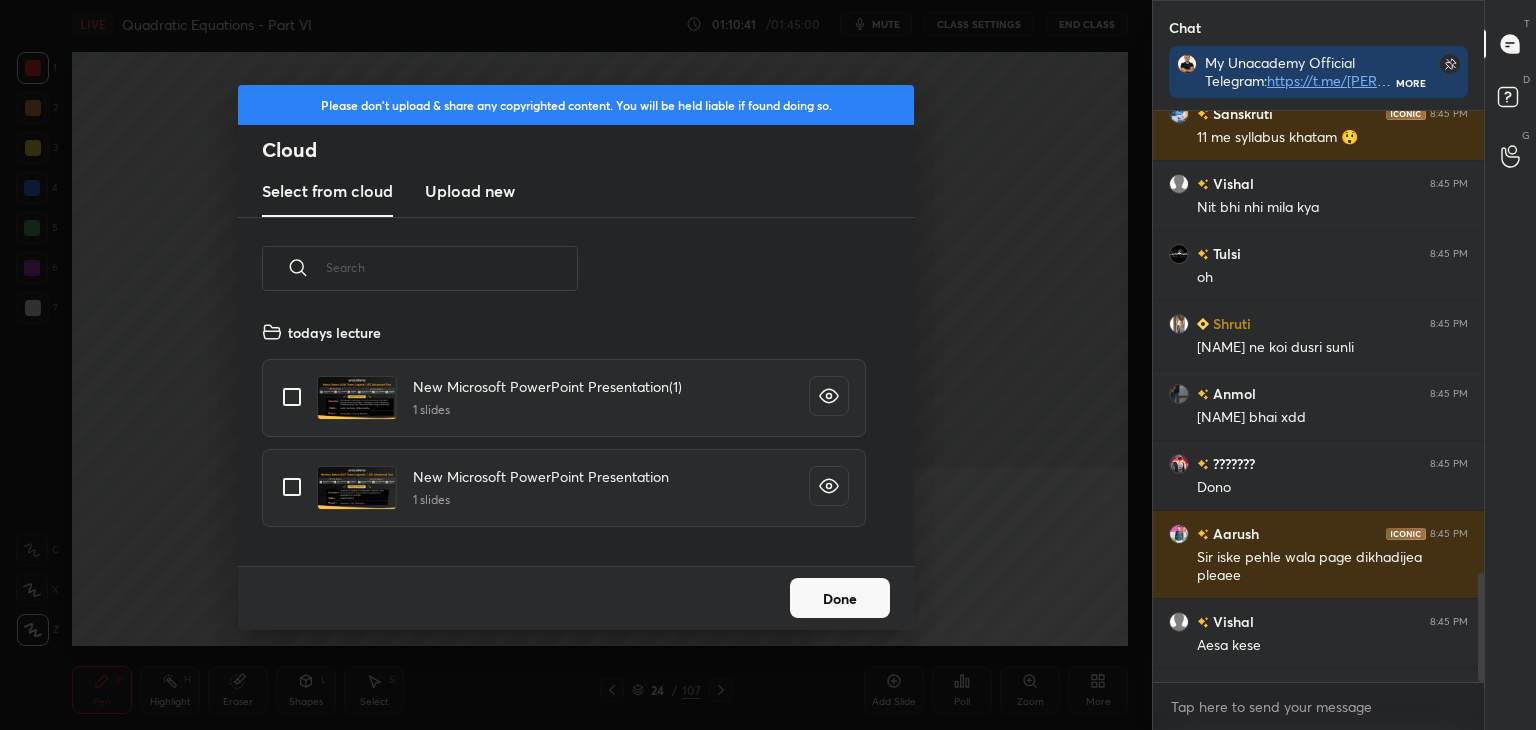 scroll, scrollTop: 5, scrollLeft: 10, axis: both 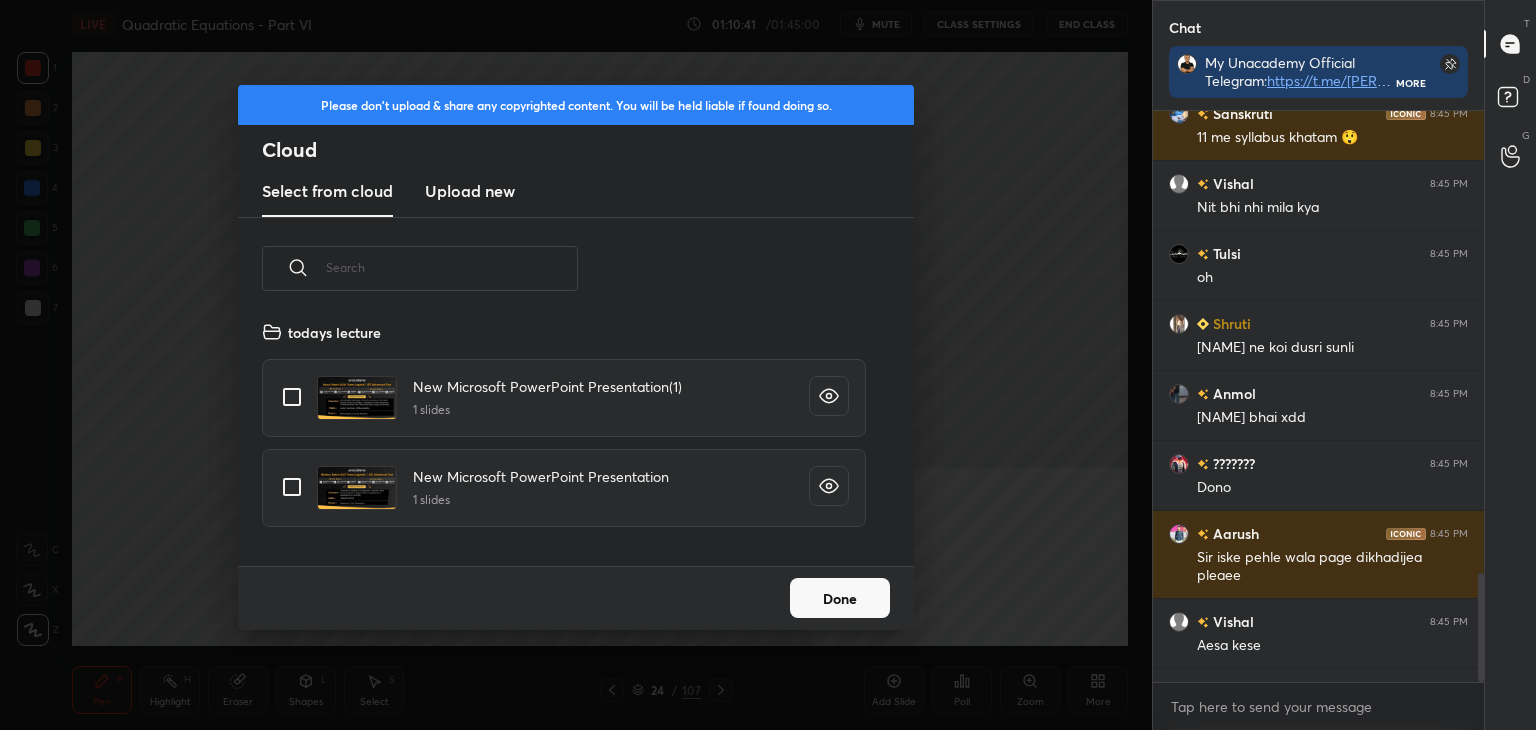 click on "Upload new" at bounding box center (470, 191) 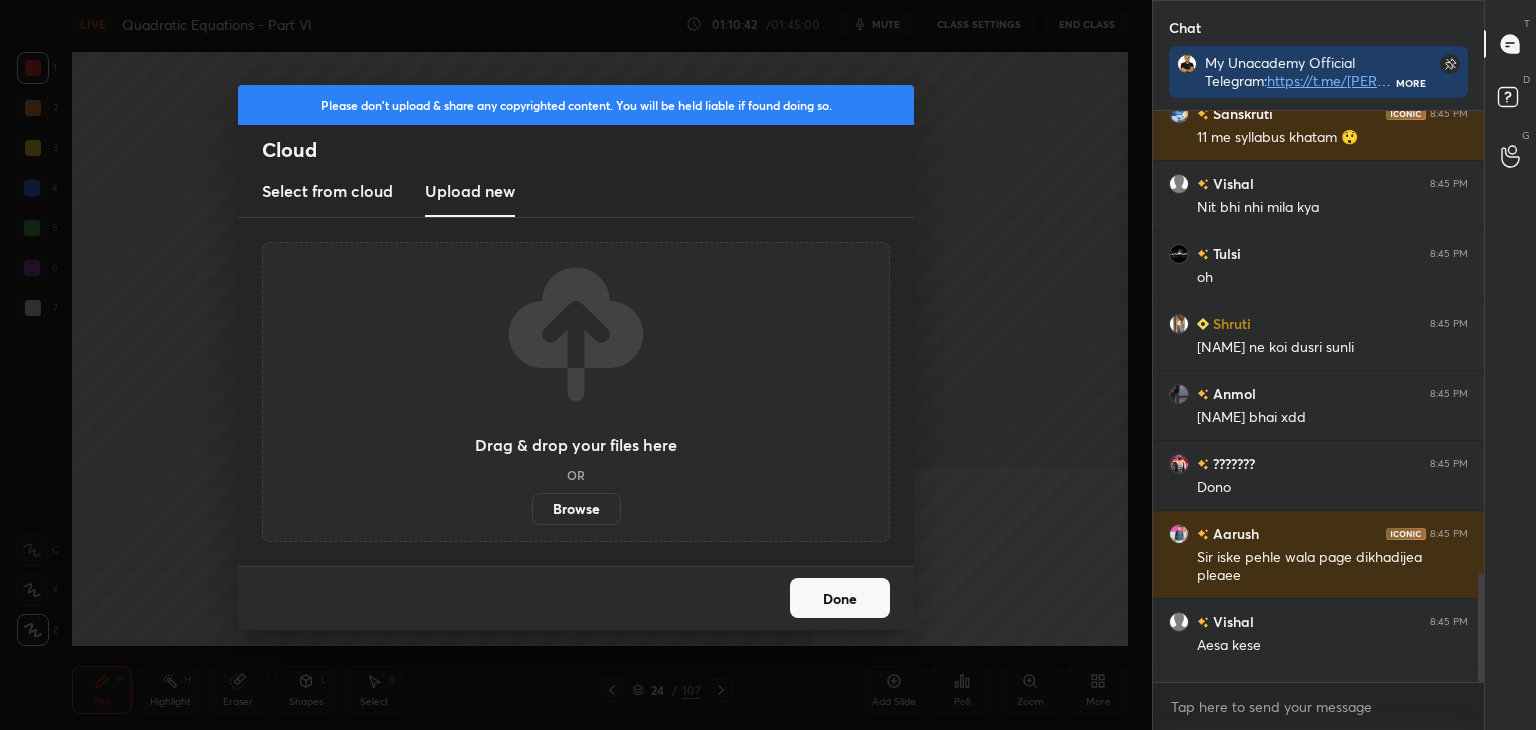 click on "Browse" at bounding box center [576, 509] 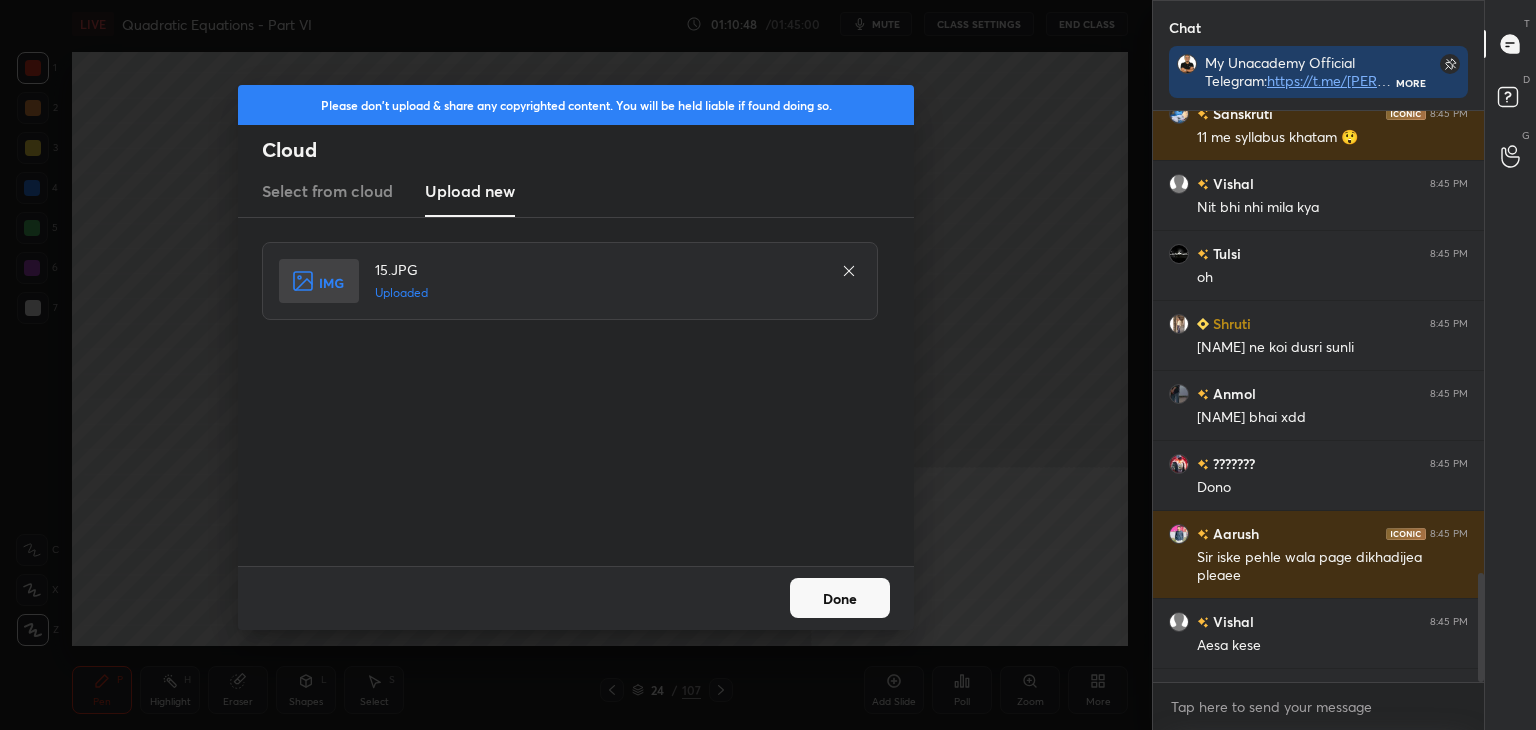 click on "Done" at bounding box center [840, 598] 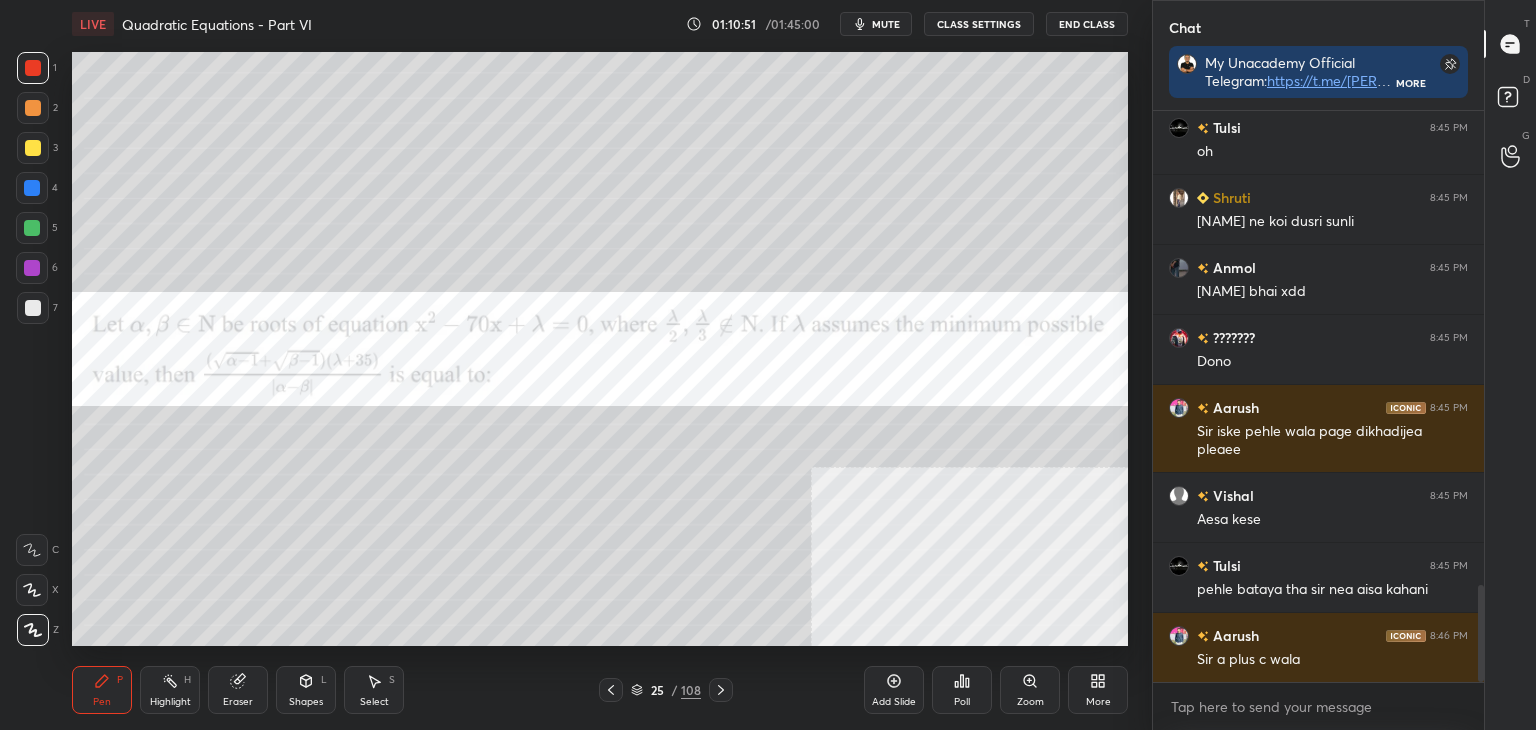 scroll, scrollTop: 2870, scrollLeft: 0, axis: vertical 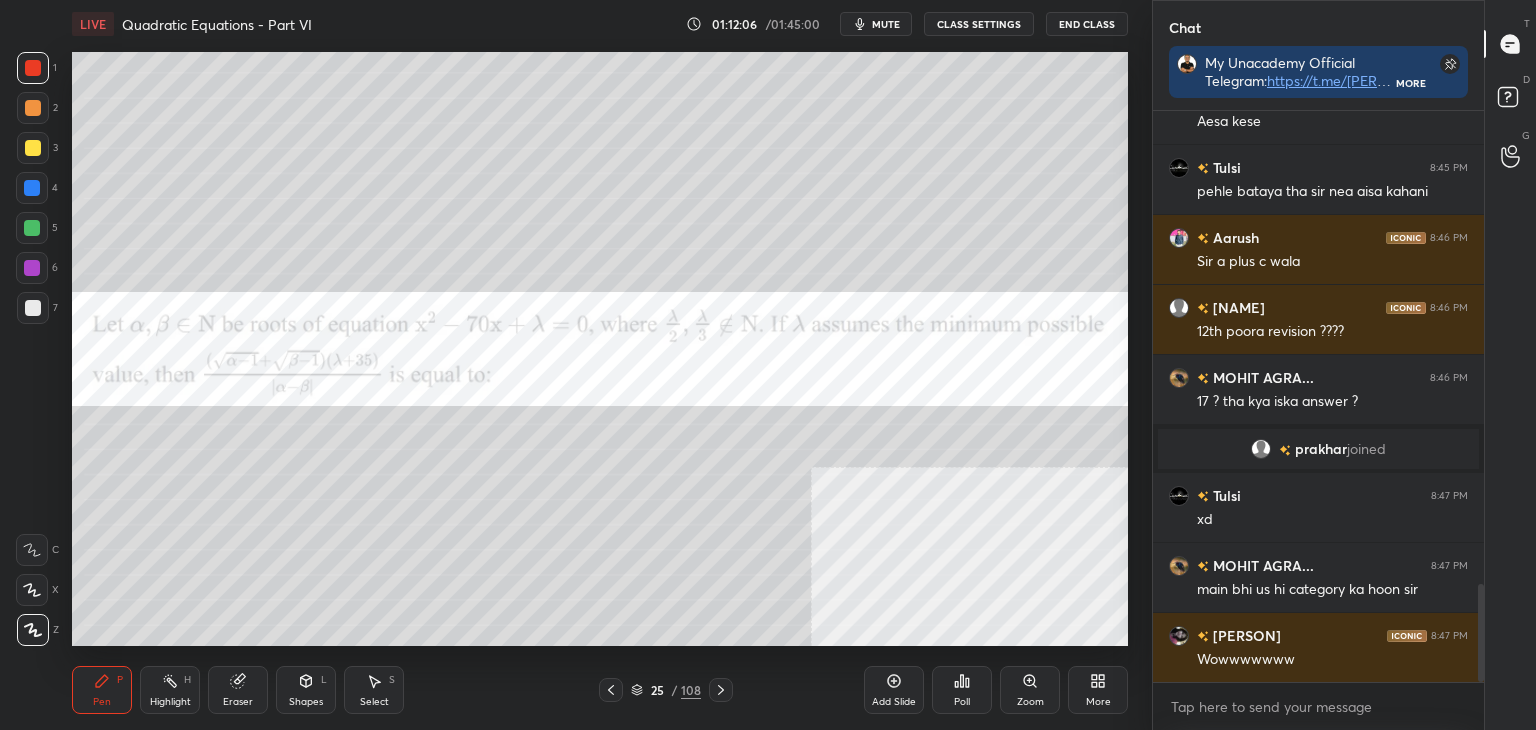 click on "Eraser" at bounding box center [238, 690] 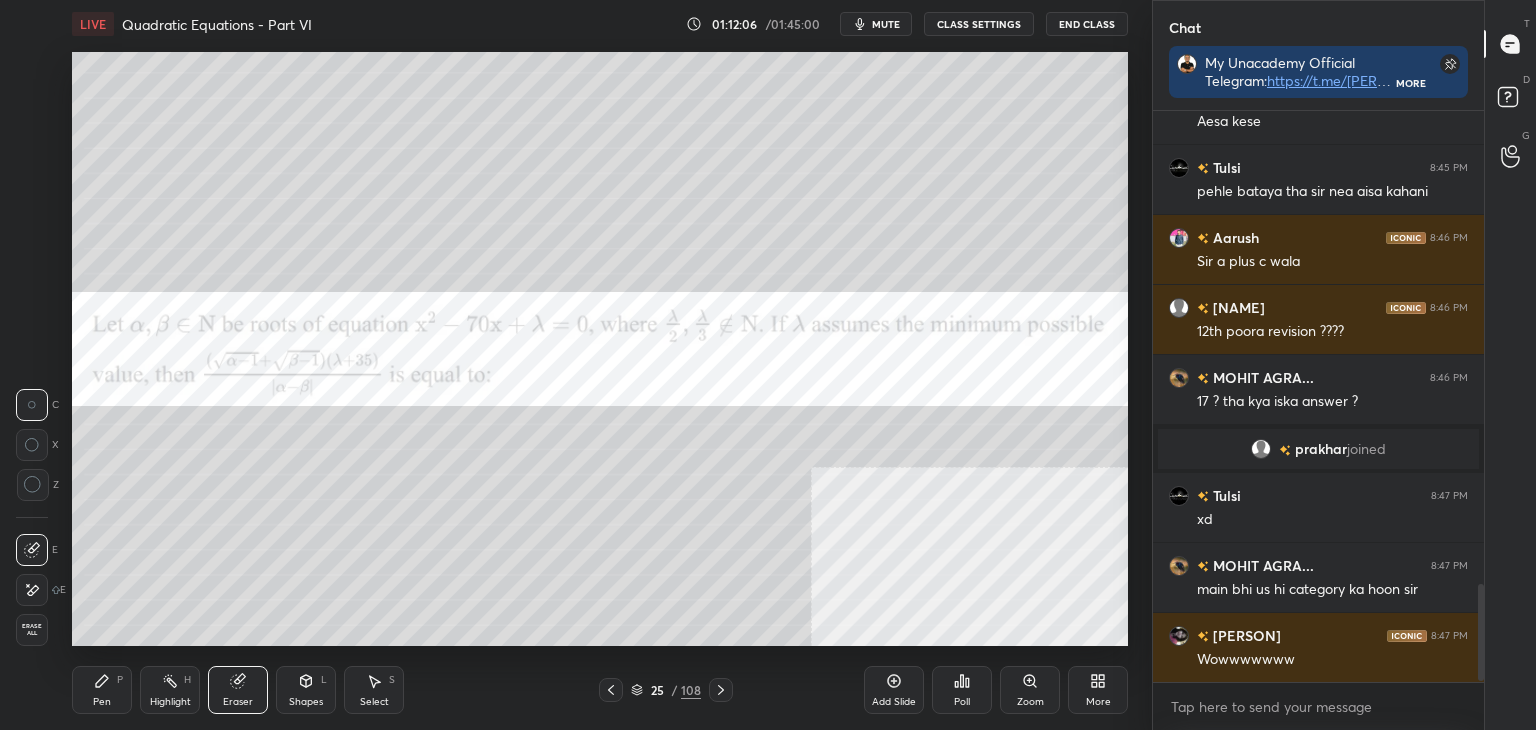 scroll, scrollTop: 2844, scrollLeft: 0, axis: vertical 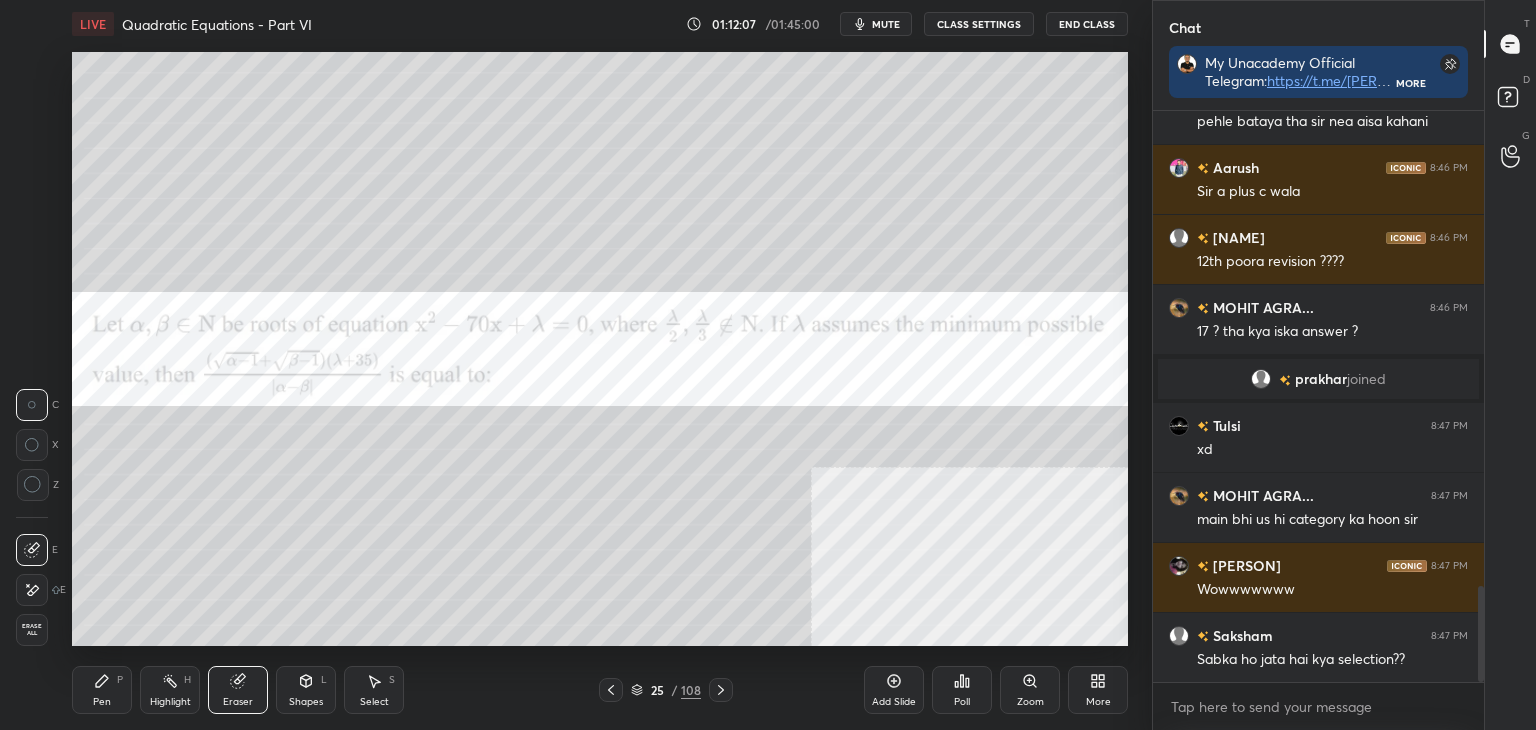 click on "Erase all" at bounding box center (32, 630) 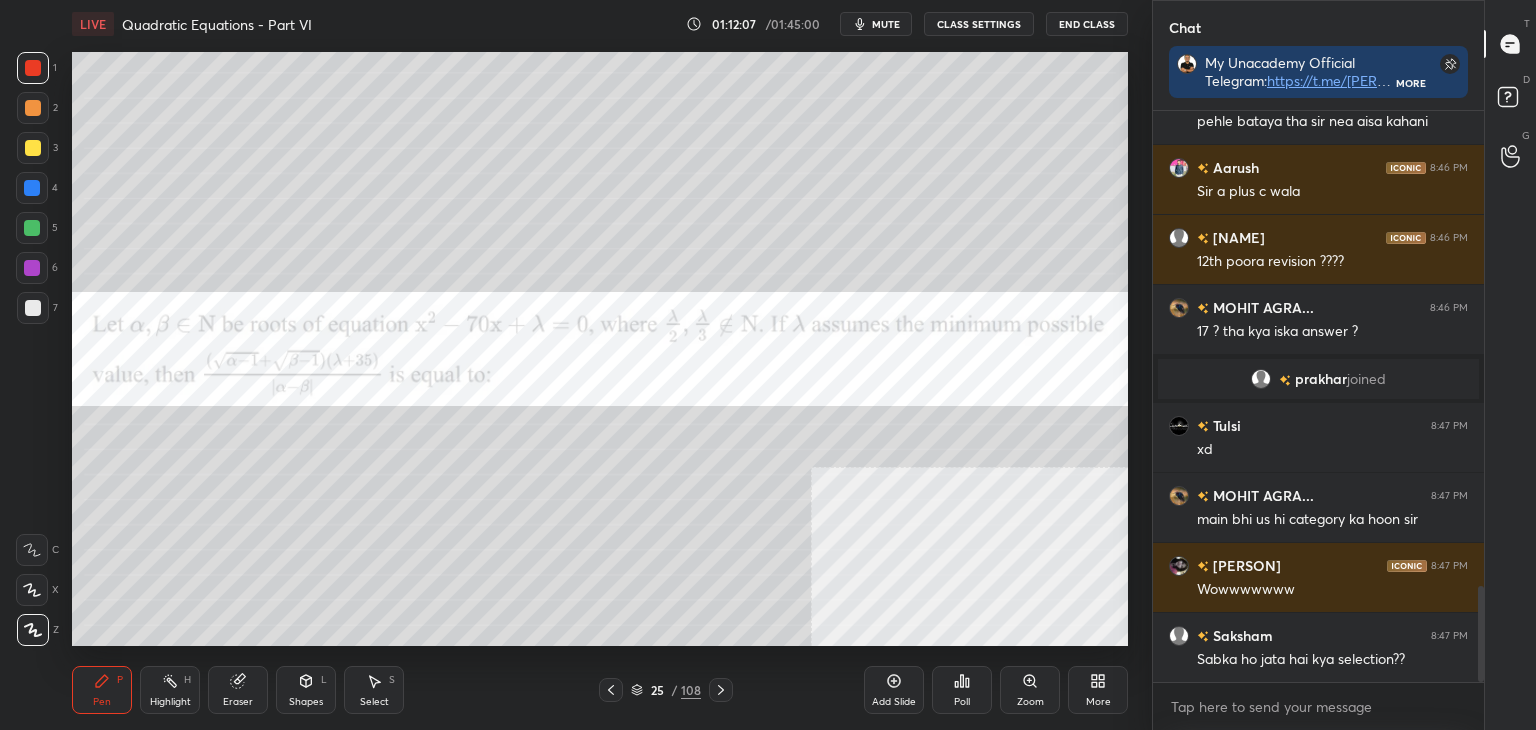 click on "Pen P" at bounding box center (102, 690) 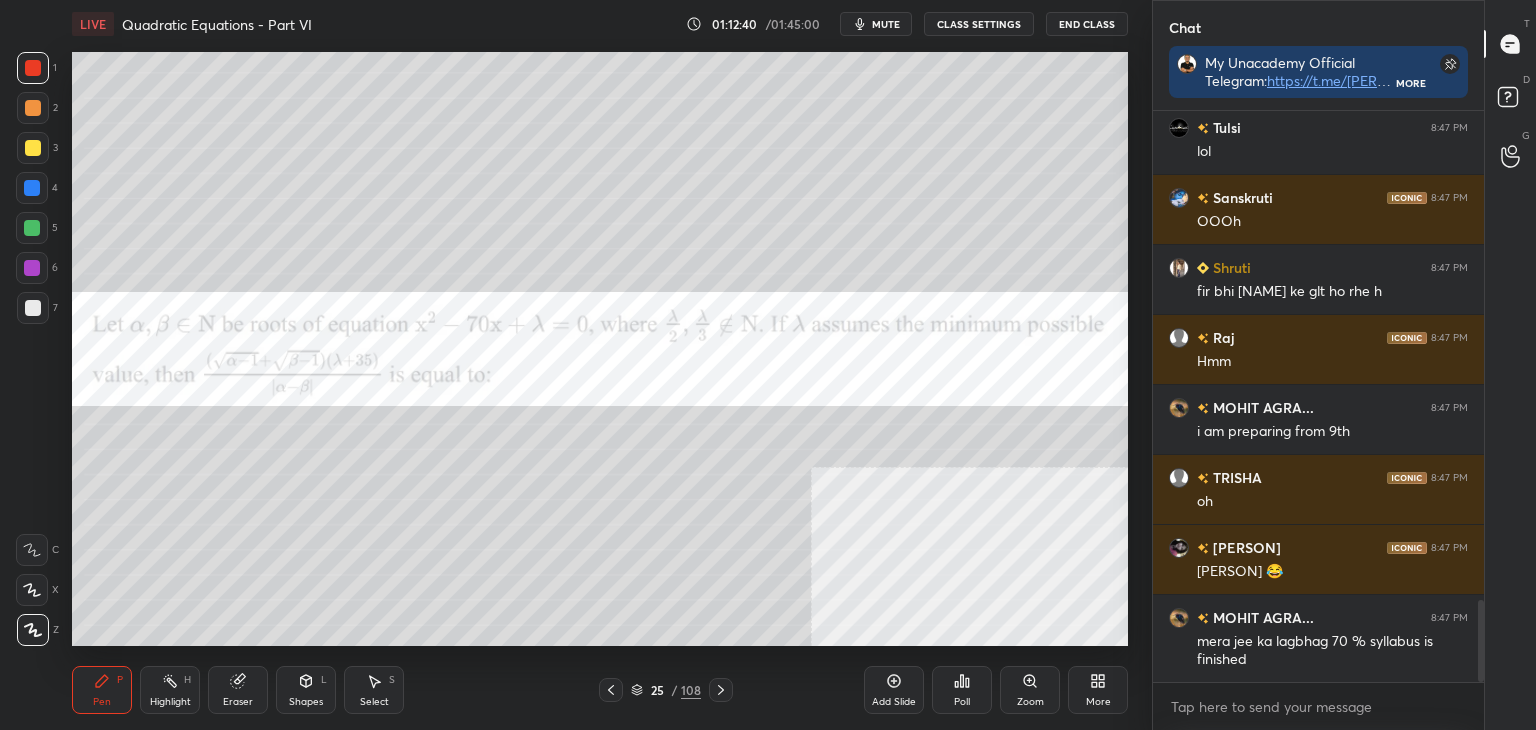 scroll, scrollTop: 3492, scrollLeft: 0, axis: vertical 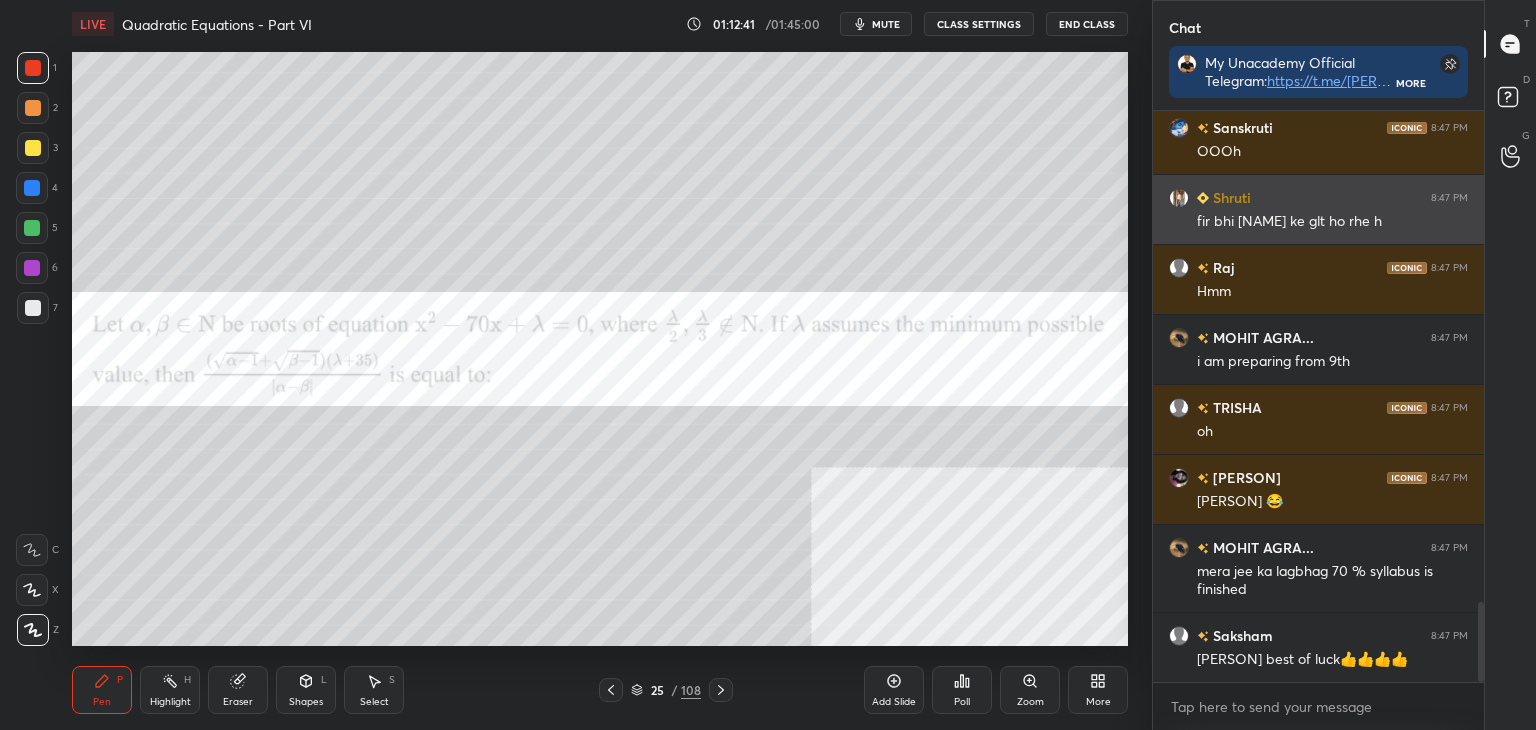 click on "fir bhi [NAME] ke glt ho rhe h" at bounding box center [1332, 220] 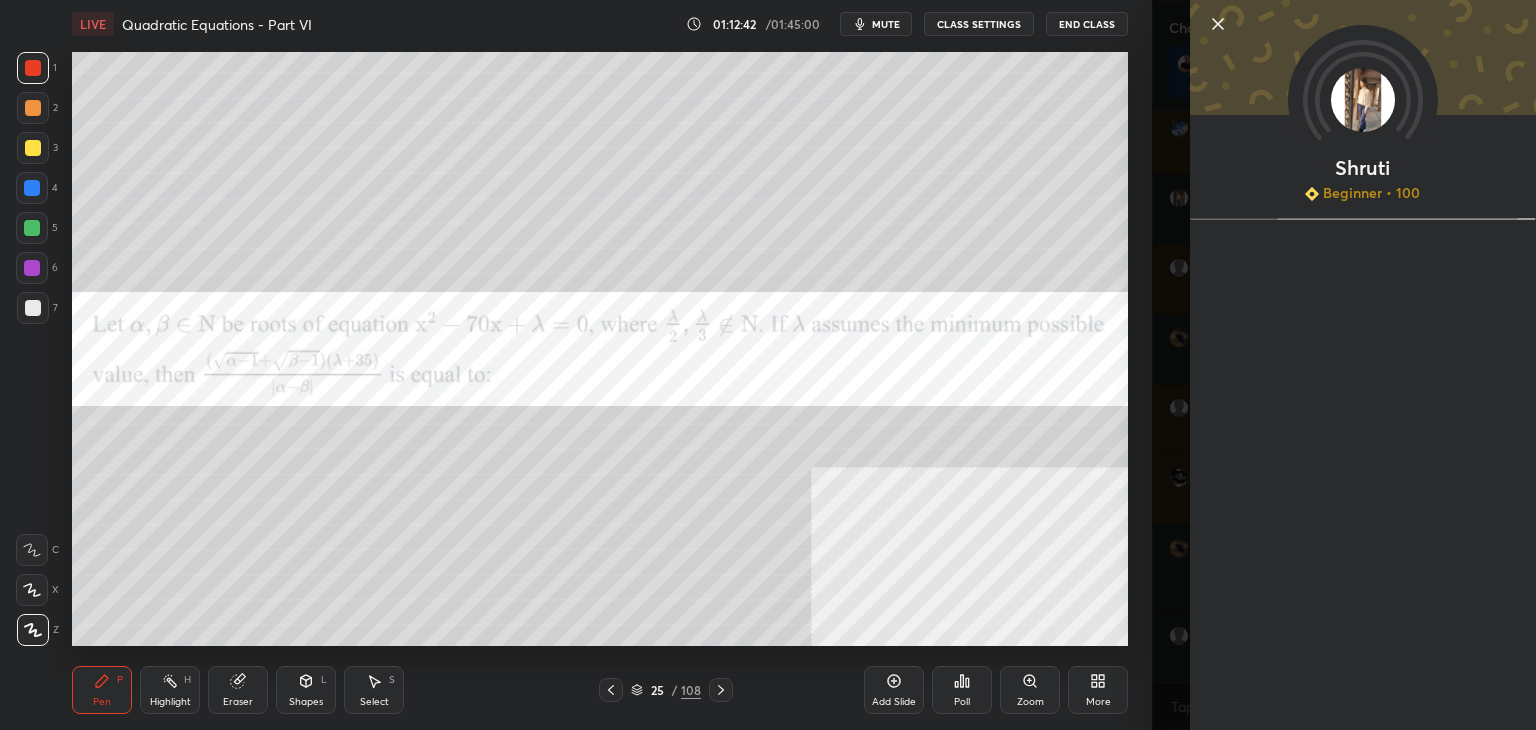 scroll, scrollTop: 3562, scrollLeft: 0, axis: vertical 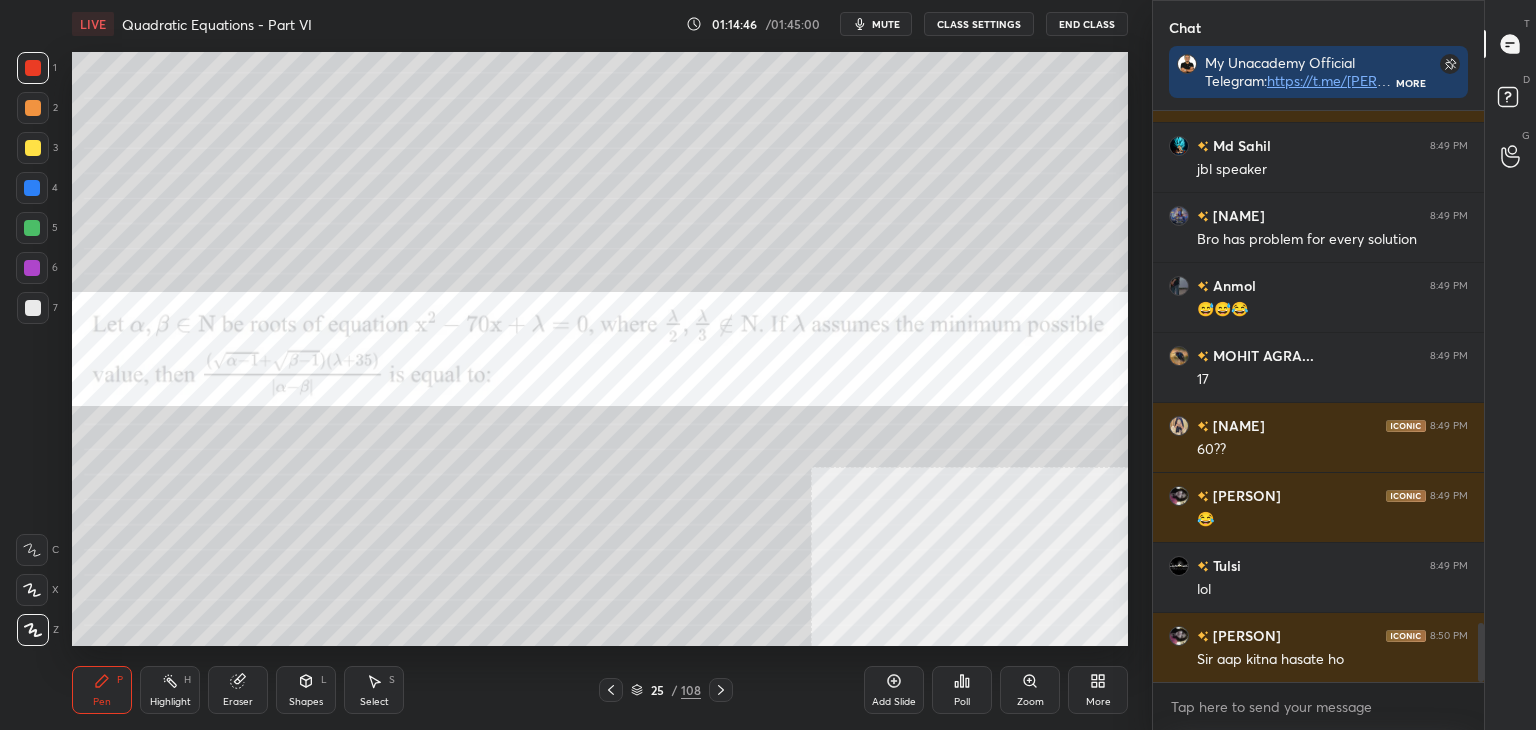 click on "Poll" at bounding box center [962, 690] 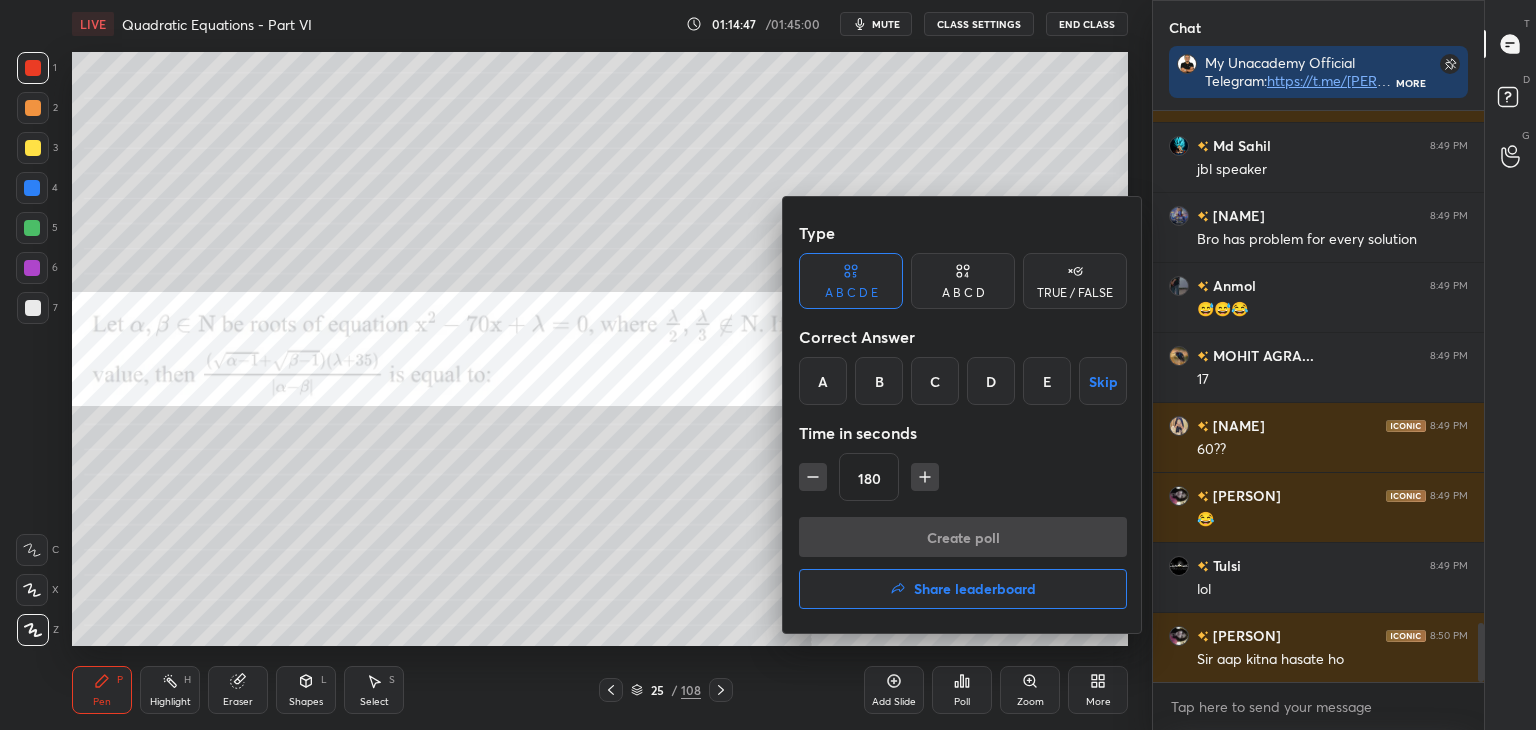 click at bounding box center [768, 365] 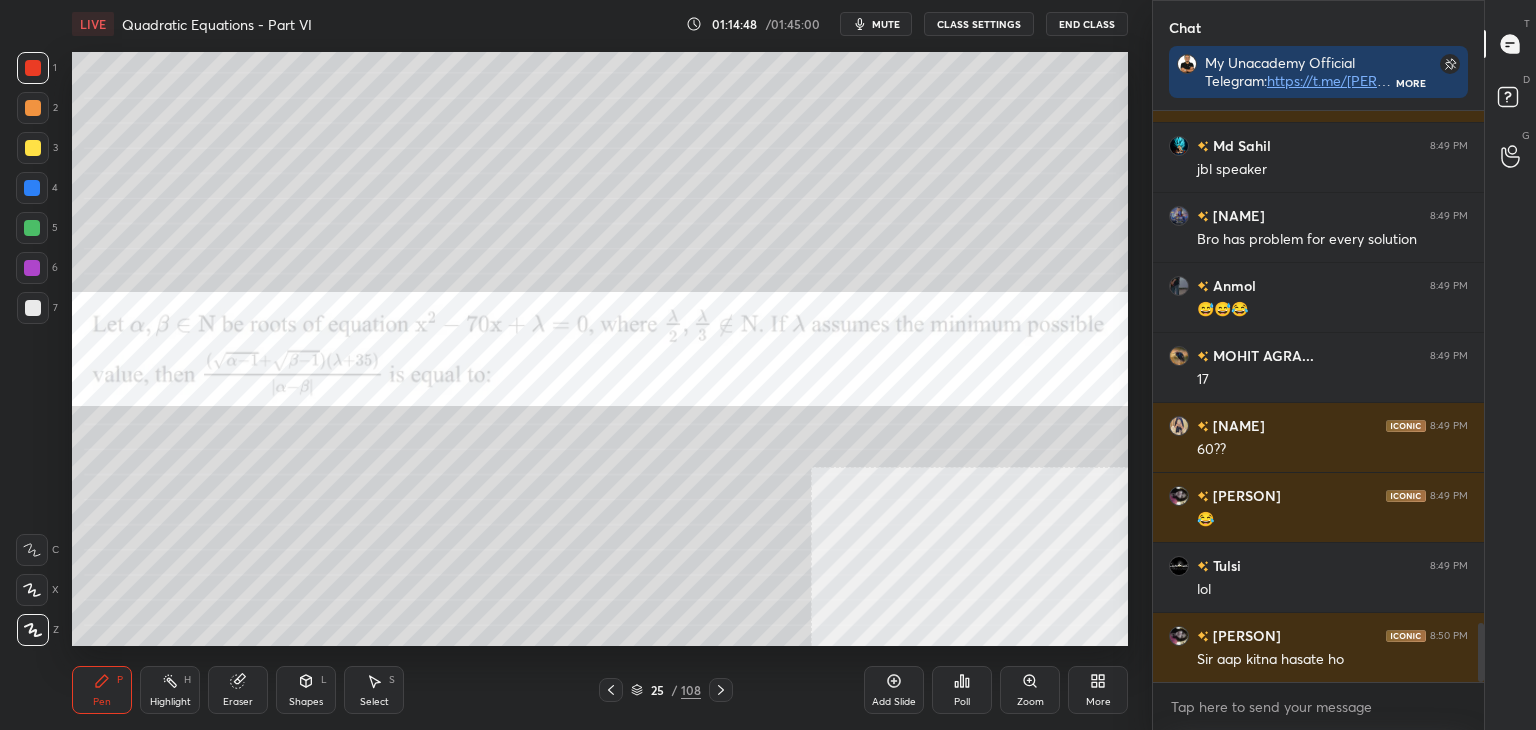 drag, startPoint x: 237, startPoint y: 697, endPoint x: 291, endPoint y: 704, distance: 54.451813 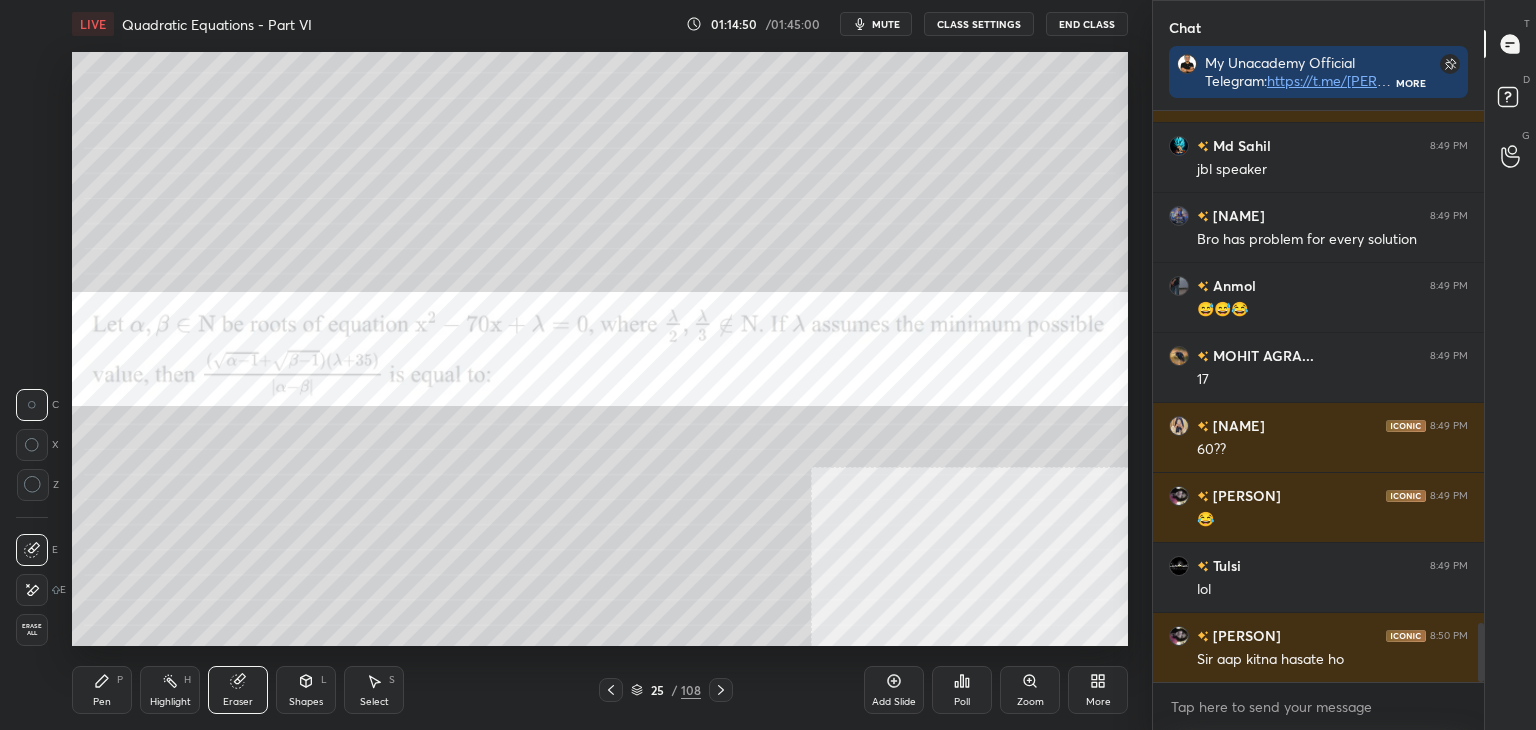 click on "LIVE Quadratic Equations - Part VI 01:14:50 /  01:45:00 mute CLASS SETTINGS End Class Setting up your live class Poll for   secs No correct answer Start poll Back Quadratic Equations - Part VI • L9 of Detailed Course on Quadratic Equations for JEE 2027 Vineet Loomba Pen P Highlight H Eraser Shapes L Select S 25 / 108 Add Slide Poll Zoom More" at bounding box center [600, 365] 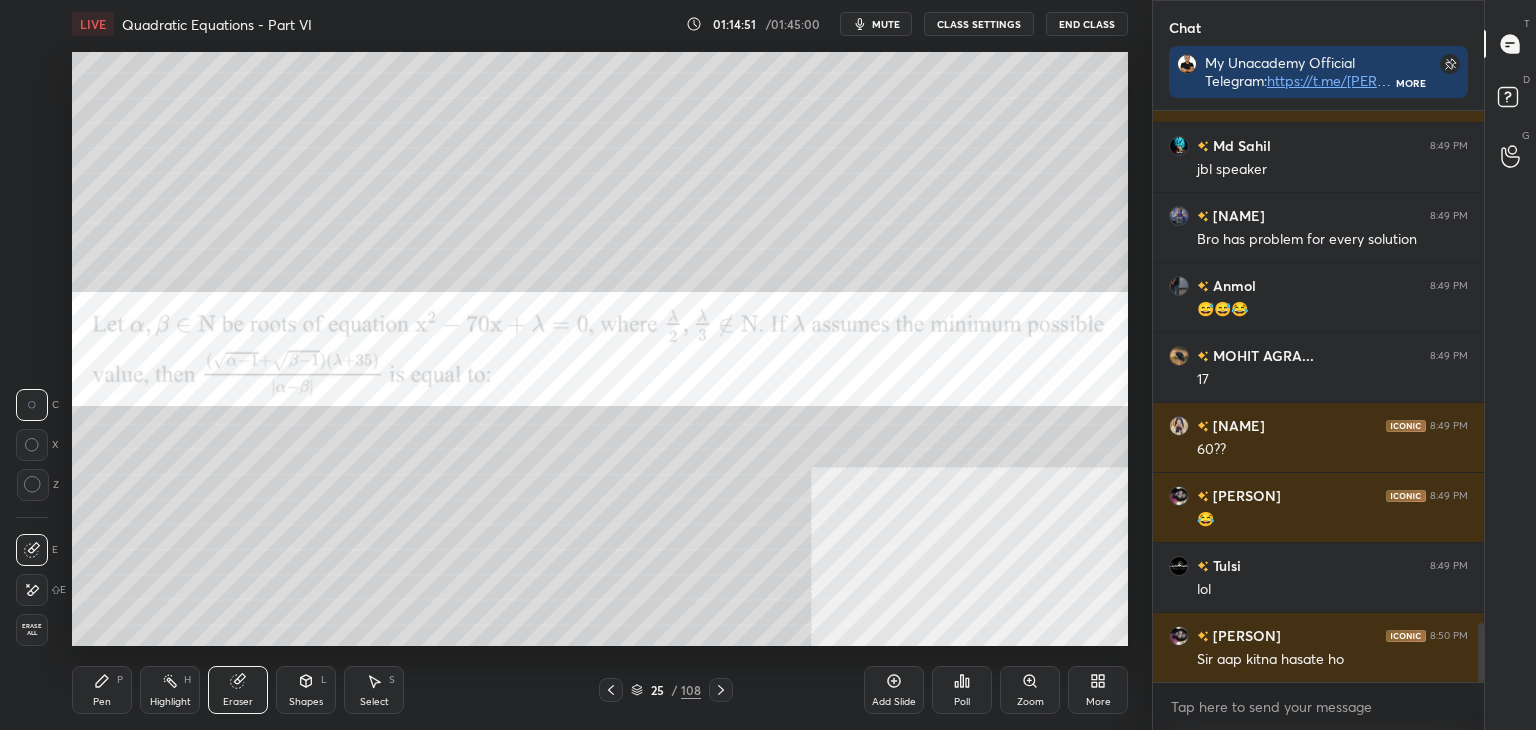 click on "Pen P" at bounding box center (102, 690) 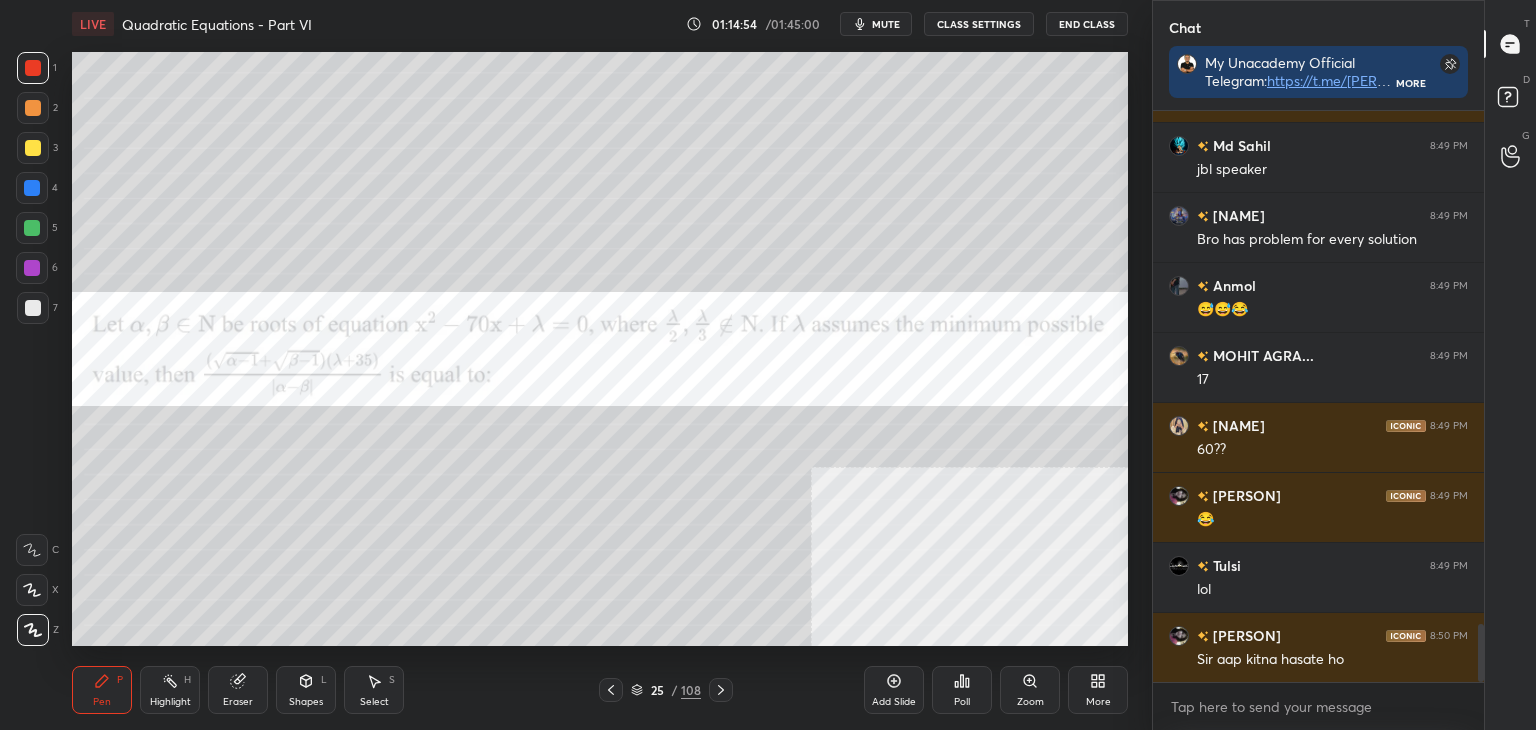 scroll, scrollTop: 5030, scrollLeft: 0, axis: vertical 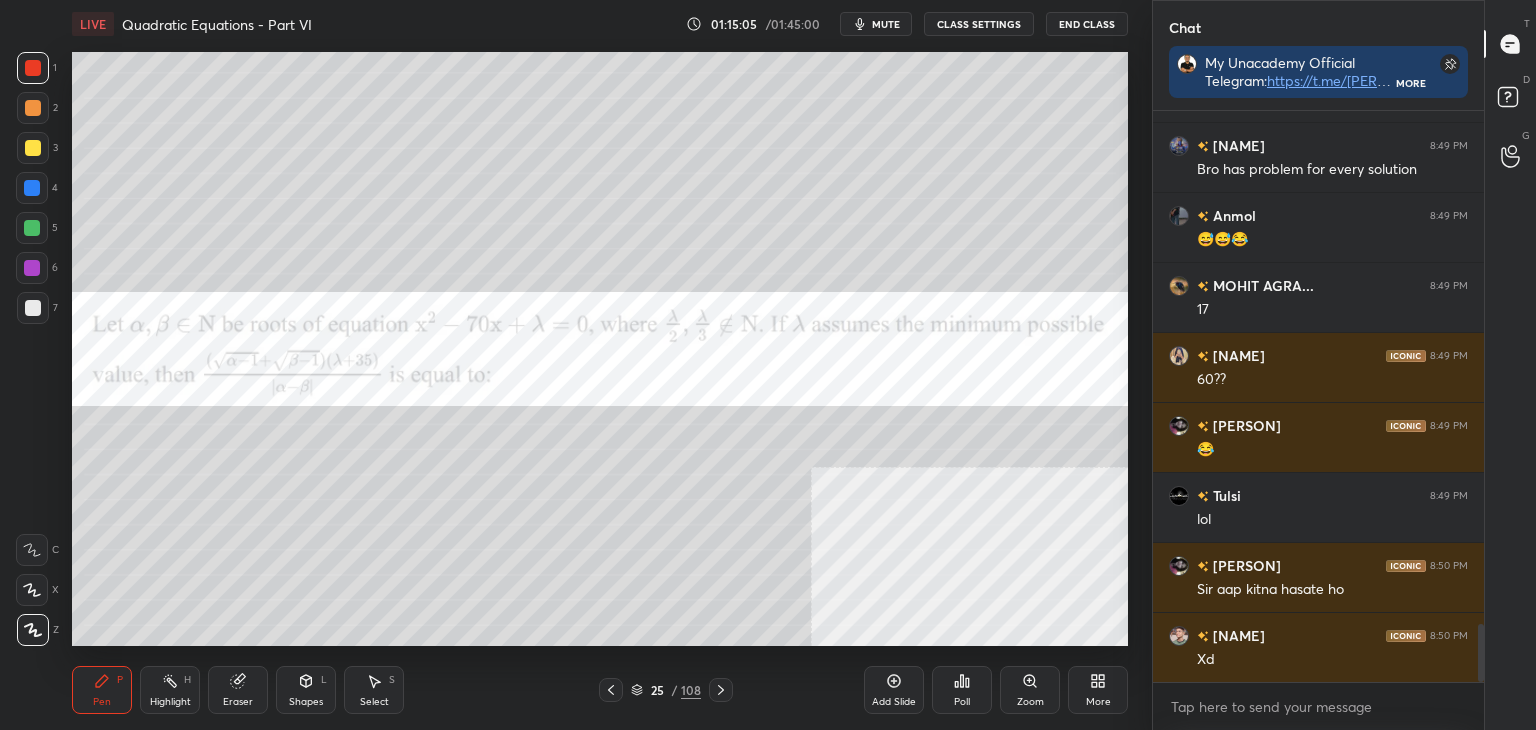 click on "Poll" at bounding box center [962, 690] 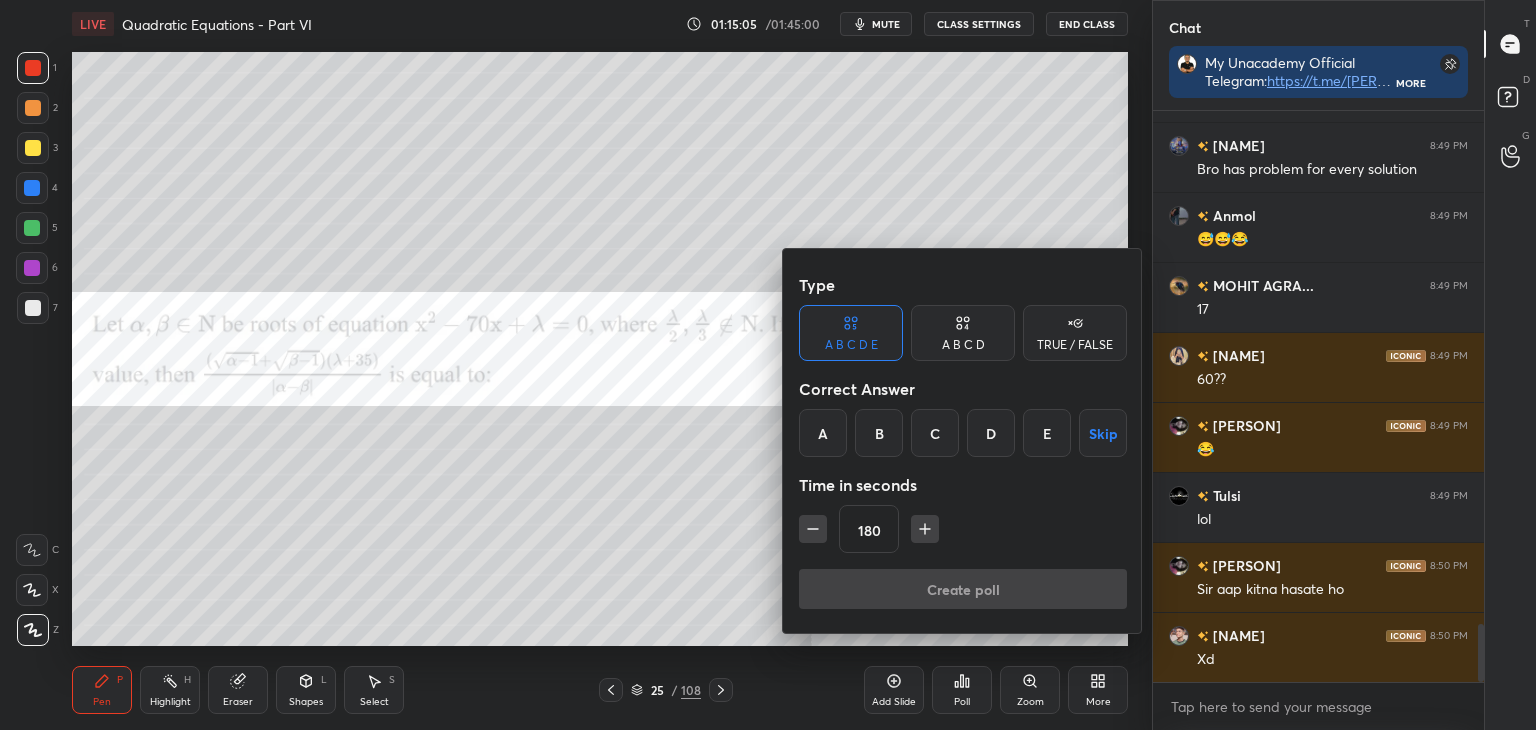 click at bounding box center [768, 365] 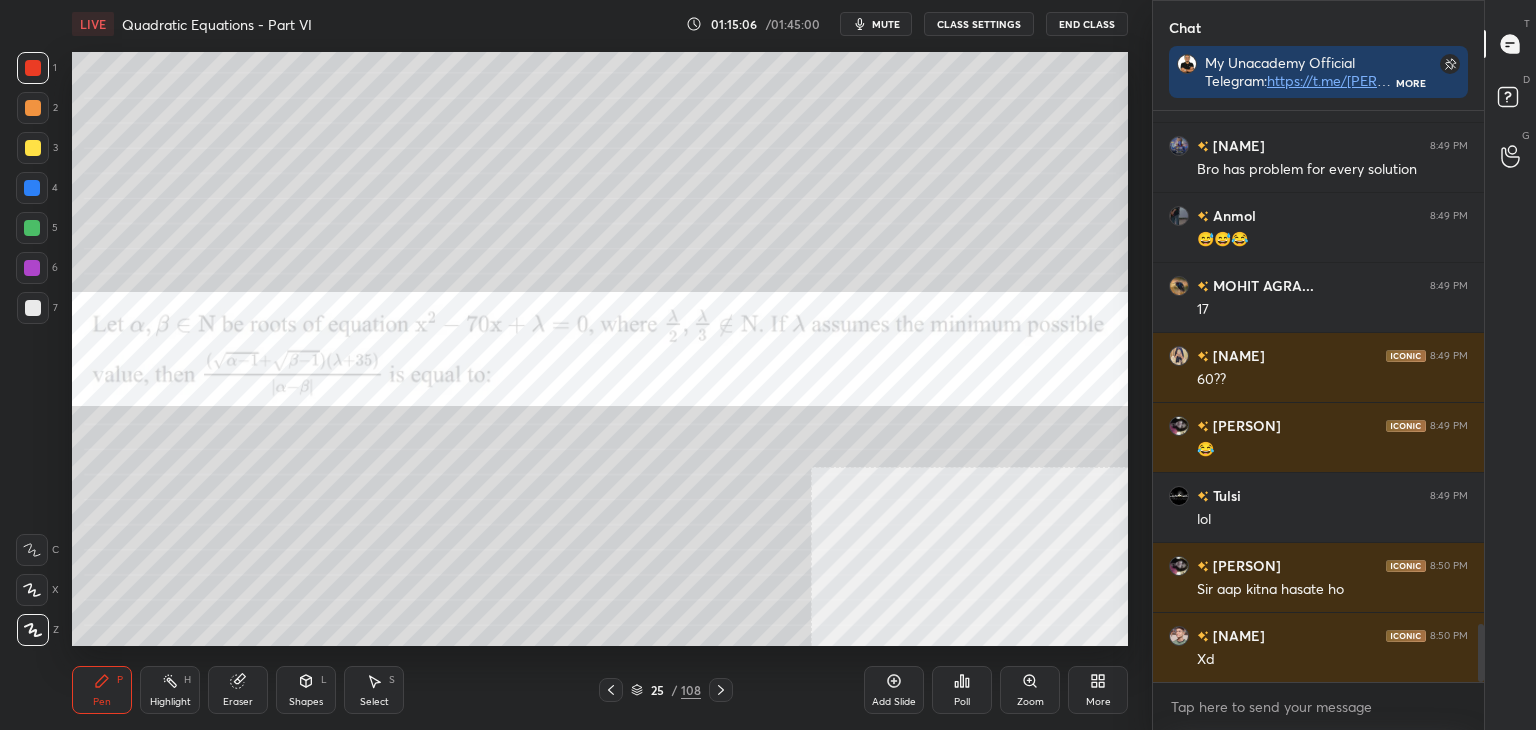 click on "Poll" at bounding box center (962, 690) 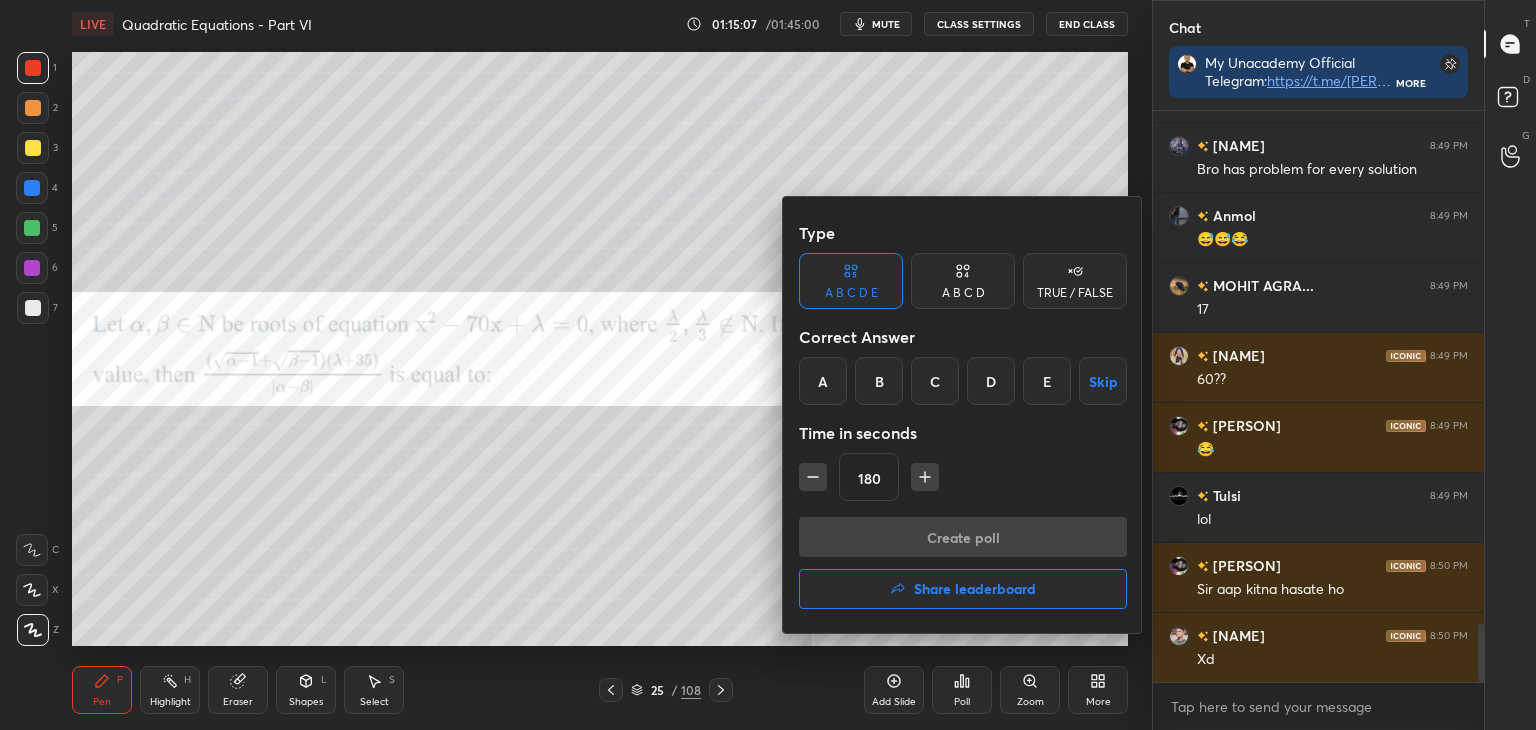 click on "Share leaderboard" at bounding box center (975, 589) 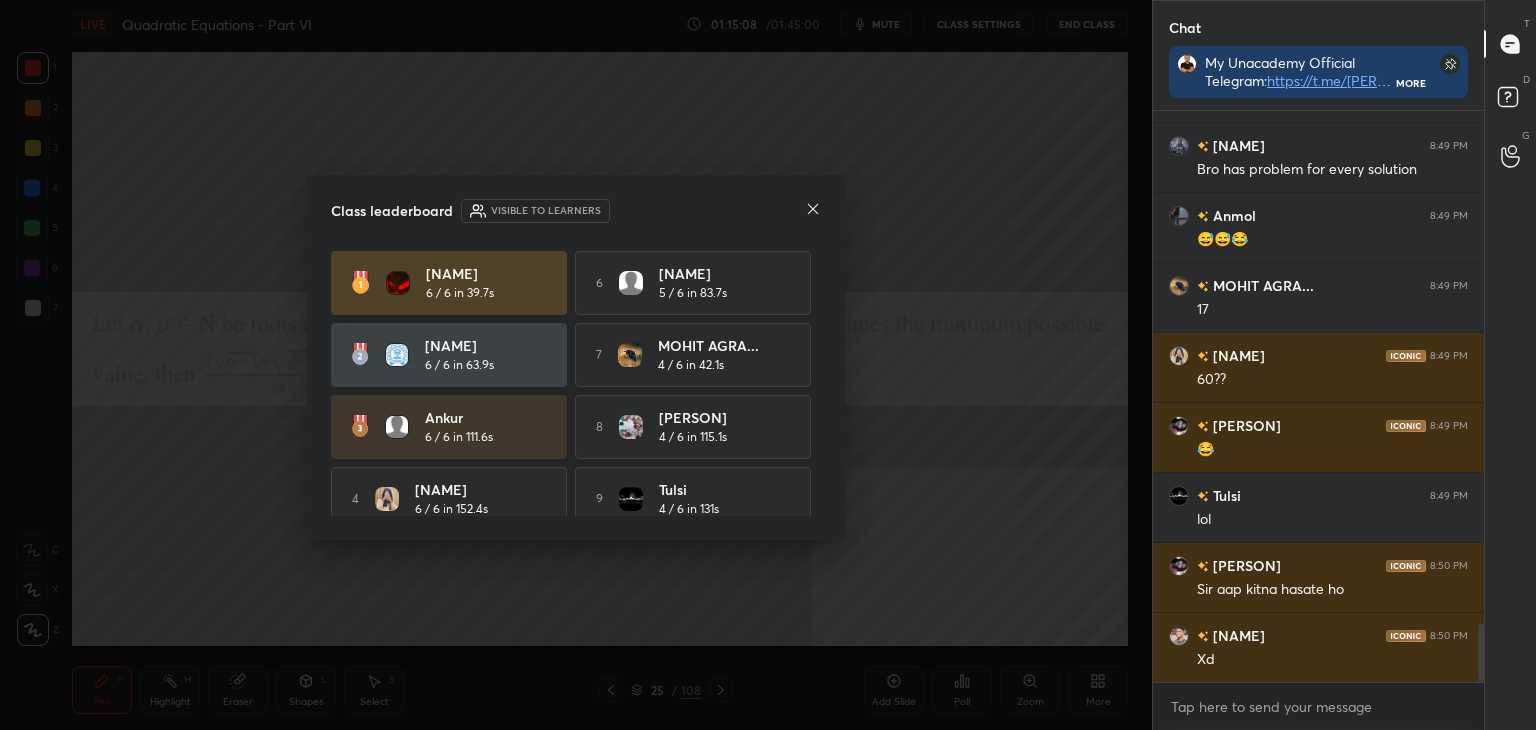 scroll, scrollTop: 5100, scrollLeft: 0, axis: vertical 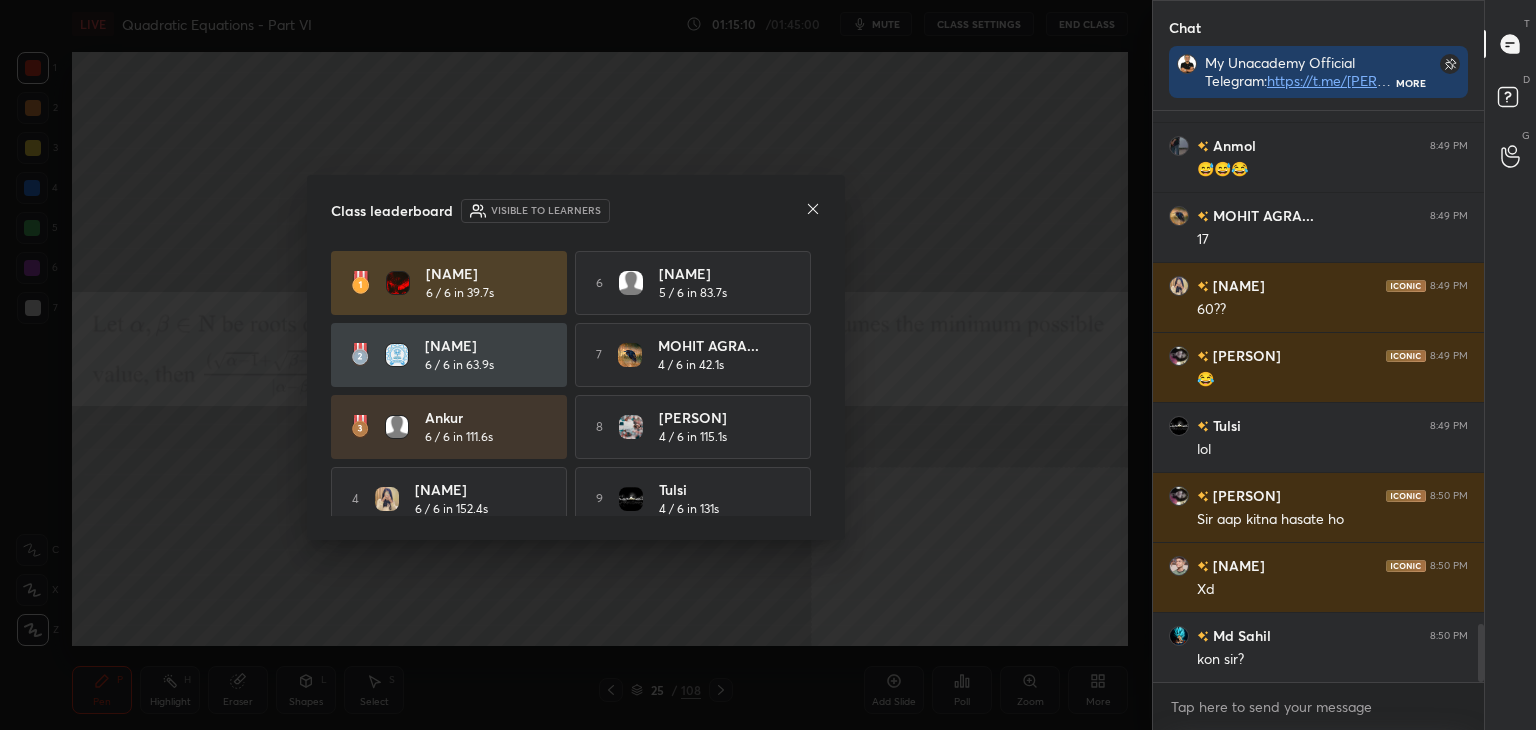 drag, startPoint x: 824, startPoint y: 367, endPoint x: 815, endPoint y: 434, distance: 67.601776 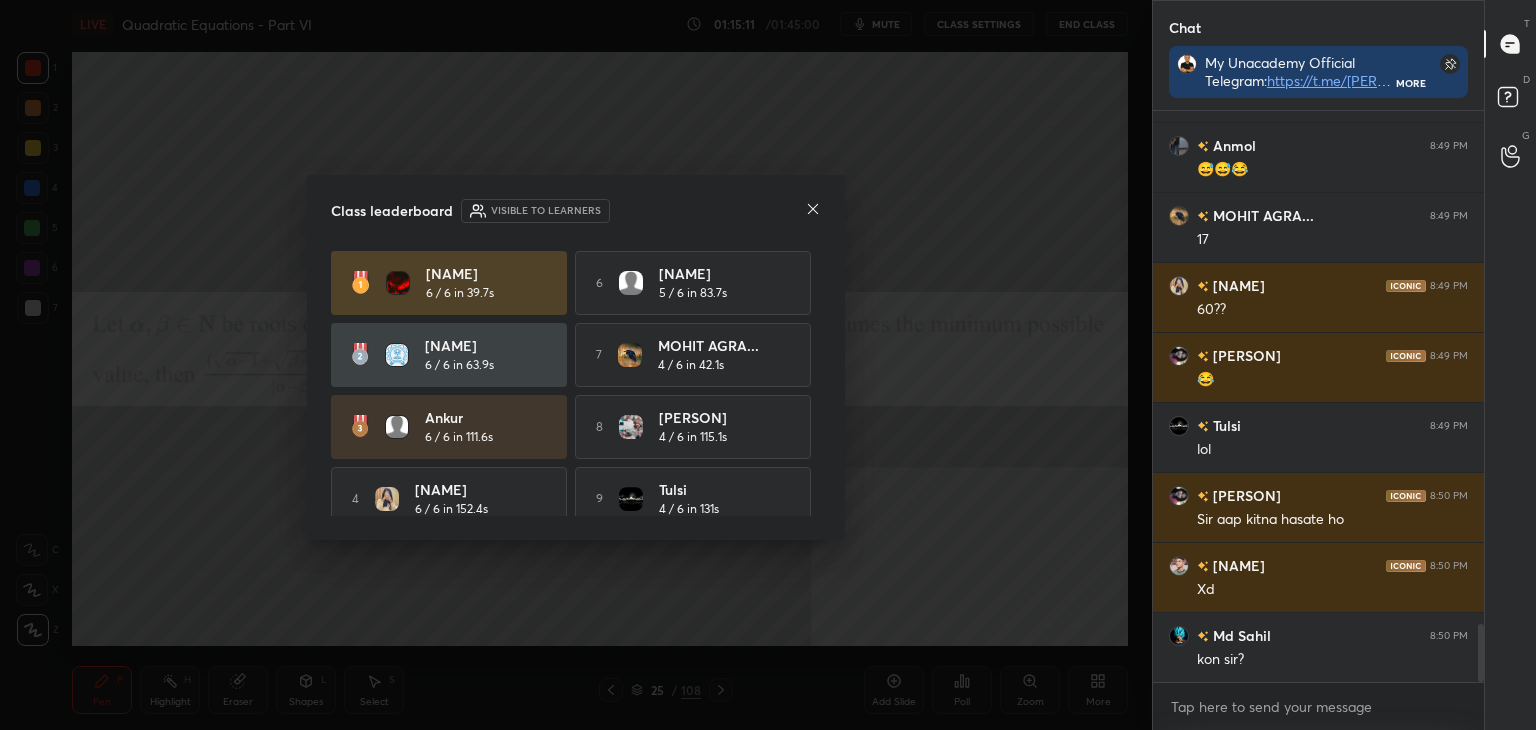 drag, startPoint x: 814, startPoint y: 440, endPoint x: 815, endPoint y: 483, distance: 43.011627 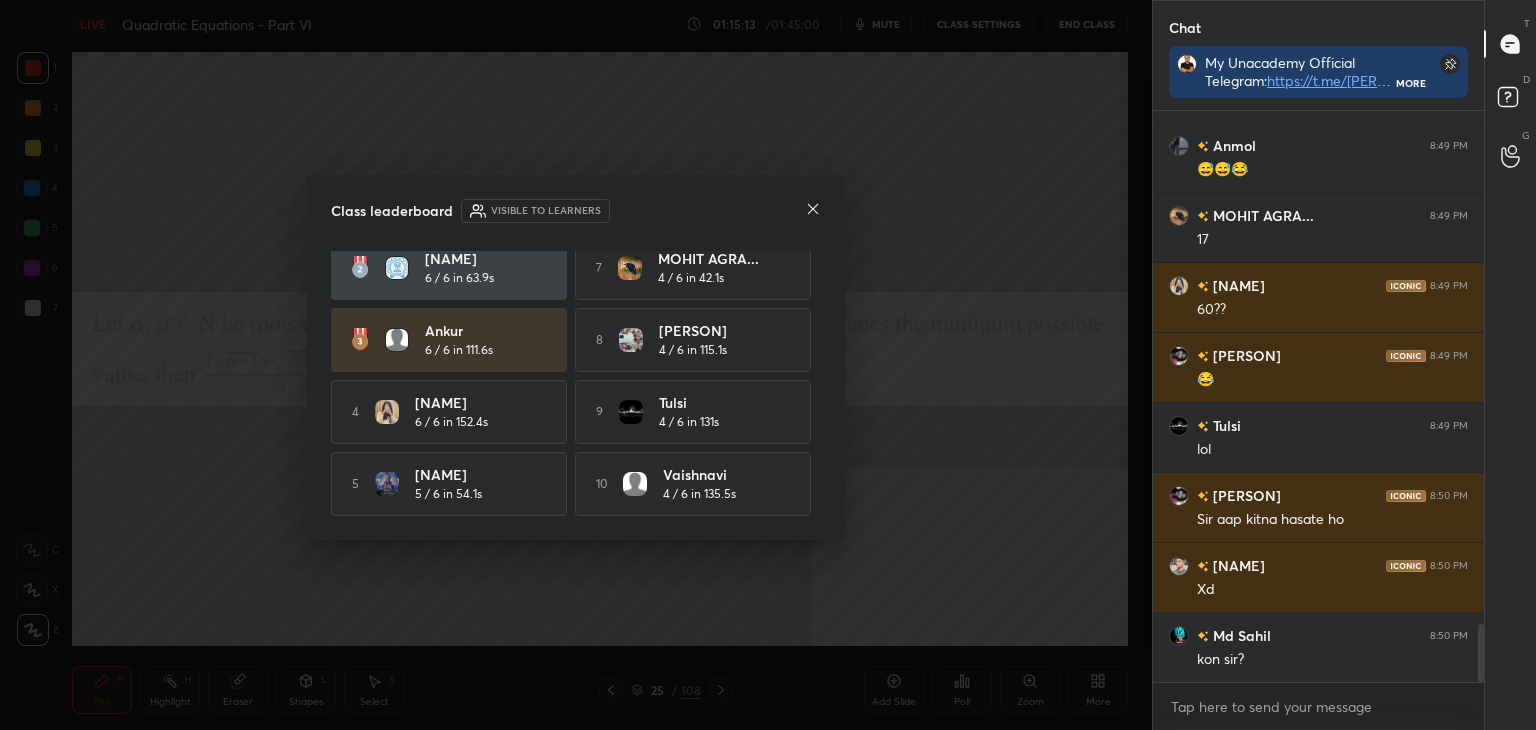 scroll, scrollTop: 0, scrollLeft: 0, axis: both 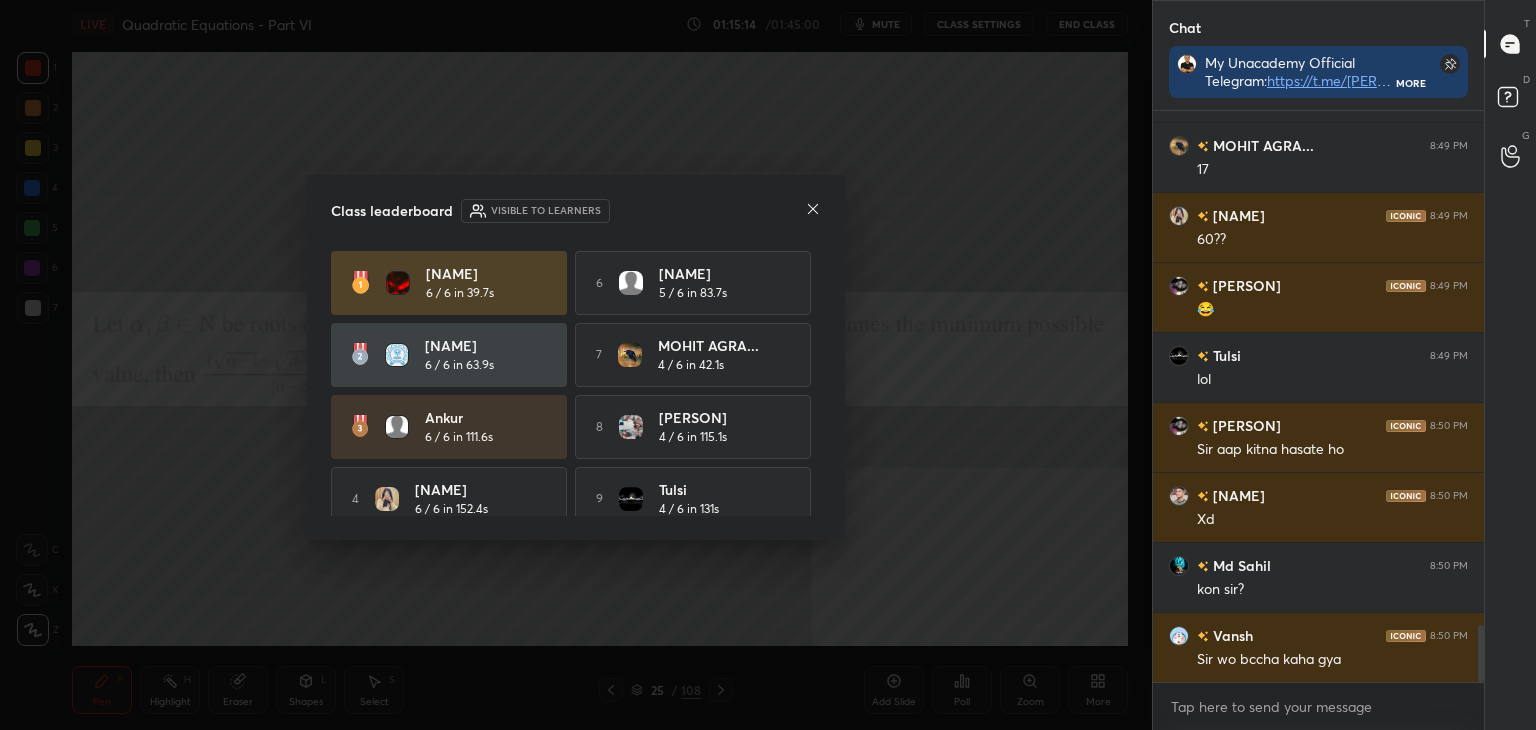 click on "Class leaderboard Visible to learners" at bounding box center [576, 211] 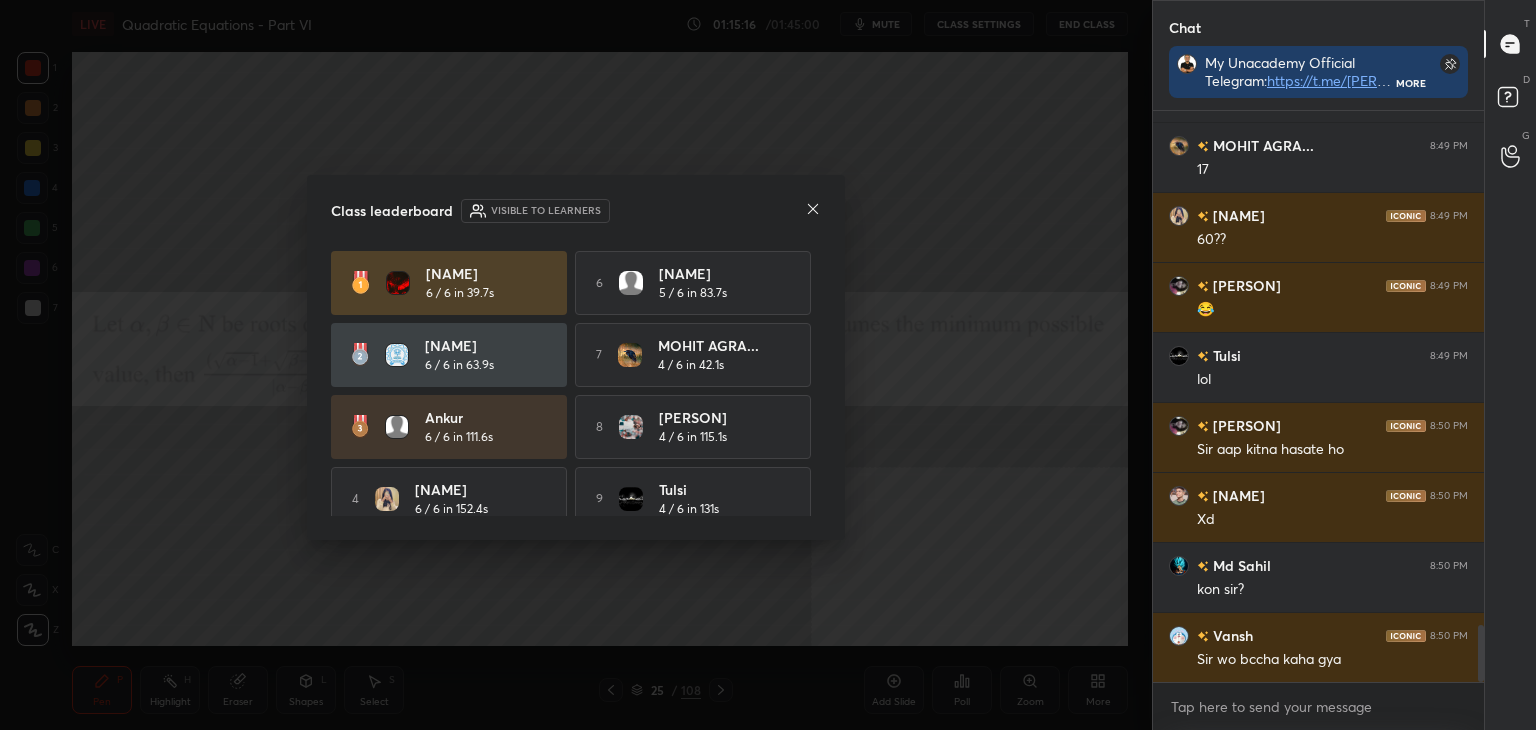 click 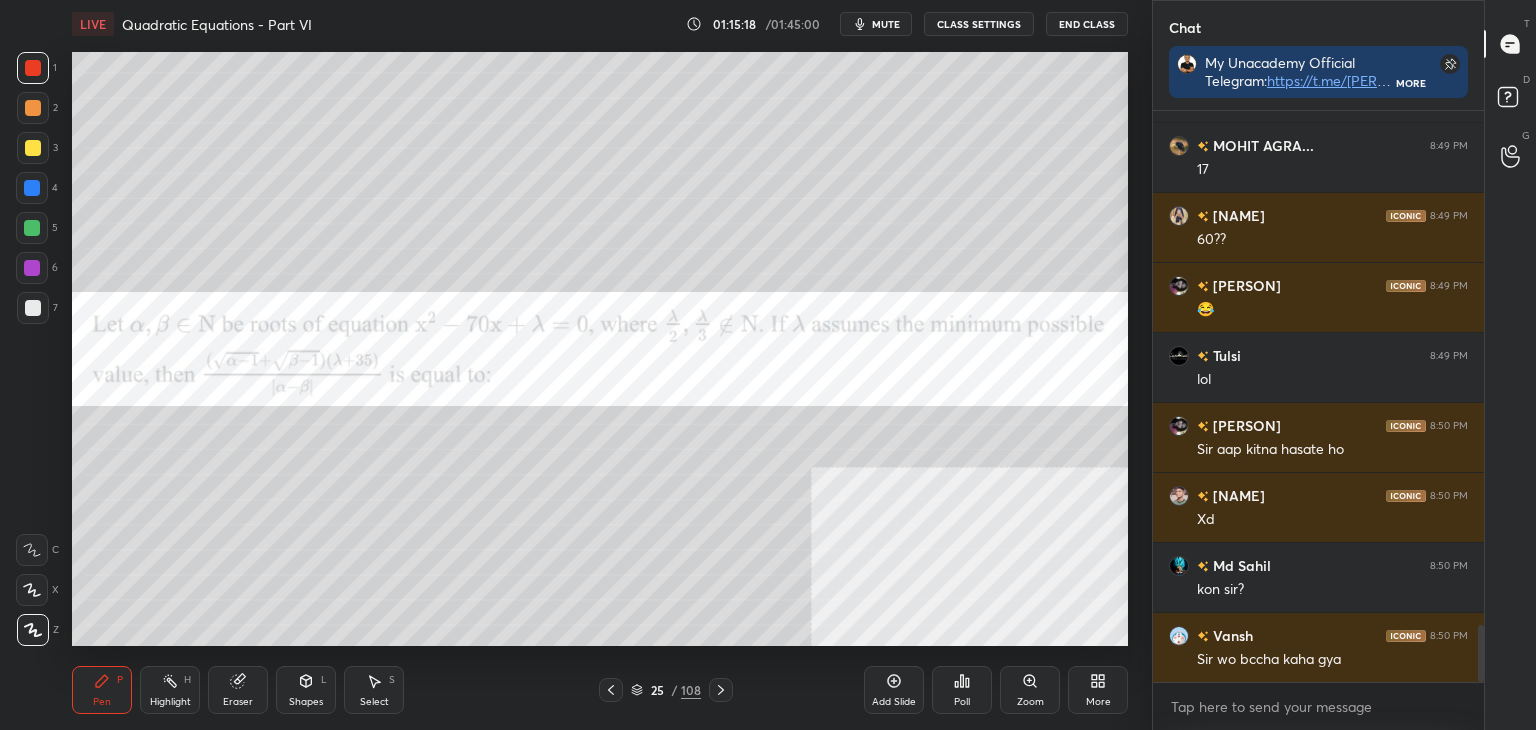 click on "Pen P Highlight H Eraser Shapes L Select S" at bounding box center (270, 690) 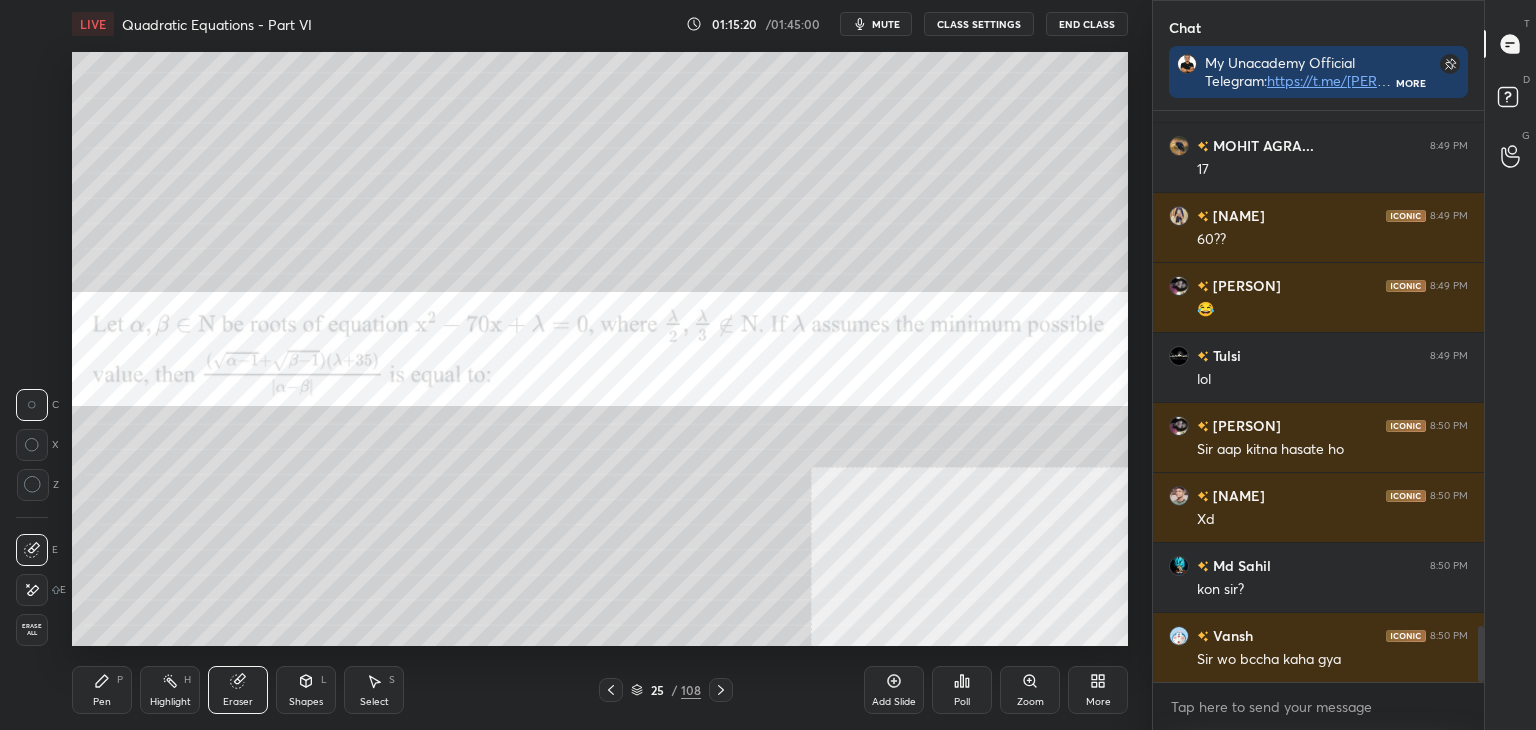 scroll, scrollTop: 5240, scrollLeft: 0, axis: vertical 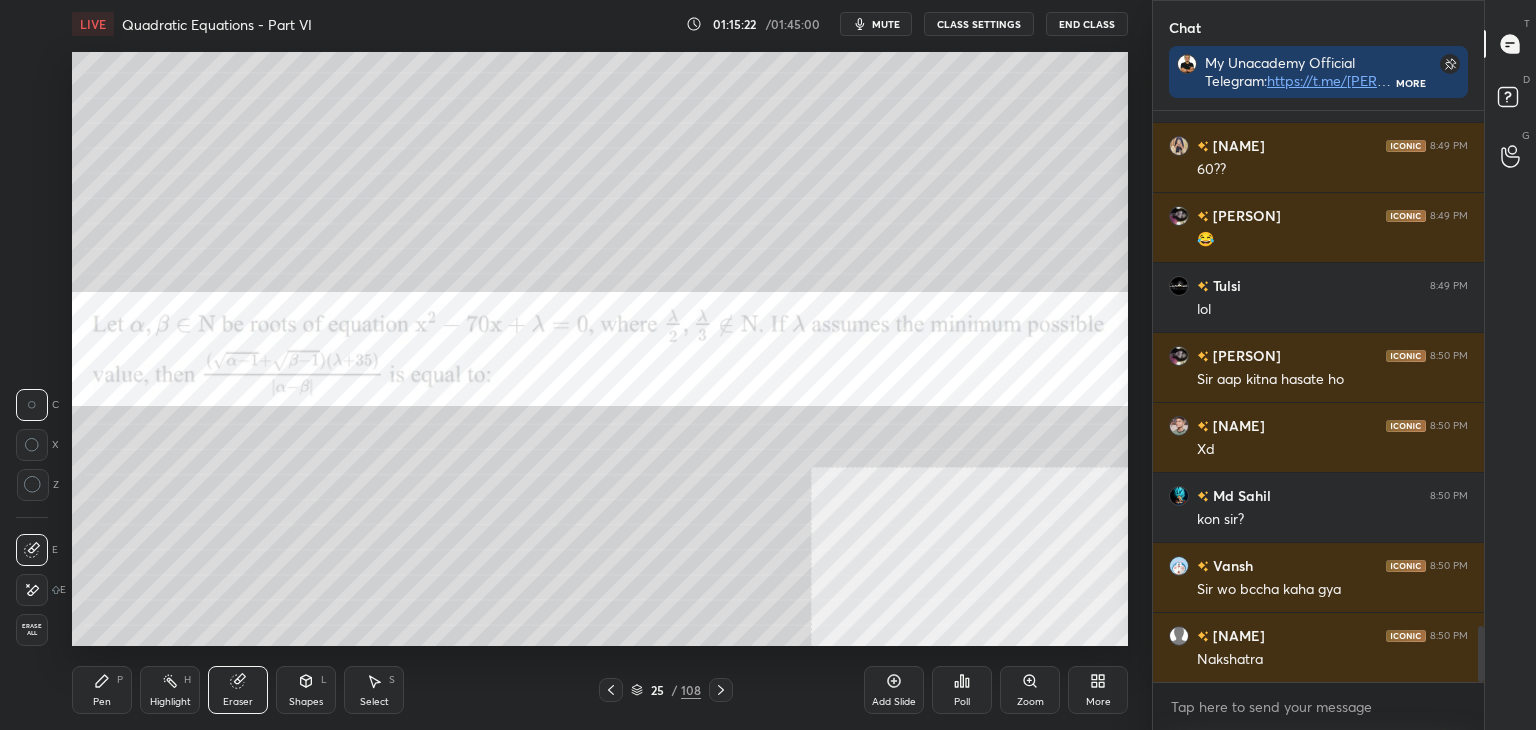 click 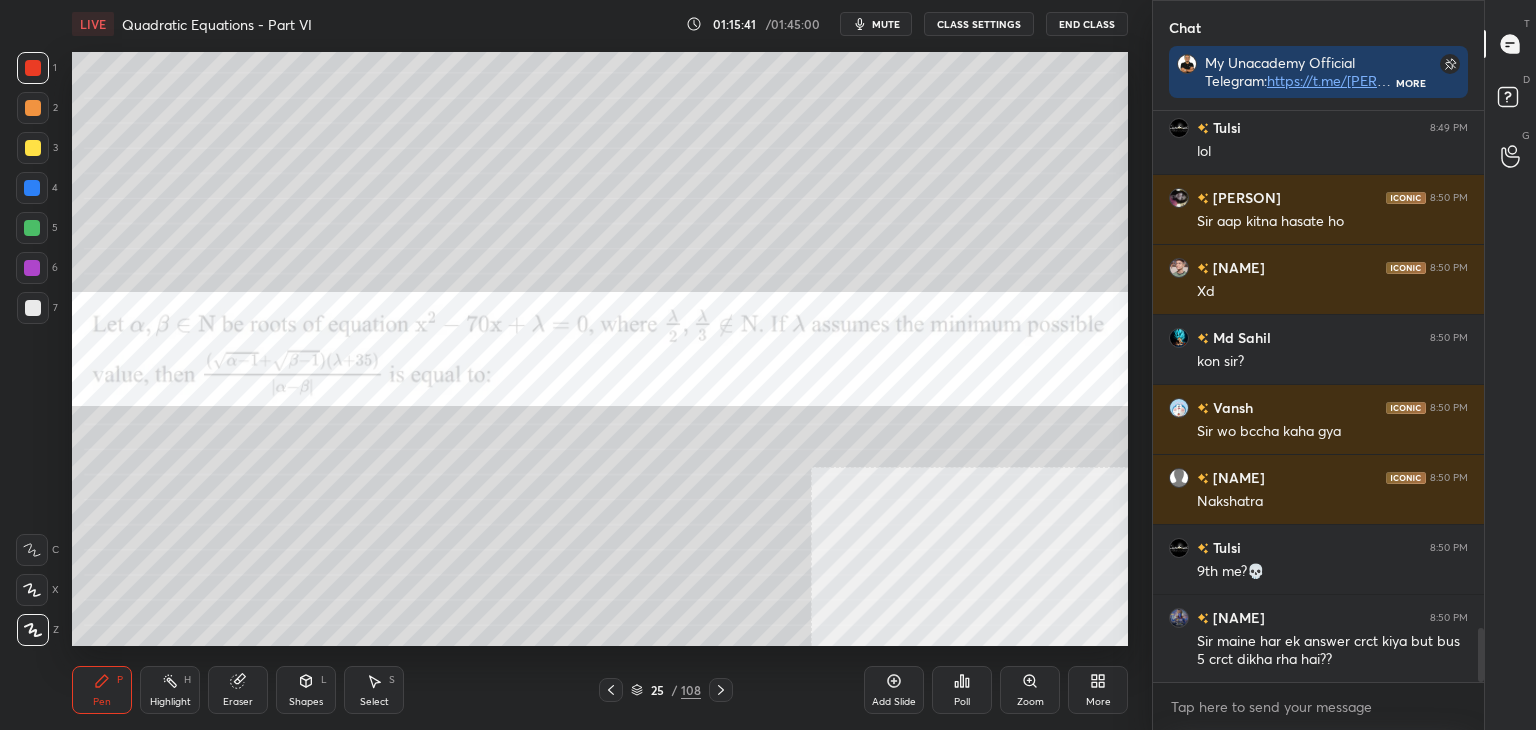 scroll, scrollTop: 5468, scrollLeft: 0, axis: vertical 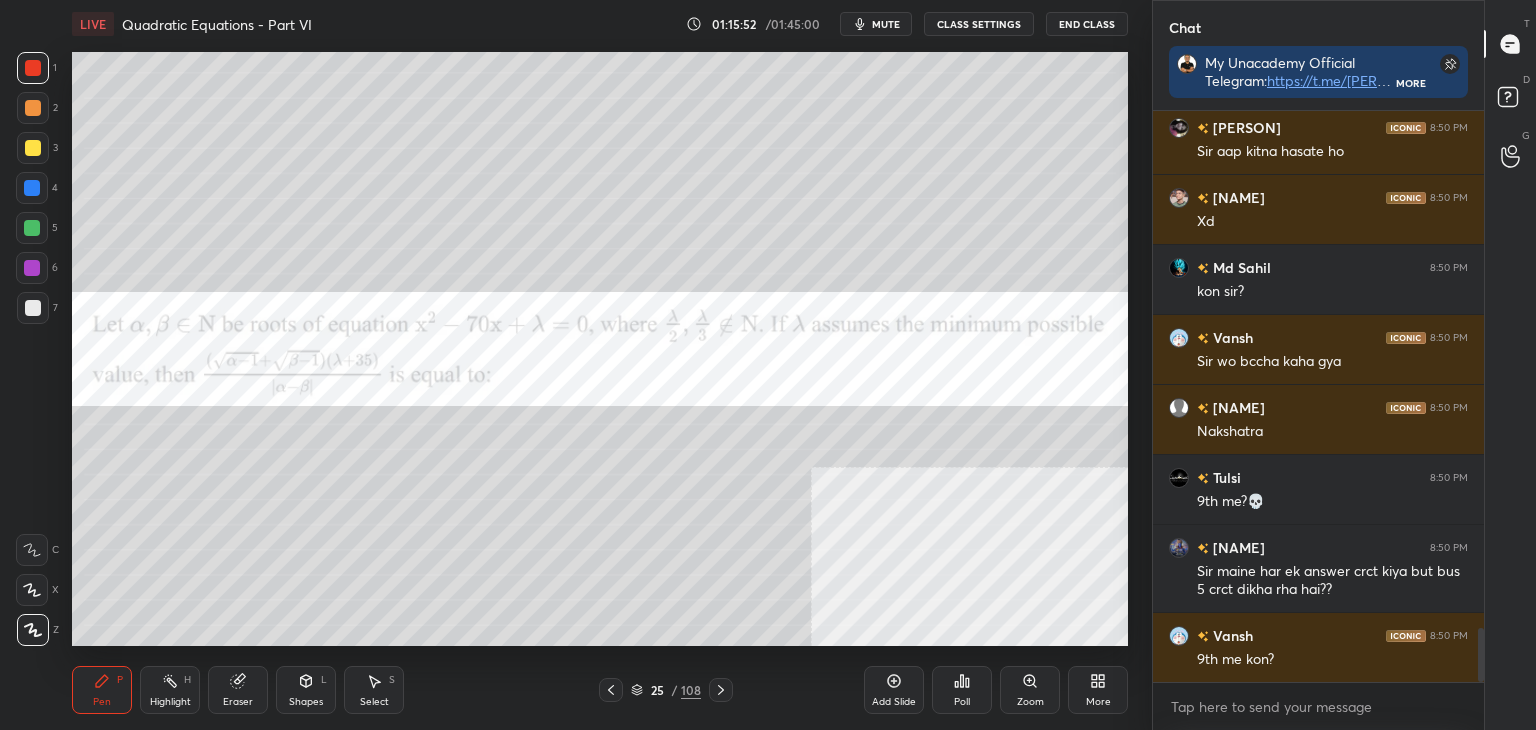 click on "Pen P" at bounding box center (102, 690) 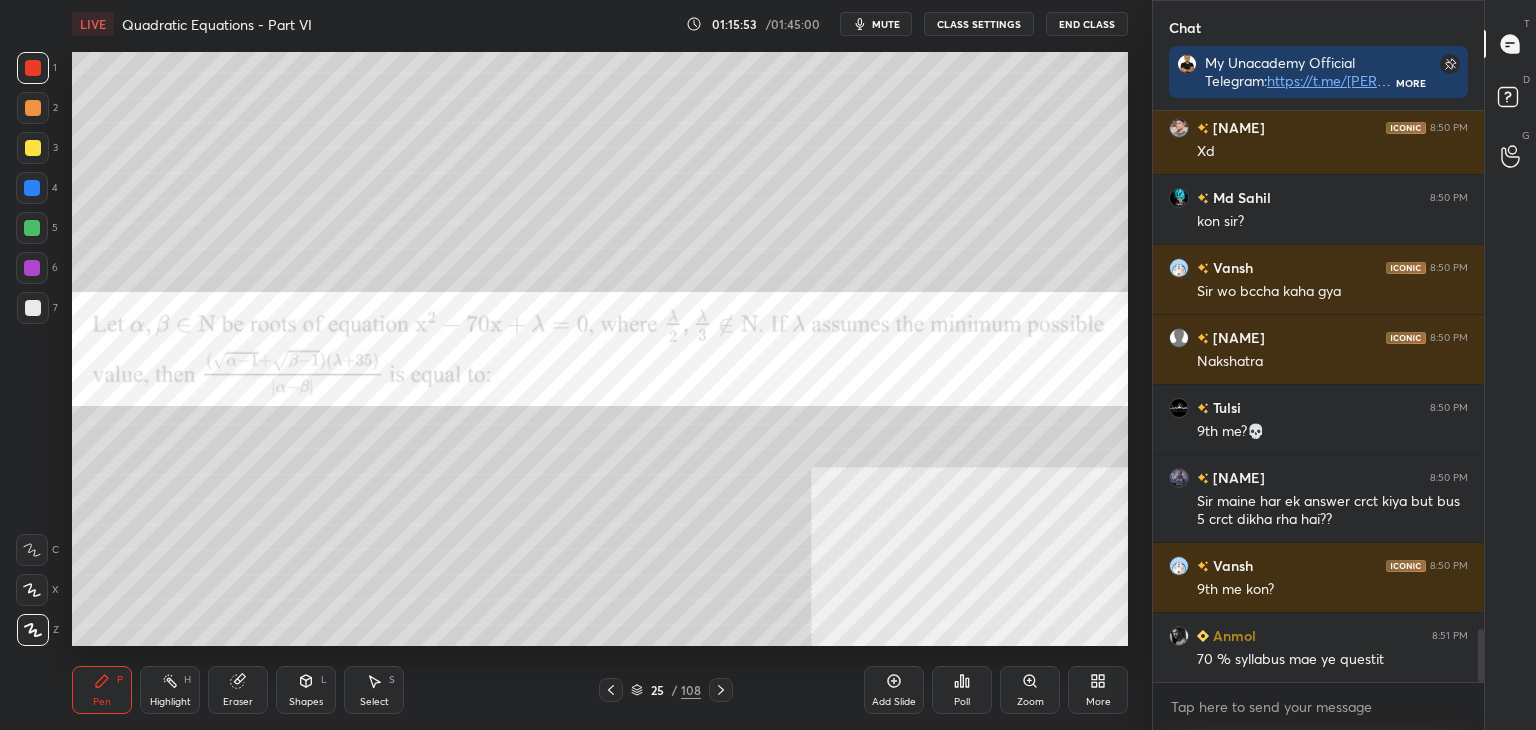 click at bounding box center [33, 148] 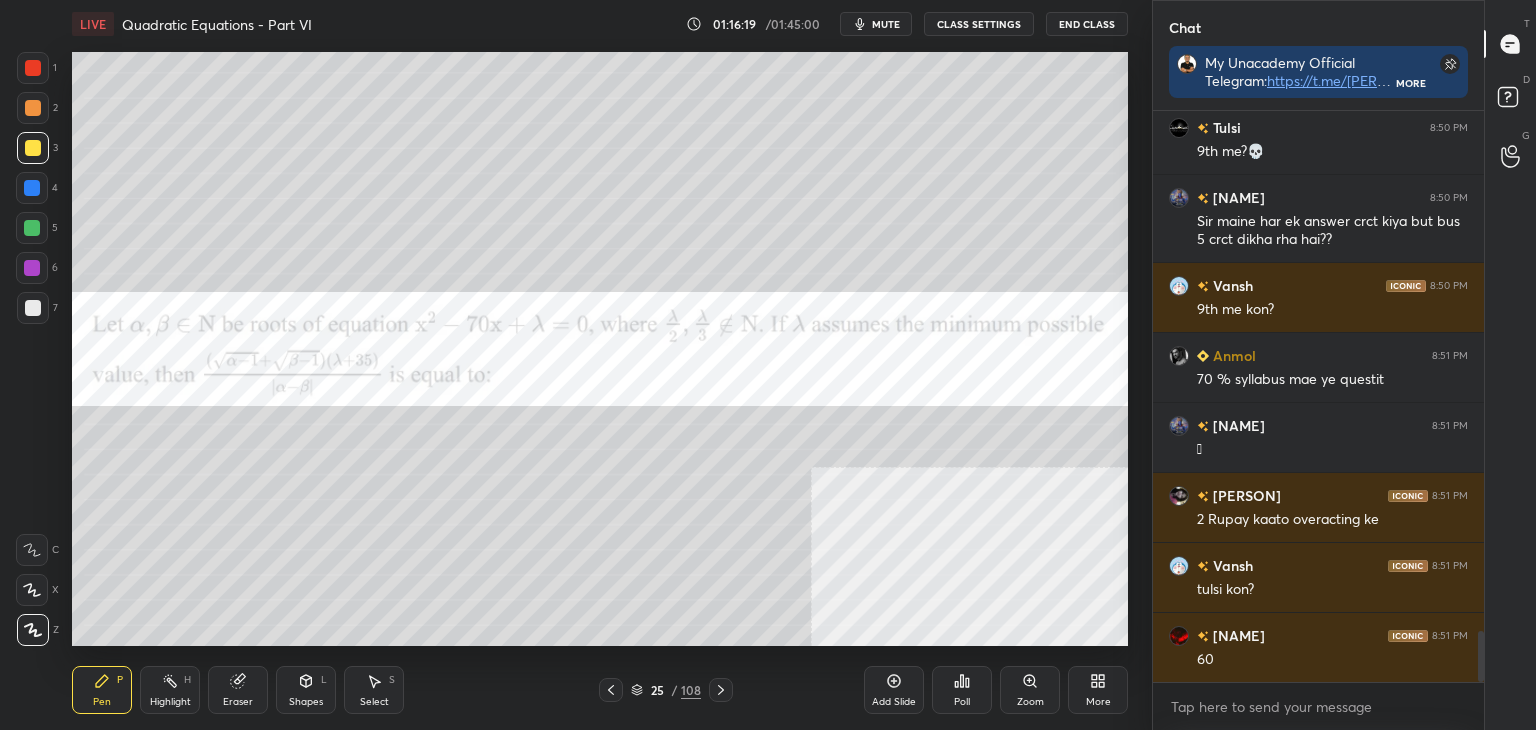 scroll, scrollTop: 5942, scrollLeft: 0, axis: vertical 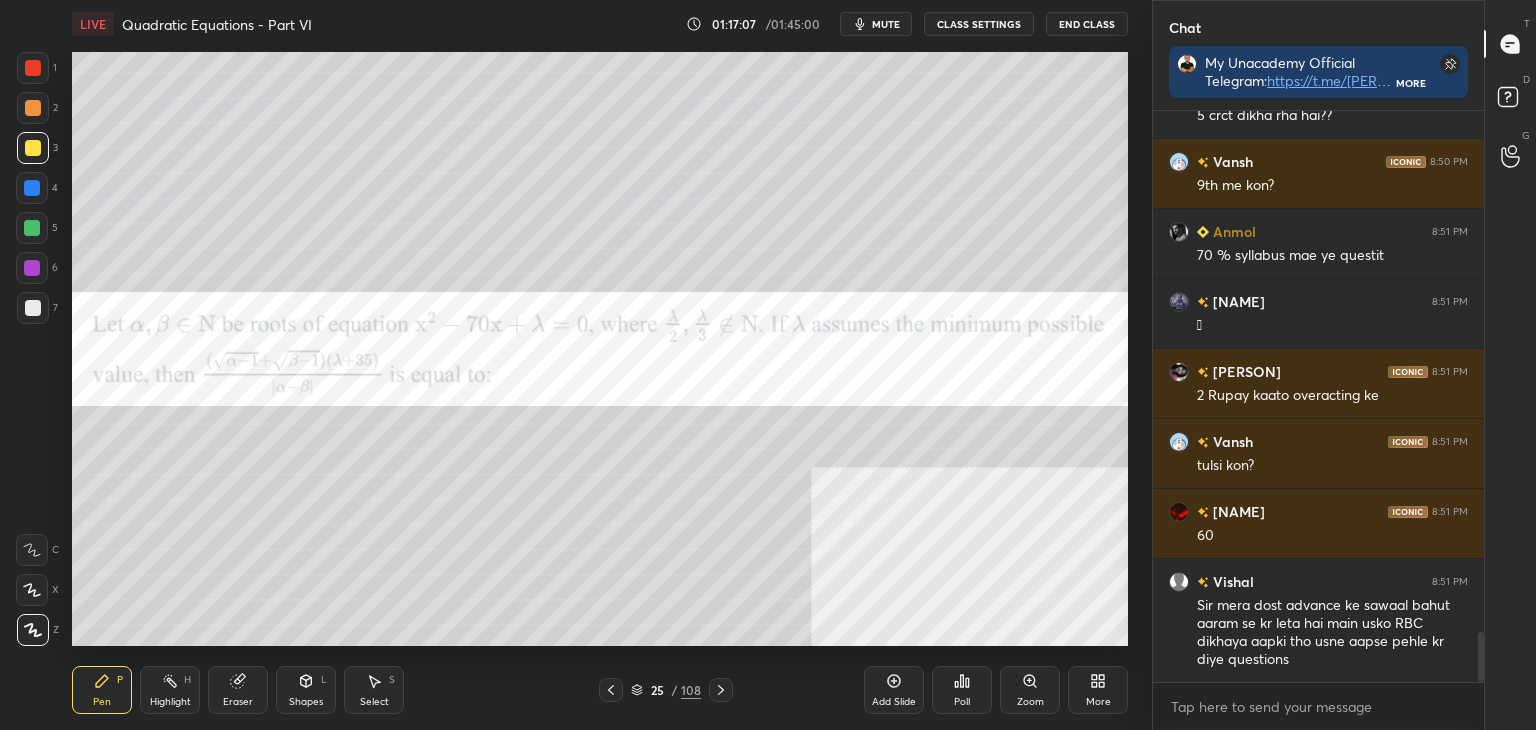click at bounding box center [33, 68] 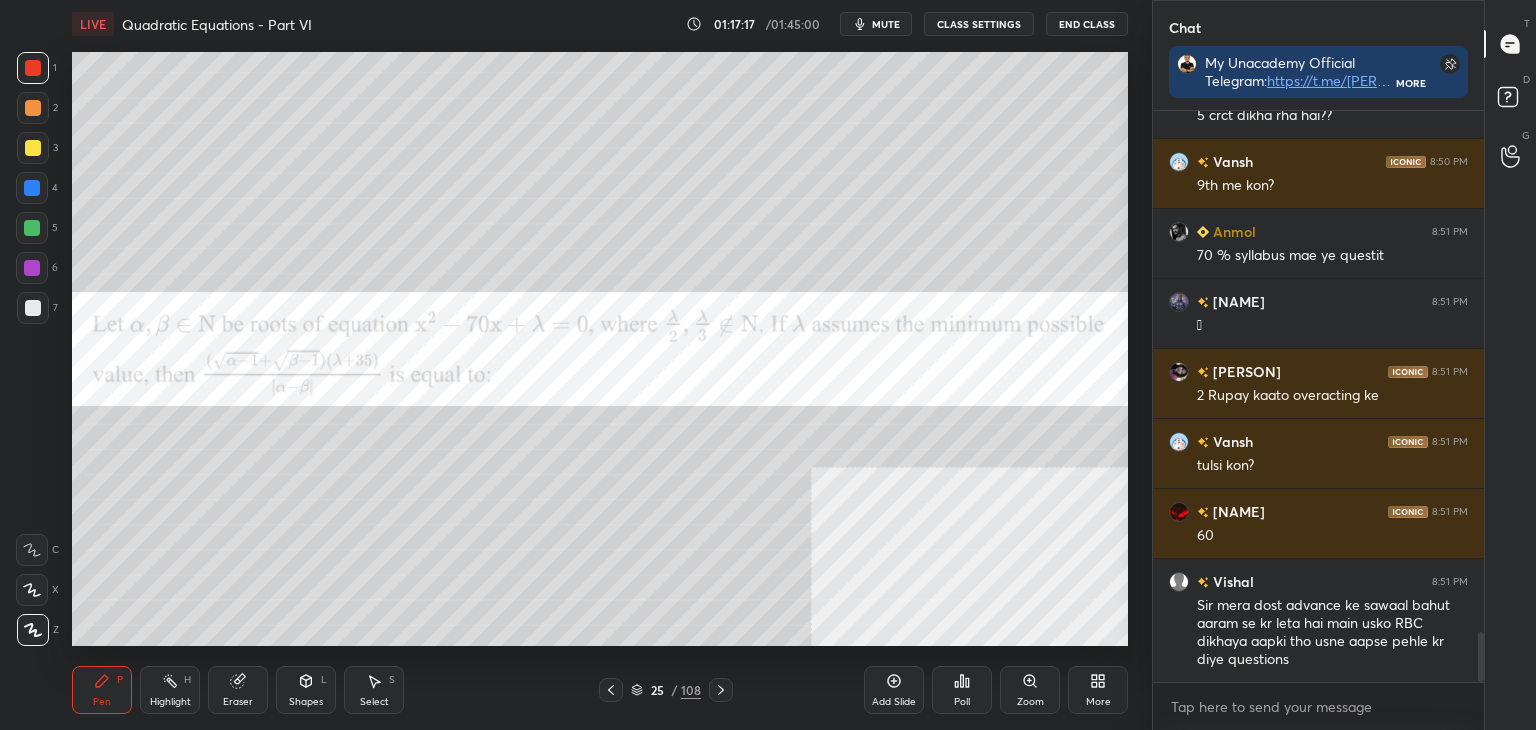 scroll, scrollTop: 6012, scrollLeft: 0, axis: vertical 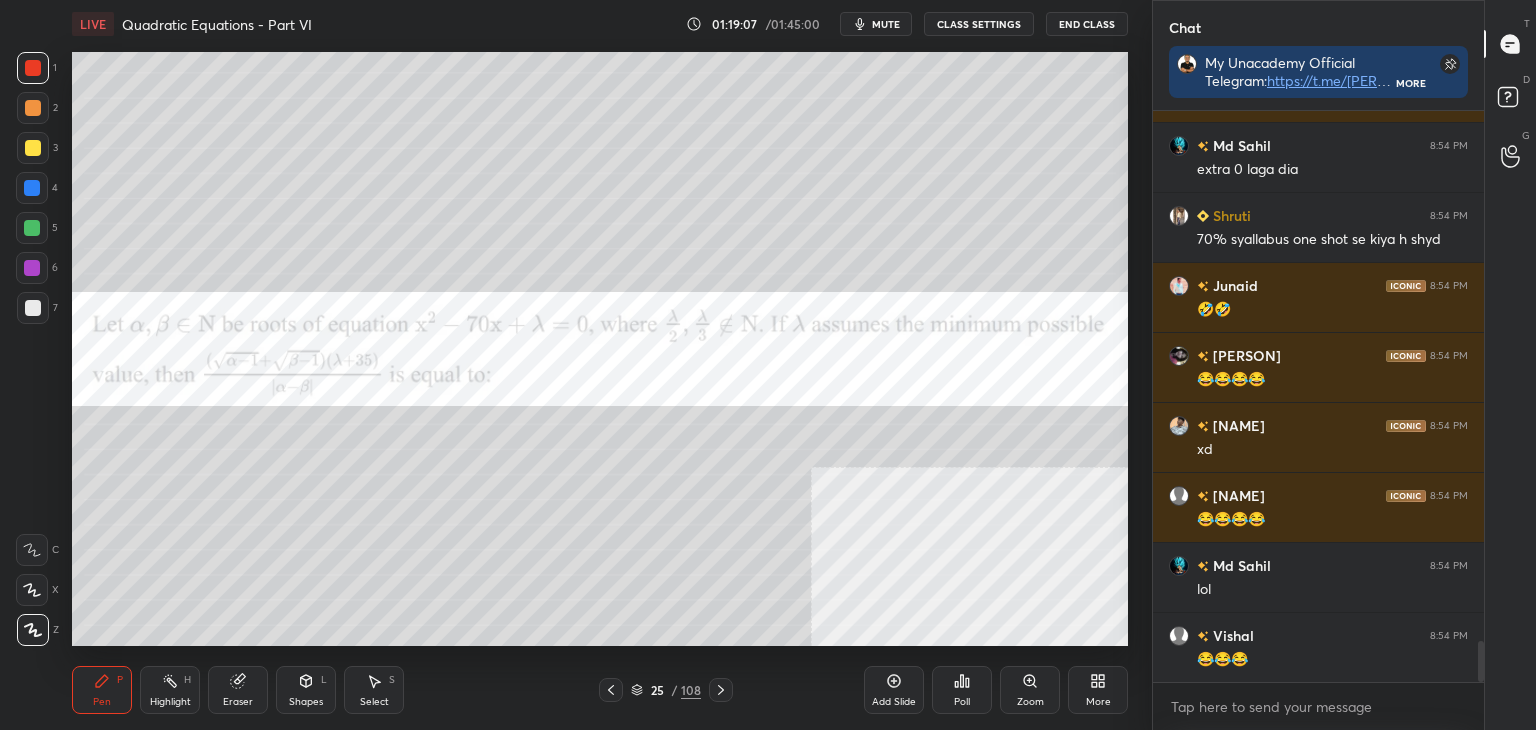 click on "More" at bounding box center (1098, 690) 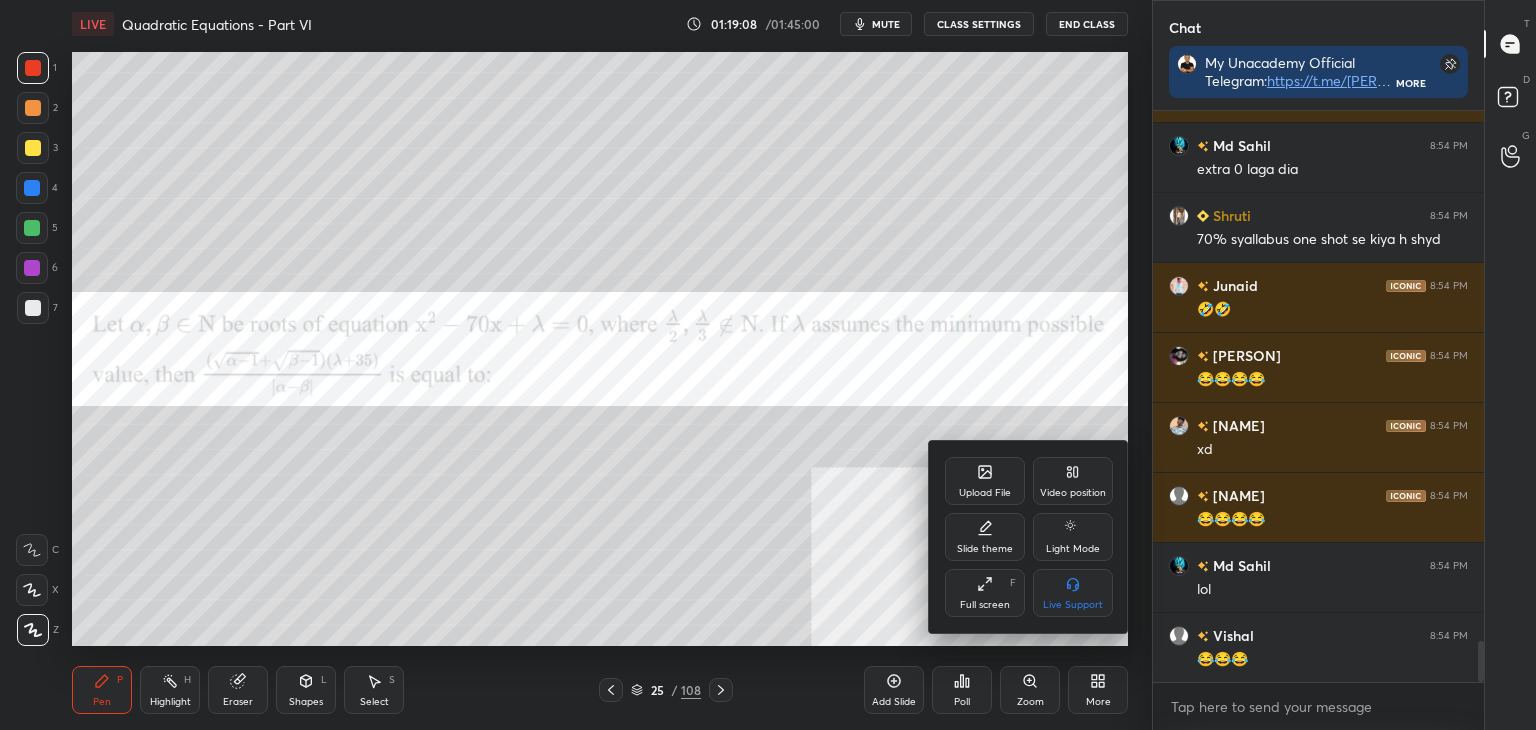 click on "Upload File" at bounding box center (985, 493) 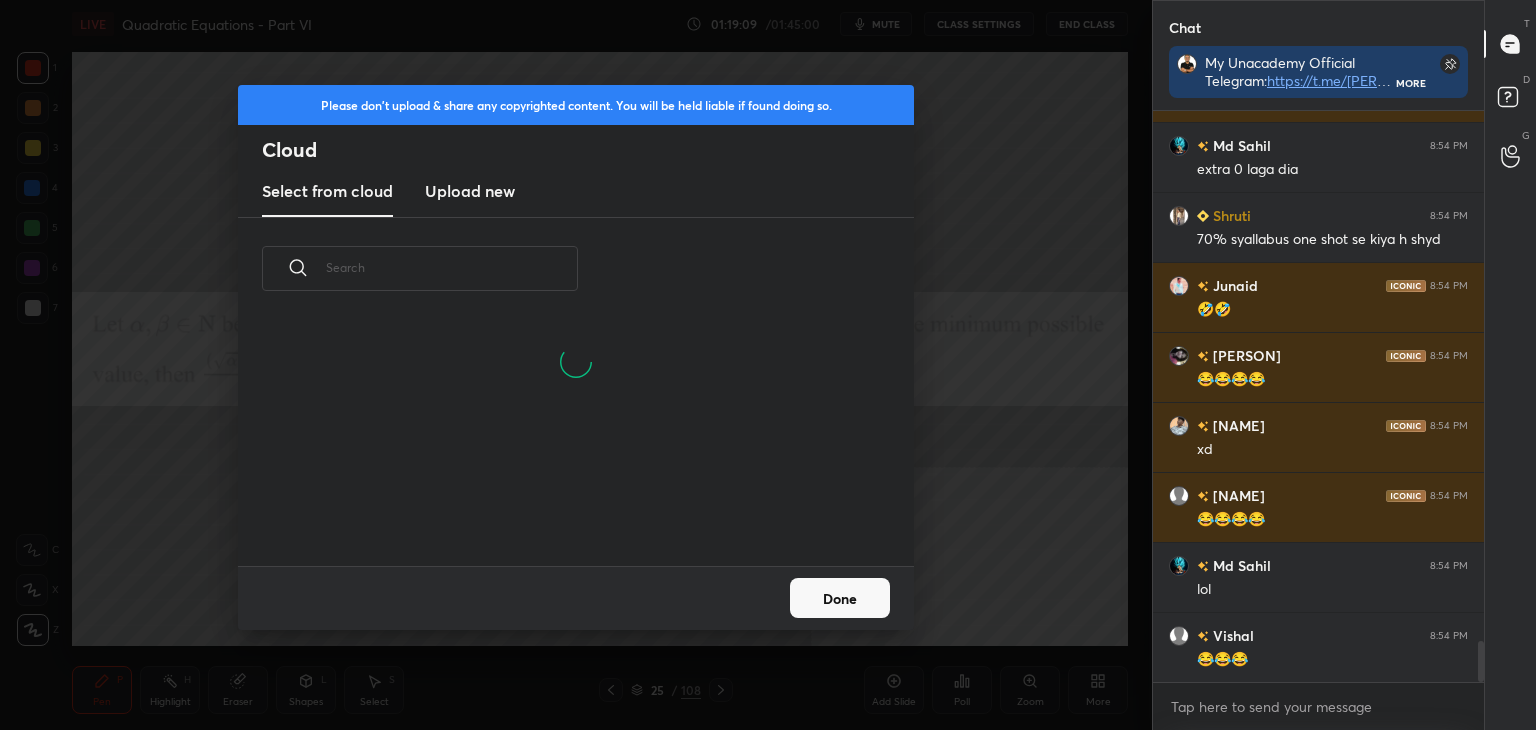 click on "Upload new" at bounding box center [470, 191] 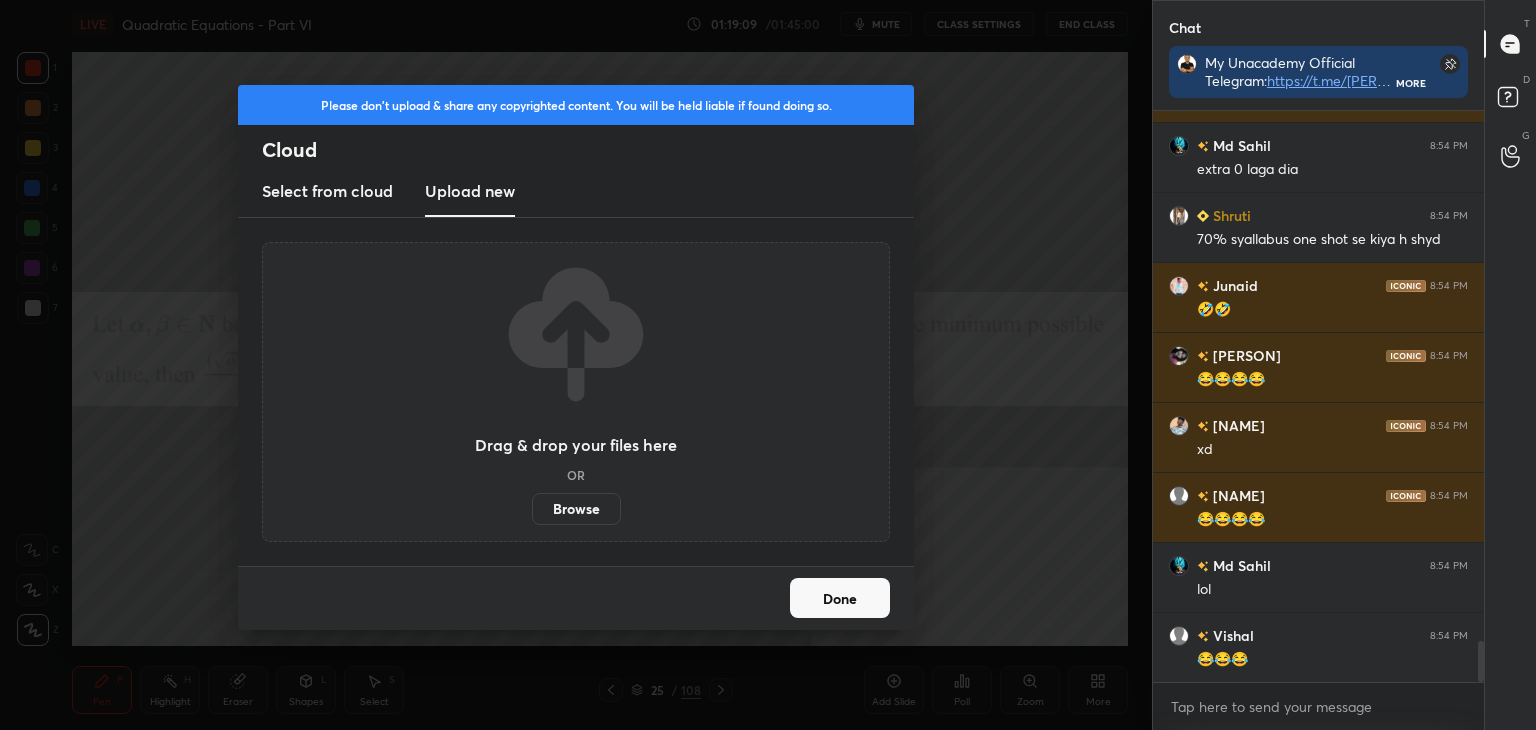 click on "Browse" at bounding box center (576, 509) 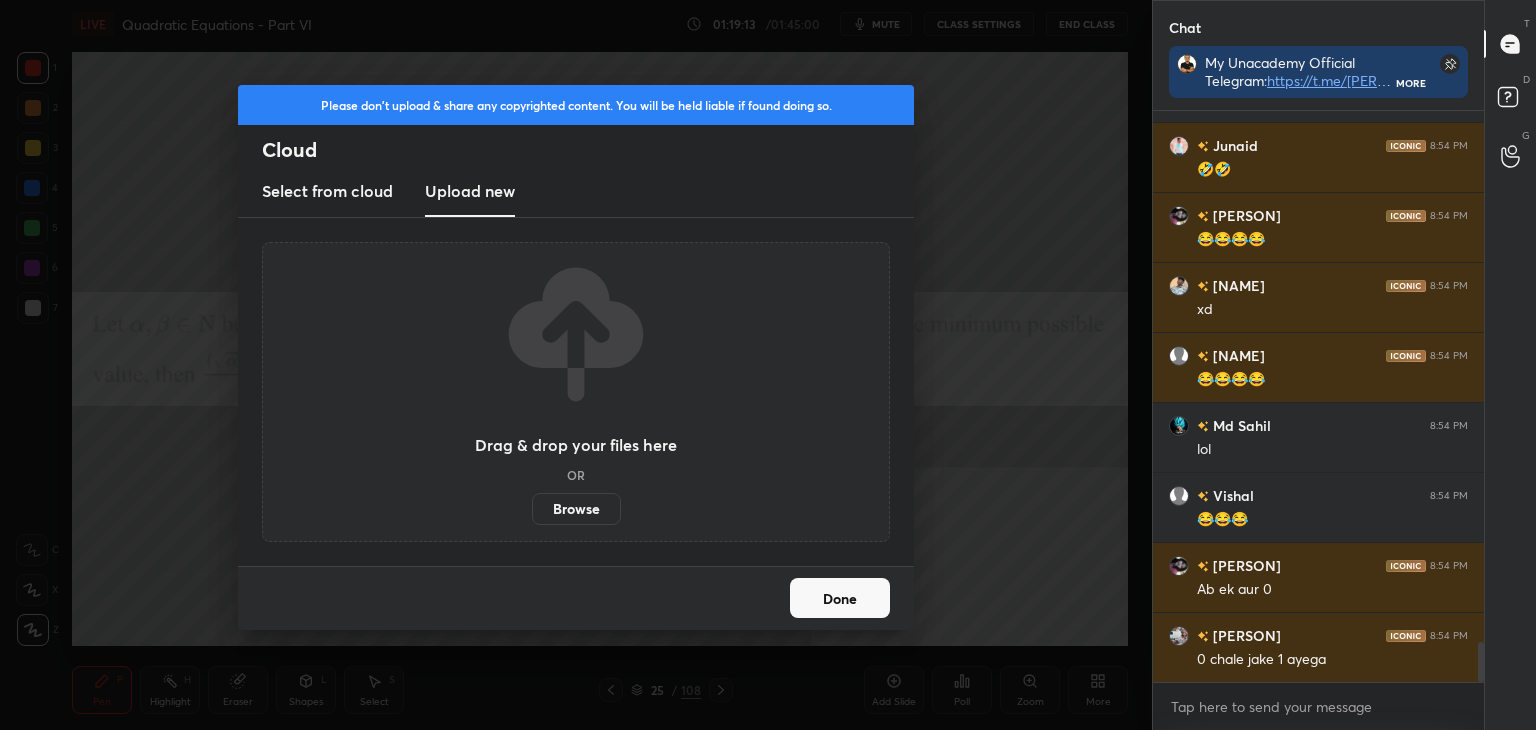 scroll, scrollTop: 7590, scrollLeft: 0, axis: vertical 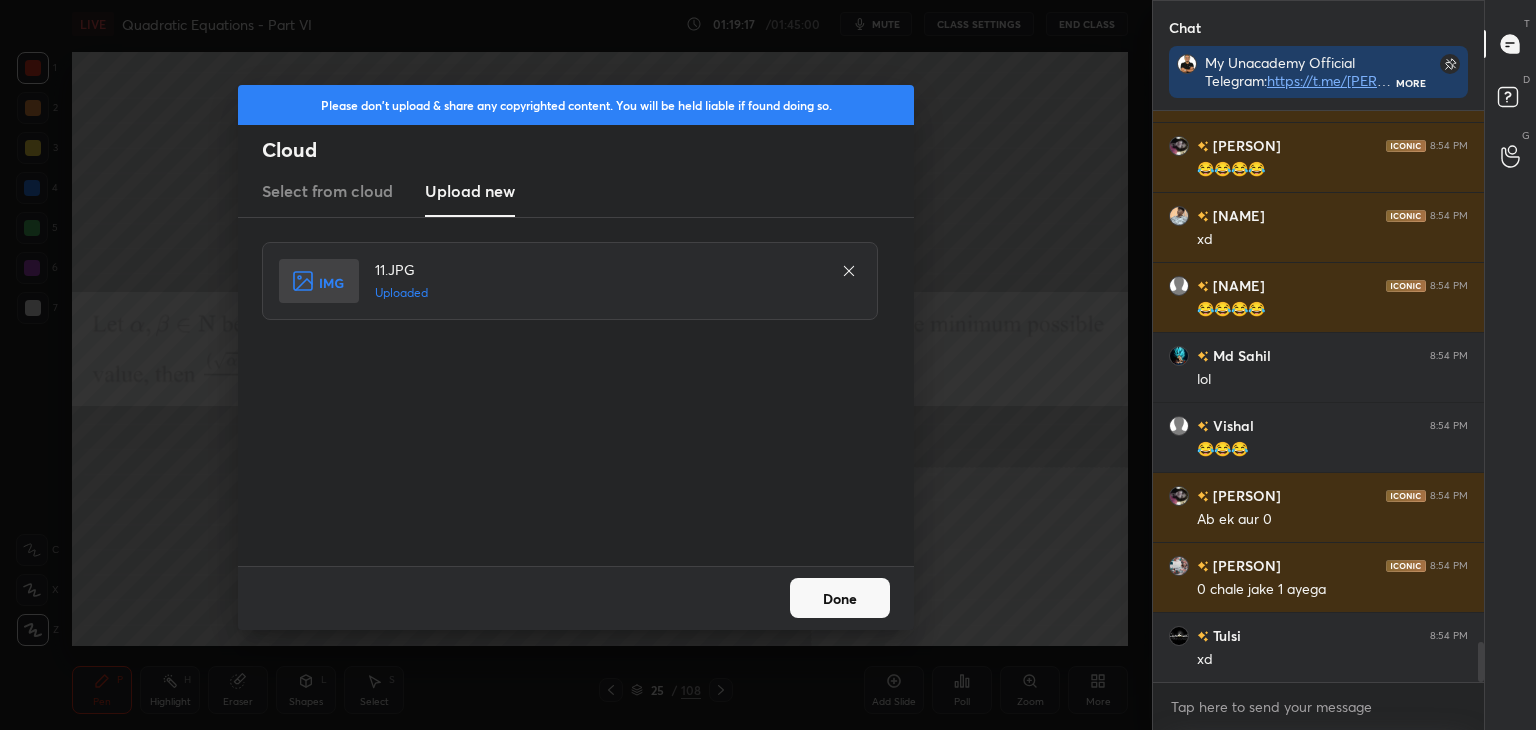 click on "Done" at bounding box center (840, 598) 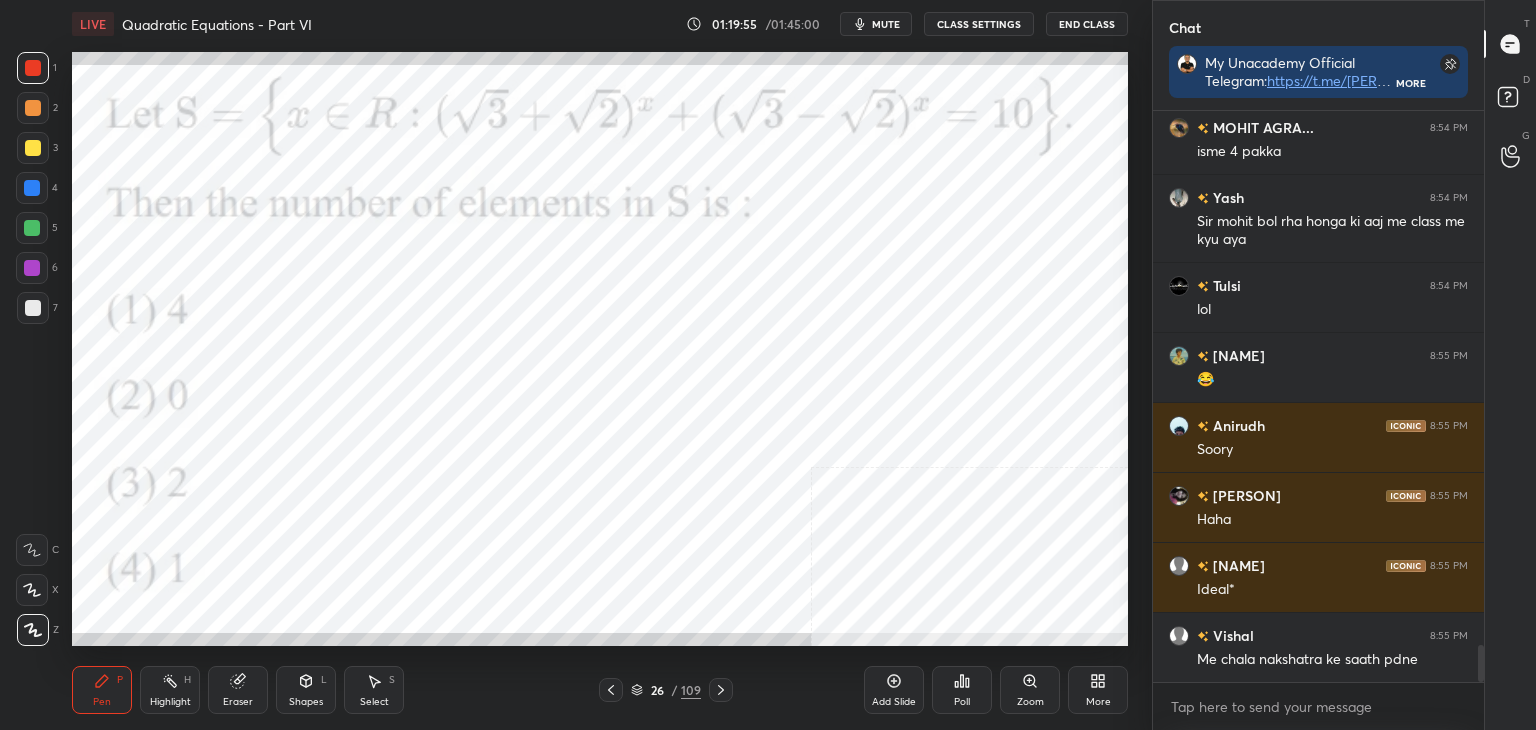 scroll, scrollTop: 8308, scrollLeft: 0, axis: vertical 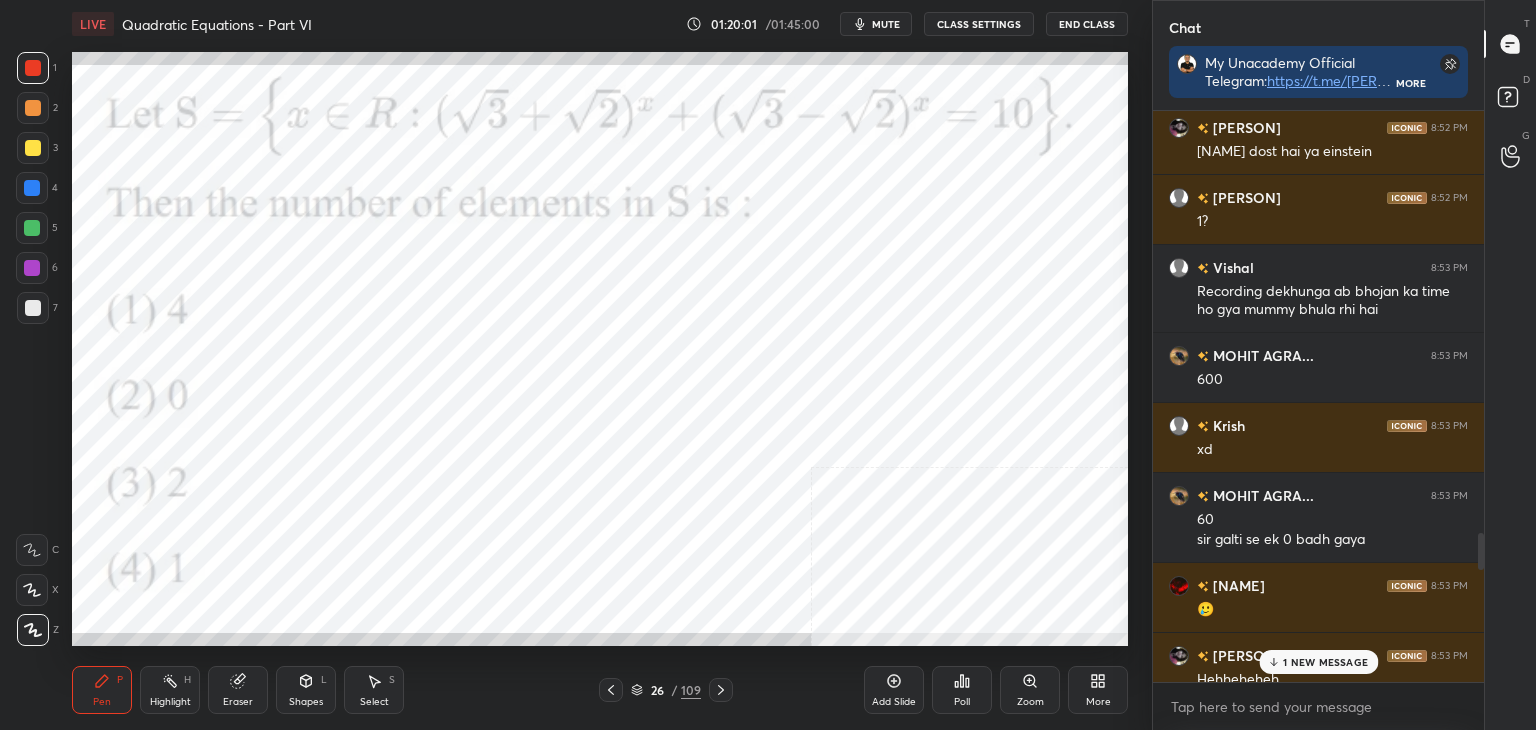 drag, startPoint x: 1482, startPoint y: 661, endPoint x: 1446, endPoint y: 513, distance: 152.31546 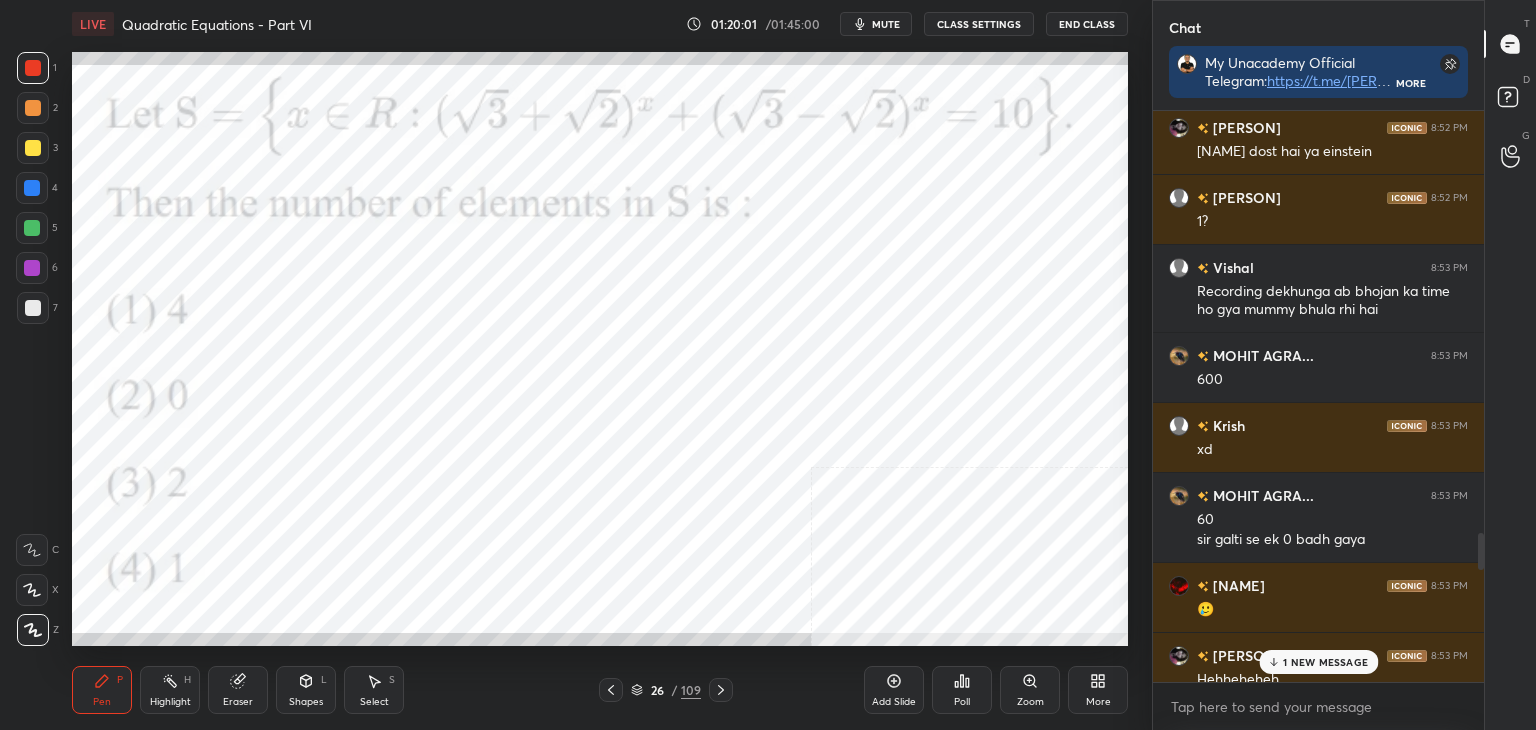 click on "Chat My Unacademy Official Telegram:  https://t.me/vineetlive
Use Code VINEETLIVE to renew your Subscriptions at lowest Prices More Samanvay 8:50 PM Sir maine har ek answer crct kiya but bus 5 crct dikha rha hai?? Vansh 8:50 PM 9th me kon? Anmol 8:51 PM 70 % syllabus mae ye questit Samanvay 8:51 PM 🫠 Aarna 8:51 PM 2 Rupay kaato overacting ke Vansh 8:51 PM tulsi kon? Ansh singh 8:51 PM 60 Vishal 8:51 PM Sir mera dost advance ke sawaal bahut aaram se kr leta hai main usko RBC dikhaya aapki tho usne aapse pehle kr diye questions Junaid 8:52 PM Kya ho skta he Trayambak 8:52 PM 325 Aarna 8:52 PM Vishal dost hai ya einstein Adheesh 8:52 PM 1? Vishal 8:53 PM Recording dekhunga ab bhojan ka time ho gya mummy bhula rhi hai MOHIT AGRA... 8:53 PM 600 Krish 8:53 PM xd MOHIT AGRA... 8:53 PM 60 sir galti se ek 0 badh gaya Ansh singh 8:53 PM 🥲 Aarna 8:53 PM Hehheheheh Tulsi 8:53 PM 0 has no value XD 1 NEW MESSAGE Enable hand raising Enable x   Doubts asked by learners will show up here Raise hand disabled Enable T D" at bounding box center [1344, 365] 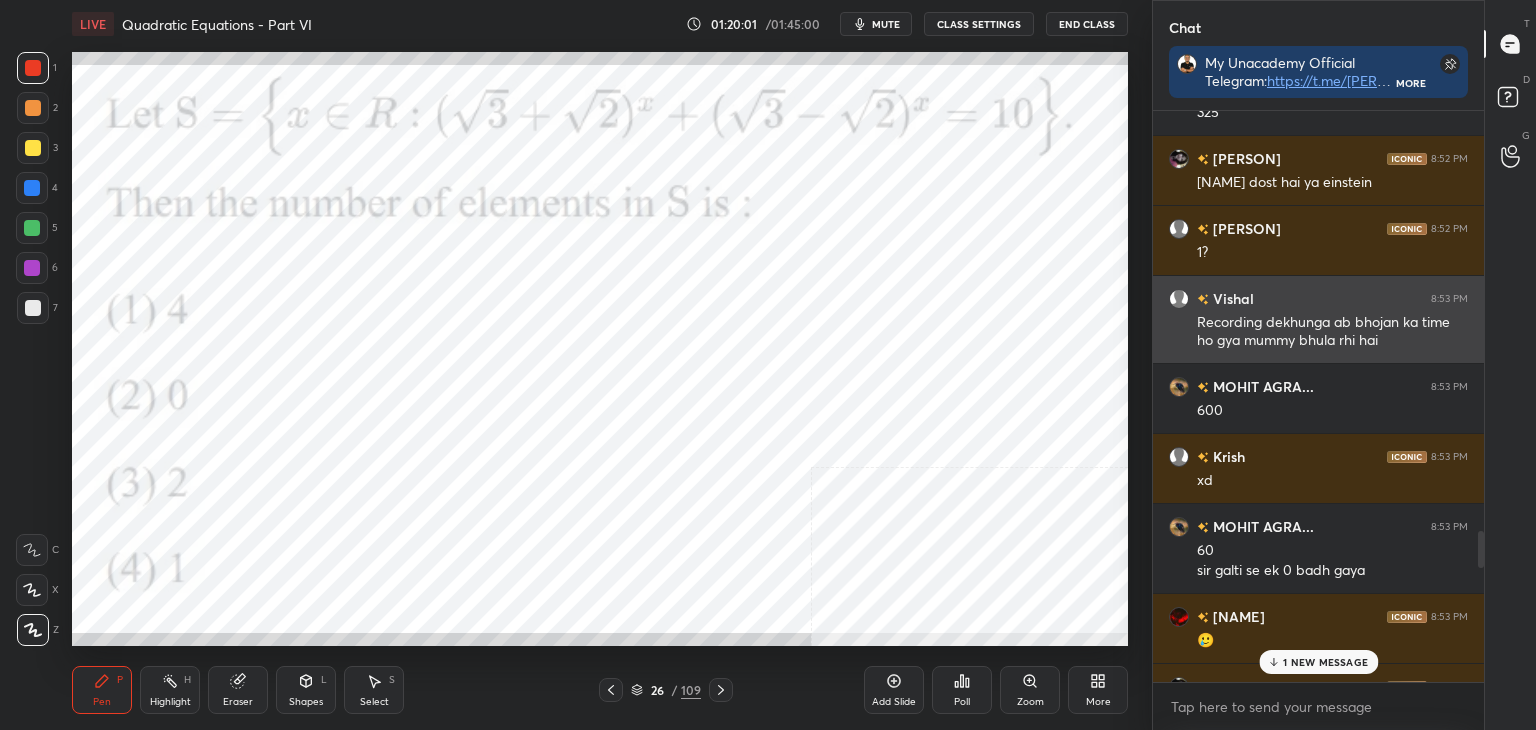 click on "Recording dekhunga ab bhojan ka time ho gya mummy bhula rhi hai" at bounding box center (1332, 332) 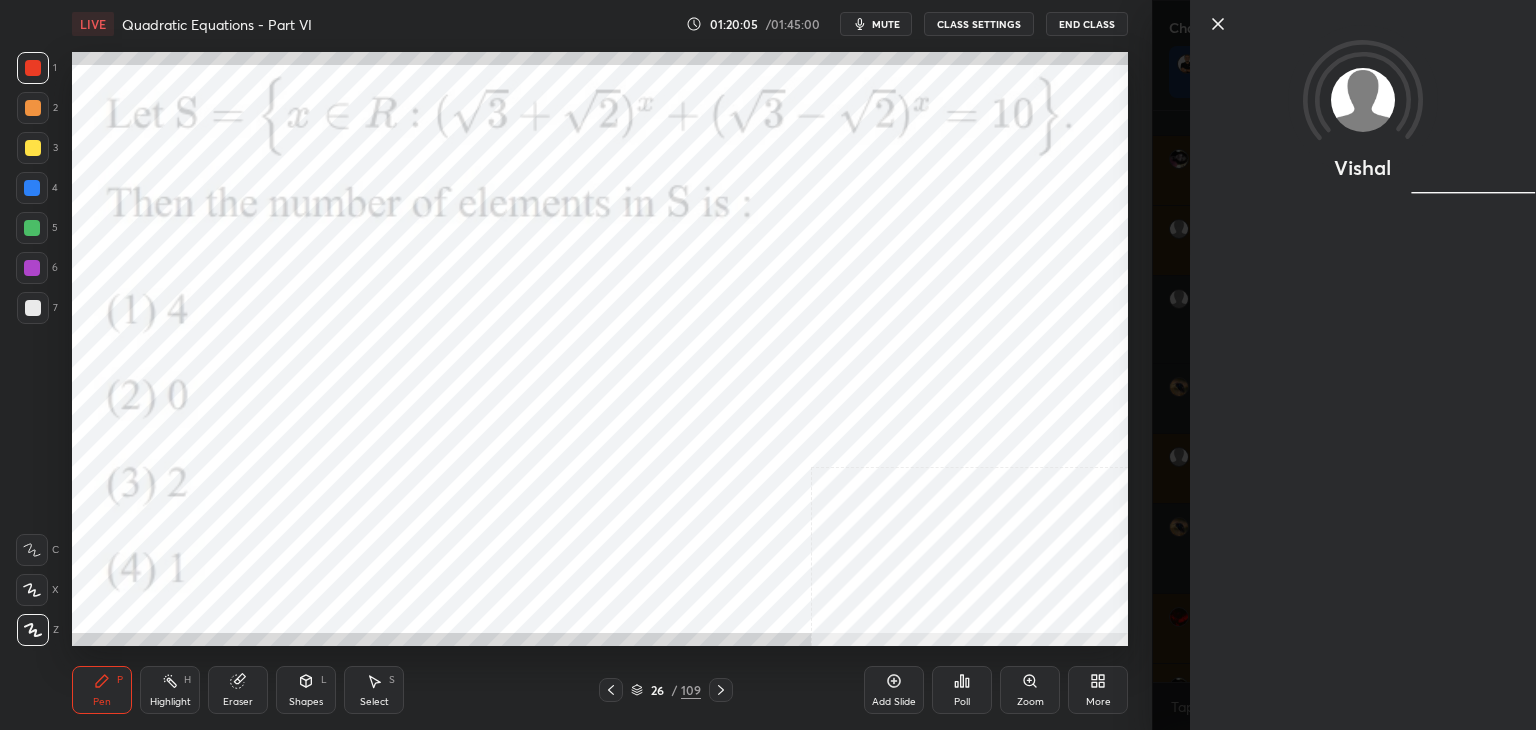click on "Vishal" at bounding box center (1363, 365) 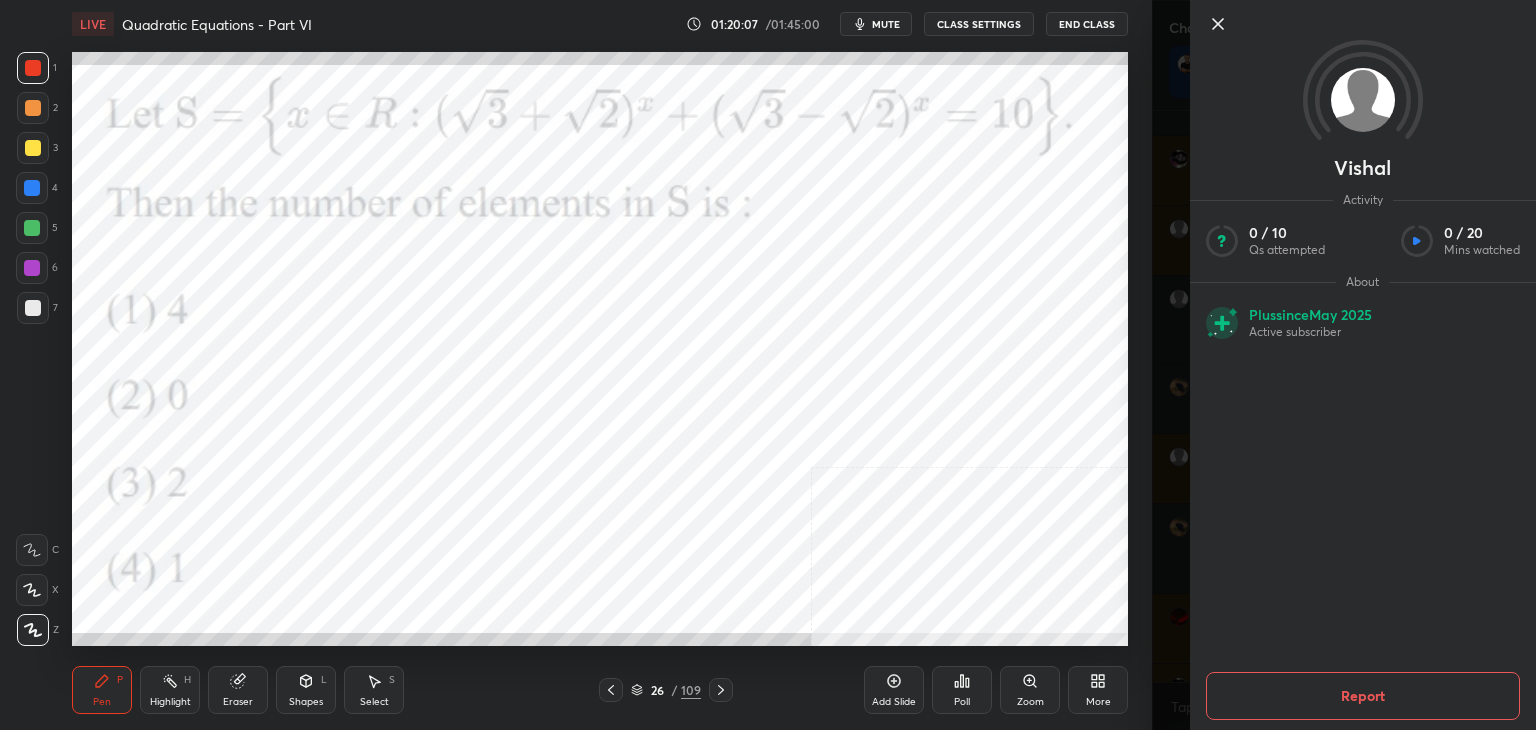 click on "Report" at bounding box center (1363, 696) 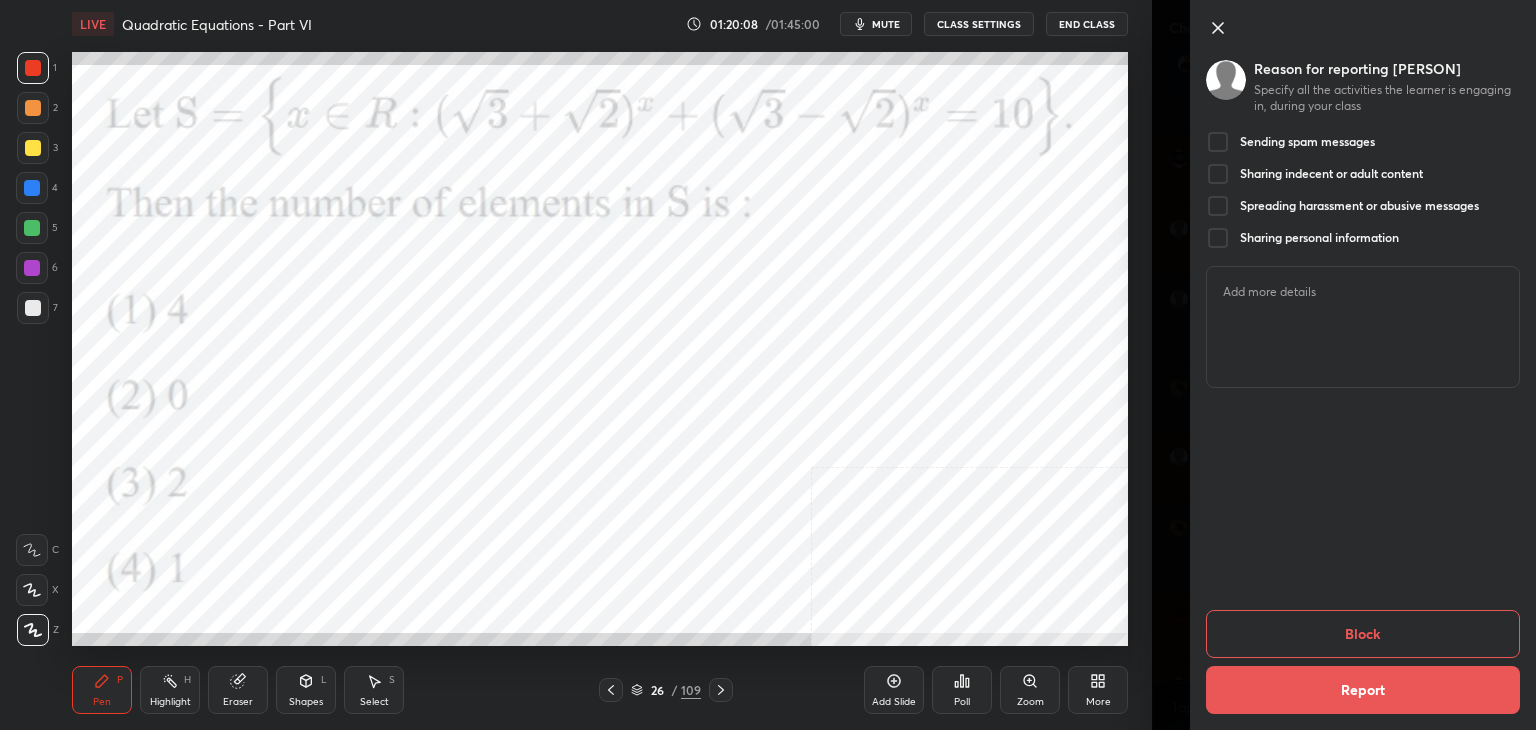 drag, startPoint x: 1230, startPoint y: 129, endPoint x: 1224, endPoint y: 149, distance: 20.880613 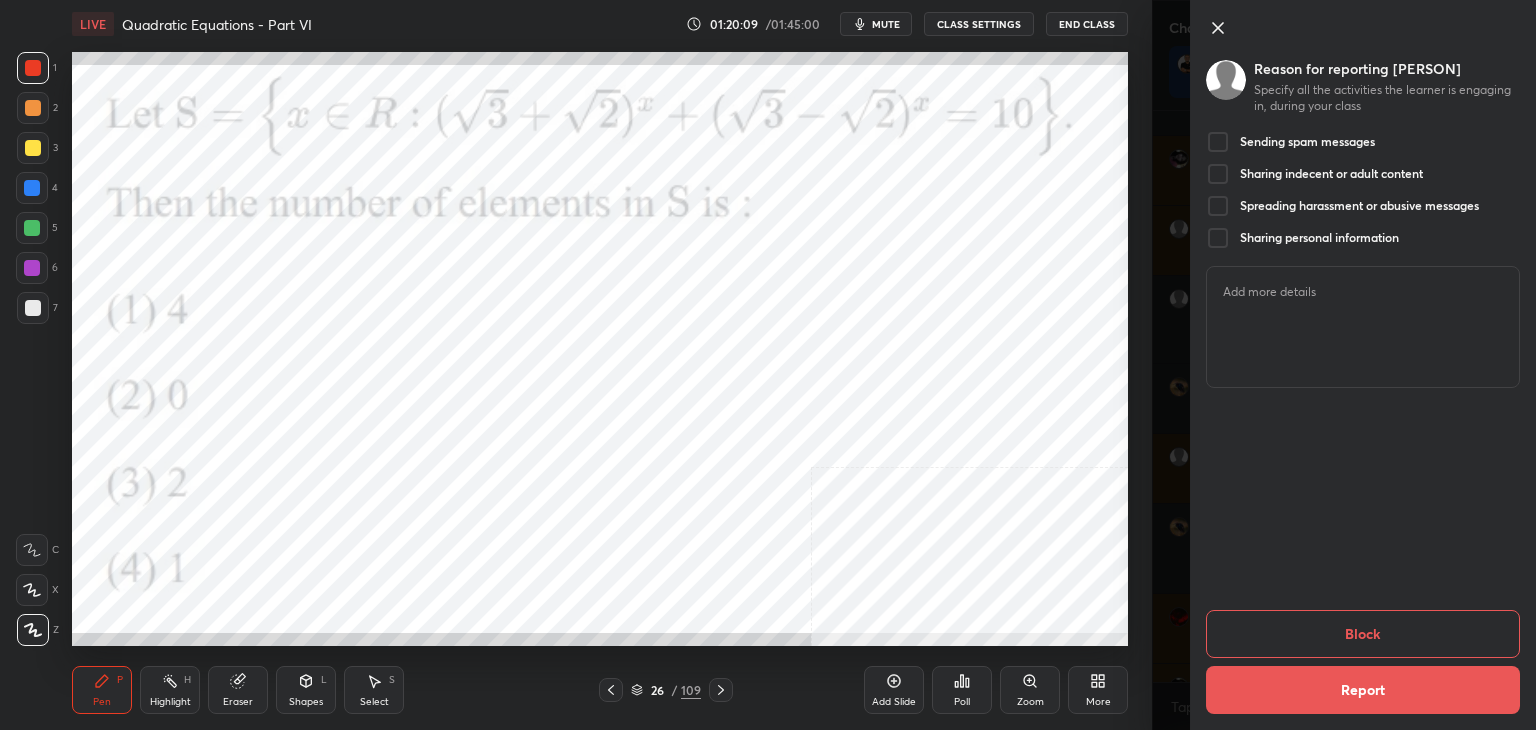 click on "Sending spam messages" at bounding box center (1290, 142) 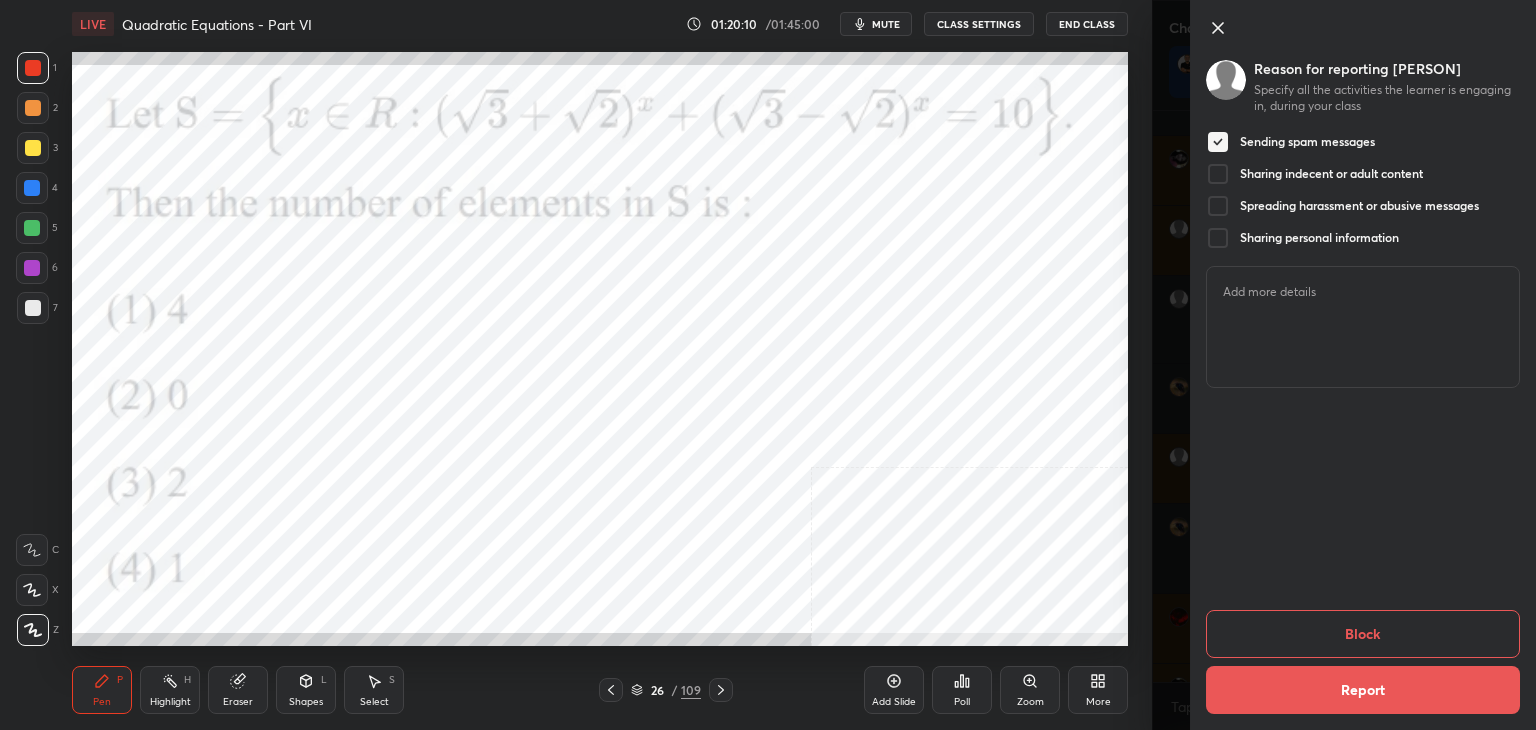 click on "Block" at bounding box center [1363, 634] 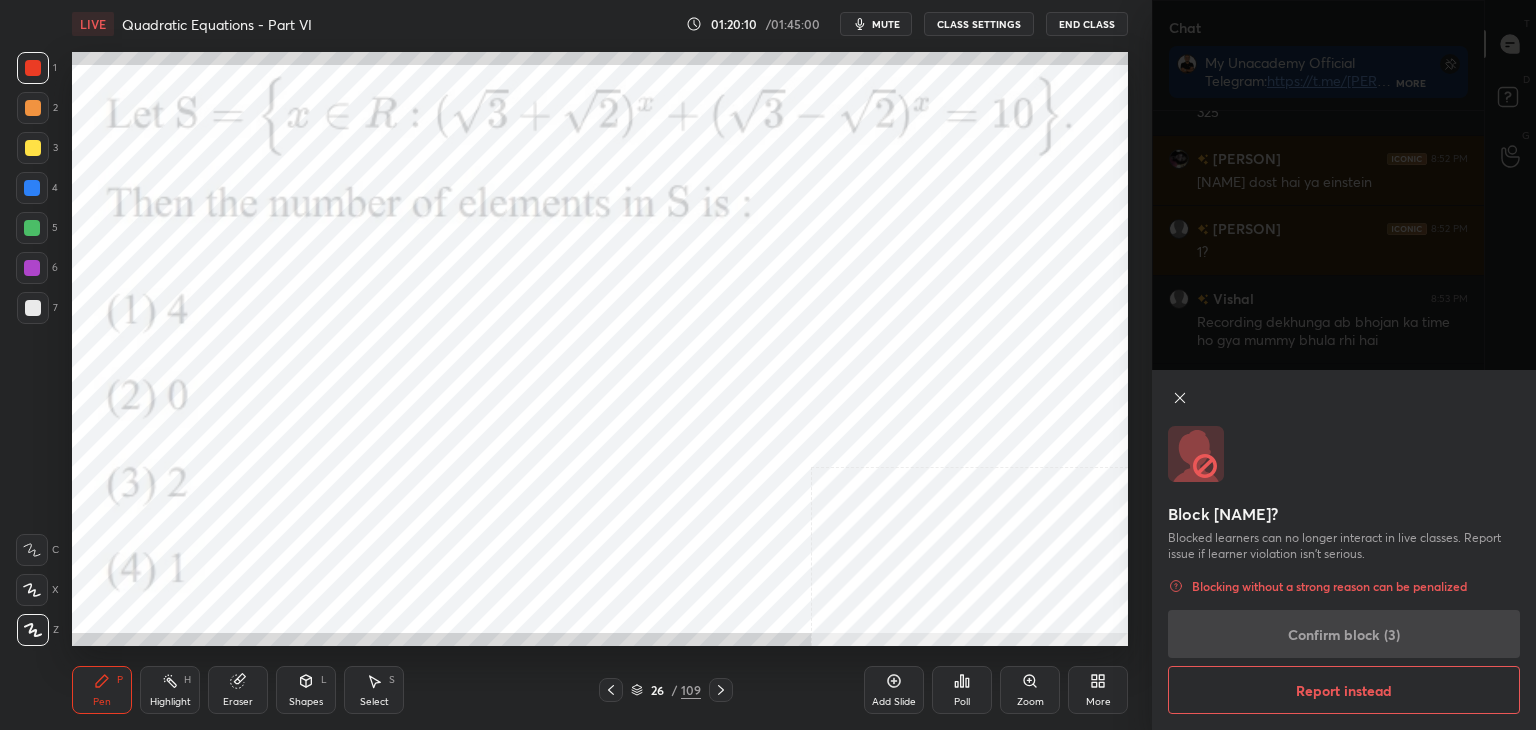 click on "Block Vishal? Blocked learners can no longer interact in live classes. Report issue if learner violation isn’t serious. Blocking without a strong reason can be penalized Confirm block   (3) Report instead" at bounding box center (1344, 550) 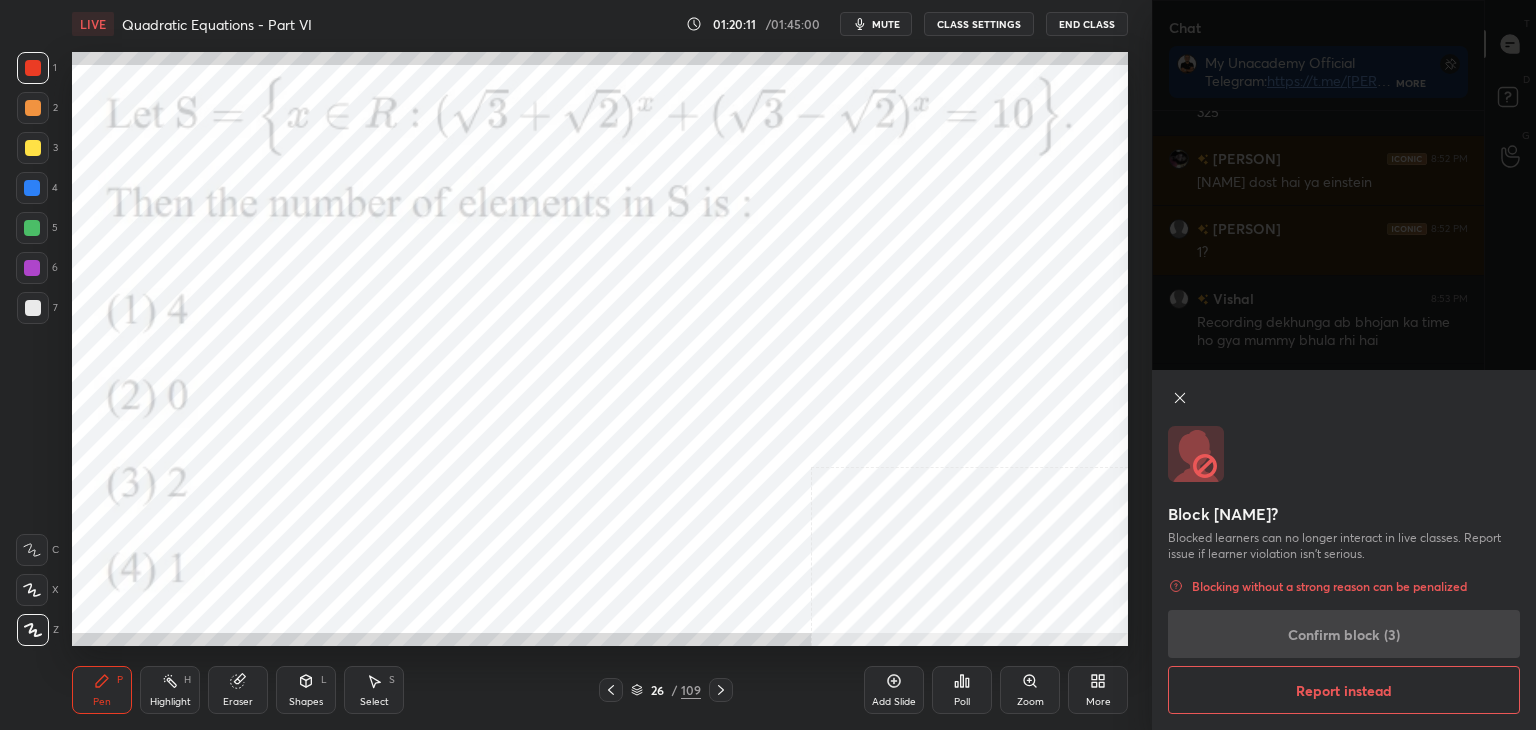 click on "Block Vishal? Blocked learners can no longer interact in live classes. Report issue if learner violation isn’t serious. Blocking without a strong reason can be penalized Confirm block   (3) Report instead" at bounding box center [1344, 550] 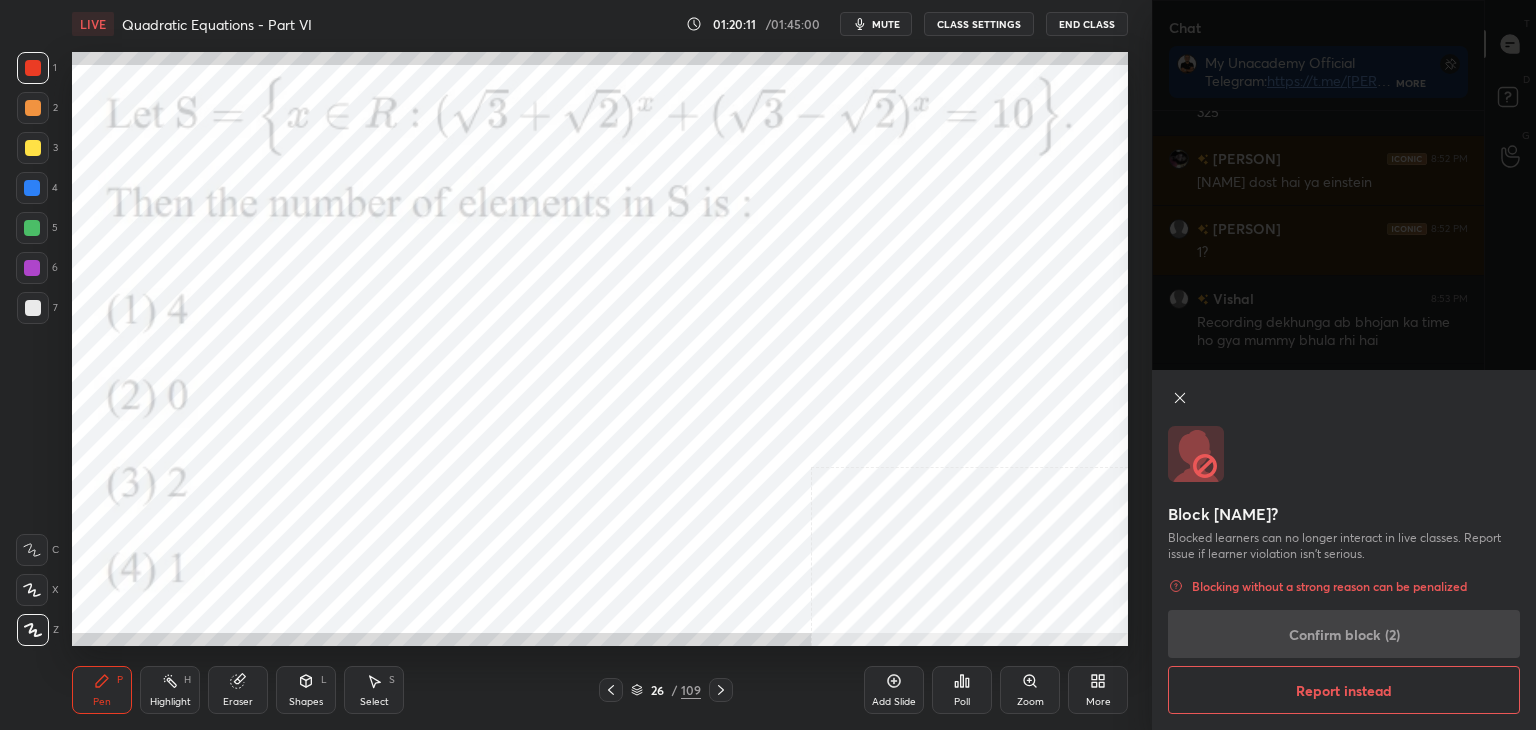 click on "Block Vishal? Blocked learners can no longer interact in live classes. Report issue if learner violation isn’t serious. Blocking without a strong reason can be penalized Confirm block   (2) Report instead" at bounding box center [1344, 550] 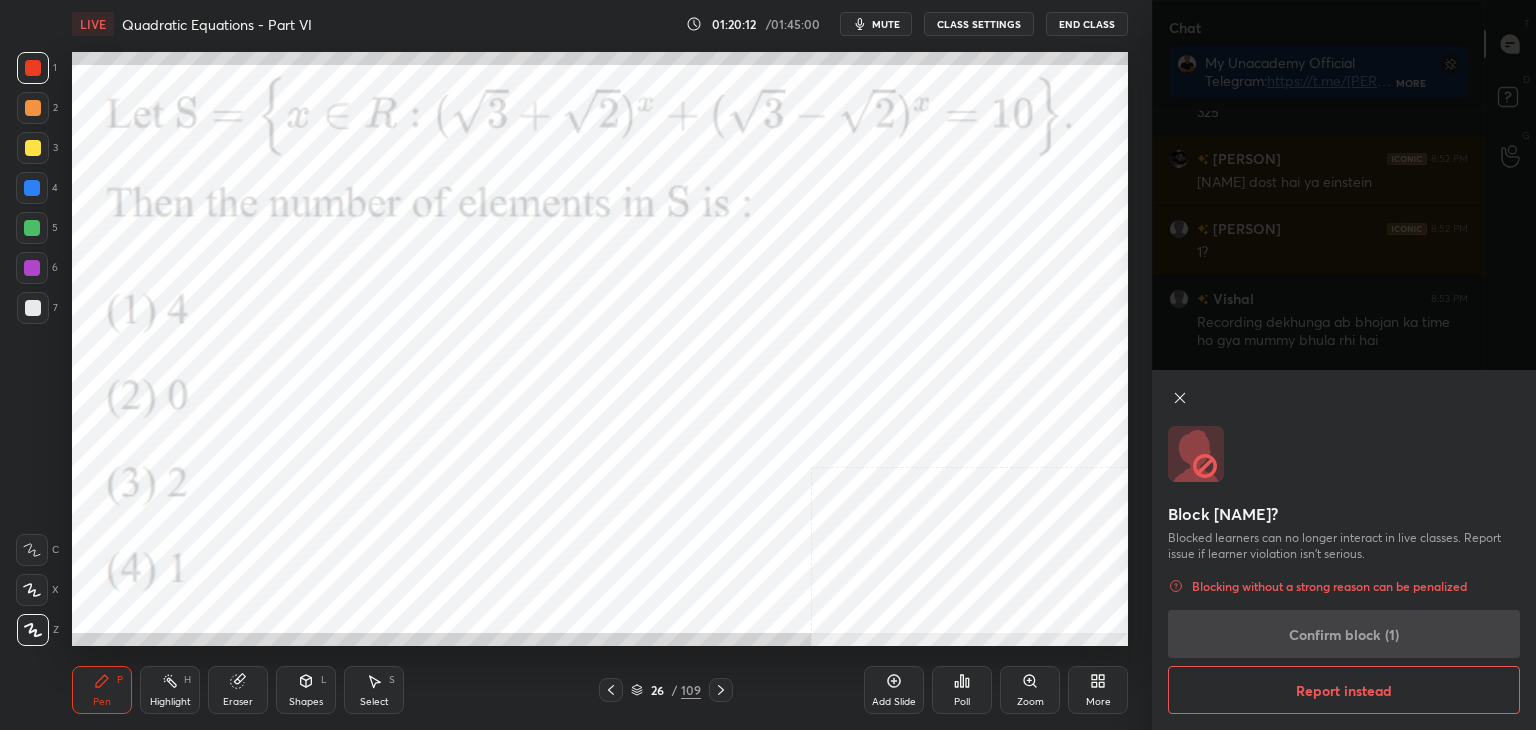 click on "Block Vishal? Blocked learners can no longer interact in live classes. Report issue if learner violation isn’t serious. Blocking without a strong reason can be penalized Confirm block   (1) Report instead" at bounding box center (1344, 550) 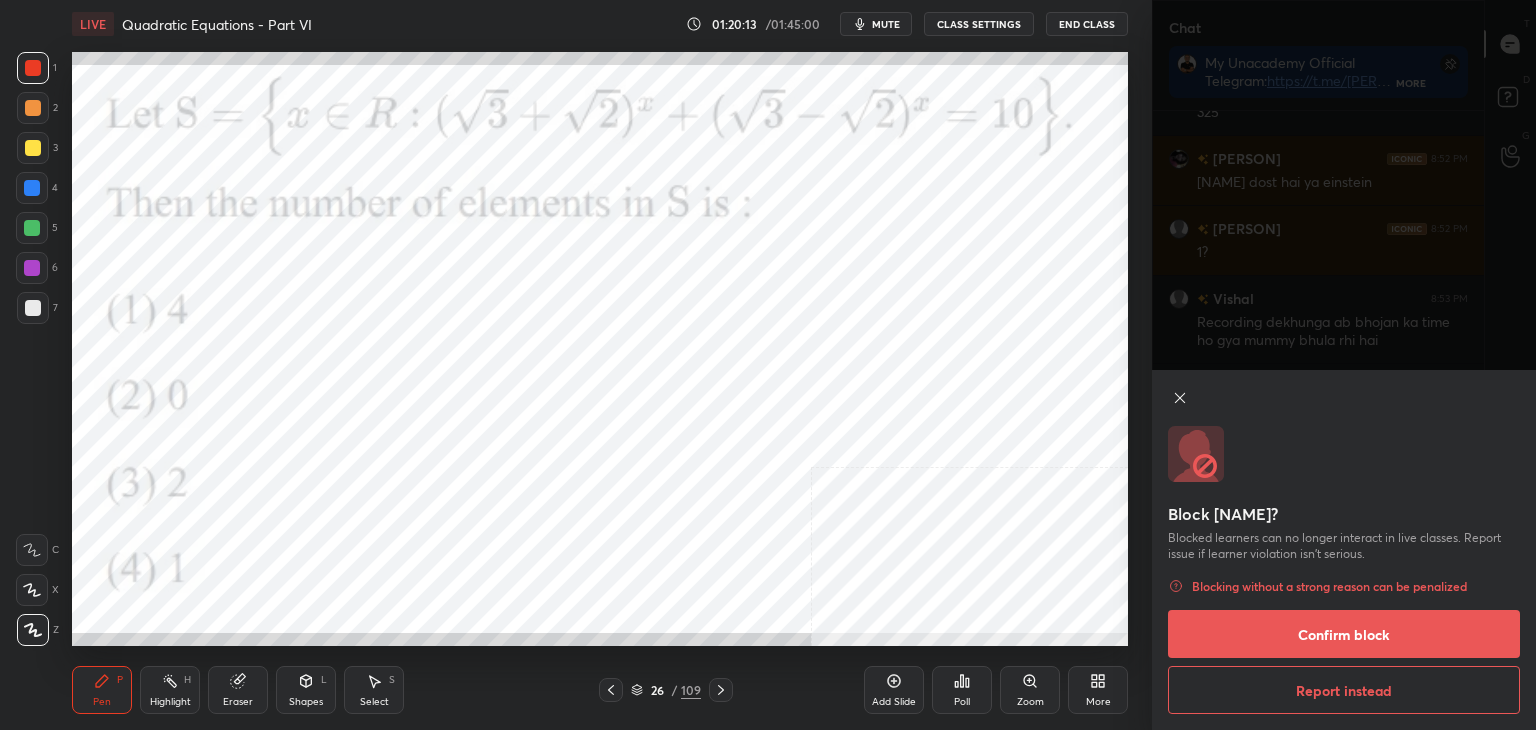 click on "Confirm block" at bounding box center (1344, 634) 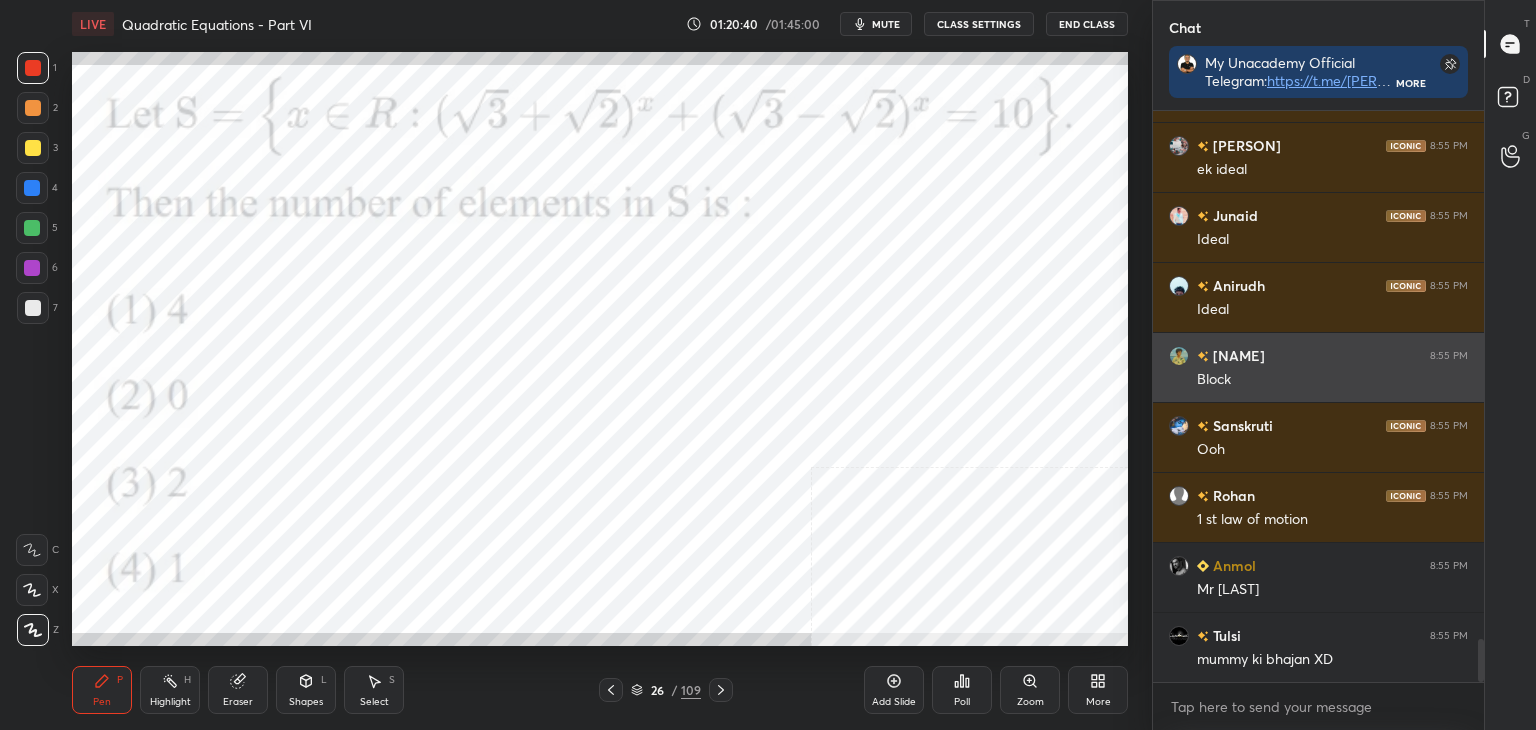 scroll, scrollTop: 7086, scrollLeft: 0, axis: vertical 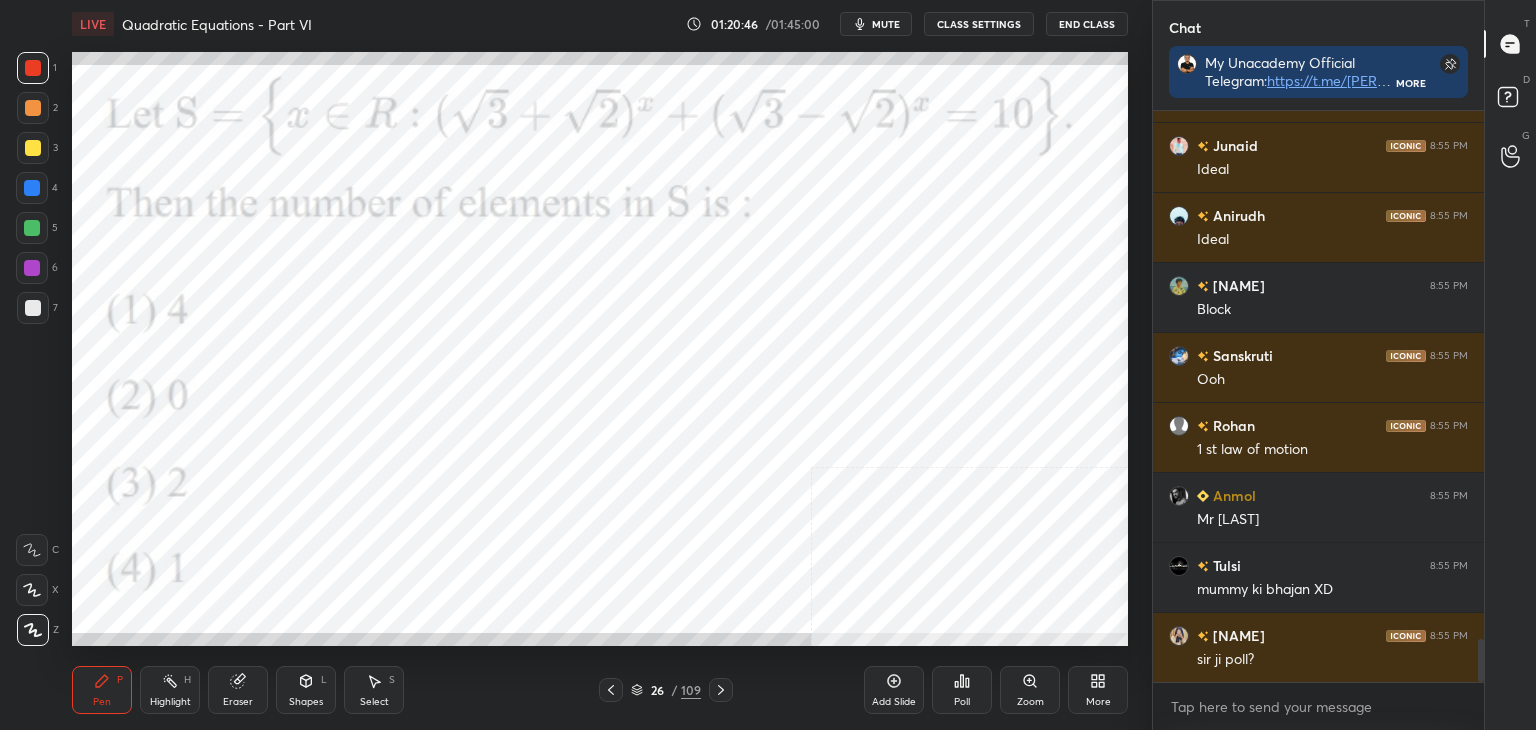 click on "Poll" at bounding box center (962, 690) 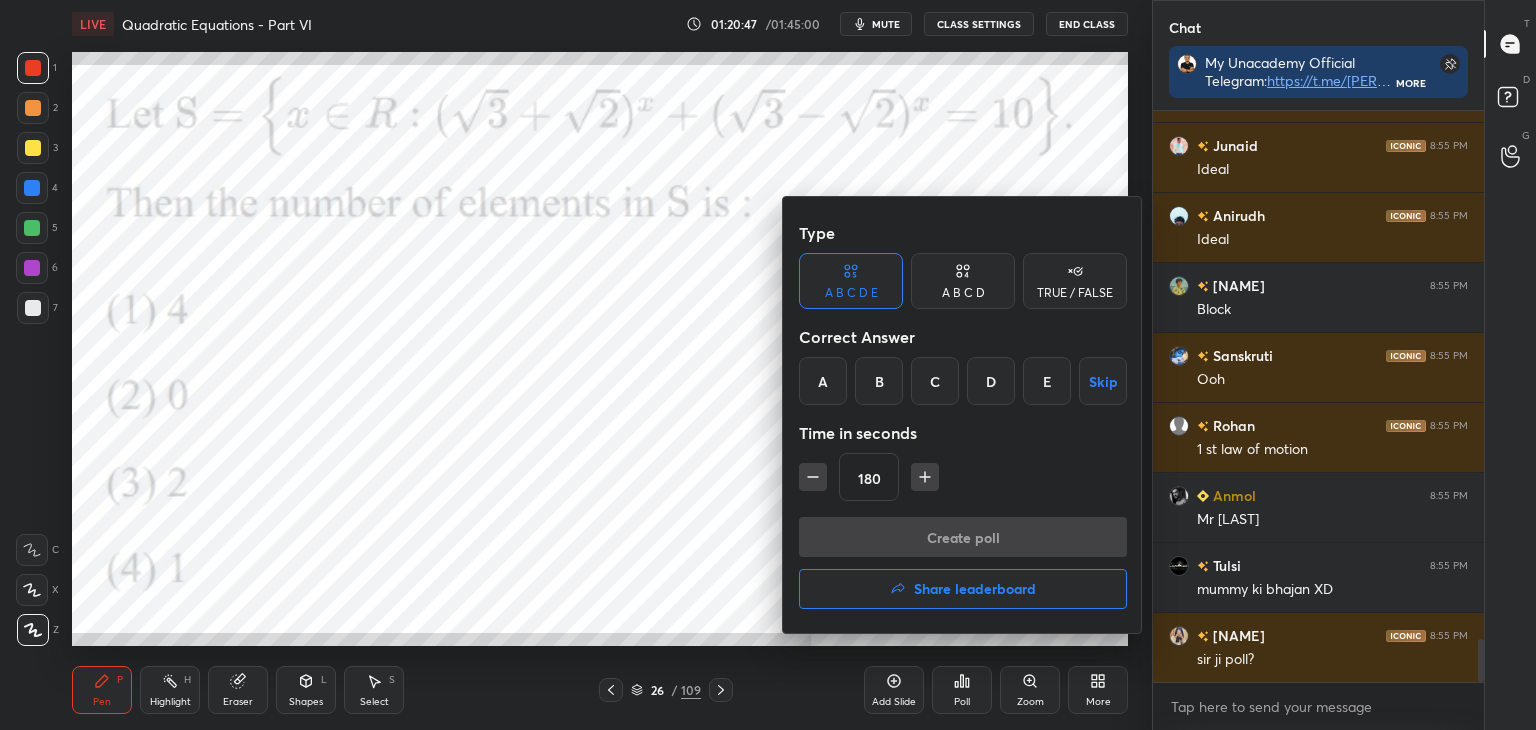 drag, startPoint x: 936, startPoint y: 376, endPoint x: 931, endPoint y: 398, distance: 22.561028 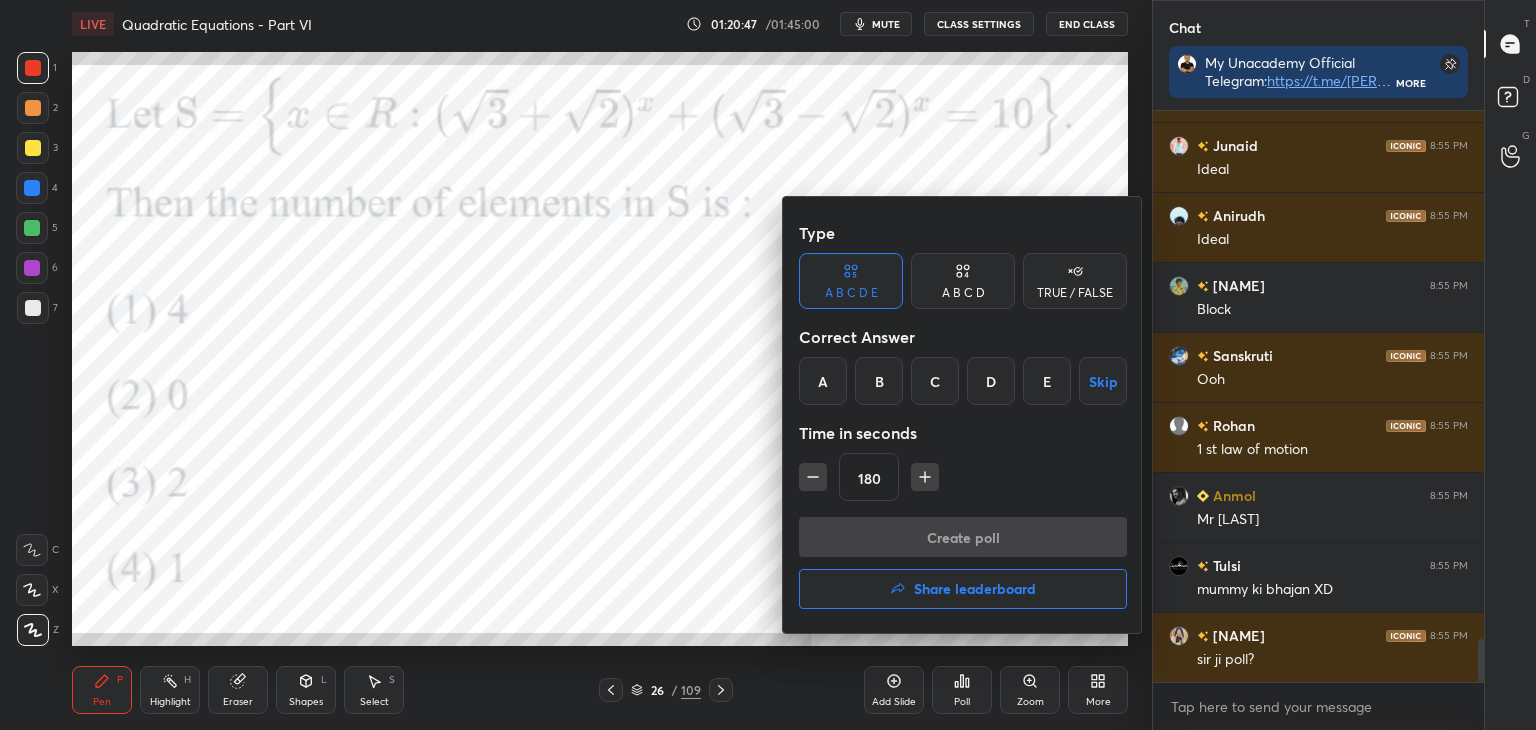 click on "C" at bounding box center [935, 381] 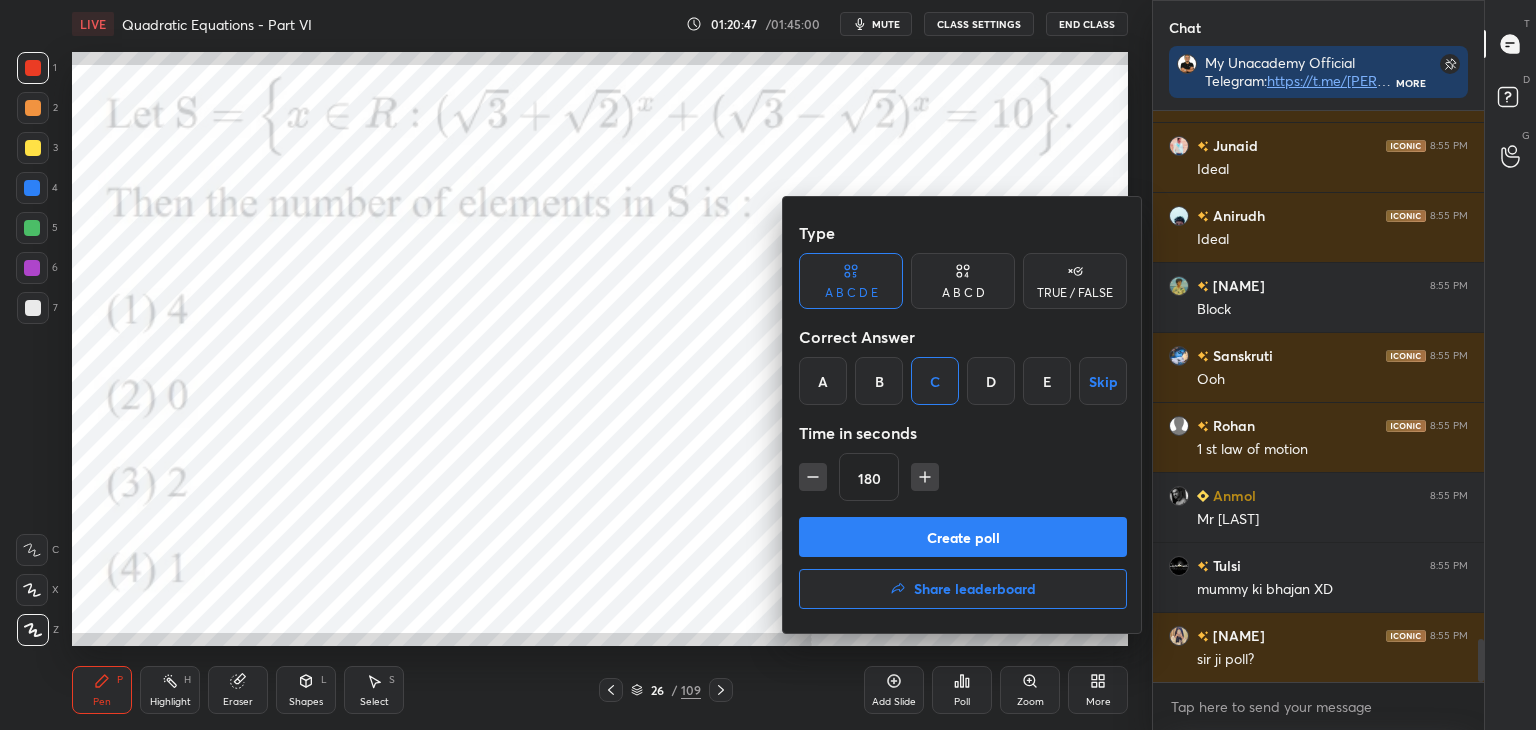 click on "Create poll" at bounding box center [963, 537] 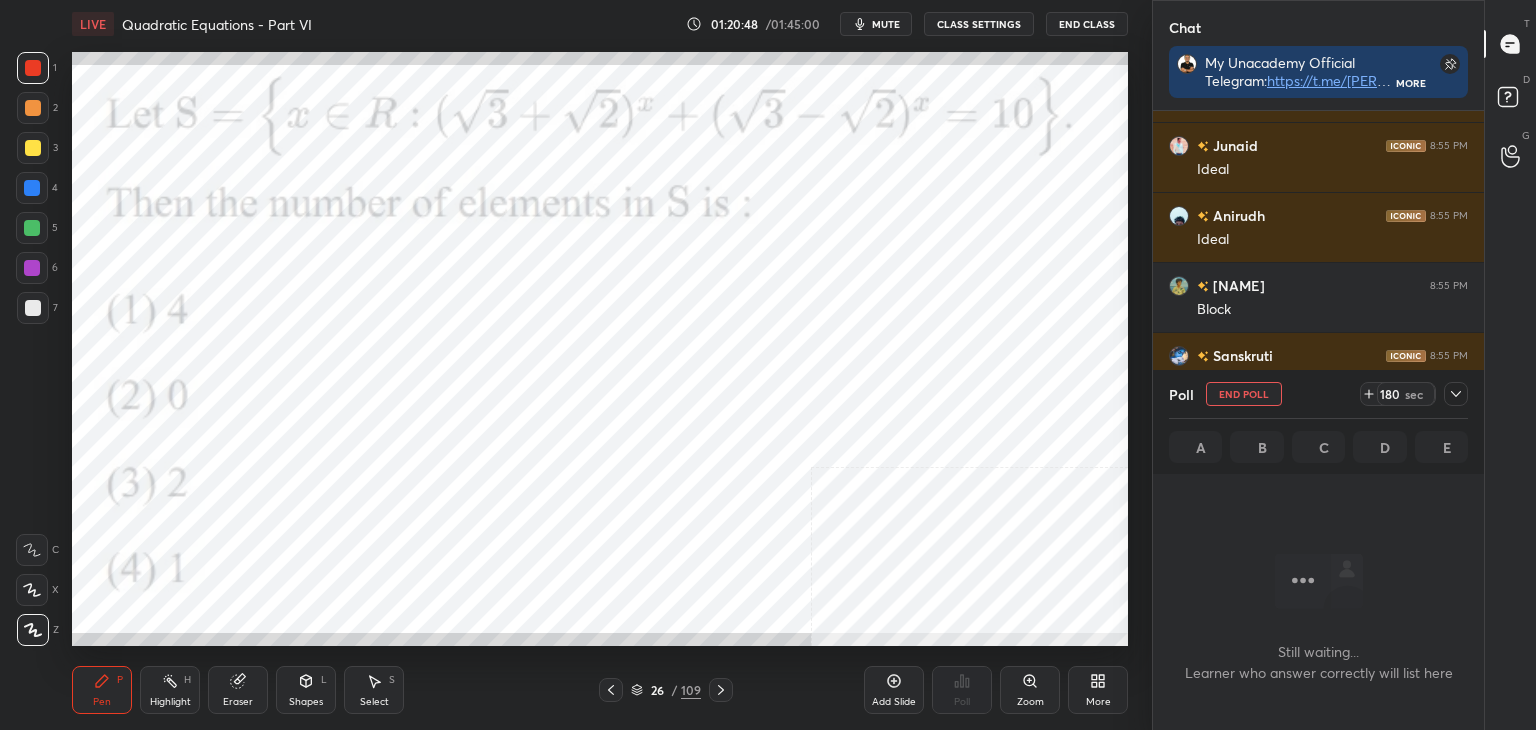 scroll, scrollTop: 500, scrollLeft: 325, axis: both 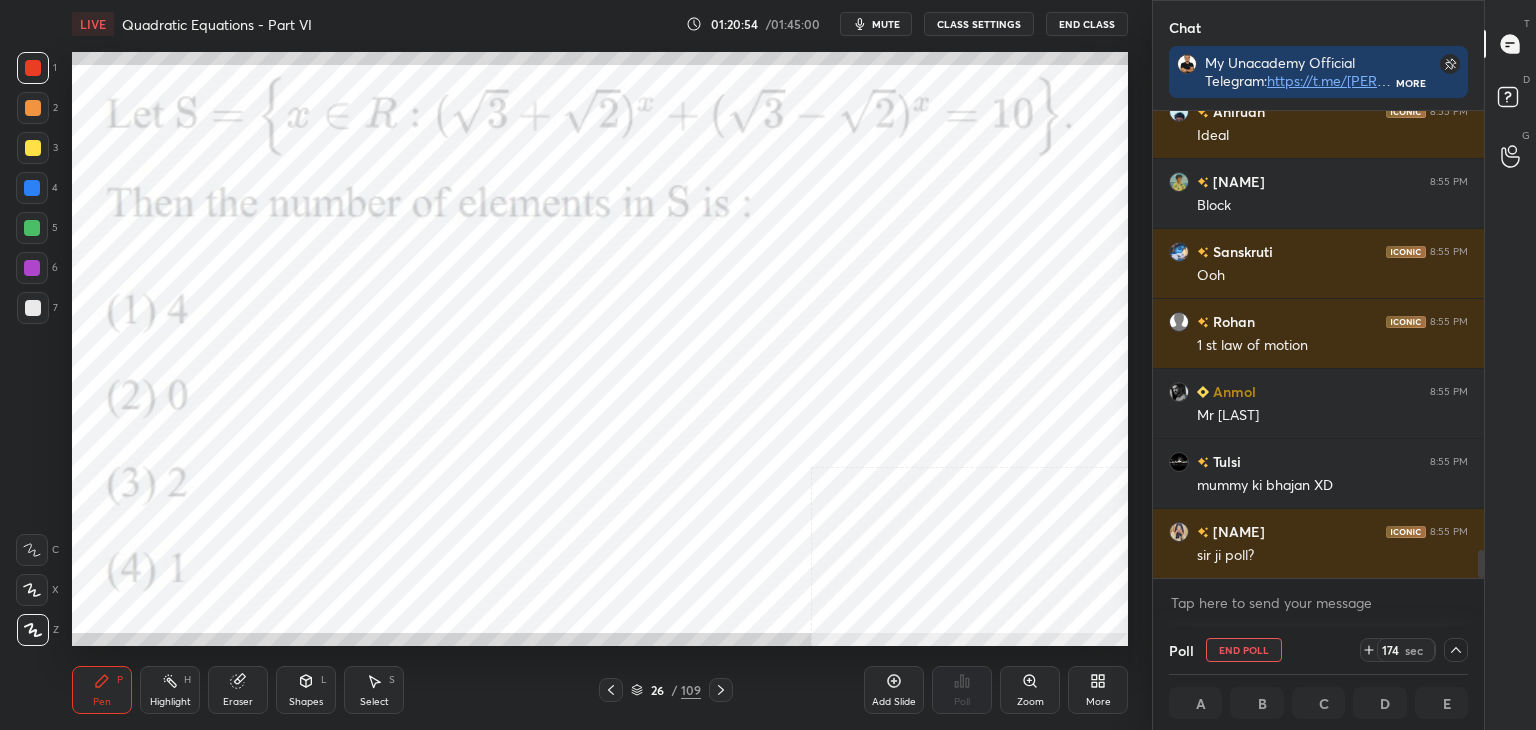 drag, startPoint x: 1481, startPoint y: 561, endPoint x: 1446, endPoint y: 629, distance: 76.47875 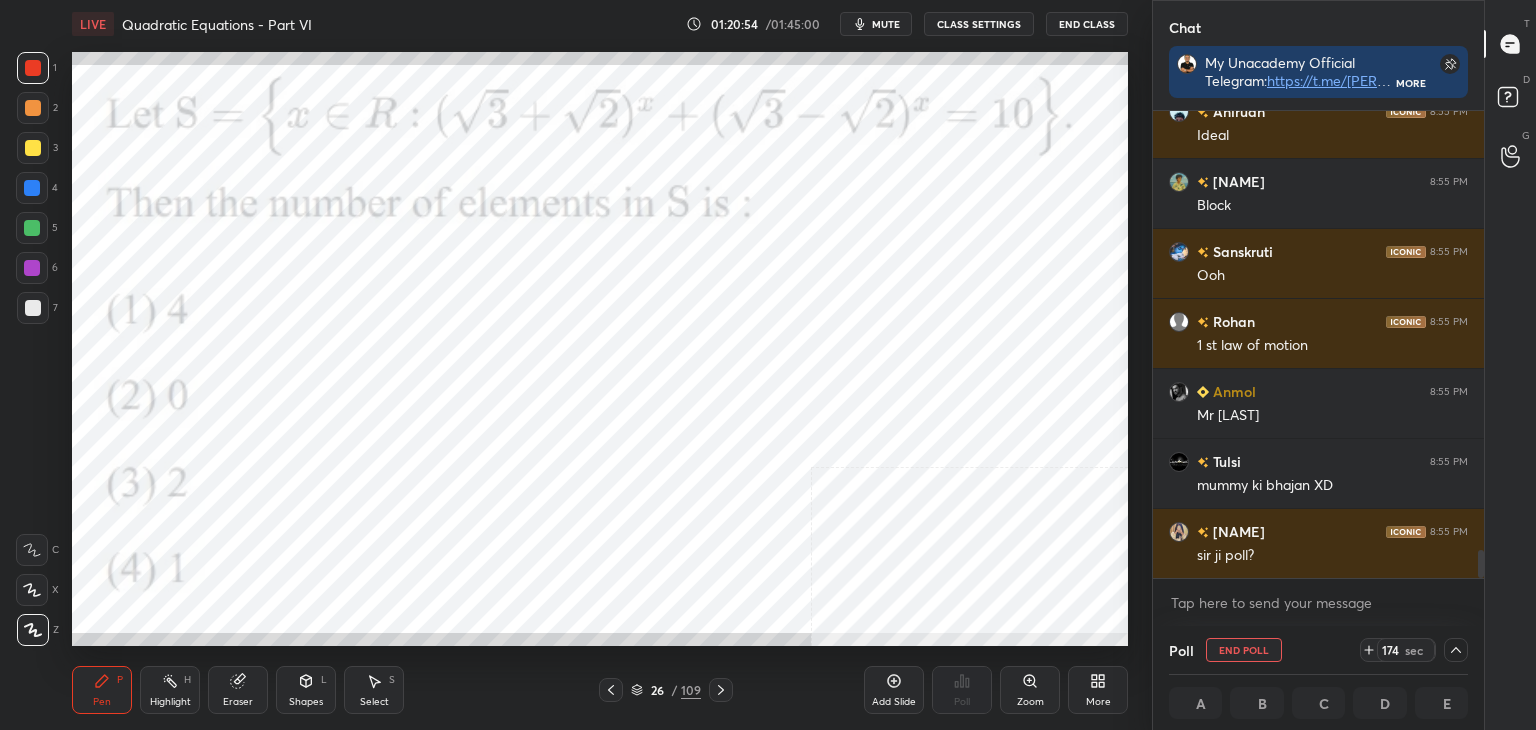 click on "Chat My Unacademy Official Telegram:  https://t.me/vineetlive
Use Code VINEETLIVE to renew your Subscriptions at lowest Prices More Junaid 8:55 PM Ideal Anirudh 8:55 PM Ideal Sampreet 8:55 PM Block Sanskruti 8:55 PM Ooh Rohan 8:55 PM 1 st law of motion Anmol 8:55 PM Mr india Tulsi 8:55 PM mummy ki bhajan XD Urooj 8:55 PM sir ji poll? JUMP TO LATEST Enable hand raising Enable raise hand to speak to learners. Once enabled, chat will be turned off temporarily. Enable x   Doubts asked by learners will show up here Raise hand disabled You have disabled Raise hand currently. Enable it to invite learners to speak Enable Can't raise hand Looks like educator just invited you to speak. Please wait before you can raise your hand again. Got it Poll End Poll 174  sec A B C D E" at bounding box center [1318, 365] 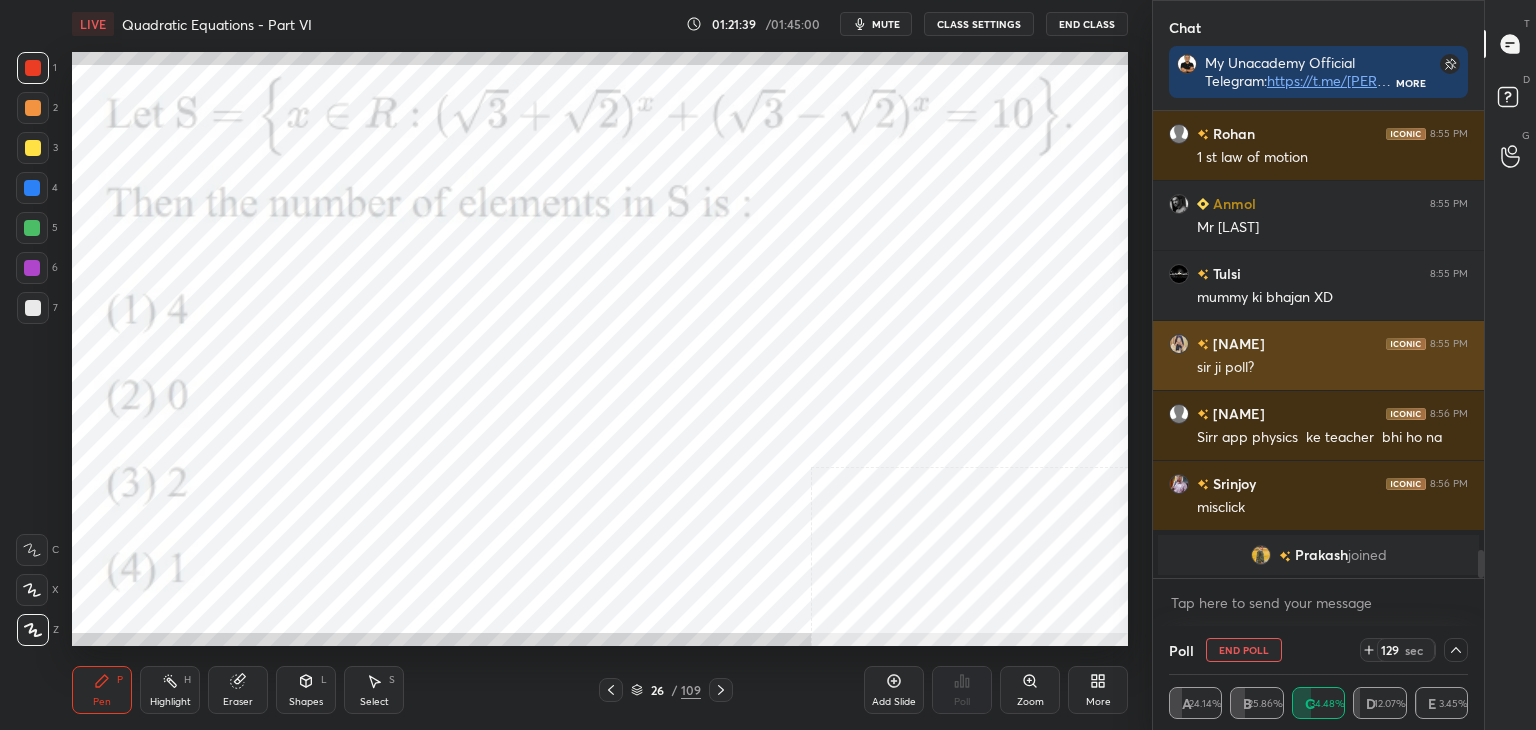 scroll, scrollTop: 7348, scrollLeft: 0, axis: vertical 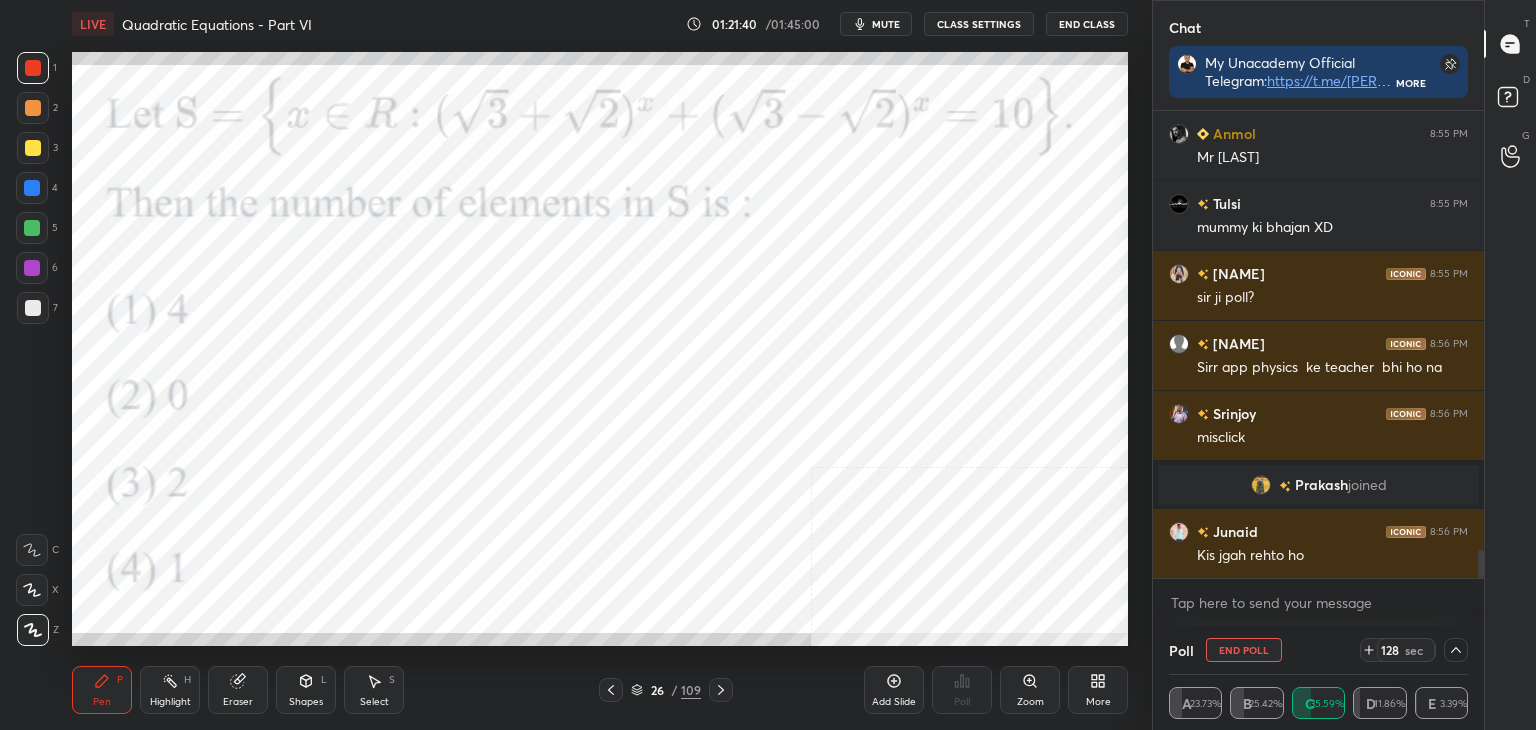 click at bounding box center (32, 188) 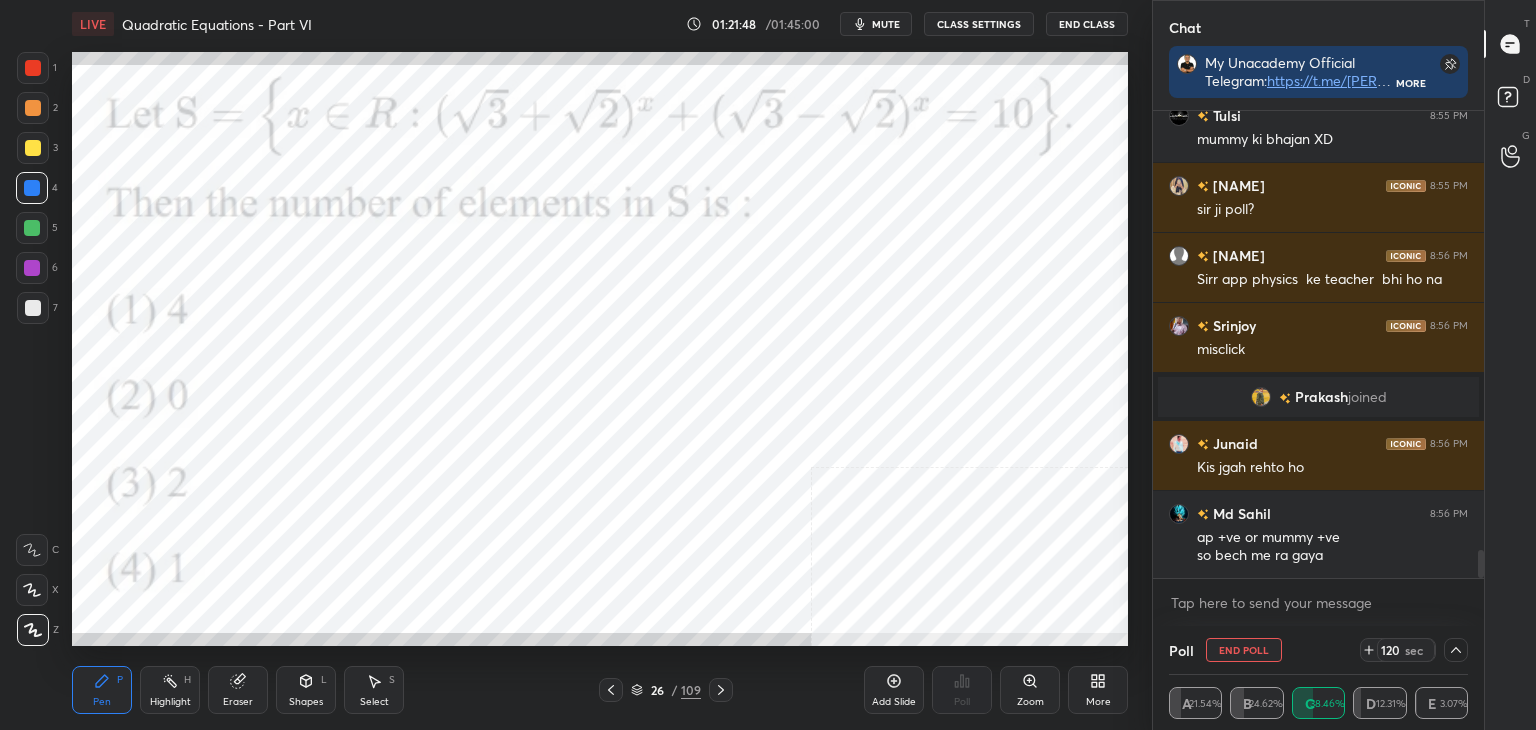scroll, scrollTop: 7506, scrollLeft: 0, axis: vertical 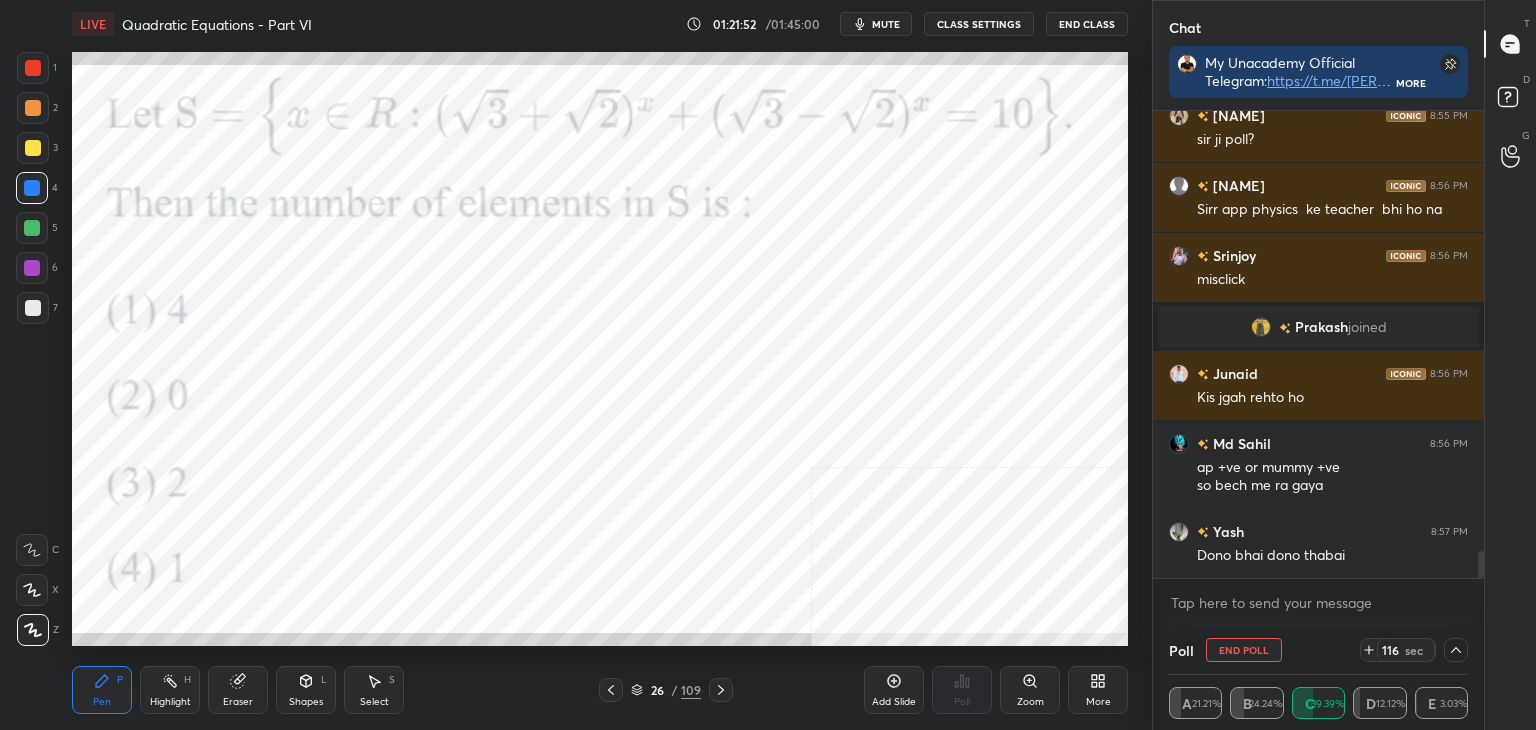 drag, startPoint x: 32, startPoint y: 57, endPoint x: 43, endPoint y: 49, distance: 13.601471 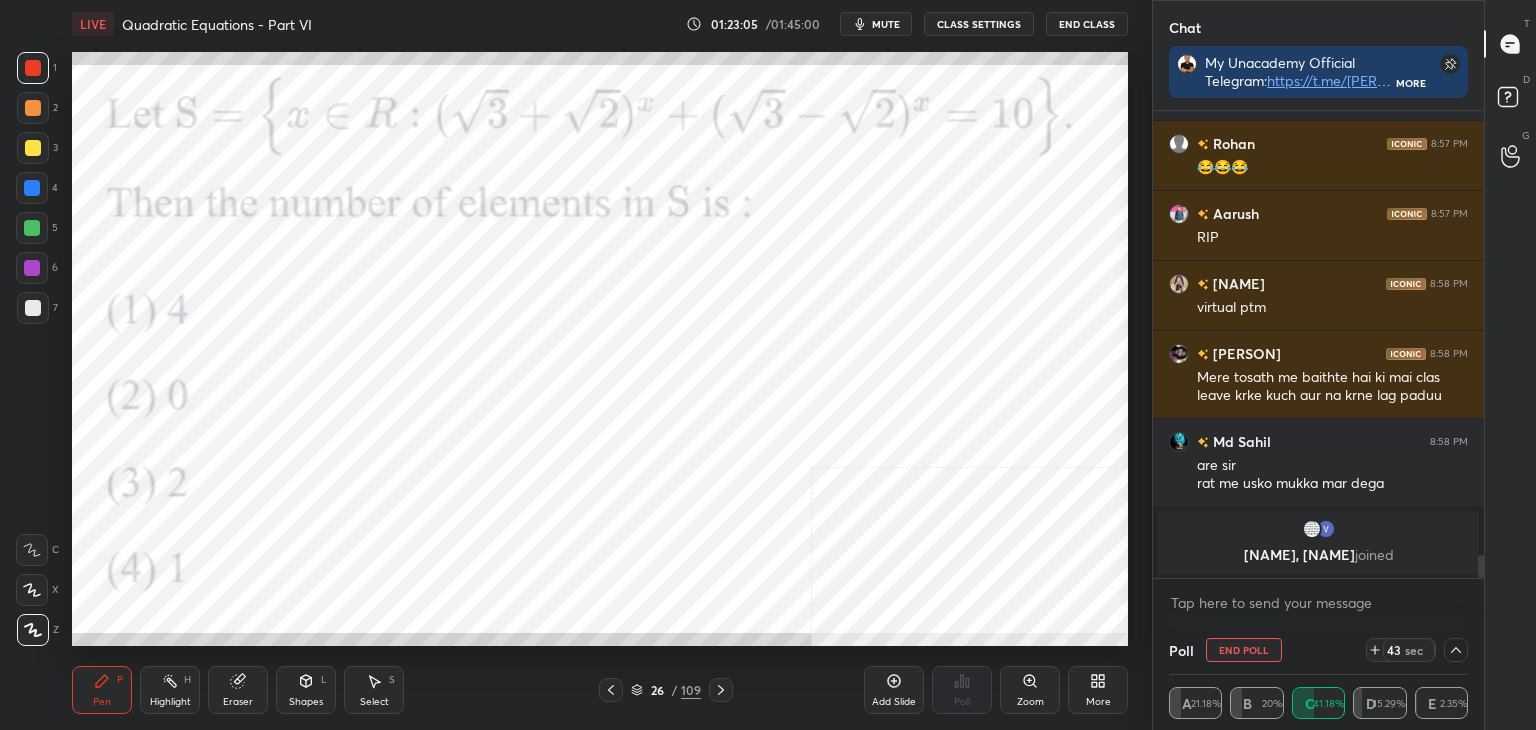 scroll, scrollTop: 8488, scrollLeft: 0, axis: vertical 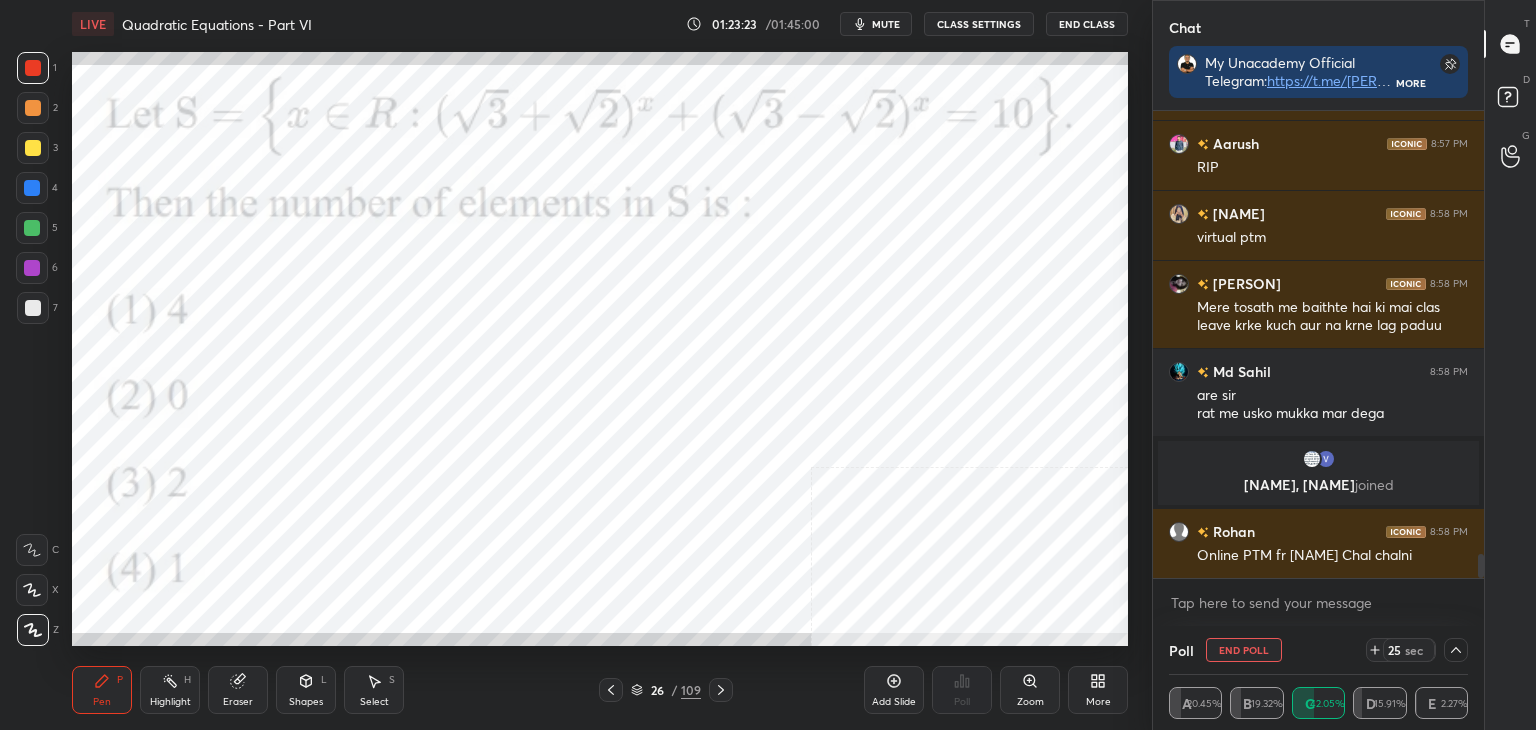click 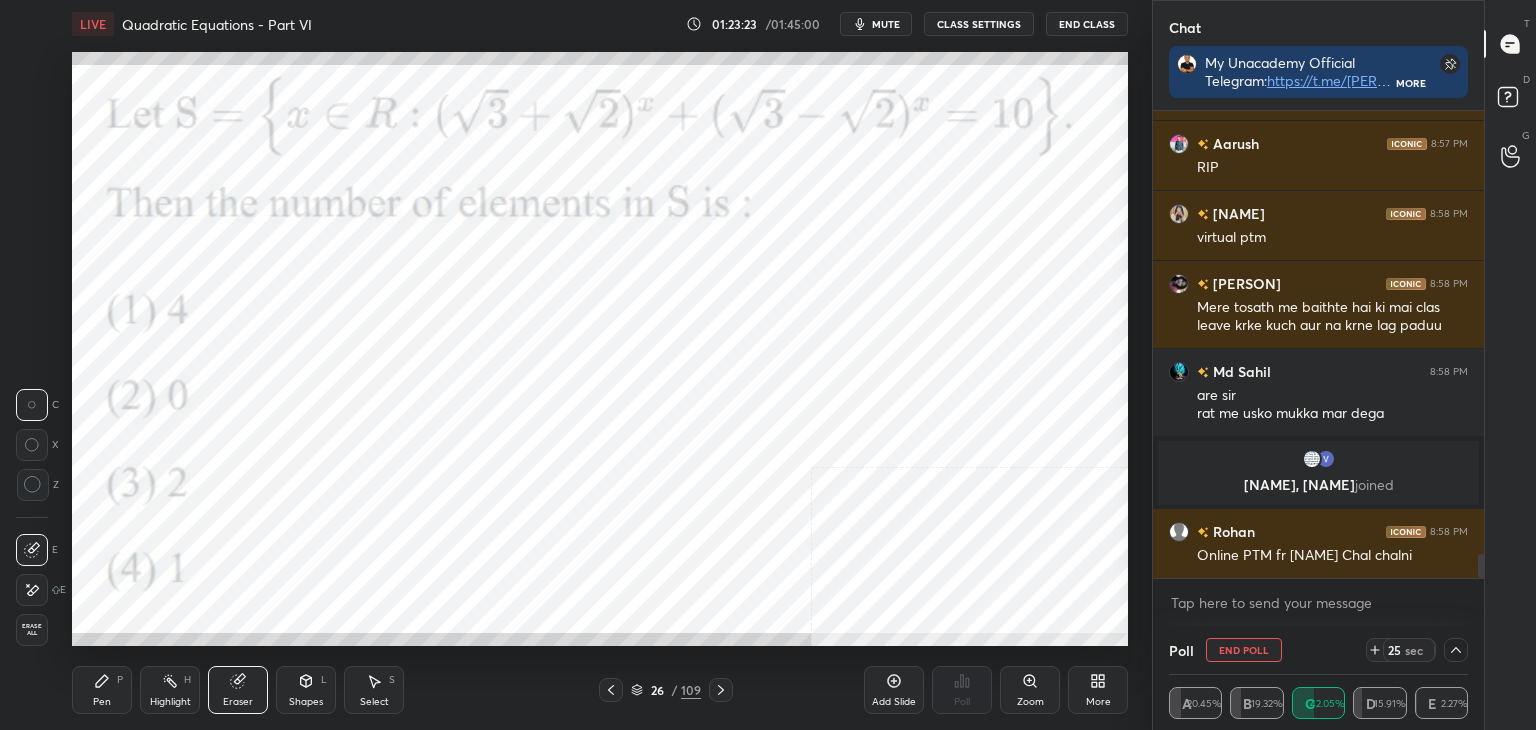 scroll, scrollTop: 8558, scrollLeft: 0, axis: vertical 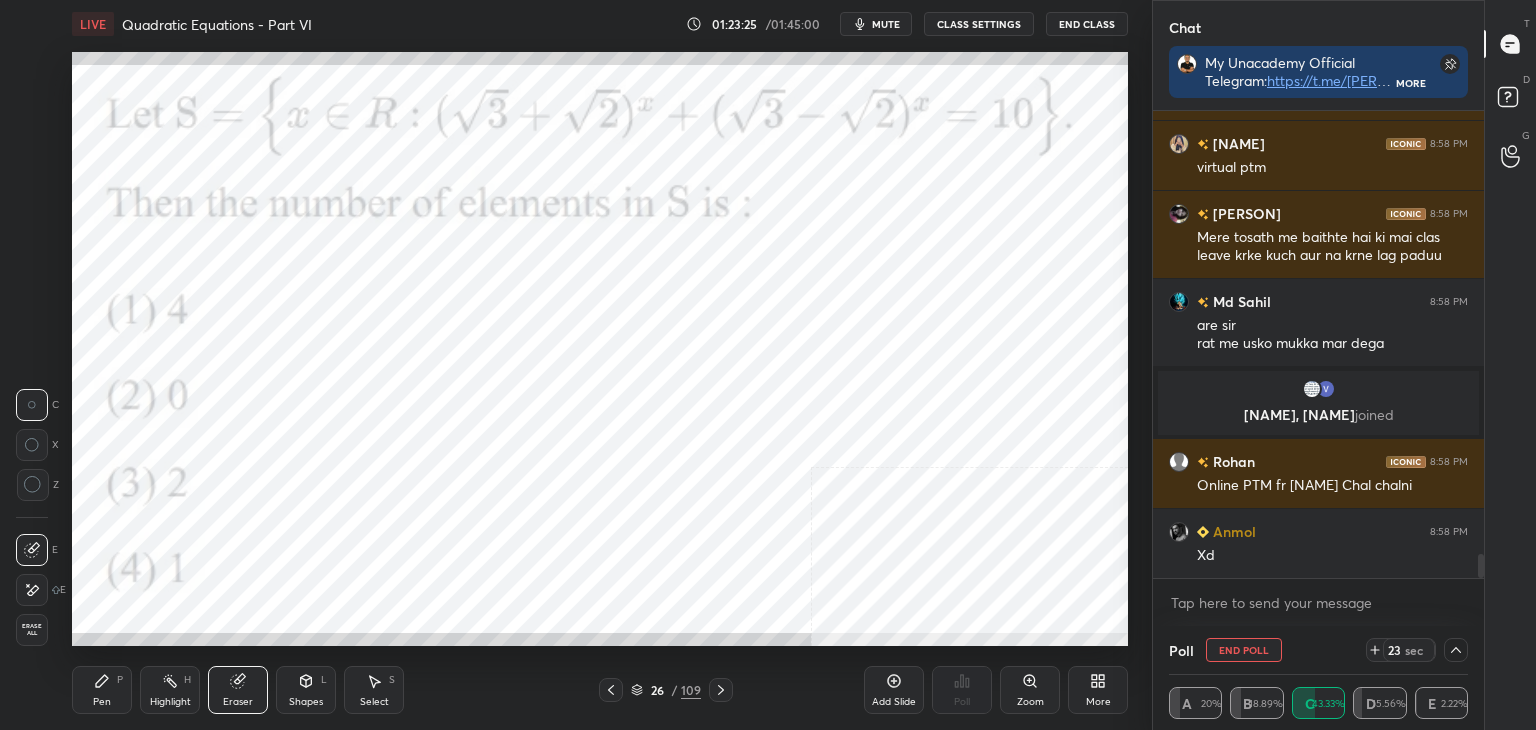drag, startPoint x: 30, startPoint y: 584, endPoint x: 45, endPoint y: 569, distance: 21.213203 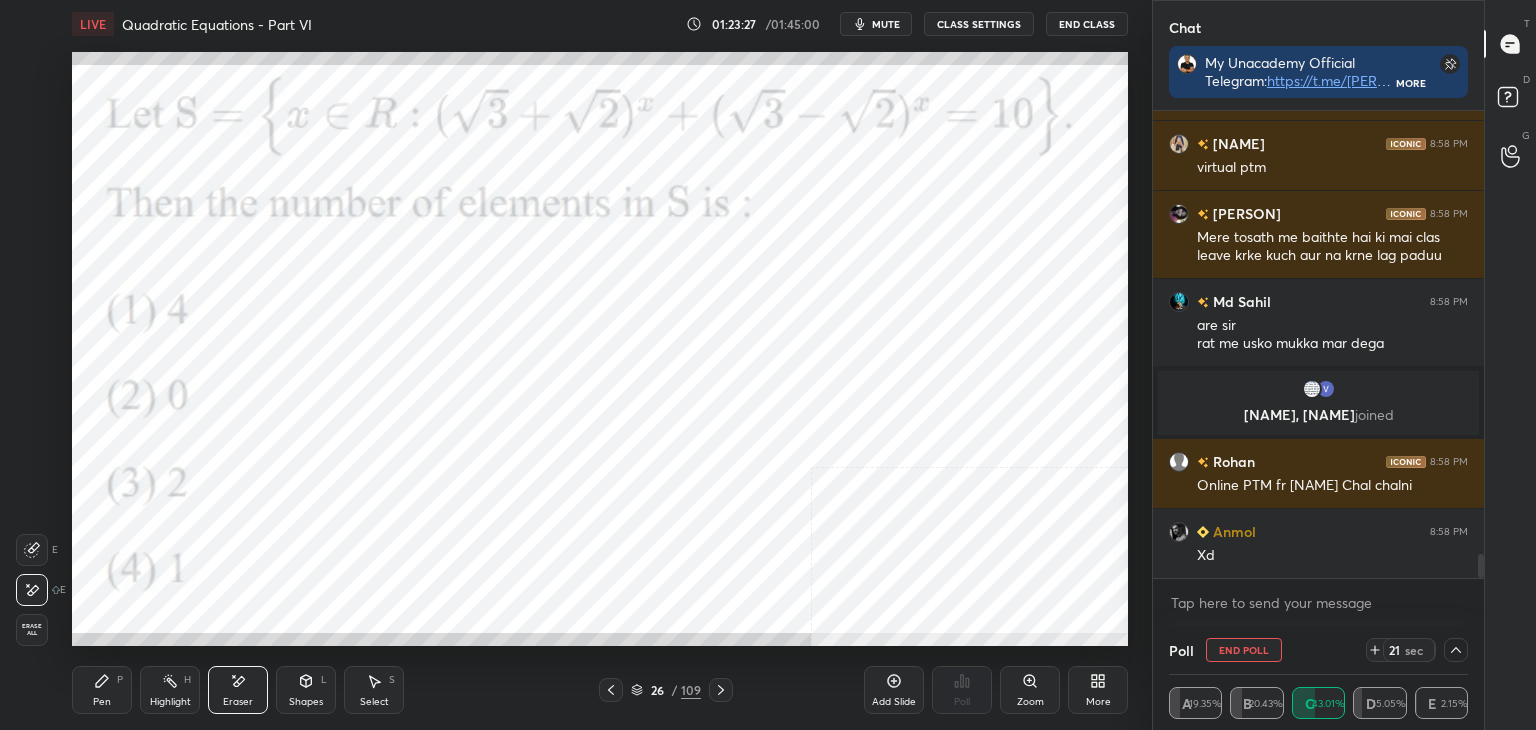scroll, scrollTop: 8628, scrollLeft: 0, axis: vertical 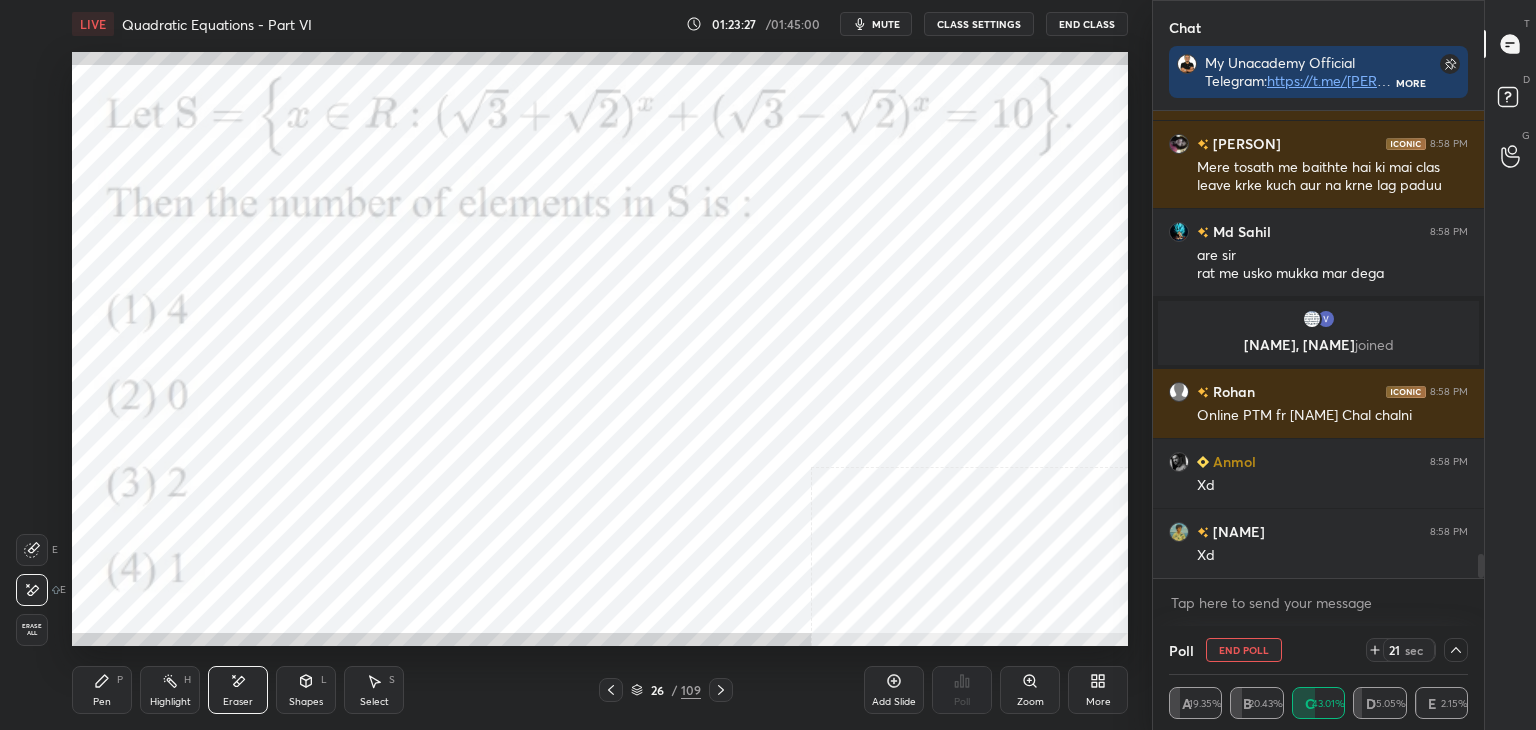 click on "Pen" at bounding box center [102, 702] 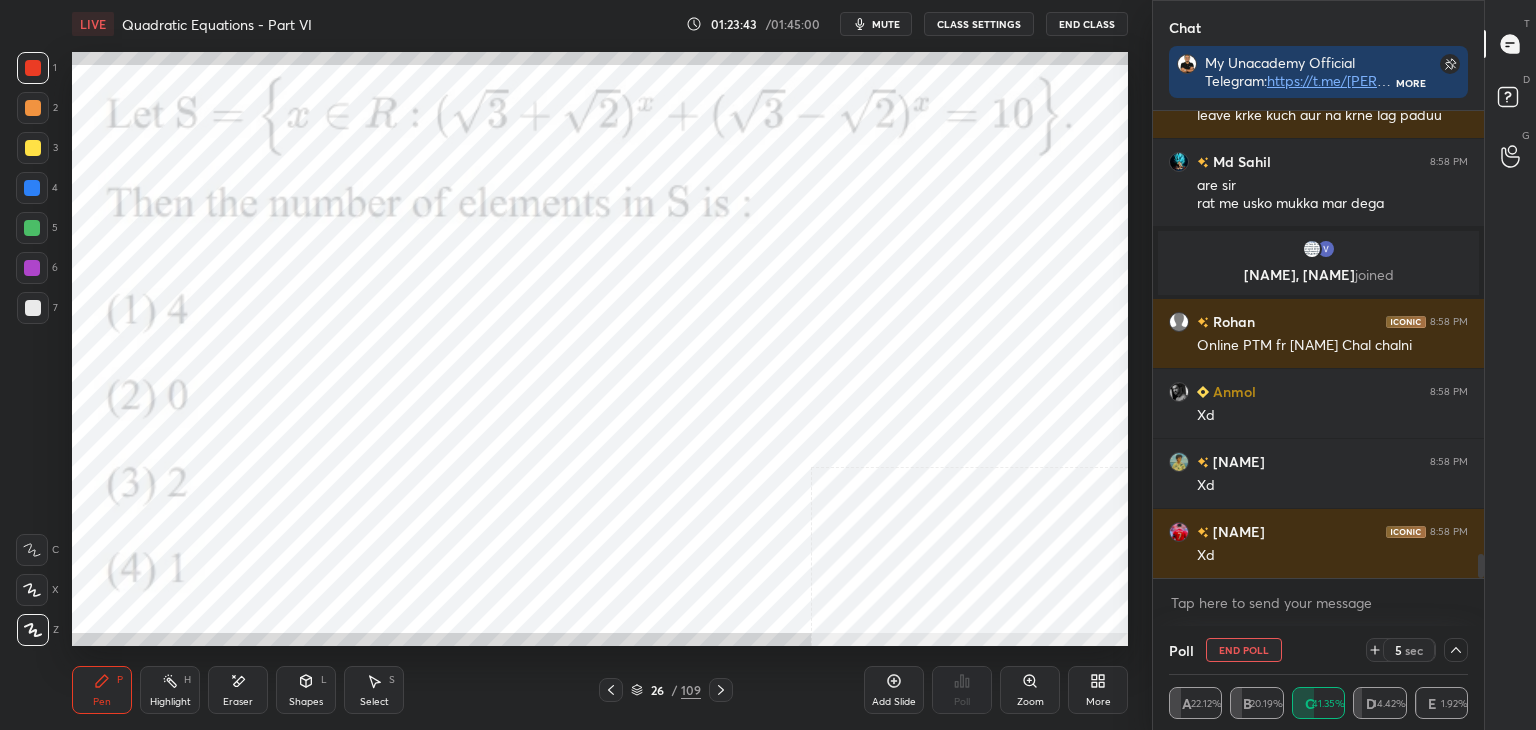 scroll, scrollTop: 8768, scrollLeft: 0, axis: vertical 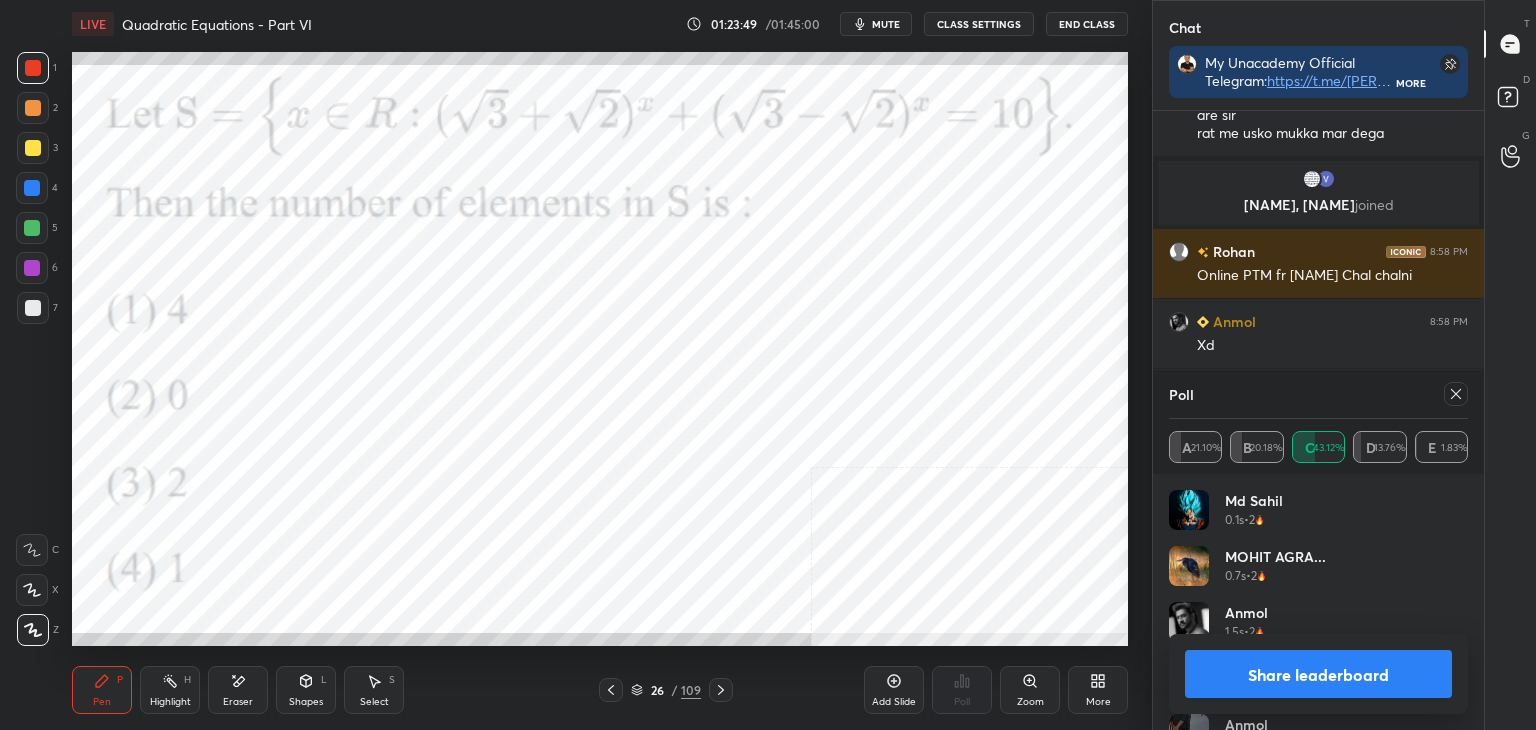drag, startPoint x: 1346, startPoint y: 671, endPoint x: 1332, endPoint y: 669, distance: 14.142136 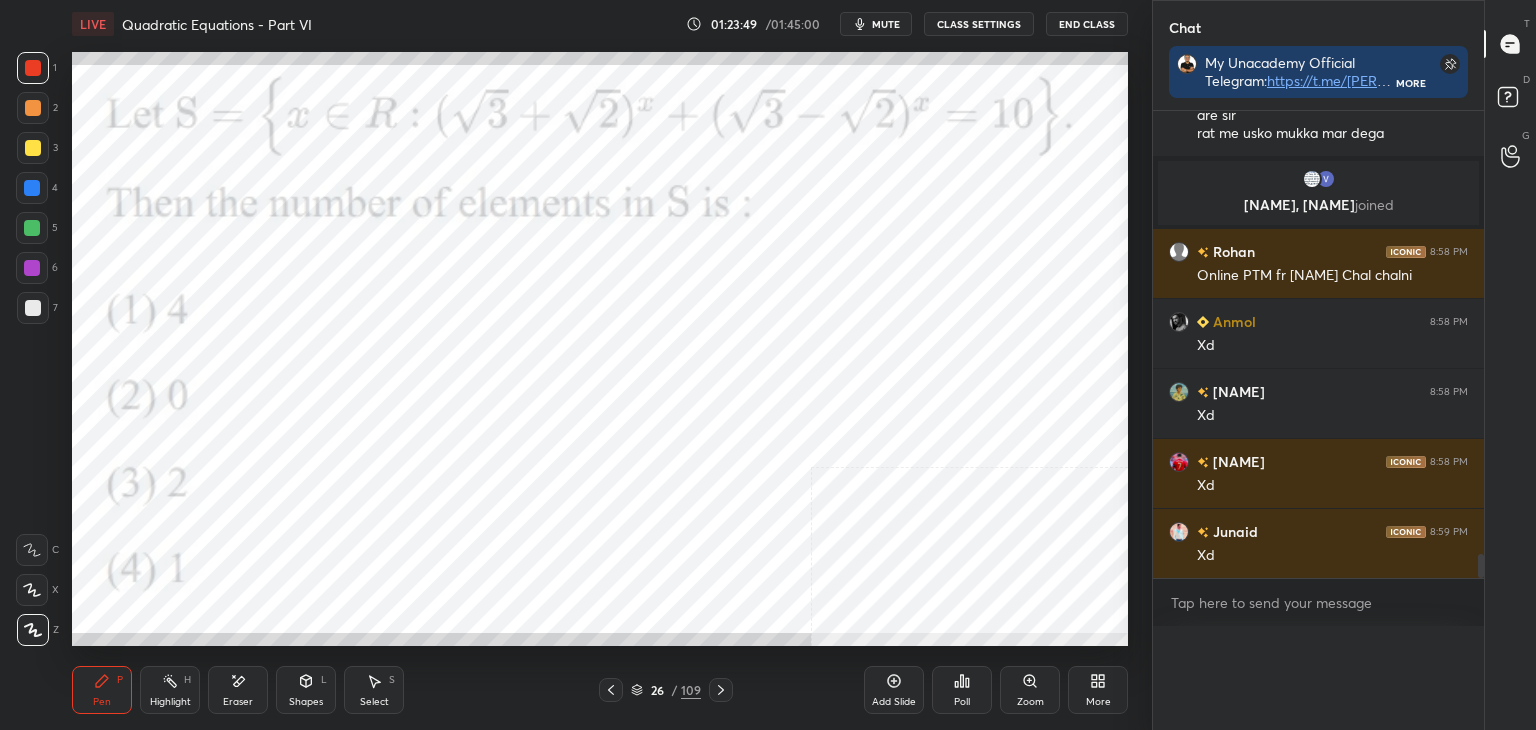 scroll, scrollTop: 0, scrollLeft: 0, axis: both 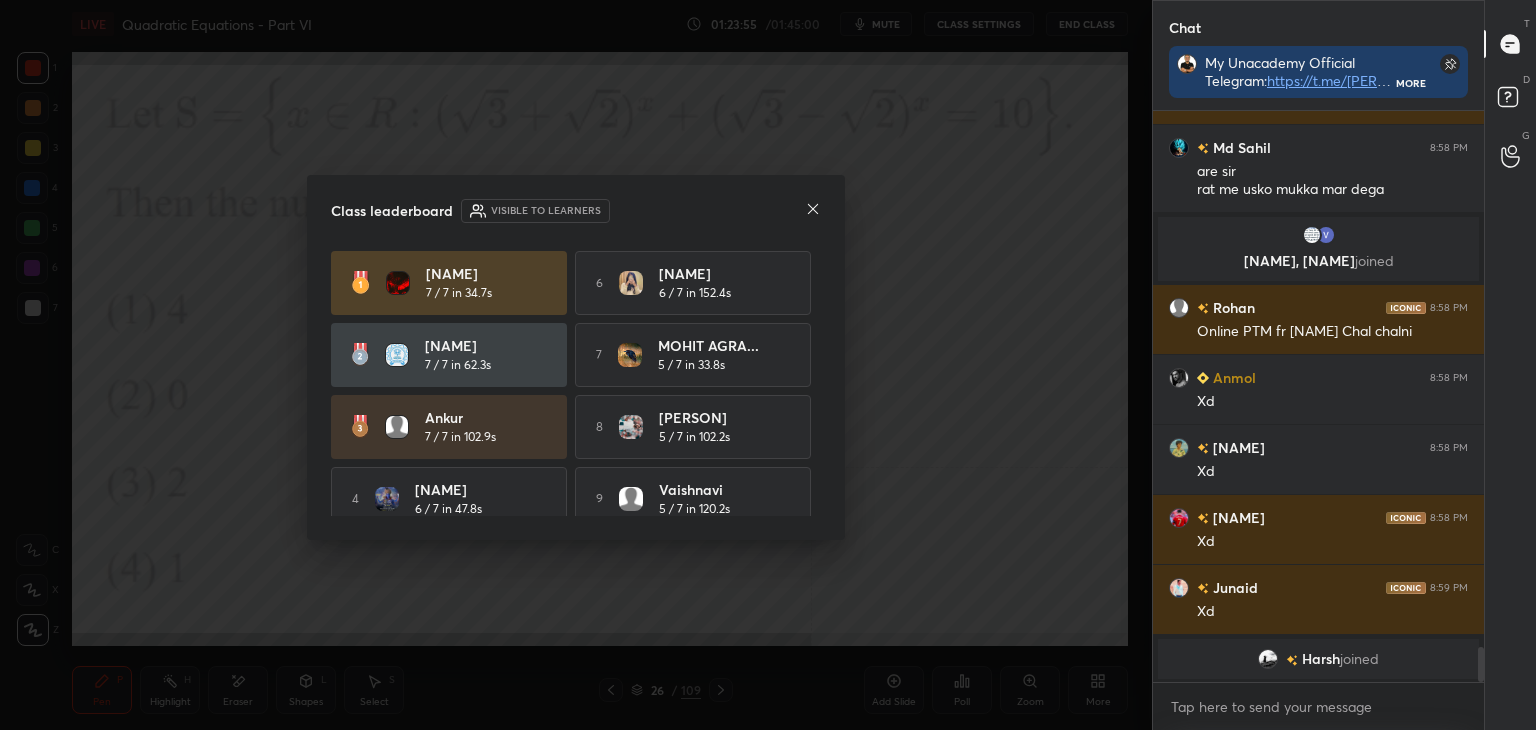 click on "Ansh singh 7 / 7 in 34.7s 6 Urooj 6 / 7 in 152.4s Rugved 7 / 7 in 62.3s 7 MOHIT AGRA... 5 / 7 in 33.8s Ankur 7 / 7 in 102.9s 8 AARUSH 5 / 7 in 102.2s 4 Samanvay 6 / 7 in 47.8s 9 Vaishnavi 5 / 7 in 120.2s 5 SATWIK 6 / 7 in 70.8s 10 Tulsi 5 / 7 in 127.7s" at bounding box center [576, 427] 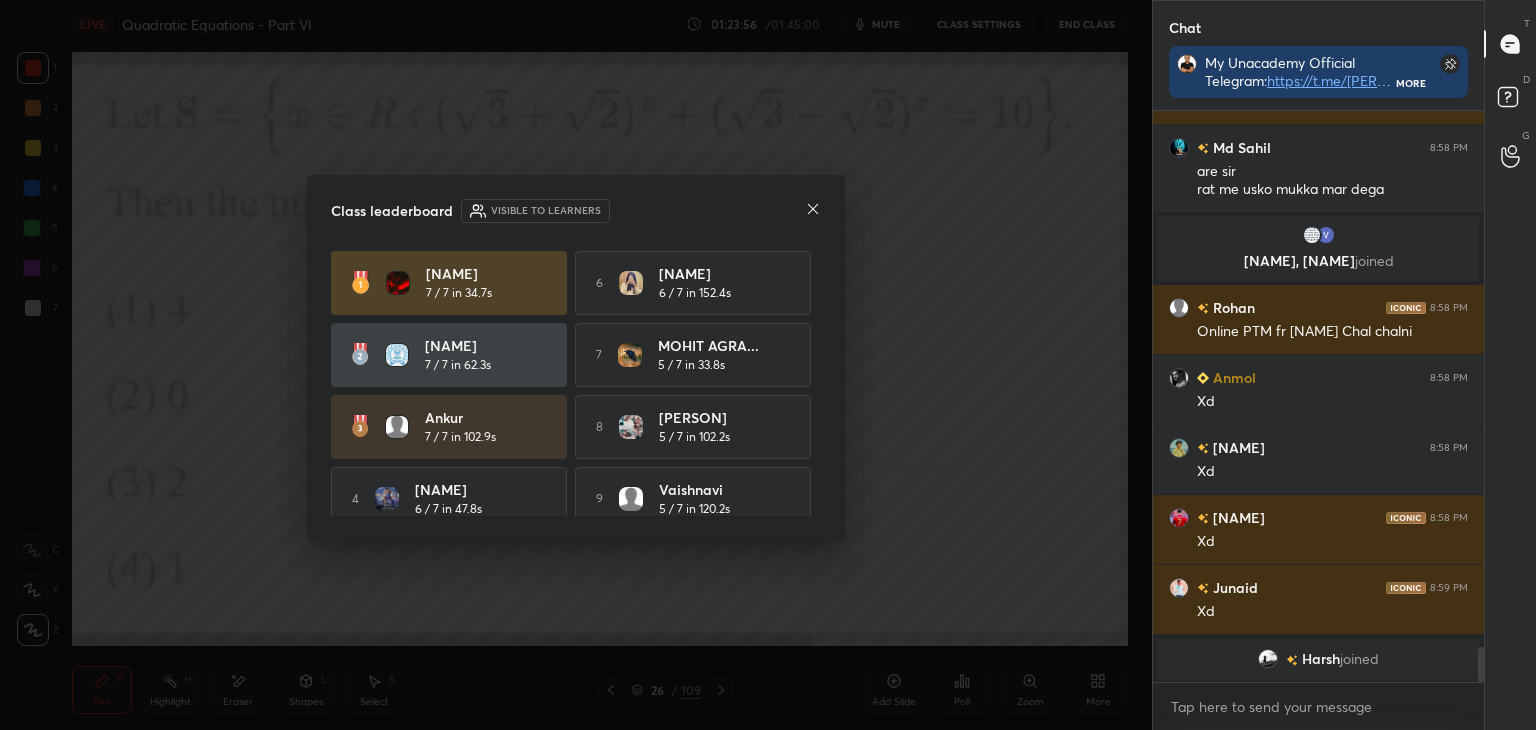 drag, startPoint x: 812, startPoint y: 394, endPoint x: 818, endPoint y: 438, distance: 44.407207 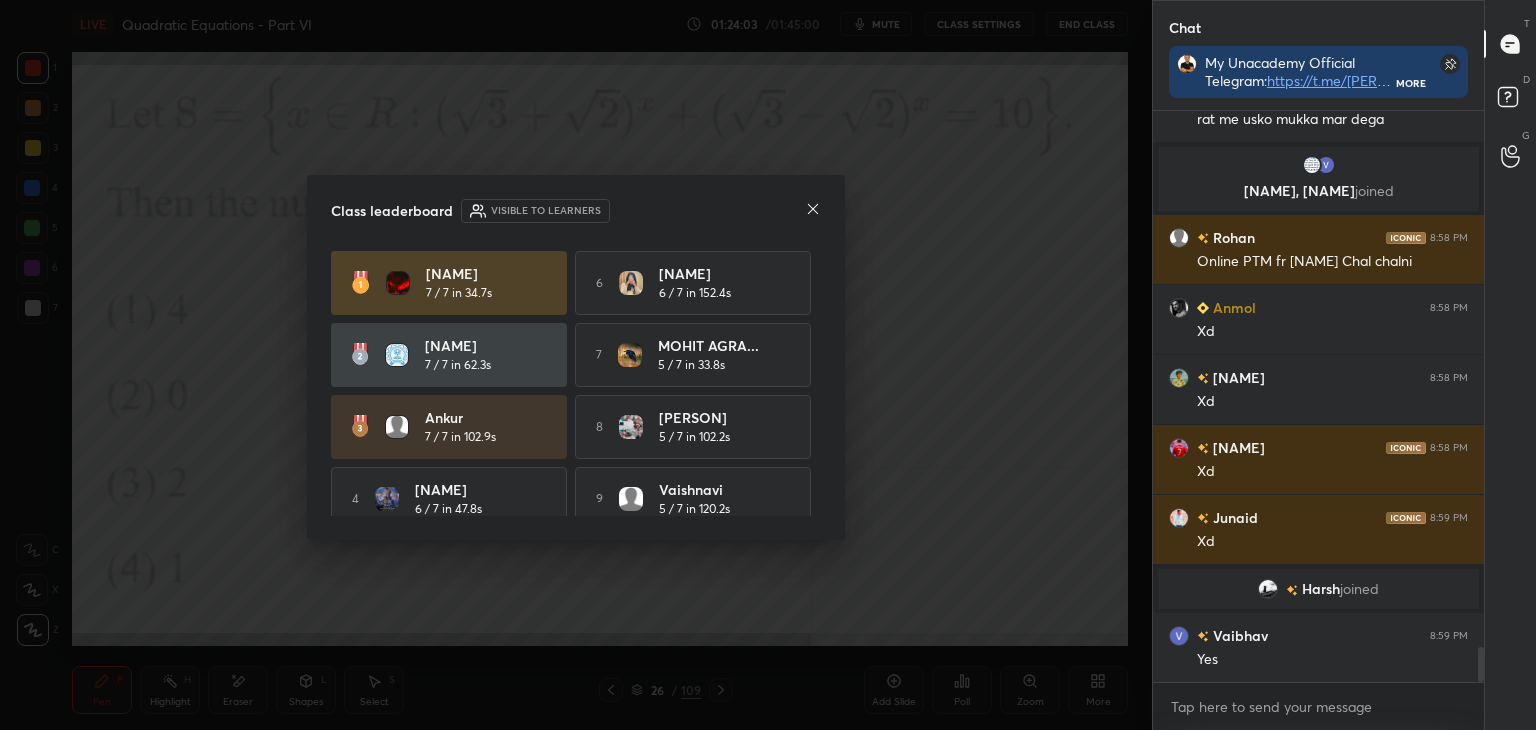 click on "7 / 7 in 34.7s" at bounding box center (459, 293) 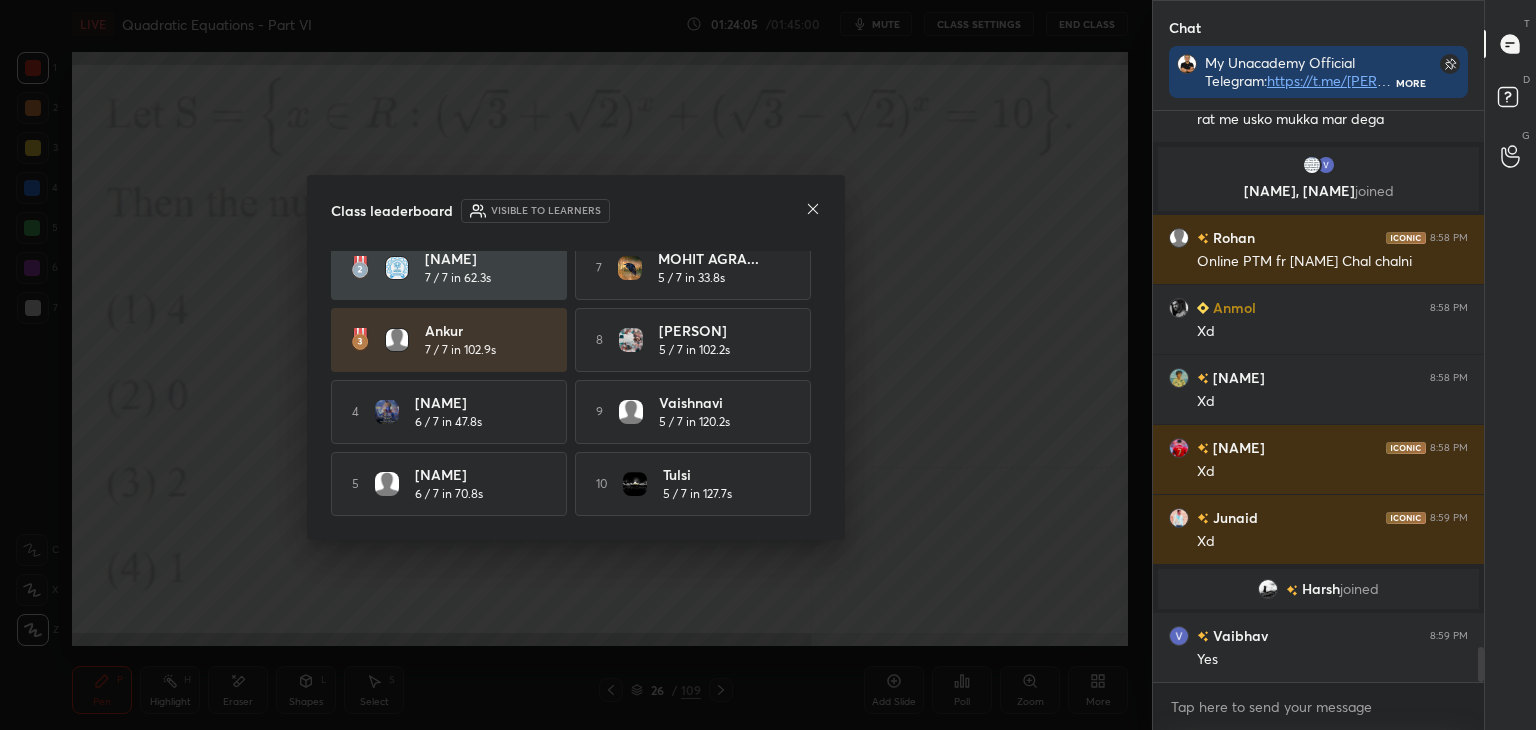 click on "Samanvay 6 / 7 in 47.8s" at bounding box center (480, 411) 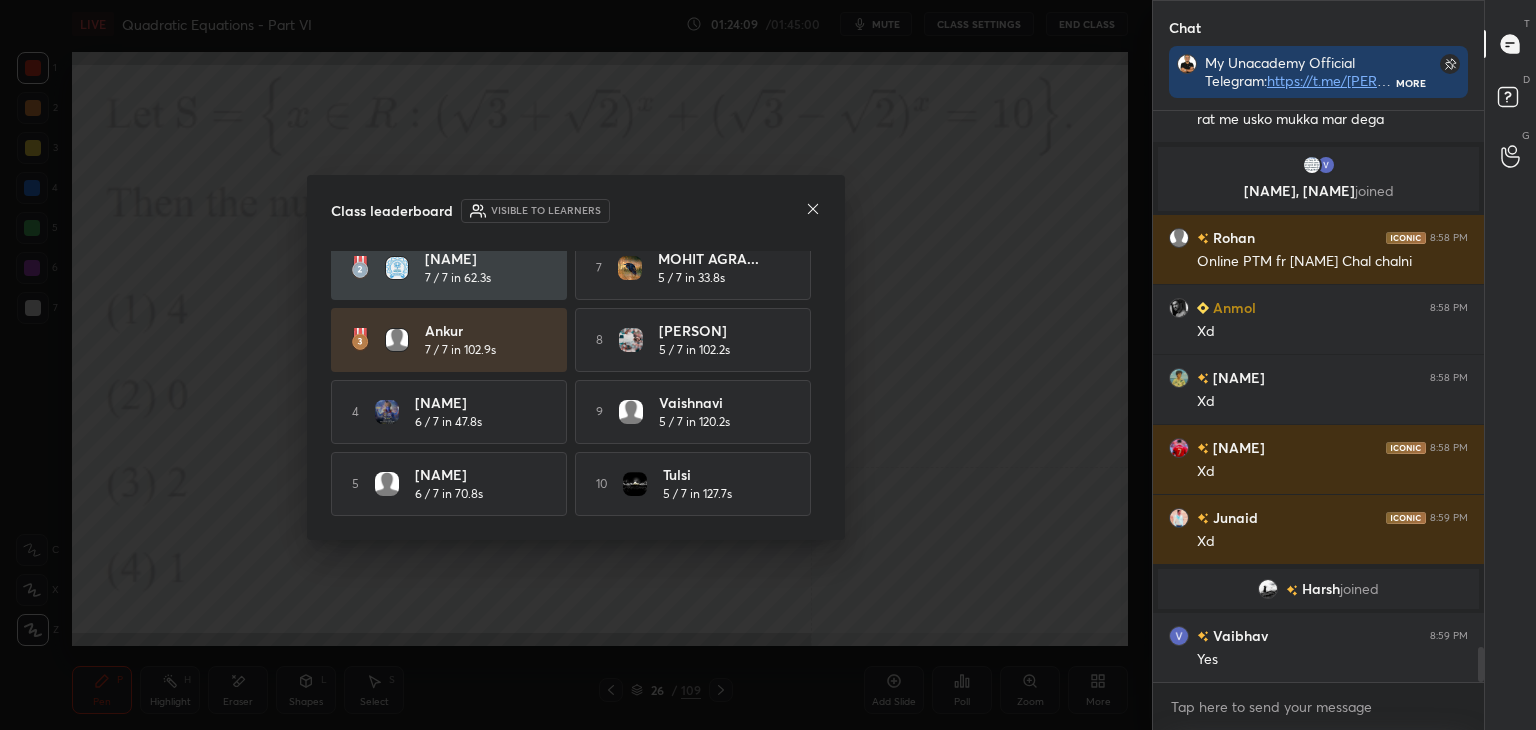 click 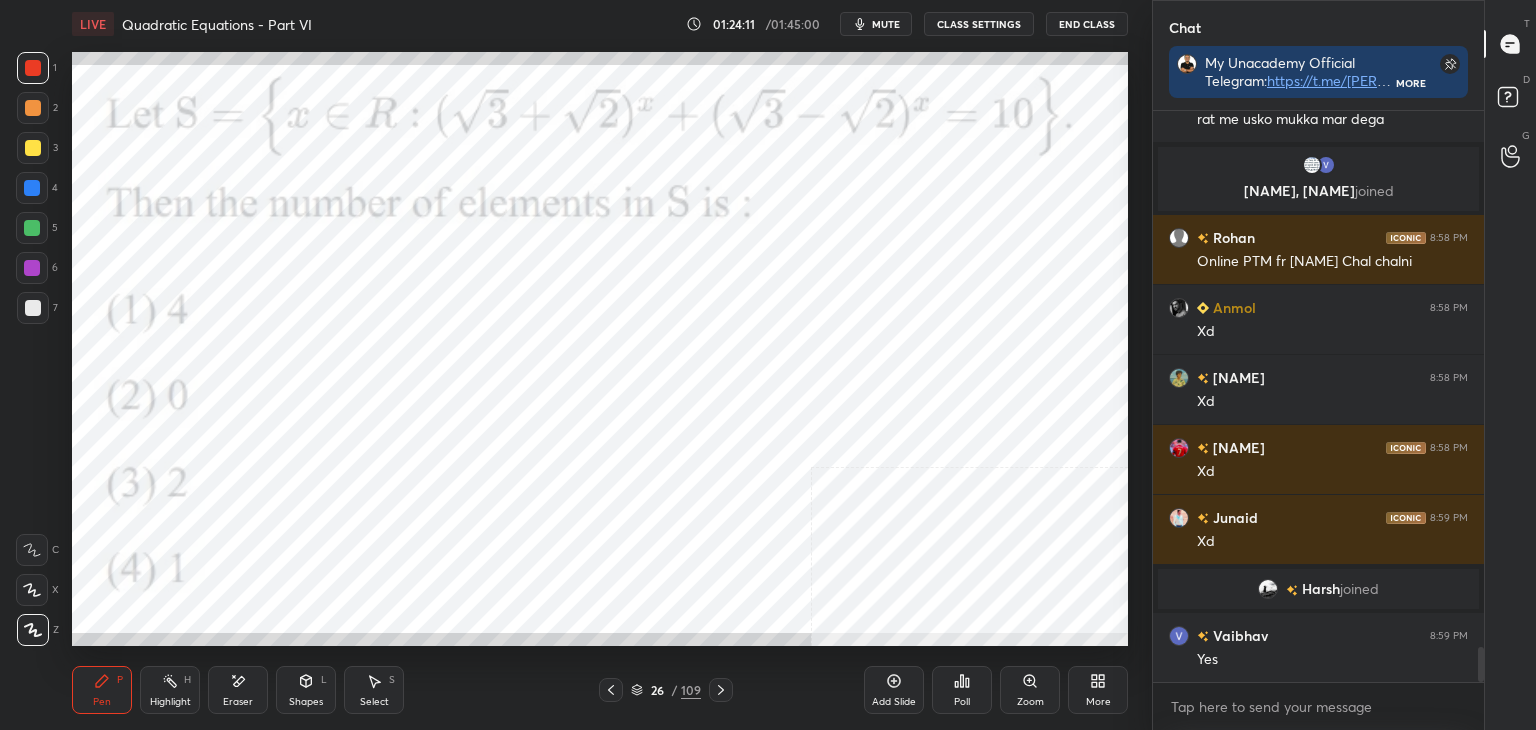 drag, startPoint x: 112, startPoint y: 697, endPoint x: 97, endPoint y: 658, distance: 41.785164 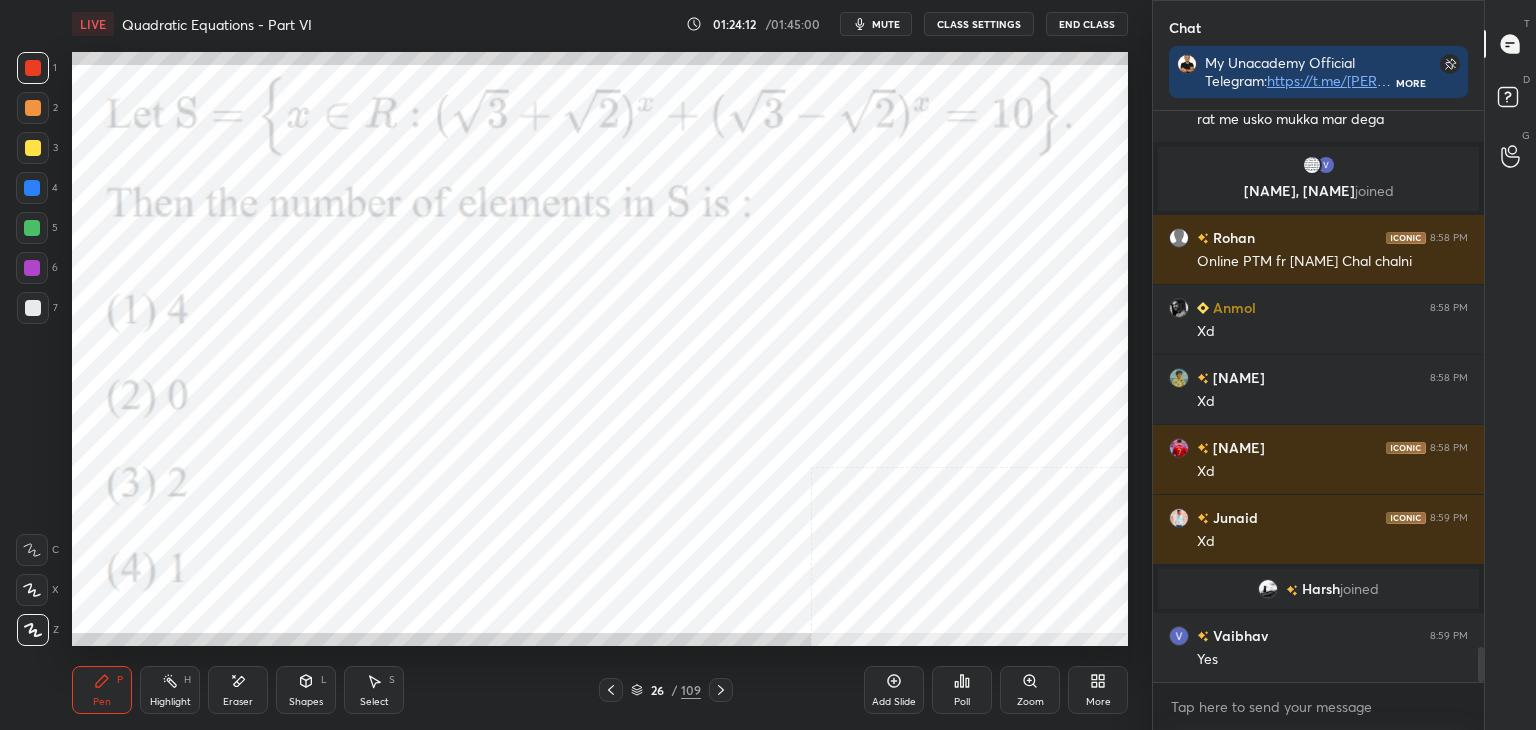 click at bounding box center (33, 68) 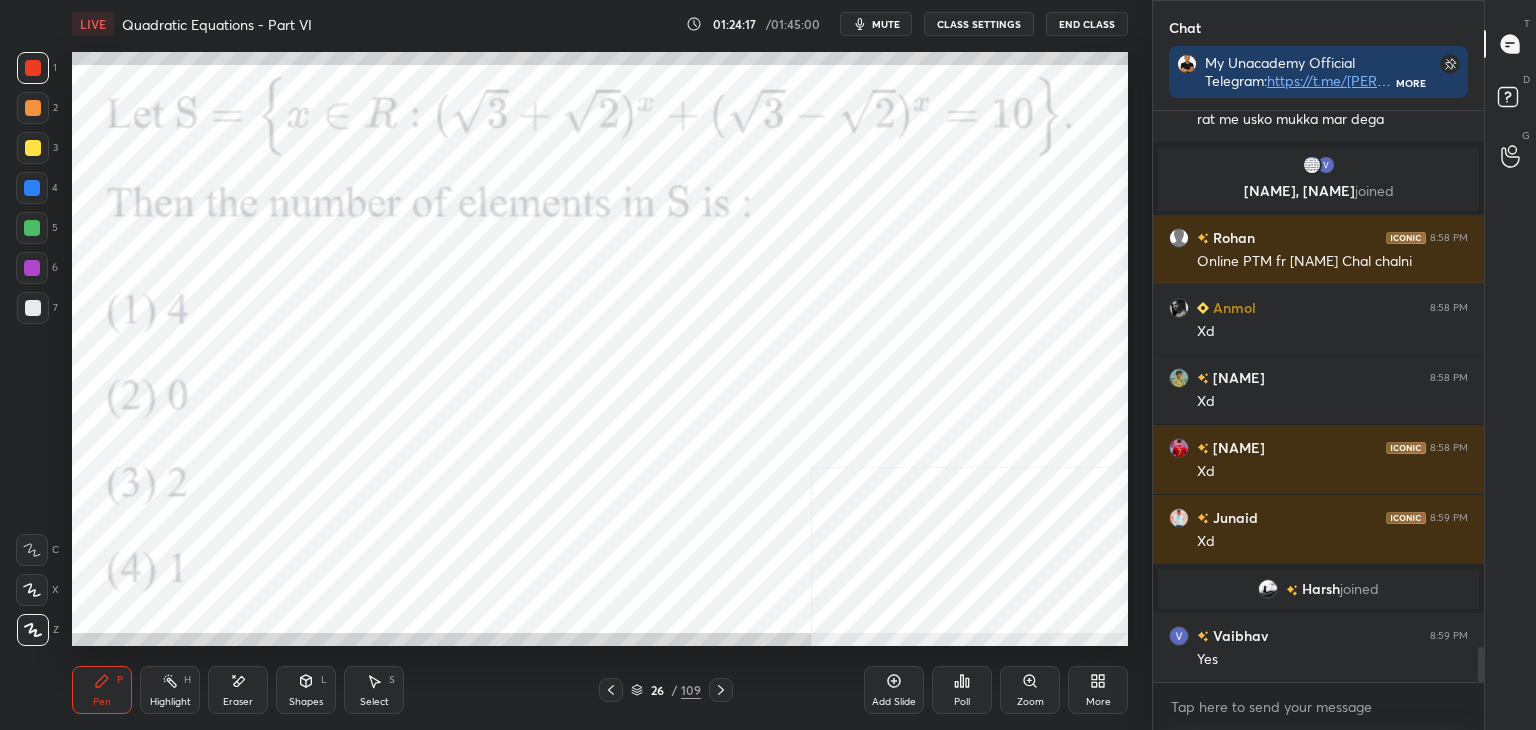drag, startPoint x: 235, startPoint y: 685, endPoint x: 233, endPoint y: 646, distance: 39.051247 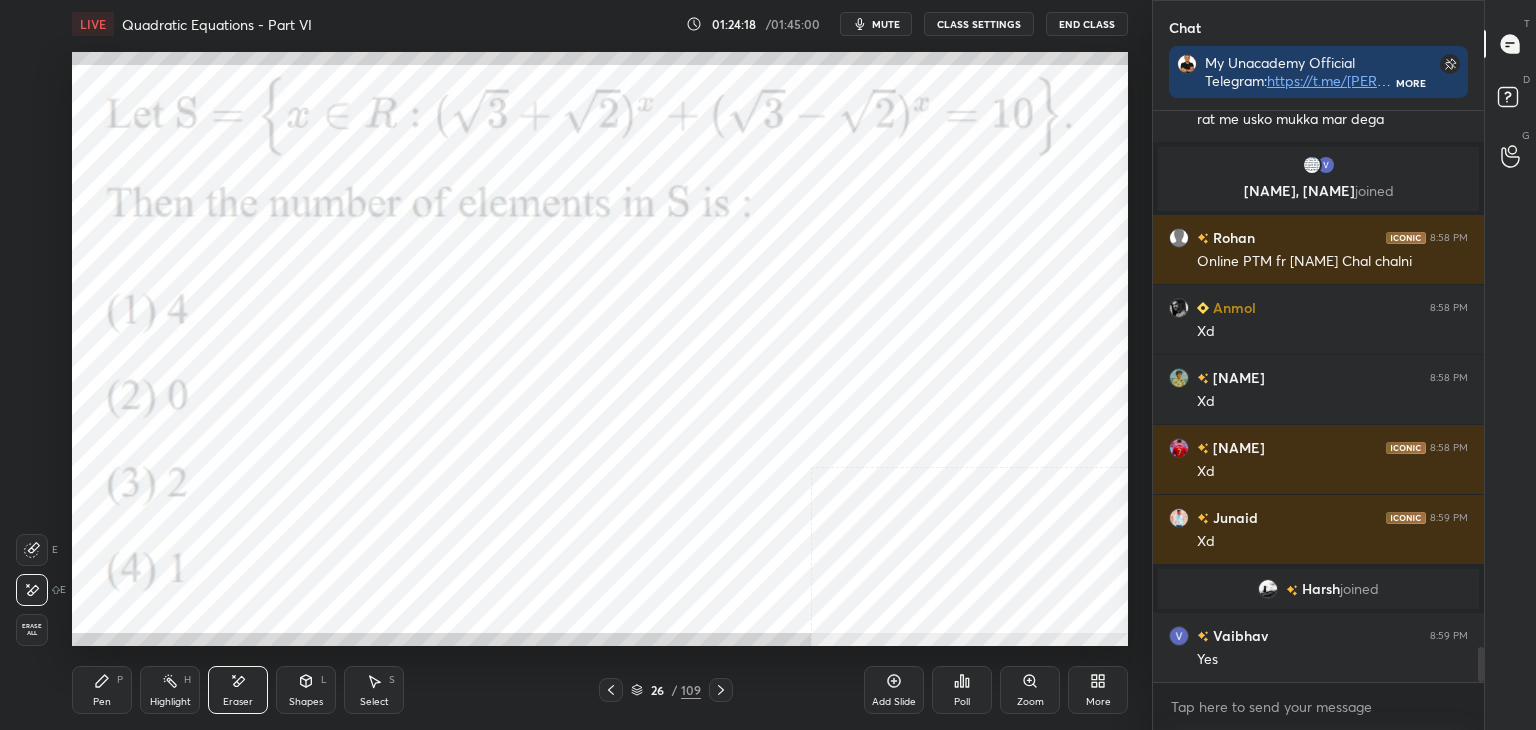 click on "Pen P" at bounding box center (102, 690) 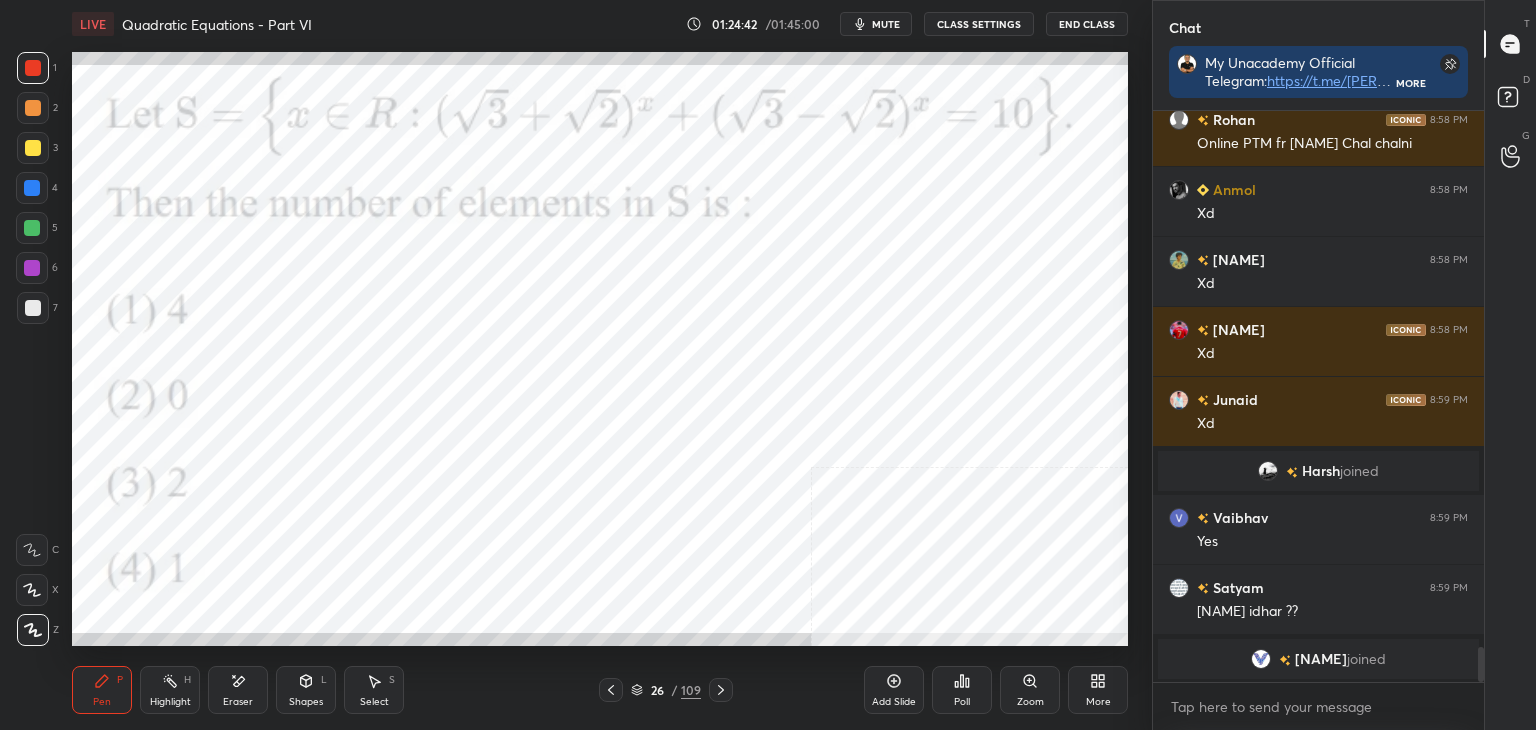 click on "Eraser" at bounding box center (238, 702) 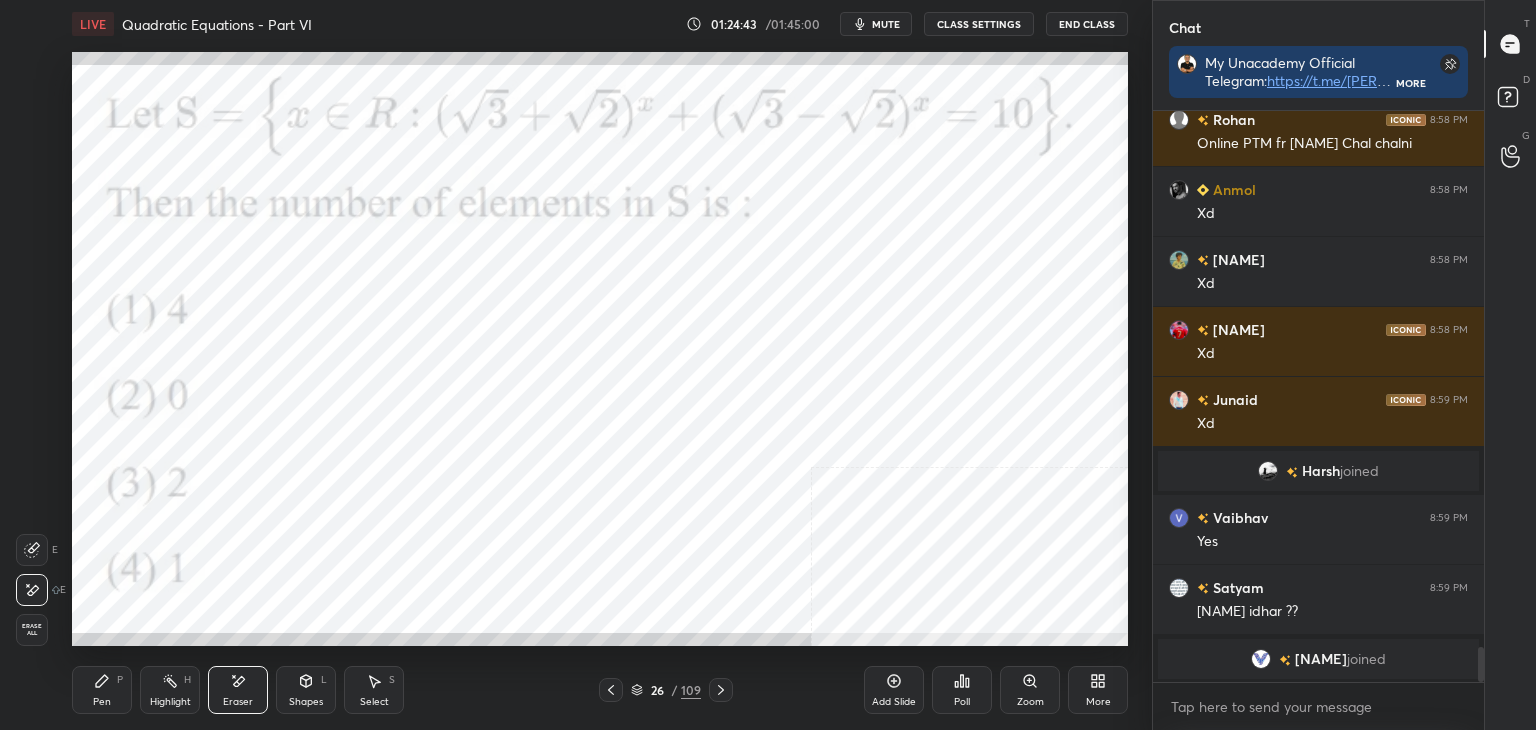 click on "Pen" at bounding box center [102, 702] 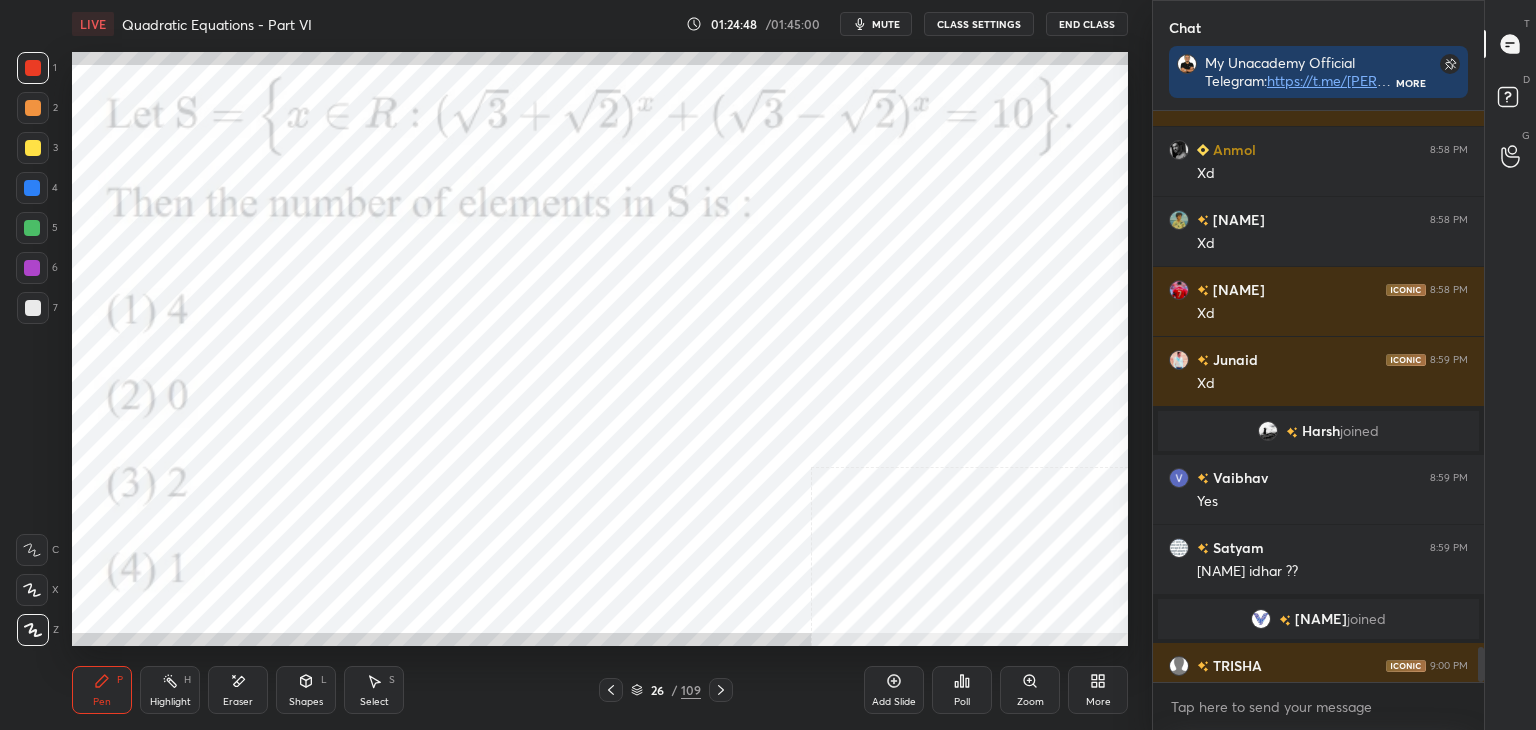scroll, scrollTop: 8792, scrollLeft: 0, axis: vertical 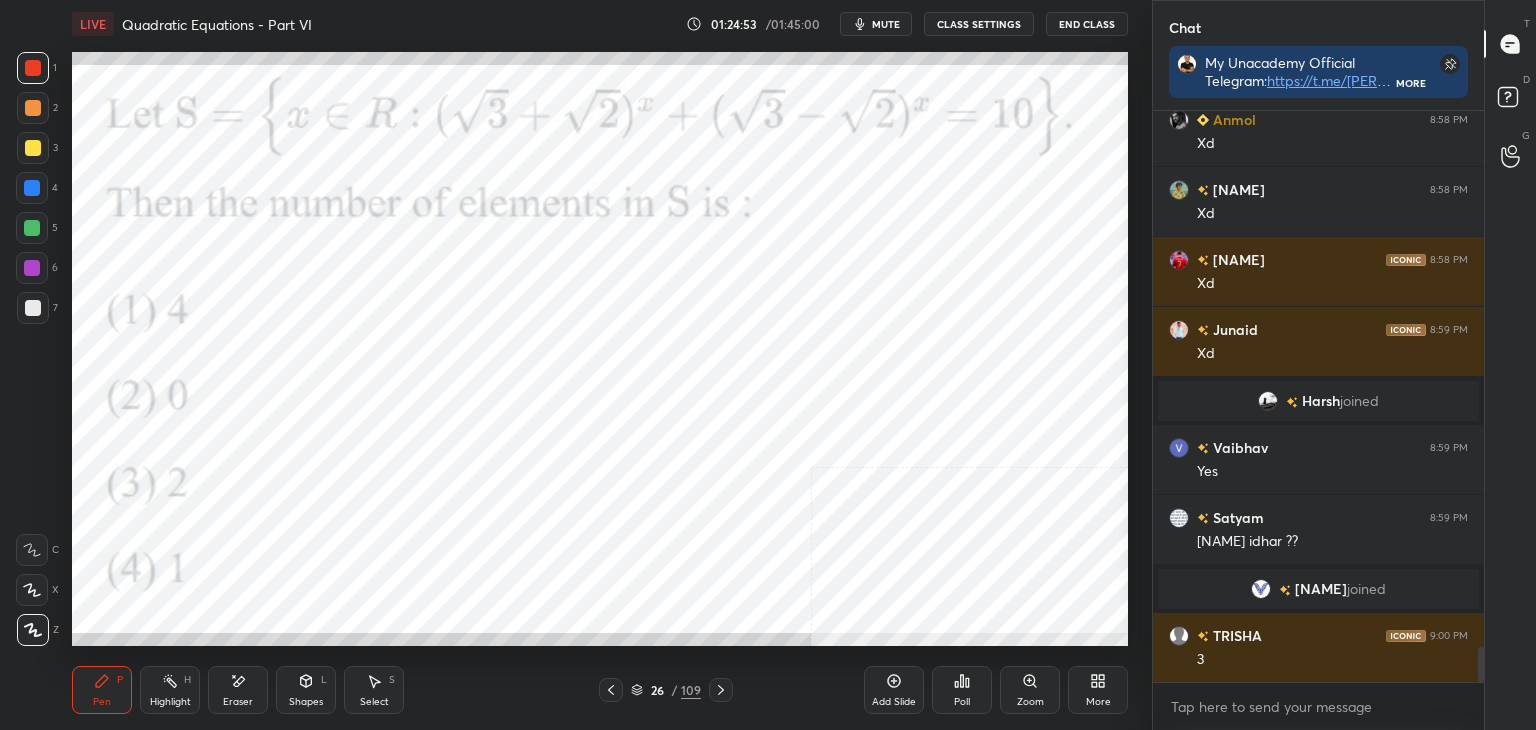click on "Eraser" at bounding box center [238, 690] 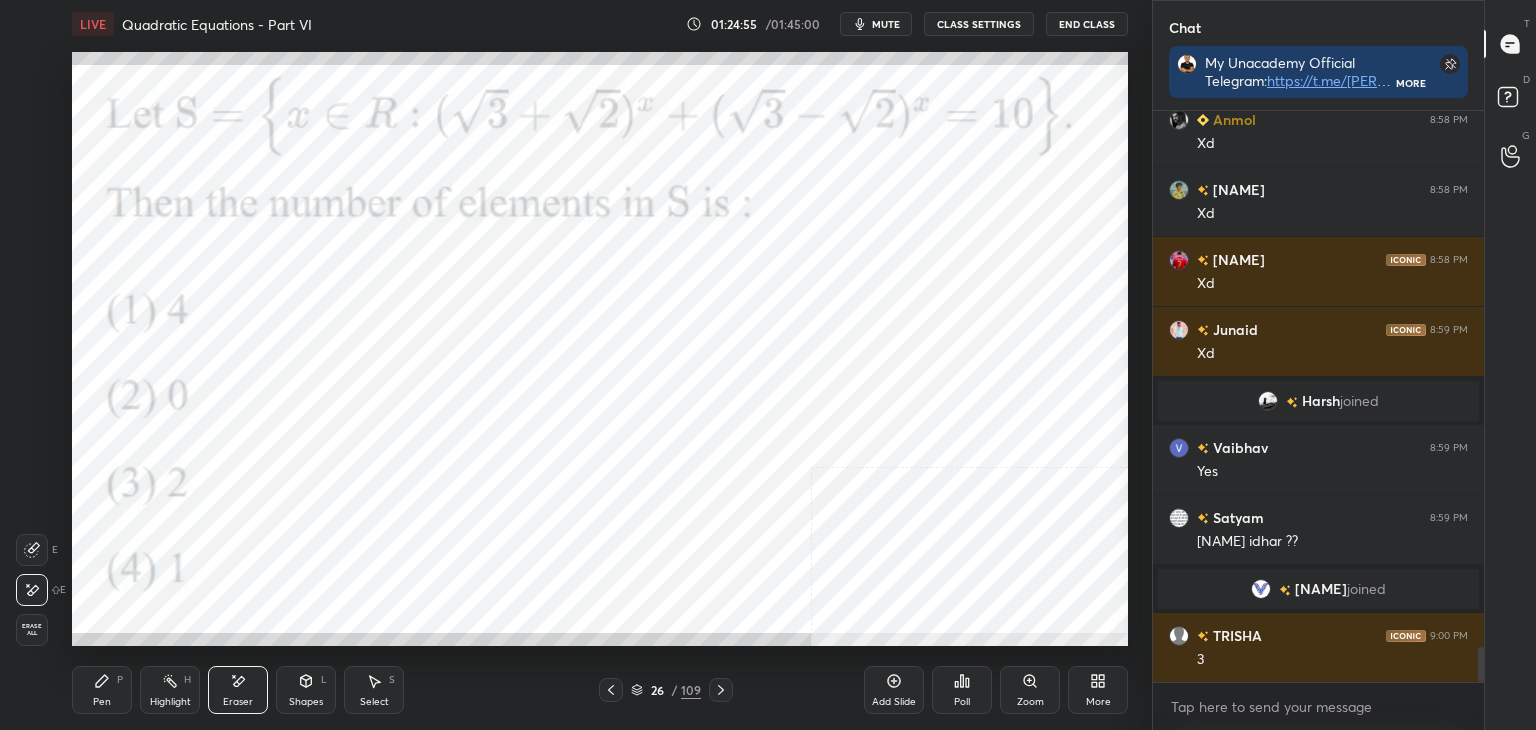 click on "Pen P" at bounding box center (102, 690) 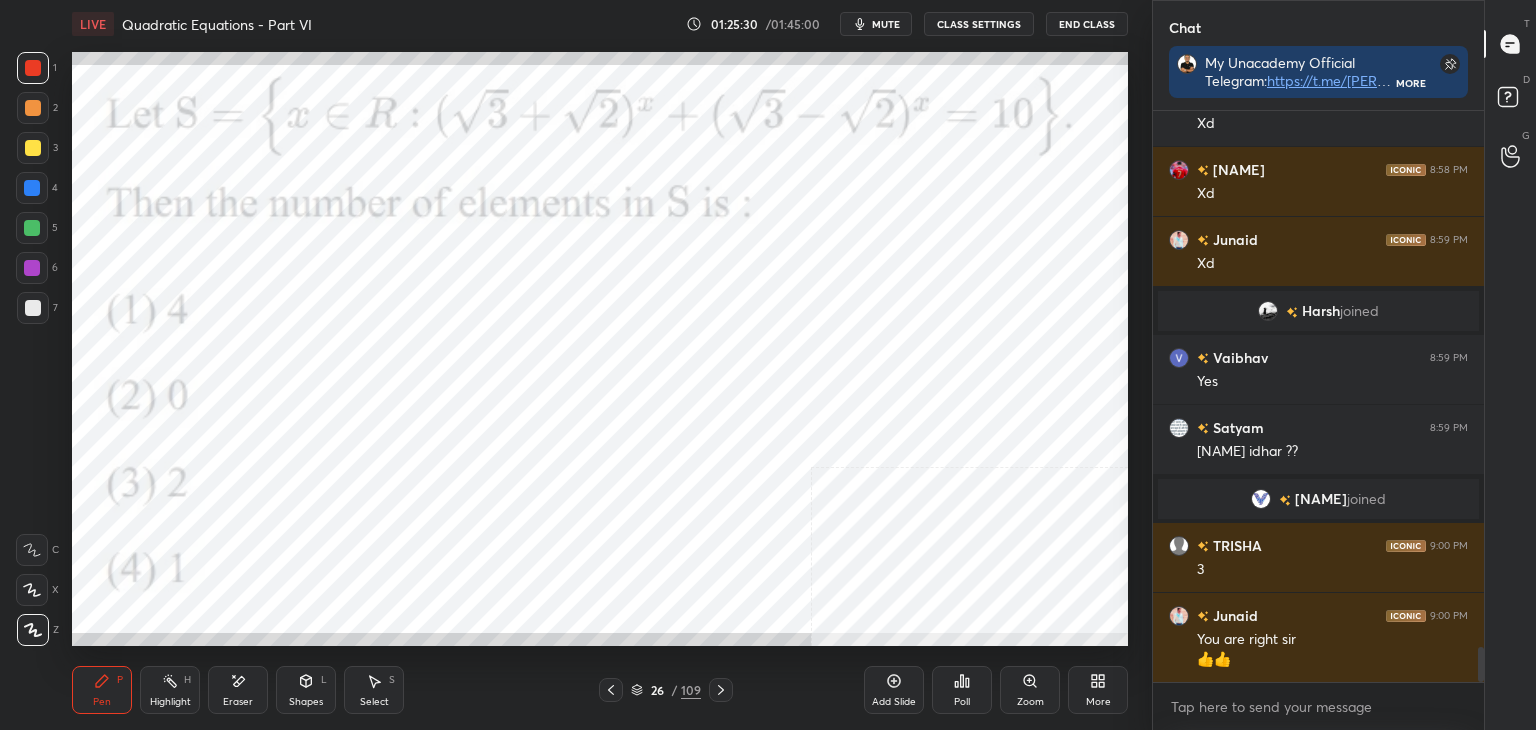 scroll, scrollTop: 8952, scrollLeft: 0, axis: vertical 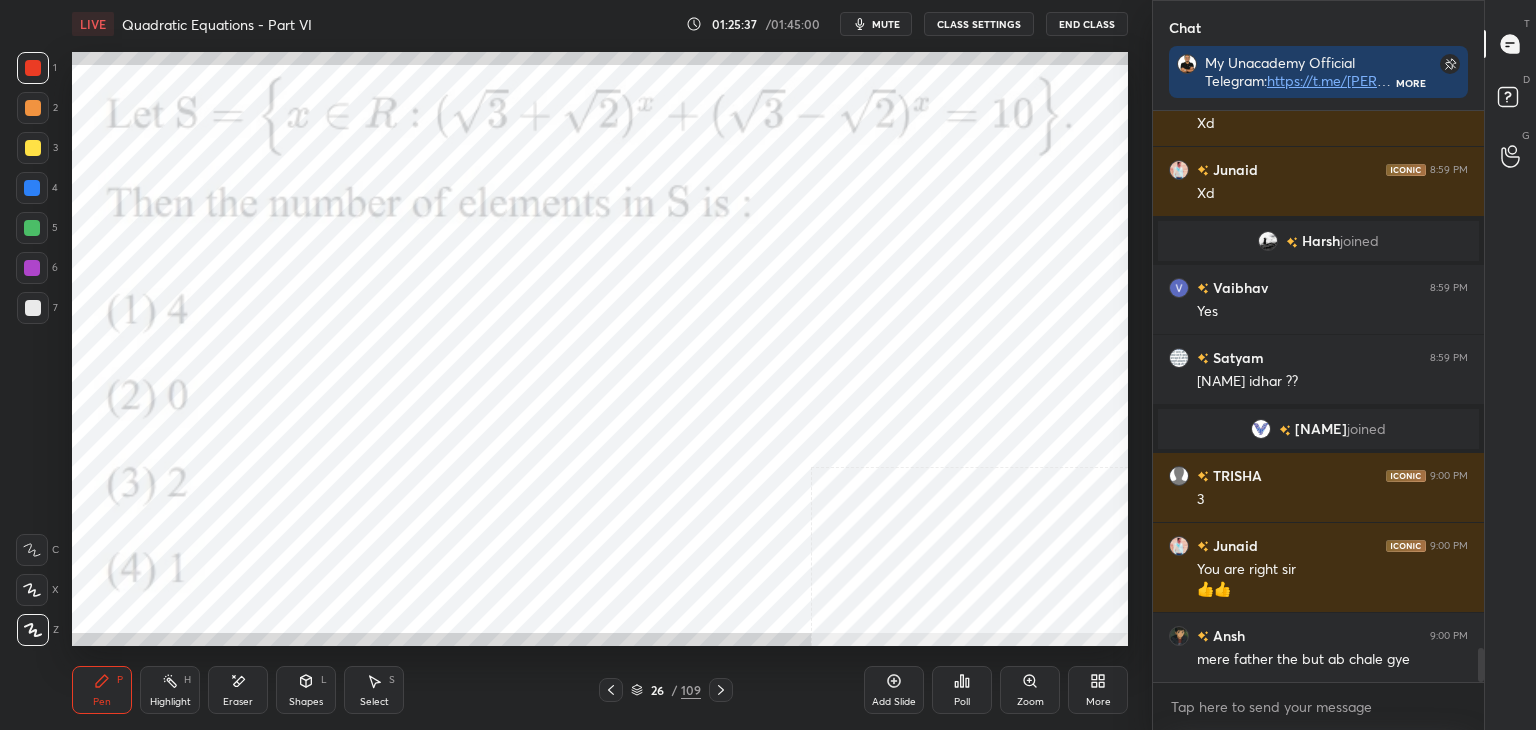 click on "Select S" at bounding box center (374, 690) 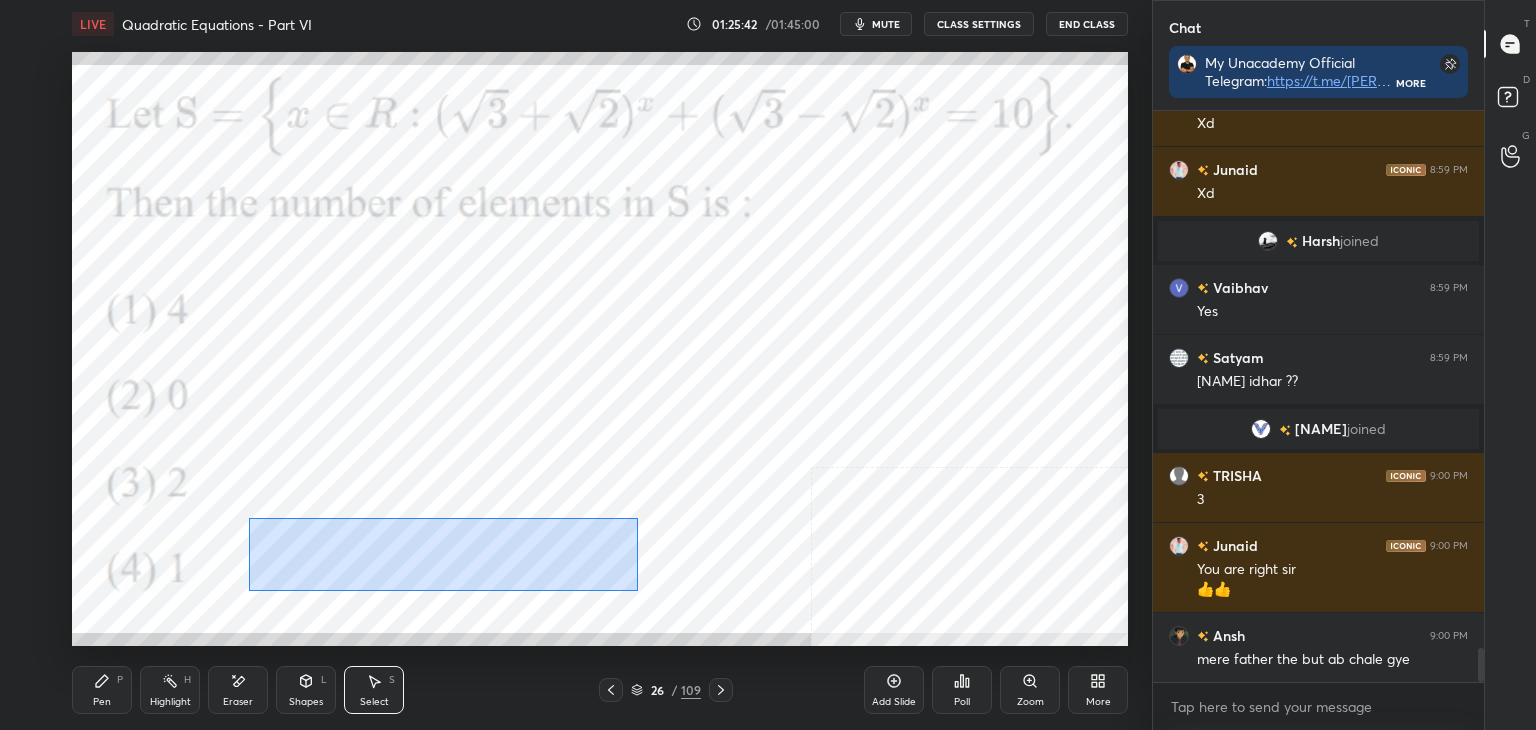 drag, startPoint x: 248, startPoint y: 517, endPoint x: 640, endPoint y: 586, distance: 398.02637 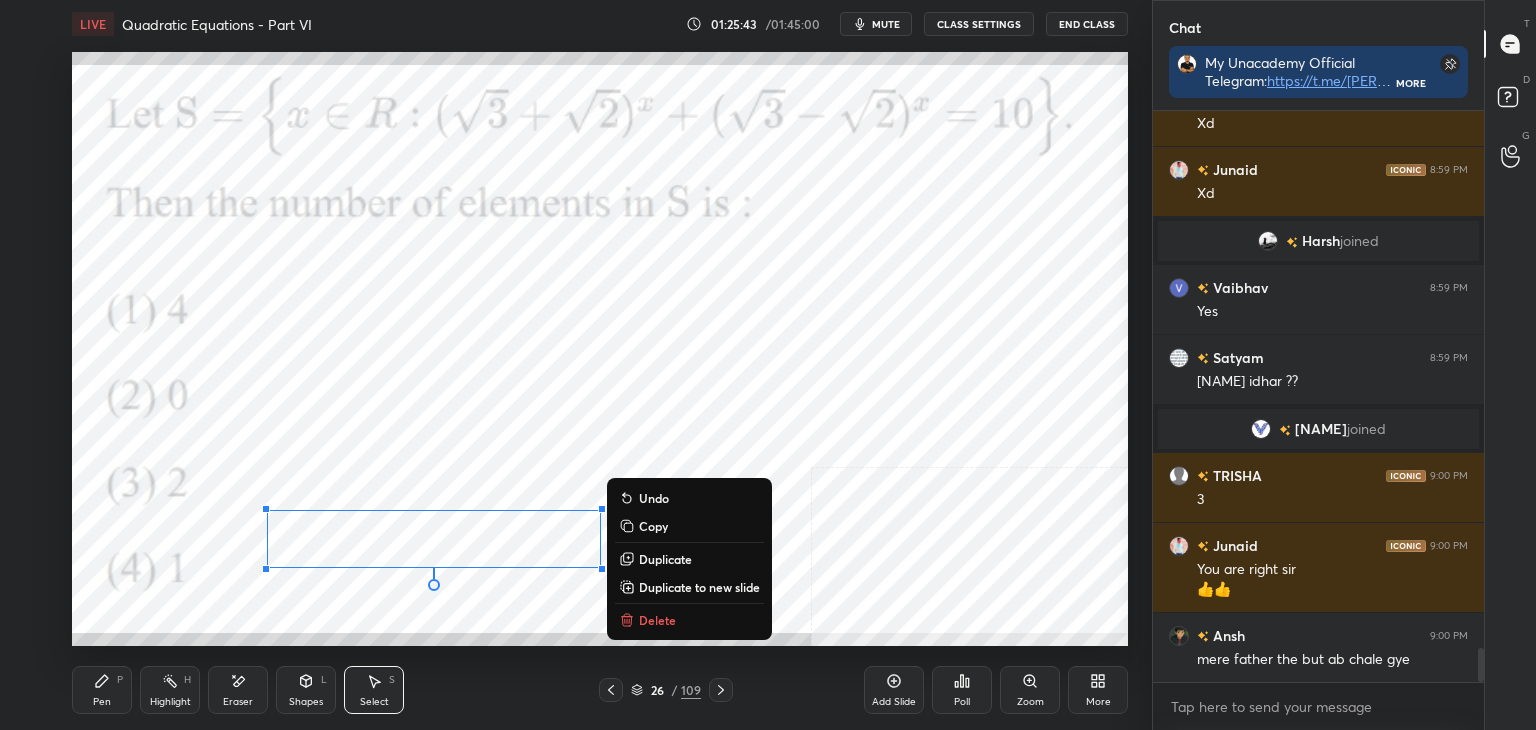 drag, startPoint x: 698, startPoint y: 589, endPoint x: 629, endPoint y: 574, distance: 70.61161 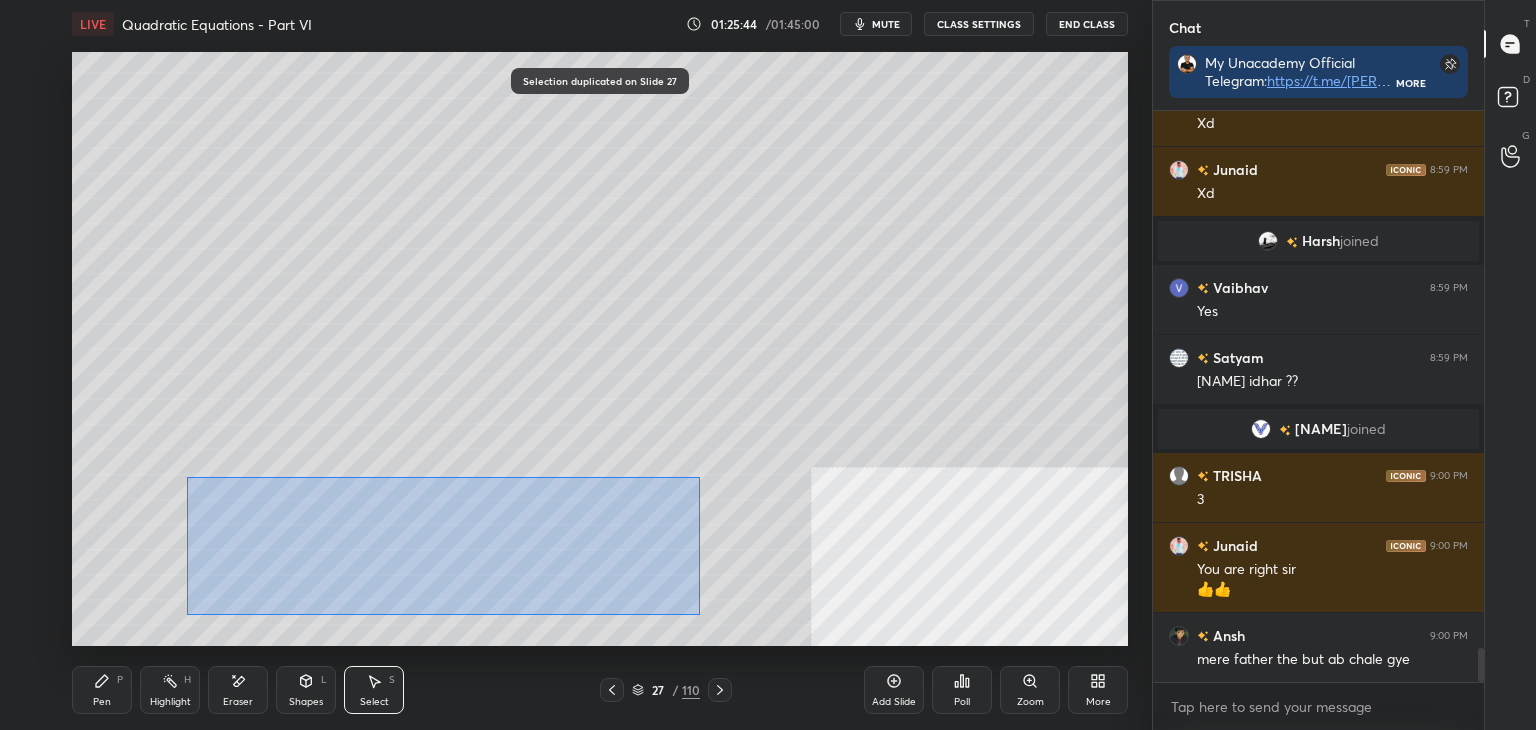 drag, startPoint x: 201, startPoint y: 483, endPoint x: 592, endPoint y: 571, distance: 400.7805 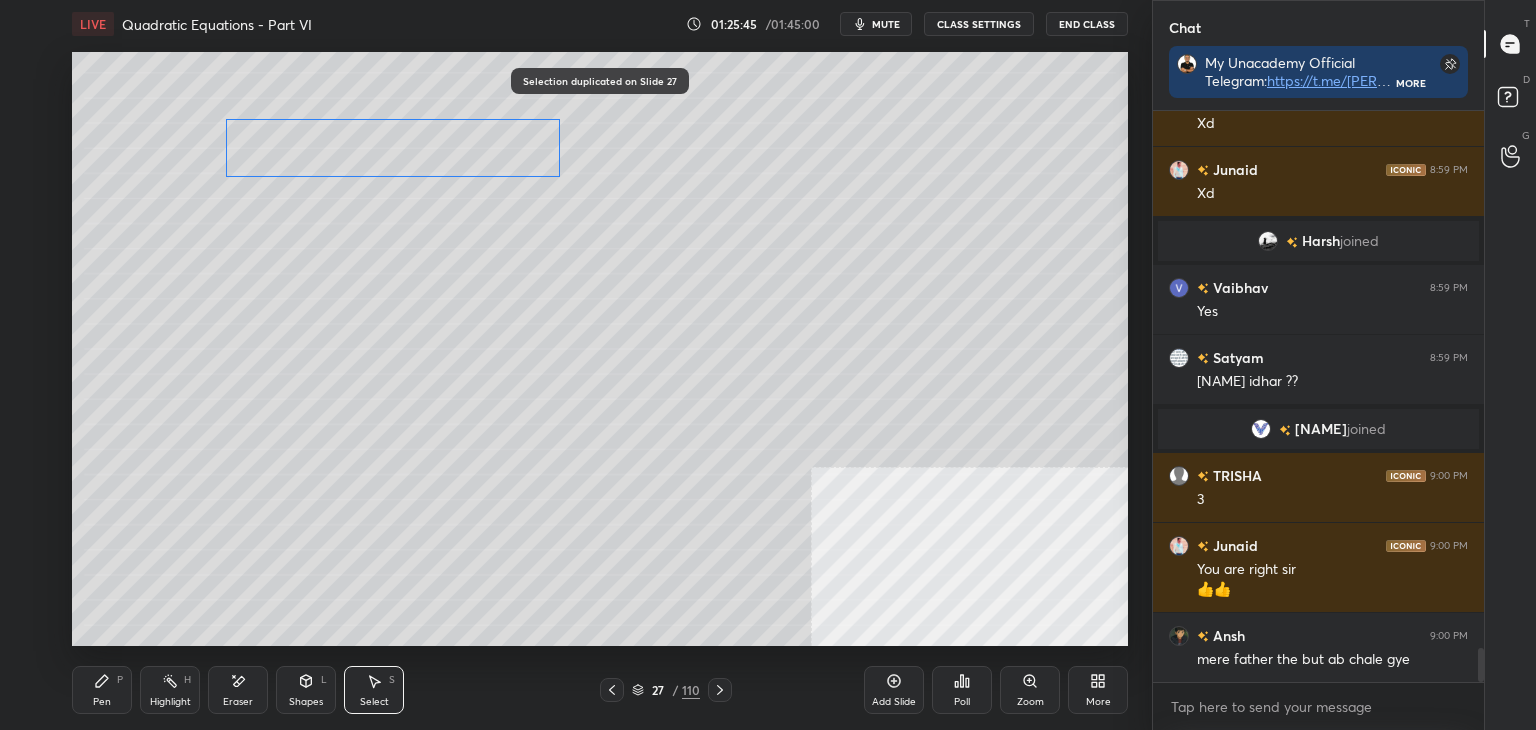 drag, startPoint x: 472, startPoint y: 522, endPoint x: 458, endPoint y: 159, distance: 363.26987 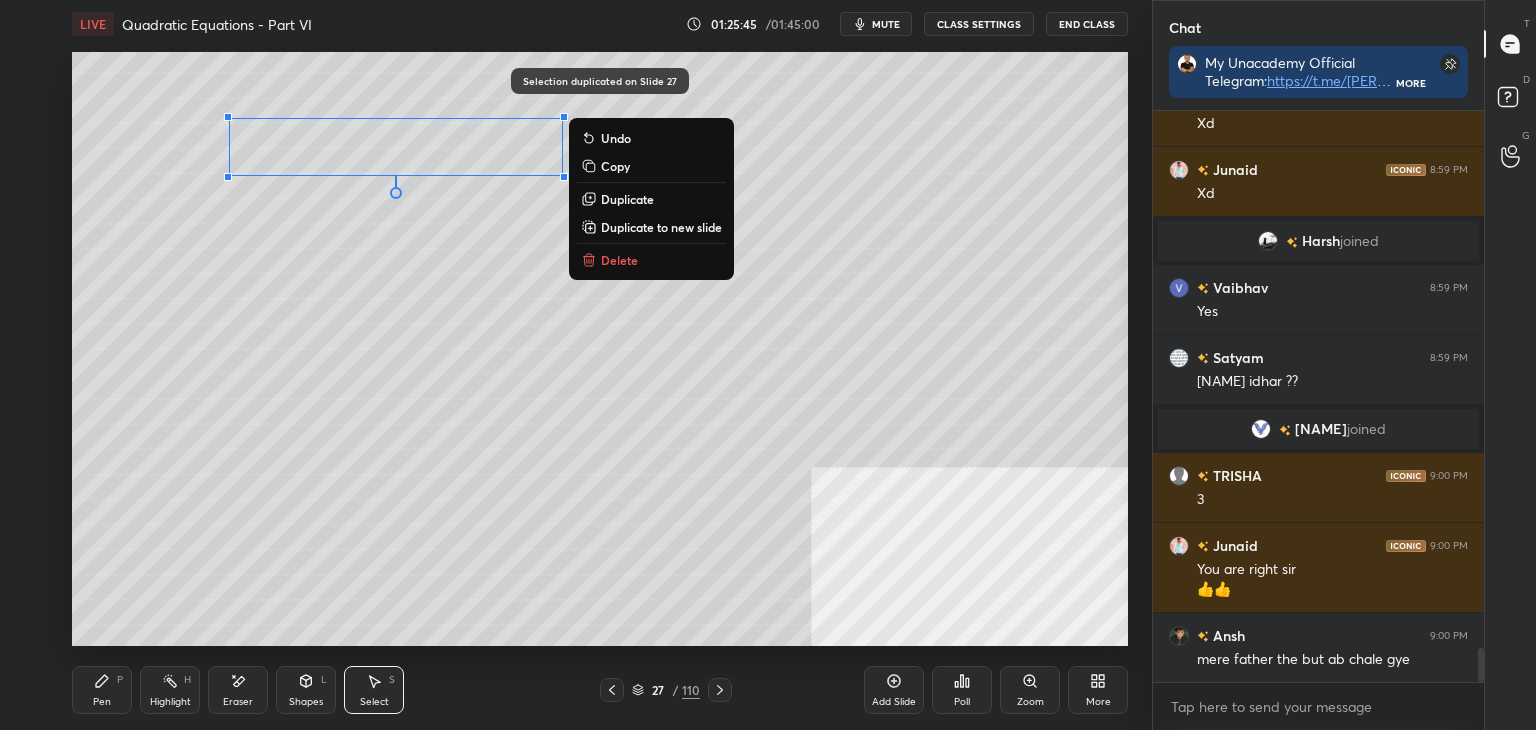 click on "0 ° Undo Copy Duplicate Duplicate to new slide Delete" at bounding box center [600, 349] 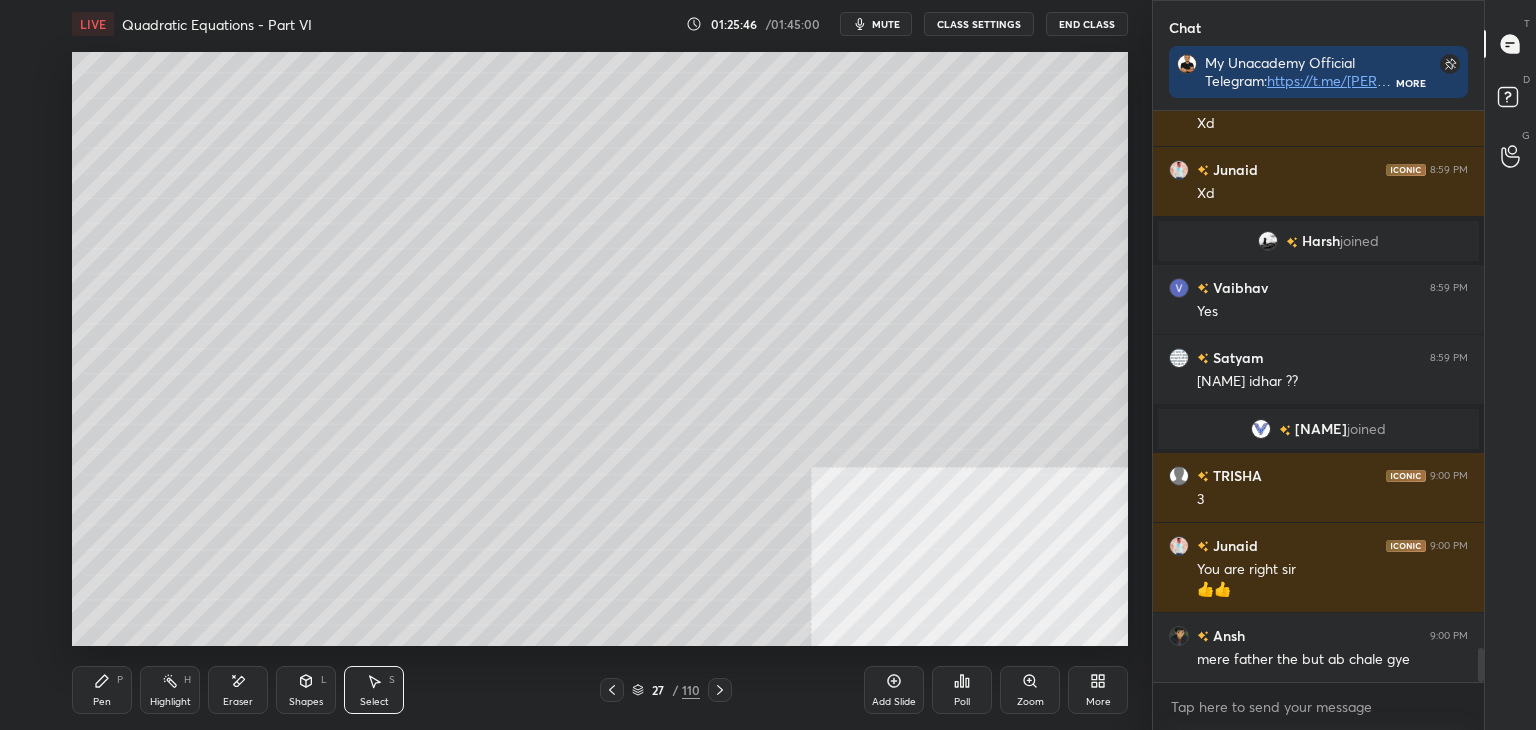 drag, startPoint x: 106, startPoint y: 689, endPoint x: 160, endPoint y: 646, distance: 69.02898 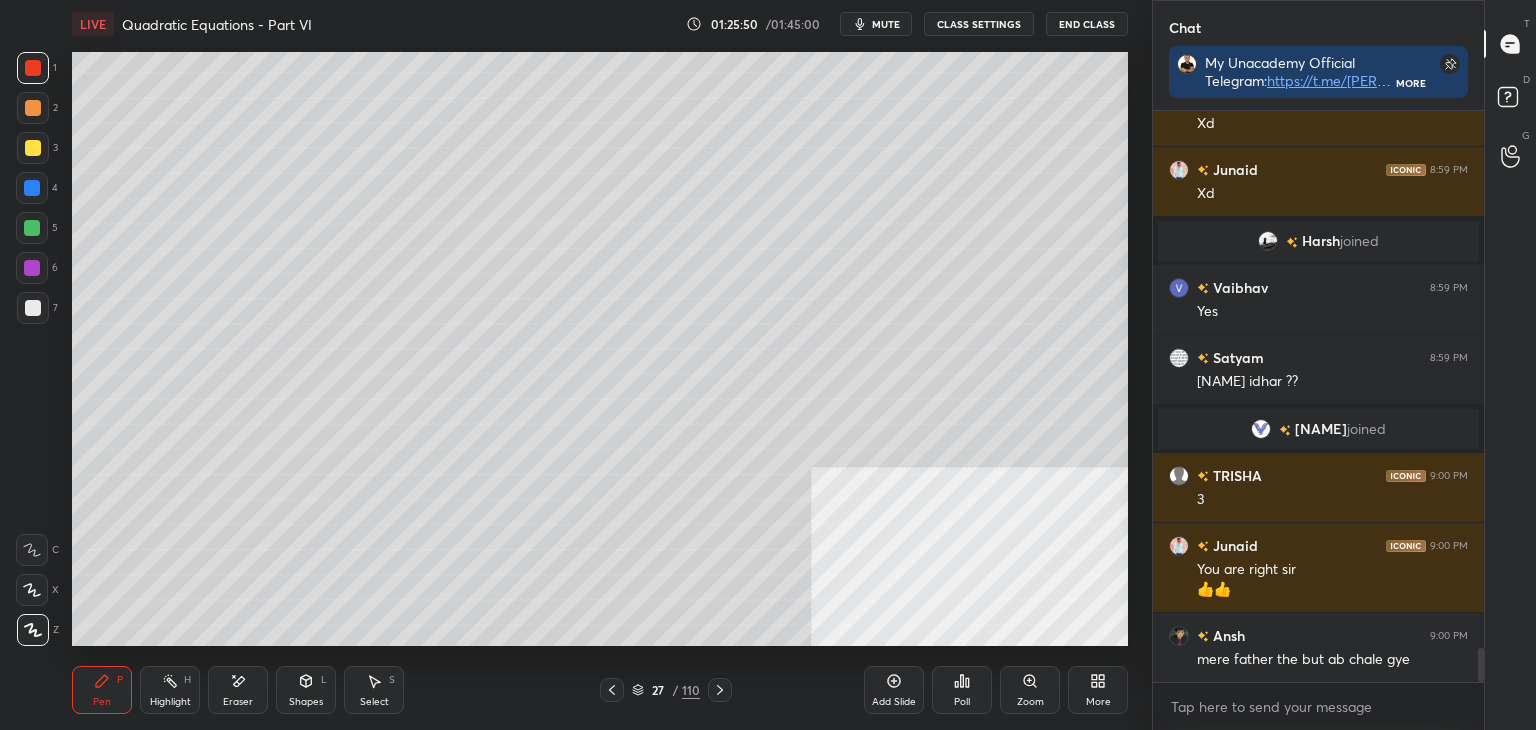 drag, startPoint x: 25, startPoint y: 314, endPoint x: 37, endPoint y: 306, distance: 14.422205 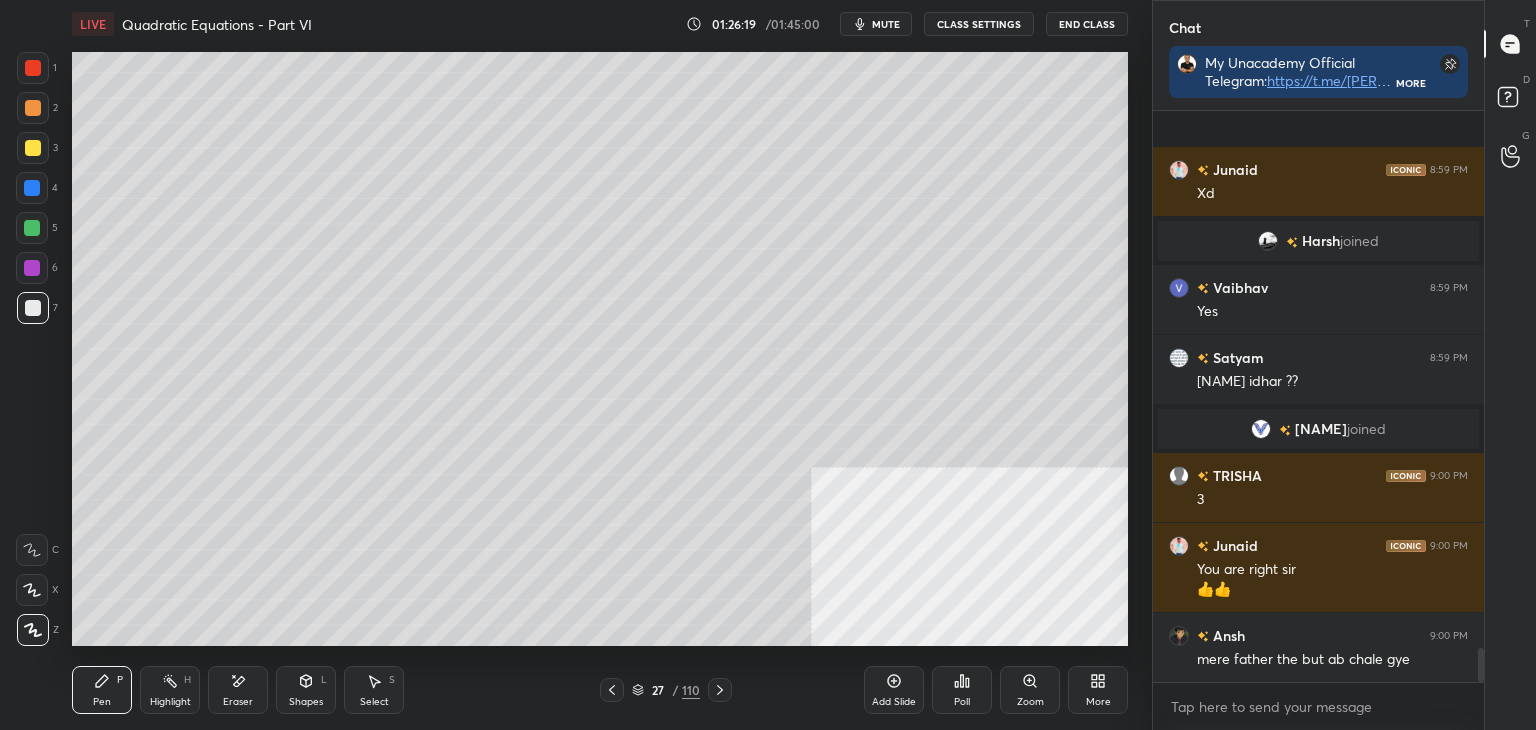 scroll, scrollTop: 9058, scrollLeft: 0, axis: vertical 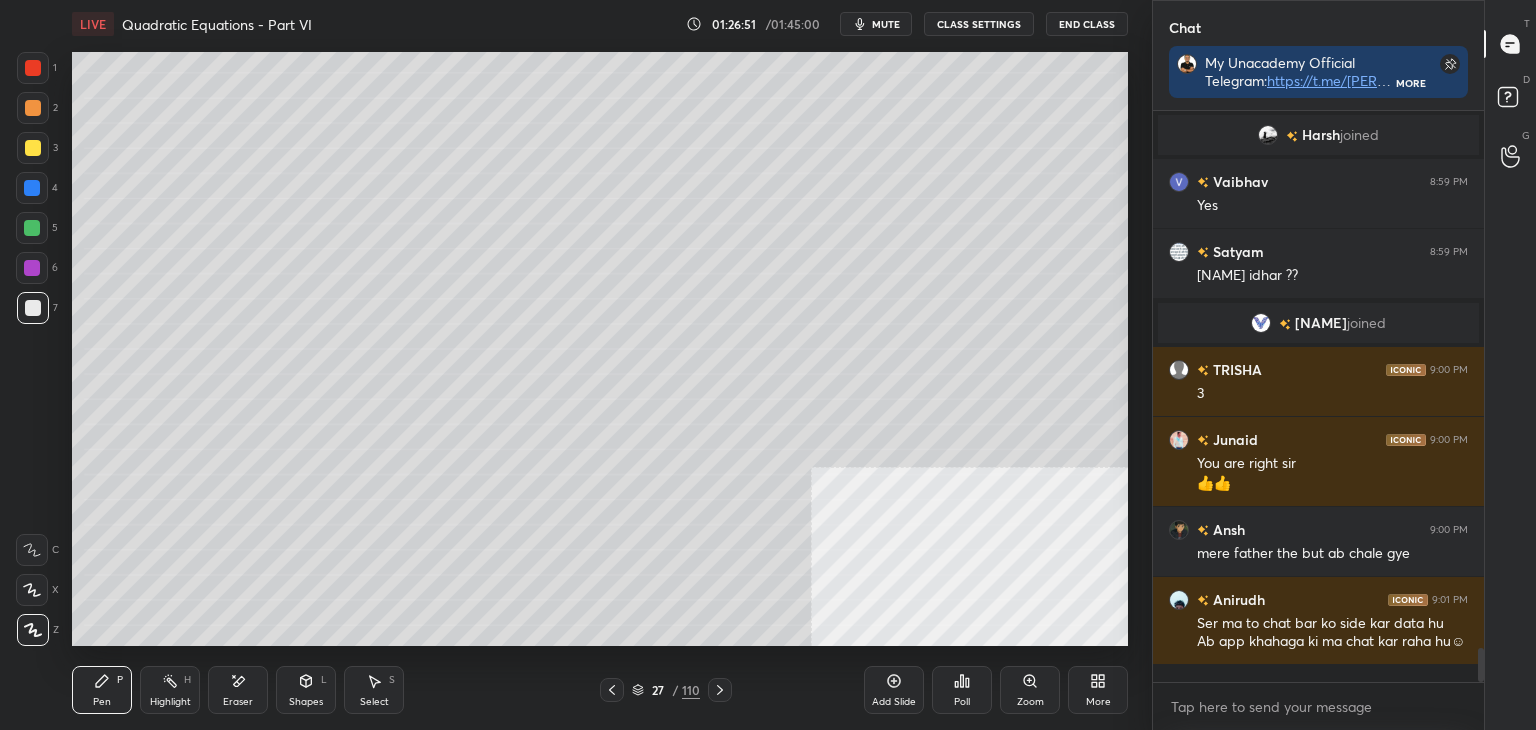 click 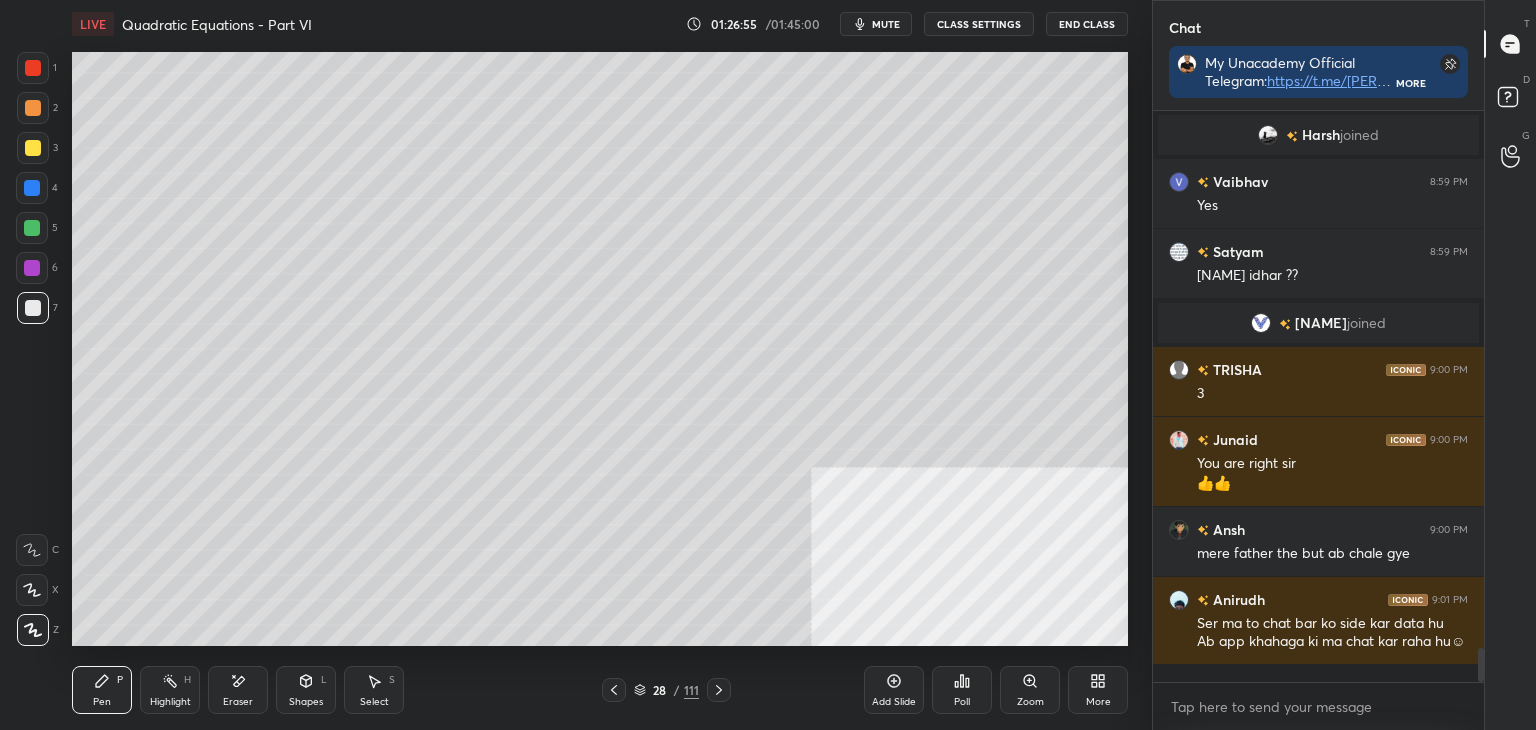 click 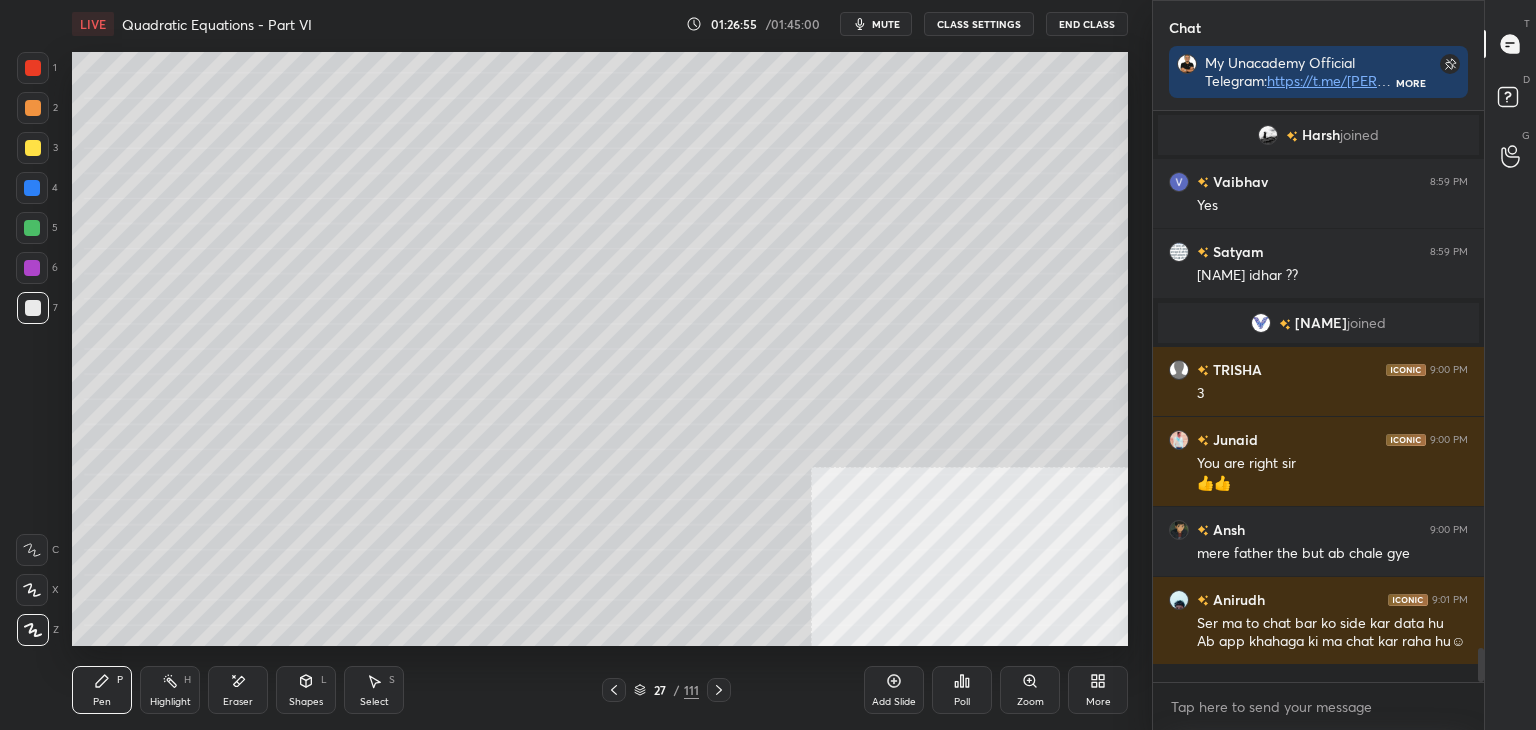 click 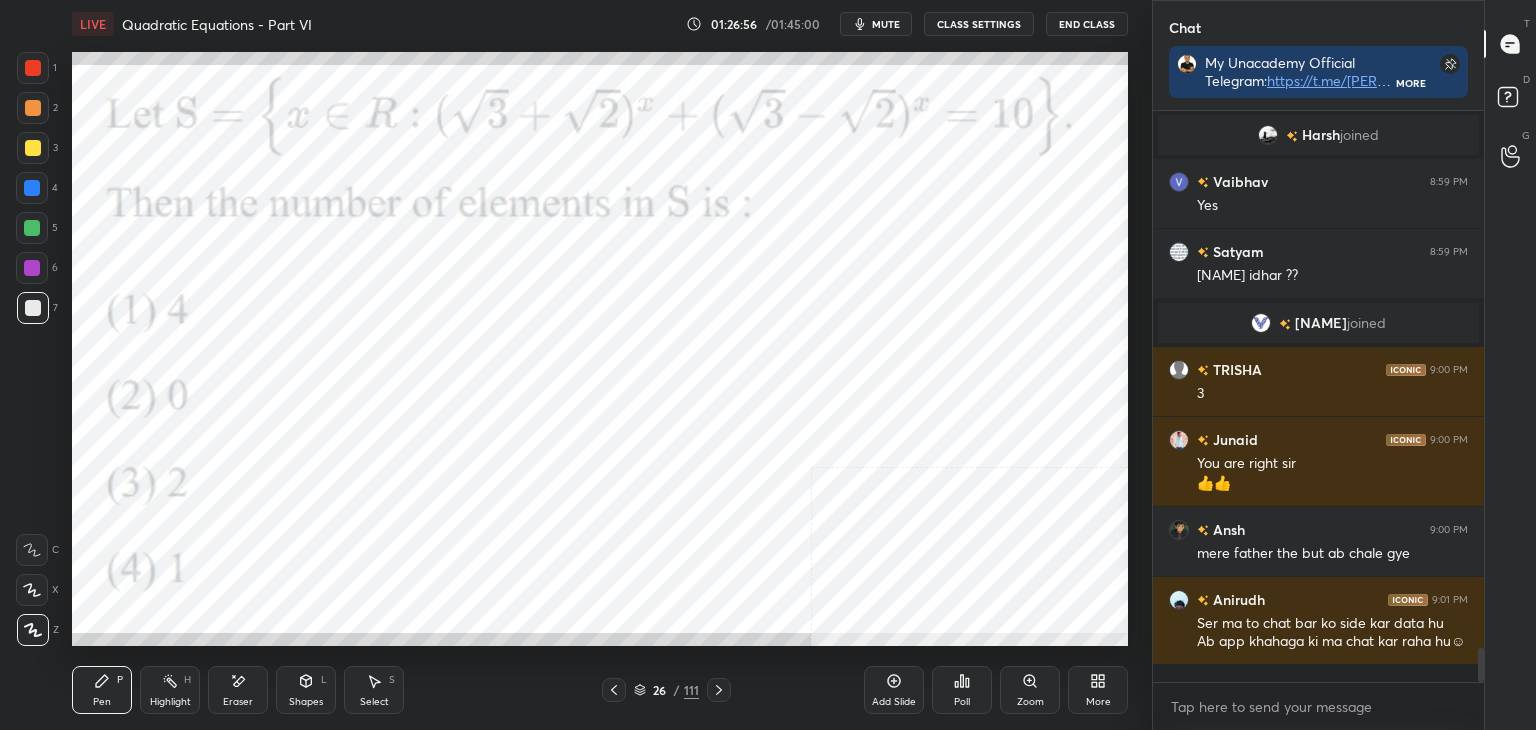 click 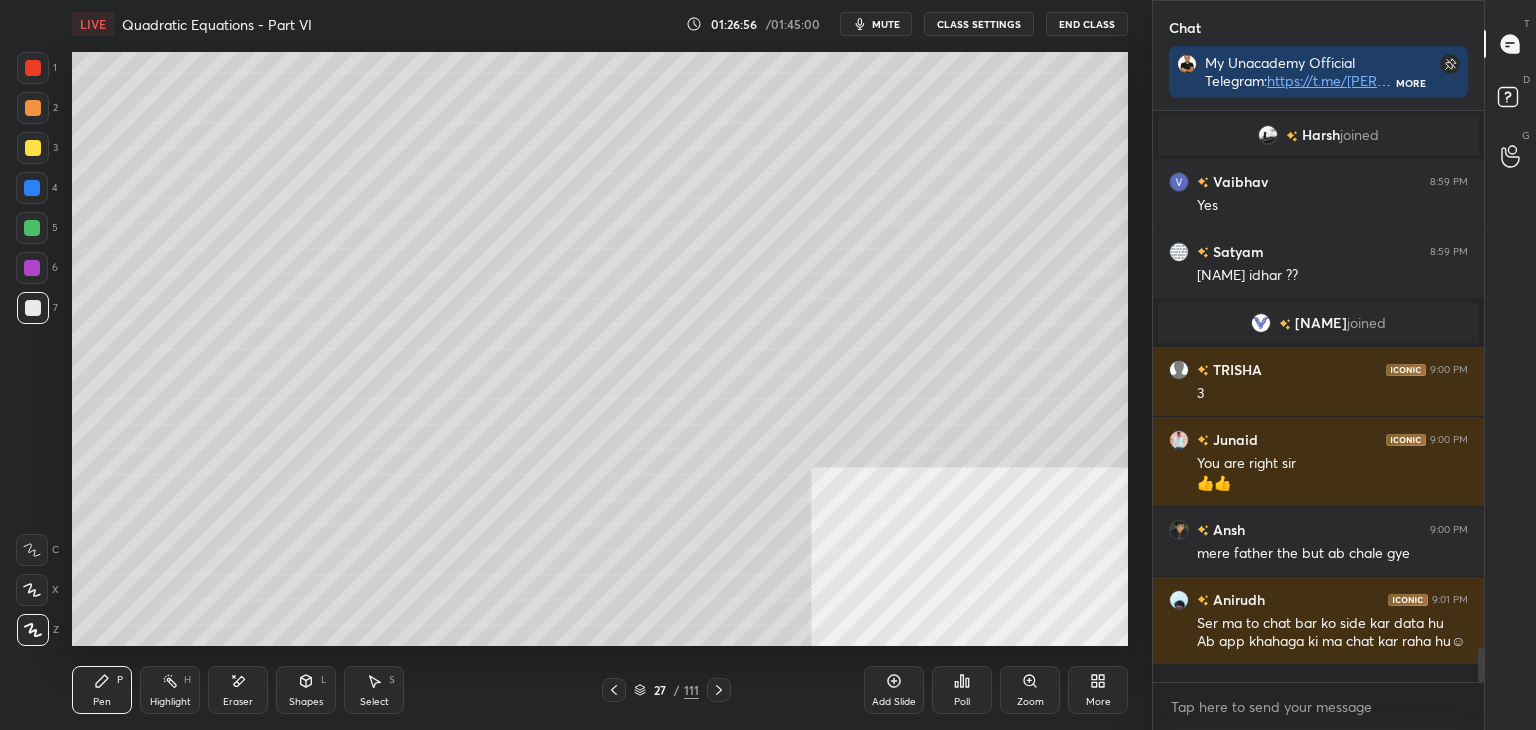 click 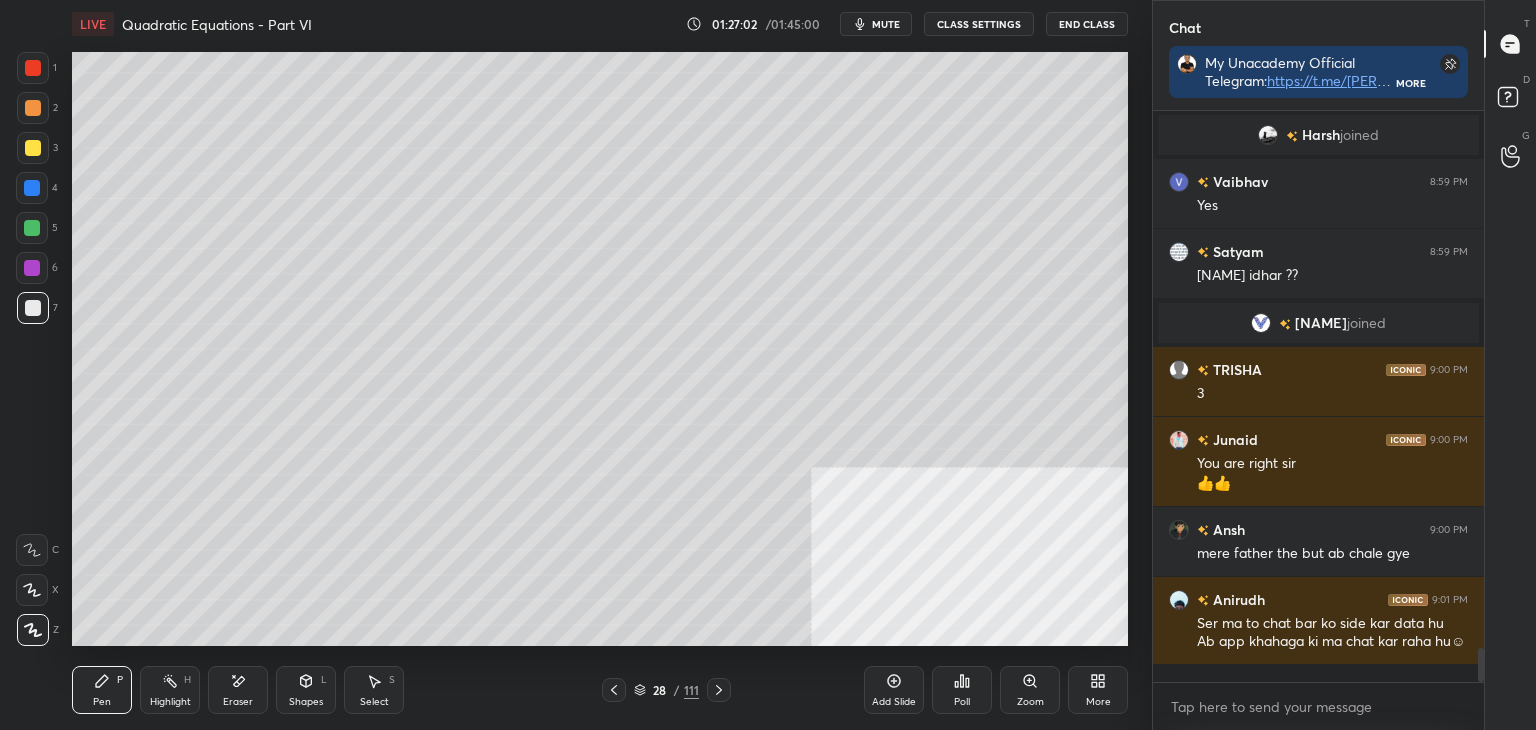 click 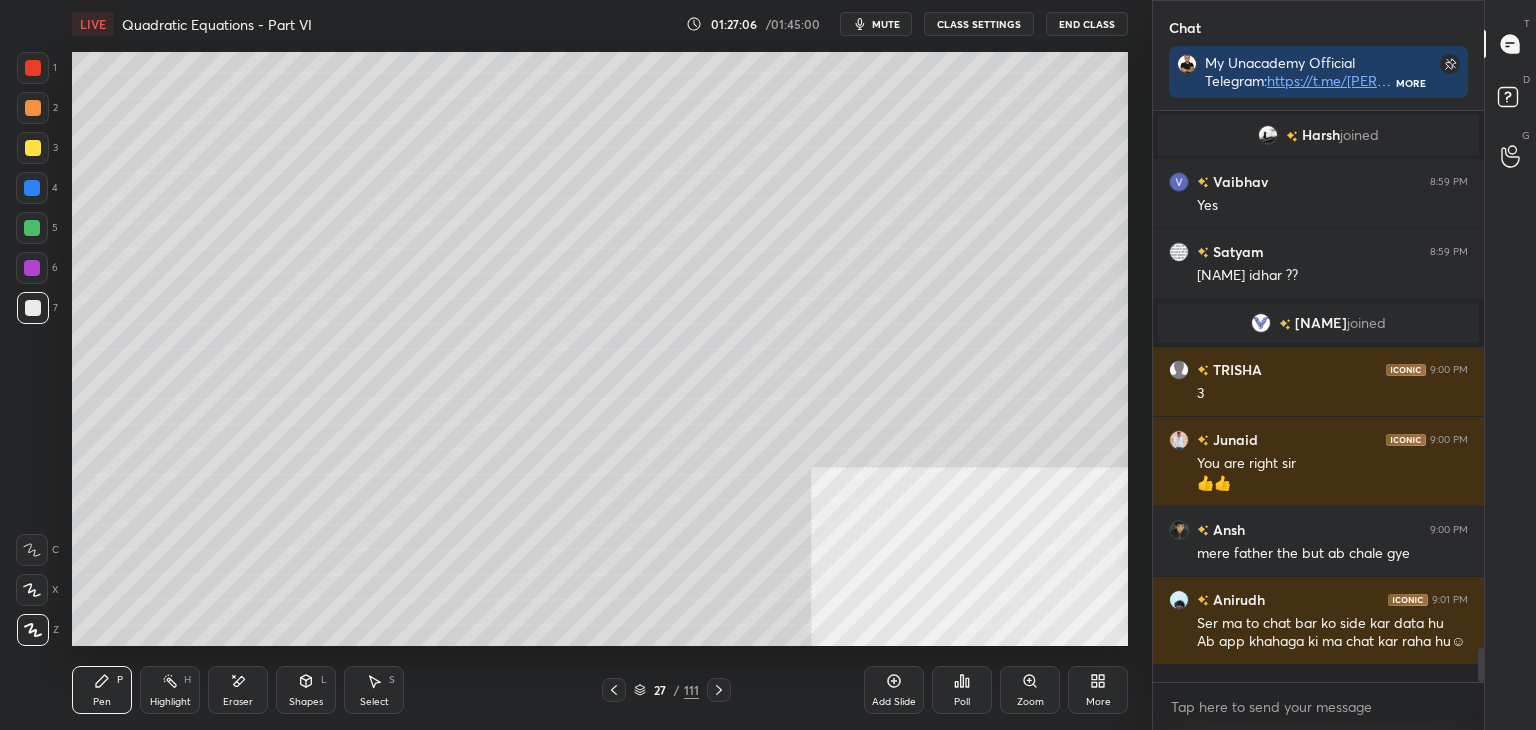 click on "Setting up your live class Poll for   secs No correct answer Start poll" at bounding box center (600, 349) 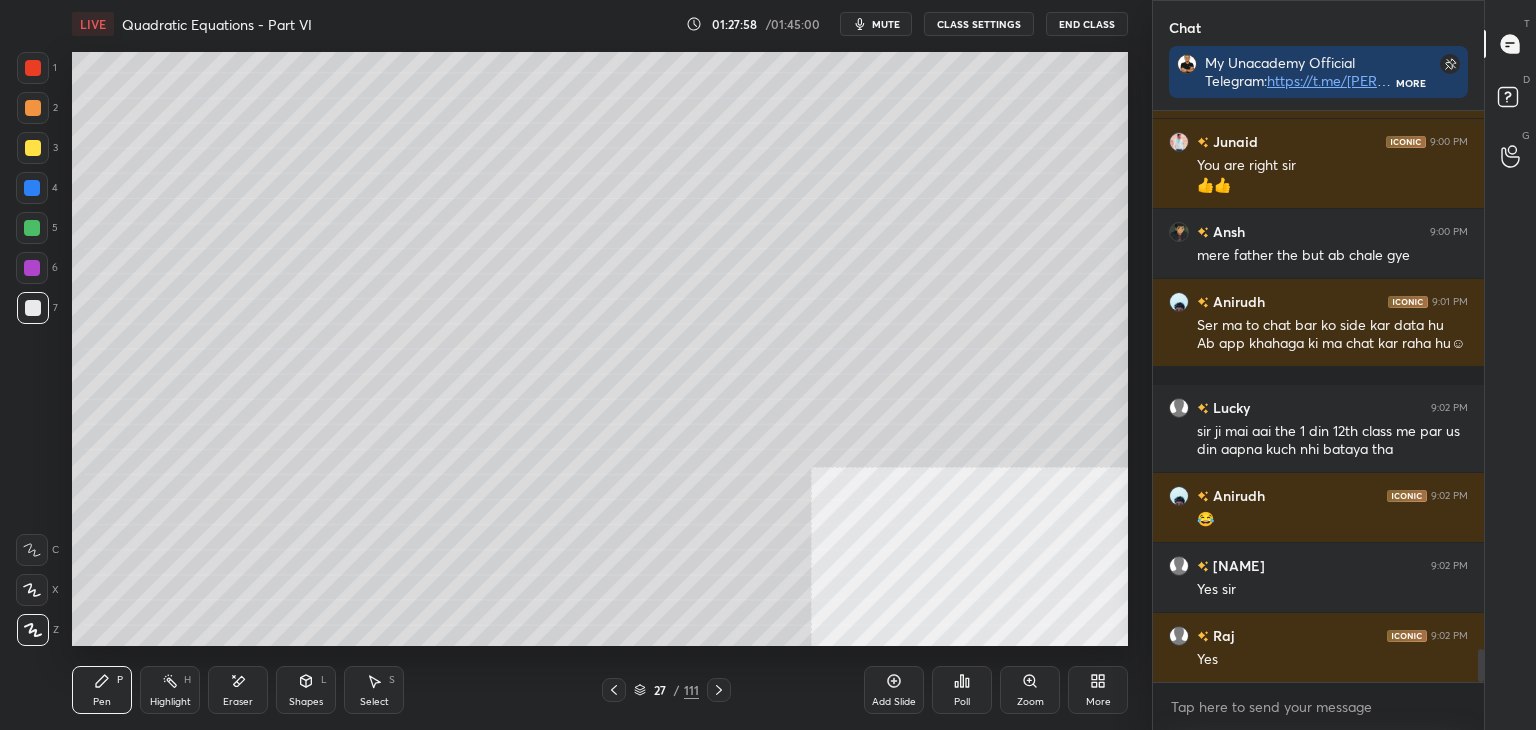 scroll, scrollTop: 9426, scrollLeft: 0, axis: vertical 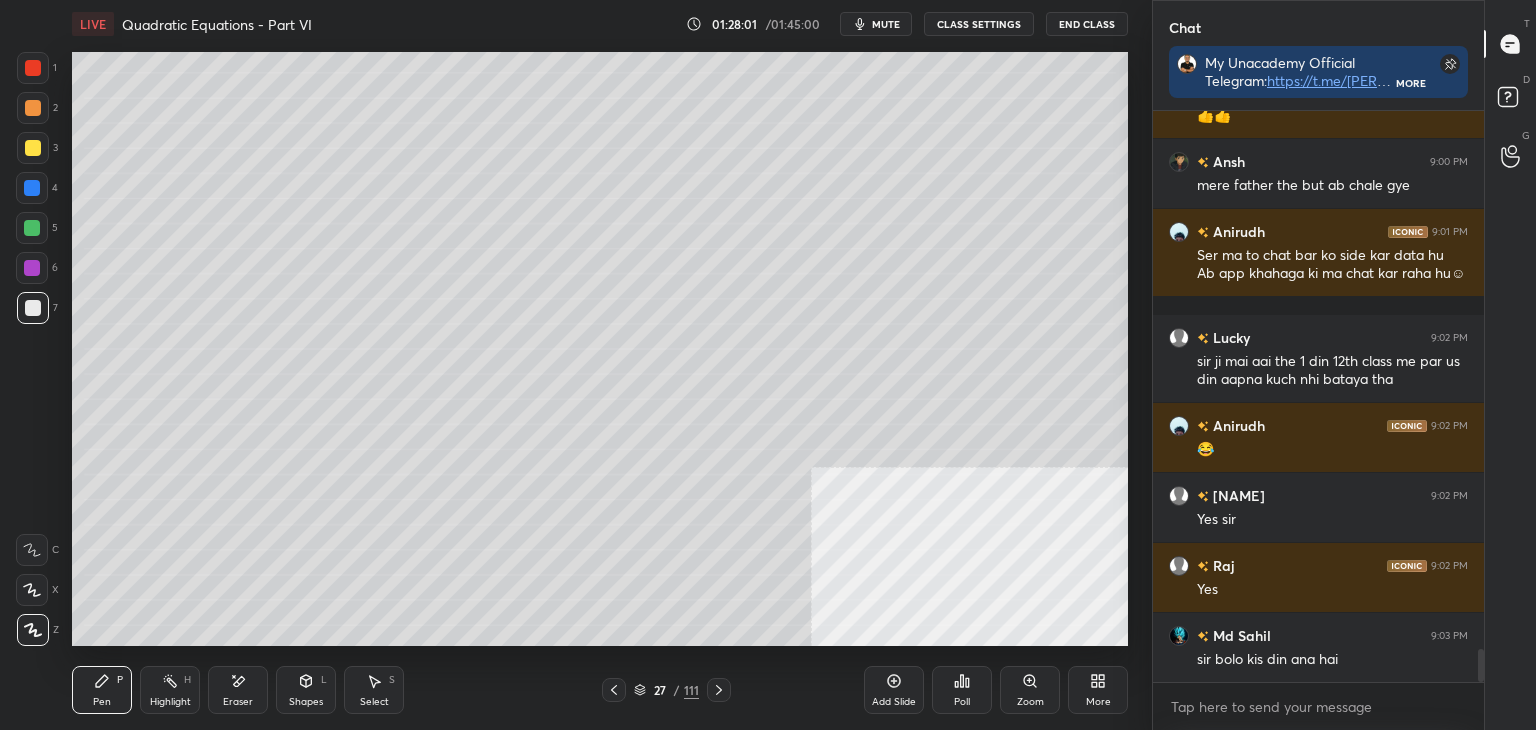 click 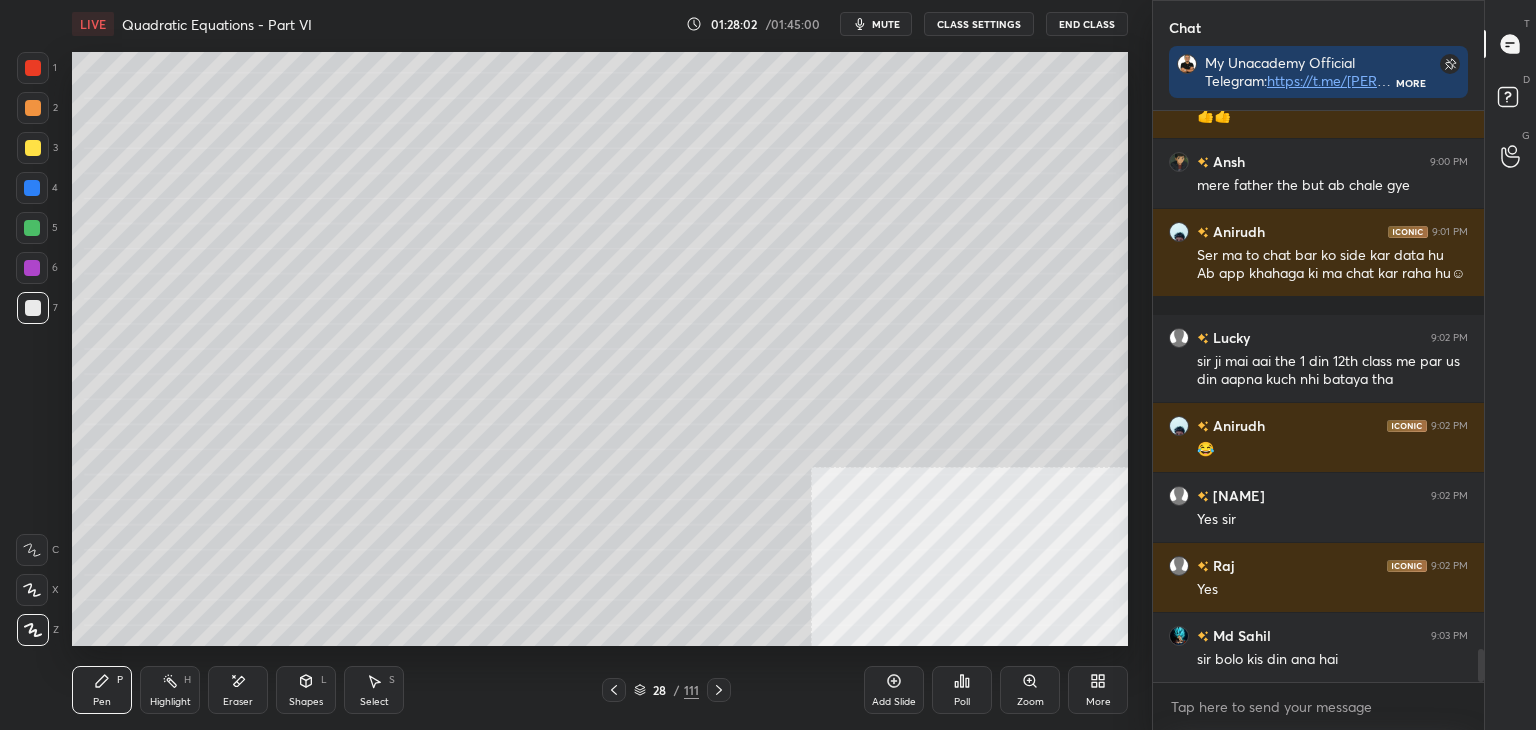 drag, startPoint x: 101, startPoint y: 694, endPoint x: 94, endPoint y: 648, distance: 46.52956 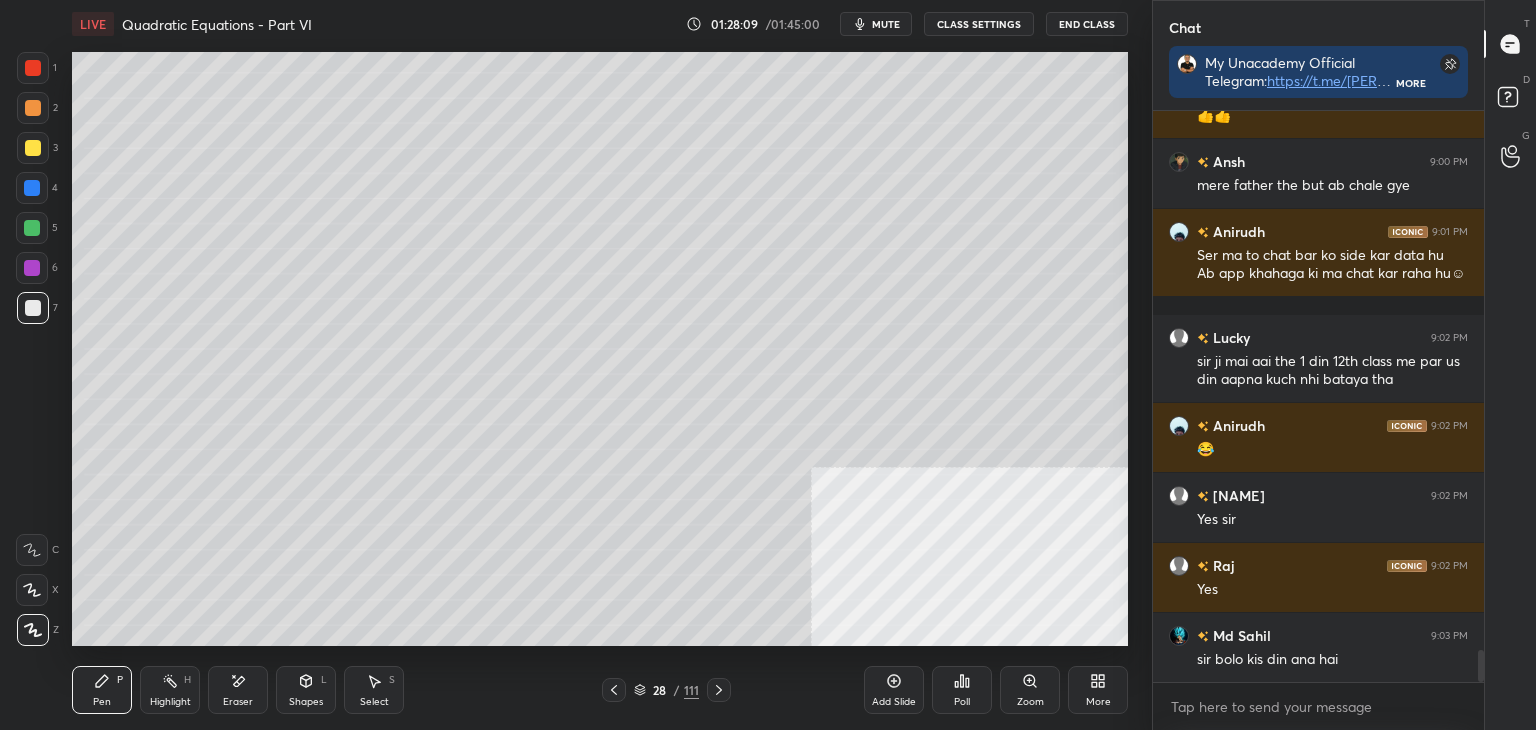 scroll, scrollTop: 9496, scrollLeft: 0, axis: vertical 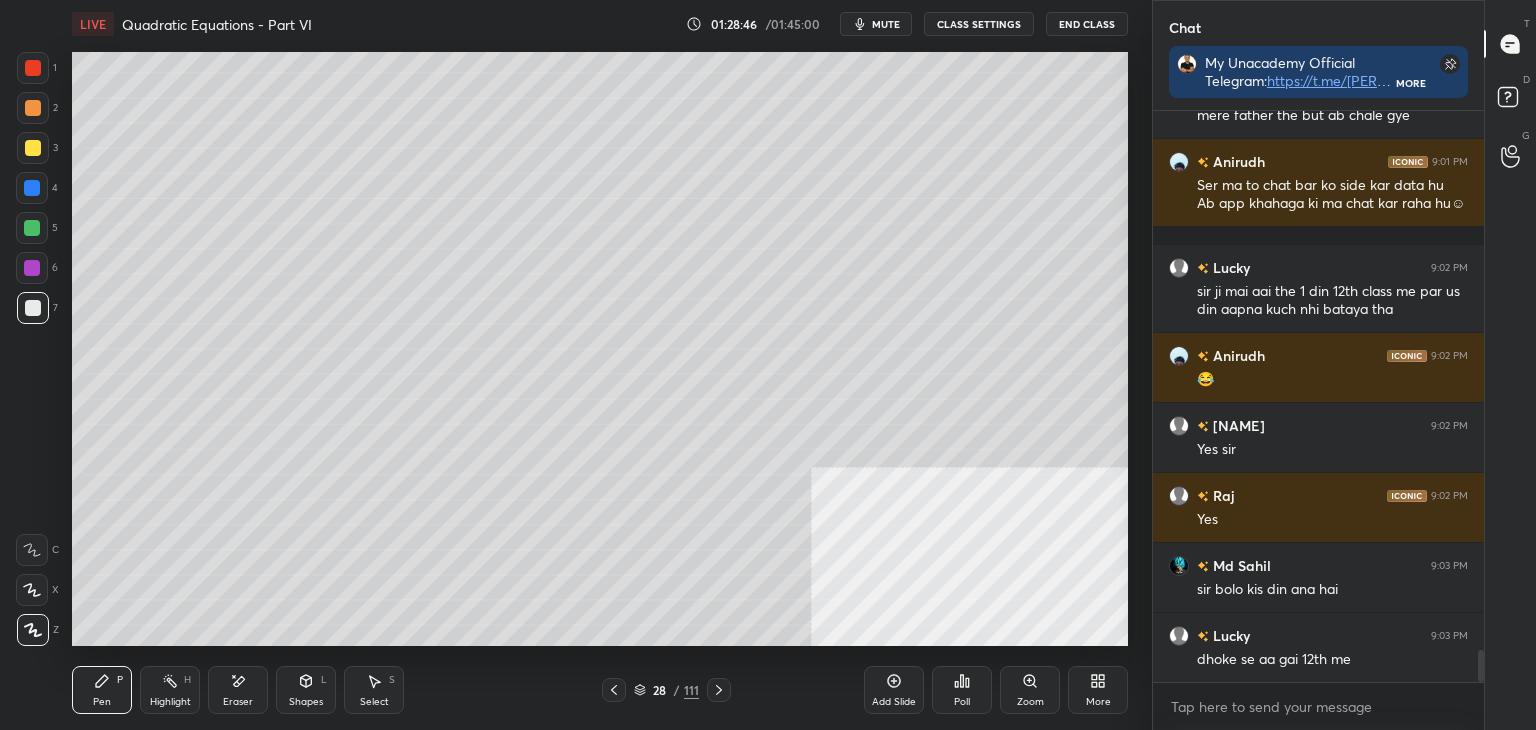 click 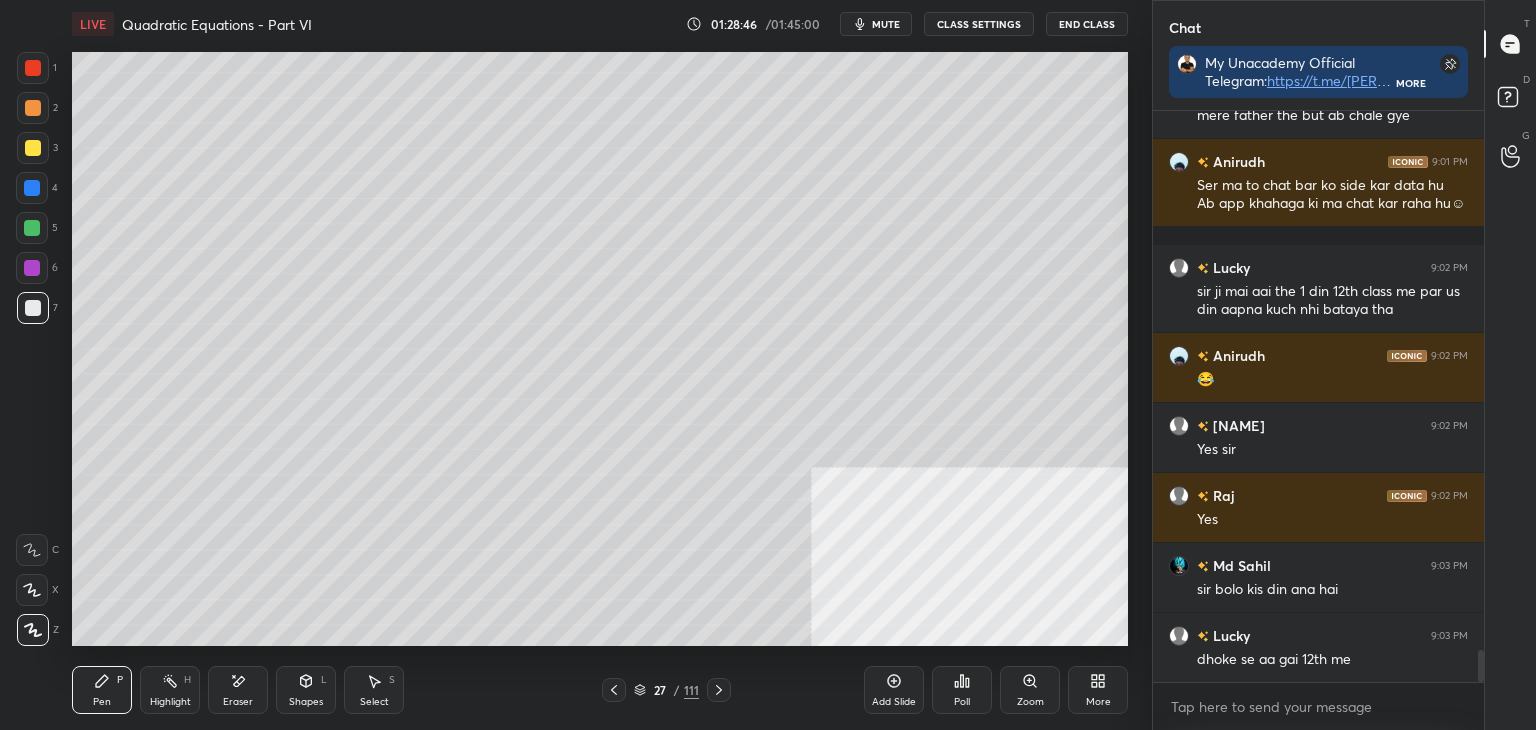 click 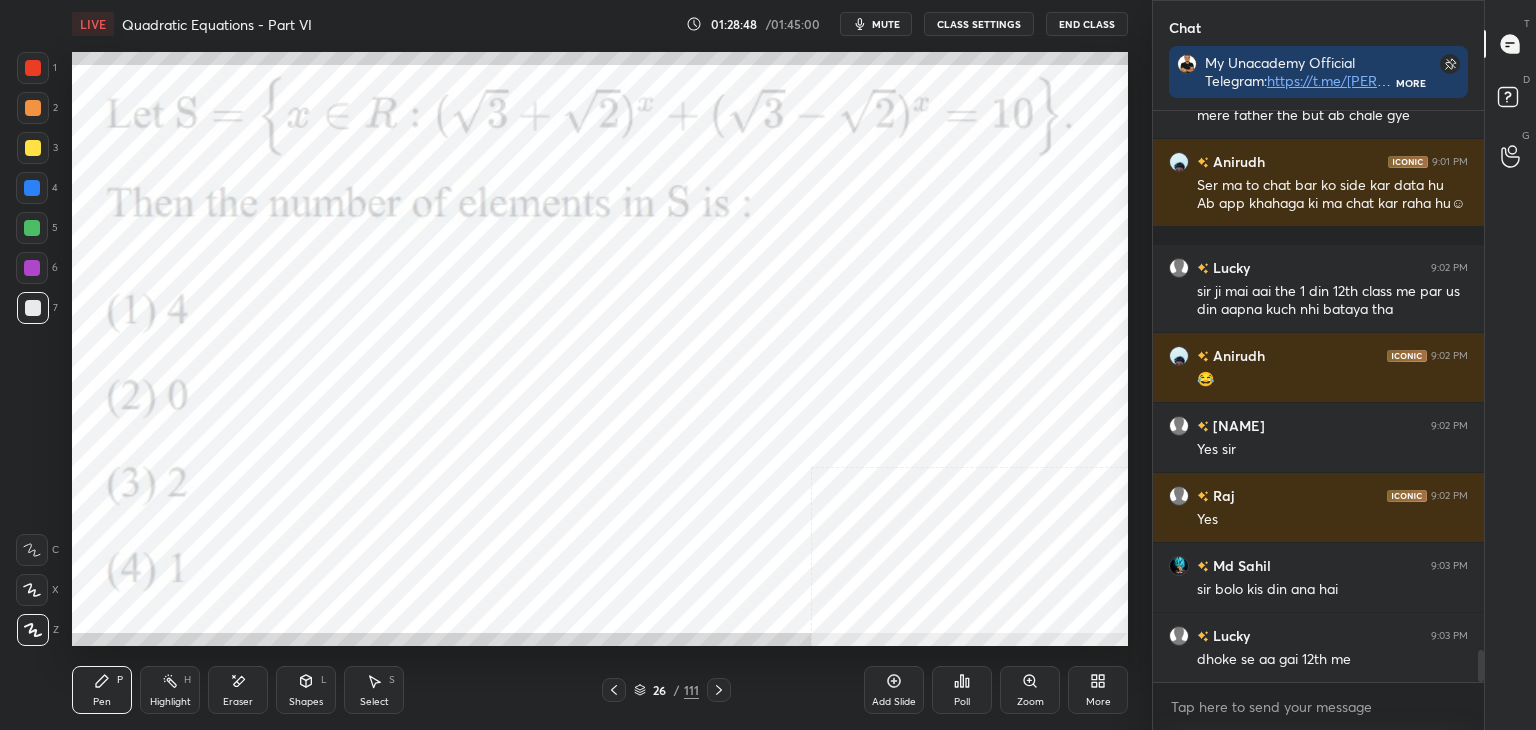 click on "1" at bounding box center [37, 68] 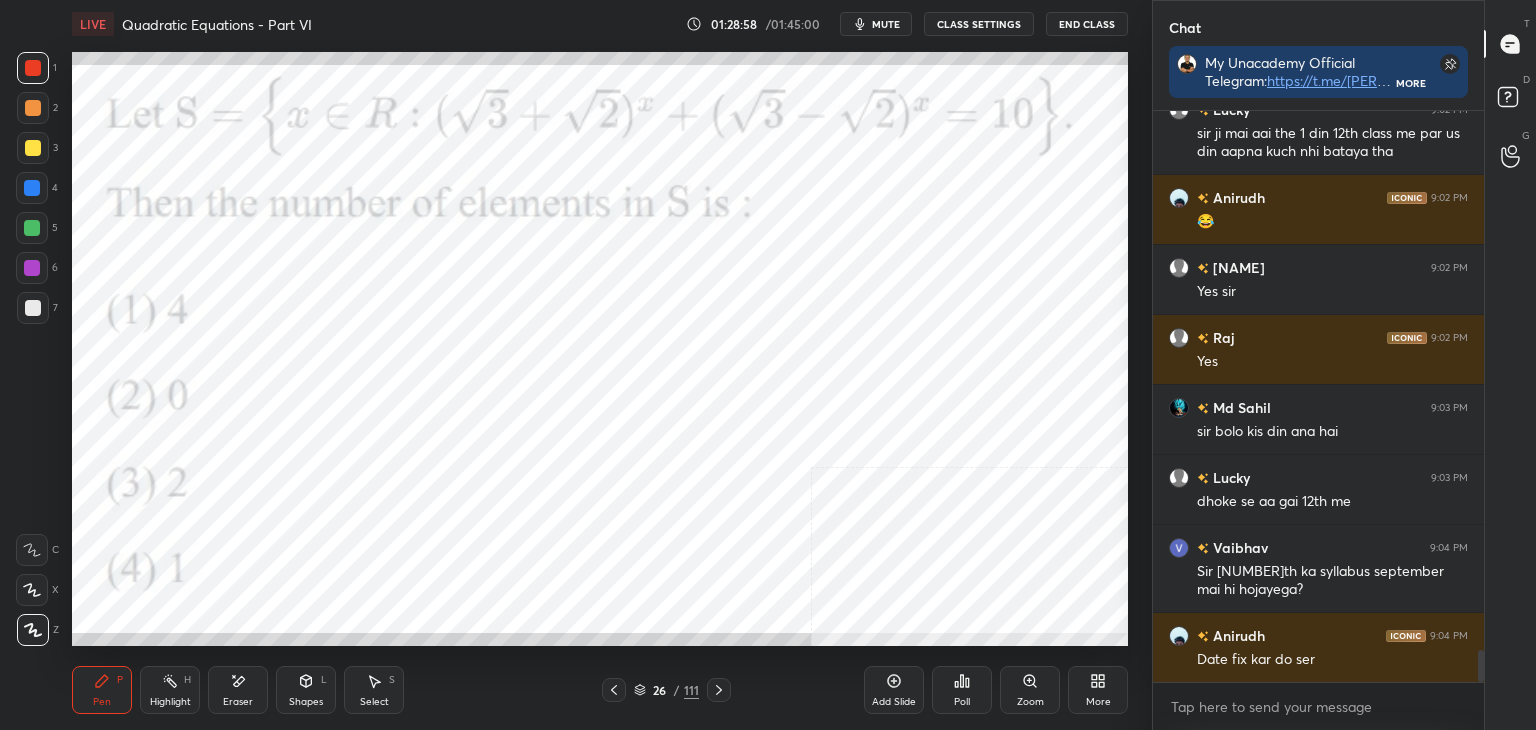 scroll, scrollTop: 9724, scrollLeft: 0, axis: vertical 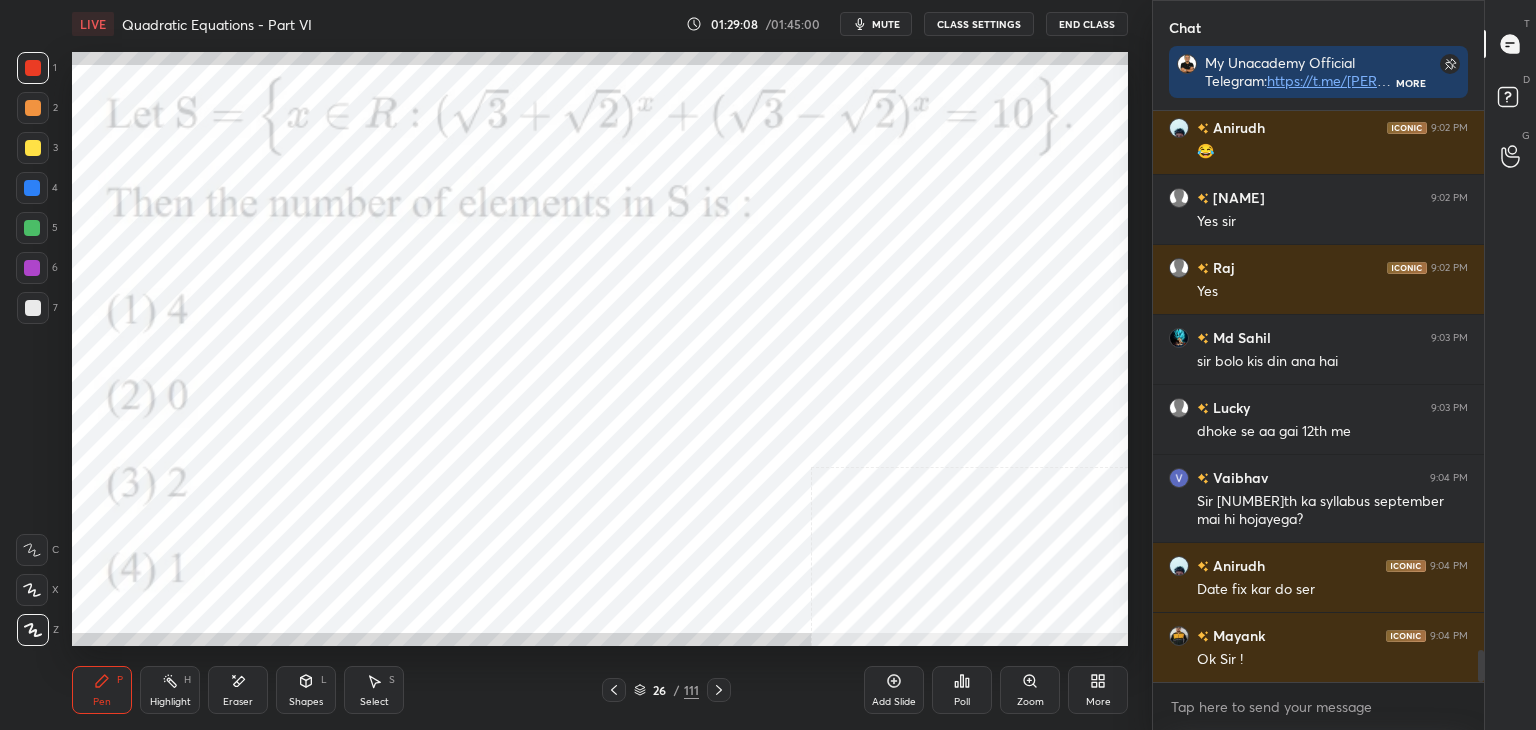 click 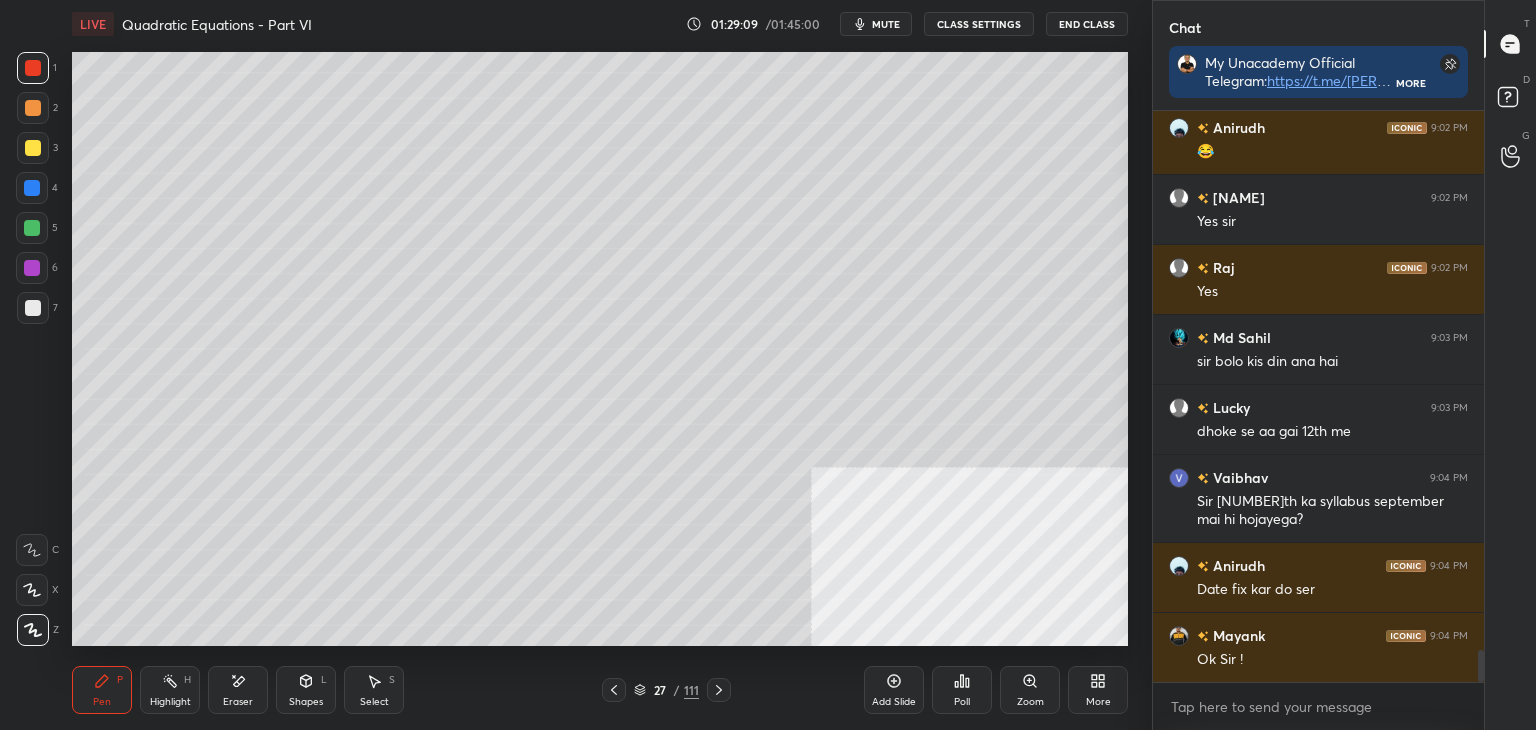 scroll, scrollTop: 9812, scrollLeft: 0, axis: vertical 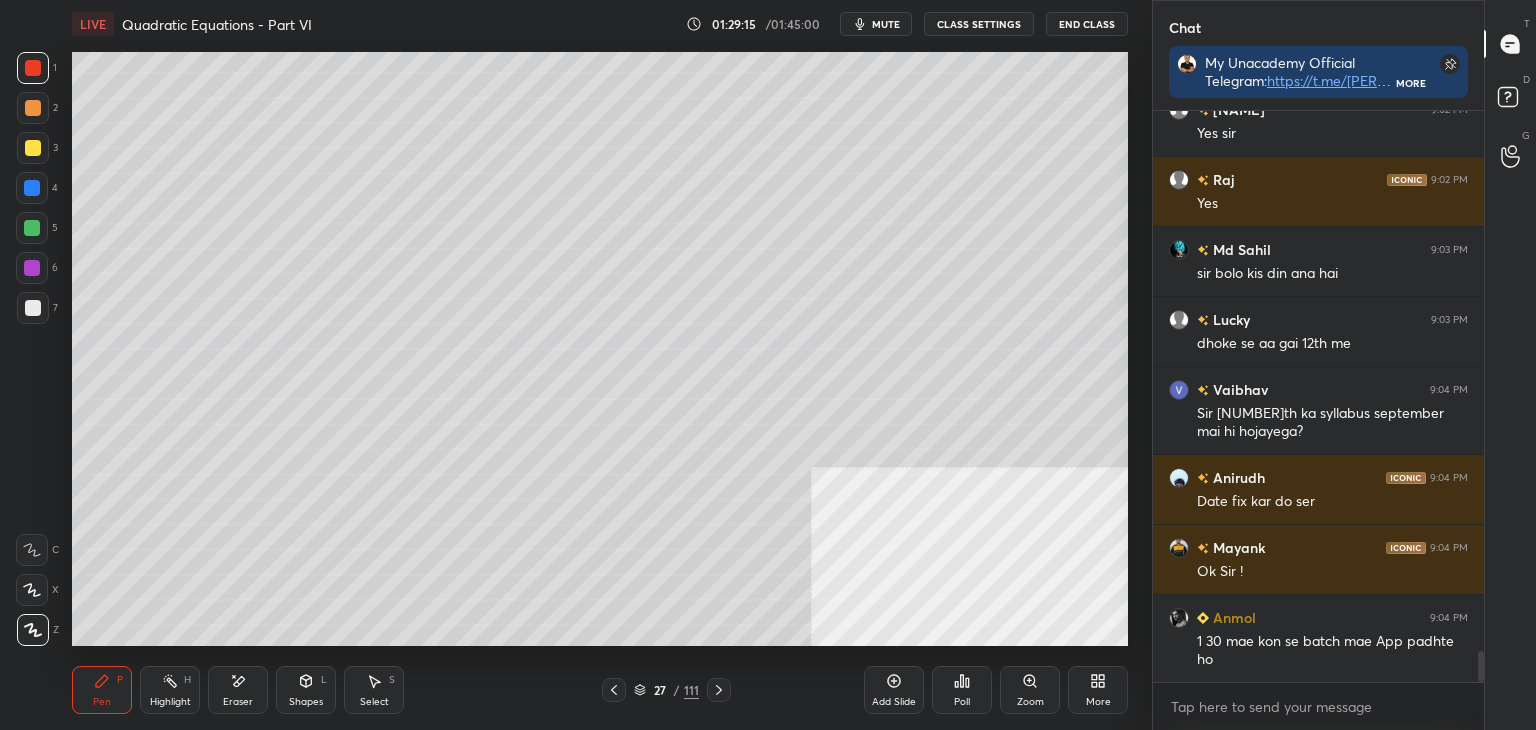 click on "27 / 111" at bounding box center (666, 690) 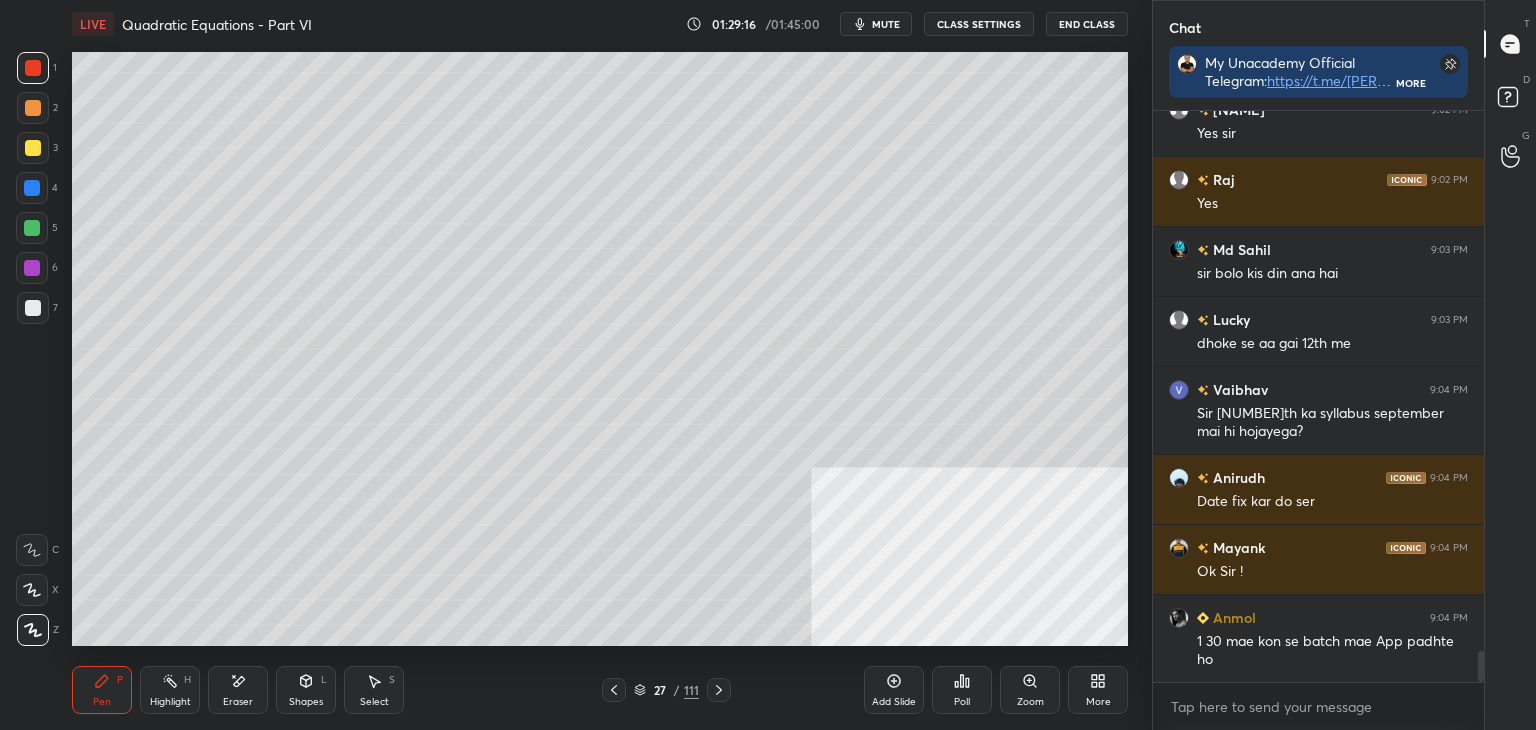 click 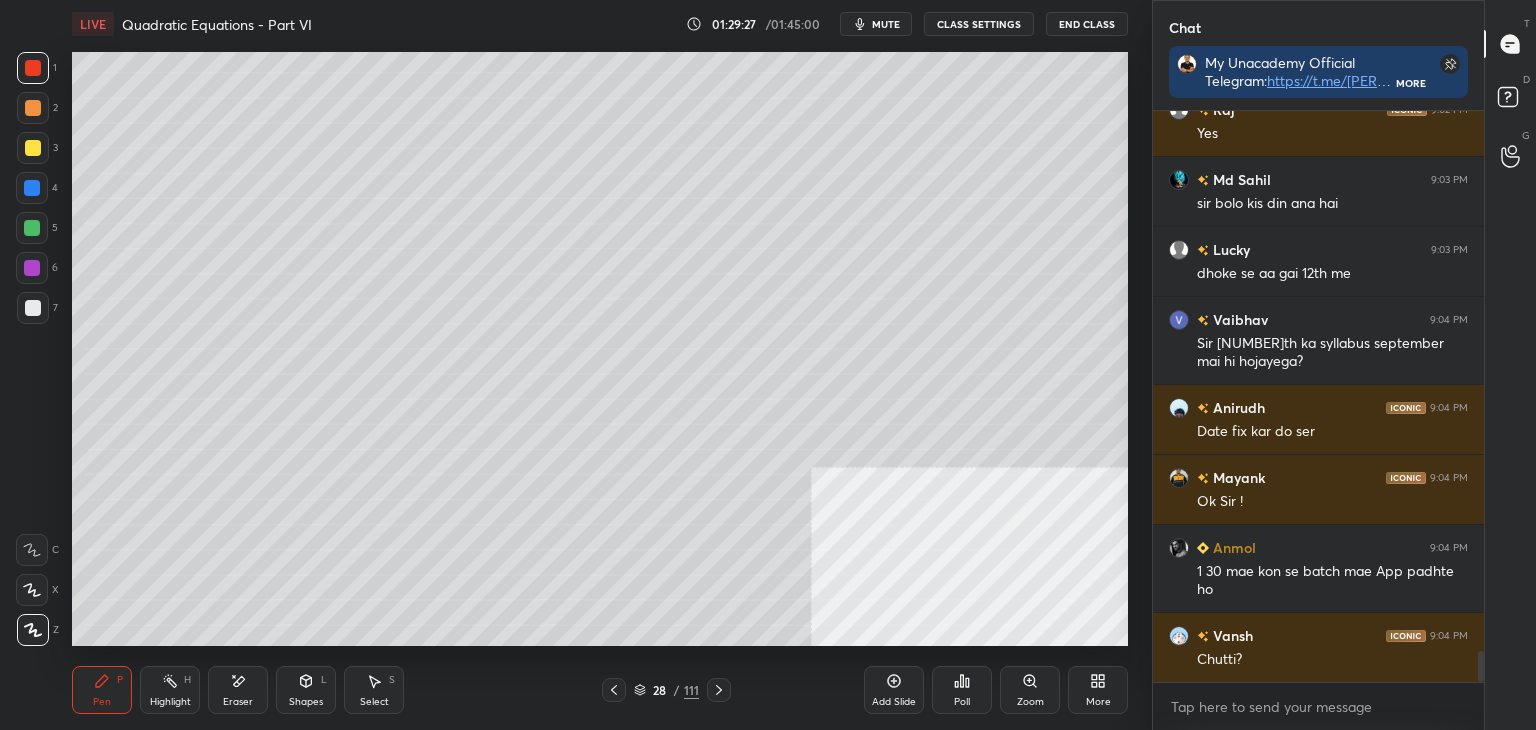 scroll, scrollTop: 9952, scrollLeft: 0, axis: vertical 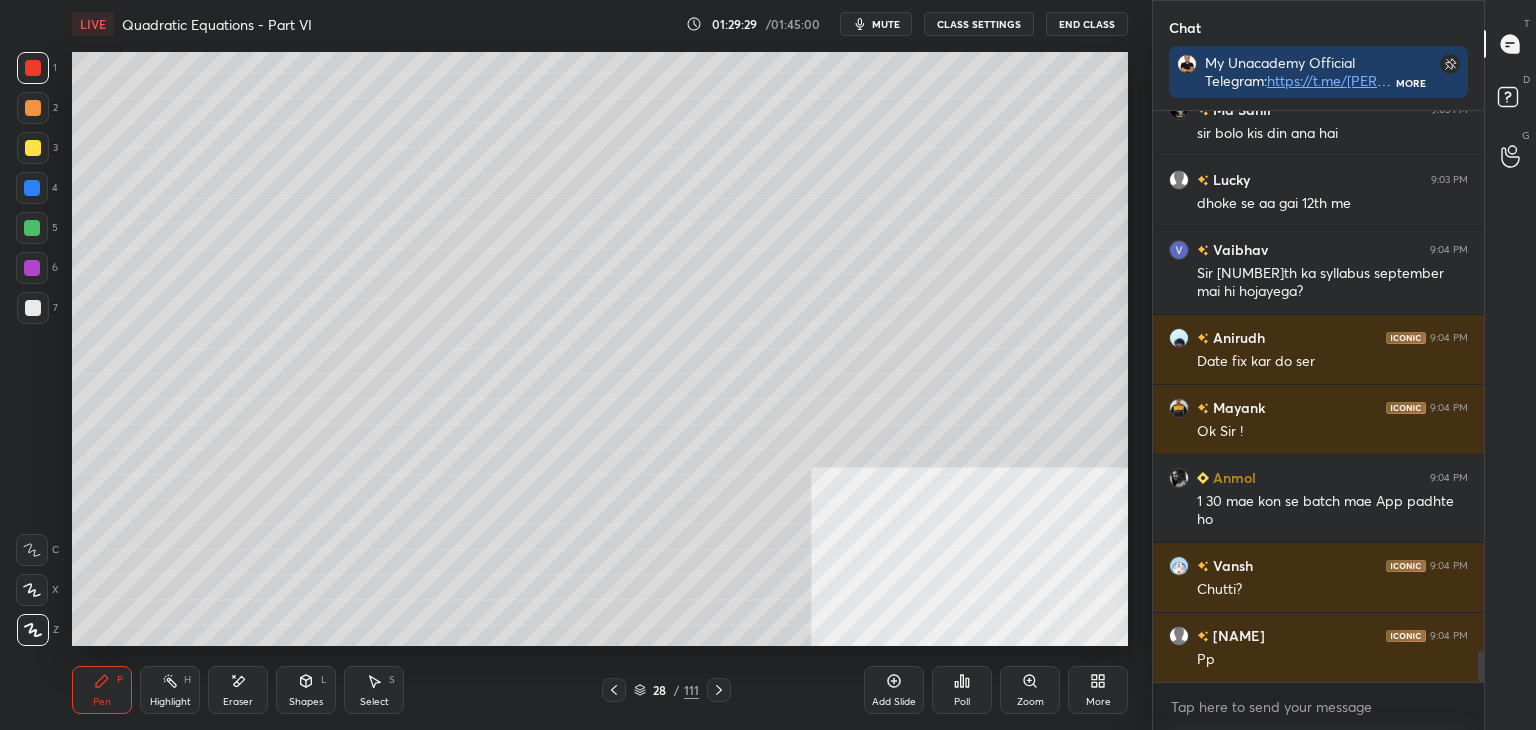 click 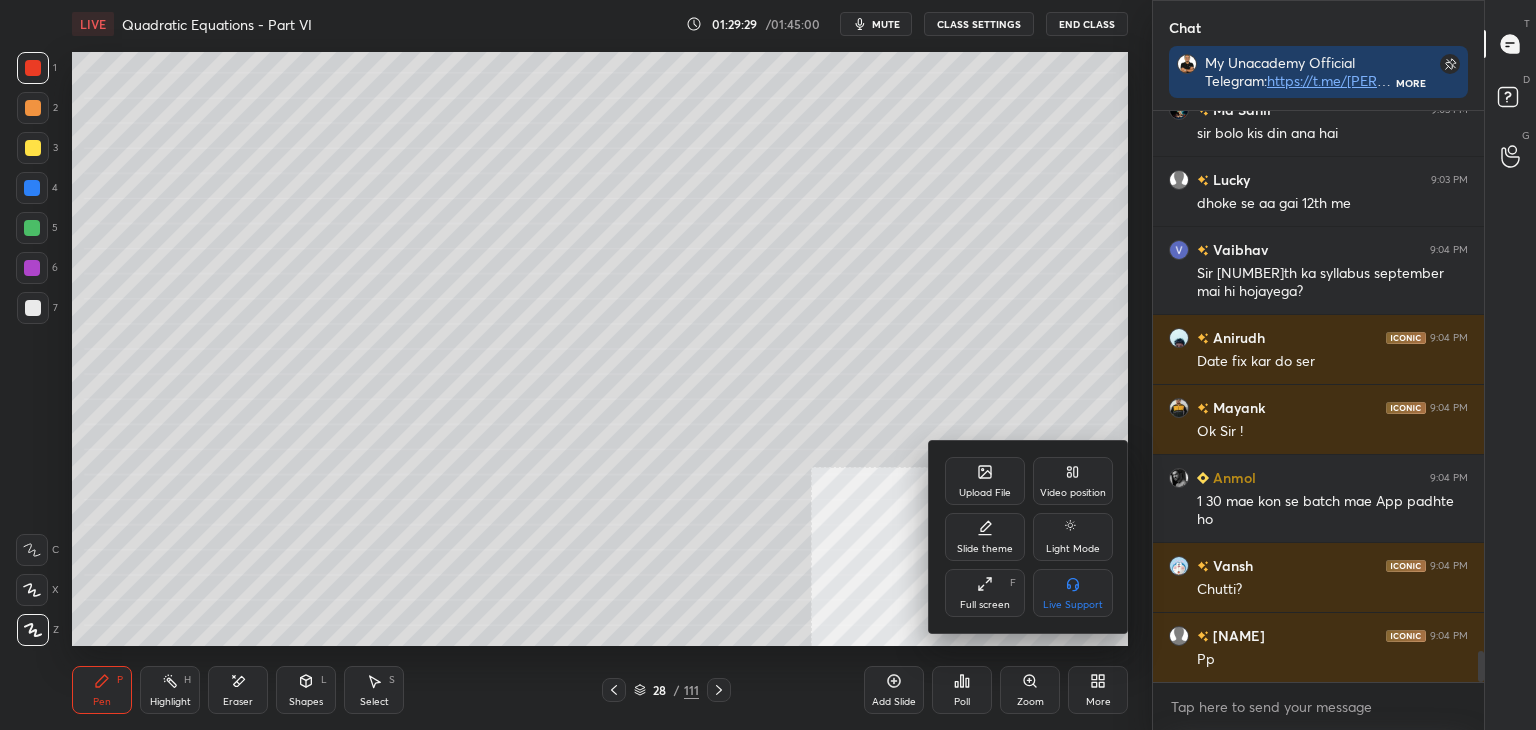 click on "Upload File" at bounding box center (985, 481) 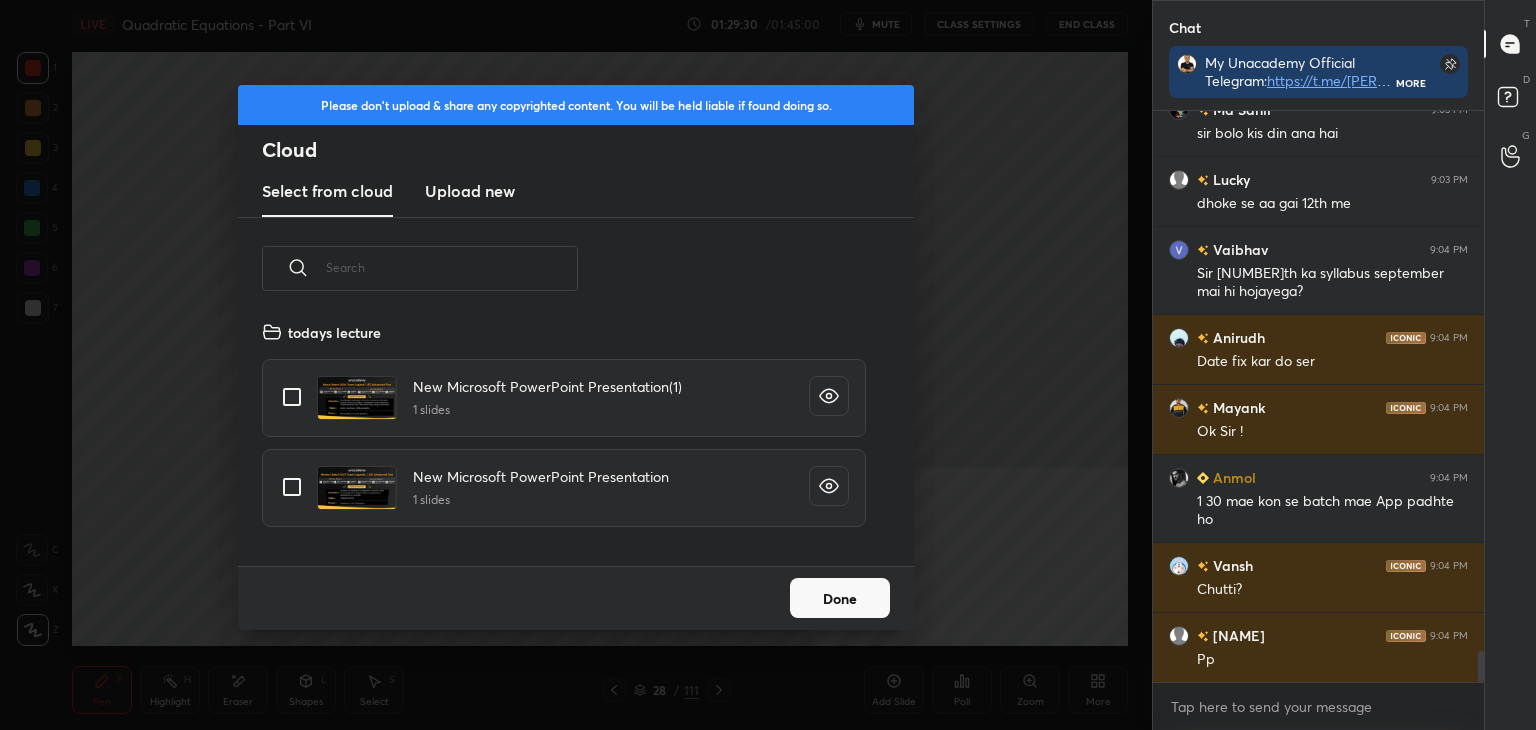 scroll, scrollTop: 5, scrollLeft: 10, axis: both 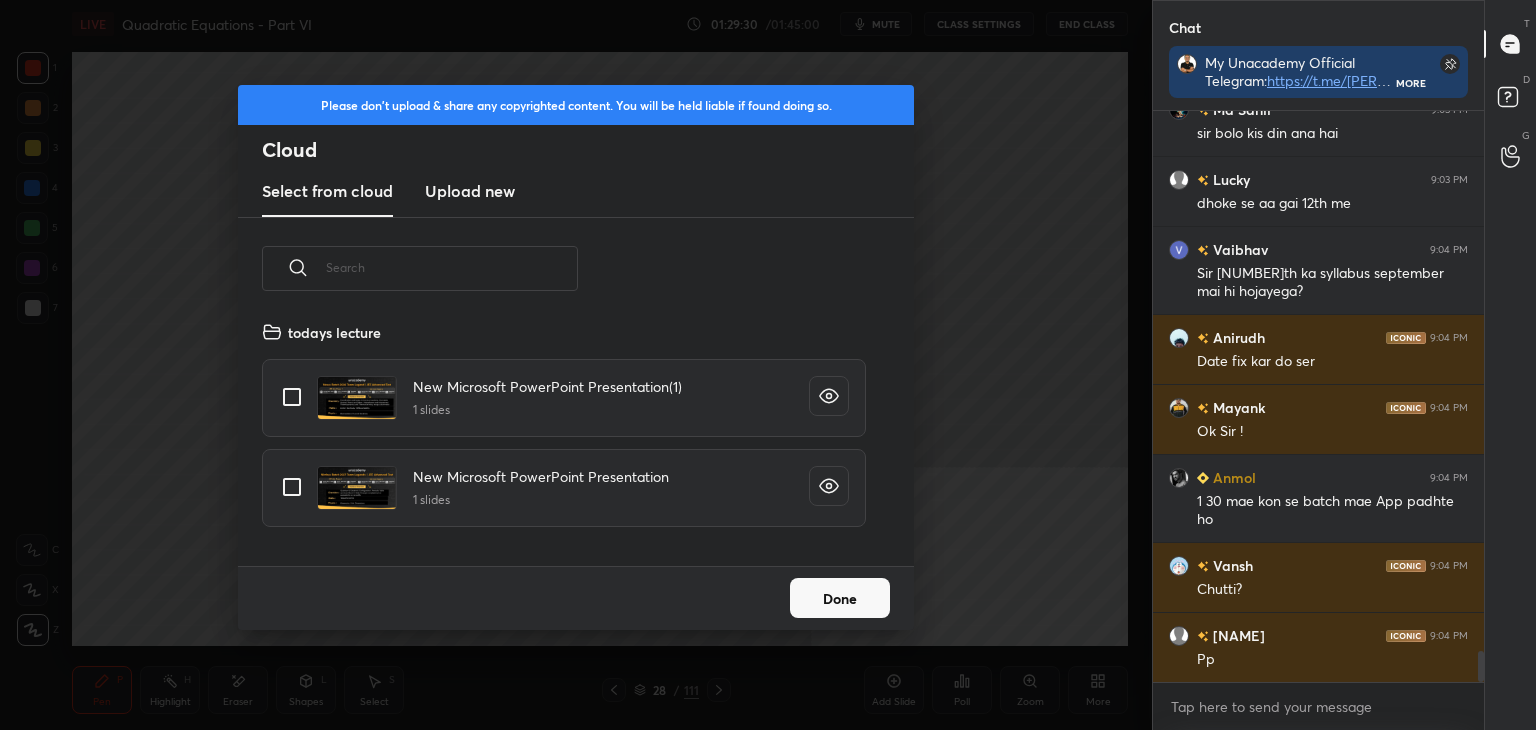 click on "Upload new" at bounding box center [470, 191] 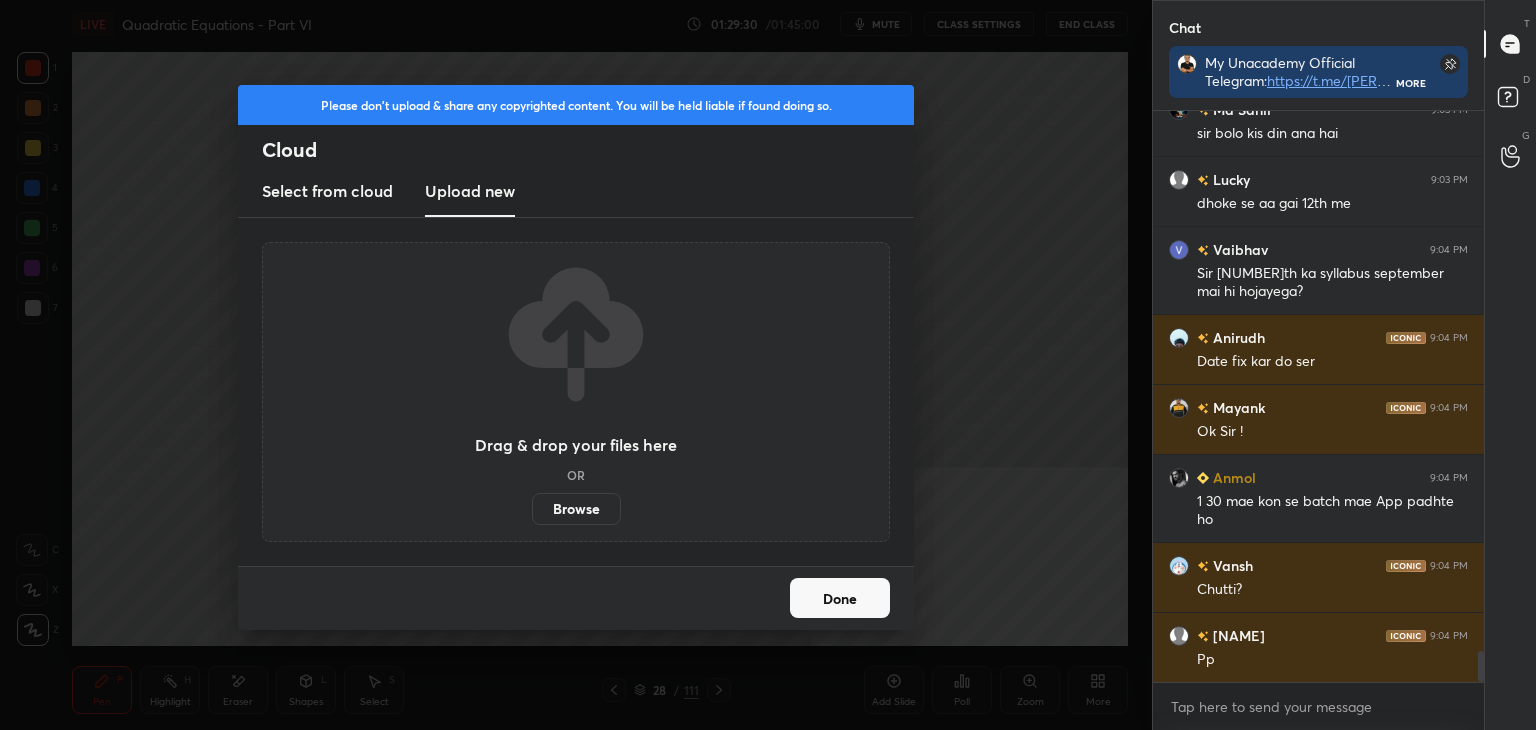 scroll, scrollTop: 10022, scrollLeft: 0, axis: vertical 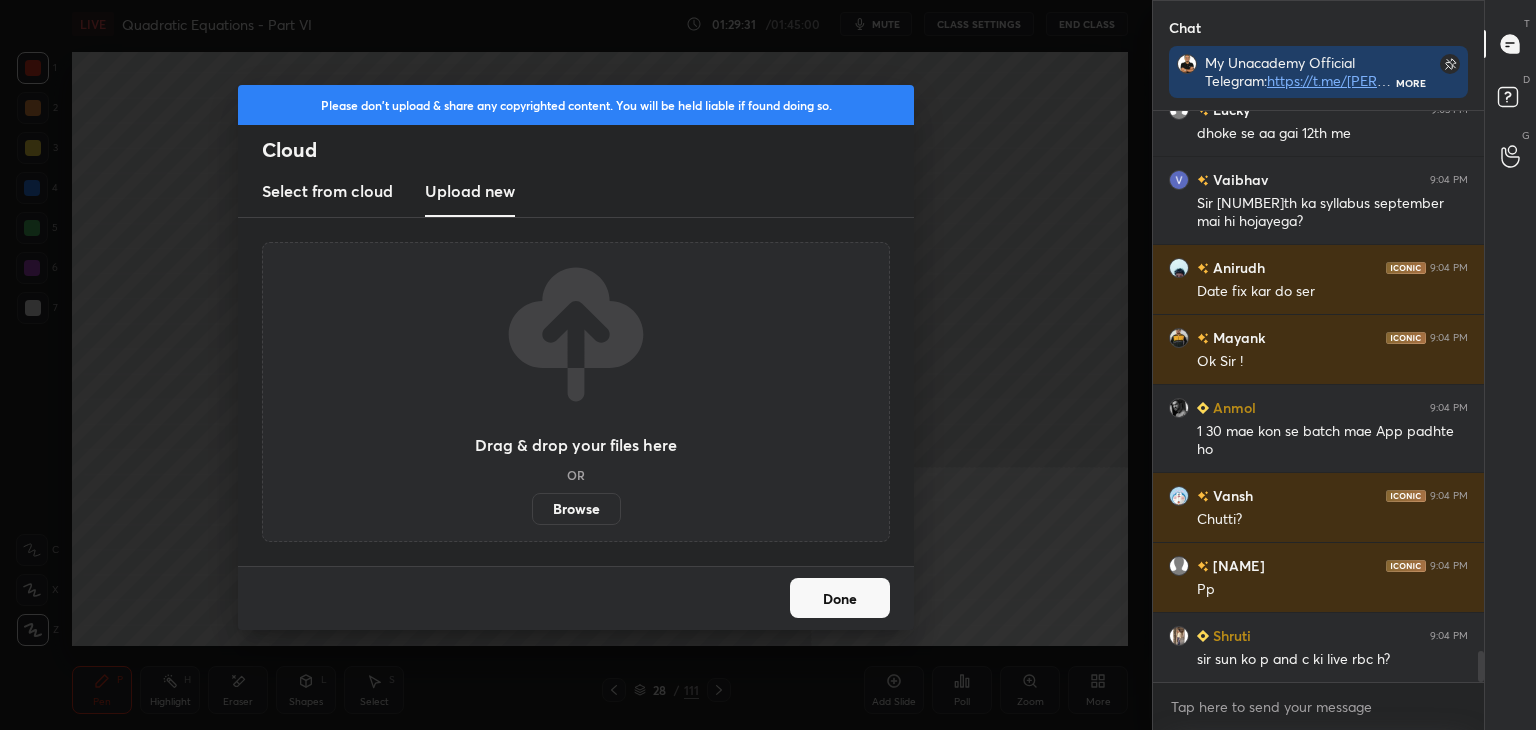 click on "Browse" at bounding box center [576, 509] 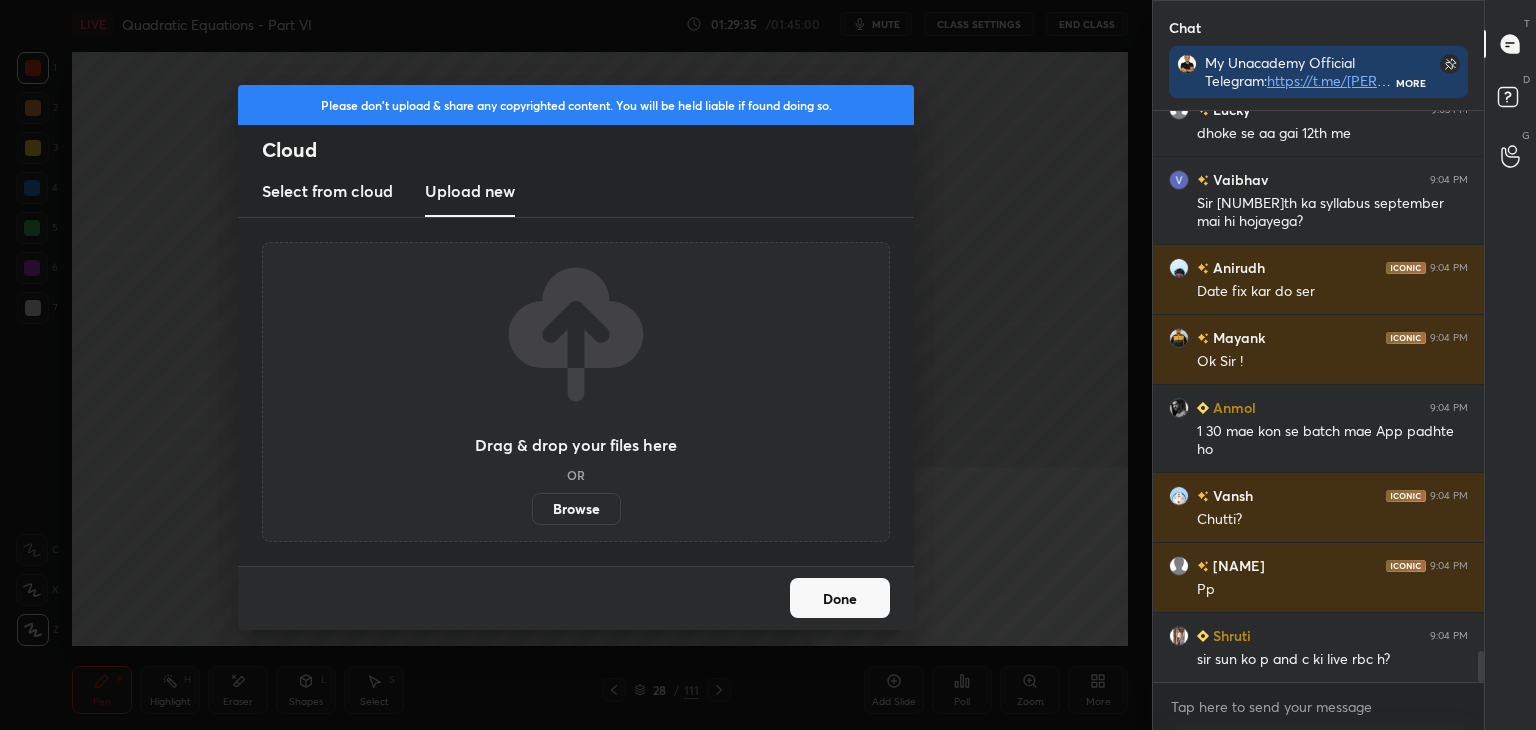 scroll, scrollTop: 10092, scrollLeft: 0, axis: vertical 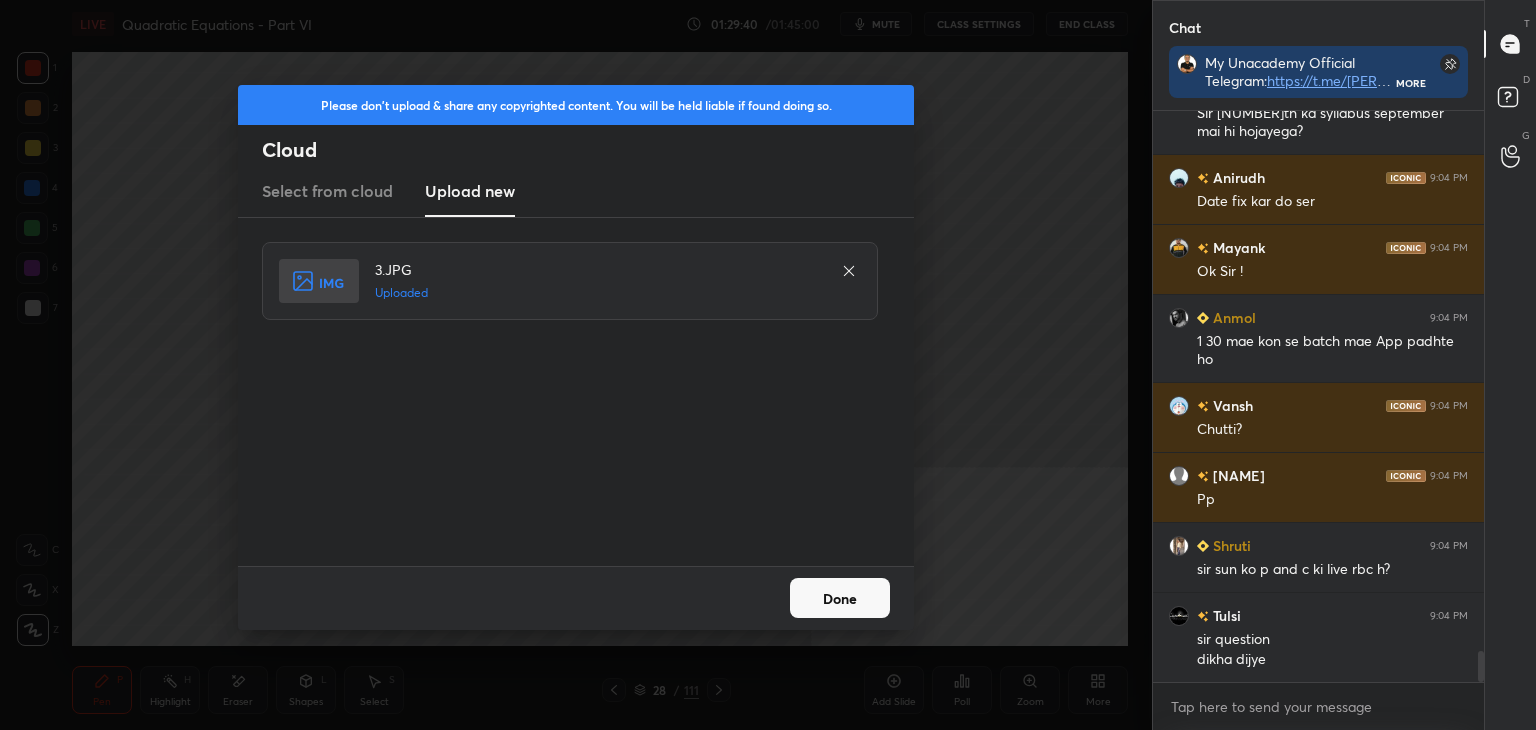 click on "Done" at bounding box center [840, 598] 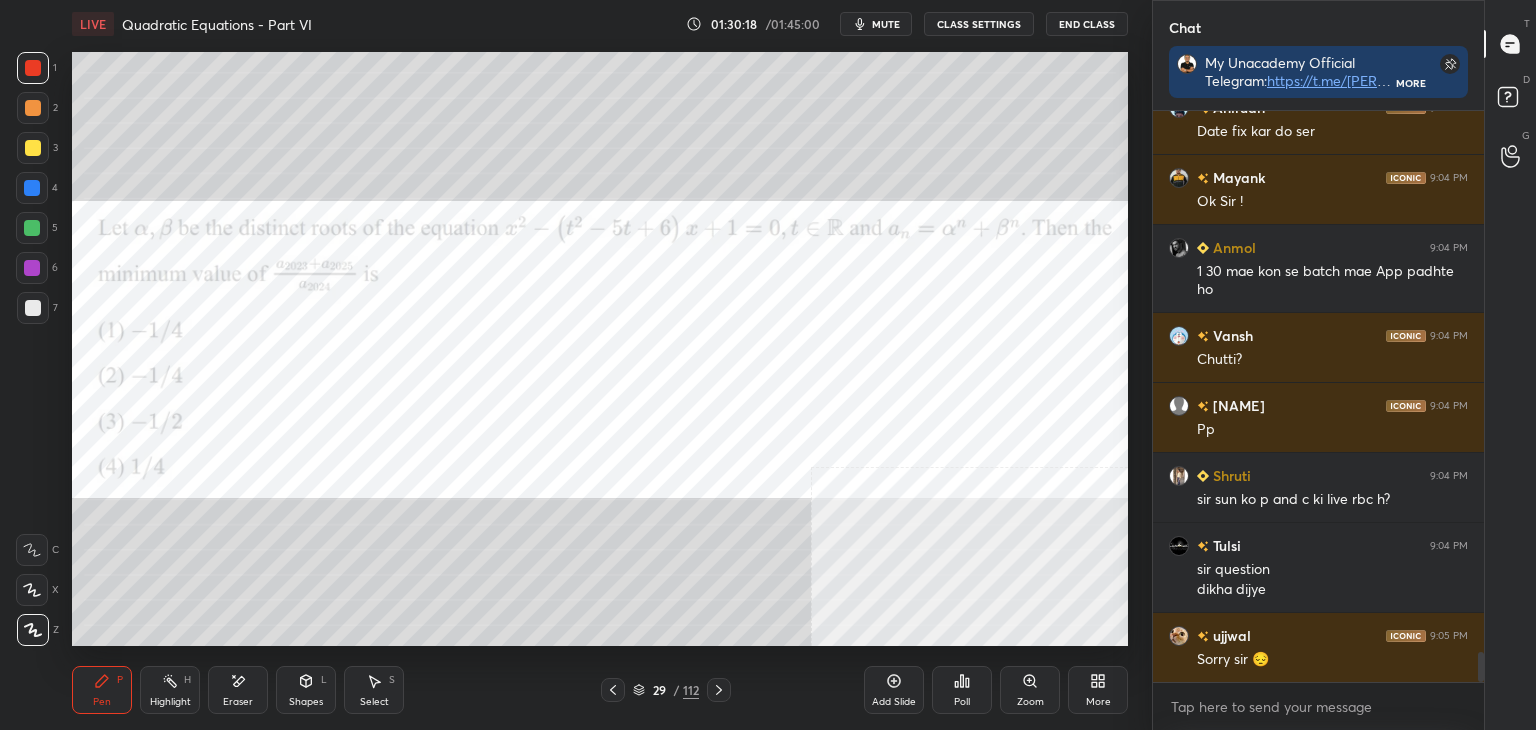 scroll, scrollTop: 10252, scrollLeft: 0, axis: vertical 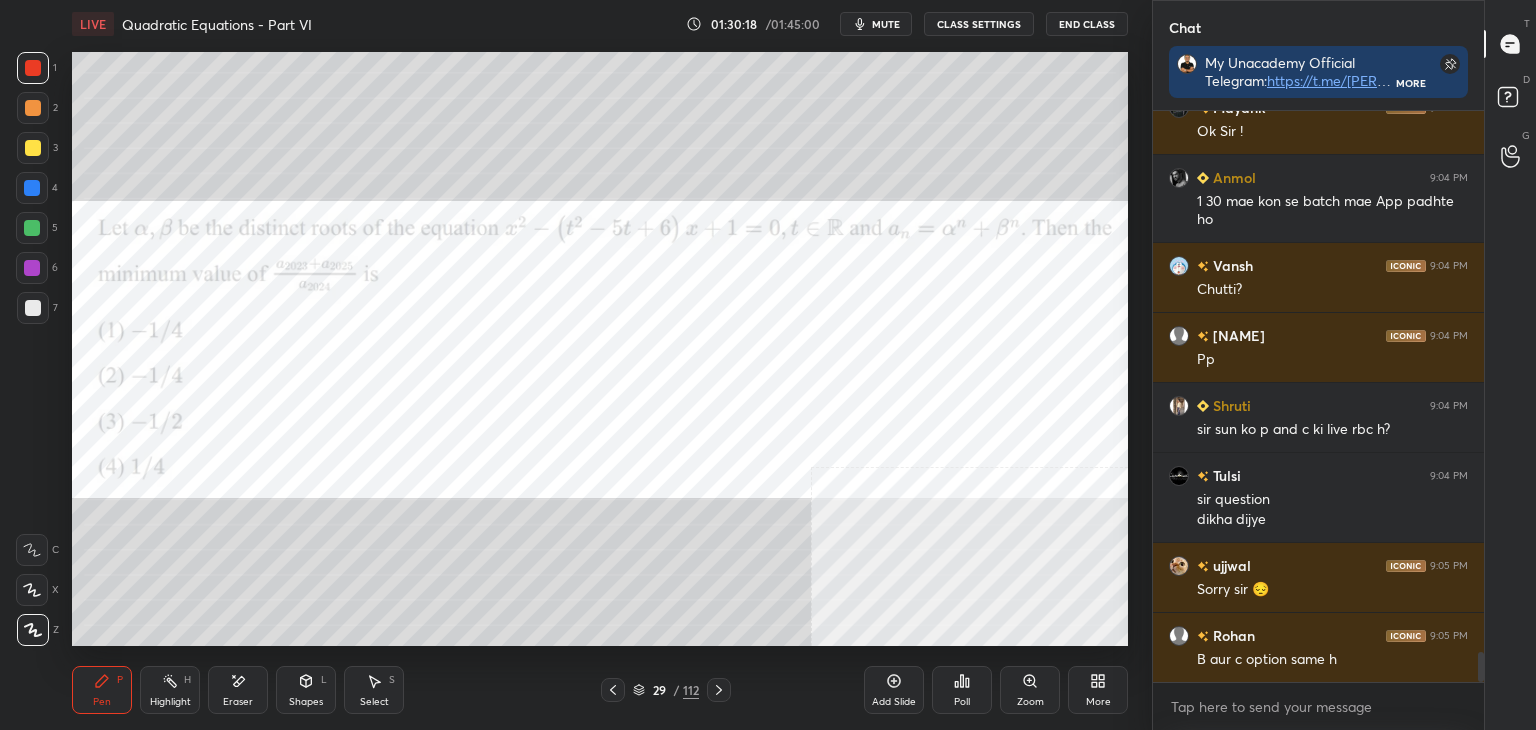 click at bounding box center (33, 68) 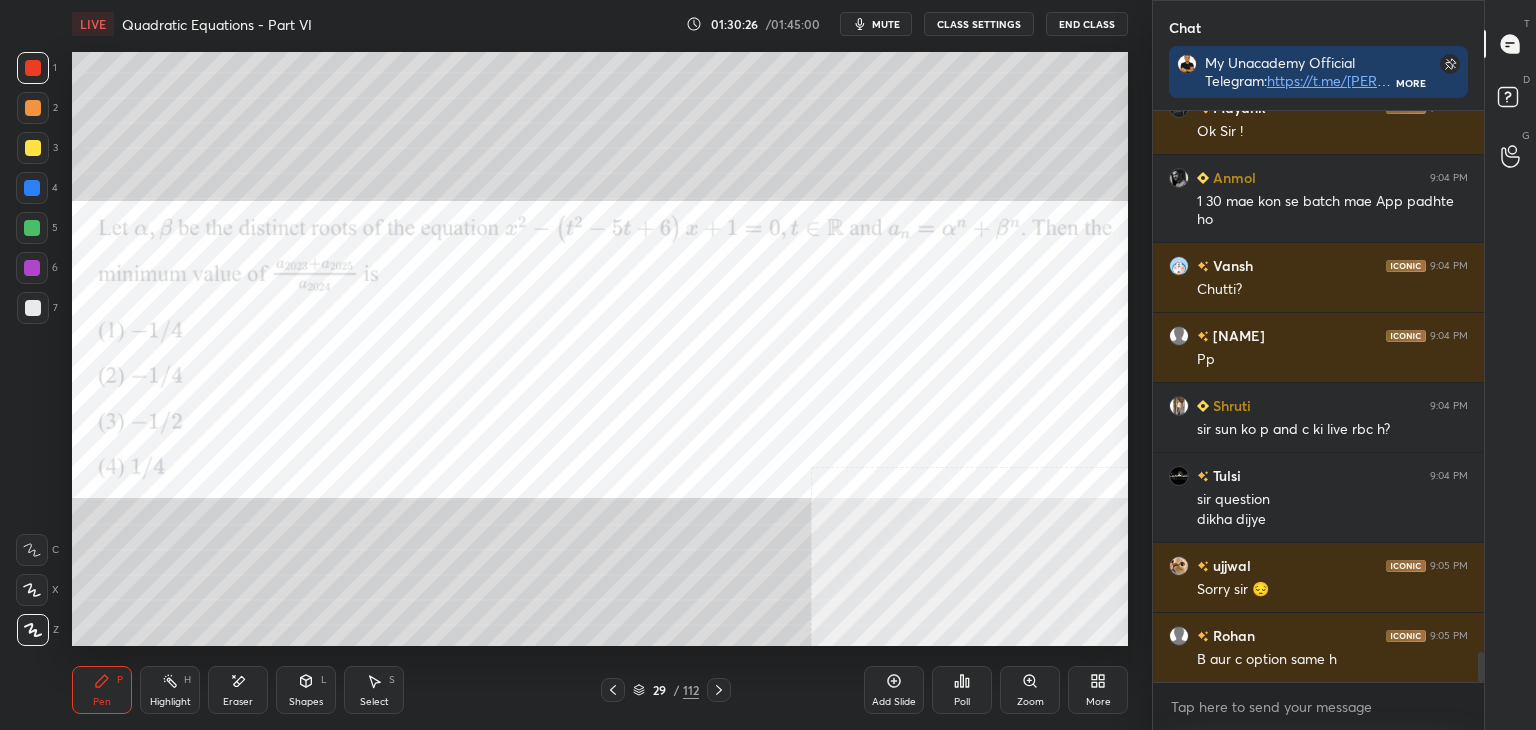 scroll, scrollTop: 10272, scrollLeft: 0, axis: vertical 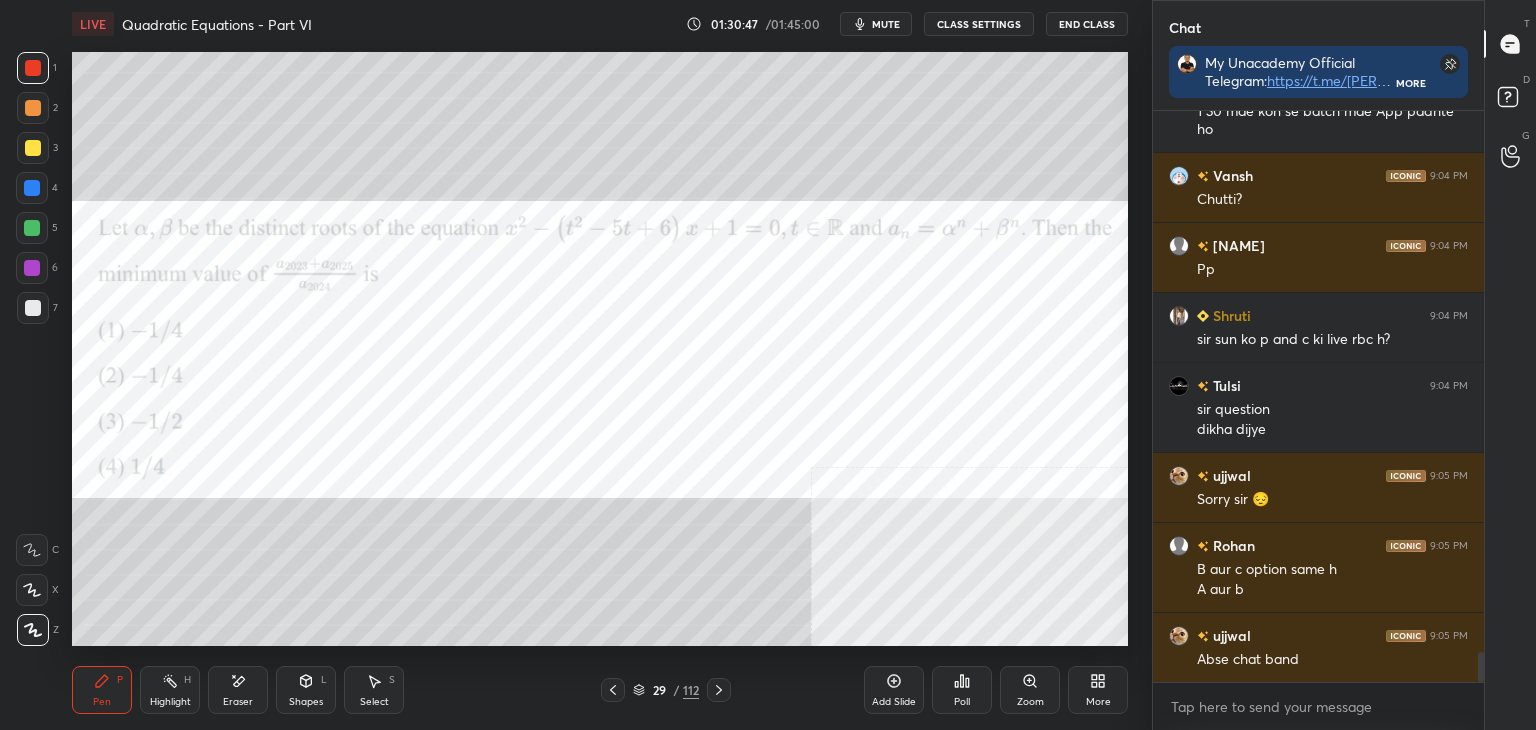 click 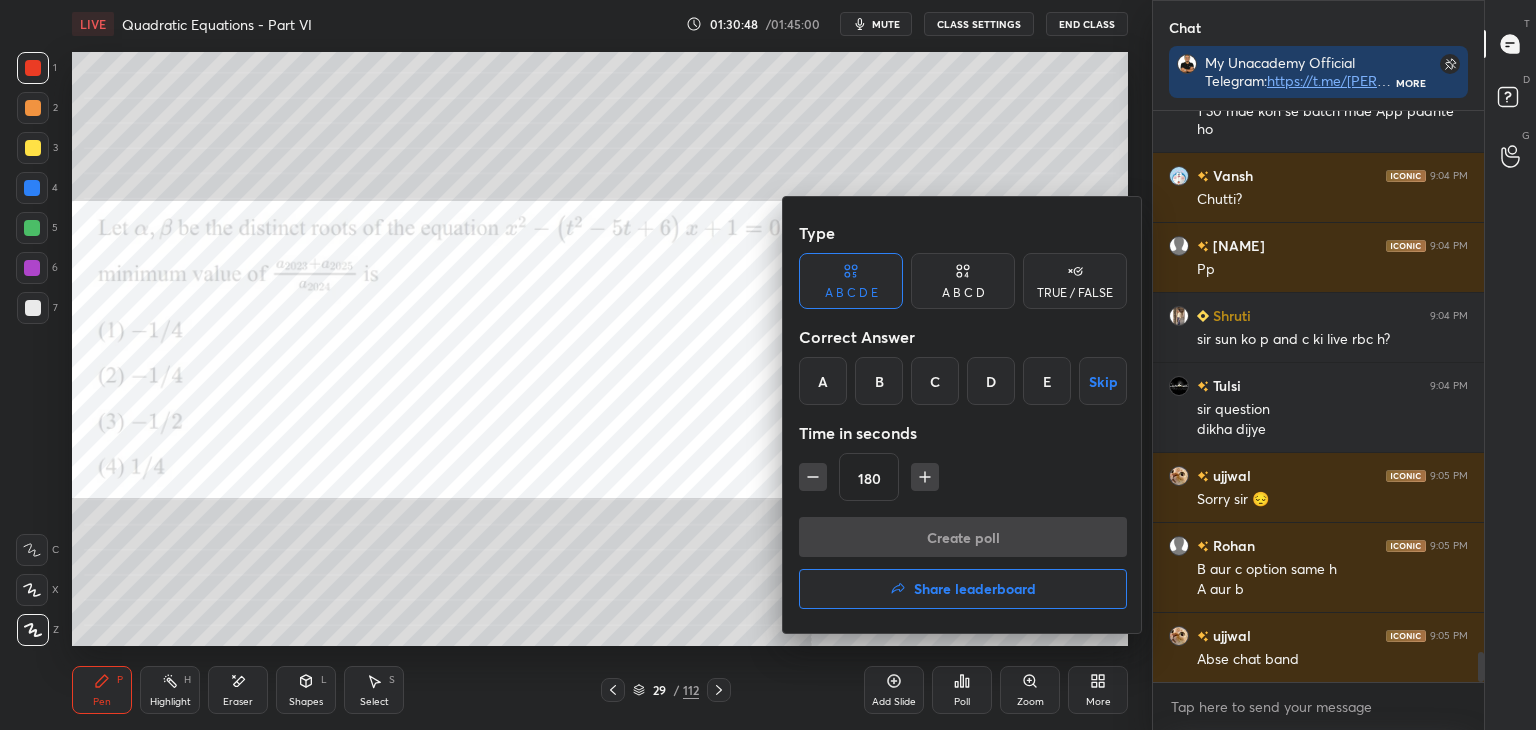 click on "A" at bounding box center [823, 381] 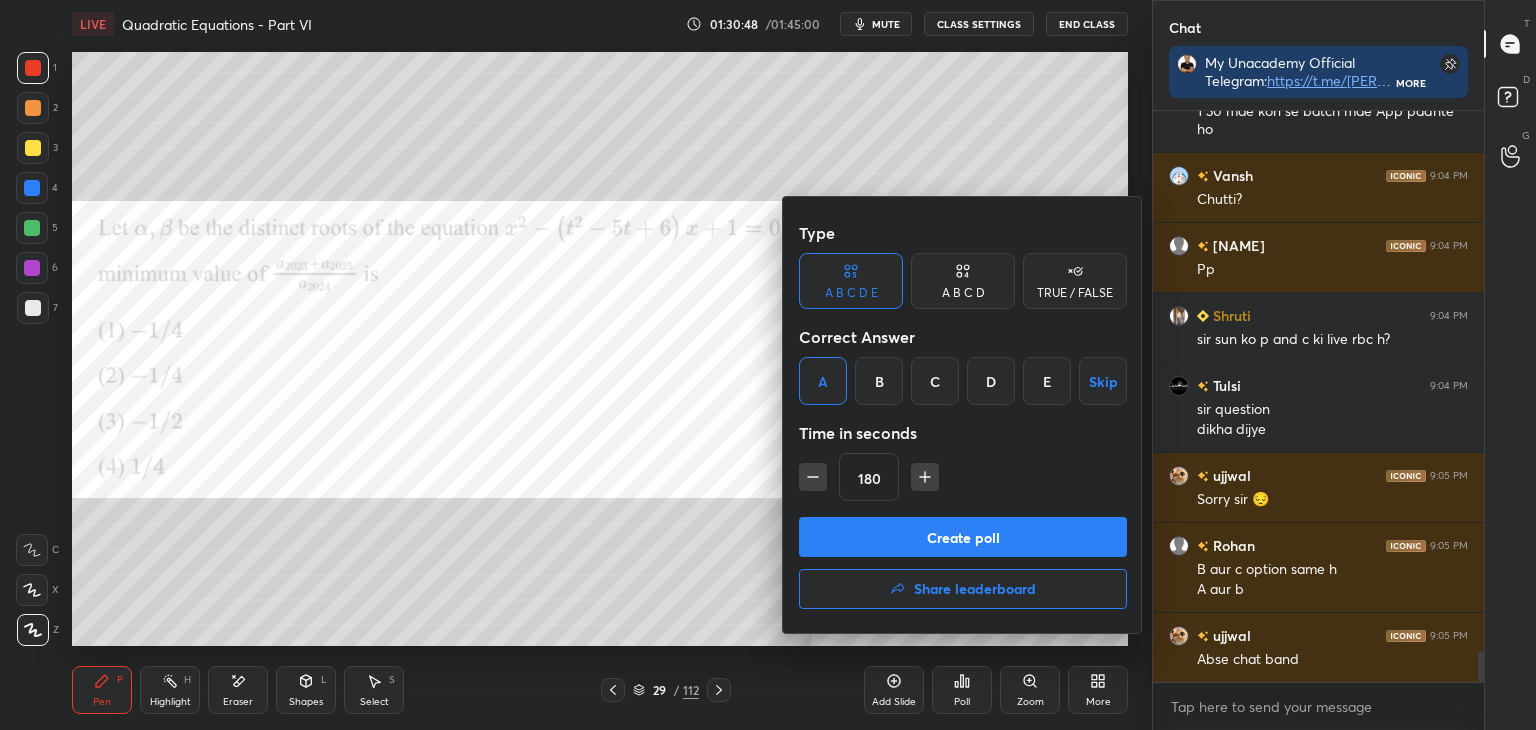 scroll, scrollTop: 10412, scrollLeft: 0, axis: vertical 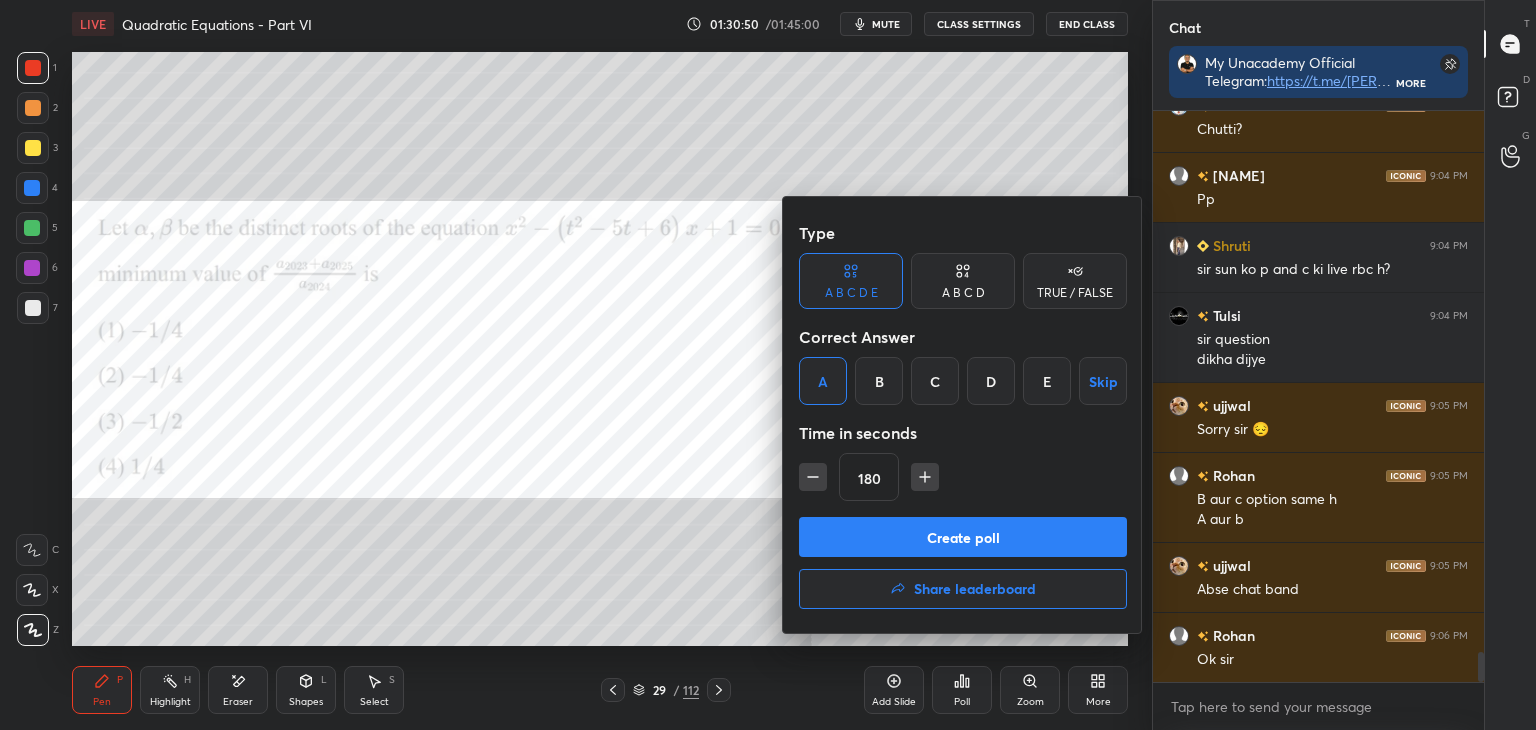 drag, startPoint x: 978, startPoint y: 537, endPoint x: 1010, endPoint y: 543, distance: 32.55764 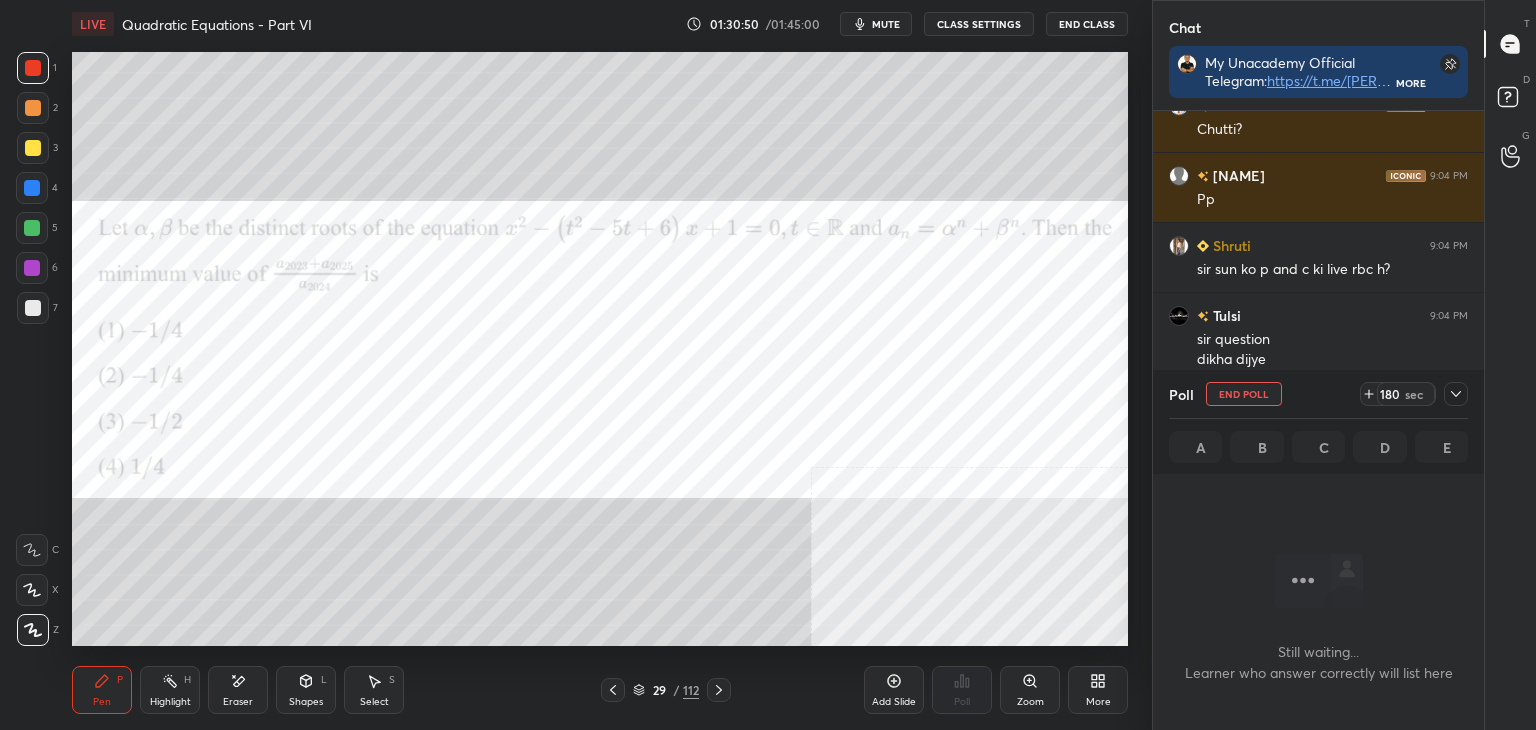 scroll, scrollTop: 546, scrollLeft: 325, axis: both 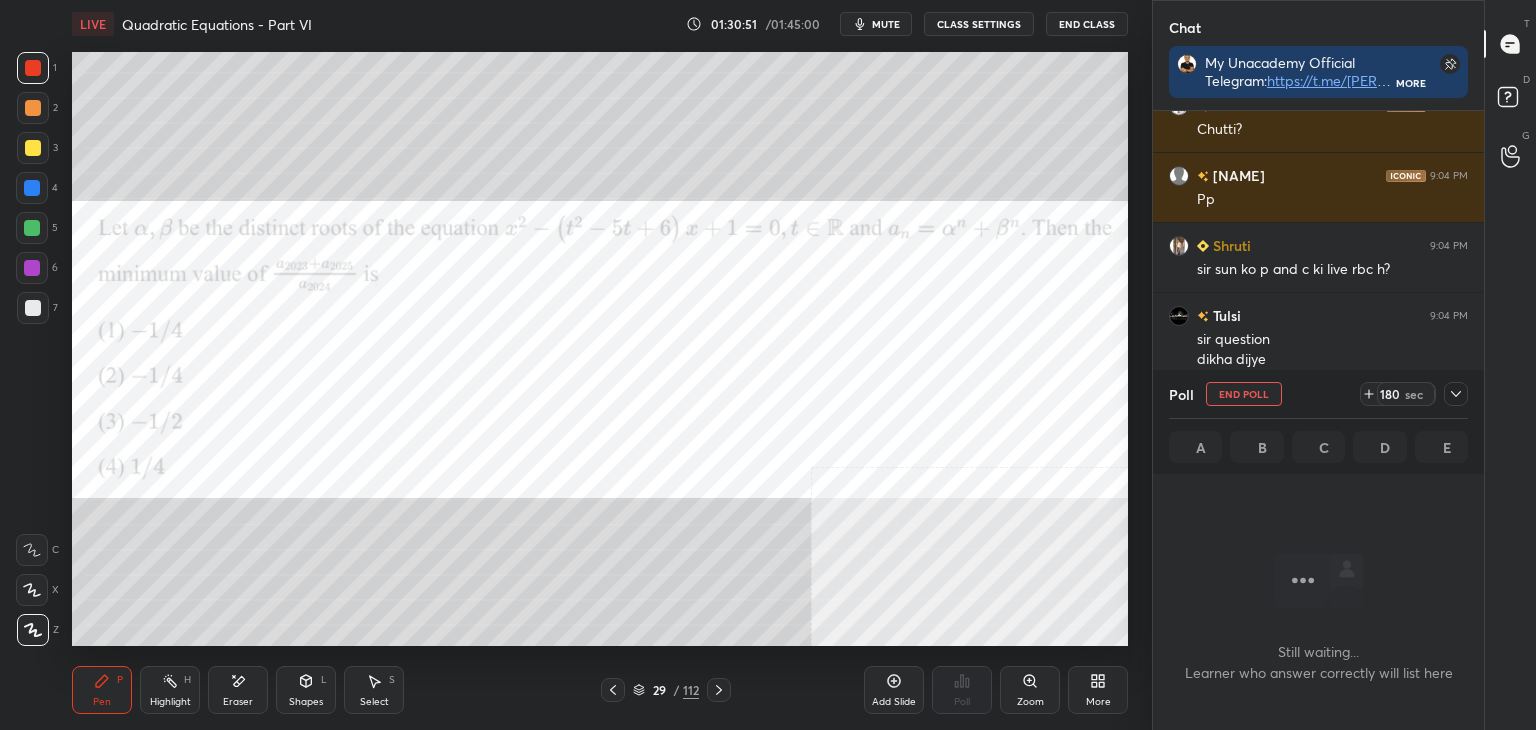 click 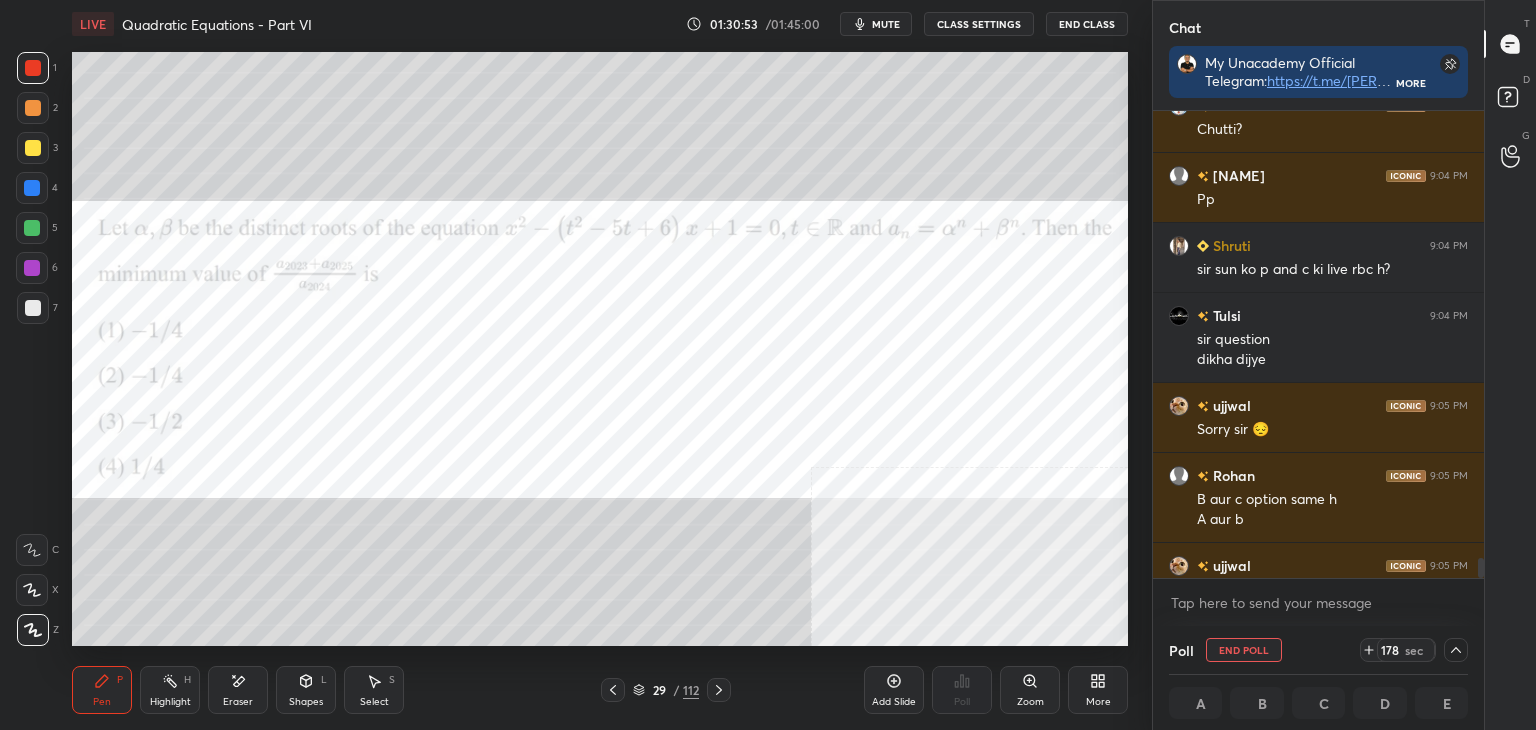 scroll, scrollTop: 10516, scrollLeft: 0, axis: vertical 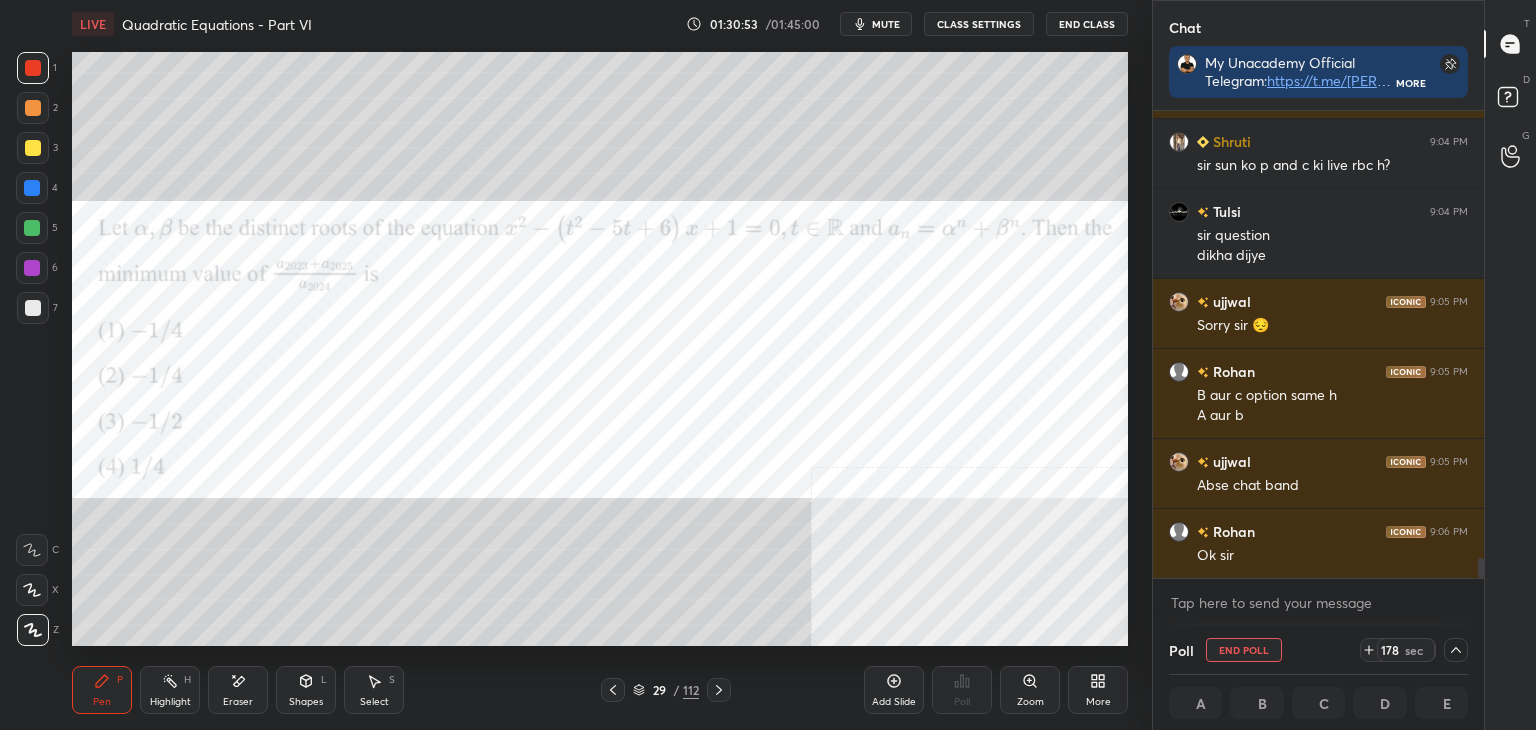 drag, startPoint x: 1480, startPoint y: 573, endPoint x: 1480, endPoint y: 589, distance: 16 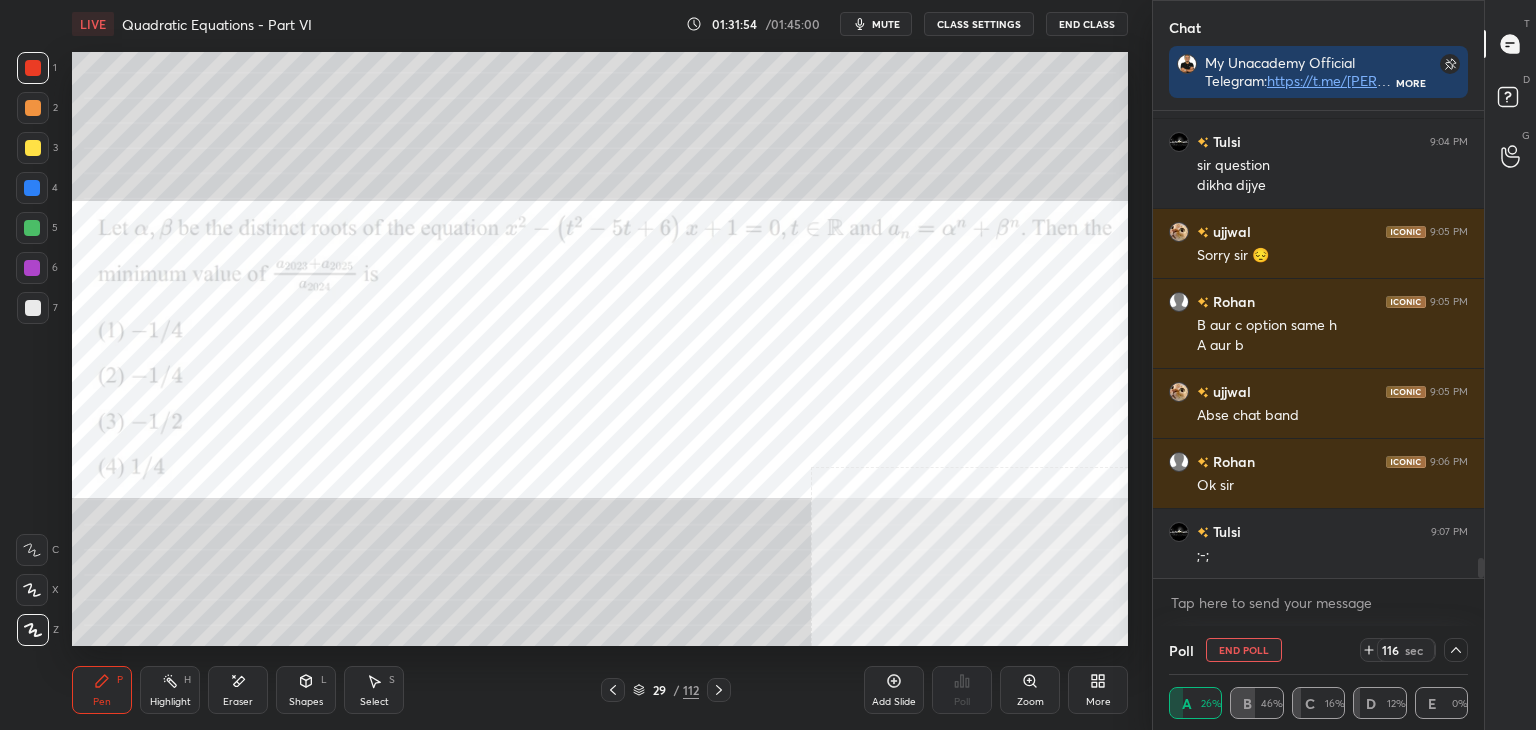 scroll, scrollTop: 10634, scrollLeft: 0, axis: vertical 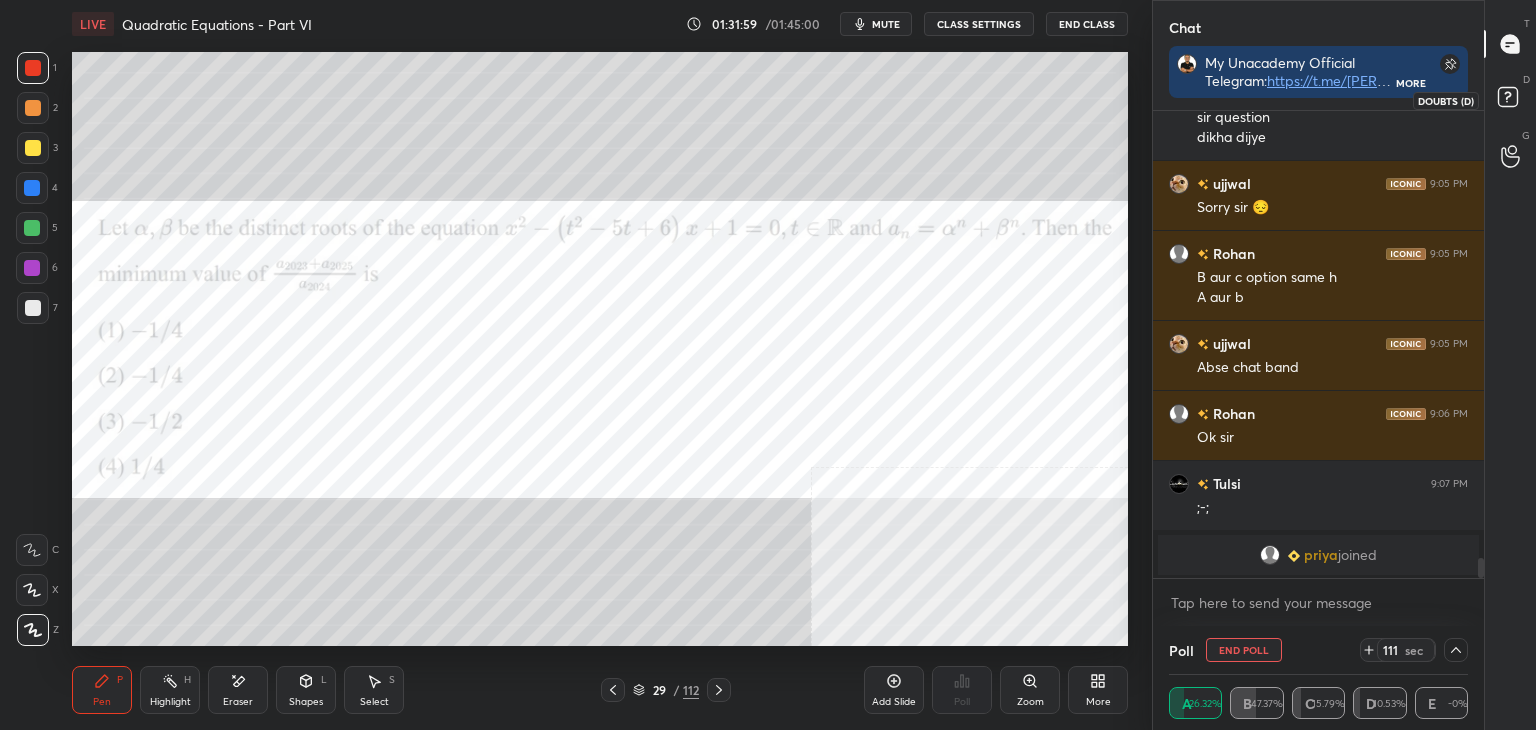 click 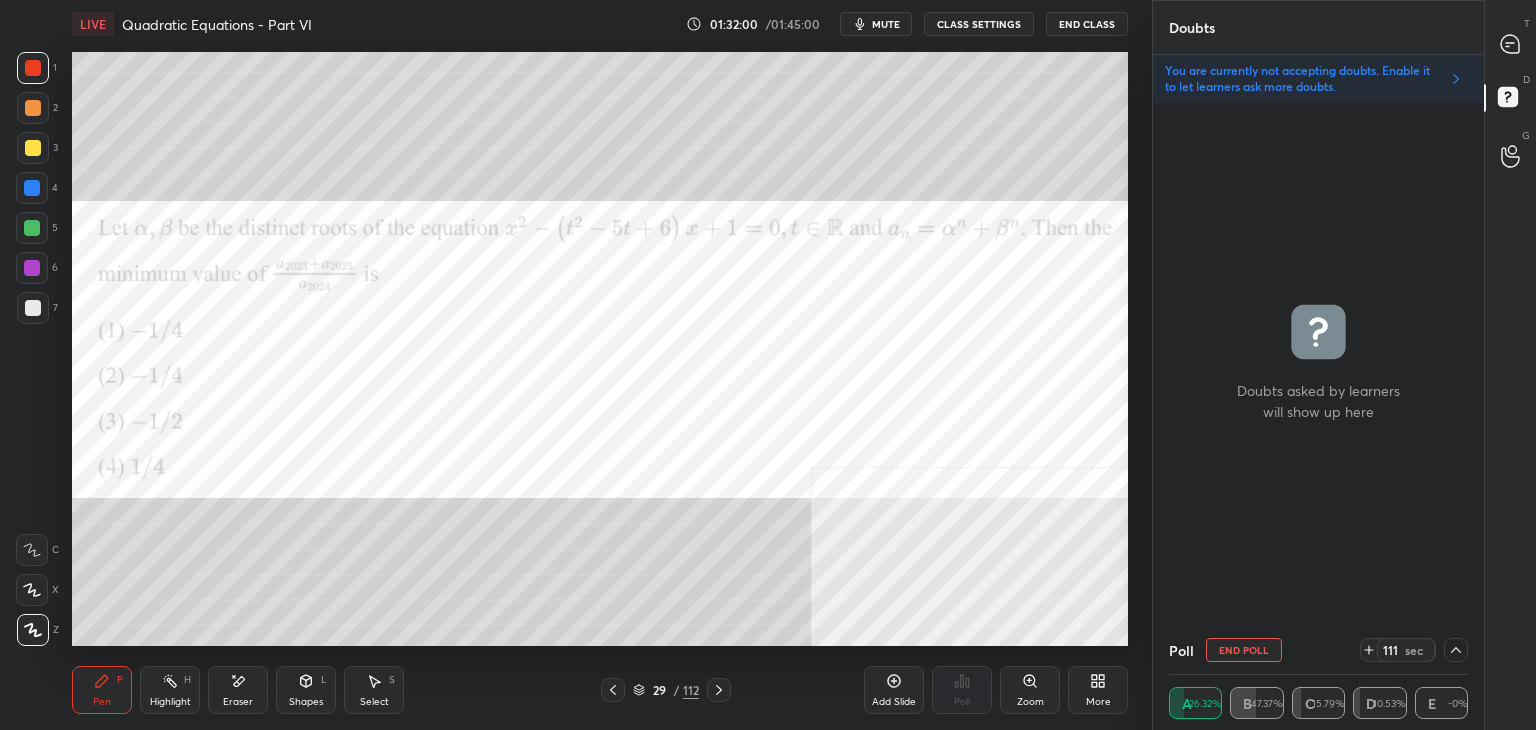 scroll, scrollTop: 6, scrollLeft: 6, axis: both 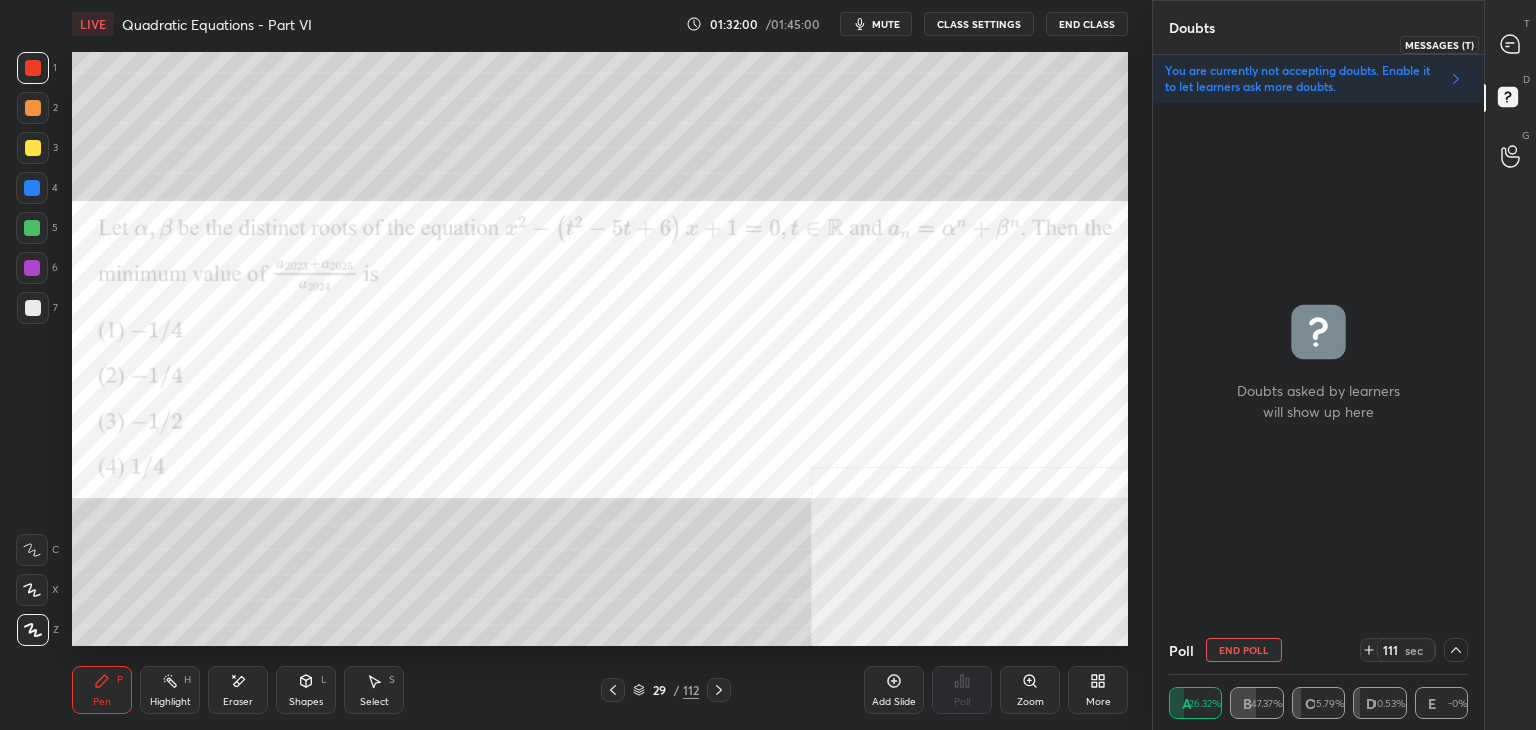 click 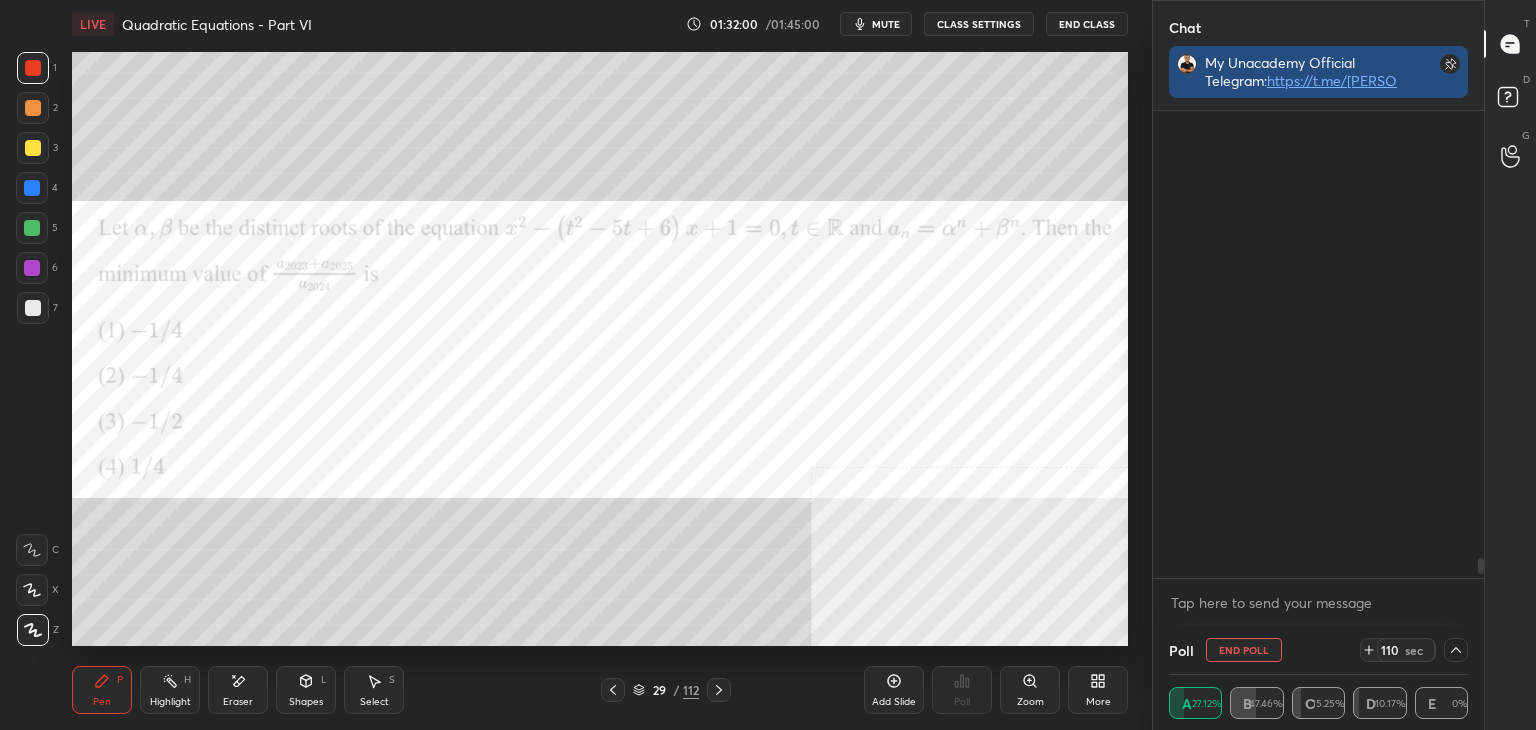 scroll, scrollTop: 509, scrollLeft: 325, axis: both 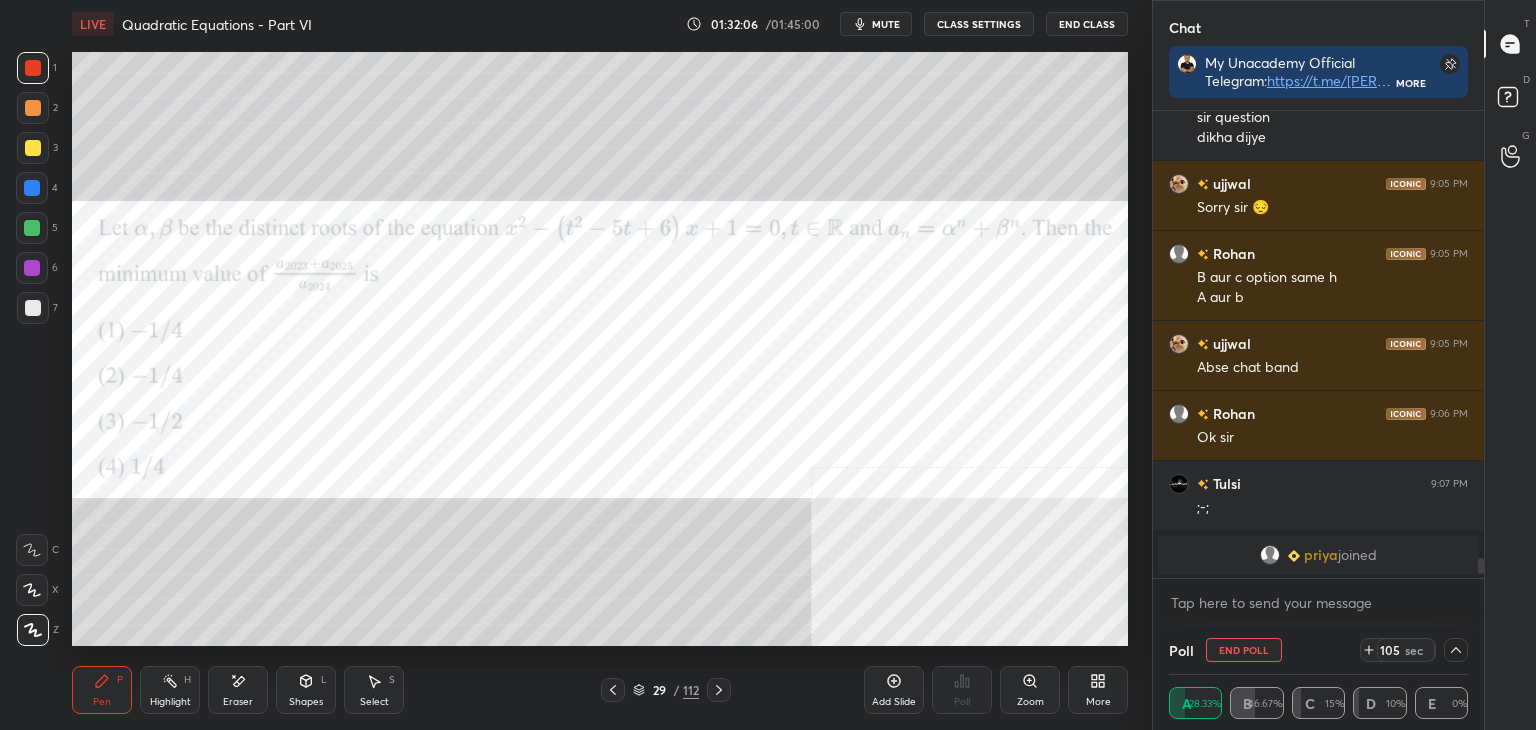 click 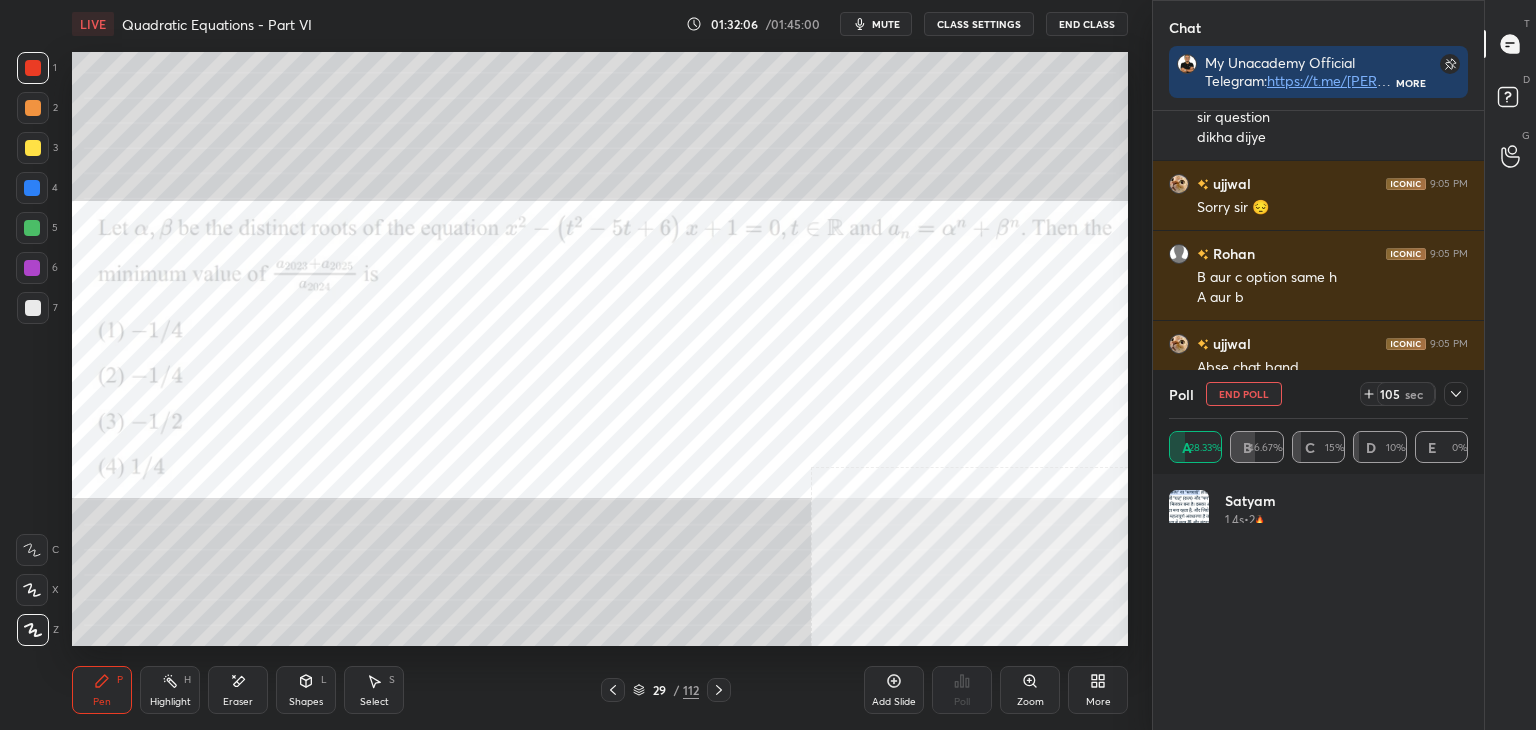 scroll, scrollTop: 0, scrollLeft: 0, axis: both 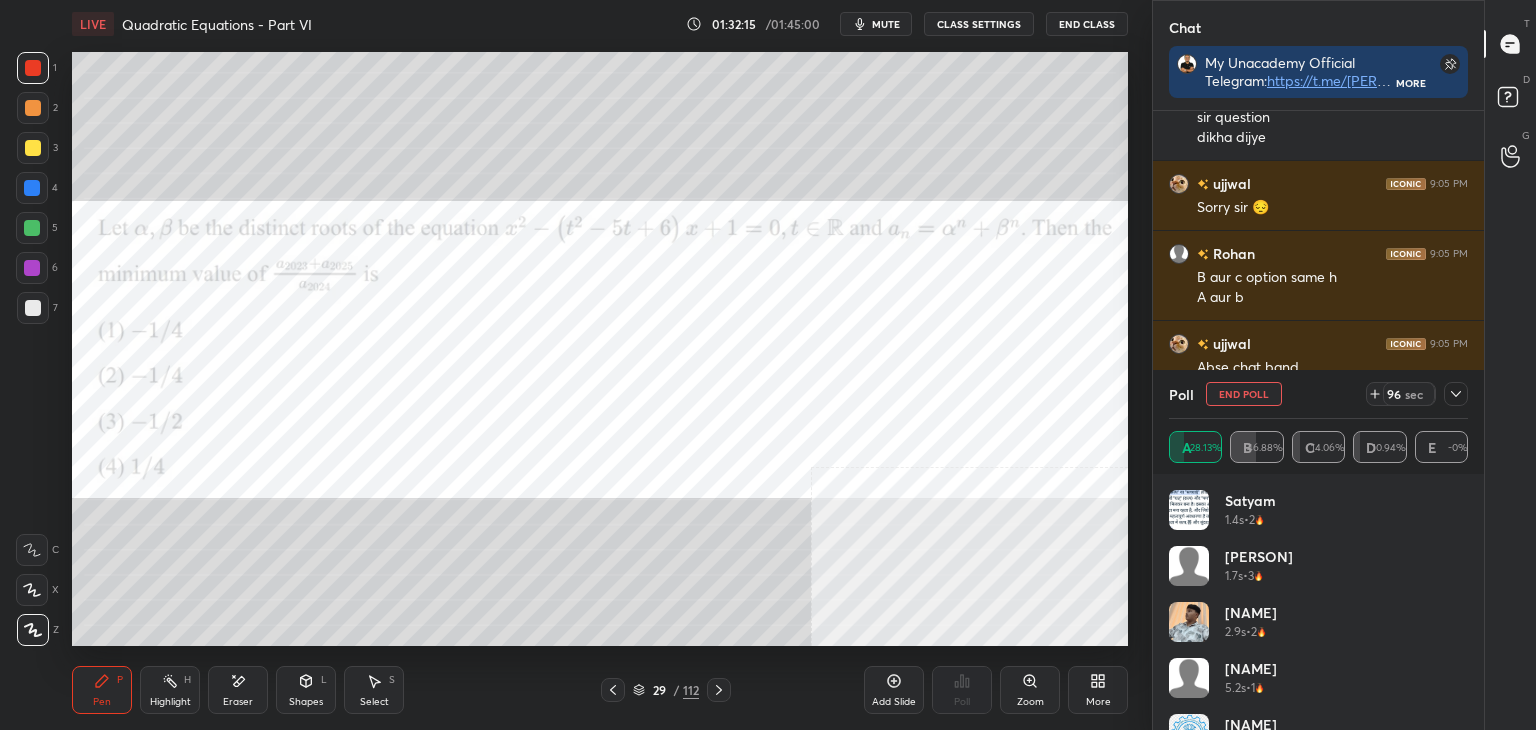 click at bounding box center [1456, 394] 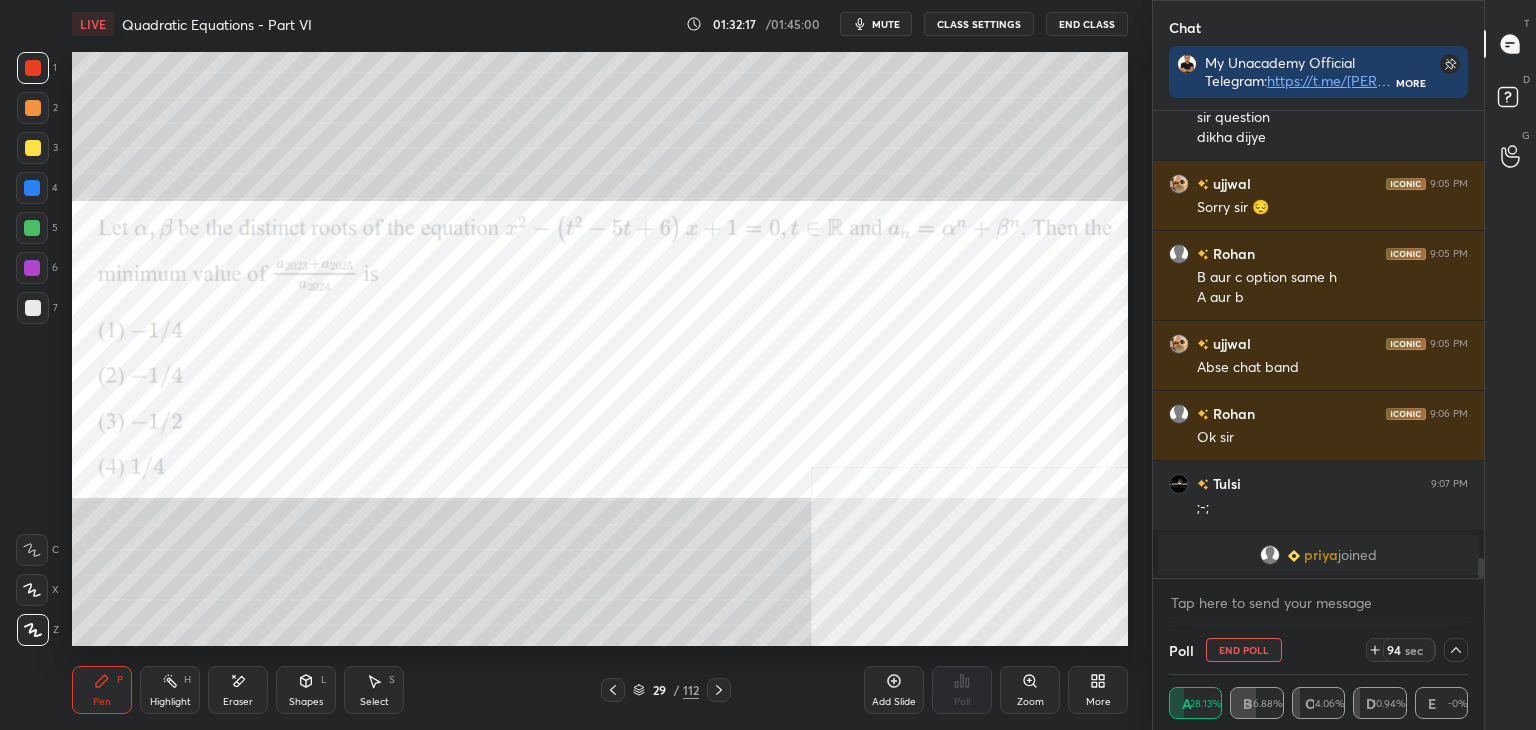 drag, startPoint x: 1480, startPoint y: 564, endPoint x: 1476, endPoint y: 581, distance: 17.464249 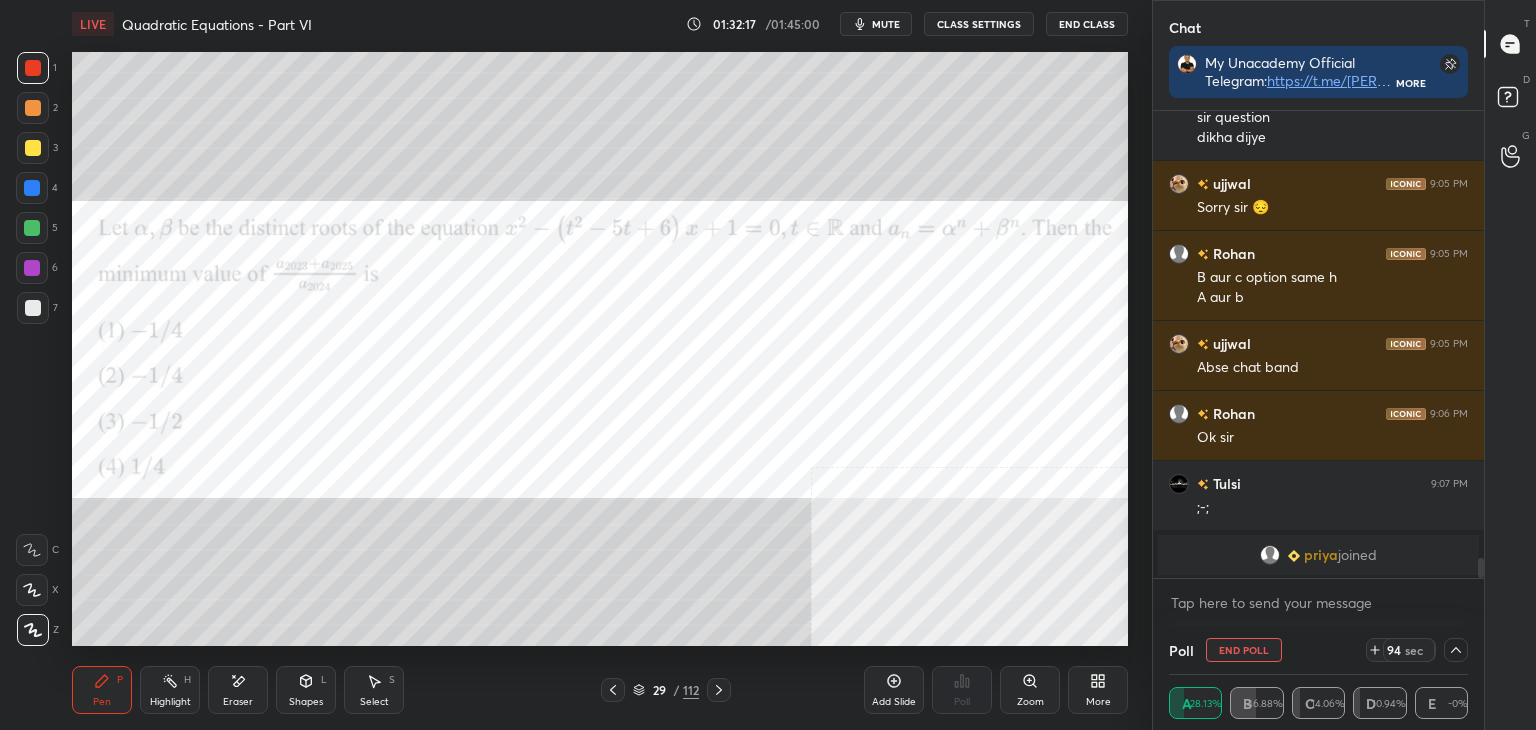 click on "Shruti 9:04 PM sir sun ko p and c ki live rbc h? Tulsi 9:04 PM sir question dikha dijye ujjwal 9:05 PM Sorry sir 😔 Rohan 9:05 PM B aur c option same h A aur b ujjwal 9:05 PM Abse chat band Rohan 9:06 PM Ok sir Tulsi 9:07 PM ;-; priya  joined JUMP TO LATEST Enable hand raising Enable raise hand to speak to learners. Once enabled, chat will be turned off temporarily. Enable x" at bounding box center [1318, 368] 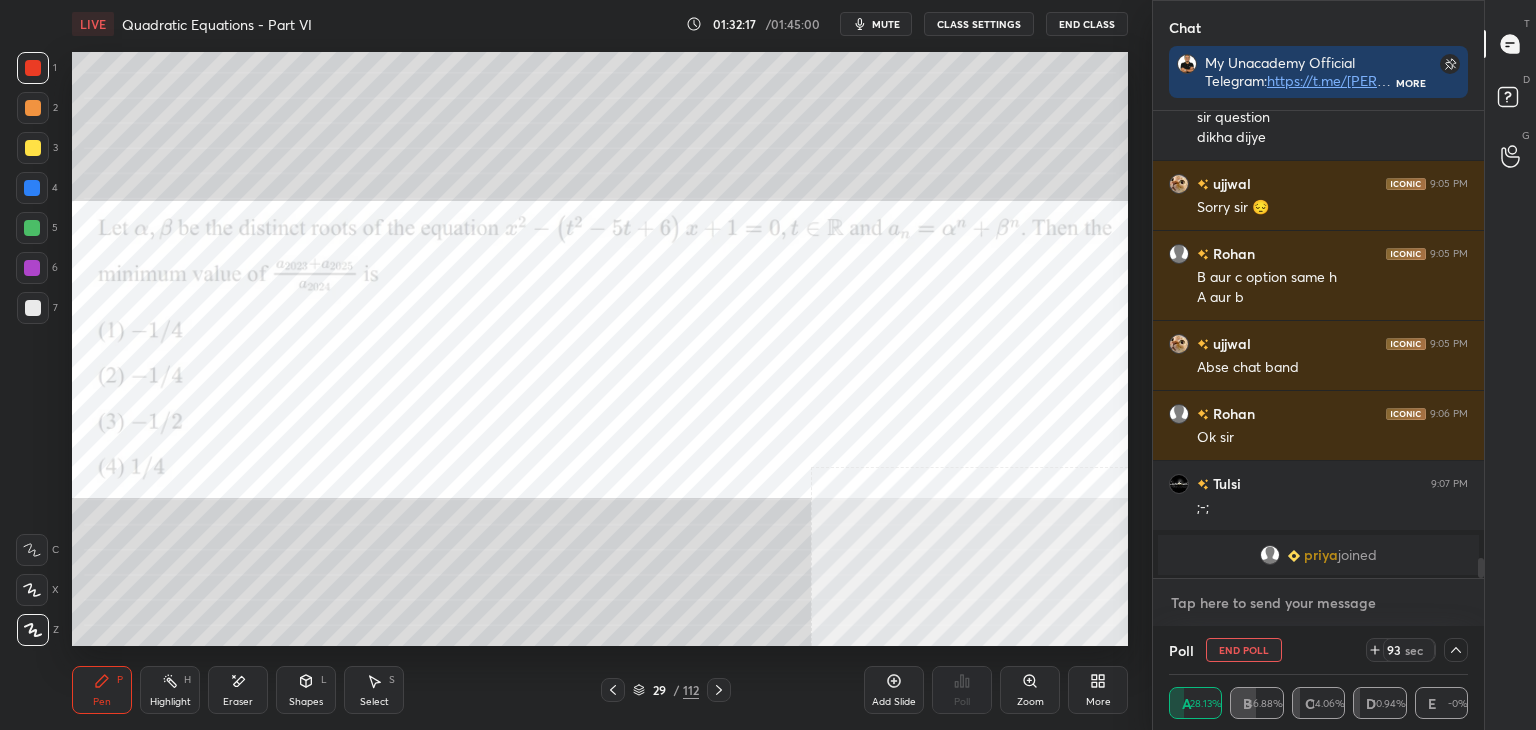 drag, startPoint x: 1308, startPoint y: 602, endPoint x: 1314, endPoint y: 592, distance: 11.661903 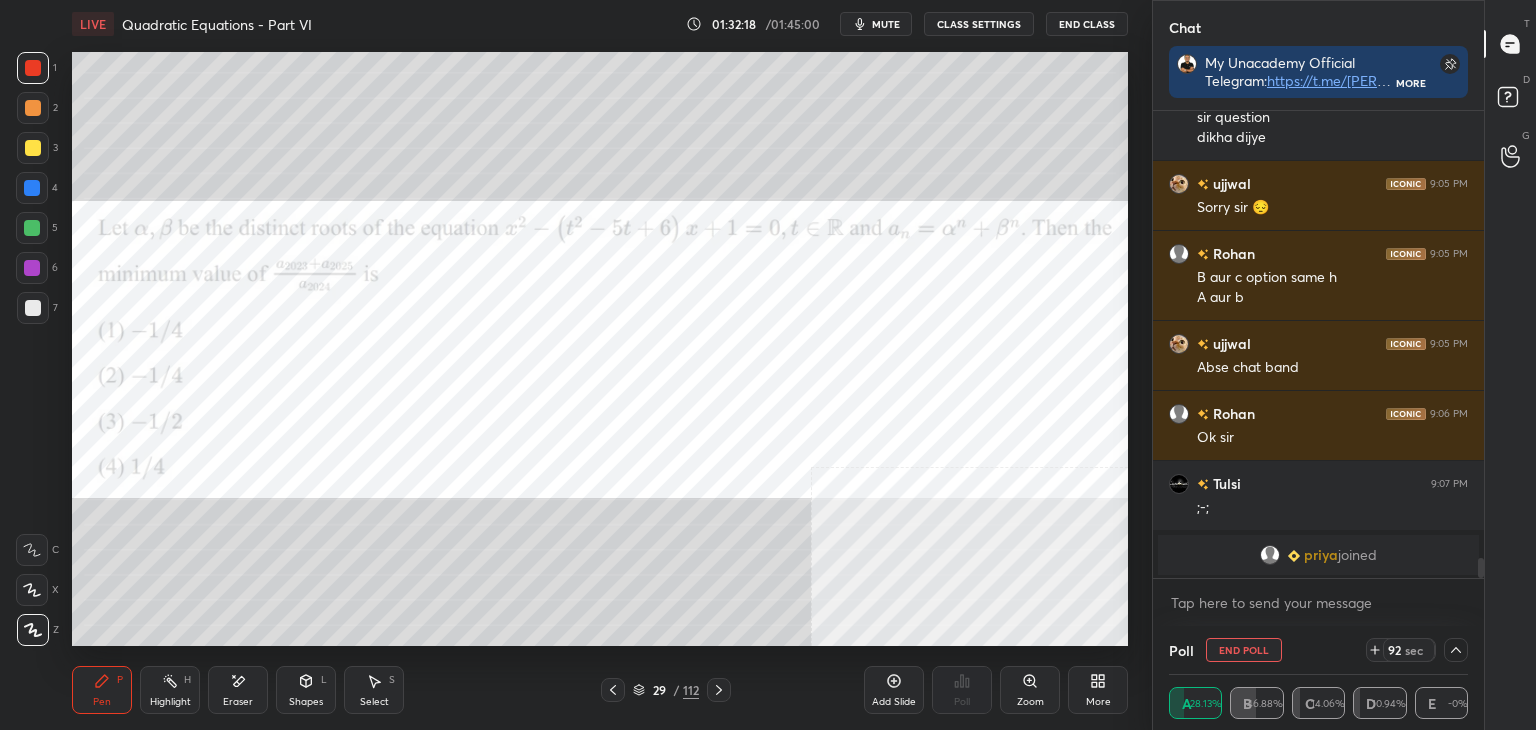click on "priya  joined" at bounding box center [1318, 555] 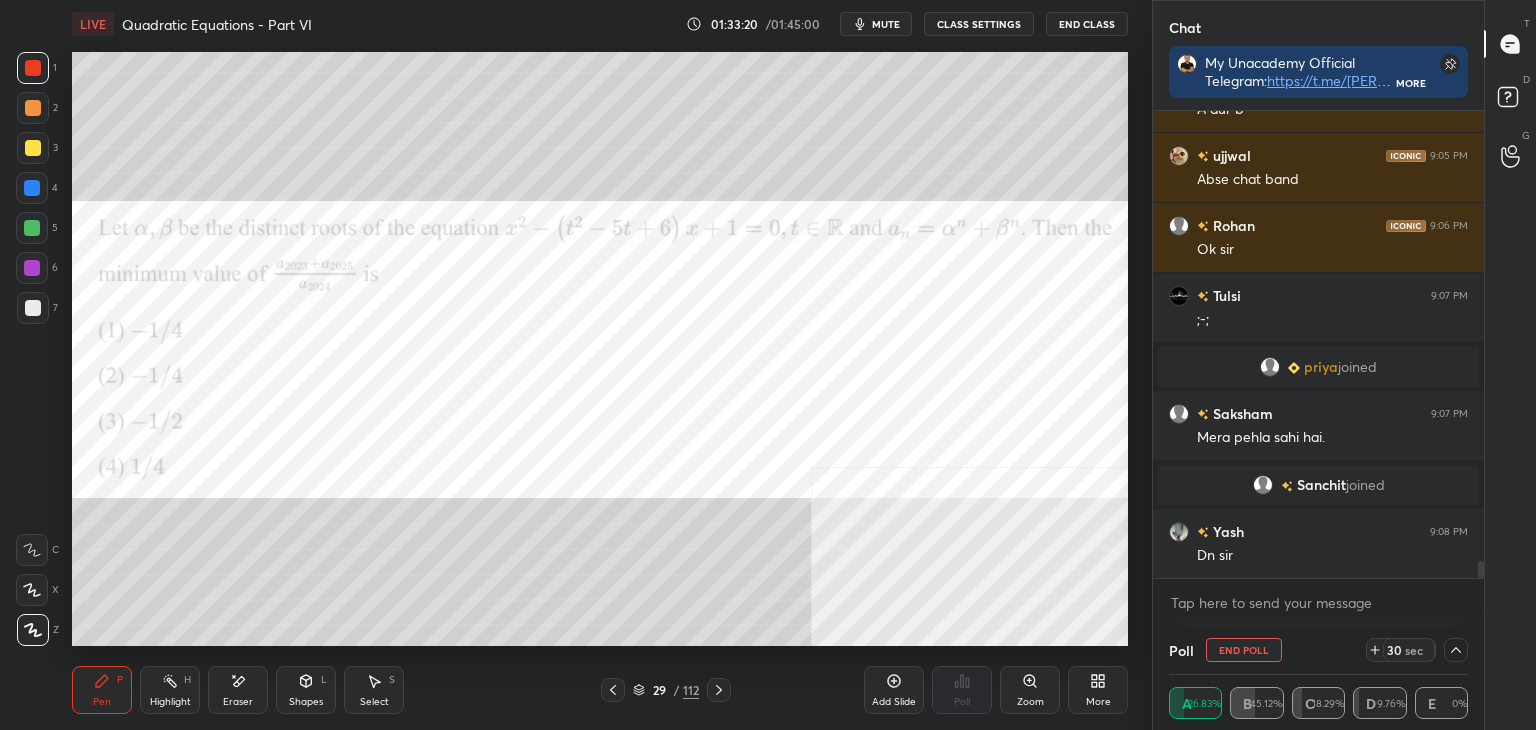 scroll, scrollTop: 12572, scrollLeft: 0, axis: vertical 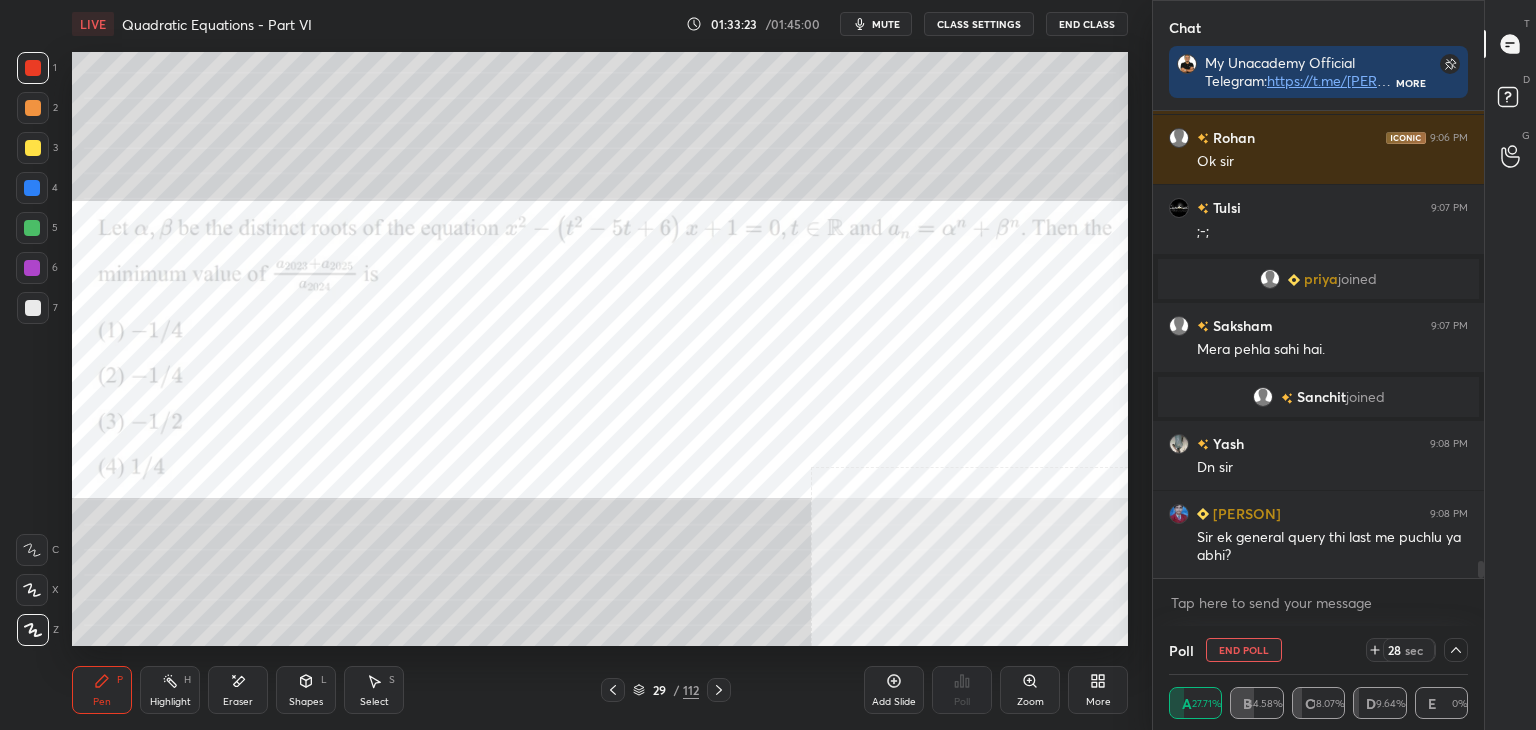 drag, startPoint x: 35, startPoint y: 73, endPoint x: 68, endPoint y: 82, distance: 34.20526 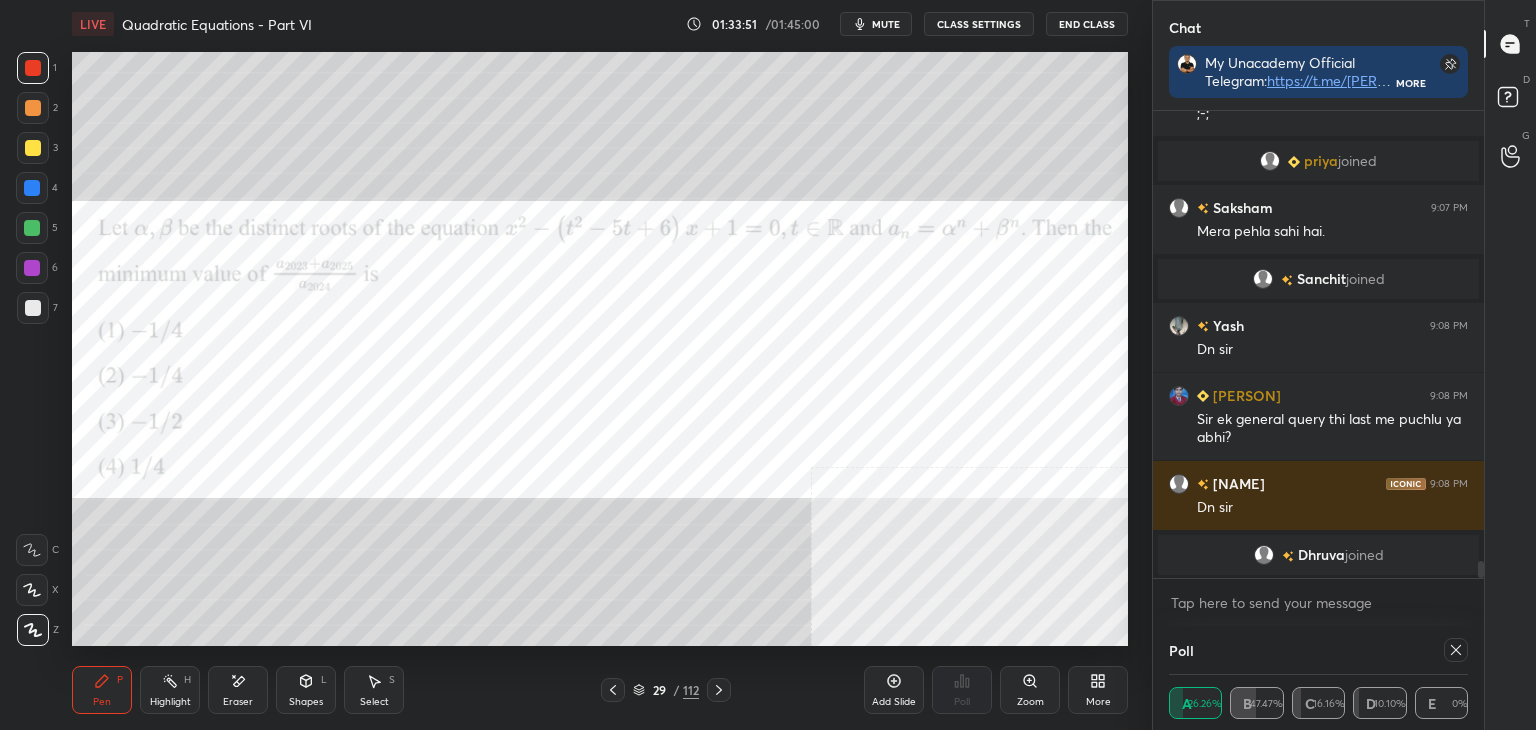 scroll, scrollTop: 12642, scrollLeft: 0, axis: vertical 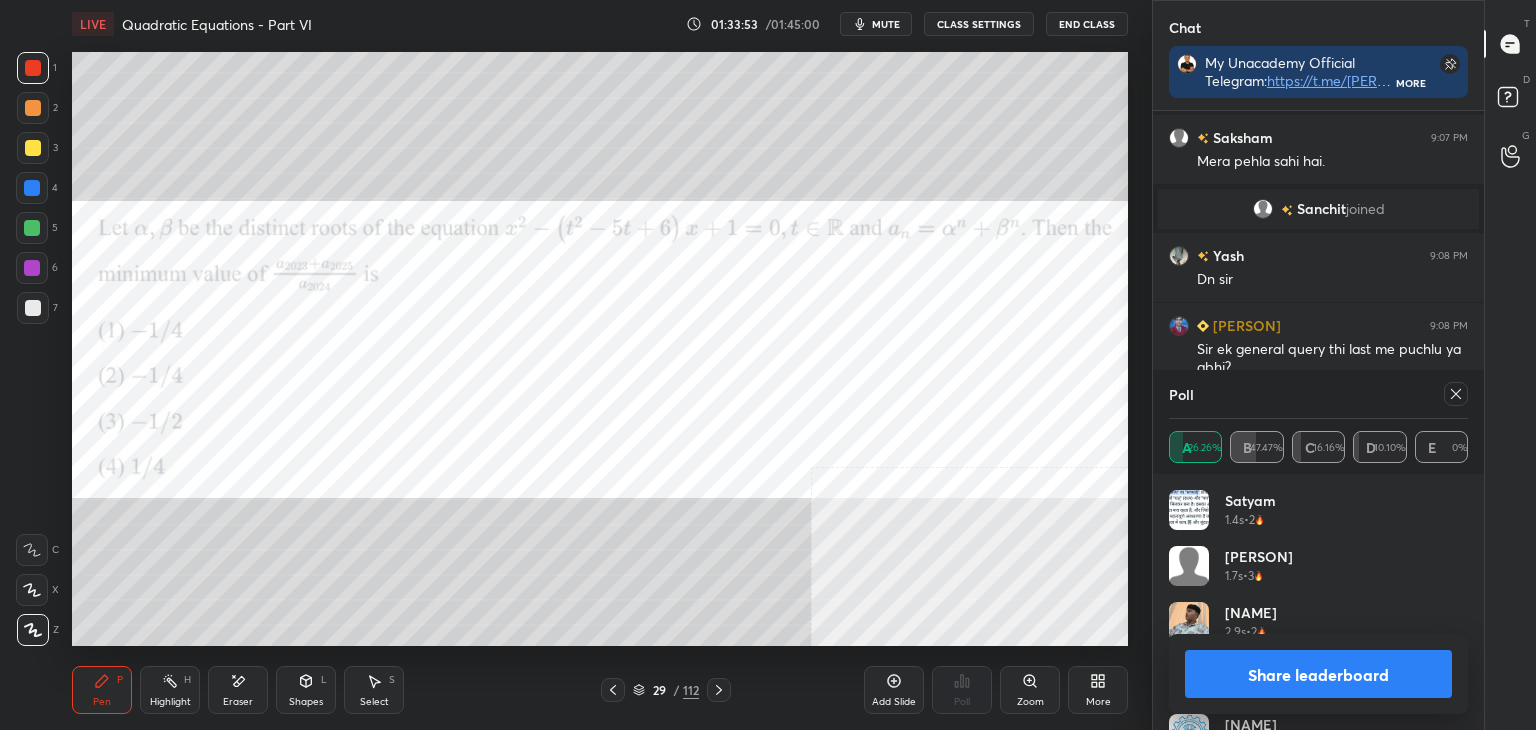 click at bounding box center [1456, 394] 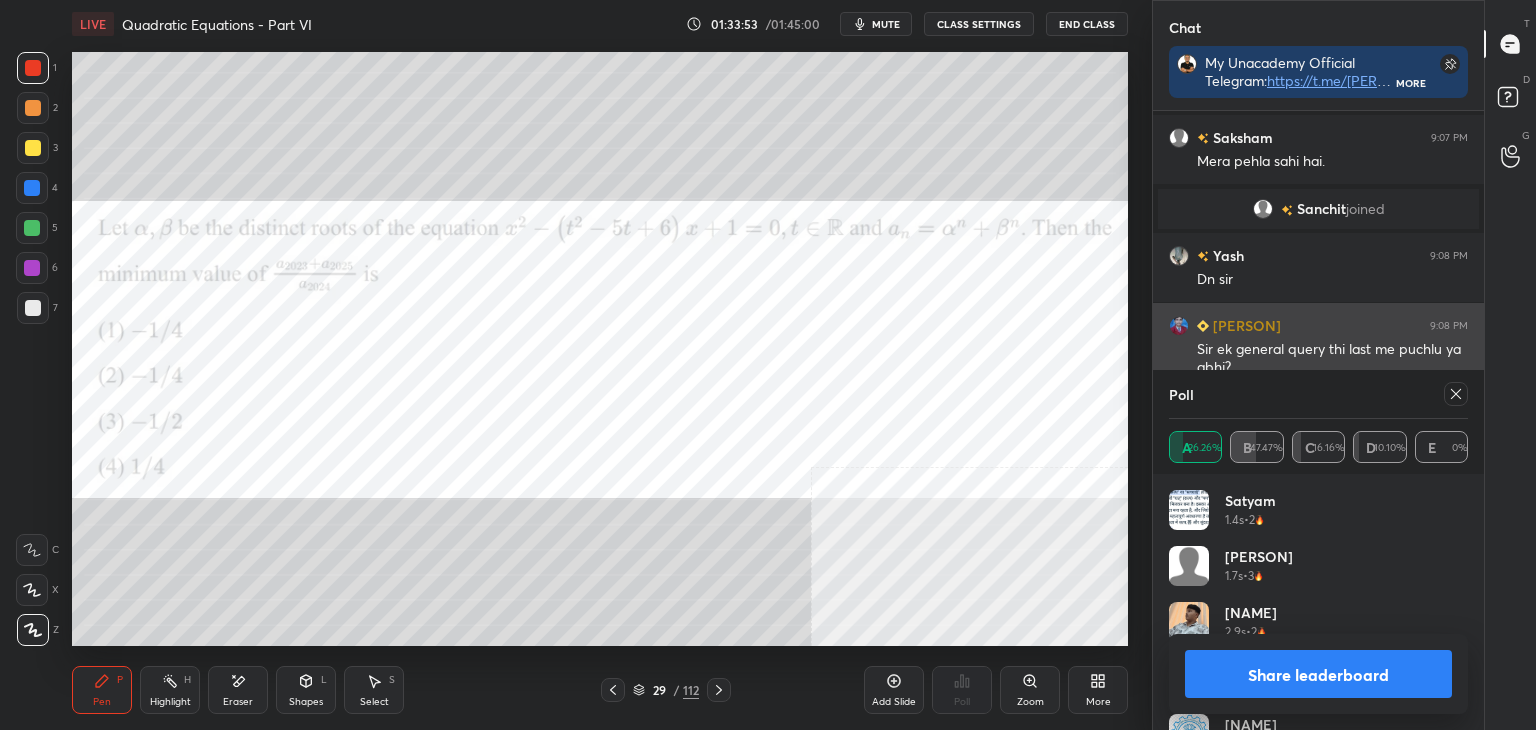 scroll, scrollTop: 6, scrollLeft: 6, axis: both 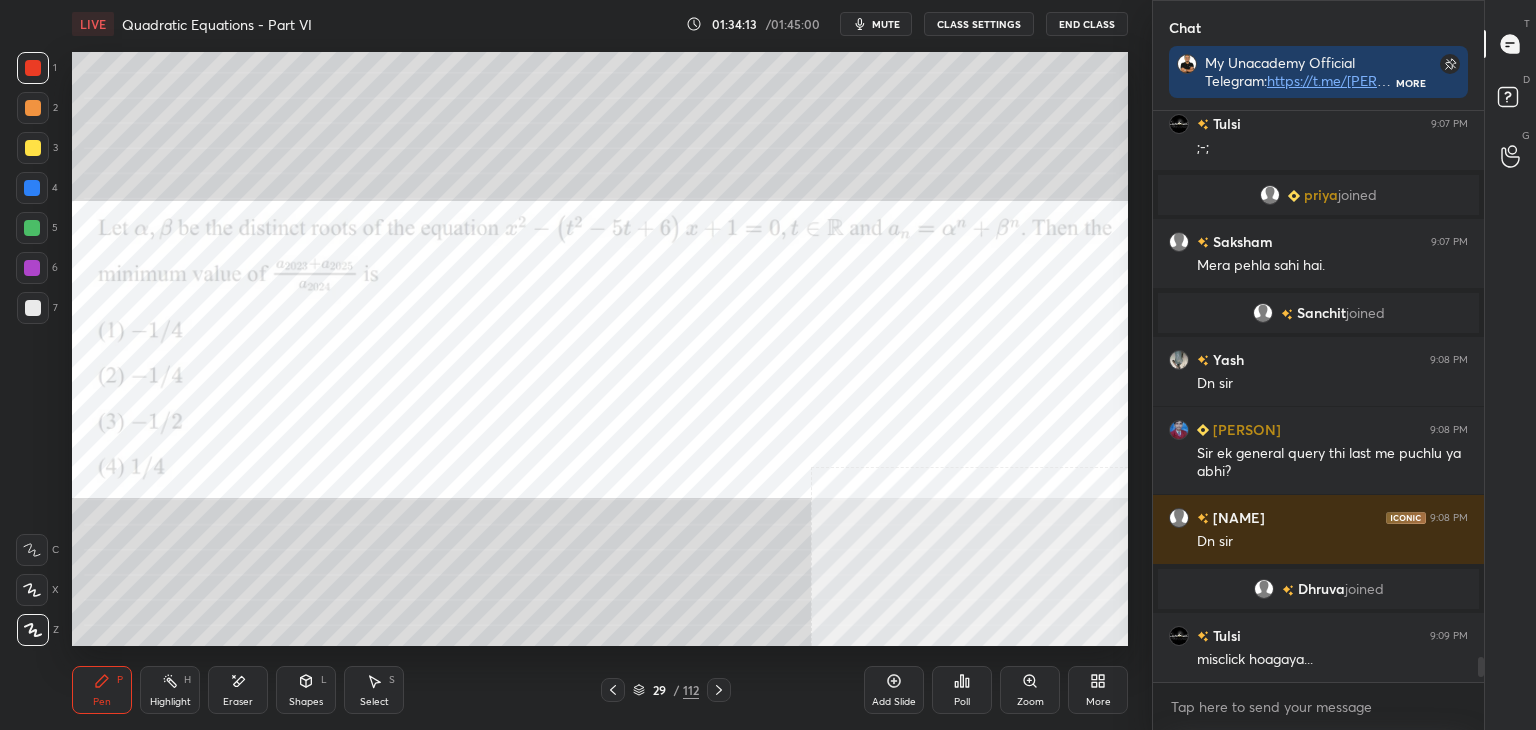 click 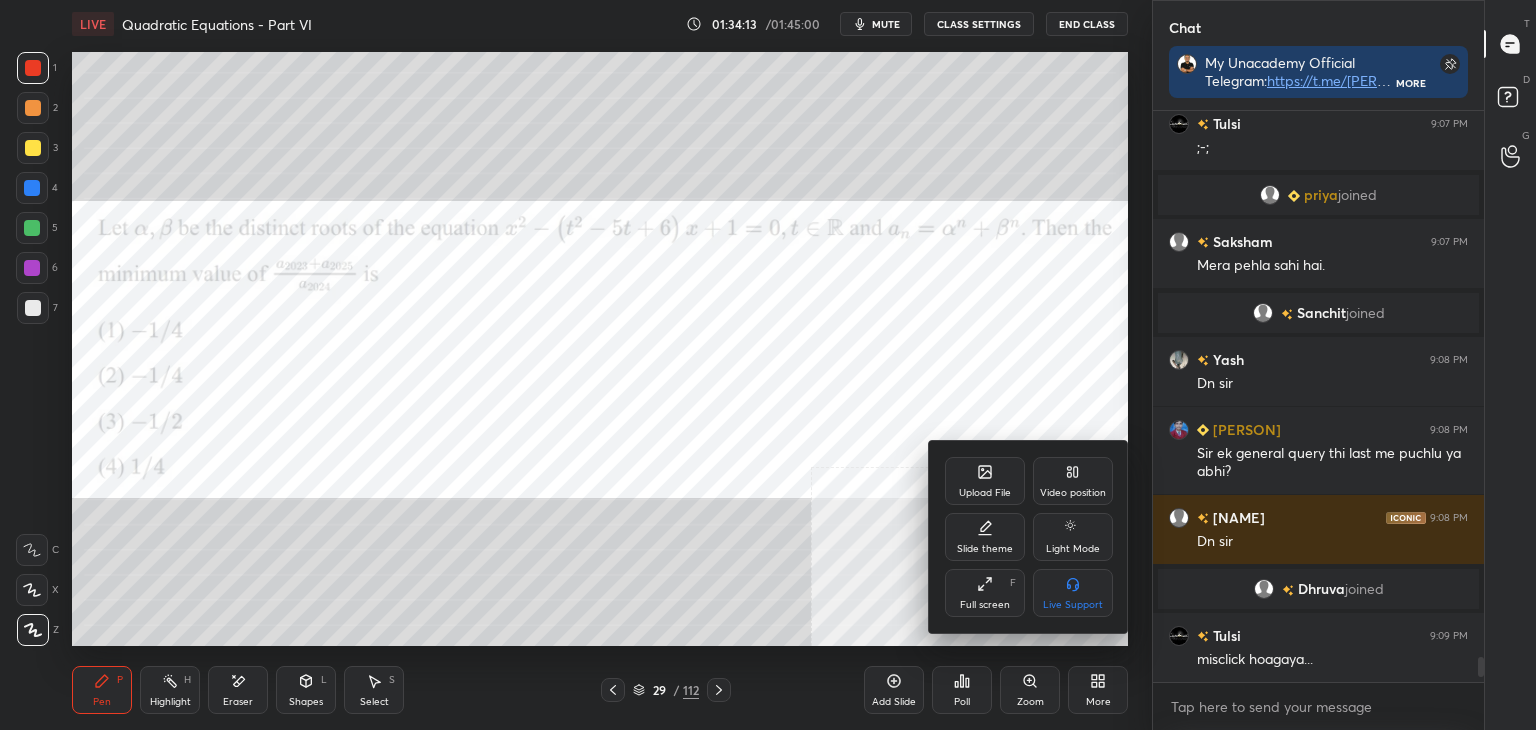 click on "Upload File" at bounding box center (985, 493) 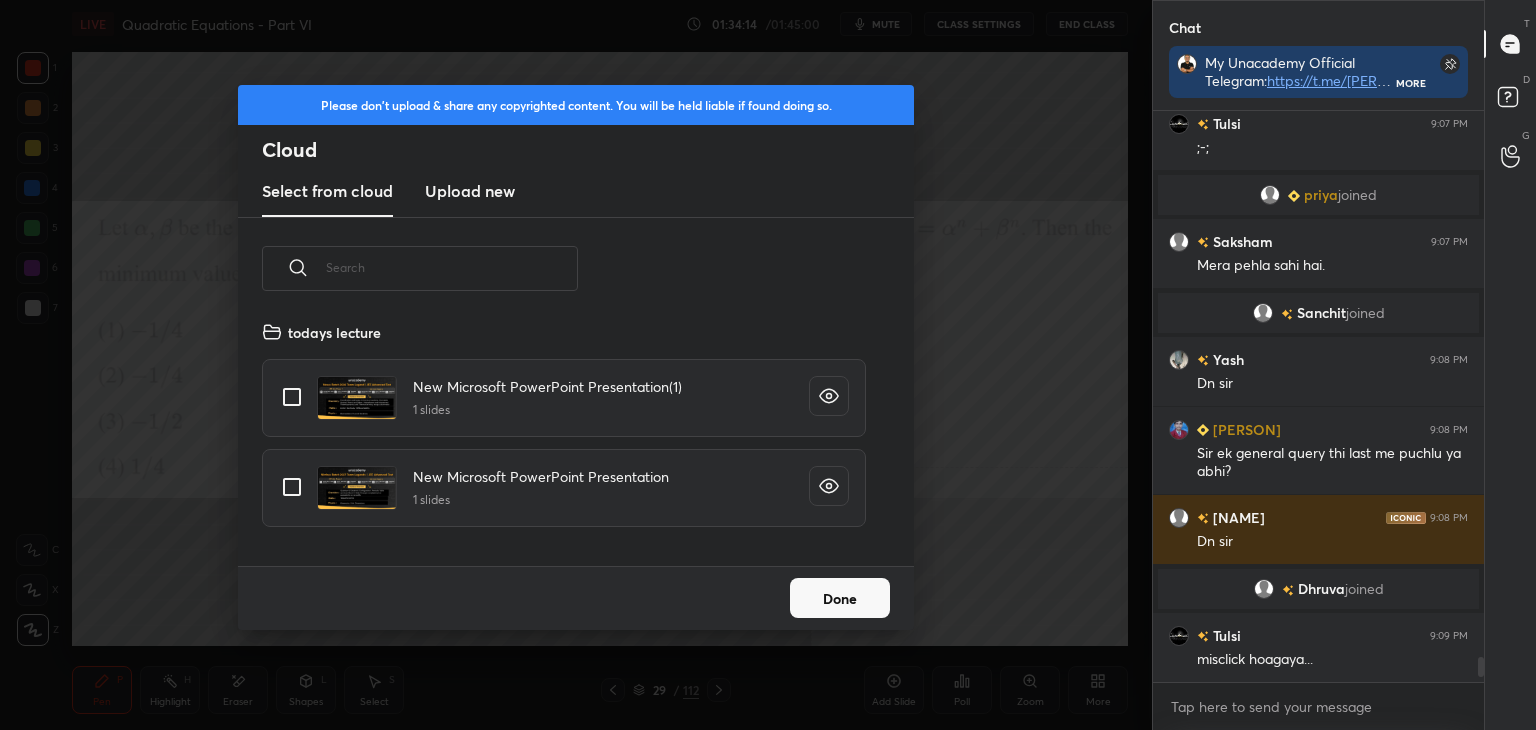 scroll, scrollTop: 5, scrollLeft: 10, axis: both 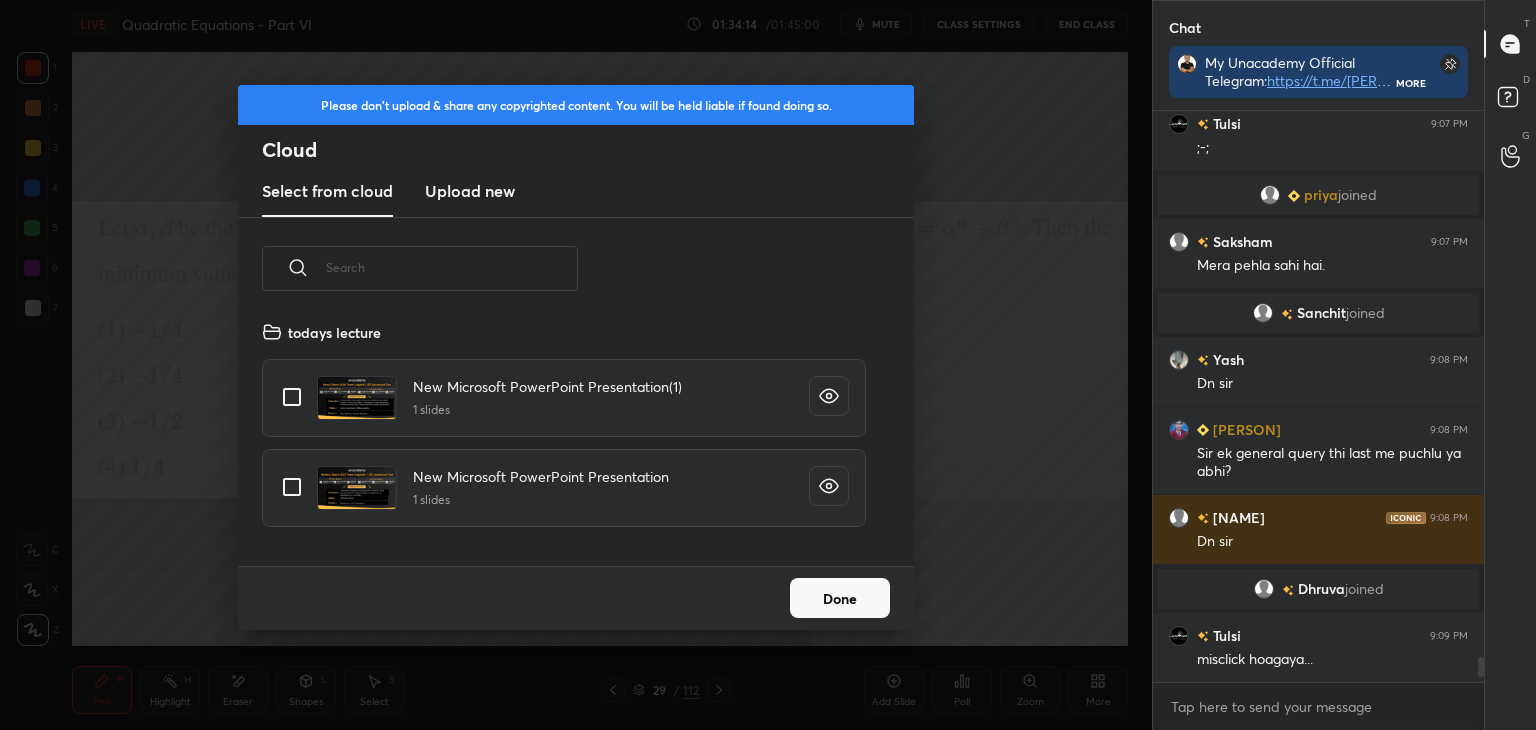click on "Upload new" at bounding box center [470, 191] 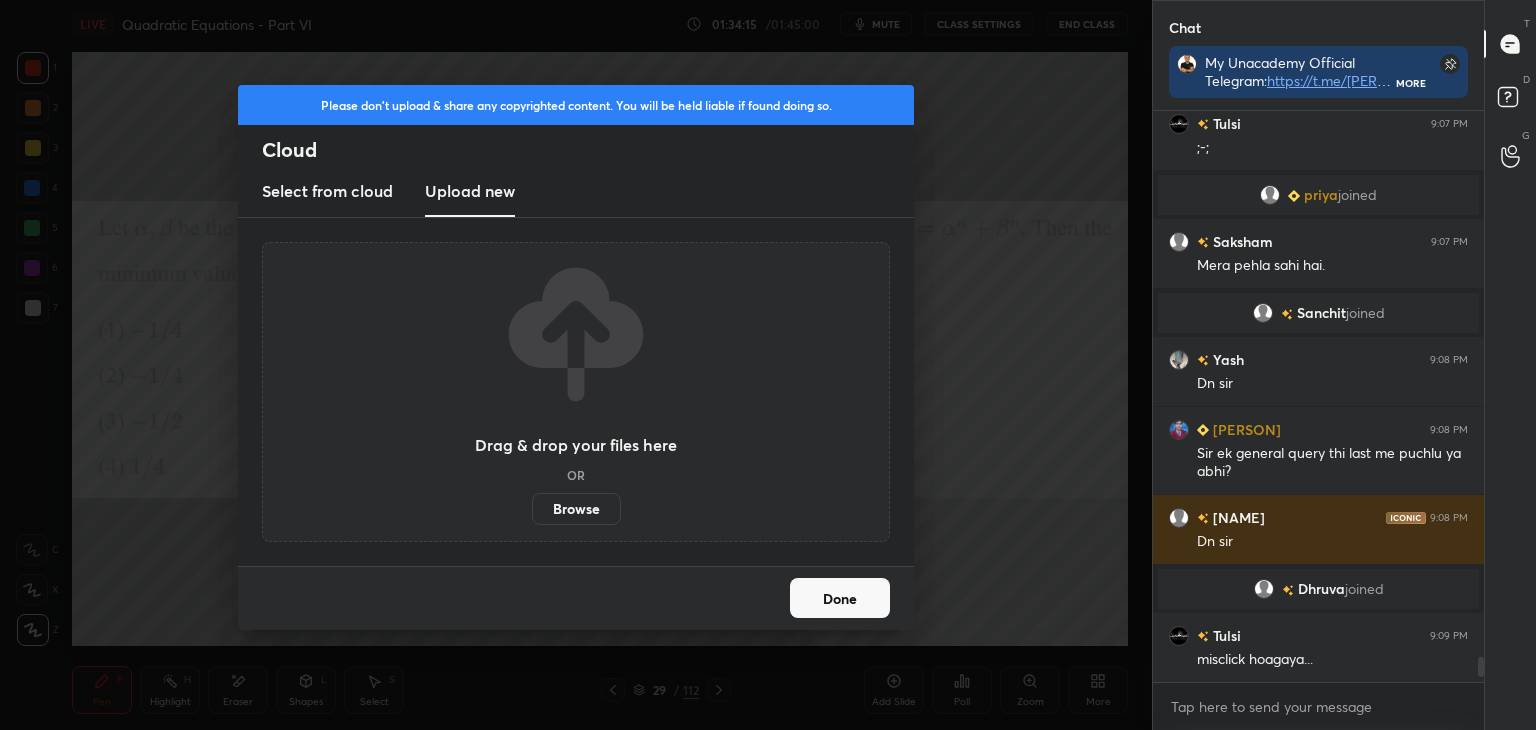 click on "Browse" at bounding box center (576, 509) 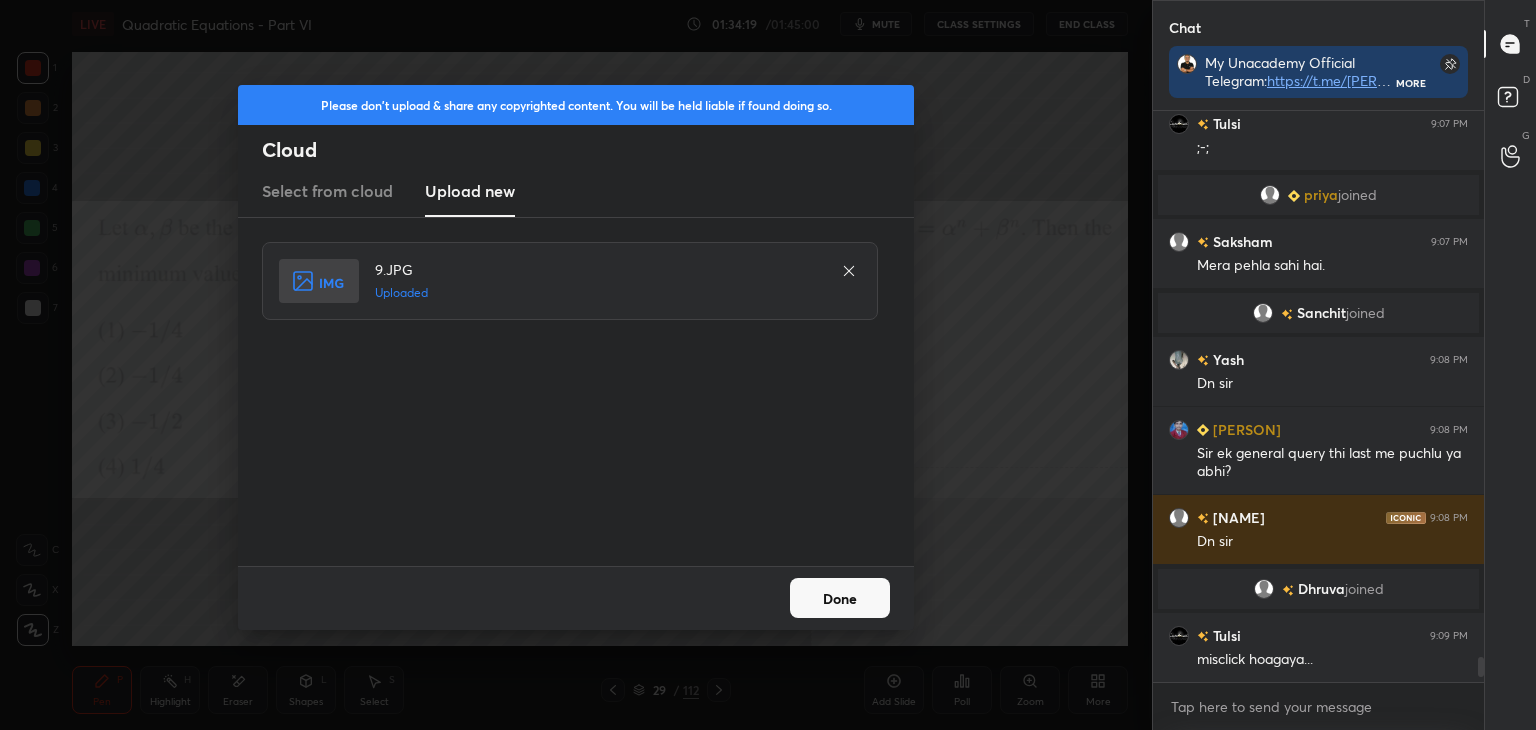 click on "Done" at bounding box center (840, 598) 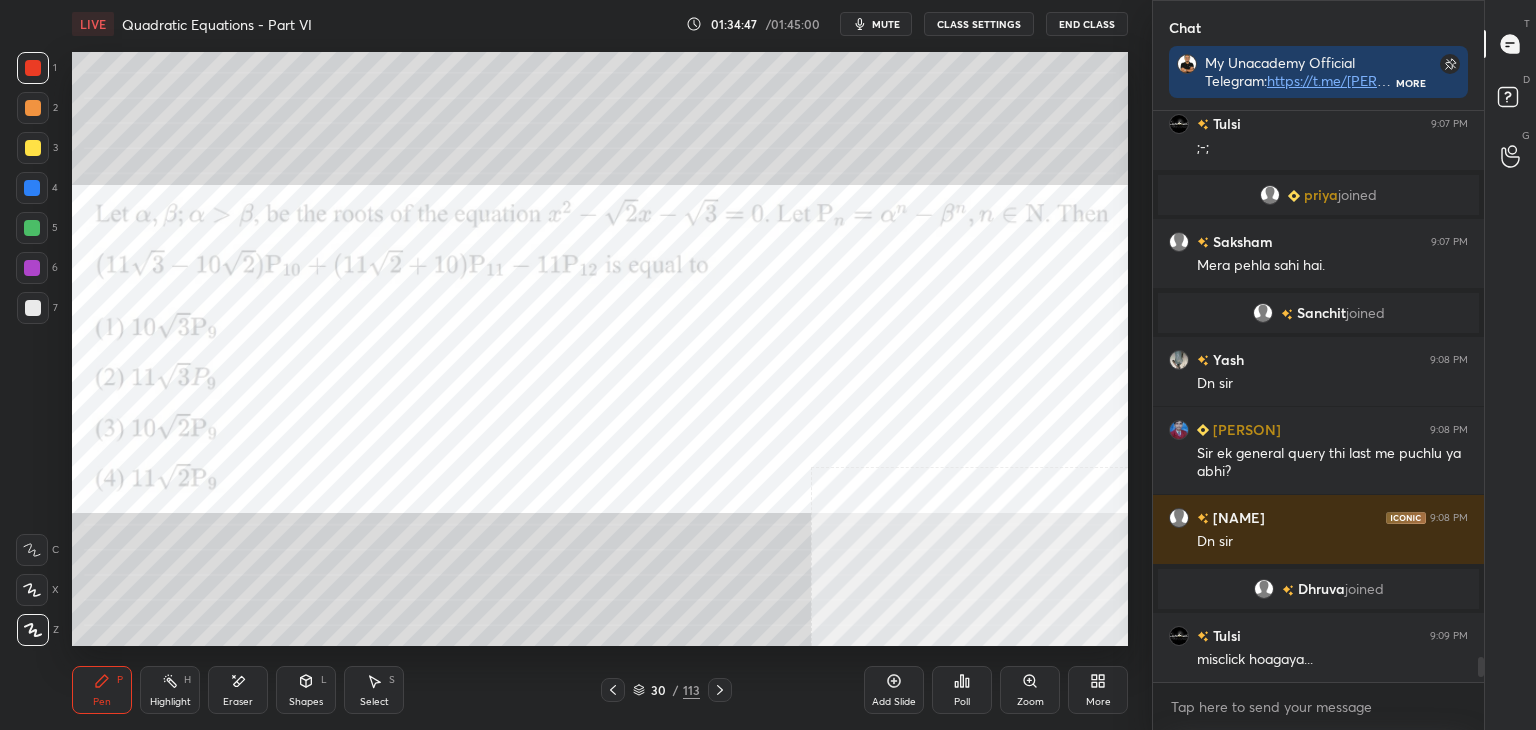 click on "Poll" at bounding box center (962, 690) 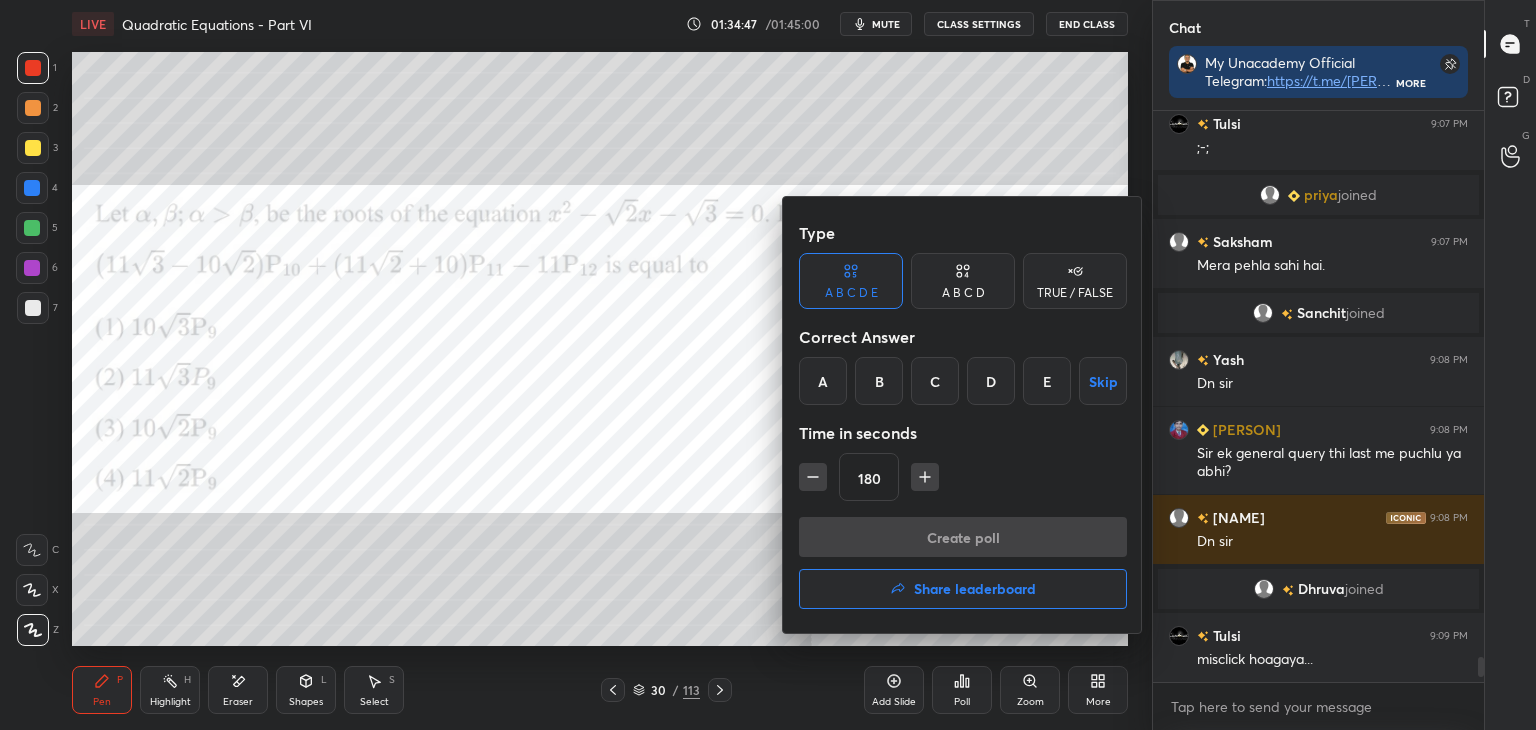 click on "A" at bounding box center (823, 381) 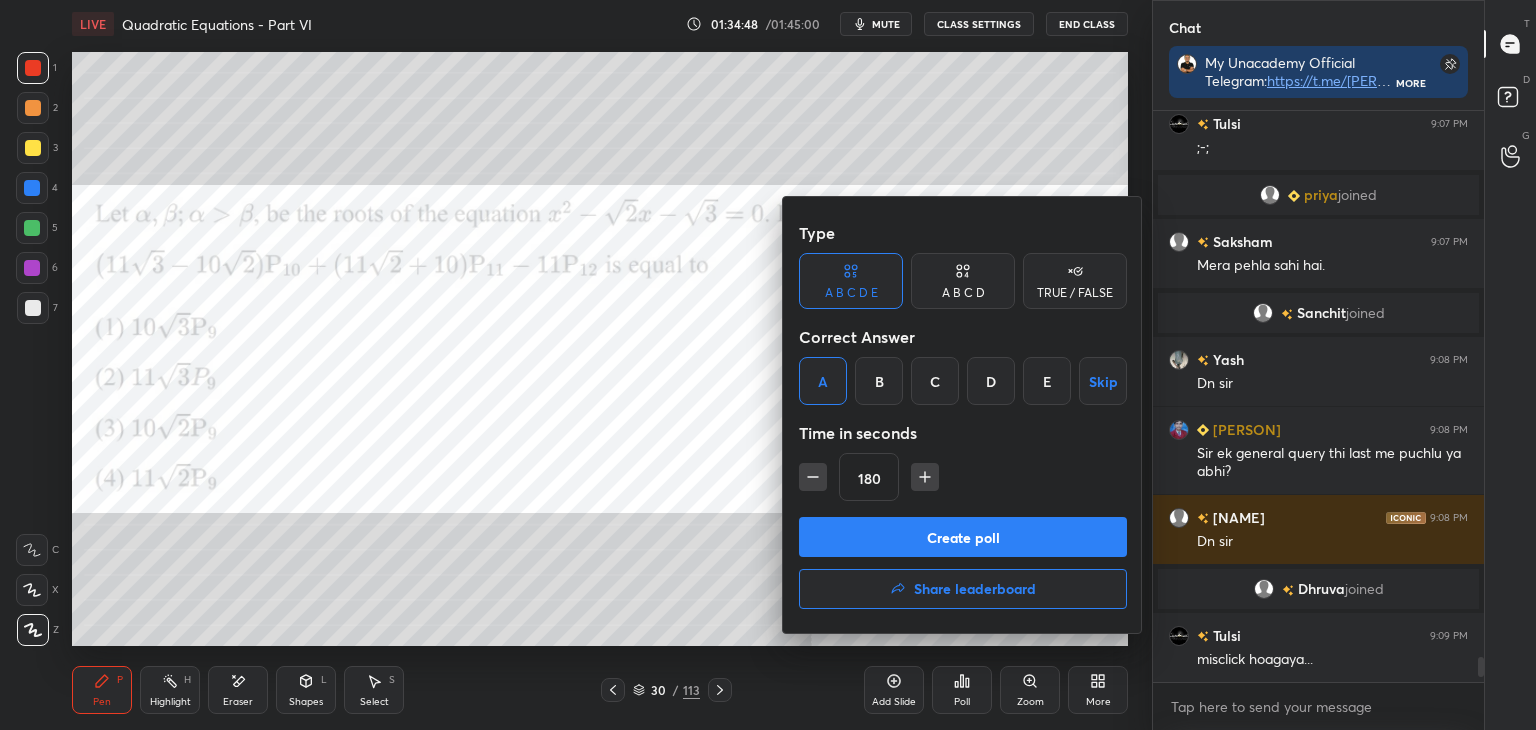 click on "Create poll" at bounding box center (963, 537) 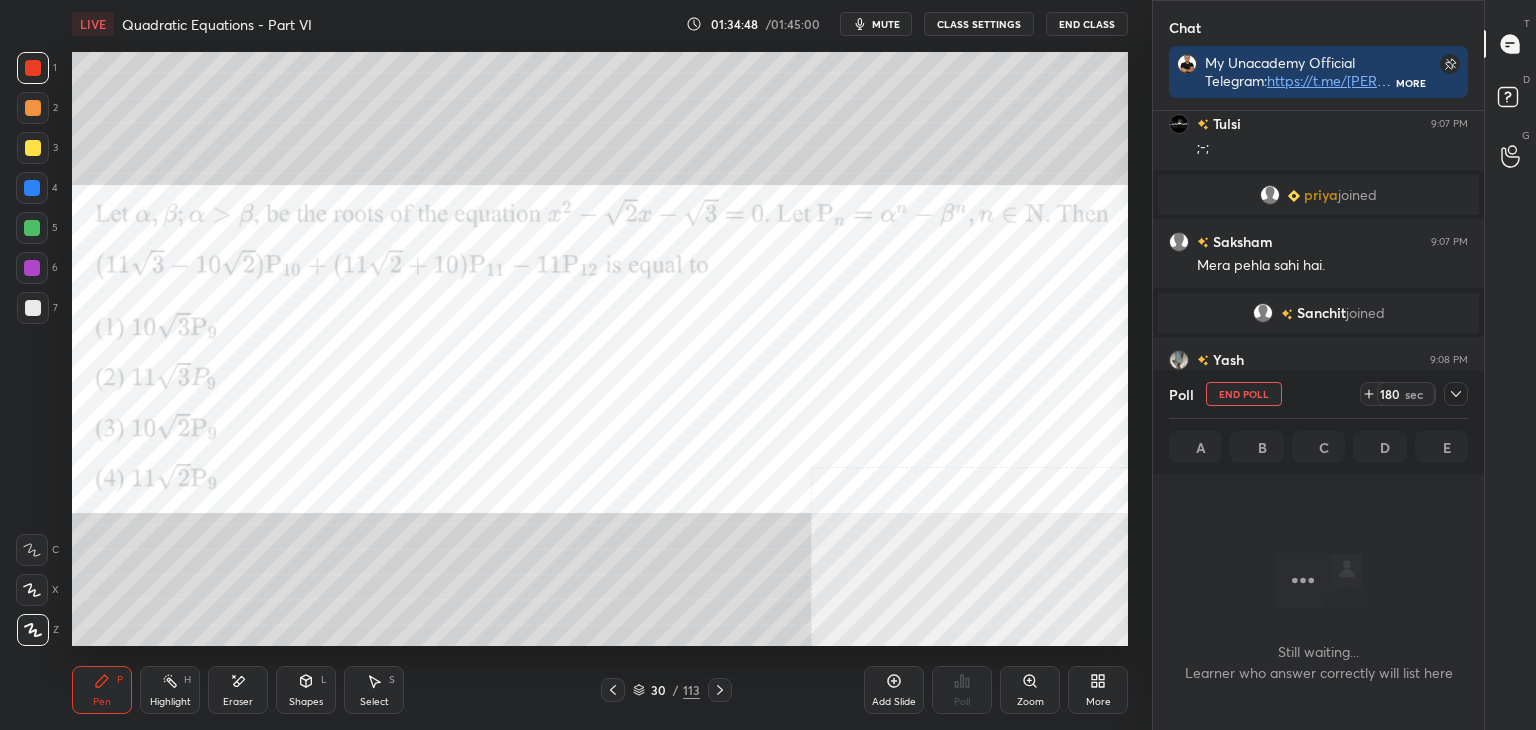 scroll, scrollTop: 548, scrollLeft: 325, axis: both 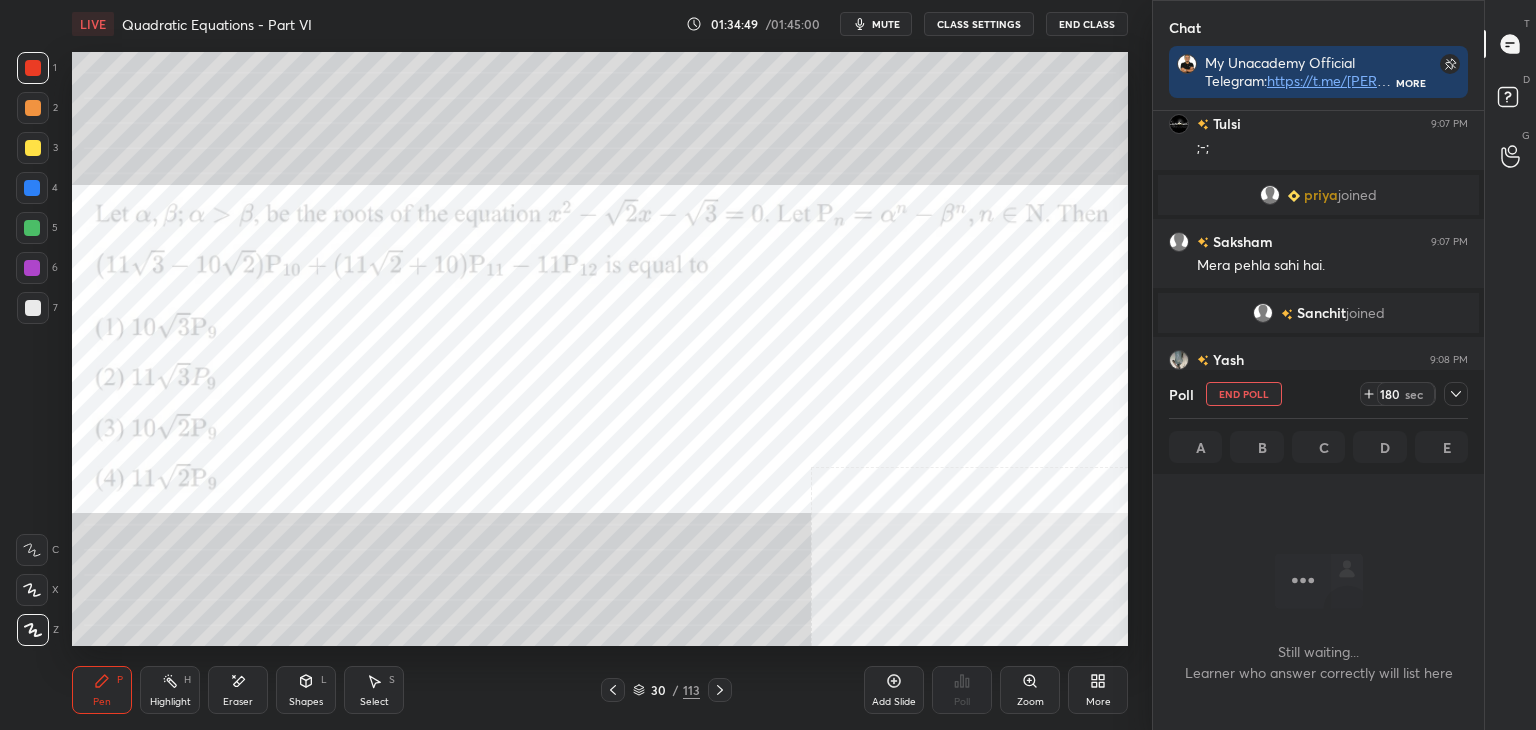 click at bounding box center [1456, 394] 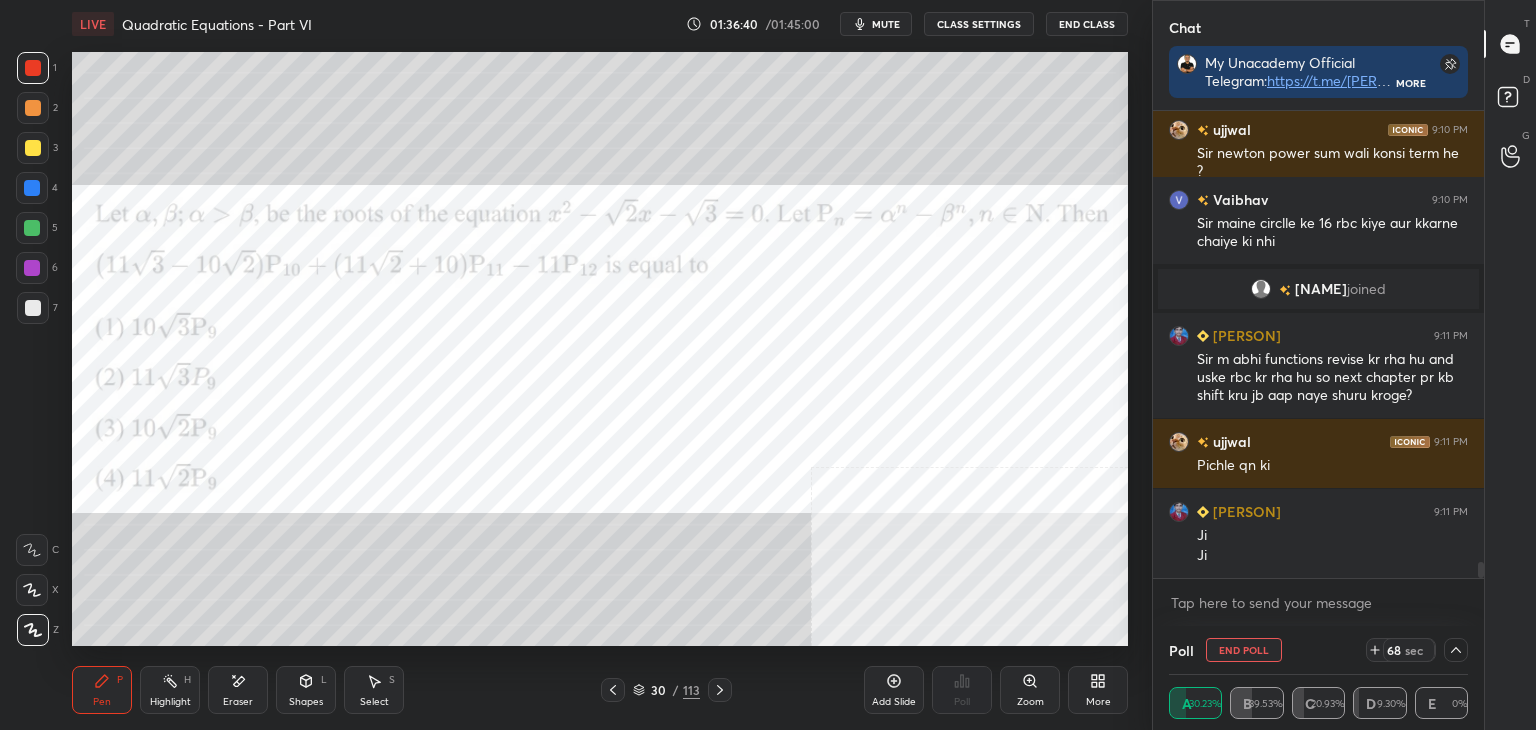 scroll, scrollTop: 13114, scrollLeft: 0, axis: vertical 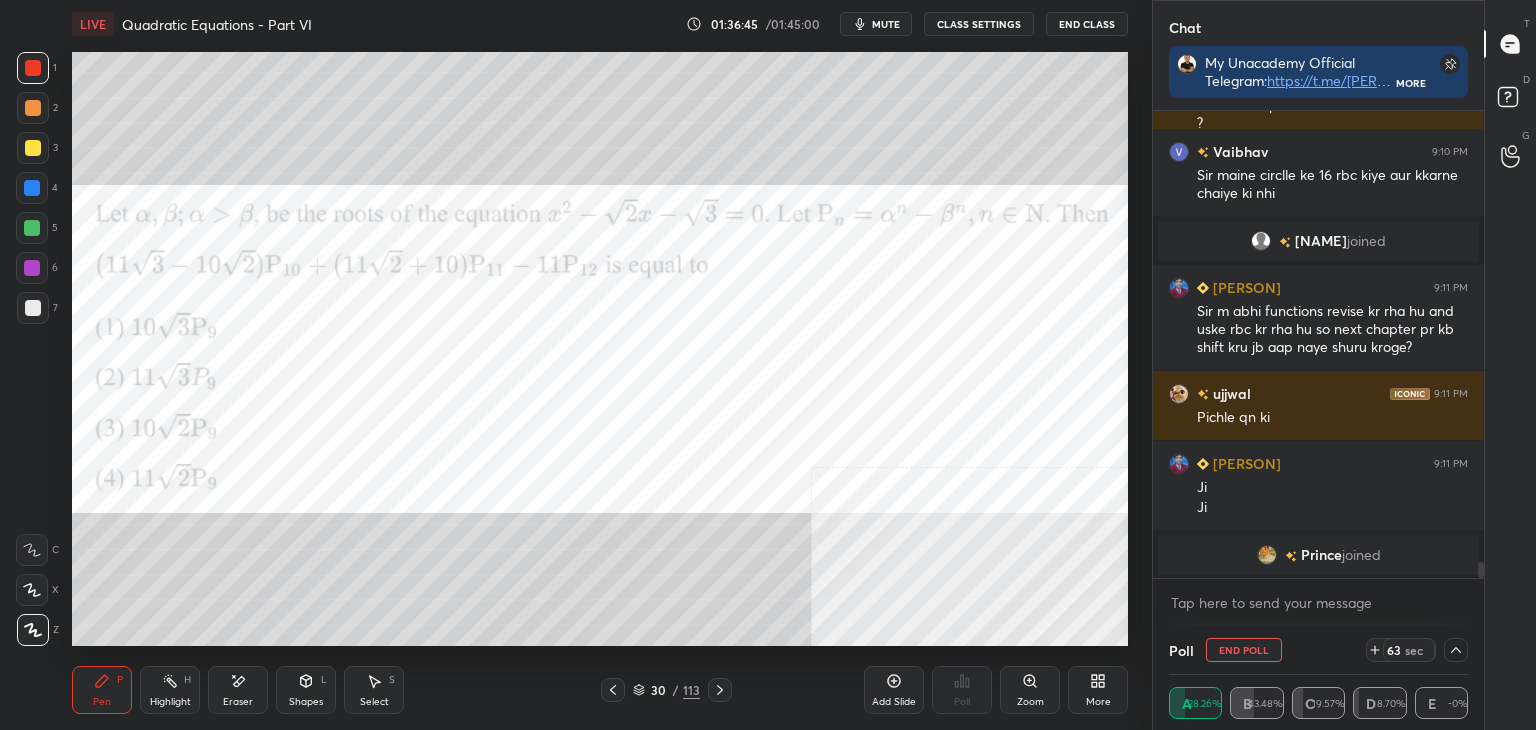 click at bounding box center (33, 68) 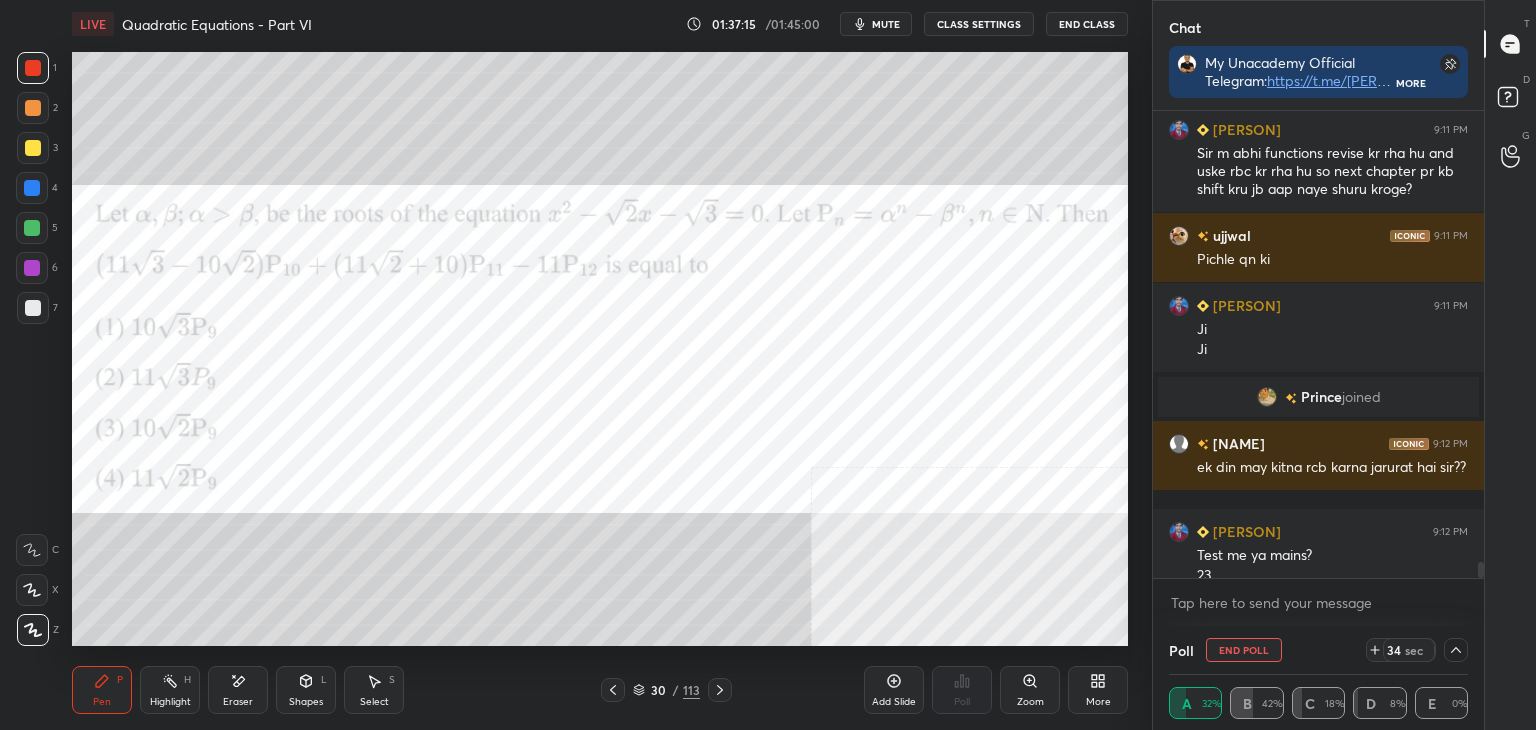 scroll, scrollTop: 13152, scrollLeft: 0, axis: vertical 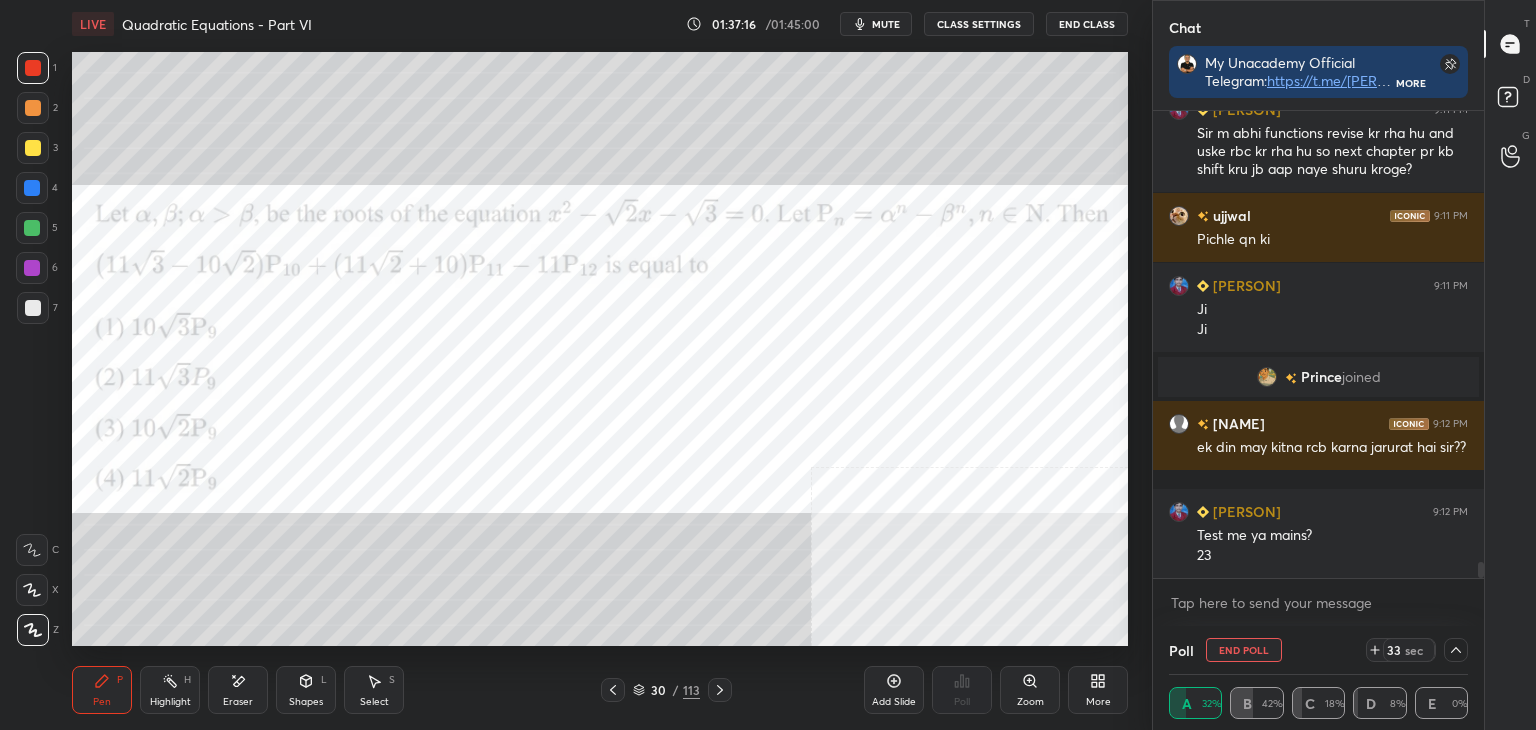 click on "Shapes L" at bounding box center [306, 690] 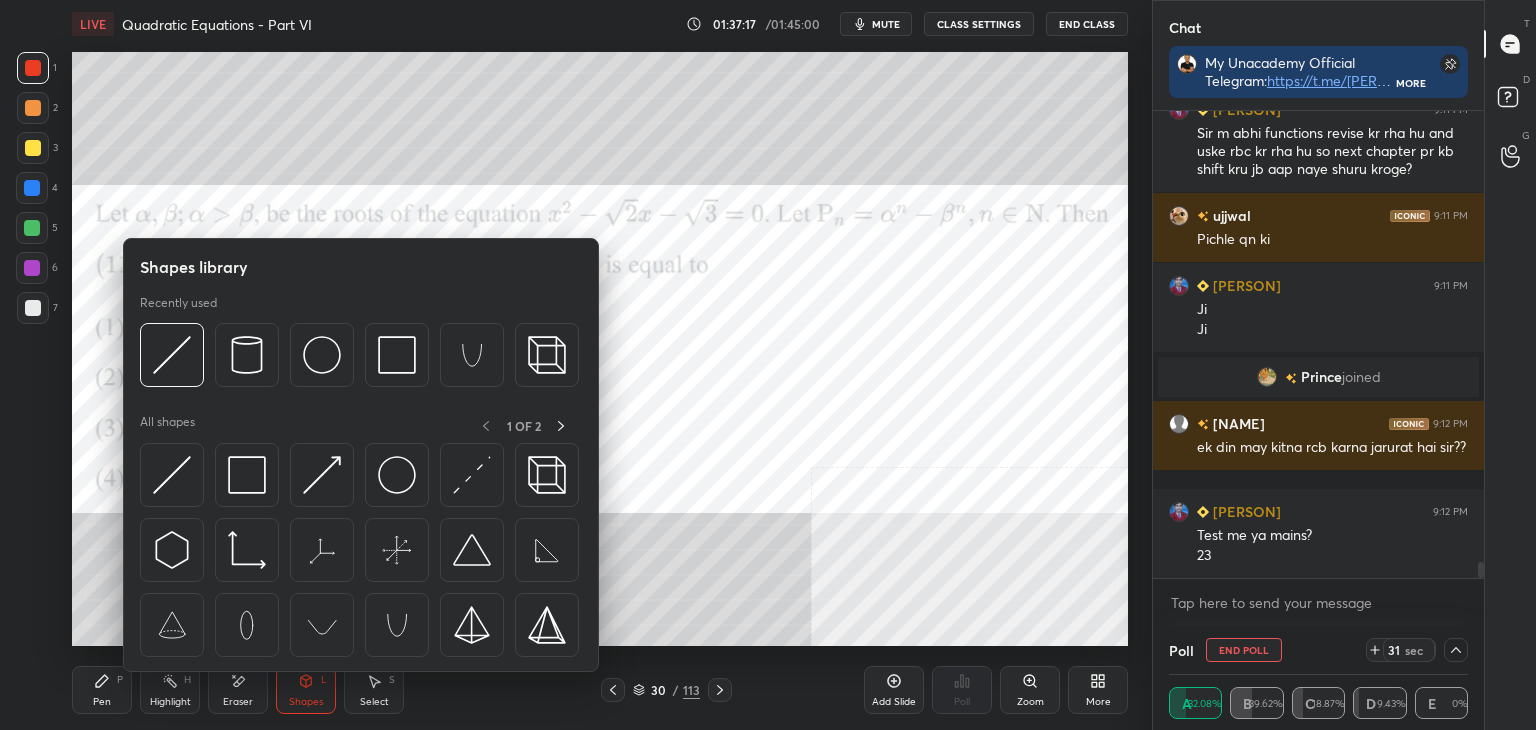 click on "Eraser" at bounding box center (238, 702) 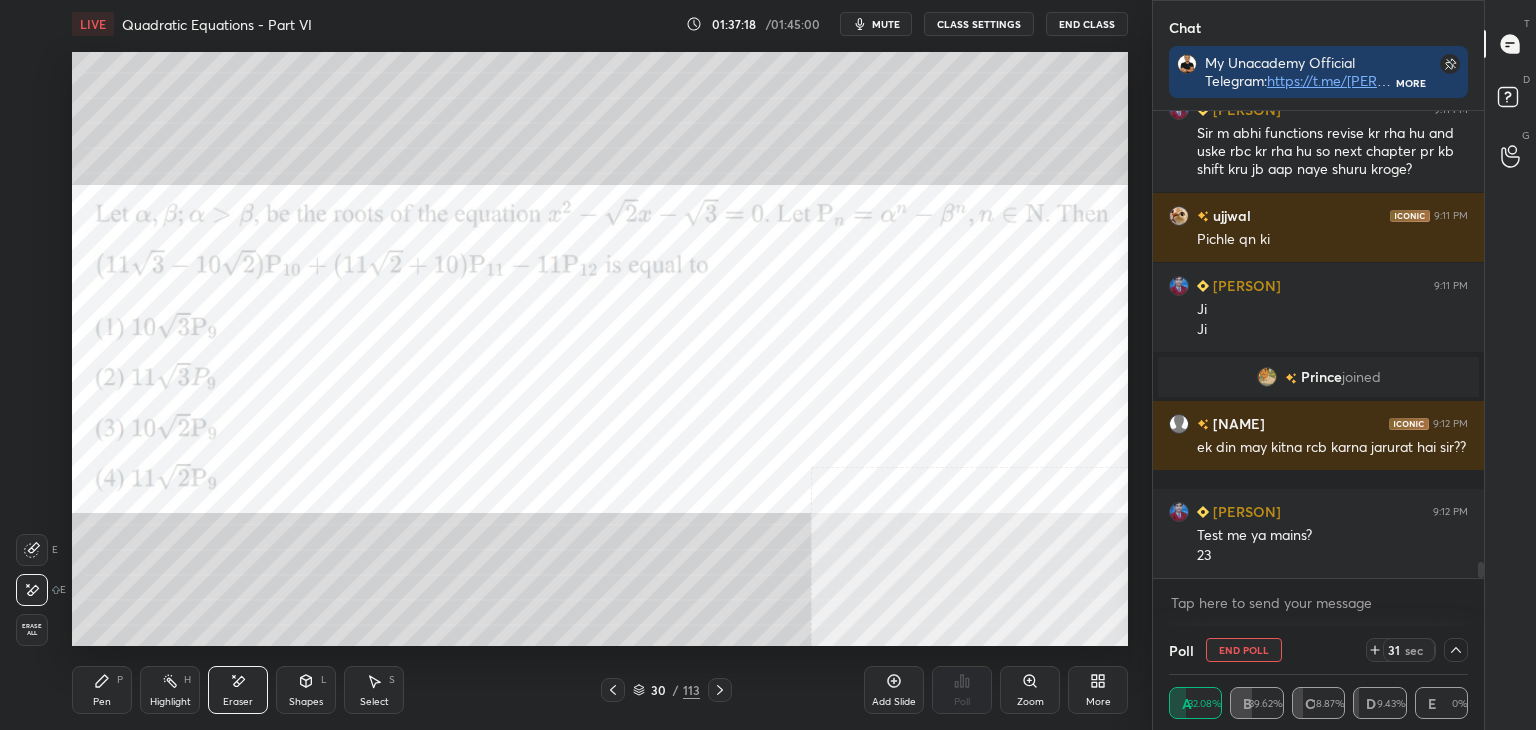 click on "Erase all" at bounding box center (32, 630) 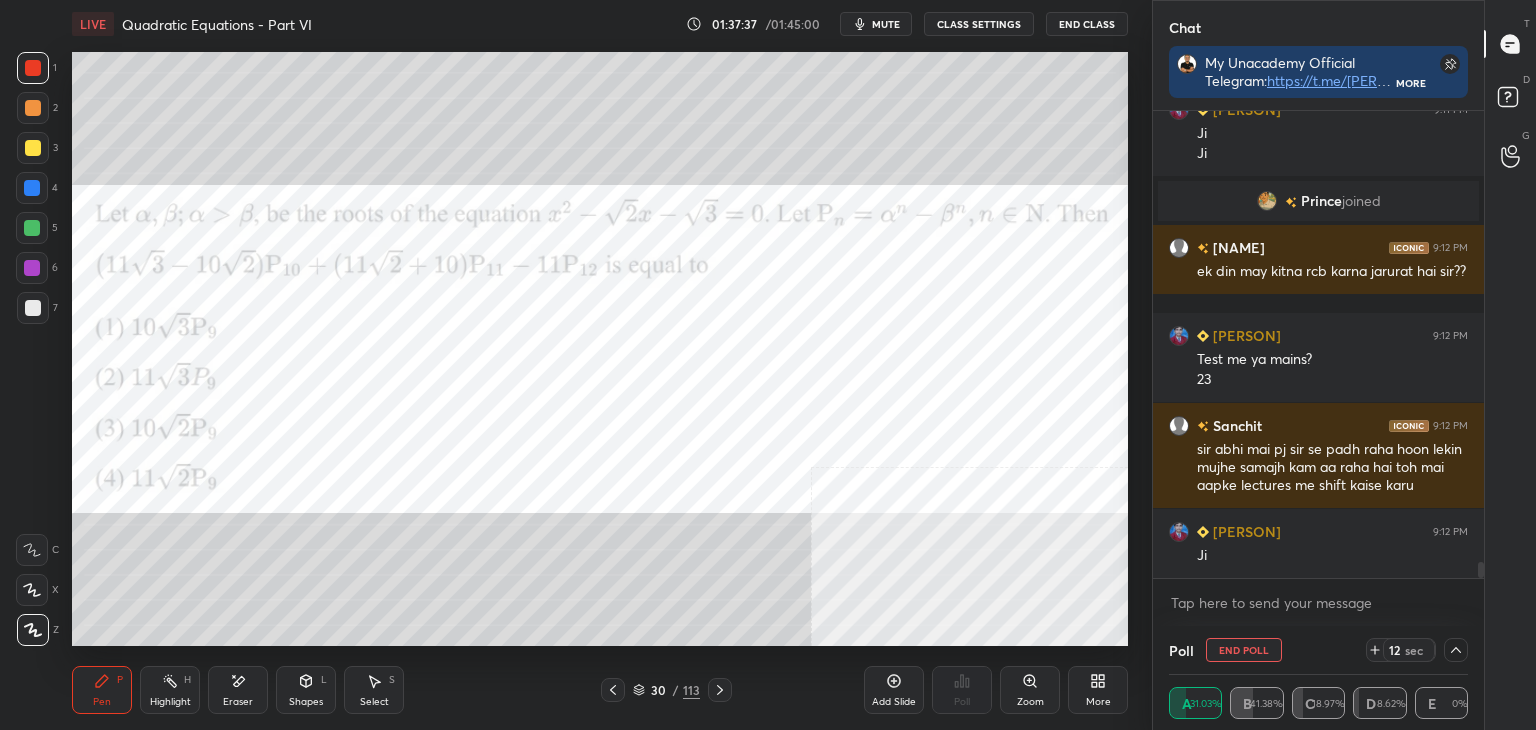 scroll, scrollTop: 13434, scrollLeft: 0, axis: vertical 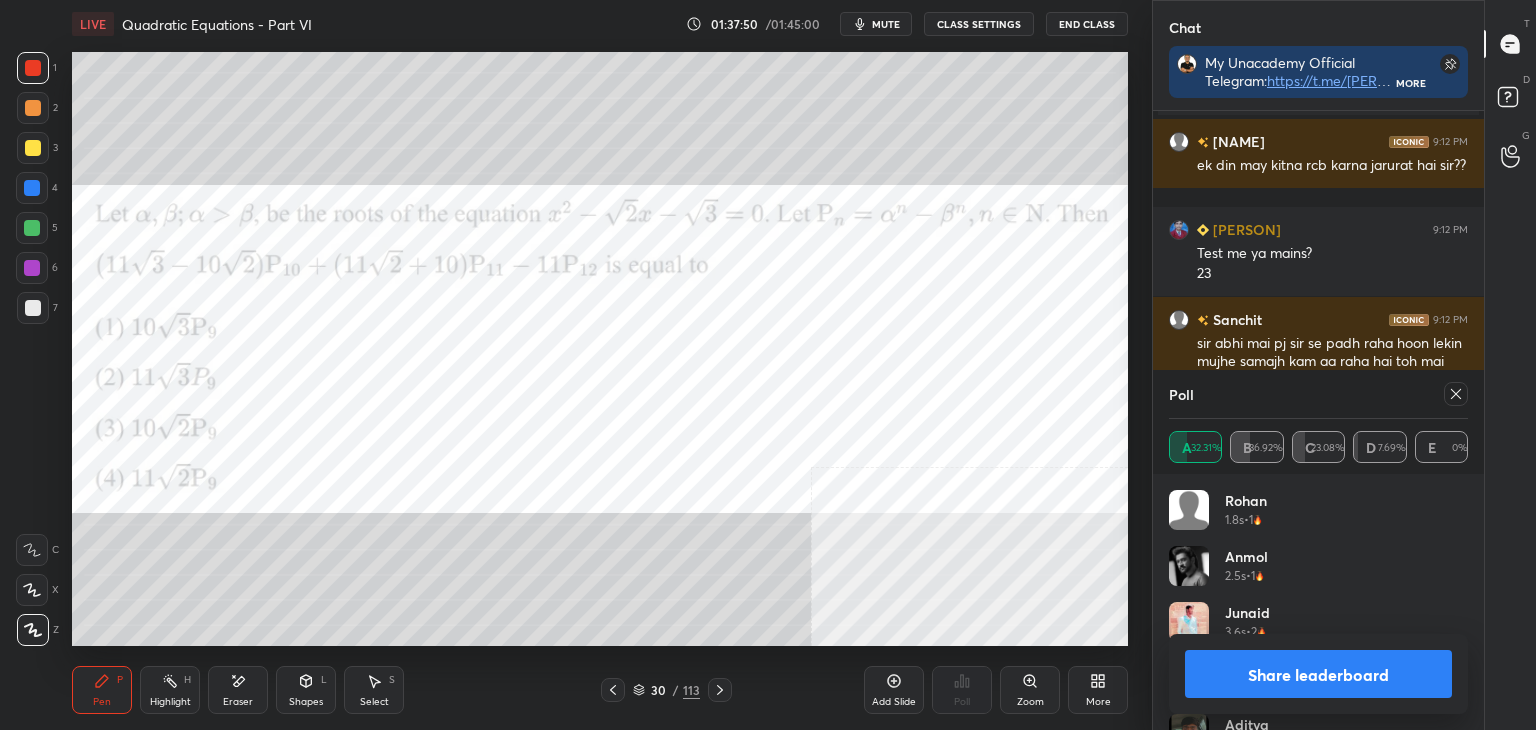click 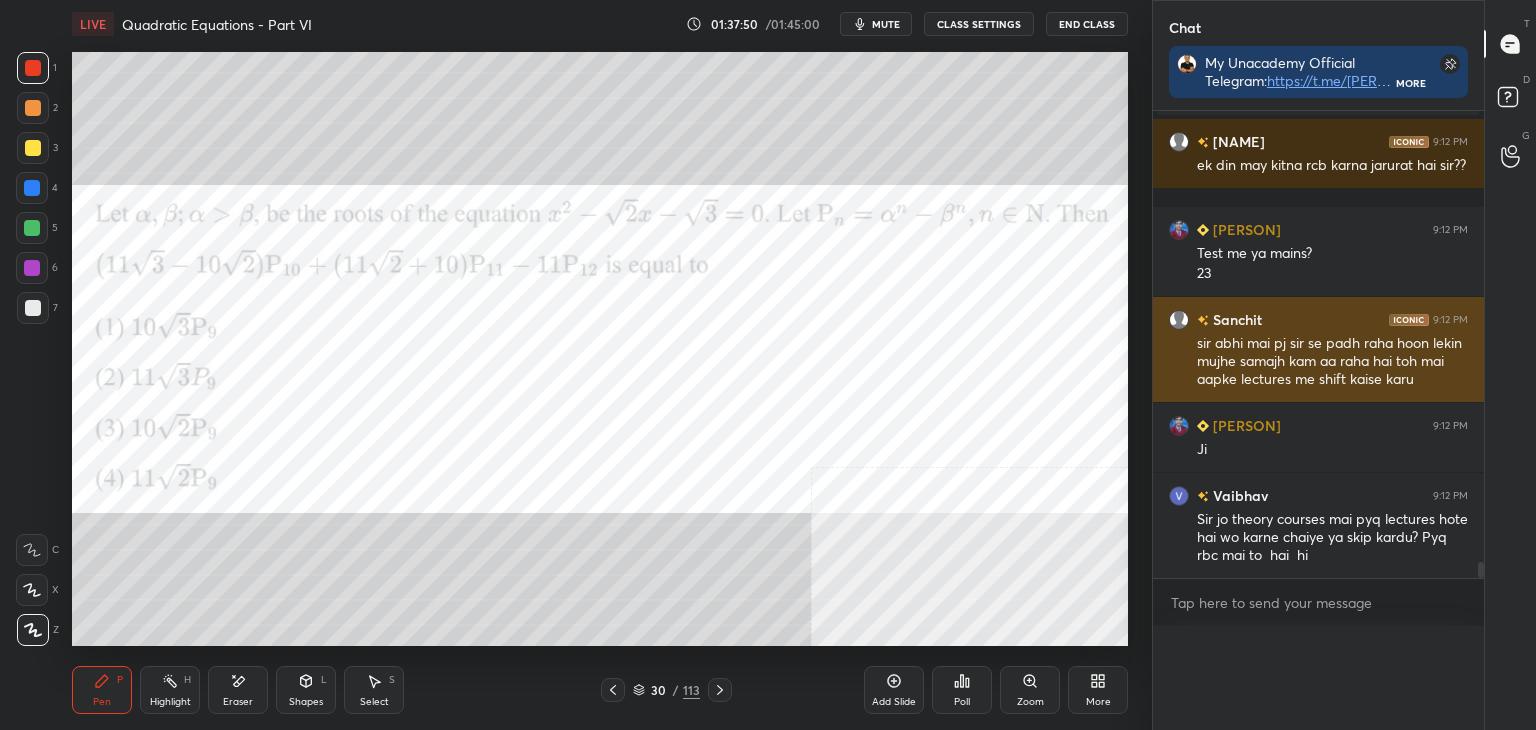 scroll, scrollTop: 6, scrollLeft: 6, axis: both 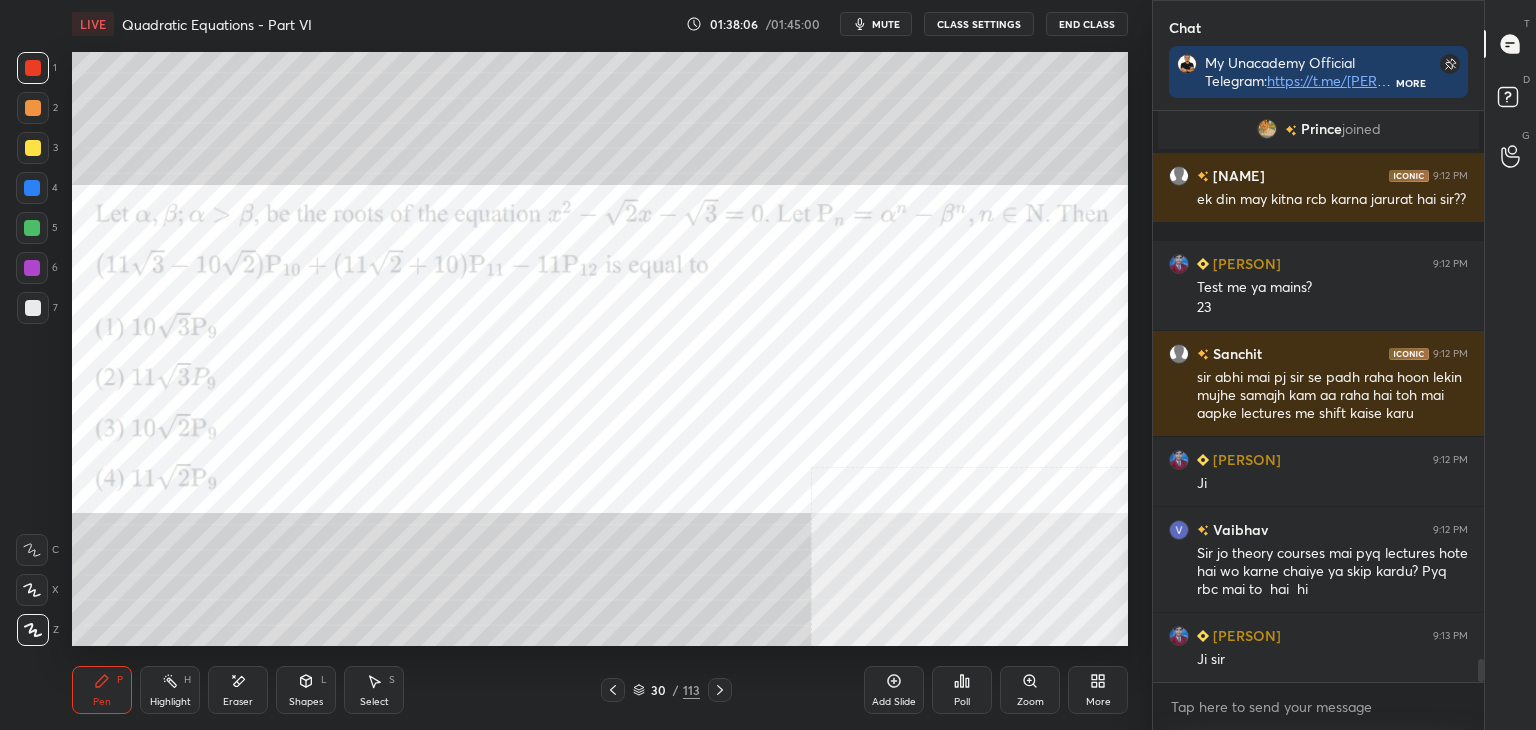 click on "Eraser" at bounding box center (238, 690) 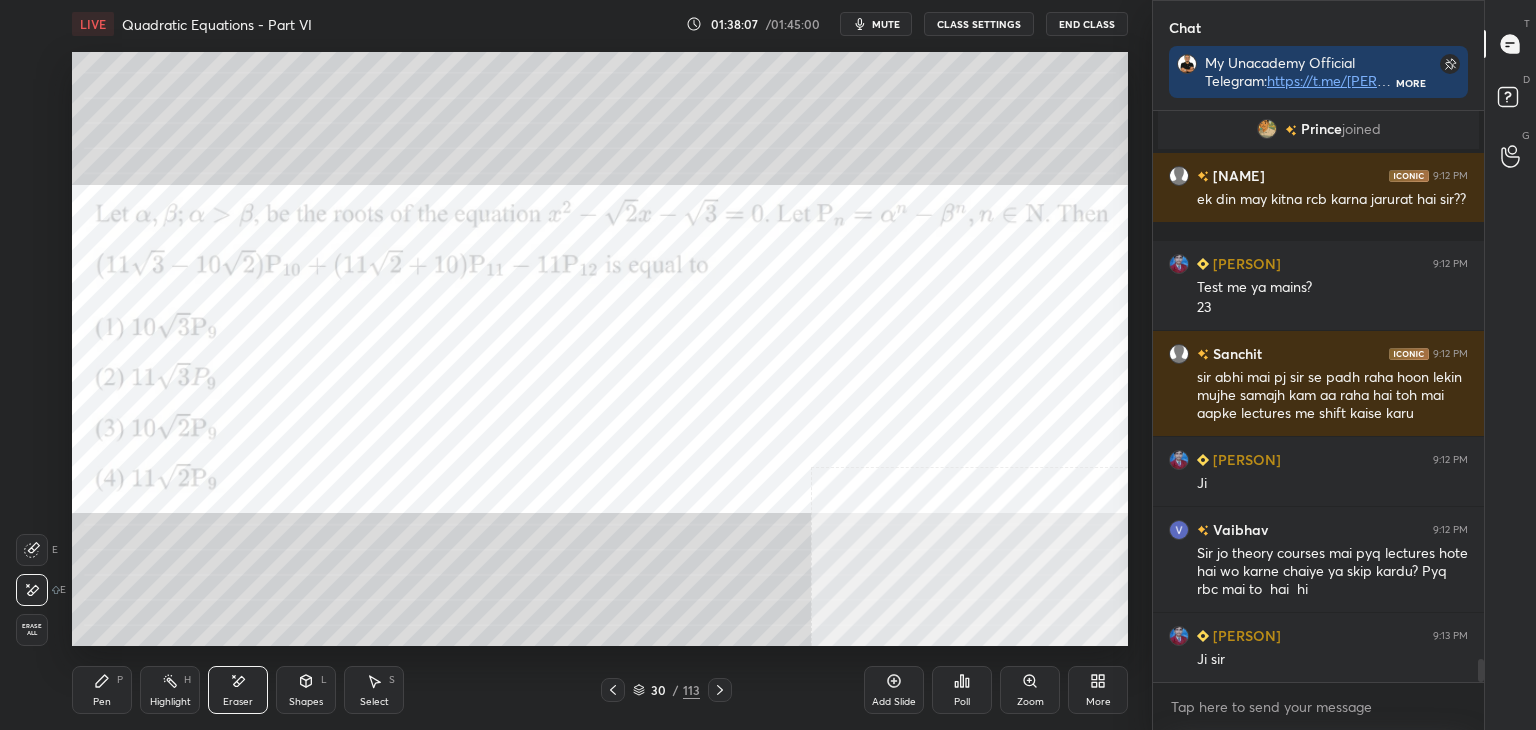 click on "Erase all" at bounding box center [32, 630] 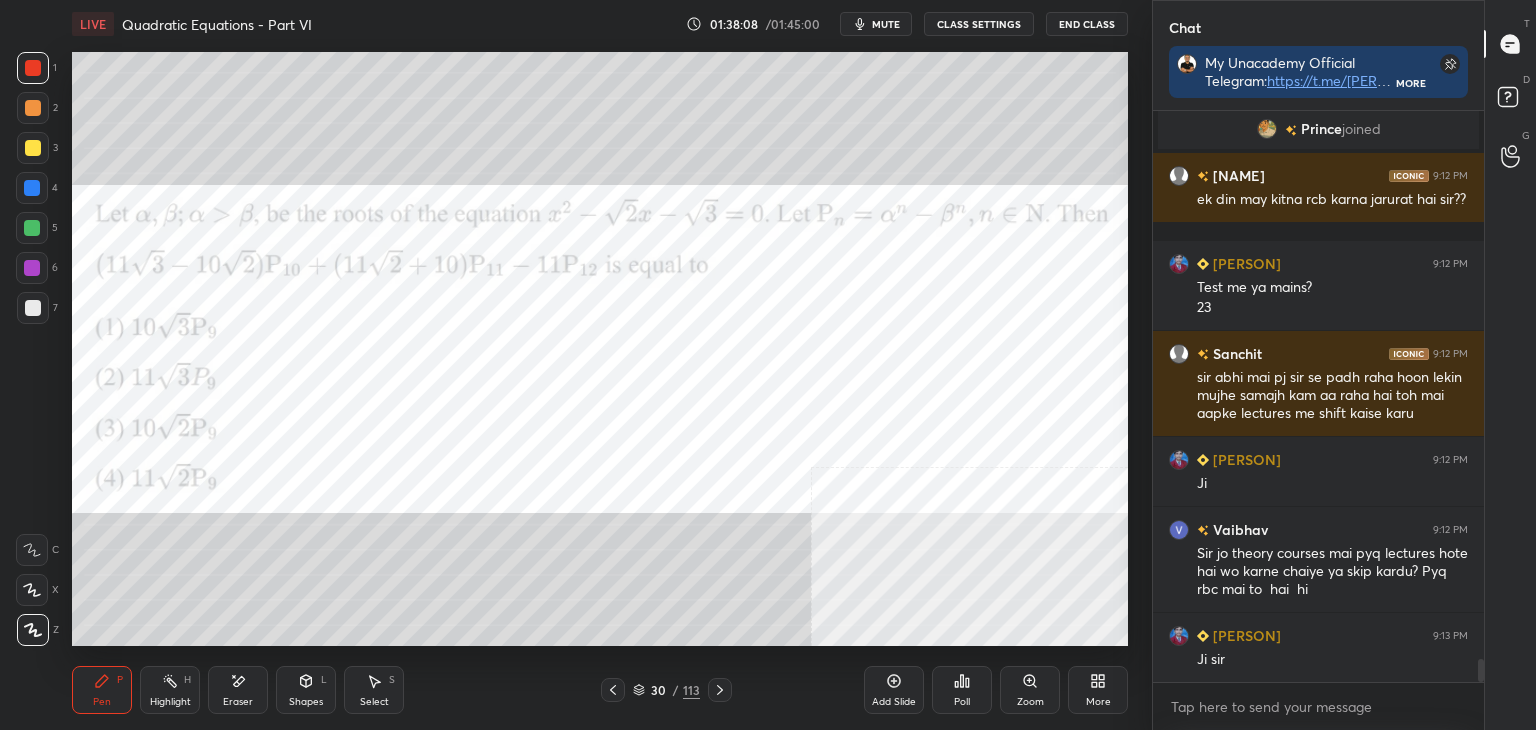 click on "Pen P" at bounding box center (102, 690) 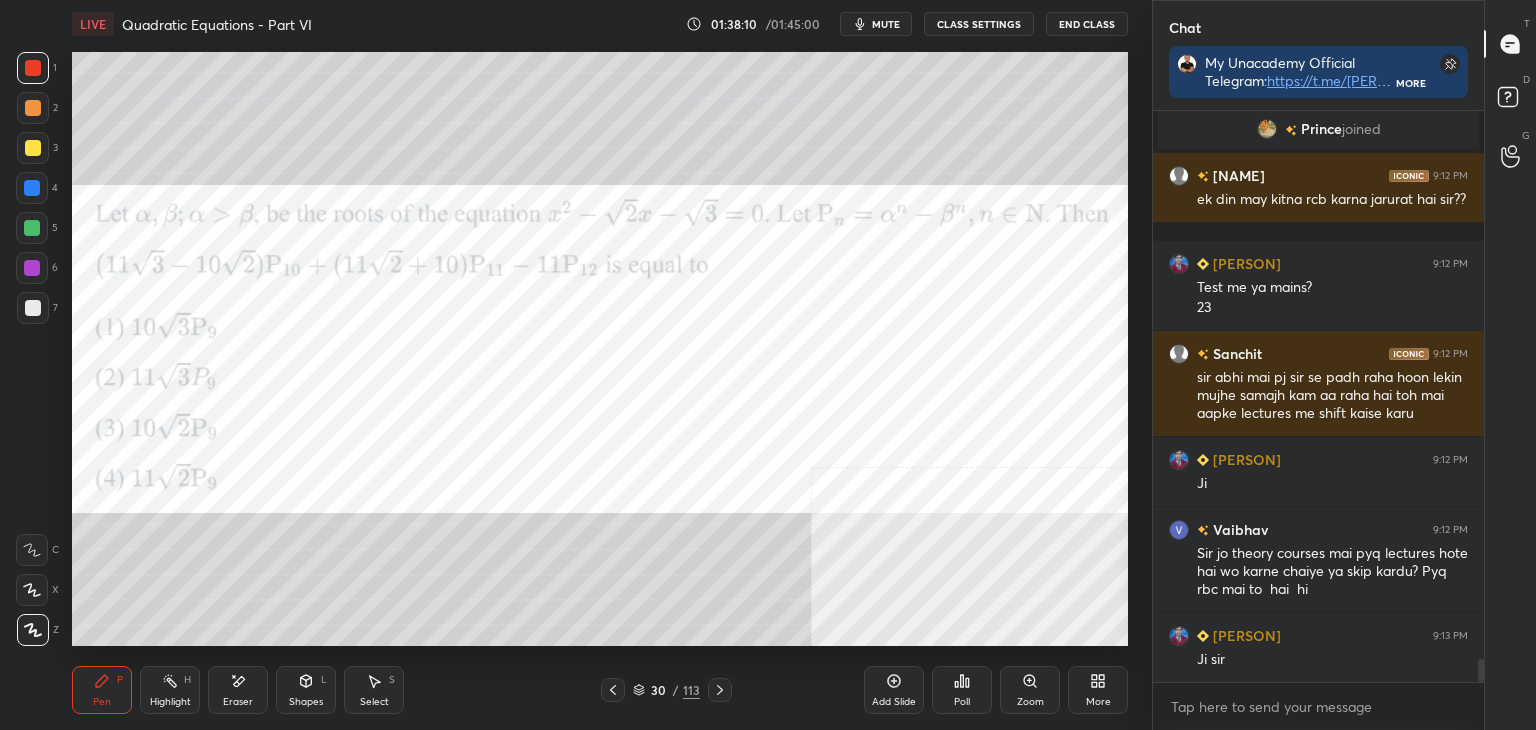scroll, scrollTop: 13470, scrollLeft: 0, axis: vertical 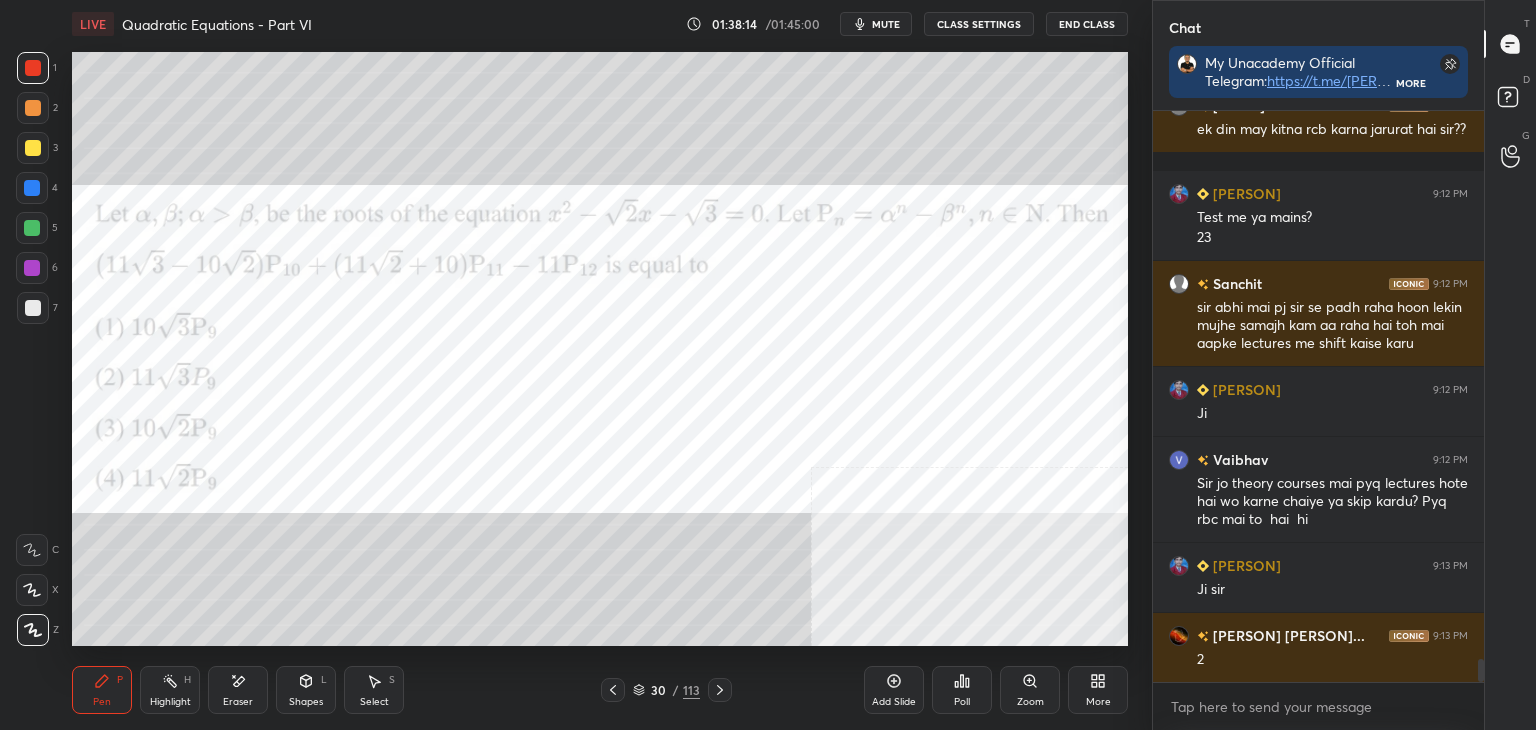 drag, startPoint x: 83, startPoint y: 702, endPoint x: 66, endPoint y: 610, distance: 93.55747 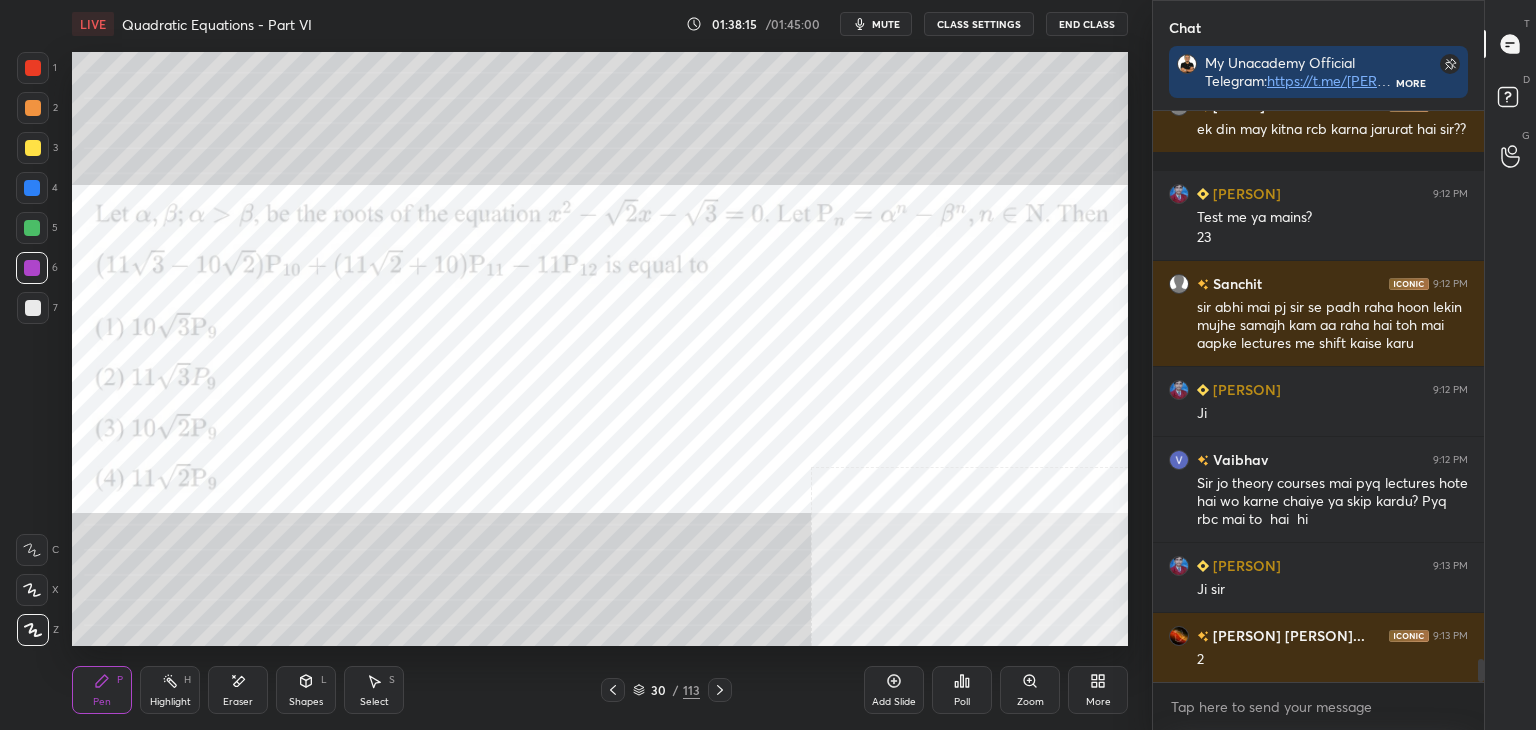 click on "5" at bounding box center (37, 232) 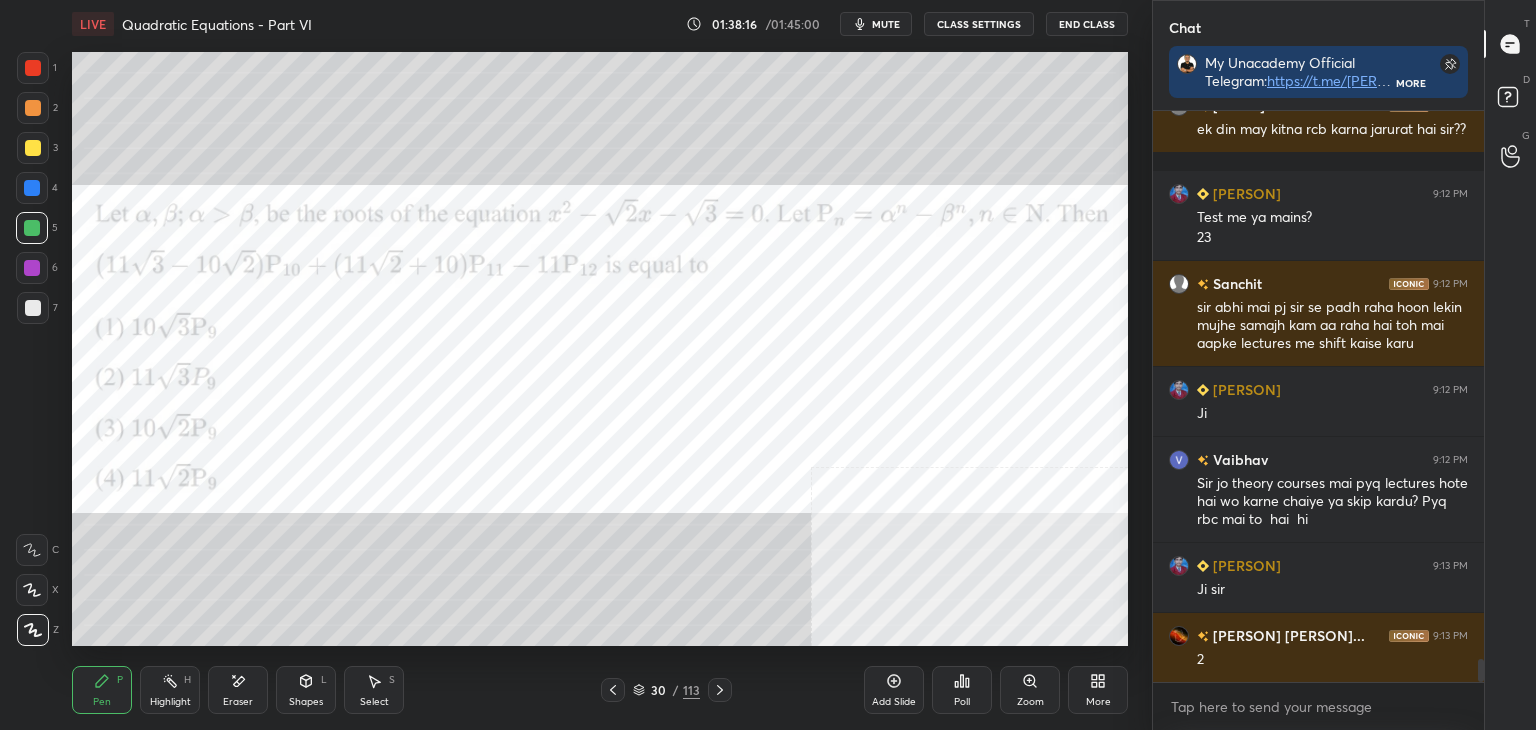 click on "3" at bounding box center [37, 152] 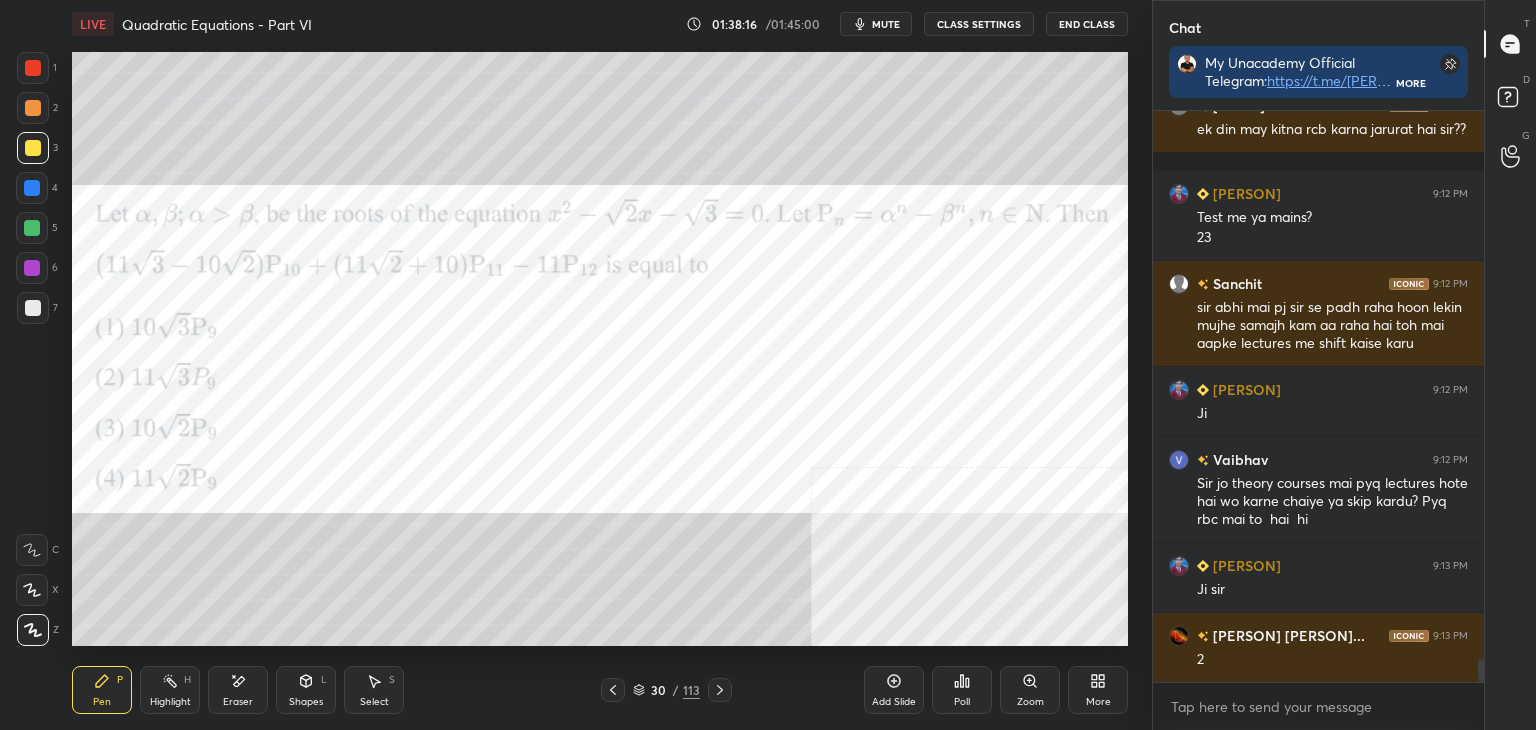 click at bounding box center [33, 68] 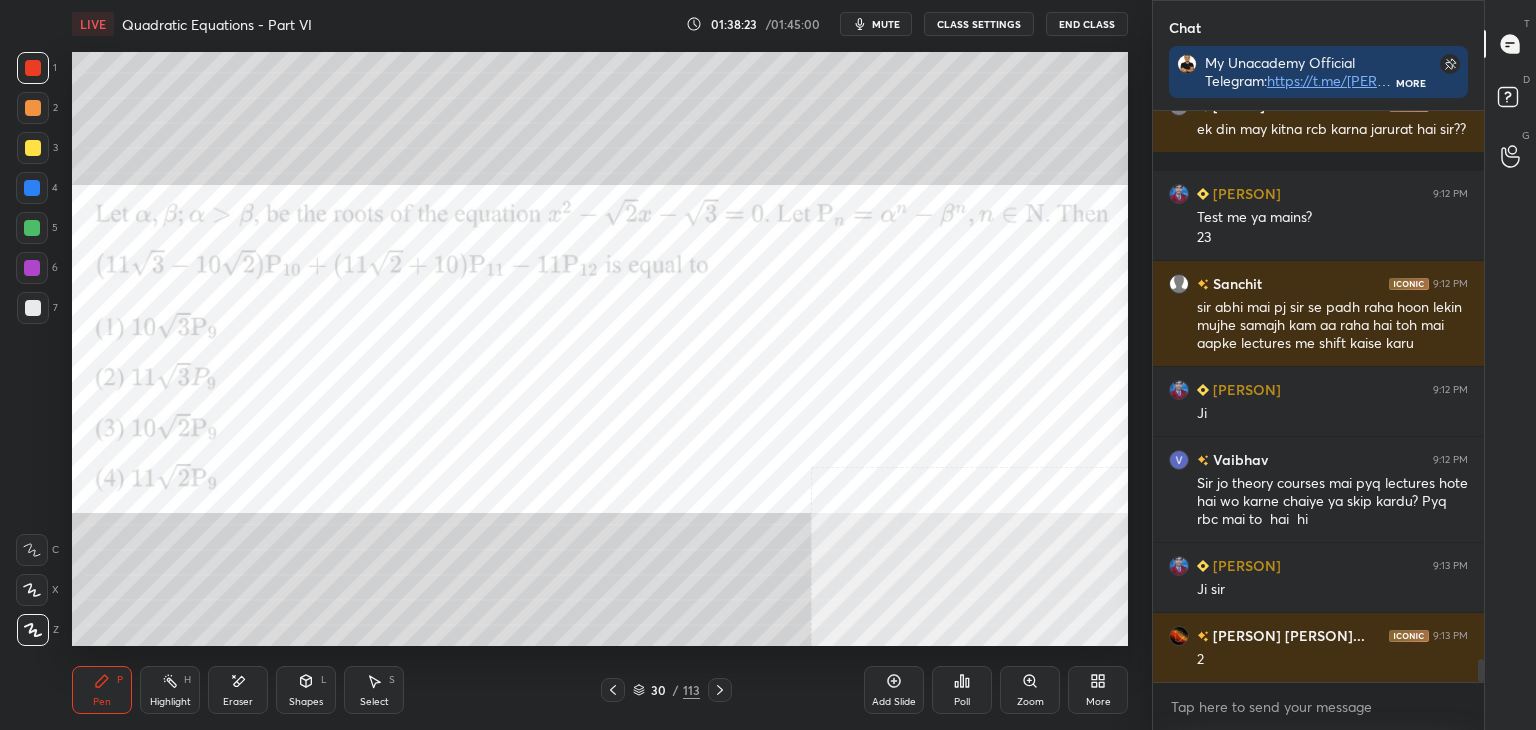 scroll, scrollTop: 13518, scrollLeft: 0, axis: vertical 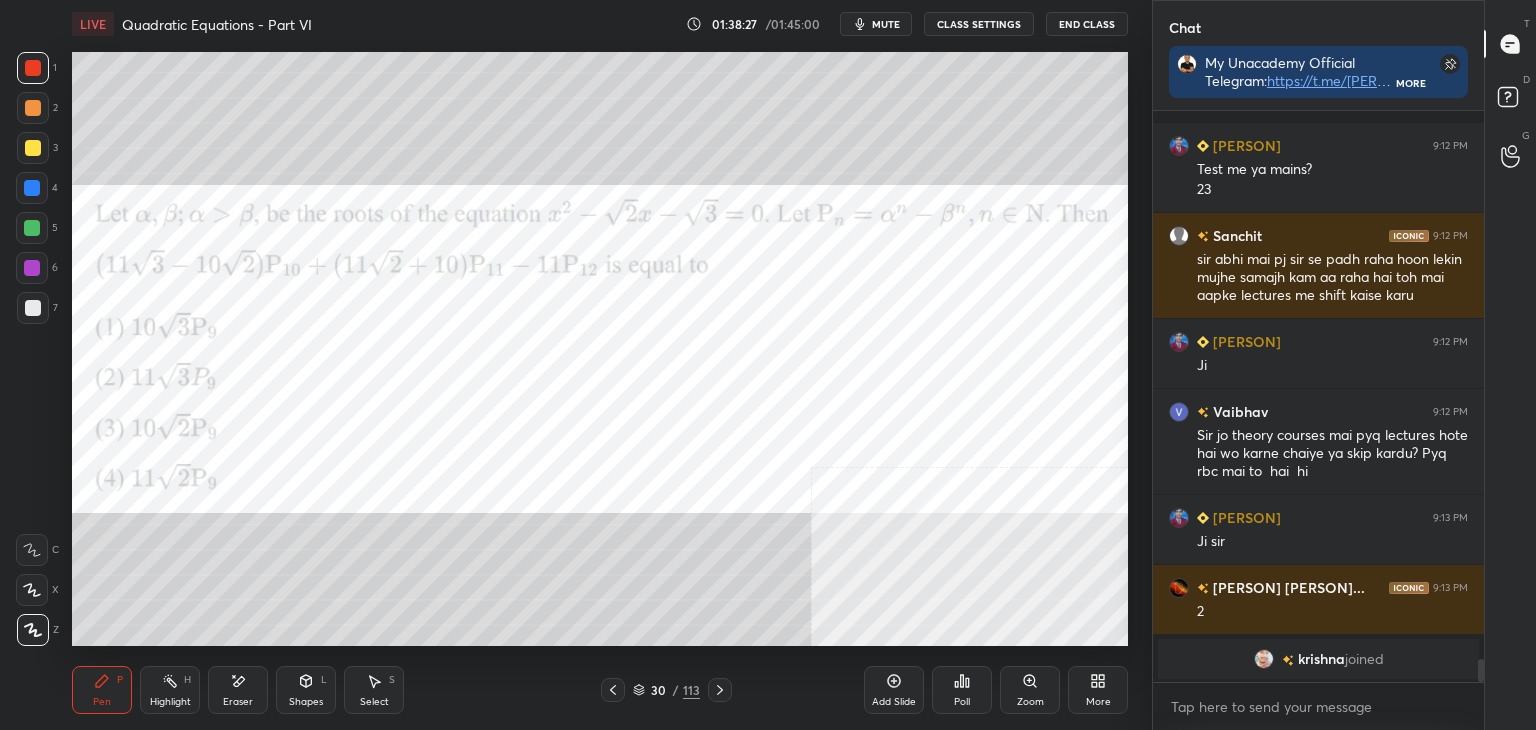 drag, startPoint x: 94, startPoint y: 693, endPoint x: 44, endPoint y: 516, distance: 183.92662 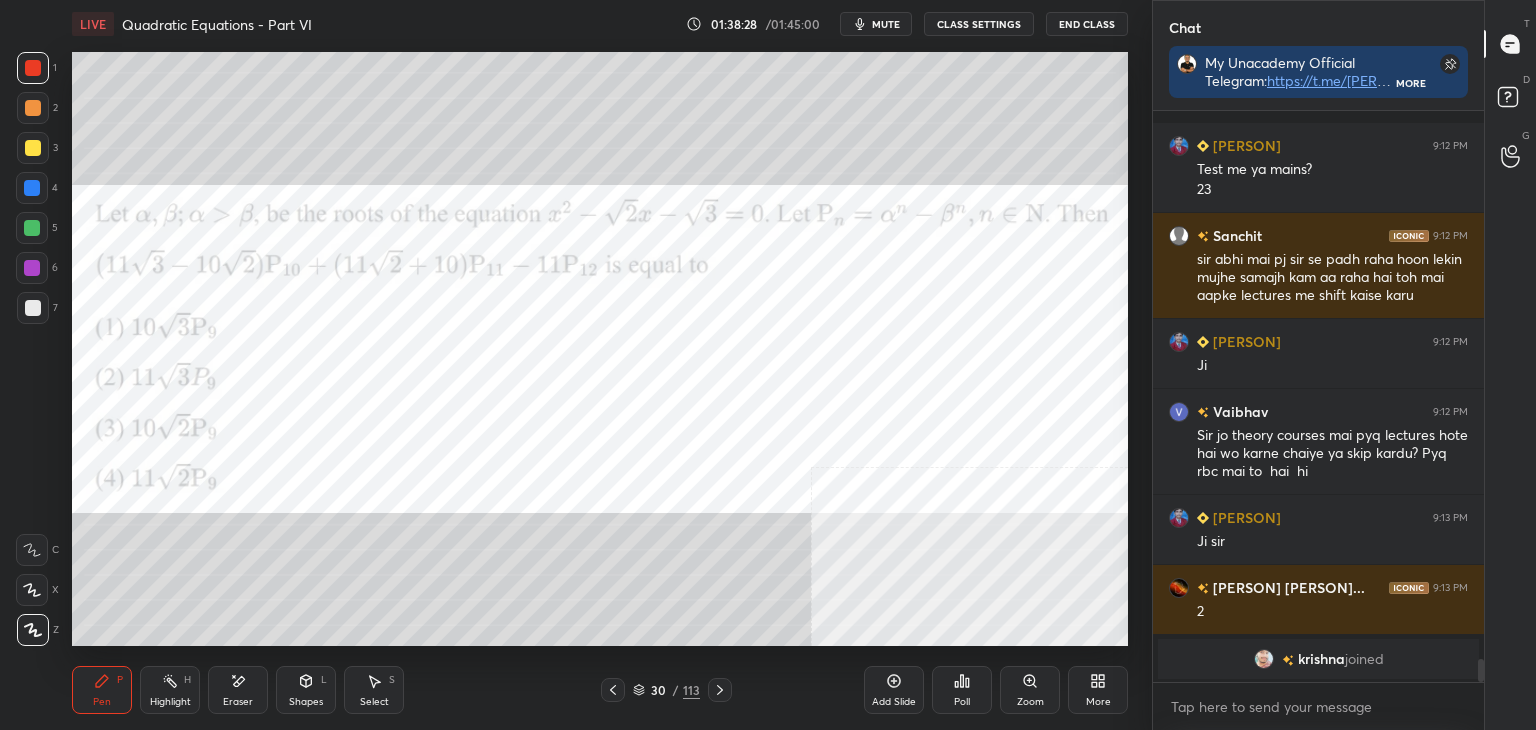 click at bounding box center [32, 188] 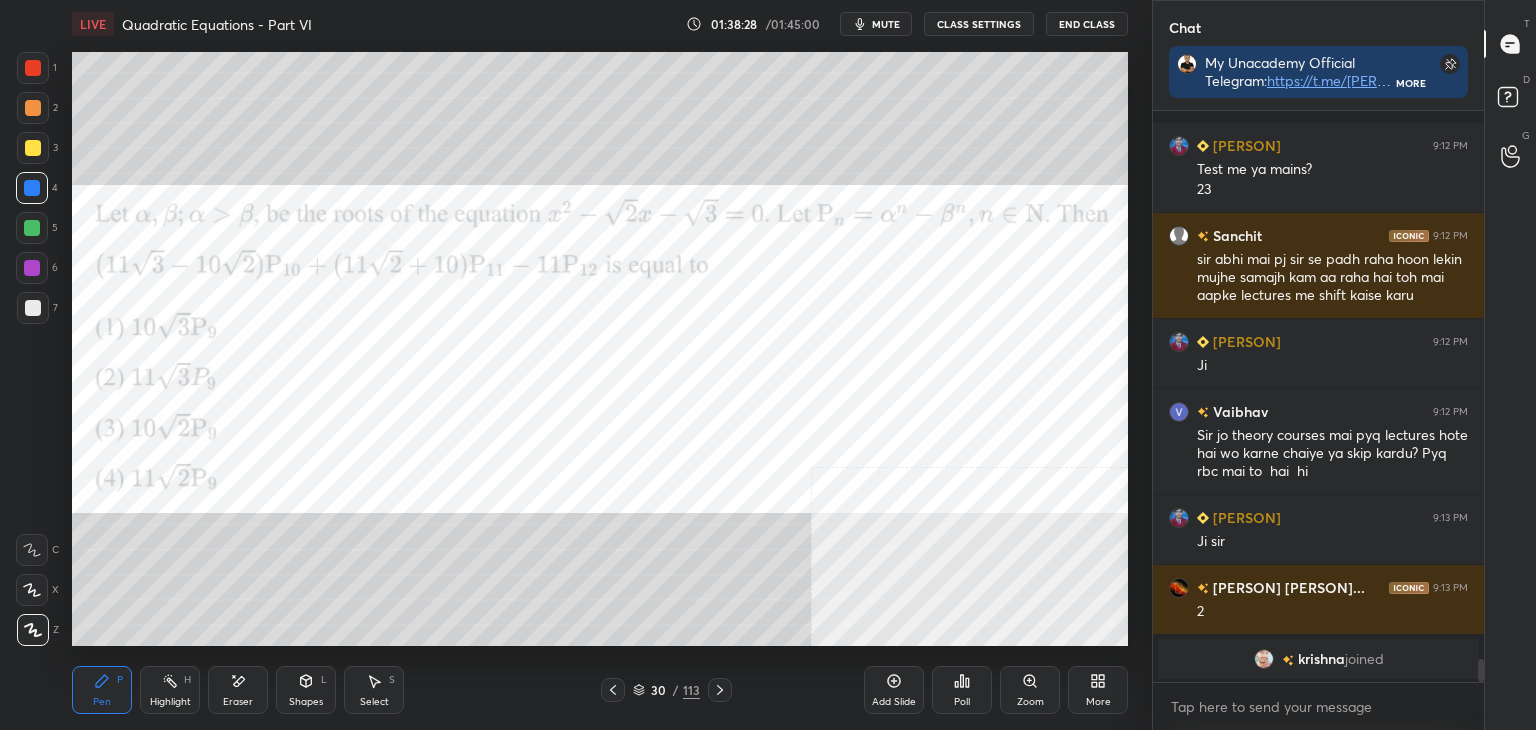 click at bounding box center [33, 148] 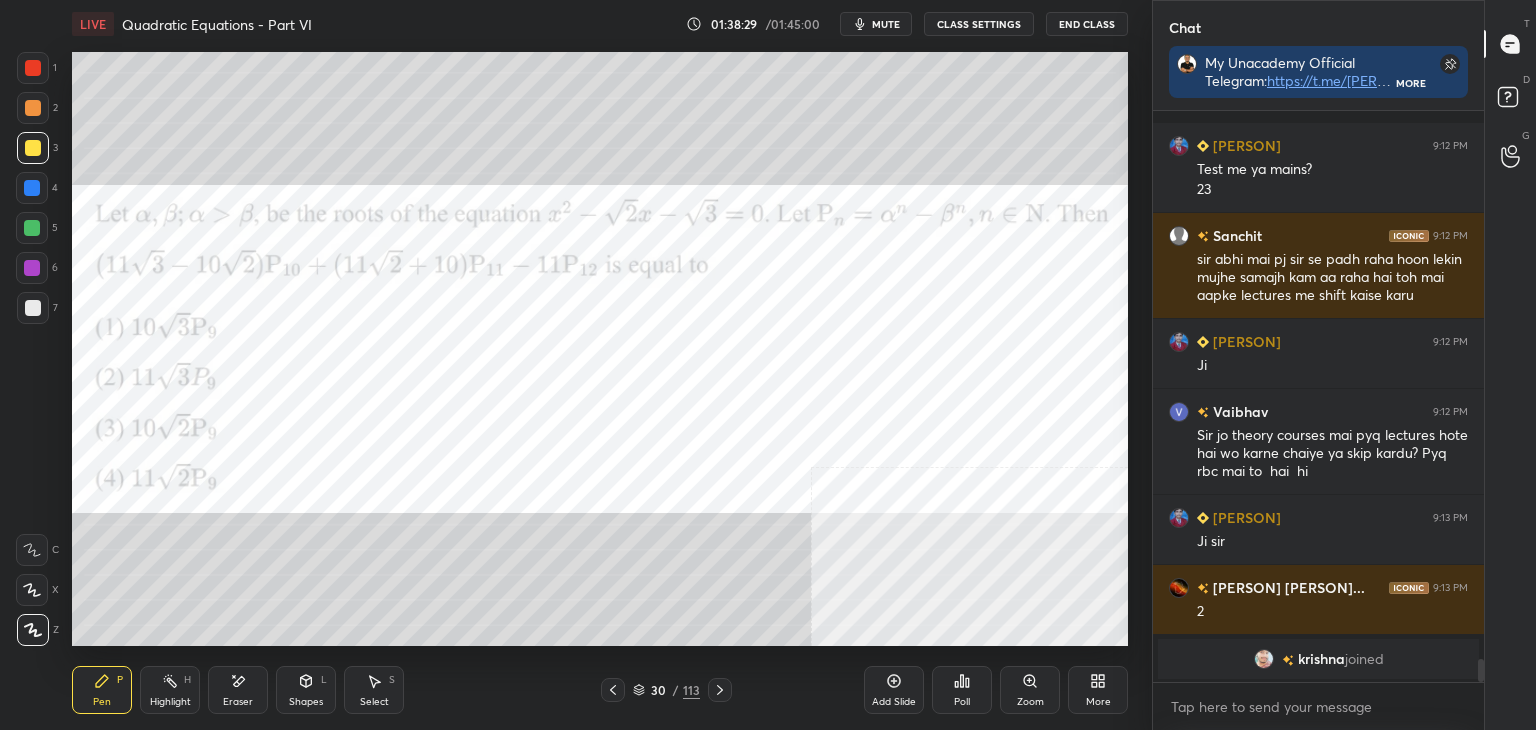 click at bounding box center [33, 108] 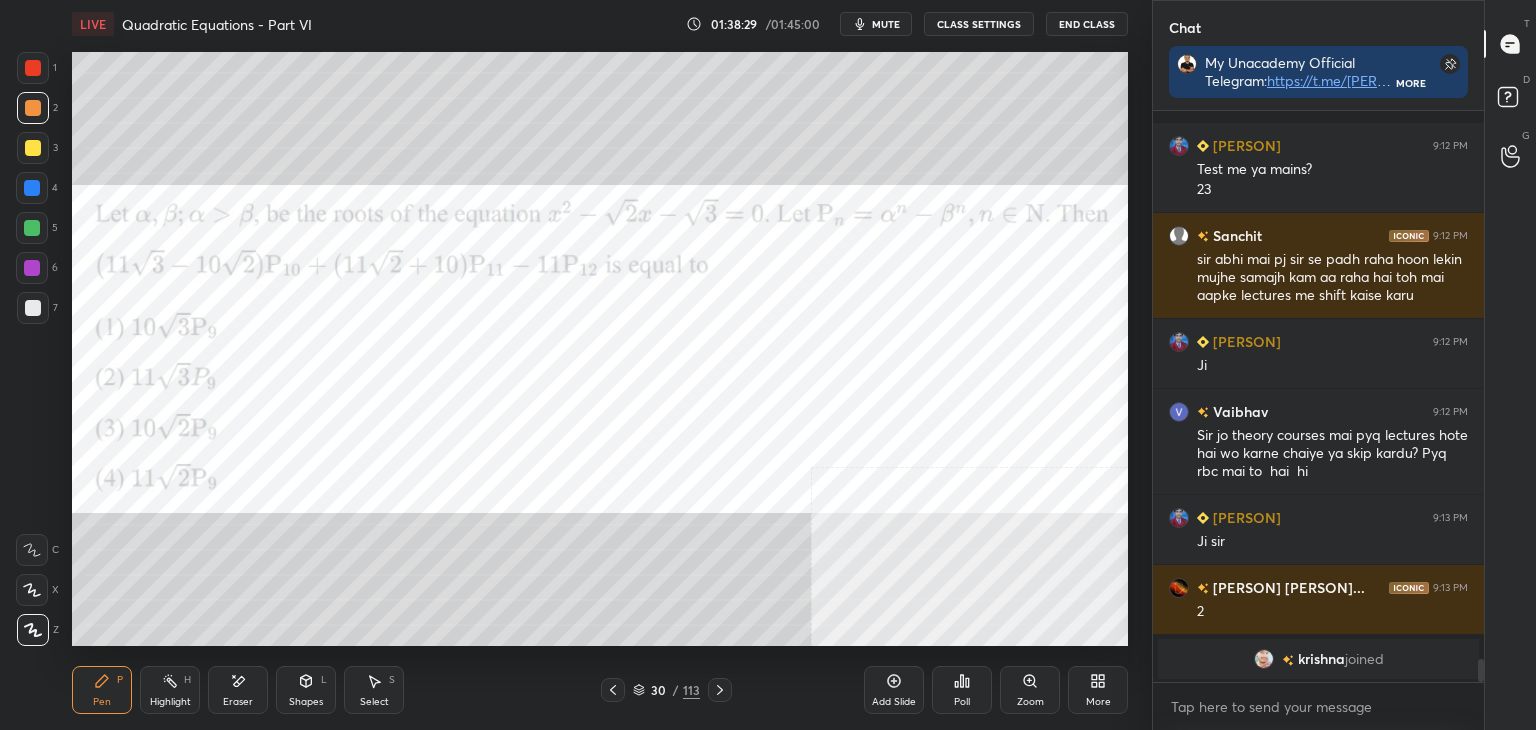 click at bounding box center (33, 68) 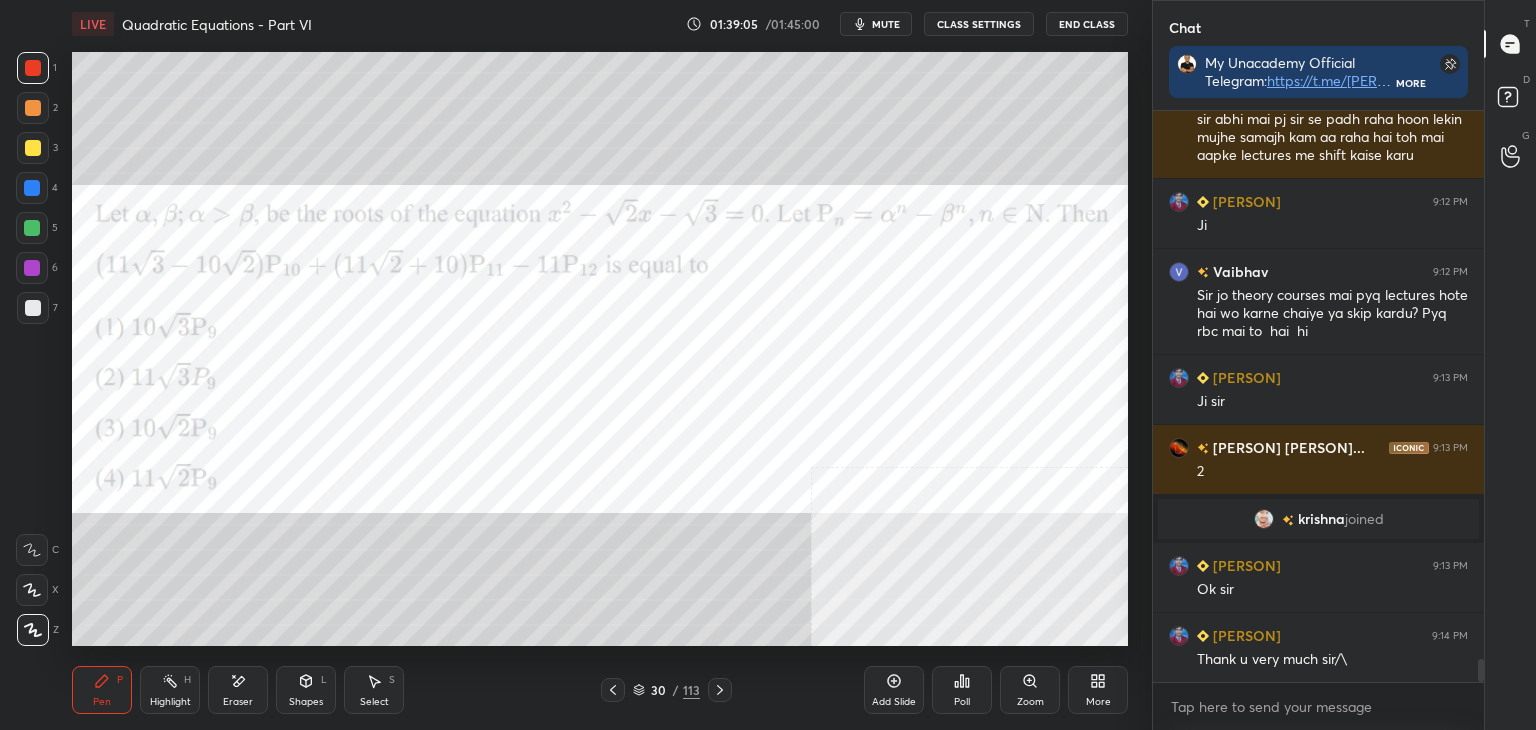scroll, scrollTop: 13622, scrollLeft: 0, axis: vertical 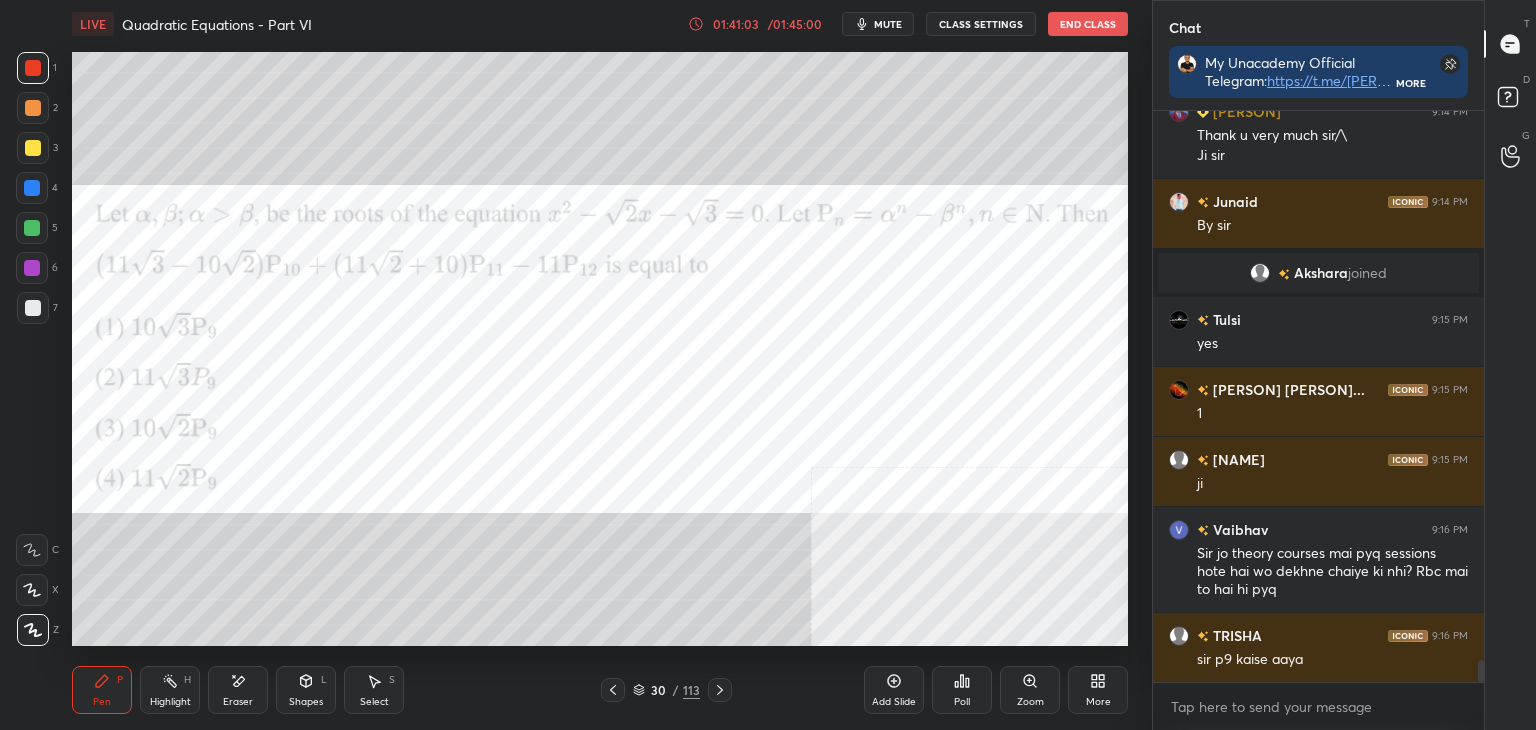 drag, startPoint x: 906, startPoint y: 693, endPoint x: 900, endPoint y: 680, distance: 14.3178215 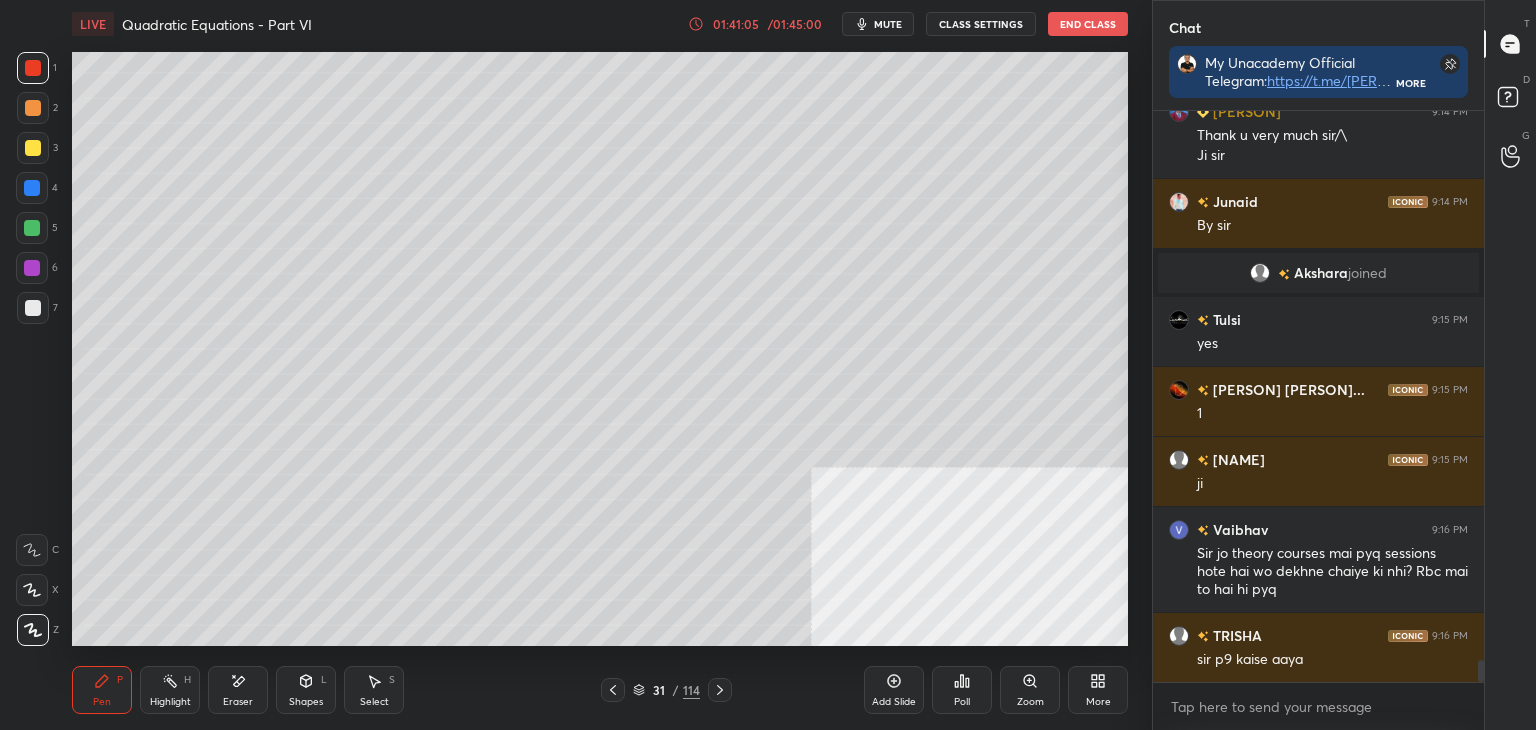 click on "CLASS SETTINGS" at bounding box center [981, 24] 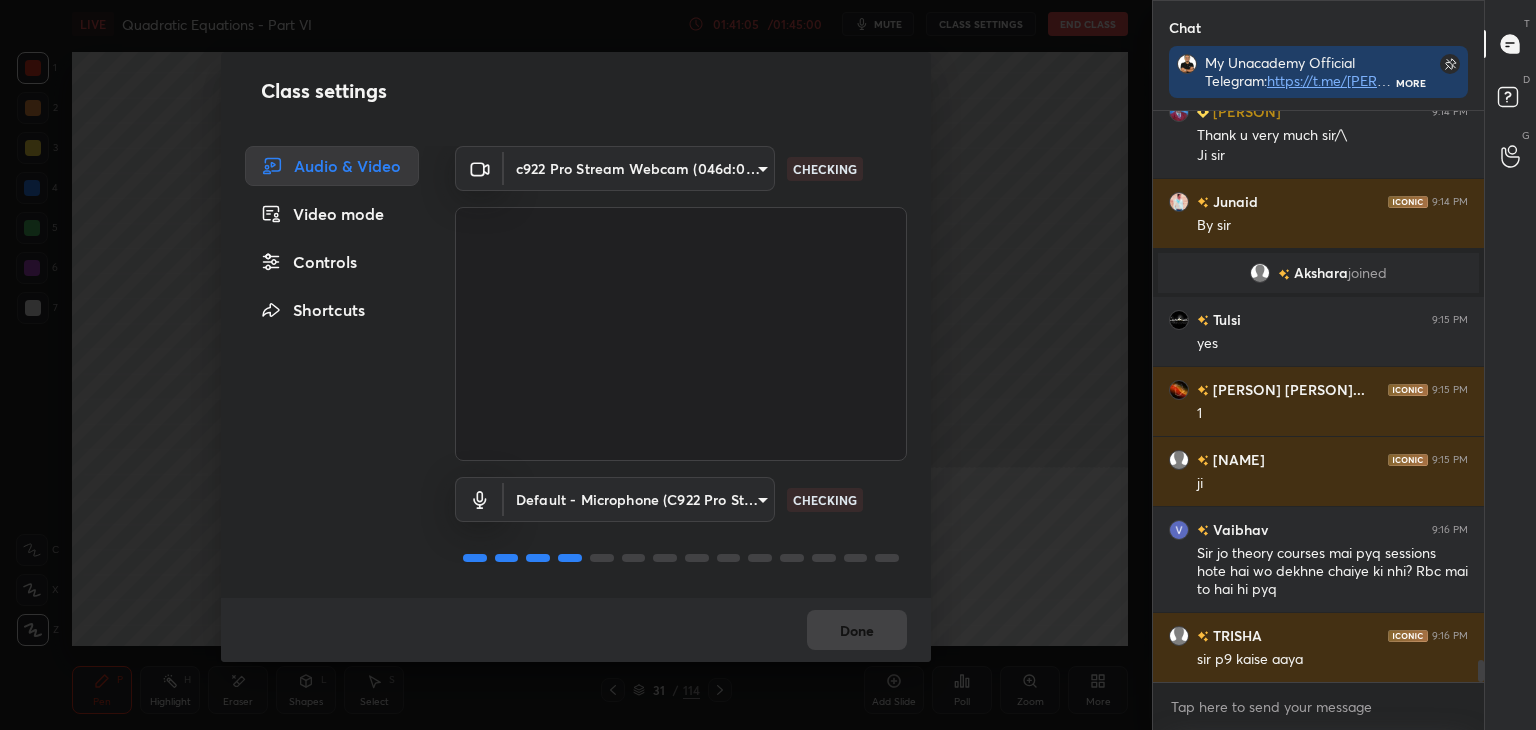 drag, startPoint x: 329, startPoint y: 256, endPoint x: 348, endPoint y: 269, distance: 23.021729 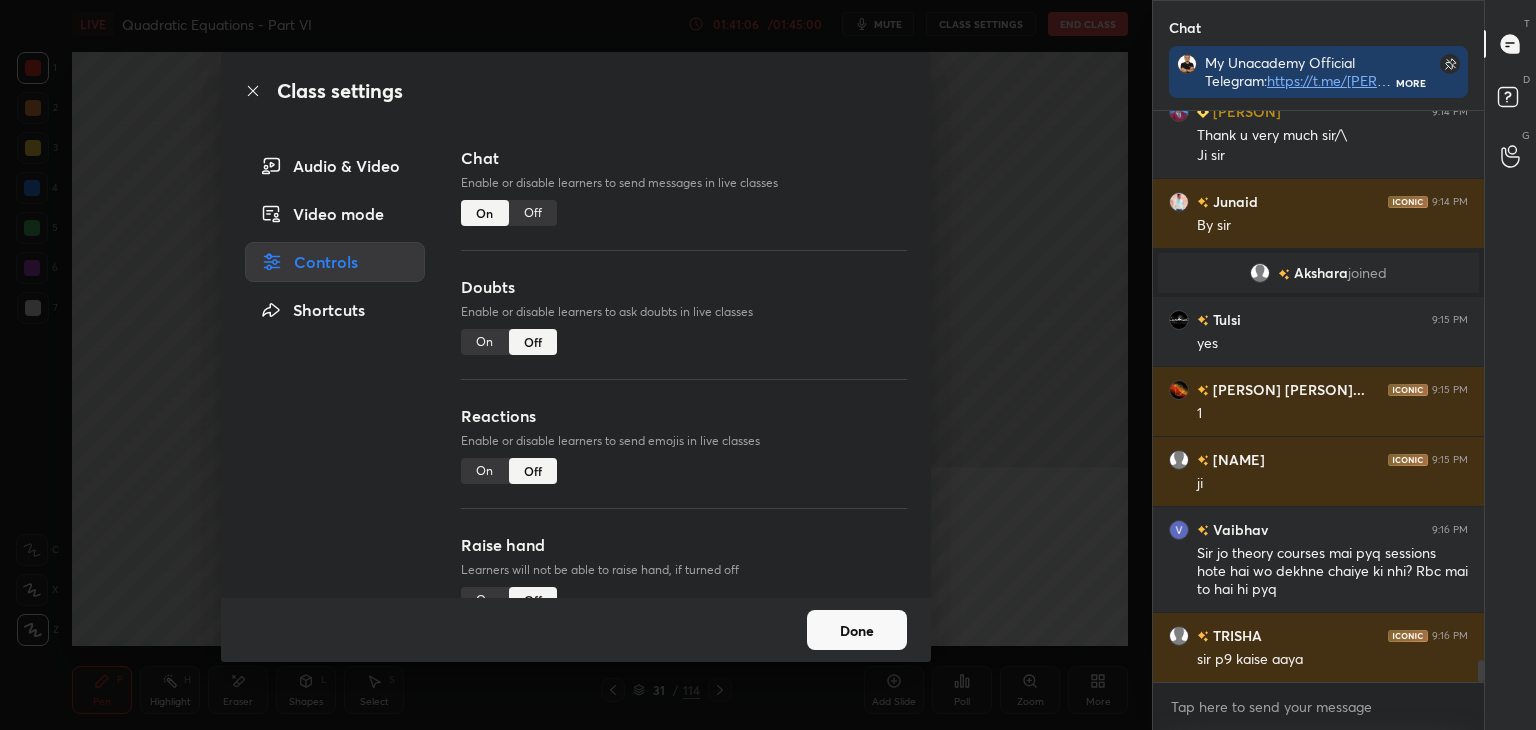 drag, startPoint x: 483, startPoint y: 339, endPoint x: 538, endPoint y: 397, distance: 79.93122 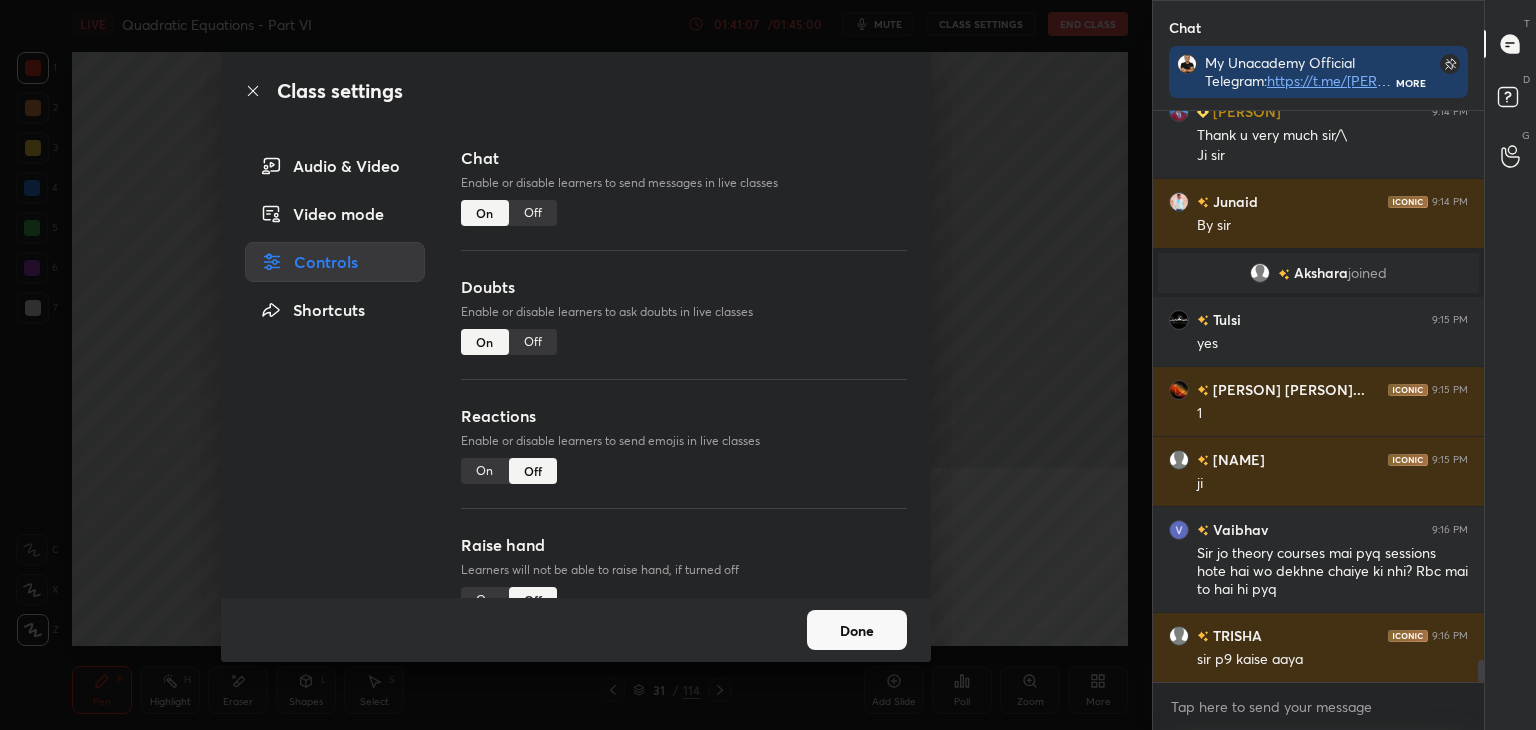 click on "Done" at bounding box center [857, 630] 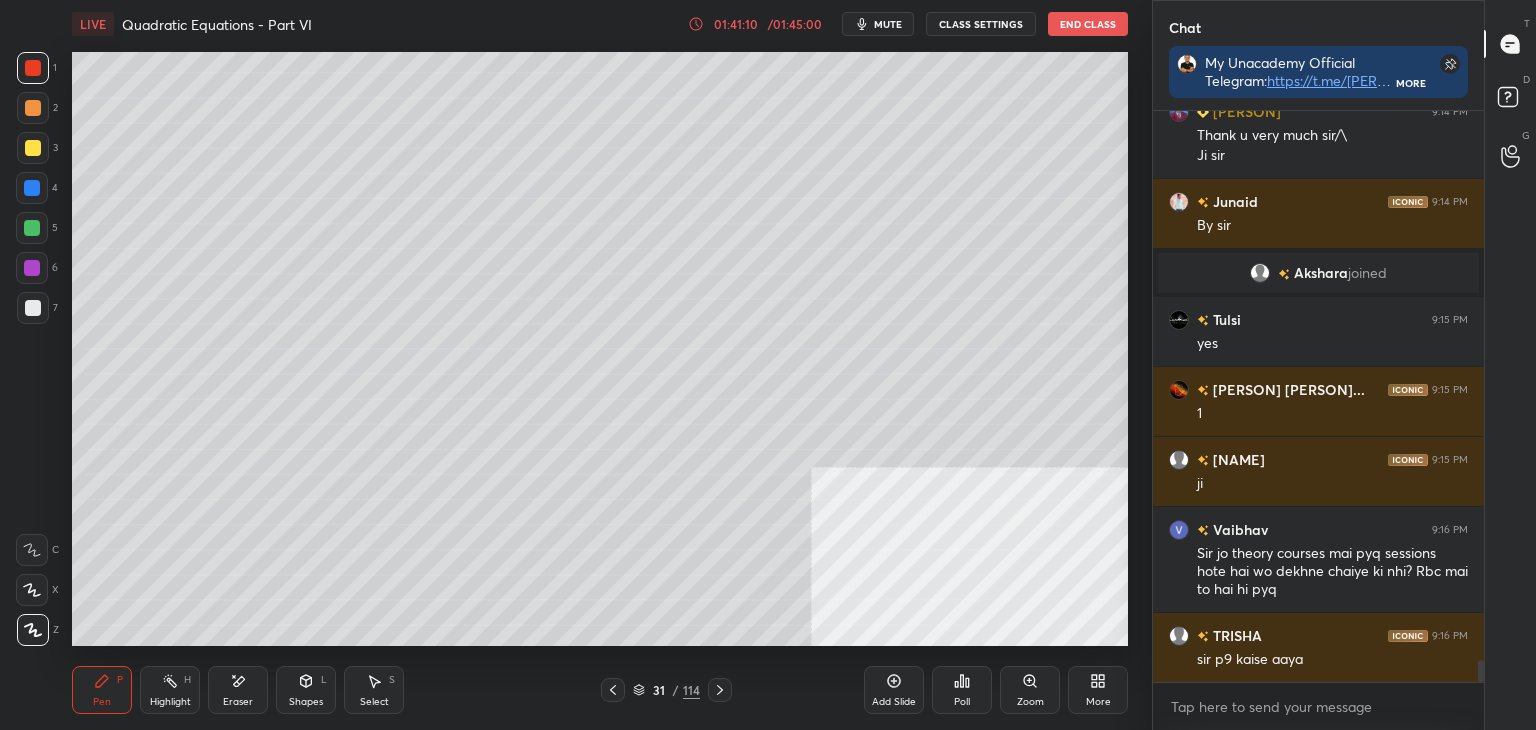 click 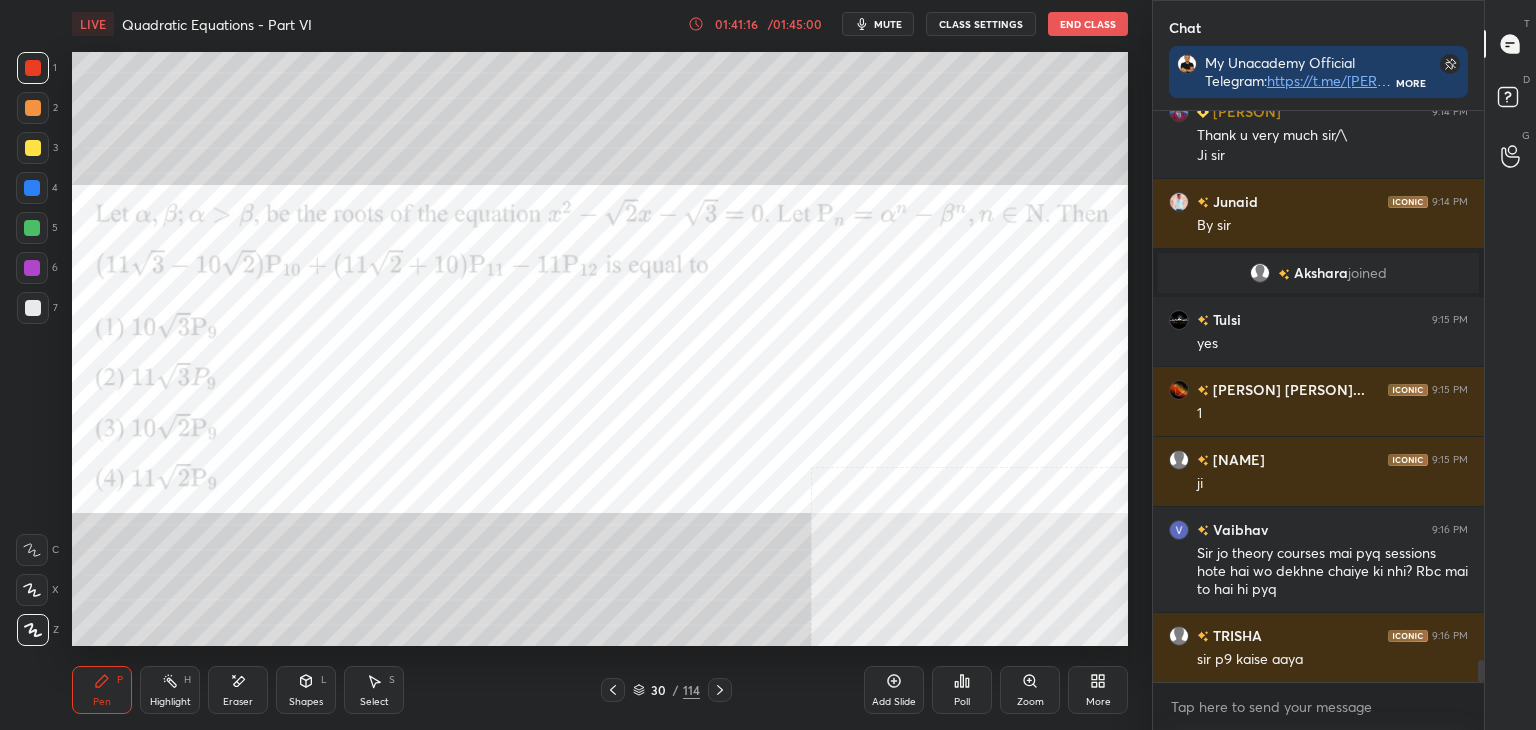 click 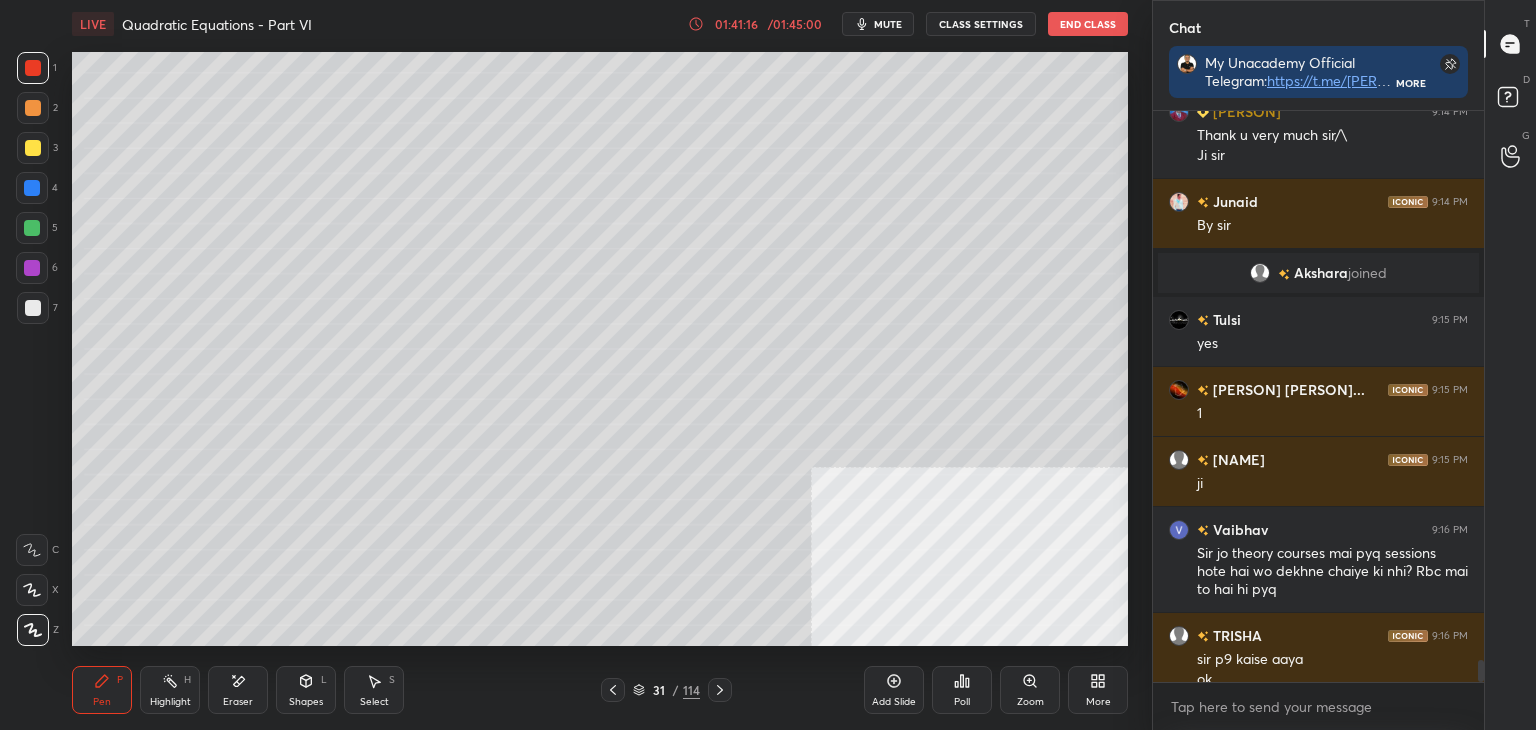 scroll, scrollTop: 14070, scrollLeft: 0, axis: vertical 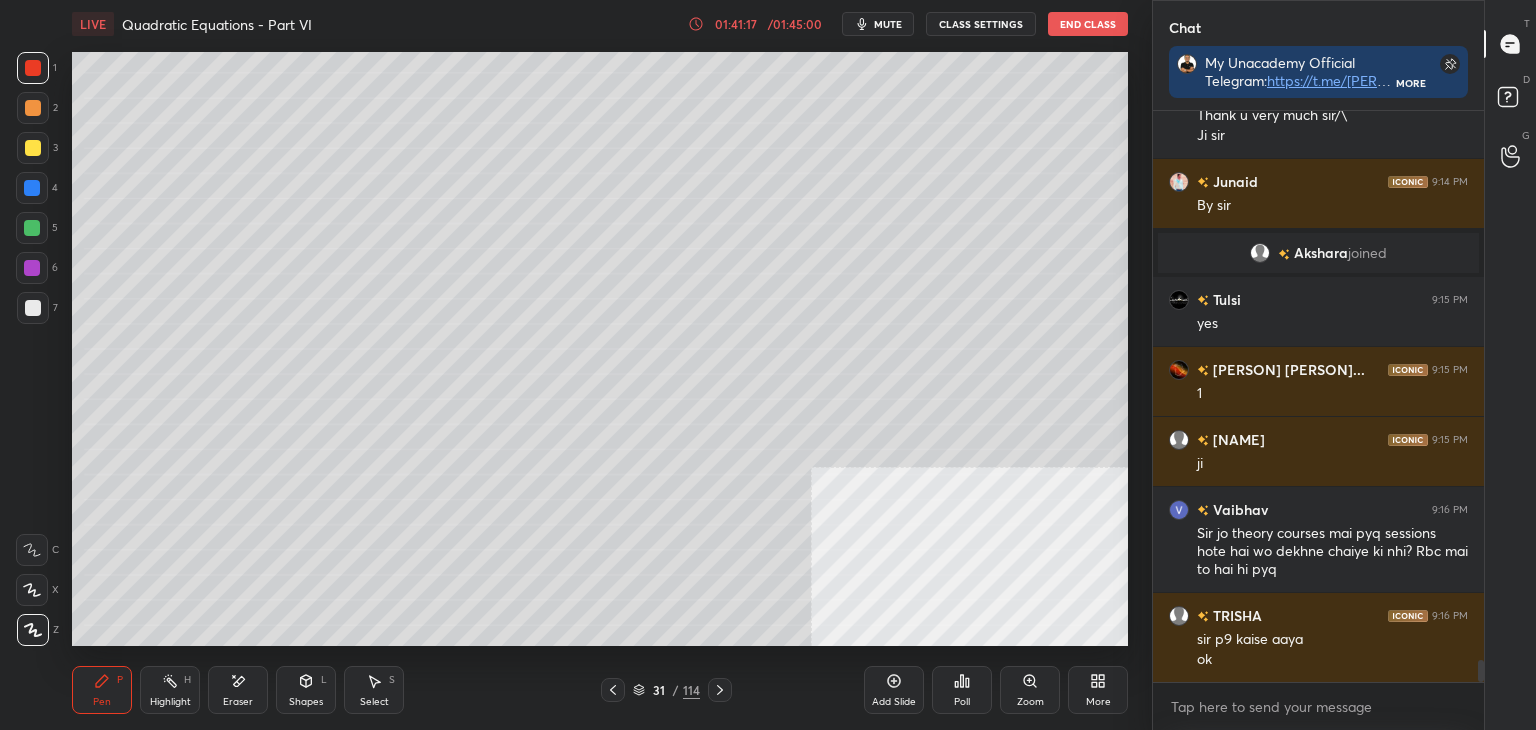 click 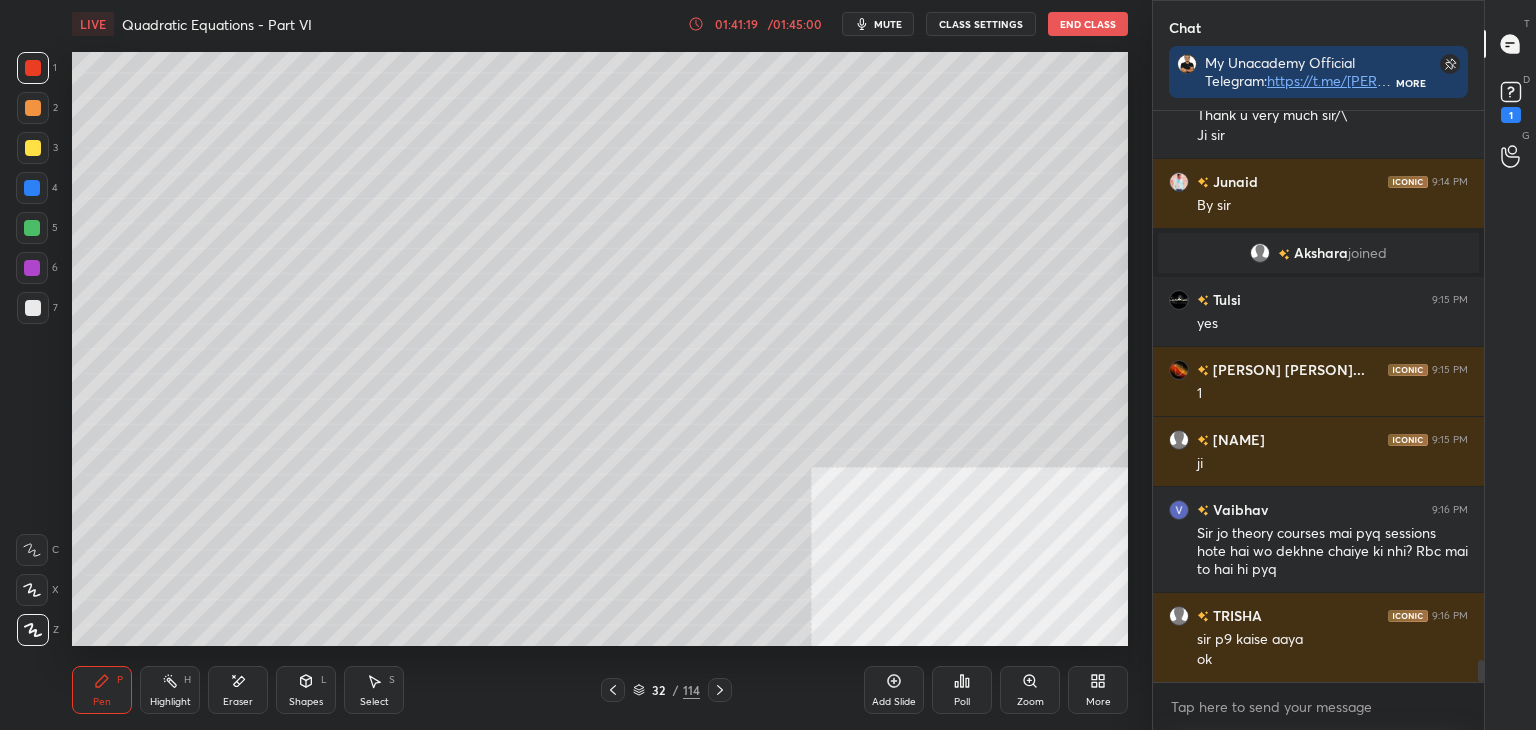 scroll, scrollTop: 14156, scrollLeft: 0, axis: vertical 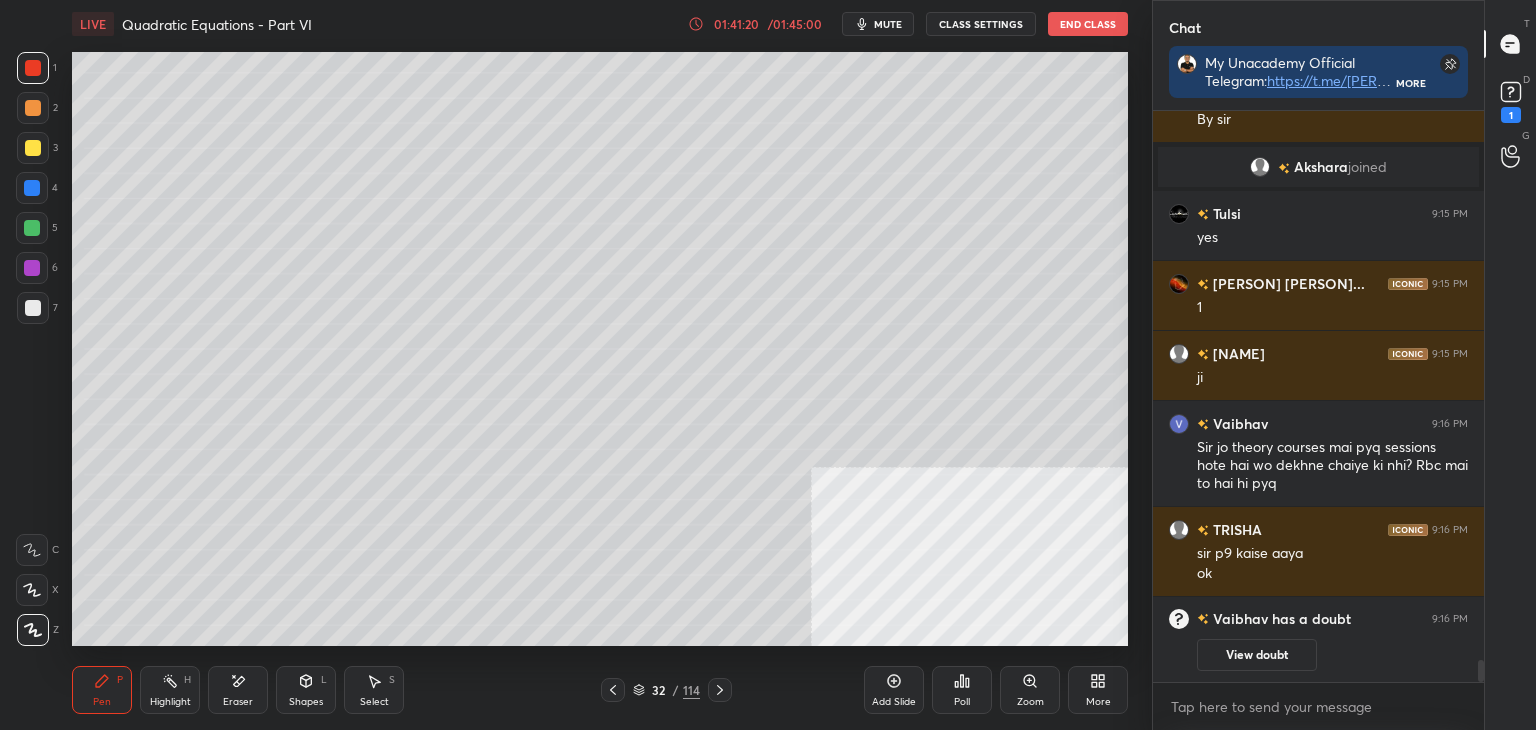 click at bounding box center (613, 690) 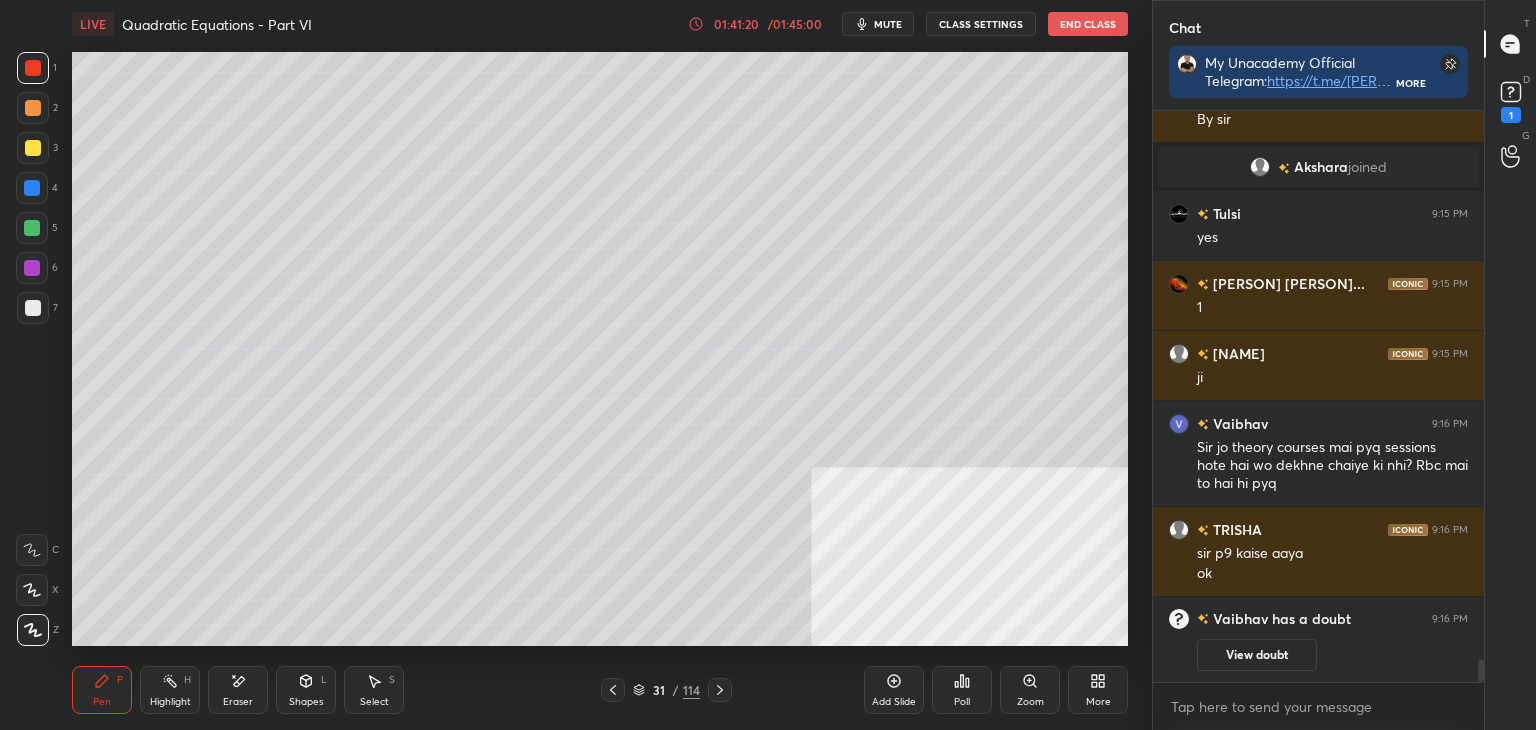 click 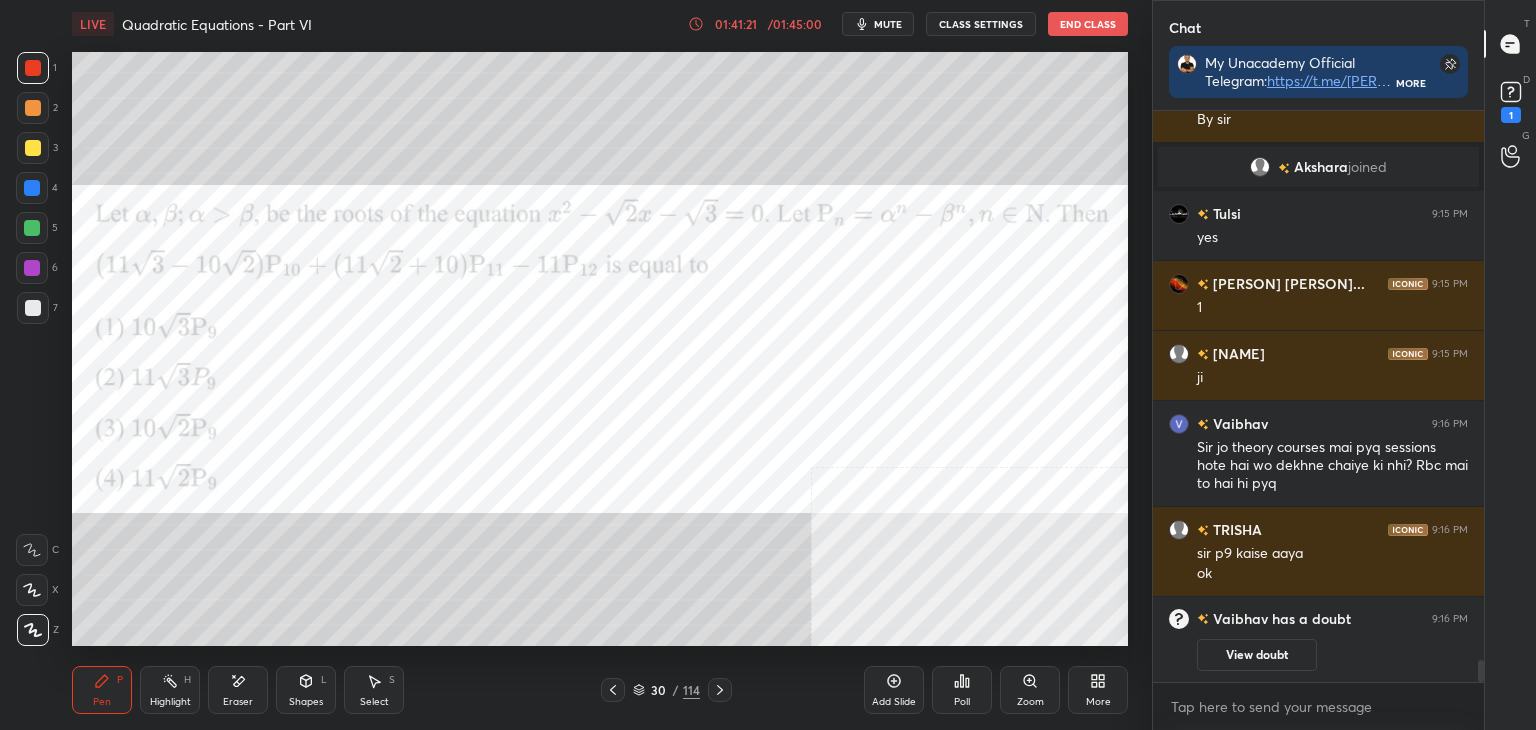 scroll, scrollTop: 14074, scrollLeft: 0, axis: vertical 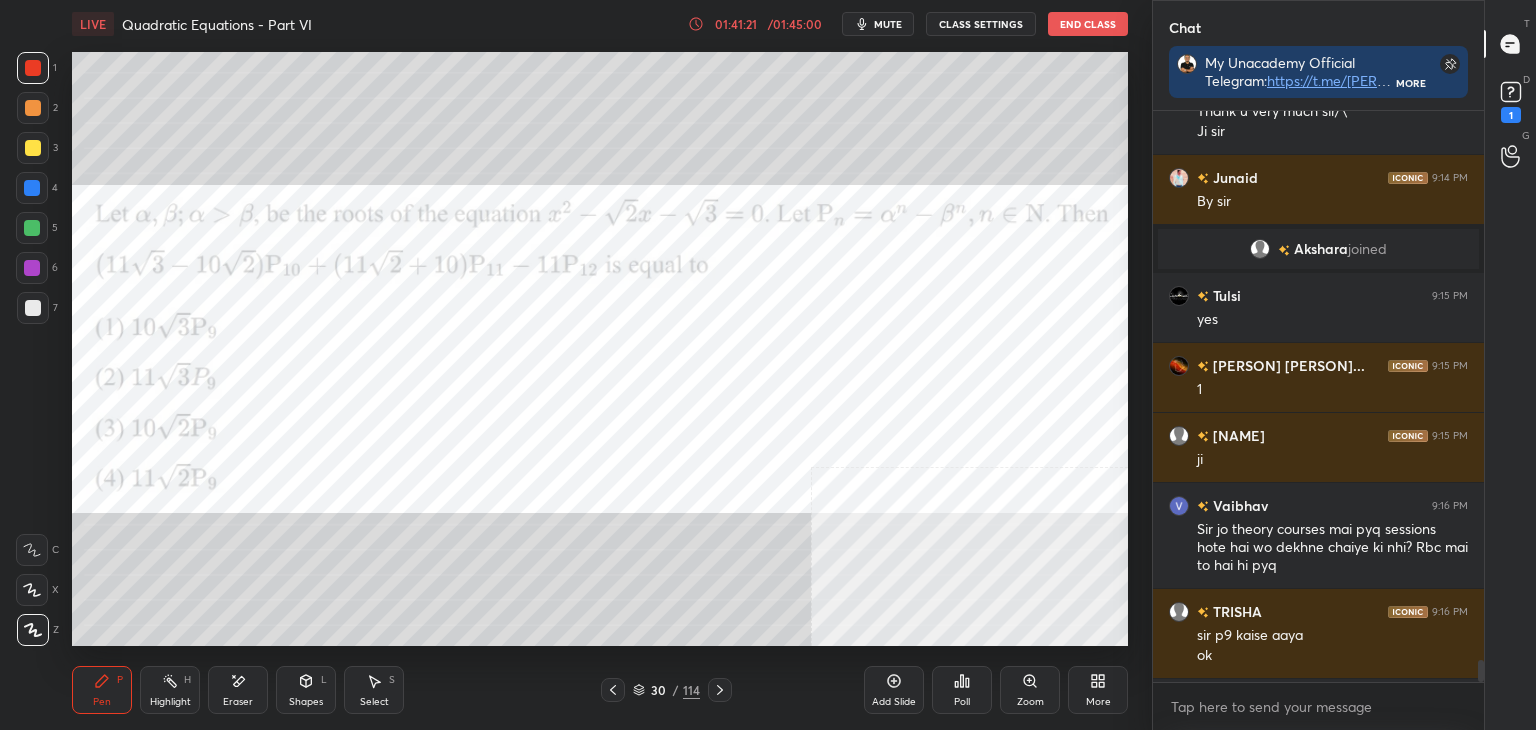 drag, startPoint x: 718, startPoint y: 683, endPoint x: 718, endPoint y: 649, distance: 34 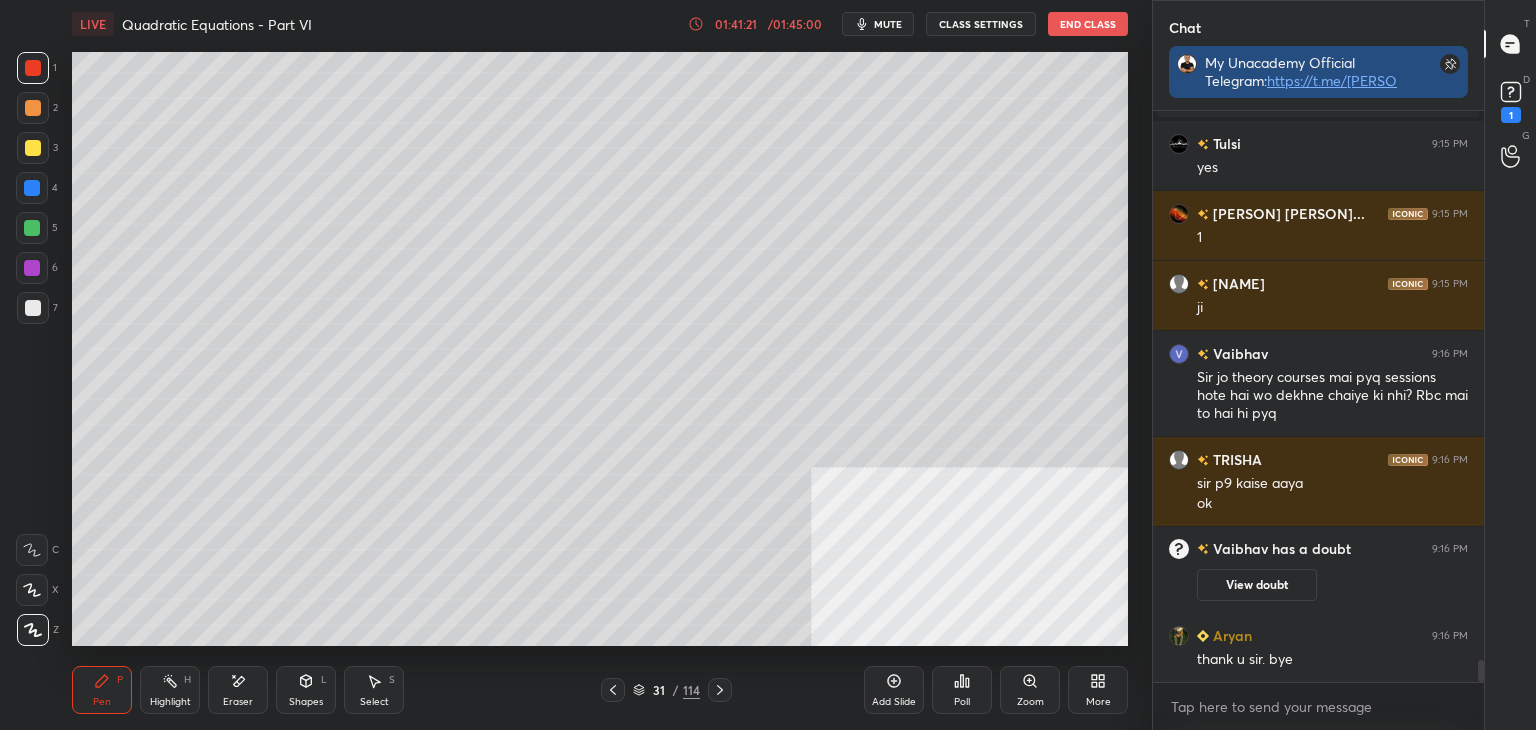 scroll, scrollTop: 556, scrollLeft: 325, axis: both 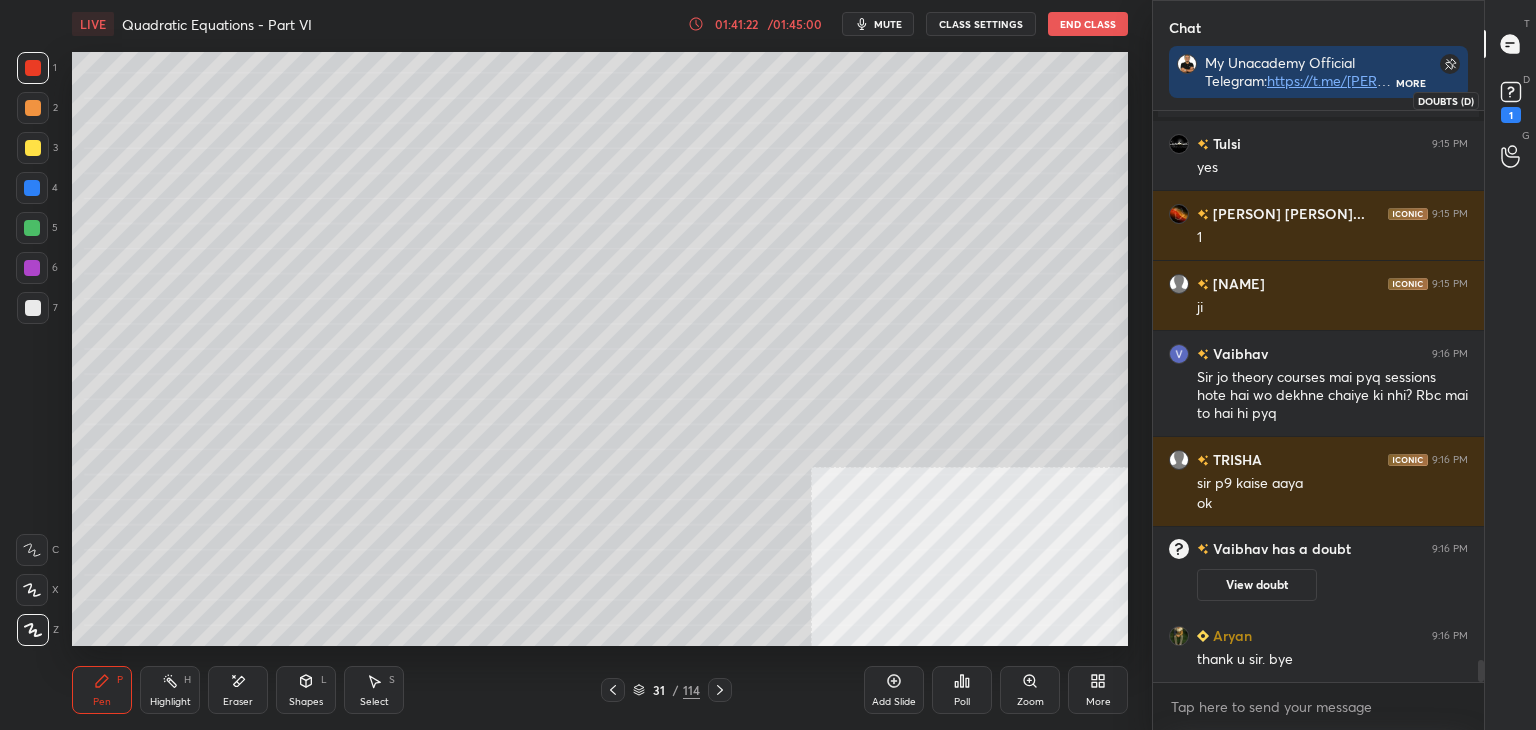 drag, startPoint x: 1510, startPoint y: 88, endPoint x: 1472, endPoint y: 93, distance: 38.327538 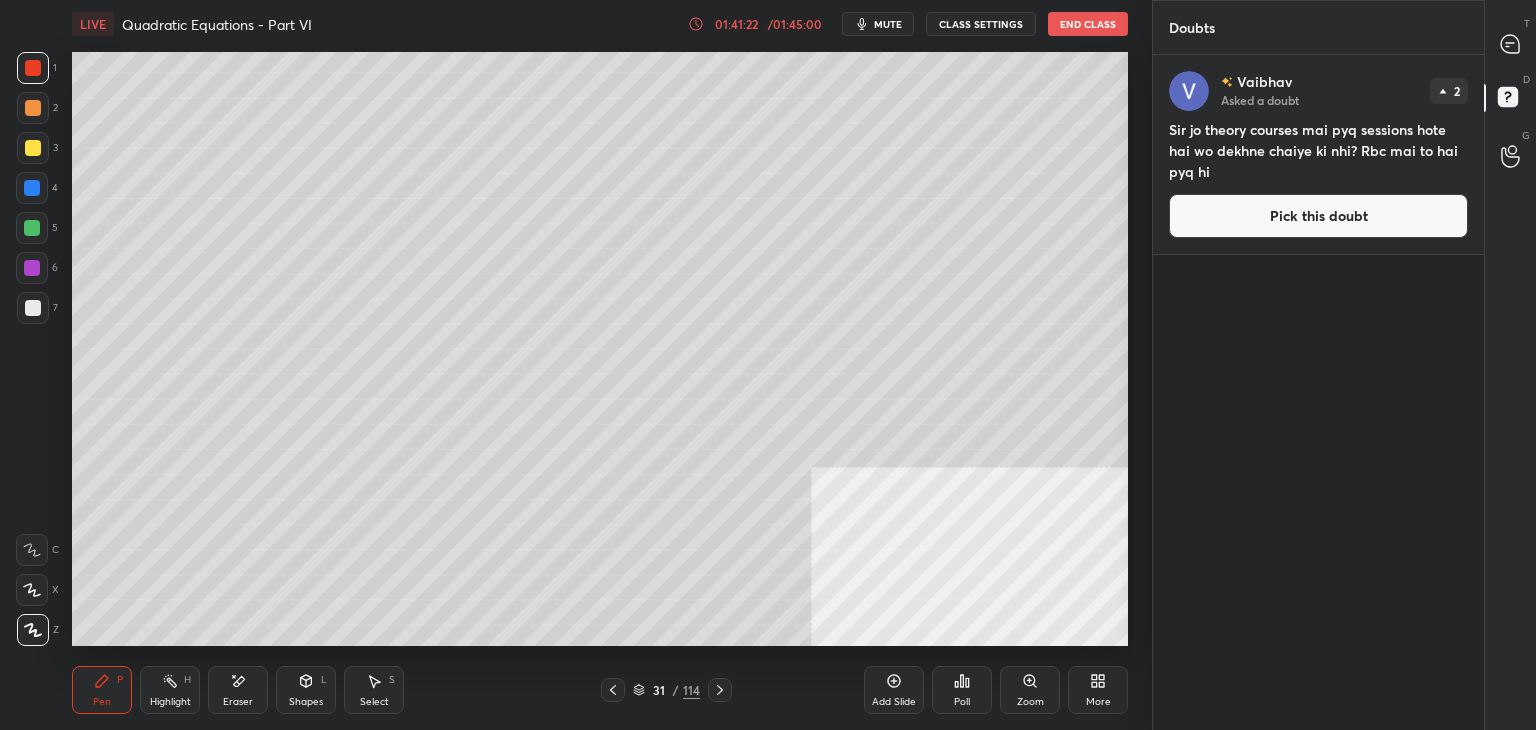 drag, startPoint x: 1344, startPoint y: 210, endPoint x: 1357, endPoint y: 193, distance: 21.400934 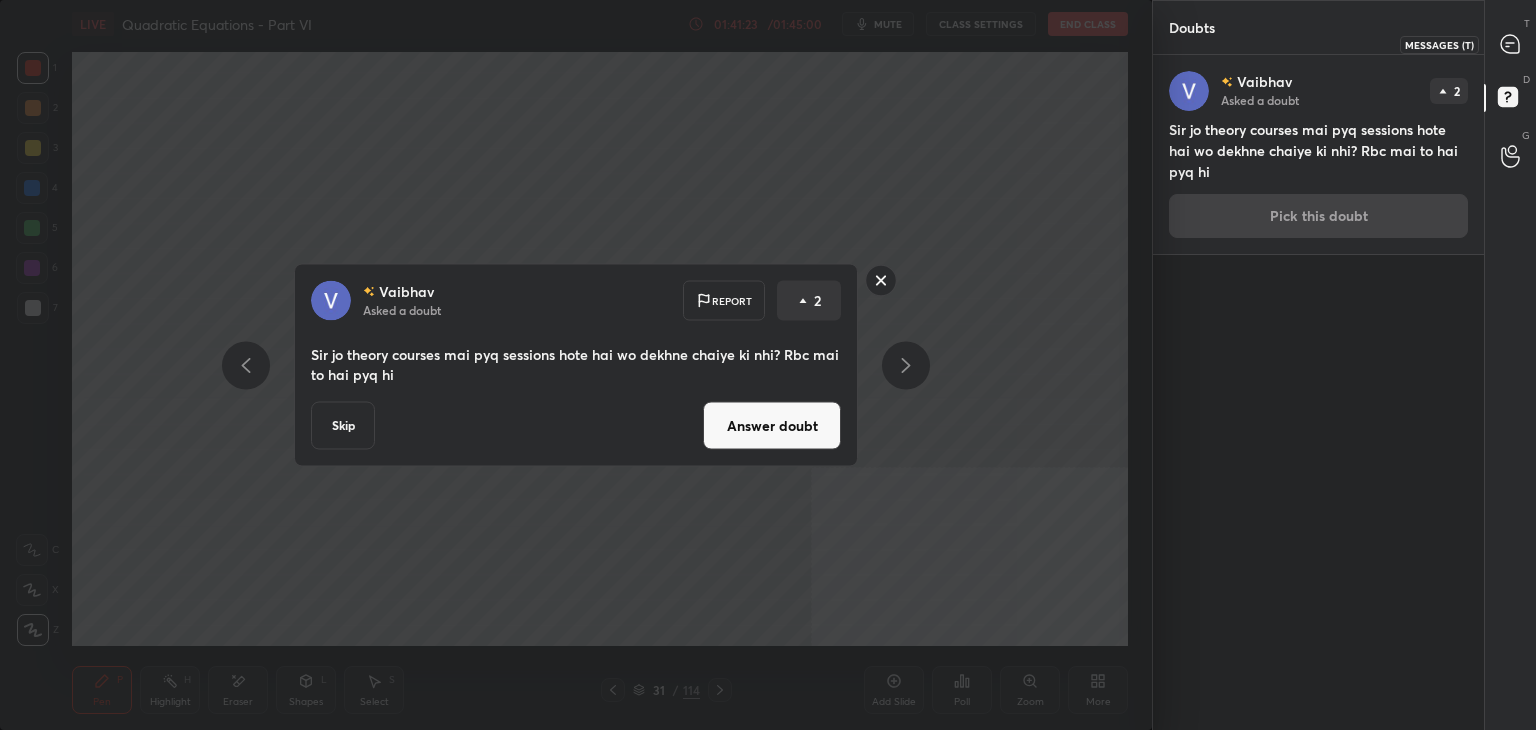 click at bounding box center (1511, 44) 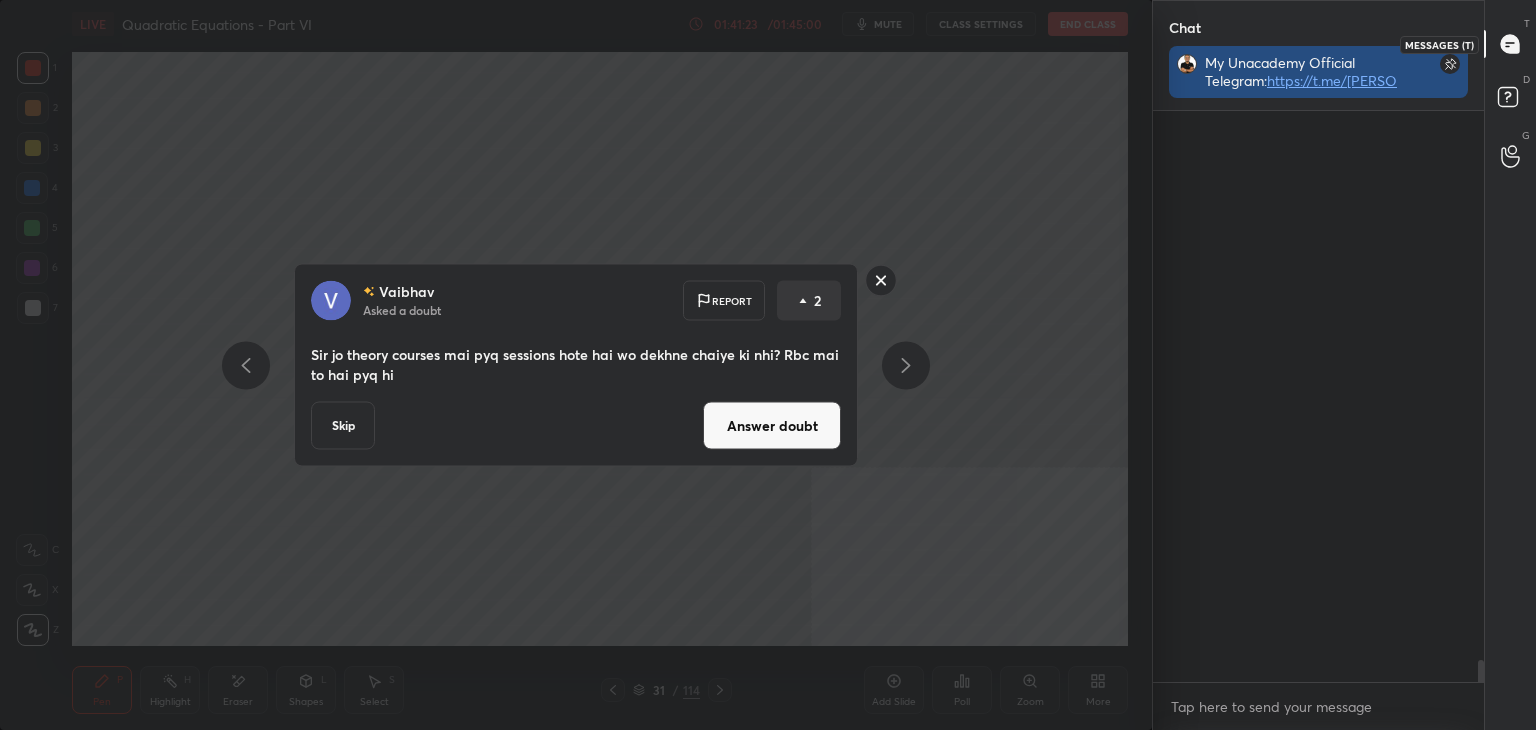 scroll, scrollTop: 14620, scrollLeft: 0, axis: vertical 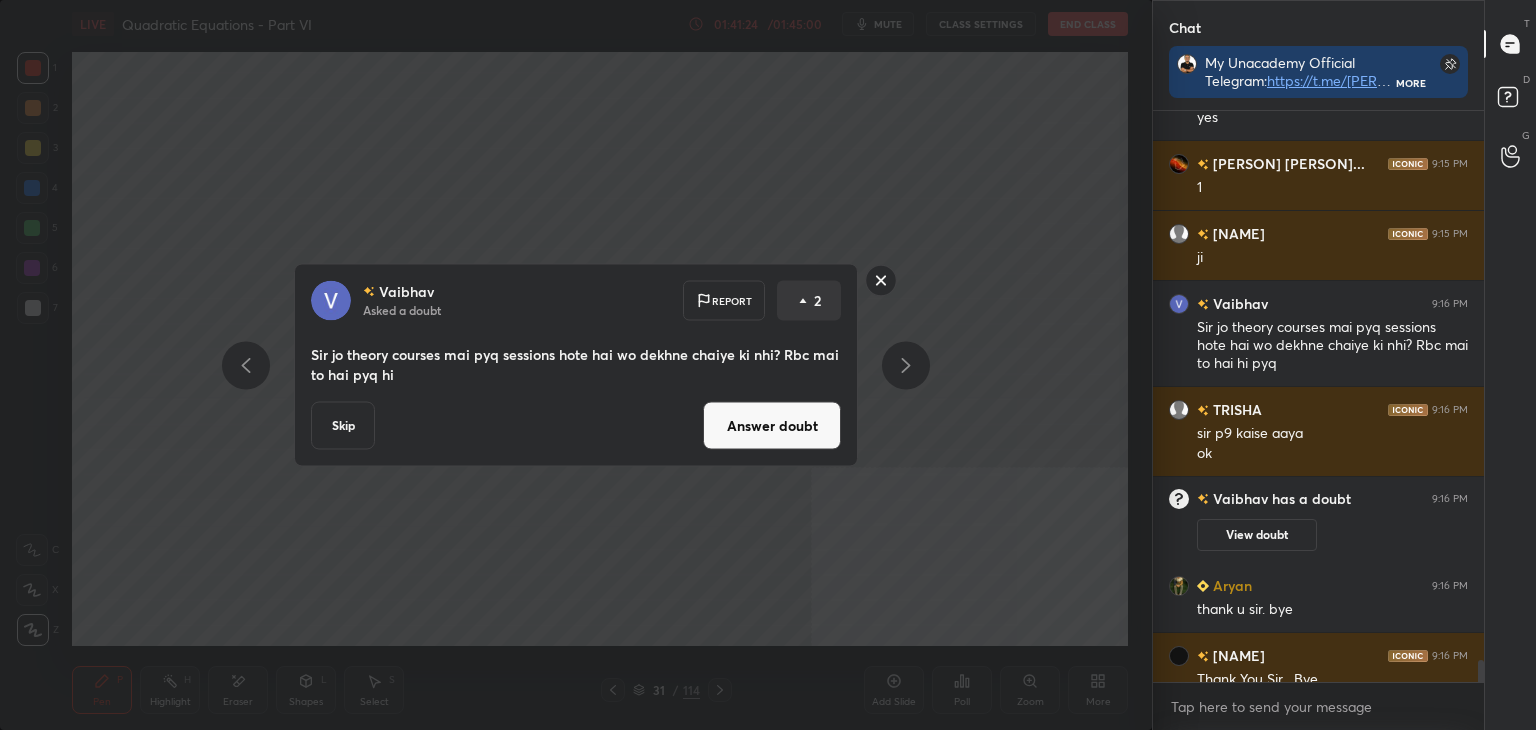 click on "Answer doubt" at bounding box center (772, 426) 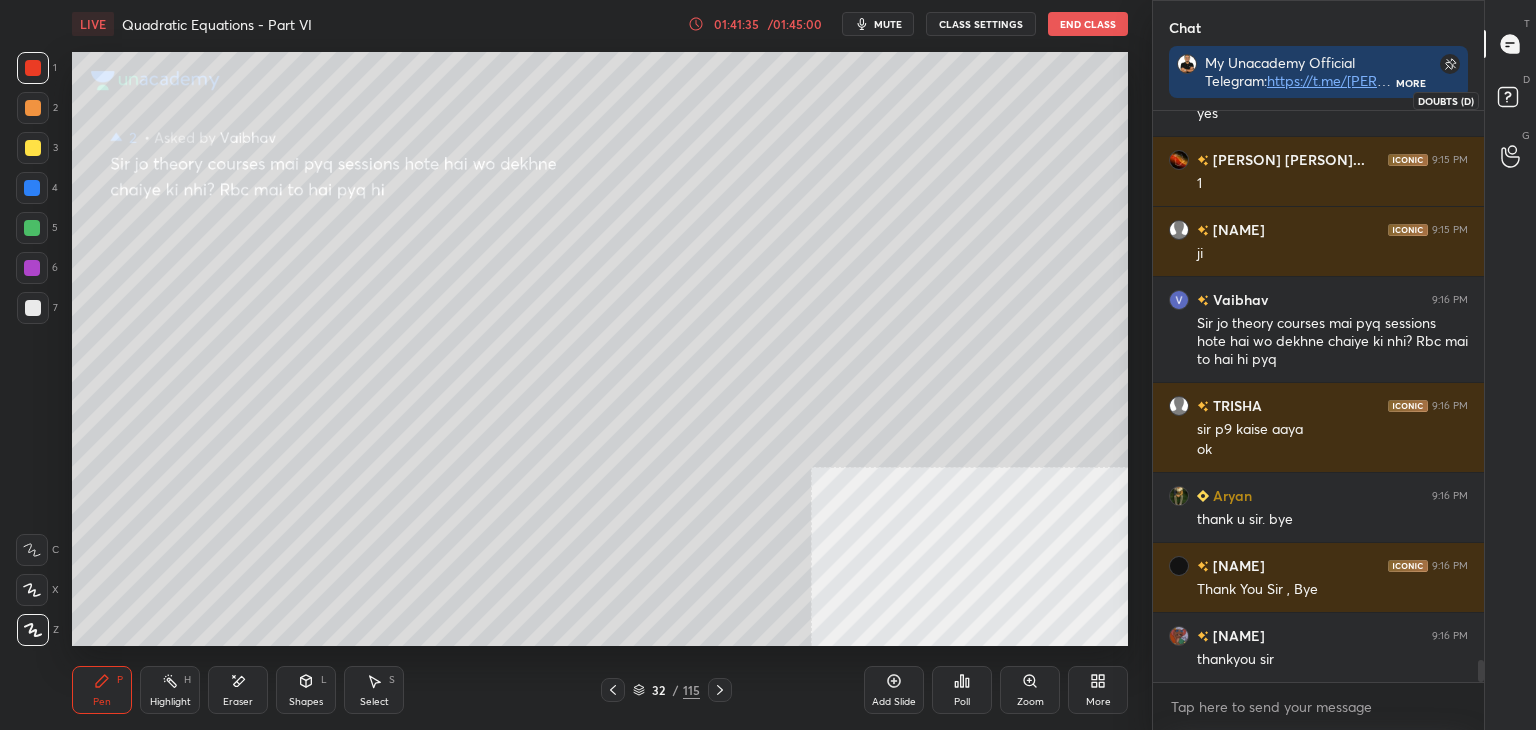 click 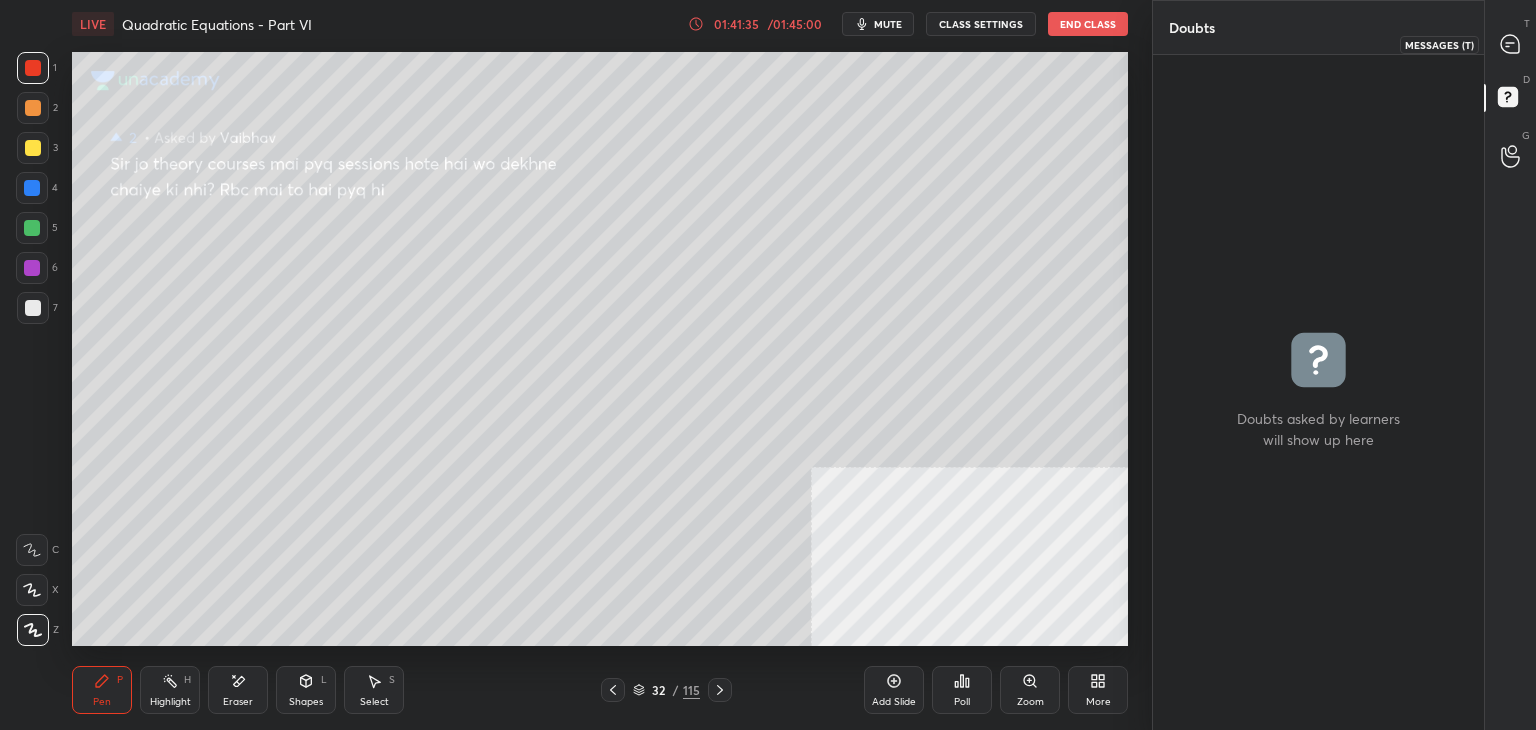 click at bounding box center [1511, 44] 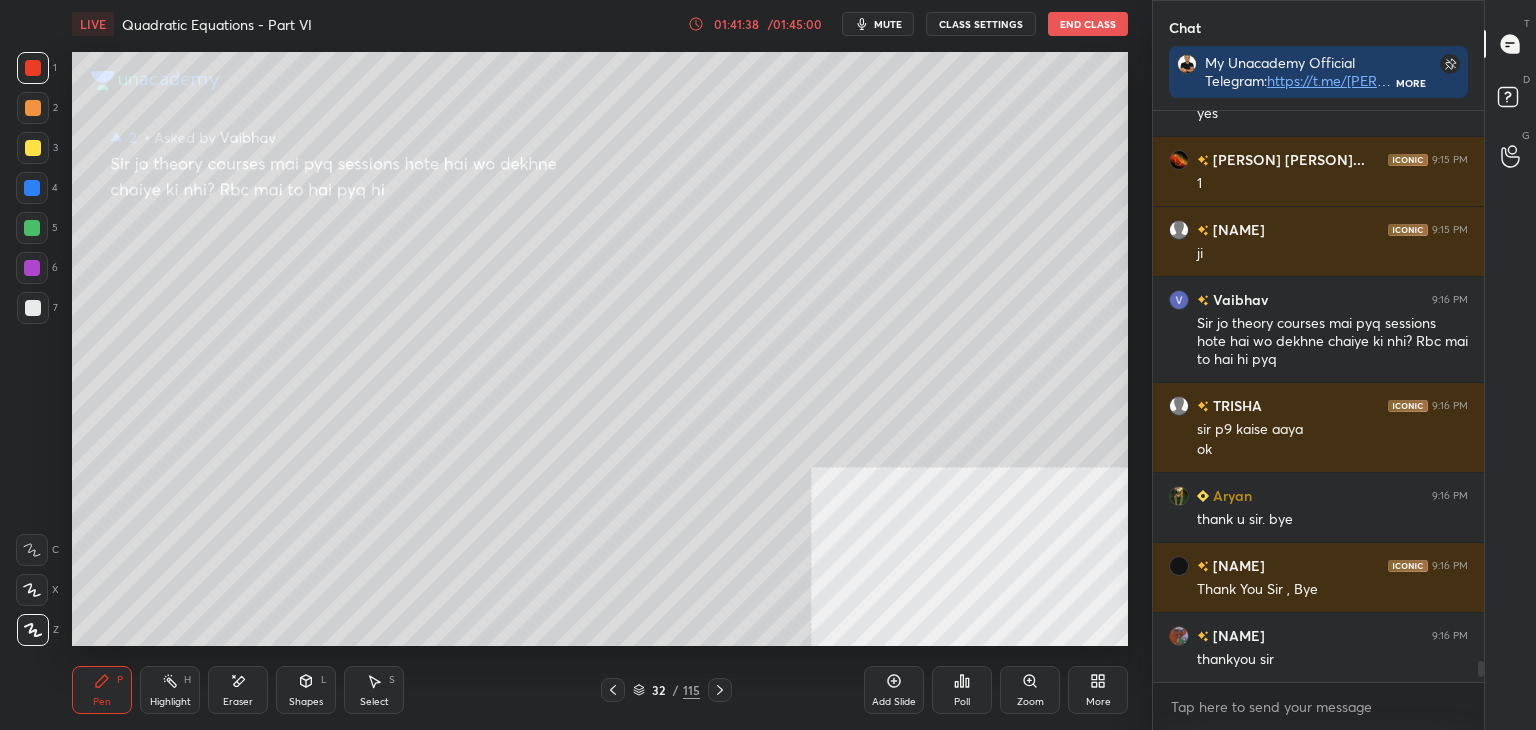 click 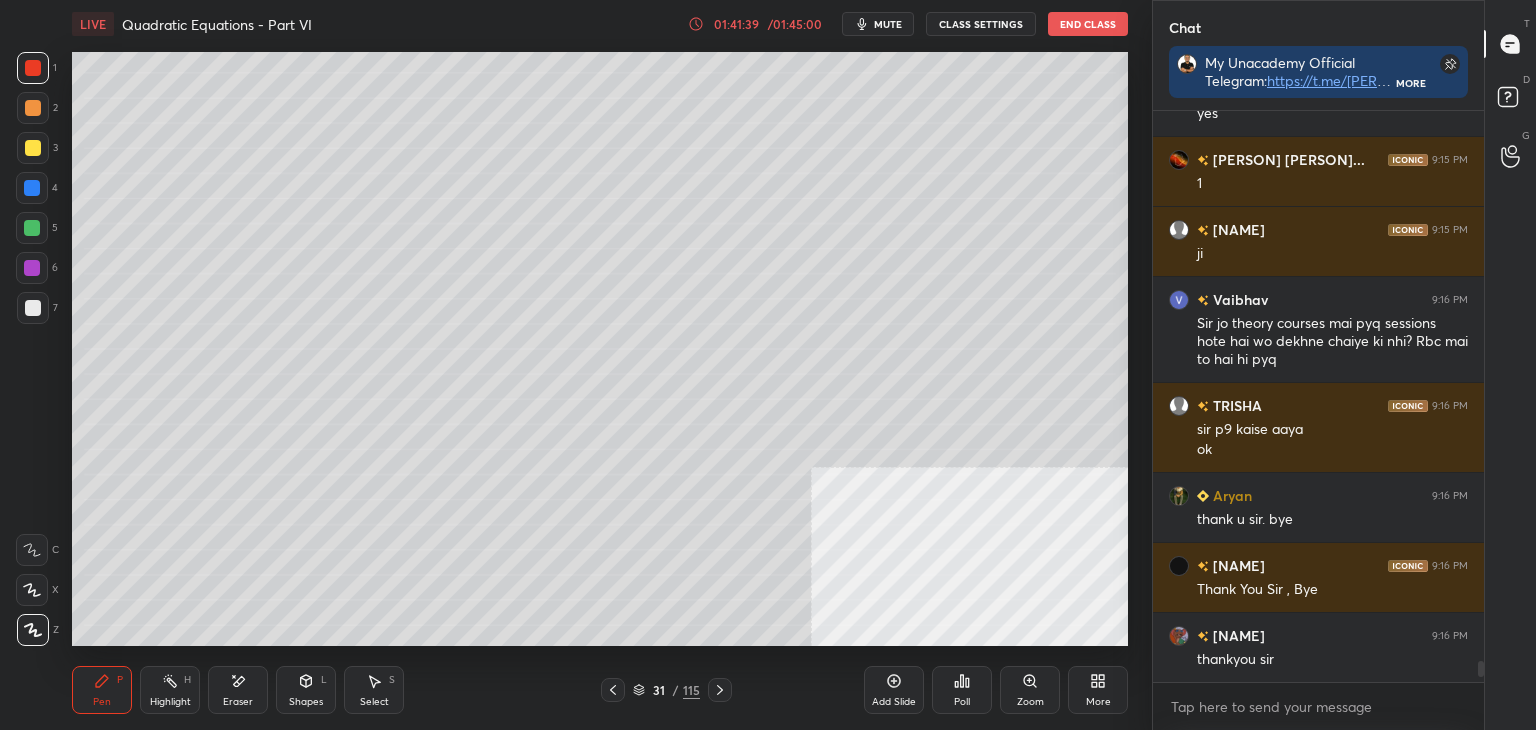 click 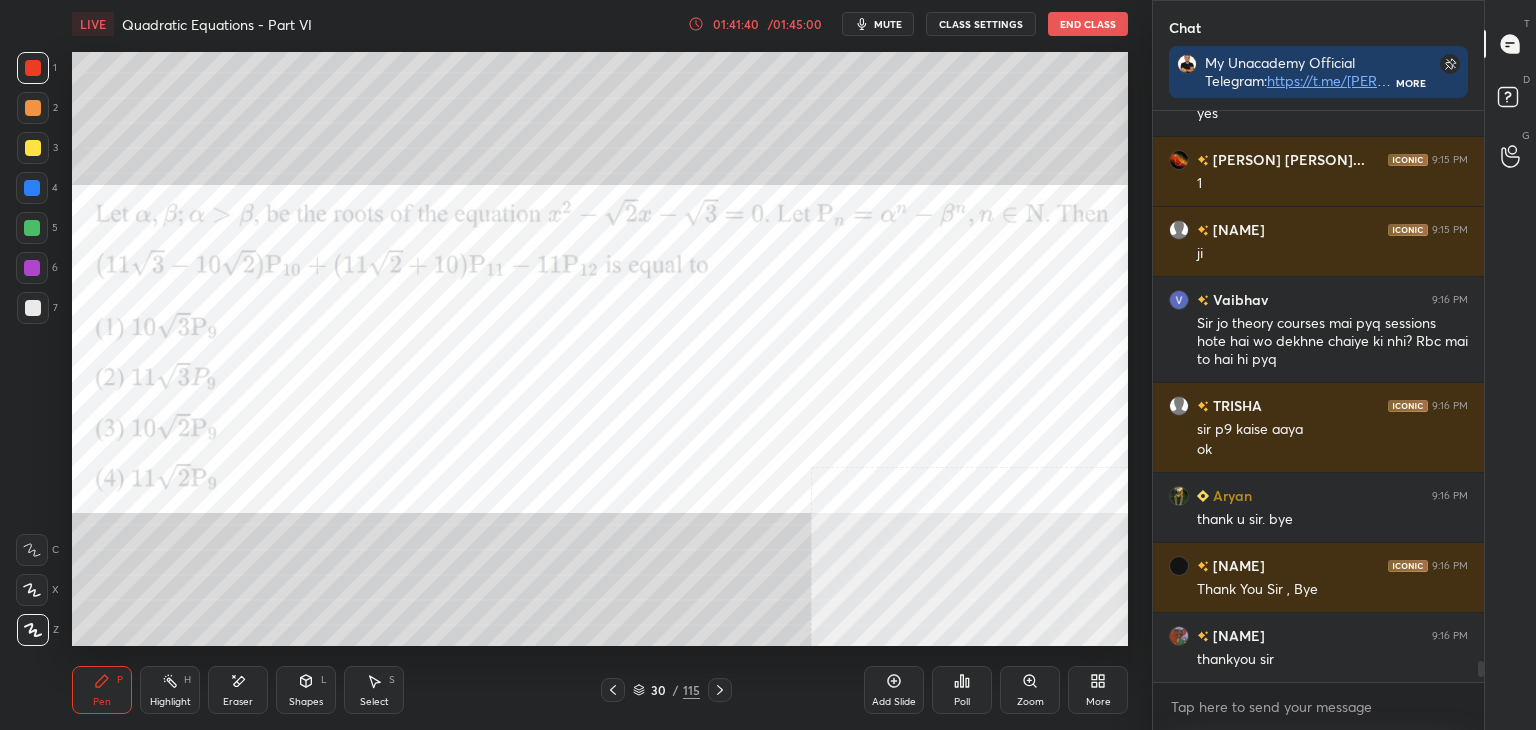 click 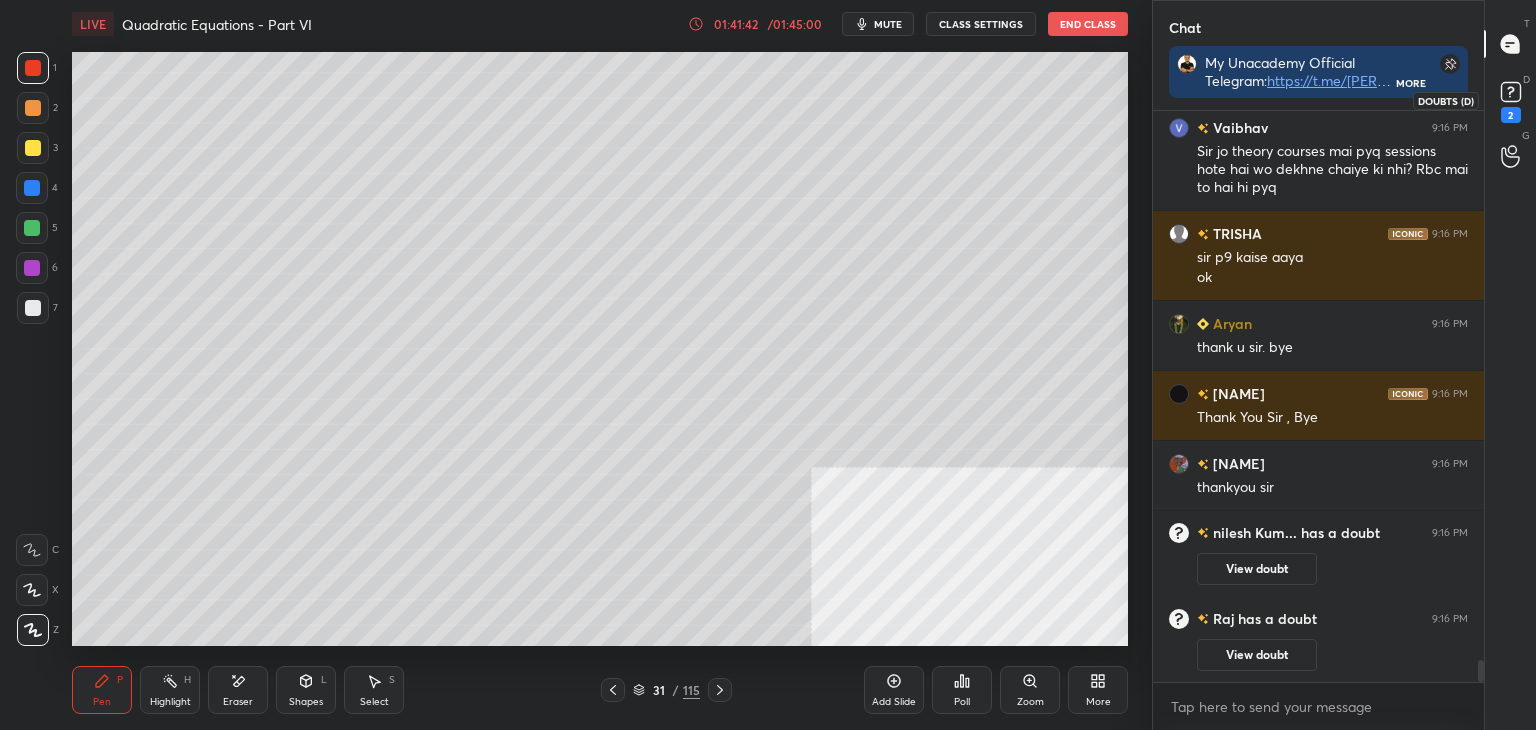 click 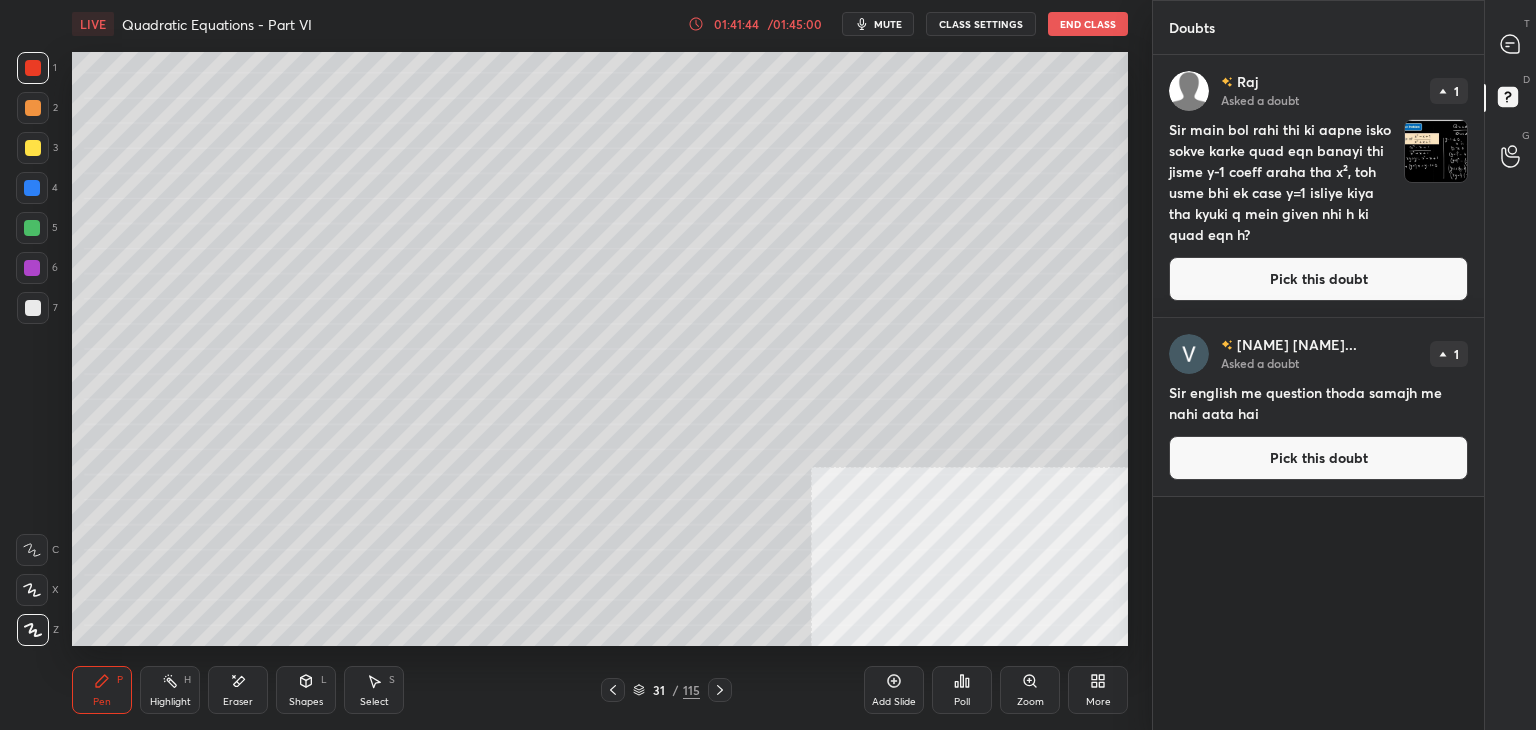 drag, startPoint x: 1299, startPoint y: 281, endPoint x: 1244, endPoint y: 289, distance: 55.578773 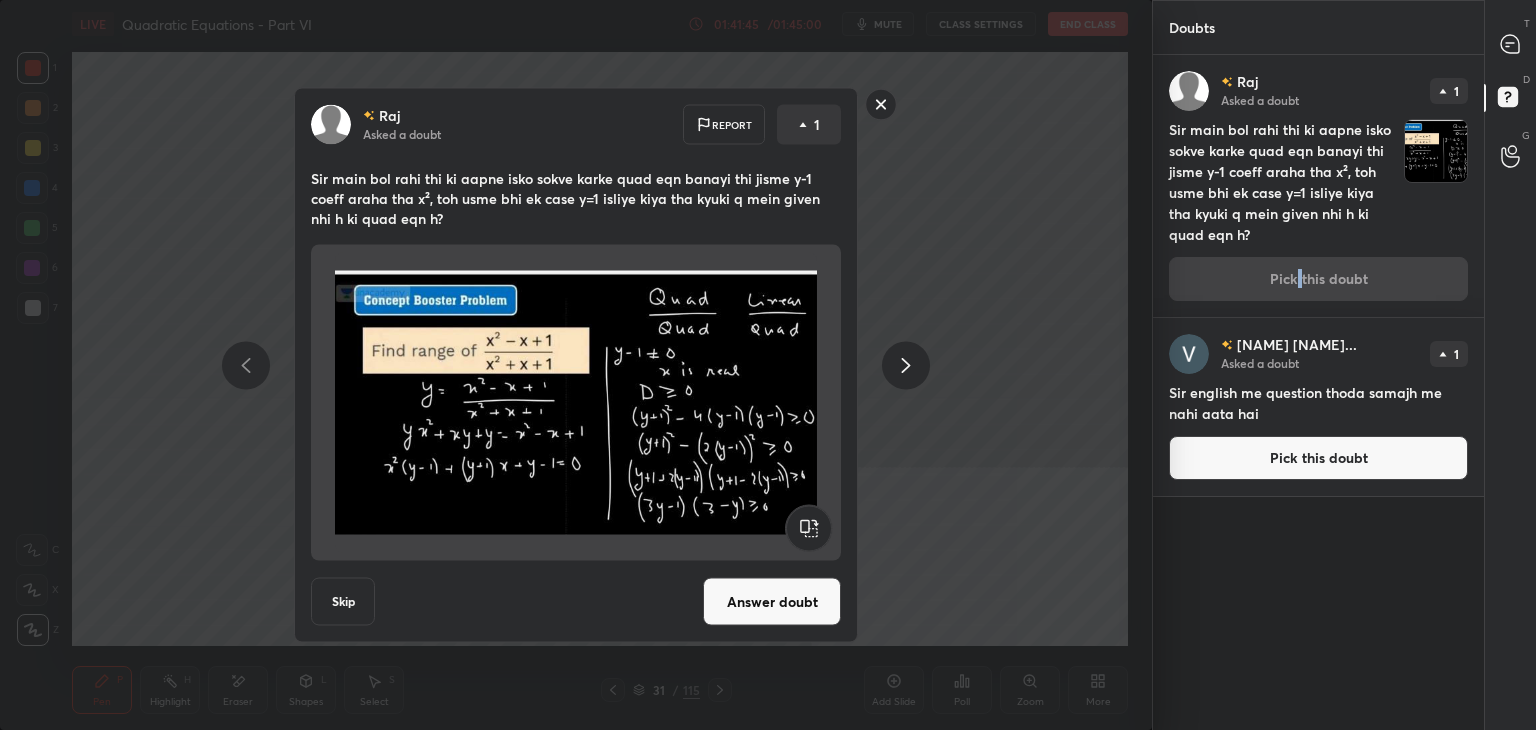 drag, startPoint x: 771, startPoint y: 617, endPoint x: 799, endPoint y: 547, distance: 75.39231 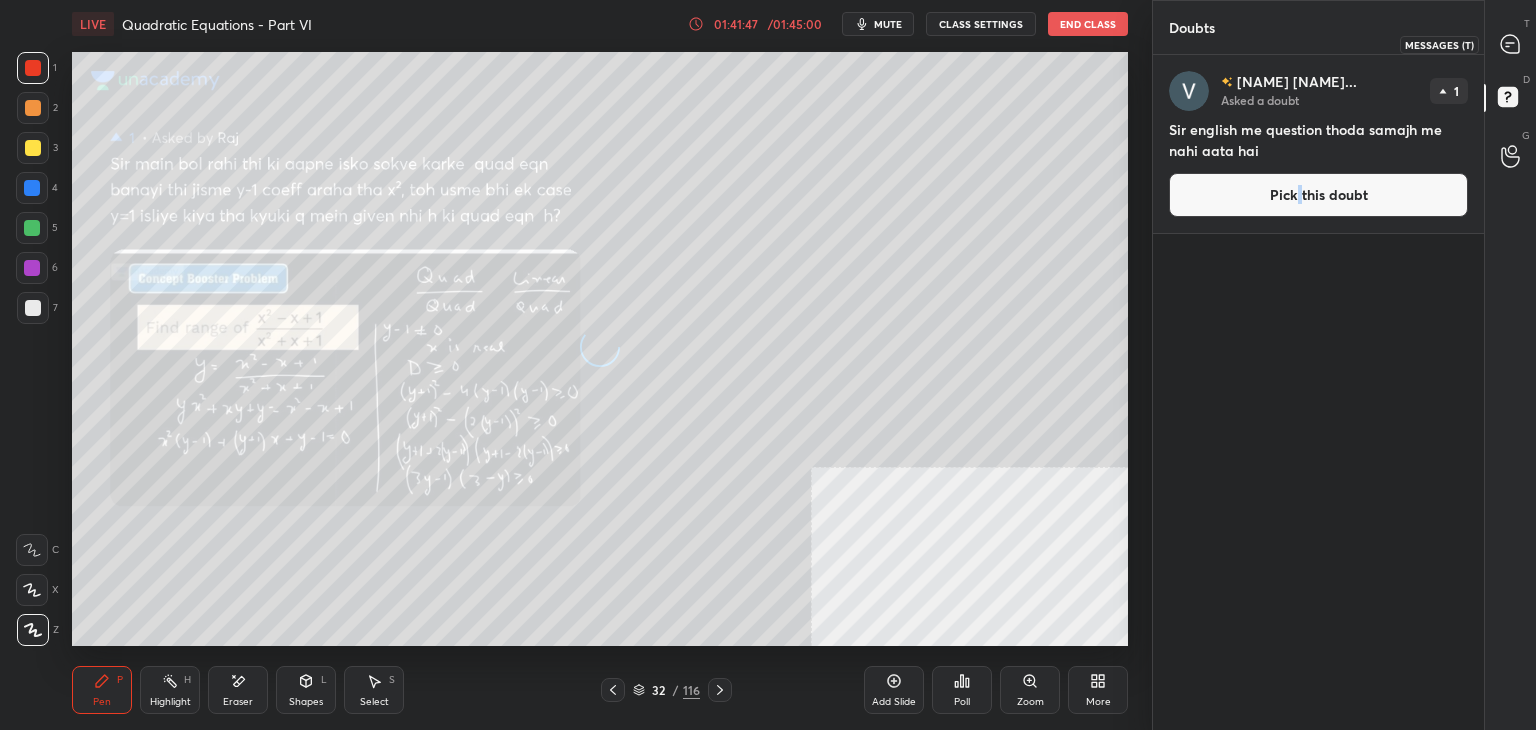 click 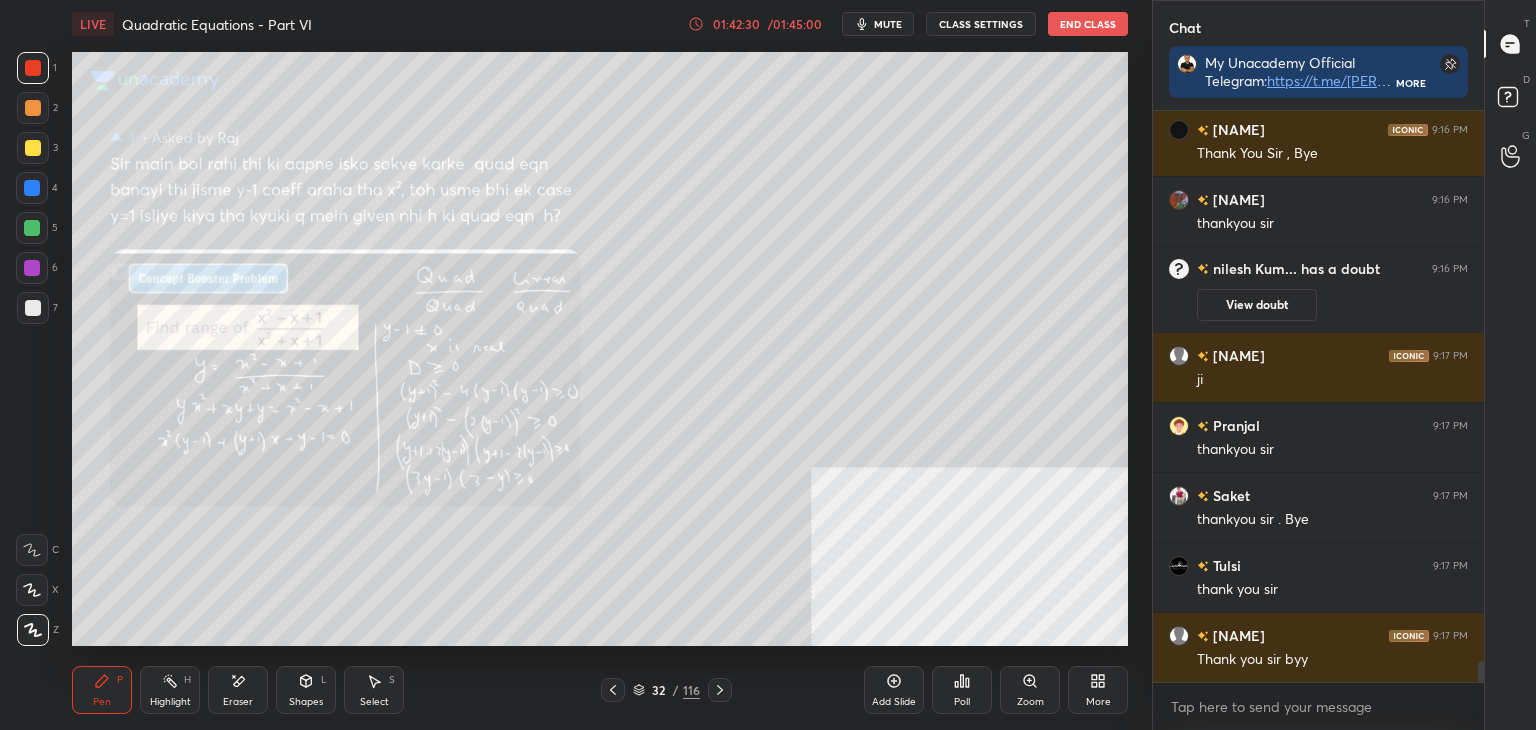 click on "Eraser" at bounding box center [238, 690] 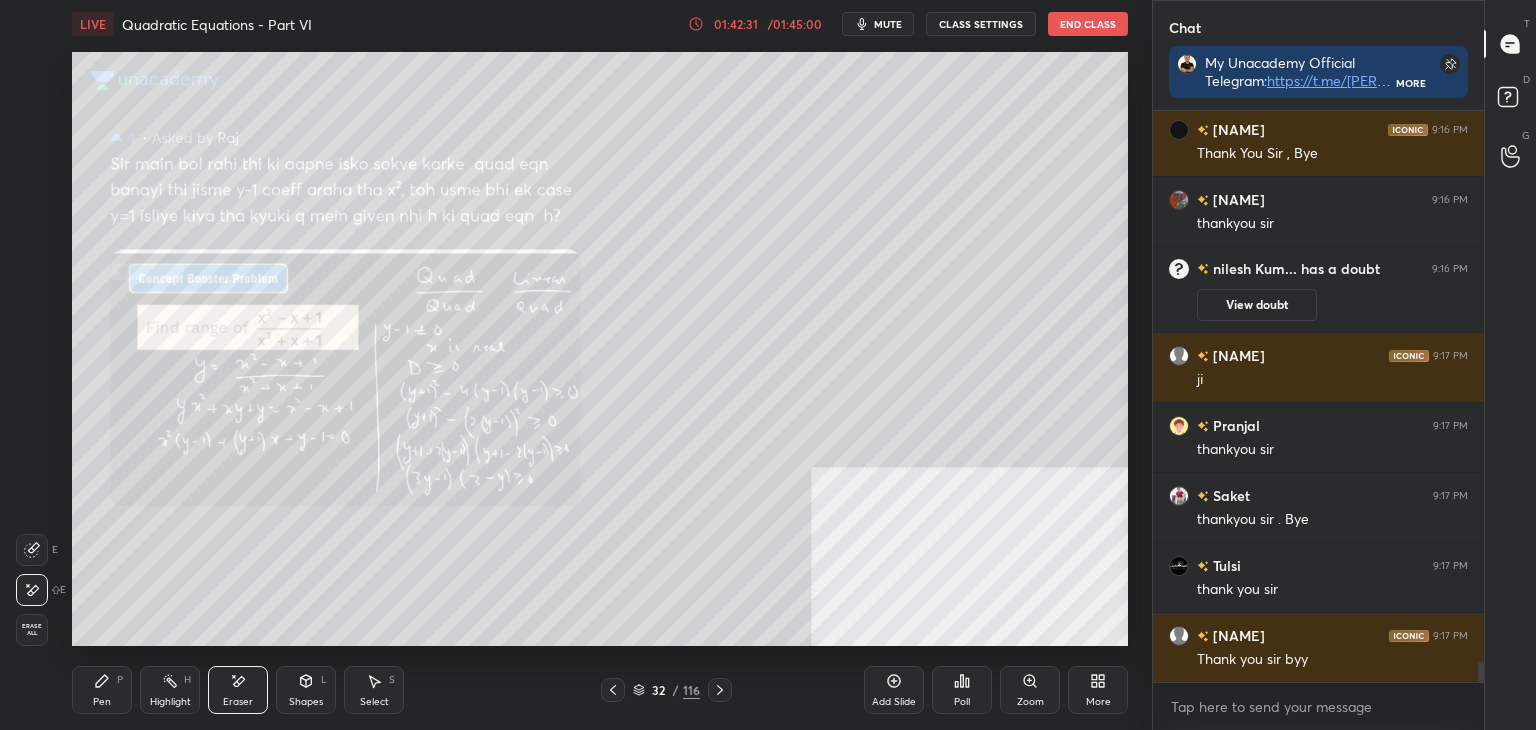 click on "Pen P" at bounding box center [102, 690] 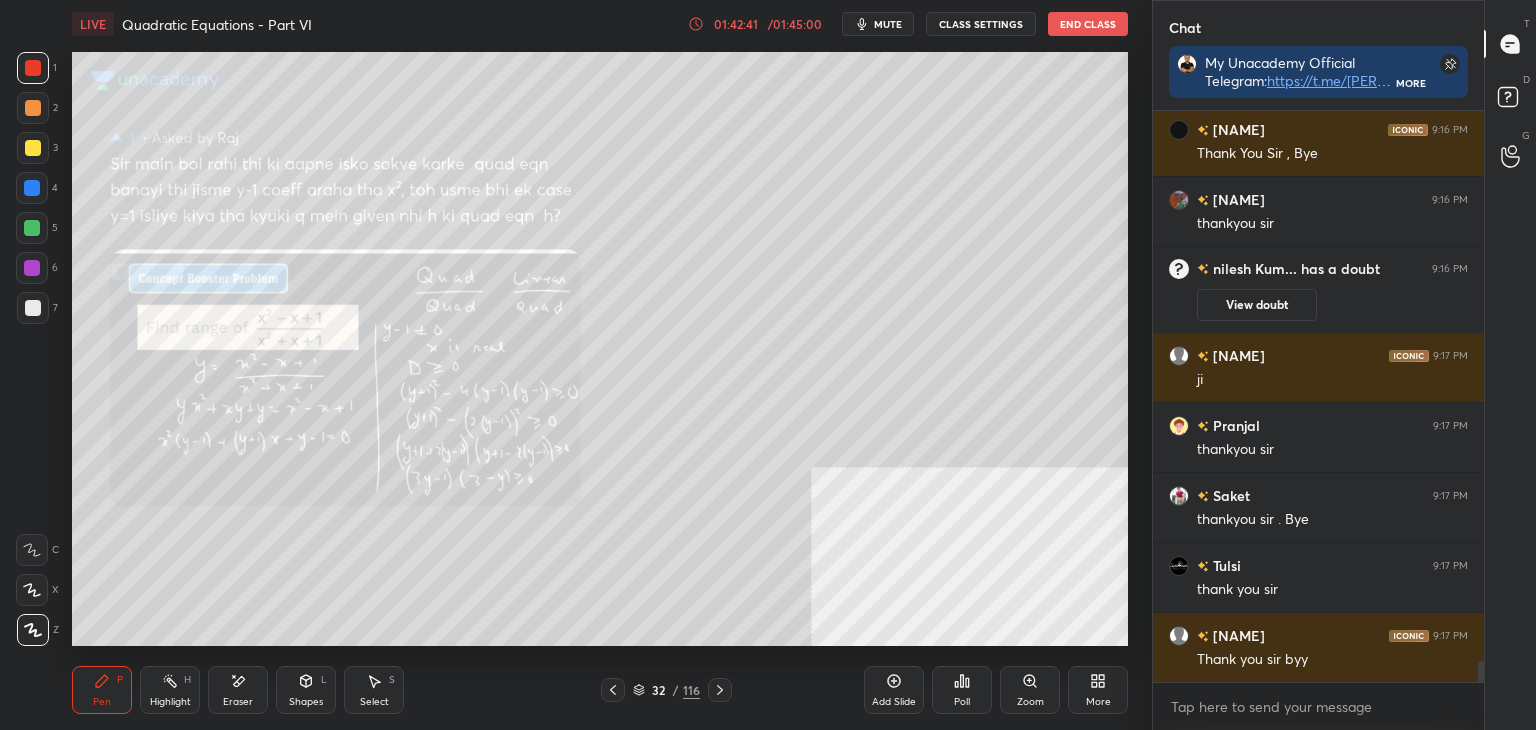 scroll, scrollTop: 601, scrollLeft: 325, axis: both 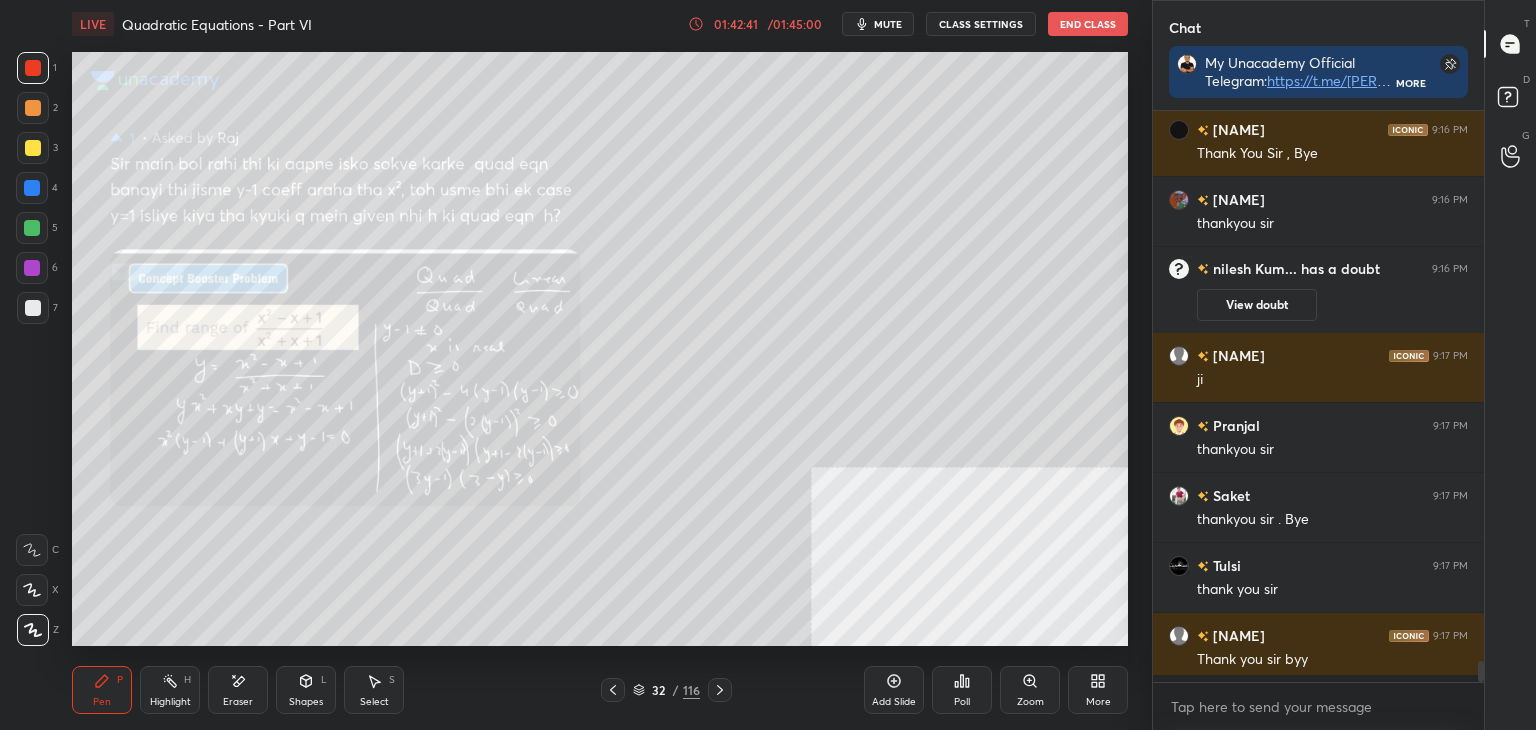 click 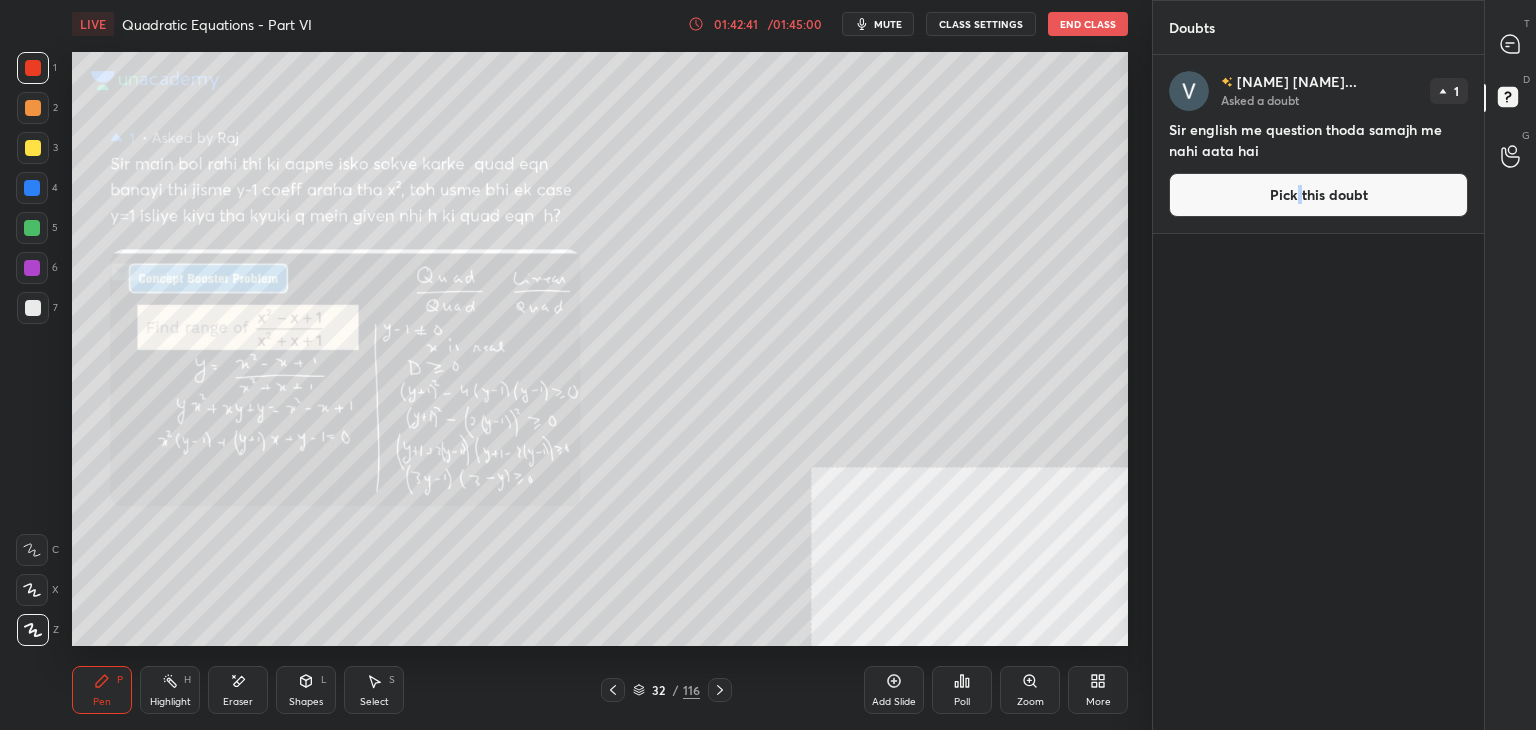 scroll, scrollTop: 6, scrollLeft: 6, axis: both 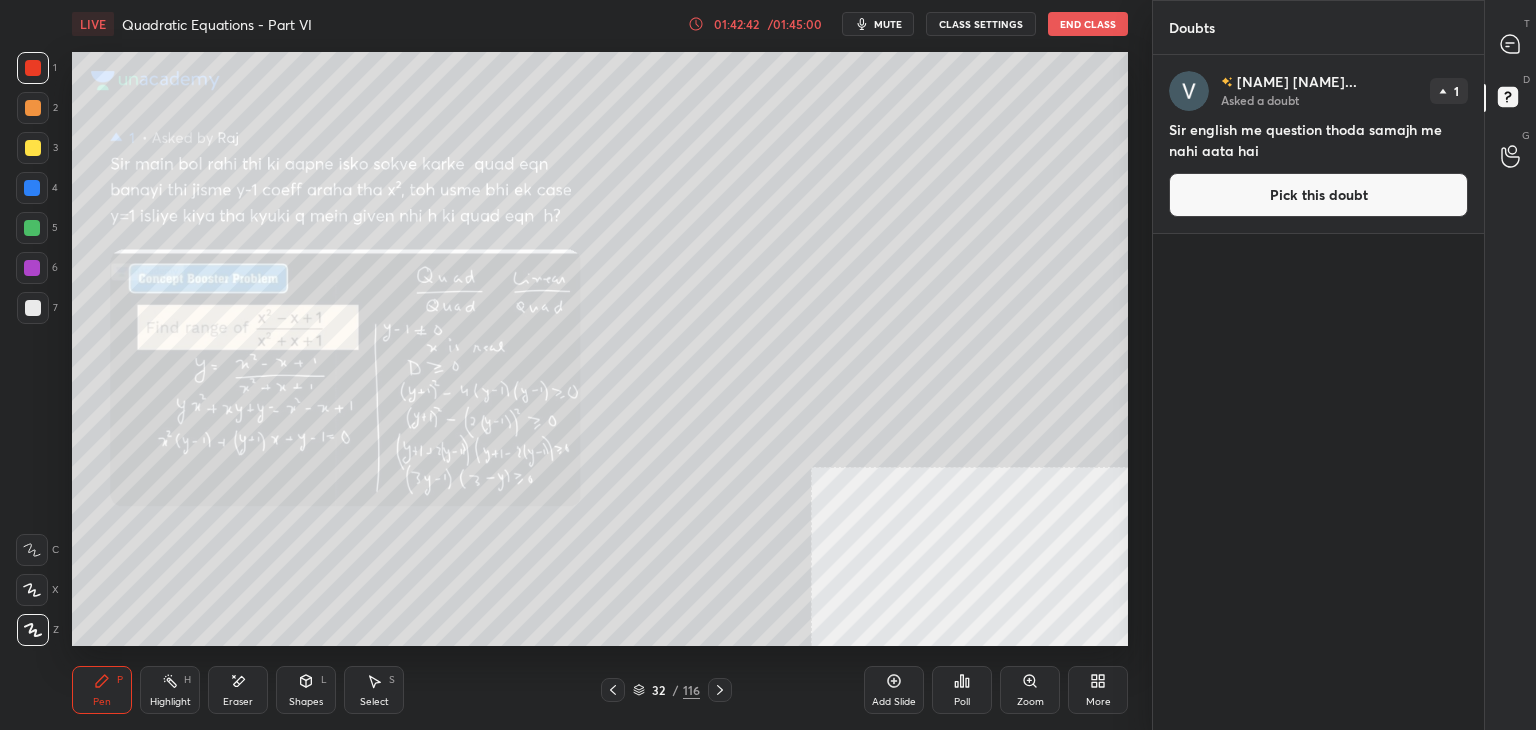 drag, startPoint x: 1348, startPoint y: 201, endPoint x: 1356, endPoint y: 193, distance: 11.313708 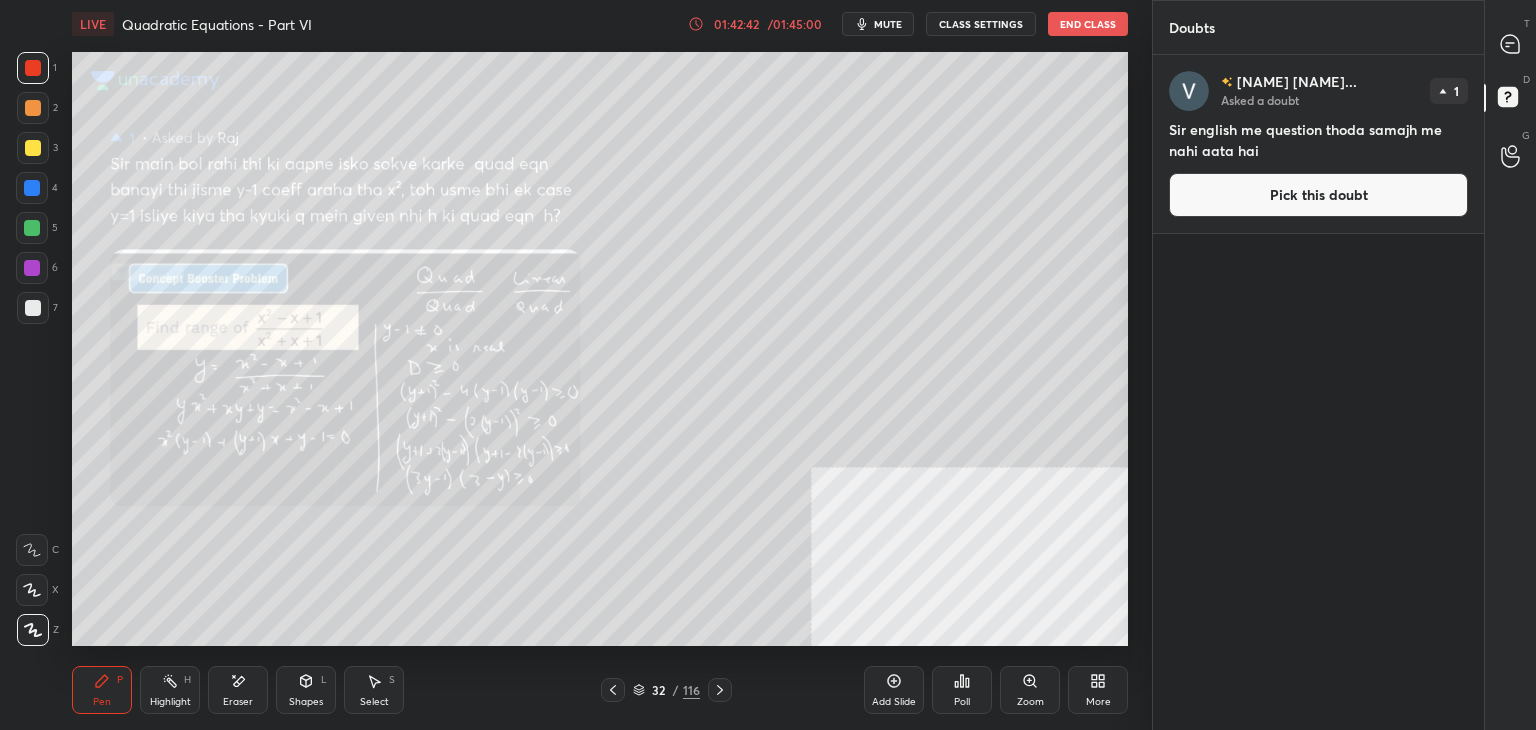 click on "Pick this doubt" at bounding box center (1318, 195) 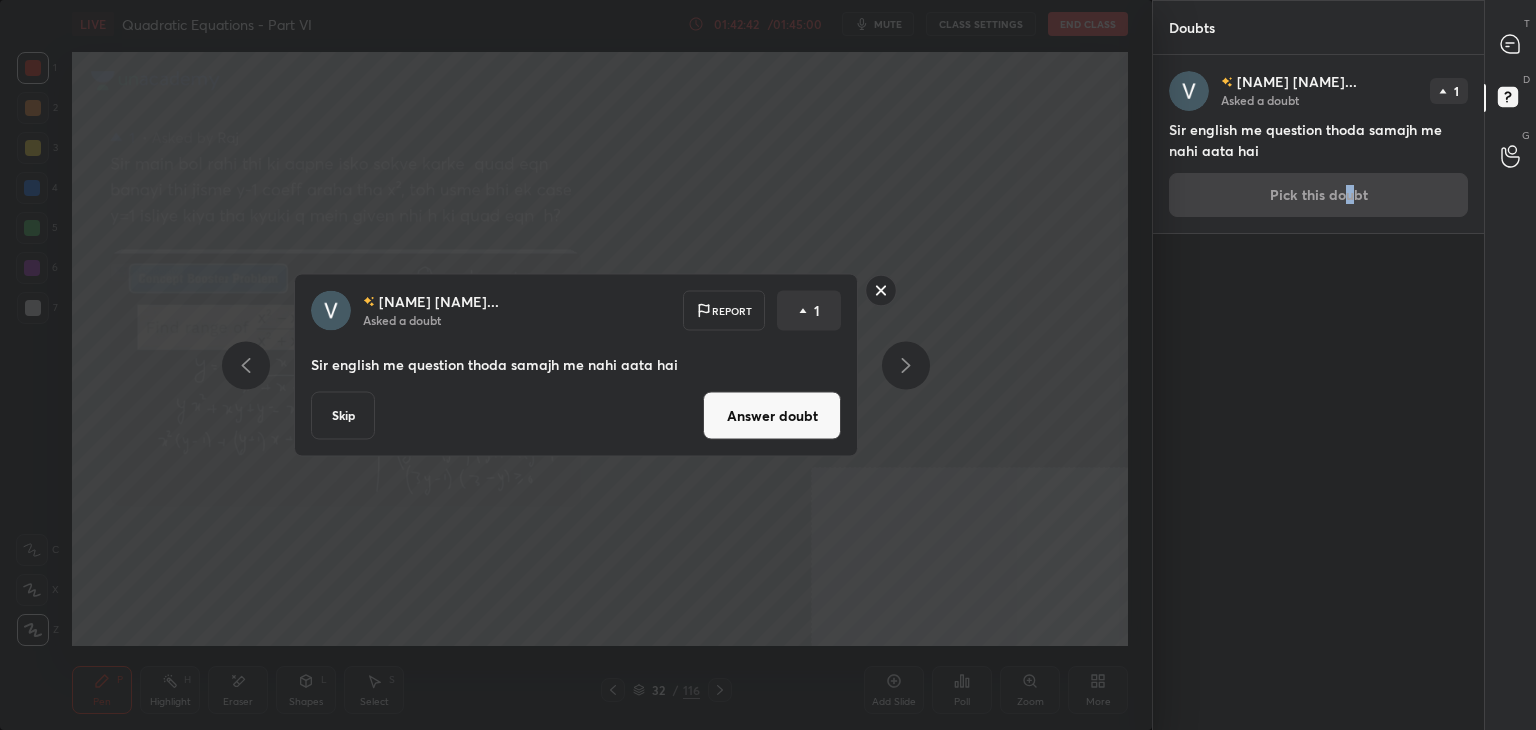 click on "Answer doubt" at bounding box center [772, 416] 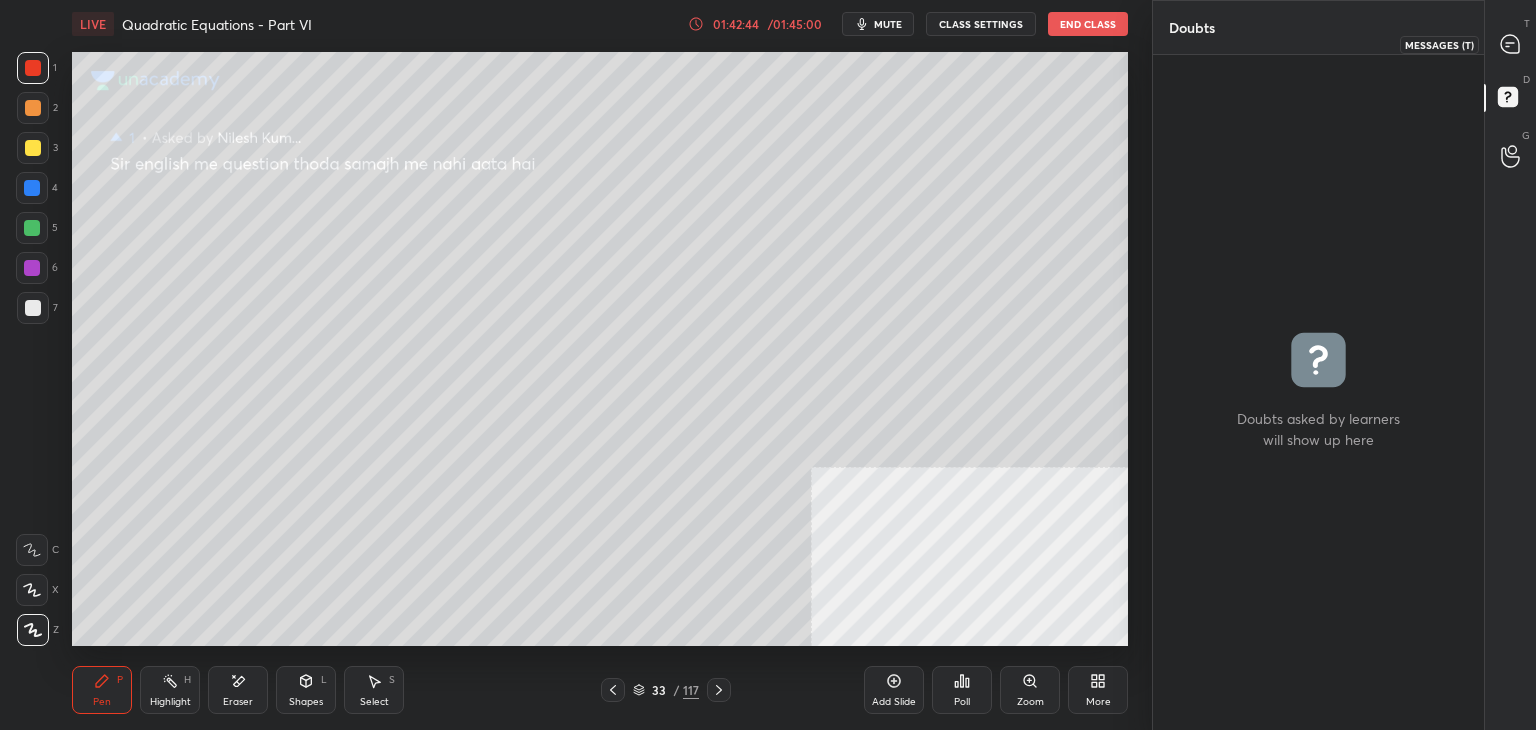 drag, startPoint x: 1507, startPoint y: 42, endPoint x: 1493, endPoint y: 37, distance: 14.866069 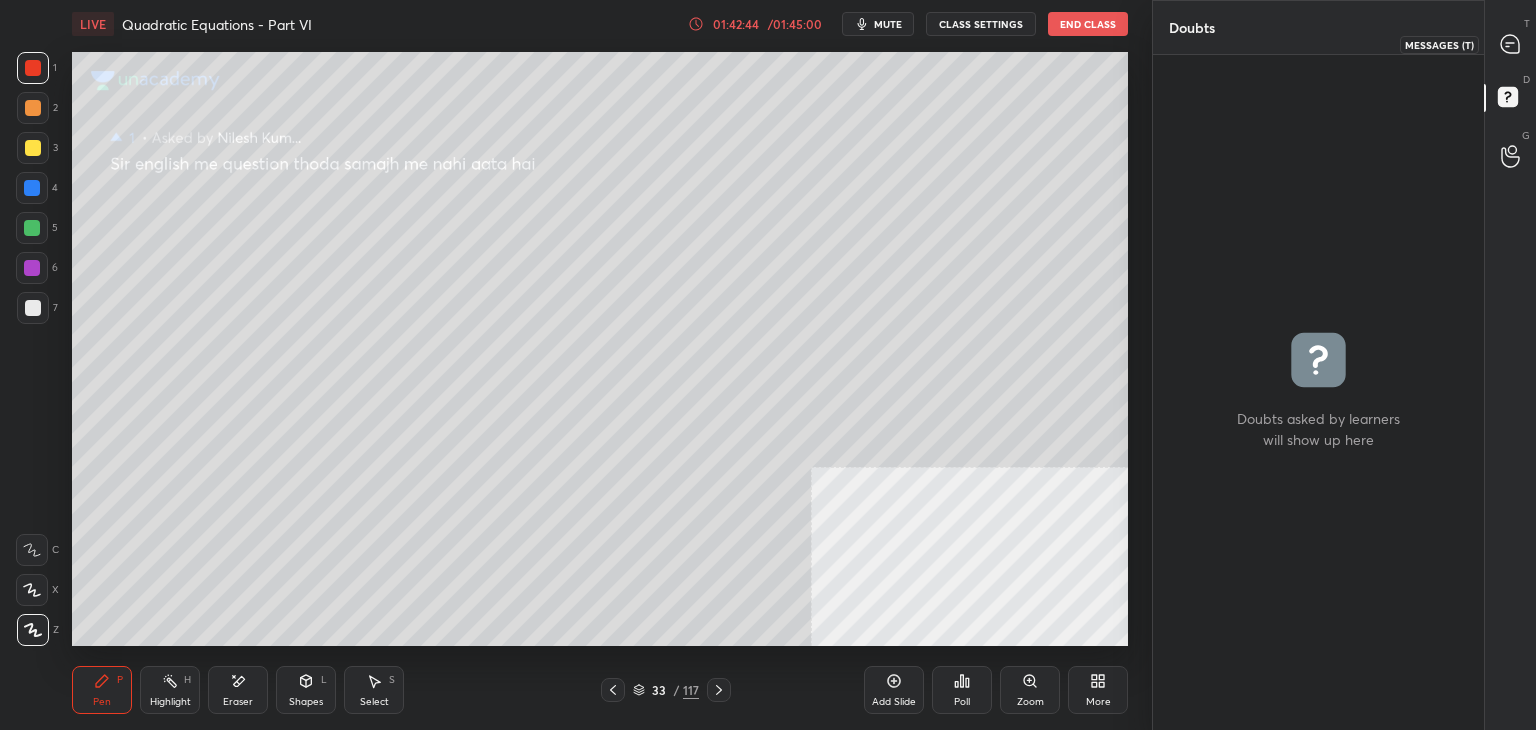 click 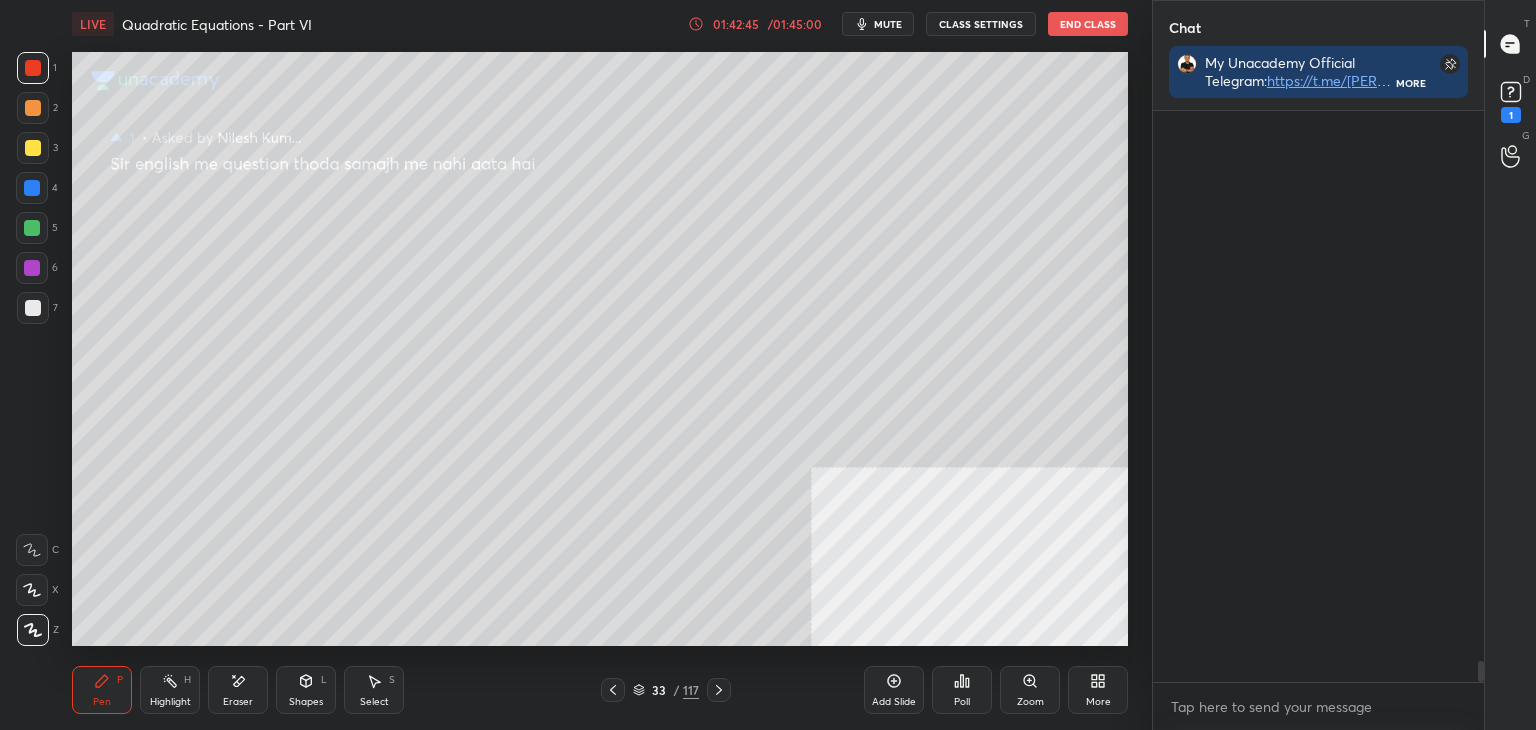 scroll, scrollTop: 14686, scrollLeft: 0, axis: vertical 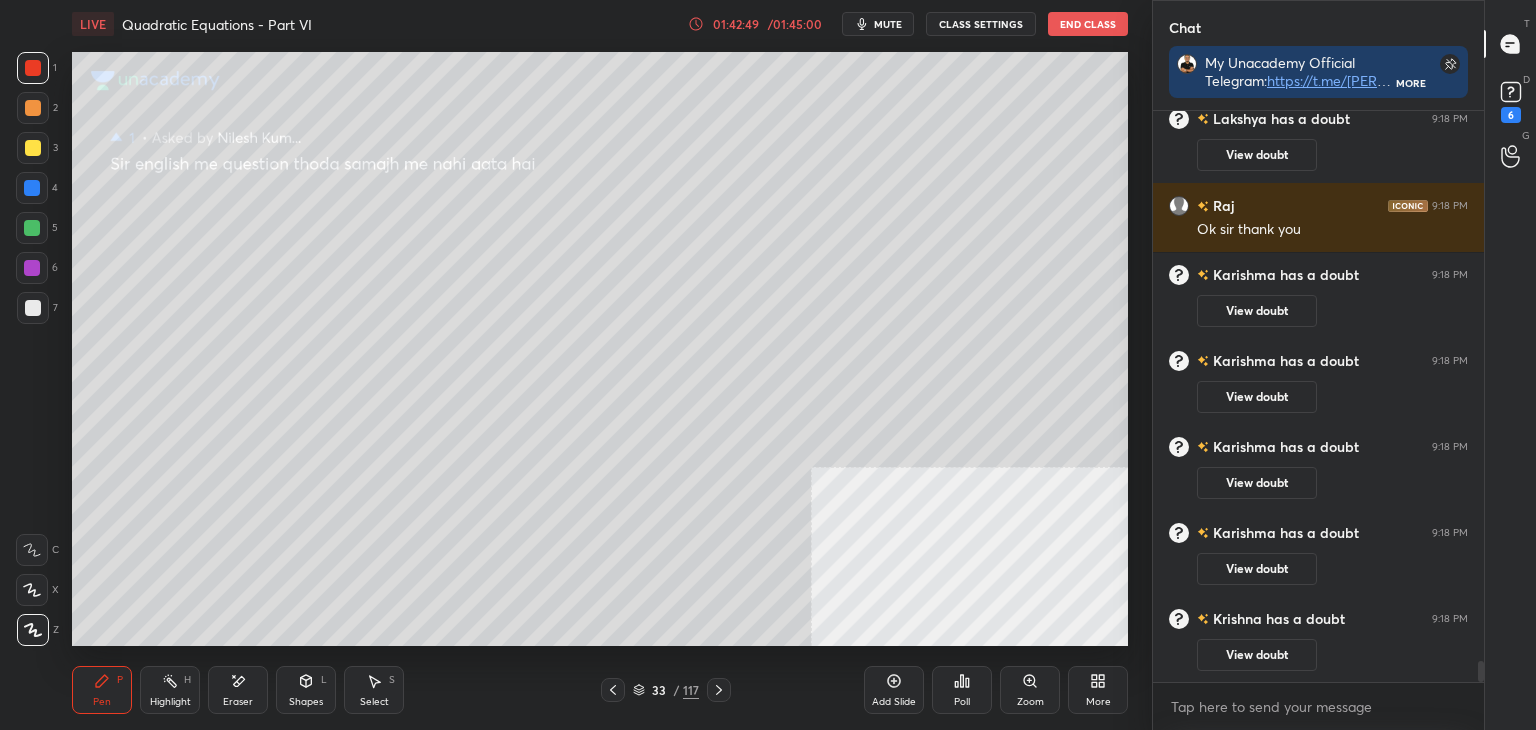 click at bounding box center (1446, 72) 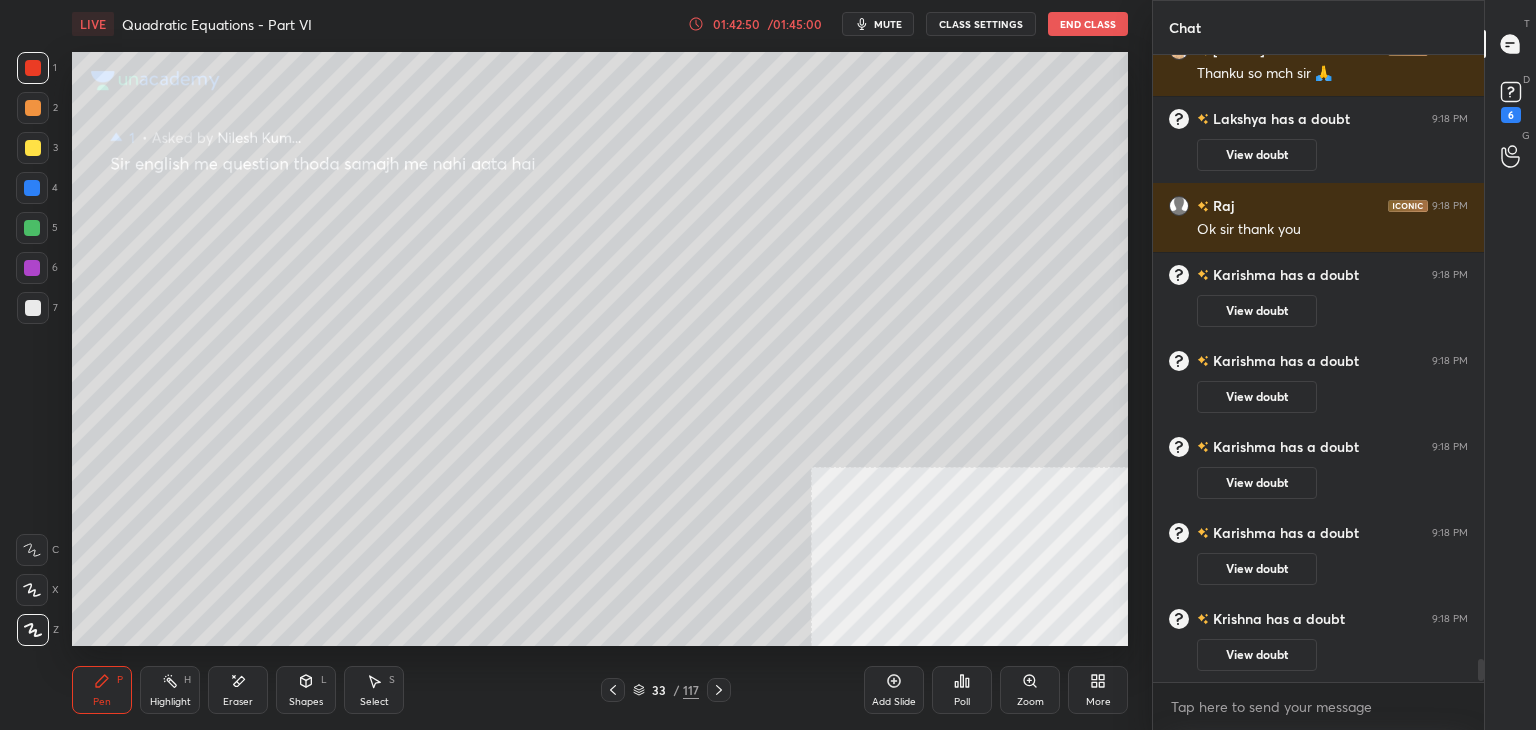 scroll, scrollTop: 6, scrollLeft: 6, axis: both 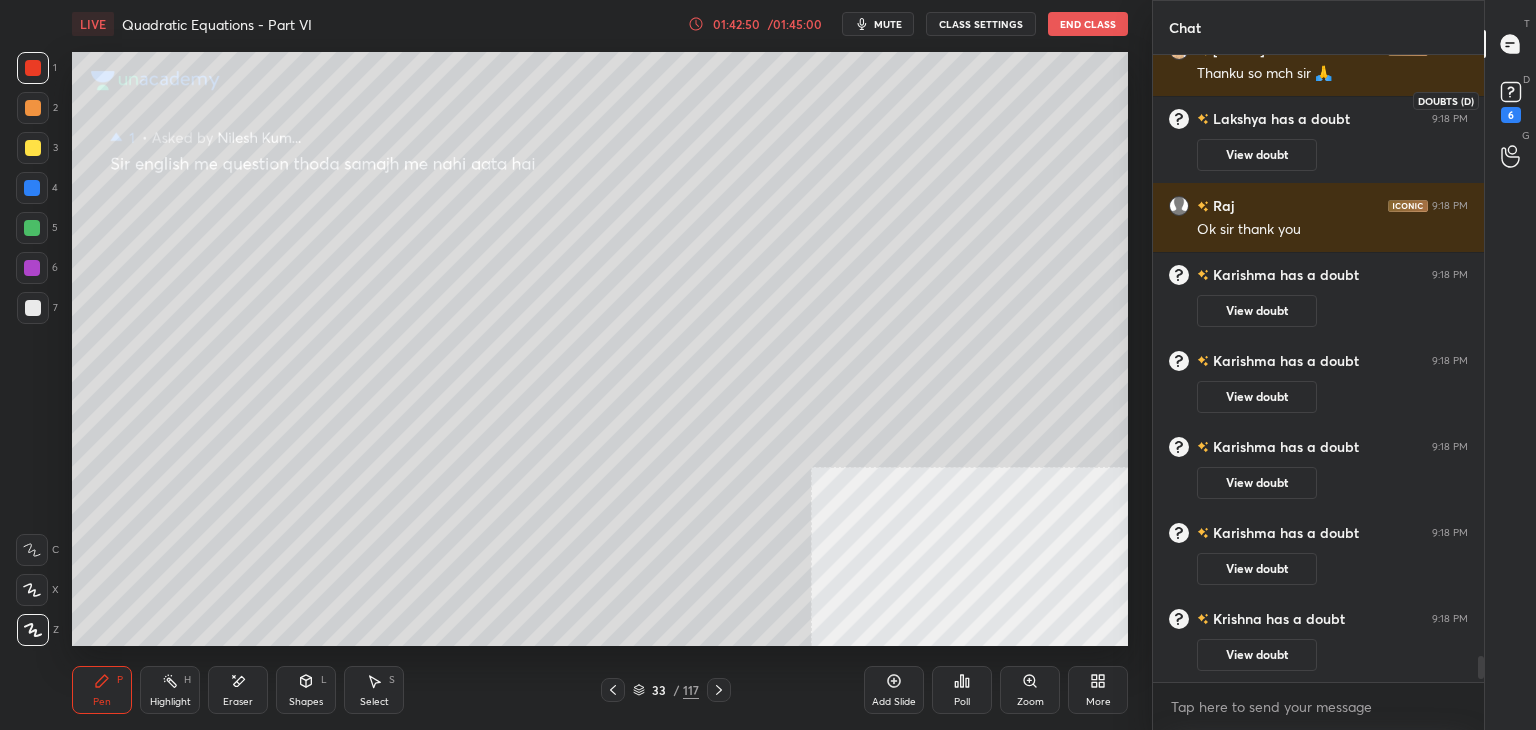 drag, startPoint x: 1518, startPoint y: 102, endPoint x: 1481, endPoint y: 121, distance: 41.59327 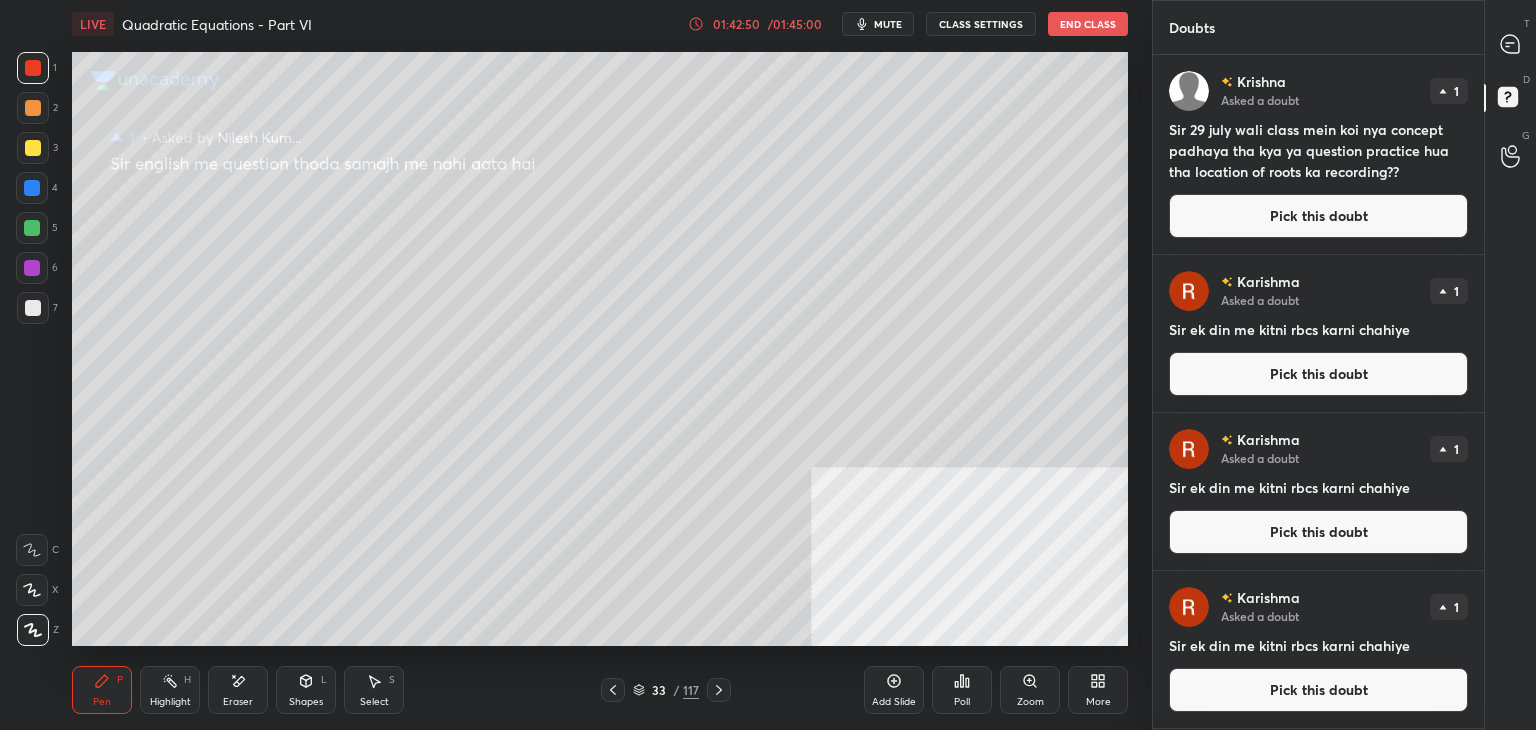 click on "Pick this doubt" at bounding box center [1318, 216] 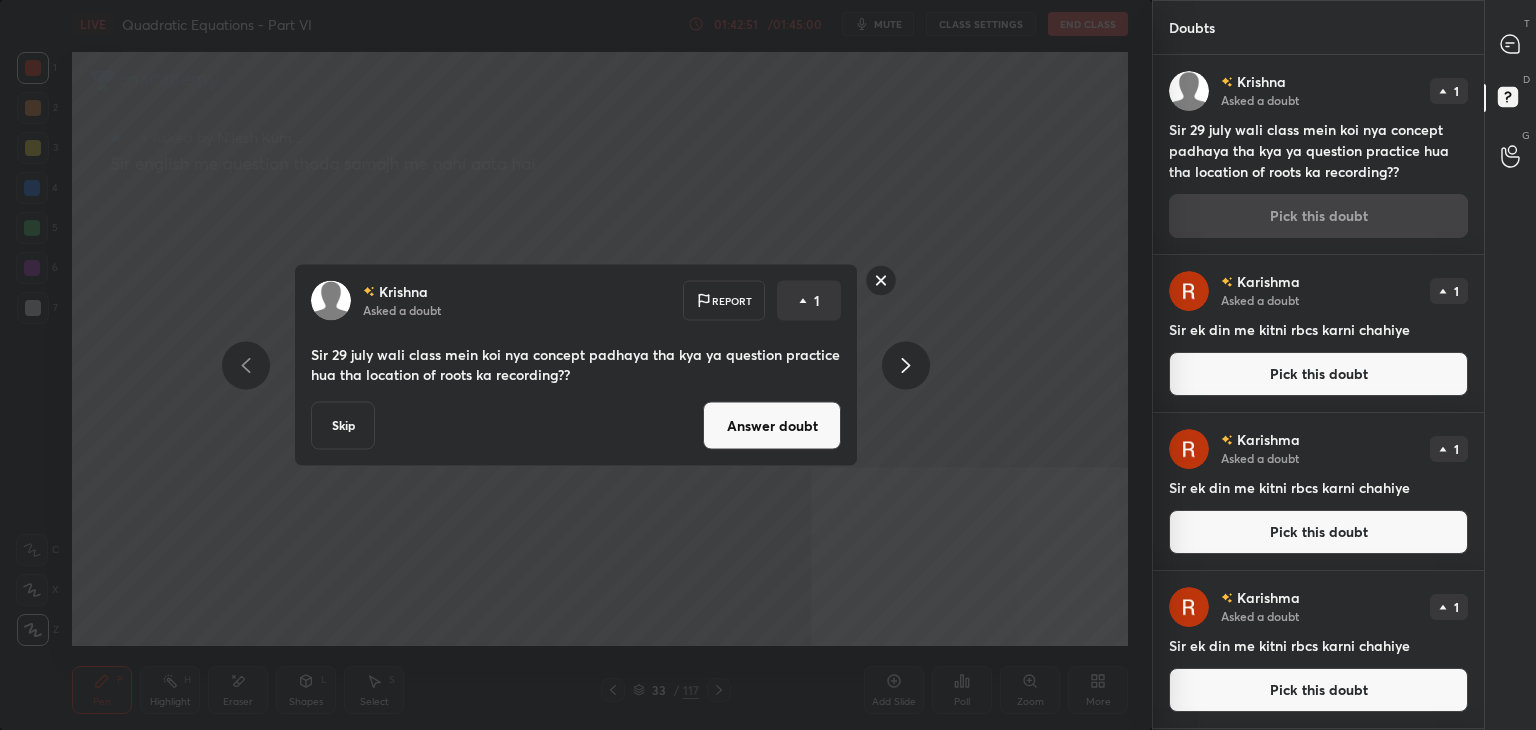 click on "Answer doubt" at bounding box center (772, 426) 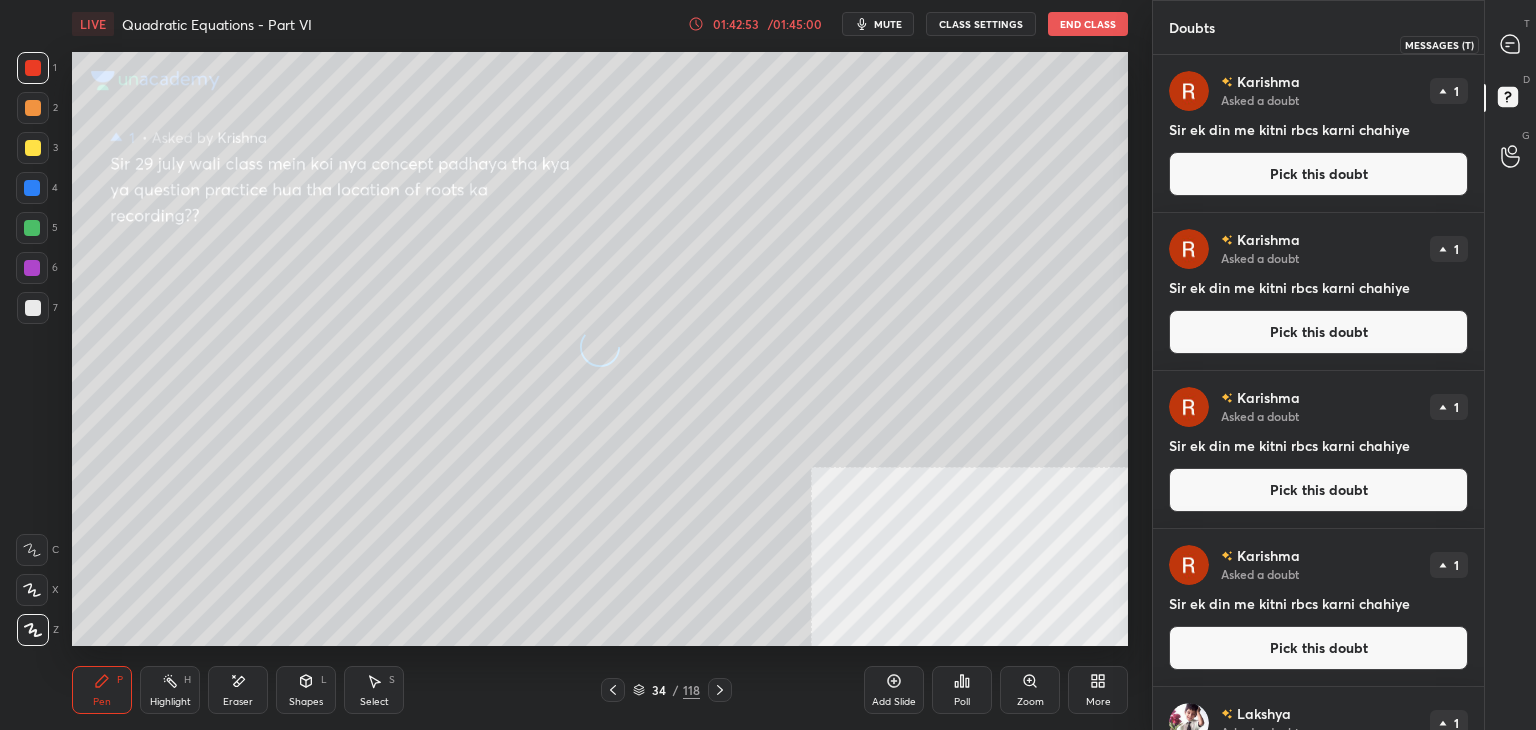 drag, startPoint x: 1506, startPoint y: 57, endPoint x: 1475, endPoint y: 43, distance: 34.0147 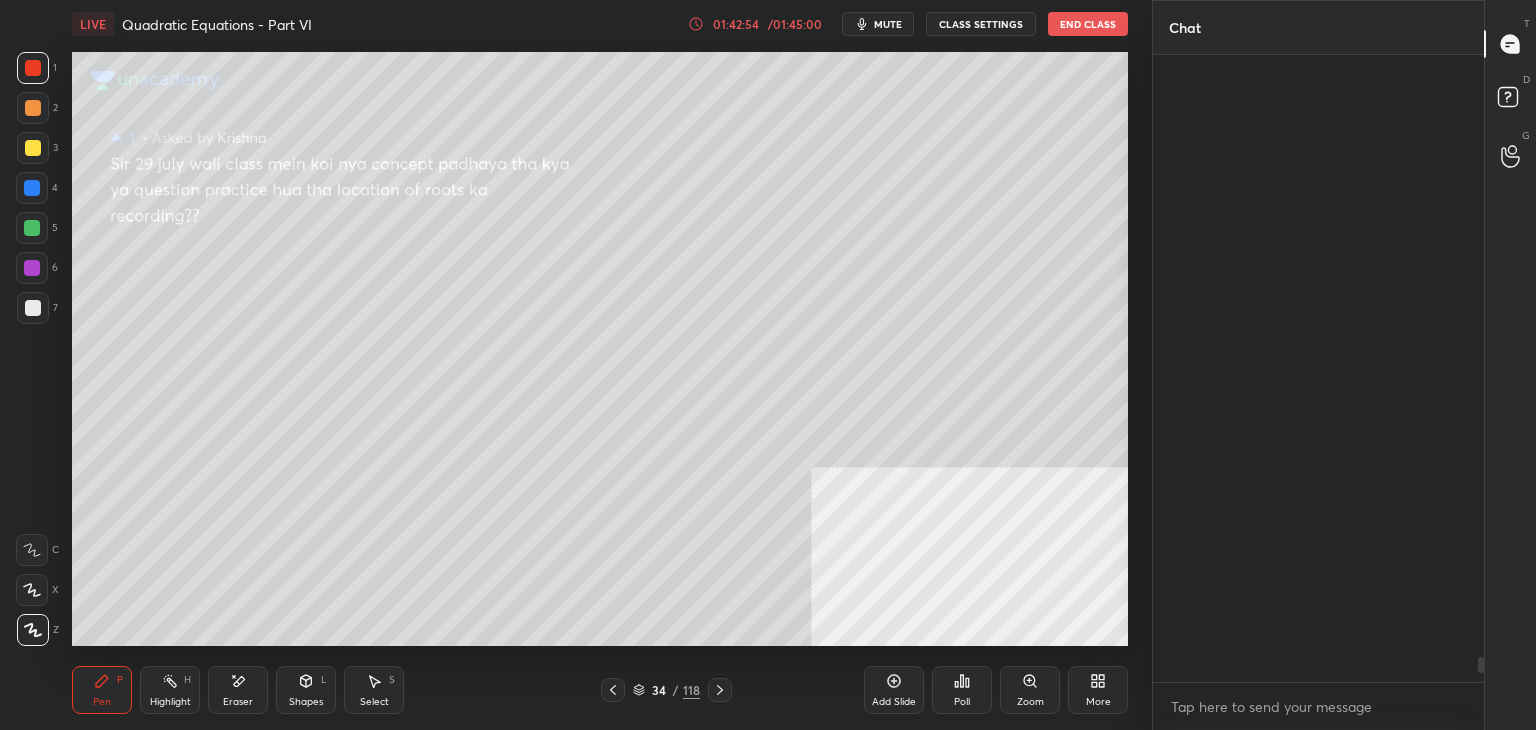 scroll, scrollTop: 15134, scrollLeft: 0, axis: vertical 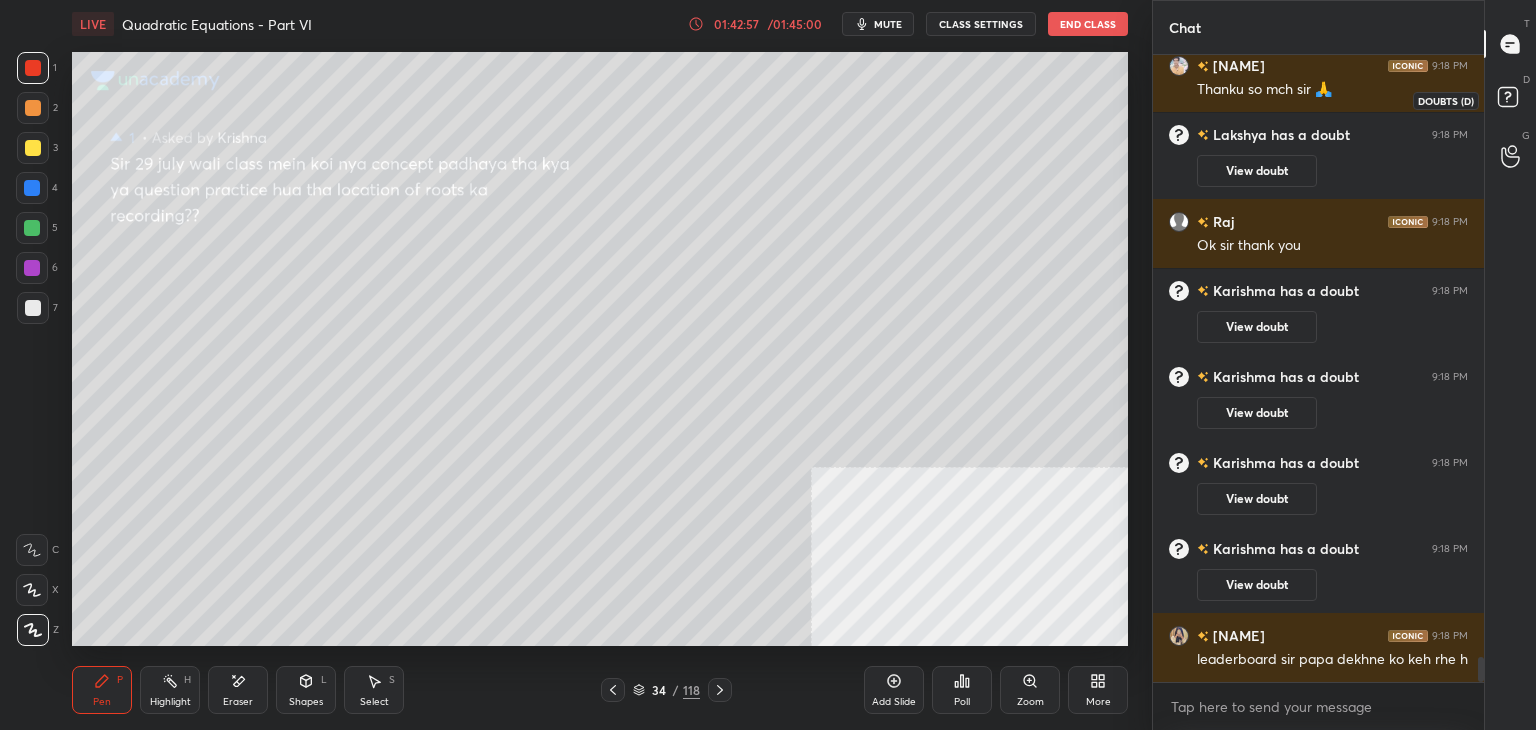 click 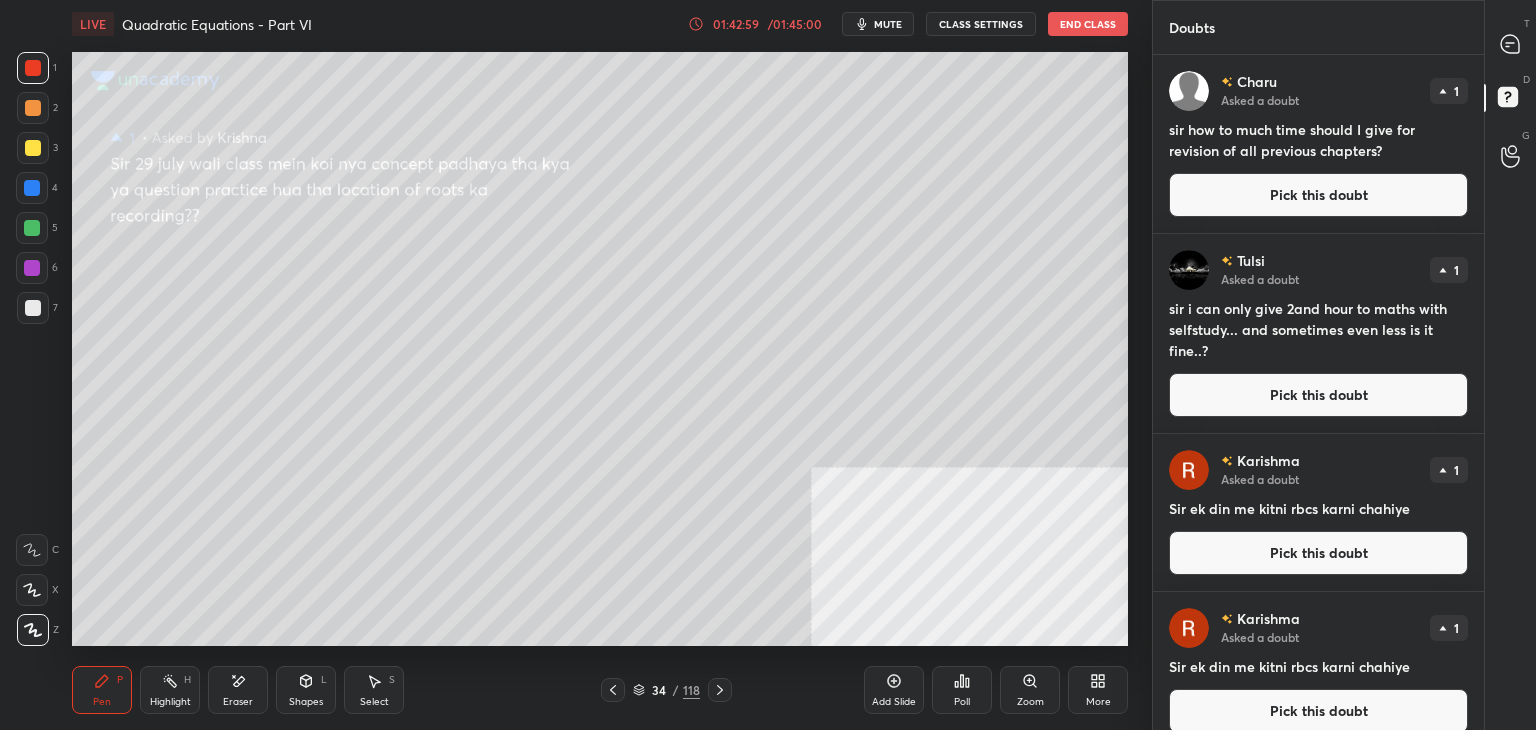 click on "Pick this doubt" at bounding box center (1318, 195) 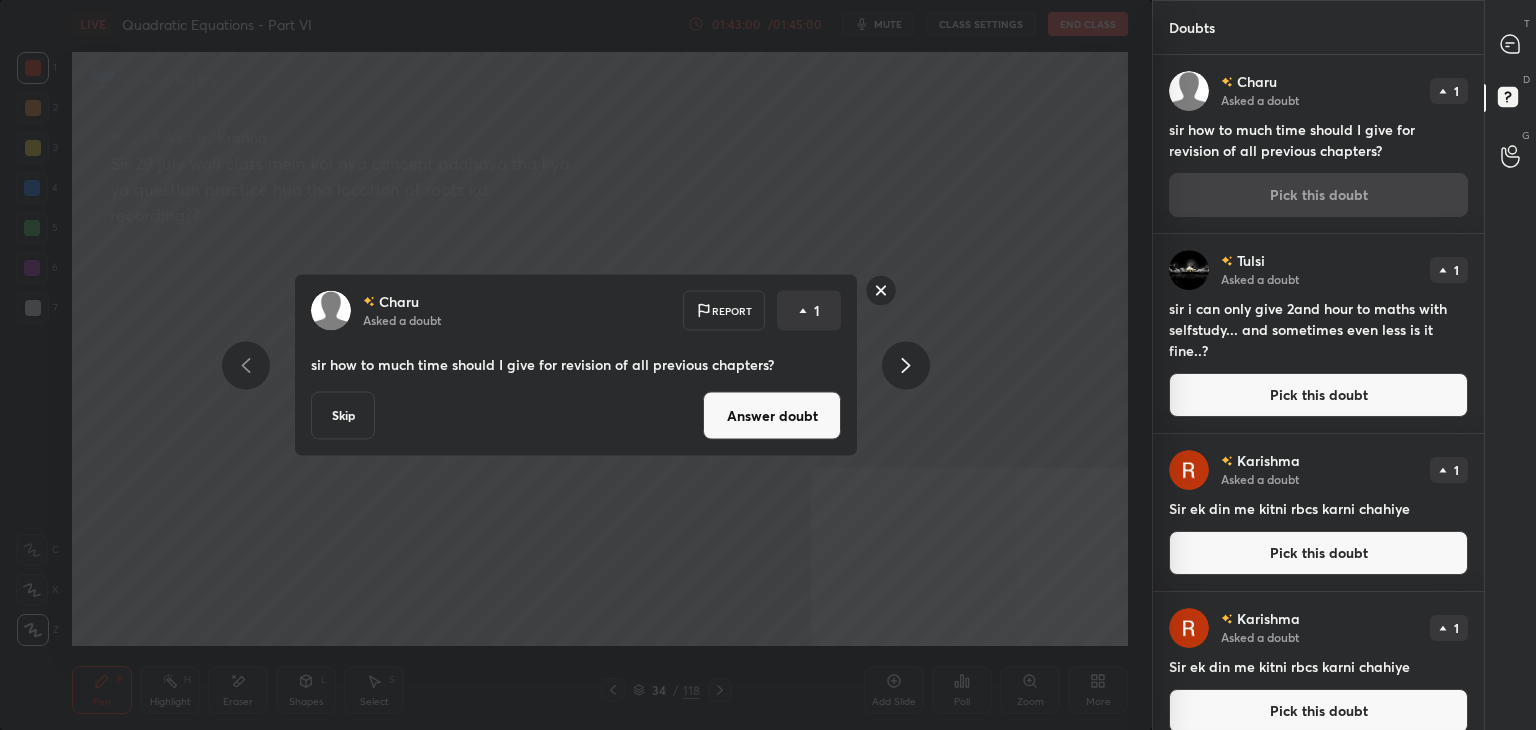 drag, startPoint x: 823, startPoint y: 417, endPoint x: 818, endPoint y: 401, distance: 16.763054 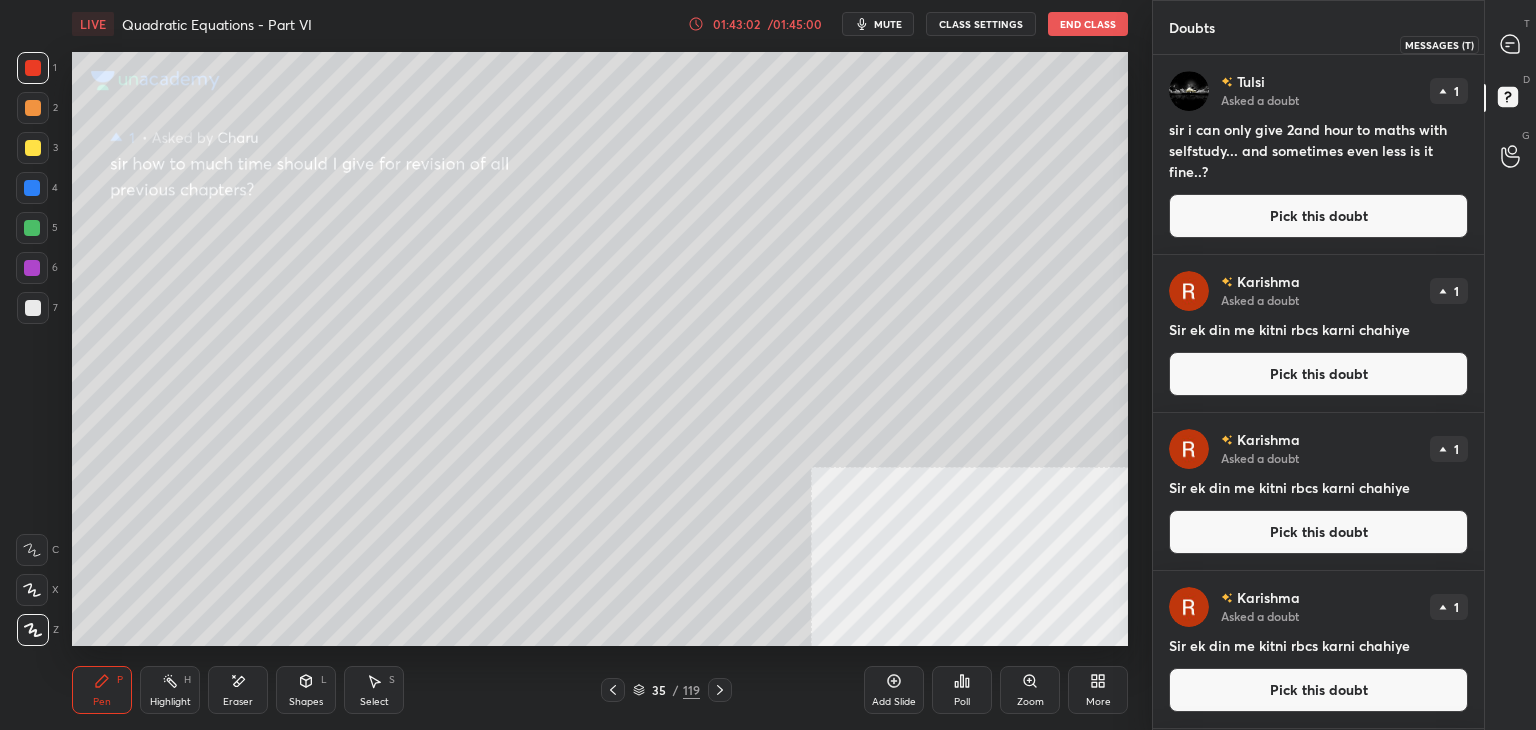 drag, startPoint x: 1518, startPoint y: 51, endPoint x: 1472, endPoint y: 41, distance: 47.07441 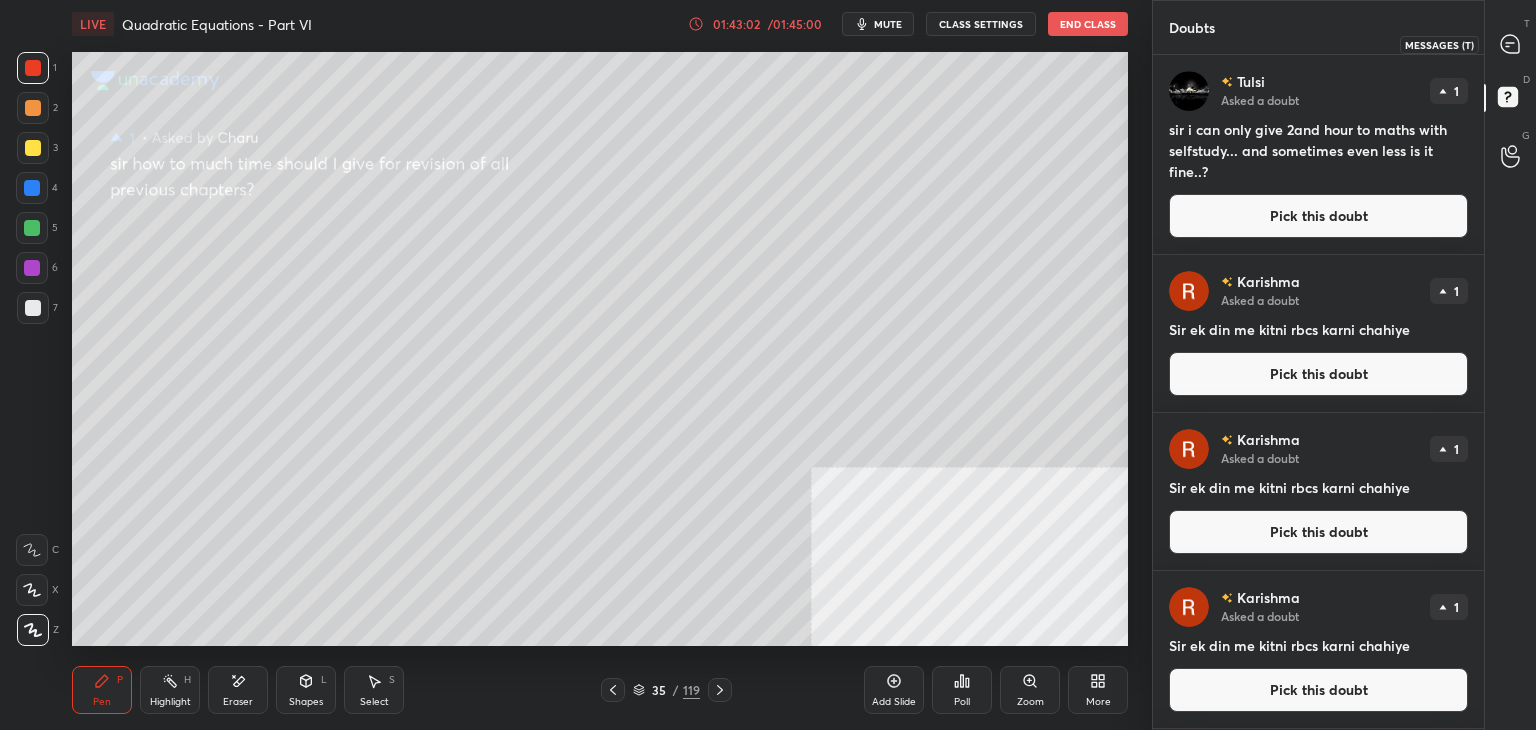 click 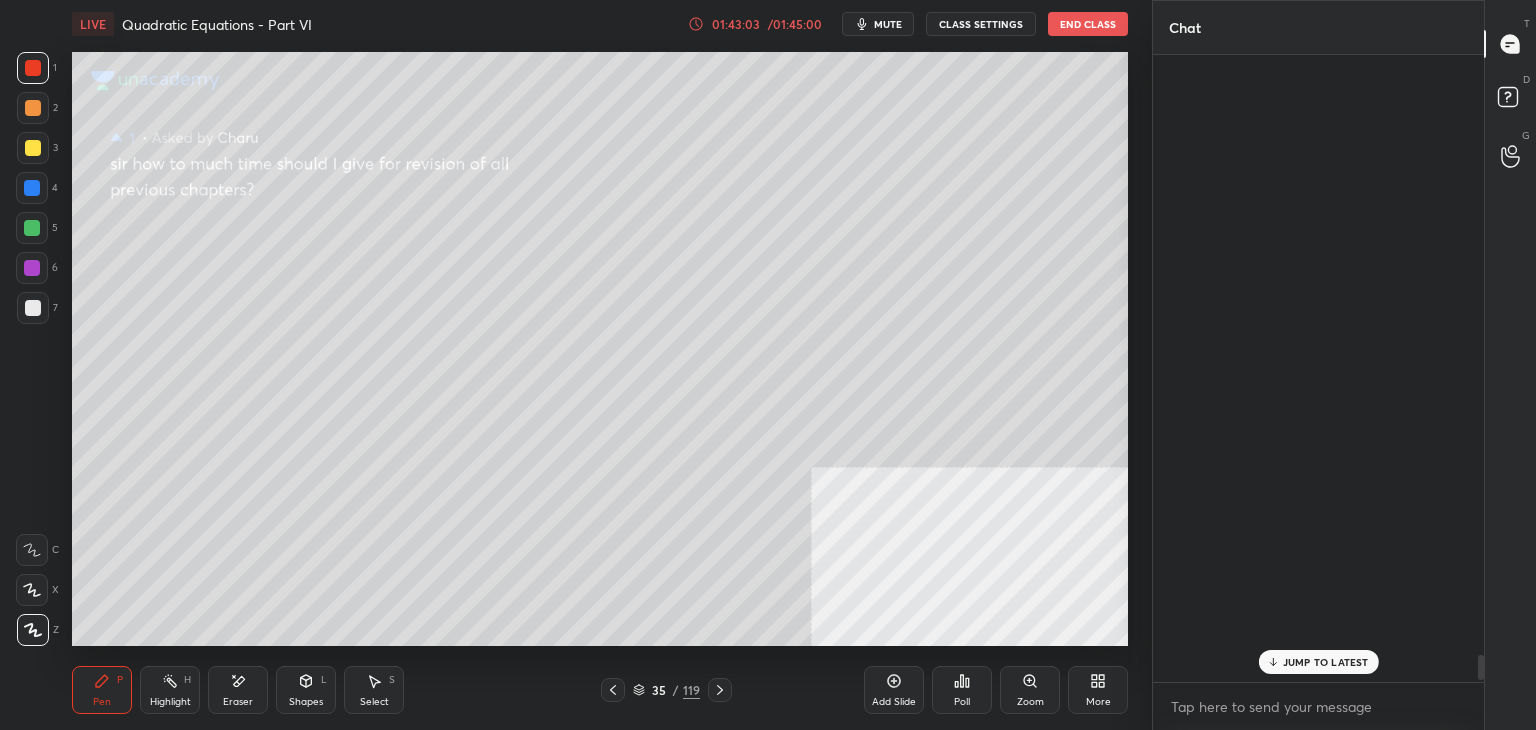 scroll, scrollTop: 15234, scrollLeft: 0, axis: vertical 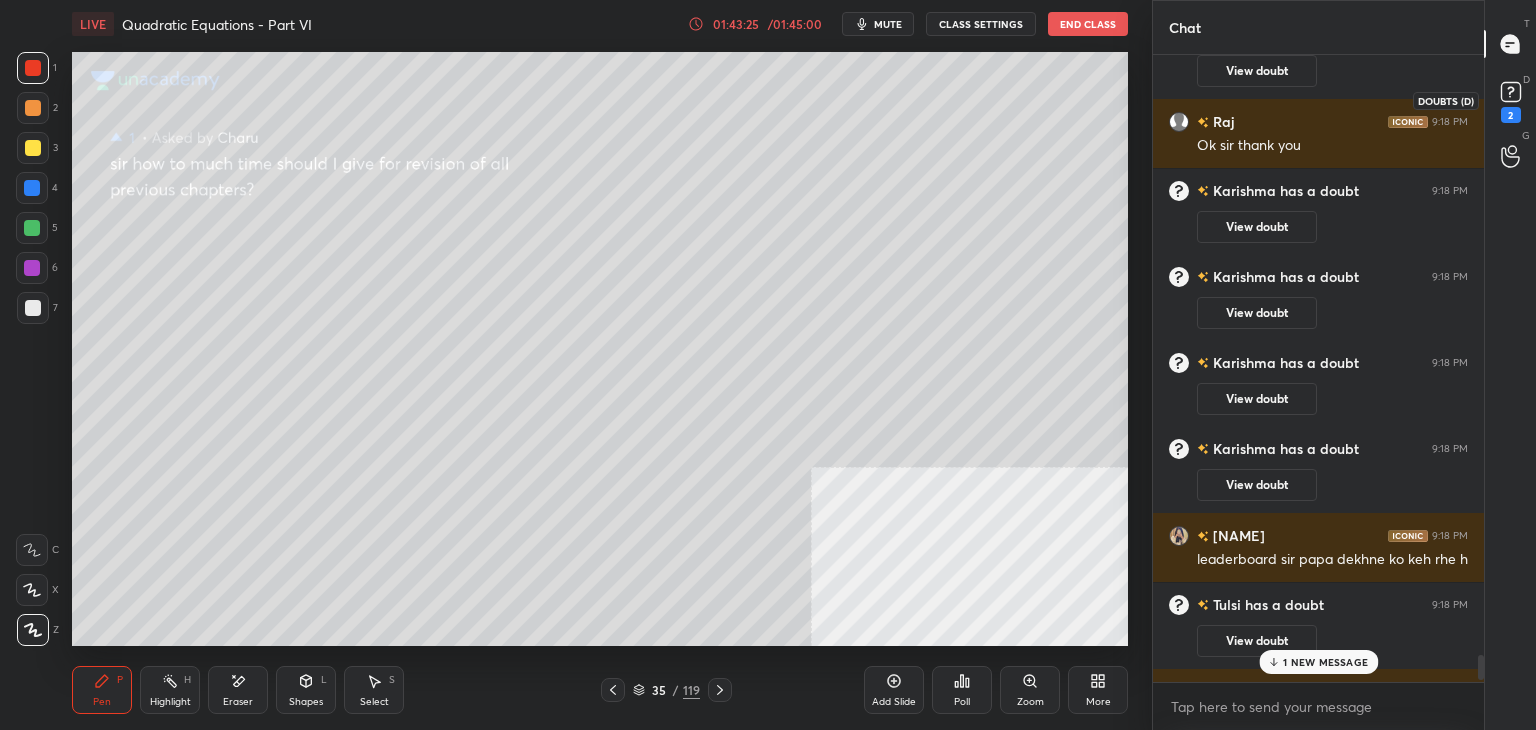click on "2" at bounding box center (1511, 100) 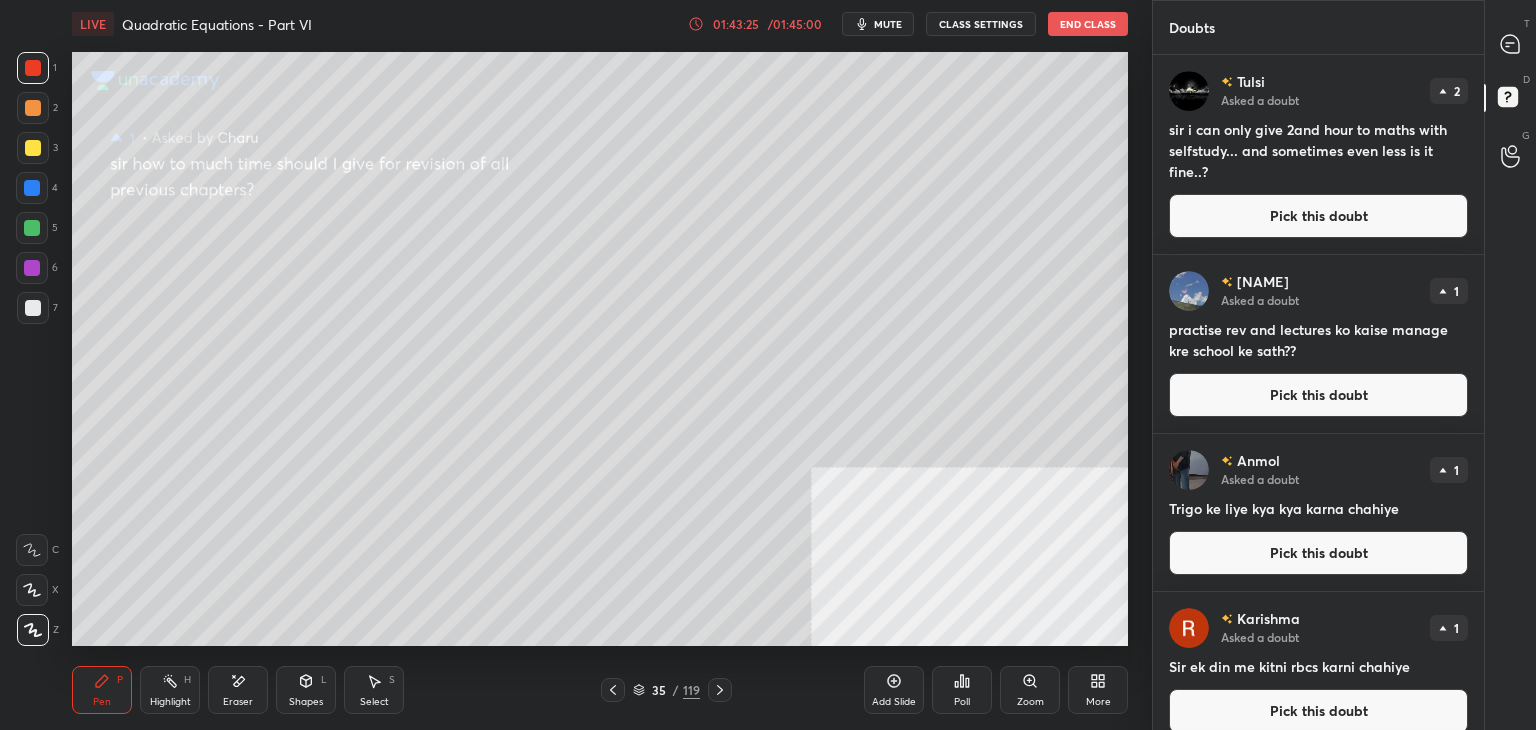 click on "Pick this doubt" at bounding box center [1318, 216] 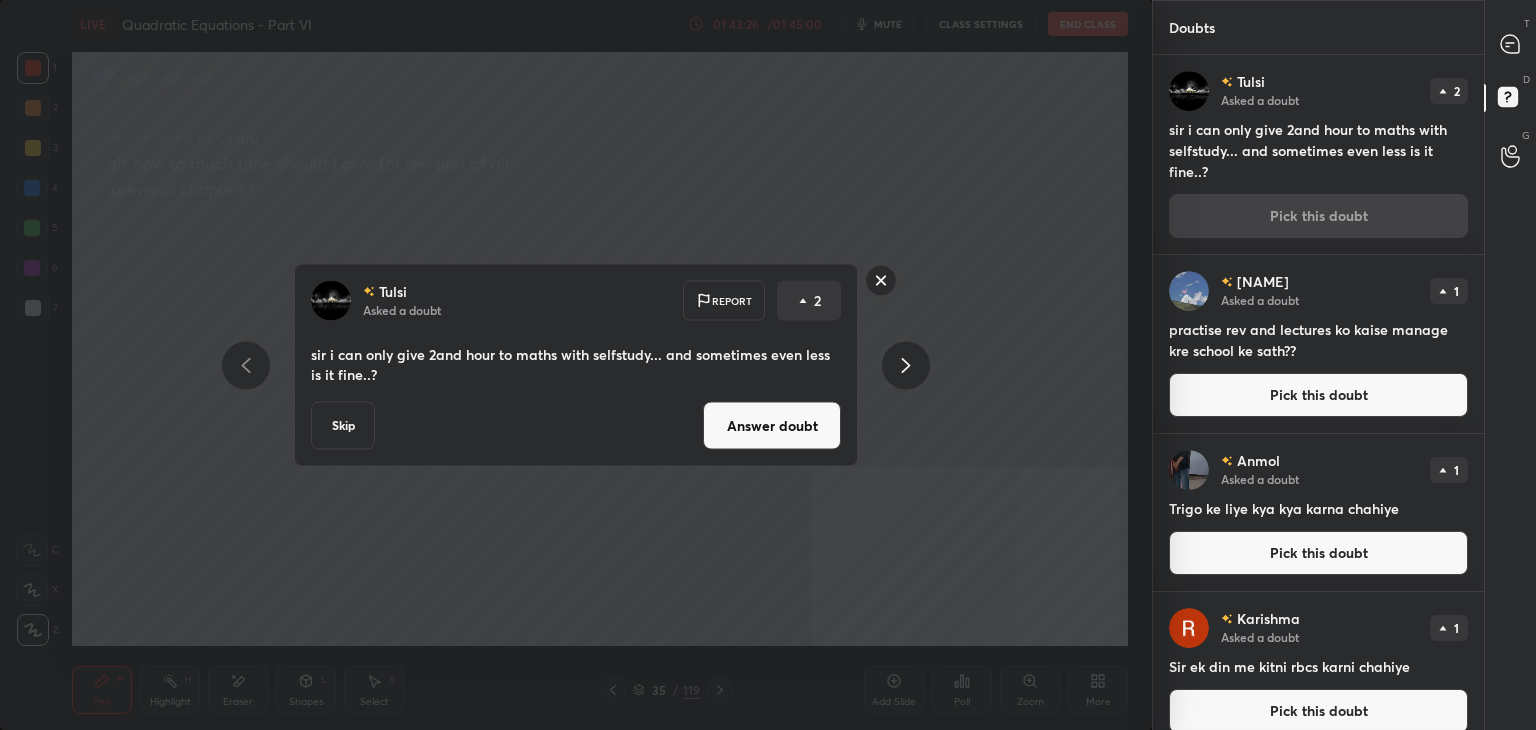 click on "Answer doubt" at bounding box center [772, 426] 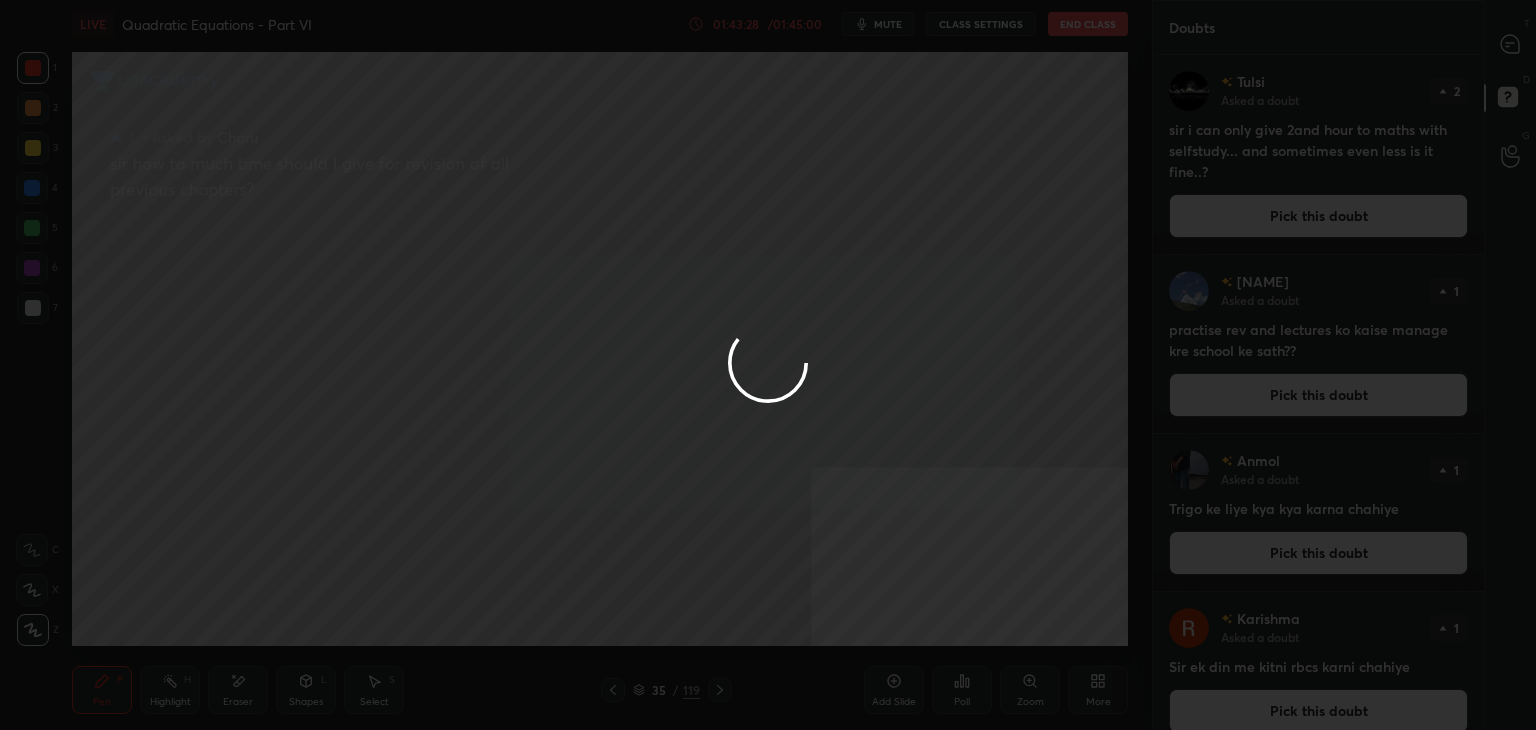 click at bounding box center (768, 365) 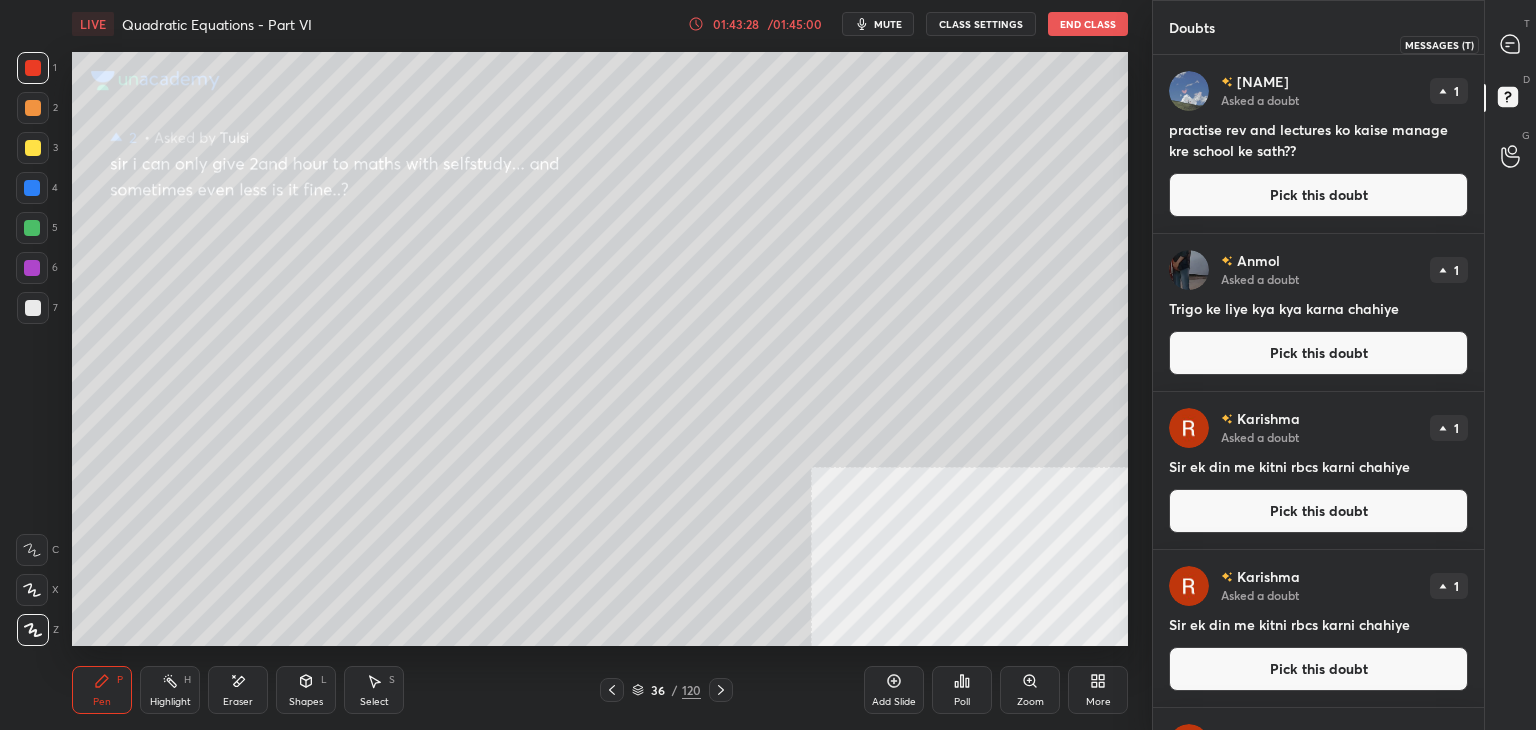 click 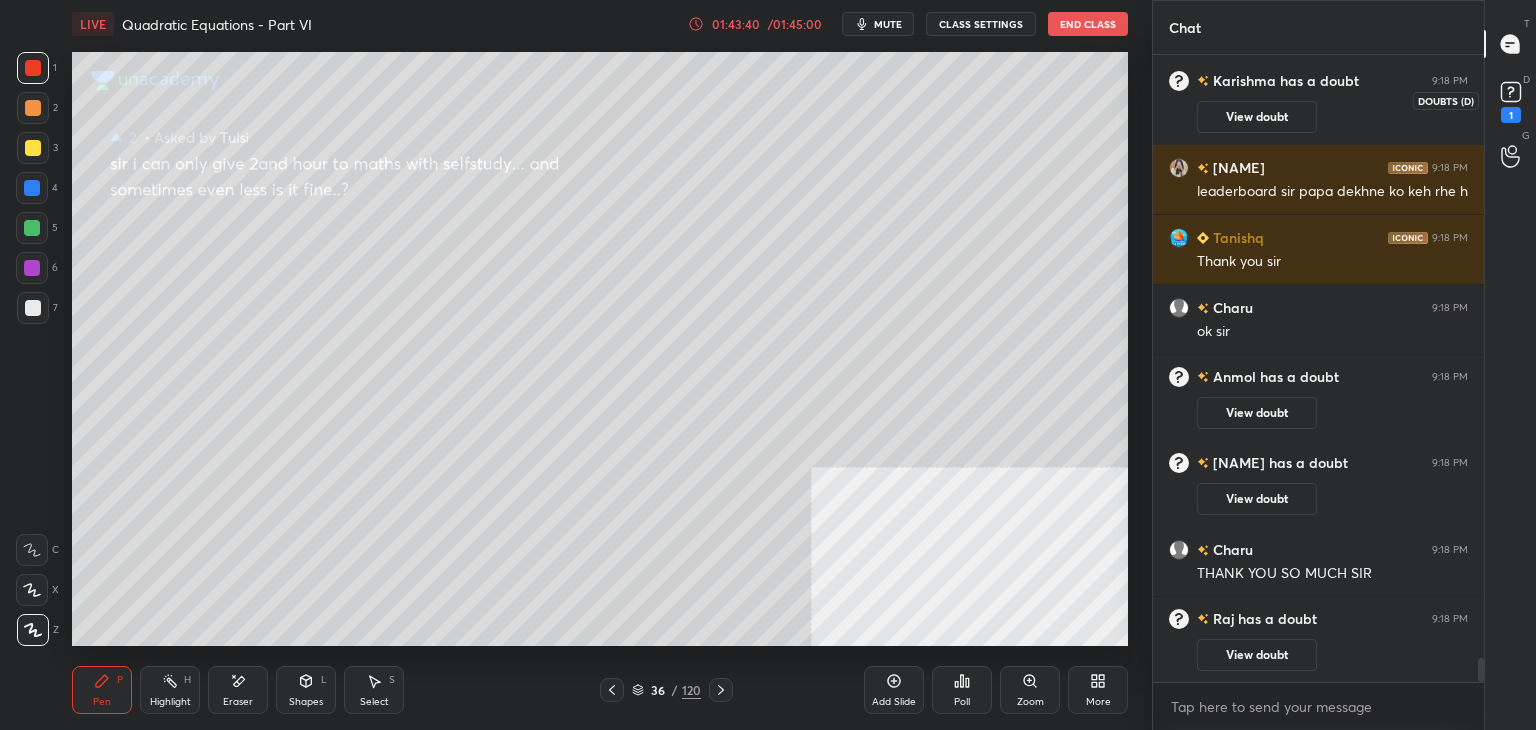 click 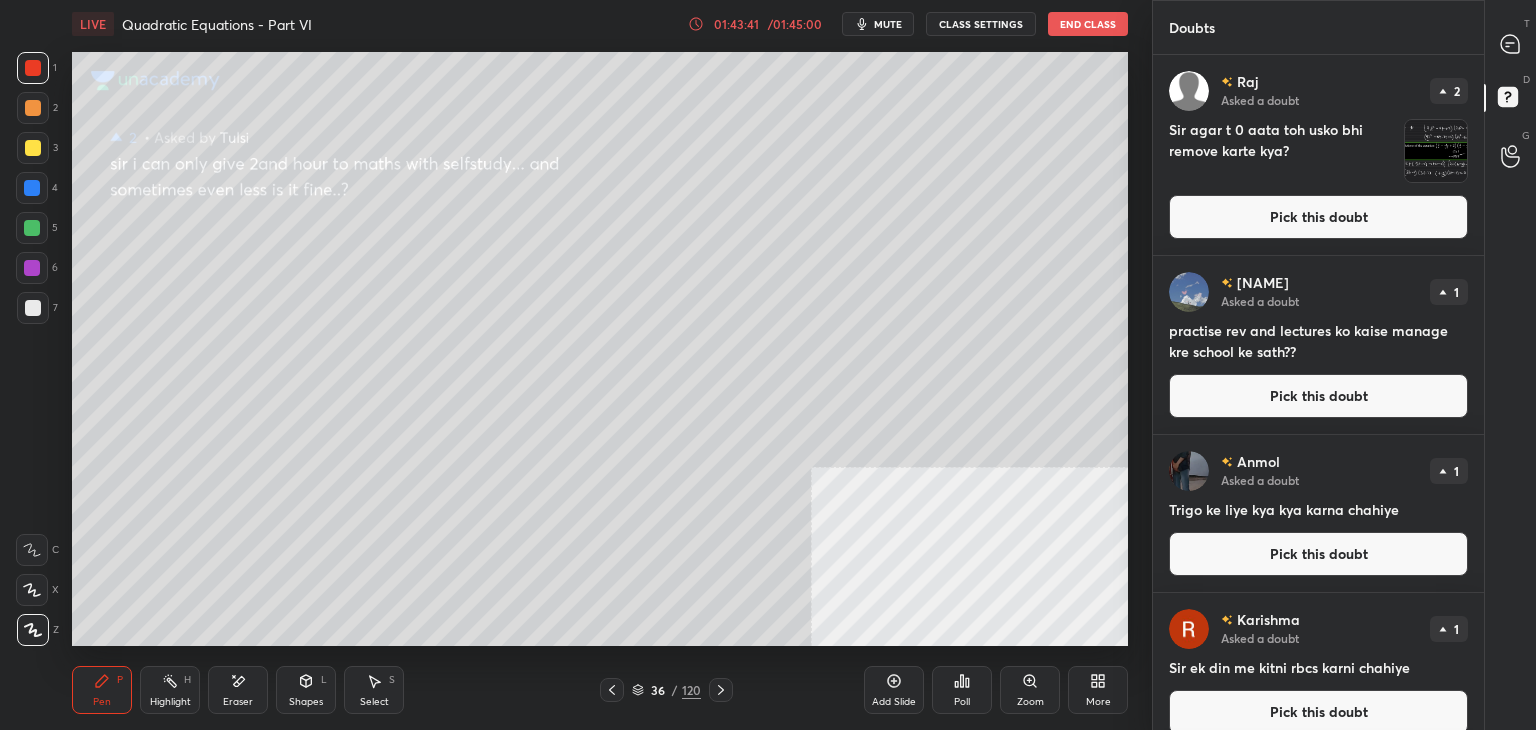 click on "Pick this doubt" at bounding box center [1318, 217] 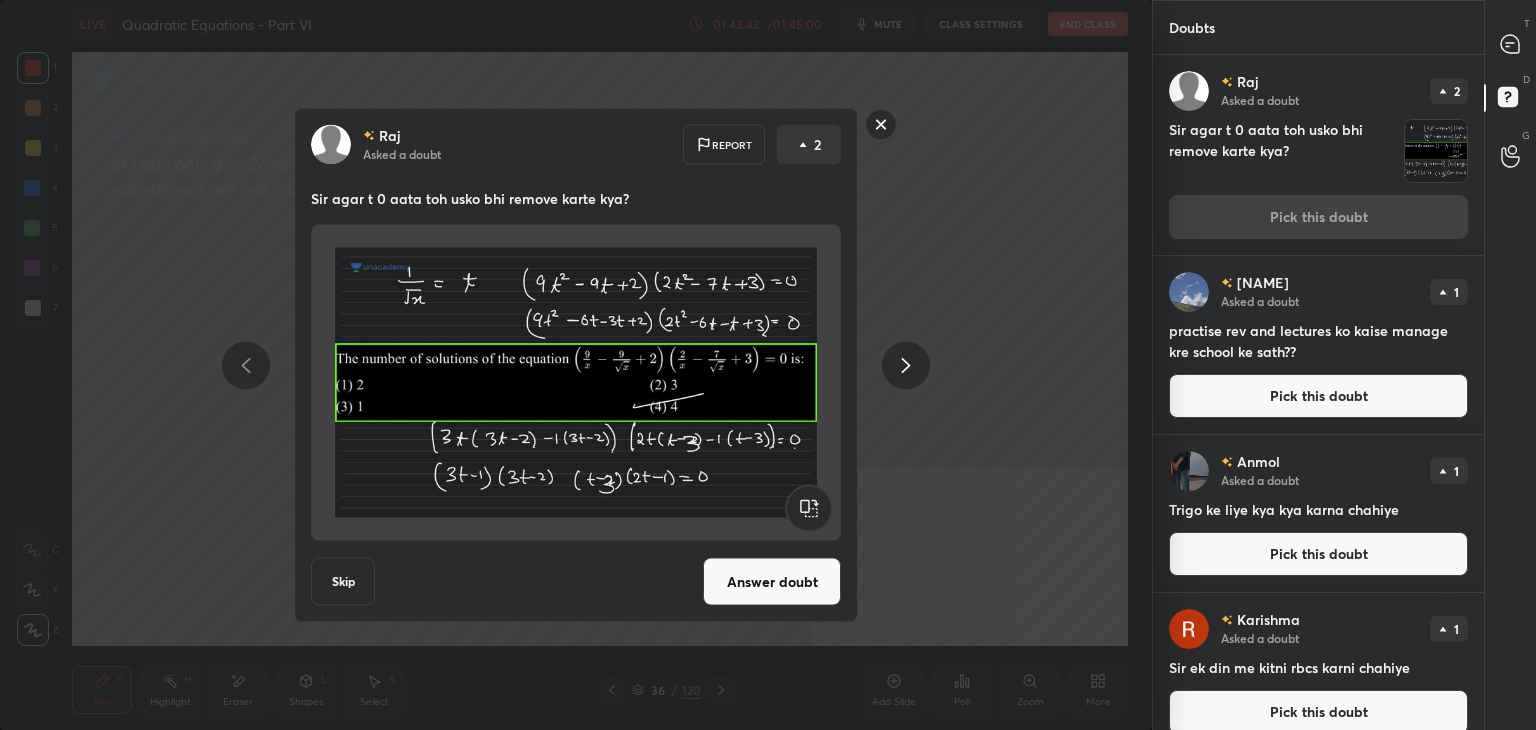 drag, startPoint x: 788, startPoint y: 577, endPoint x: 764, endPoint y: 572, distance: 24.5153 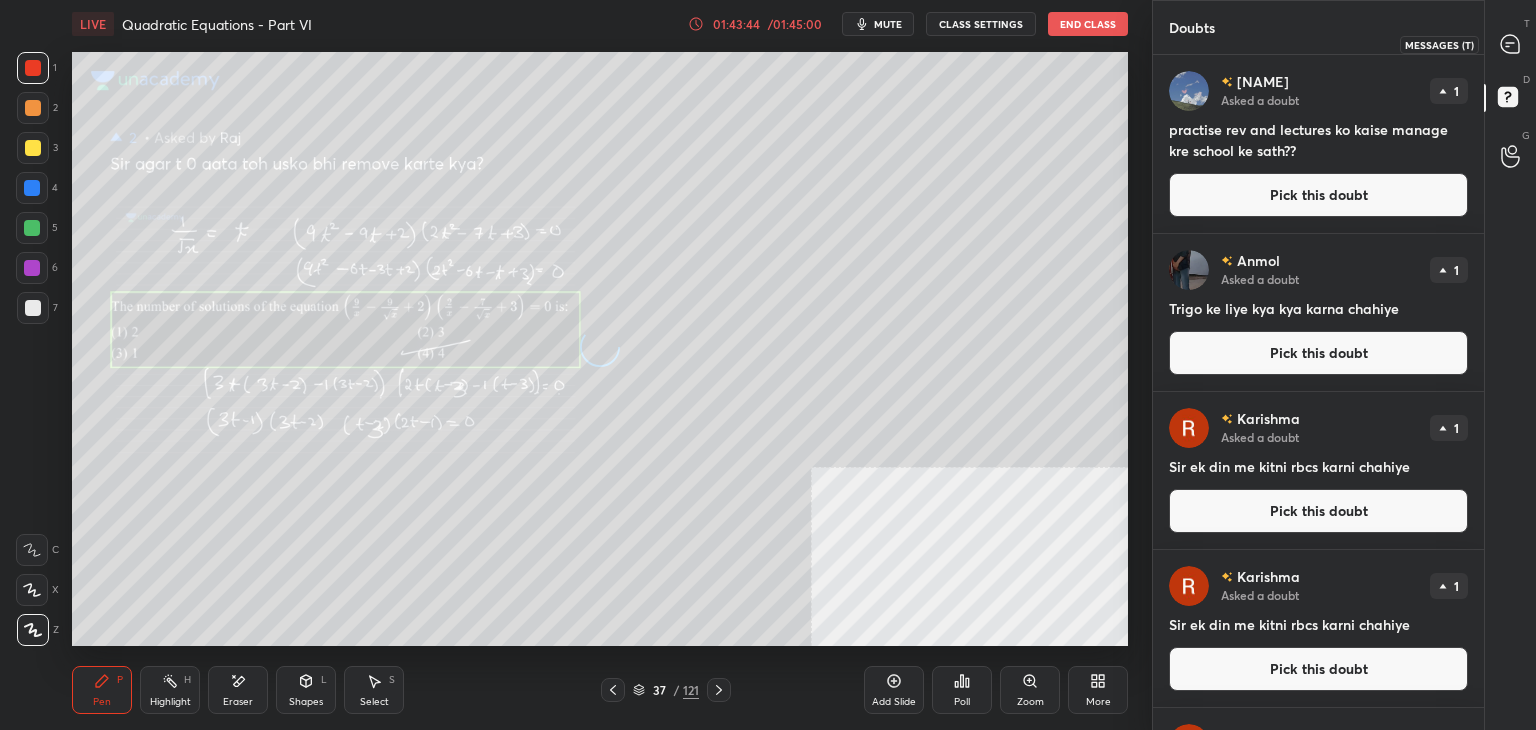 click 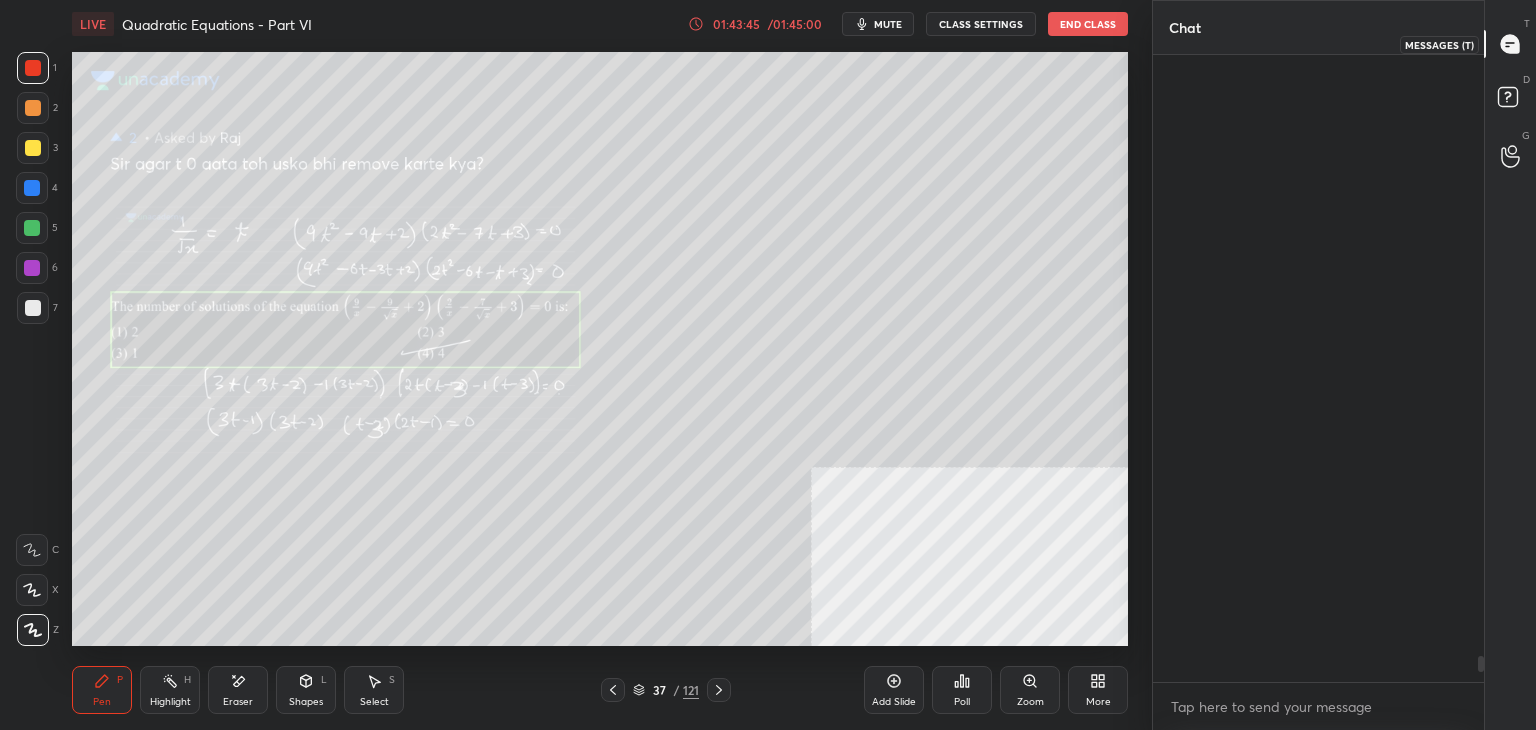scroll, scrollTop: 15148, scrollLeft: 0, axis: vertical 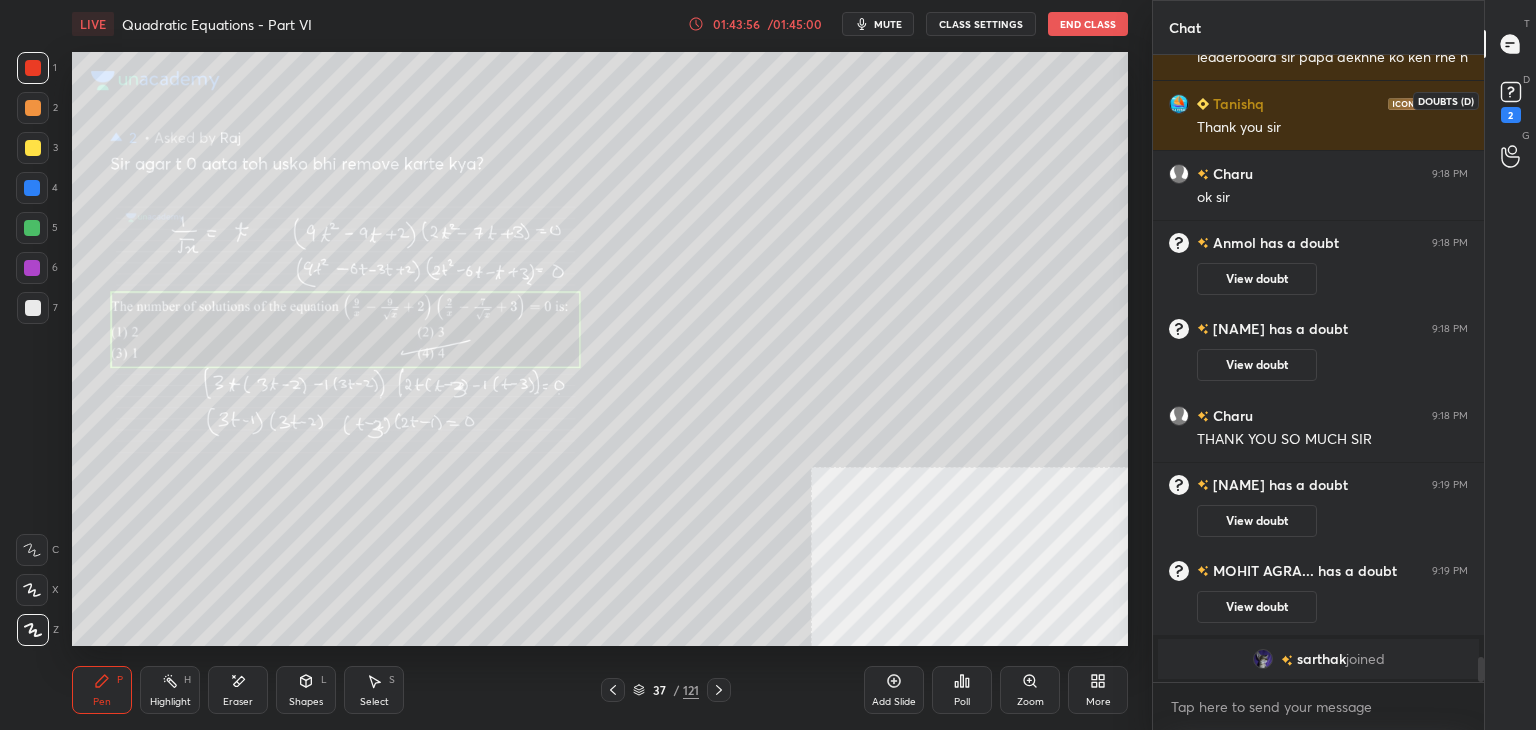 click 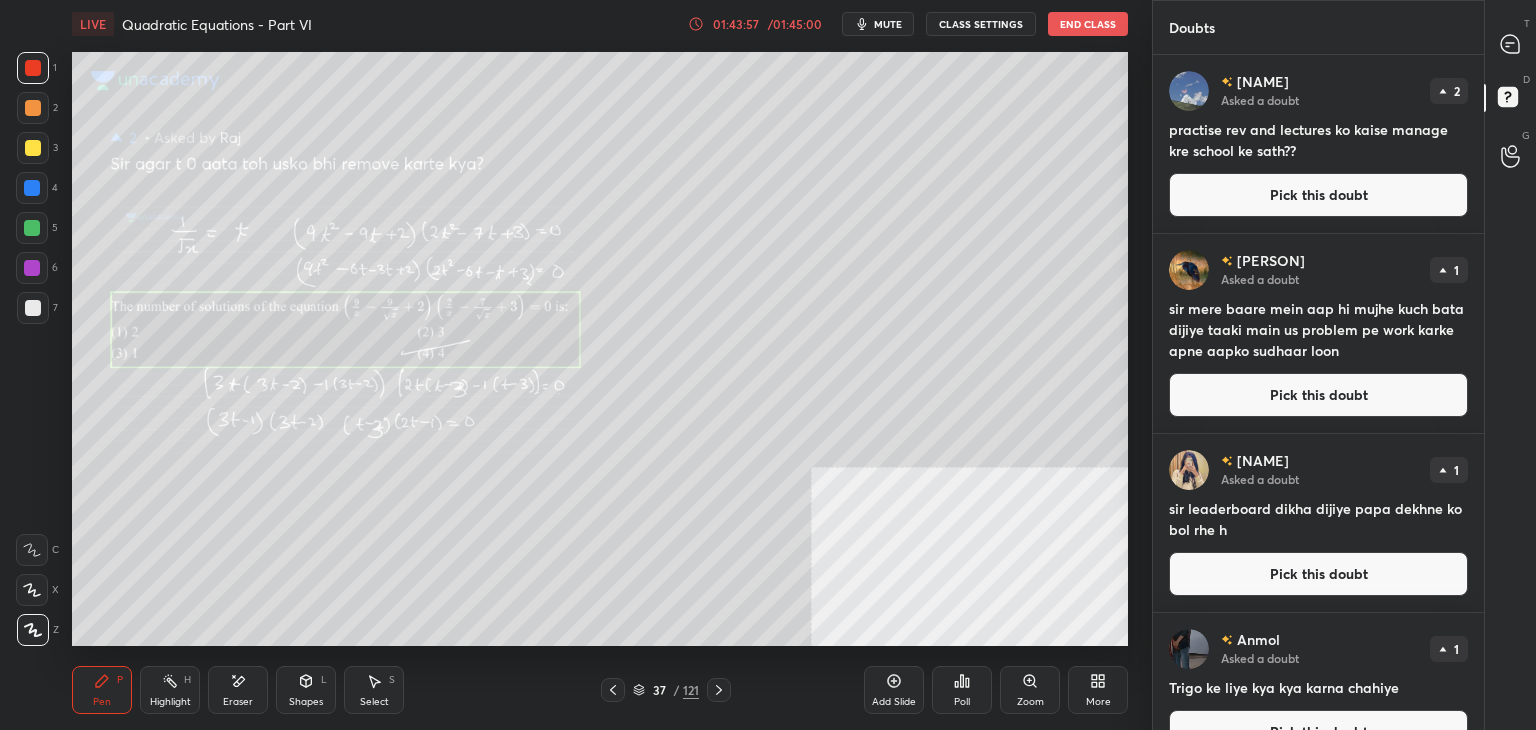 click on "Pick this doubt" at bounding box center [1318, 195] 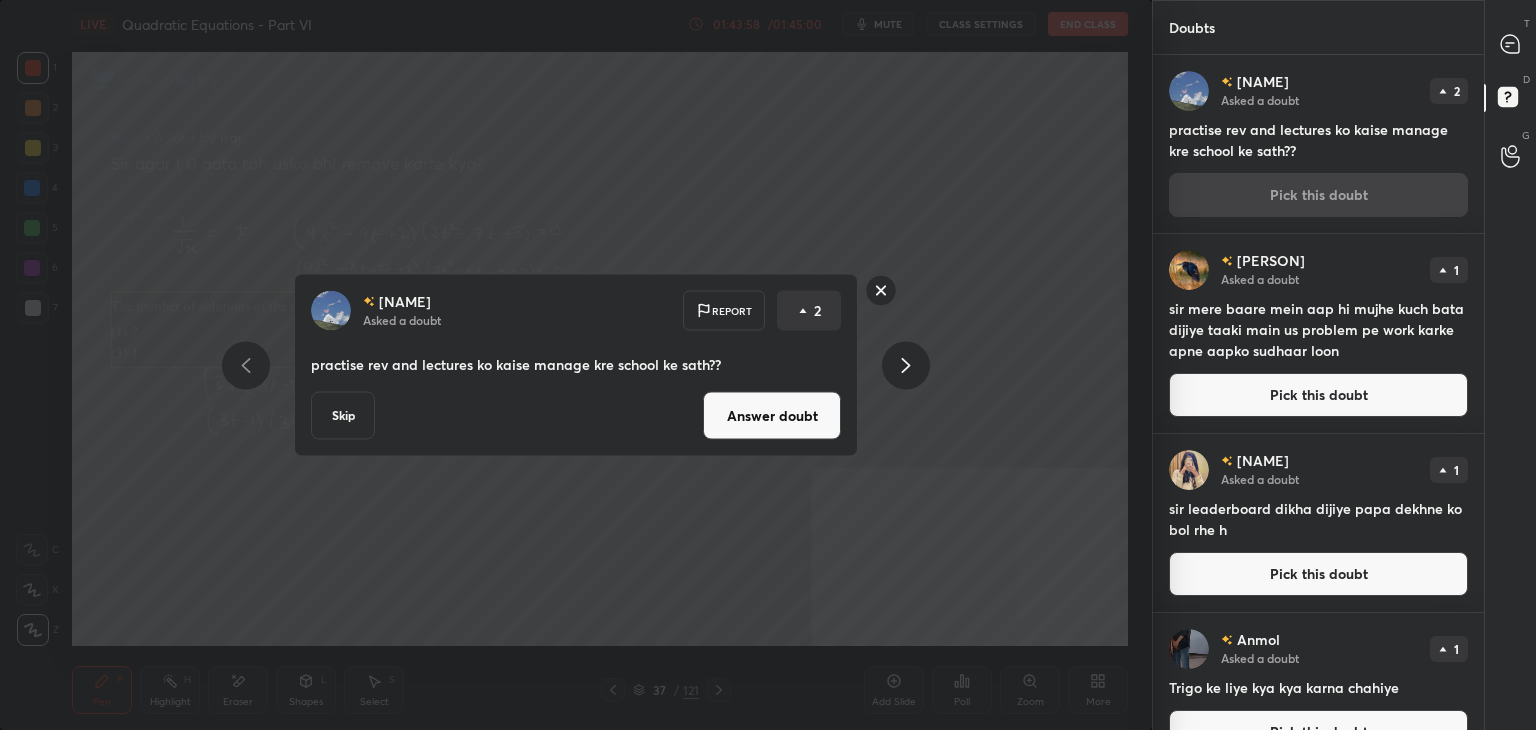 click on "Answer doubt" at bounding box center [772, 416] 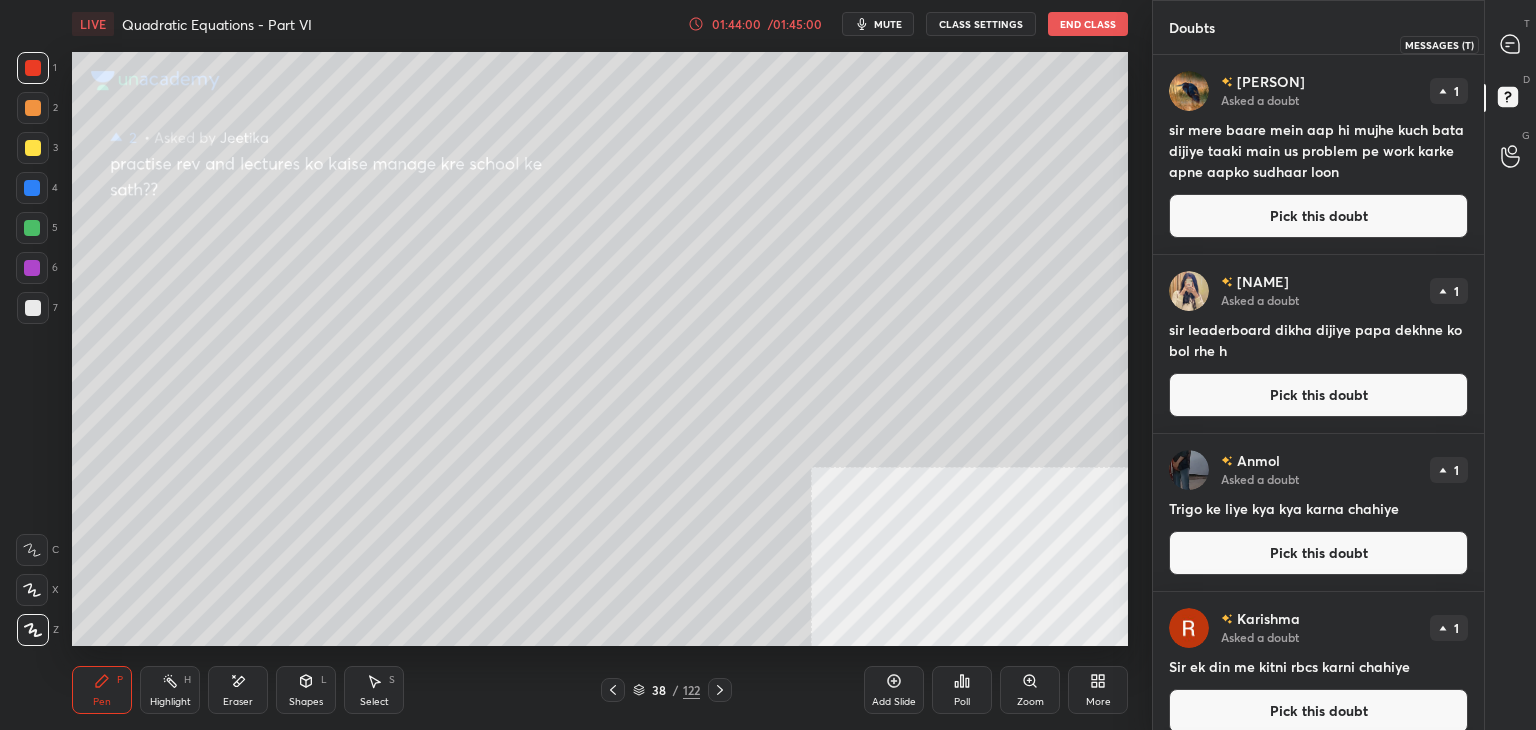 drag, startPoint x: 1522, startPoint y: 42, endPoint x: 1471, endPoint y: 21, distance: 55.154327 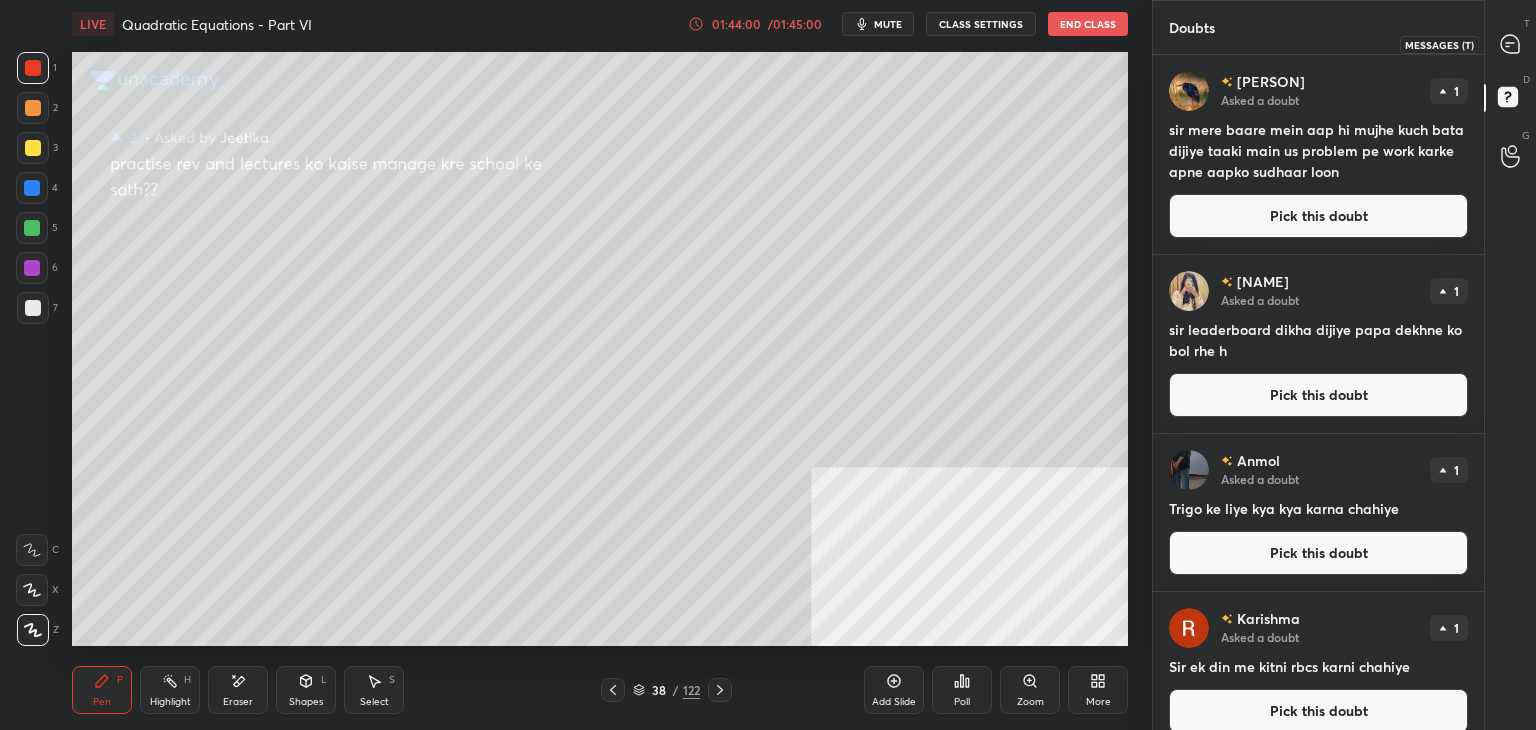 click at bounding box center [1511, 44] 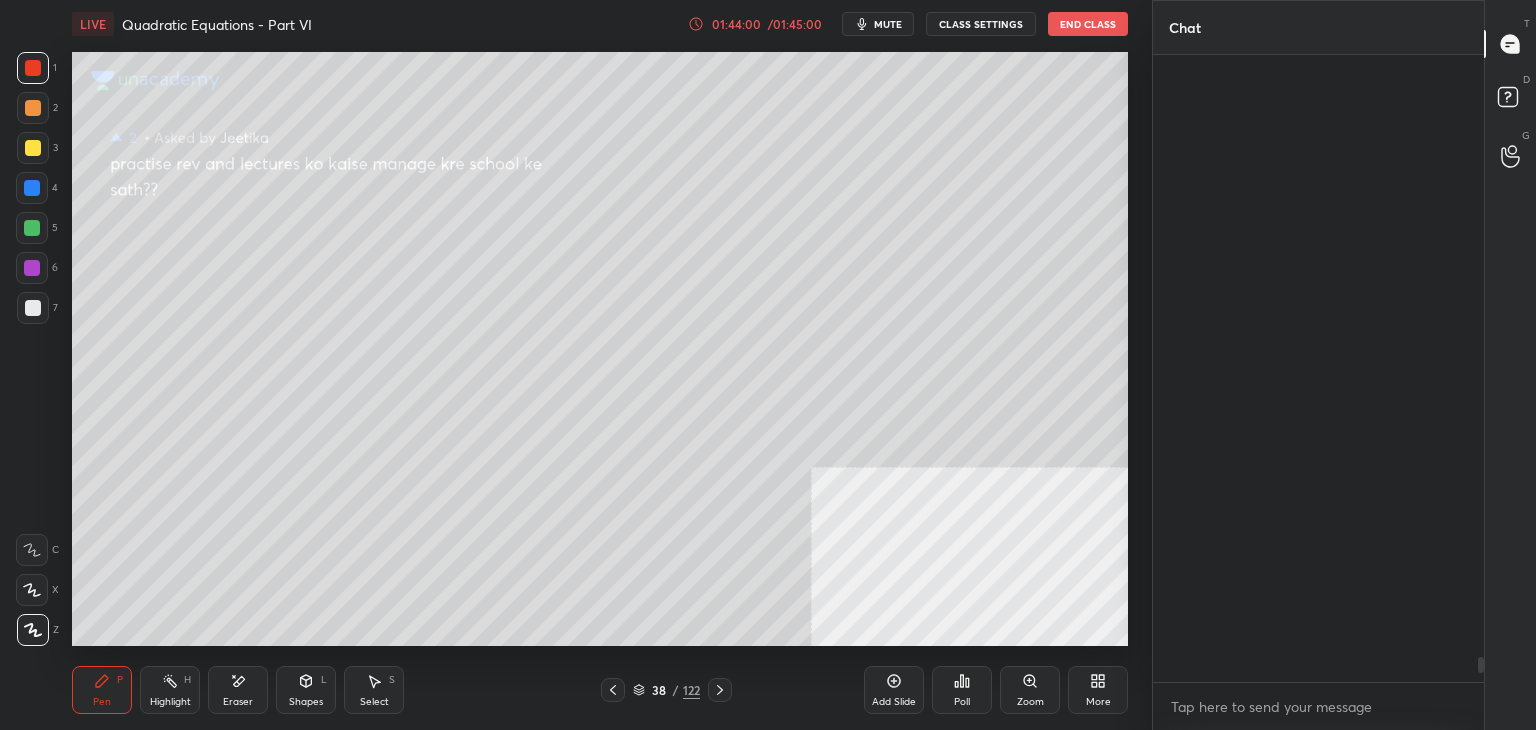 scroll, scrollTop: 15454, scrollLeft: 0, axis: vertical 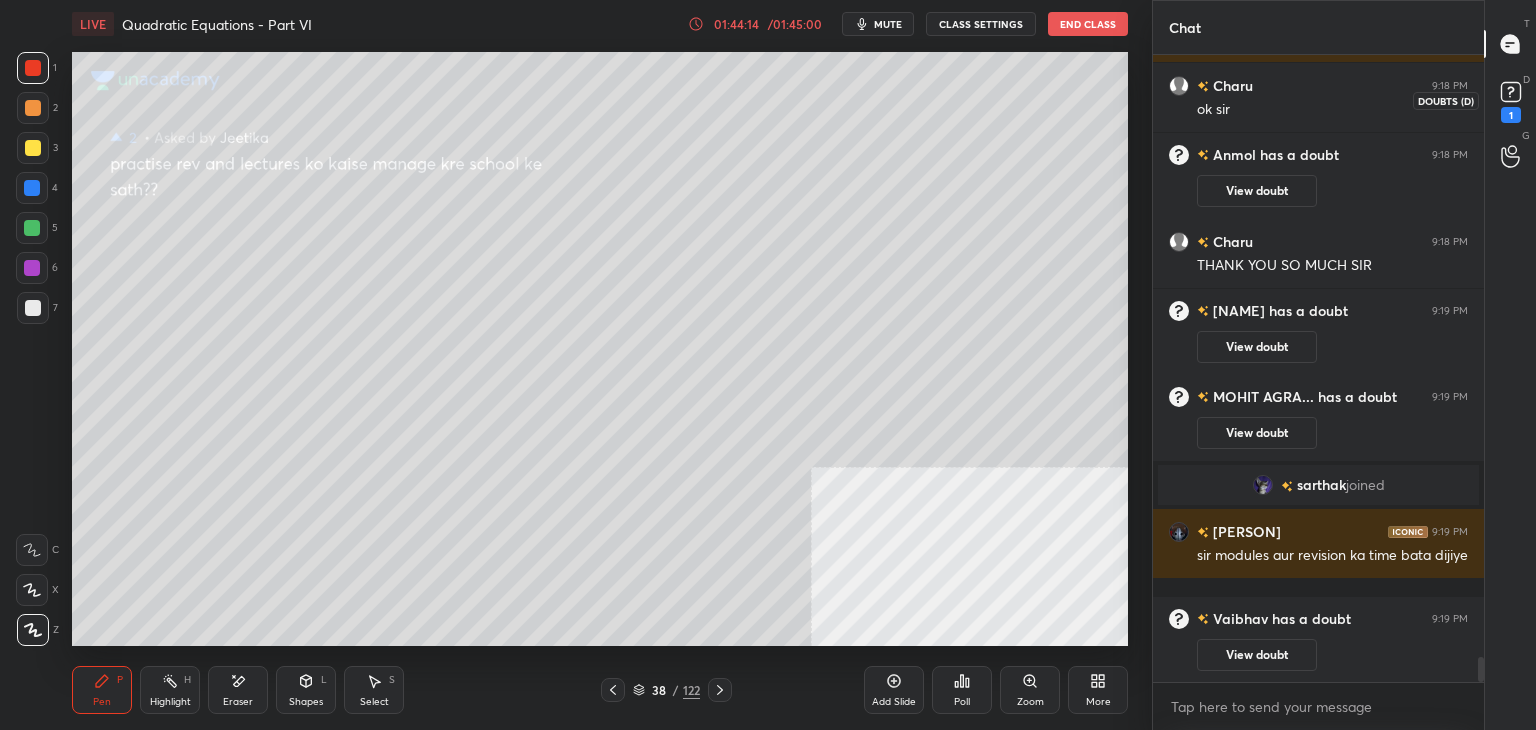 click 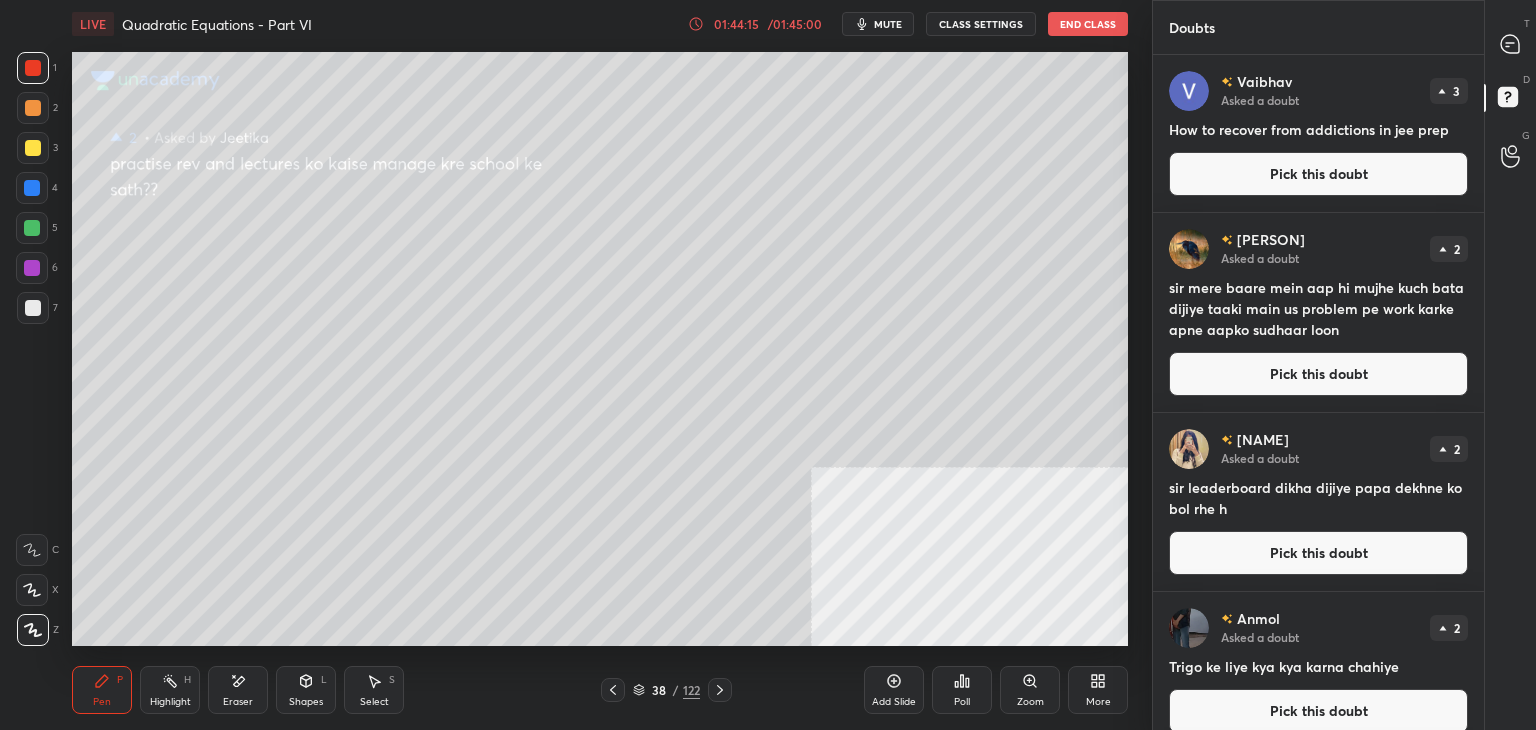 click on "Pick this doubt" at bounding box center [1318, 174] 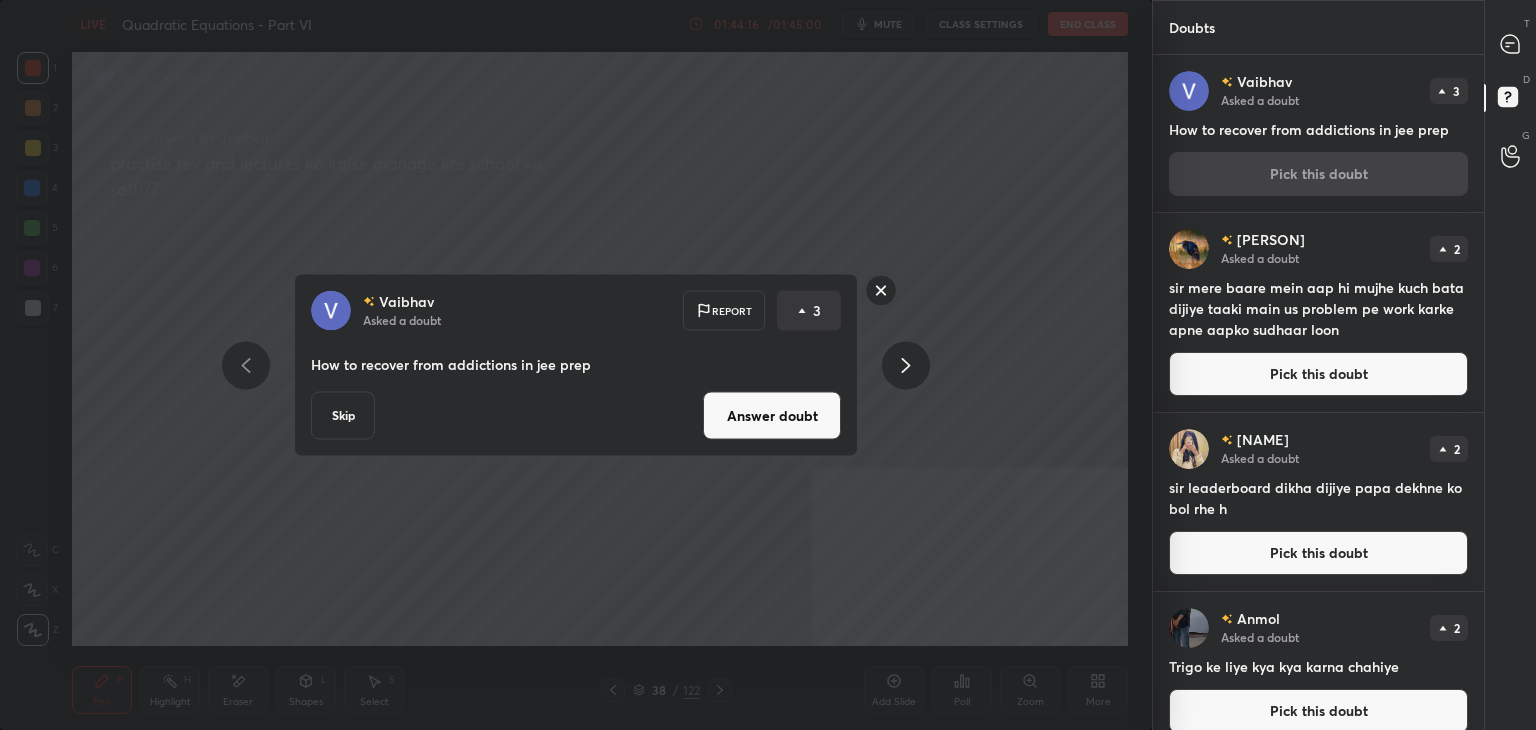 click on "Answer doubt" at bounding box center [772, 416] 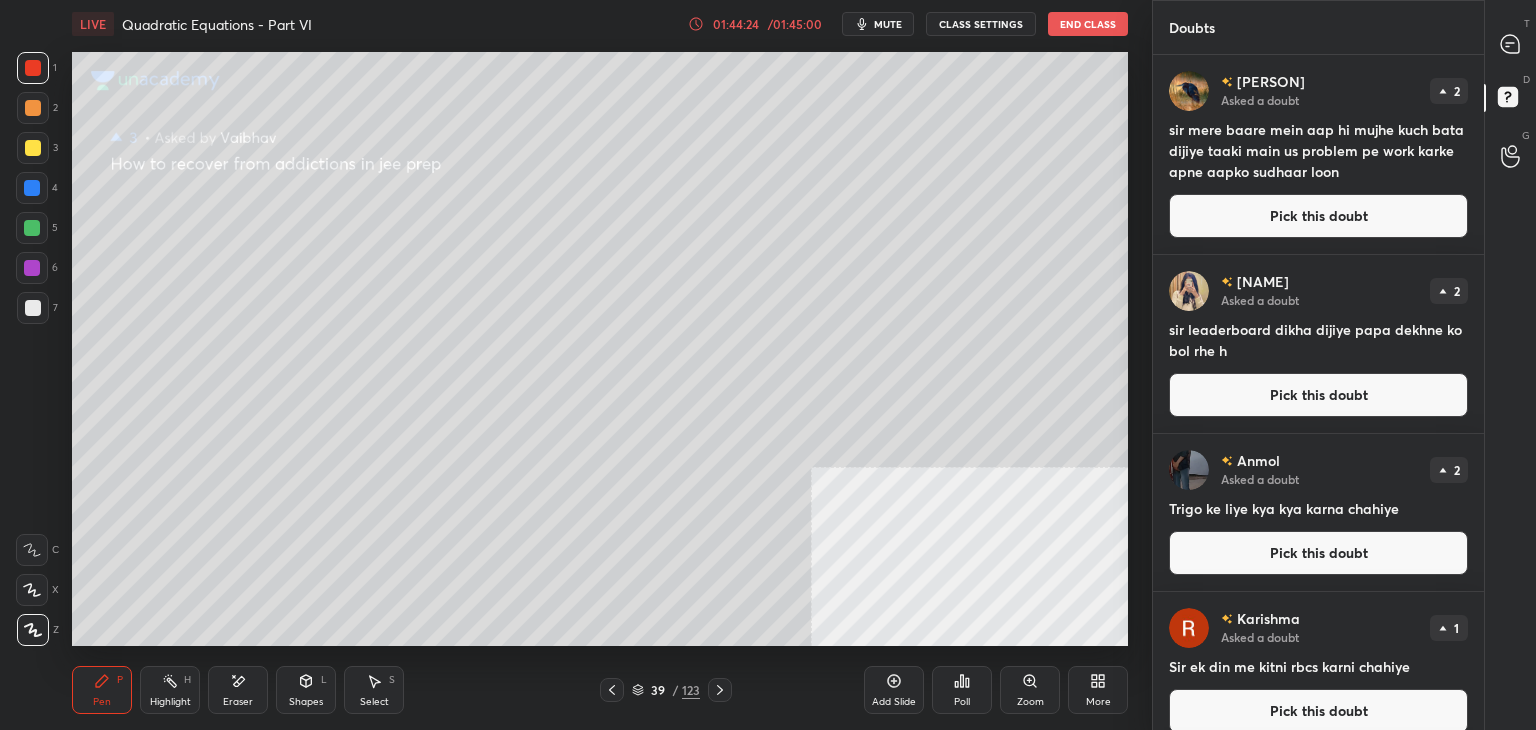 click on "Pick this doubt" at bounding box center [1318, 216] 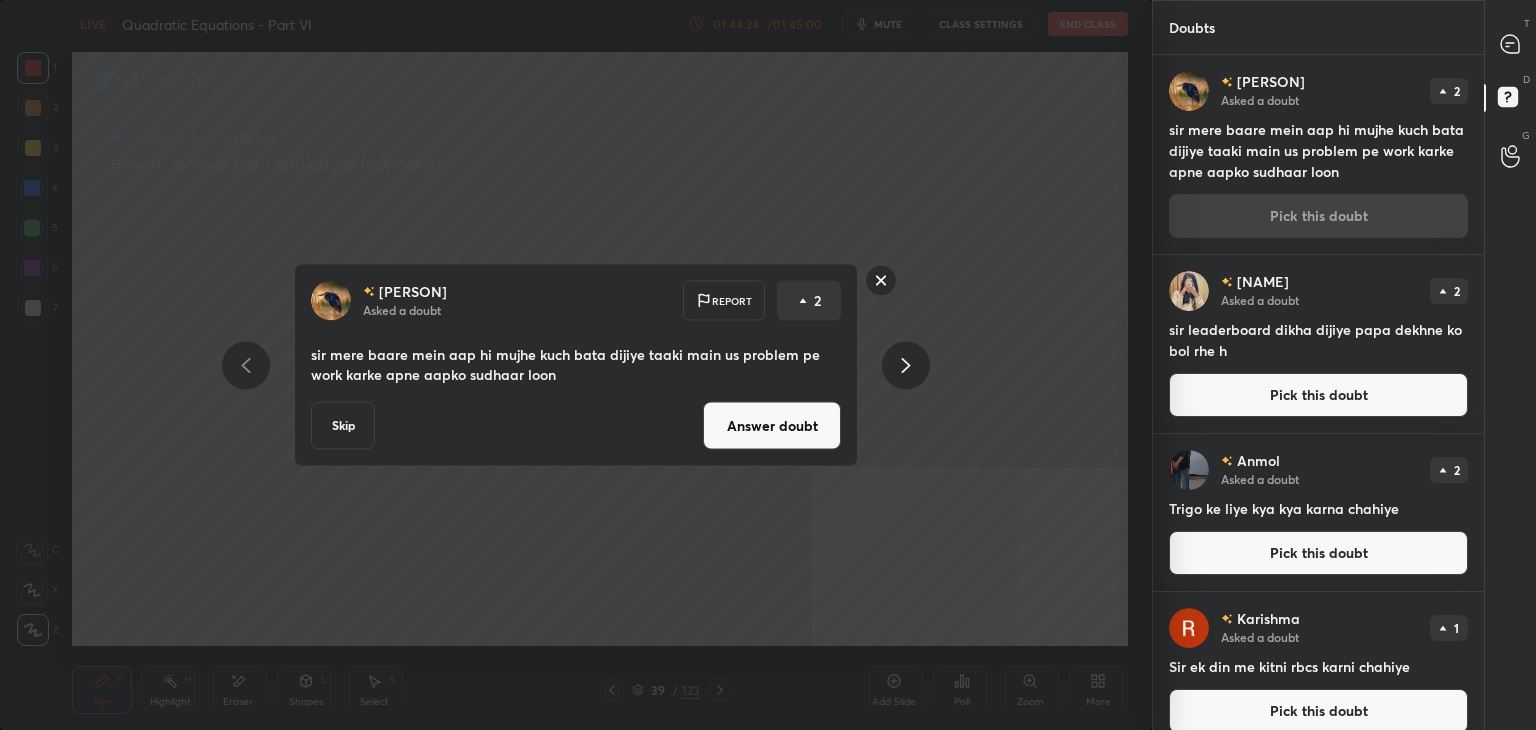click on "Answer doubt" at bounding box center (772, 426) 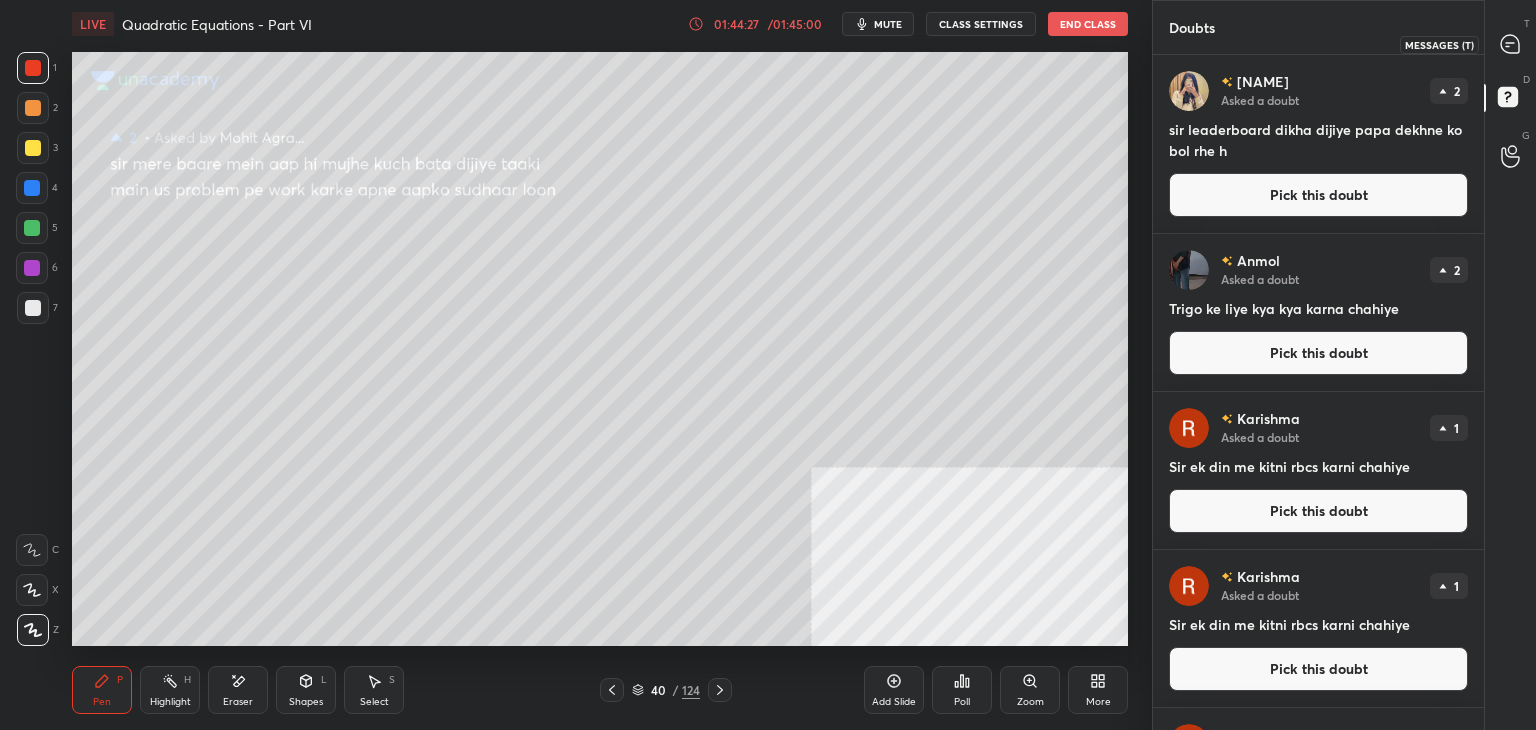 drag, startPoint x: 1510, startPoint y: 34, endPoint x: 1499, endPoint y: 27, distance: 13.038404 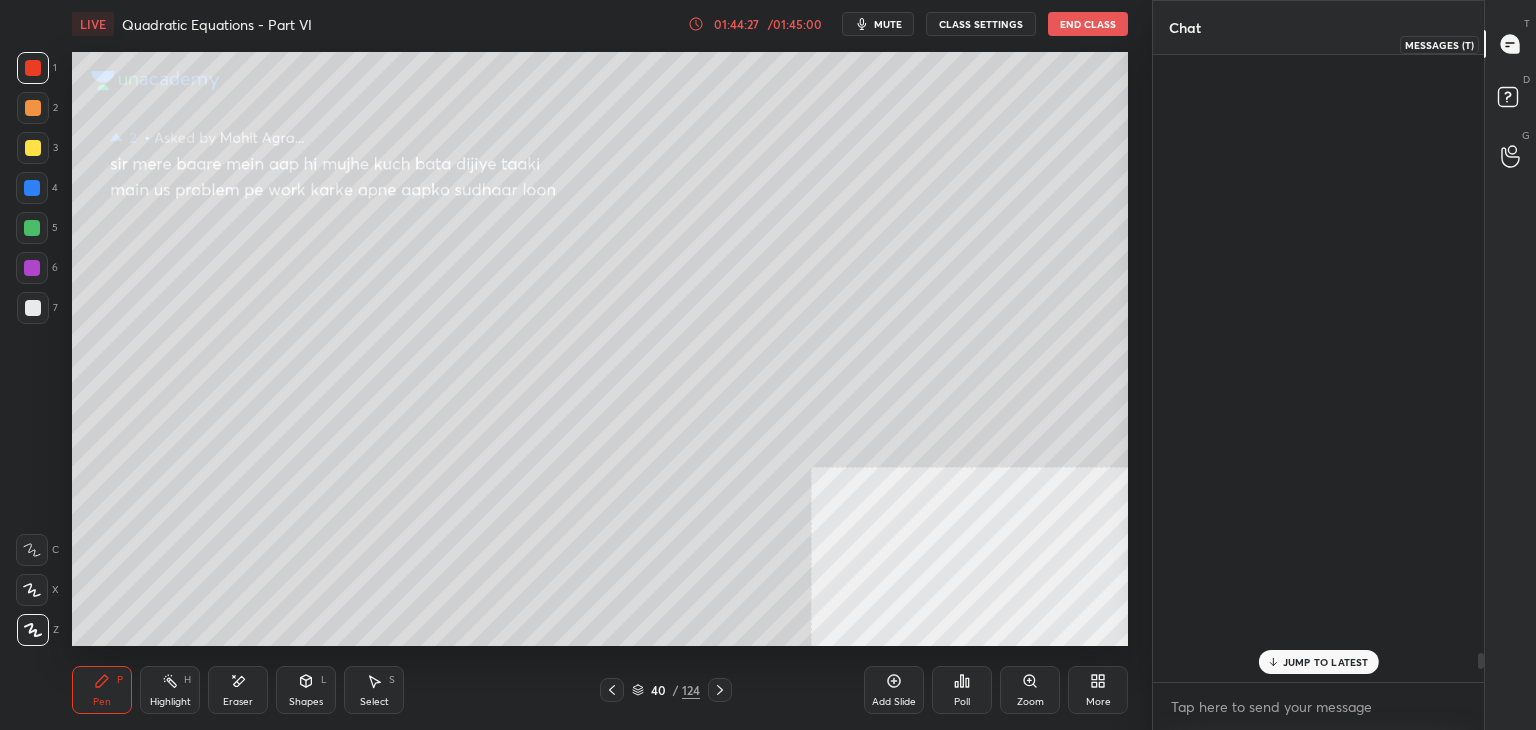 scroll, scrollTop: 15178, scrollLeft: 0, axis: vertical 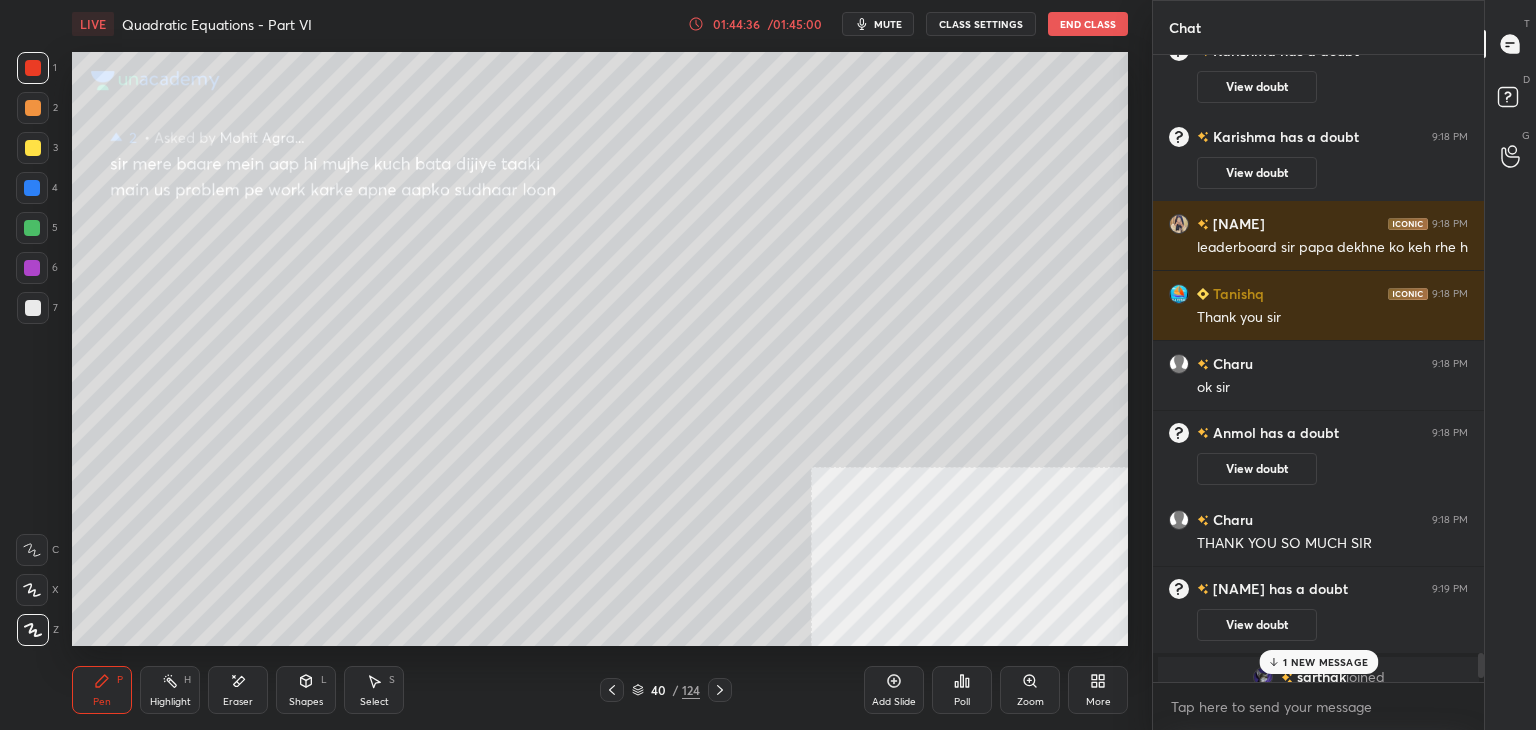 click on "1 NEW MESSAGE" at bounding box center [1318, 662] 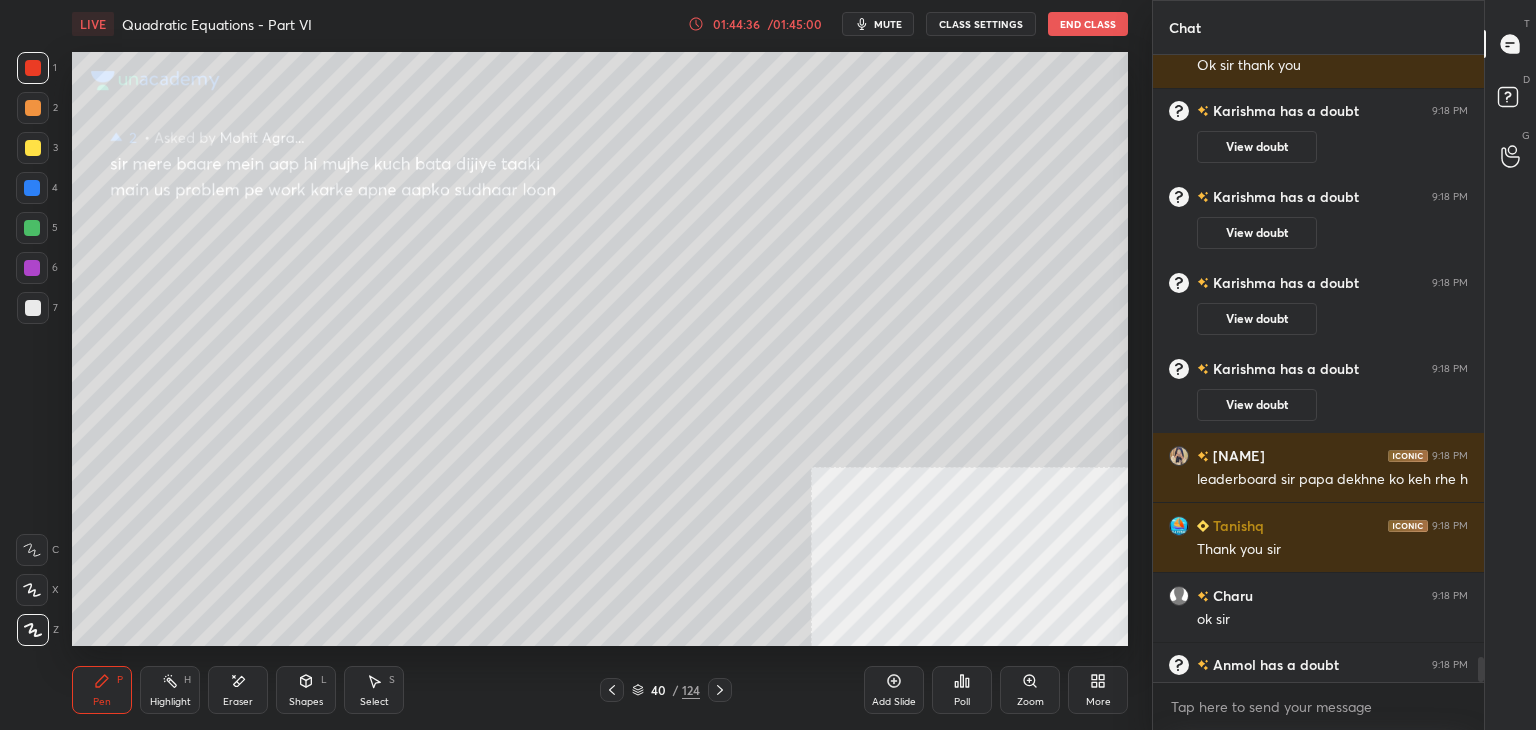 scroll, scrollTop: 15354, scrollLeft: 0, axis: vertical 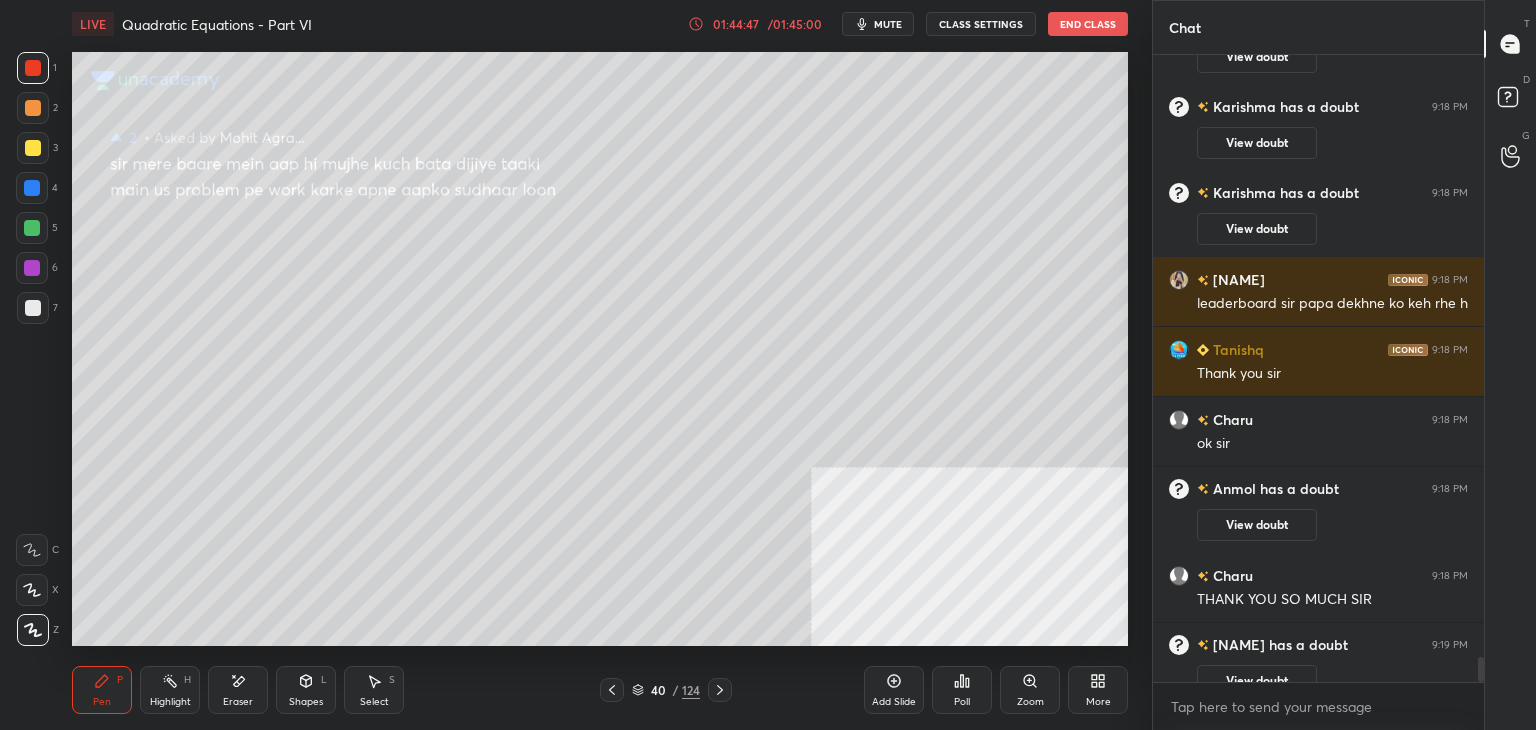 drag, startPoint x: 890, startPoint y: 687, endPoint x: 856, endPoint y: 649, distance: 50.990196 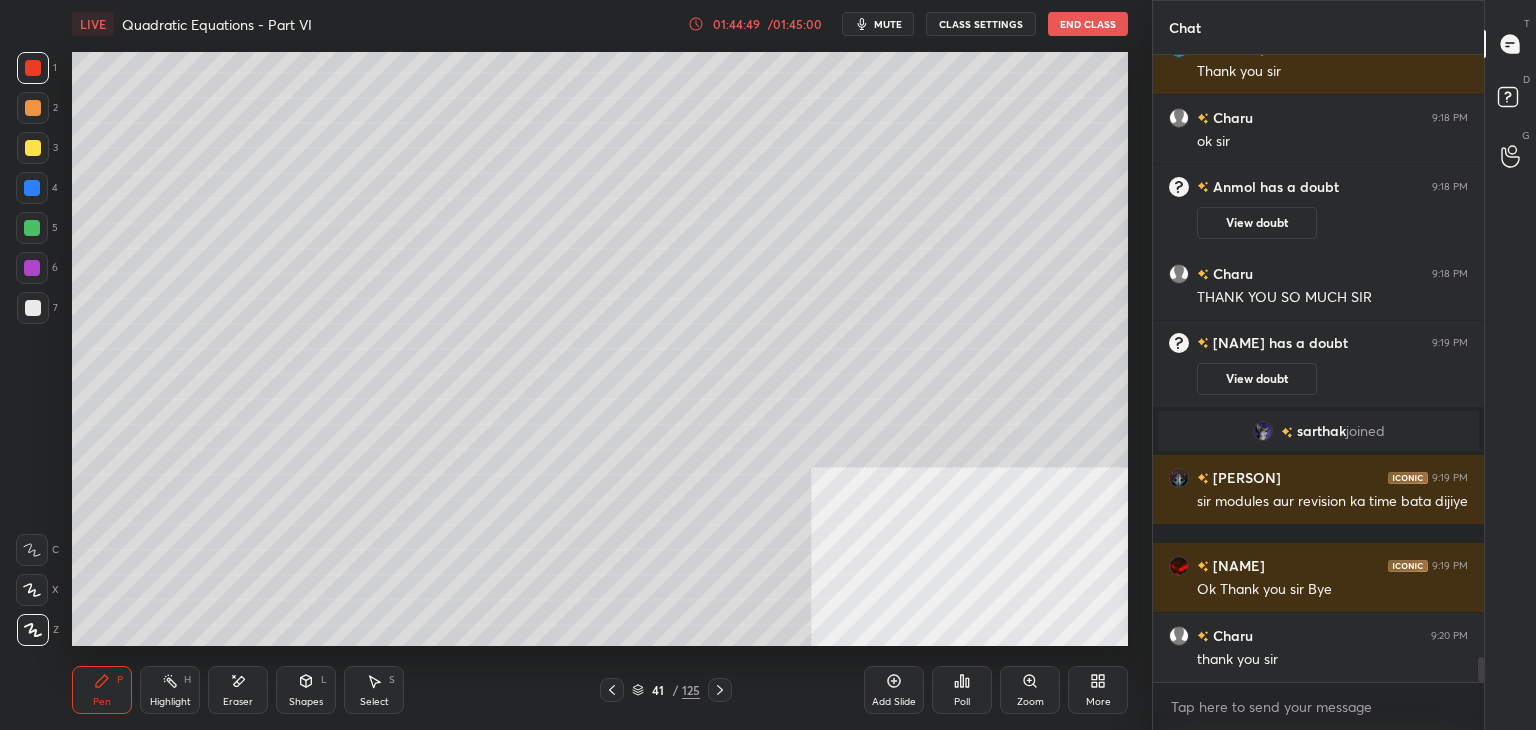scroll, scrollTop: 15140, scrollLeft: 0, axis: vertical 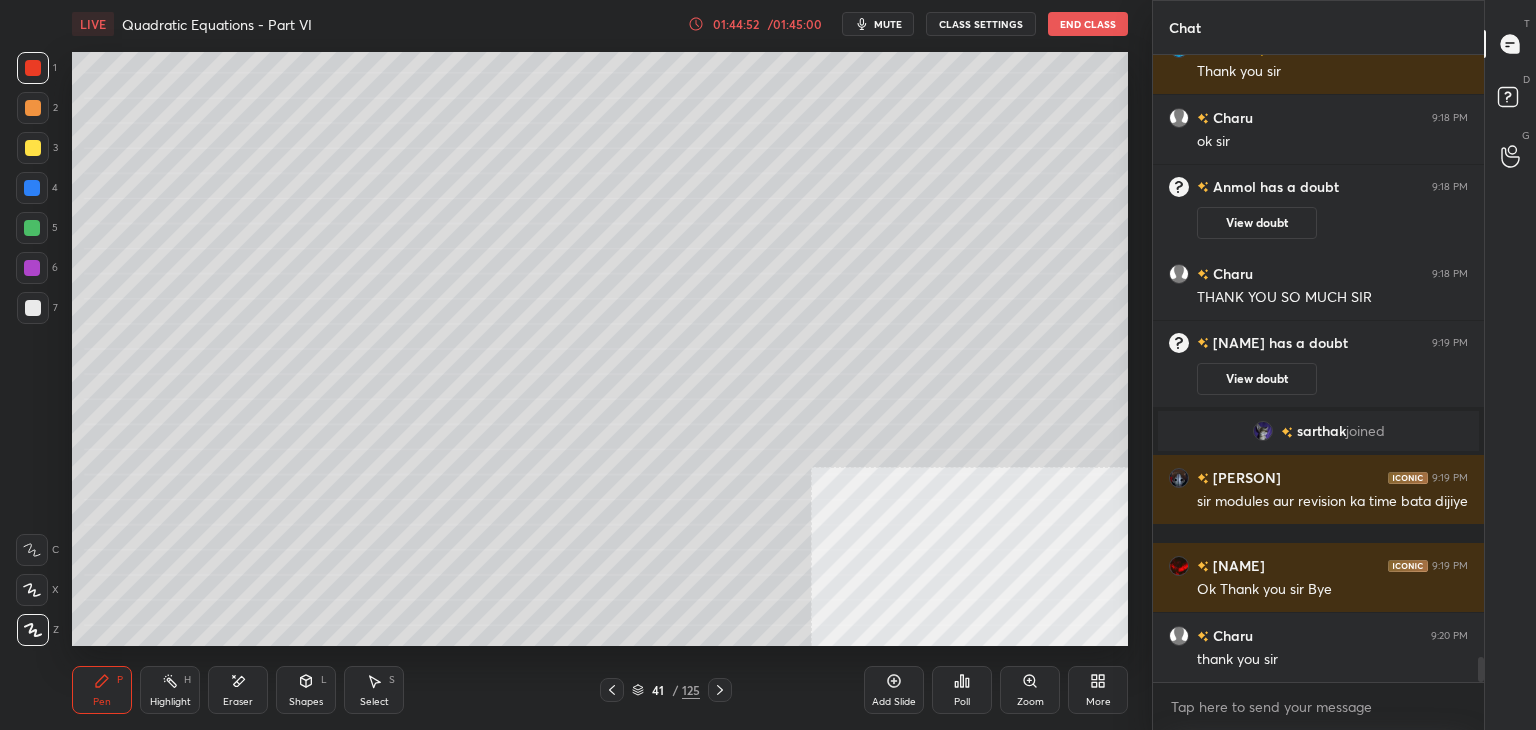 click on "CLASS SETTINGS" at bounding box center (981, 24) 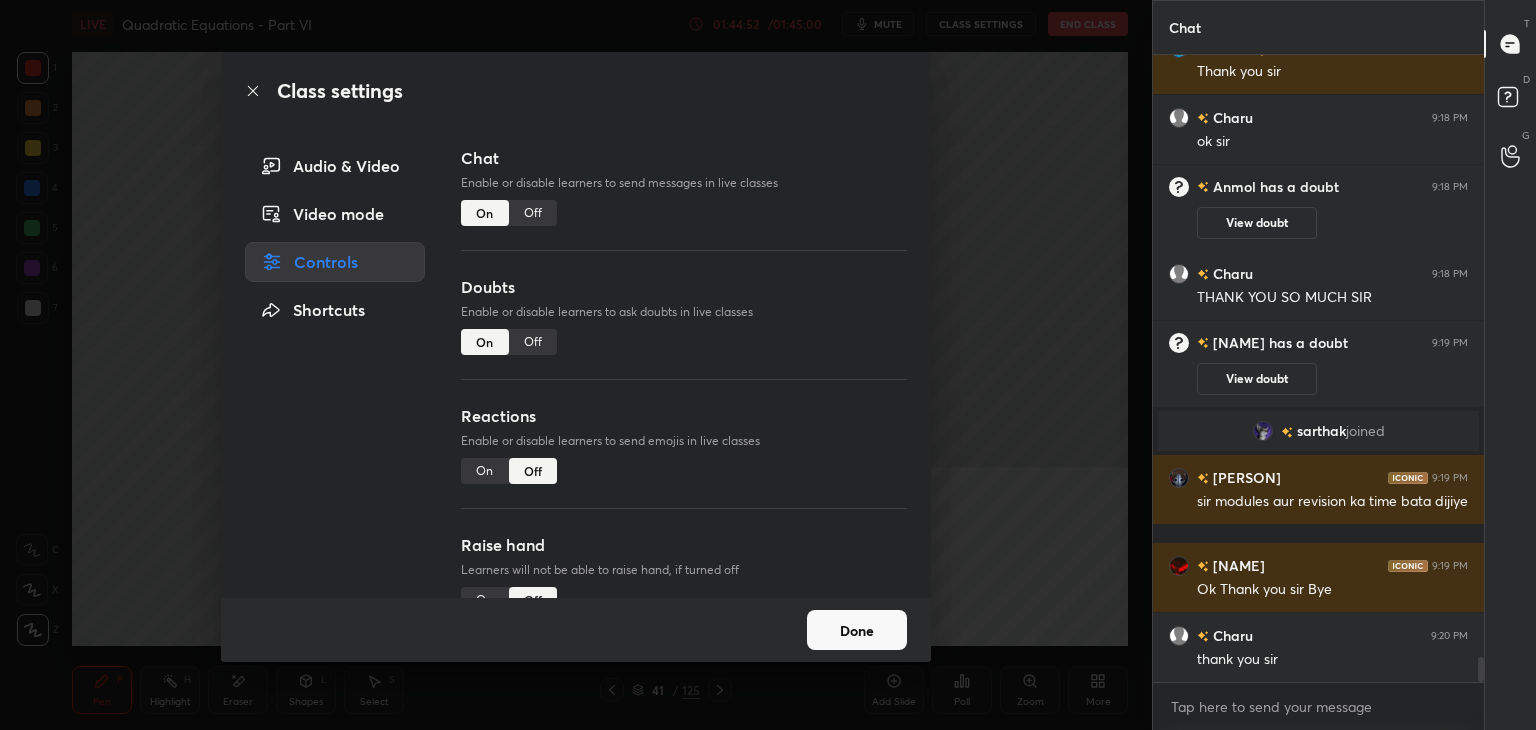 scroll, scrollTop: 15130, scrollLeft: 0, axis: vertical 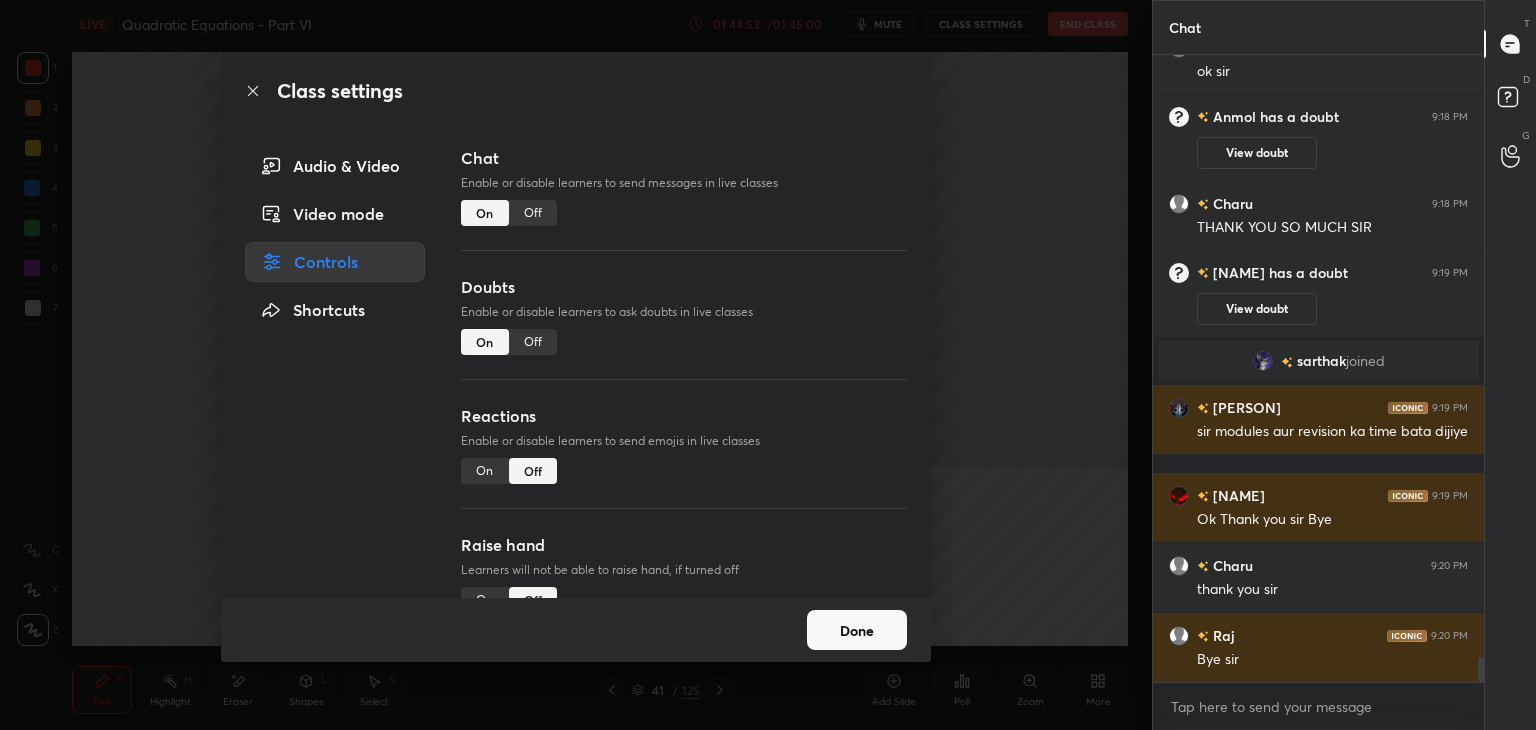 drag, startPoint x: 532, startPoint y: 345, endPoint x: 499, endPoint y: 365, distance: 38.587563 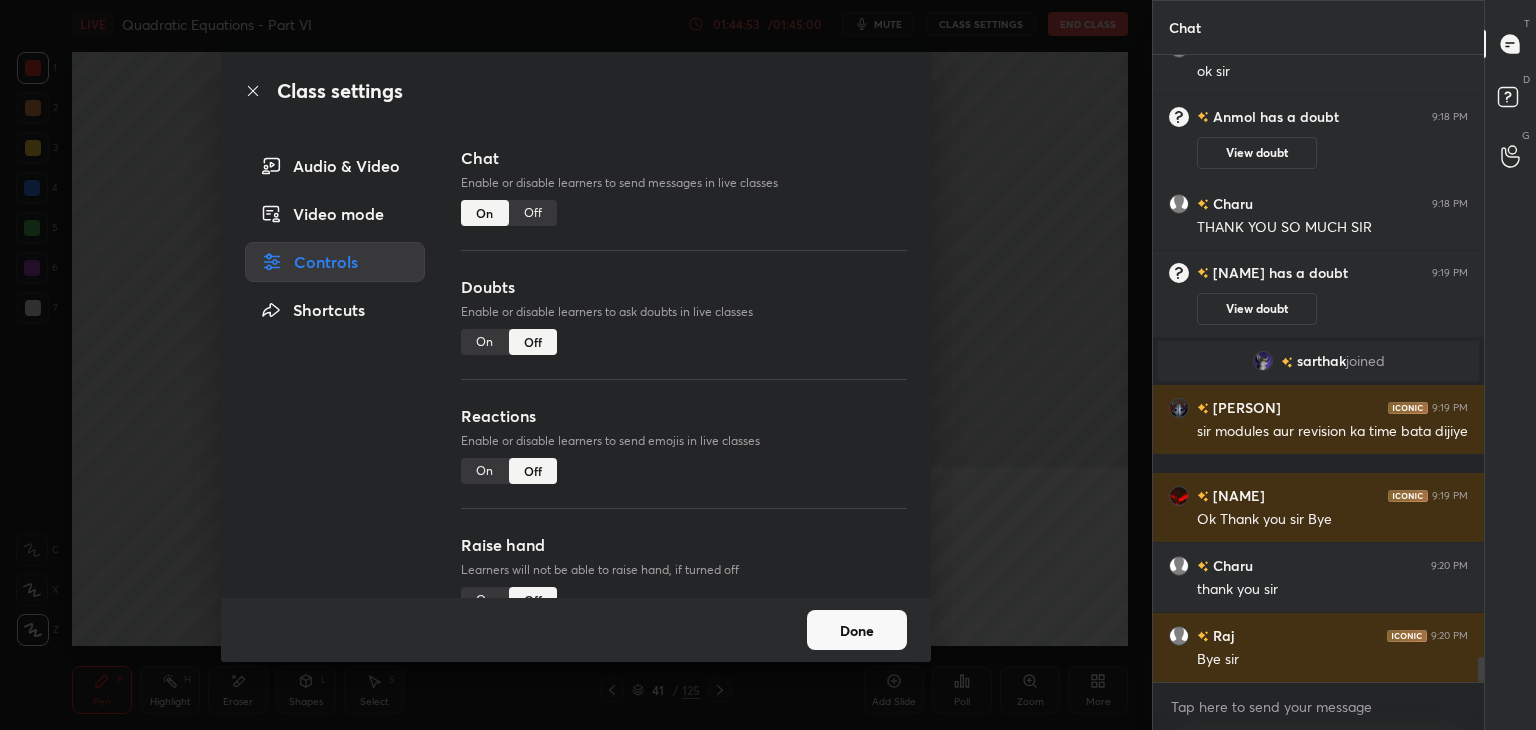 scroll, scrollTop: 15218, scrollLeft: 0, axis: vertical 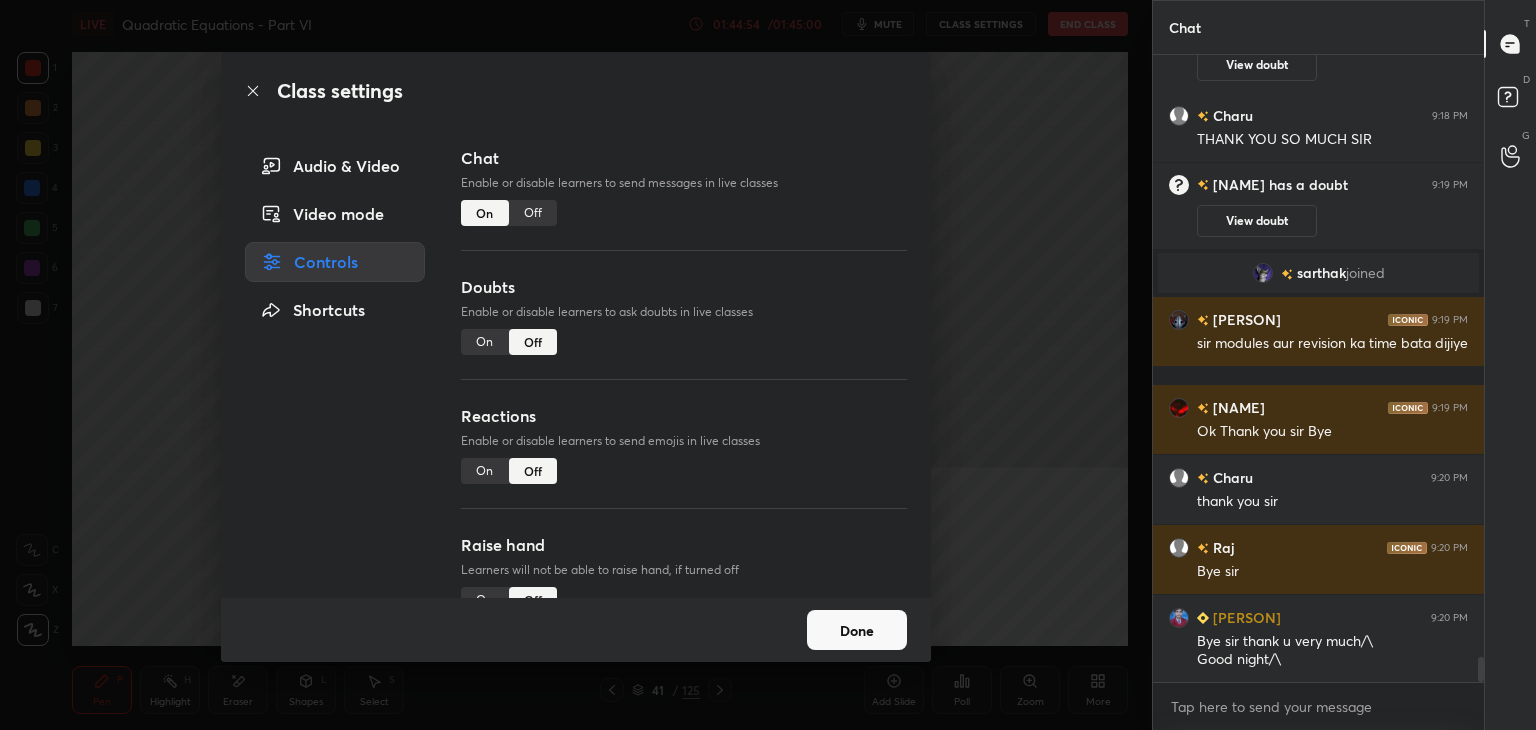 click on "Off" at bounding box center (533, 213) 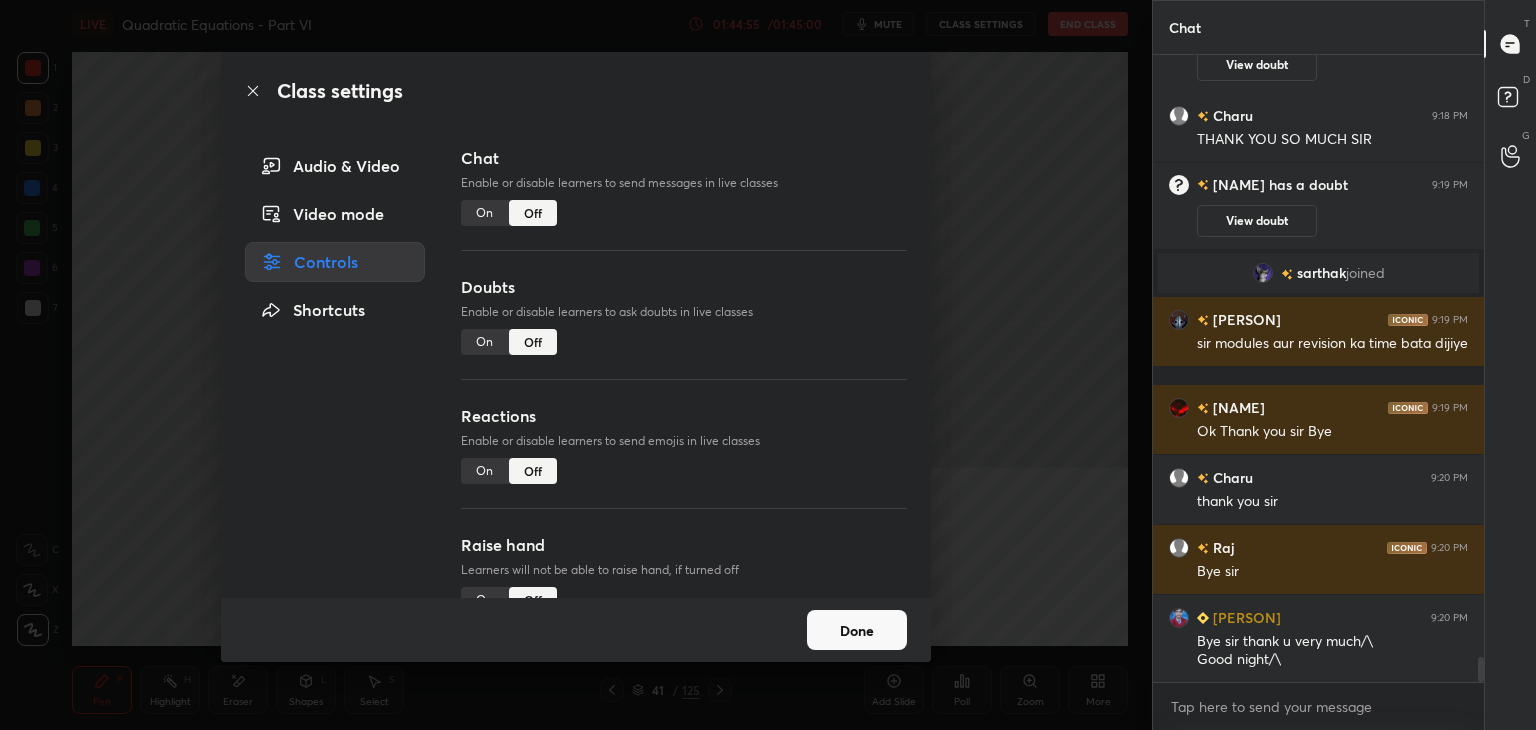 scroll, scrollTop: 14672, scrollLeft: 0, axis: vertical 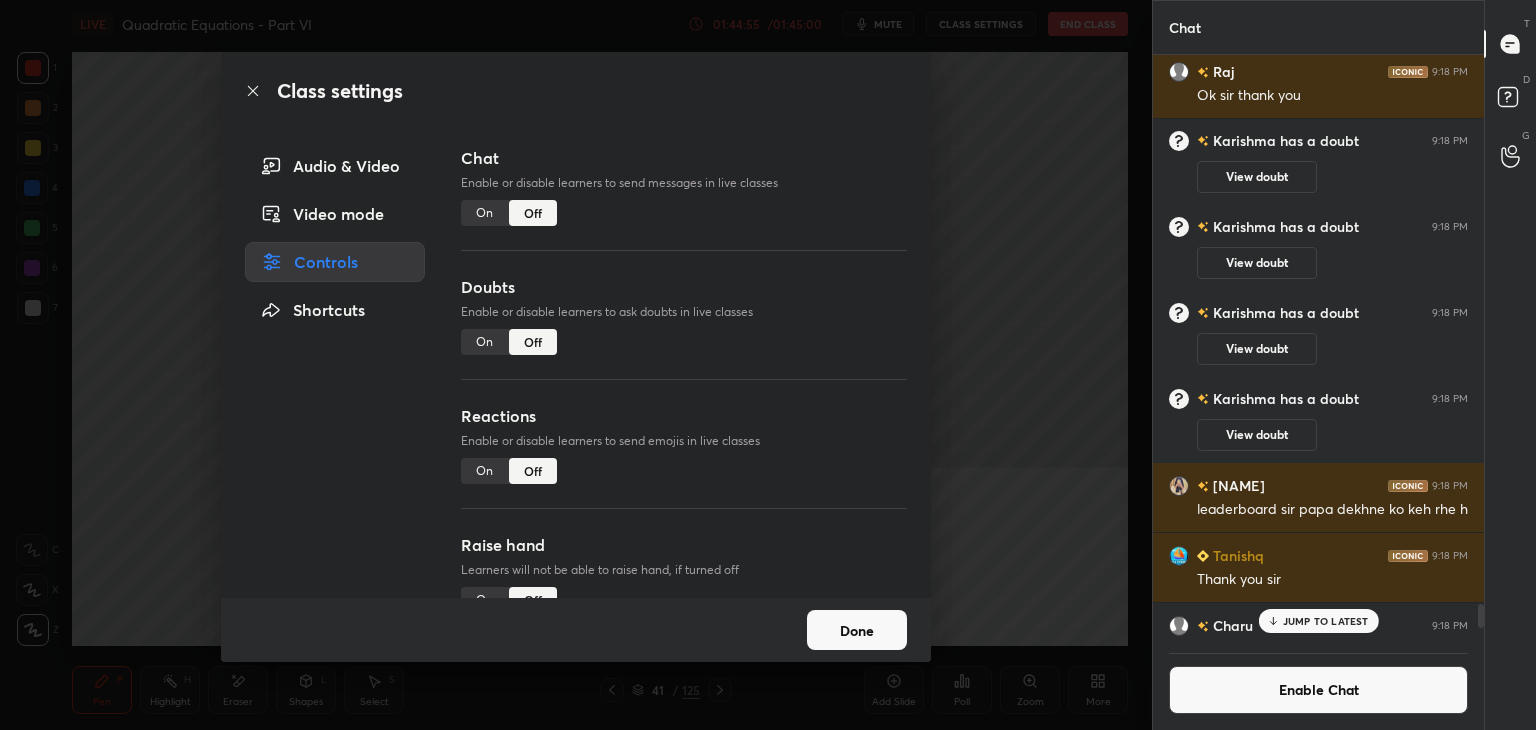 click on "Done" at bounding box center [857, 630] 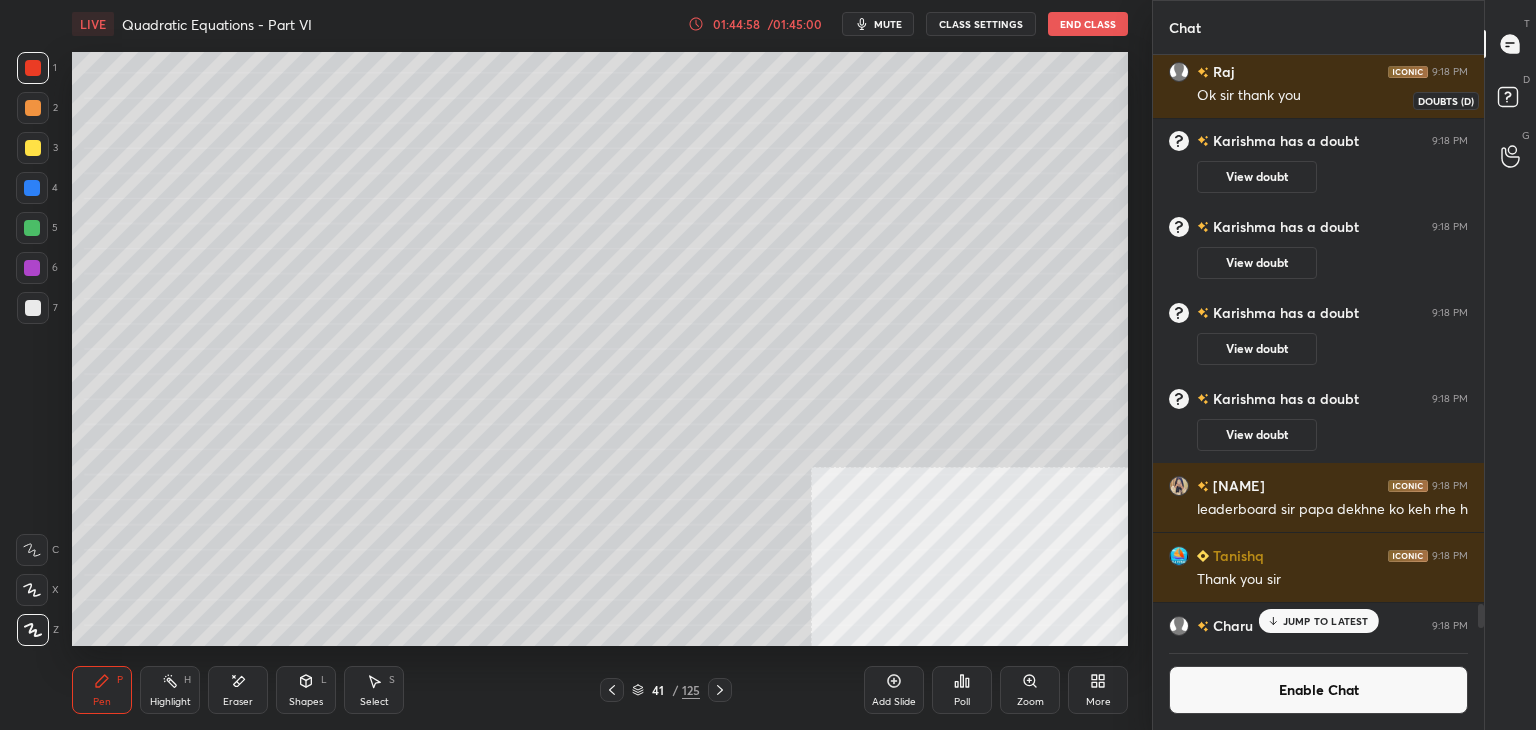 click 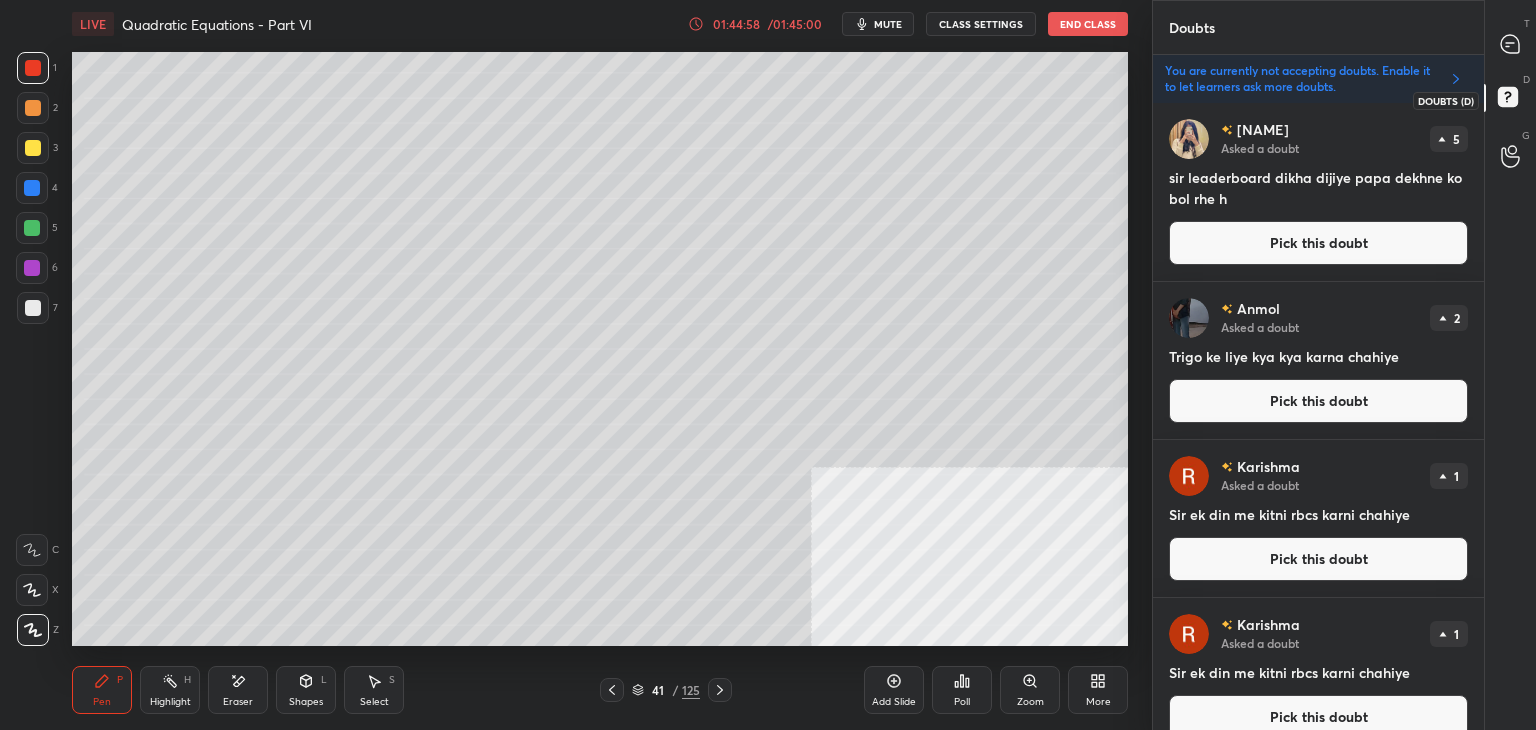 scroll, scrollTop: 621, scrollLeft: 325, axis: both 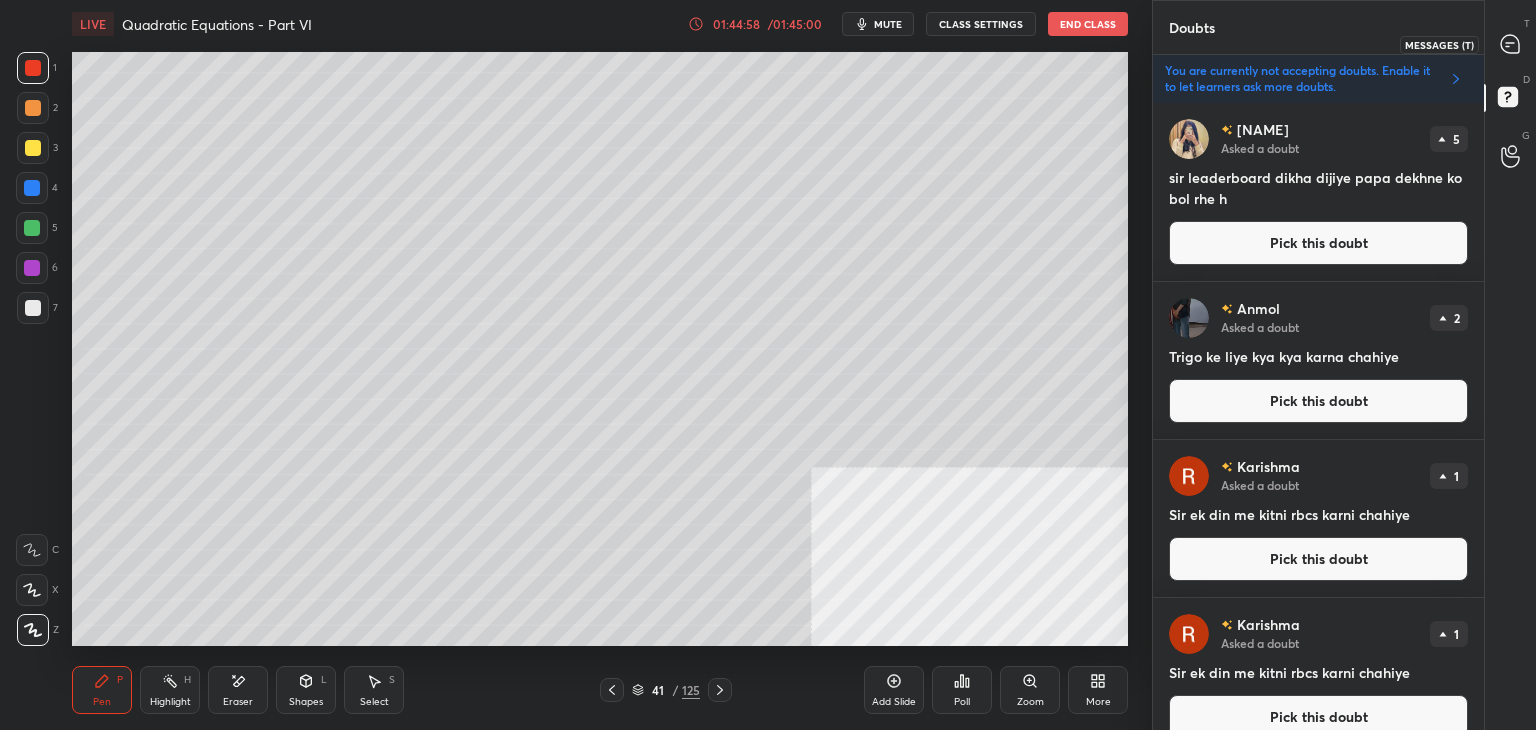 click at bounding box center (1511, 44) 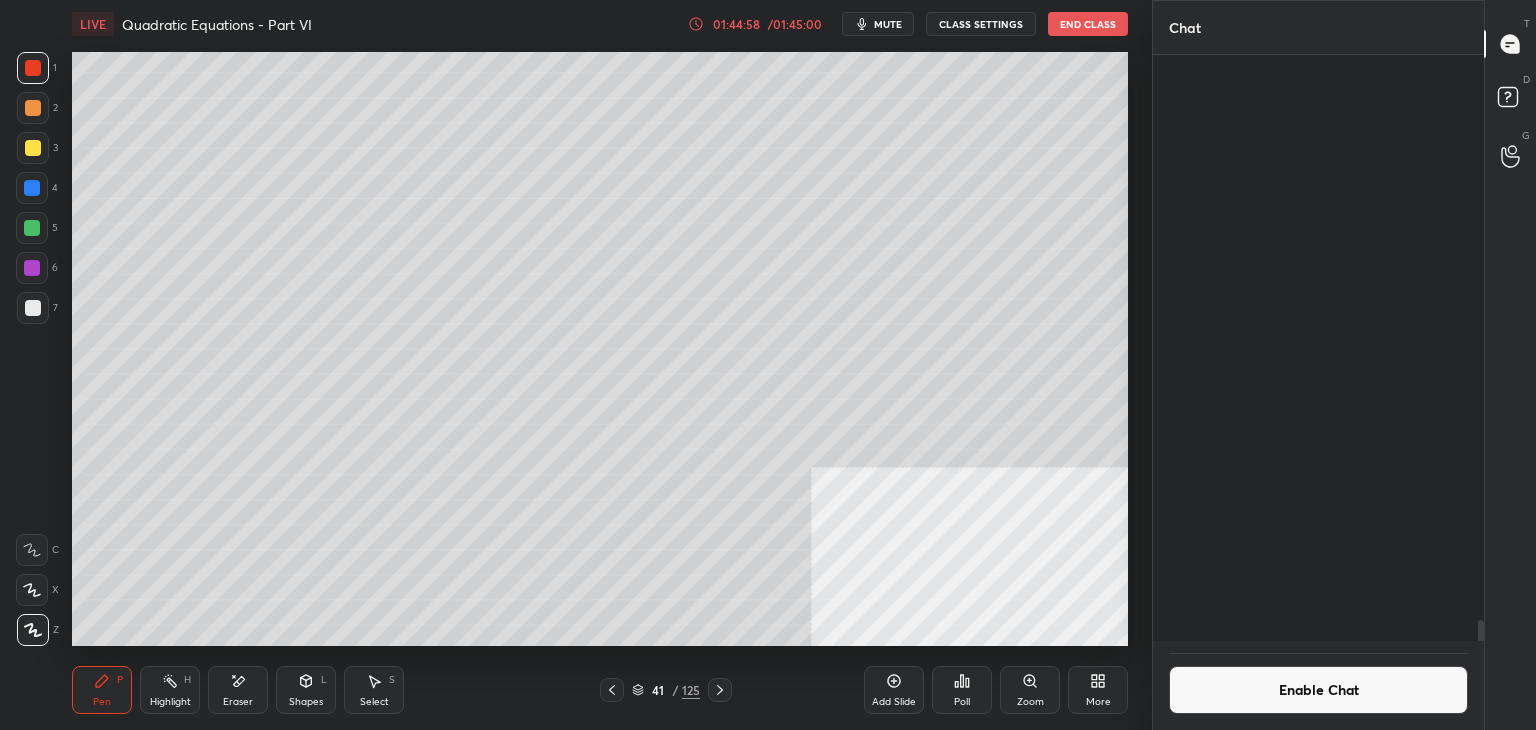 scroll, scrollTop: 15875, scrollLeft: 0, axis: vertical 